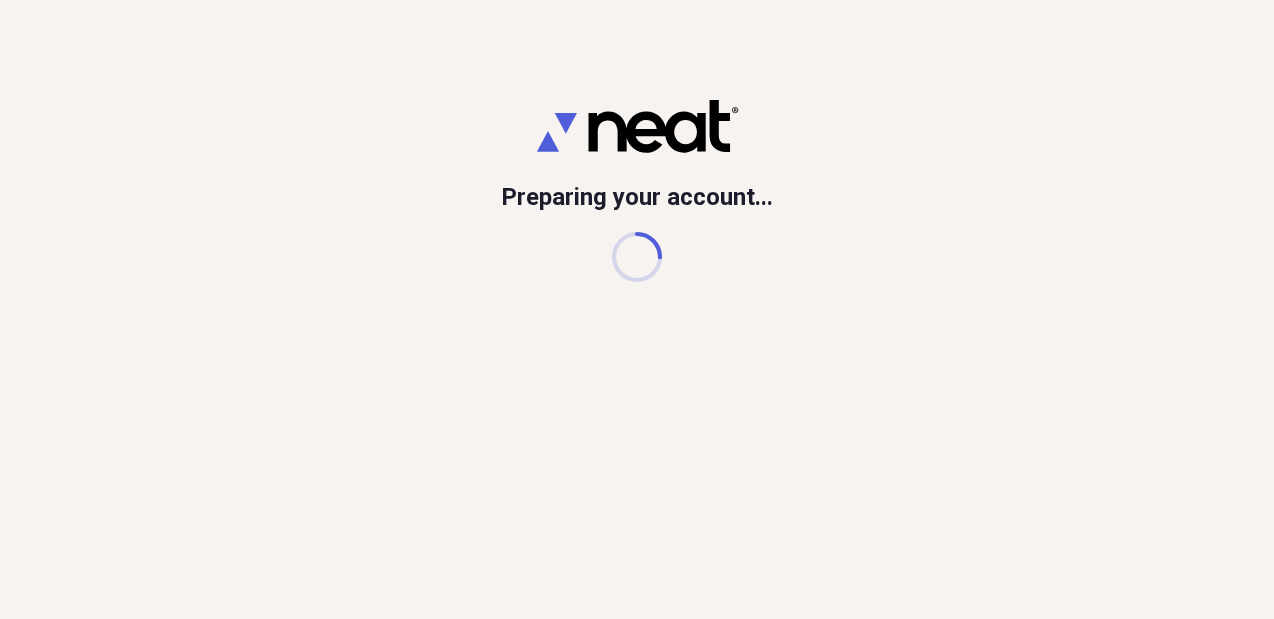 scroll, scrollTop: 0, scrollLeft: 0, axis: both 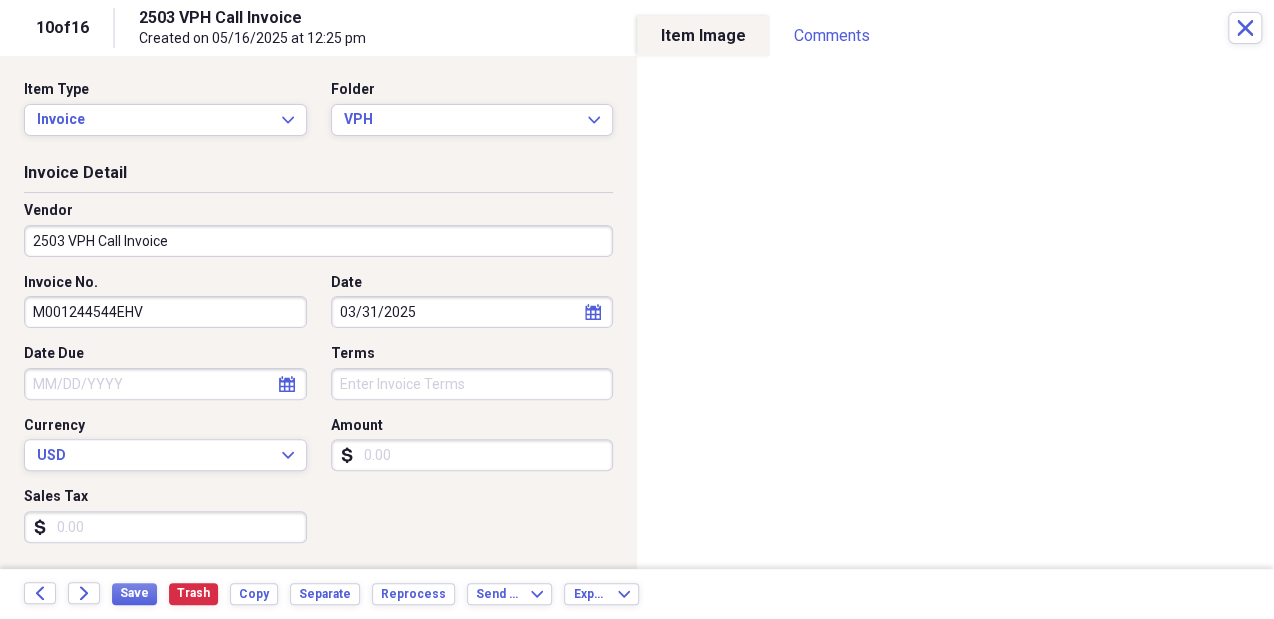 click on "Do My Books Collapse transactions Accounts / Transactions insights Insights reconciliation Monthly Review Organize My Files 99+ Collapse Unfiled Needs Review 99+ Unfiled All Files Unfiled Unfiled Unfiled Saved Reports Collapse My Cabinet My Cabinet Add Folder Collapse Open Folder Business Add Folder Expand Folder Golden State Laborist, APC Add Folder Folder Golden State Offroad Add Folder Folder K&K Holdings LLC Add Folder Expand Folder Kured Add Folder Collapse Open Folder SK, MD Add Folder Collapse Open Folder Billable Items Add Folder Folder Billed Add Folder Folder Paid Add Folder Folder Unbilled Add Folder Collapse Open Folder Call schedules Add Folder Expand Folder AHG Add Folder Folder CHC Add Folder Folder HCH Add Folder Folder Northridge Hospital Add Folder Collapse Open Folder VPH Add Folder Folder VPH Forms and Contracts Add Folder Folder VPH Paid Invoices Add Folder Collapse Open Folder CFHE Add Folder Folder Transportation allowance Add Folder Collapse Open Folder Contracts Add Folder Folder HCLA" at bounding box center [637, 309] 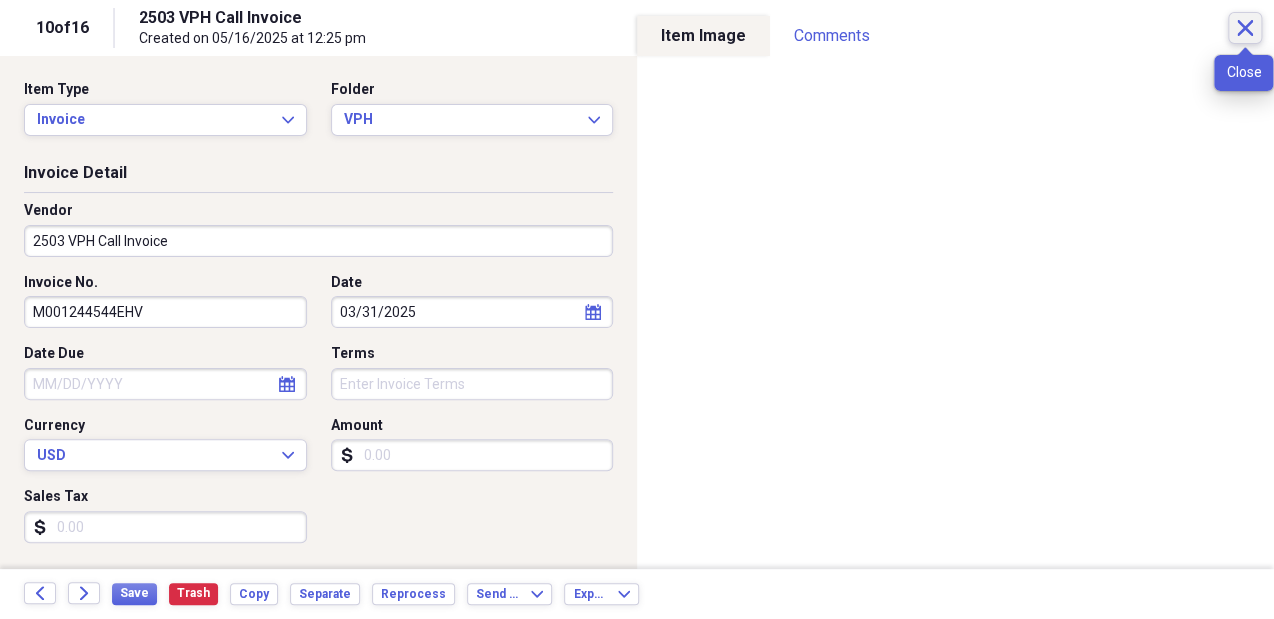 click 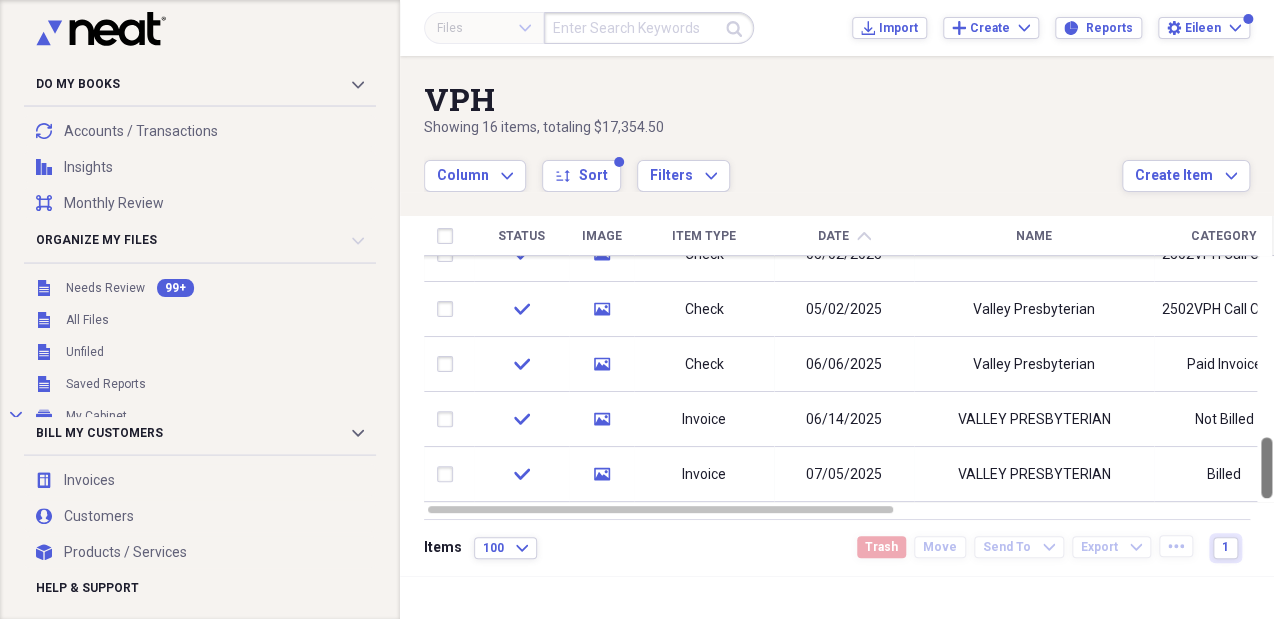 drag, startPoint x: 1261, startPoint y: 272, endPoint x: 1274, endPoint y: 468, distance: 196.43065 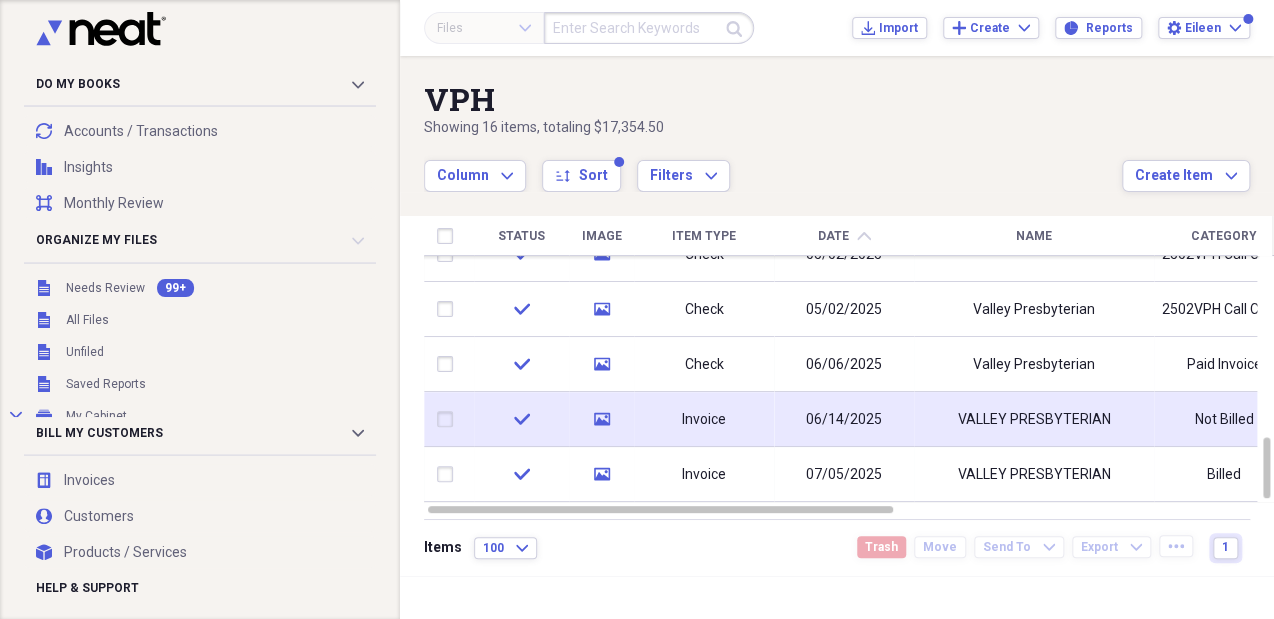 click on "06/14/2025" at bounding box center (844, 419) 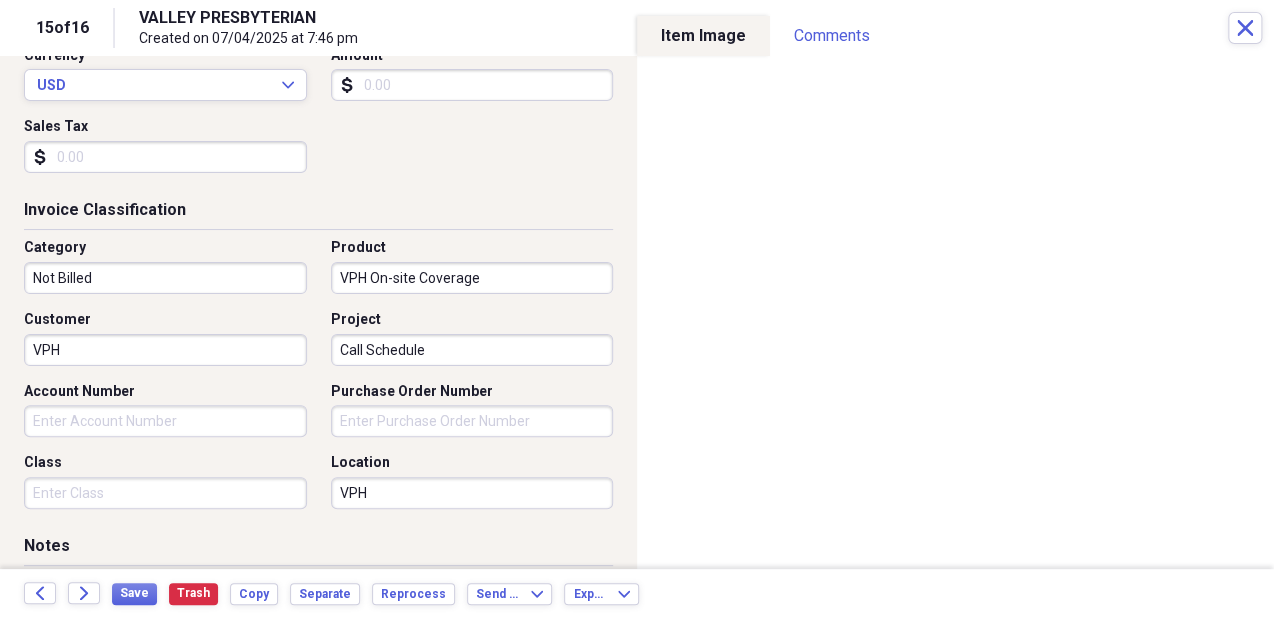 scroll, scrollTop: 386, scrollLeft: 0, axis: vertical 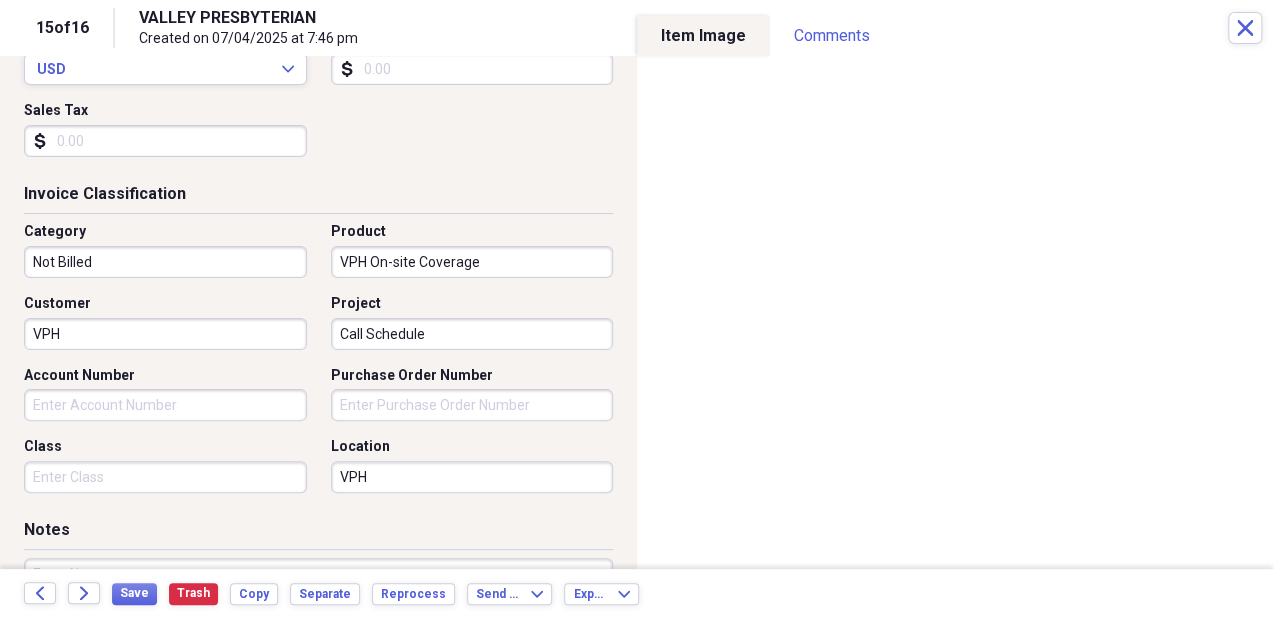 click on "Not Billed" at bounding box center (165, 262) 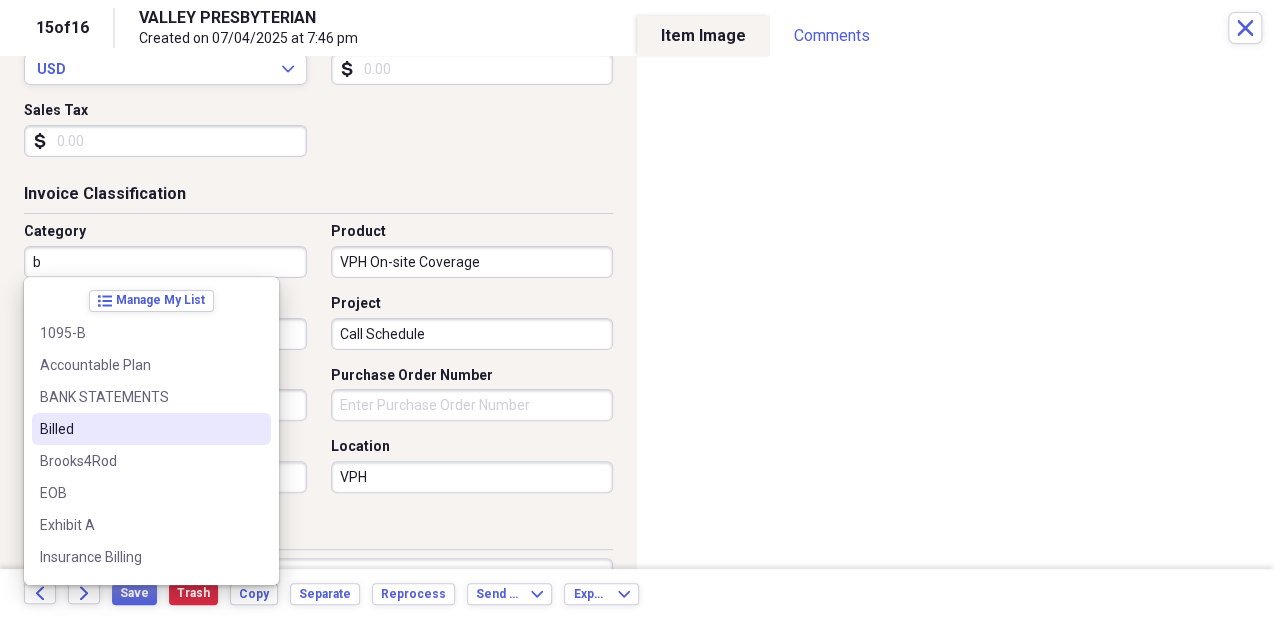 click on "Billed" at bounding box center (139, 429) 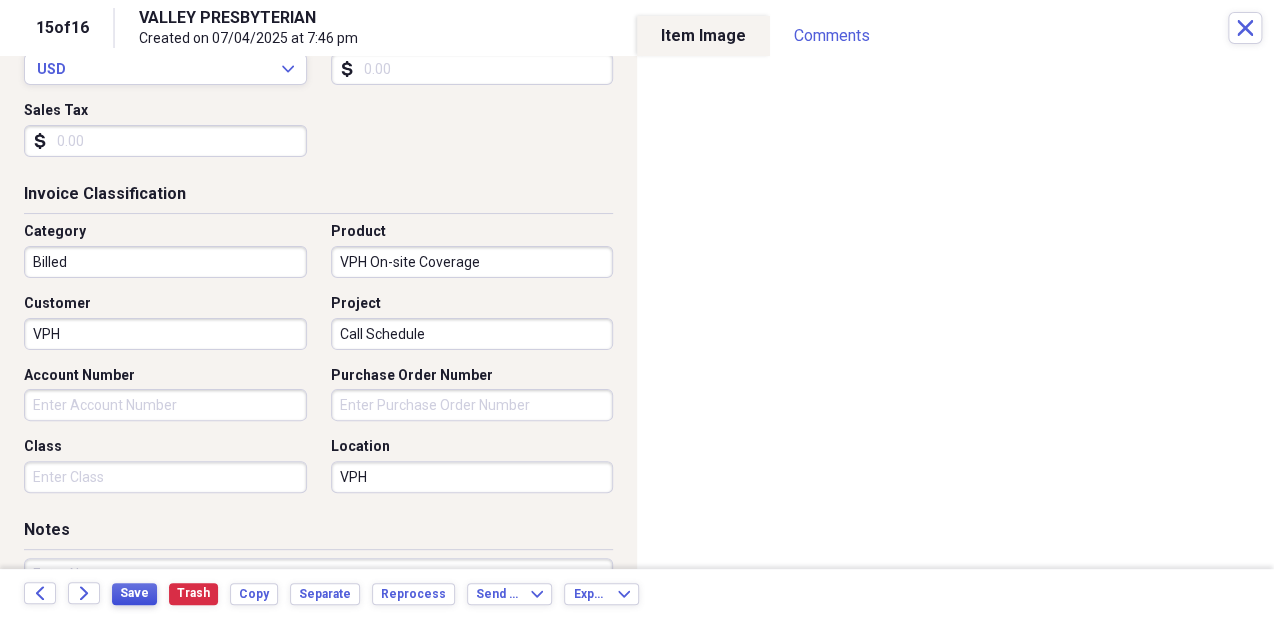 click on "Save" at bounding box center (134, 593) 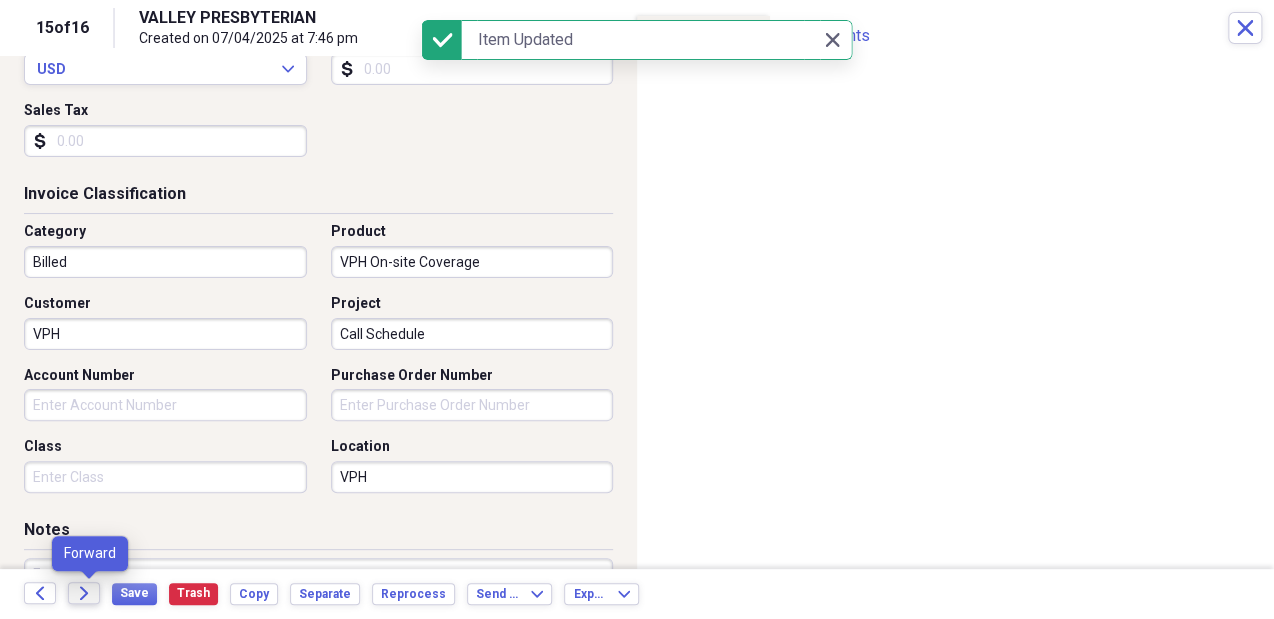 click on "Forward" 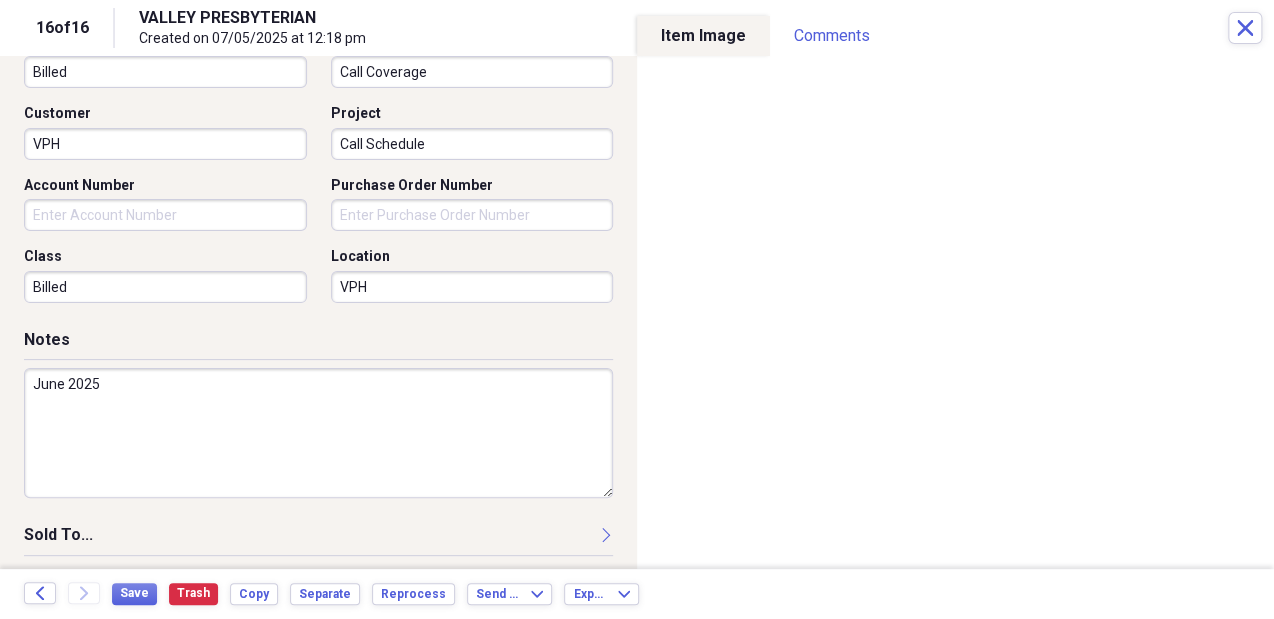 scroll, scrollTop: 596, scrollLeft: 0, axis: vertical 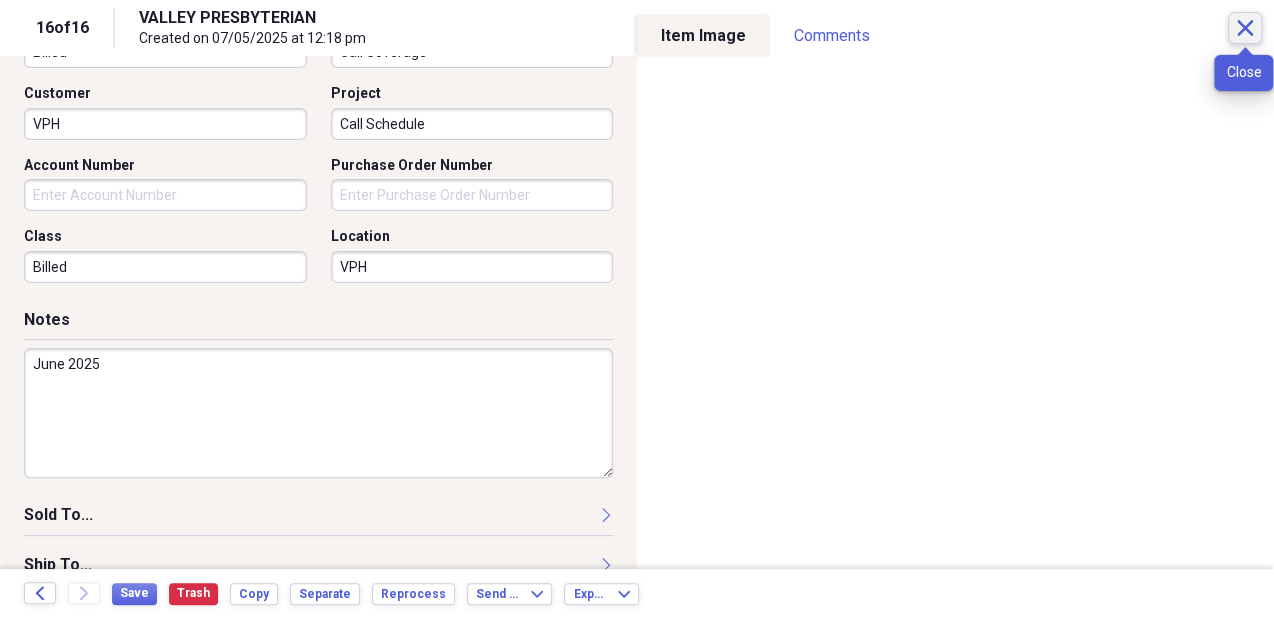 click 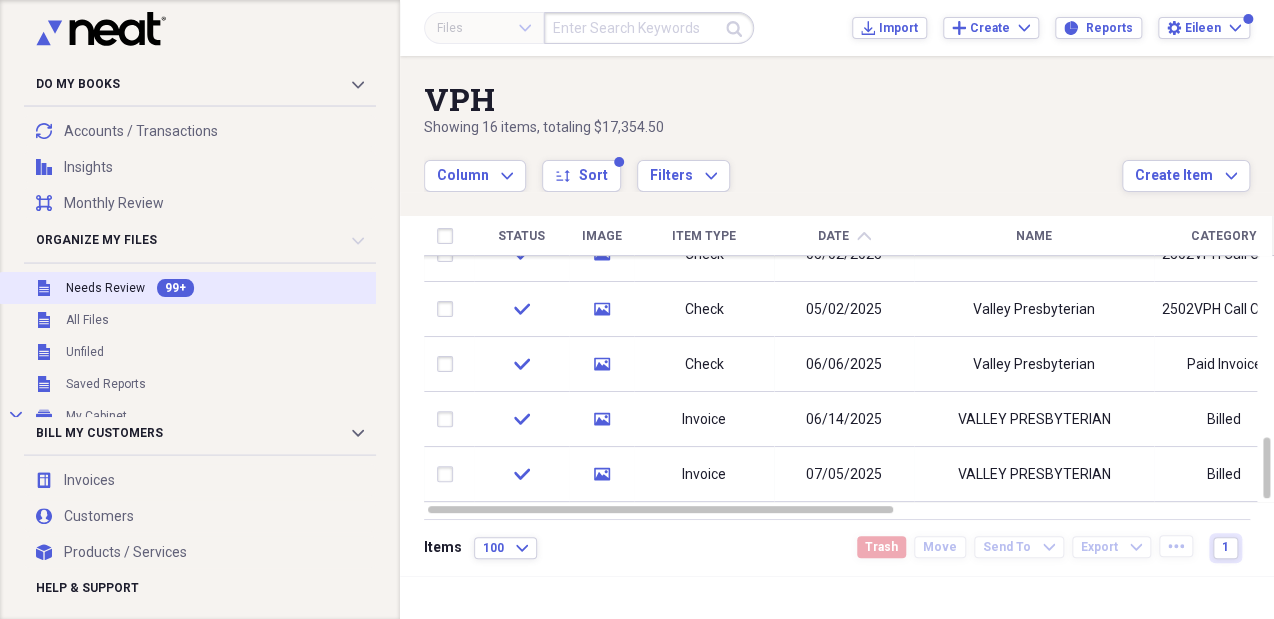 click on "Needs Review" at bounding box center [105, 288] 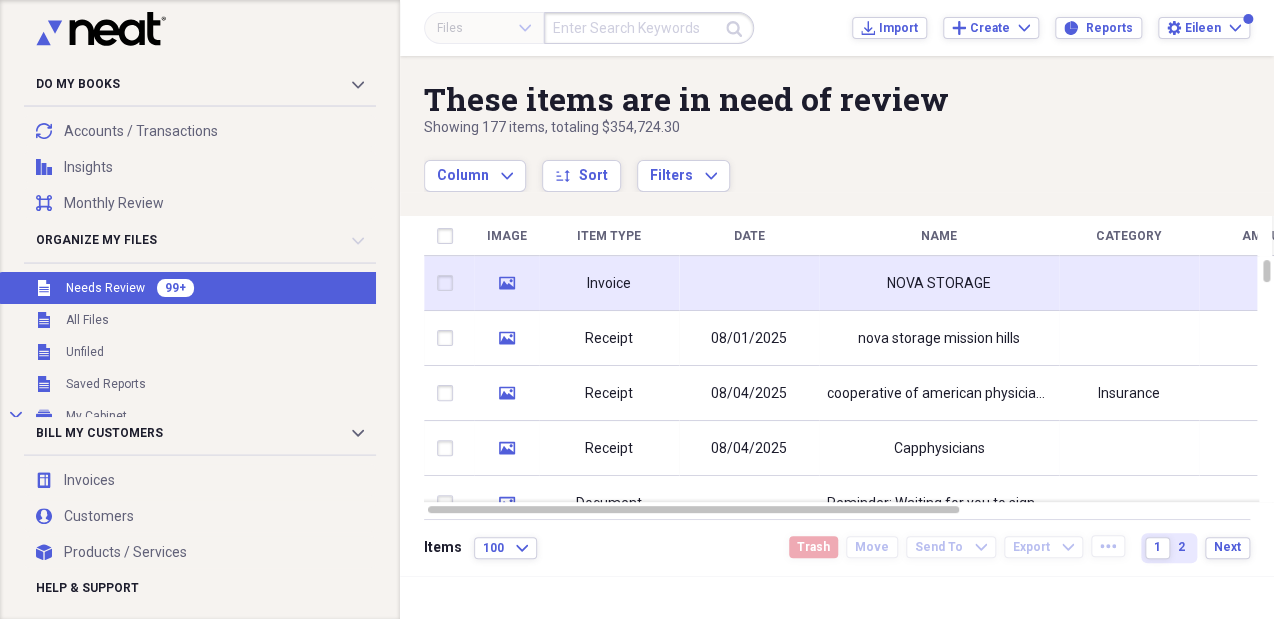 click at bounding box center [749, 283] 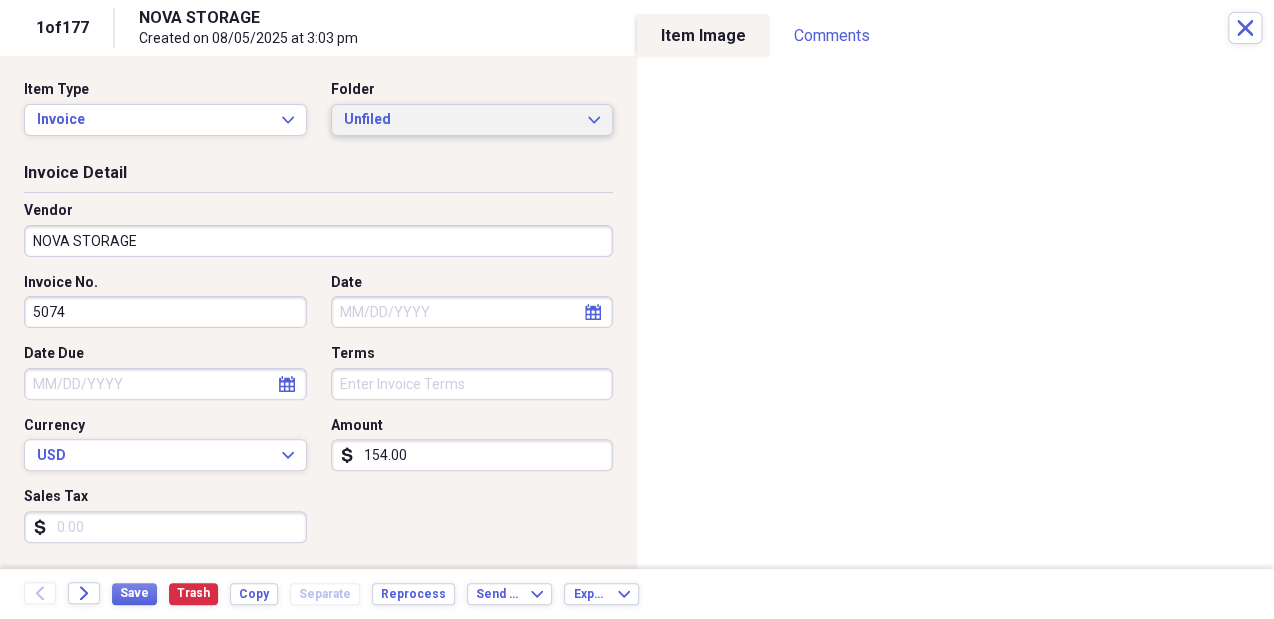click on "Unfiled" at bounding box center (460, 120) 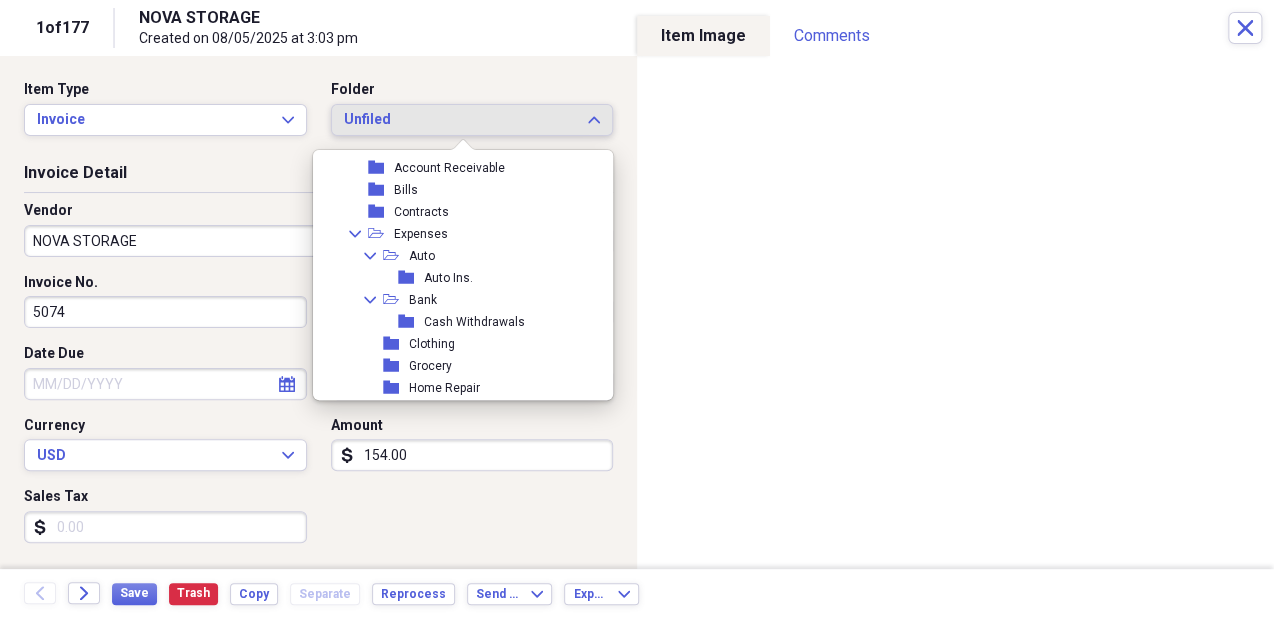 scroll, scrollTop: 1625, scrollLeft: 0, axis: vertical 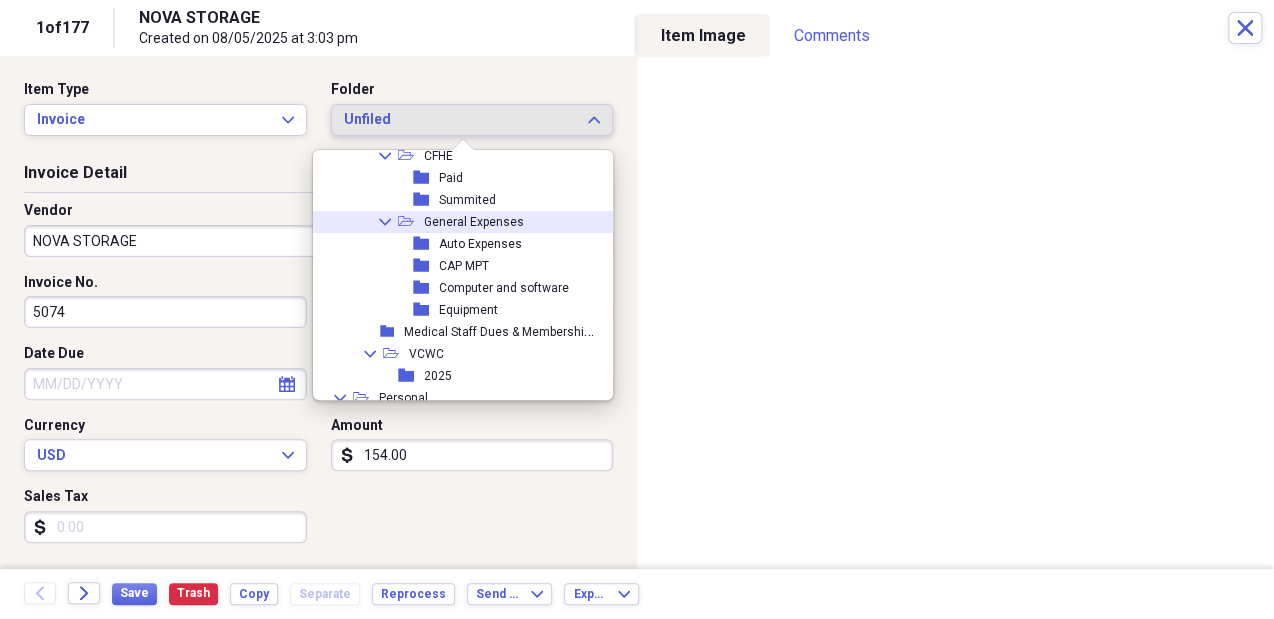 click on "Collapse open-folder General Expenses" at bounding box center [458, 222] 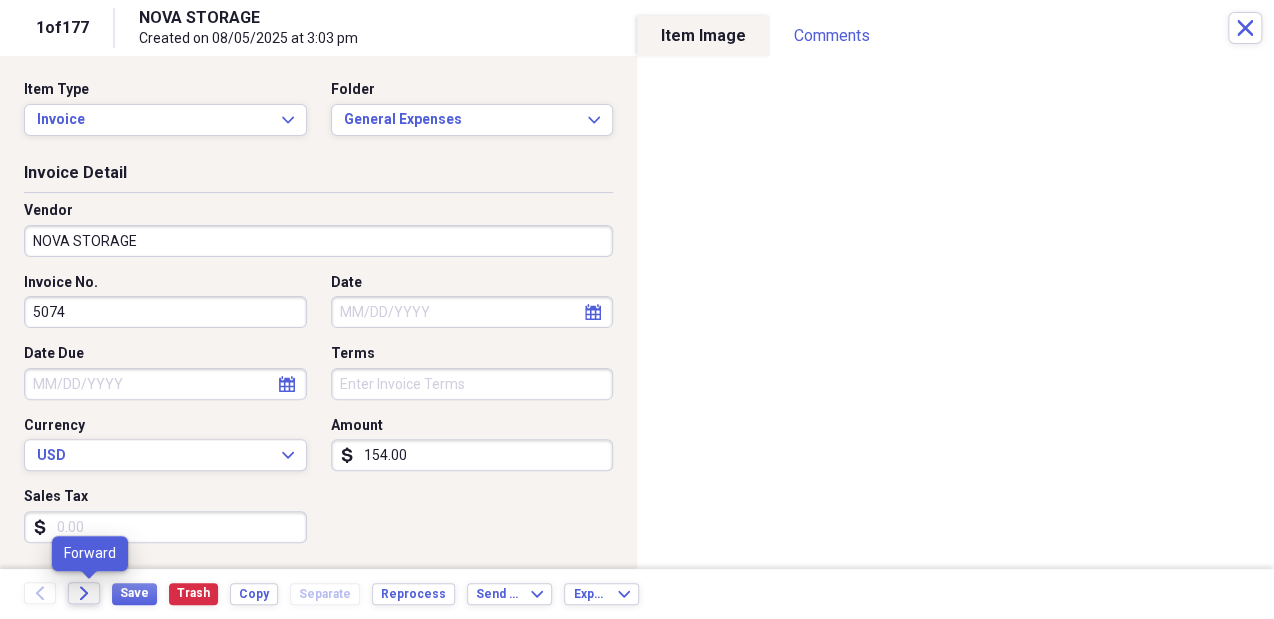 click on "Forward" 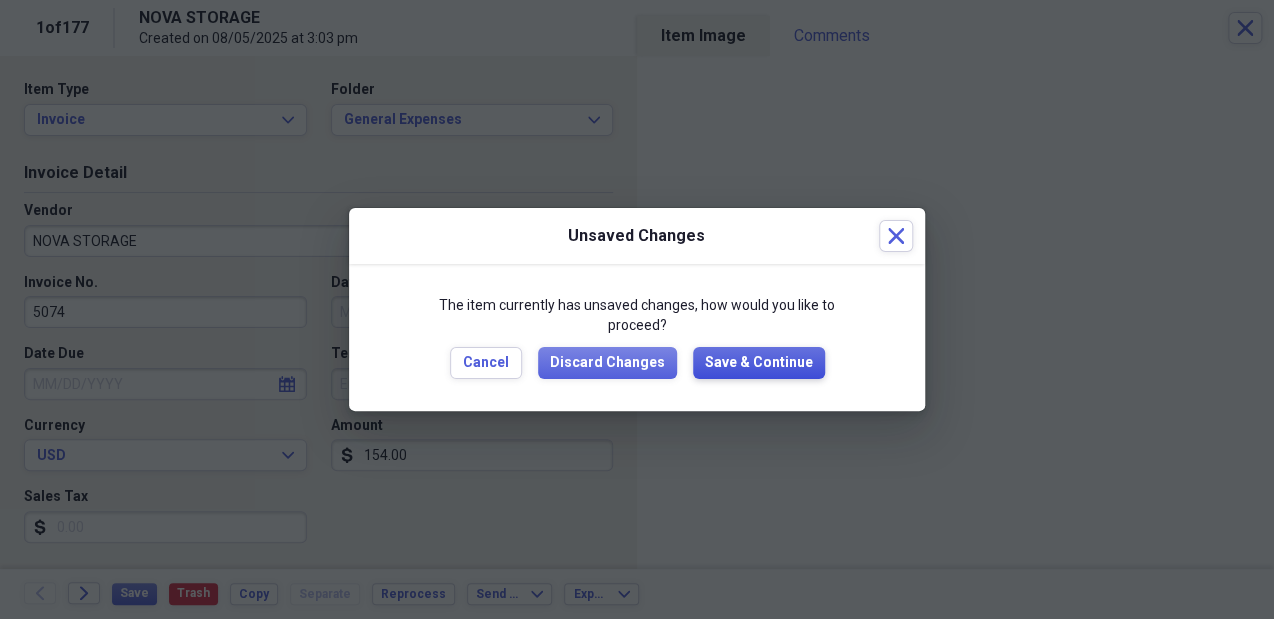 click on "Save & Continue" at bounding box center [759, 363] 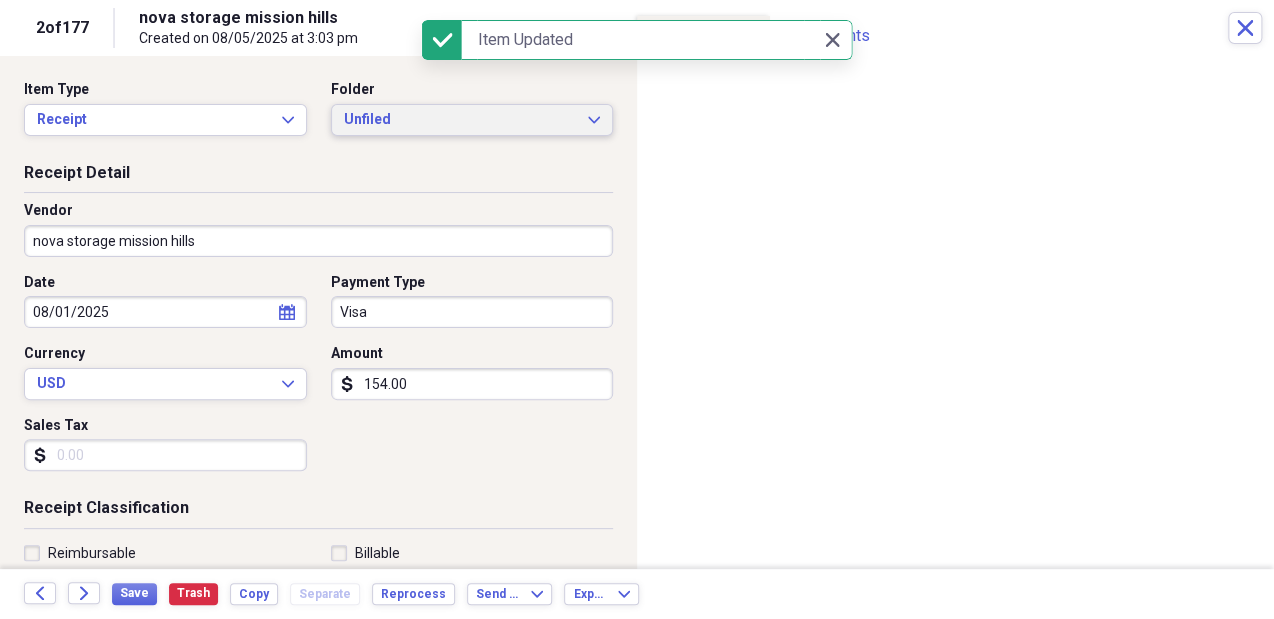 click on "Unfiled" at bounding box center [460, 120] 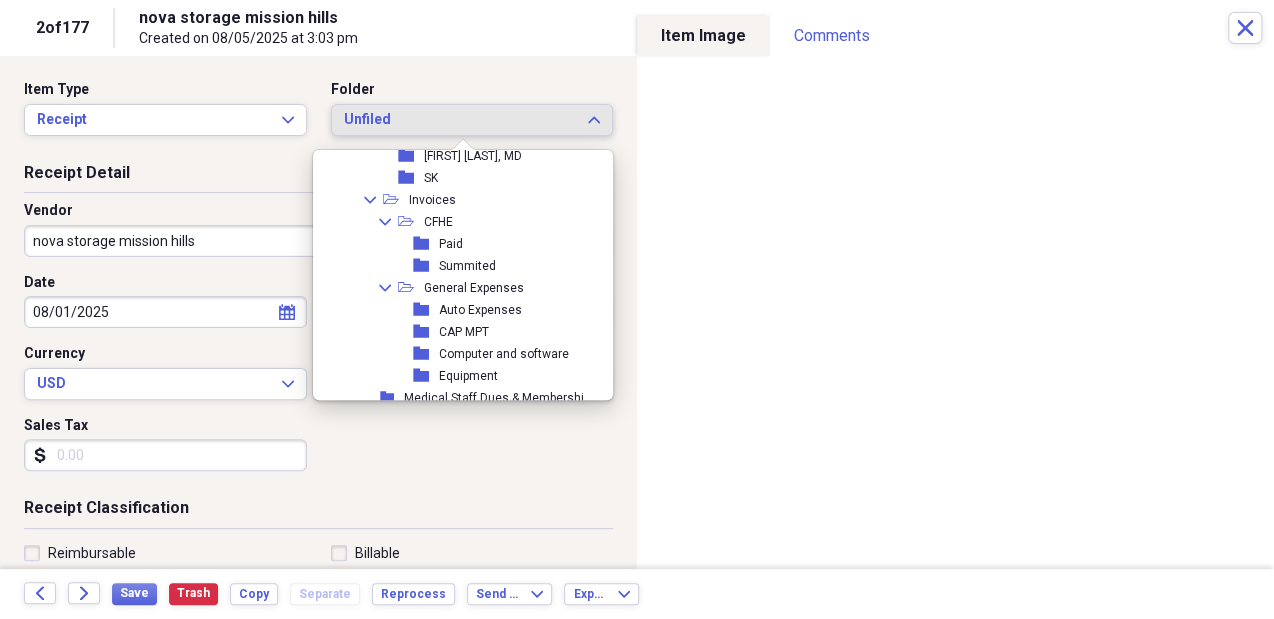 scroll, scrollTop: 1328, scrollLeft: 0, axis: vertical 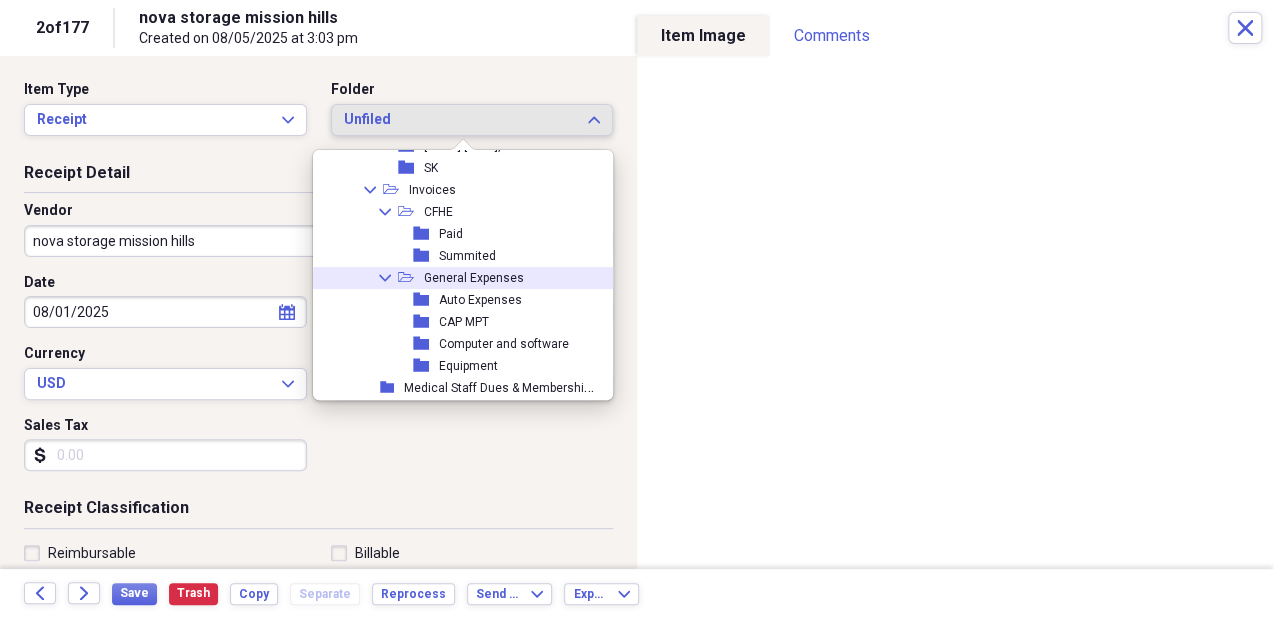 click on "Collapse open-folder General Expenses" at bounding box center [458, 278] 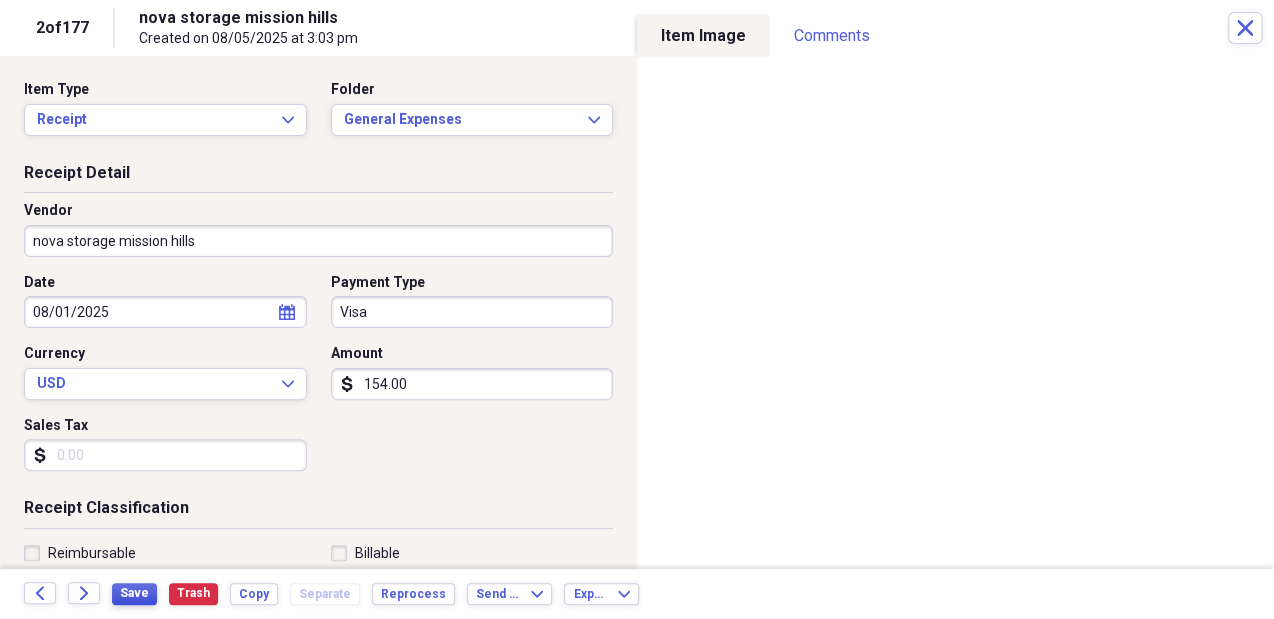click on "Save" at bounding box center [134, 593] 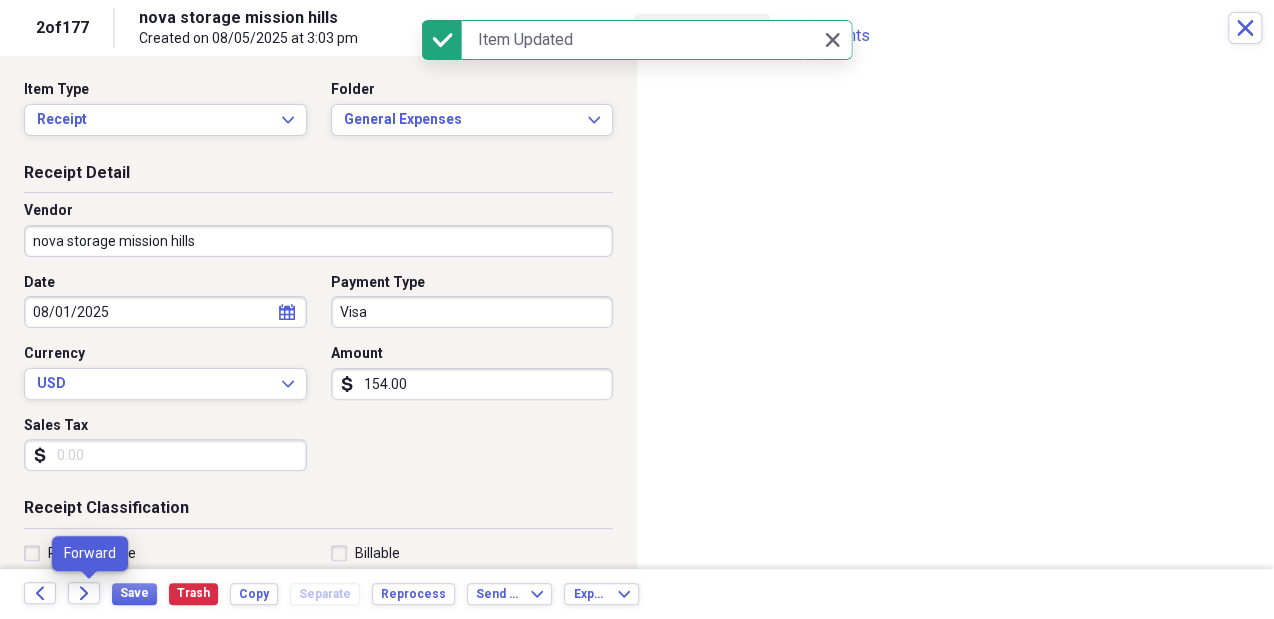 click on "Forward" at bounding box center [90, 594] 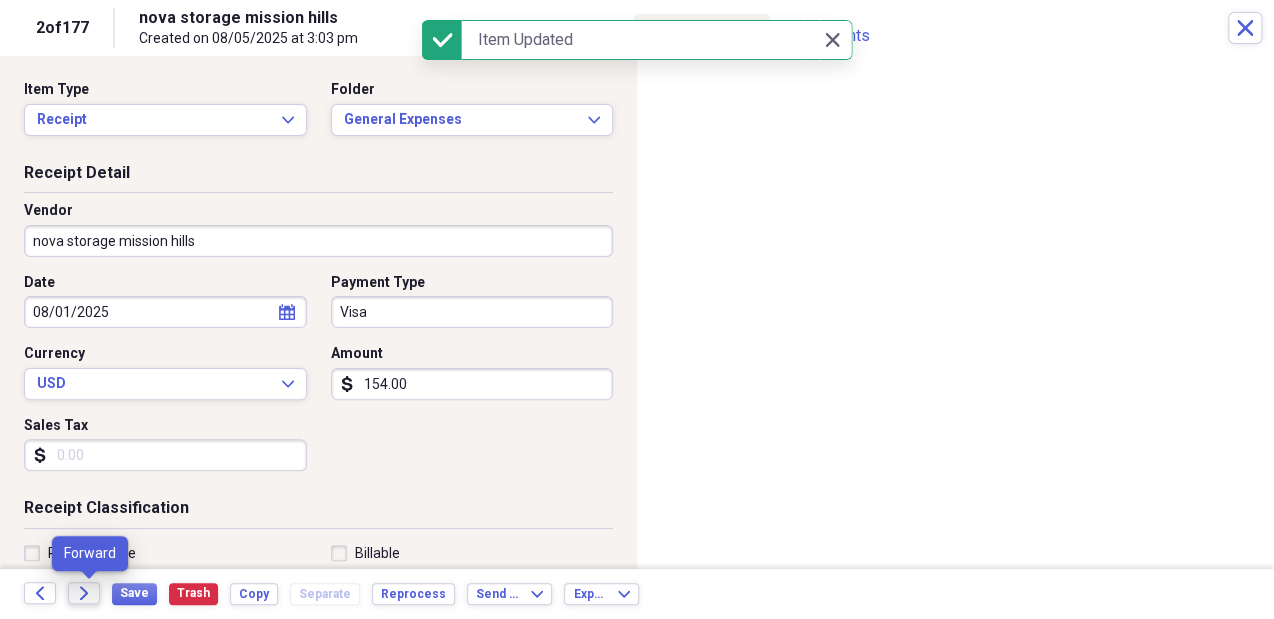 click on "Forward" 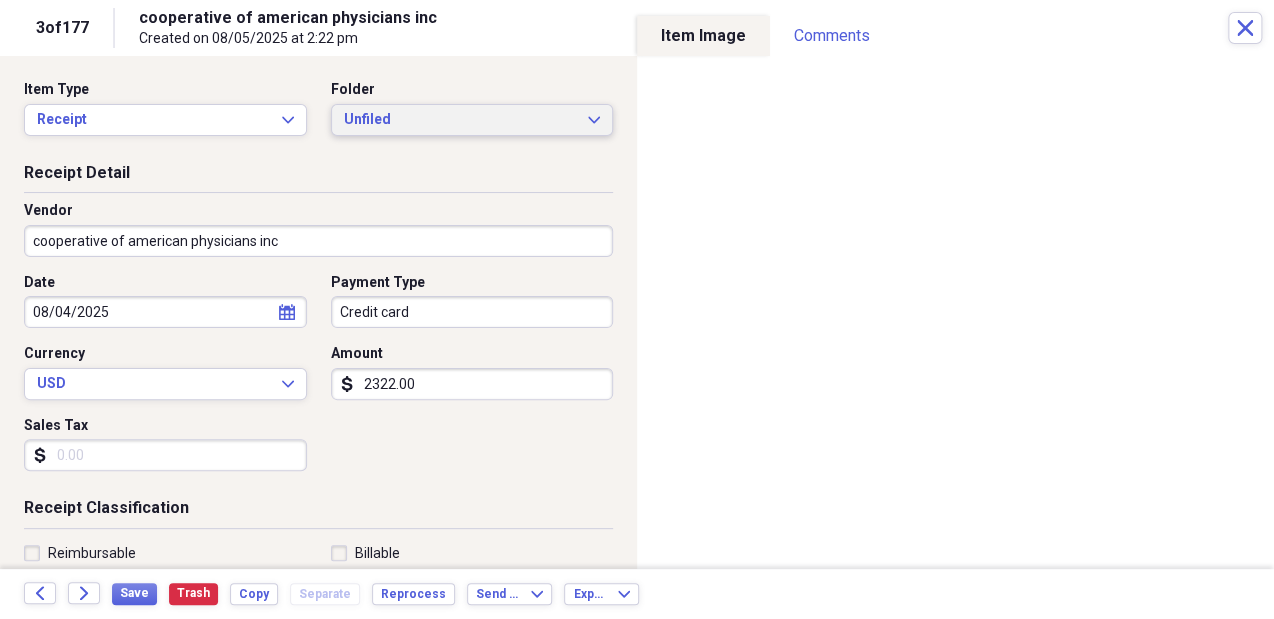 click on "Unfiled" at bounding box center [460, 120] 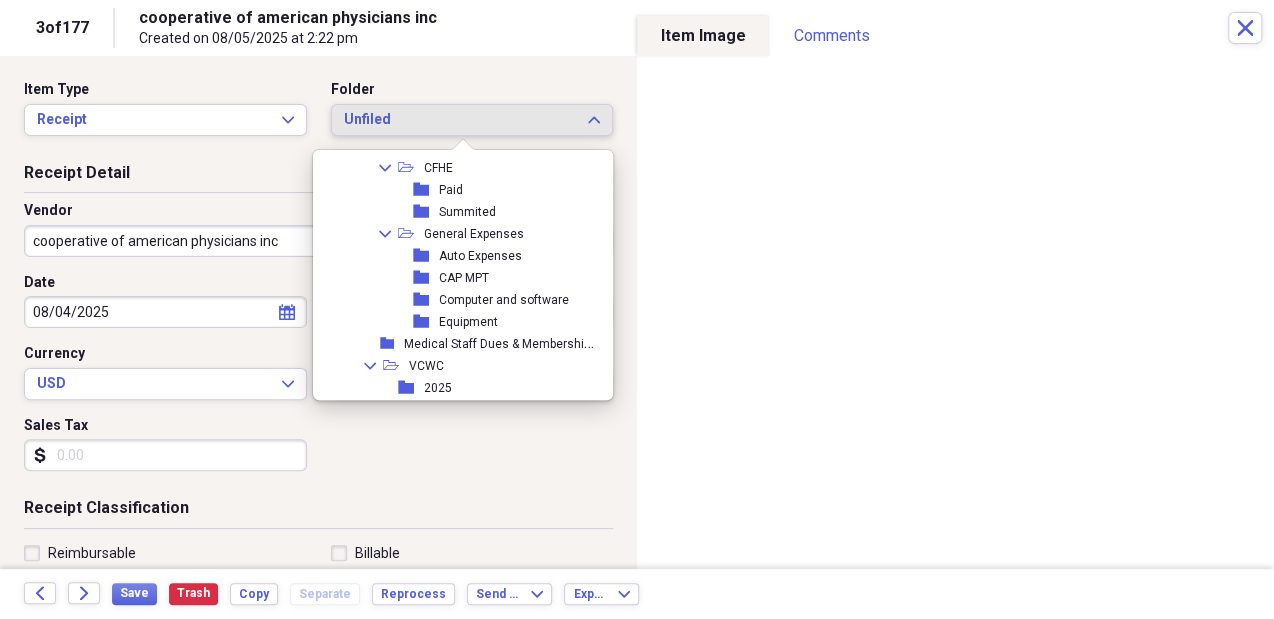 scroll, scrollTop: 1384, scrollLeft: 0, axis: vertical 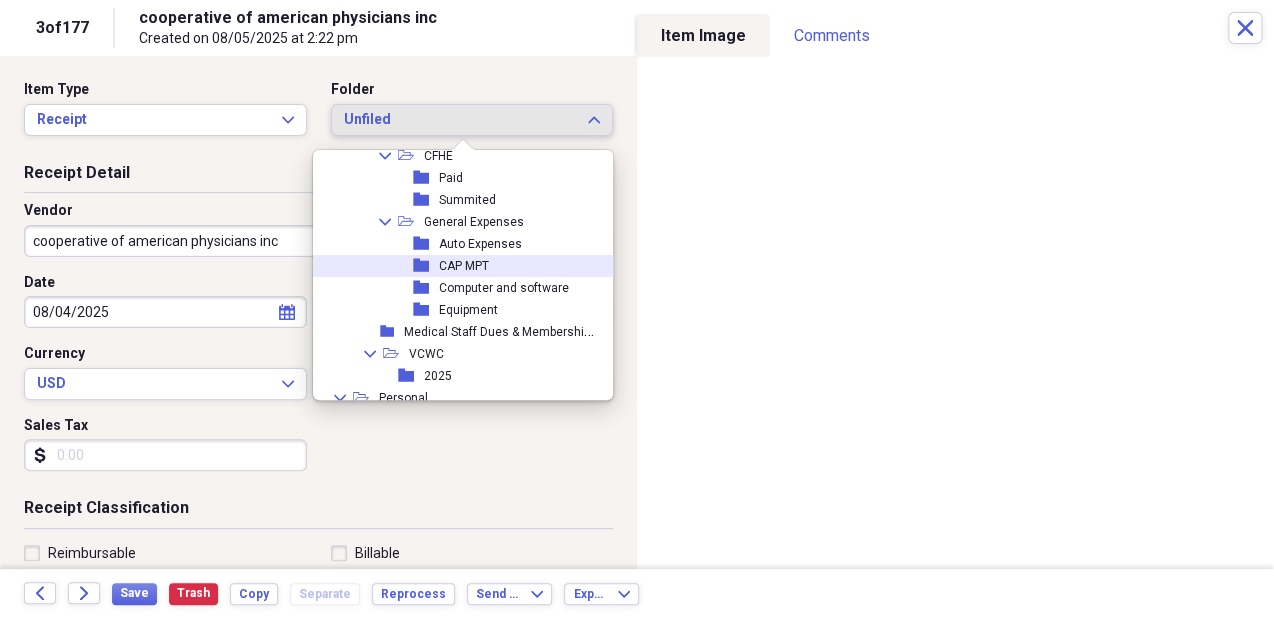 click on "folder CAP MPT" at bounding box center [458, 266] 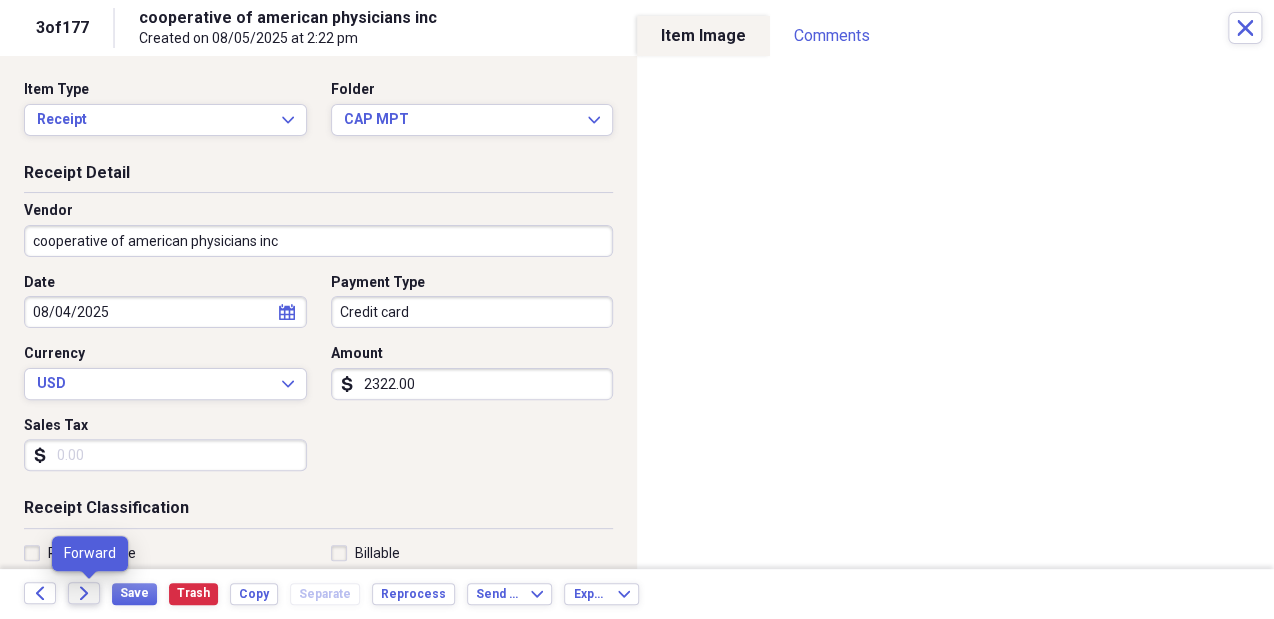 click on "Forward" 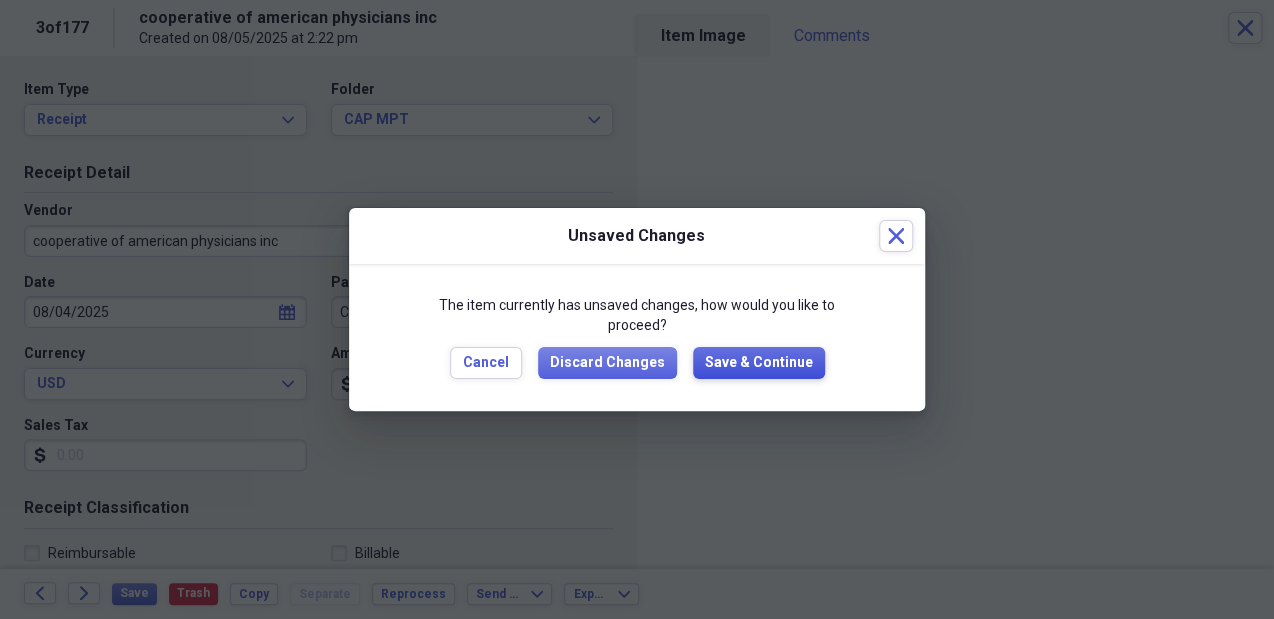 click on "Save & Continue" at bounding box center (759, 363) 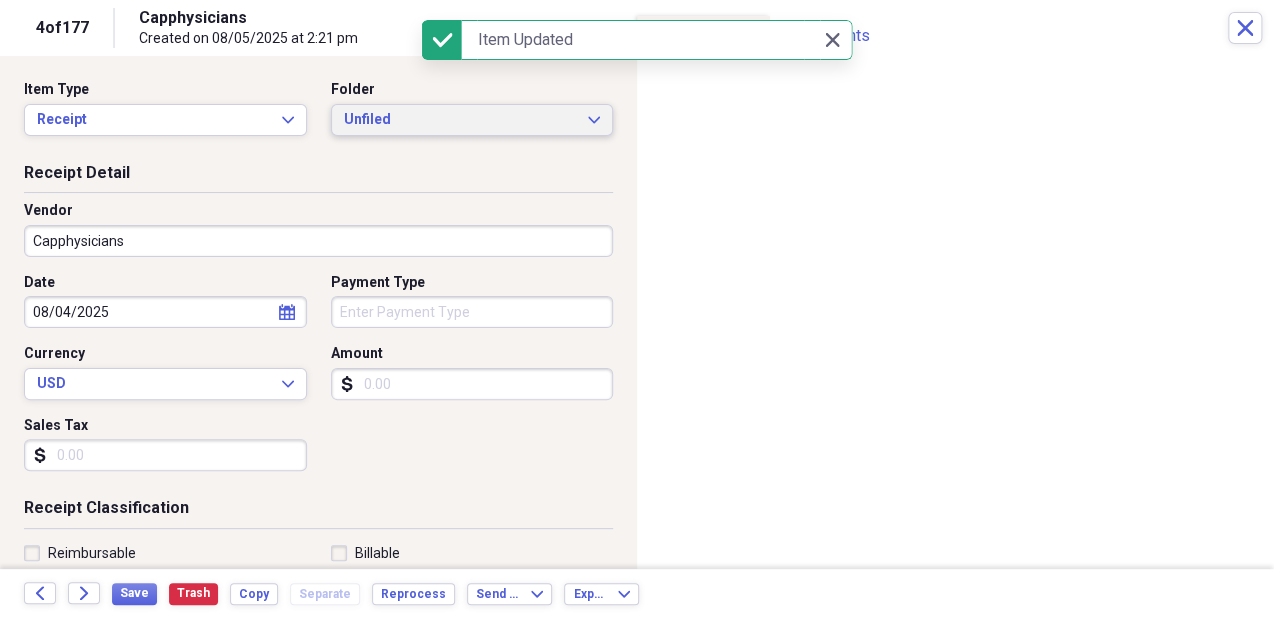 click on "Unfiled" at bounding box center [460, 120] 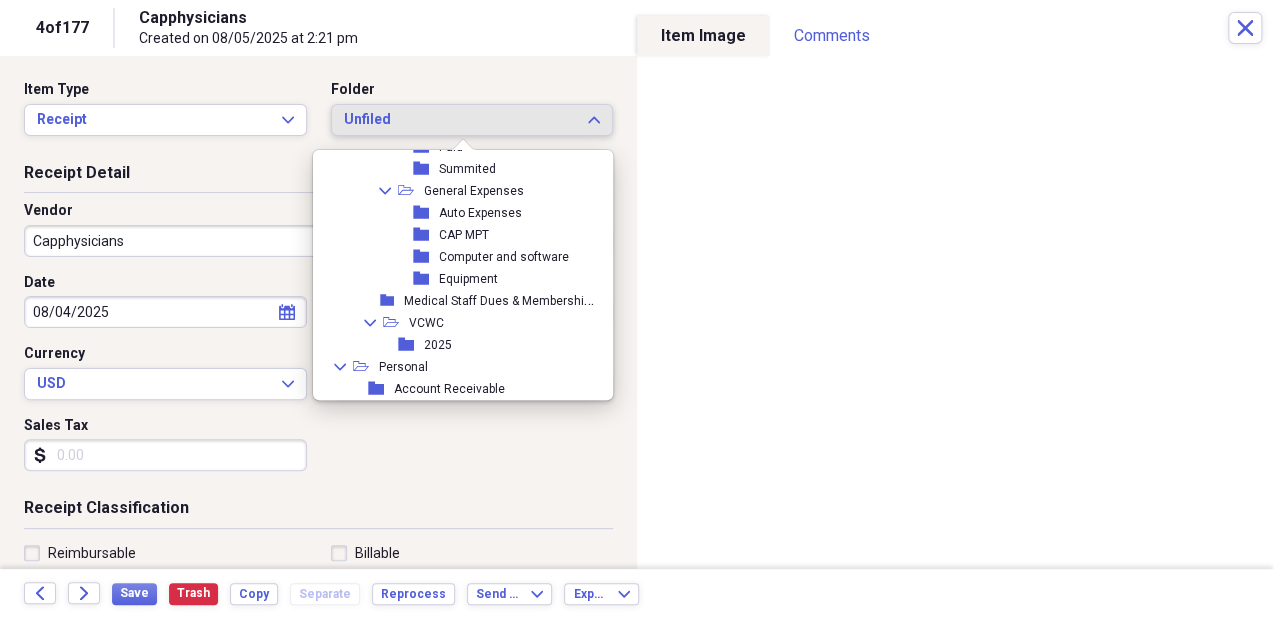 scroll, scrollTop: 1404, scrollLeft: 0, axis: vertical 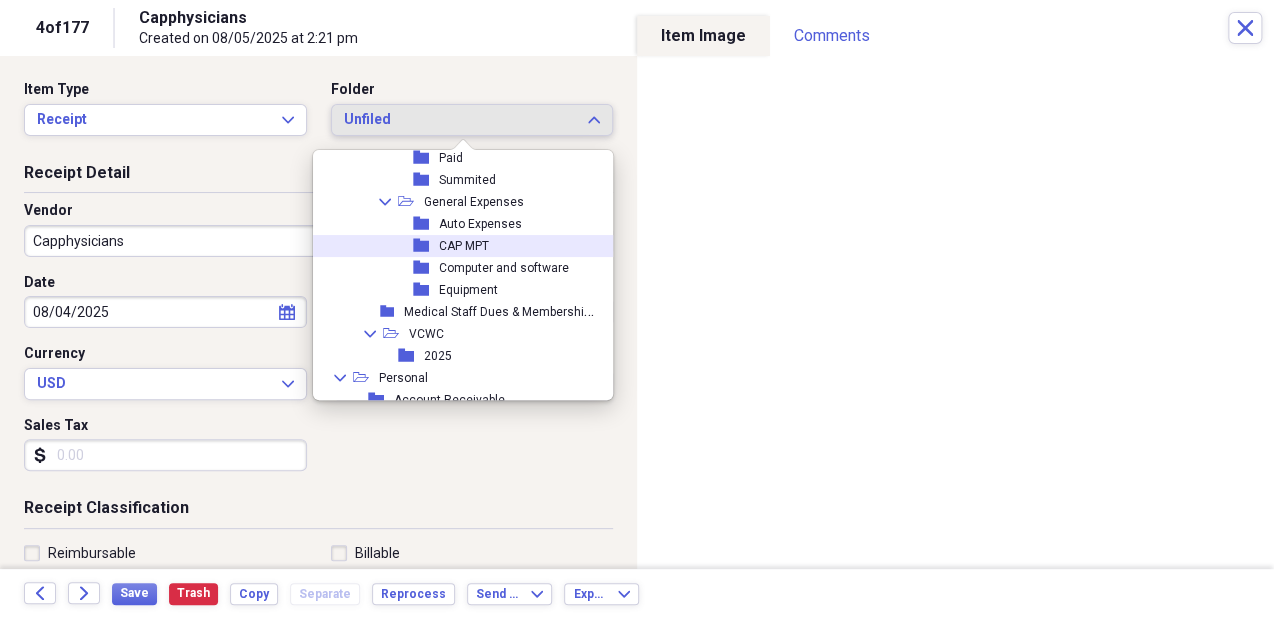 click on "folder CAP MPT" at bounding box center [458, 246] 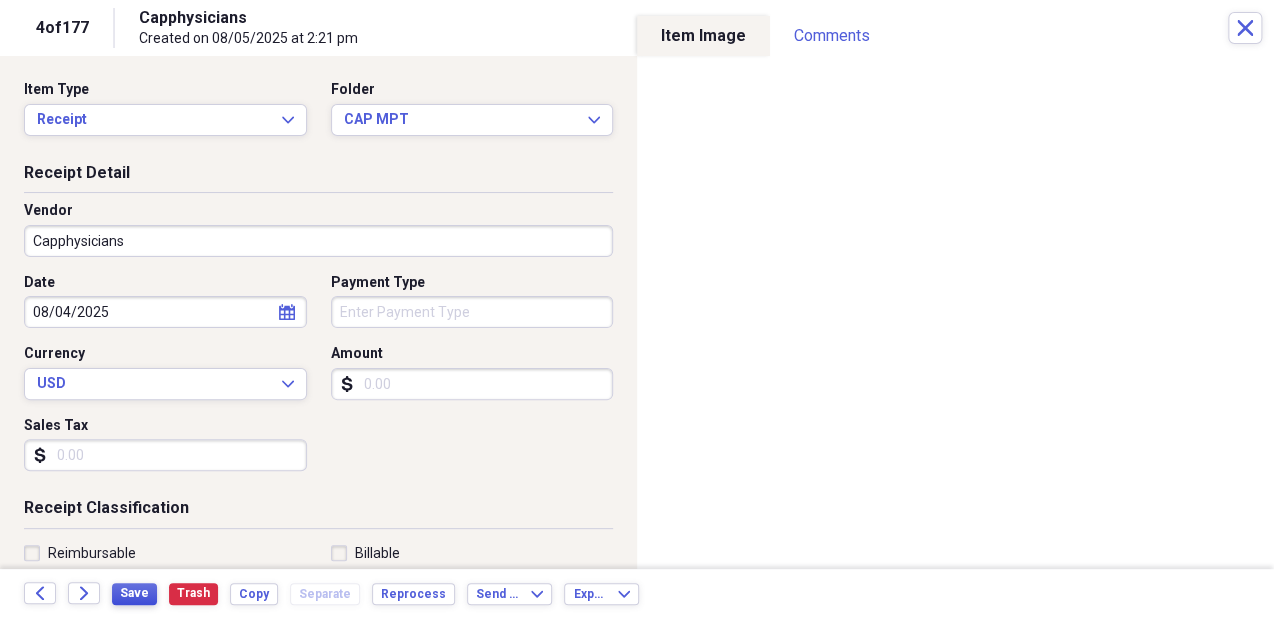 click on "Save" at bounding box center [134, 593] 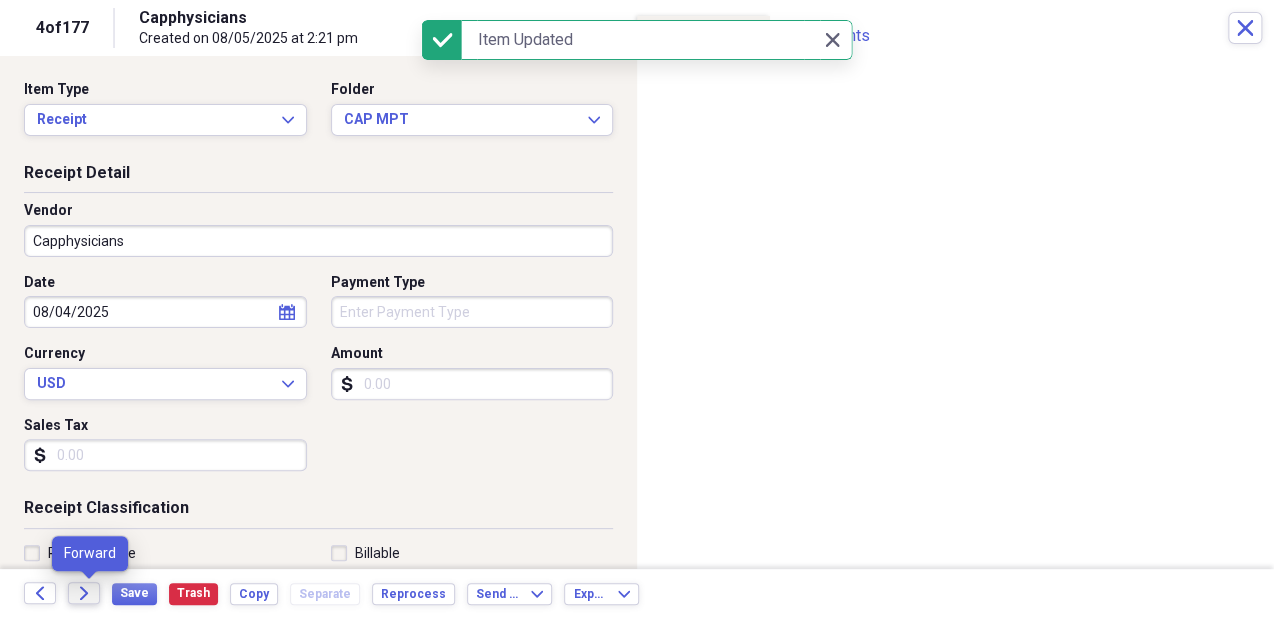 click on "Forward" 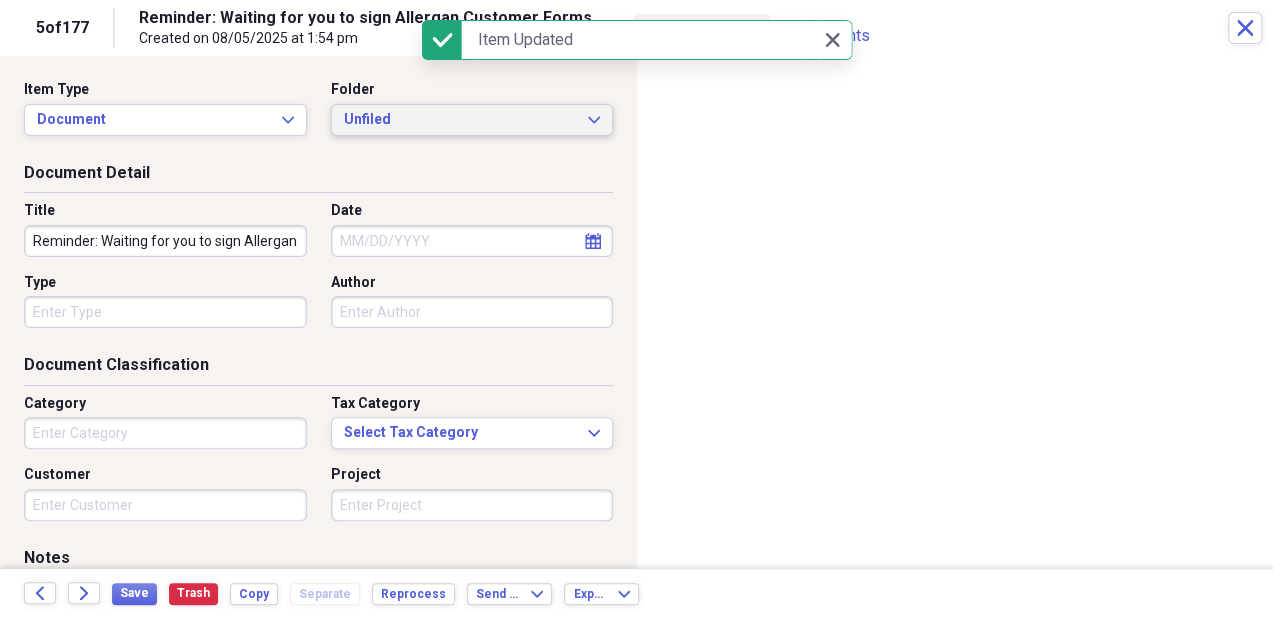 click on "Unfiled" at bounding box center (460, 120) 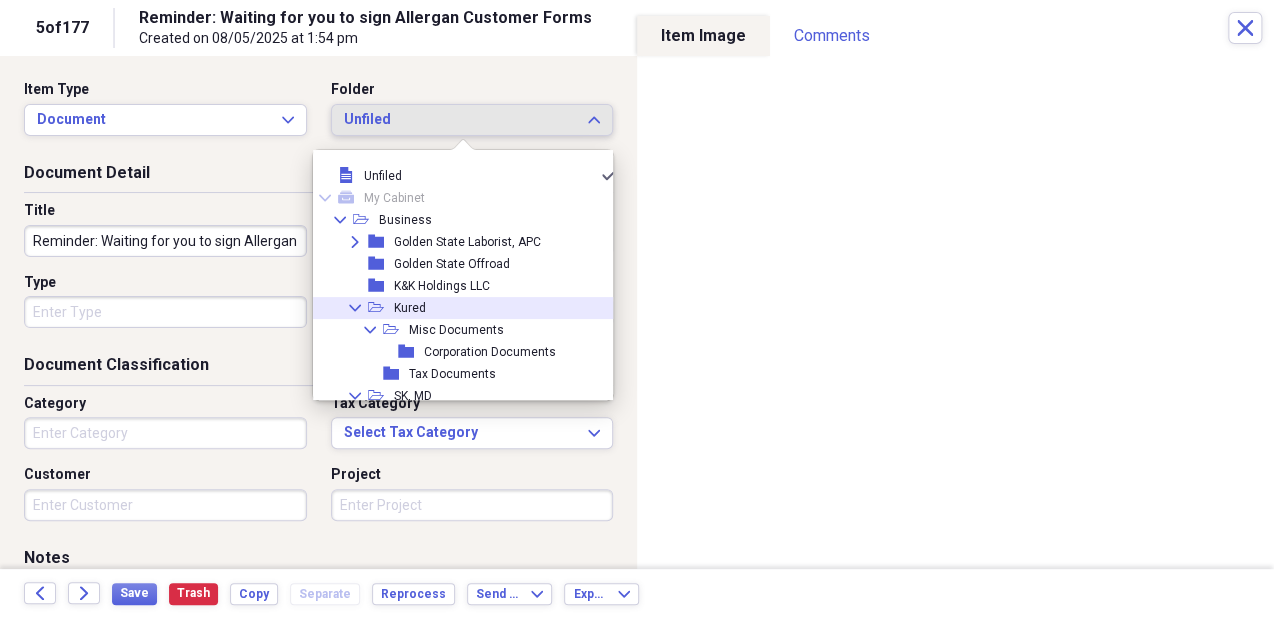 click on "Collapse open-folder Kured" at bounding box center (458, 308) 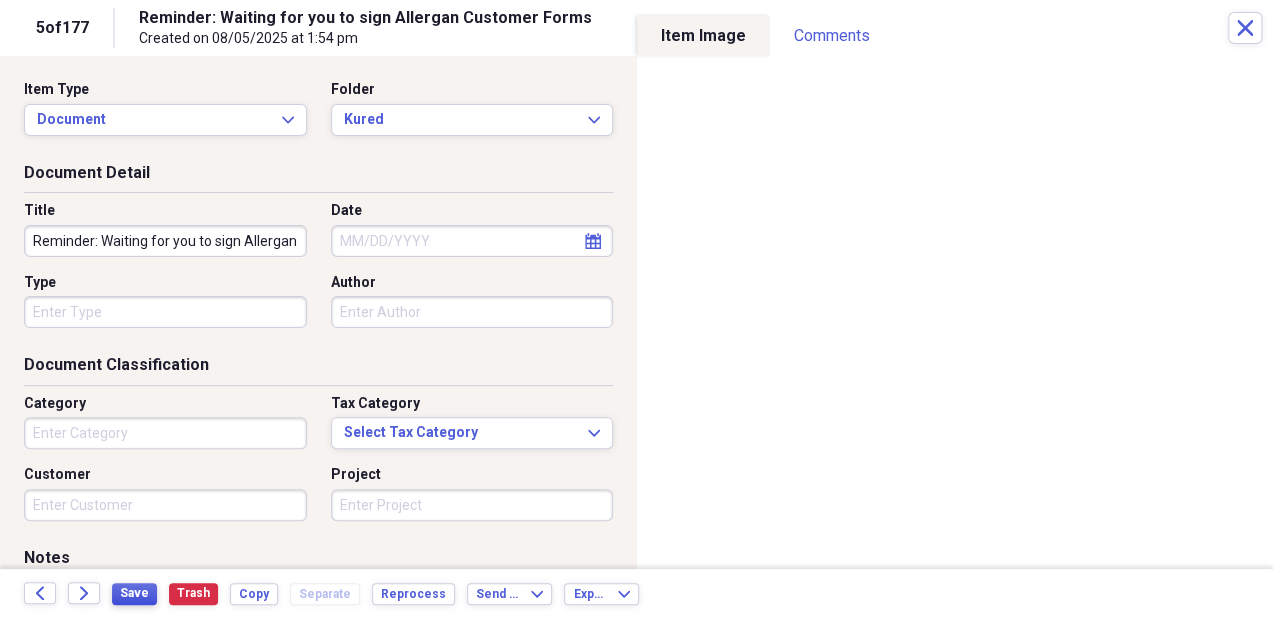 click on "Save" at bounding box center (134, 594) 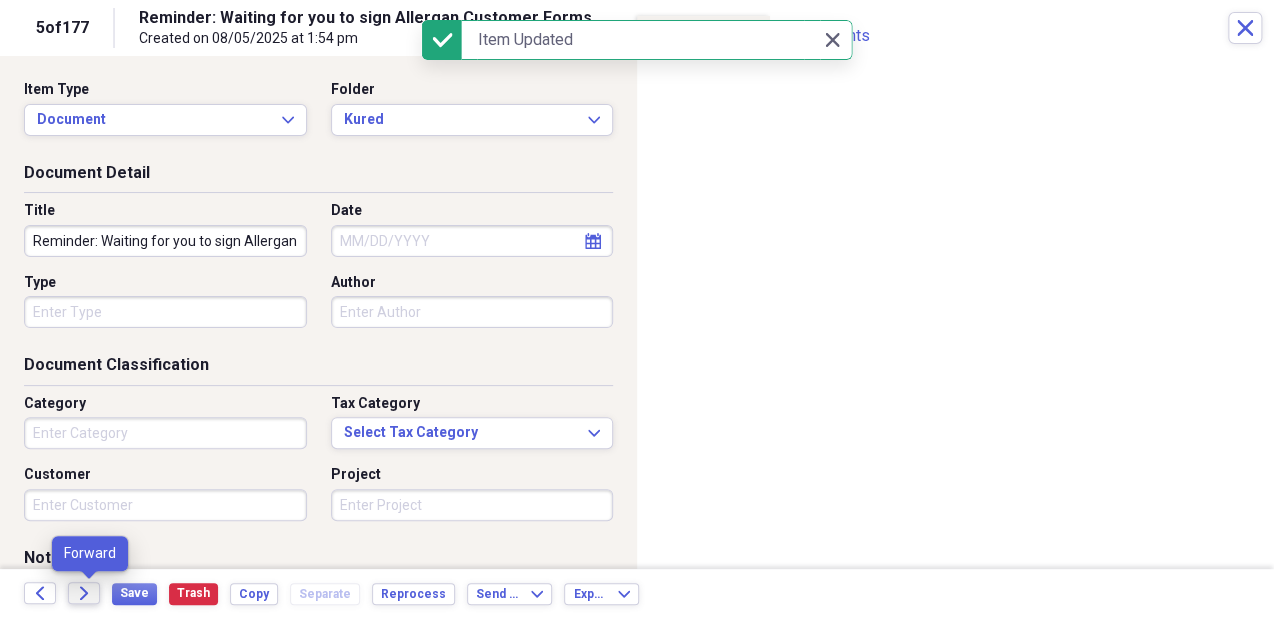 click on "Forward" 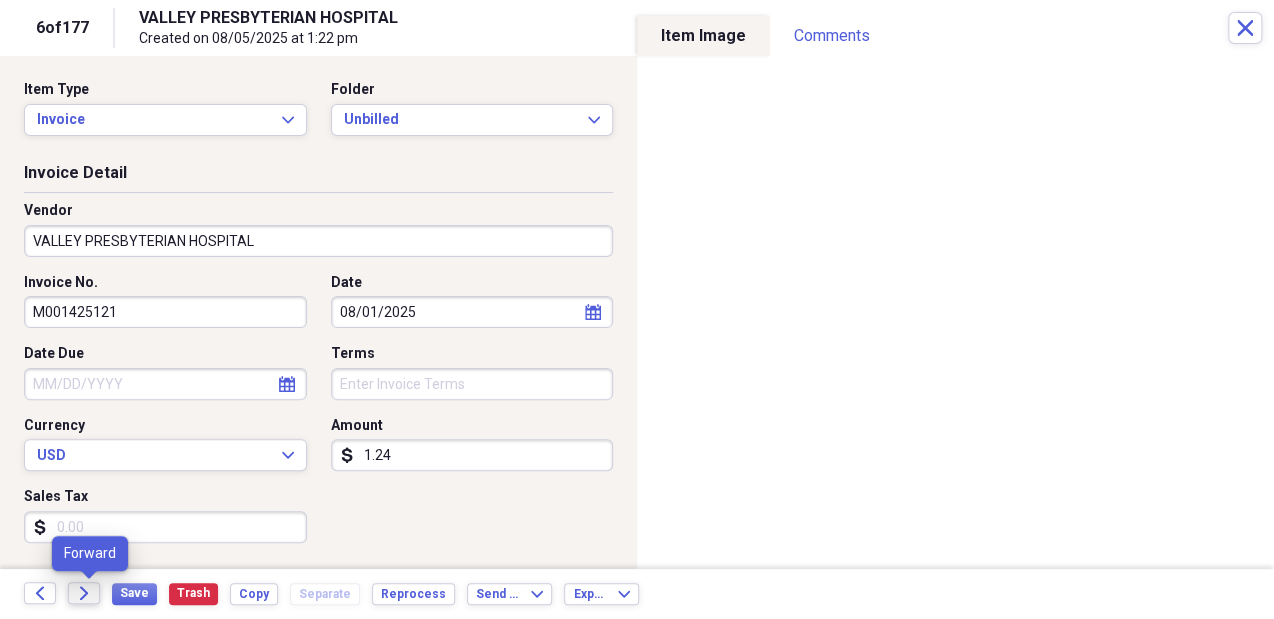 click on "Forward" 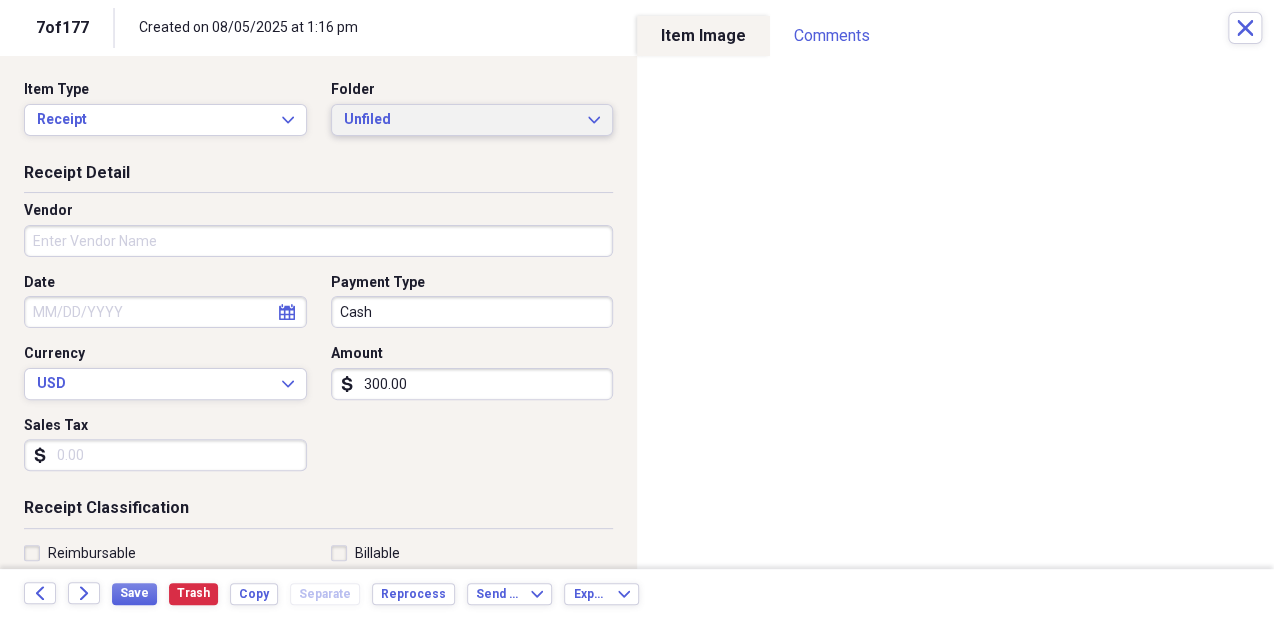 click on "Unfiled Expand" at bounding box center [472, 120] 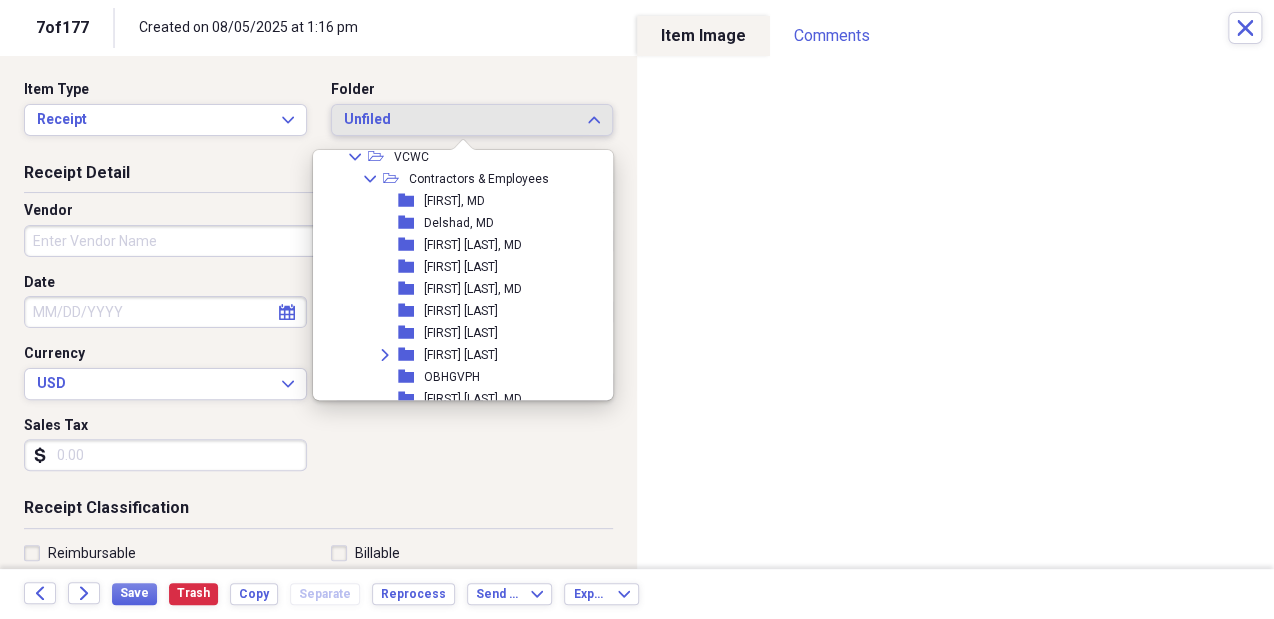 scroll, scrollTop: 999, scrollLeft: 0, axis: vertical 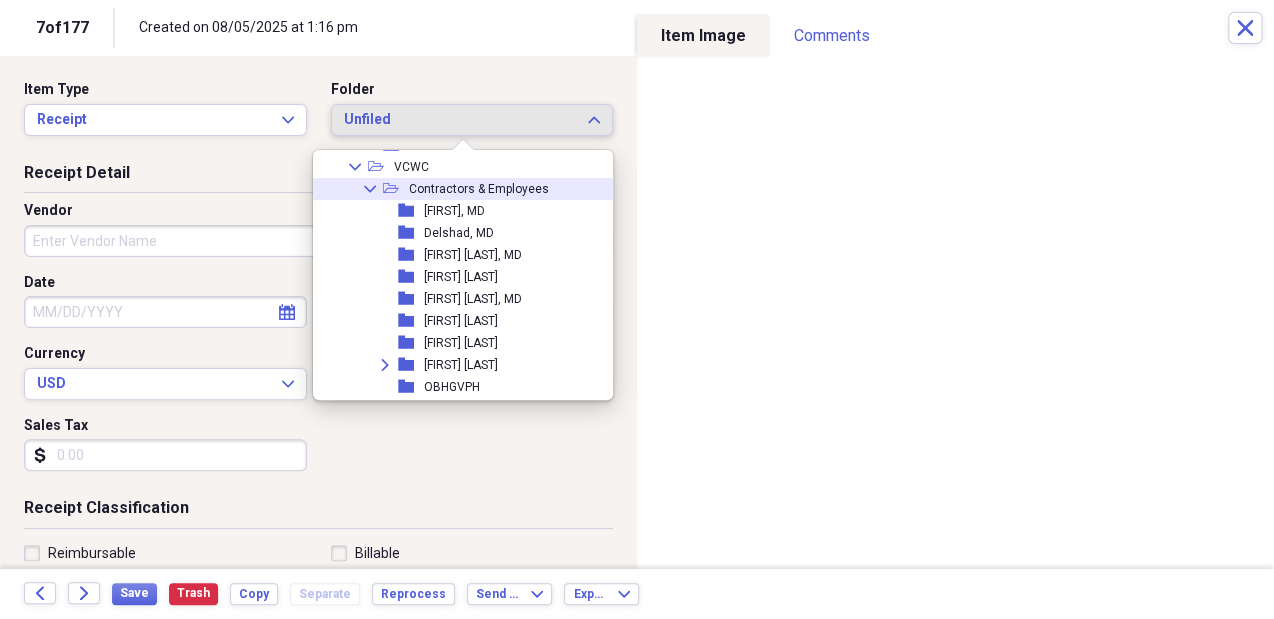 click on "Contractors & Employees" at bounding box center [479, 189] 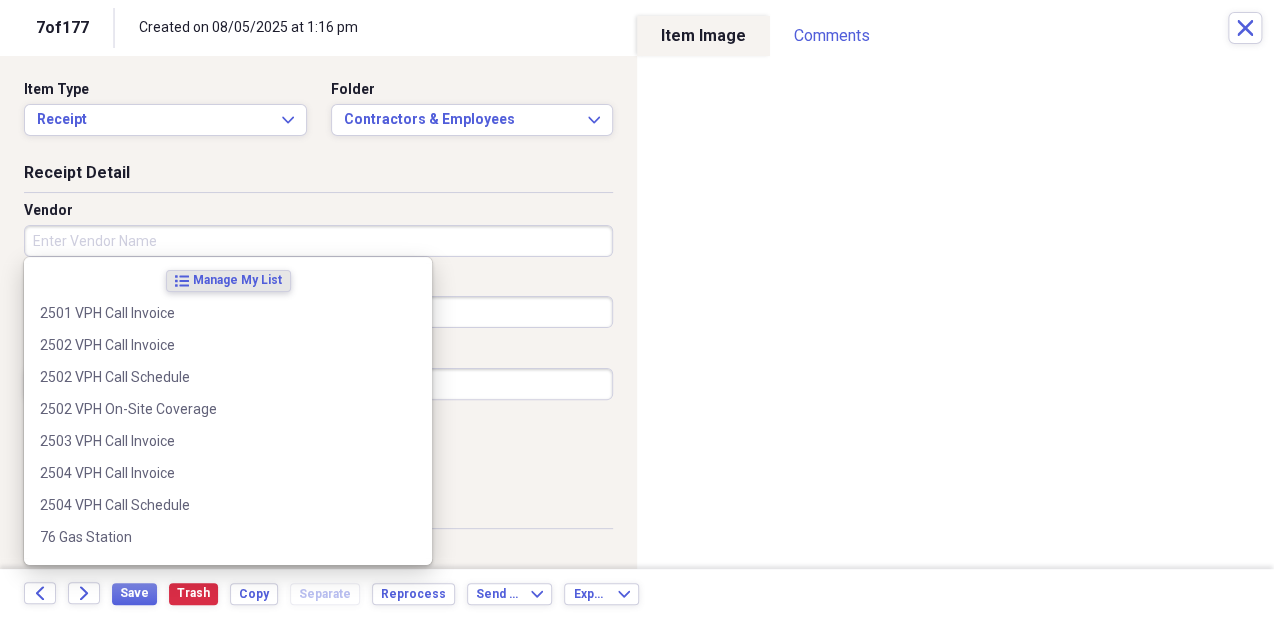 click on "Vendor" at bounding box center (318, 241) 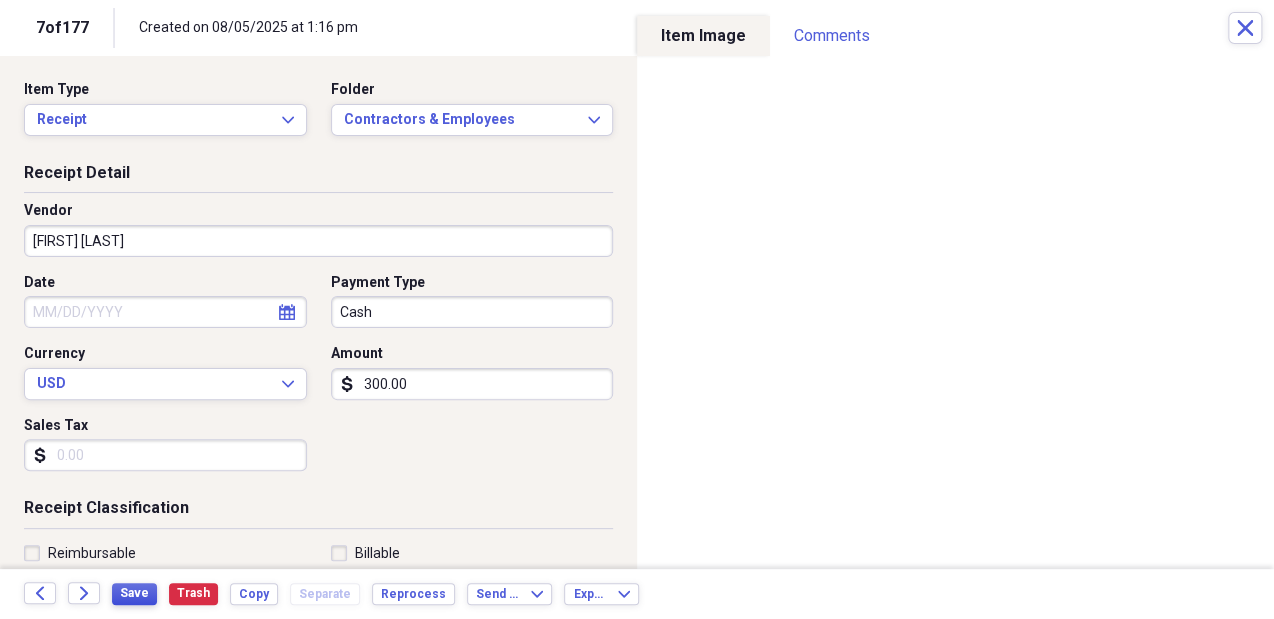 type on "[FIRST] [LAST]" 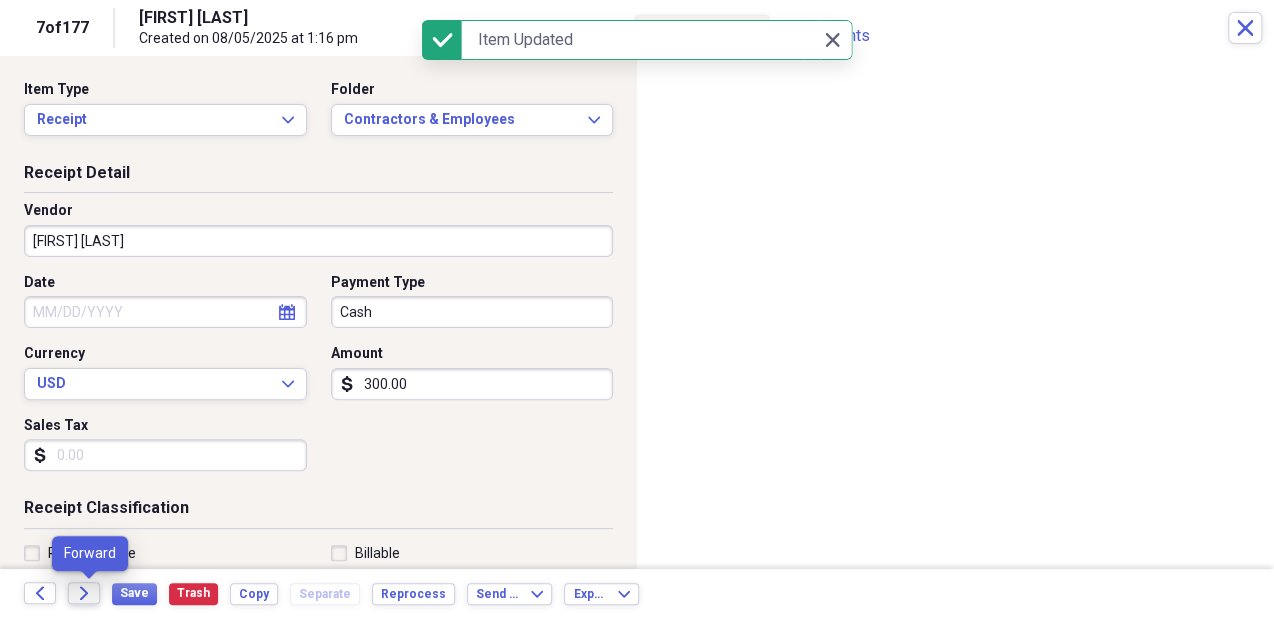 click on "Forward" 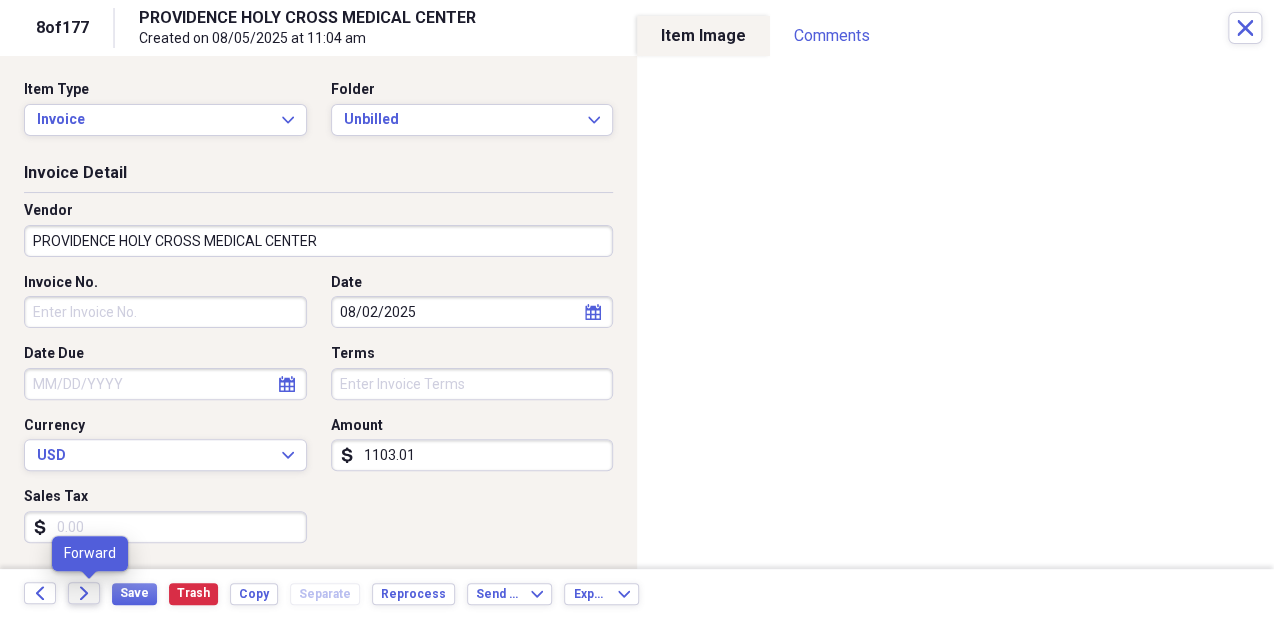 click 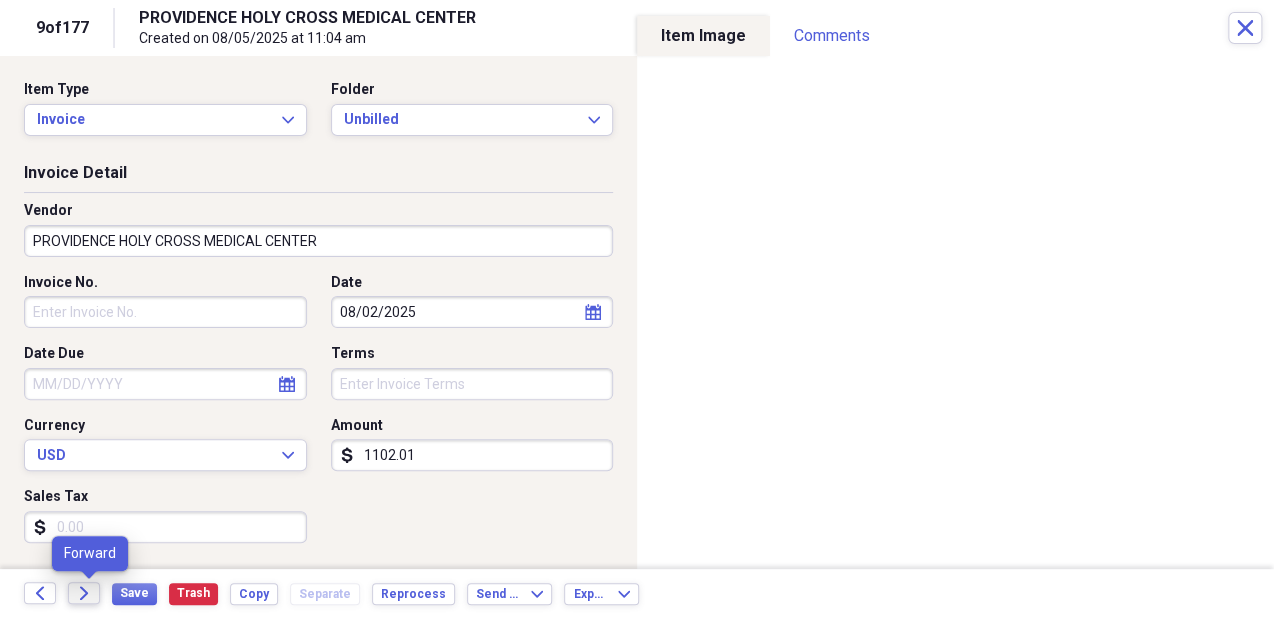 click on "Forward" 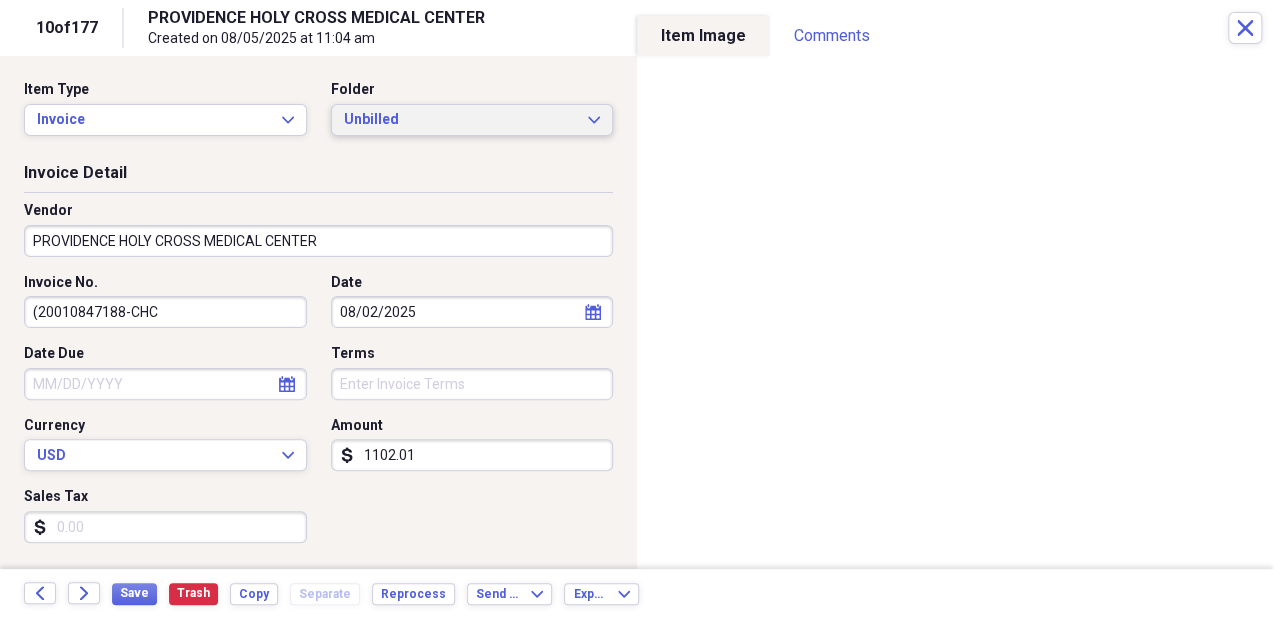 click on "Unbilled Expand" at bounding box center [472, 120] 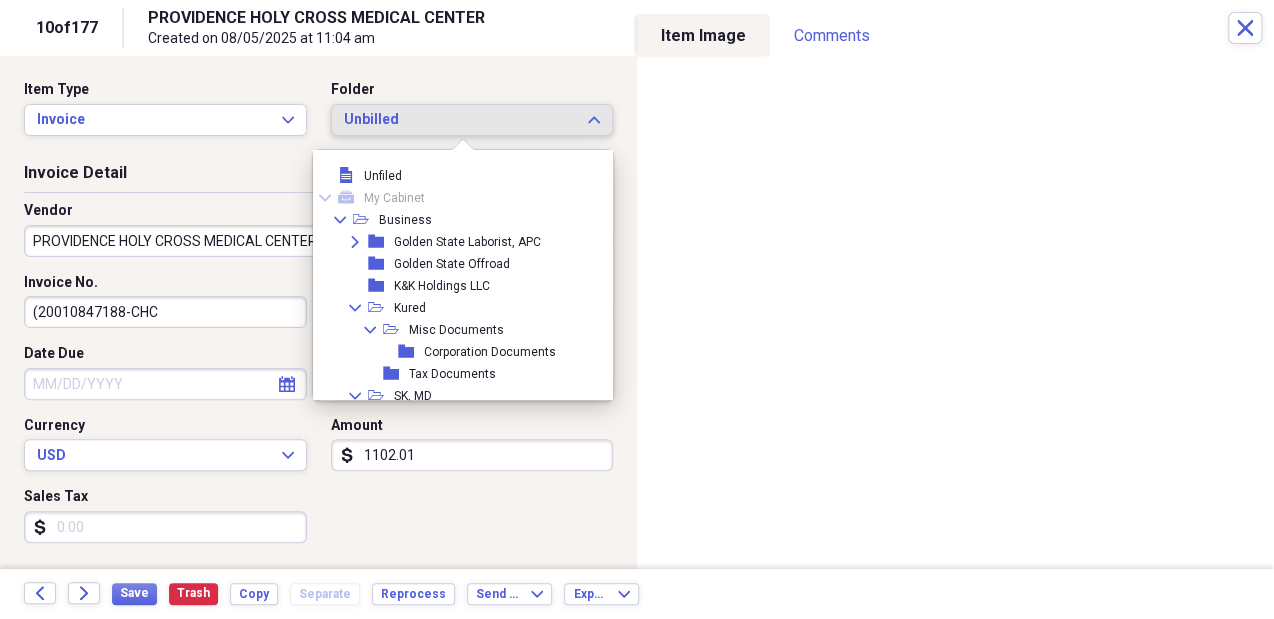 scroll, scrollTop: 215, scrollLeft: 0, axis: vertical 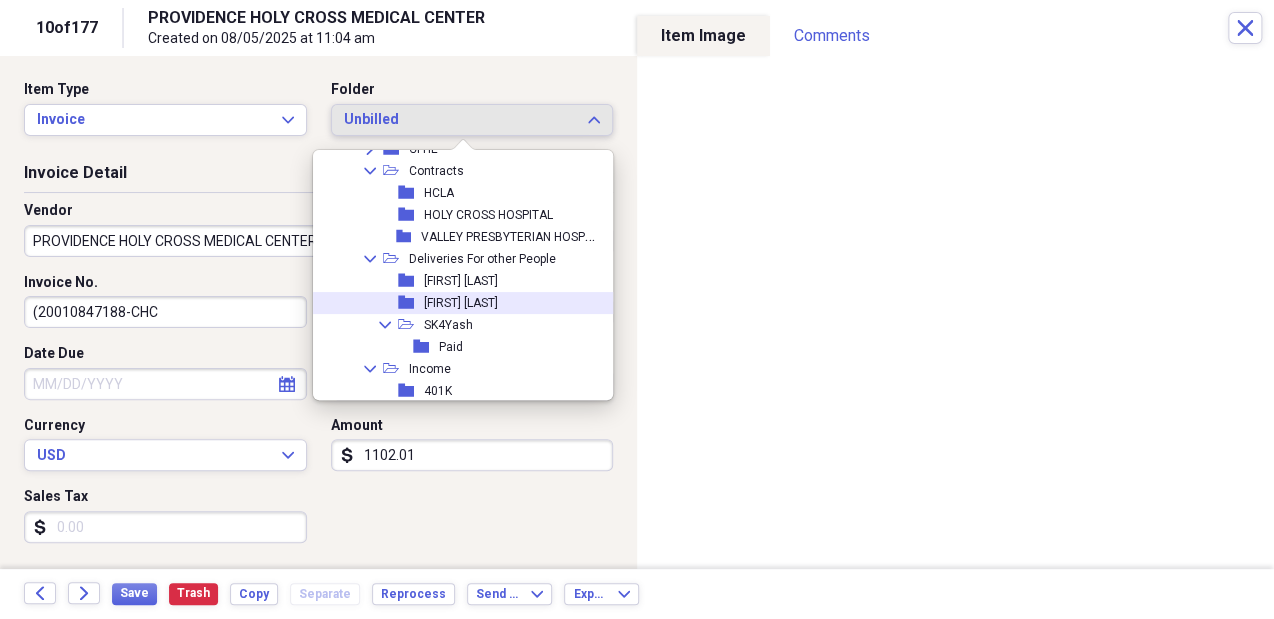 click on "[FIRST] [LAST]" at bounding box center [461, 303] 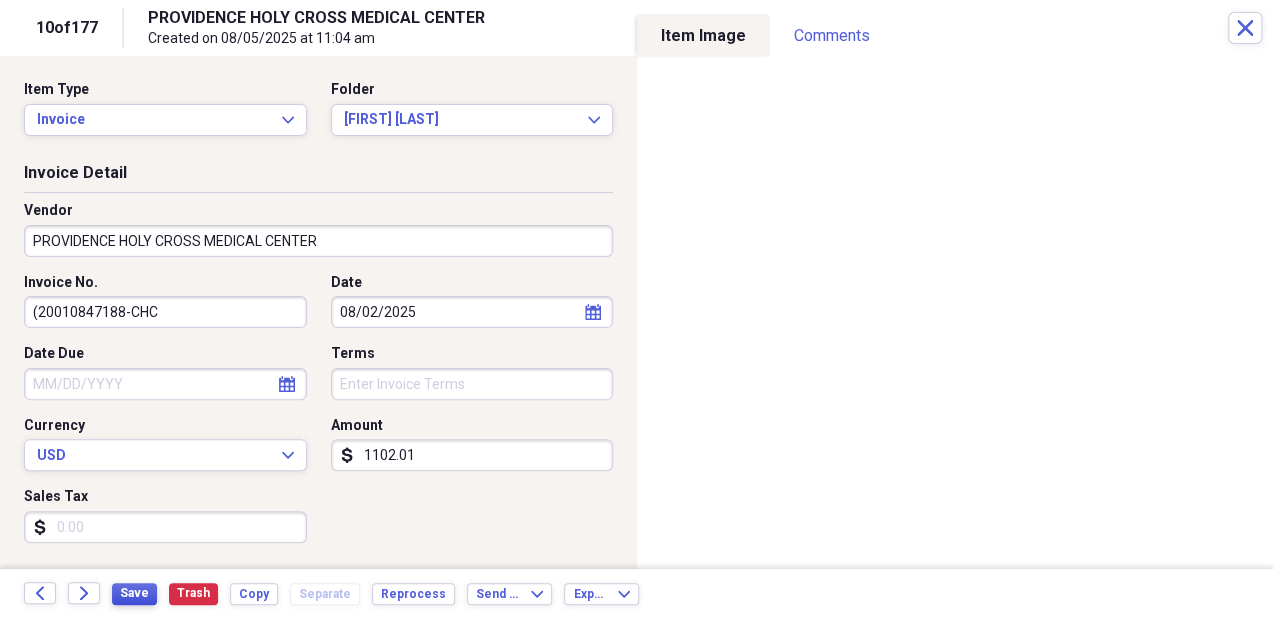click on "Save" at bounding box center [134, 593] 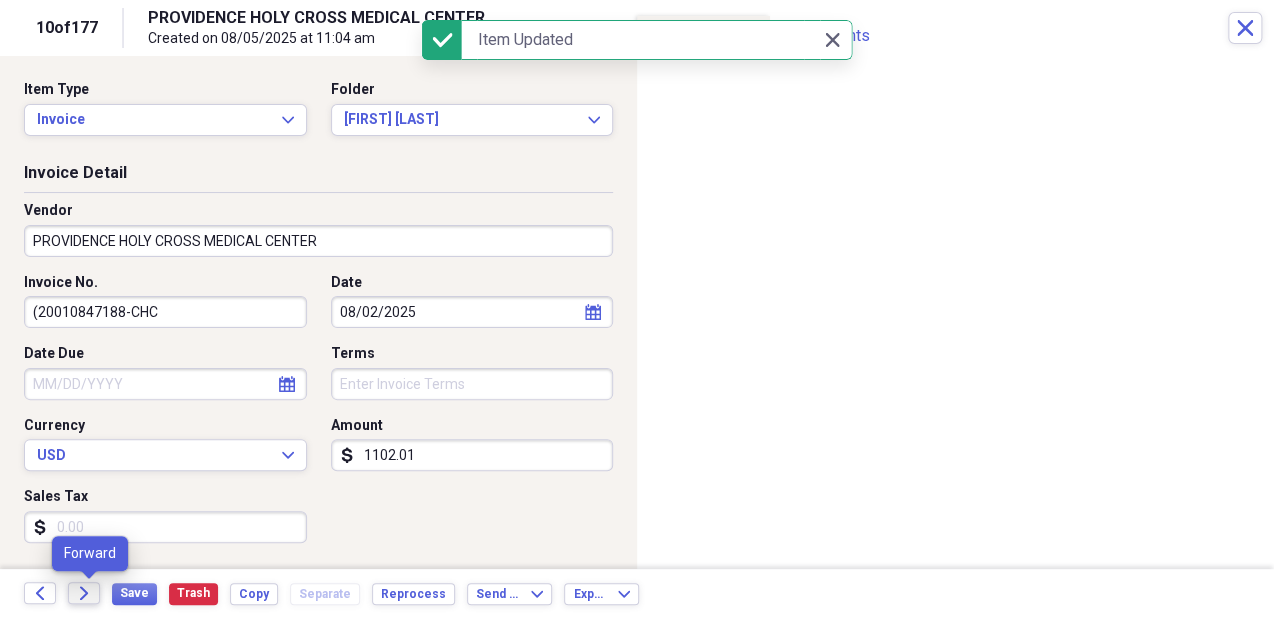 click on "Forward" 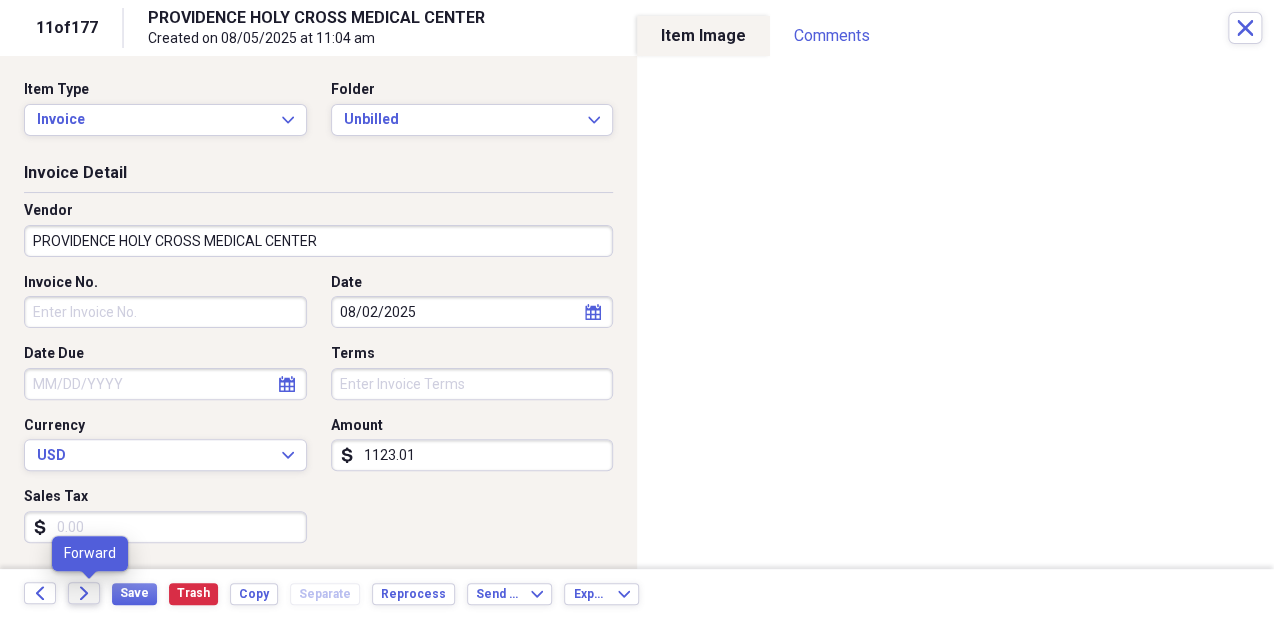 click on "Forward" 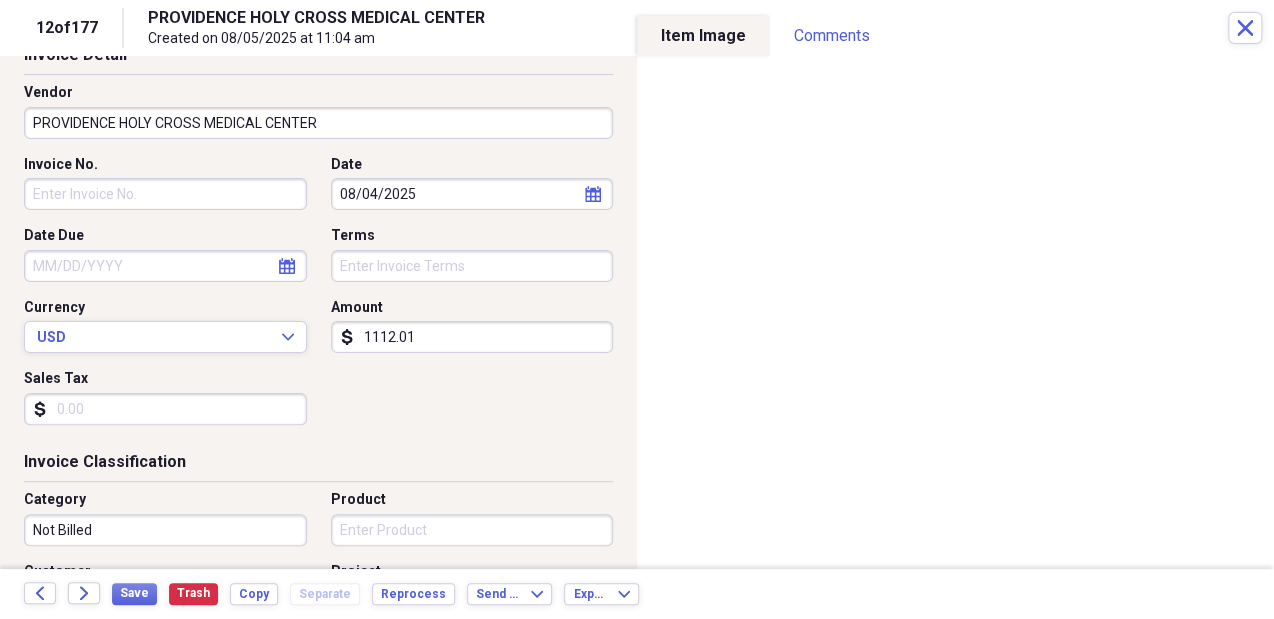 scroll, scrollTop: 120, scrollLeft: 0, axis: vertical 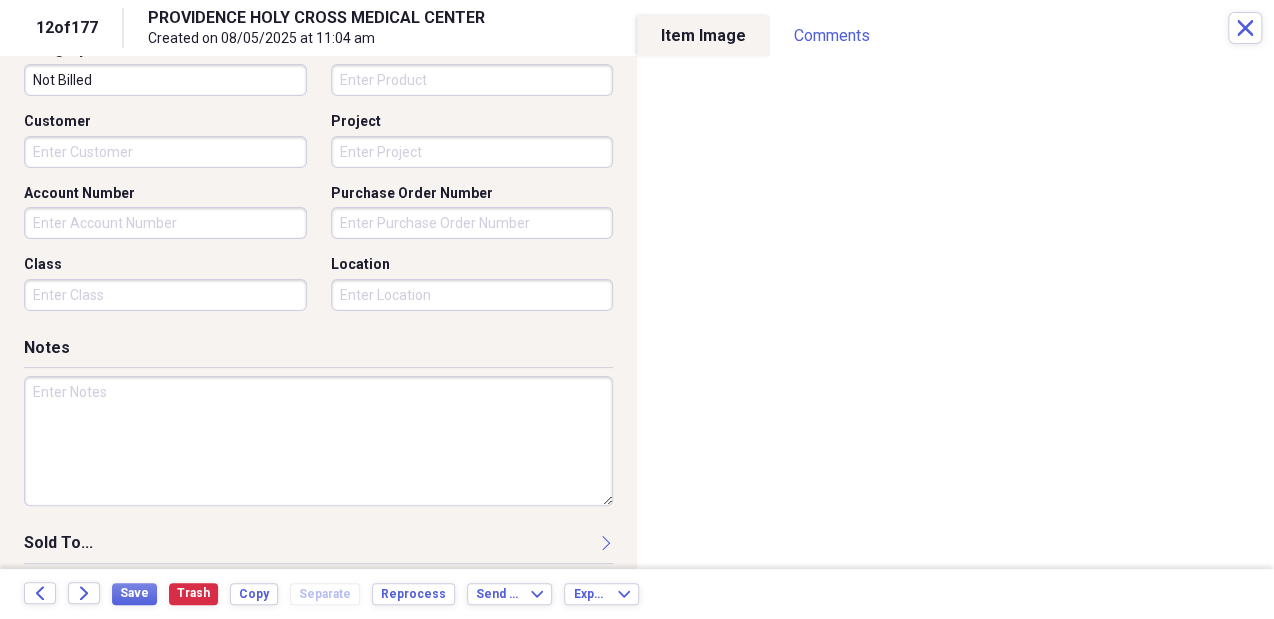 click on "Notes" at bounding box center (318, 434) 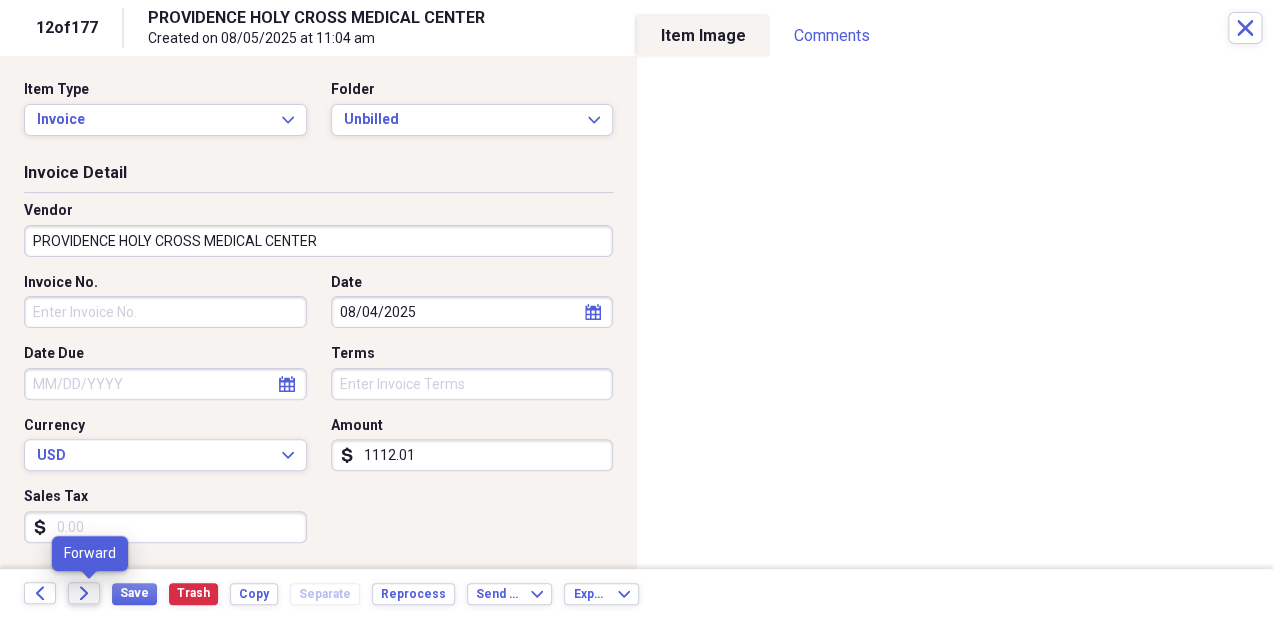 click on "Forward" at bounding box center (84, 593) 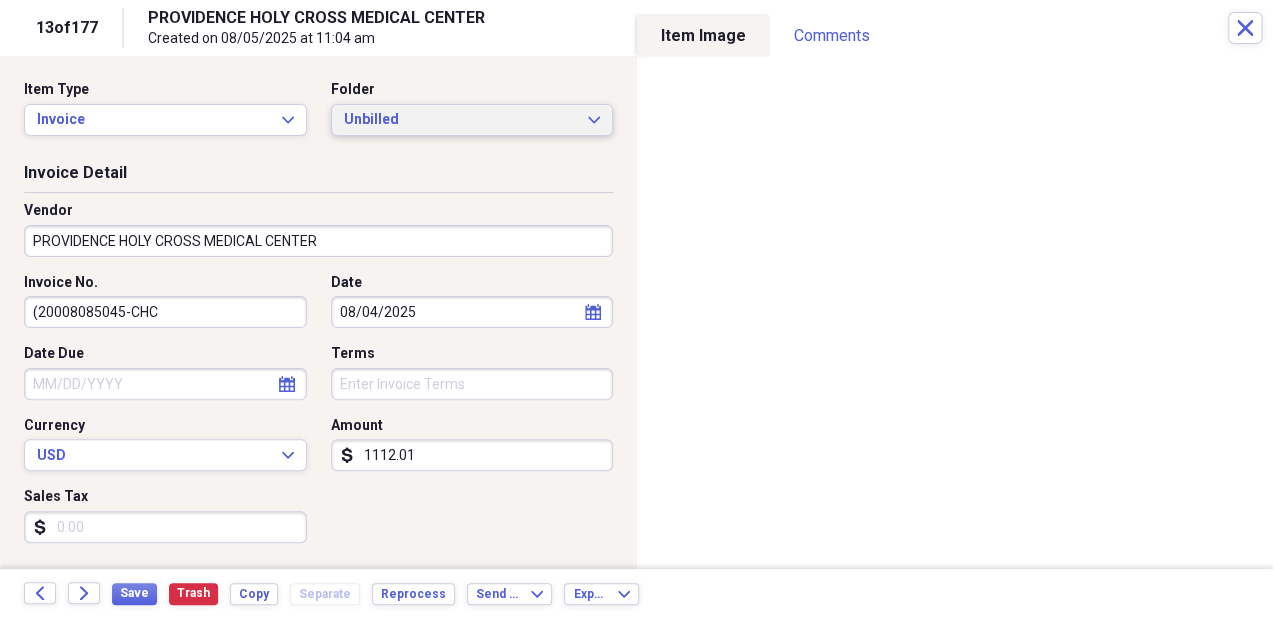 click on "Unbilled" at bounding box center (460, 120) 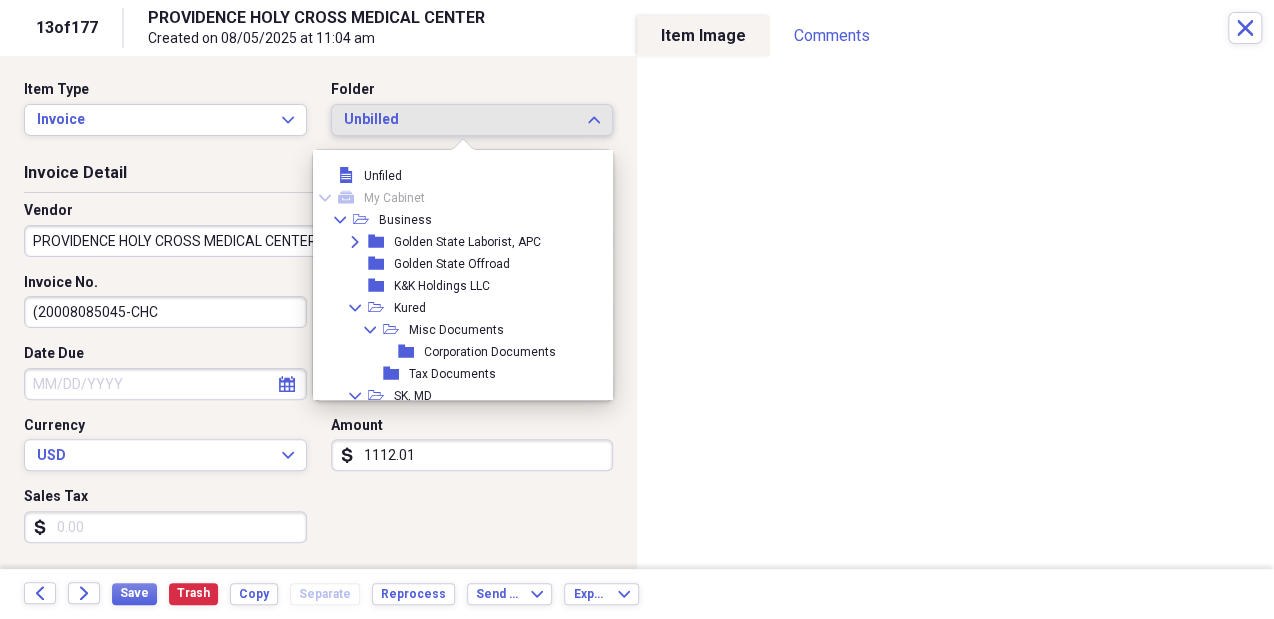 scroll, scrollTop: 215, scrollLeft: 0, axis: vertical 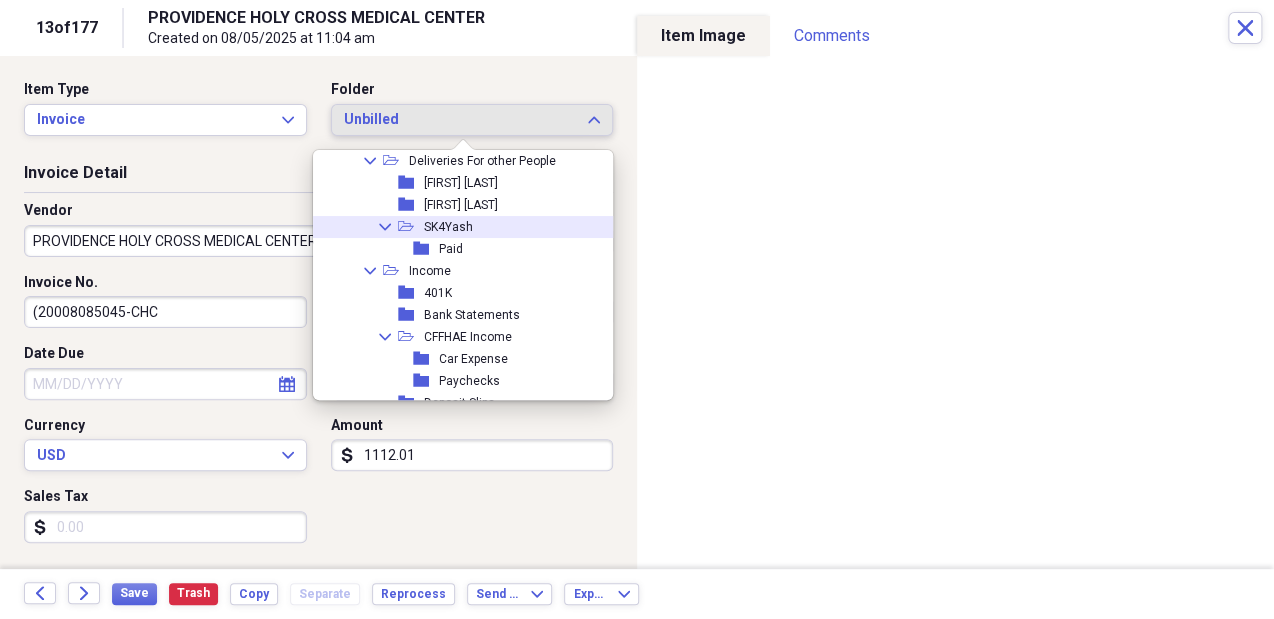 click on "Collapse open-folder SK4Yash" at bounding box center (458, 227) 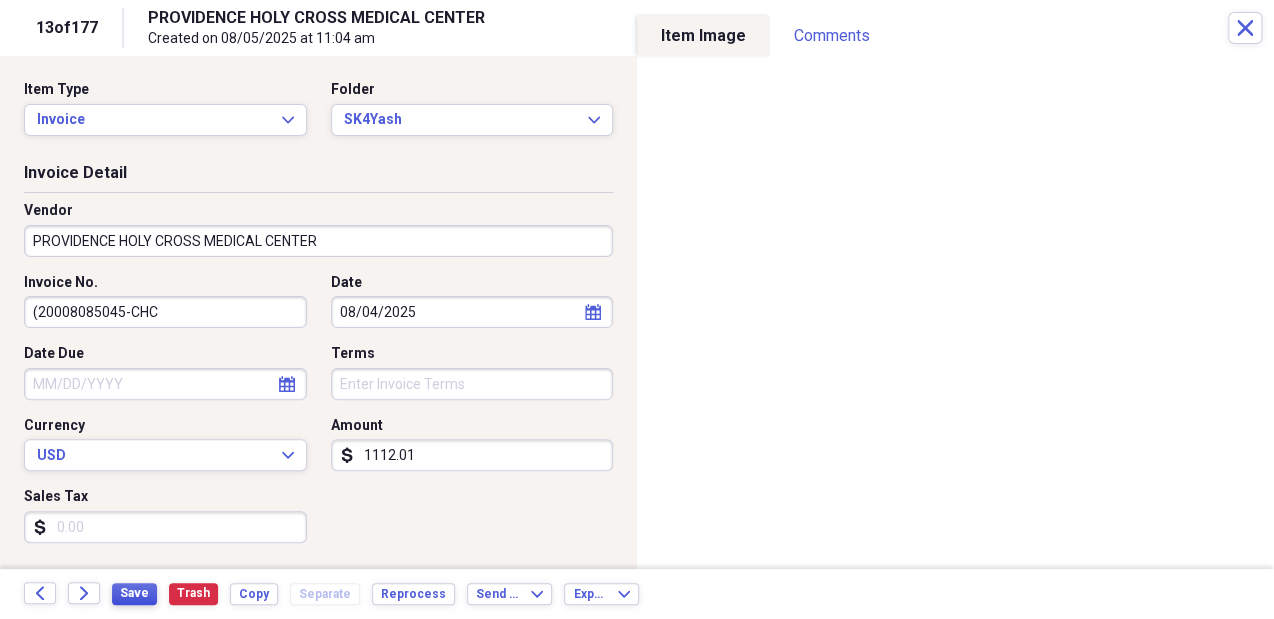 click on "Save" at bounding box center (134, 593) 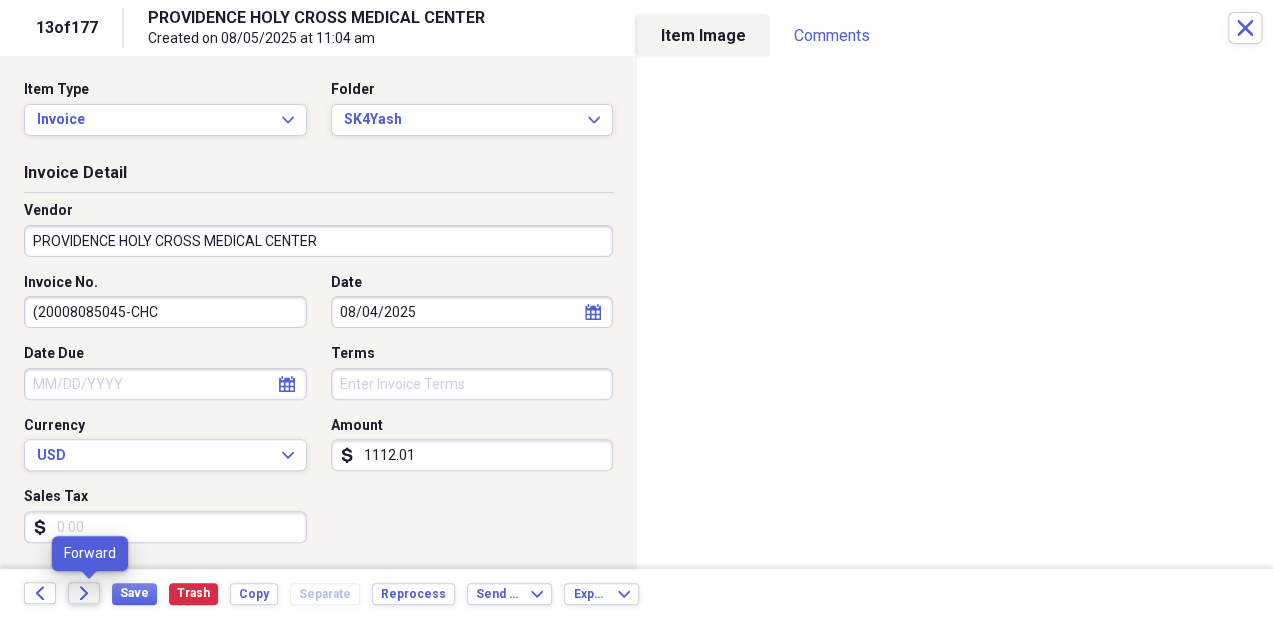 click 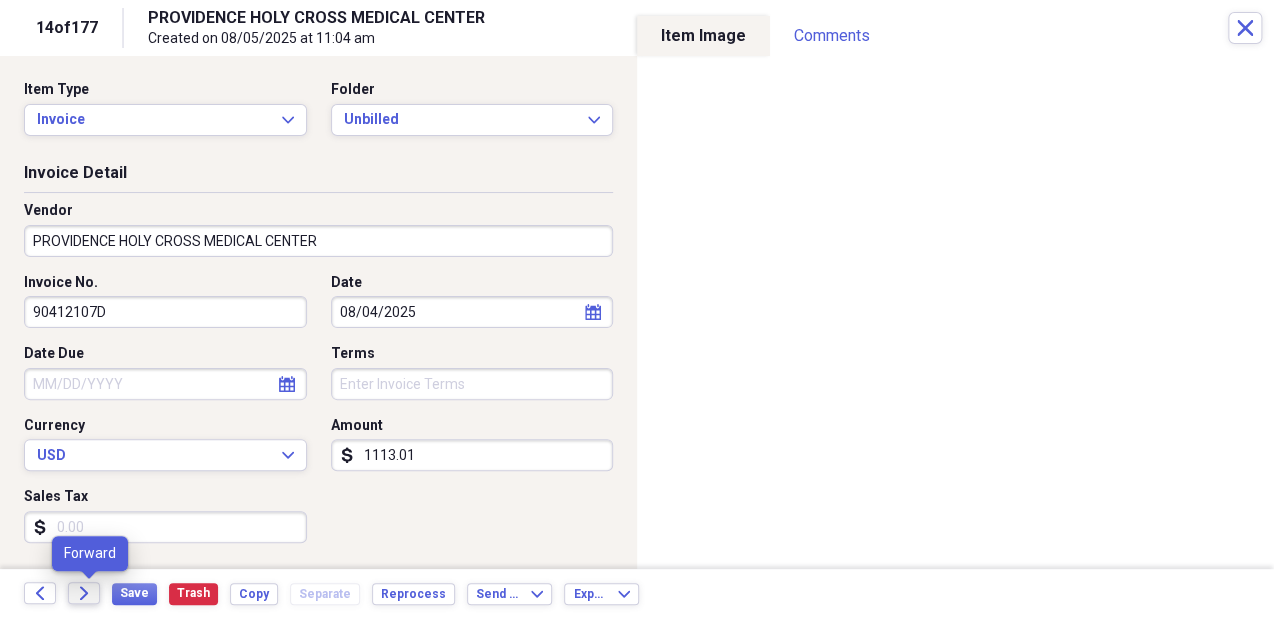 click on "Forward" 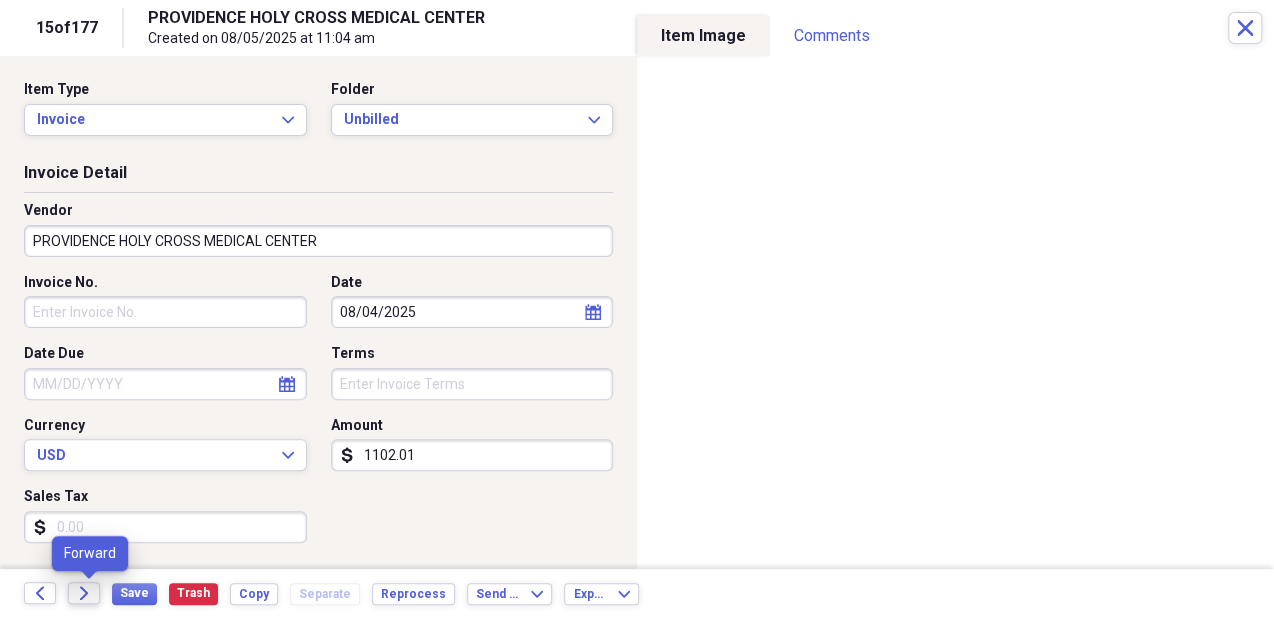 click on "Forward" 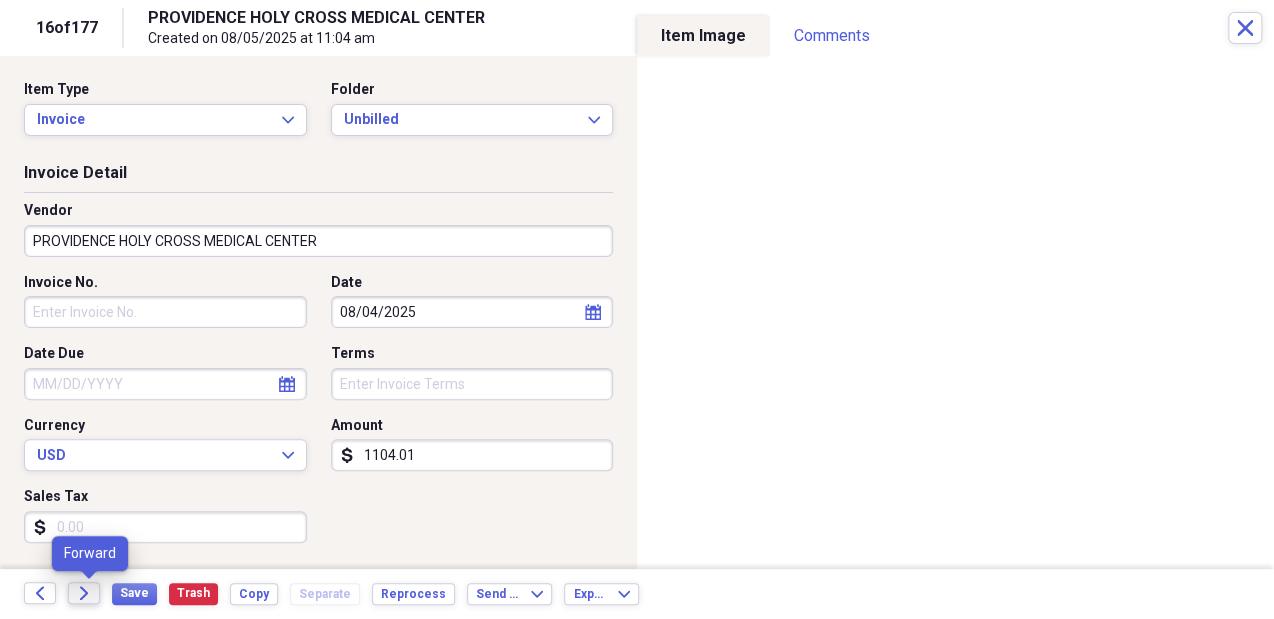click on "Forward" at bounding box center (84, 593) 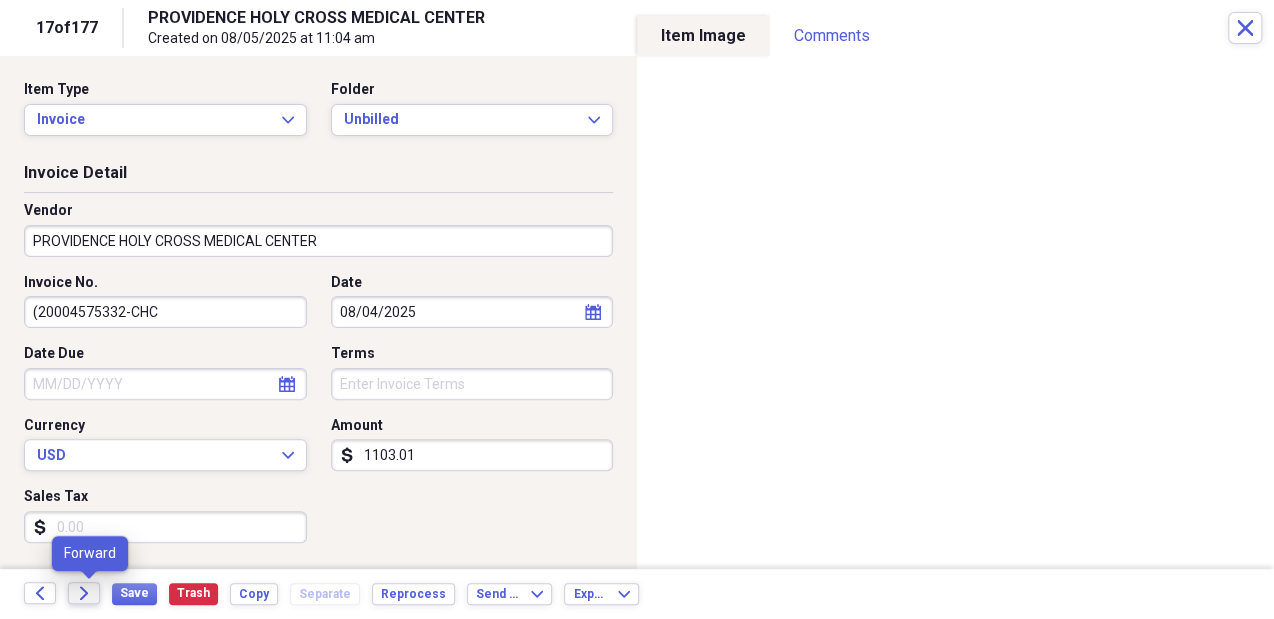 click on "Forward" at bounding box center (84, 593) 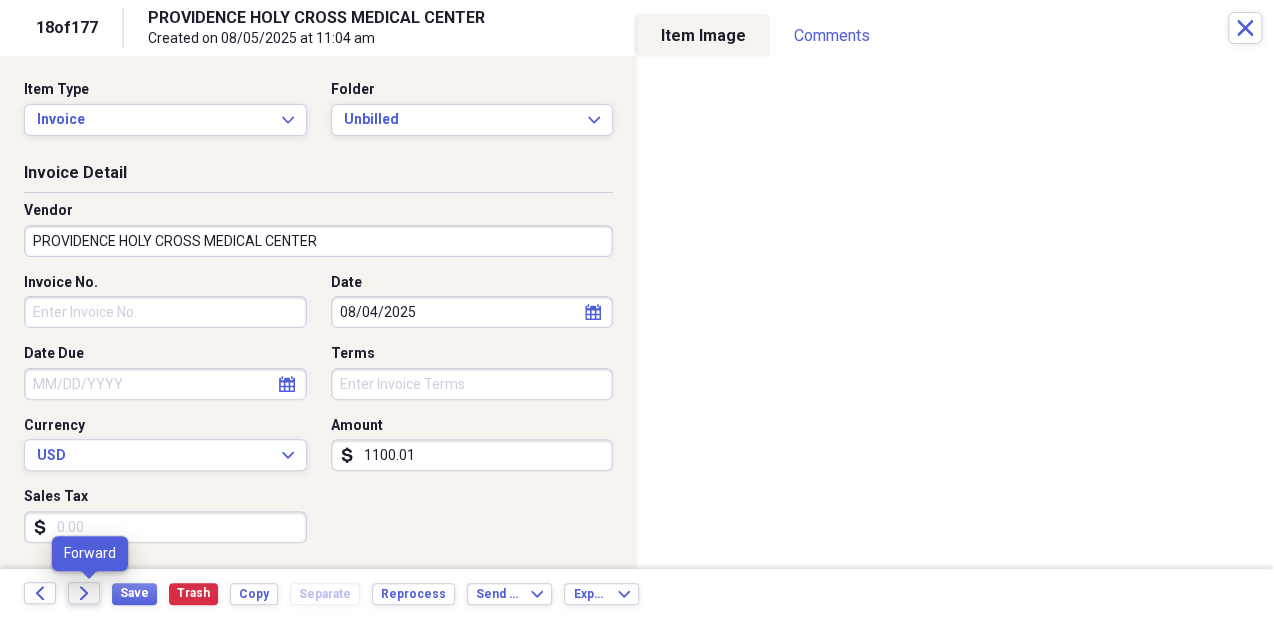 click on "Forward" 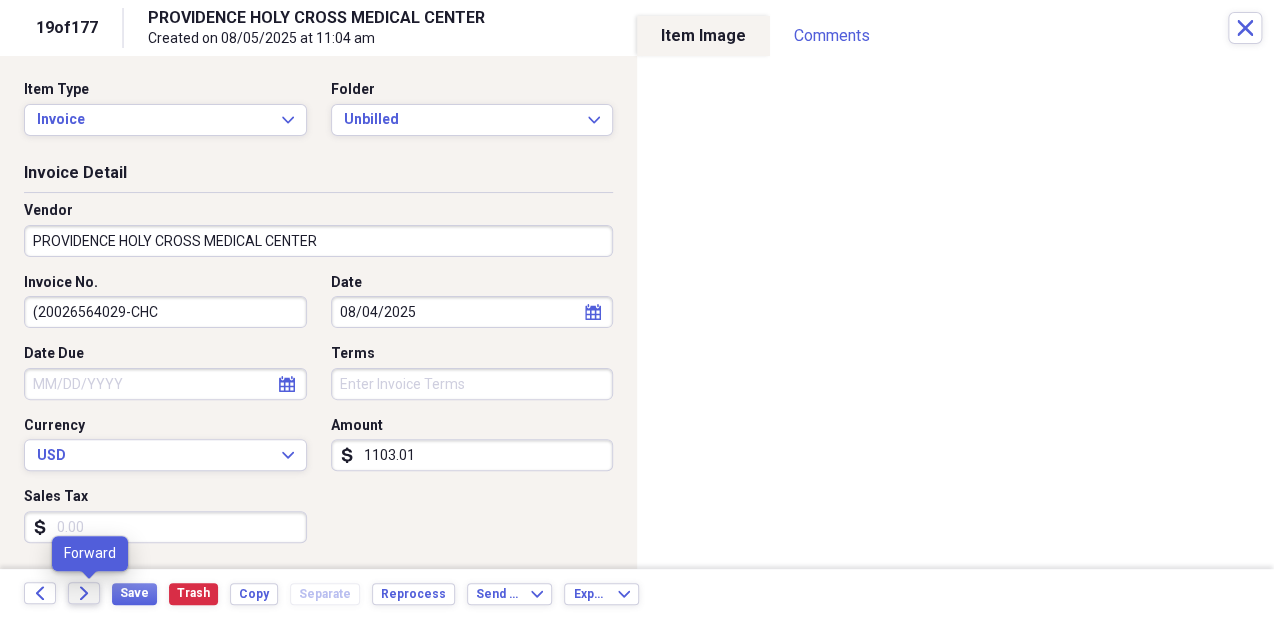 click on "Forward" 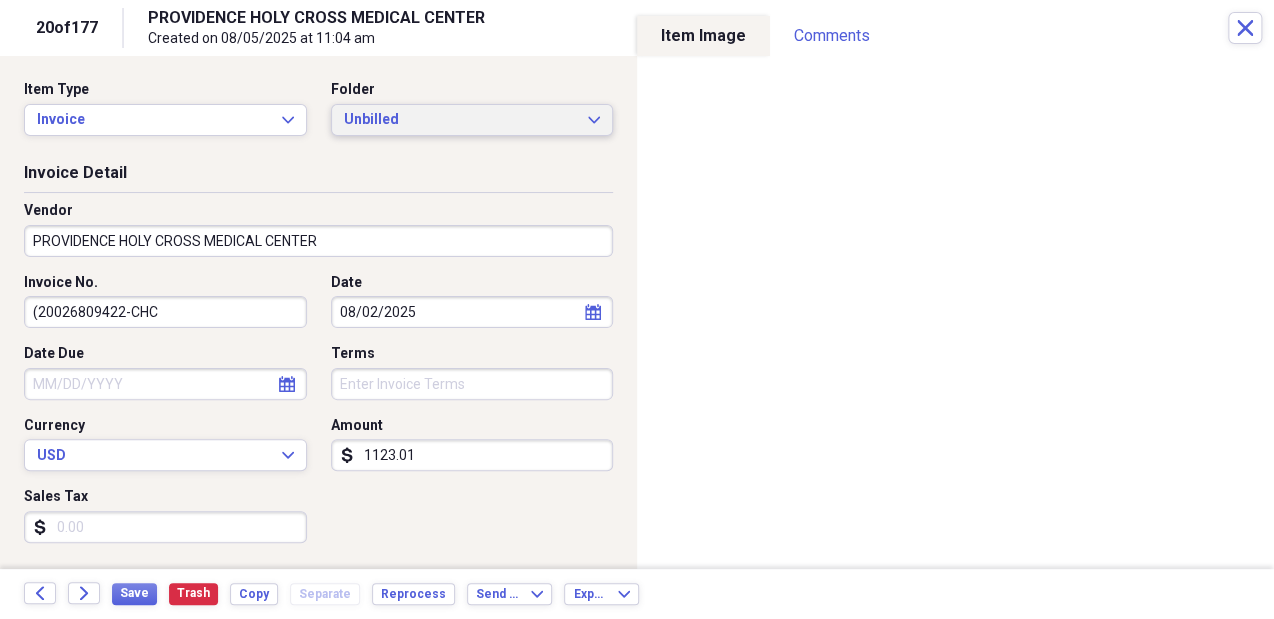 click on "Unbilled" at bounding box center (460, 120) 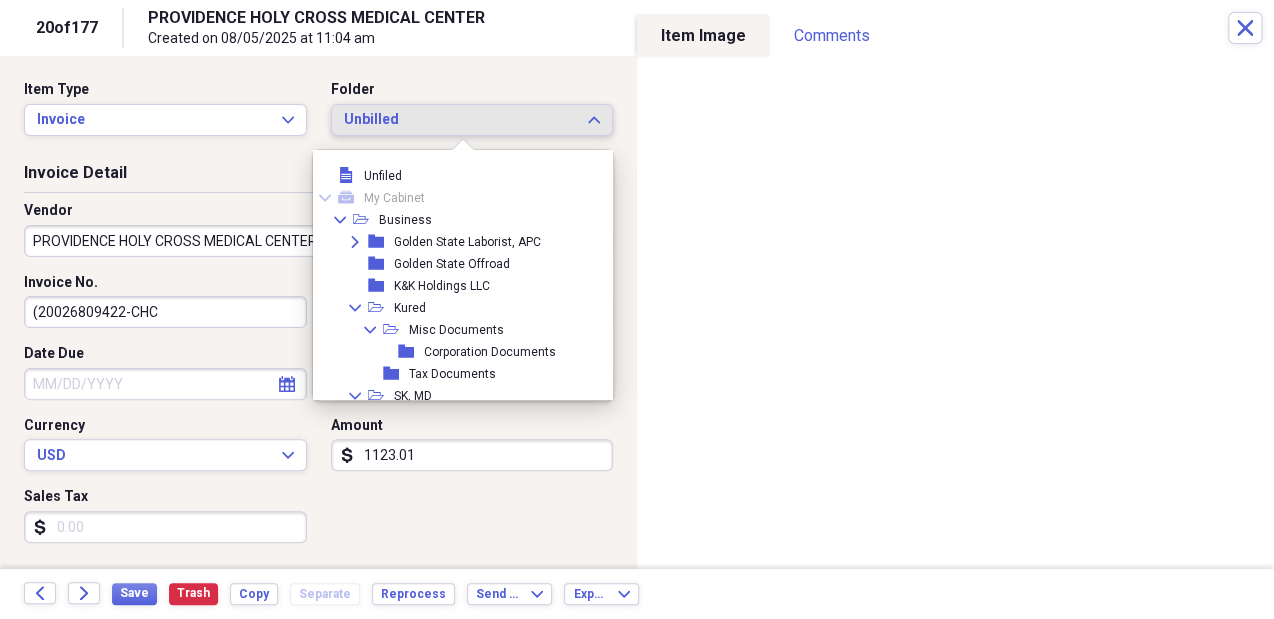 scroll, scrollTop: 215, scrollLeft: 0, axis: vertical 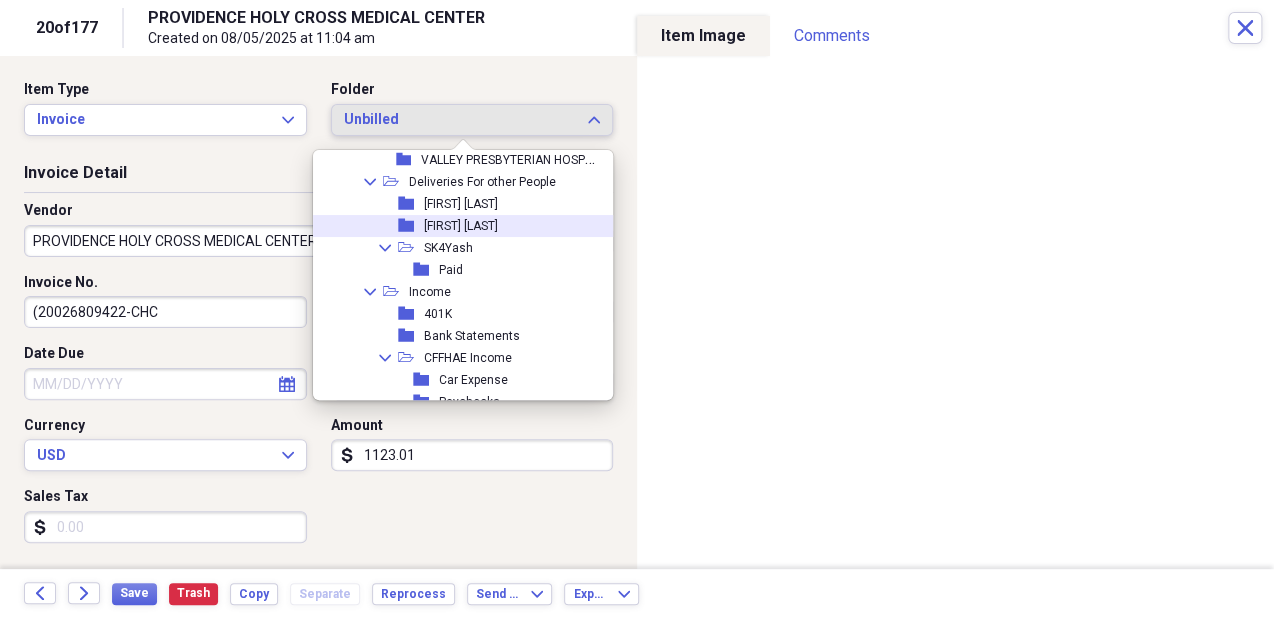 click on "[FIRST] [LAST]" at bounding box center (461, 226) 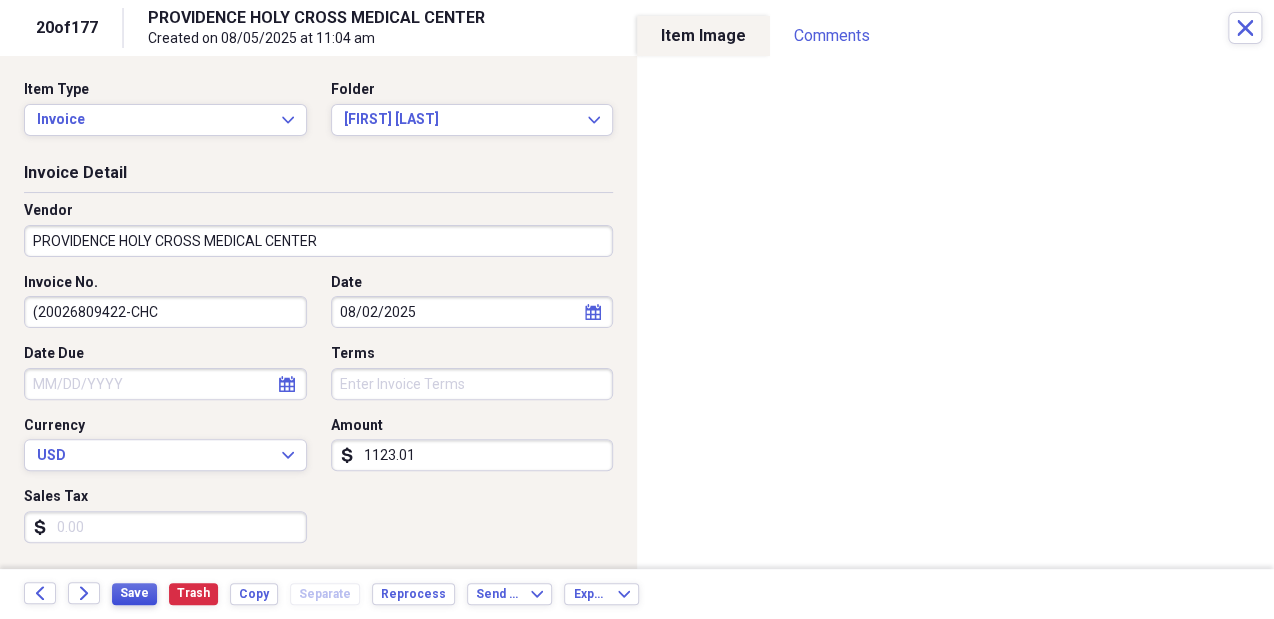 click on "Save" at bounding box center [134, 593] 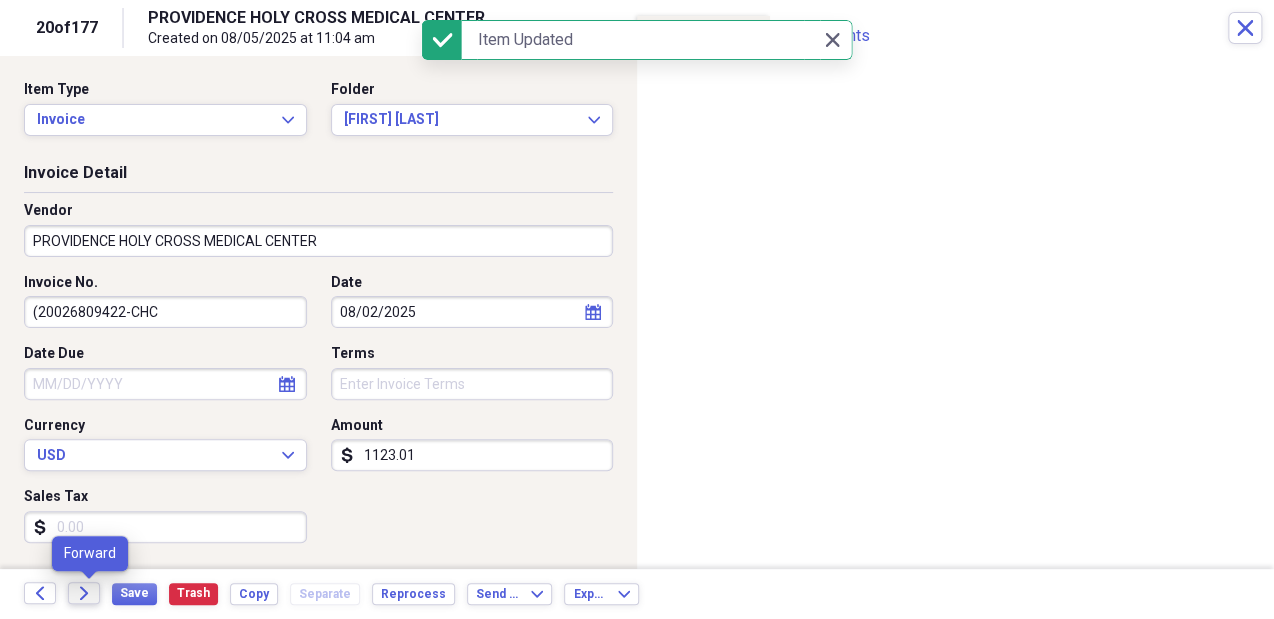 click on "Forward" 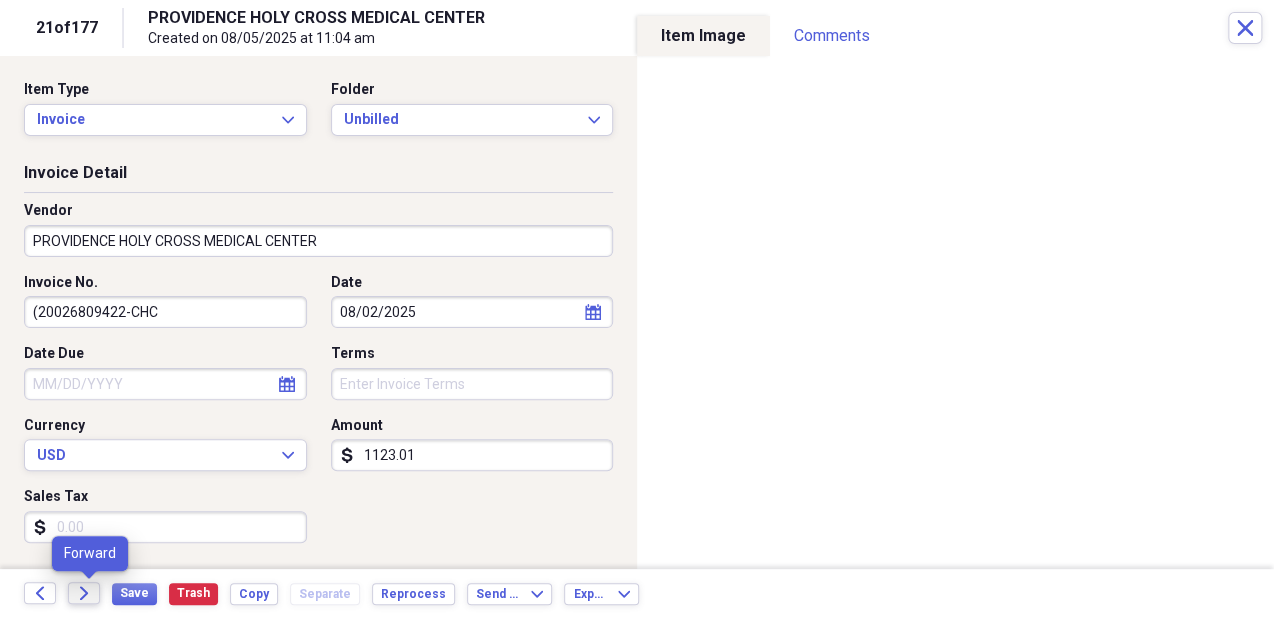 click on "Forward" 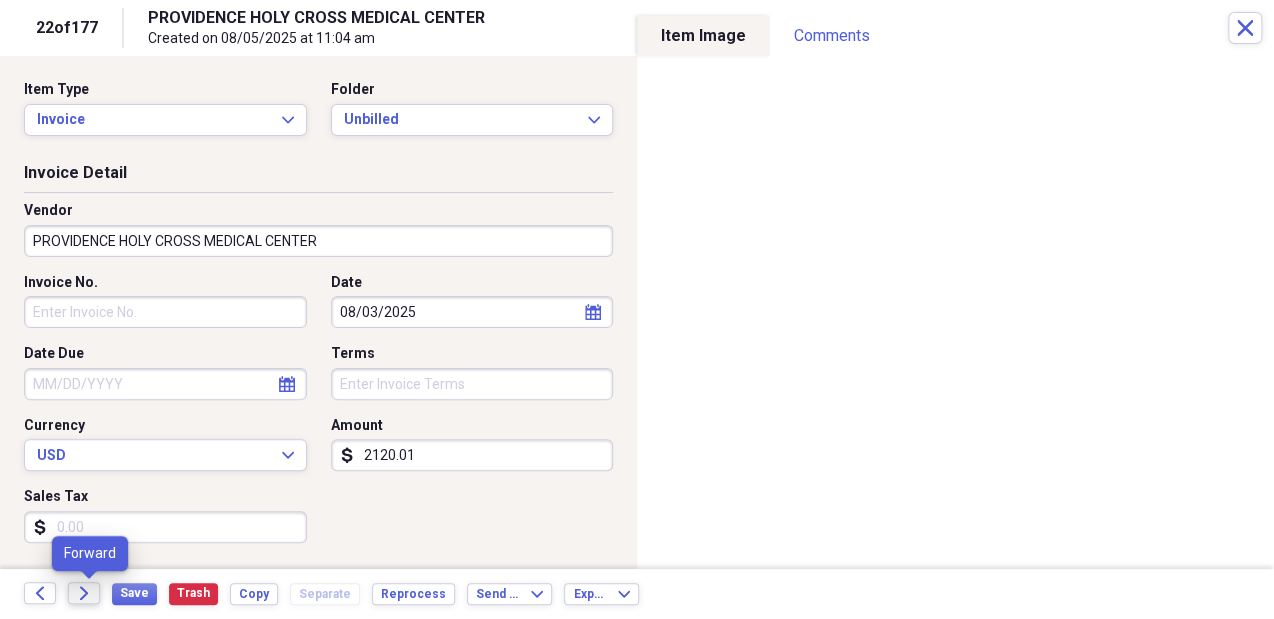 click on "Forward" 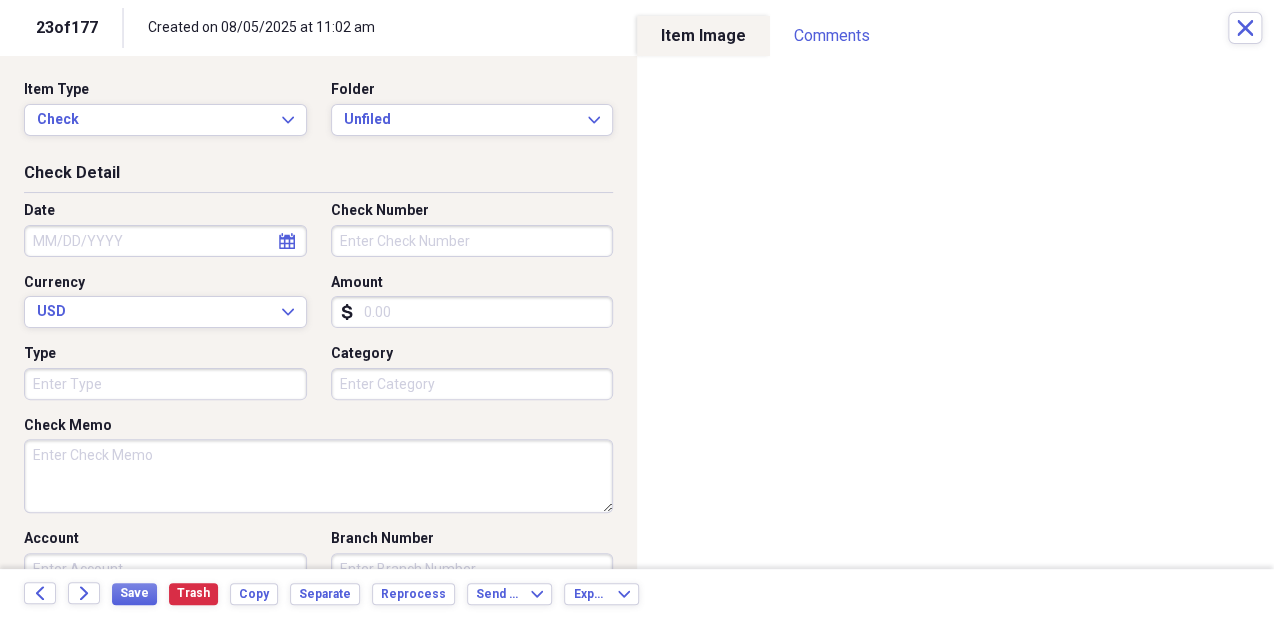 click on "Item Type Check Expand Folder Unfiled Expand" at bounding box center [318, 116] 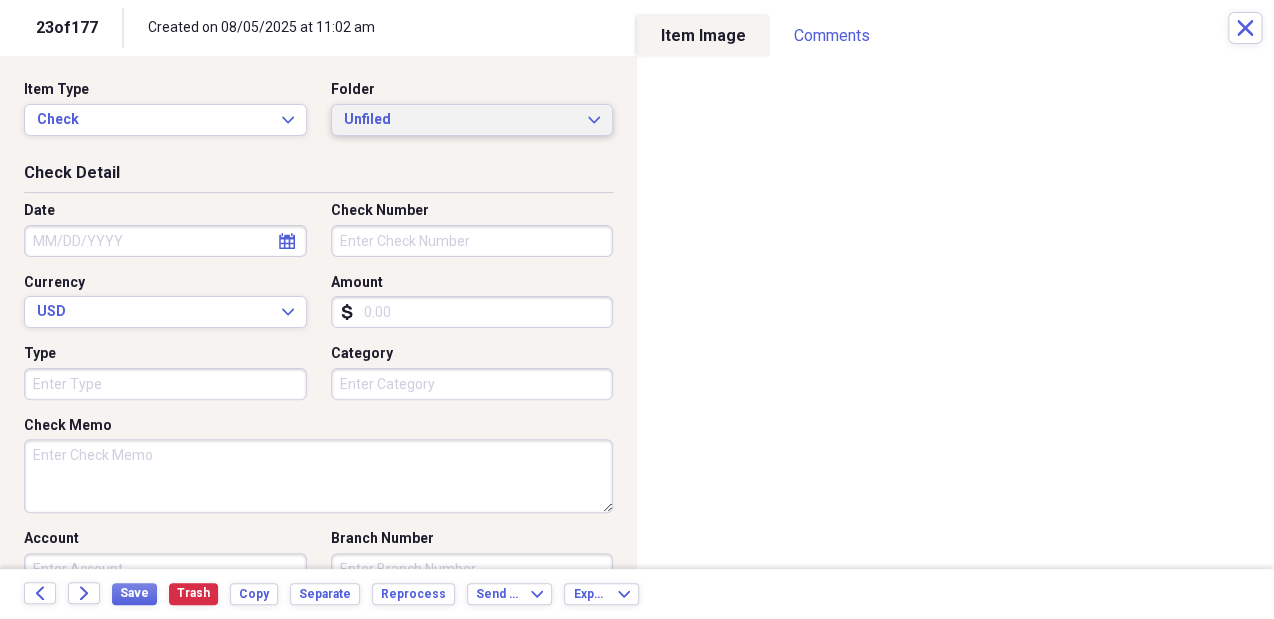 click on "Unfiled Expand" at bounding box center [472, 120] 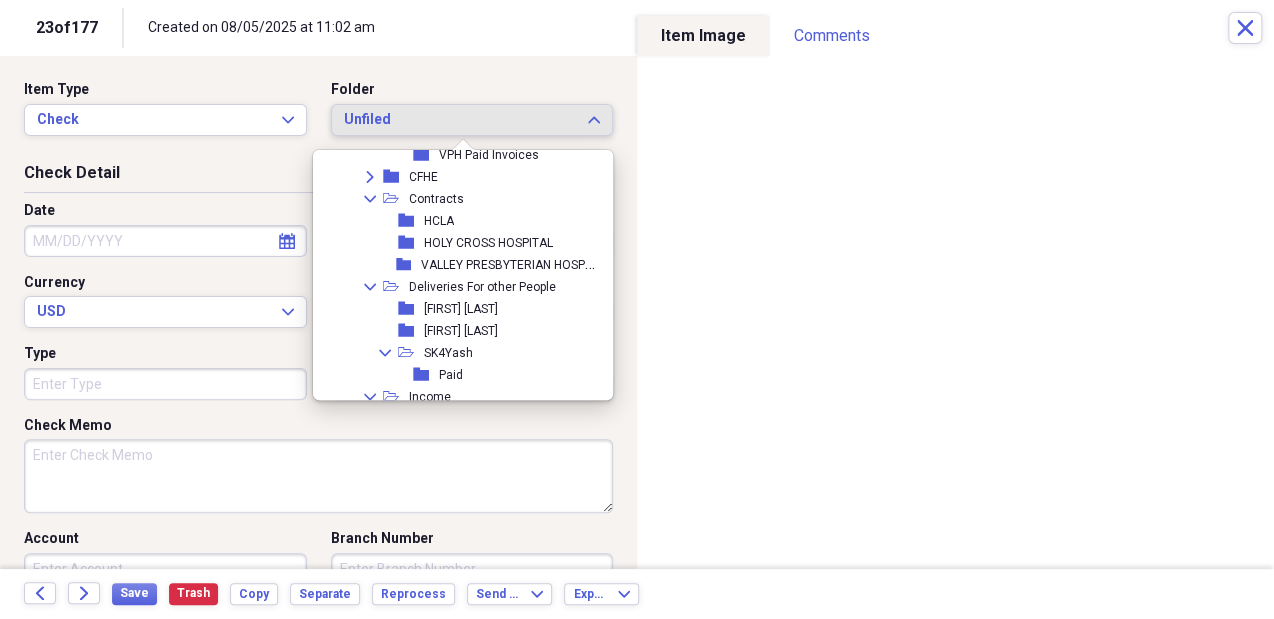 scroll, scrollTop: 648, scrollLeft: 0, axis: vertical 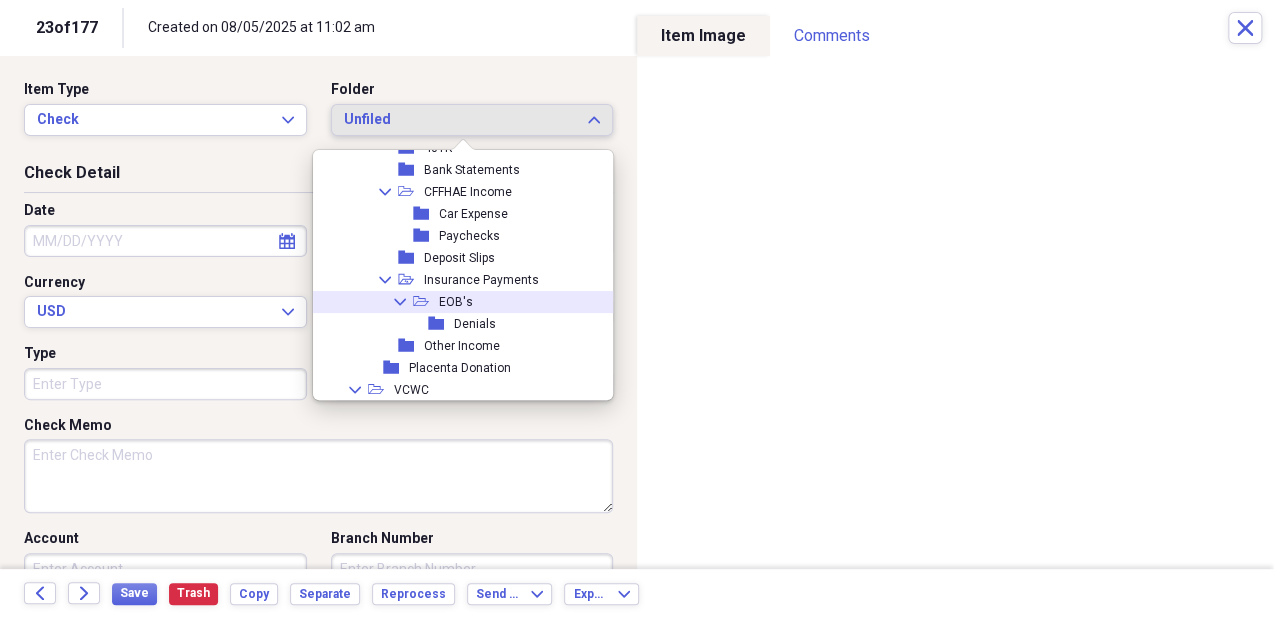 click on "EOB's" at bounding box center (456, 302) 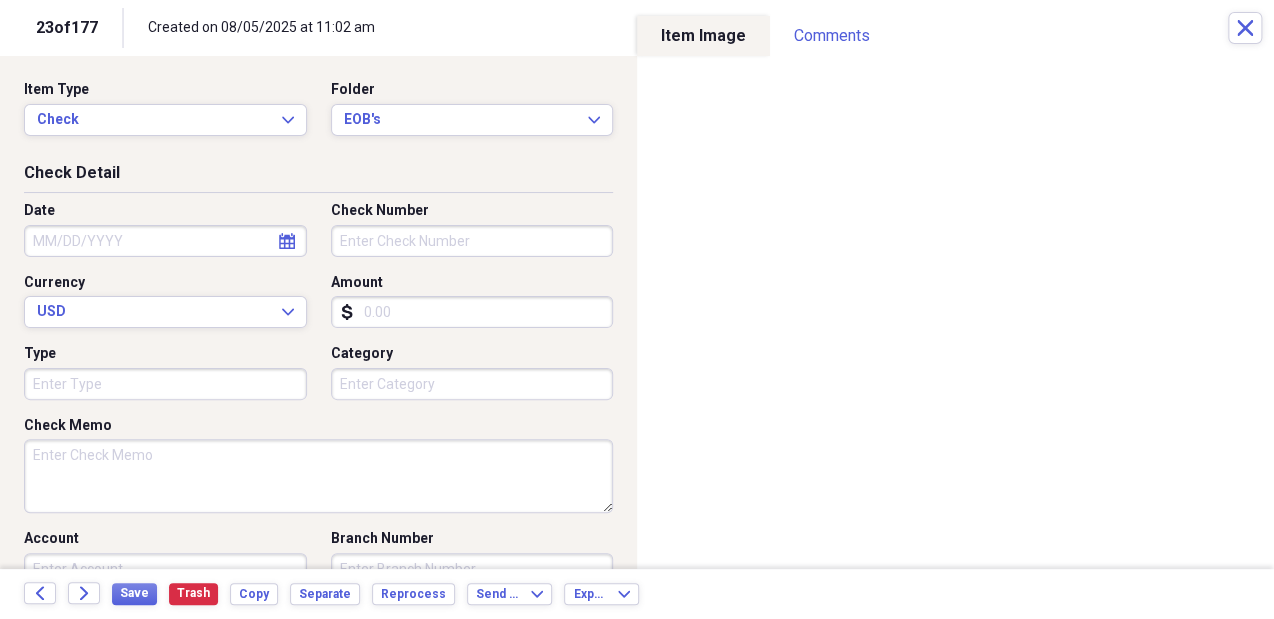 click 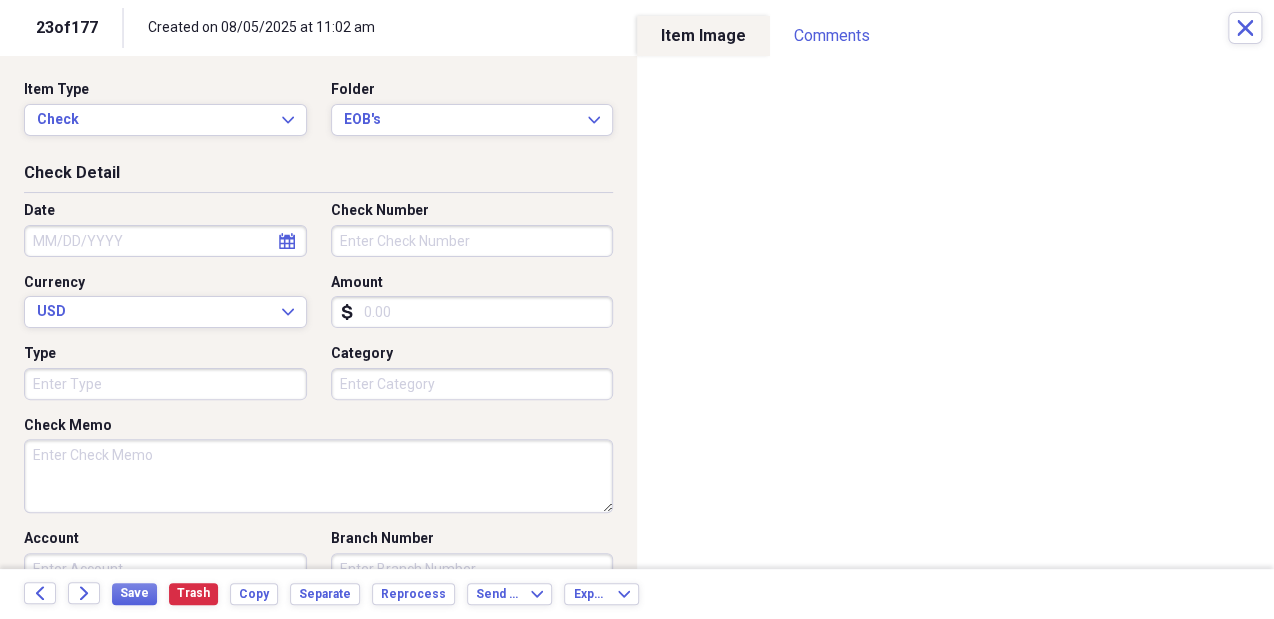 select on "7" 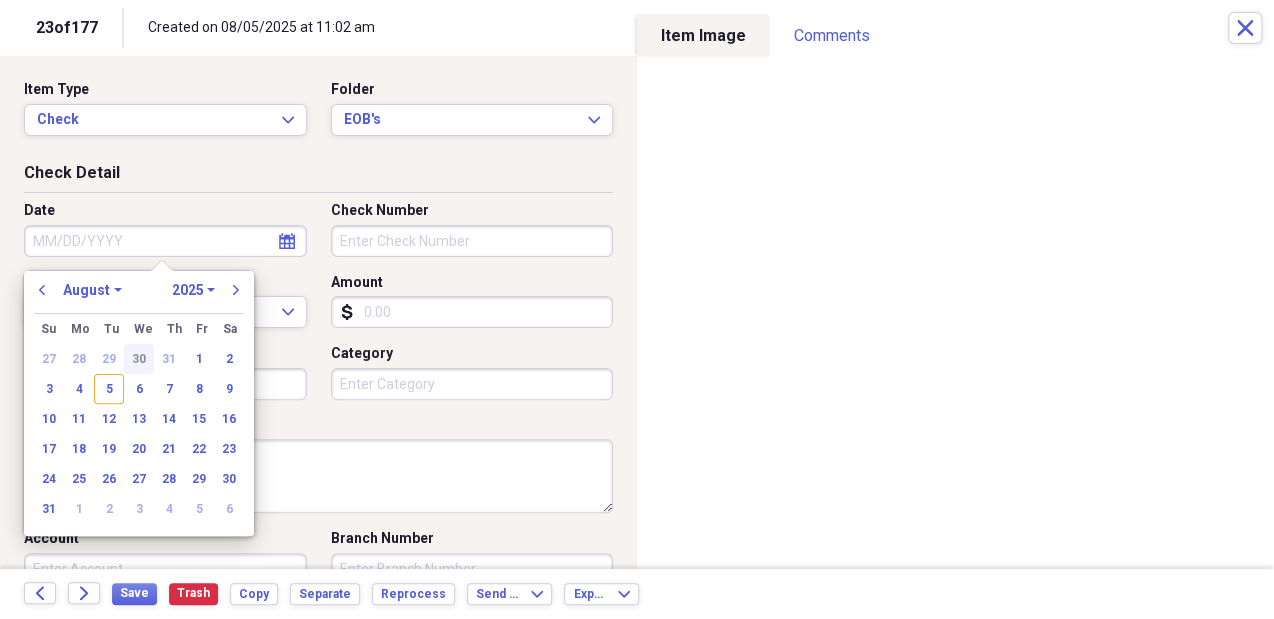 click on "30" at bounding box center (139, 359) 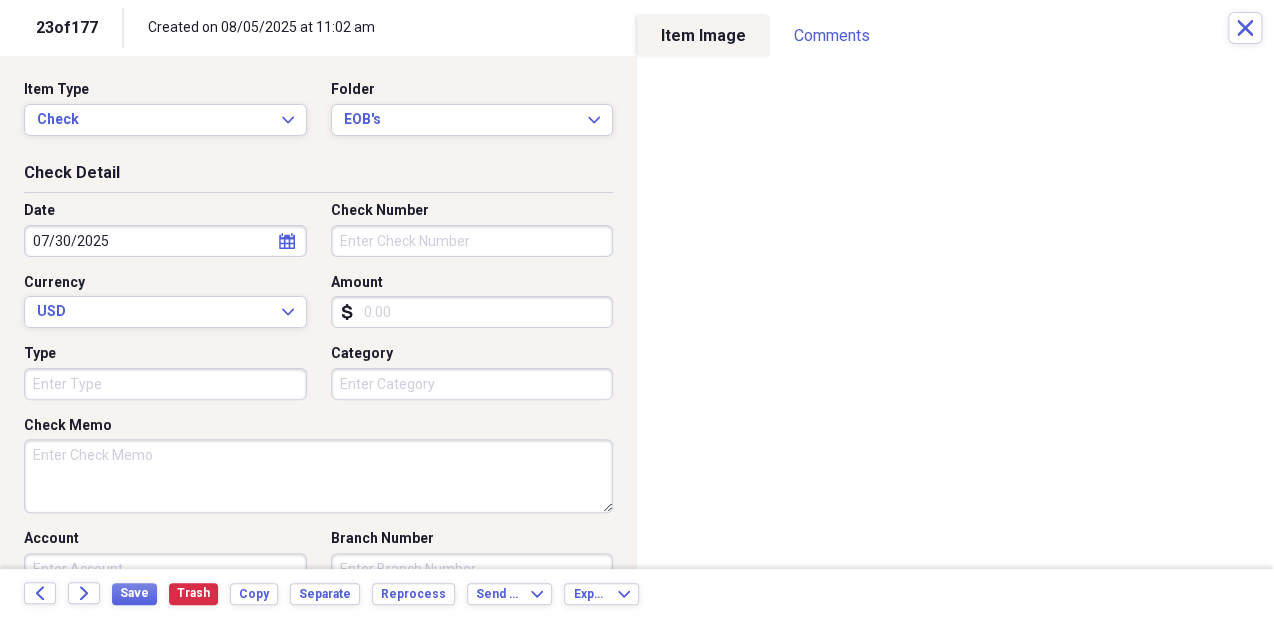 click on "Check Number" at bounding box center (472, 241) 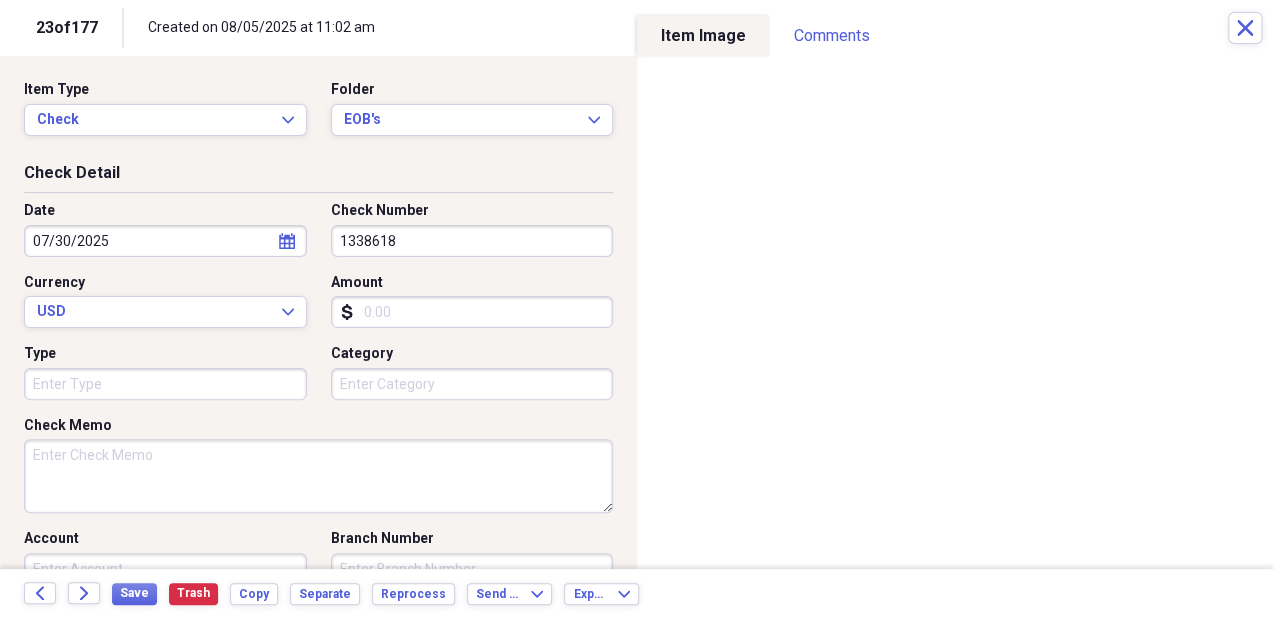 type on "1338618" 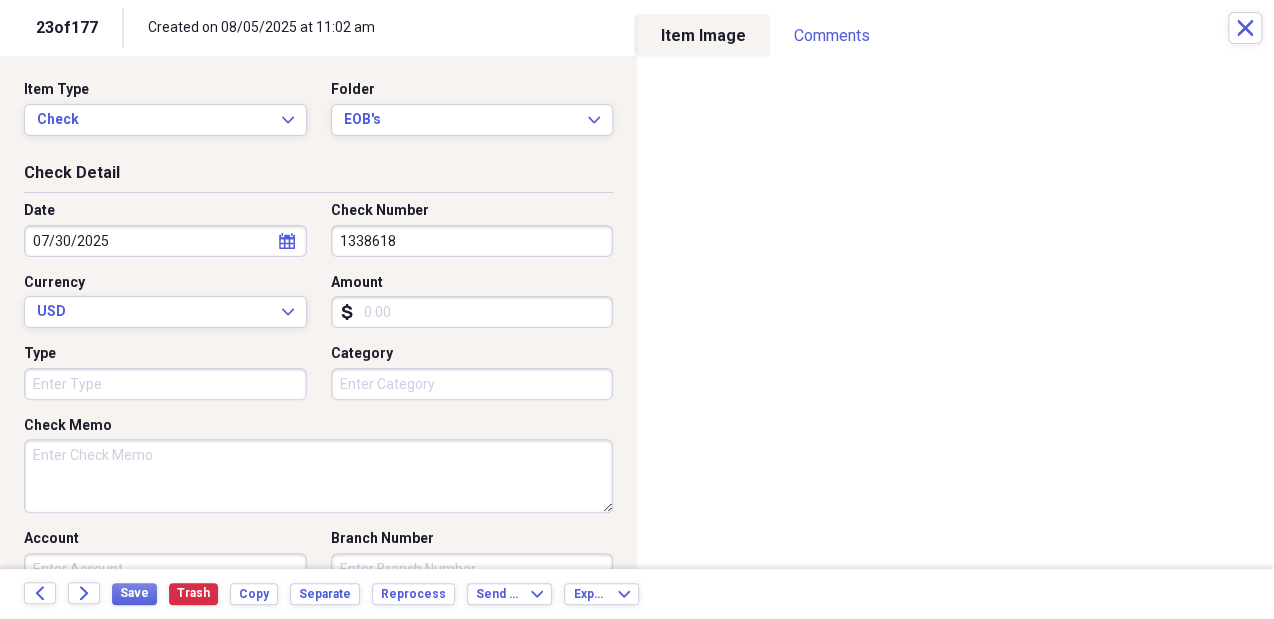 click on "Amount" at bounding box center [472, 312] 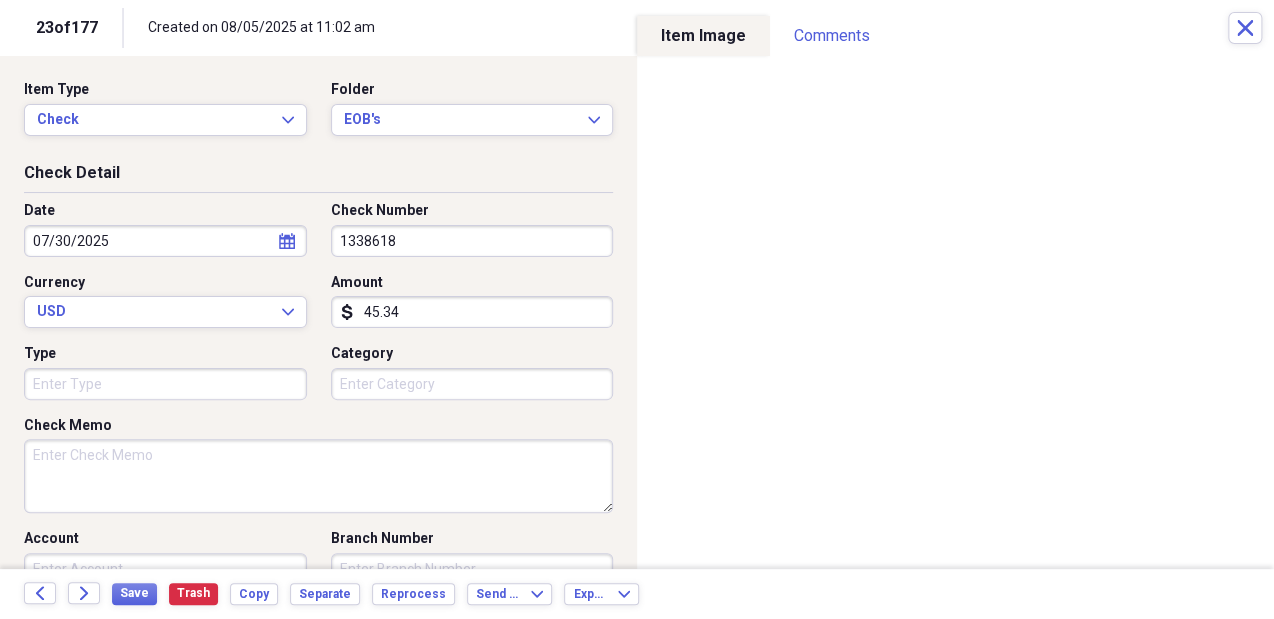 type on "45.34" 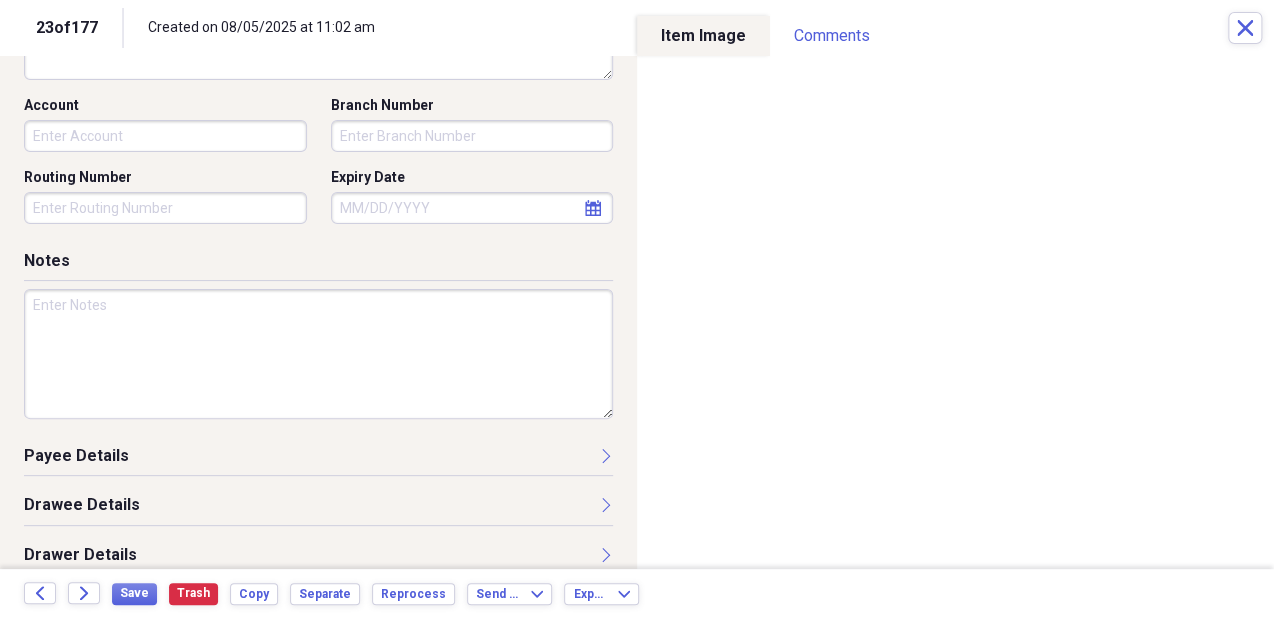 scroll, scrollTop: 443, scrollLeft: 0, axis: vertical 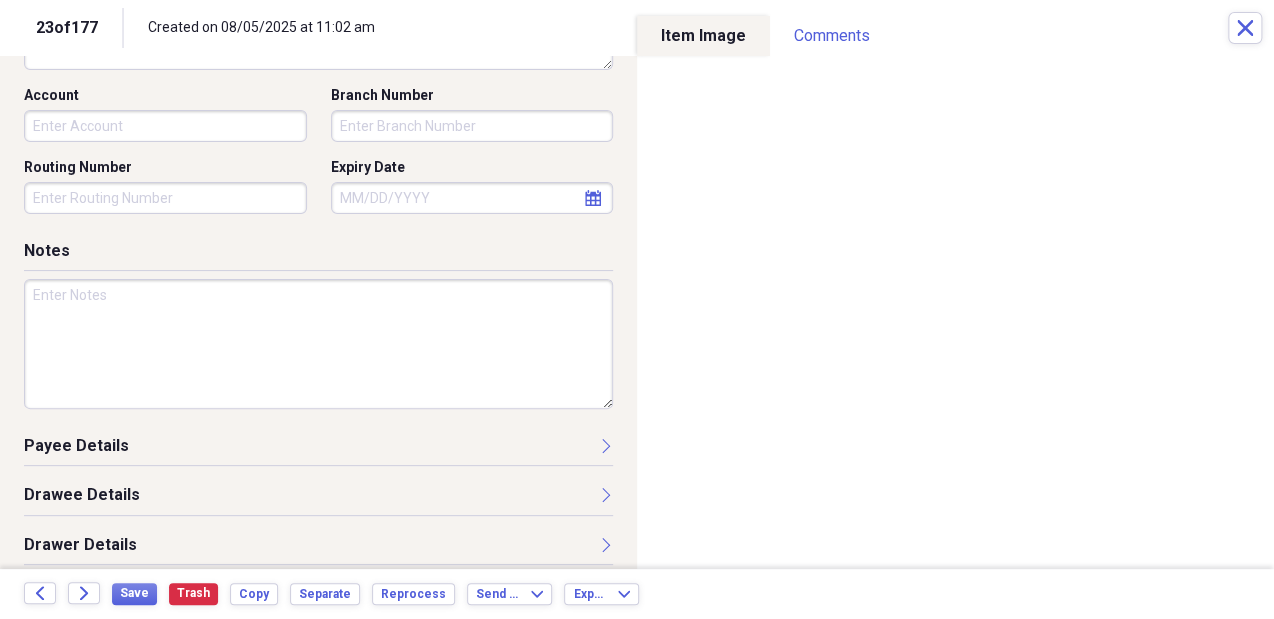 type on "Preferred IPA" 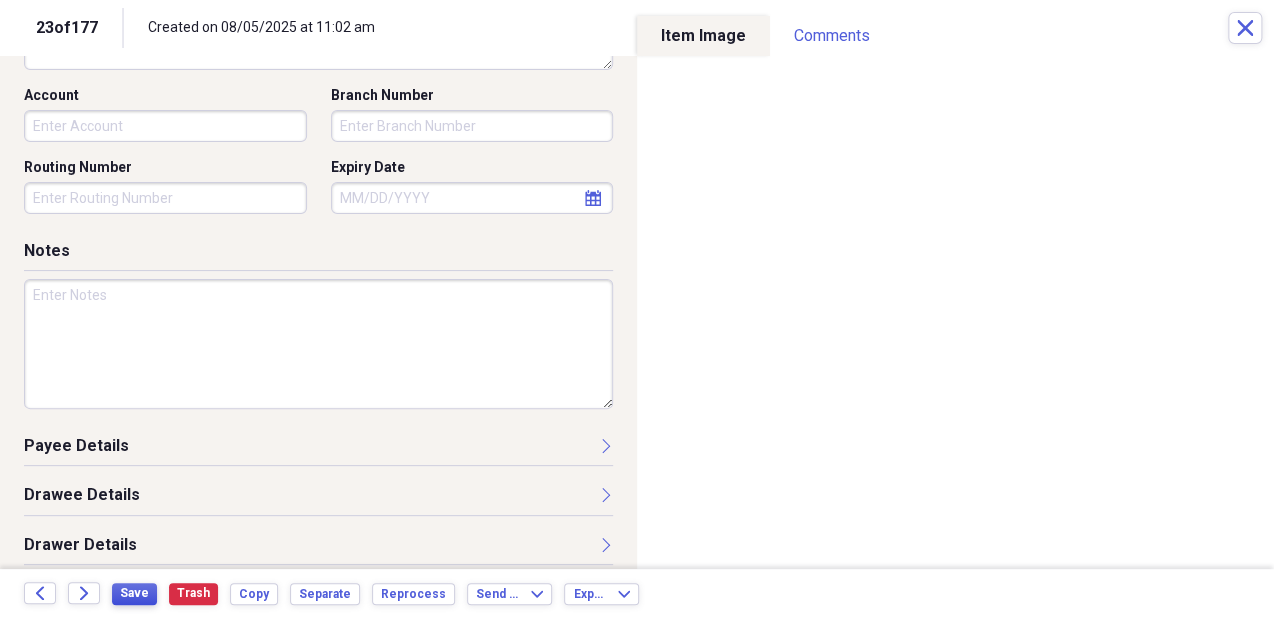 click on "Save" at bounding box center [134, 593] 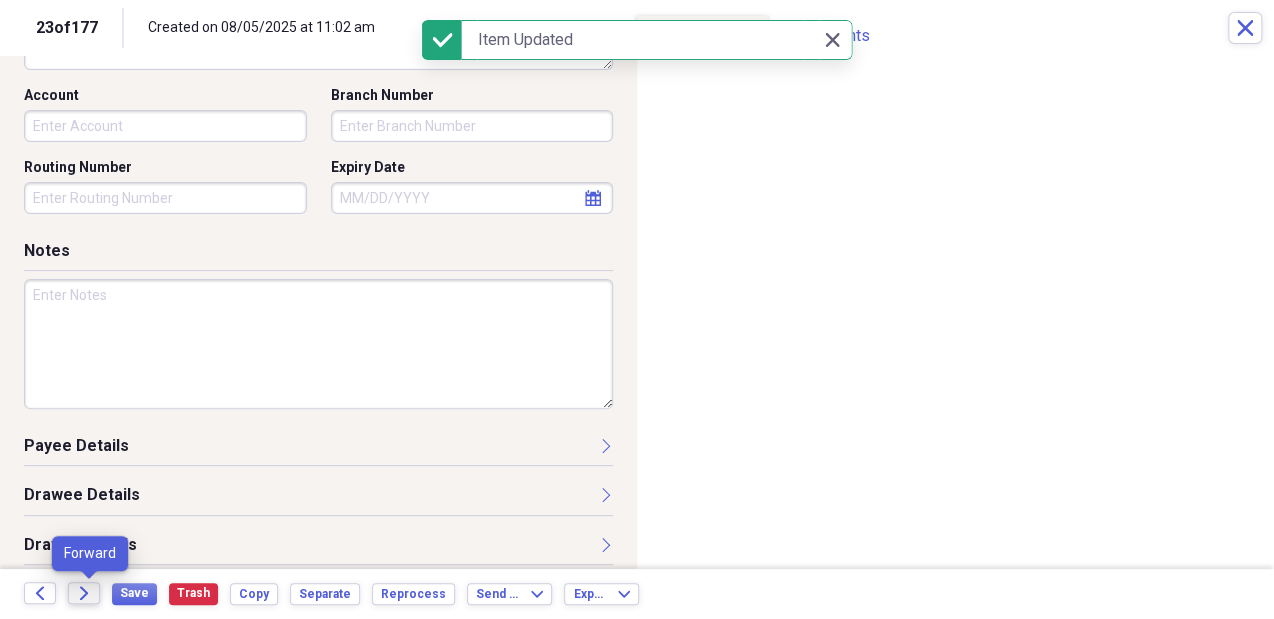 click on "Forward" at bounding box center [84, 593] 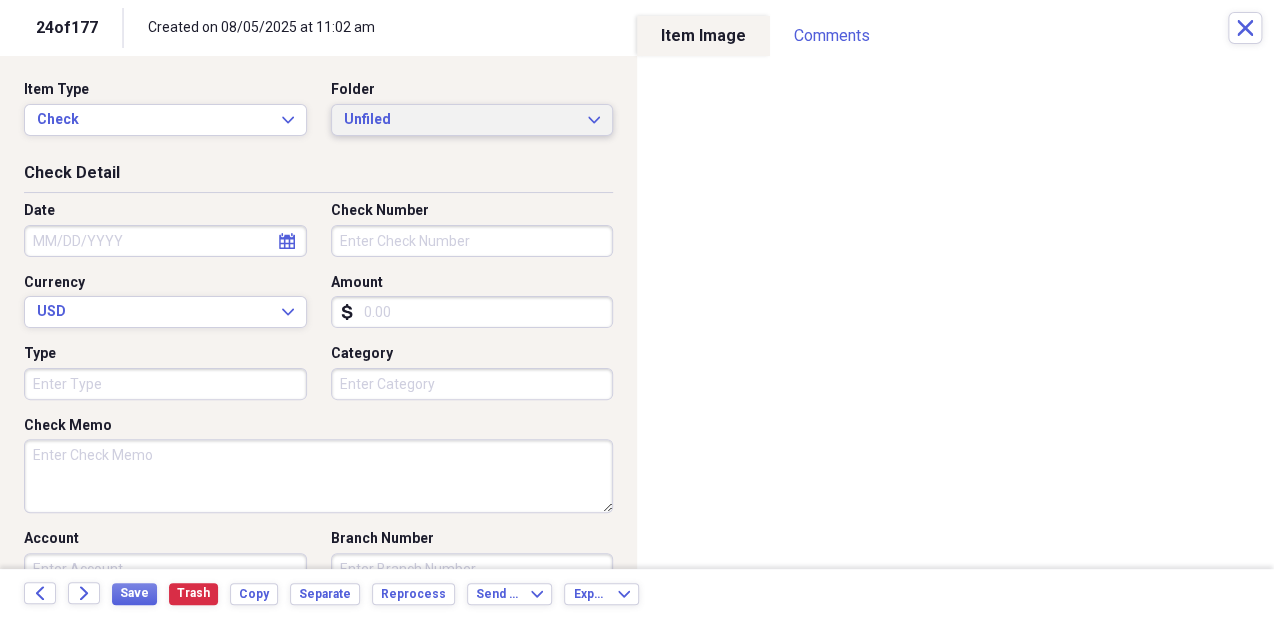 click on "Unfiled" at bounding box center (460, 120) 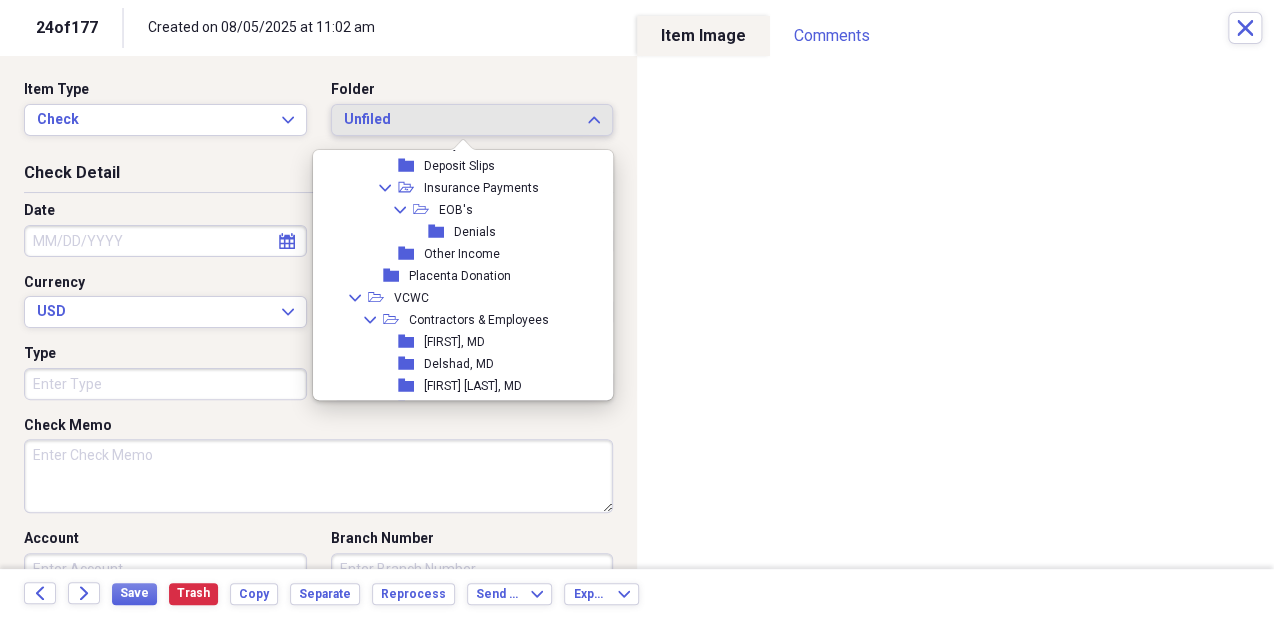 scroll, scrollTop: 835, scrollLeft: 0, axis: vertical 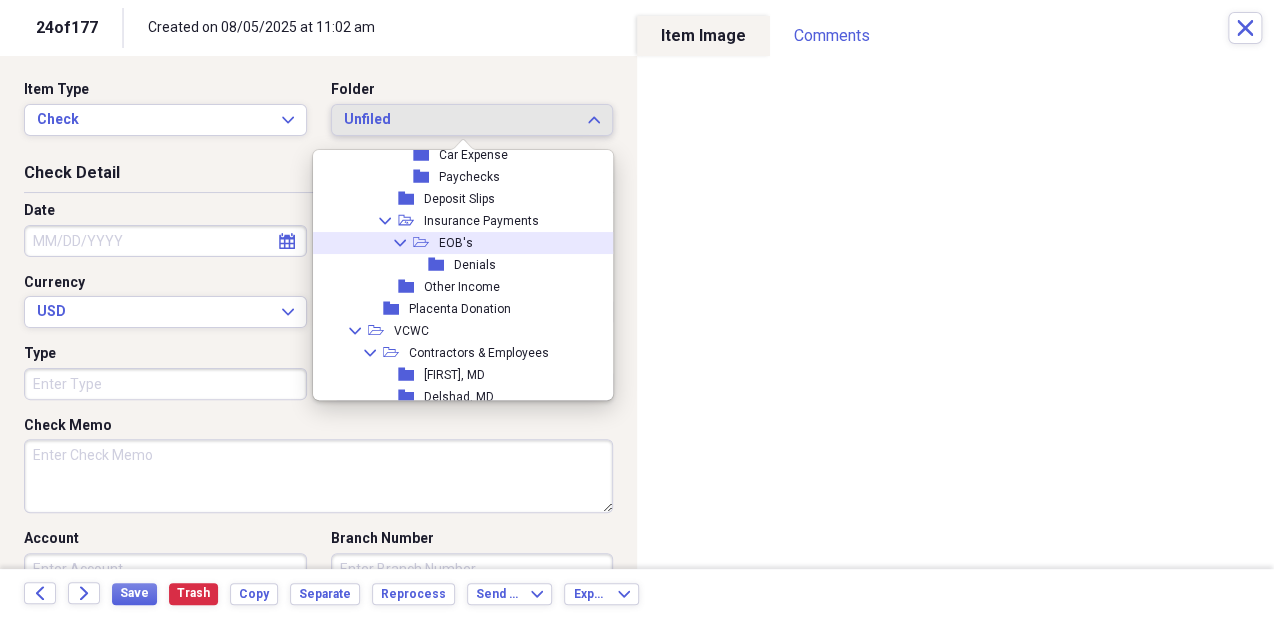click on "Collapse open-folder EOB's" at bounding box center [458, 243] 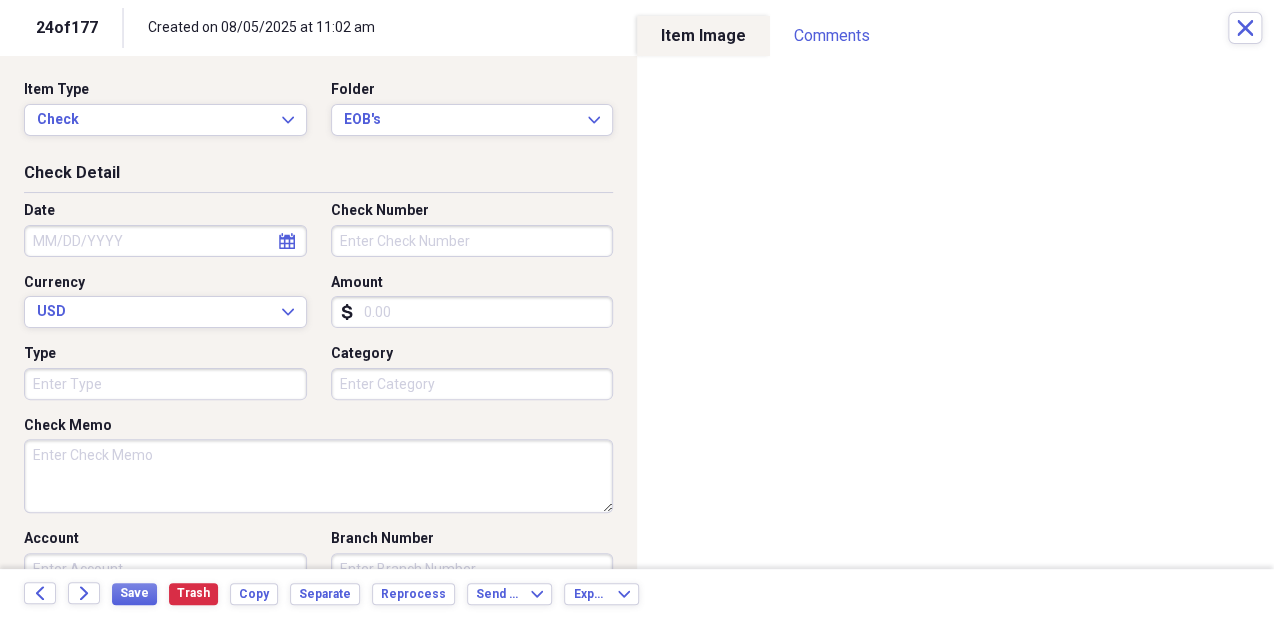 click on "Date" at bounding box center [165, 241] 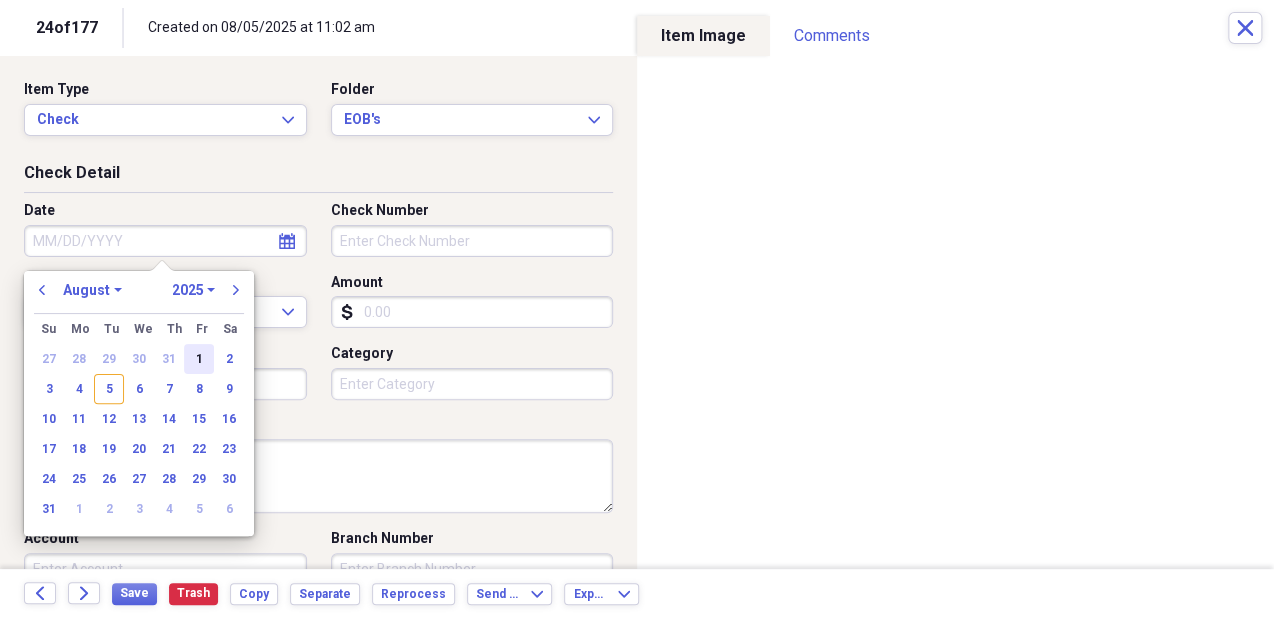 click on "1" at bounding box center [199, 359] 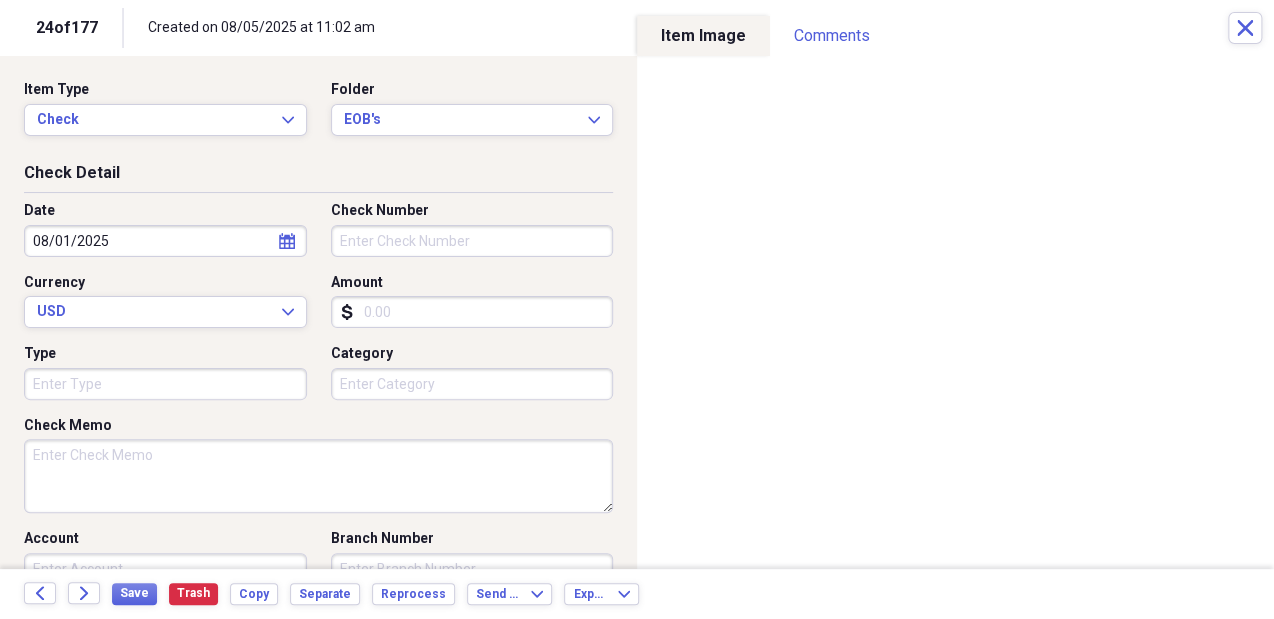 click on "Check Number" at bounding box center [472, 241] 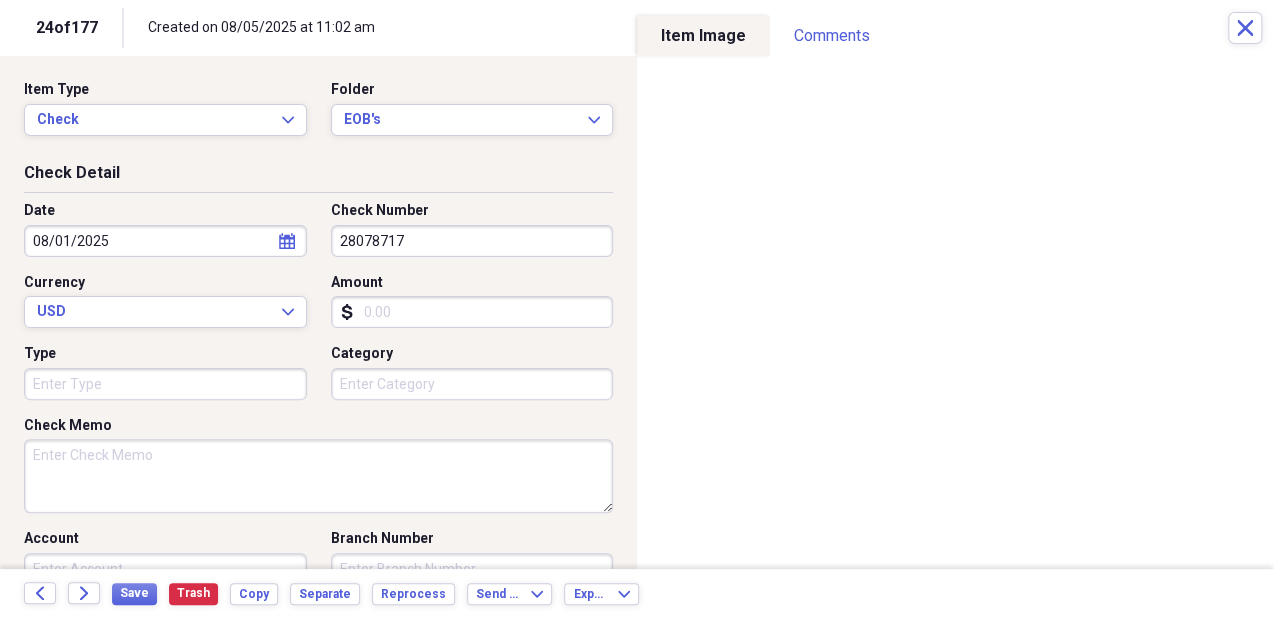 type on "28078717" 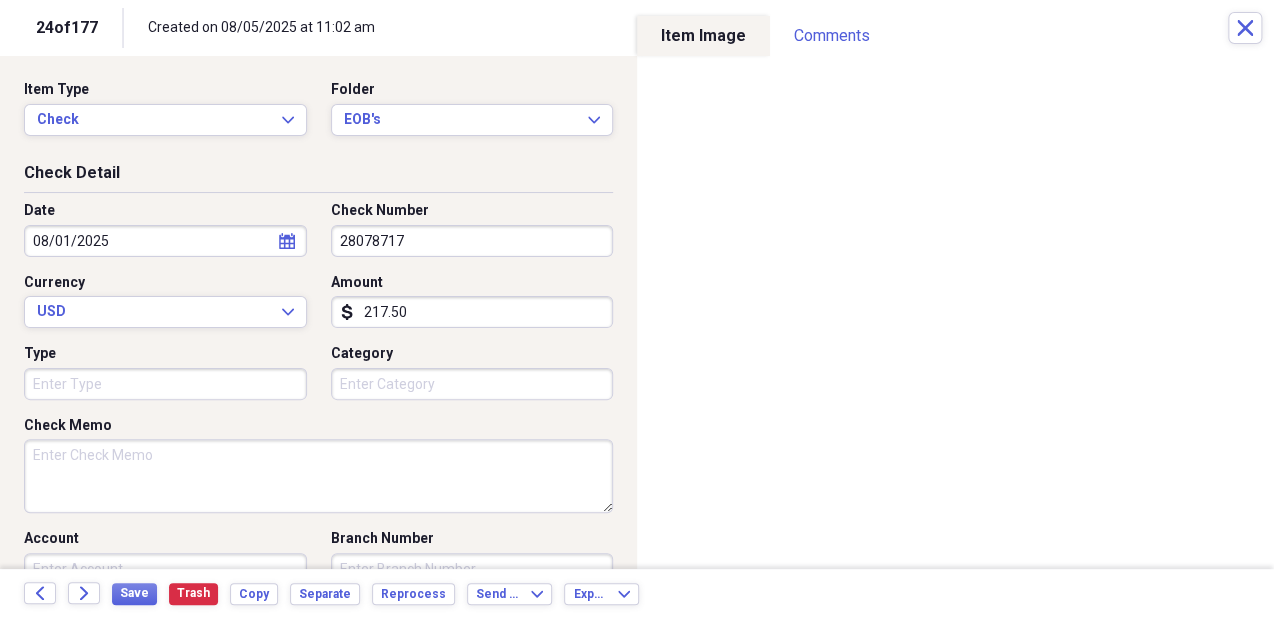 type on "217.50" 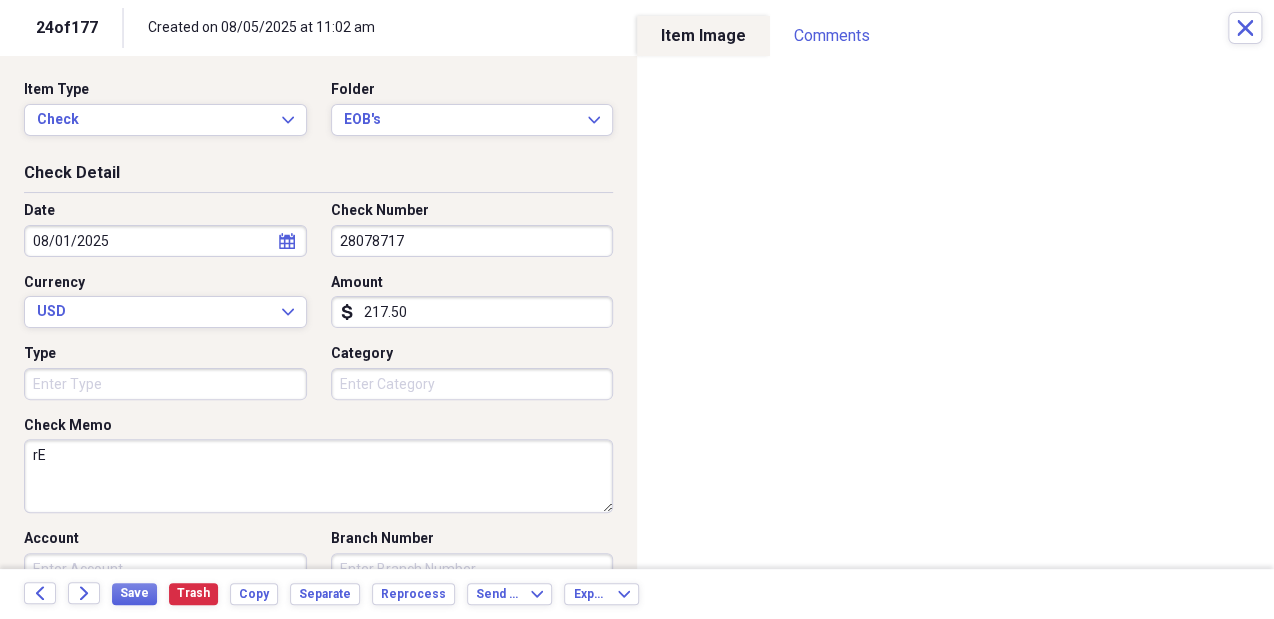 type on "r" 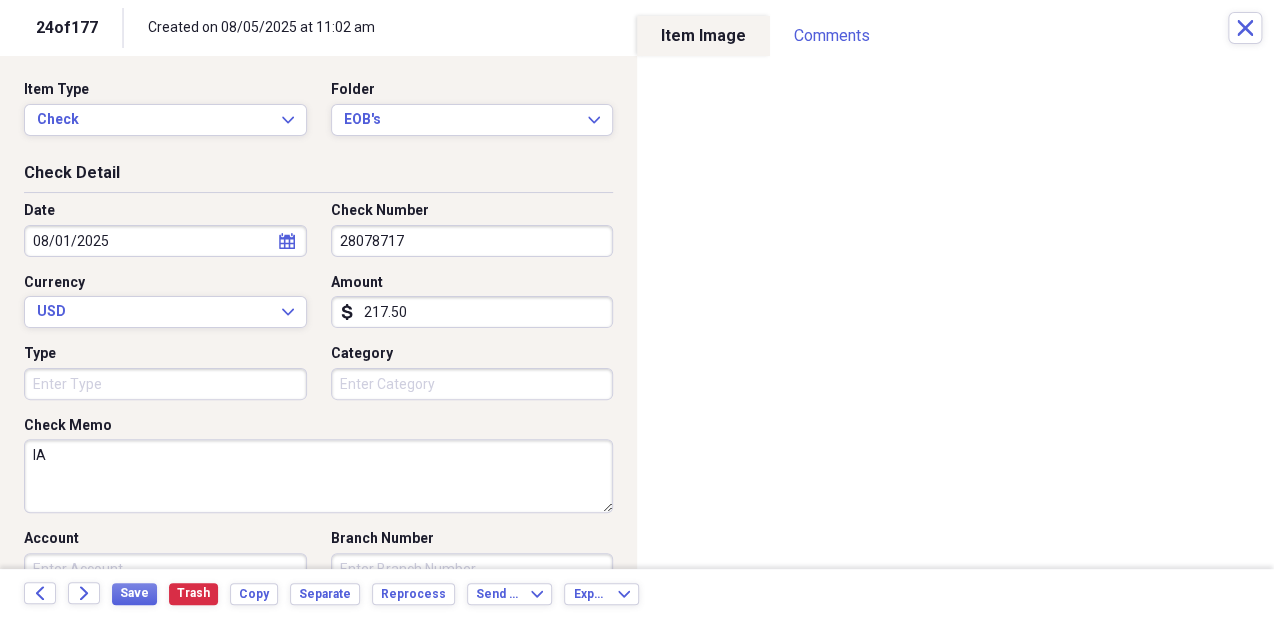 type on "l" 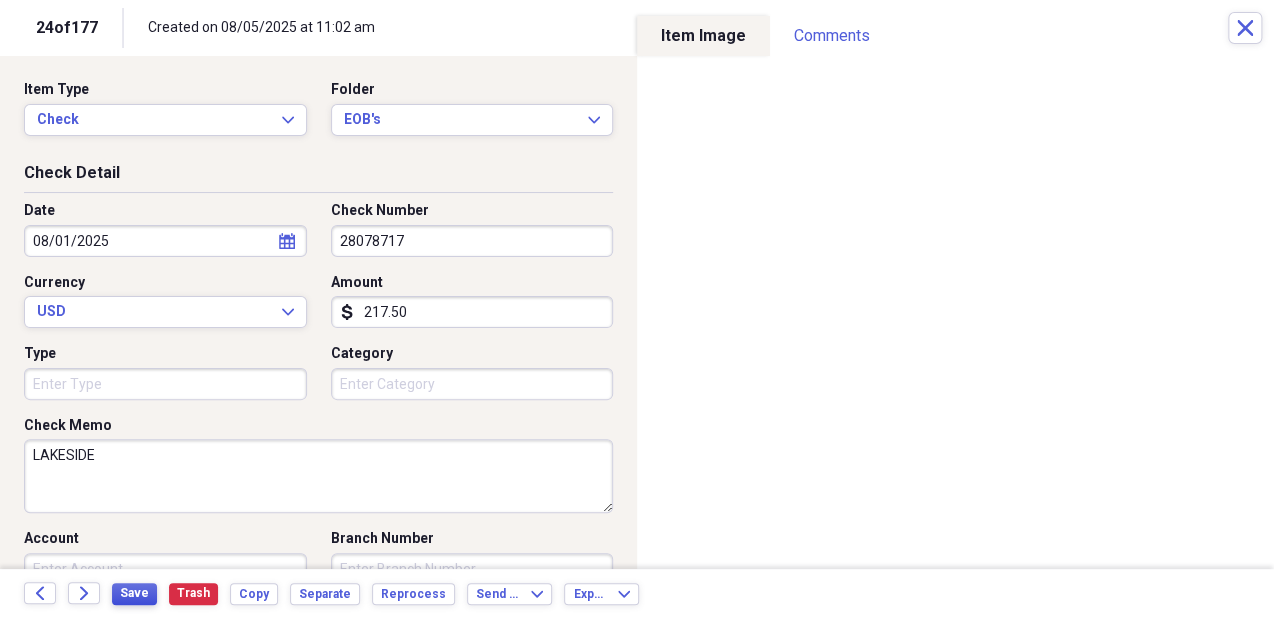type on "LAKESIDE" 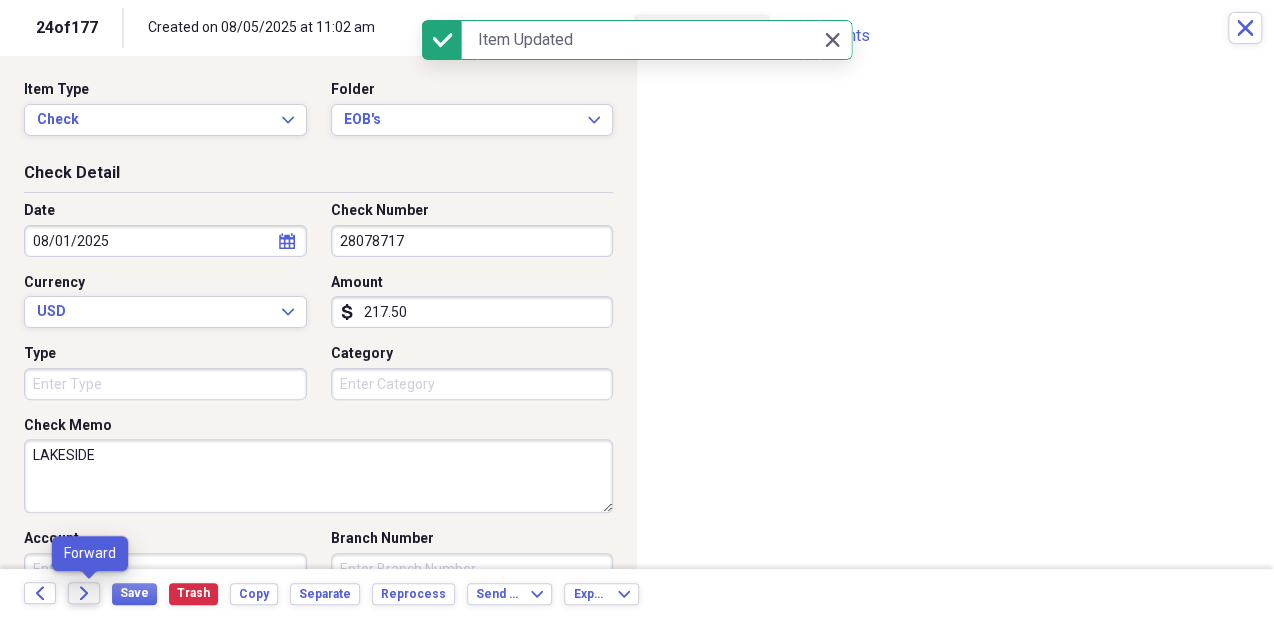 click on "Forward" 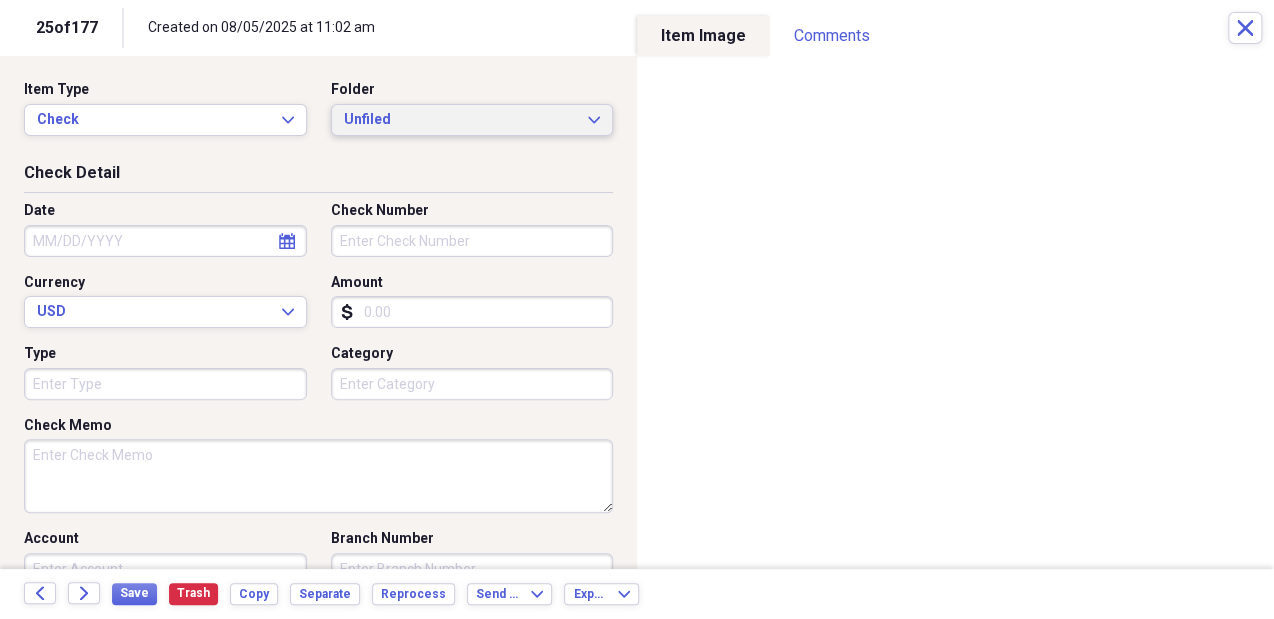 click on "Unfiled" at bounding box center (460, 120) 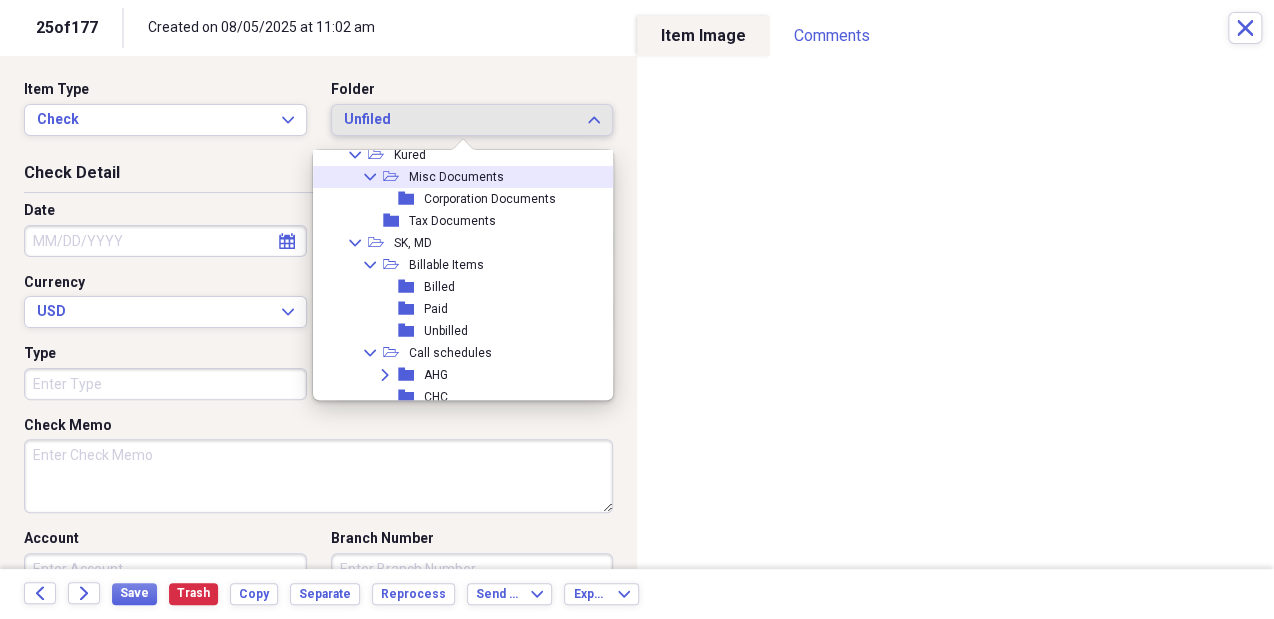 scroll, scrollTop: 208, scrollLeft: 0, axis: vertical 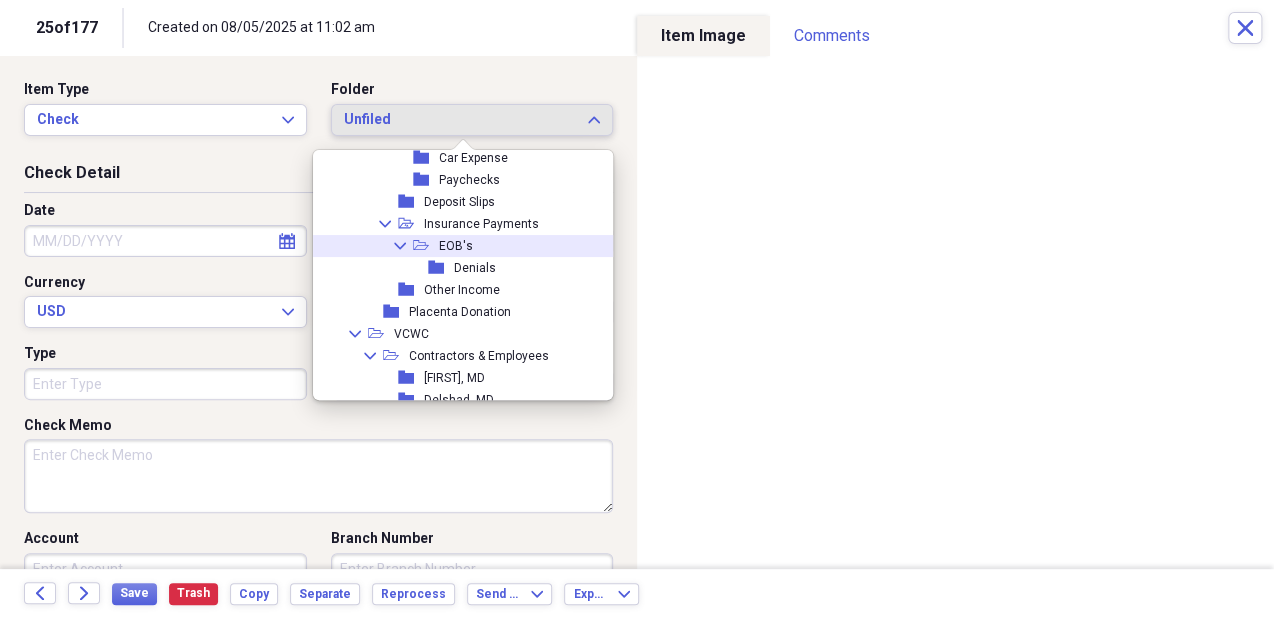 click on "Collapse open-folder EOB's" at bounding box center (458, 246) 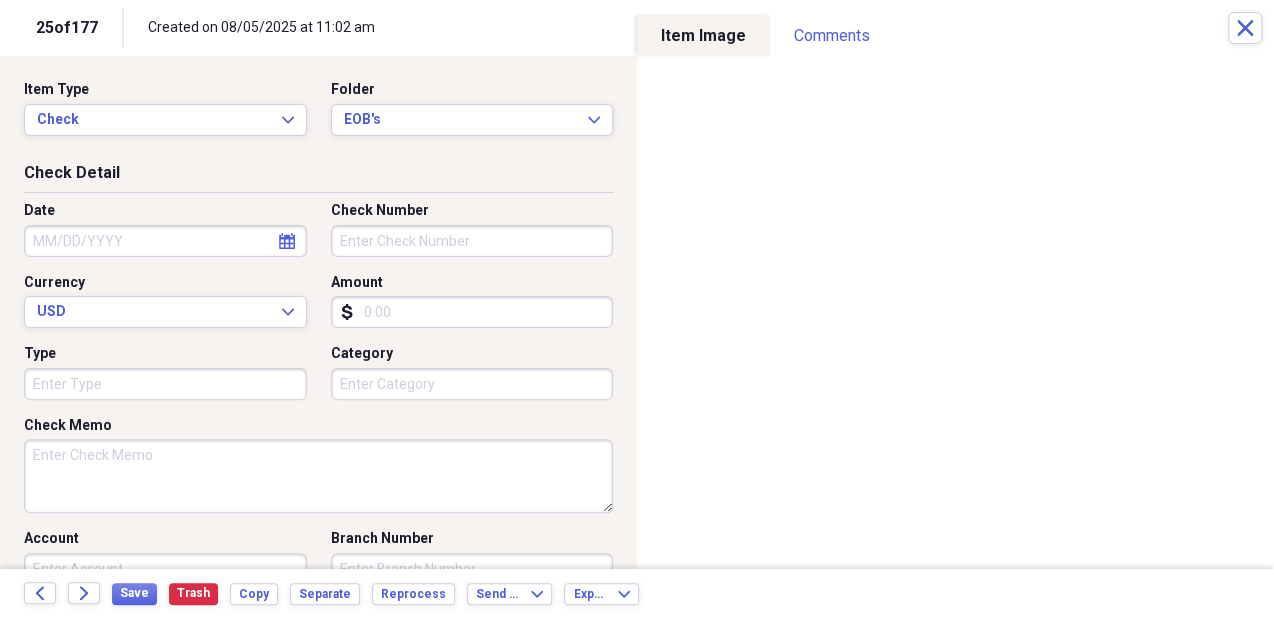 click 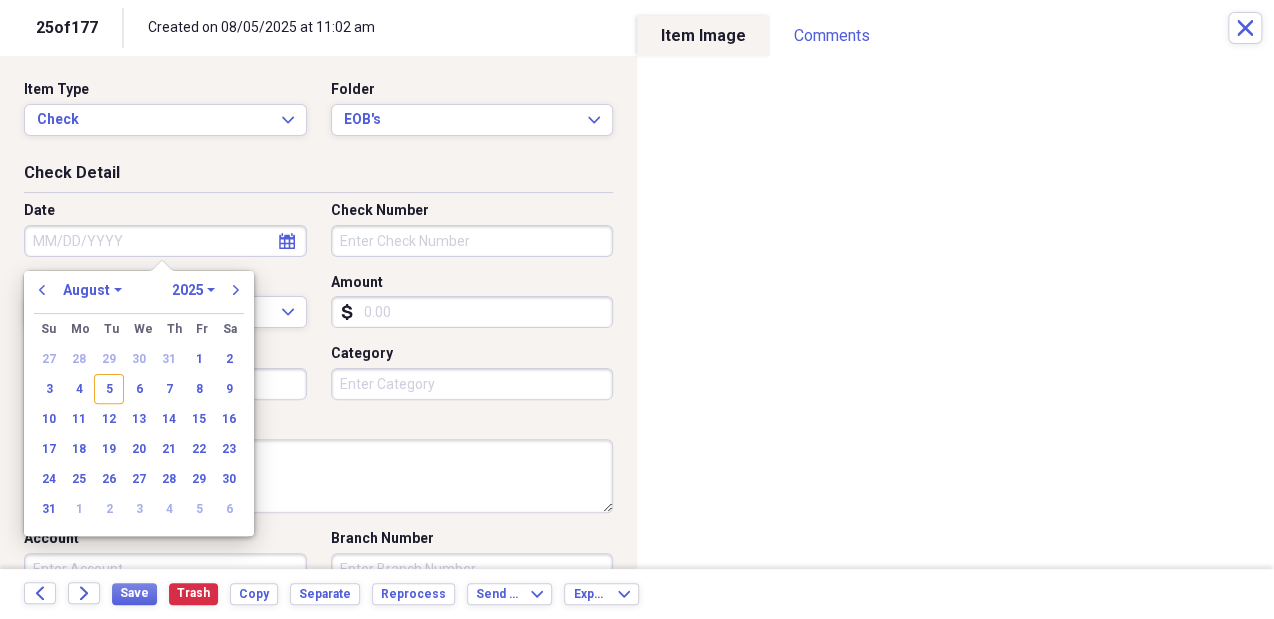 click 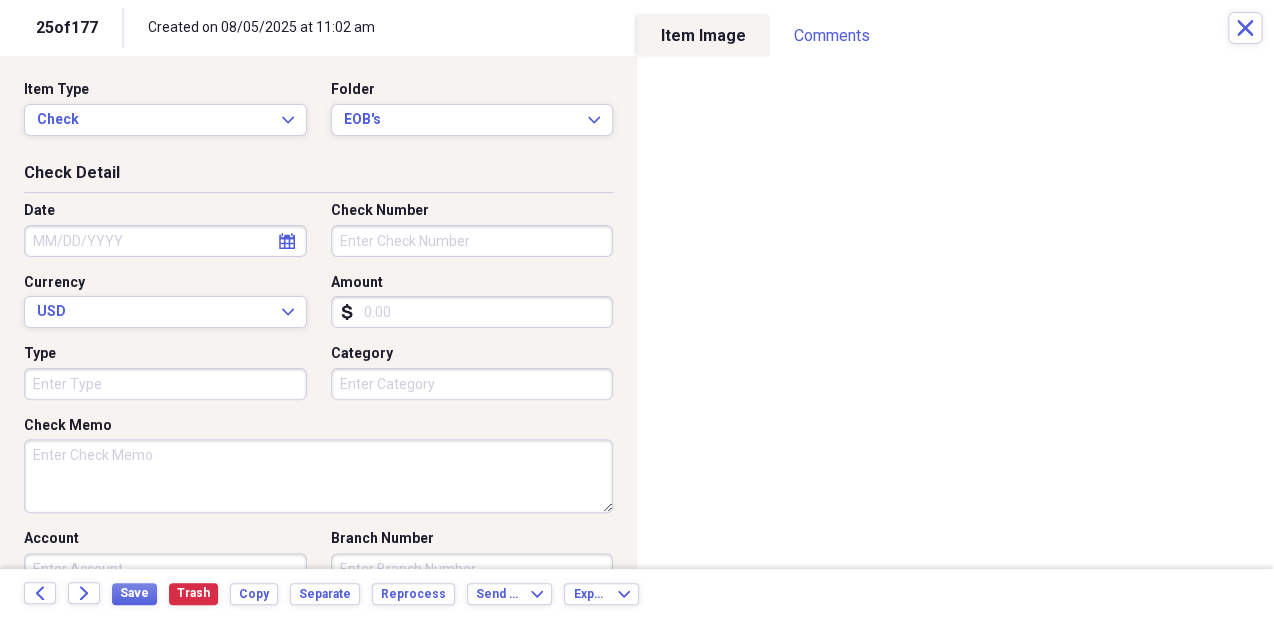click 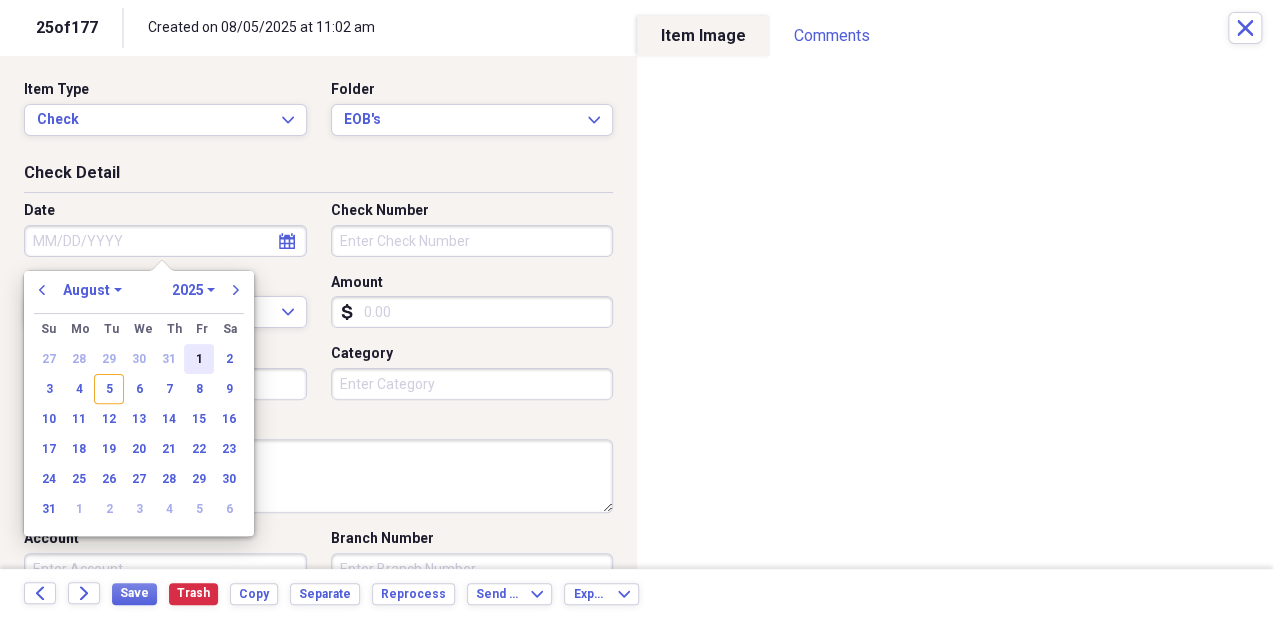 click on "1" at bounding box center (199, 359) 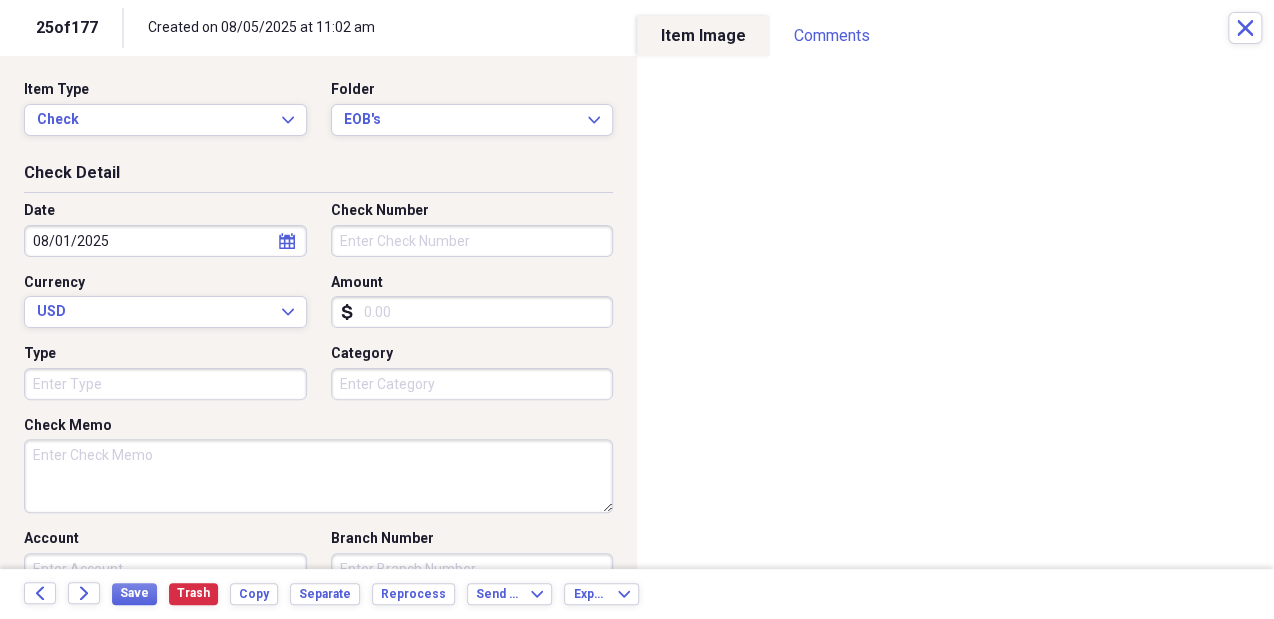 click on "Check Detail Date 08/01/2025 calendar Calendar Check Number Currency USD Expand Amount dollar-sign Type Category Check Memo Account Branch Number Routing Number Expiry Date calendar Calendar" at bounding box center (318, 422) 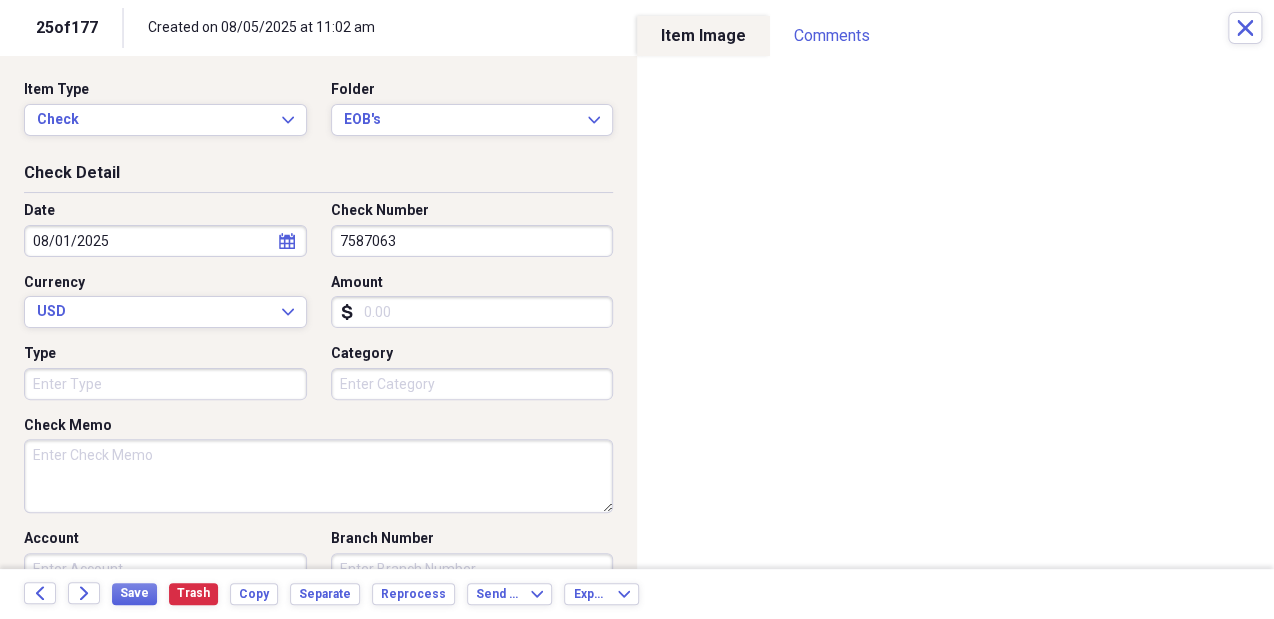 type on "7587063" 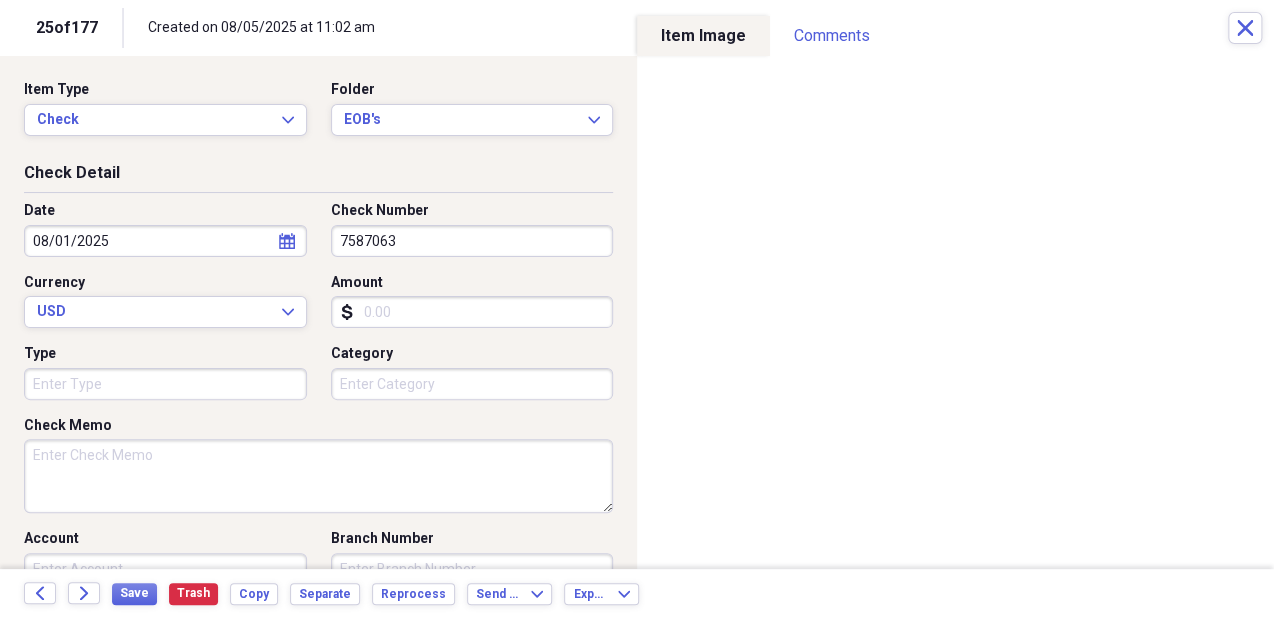 click on "Amount" at bounding box center (472, 312) 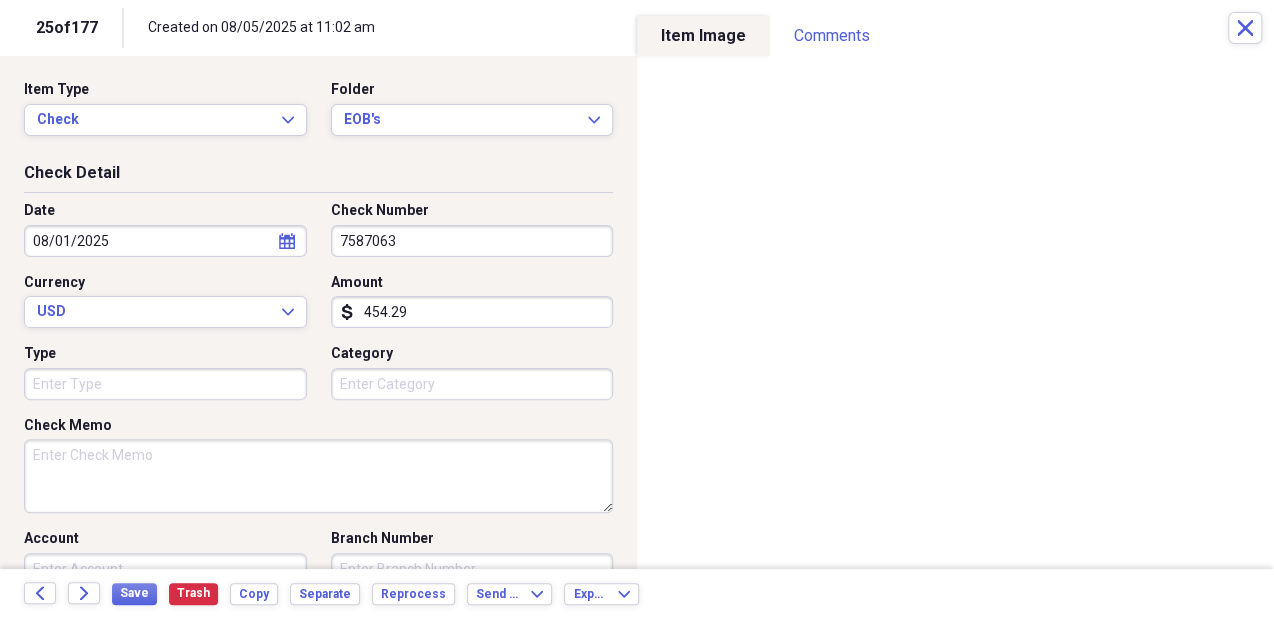 type on "454.29" 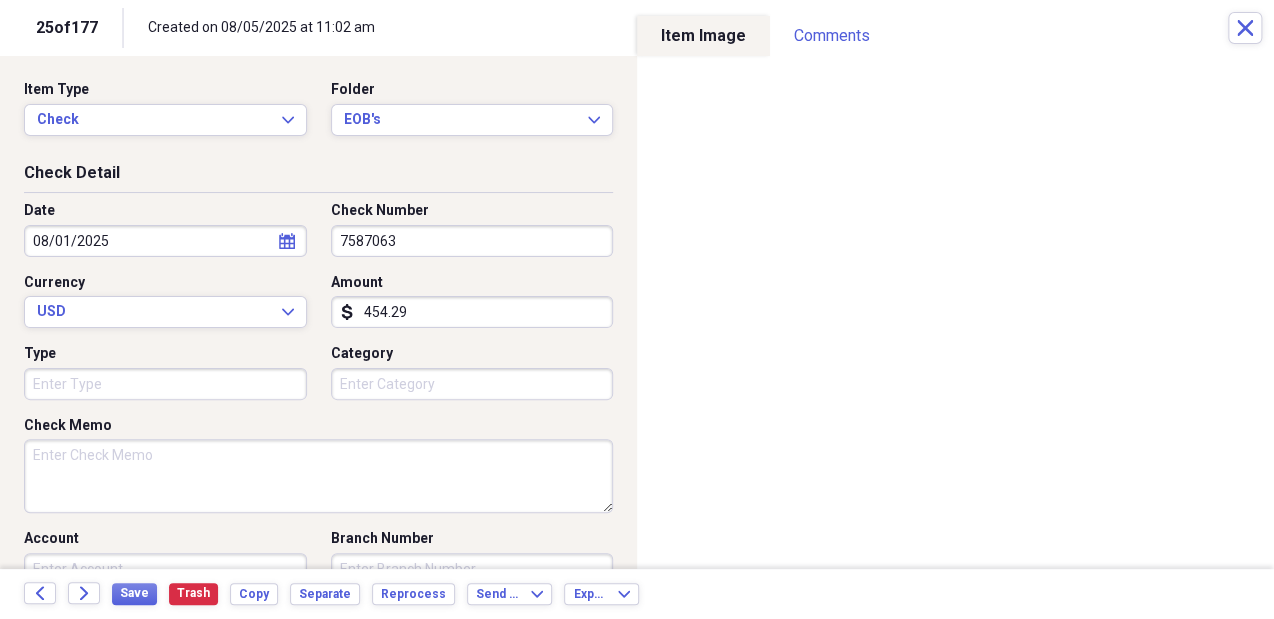 click on "Check Memo" at bounding box center (318, 476) 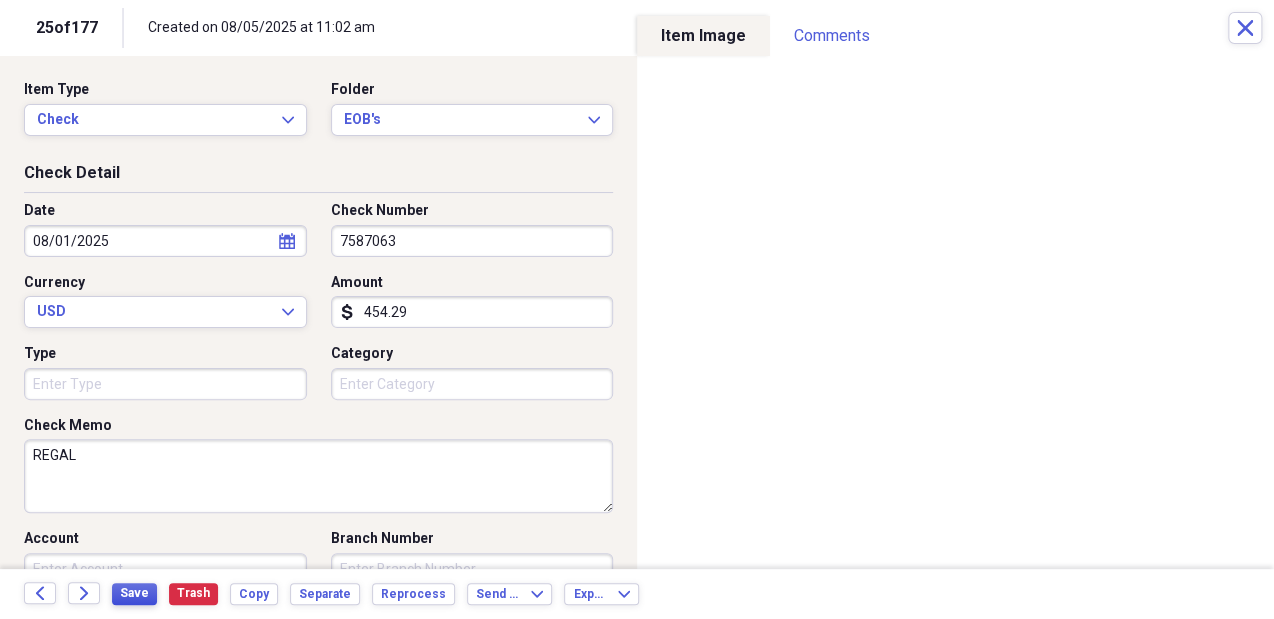 type on "REGAL" 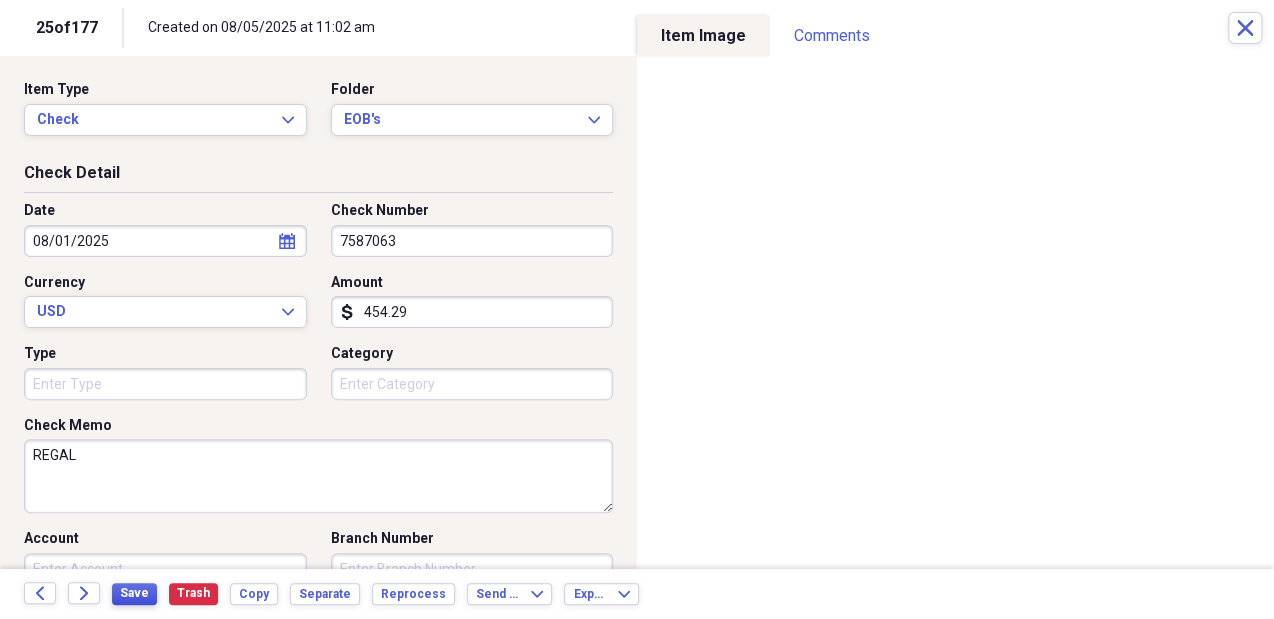 click on "Save" at bounding box center [134, 593] 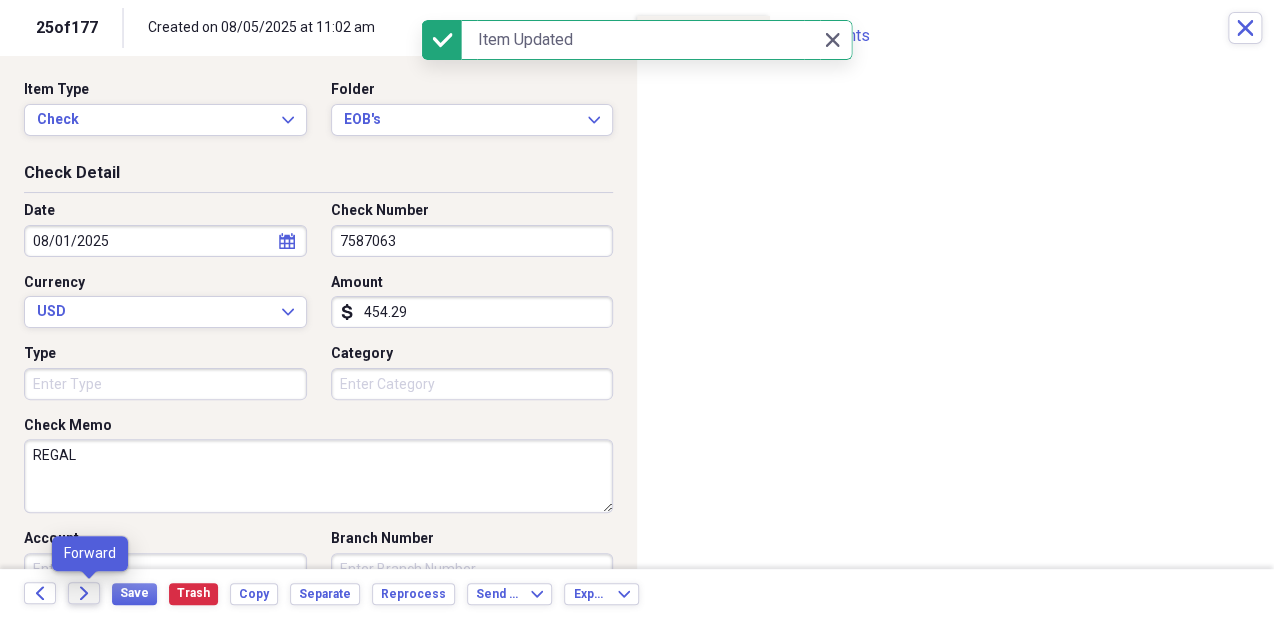 click on "Forward" 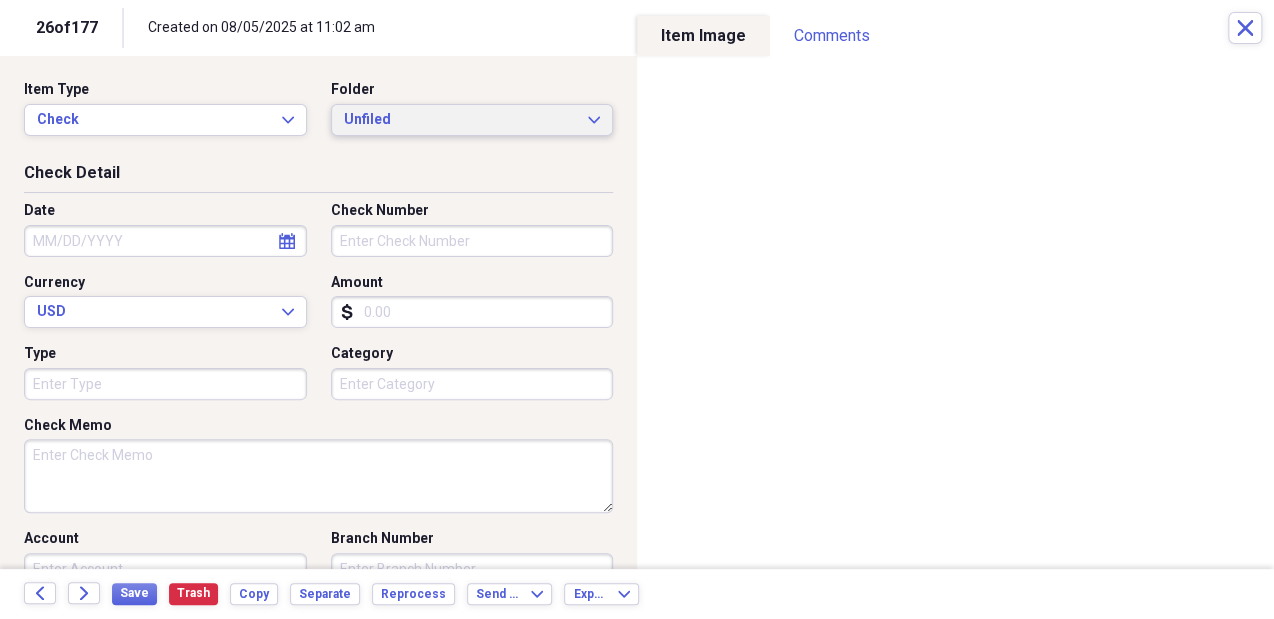 click on "Unfiled" at bounding box center (460, 120) 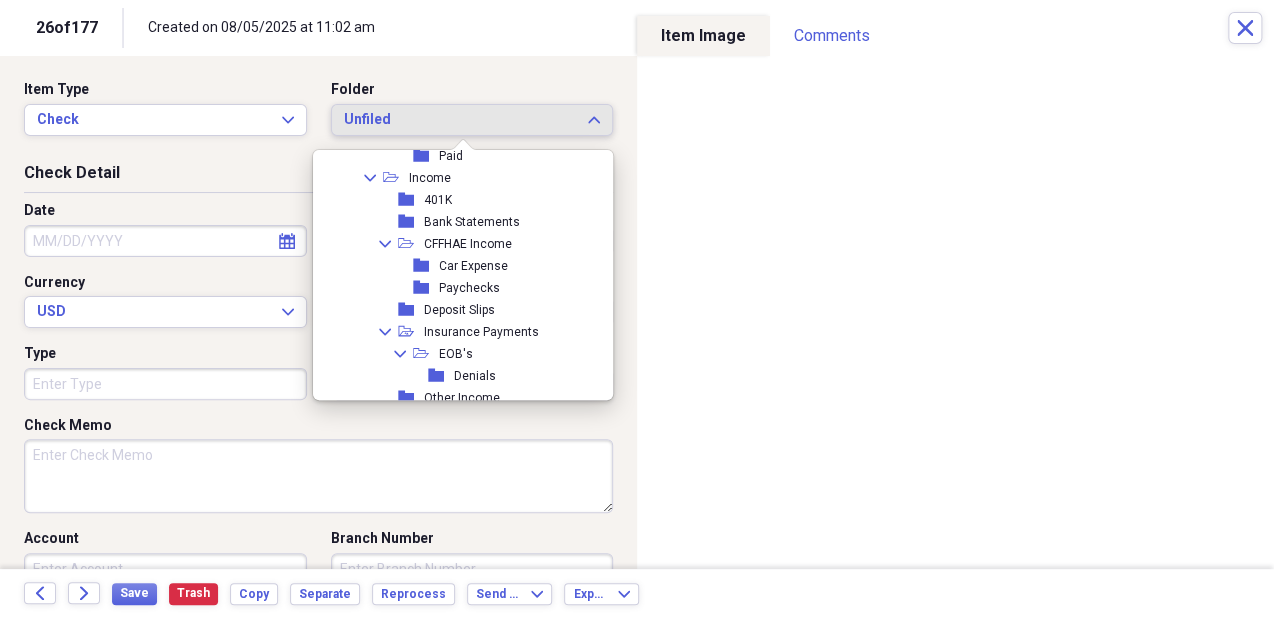 scroll, scrollTop: 756, scrollLeft: 0, axis: vertical 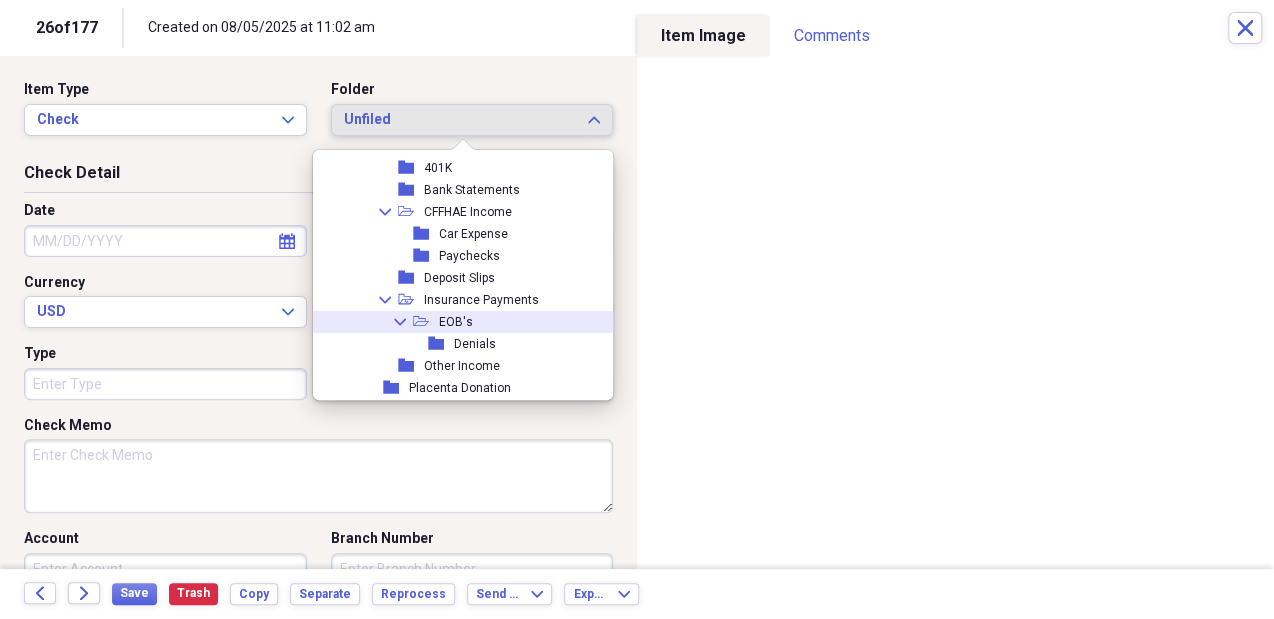 click on "Collapse open-folder EOB's" at bounding box center [458, 322] 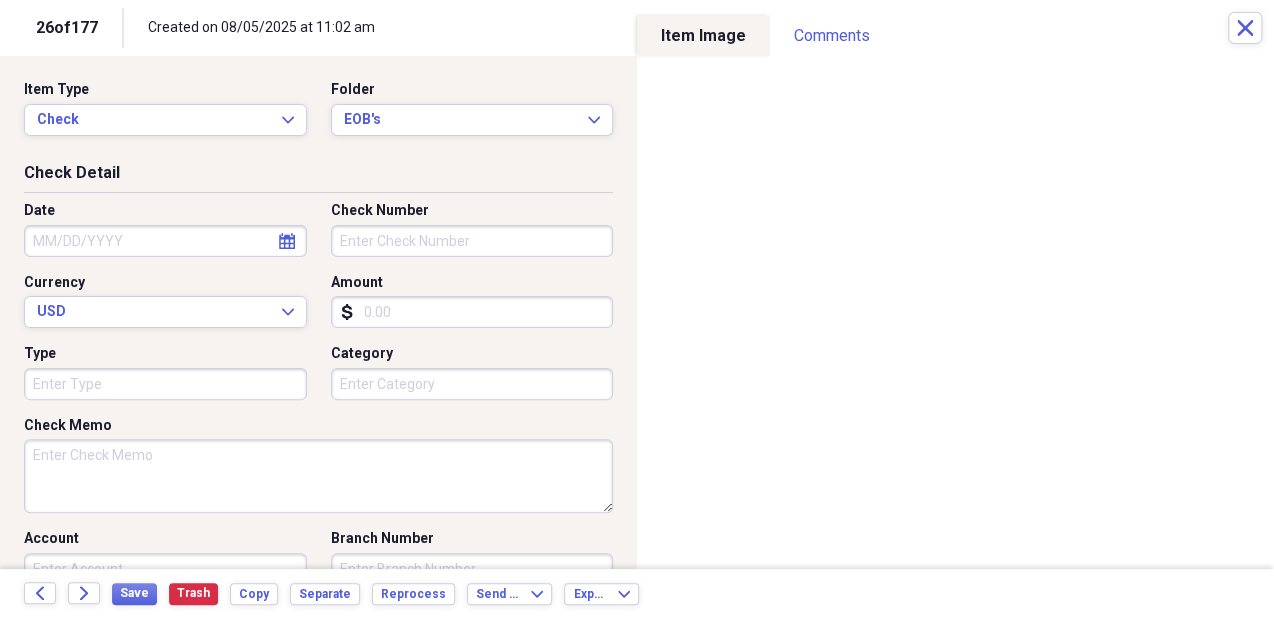 click on "calendar Calendar" at bounding box center (287, 241) 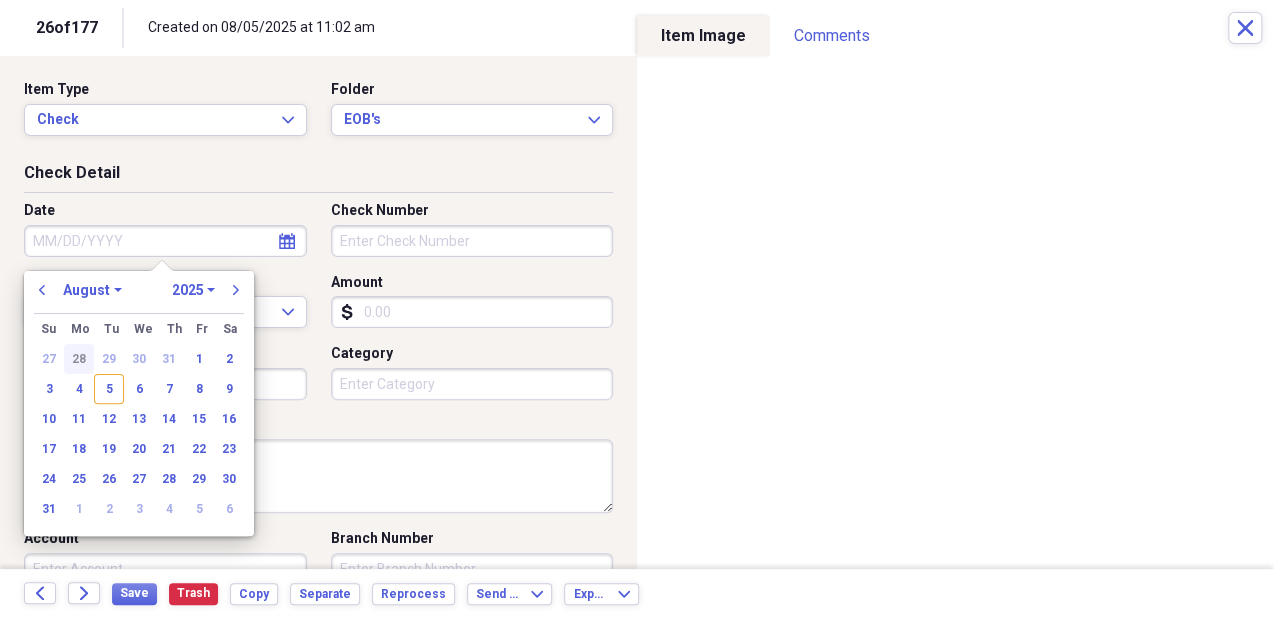 click on "28" at bounding box center (79, 359) 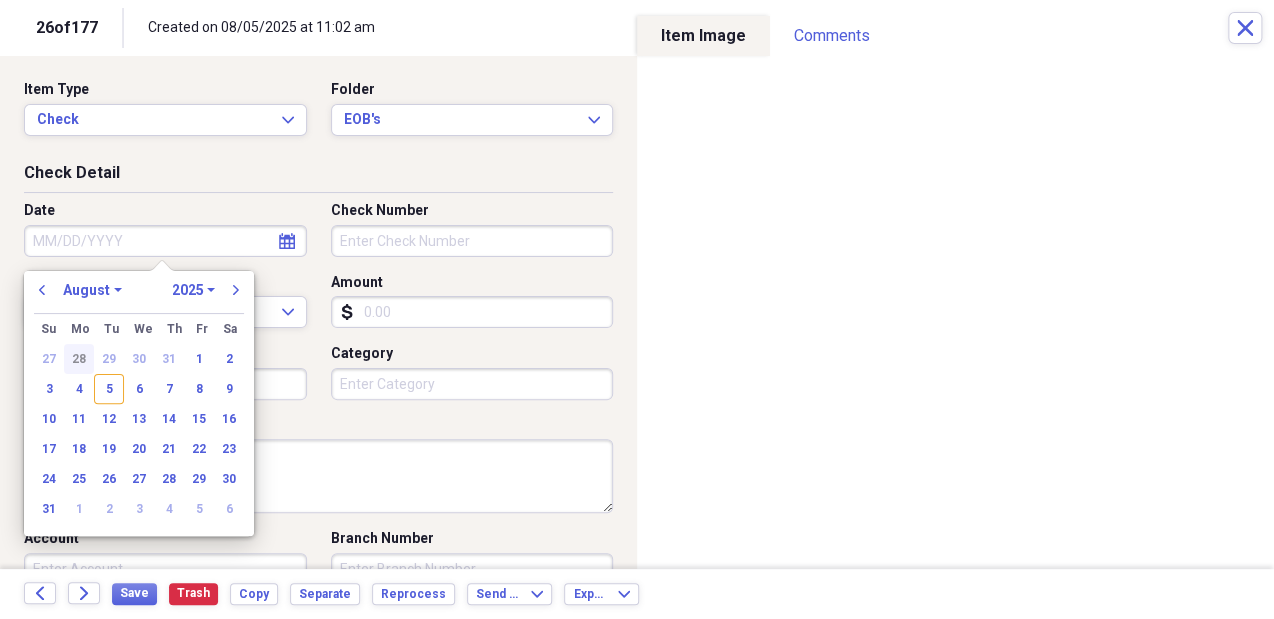 type on "07/28/2025" 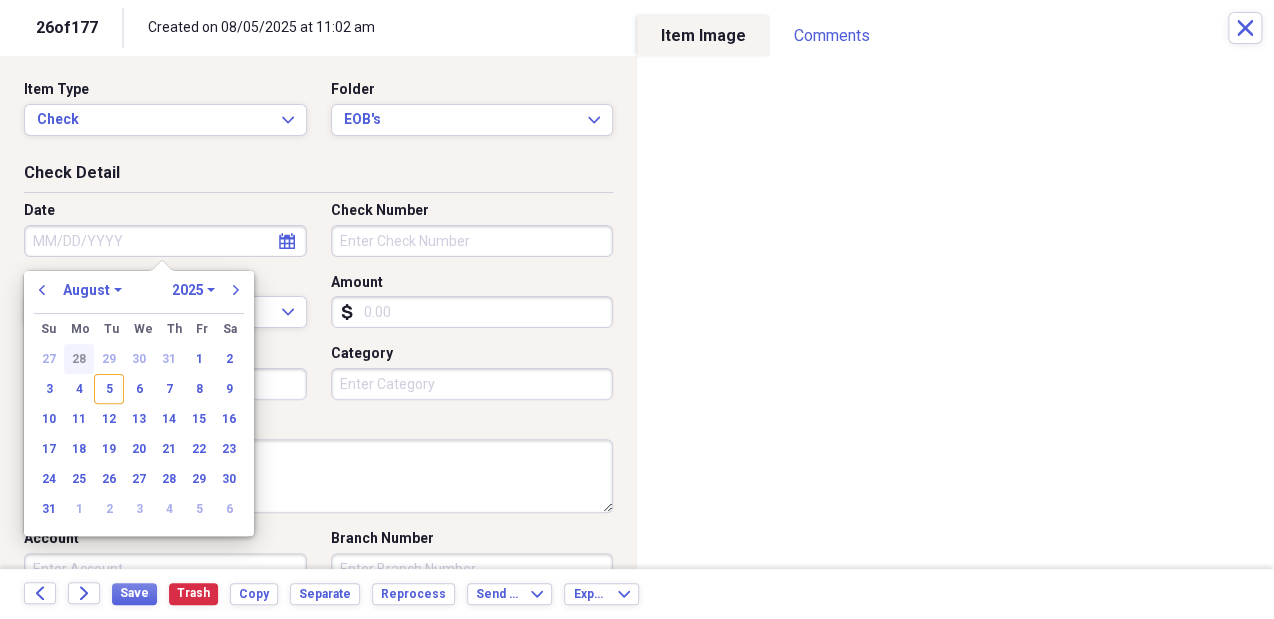 select on "6" 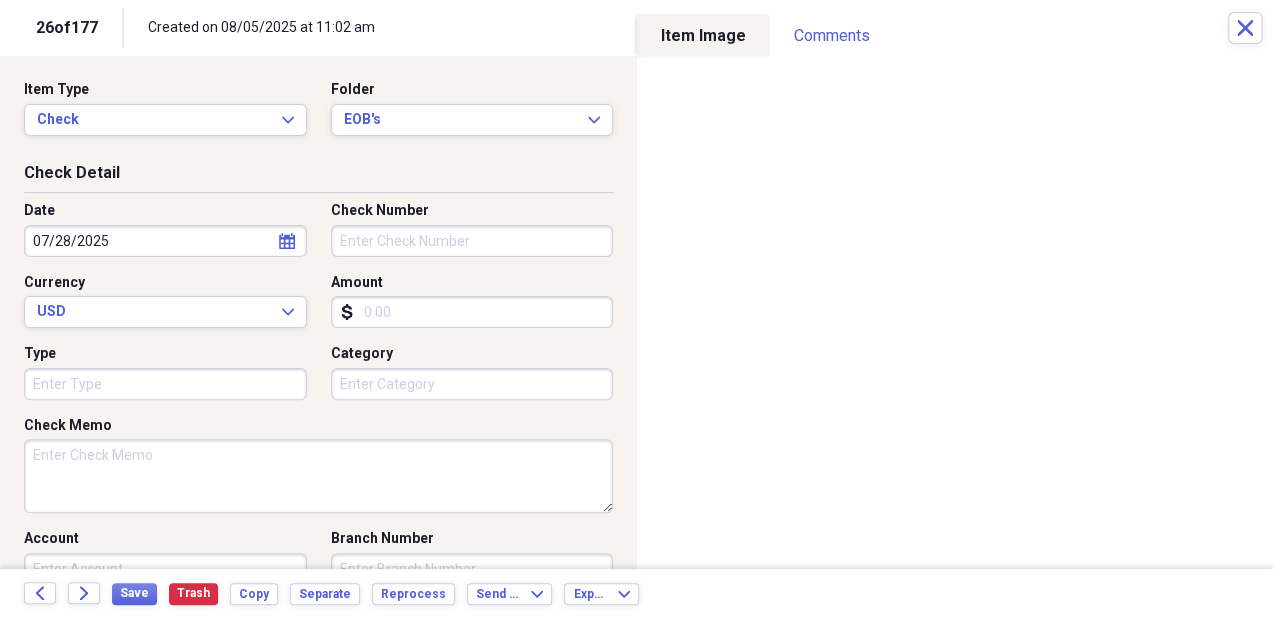 click on "Check Number" at bounding box center (472, 241) 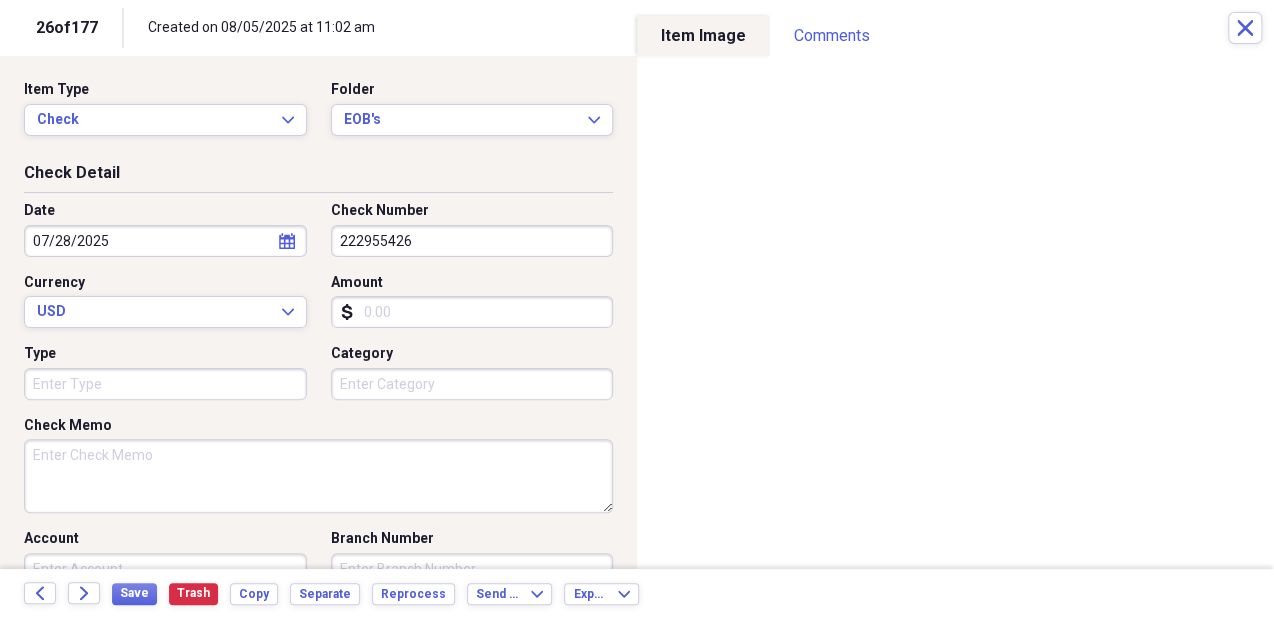 type on "222955426" 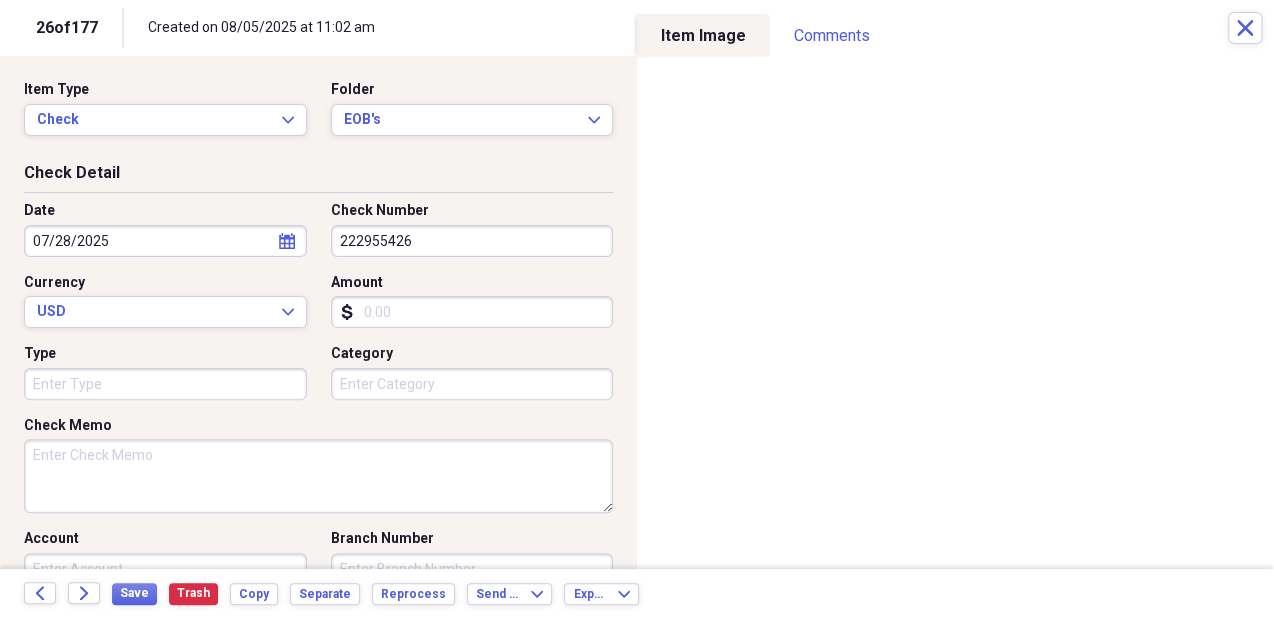 click on "Amount" at bounding box center [472, 312] 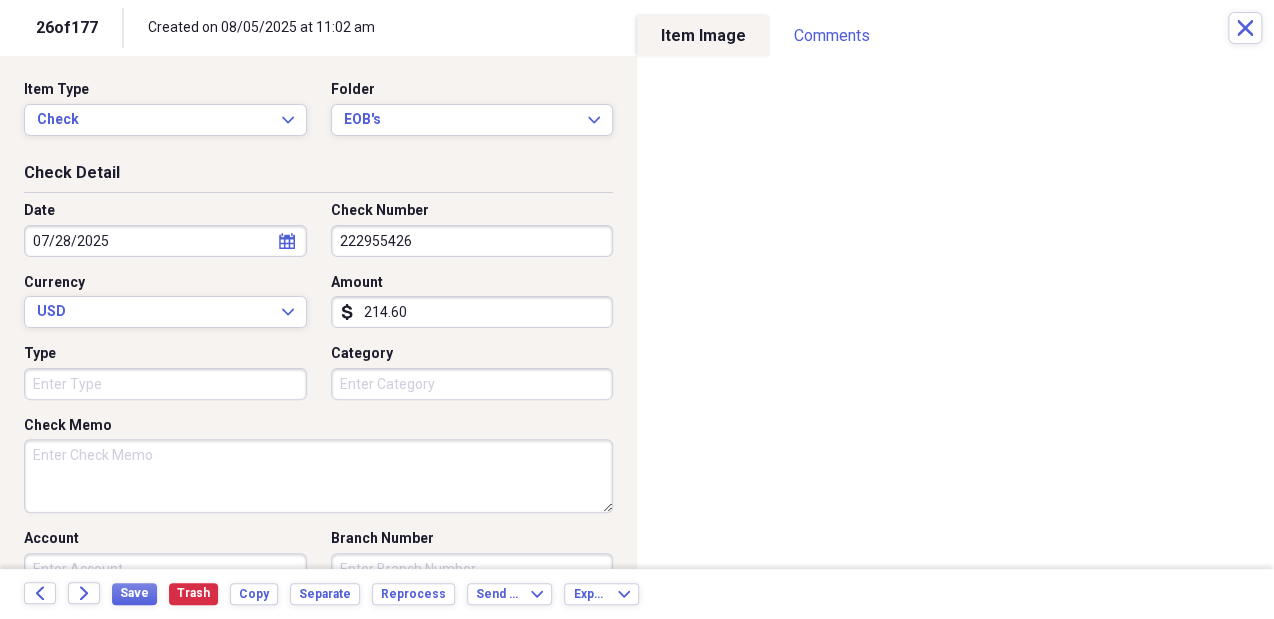 type on "214.60" 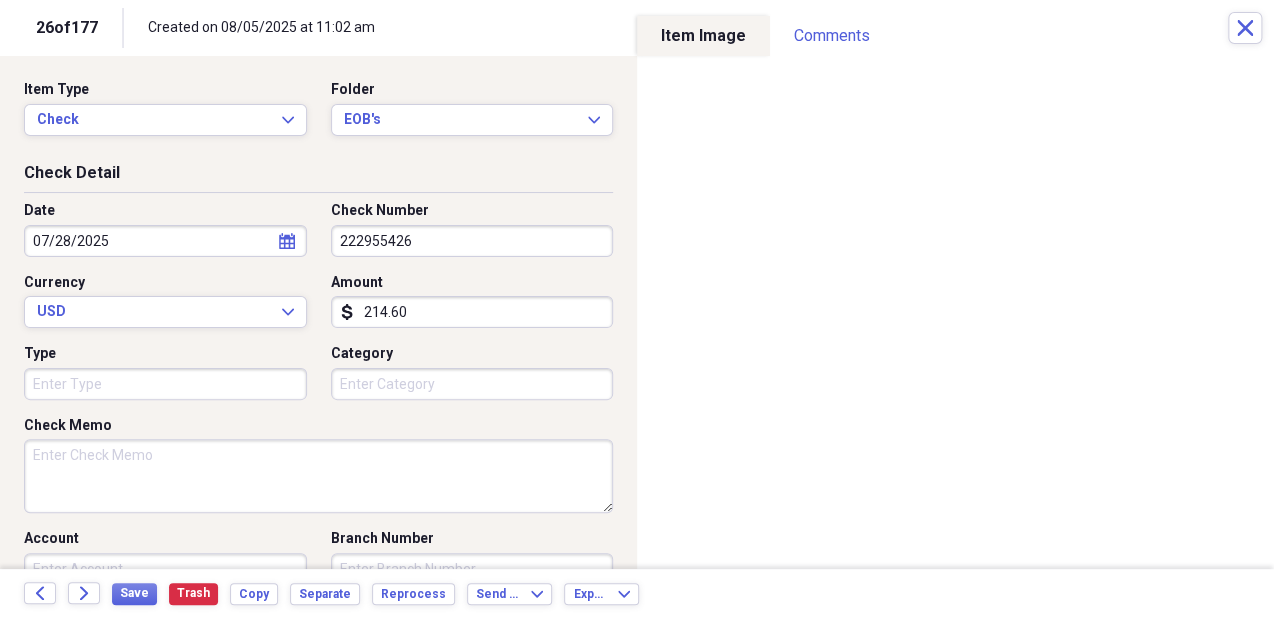 click on "Check Memo" at bounding box center [318, 476] 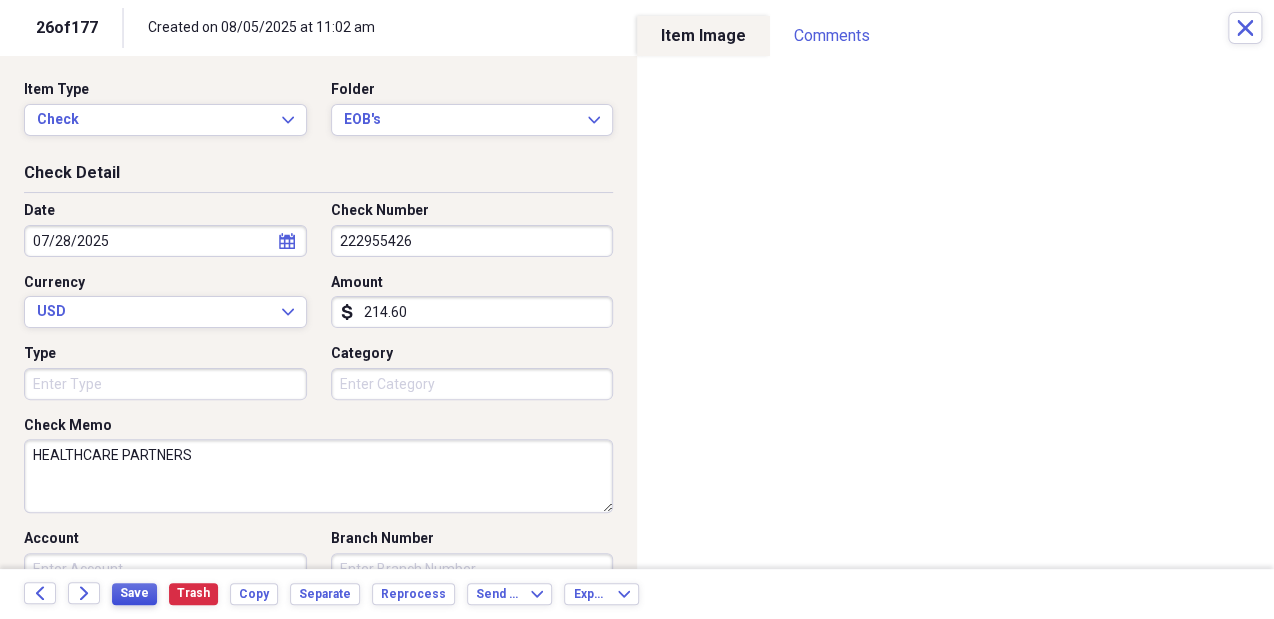 type on "HEALTHCARE PARTNERS" 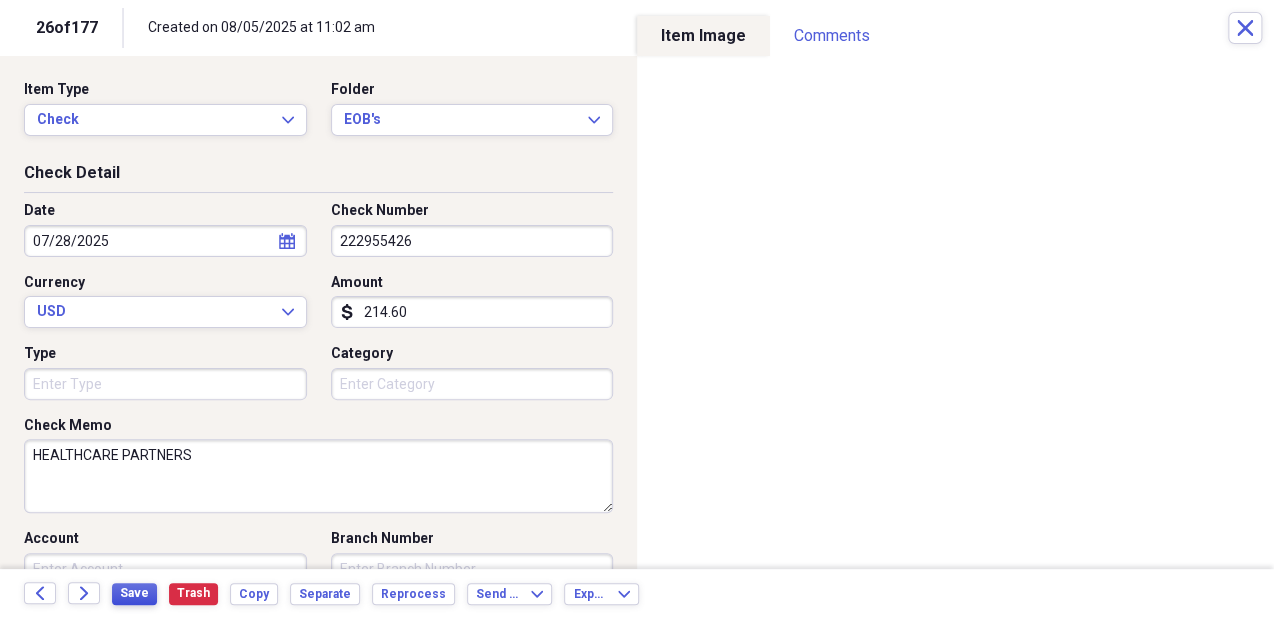 click on "Save" at bounding box center (134, 594) 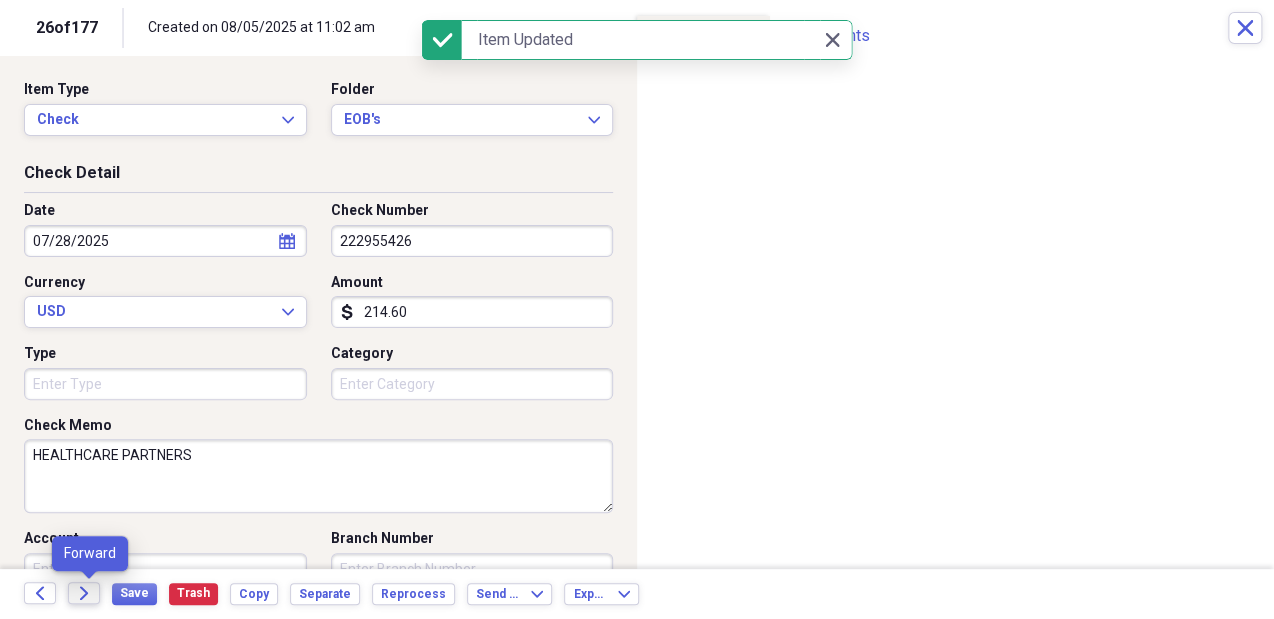 click on "Forward" 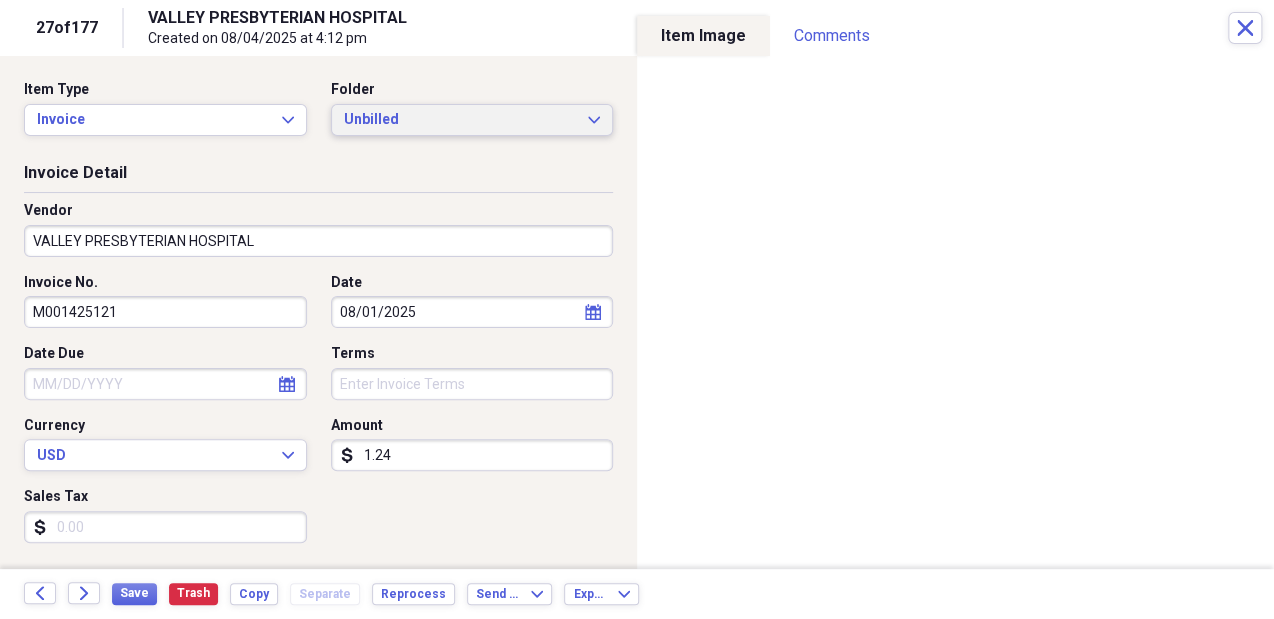 click on "Unbilled" at bounding box center [460, 120] 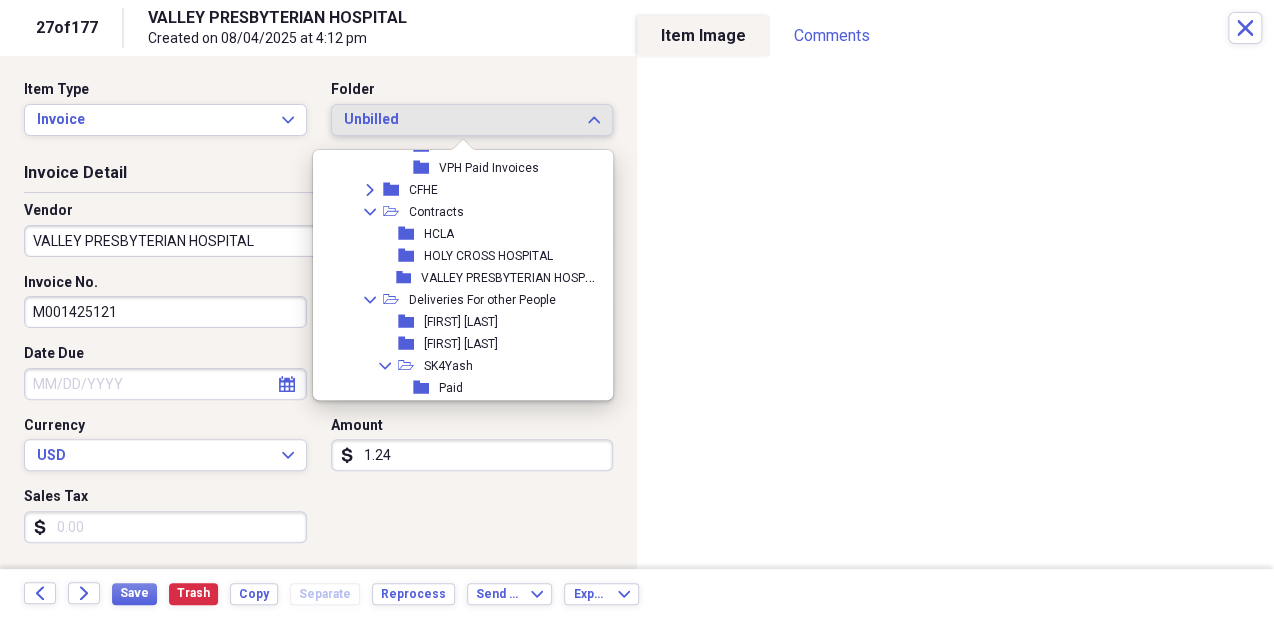 scroll, scrollTop: 524, scrollLeft: 0, axis: vertical 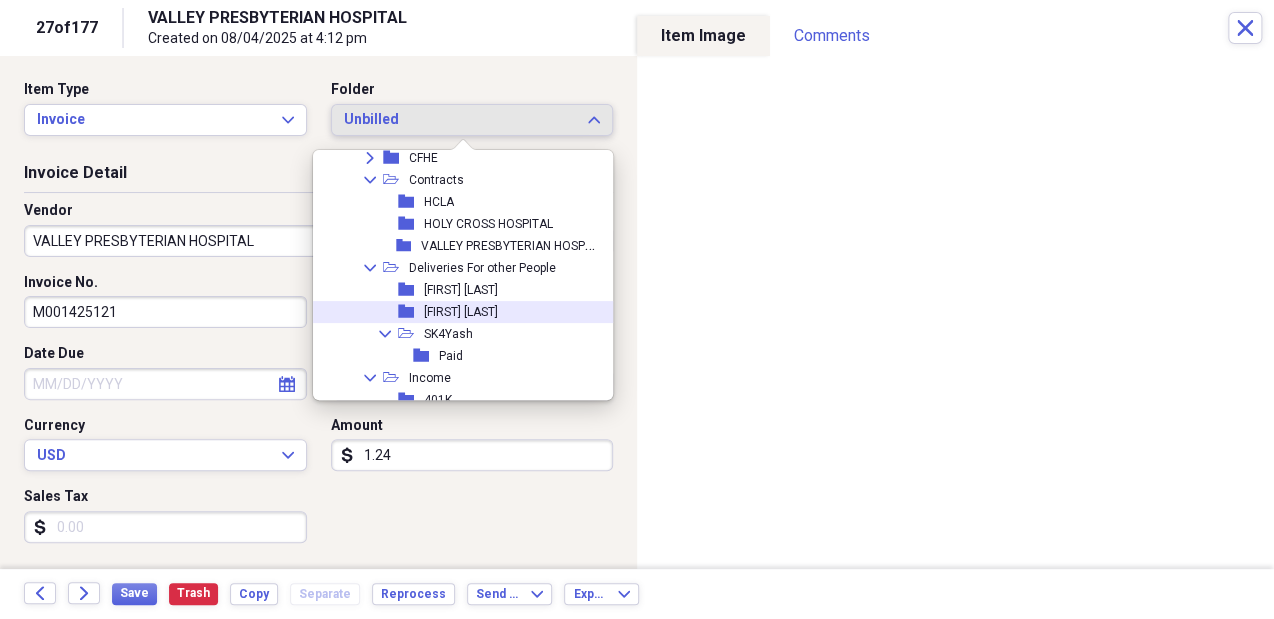 click on "folder Carlos Rodriguez" at bounding box center (458, 312) 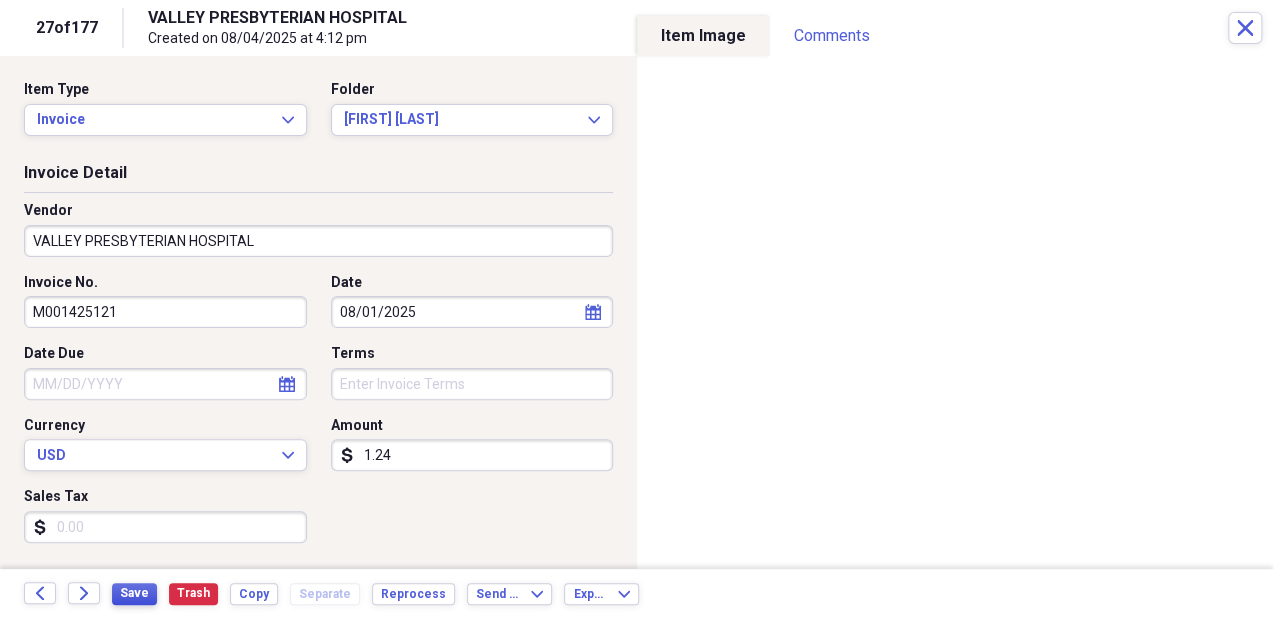 click on "Save" at bounding box center [134, 593] 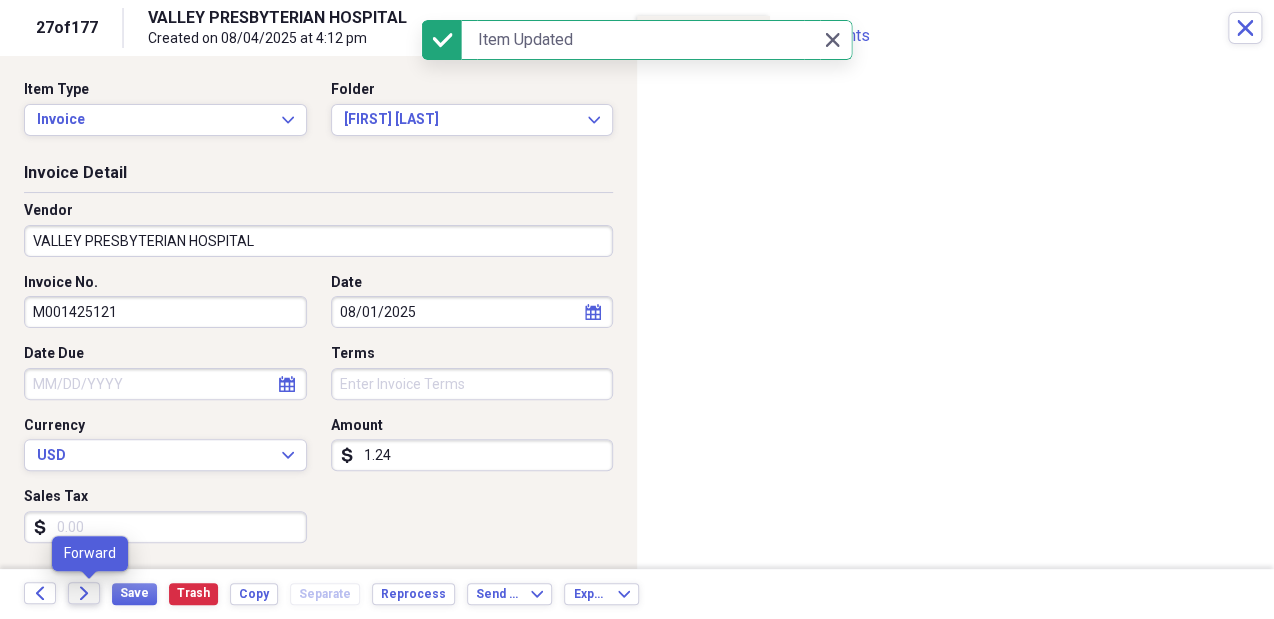 click on "Forward" 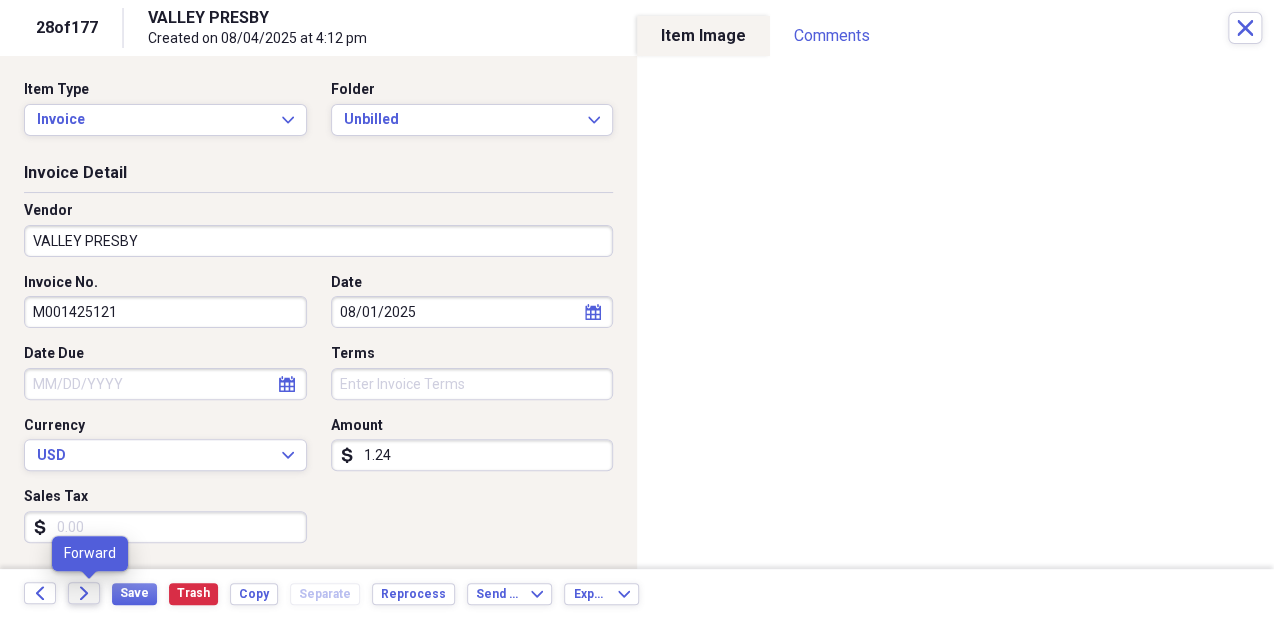 click on "Forward" 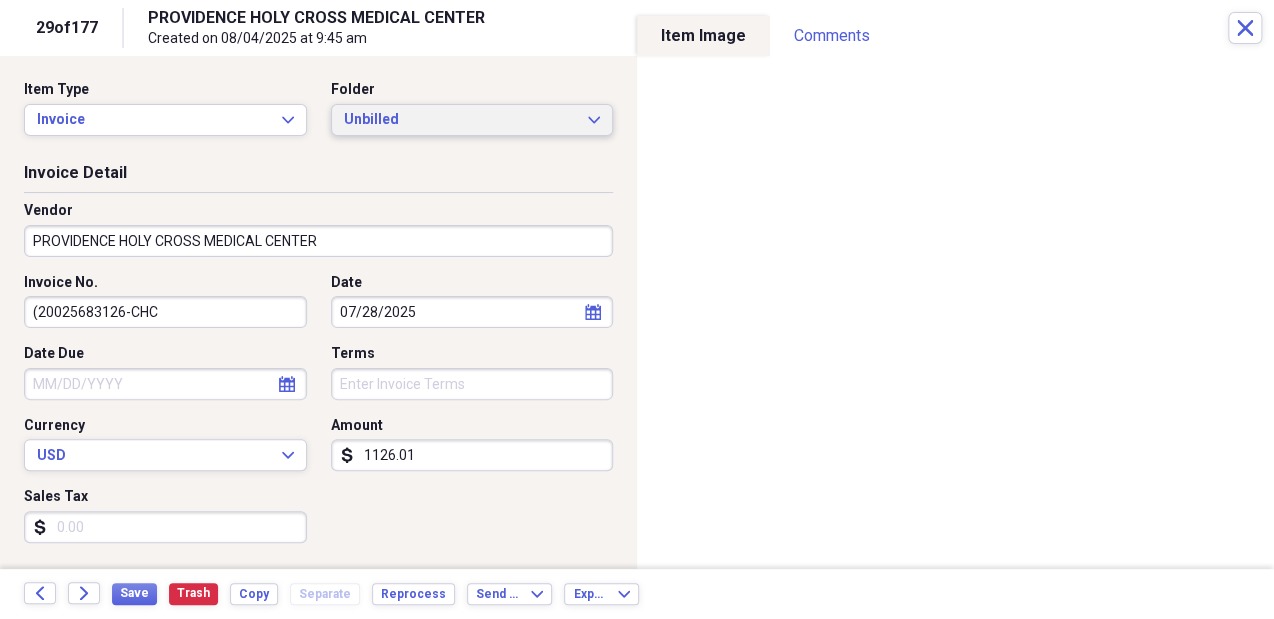 click on "Unbilled" at bounding box center (460, 120) 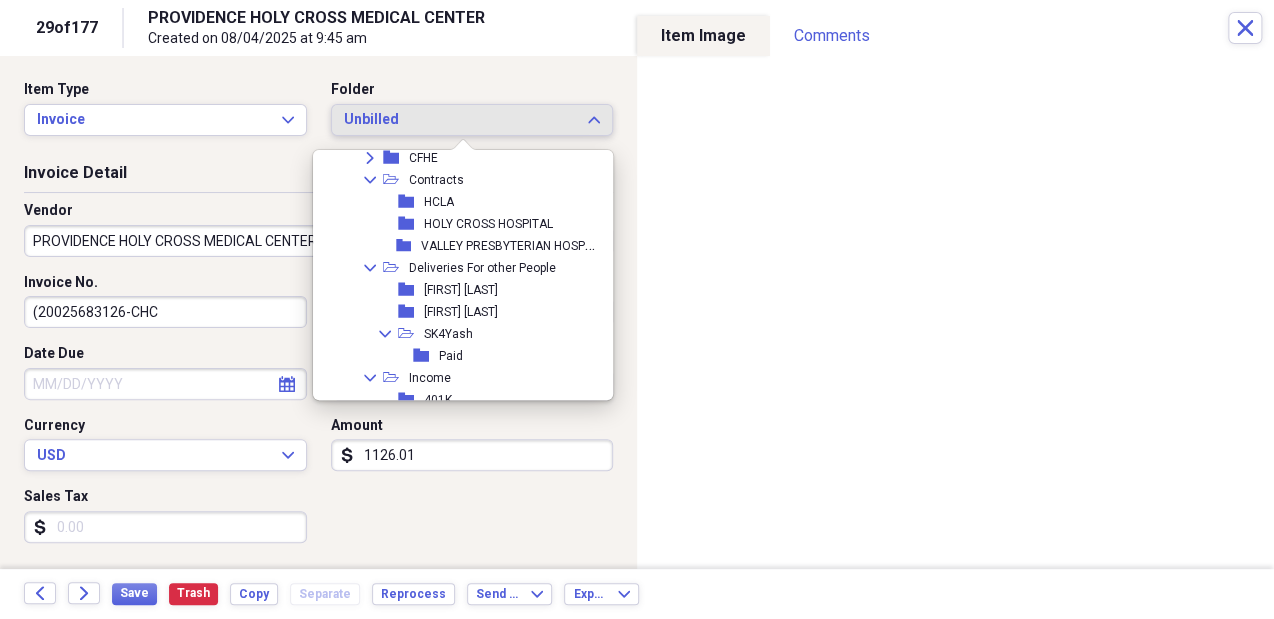 scroll, scrollTop: 535, scrollLeft: 0, axis: vertical 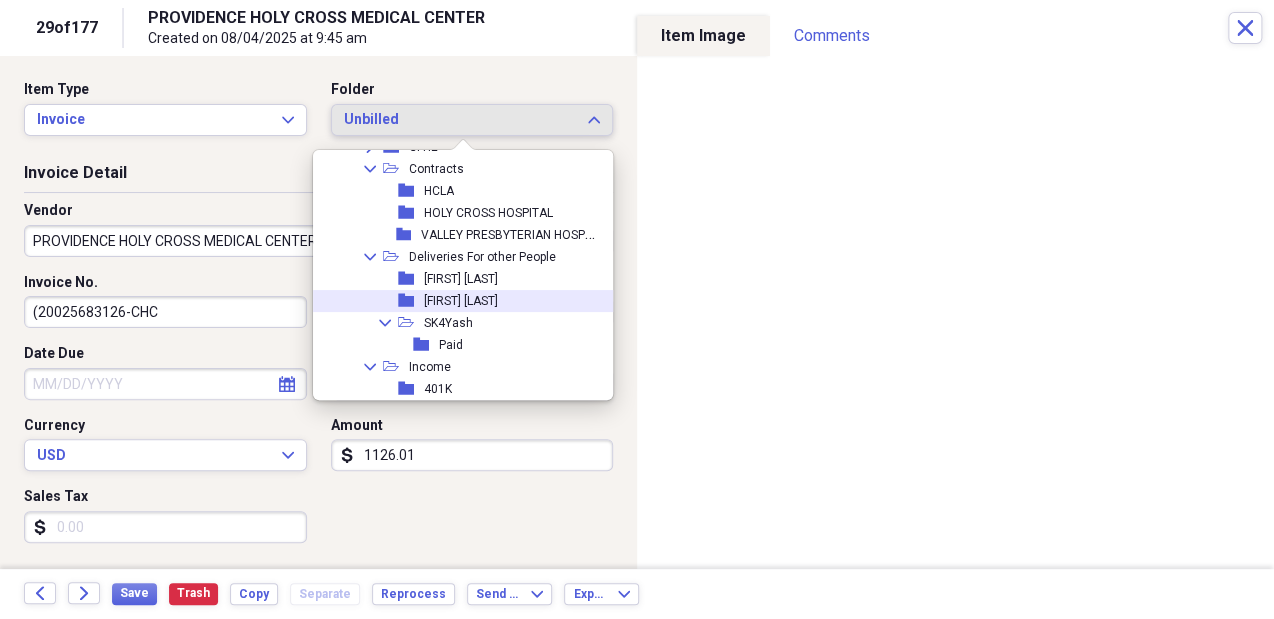 click on "[FIRST] [LAST]" at bounding box center [461, 301] 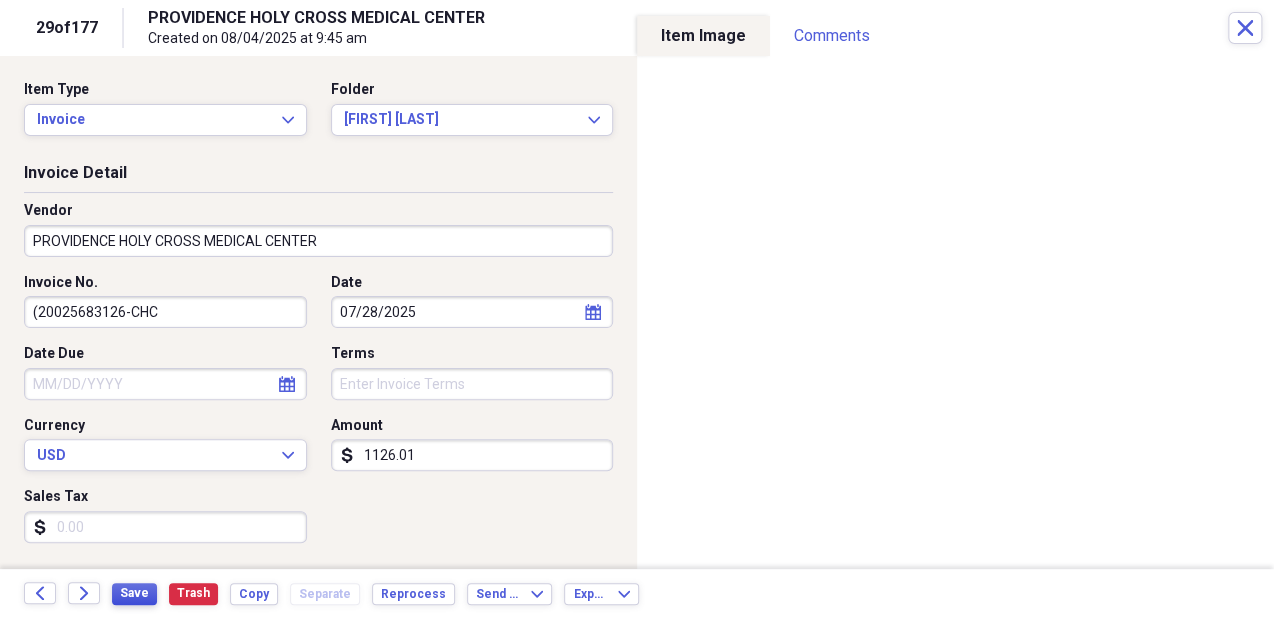 click on "Save" at bounding box center (134, 593) 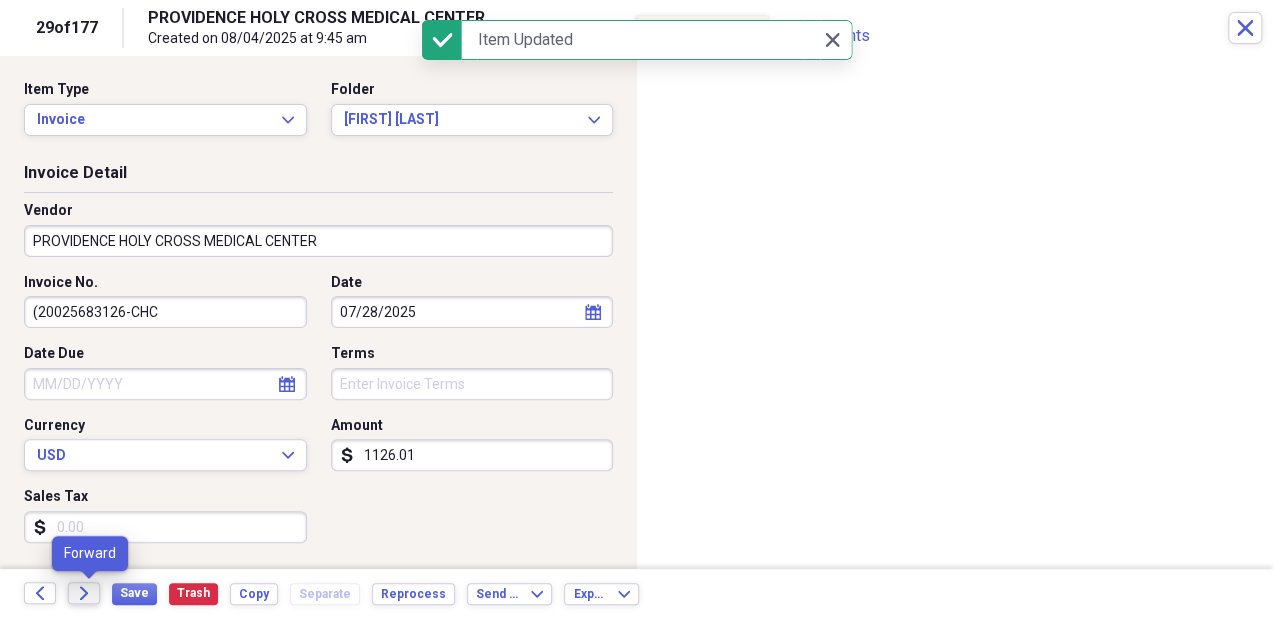 click 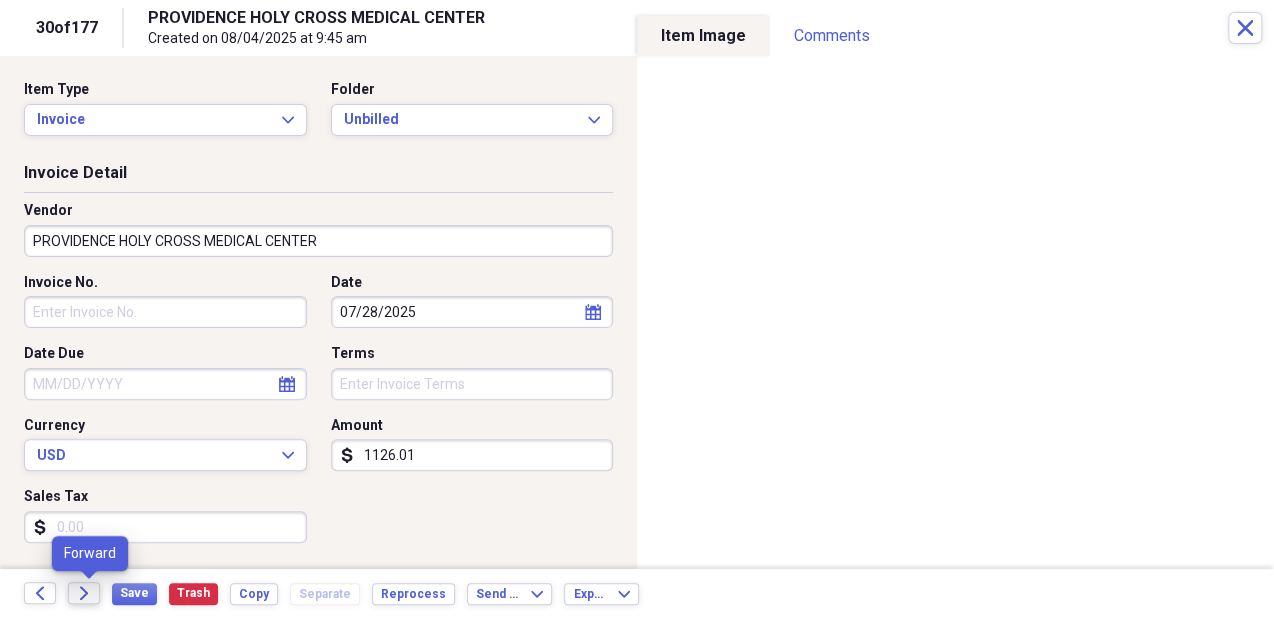 click 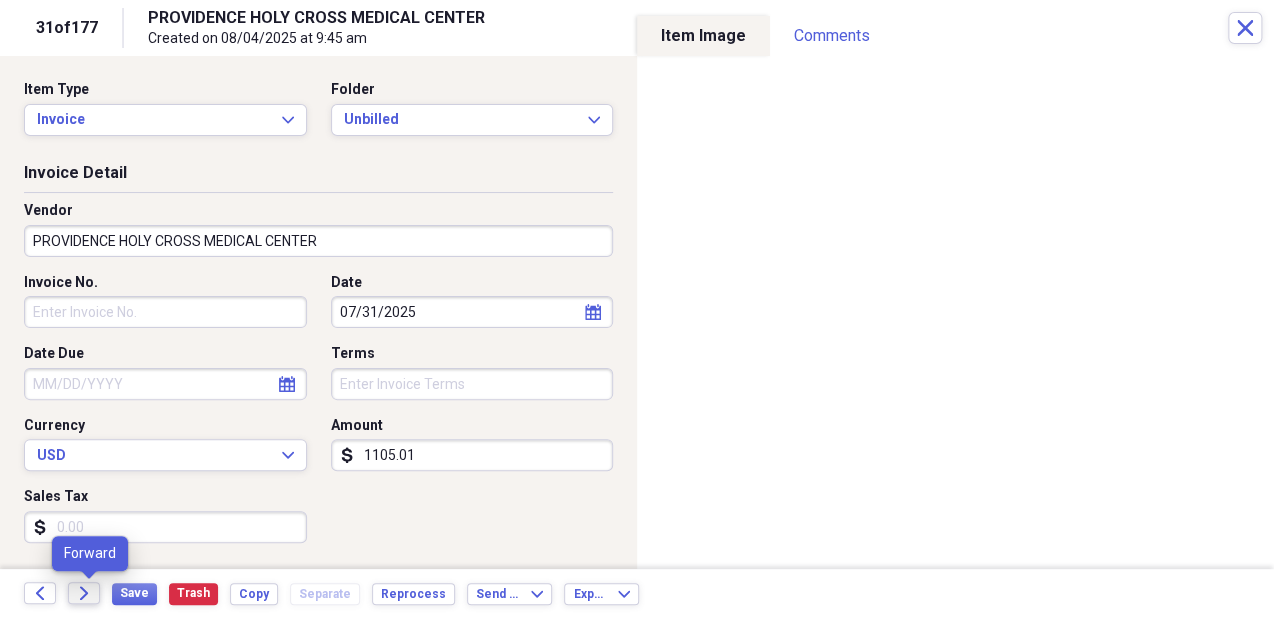 click 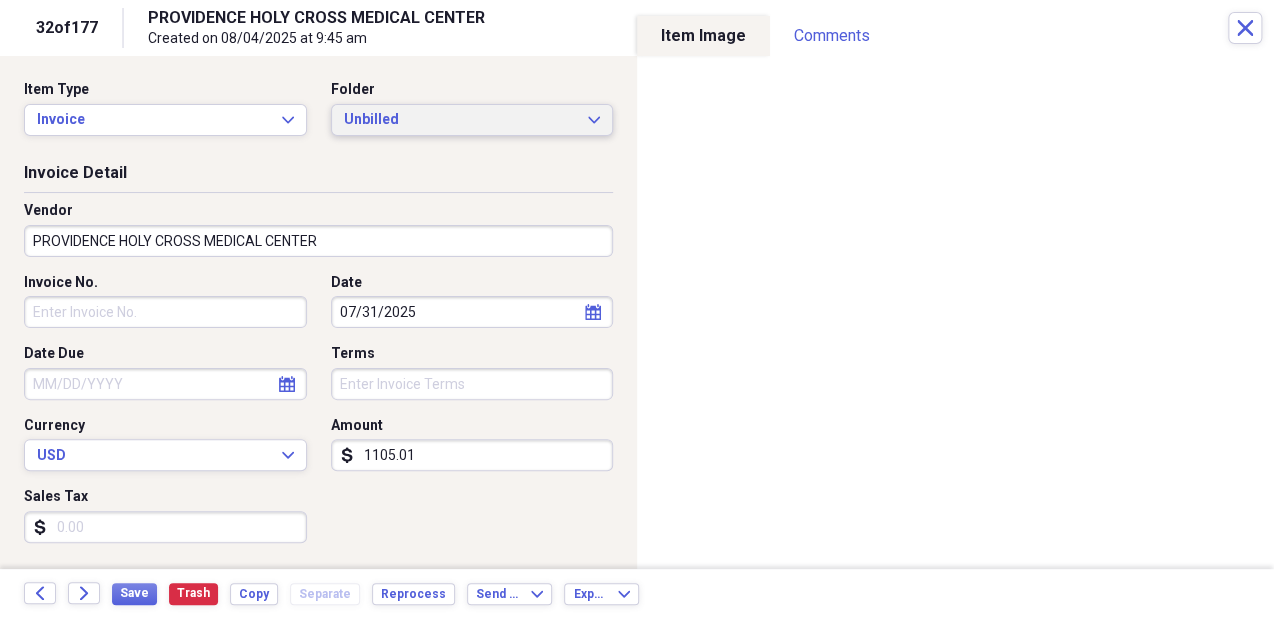 click on "Unbilled" at bounding box center [460, 120] 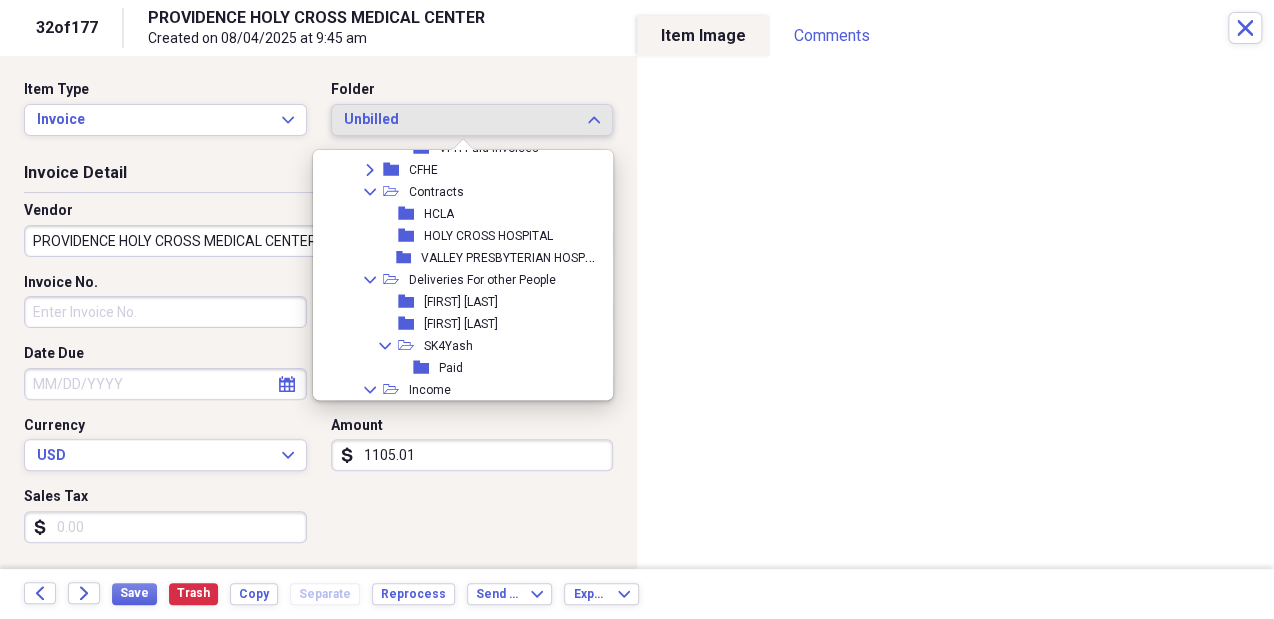 scroll, scrollTop: 522, scrollLeft: 0, axis: vertical 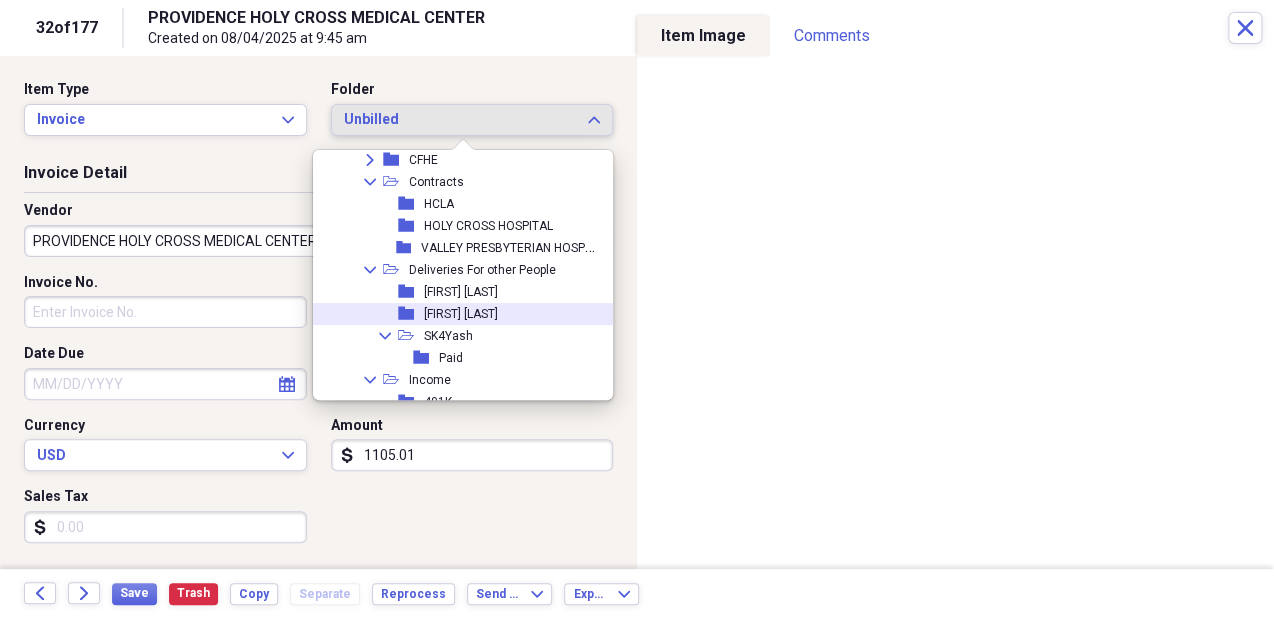 click on "[FIRST] [LAST]" at bounding box center (461, 314) 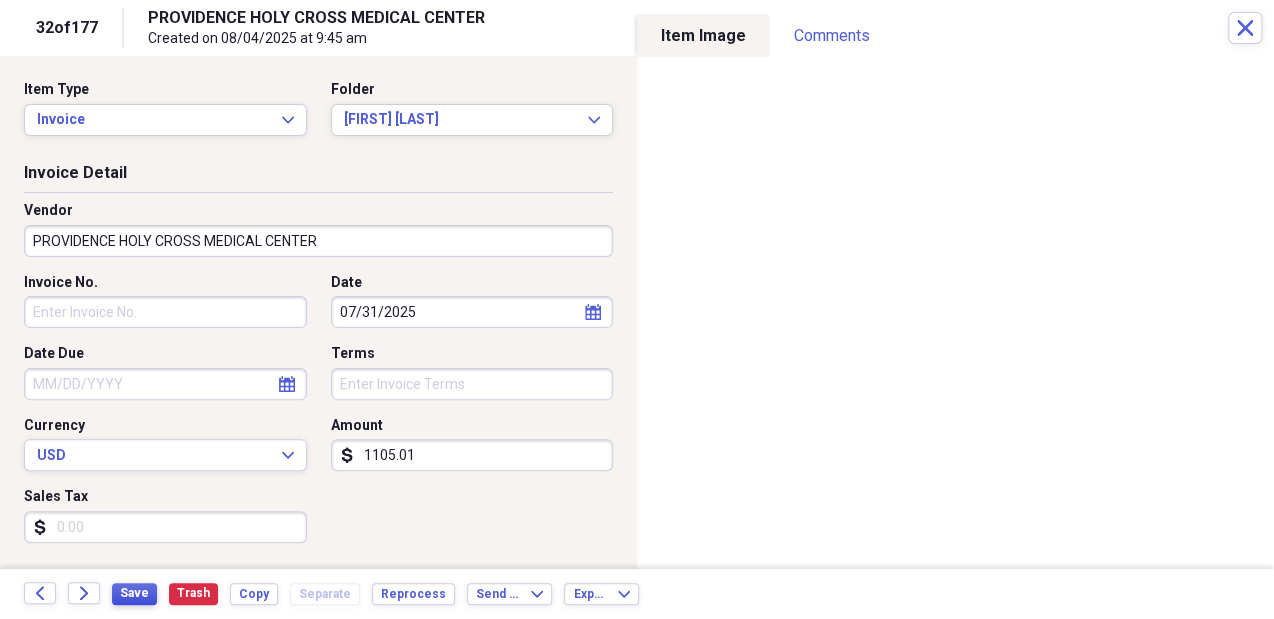 click on "Save" at bounding box center (134, 593) 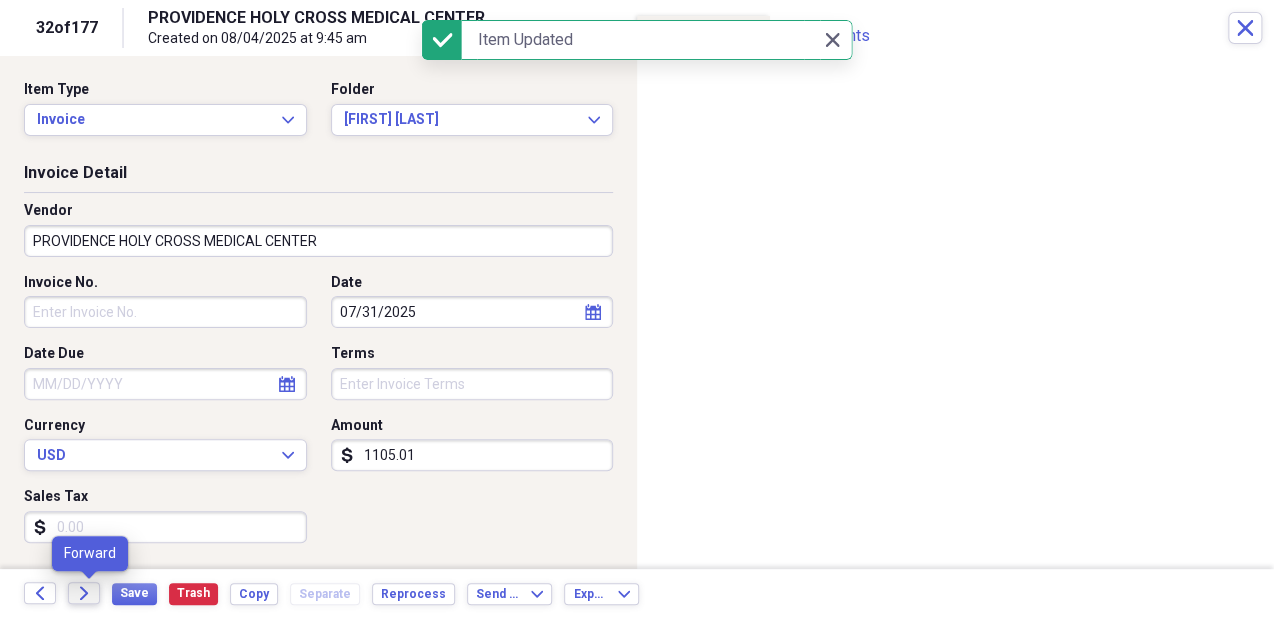 click 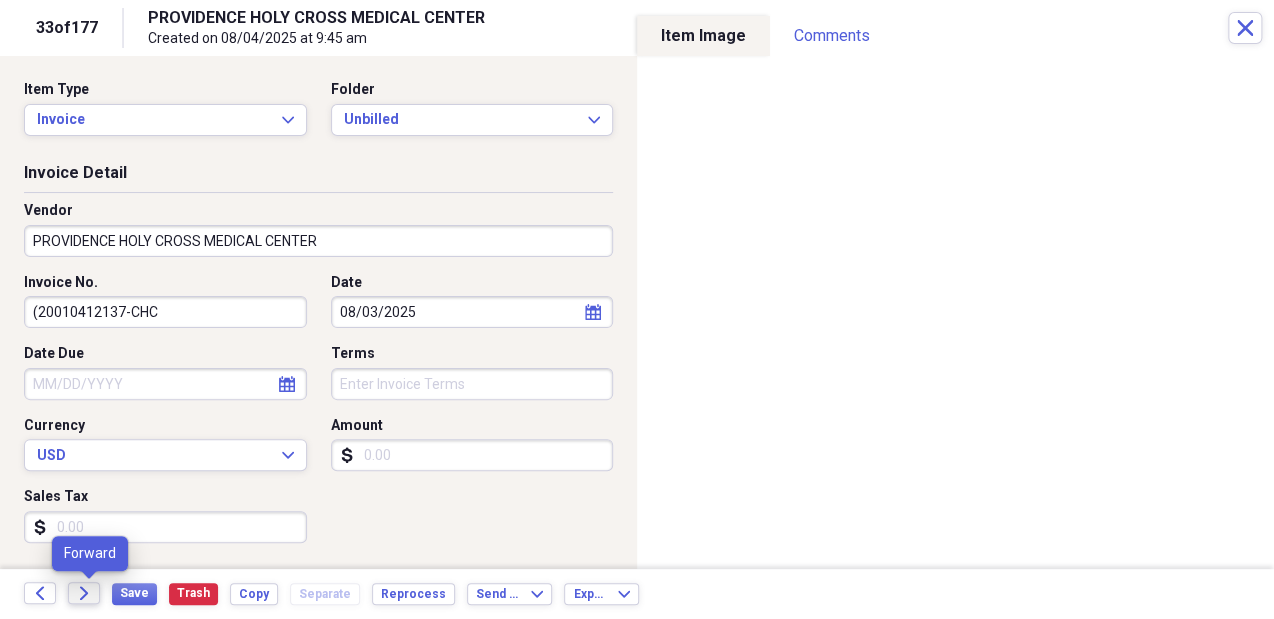click on "Forward" 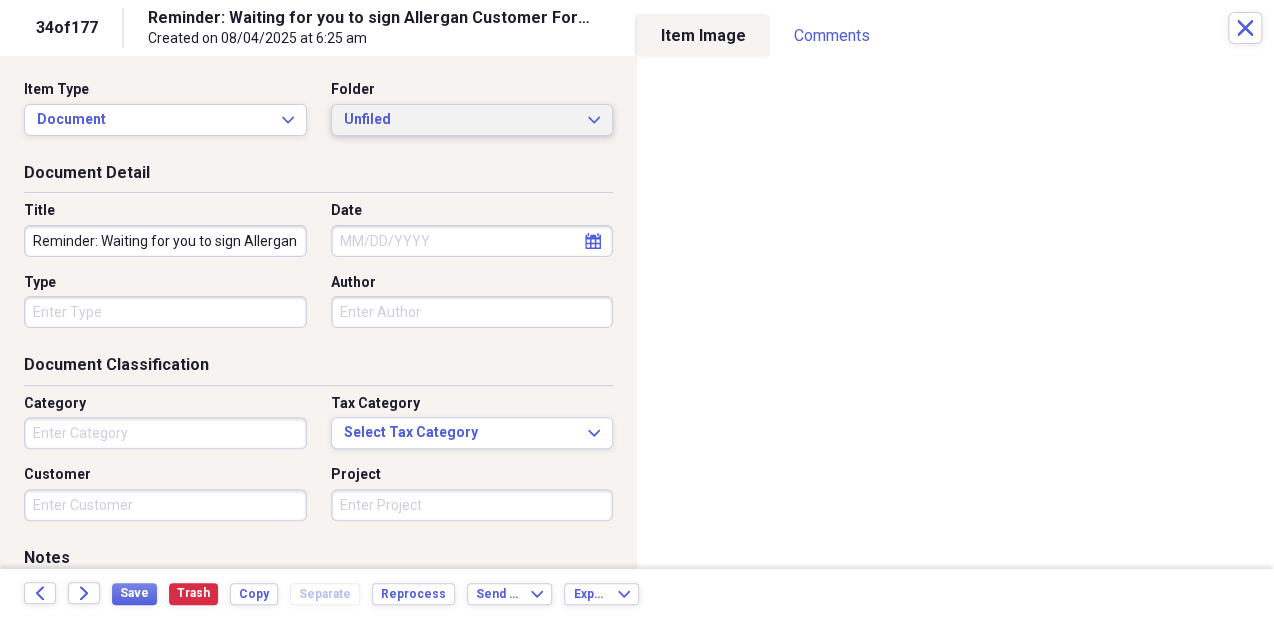 click on "Unfiled" at bounding box center (460, 120) 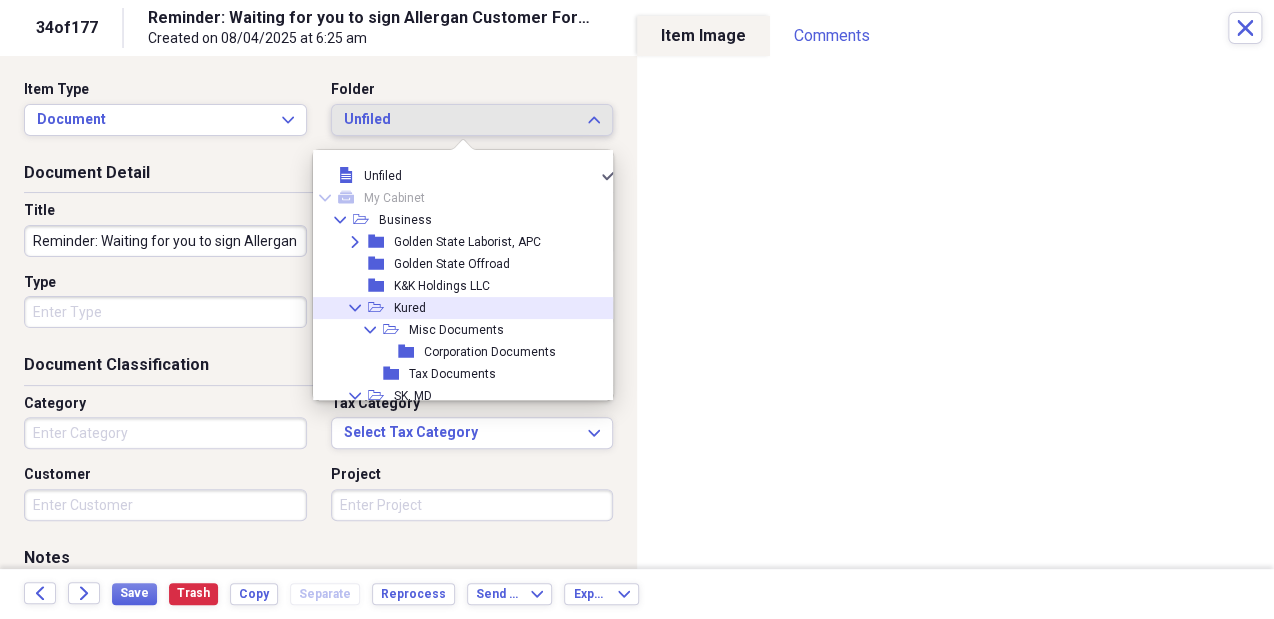 click on "Collapse open-folder Kured" at bounding box center (458, 308) 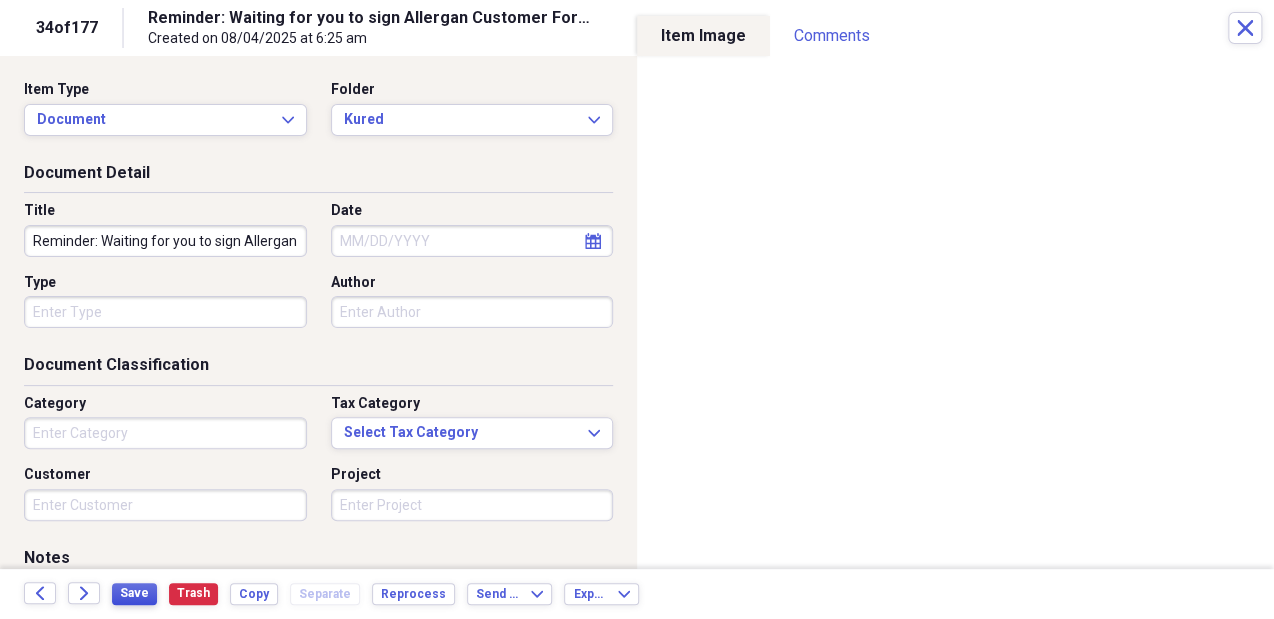 click on "Save" at bounding box center (134, 593) 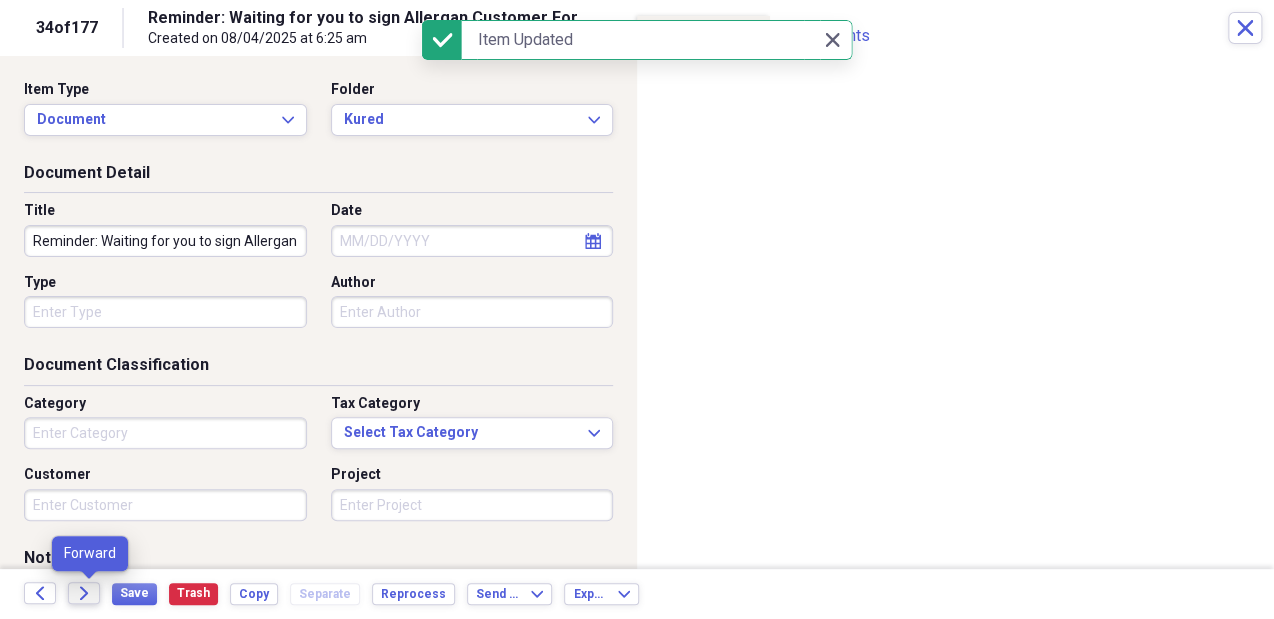 click on "Forward" at bounding box center (84, 593) 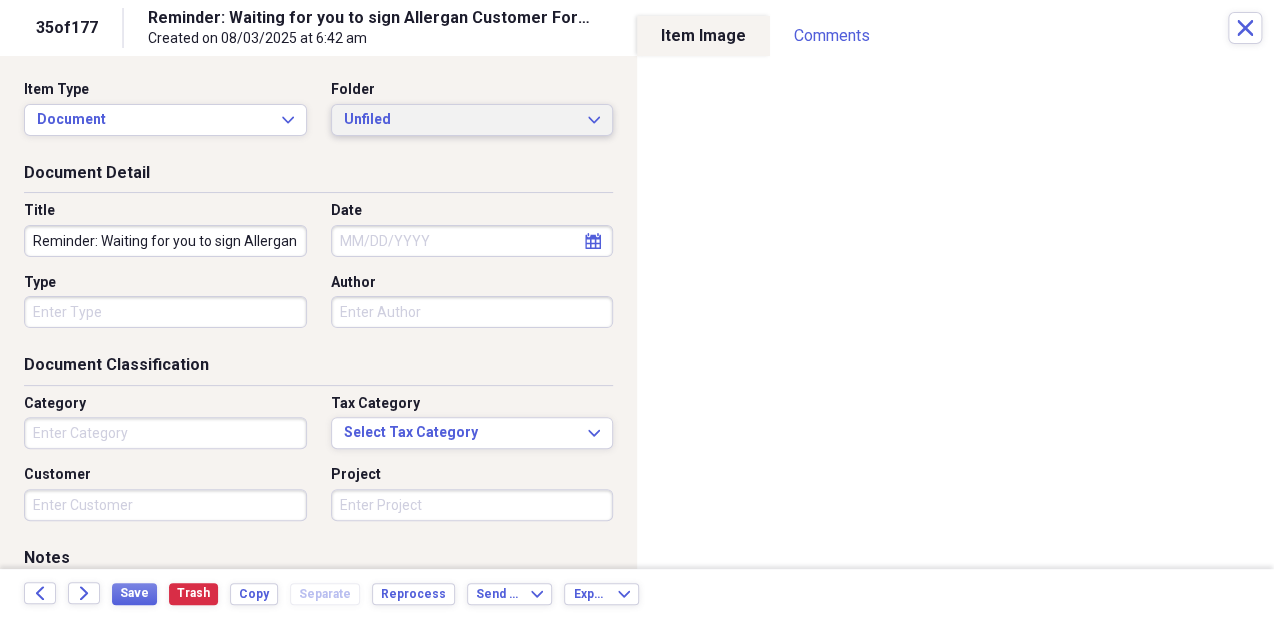 click on "Unfiled" at bounding box center [460, 120] 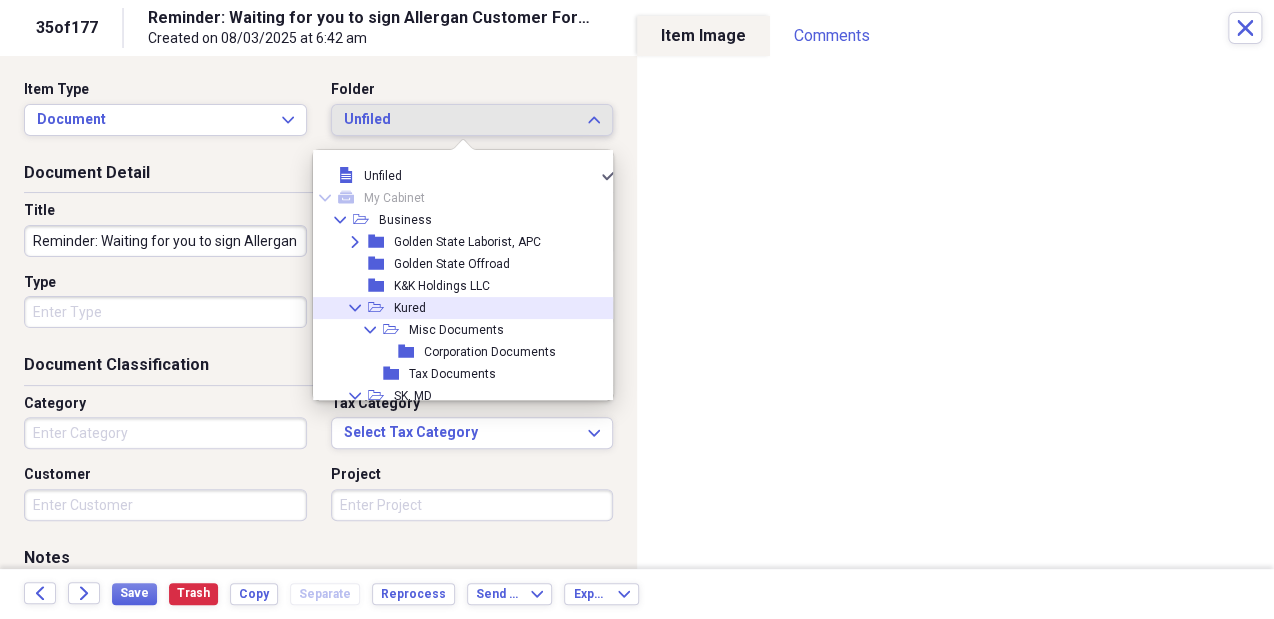 click on "Collapse open-folder Kured" at bounding box center (458, 308) 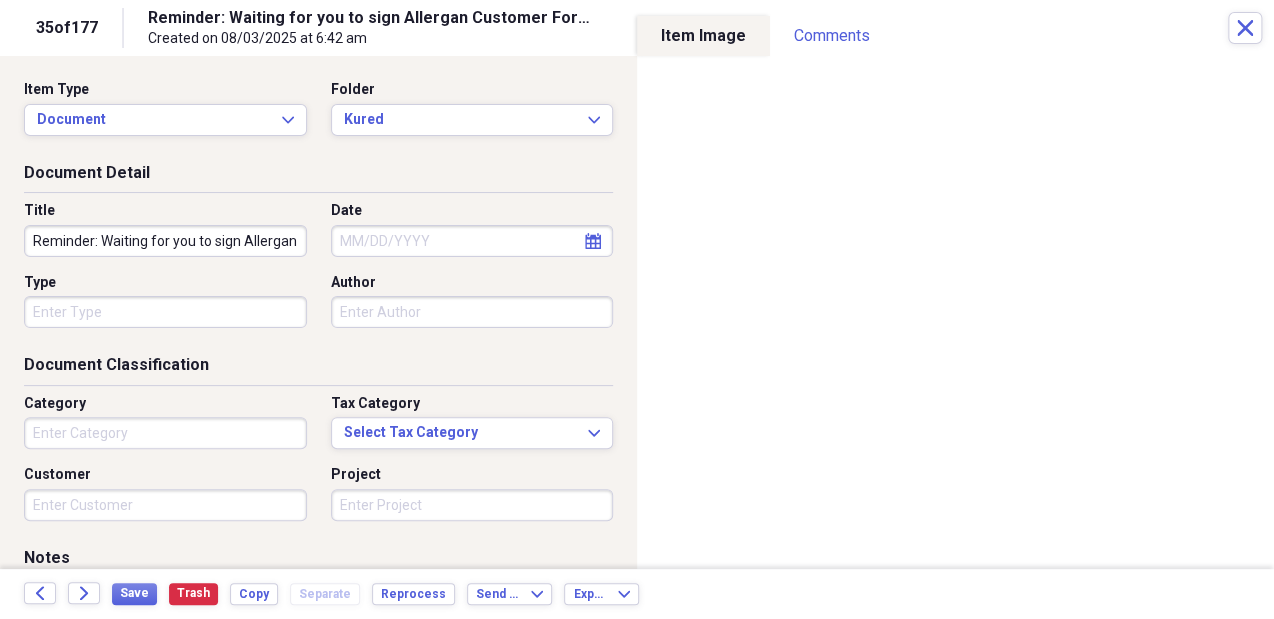 click on "Save Trash Copy Separate Reprocess" at bounding box center [289, 594] 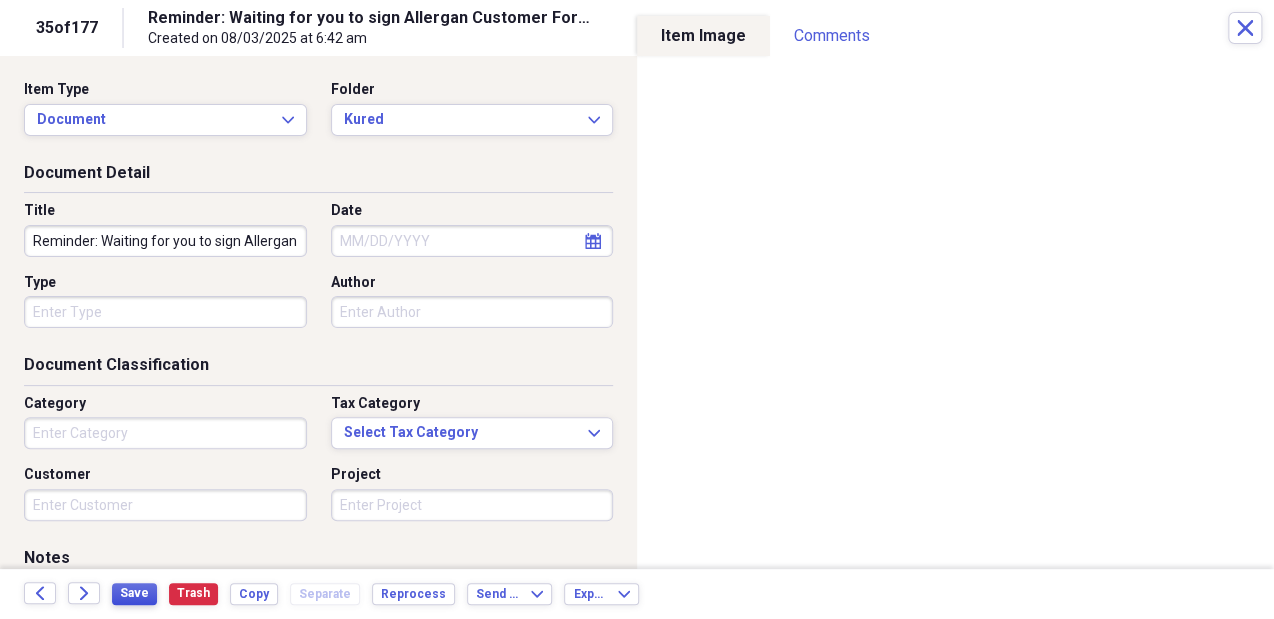 click on "Save" at bounding box center (134, 593) 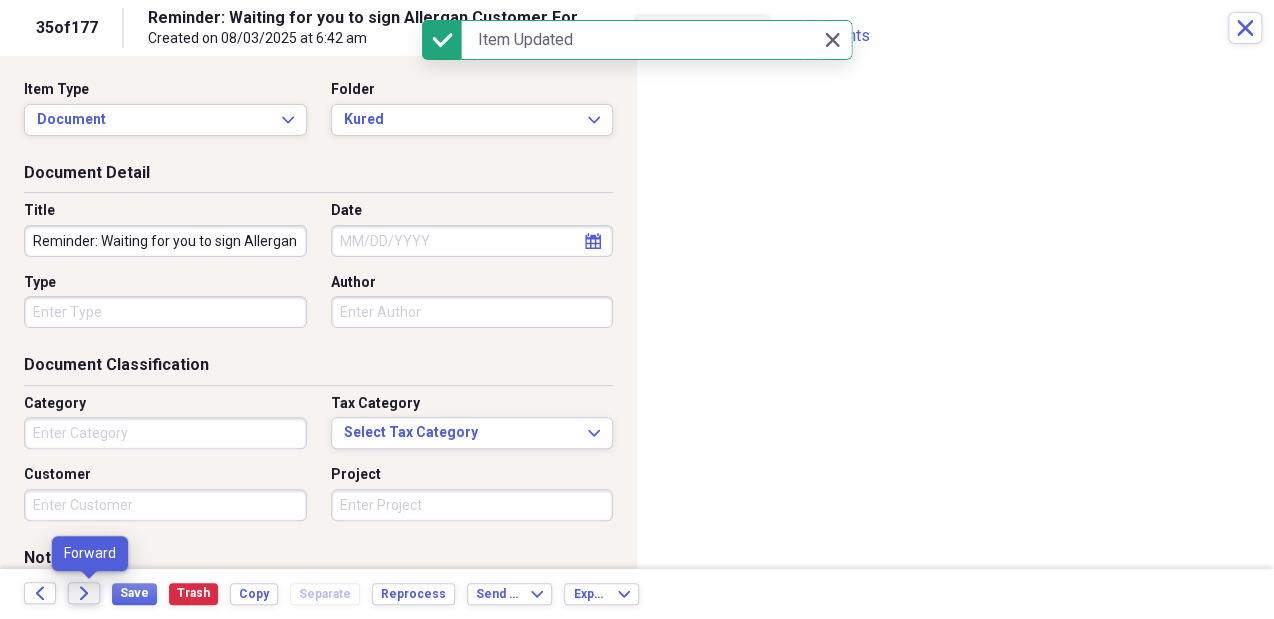 click on "Forward" 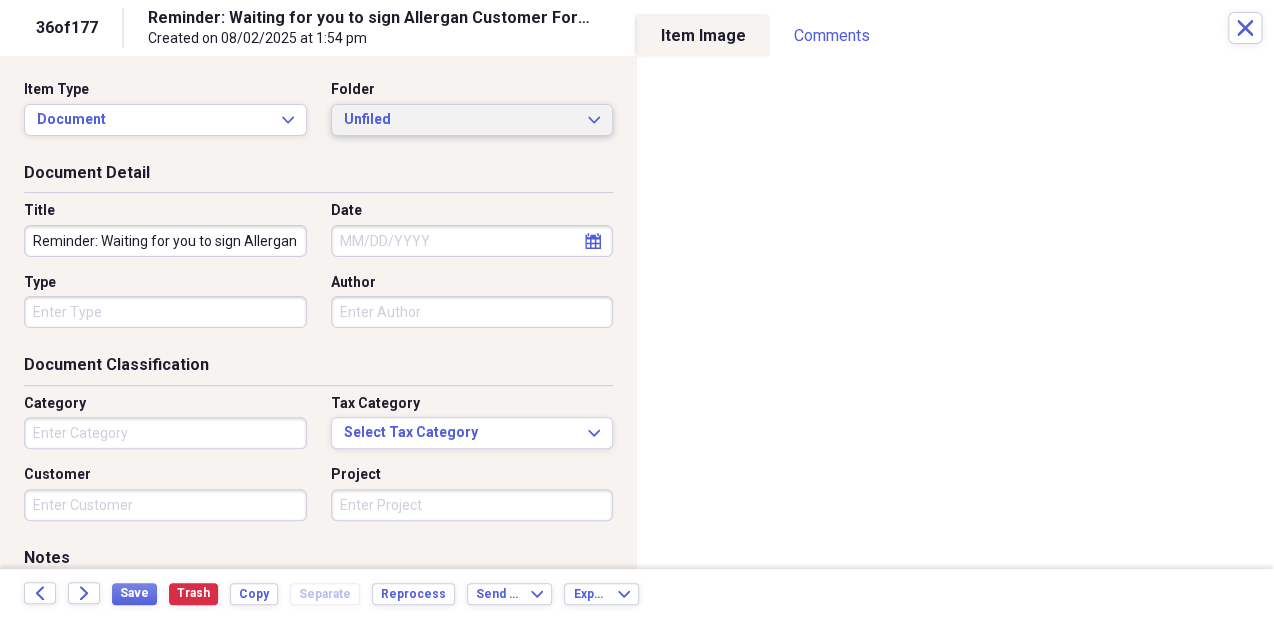 click on "Unfiled" at bounding box center (460, 120) 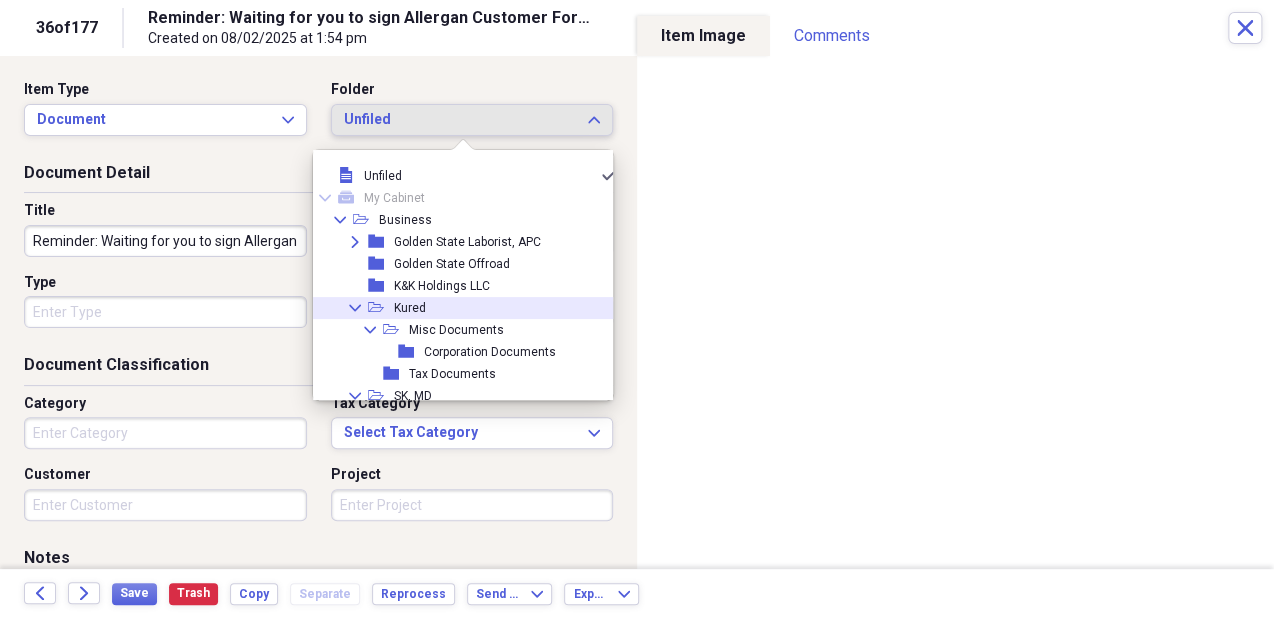 click on "Collapse open-folder Kured" at bounding box center (458, 308) 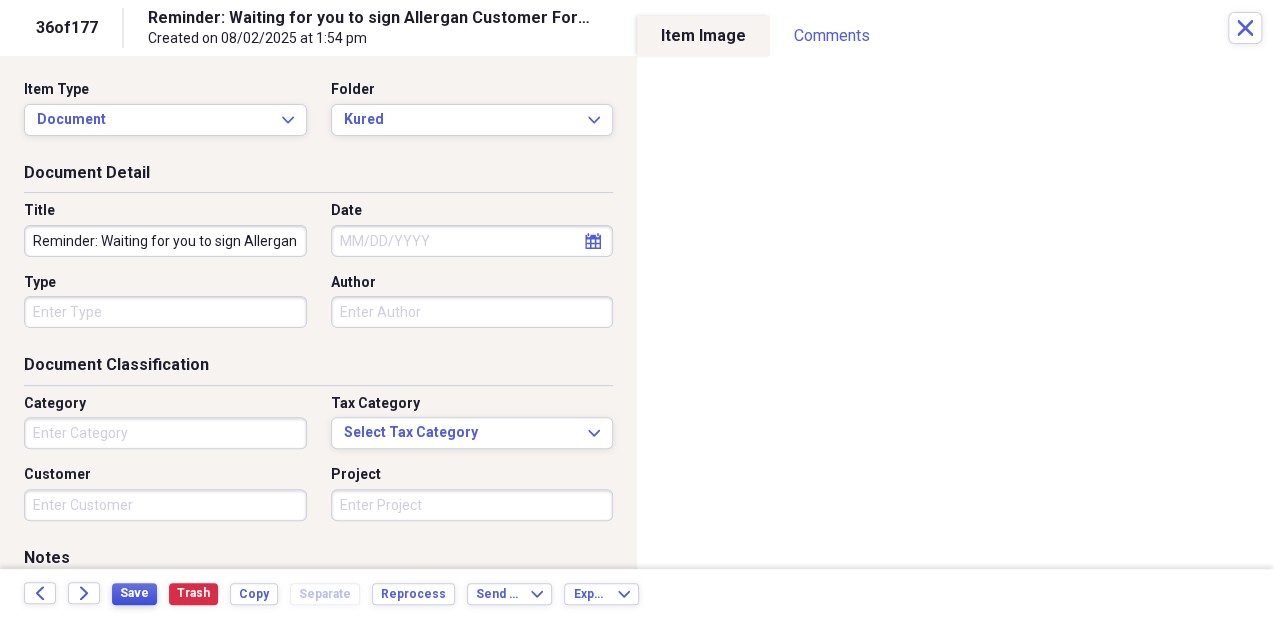 click on "Save" at bounding box center [134, 594] 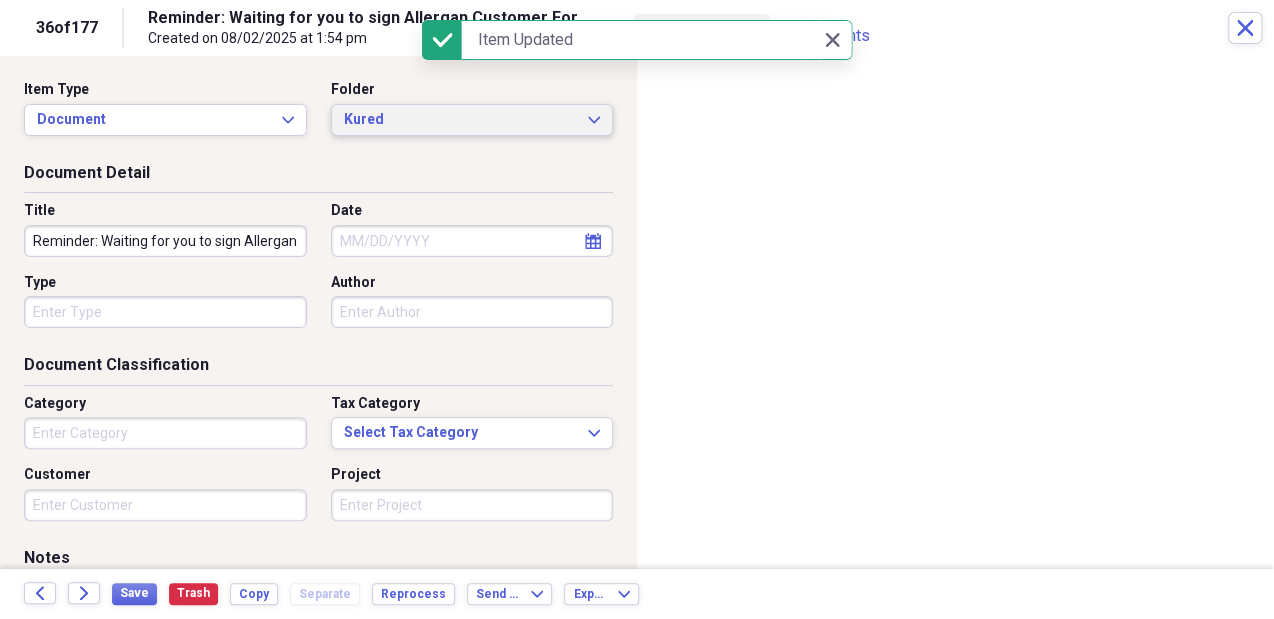click on "Kured" at bounding box center (460, 120) 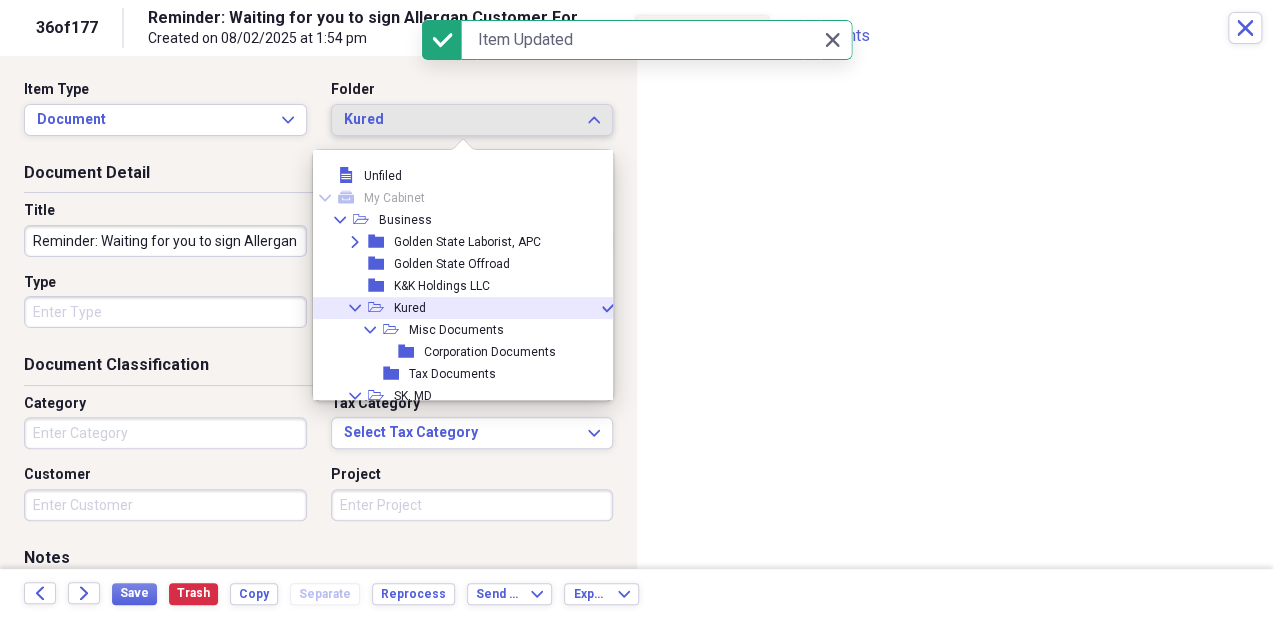 scroll, scrollTop: 39, scrollLeft: 0, axis: vertical 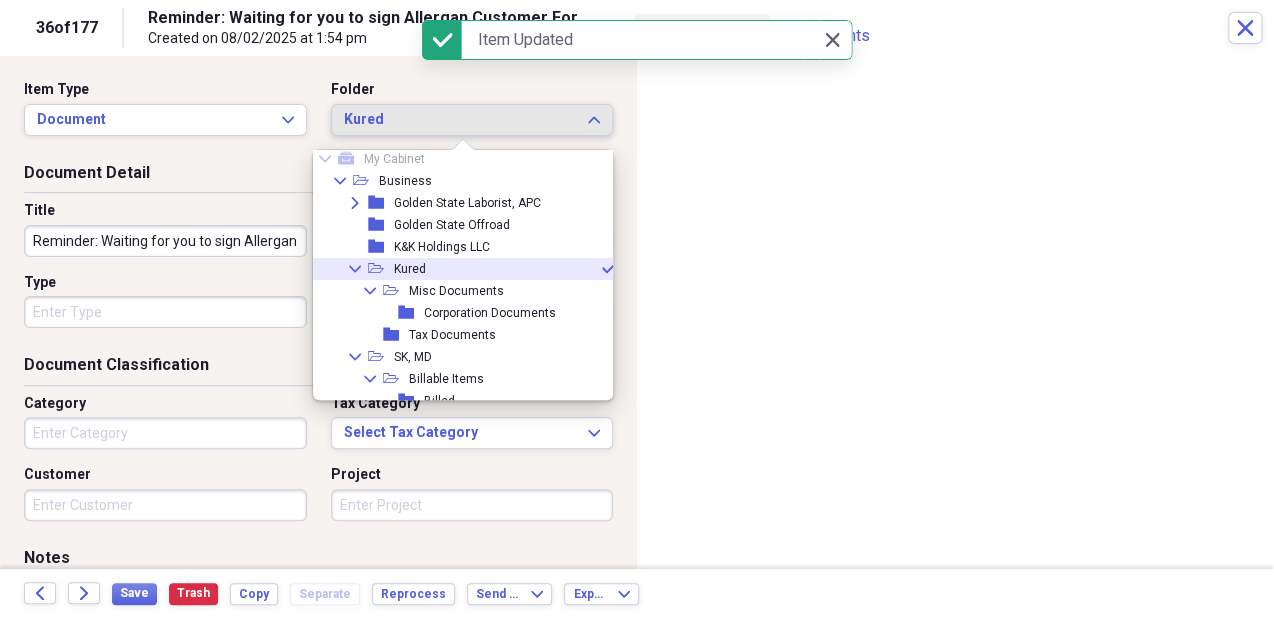 click on "Kured" at bounding box center (460, 120) 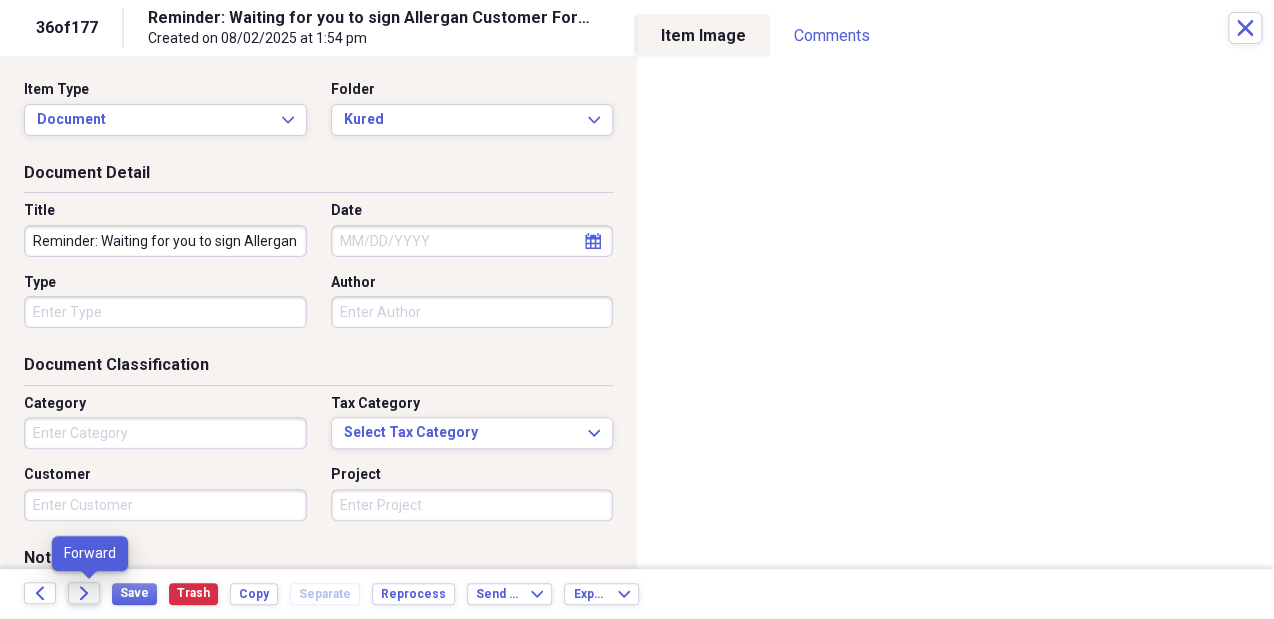 click on "Forward" at bounding box center [84, 593] 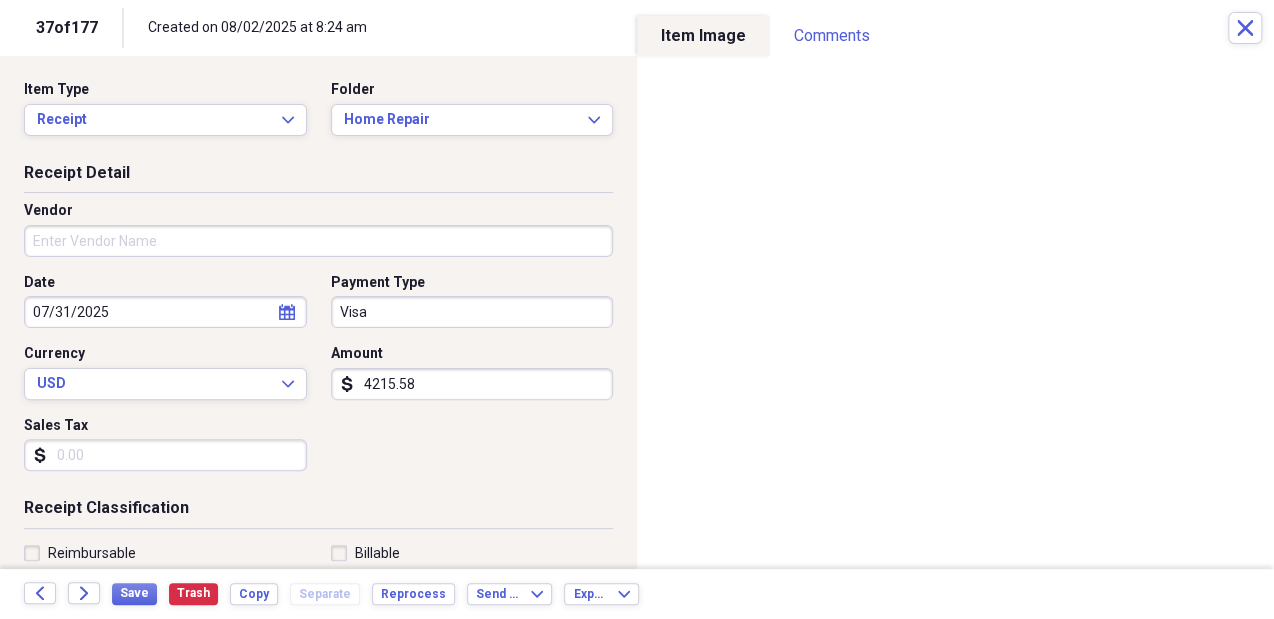 click on "Receipt Detail" at bounding box center (318, 177) 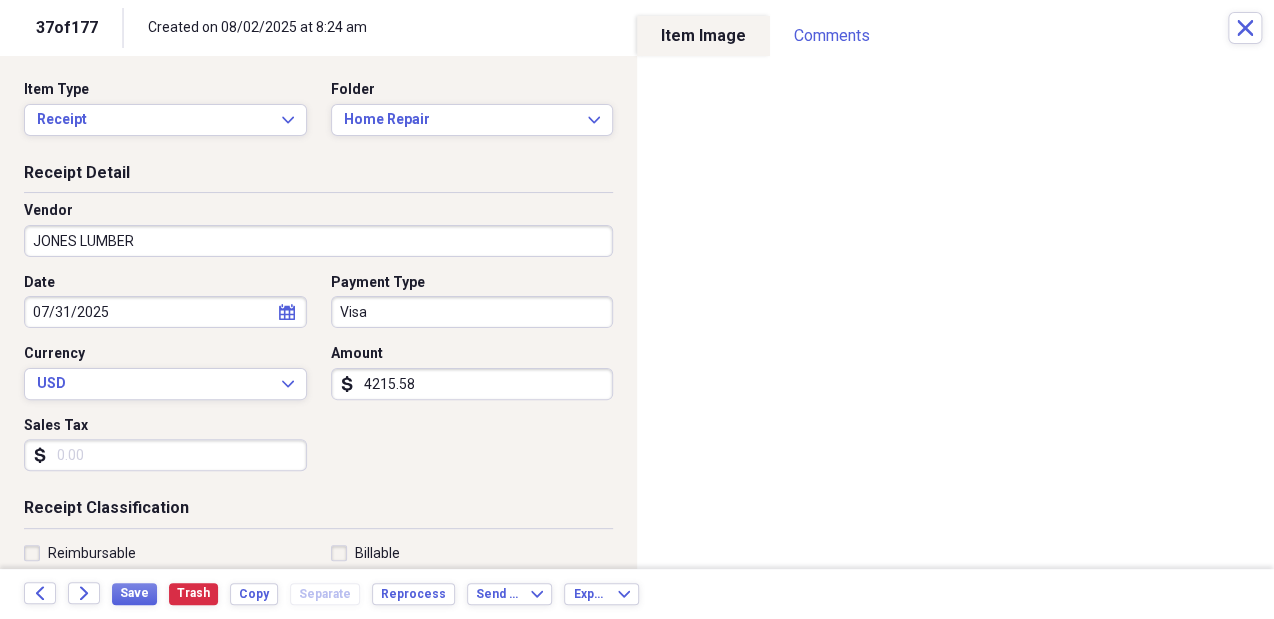 click on "JONES LUMBER" at bounding box center (318, 241) 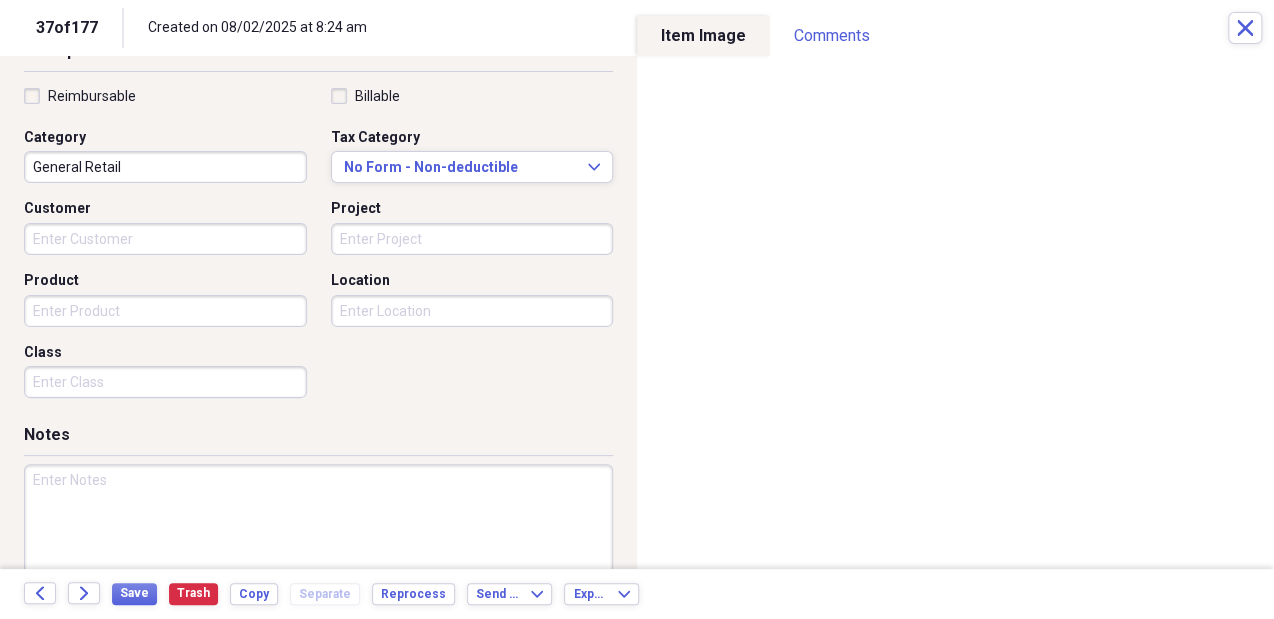 scroll, scrollTop: 507, scrollLeft: 0, axis: vertical 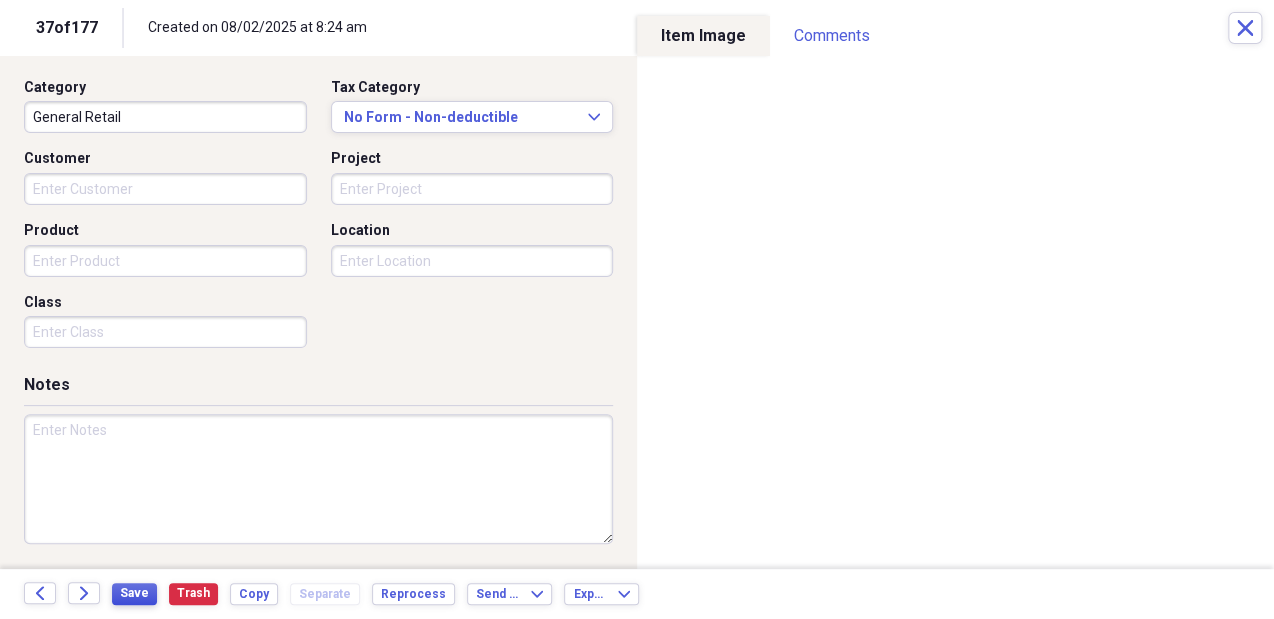 type on "JONES LUMBER" 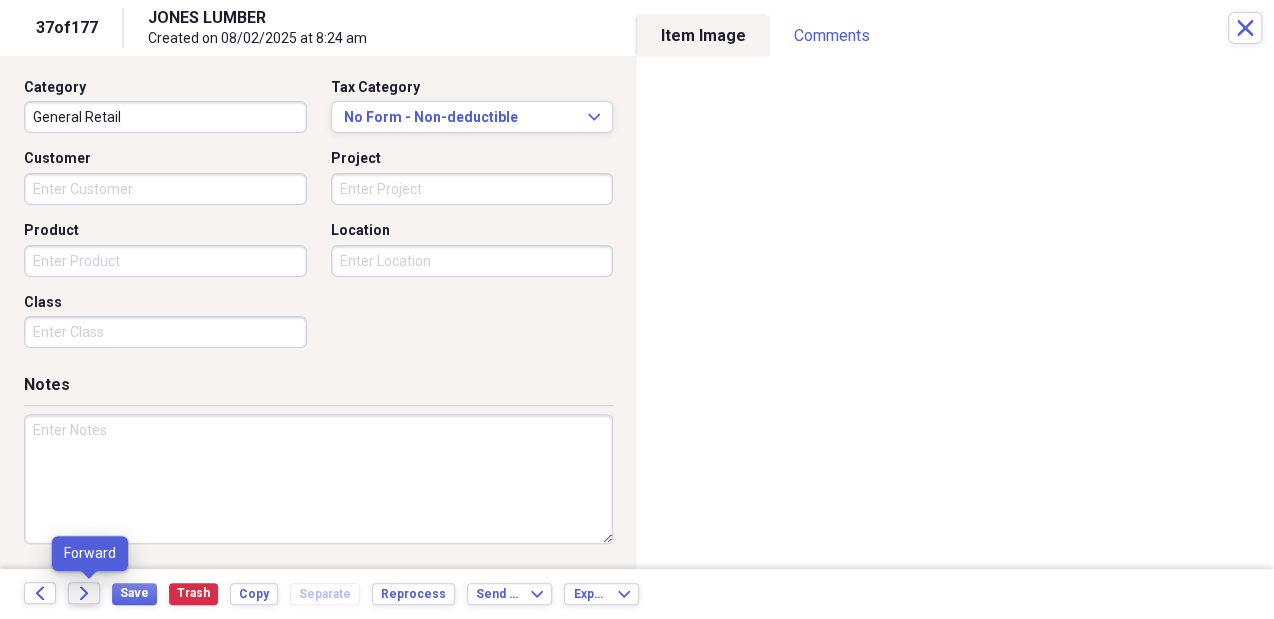 click on "Forward" 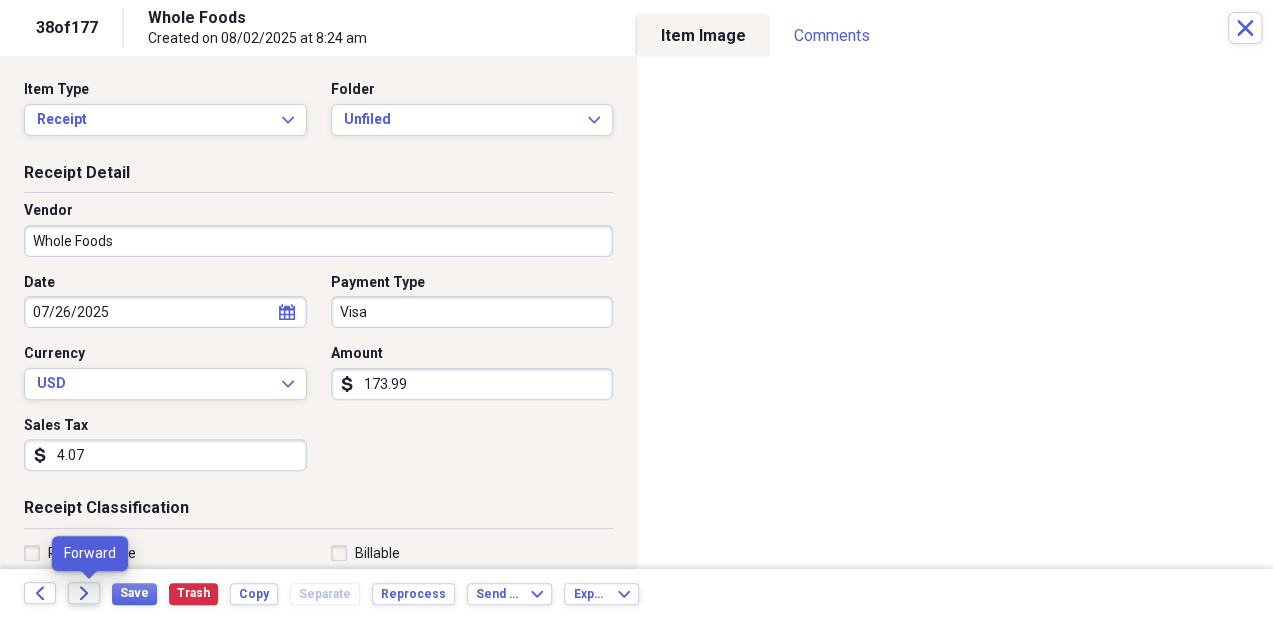 click on "Forward" 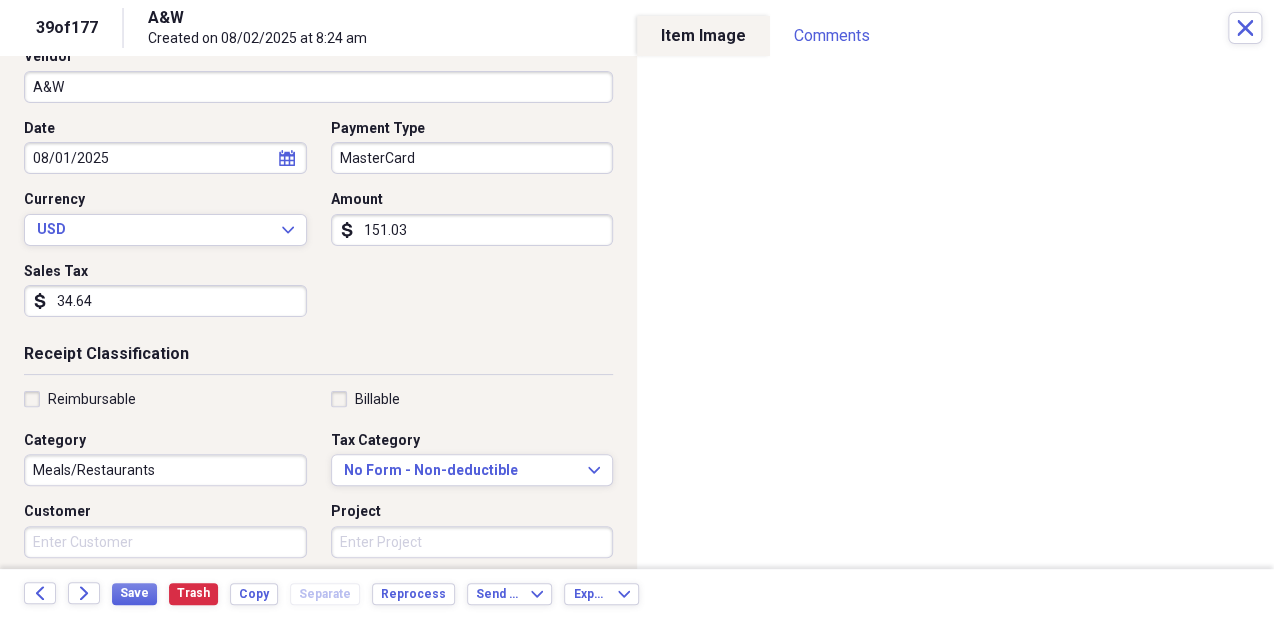 scroll, scrollTop: 0, scrollLeft: 0, axis: both 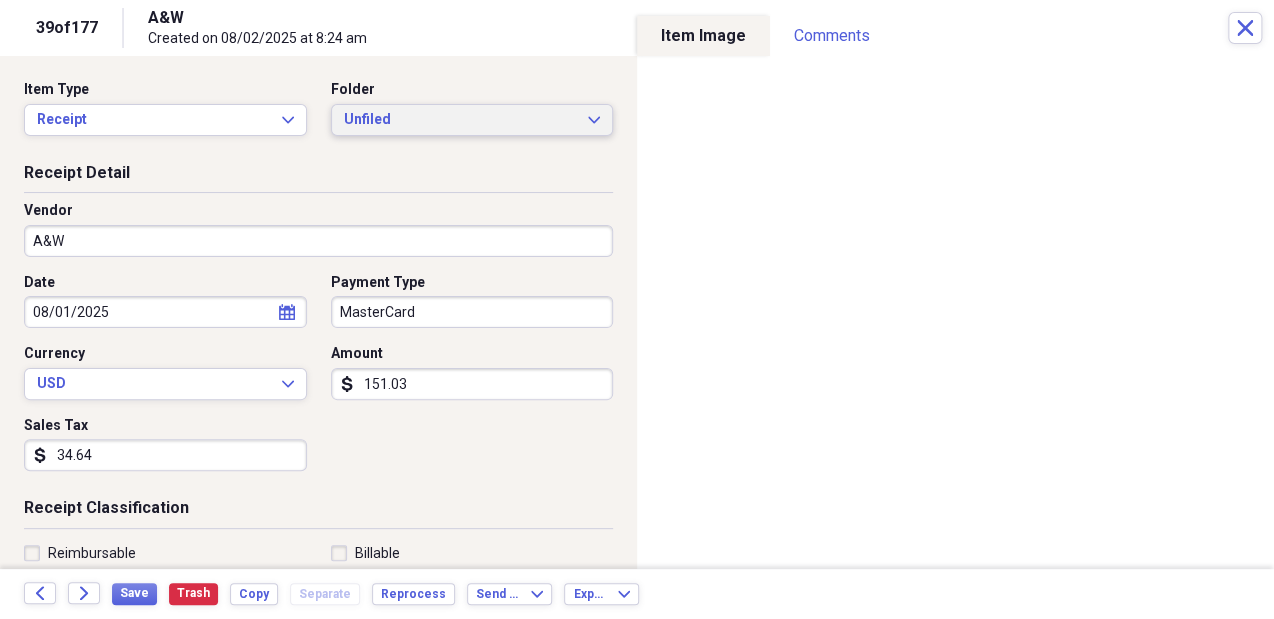 click on "Unfiled Expand" at bounding box center [472, 120] 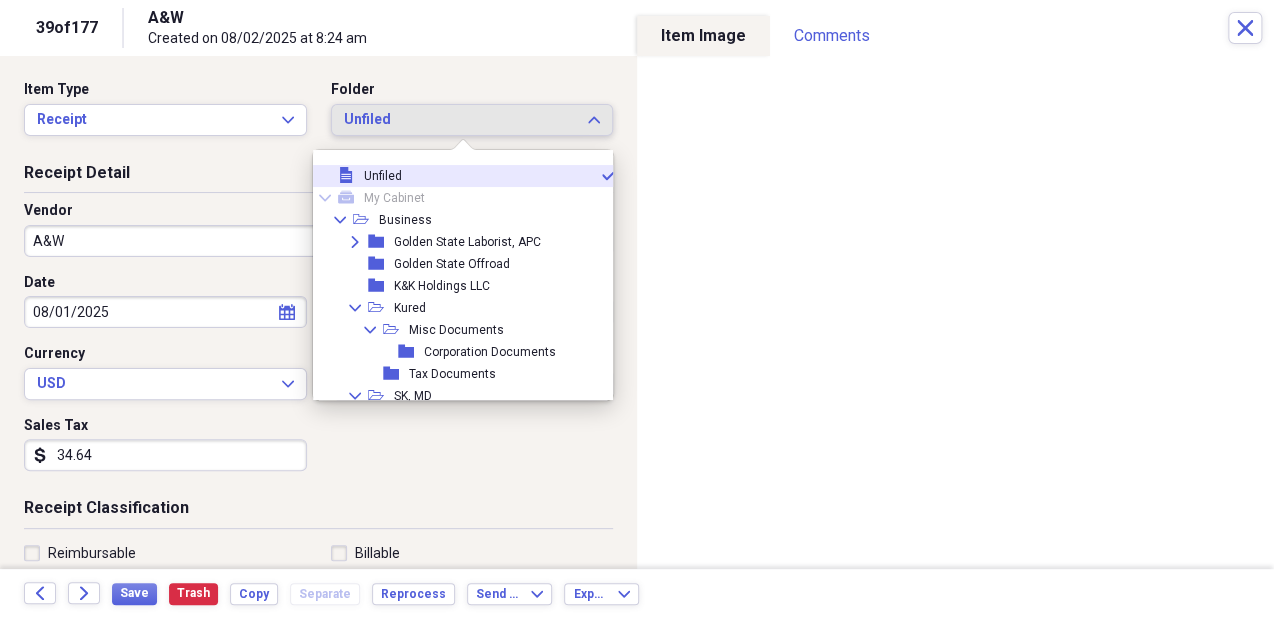 click on "Unfiled Expand" at bounding box center (472, 120) 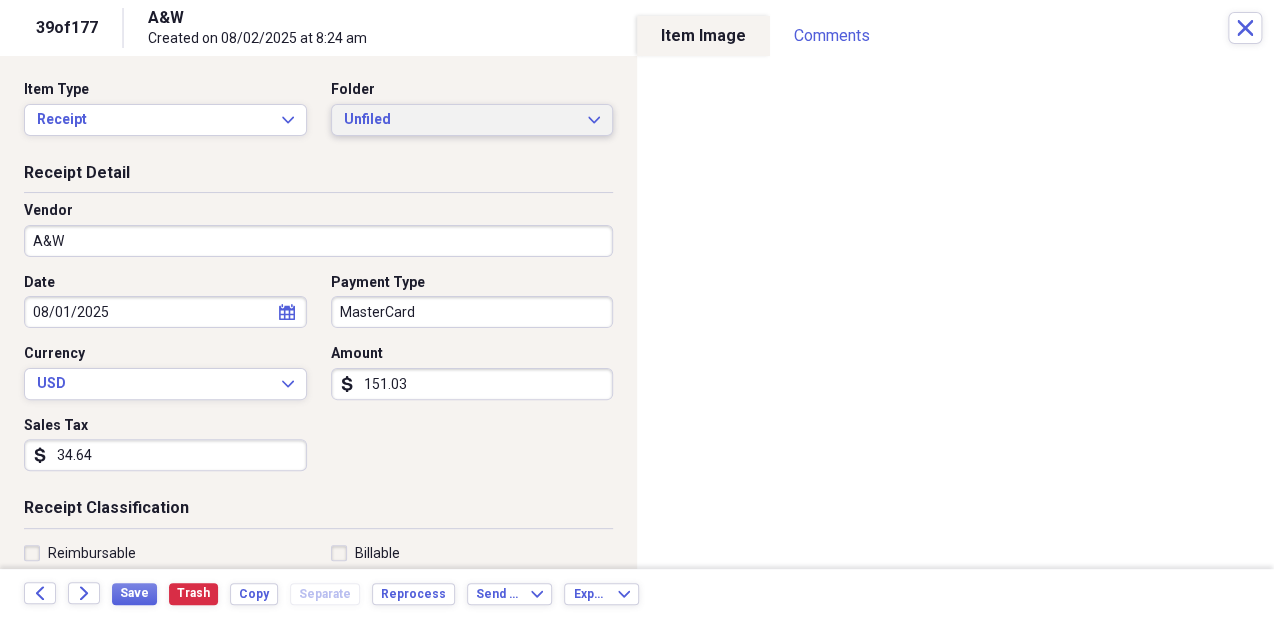 click on "Unfiled" at bounding box center [460, 120] 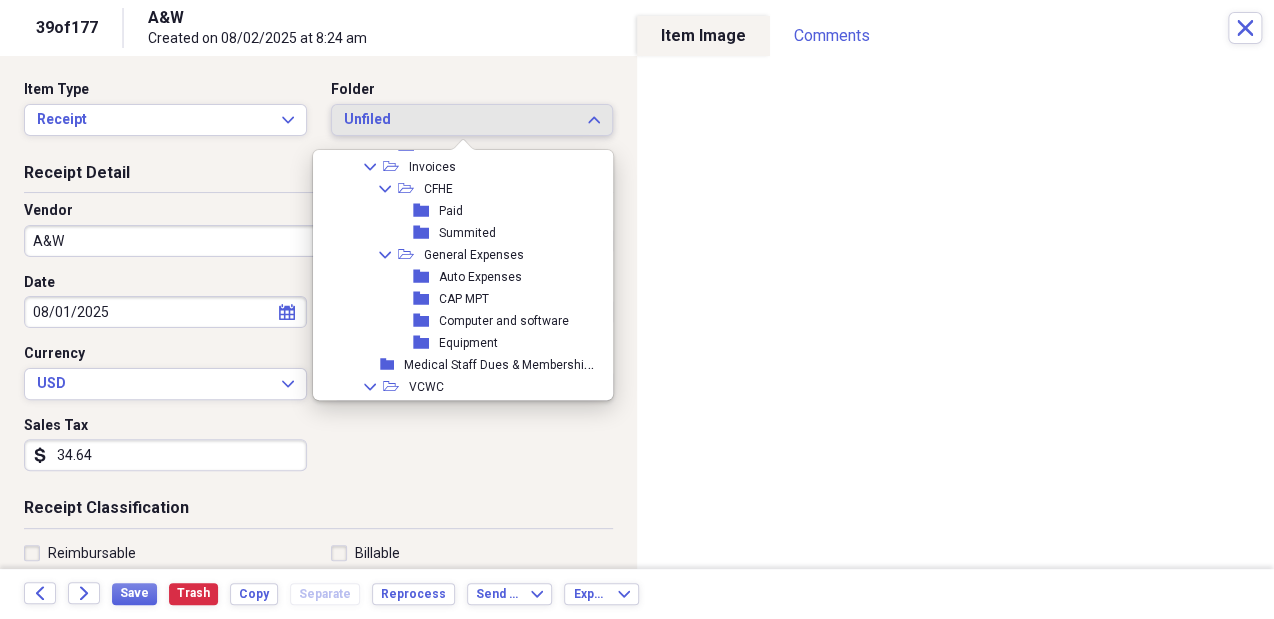 scroll, scrollTop: 1362, scrollLeft: 0, axis: vertical 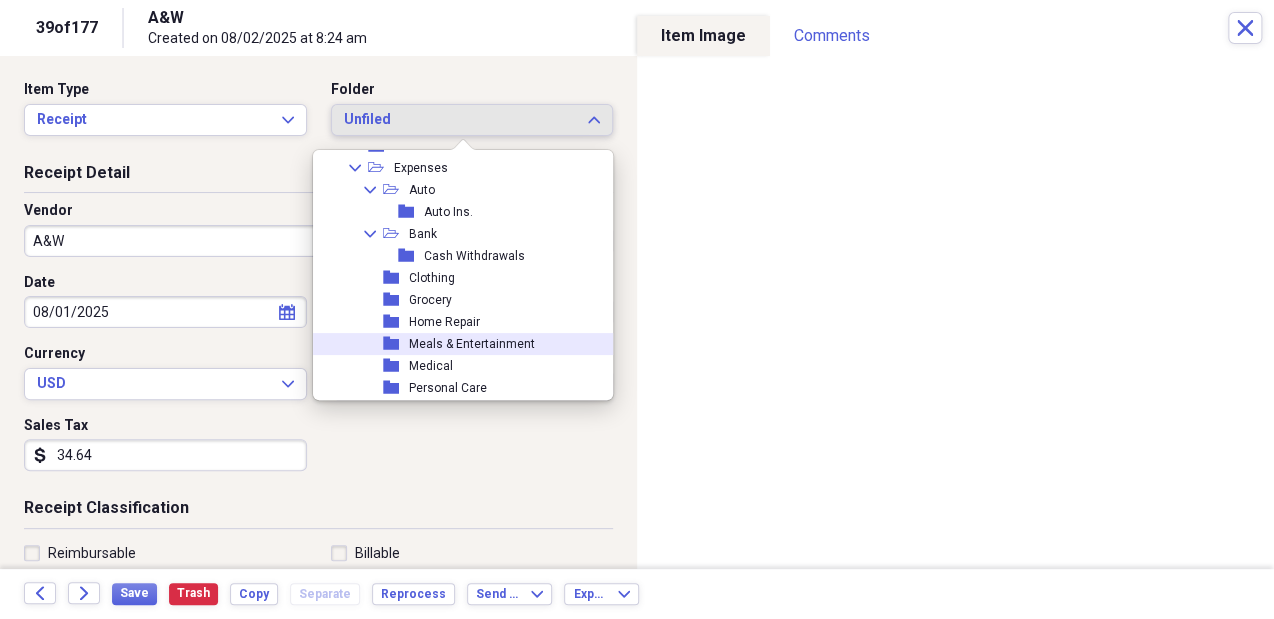 click on "folder Meals & Entertainment" at bounding box center (458, 344) 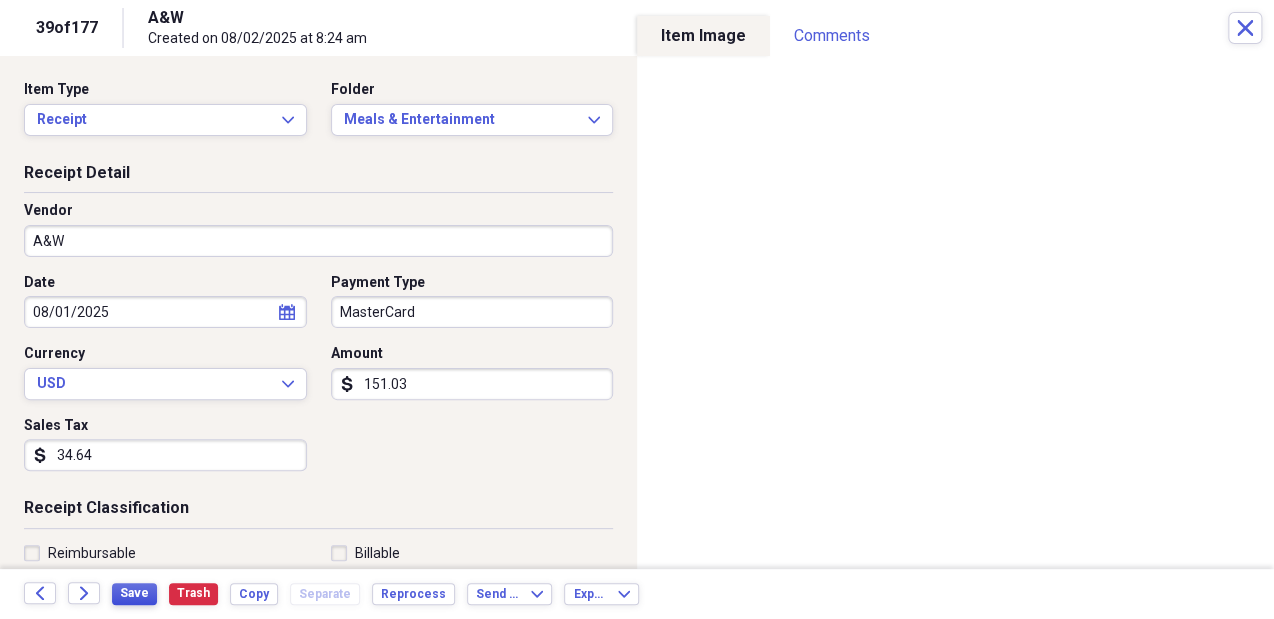 click on "Save" at bounding box center [134, 593] 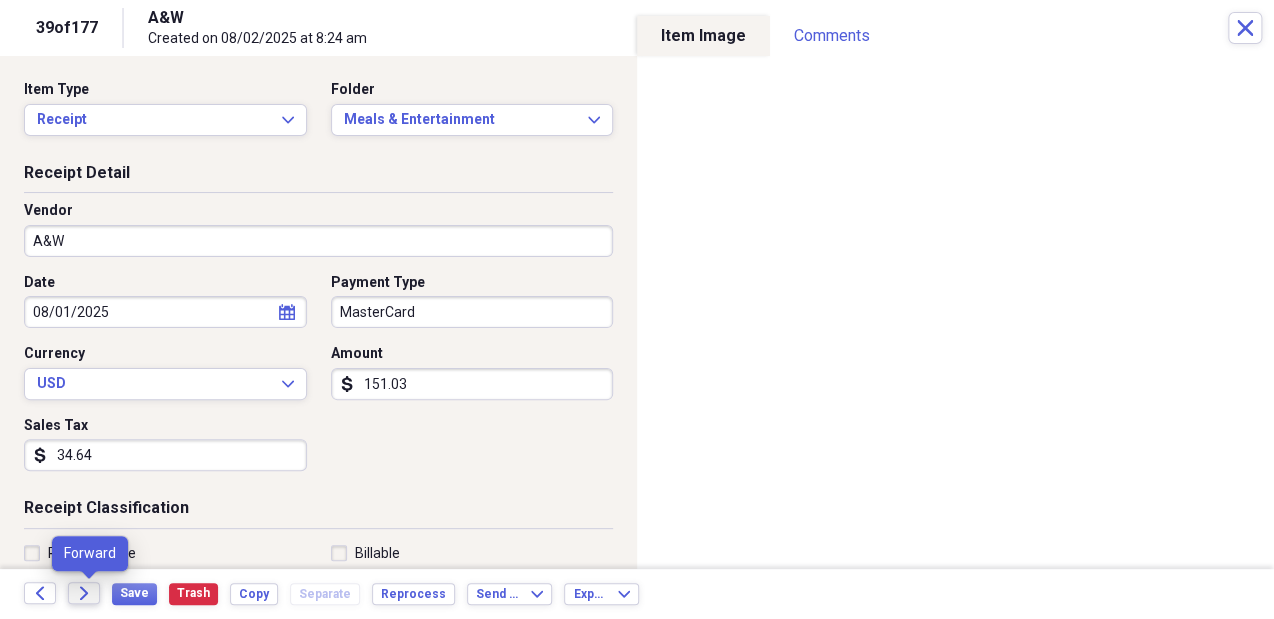 click on "Forward" 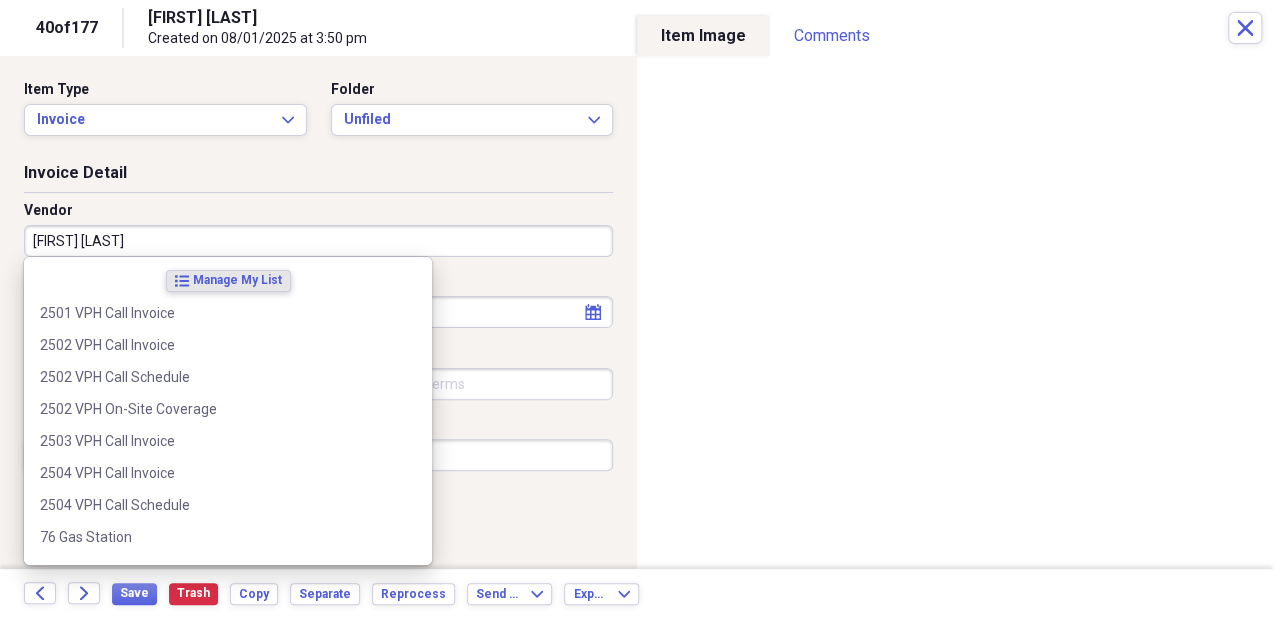click on "SHAHRAM KOSSARI" at bounding box center (318, 241) 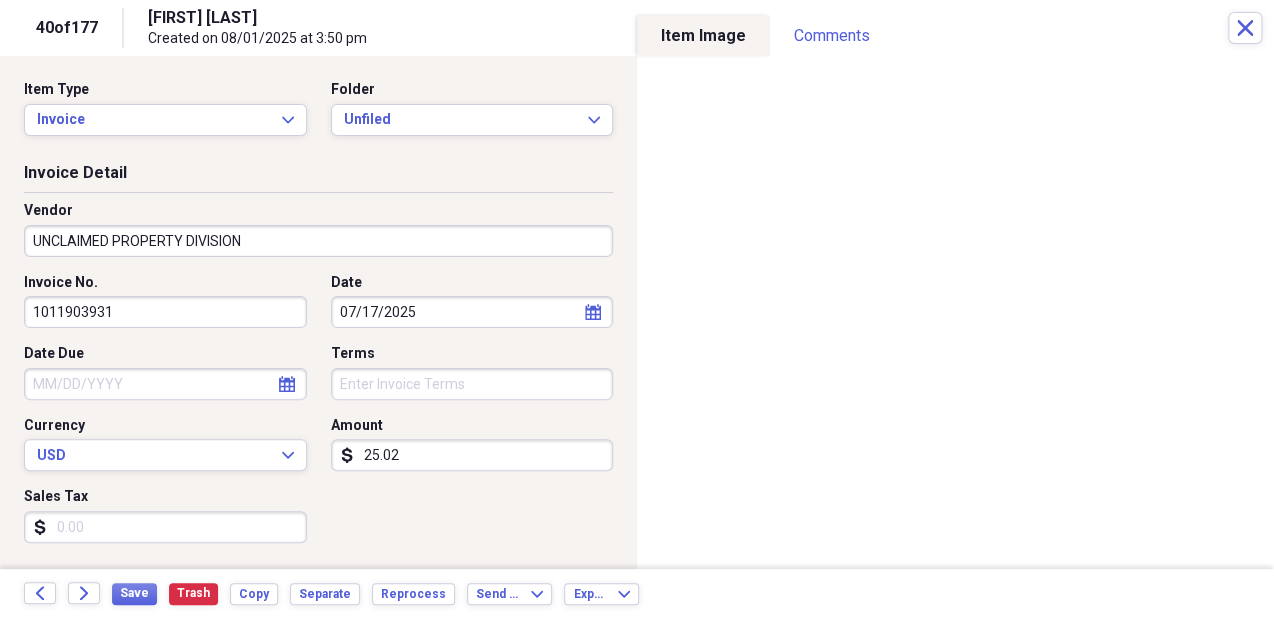 click on "UNCLAIMED PROPERTY DIVISION" at bounding box center (318, 241) 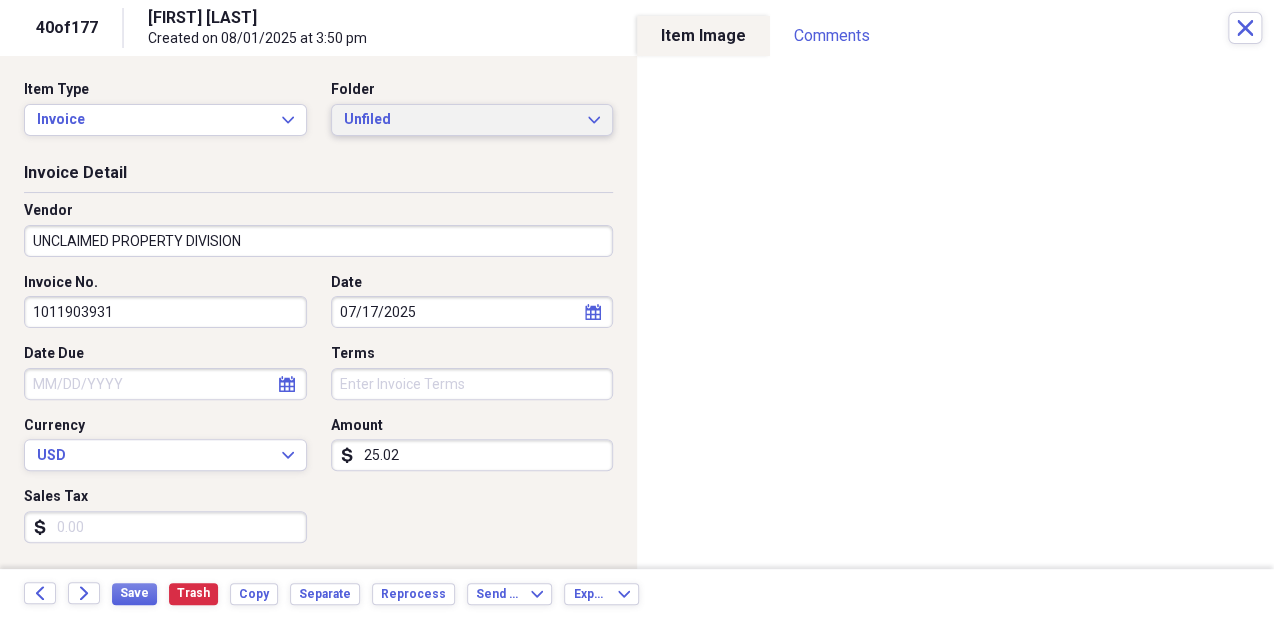 type on "UNCLAIMED PROPERTY DIVISION" 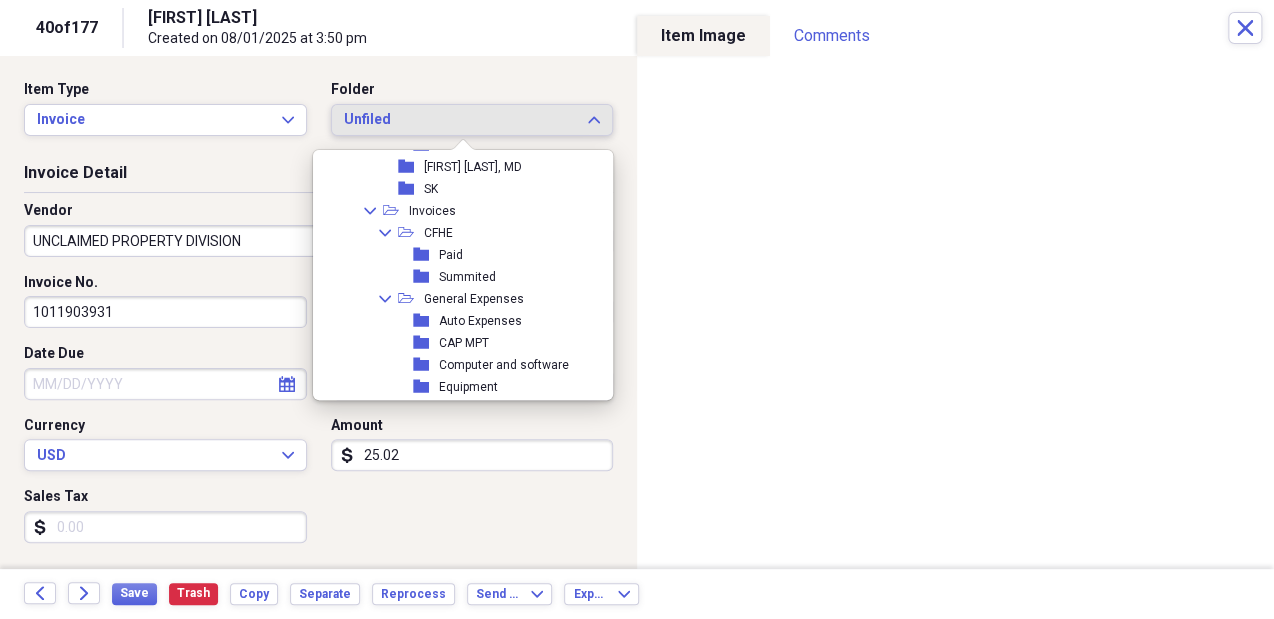 scroll, scrollTop: 1318, scrollLeft: 0, axis: vertical 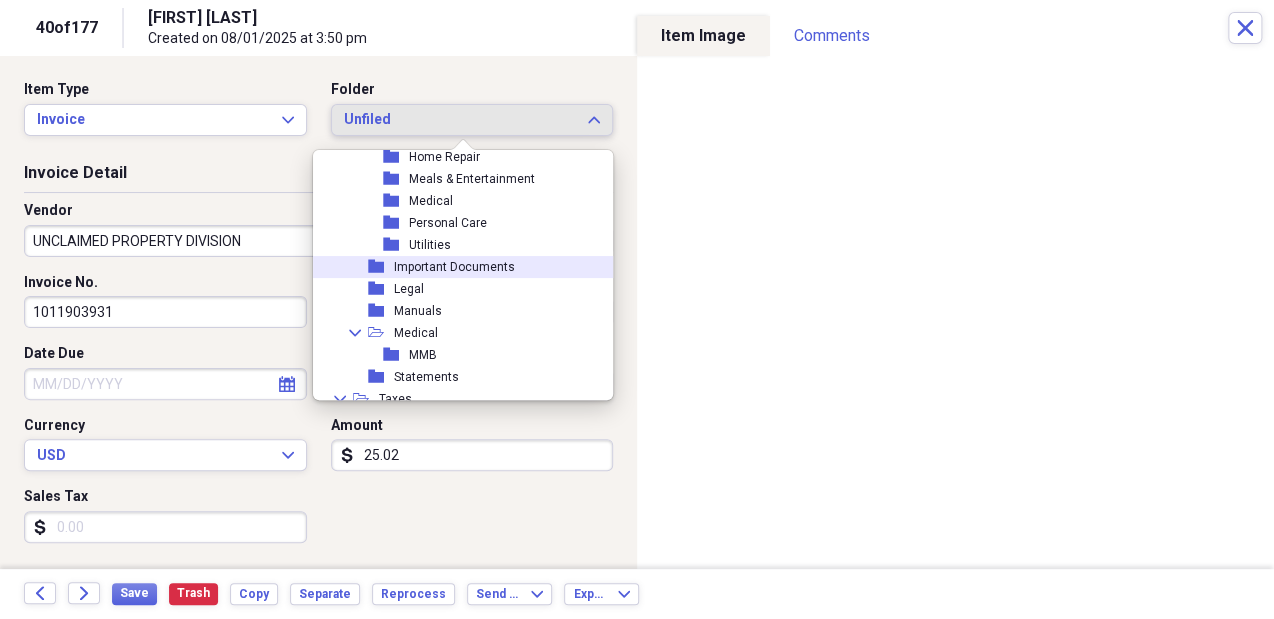 click on "folder Important Documents" at bounding box center (458, 267) 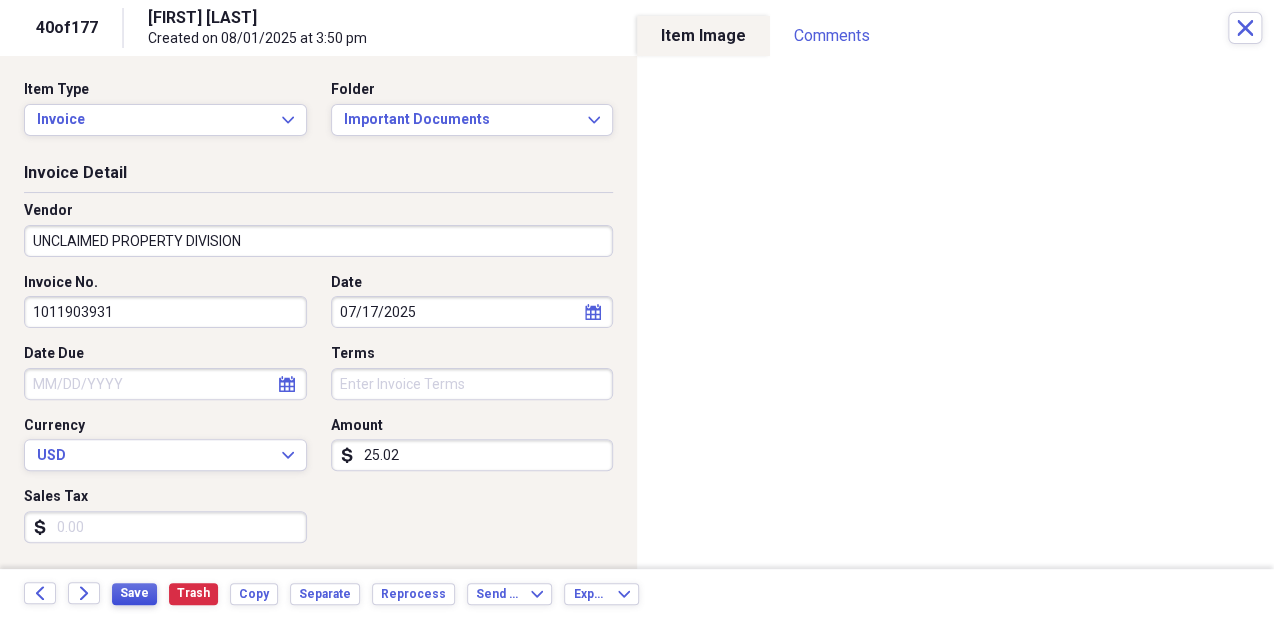 click on "Save" at bounding box center [134, 593] 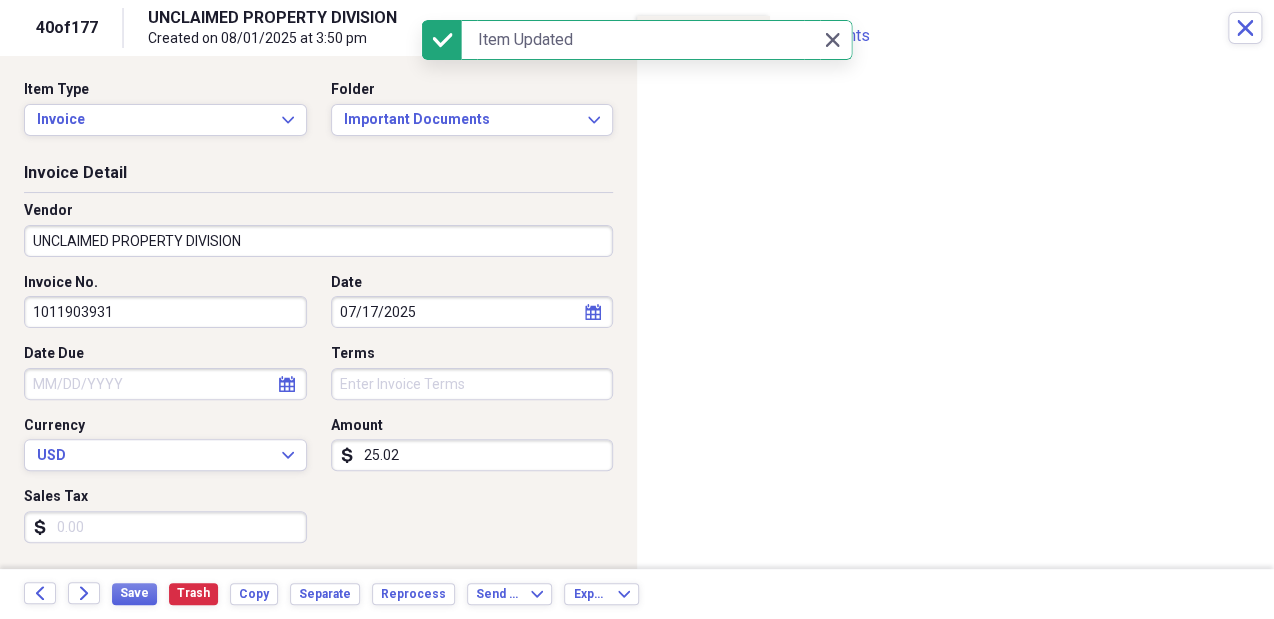 click on "Invoice Detail Vendor UNCLAIMED PROPERTY DIVISION Invoice No. 1011903931 Date 07/17/2025 calendar Calendar Date Due calendar Calendar Terms Currency USD Expand Amount dollar-sign 25.02 Sales Tax dollar-sign" at bounding box center [318, 365] 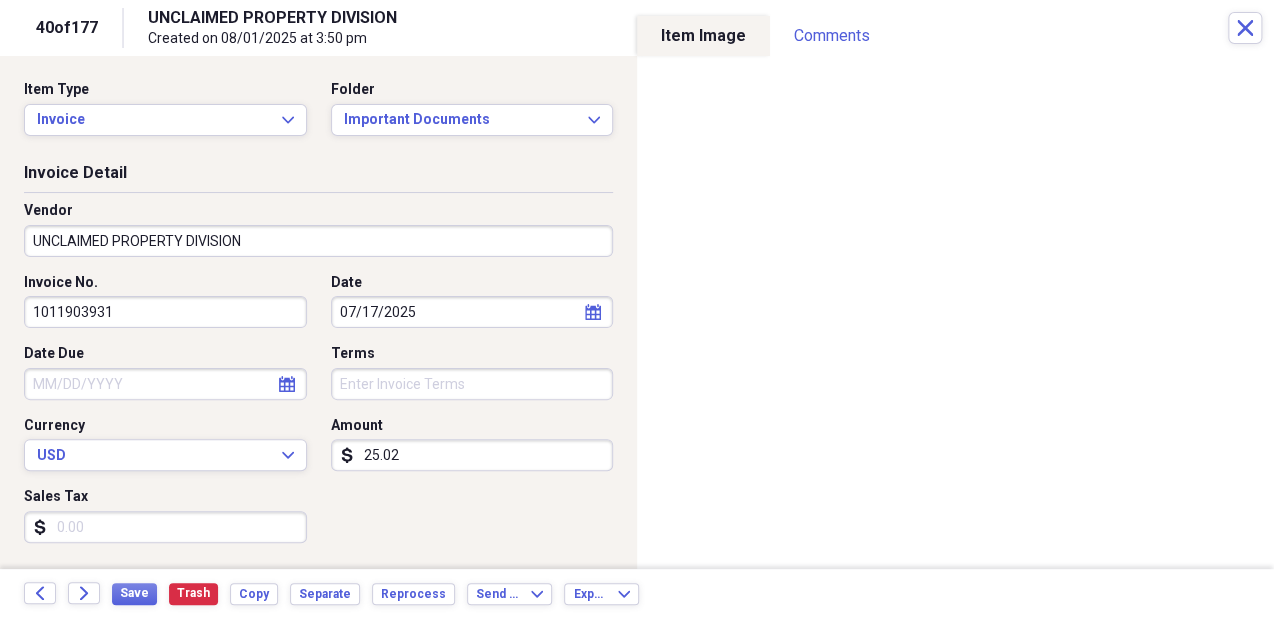 click on "Invoice Detail Vendor UNCLAIMED PROPERTY DIVISION Invoice No. 1011903931 Date 07/17/2025 calendar Calendar Date Due calendar Calendar Terms Currency USD Expand Amount dollar-sign 25.02 Sales Tax dollar-sign" at bounding box center [318, 365] 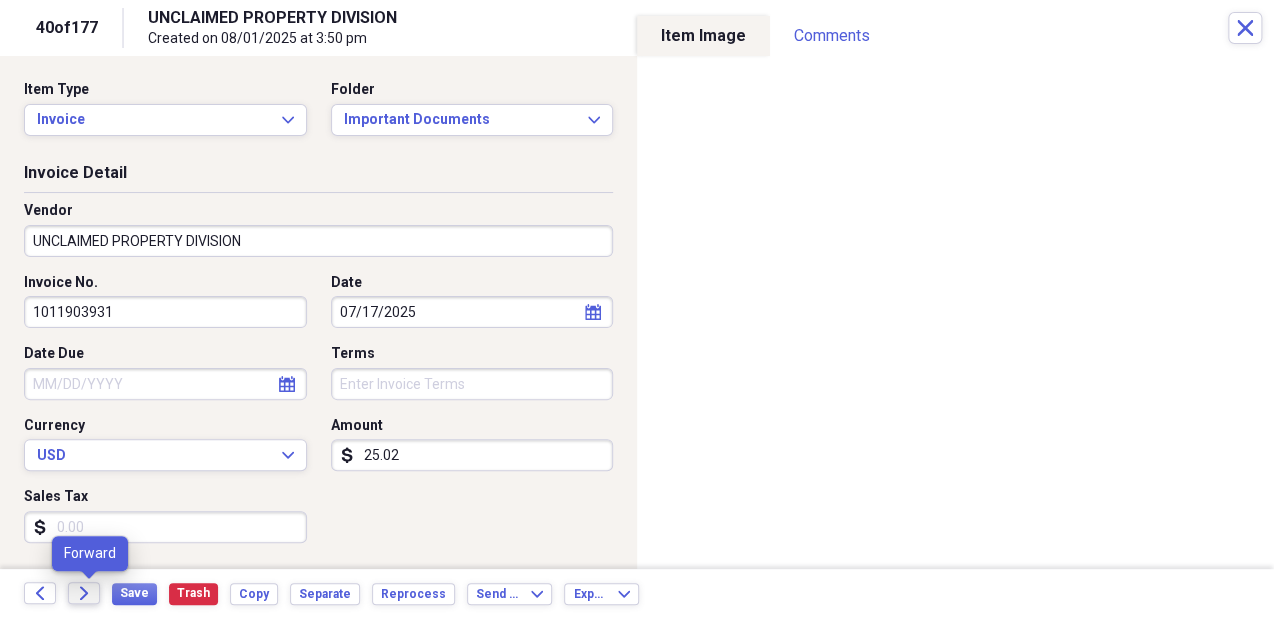 click on "Forward" at bounding box center (84, 593) 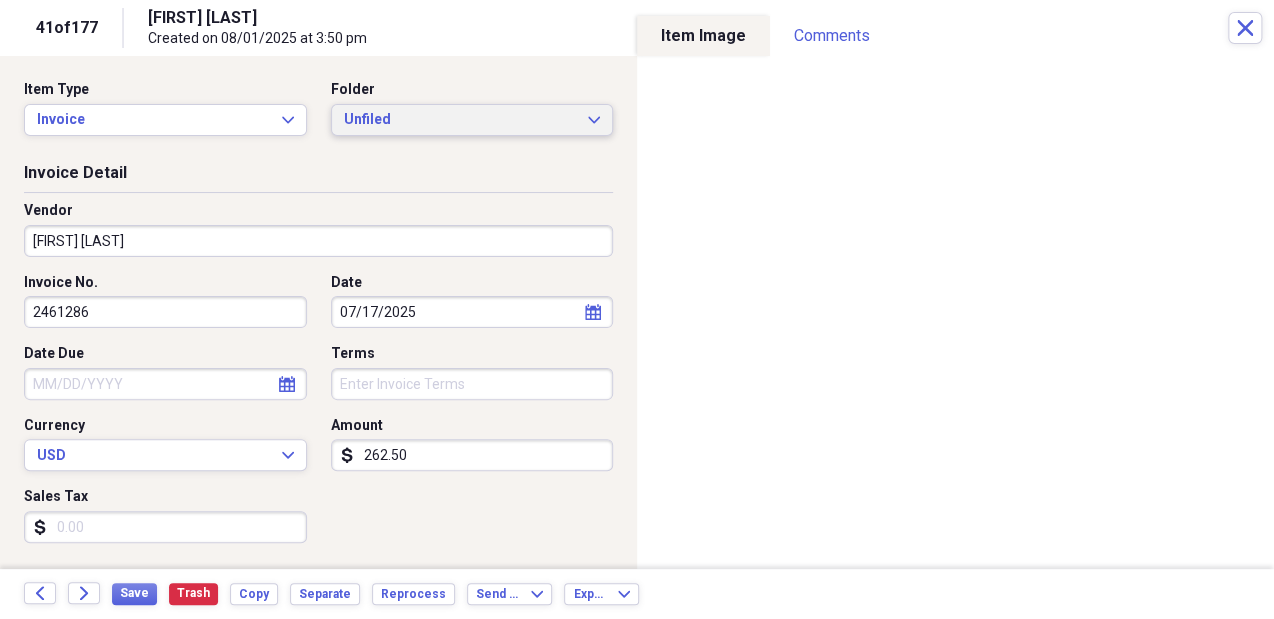 click on "Unfiled" at bounding box center (460, 120) 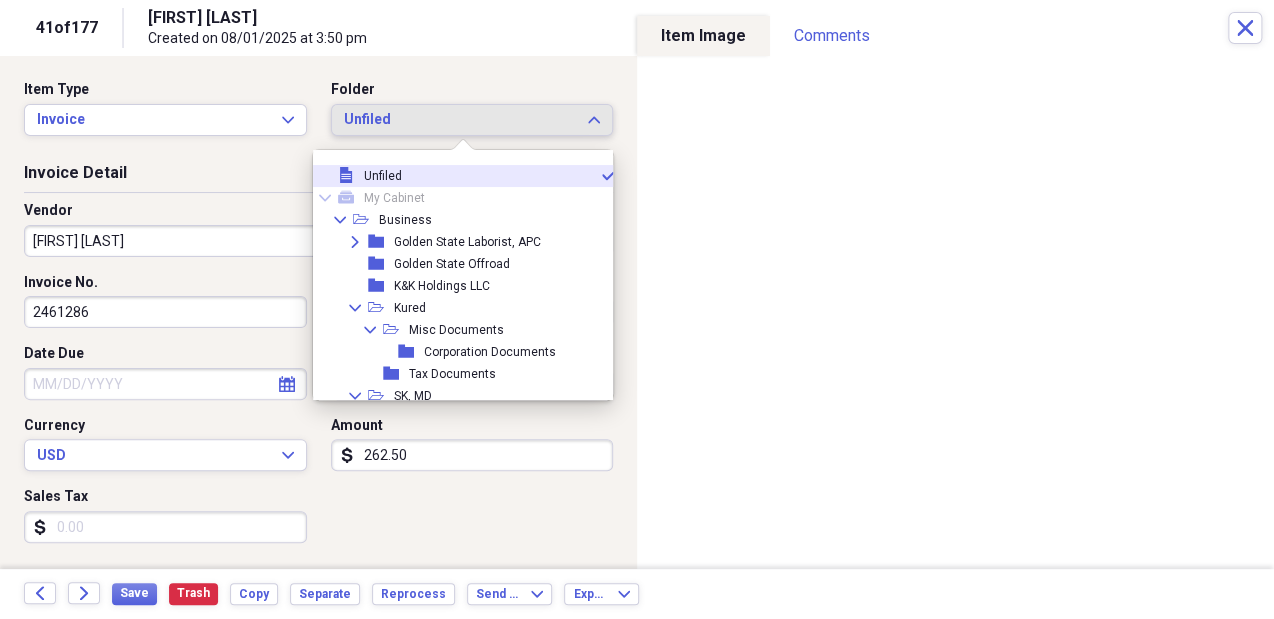 scroll, scrollTop: 21, scrollLeft: 0, axis: vertical 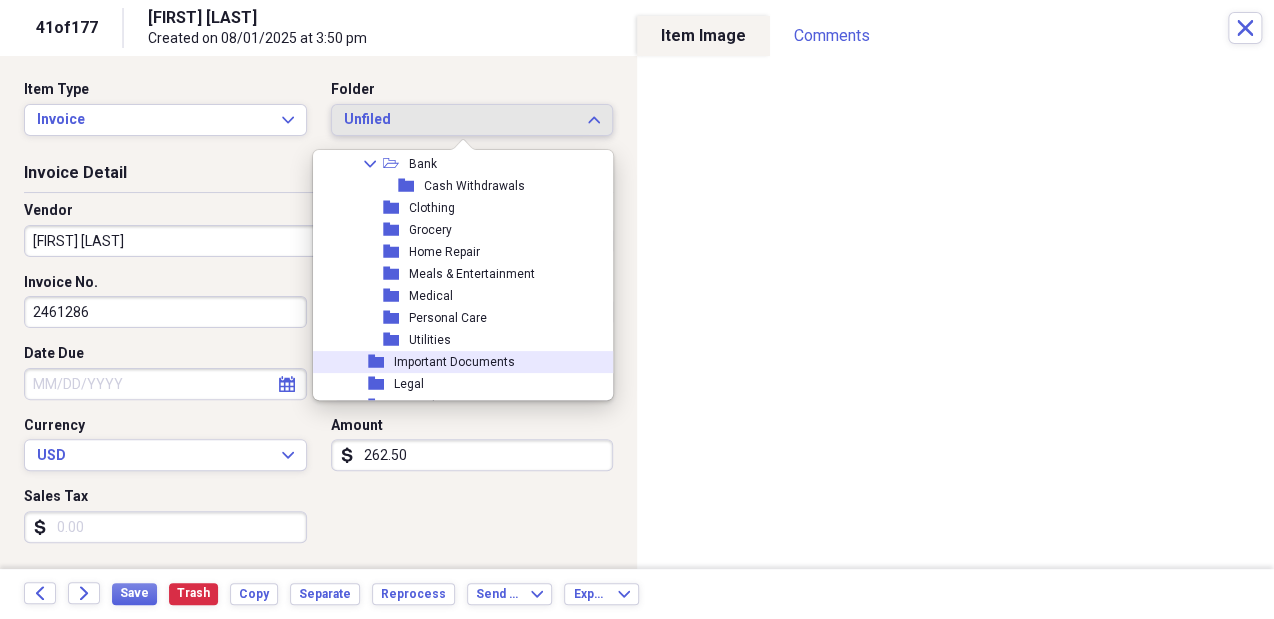 click on "folder Important Documents" at bounding box center (458, 362) 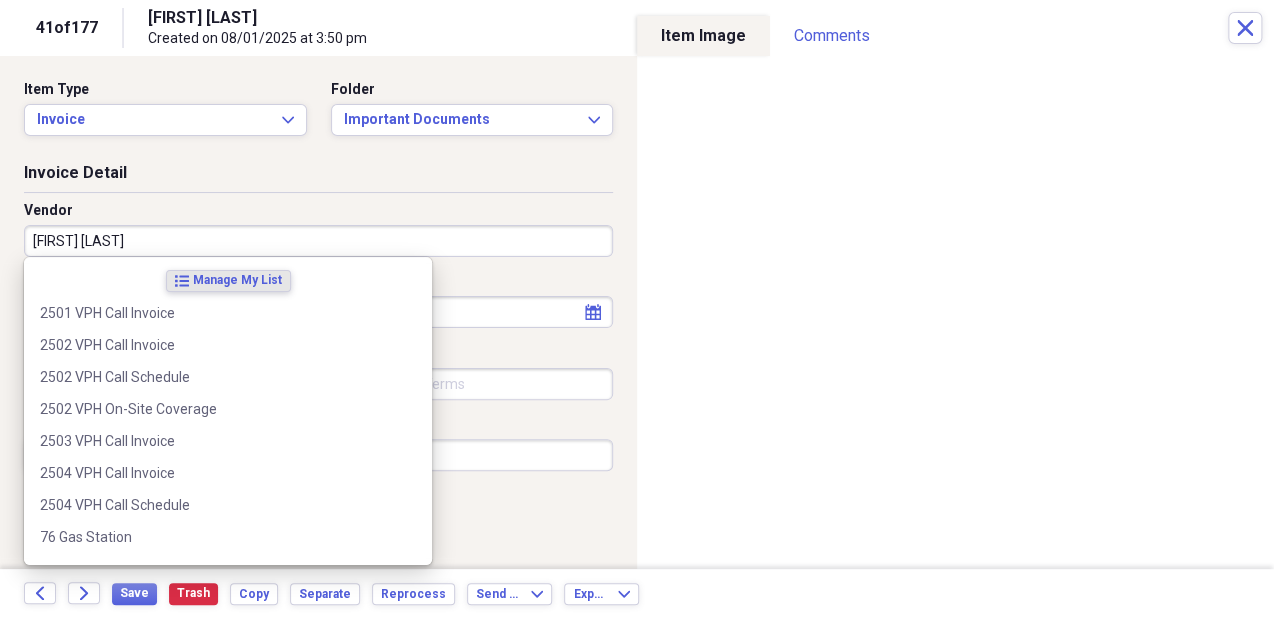 click on "SHAHRAM KOSSARI" at bounding box center (318, 241) 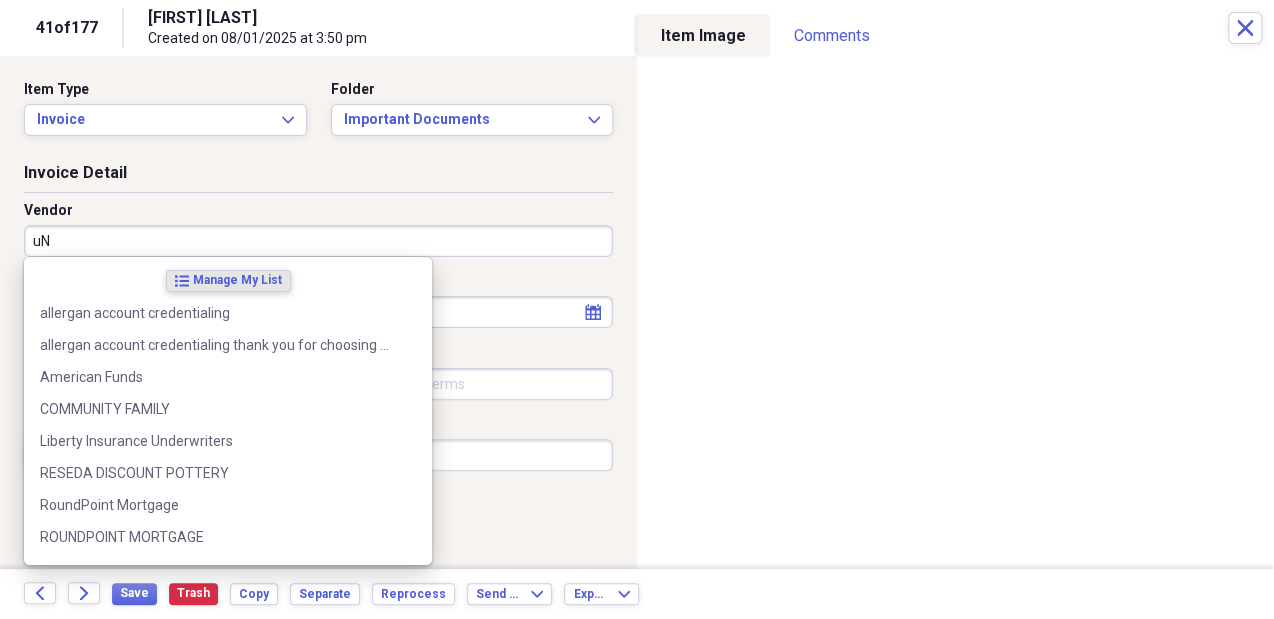 type on "u" 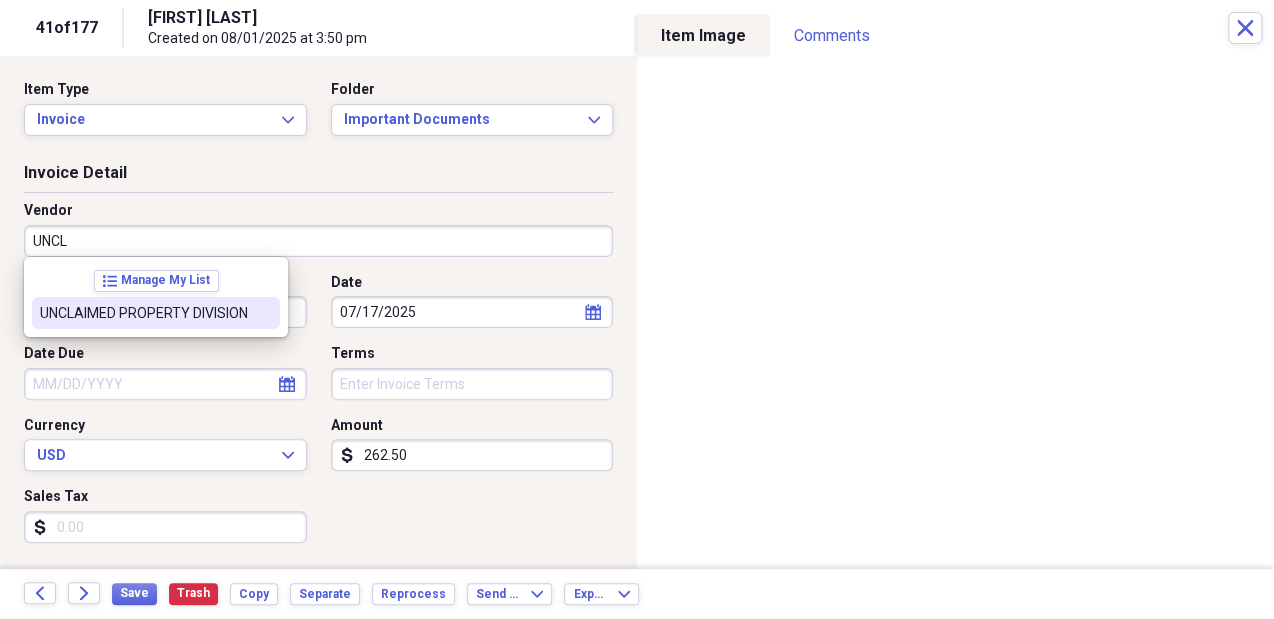 click on "UNCLAIMED PROPERTY DIVISION" at bounding box center (156, 313) 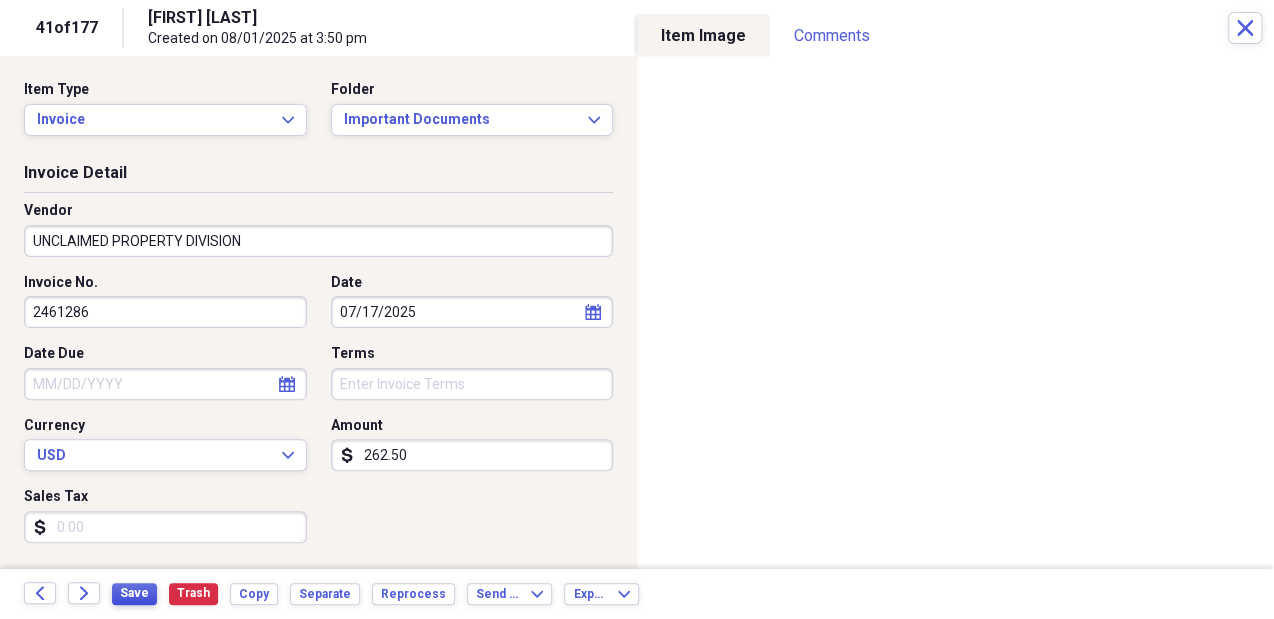 click on "Save" at bounding box center [134, 593] 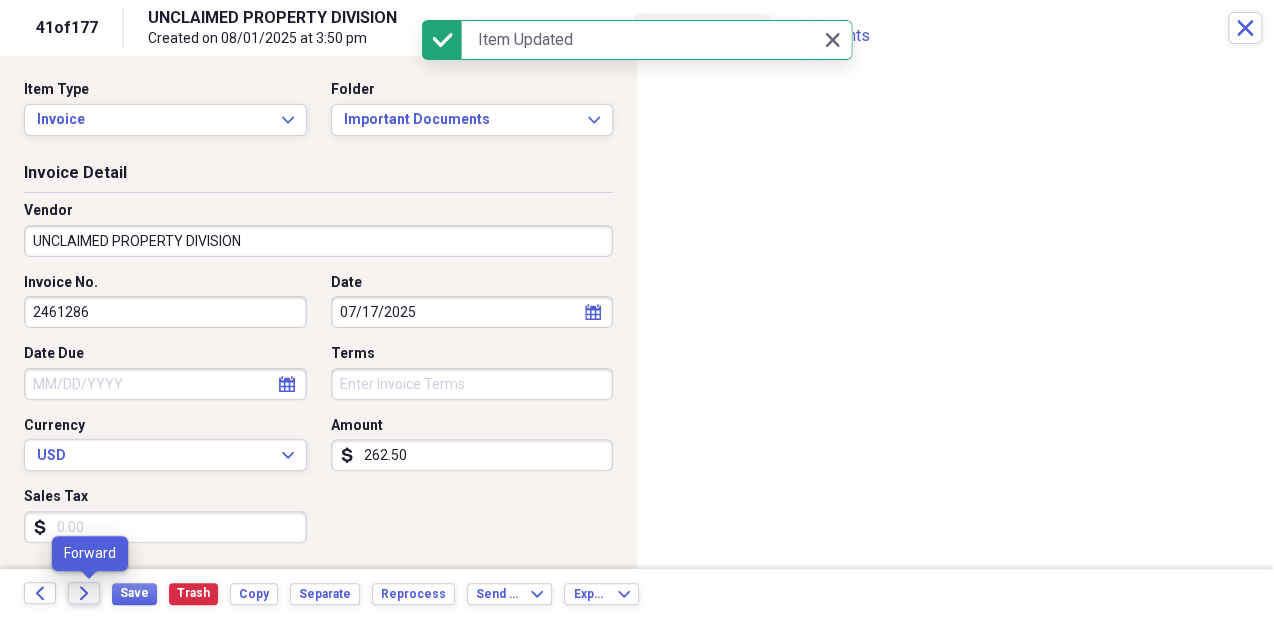 click 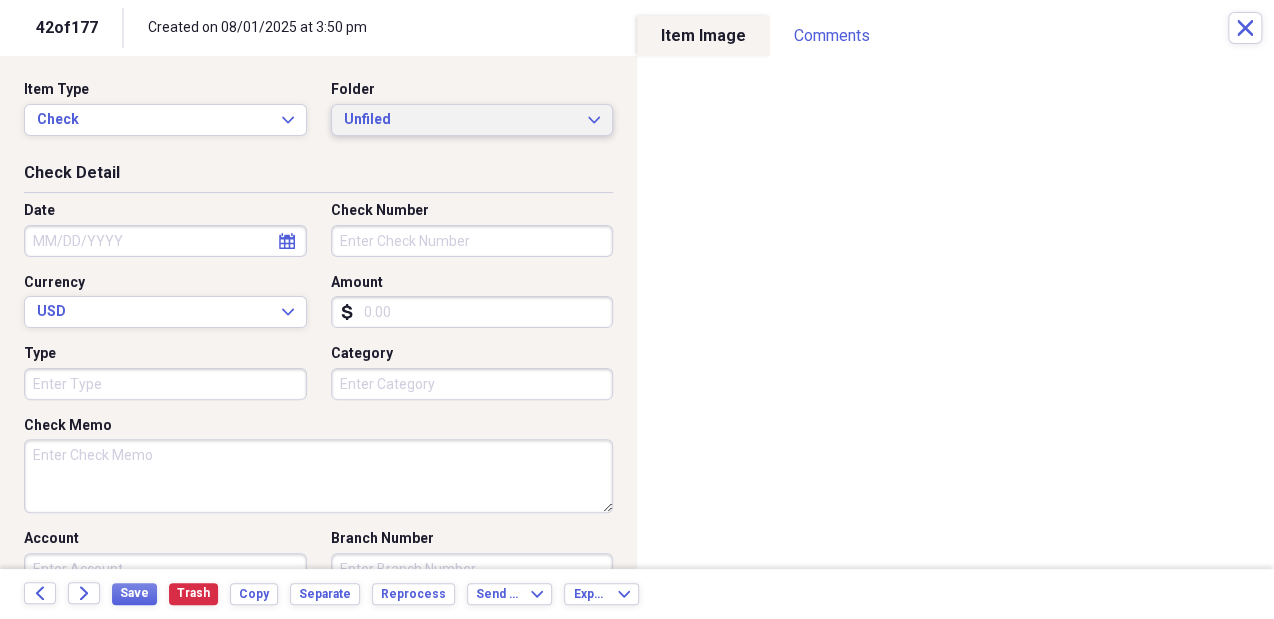 click on "Unfiled" at bounding box center [460, 120] 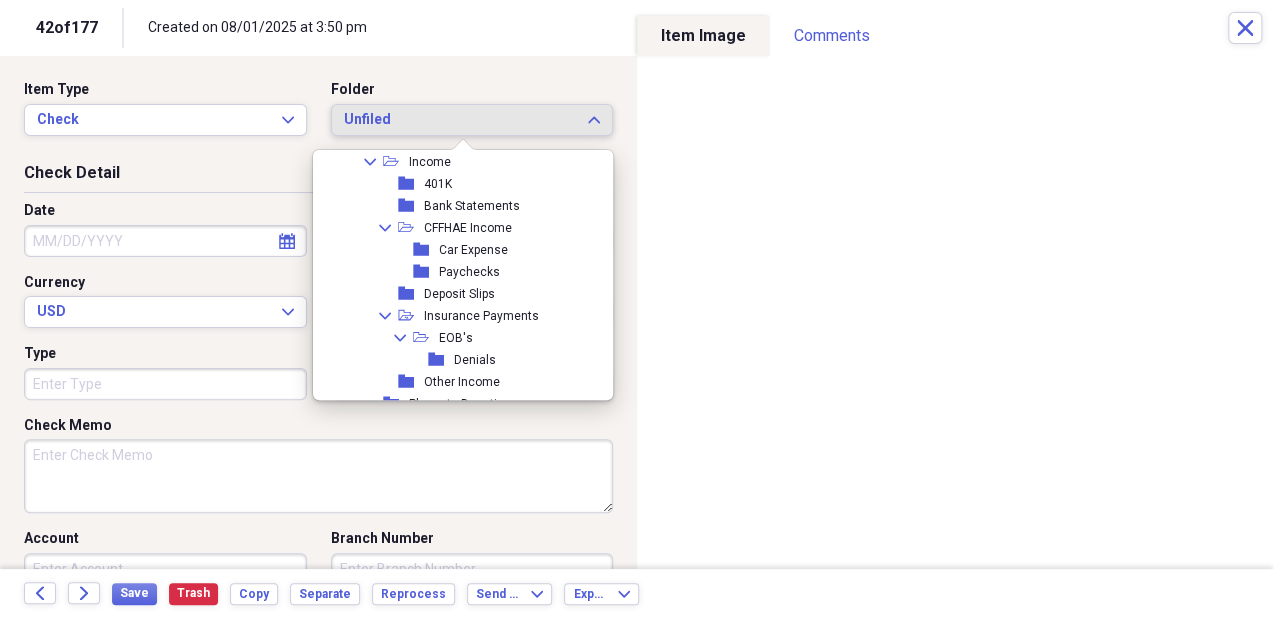 scroll, scrollTop: 772, scrollLeft: 0, axis: vertical 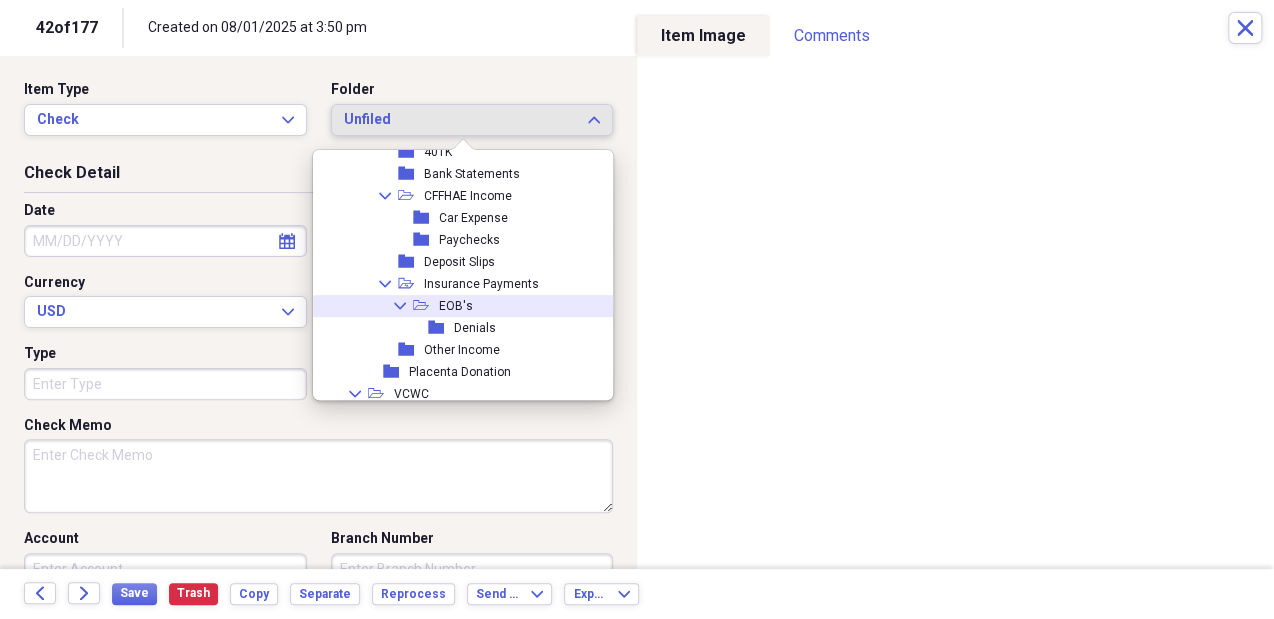 click on "Collapse open-folder EOB's" at bounding box center (458, 306) 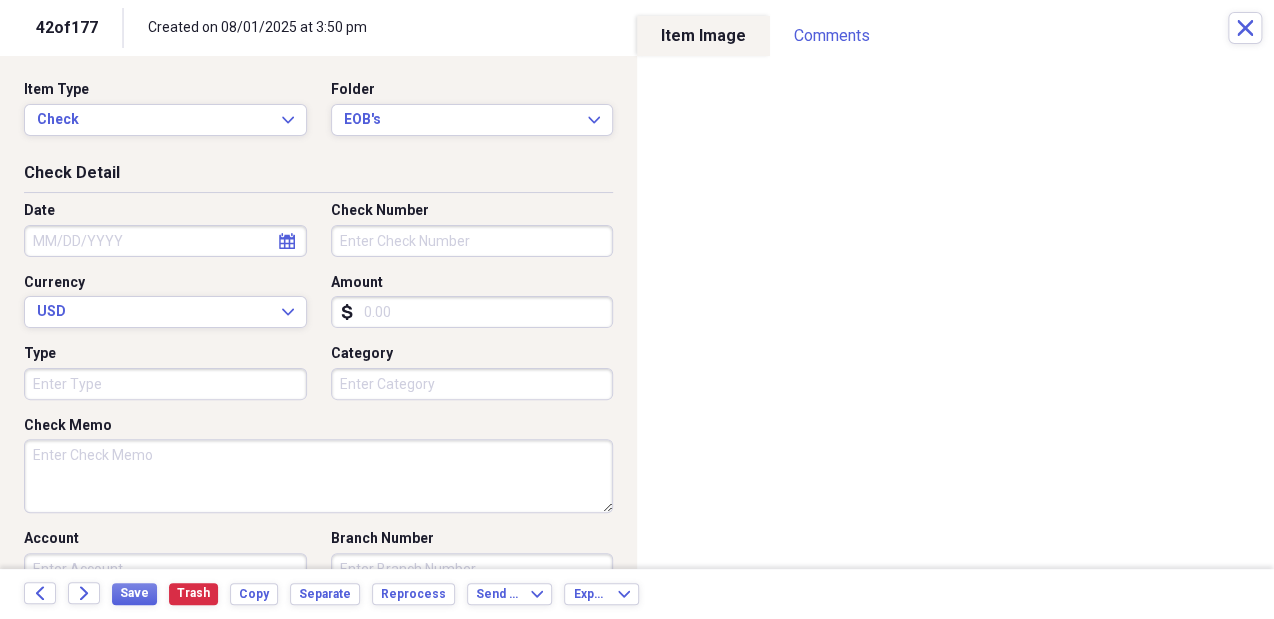 click on "Amount" at bounding box center (472, 283) 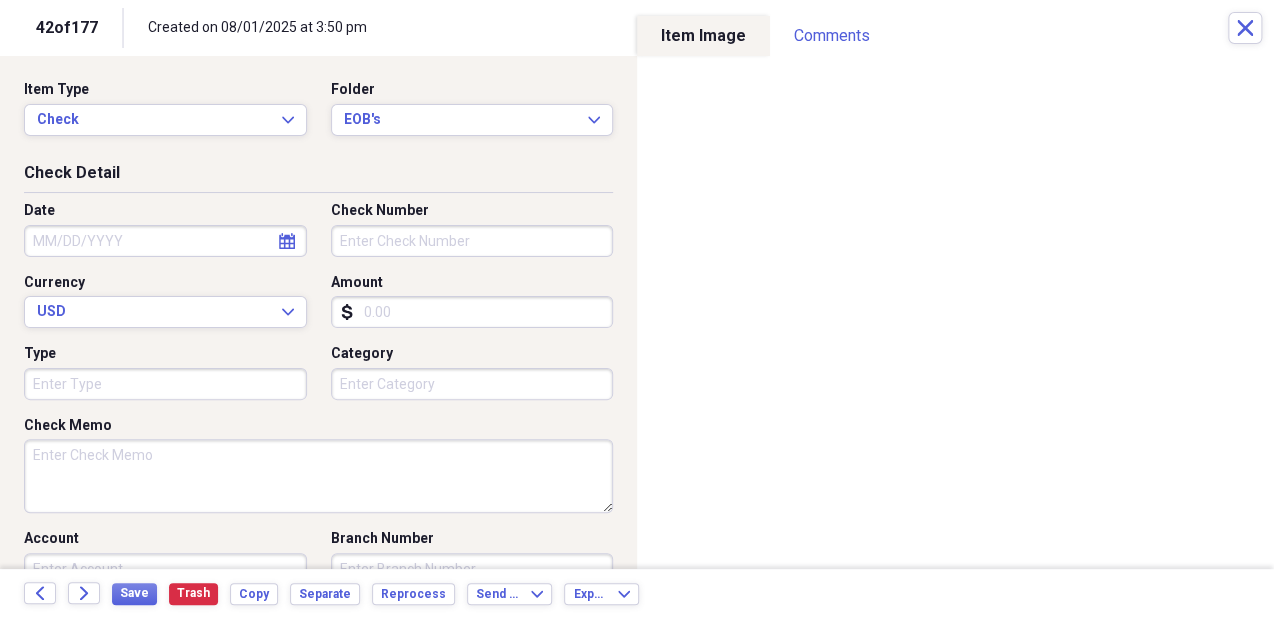 click on "Amount" at bounding box center (472, 312) 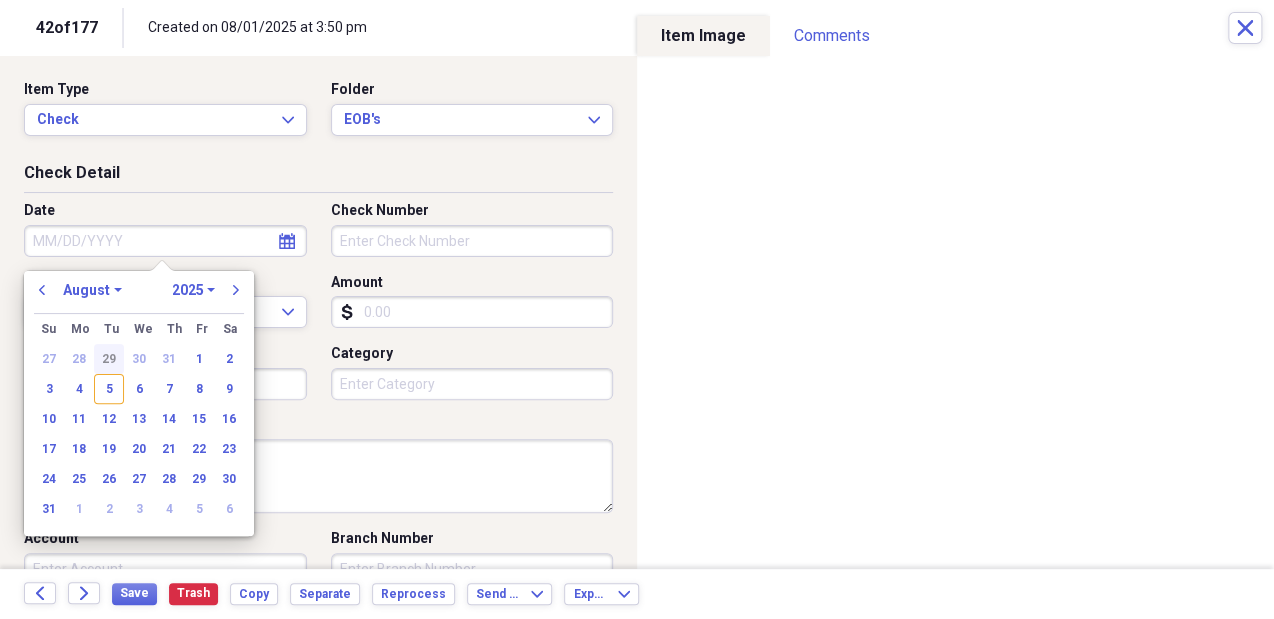 click on "29" at bounding box center (109, 359) 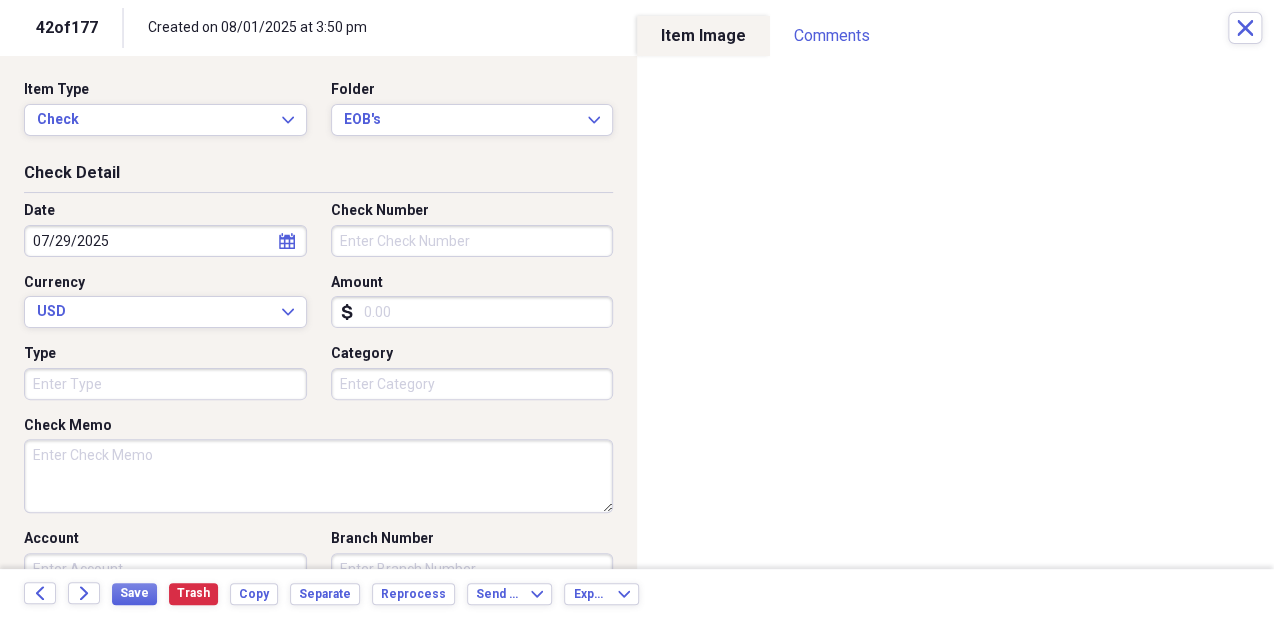 click on "Check Detail Date 07/29/2025 calendar Calendar Check Number Currency USD Expand Amount dollar-sign Type Category Check Memo Account Branch Number Routing Number Expiry Date calendar Calendar" at bounding box center (318, 422) 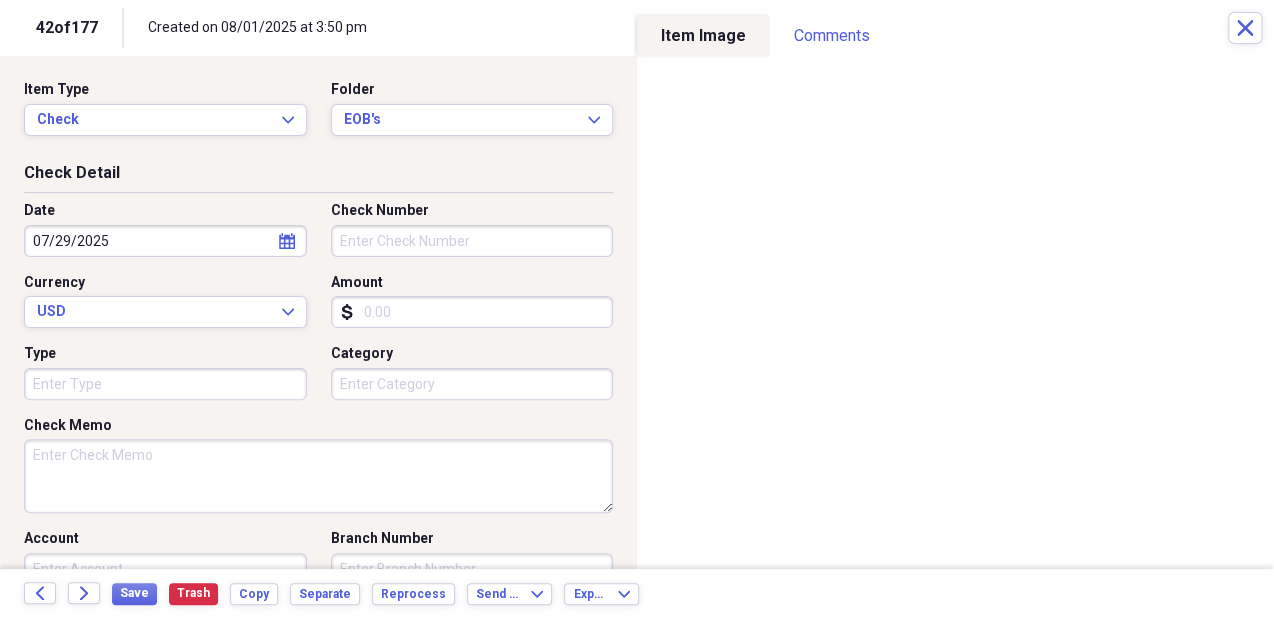 click on "Check Number" at bounding box center (472, 241) 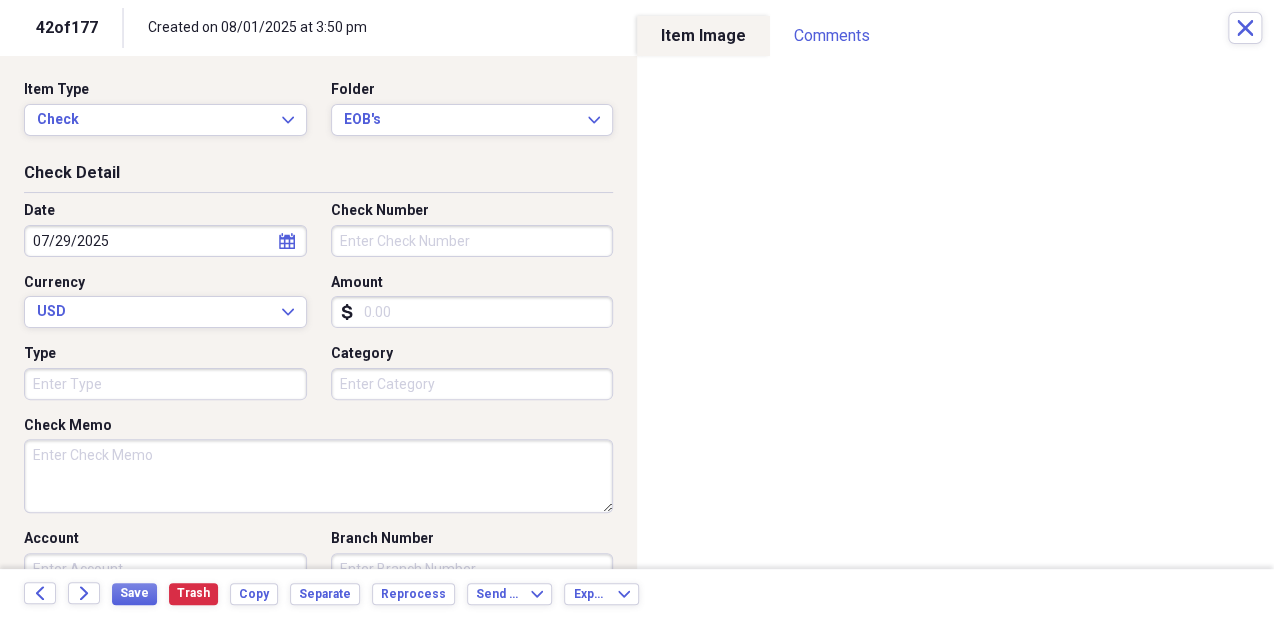 paste on "503470" 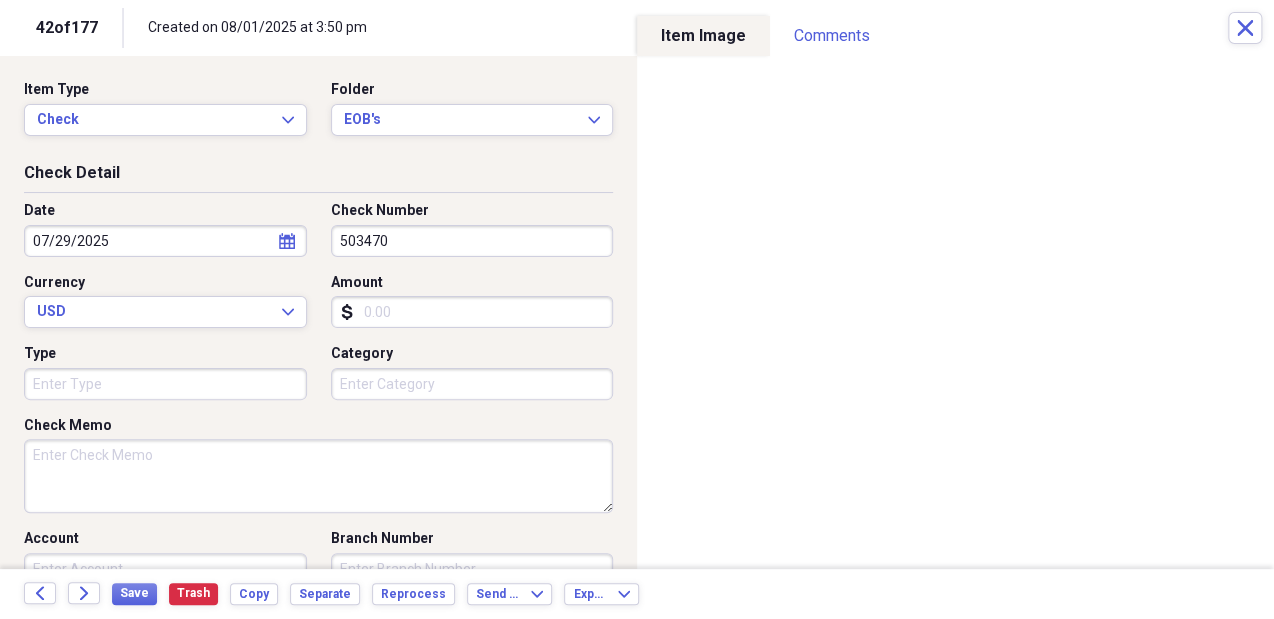 type on "503470" 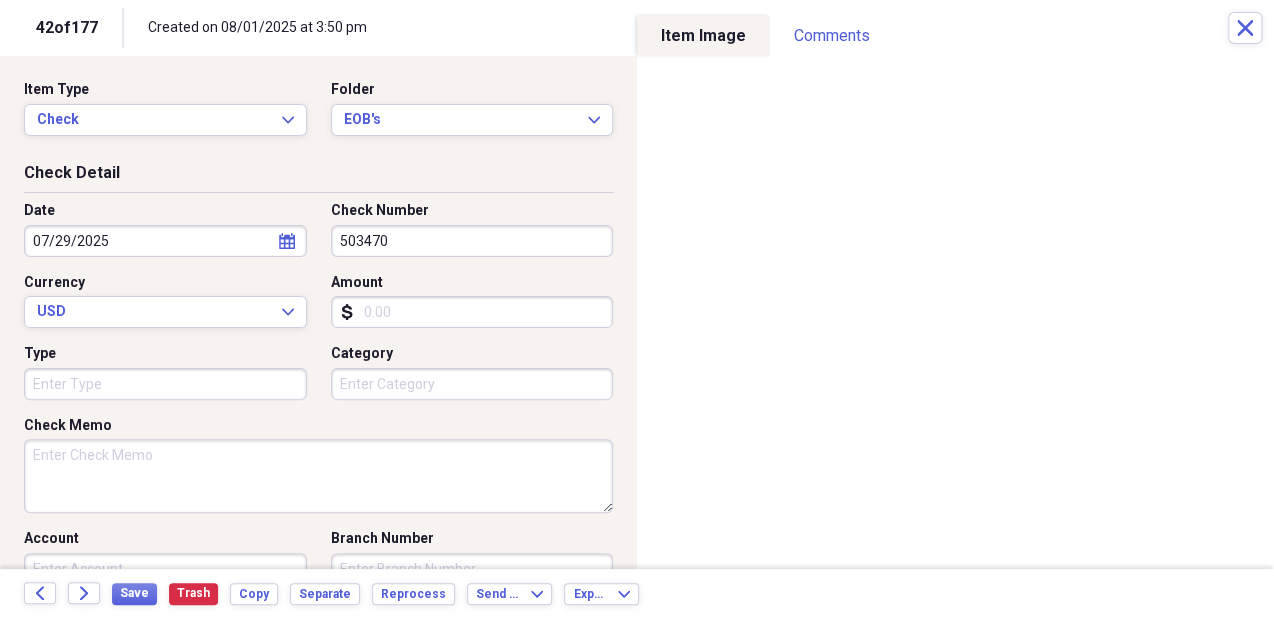 click on "Amount" at bounding box center (472, 312) 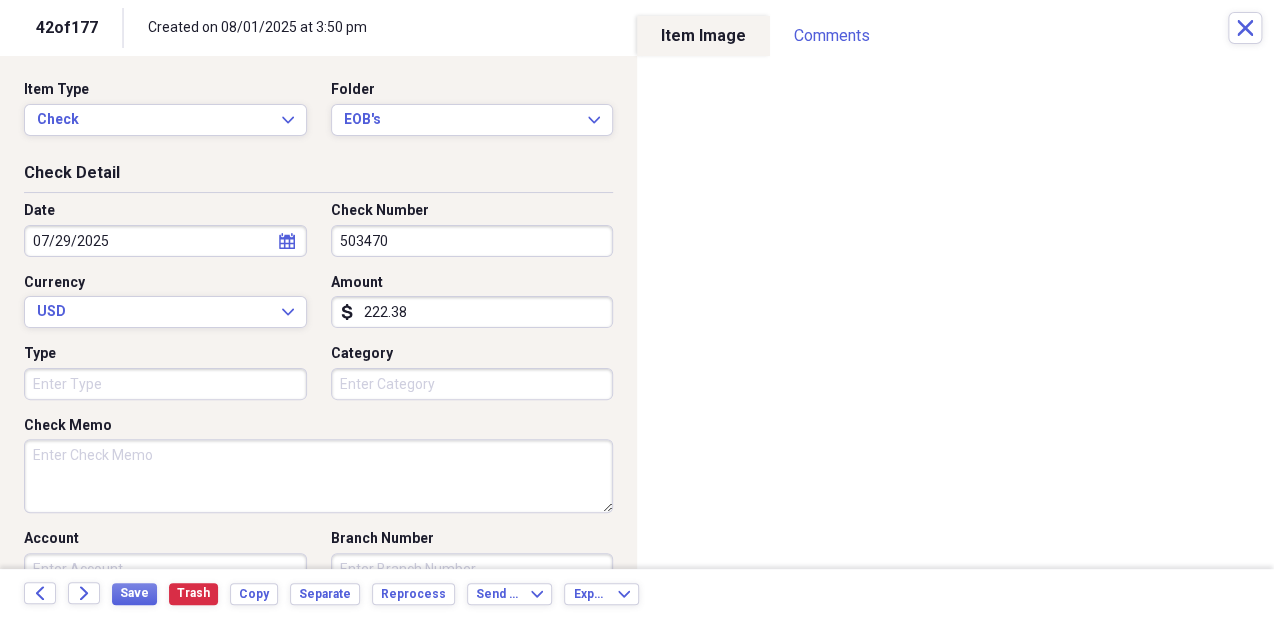 type on "222.38" 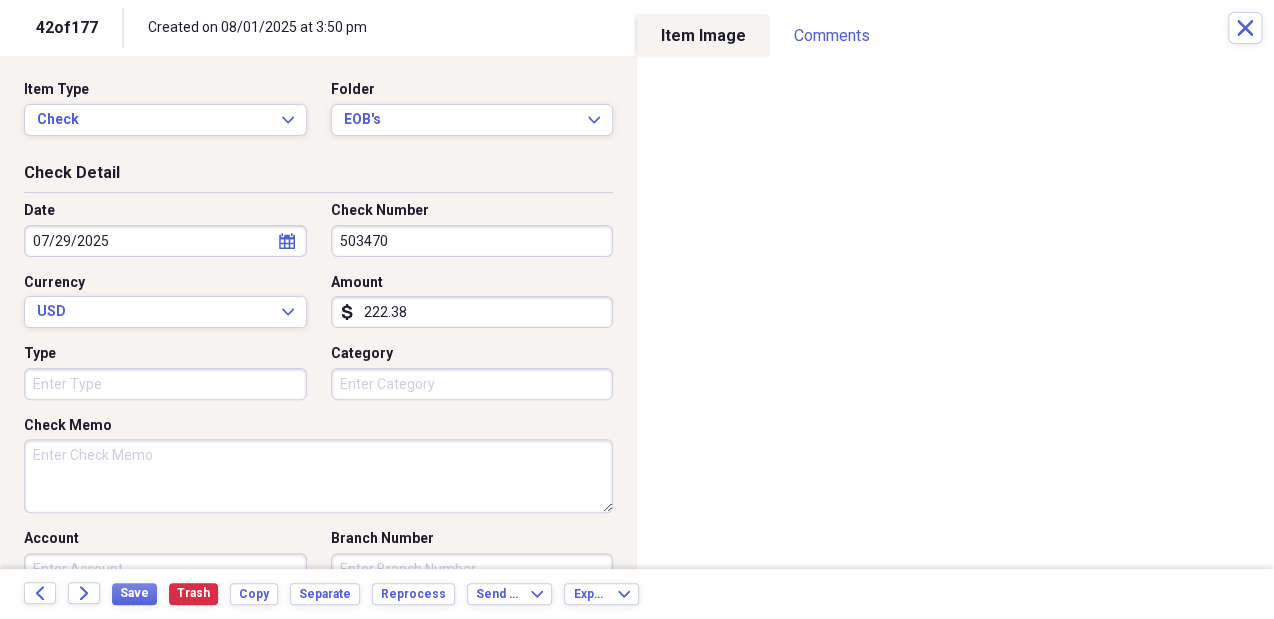 click on "Category" at bounding box center (472, 384) 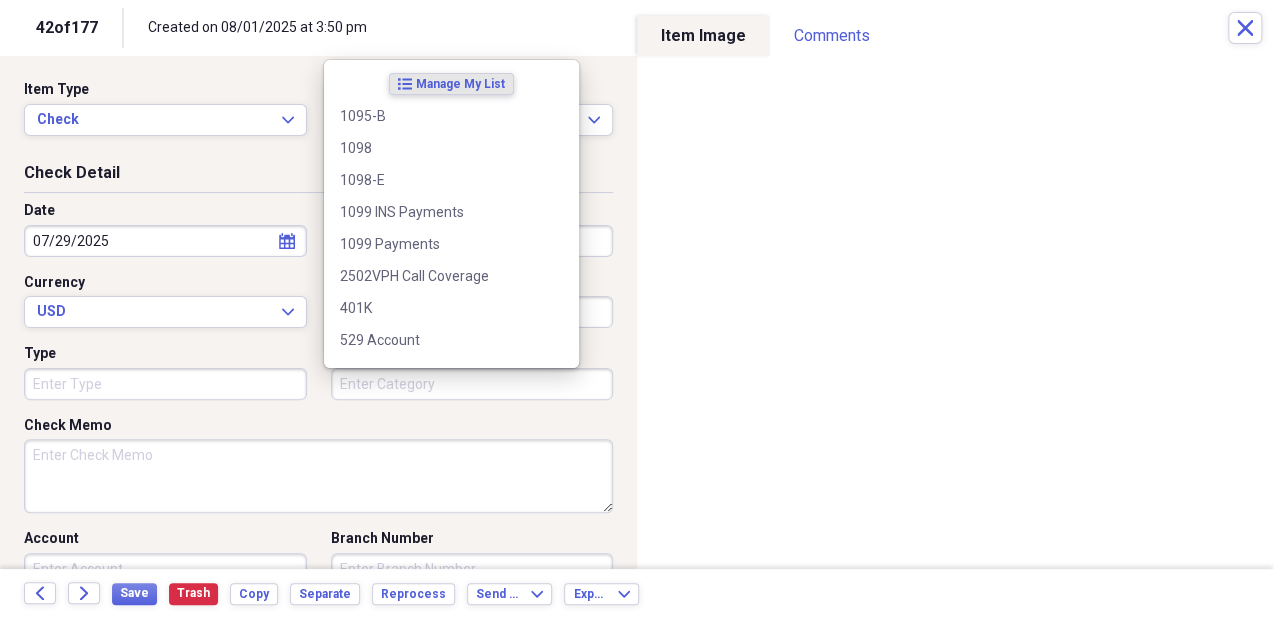click on "Type" at bounding box center (165, 384) 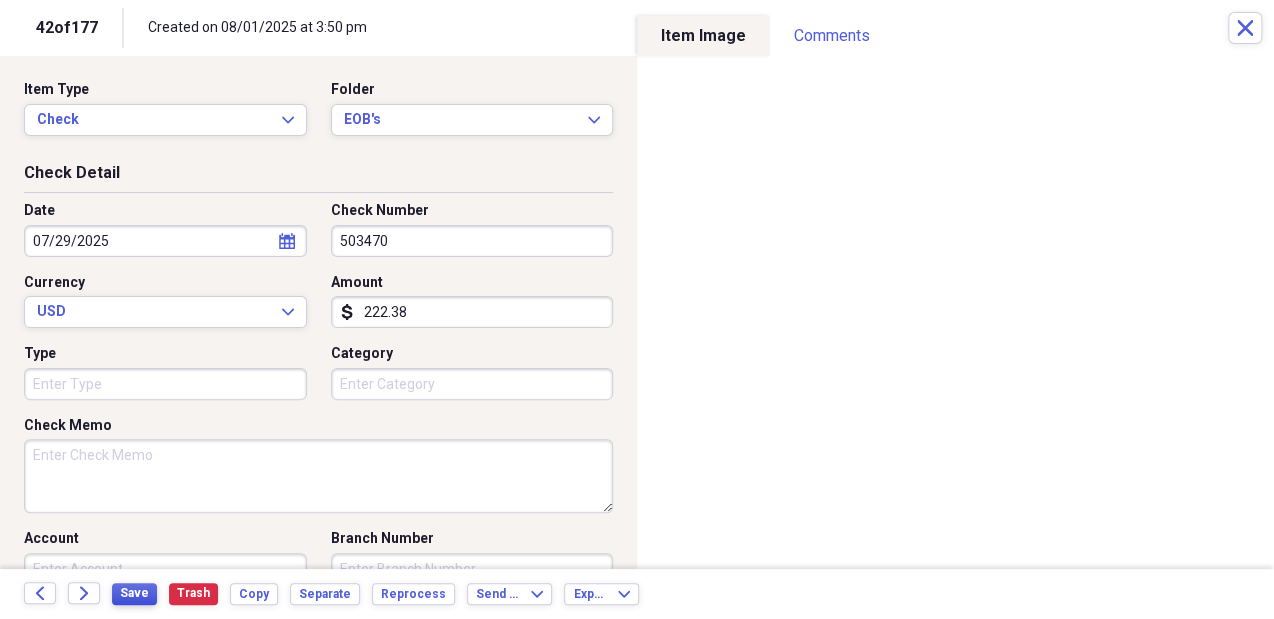 click on "Save" at bounding box center [134, 593] 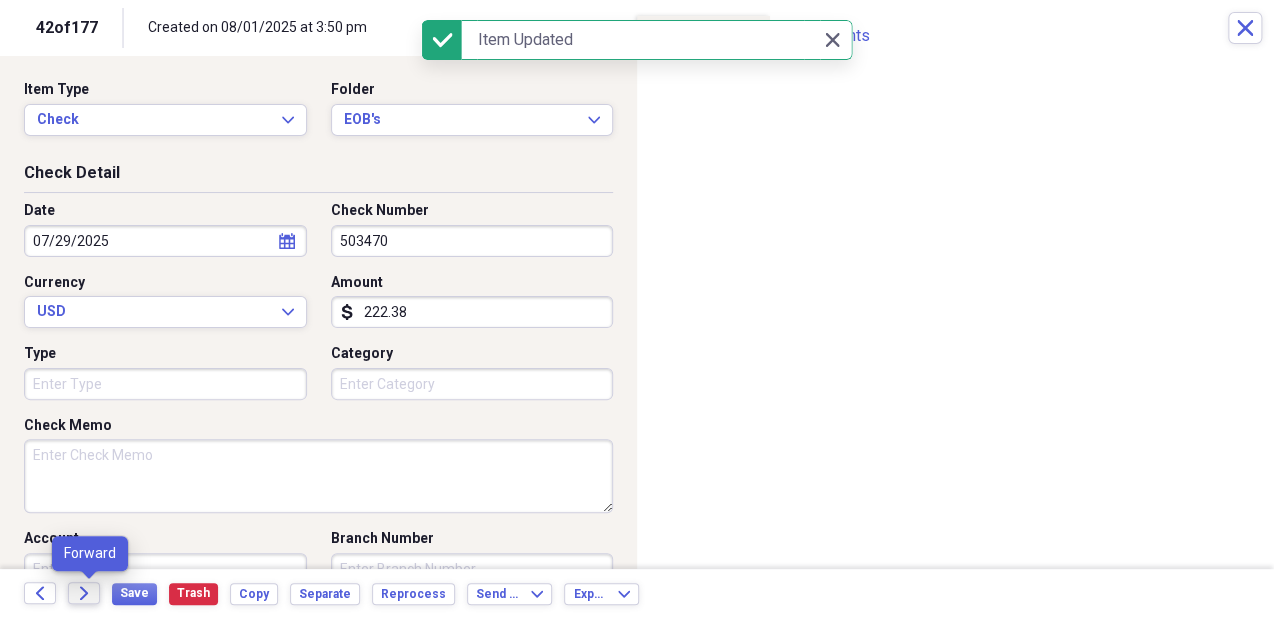click on "Forward" 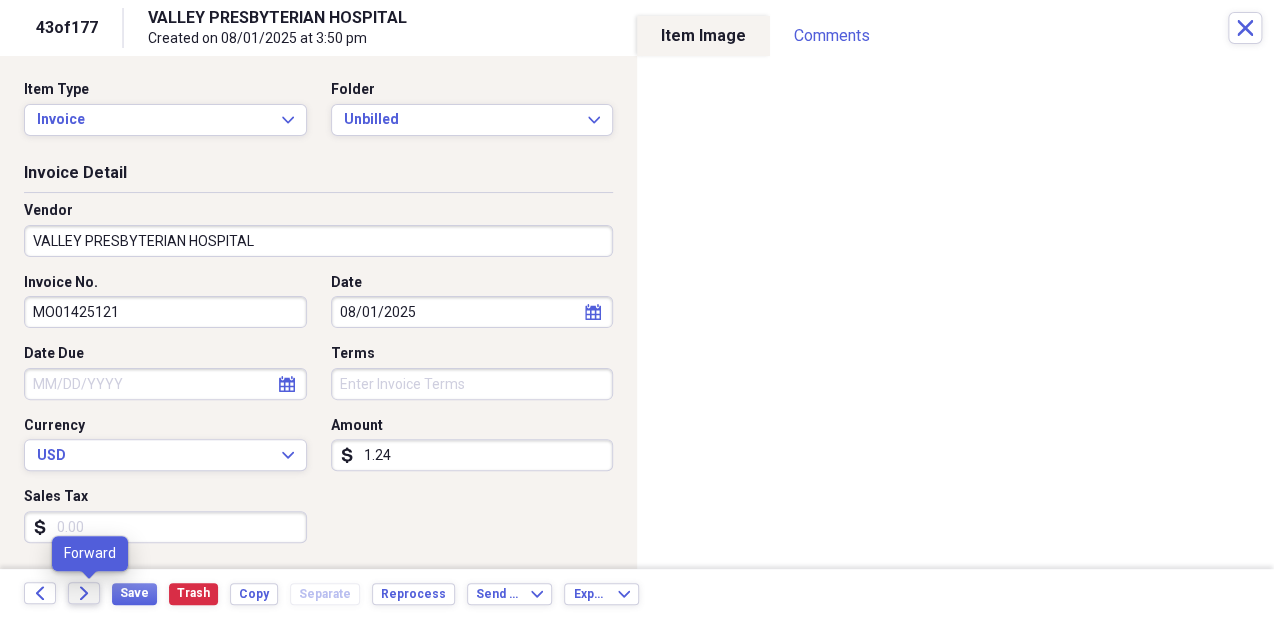 click on "Forward" 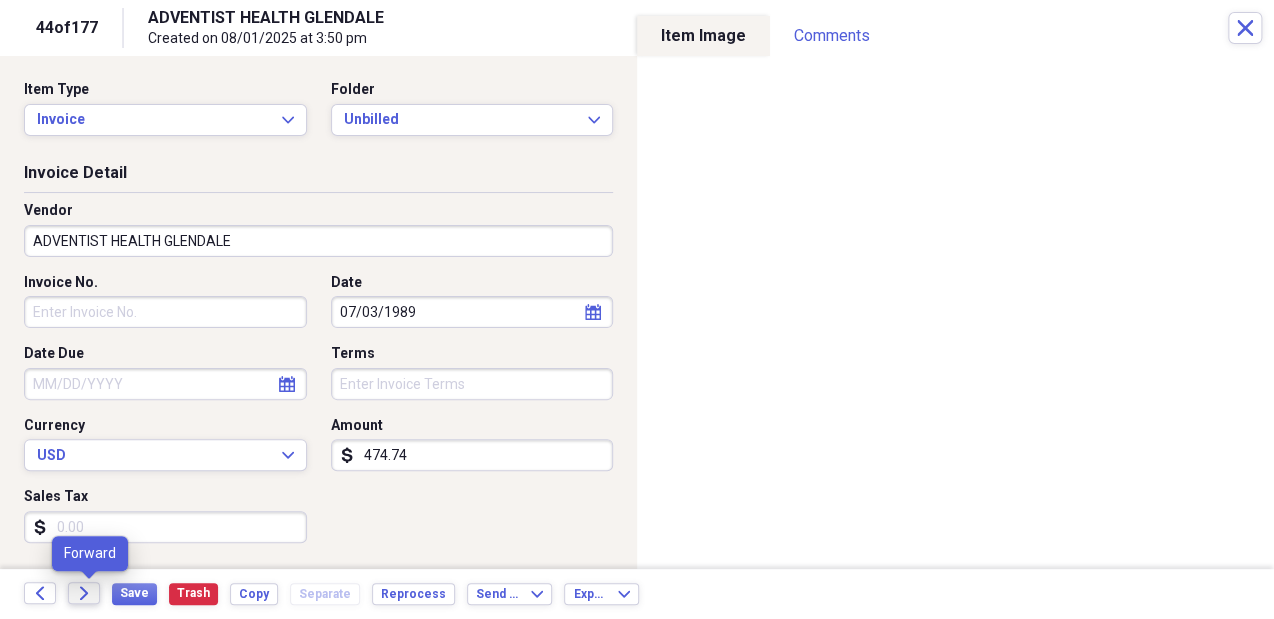 click on "Forward" at bounding box center (84, 593) 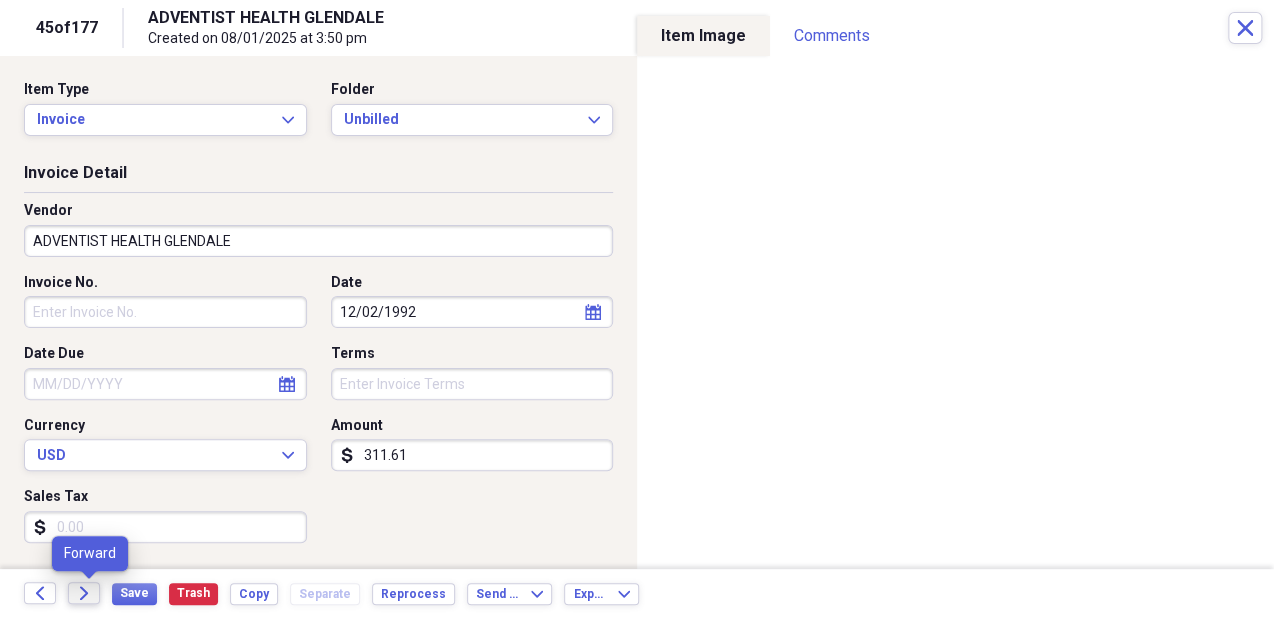 click on "Forward" at bounding box center (84, 593) 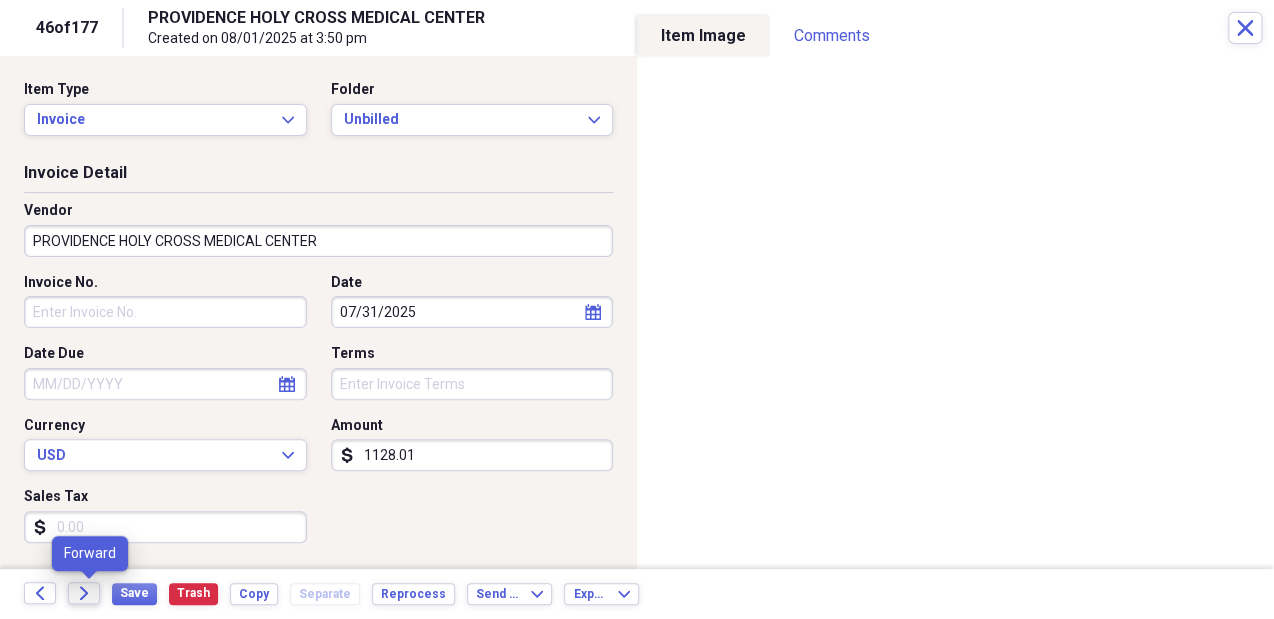 click on "Forward" at bounding box center [84, 593] 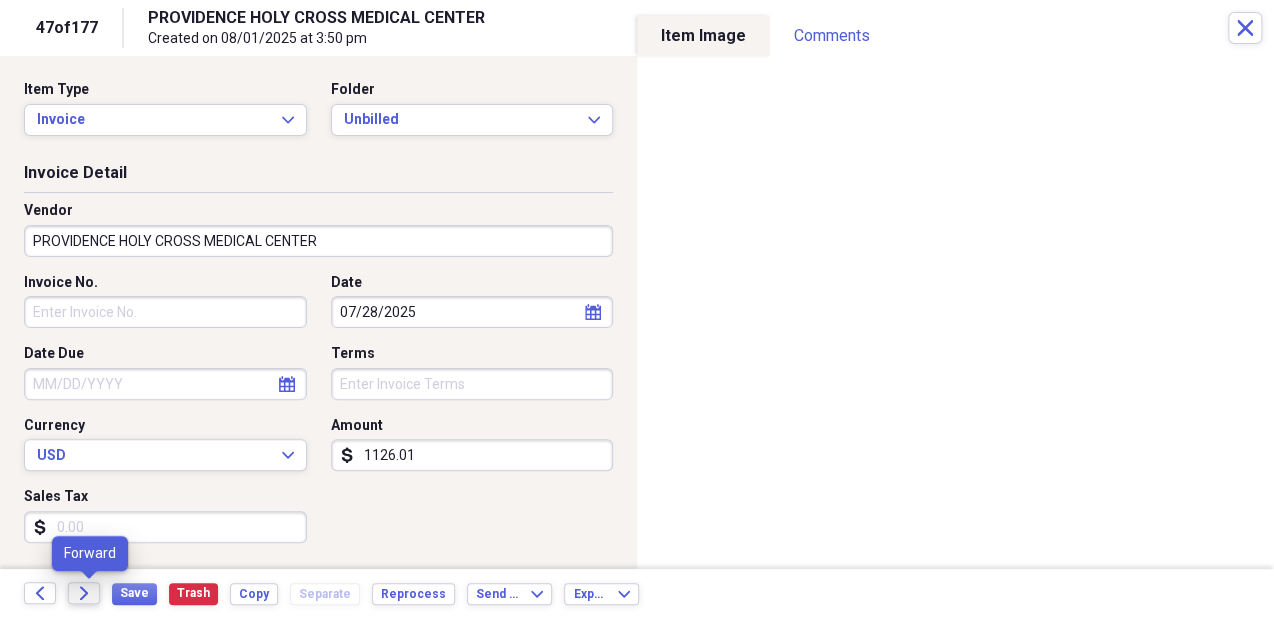 click on "Forward" at bounding box center [84, 593] 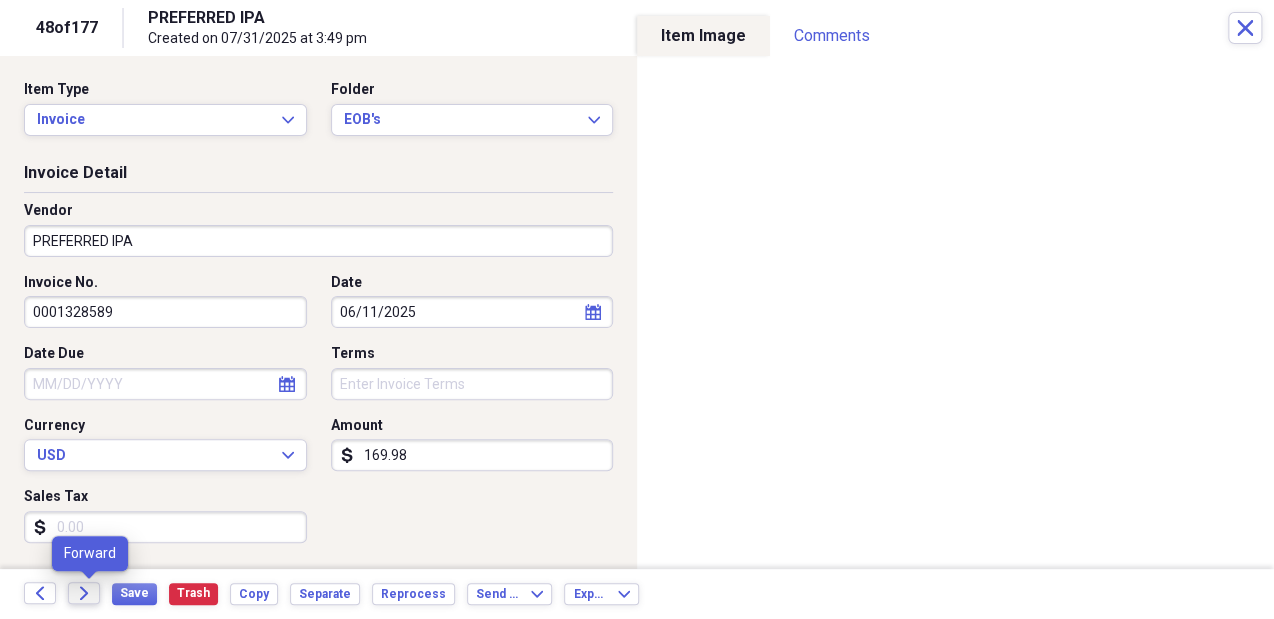 click on "Forward" 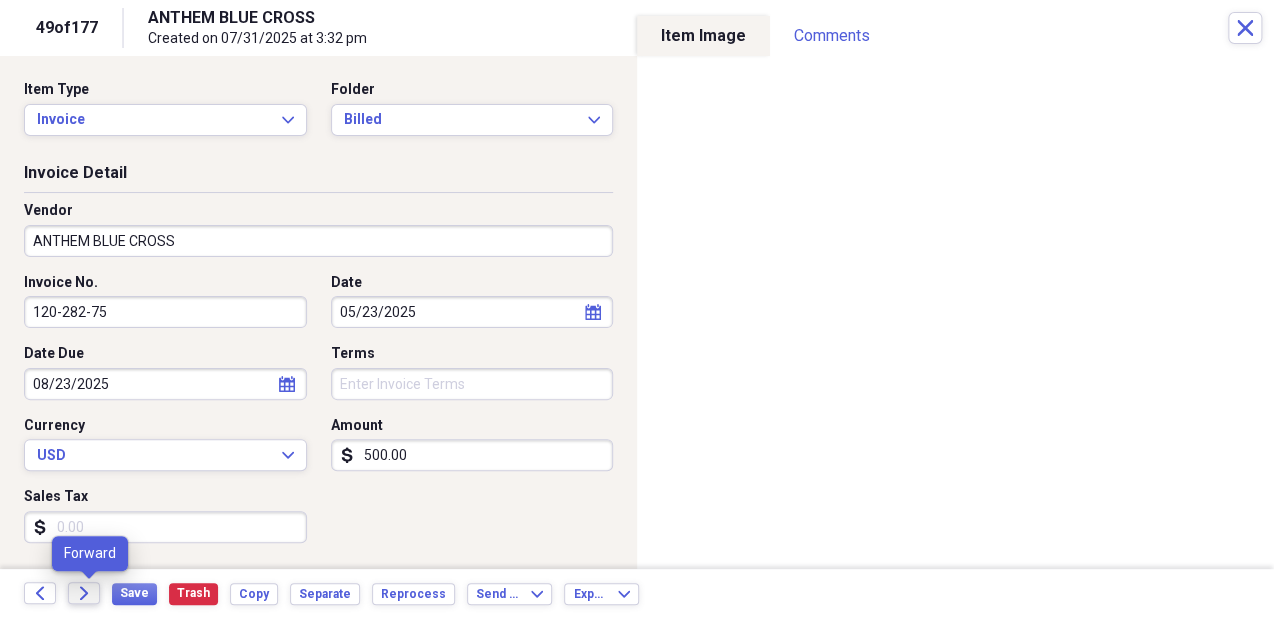 click on "Forward" at bounding box center [84, 593] 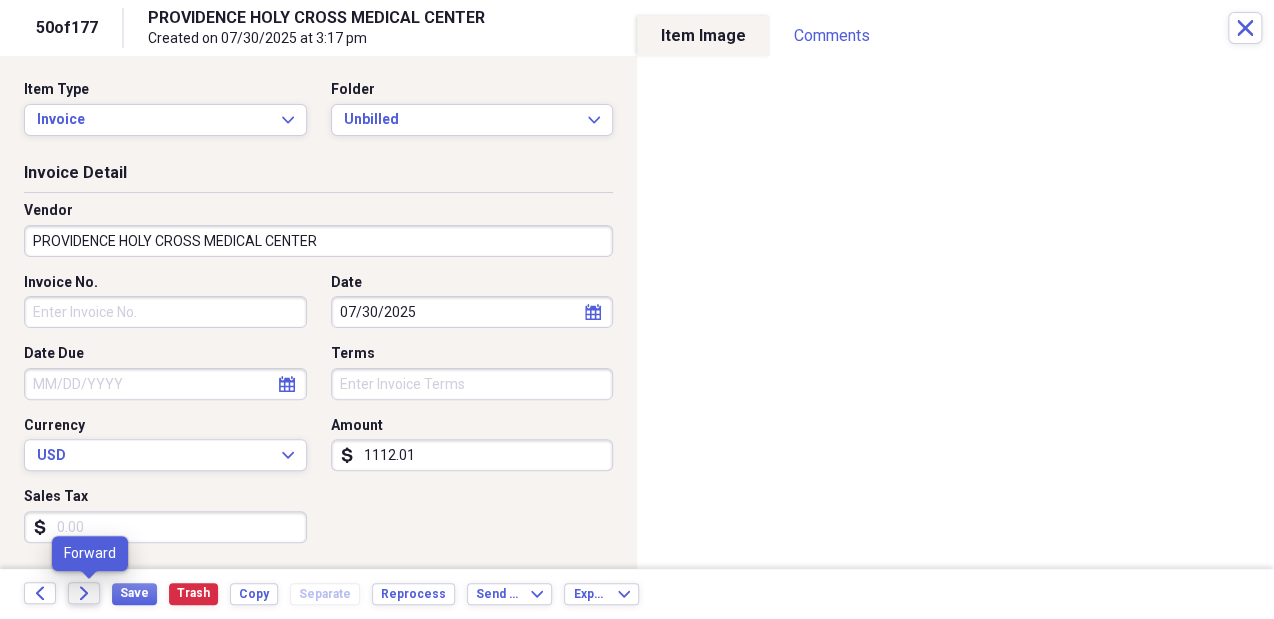 click on "Forward" 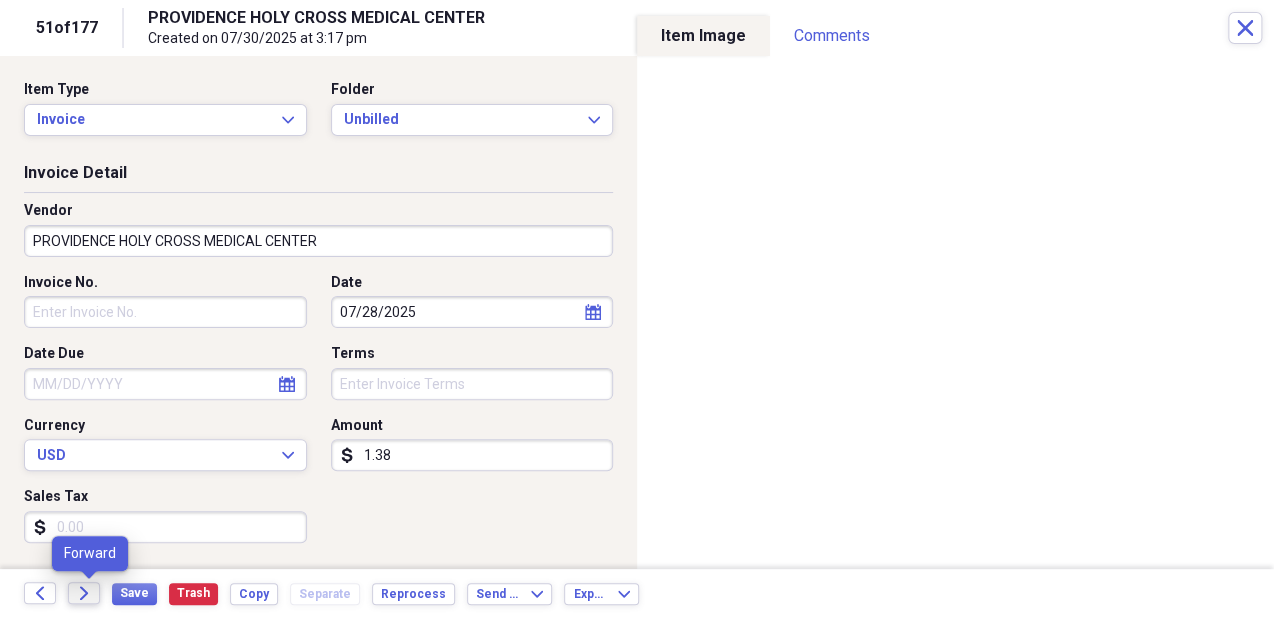 click on "Forward" 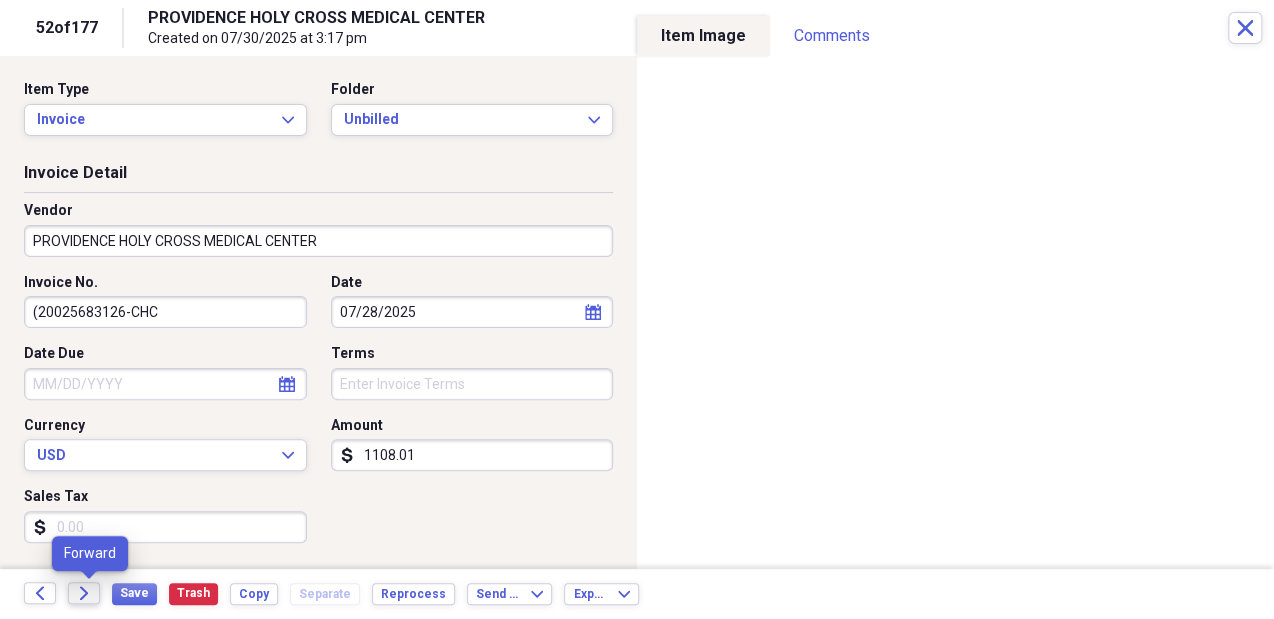 click on "Forward" 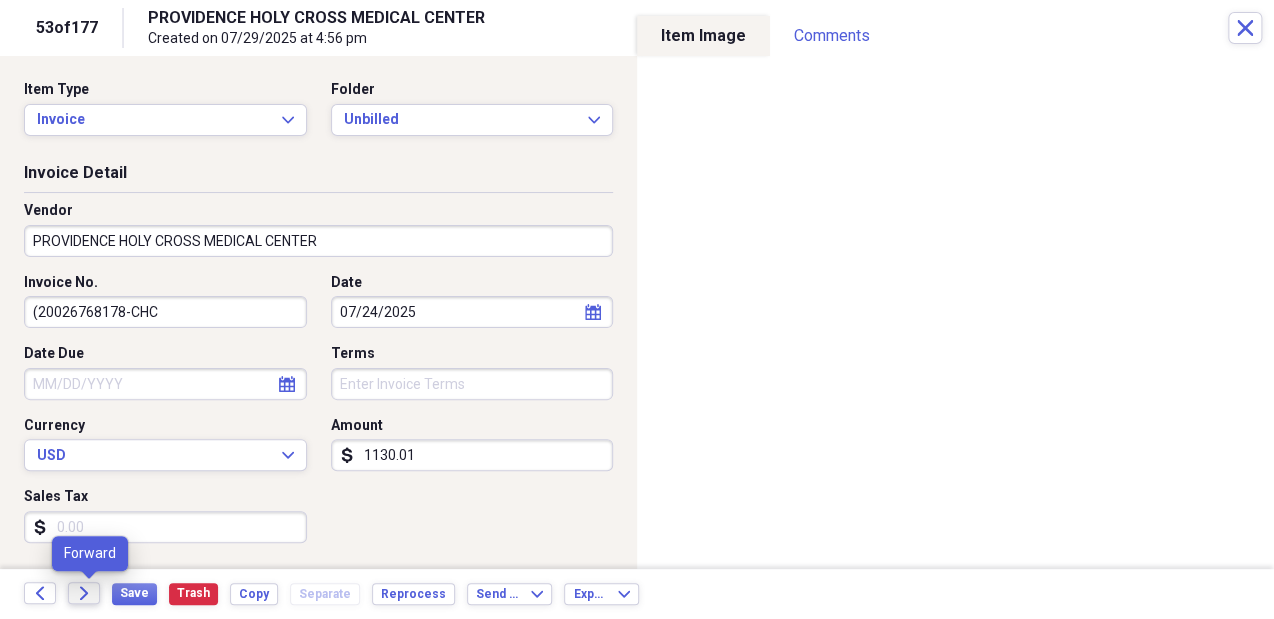 click on "Forward" 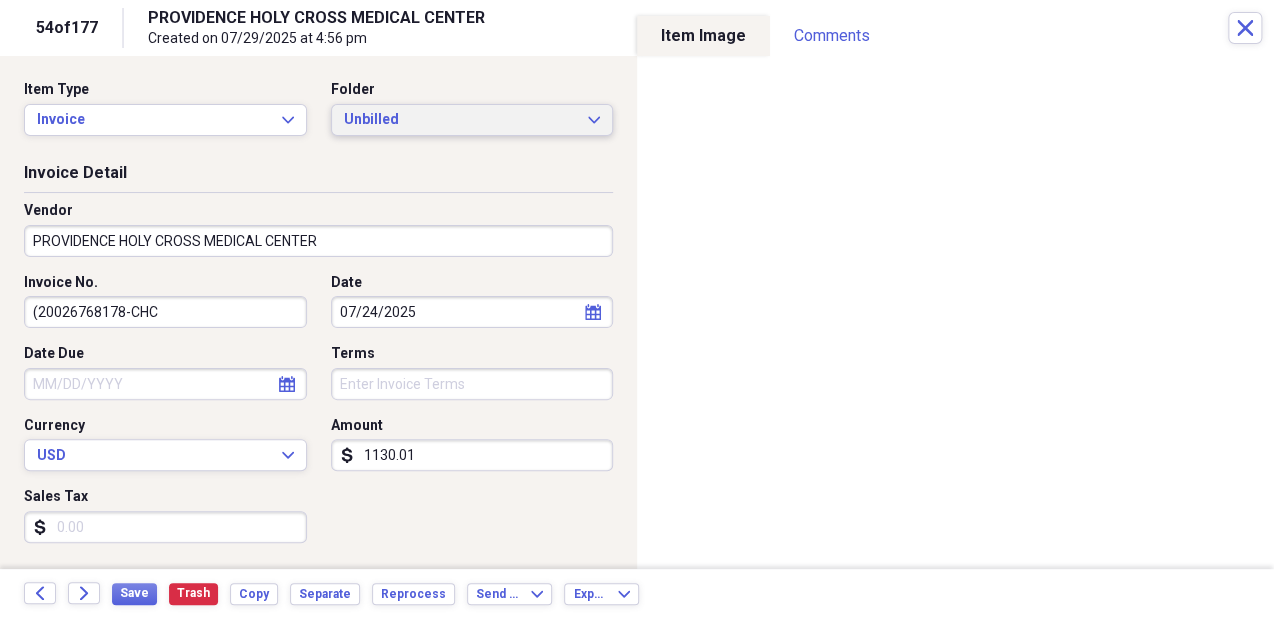 click on "Unbilled" at bounding box center (460, 120) 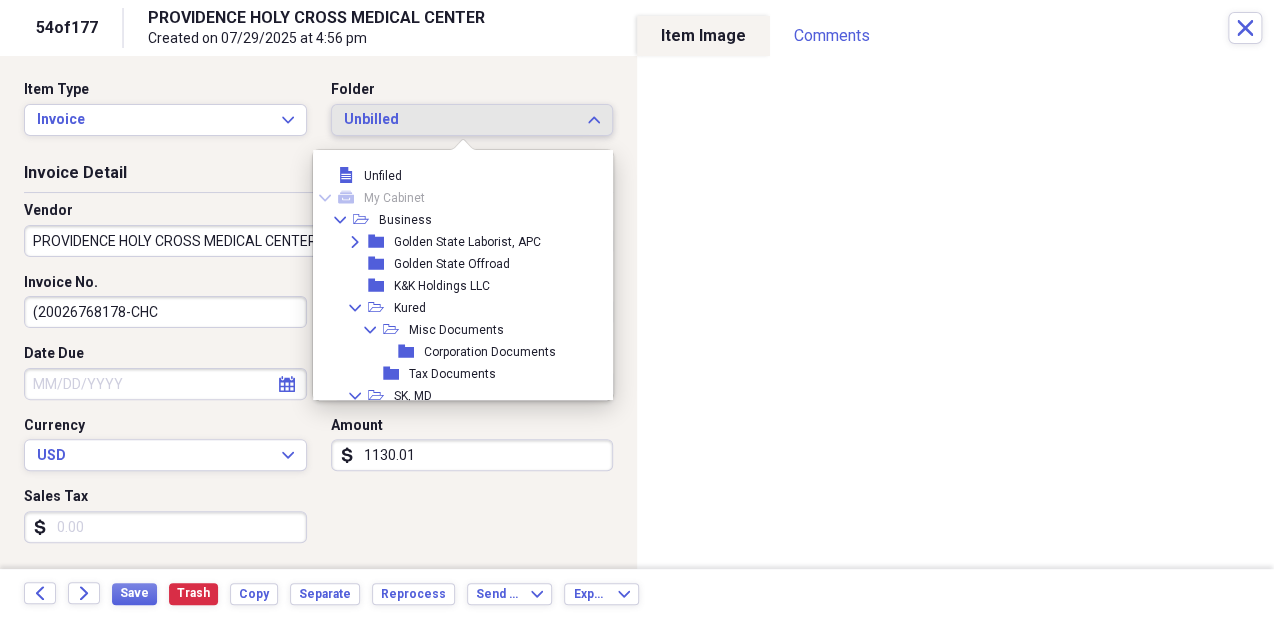 scroll, scrollTop: 215, scrollLeft: 0, axis: vertical 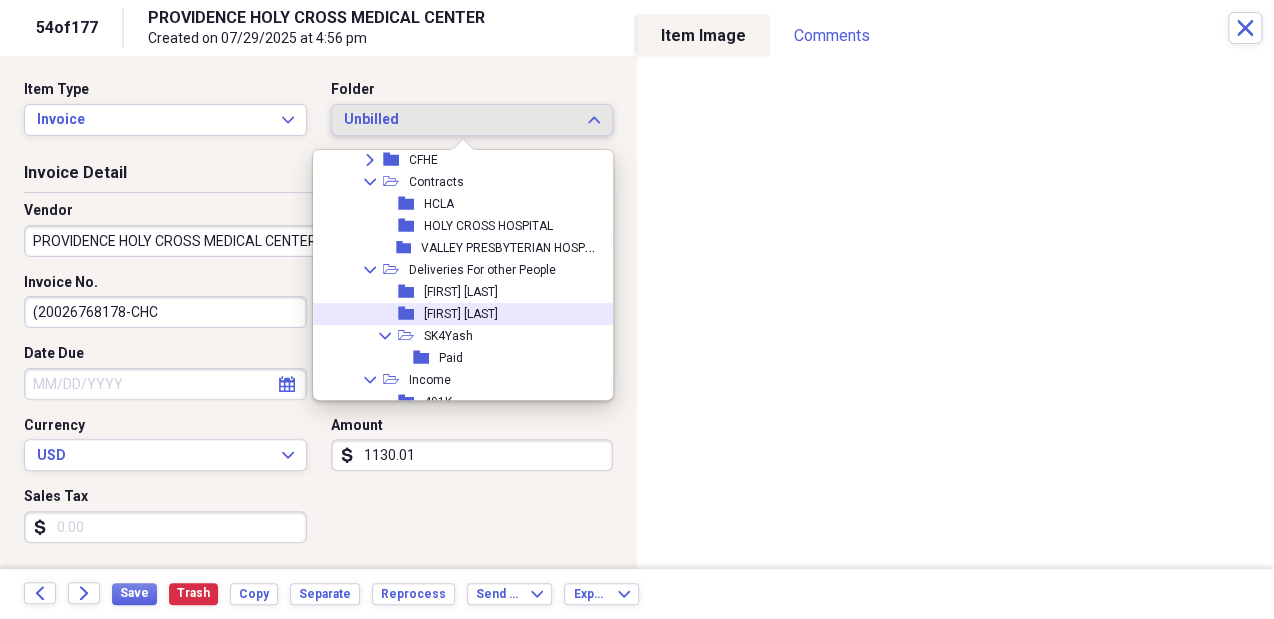 click on "folder Carlos Rodriguez" at bounding box center [458, 314] 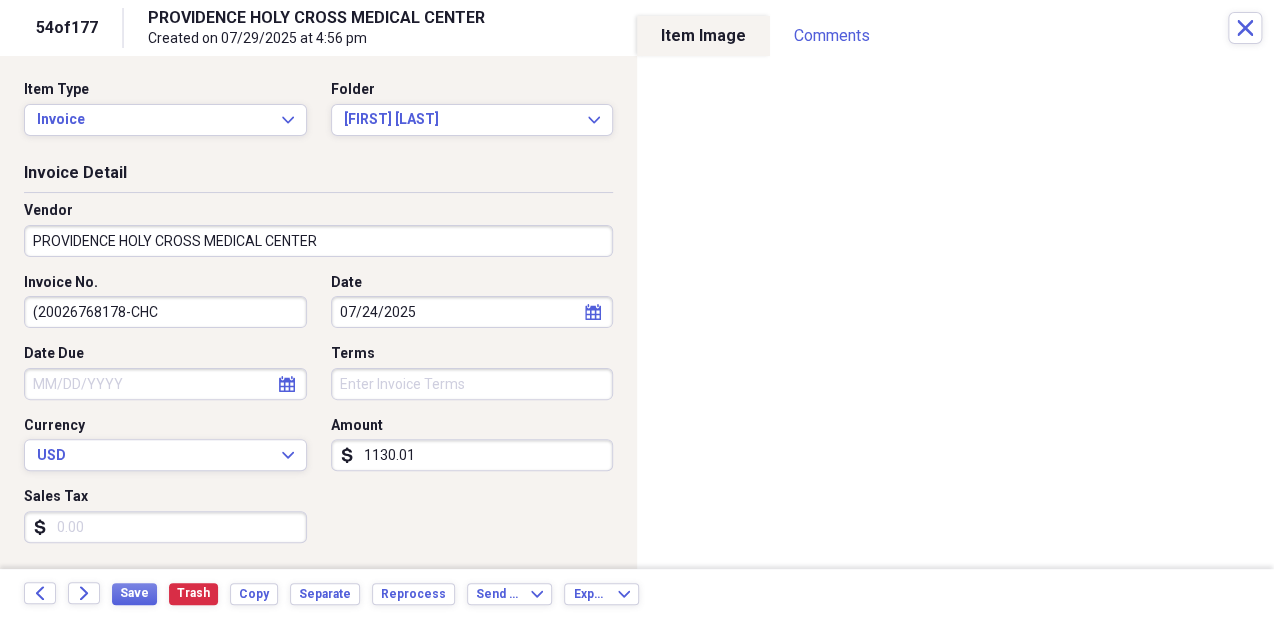click on "Date" at bounding box center [472, 283] 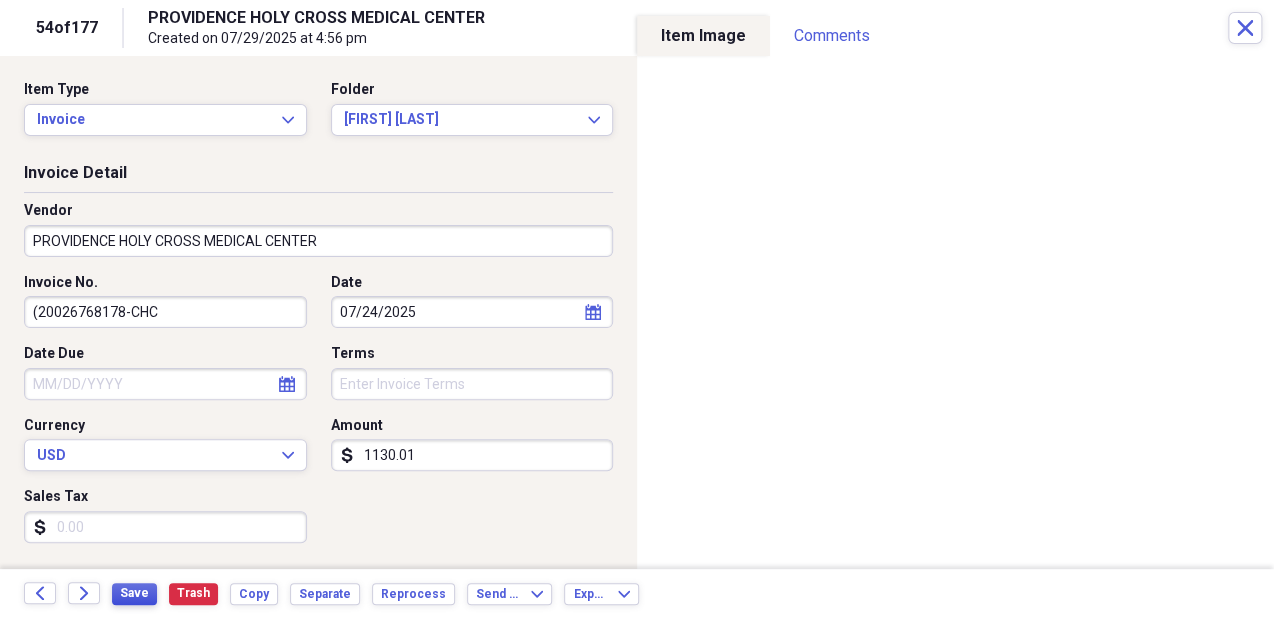 click on "Save" at bounding box center [134, 593] 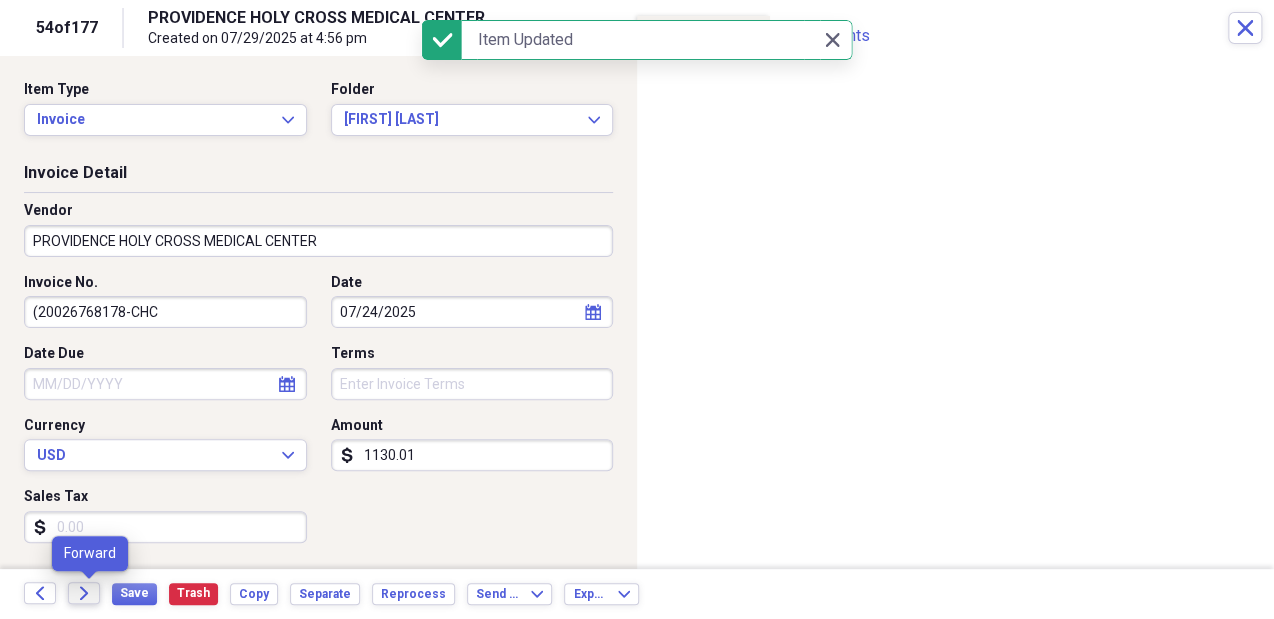 click 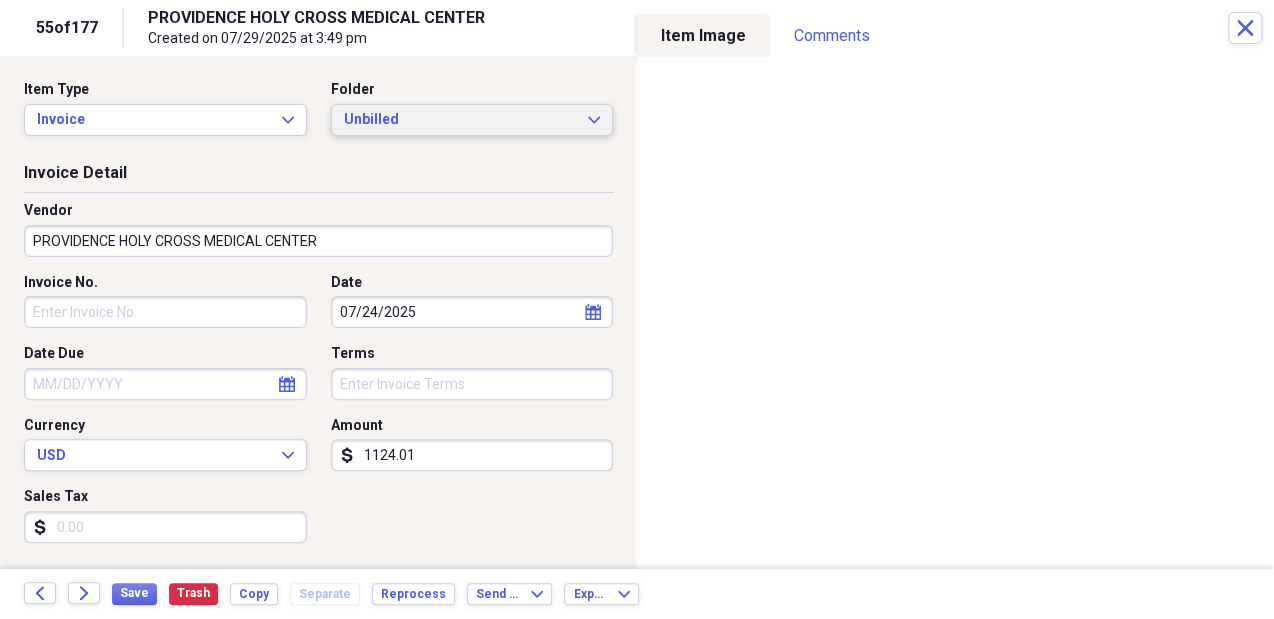 click on "Unbilled" at bounding box center (460, 120) 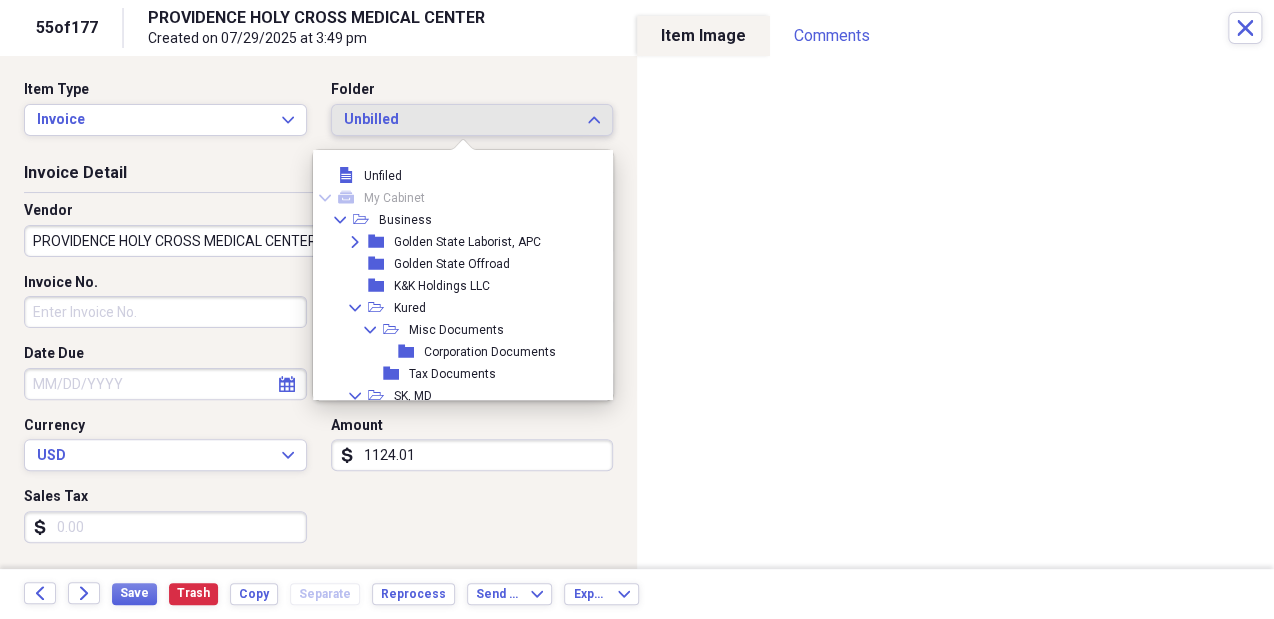 scroll, scrollTop: 215, scrollLeft: 0, axis: vertical 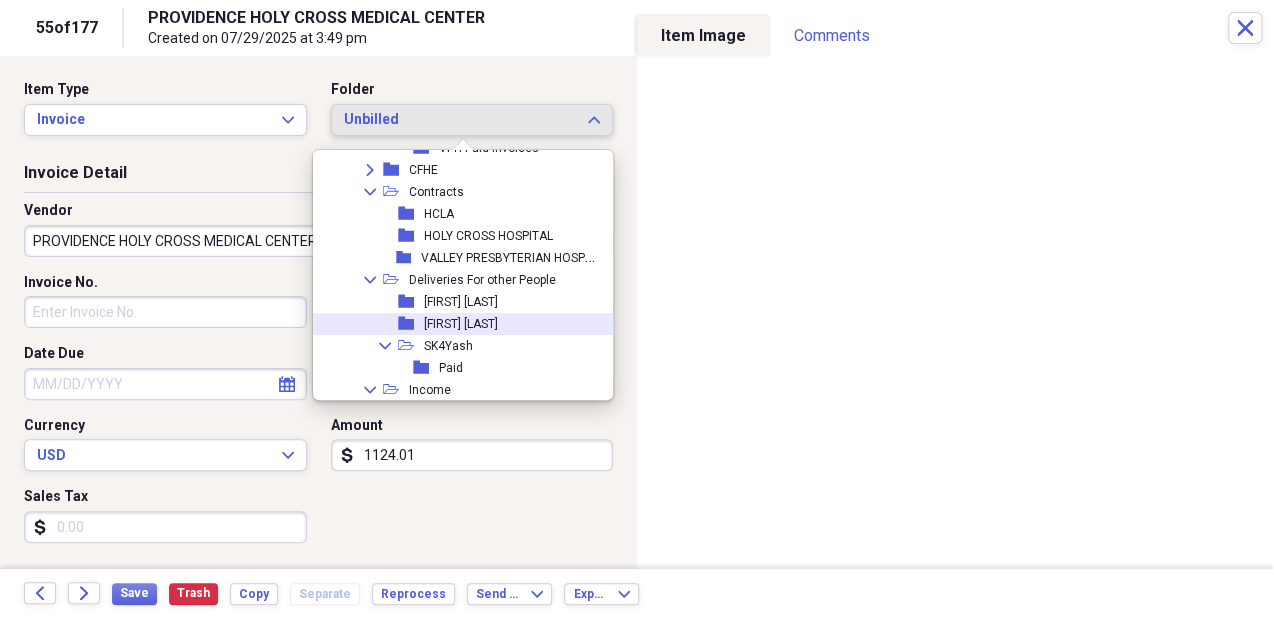 click on "[FIRST] [LAST]" at bounding box center [461, 324] 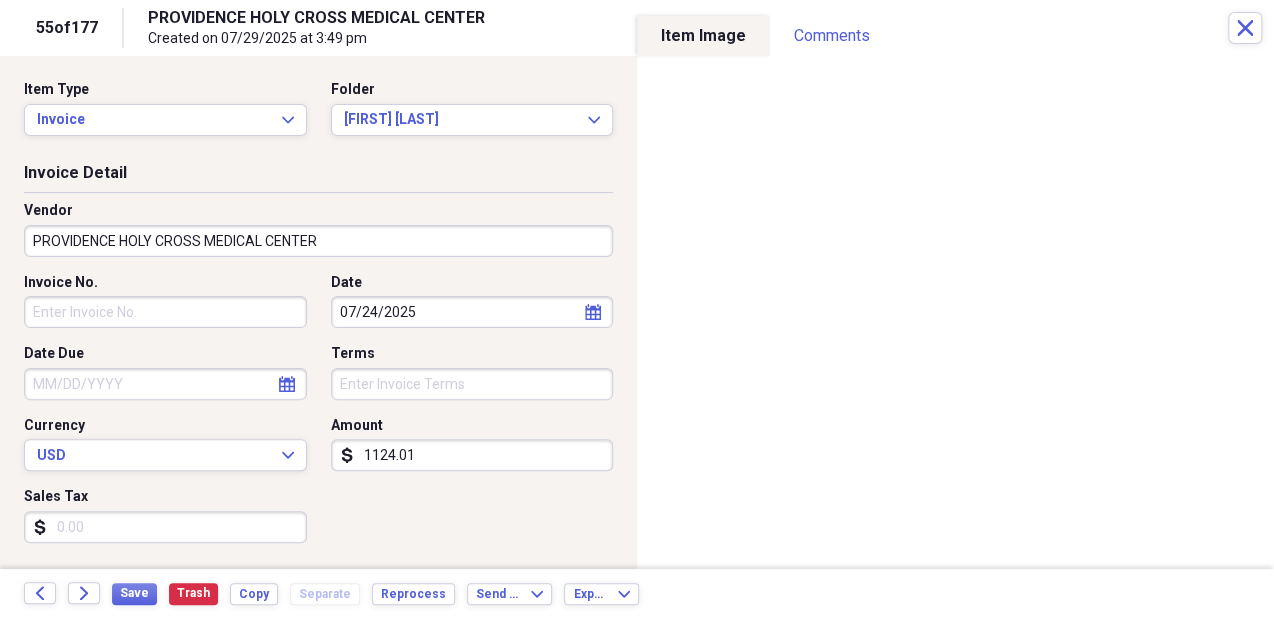 click on "Sales Tax" at bounding box center [165, 497] 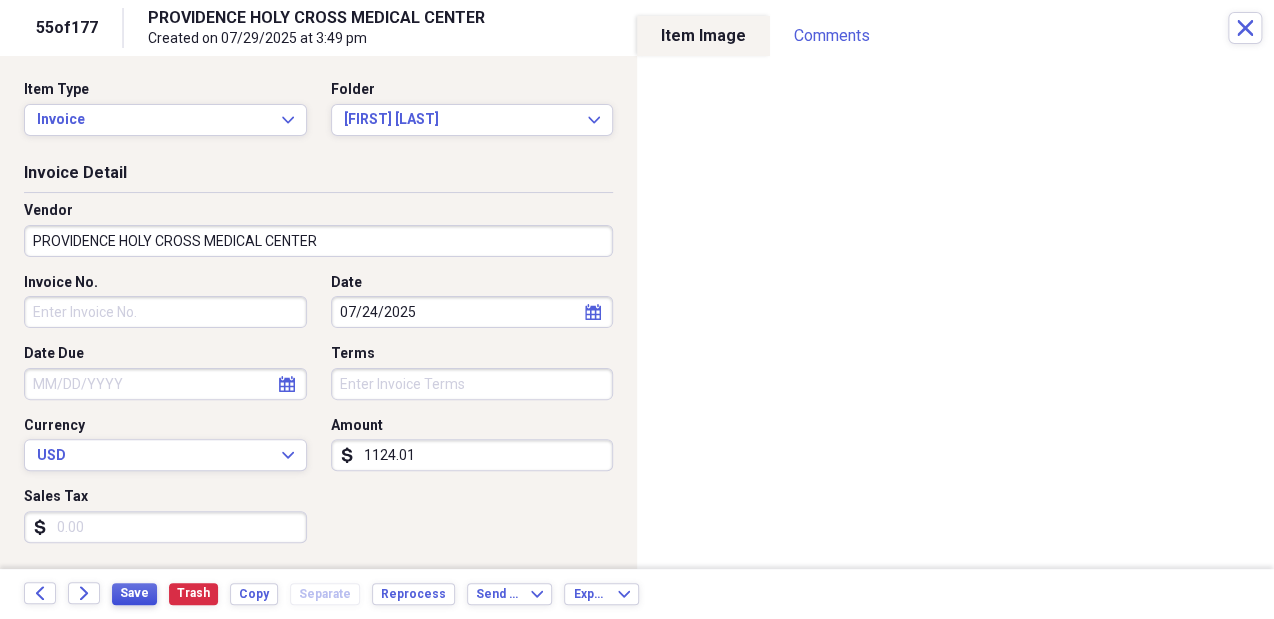 click on "Save" at bounding box center [134, 593] 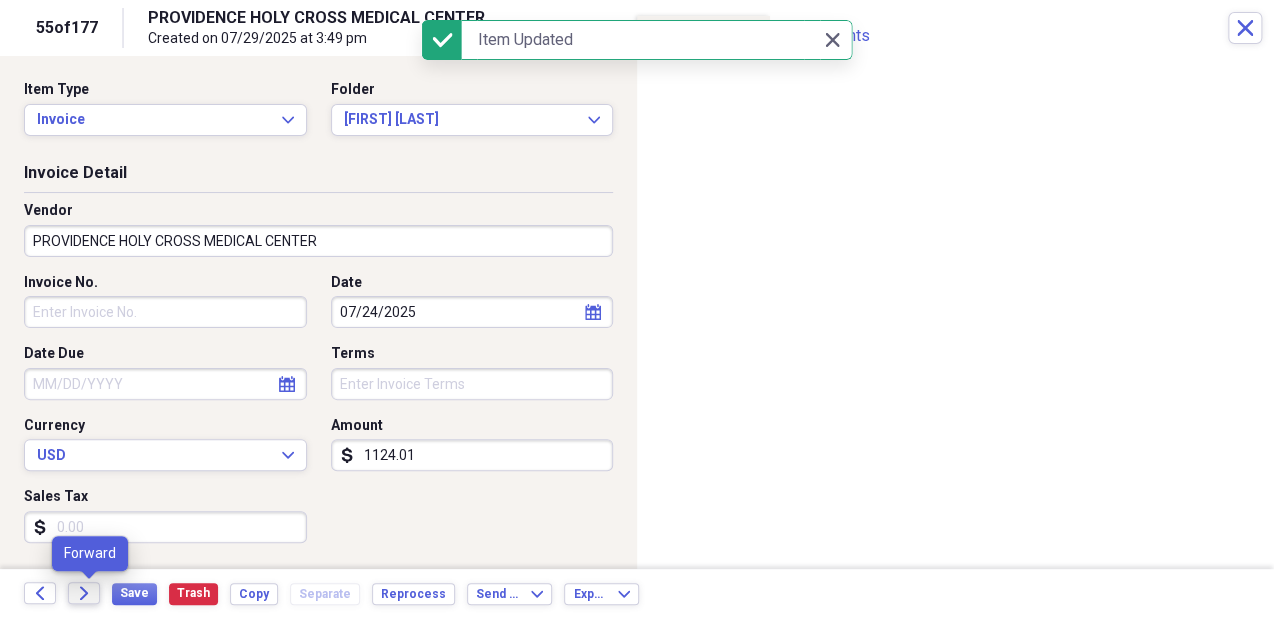 click on "Forward" 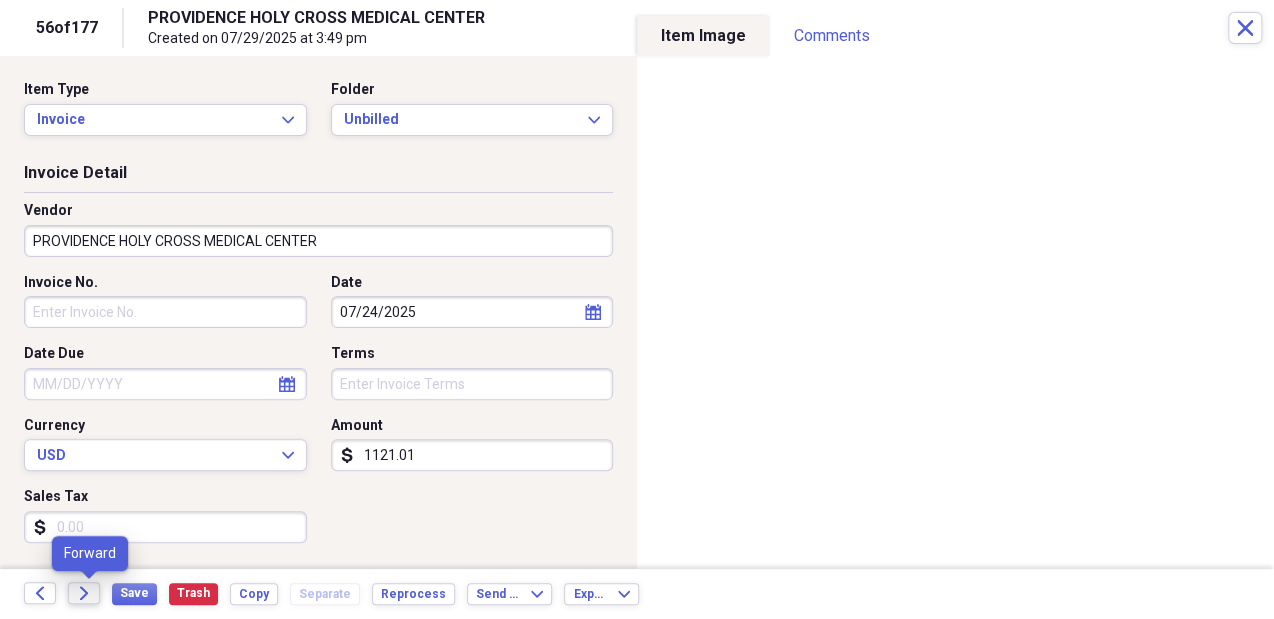 click on "Forward" 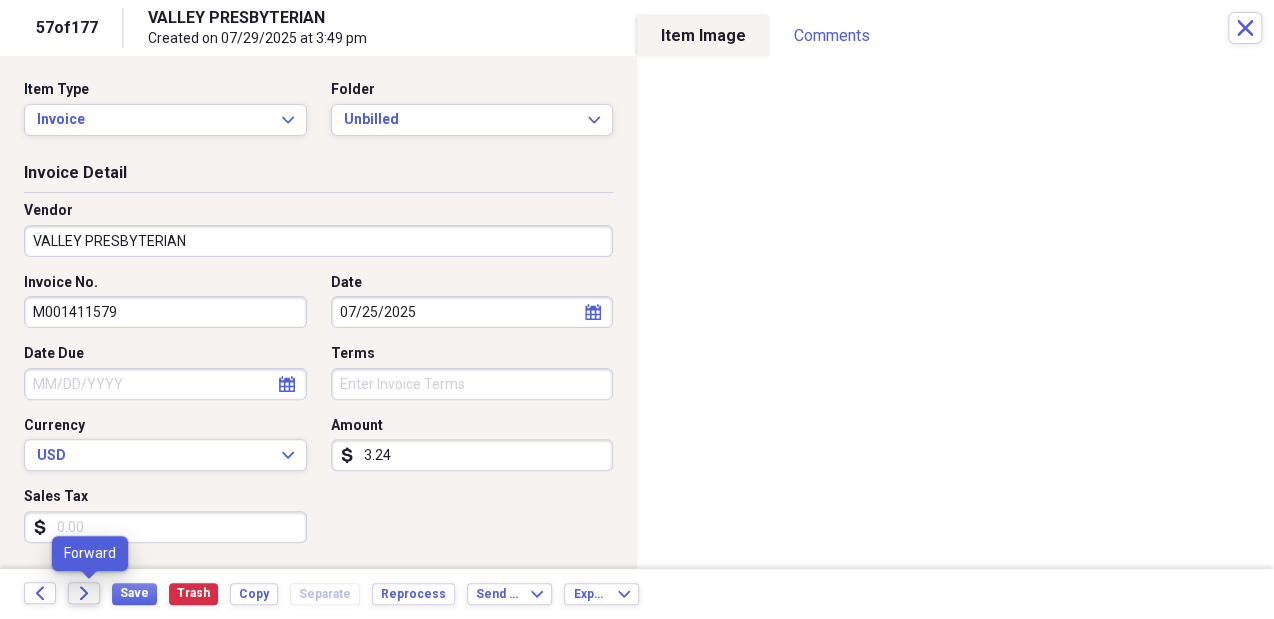 click 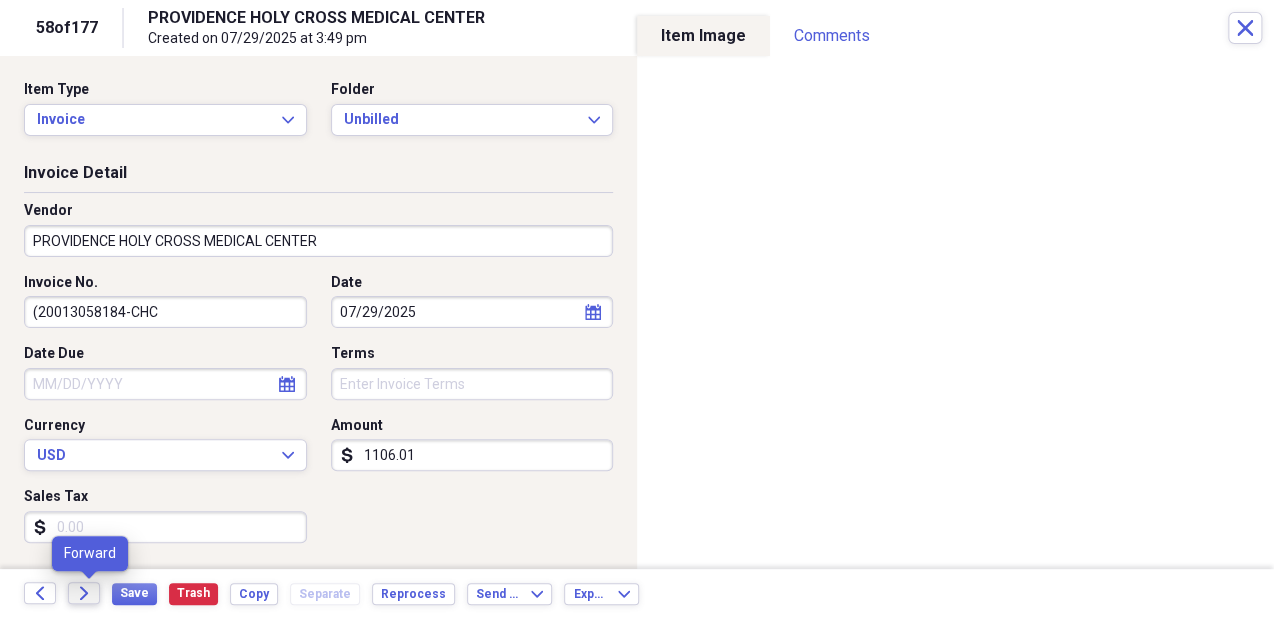click on "Forward" 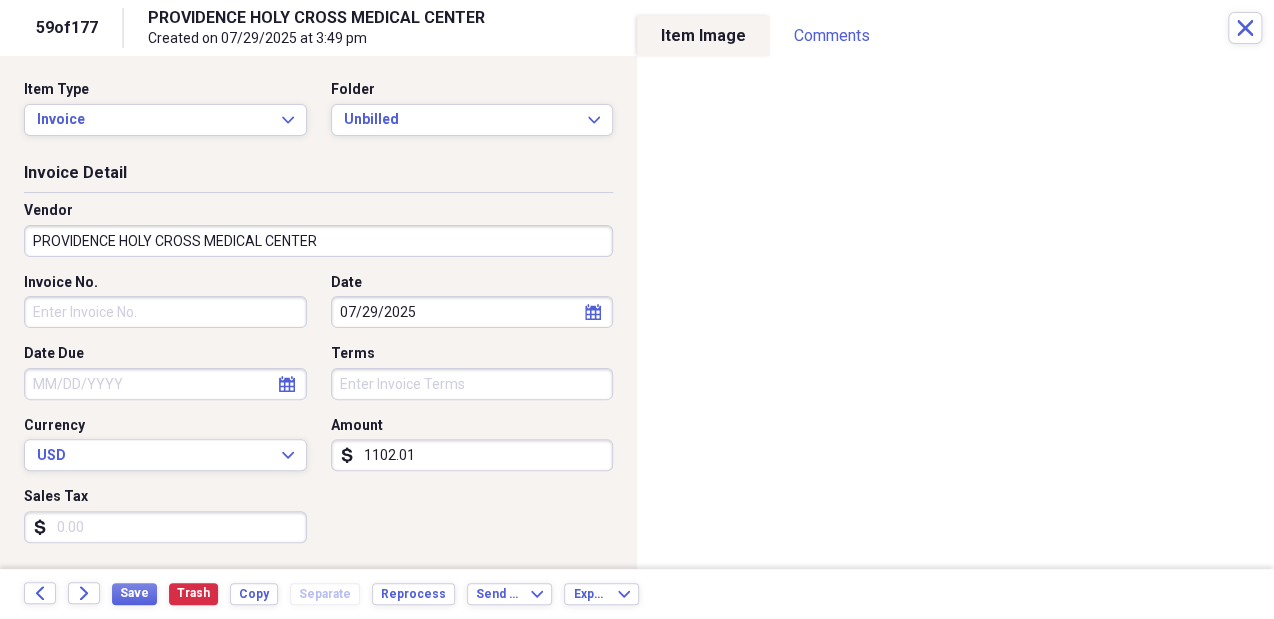 click on "Sales Tax" at bounding box center [165, 497] 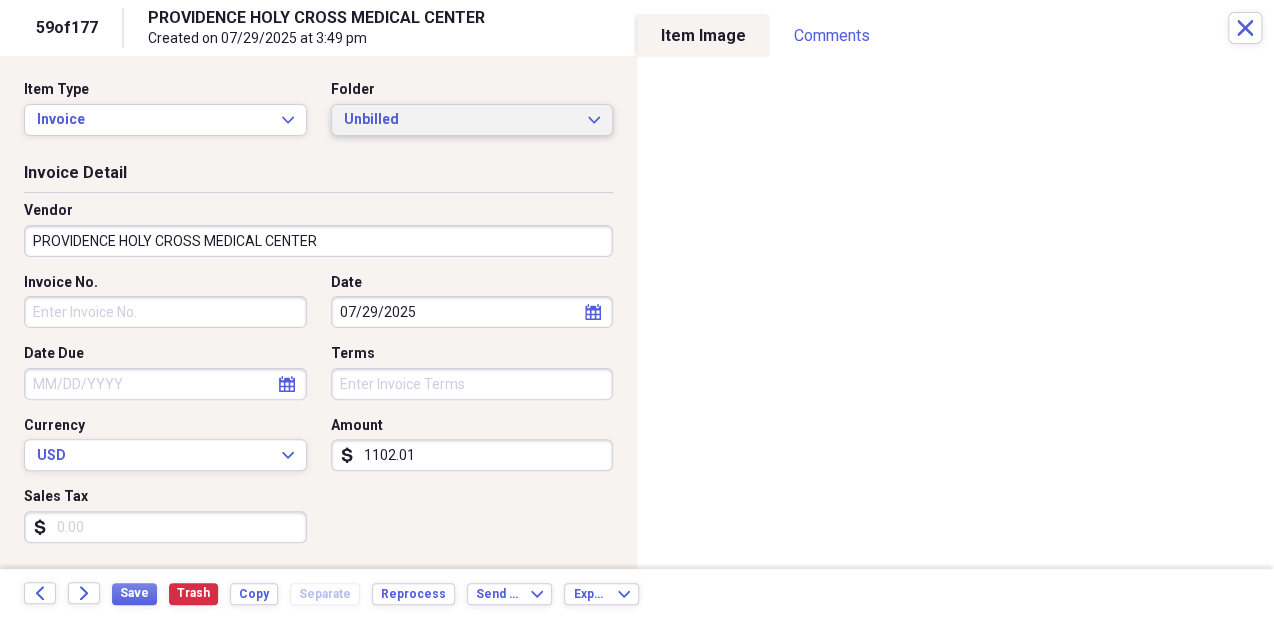 click on "Unbilled" at bounding box center (460, 120) 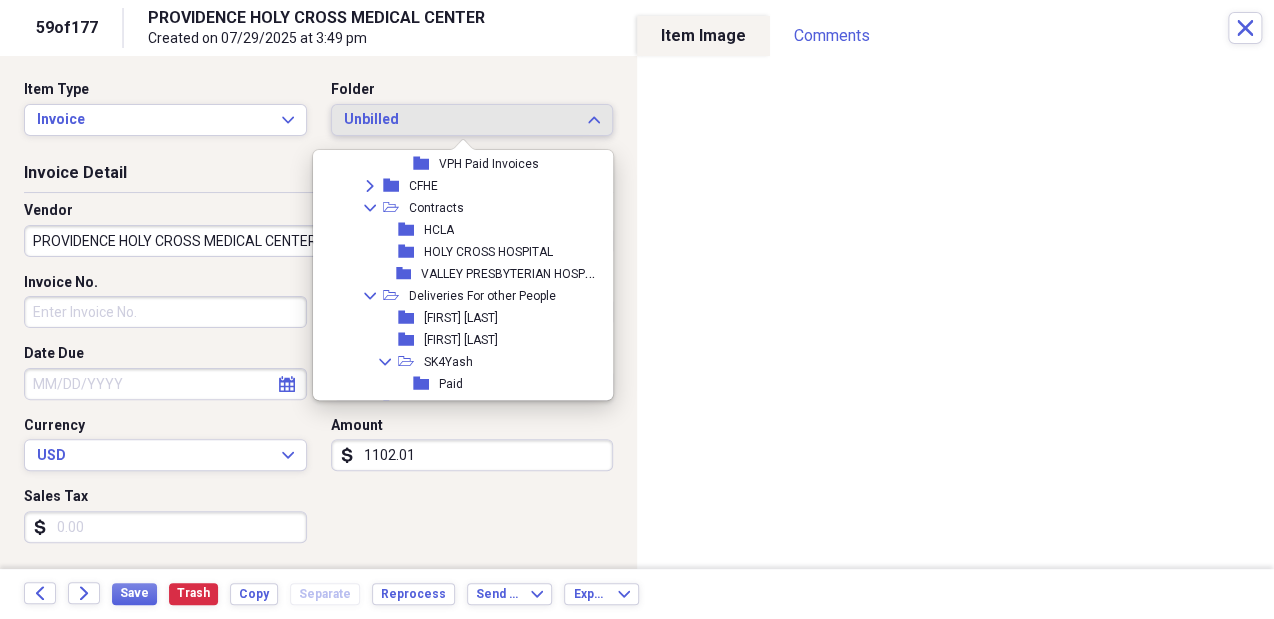 scroll, scrollTop: 503, scrollLeft: 0, axis: vertical 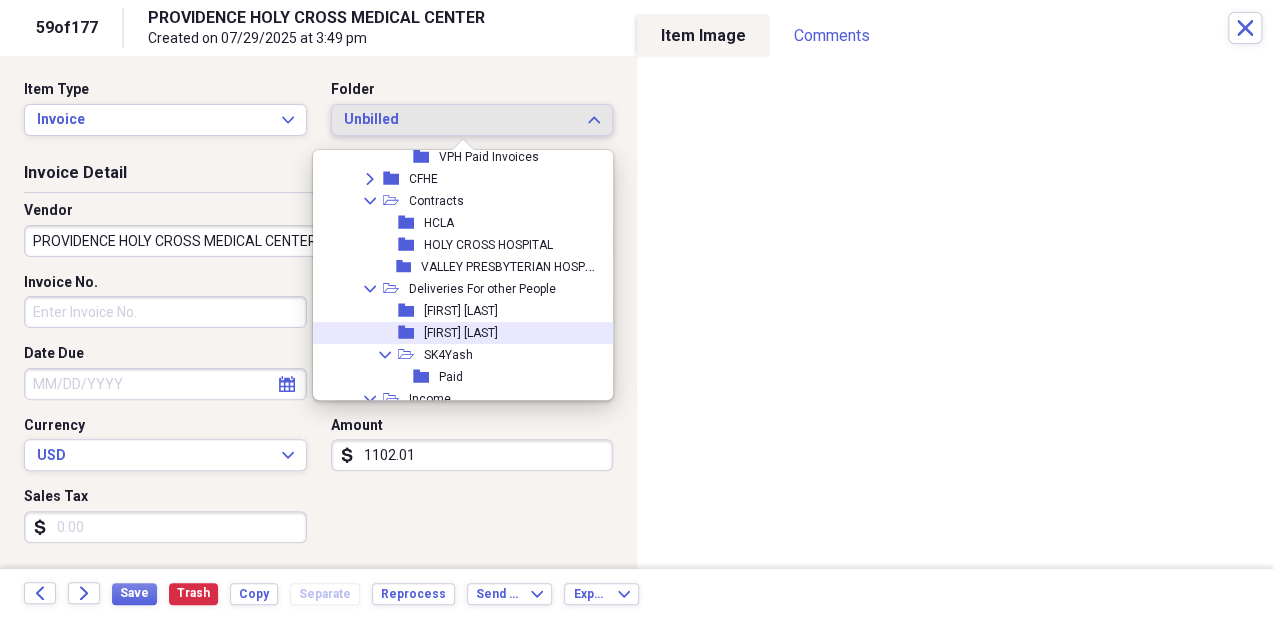 click on "[FIRST] [LAST]" at bounding box center (461, 333) 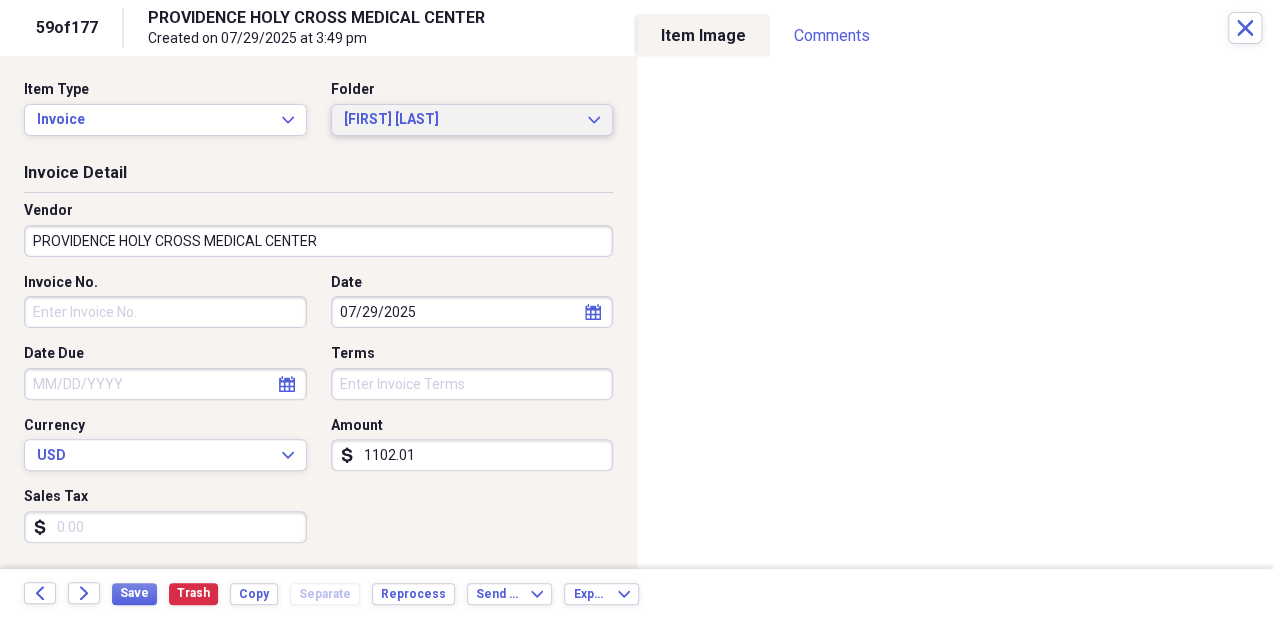 click on "[FIRST] [LAST]" at bounding box center (460, 120) 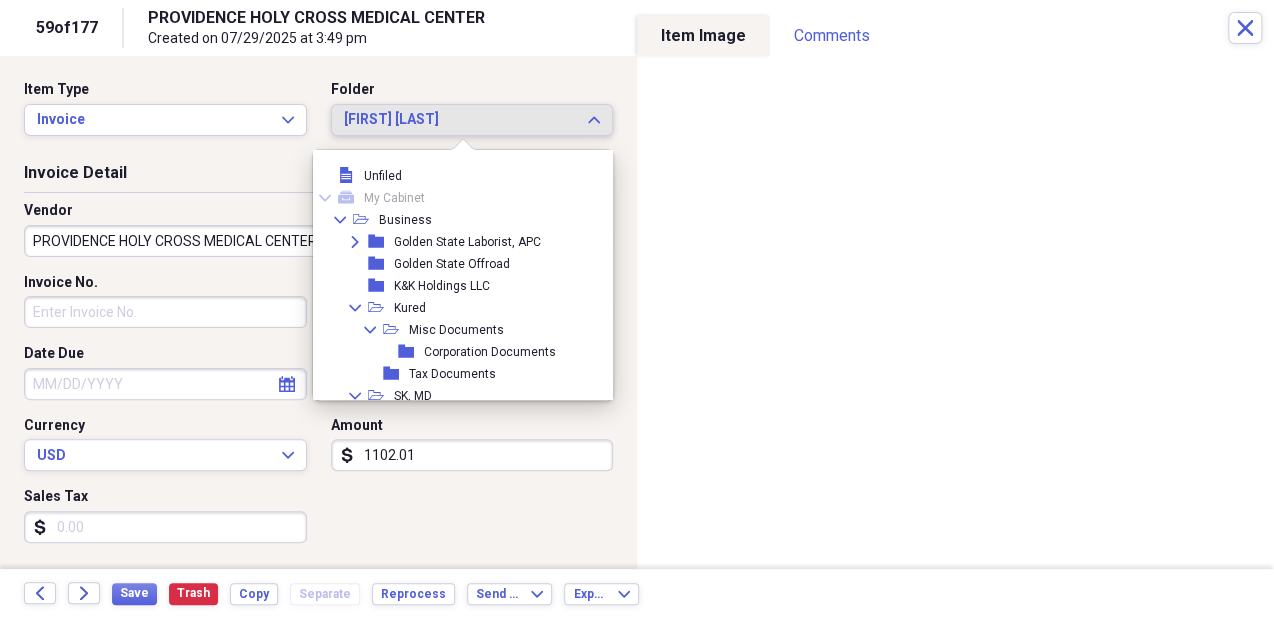 scroll, scrollTop: 567, scrollLeft: 0, axis: vertical 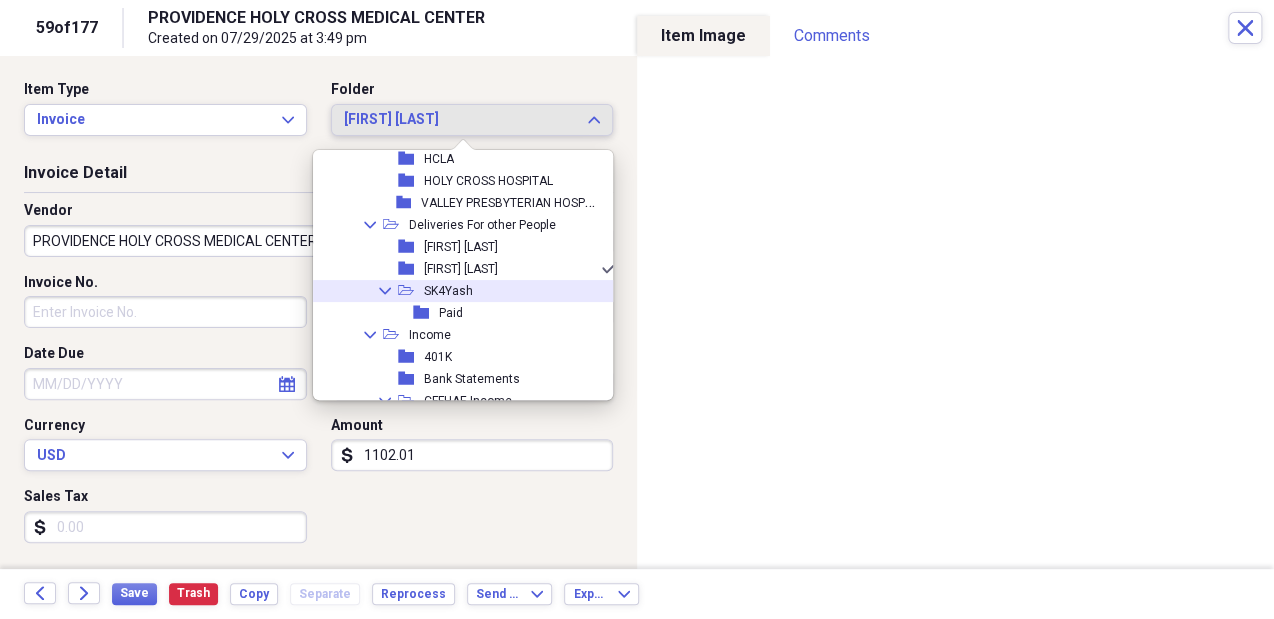 click on "Collapse open-folder SK4Yash" at bounding box center (458, 291) 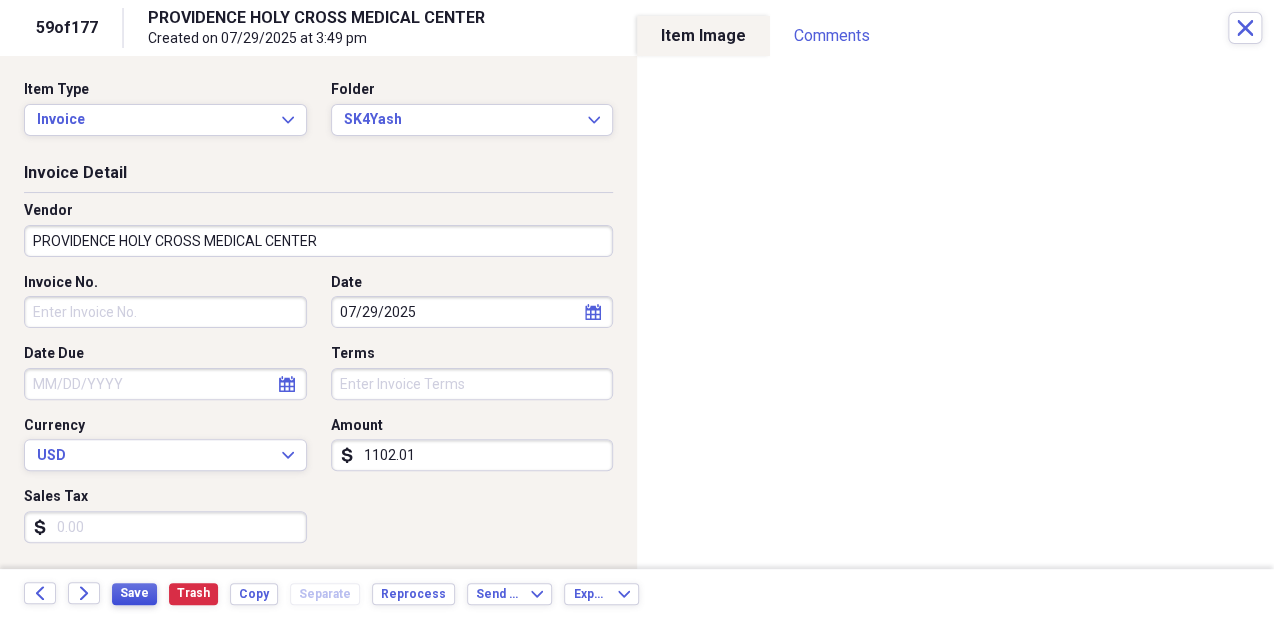 click on "Save" at bounding box center [134, 593] 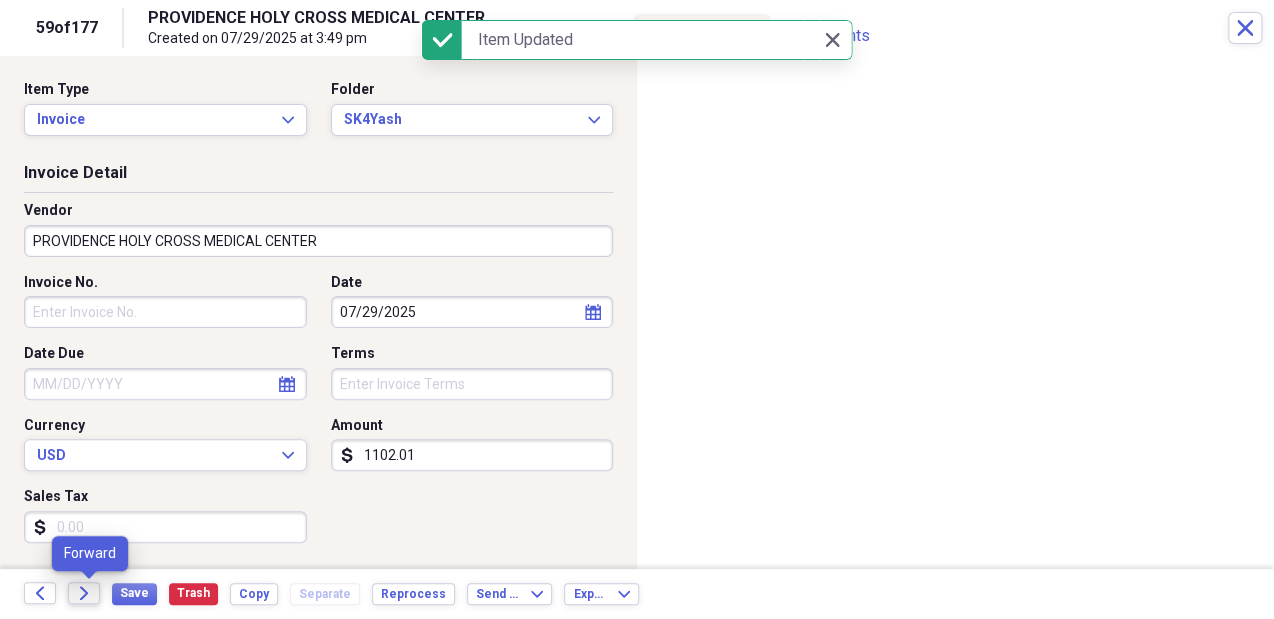 click 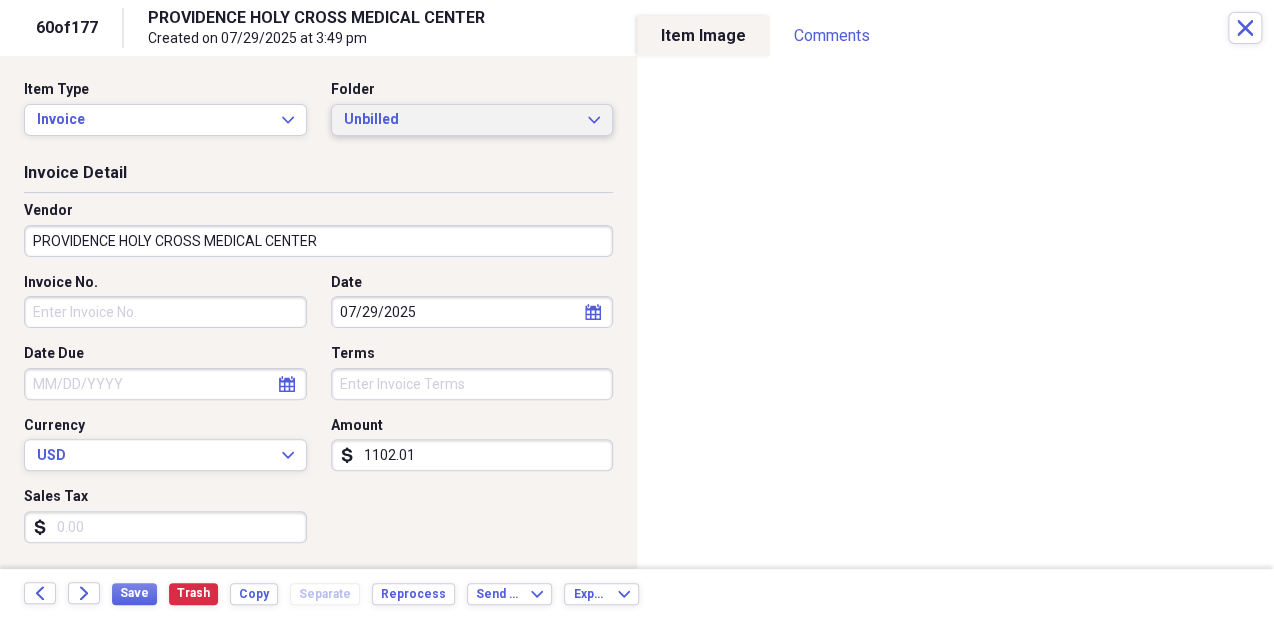 click on "Unbilled Expand" at bounding box center (472, 120) 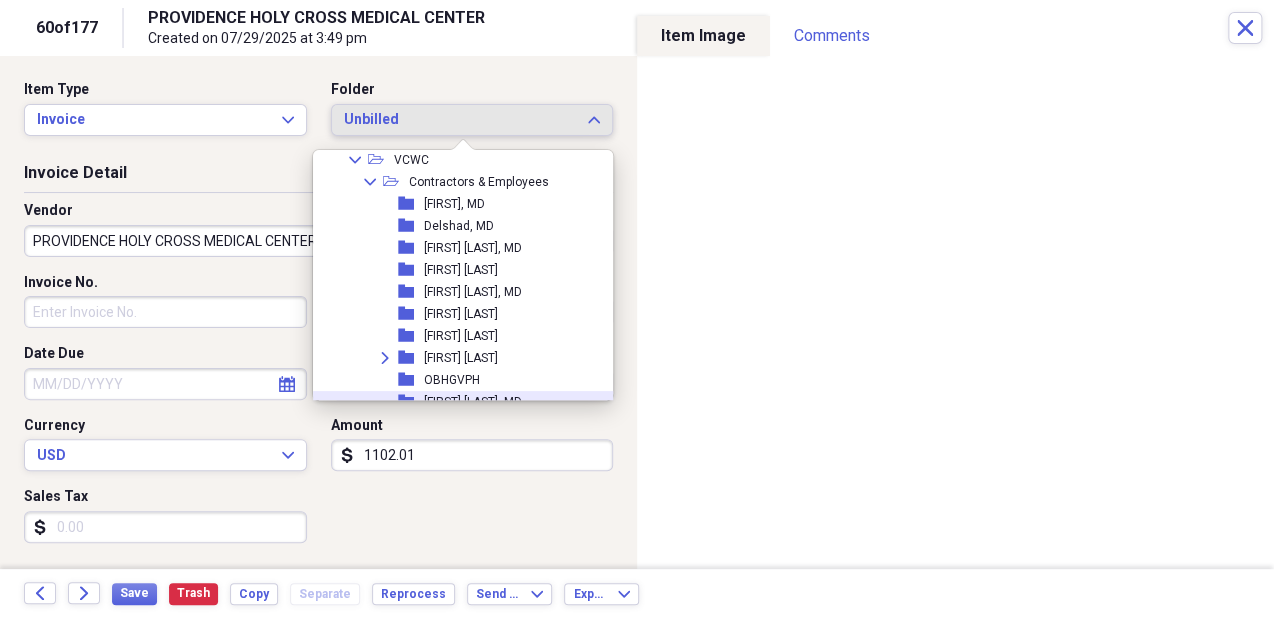 scroll, scrollTop: 995, scrollLeft: 0, axis: vertical 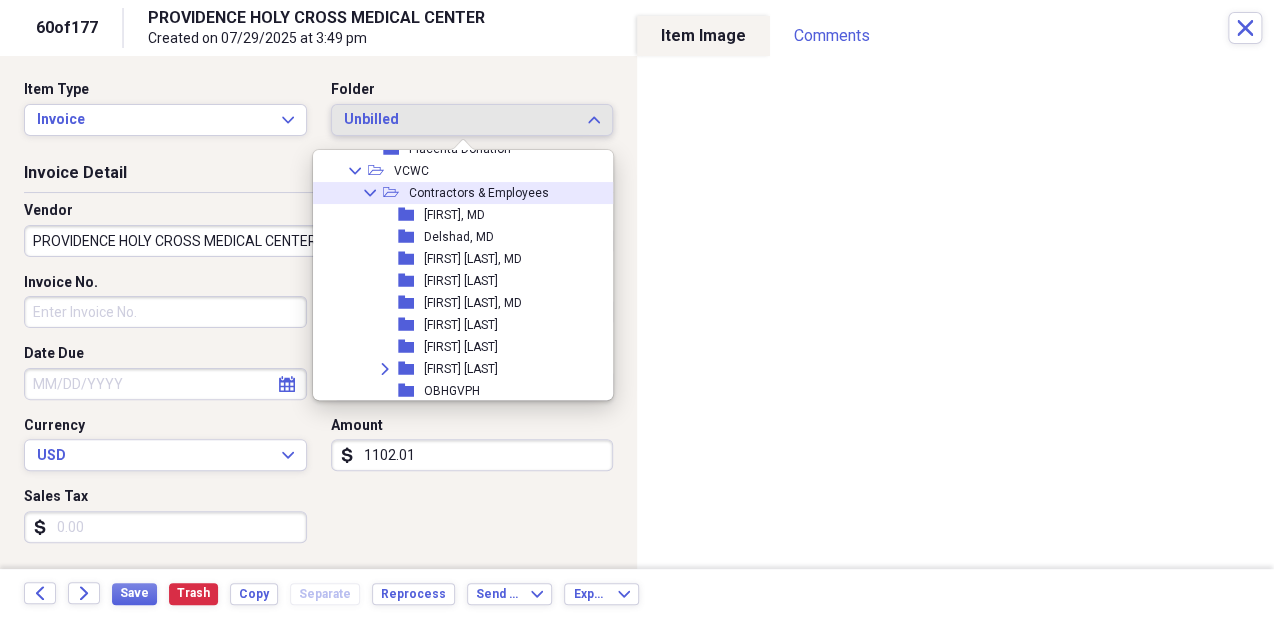 click on "Contractors & Employees" at bounding box center (479, 193) 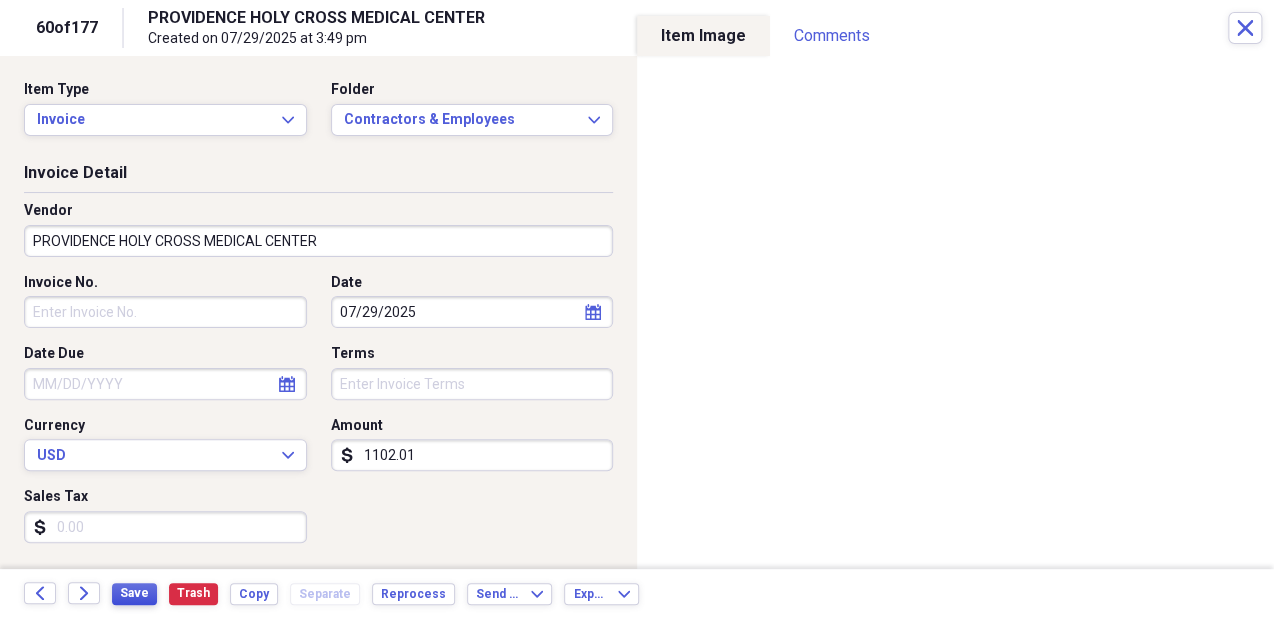 click on "Save" at bounding box center (134, 593) 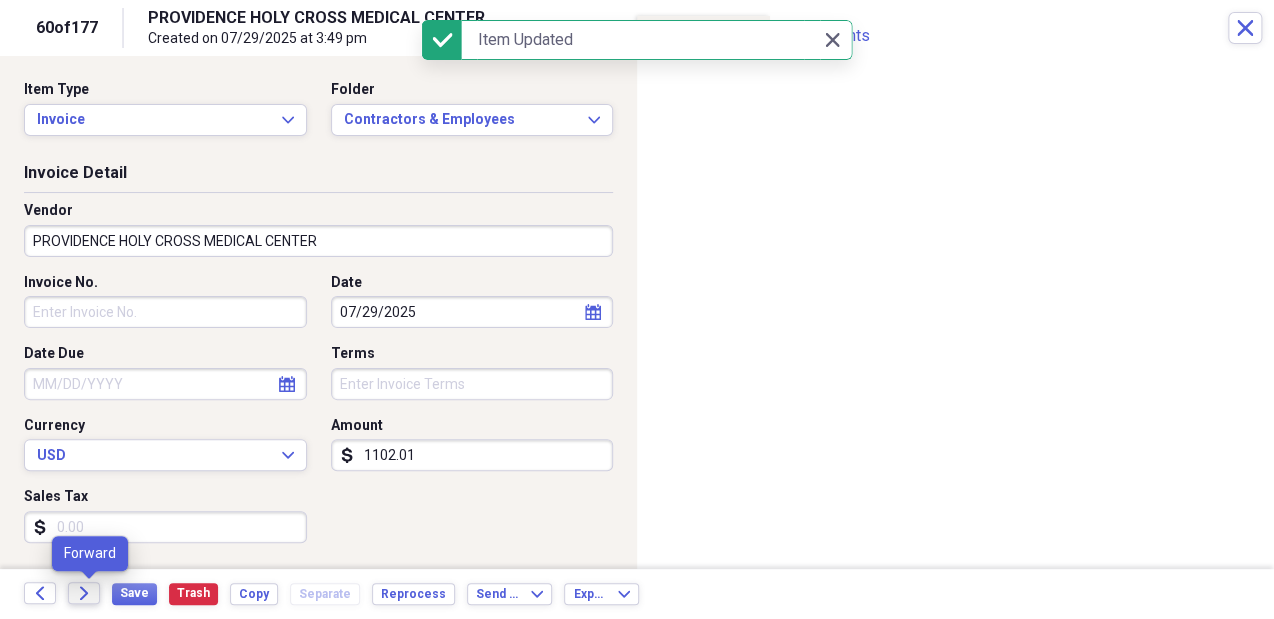 click on "Forward" 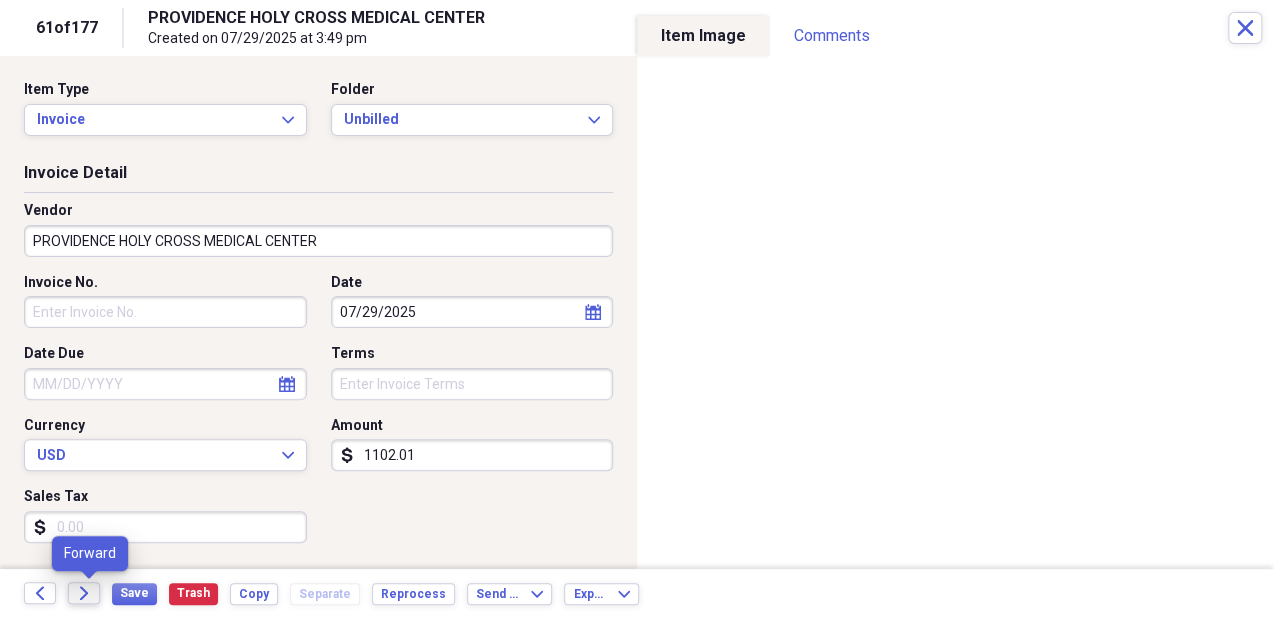 click on "Forward" 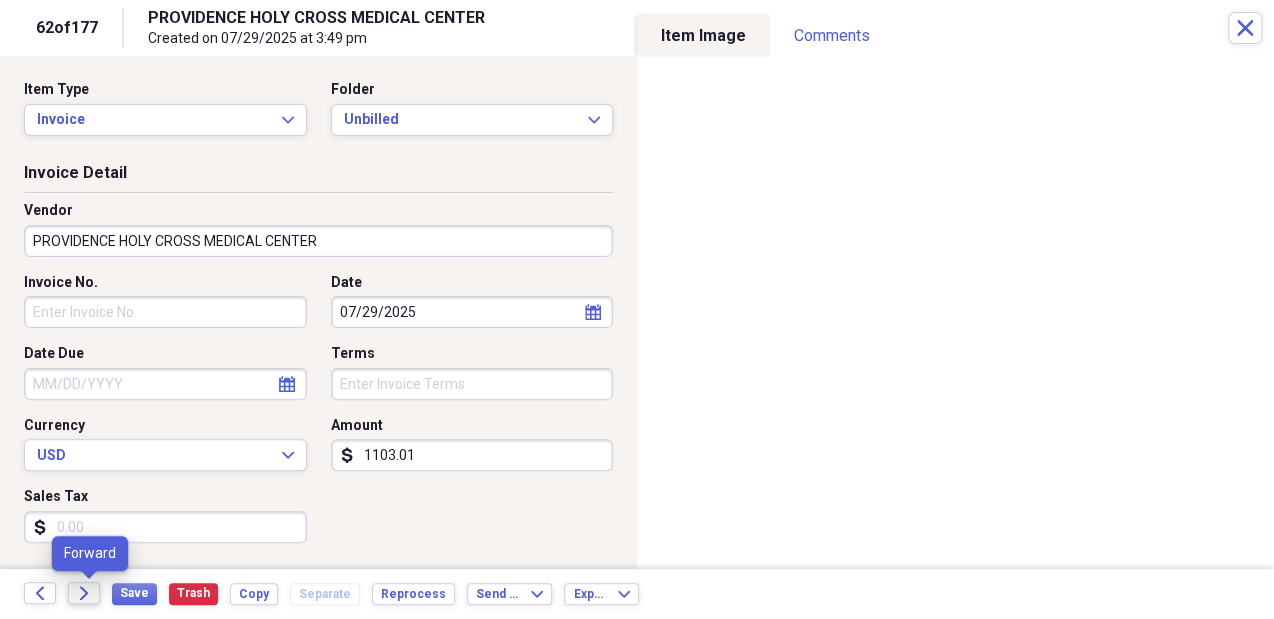 click 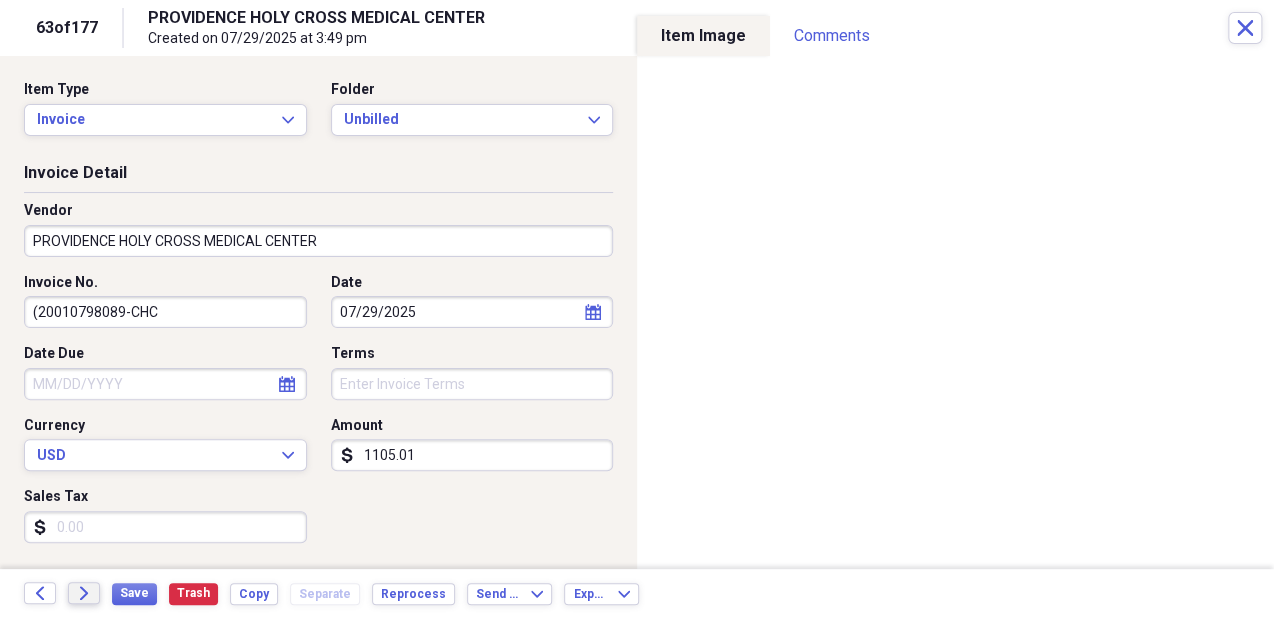 click 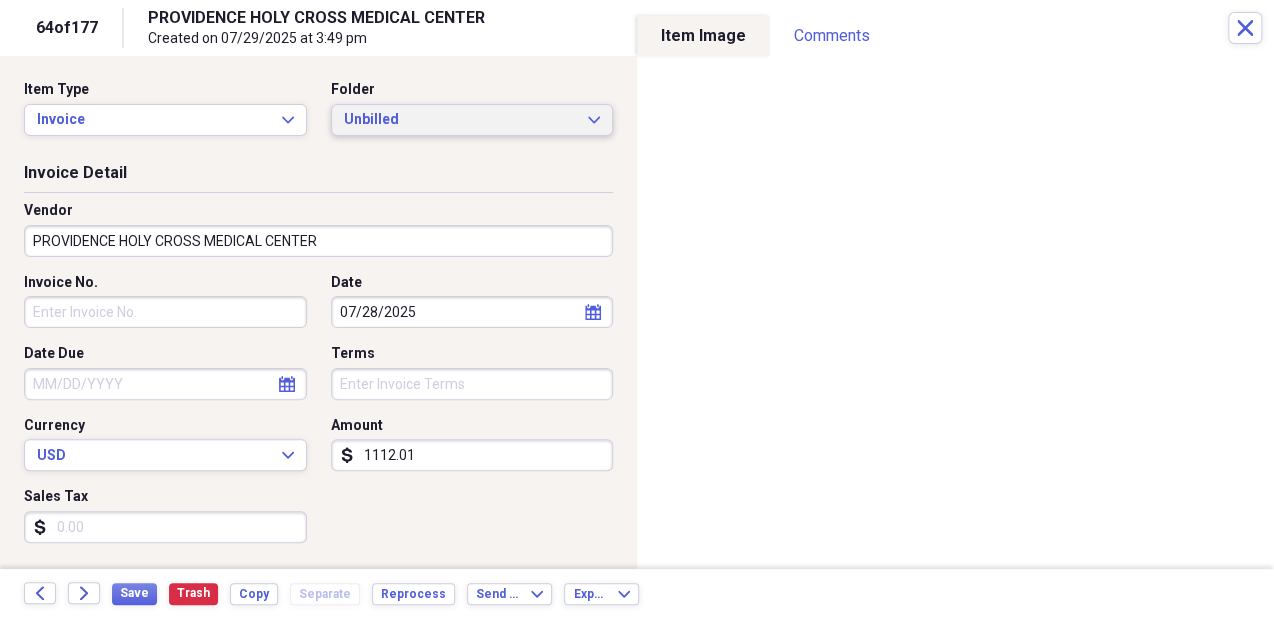 click on "Unbilled" at bounding box center [460, 120] 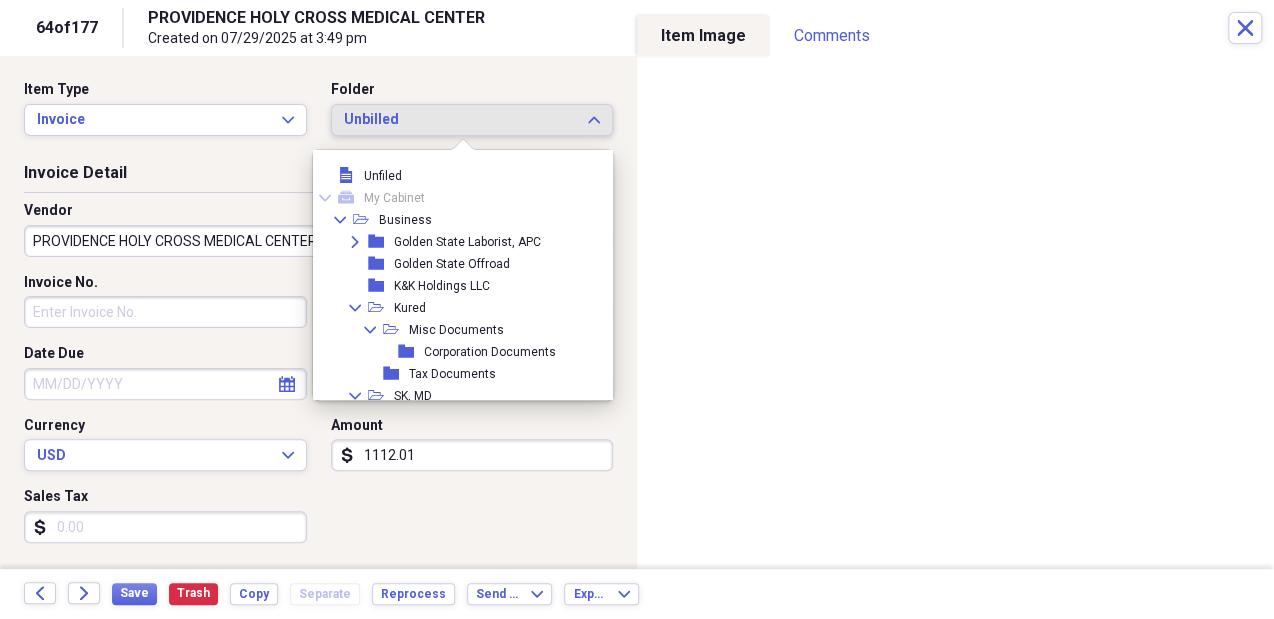 scroll, scrollTop: 215, scrollLeft: 0, axis: vertical 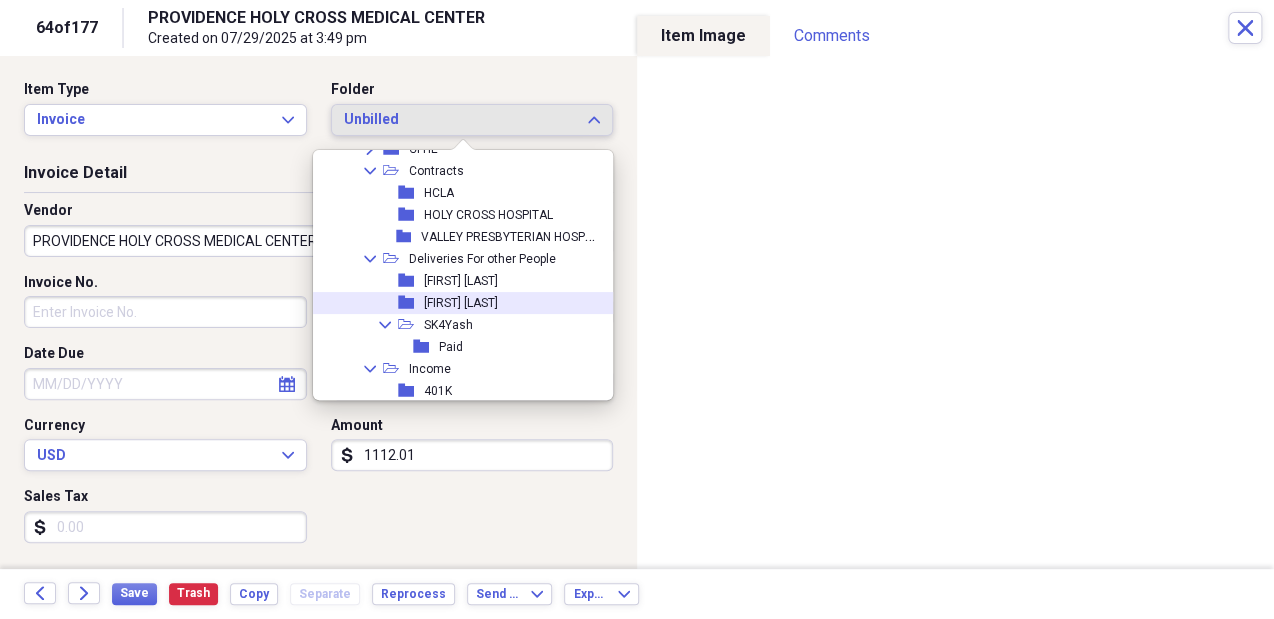 click on "[FIRST] [LAST]" at bounding box center [461, 303] 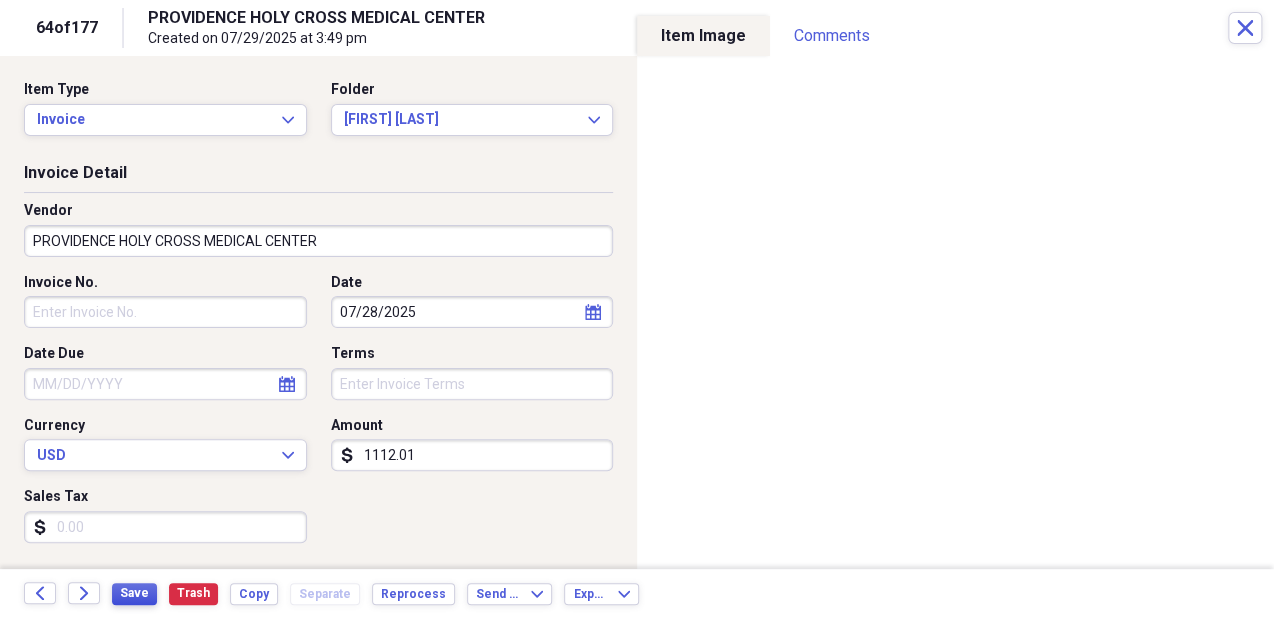 click on "Save" at bounding box center [134, 593] 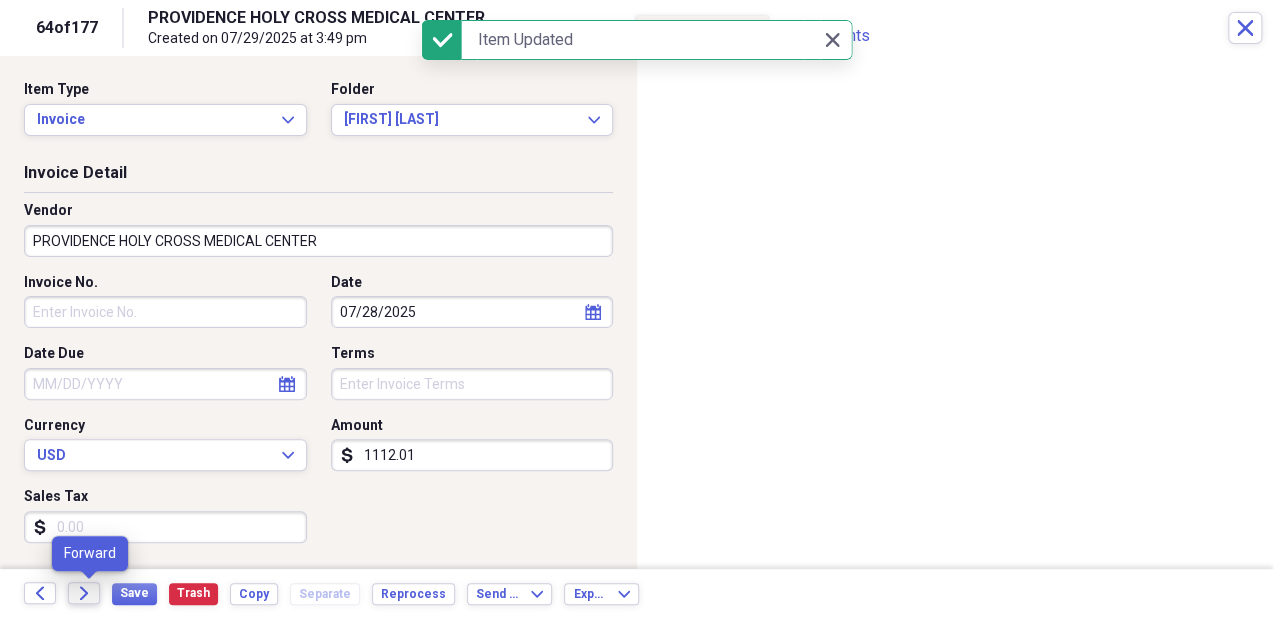 click 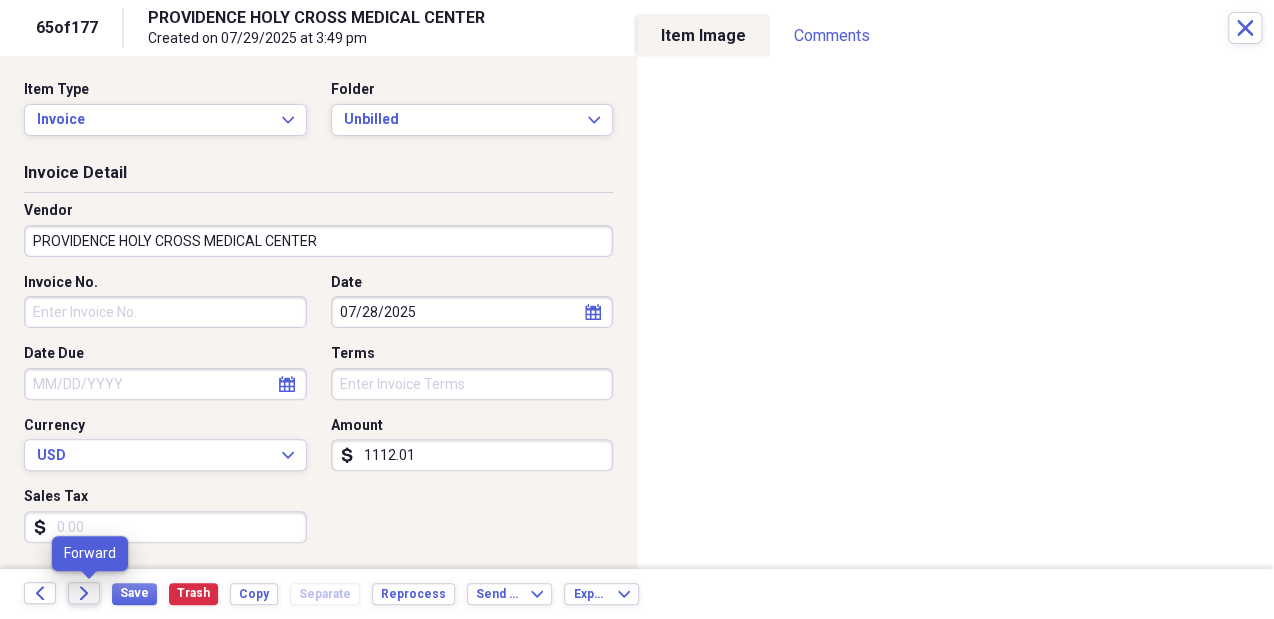 click on "Forward" 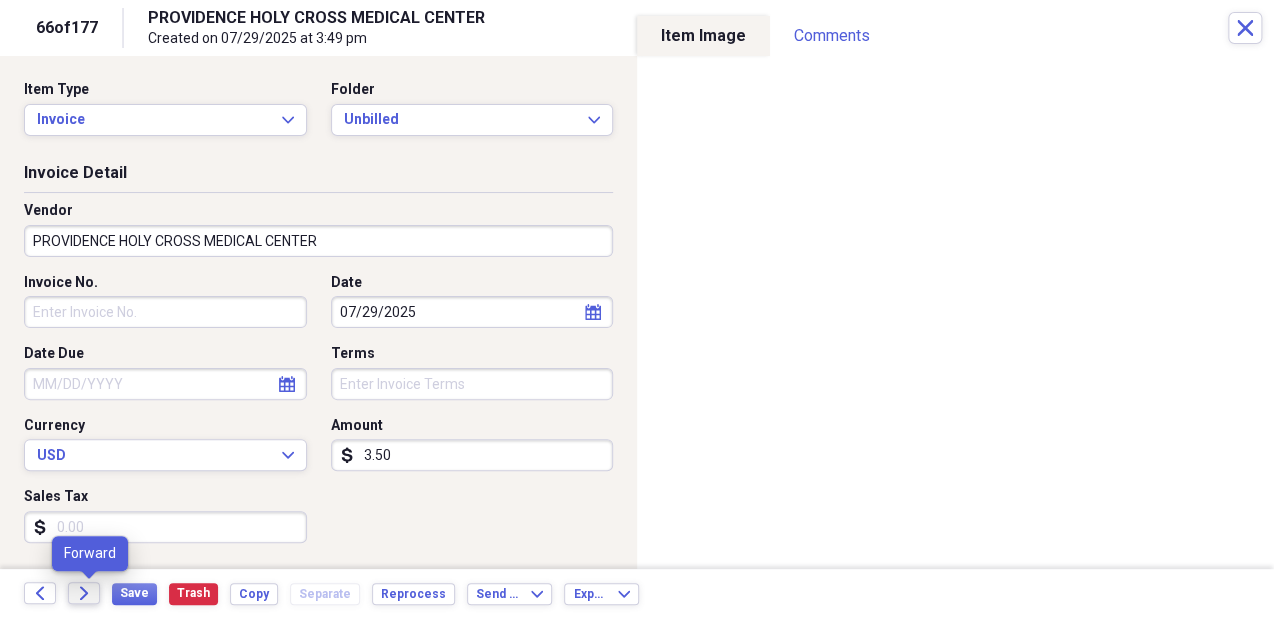 click 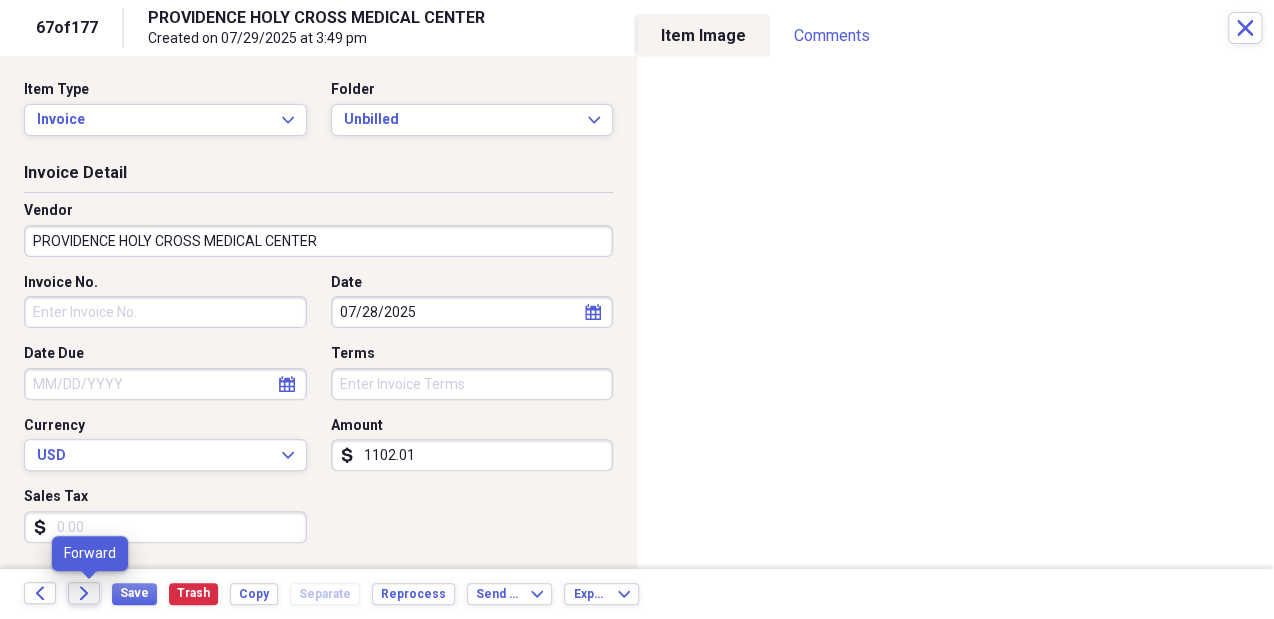click on "Forward" 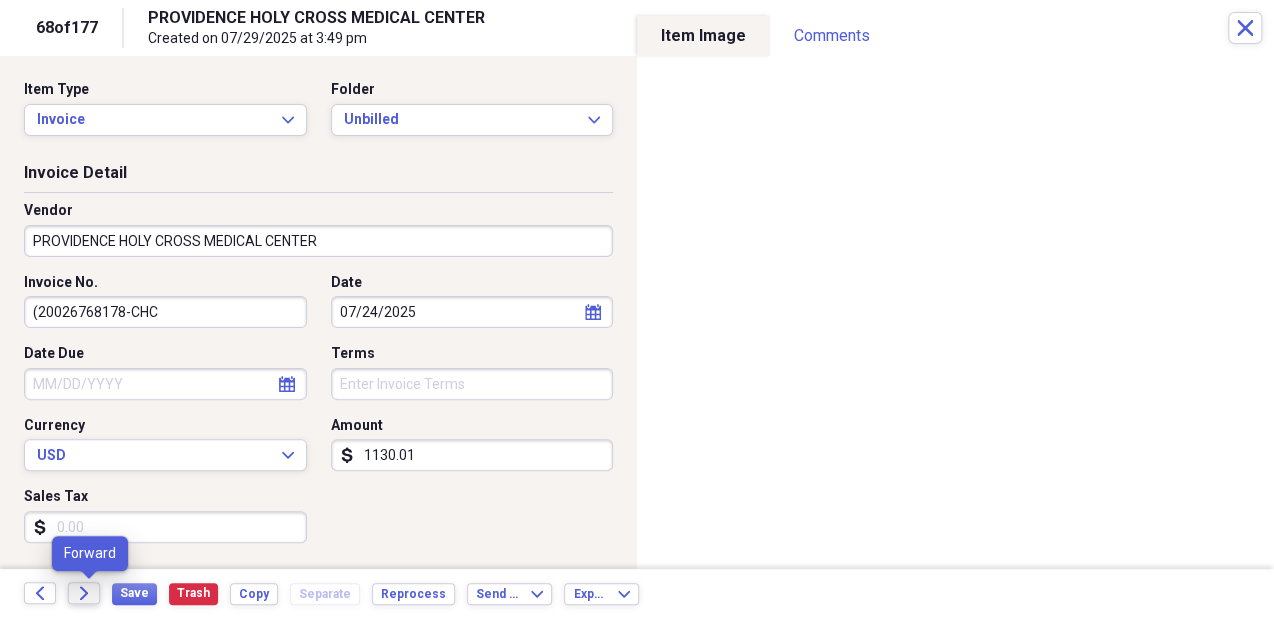 click on "Forward" 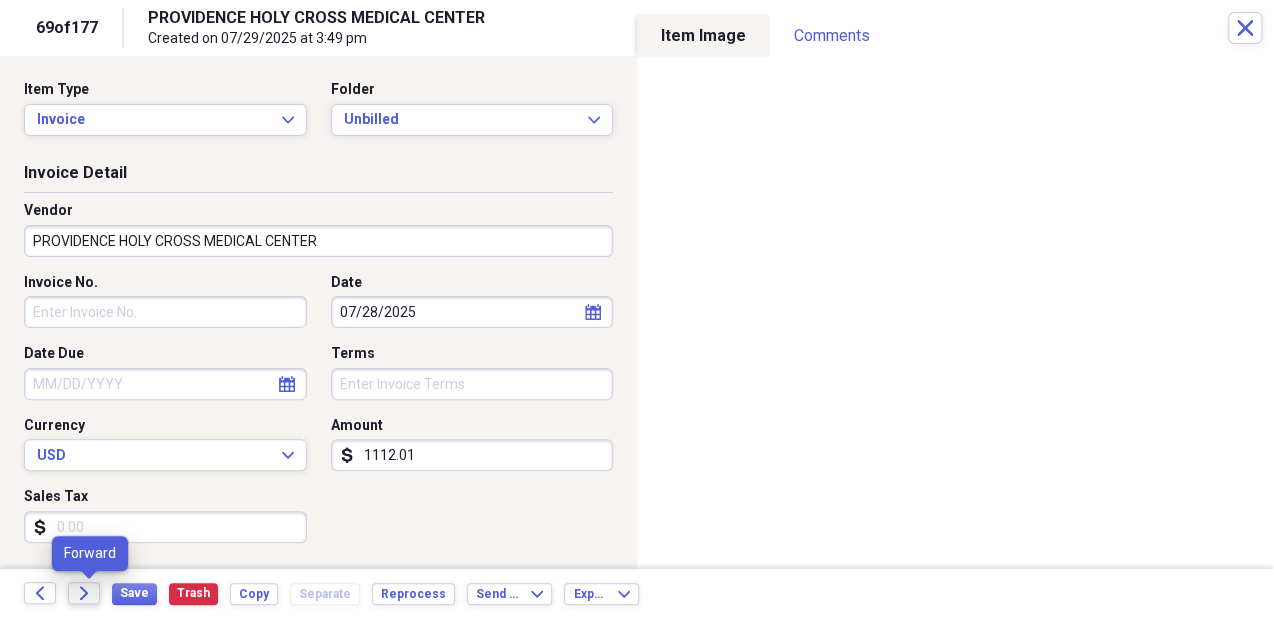 click on "Forward" 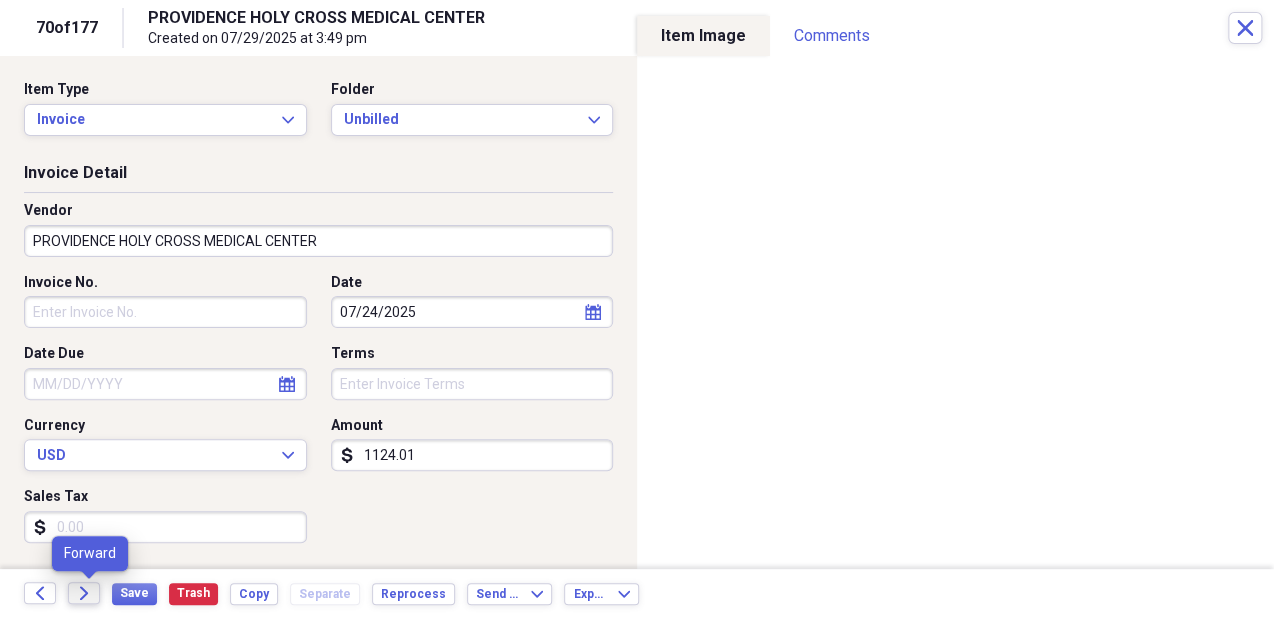 click on "Forward" at bounding box center (84, 593) 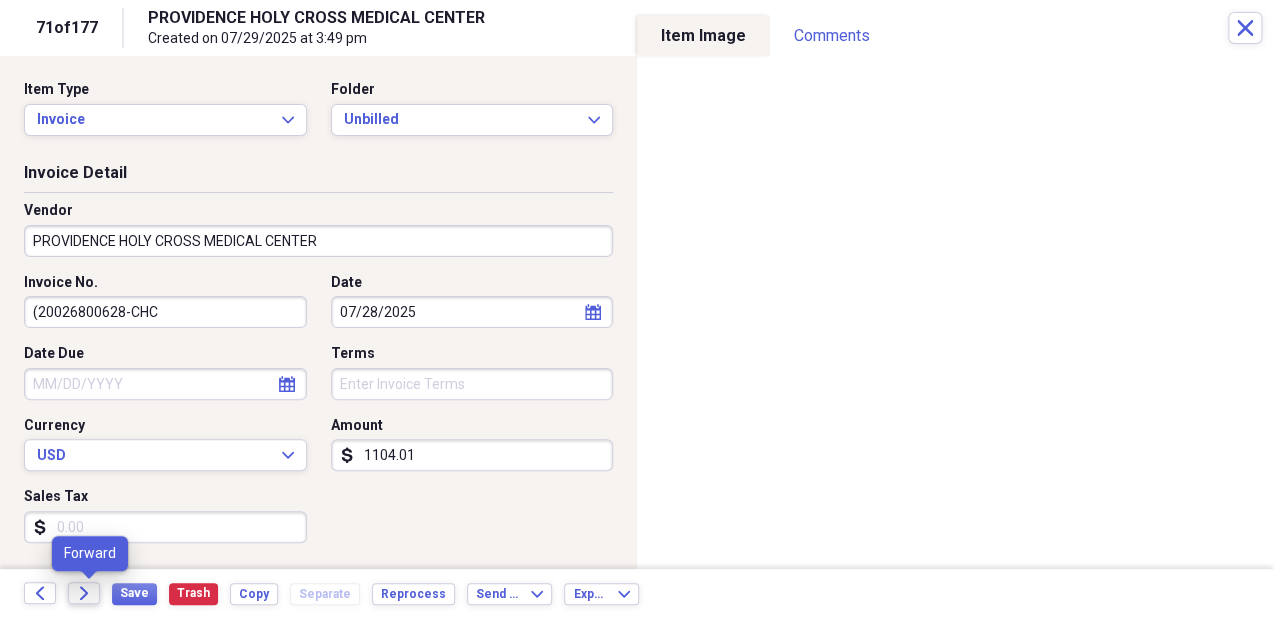 click 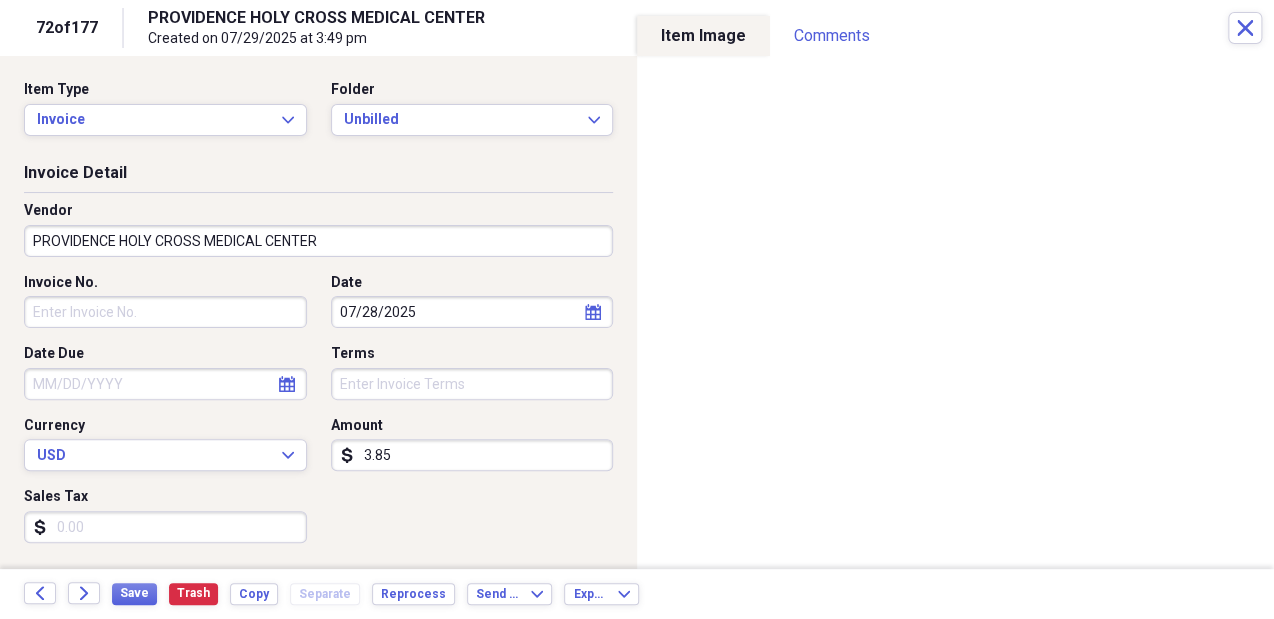 click on "Back Forward Save Trash Copy Separate Reprocess Send To Expand Export Expand" at bounding box center [637, 594] 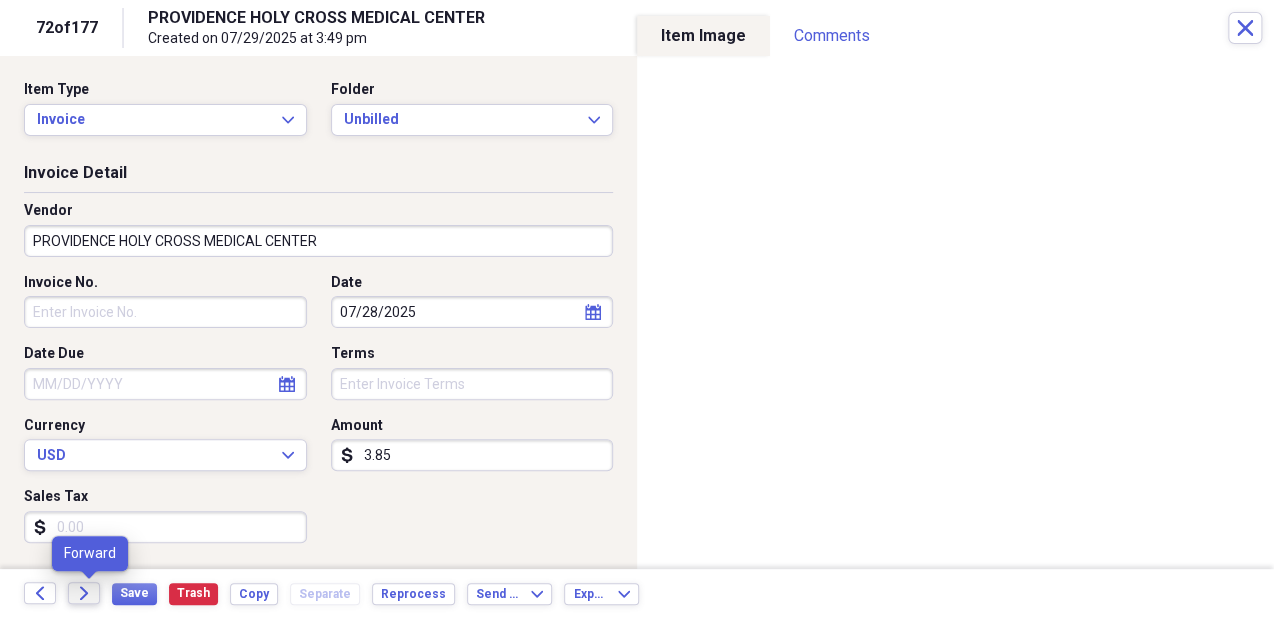 click on "Forward" 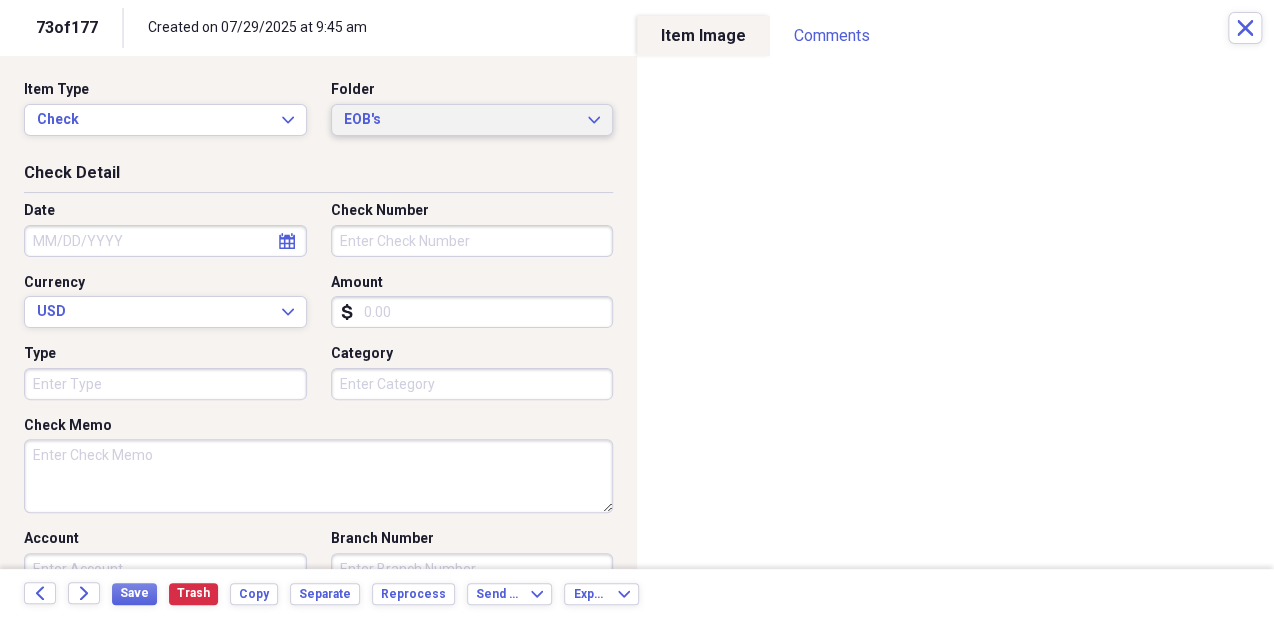 click on "EOB's" at bounding box center [460, 120] 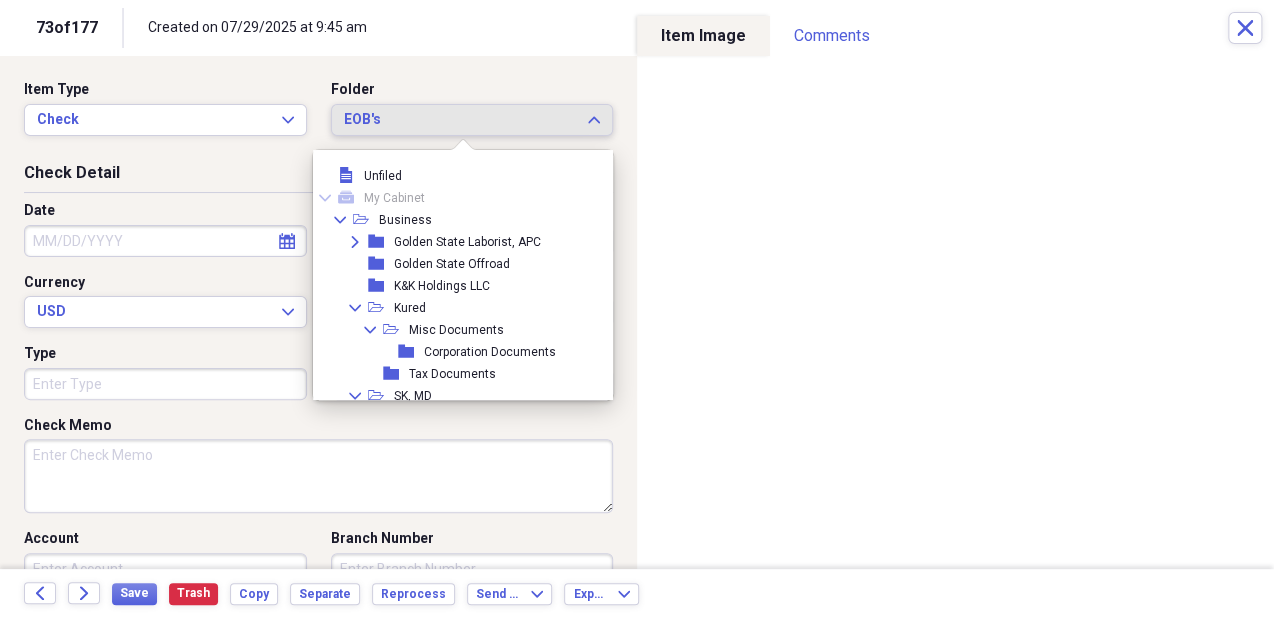 scroll, scrollTop: 808, scrollLeft: 0, axis: vertical 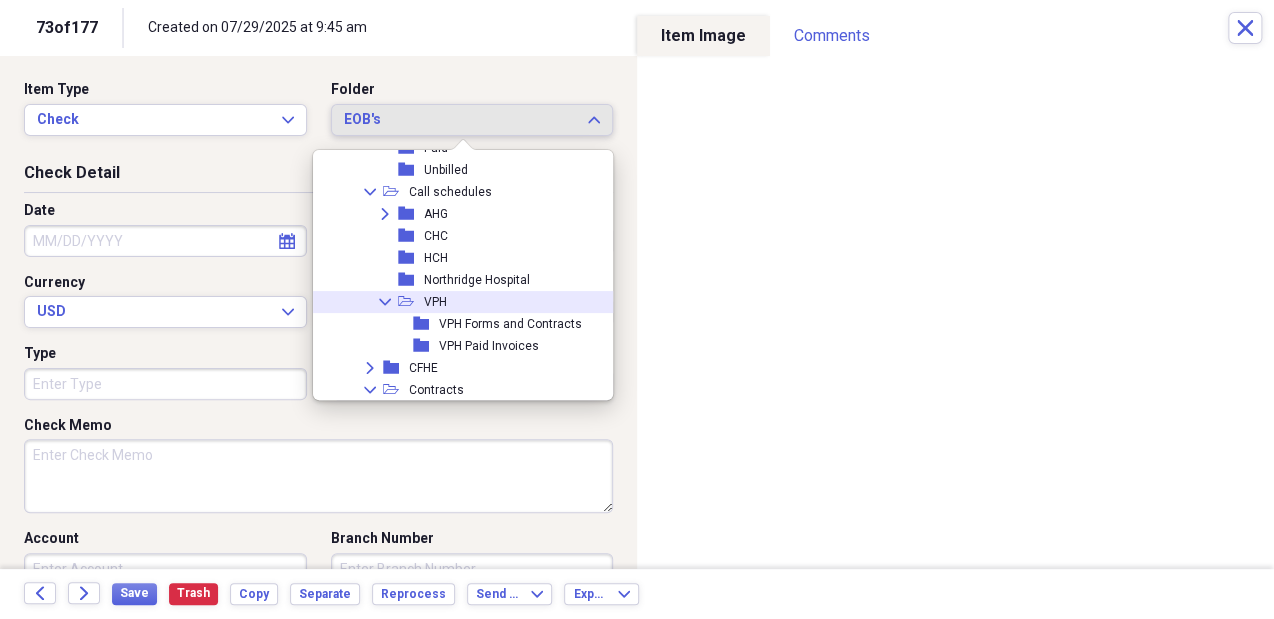 click on "Collapse open-folder VPH" at bounding box center (458, 302) 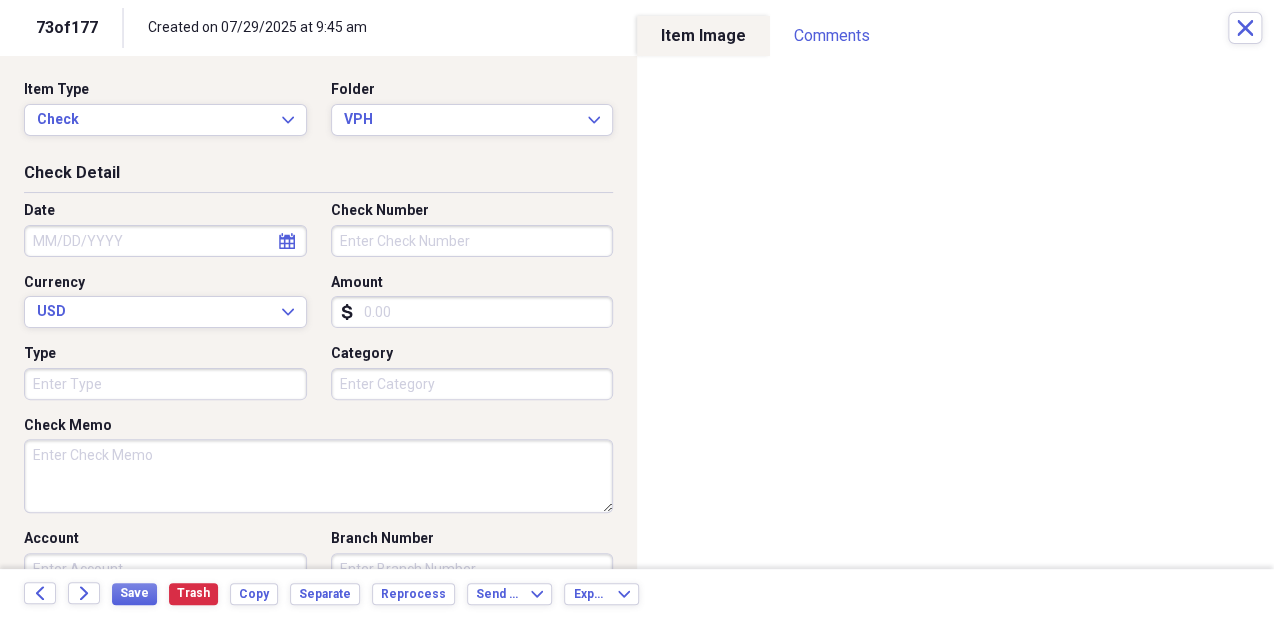 click on "calendar" 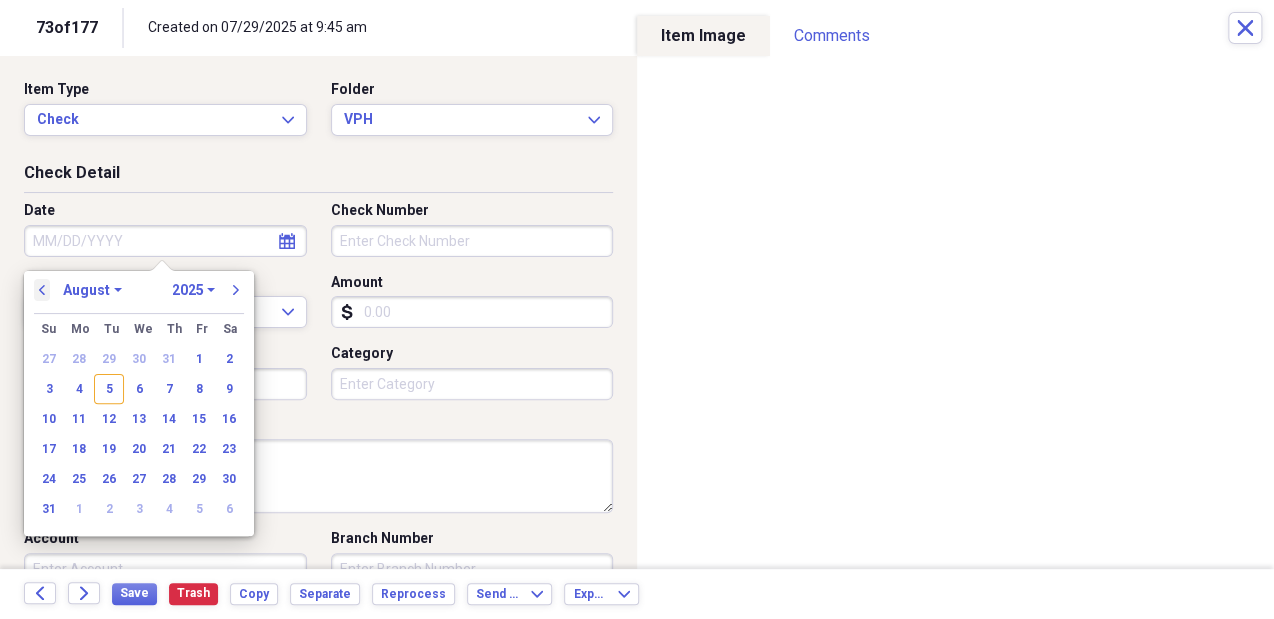 click on "previous" at bounding box center [42, 290] 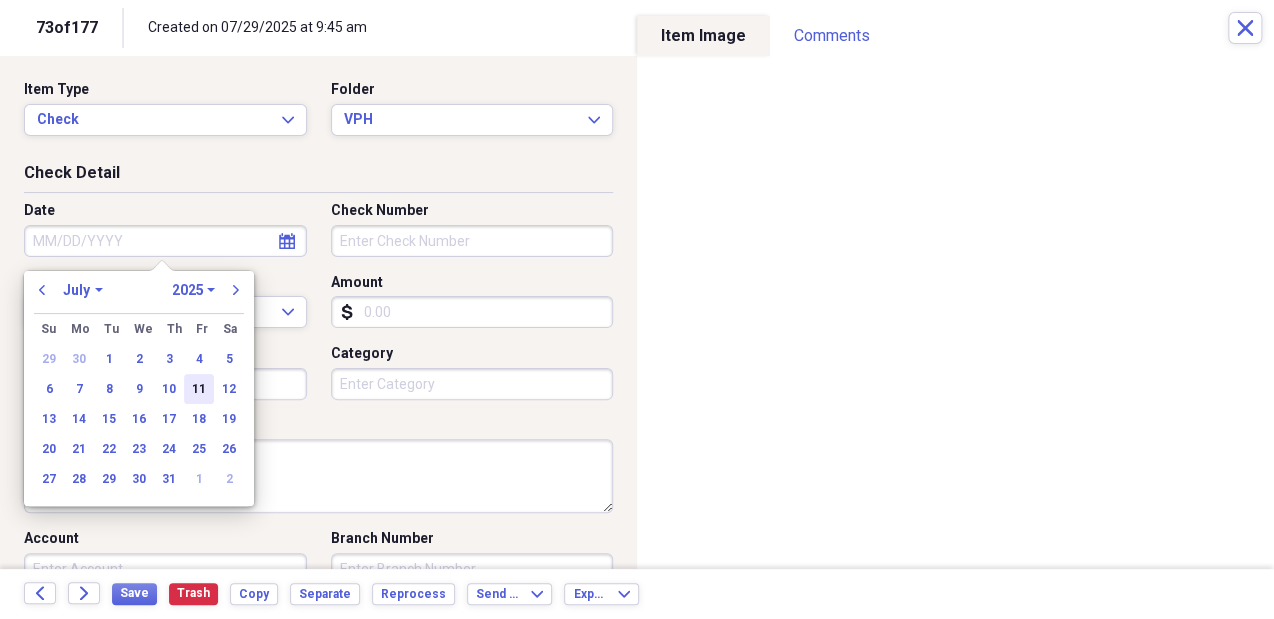 click on "11" at bounding box center (199, 389) 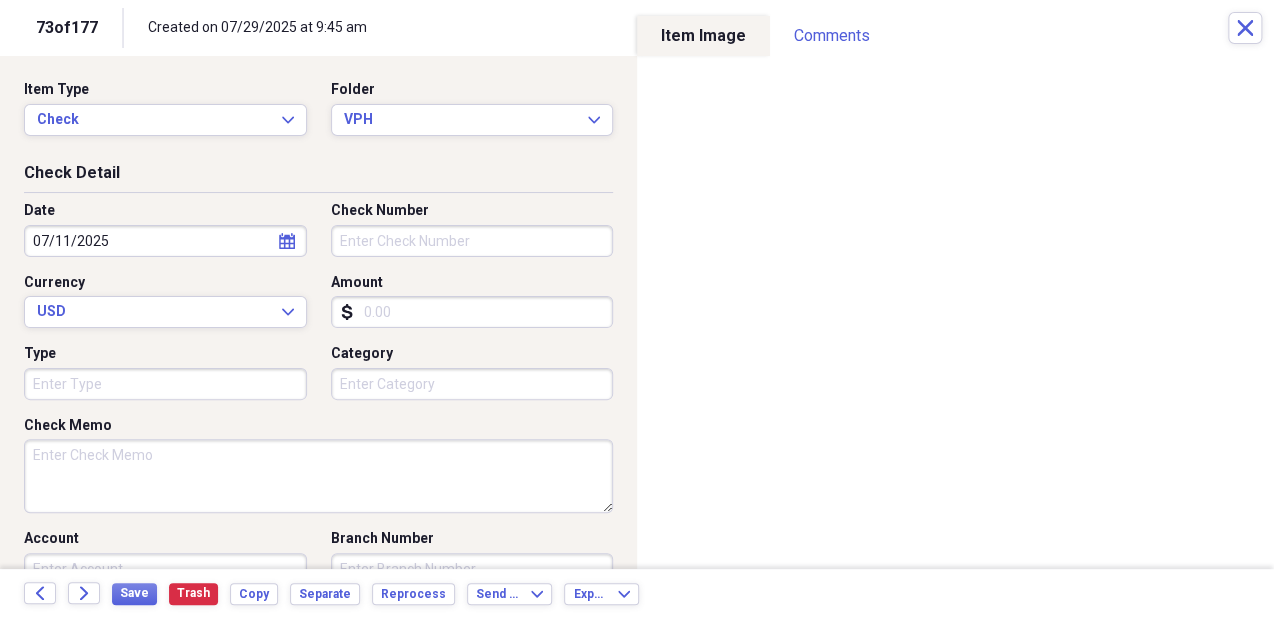 click on "Type" at bounding box center [165, 384] 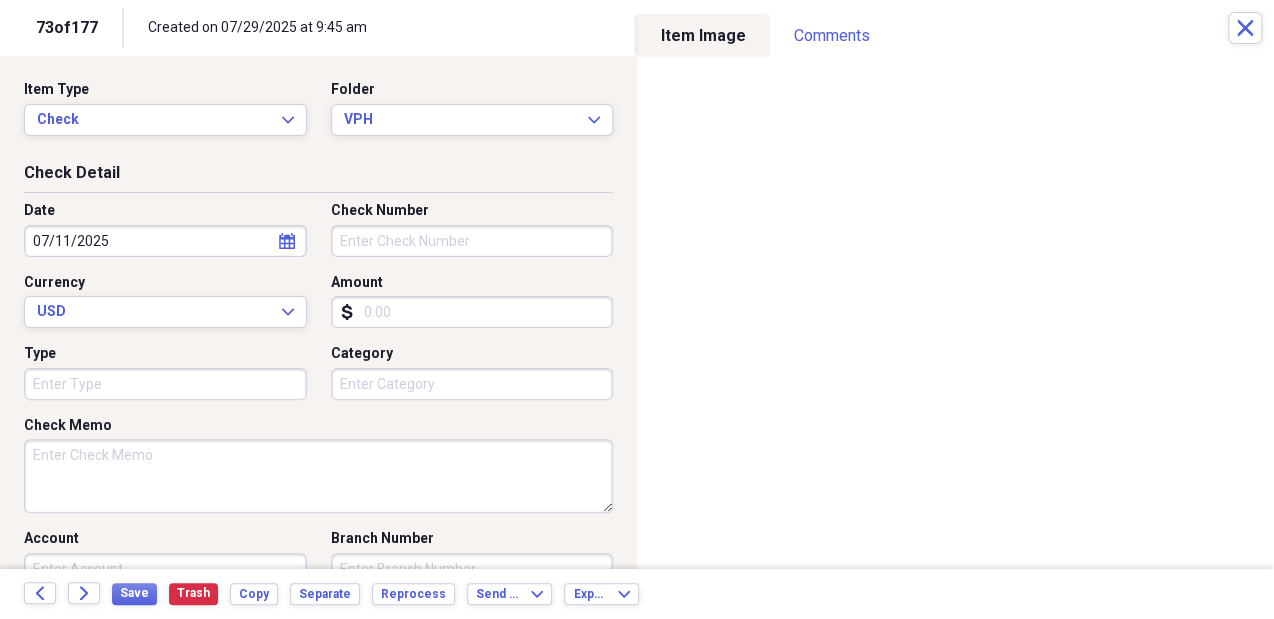 click on "Check Number" at bounding box center [472, 241] 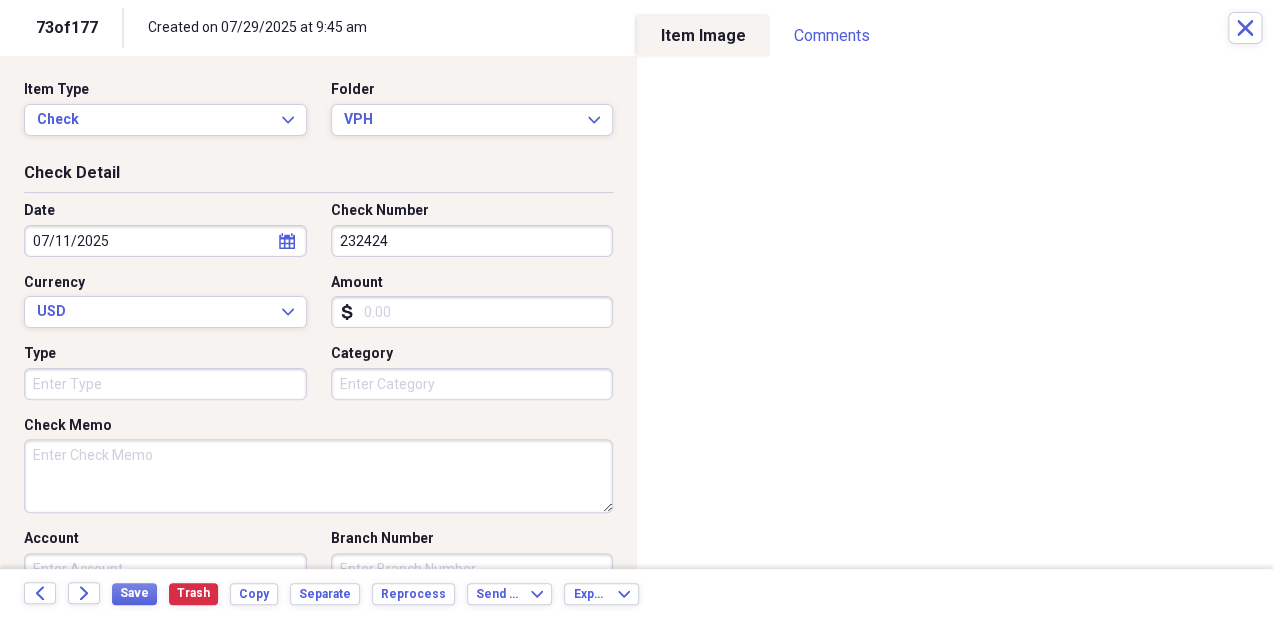 type on "232424" 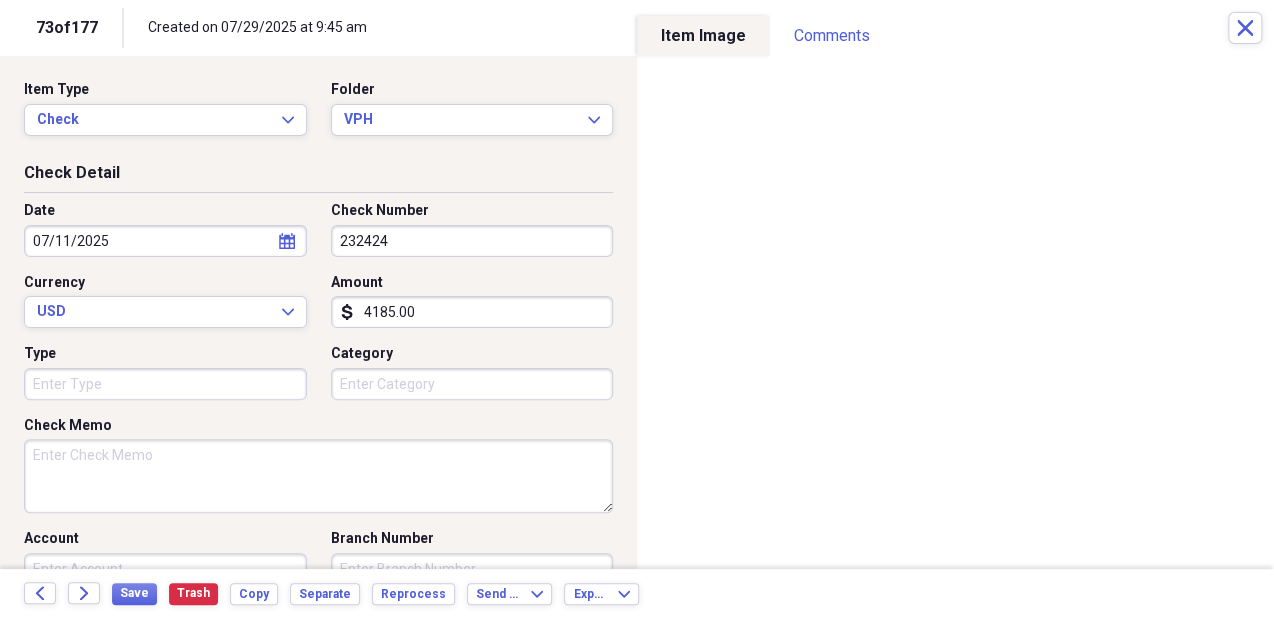 type on "4185.00" 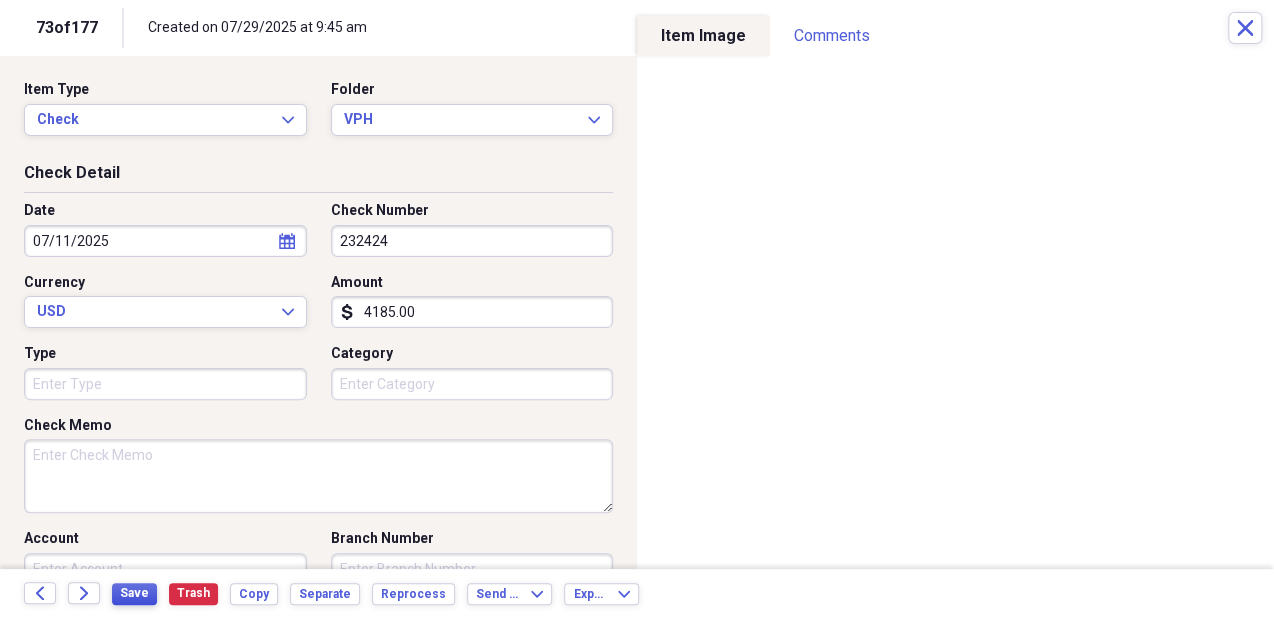 click on "Save" at bounding box center (134, 593) 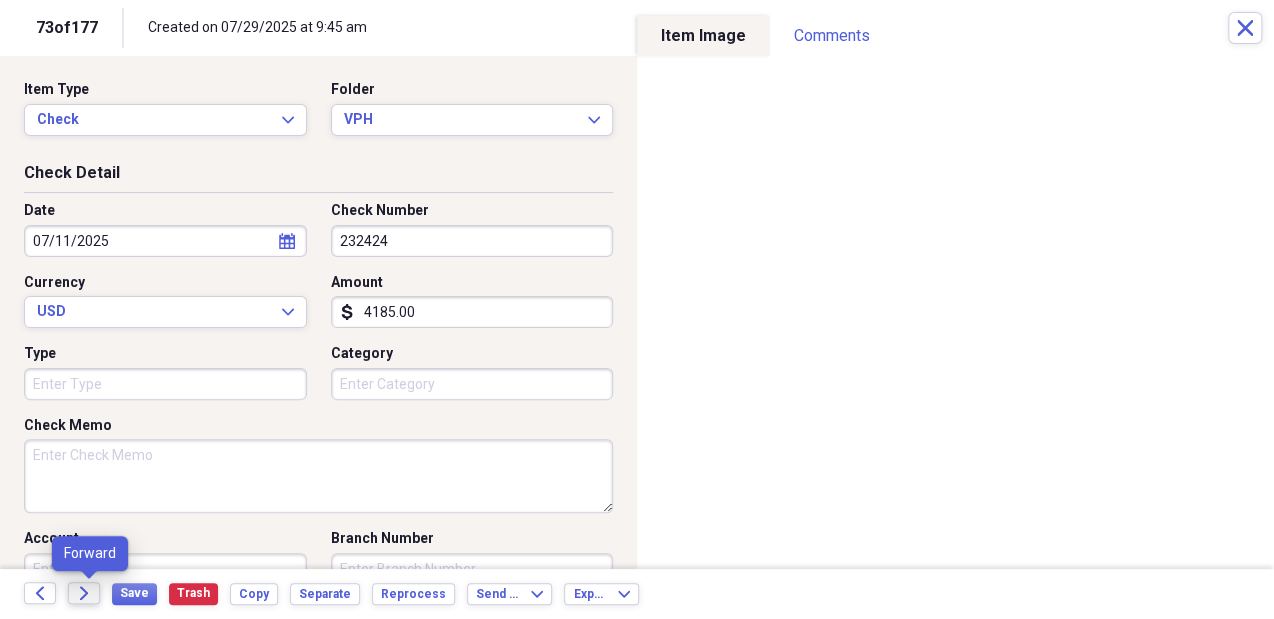 click on "Forward" 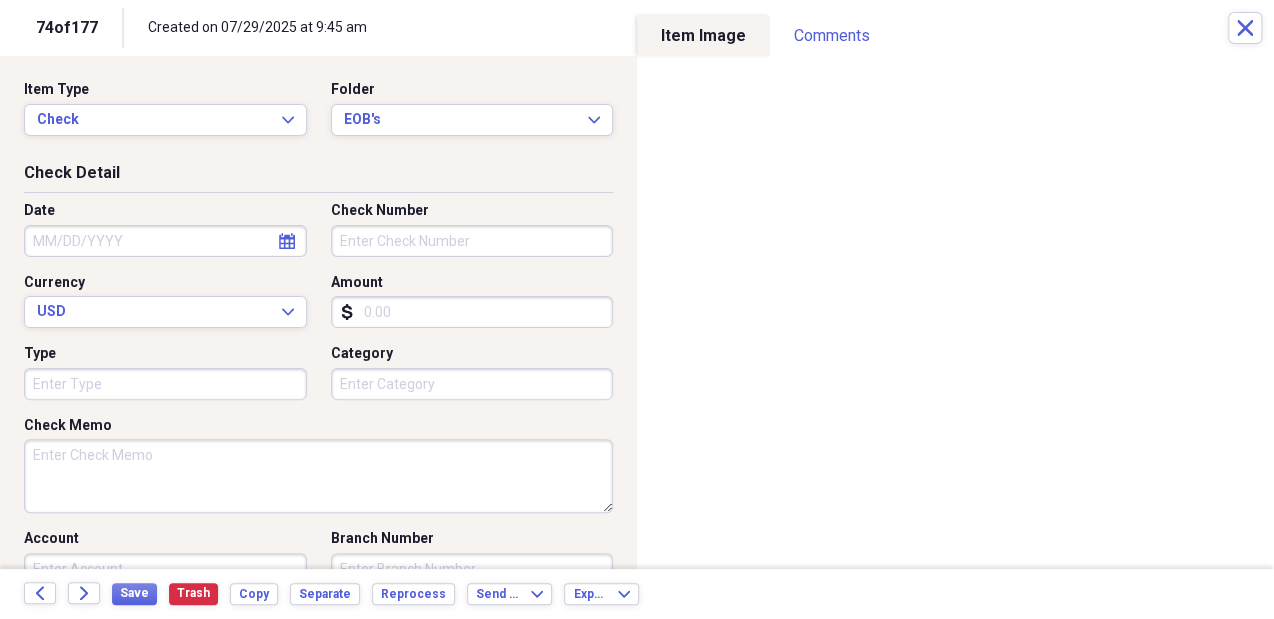 click 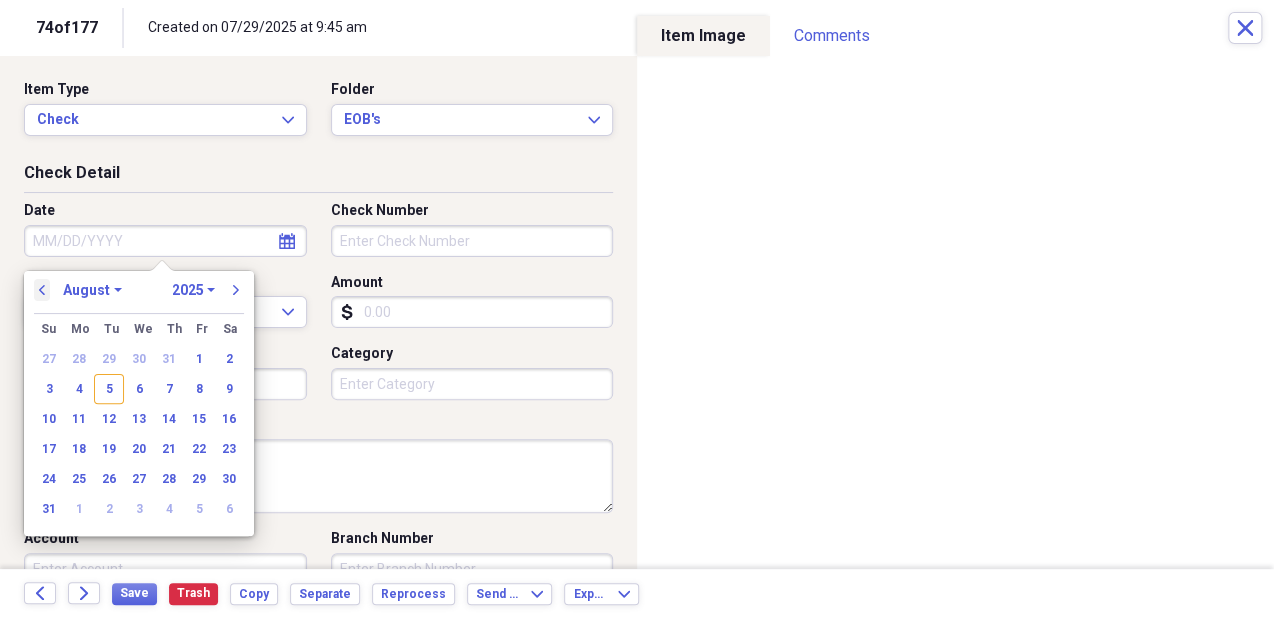 click on "previous" at bounding box center [42, 290] 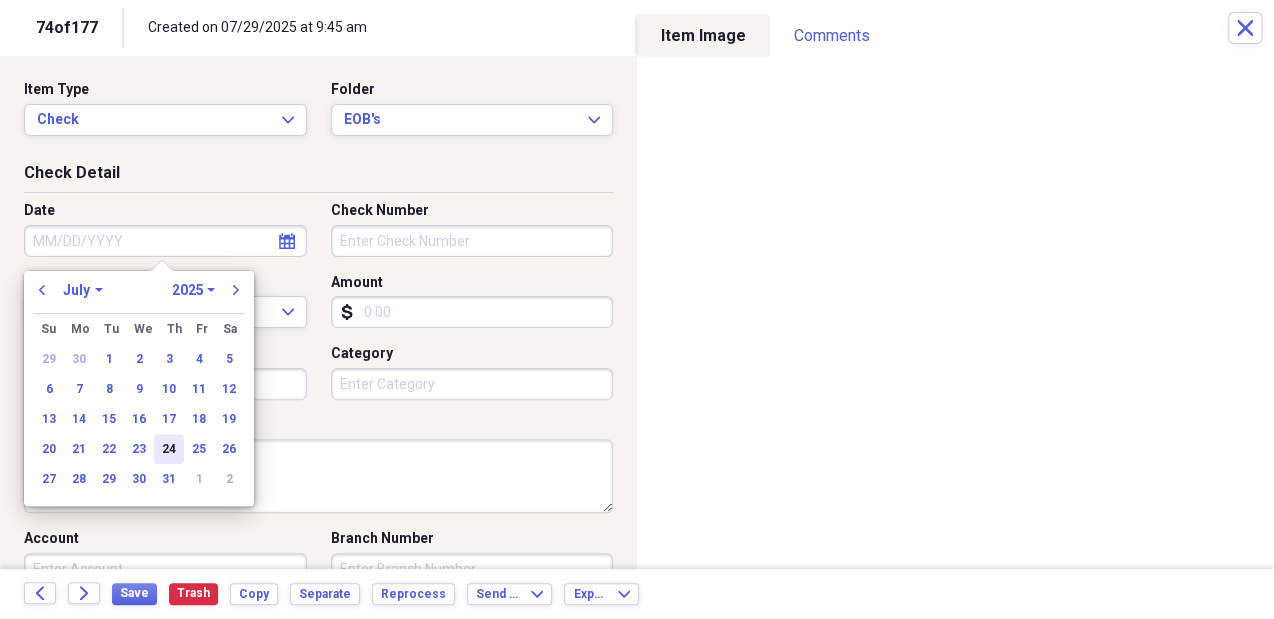 click on "24" at bounding box center (169, 449) 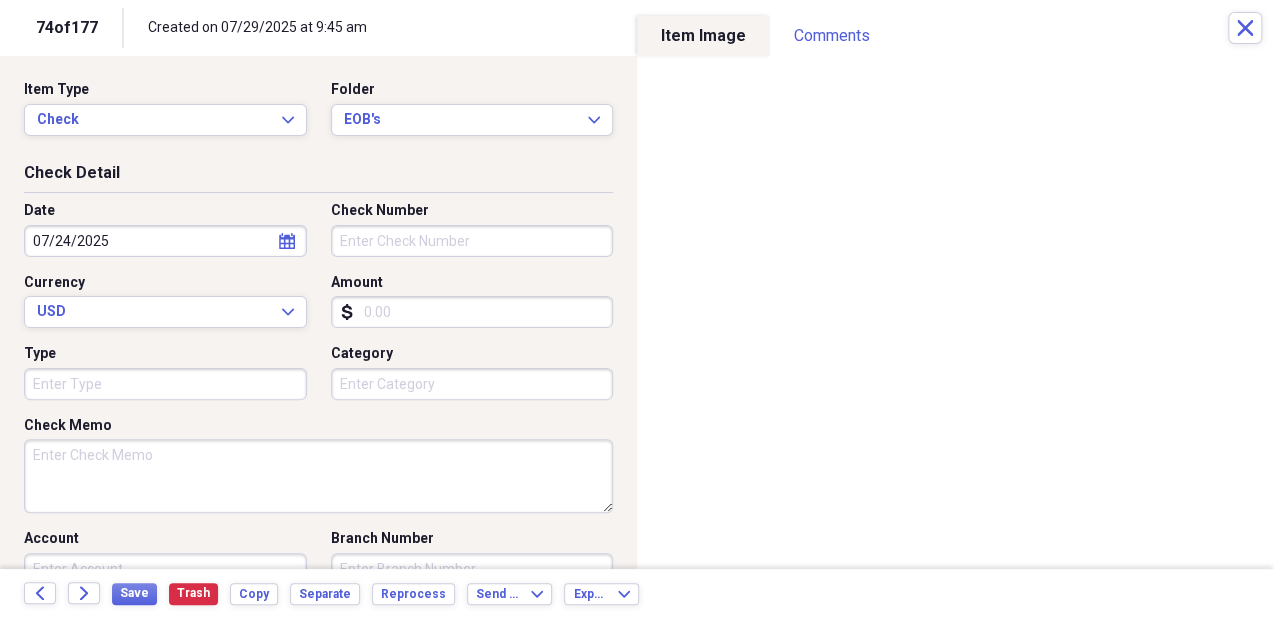 click on "Date 07/24/2025 calendar Calendar Check Number Currency USD Expand Amount dollar-sign Type Category" at bounding box center [318, 308] 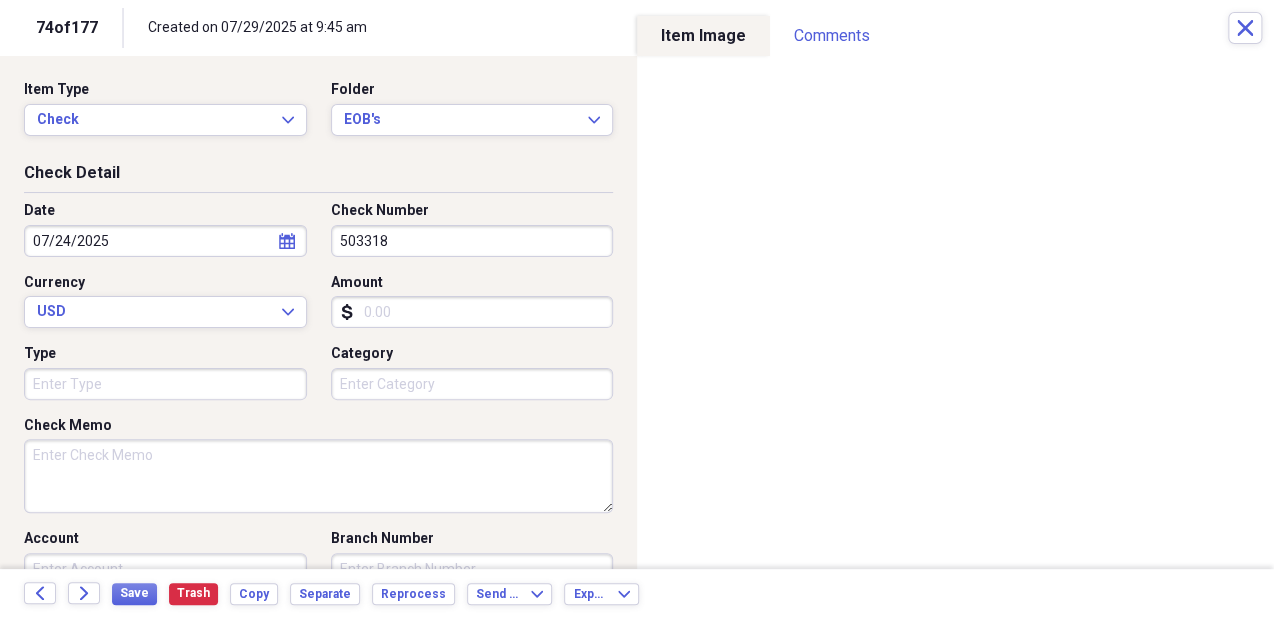 type on "503318" 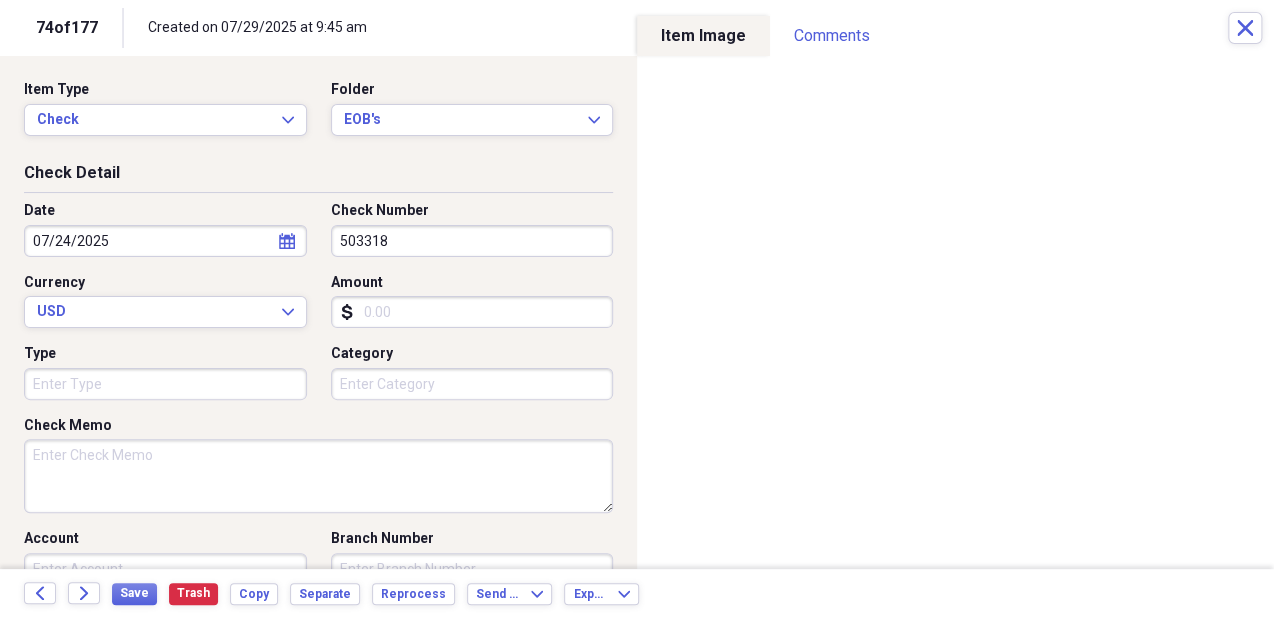 click on "Amount" at bounding box center [472, 312] 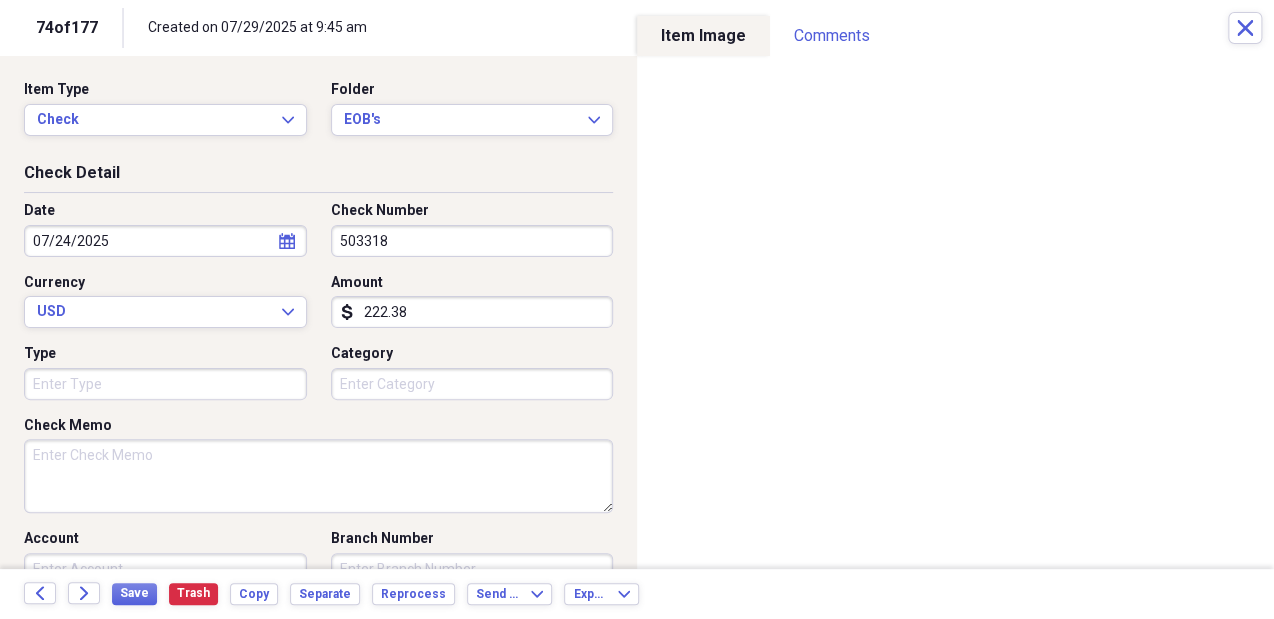 type on "222.38" 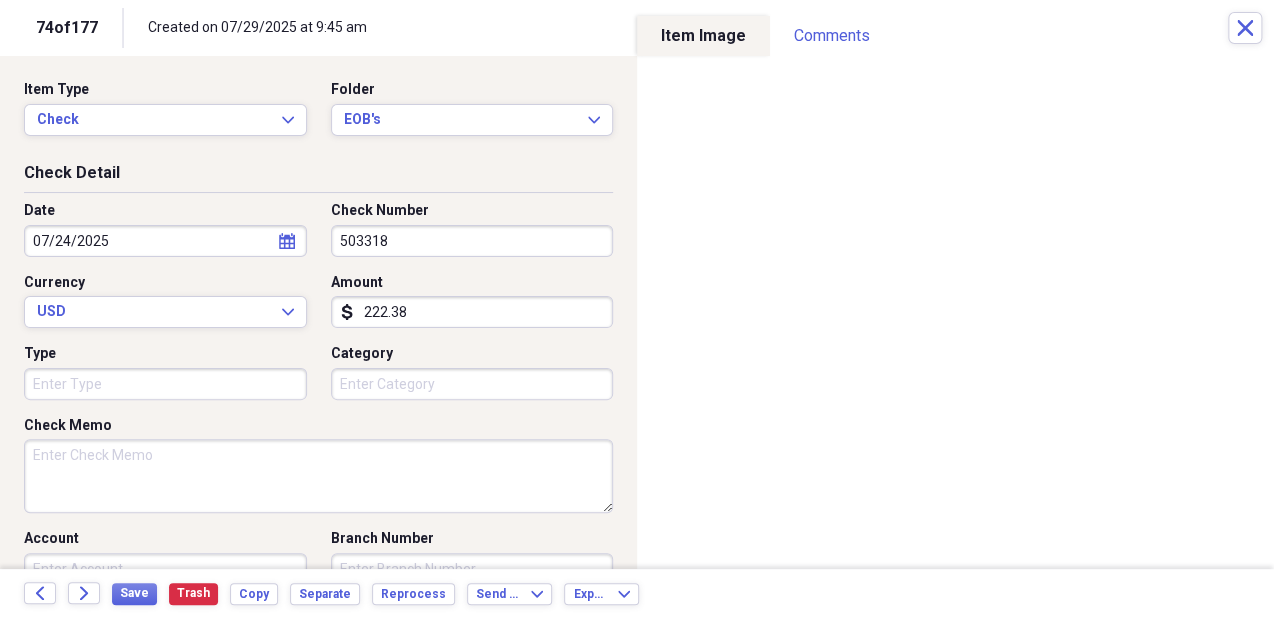 click on "Check Memo" at bounding box center [318, 476] 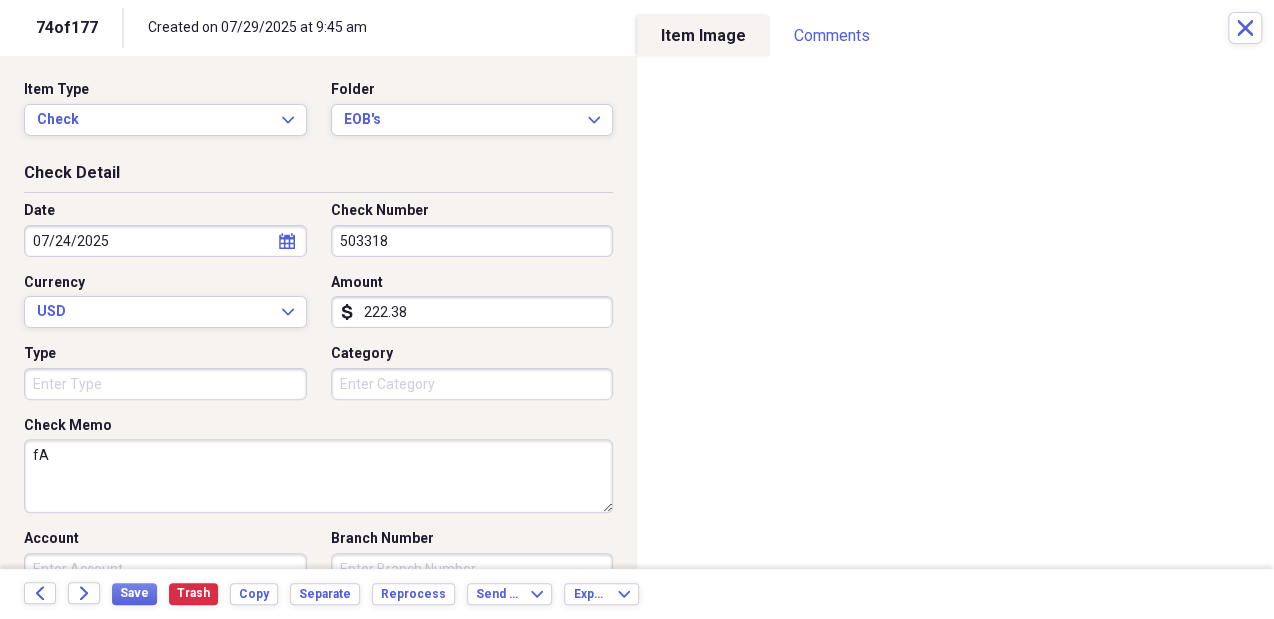 type on "f" 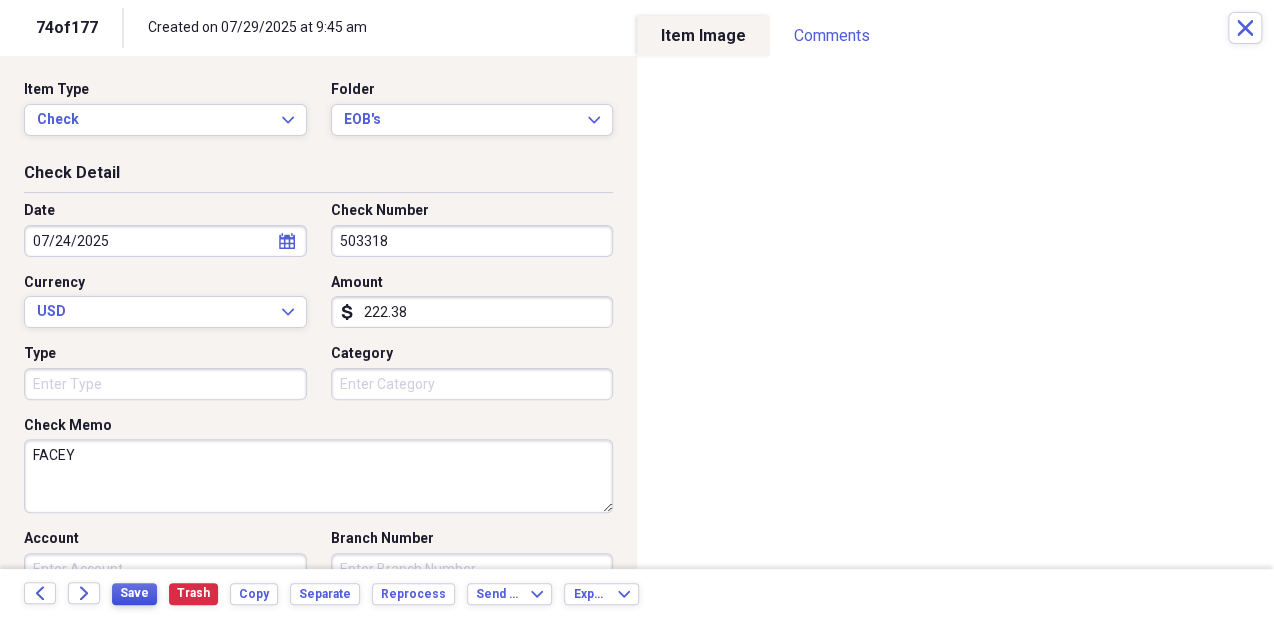 type on "FACEY" 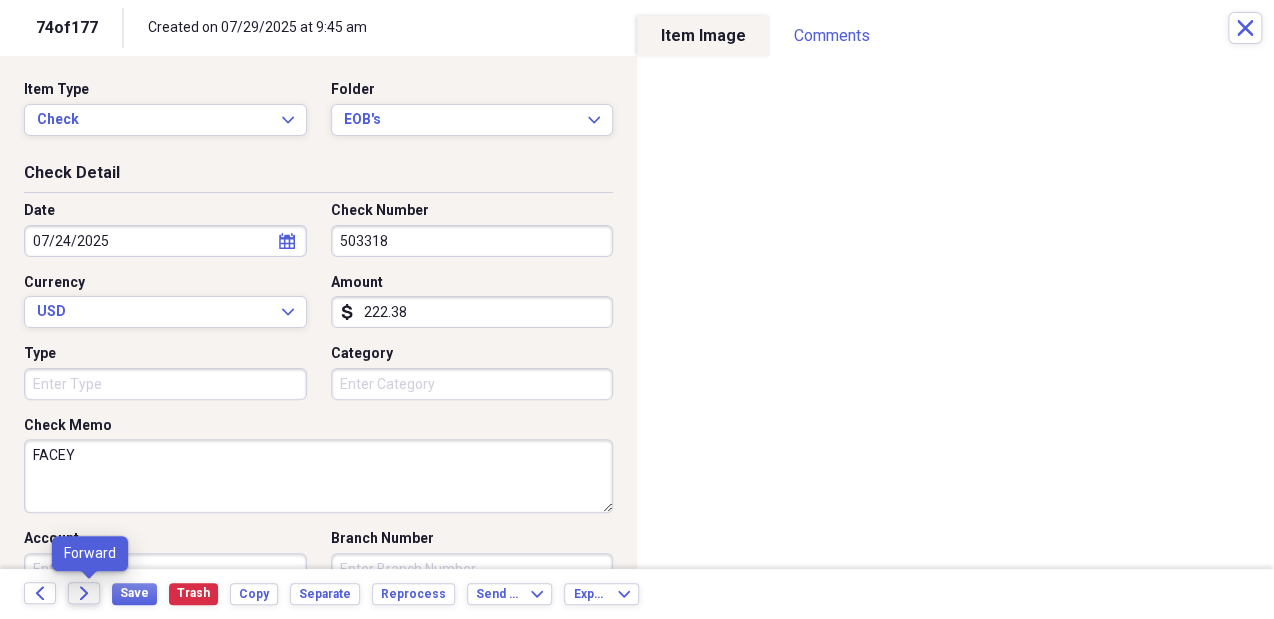 click 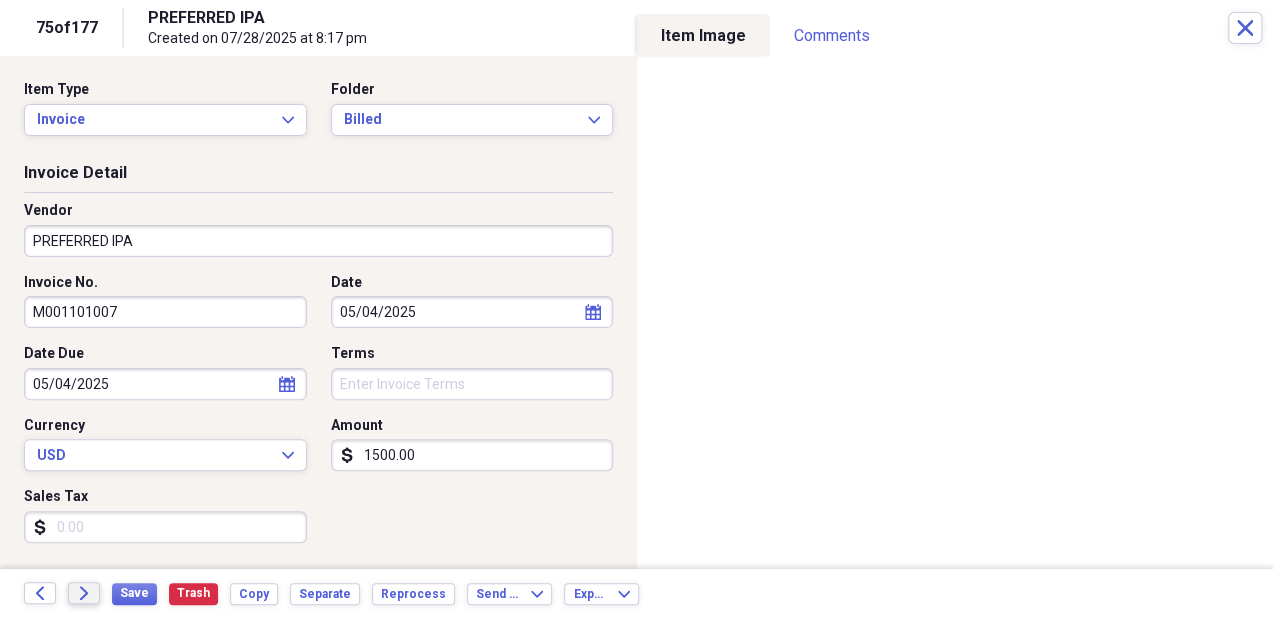 click 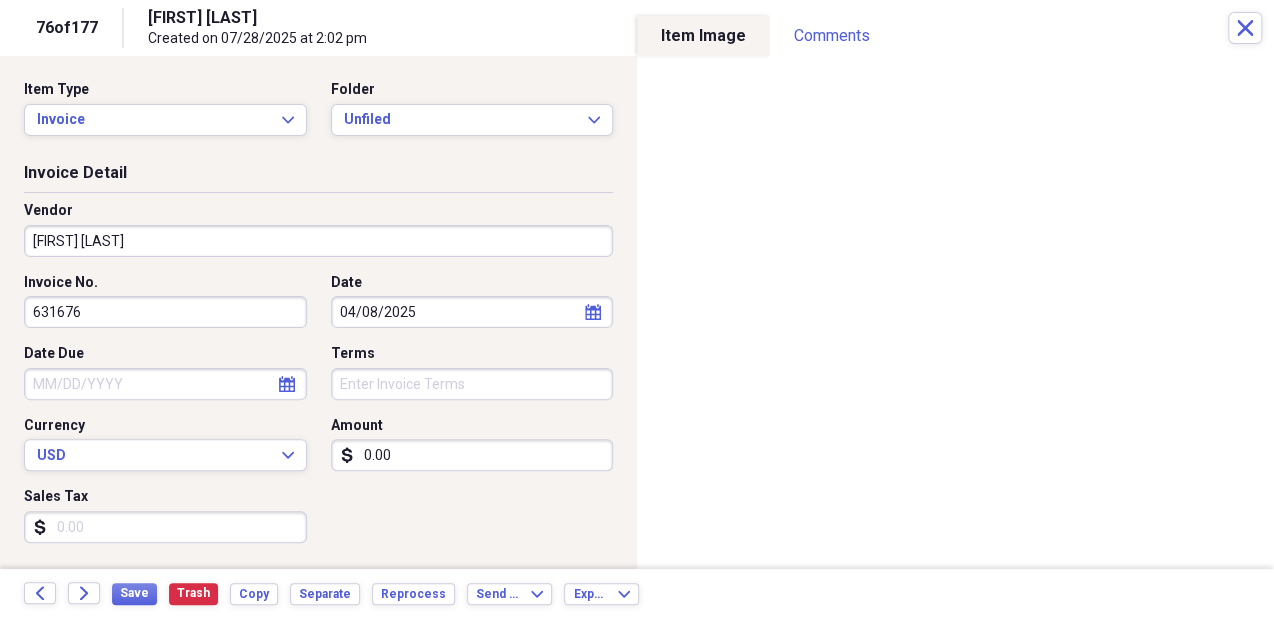 click on "Invoice No. 631676 Date 04/08/2025 calendar Calendar Date Due calendar Calendar Terms Currency USD Expand Amount dollar-sign 0.00 Sales Tax dollar-sign" at bounding box center (318, 416) 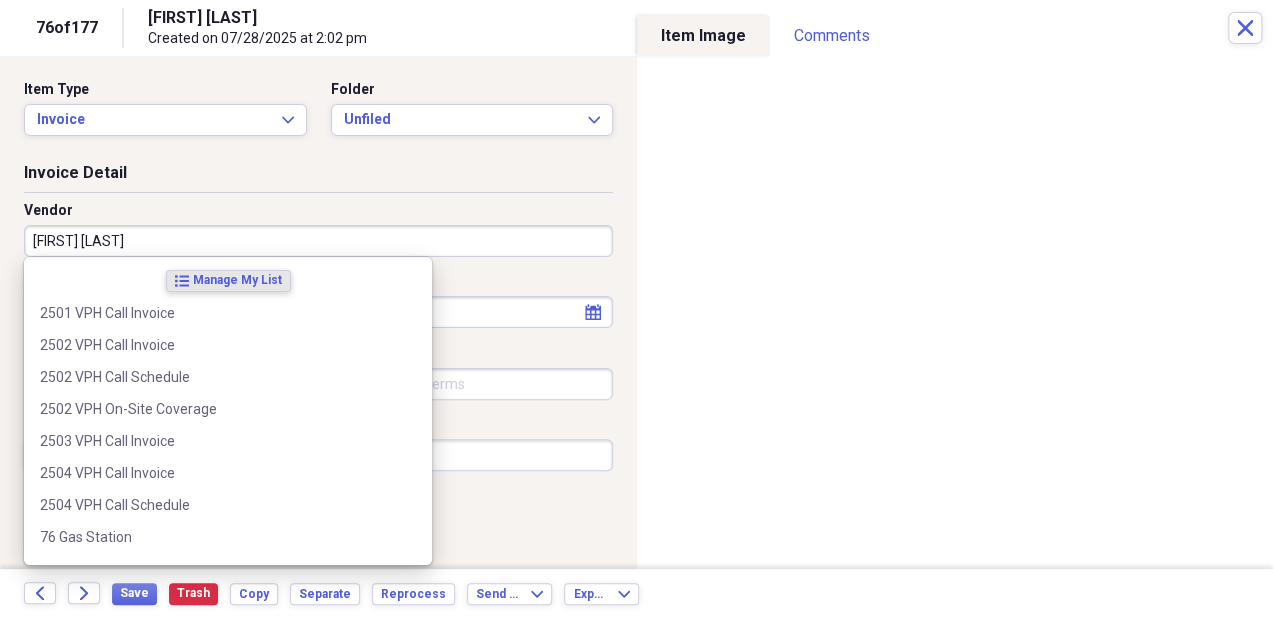 click on "SHAHRAM KOSSARI" at bounding box center [318, 241] 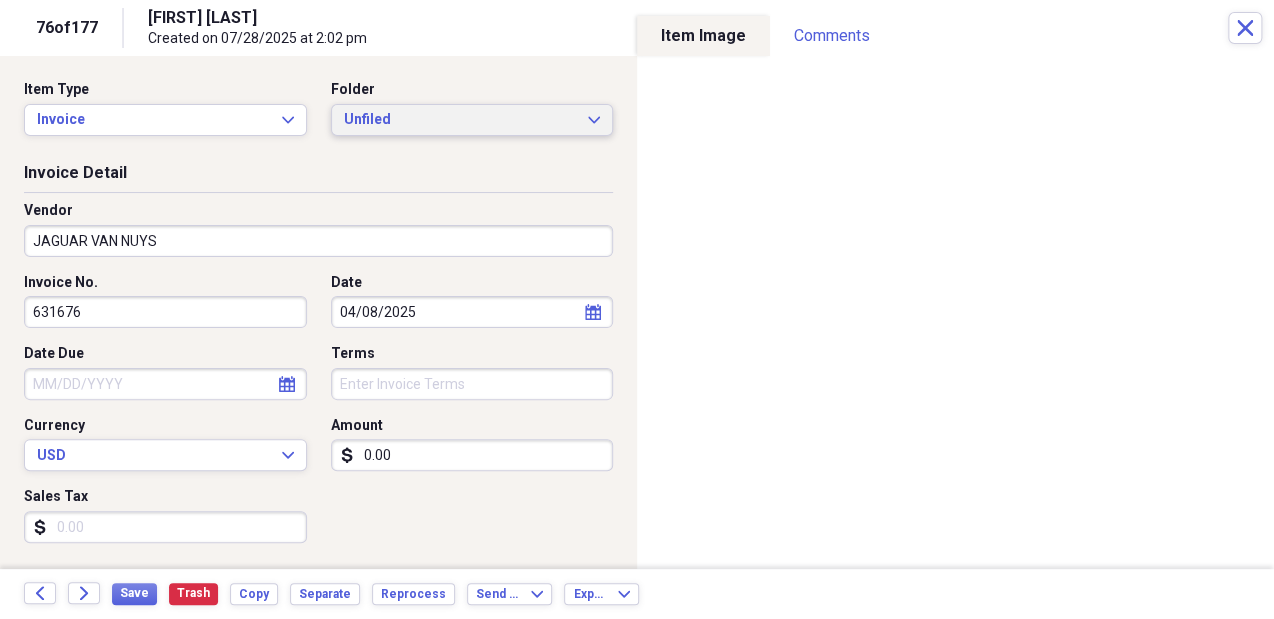 type on "JAGUAR VAN NUYS" 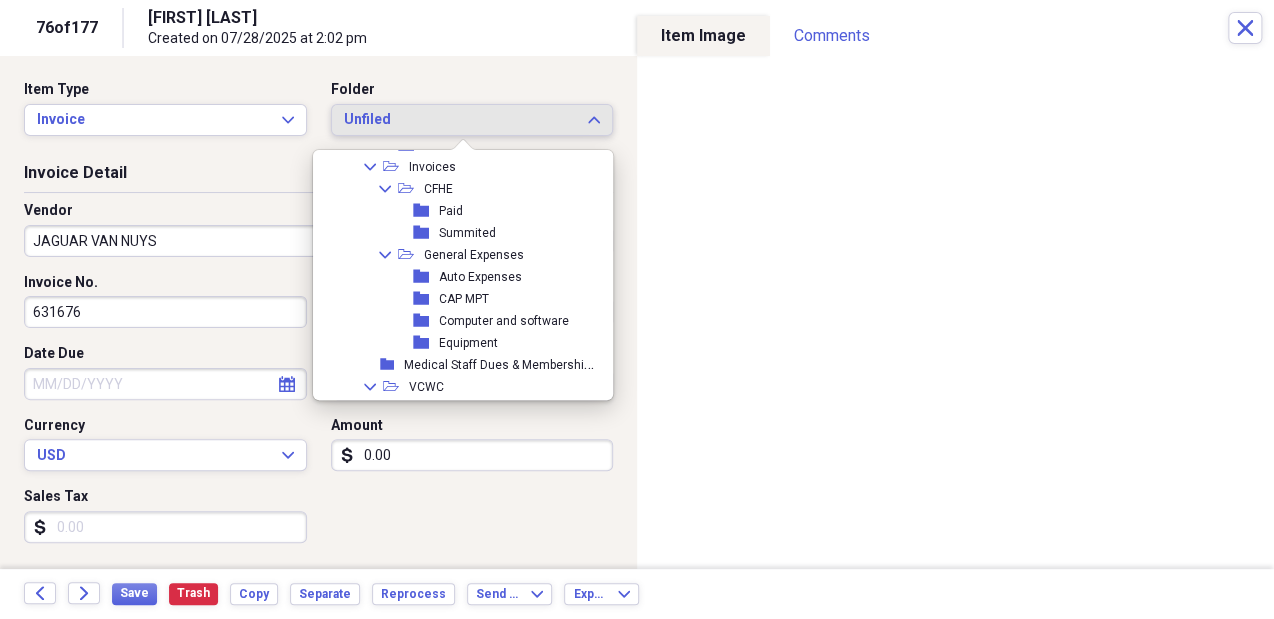scroll, scrollTop: 1362, scrollLeft: 0, axis: vertical 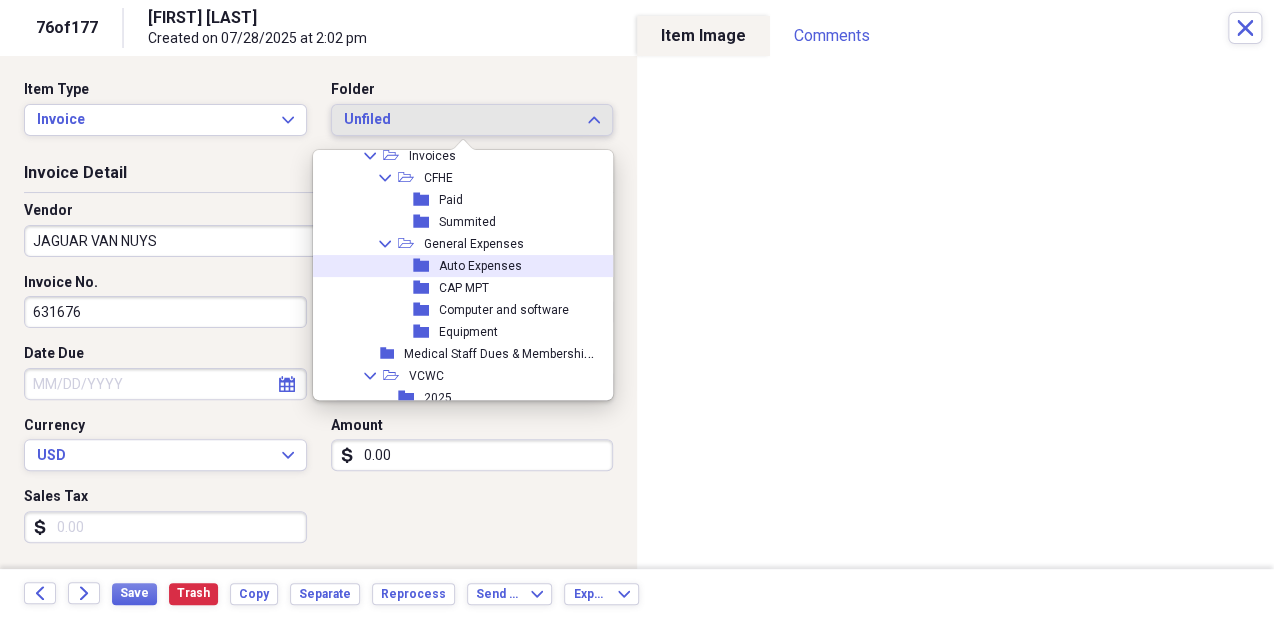click on "folder Auto Expenses" at bounding box center [458, 266] 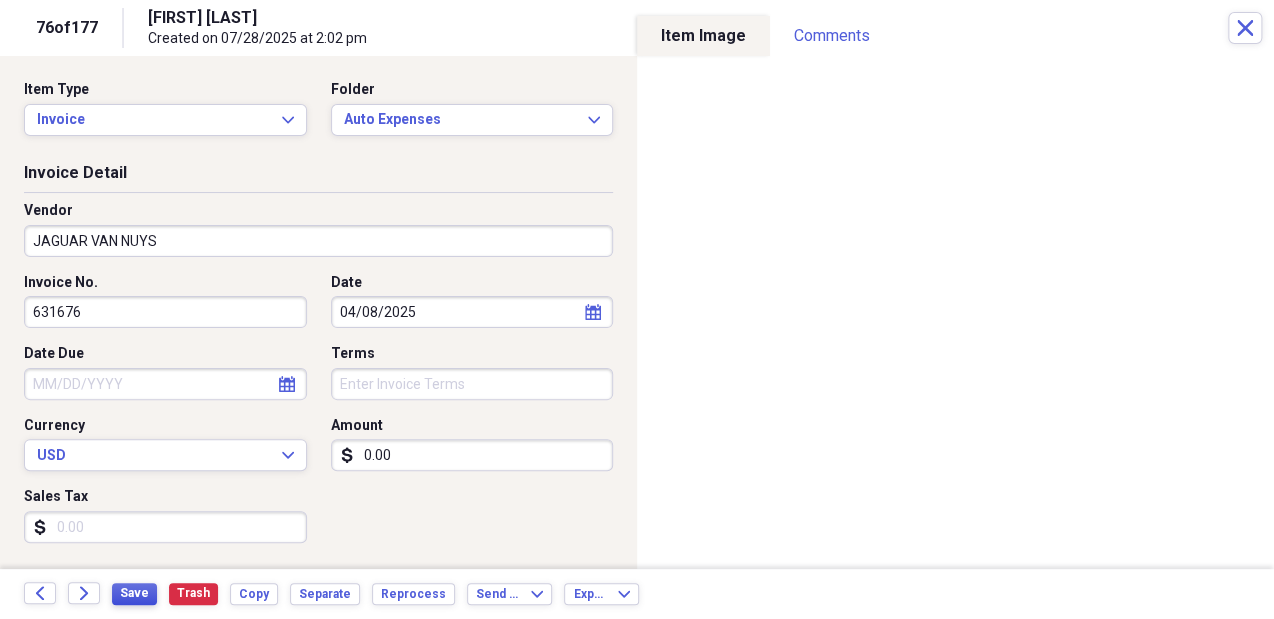 click on "Save" at bounding box center (134, 593) 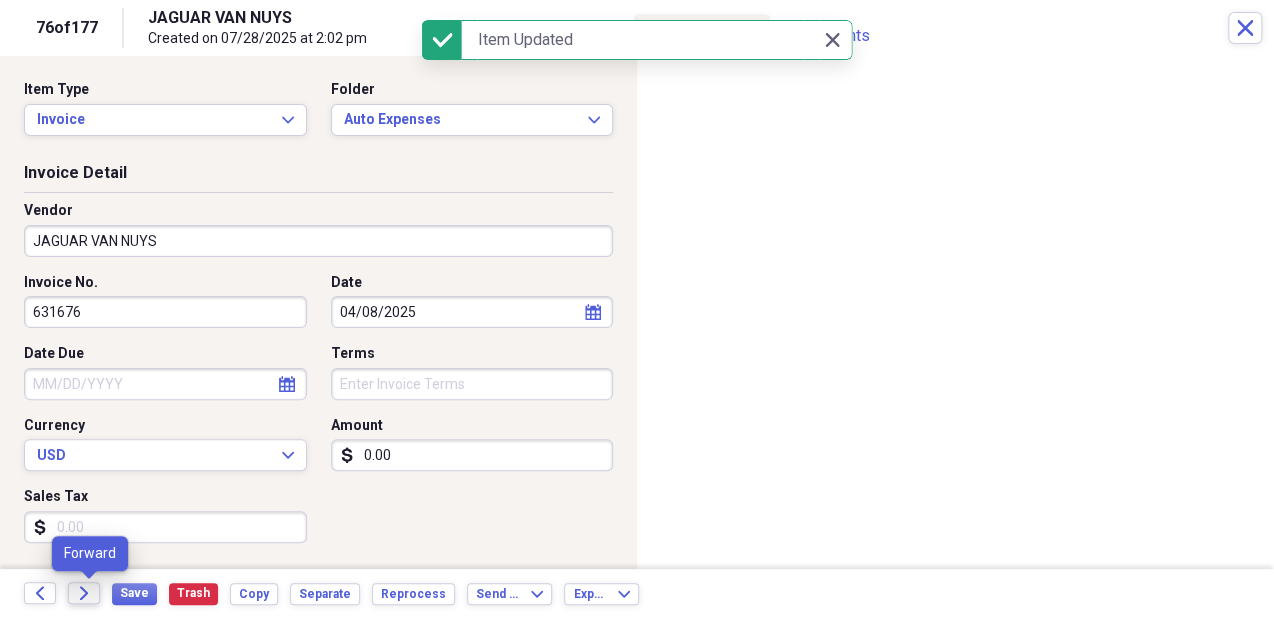 click on "Forward" 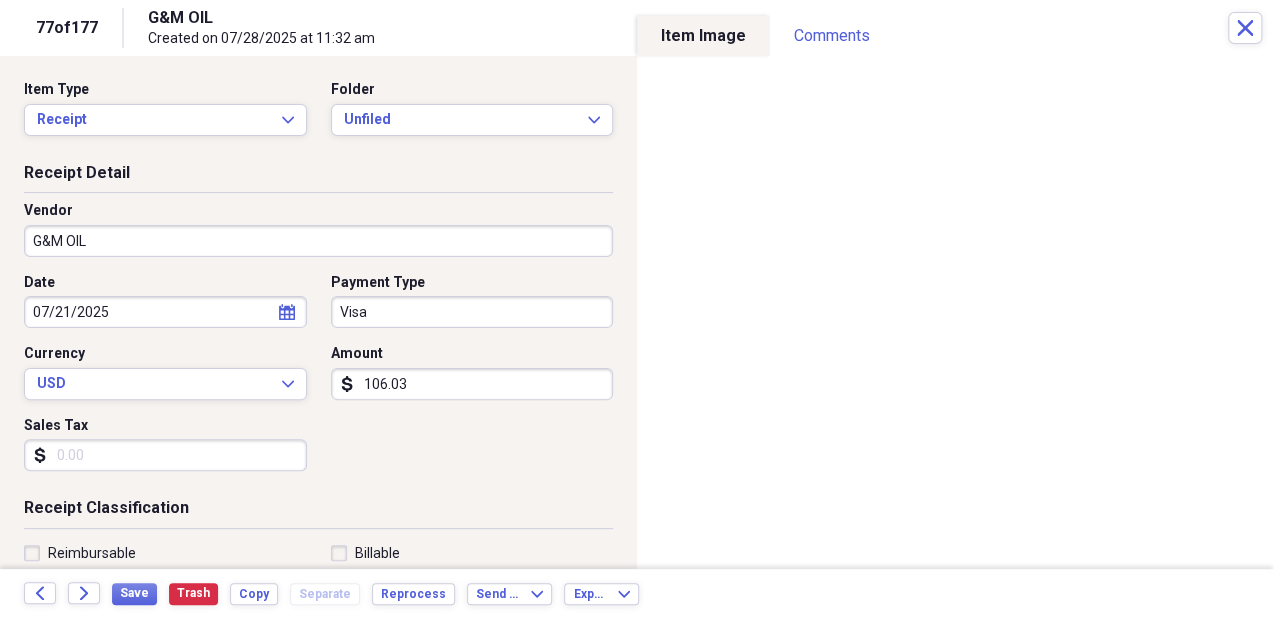 click on "Receipt Detail" at bounding box center (318, 177) 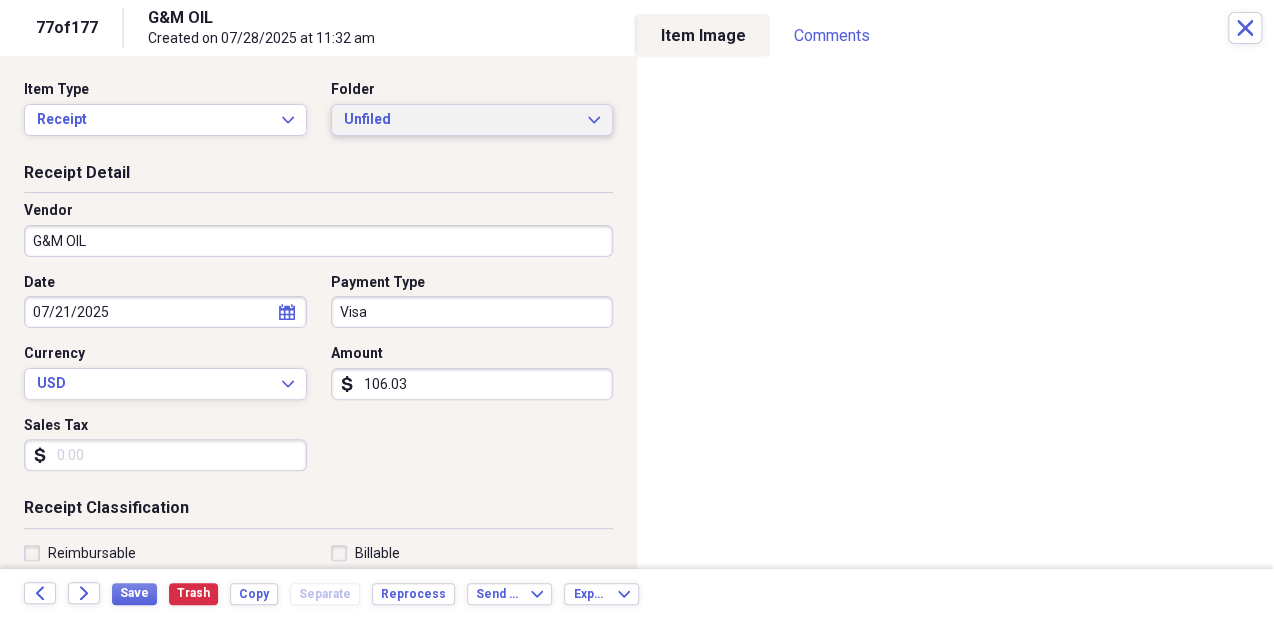 click on "Unfiled" at bounding box center (460, 120) 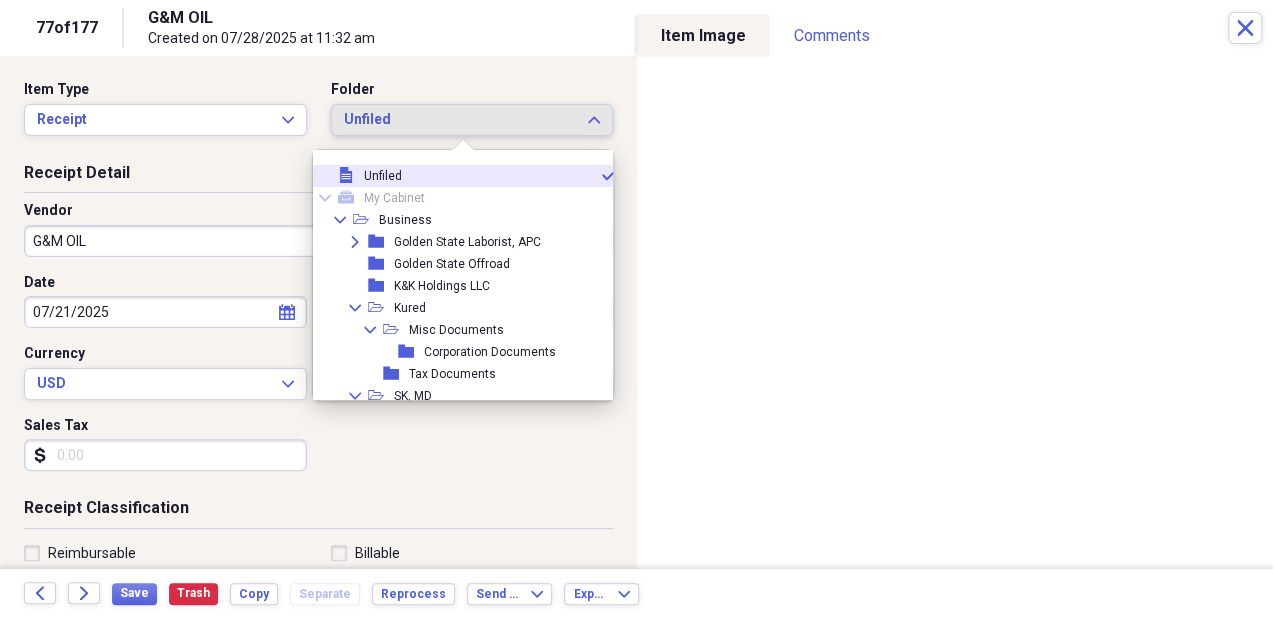 click on "Unfiled" at bounding box center [460, 120] 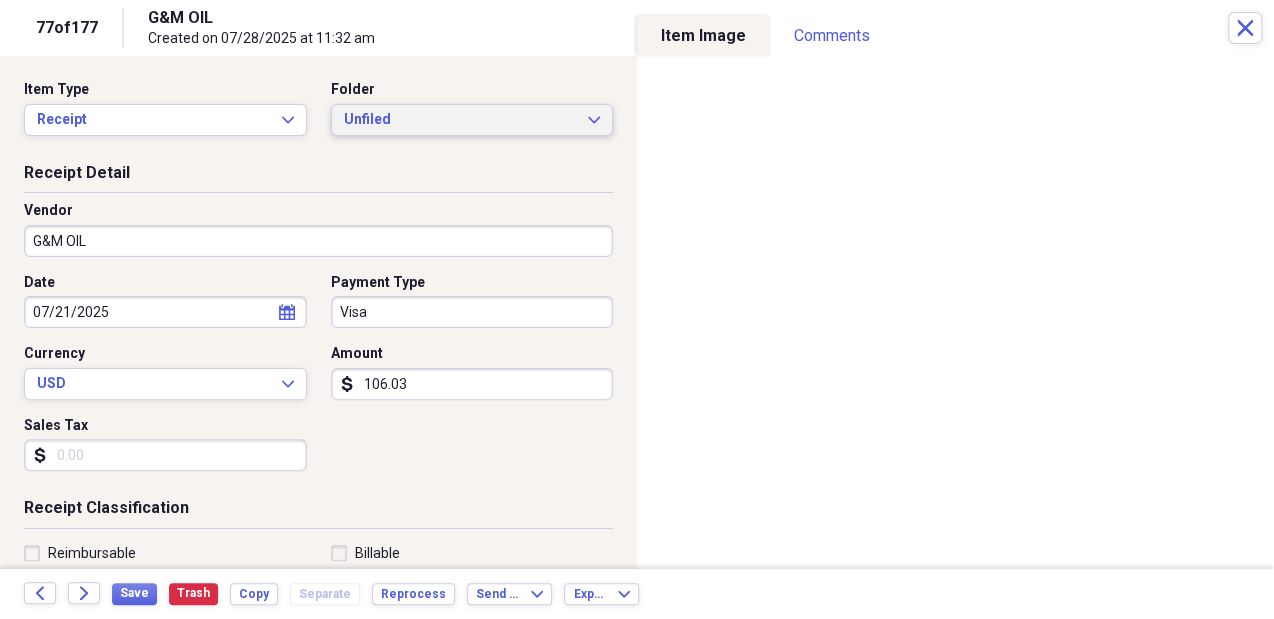 click on "Expand" 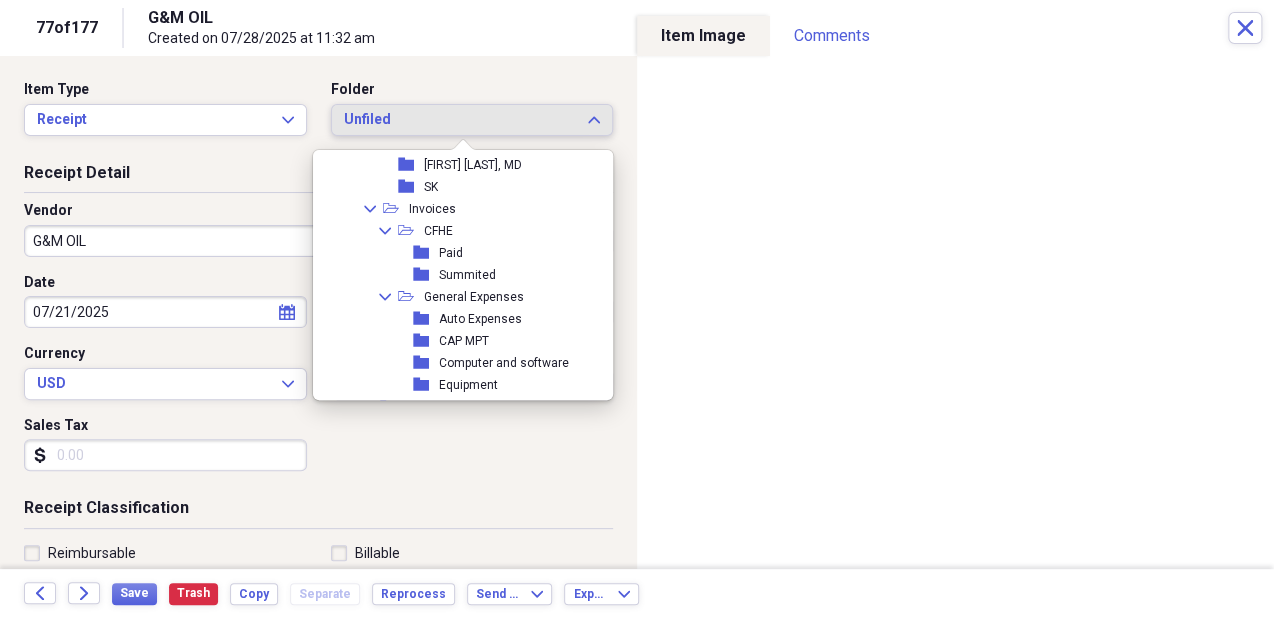 scroll, scrollTop: 1320, scrollLeft: 0, axis: vertical 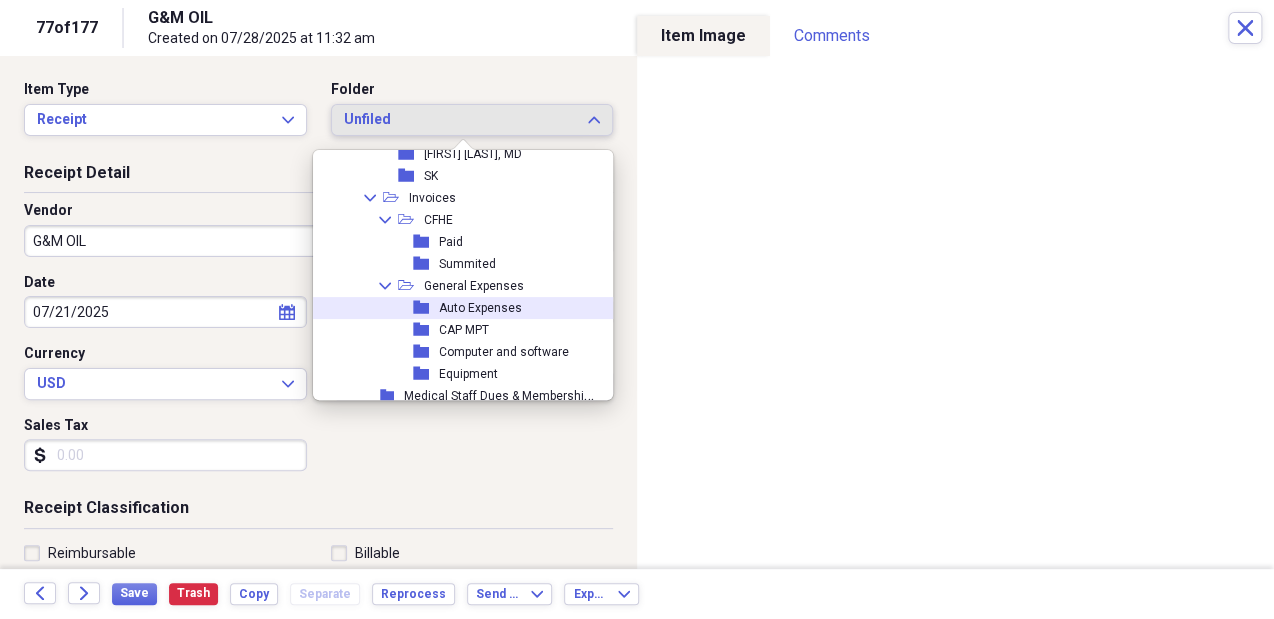 click on "folder Auto Expenses" at bounding box center [458, 308] 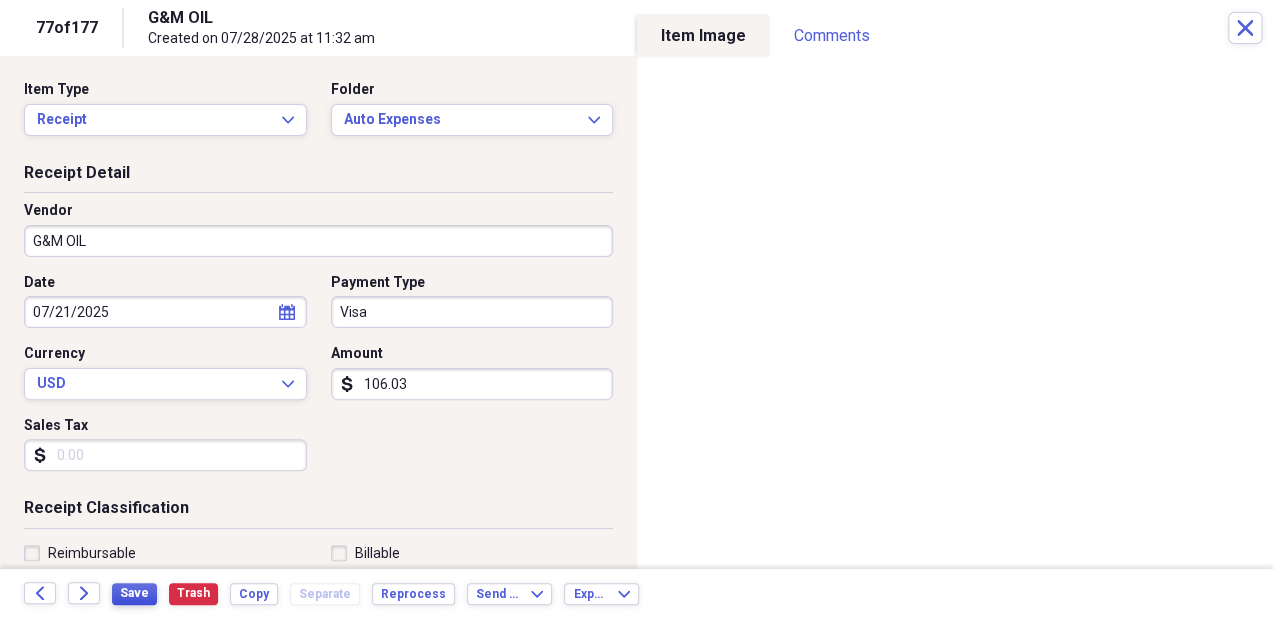 click on "Save" at bounding box center (134, 593) 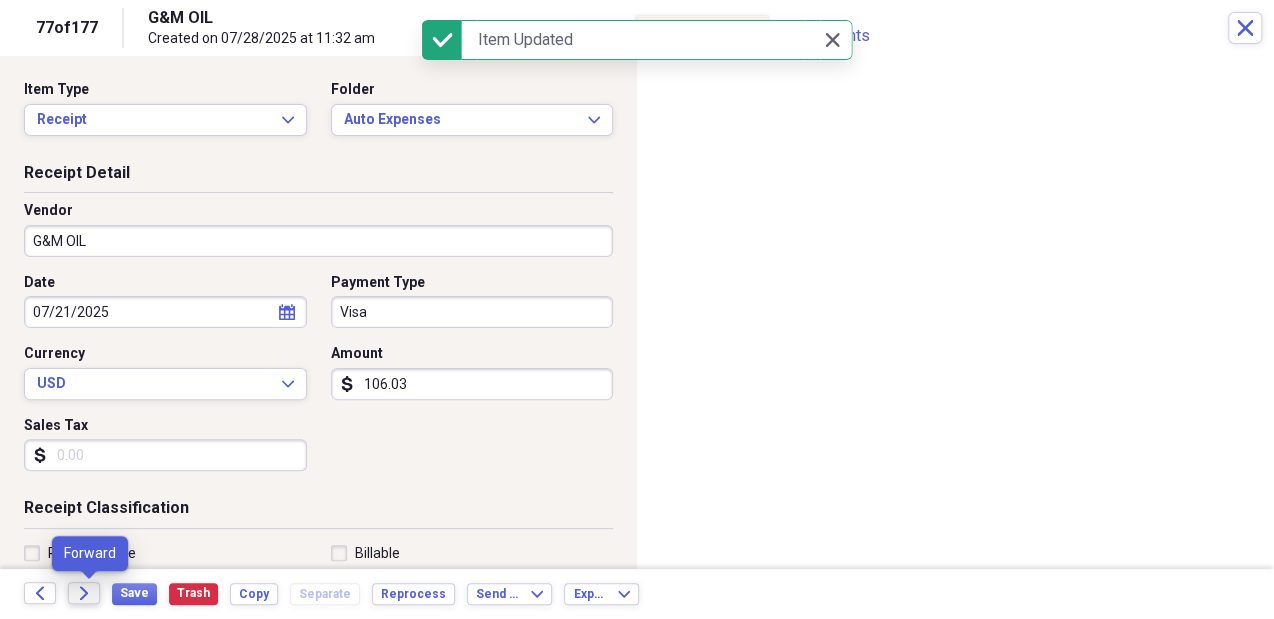 click on "Forward" 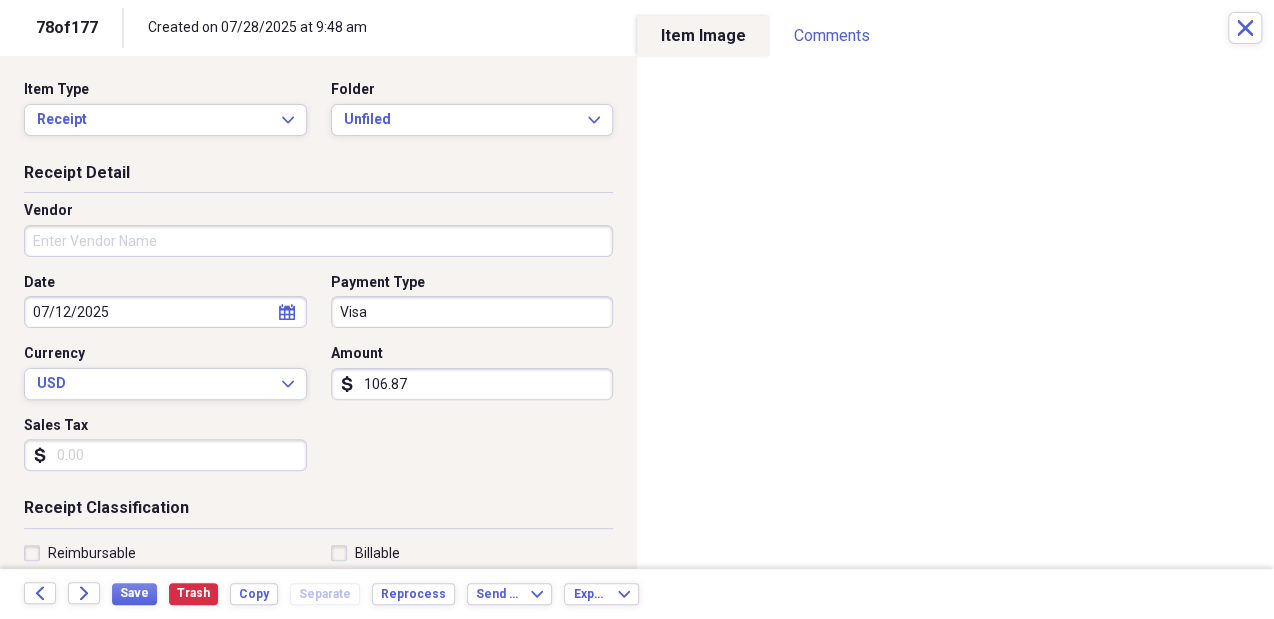 click on "Vendor" at bounding box center [318, 241] 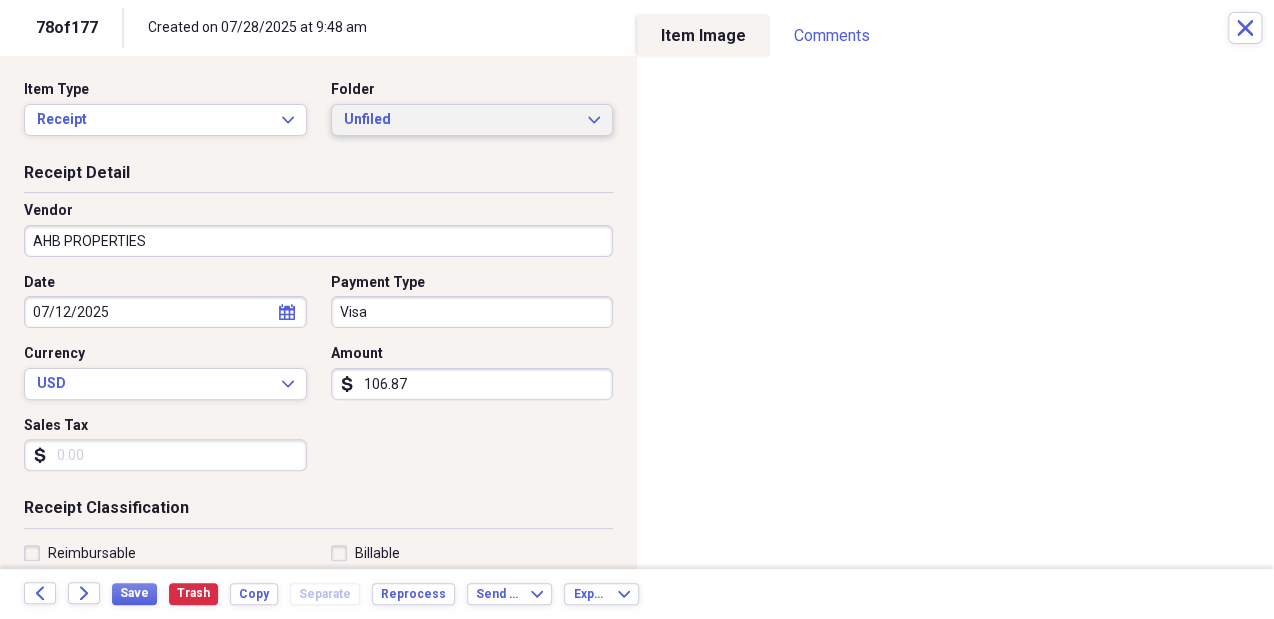 type on "AHB PROPERTIES" 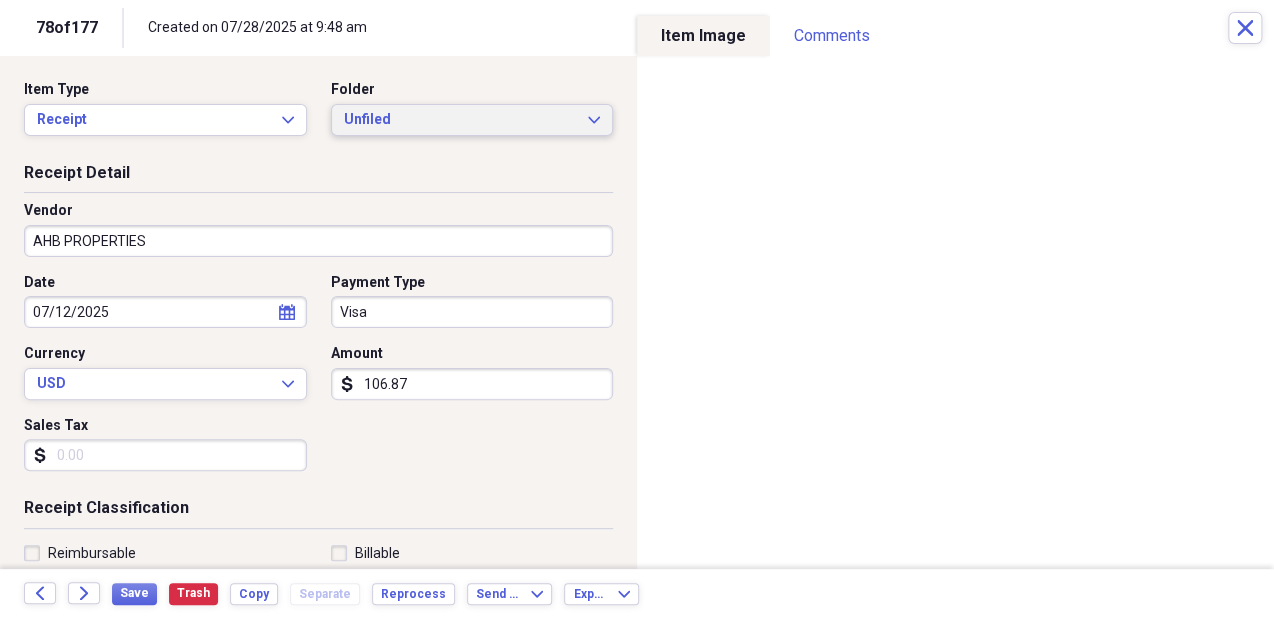 click on "Unfiled" at bounding box center [460, 120] 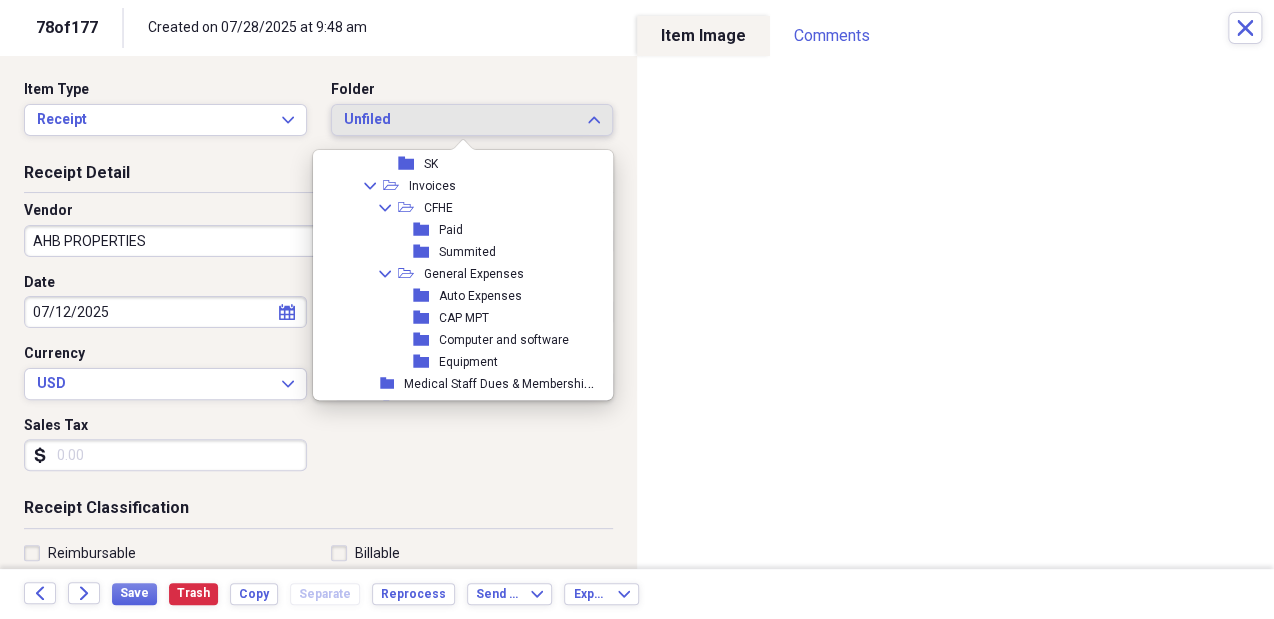 scroll, scrollTop: 1342, scrollLeft: 0, axis: vertical 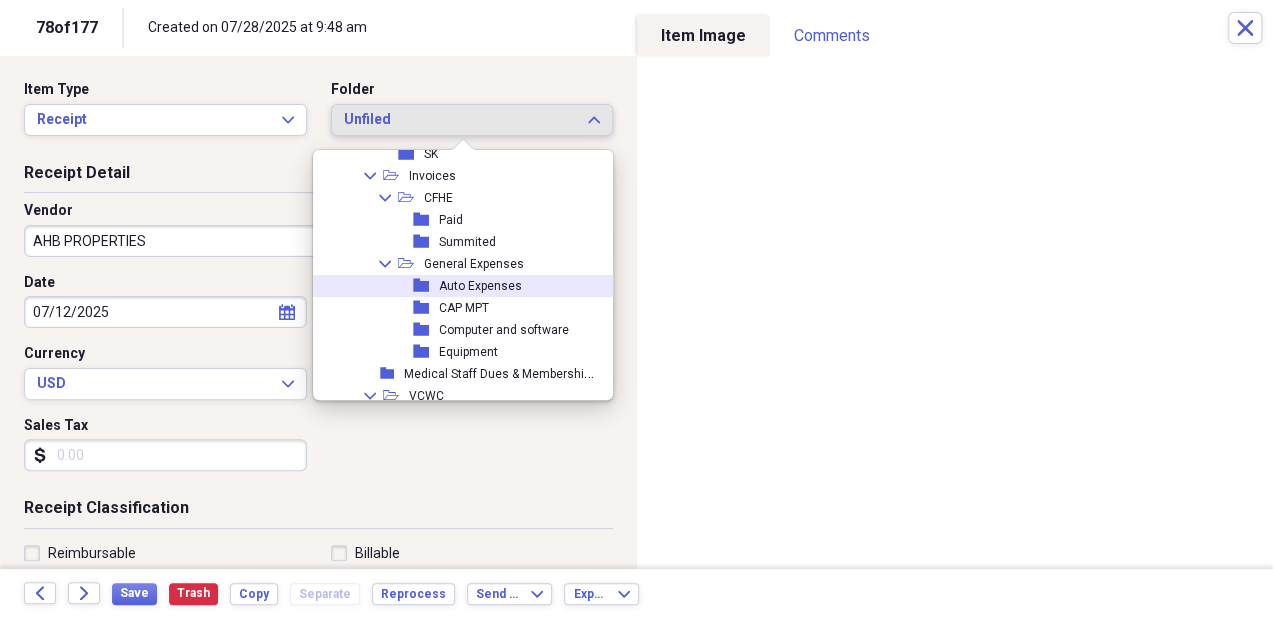 click on "folder Auto Expenses" at bounding box center [458, 286] 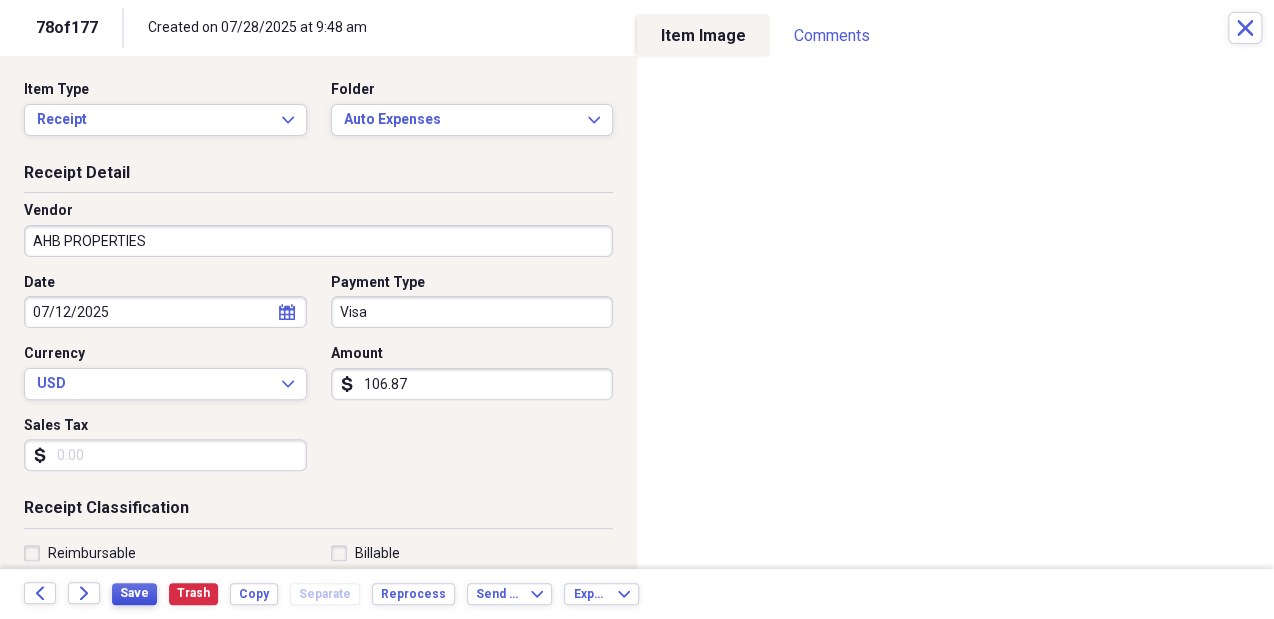 click on "Save" at bounding box center [134, 593] 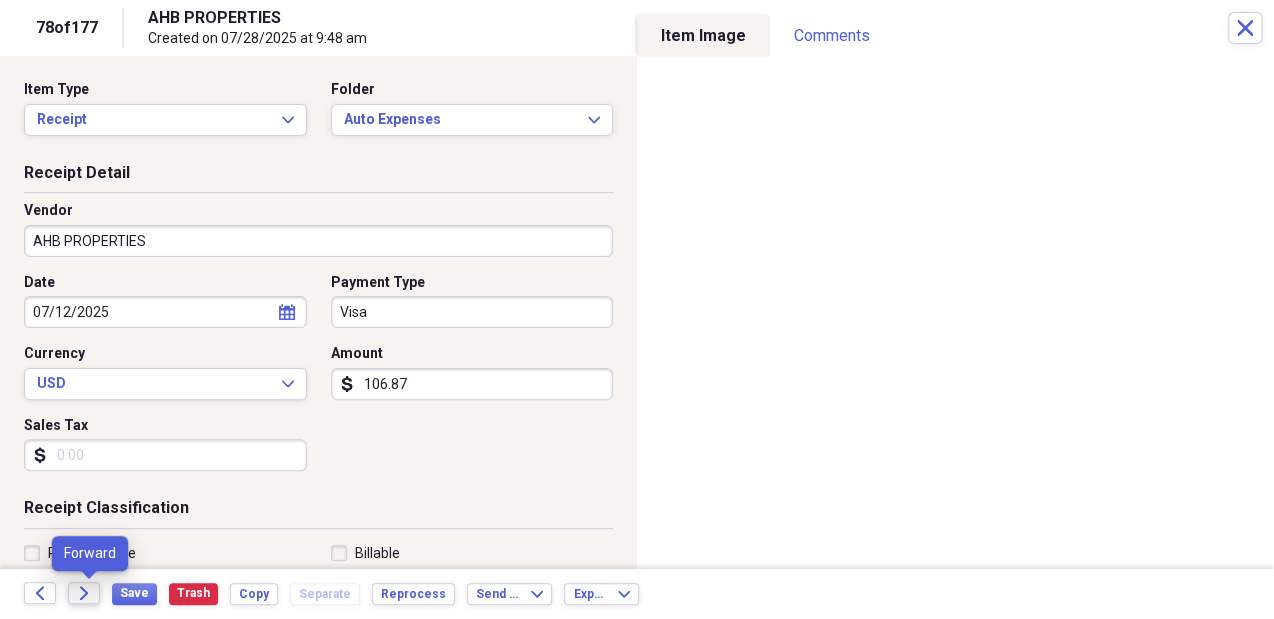 click 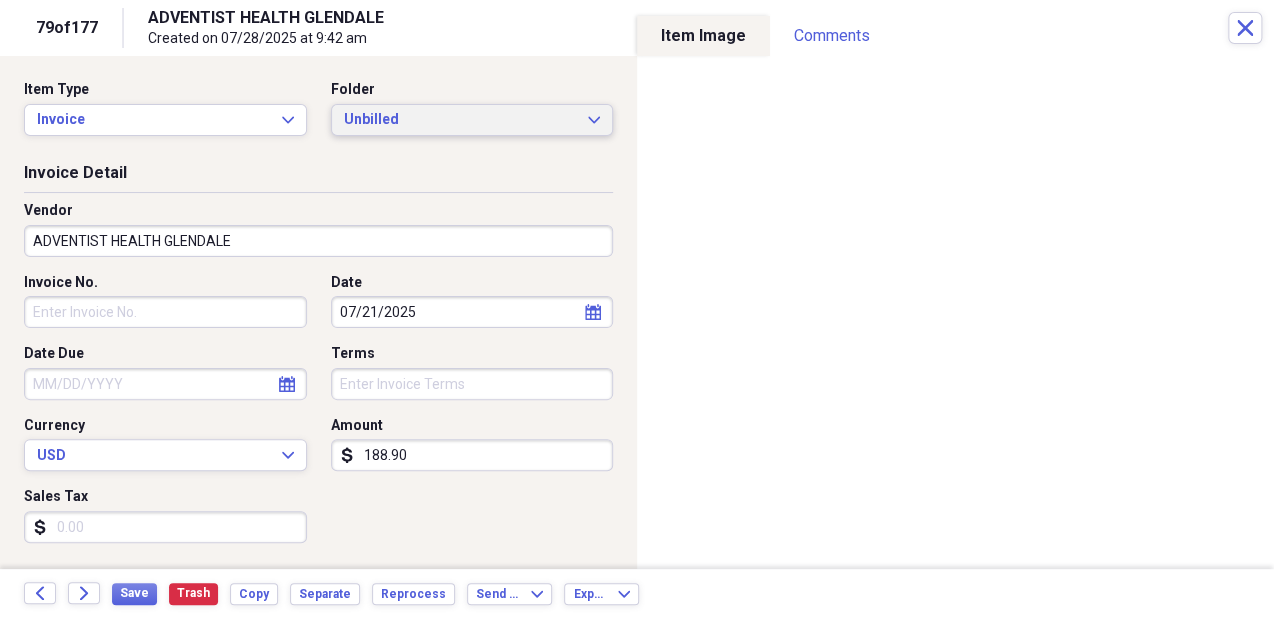 click on "Unbilled" at bounding box center (460, 120) 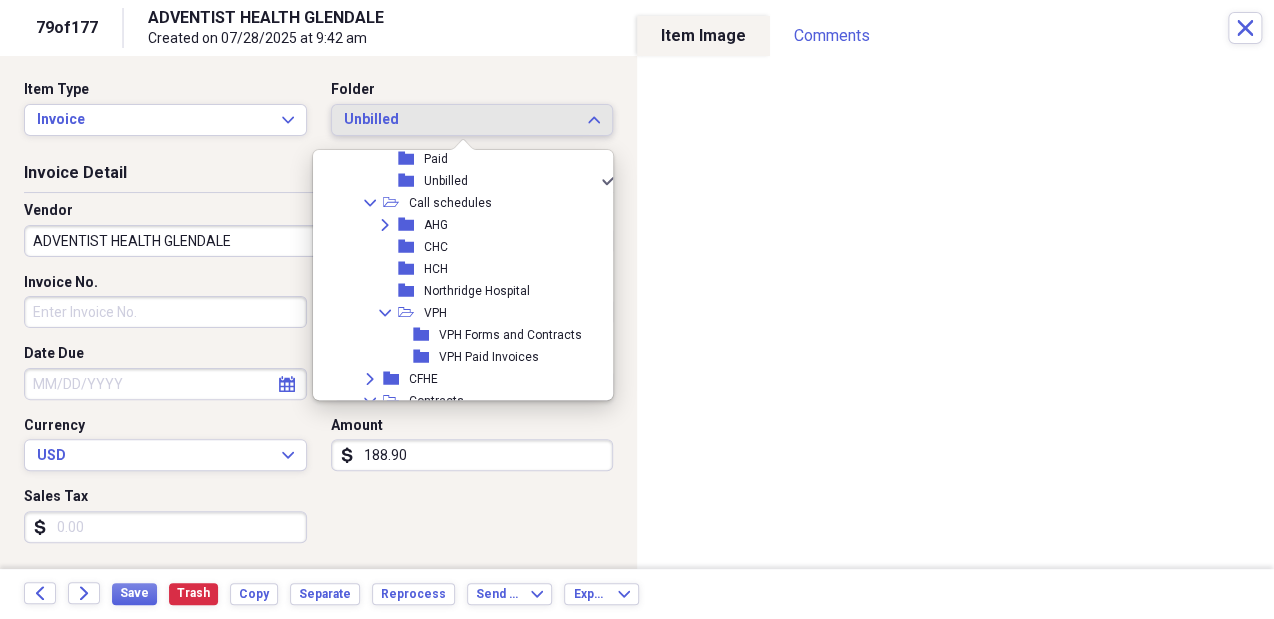 scroll, scrollTop: 314, scrollLeft: 0, axis: vertical 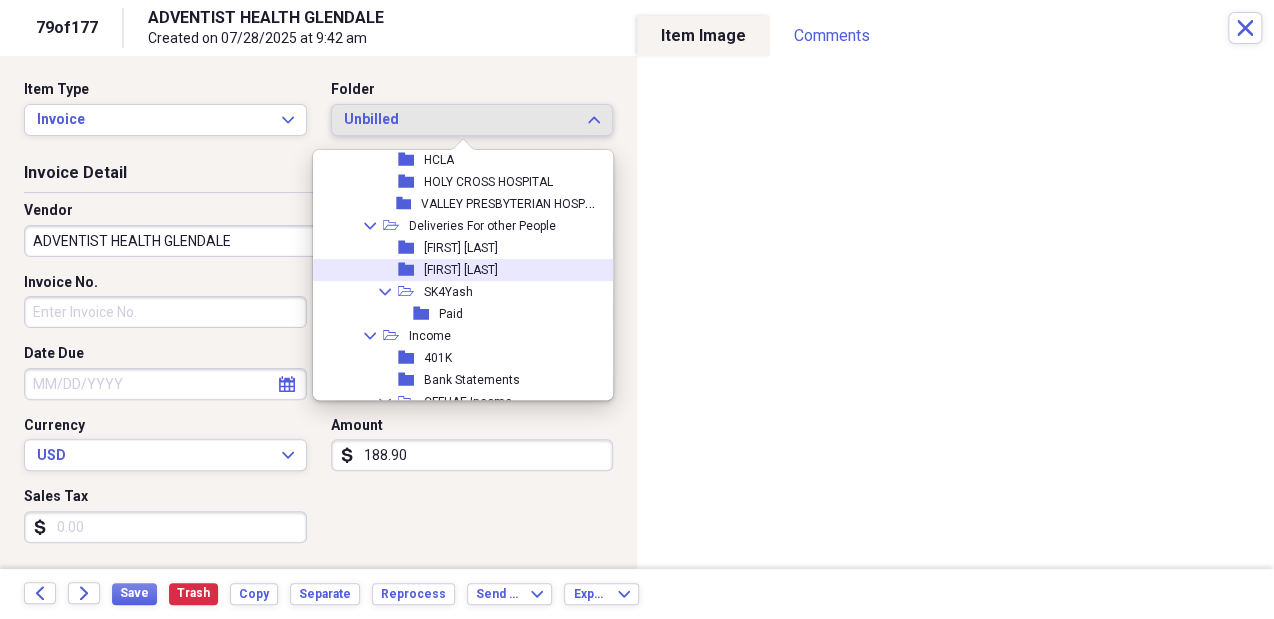 click on "folder Carlos Rodriguez" at bounding box center (458, 270) 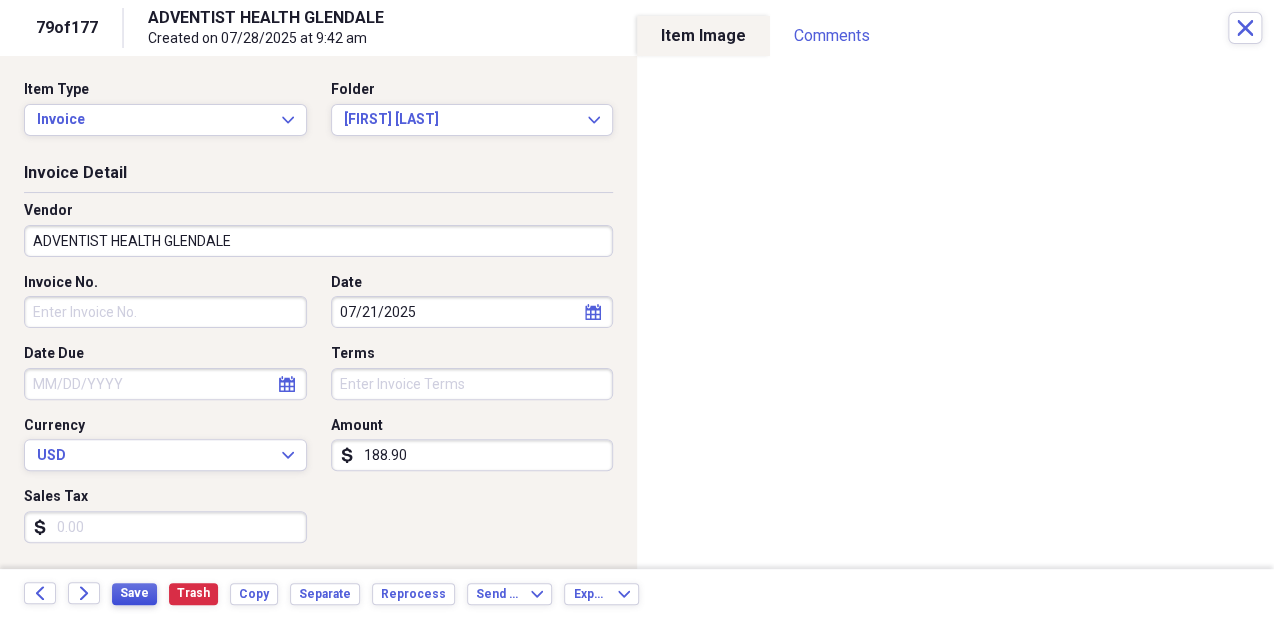 click on "Save" at bounding box center (134, 593) 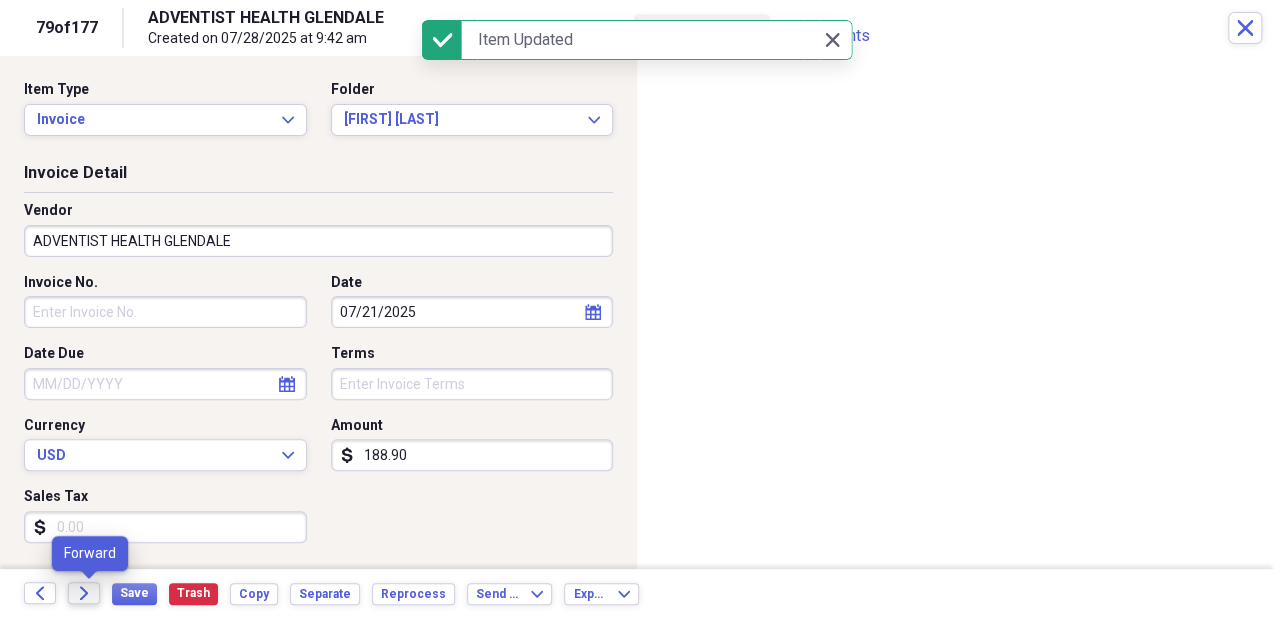 click on "Forward" at bounding box center (84, 593) 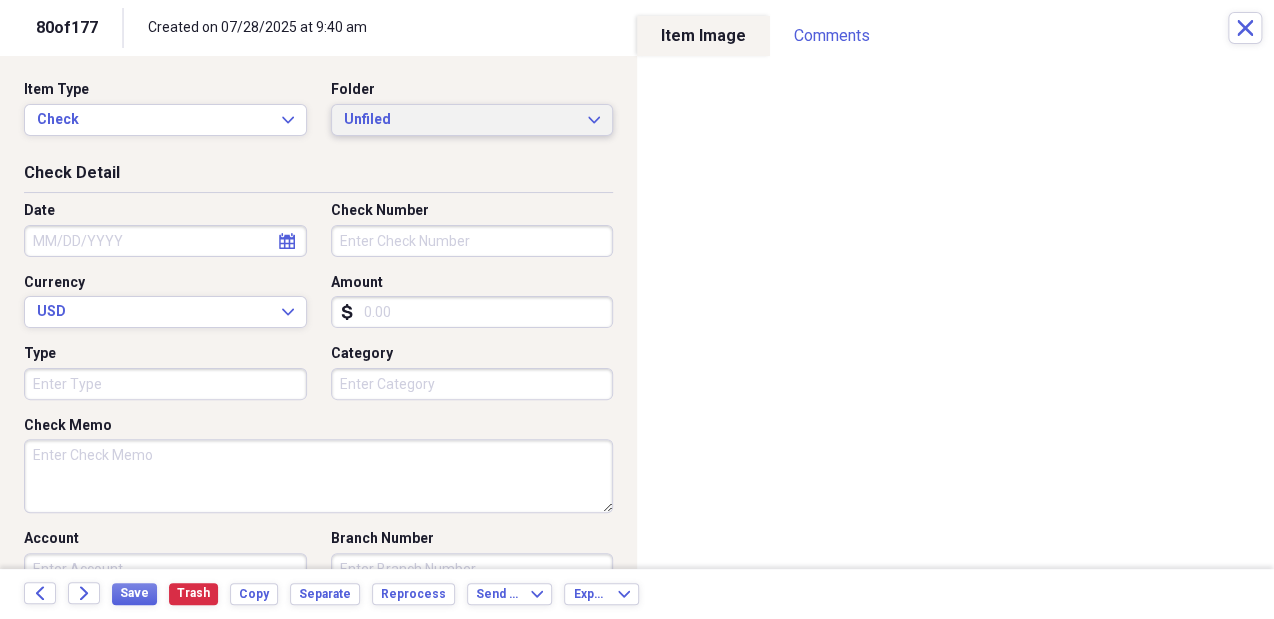click on "Unfiled" at bounding box center (460, 120) 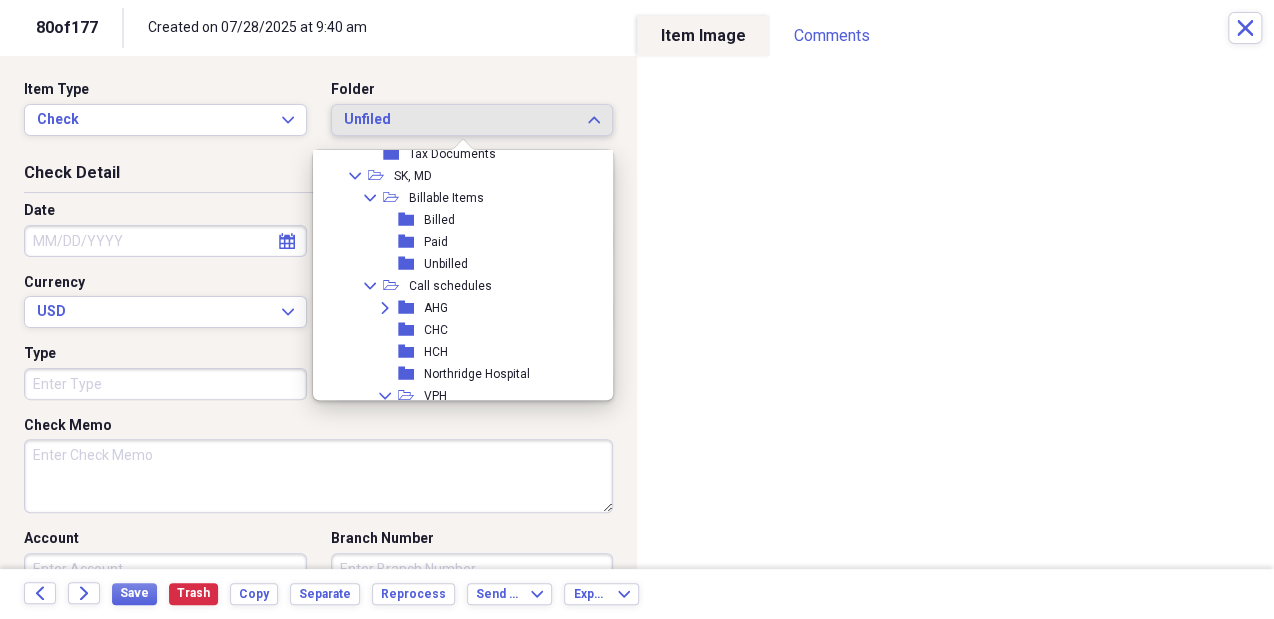 scroll, scrollTop: 230, scrollLeft: 0, axis: vertical 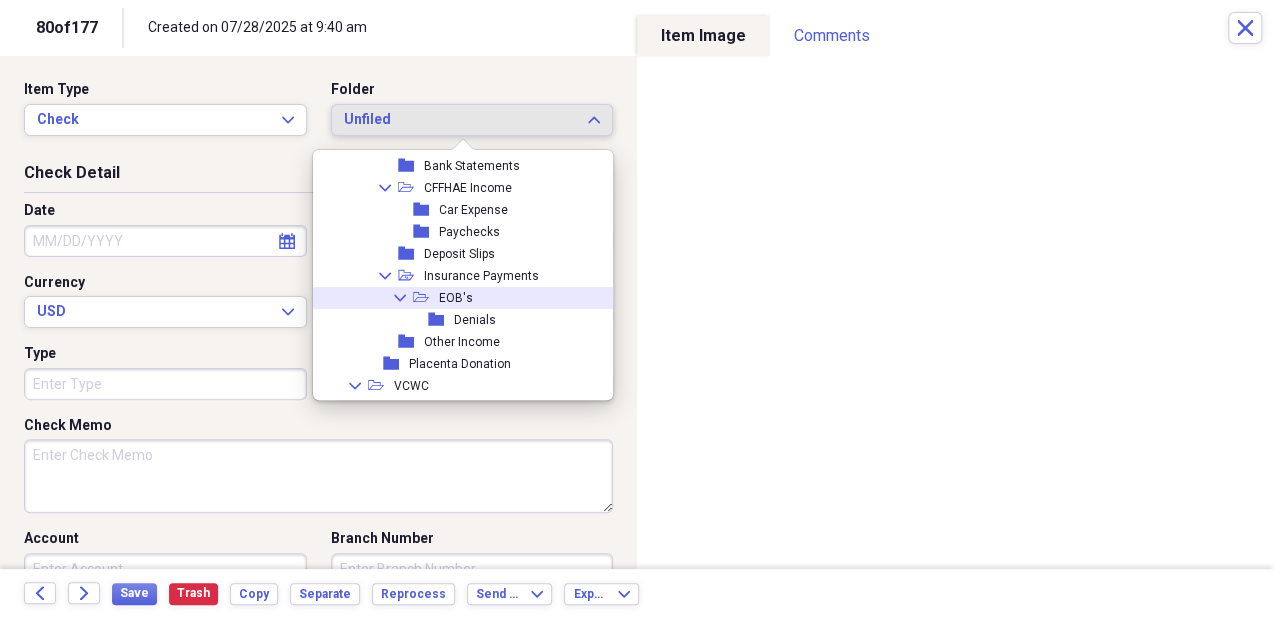 click on "Collapse open-folder EOB's" at bounding box center (458, 298) 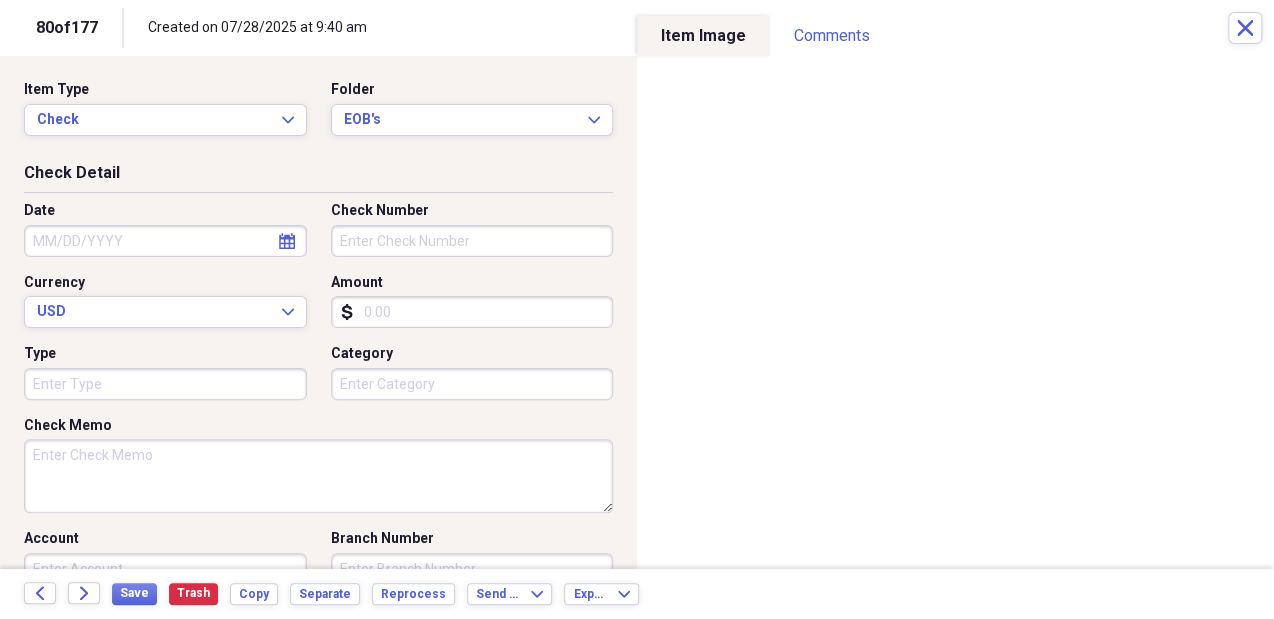 click on "calendar" 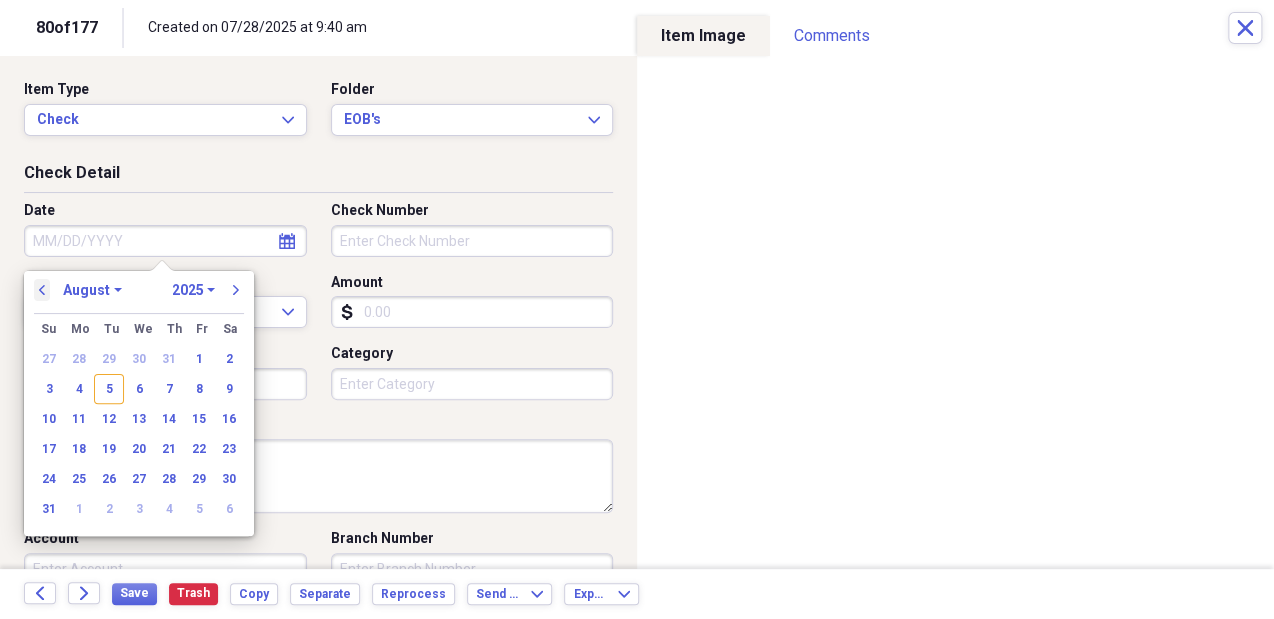 click on "previous" at bounding box center (42, 290) 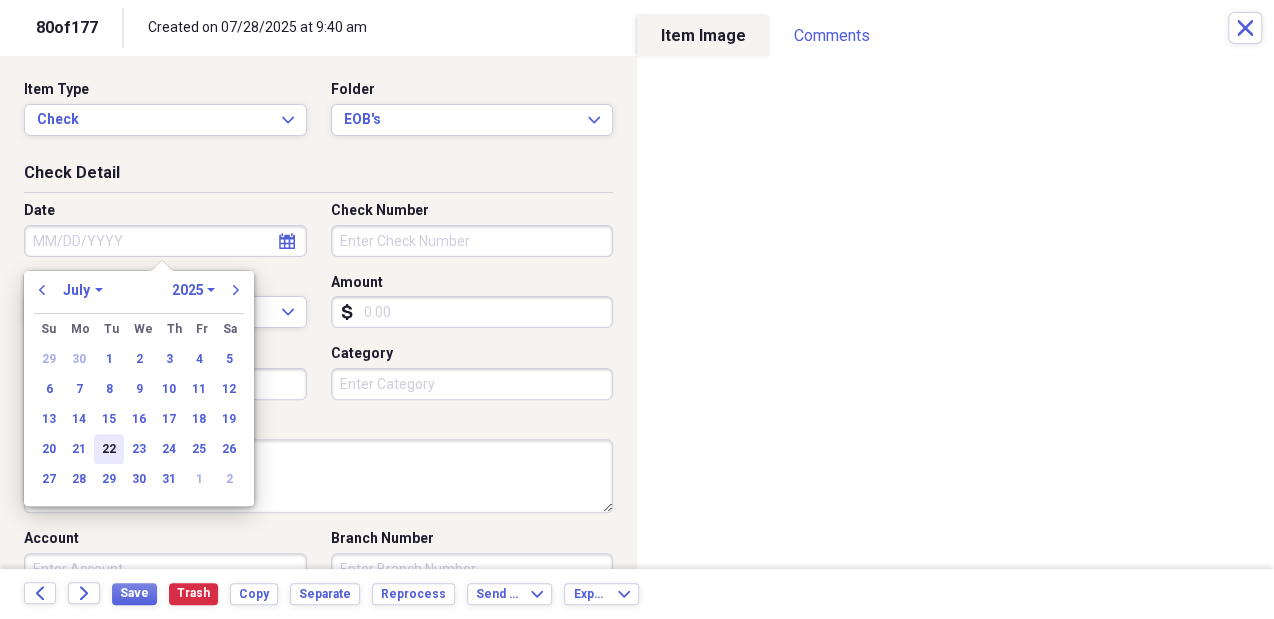click on "22" at bounding box center [109, 449] 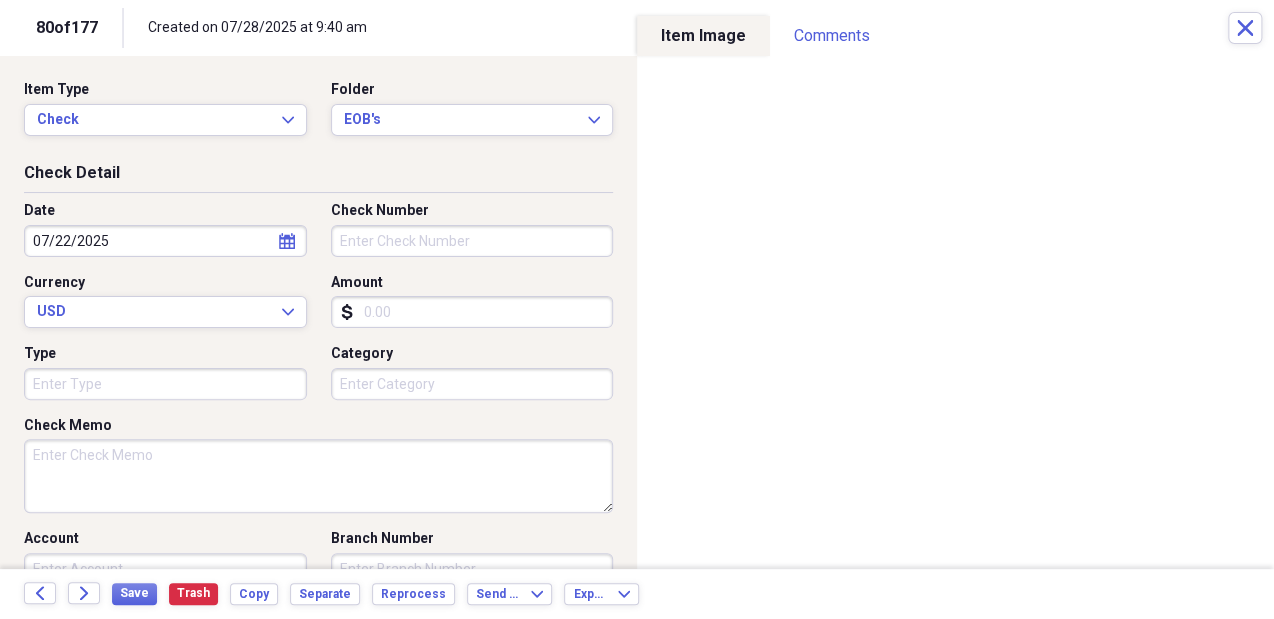 click on "Check Number" at bounding box center (472, 241) 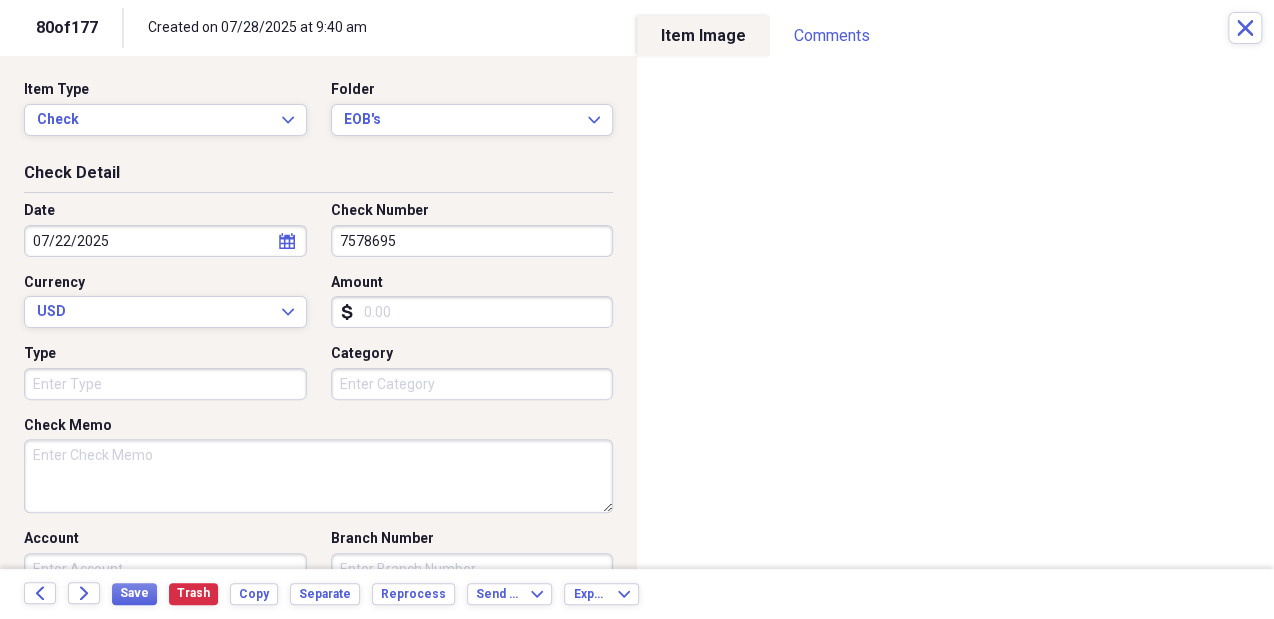 type on "7578695" 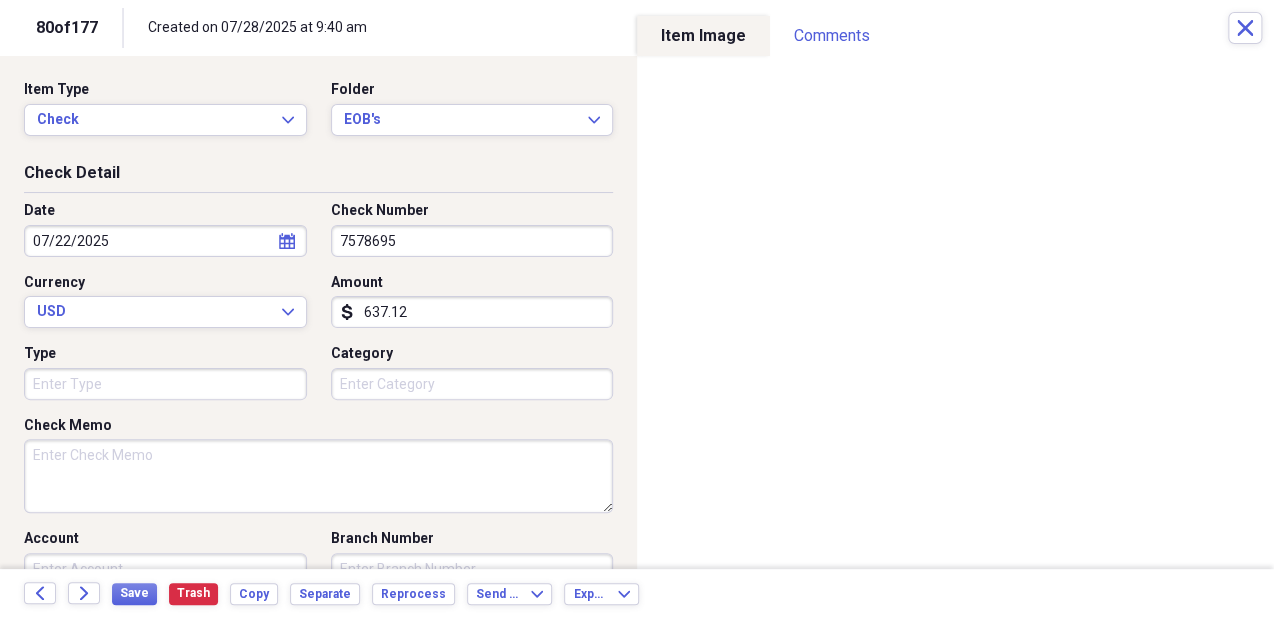 type on "637.12" 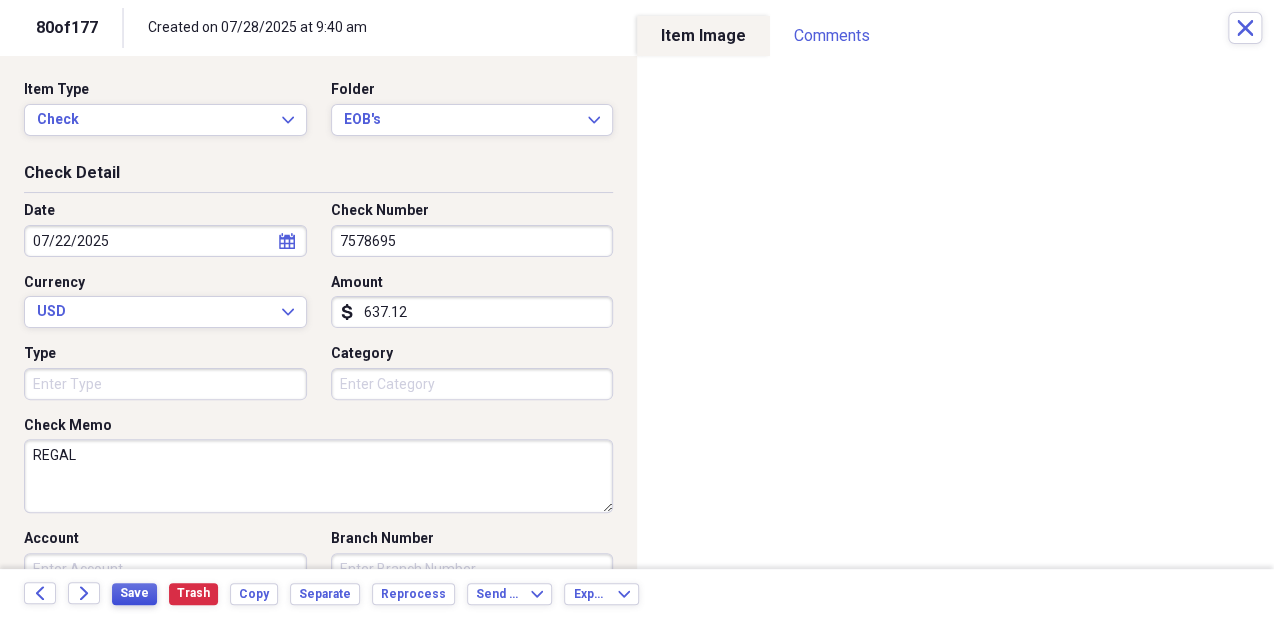 type on "REGAL" 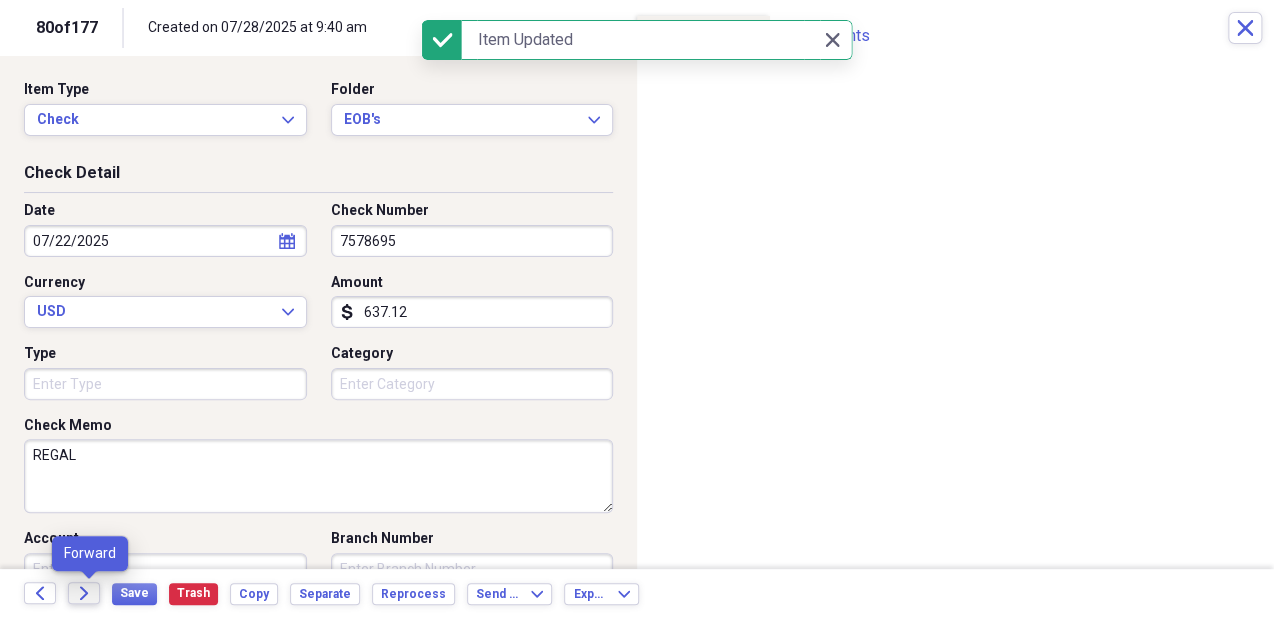 click 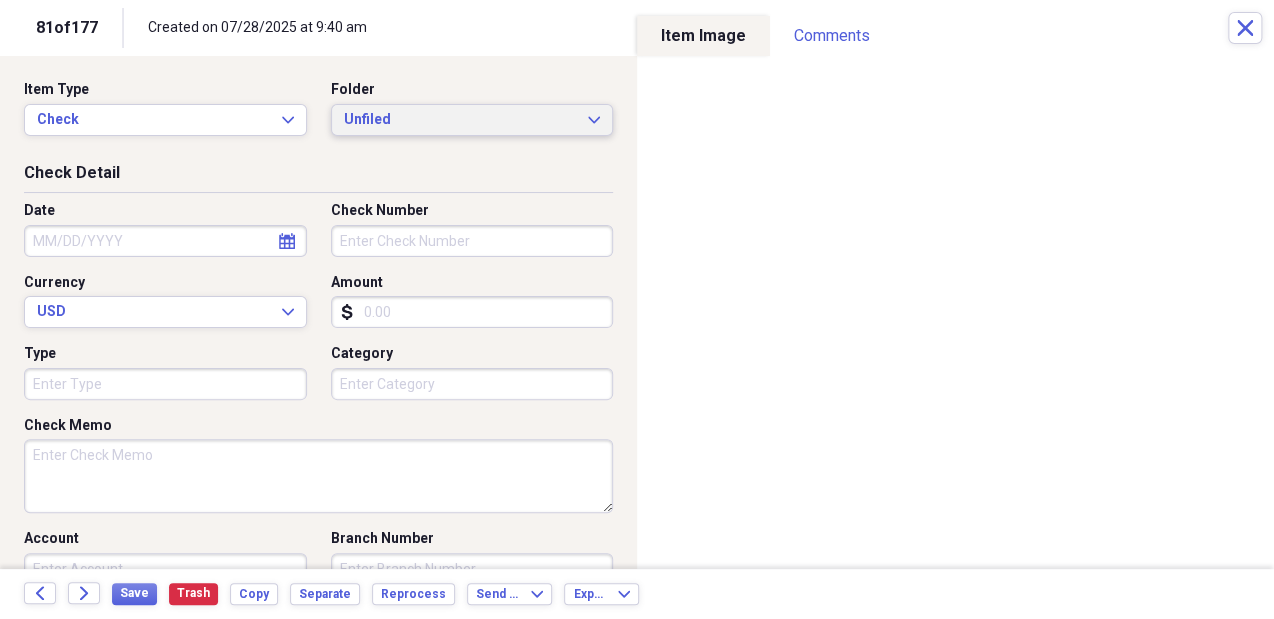 click on "Unfiled" at bounding box center [460, 120] 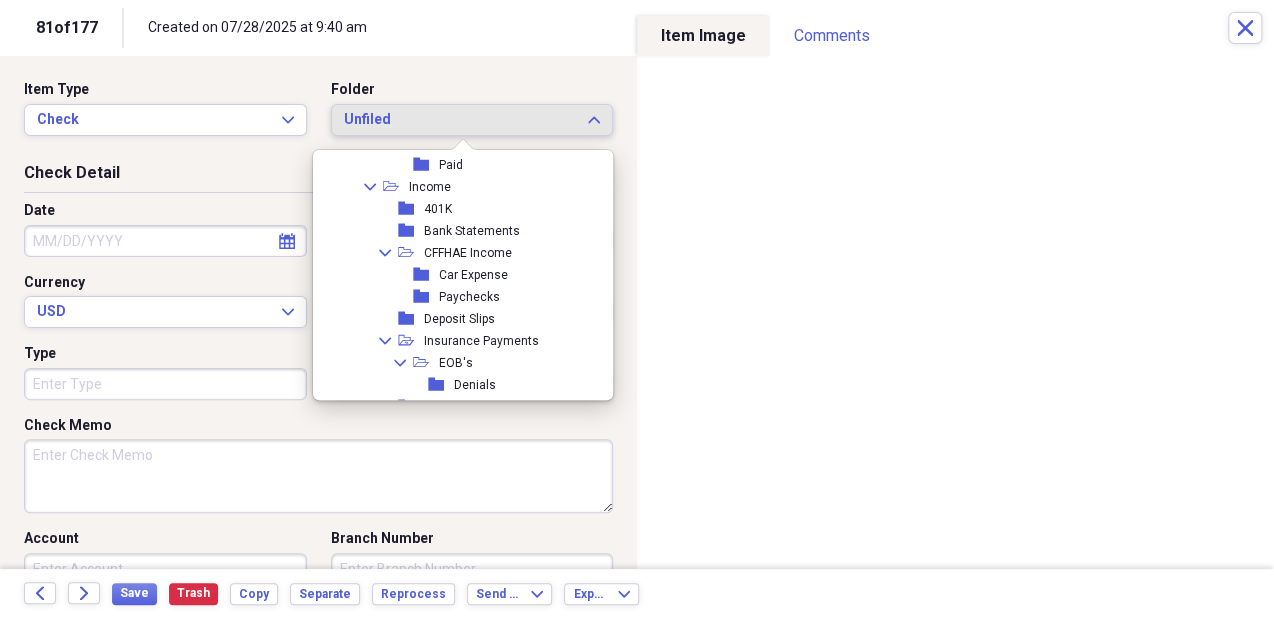 scroll, scrollTop: 768, scrollLeft: 0, axis: vertical 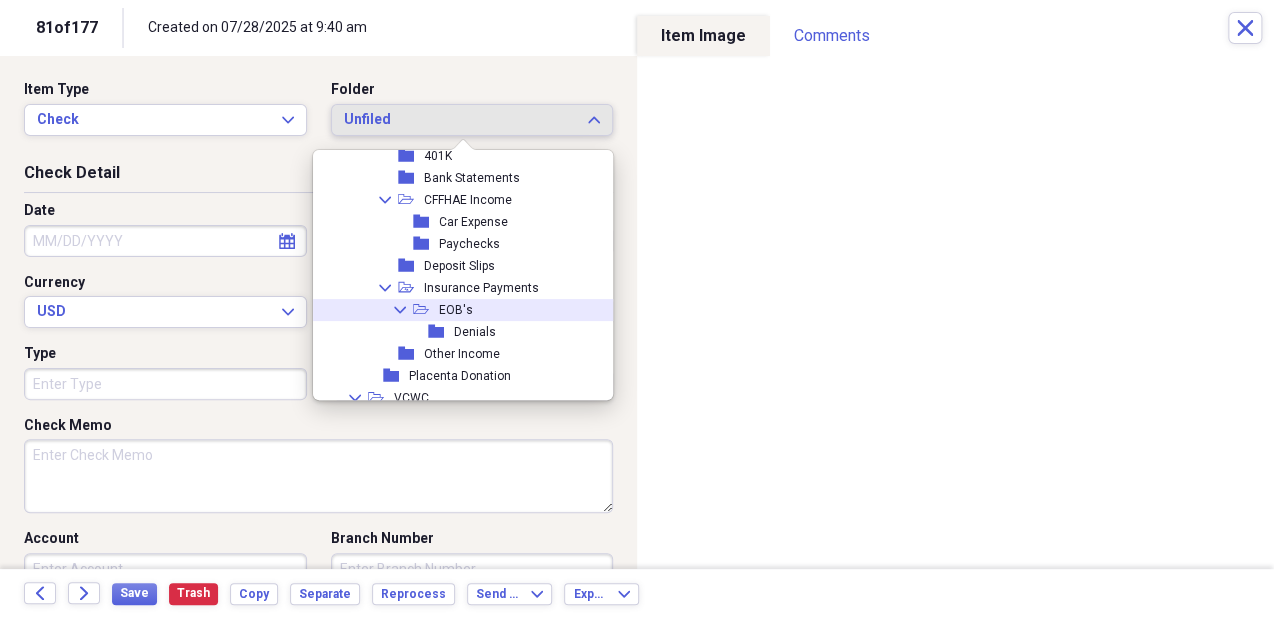 click on "Collapse open-folder EOB's" at bounding box center (458, 310) 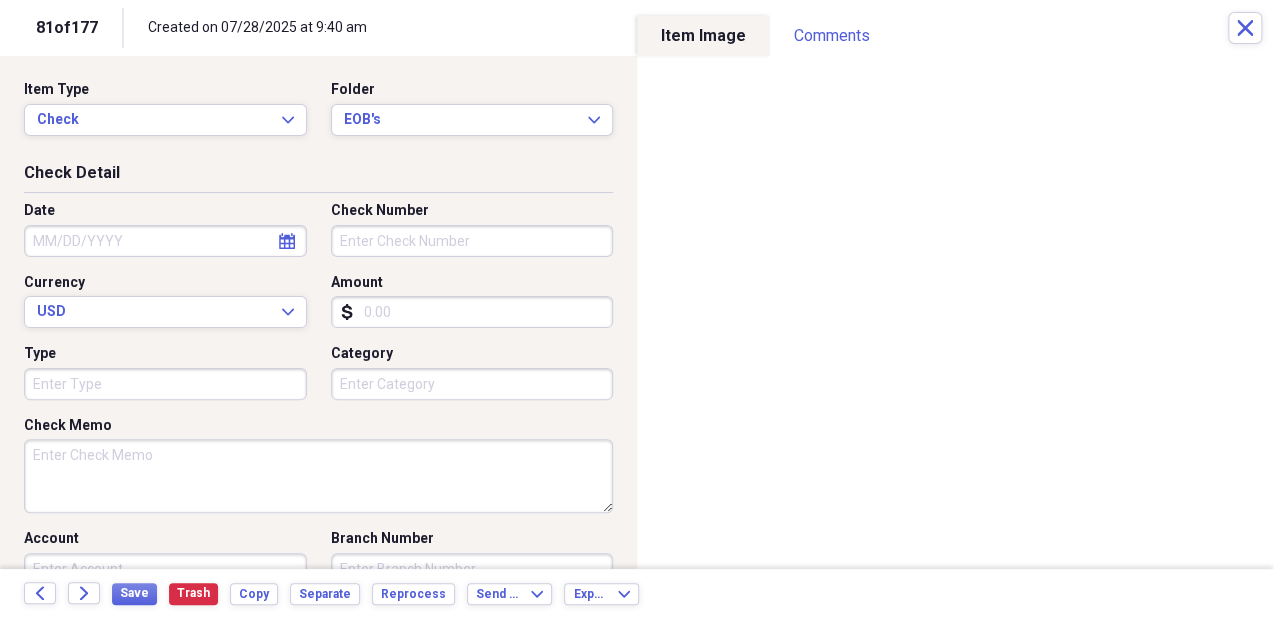 click 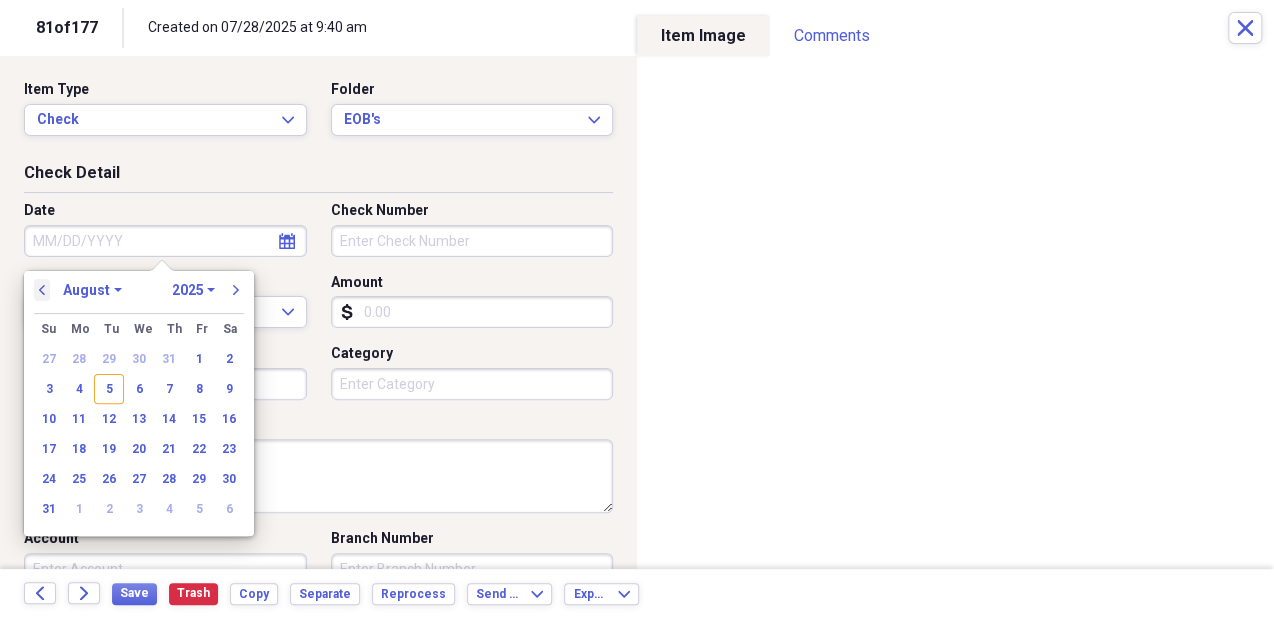 click on "previous" at bounding box center [42, 290] 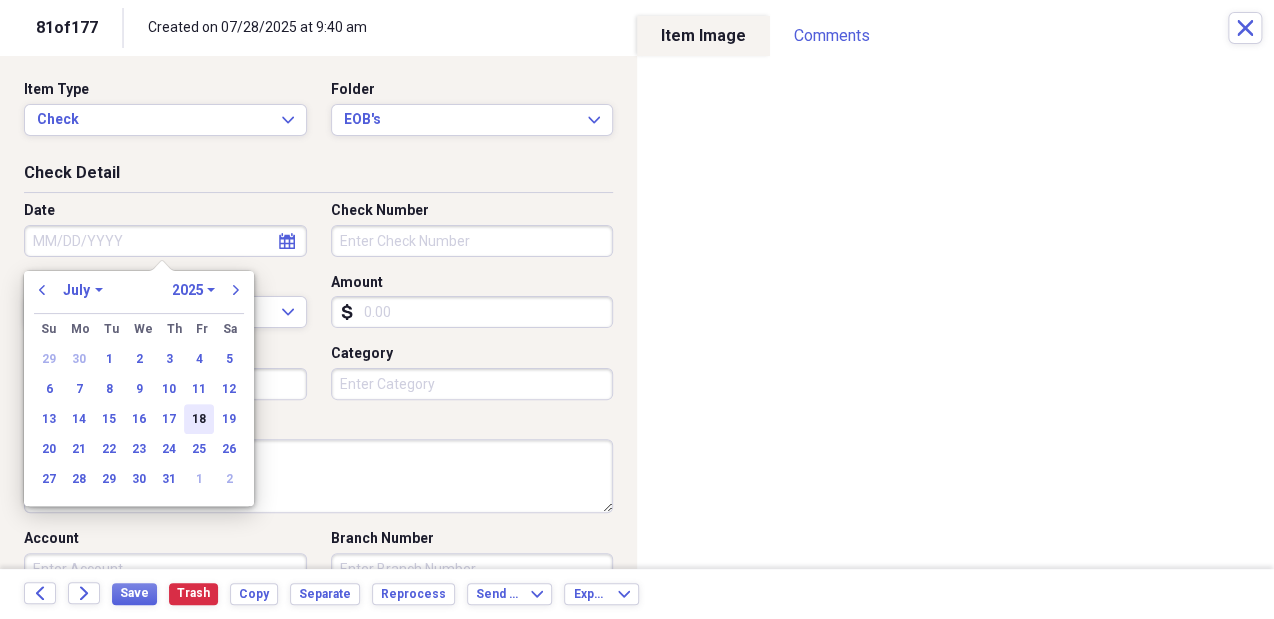 click on "18" at bounding box center (199, 419) 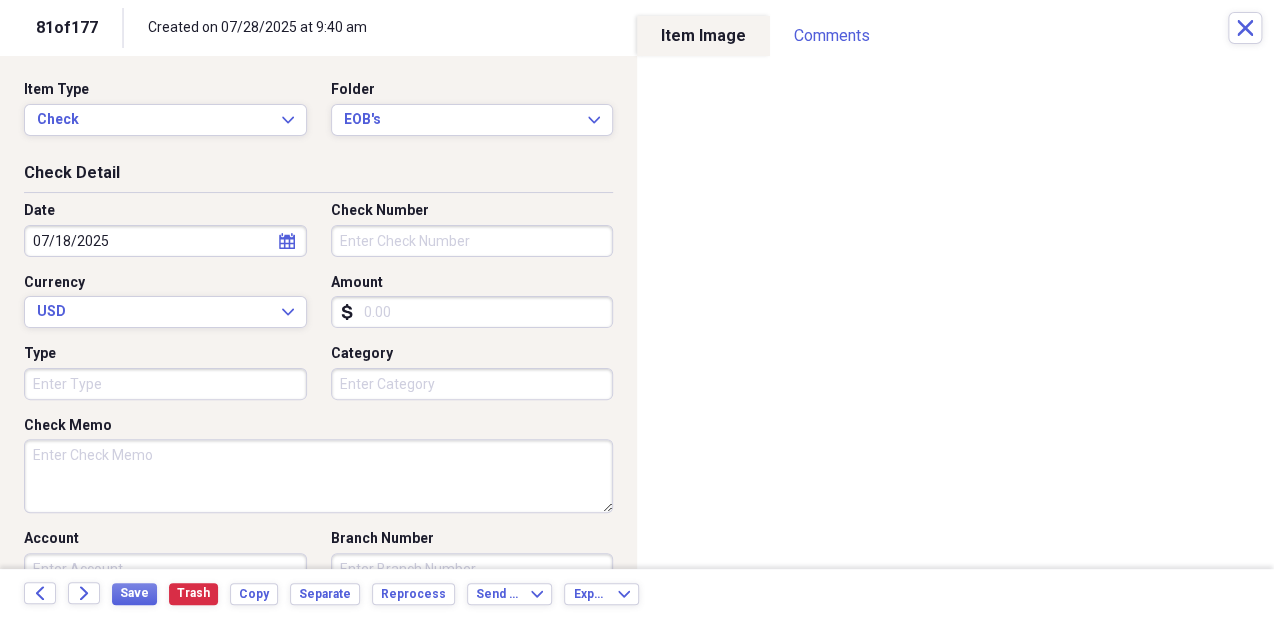 click on "Amount" at bounding box center (472, 312) 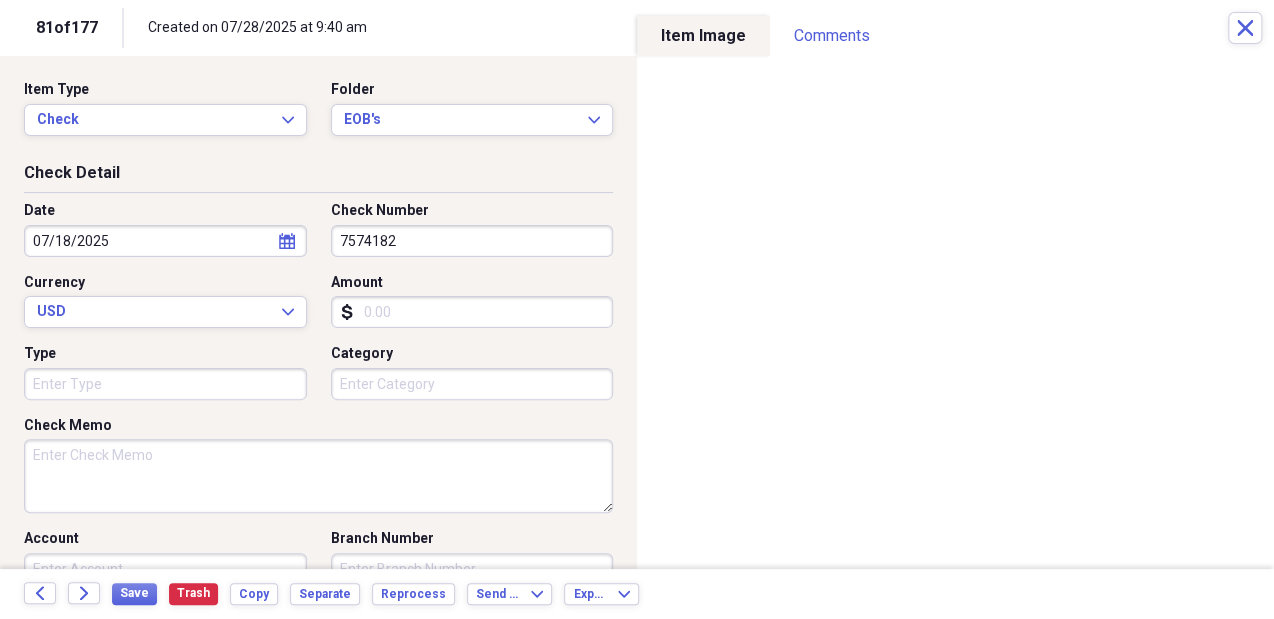 type on "7574182" 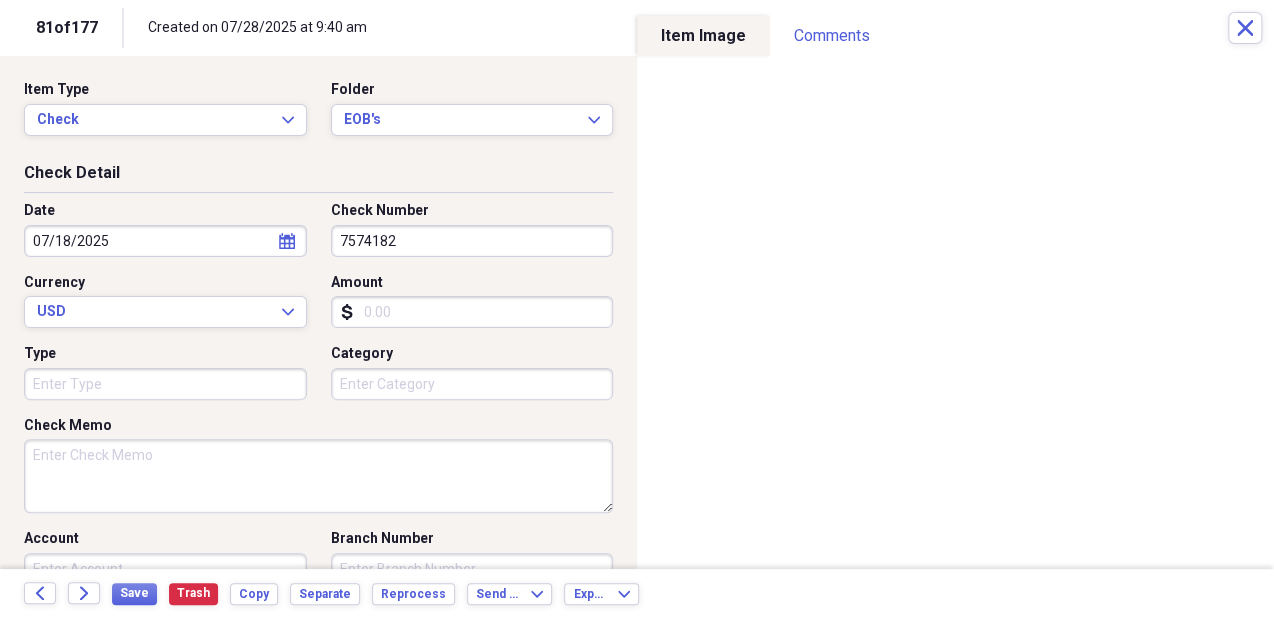 click on "Amount" at bounding box center [472, 312] 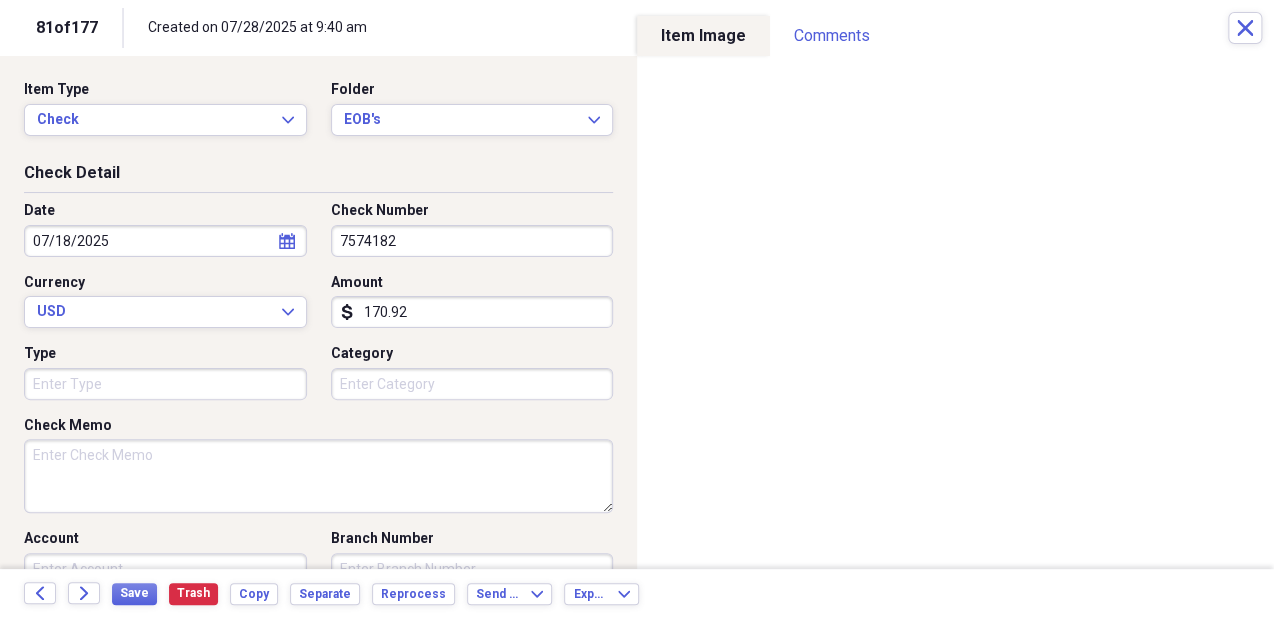 type on "170.92" 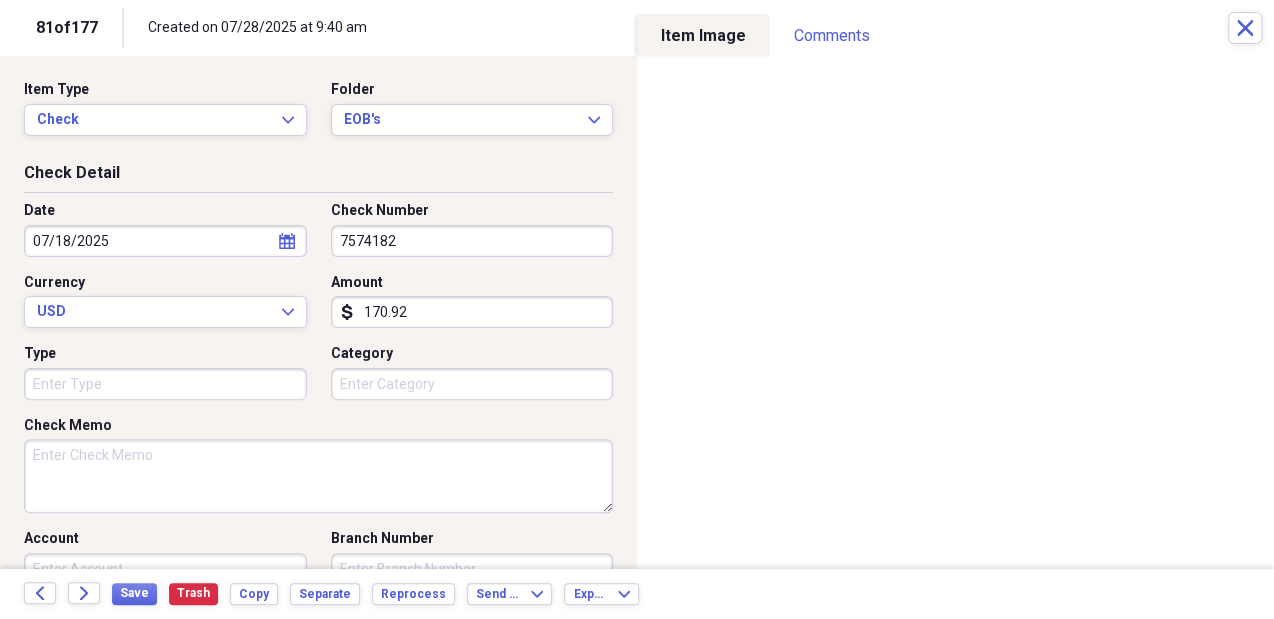 click on "Check Memo" at bounding box center (318, 476) 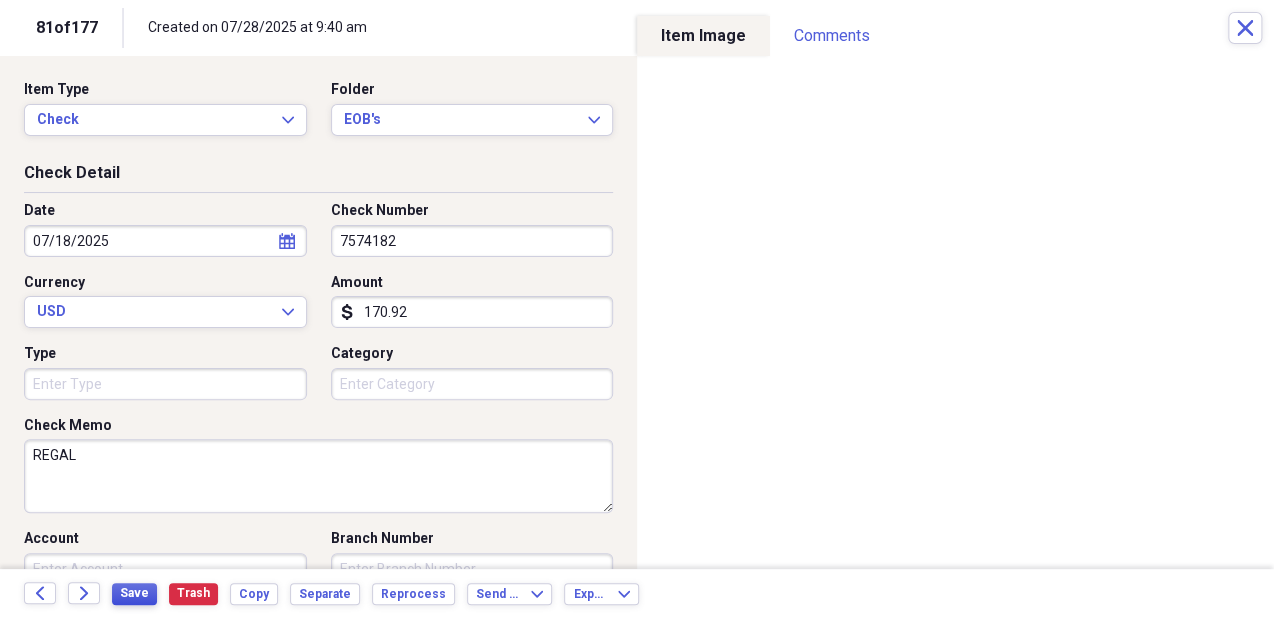 type on "REGAL" 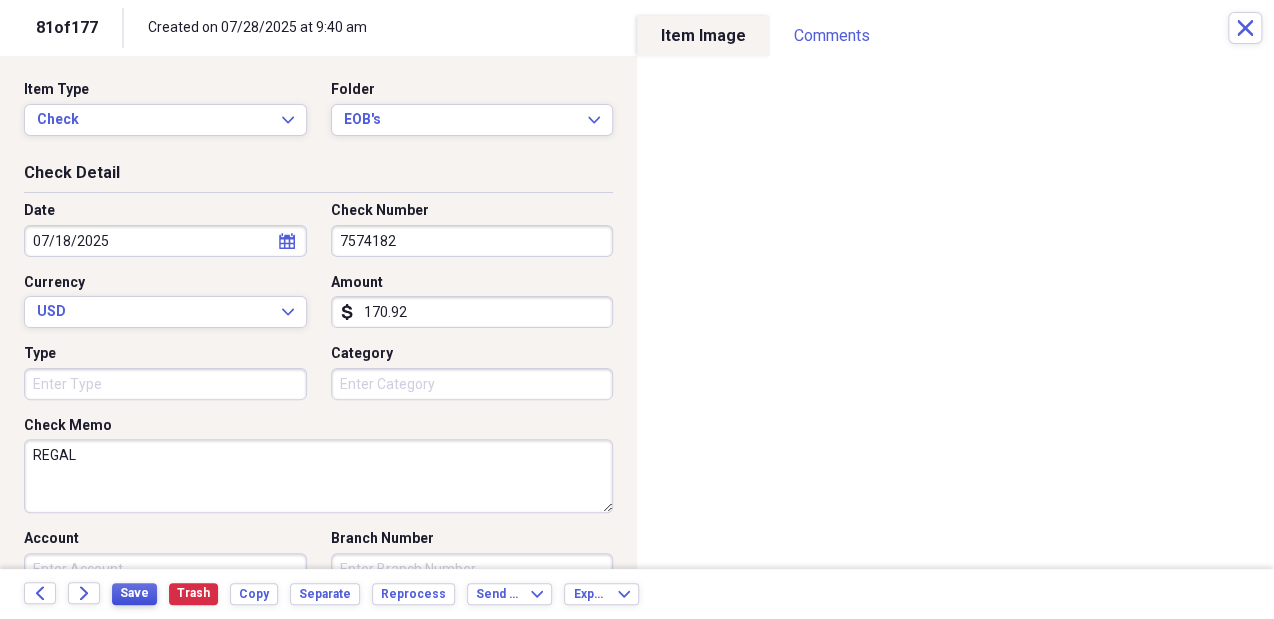 click on "Save" at bounding box center [134, 593] 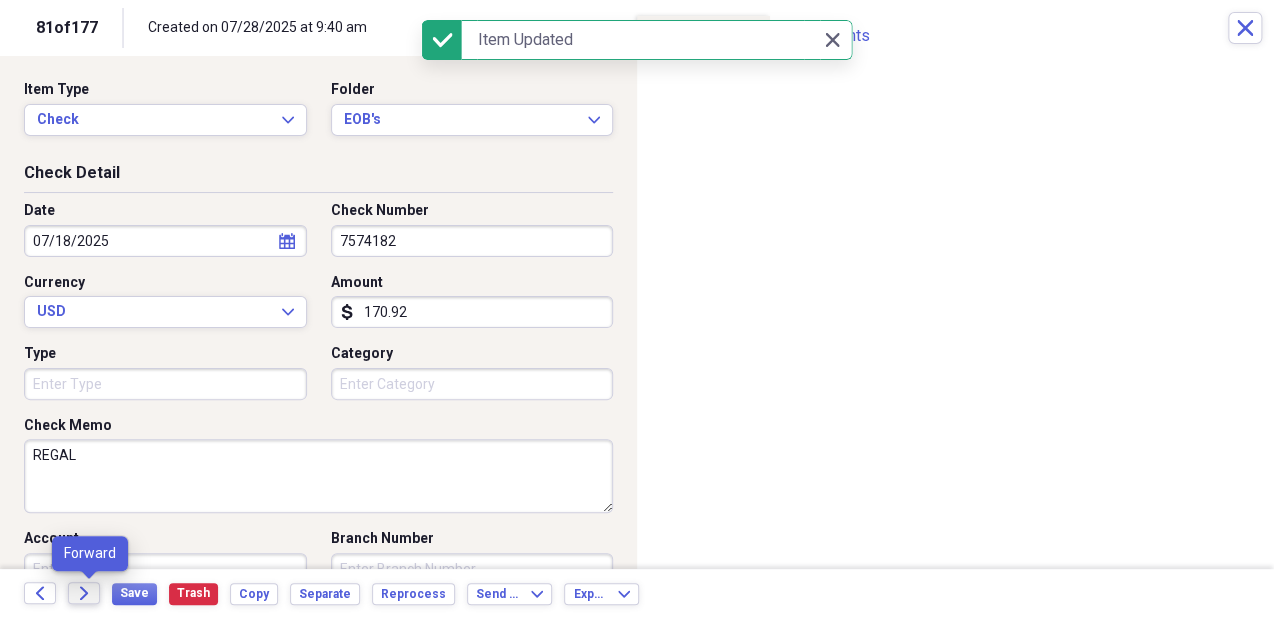 click 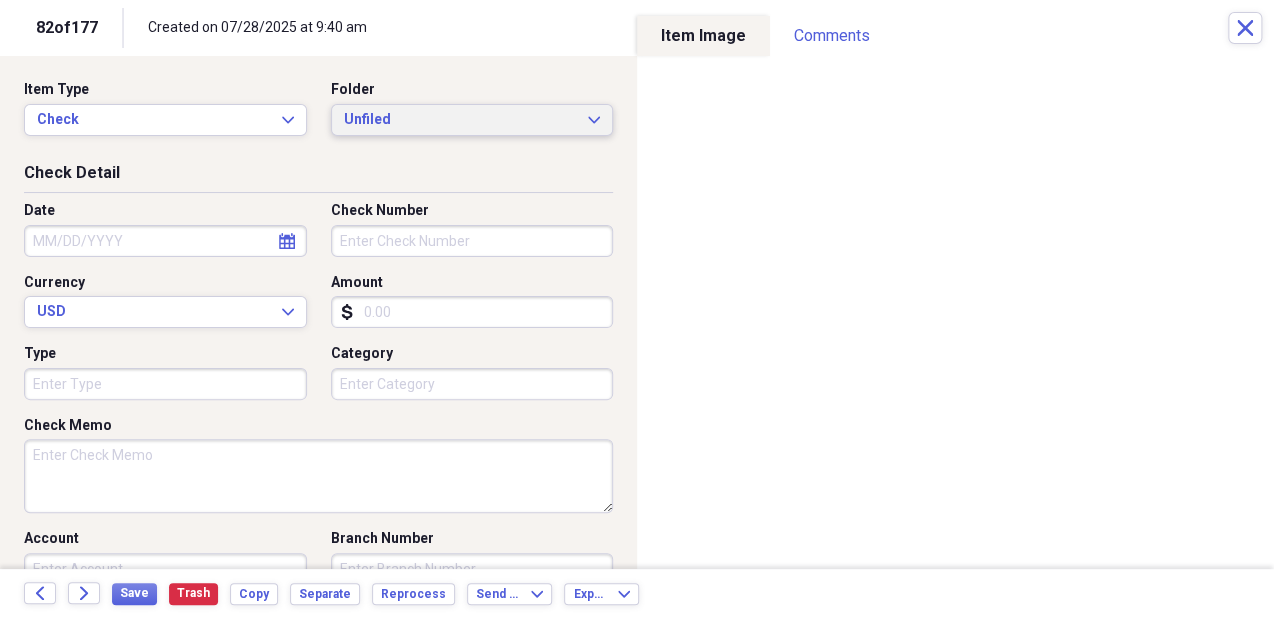 click on "Unfiled" at bounding box center [460, 120] 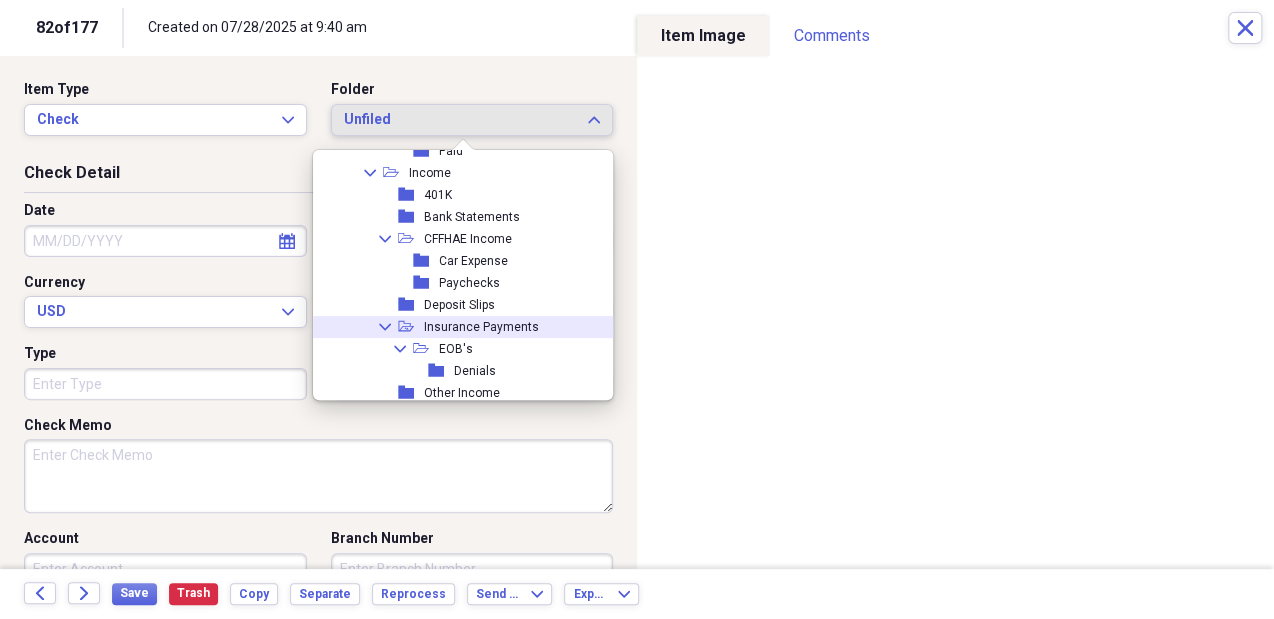 scroll, scrollTop: 736, scrollLeft: 0, axis: vertical 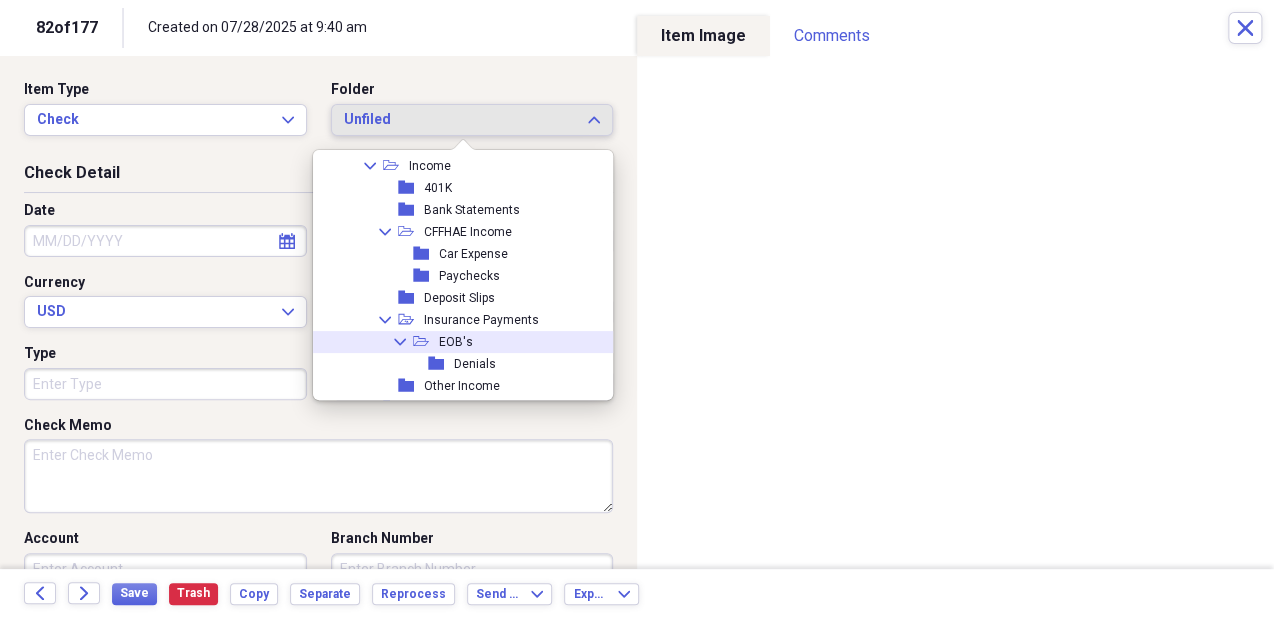 click on "Collapse open-folder EOB's" at bounding box center (458, 342) 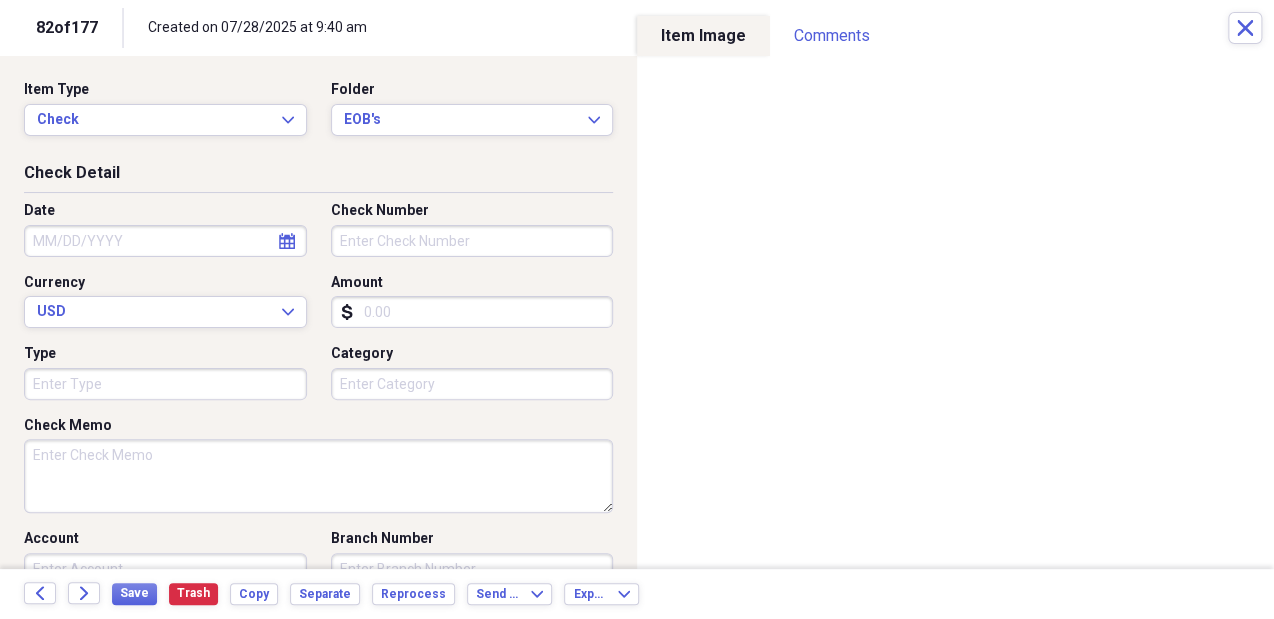 click on "Date calendar Calendar Check Number Currency USD Expand Amount dollar-sign Type Category" at bounding box center [318, 308] 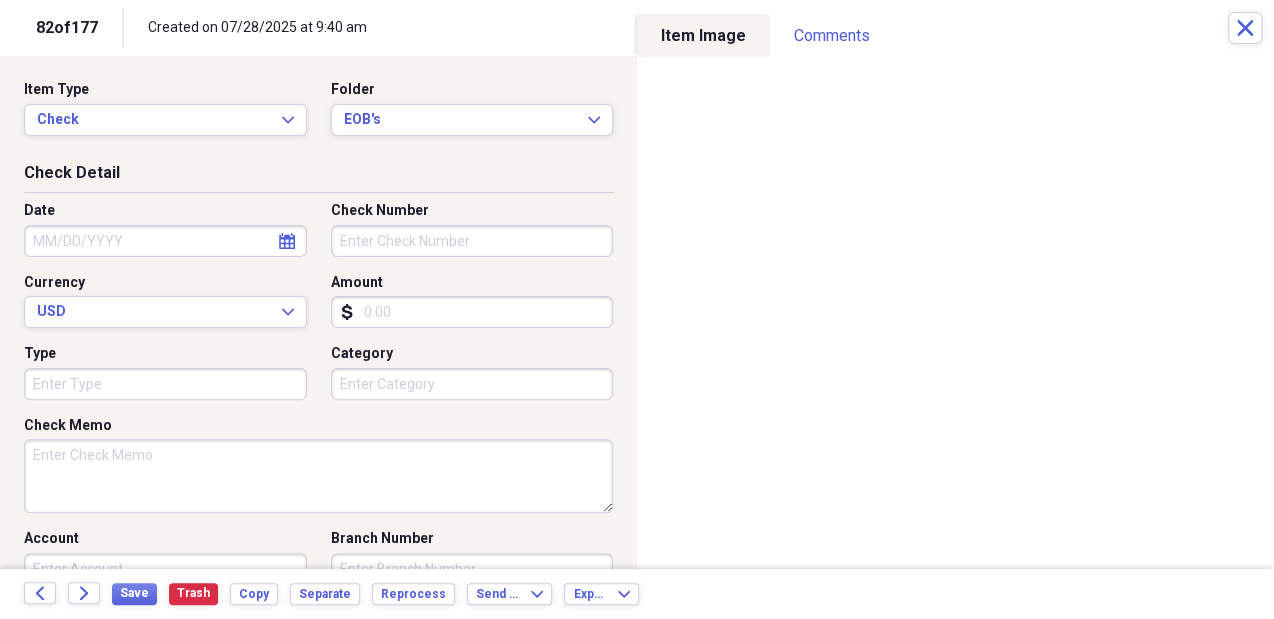 click on "Check Number" at bounding box center (472, 241) 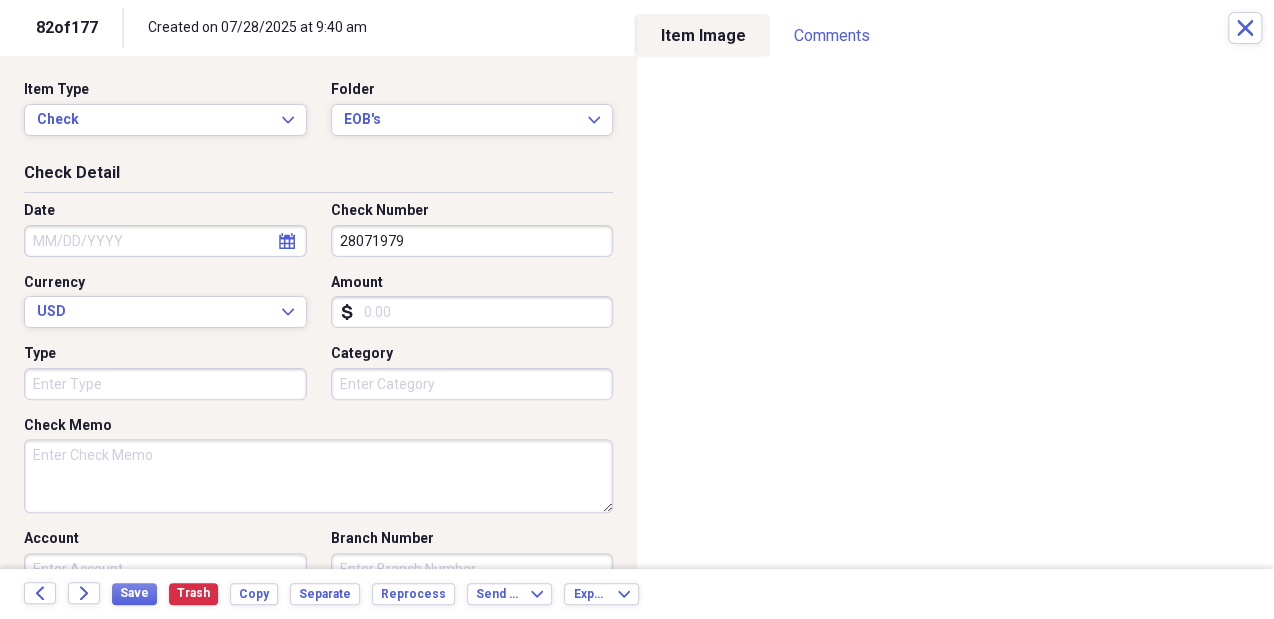 type on "28071979" 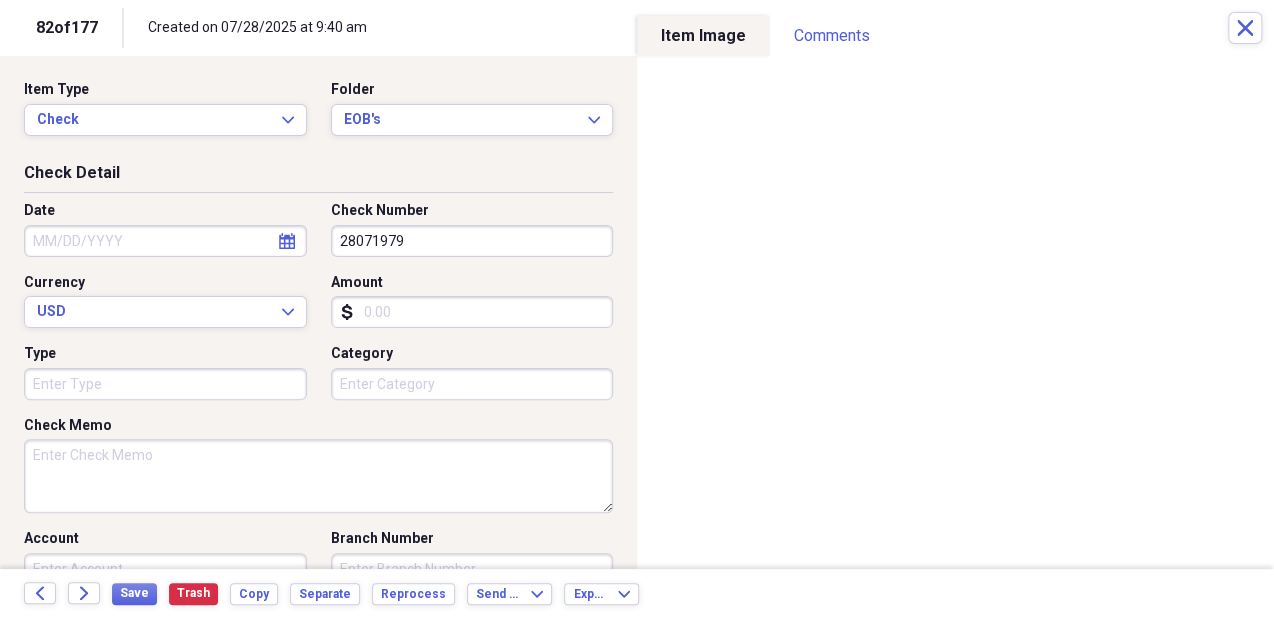 click on "Date" at bounding box center [165, 241] 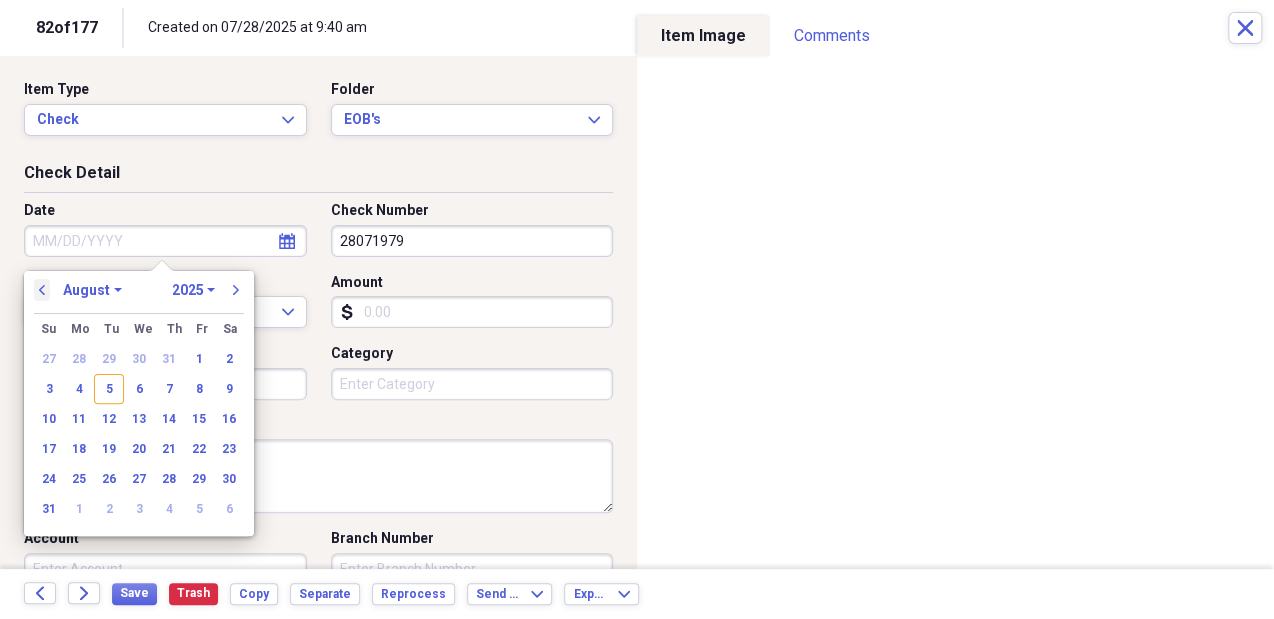 click on "previous" at bounding box center [42, 290] 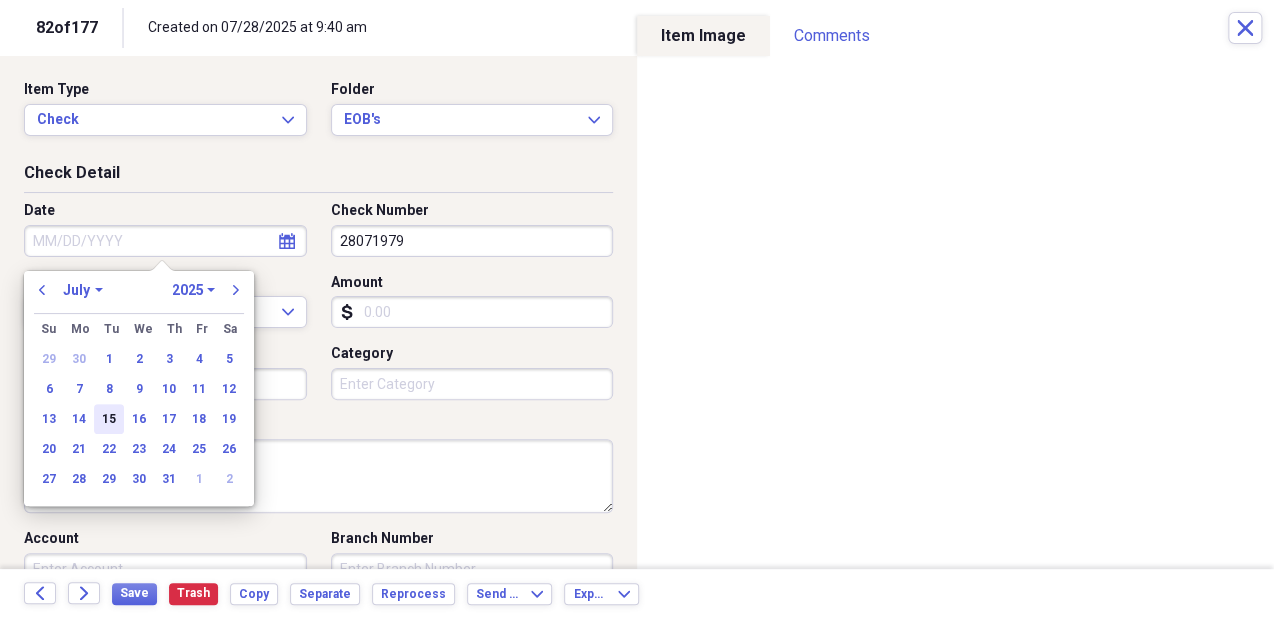 click on "15" at bounding box center [109, 419] 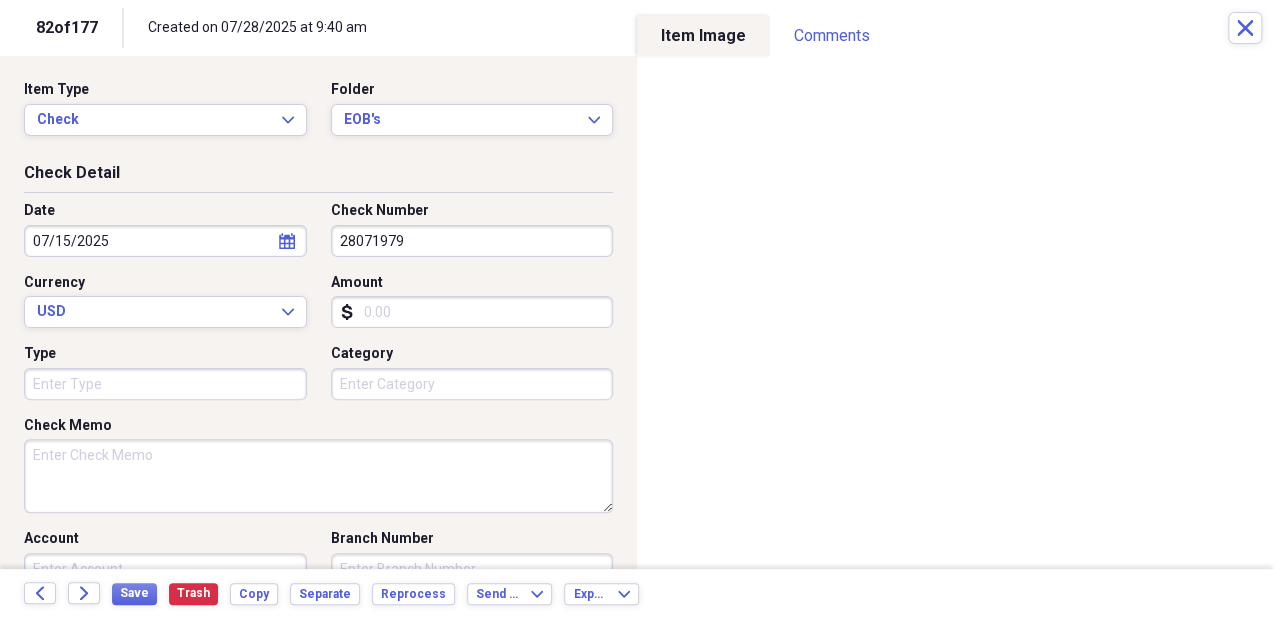 click on "Amount" at bounding box center (472, 312) 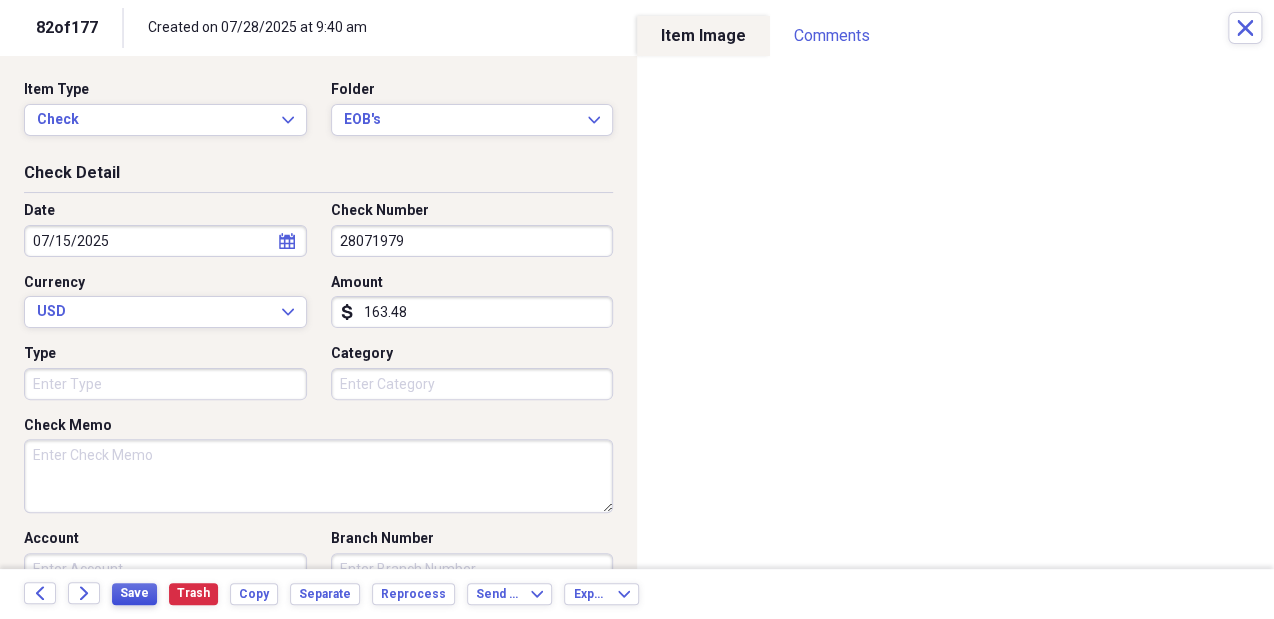 type on "163.48" 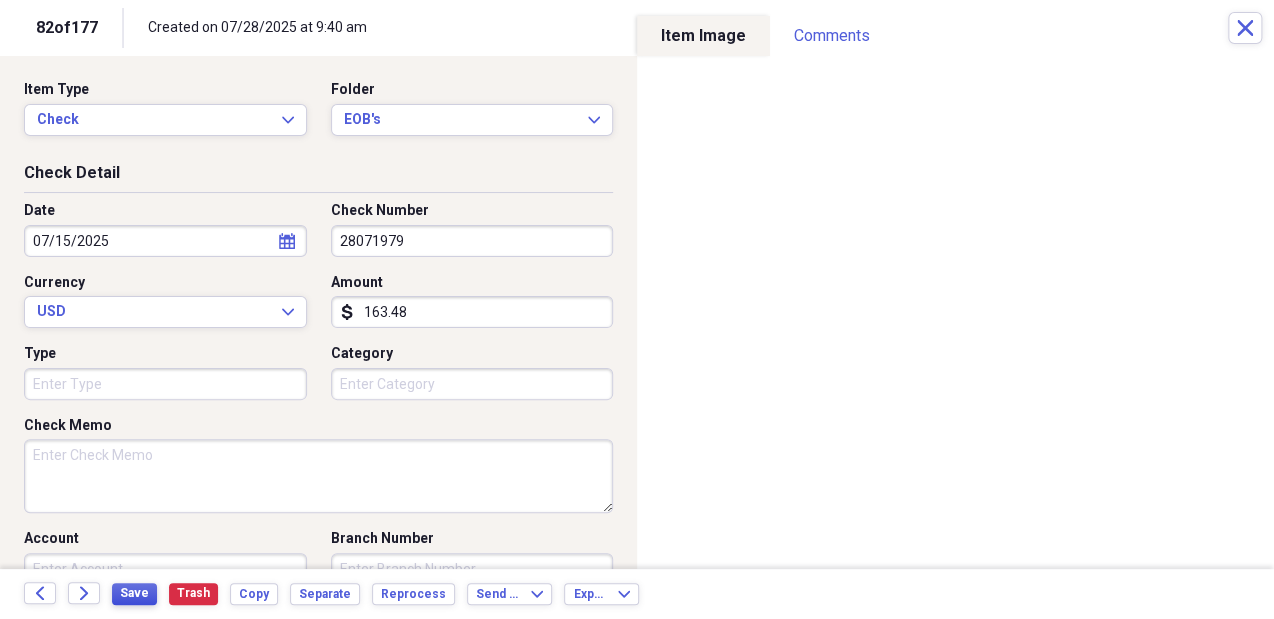 click on "Save" at bounding box center [134, 593] 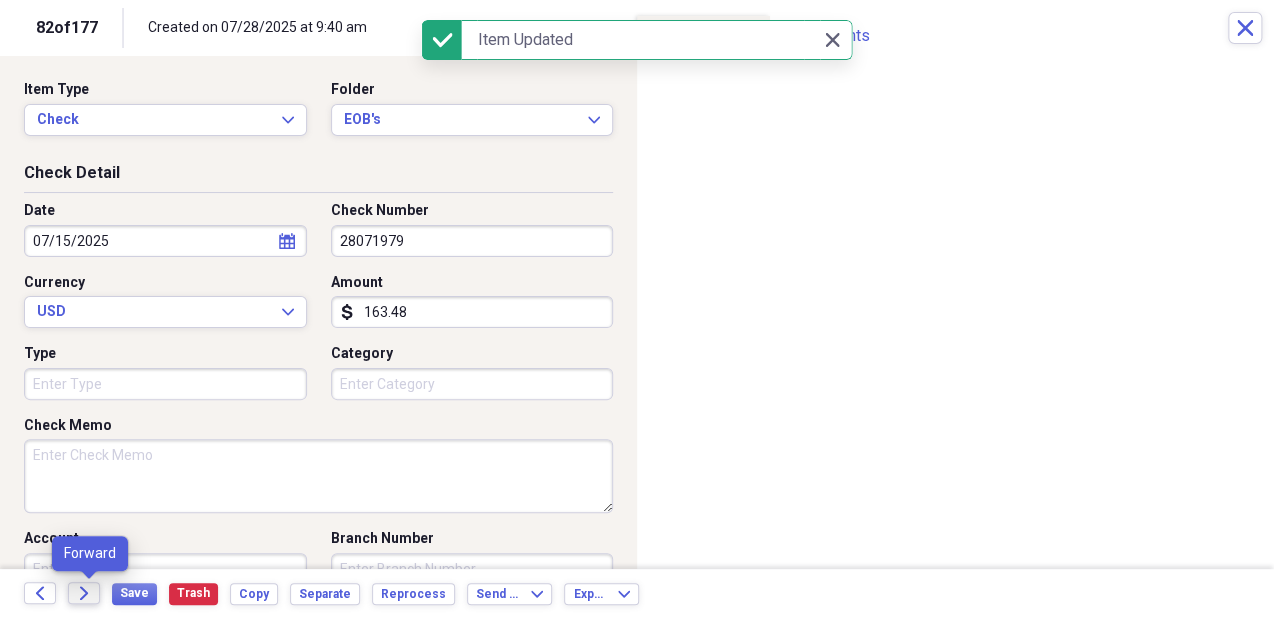 click on "Forward" 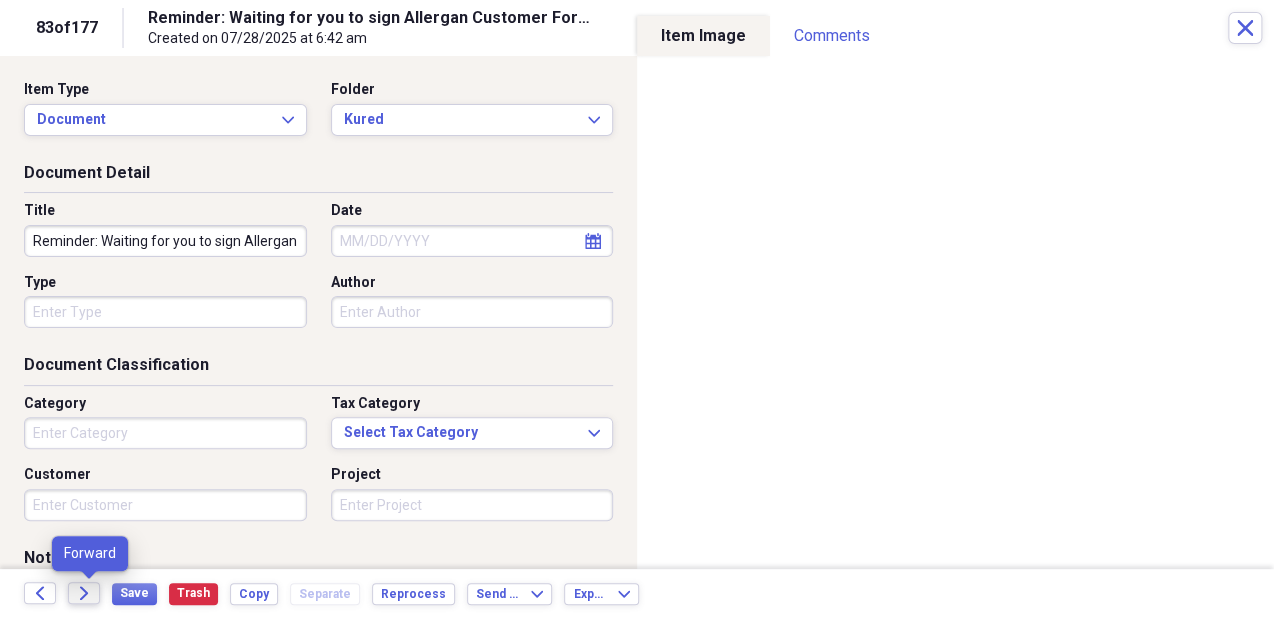 click on "Forward" 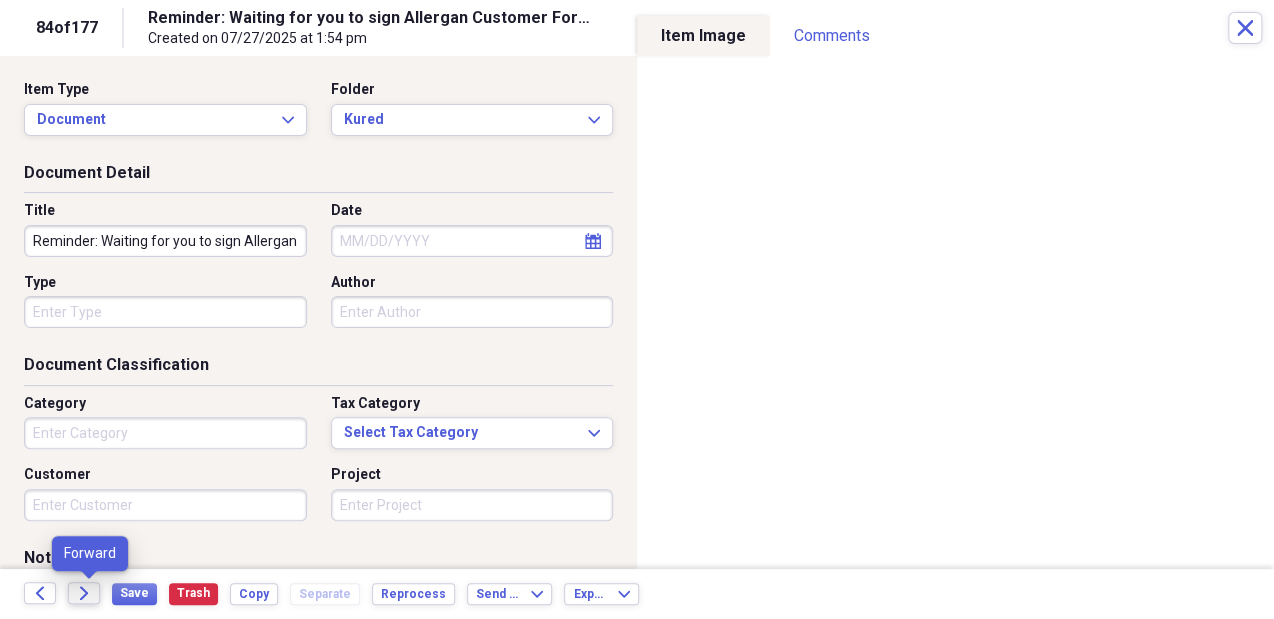click on "Forward" 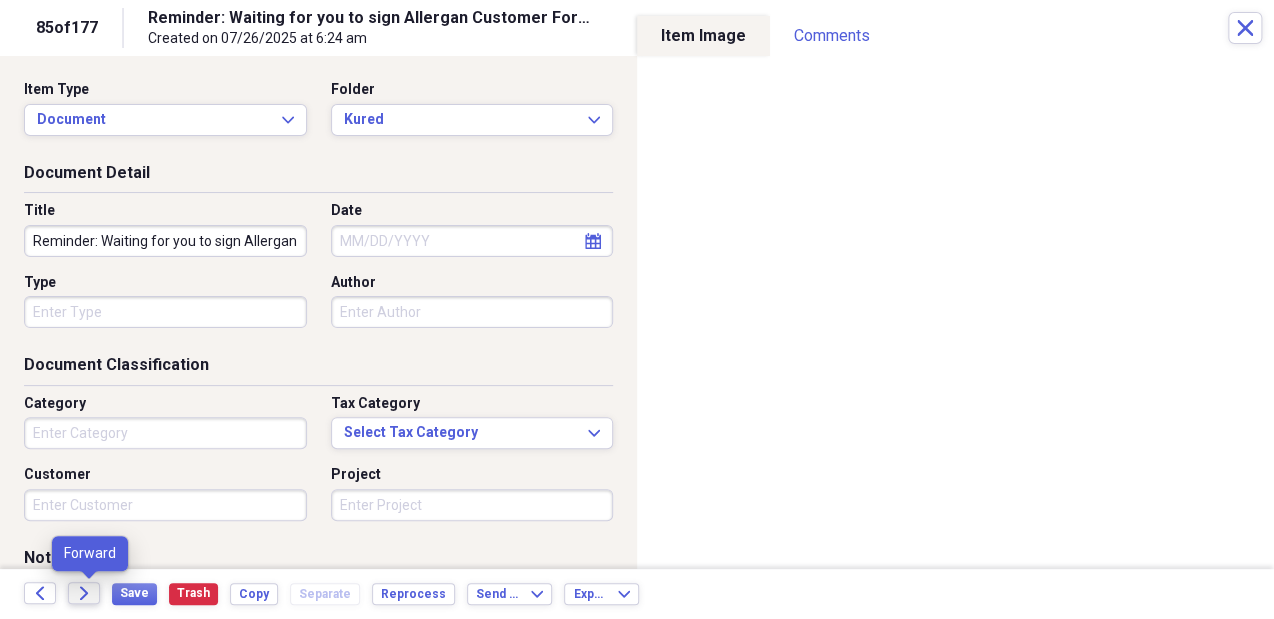 click on "Forward" 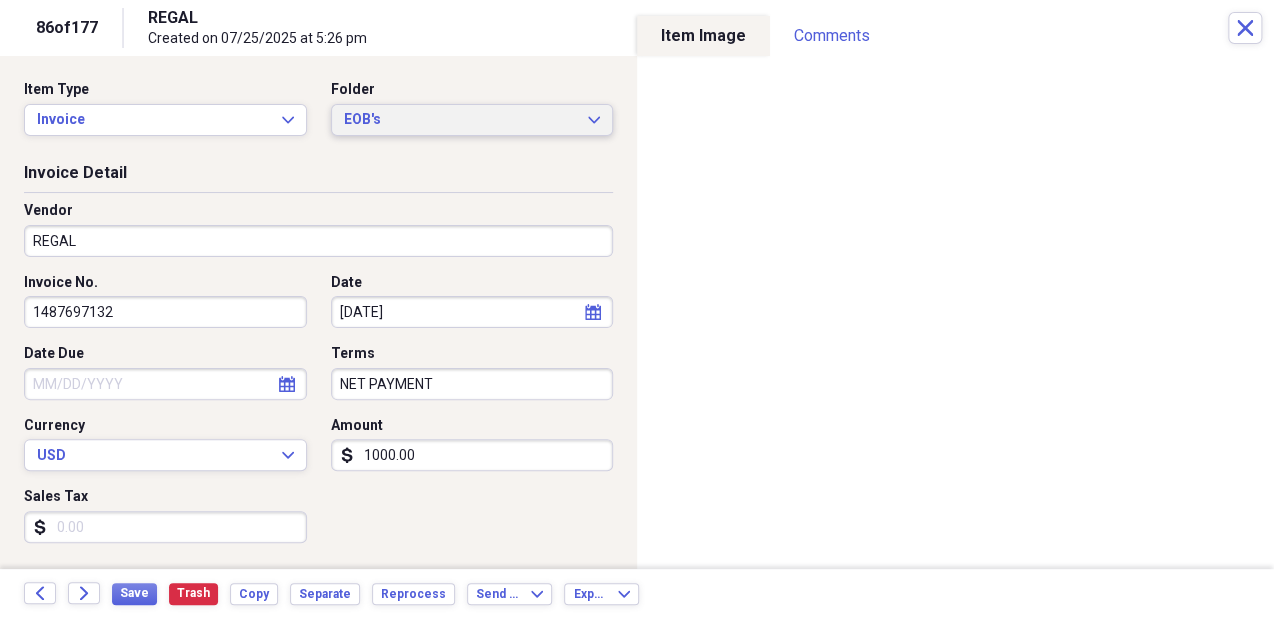 click on "EOB's" at bounding box center (460, 120) 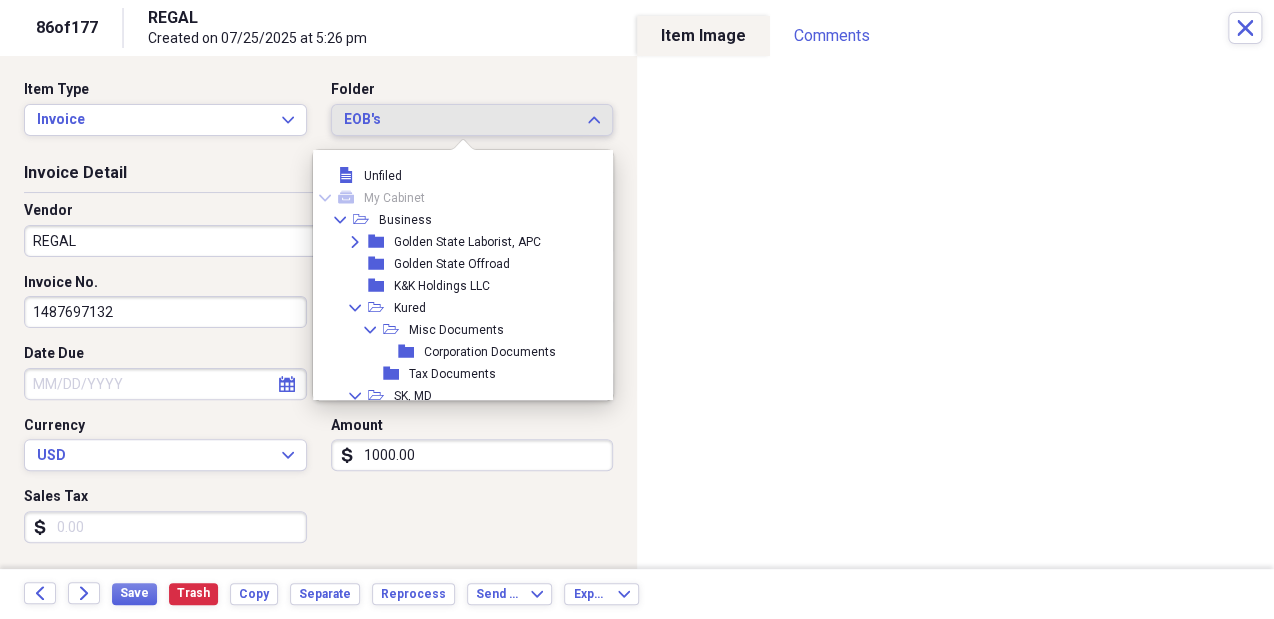 scroll, scrollTop: 808, scrollLeft: 0, axis: vertical 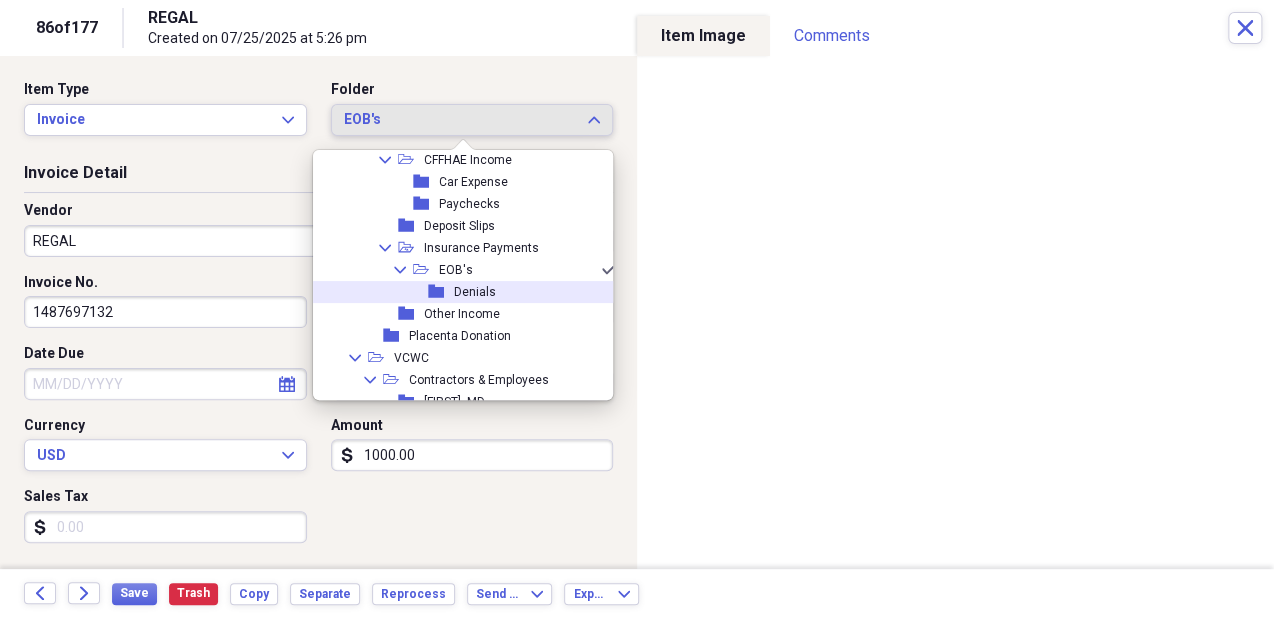 click on "Denials" at bounding box center (475, 292) 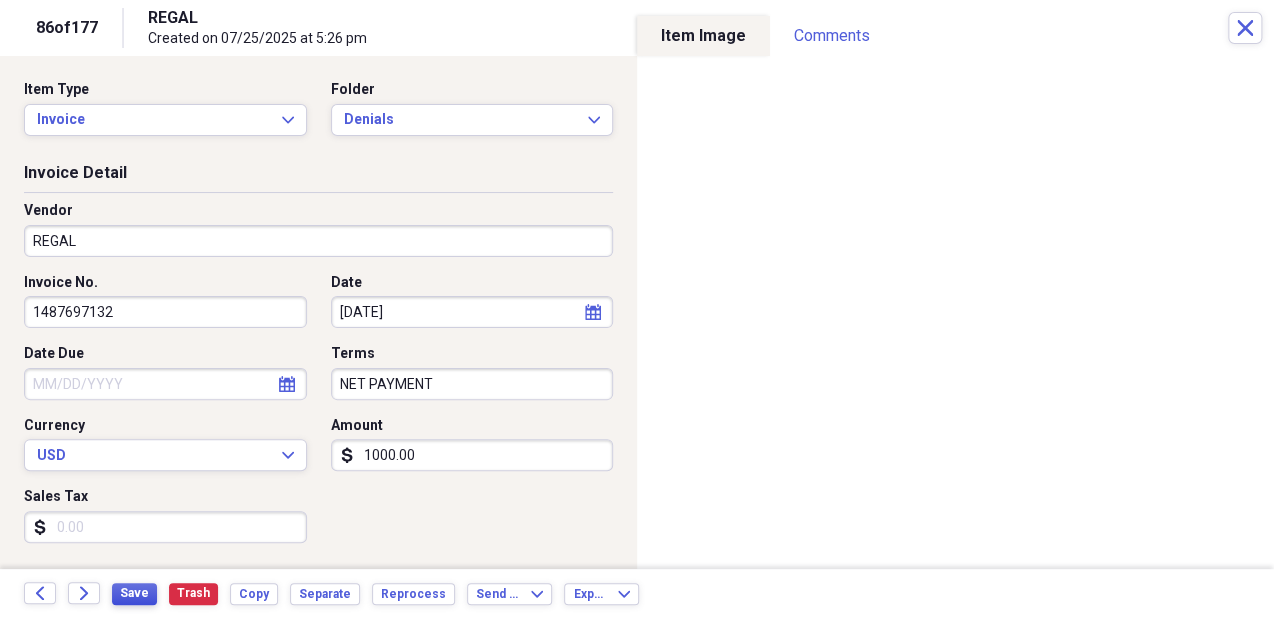 click on "Save" at bounding box center [134, 593] 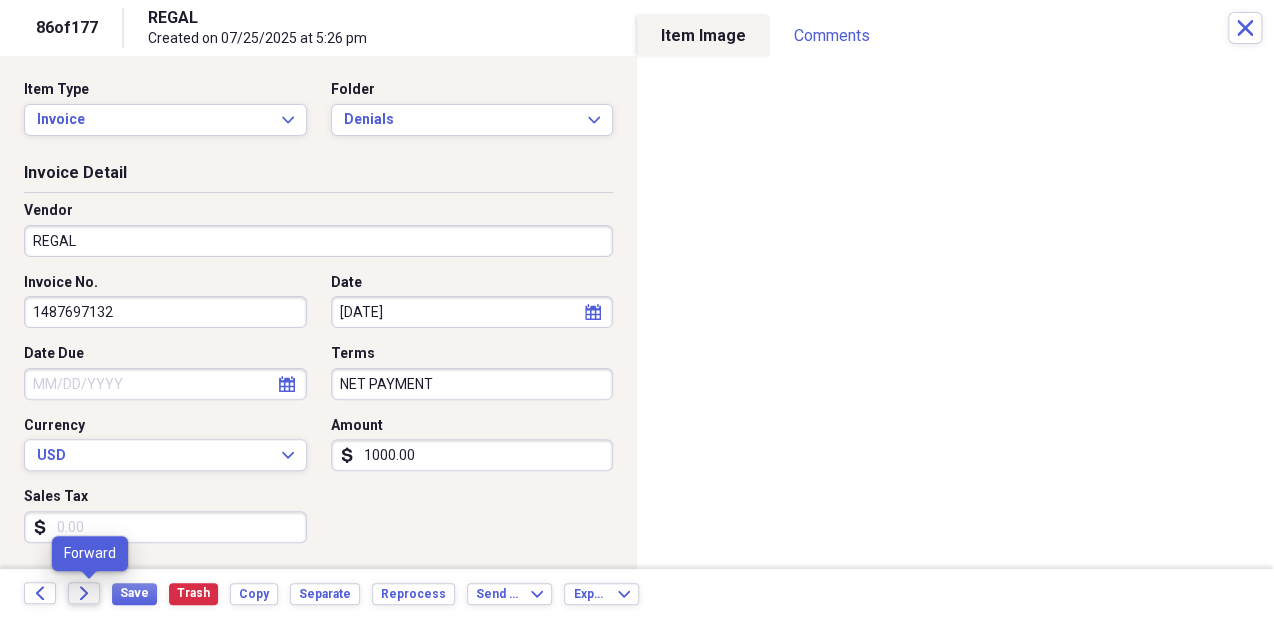 click 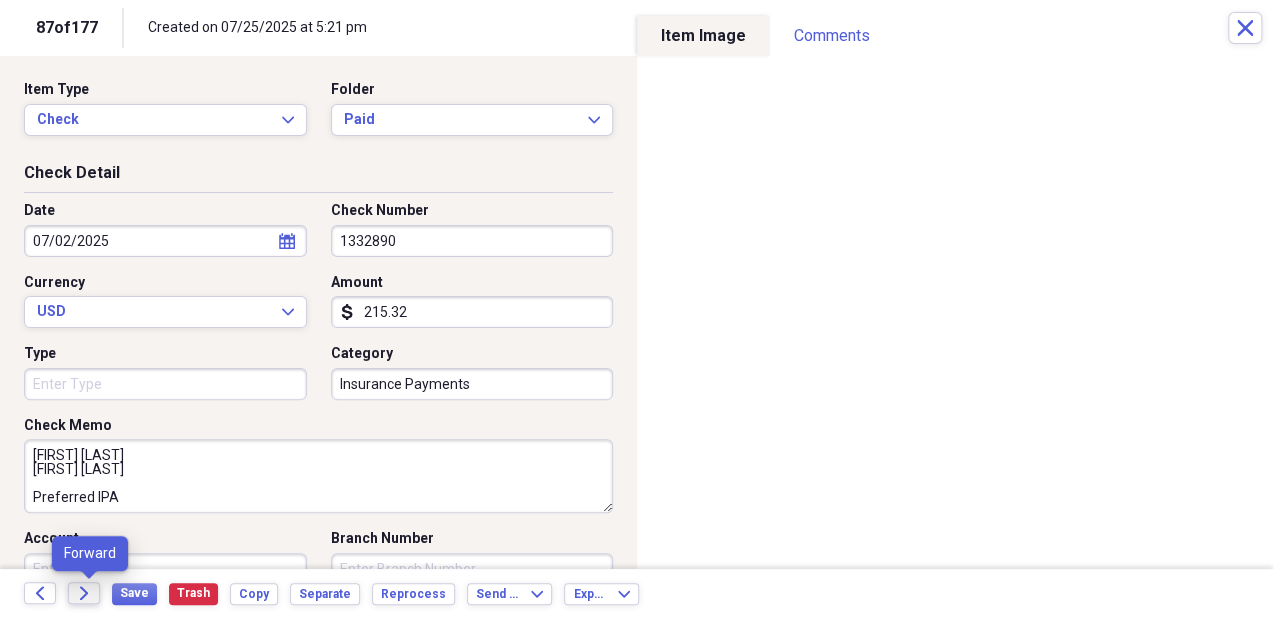 click on "Forward" 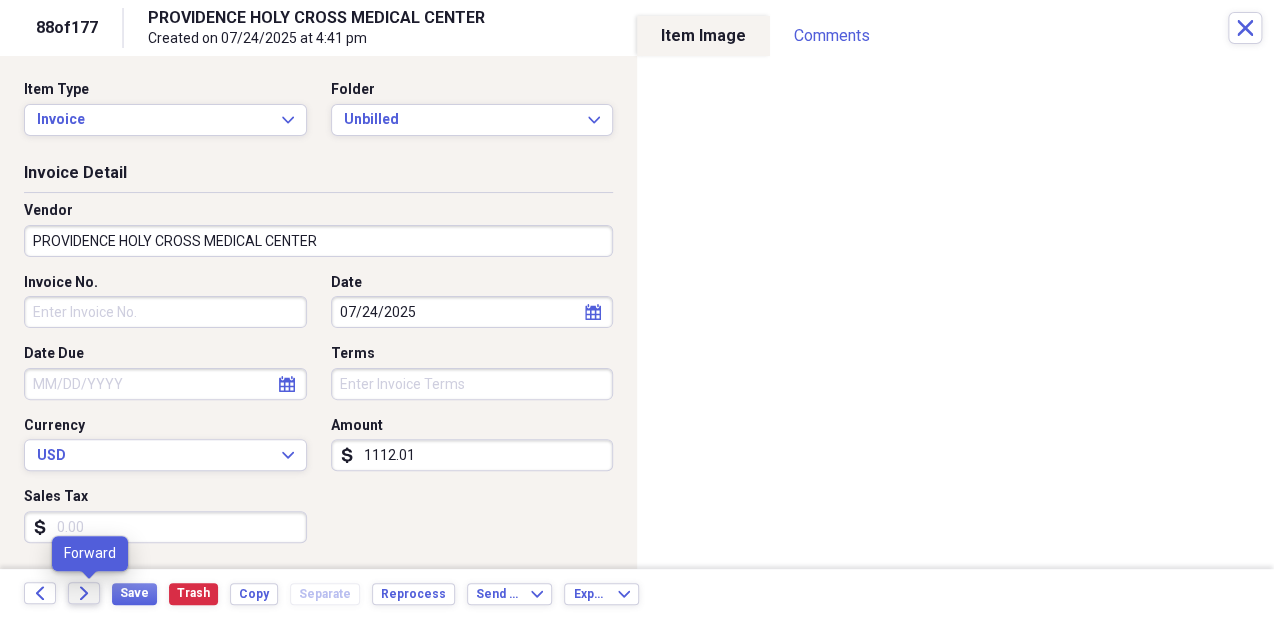 click 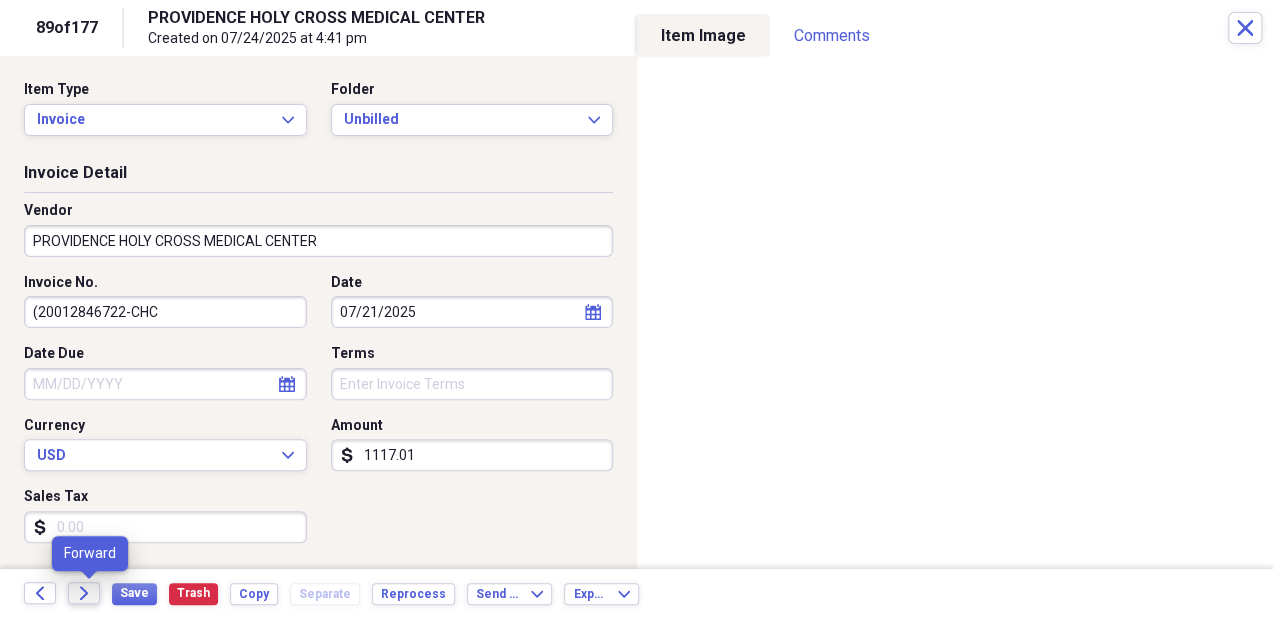 click on "Forward" 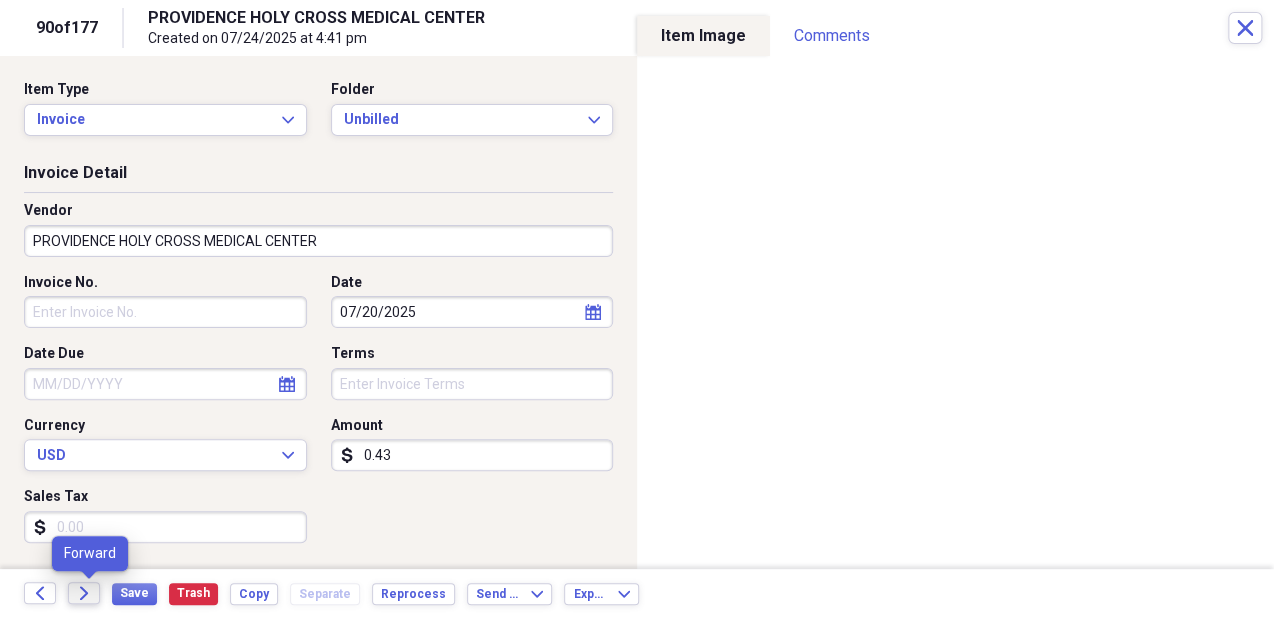 click on "Forward" 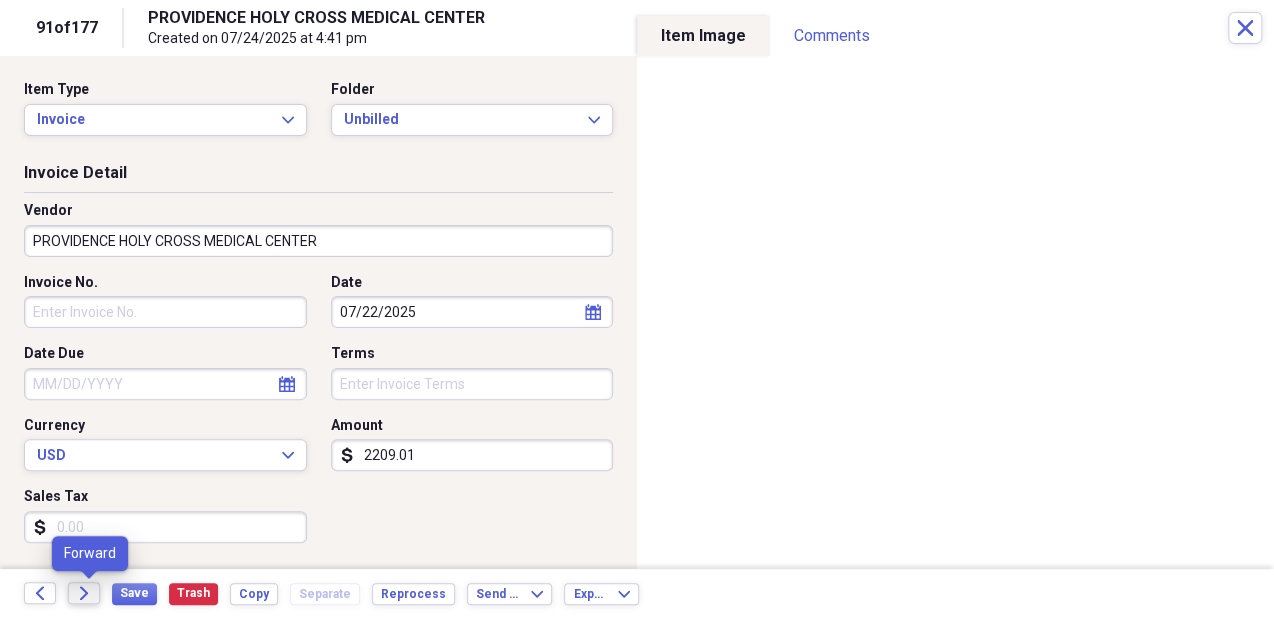 click on "Forward" 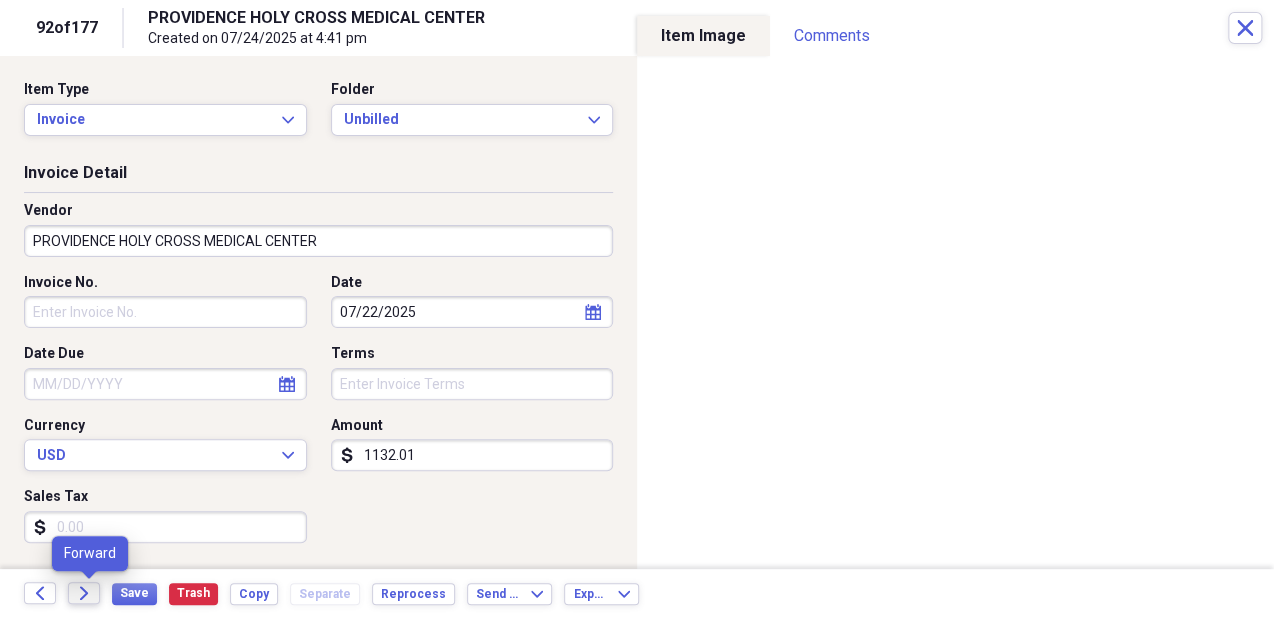 click on "Forward" at bounding box center (84, 593) 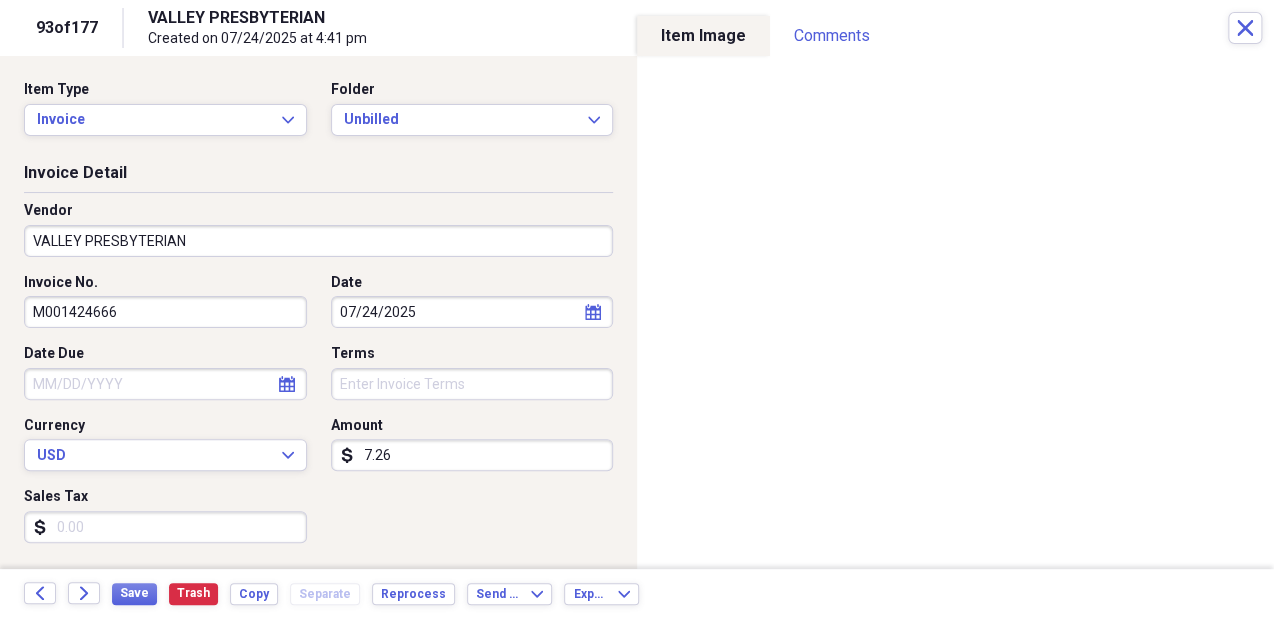 click on "Invoice No. M001424666 Date 07/24/2025 calendar Calendar Date Due calendar Calendar Terms Currency USD Expand Amount dollar-sign 7.26 Sales Tax dollar-sign" at bounding box center (318, 416) 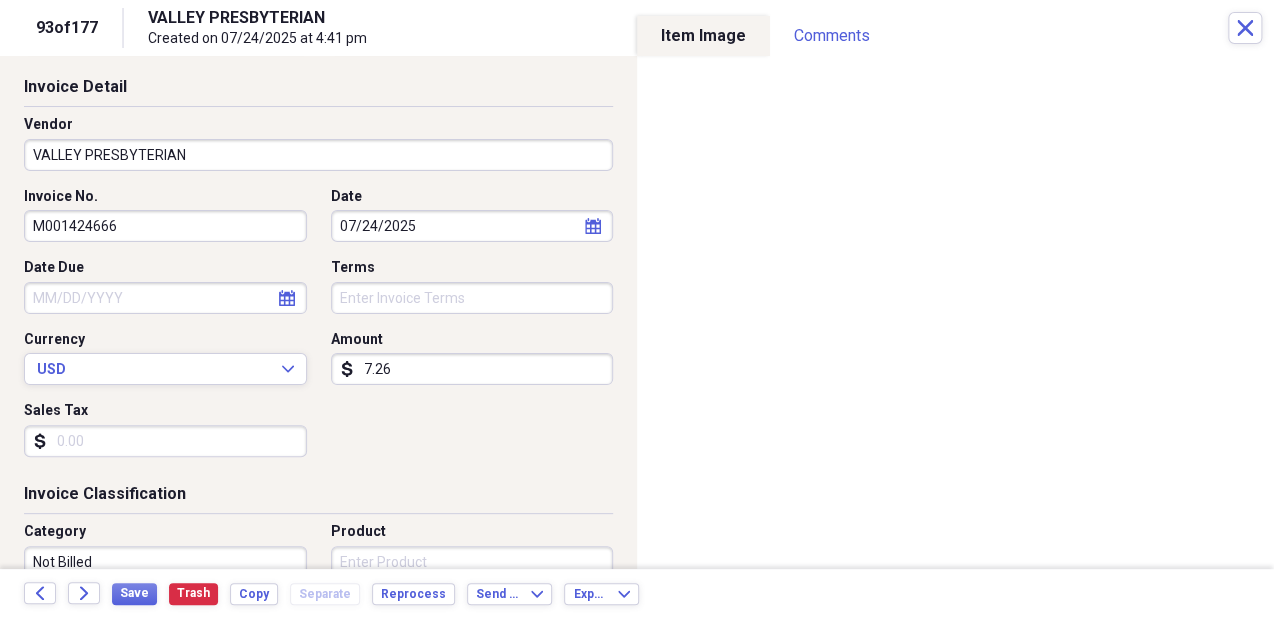 scroll, scrollTop: 0, scrollLeft: 0, axis: both 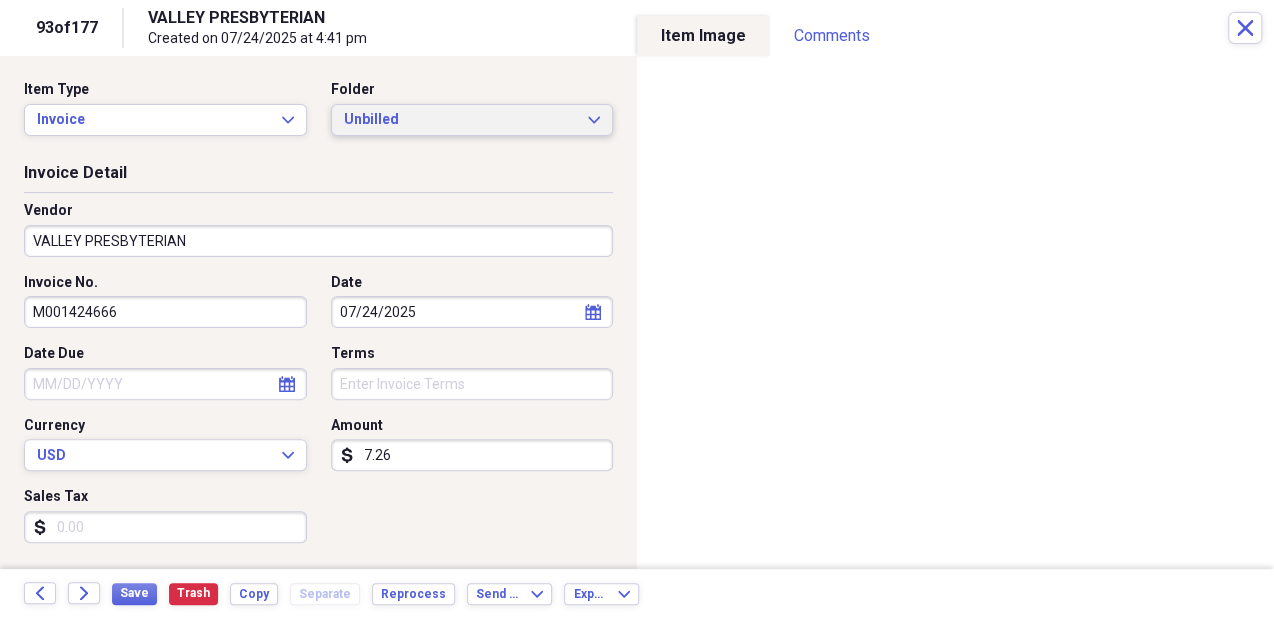 click on "Unbilled" at bounding box center [460, 120] 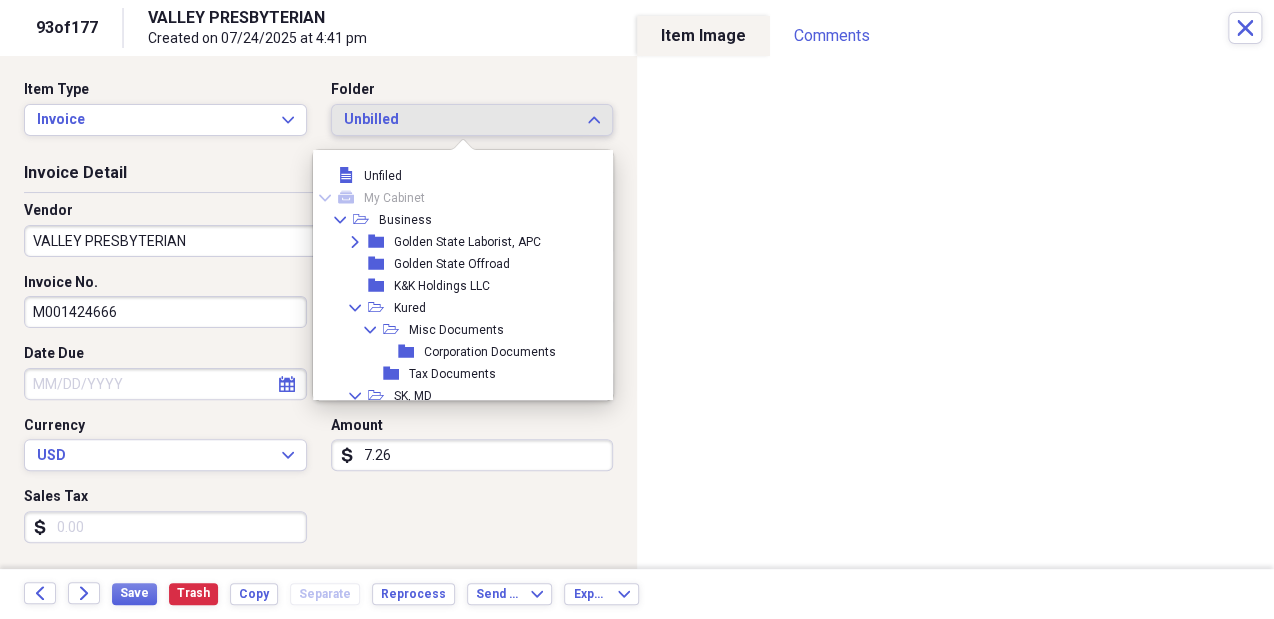 scroll, scrollTop: 215, scrollLeft: 0, axis: vertical 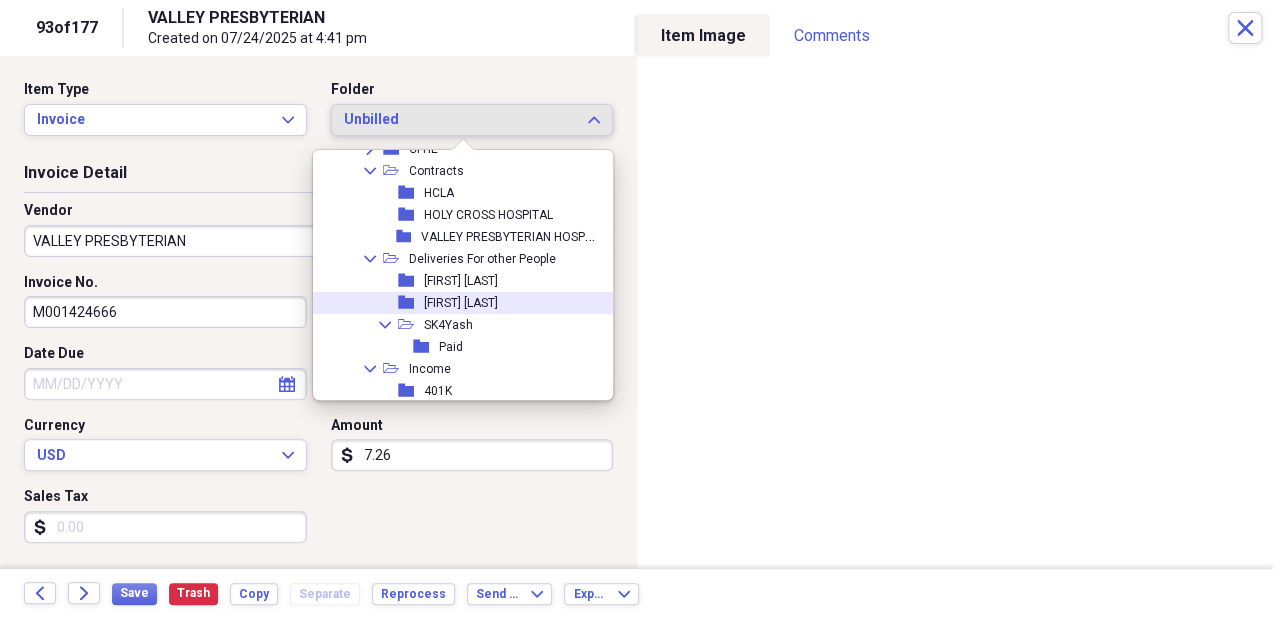 click on "folder Carlos Rodriguez" at bounding box center [458, 303] 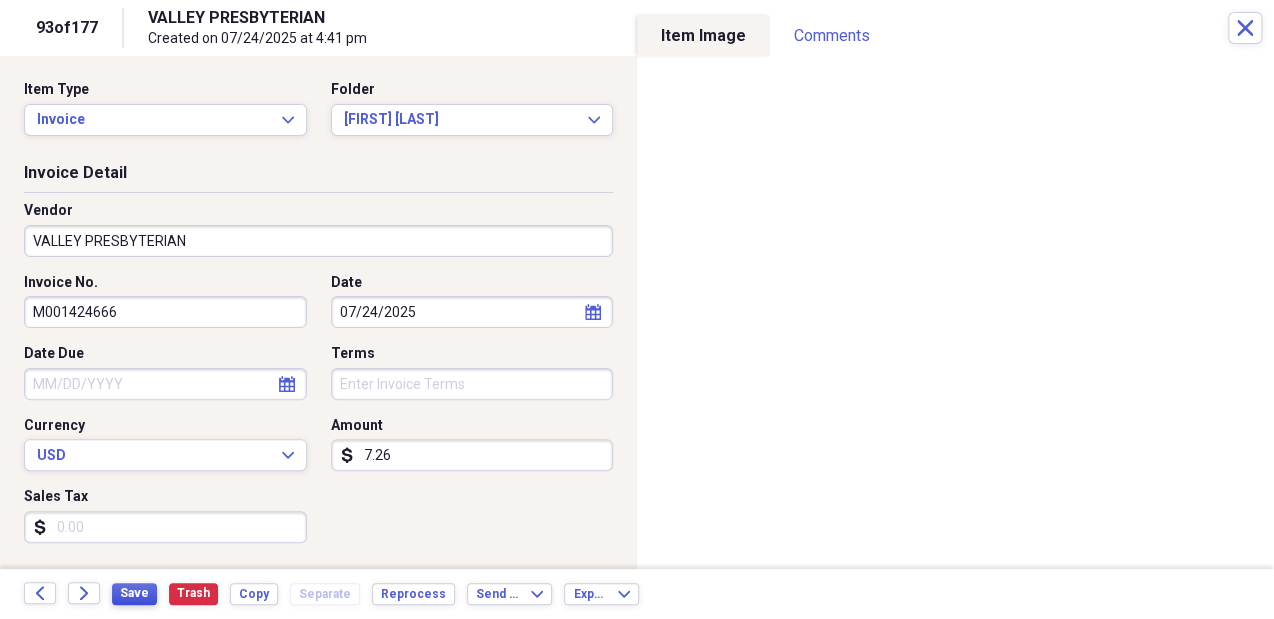 click on "Save" at bounding box center [134, 593] 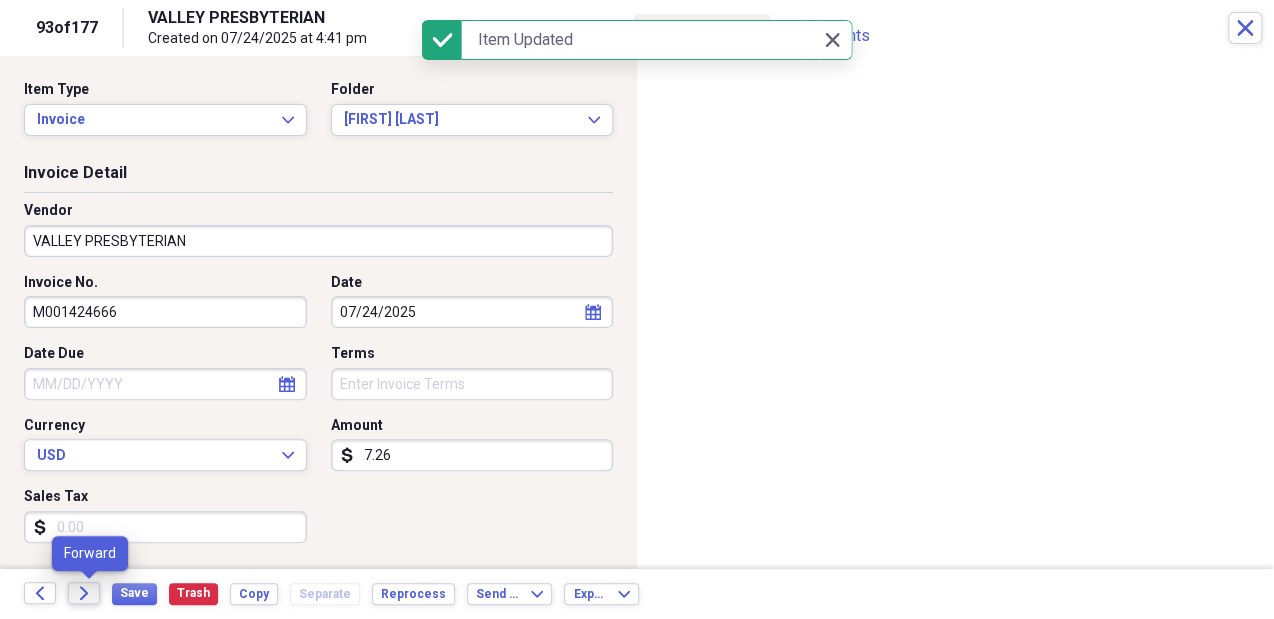 click on "Forward" 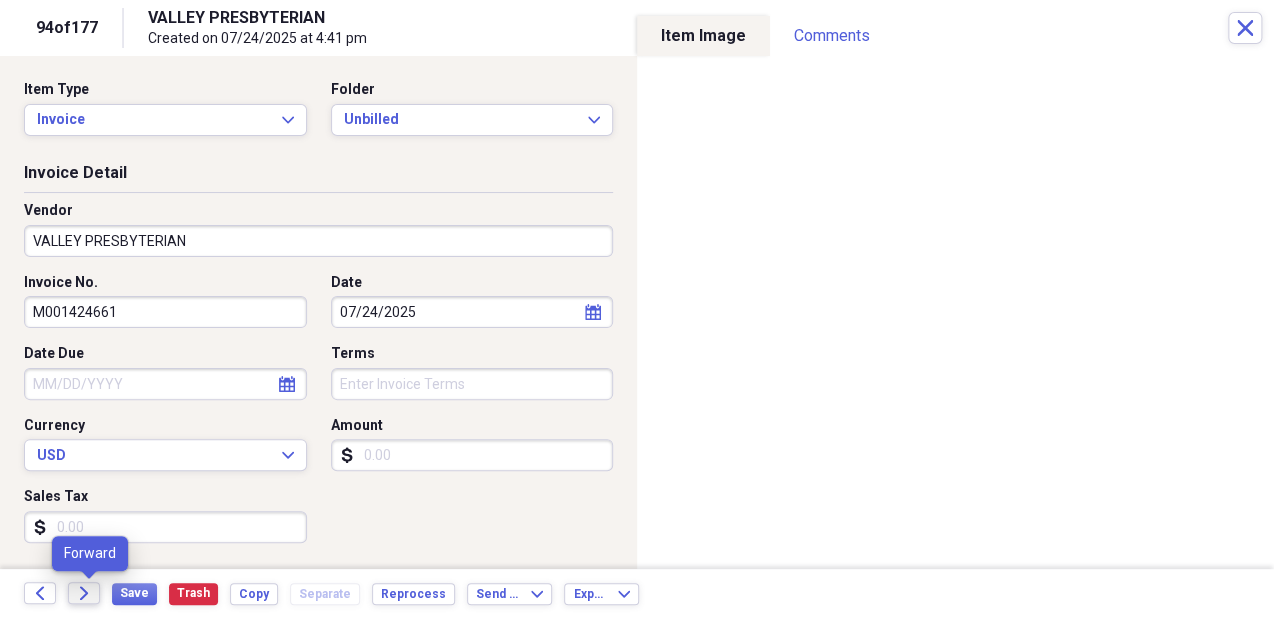 click on "Forward" 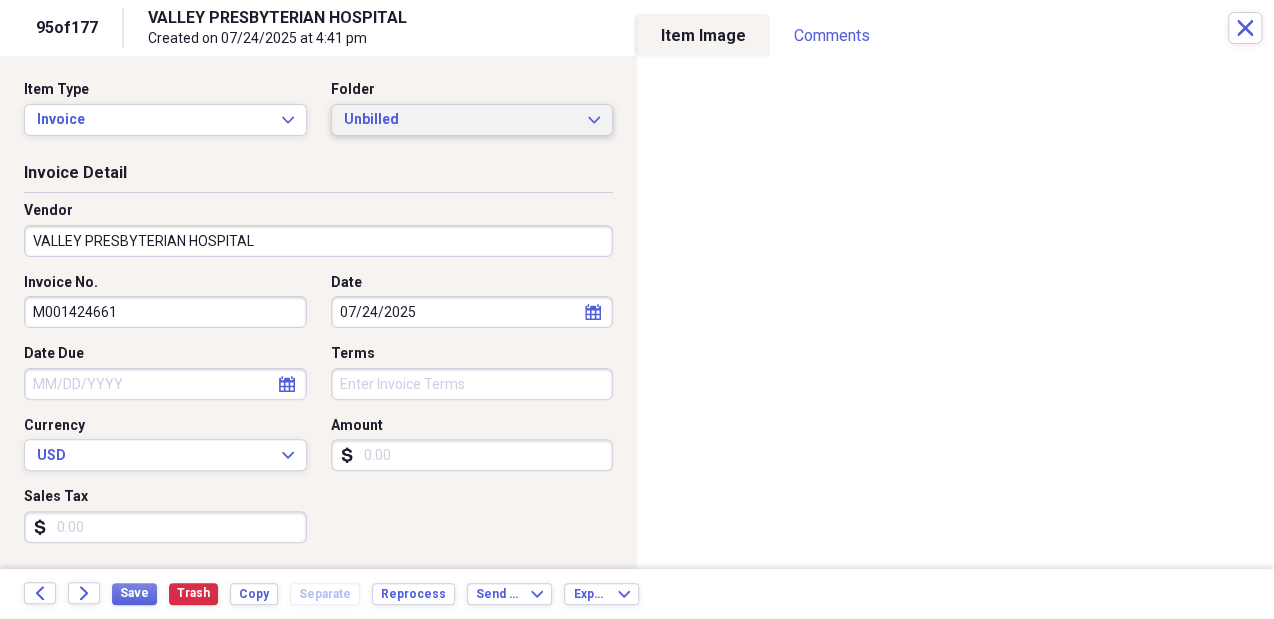 click on "Unbilled" at bounding box center [460, 120] 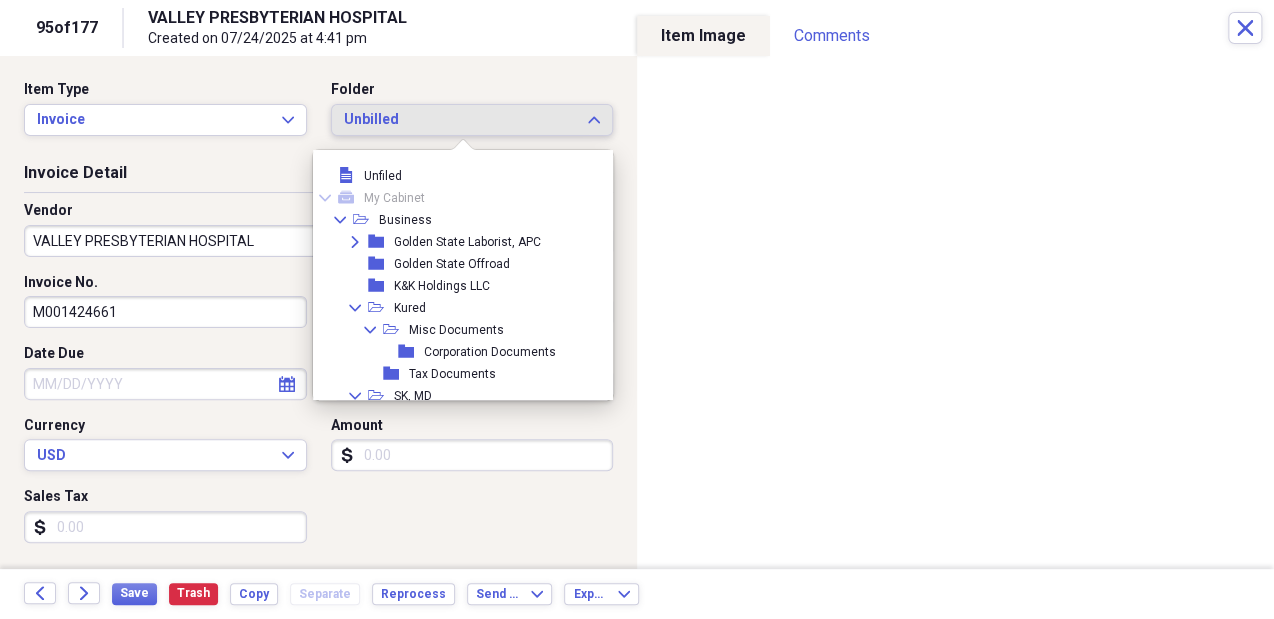 scroll, scrollTop: 215, scrollLeft: 0, axis: vertical 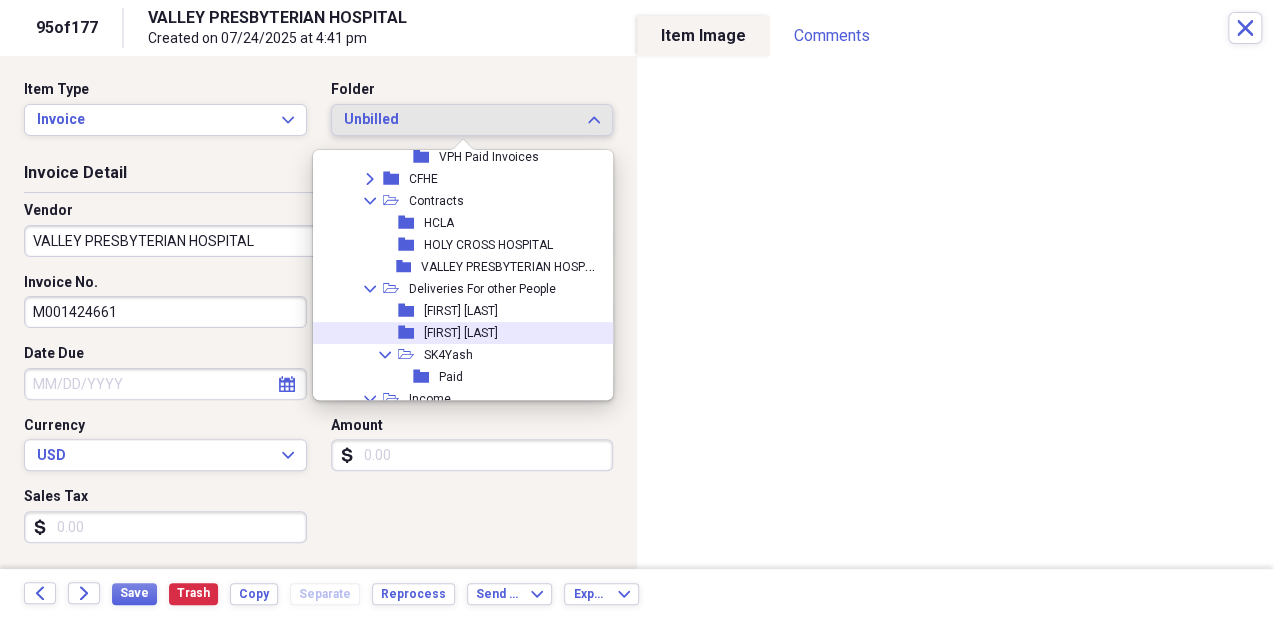 click on "[FIRST] [LAST]" at bounding box center [461, 333] 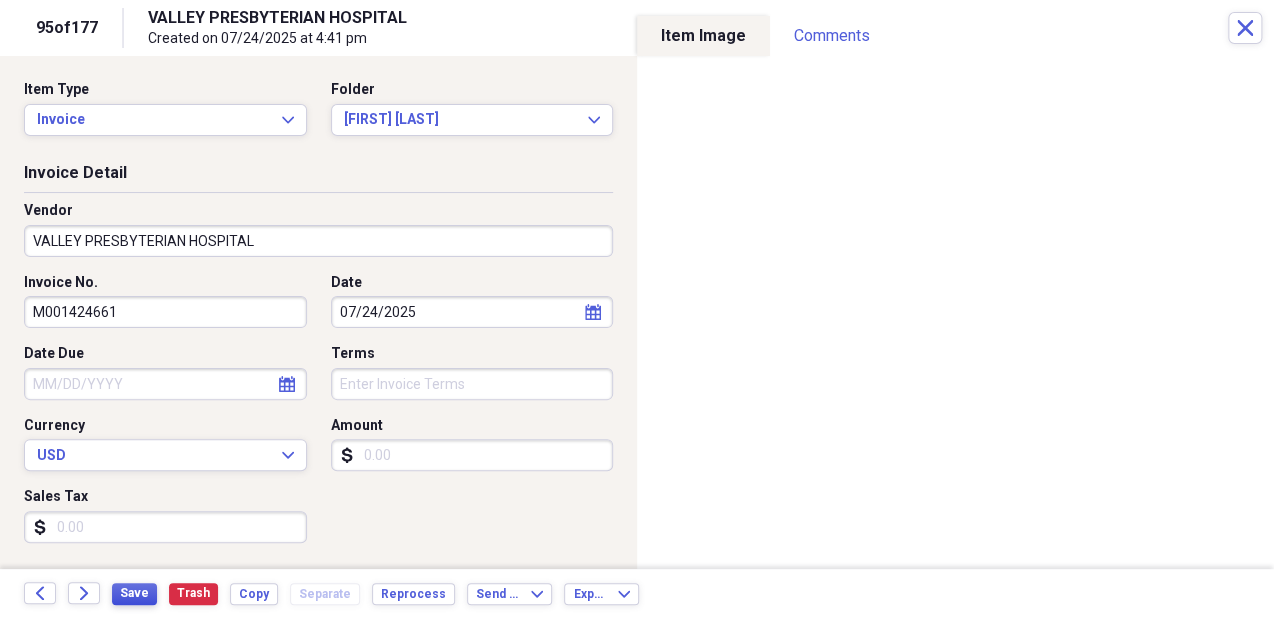 click on "Save" at bounding box center (134, 593) 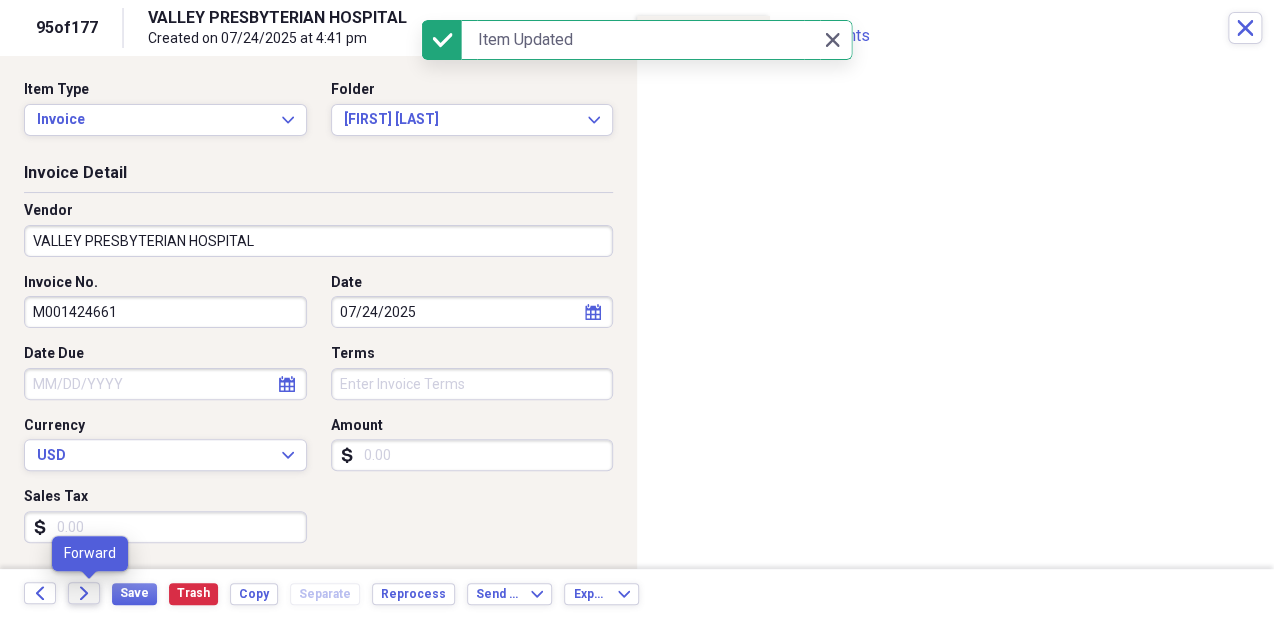 click on "Forward" 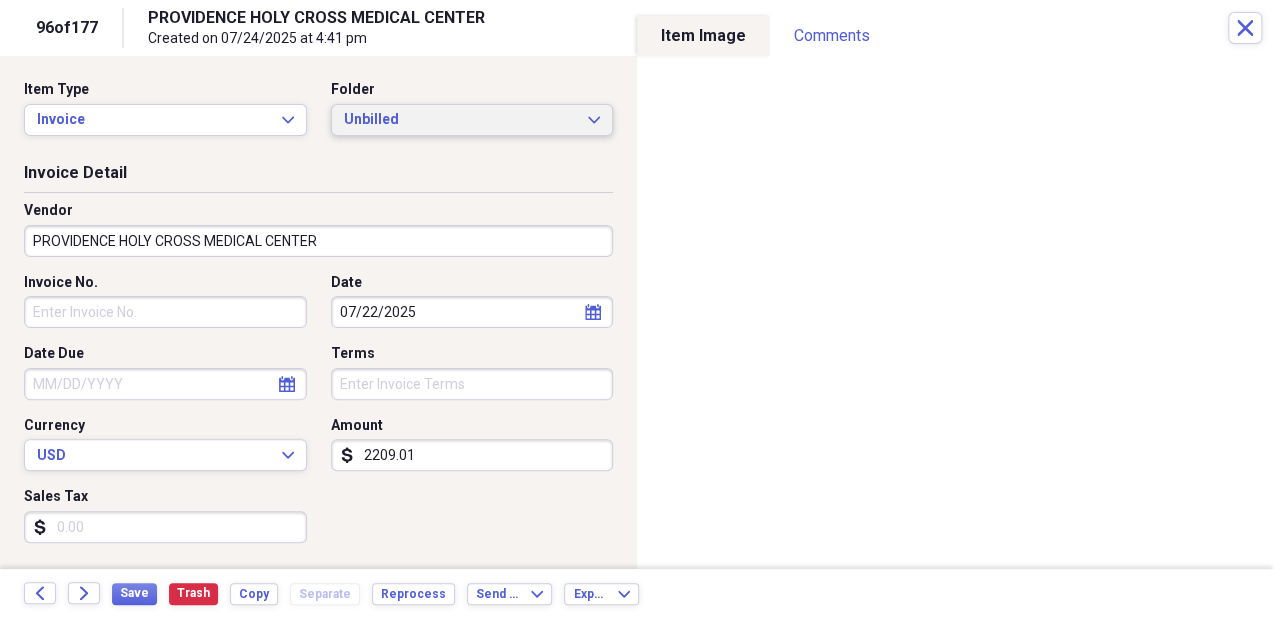 click on "Unbilled" at bounding box center [460, 120] 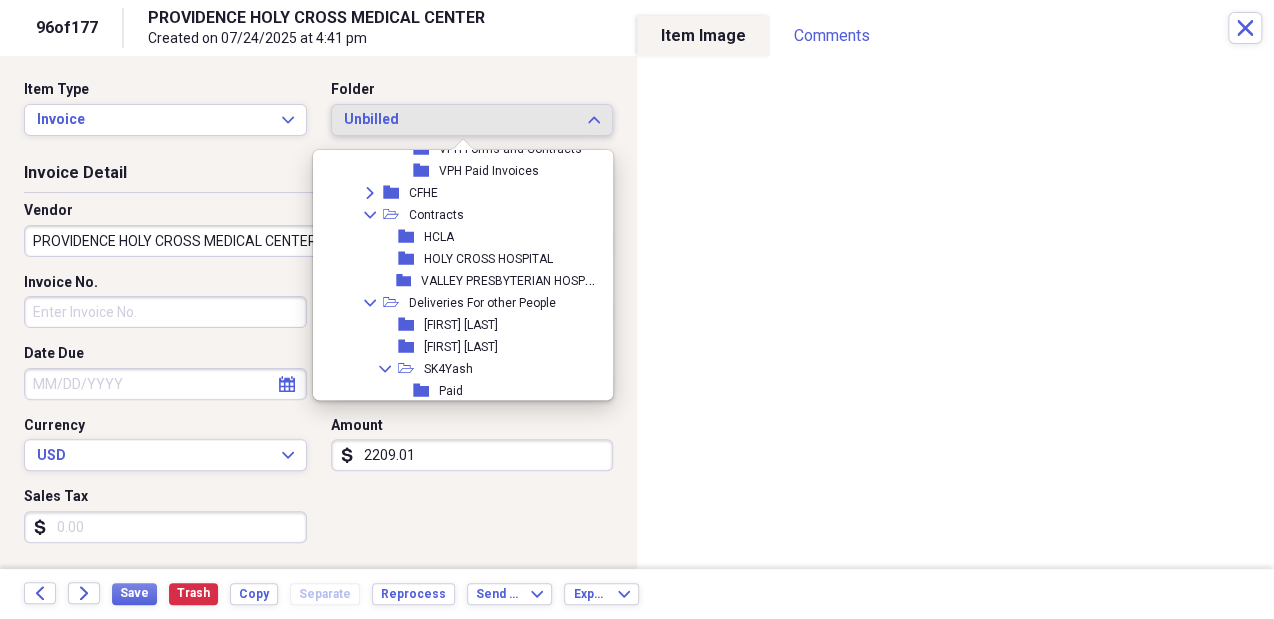 scroll, scrollTop: 500, scrollLeft: 0, axis: vertical 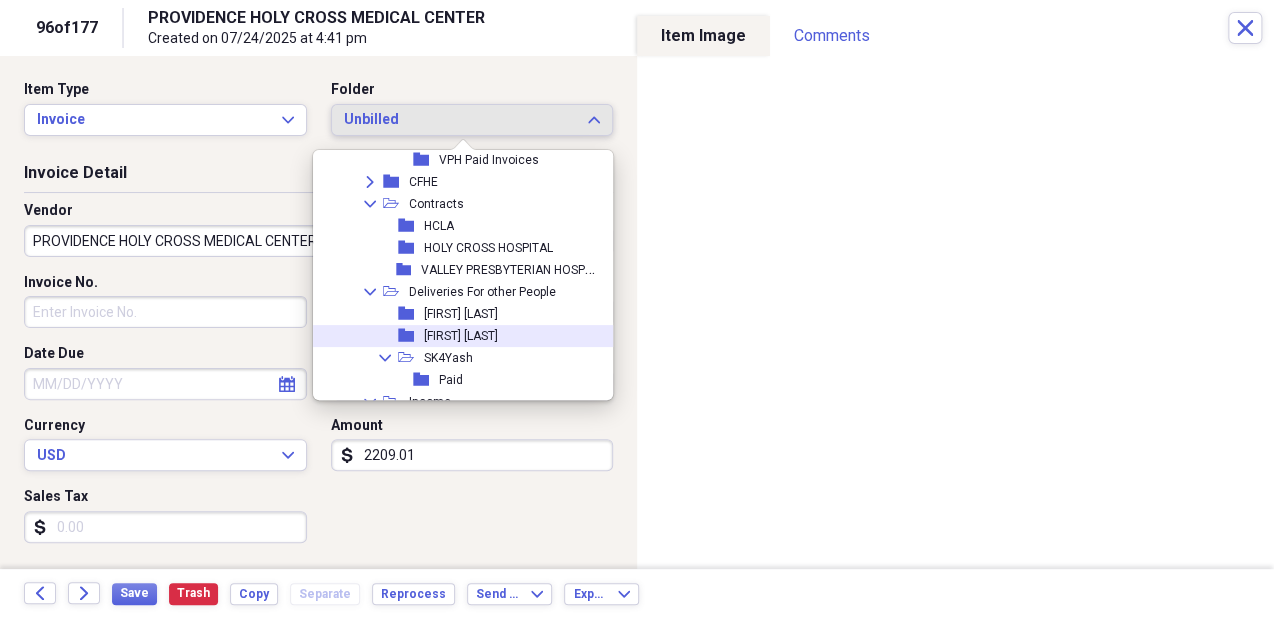 click on "[FIRST] [LAST]" at bounding box center [461, 336] 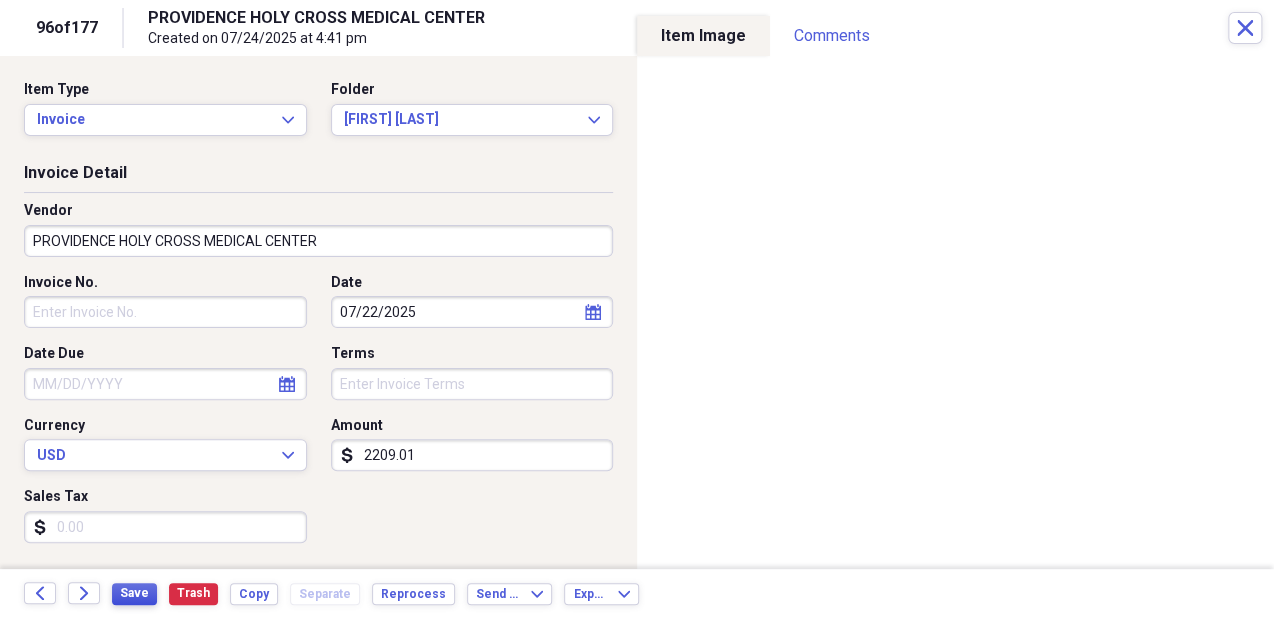 click on "Save" at bounding box center [134, 593] 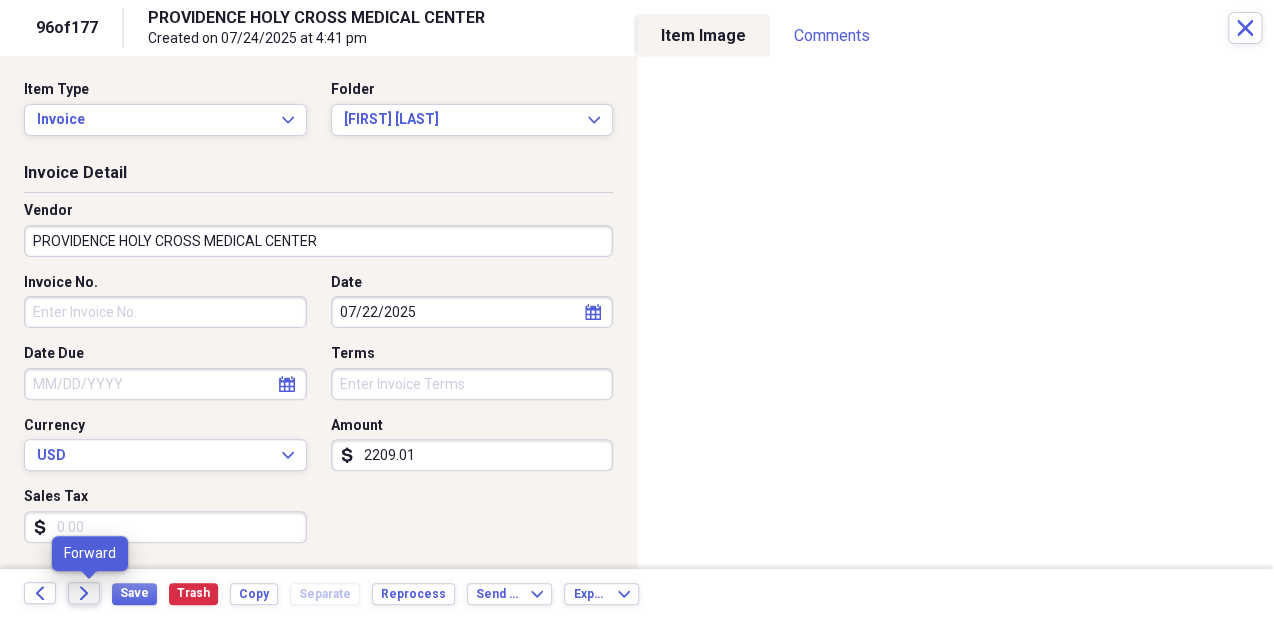 click on "Forward" at bounding box center (84, 593) 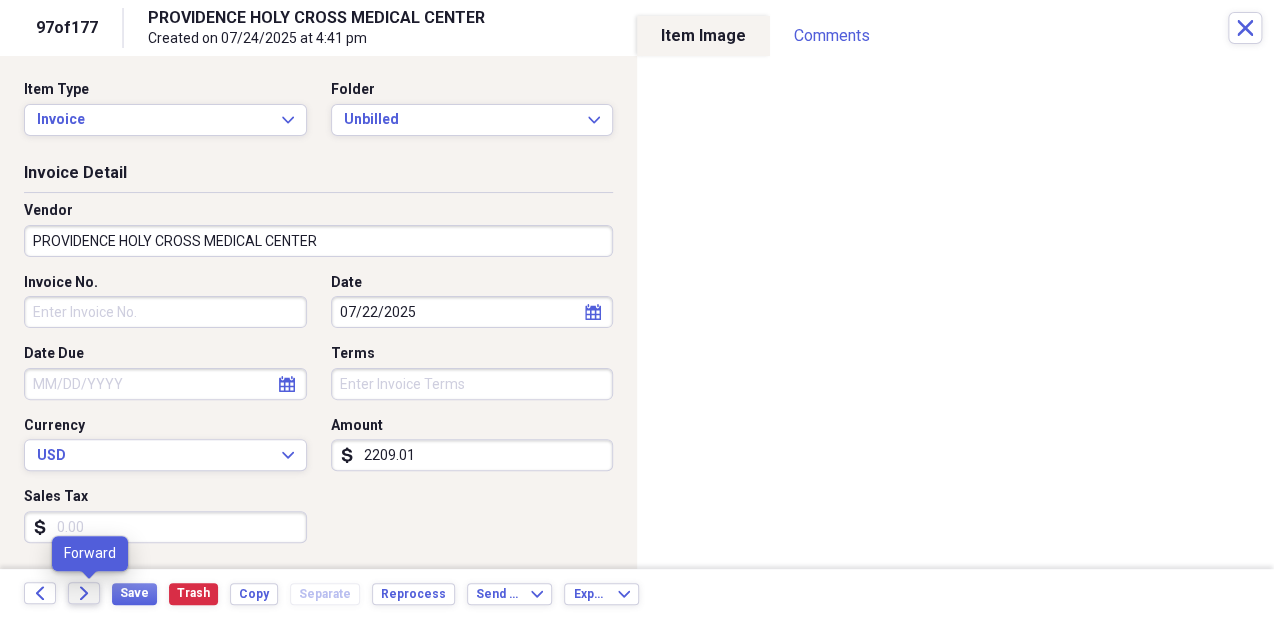 click on "Forward" at bounding box center [84, 593] 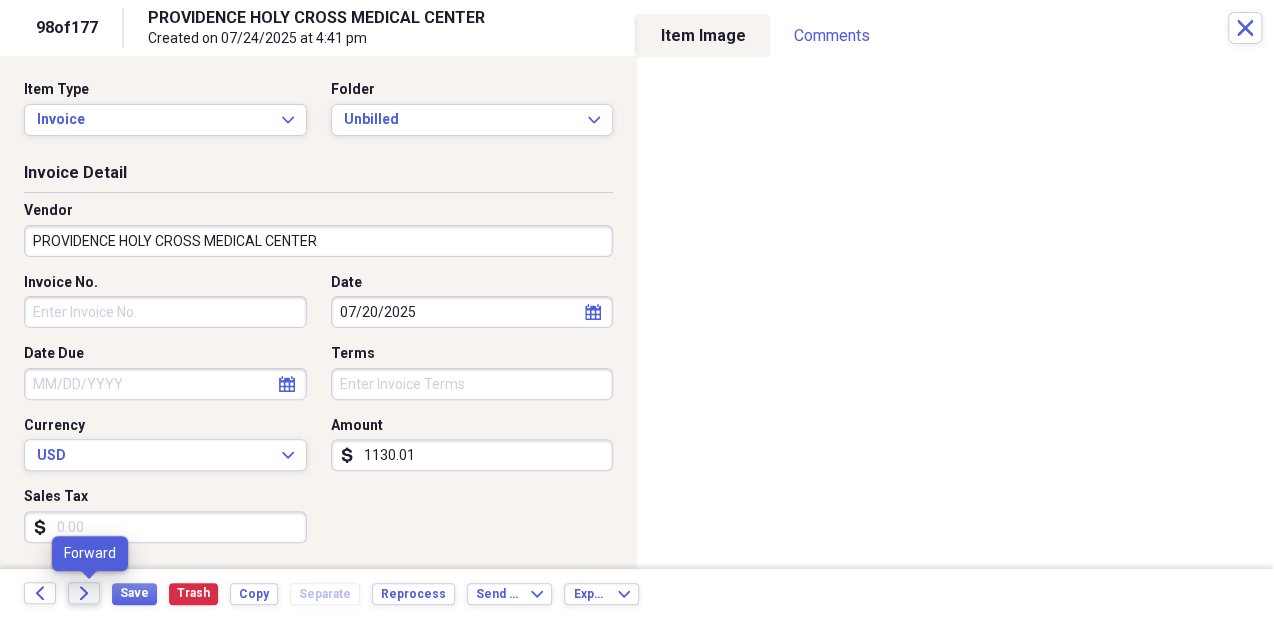 click on "Forward" 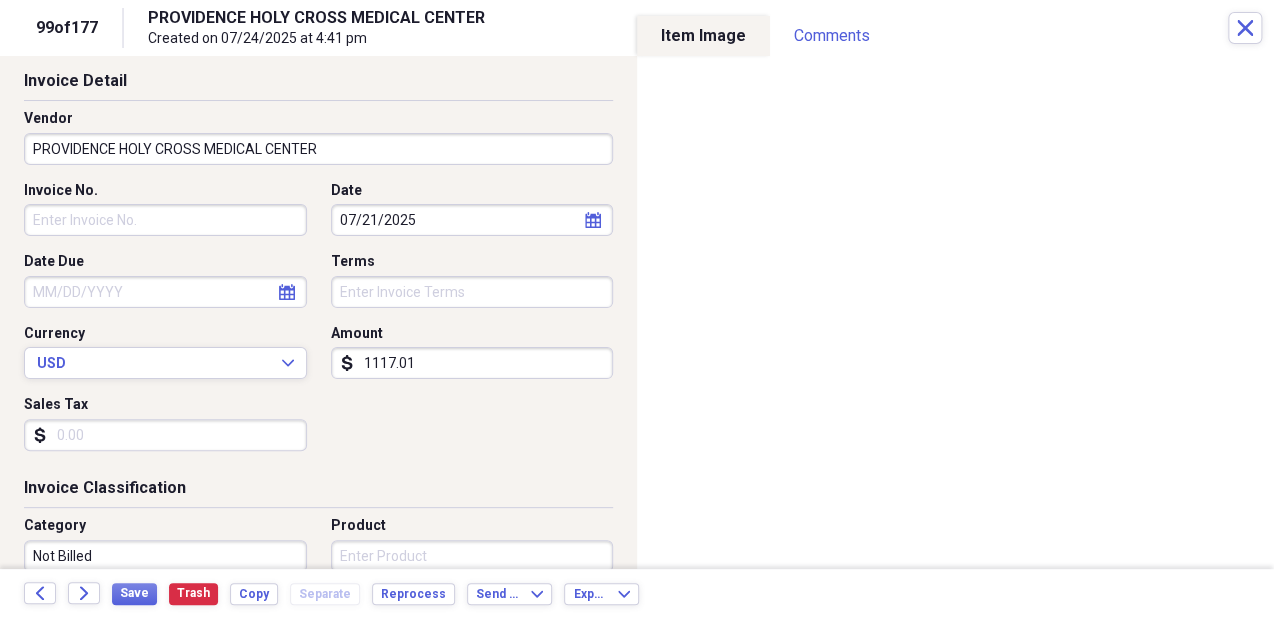 scroll, scrollTop: 114, scrollLeft: 0, axis: vertical 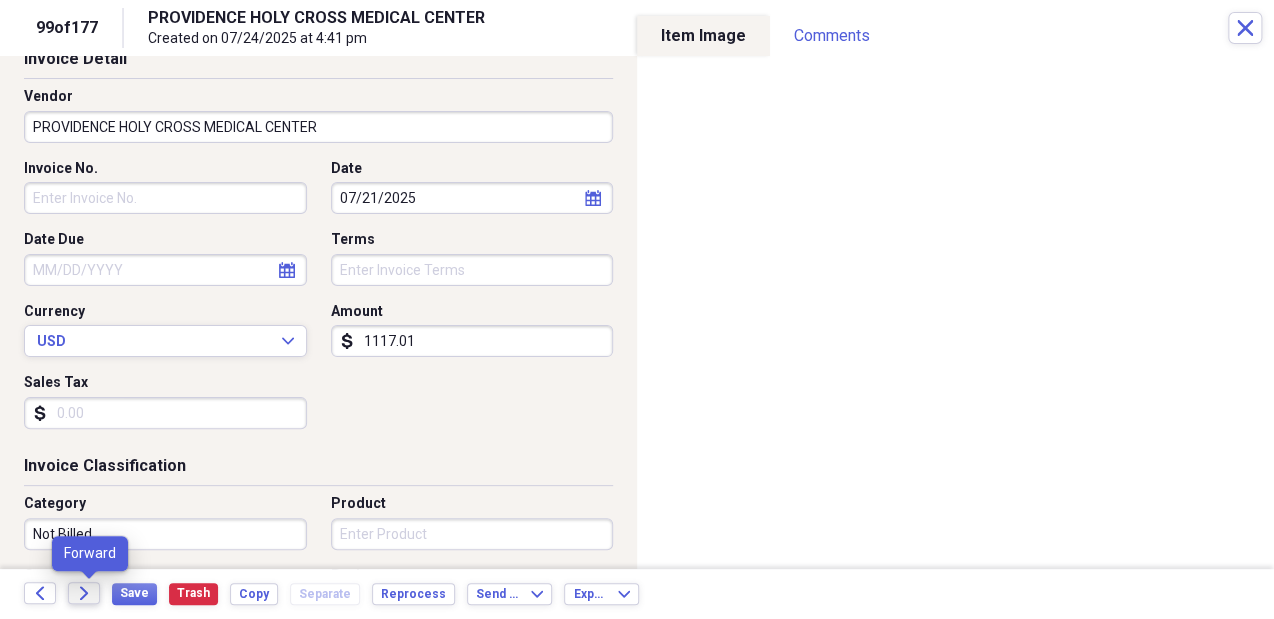 click on "Forward" 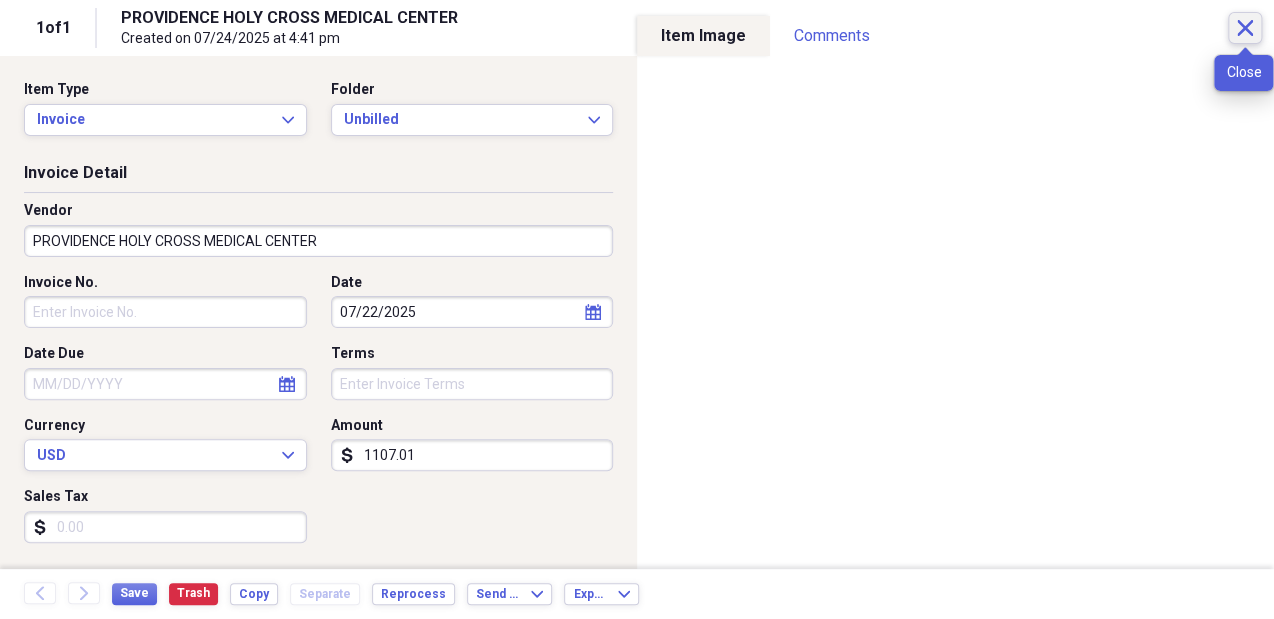 click on "Close" at bounding box center (1245, 28) 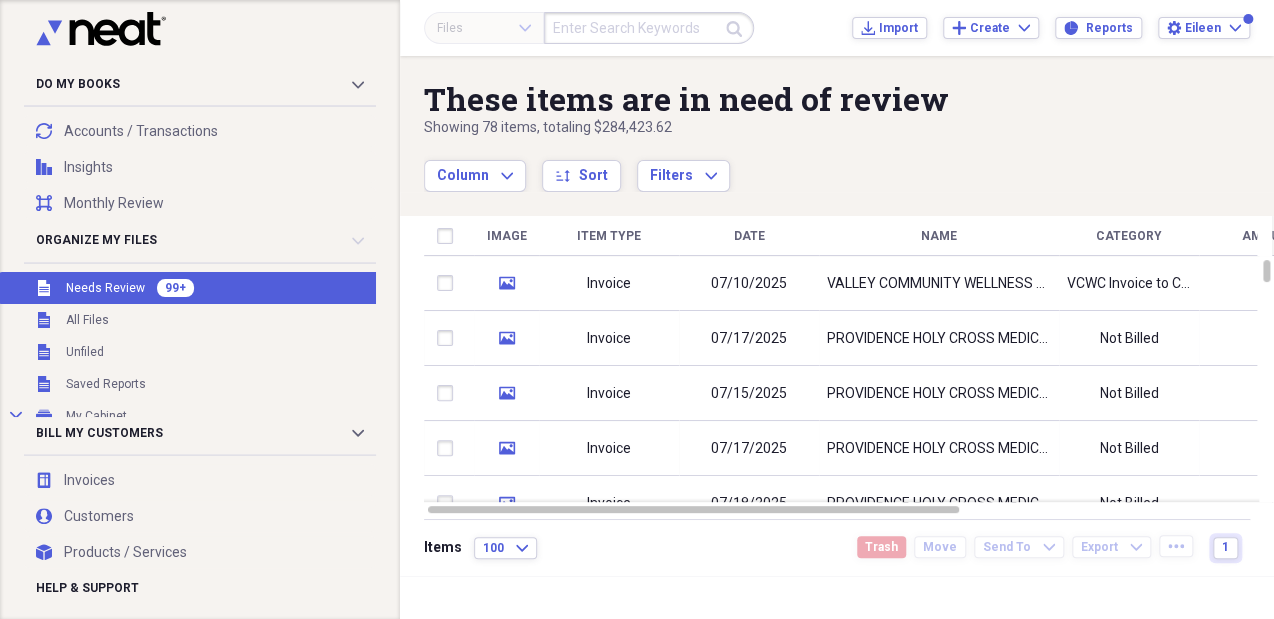 click on "Unfiled Needs Review 99+" at bounding box center [213, 288] 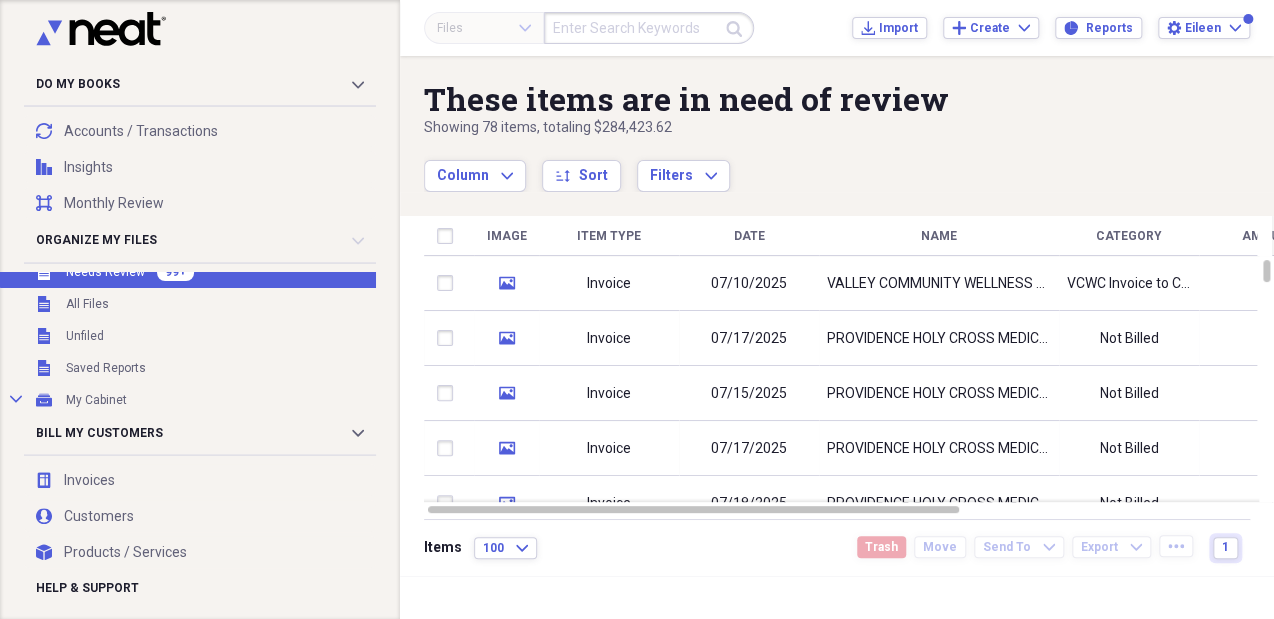 scroll, scrollTop: 32, scrollLeft: 0, axis: vertical 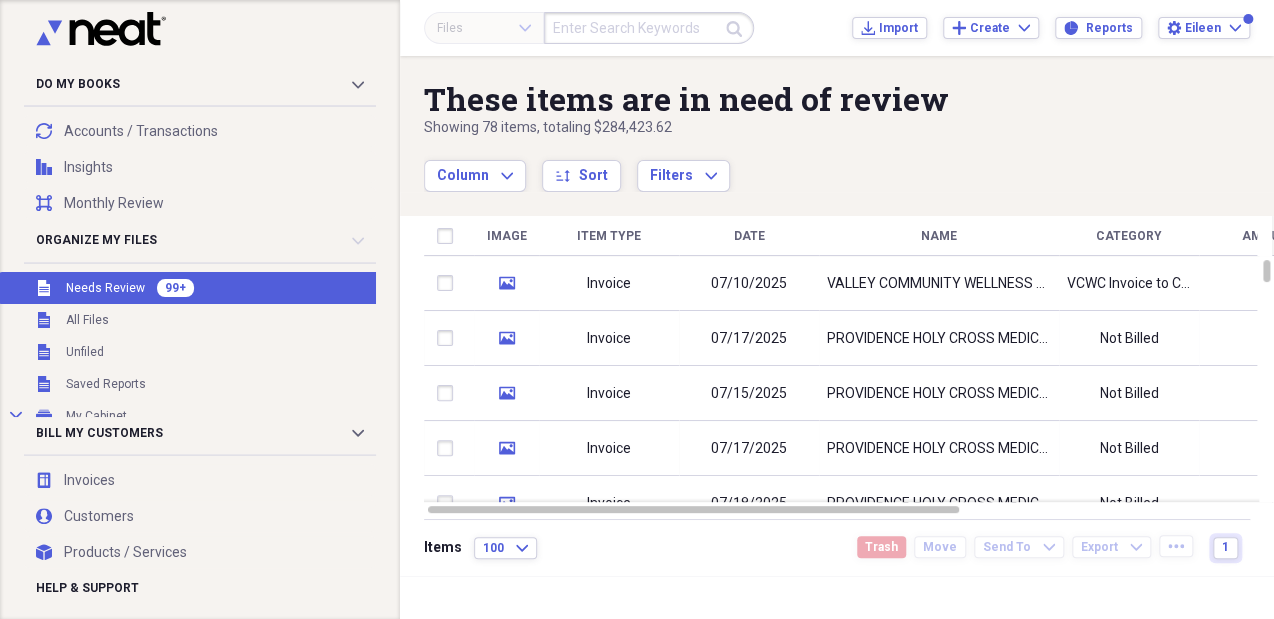 click on "Unfiled Needs Review 99+" at bounding box center [213, 288] 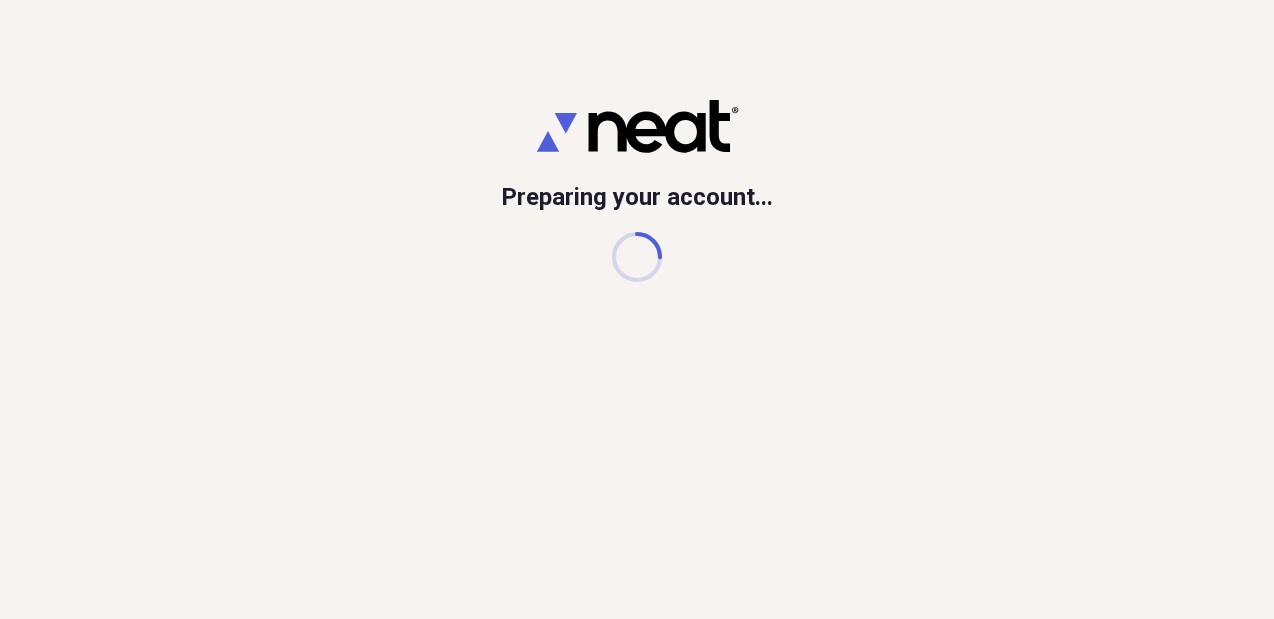 scroll, scrollTop: 0, scrollLeft: 0, axis: both 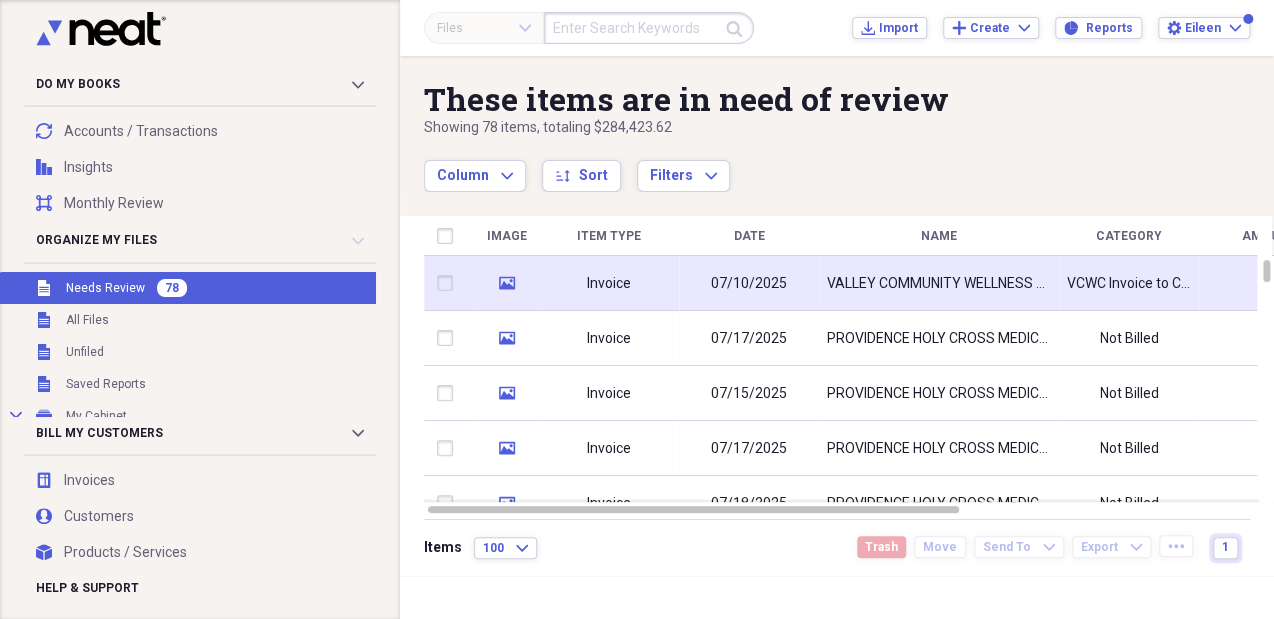 click on "07/10/2025" at bounding box center [749, 284] 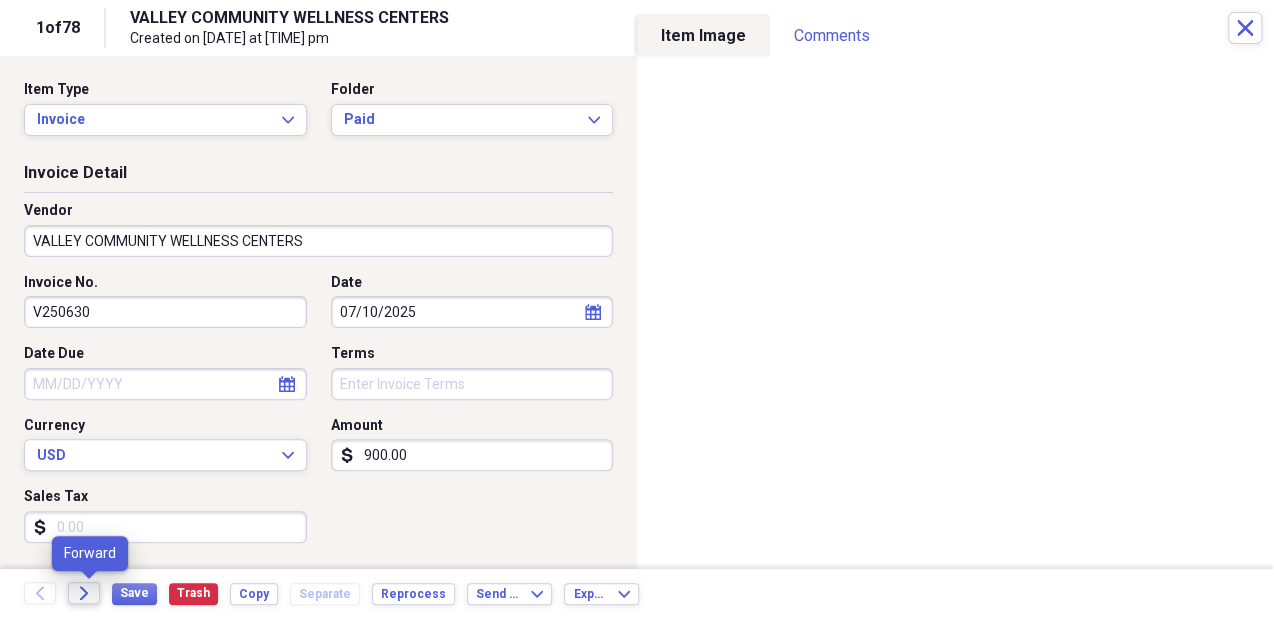 click on "Forward" 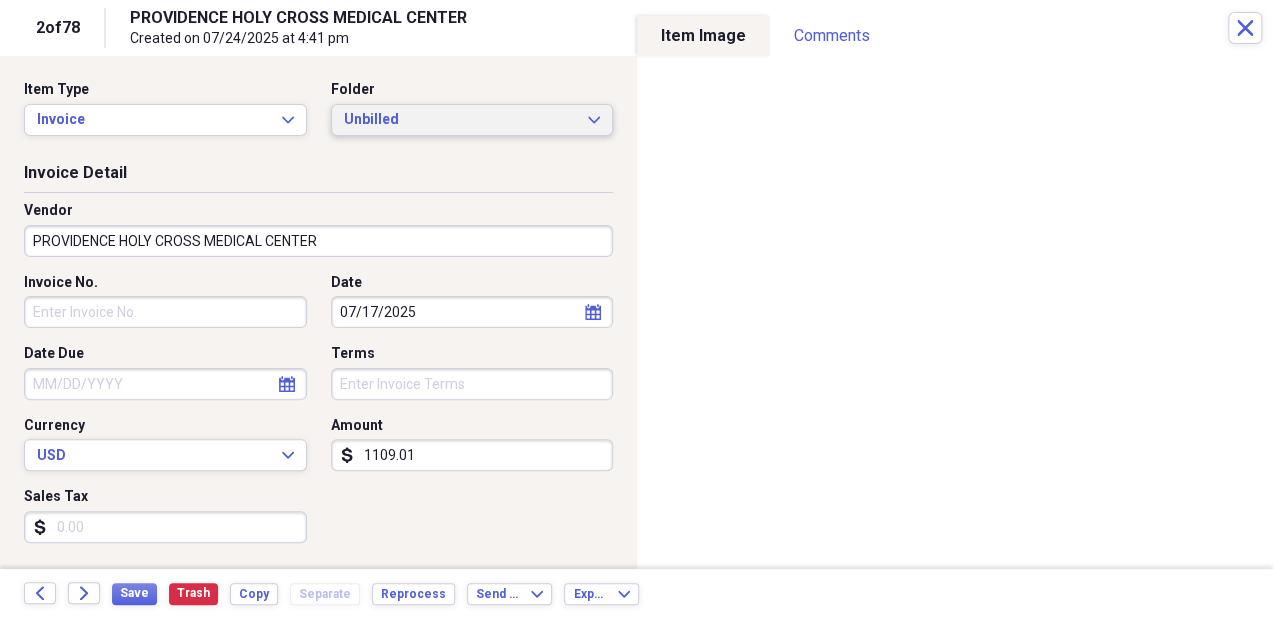 click on "Unbilled" at bounding box center [460, 120] 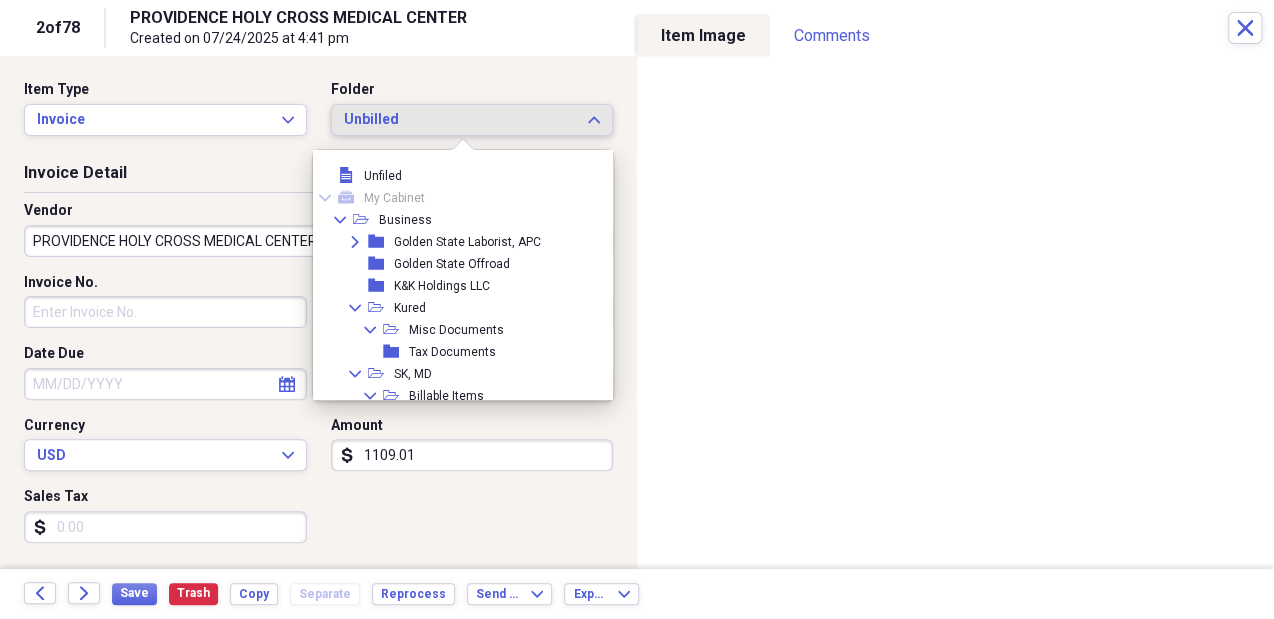 scroll, scrollTop: 148, scrollLeft: 0, axis: vertical 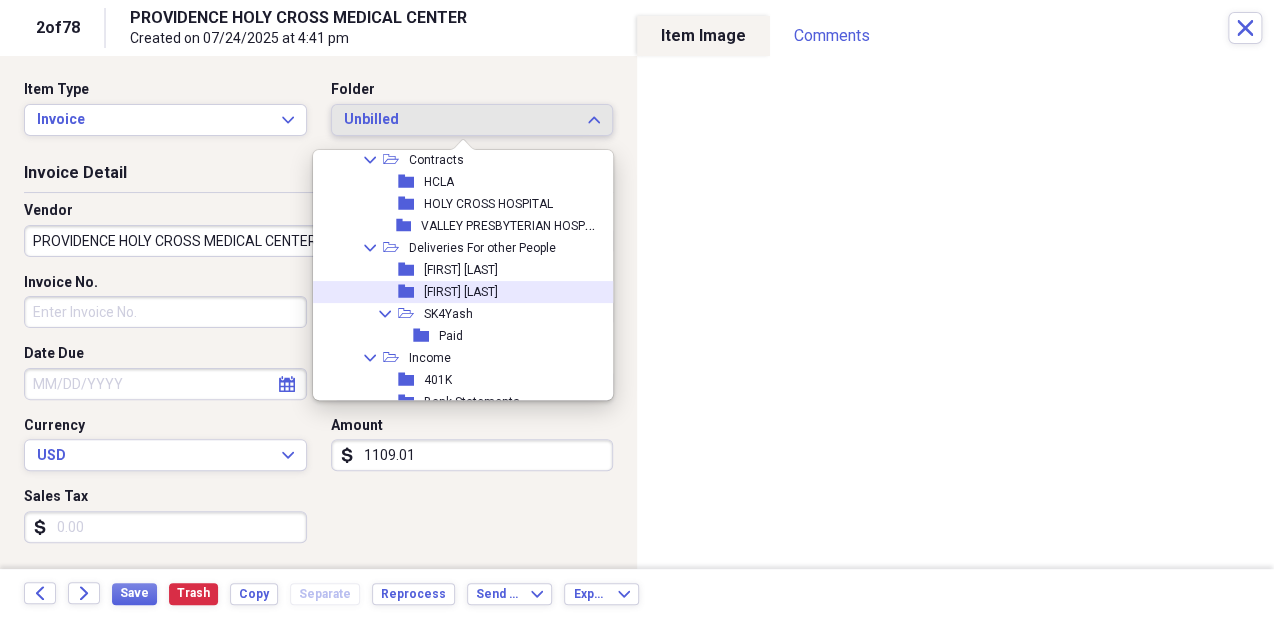 click on "folder Carlos Rodriguez" at bounding box center [458, 292] 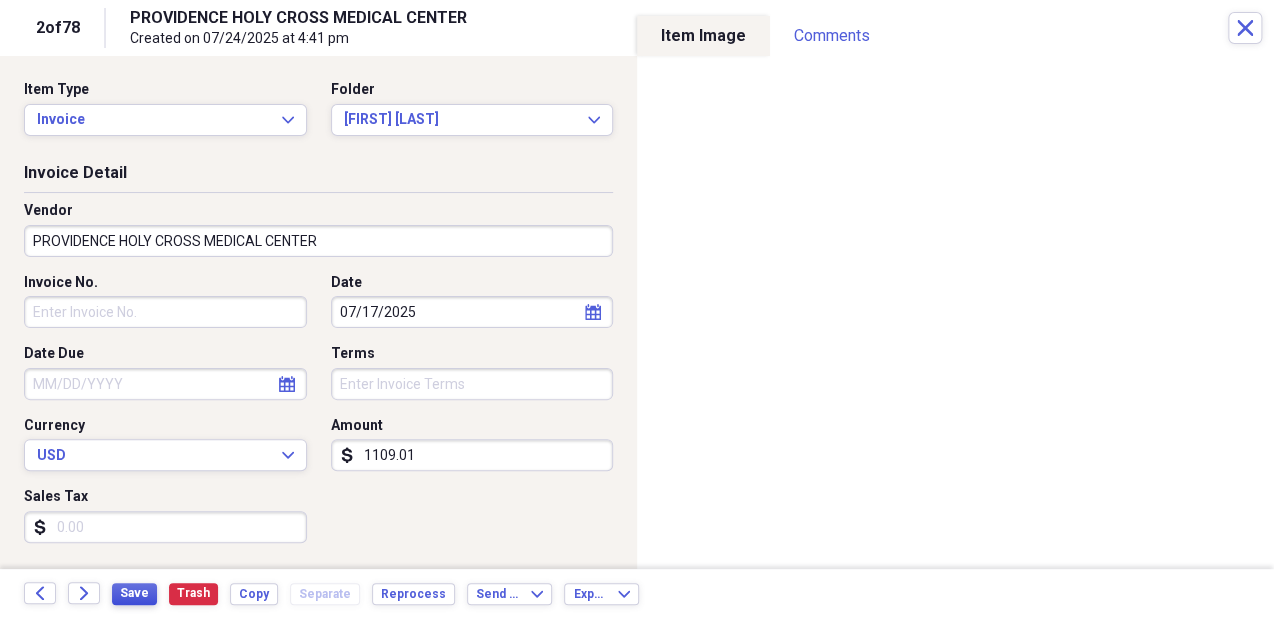 click on "Save" at bounding box center (134, 593) 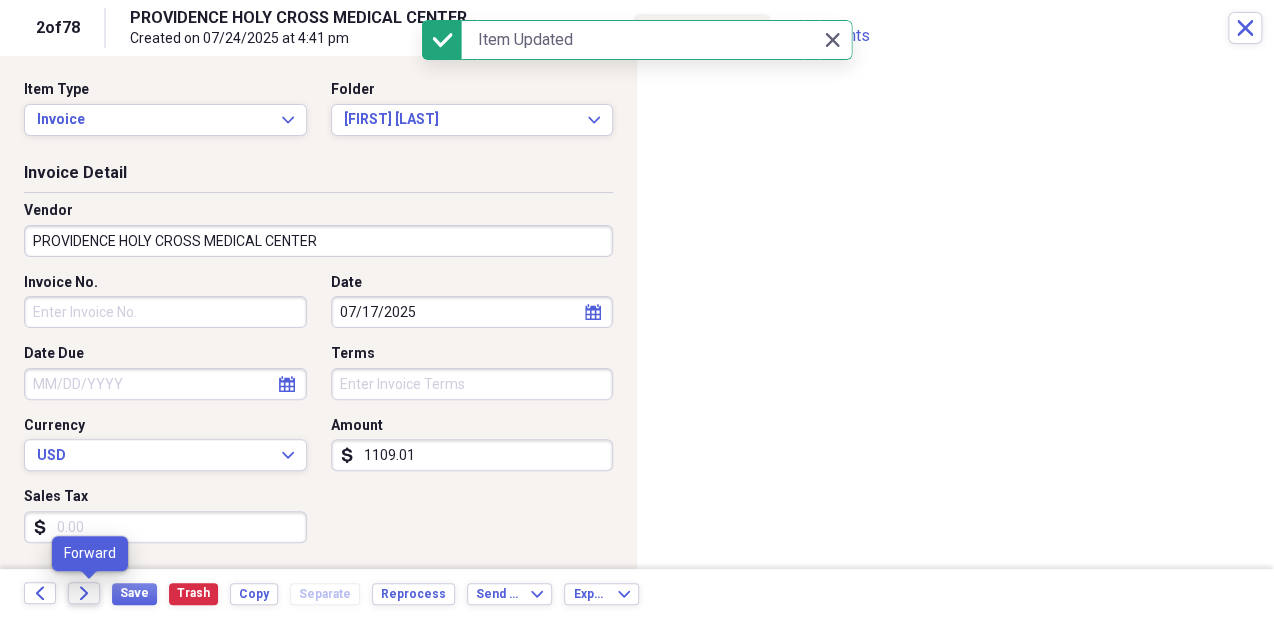 click on "Forward" at bounding box center (84, 593) 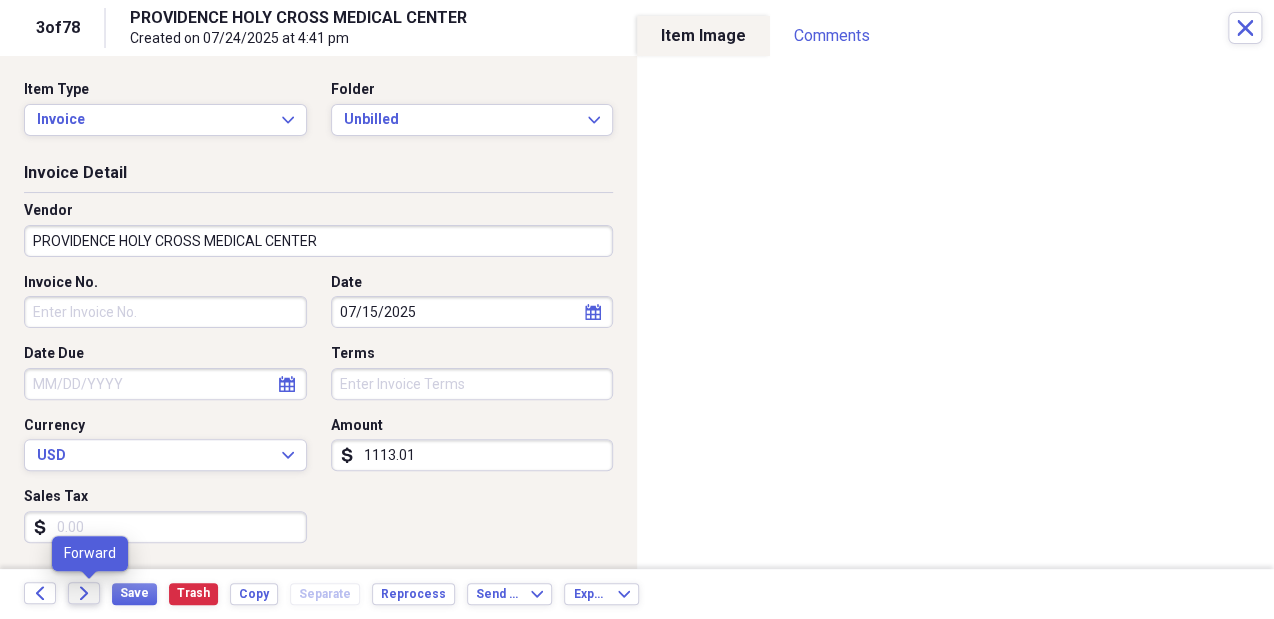 click on "Forward" at bounding box center (84, 593) 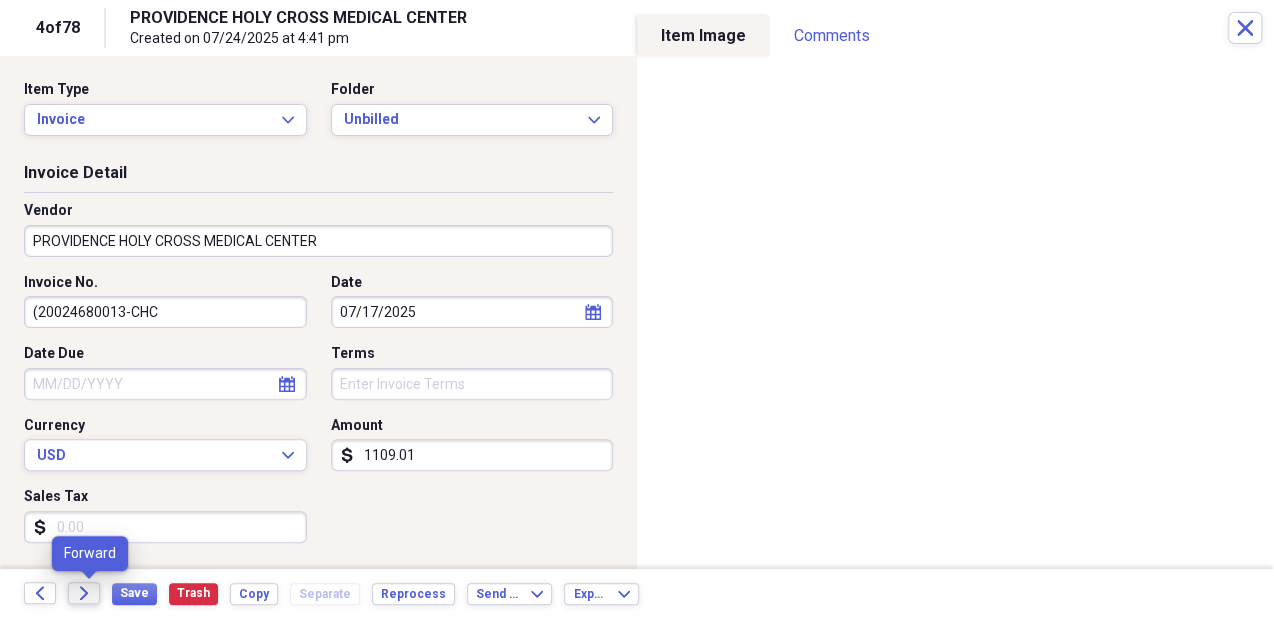 click on "Forward" 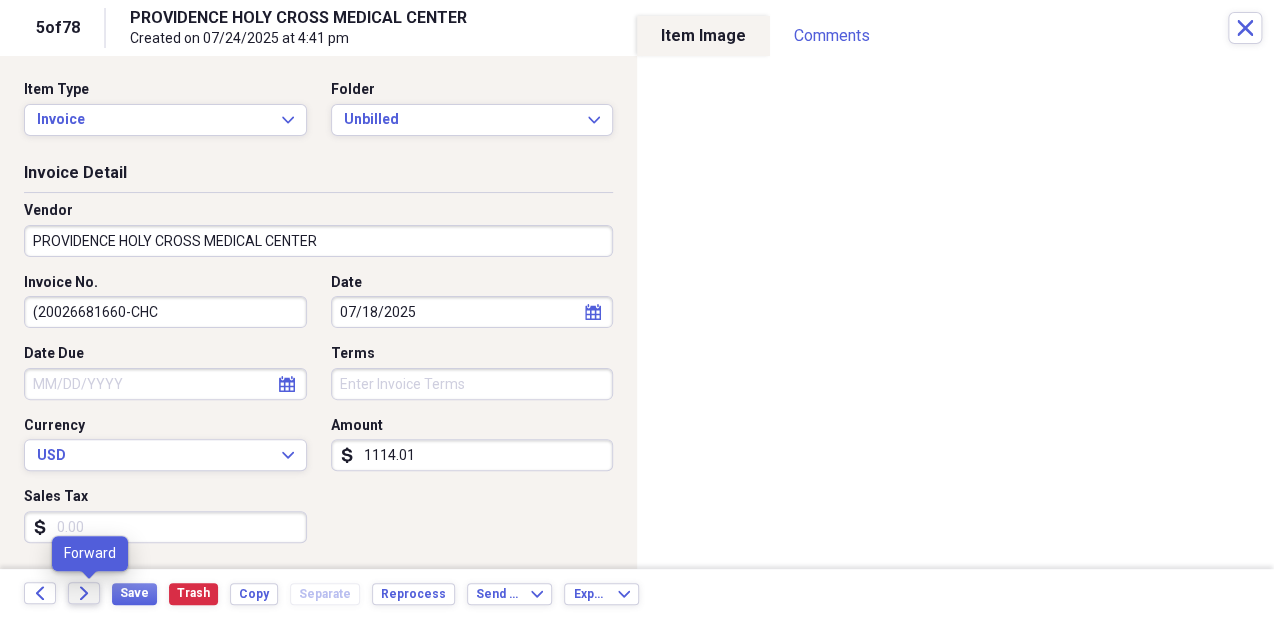 click on "Forward" 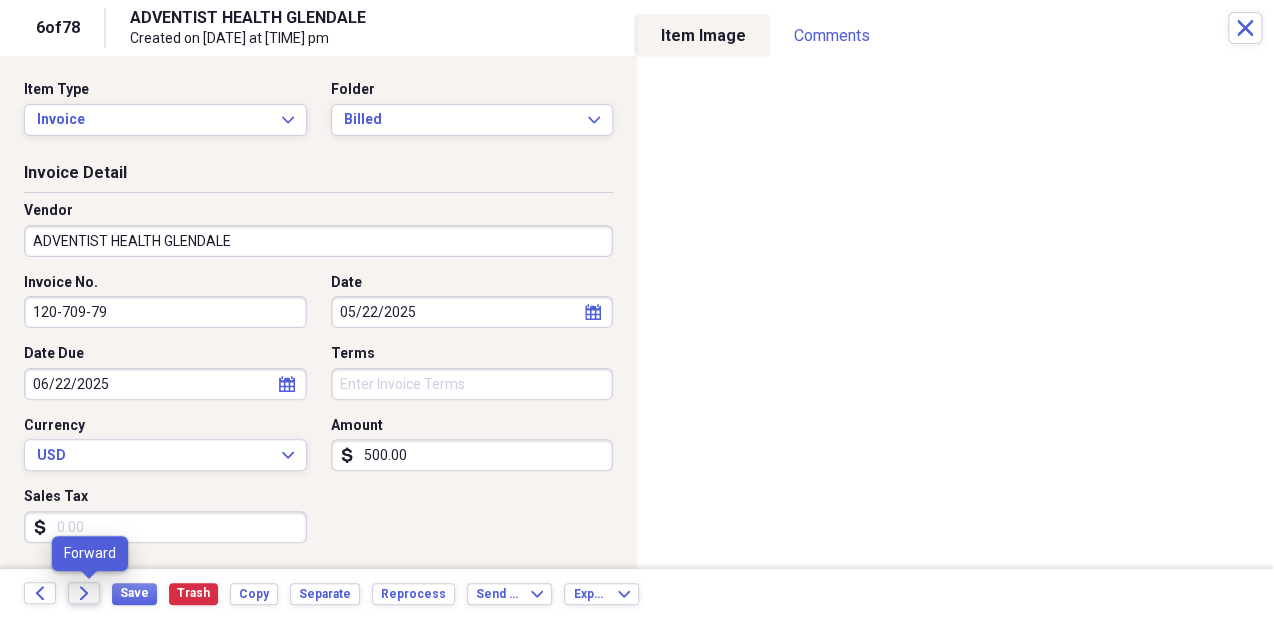 click on "Forward" 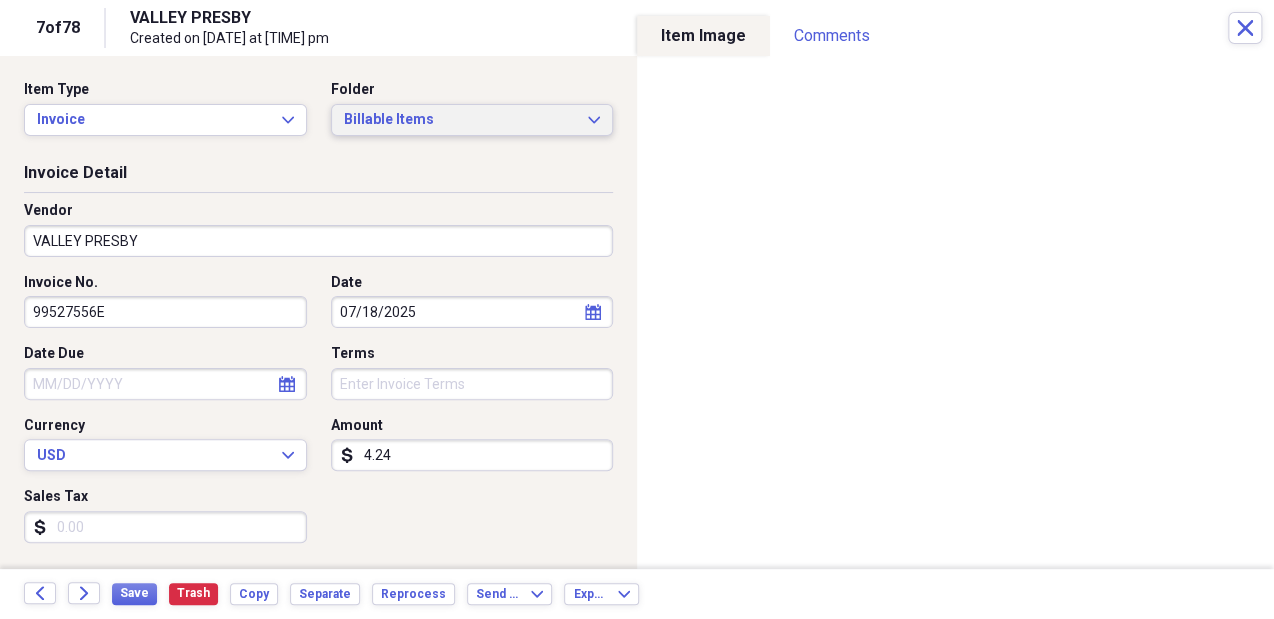 click on "Billable Items" at bounding box center (460, 120) 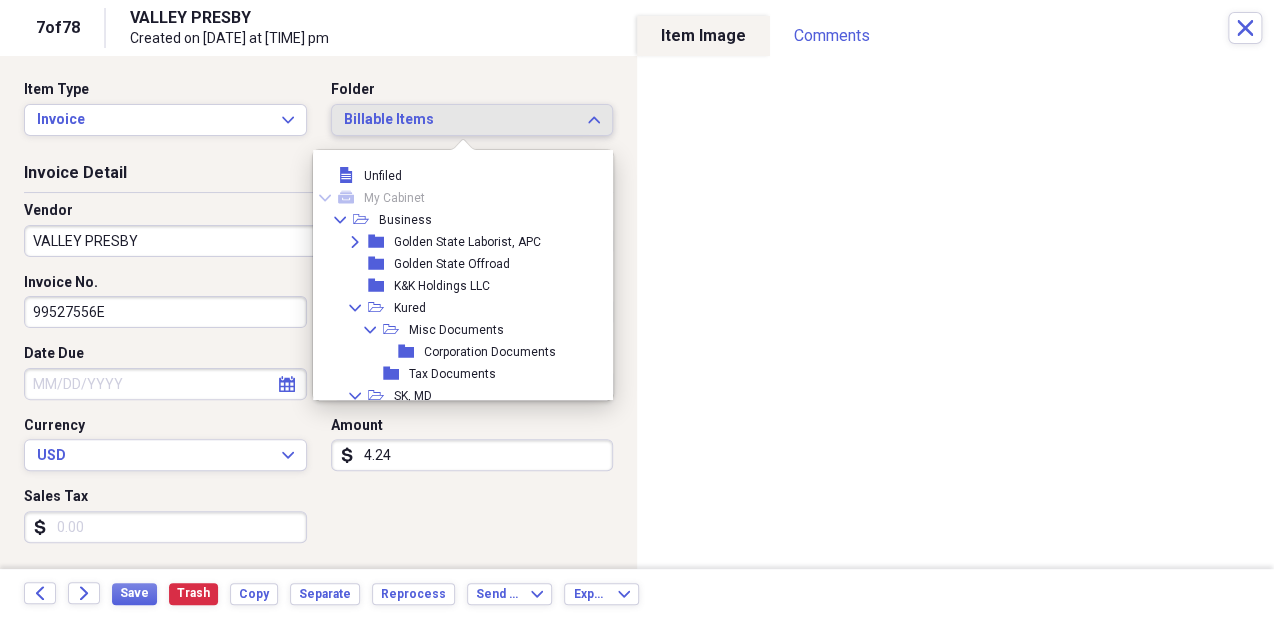 scroll, scrollTop: 148, scrollLeft: 0, axis: vertical 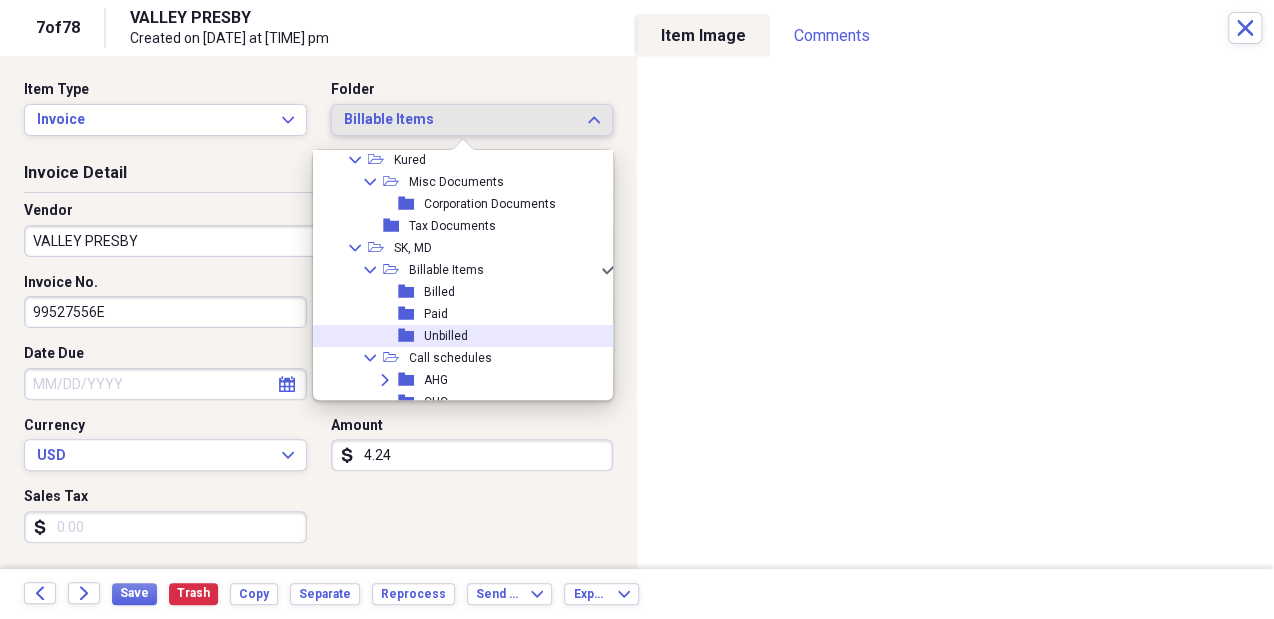 click on "folder Unbilled" at bounding box center [458, 336] 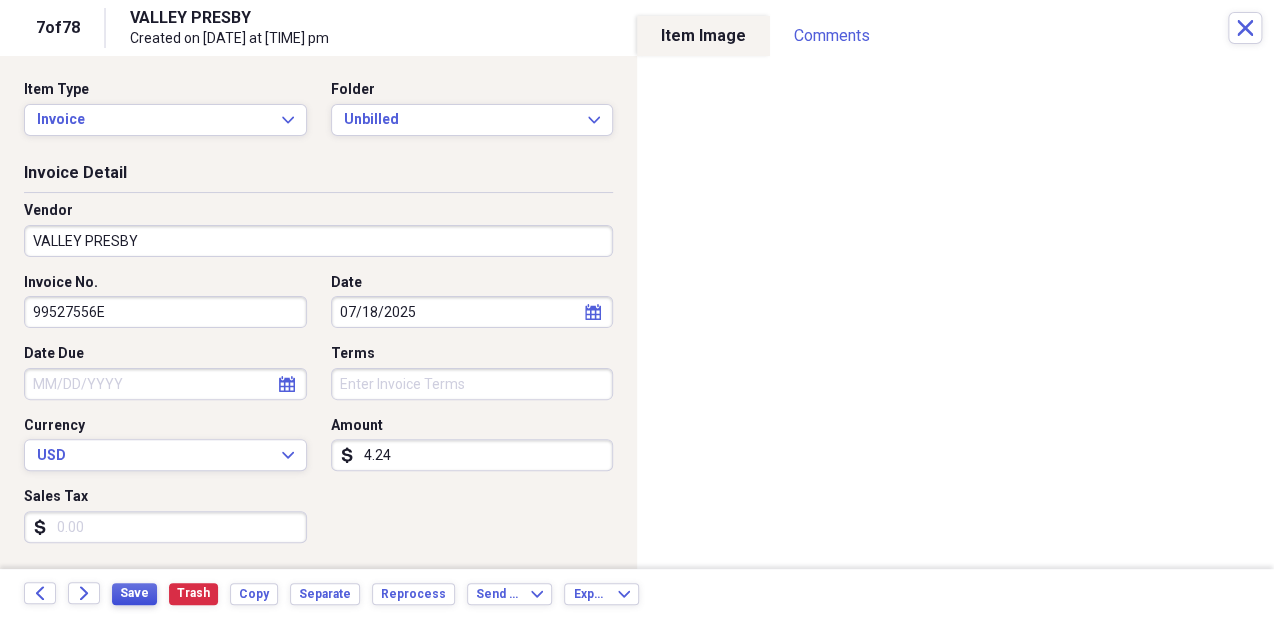 click on "Save" at bounding box center (134, 593) 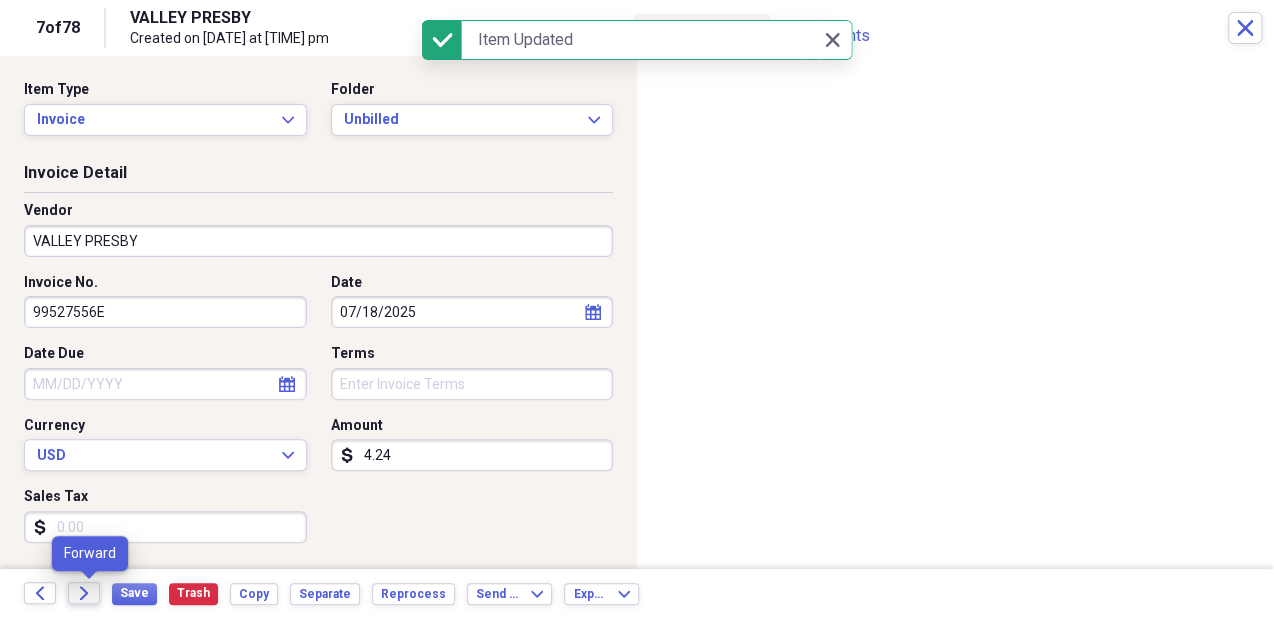 click on "Forward" 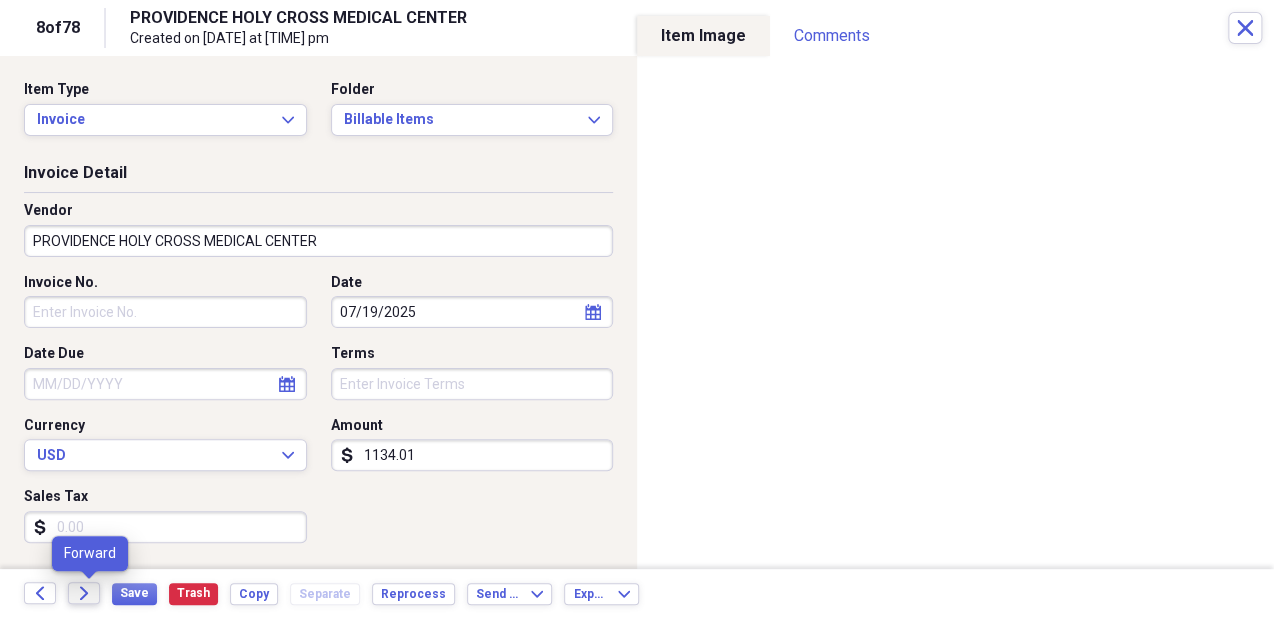 click on "Forward" 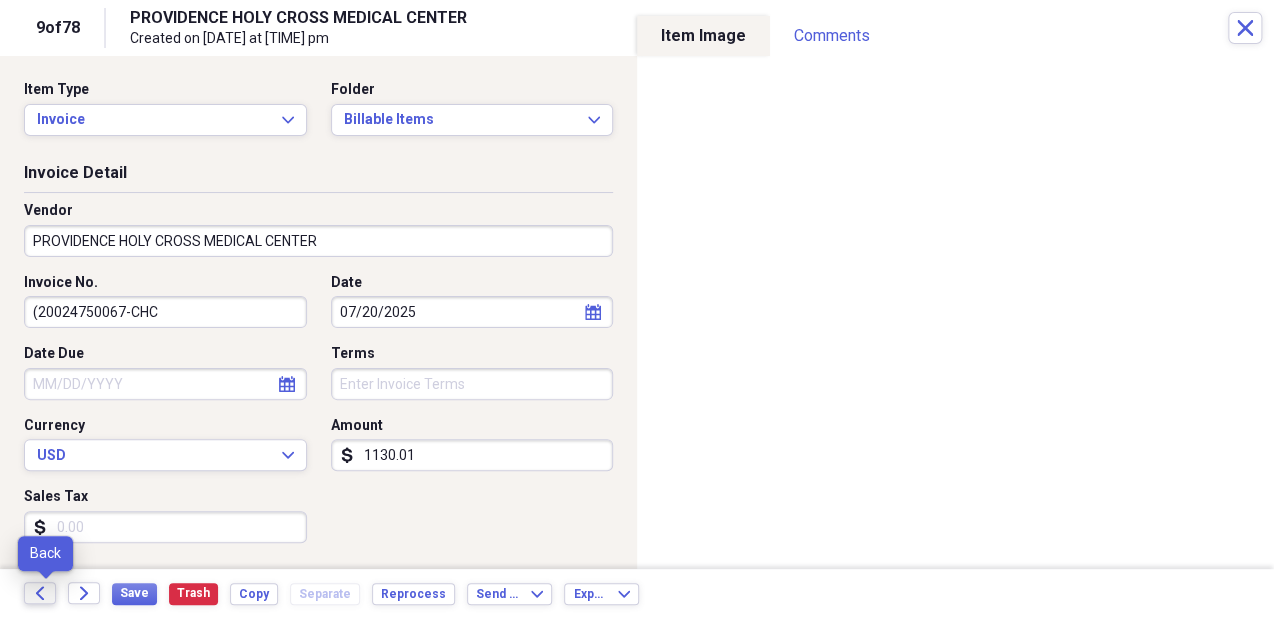 click on "Back" at bounding box center [40, 593] 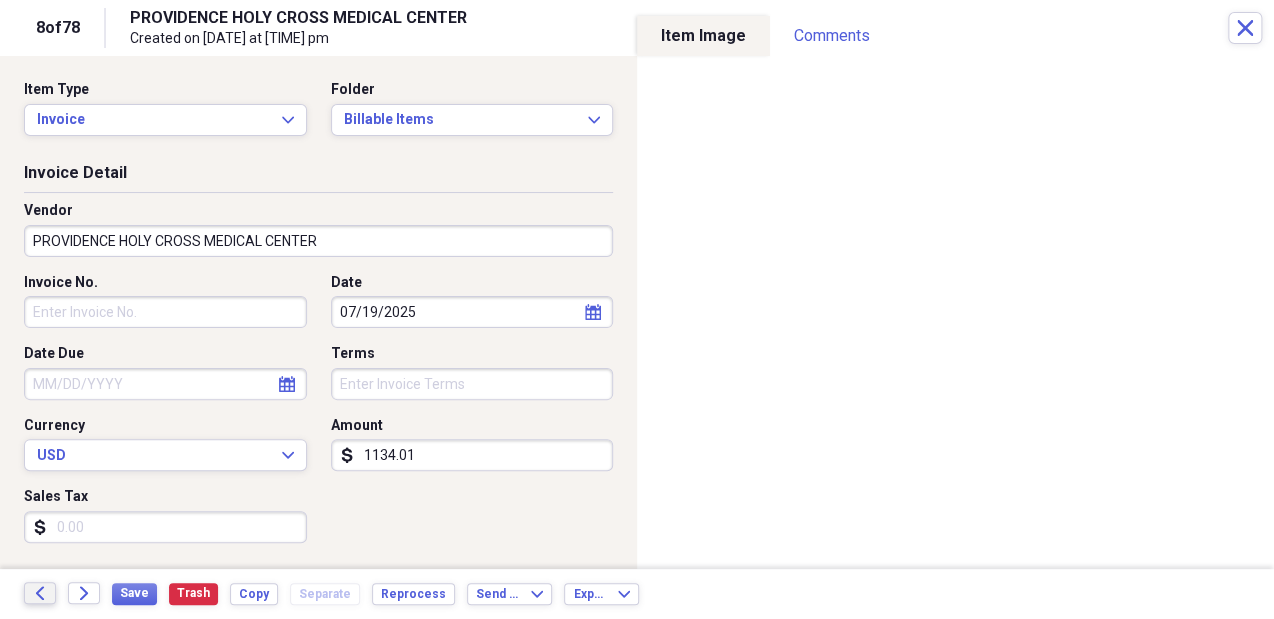 click on "Back" at bounding box center (40, 593) 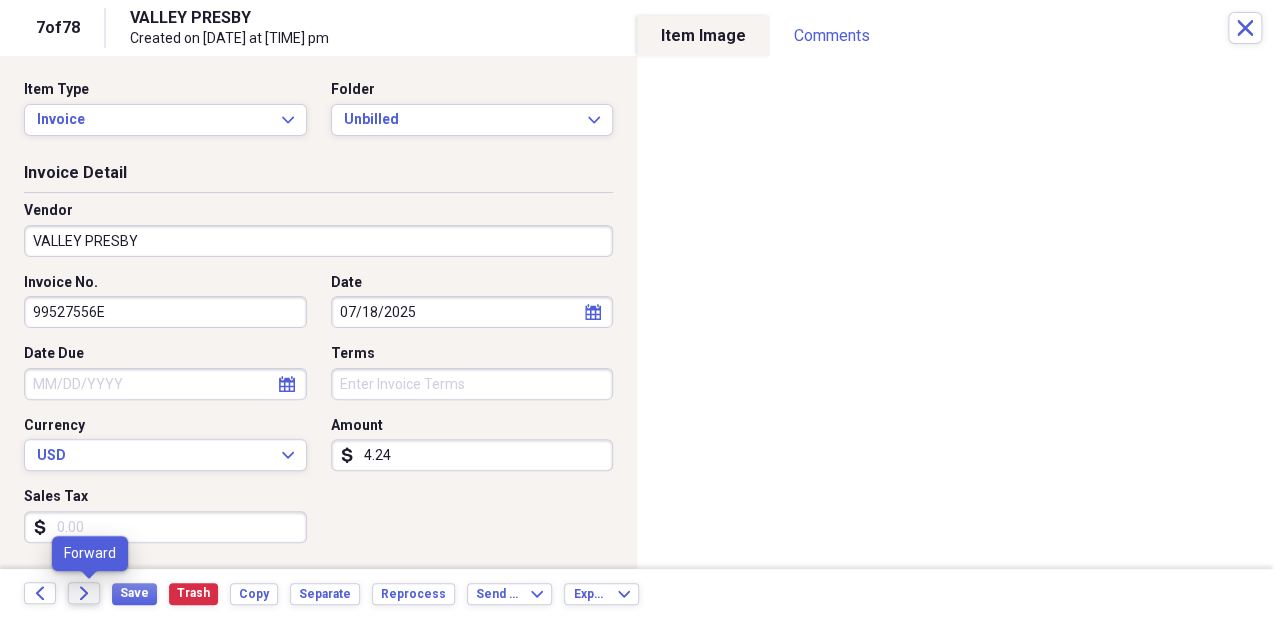 click on "Forward" at bounding box center (84, 593) 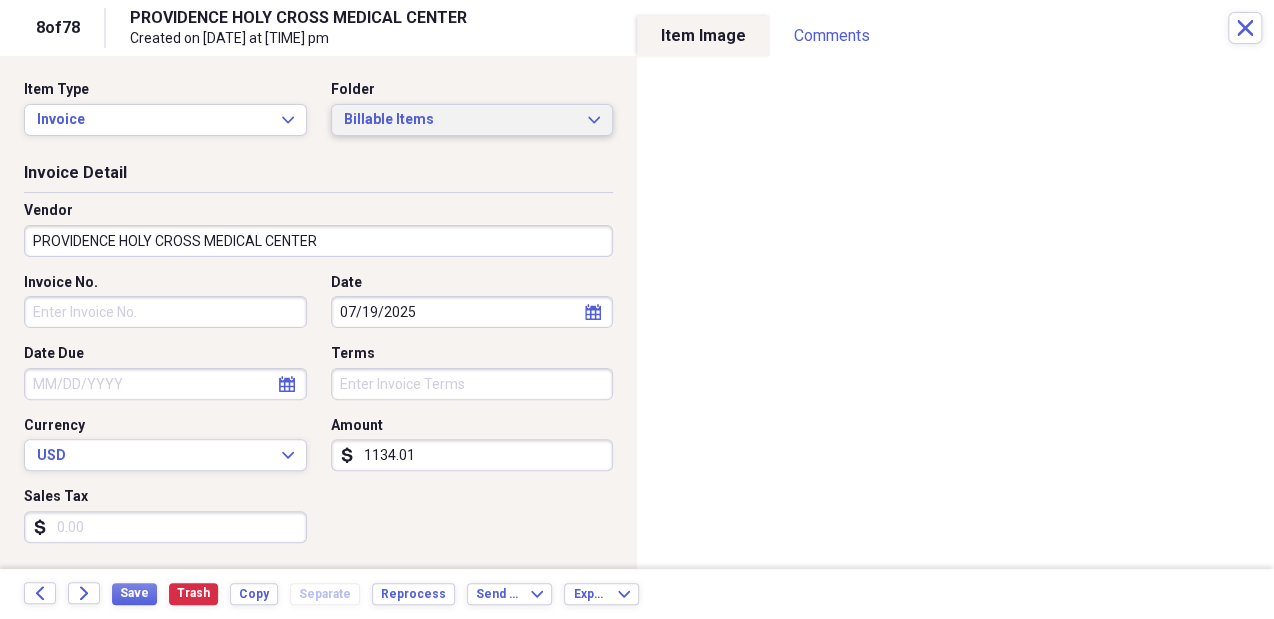 click on "Billable Items Expand" at bounding box center [472, 120] 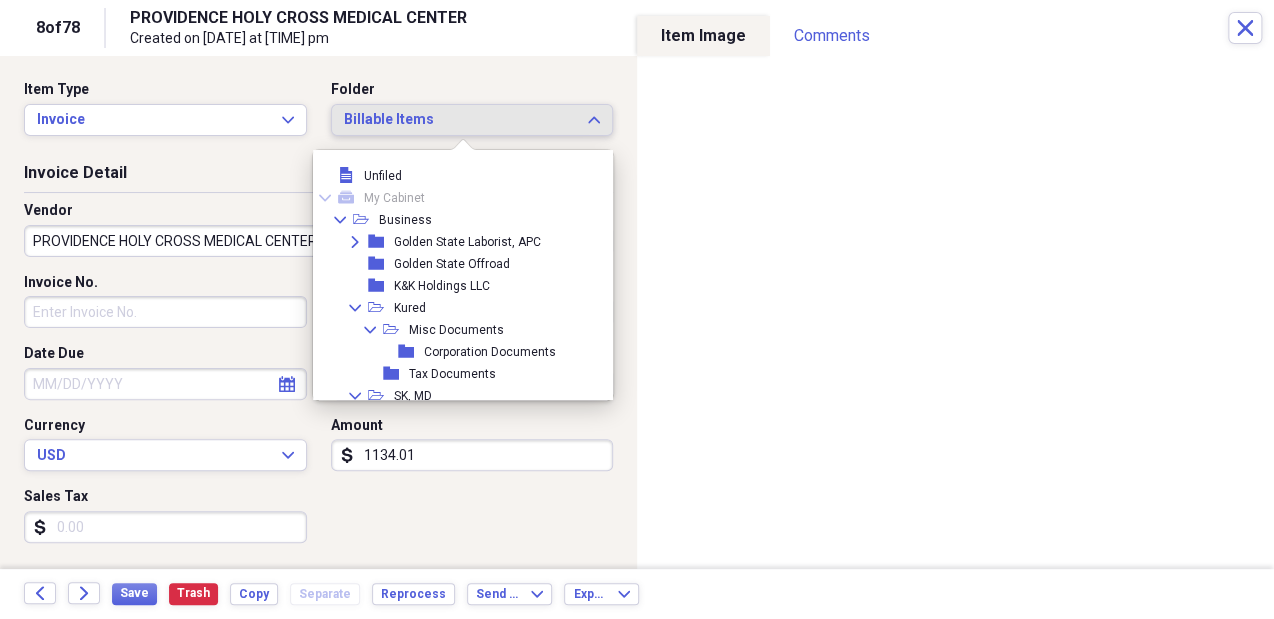 scroll, scrollTop: 148, scrollLeft: 0, axis: vertical 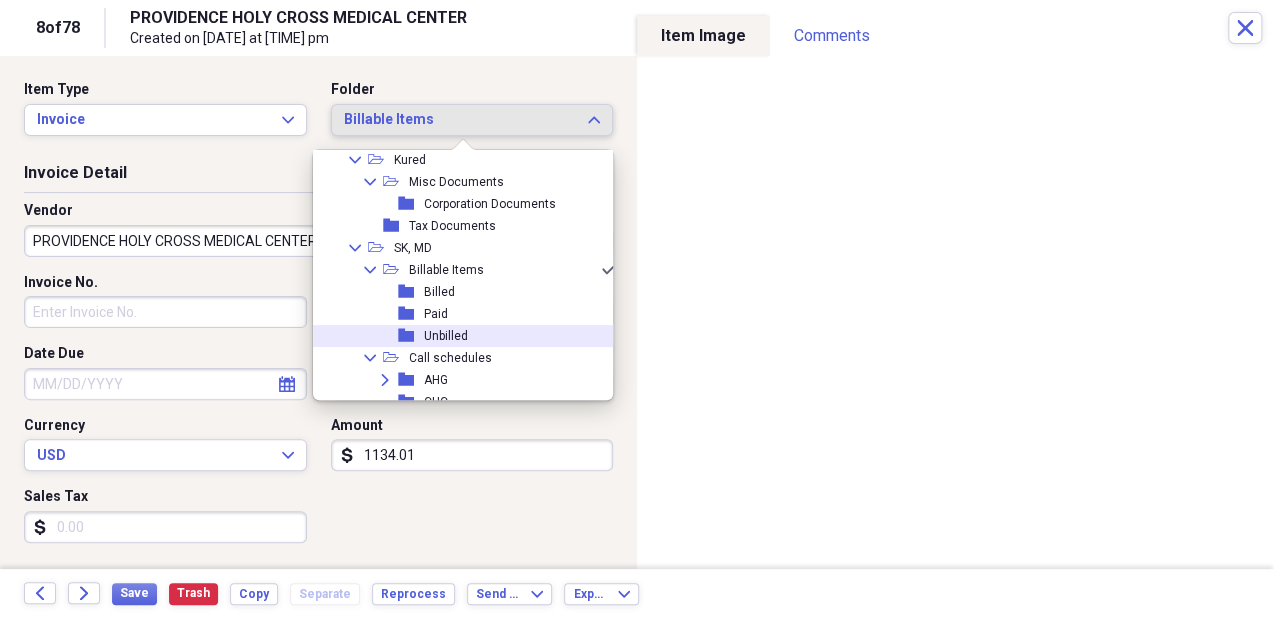 click on "folder Unbilled" at bounding box center (458, 336) 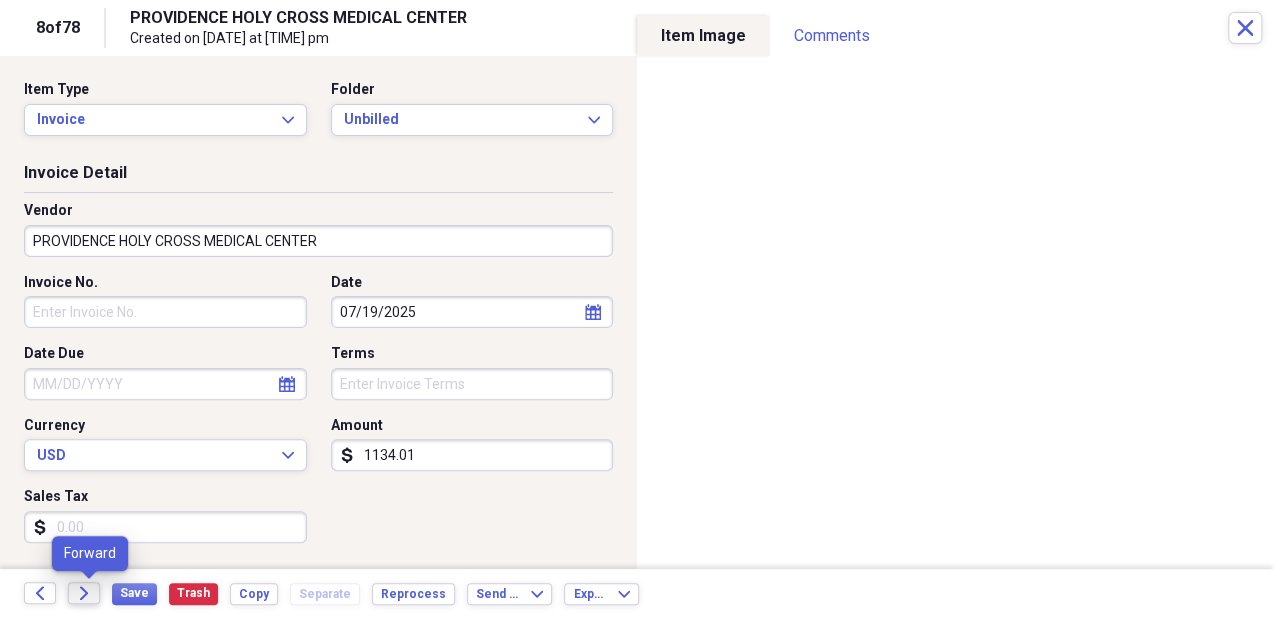 click on "Forward" 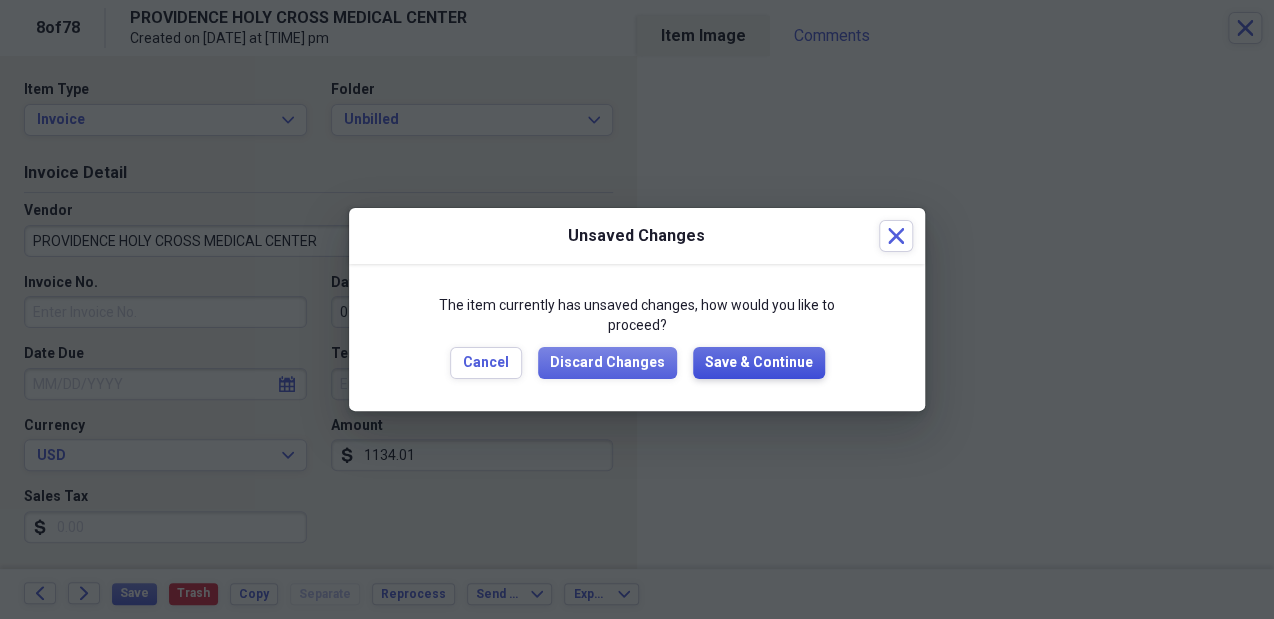 click on "Save & Continue" at bounding box center [759, 363] 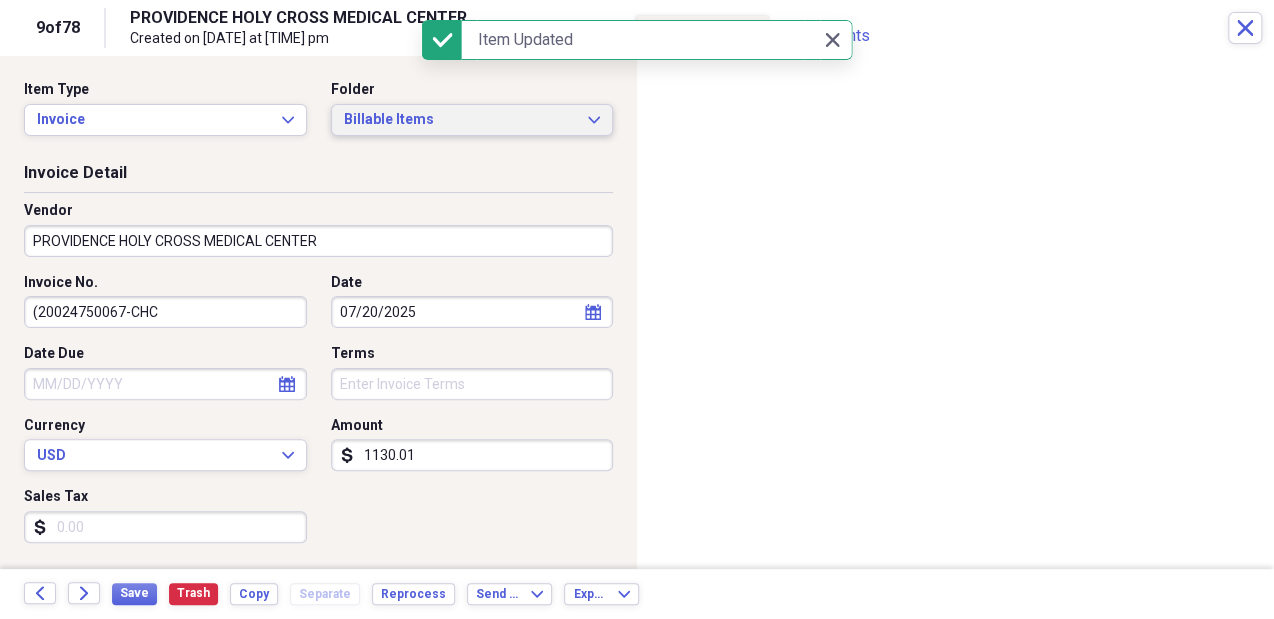 click on "Billable Items" at bounding box center [460, 120] 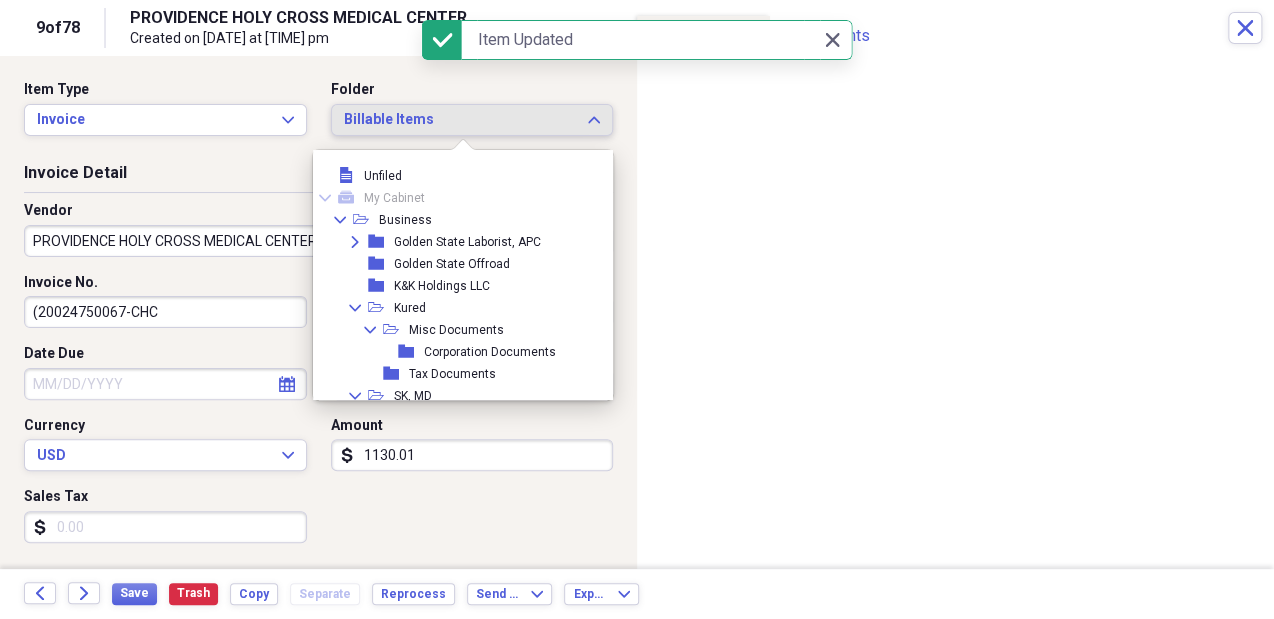 scroll, scrollTop: 148, scrollLeft: 0, axis: vertical 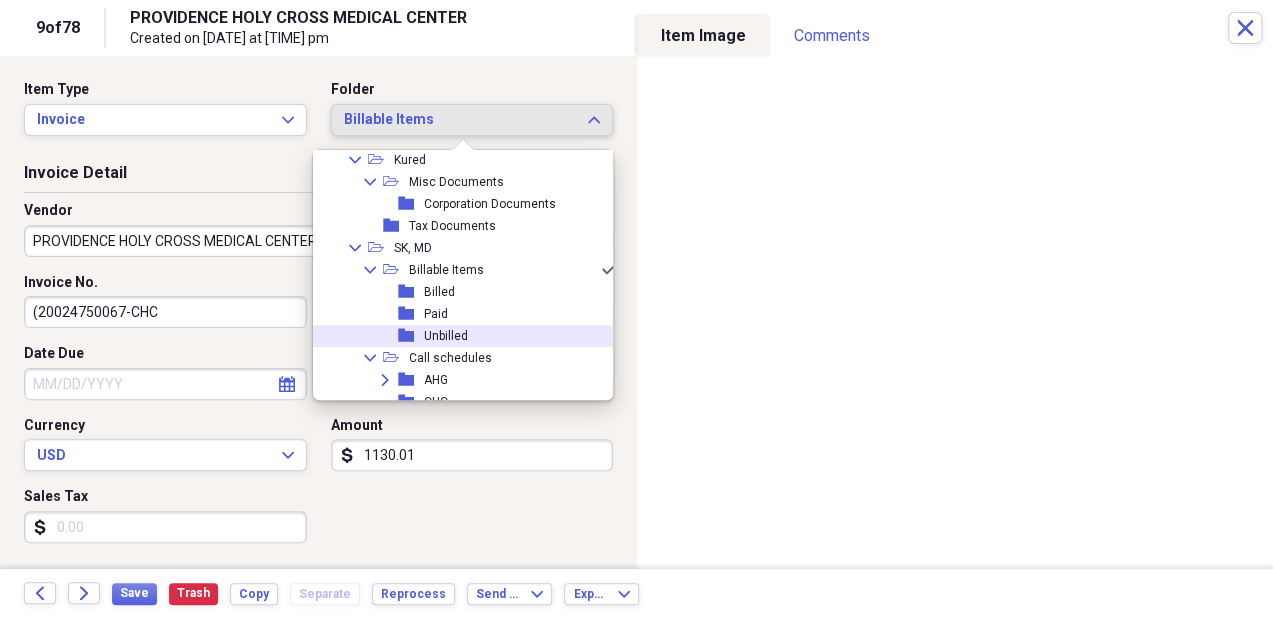 click on "folder Unbilled" at bounding box center [458, 336] 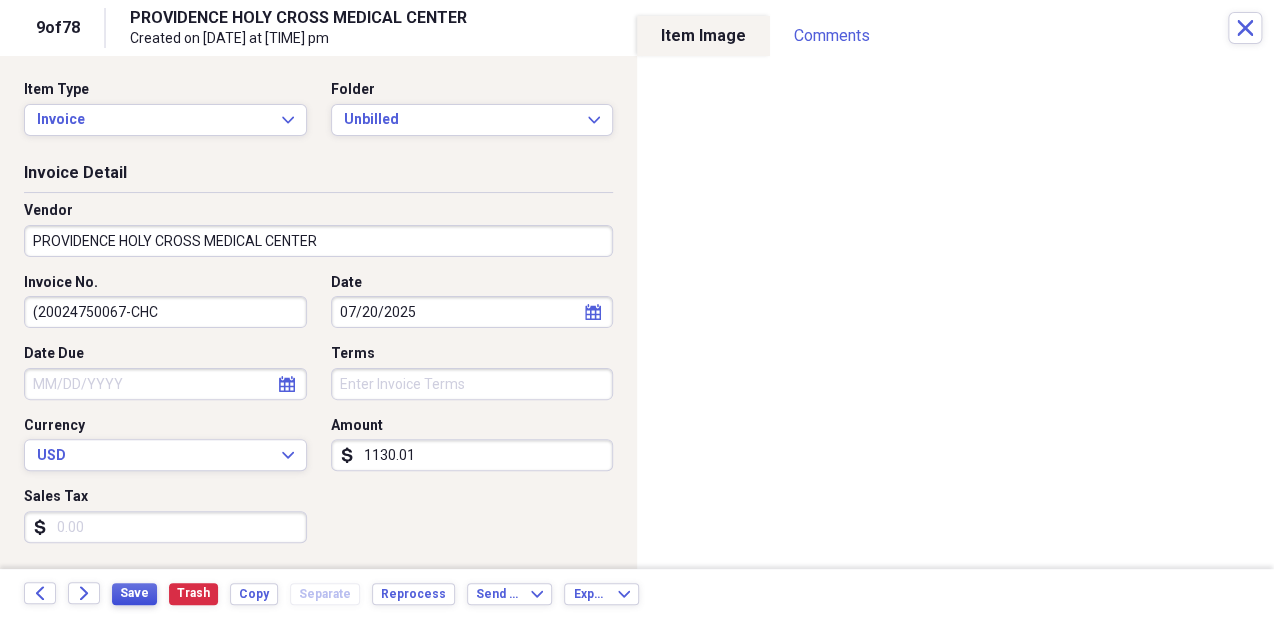 click on "Save" at bounding box center (134, 593) 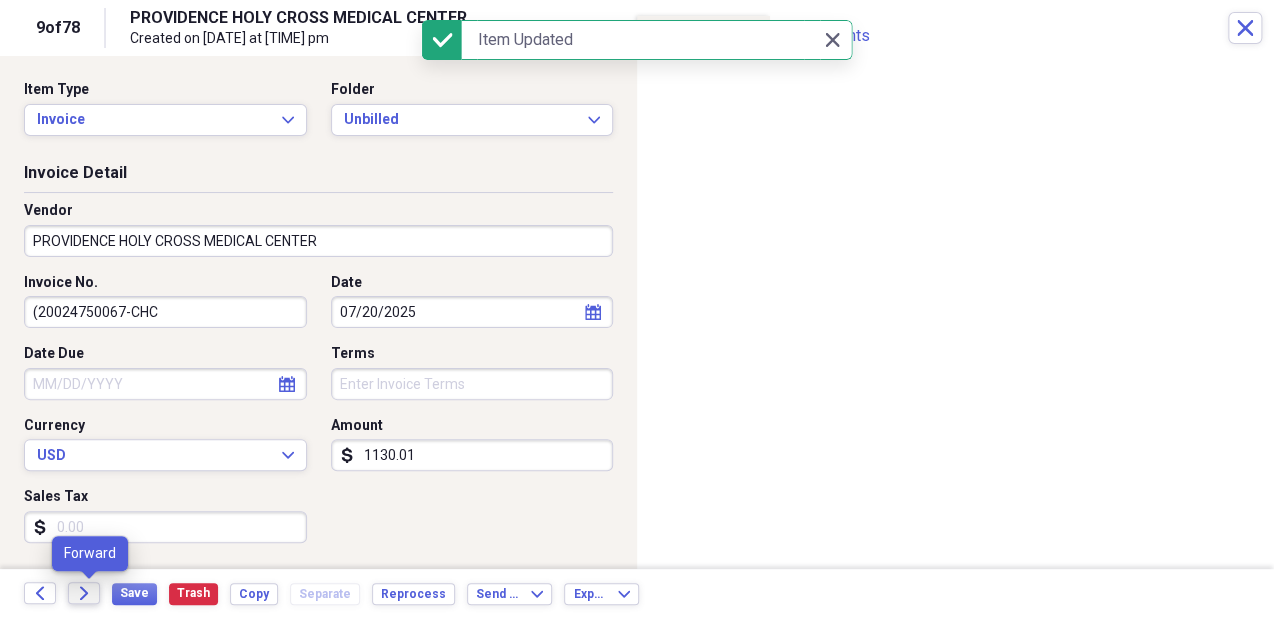 click on "Forward" 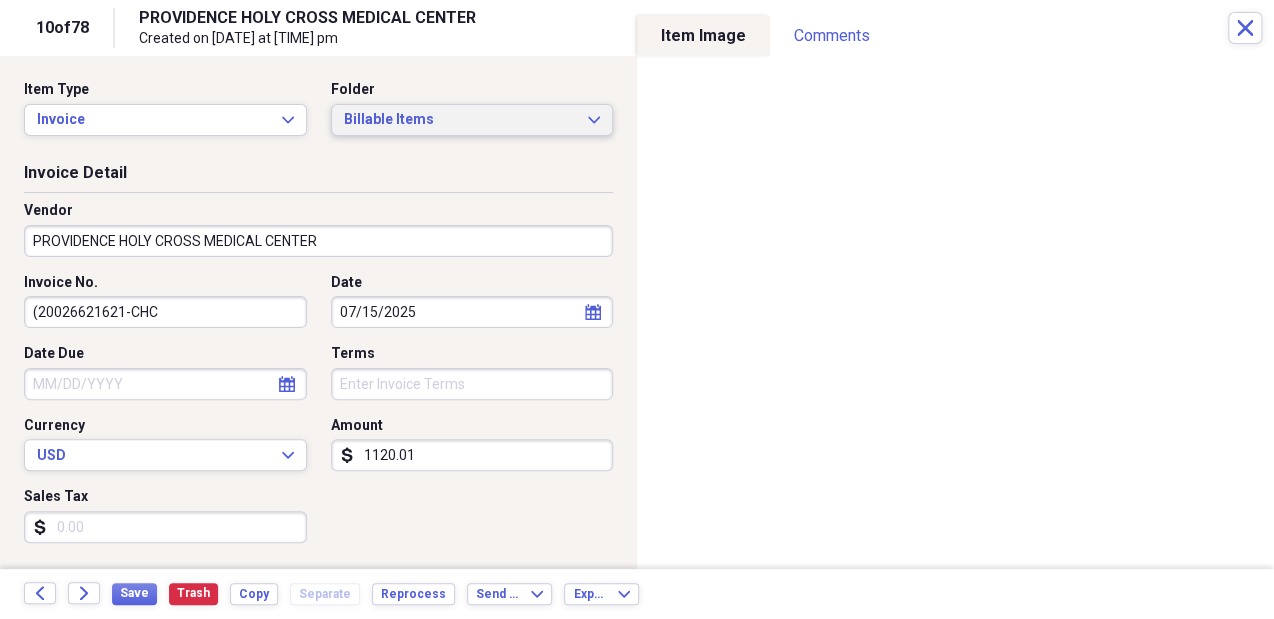 click on "Billable Items" at bounding box center (460, 120) 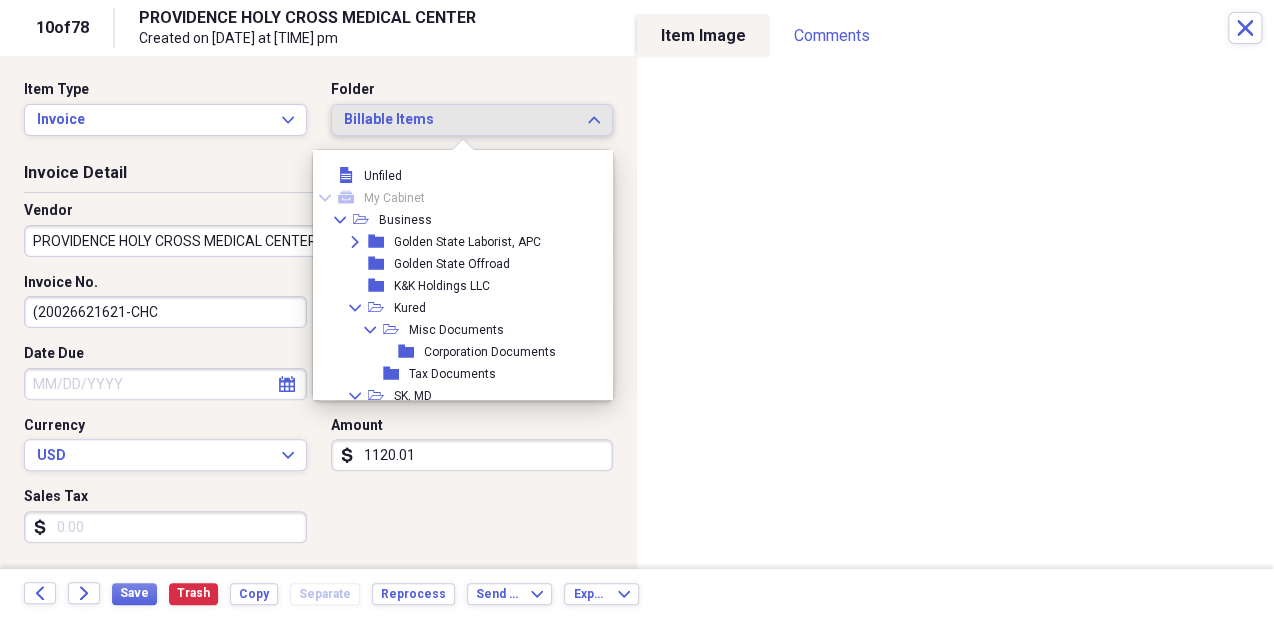 scroll, scrollTop: 148, scrollLeft: 0, axis: vertical 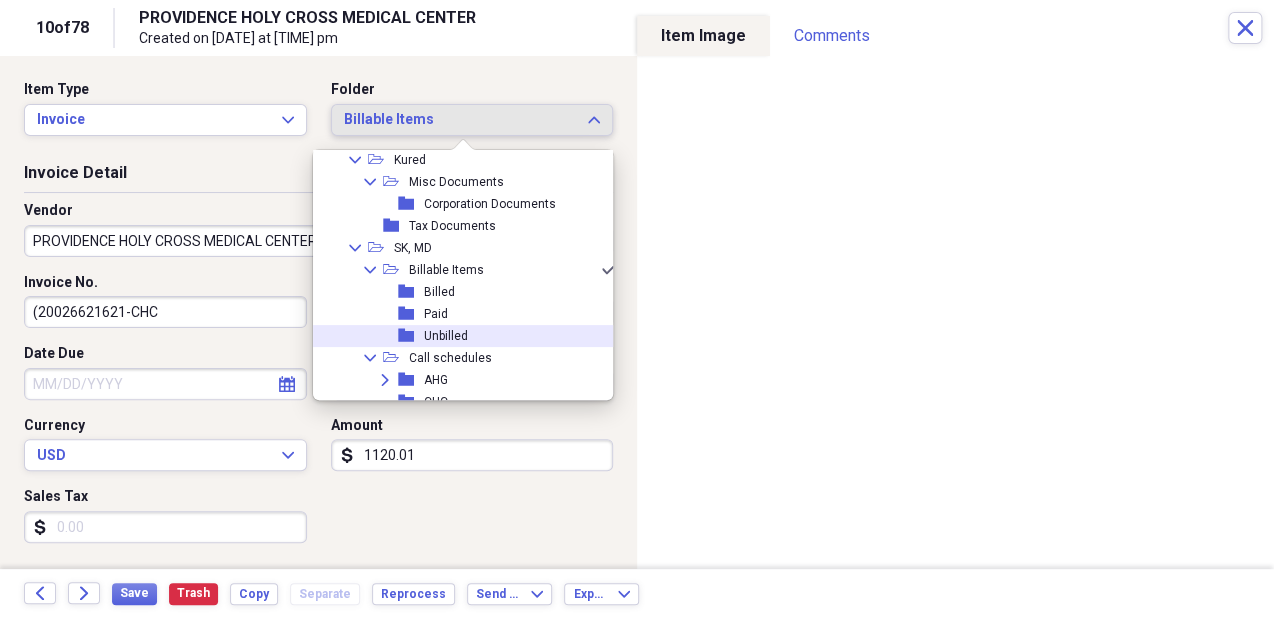 click on "folder Unbilled" at bounding box center (458, 336) 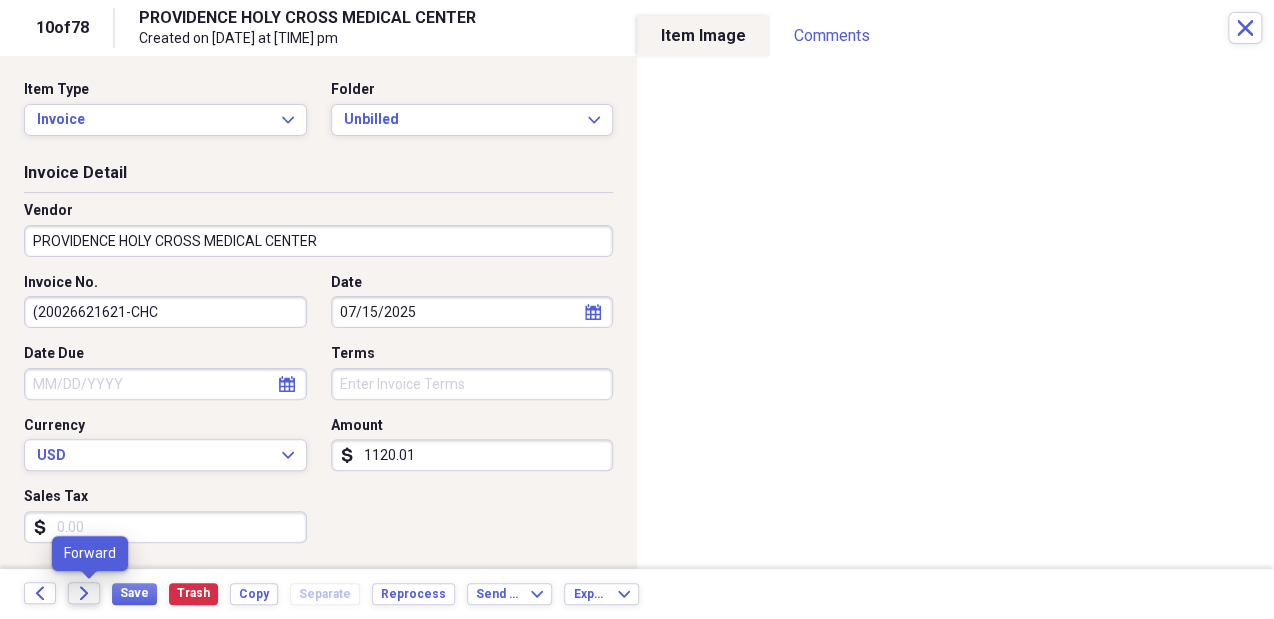 click on "Forward" 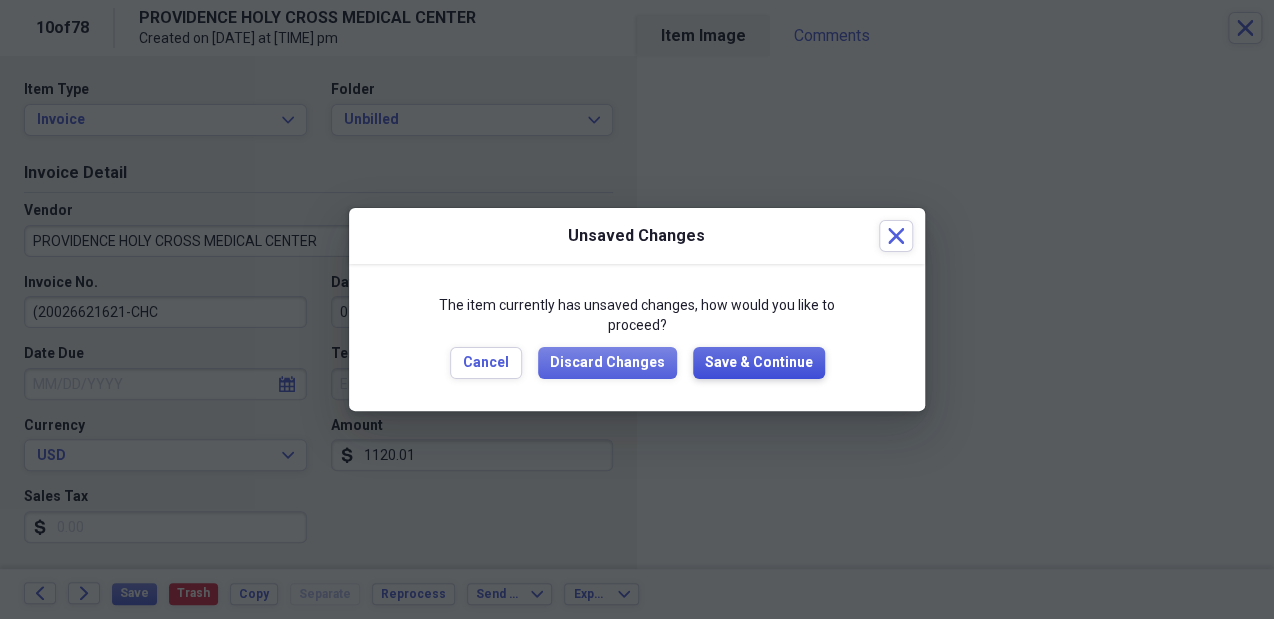 click on "Save & Continue" at bounding box center [759, 363] 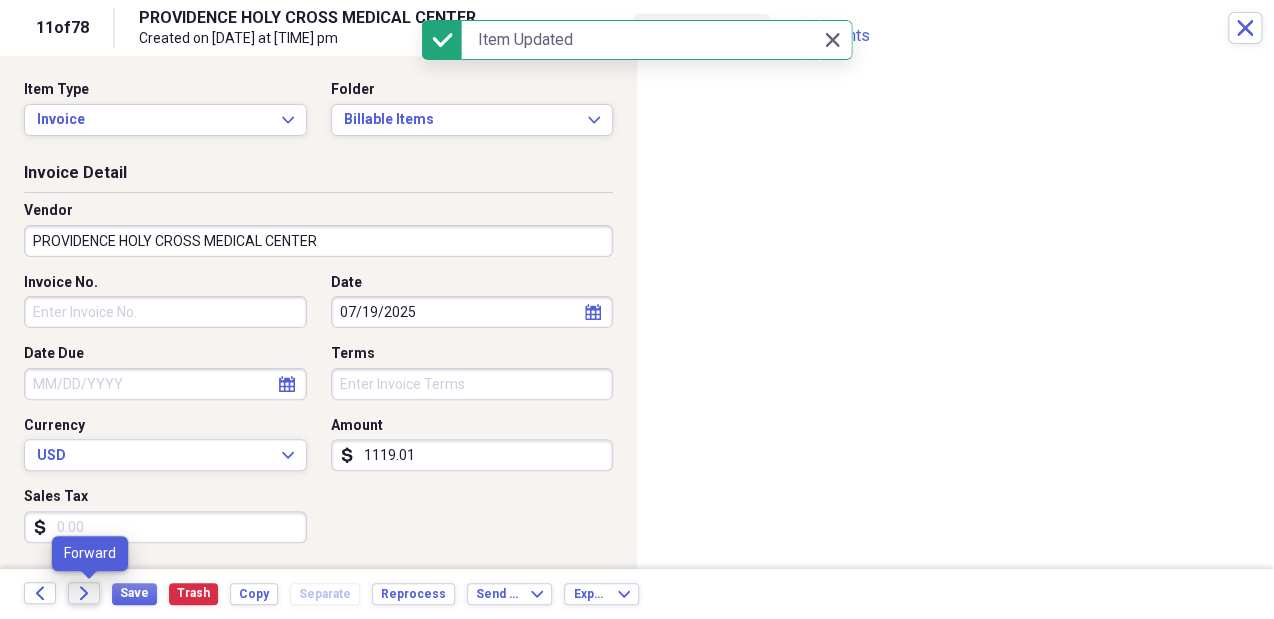 click on "Forward" at bounding box center [84, 593] 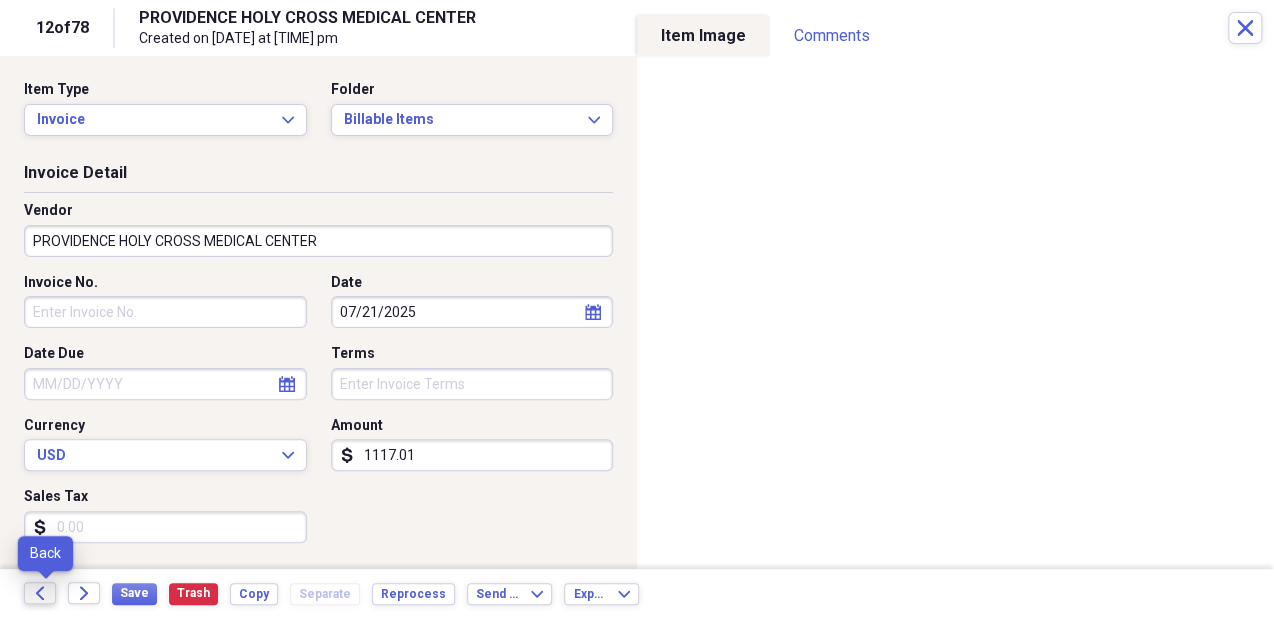 click on "Back" 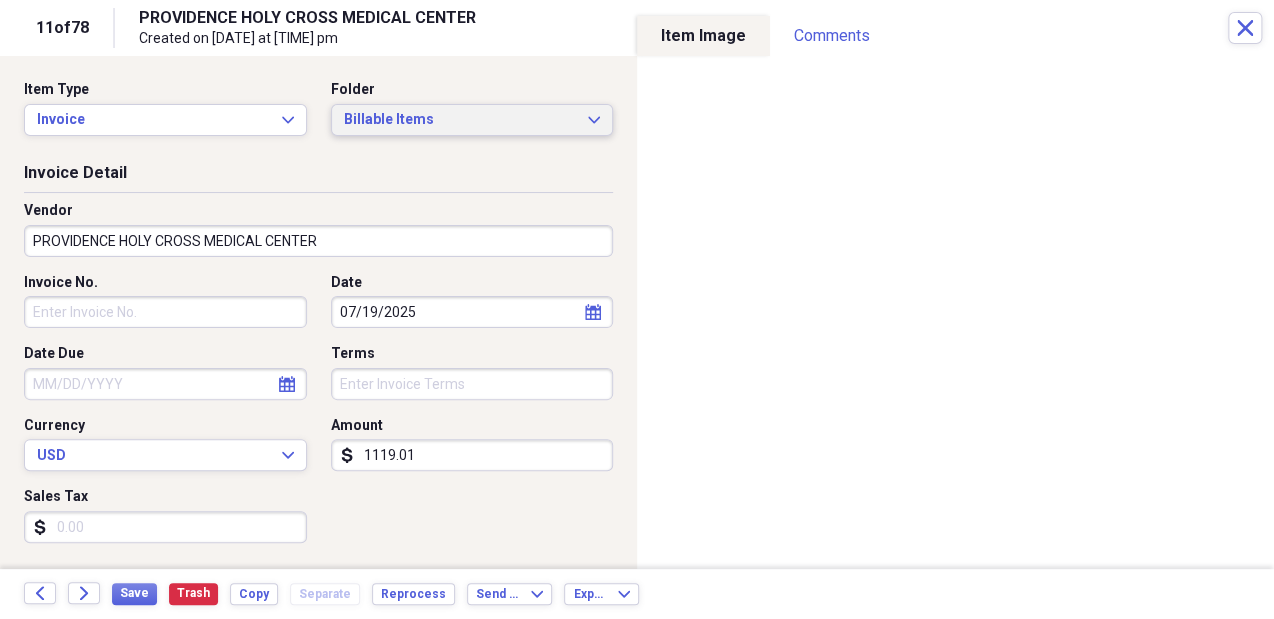 click on "Billable Items" at bounding box center [460, 120] 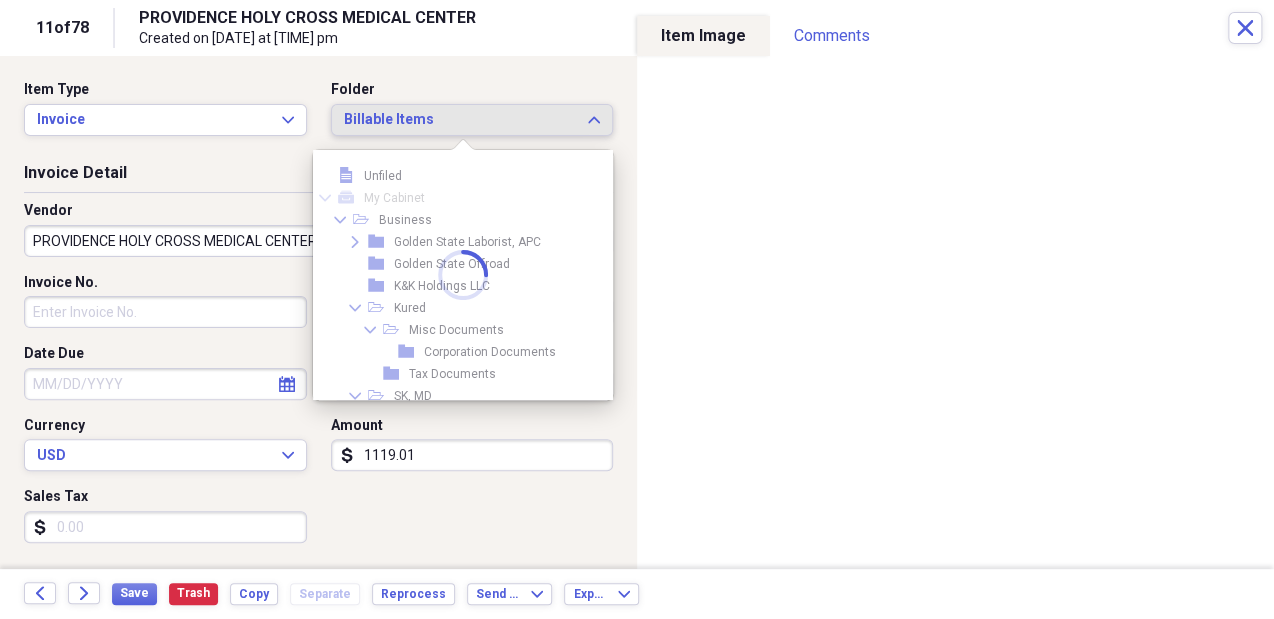 scroll, scrollTop: 148, scrollLeft: 0, axis: vertical 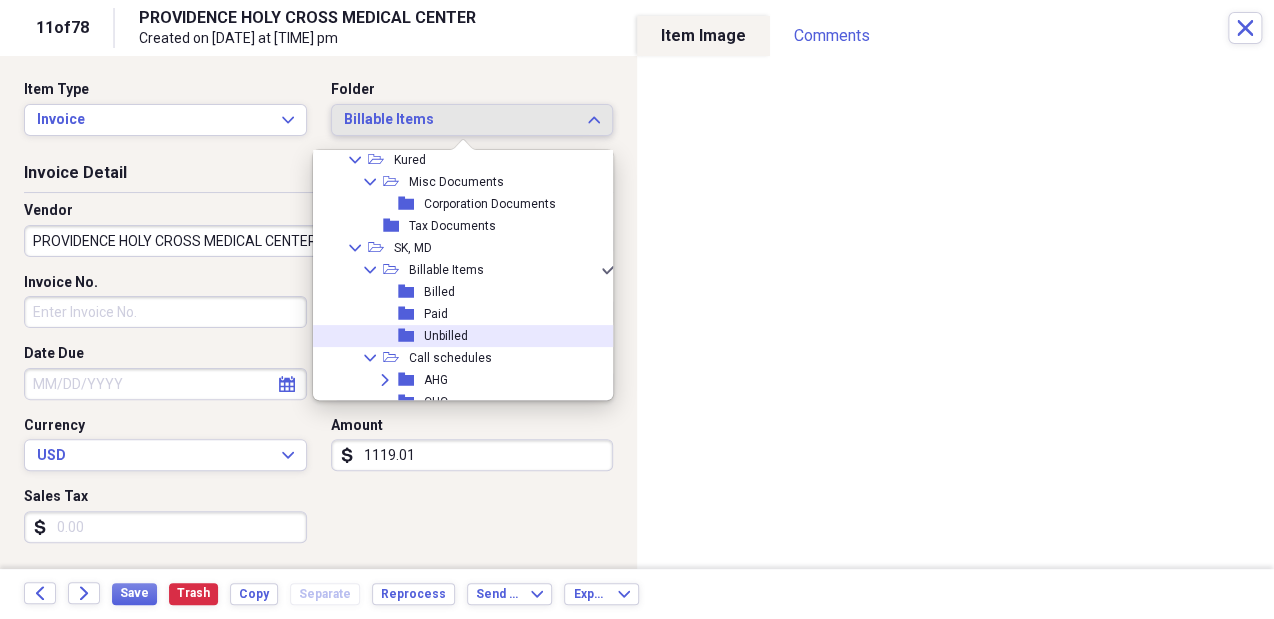 click on "folder Unbilled" at bounding box center (458, 336) 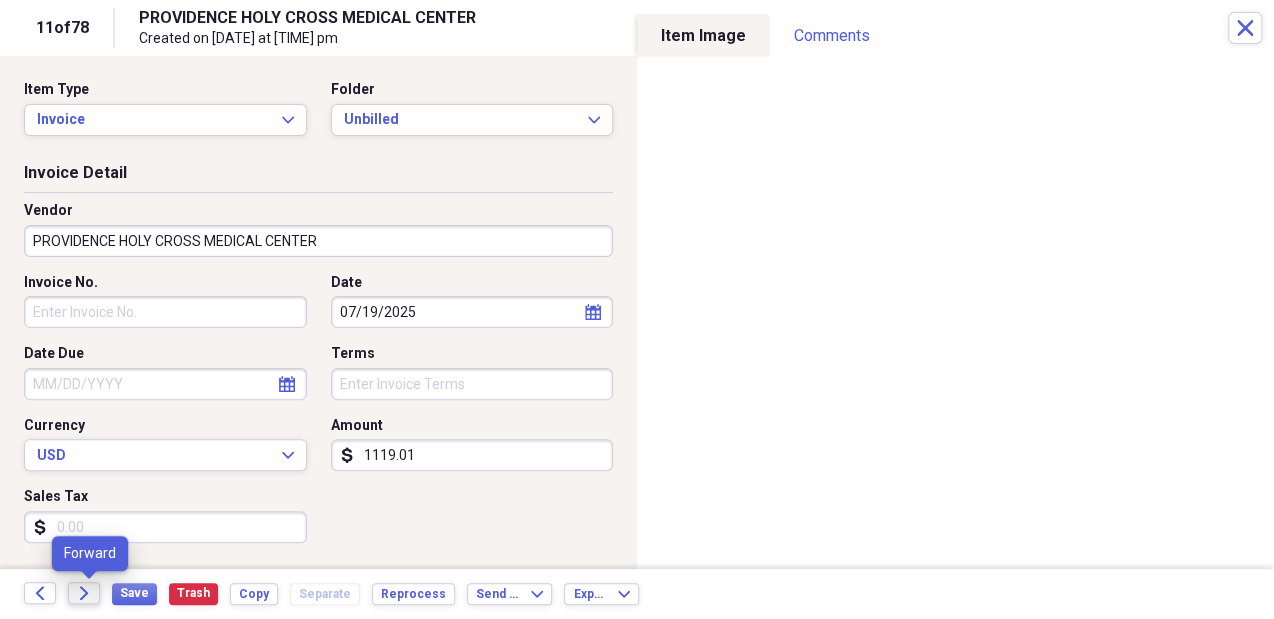 click 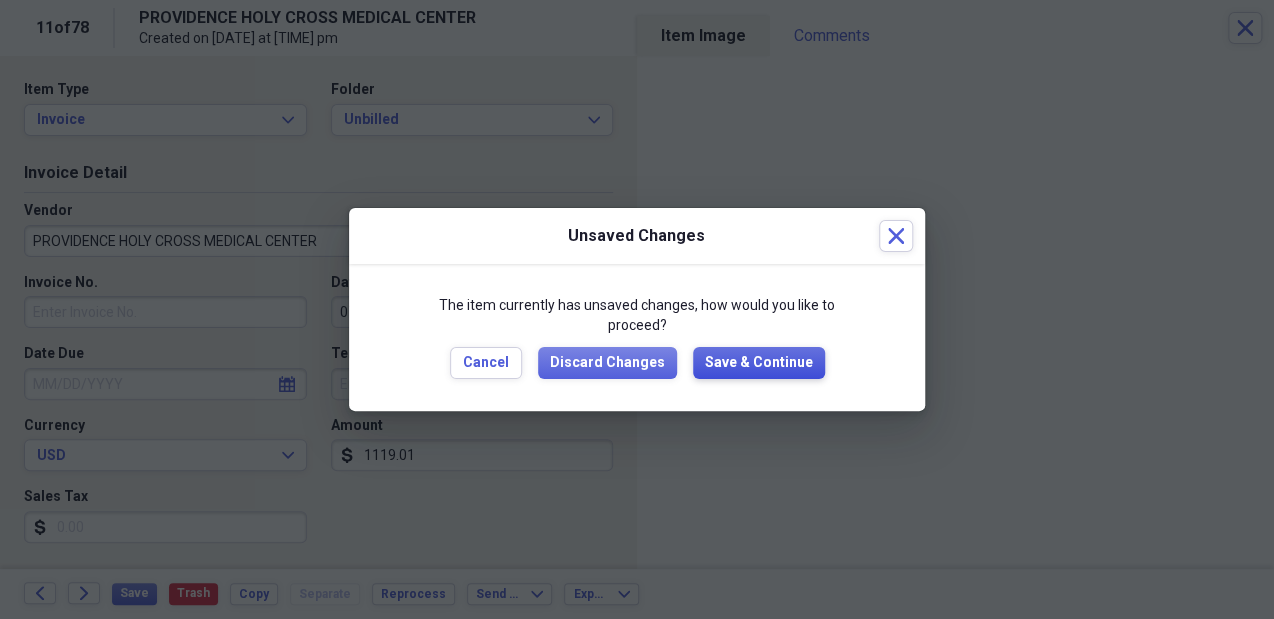 click on "Save & Continue" at bounding box center [759, 363] 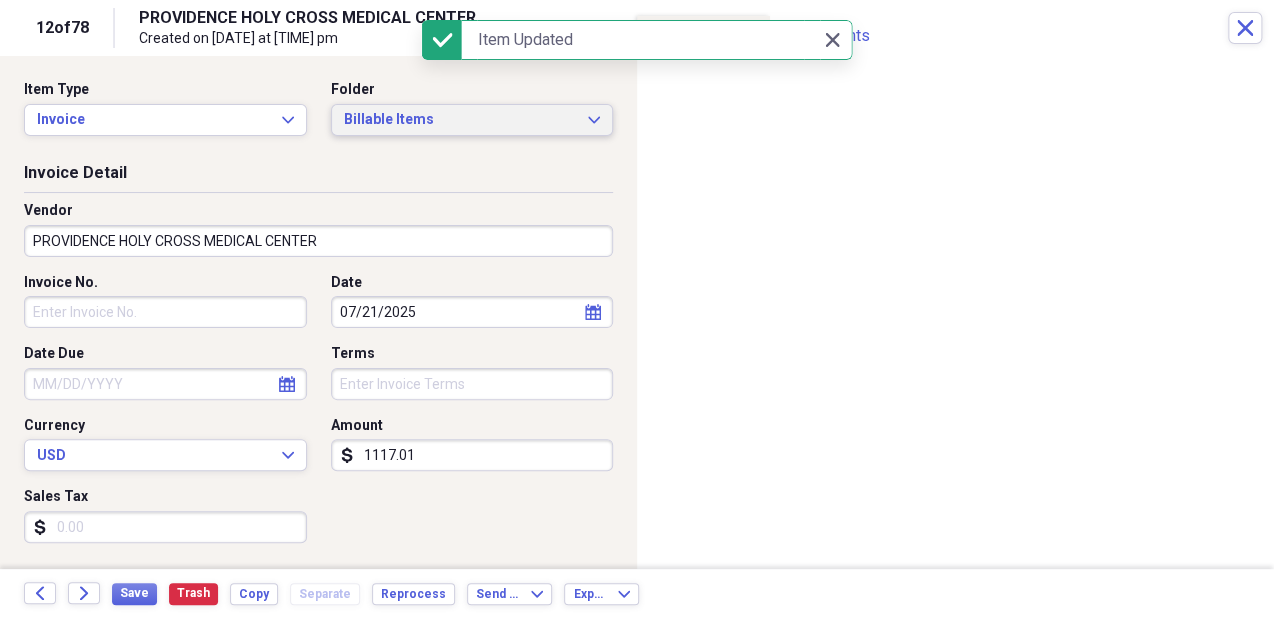 click on "Billable Items Expand" at bounding box center [472, 120] 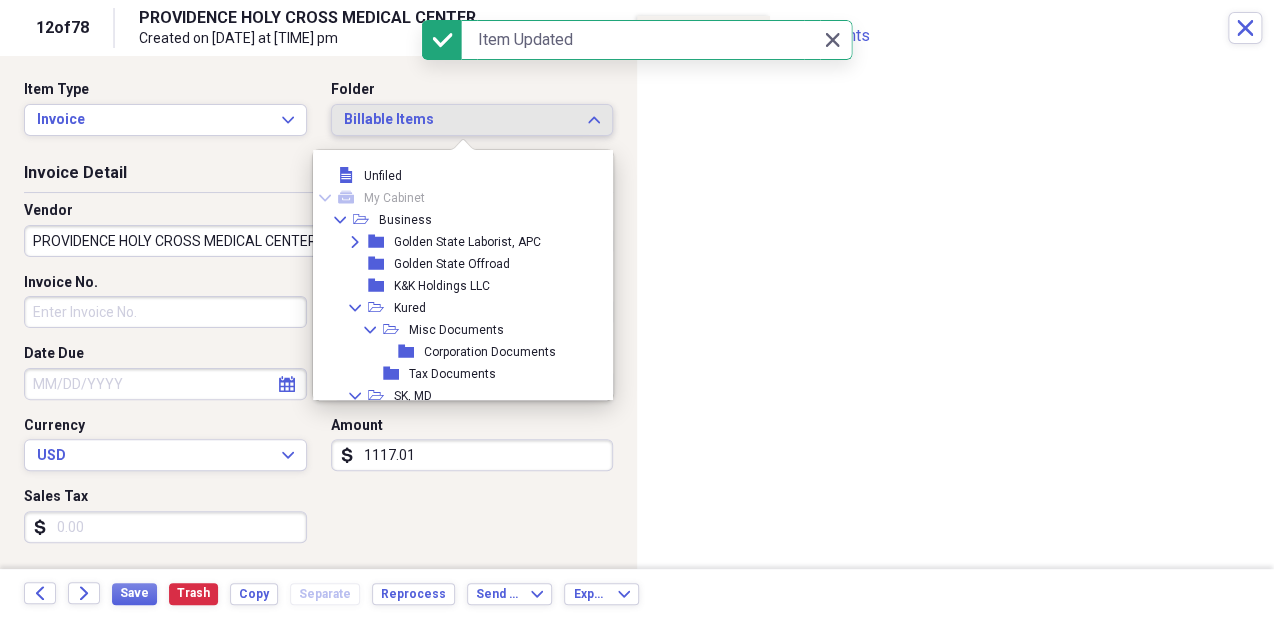 scroll, scrollTop: 148, scrollLeft: 0, axis: vertical 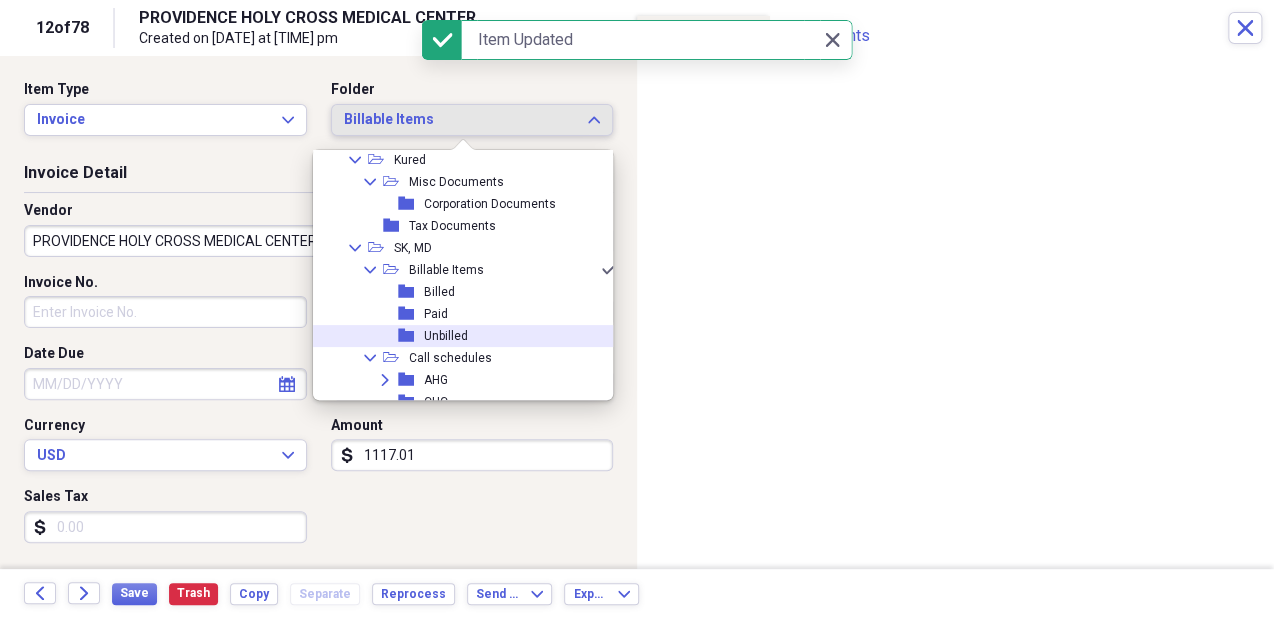 click on "folder Unbilled" at bounding box center (458, 336) 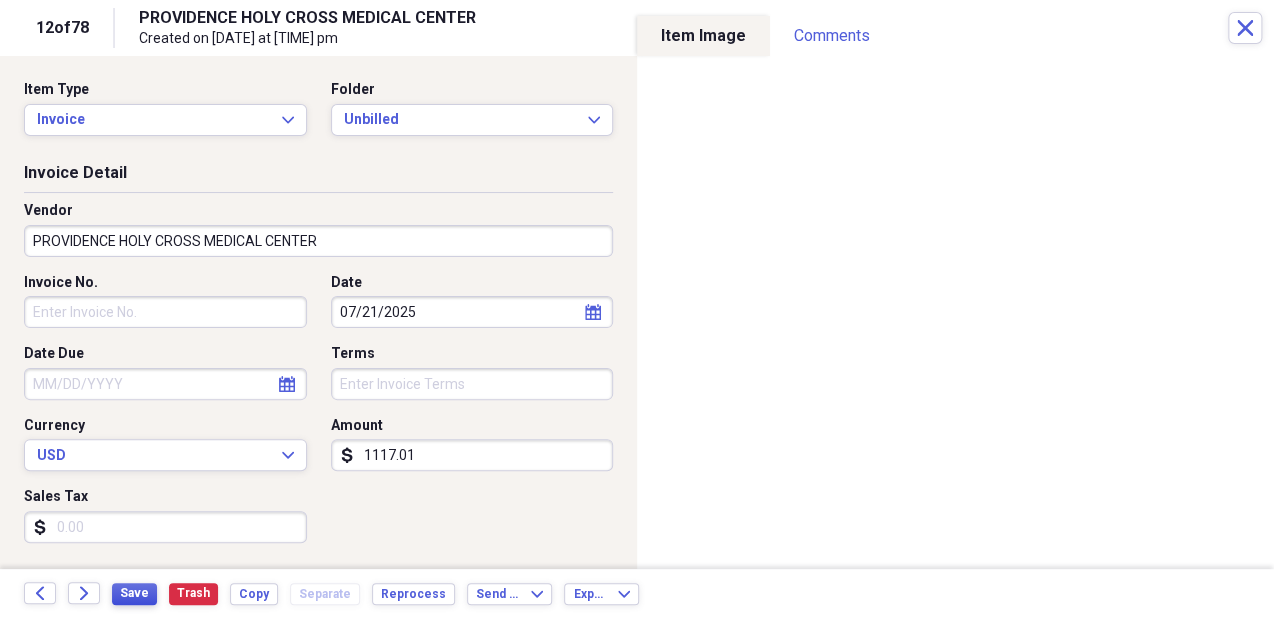 click on "Save" at bounding box center (134, 593) 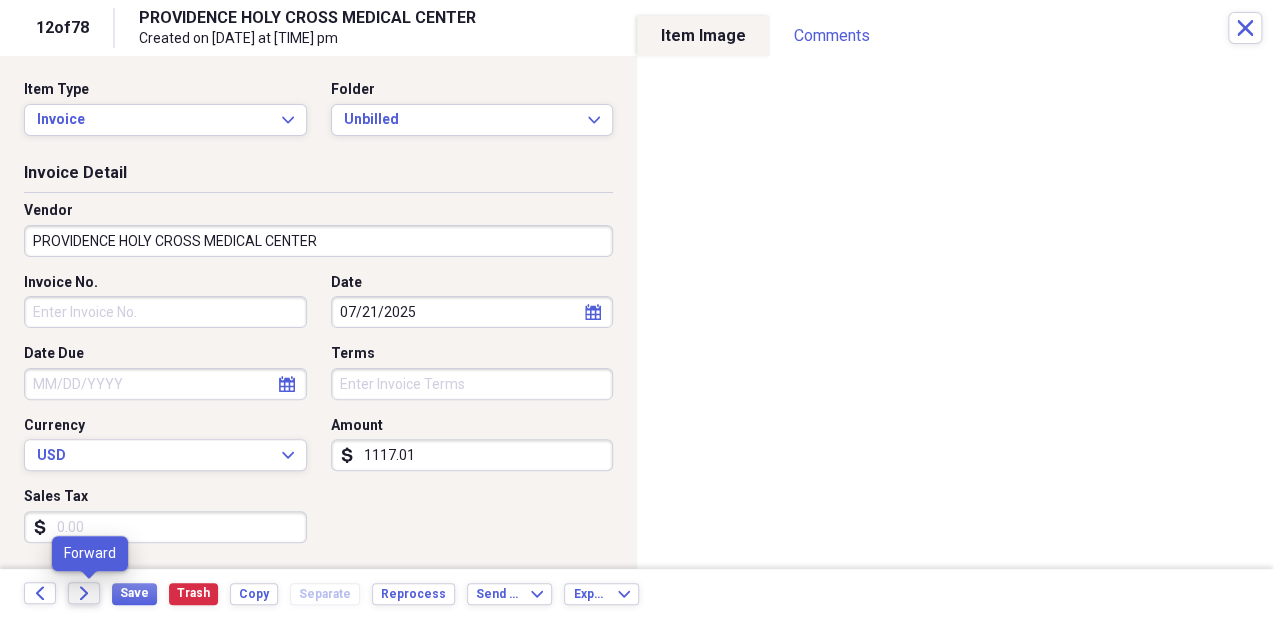 click on "Forward" 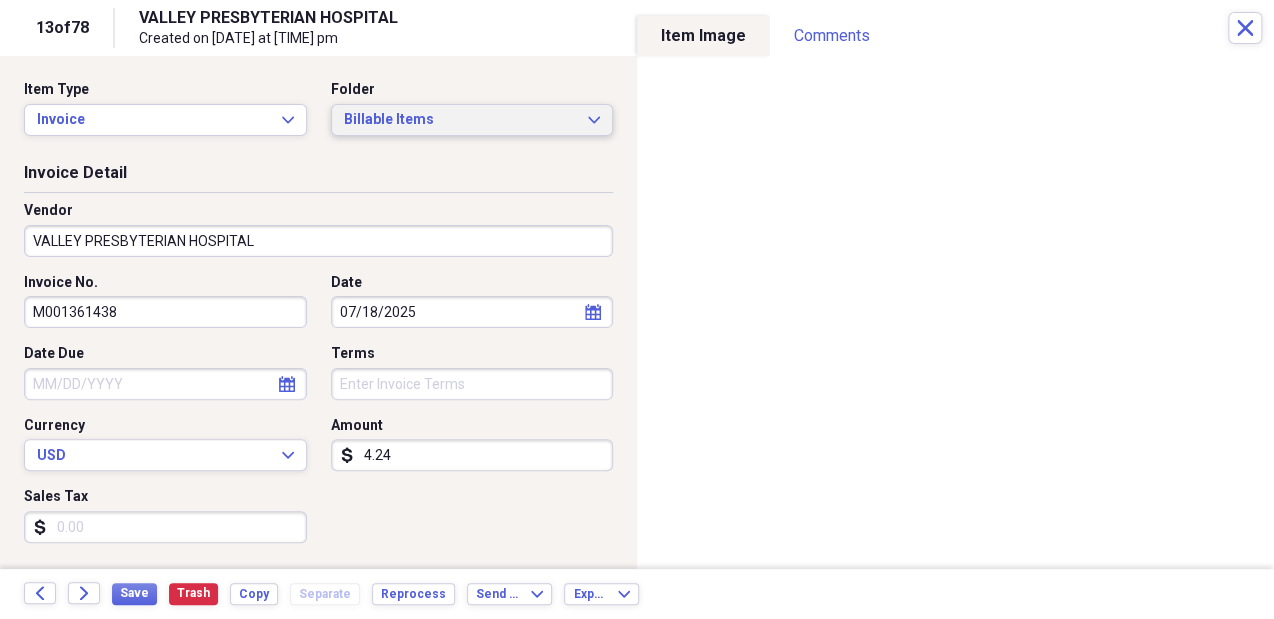 click on "Billable Items" at bounding box center [460, 120] 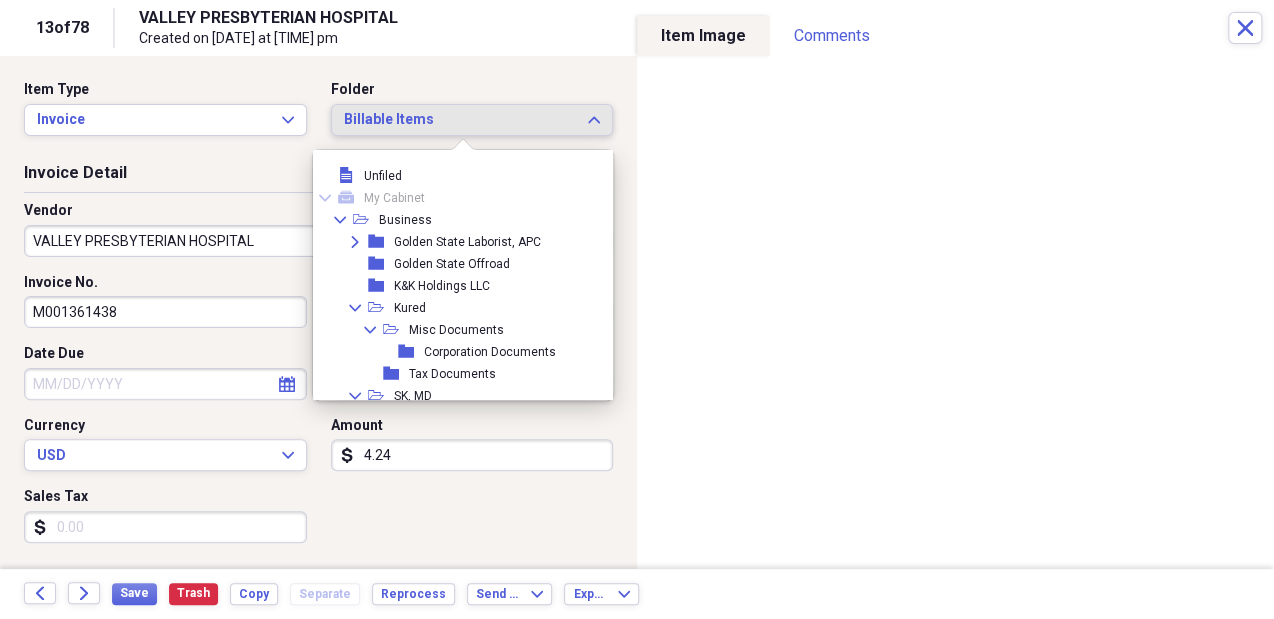 scroll, scrollTop: 148, scrollLeft: 0, axis: vertical 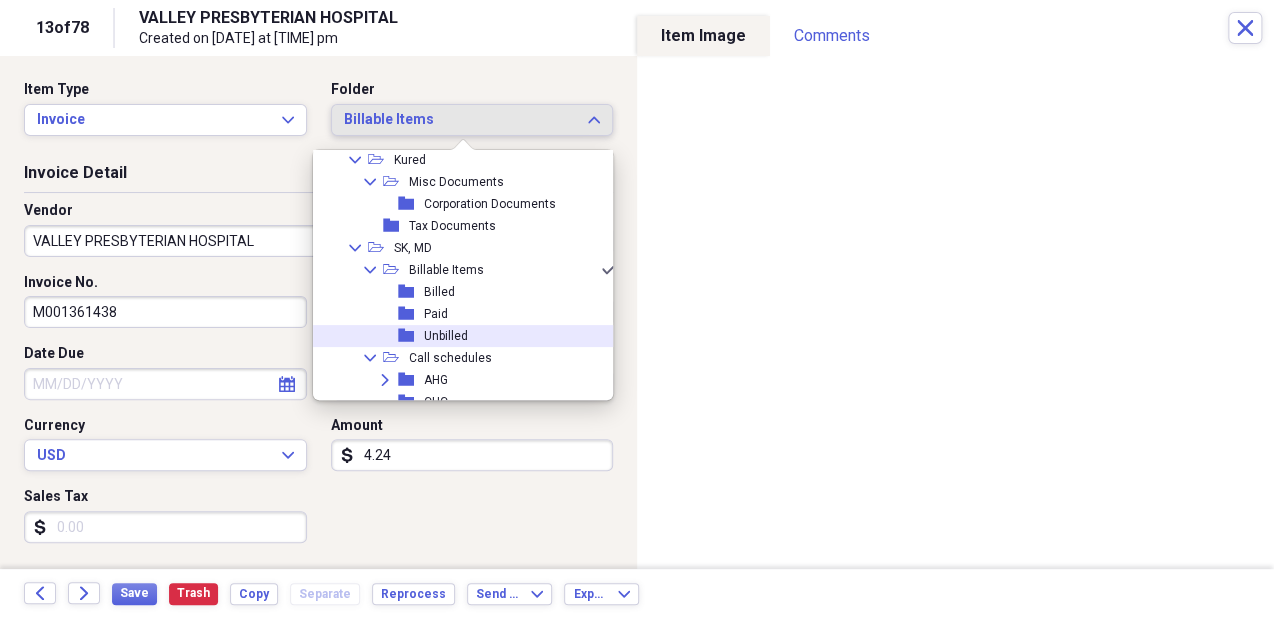 click on "Unbilled" at bounding box center [446, 336] 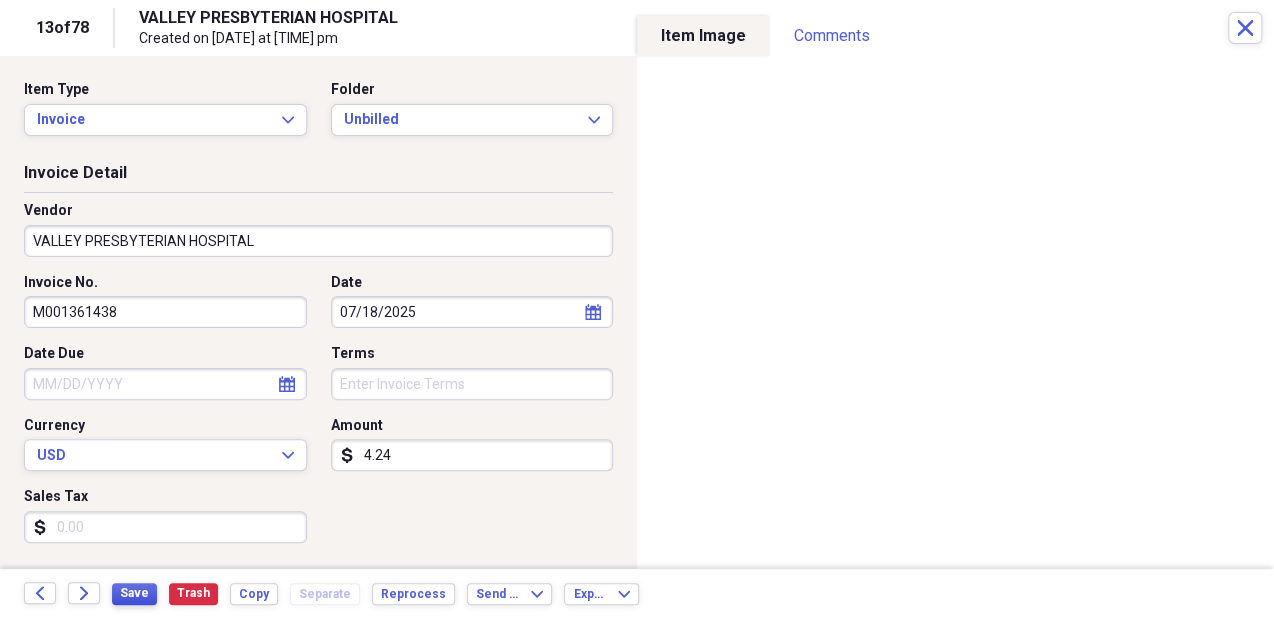 click on "Save" at bounding box center [134, 593] 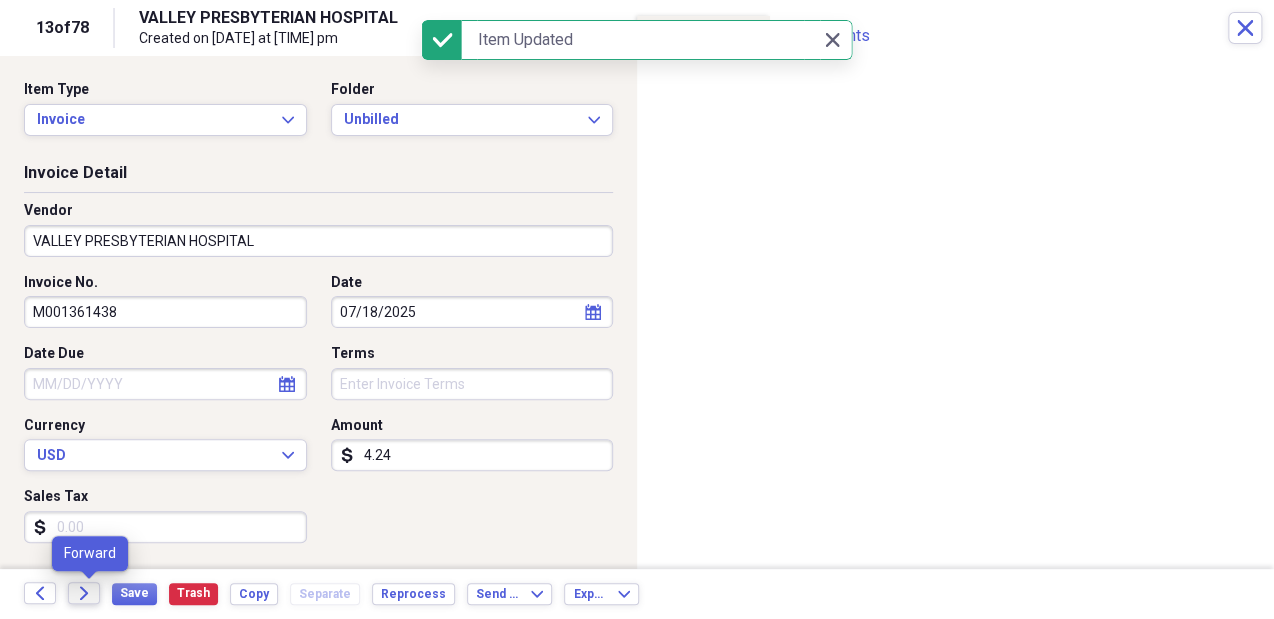 click on "Forward" 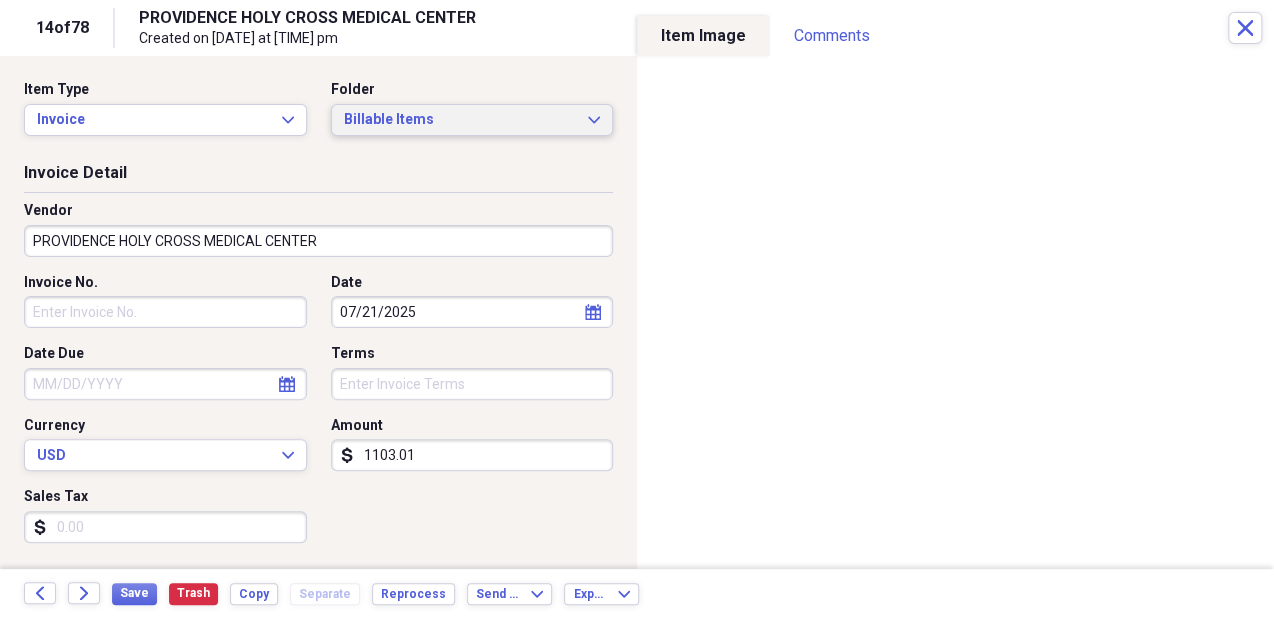click on "Billable Items Expand" at bounding box center [472, 120] 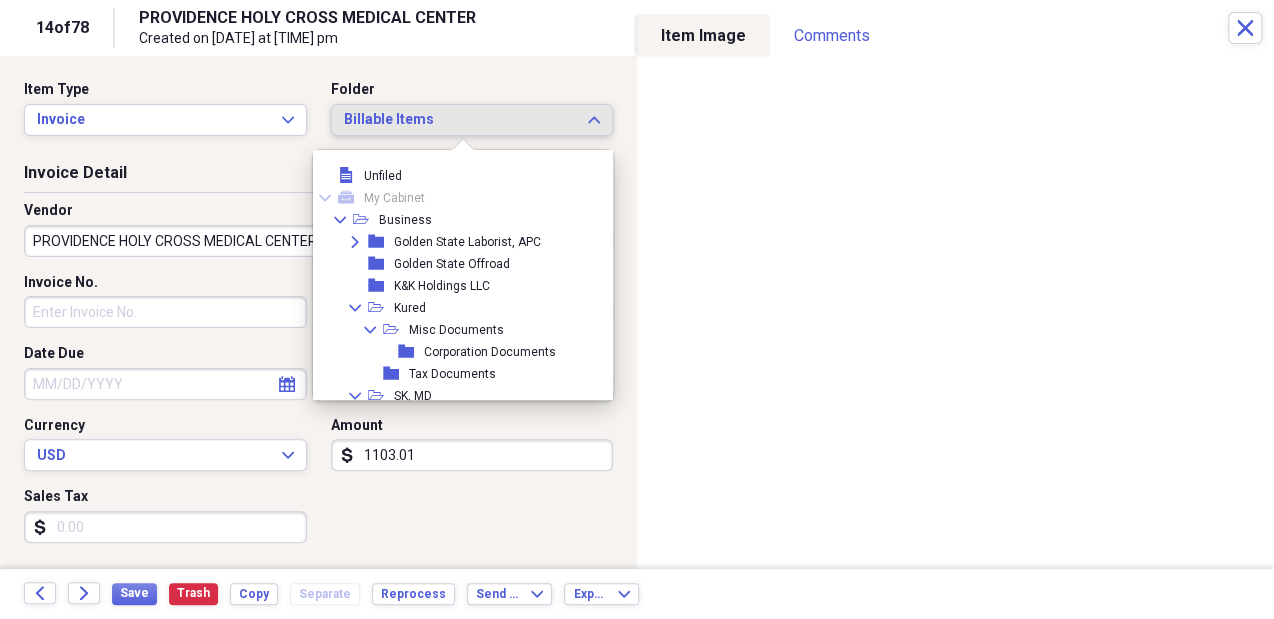 scroll, scrollTop: 148, scrollLeft: 0, axis: vertical 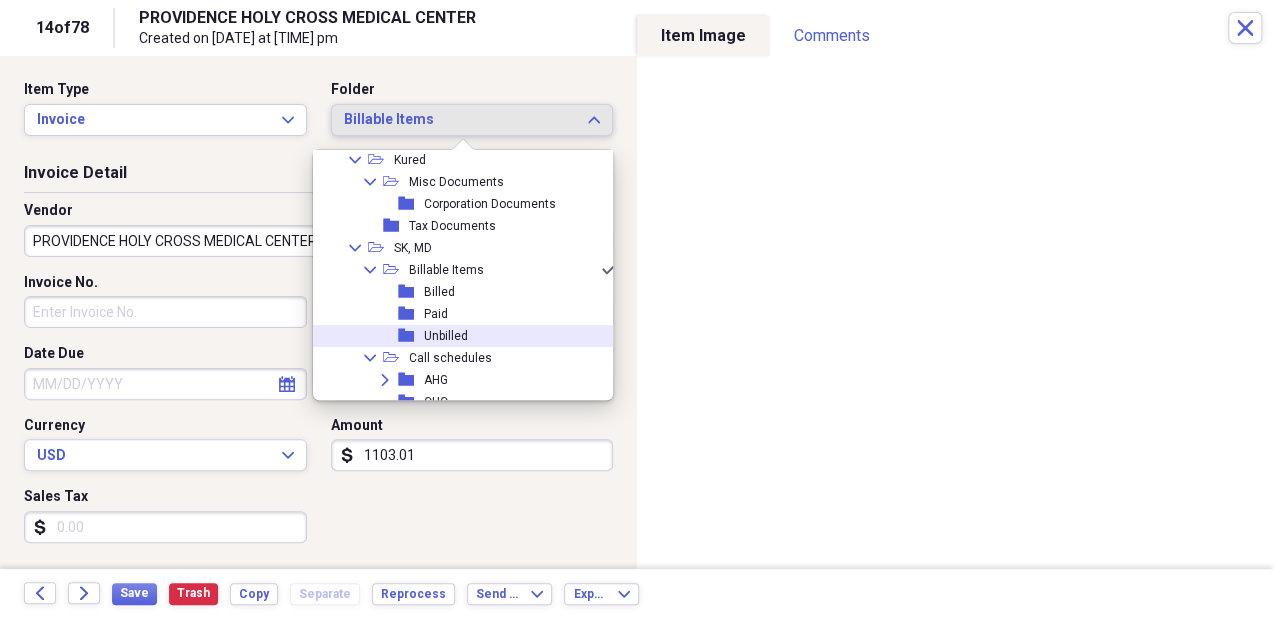 click on "Unbilled" at bounding box center [446, 336] 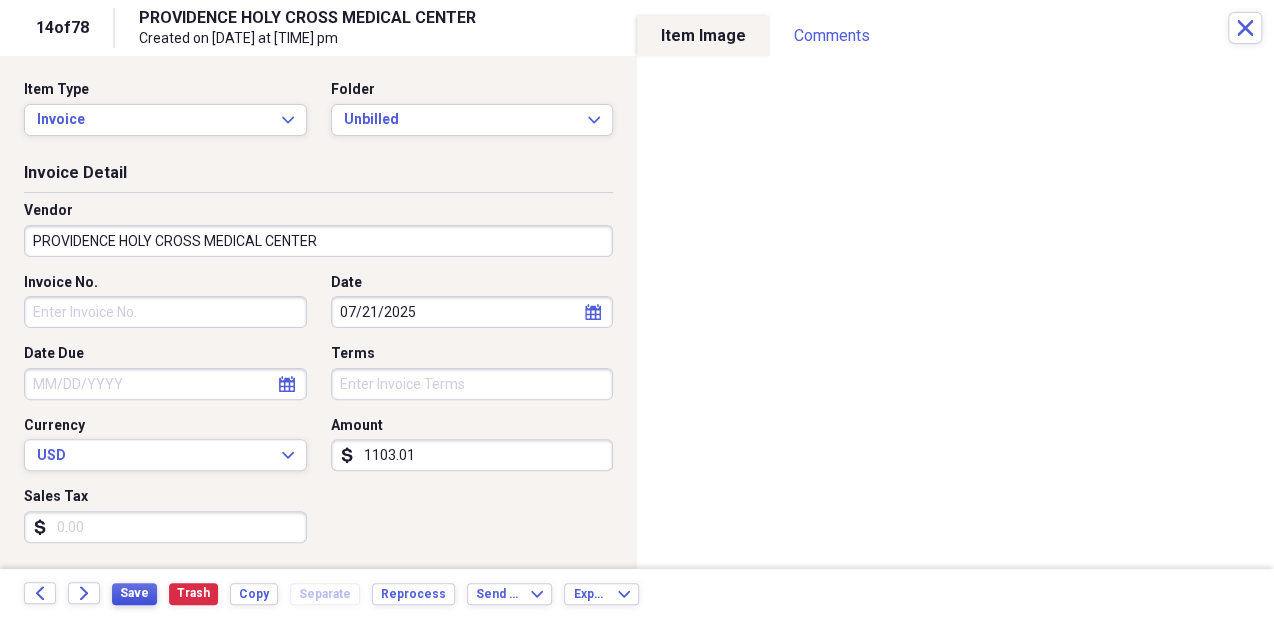 click on "Save" at bounding box center (134, 593) 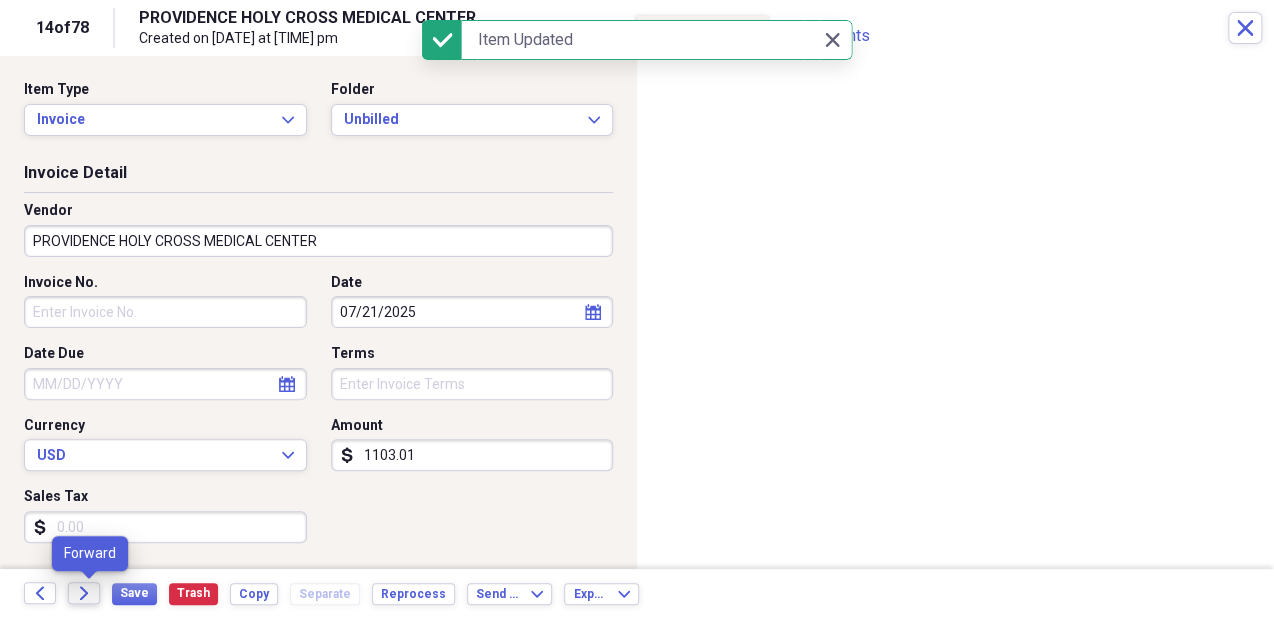 click on "Forward" 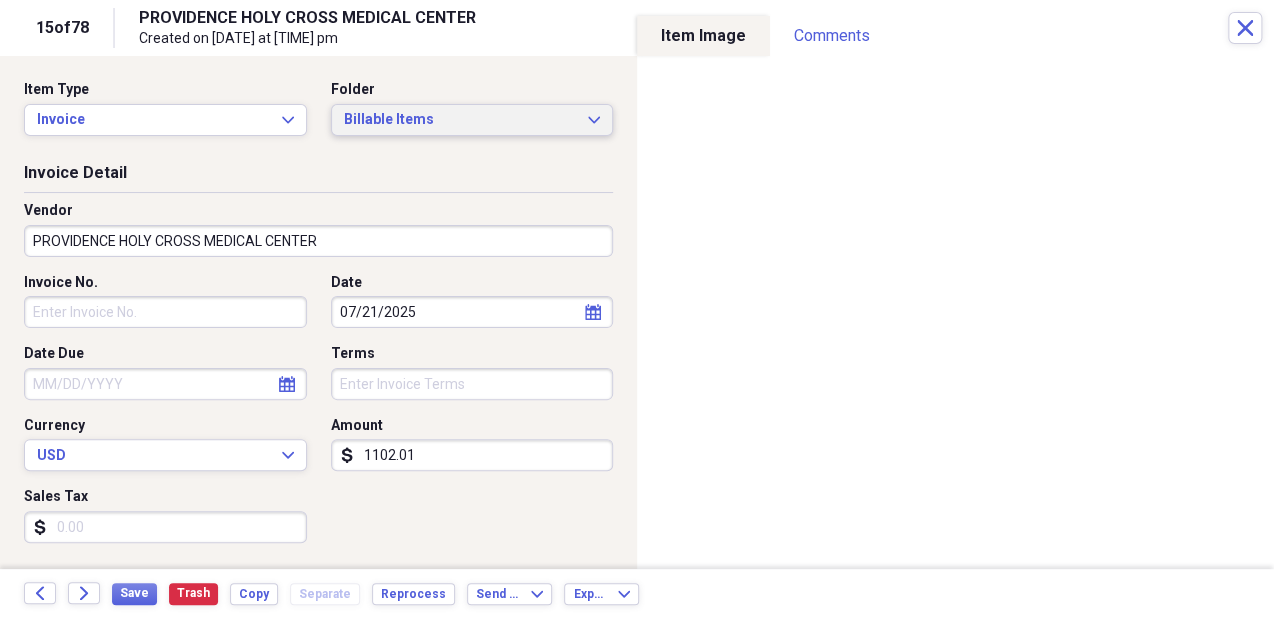 click on "Billable Items" at bounding box center (460, 120) 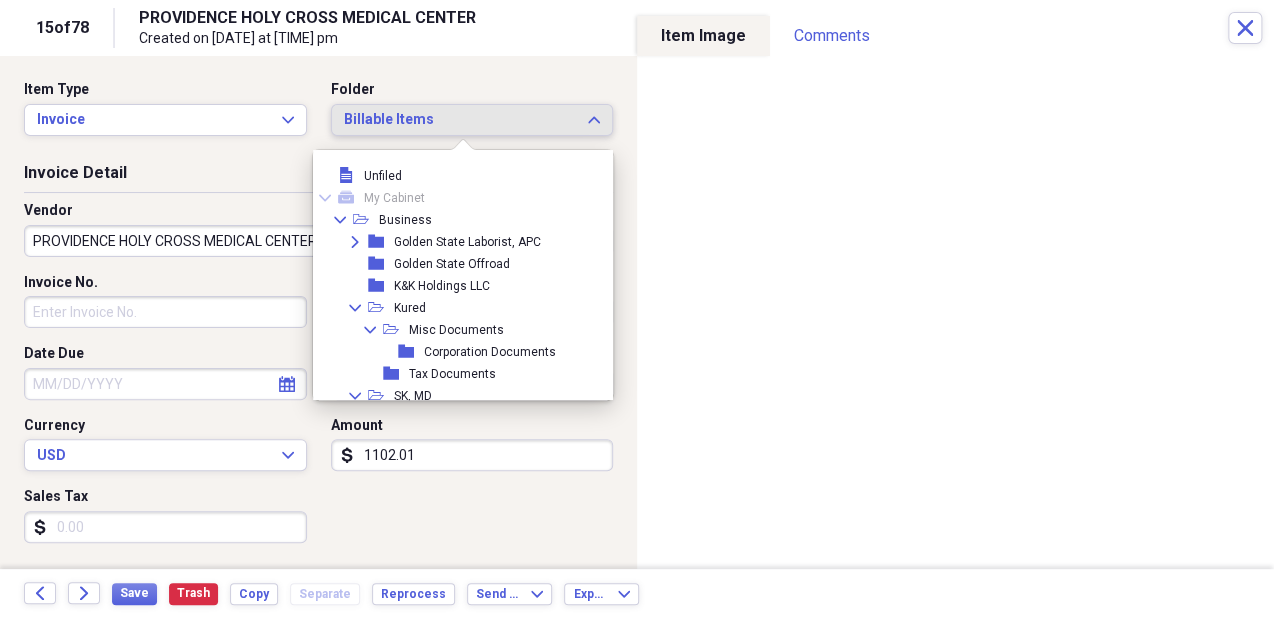 scroll, scrollTop: 148, scrollLeft: 0, axis: vertical 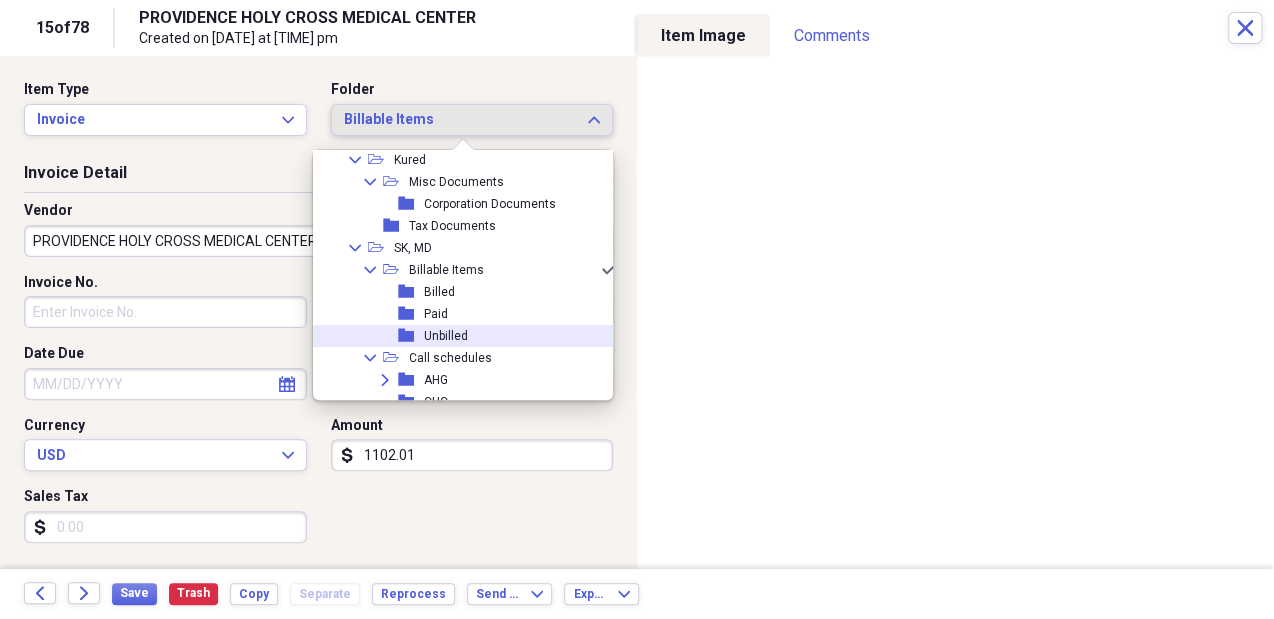click on "folder Unbilled" at bounding box center [458, 336] 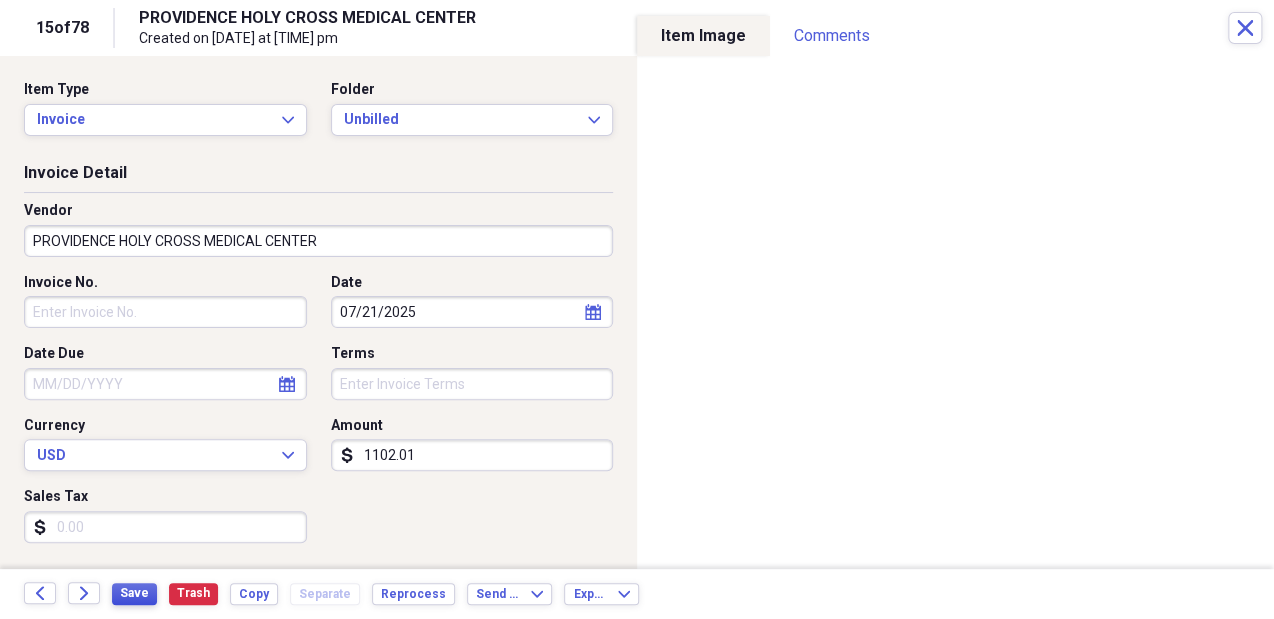 click on "Save" at bounding box center [134, 593] 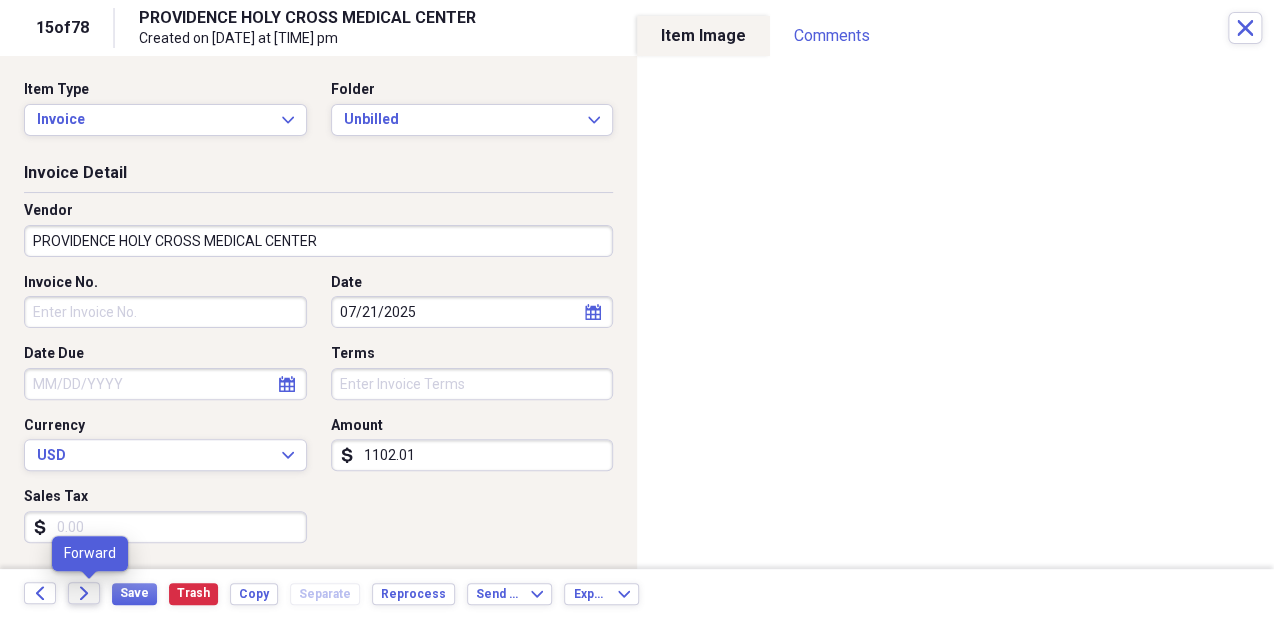 click on "Forward" 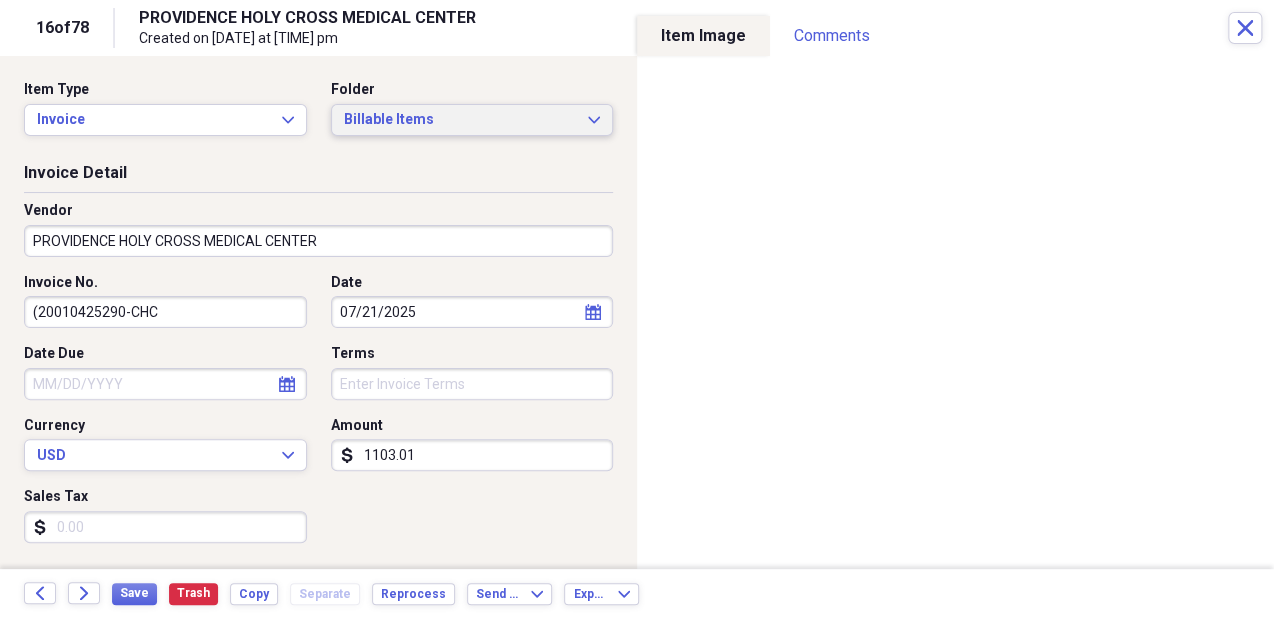 click on "Billable Items" at bounding box center [460, 120] 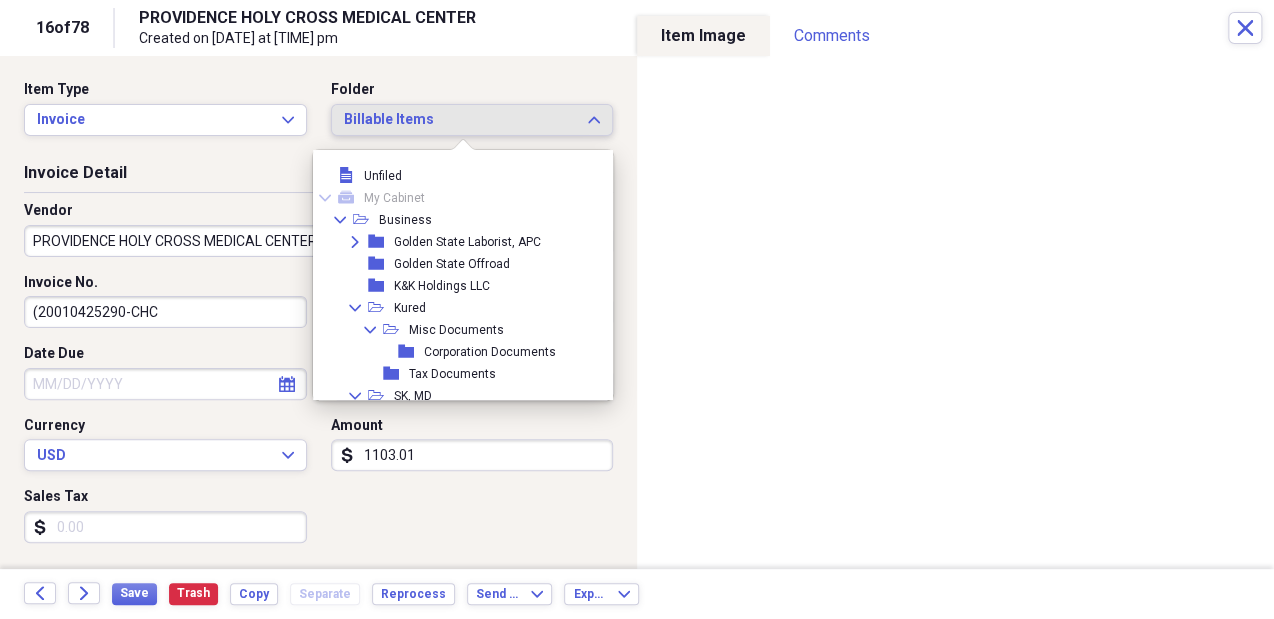 scroll, scrollTop: 148, scrollLeft: 0, axis: vertical 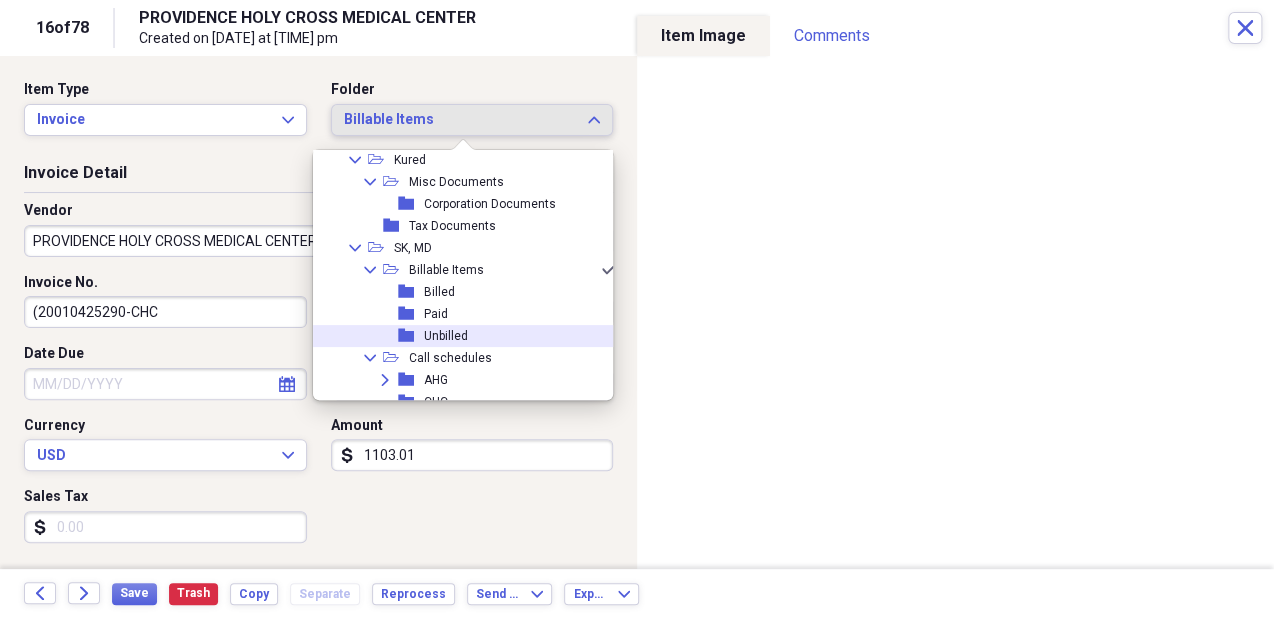 click on "Unbilled" at bounding box center (446, 336) 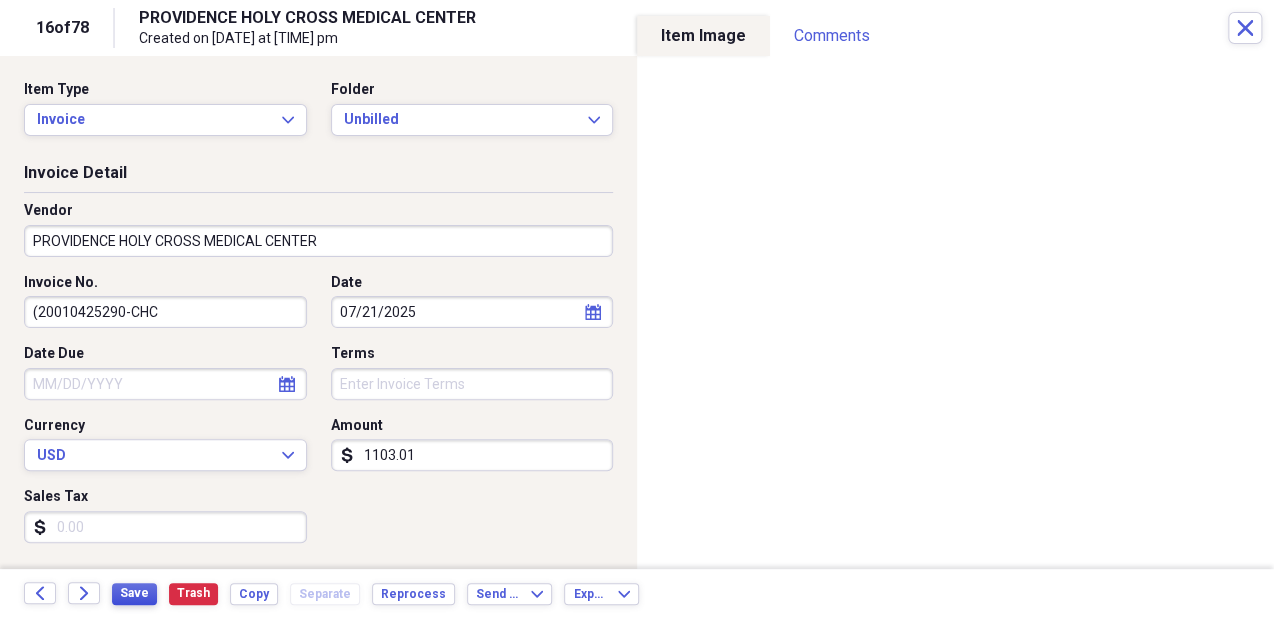 click on "Save" at bounding box center (134, 593) 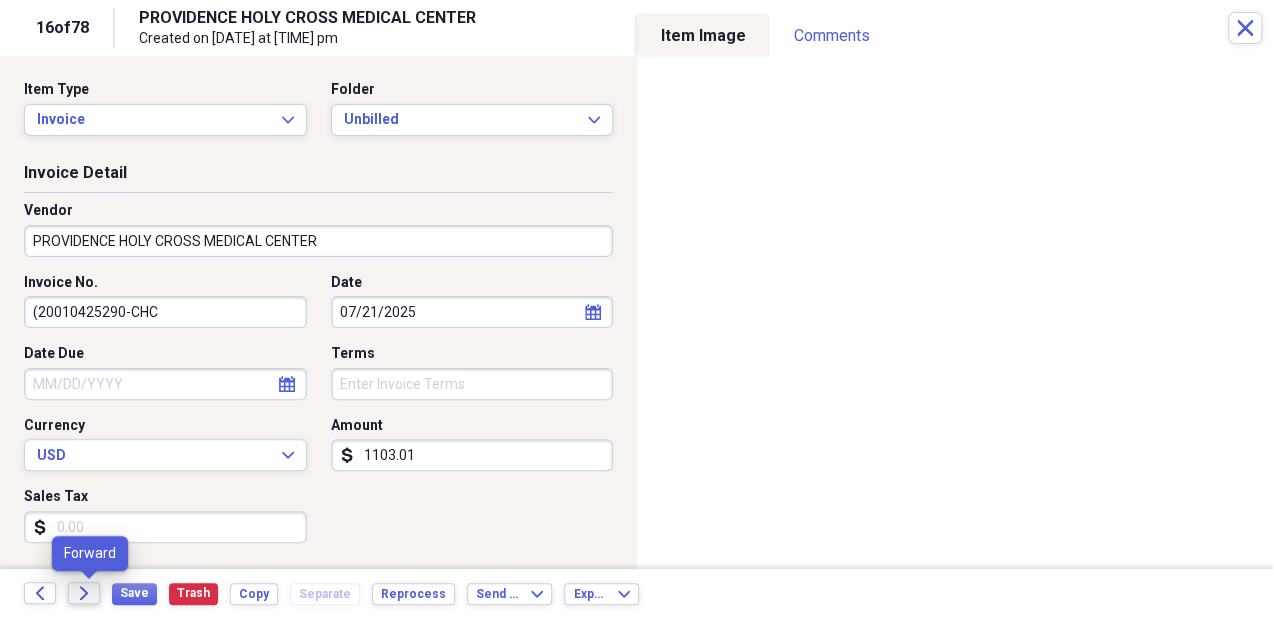 click on "Forward" at bounding box center [84, 593] 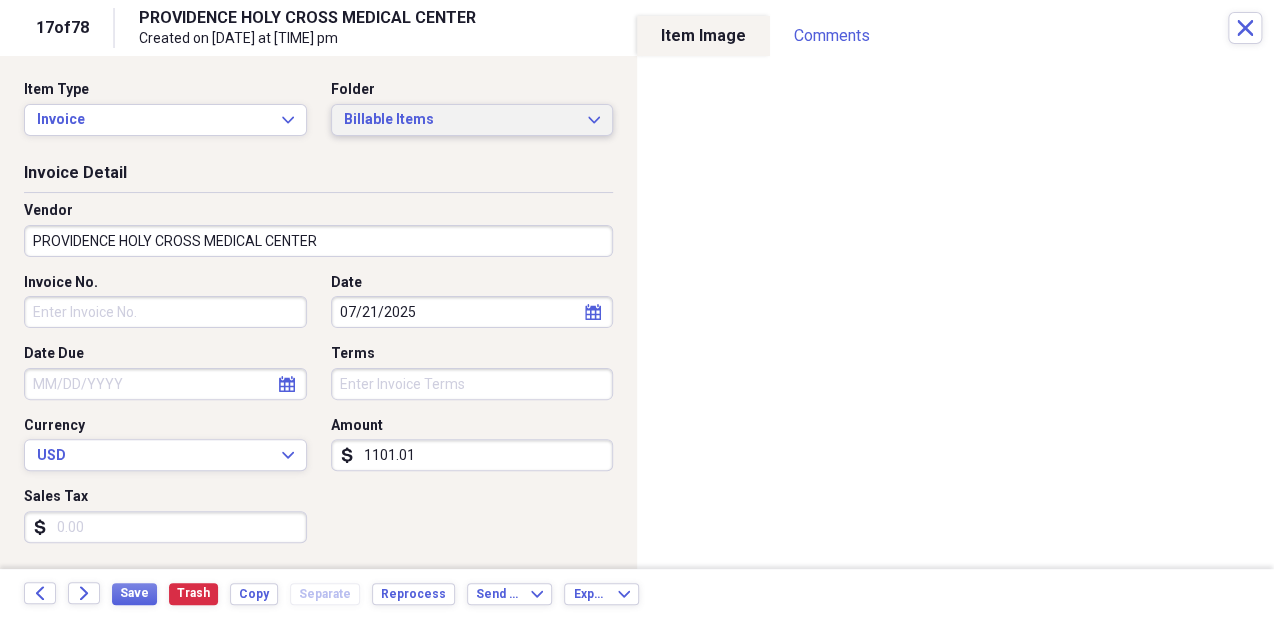 click on "Billable Items" at bounding box center [460, 120] 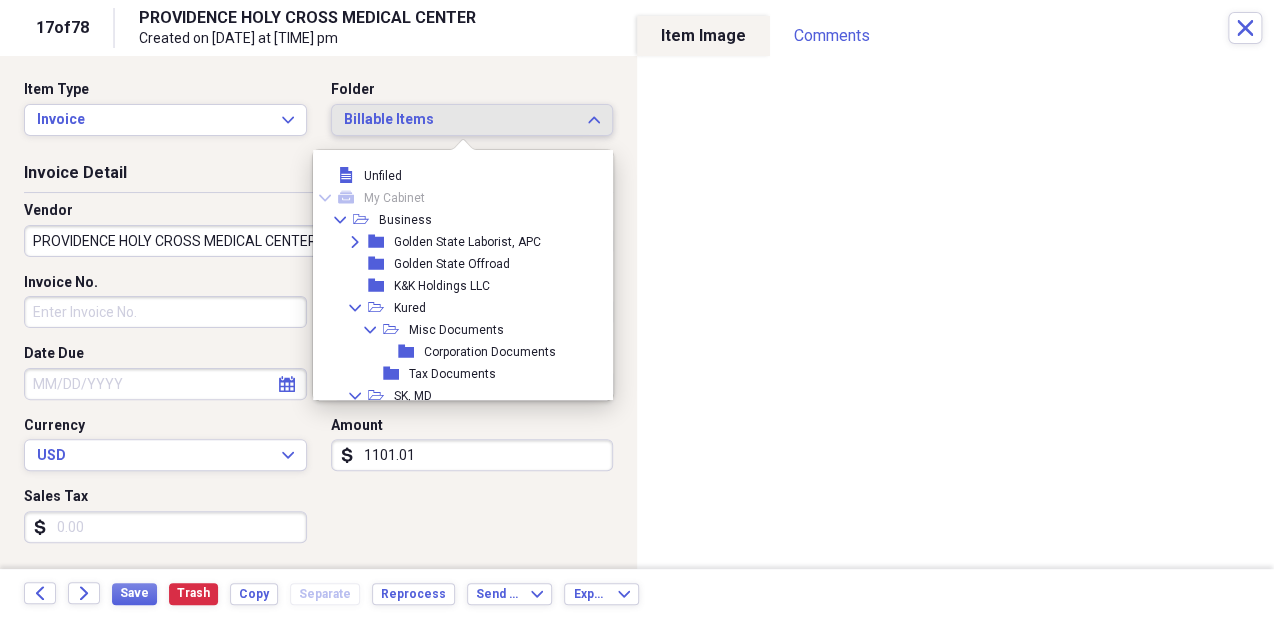 scroll, scrollTop: 148, scrollLeft: 0, axis: vertical 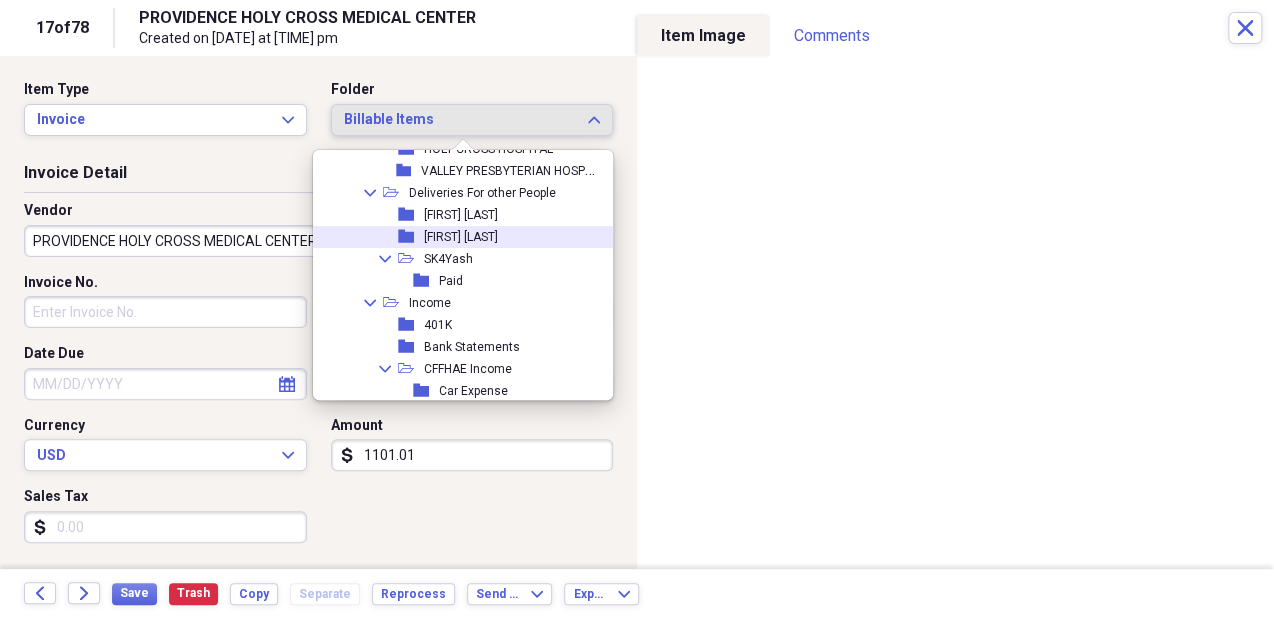 click on "folder Carlos Rodriguez" at bounding box center (458, 237) 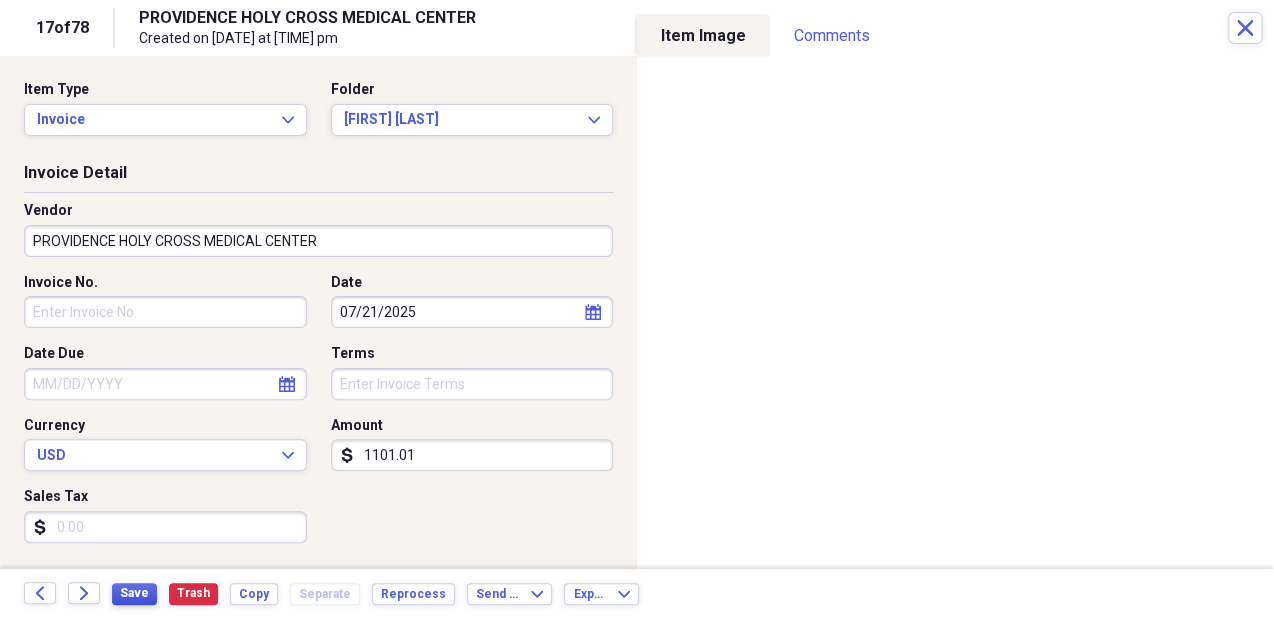 click on "Save" at bounding box center (134, 593) 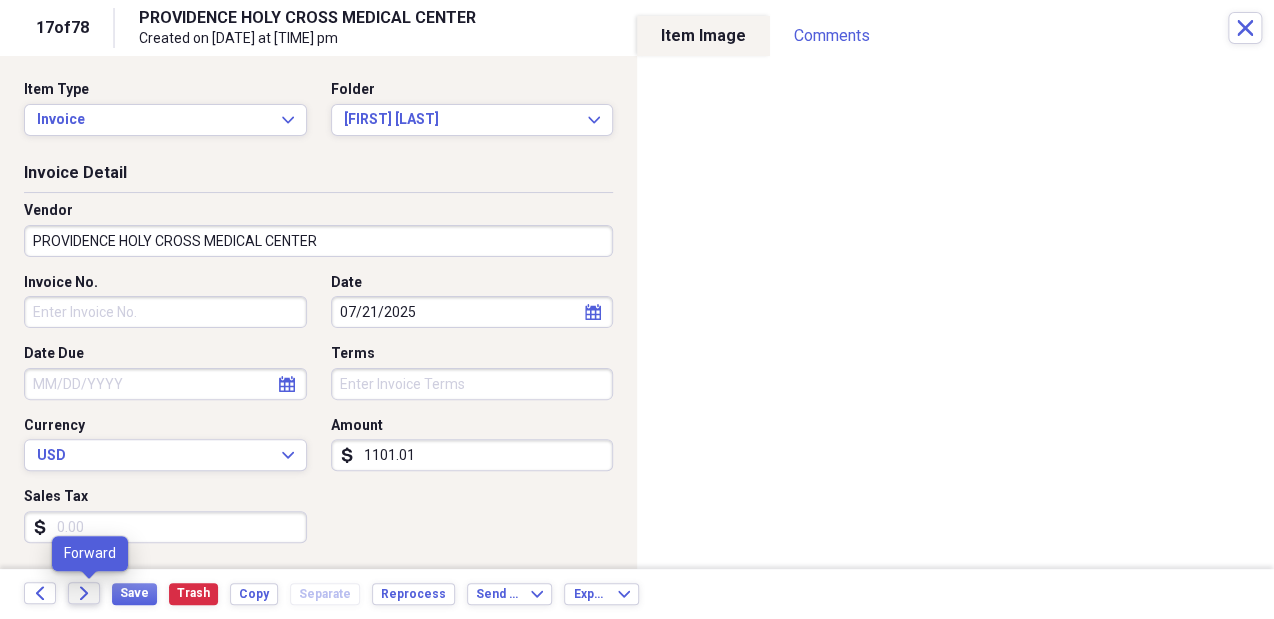 click 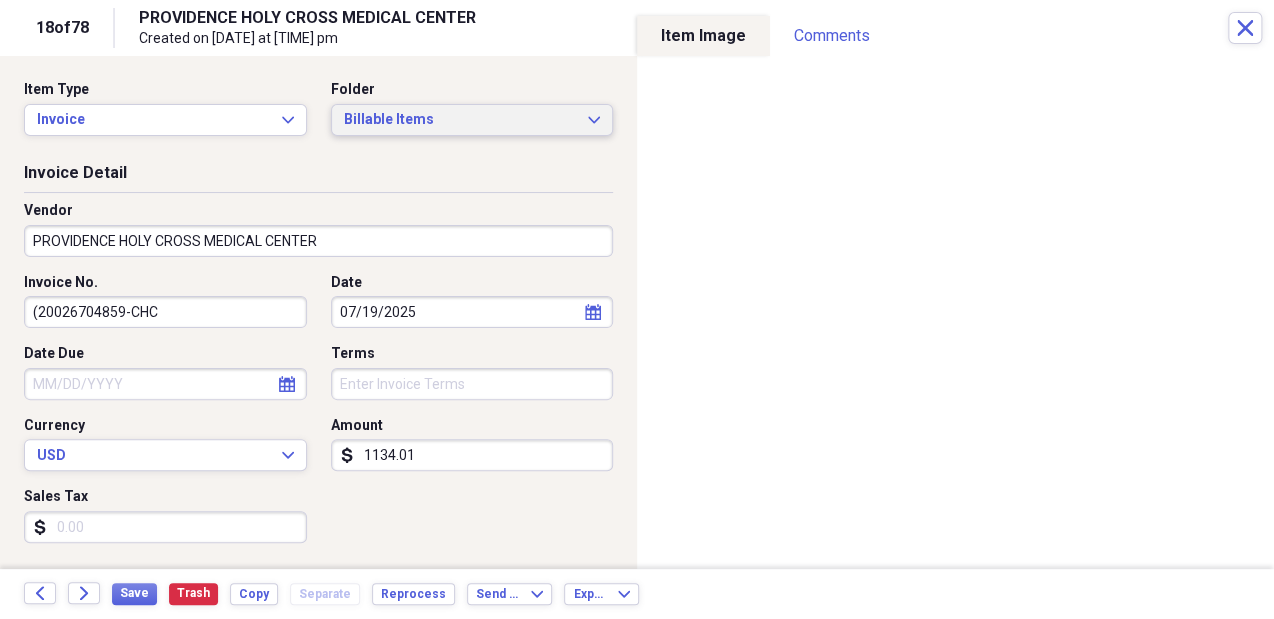 click on "Billable Items" at bounding box center [460, 120] 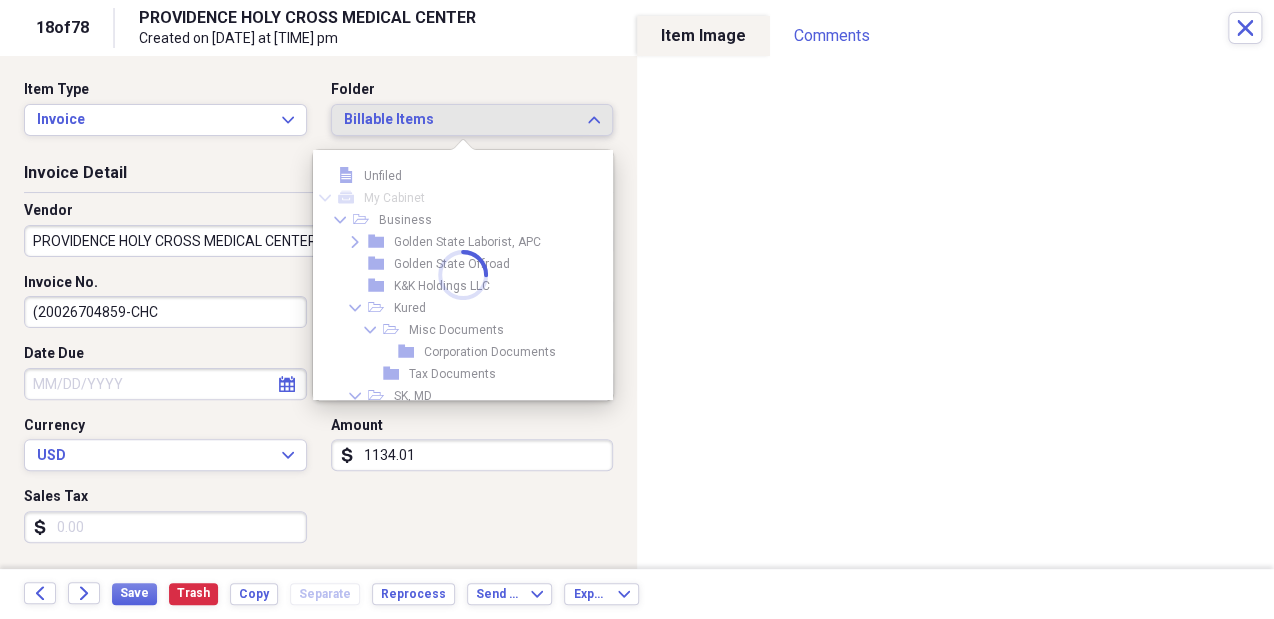 scroll, scrollTop: 148, scrollLeft: 0, axis: vertical 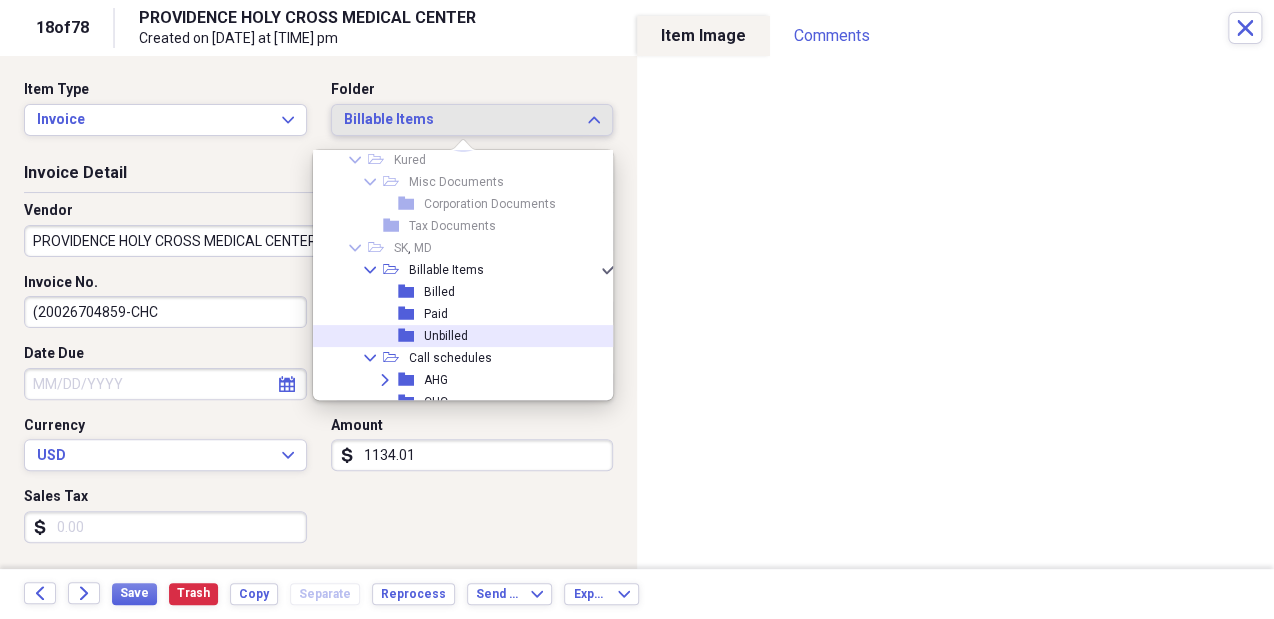 click on "Unbilled" at bounding box center (446, 336) 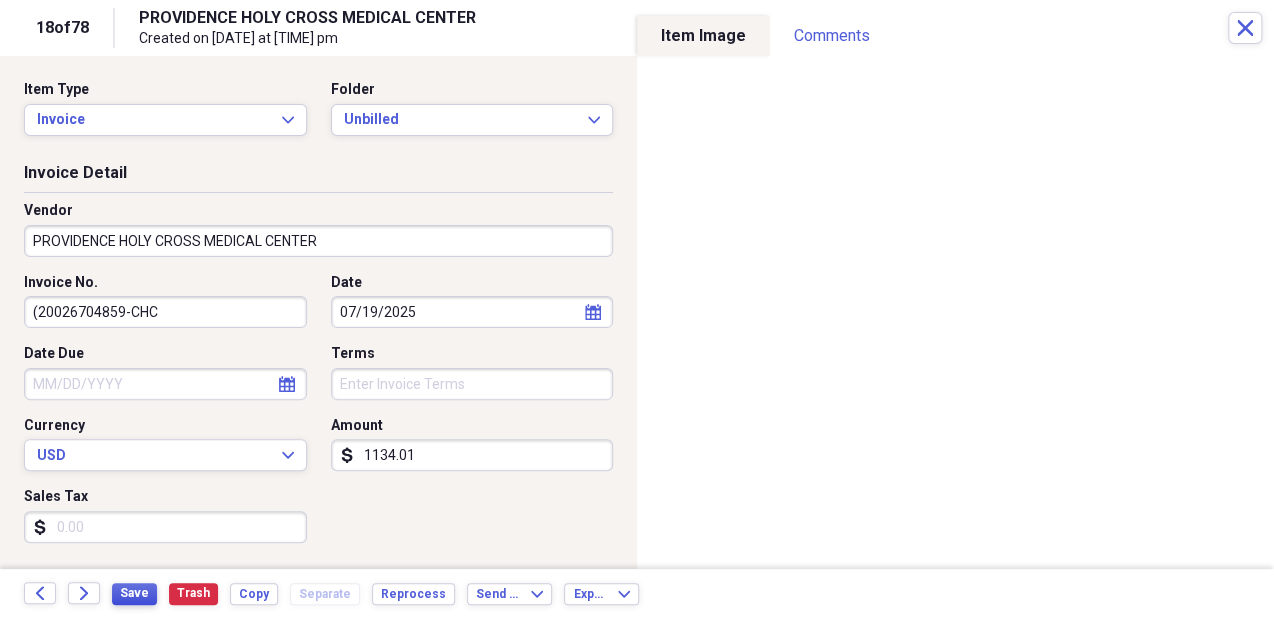 click on "Save" at bounding box center (134, 593) 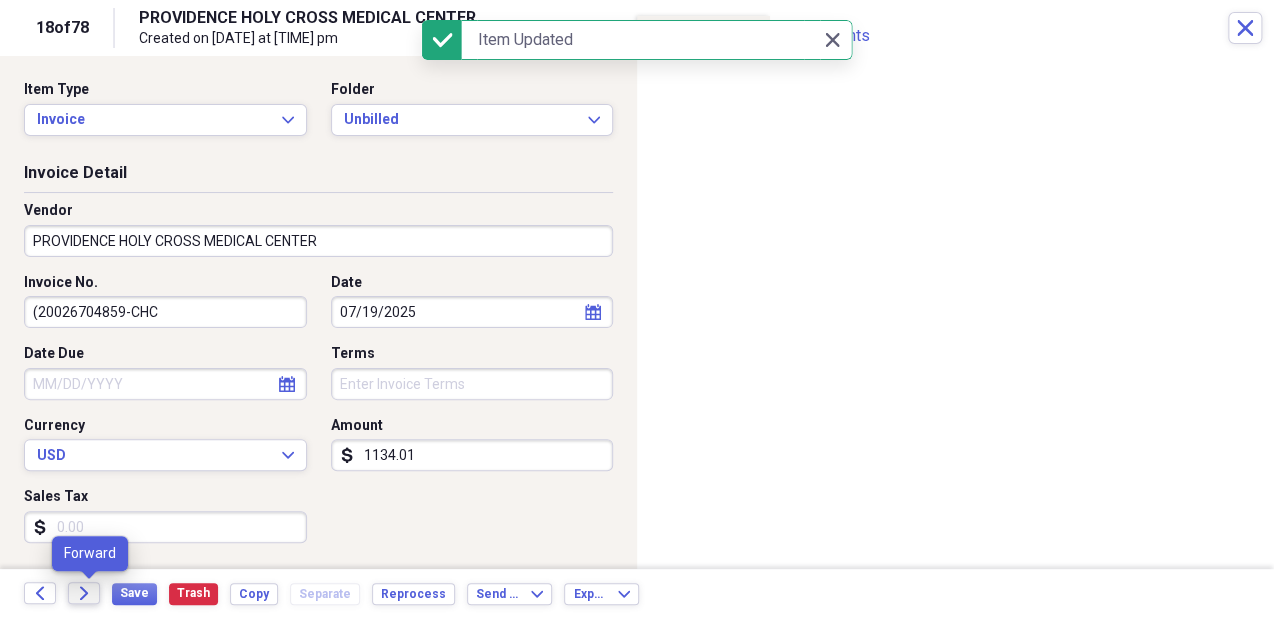 click on "Forward" at bounding box center [84, 593] 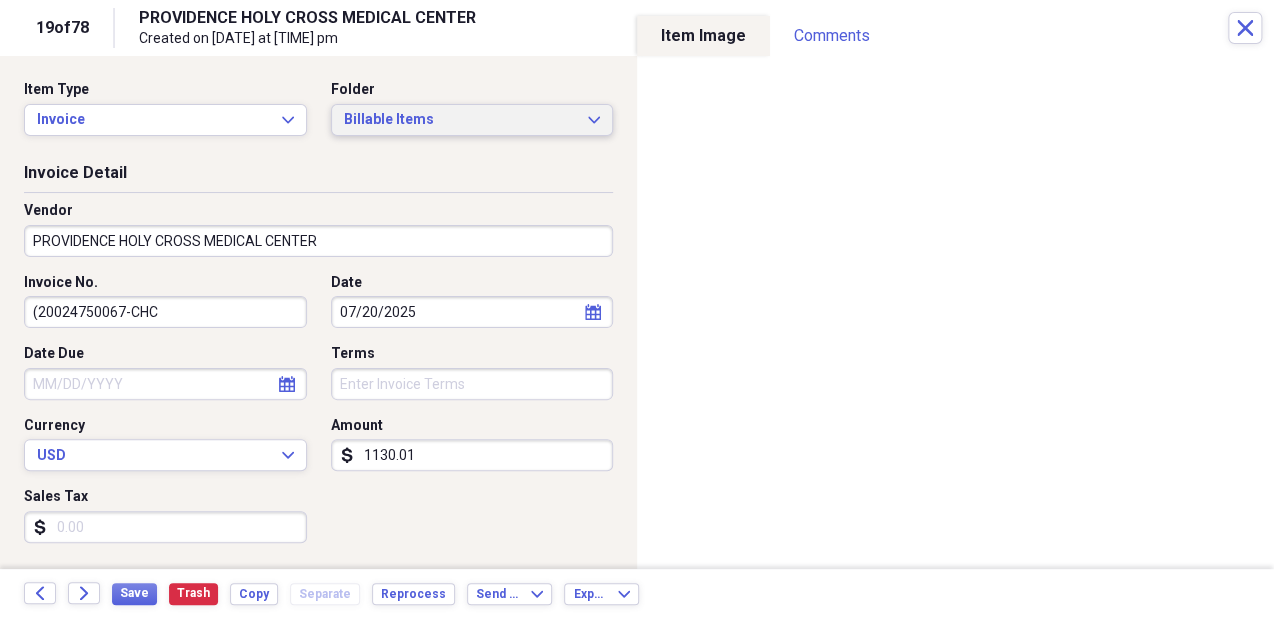 click on "Billable Items" at bounding box center [460, 120] 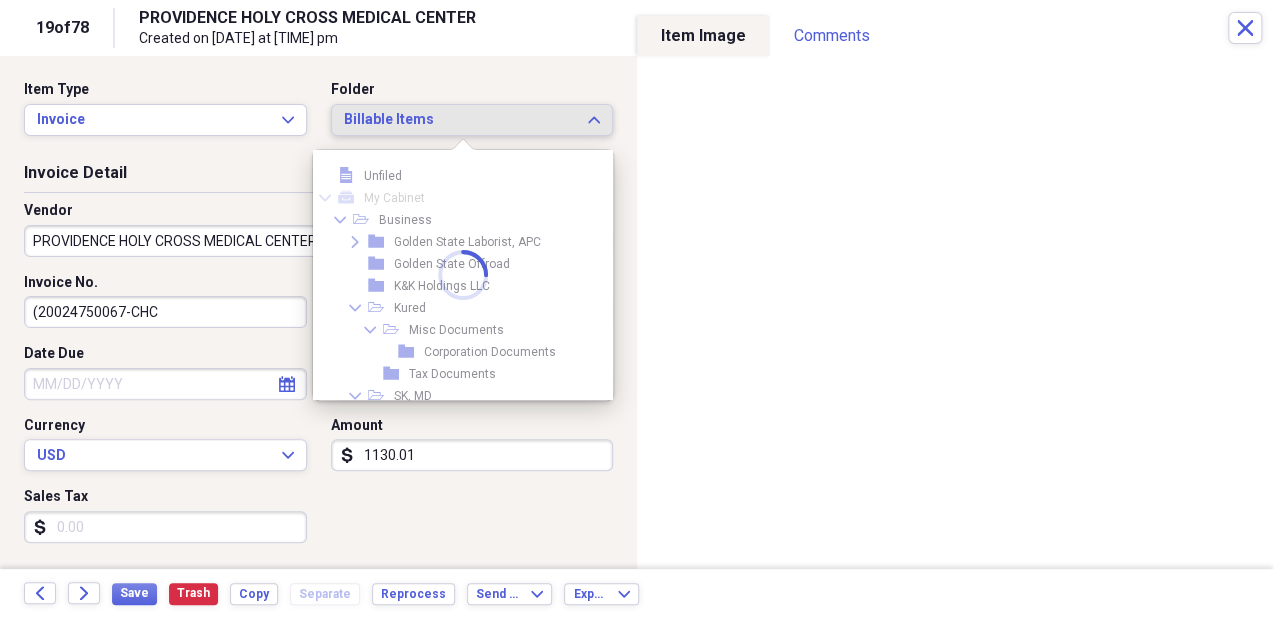 scroll, scrollTop: 148, scrollLeft: 0, axis: vertical 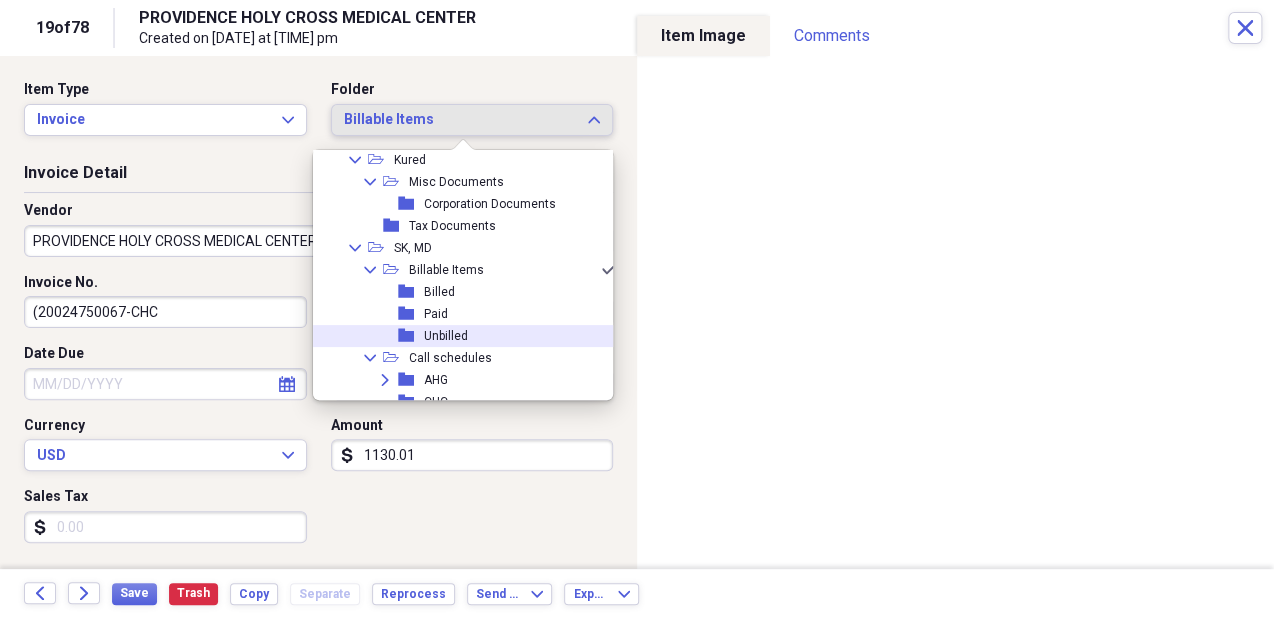 click on "folder Unbilled" at bounding box center [458, 336] 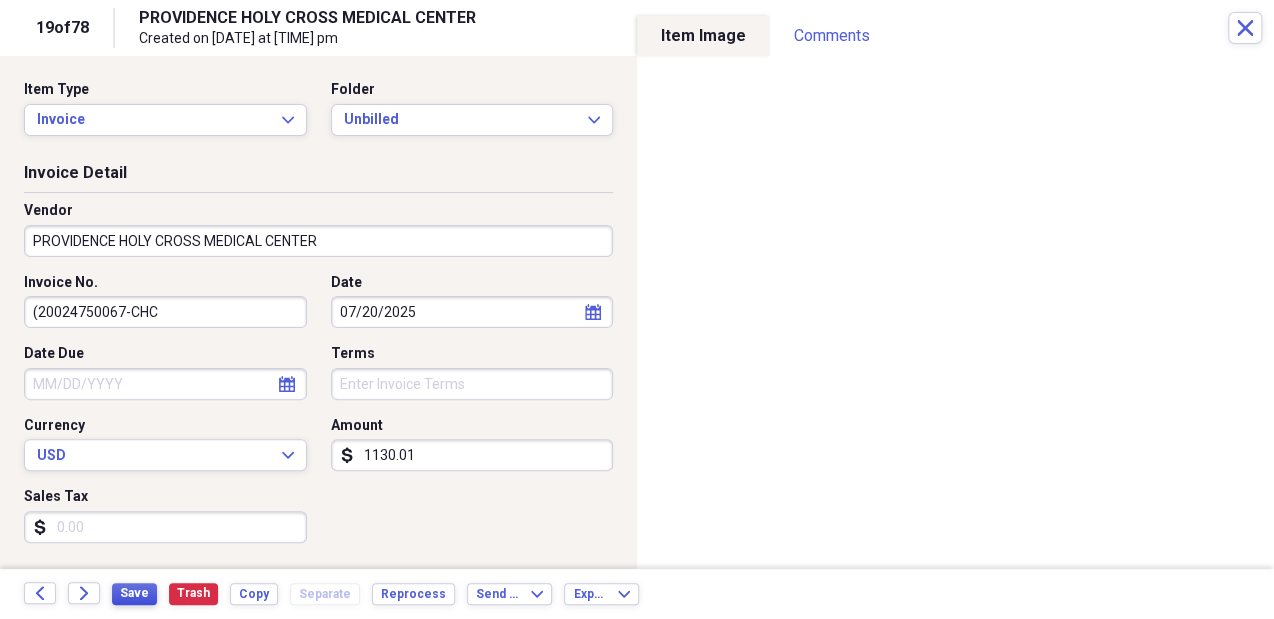 drag, startPoint x: 111, startPoint y: 515, endPoint x: 138, endPoint y: 586, distance: 75.96052 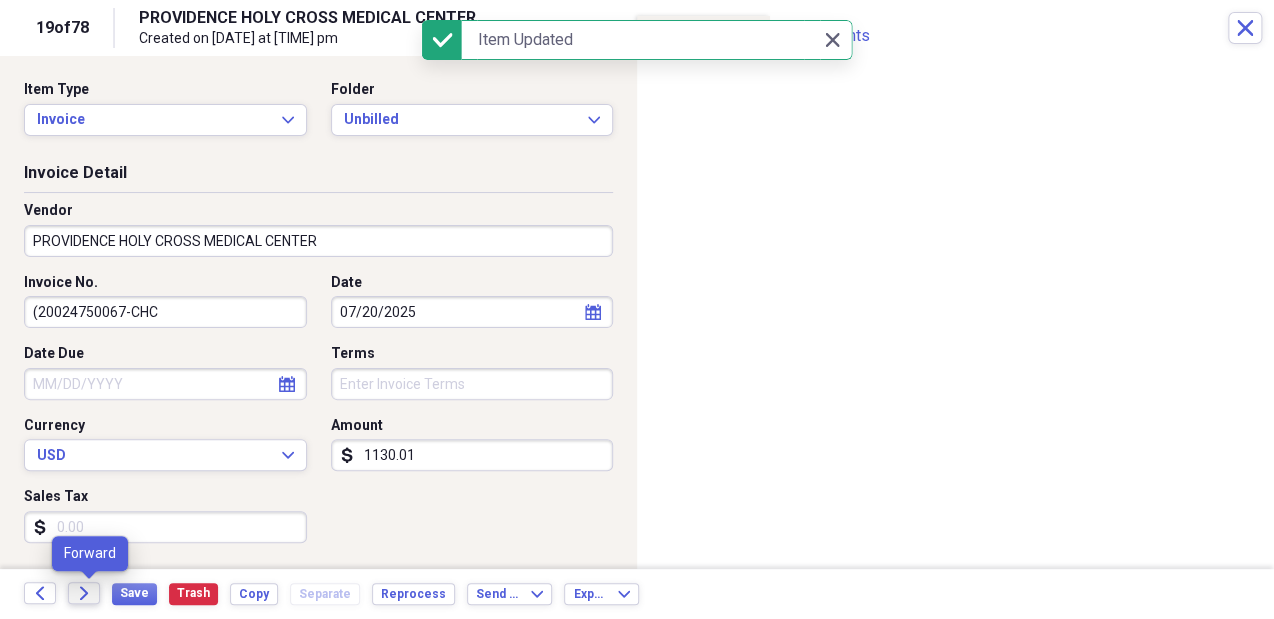 click on "Forward" at bounding box center (84, 593) 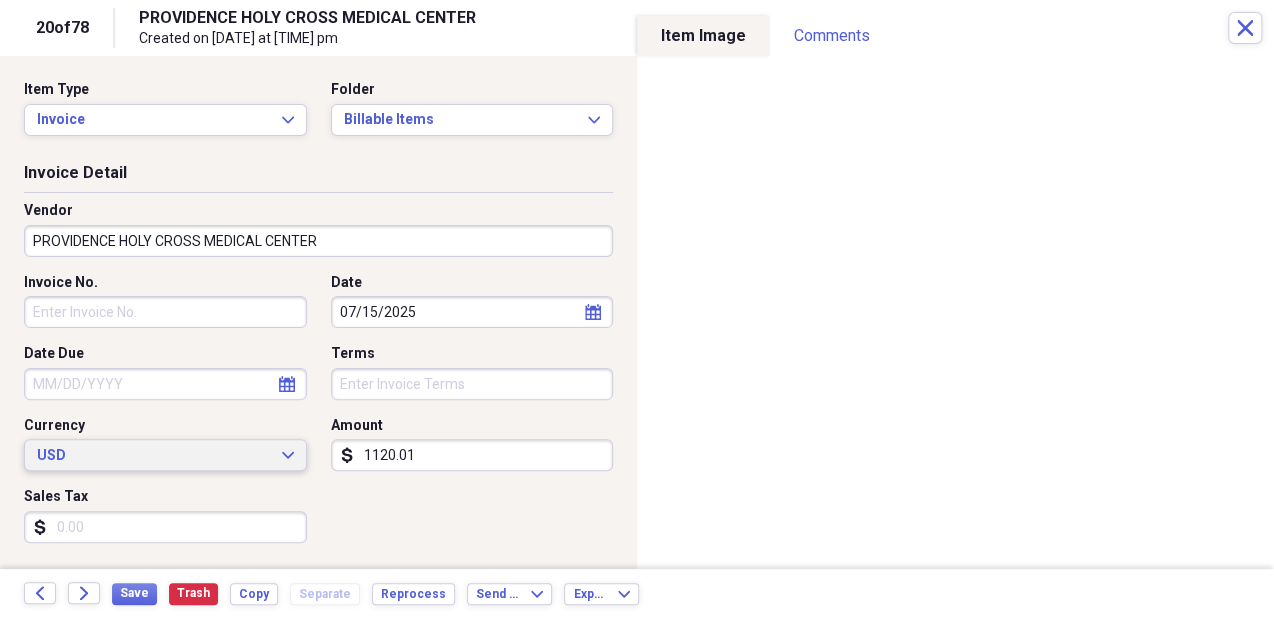 click on "USD Expand" at bounding box center (165, 455) 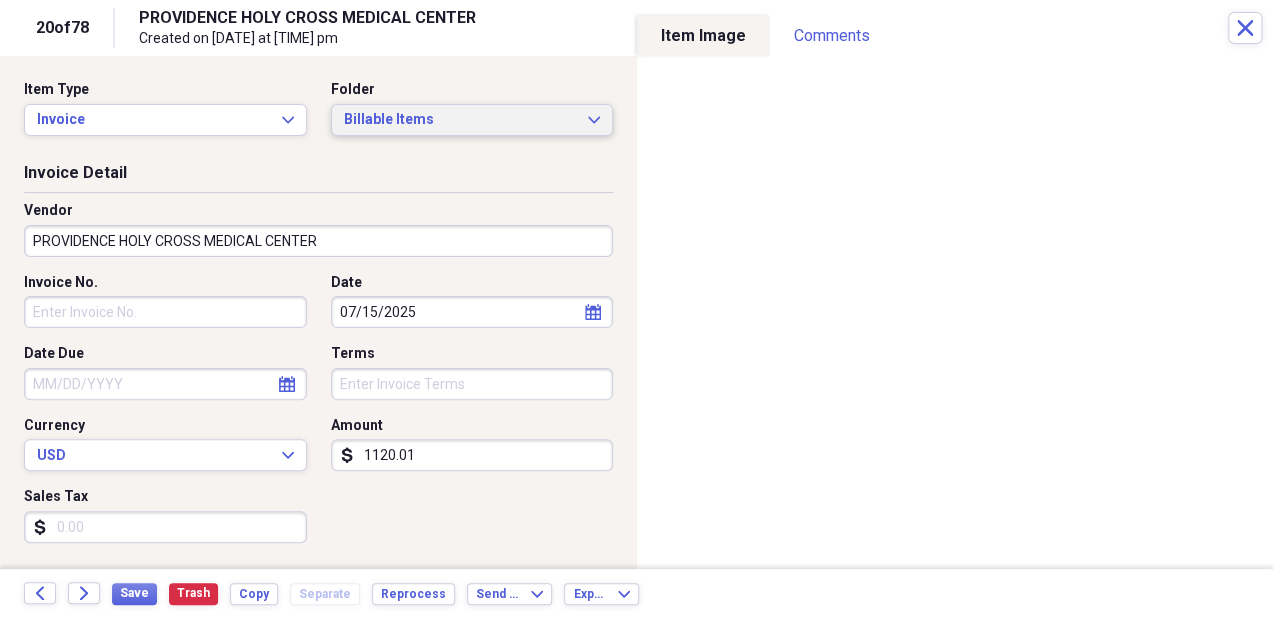 click on "Billable Items" at bounding box center (460, 120) 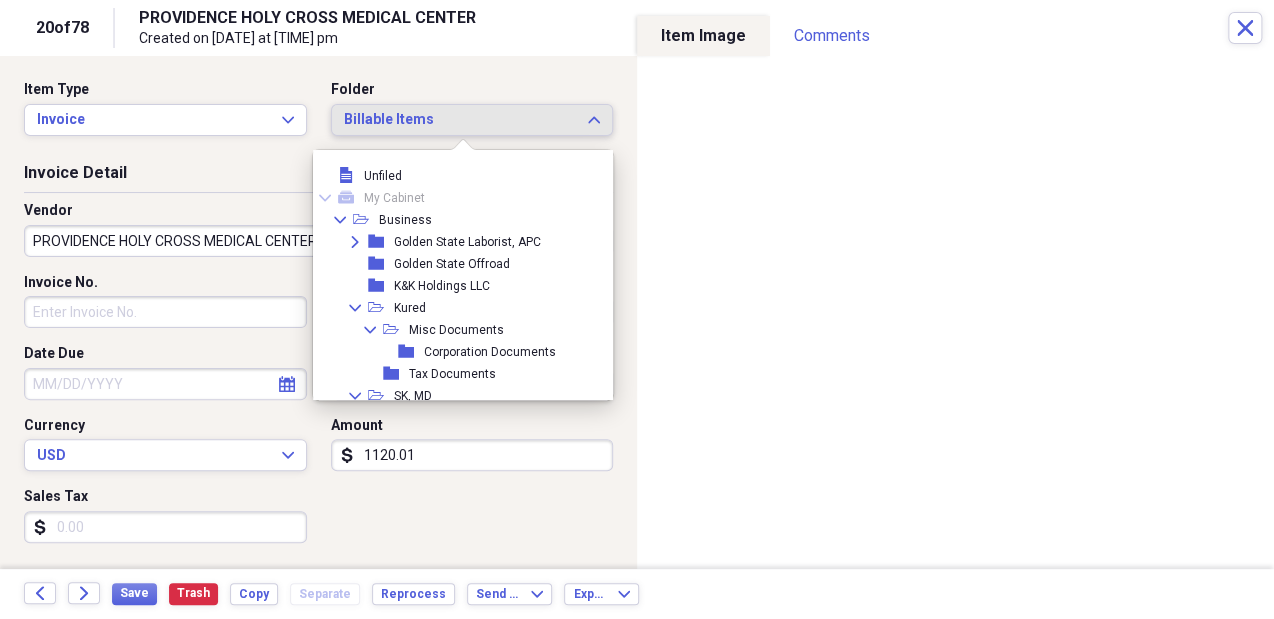 scroll, scrollTop: 148, scrollLeft: 0, axis: vertical 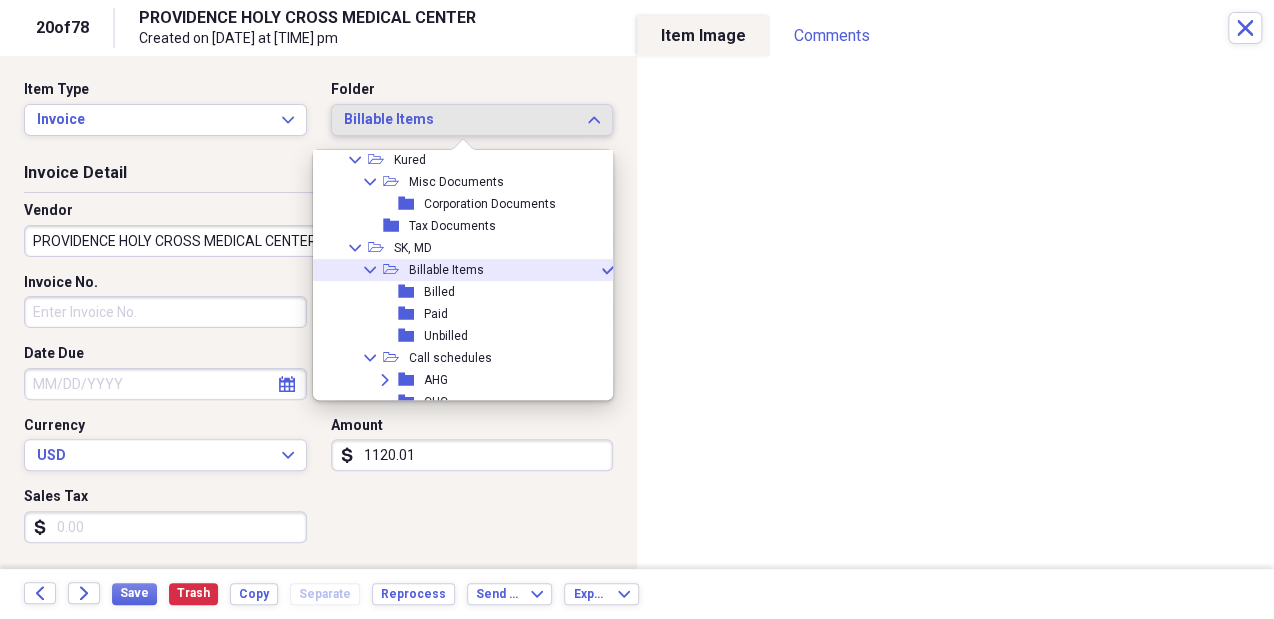click on "Billable Items" at bounding box center (460, 120) 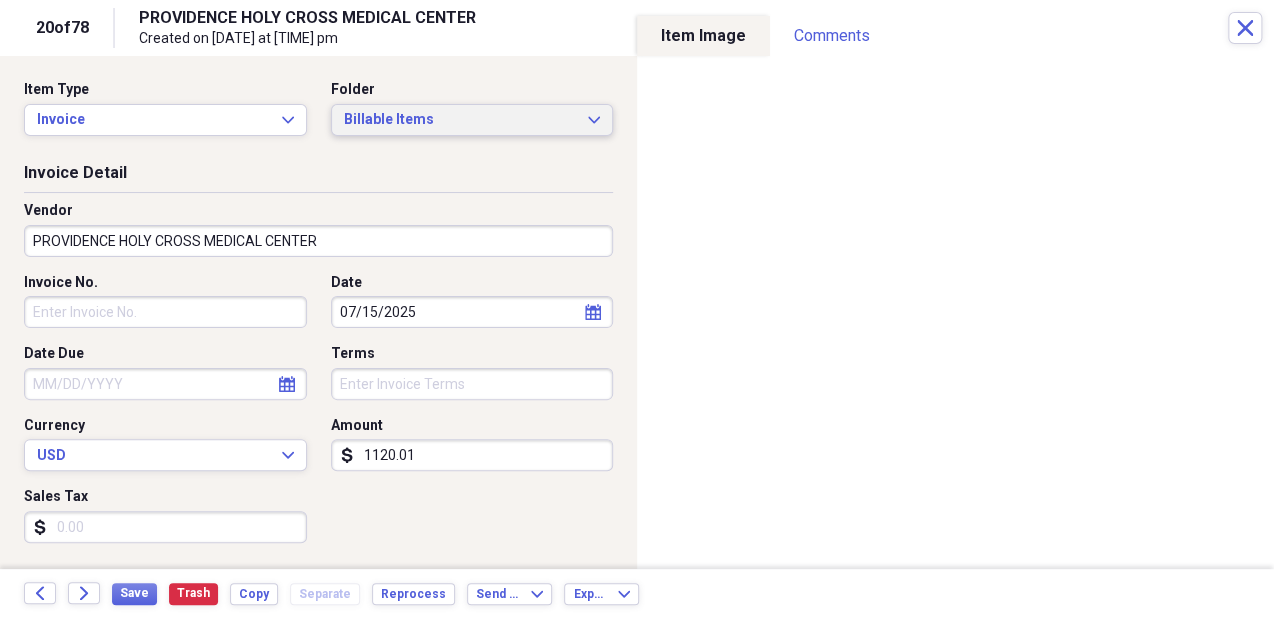 click on "Billable Items Expand" at bounding box center [472, 120] 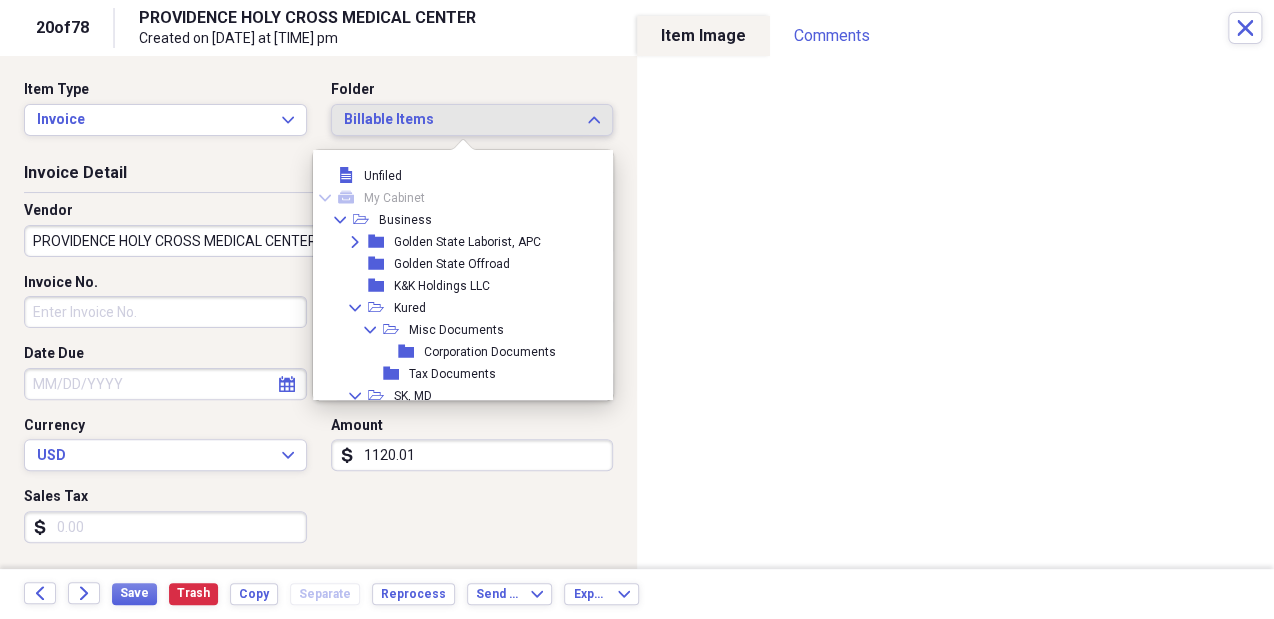 scroll, scrollTop: 148, scrollLeft: 0, axis: vertical 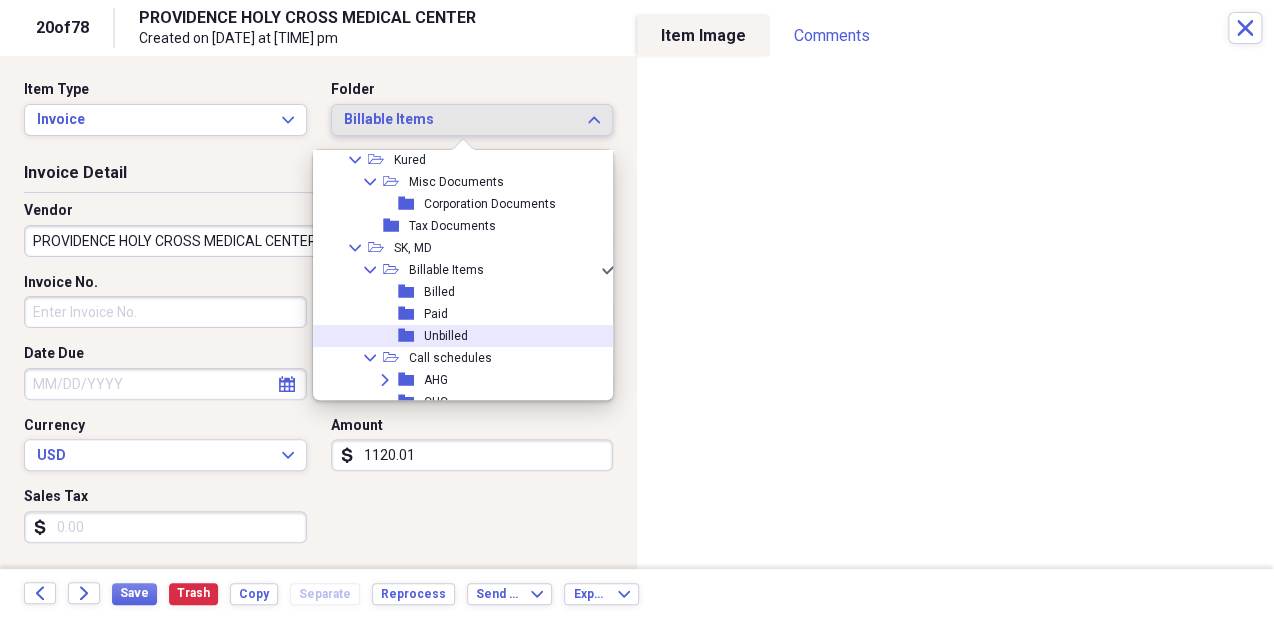 click on "Unbilled" at bounding box center [446, 336] 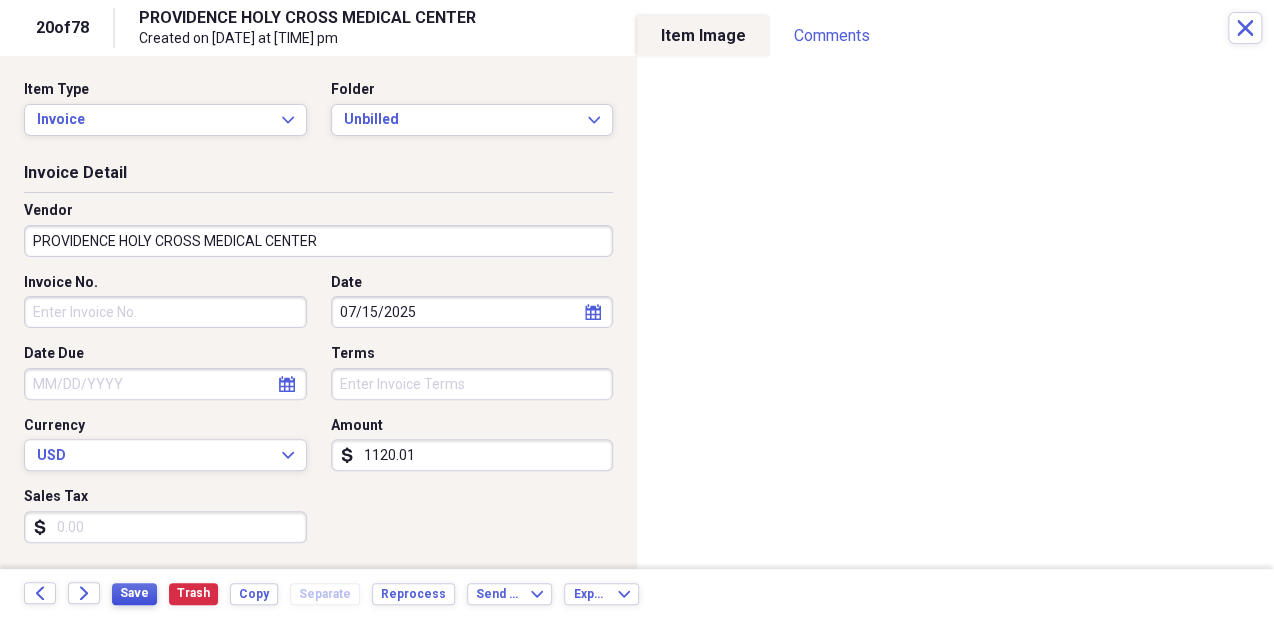 click on "Save" at bounding box center (134, 593) 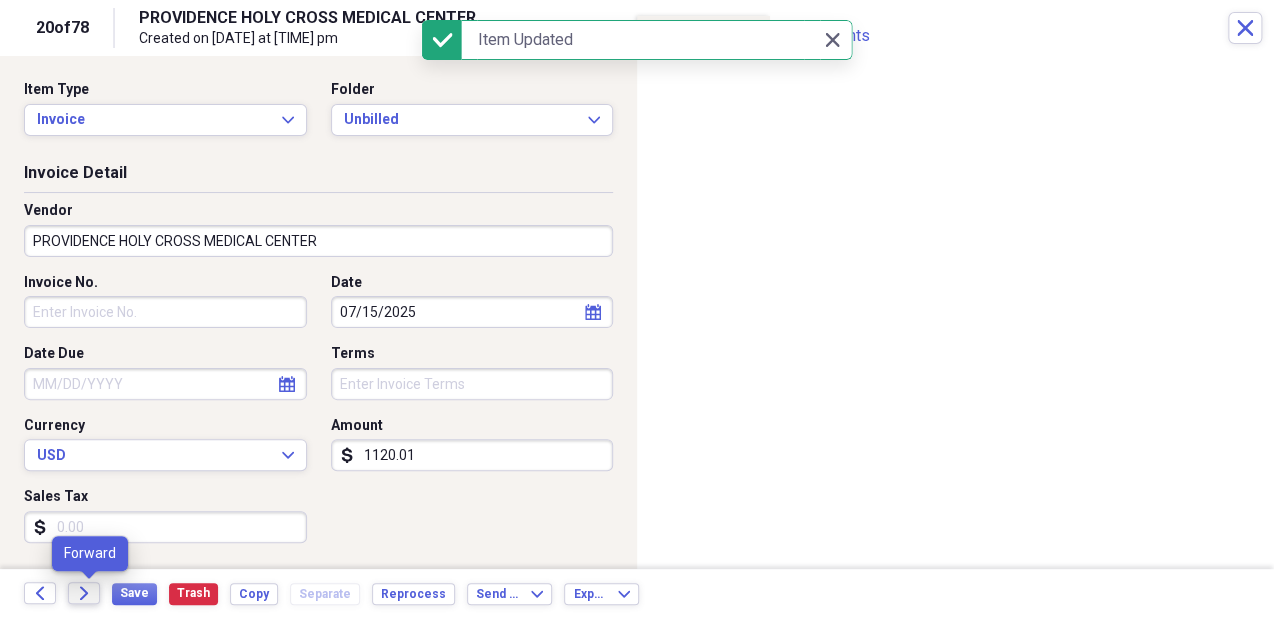 click on "Forward" at bounding box center (84, 593) 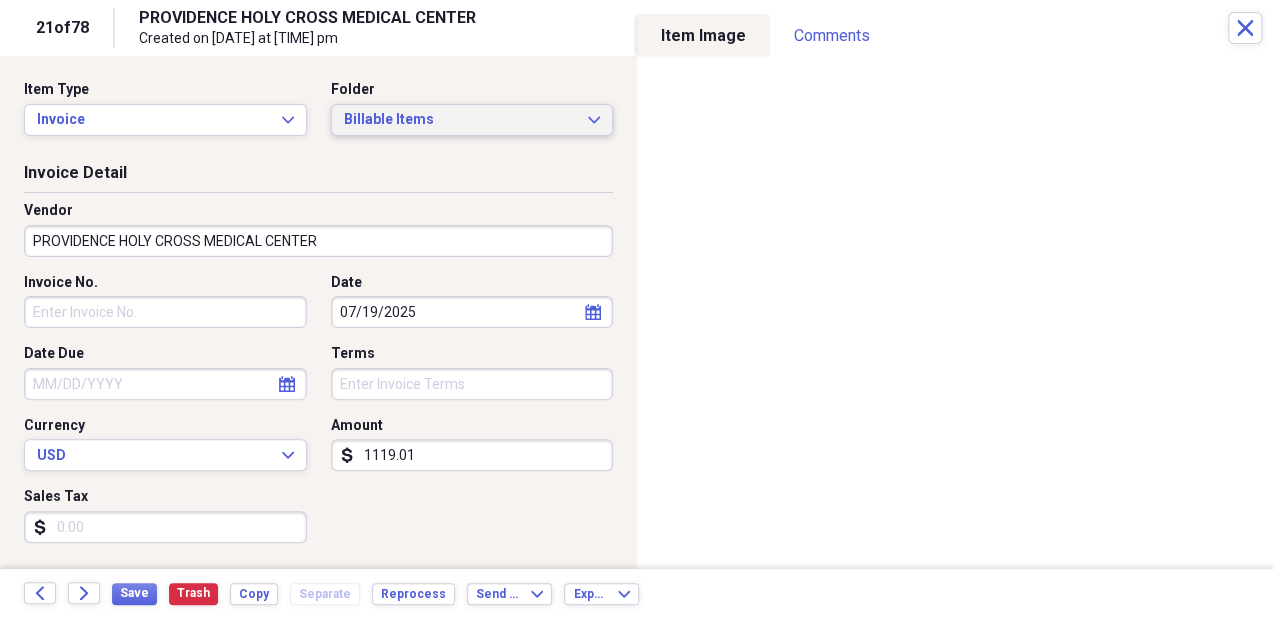 click on "Billable Items" at bounding box center [460, 120] 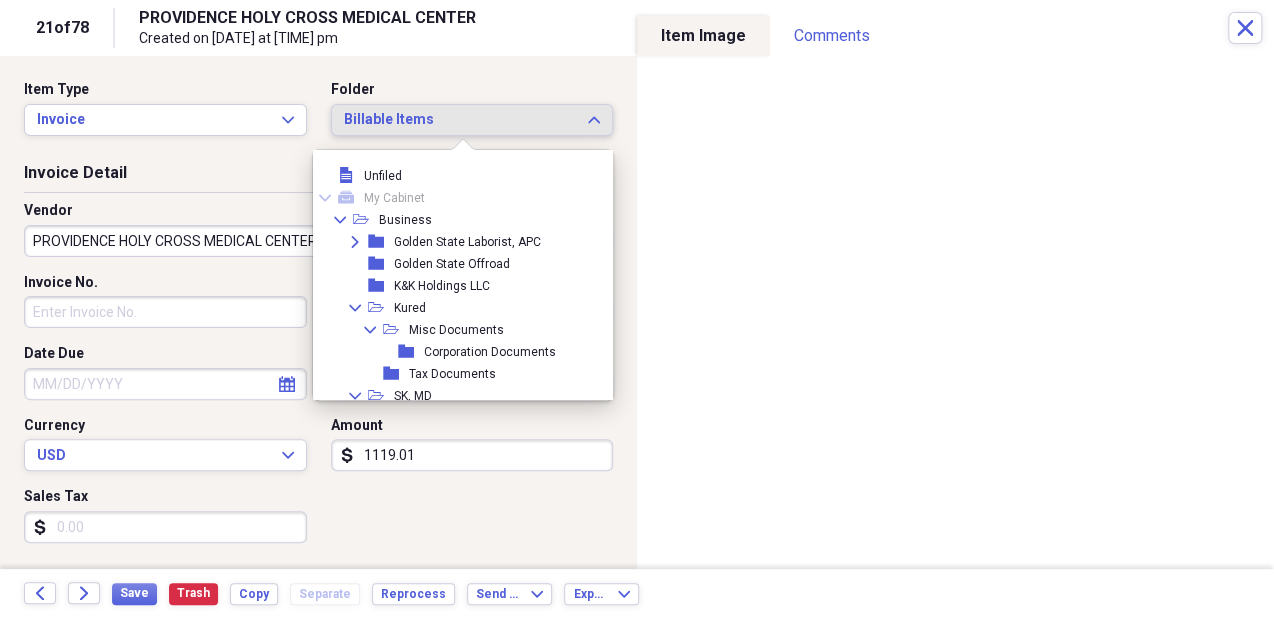scroll, scrollTop: 148, scrollLeft: 0, axis: vertical 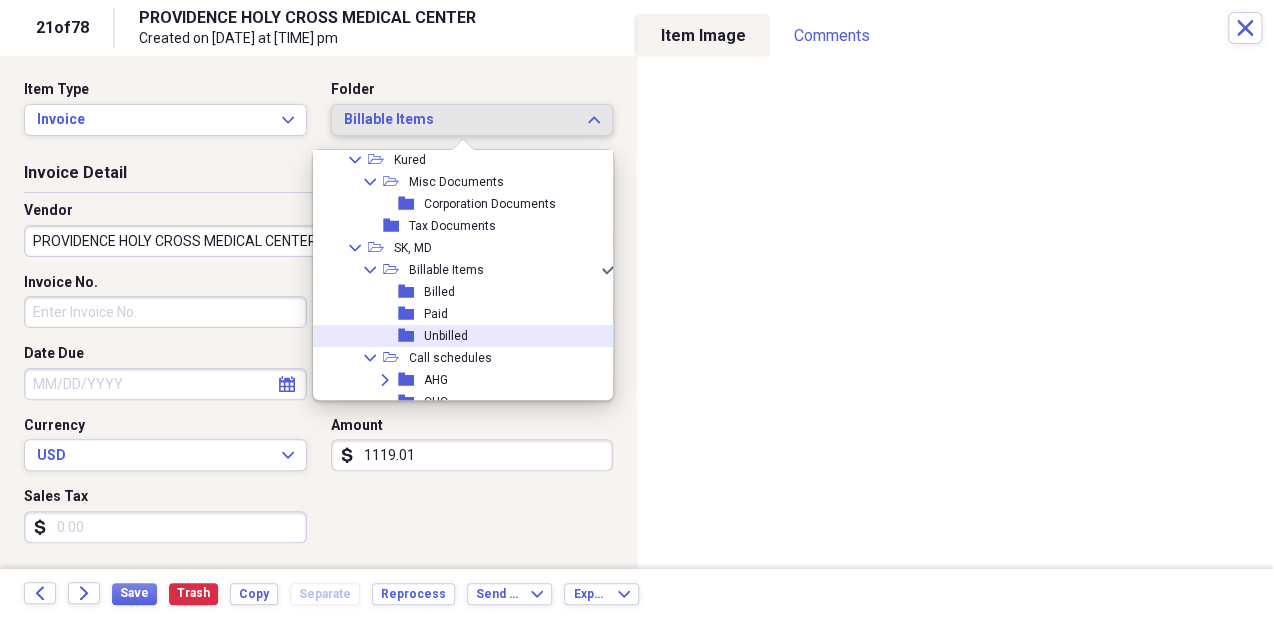 click on "folder Unbilled" at bounding box center (458, 336) 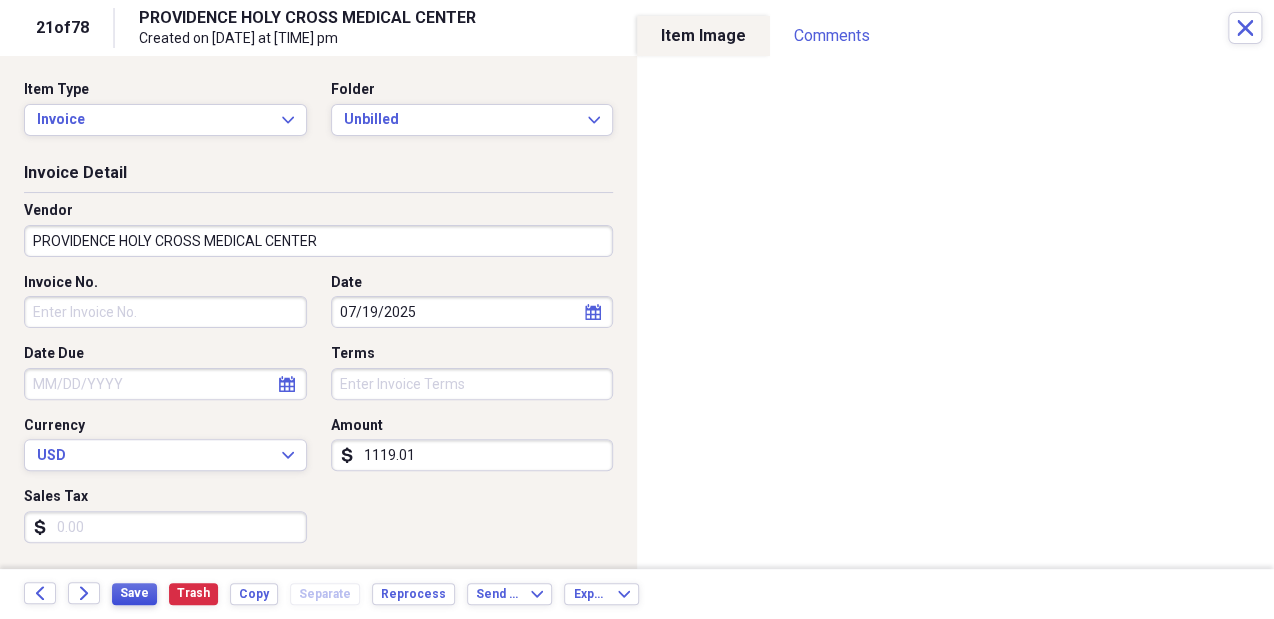 click on "Save" at bounding box center [134, 594] 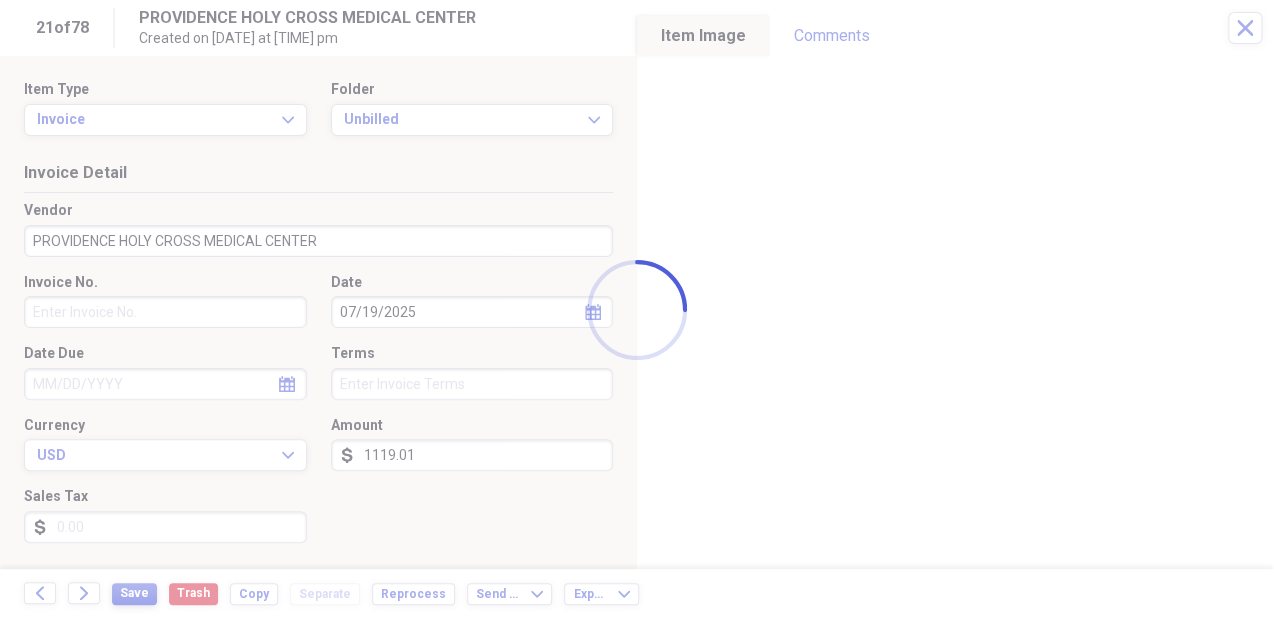 click at bounding box center [637, 309] 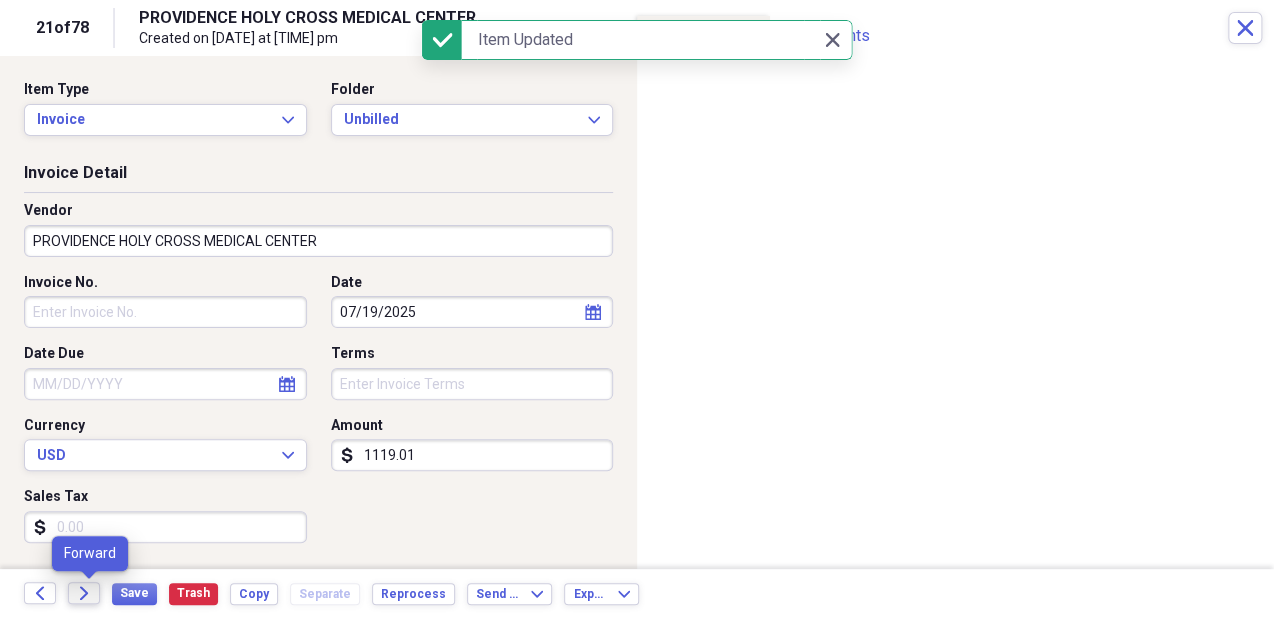click on "Forward" 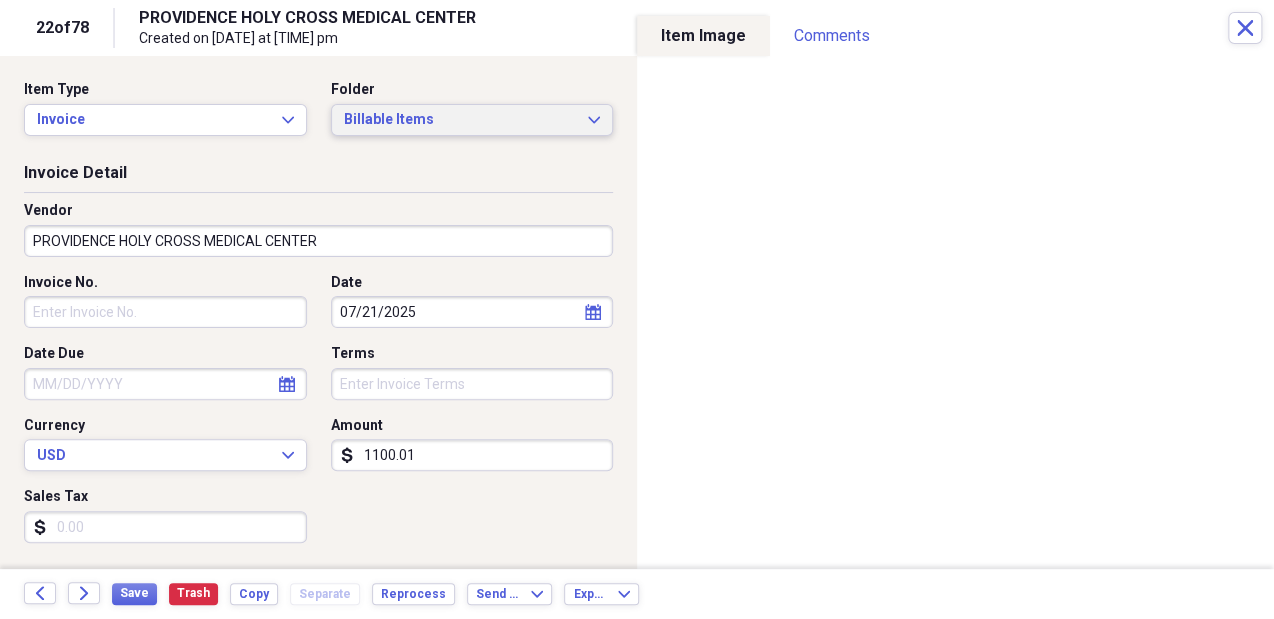 click on "Billable Items" at bounding box center [460, 120] 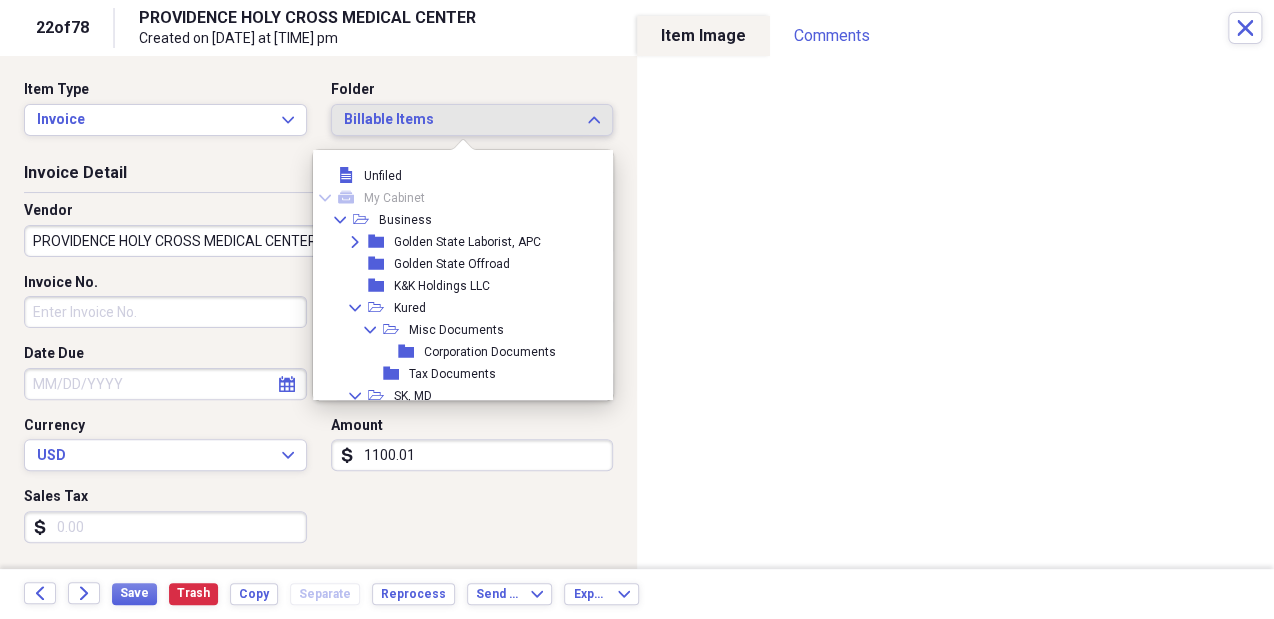 scroll, scrollTop: 148, scrollLeft: 0, axis: vertical 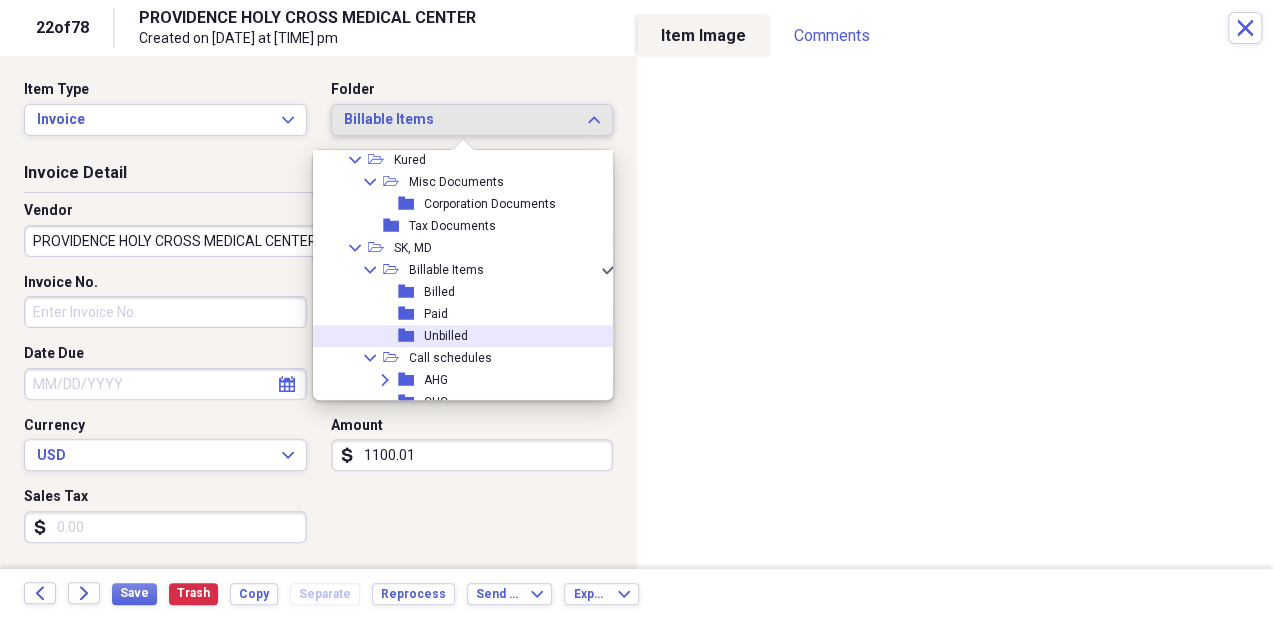 click on "folder Unbilled" at bounding box center [458, 336] 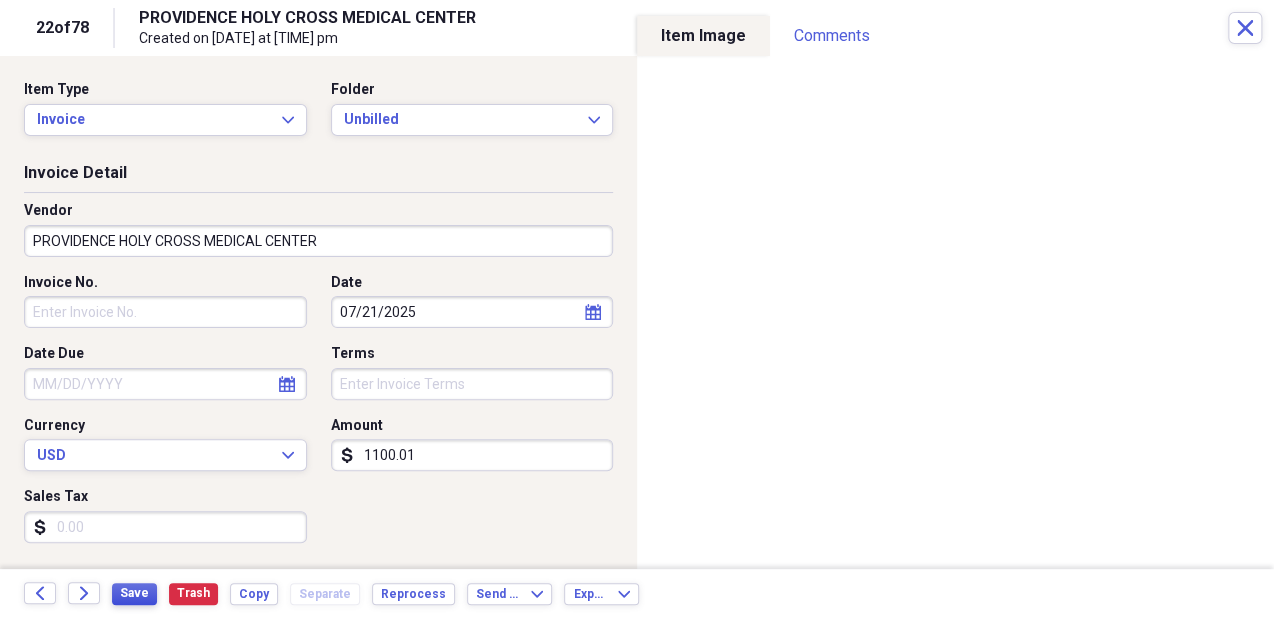 click on "Save" at bounding box center [134, 593] 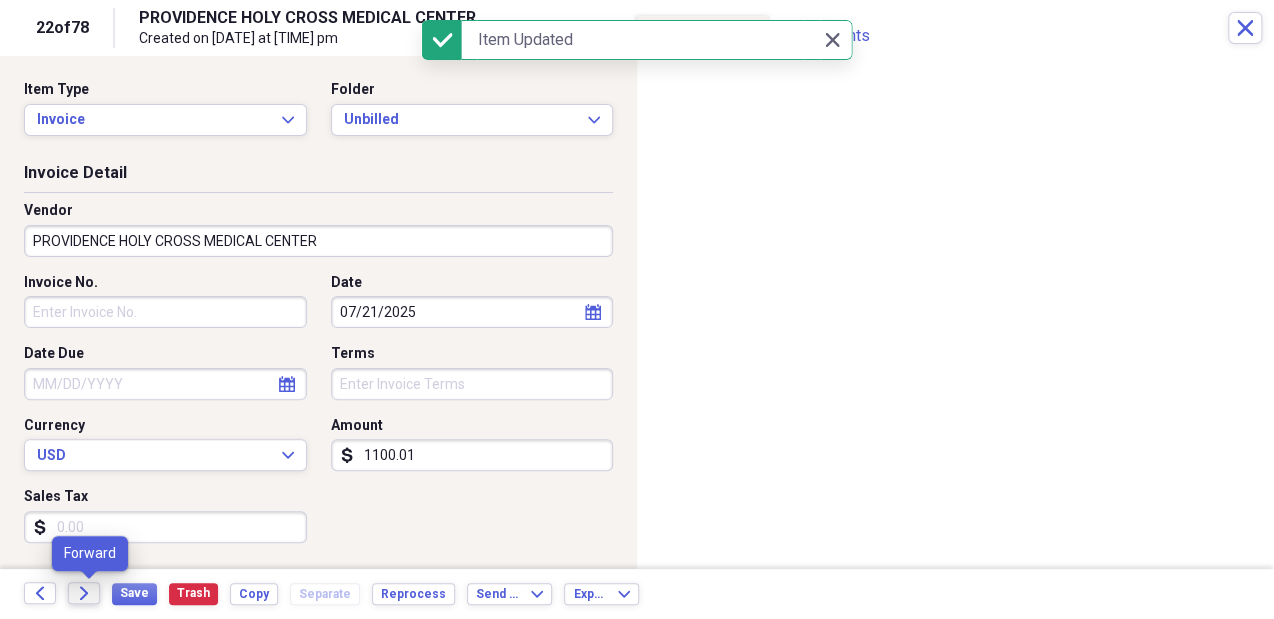 click on "Forward" 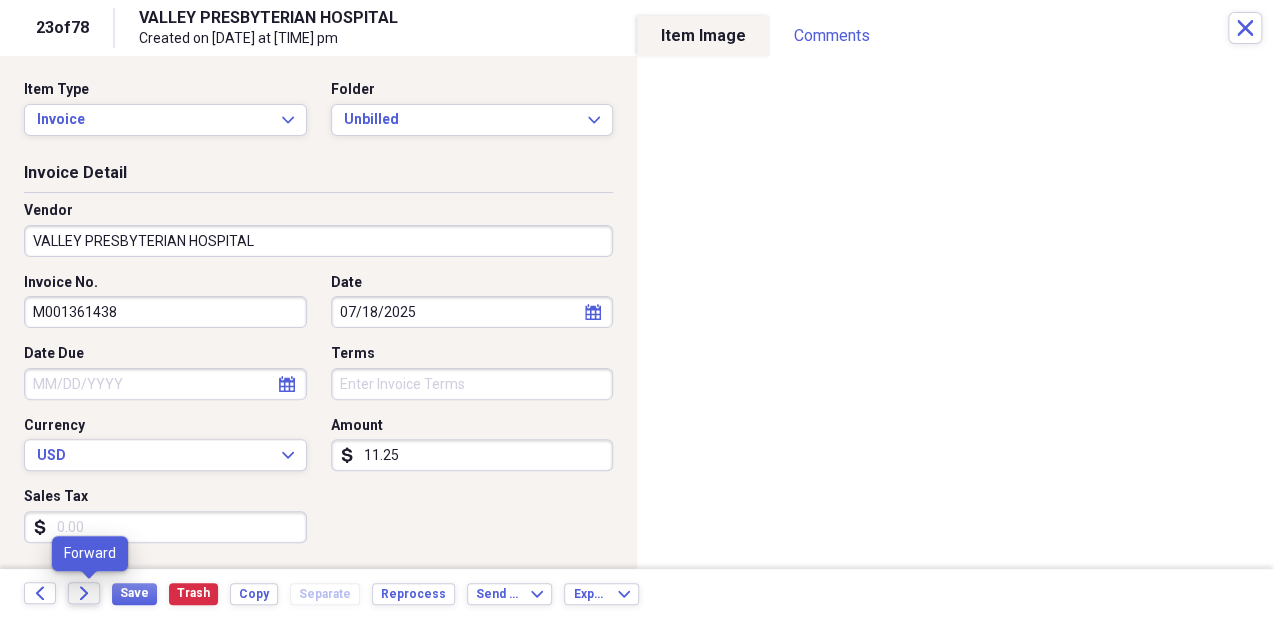 click on "Forward" at bounding box center [84, 593] 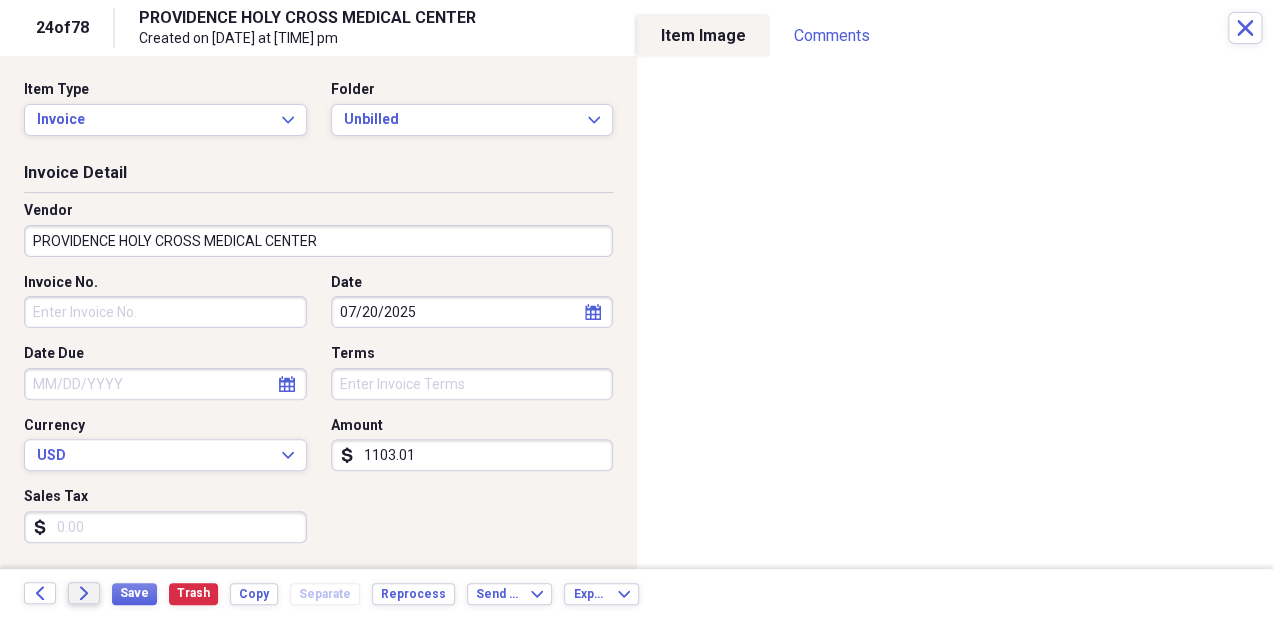 click on "Forward" at bounding box center (84, 593) 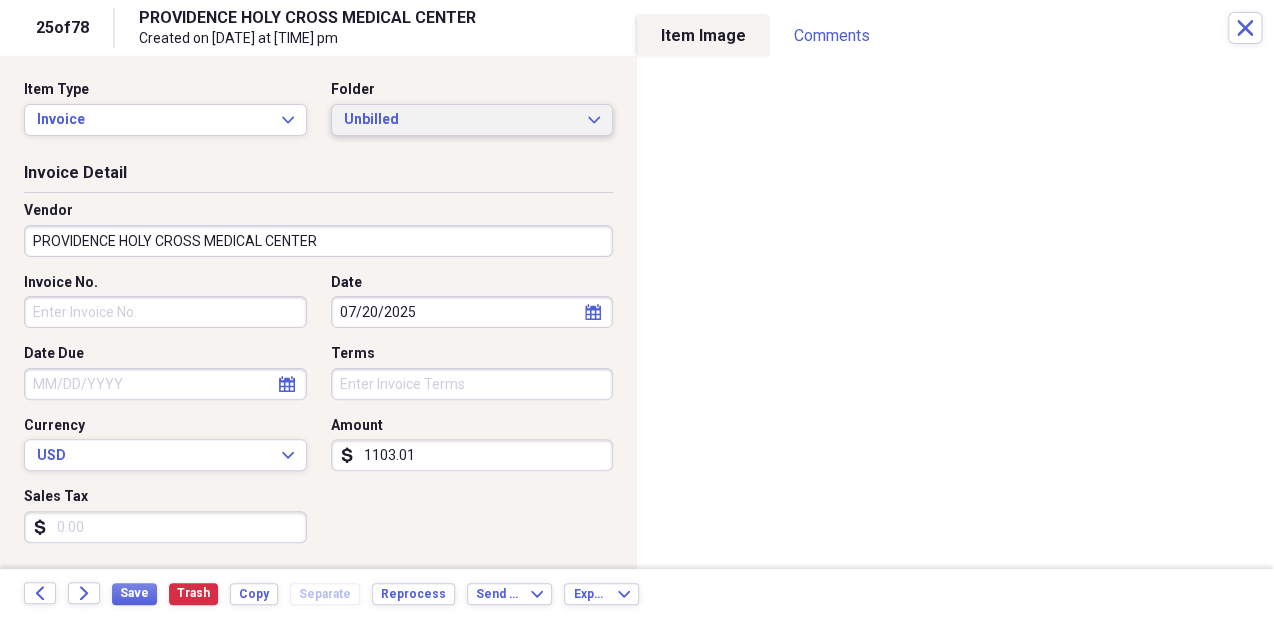 click on "Unbilled" at bounding box center (460, 120) 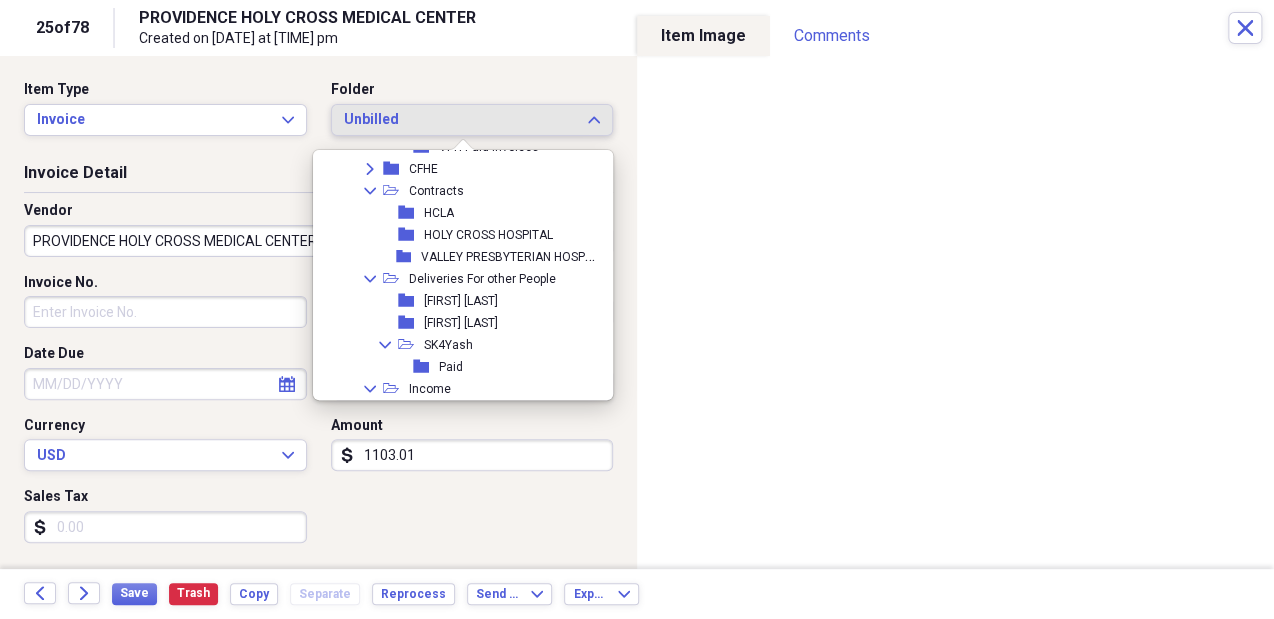 scroll, scrollTop: 545, scrollLeft: 0, axis: vertical 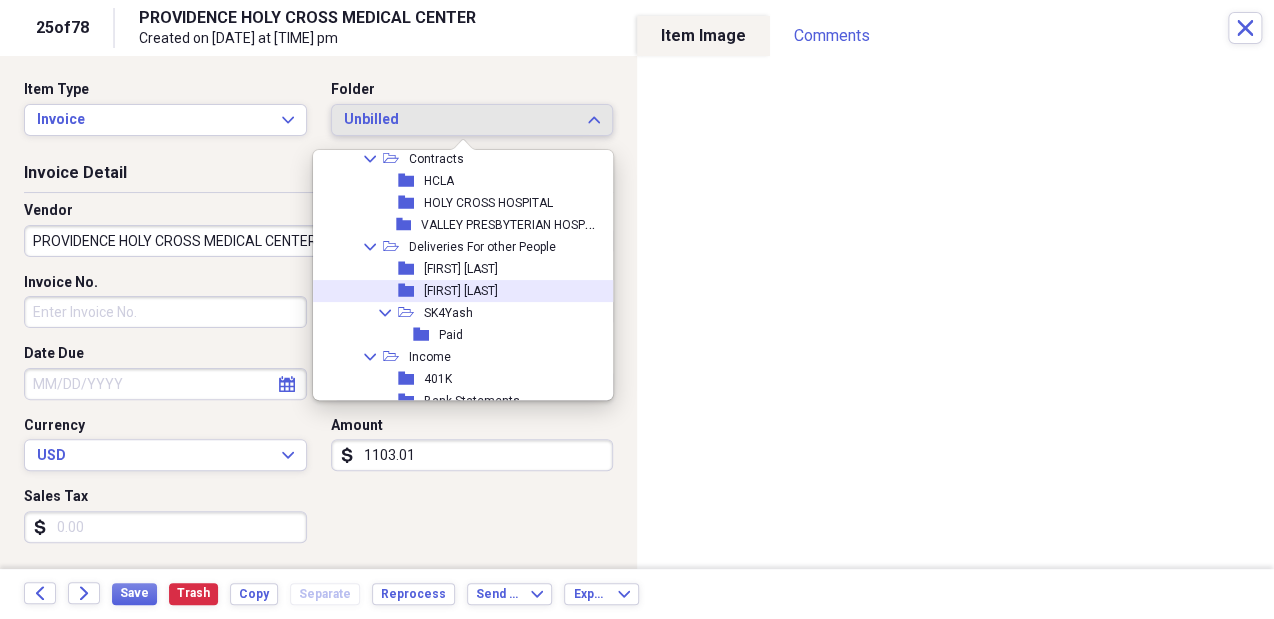 click on "folder Carlos Rodriguez" at bounding box center (458, 291) 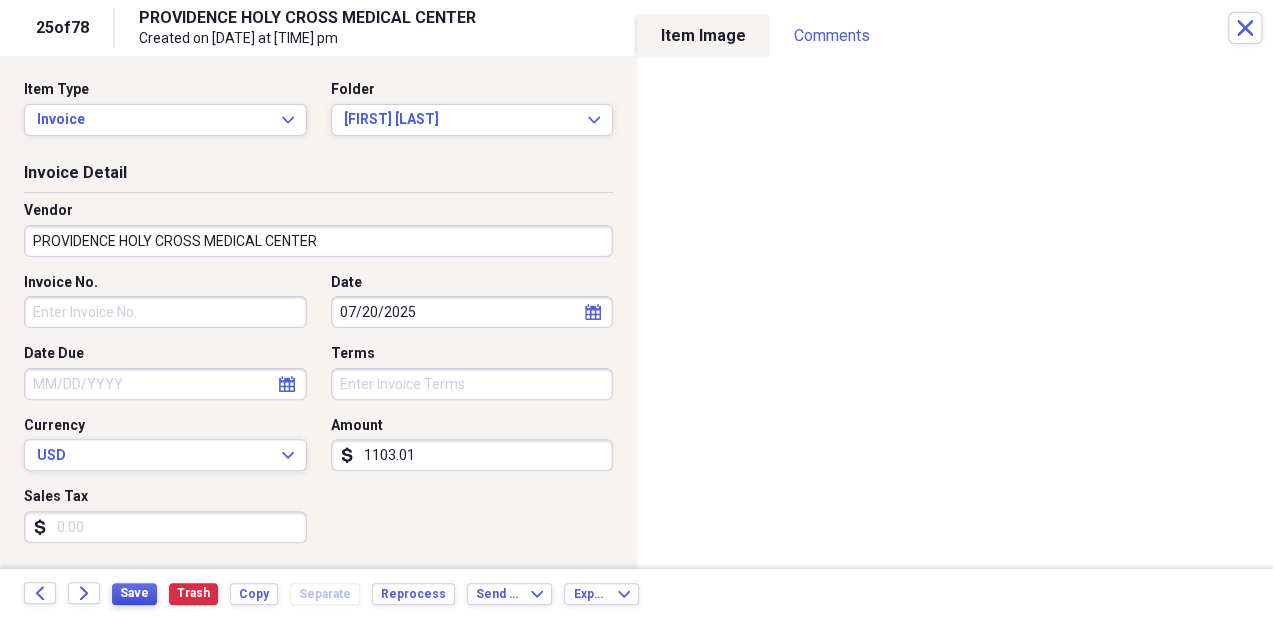 click on "Save" at bounding box center (134, 593) 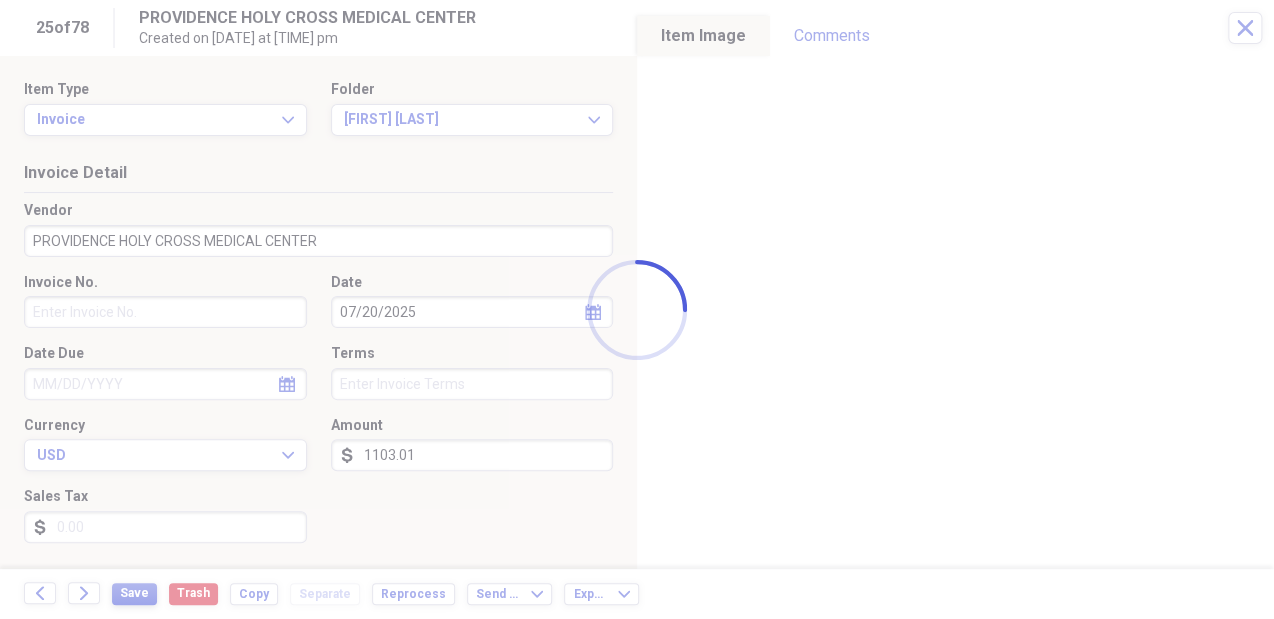 click at bounding box center [637, 309] 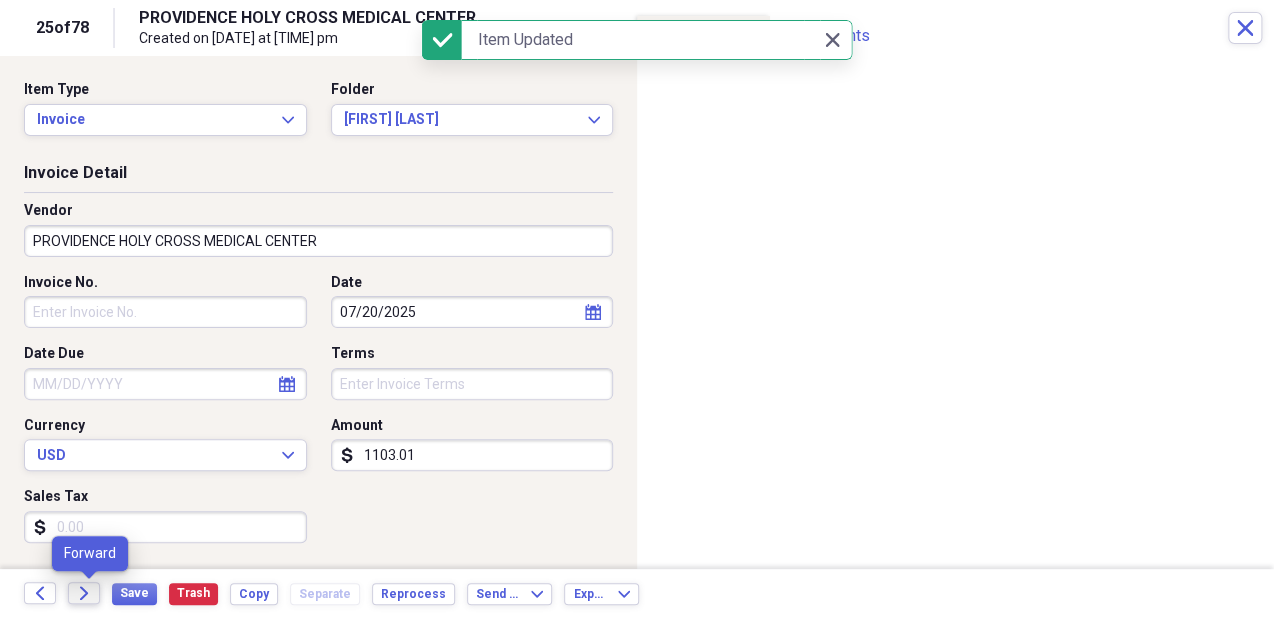 click on "Forward" 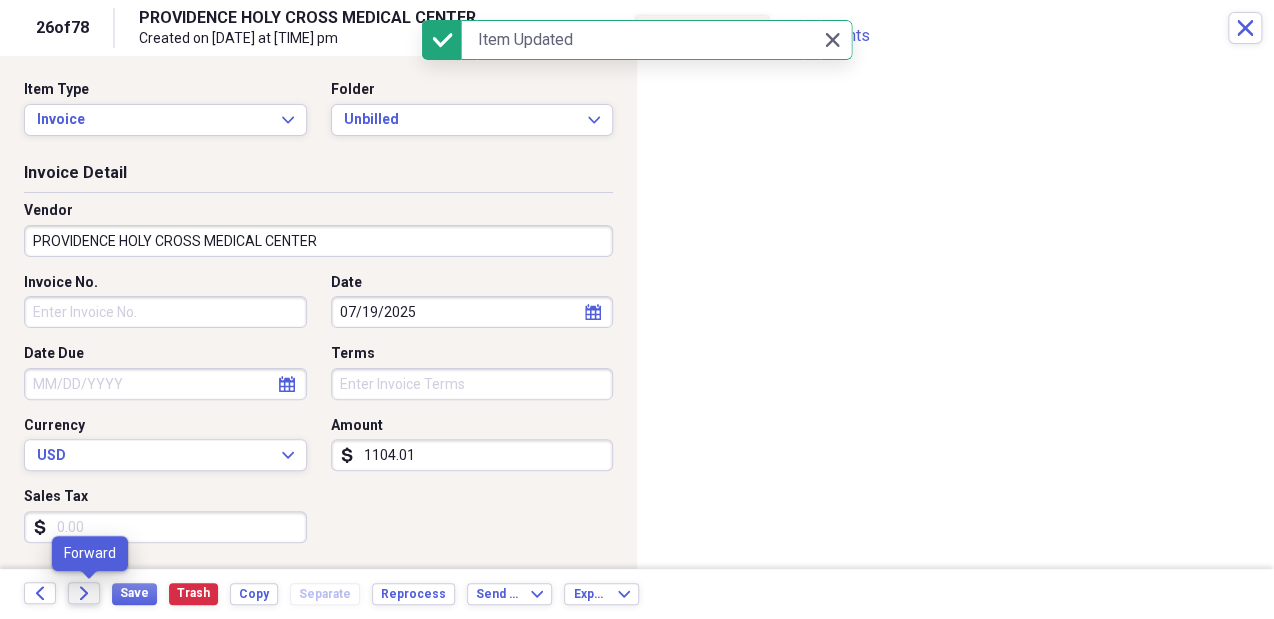 click on "Forward" 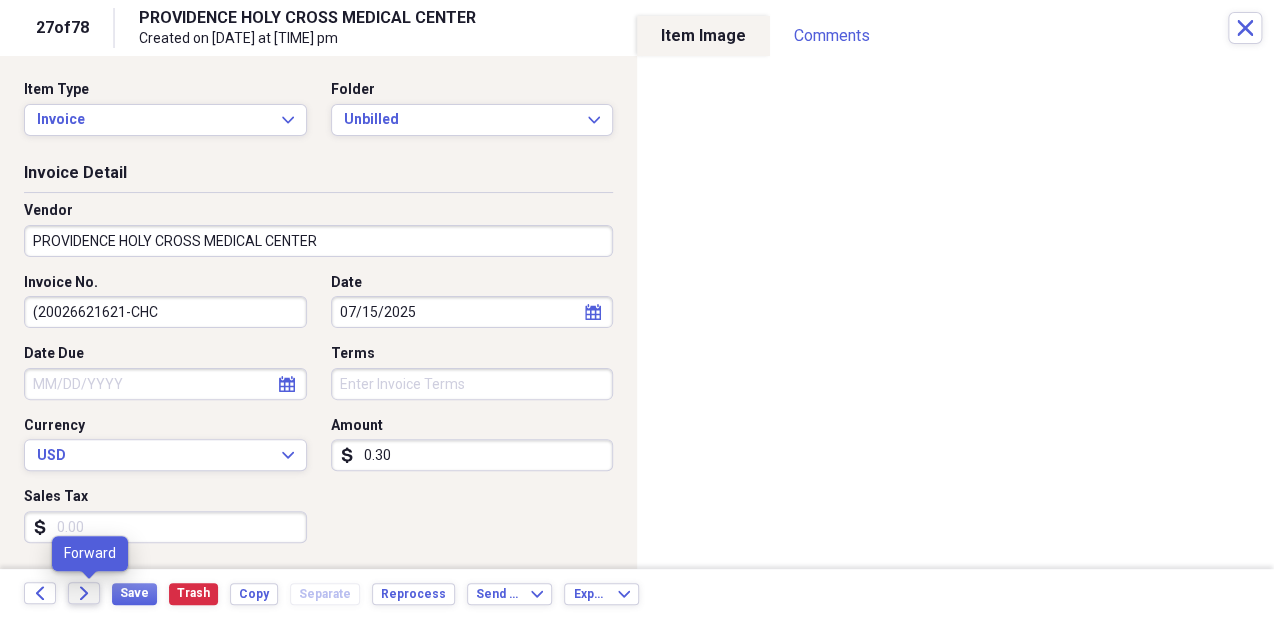 click on "Forward" at bounding box center [84, 593] 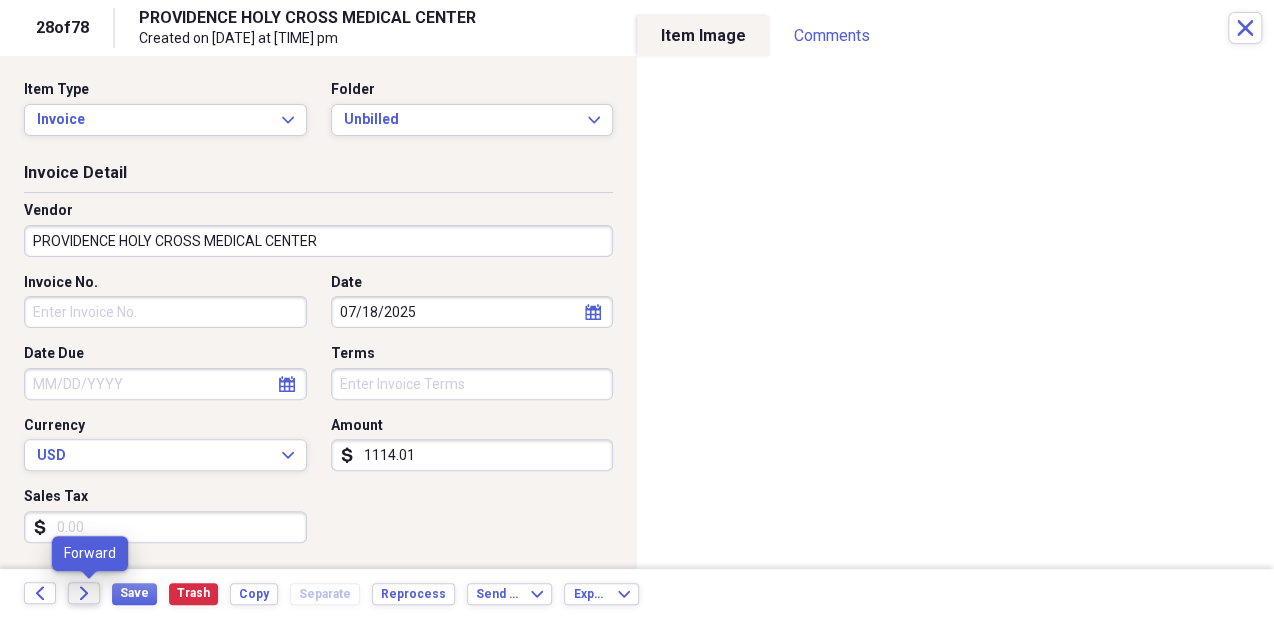 click on "Forward" at bounding box center [84, 593] 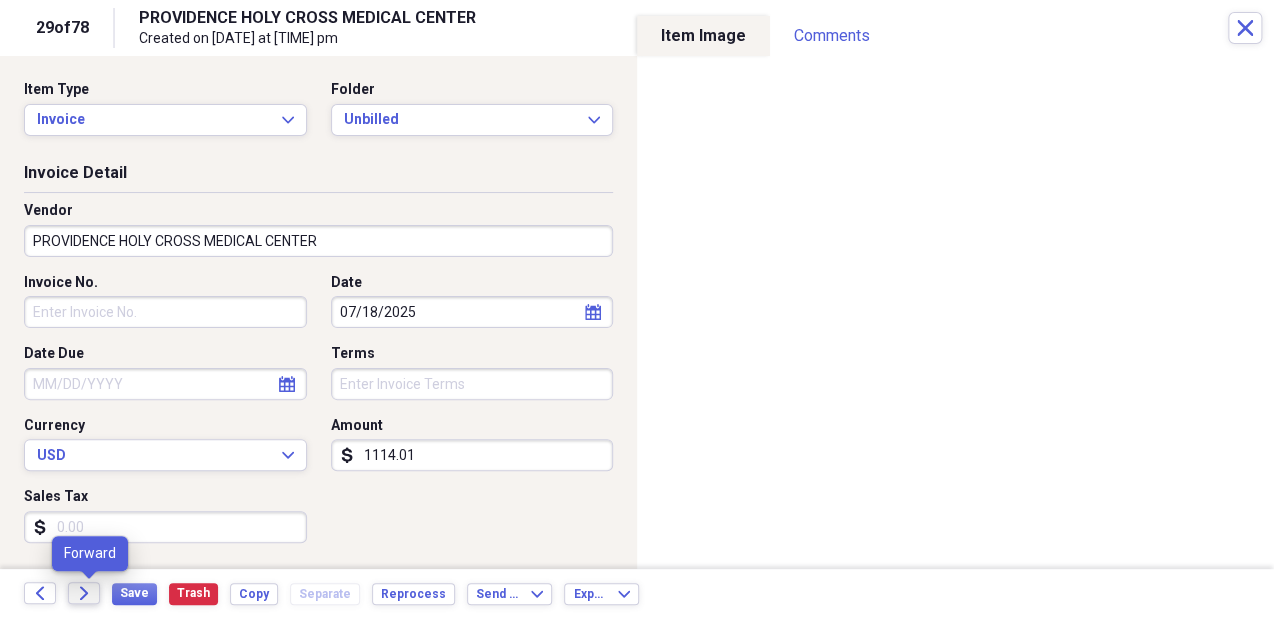click on "Forward" at bounding box center (84, 593) 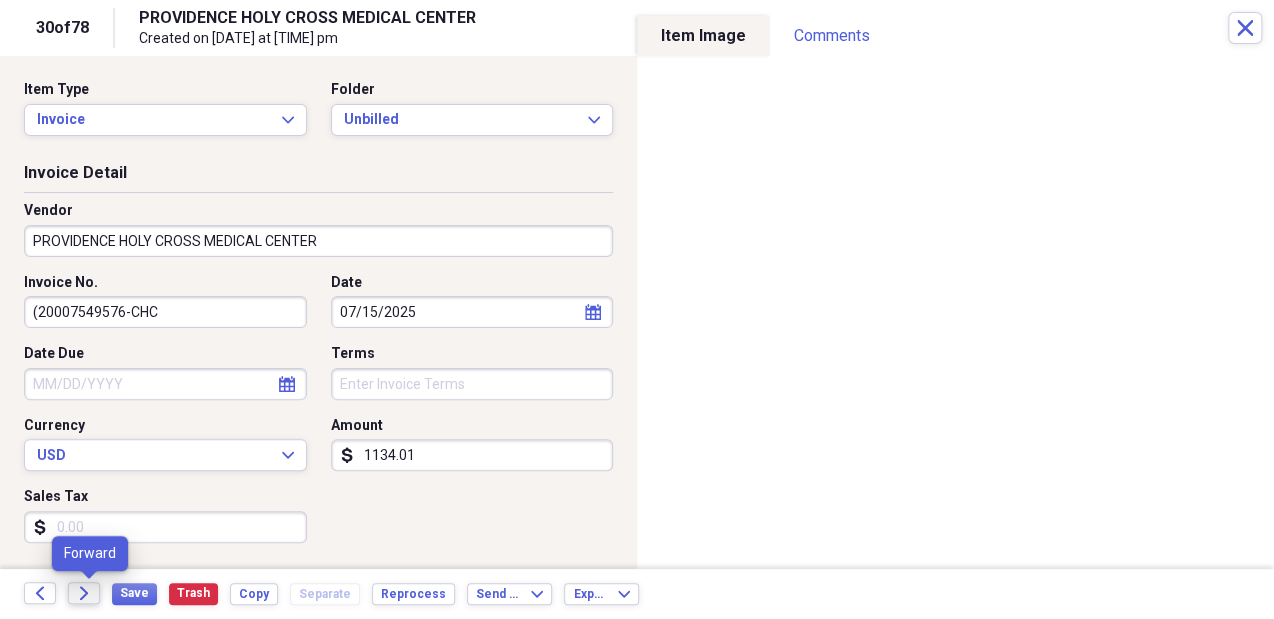 click on "Forward" 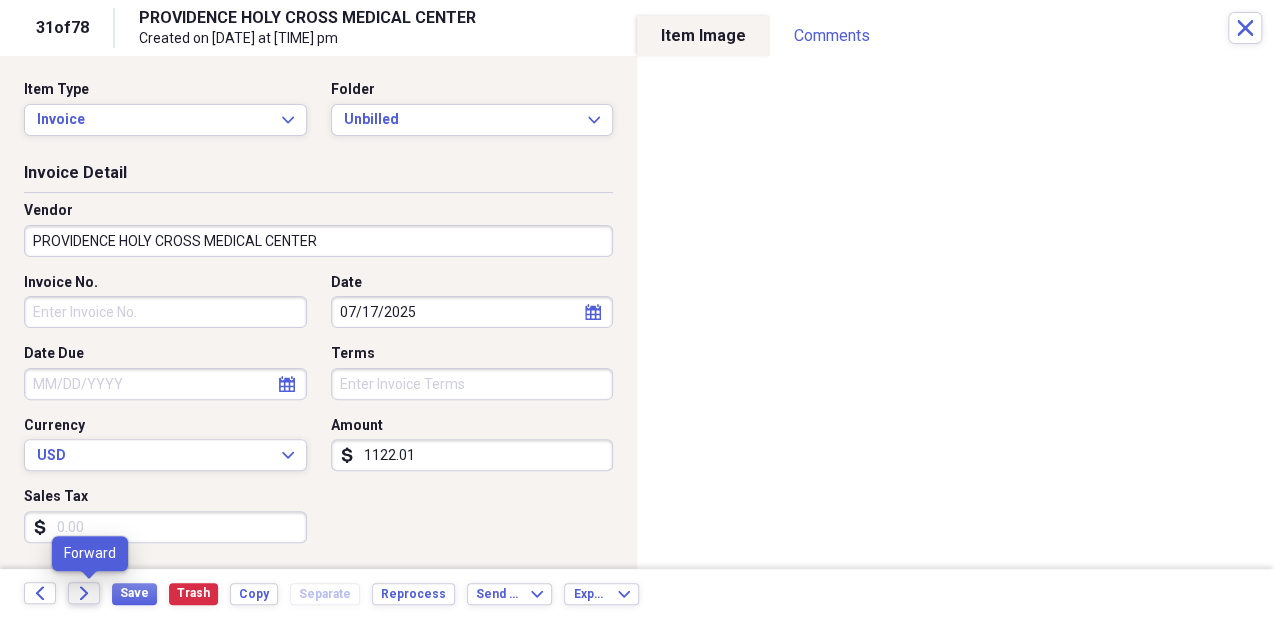 click 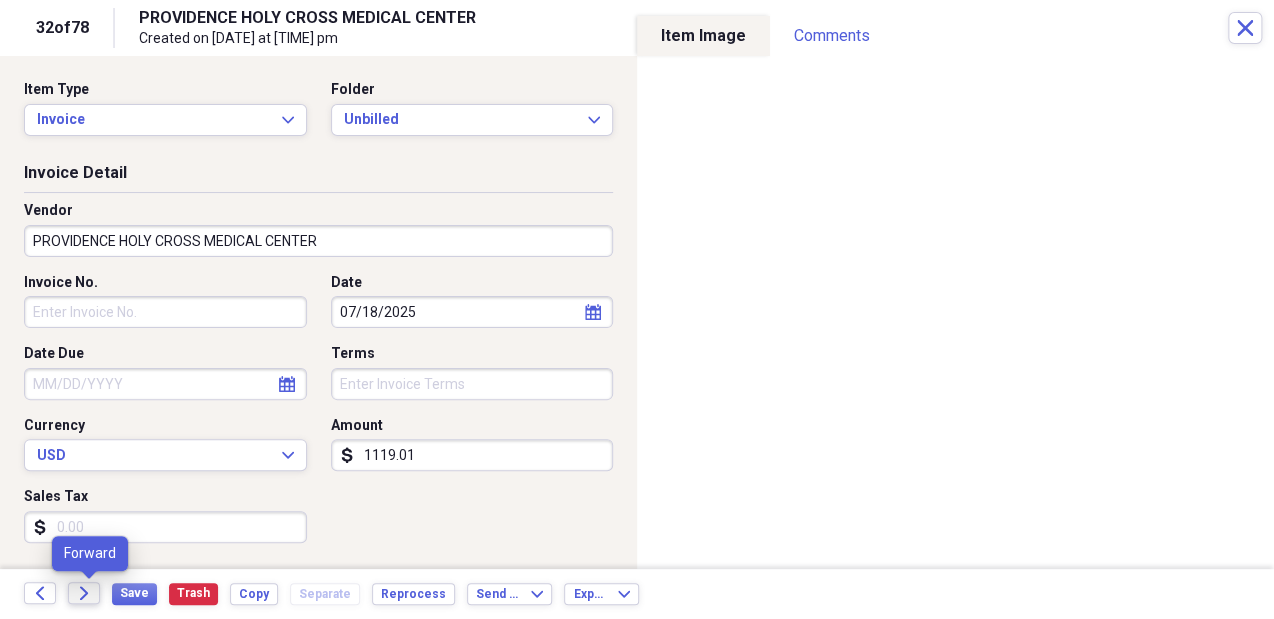 click on "Forward" 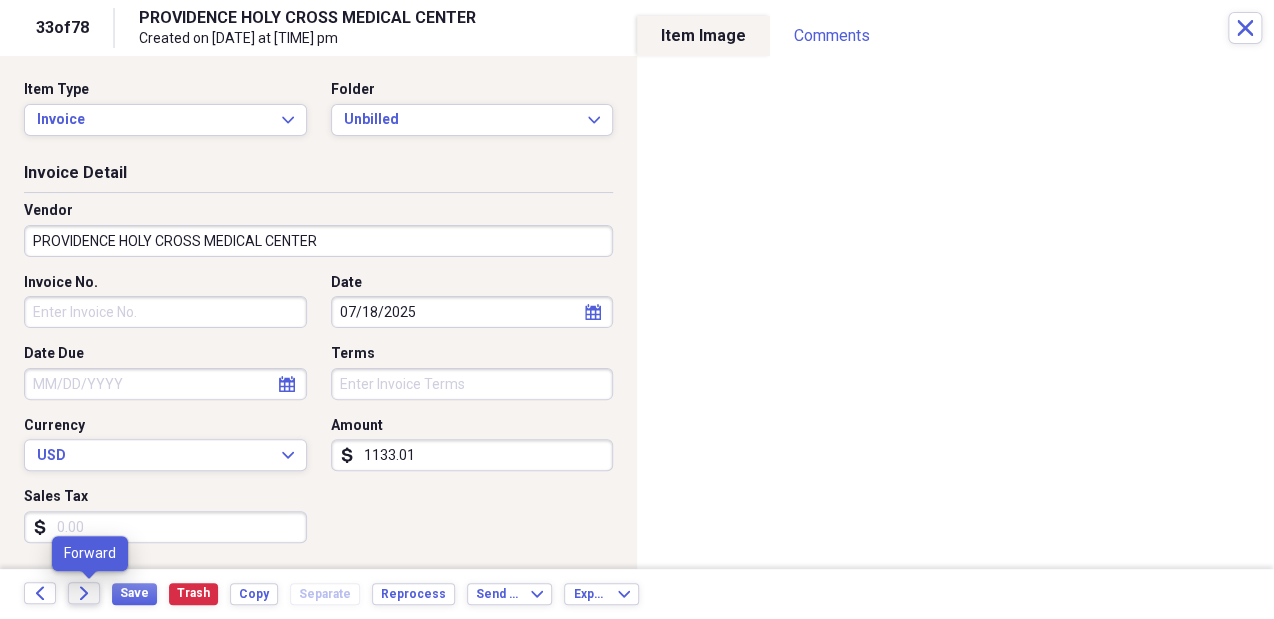 click on "Forward" 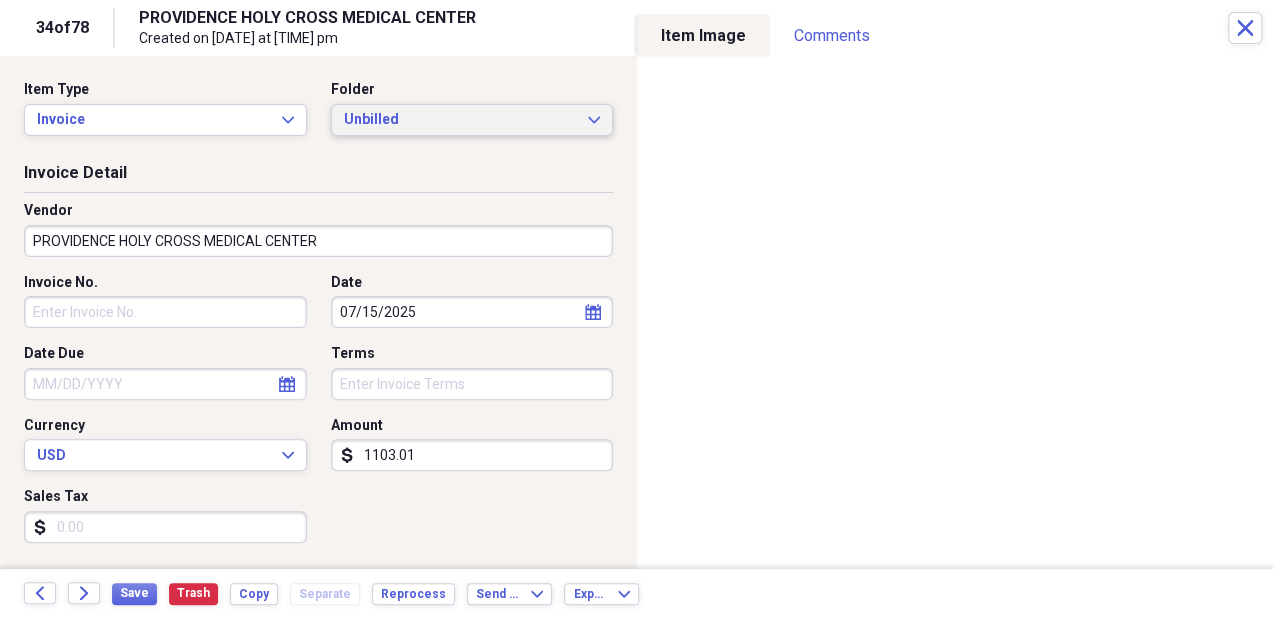 click on "Unbilled" at bounding box center [460, 120] 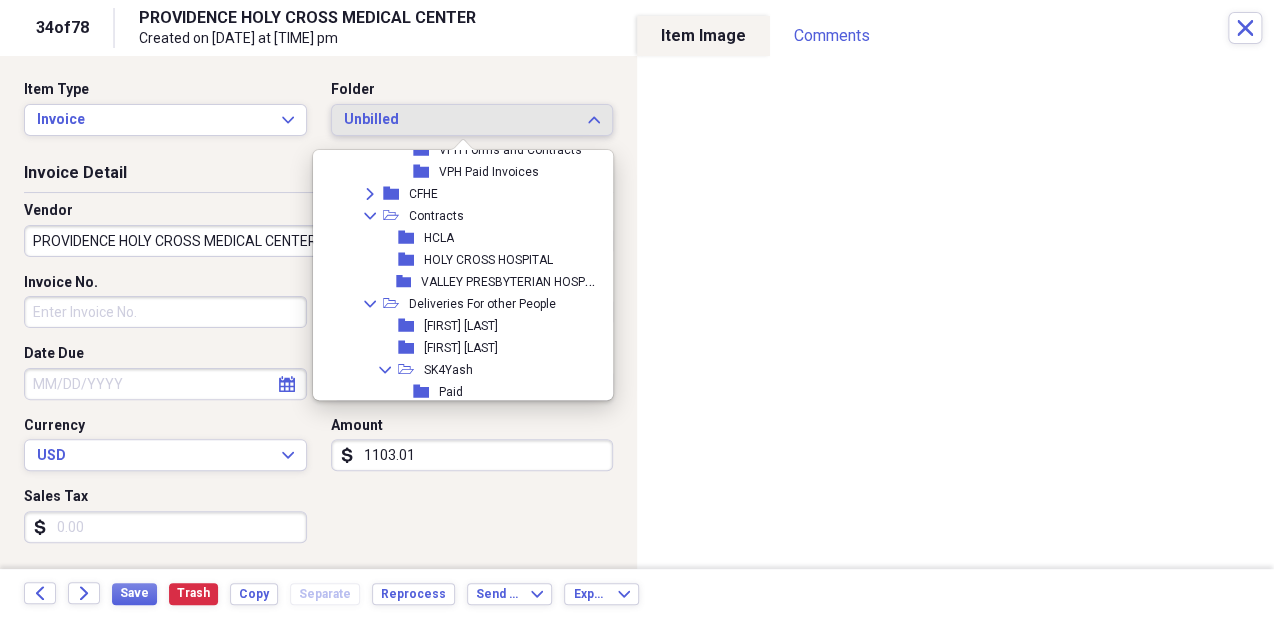 scroll, scrollTop: 503, scrollLeft: 0, axis: vertical 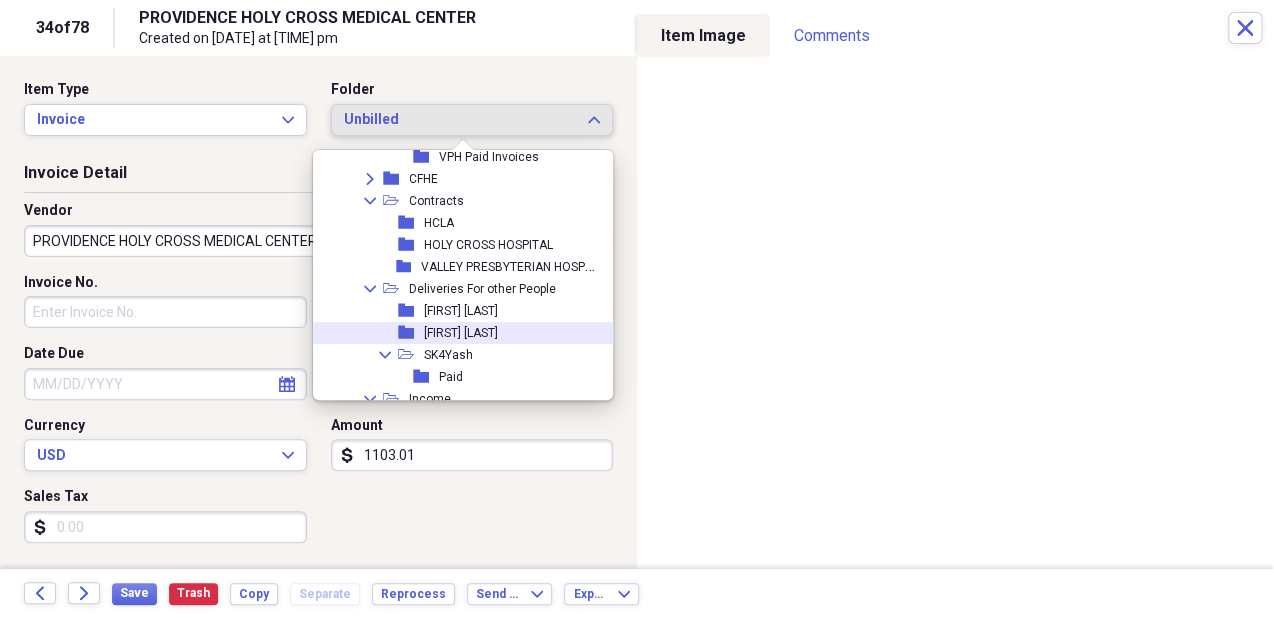 click on "folder Carlos Rodriguez" at bounding box center (458, 333) 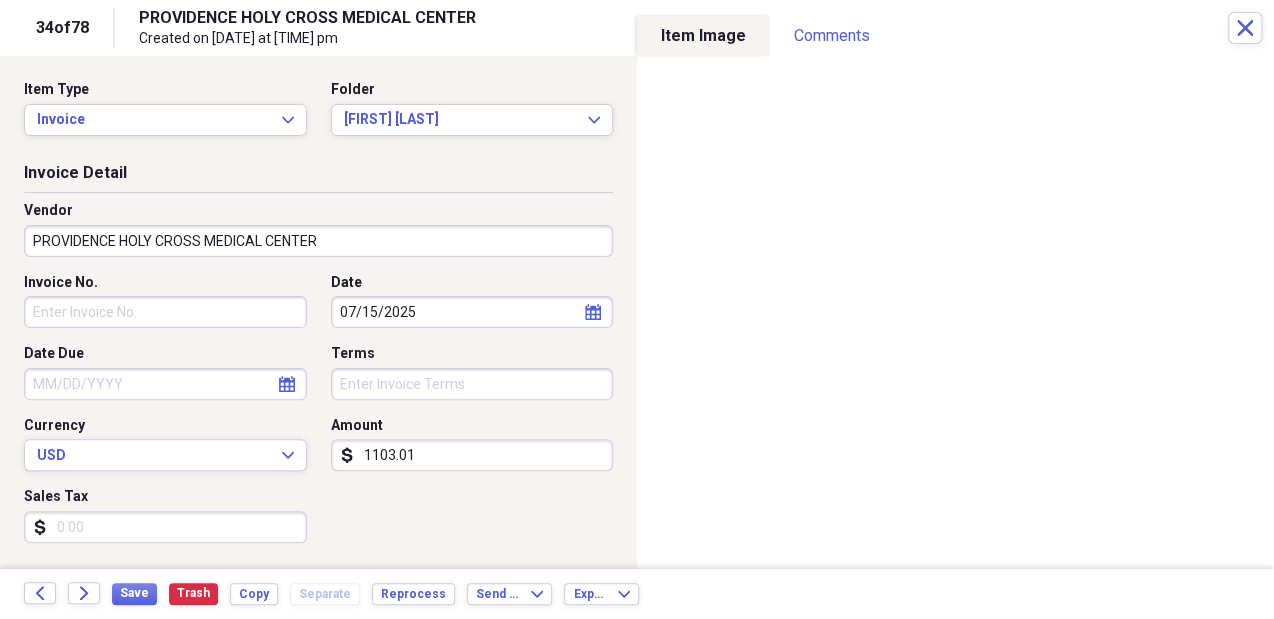 click on "1103.01" at bounding box center [472, 455] 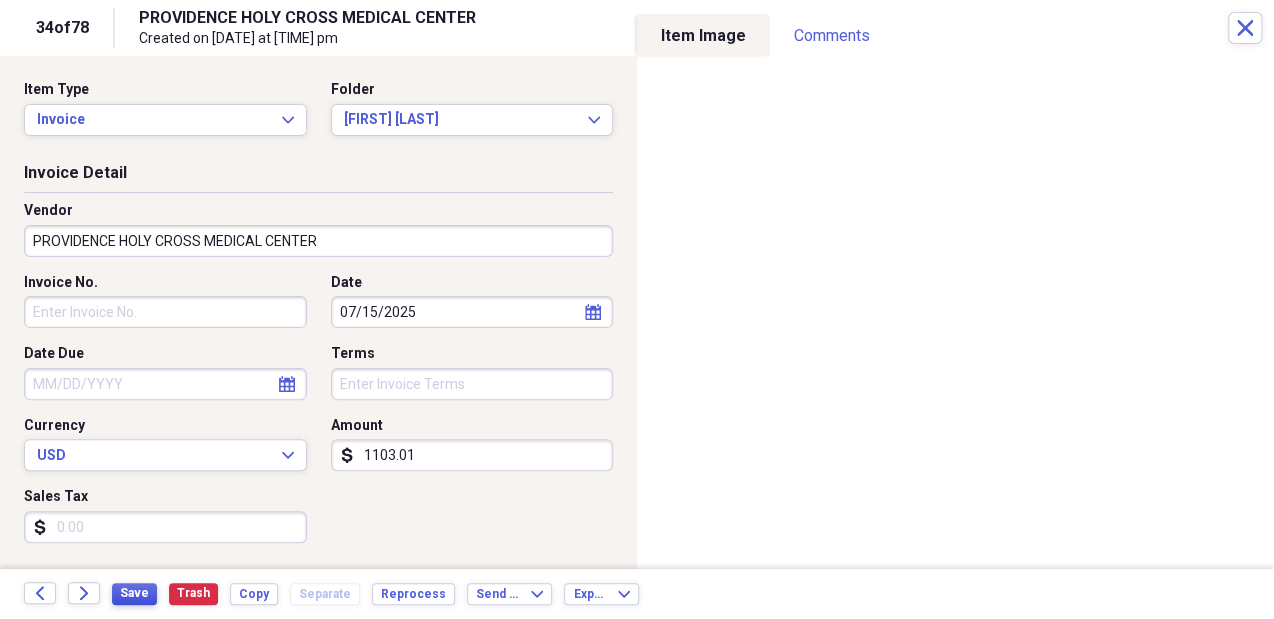 click on "Save" at bounding box center (134, 593) 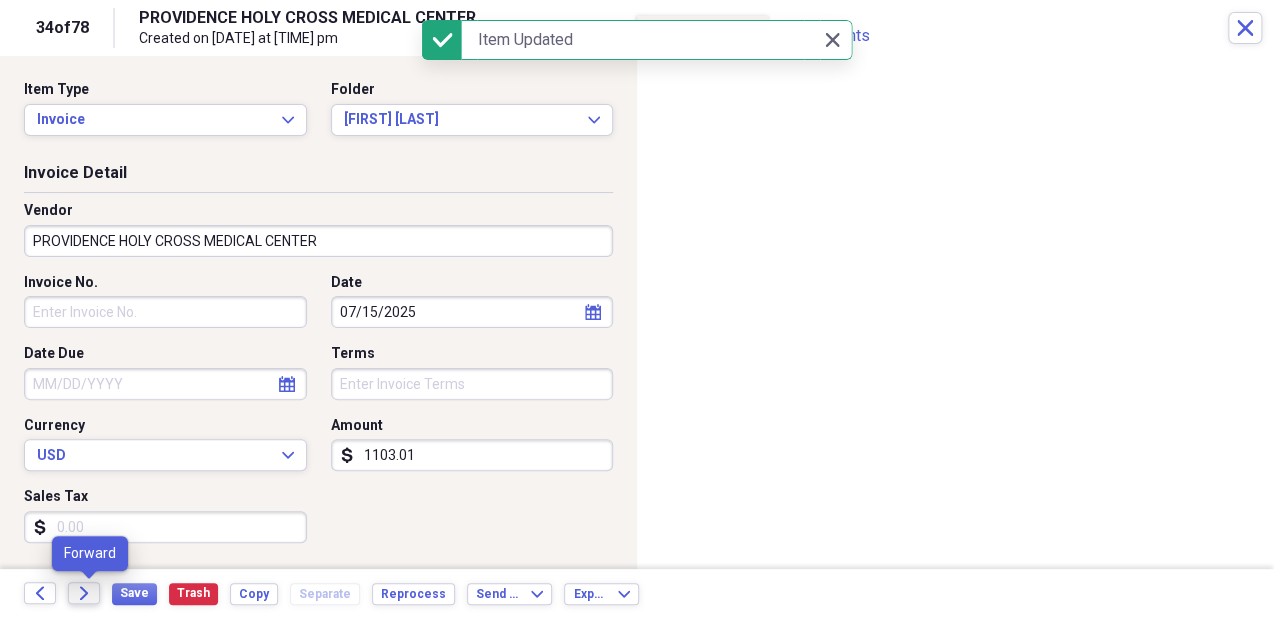 click on "Forward" 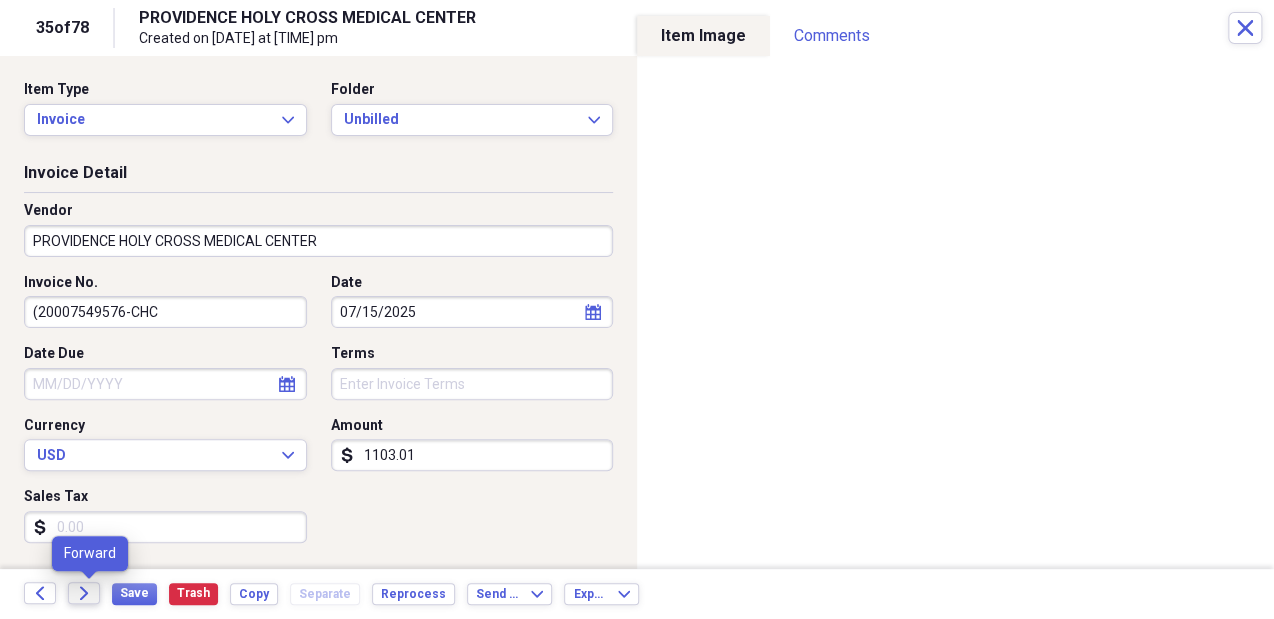 click on "Forward" 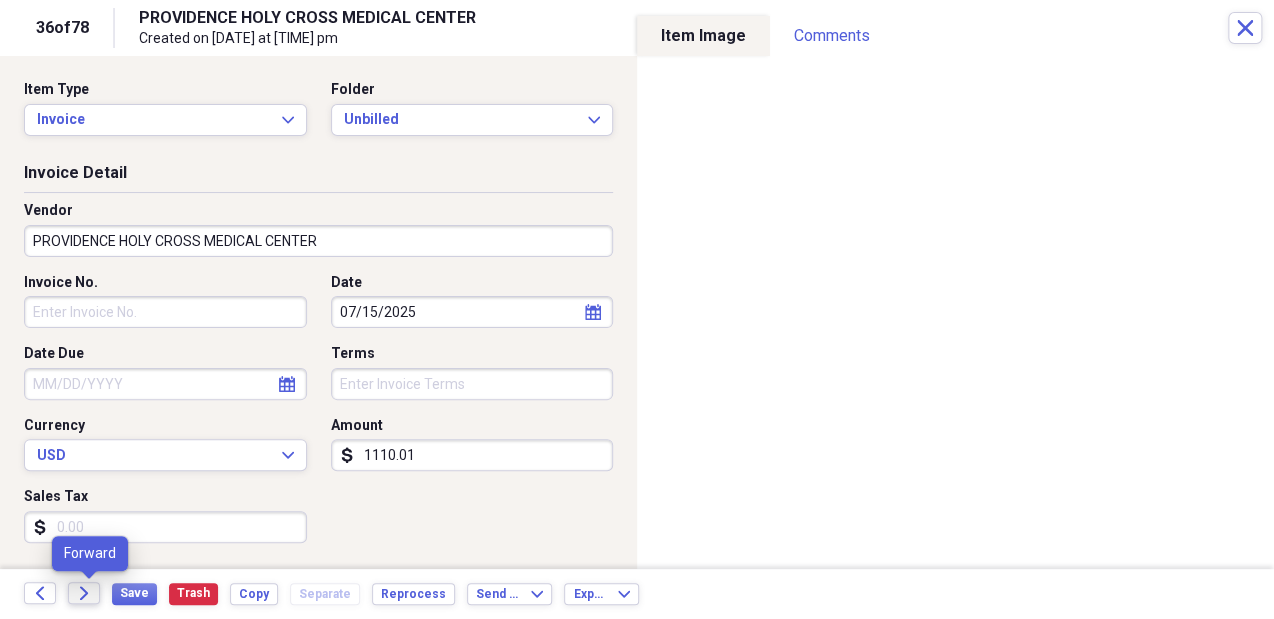 click 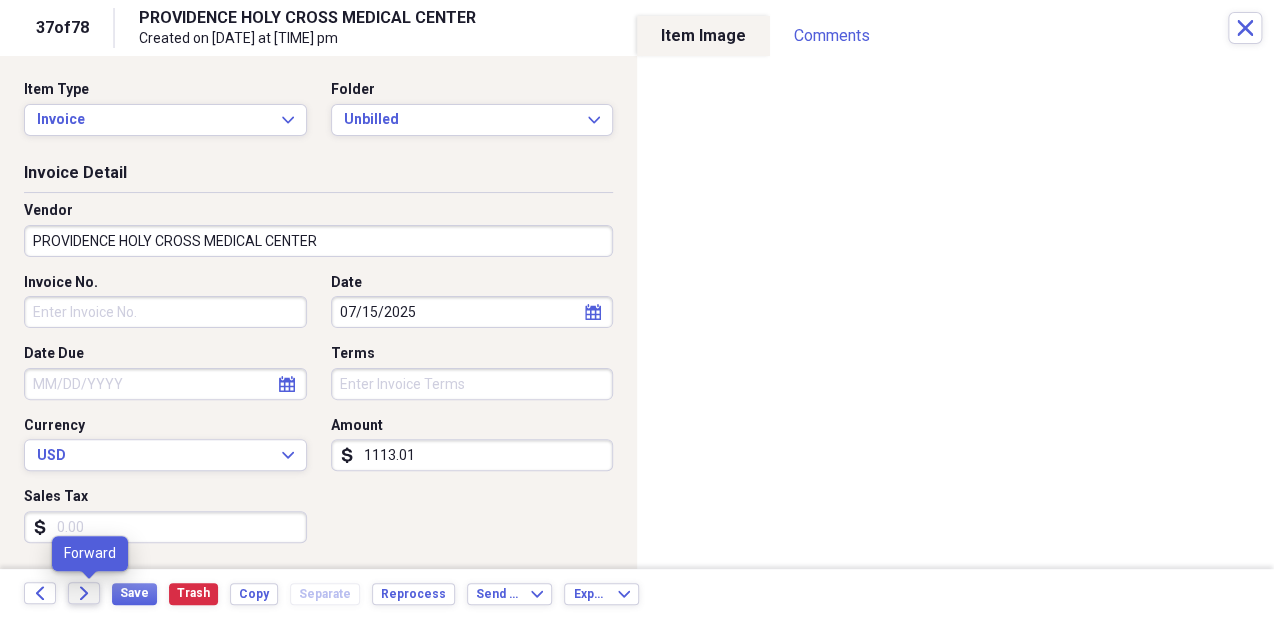 click on "Forward" 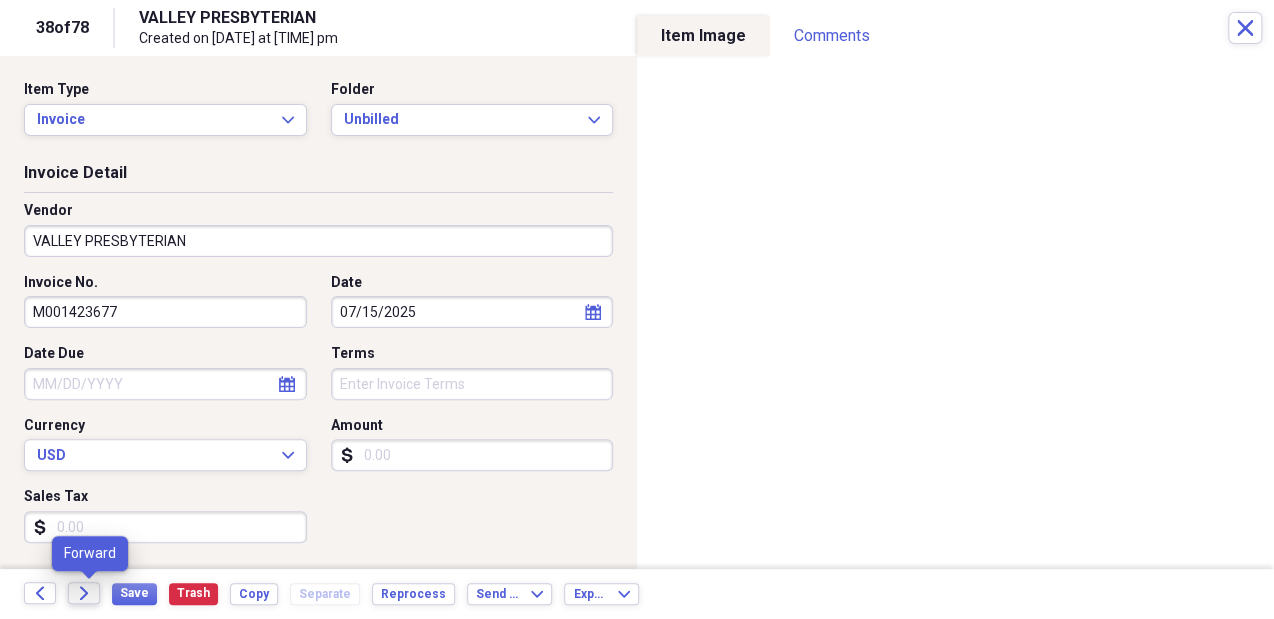 click on "Forward" at bounding box center (84, 593) 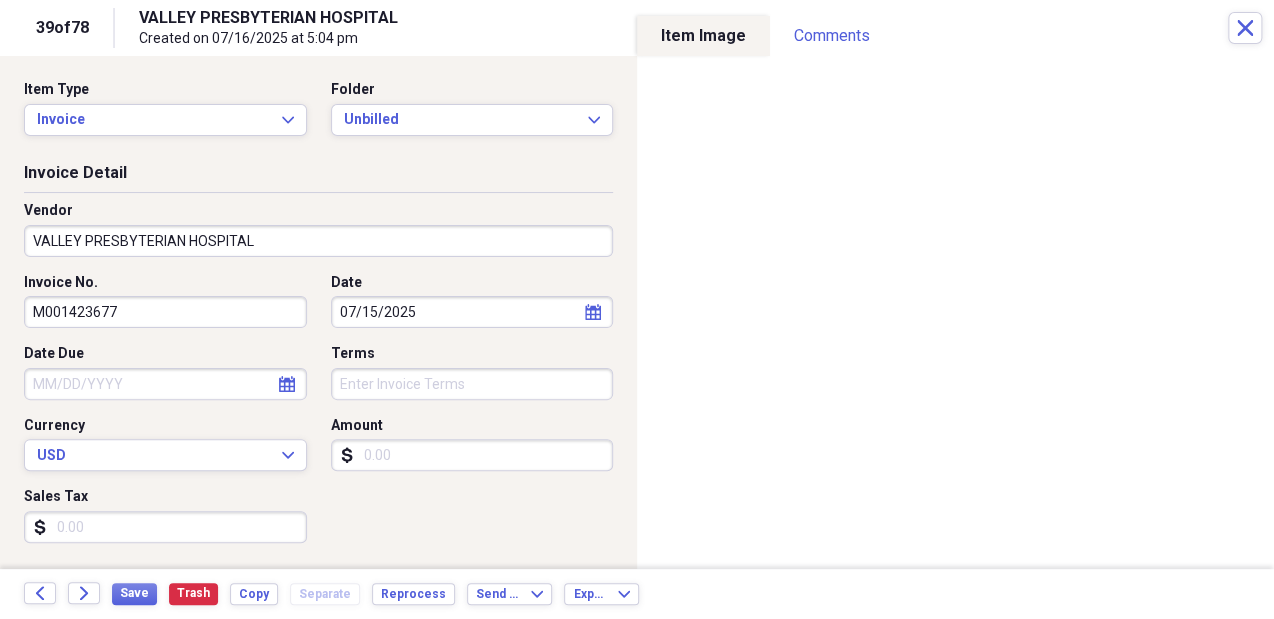 click on "Invoice No. M001423677 Date 07/15/2025 calendar Calendar Date Due calendar Calendar Terms Currency USD Expand Amount dollar-sign Sales Tax dollar-sign" at bounding box center (318, 416) 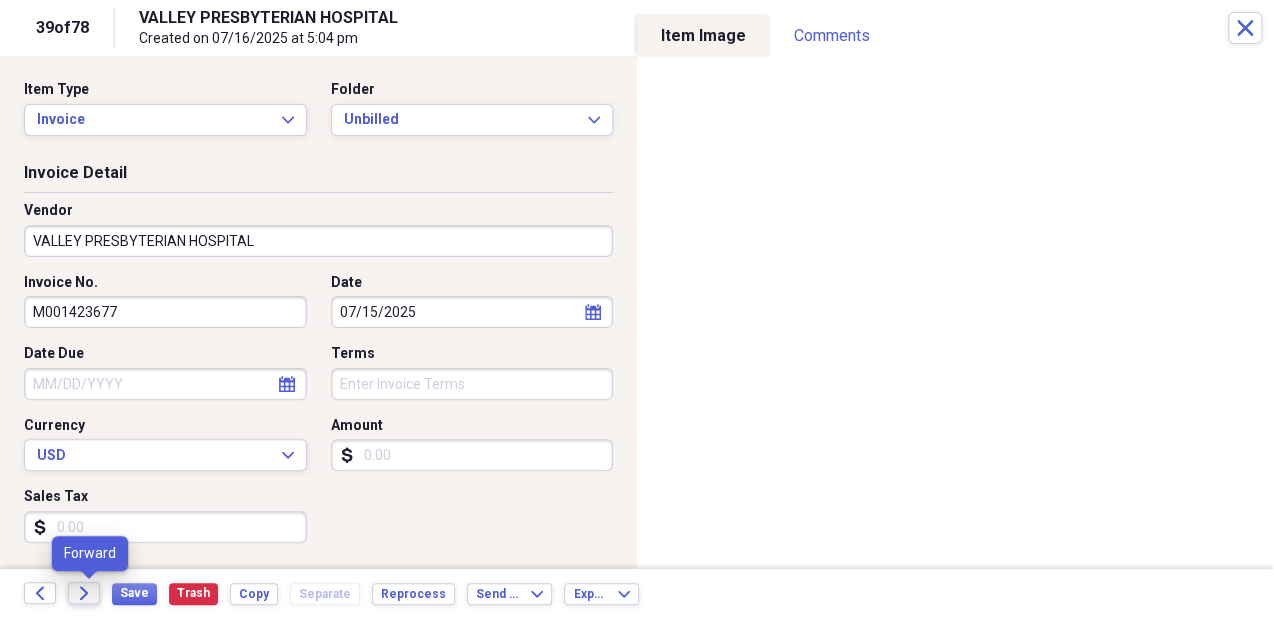 click on "Forward" 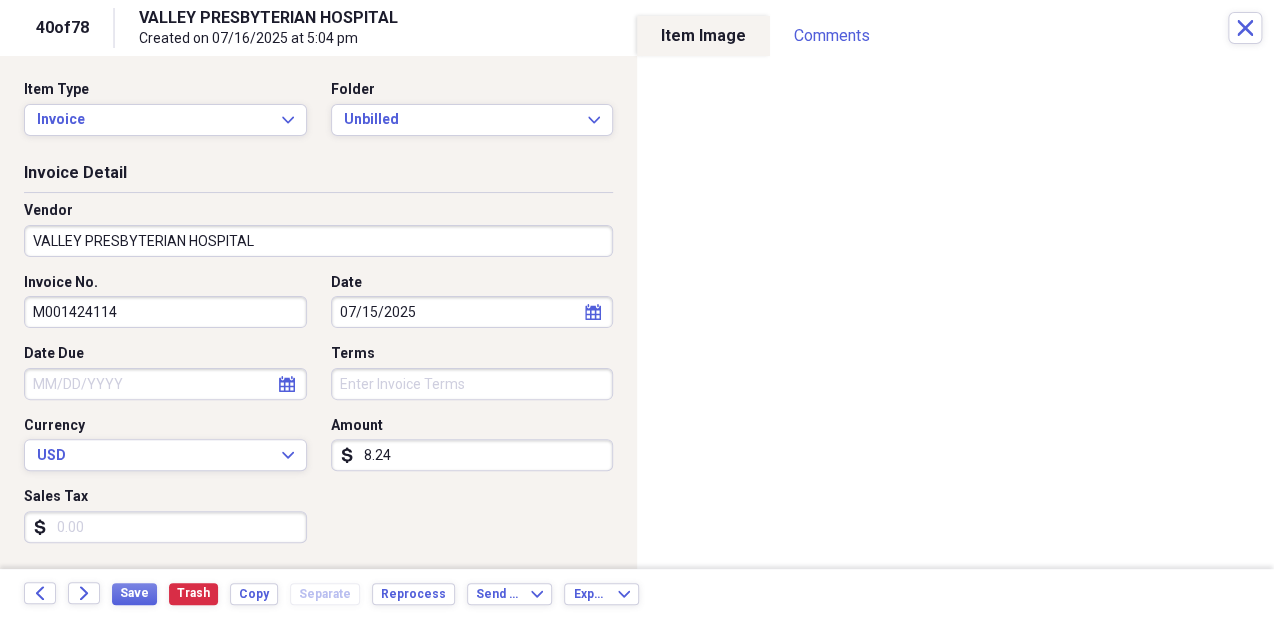 click on "Sales Tax" at bounding box center [165, 527] 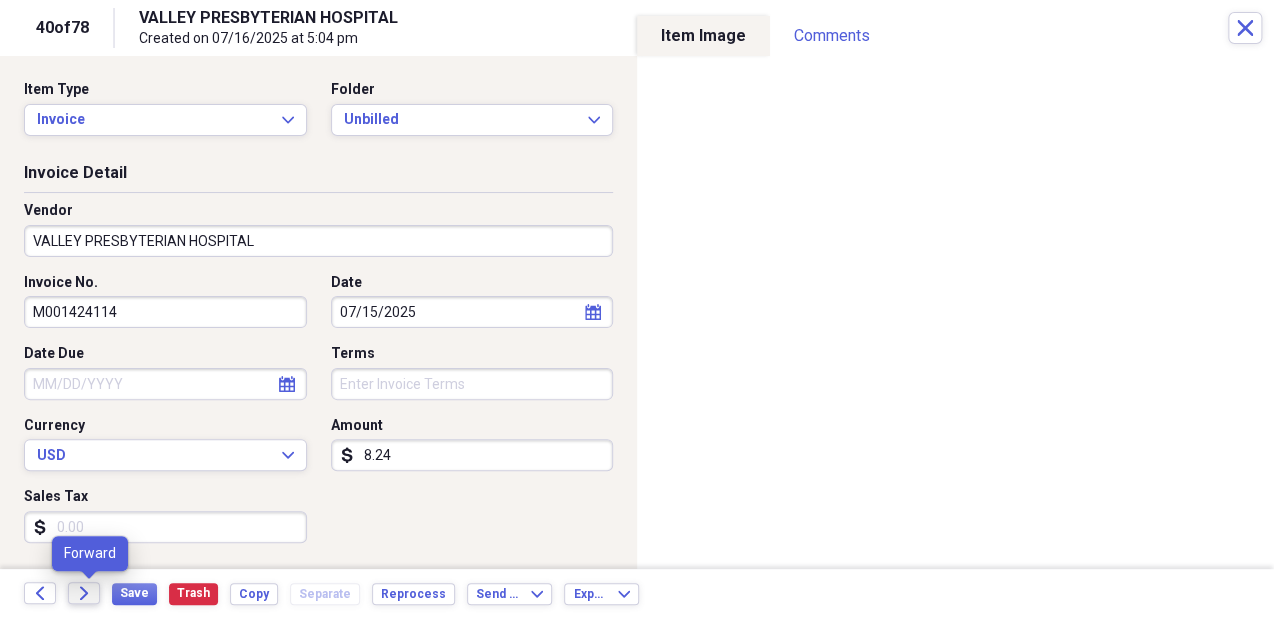 click 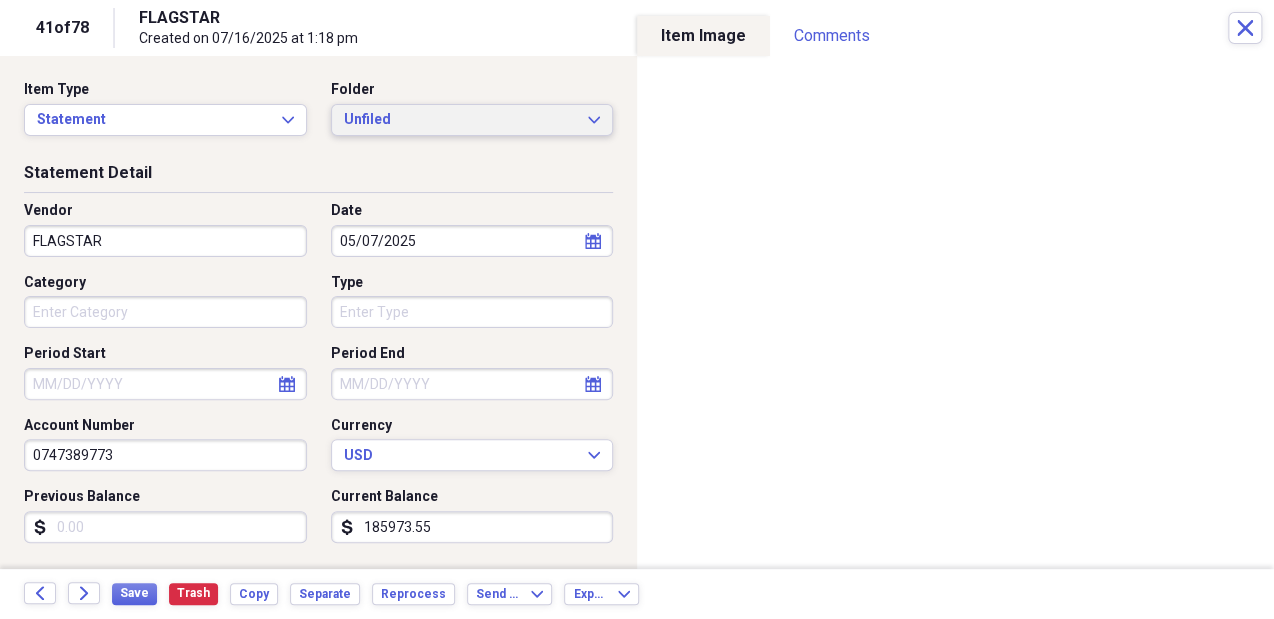 click on "Unfiled Expand" at bounding box center (472, 120) 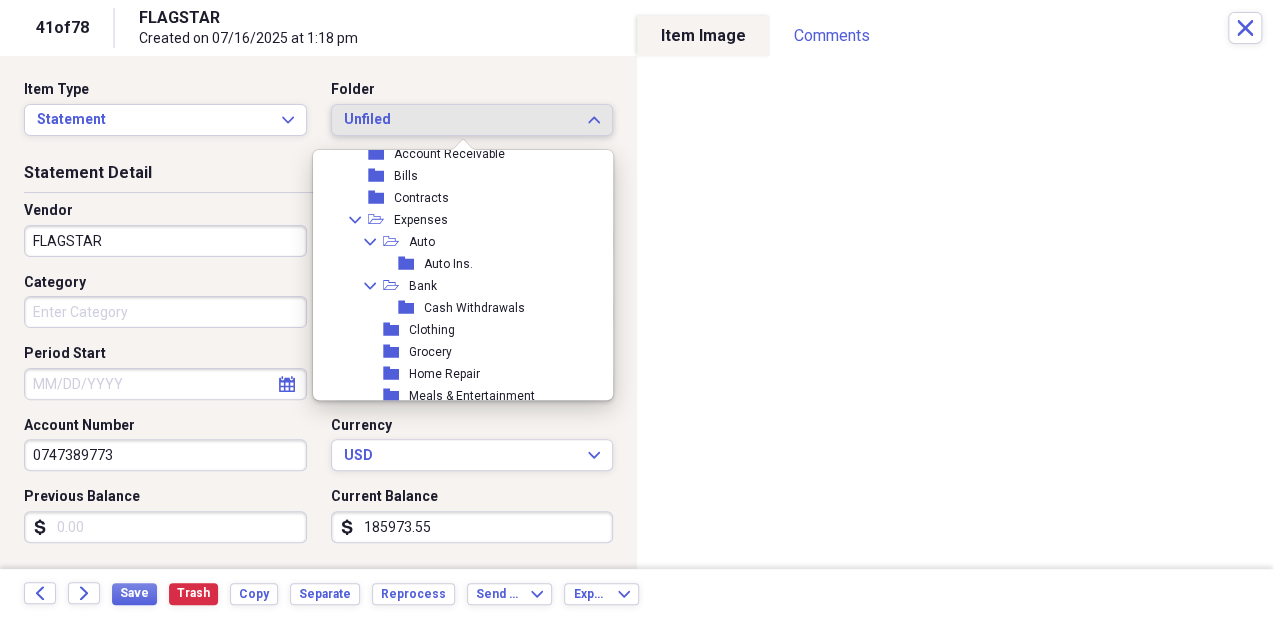 scroll, scrollTop: 1661, scrollLeft: 0, axis: vertical 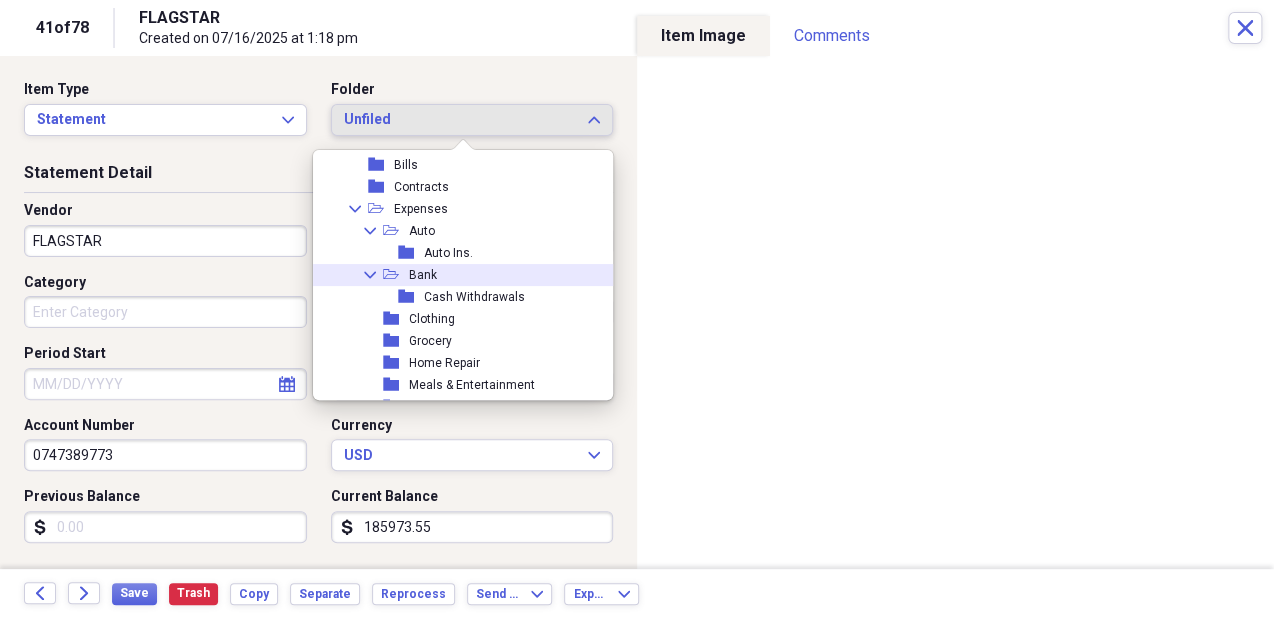 click on "Collapse open-folder Bank" at bounding box center [458, 275] 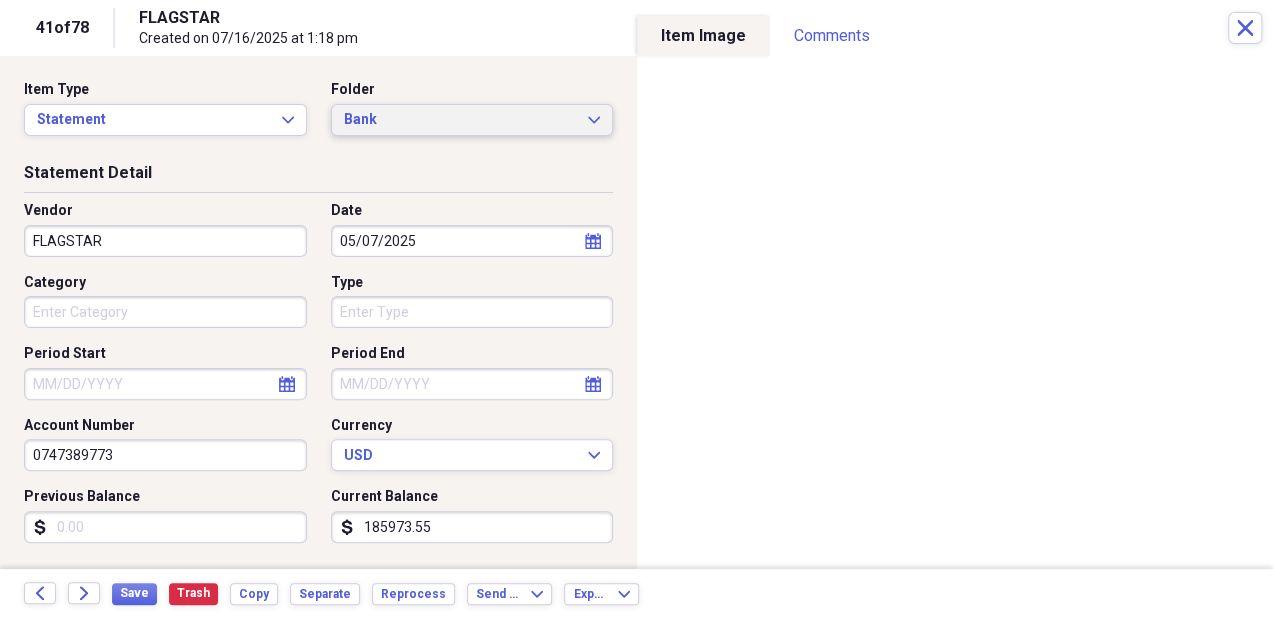click on "Expand" 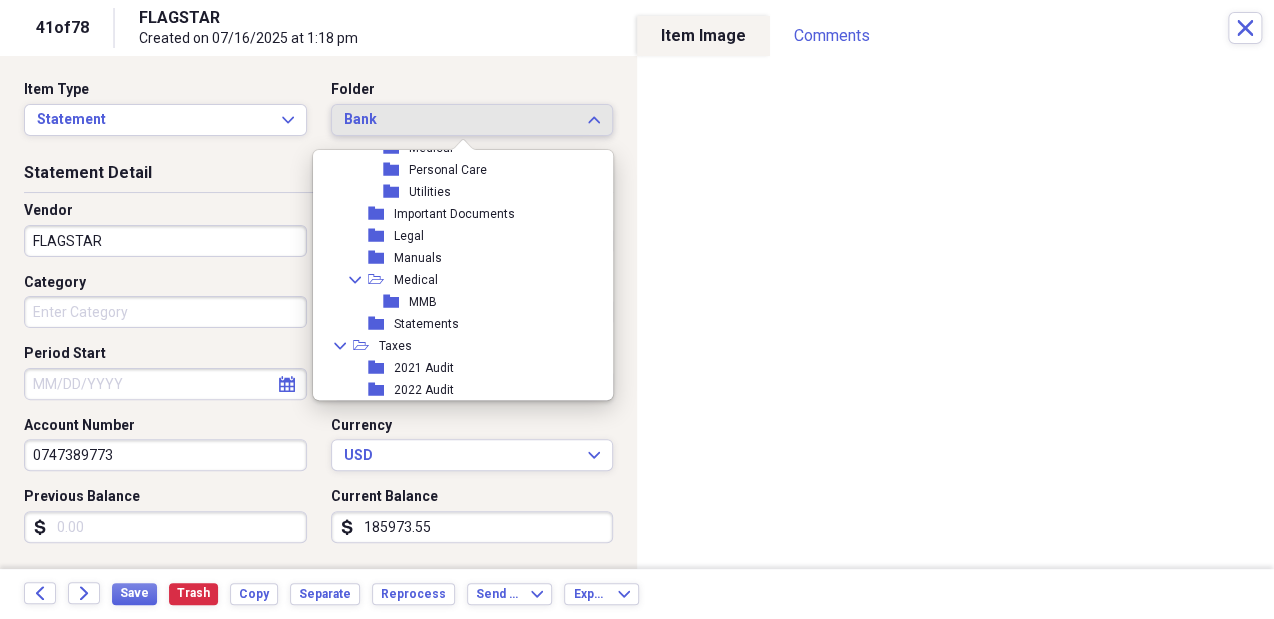 scroll, scrollTop: 1931, scrollLeft: 0, axis: vertical 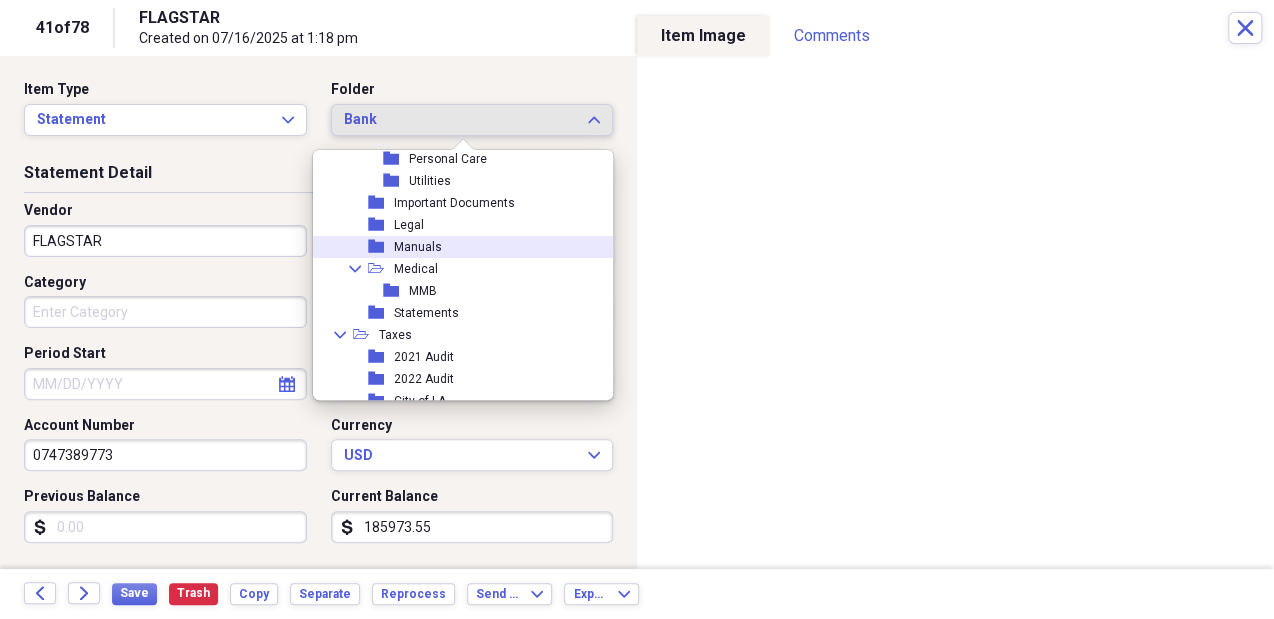 click on "Bank" at bounding box center [460, 120] 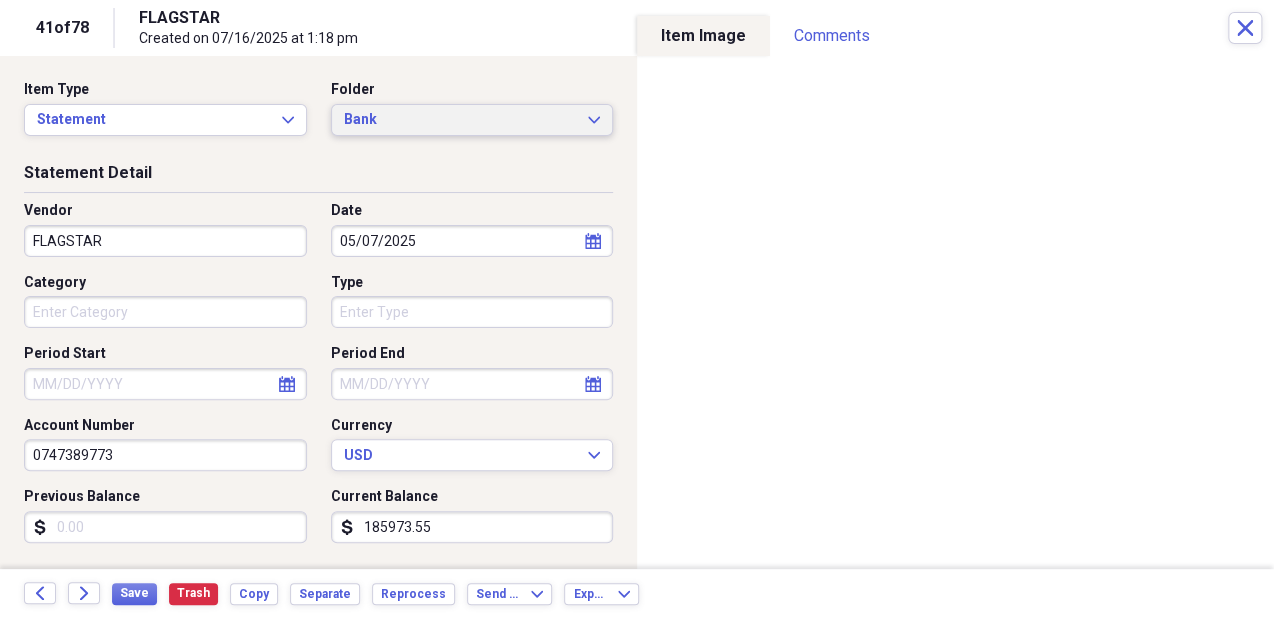 scroll, scrollTop: 1667, scrollLeft: 0, axis: vertical 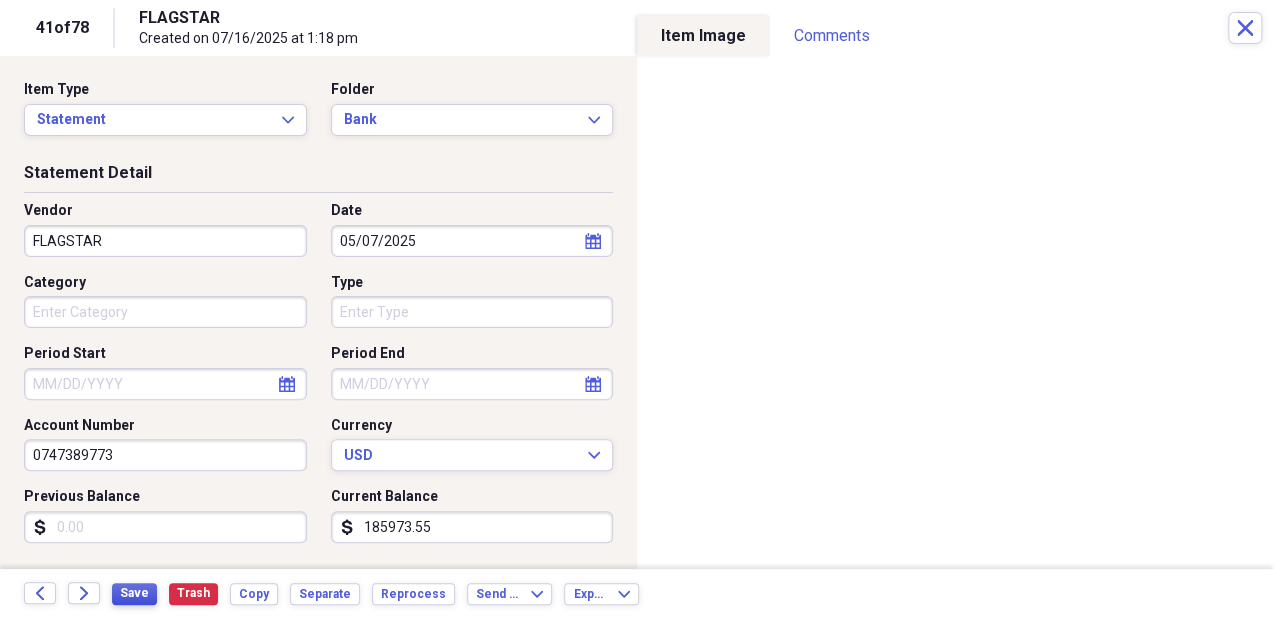 click on "Save" at bounding box center (134, 593) 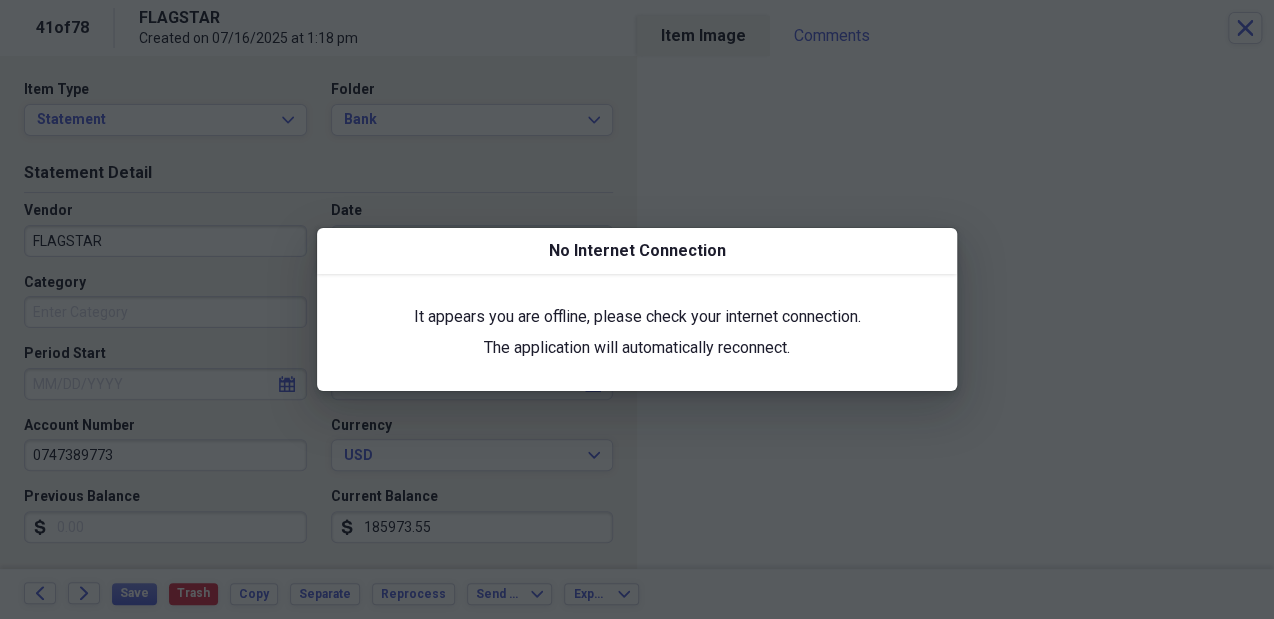 click at bounding box center (637, 309) 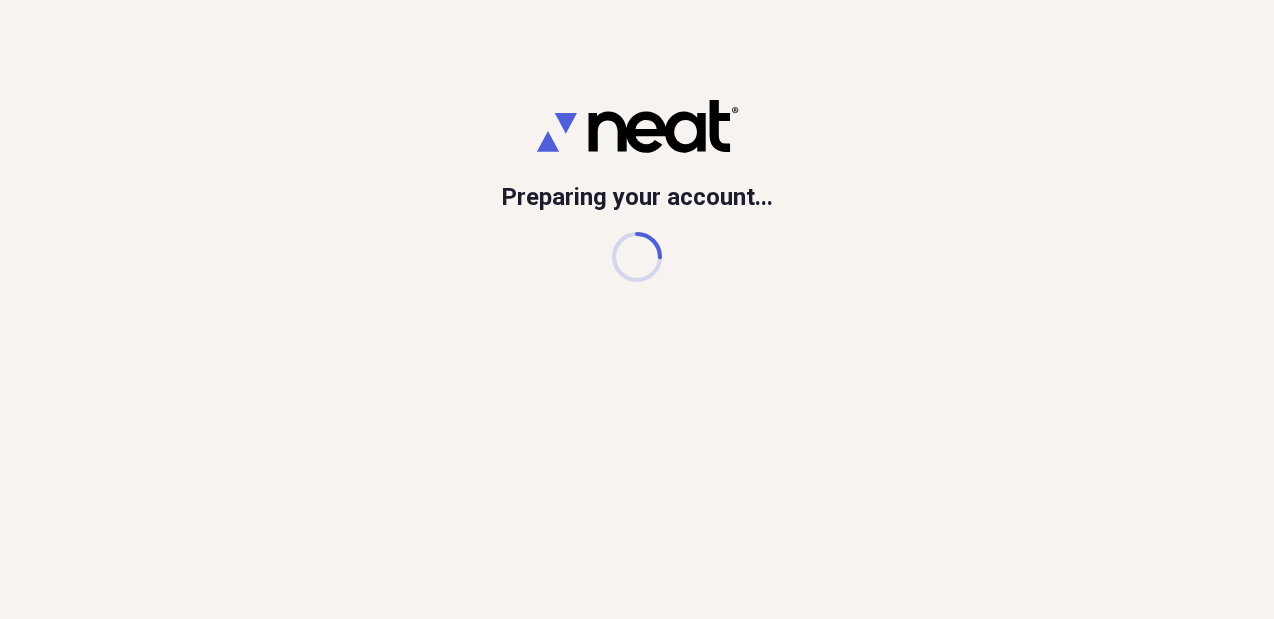scroll, scrollTop: 0, scrollLeft: 0, axis: both 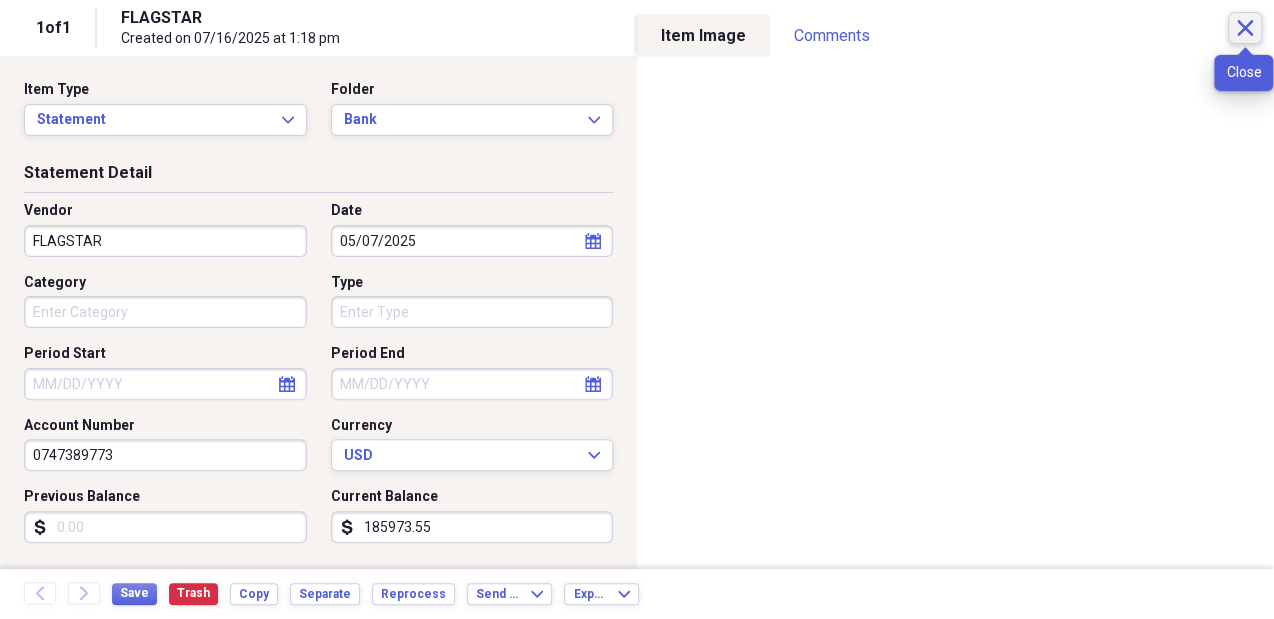 click on "Close" 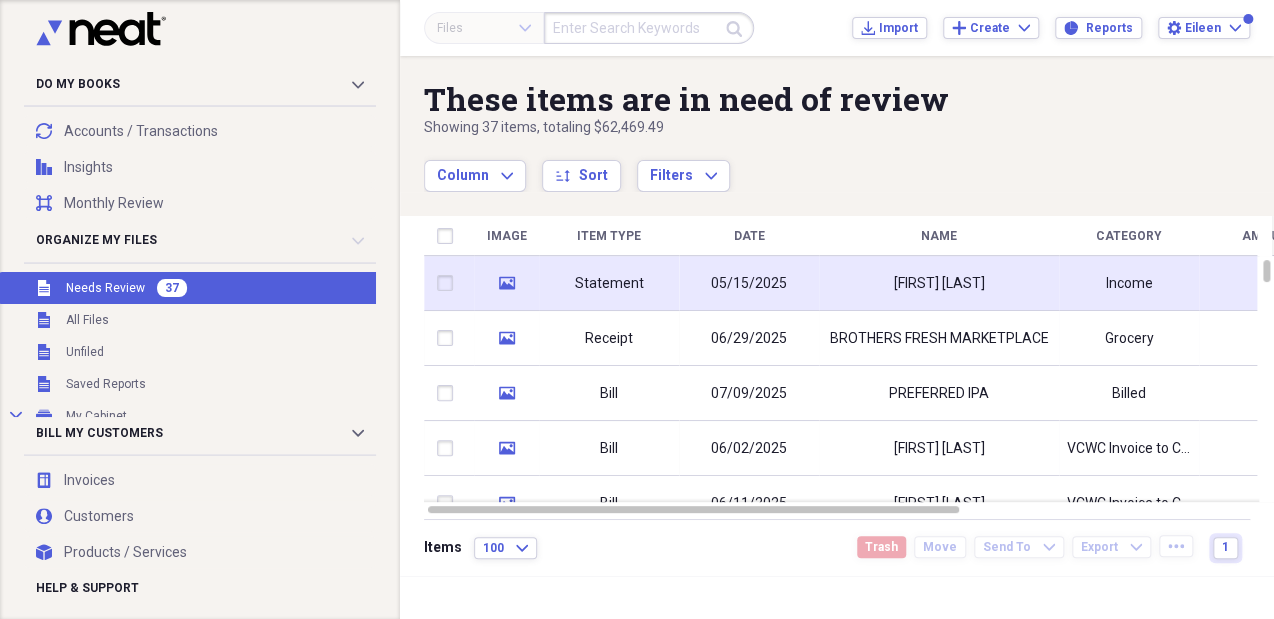 click on "Income" at bounding box center (1129, 283) 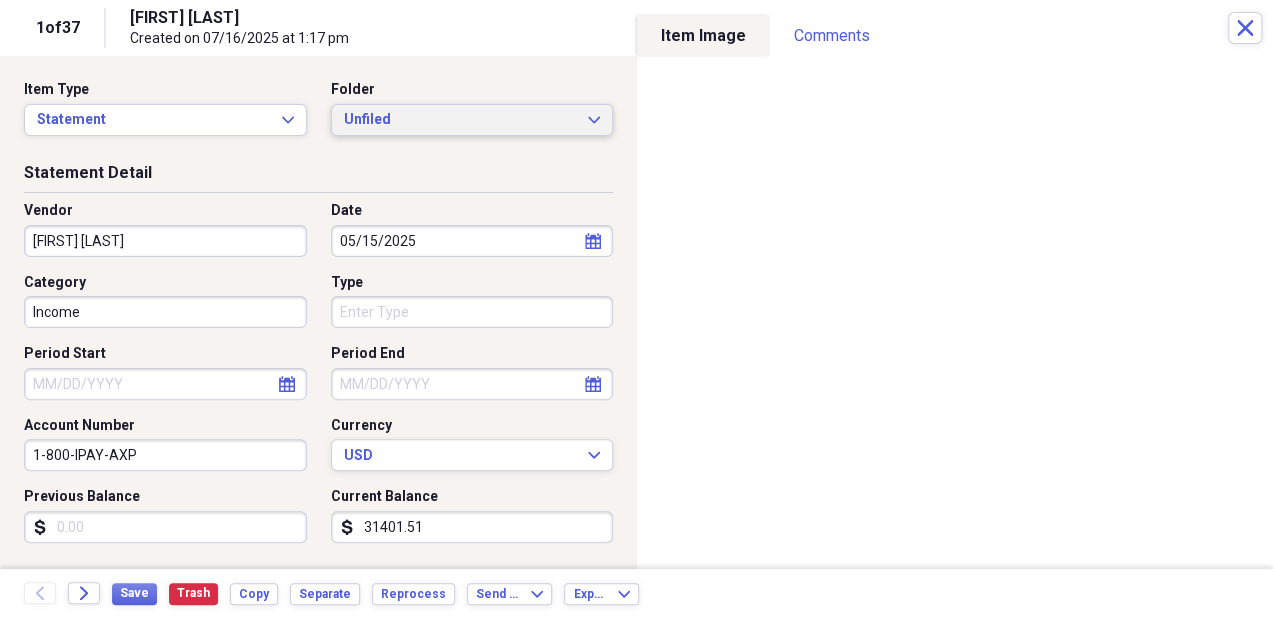 click on "Unfiled Expand" at bounding box center [472, 120] 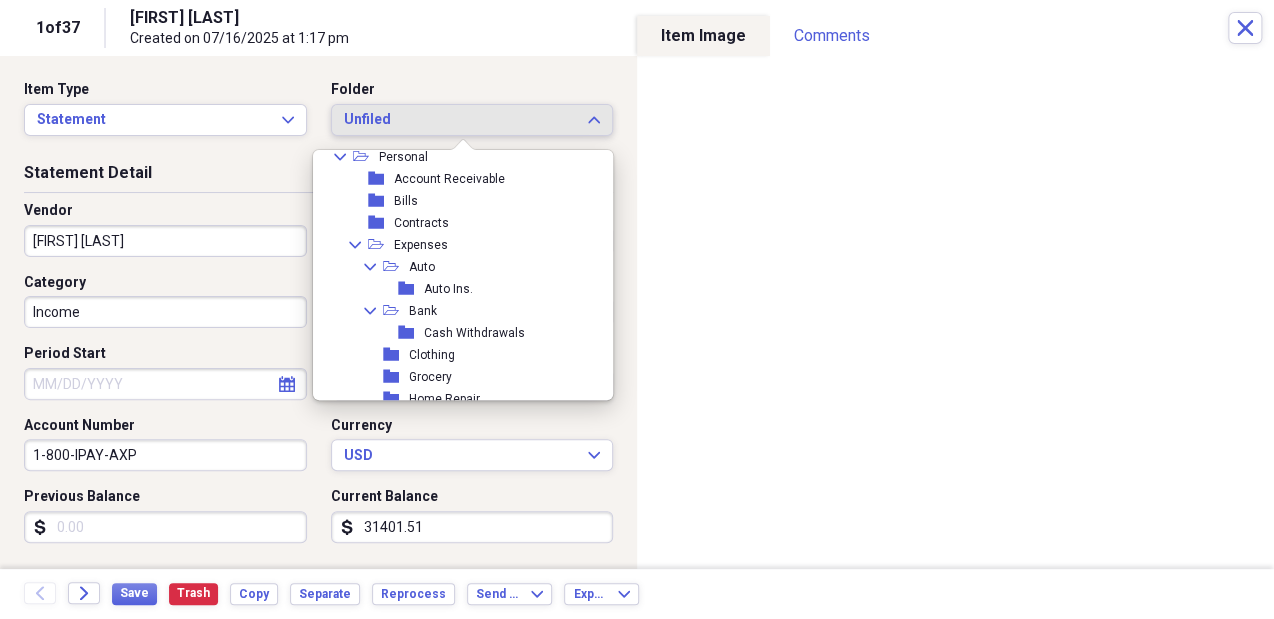 scroll, scrollTop: 1636, scrollLeft: 0, axis: vertical 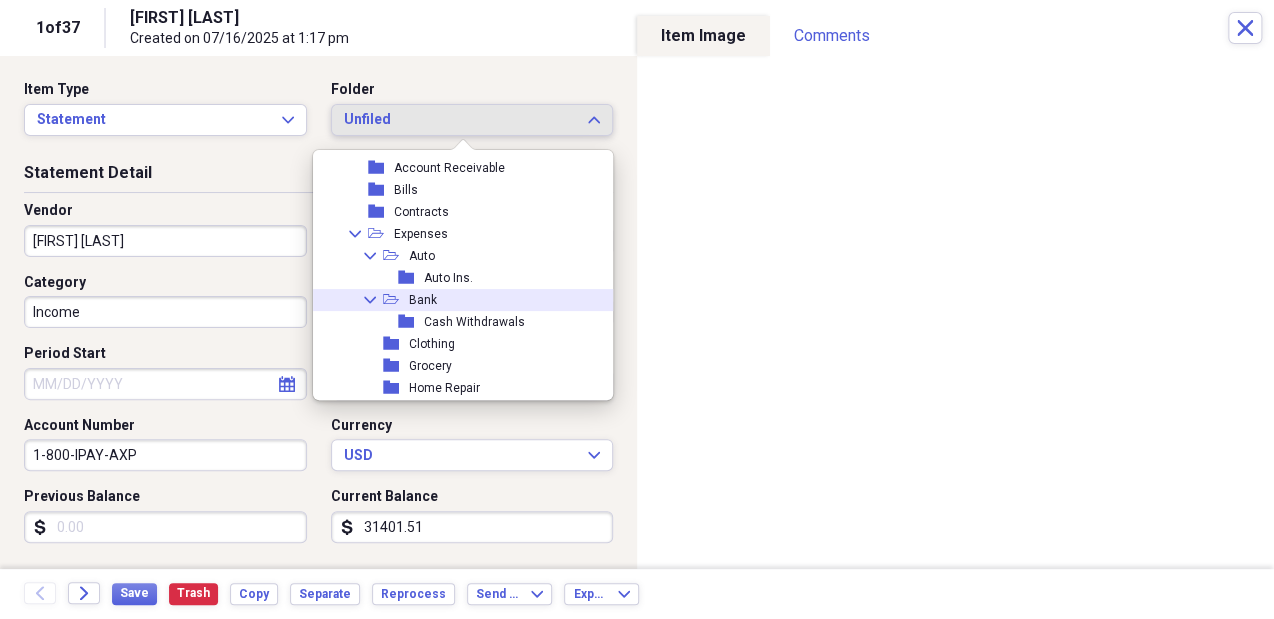 click on "Collapse open-folder Bank" at bounding box center (458, 300) 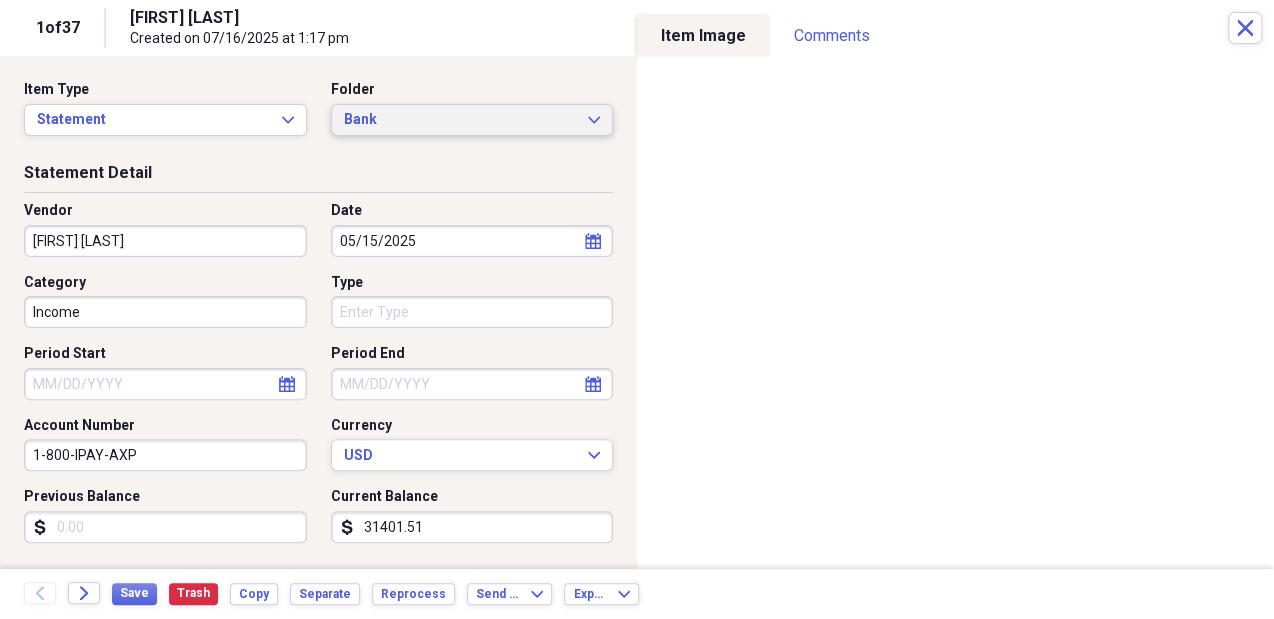 click on "Expand" 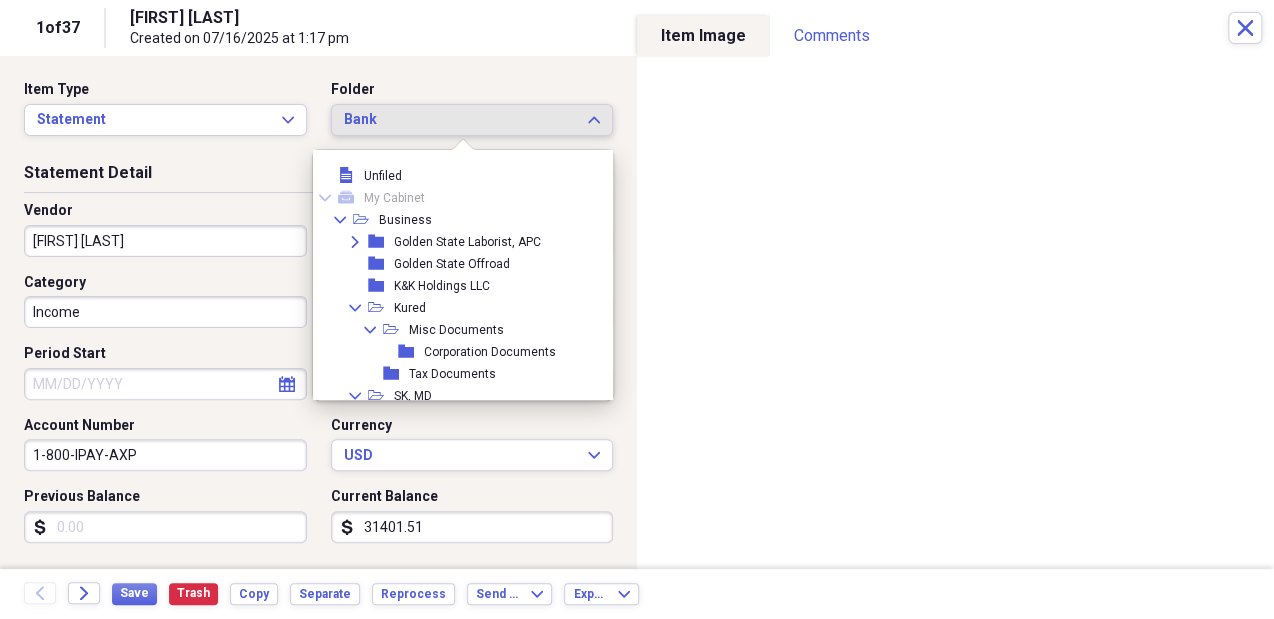 scroll, scrollTop: 1667, scrollLeft: 0, axis: vertical 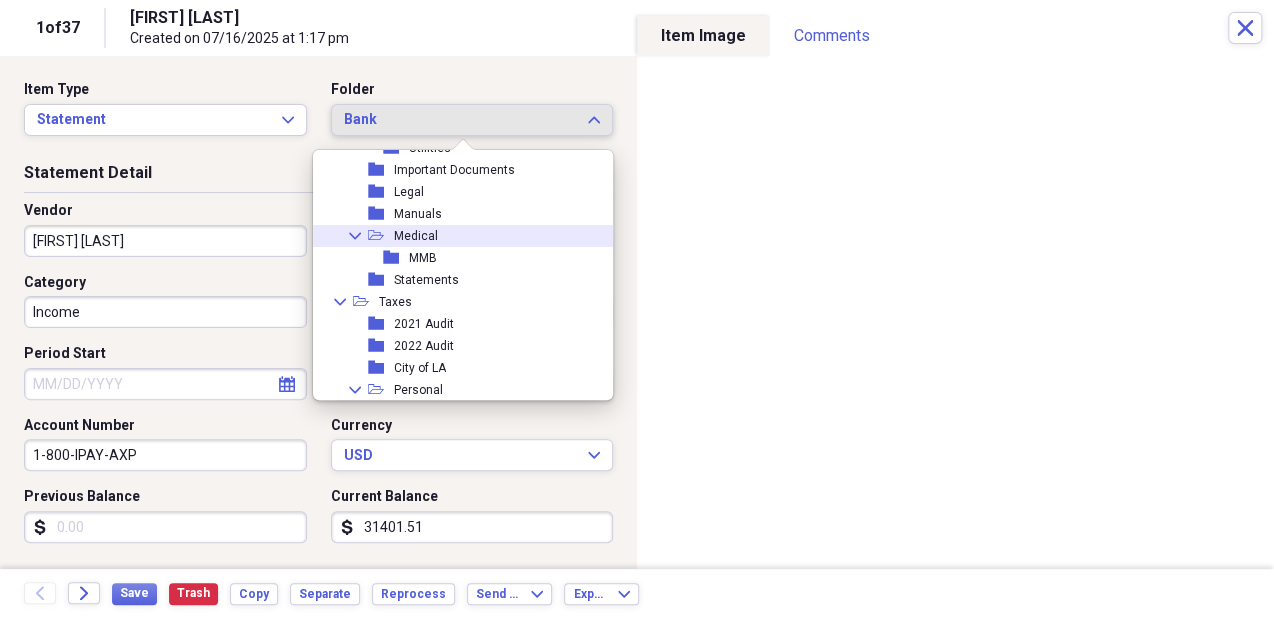 click on "Collapse" 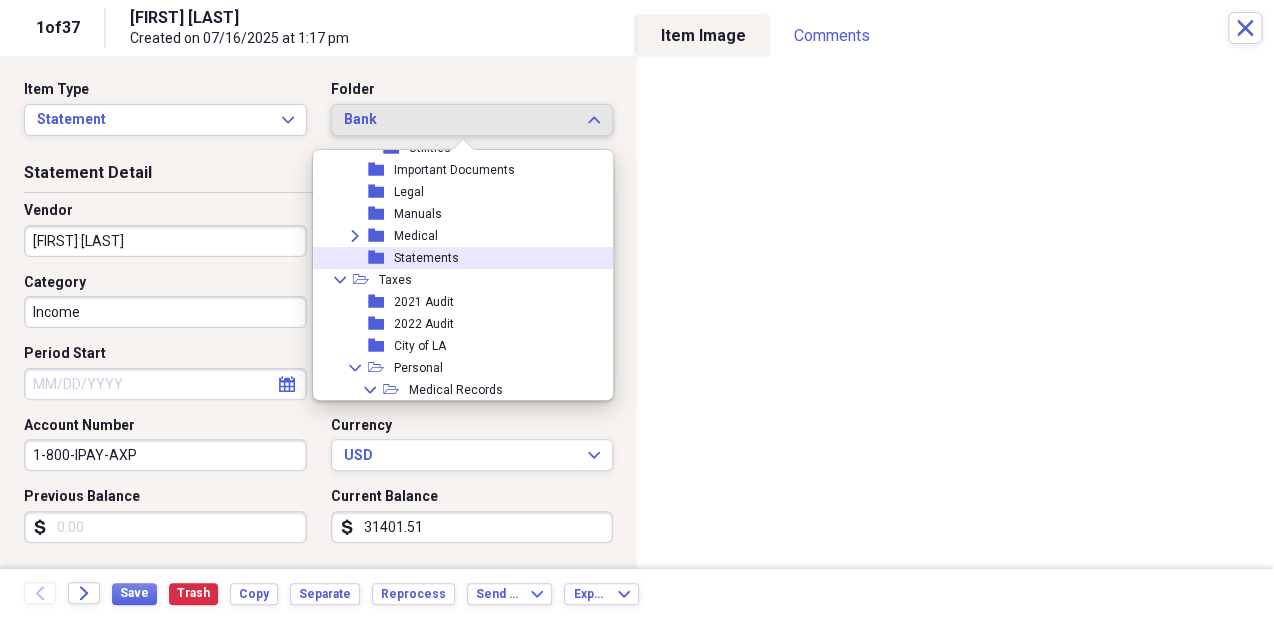 click on "Statements" at bounding box center (426, 258) 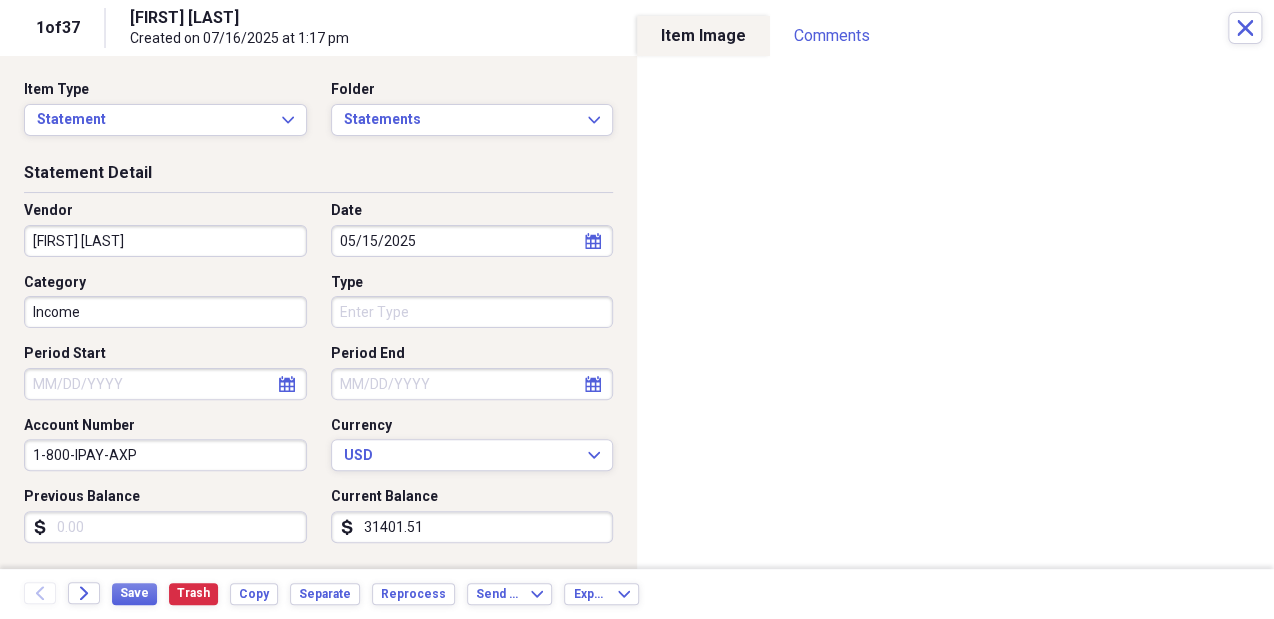 click on "[FIRST] [LAST]" at bounding box center (165, 241) 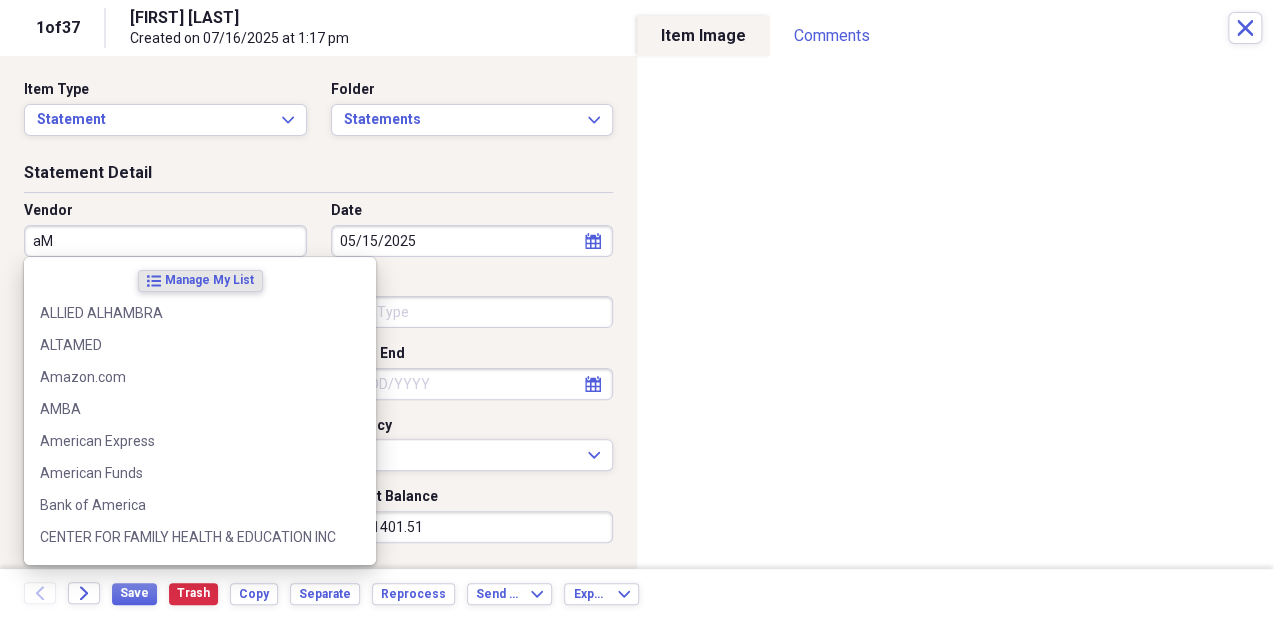 type on "a" 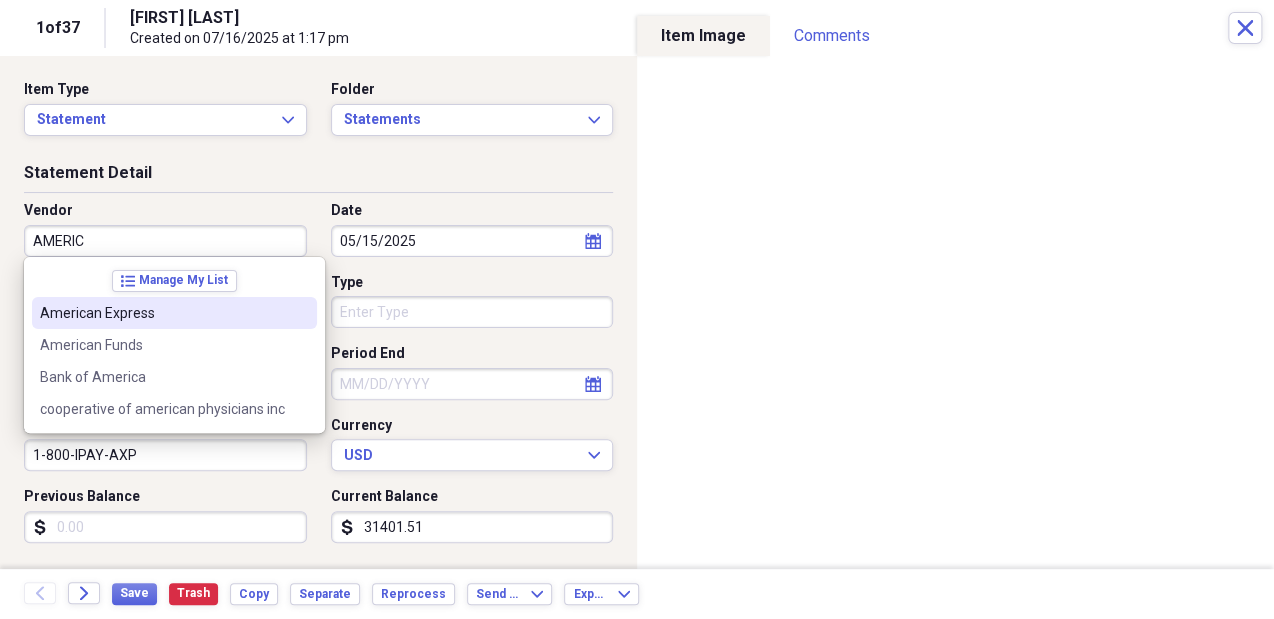 click on "American Express" at bounding box center (162, 313) 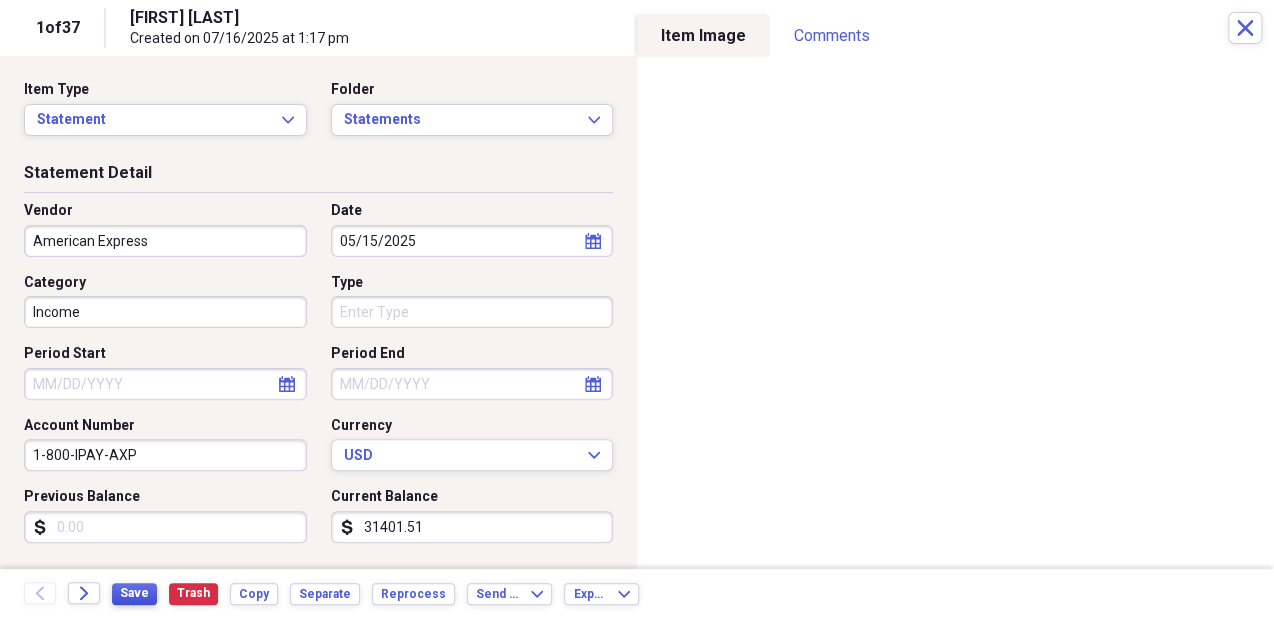 click on "Save" at bounding box center (134, 593) 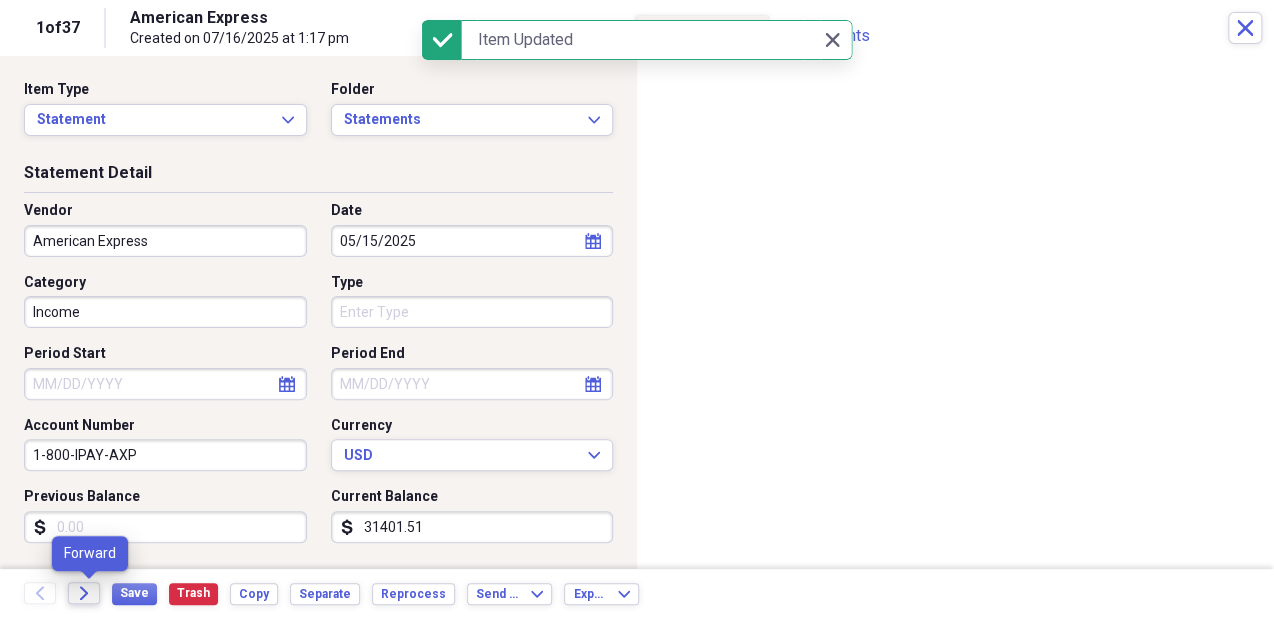 click on "Forward" 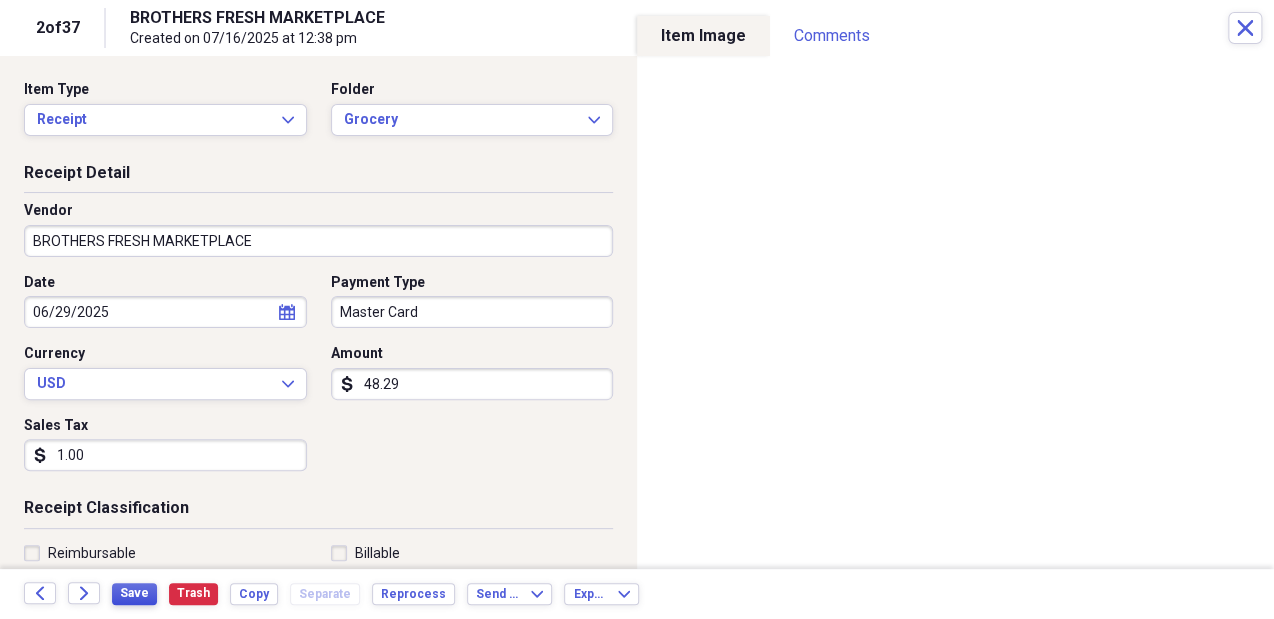 click on "Save" at bounding box center (134, 594) 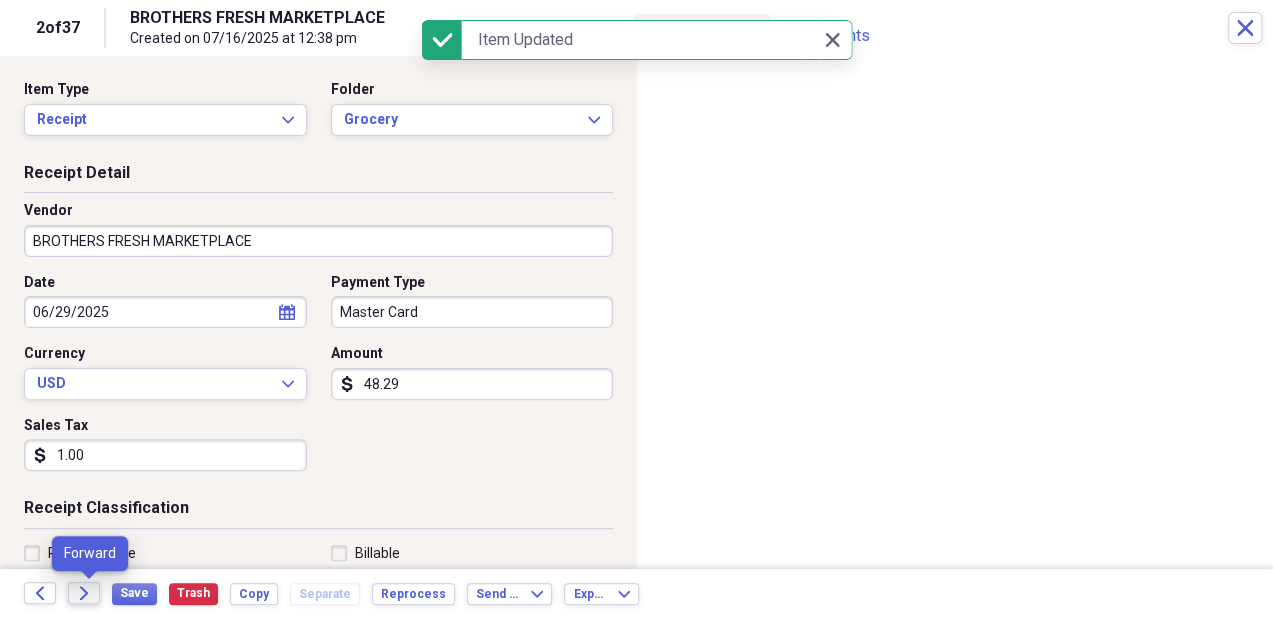 click on "Forward" 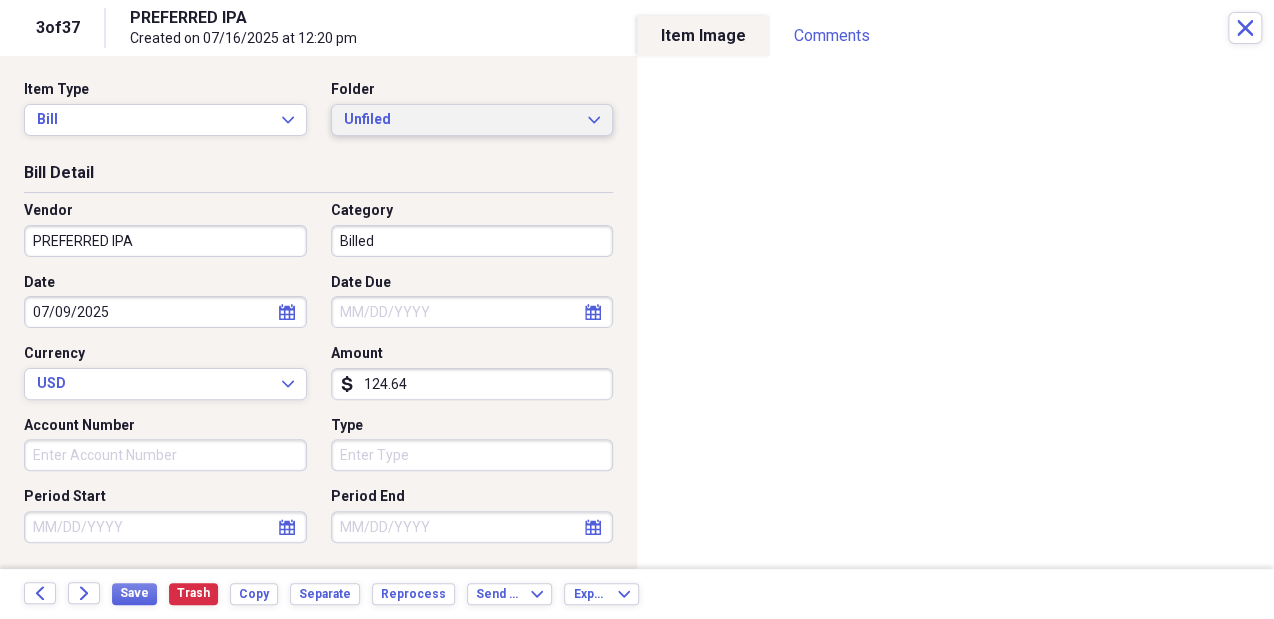 click on "Unfiled" at bounding box center [460, 120] 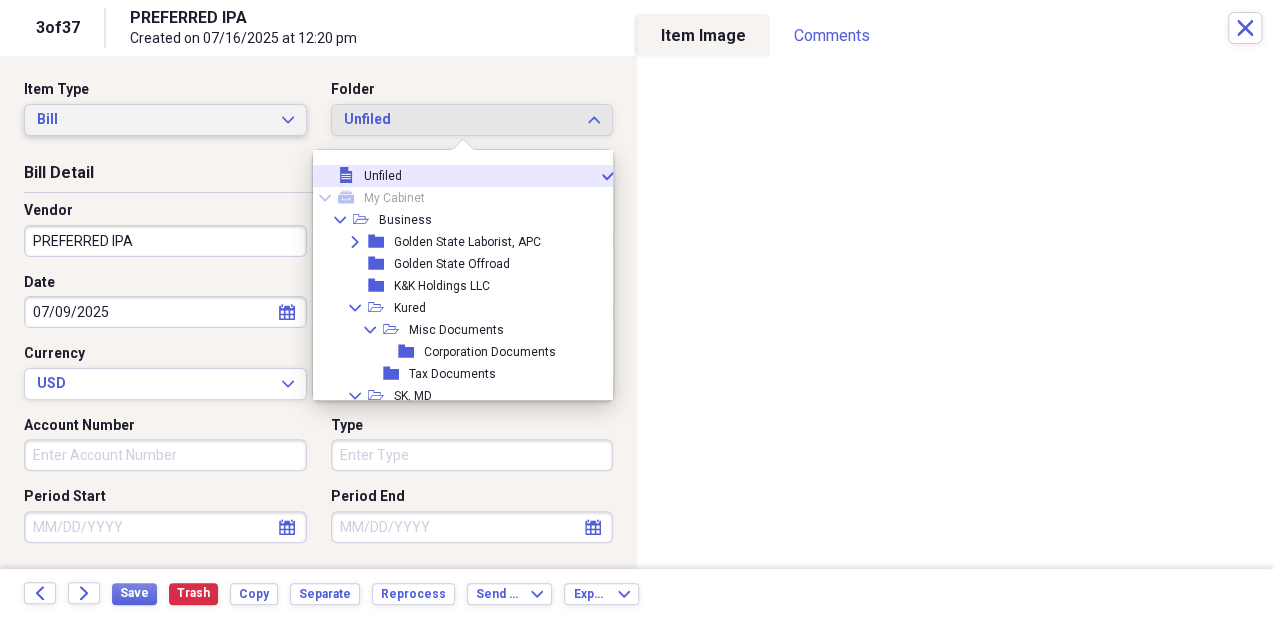 click on "Bill" at bounding box center (153, 120) 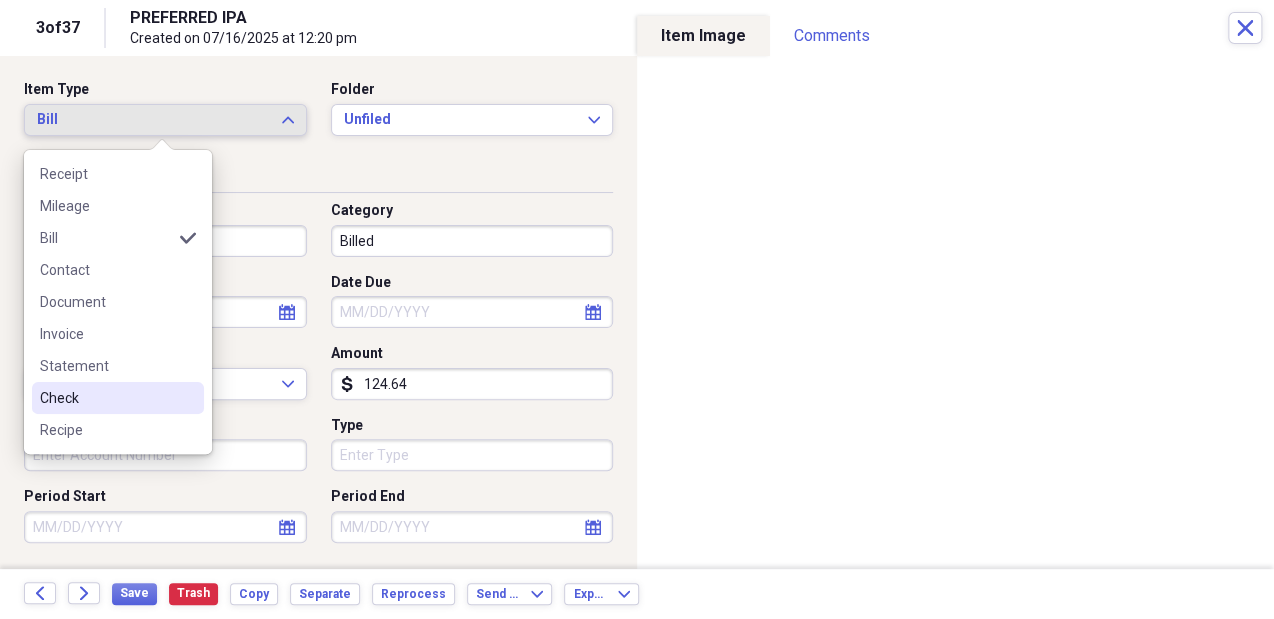 click on "Check" at bounding box center (106, 398) 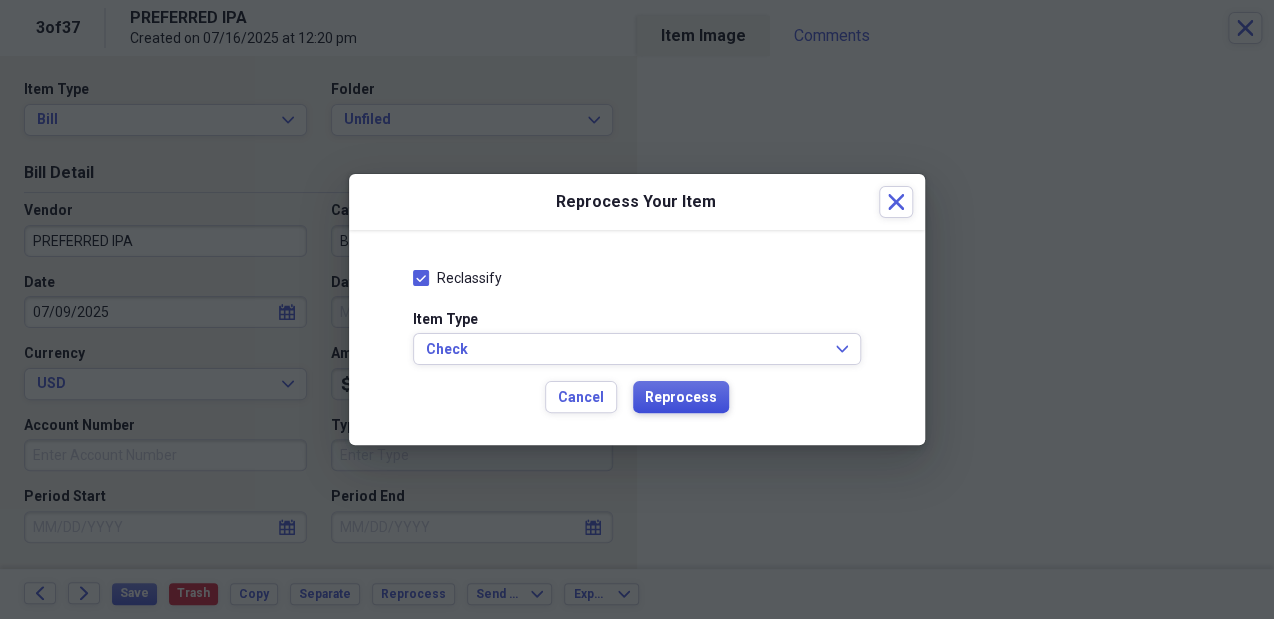 click on "Reprocess" at bounding box center (681, 397) 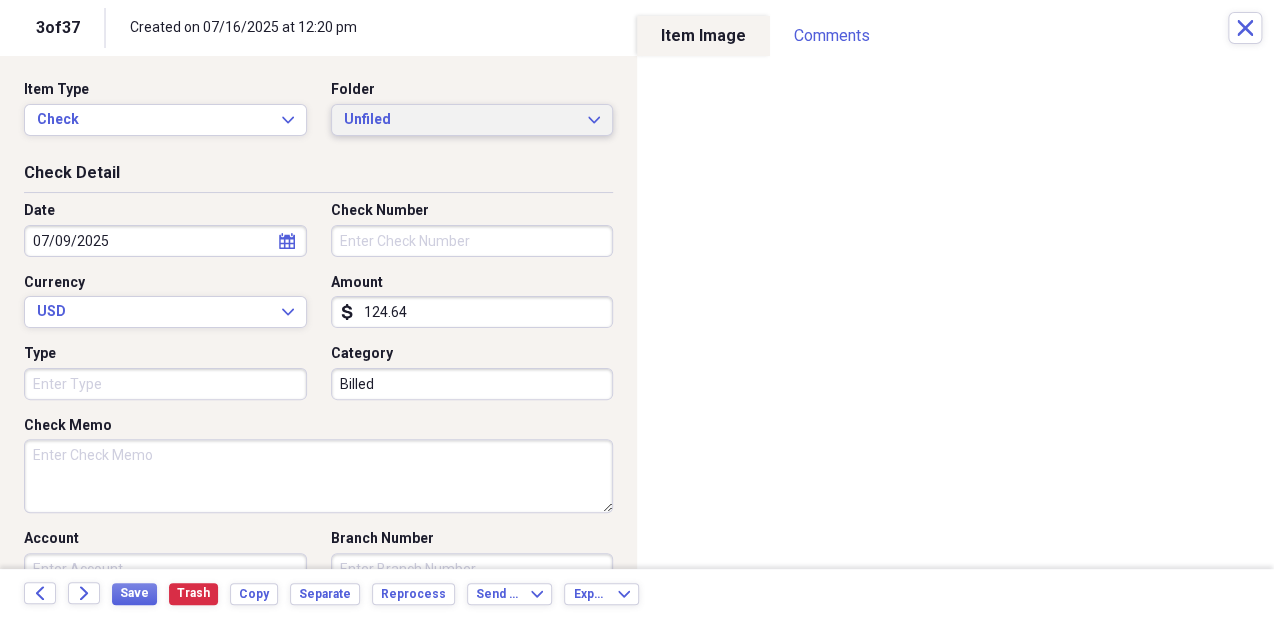 click on "Unfiled" at bounding box center [460, 120] 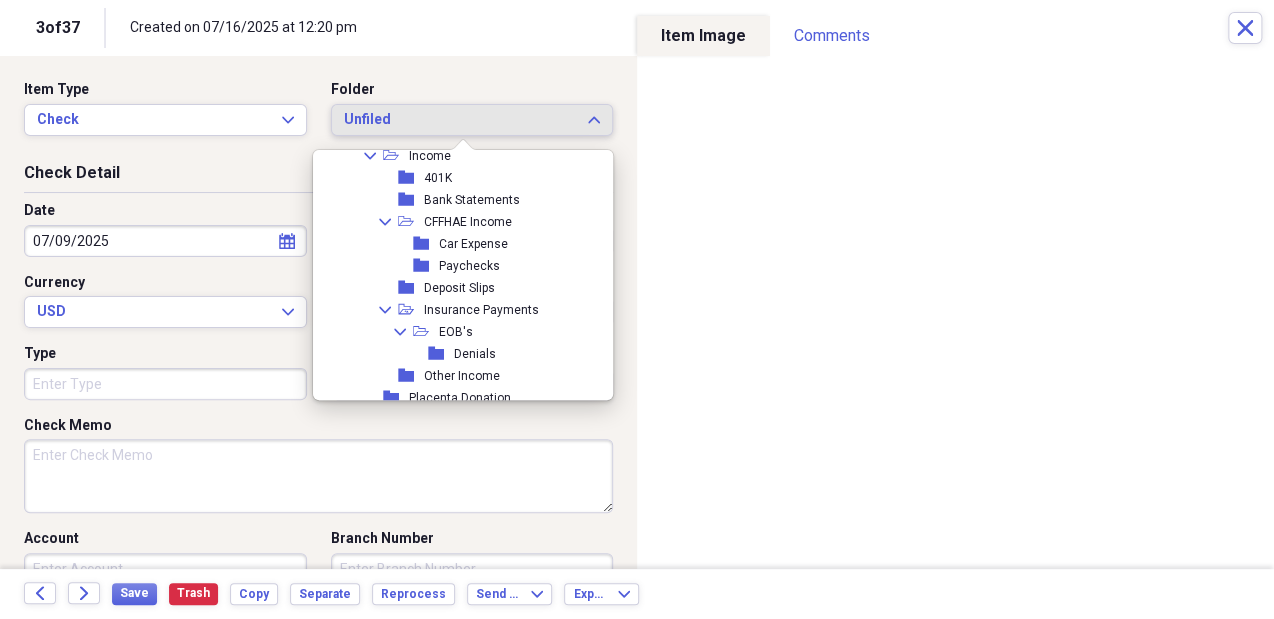 scroll, scrollTop: 778, scrollLeft: 0, axis: vertical 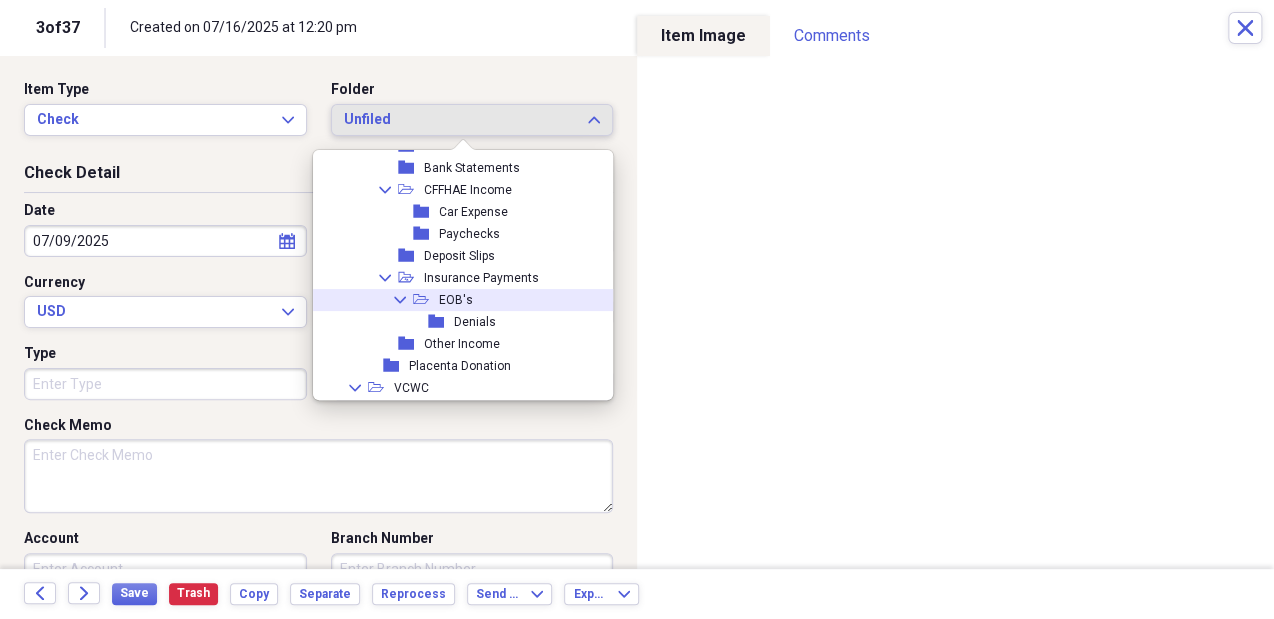 click on "EOB's" at bounding box center [456, 300] 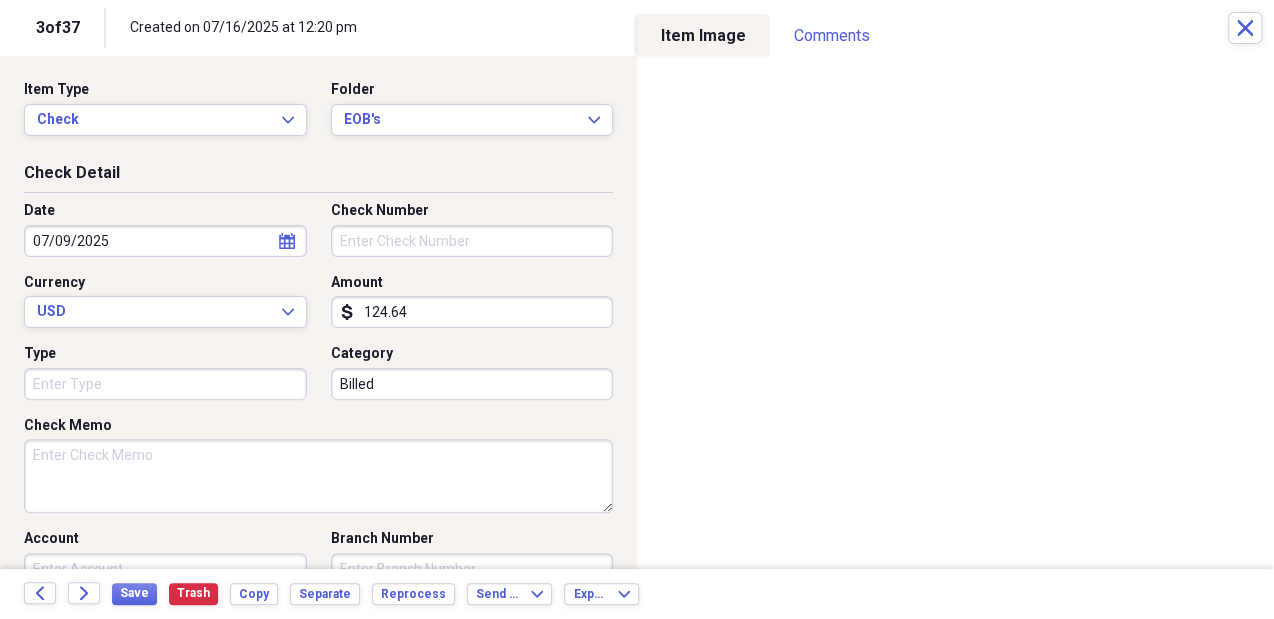 click on "Check Number" at bounding box center (472, 241) 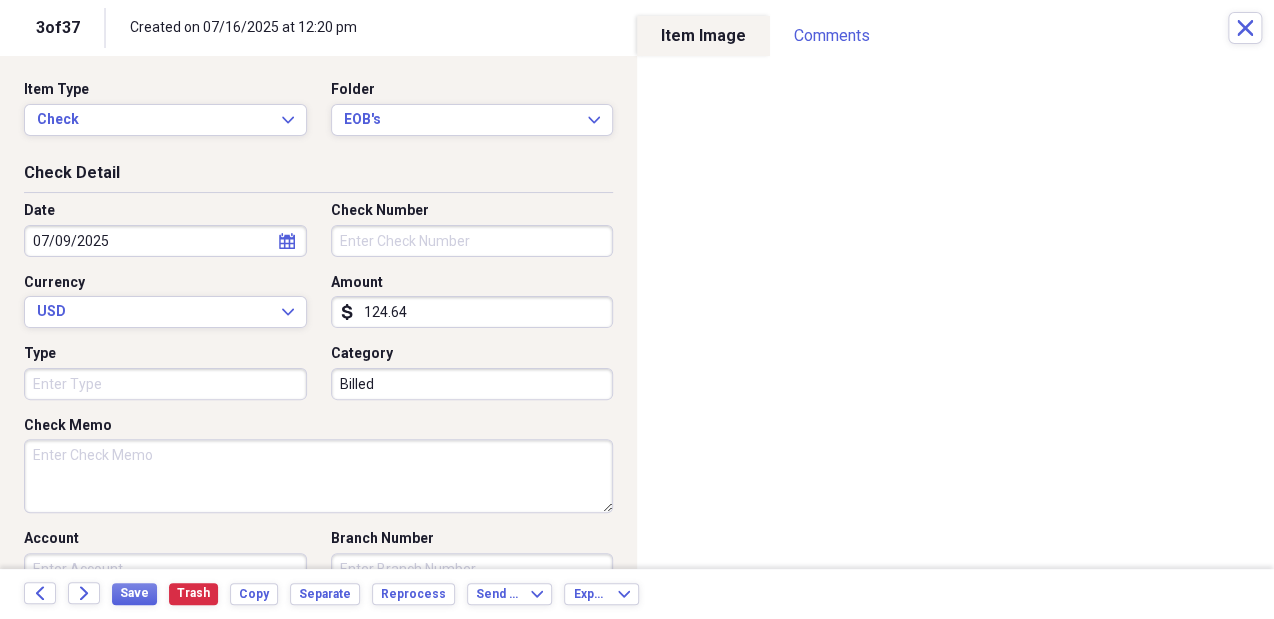 paste on "1334310" 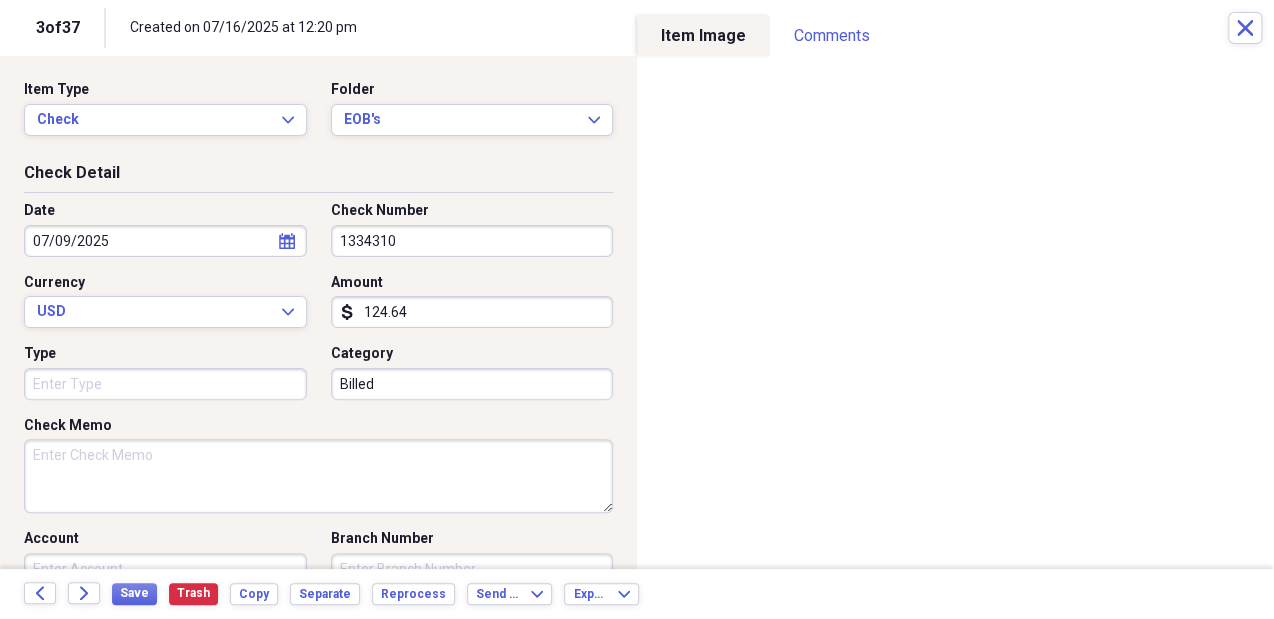 type on "1334310" 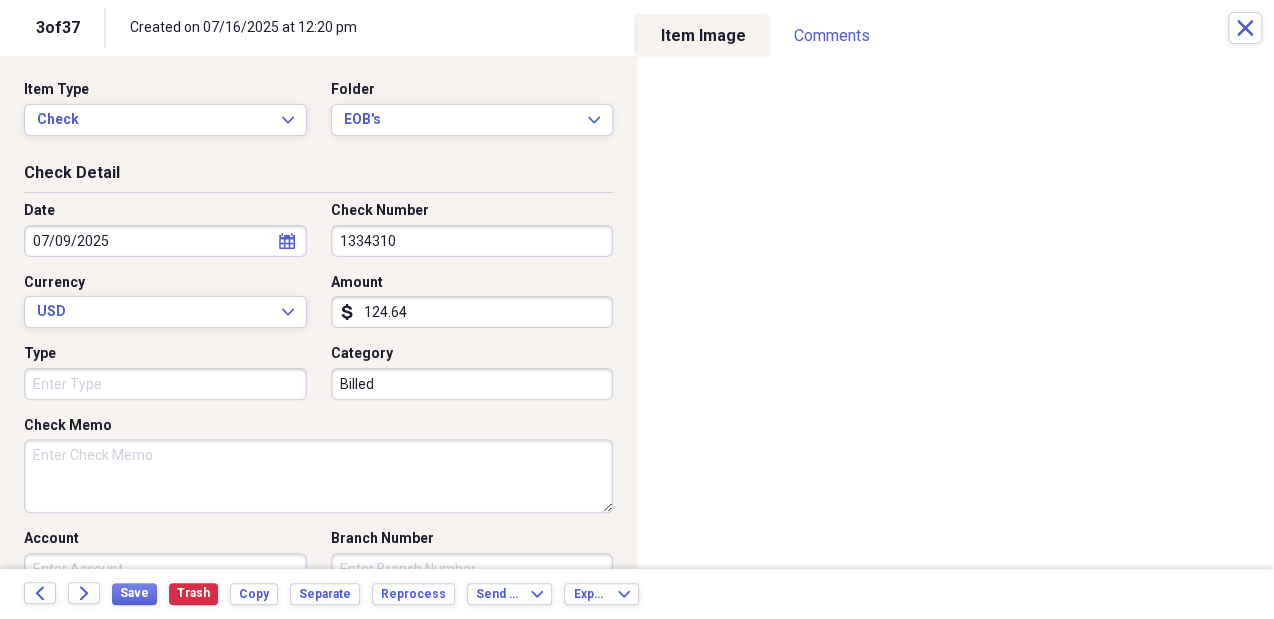 click on "Check Memo" at bounding box center (318, 476) 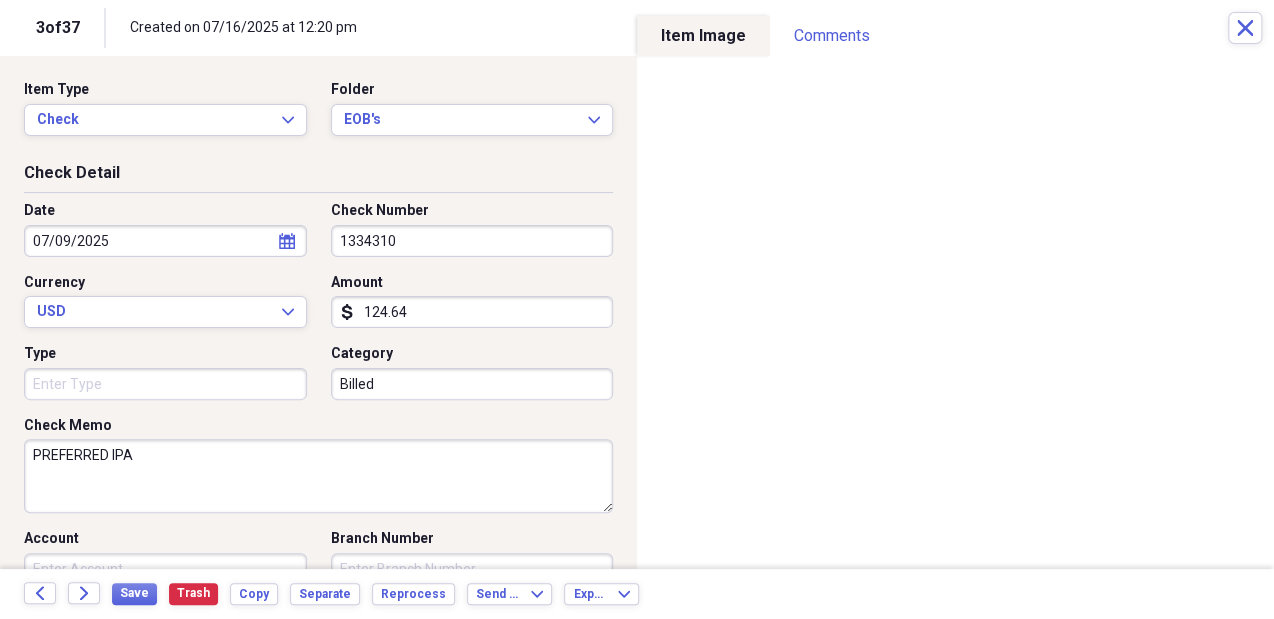 click on "PREFERRED IPA" at bounding box center [318, 476] 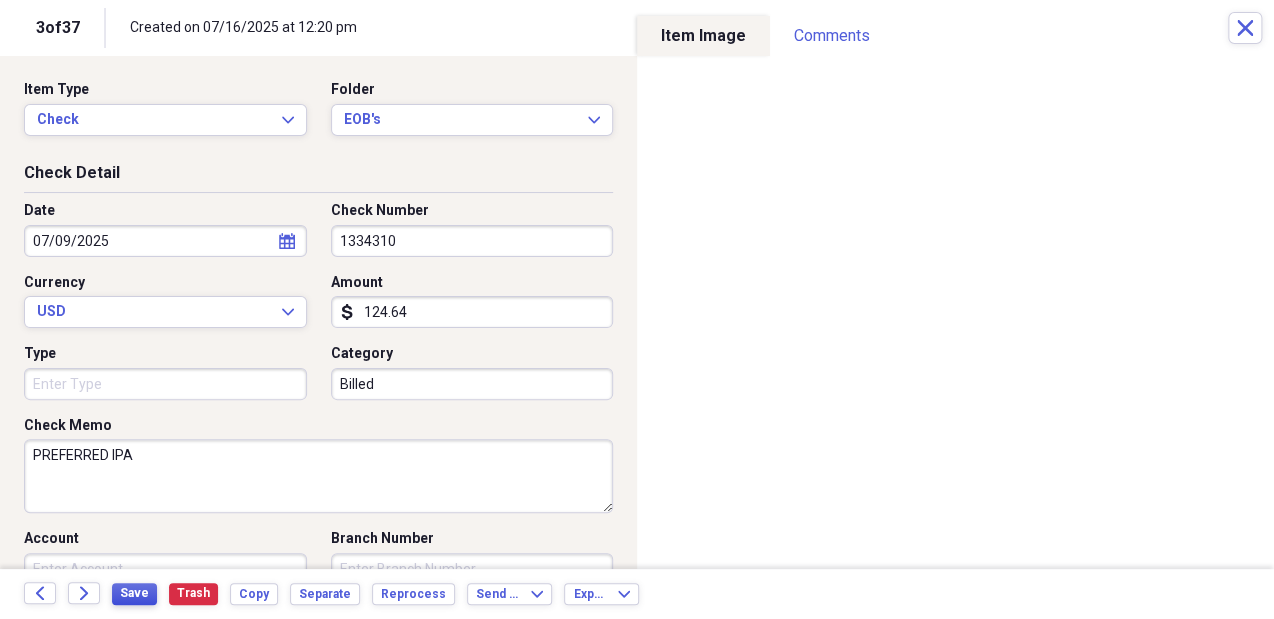 type on "PREFERRED IPA" 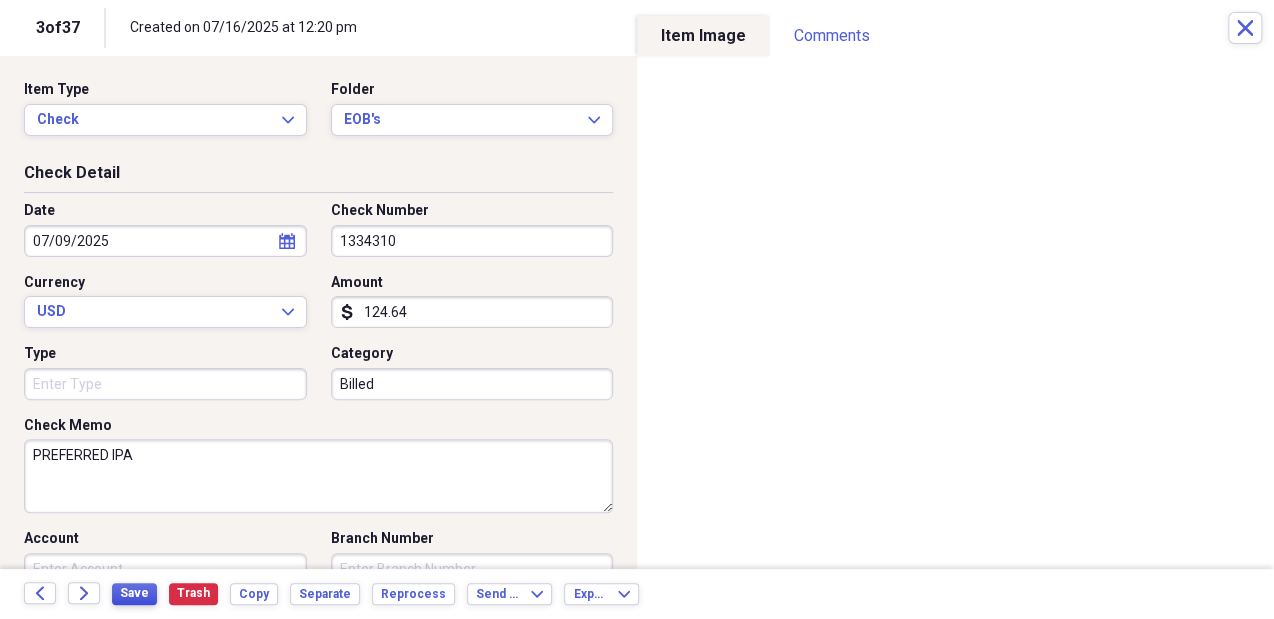 click on "Save" at bounding box center [134, 593] 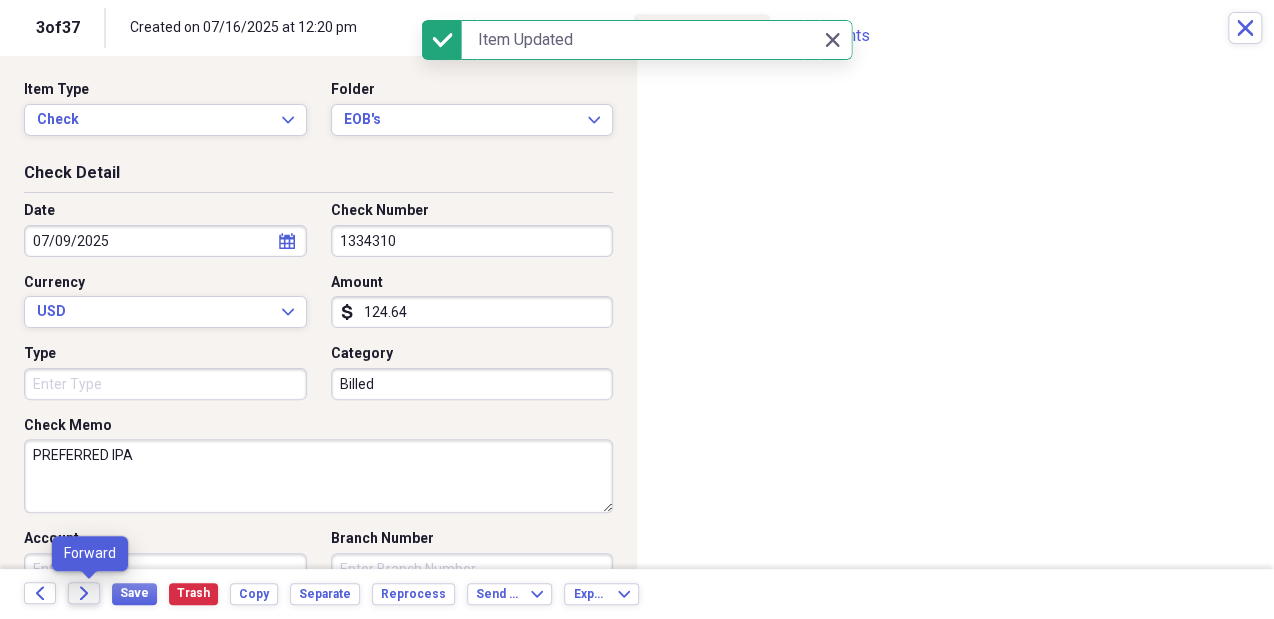 click on "Forward" at bounding box center [84, 593] 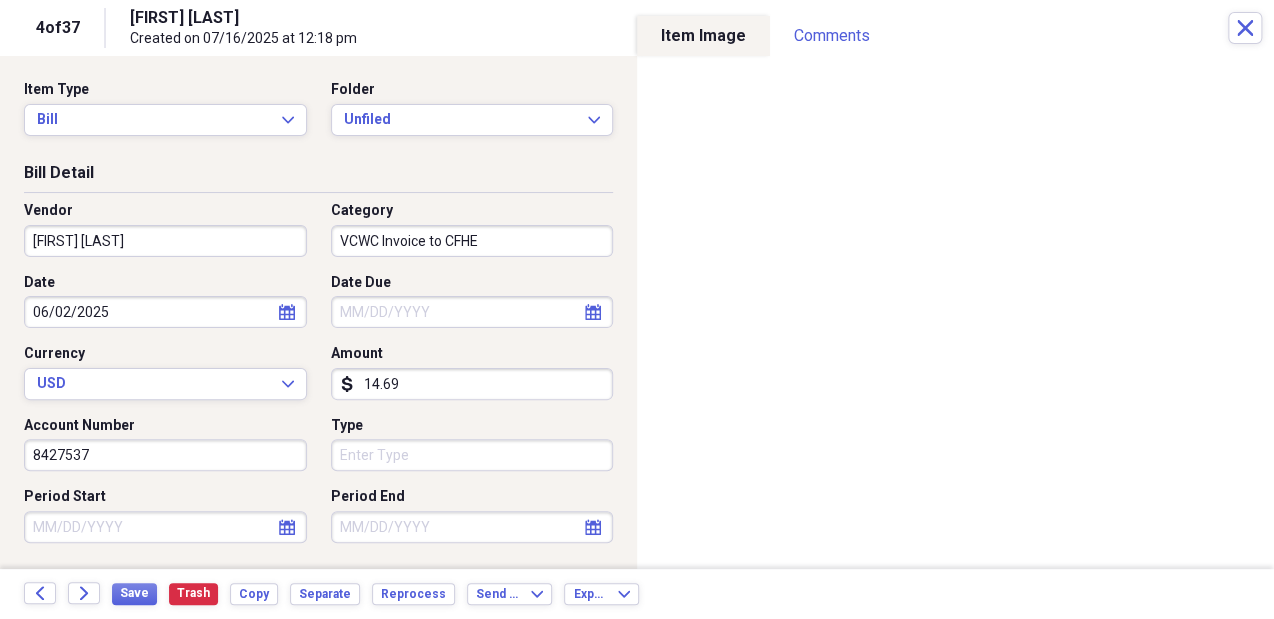 drag, startPoint x: 484, startPoint y: 186, endPoint x: 619, endPoint y: 230, distance: 141.98944 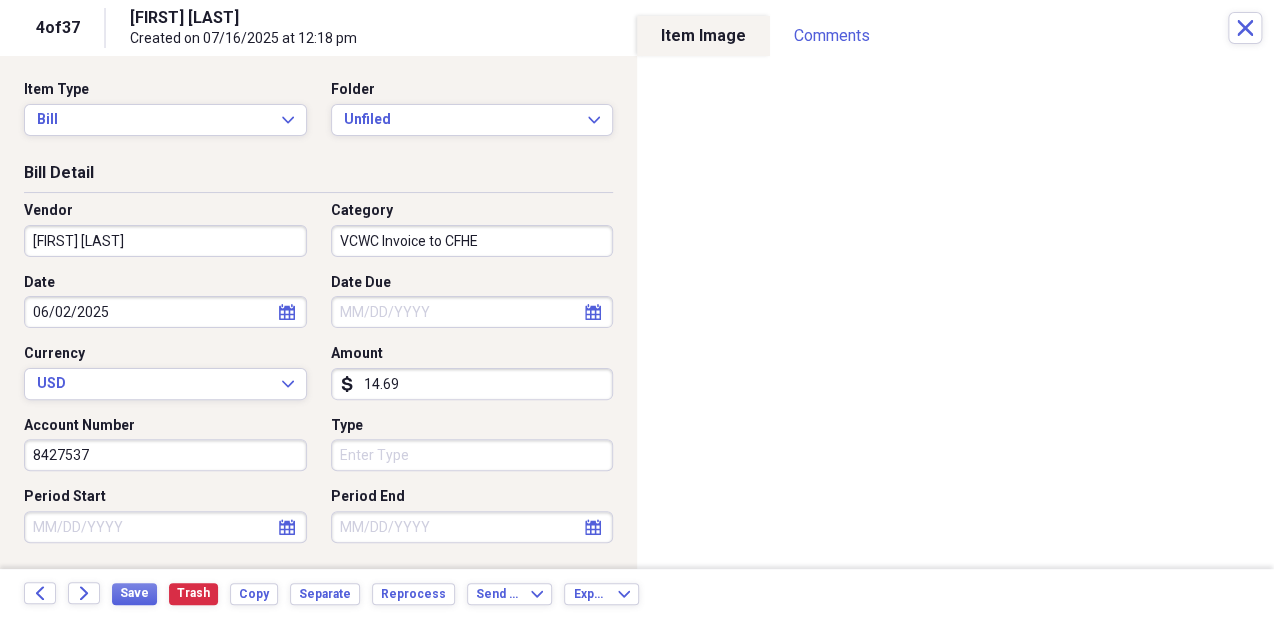 click on "Bill Detail" at bounding box center [318, 177] 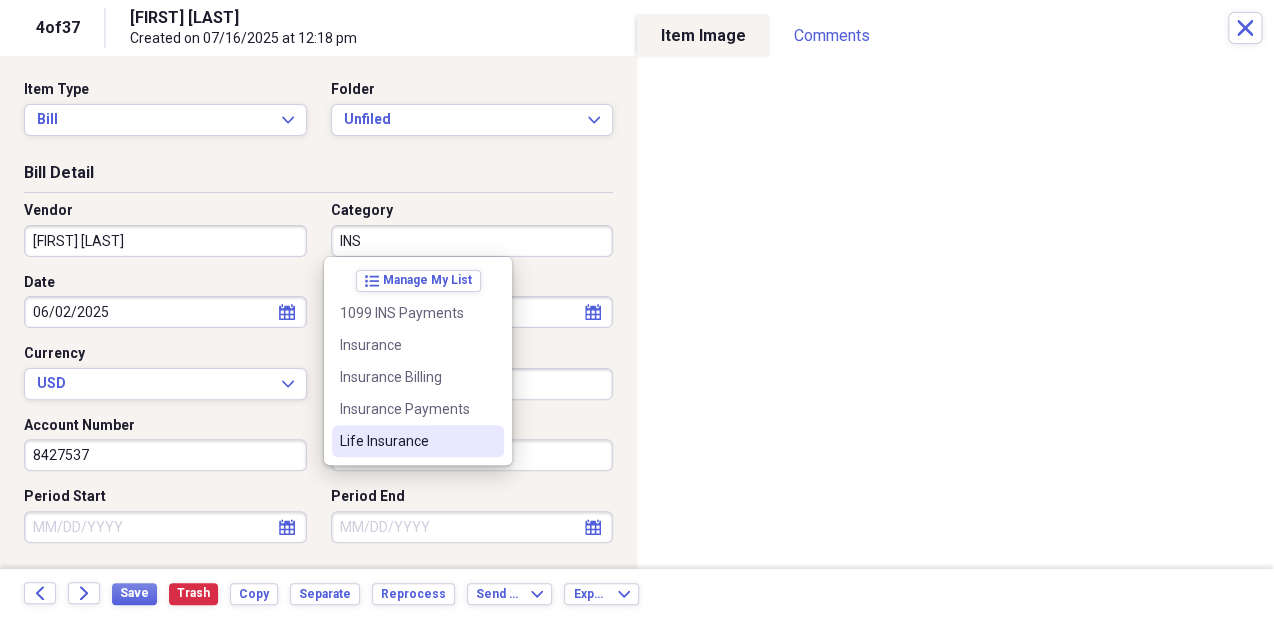 click on "Life Insurance" at bounding box center (406, 441) 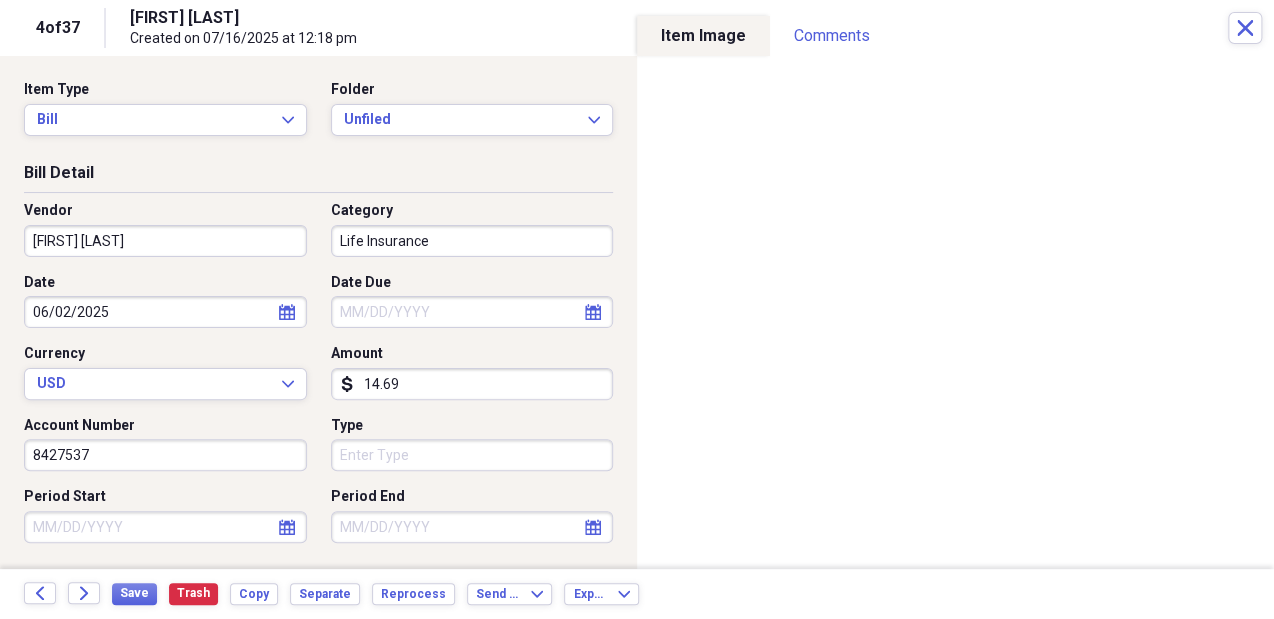 click on "Vendor SHAHRAM KOSSARI Category Life Insurance Date 06/02/2025 calendar Calendar Date Due calendar Calendar Currency USD Expand Amount dollar-sign 14.69 Account Number 8427537 Type Period Start calendar Calendar Period End calendar Calendar" at bounding box center [318, 380] 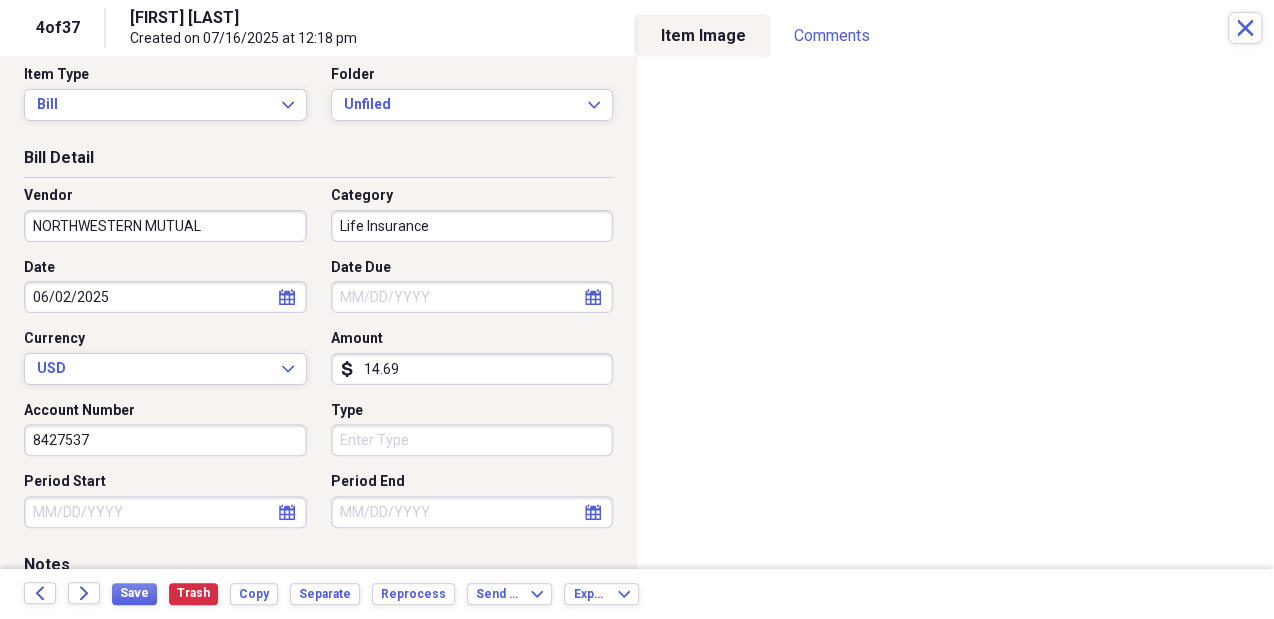 scroll, scrollTop: 0, scrollLeft: 0, axis: both 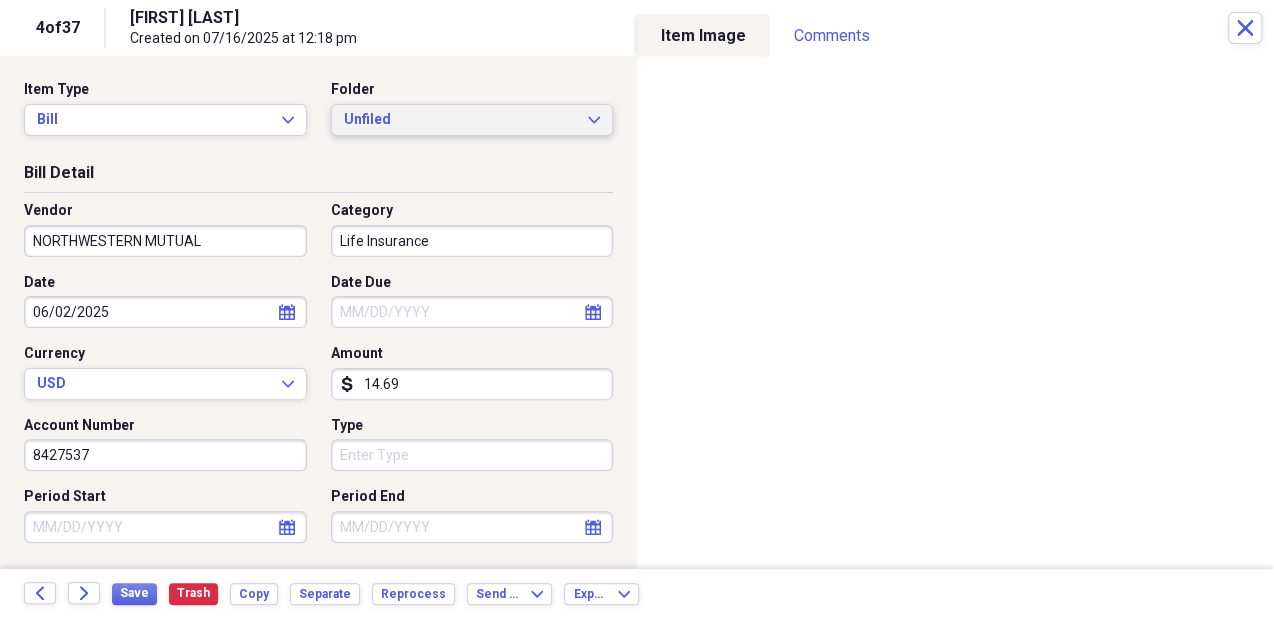 type on "NORTHWESTERN MUTUAL" 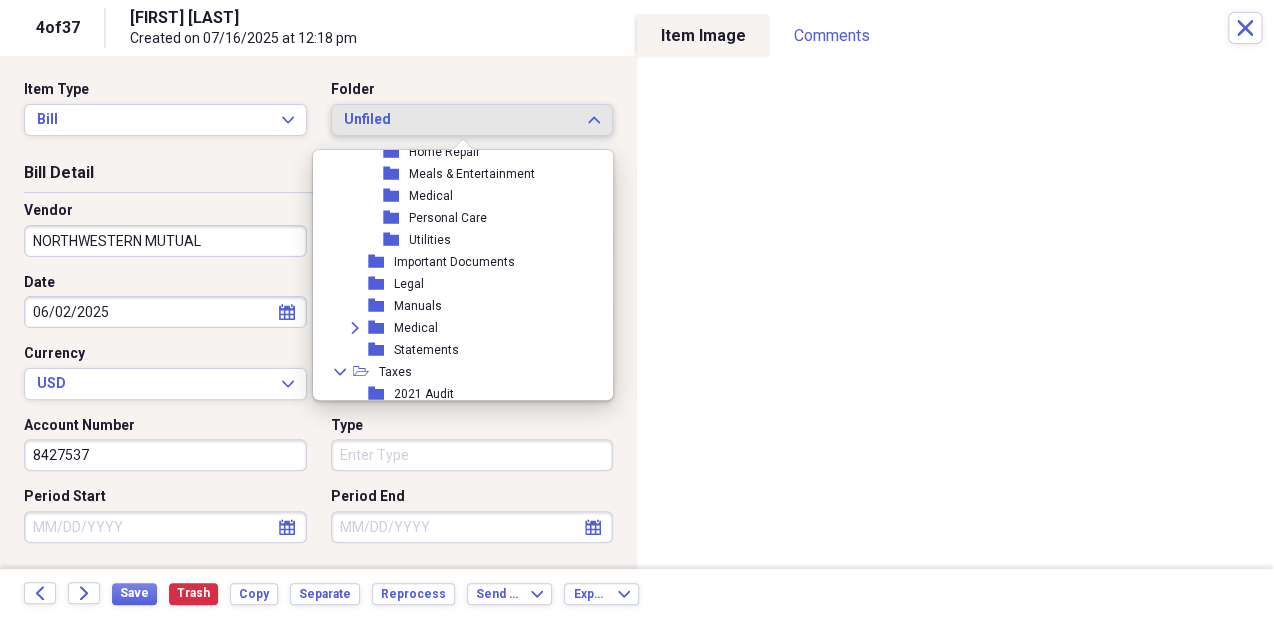 scroll, scrollTop: 1884, scrollLeft: 0, axis: vertical 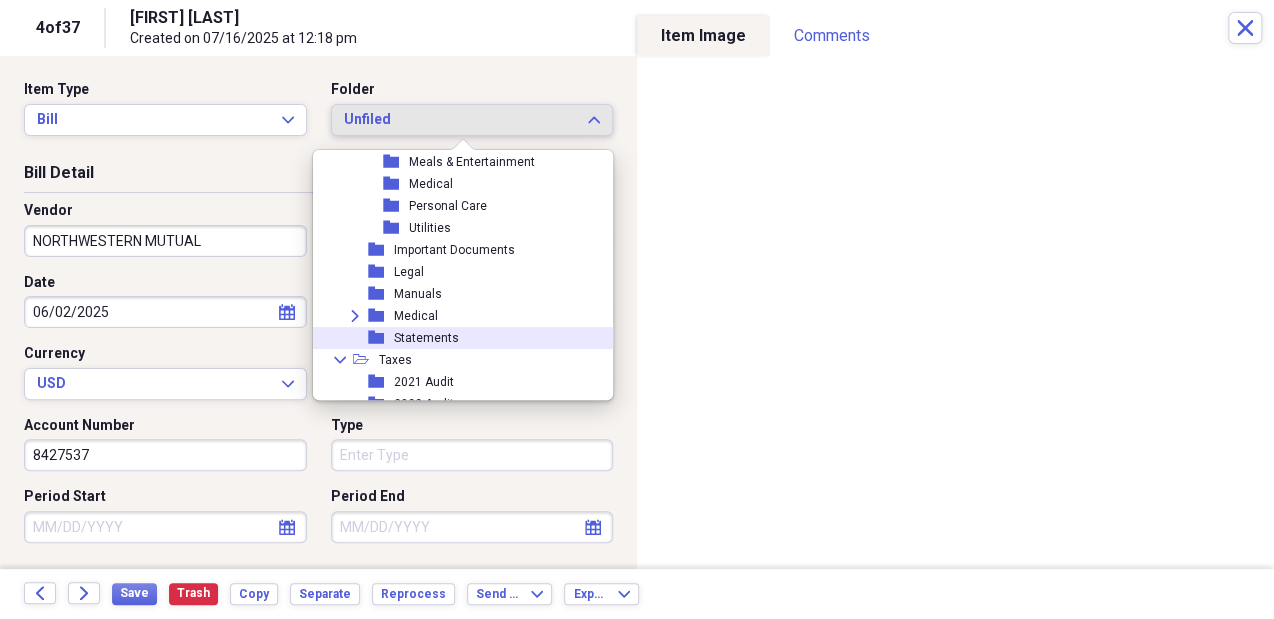 click on "folder Statements" at bounding box center [458, 338] 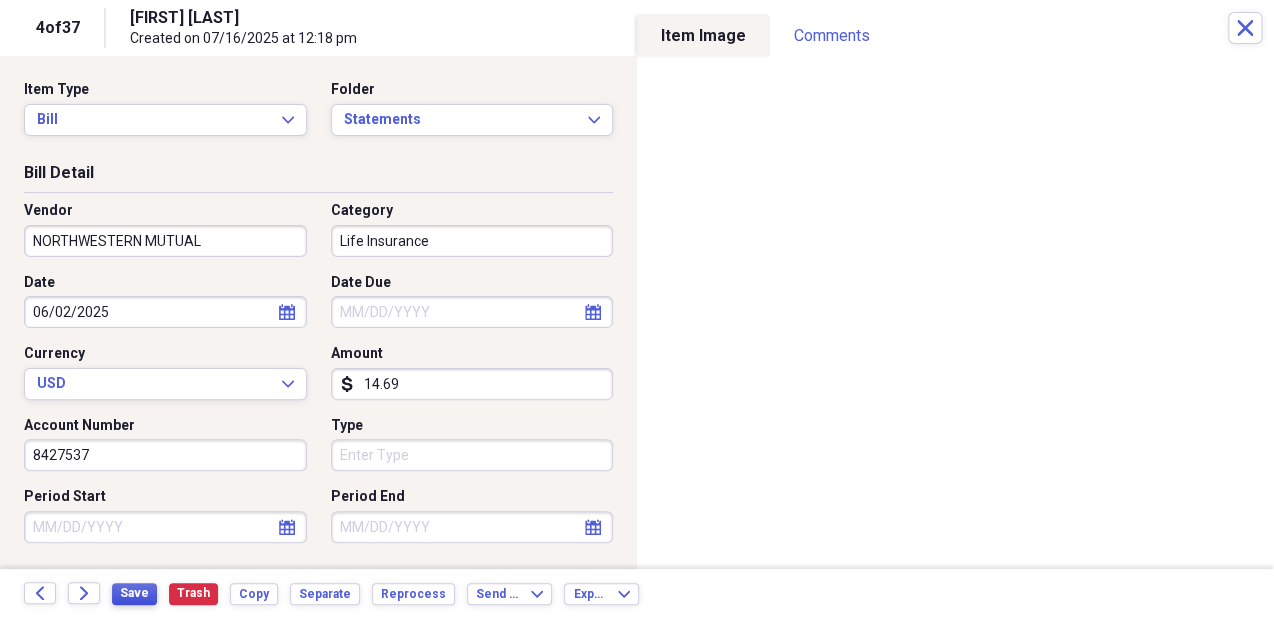 click on "Save" at bounding box center [134, 593] 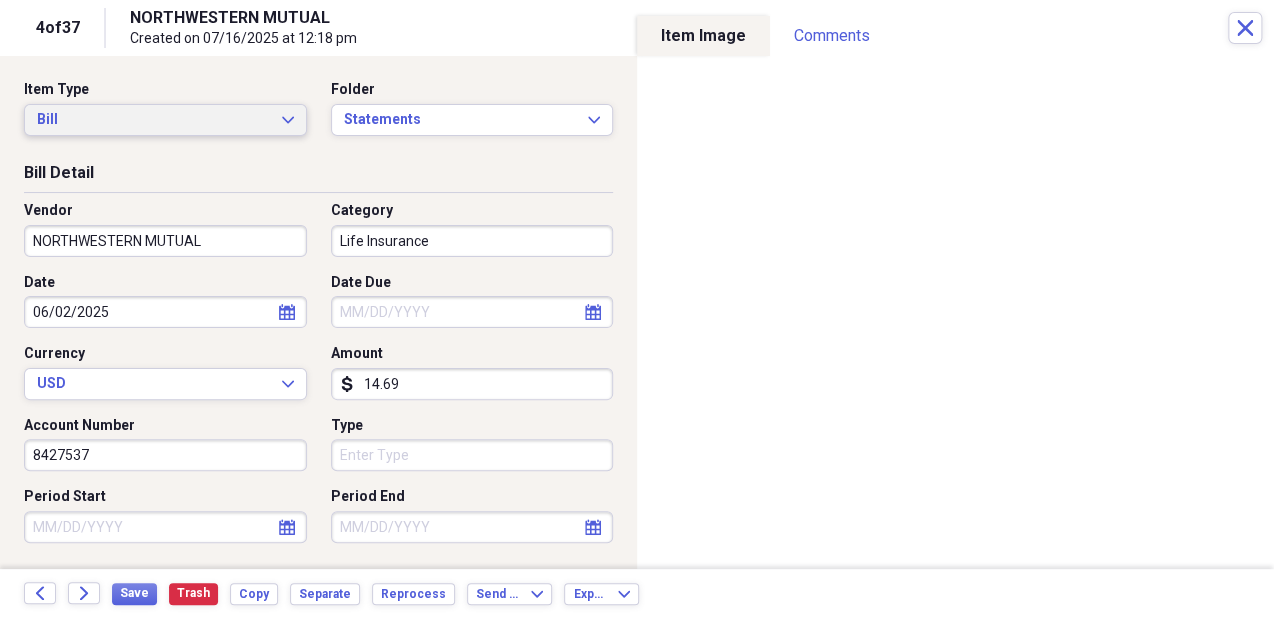 click on "Bill" at bounding box center [153, 120] 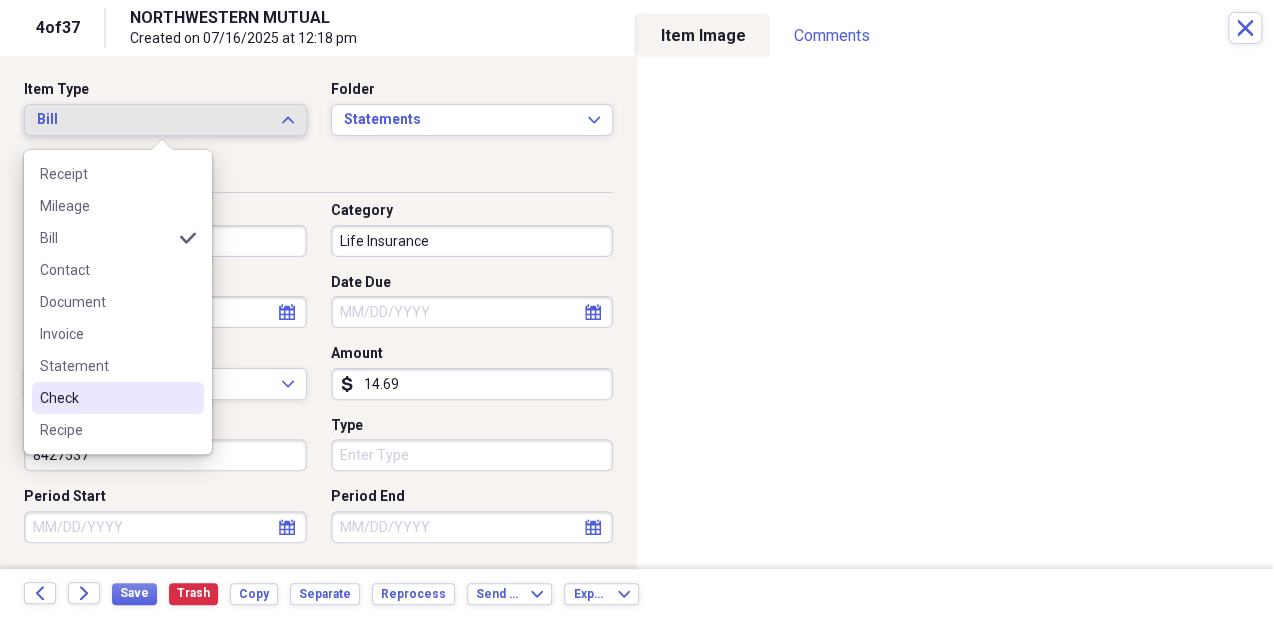 click on "Check" at bounding box center [106, 398] 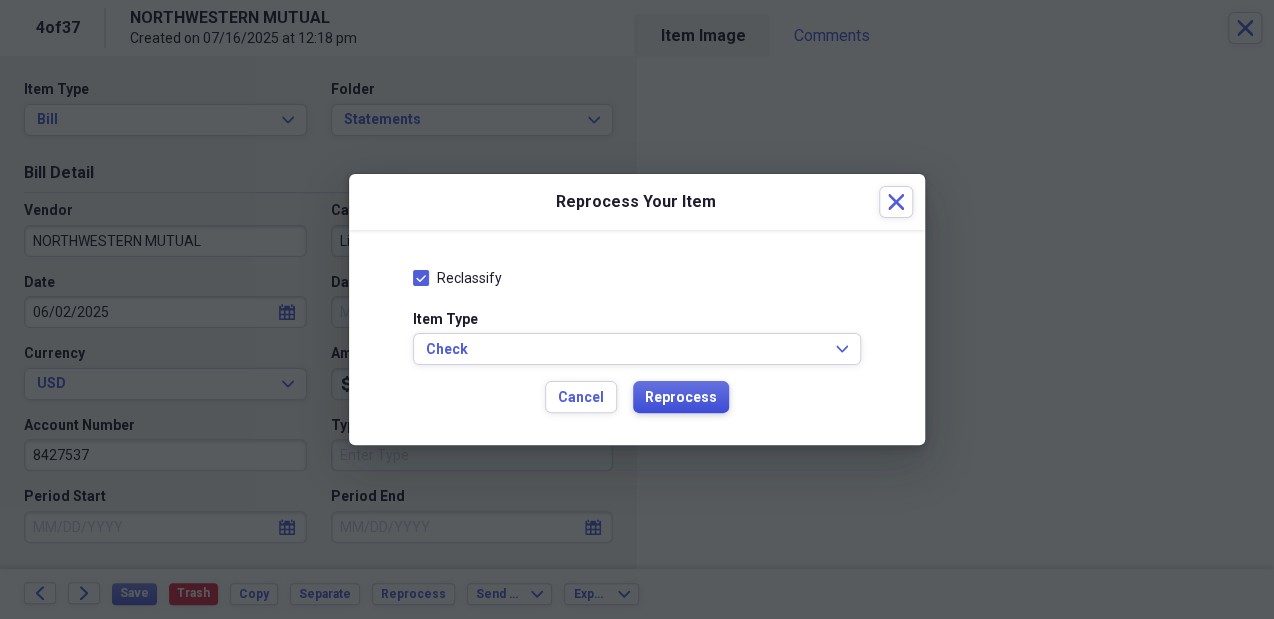 click on "Reprocess" at bounding box center (681, 398) 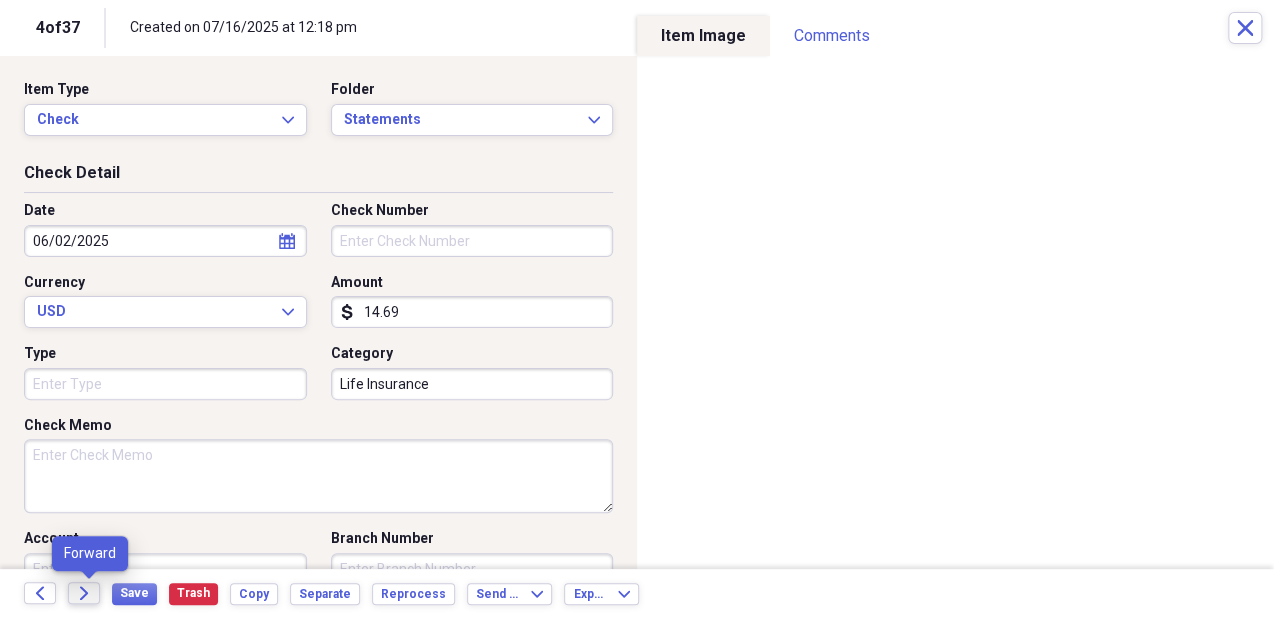 click on "Forward" 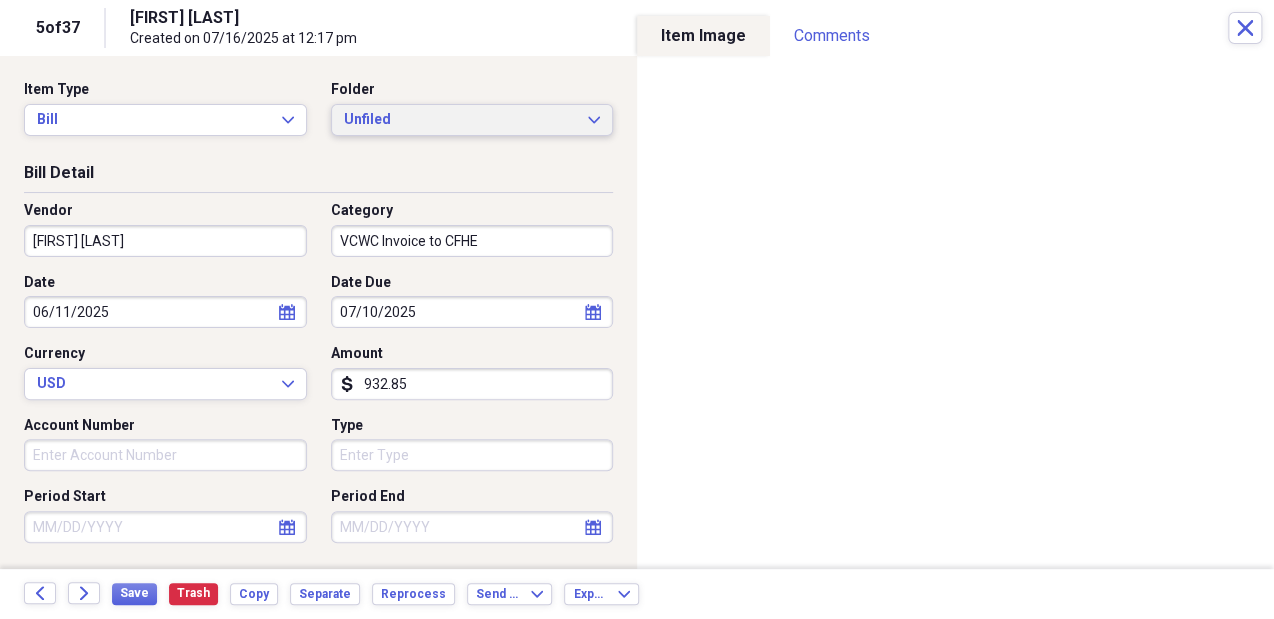 click on "Unfiled" at bounding box center (460, 120) 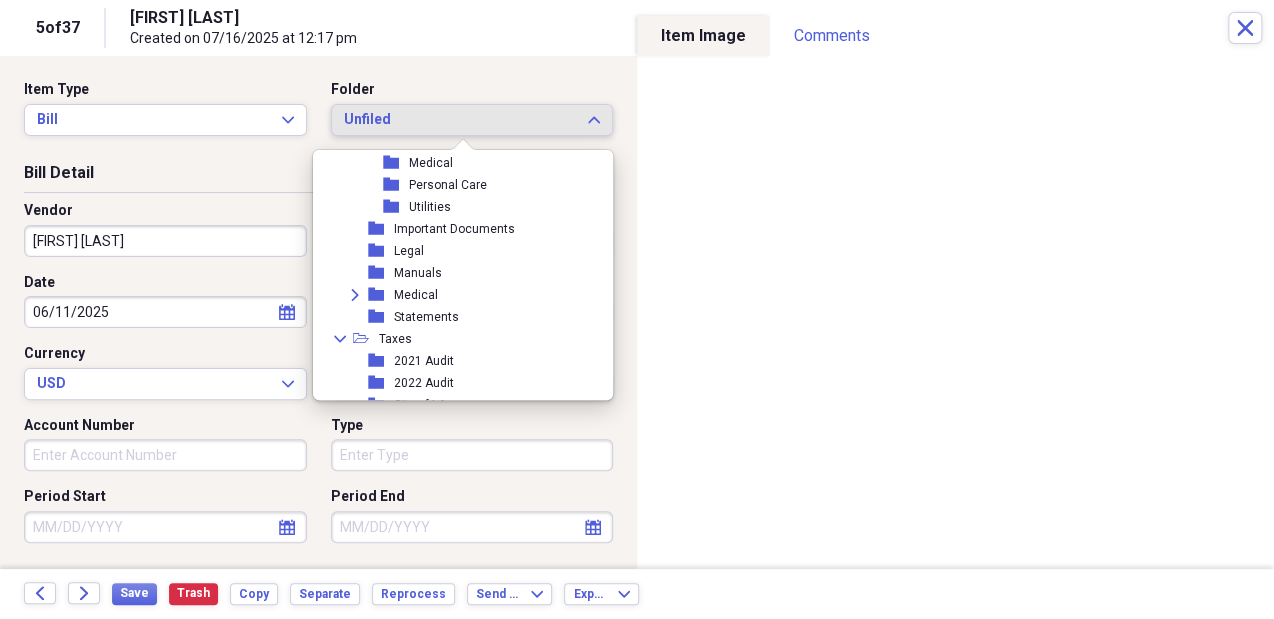 scroll, scrollTop: 1916, scrollLeft: 0, axis: vertical 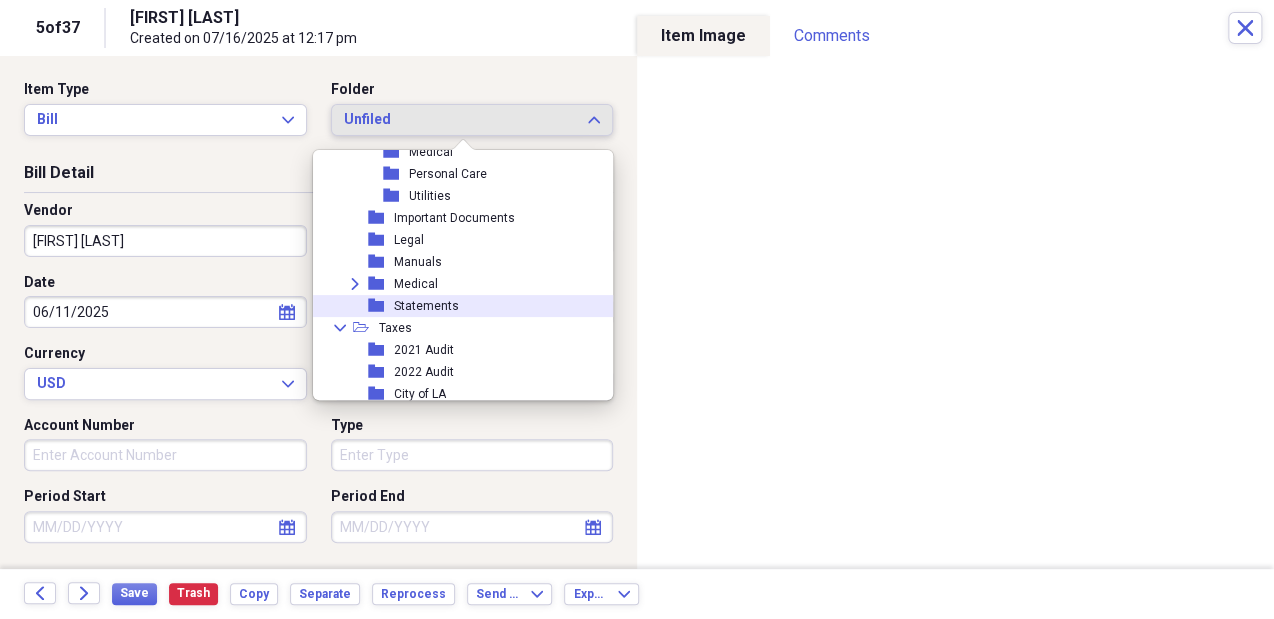 click on "folder Statements" at bounding box center (458, 306) 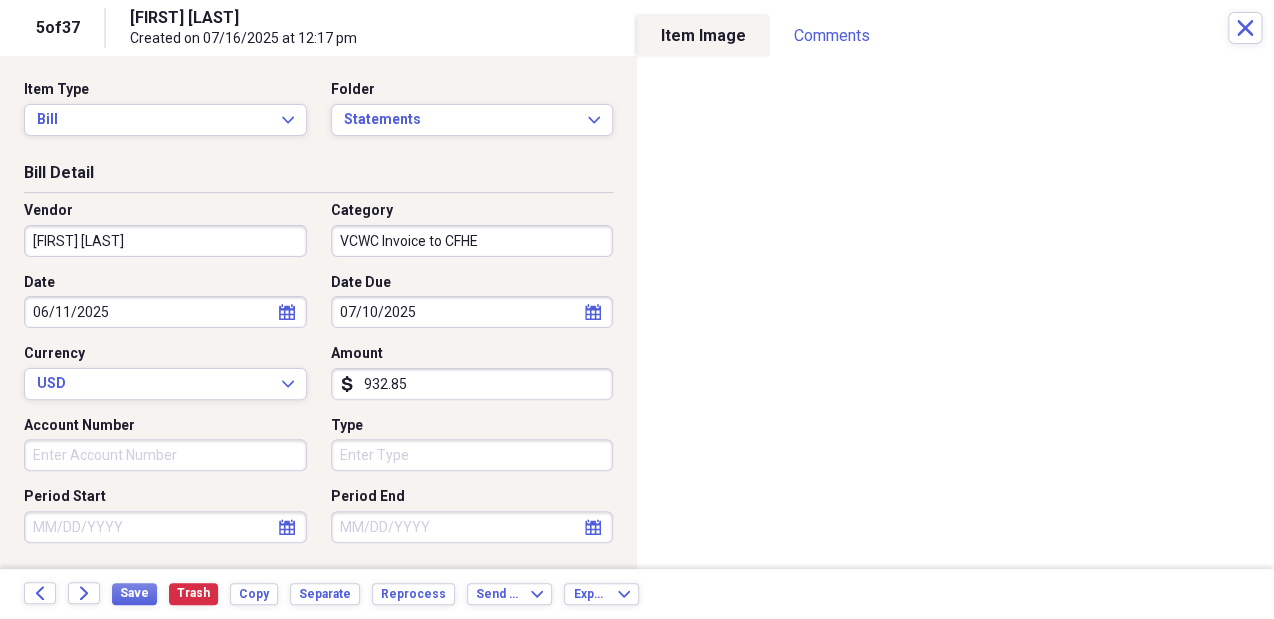 click on "[FIRST] [LAST]" at bounding box center [165, 241] 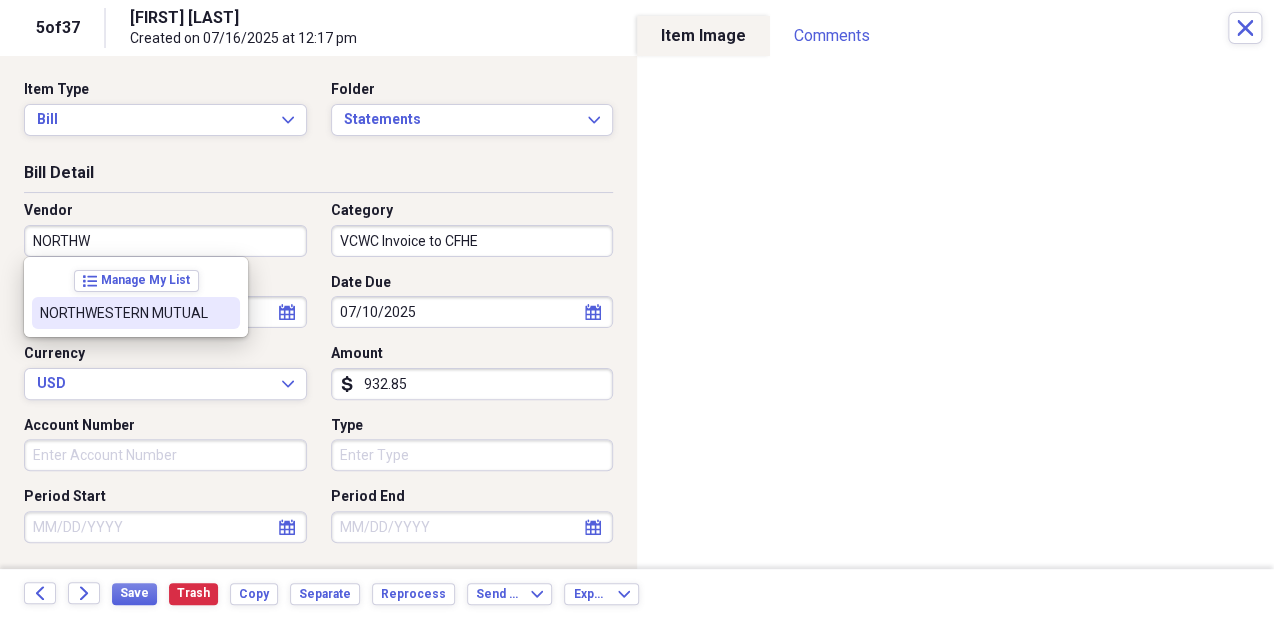 click on "NORTHWESTERN MUTUAL" at bounding box center (124, 313) 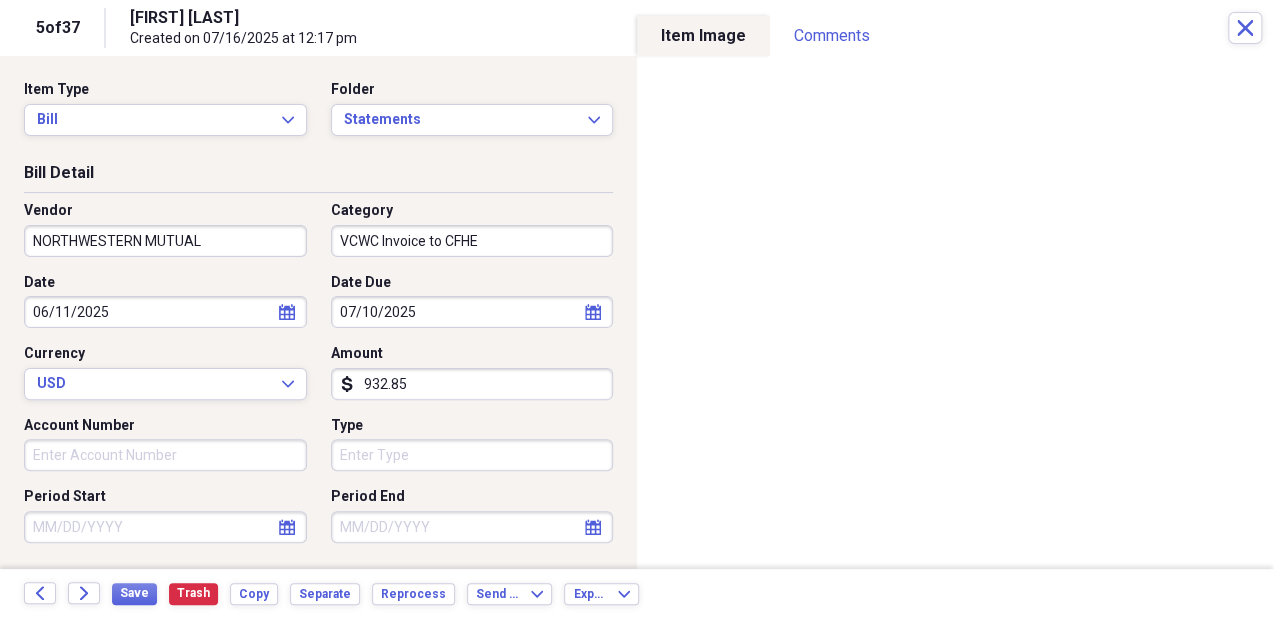 click on "VCWC Invoice to CFHE" at bounding box center [472, 241] 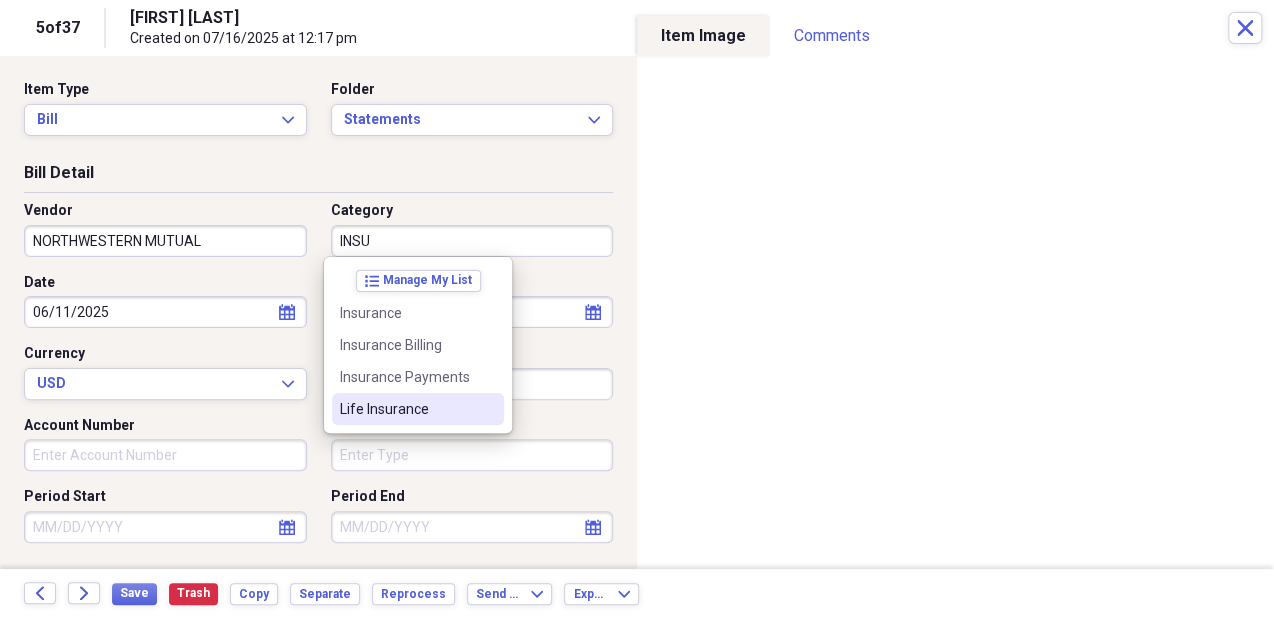 click on "Life Insurance" at bounding box center (406, 409) 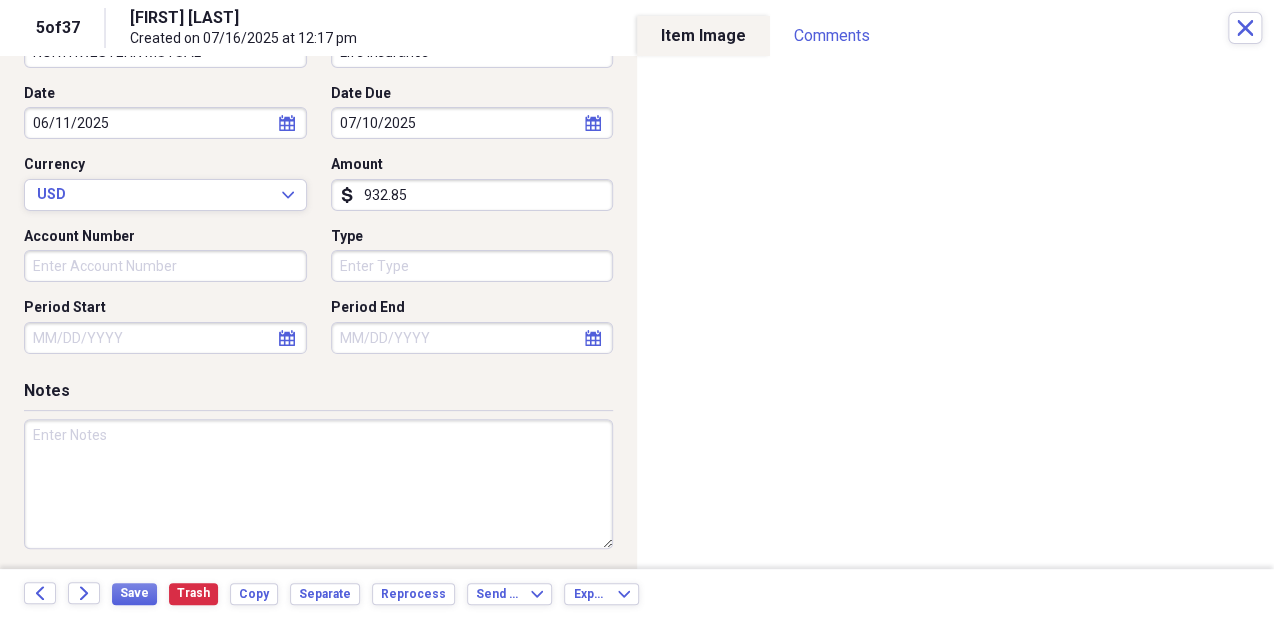 scroll, scrollTop: 195, scrollLeft: 0, axis: vertical 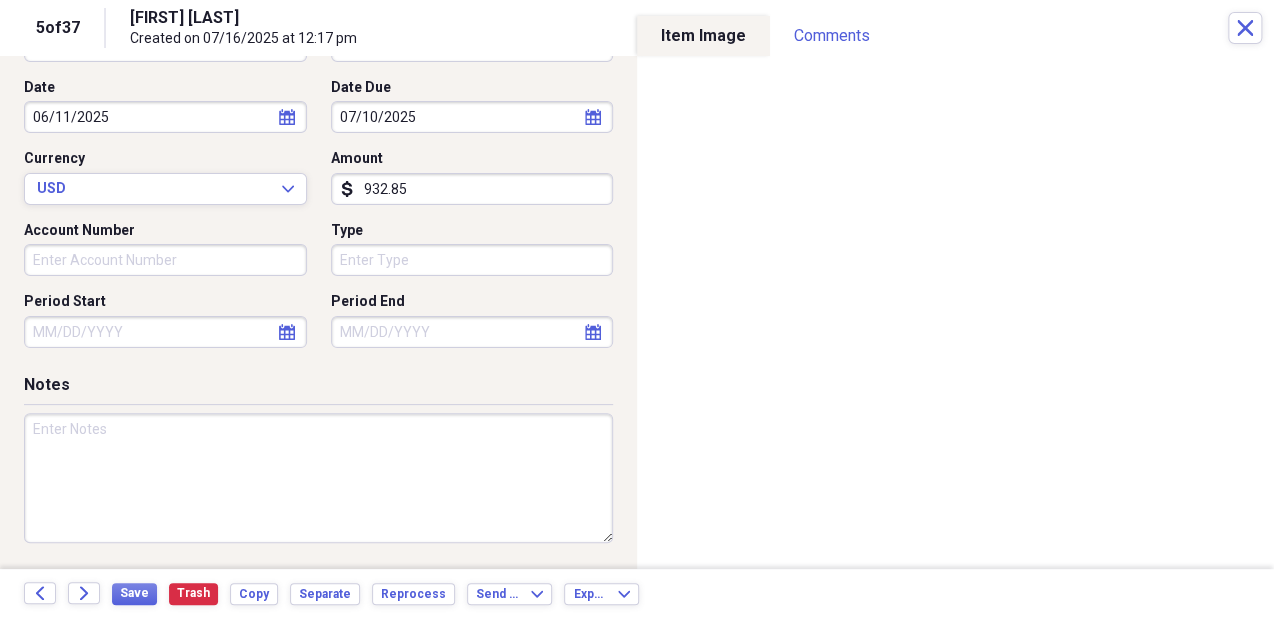 click on "Back Forward Save Trash Copy Separate Reprocess Send To Expand Export Expand" at bounding box center [637, 594] 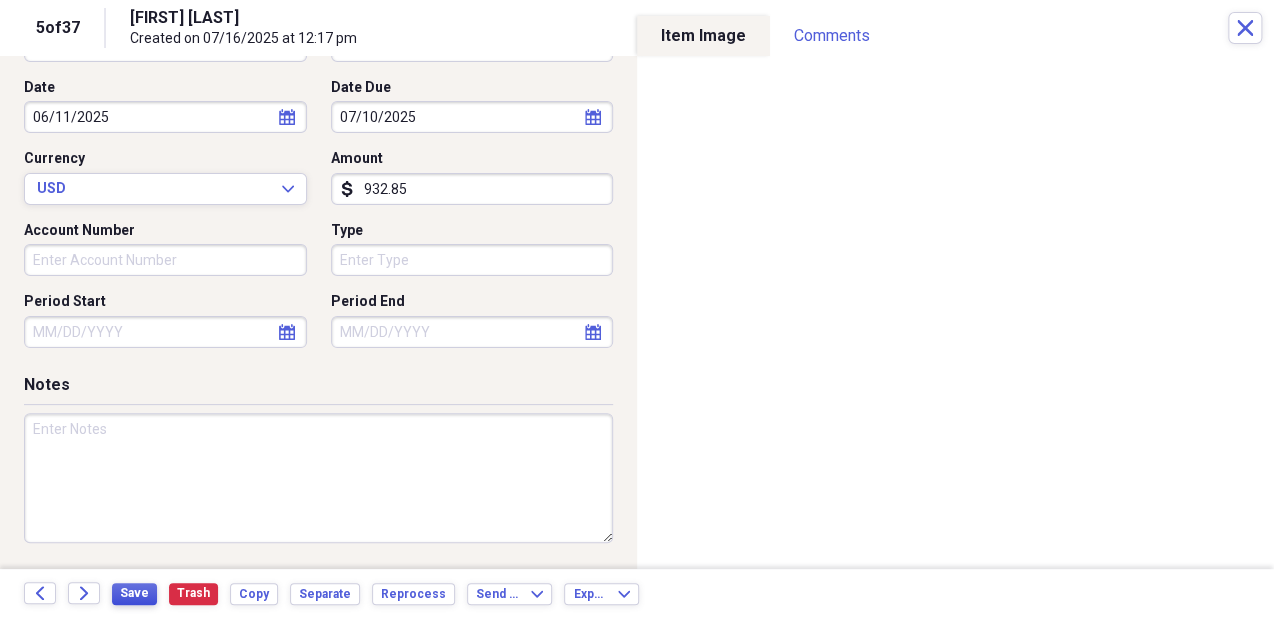 click on "Save" at bounding box center (134, 593) 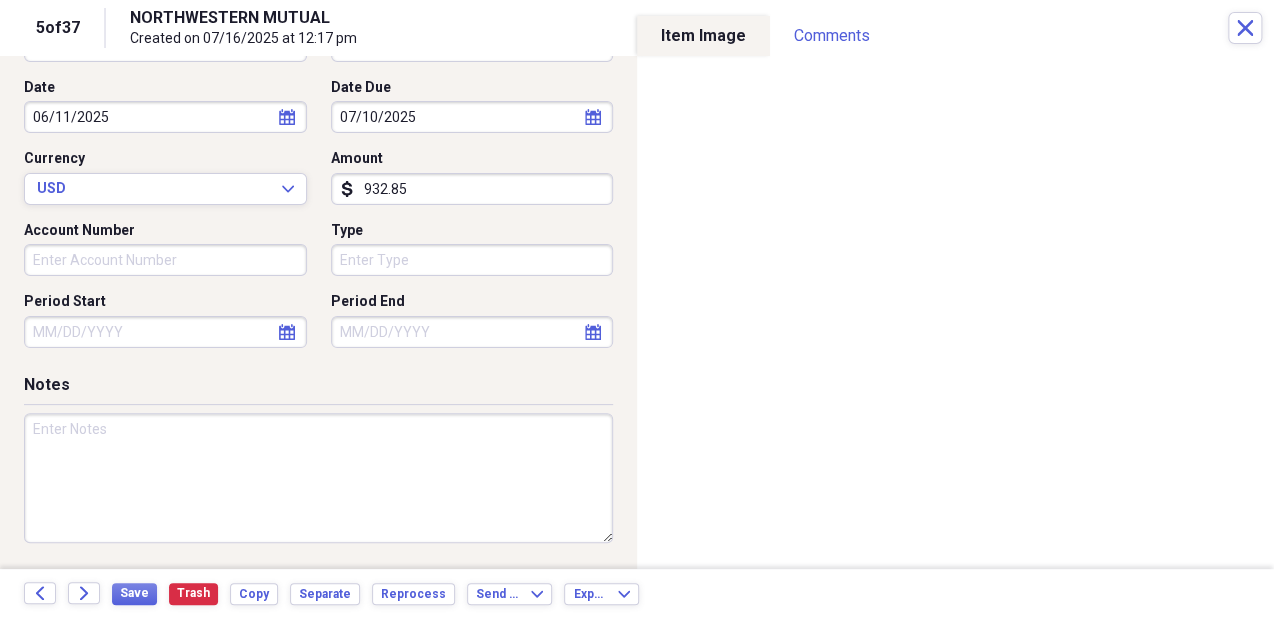 drag, startPoint x: 79, startPoint y: 584, endPoint x: 524, endPoint y: 445, distance: 466.20383 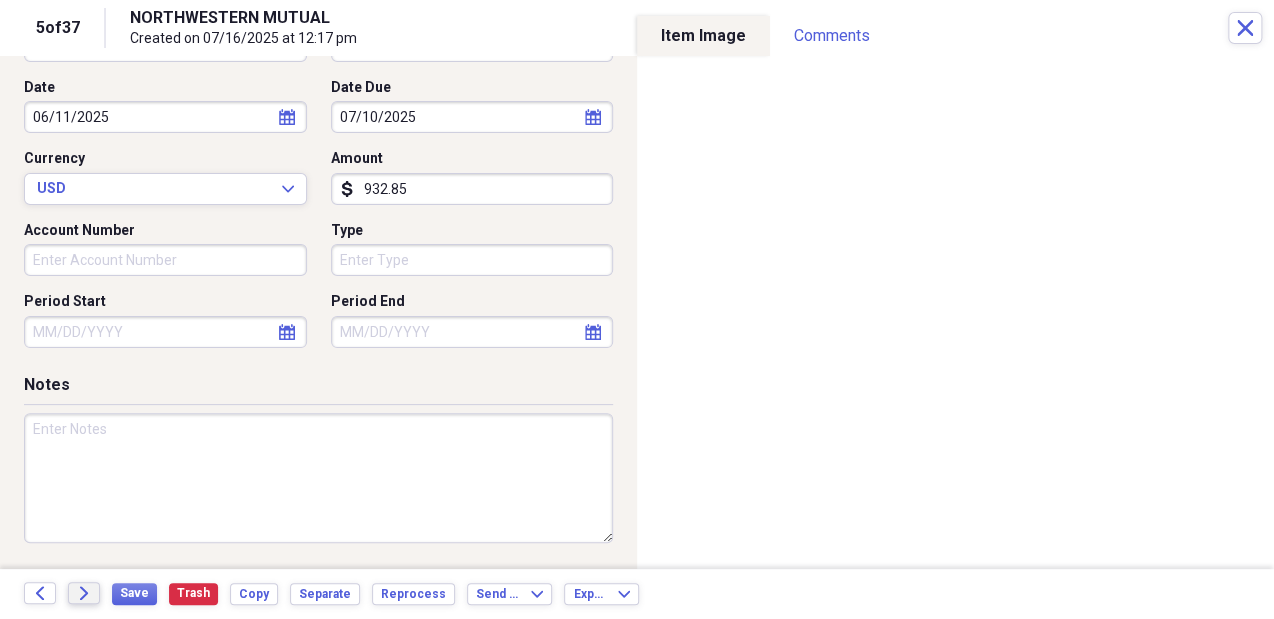 drag, startPoint x: 524, startPoint y: 445, endPoint x: 83, endPoint y: 586, distance: 462.99243 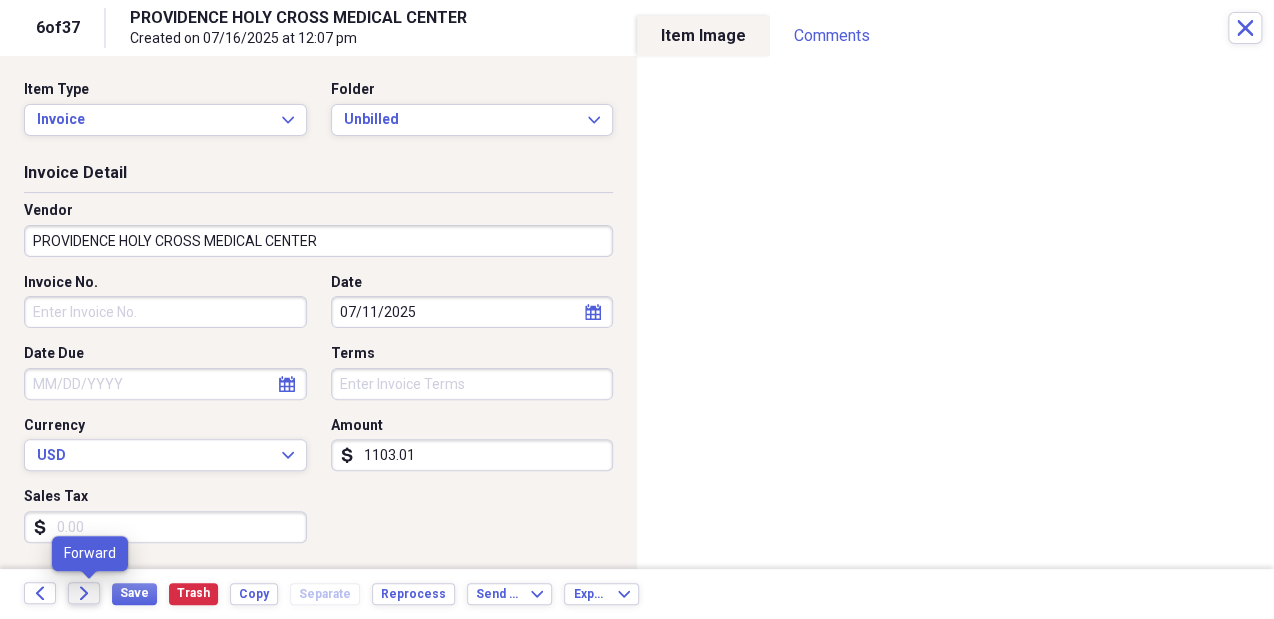 click 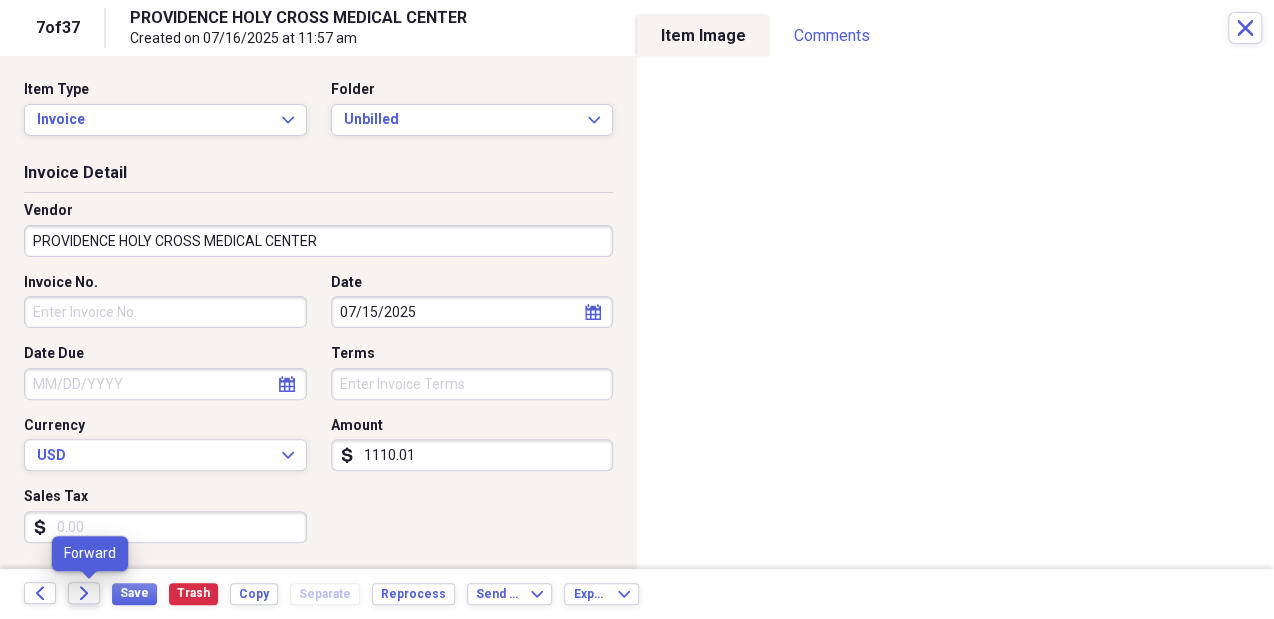 click on "Forward" 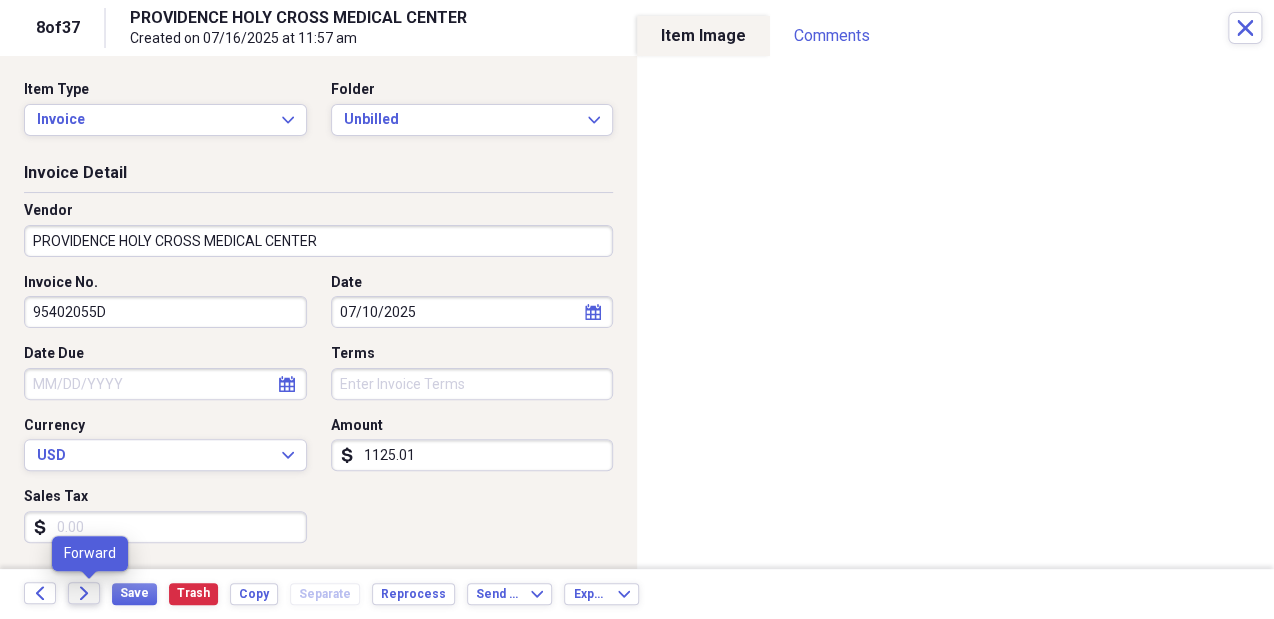 click on "Forward" 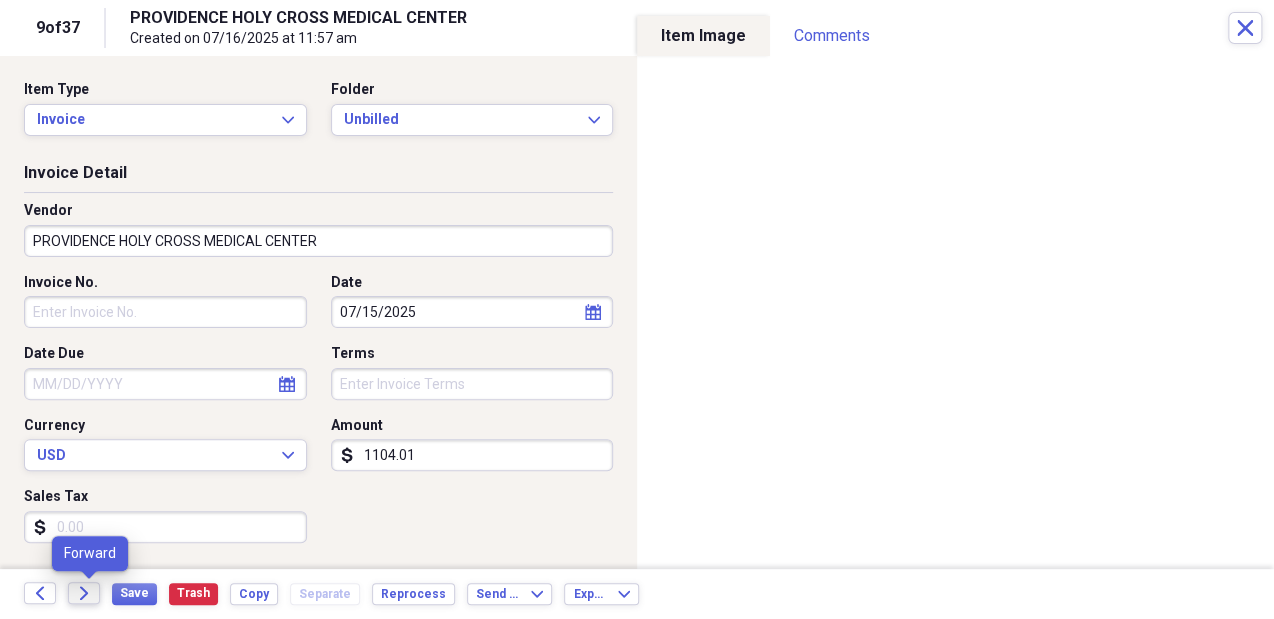 click on "Forward" 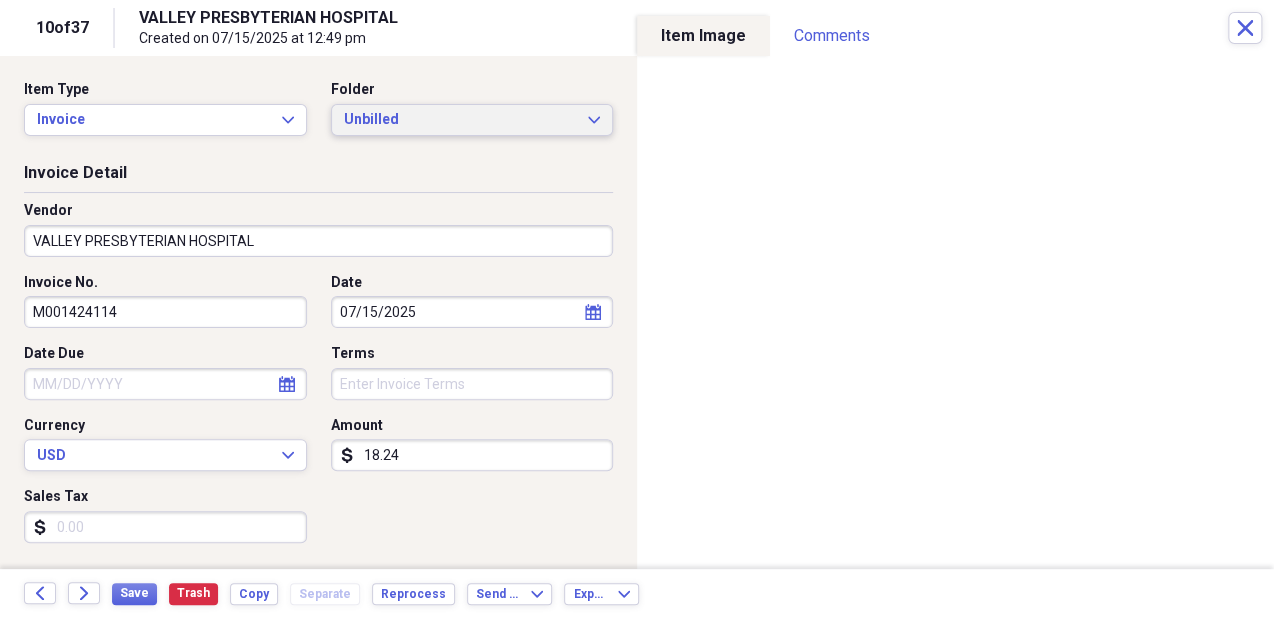 click on "Unbilled" at bounding box center [460, 120] 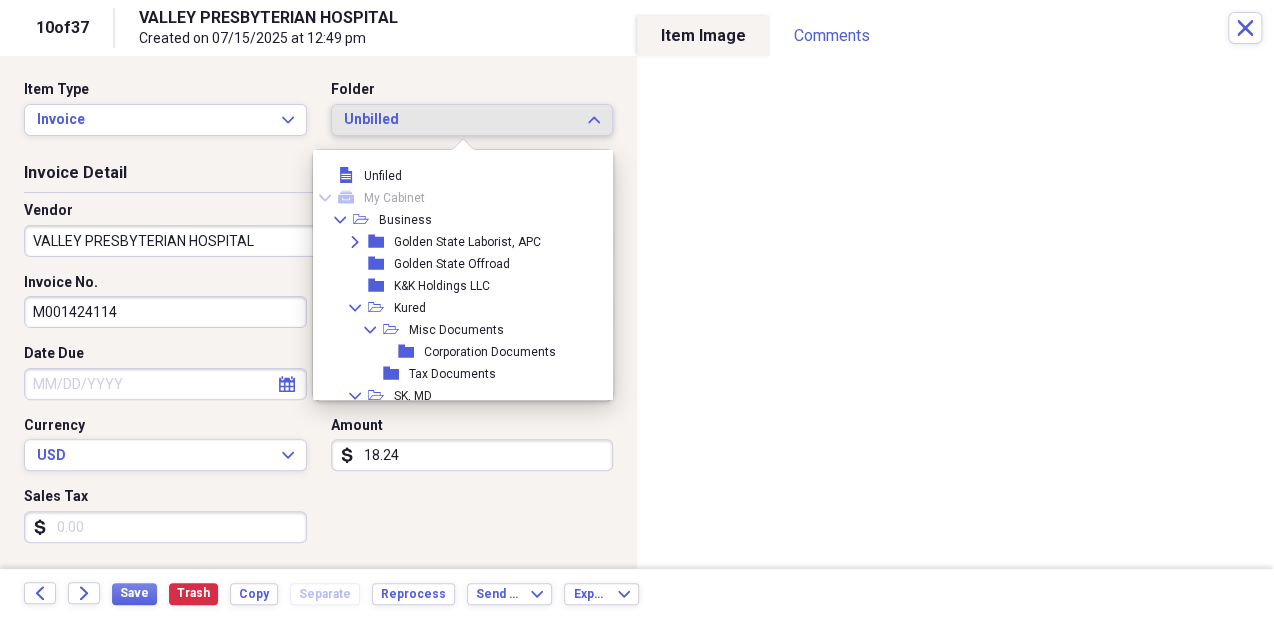 scroll, scrollTop: 215, scrollLeft: 0, axis: vertical 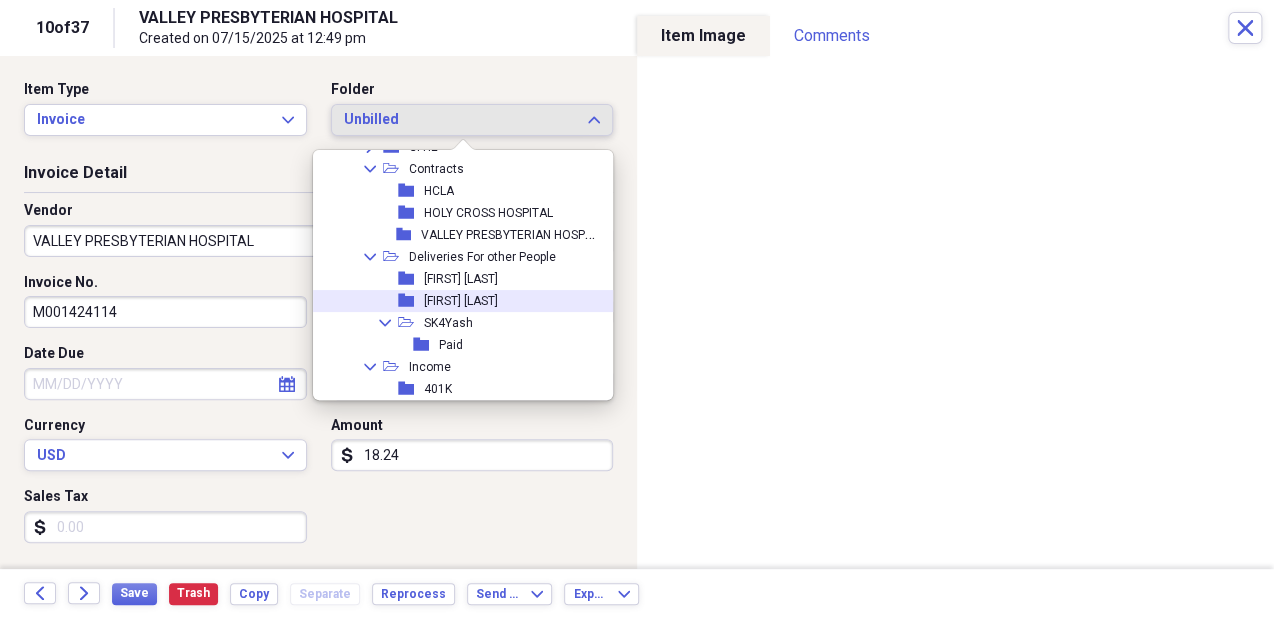 click on "folder Carlos Rodriguez" at bounding box center (458, 301) 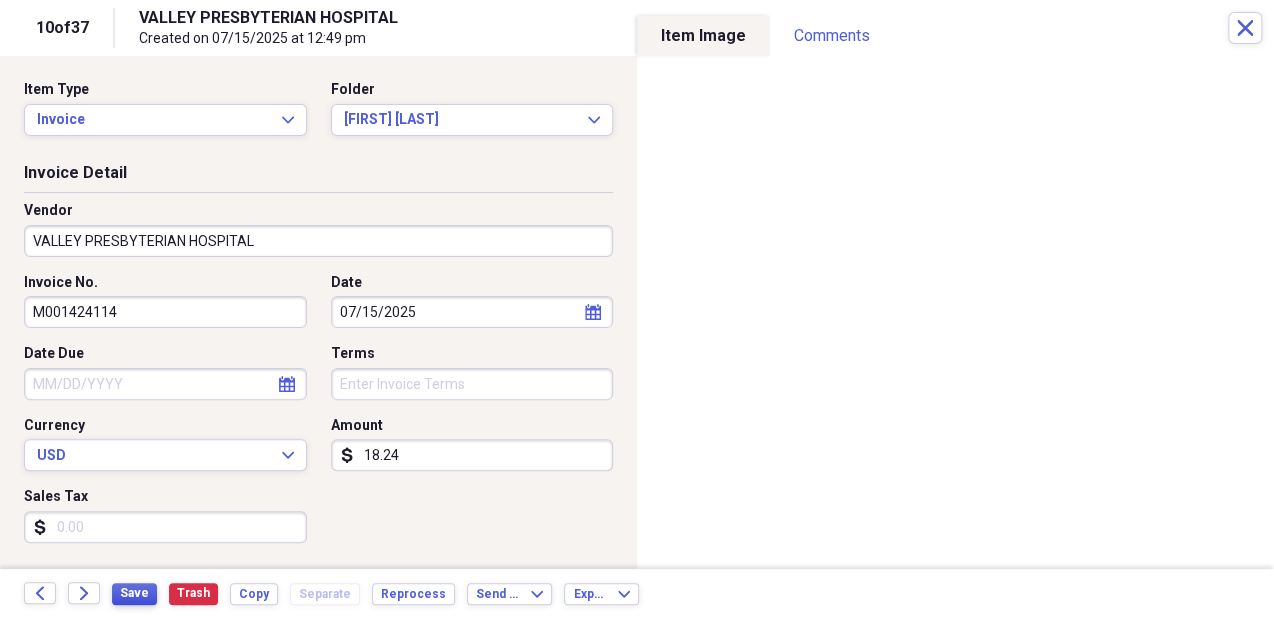 click on "Save" at bounding box center (134, 593) 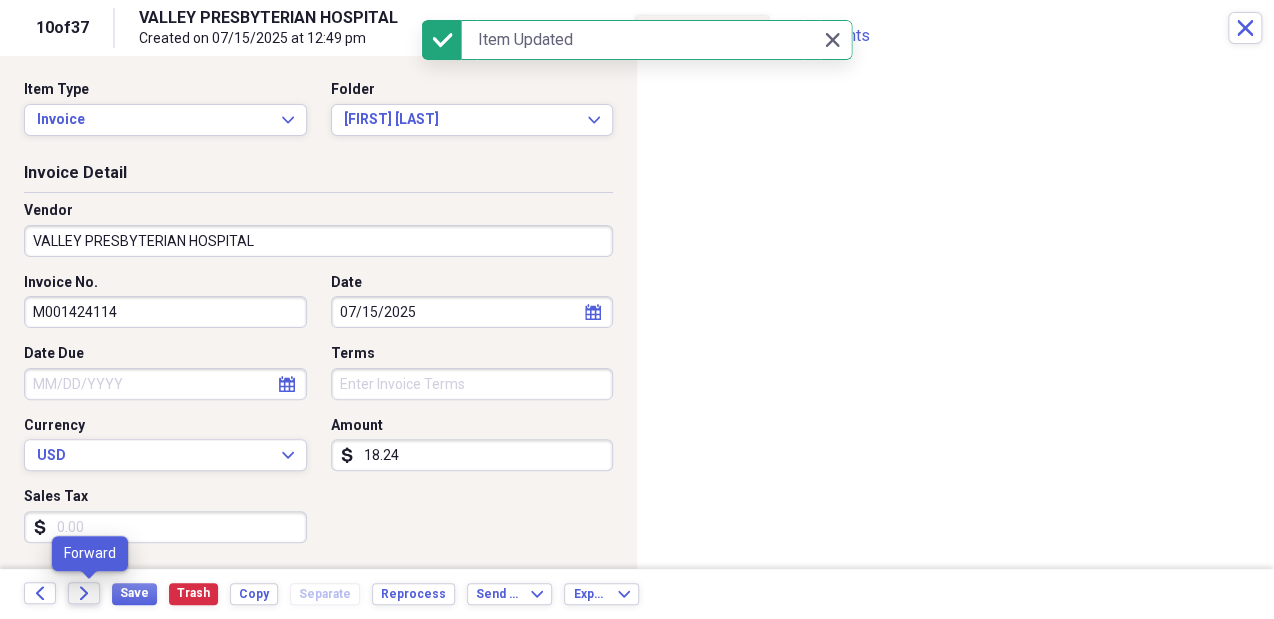 click on "Forward" 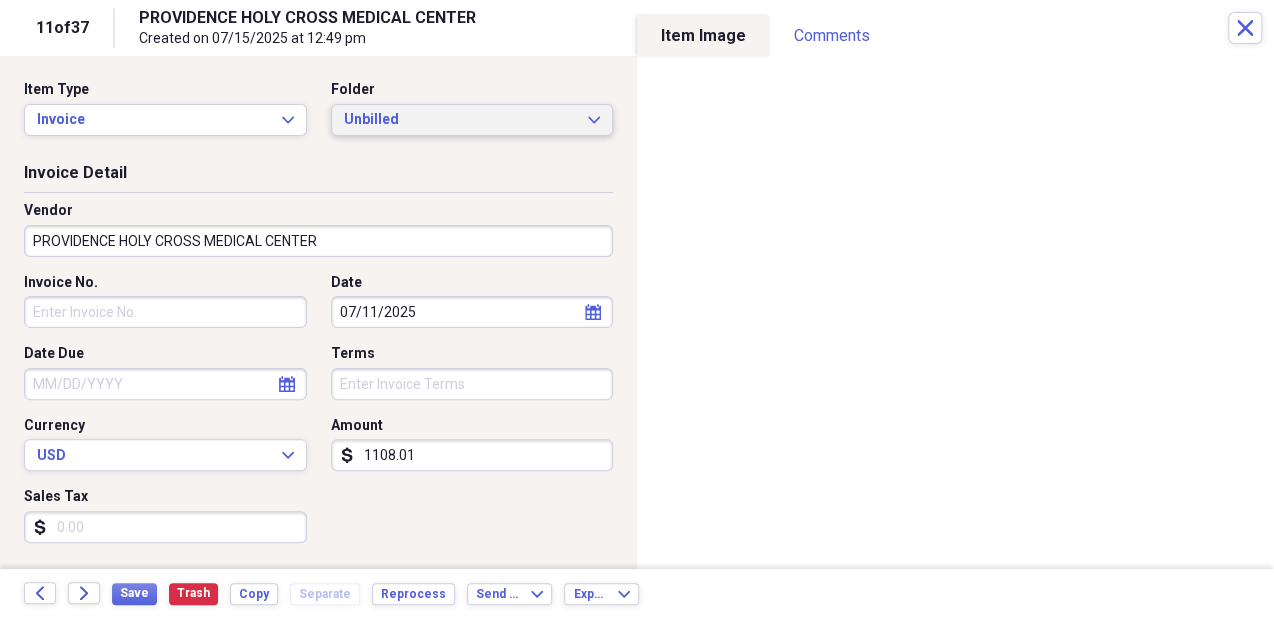 click on "Unbilled Expand" at bounding box center (472, 120) 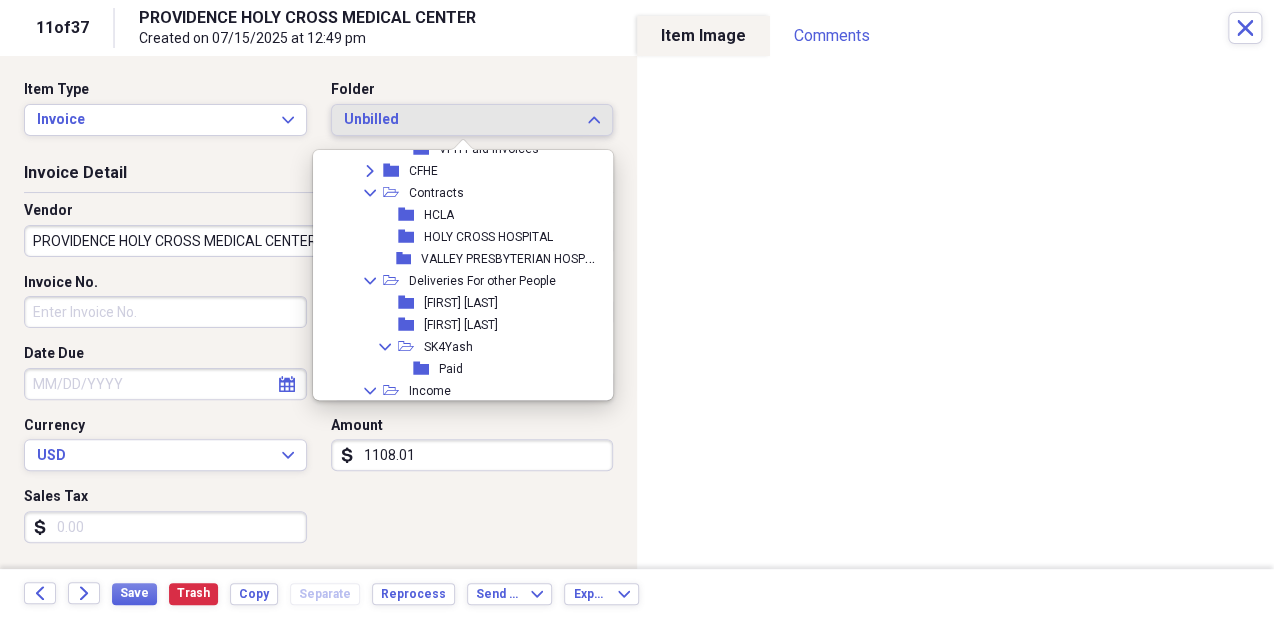 scroll, scrollTop: 535, scrollLeft: 0, axis: vertical 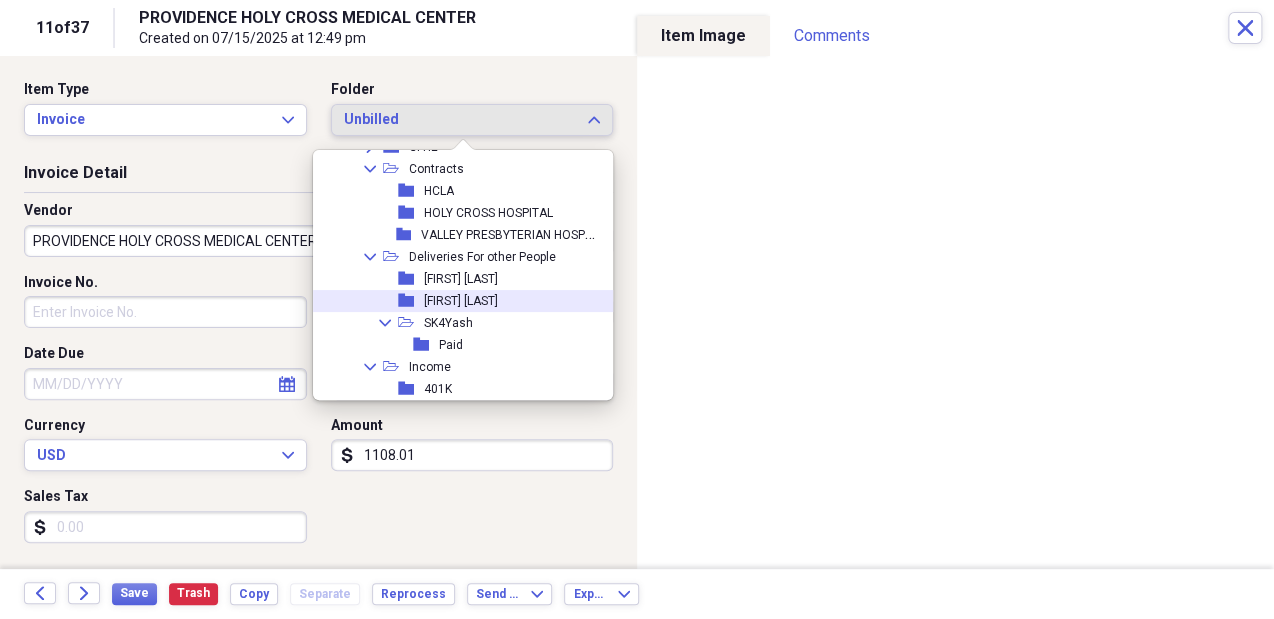 click on "[FIRST] [LAST]" at bounding box center [461, 301] 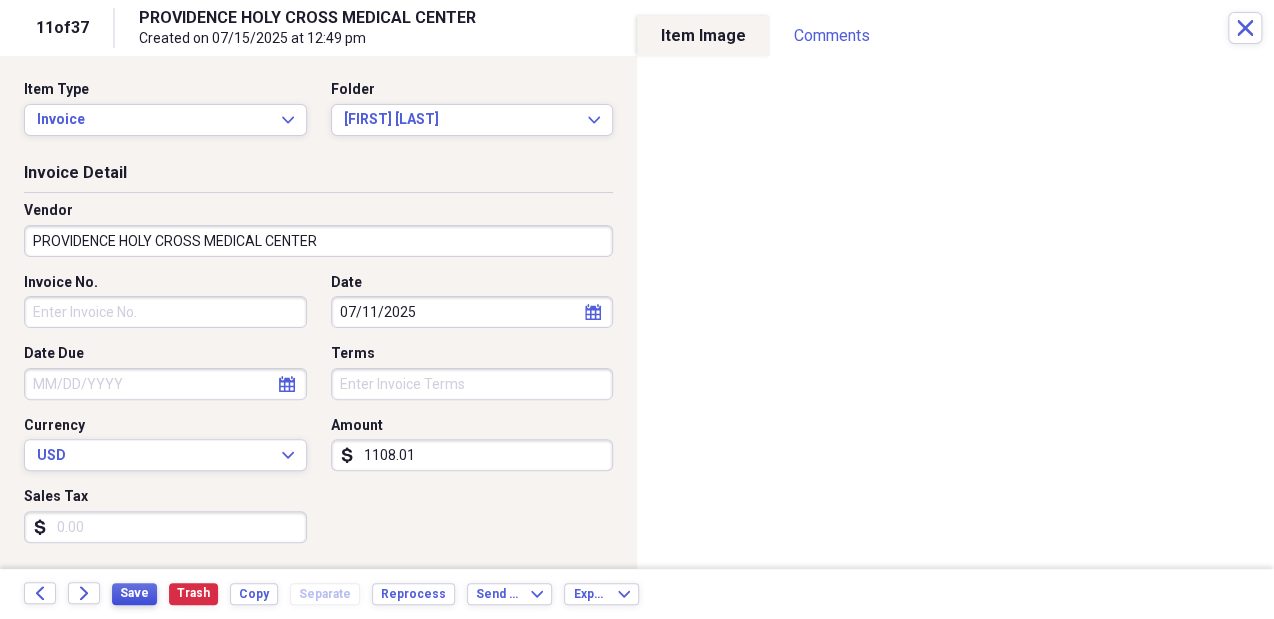 click on "Save" at bounding box center [134, 593] 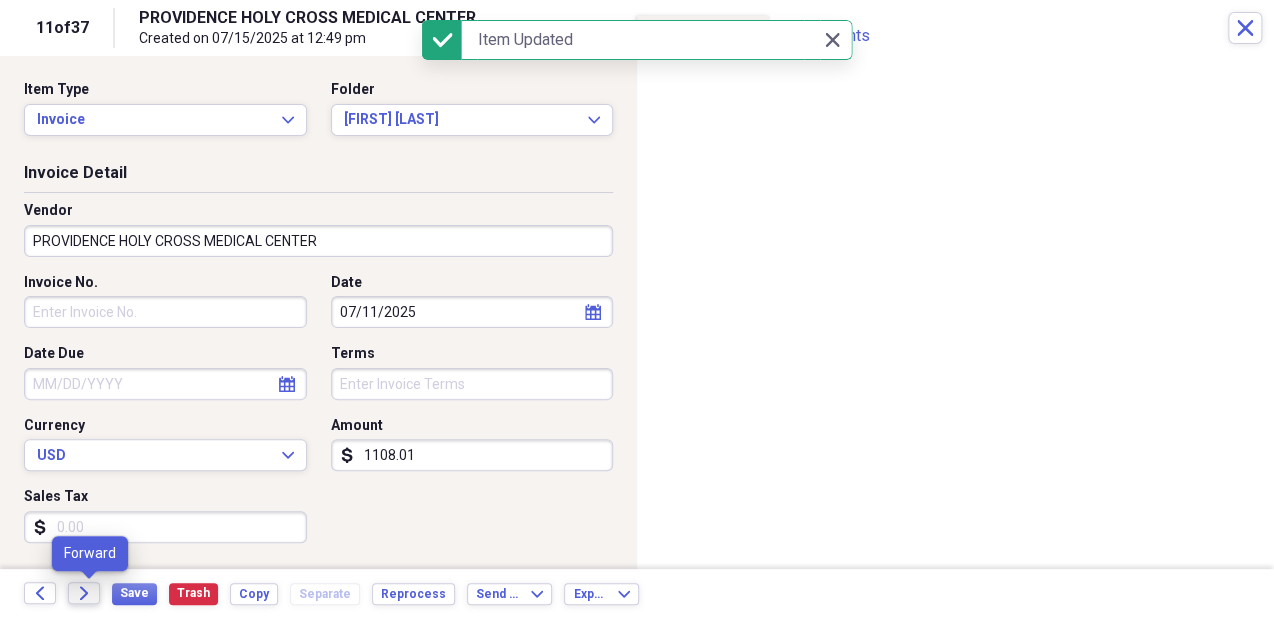 click on "Forward" 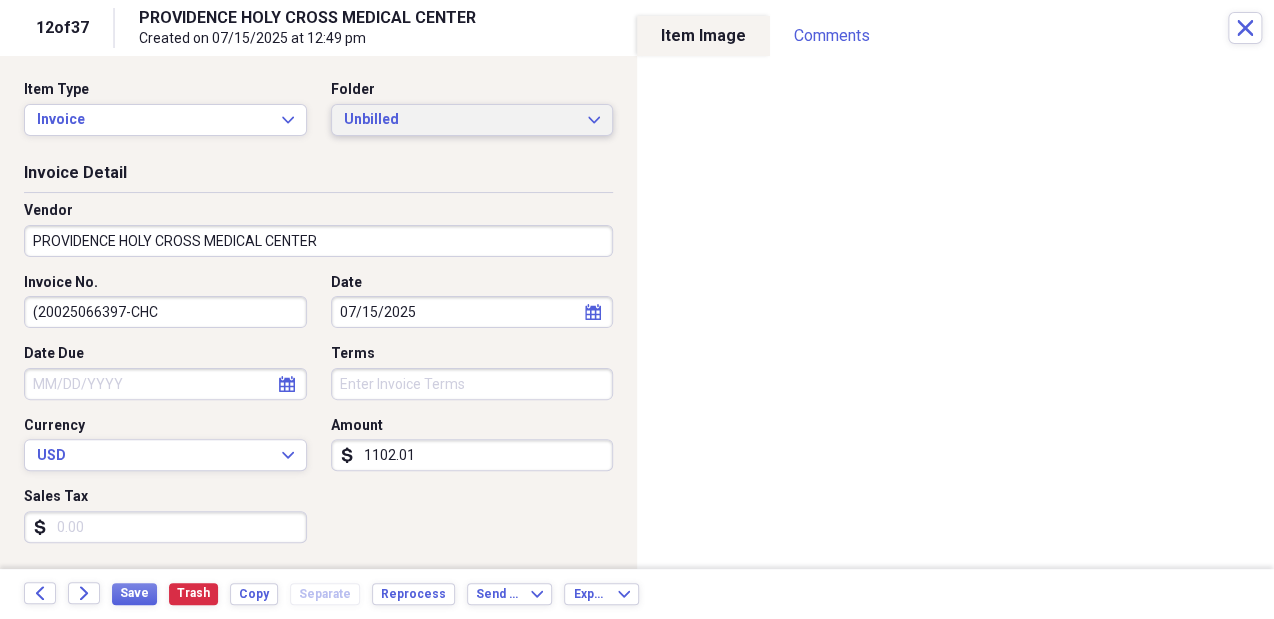 click on "Unbilled" at bounding box center (460, 120) 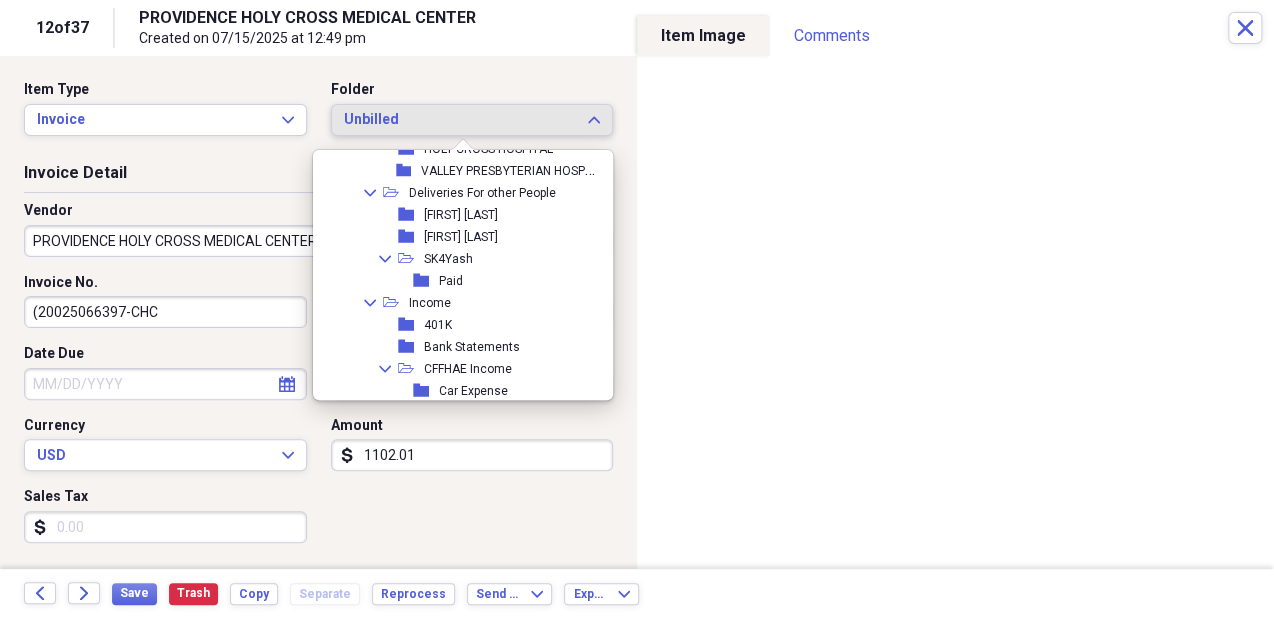 scroll, scrollTop: 641, scrollLeft: 0, axis: vertical 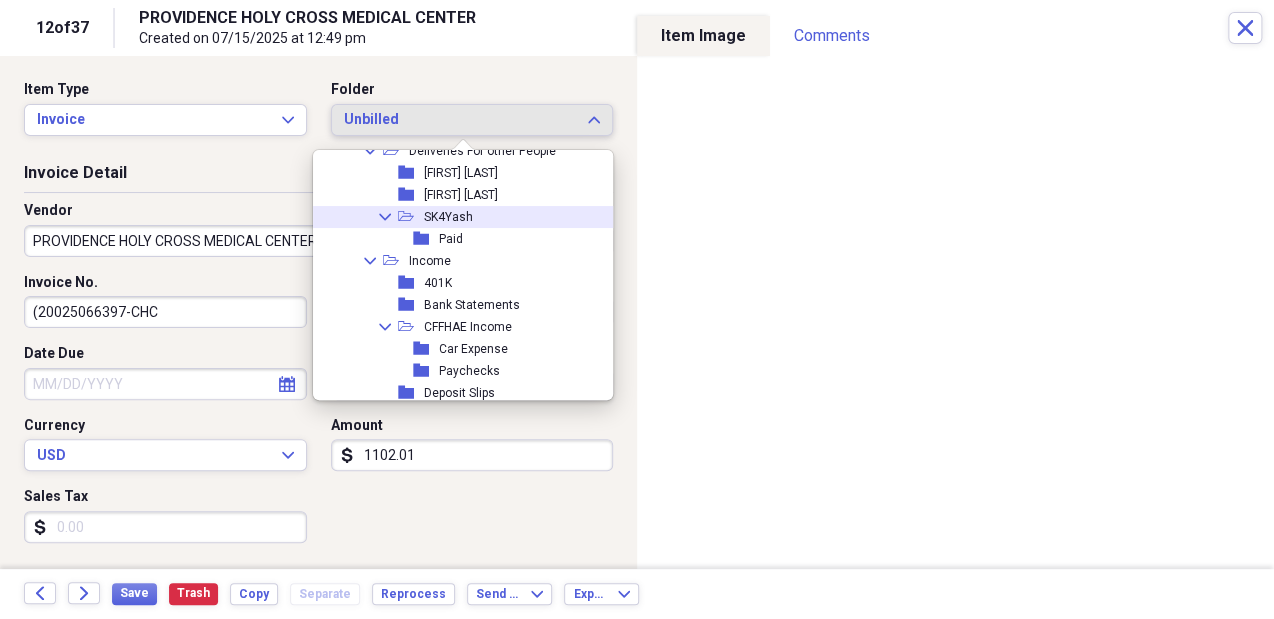 click on "Collapse open-folder SK4Yash" at bounding box center [458, 217] 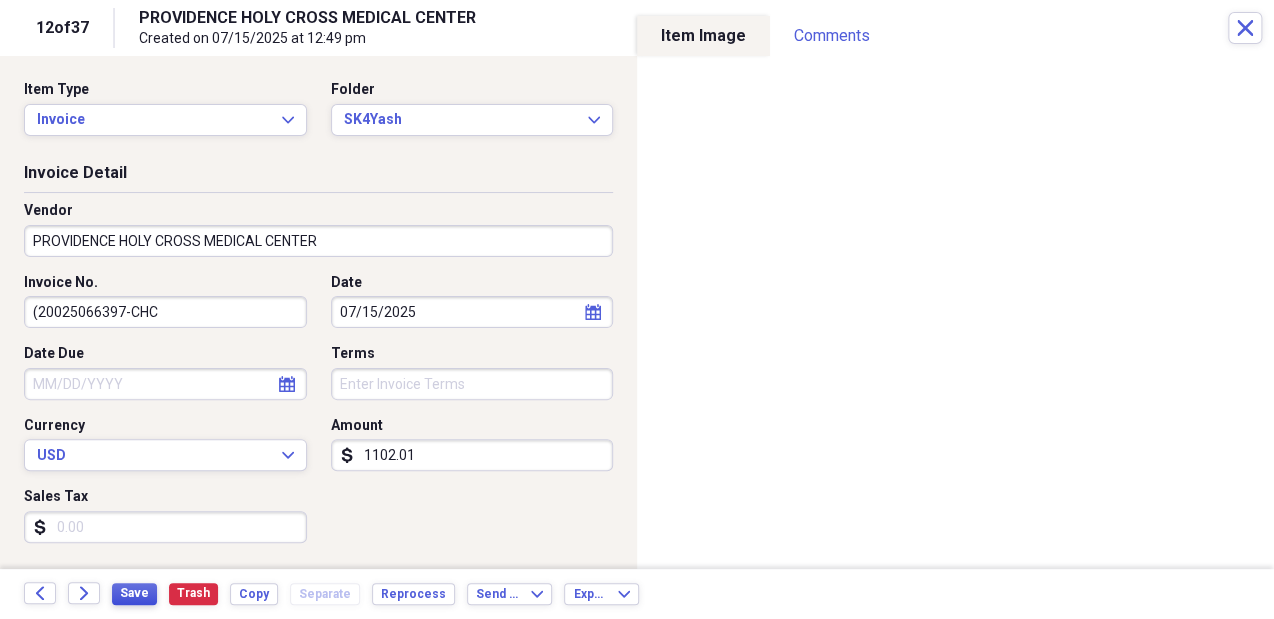 click on "Save" at bounding box center [134, 593] 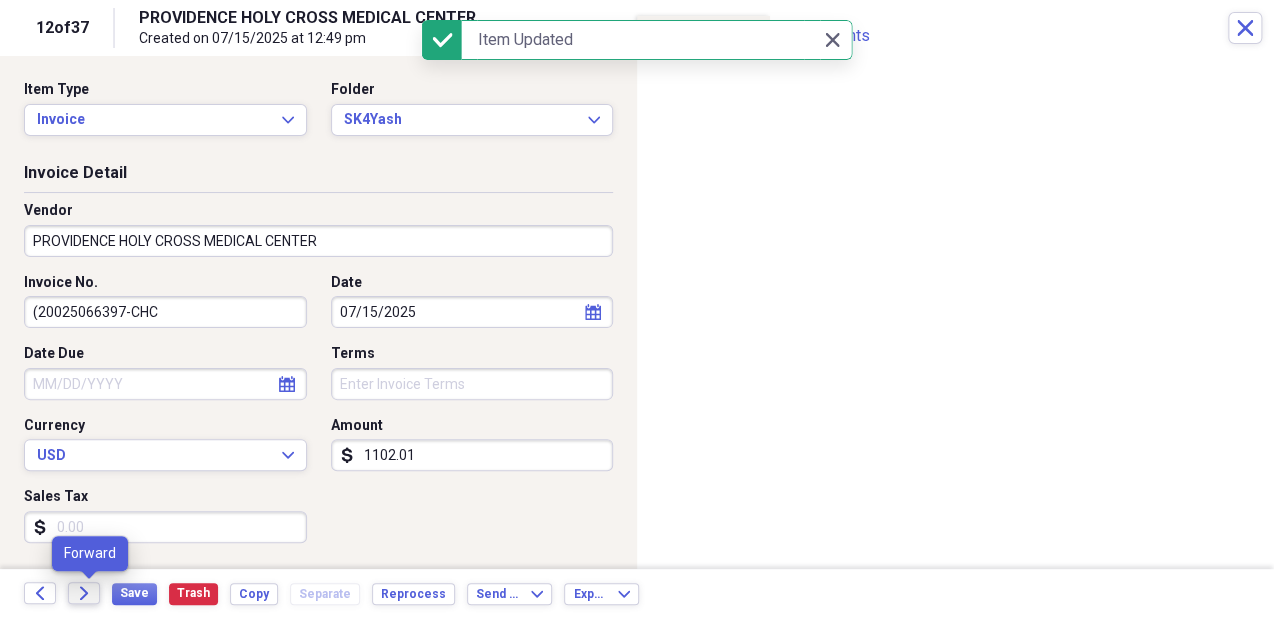 click on "Forward" 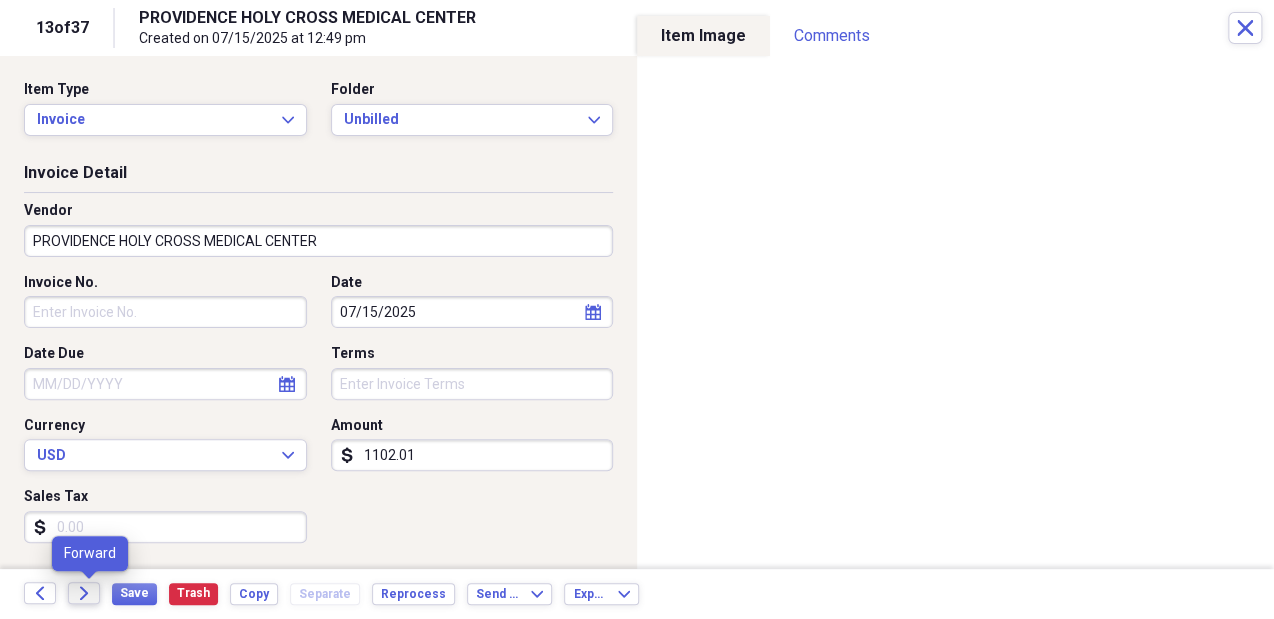 click on "Forward" 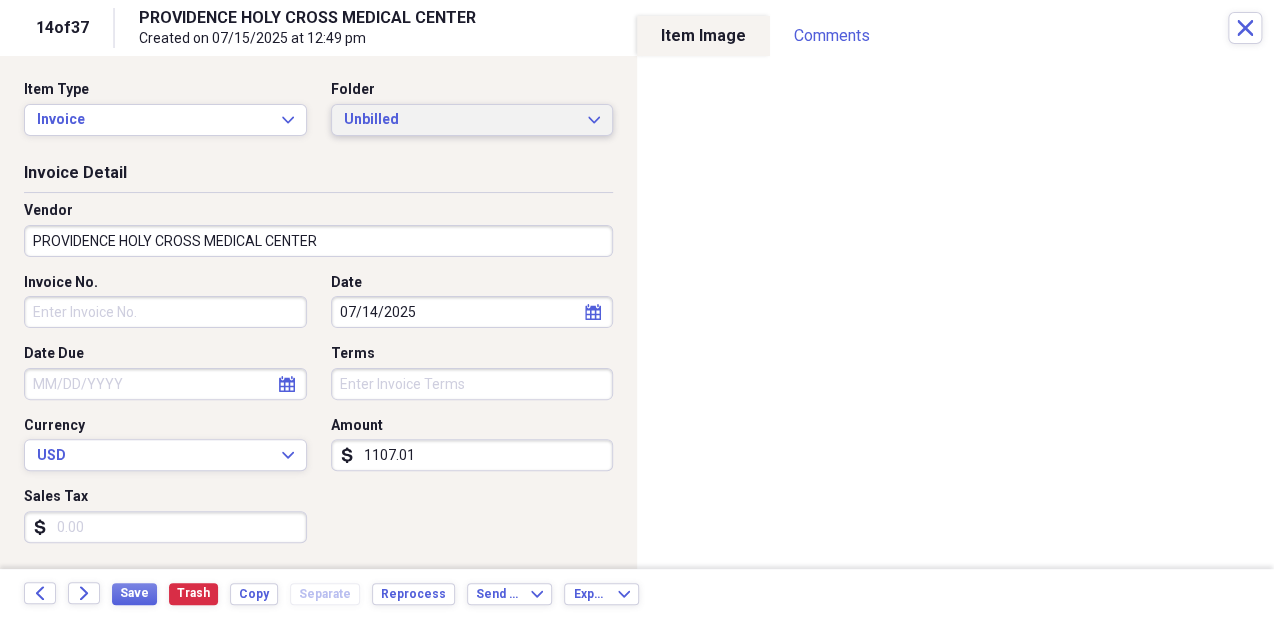 click on "Unbilled" at bounding box center [460, 120] 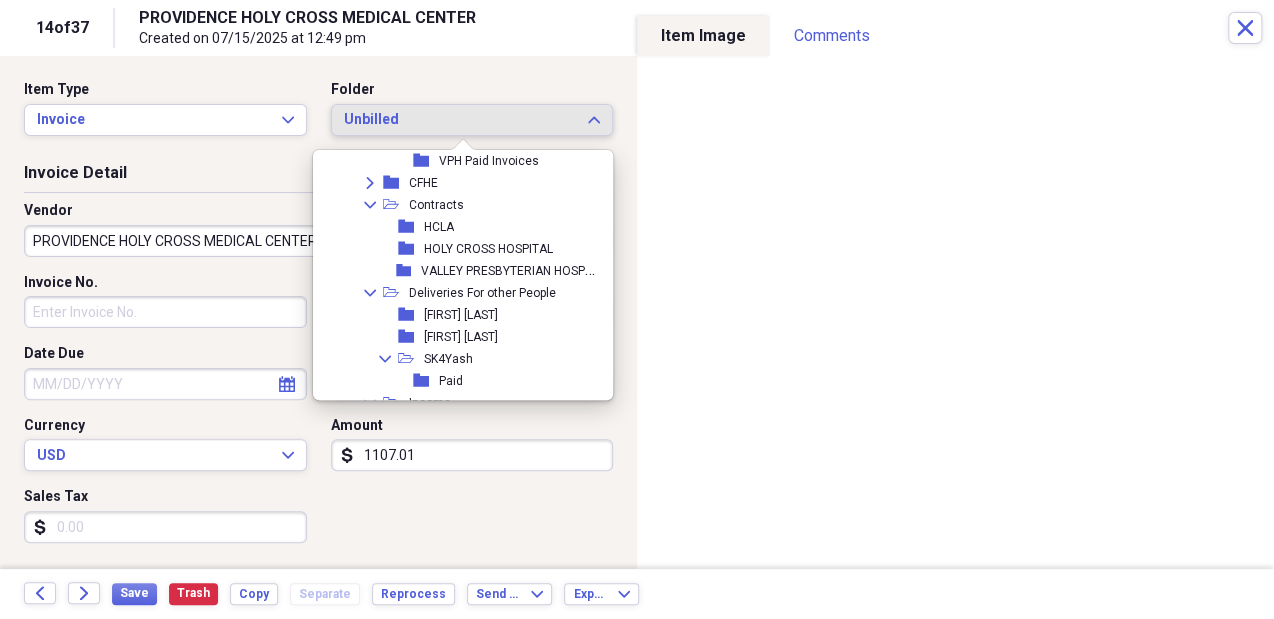 scroll, scrollTop: 521, scrollLeft: 0, axis: vertical 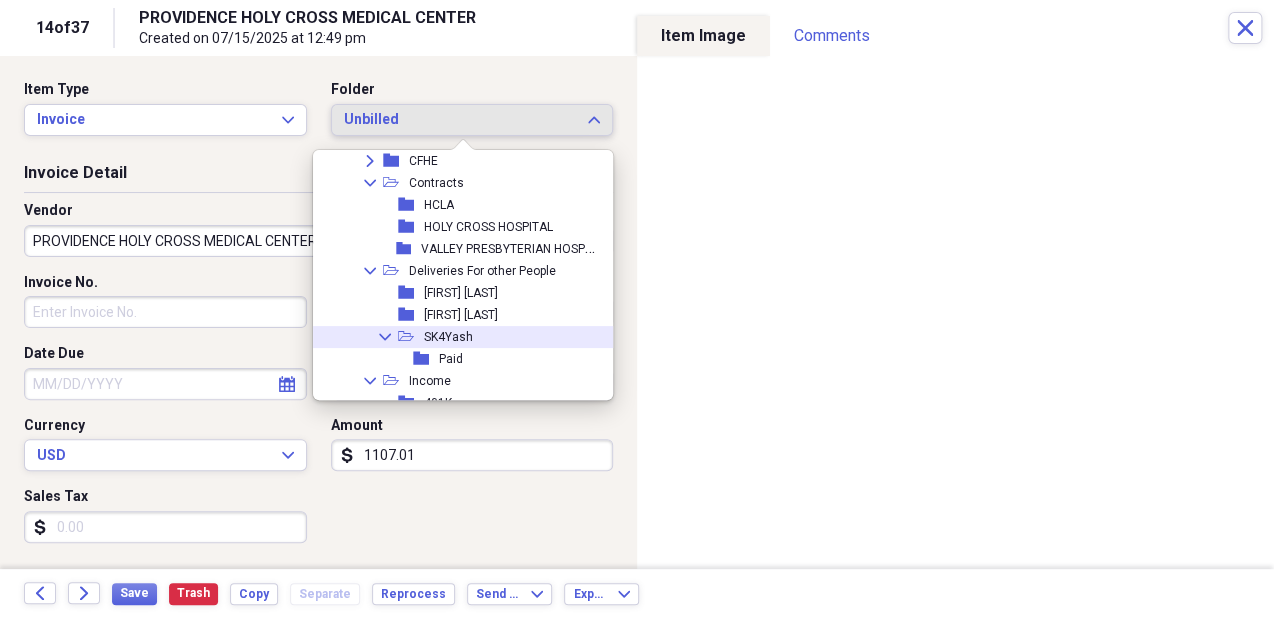 click on "Collapse open-folder SK4Yash" at bounding box center [458, 337] 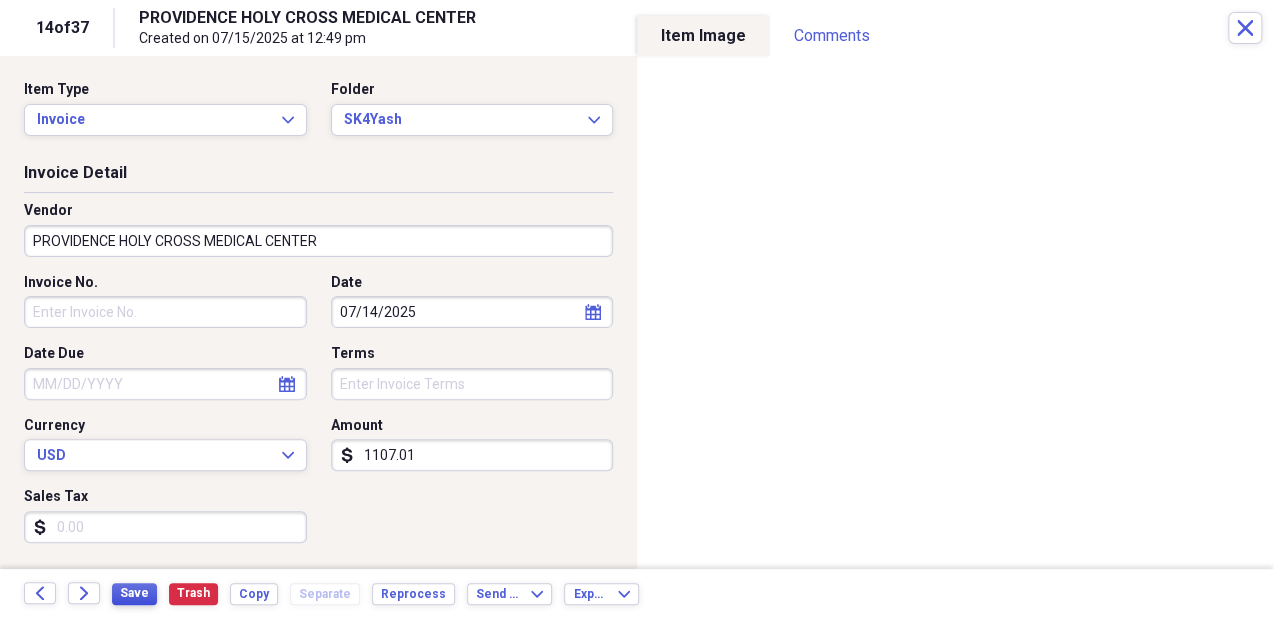 click on "Save" at bounding box center (134, 593) 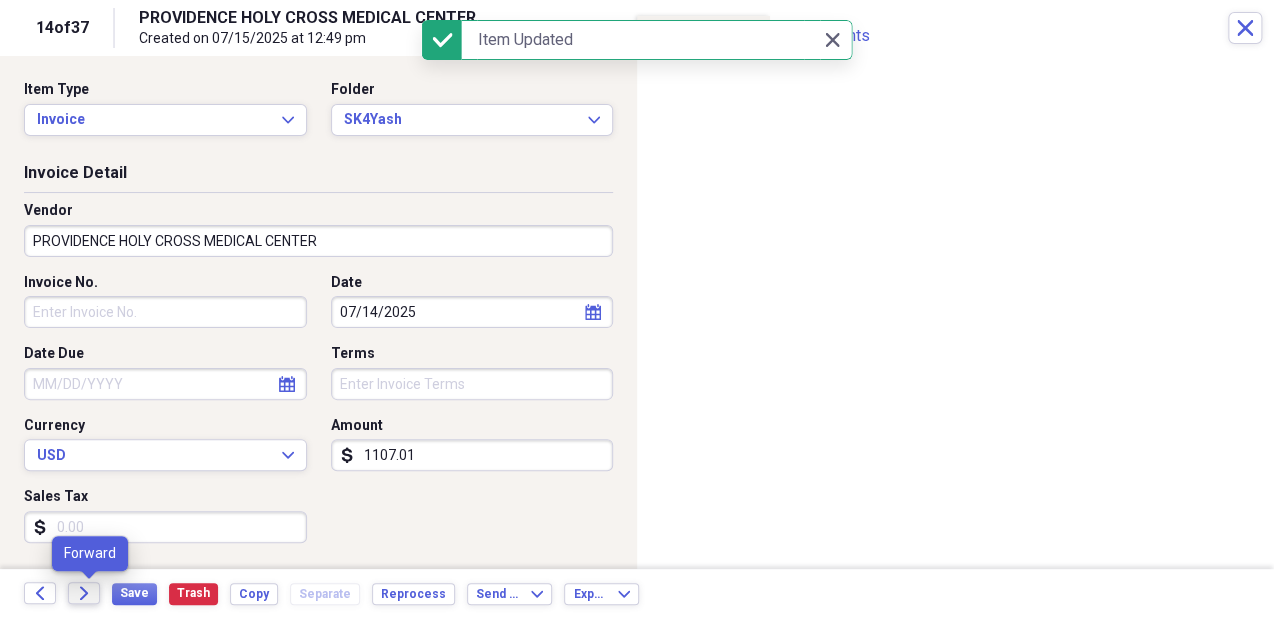 click on "Forward" at bounding box center [84, 593] 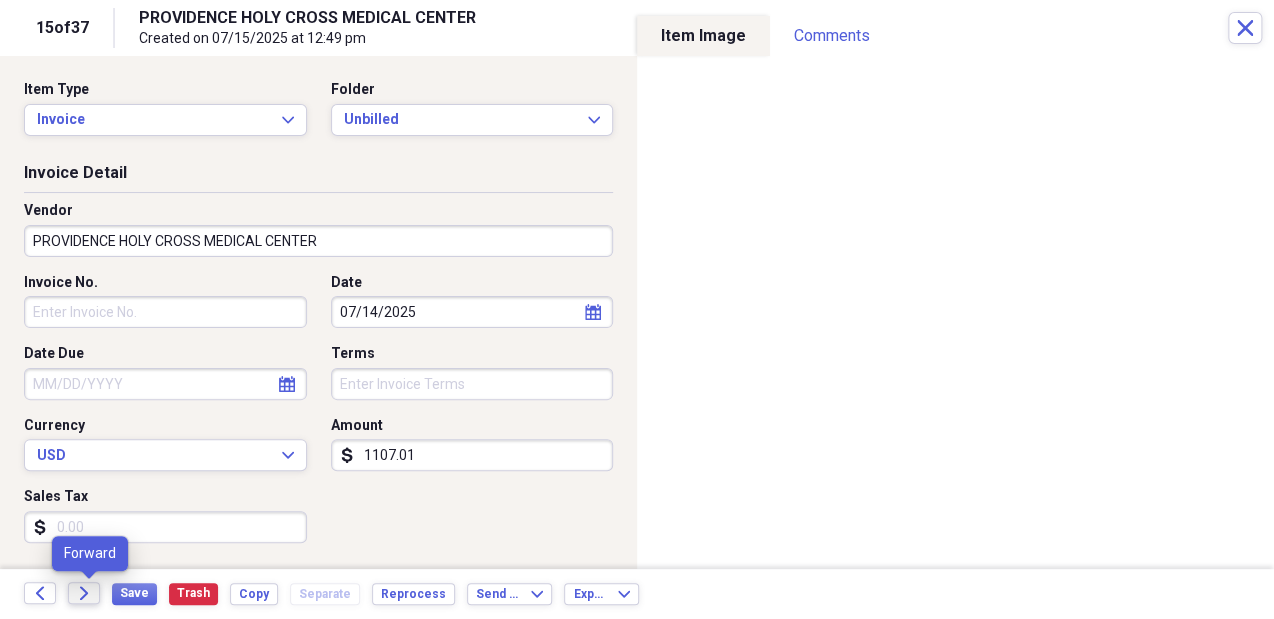 click 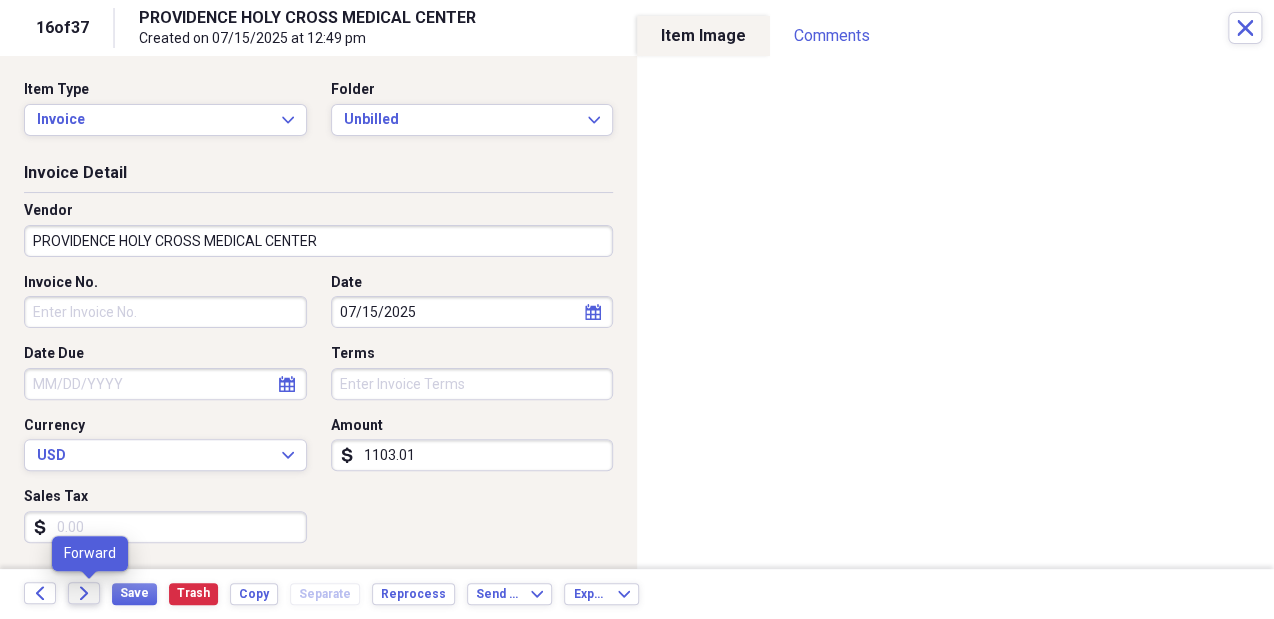 click on "Forward" 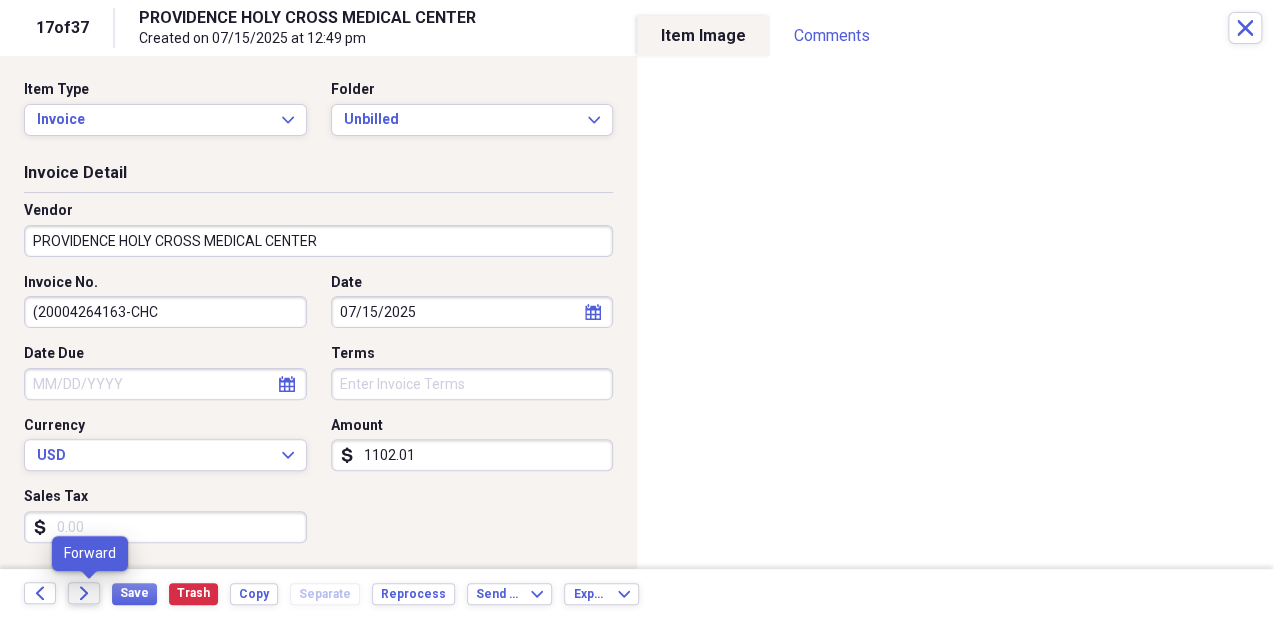 click on "Forward" at bounding box center (84, 593) 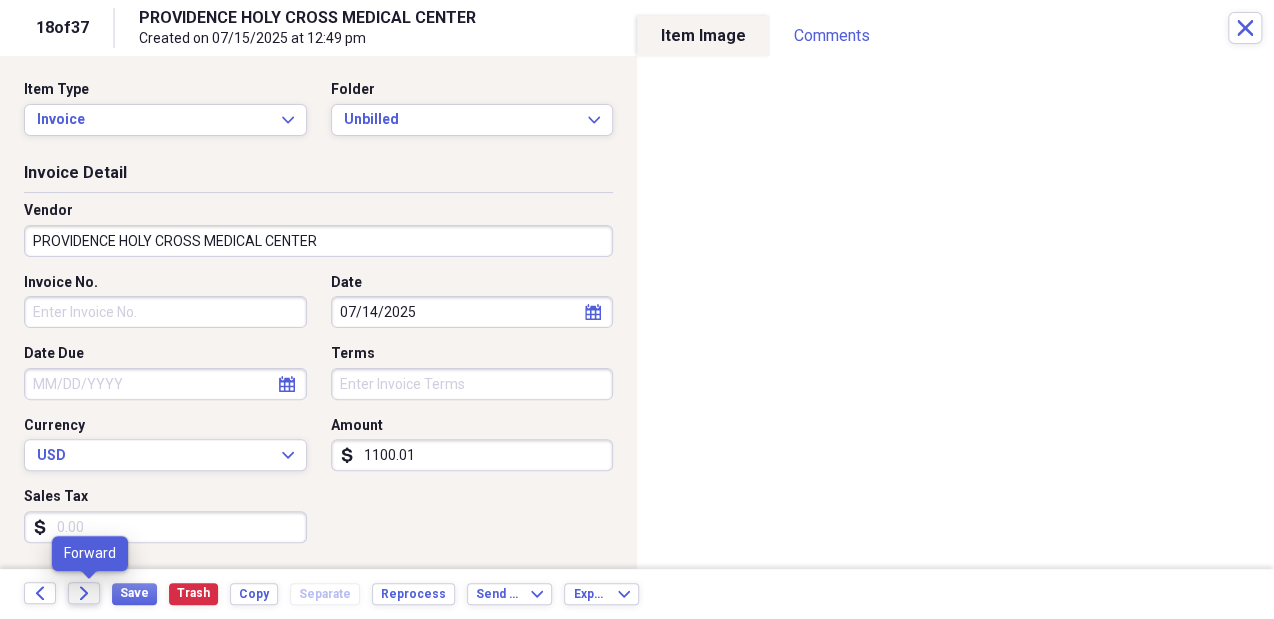 click on "Forward" at bounding box center (84, 593) 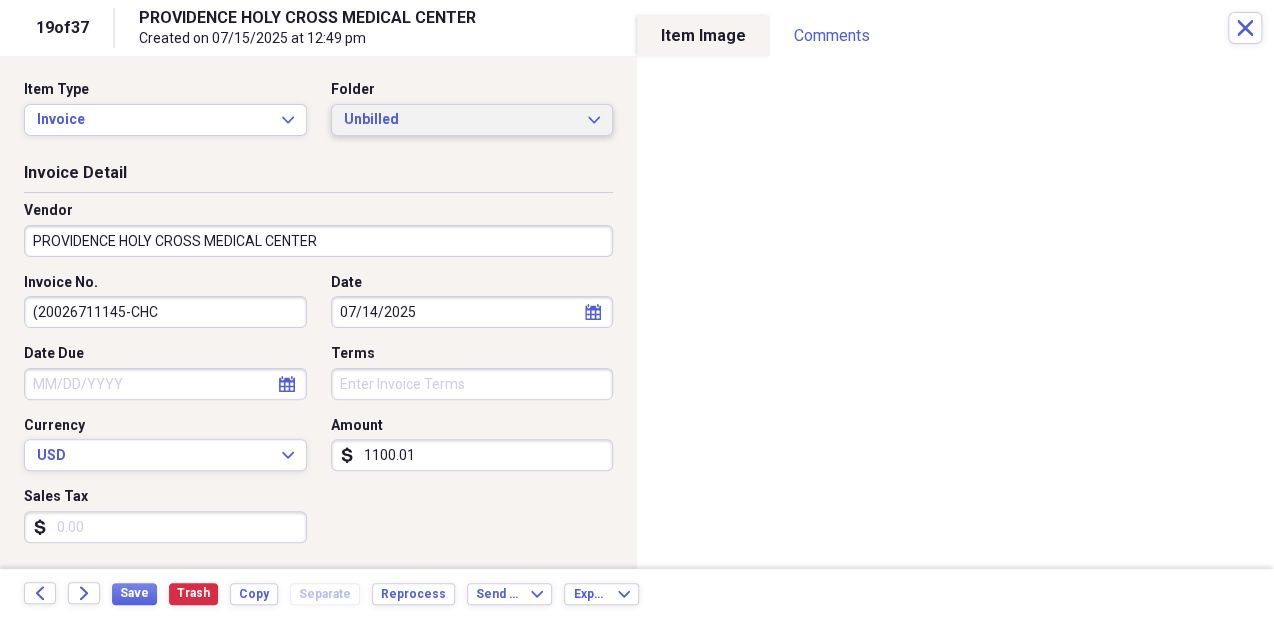 click on "Unbilled" at bounding box center [460, 120] 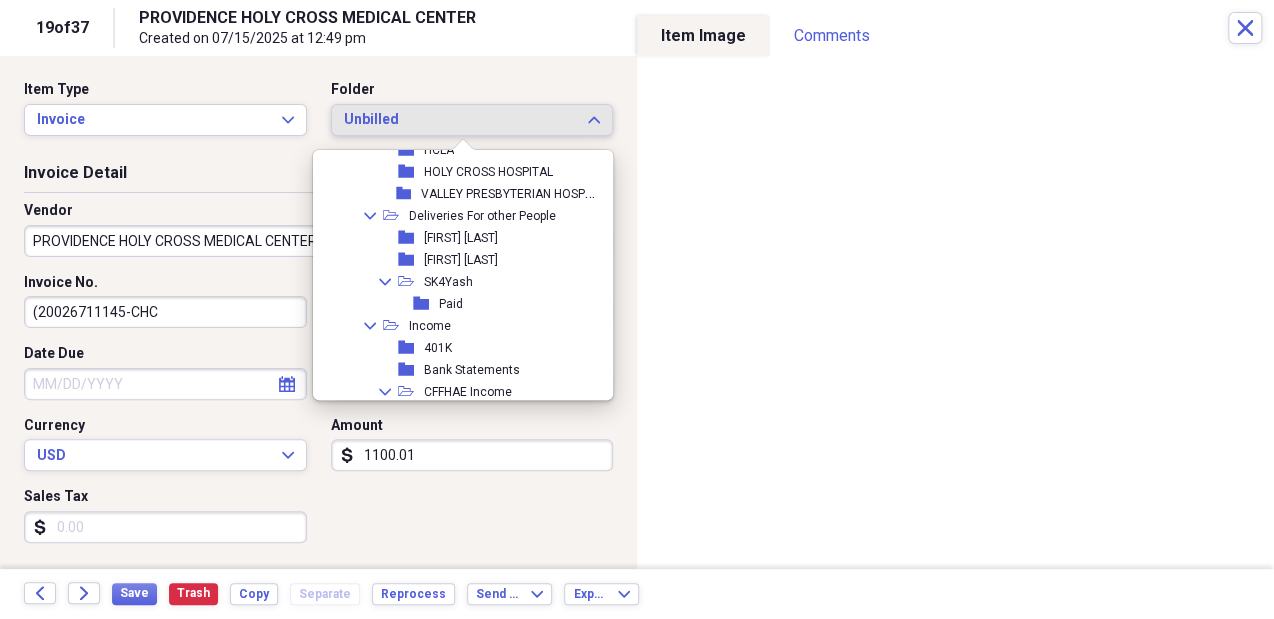scroll, scrollTop: 631, scrollLeft: 0, axis: vertical 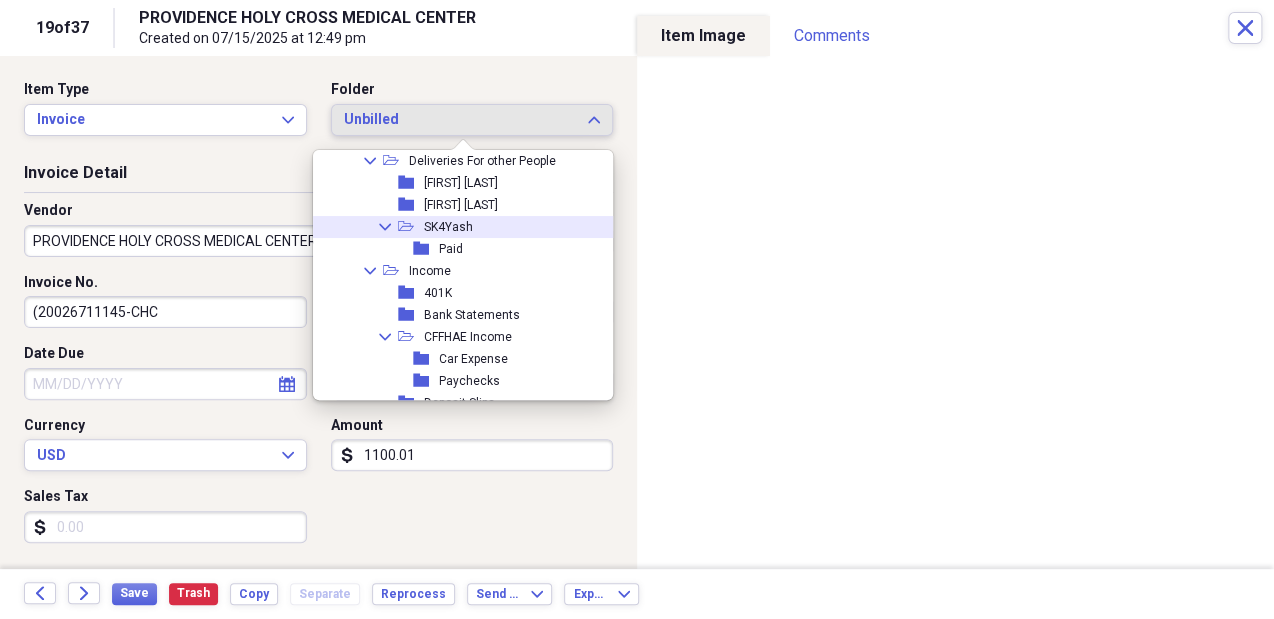 click on "Collapse open-folder SK4Yash" at bounding box center [458, 227] 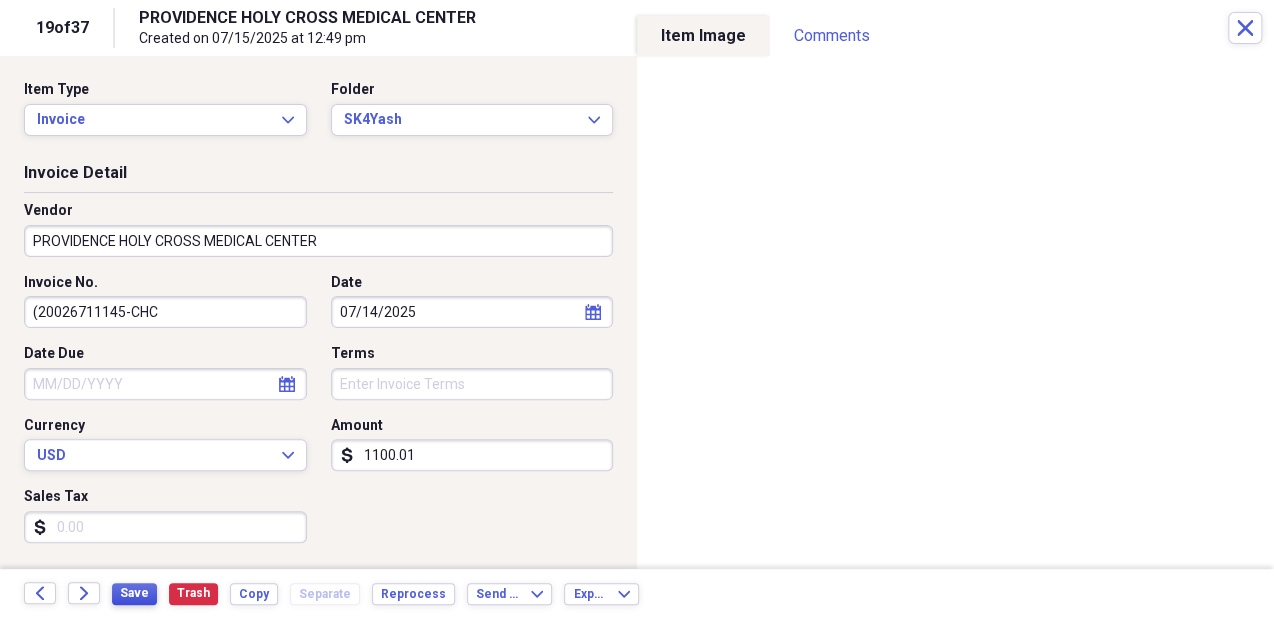 click on "Save" at bounding box center (134, 593) 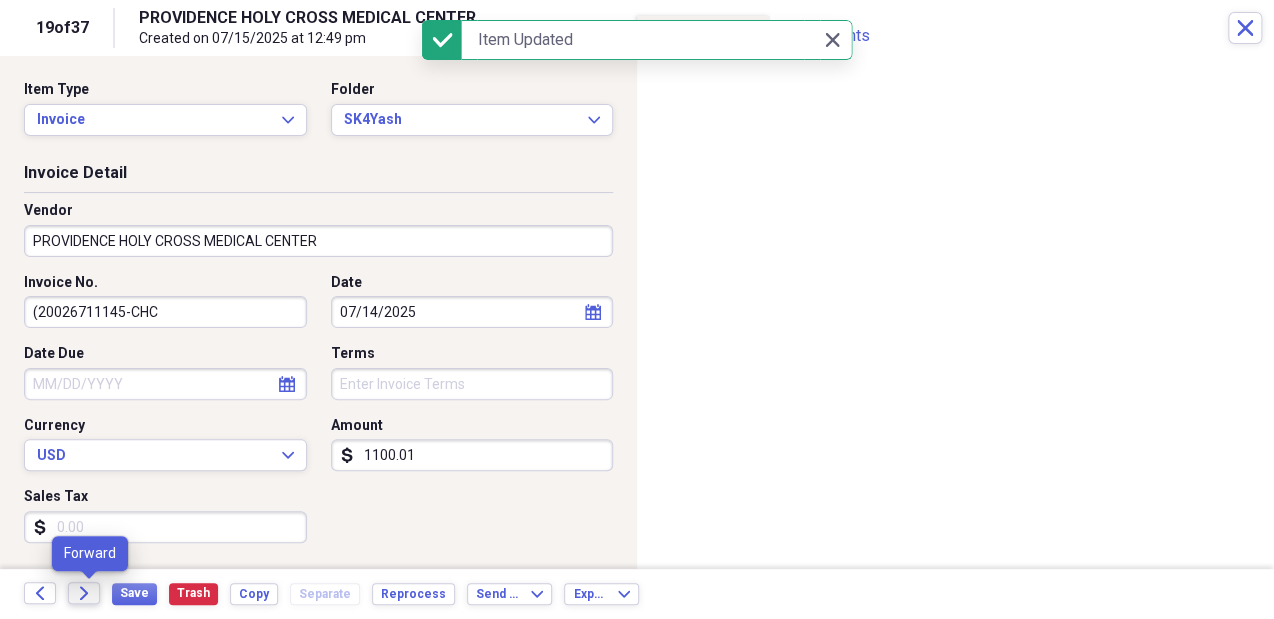 click on "Forward" 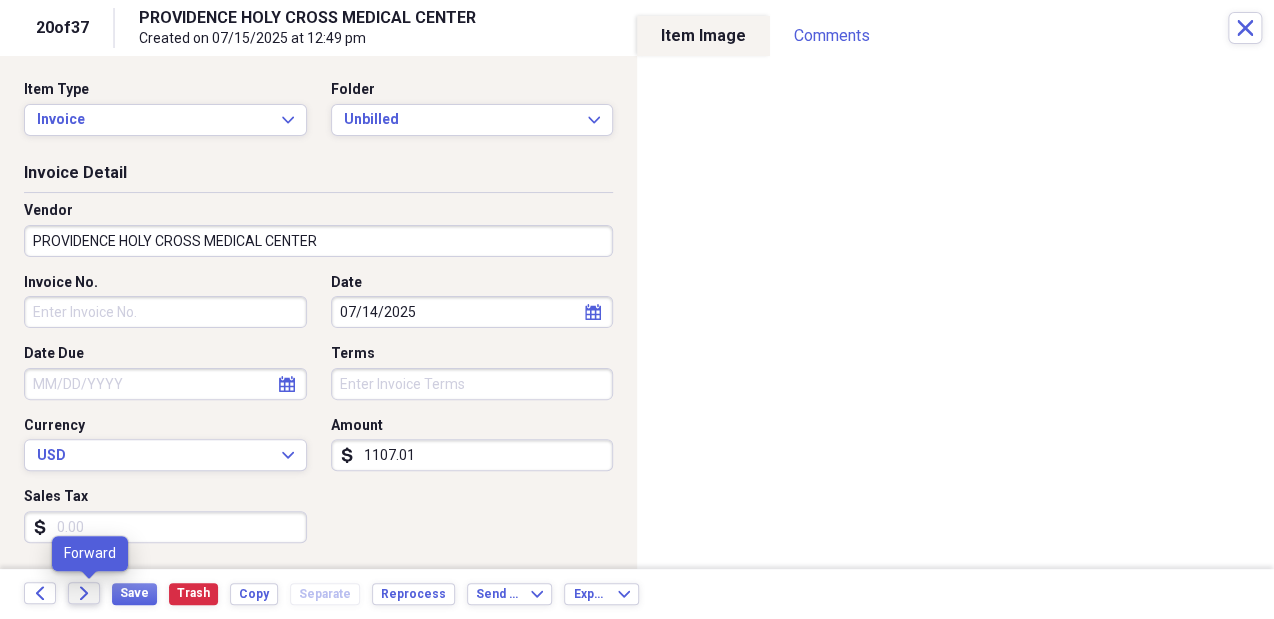 click on "Forward" at bounding box center (84, 593) 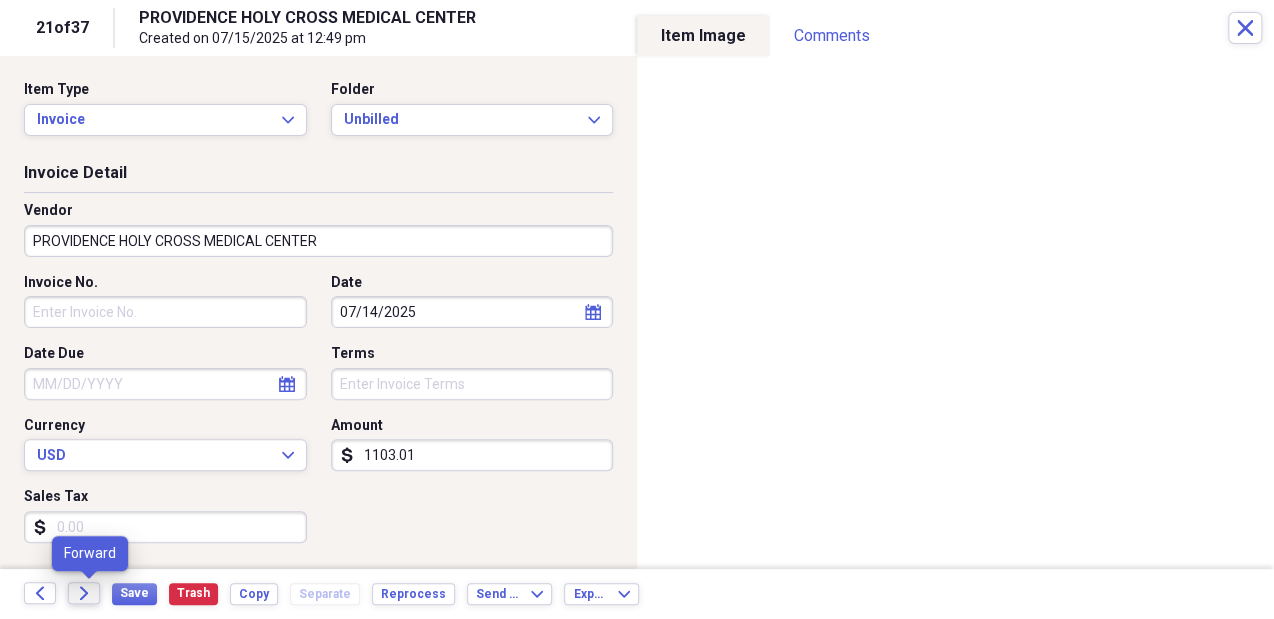 click on "Forward" 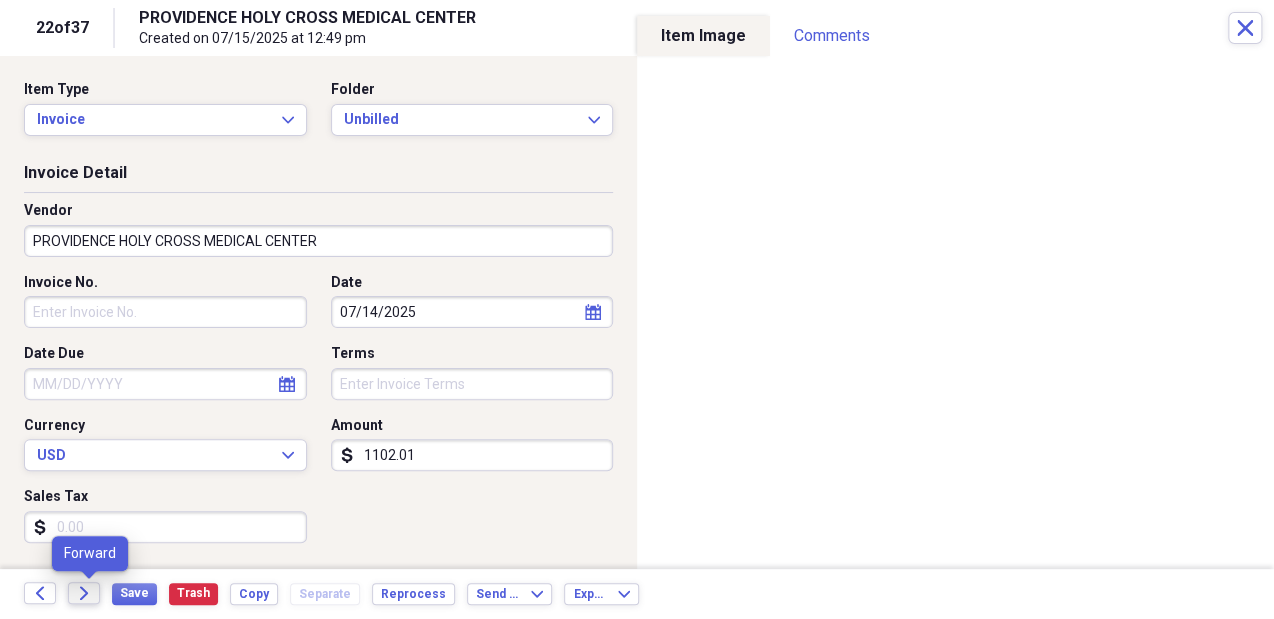 click on "Forward" 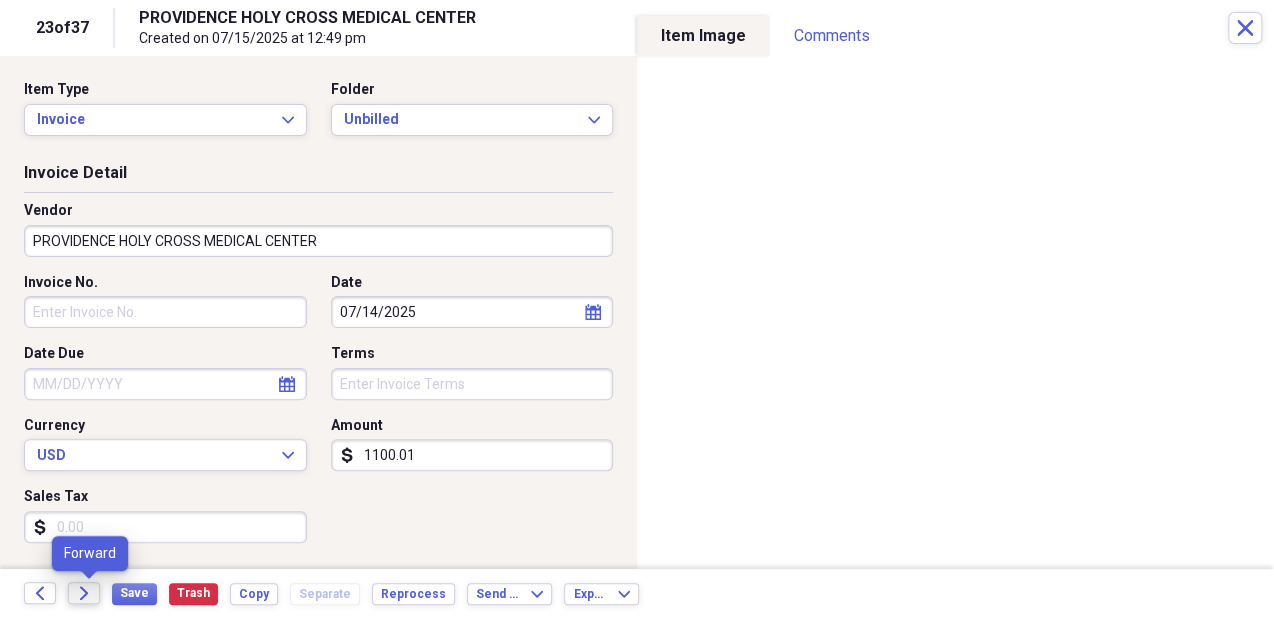 click 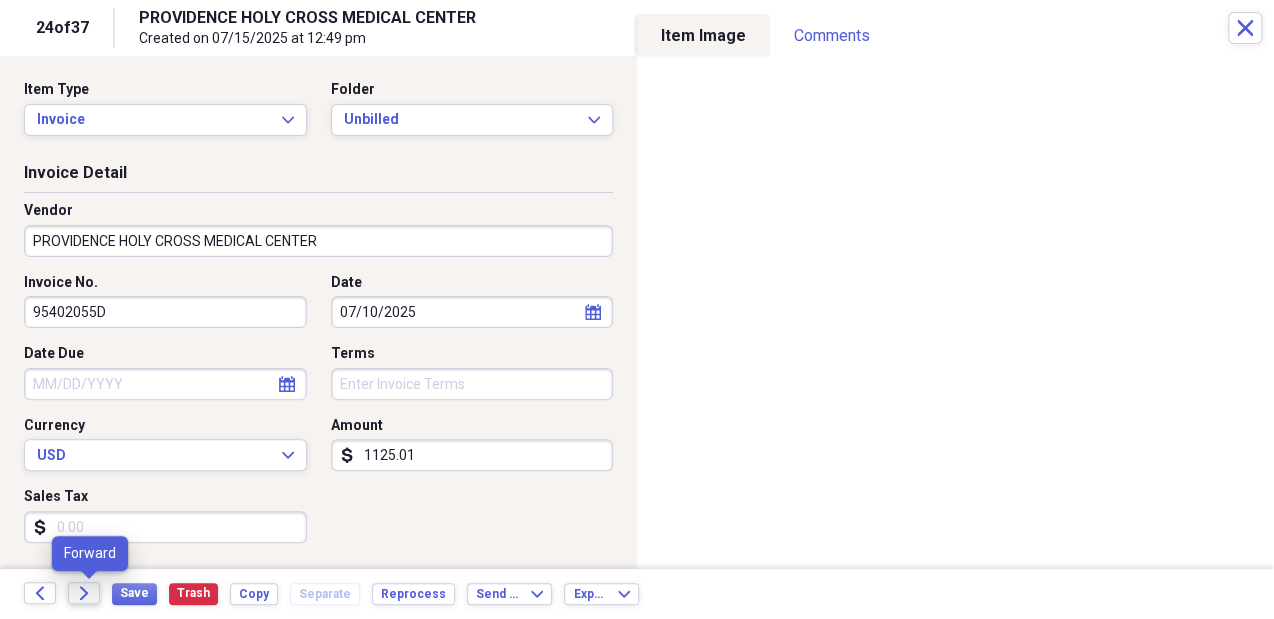 click on "Forward" 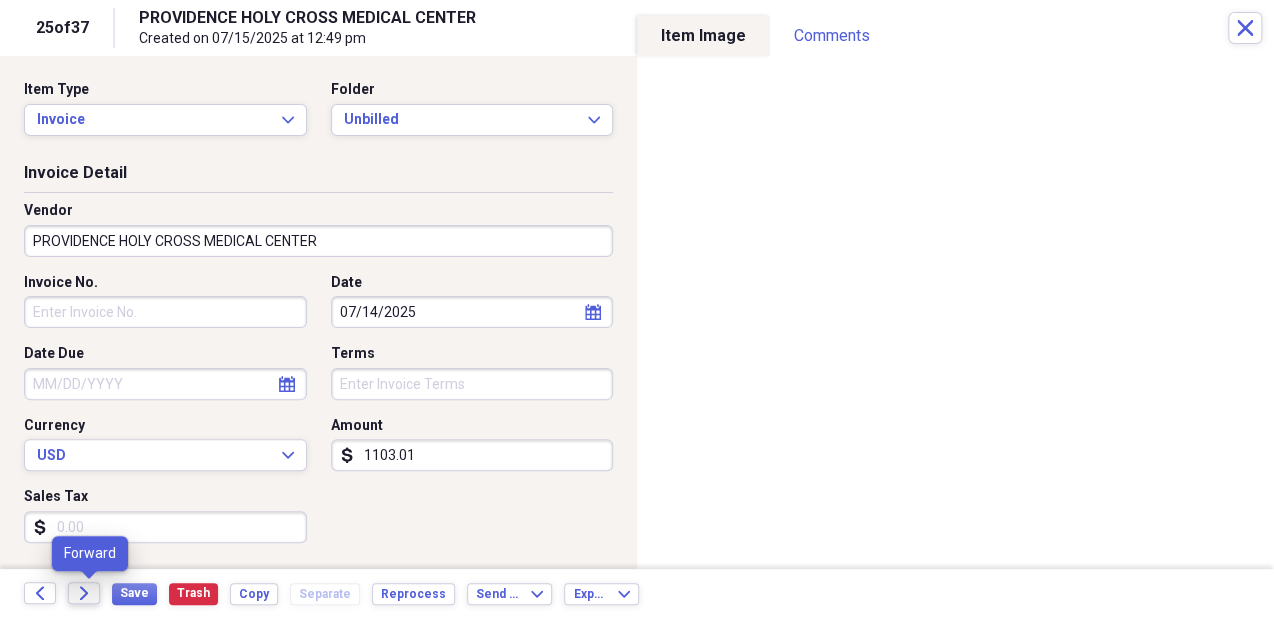 click on "Forward" 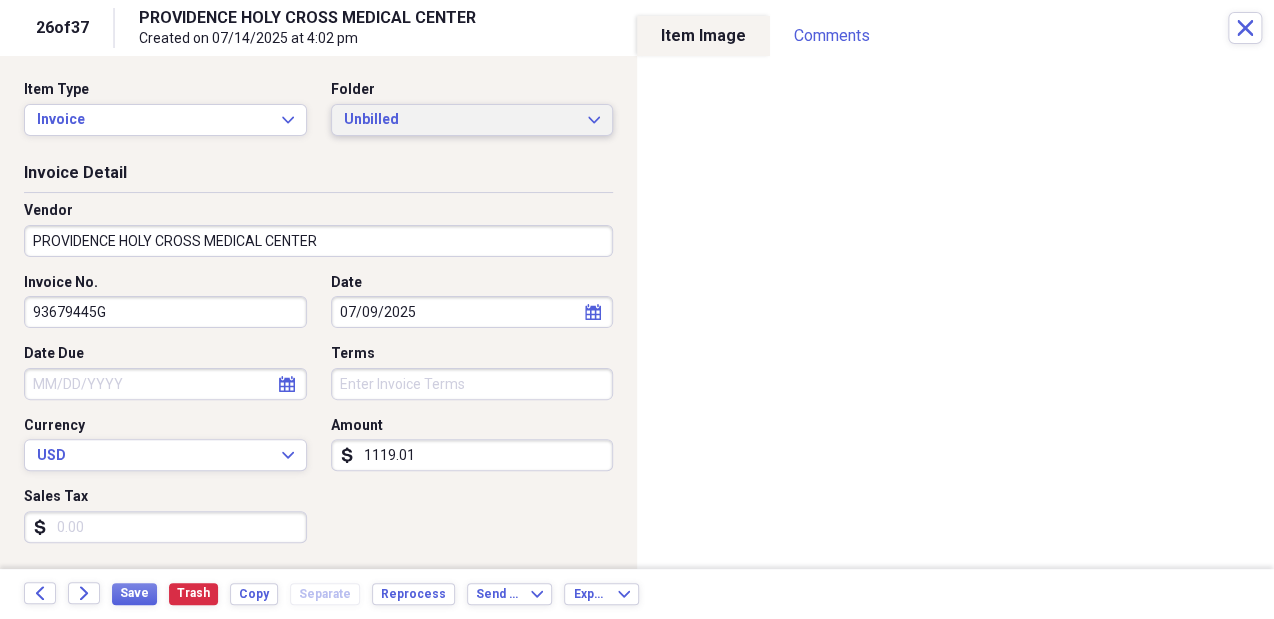 click on "Unbilled" at bounding box center (460, 120) 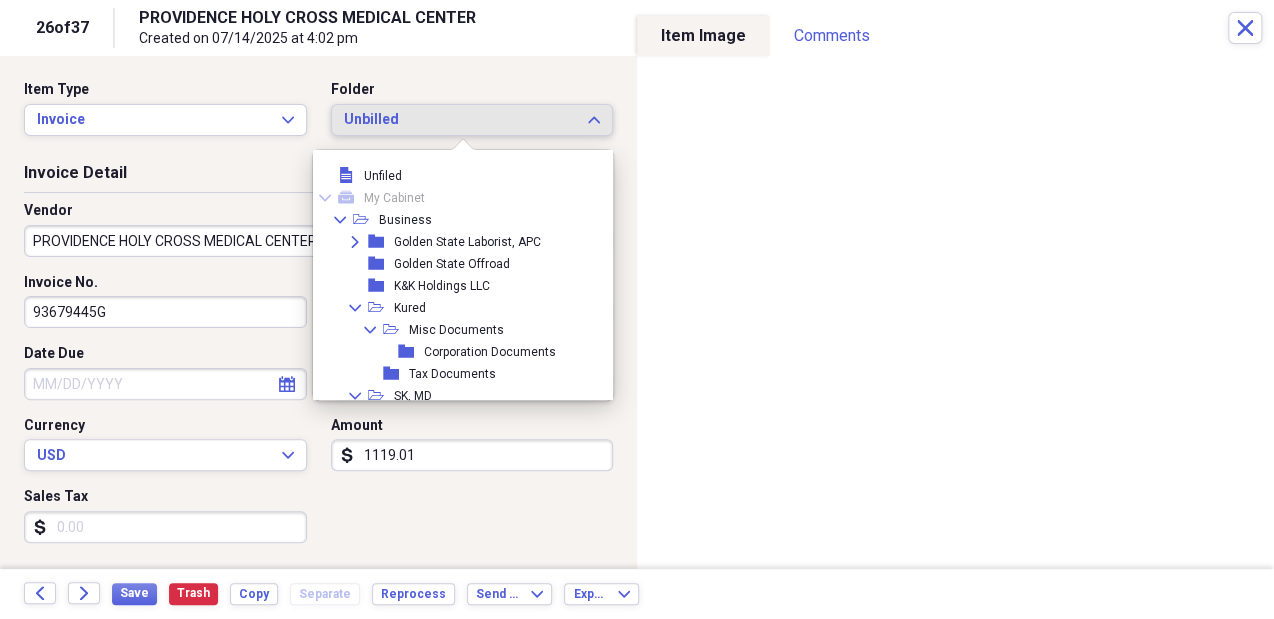 scroll, scrollTop: 215, scrollLeft: 0, axis: vertical 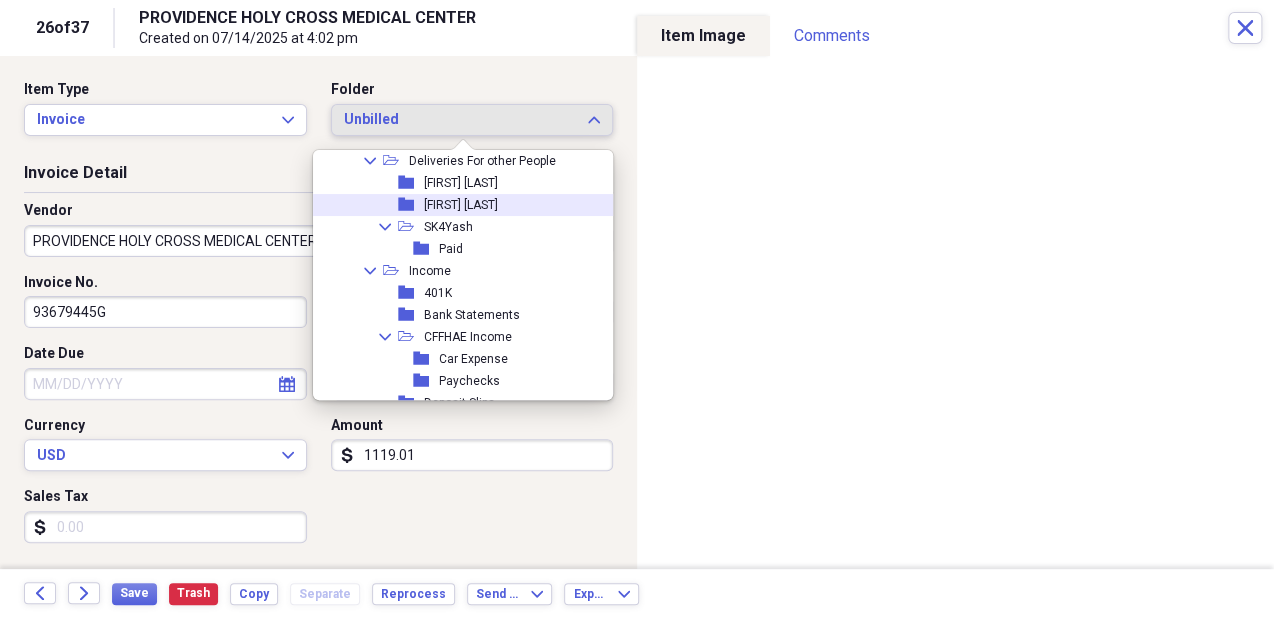 click on "[FIRST] [LAST]" at bounding box center (461, 205) 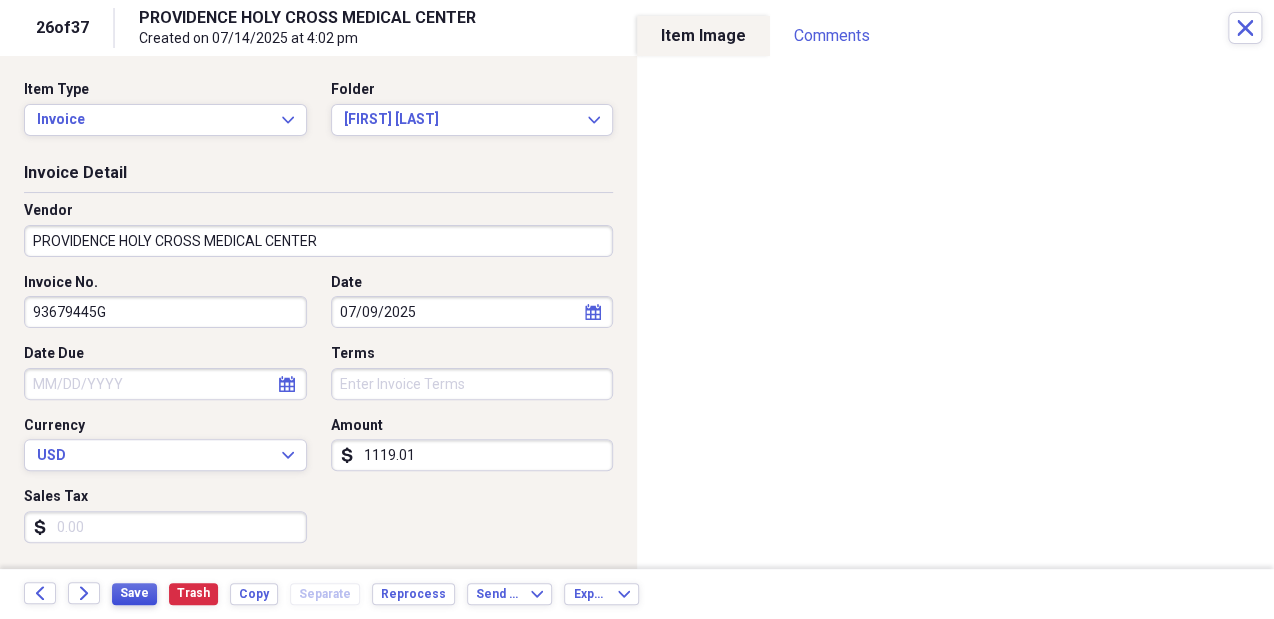 click on "Save" at bounding box center (134, 594) 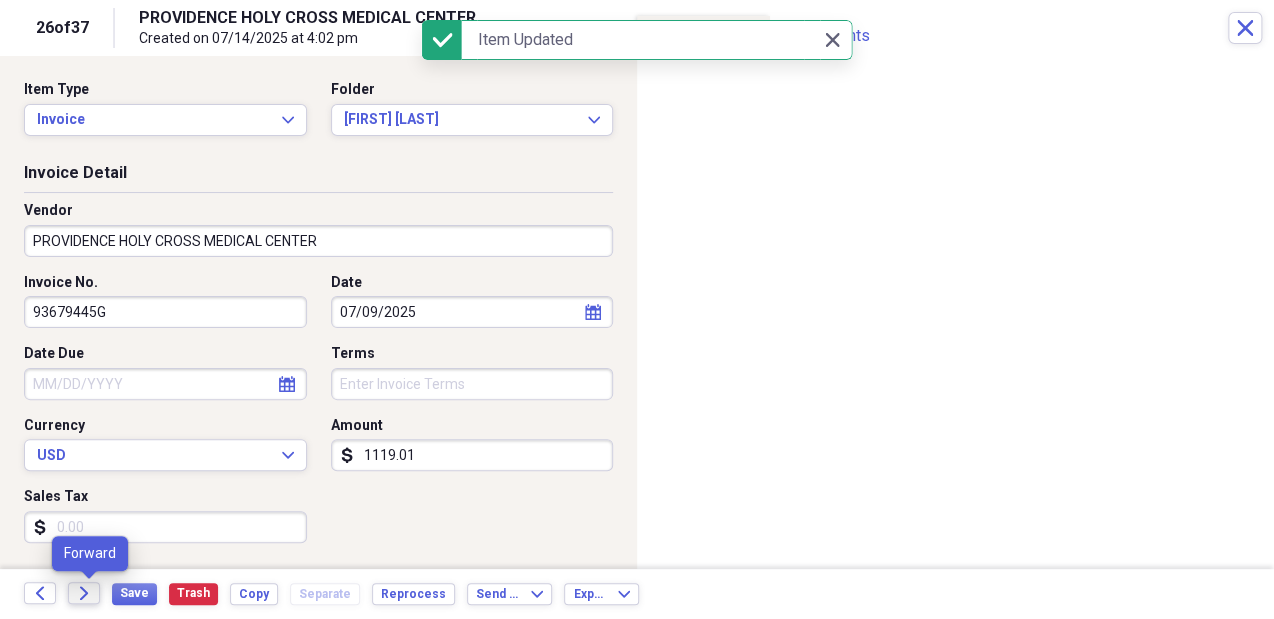 click on "Forward" 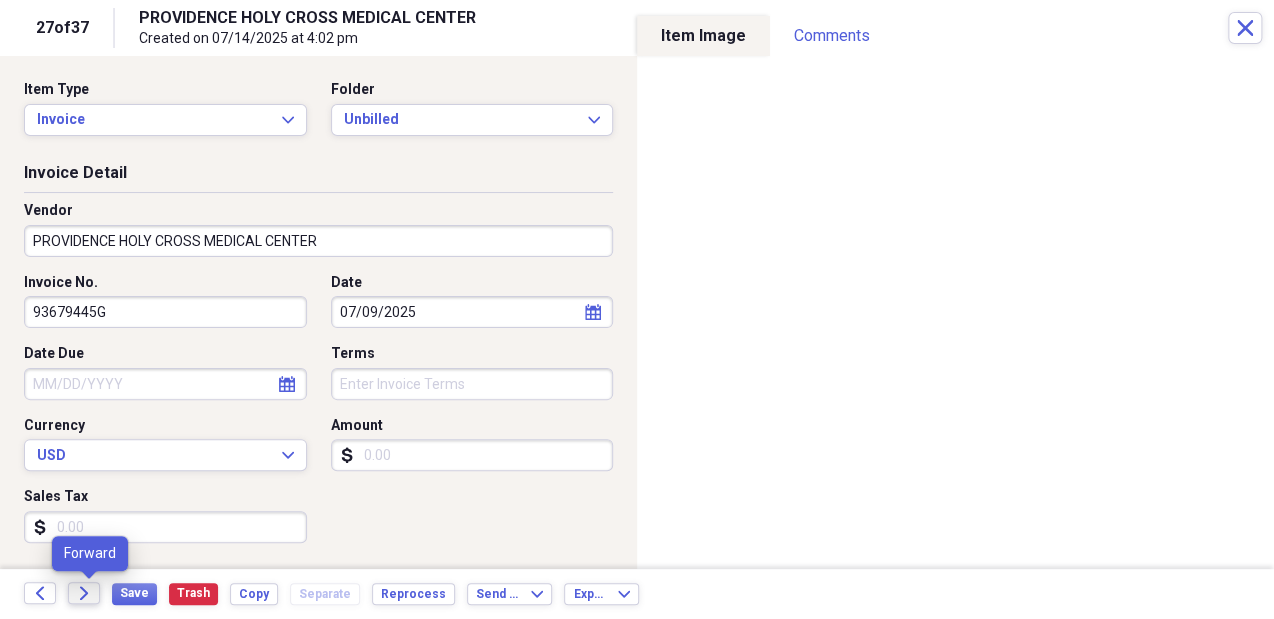 click on "Forward" 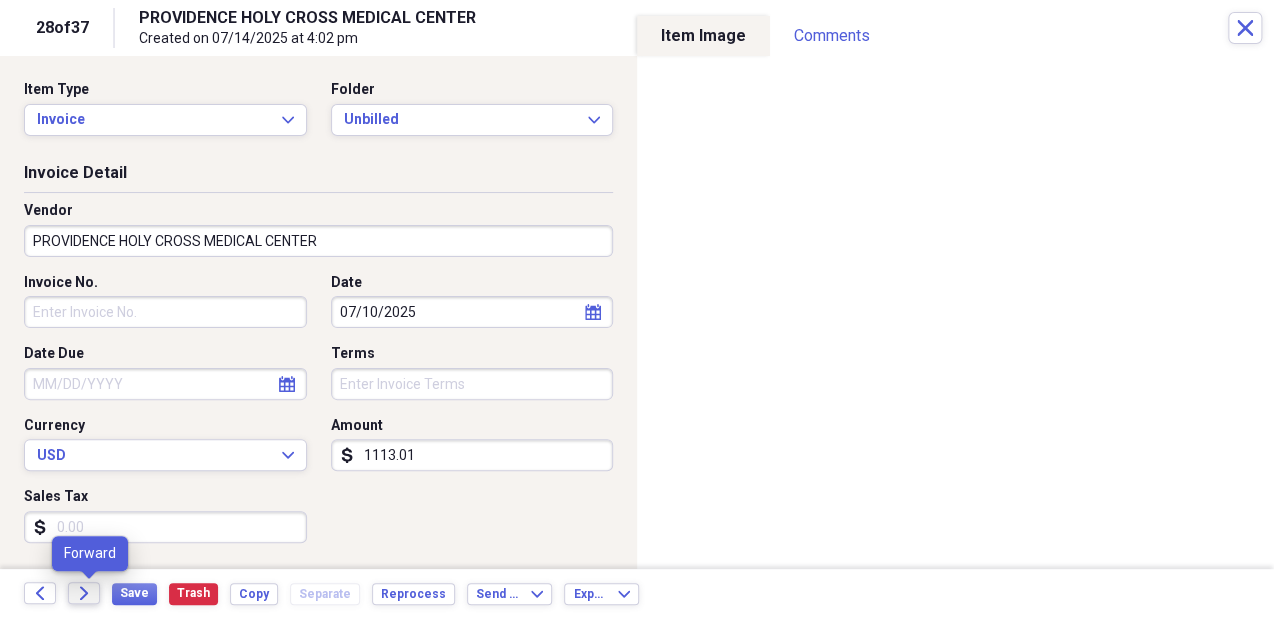 click on "Forward" 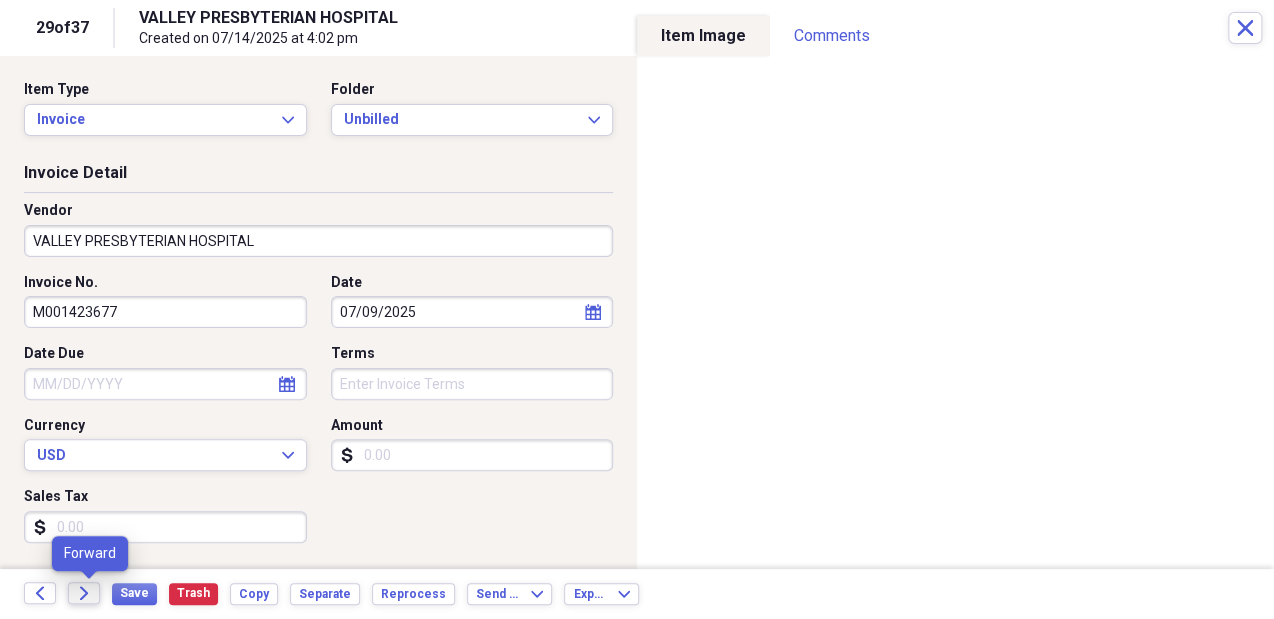 click on "Forward" 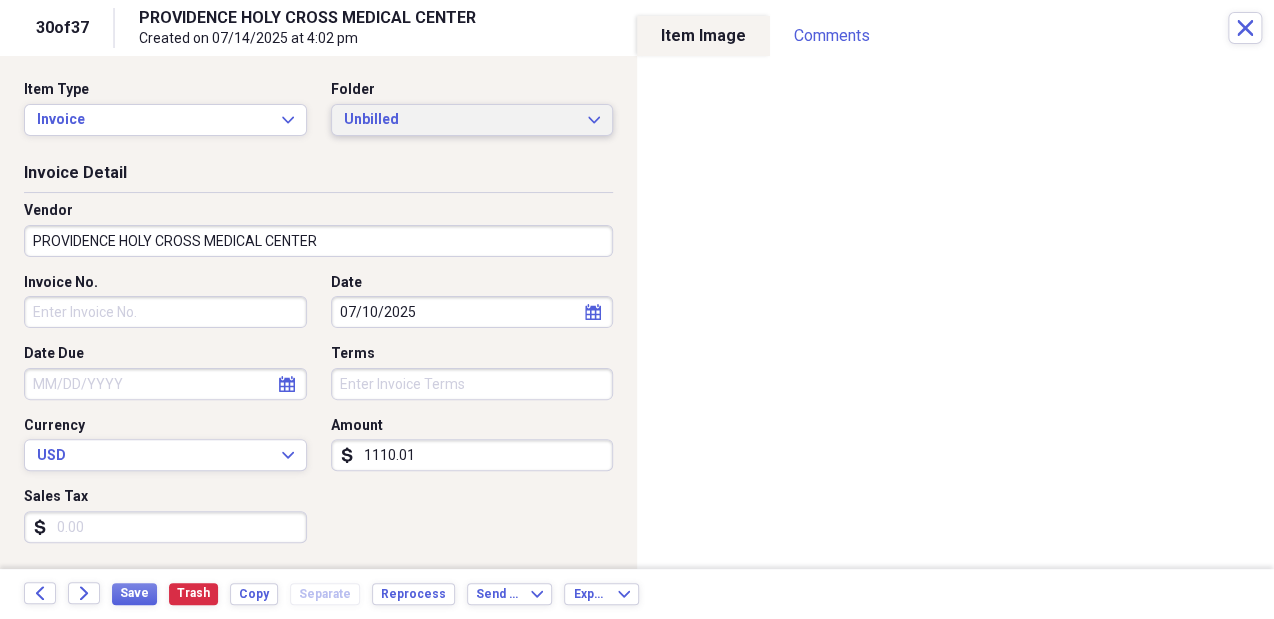 click on "Unbilled" at bounding box center (460, 120) 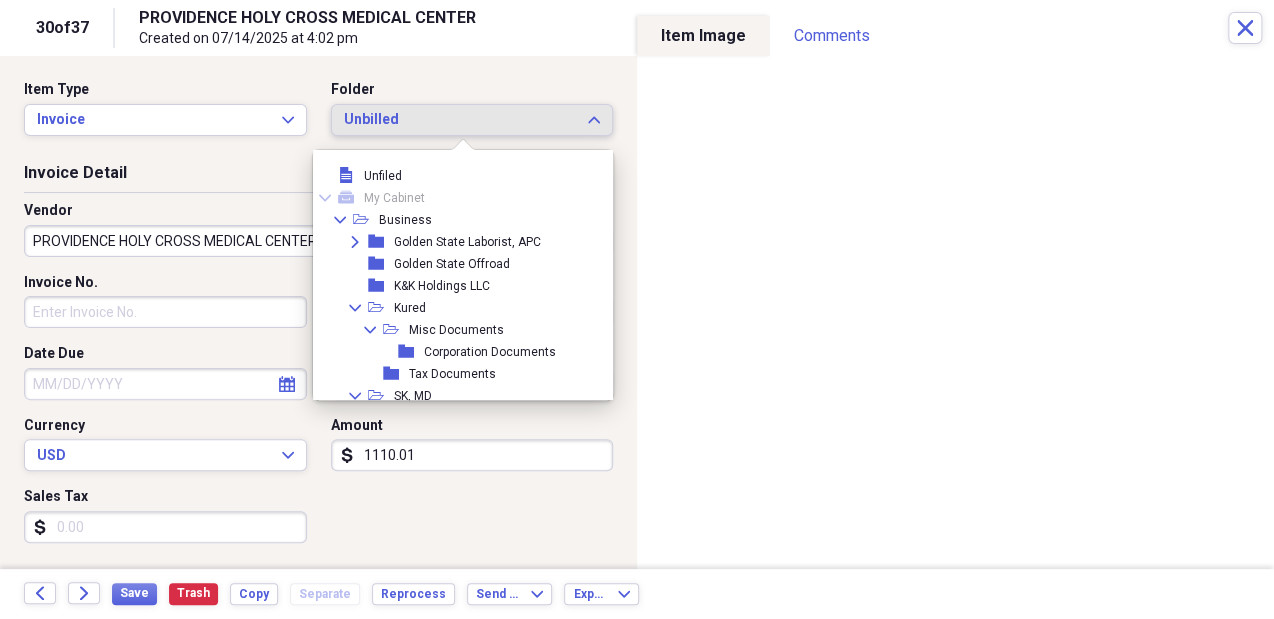 scroll, scrollTop: 215, scrollLeft: 0, axis: vertical 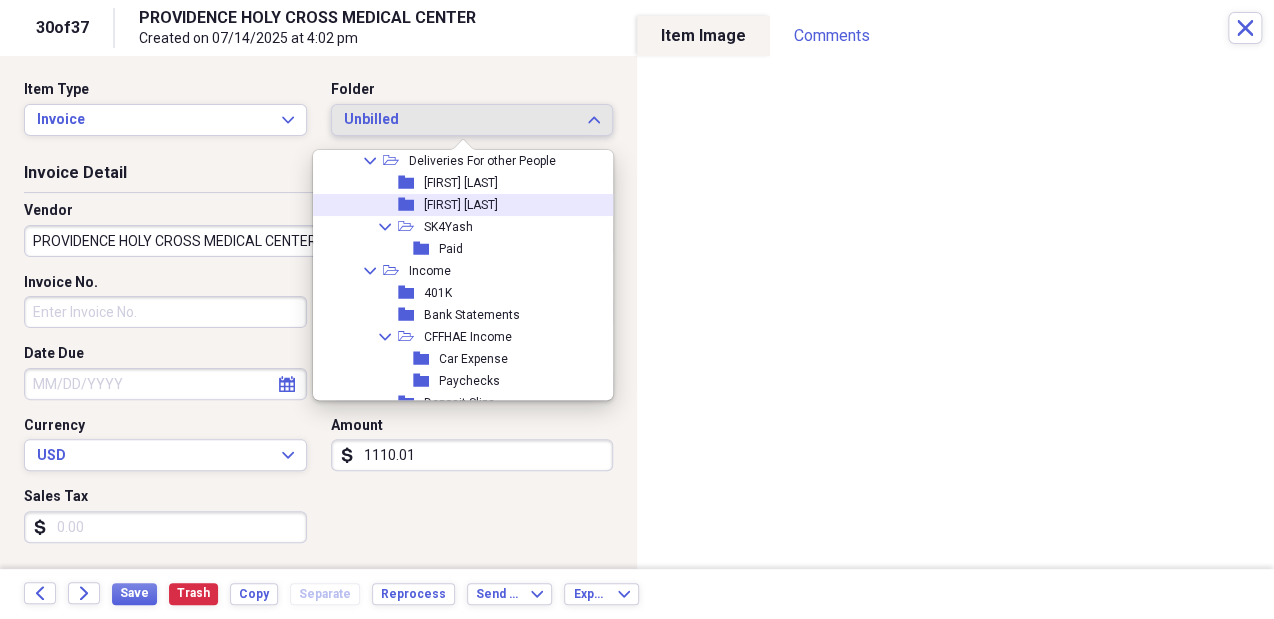 click on "folder Carlos Rodriguez" at bounding box center [458, 205] 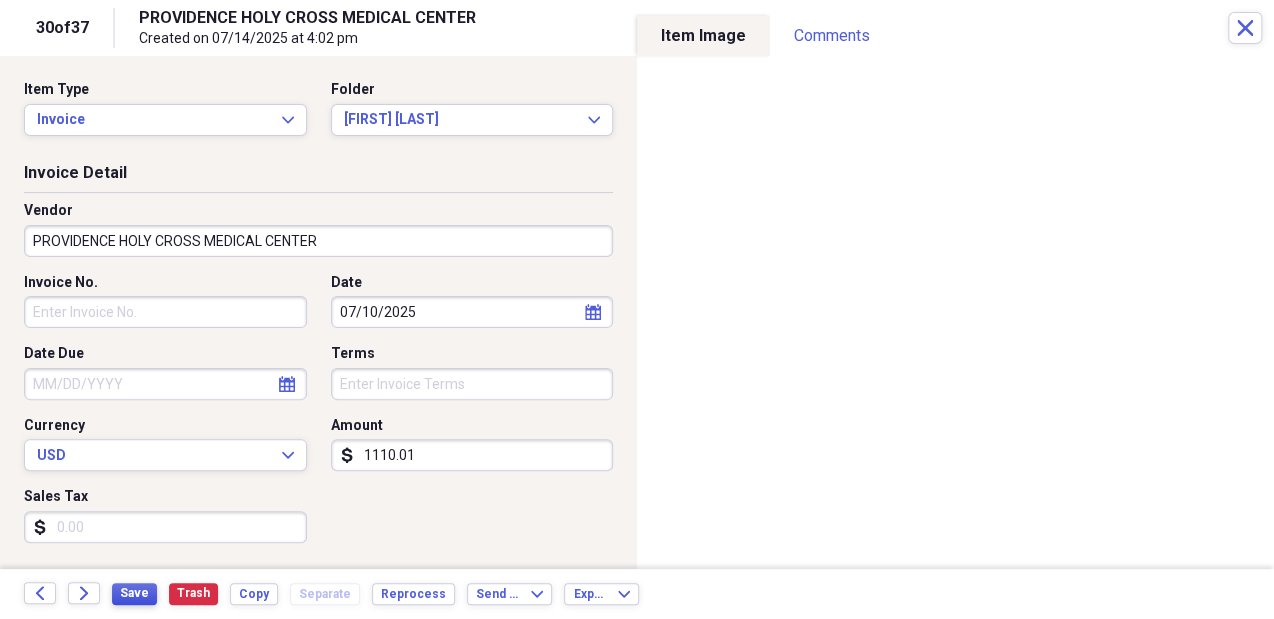 click on "Save" at bounding box center (134, 593) 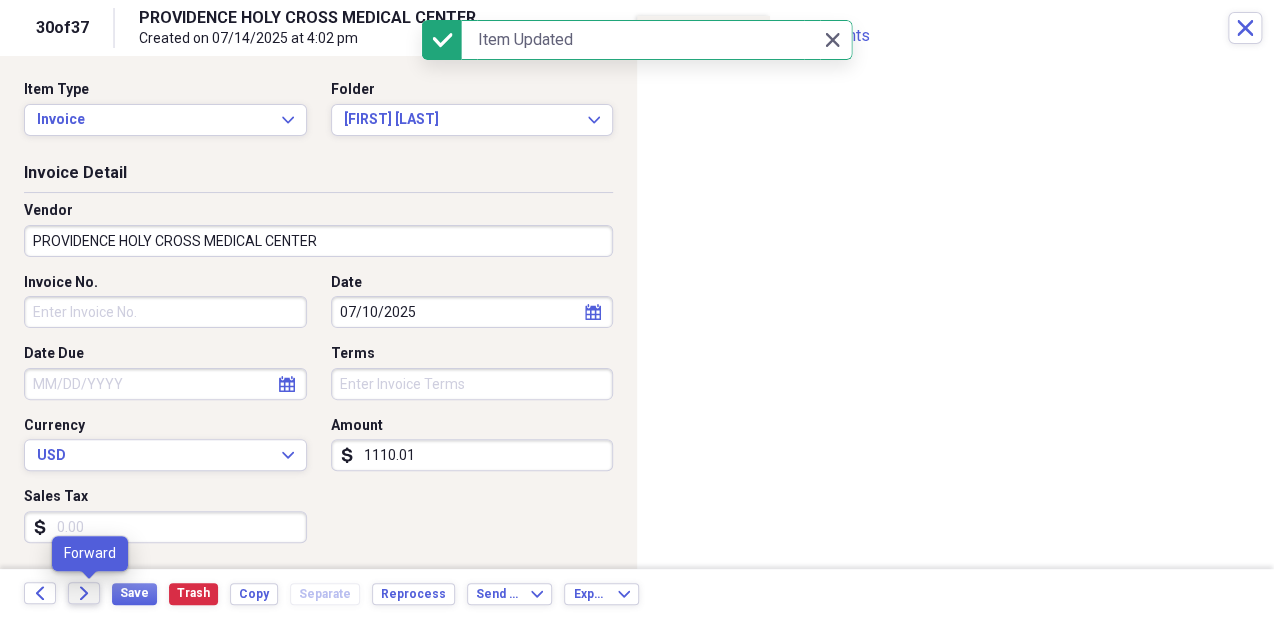 click 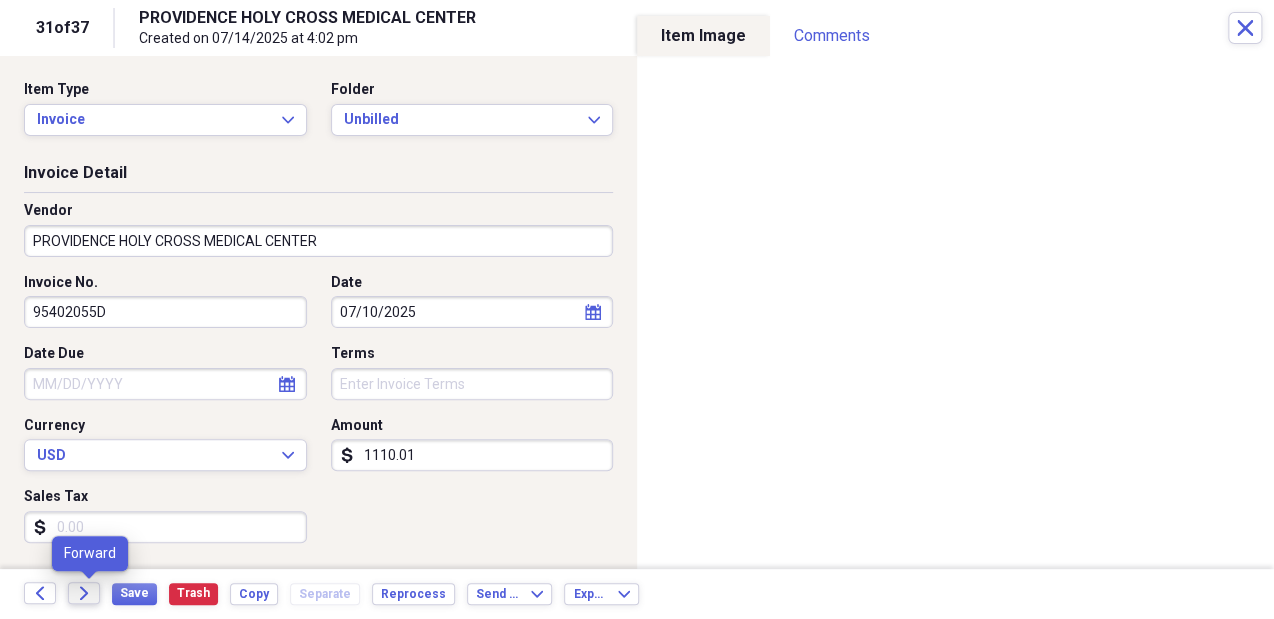 click on "Forward" 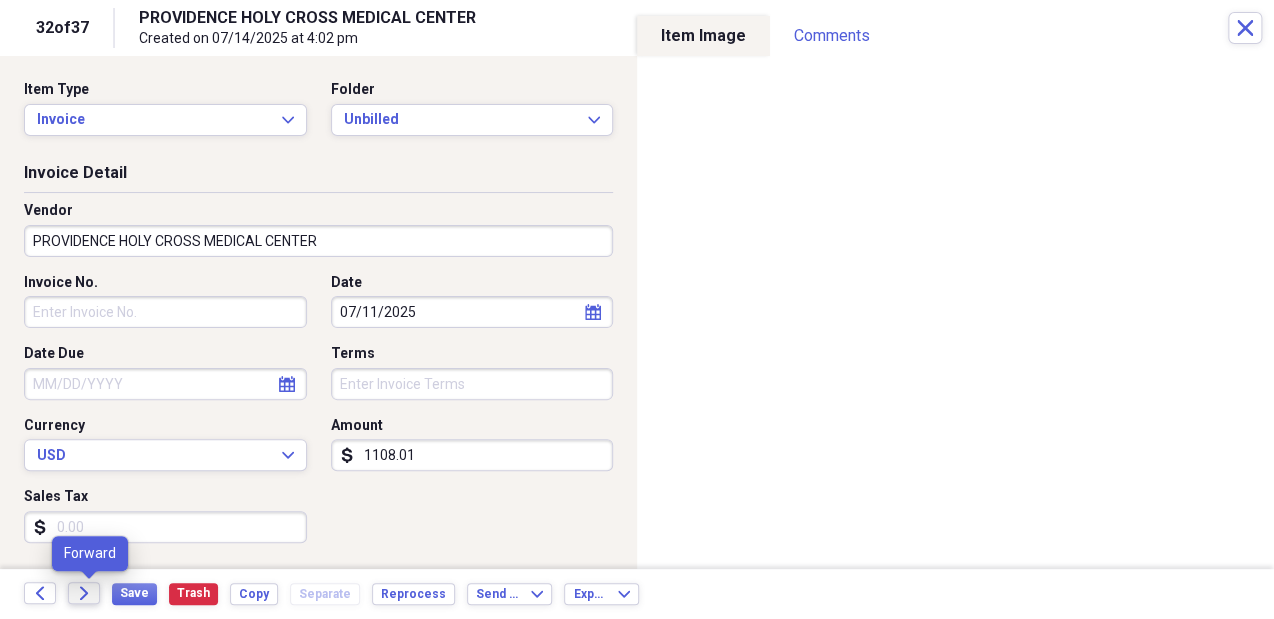click 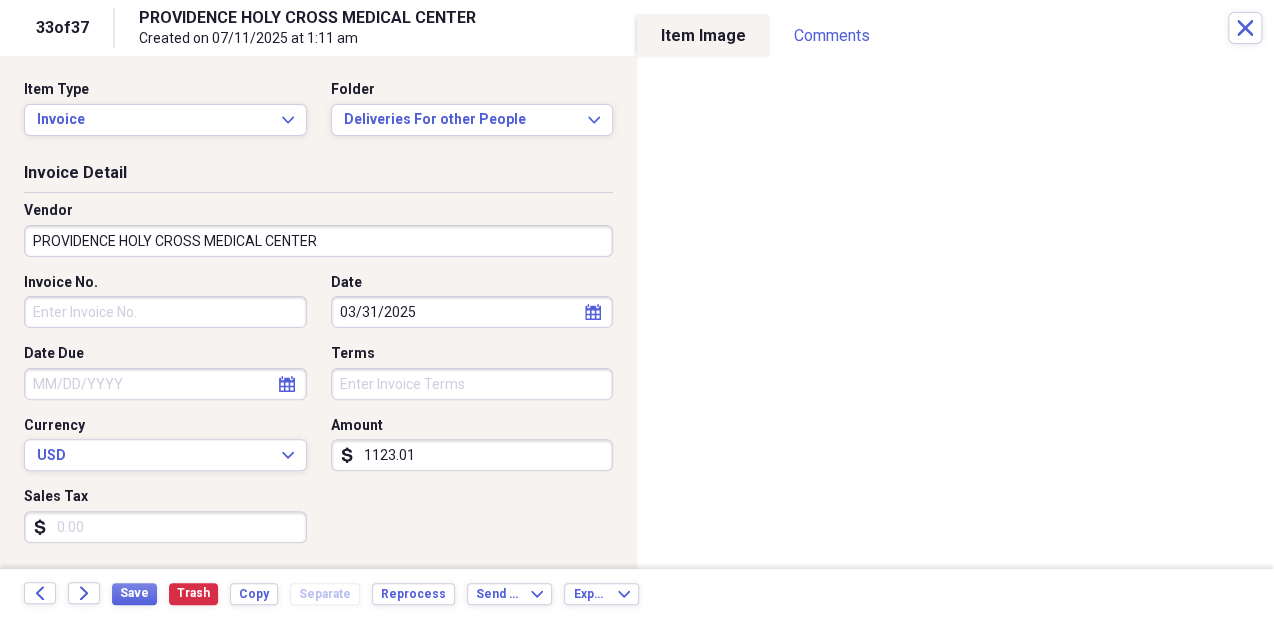 click on "Back Forward" at bounding box center [68, 594] 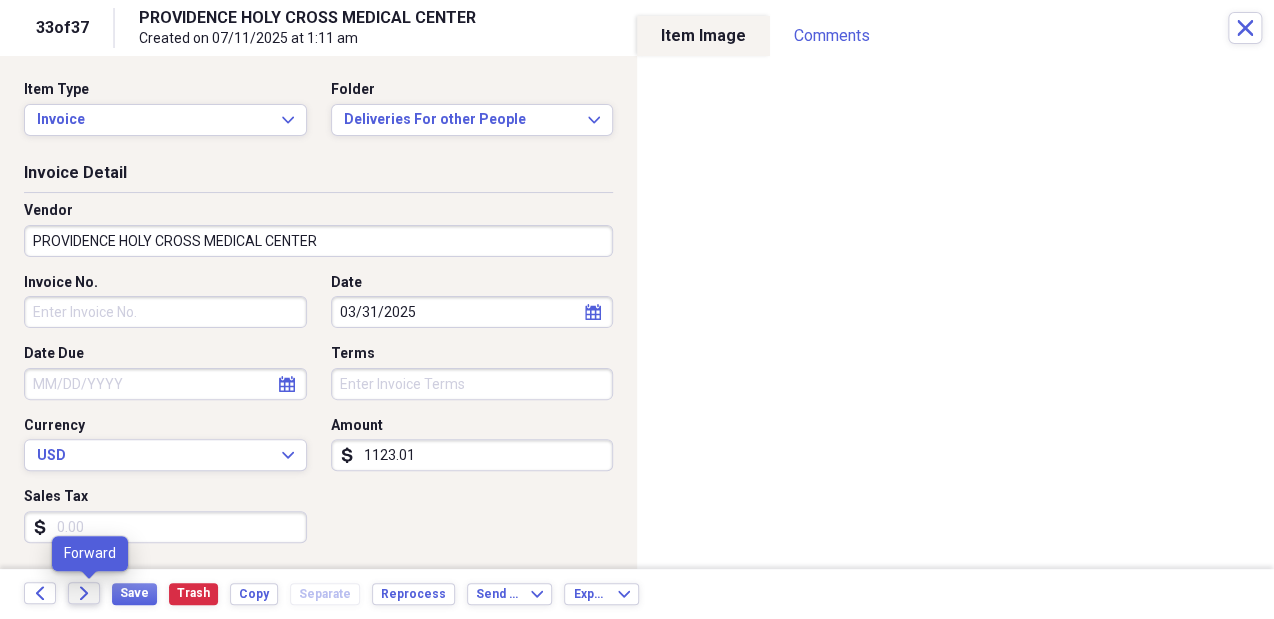 click 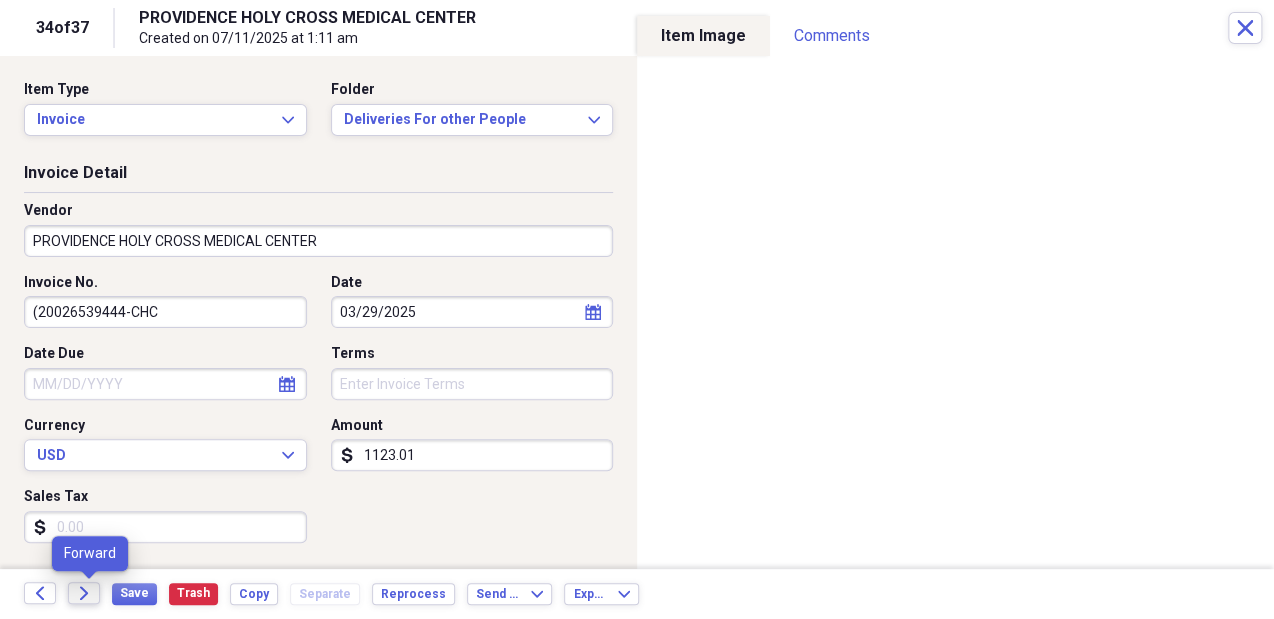 click on "Forward" 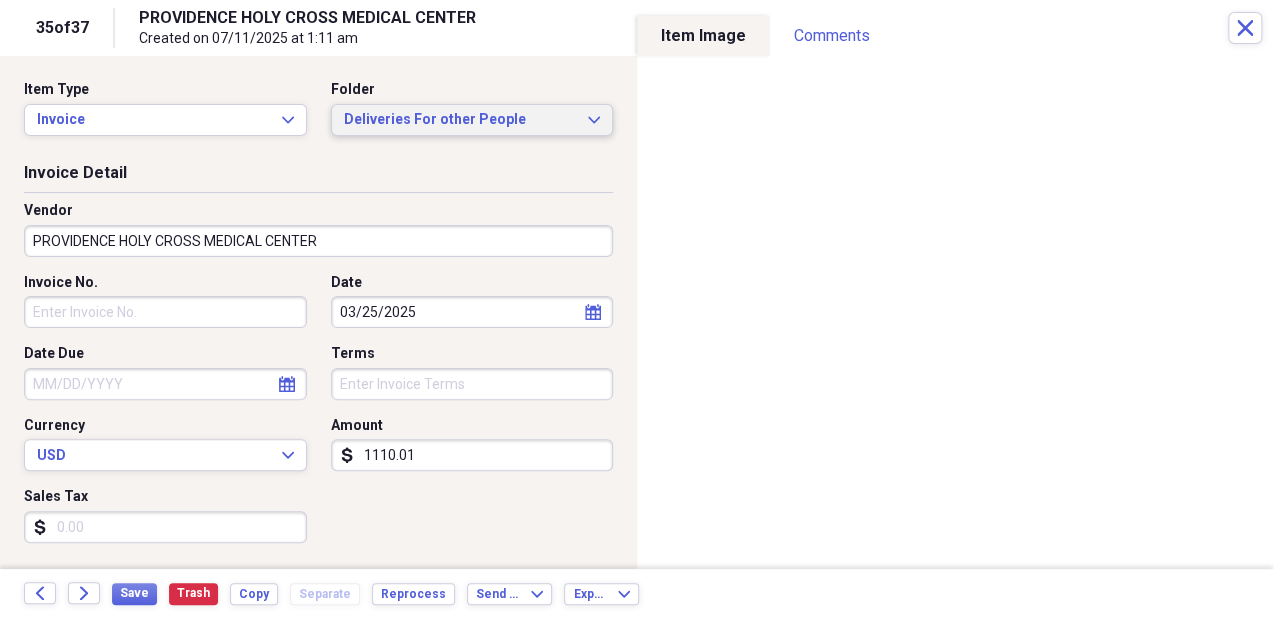 drag, startPoint x: 560, startPoint y: 120, endPoint x: 485, endPoint y: 112, distance: 75.42546 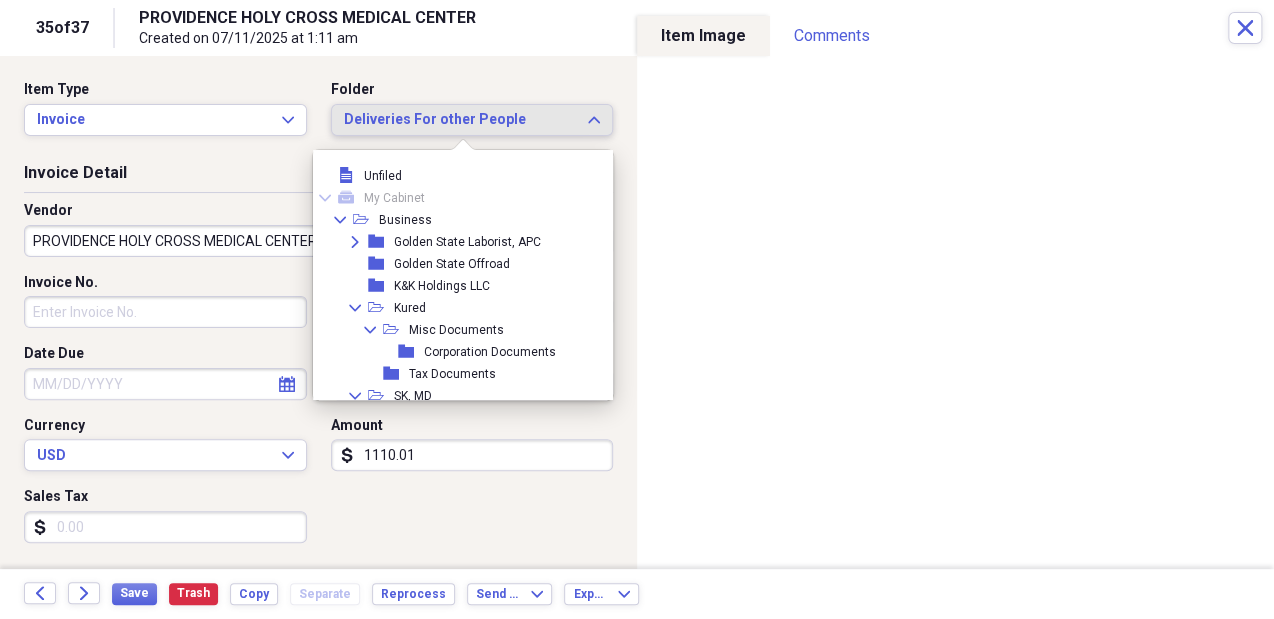 scroll, scrollTop: 523, scrollLeft: 0, axis: vertical 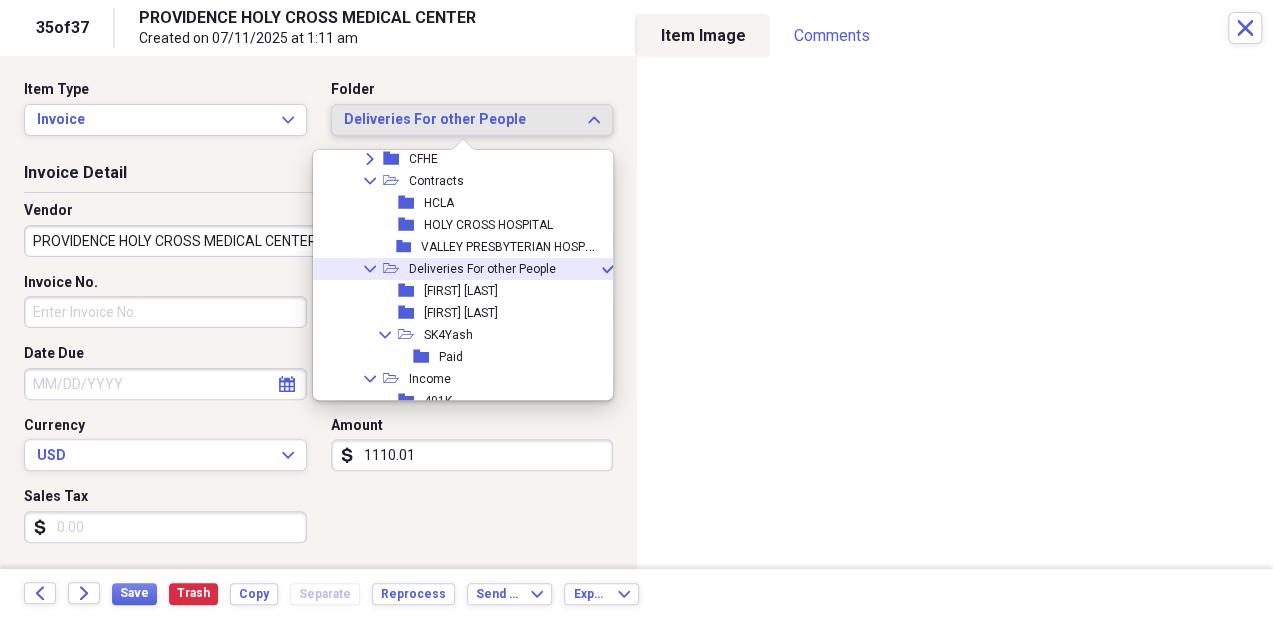 drag, startPoint x: 485, startPoint y: 112, endPoint x: 603, endPoint y: 311, distance: 231.3547 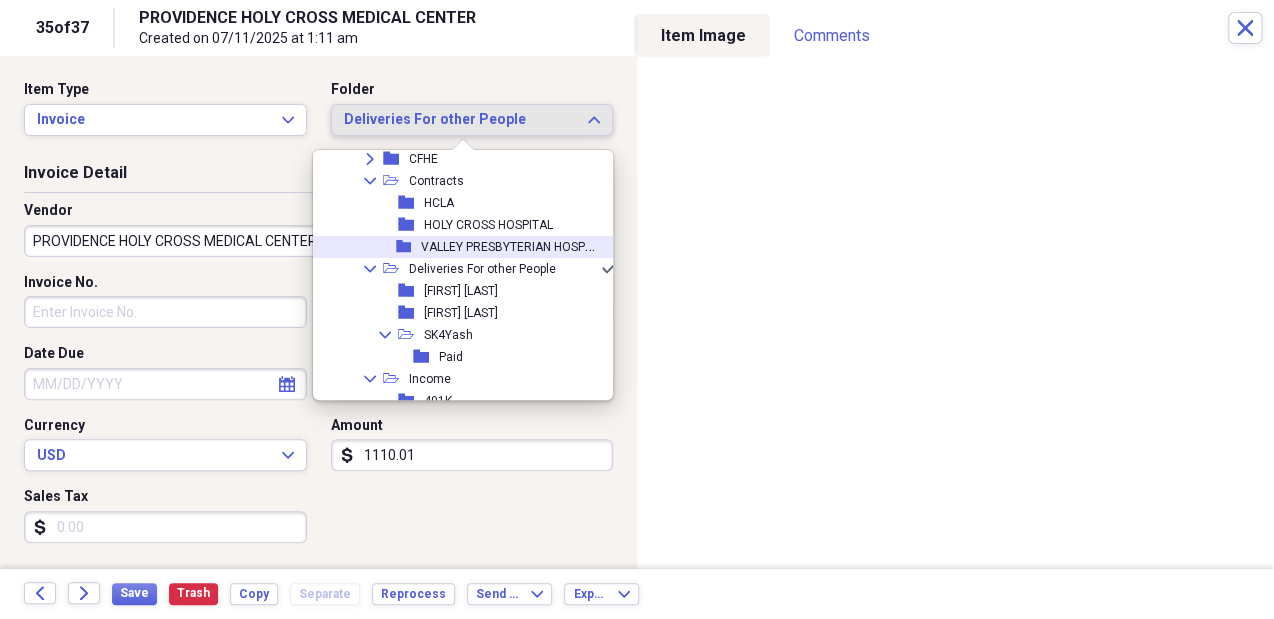 scroll, scrollTop: 315, scrollLeft: 0, axis: vertical 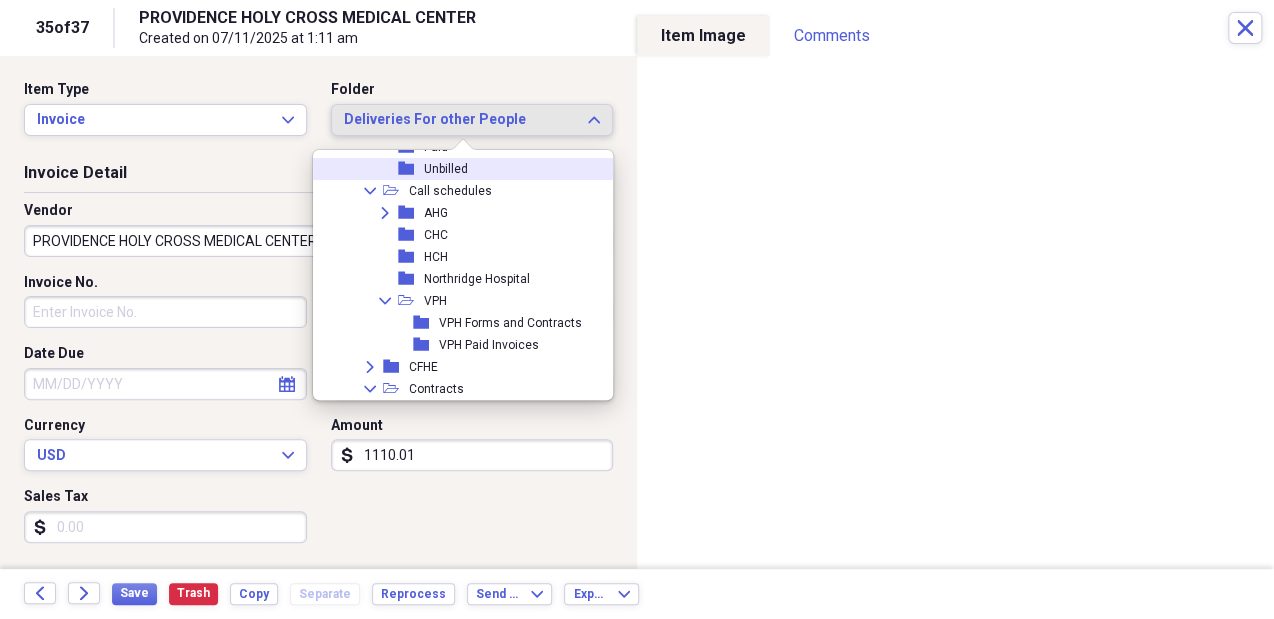 click on "folder Unbilled" at bounding box center (458, 169) 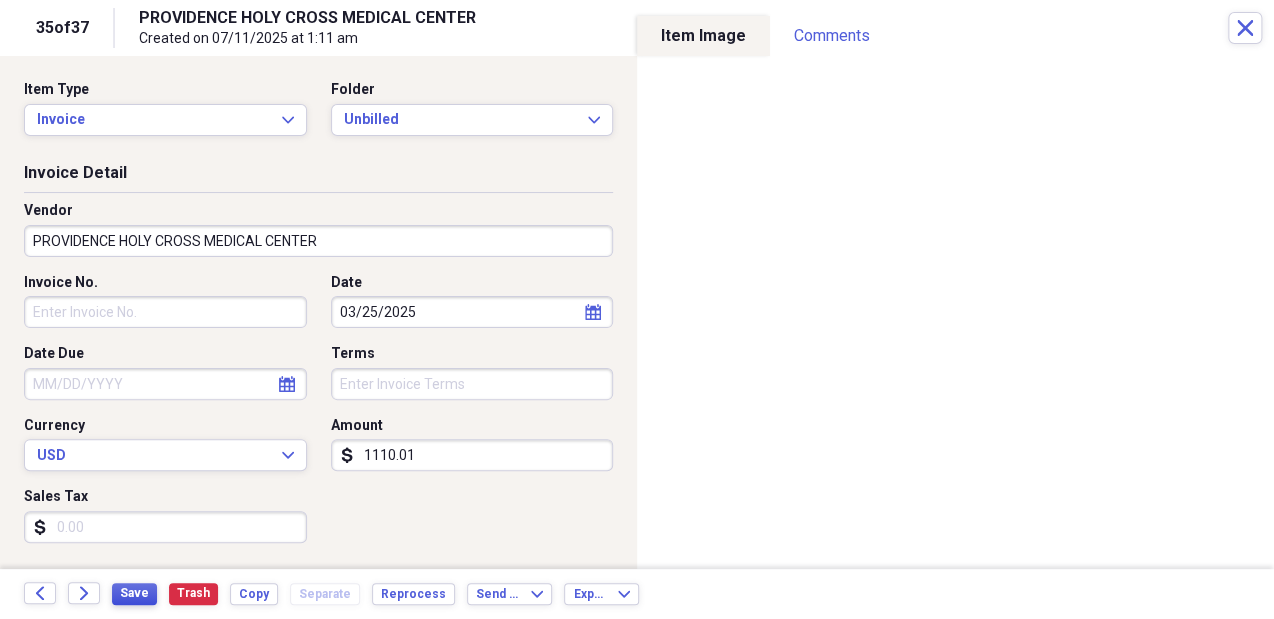 click on "Save" at bounding box center (134, 593) 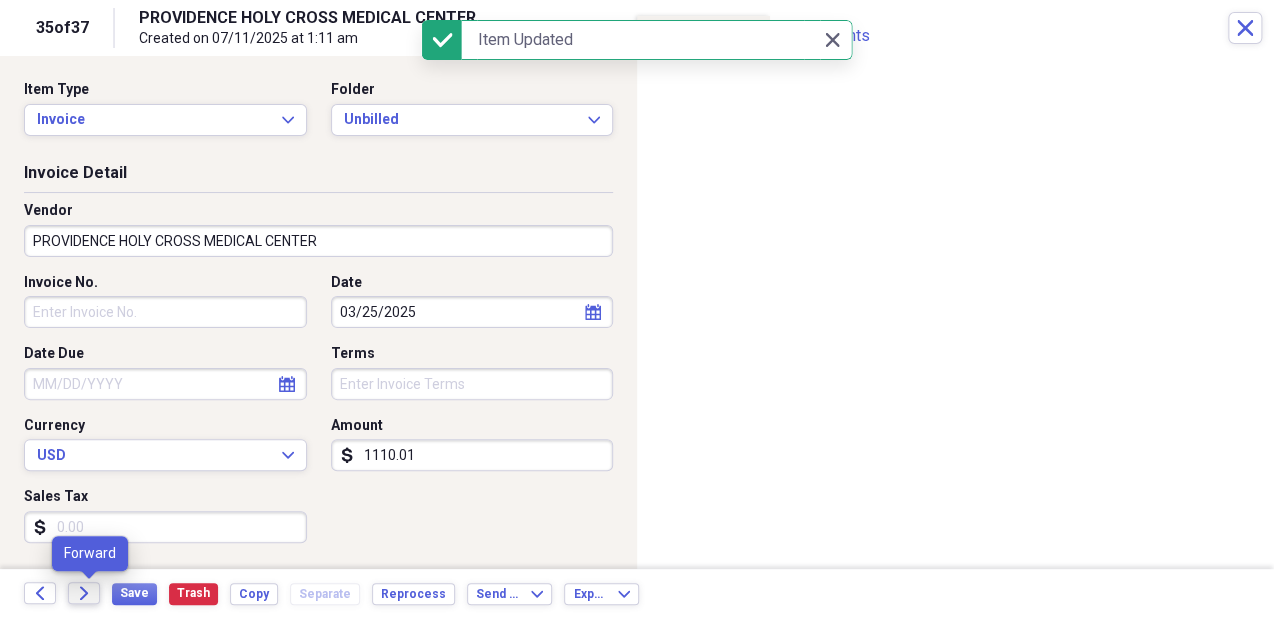 click on "Forward" 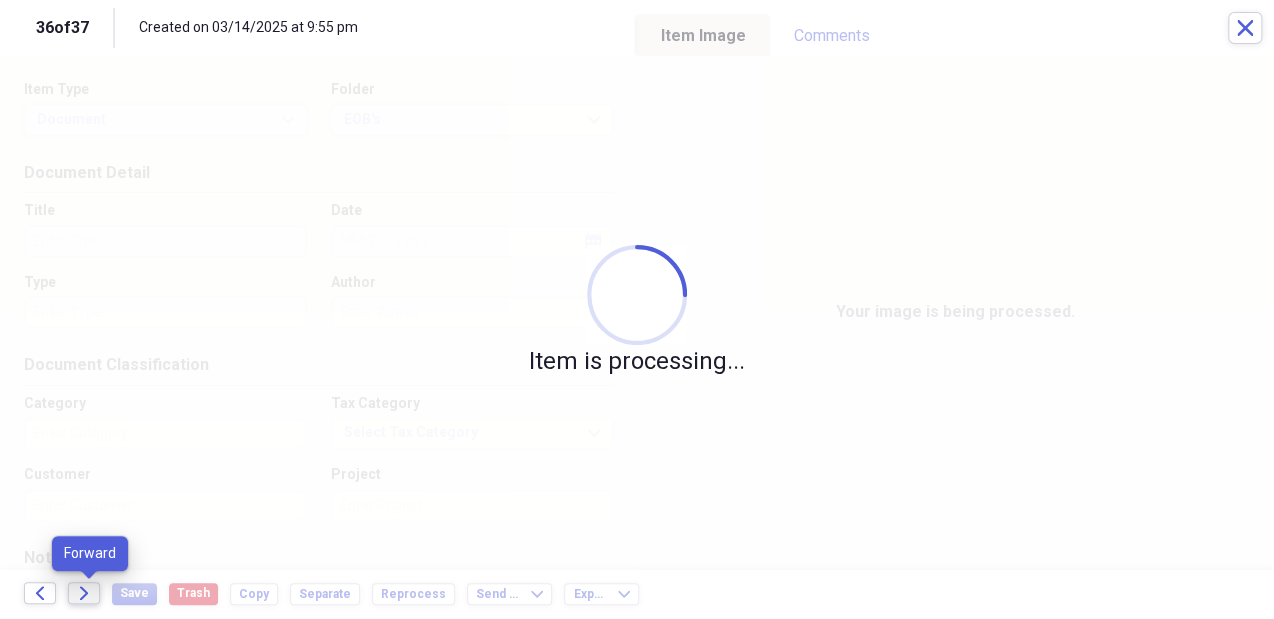 click on "Forward" 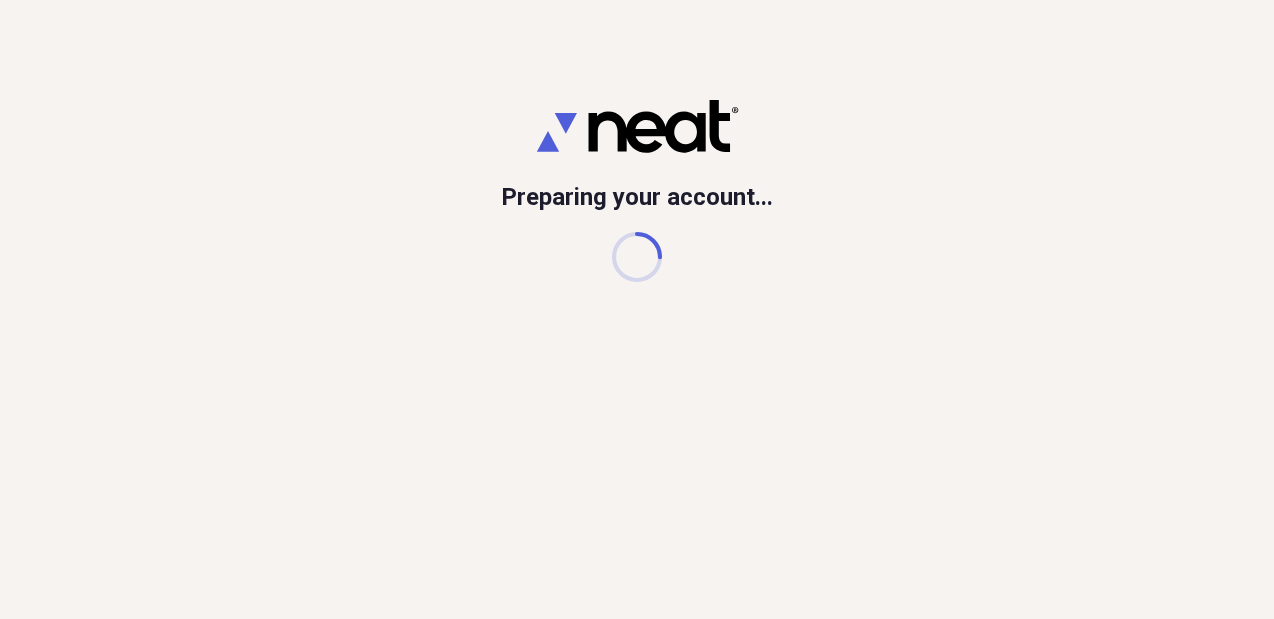 scroll, scrollTop: 0, scrollLeft: 0, axis: both 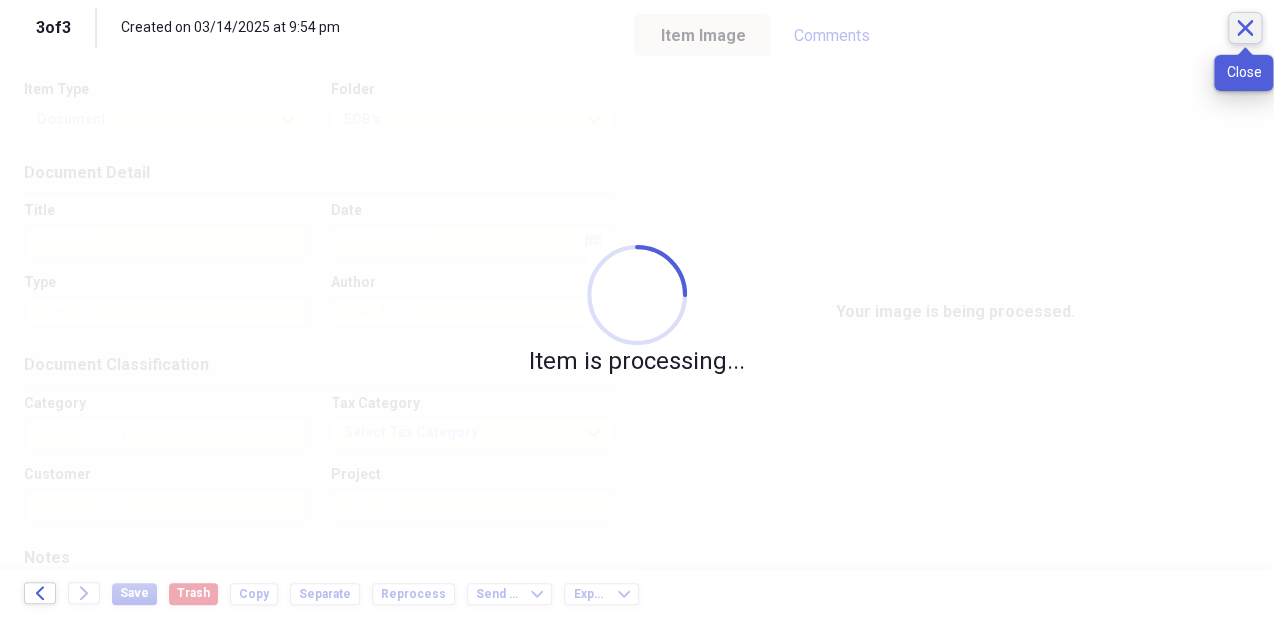 click 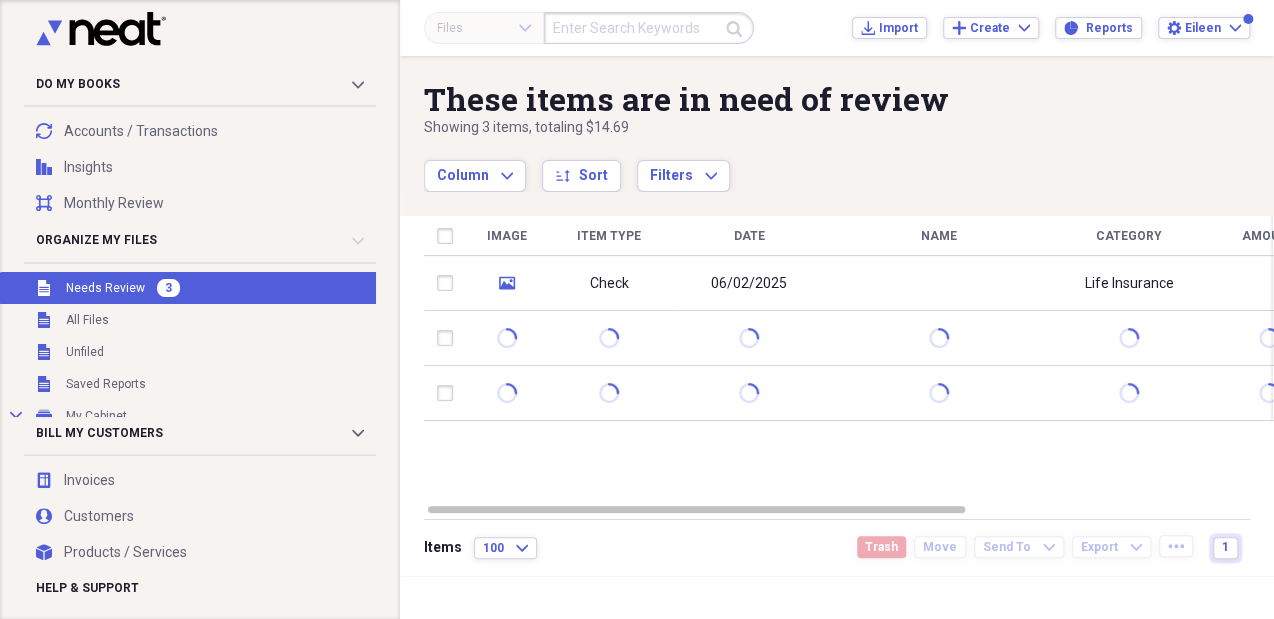 click on "Date" at bounding box center [749, 236] 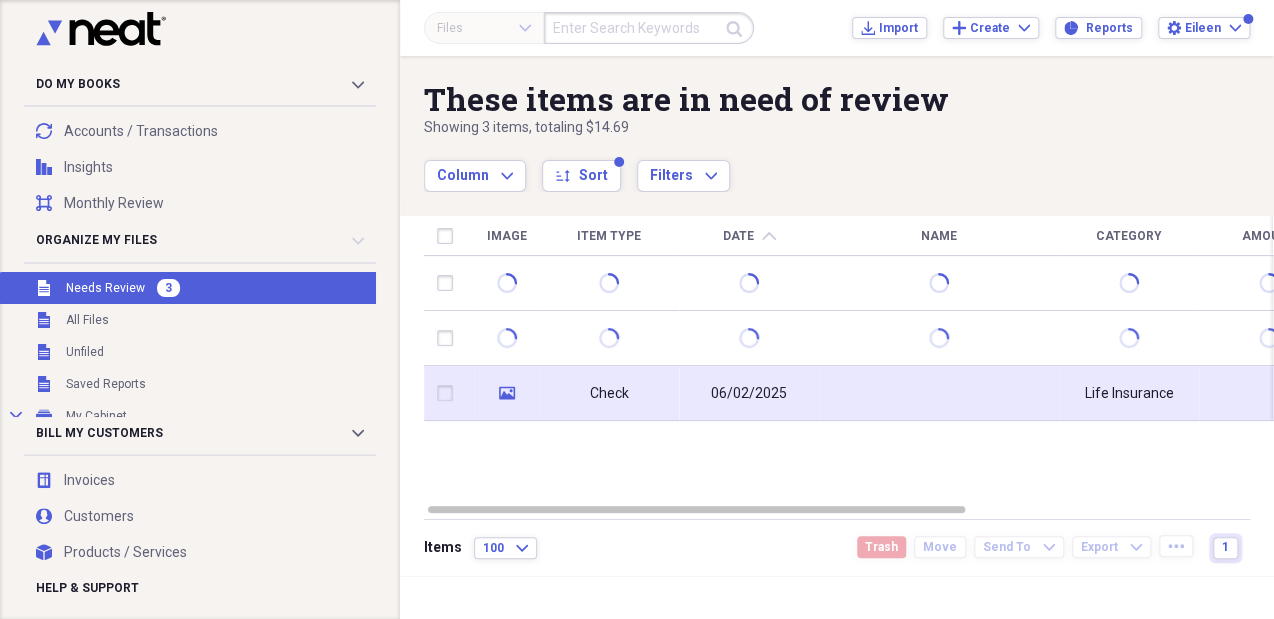 click on "06/02/2025" at bounding box center [749, 393] 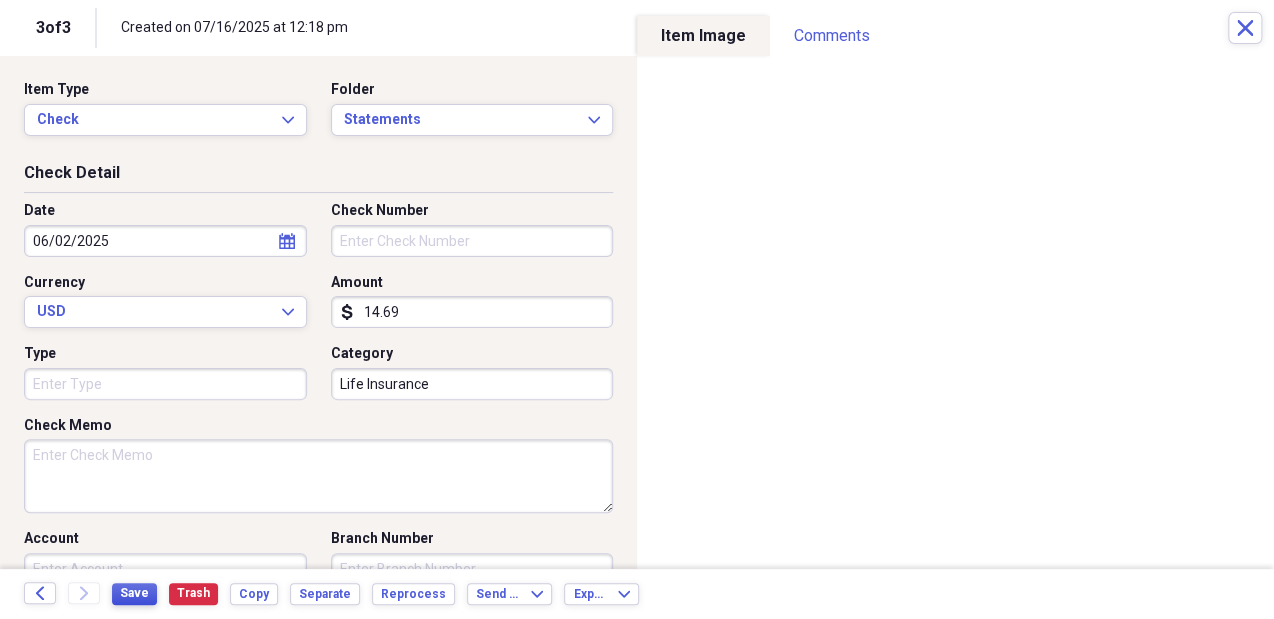 click on "Save" at bounding box center [134, 593] 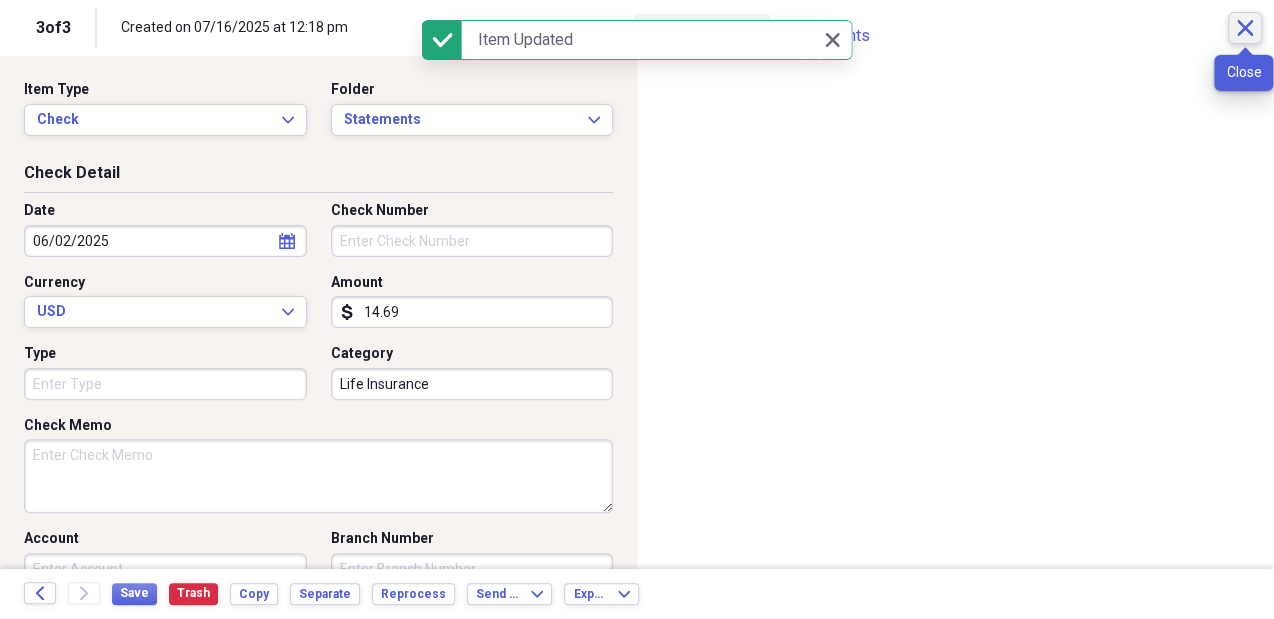 click on "Close" 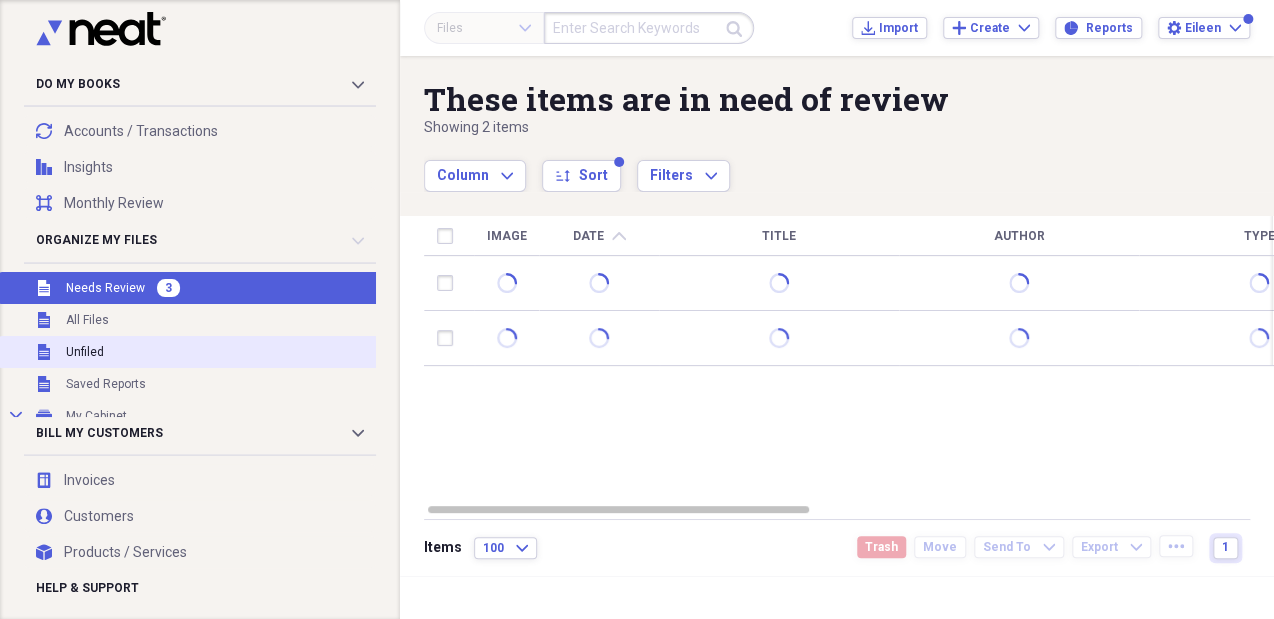 click on "Unfiled Unfiled" at bounding box center (213, 352) 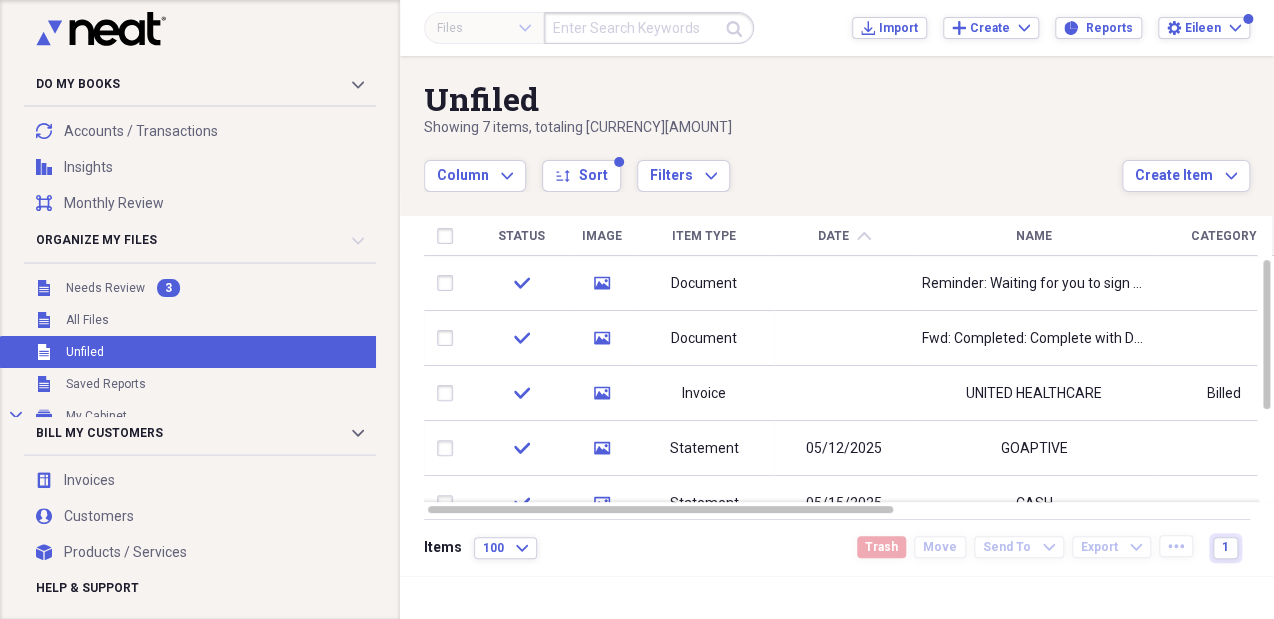 click on "Unfiled Unfiled" at bounding box center (213, 352) 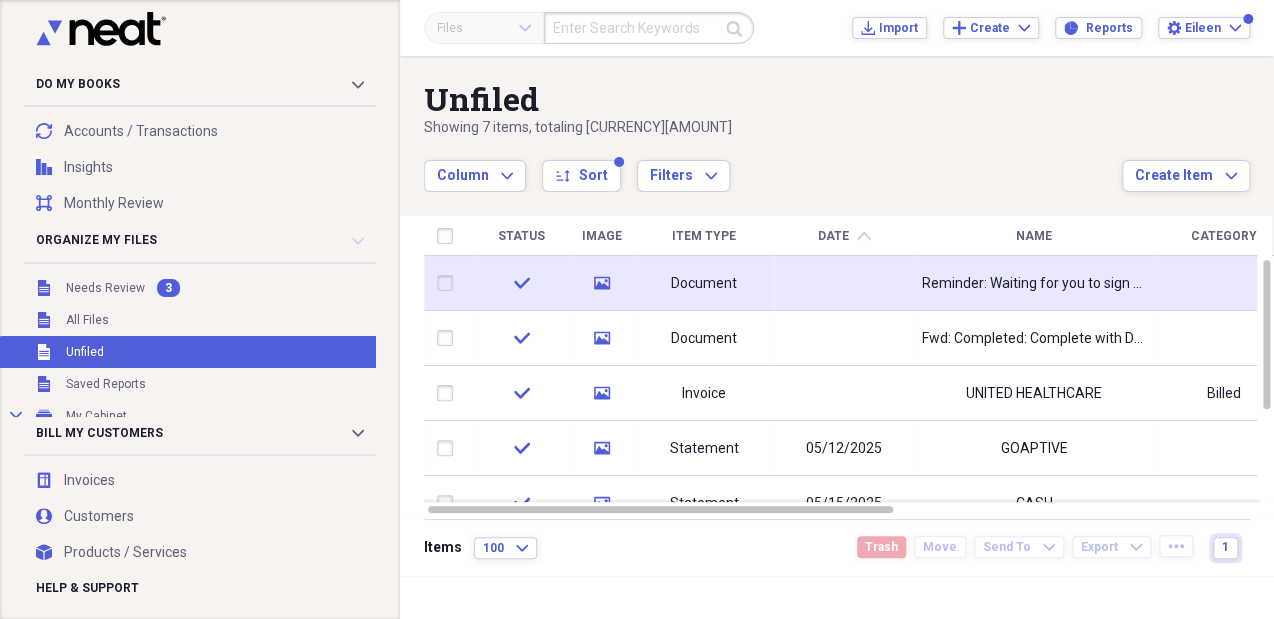 click at bounding box center (844, 283) 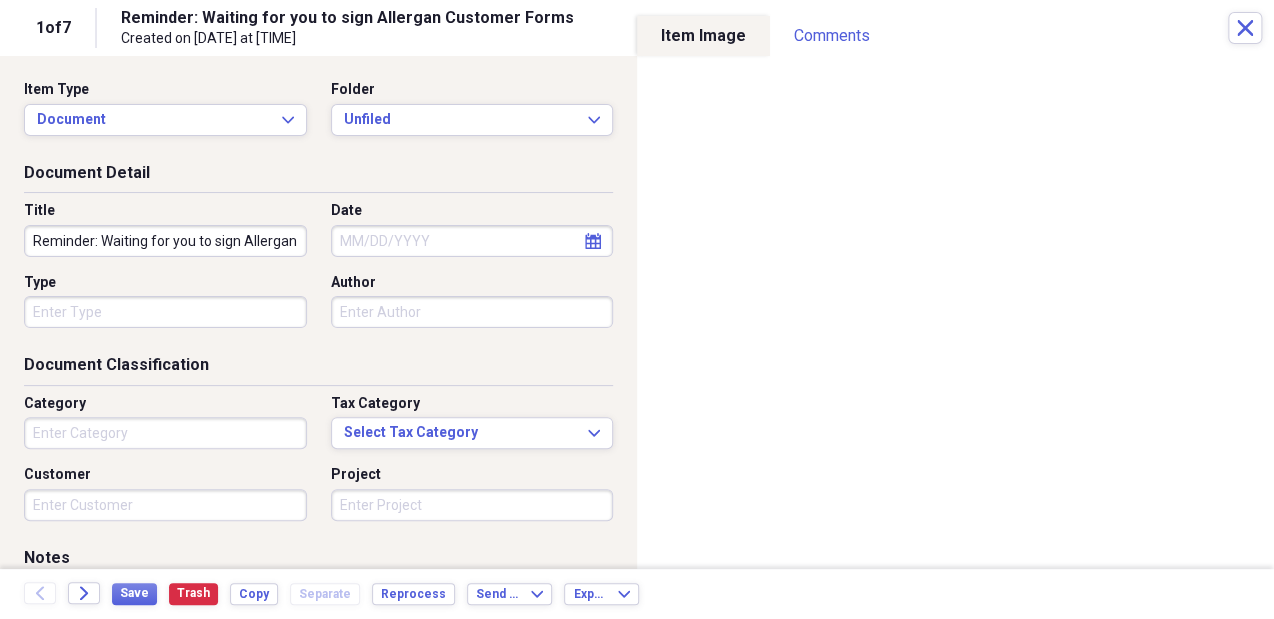 click on "Item Type Document Expand Folder Unfiled Expand" at bounding box center (318, 116) 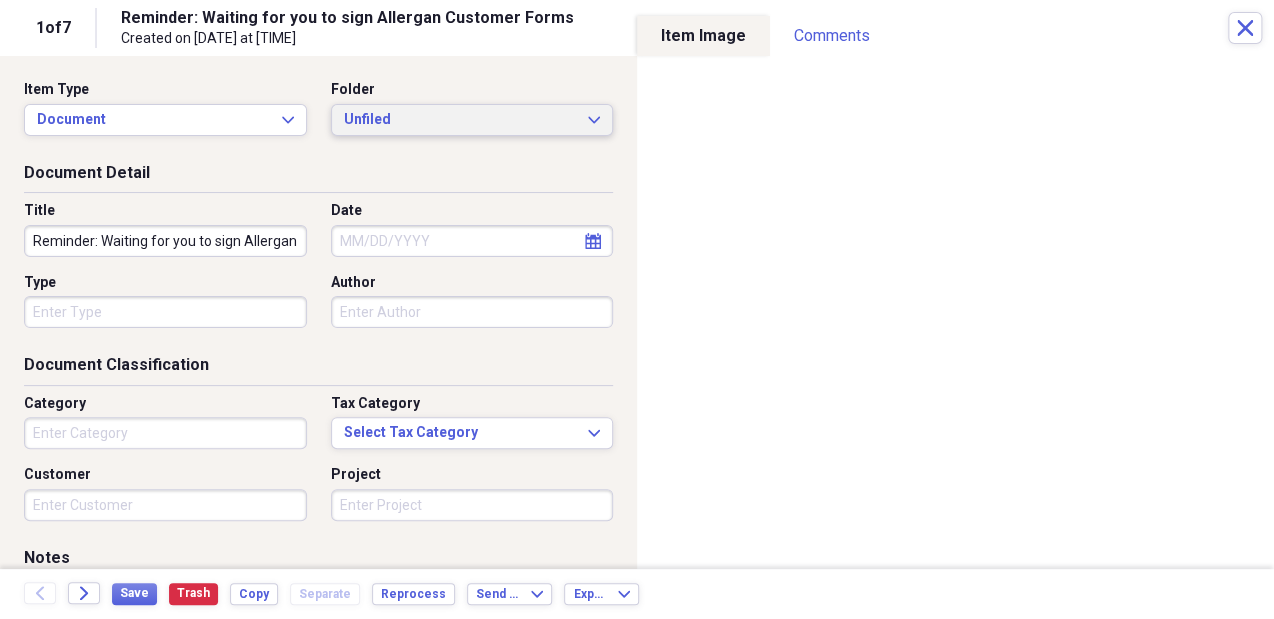 click on "Unfiled" at bounding box center (460, 120) 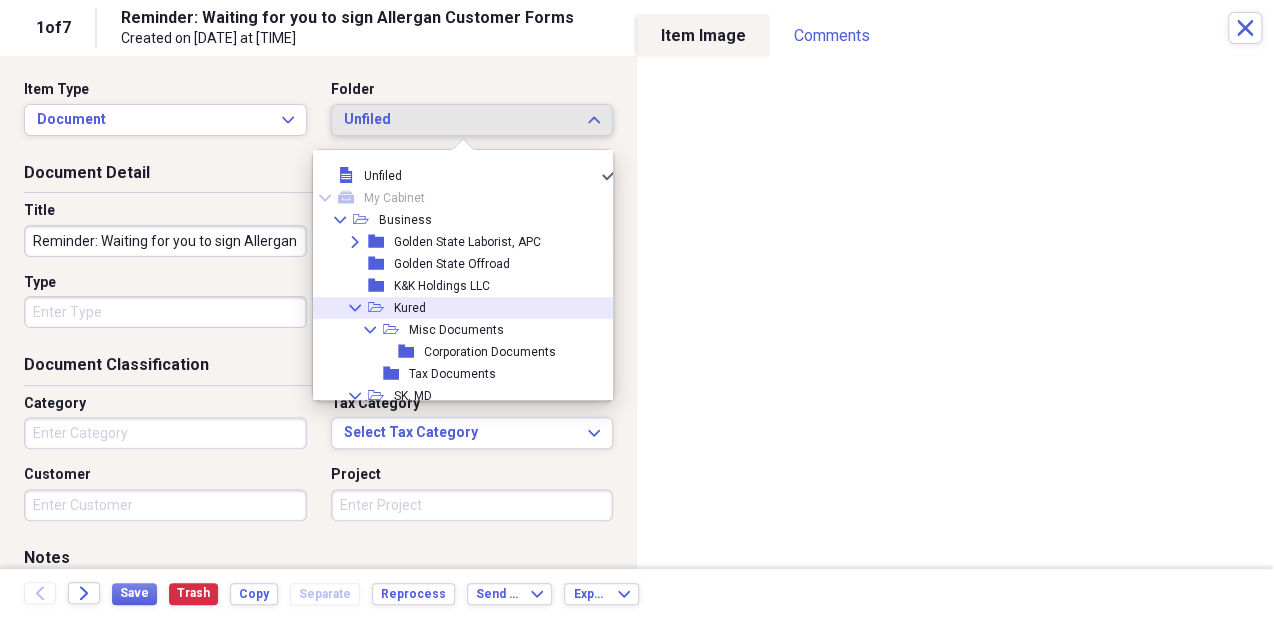 click on "Collapse open-folder Kured" at bounding box center [458, 308] 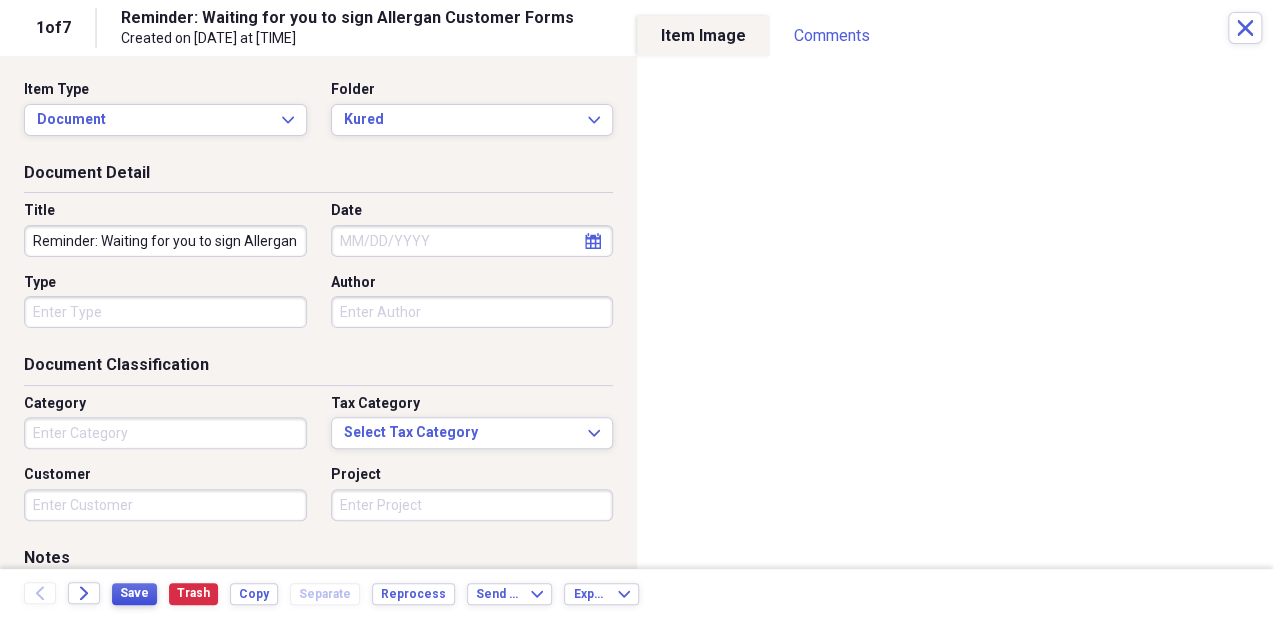click on "Save" at bounding box center [134, 593] 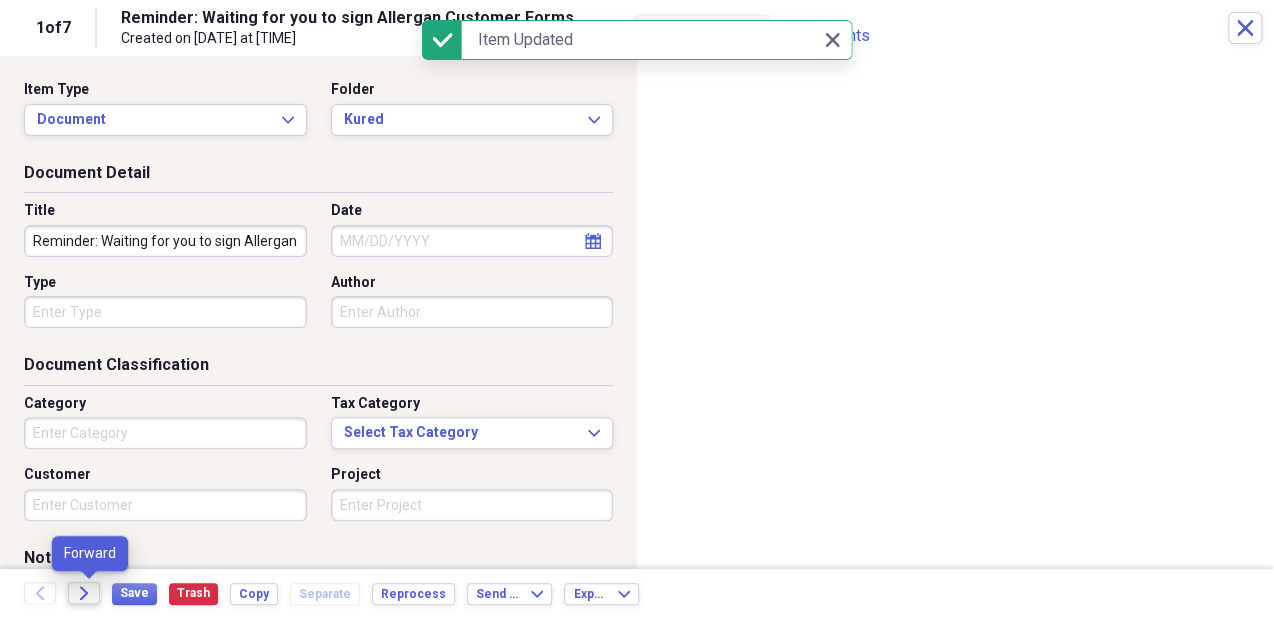 click 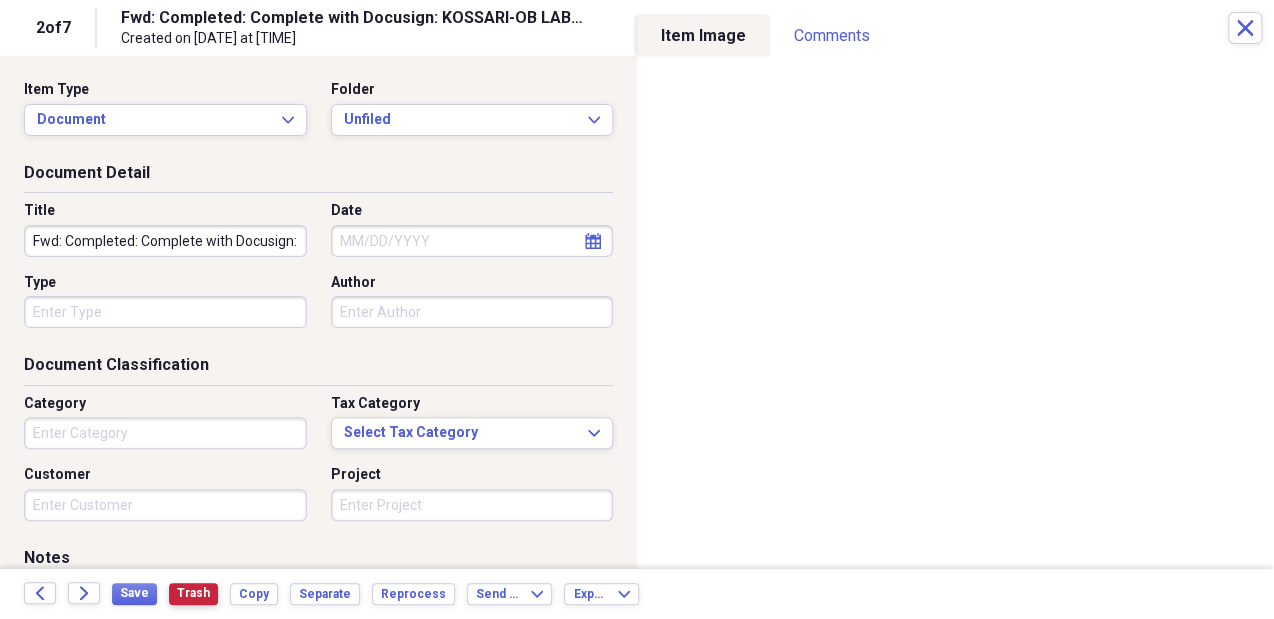 click on "Trash" at bounding box center [193, 593] 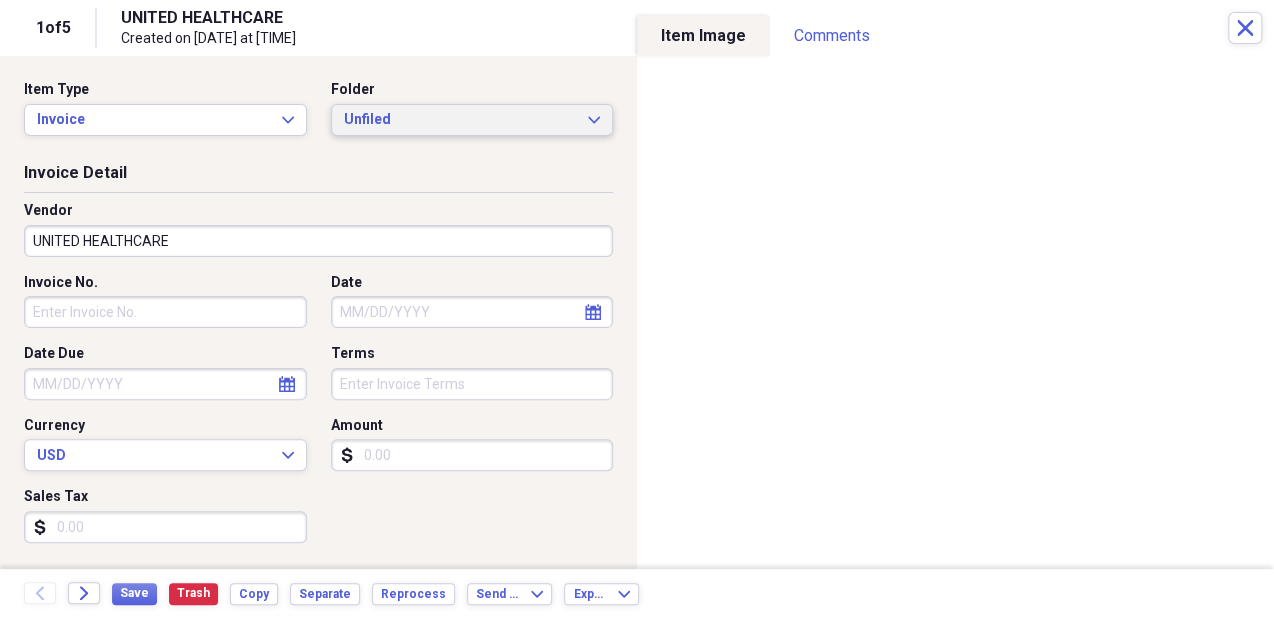 click on "Unfiled" at bounding box center [460, 120] 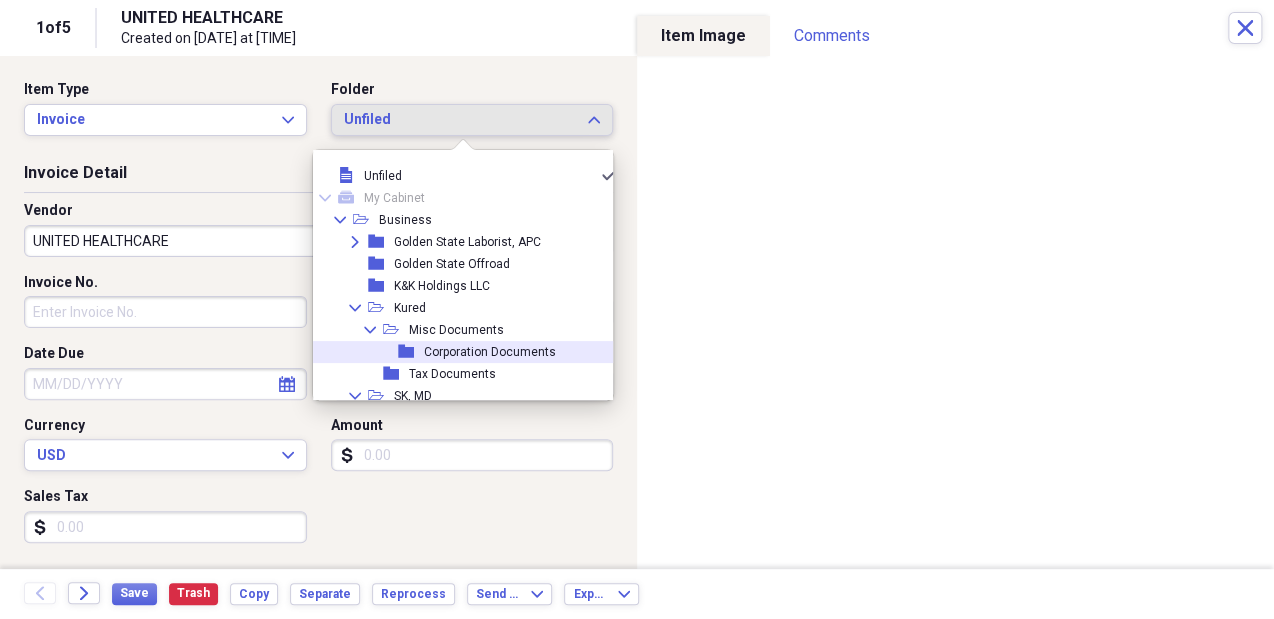 scroll, scrollTop: 208, scrollLeft: 0, axis: vertical 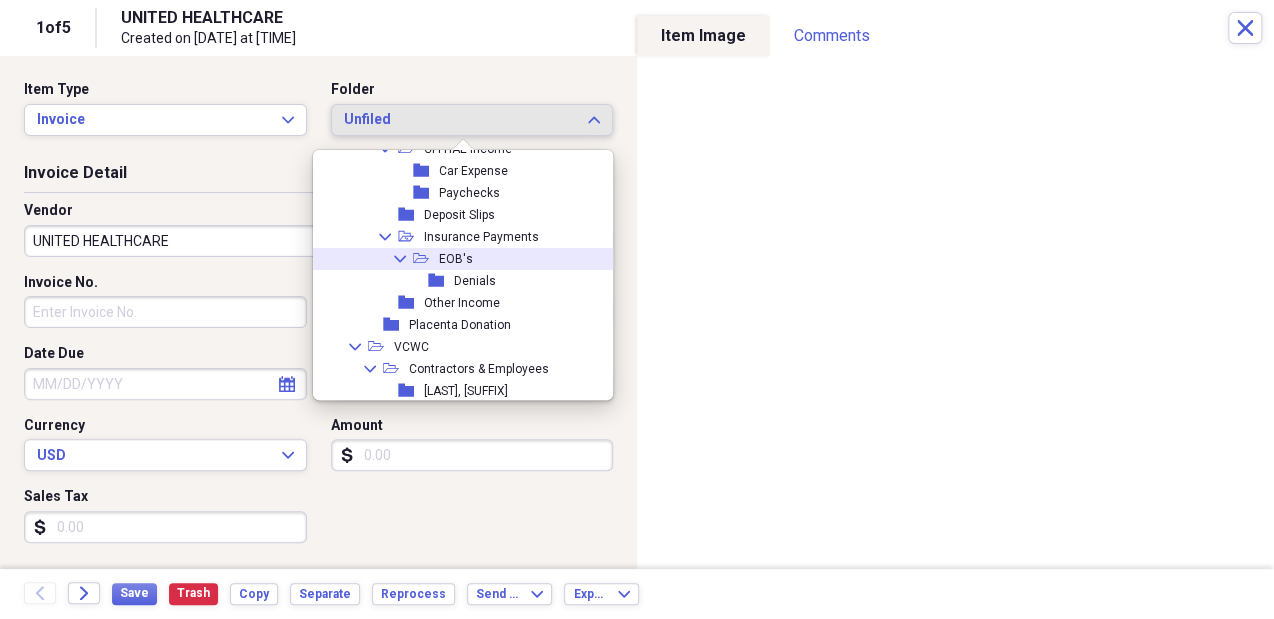 click on "Collapse open-folder EOB's" at bounding box center (458, 259) 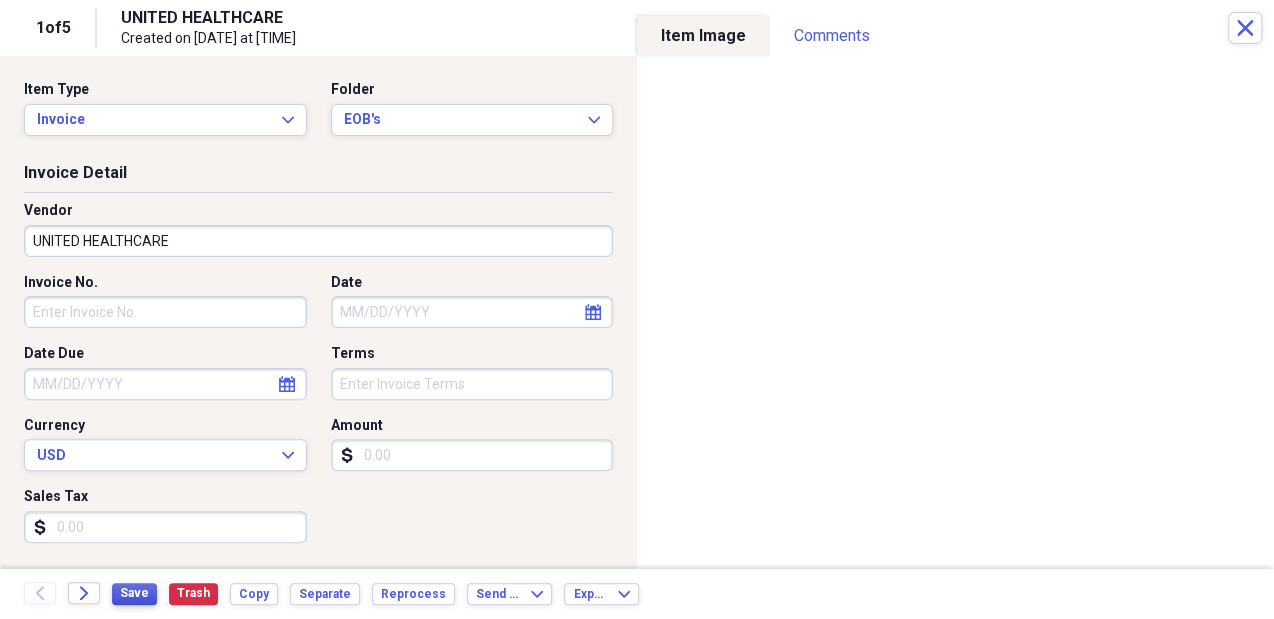 click on "Save" at bounding box center [134, 593] 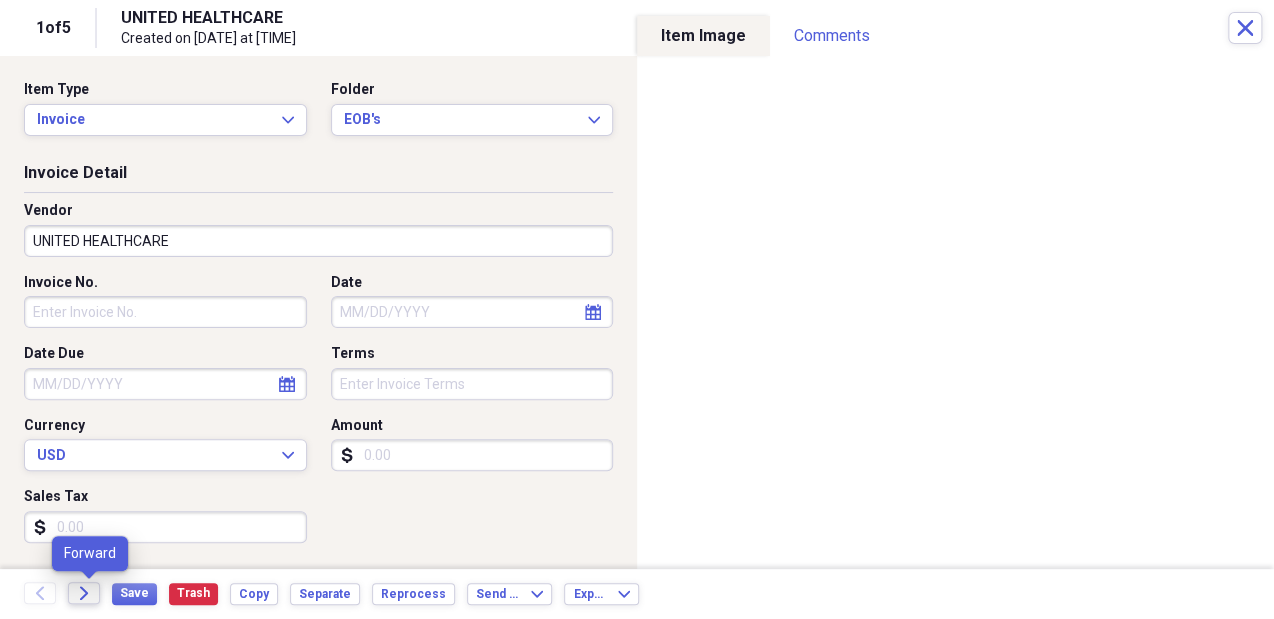 click on "Forward" 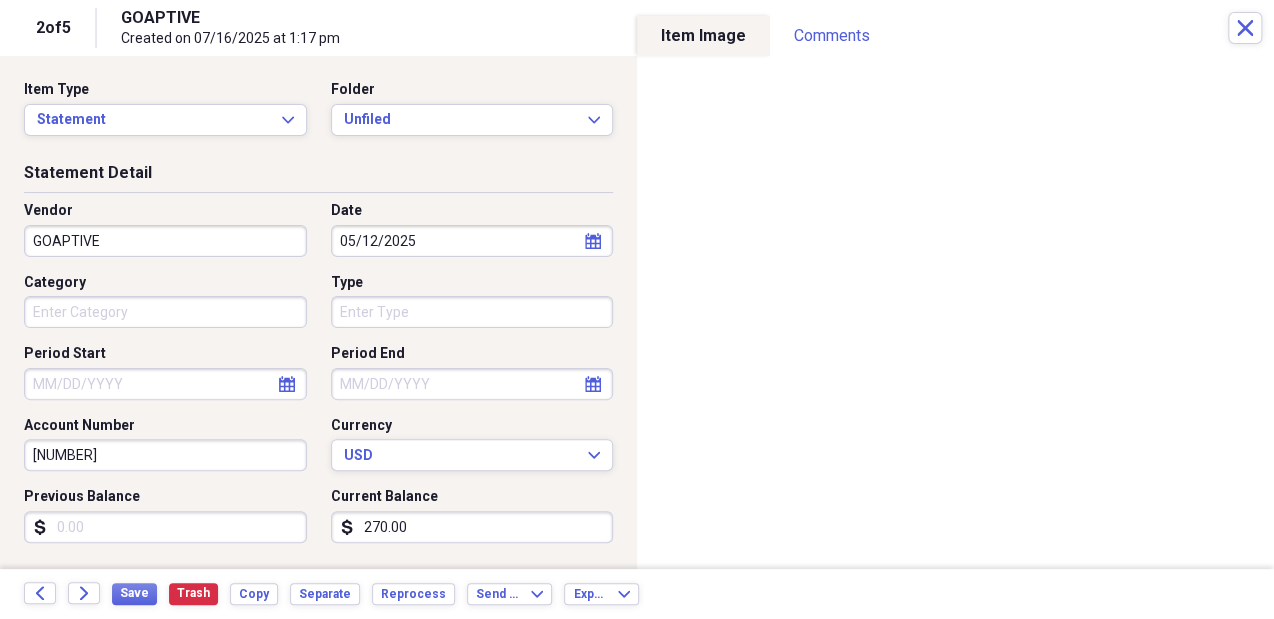 click on "Type" at bounding box center (472, 283) 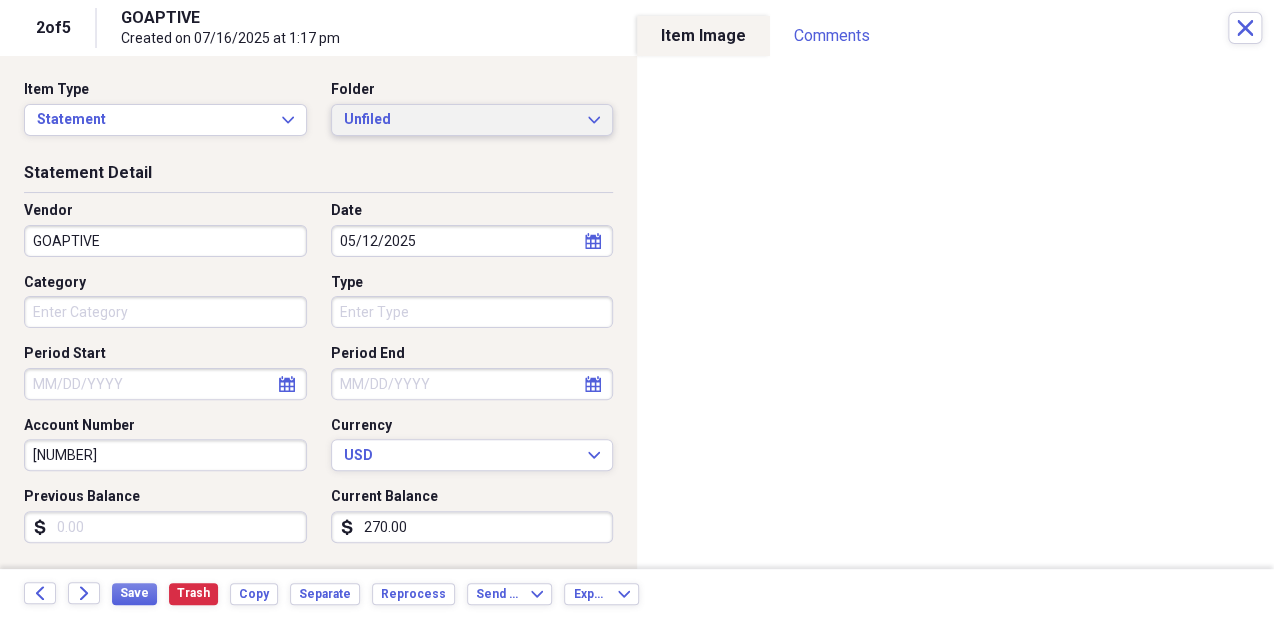 click on "Unfiled" at bounding box center [460, 120] 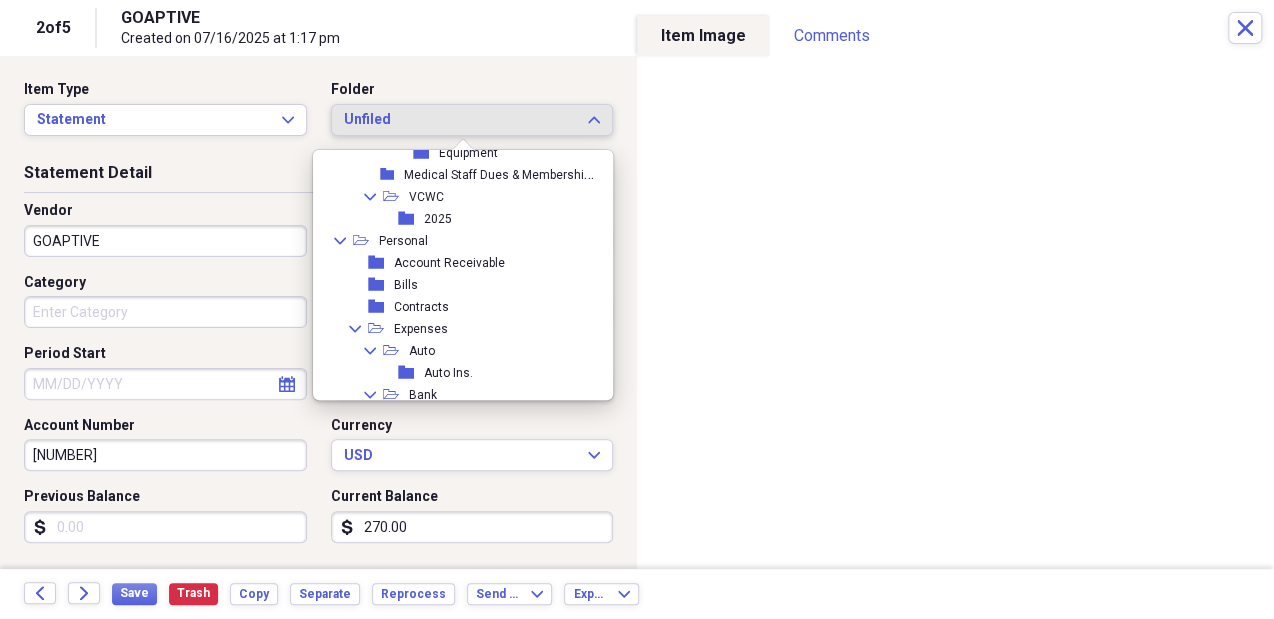 scroll, scrollTop: 1556, scrollLeft: 0, axis: vertical 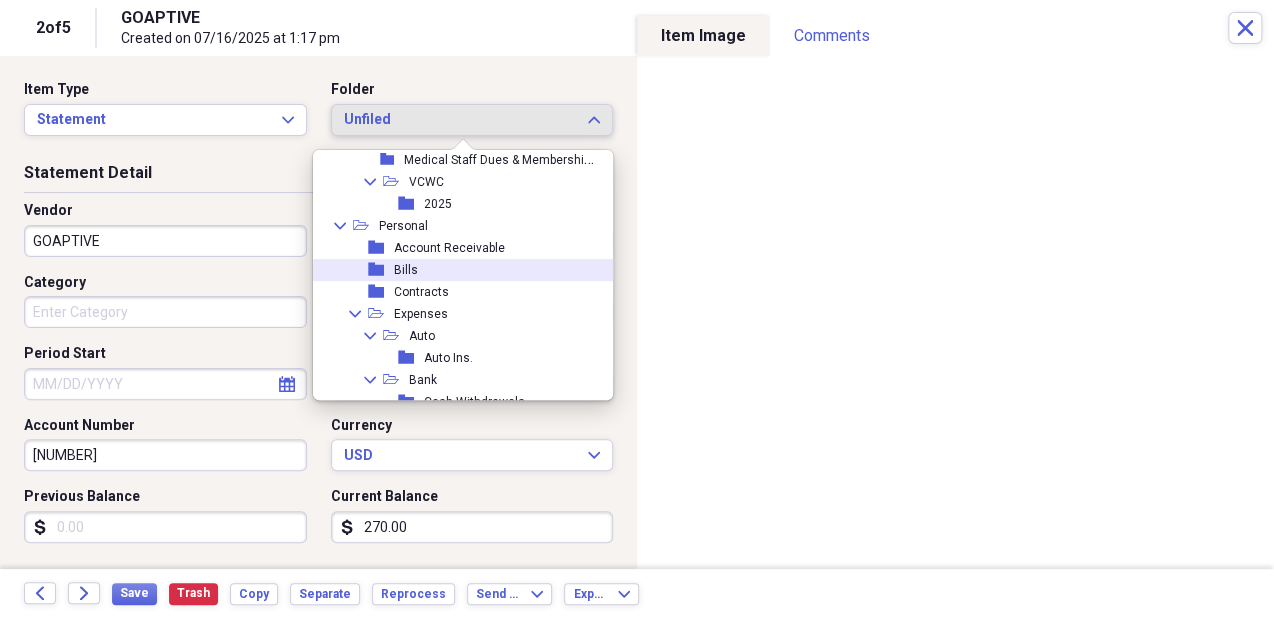 click on "folder Bills" at bounding box center (458, 270) 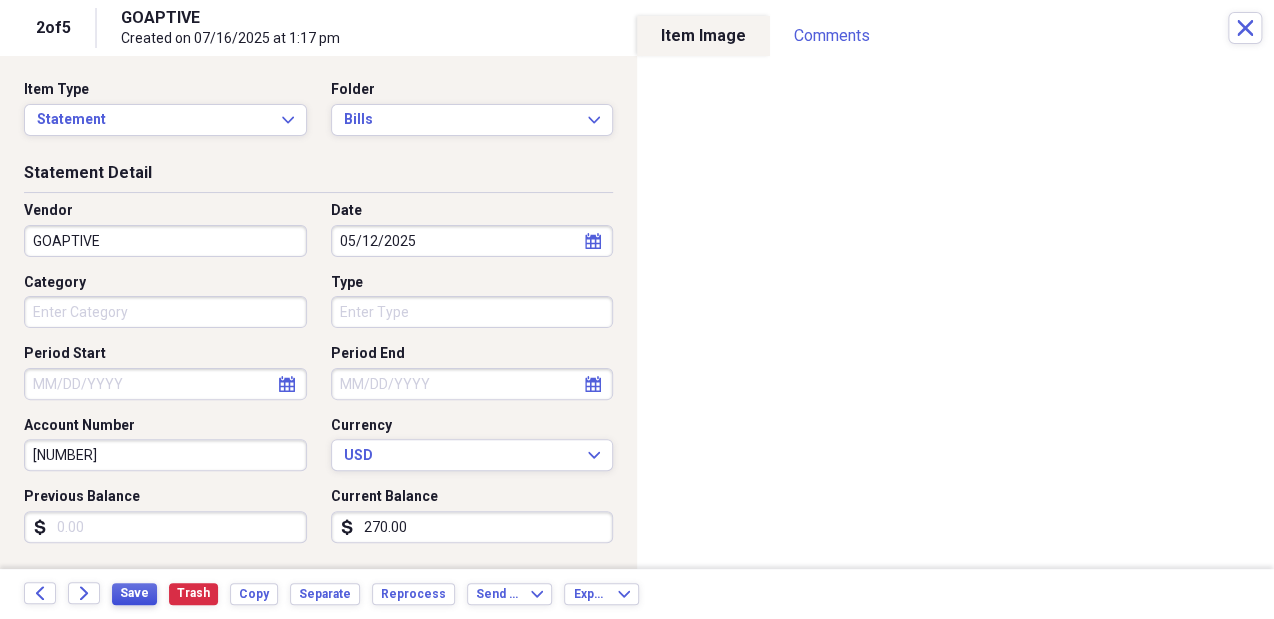 click on "Save" at bounding box center [134, 593] 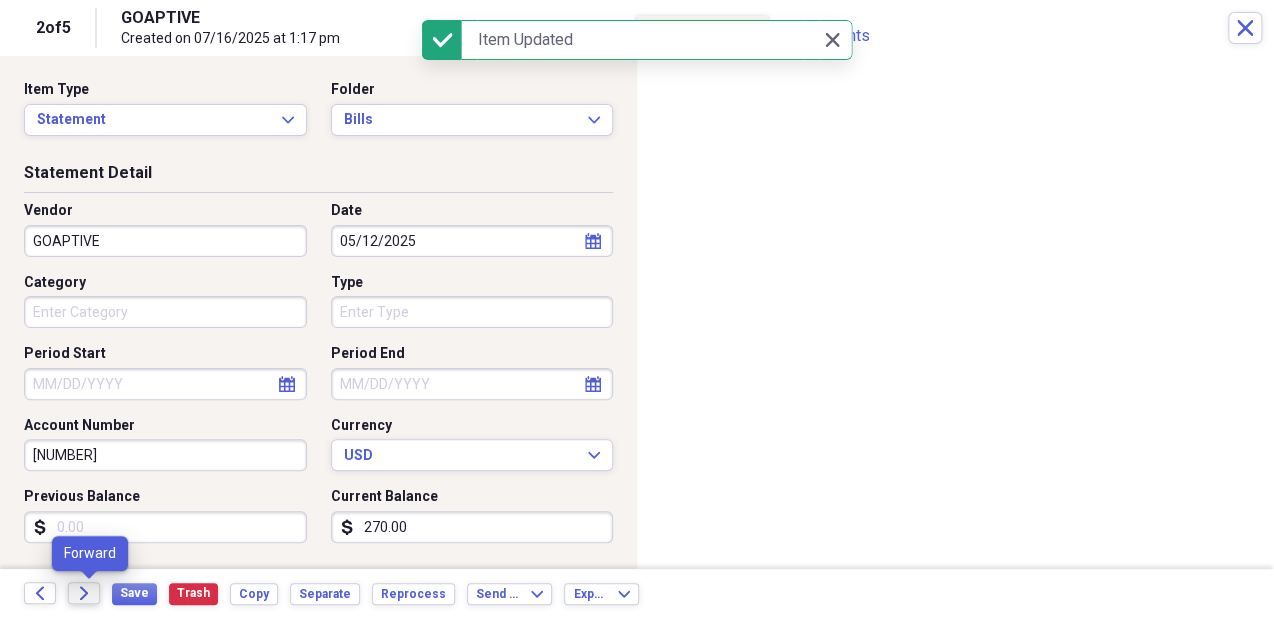 click on "Forward" at bounding box center [84, 593] 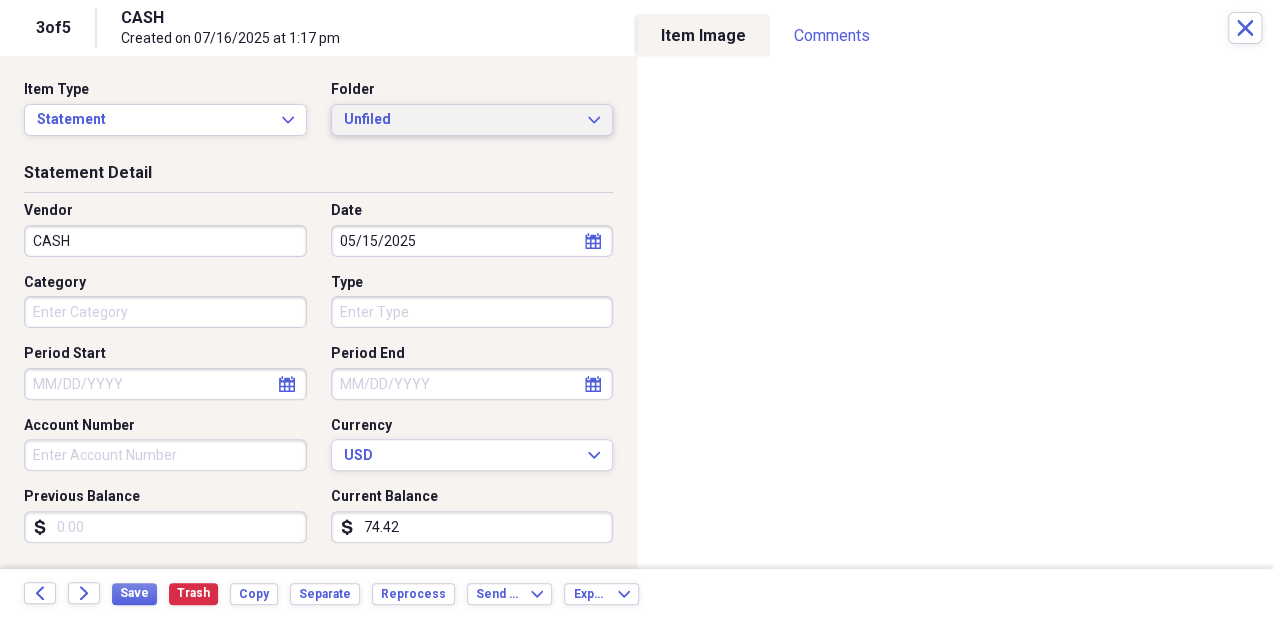 click on "Unfiled" at bounding box center (460, 120) 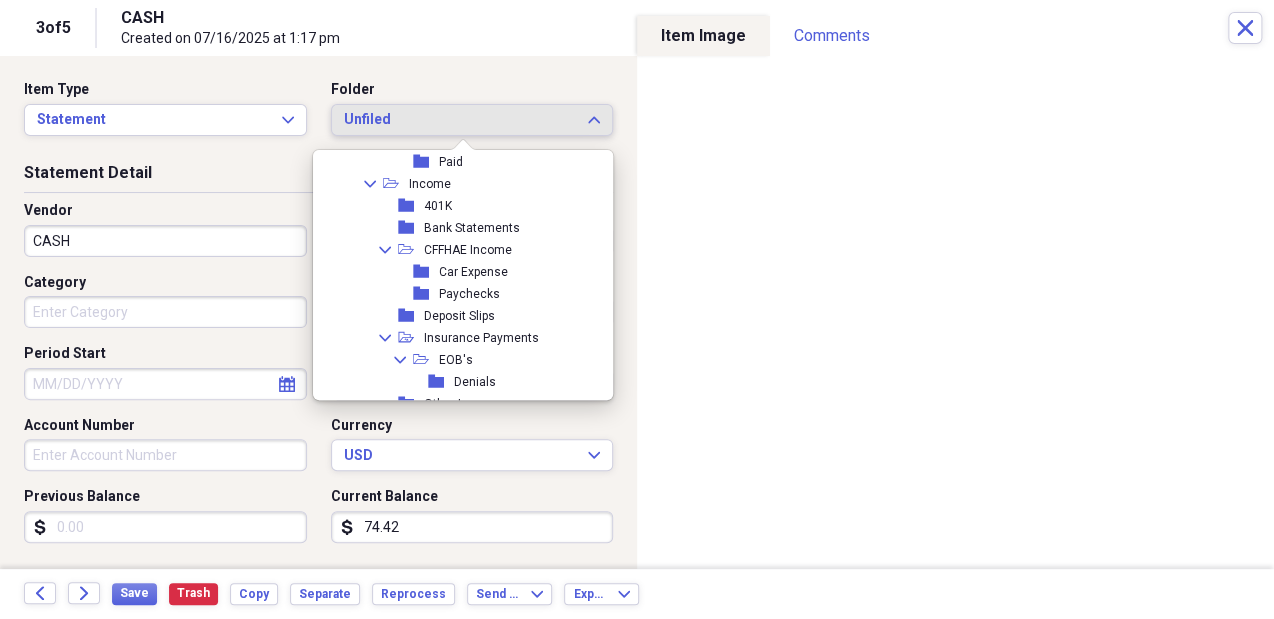 scroll, scrollTop: 729, scrollLeft: 0, axis: vertical 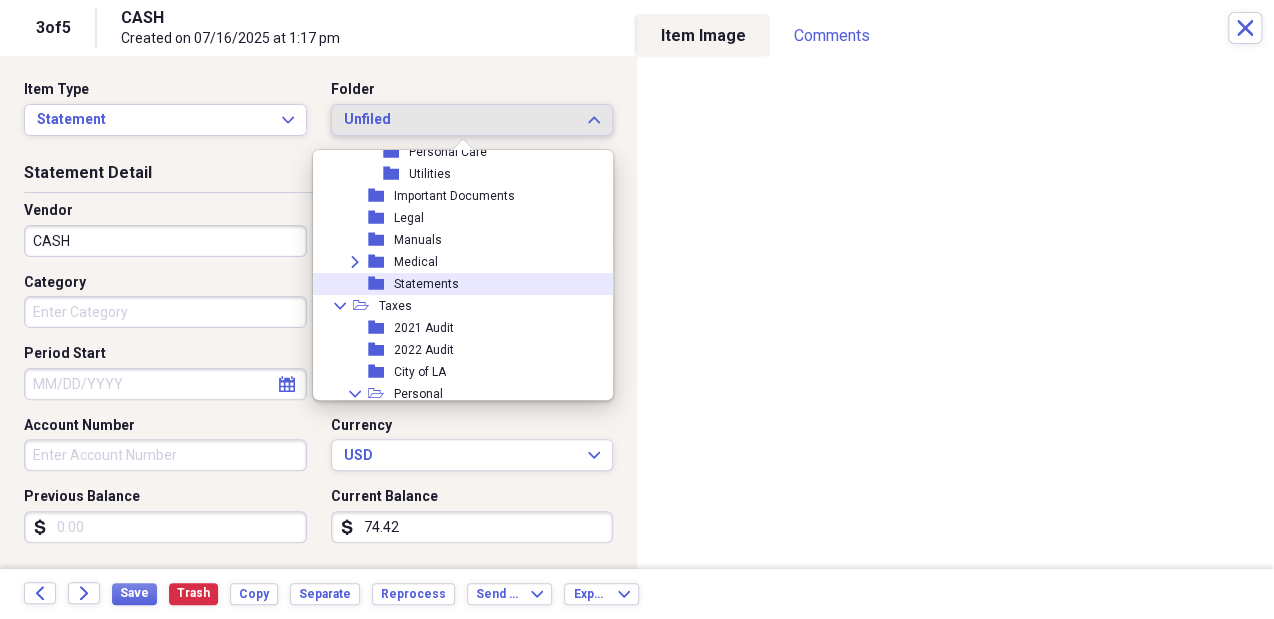 click on "folder Statements" at bounding box center (458, 284) 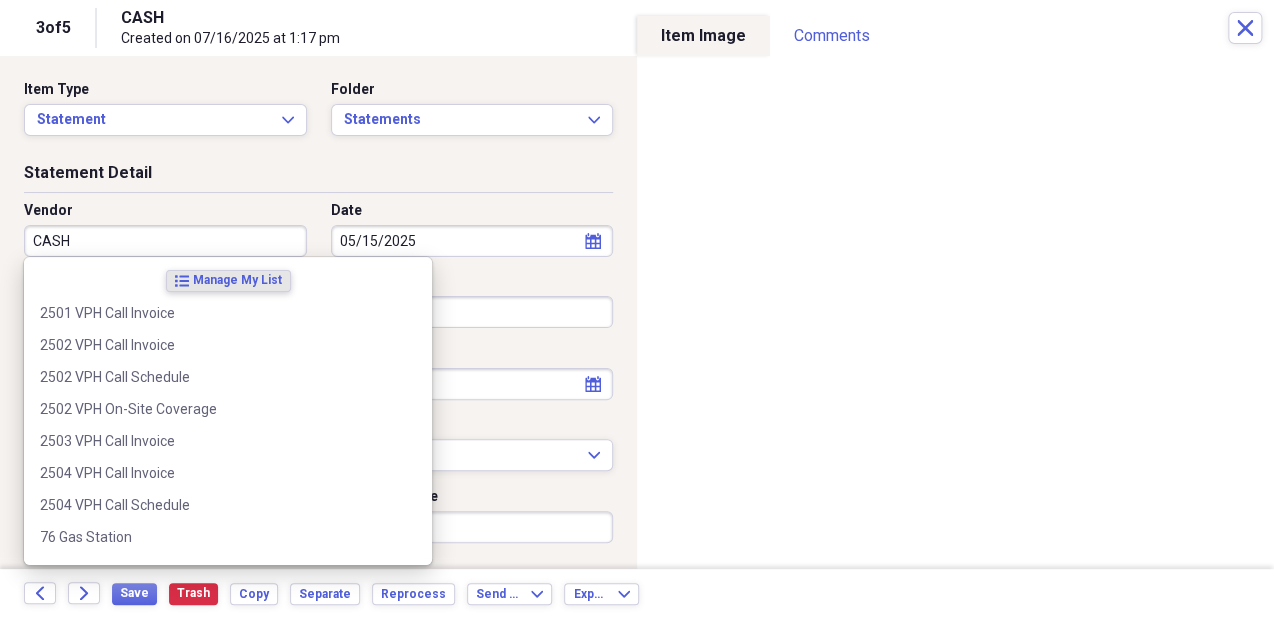 click on "CASH" at bounding box center [165, 241] 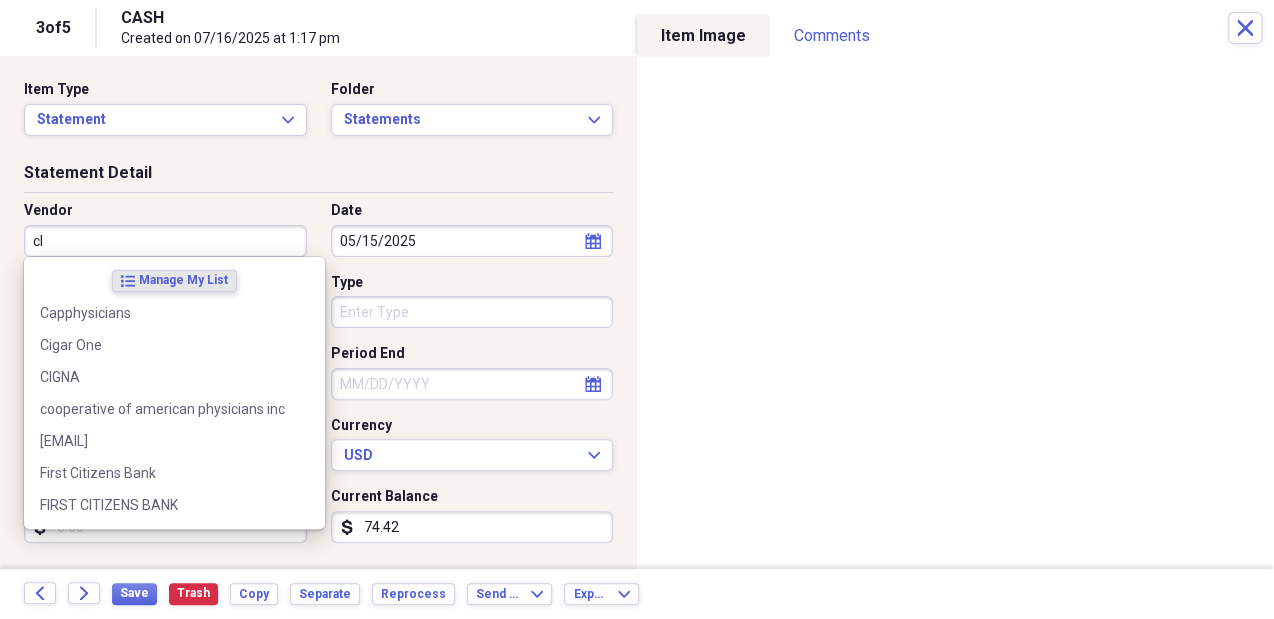 type on "c" 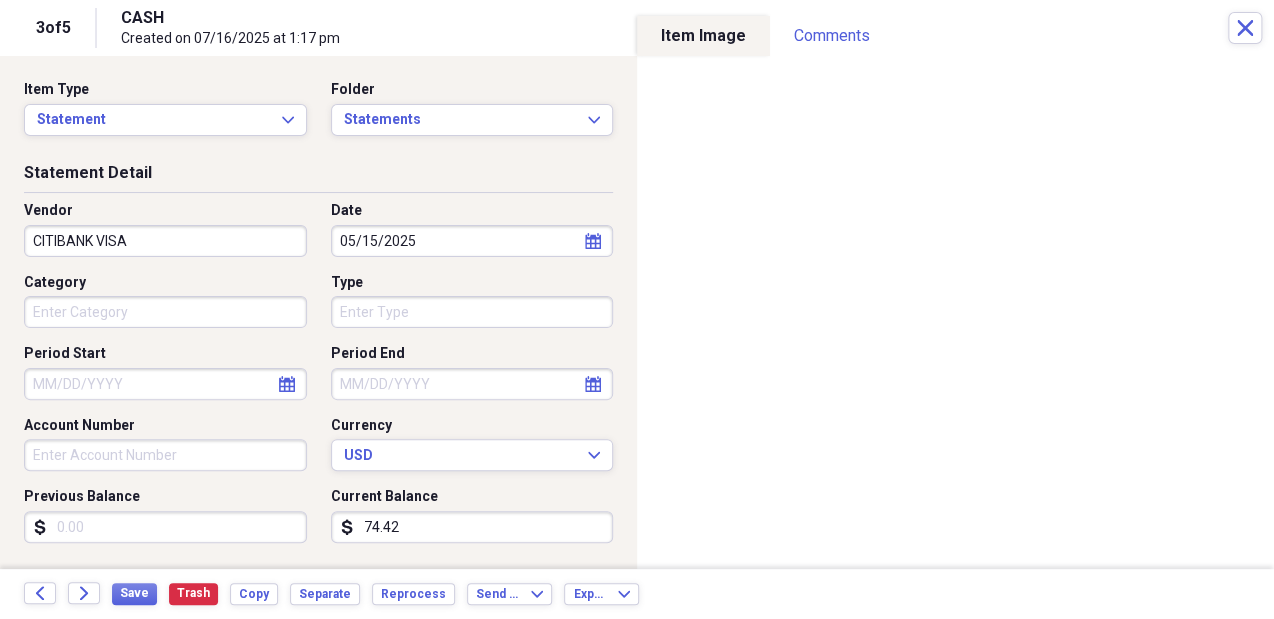 type on "CITIBANK VISA" 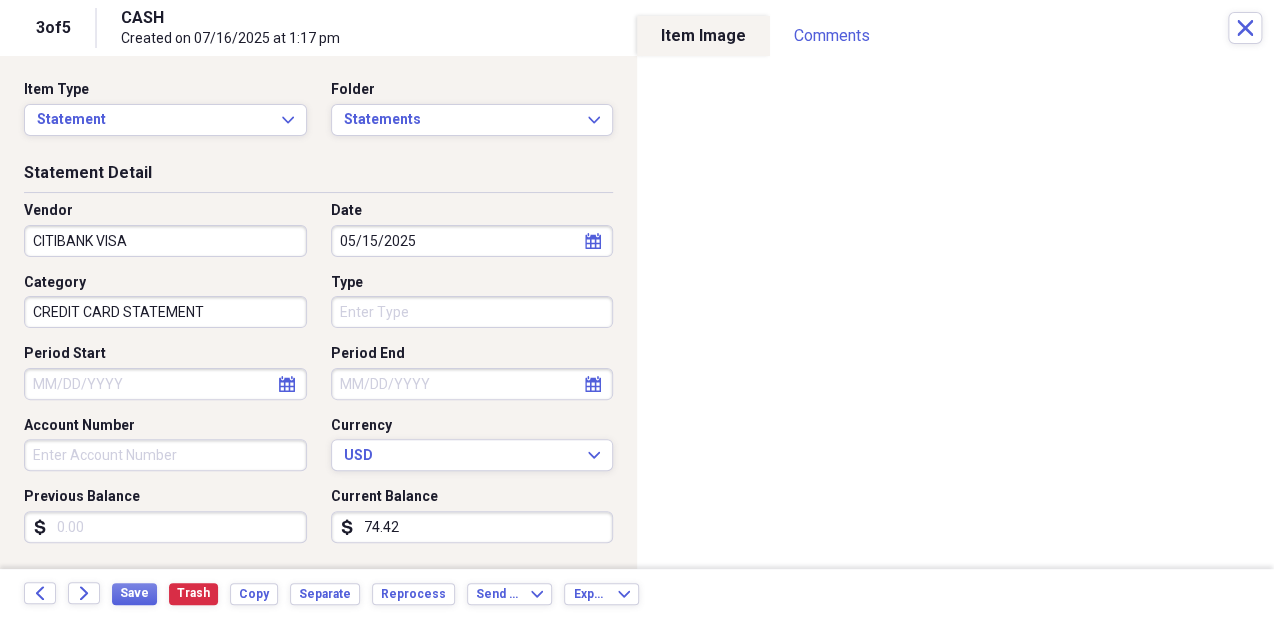 type on "CREDIT CARD STATEMENT" 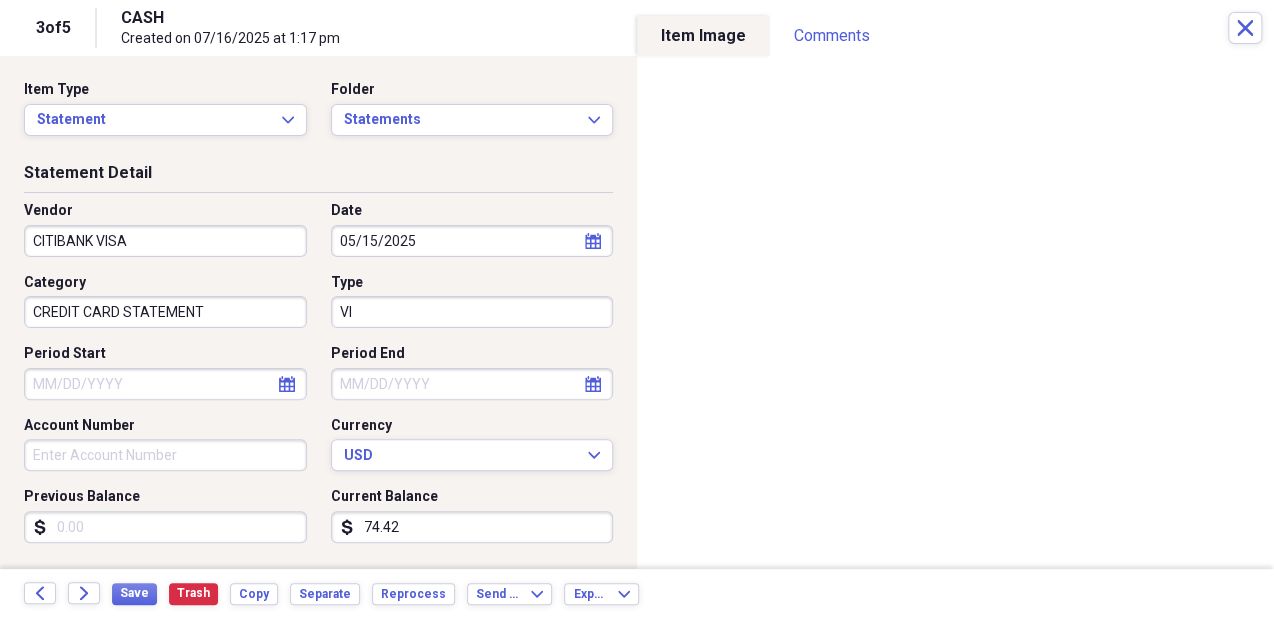 type on "V" 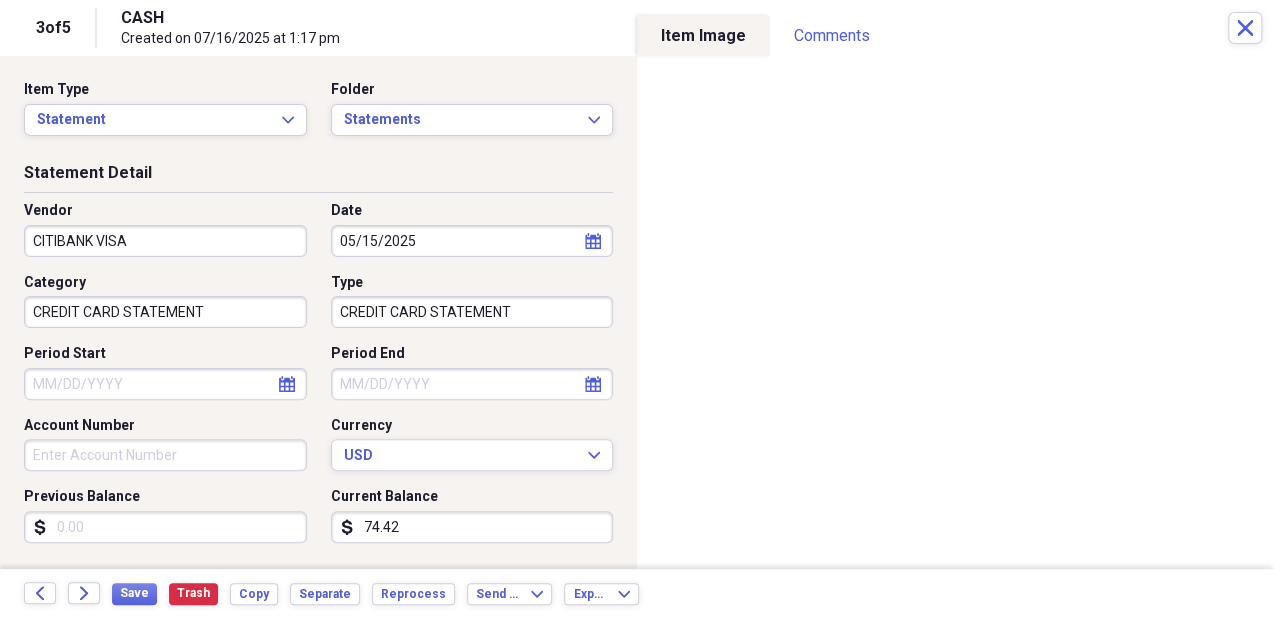 type on "CREDIT CARD STATEMENT" 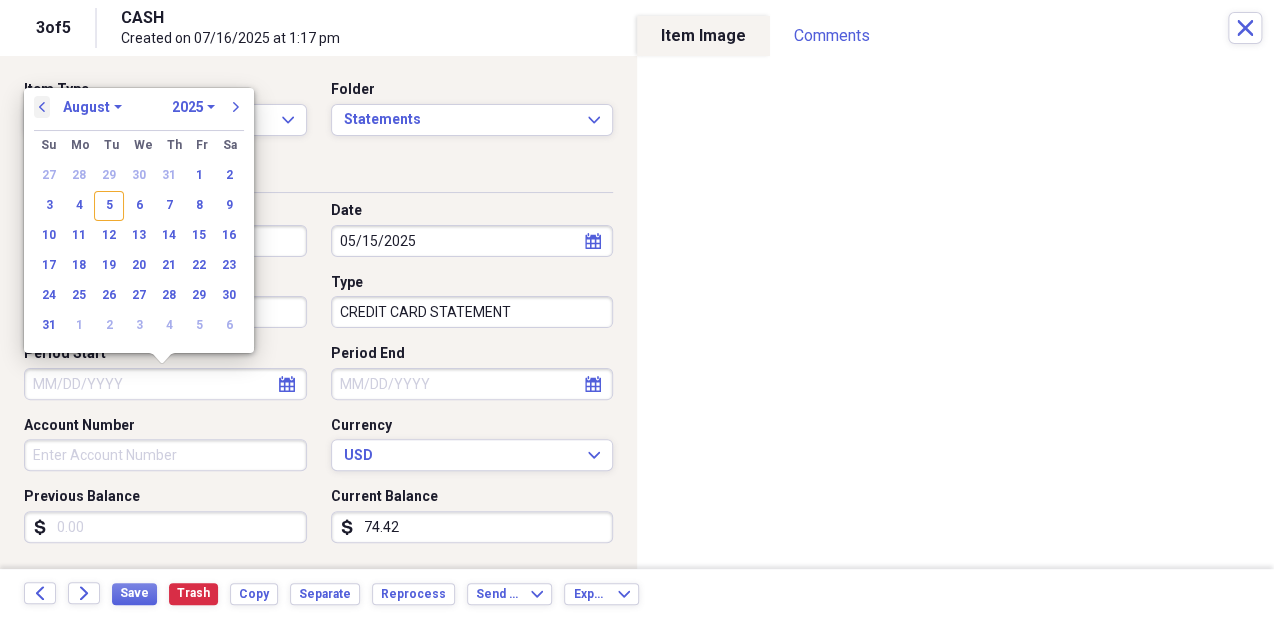 click on "previous" at bounding box center (42, 107) 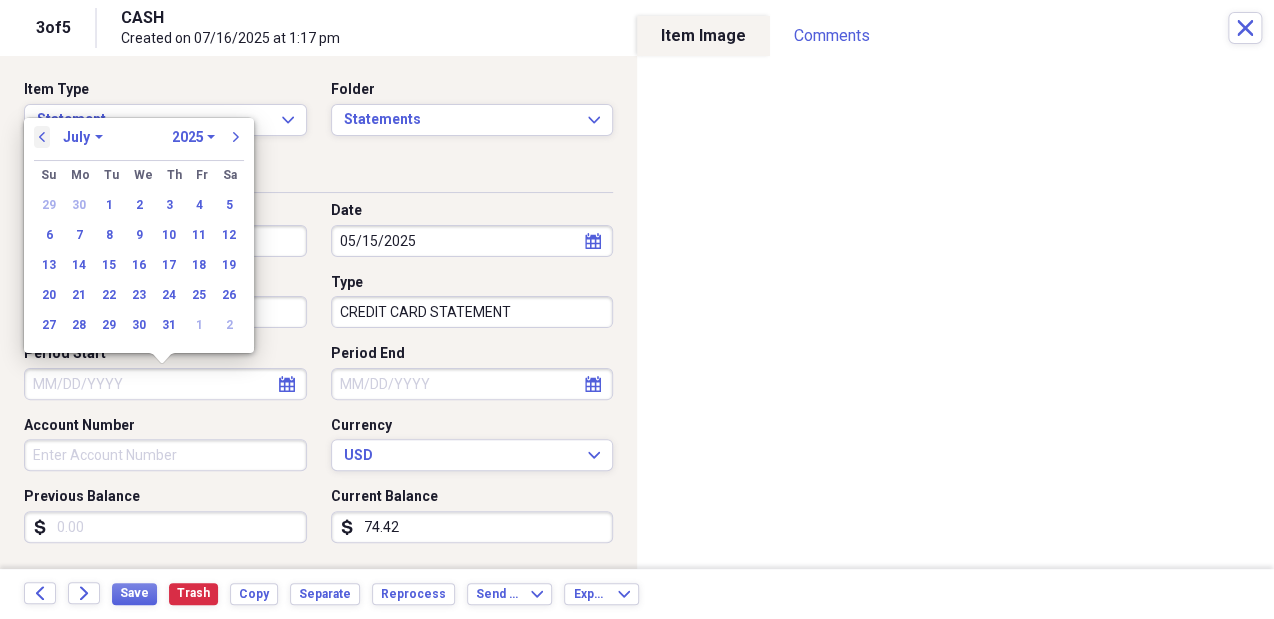click on "previous" at bounding box center [42, 137] 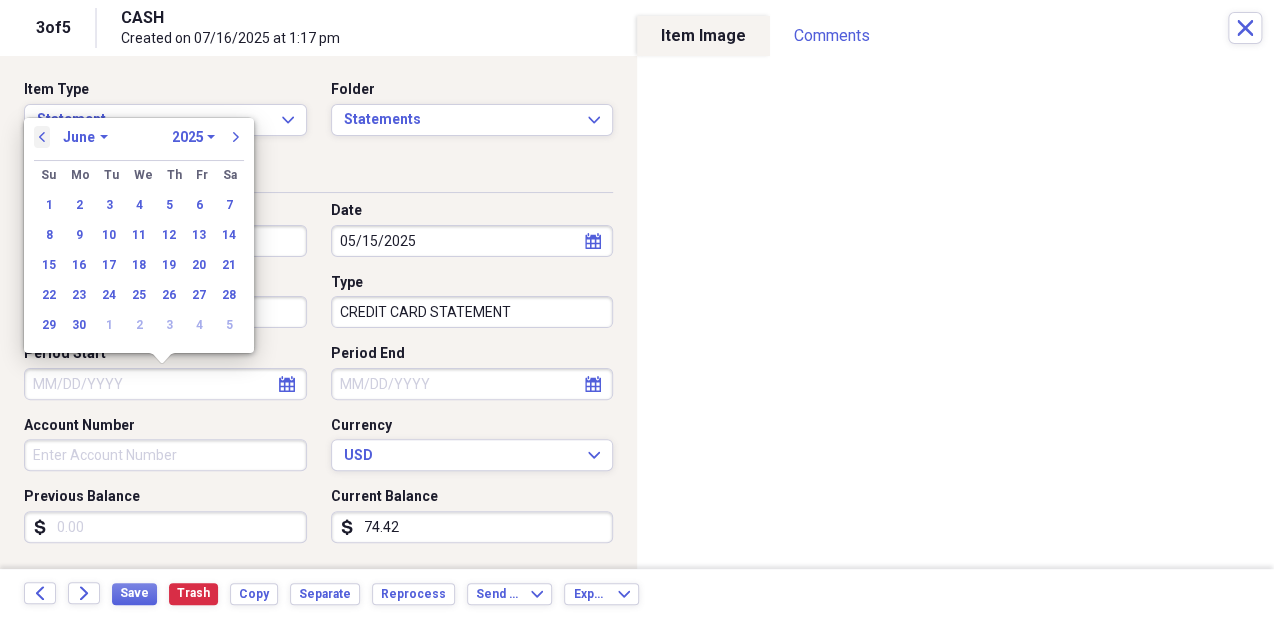 click on "previous" at bounding box center (42, 137) 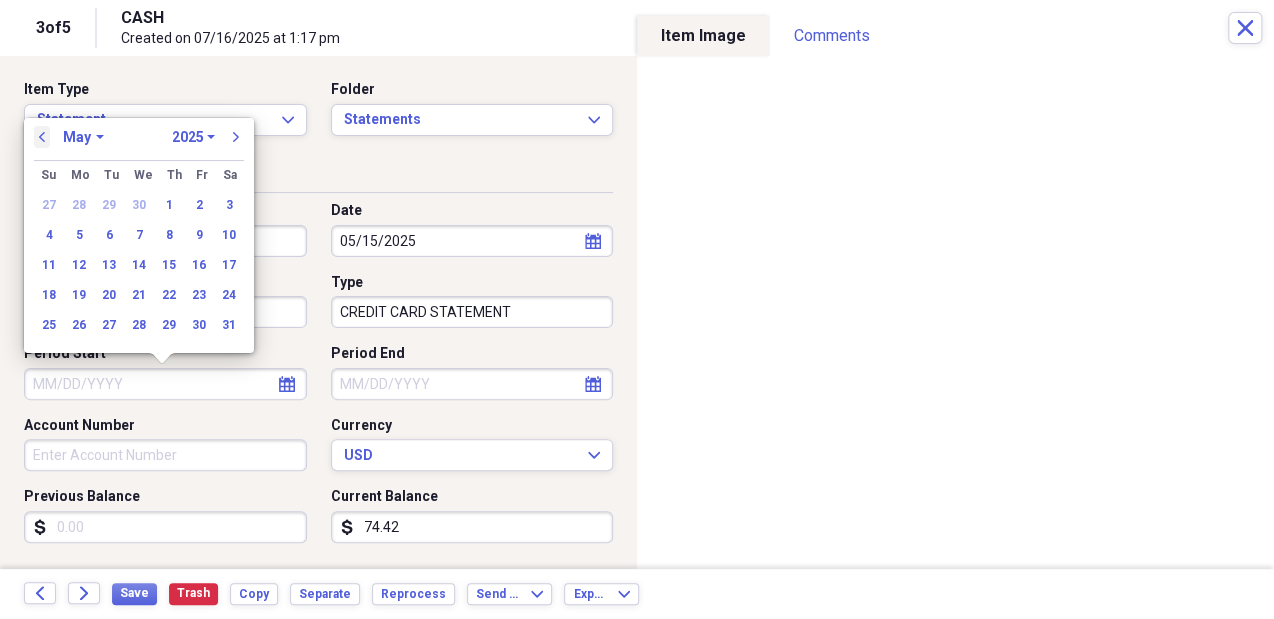 click on "previous" at bounding box center (42, 137) 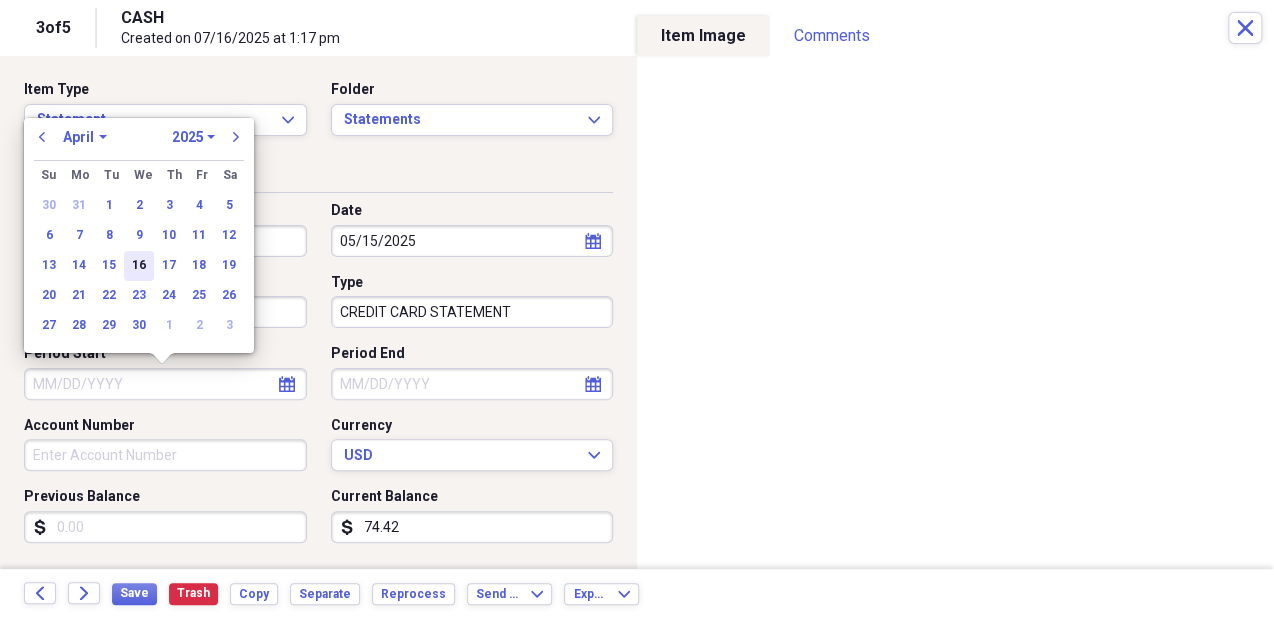 click on "16" at bounding box center [139, 266] 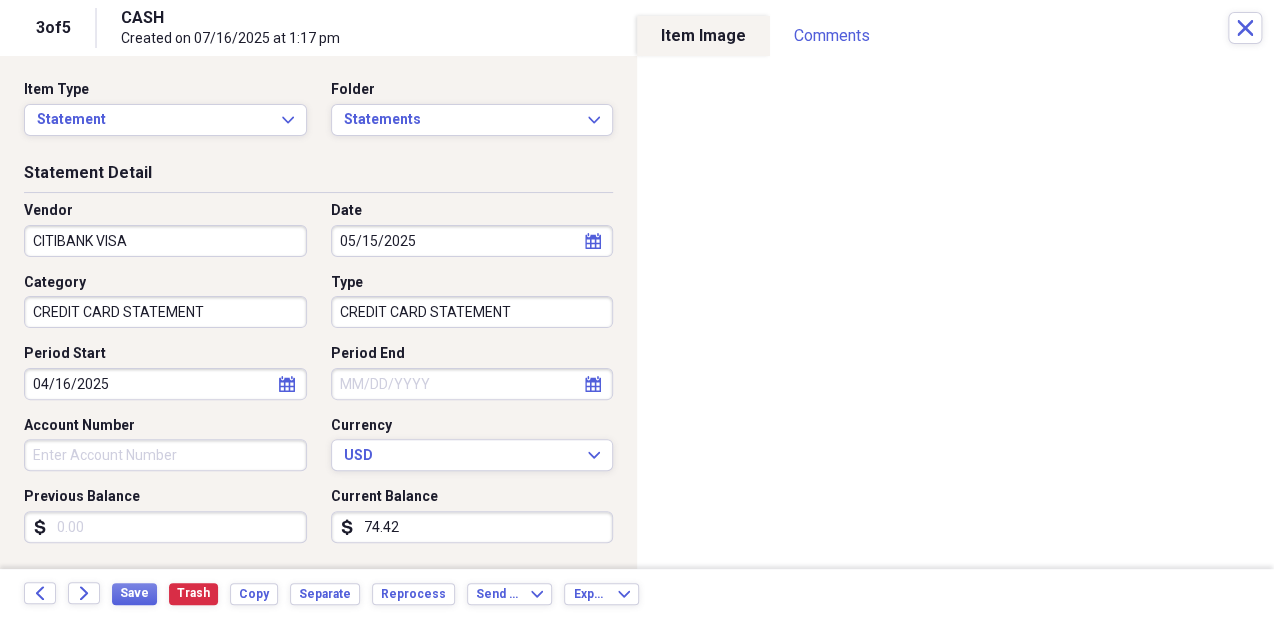 click 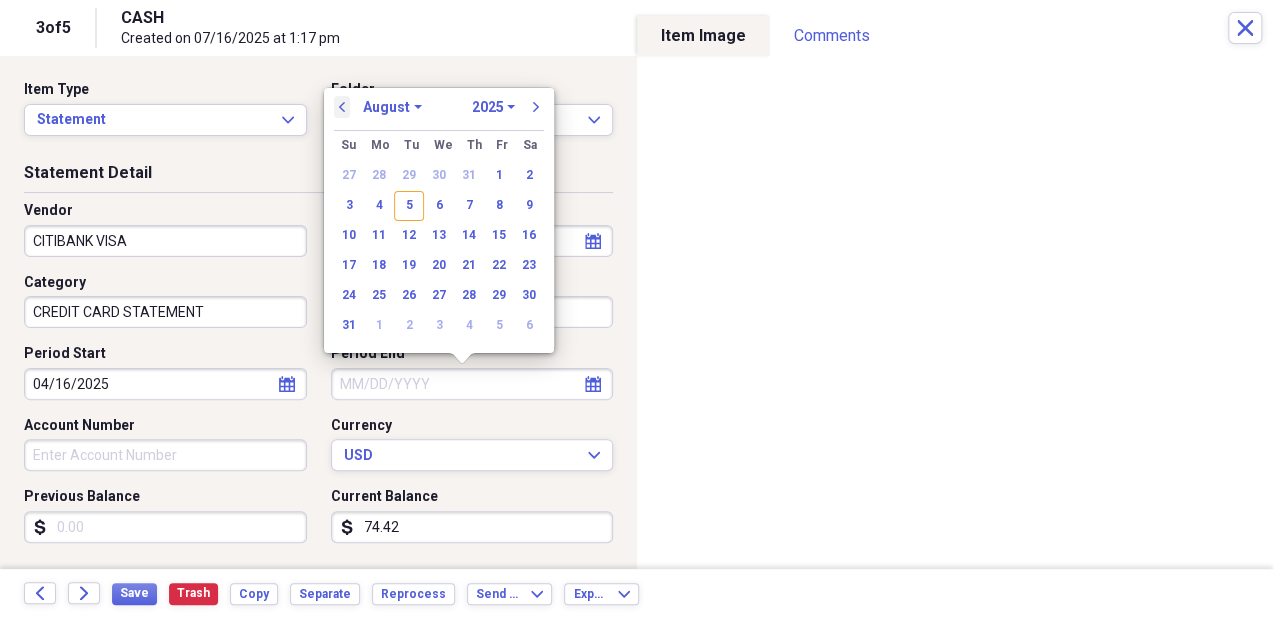click on "previous" at bounding box center (342, 107) 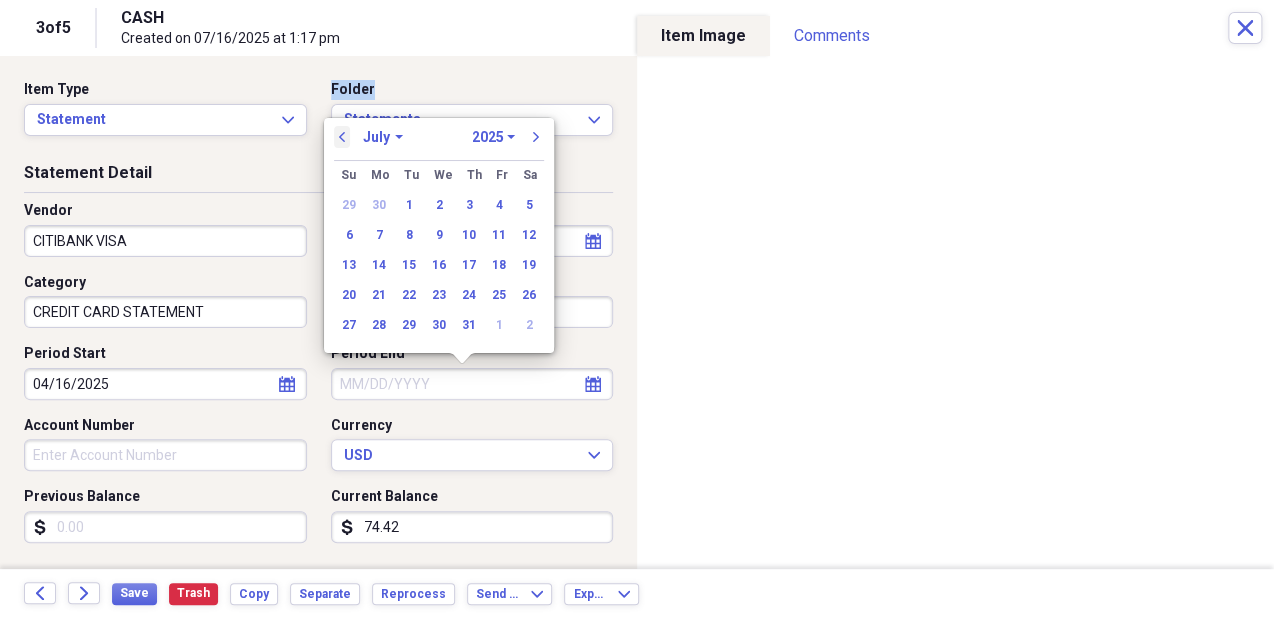 click on "Folder" at bounding box center [353, 90] 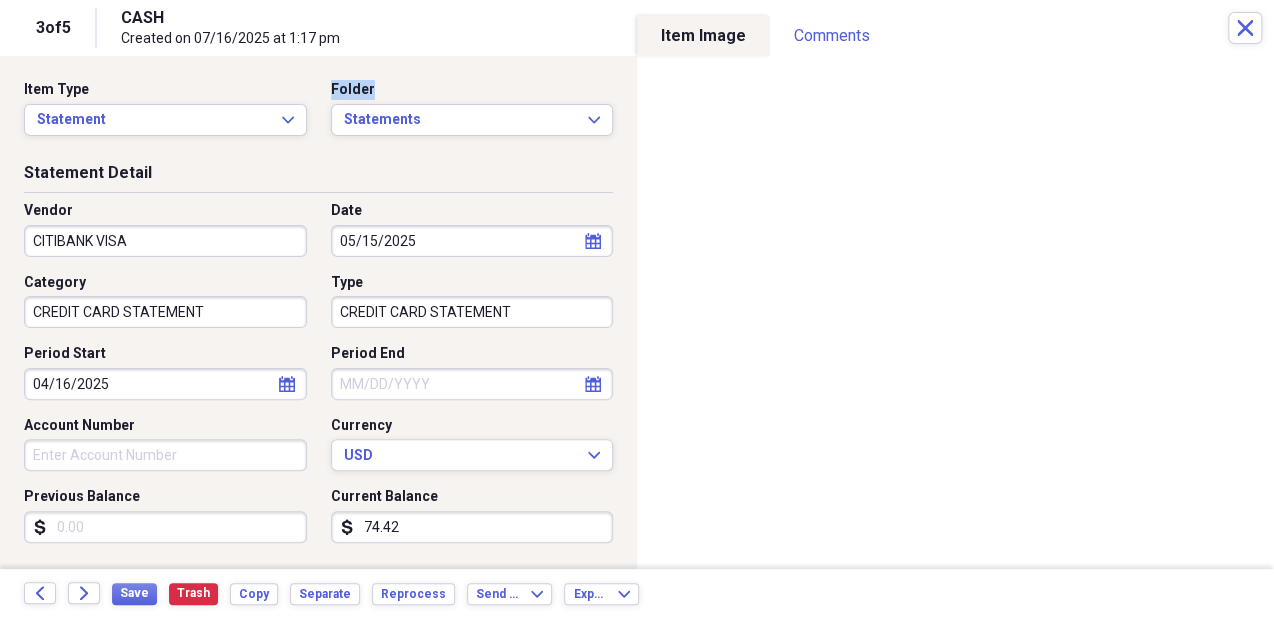 click on "Folder" at bounding box center (353, 90) 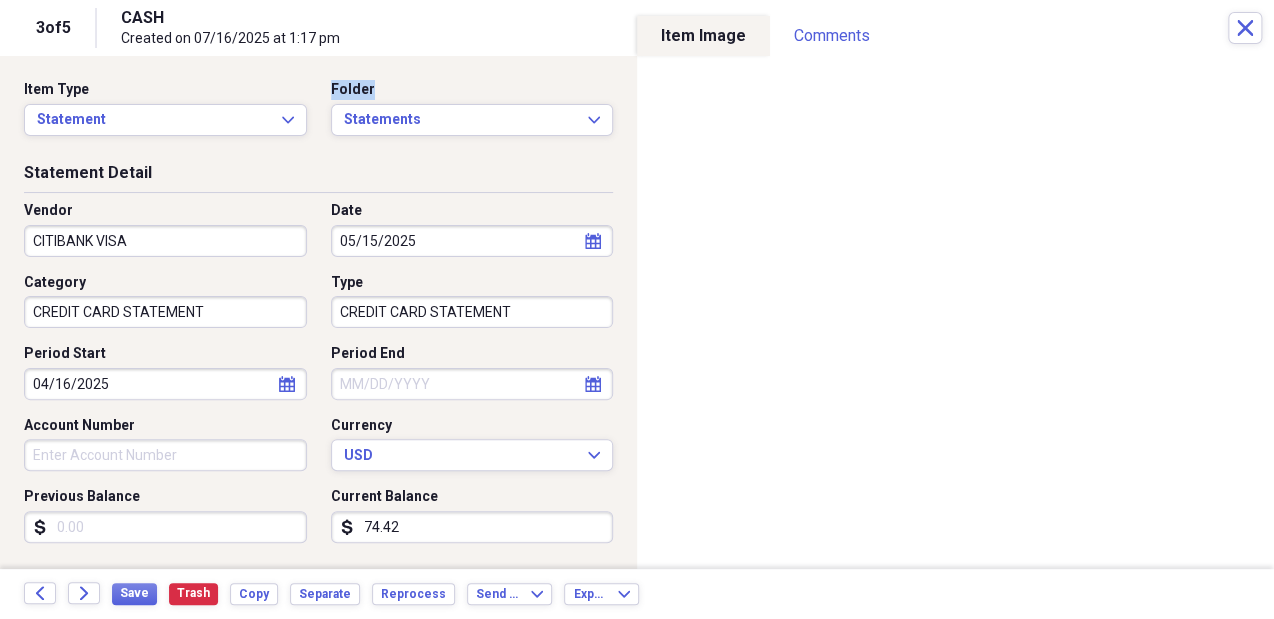 click on "calendar Calendar" at bounding box center [593, 384] 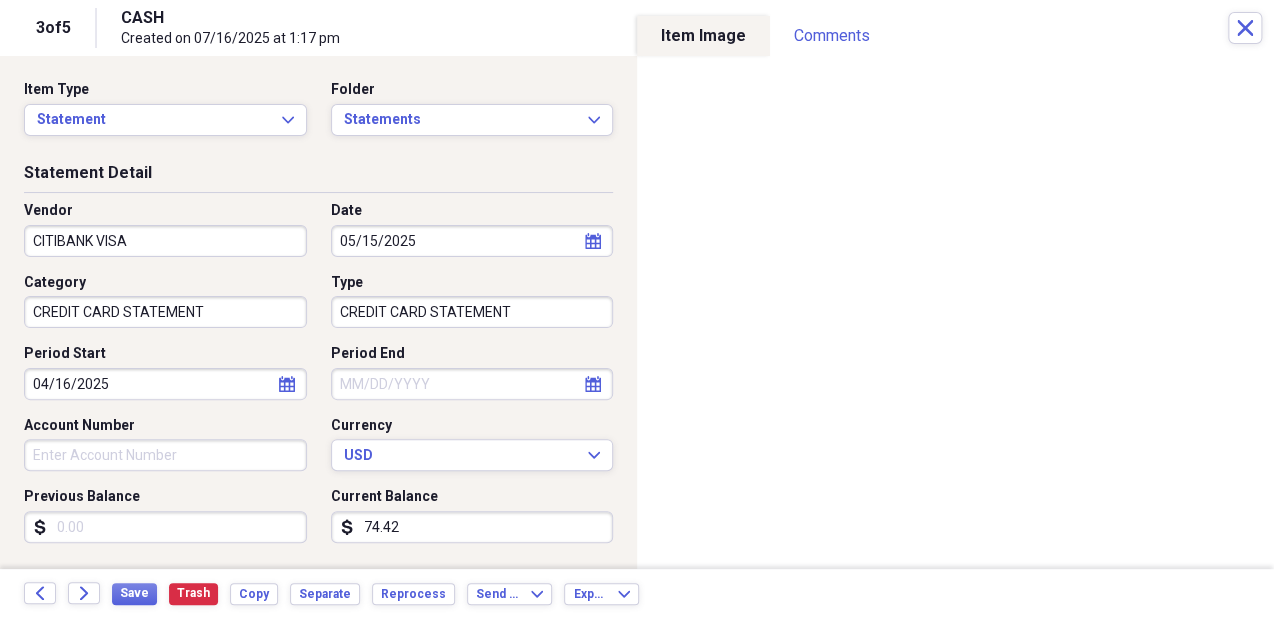 select on "7" 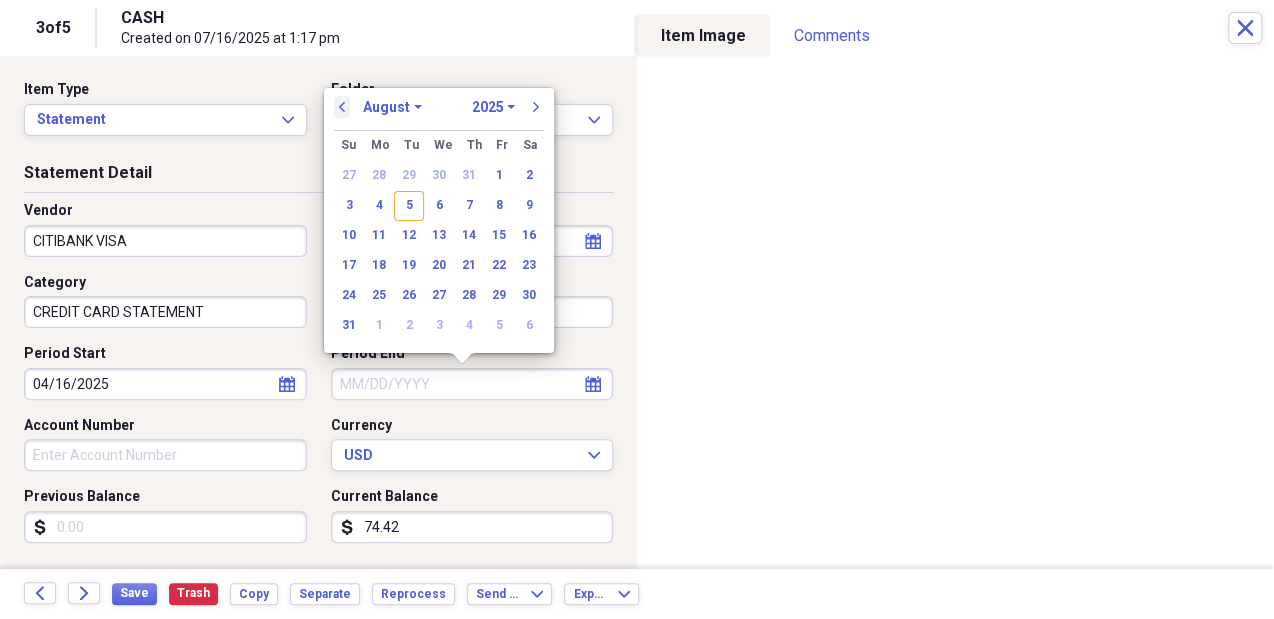 click on "previous" at bounding box center [342, 107] 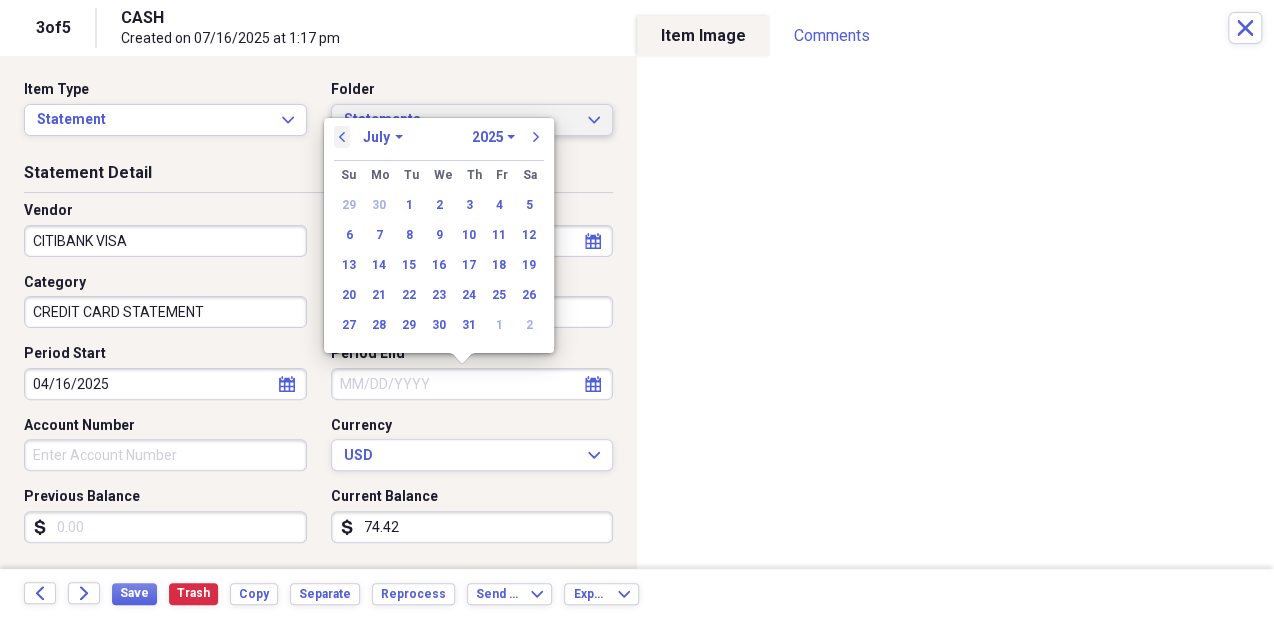click on "Statements Expand" at bounding box center (472, 120) 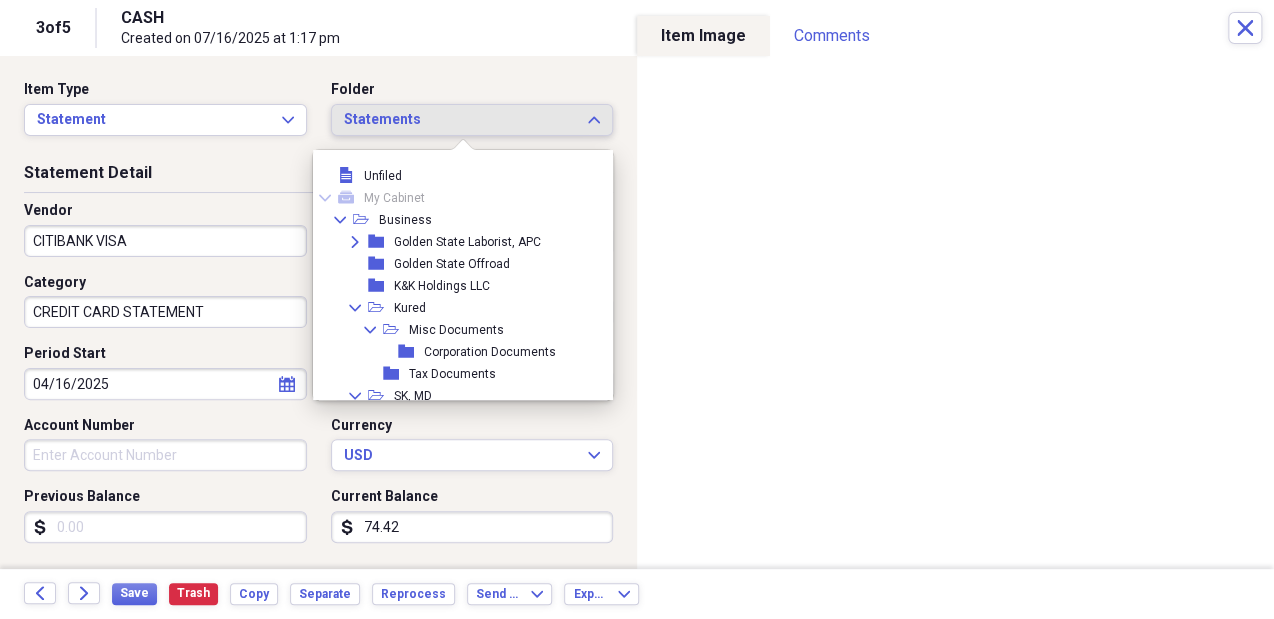 scroll, scrollTop: 1952, scrollLeft: 0, axis: vertical 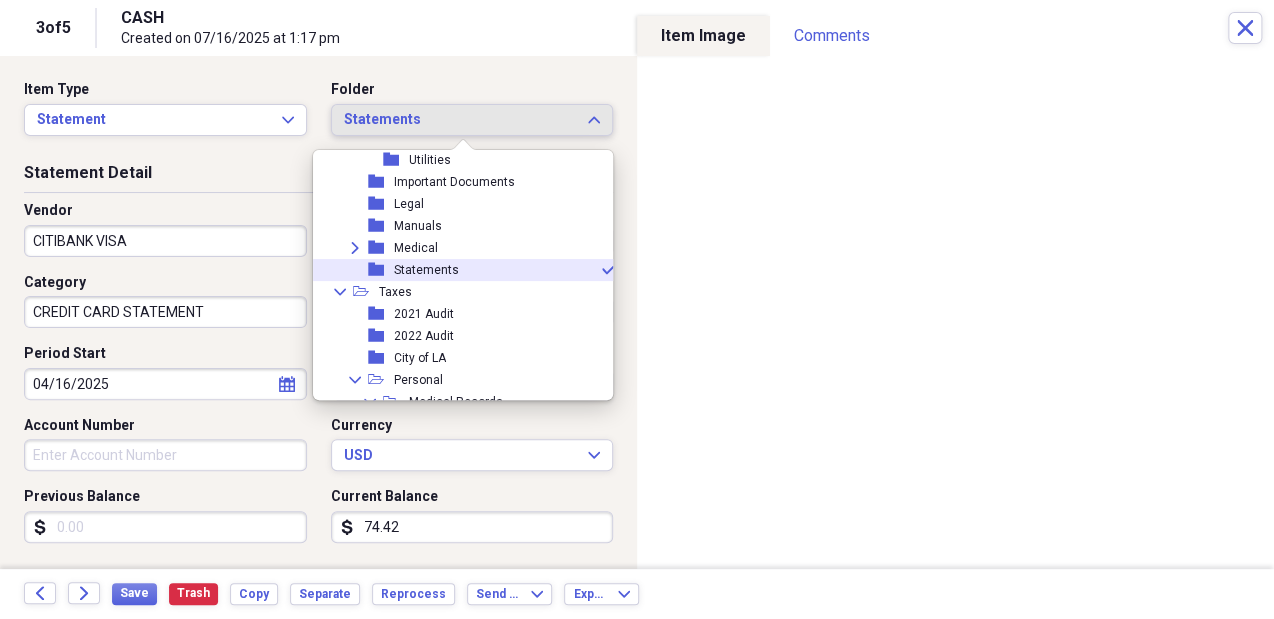 click on "Statements Expand" at bounding box center (472, 120) 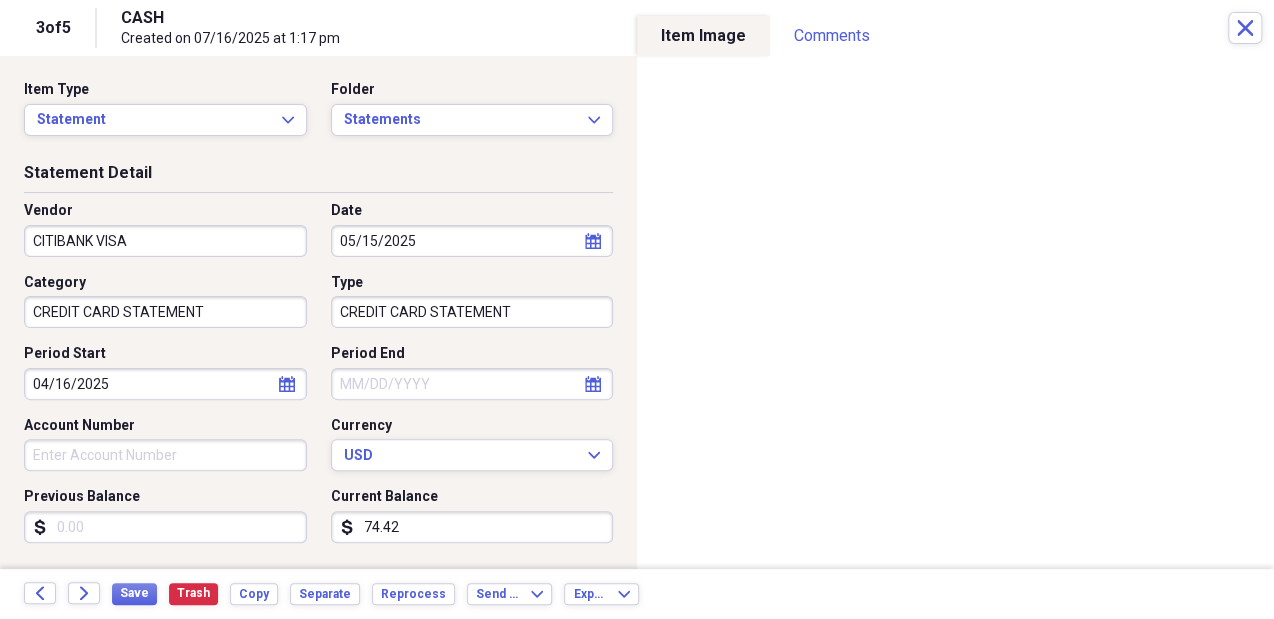 click on "calendar" 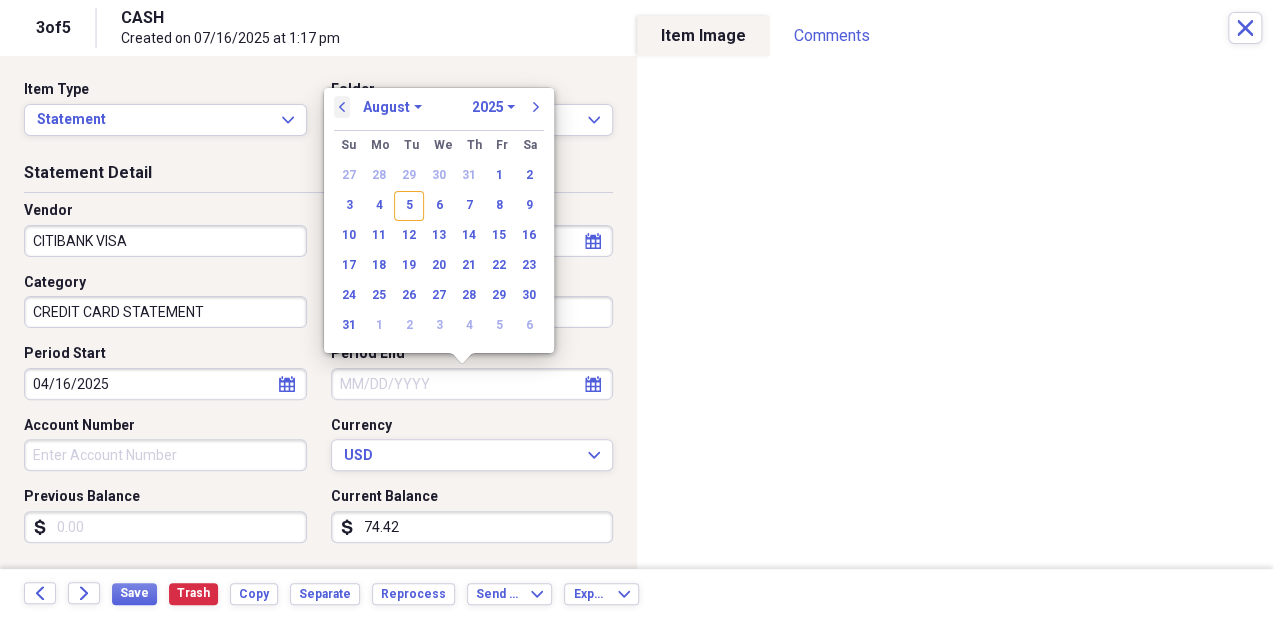click on "previous" at bounding box center (342, 107) 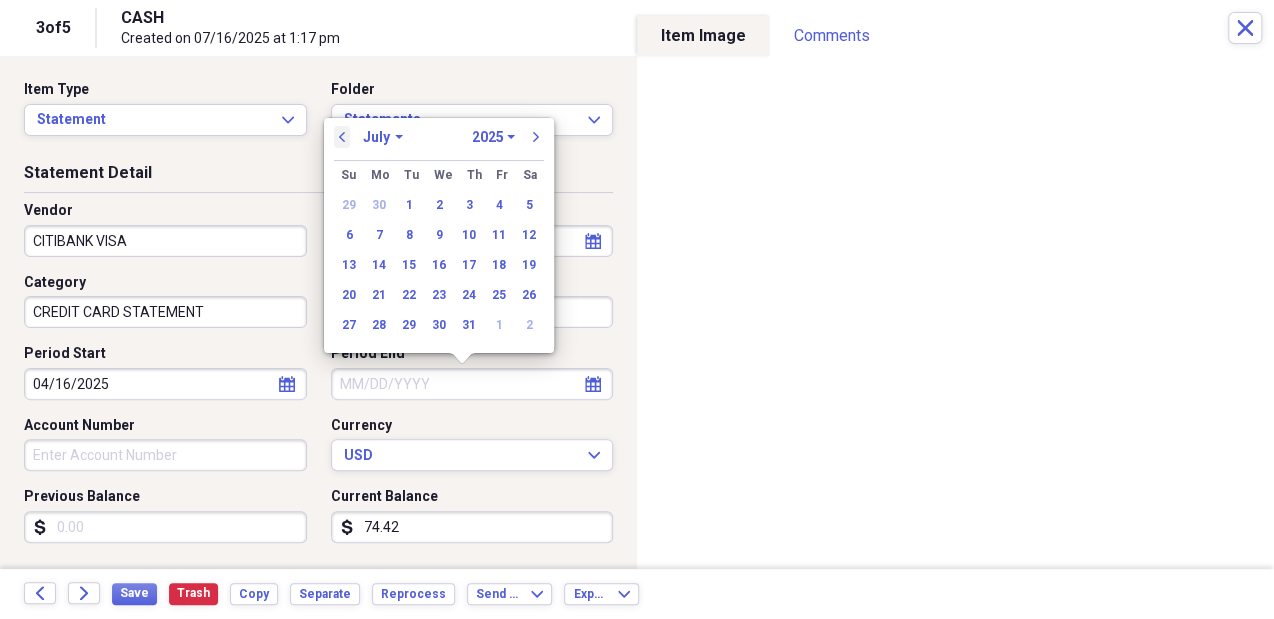 click on "previous" at bounding box center [342, 137] 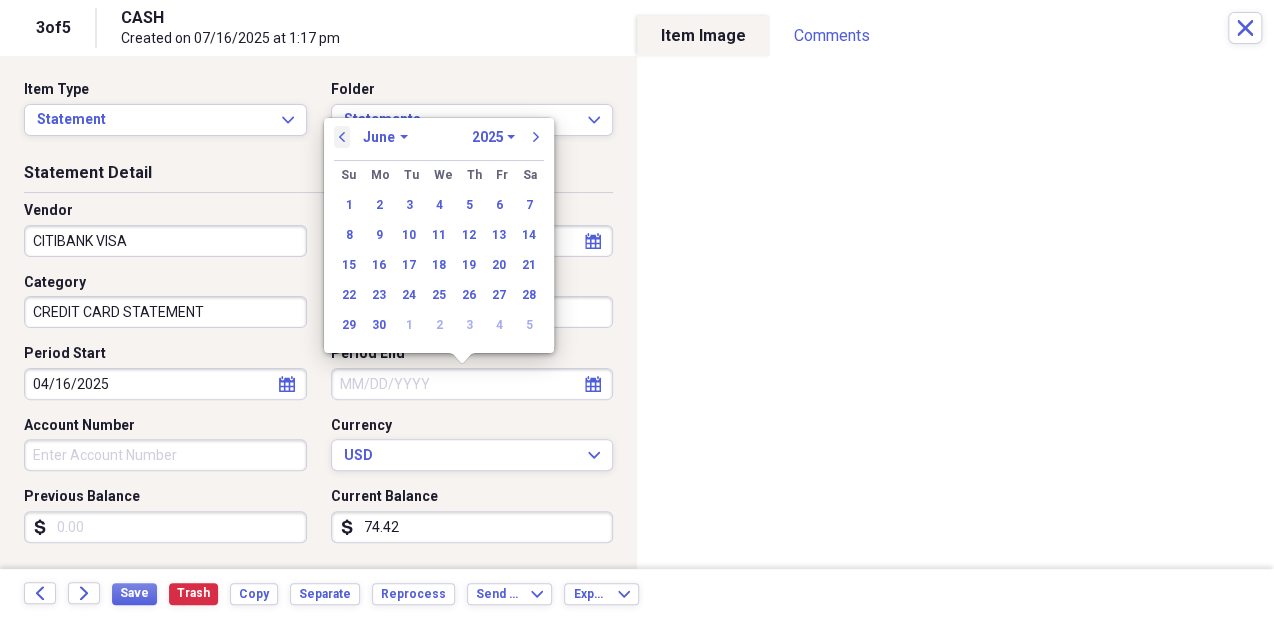 click on "previous" at bounding box center [342, 137] 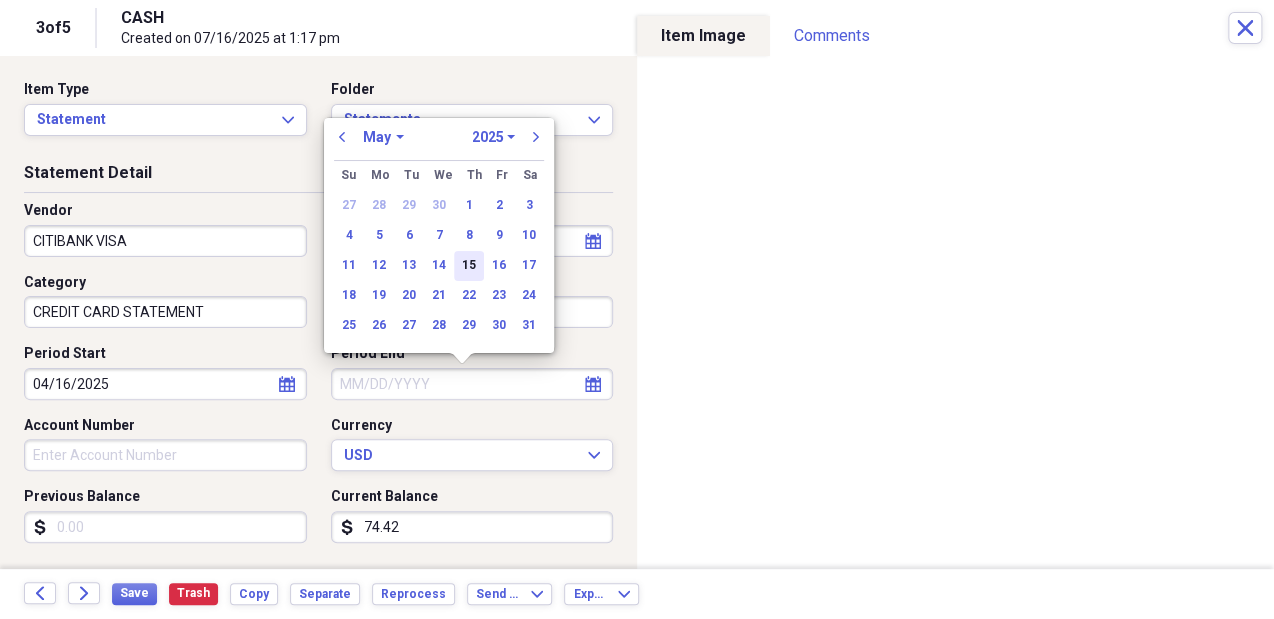 click on "15" at bounding box center [469, 266] 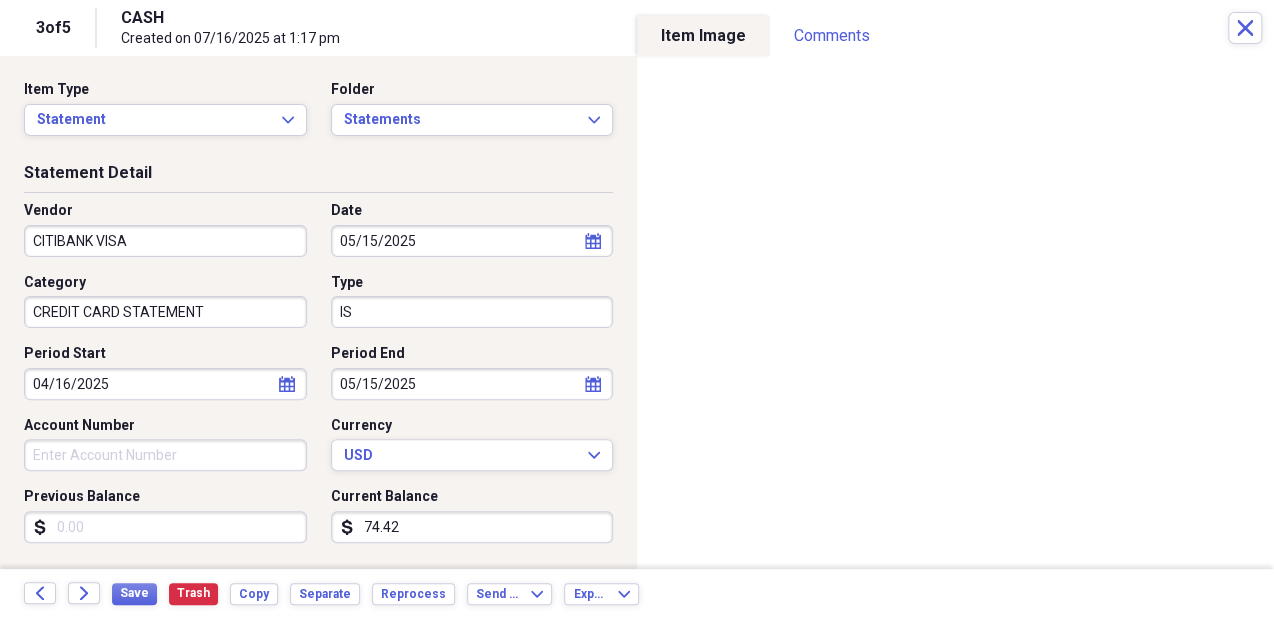 type on "I" 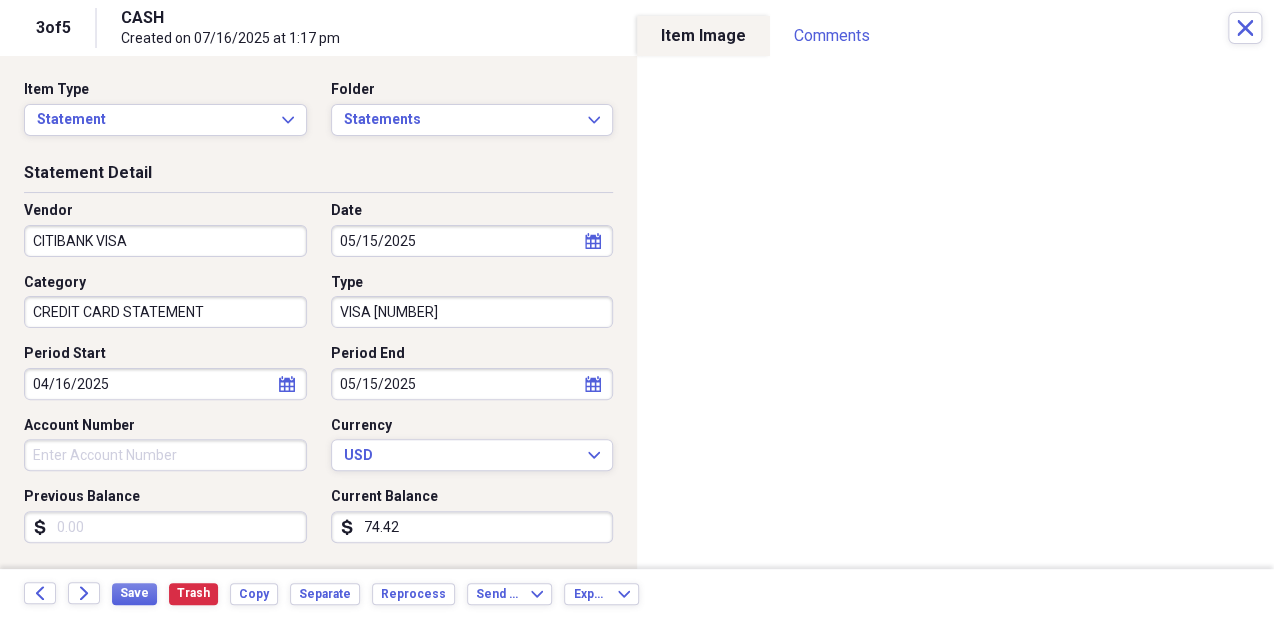 type on "VISA [NUMBER]" 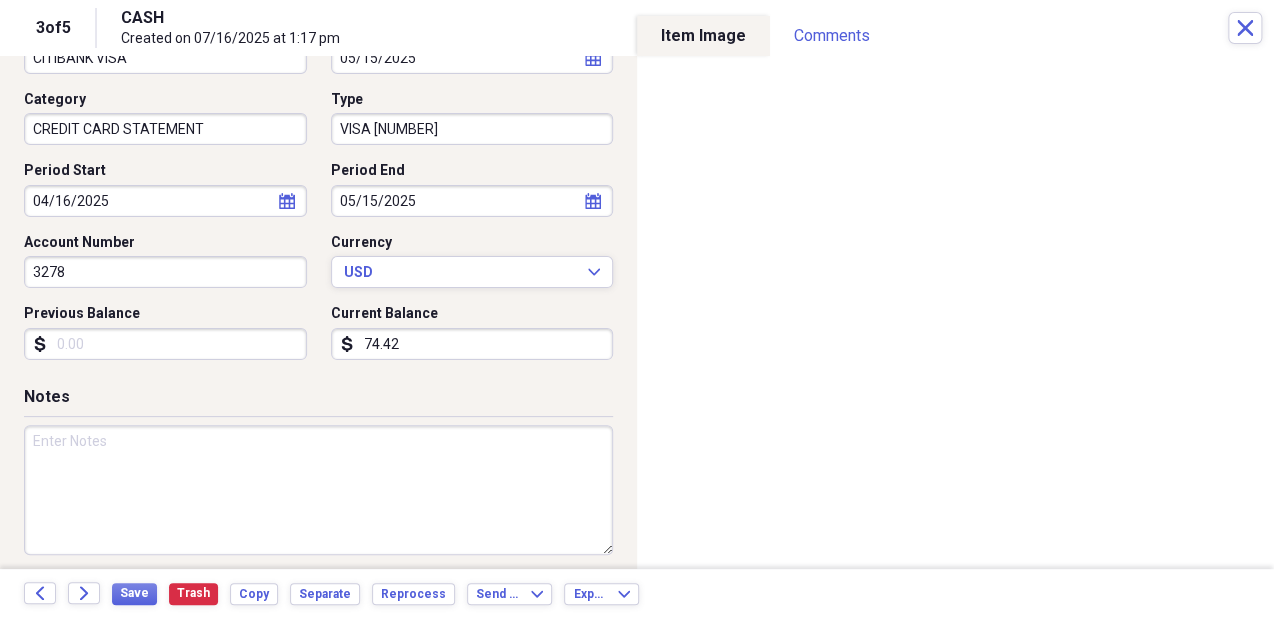 scroll, scrollTop: 195, scrollLeft: 0, axis: vertical 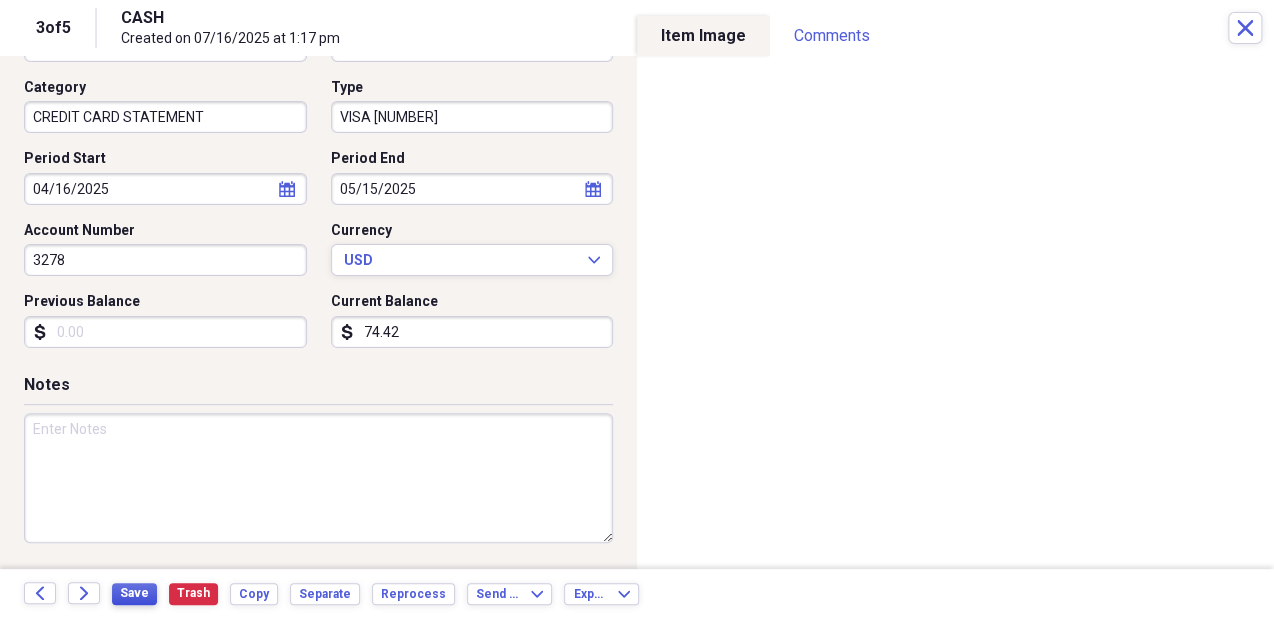 type on "3278" 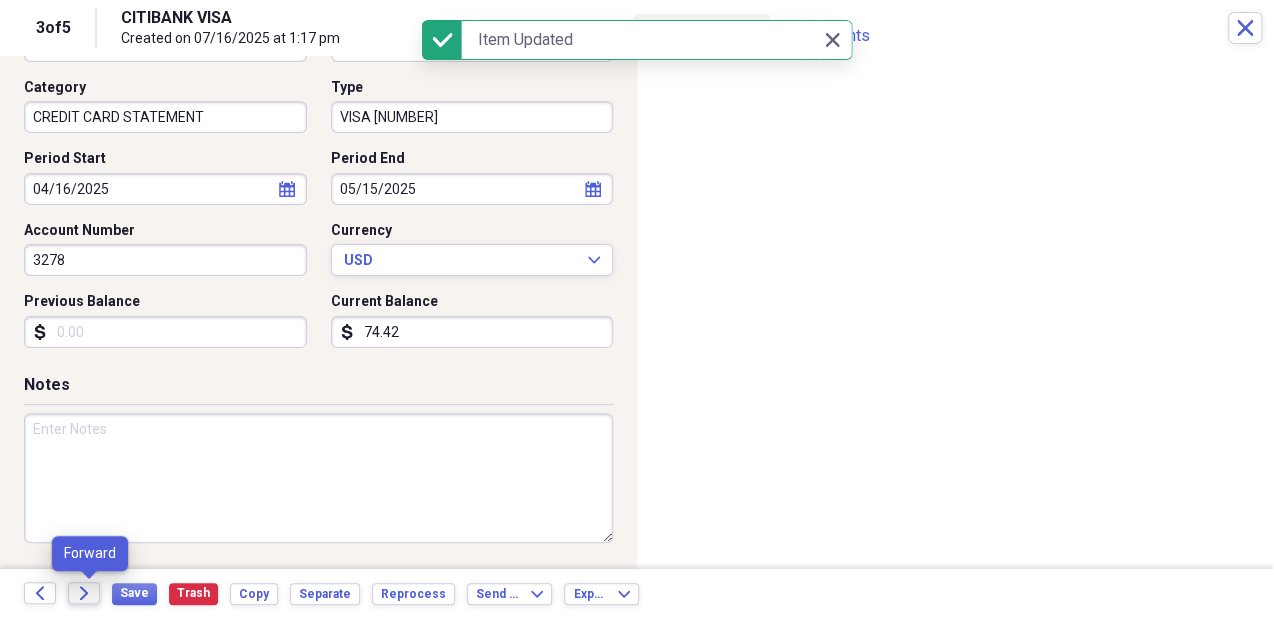 click on "Forward" 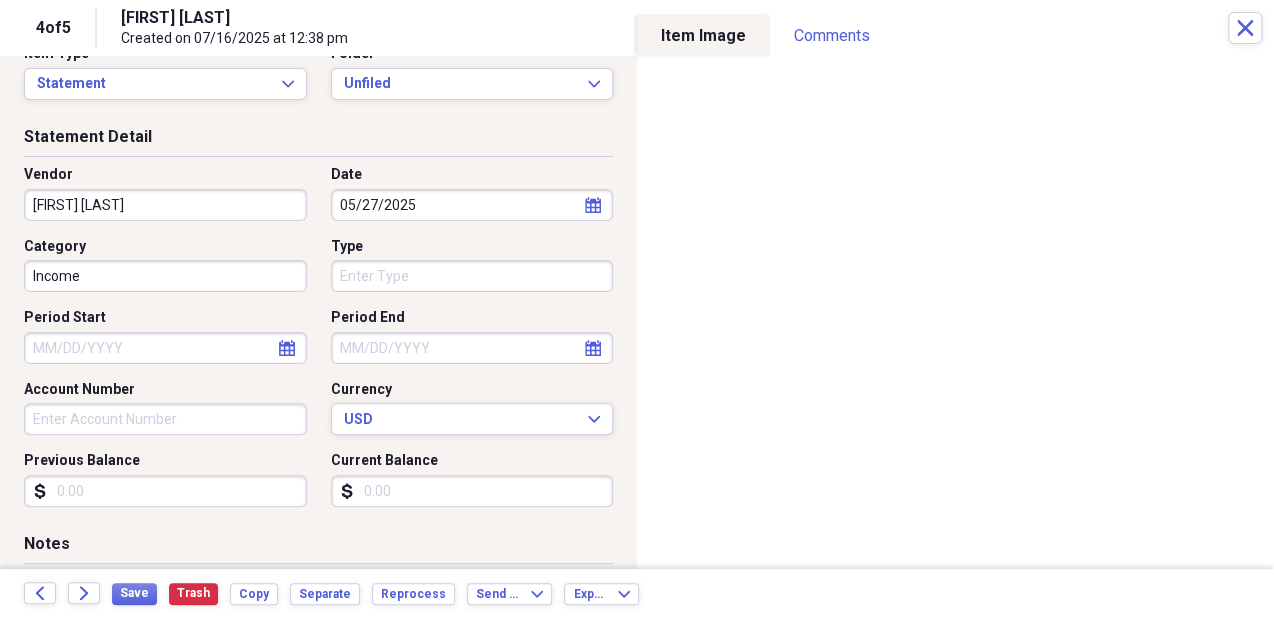 scroll, scrollTop: 80, scrollLeft: 0, axis: vertical 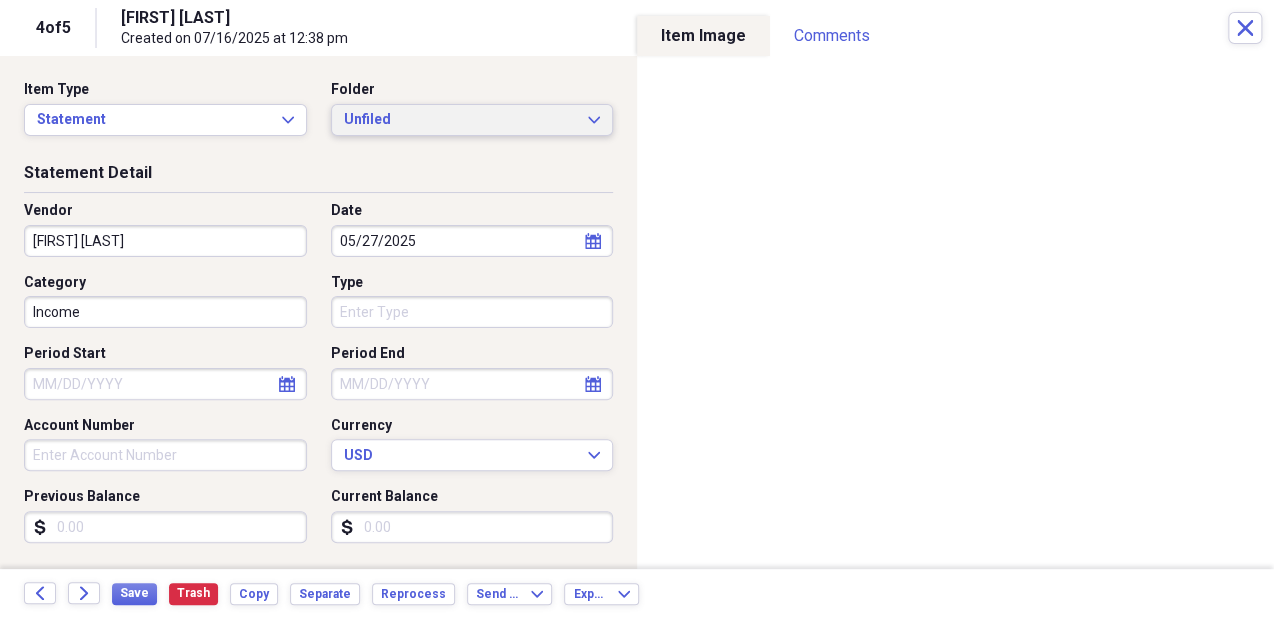 click on "Unfiled" at bounding box center [460, 120] 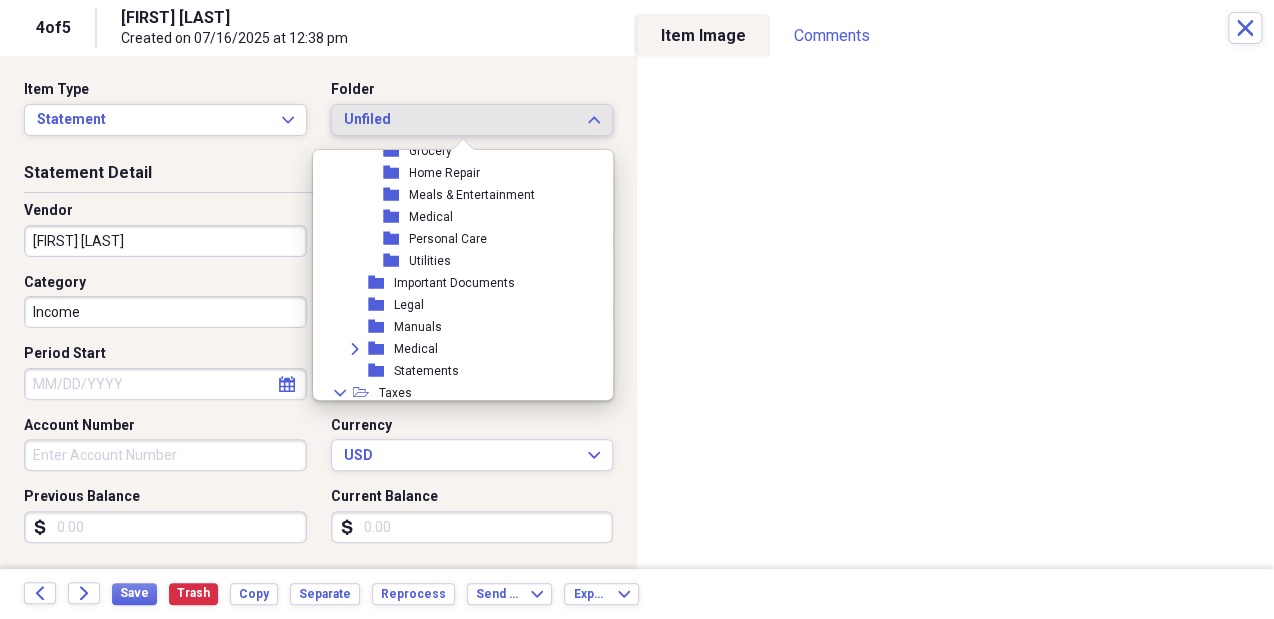 scroll, scrollTop: 1862, scrollLeft: 0, axis: vertical 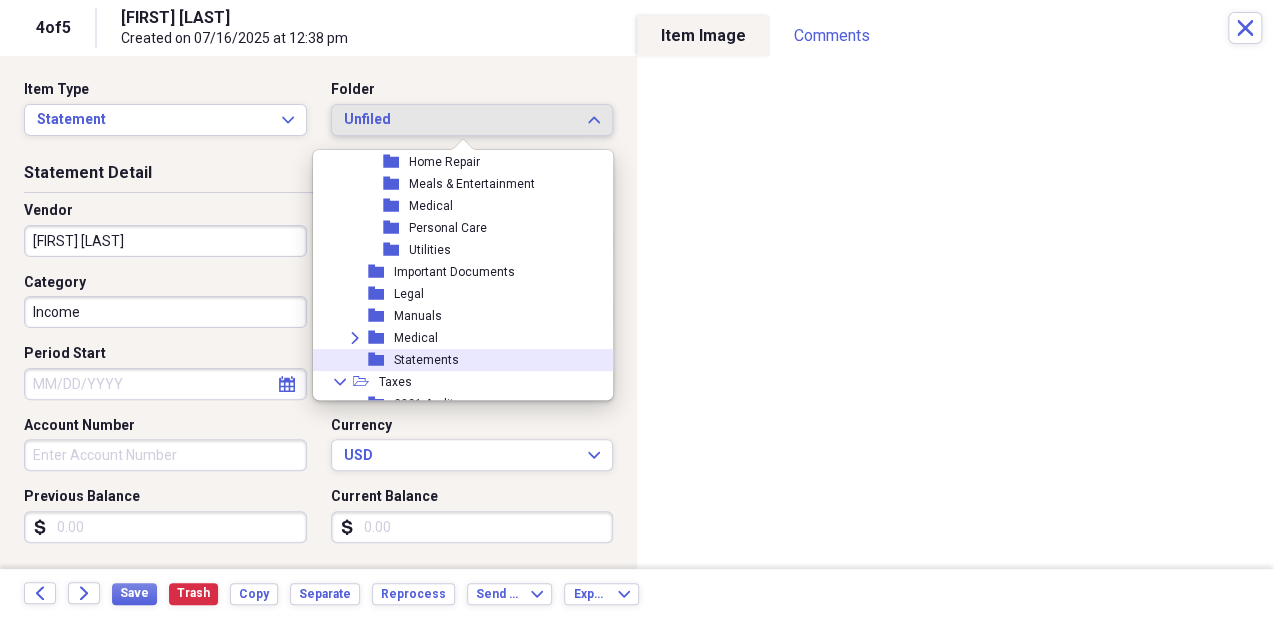 click on "folder Statements" at bounding box center (458, 360) 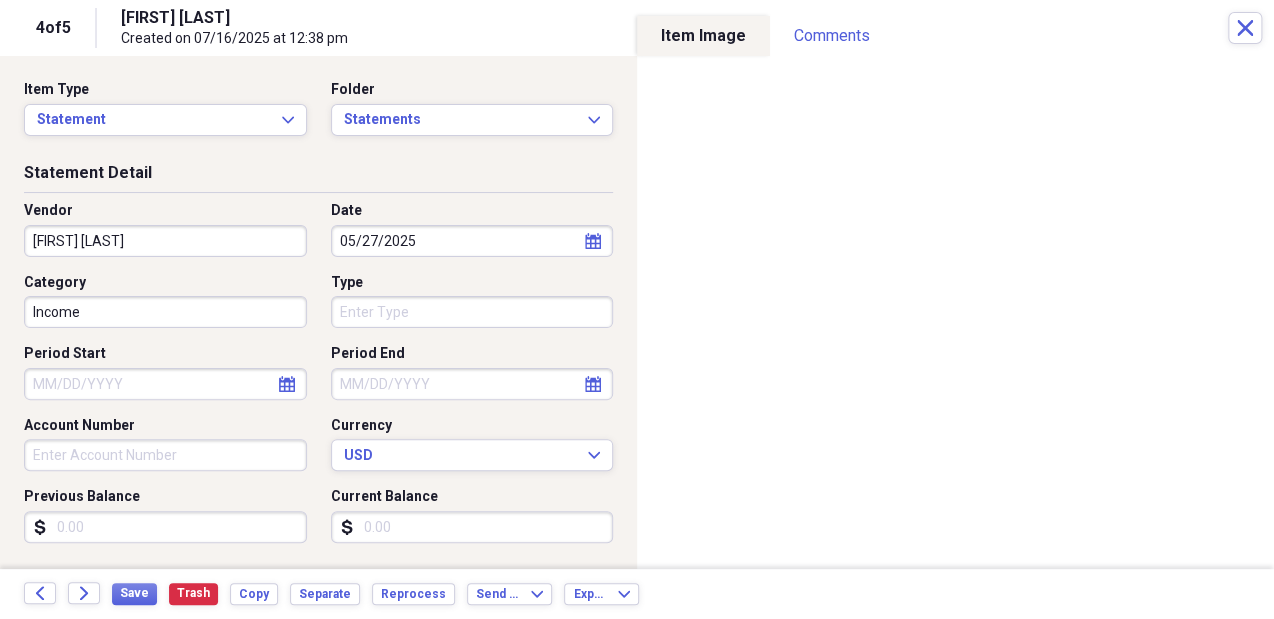 click on "[FIRST] [LAST]" at bounding box center [165, 241] 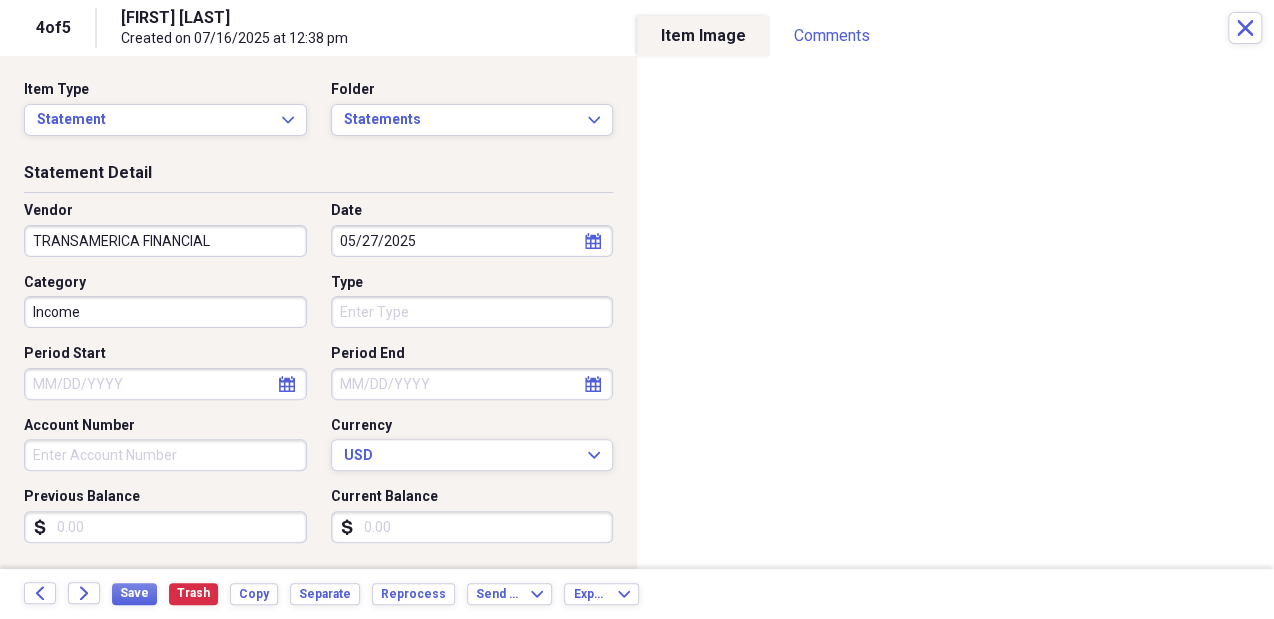 type on "TRANSAMERICA FINANCIAL" 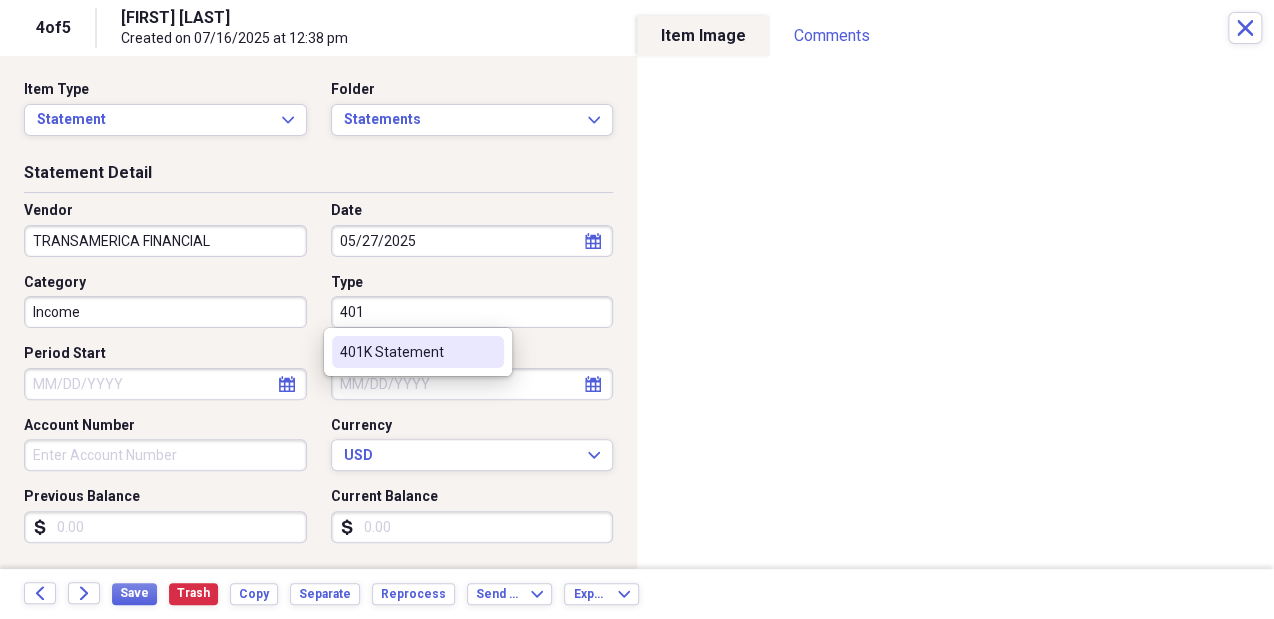 click on "401" at bounding box center [472, 312] 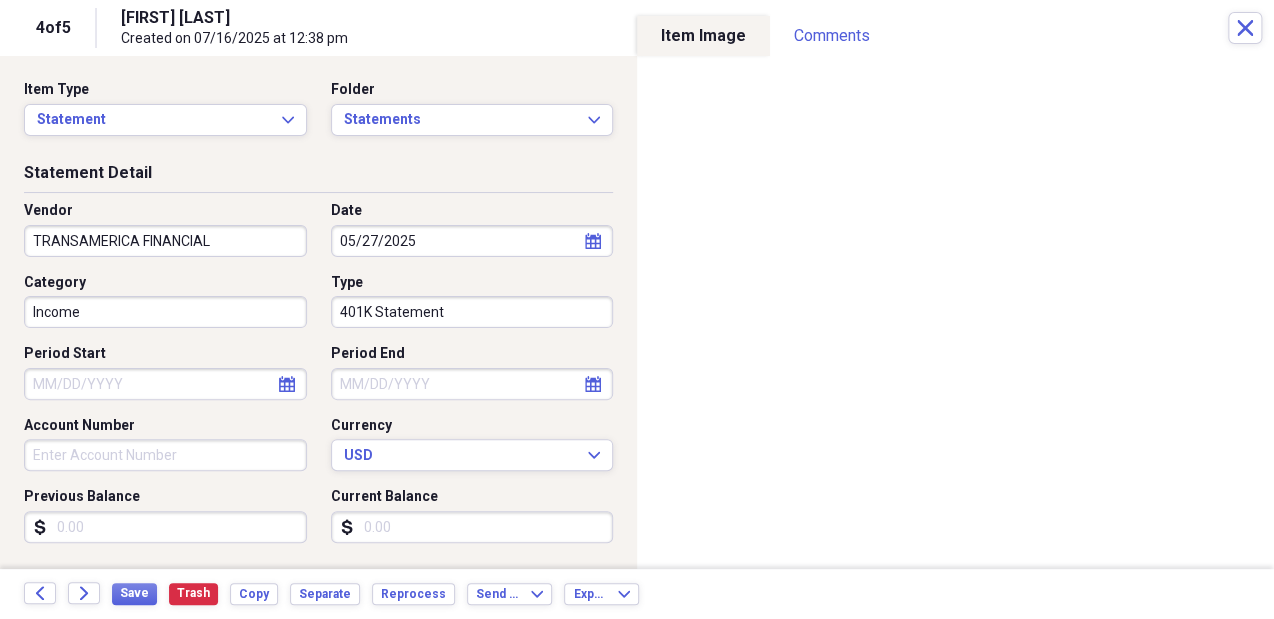 click on "Period End" at bounding box center (472, 384) 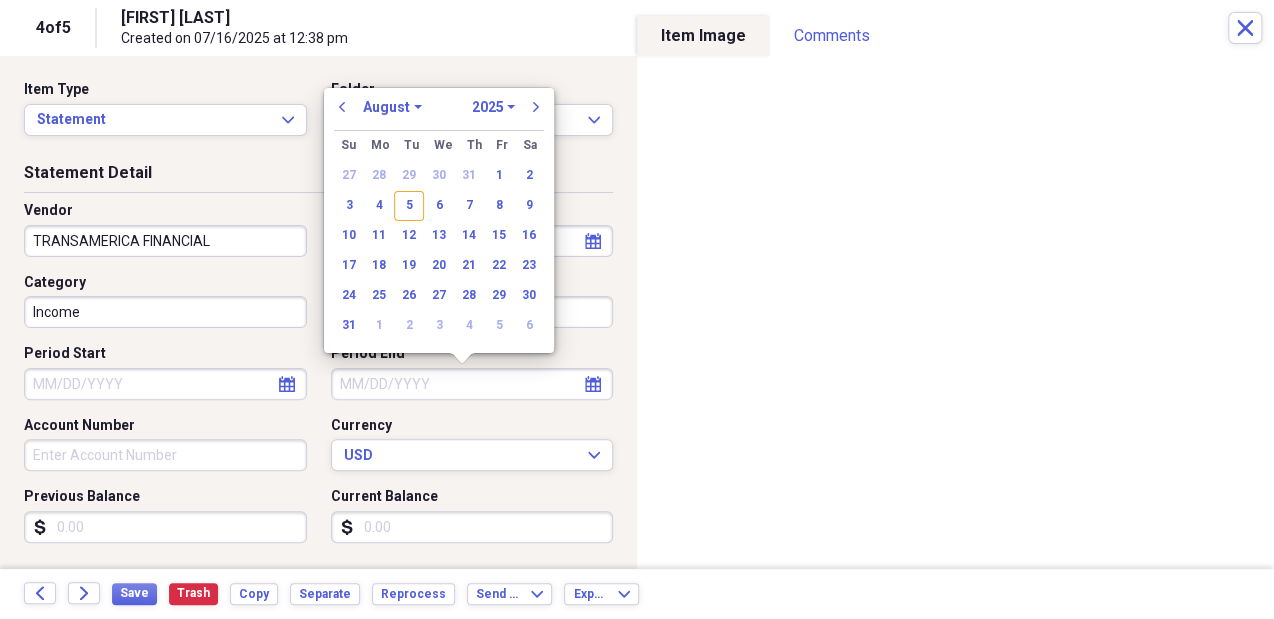 click on "previous January February March April May June July August September October November December 1970 1971 1972 1973 1974 1975 1976 1977 1978 1979 1980 1981 1982 1983 1984 1985 1986 1987 1988 1989 1990 1991 1992 1993 1994 1995 1996 1997 1998 1999 2000 2001 2002 2003 2004 2005 2006 2007 2008 2009 2010 2011 2012 2013 2014 2015 2016 2017 2018 2019 2020 2021 2022 2023 2024 2025 2026 2027 2028 2029 2030 2031 2032 2033 2034 2035 next" at bounding box center [439, 113] 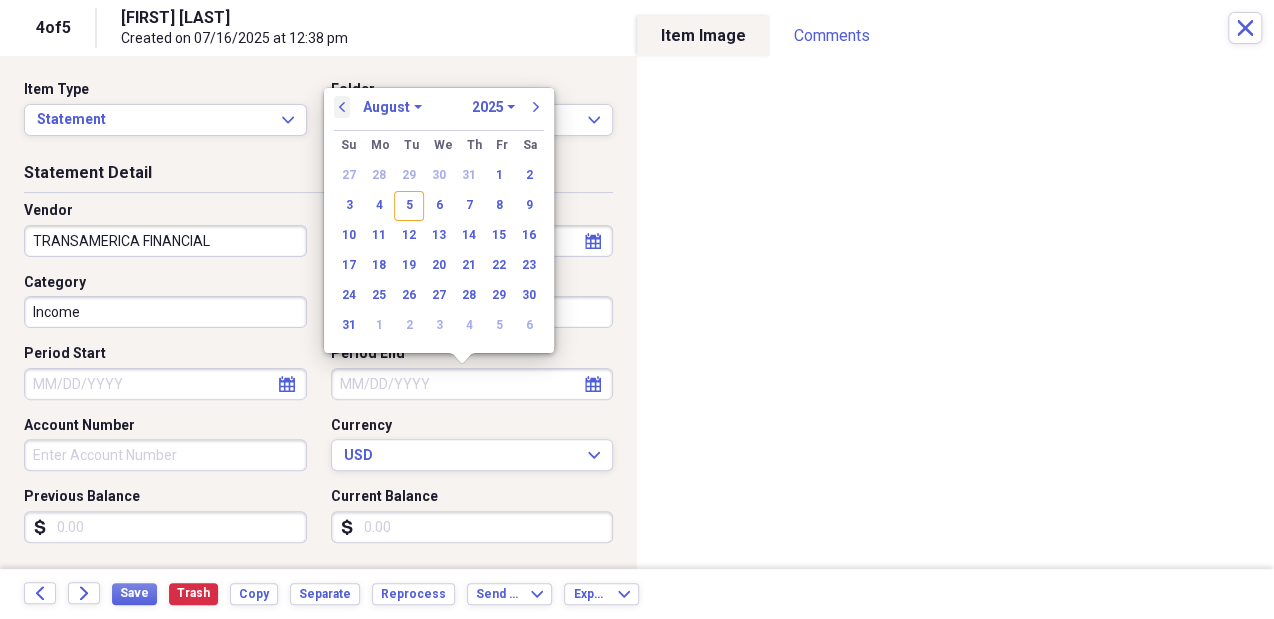click on "previous" at bounding box center (342, 107) 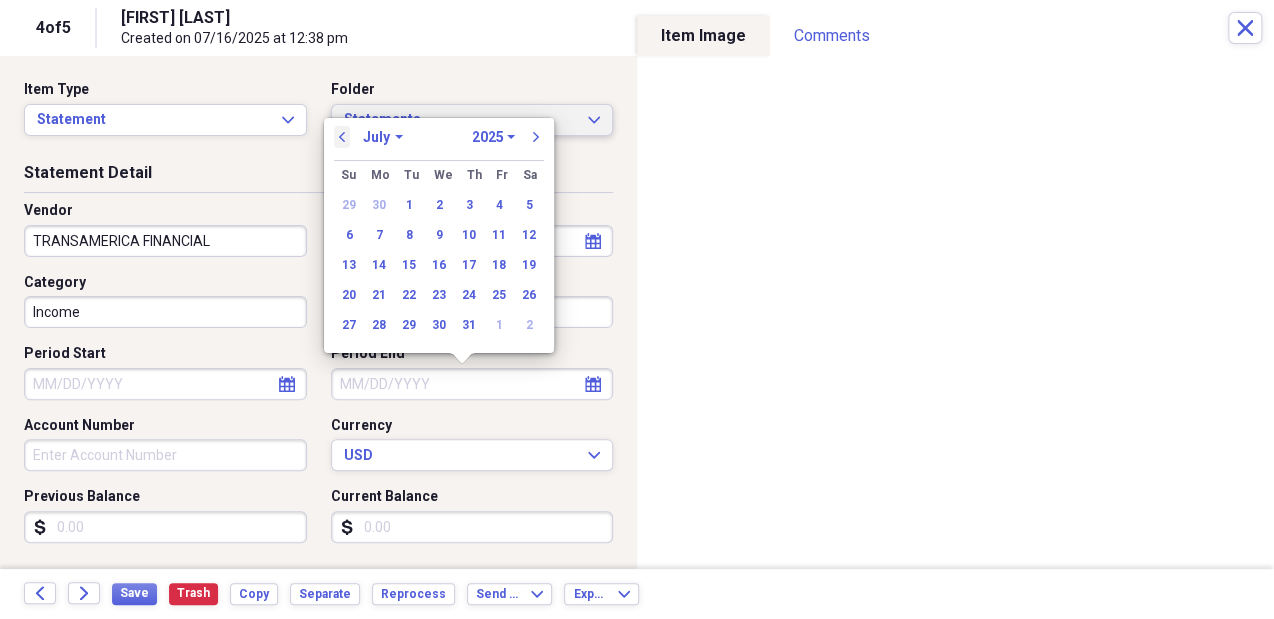 click on "Statements Expand" at bounding box center [472, 120] 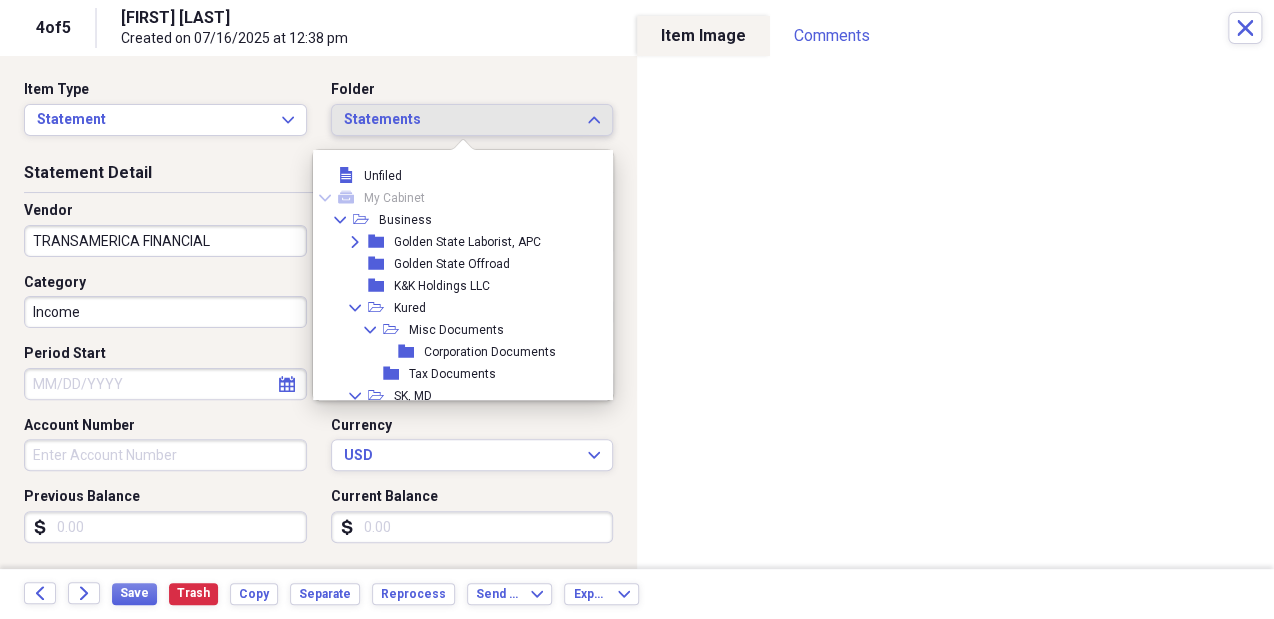 click on "Statements Expand" at bounding box center (472, 120) 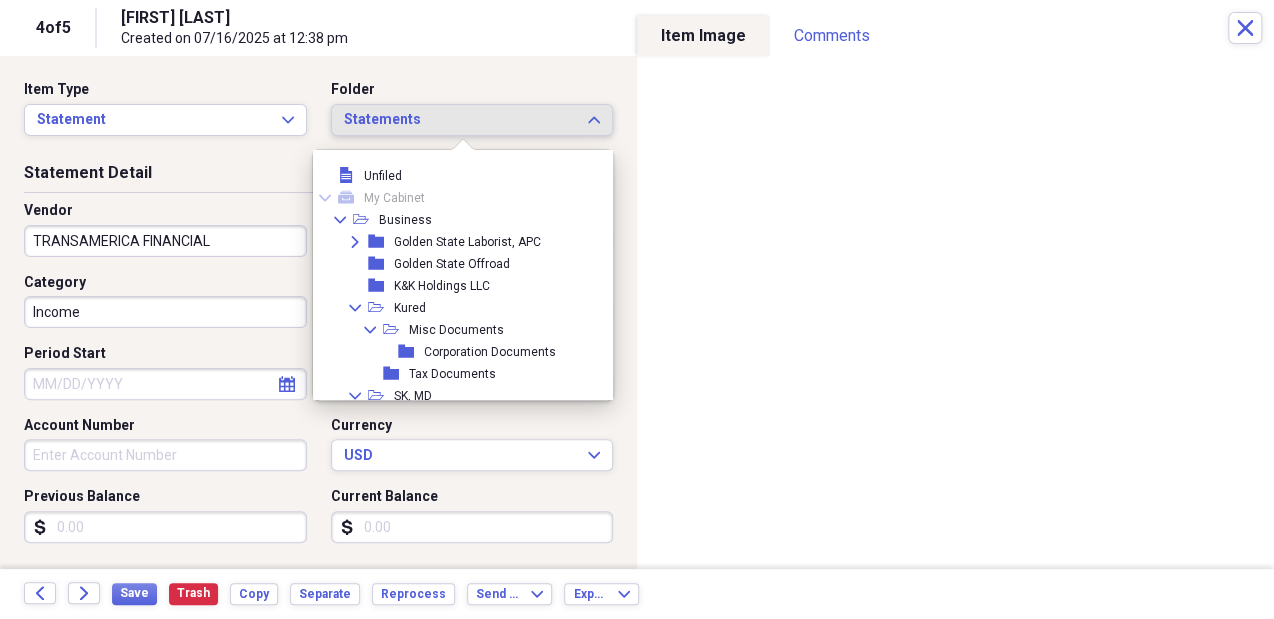 scroll, scrollTop: 1952, scrollLeft: 0, axis: vertical 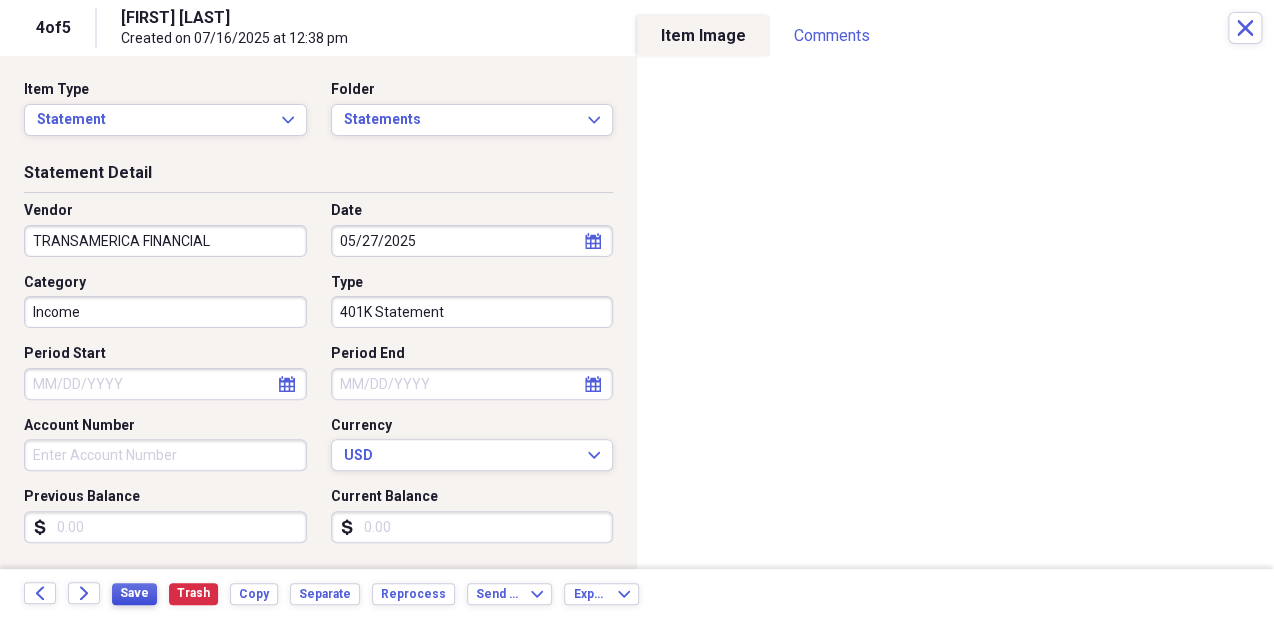 click on "Save" at bounding box center [134, 594] 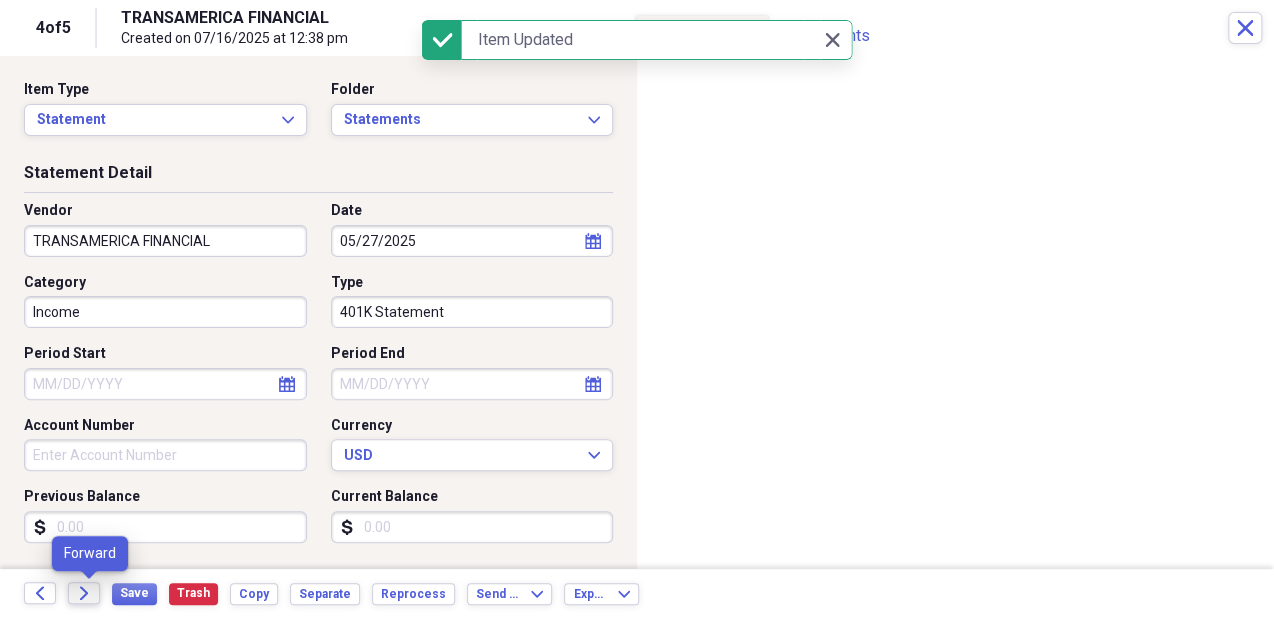 click on "Forward" 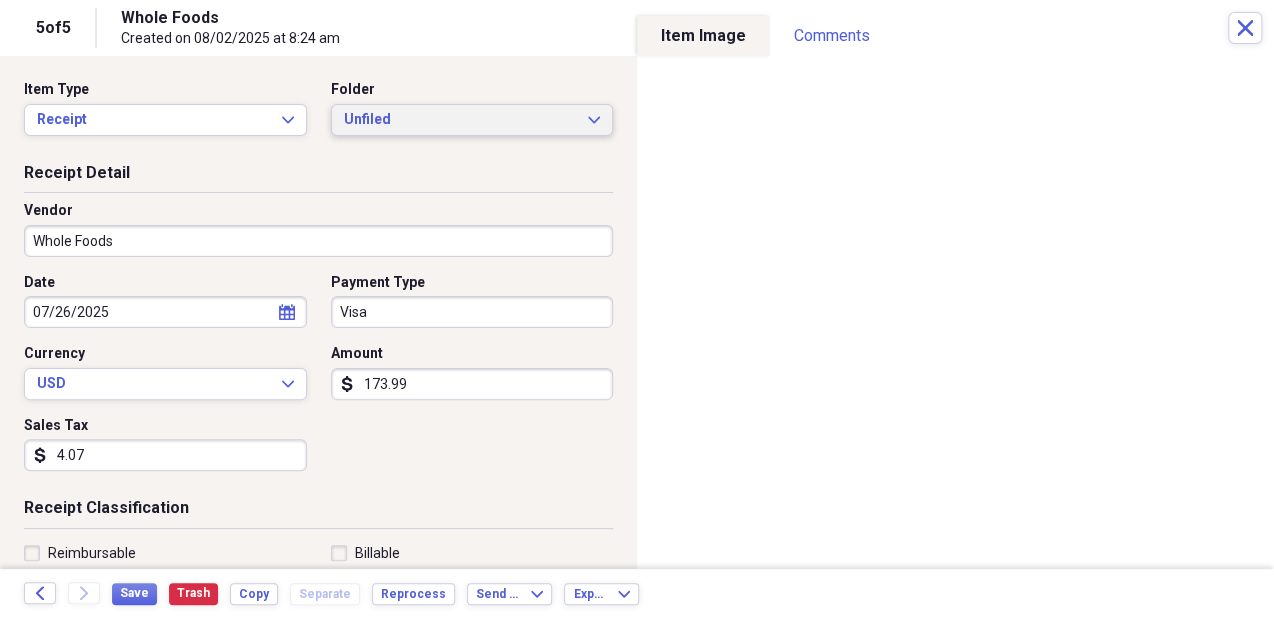 click on "Unfiled" at bounding box center [460, 120] 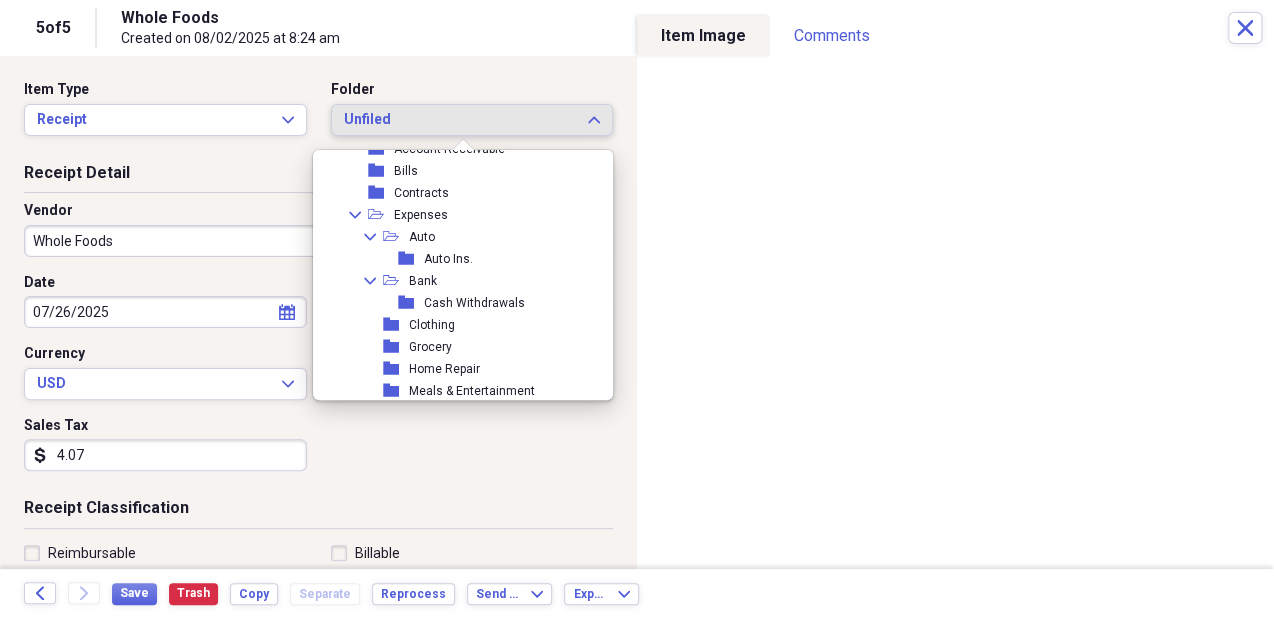 scroll, scrollTop: 1666, scrollLeft: 0, axis: vertical 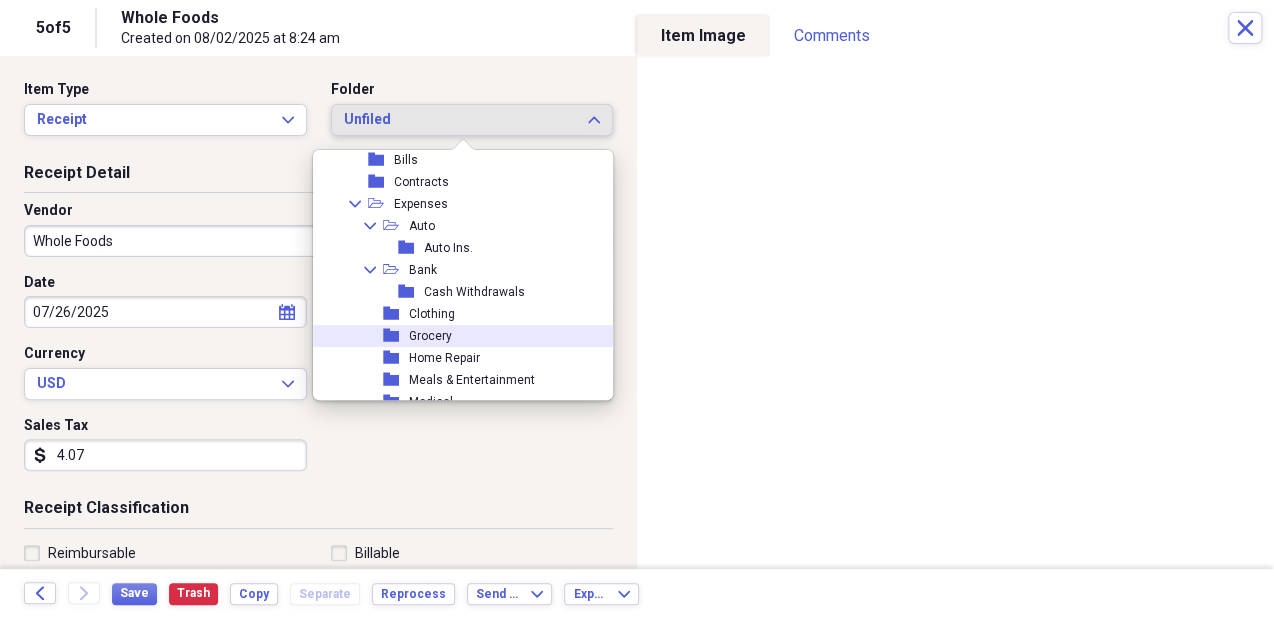 click on "folder Grocery" at bounding box center (458, 336) 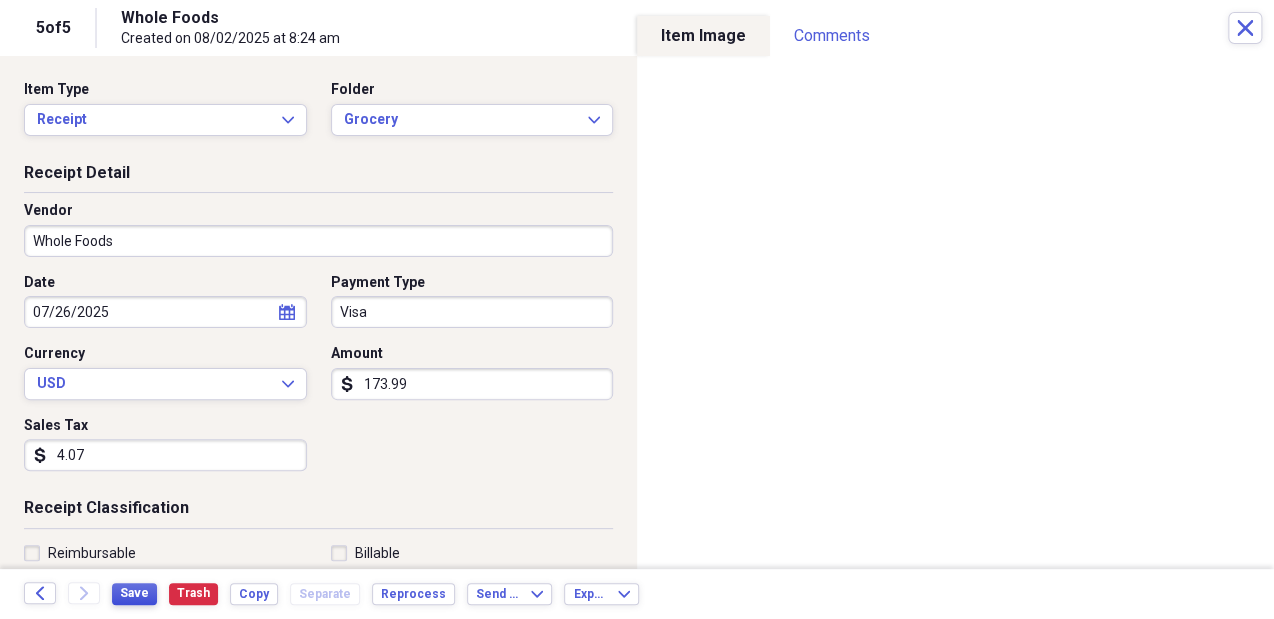 click on "Save" at bounding box center [134, 593] 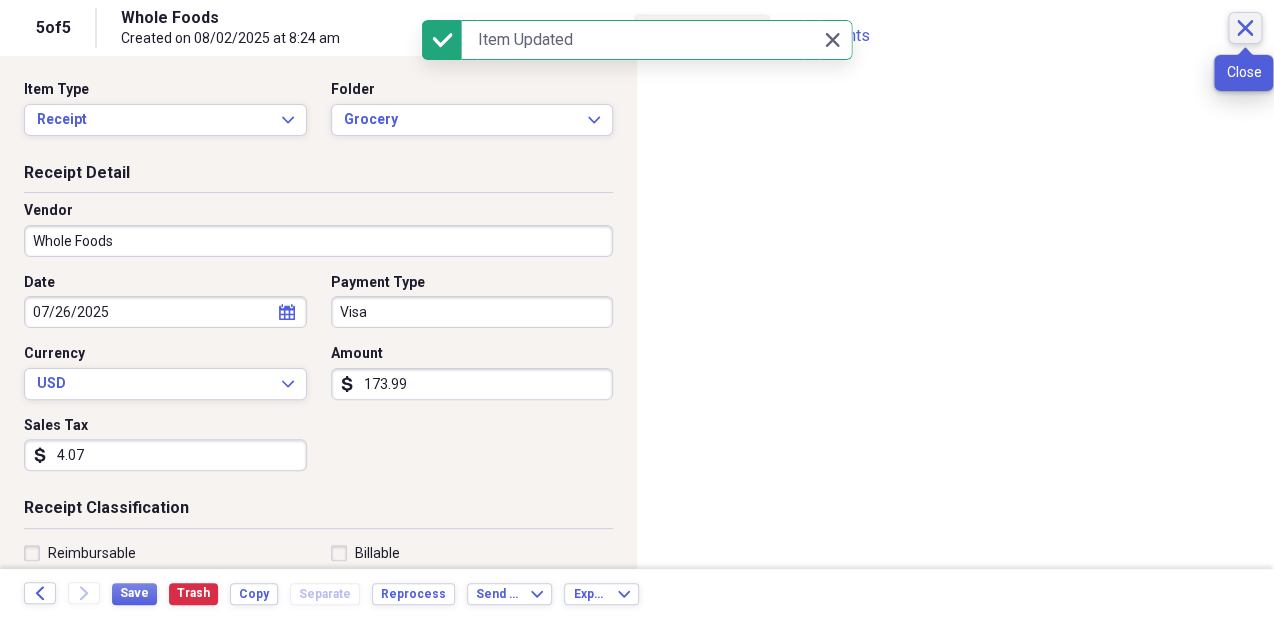 click on "Close" 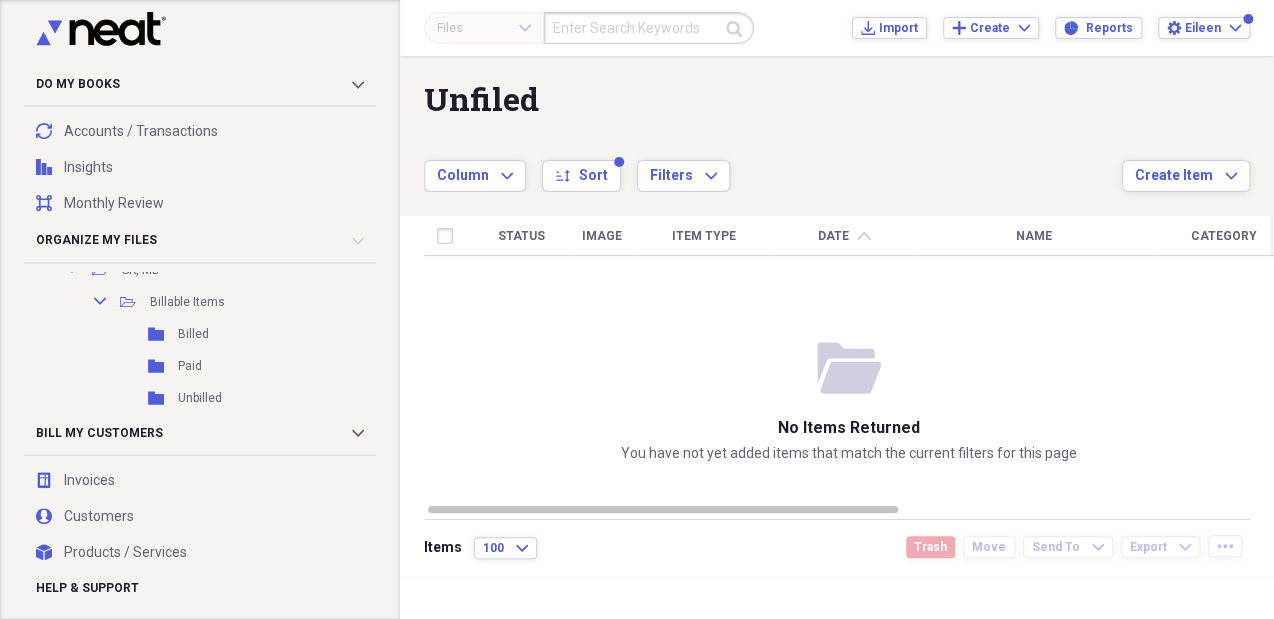 scroll, scrollTop: 352, scrollLeft: 0, axis: vertical 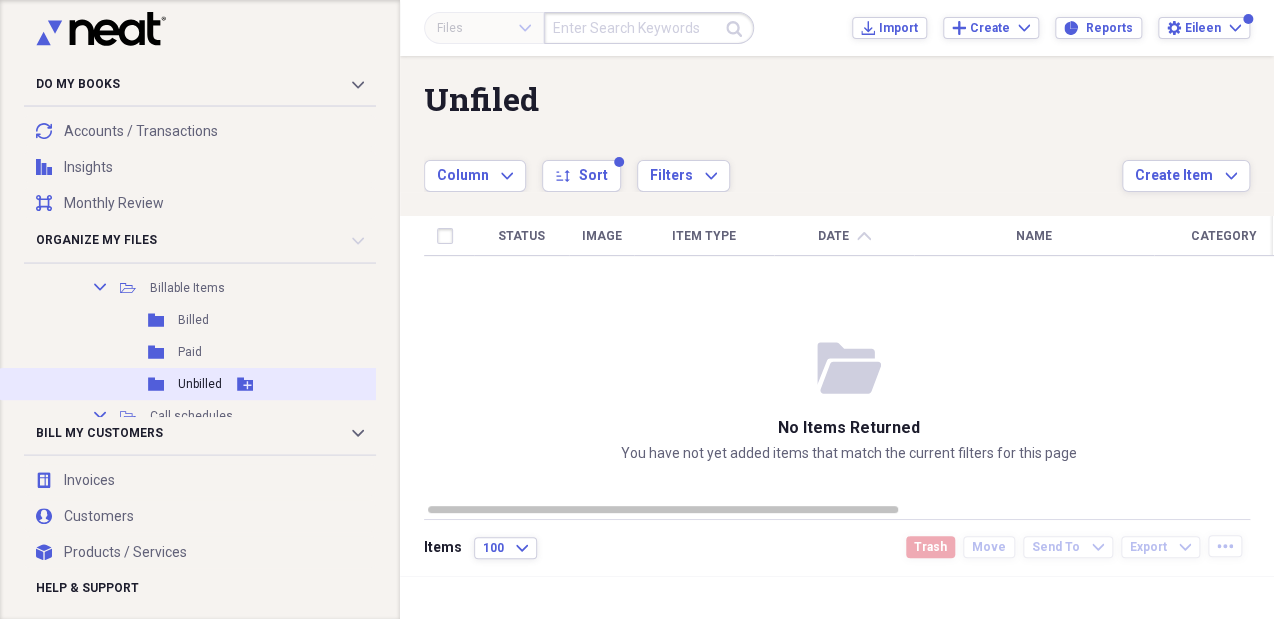 click on "Unbilled" at bounding box center (200, 384) 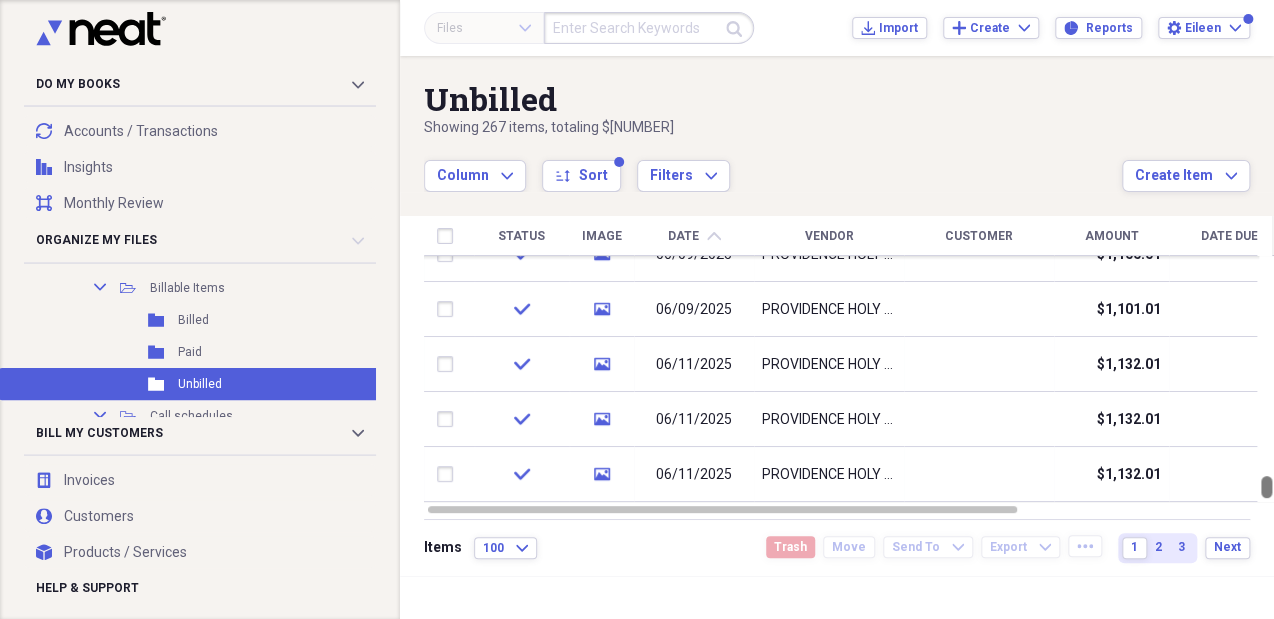 drag, startPoint x: 1264, startPoint y: 273, endPoint x: 1275, endPoint y: 512, distance: 239.253 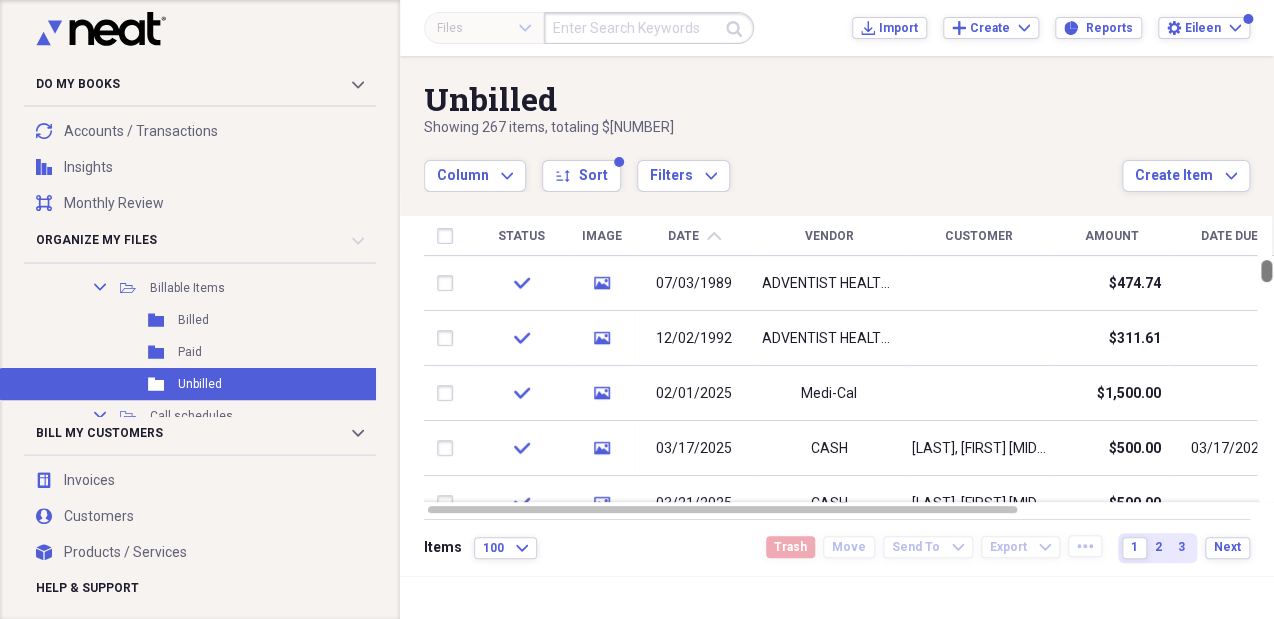 drag, startPoint x: 1268, startPoint y: 482, endPoint x: 1268, endPoint y: 247, distance: 235 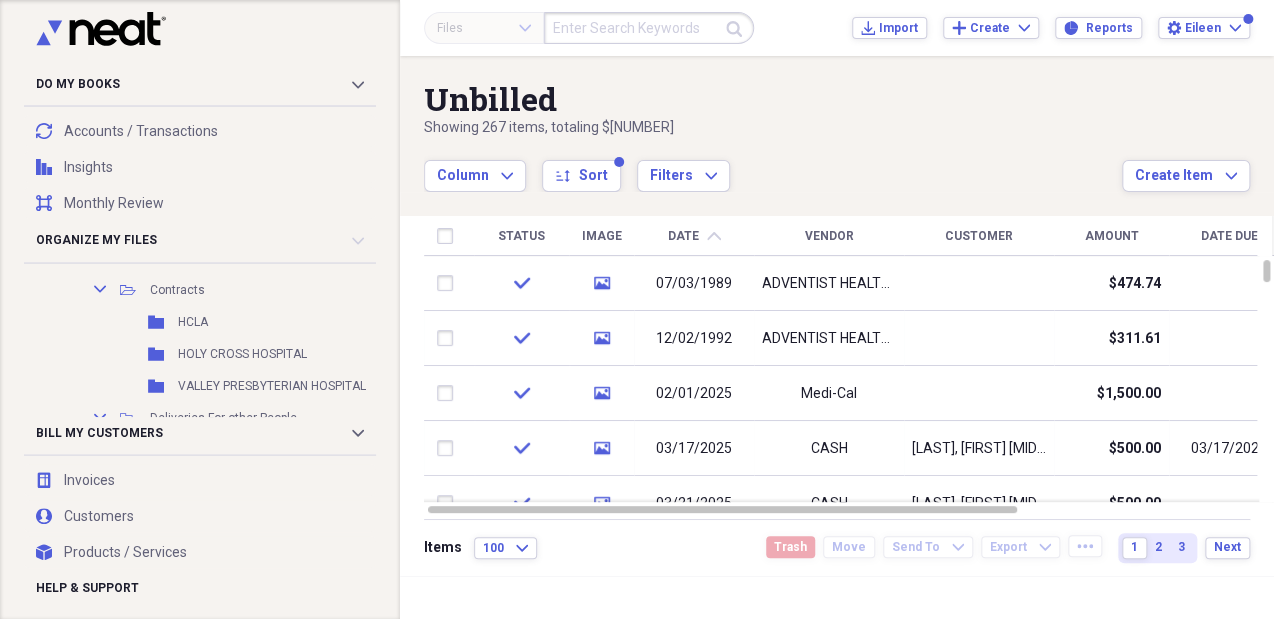 scroll, scrollTop: 832, scrollLeft: 0, axis: vertical 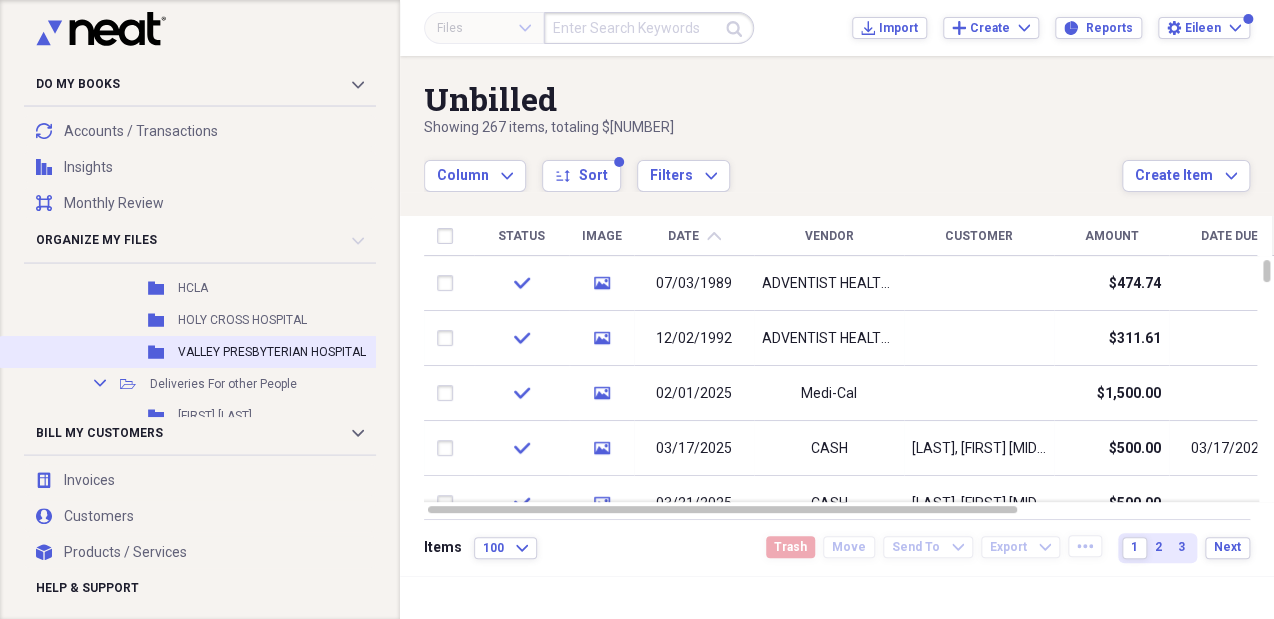 click on "VALLEY PRESBYTERIAN HOSPITAL" at bounding box center (272, 352) 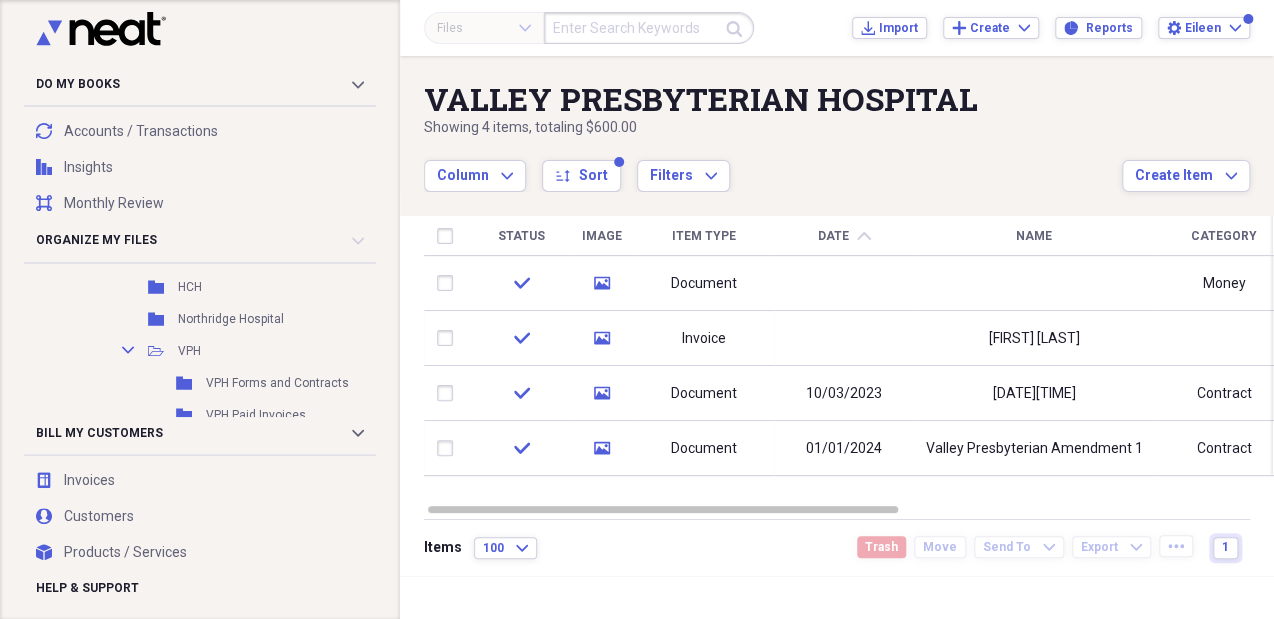 scroll, scrollTop: 592, scrollLeft: 0, axis: vertical 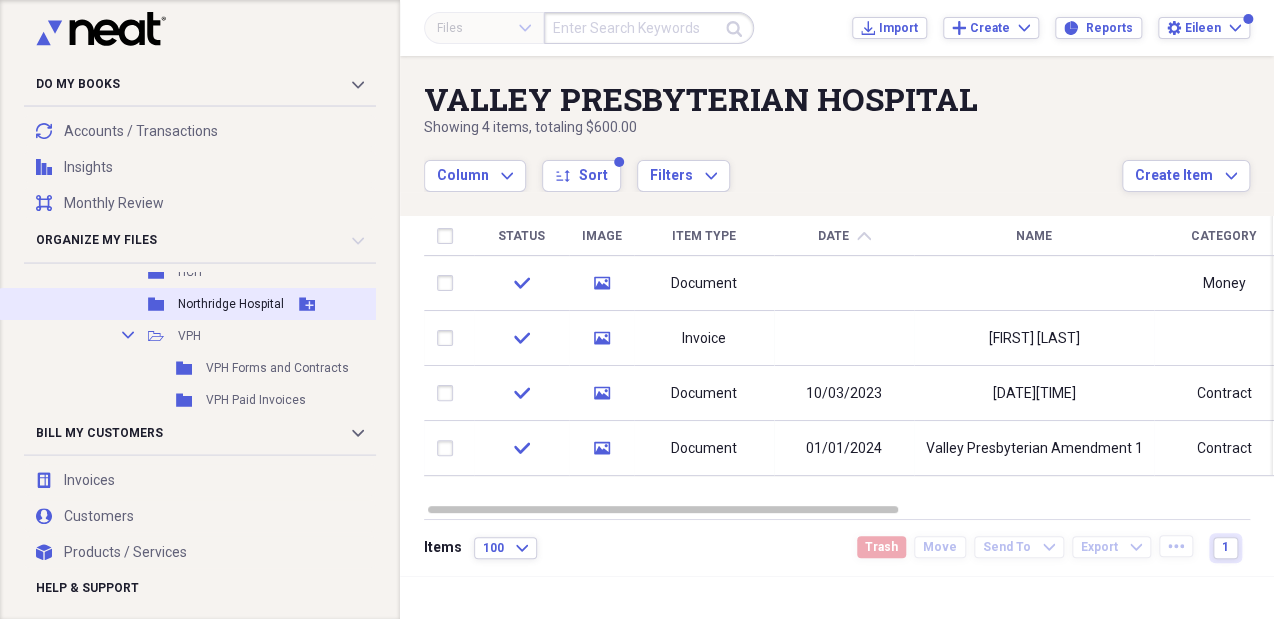 click on "Folder Northridge Hospital Add Folder" at bounding box center (213, 304) 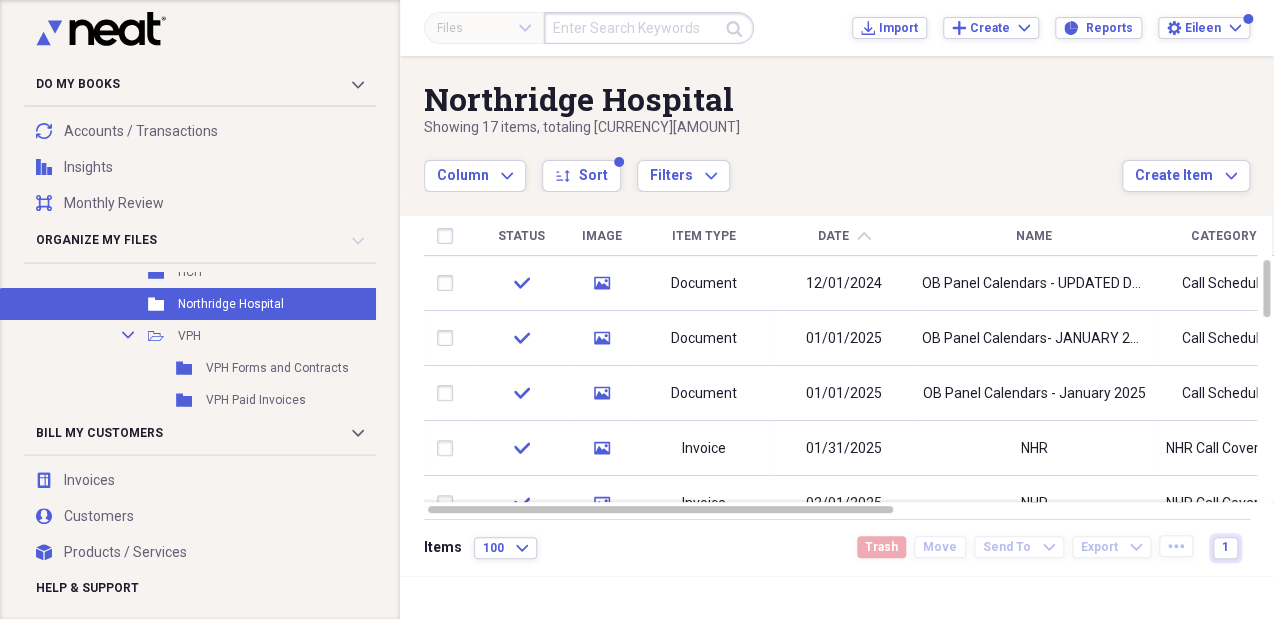 click on "Date" at bounding box center (833, 236) 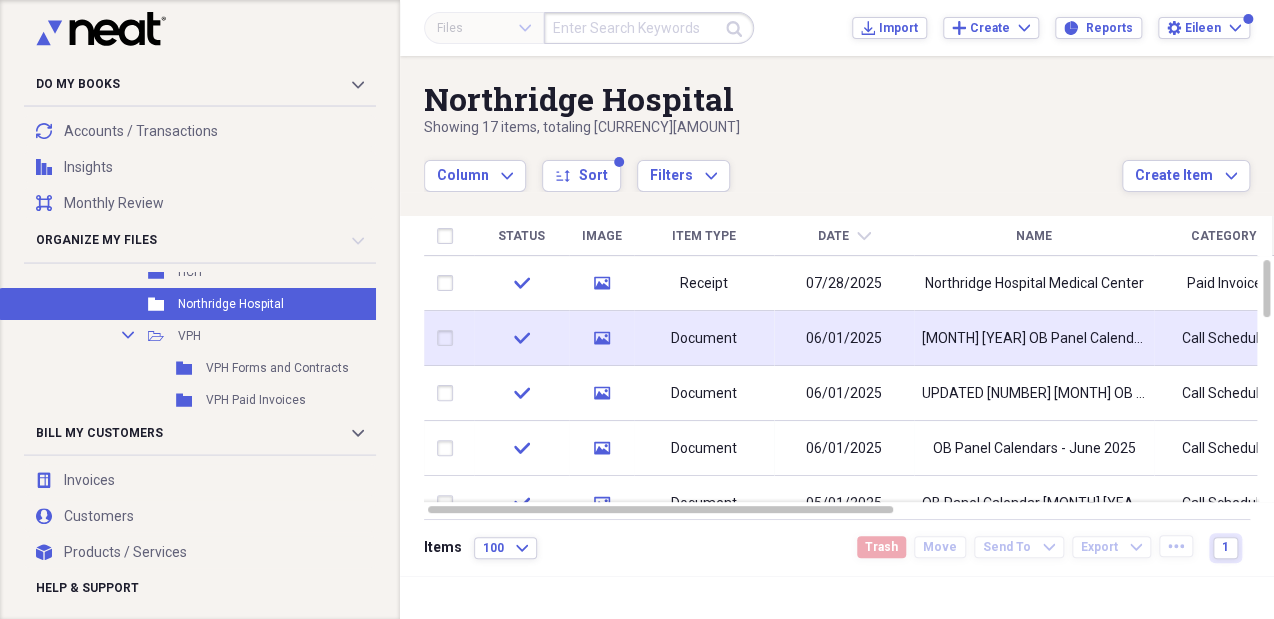 click on "06/01/2025" at bounding box center (844, 339) 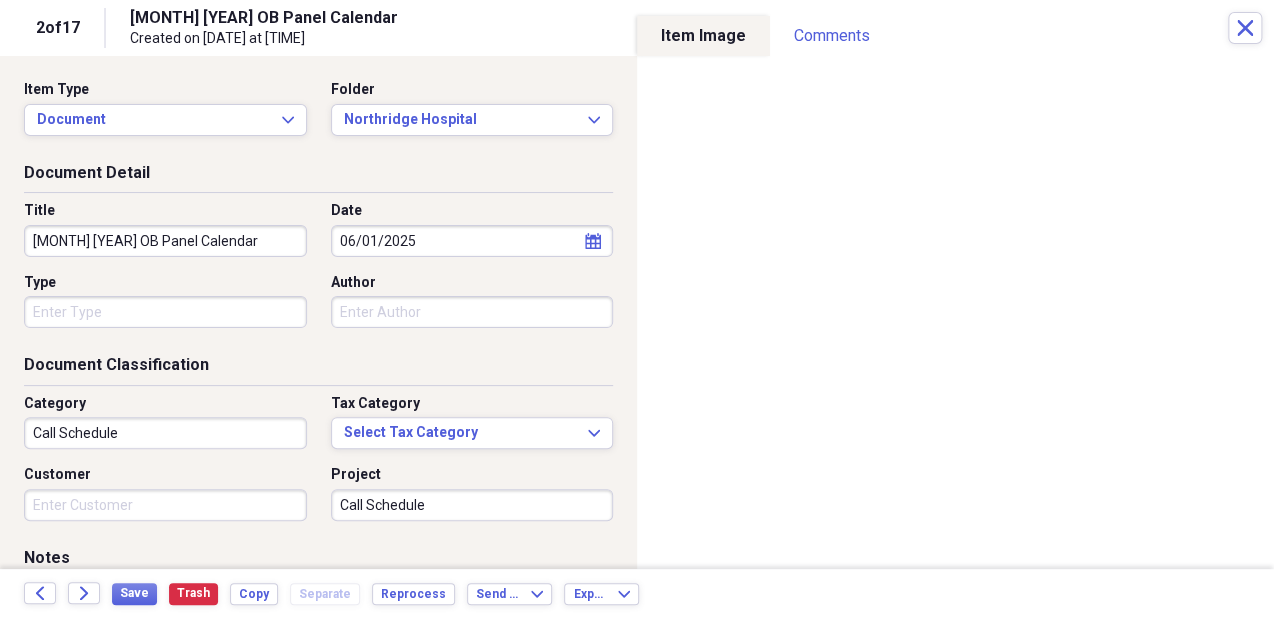 click 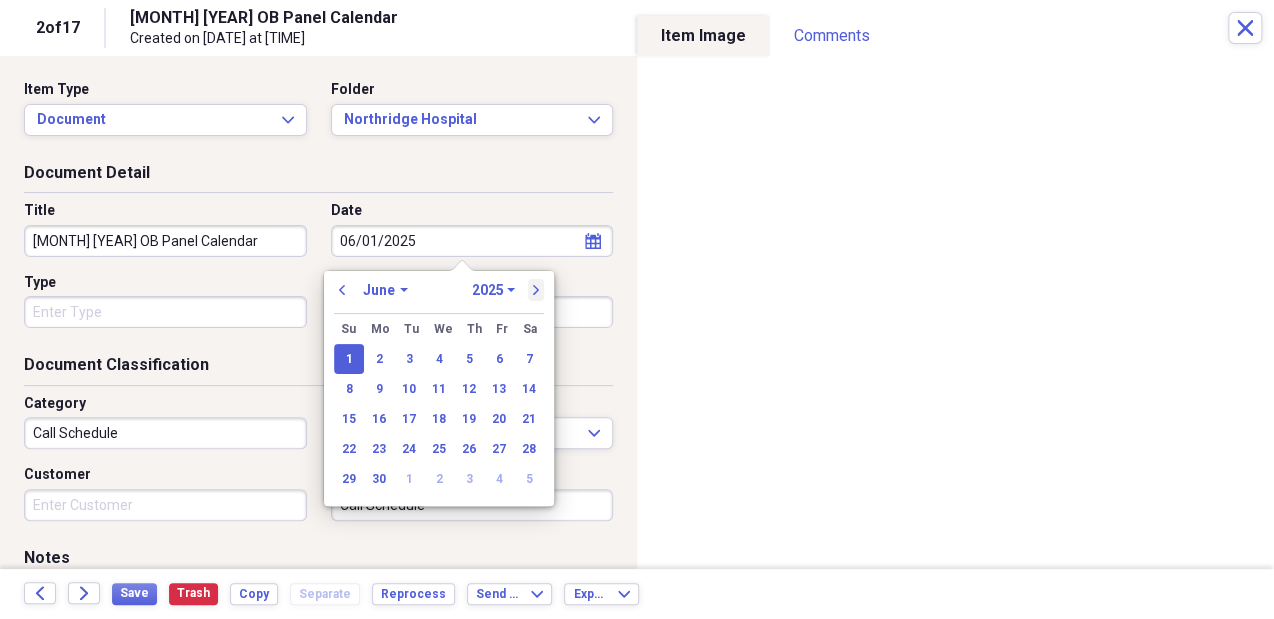 click on "next" at bounding box center [536, 290] 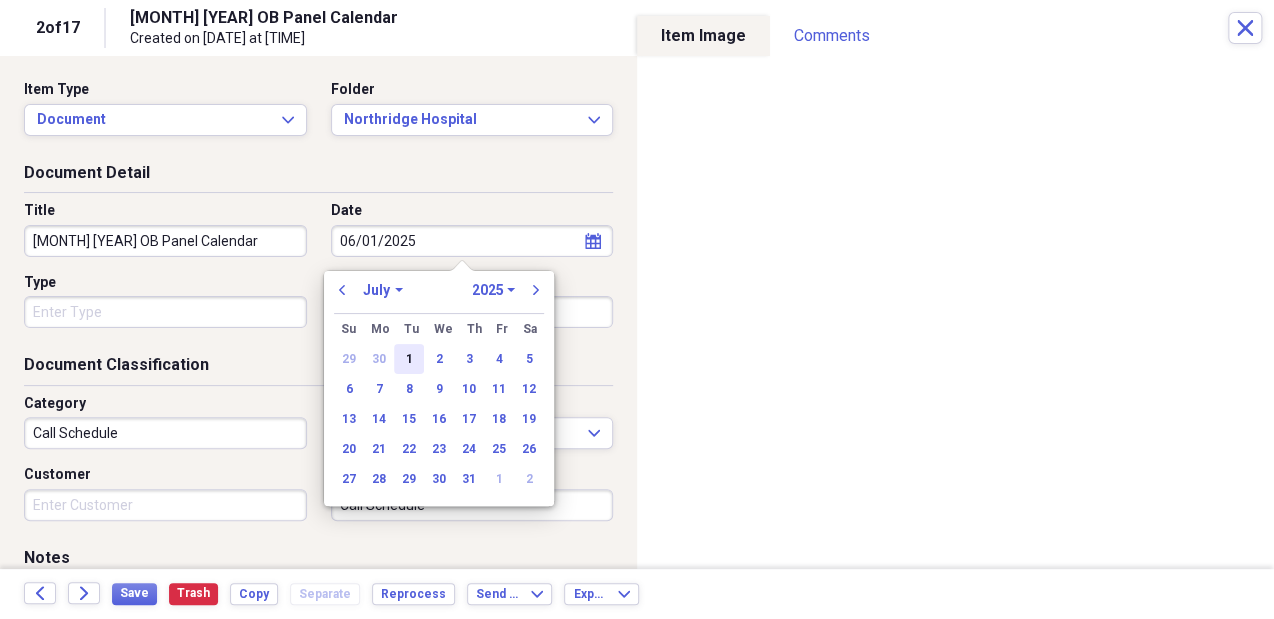 click on "1" at bounding box center [409, 359] 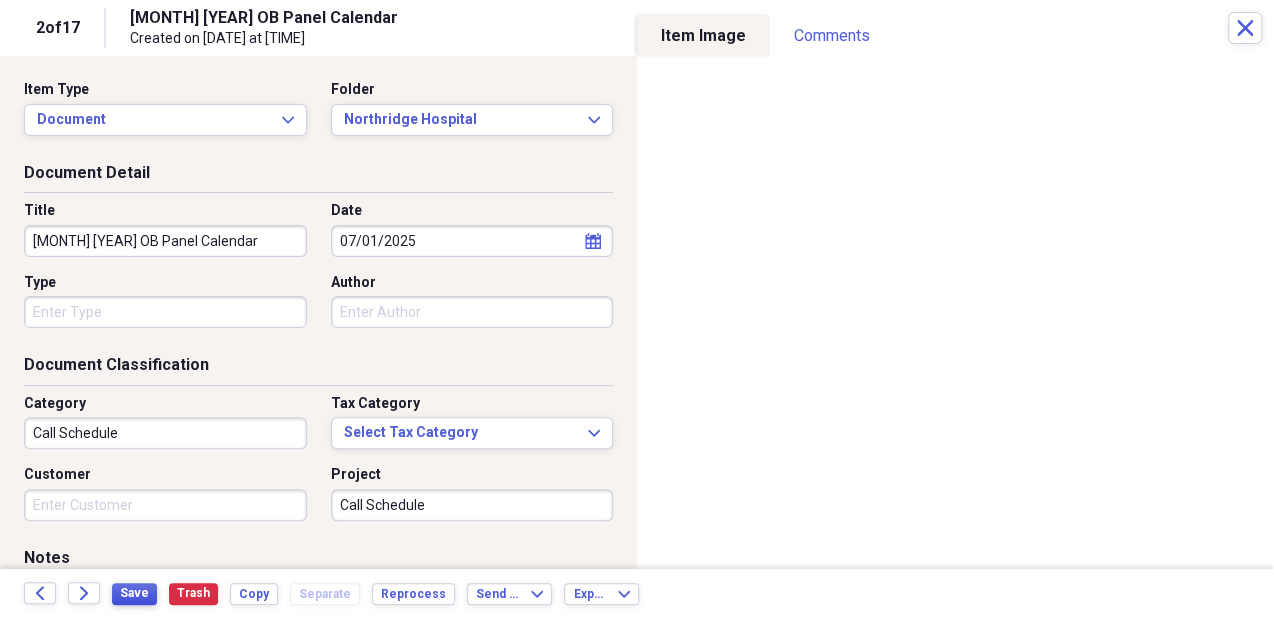 click on "Save" at bounding box center (134, 593) 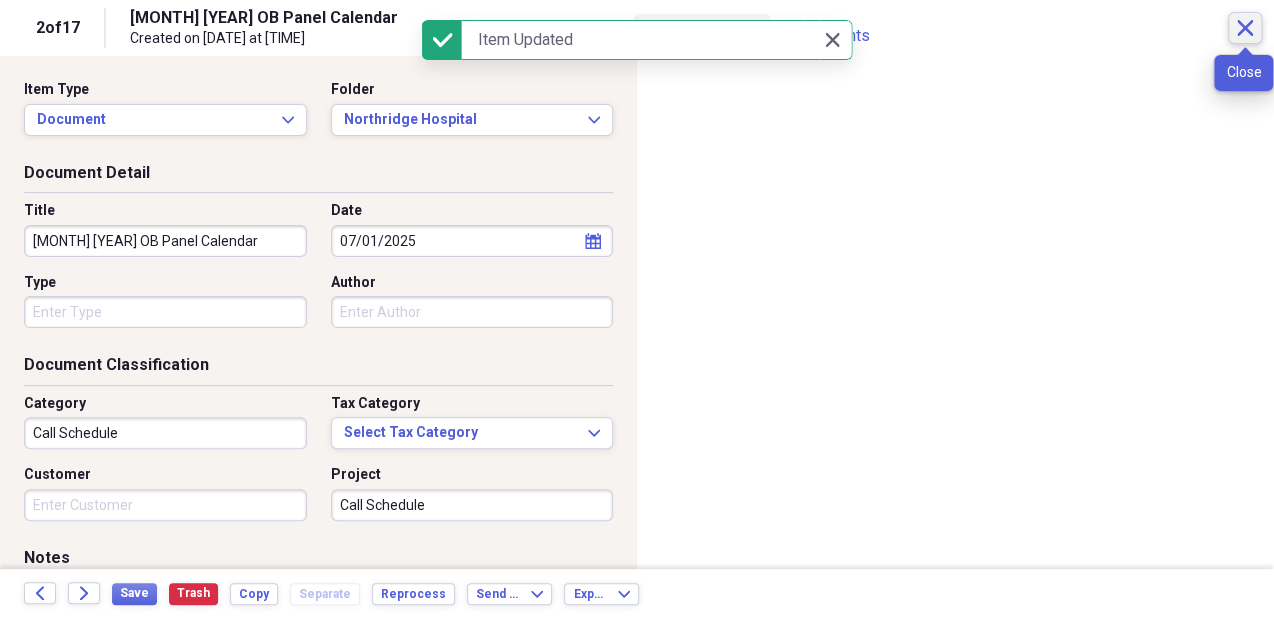 click 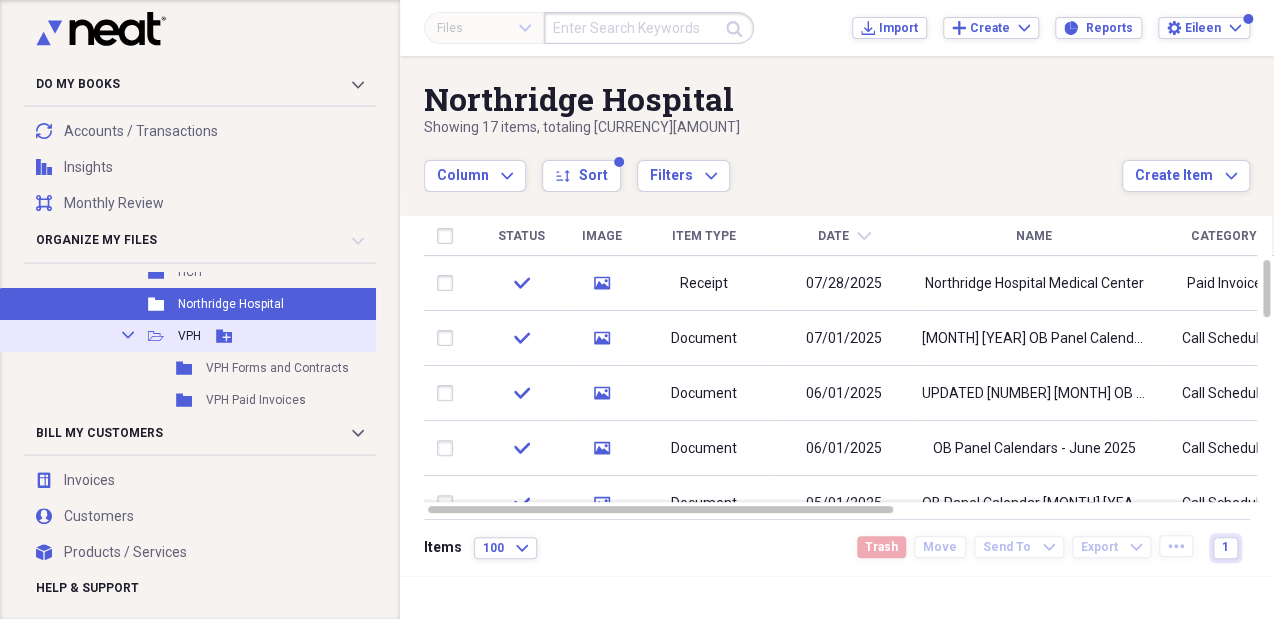 click on "Collapse Open Folder VPH Add Folder" at bounding box center (213, 336) 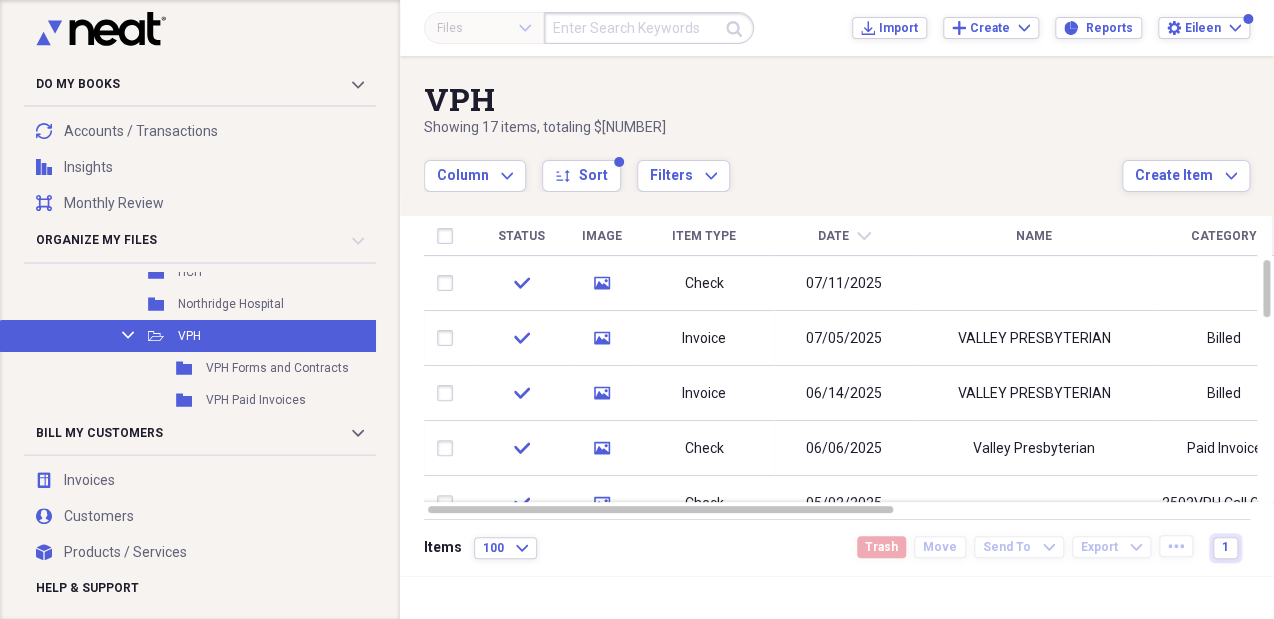 click on "Date chevron-down" at bounding box center [844, 236] 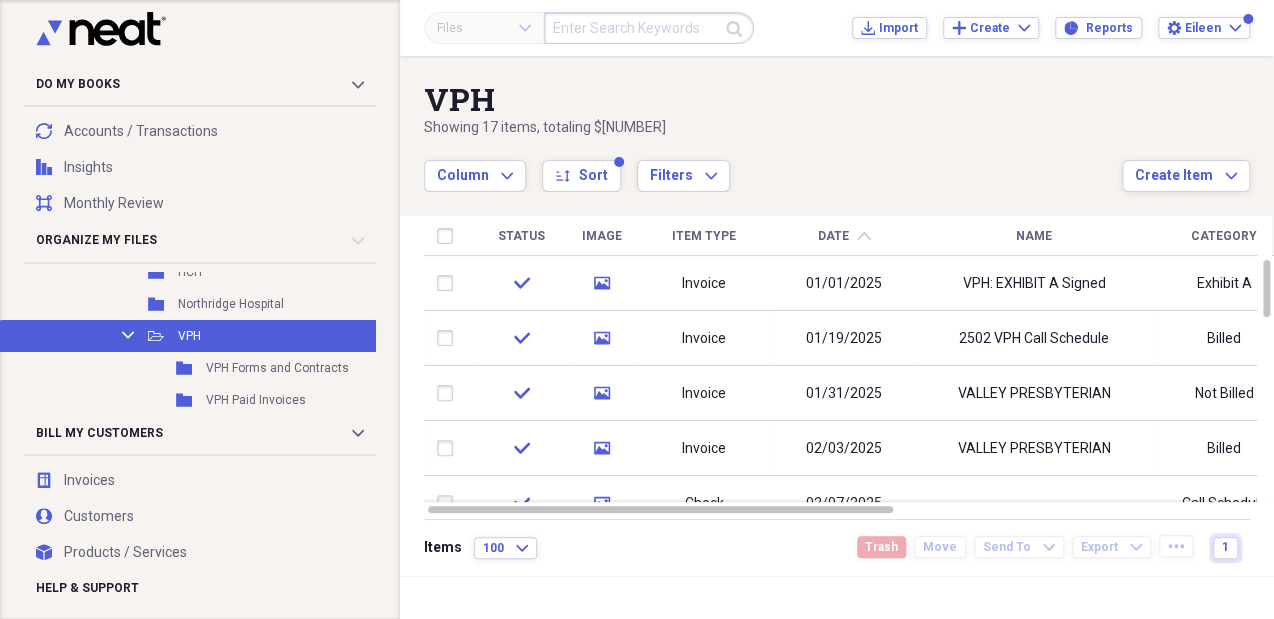 click on "Date chevron-up" at bounding box center [844, 236] 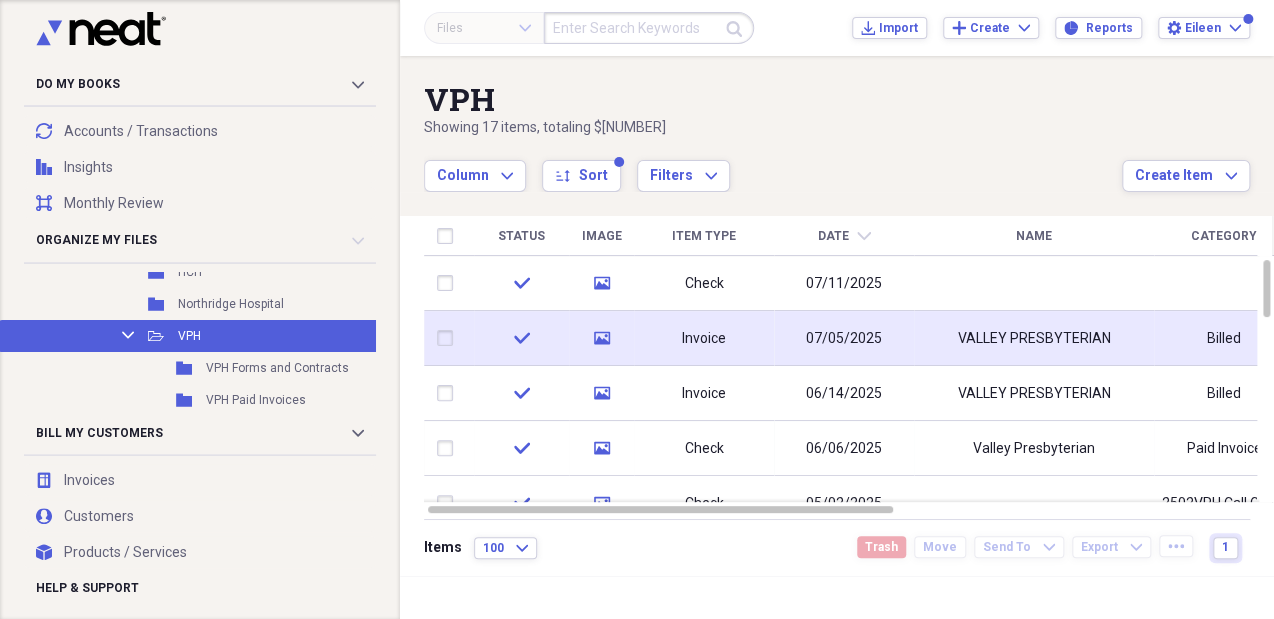 click on "07/05/2025" at bounding box center [844, 339] 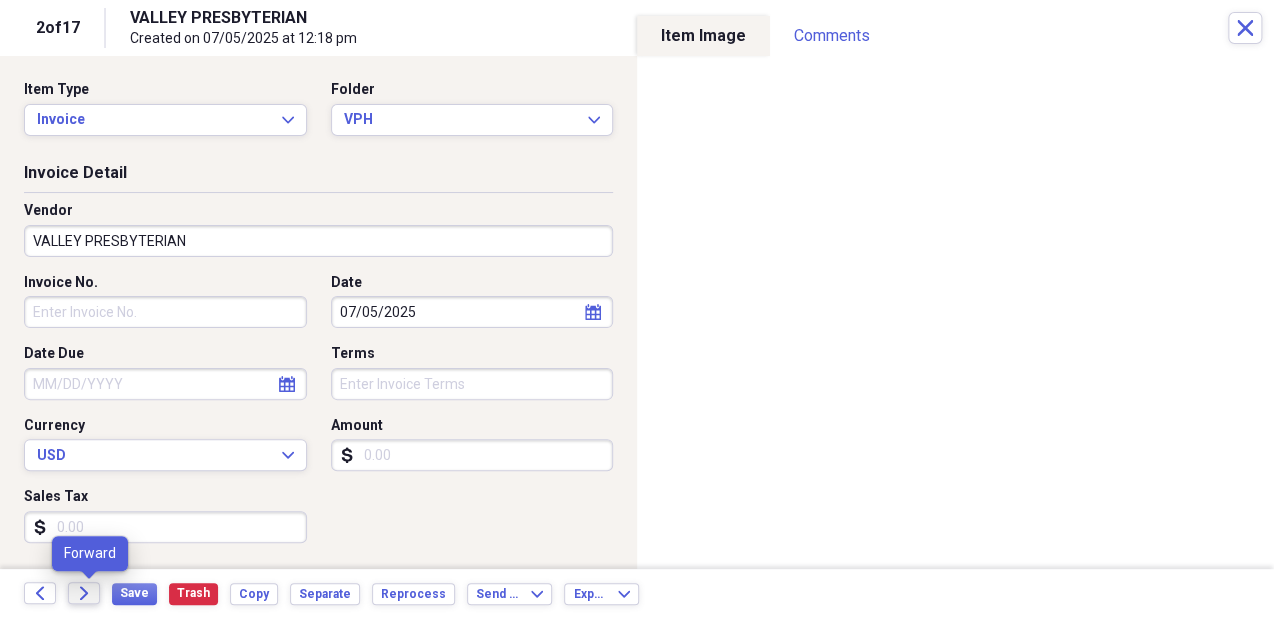 click on "Forward" at bounding box center [84, 593] 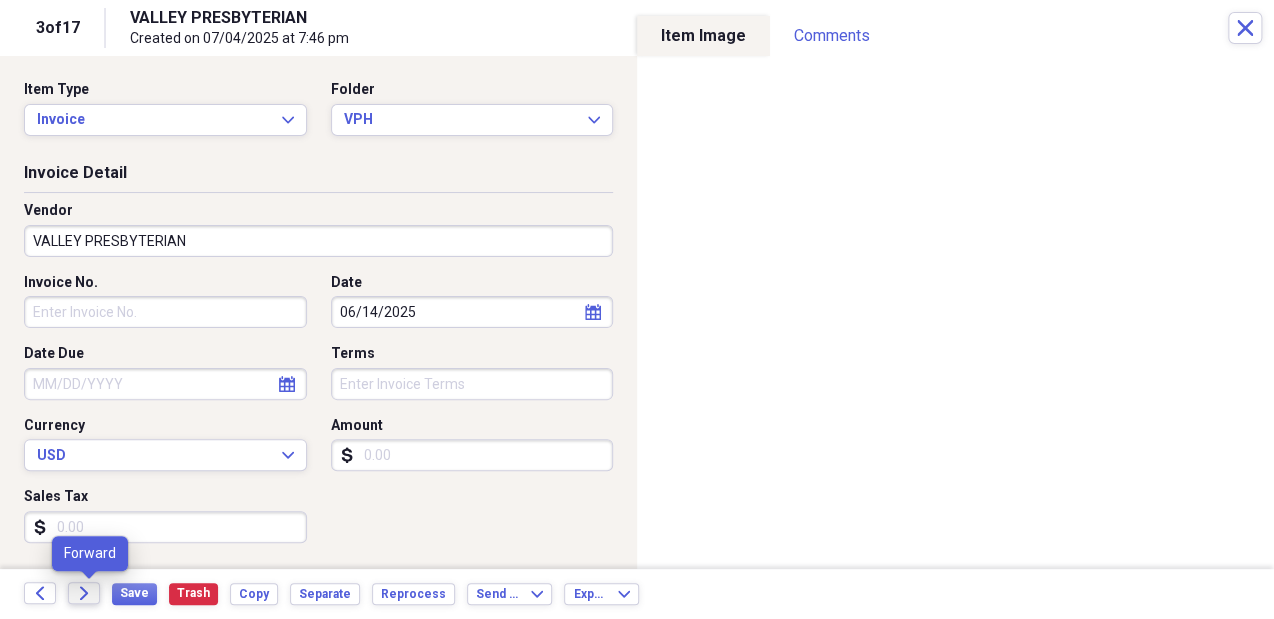 click on "Forward" at bounding box center [84, 593] 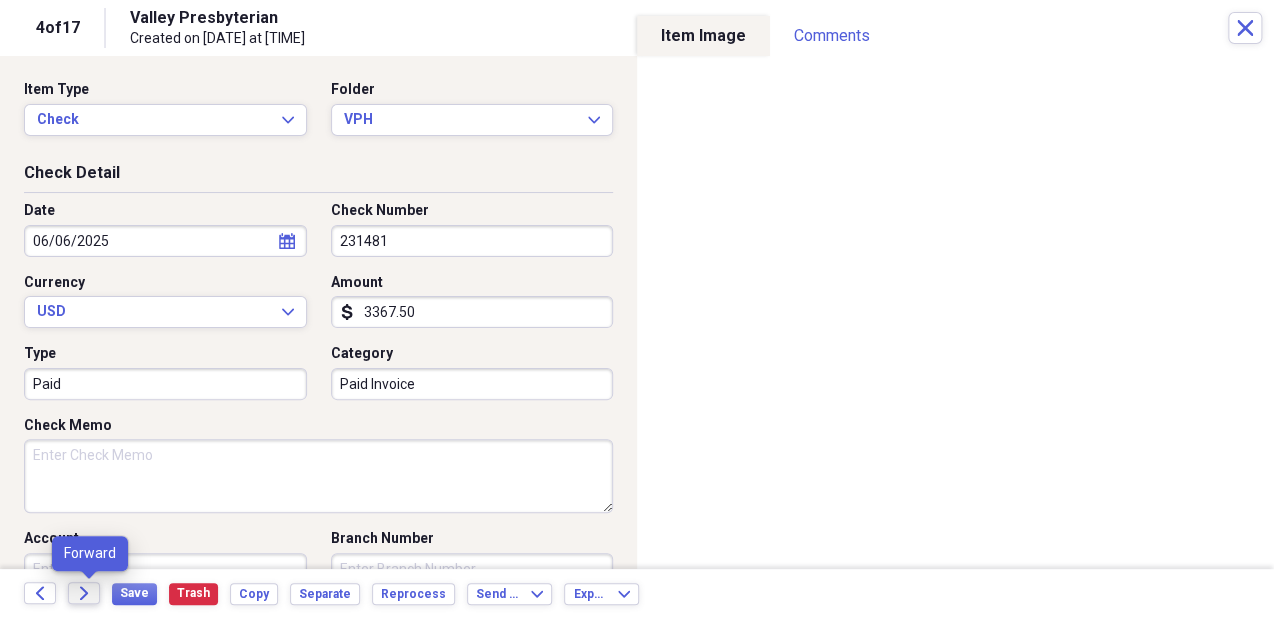 click on "Forward" at bounding box center [84, 593] 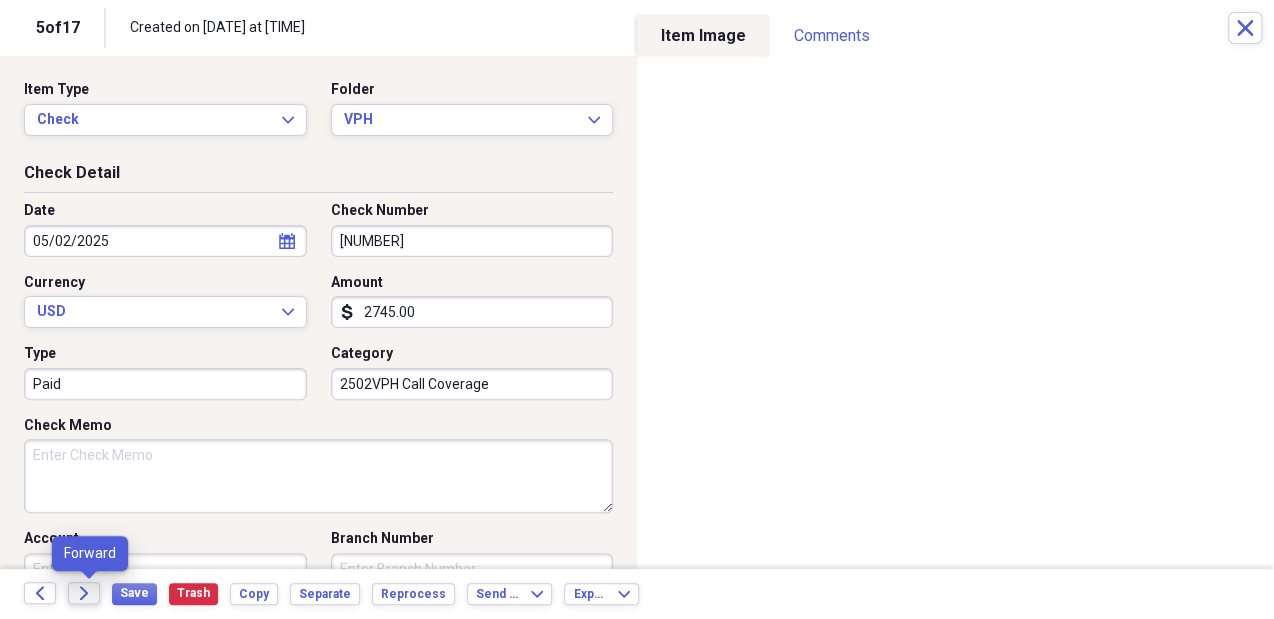 click on "Forward" at bounding box center (84, 593) 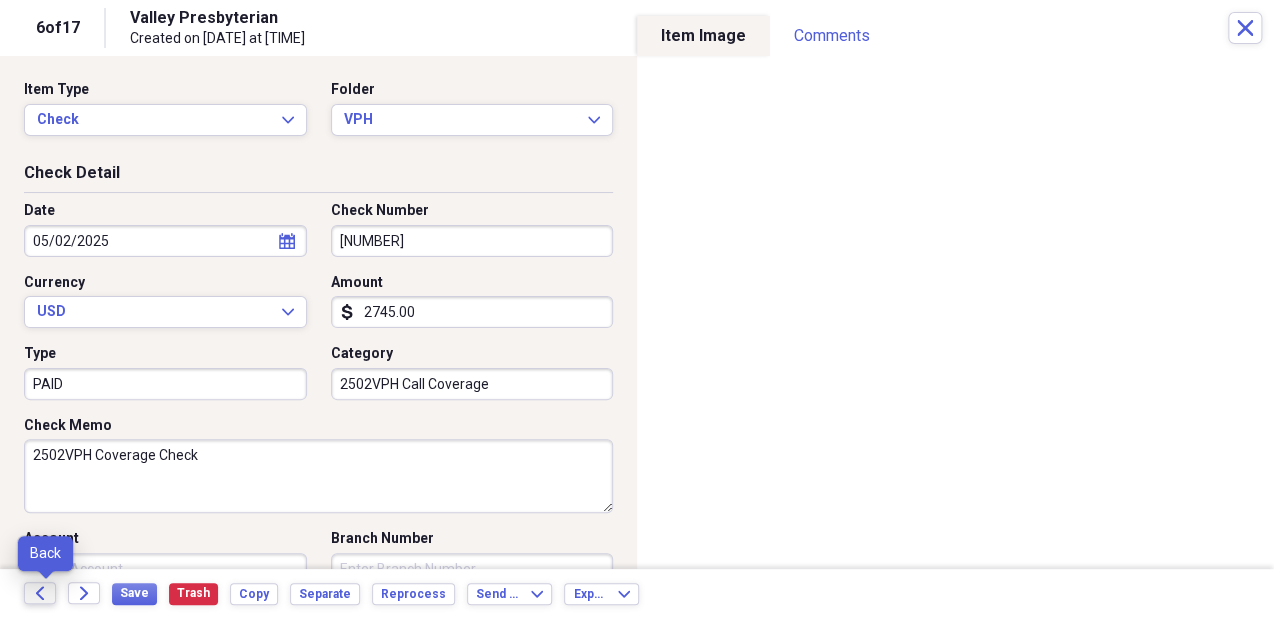 click 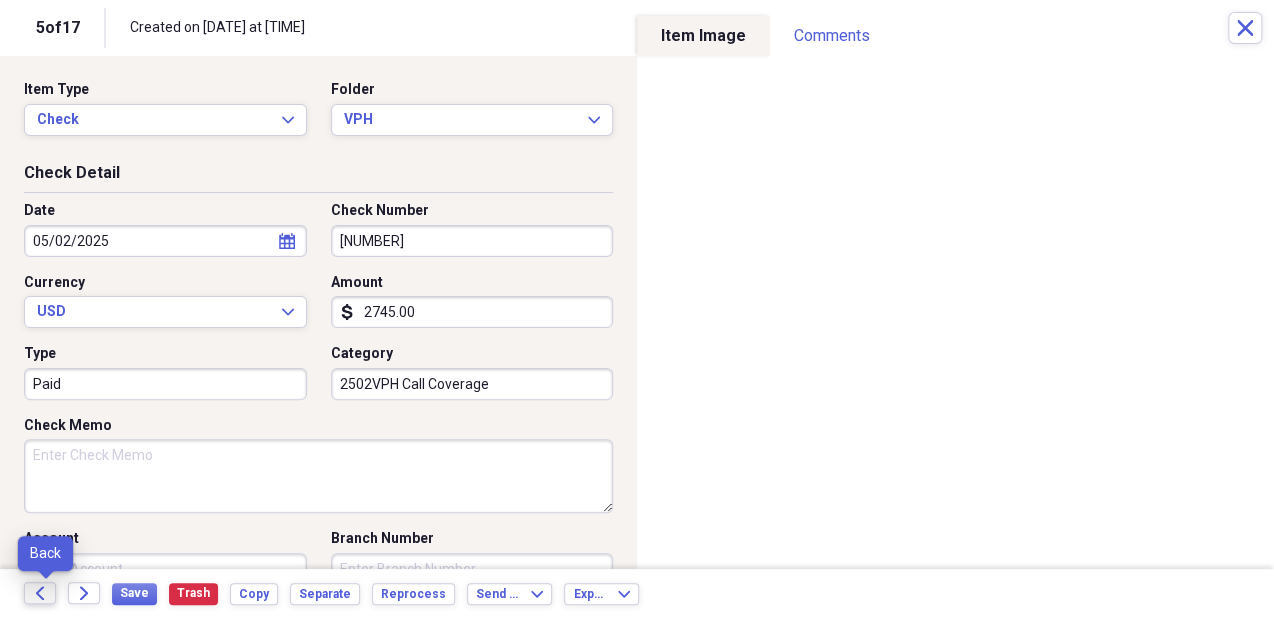 click 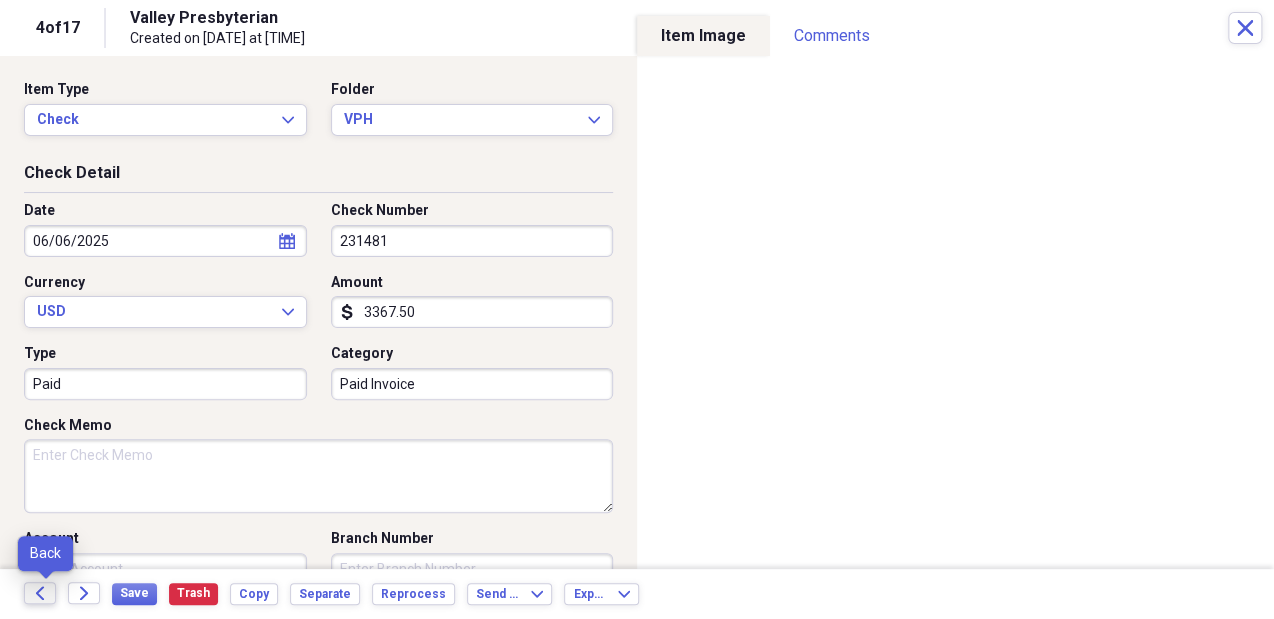 click 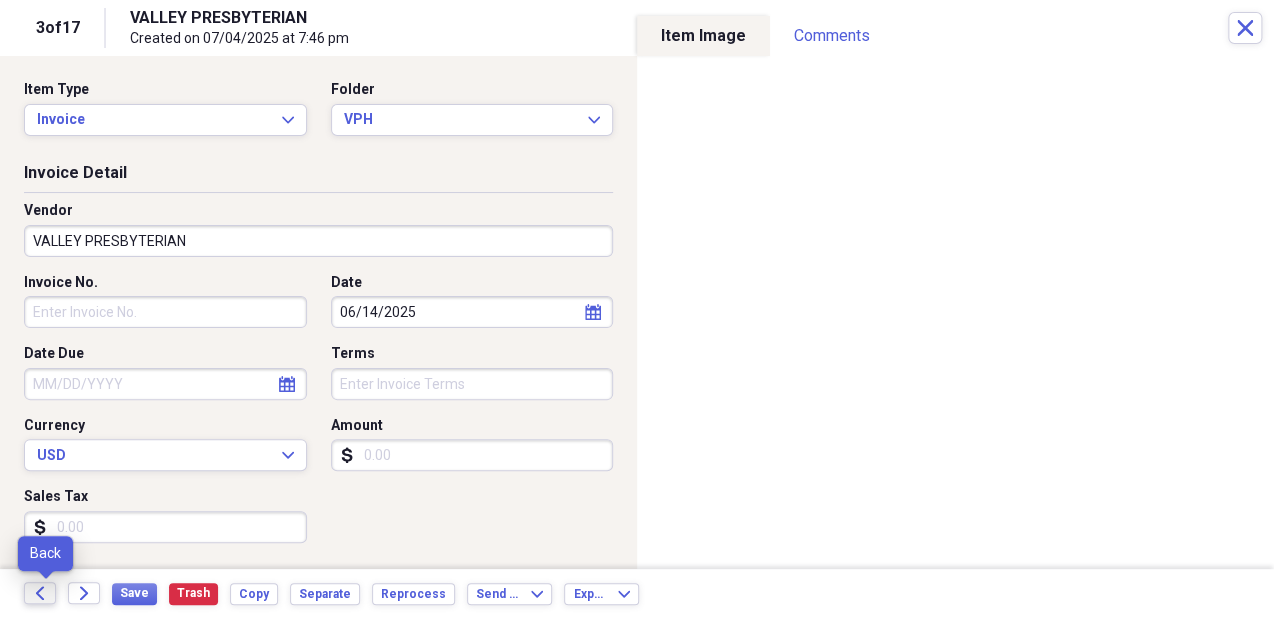 click 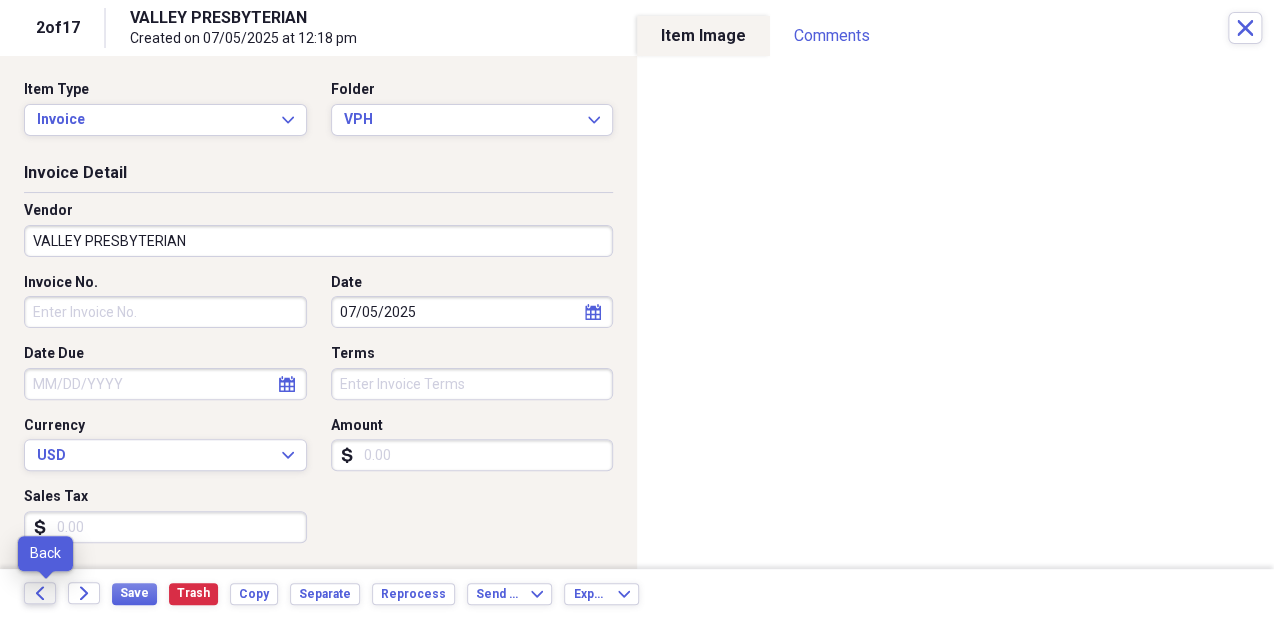 click 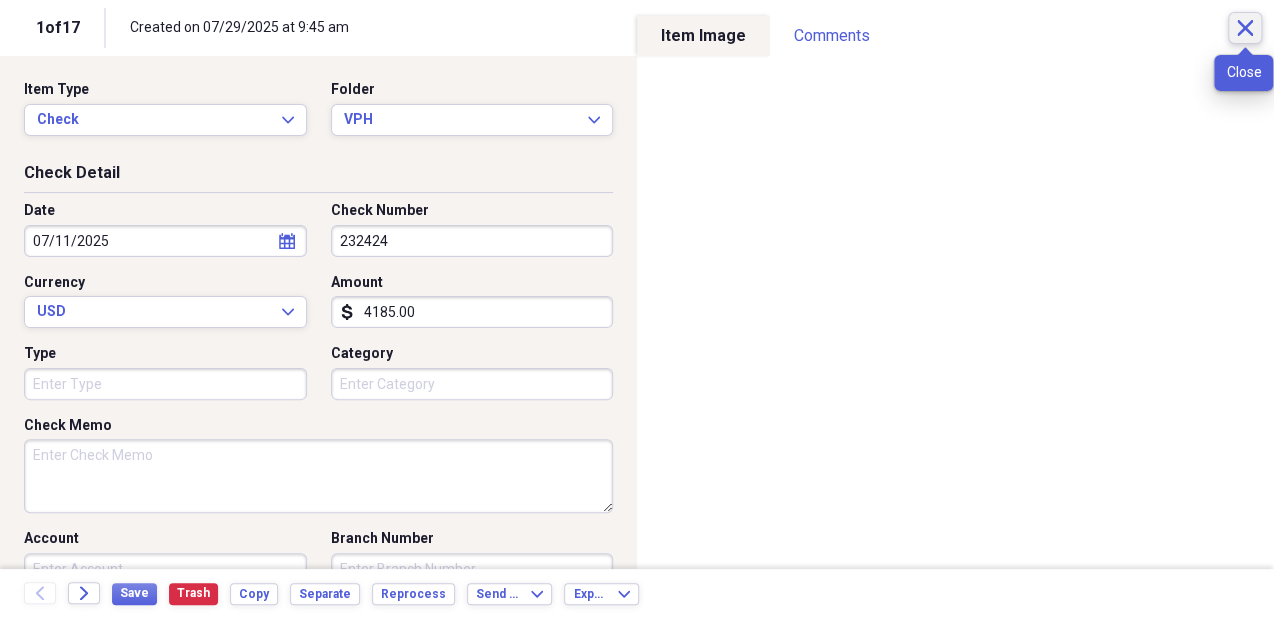click 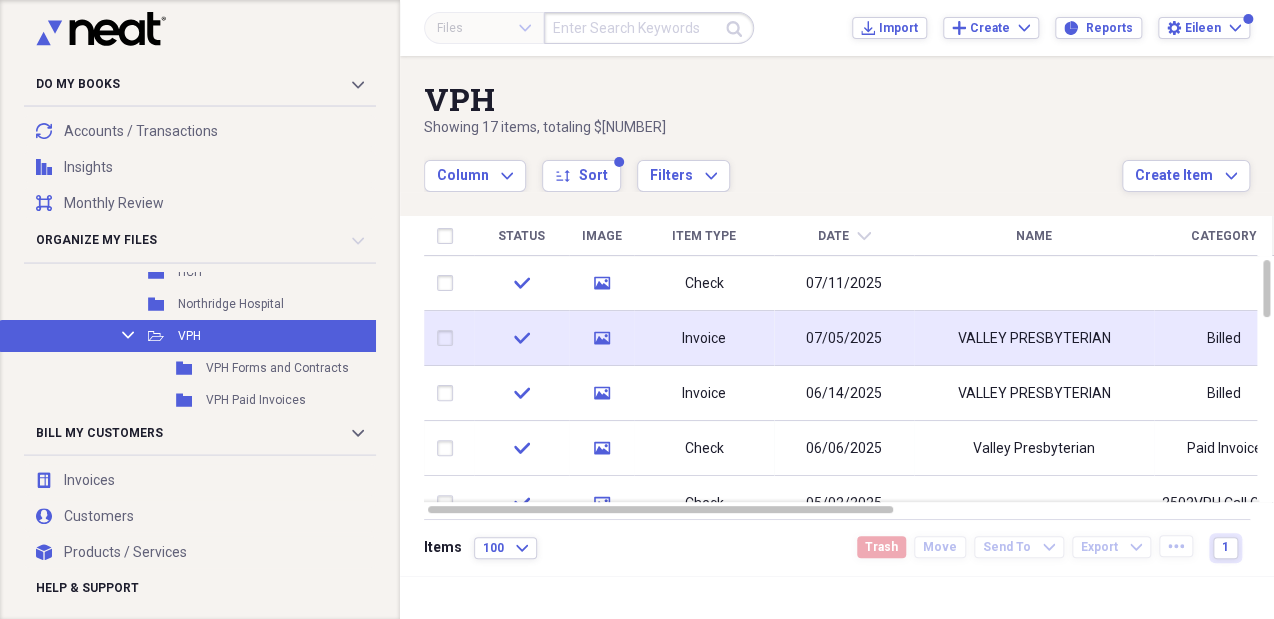 click on "07/05/2025" at bounding box center (844, 339) 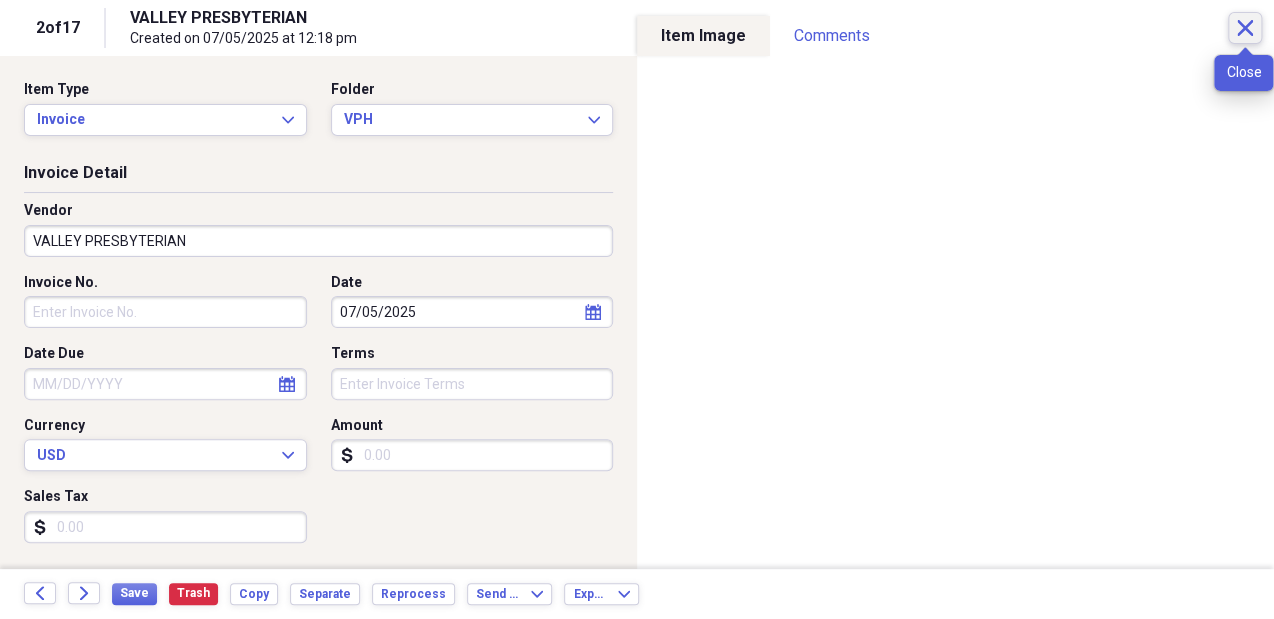 click 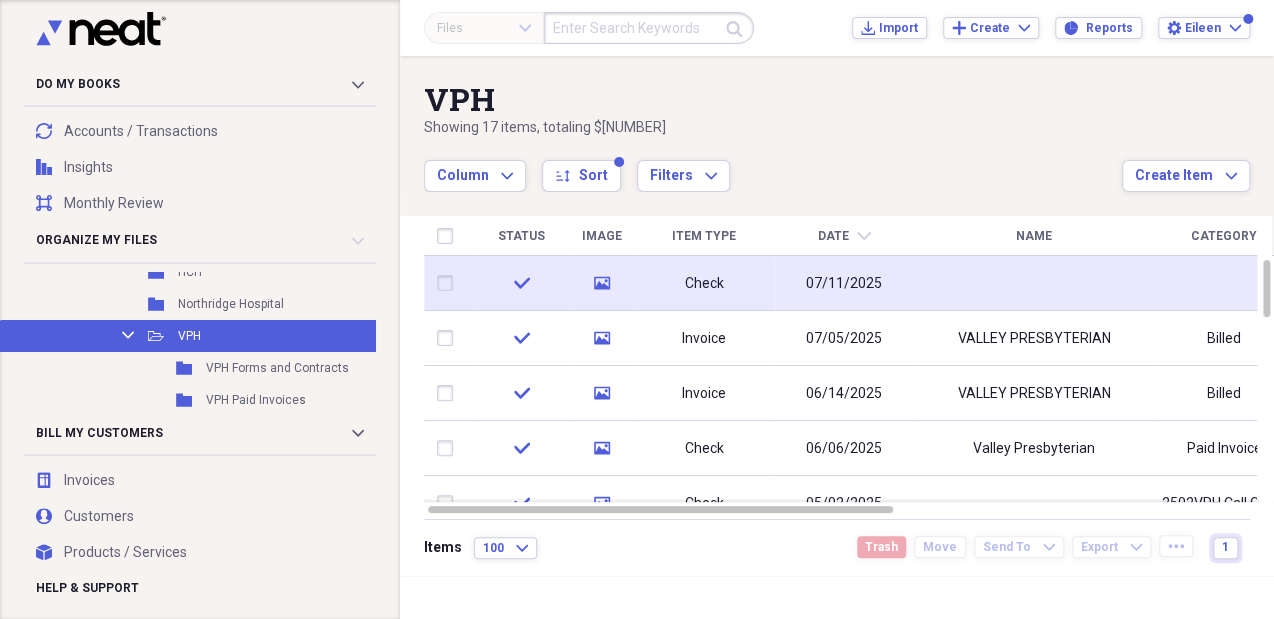 click at bounding box center (1034, 283) 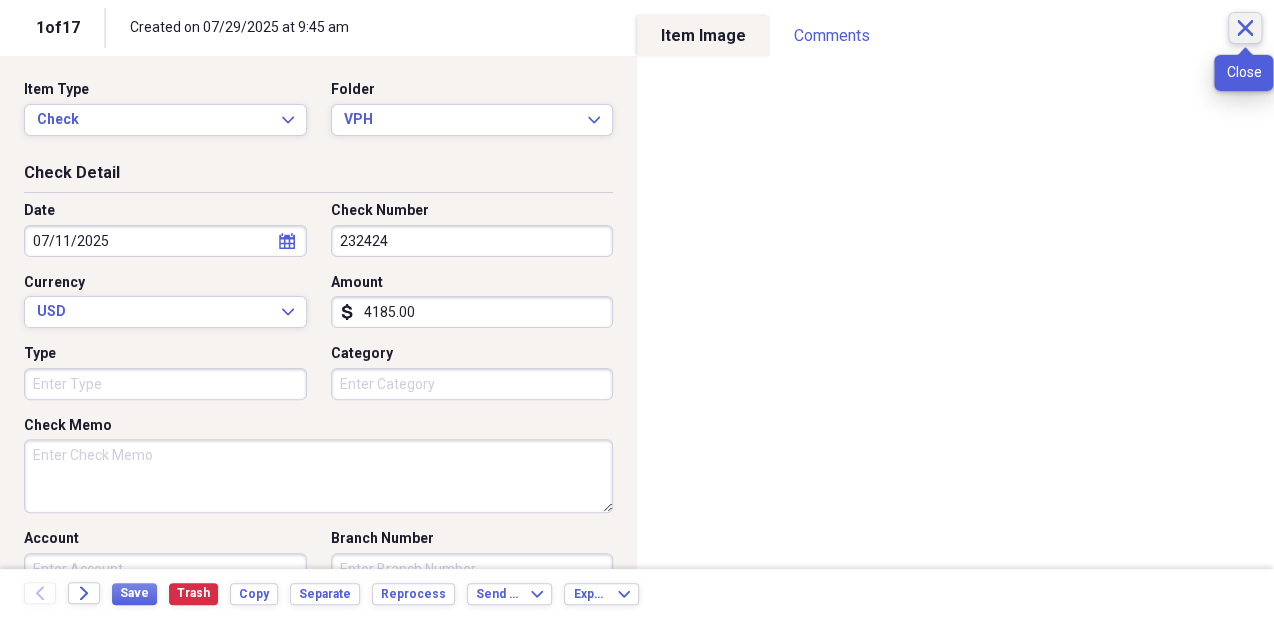 click 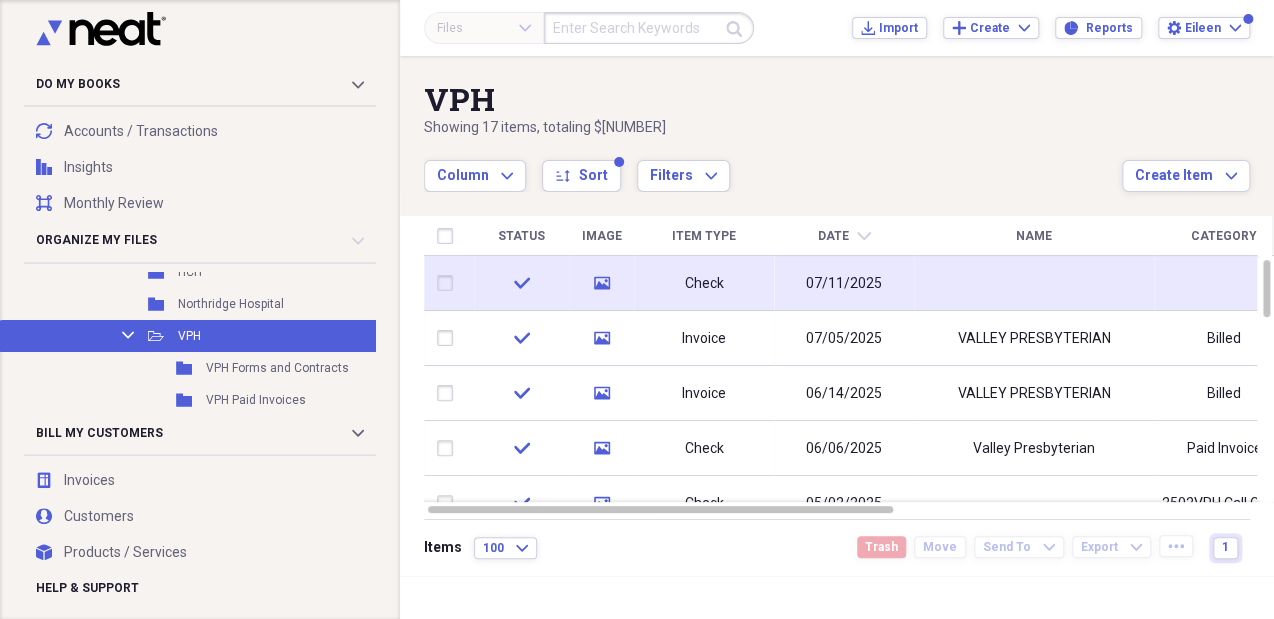 click at bounding box center [449, 283] 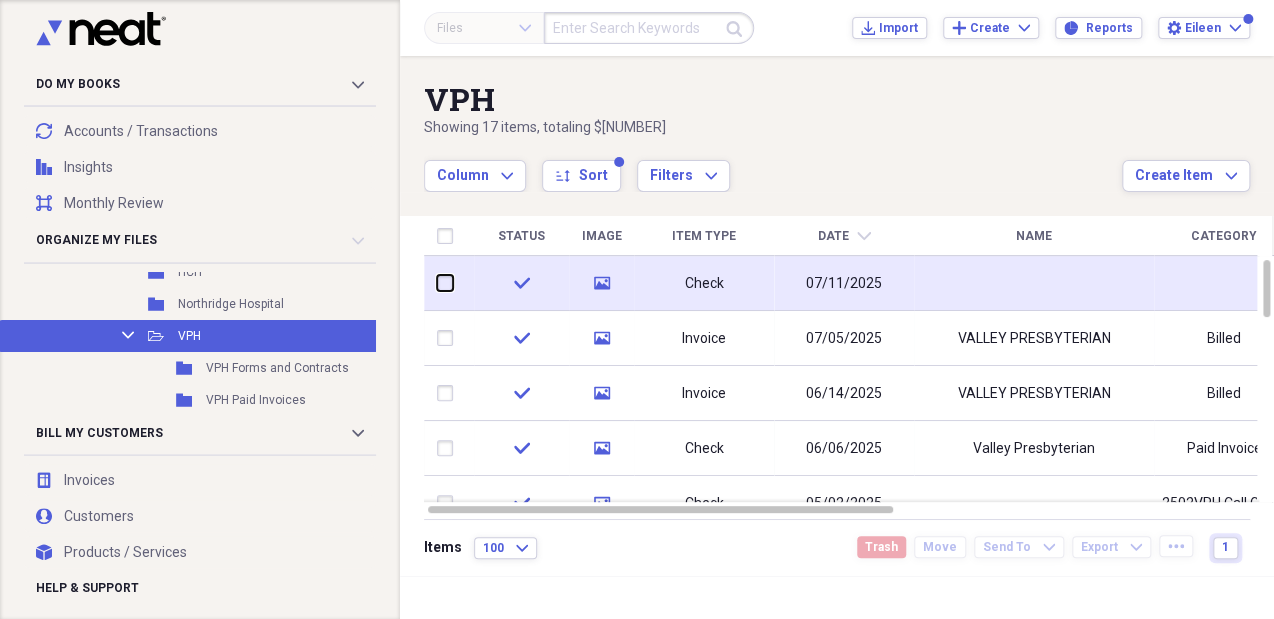 click at bounding box center [437, 283] 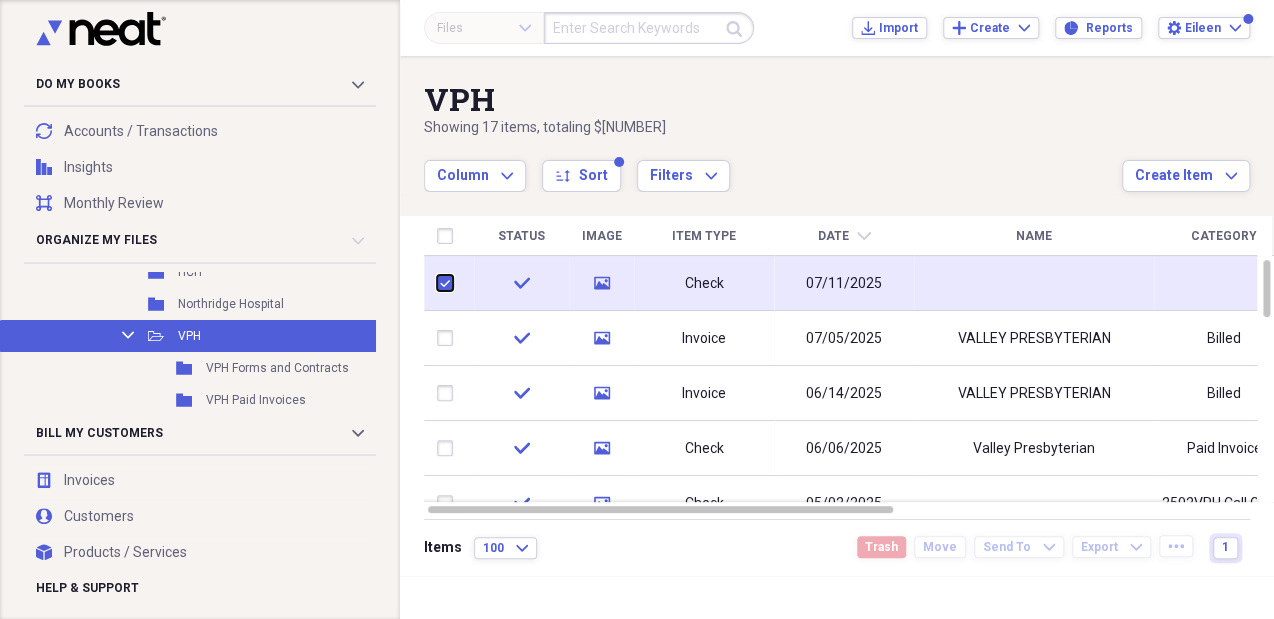 checkbox on "true" 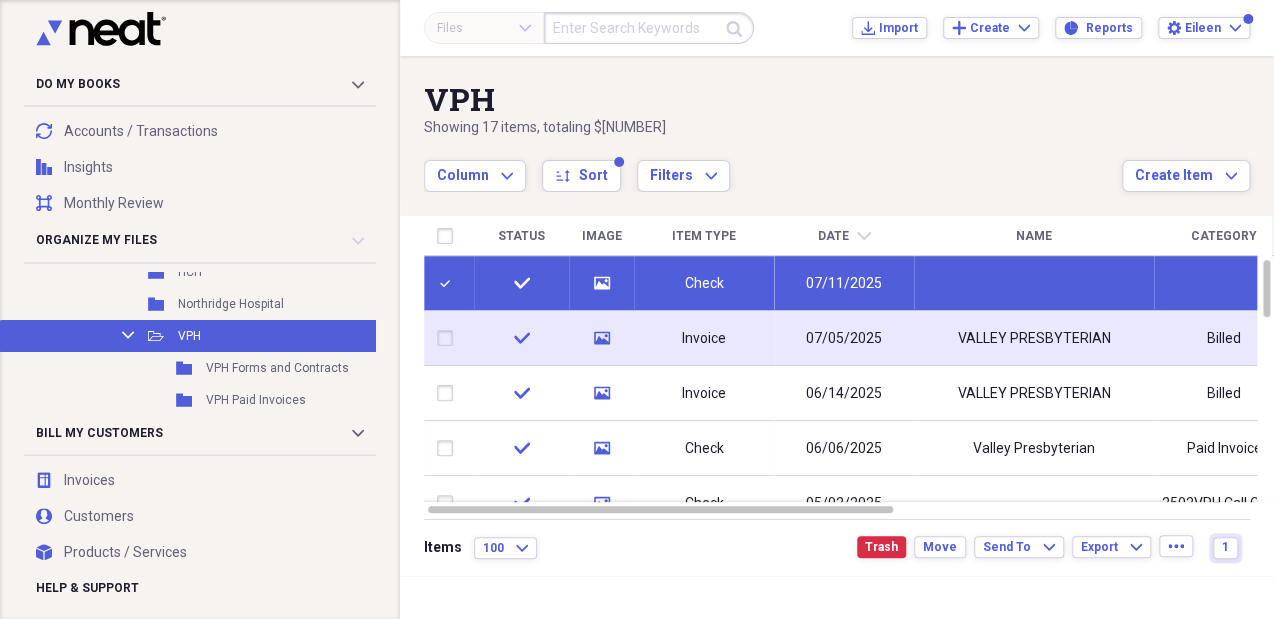 click at bounding box center (449, 338) 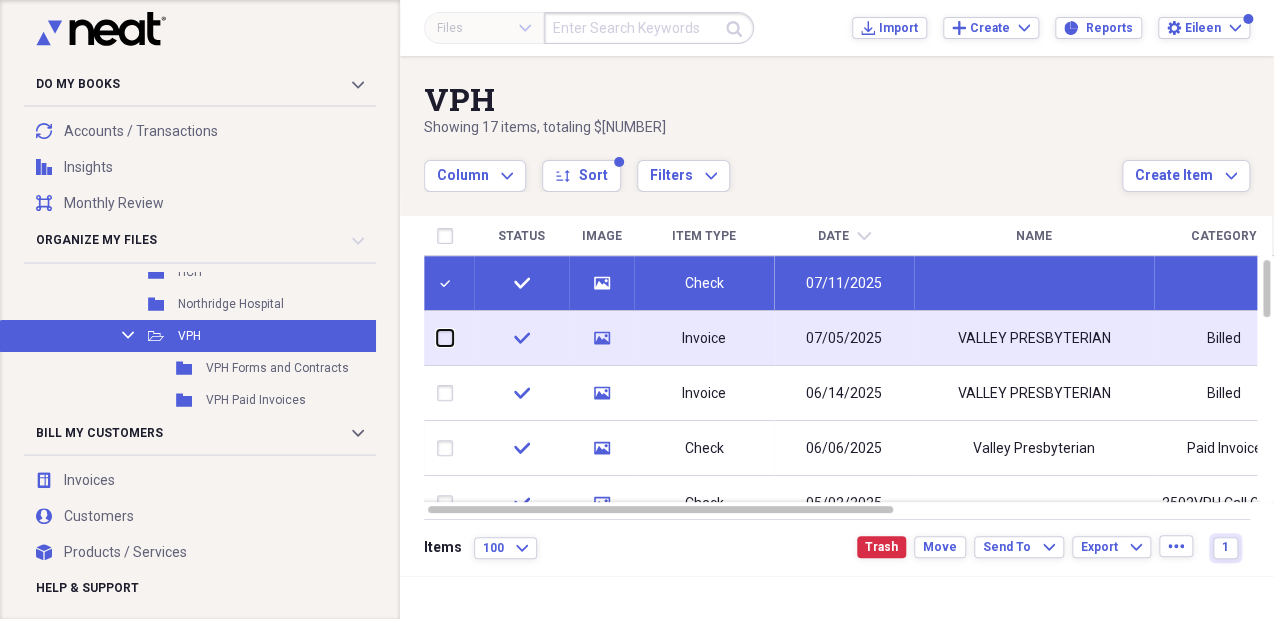 click at bounding box center (437, 338) 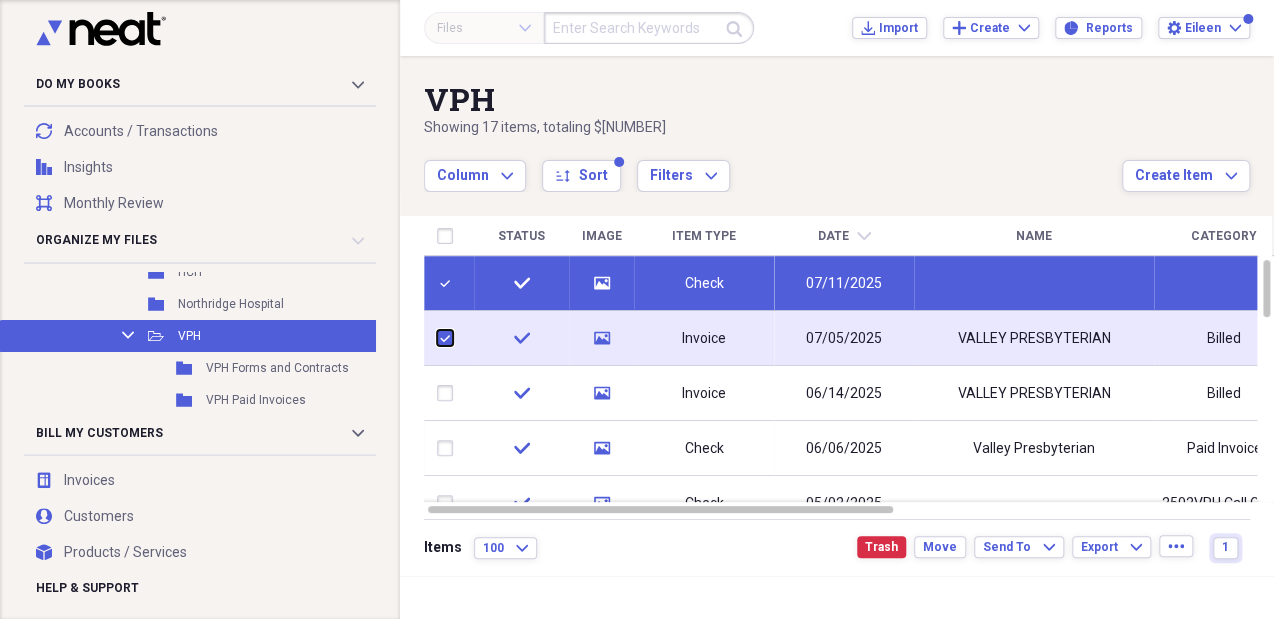 checkbox on "true" 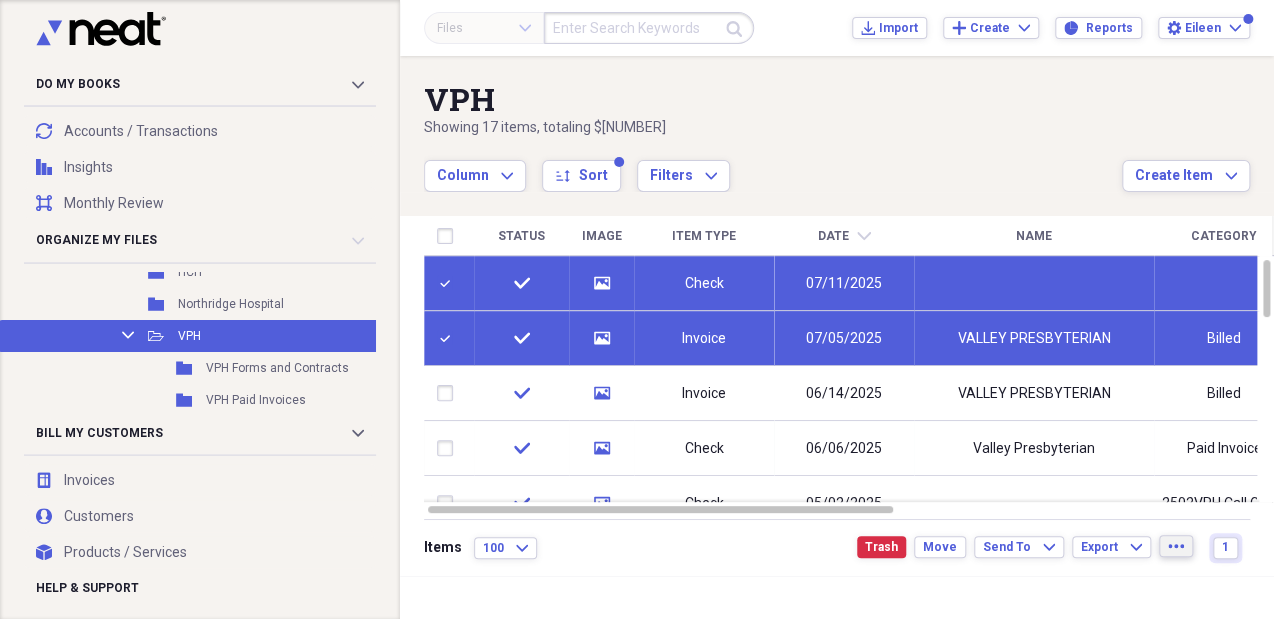 click on "more" 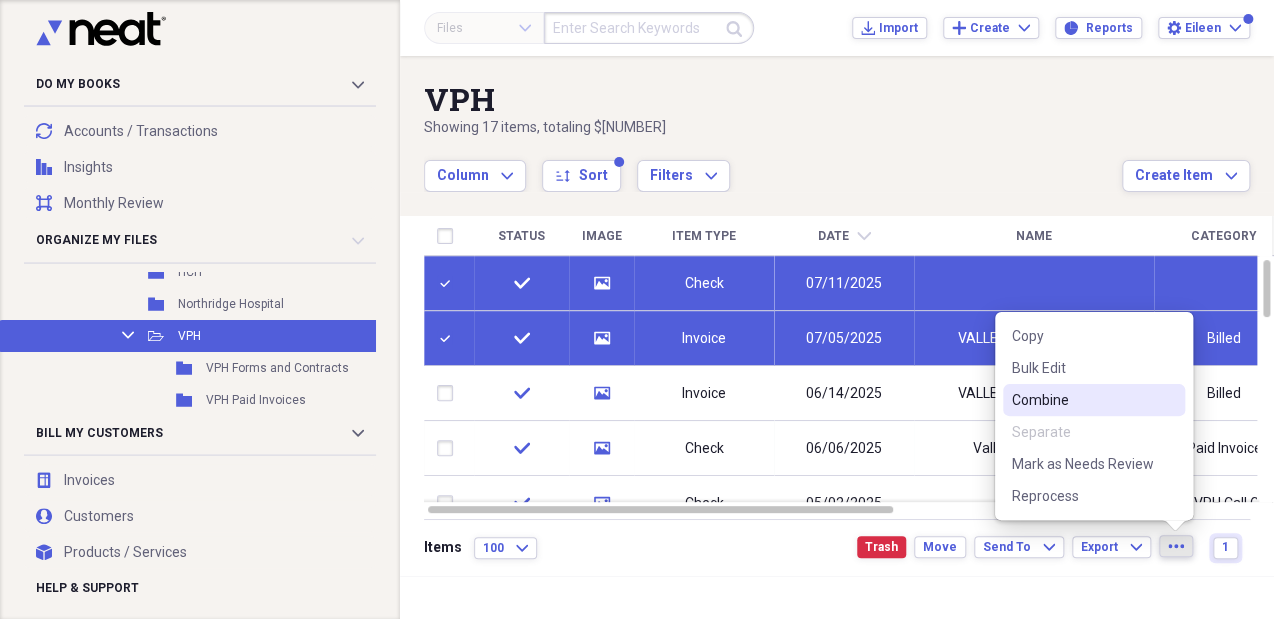 click on "Combine" at bounding box center (1082, 400) 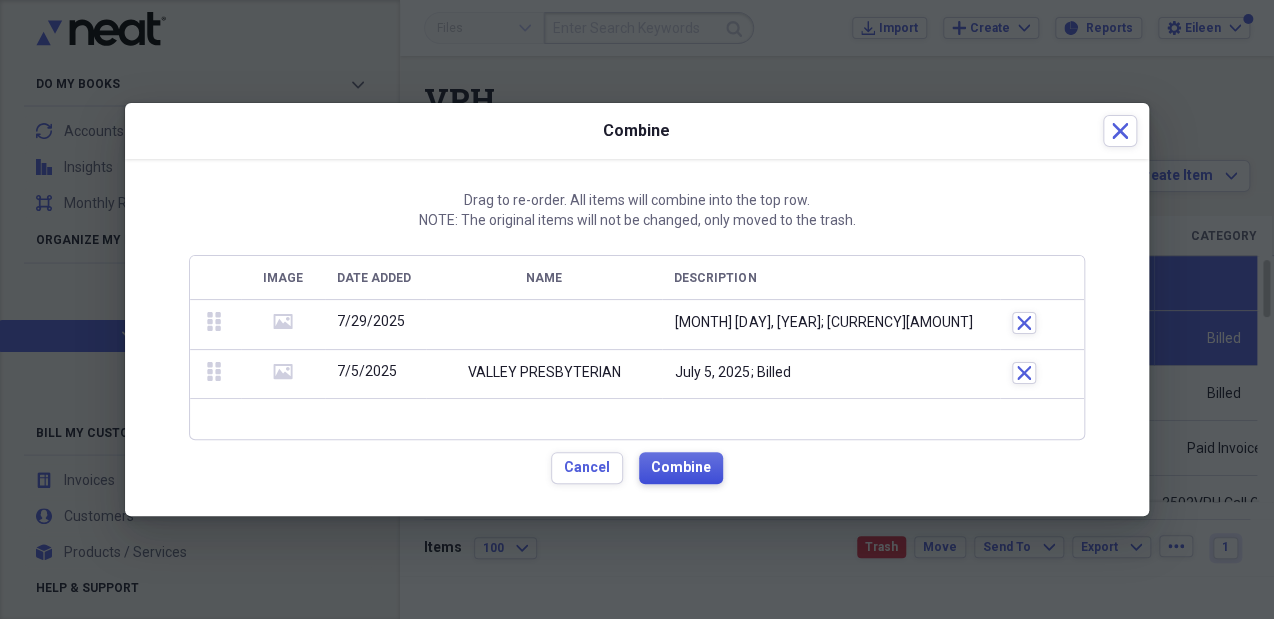 click on "Combine" at bounding box center (681, 468) 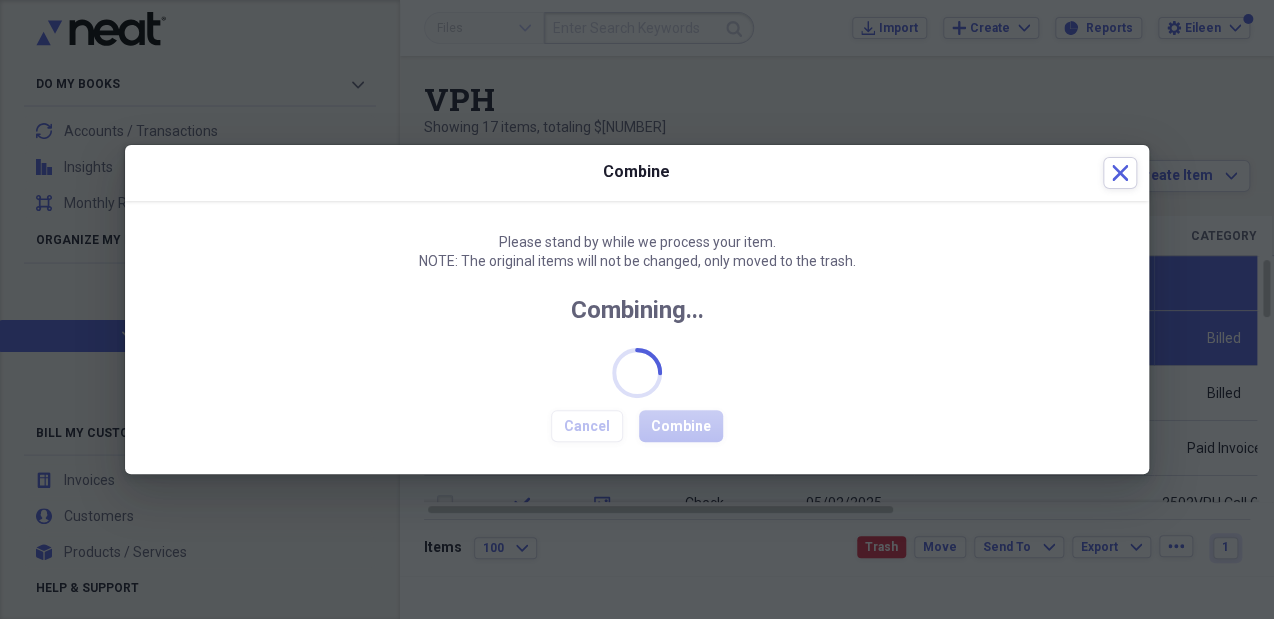 checkbox on "false" 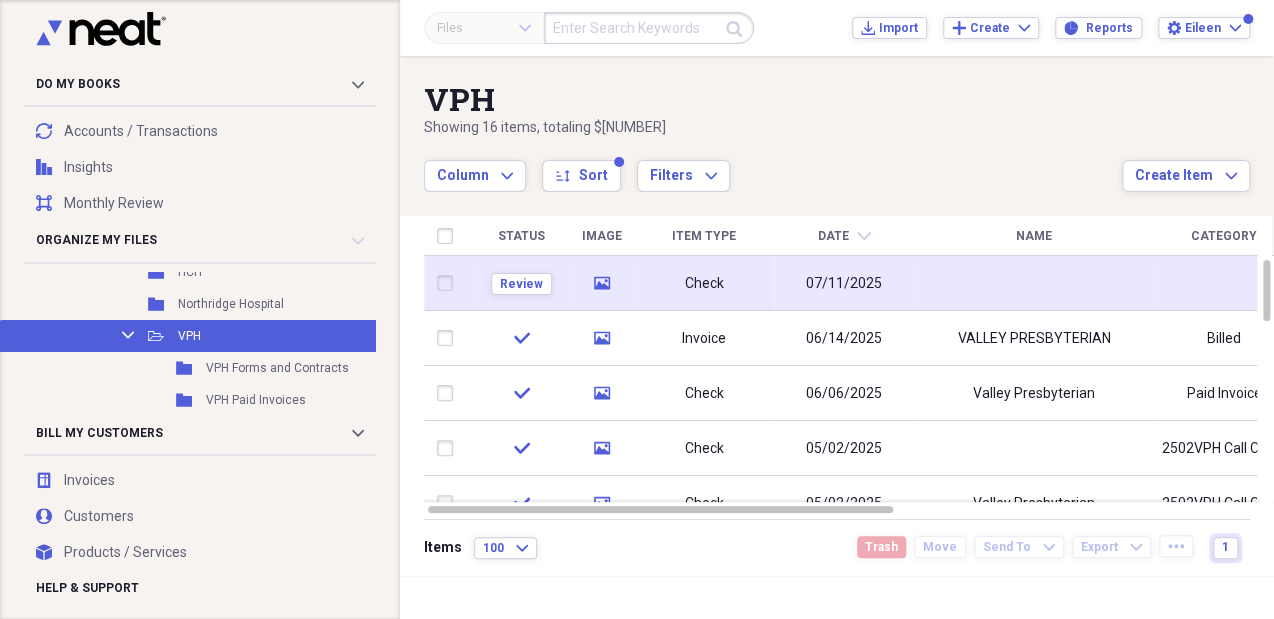 click at bounding box center (1034, 283) 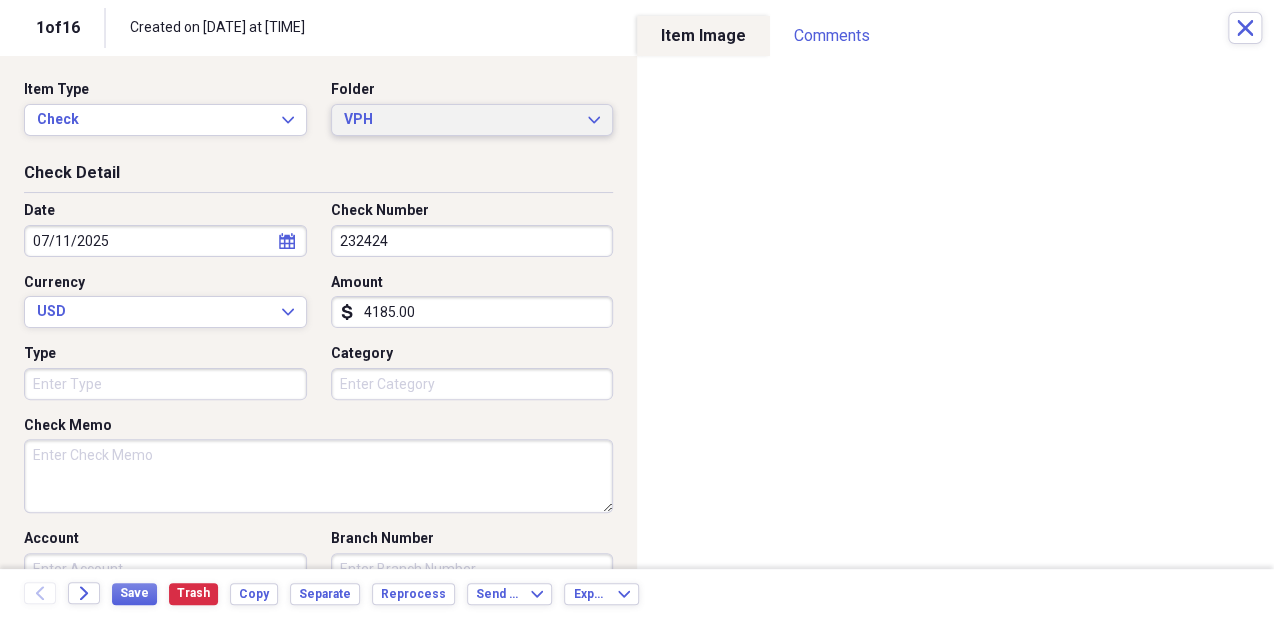 click on "VPH" at bounding box center (460, 120) 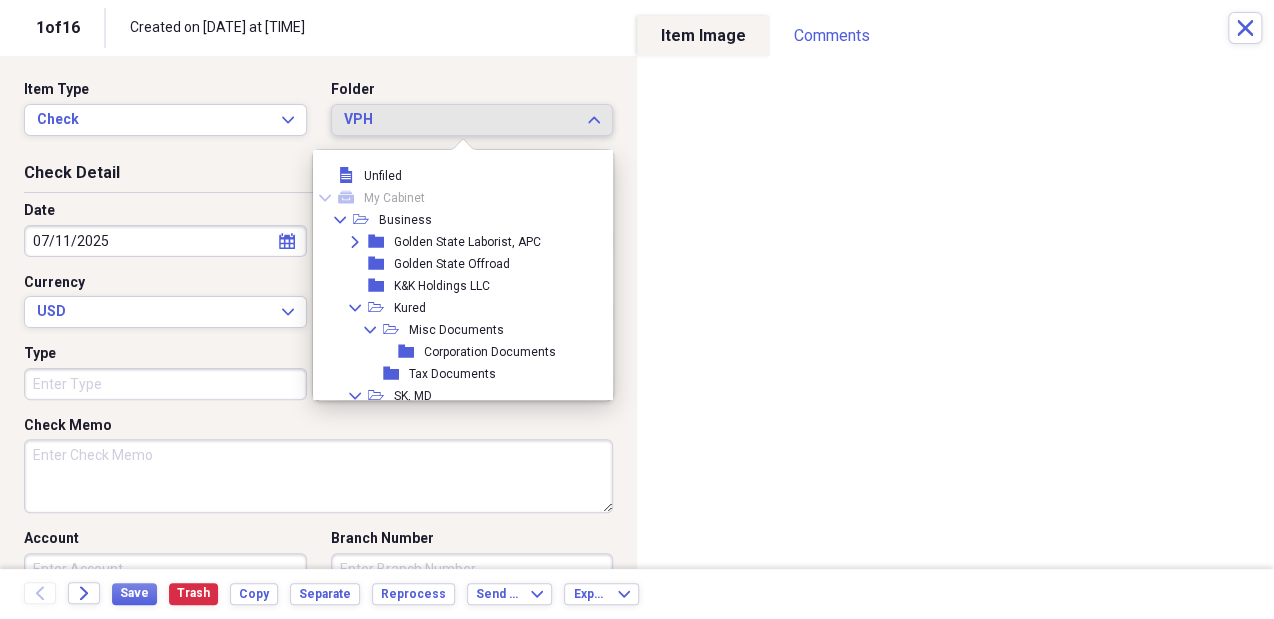 scroll, scrollTop: 347, scrollLeft: 0, axis: vertical 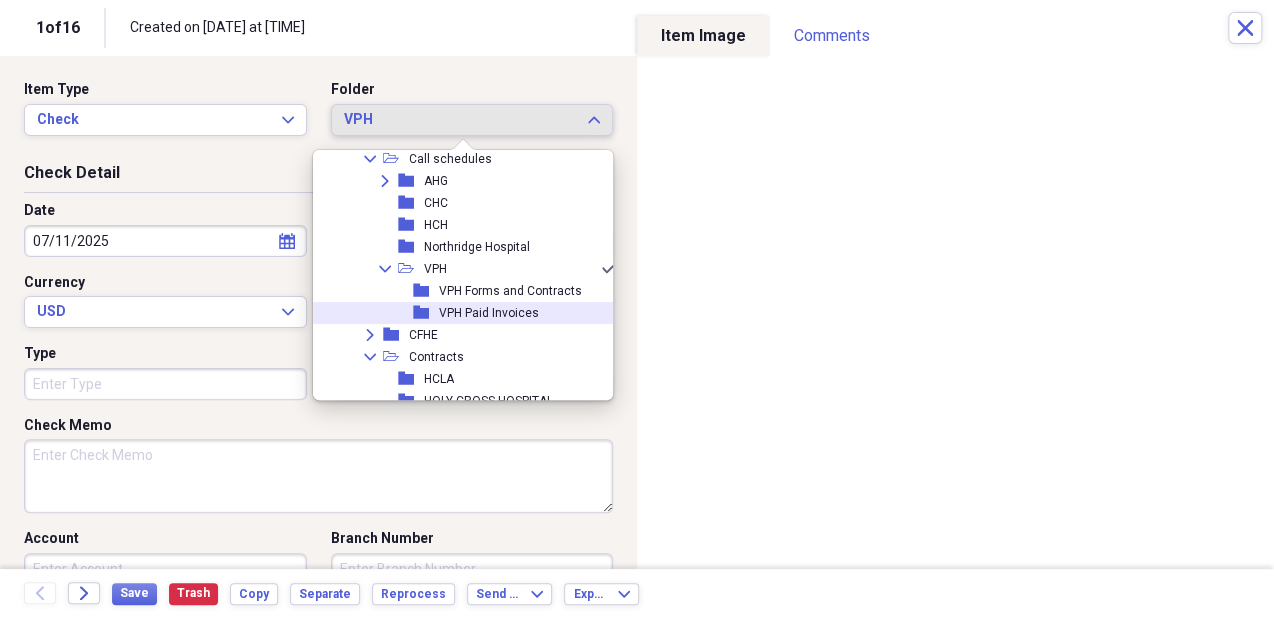 click on "folder VPH Paid Invoices" at bounding box center [458, 313] 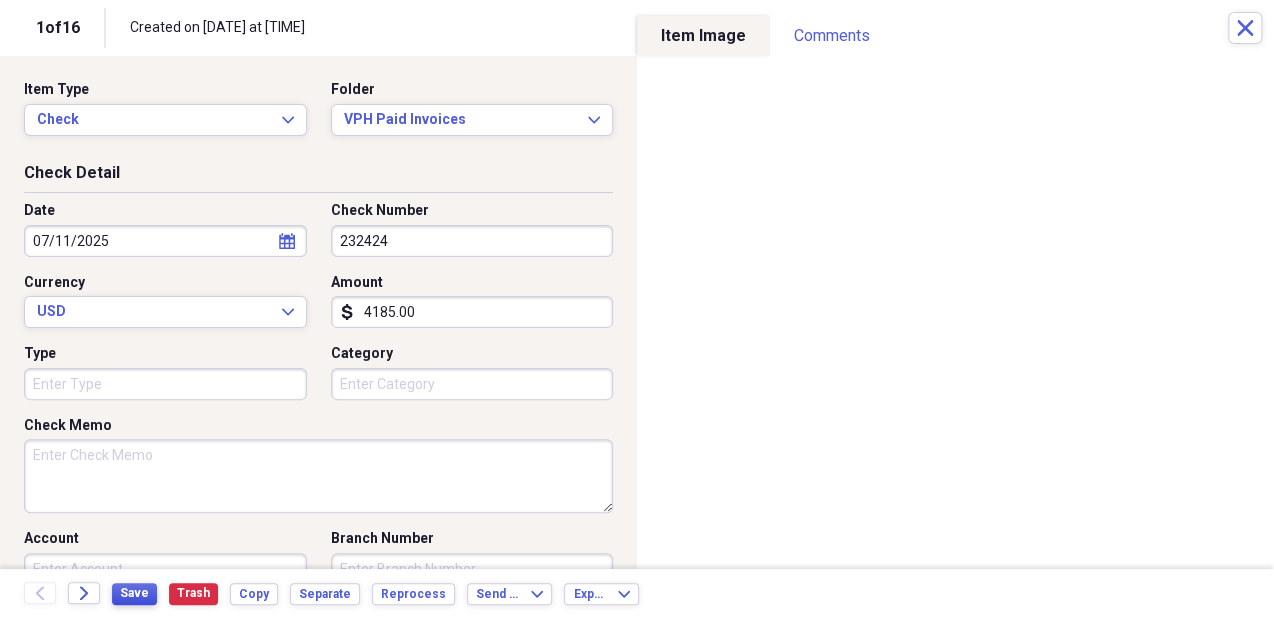 click on "Save" at bounding box center [134, 593] 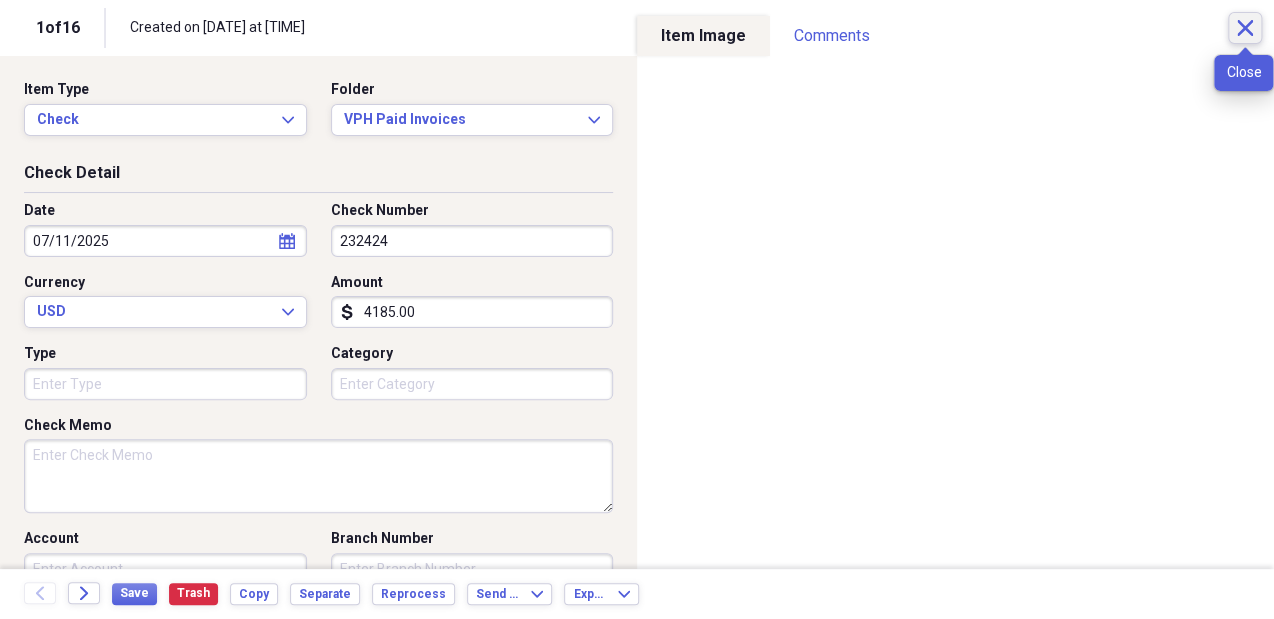 click on "Close" at bounding box center (1245, 28) 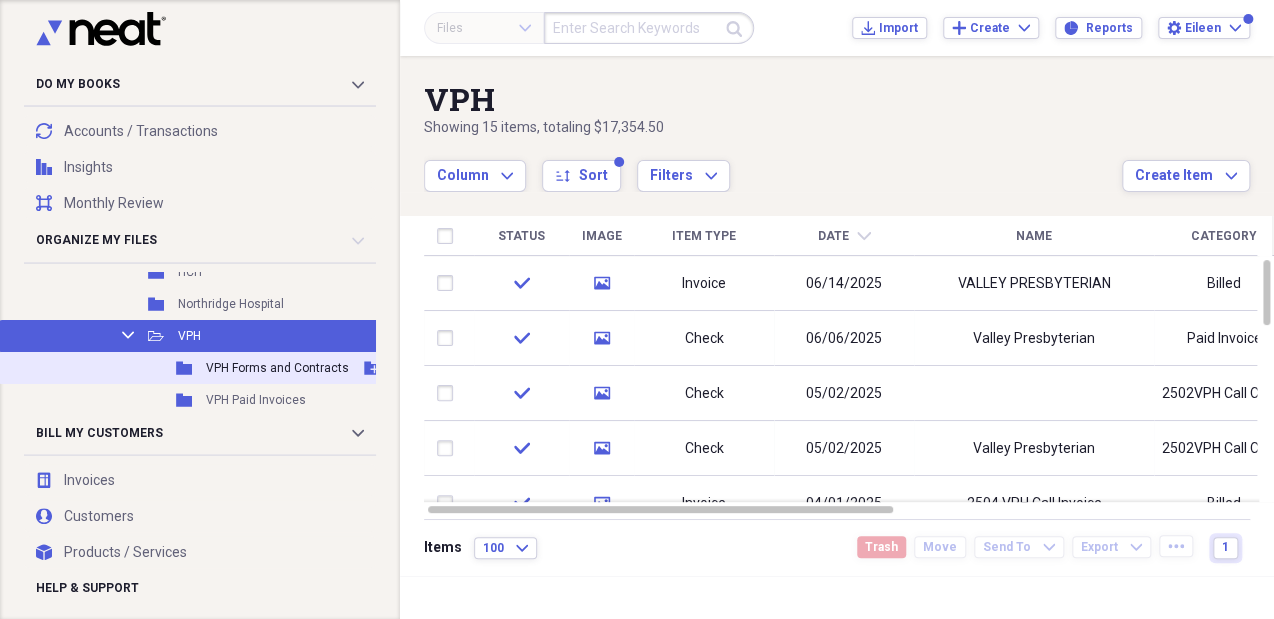 click on "VPH Forms and Contracts" at bounding box center (277, 368) 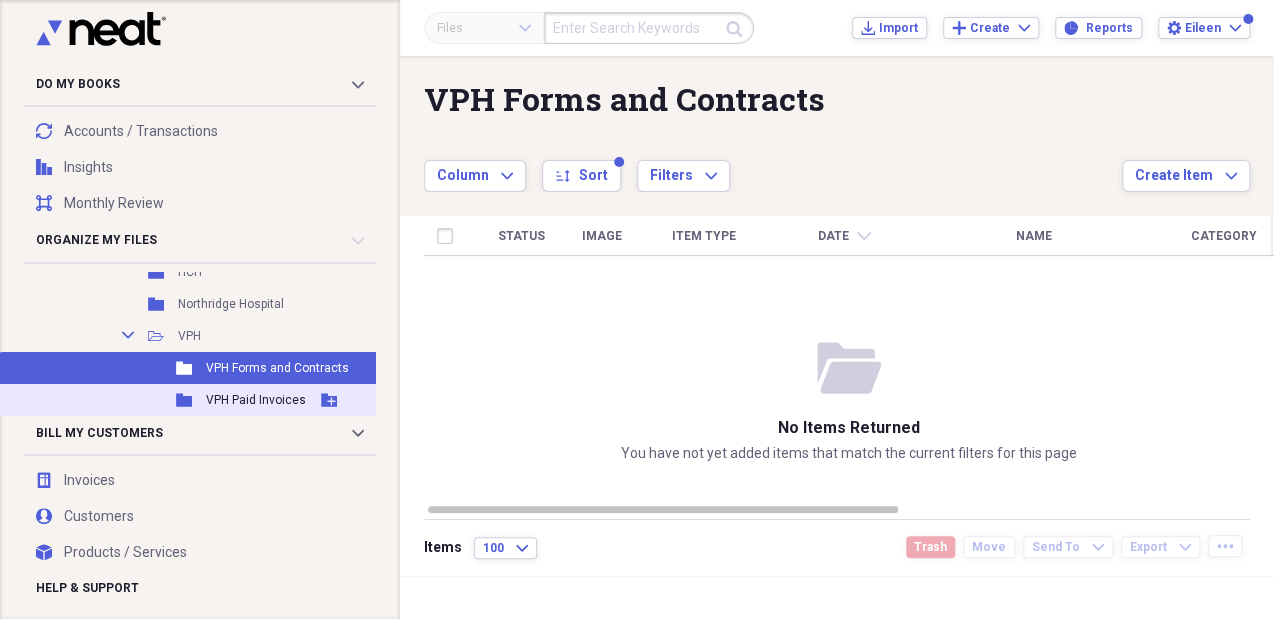 click on "Folder VPH Paid Invoices Add Folder" at bounding box center (213, 400) 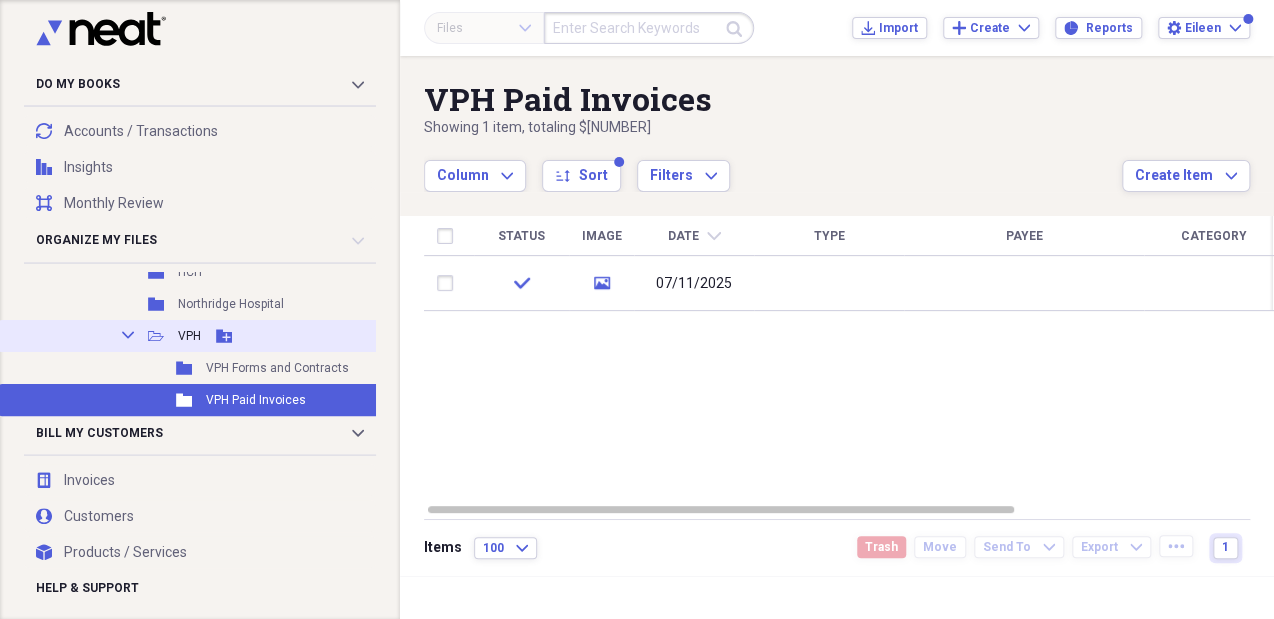 click on "VPH" at bounding box center [189, 336] 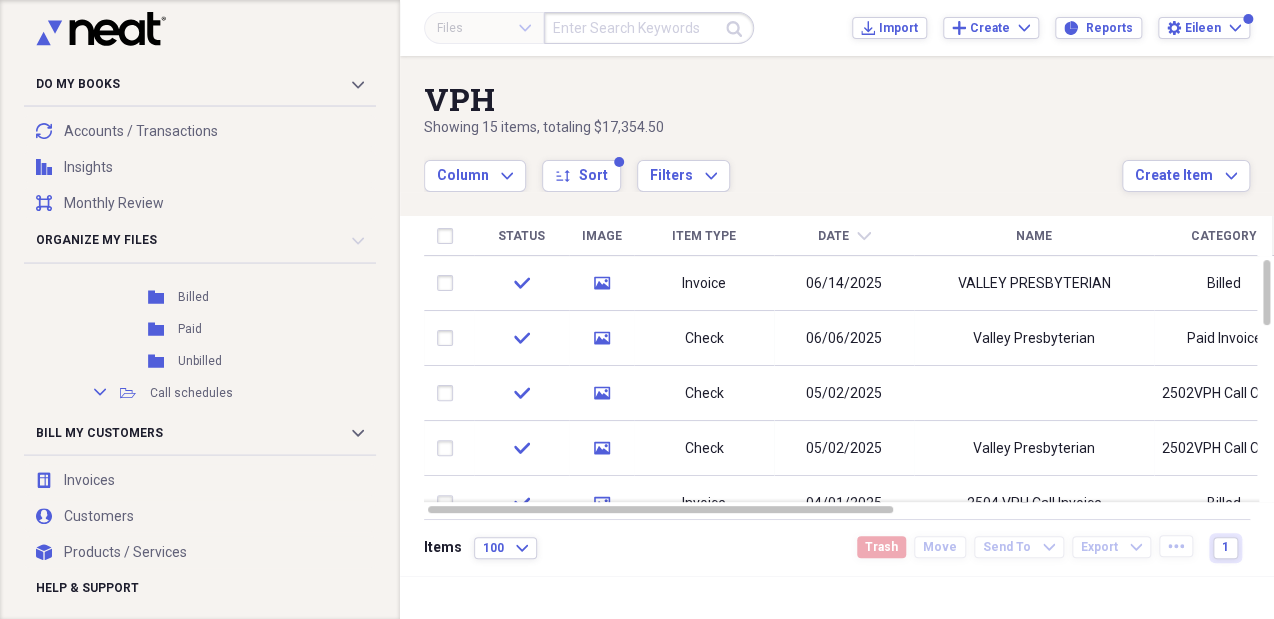scroll, scrollTop: 368, scrollLeft: 0, axis: vertical 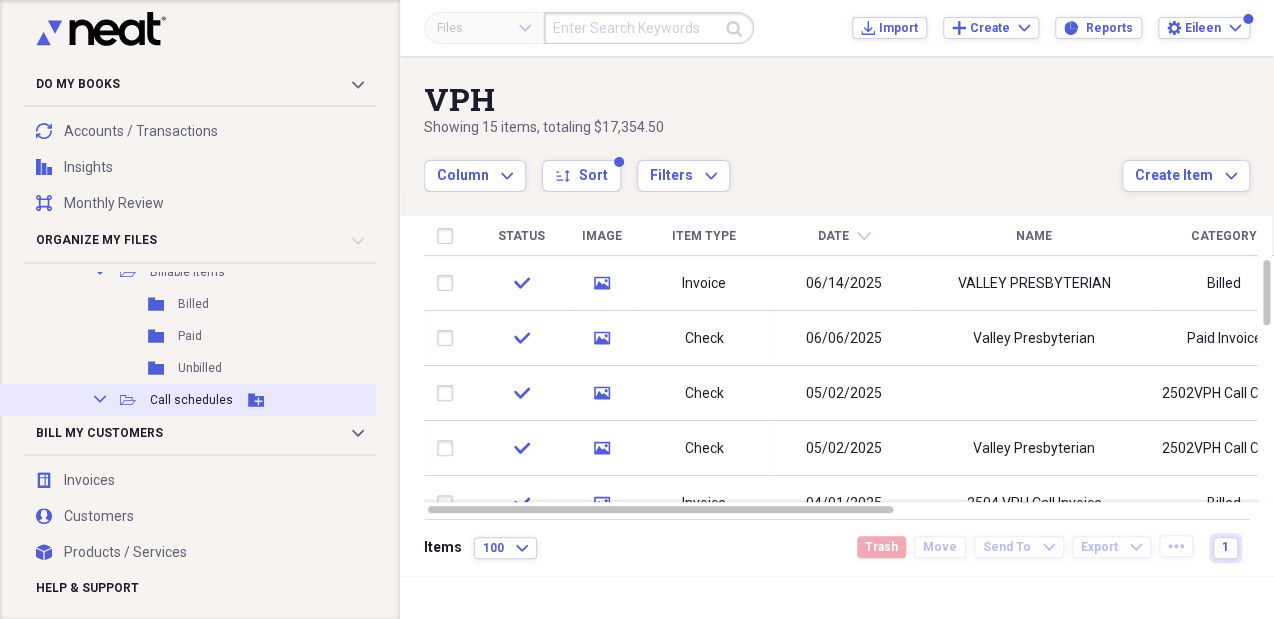 click on "Call schedules" at bounding box center [191, 400] 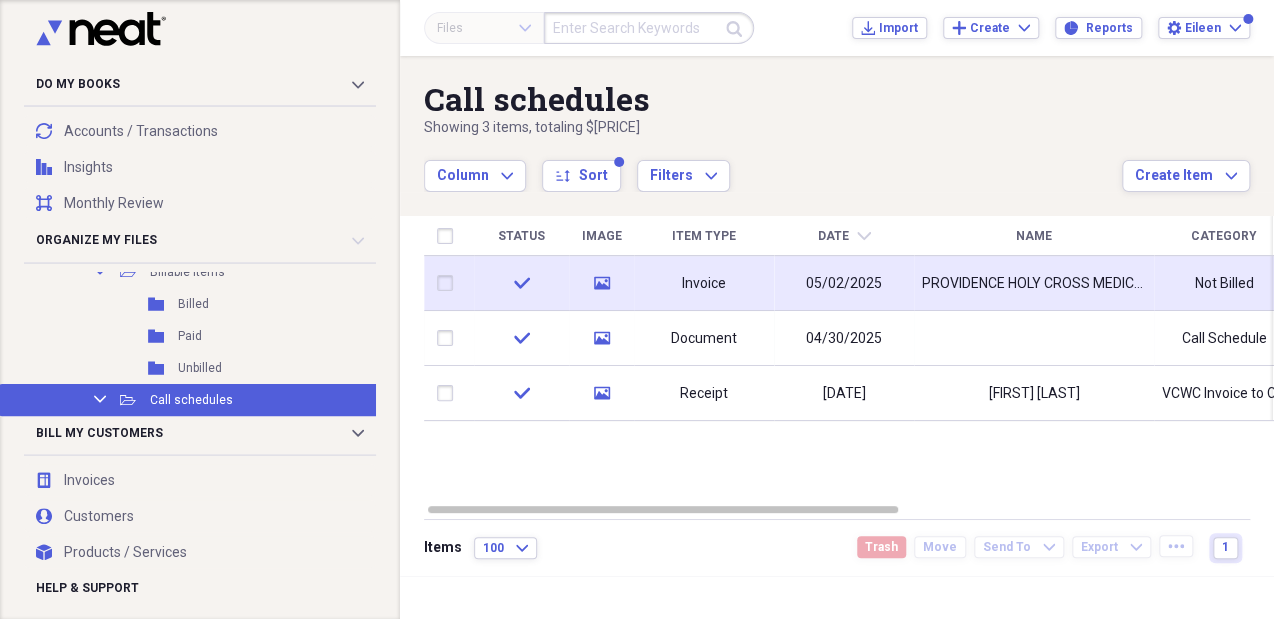 click on "PROVIDENCE HOLY CROSS MEDICAL CENTER" at bounding box center [1034, 284] 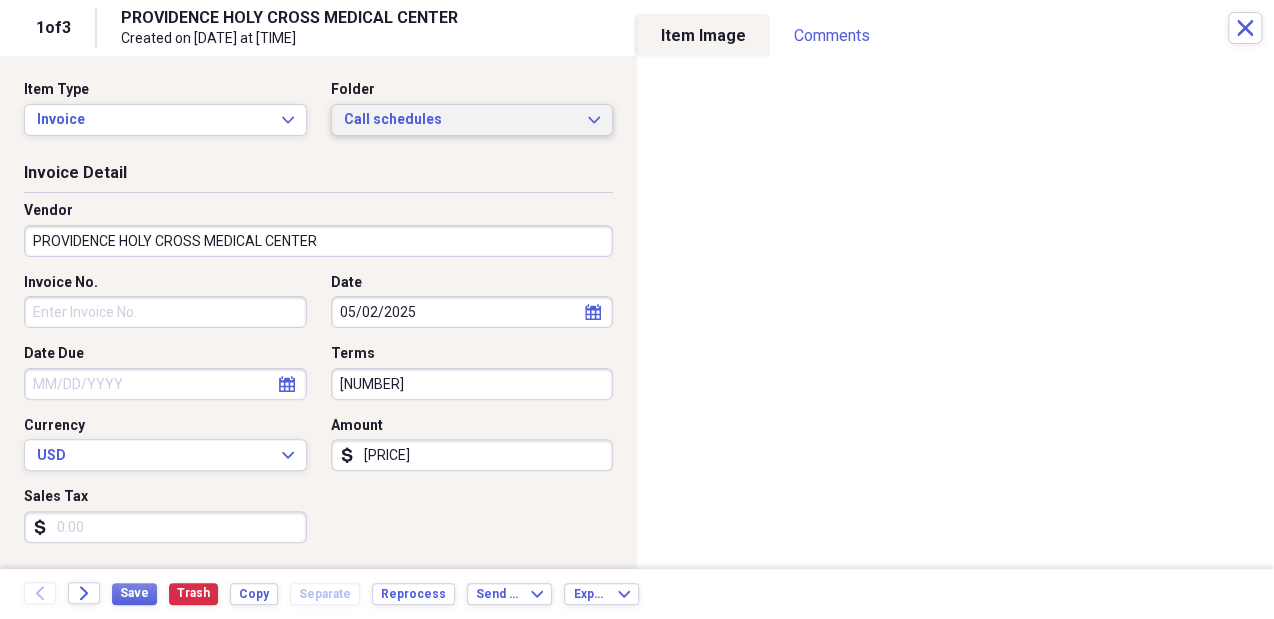 click on "Call schedules" at bounding box center (460, 120) 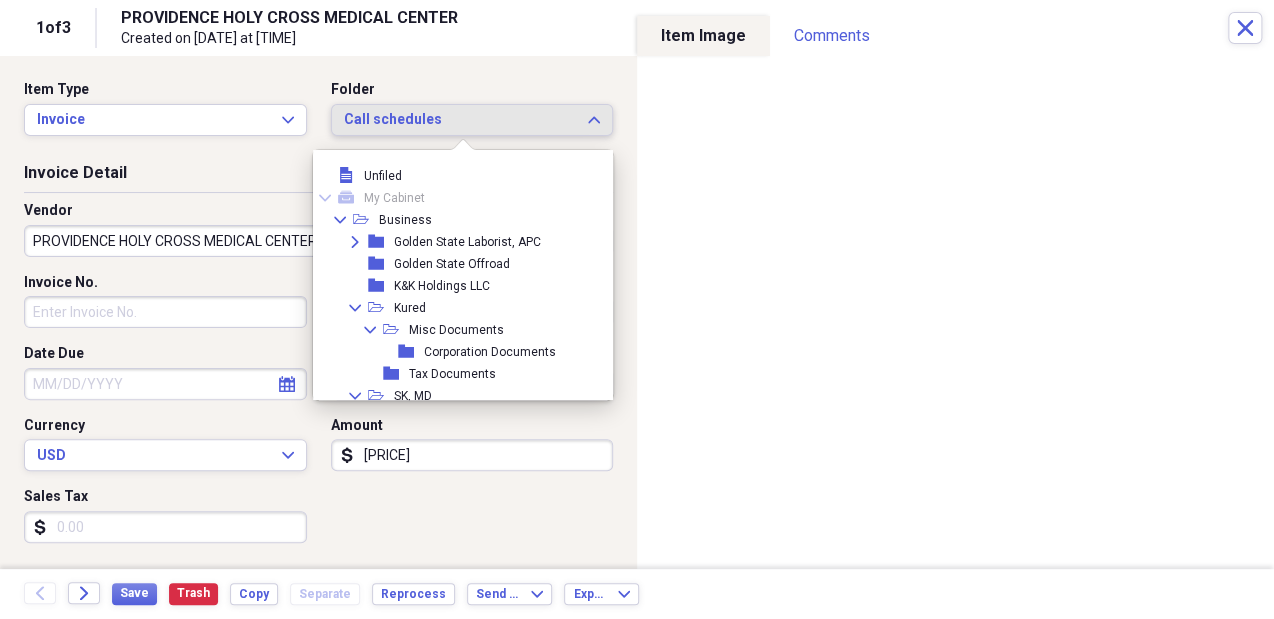scroll, scrollTop: 236, scrollLeft: 0, axis: vertical 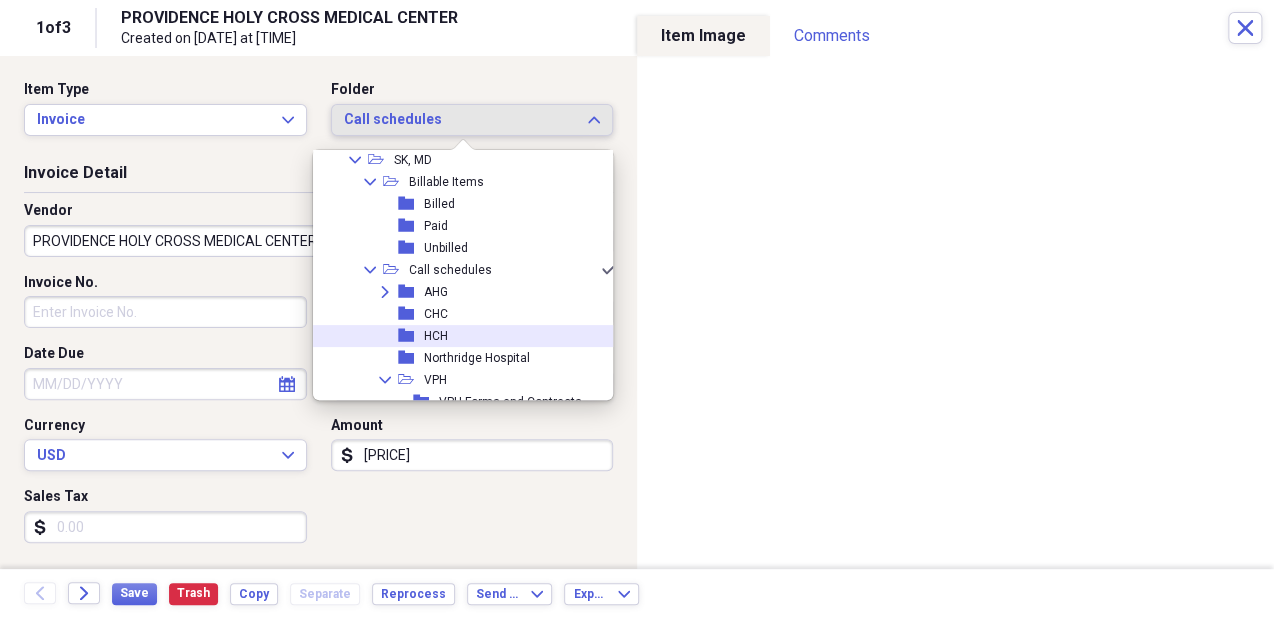 click on "folder HCH" at bounding box center (458, 336) 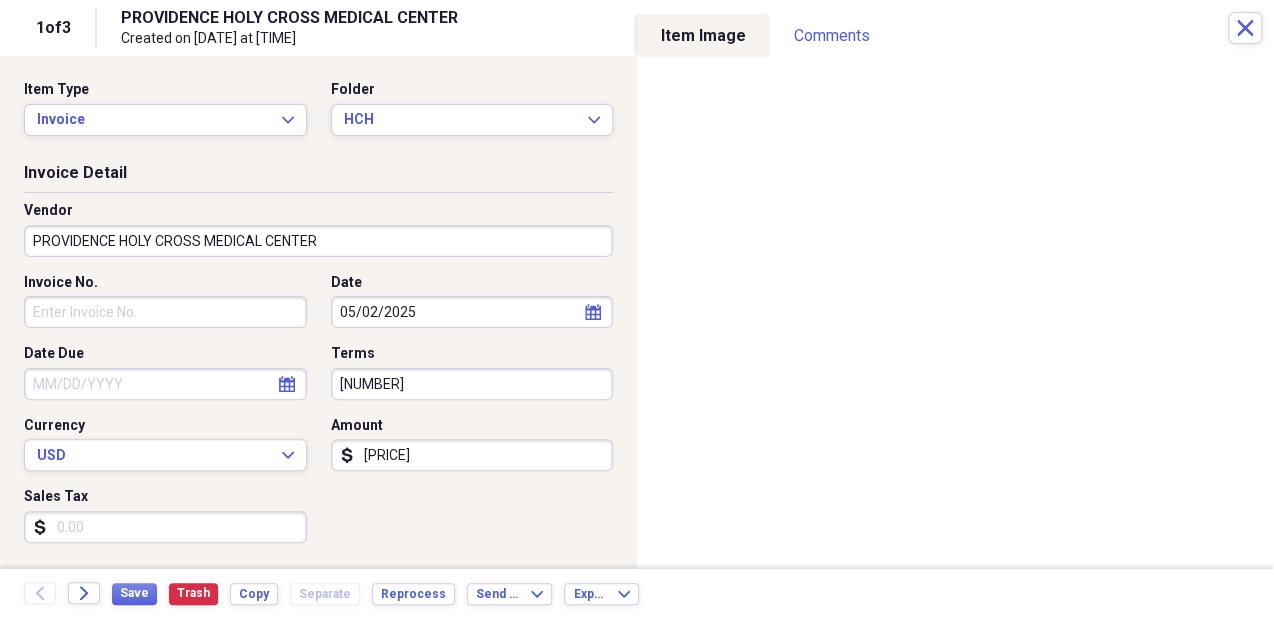 click on "Save Trash Copy Separate Reprocess" at bounding box center (289, 594) 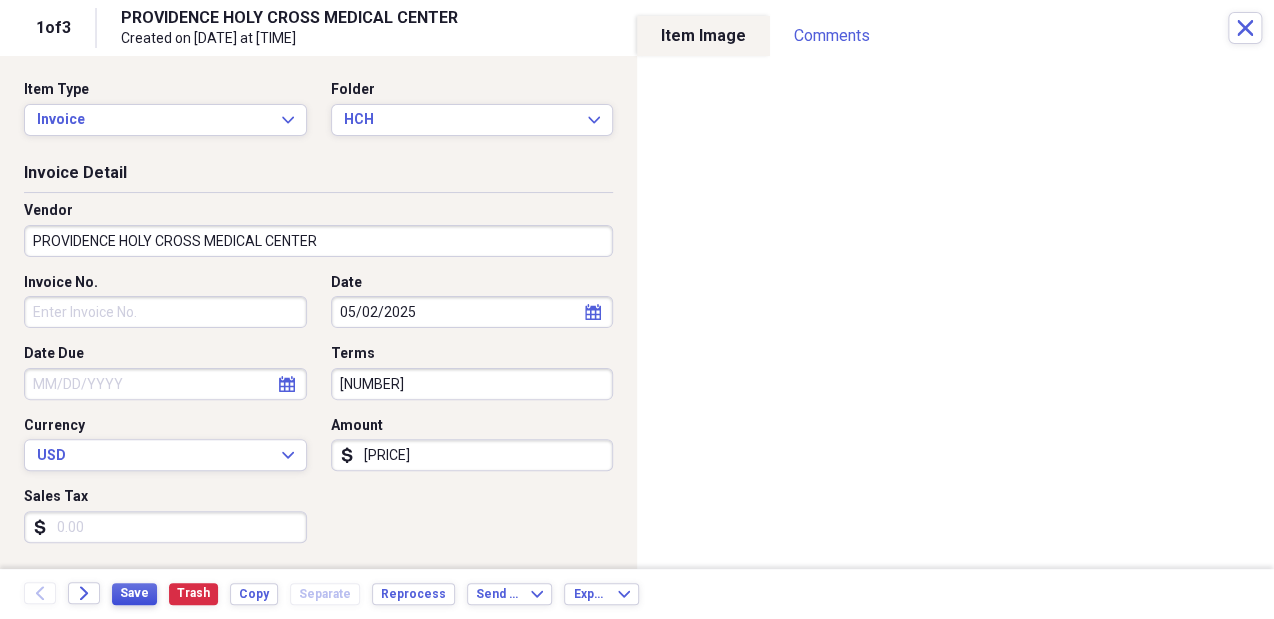 click on "Save" at bounding box center [134, 593] 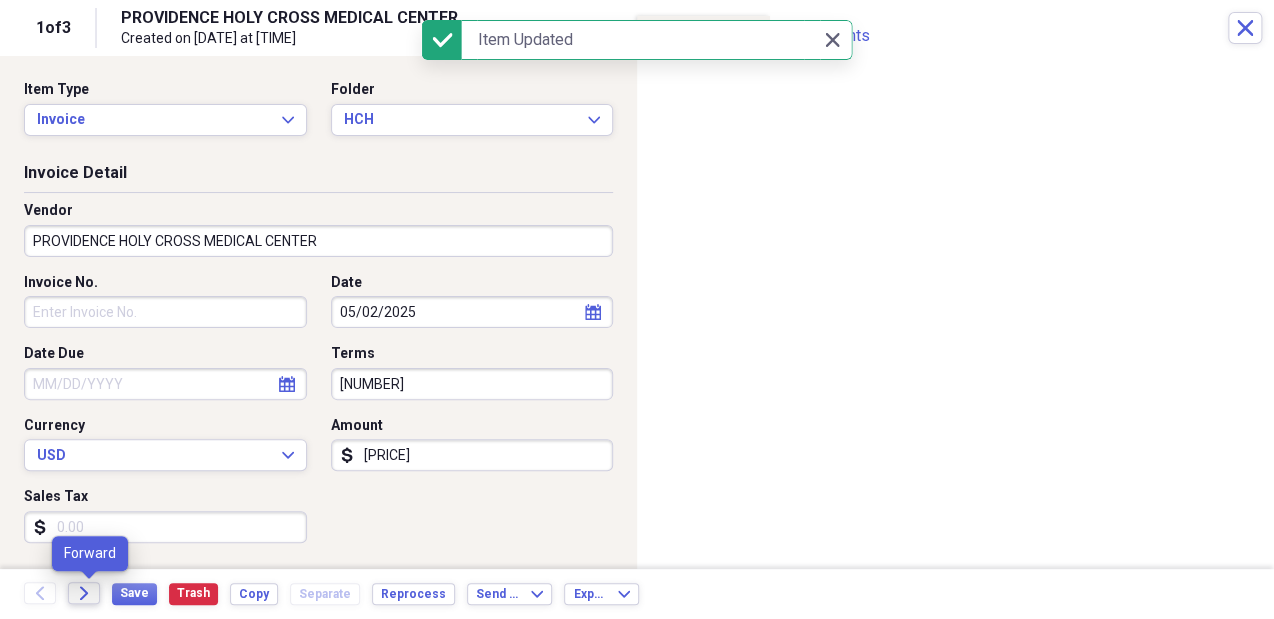 click 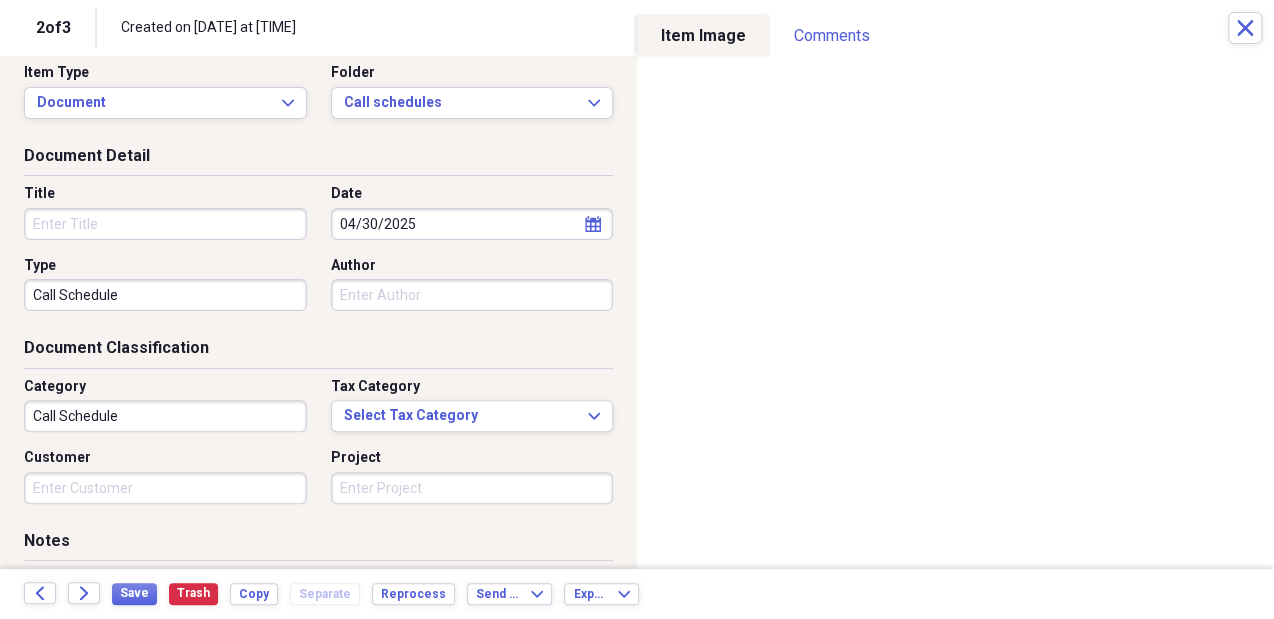 scroll, scrollTop: 0, scrollLeft: 0, axis: both 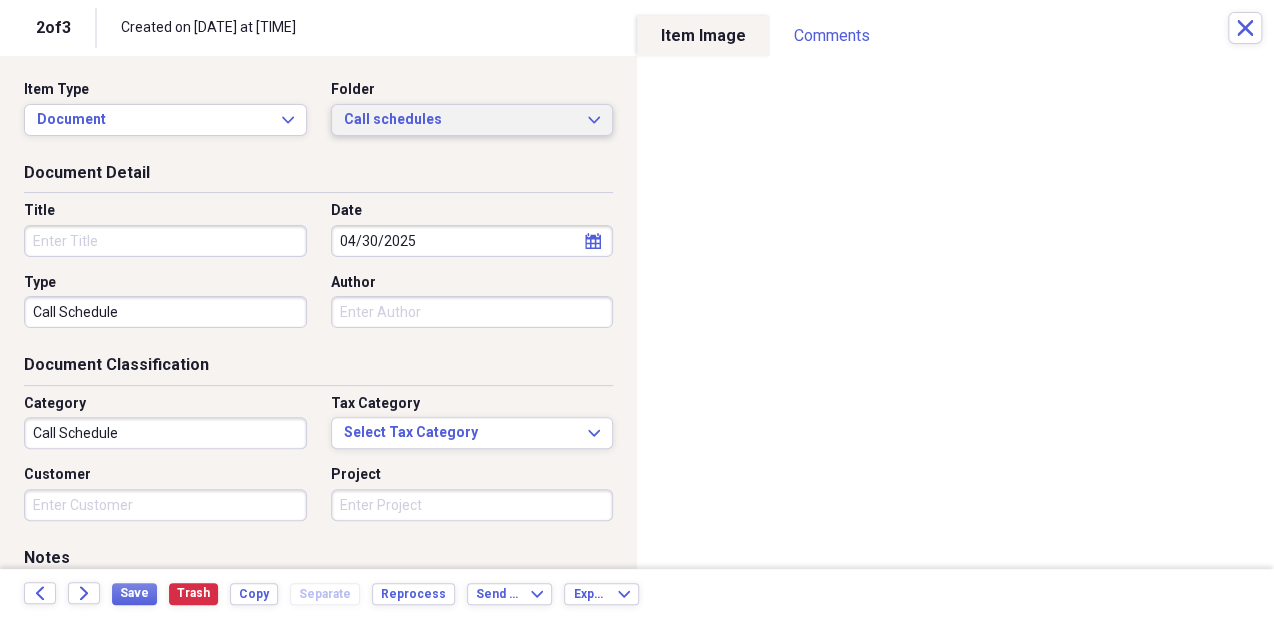 click on "Call schedules" at bounding box center (460, 120) 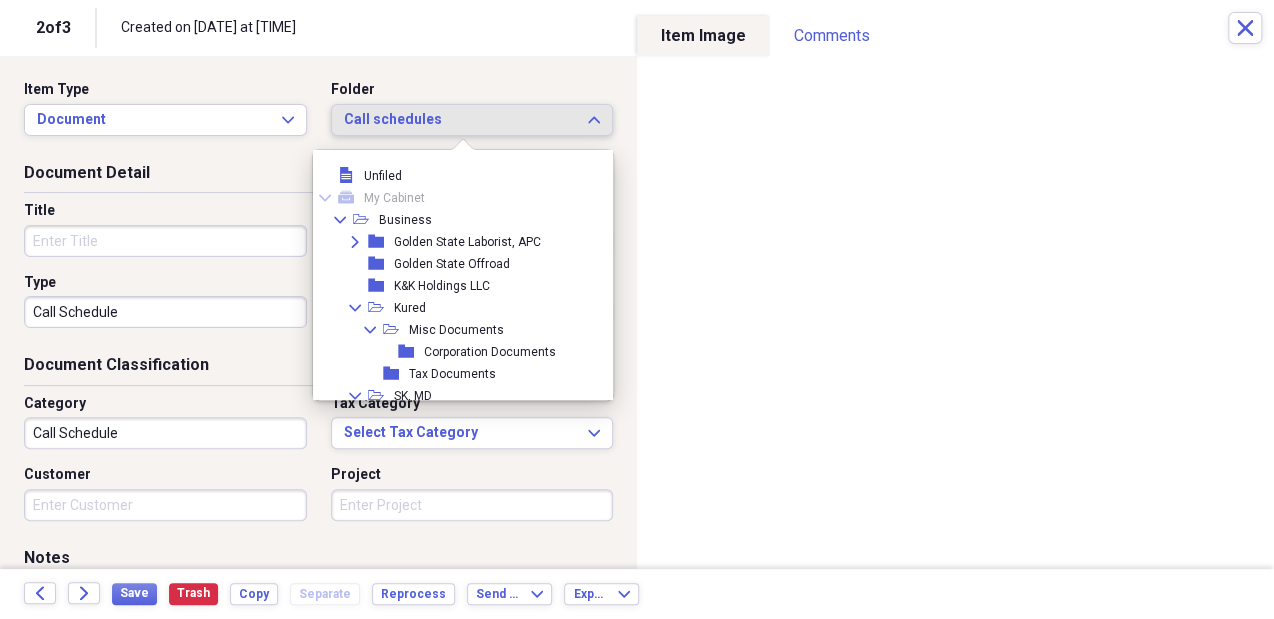 scroll, scrollTop: 236, scrollLeft: 0, axis: vertical 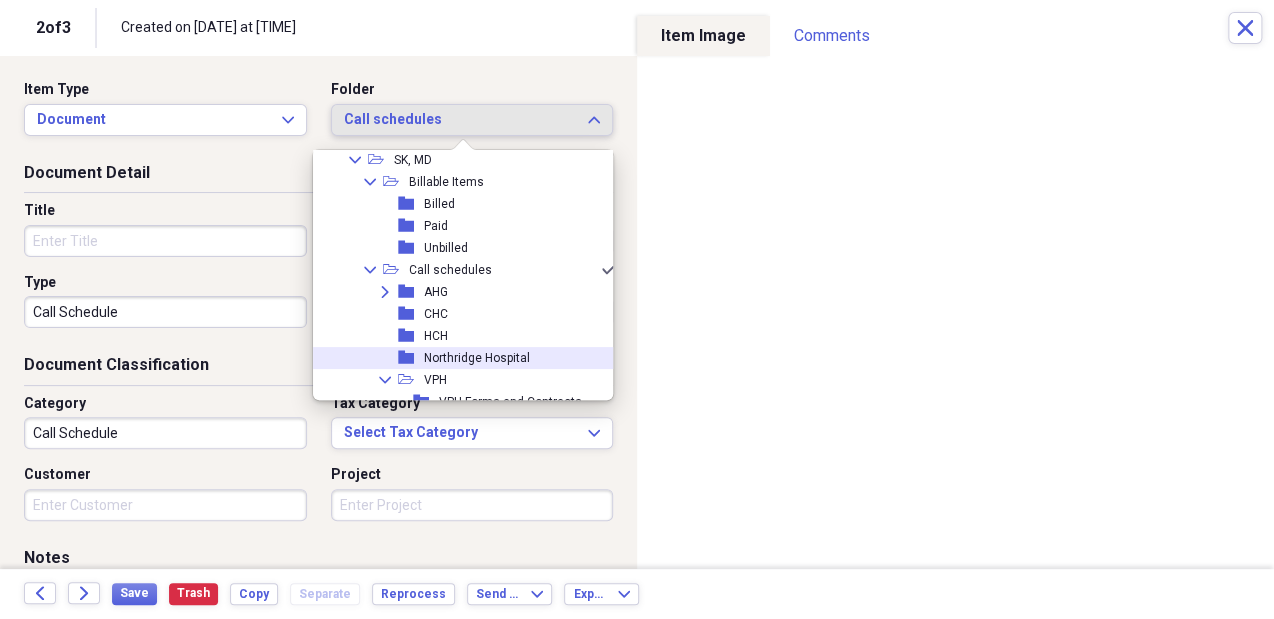 click on "Northridge Hospital" at bounding box center [477, 358] 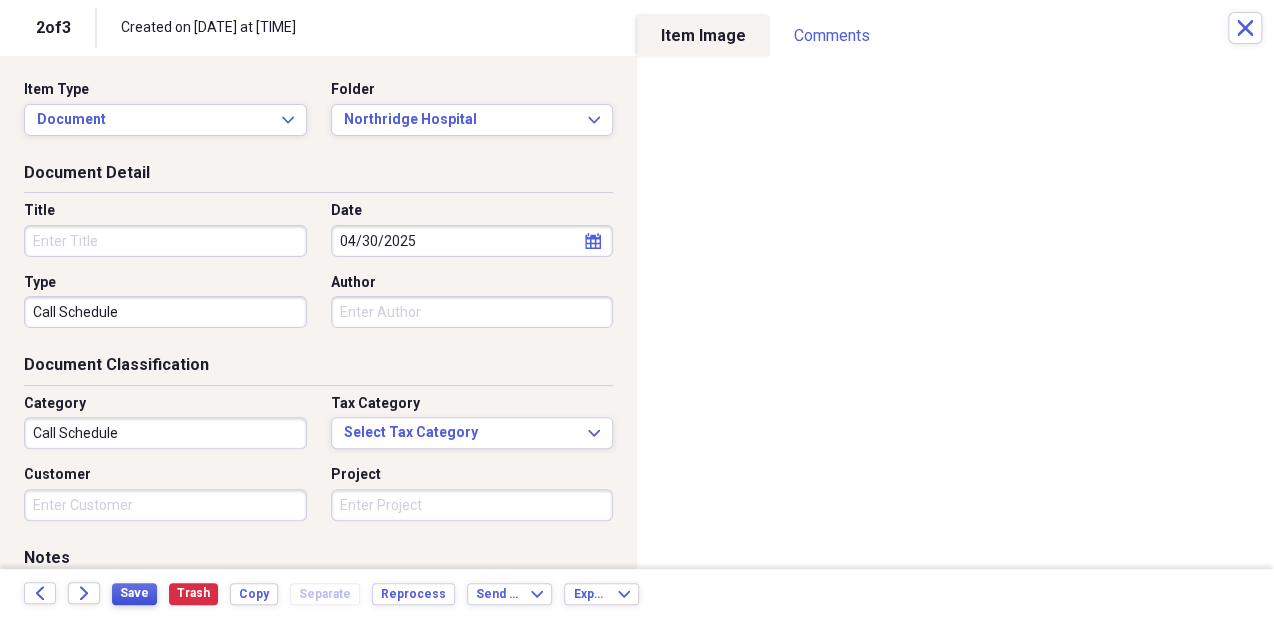 click on "Save" at bounding box center (134, 593) 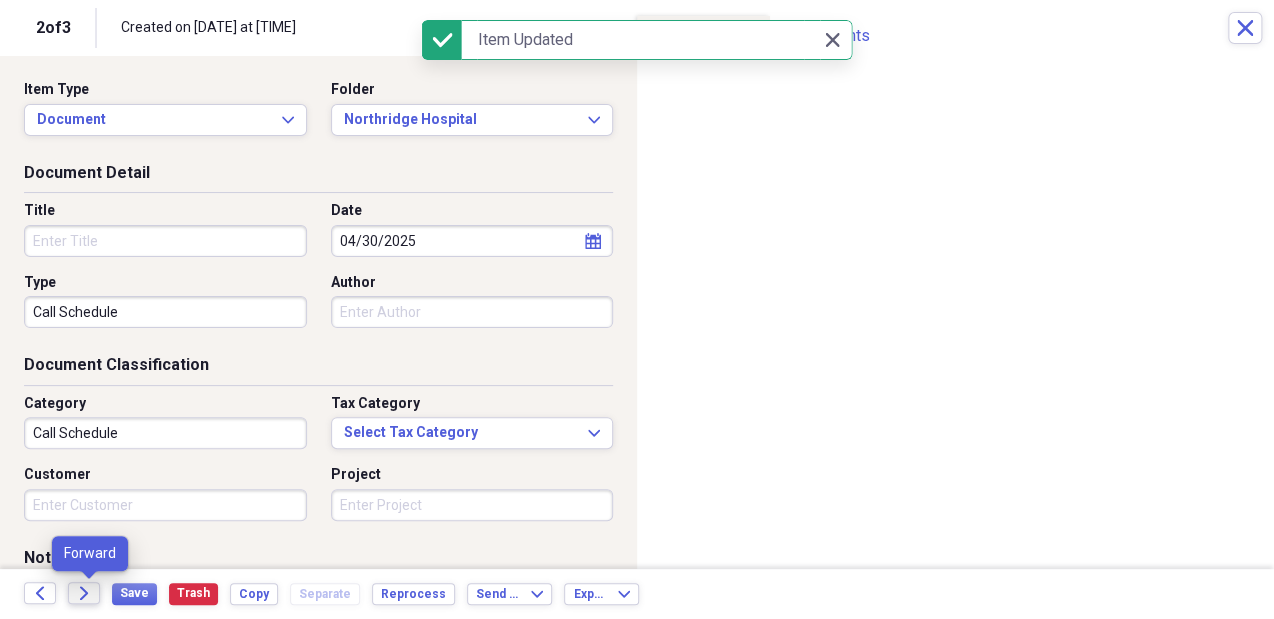 click on "Forward" 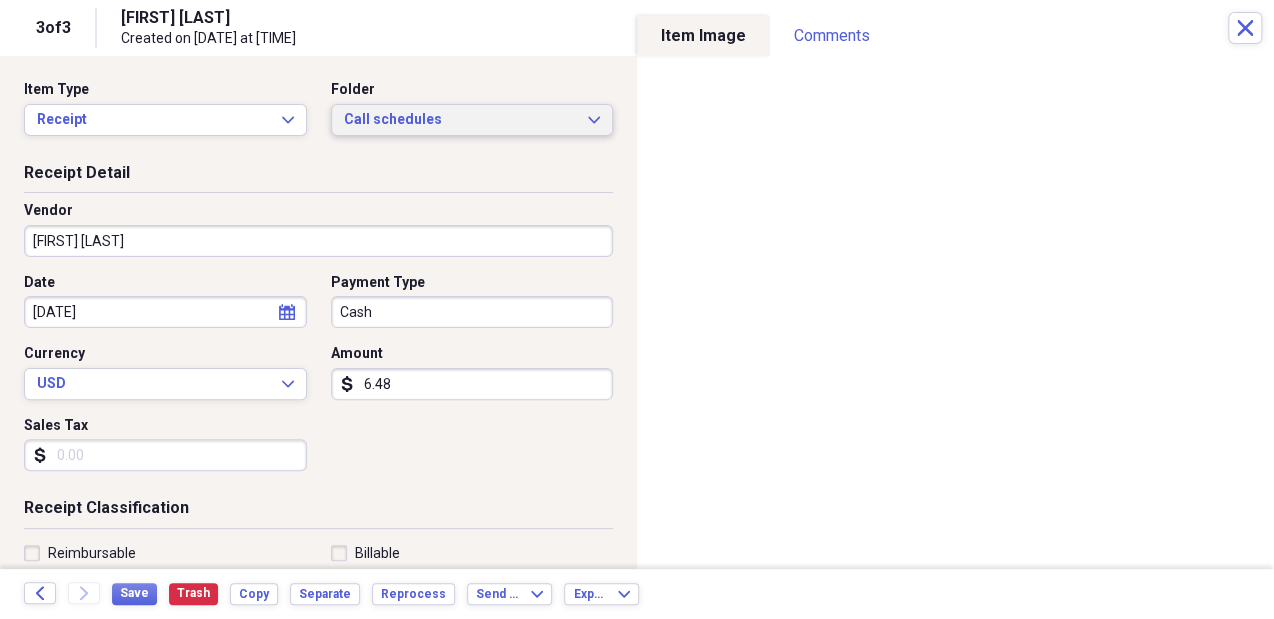 click on "Call schedules" at bounding box center [460, 120] 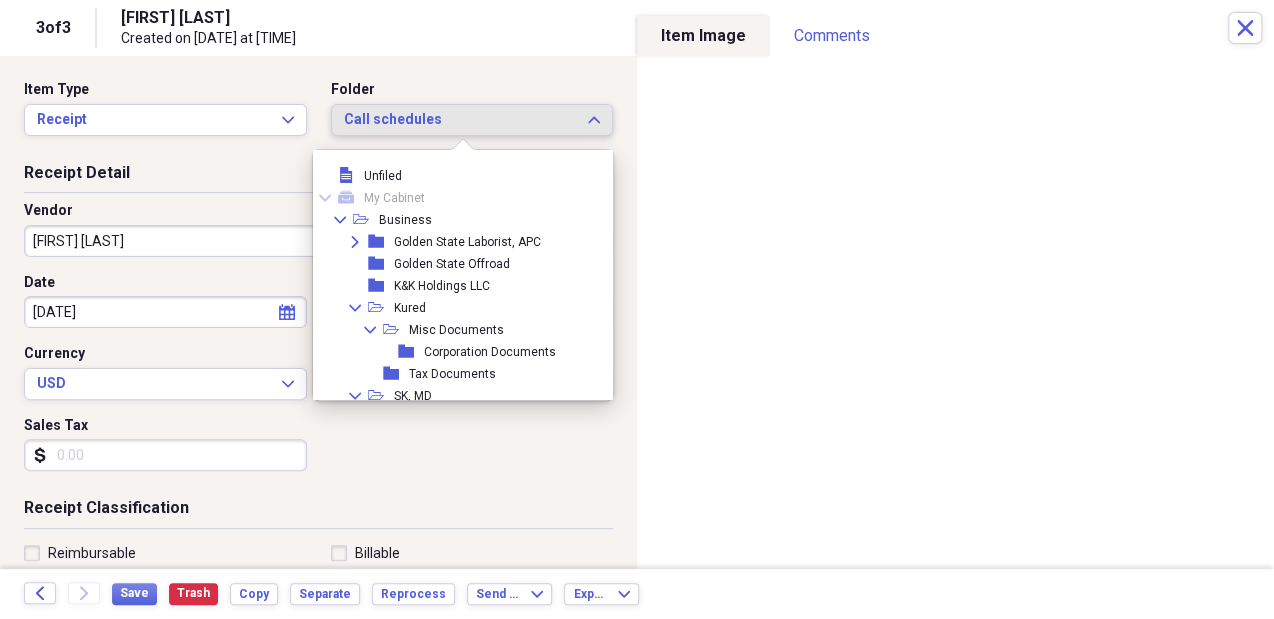 scroll, scrollTop: 236, scrollLeft: 0, axis: vertical 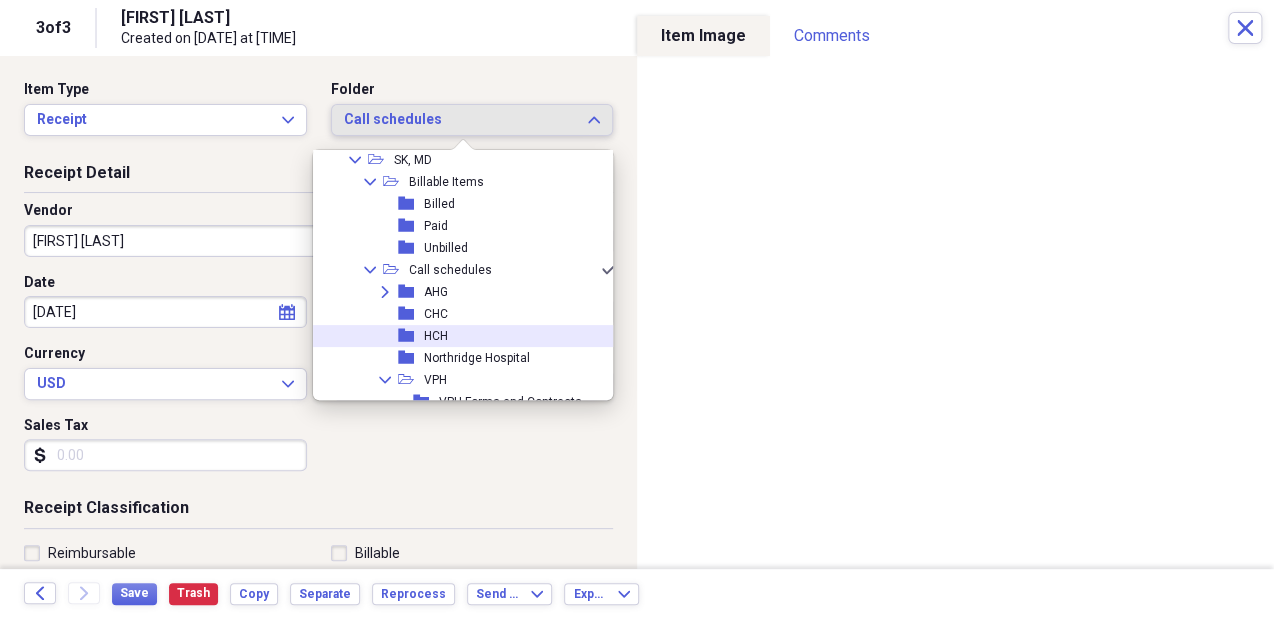 click on "folder HCH" at bounding box center (458, 336) 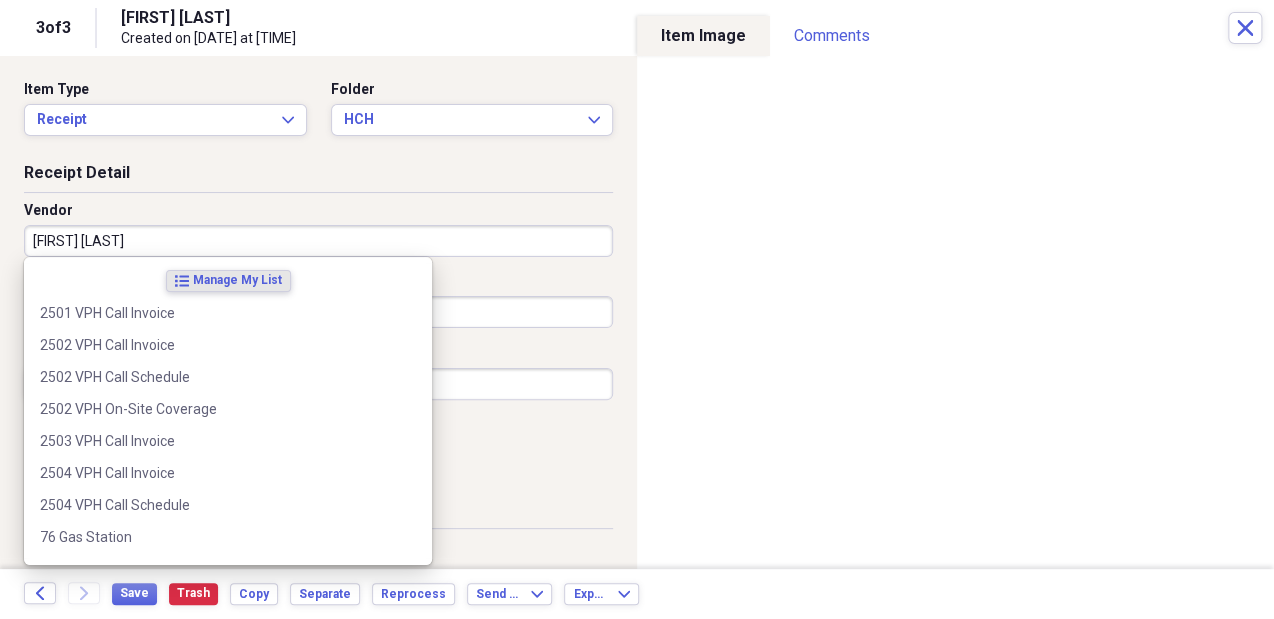 click on "[FIRST] [LAST]" at bounding box center [318, 241] 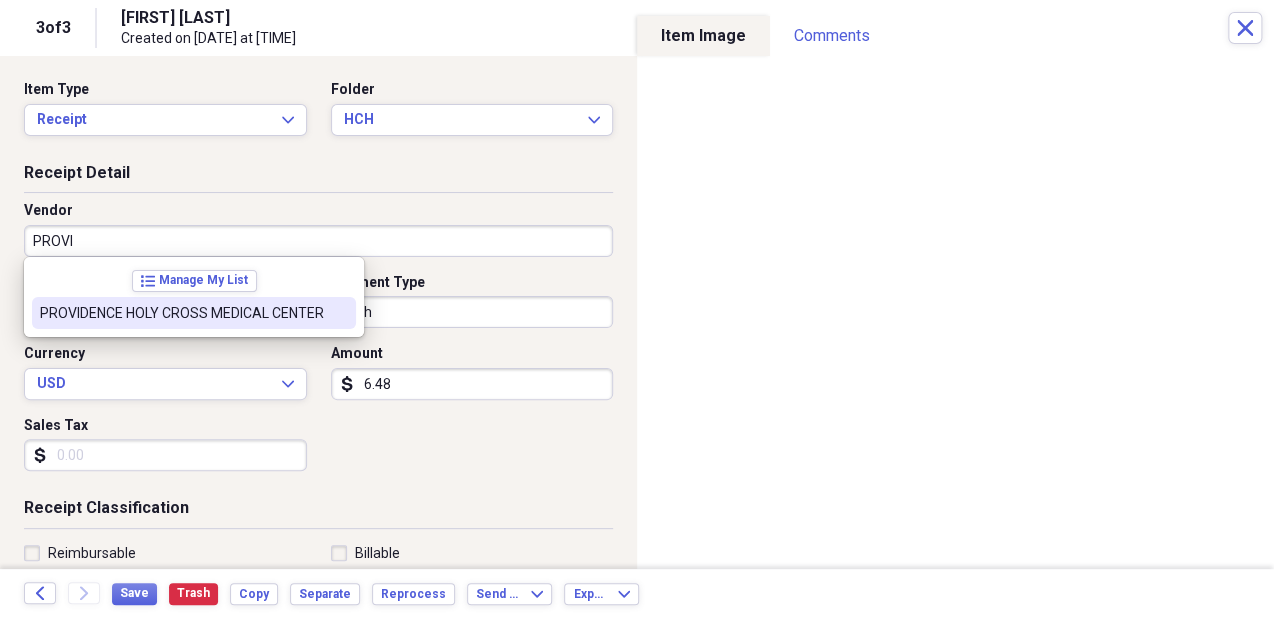 click on "PROVIDENCE HOLY CROSS MEDICAL CENTER" at bounding box center [194, 313] 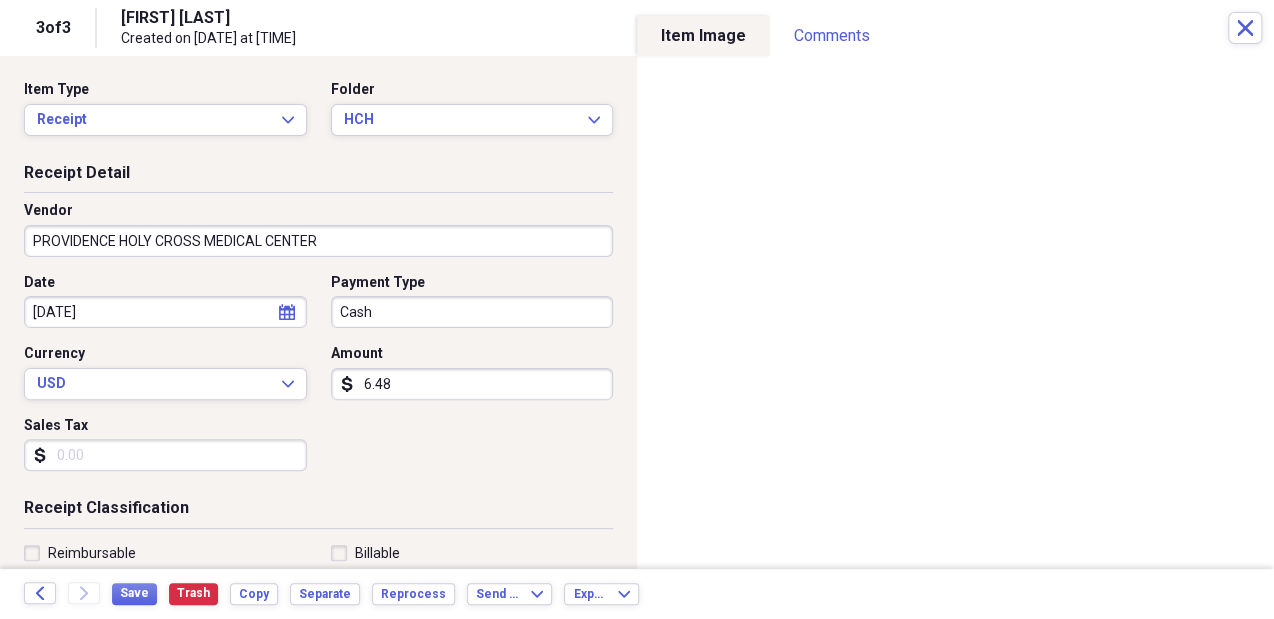 click on "Do My Books Collapse transactions Accounts / Transactions insights Insights reconciliation Monthly Review Organize My Files [NUMBER] Collapse Unfiled Needs Review [NUMBER] Unfiled All Files Unfiled Unfiled Unfiled Saved Reports Collapse My Cabinet My Cabinet Add Folder Collapse Open Folder Business Add Folder Expand Folder Golden State Laborist, APC Add Folder Folder Golden State Offroad Add Folder Folder K&K Holdings LLC Add Folder Expand Folder Kured Add Folder Collapse Open Folder SK, MD Add Folder Collapse Open Folder Billable Items Add Folder Folder Billed Add Folder Folder Paid Add Folder Folder Unbilled Add Folder Collapse Open Folder Call schedules Add Folder Expand Folder AHG Add Folder Folder CHC Add Folder Folder HCH Add Folder Folder Northridge Hospital Add Folder Collapse Open Folder VPH Add Folder Folder VPH Forms and Contracts Add Folder Folder VPH Paid Invoices Add Folder Collapse Open Folder CFHE Add Folder Folder Transportation allowance Add Folder Collapse Open Folder Contracts Add Folder Folder HCLA SK" at bounding box center [637, 309] 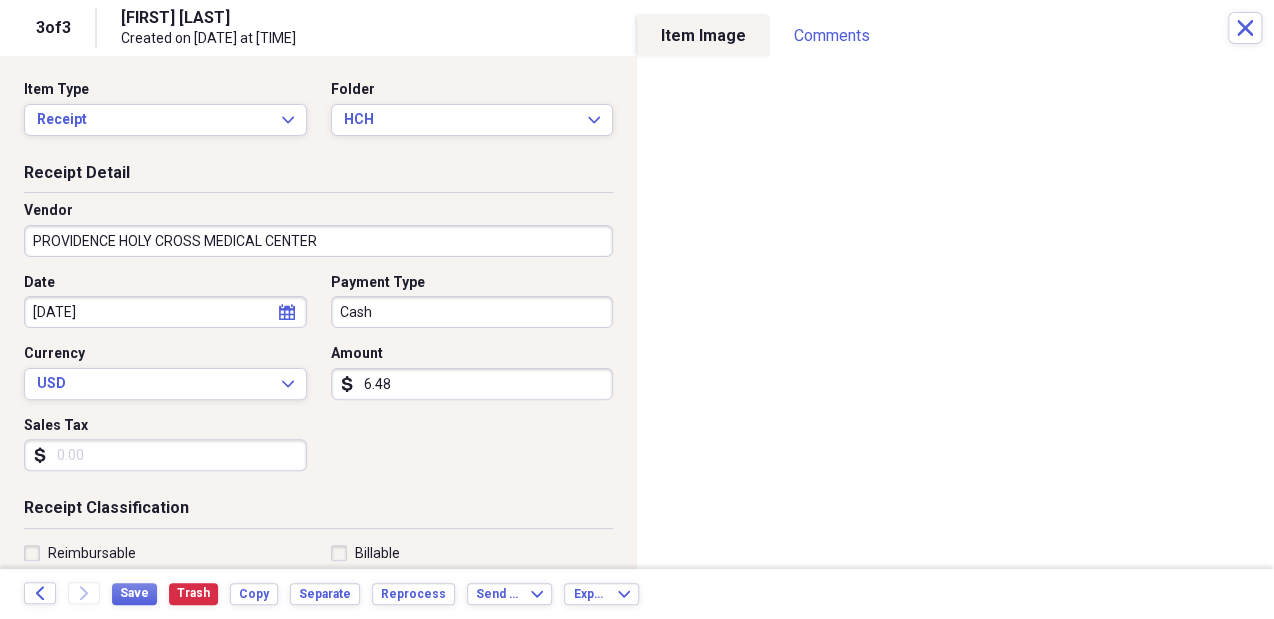 type on "Not Billed" 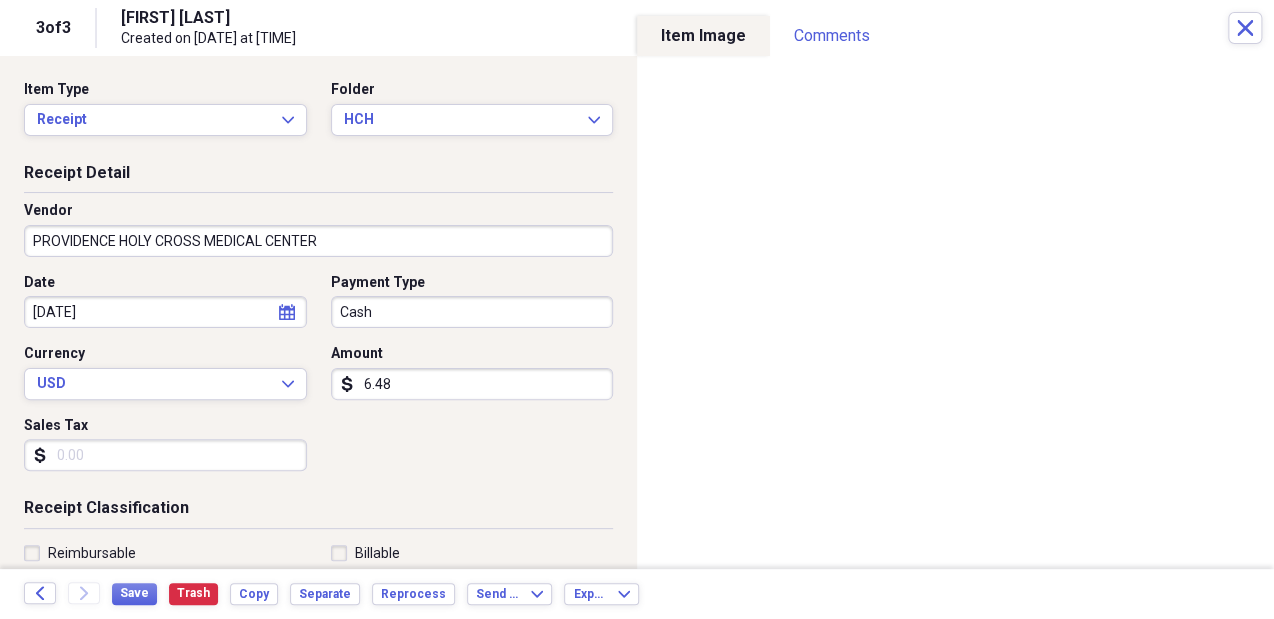 click on "[DATE]" at bounding box center [165, 312] 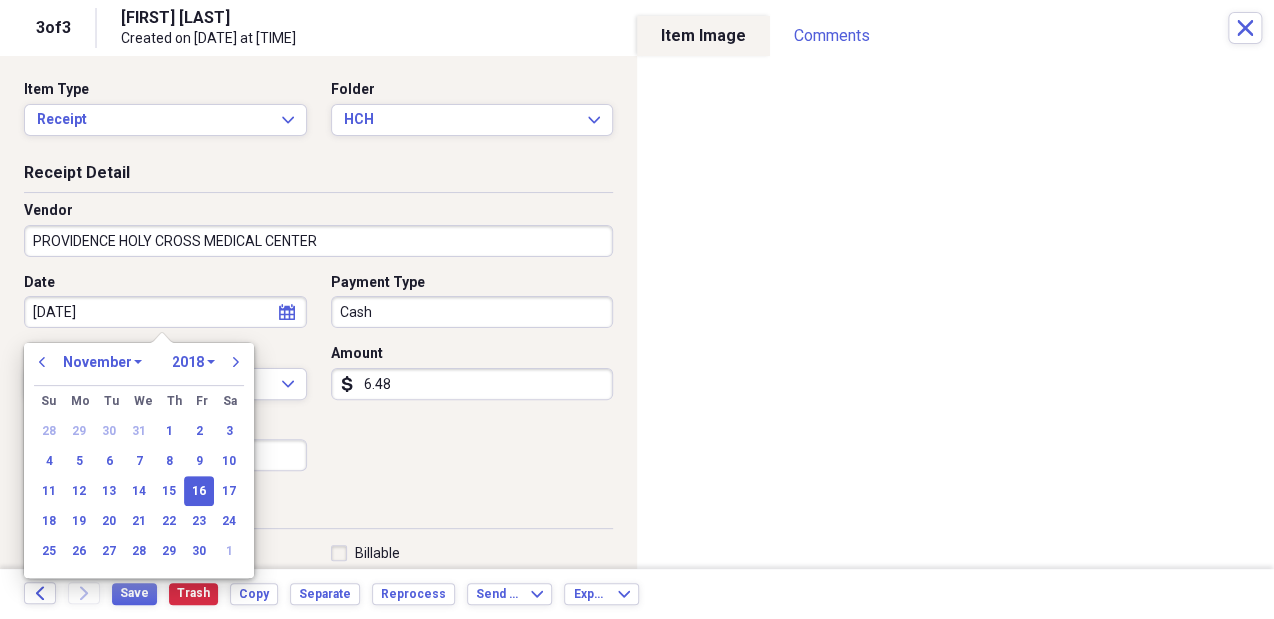 click on "January February March April May June July August September October November December" at bounding box center (102, 362) 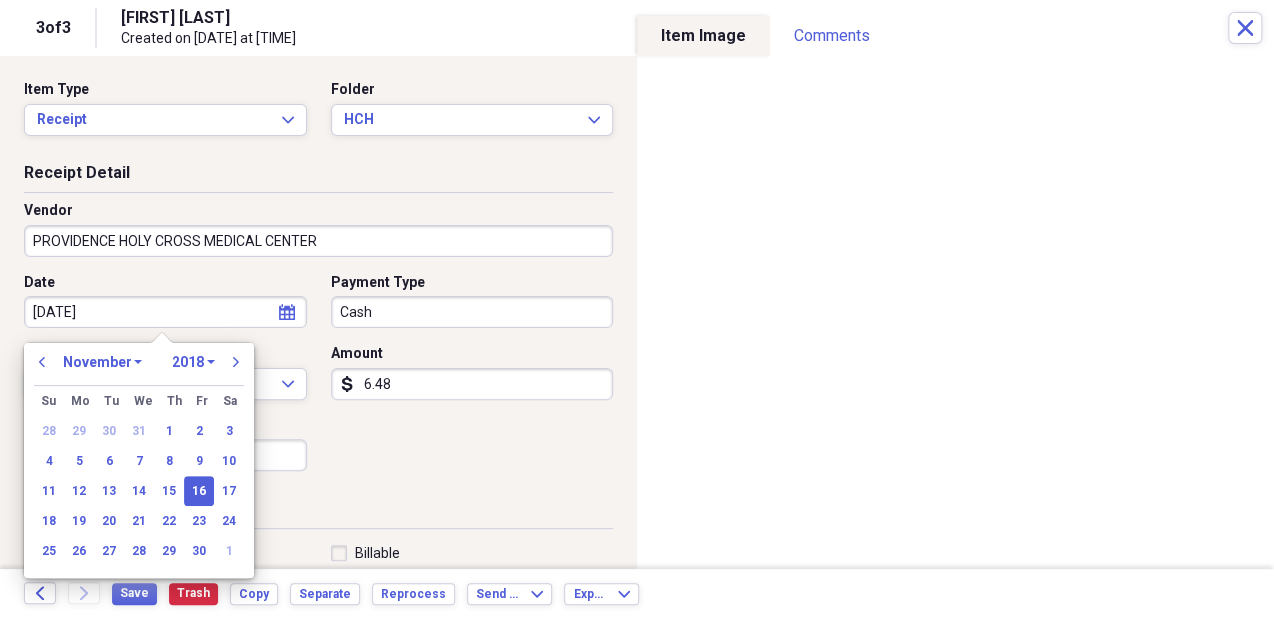 select on "3" 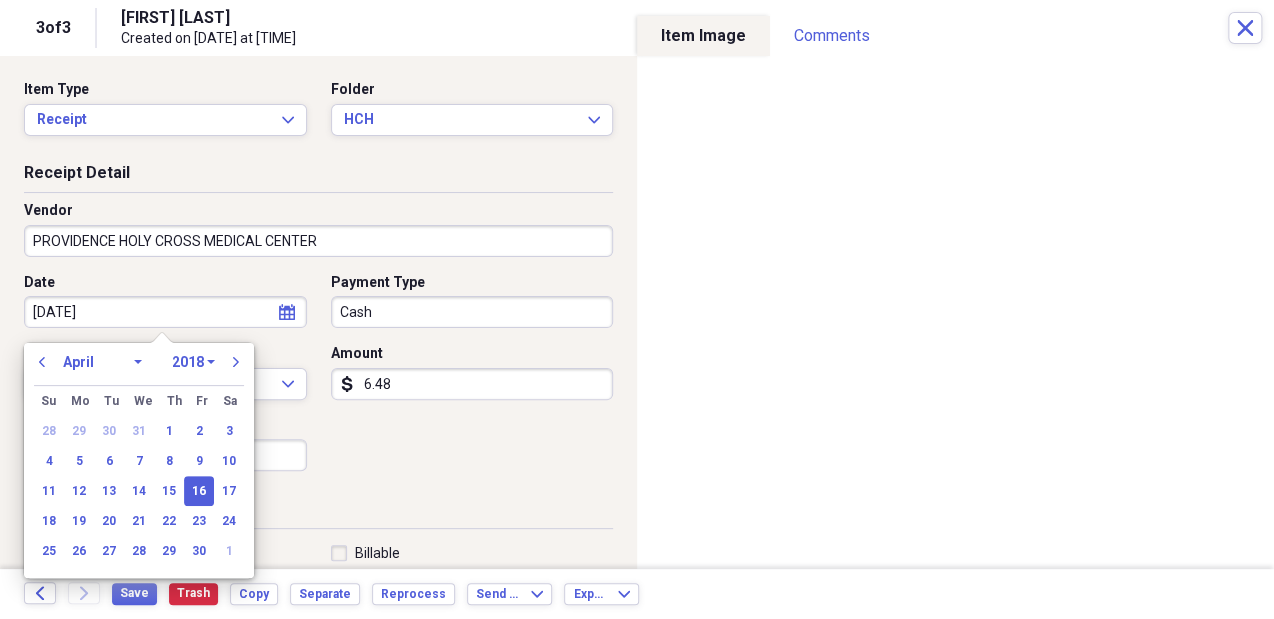 click on "January February March April May June July August September October November December" at bounding box center (102, 362) 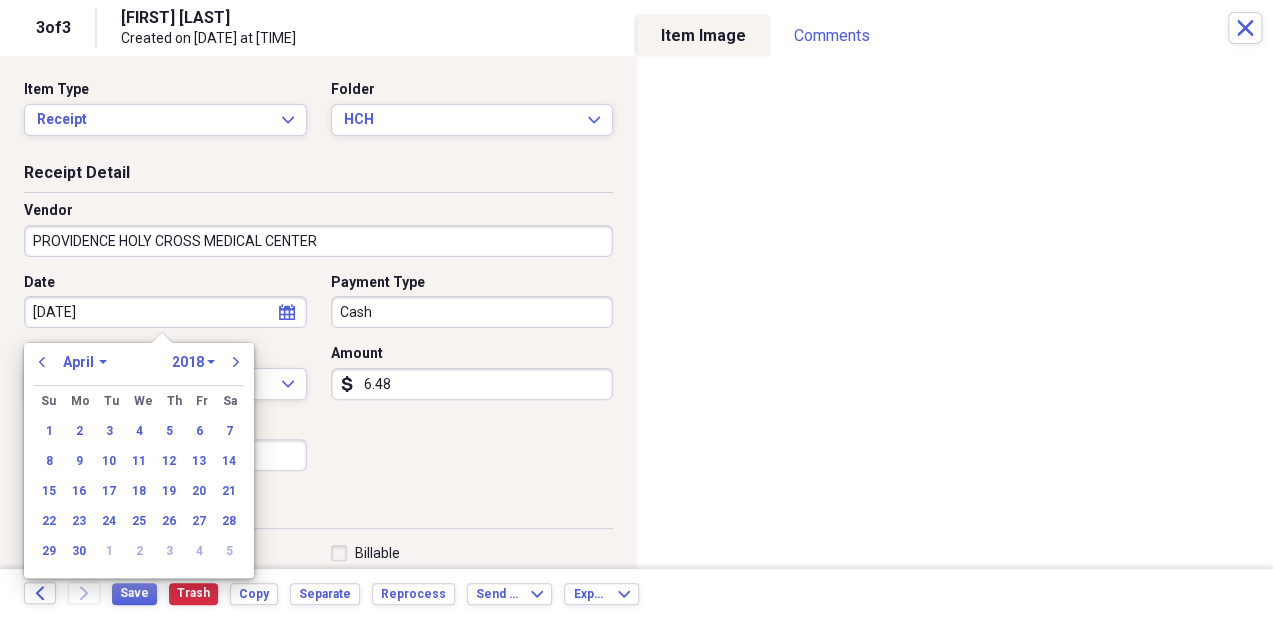click on "1970 1971 1972 1973 1974 1975 1976 1977 1978 1979 1980 1981 1982 1983 1984 1985 1986 1987 1988 1989 1990 1991 1992 1993 1994 1995 1996 1997 1998 1999 2000 2001 2002 2003 2004 2005 2006 2007 2008 2009 2010 2011 2012 2013 2014 2015 2016 2017 2018 2019 2020 2021 2022 2023 2024 2025 2026 2027 2028 2029 2030 2031 2032 2033 2034 2035" at bounding box center [193, 362] 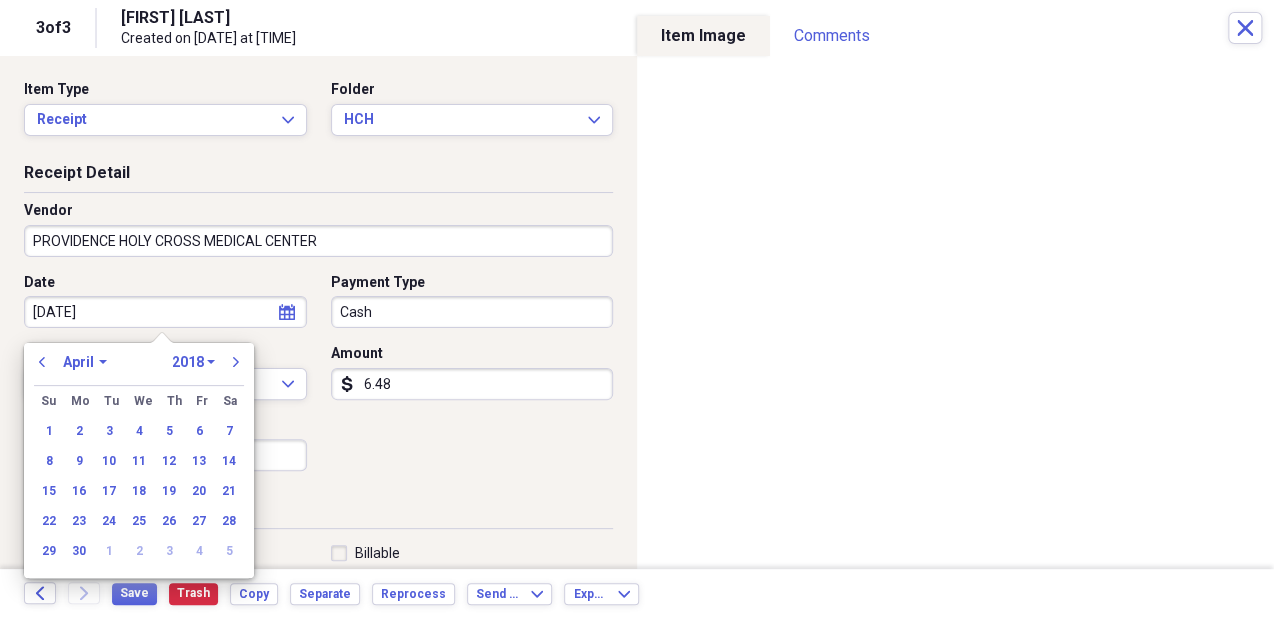 select on "2025" 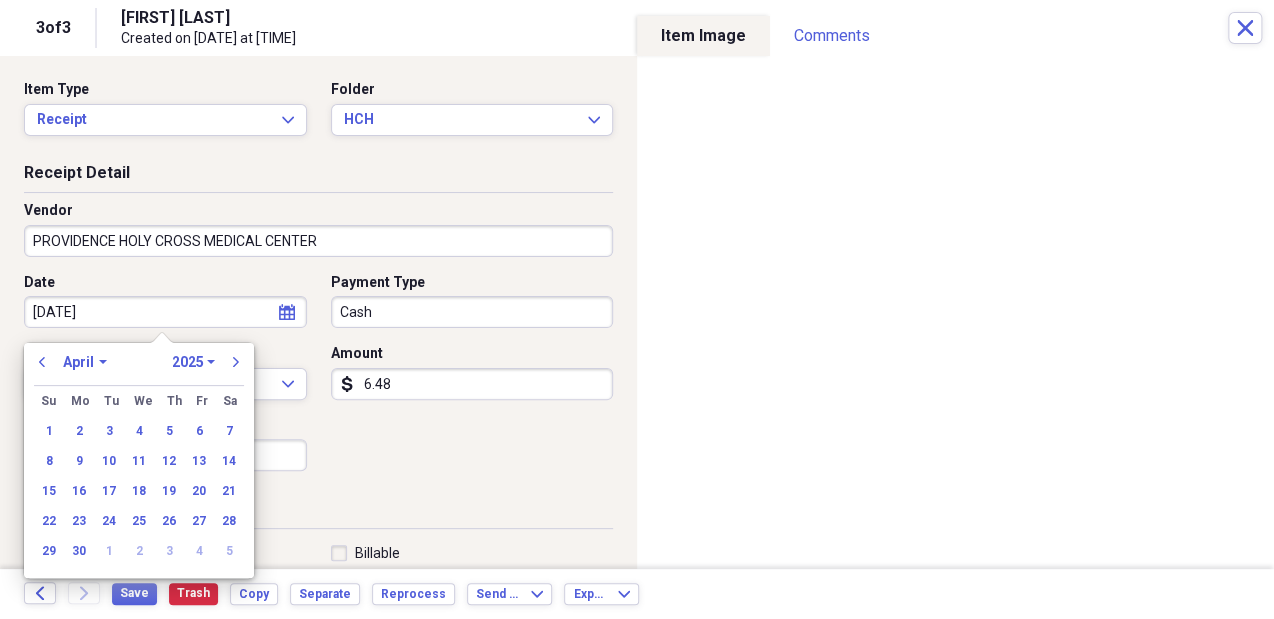 click on "1970 1971 1972 1973 1974 1975 1976 1977 1978 1979 1980 1981 1982 1983 1984 1985 1986 1987 1988 1989 1990 1991 1992 1993 1994 1995 1996 1997 1998 1999 2000 2001 2002 2003 2004 2005 2006 2007 2008 2009 2010 2011 2012 2013 2014 2015 2016 2017 2018 2019 2020 2021 2022 2023 2024 2025 2026 2027 2028 2029 2030 2031 2032 2033 2034 2035" at bounding box center (193, 362) 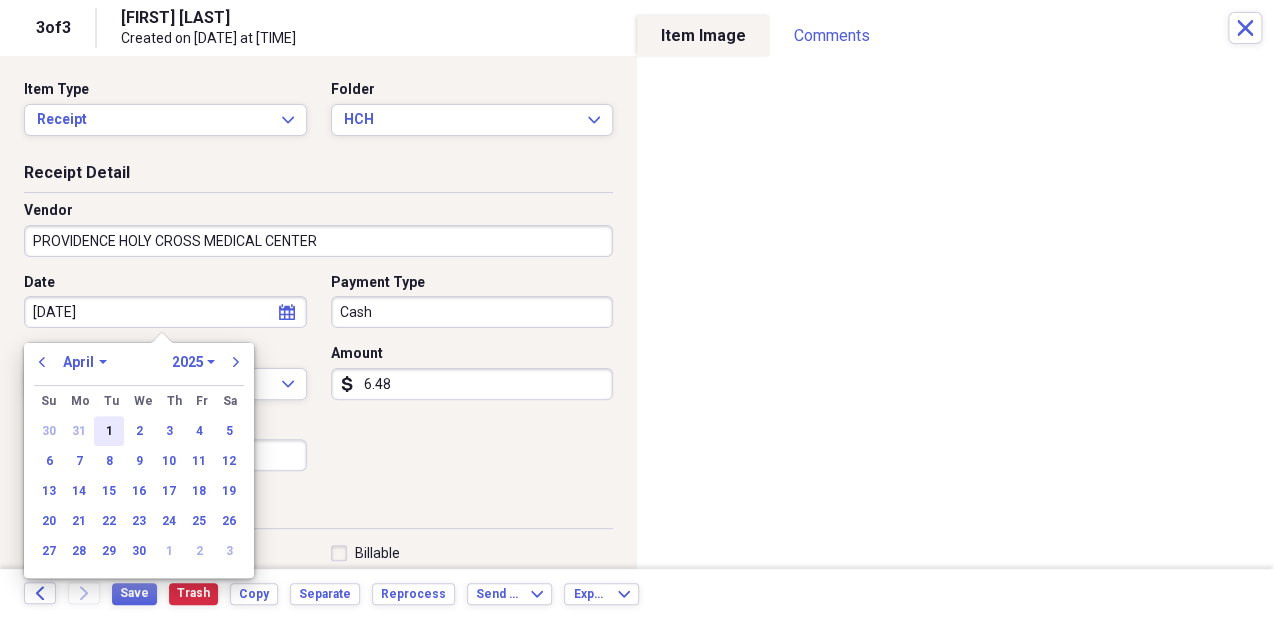 click on "1" at bounding box center (109, 431) 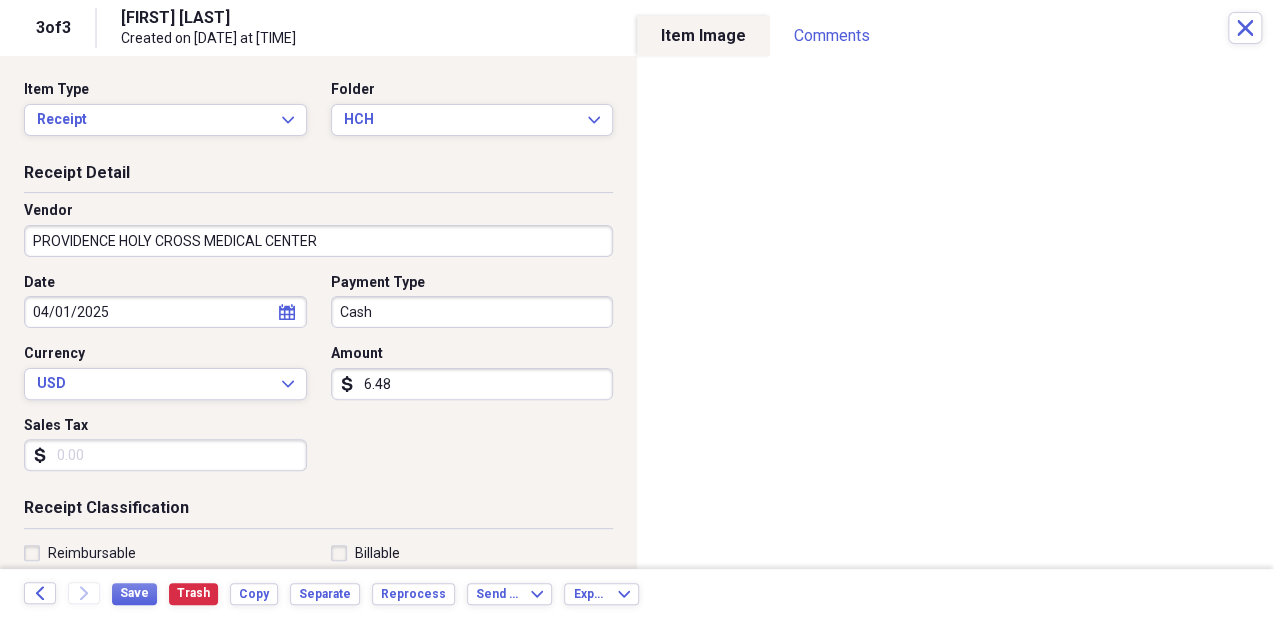 click on "calendar" 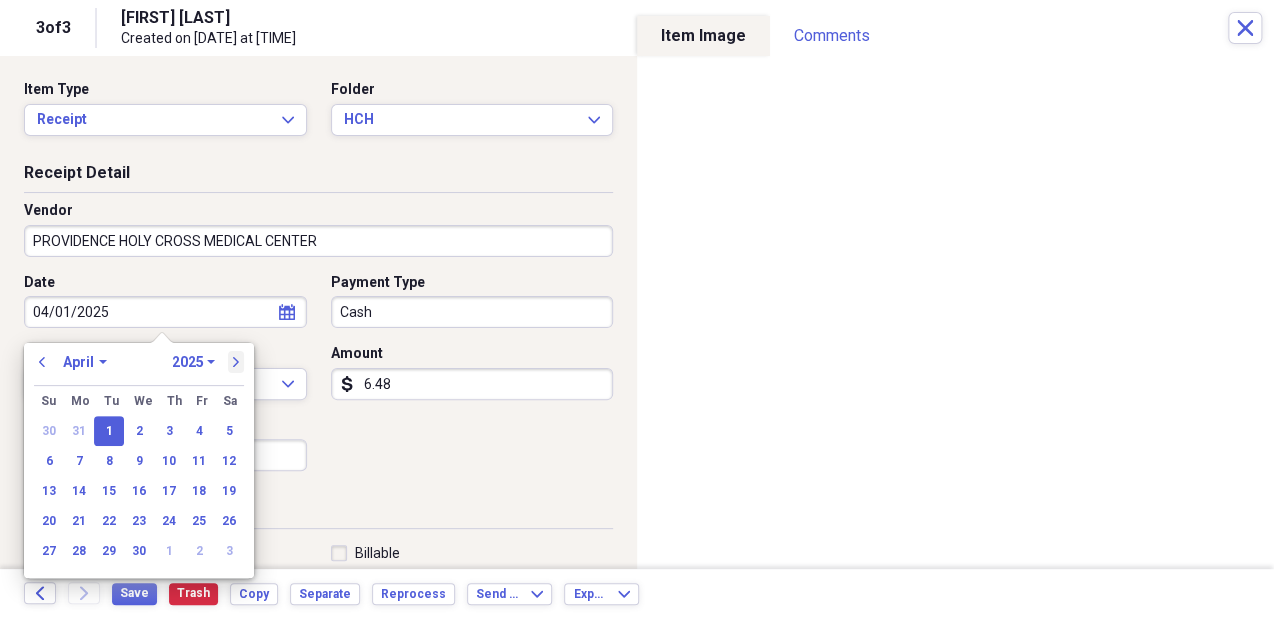 click on "next" at bounding box center [236, 362] 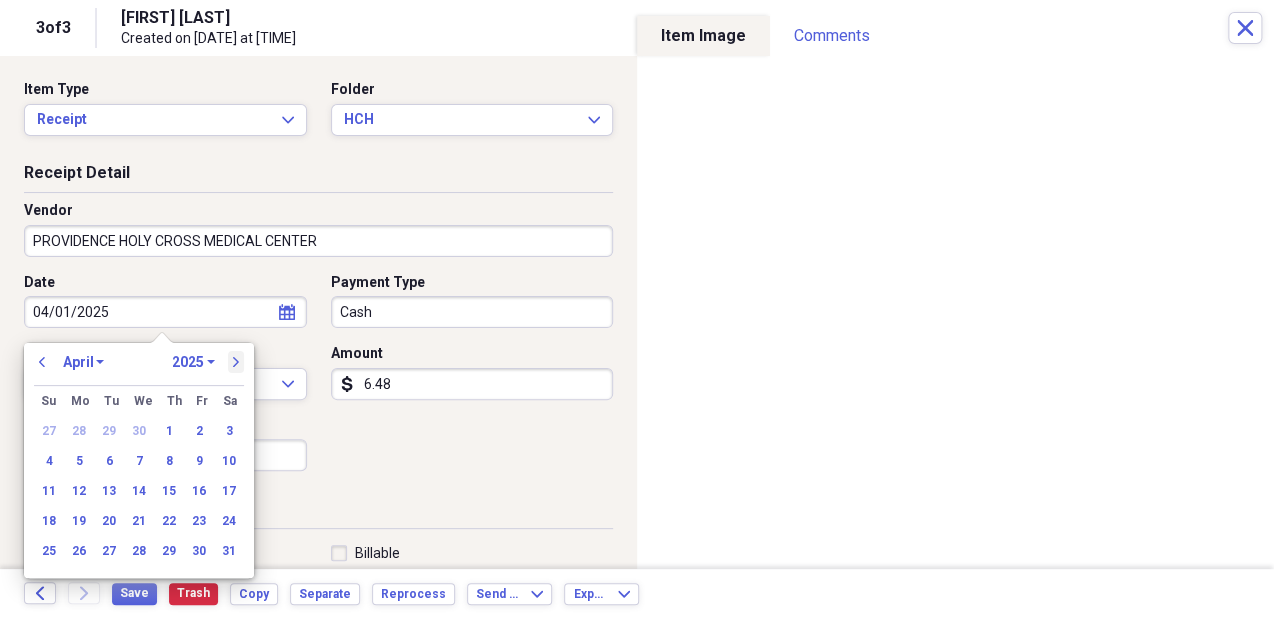 select on "4" 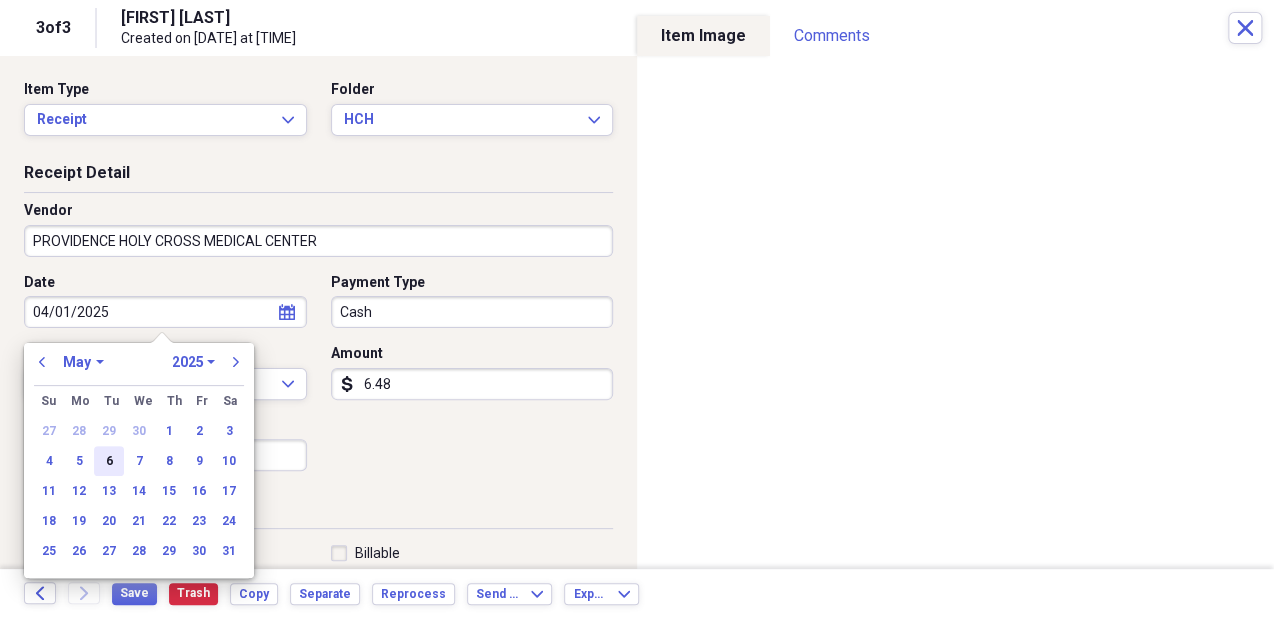 click on "6" at bounding box center (109, 461) 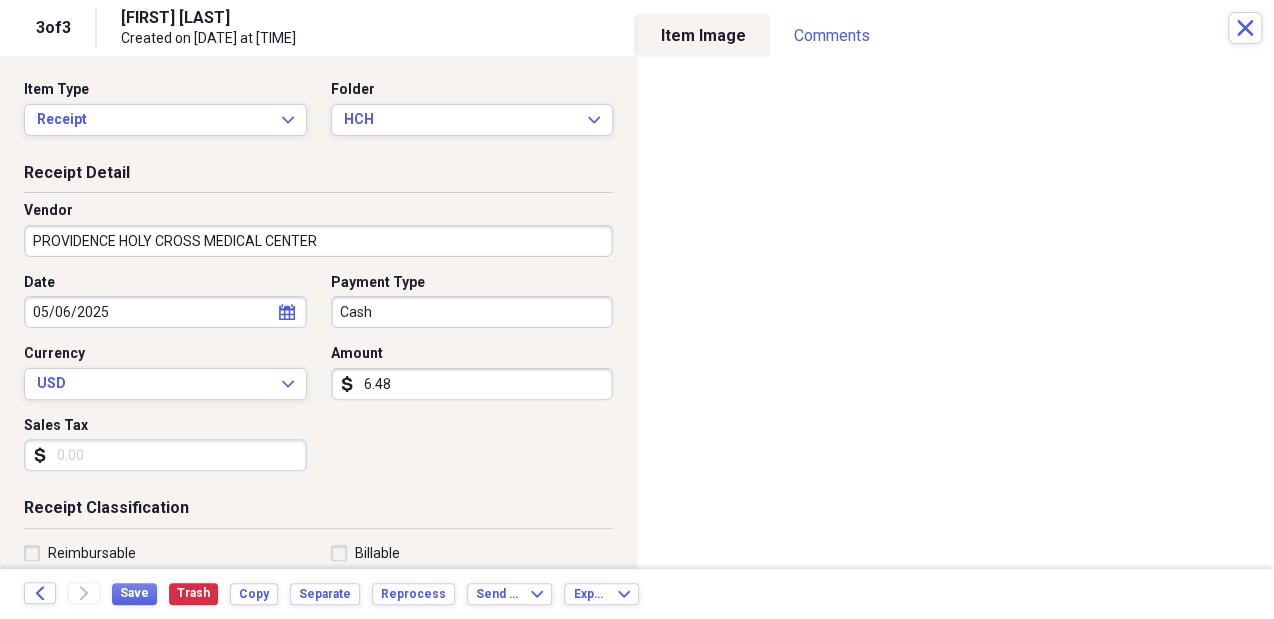 click on "6.48" at bounding box center [472, 384] 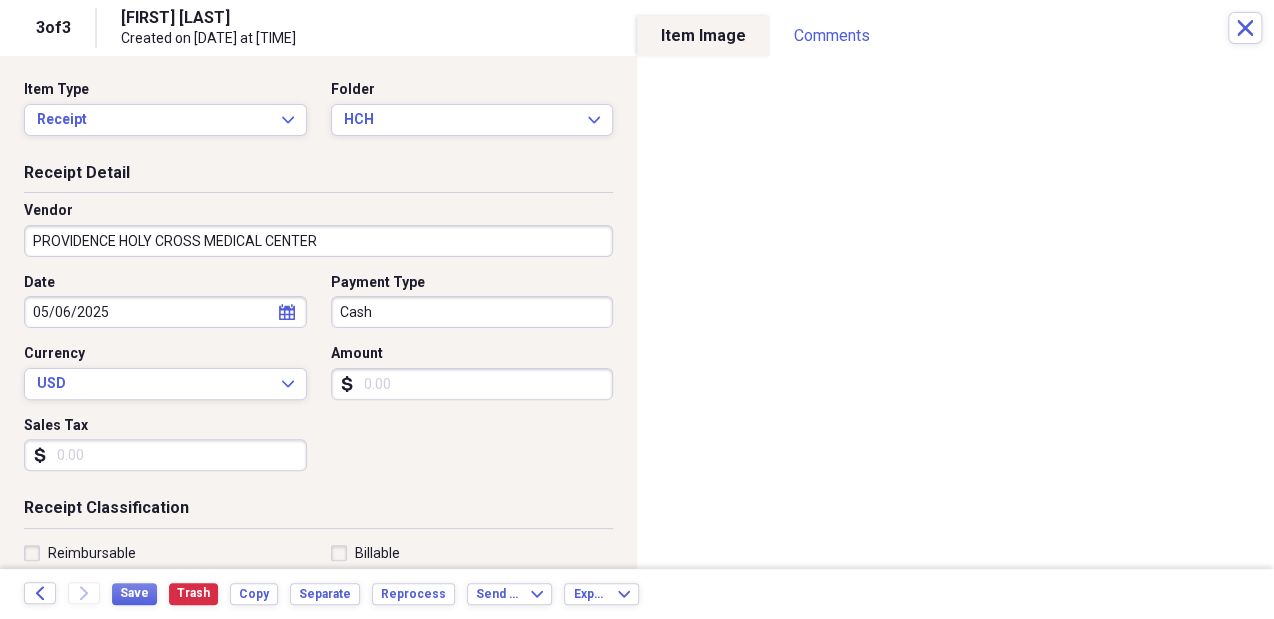 type 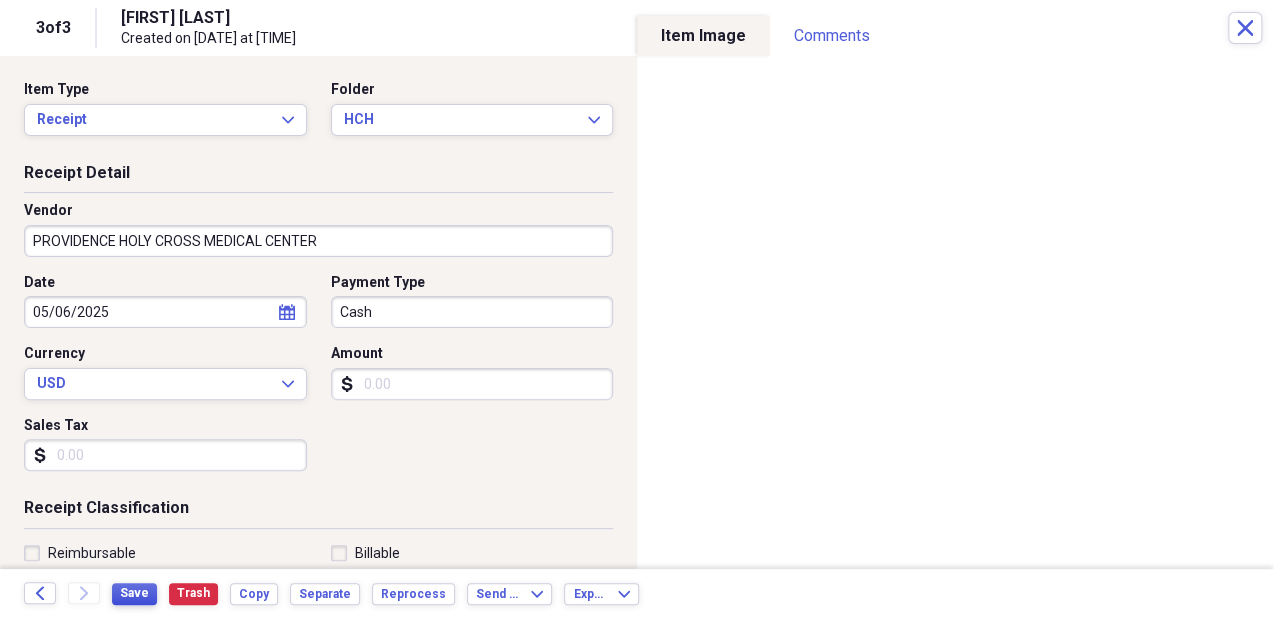 click on "Save" at bounding box center (134, 593) 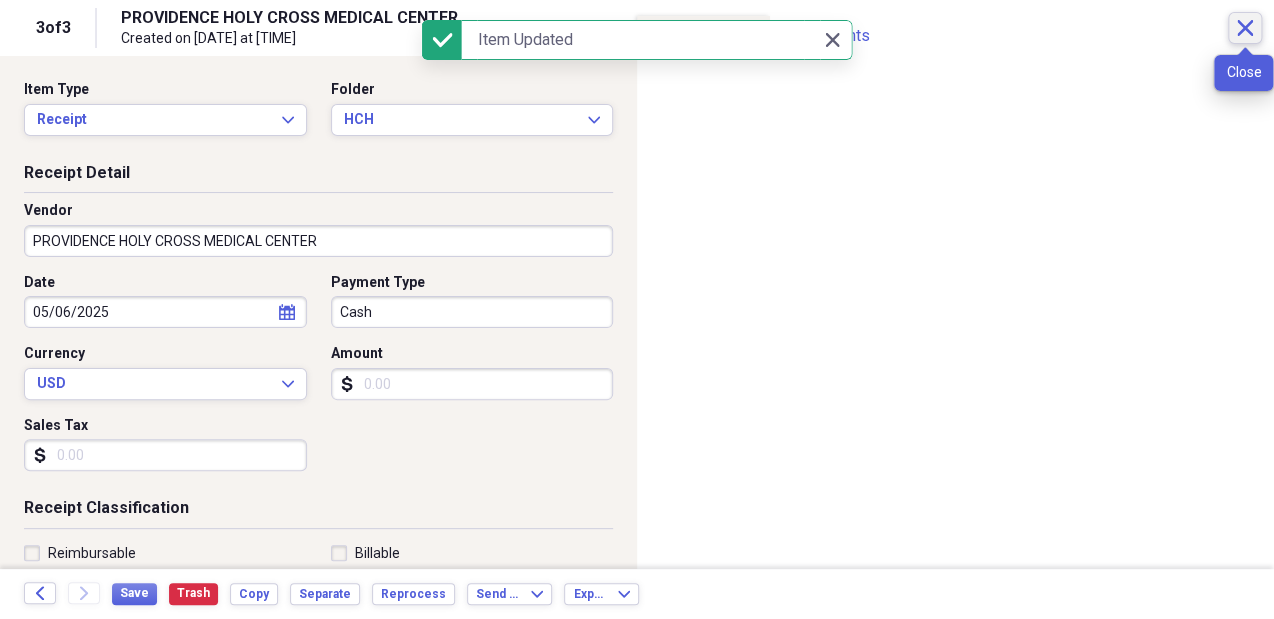 click on "Close" at bounding box center (1245, 28) 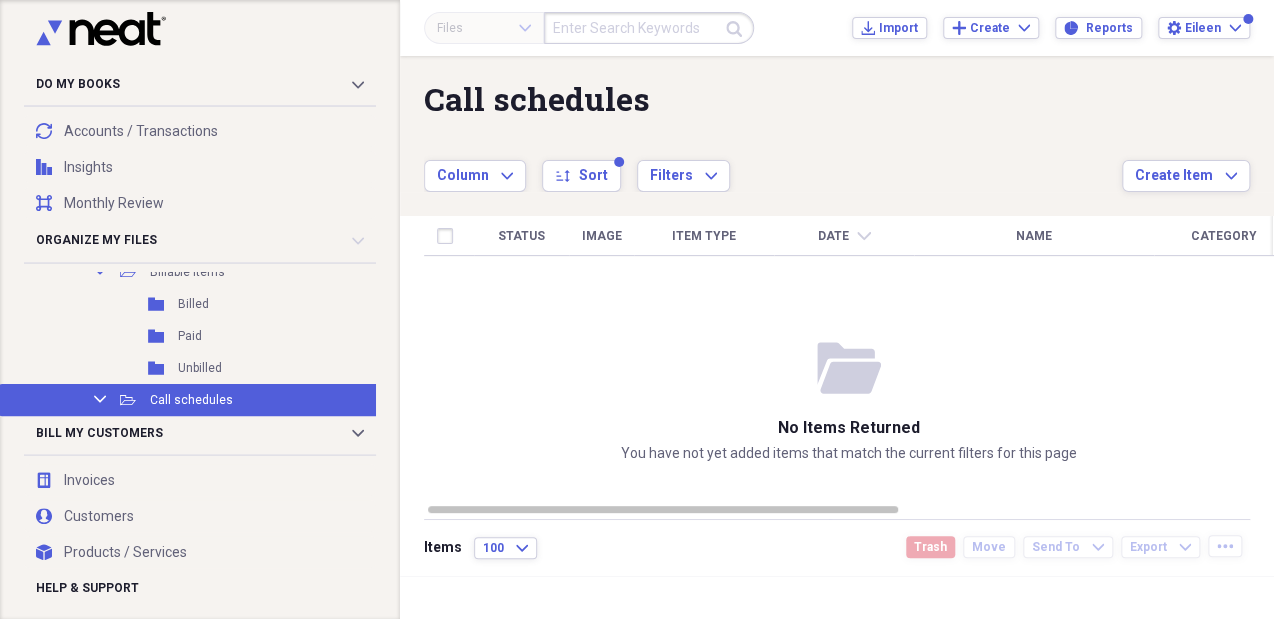 scroll, scrollTop: 0, scrollLeft: 0, axis: both 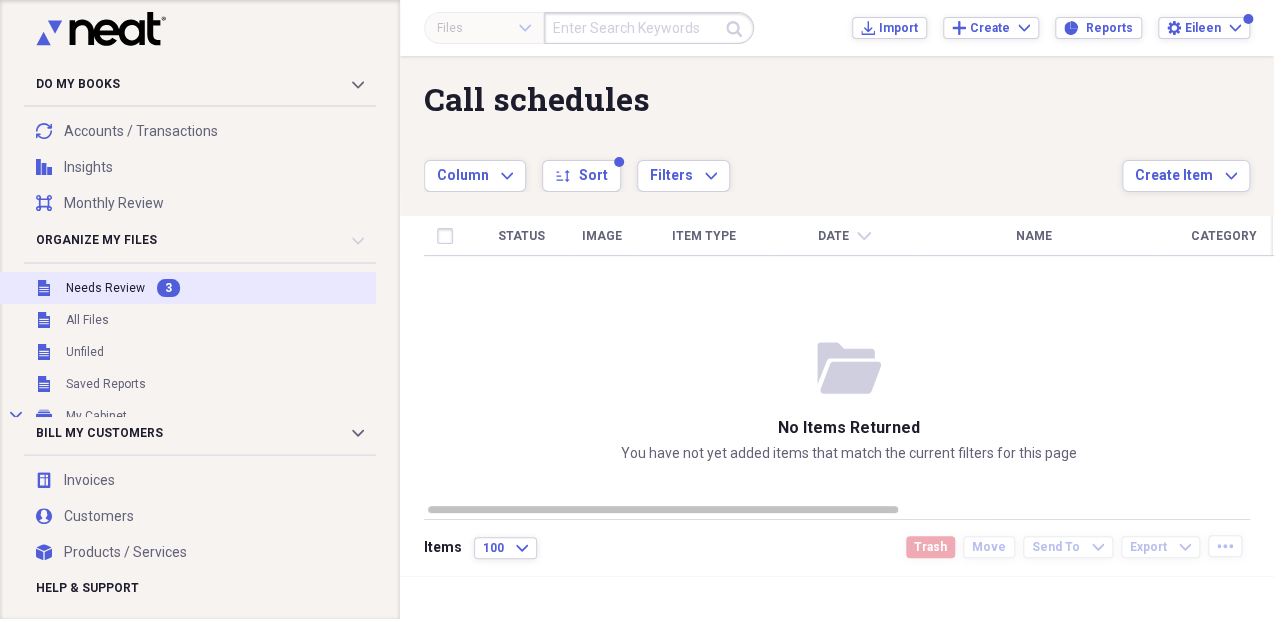 click on "Unfiled Needs Review 3" at bounding box center (213, 288) 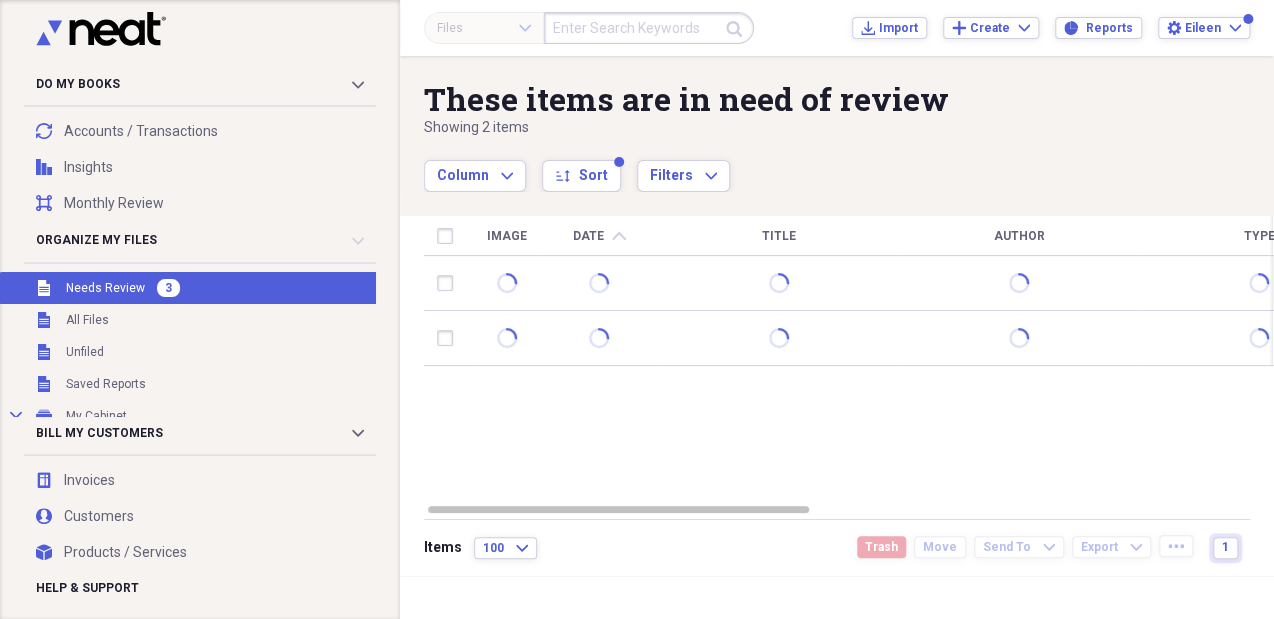 click at bounding box center [649, 28] 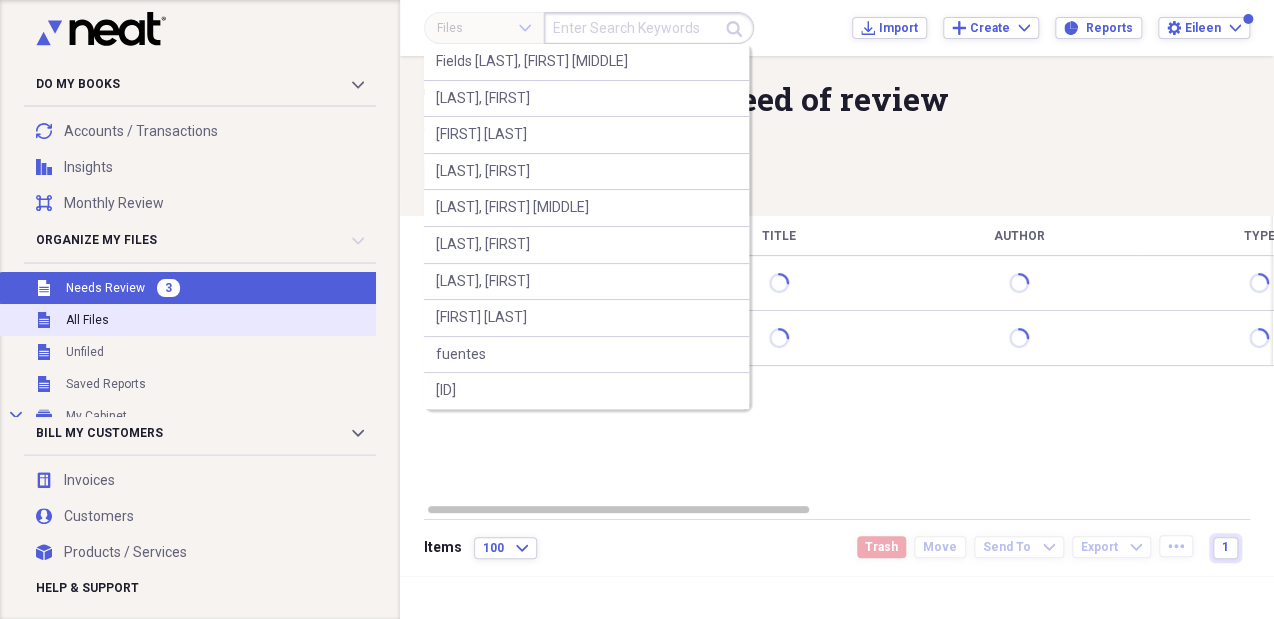 click on "Unfiled All Files" at bounding box center [213, 320] 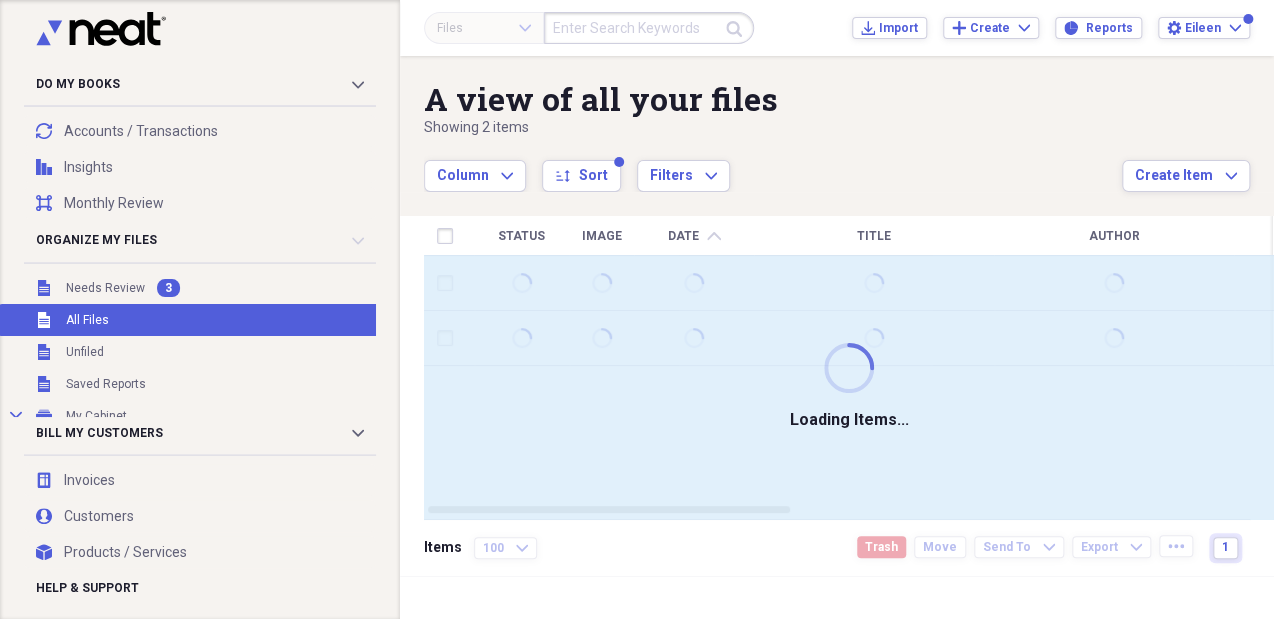 click at bounding box center (649, 28) 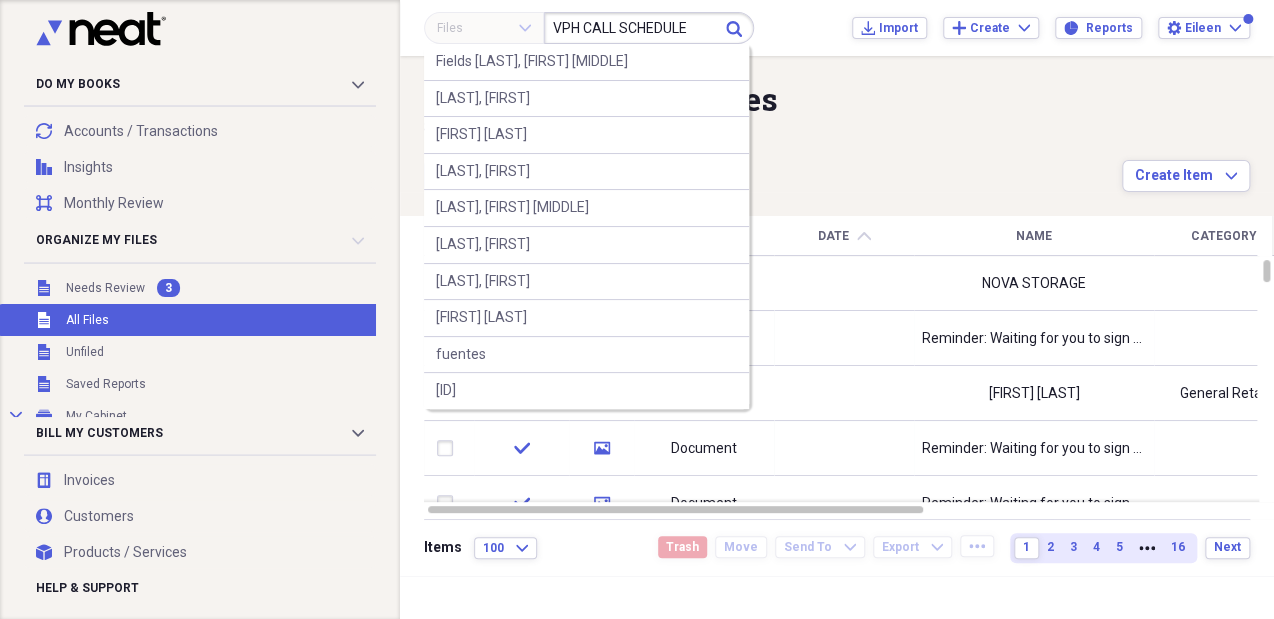 type on "VPH CALL SCHEDULE" 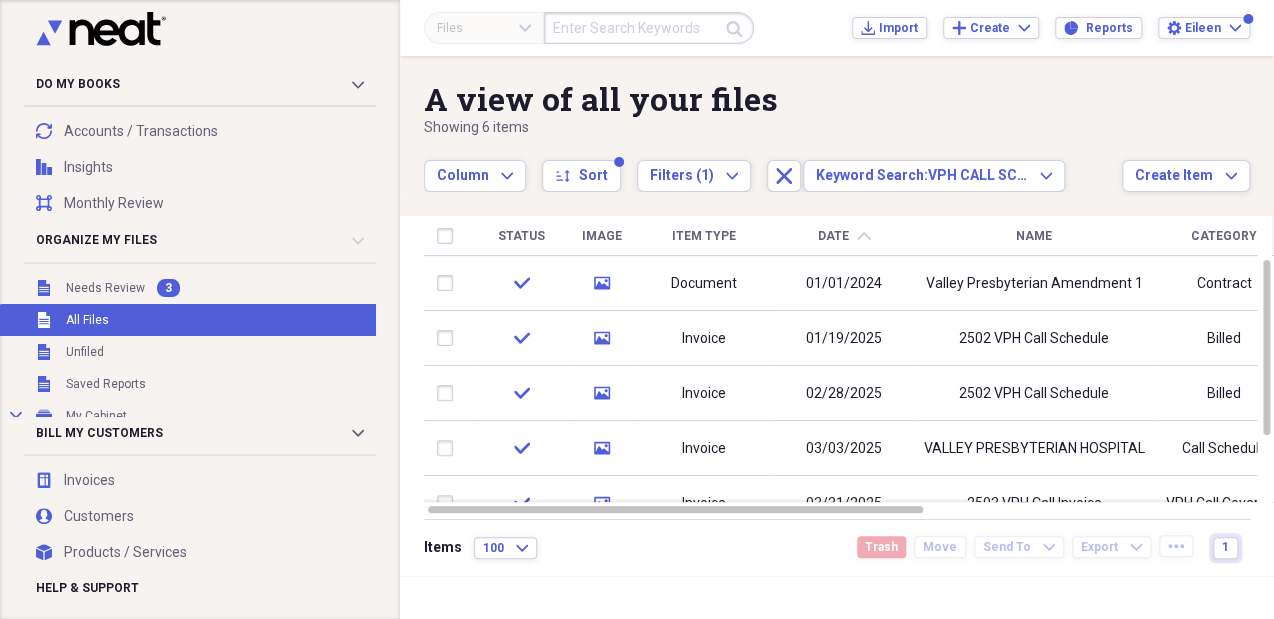 click on "Date" at bounding box center [833, 236] 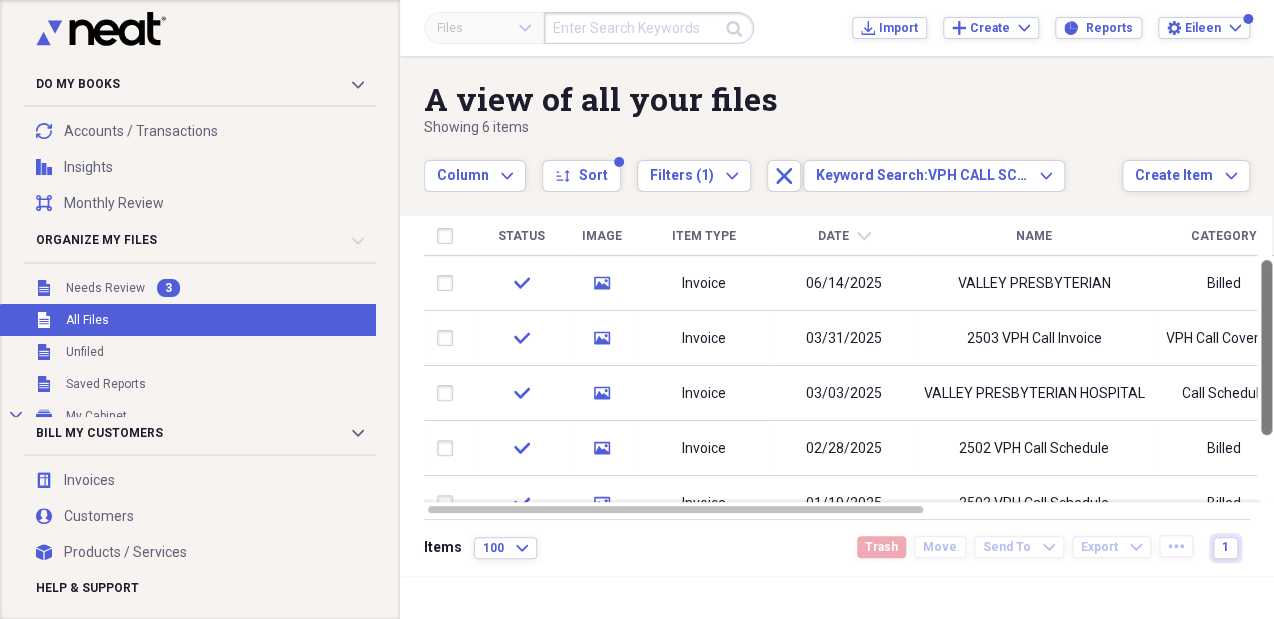 drag, startPoint x: 1266, startPoint y: 314, endPoint x: 1276, endPoint y: 253, distance: 61.81424 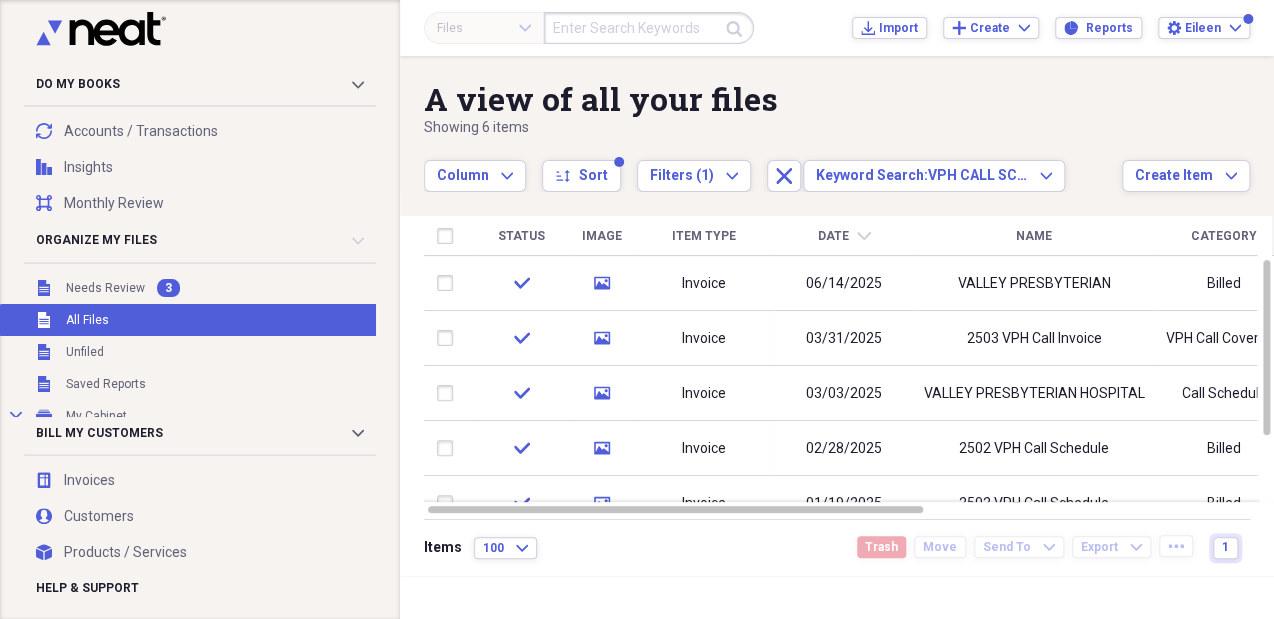 click at bounding box center (649, 28) 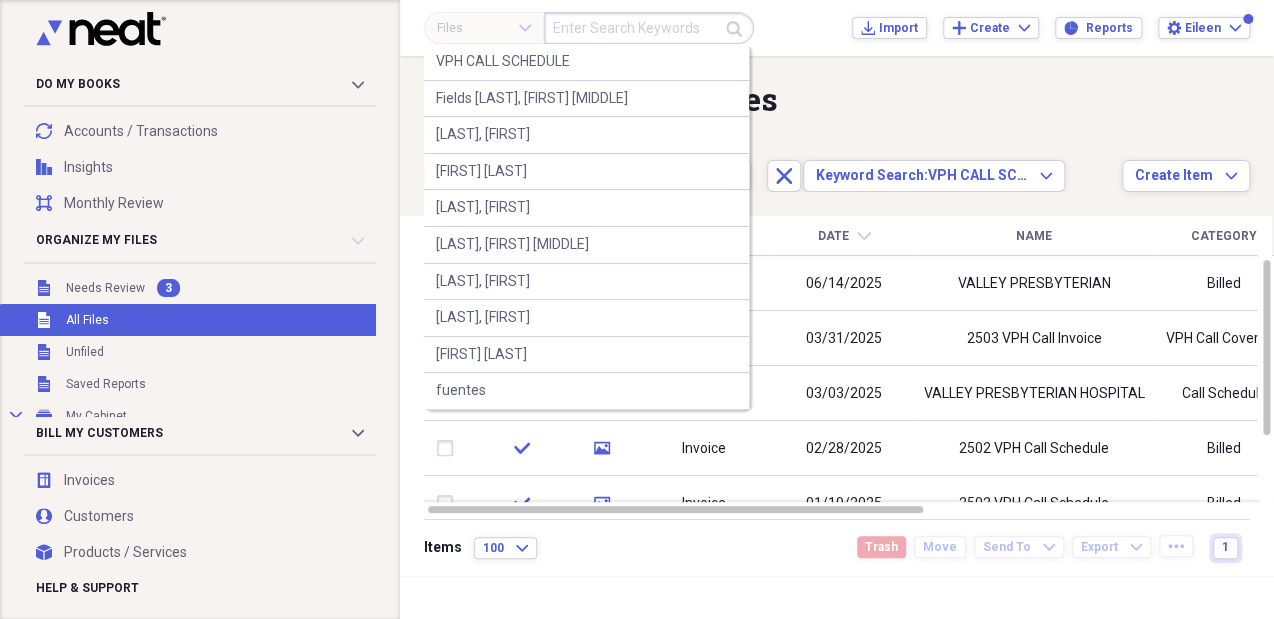 click at bounding box center [649, 28] 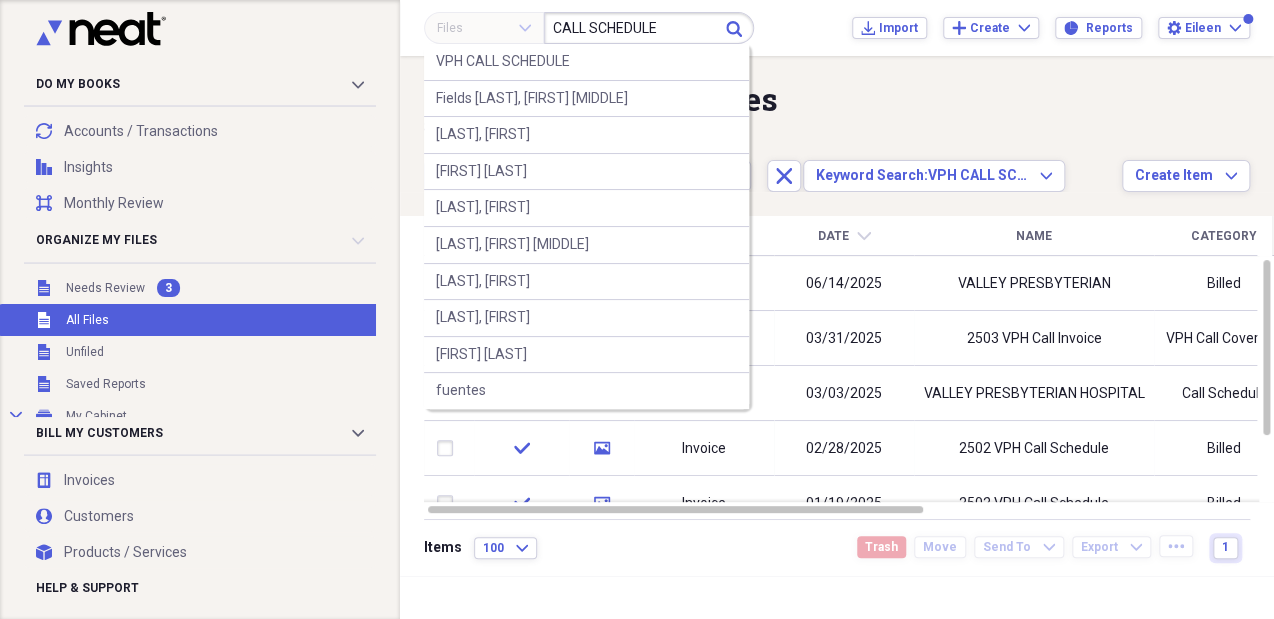 type on "CALL SCHEDULE" 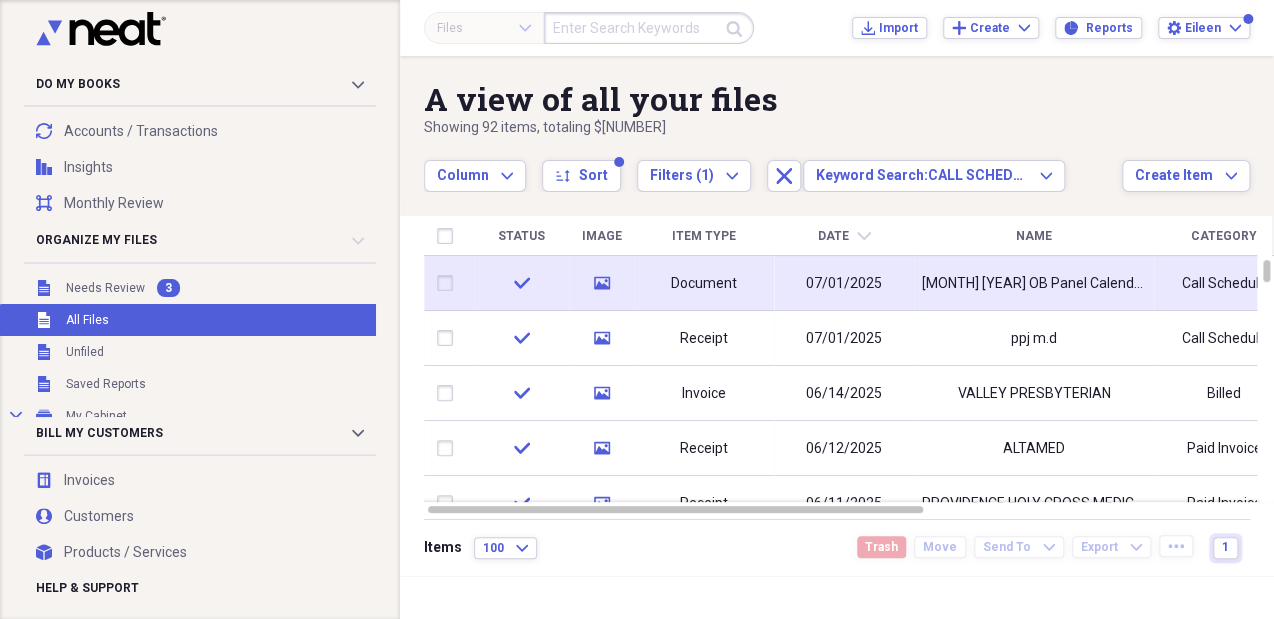 click on "JULY 2025 OB Panel Calendar" at bounding box center (1034, 284) 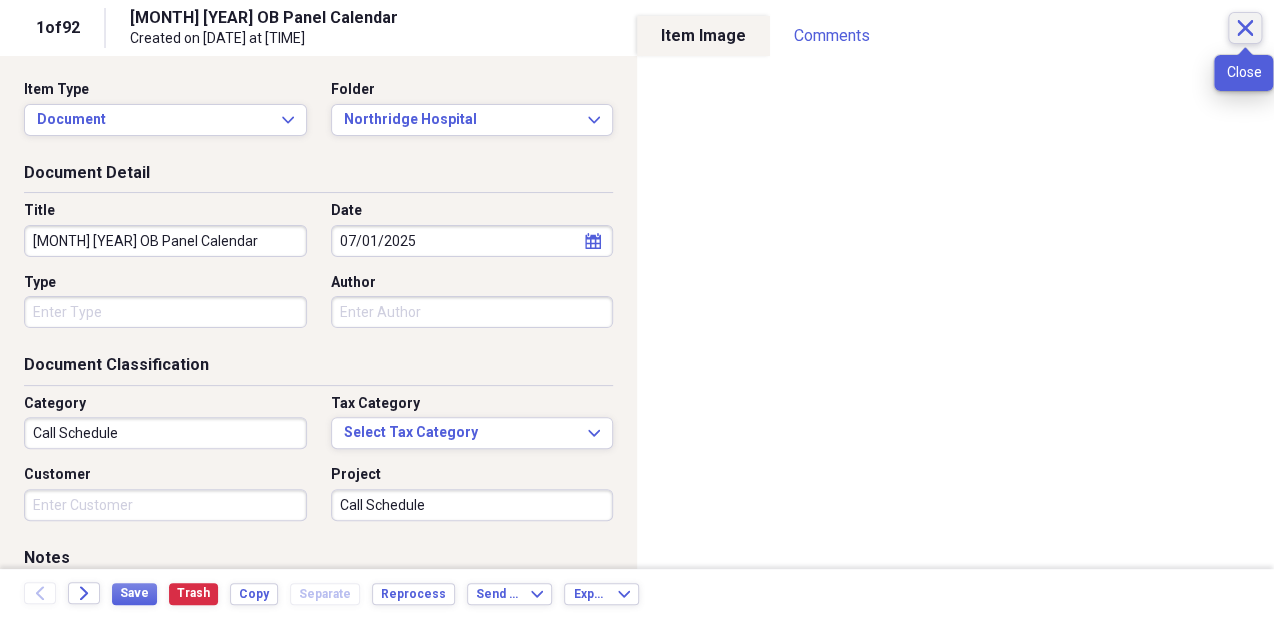 click on "Close" 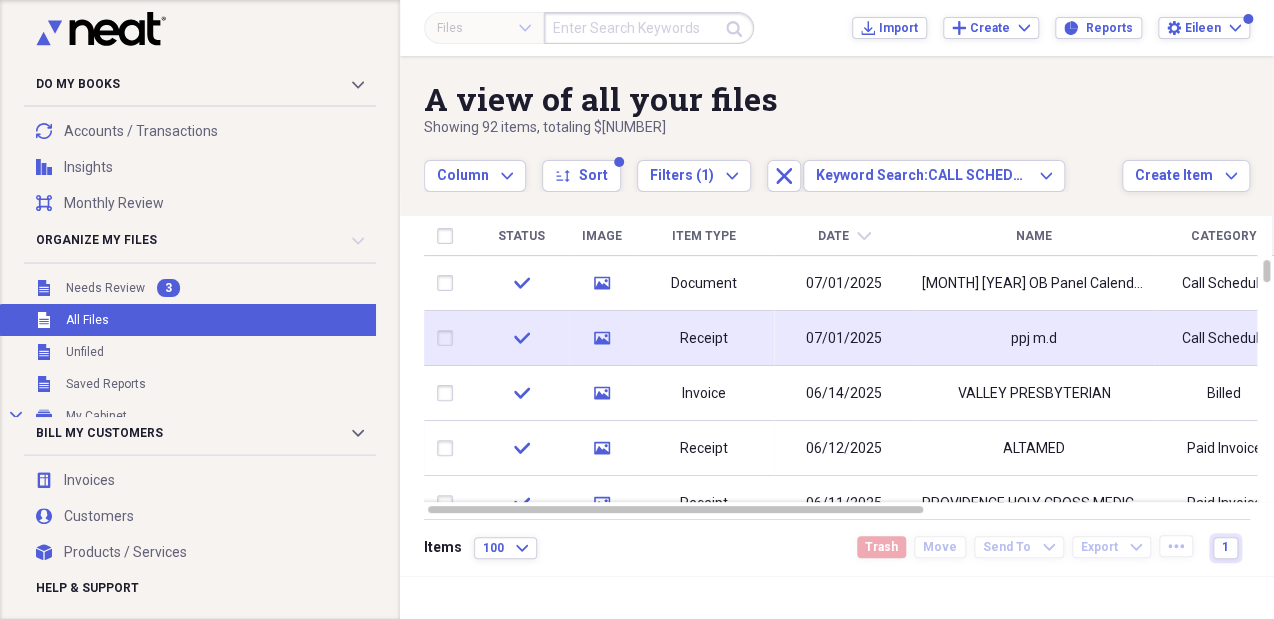 click on "ppj m.d" at bounding box center (1034, 338) 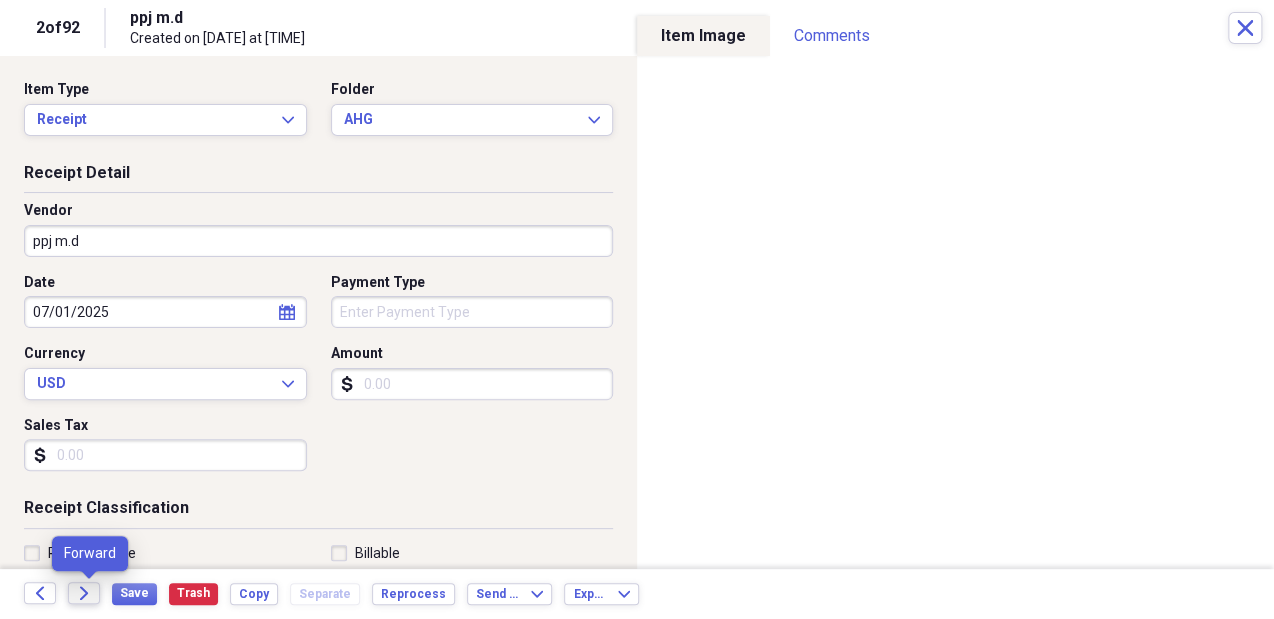 click on "Forward" 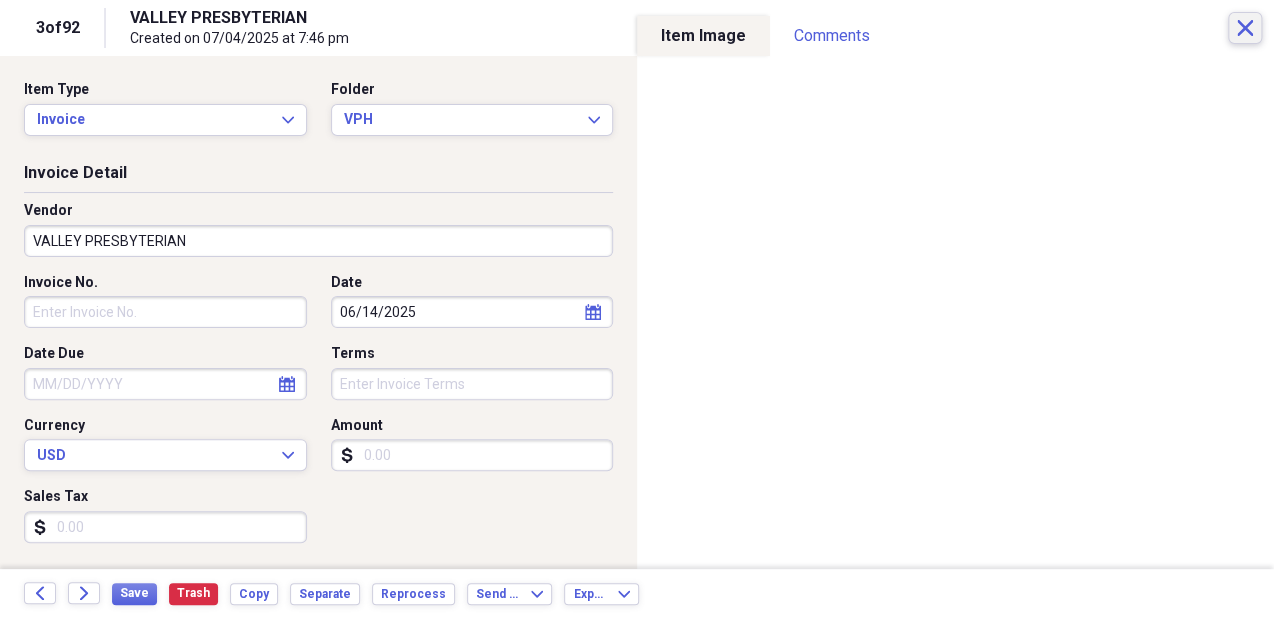 click on "Close" at bounding box center [1245, 28] 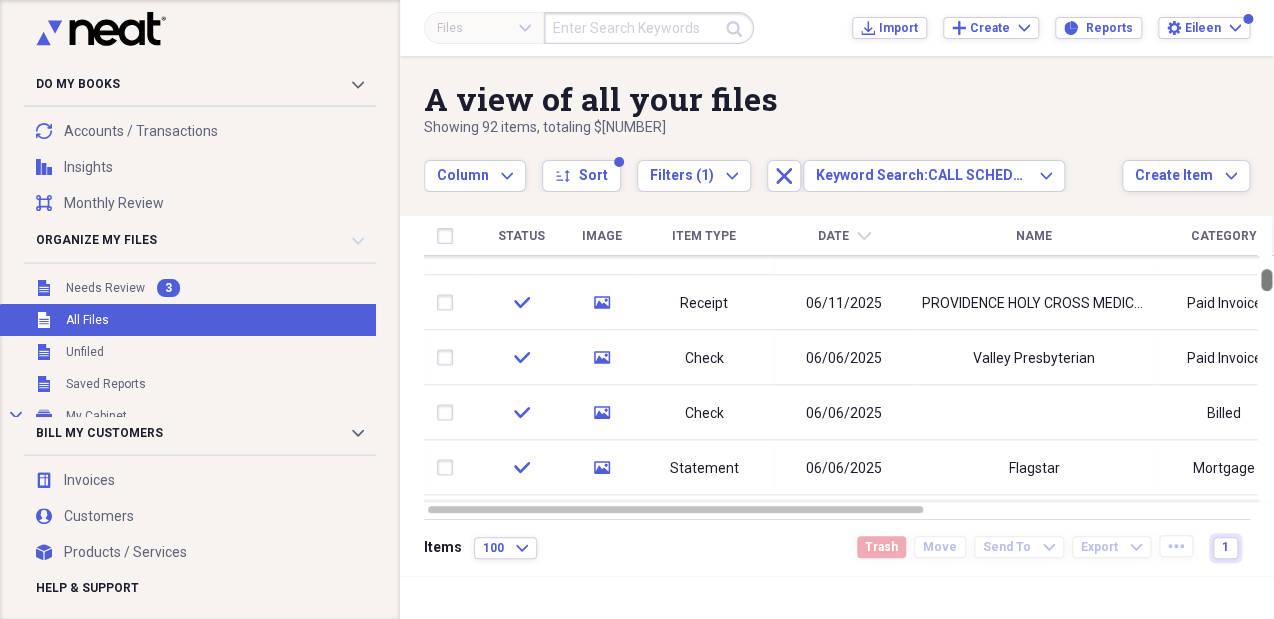click at bounding box center [1266, 280] 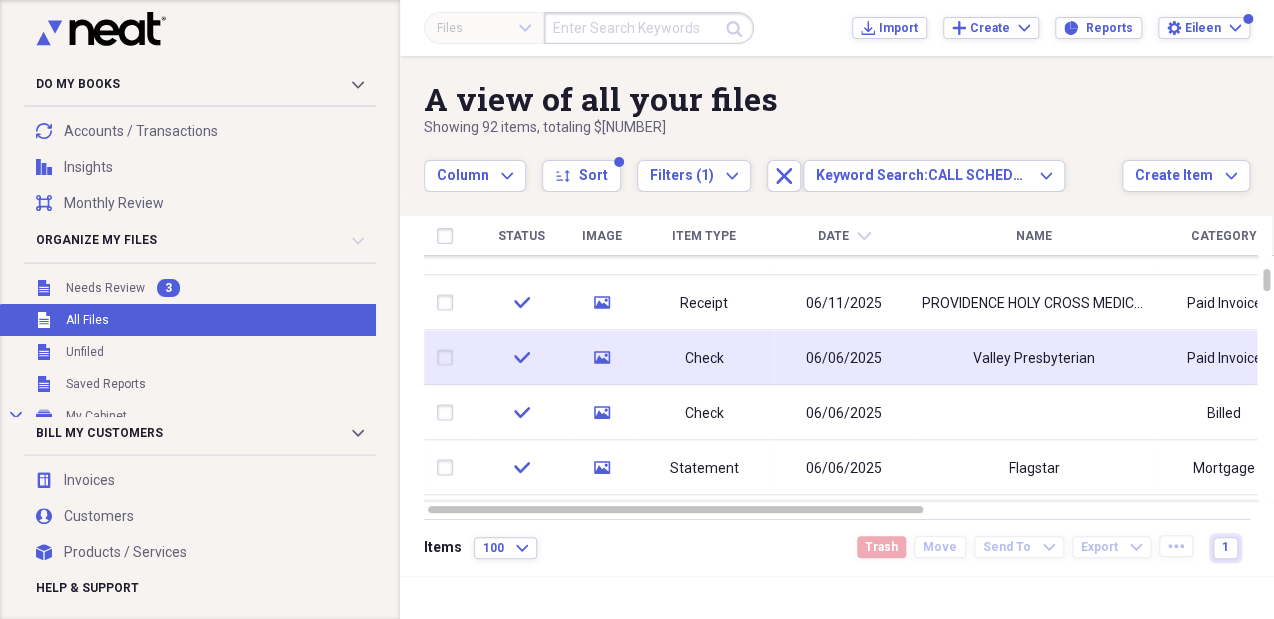click on "Valley Presbyterian" at bounding box center [1034, 357] 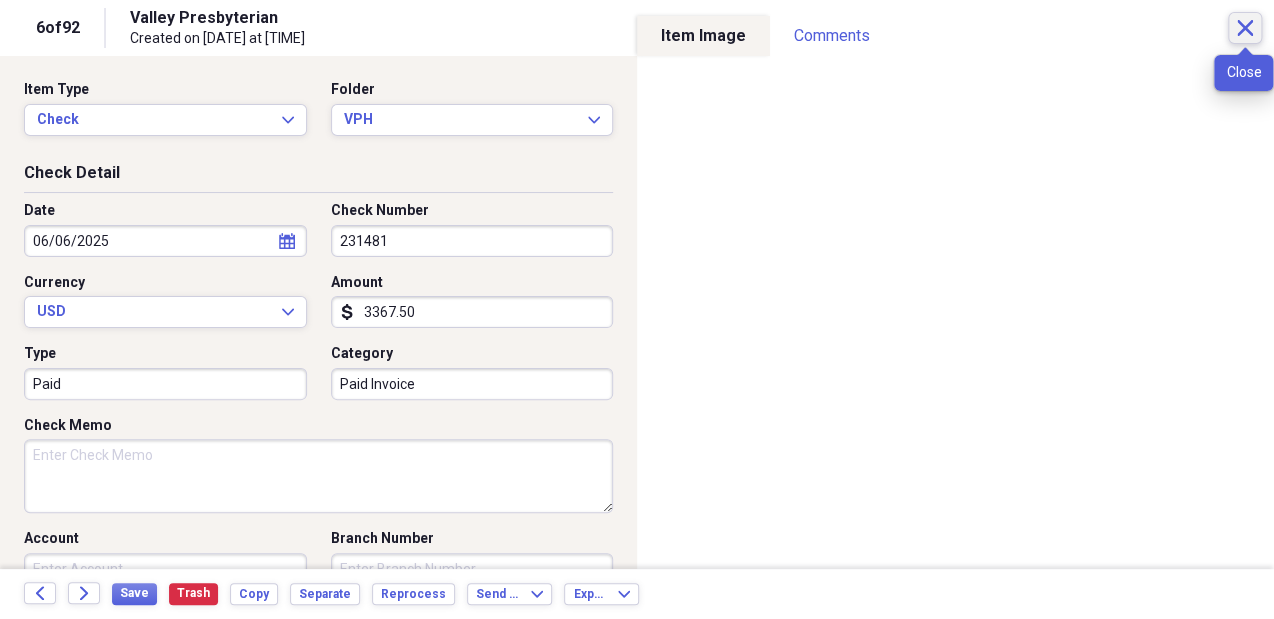 click on "Close" 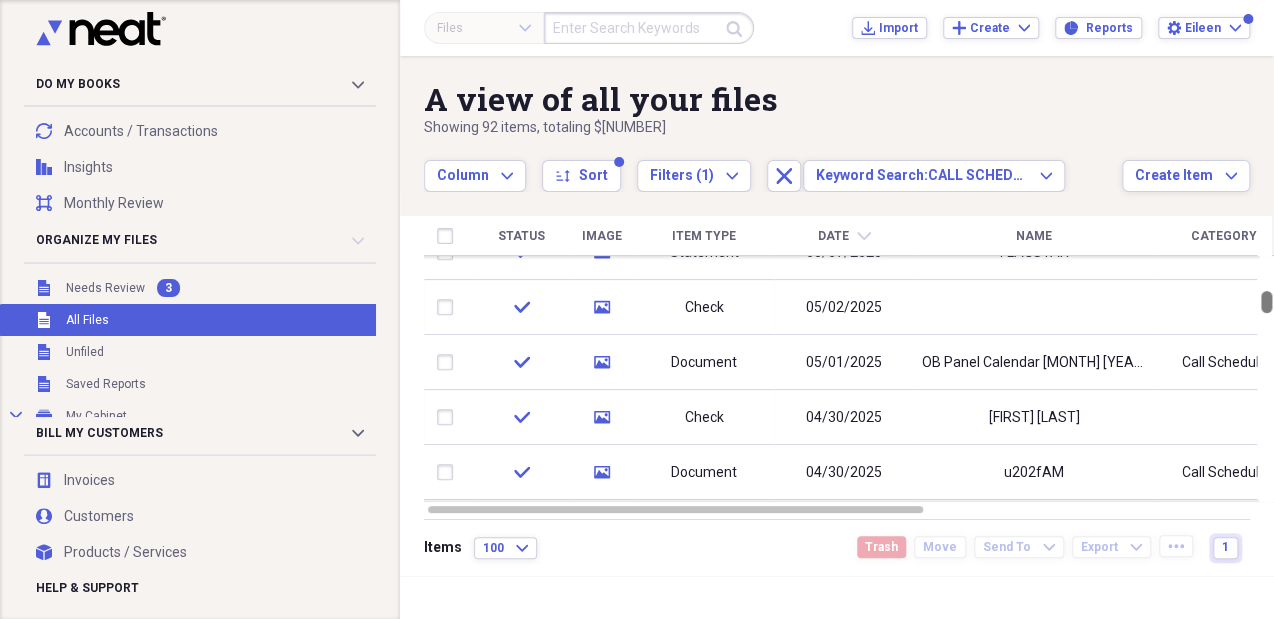 drag, startPoint x: 1267, startPoint y: 280, endPoint x: 1268, endPoint y: 302, distance: 22.022715 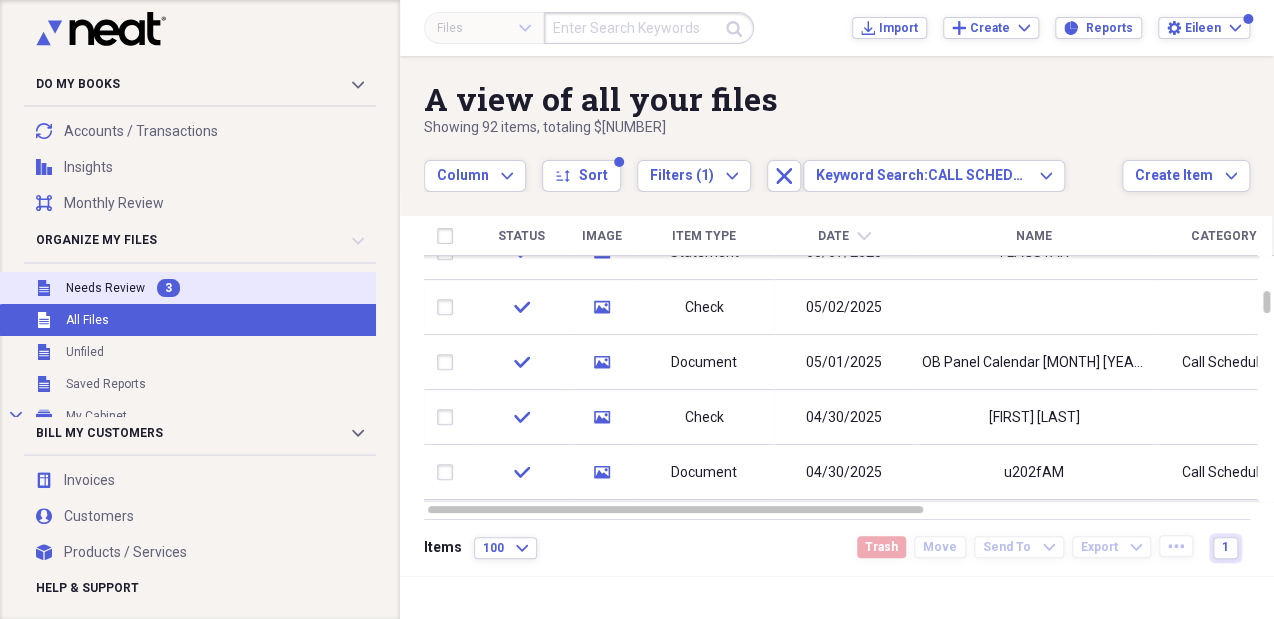 click on "Unfiled Needs Review 3" at bounding box center [213, 288] 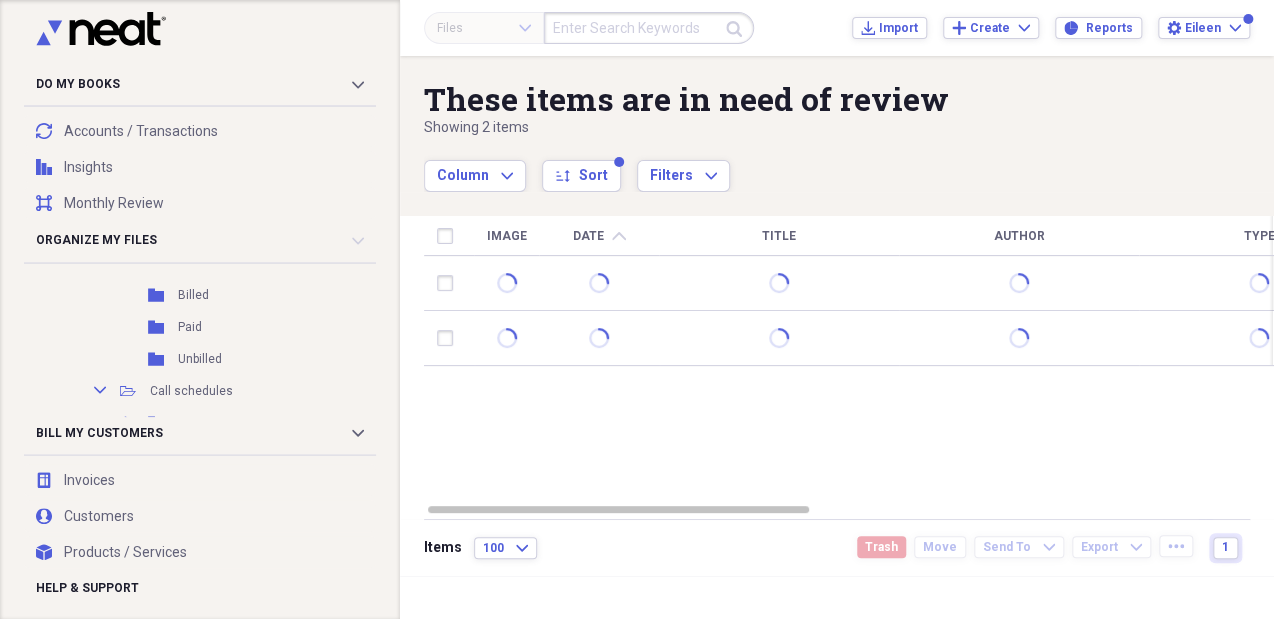 scroll, scrollTop: 343, scrollLeft: 0, axis: vertical 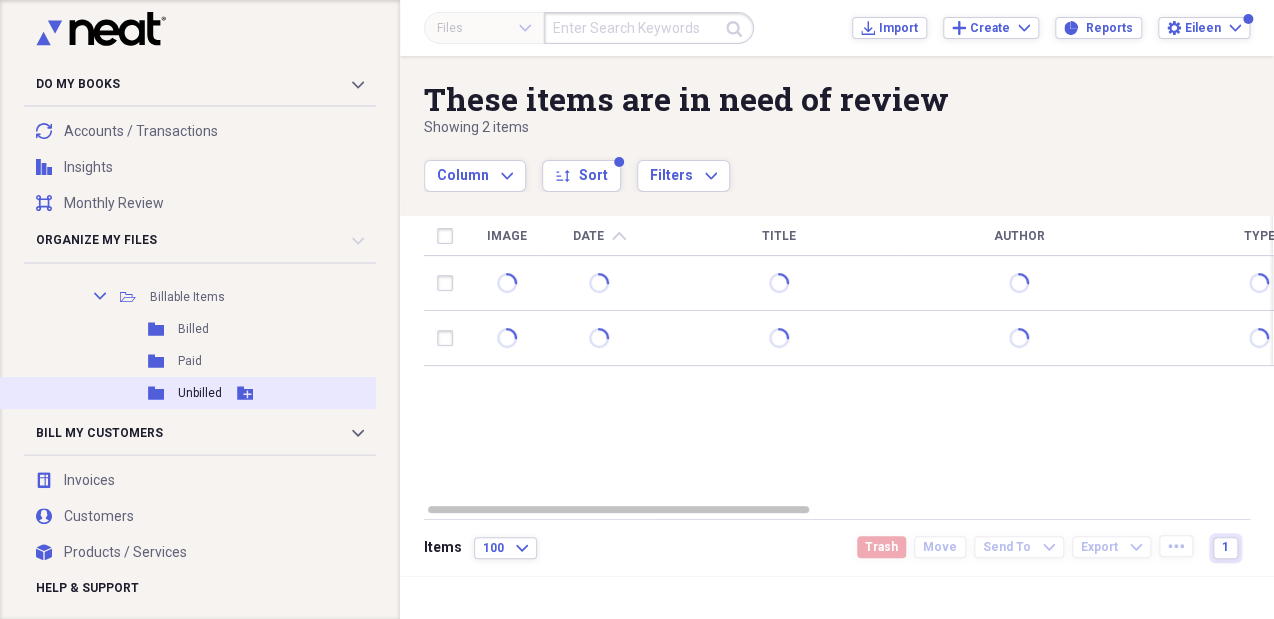 click on "Unbilled" at bounding box center (200, 393) 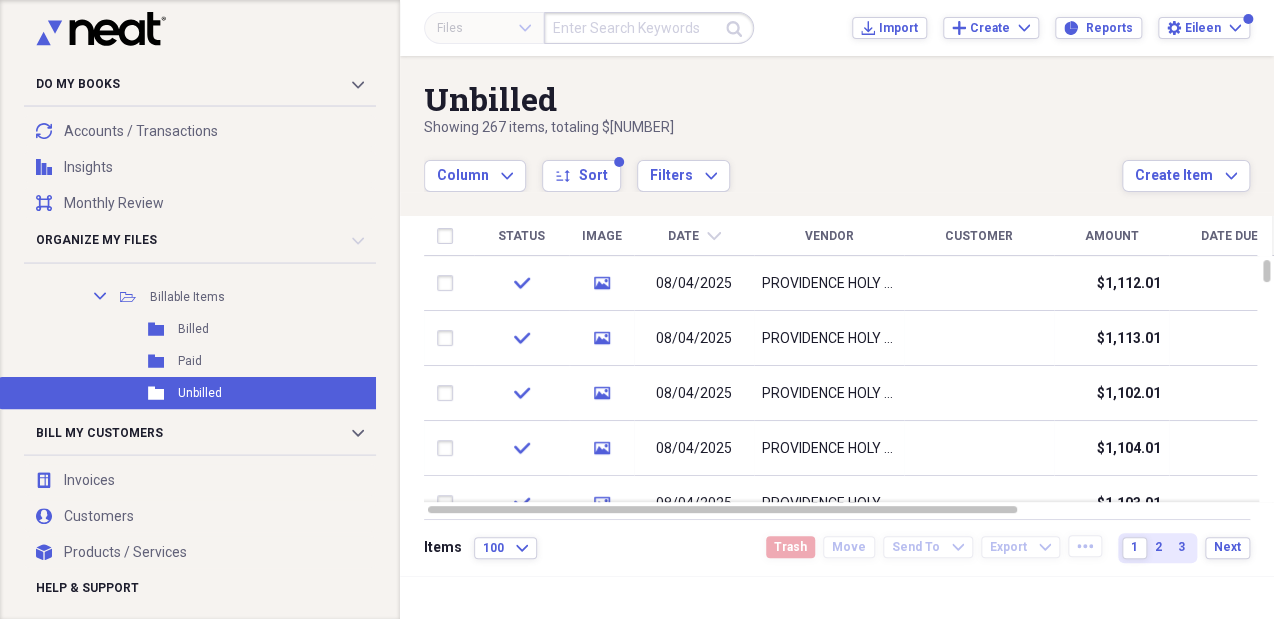 click on "Date" at bounding box center [683, 236] 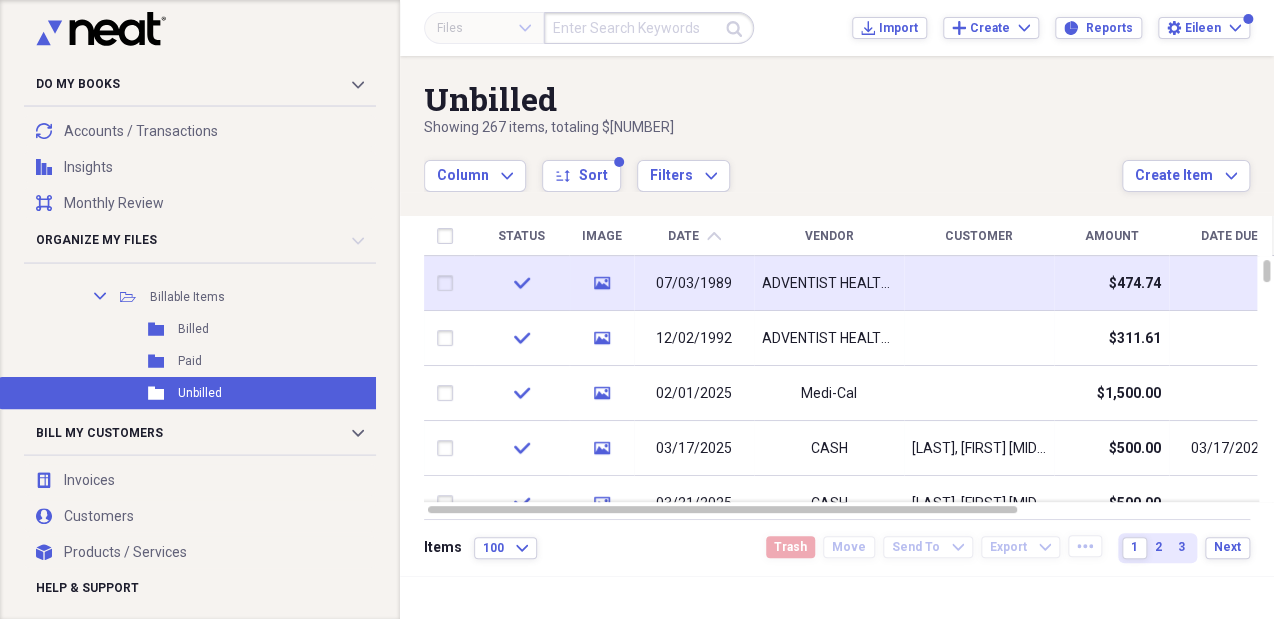 click on "ADVENTIST HEALTH GLENDALE" at bounding box center [829, 283] 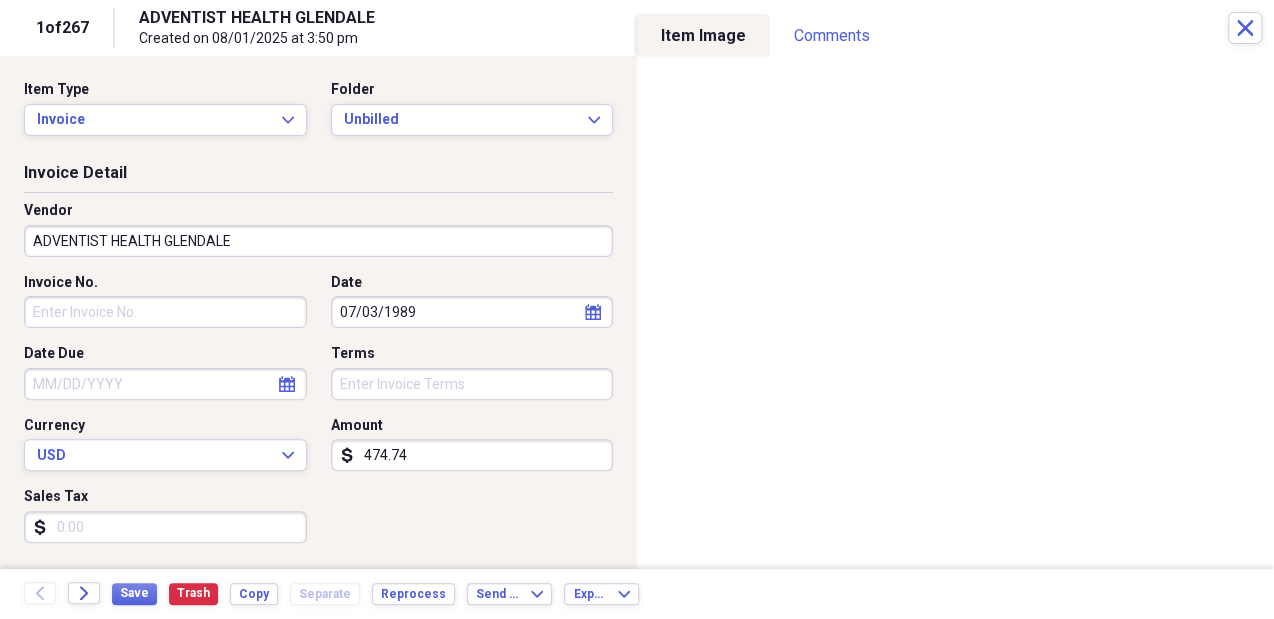 click on "calendar" 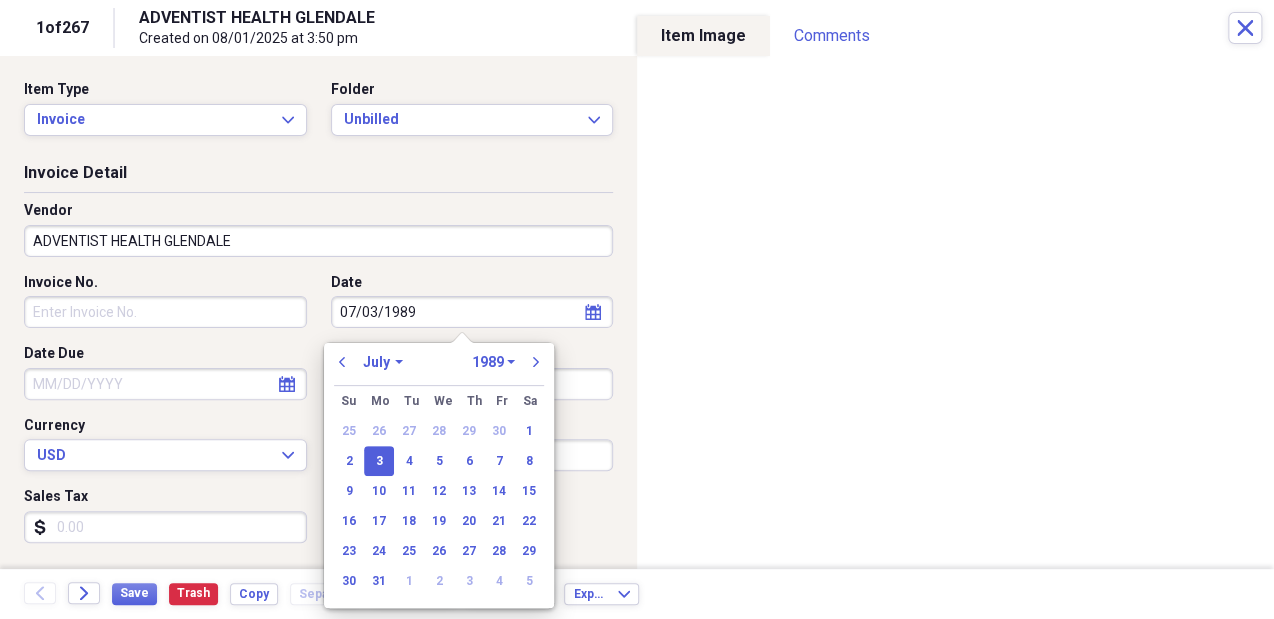 click on "January February March April May June July August September October November December" at bounding box center [383, 362] 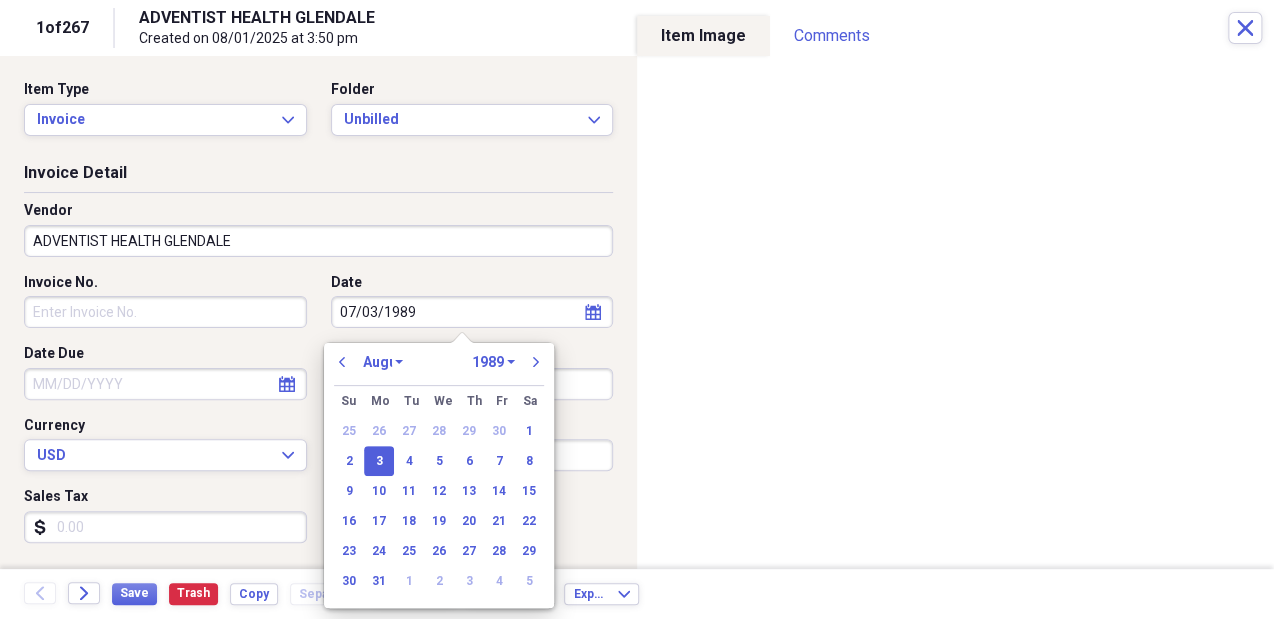 click on "January February March April May June July August September October November December" at bounding box center (383, 362) 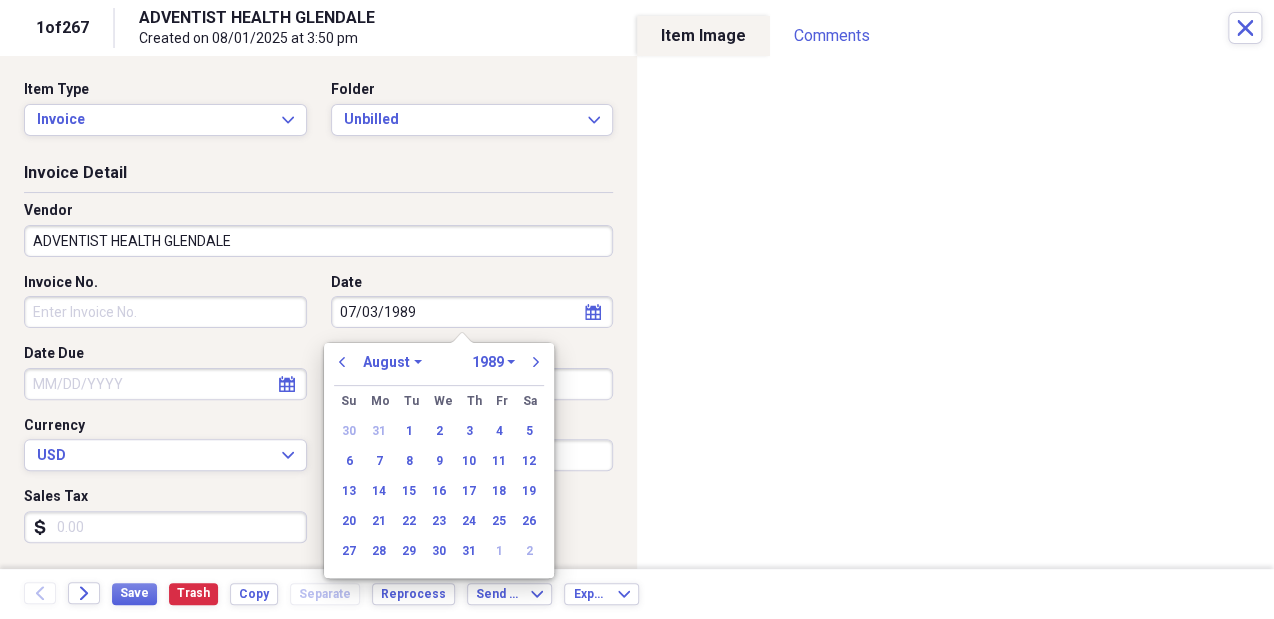 click on "1970 1971 1972 1973 1974 1975 1976 1977 1978 1979 1980 1981 1982 1983 1984 1985 1986 1987 1988 1989 1990 1991 1992 1993 1994 1995 1996 1997 1998 1999 2000 2001 2002 2003 2004 2005 2006 2007 2008 2009 2010 2011 2012 2013 2014 2015 2016 2017 2018 2019 2020 2021 2022 2023 2024 2025 2026 2027 2028 2029 2030 2031 2032 2033 2034 2035" at bounding box center (493, 362) 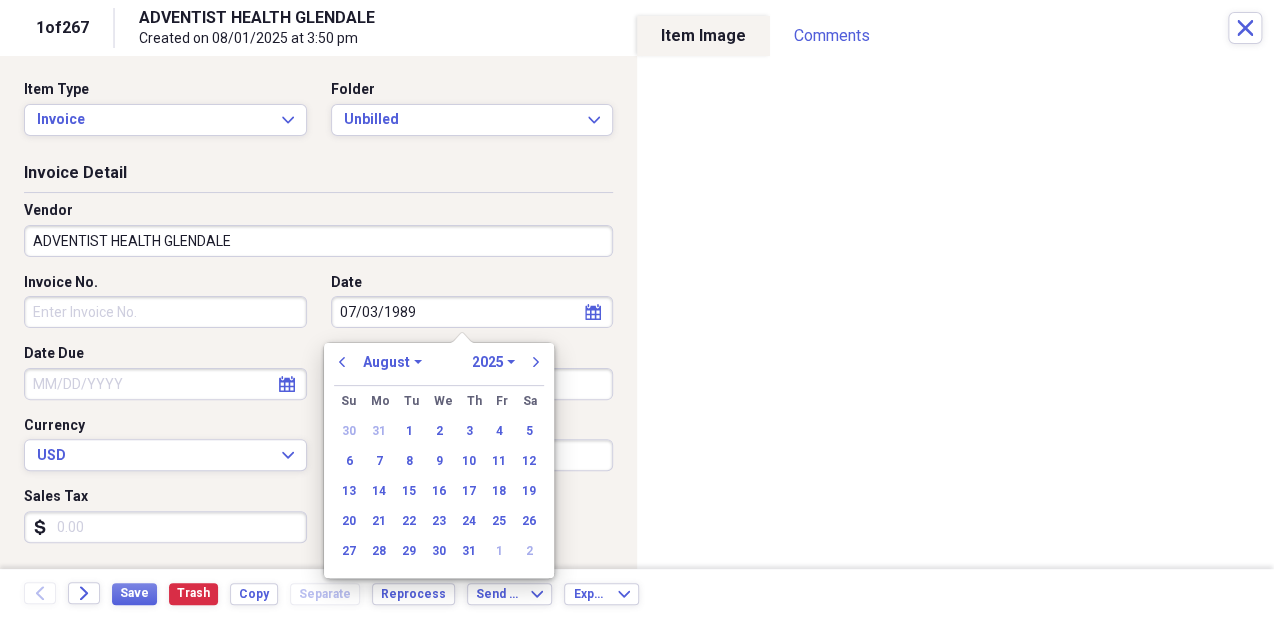 click on "1970 1971 1972 1973 1974 1975 1976 1977 1978 1979 1980 1981 1982 1983 1984 1985 1986 1987 1988 1989 1990 1991 1992 1993 1994 1995 1996 1997 1998 1999 2000 2001 2002 2003 2004 2005 2006 2007 2008 2009 2010 2011 2012 2013 2014 2015 2016 2017 2018 2019 2020 2021 2022 2023 2024 2025 2026 2027 2028 2029 2030 2031 2032 2033 2034 2035" at bounding box center [493, 362] 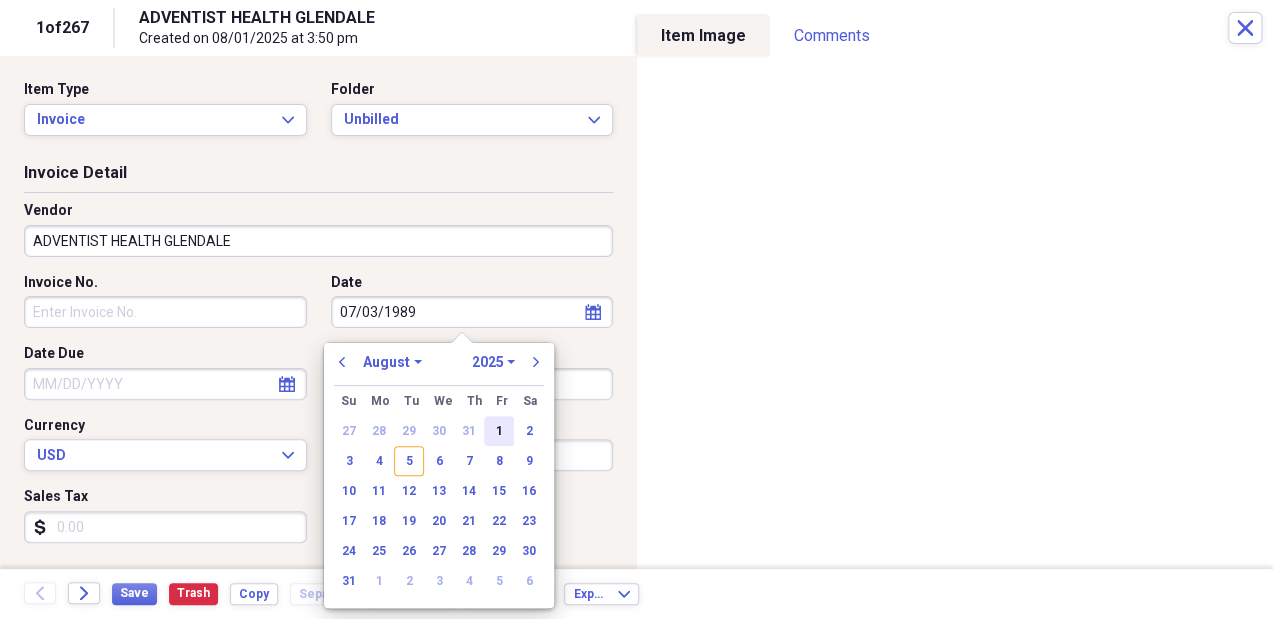 click on "1" at bounding box center [499, 431] 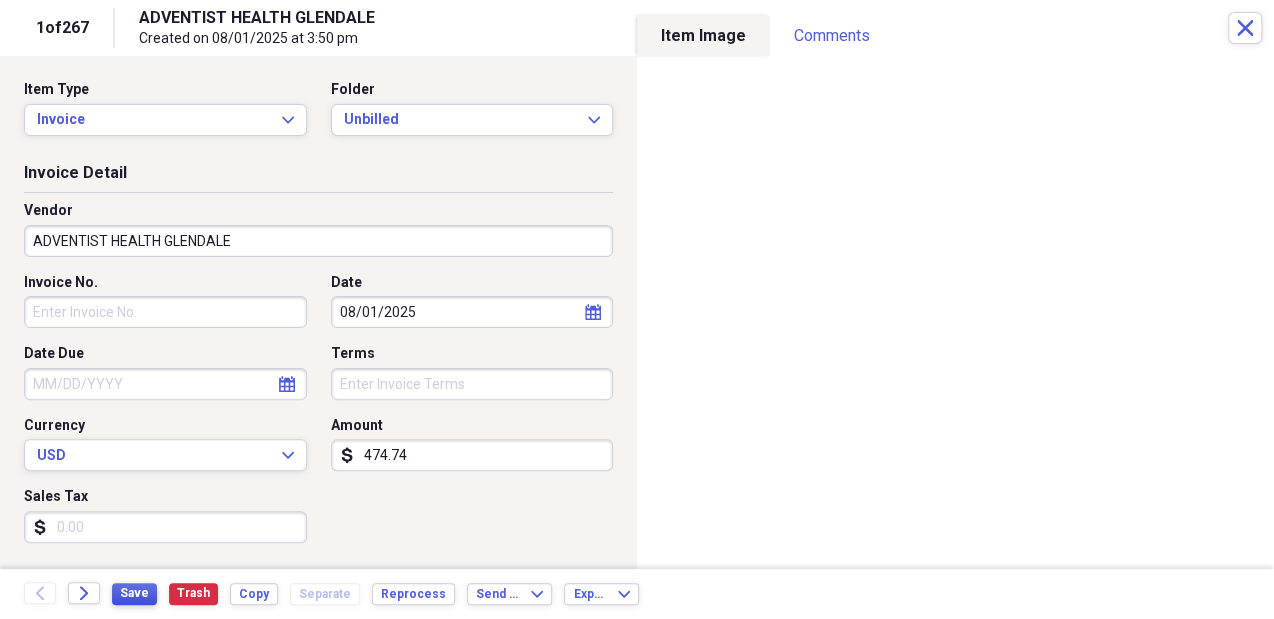 click on "Save" at bounding box center [134, 593] 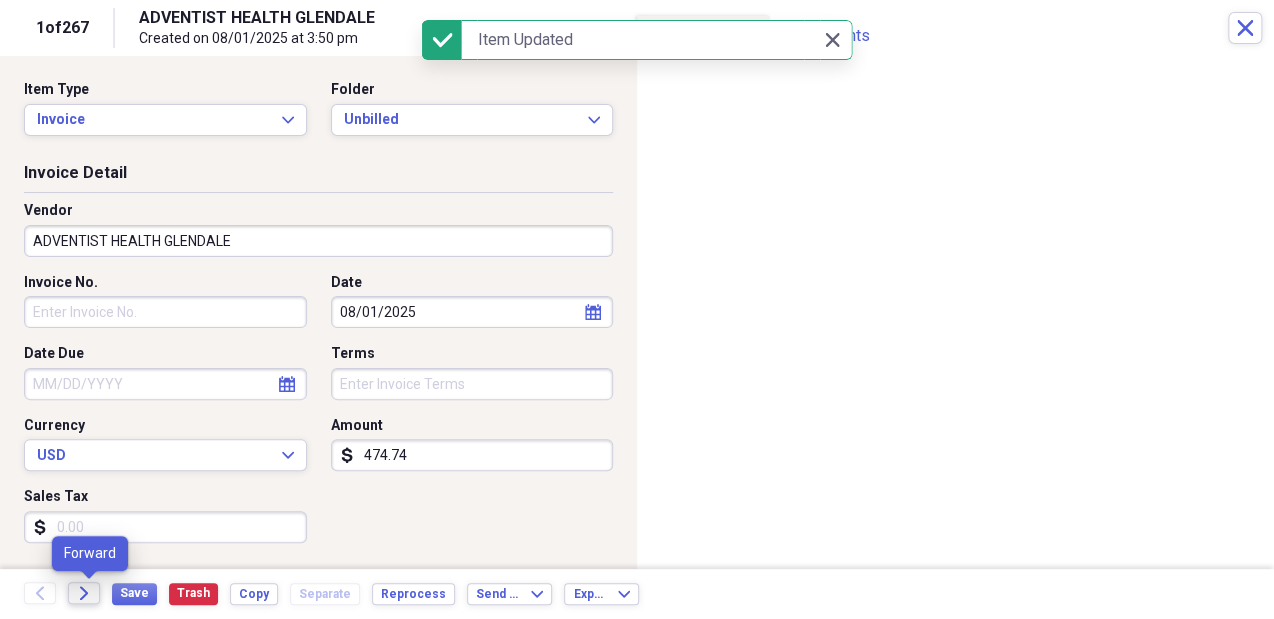 click on "Forward" 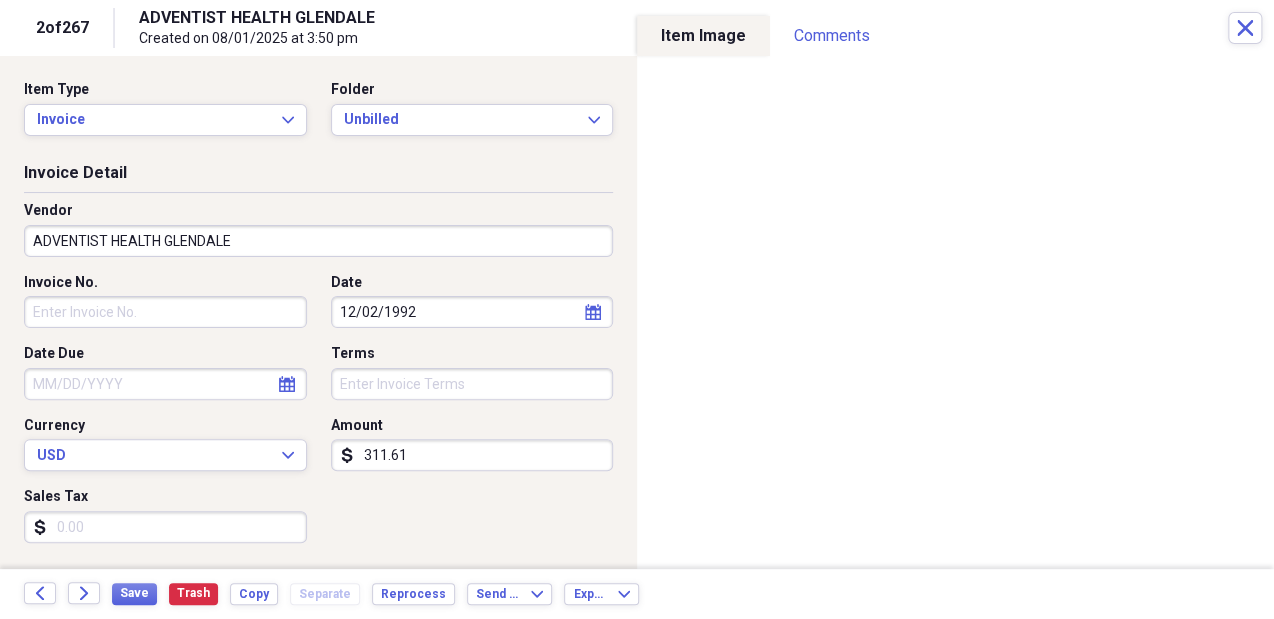 click on "calendar" 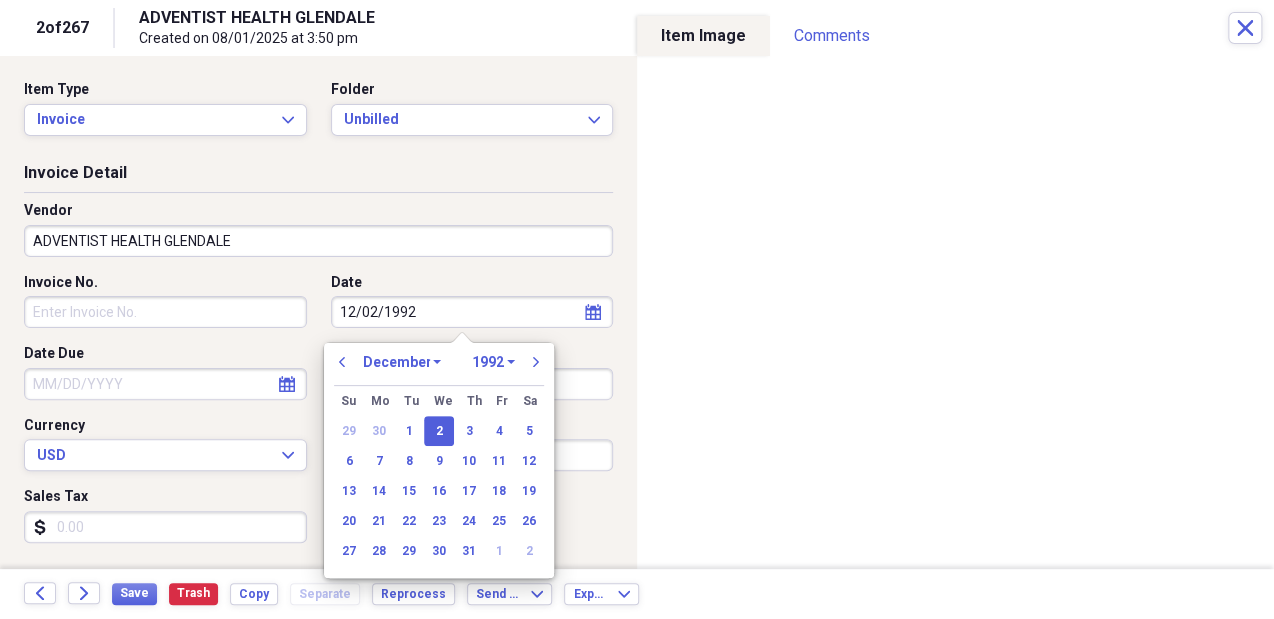 click on "January February March April May June July August September October November December" at bounding box center [402, 362] 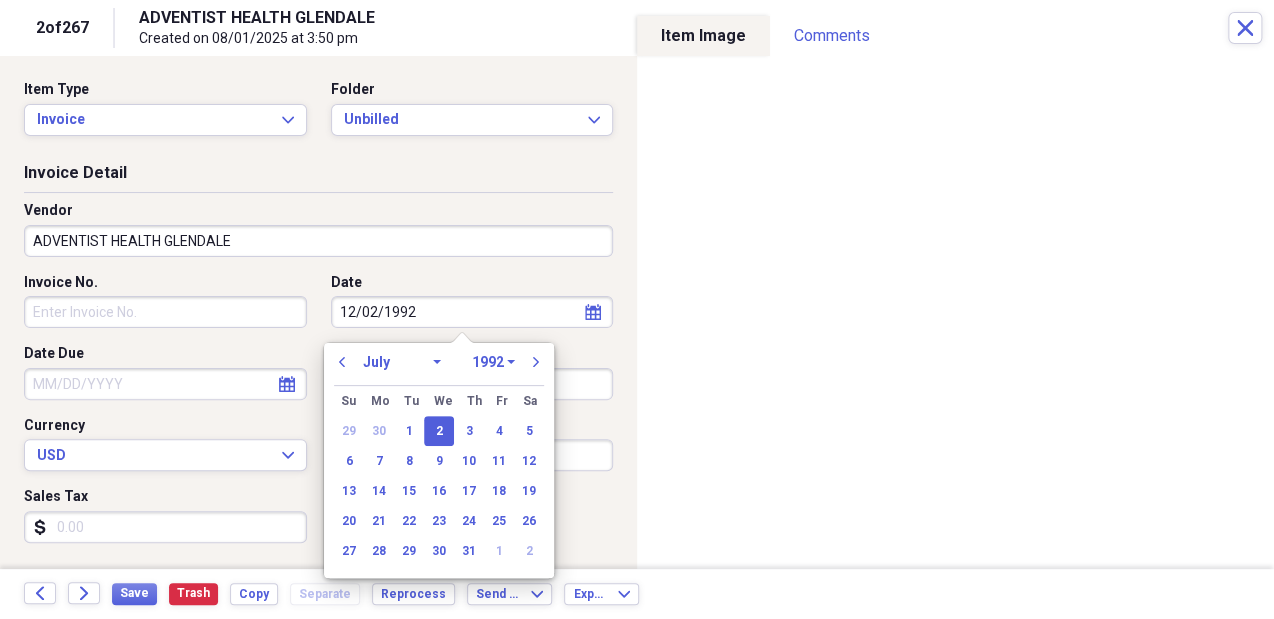 click on "January February March April May June July August September October November December" at bounding box center (402, 362) 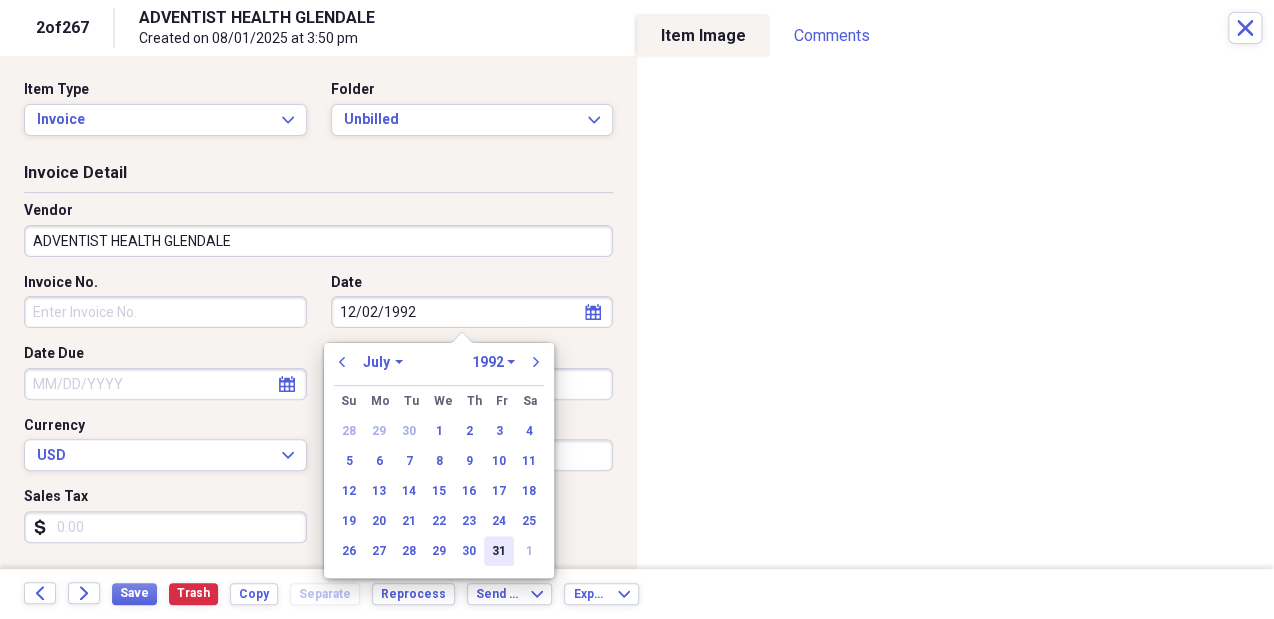click on "31" at bounding box center [499, 551] 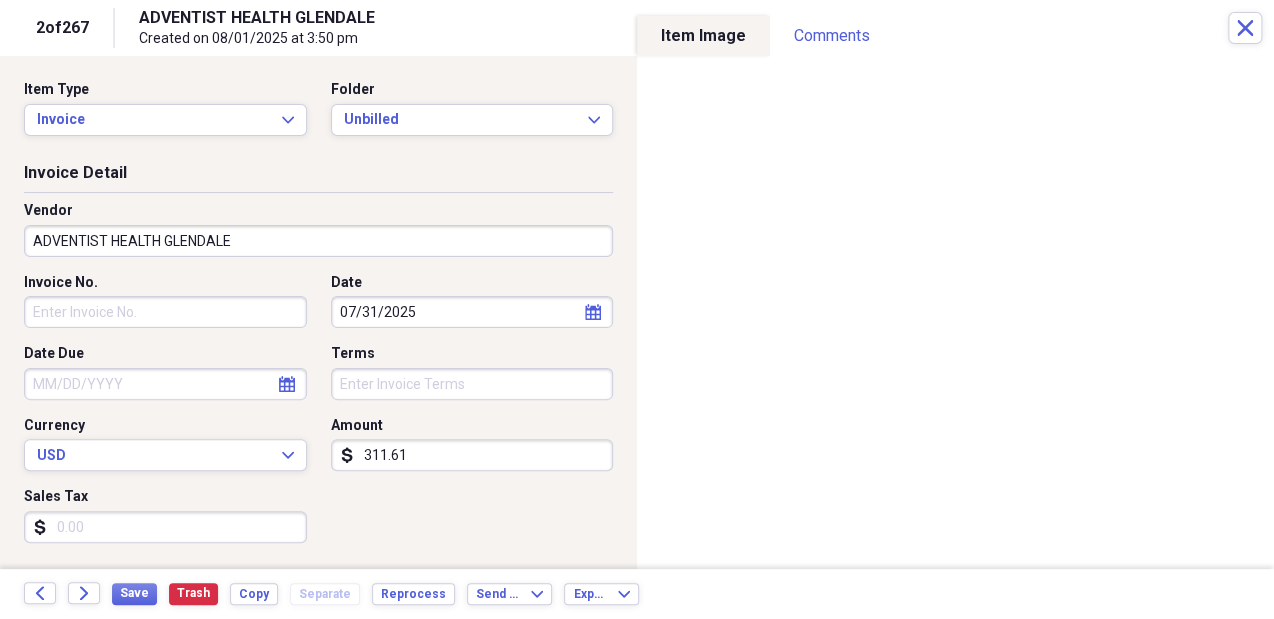 type on "07/31/2025" 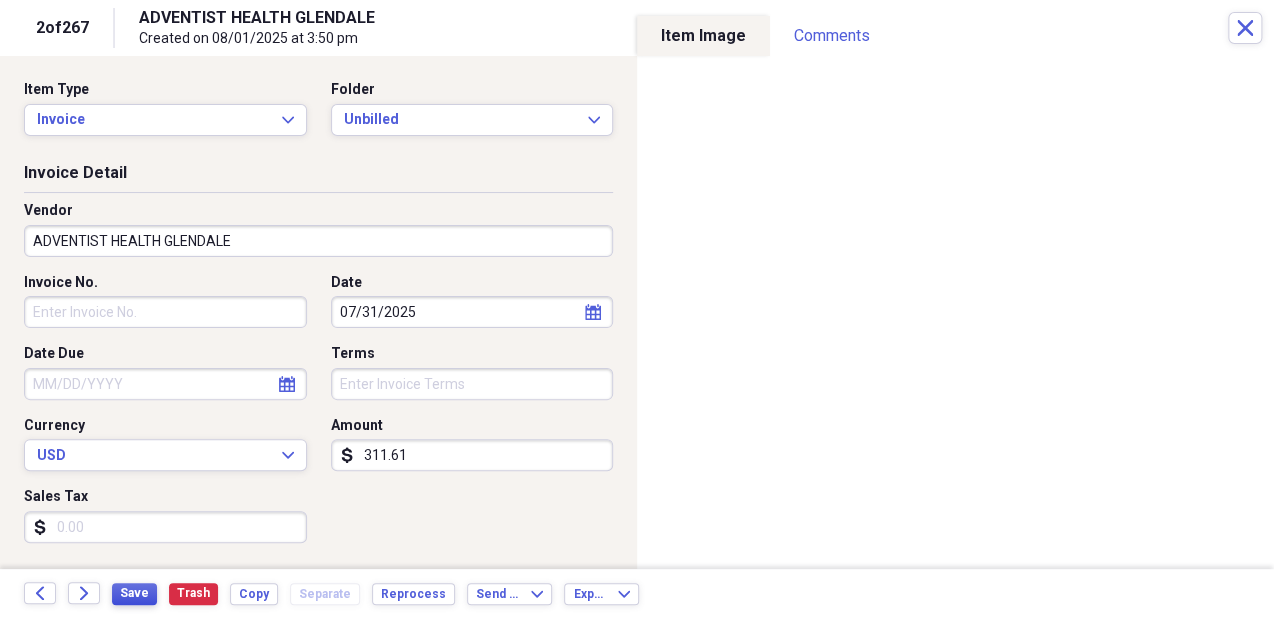 click on "Save" at bounding box center (134, 593) 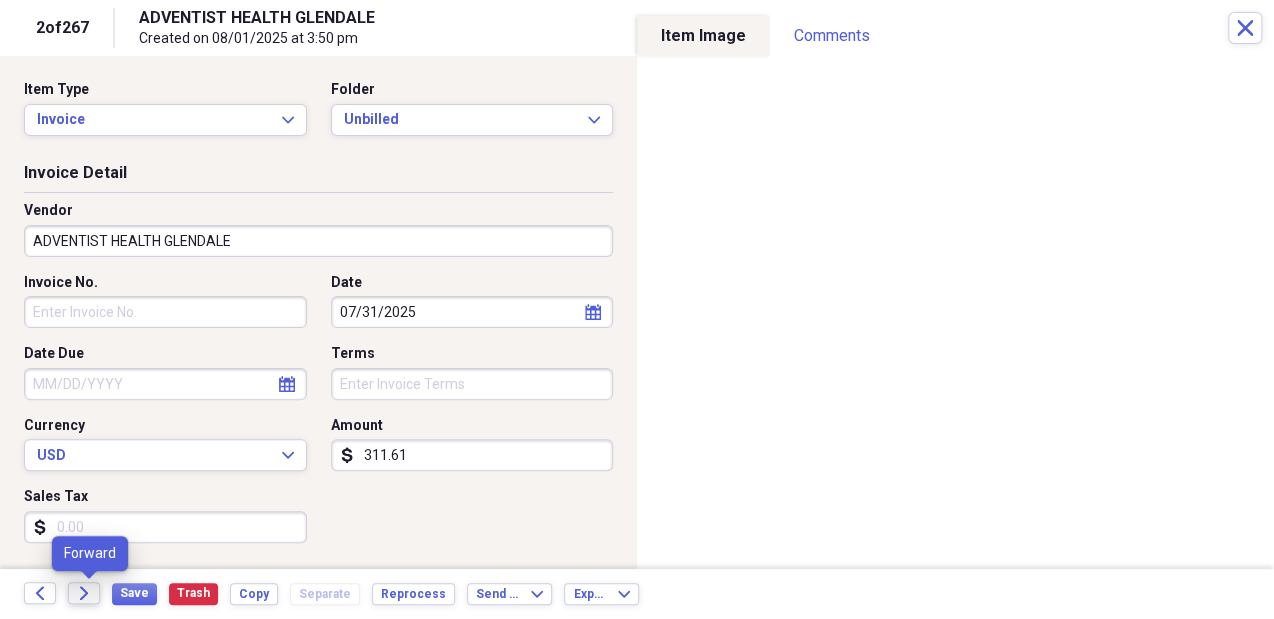 click on "Forward" at bounding box center [84, 593] 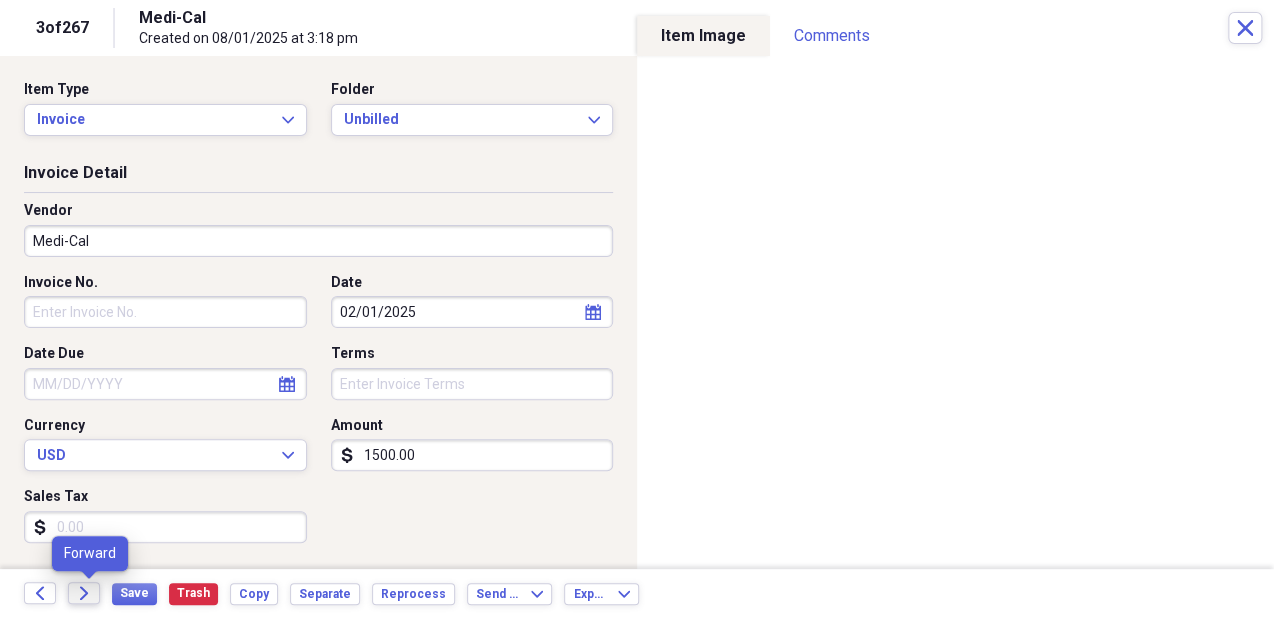 click 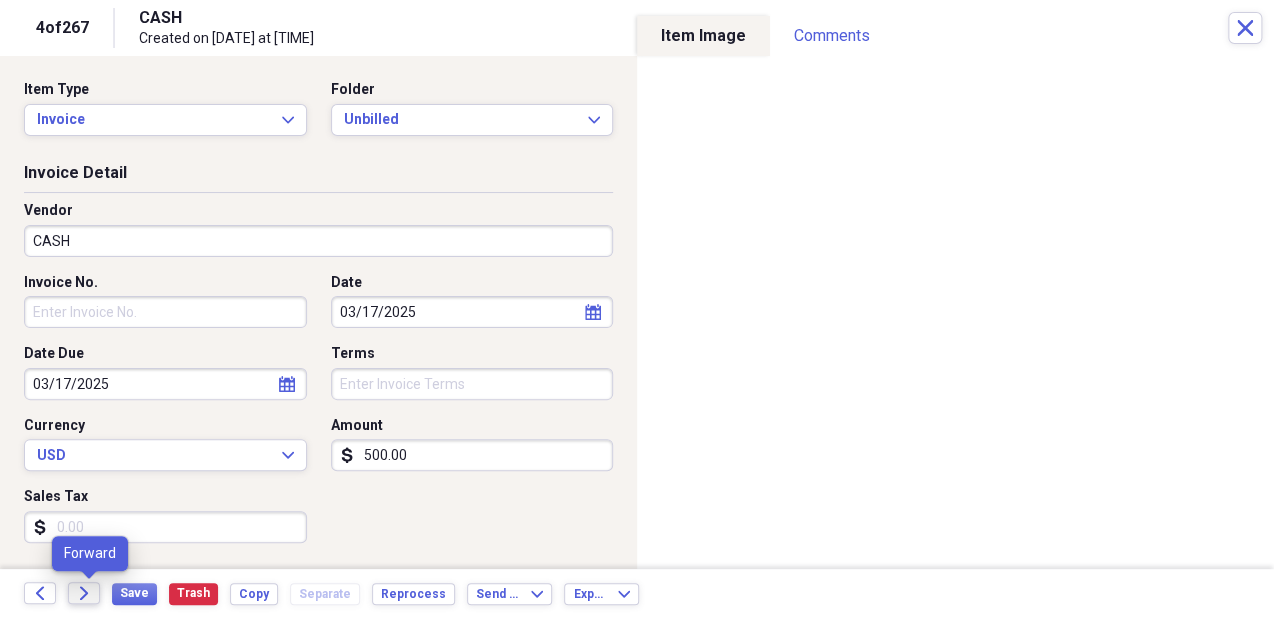 click on "Forward" 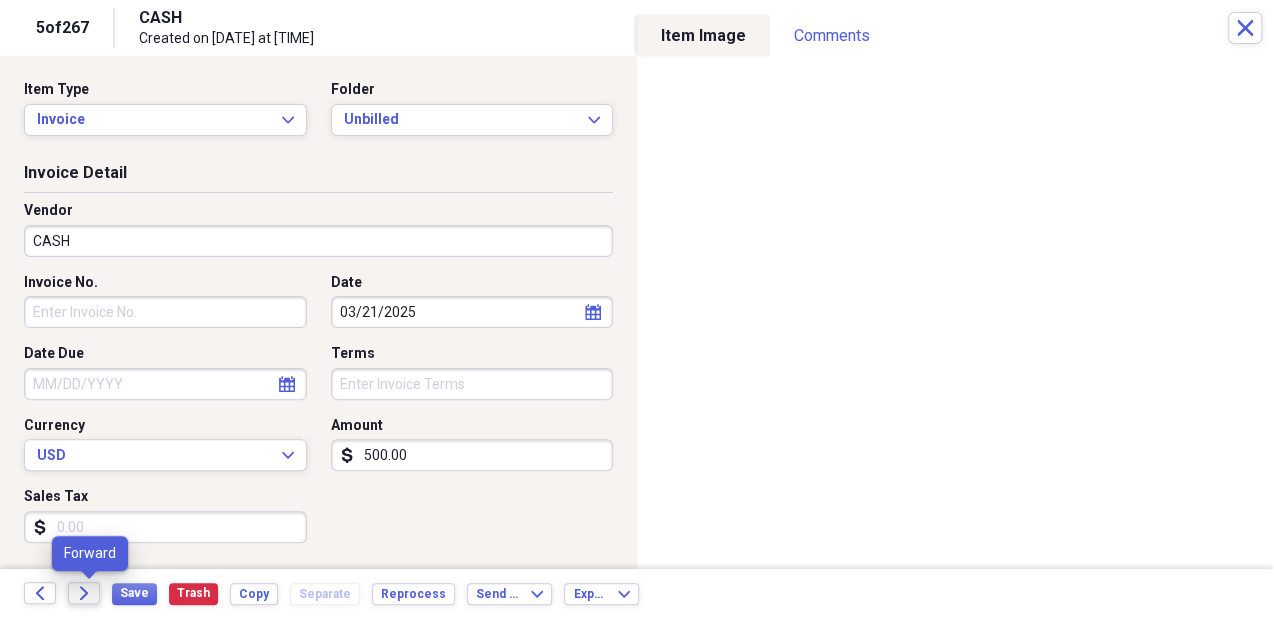 click 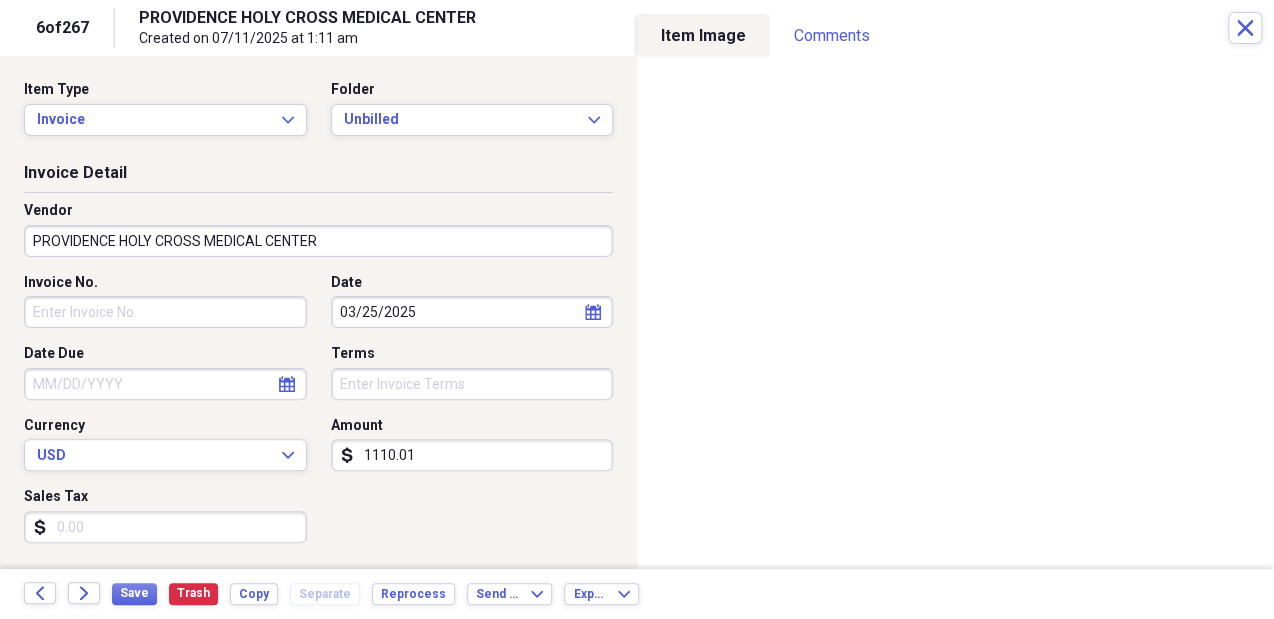 click on "Folder" at bounding box center [472, 90] 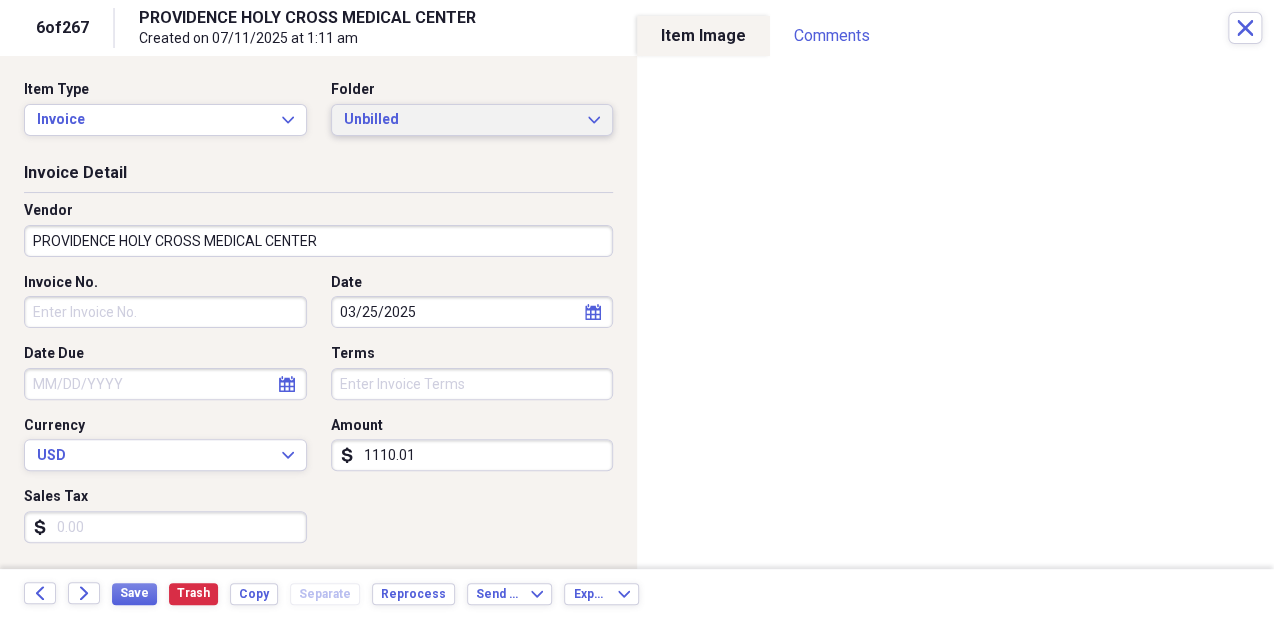 click on "Unbilled Expand" at bounding box center (472, 120) 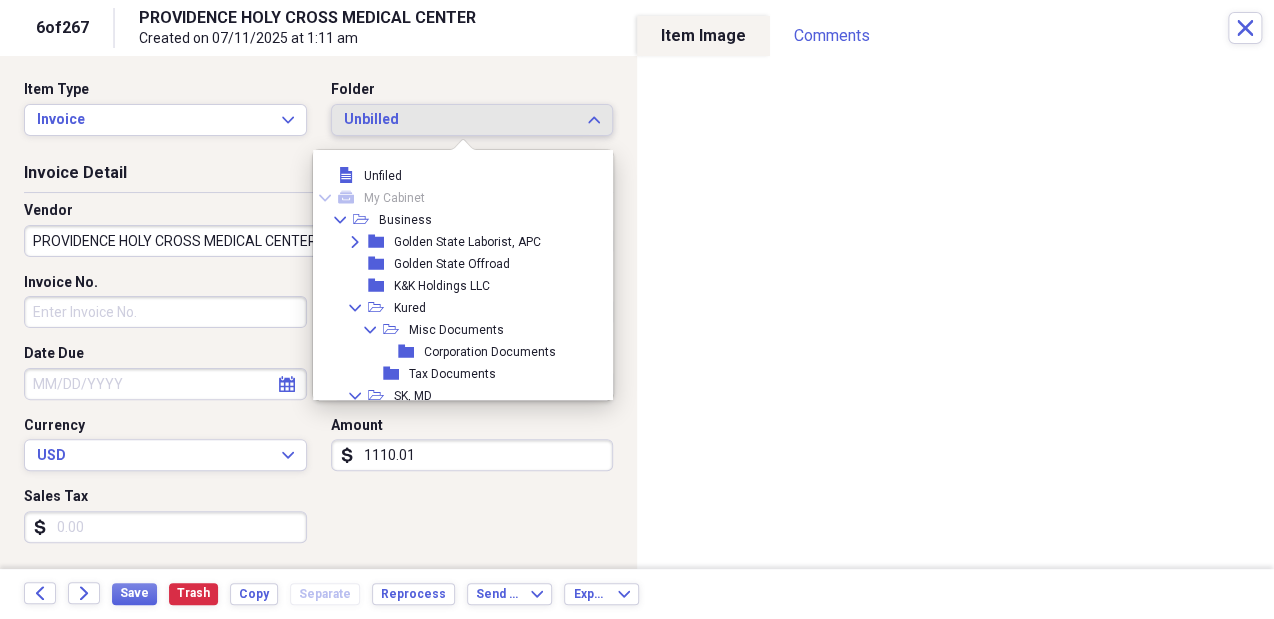 scroll, scrollTop: 215, scrollLeft: 0, axis: vertical 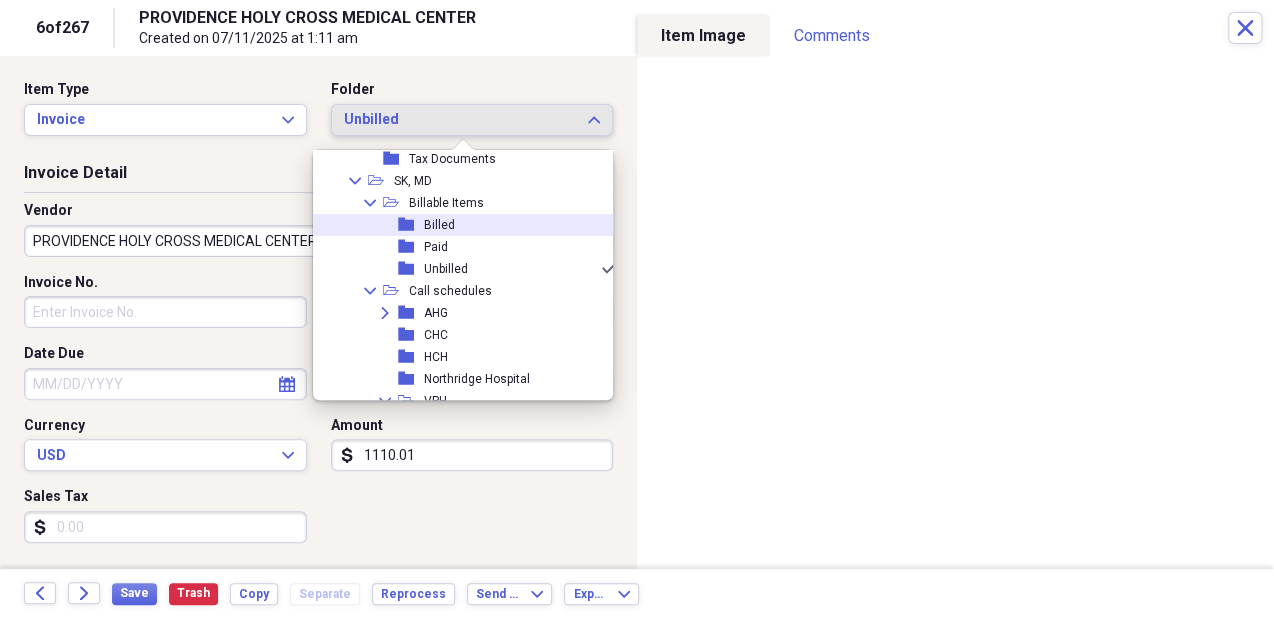 click on "folder Billed" at bounding box center (458, 225) 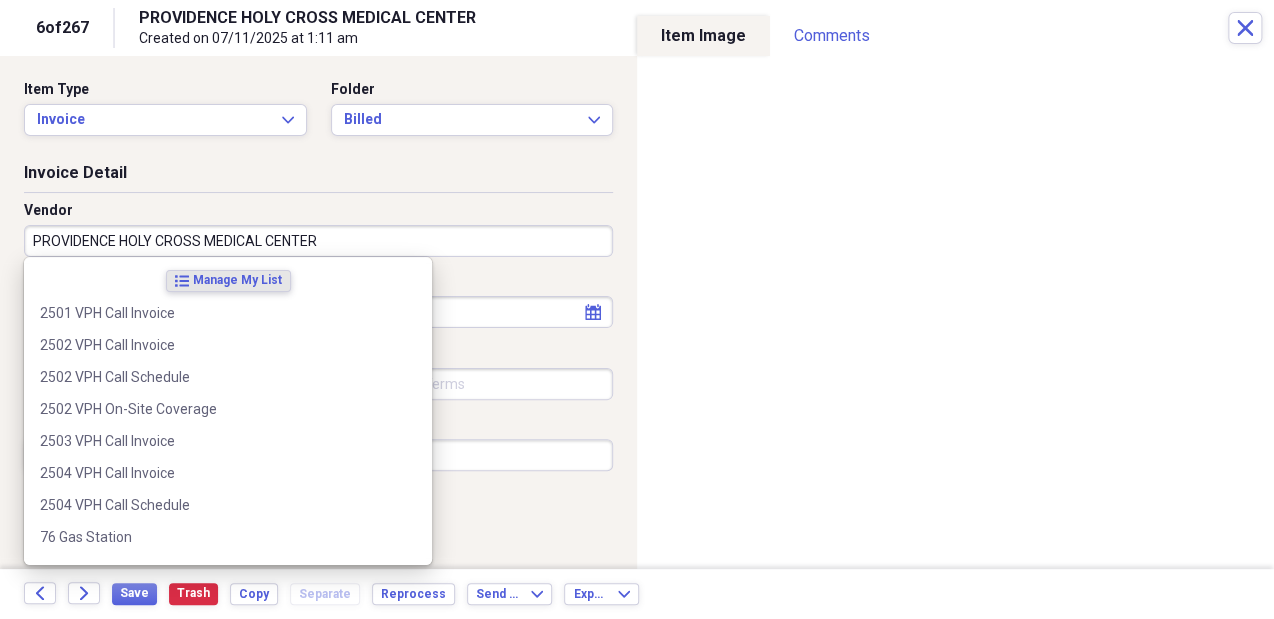 click on "PROVIDENCE HOLY CROSS MEDICAL CENTER" at bounding box center [318, 241] 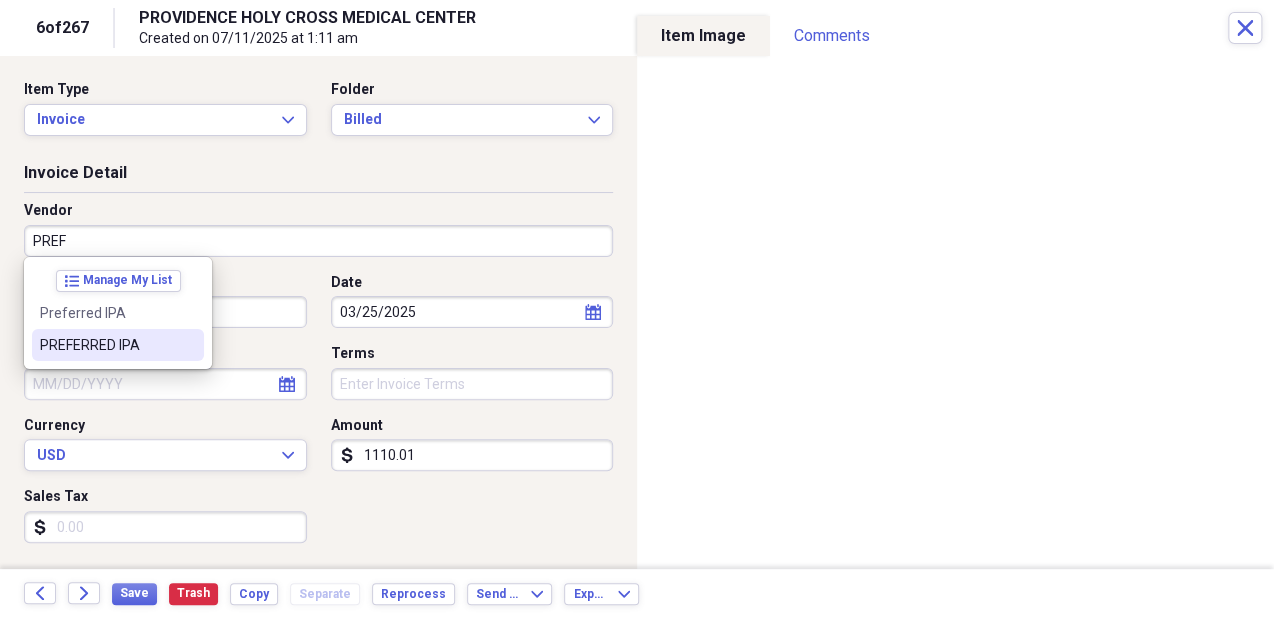 click on "PREFERRED IPA" at bounding box center [106, 345] 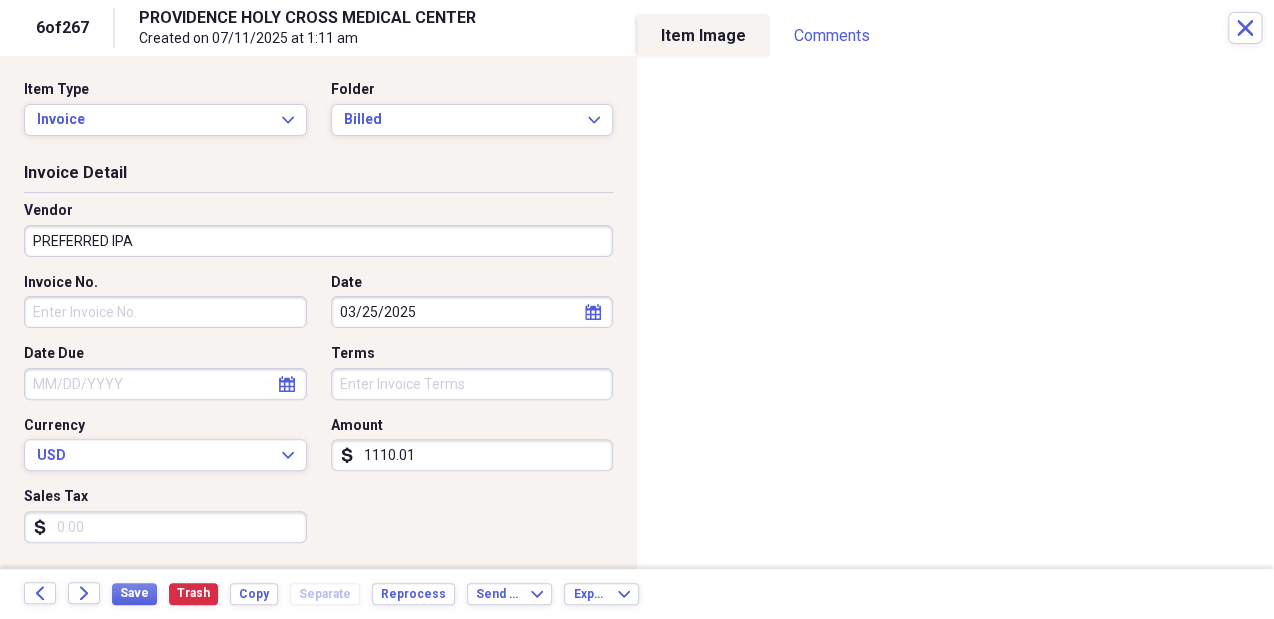 type on "Billed" 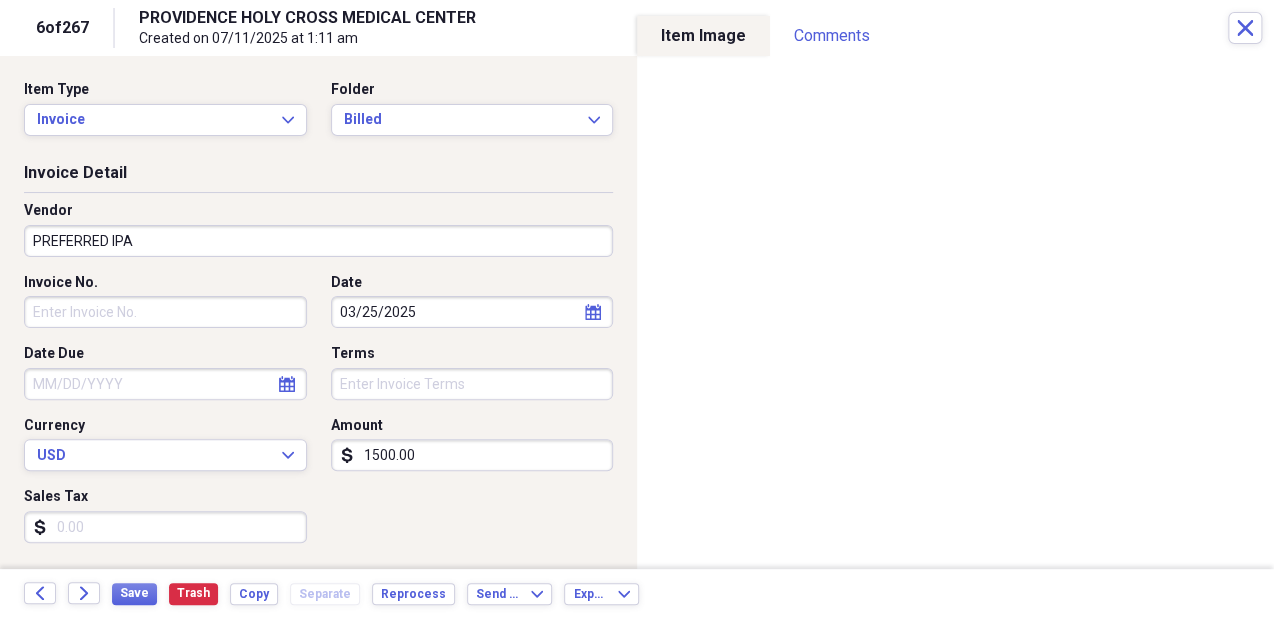type on "1500.00" 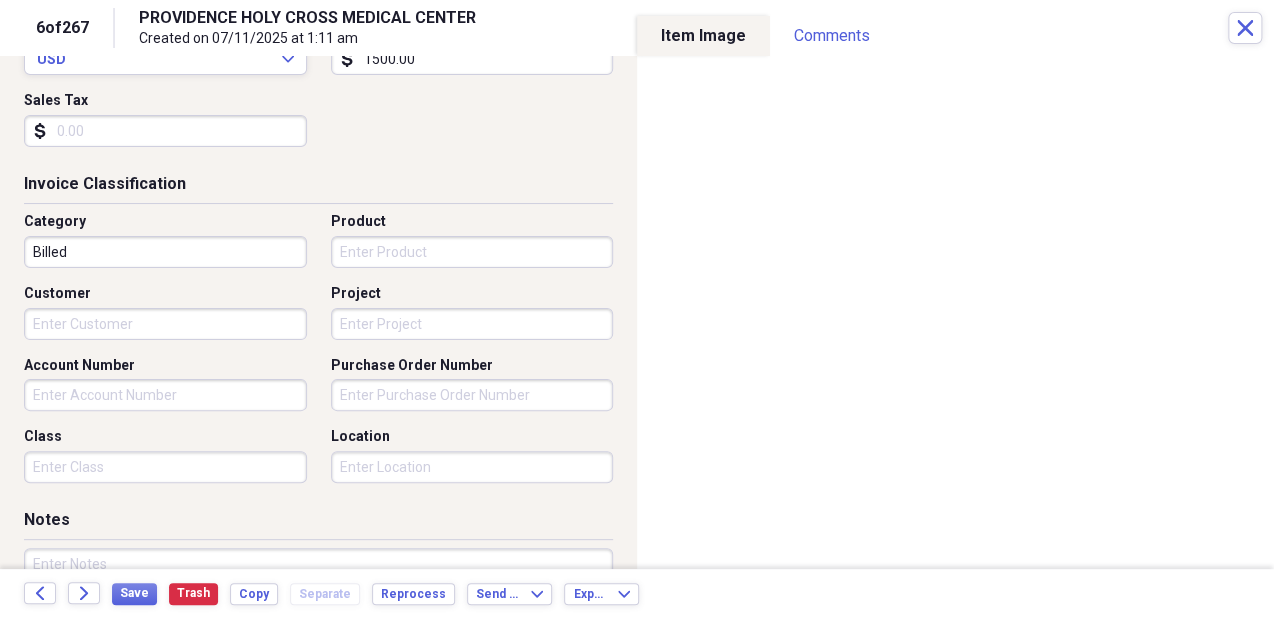 scroll, scrollTop: 400, scrollLeft: 0, axis: vertical 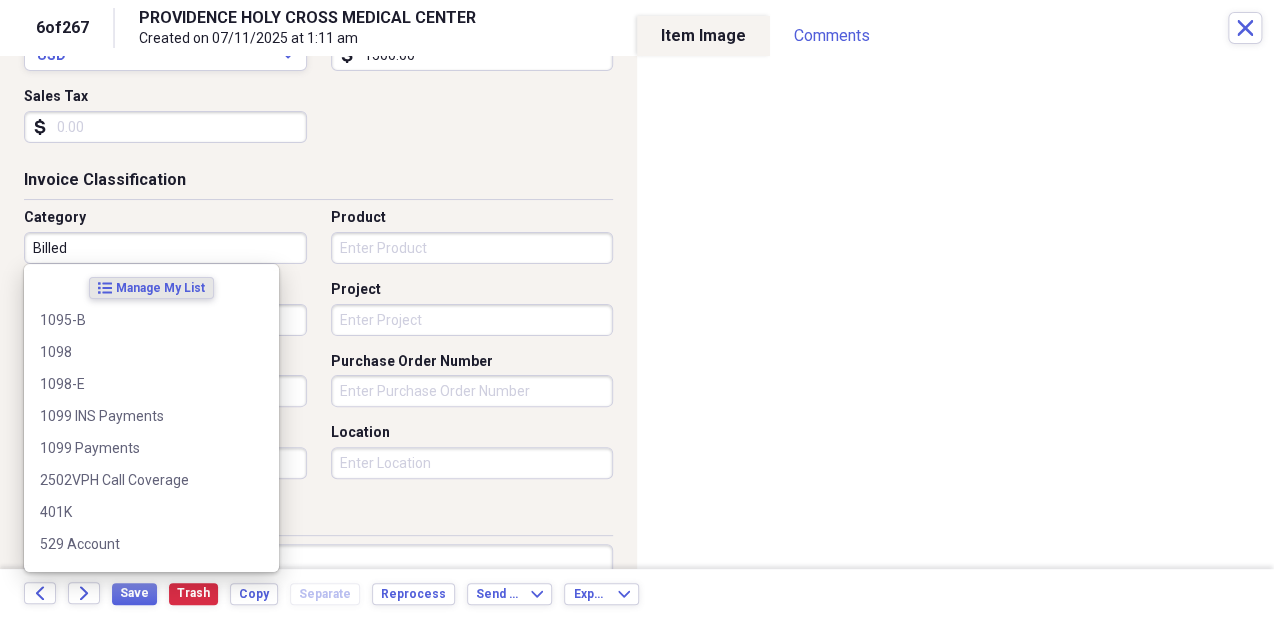 click on "Billed" at bounding box center [165, 248] 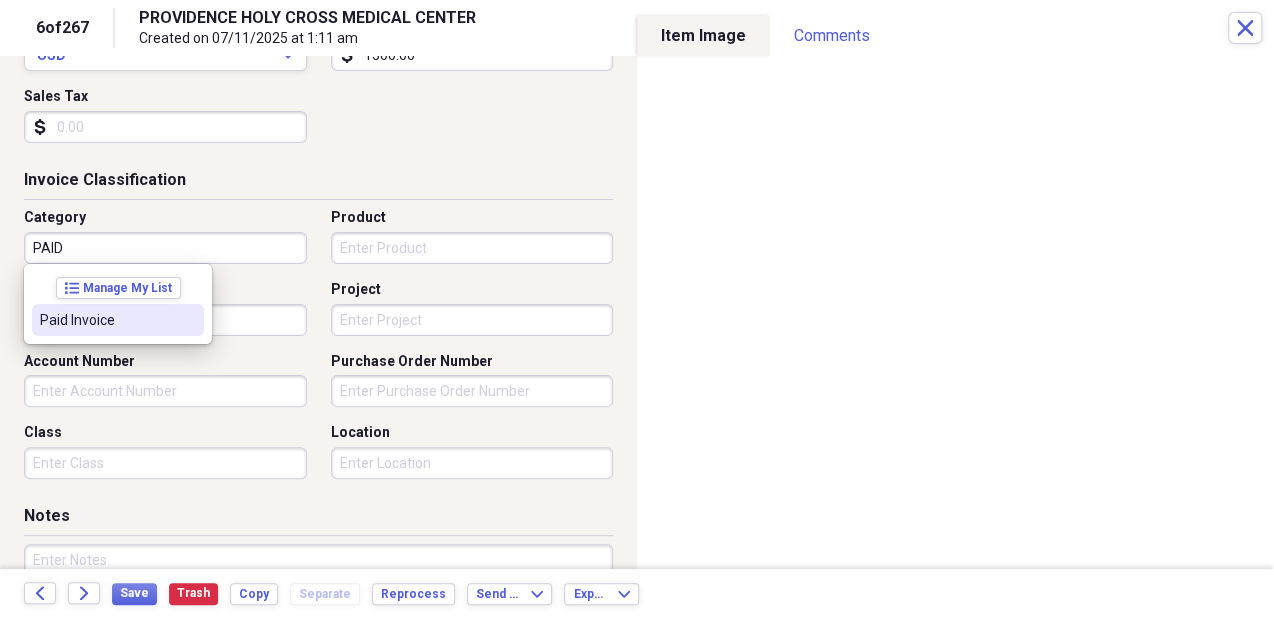 click on "Paid Invoice" at bounding box center [106, 320] 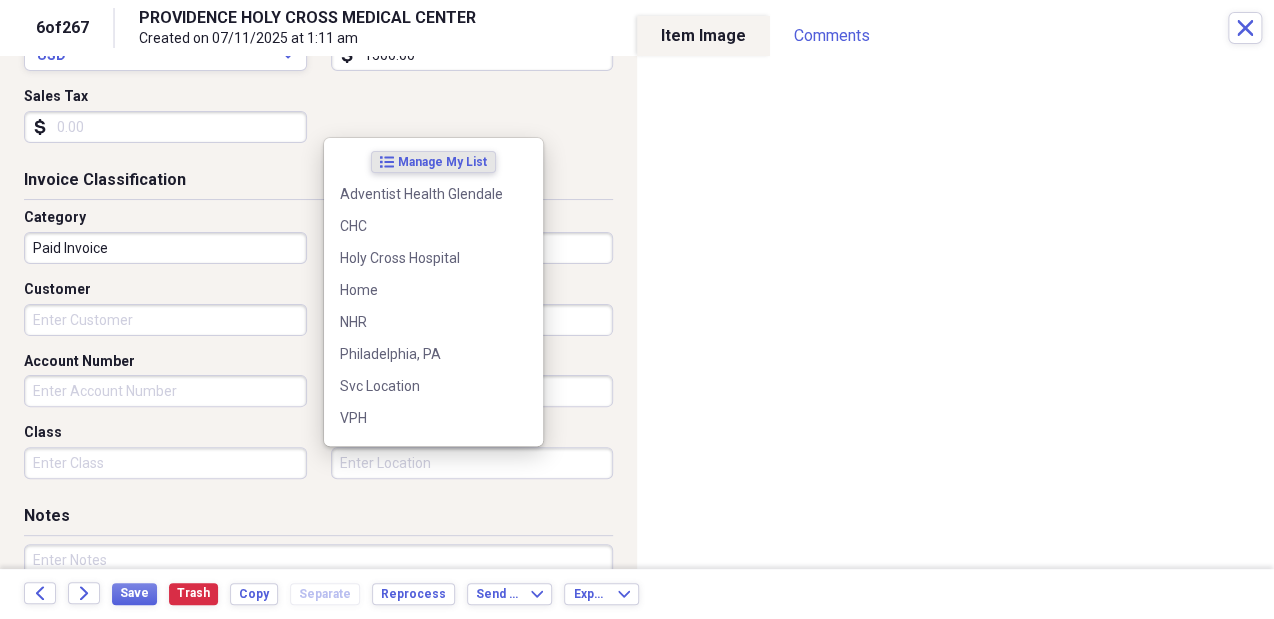 click on "Location" at bounding box center (472, 463) 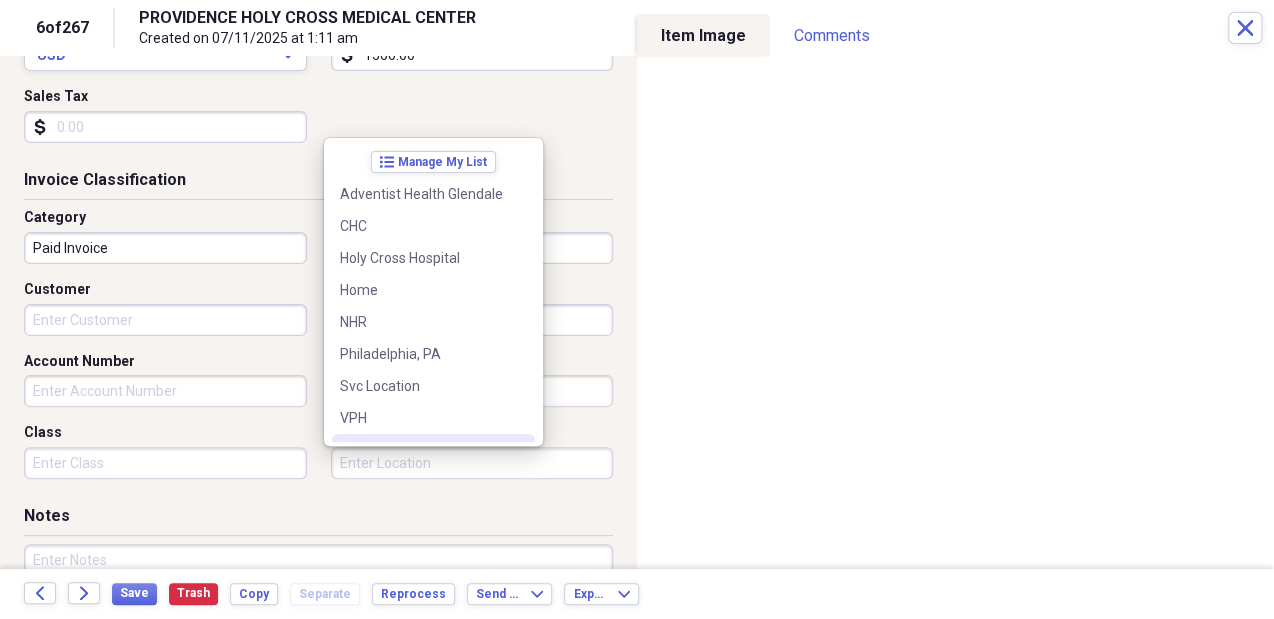 click on "Van Nuys" at bounding box center (433, 450) 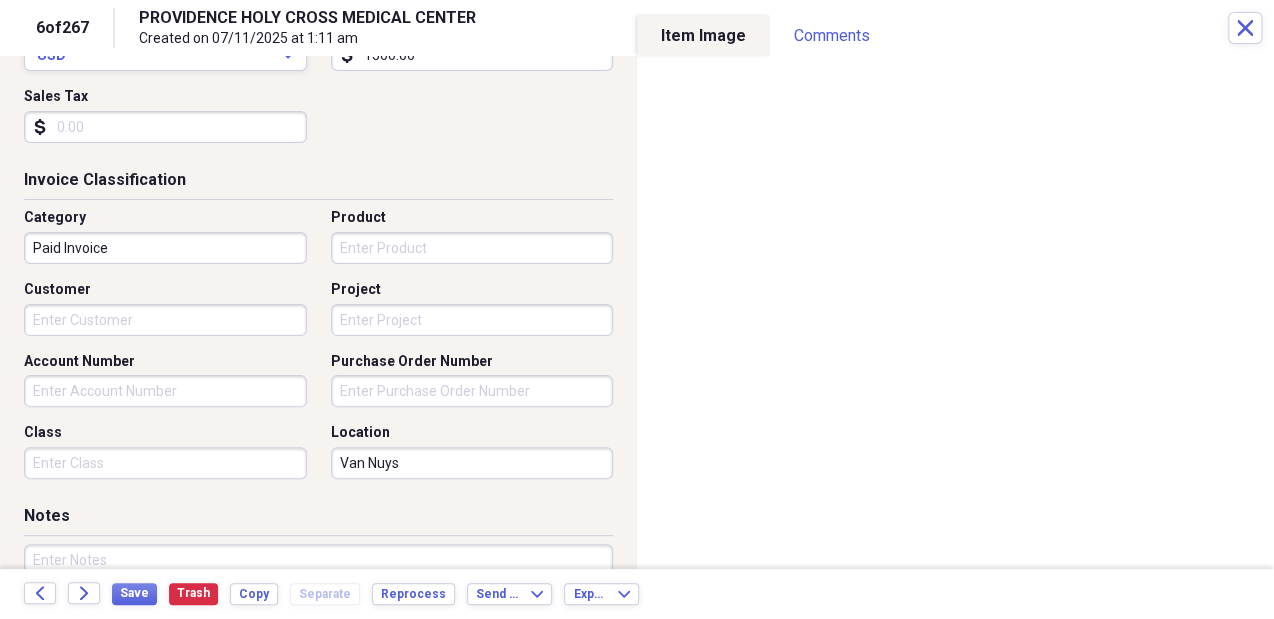 click on "Van Nuys" at bounding box center [472, 463] 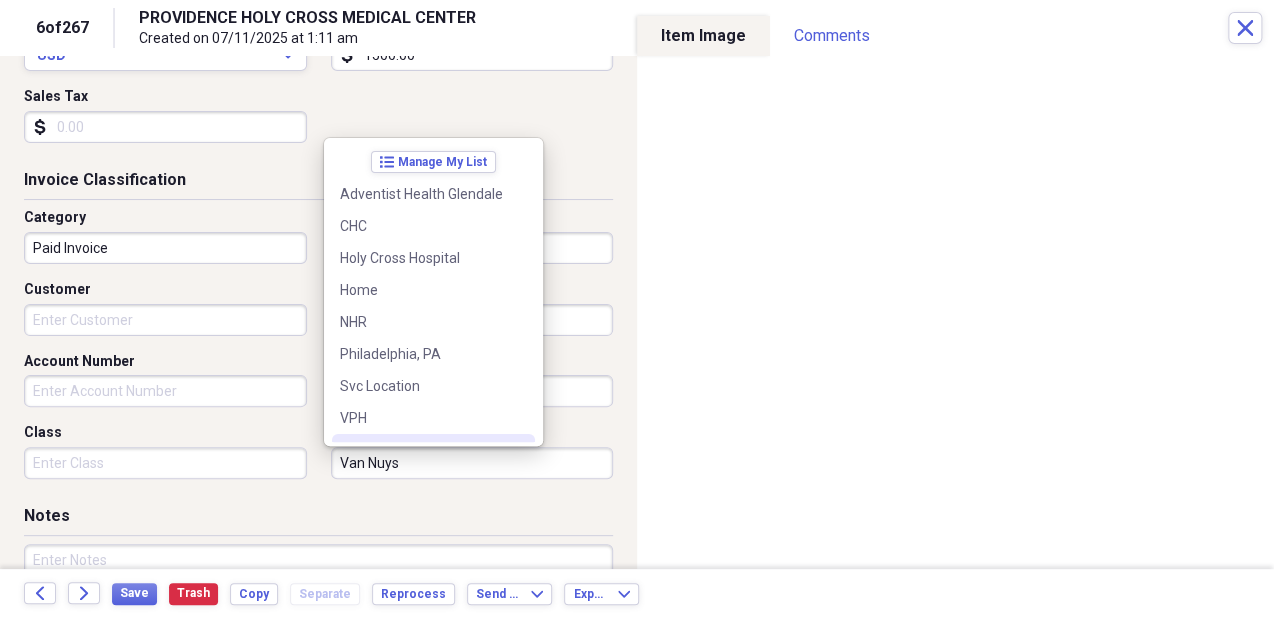 scroll, scrollTop: 28, scrollLeft: 0, axis: vertical 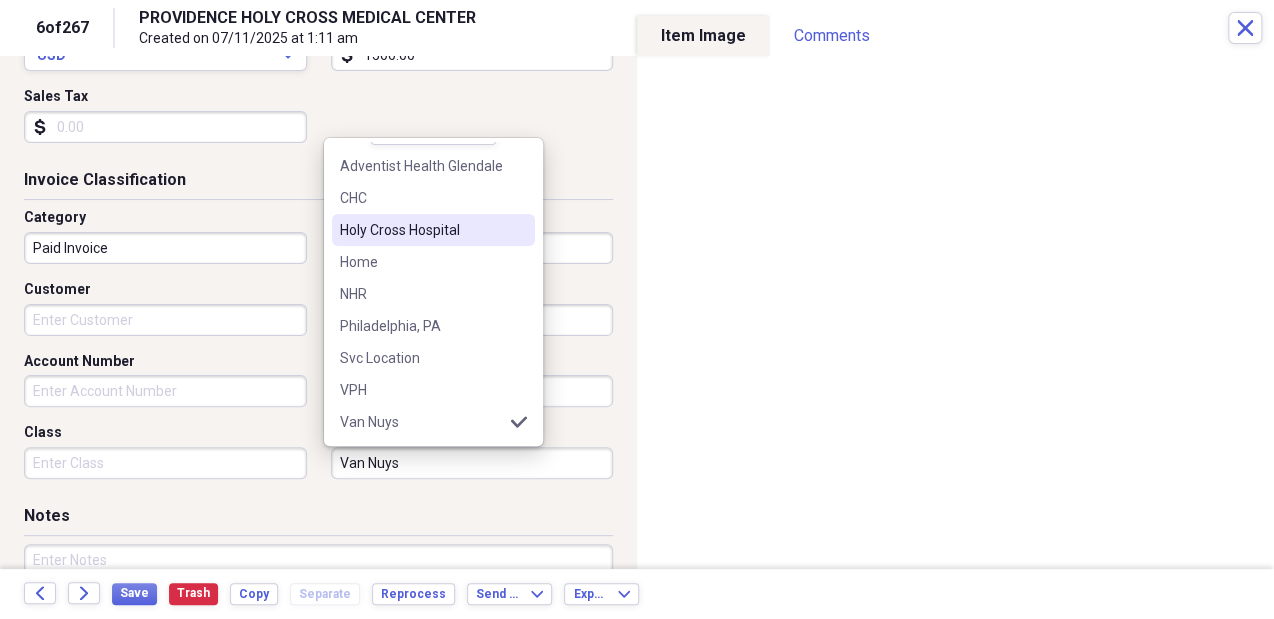 click on "Holy Cross Hospital" at bounding box center (421, 230) 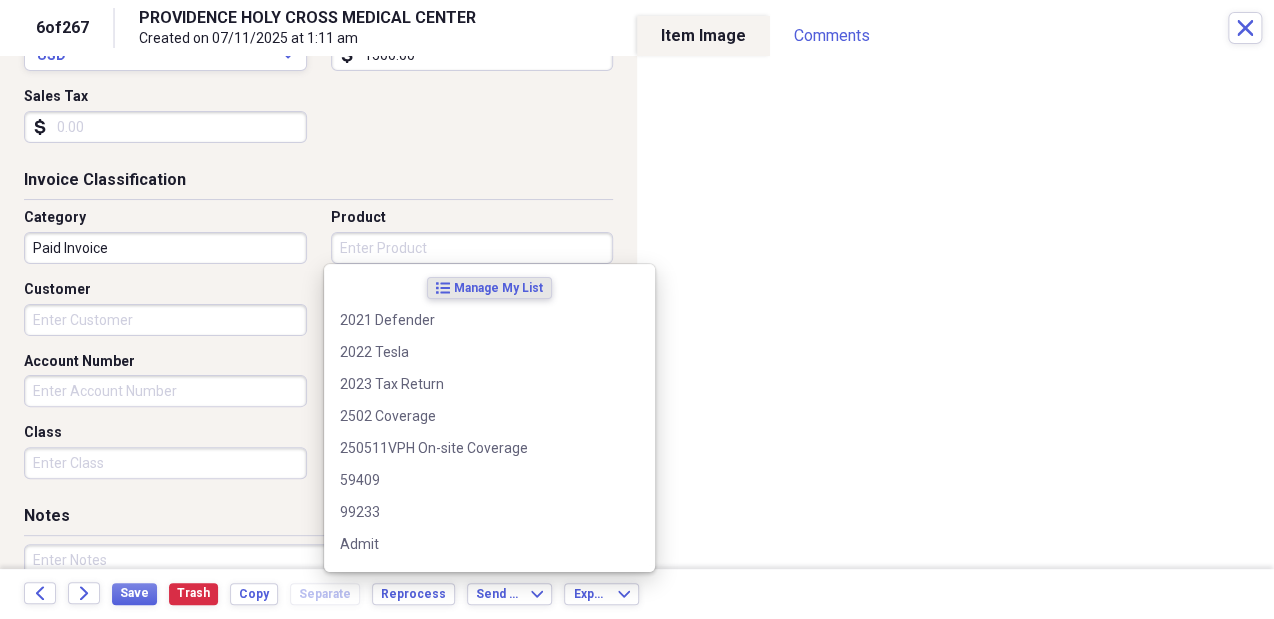 click on "Product" at bounding box center (472, 248) 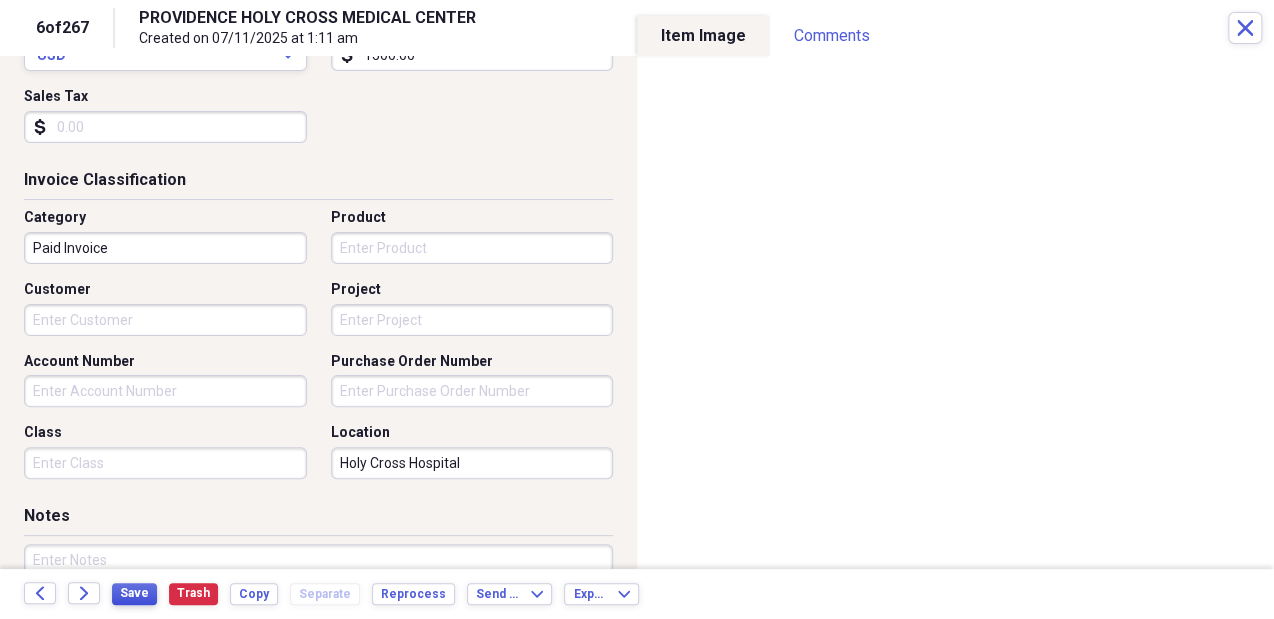 click on "Save" at bounding box center (134, 593) 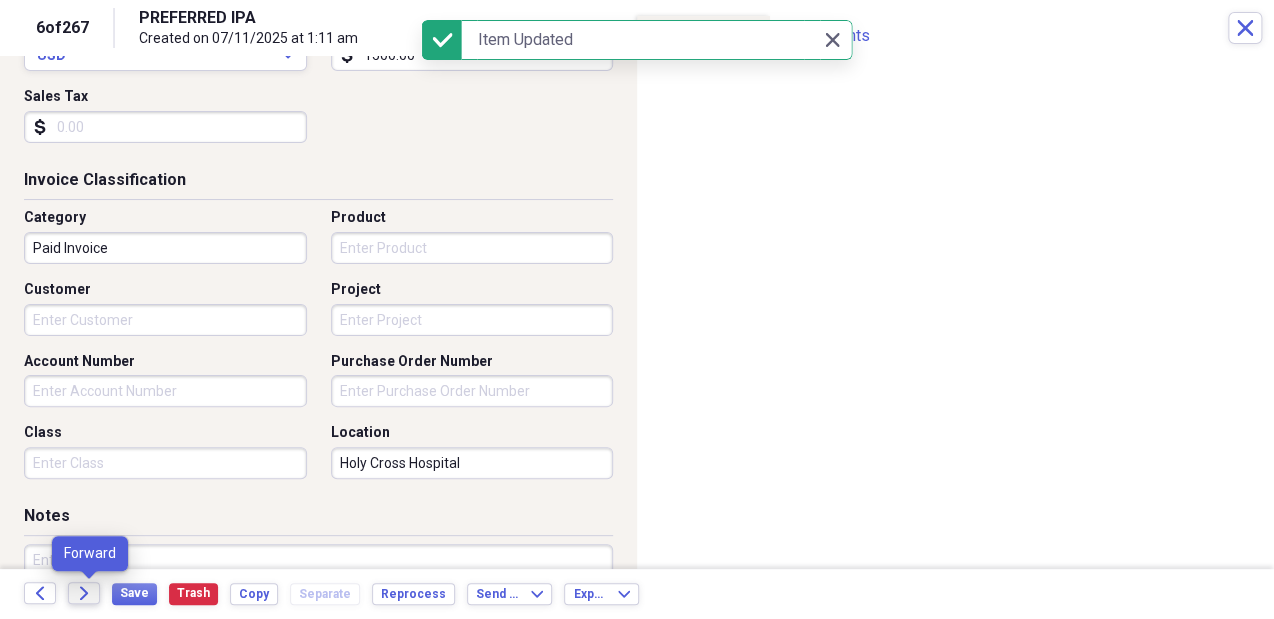 click on "Forward" 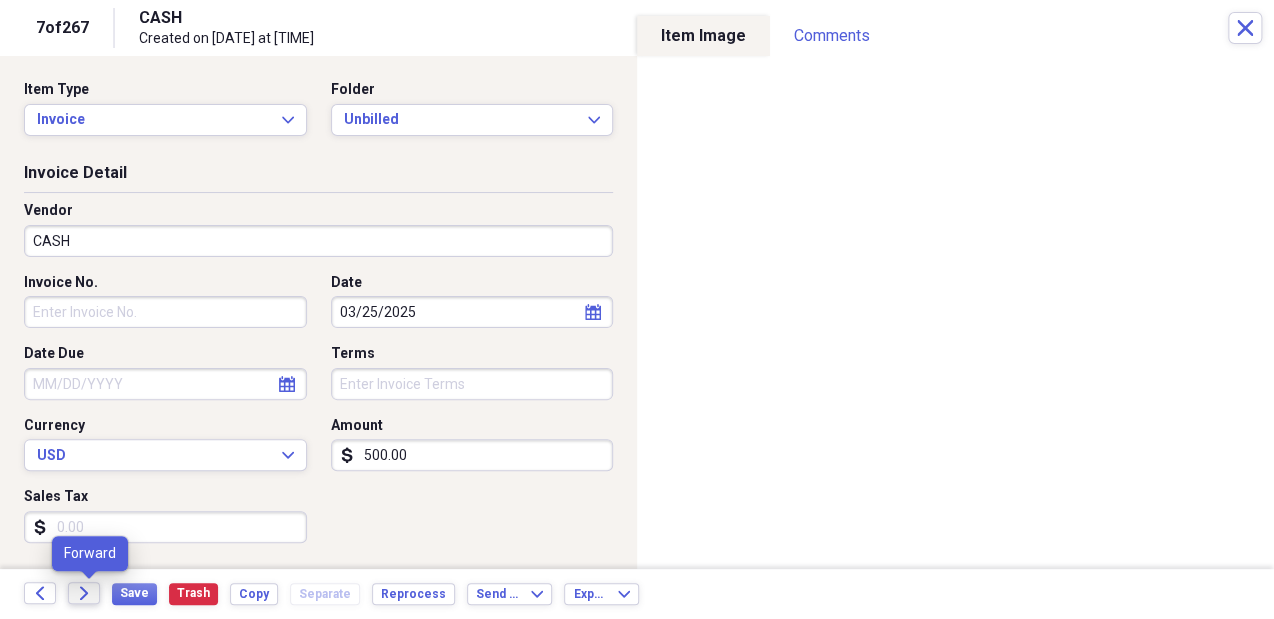 click 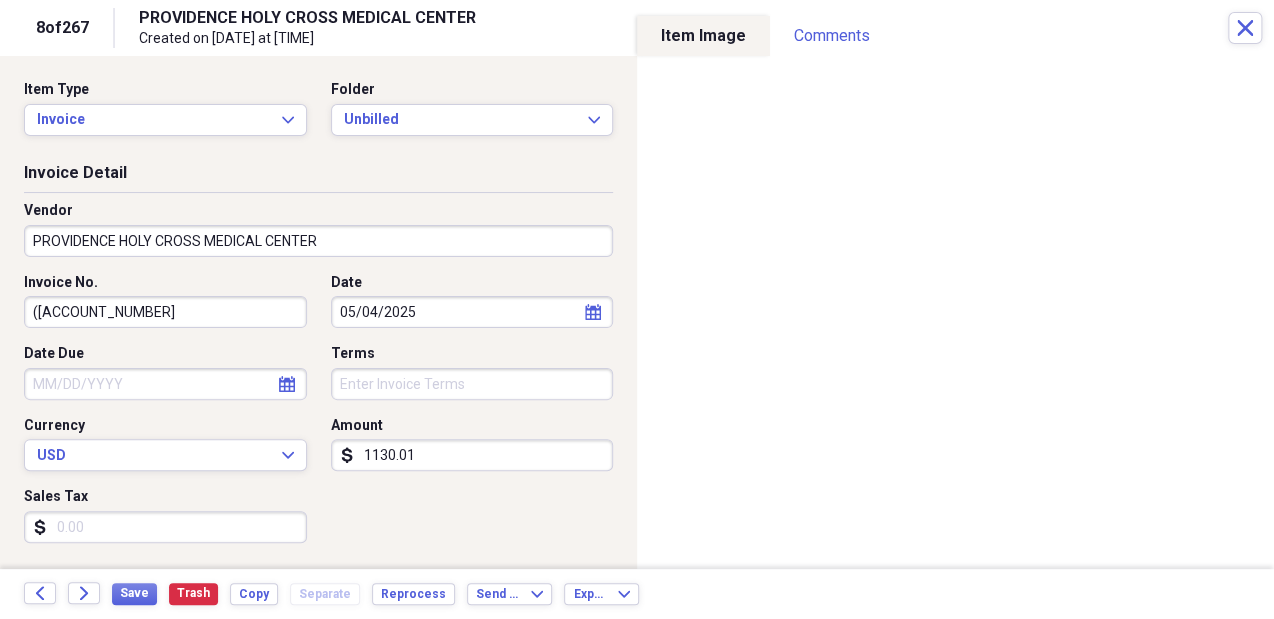 click on "05/04/2025" at bounding box center [472, 312] 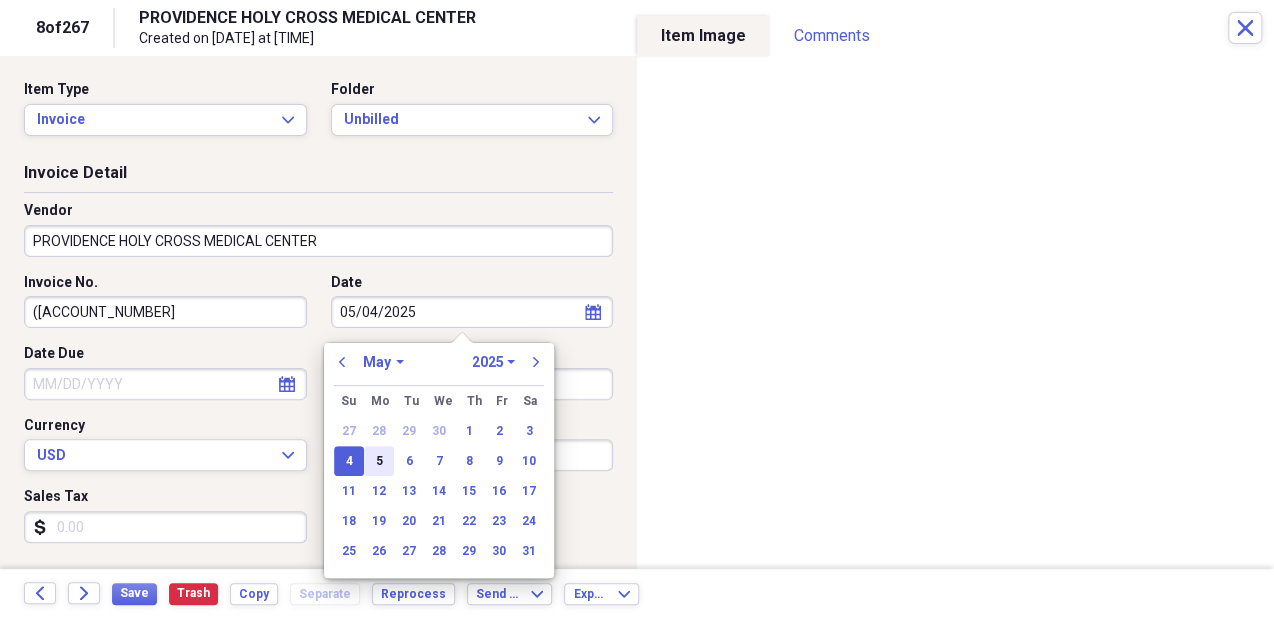 click on "5" at bounding box center (379, 461) 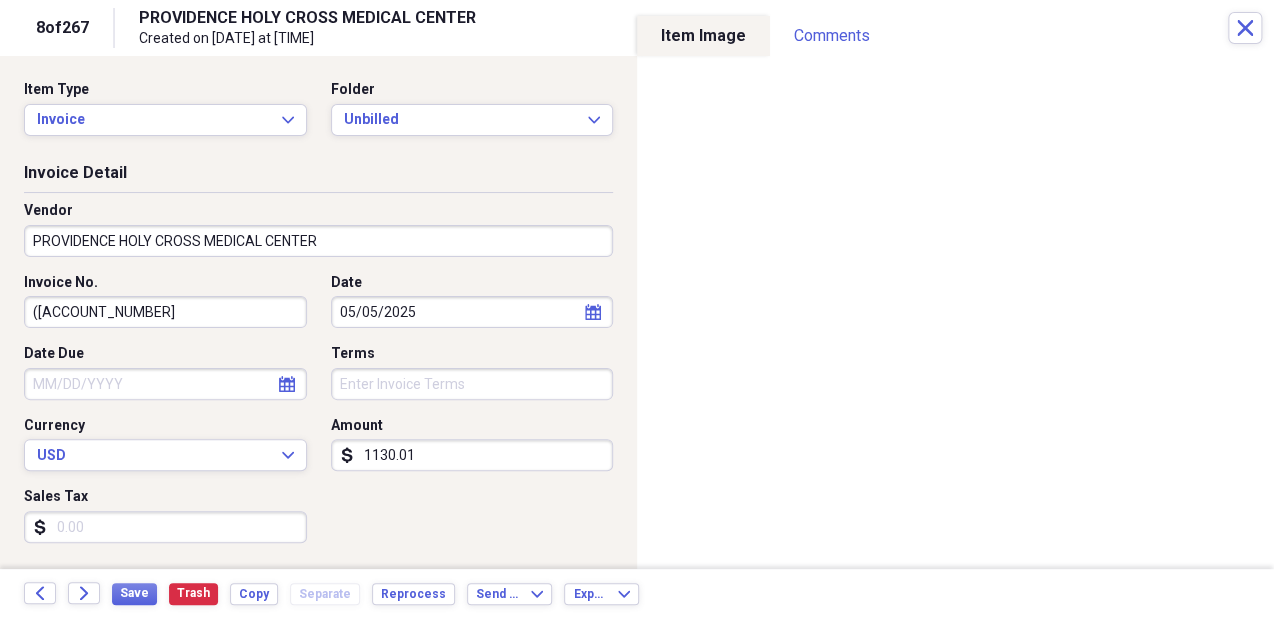 click on "1130.01" at bounding box center (472, 455) 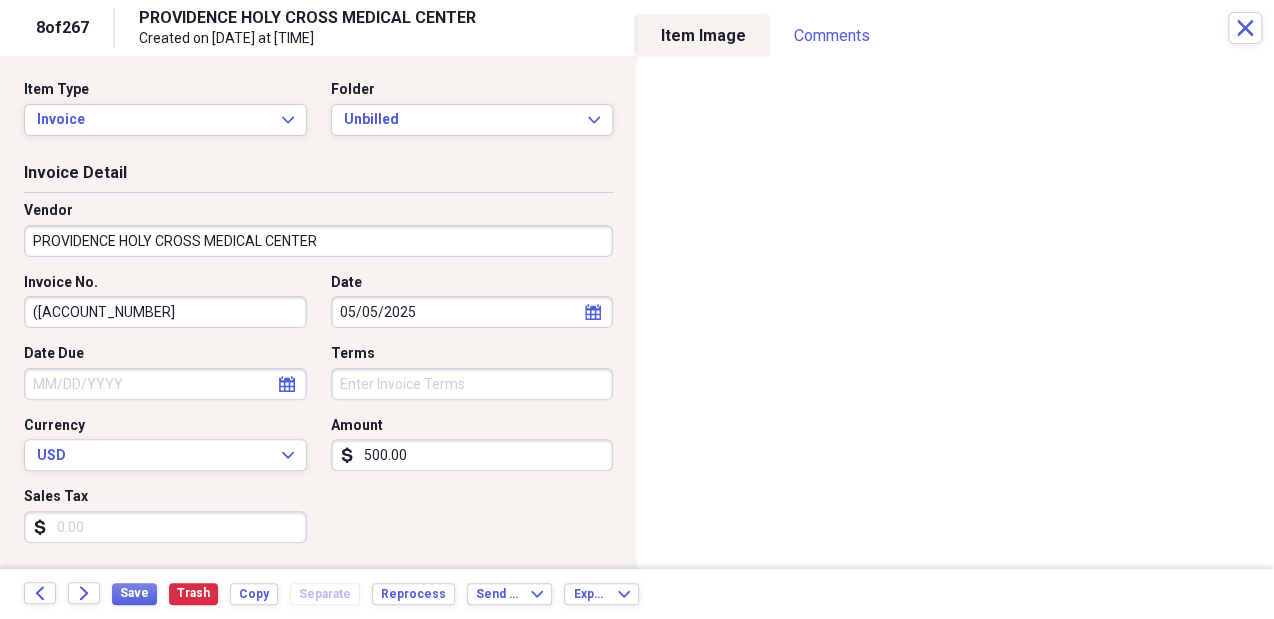 type on "500.00" 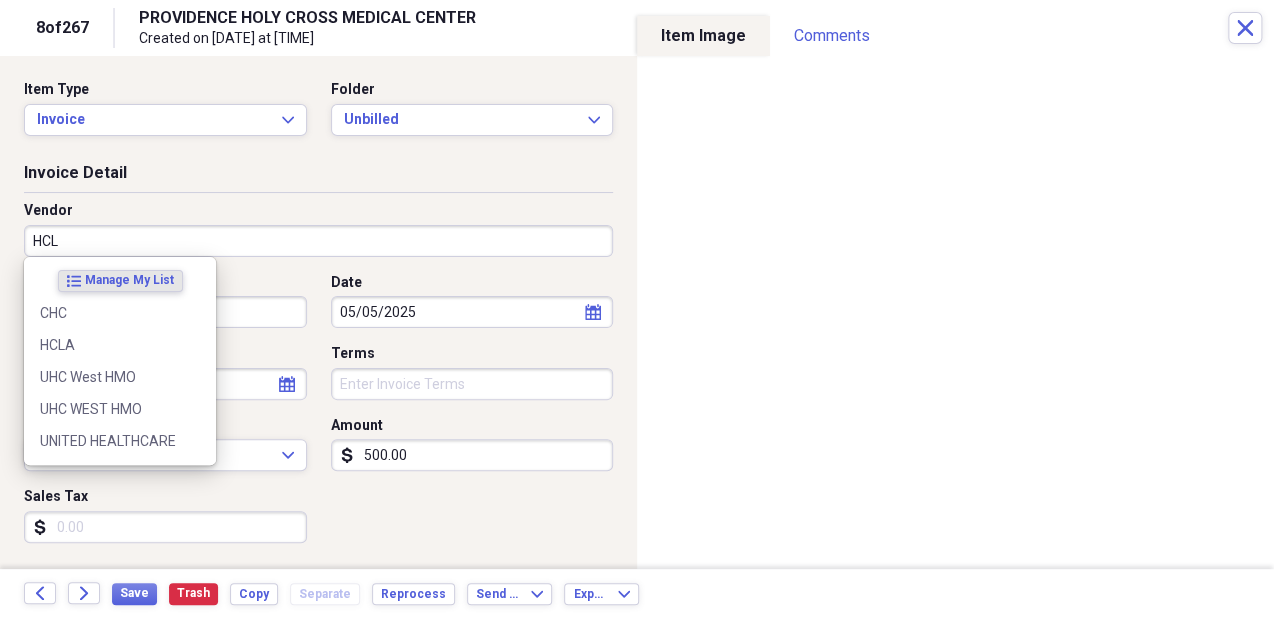type on "HCLA" 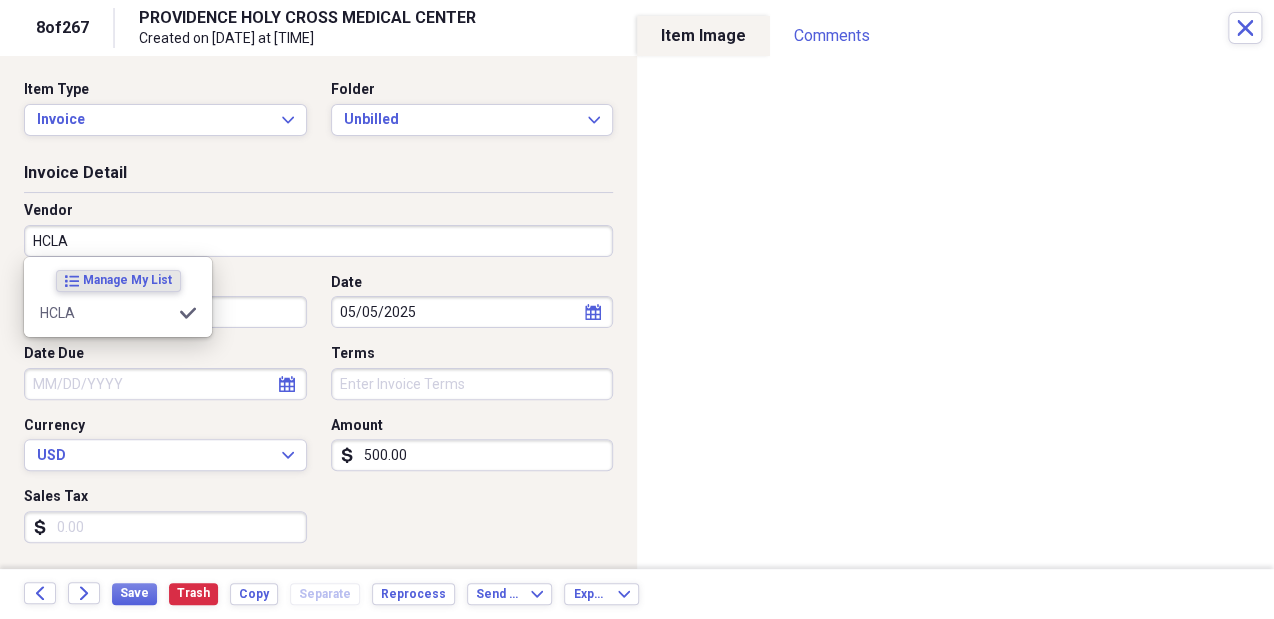 type on "Billed" 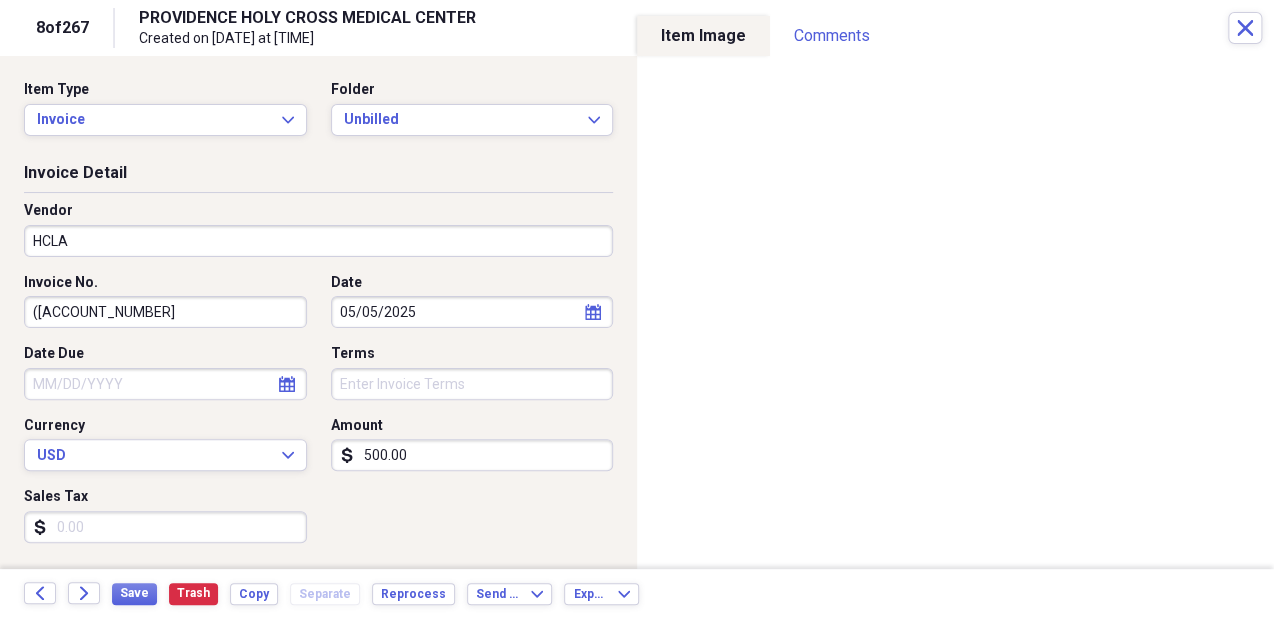 click on "Invoice Detail" at bounding box center (318, 177) 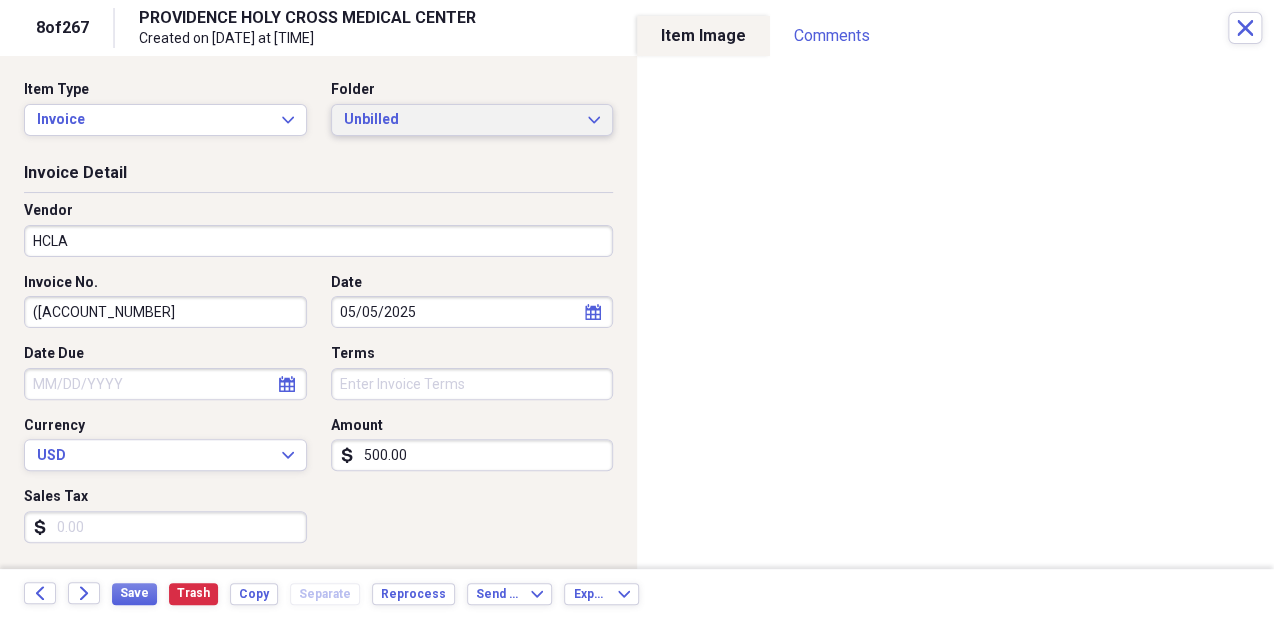 click on "Unbilled" at bounding box center [460, 120] 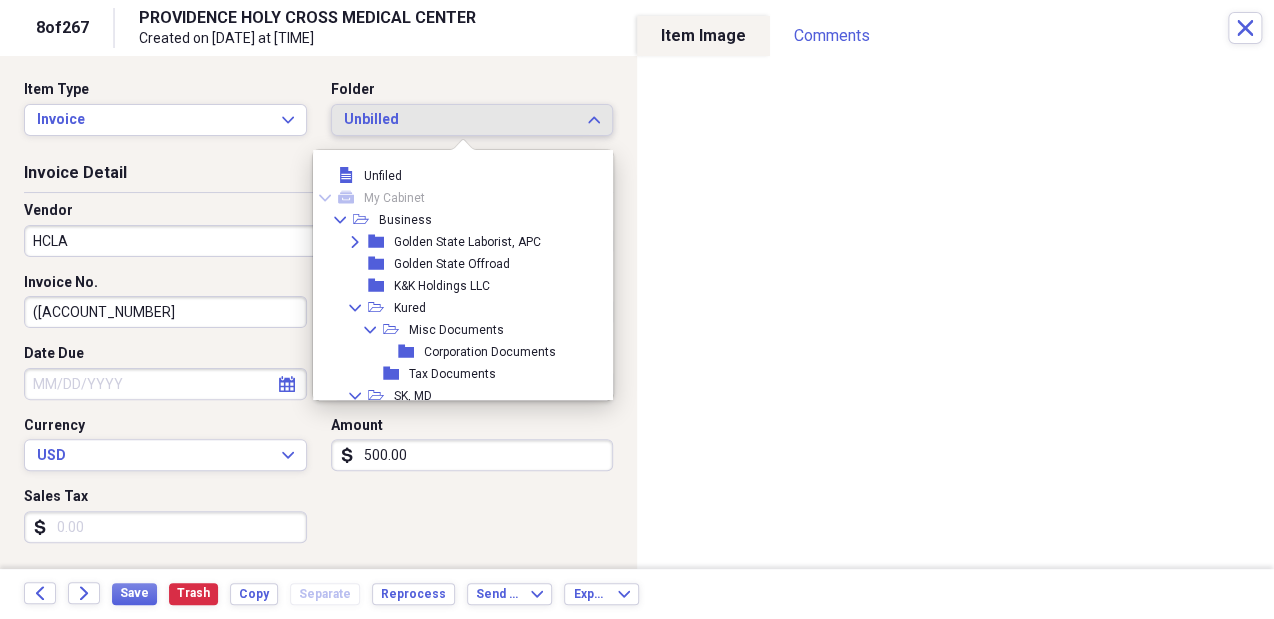 scroll, scrollTop: 215, scrollLeft: 0, axis: vertical 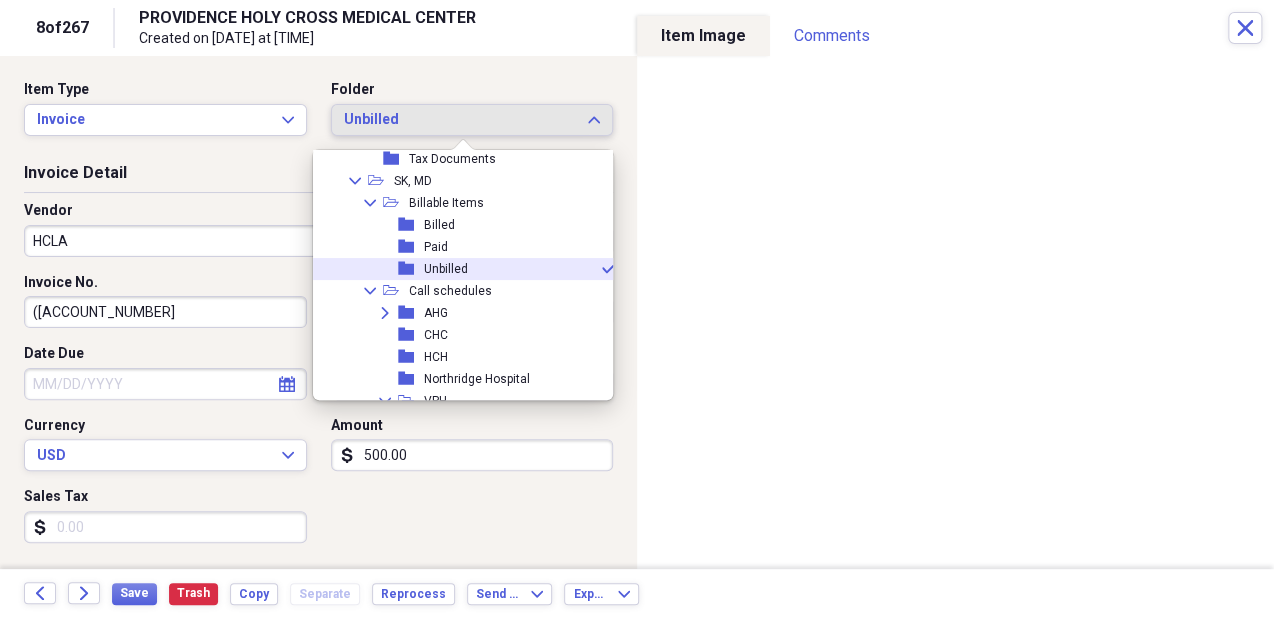 click on "Unbilled" at bounding box center [460, 120] 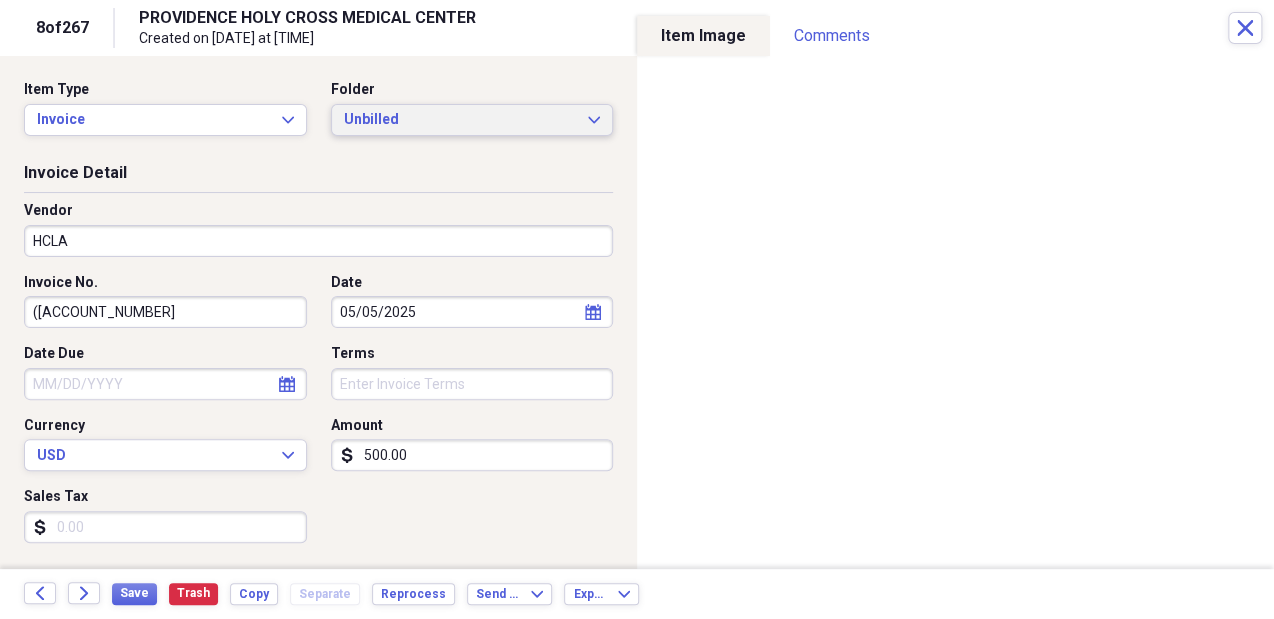 click on "Unbilled" at bounding box center (460, 120) 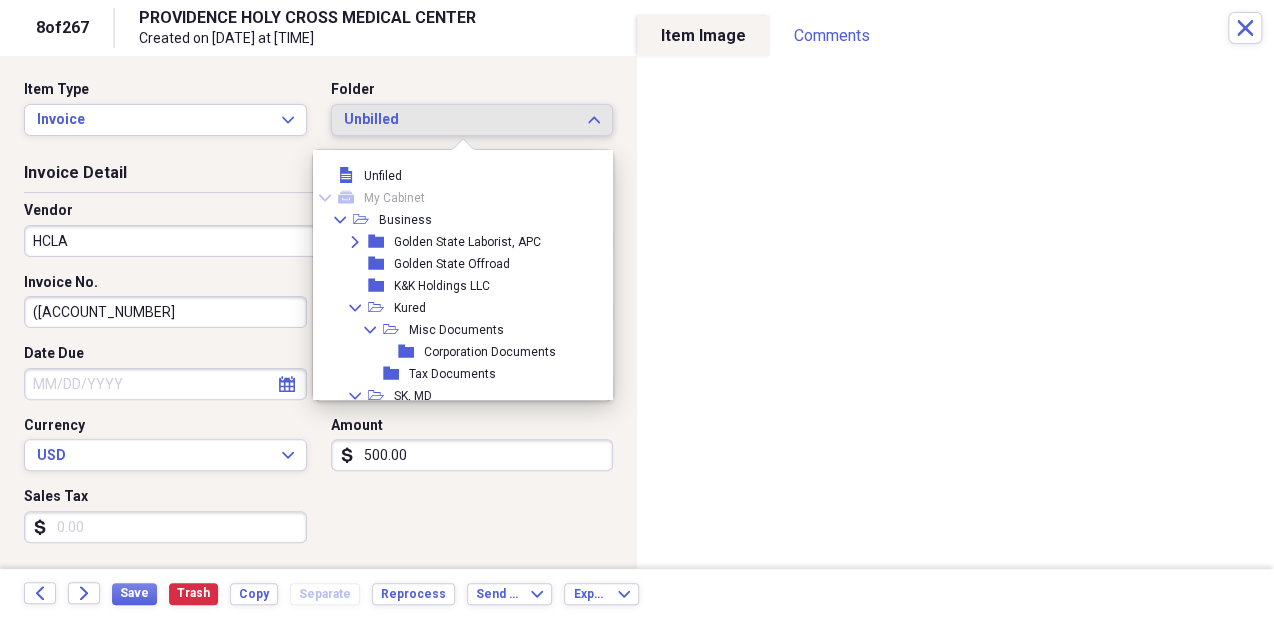 scroll, scrollTop: 215, scrollLeft: 0, axis: vertical 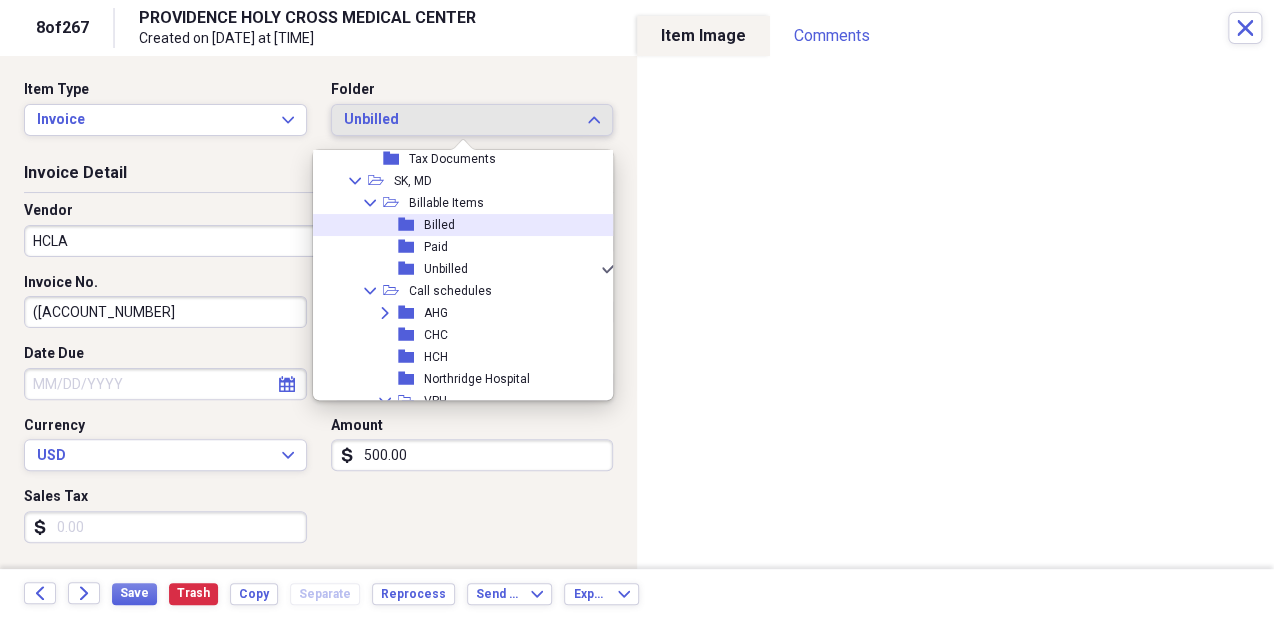 click on "folder Billed" at bounding box center [458, 225] 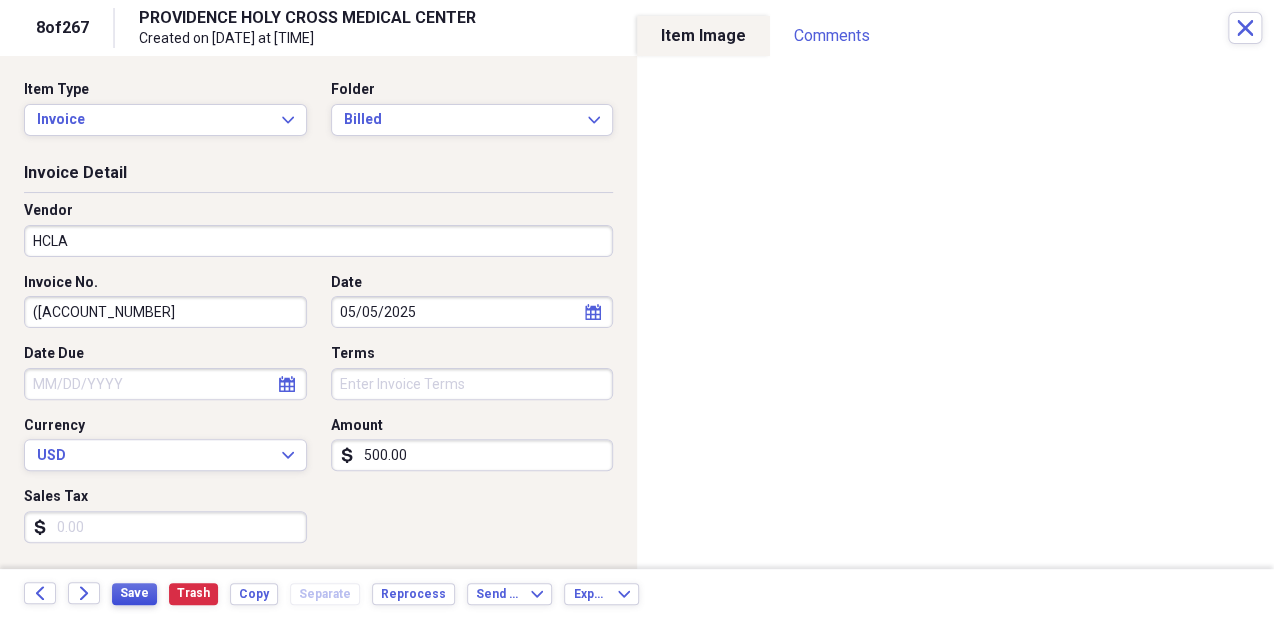click on "Save" at bounding box center (134, 593) 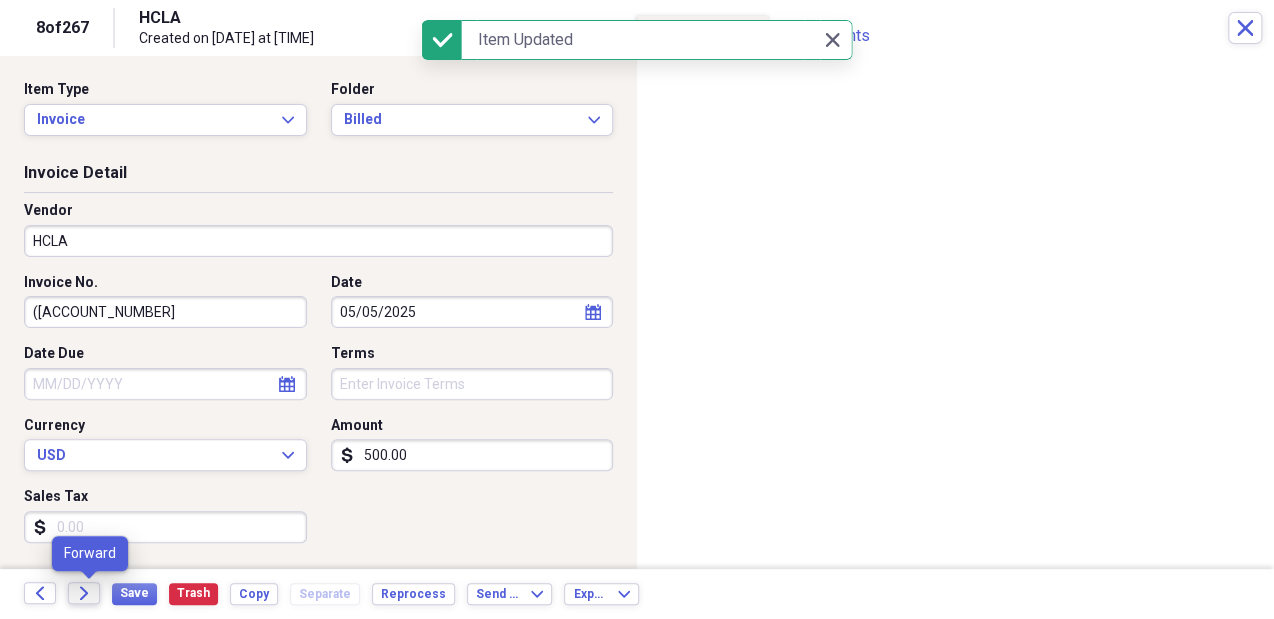 click 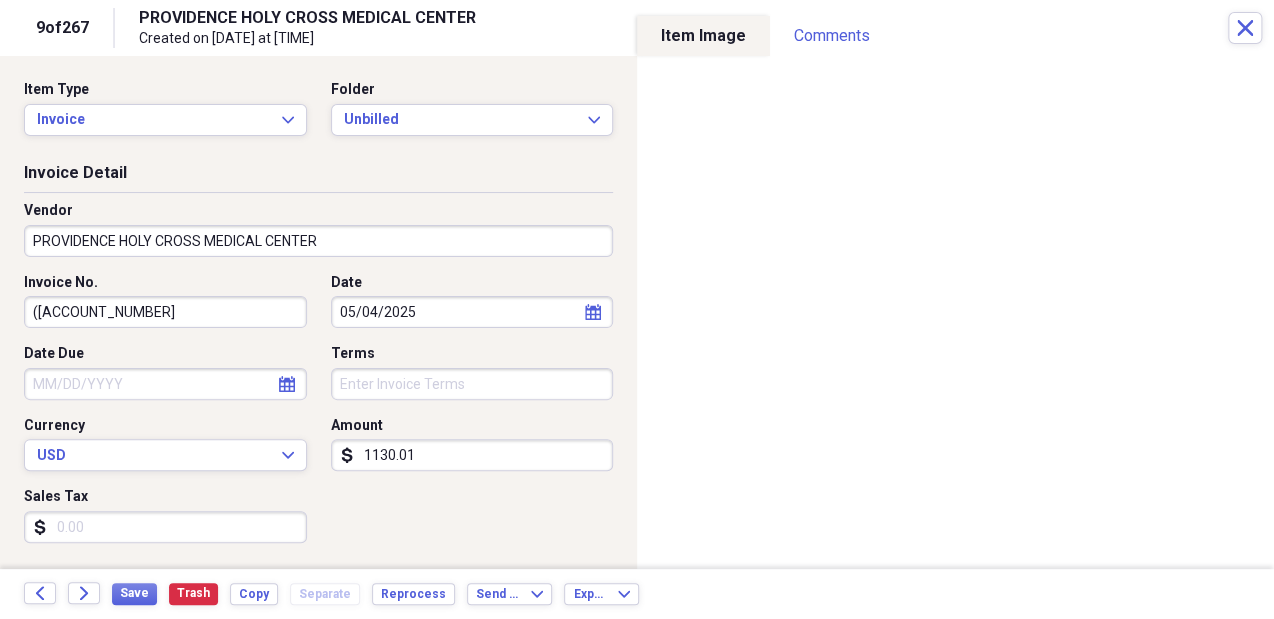 click on "1130.01" at bounding box center [472, 455] 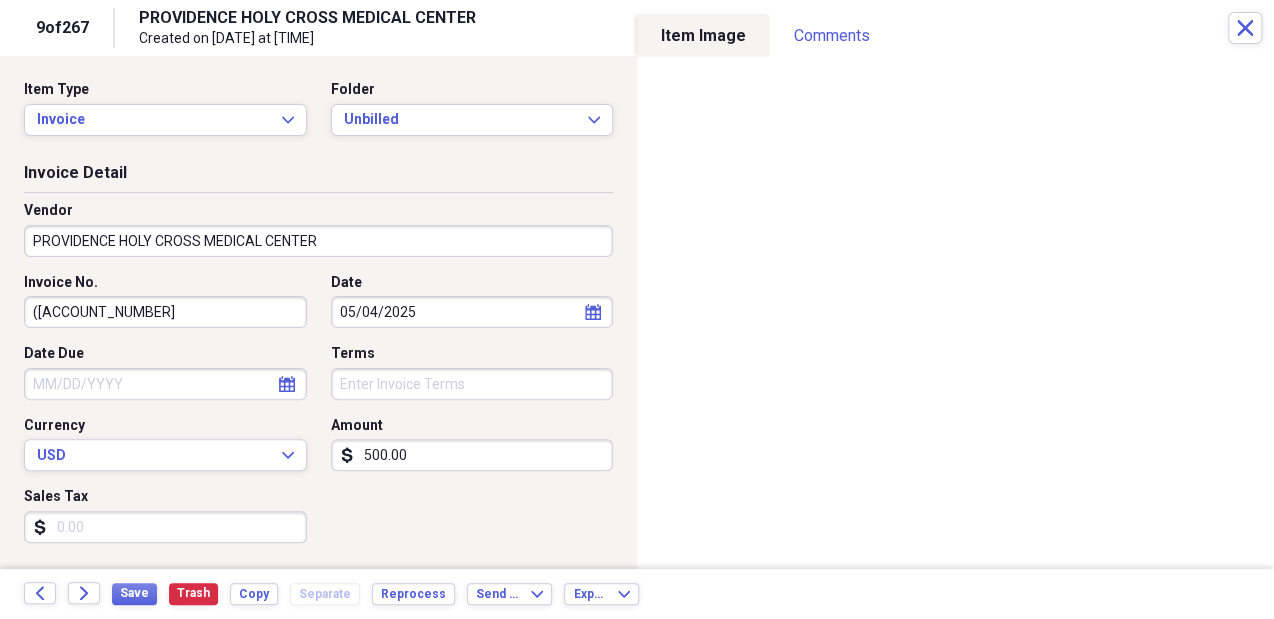 type on "500.00" 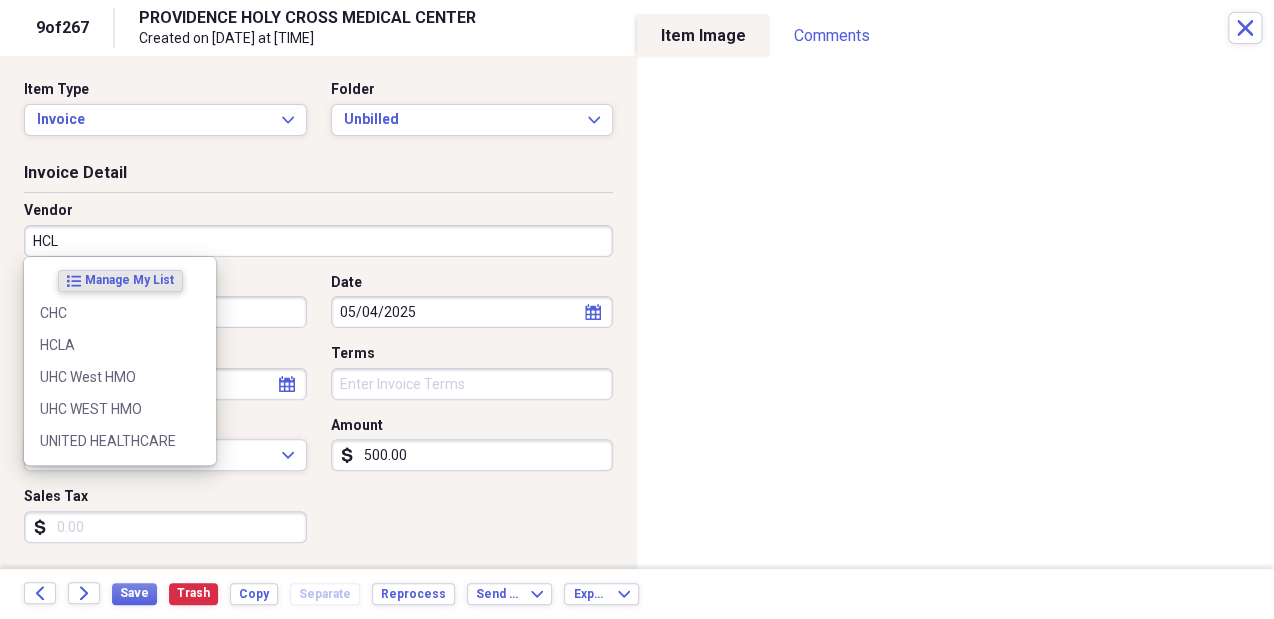 type on "HCLA" 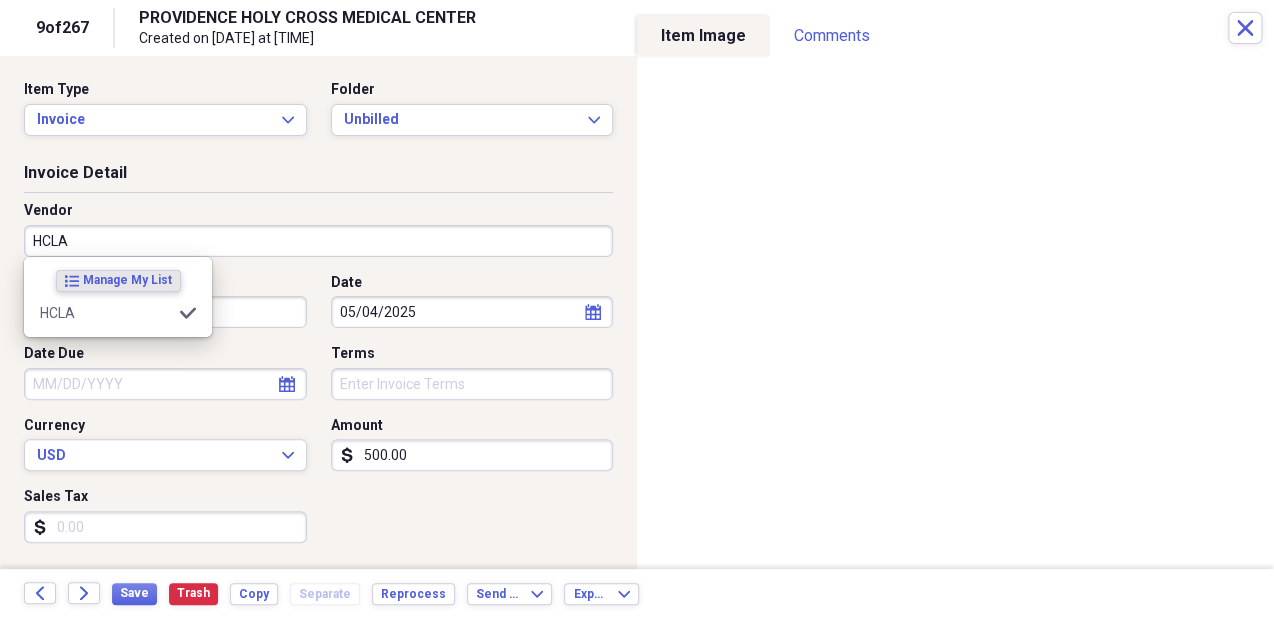 type on "Billed" 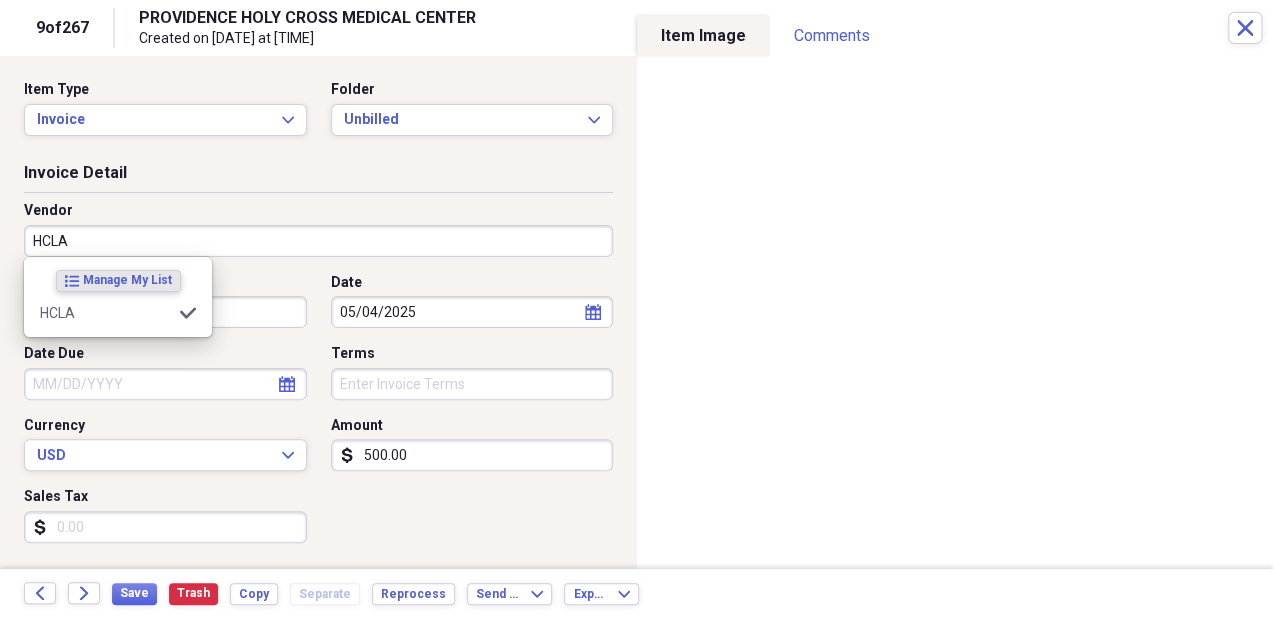 click on "HCLA" at bounding box center (318, 241) 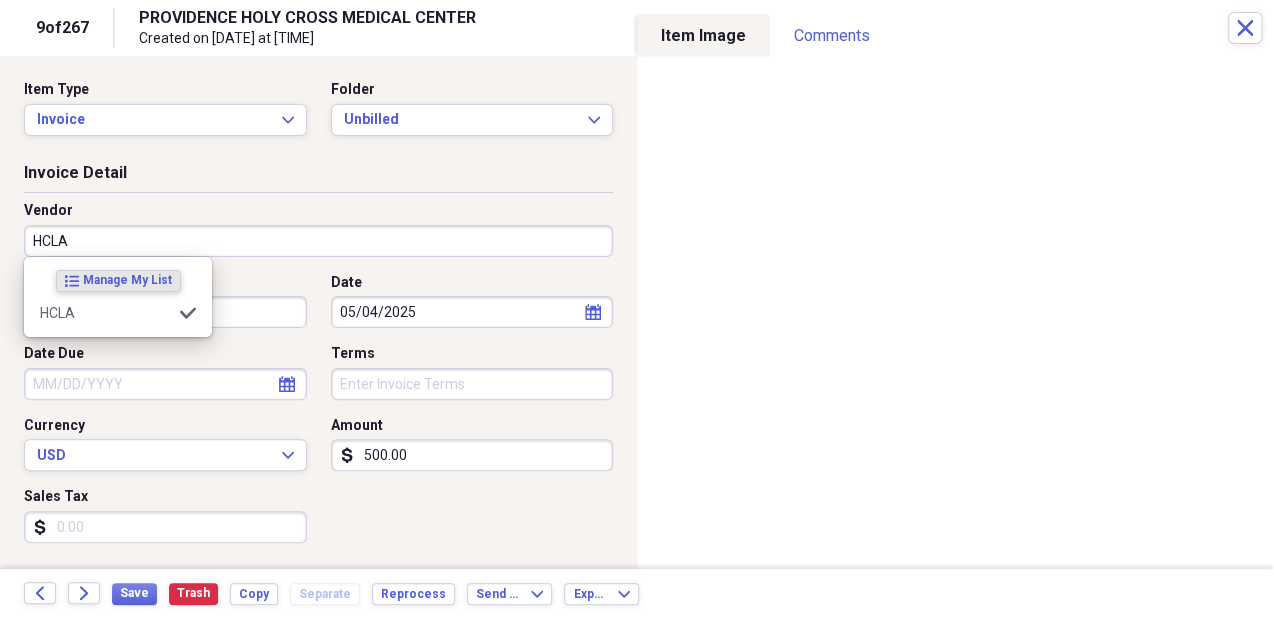type on "HCLA" 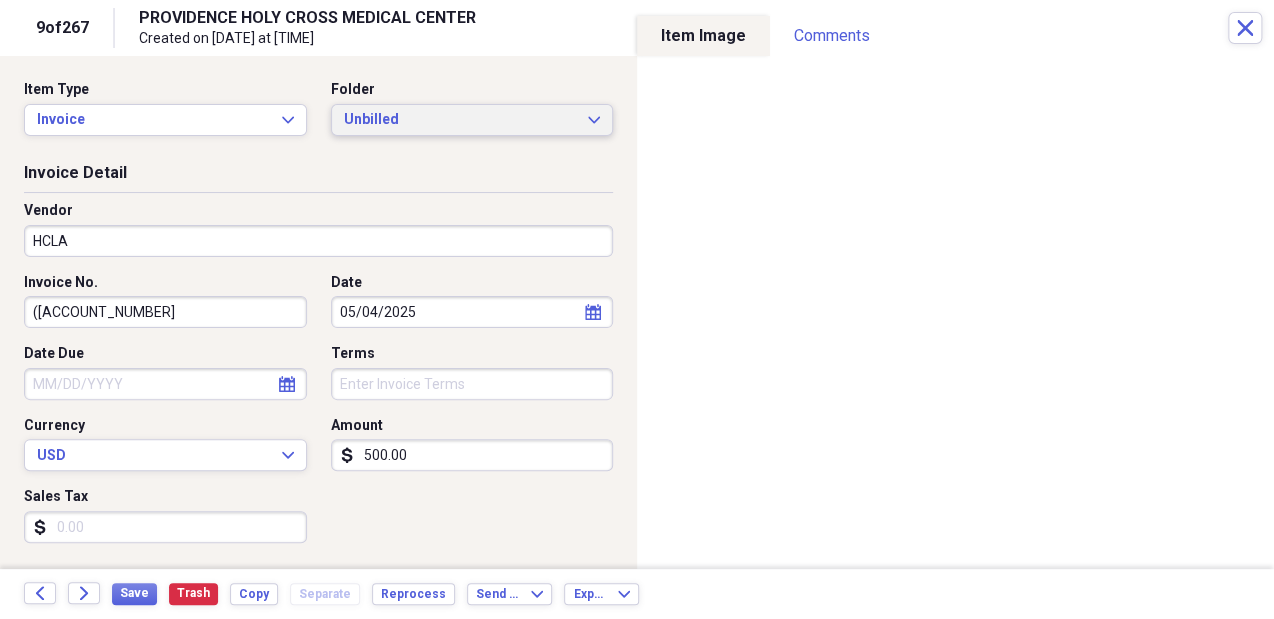 click on "Unbilled" at bounding box center (460, 120) 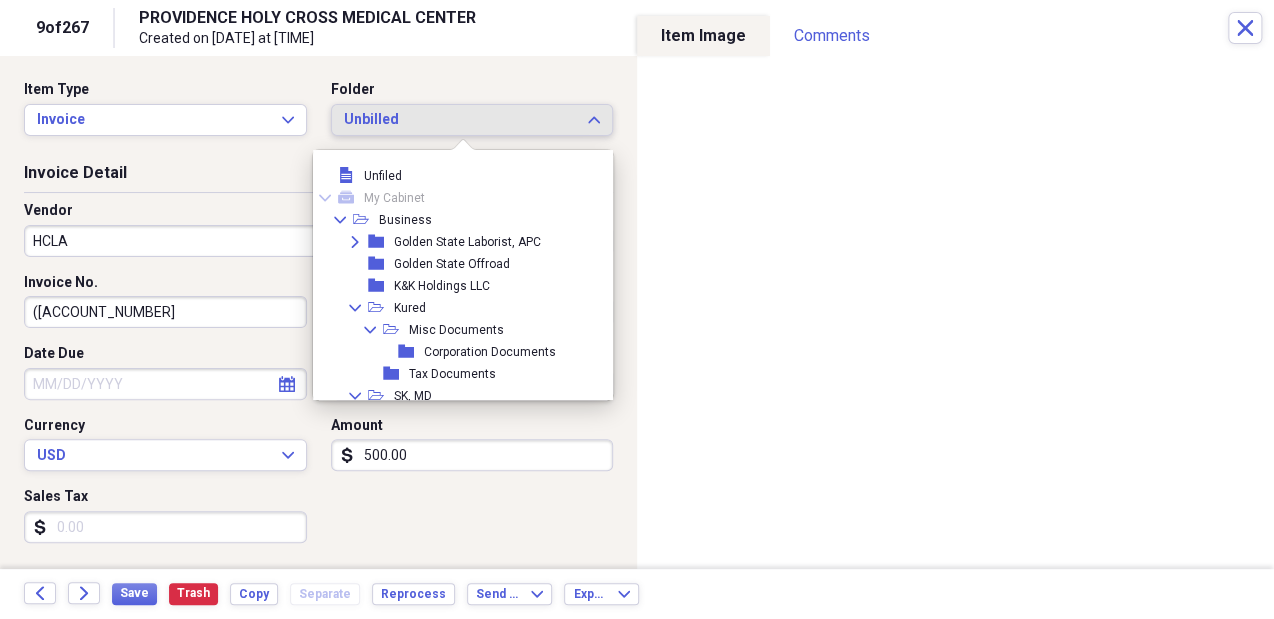 scroll, scrollTop: 215, scrollLeft: 0, axis: vertical 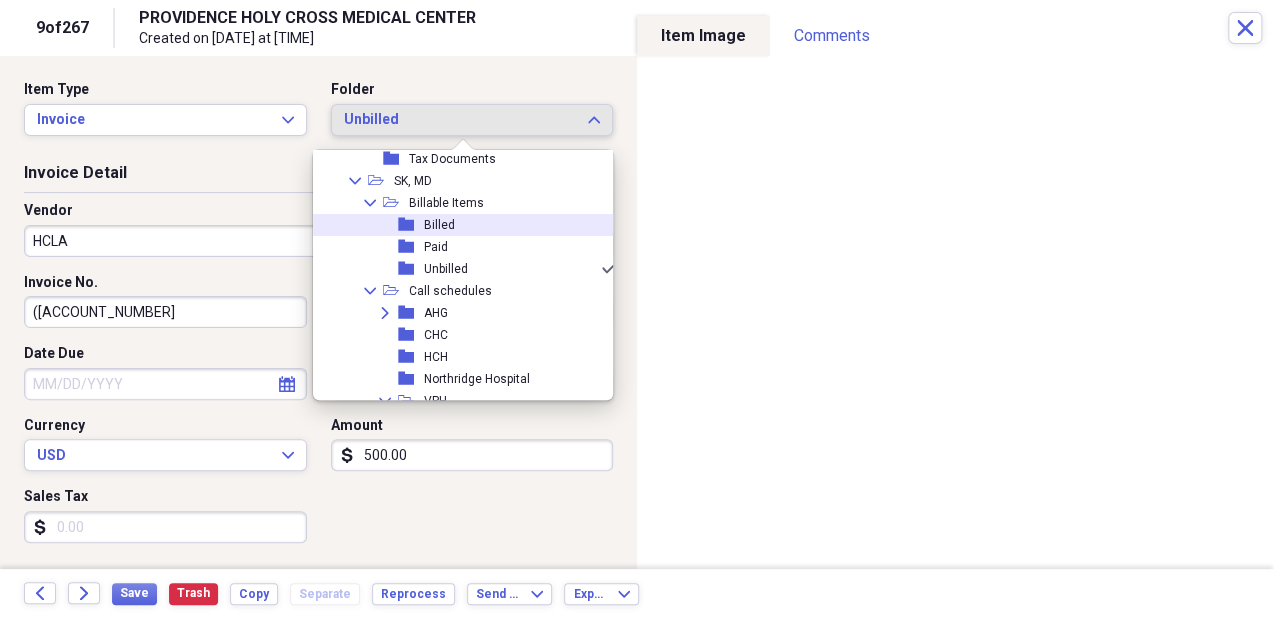 click on "folder Billed" at bounding box center [458, 225] 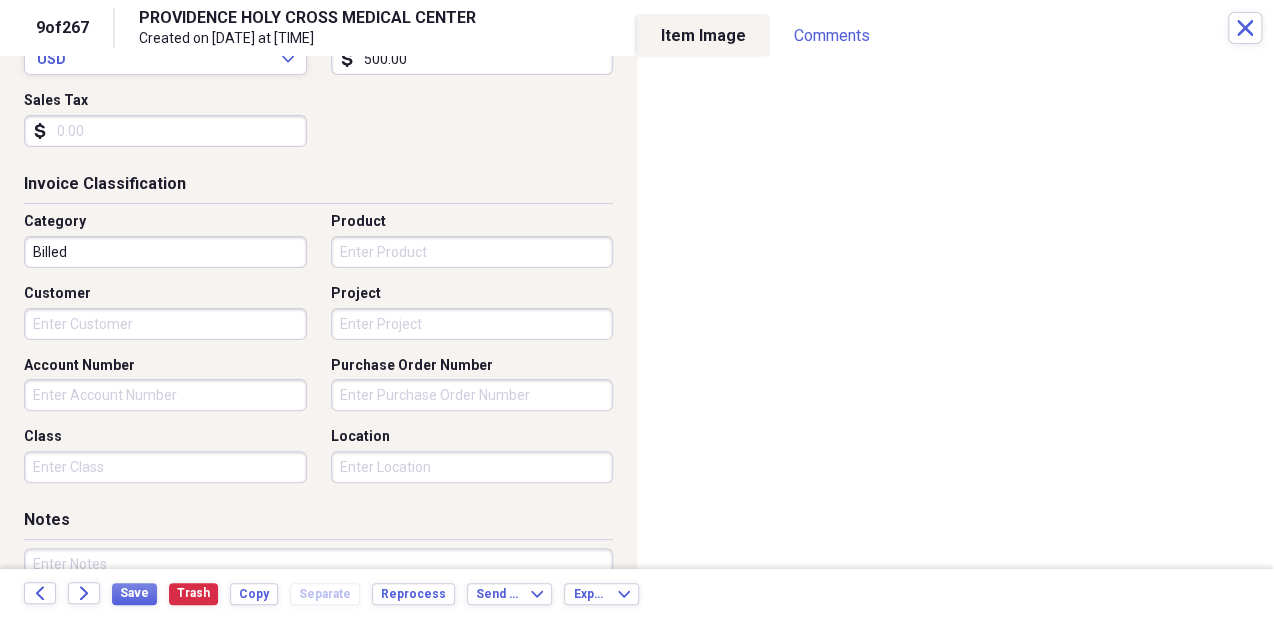 scroll, scrollTop: 398, scrollLeft: 0, axis: vertical 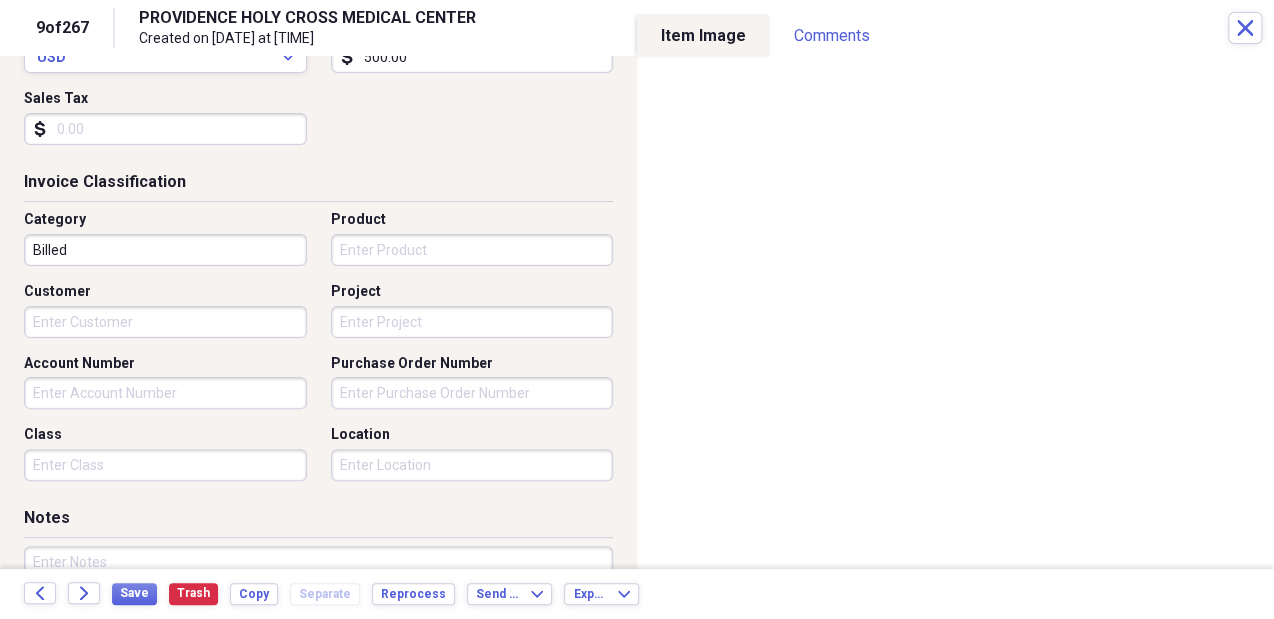 click on "Product" at bounding box center (472, 250) 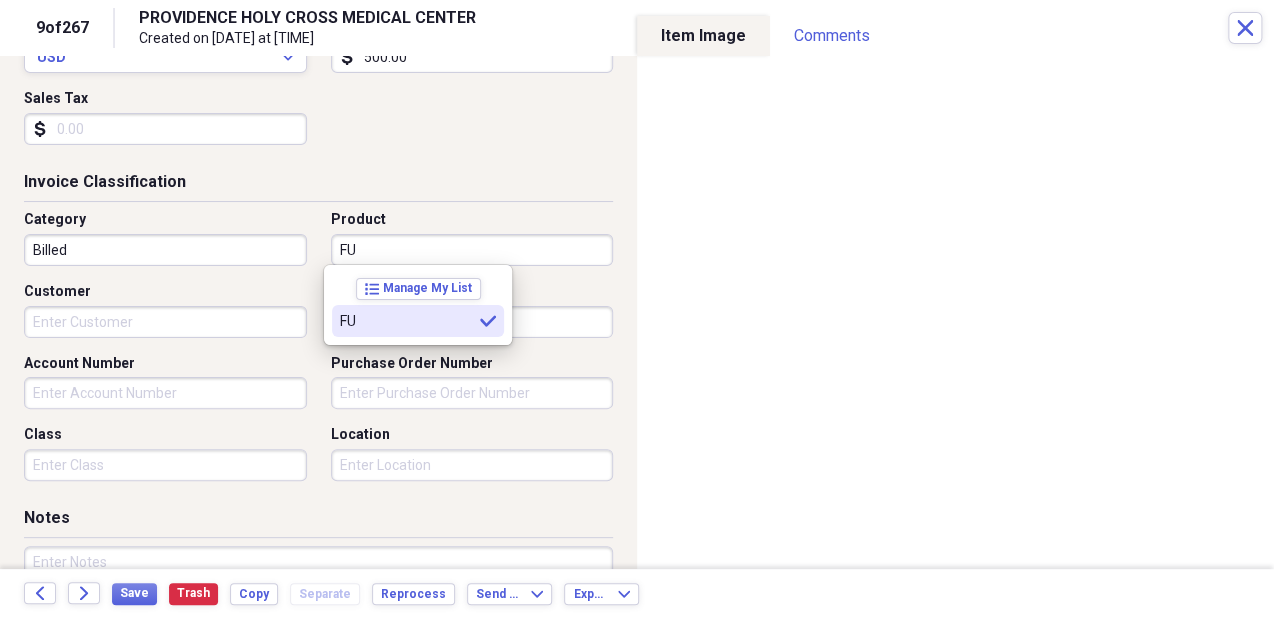 type on "FU" 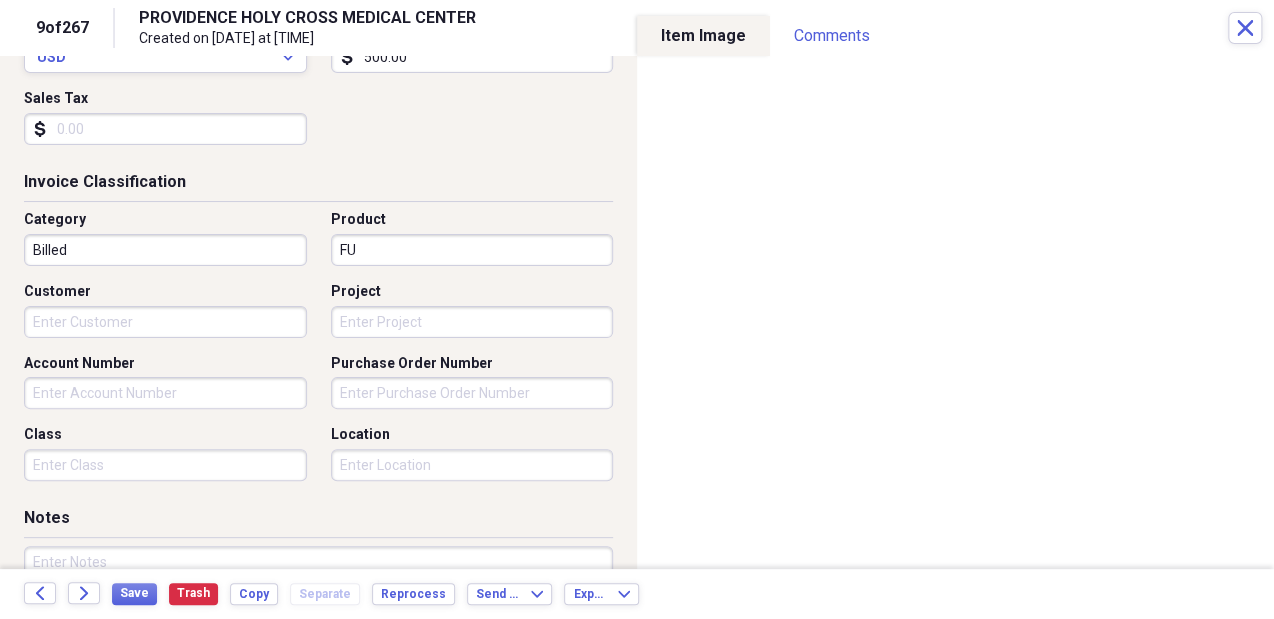 click on "Location" at bounding box center (472, 465) 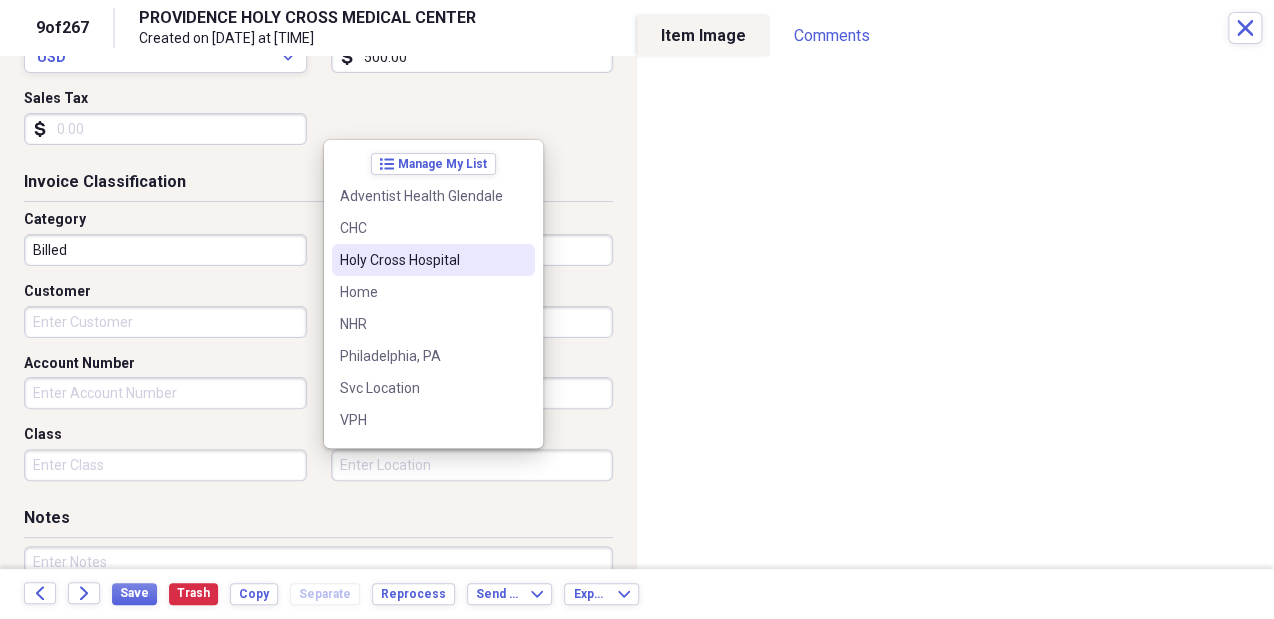 click on "Holy Cross Hospital" at bounding box center (421, 260) 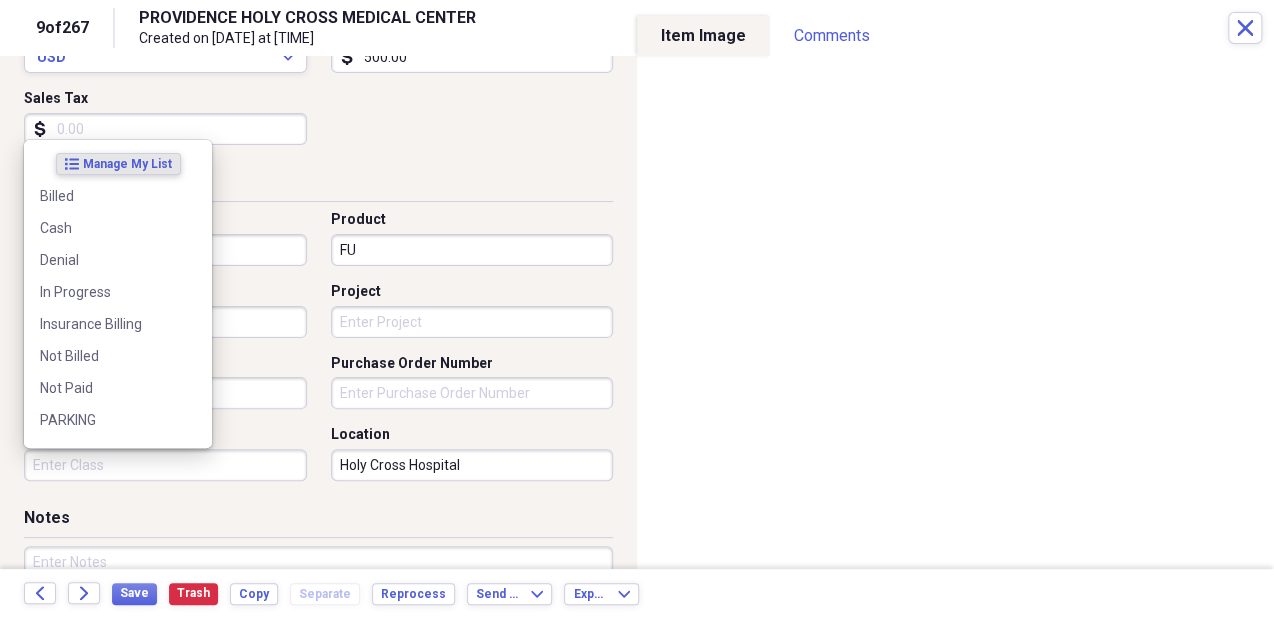 click on "Class" at bounding box center [165, 465] 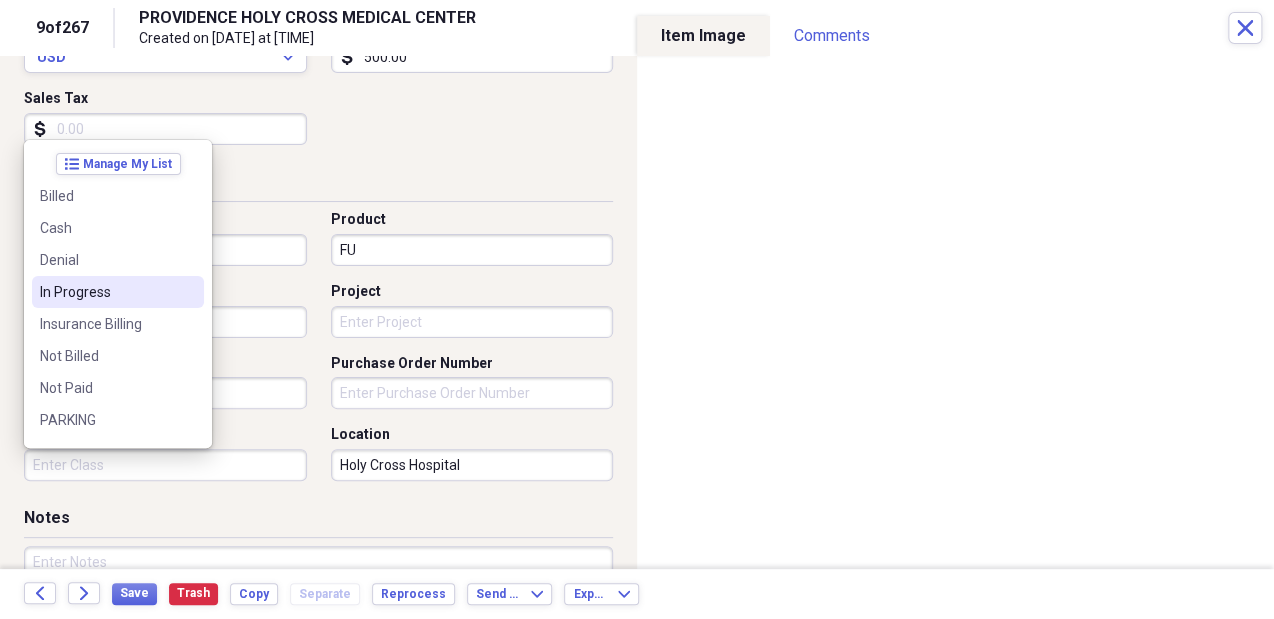 click on "In Progress" at bounding box center (118, 292) 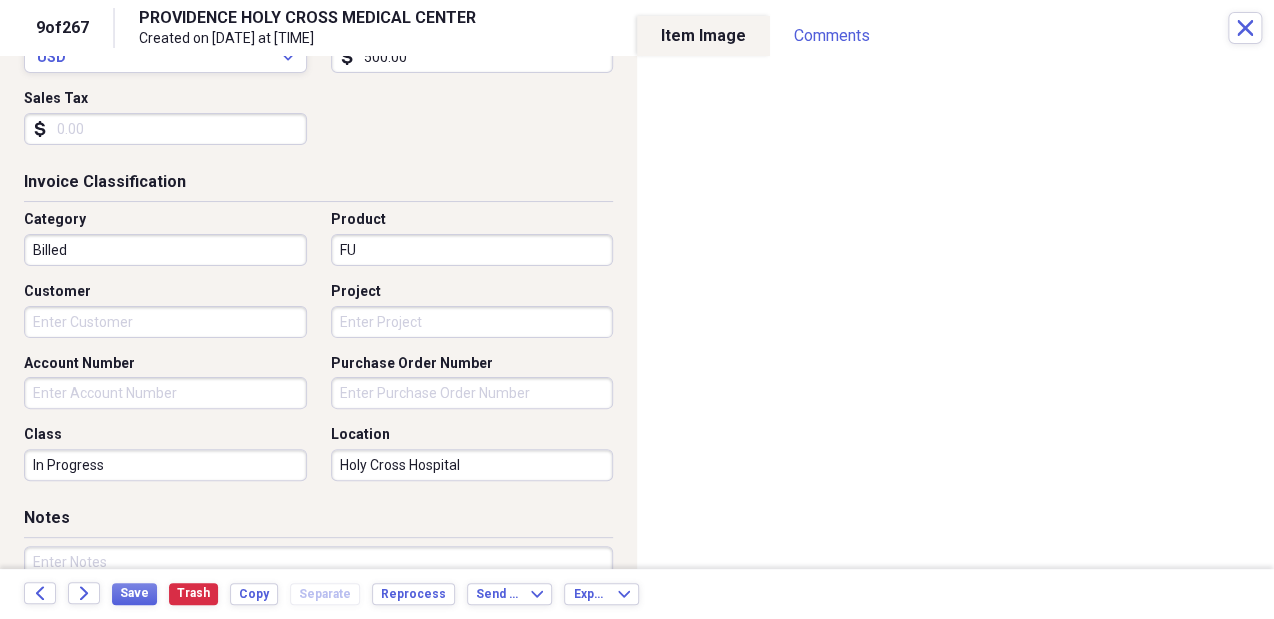 click on "In Progress" at bounding box center [165, 465] 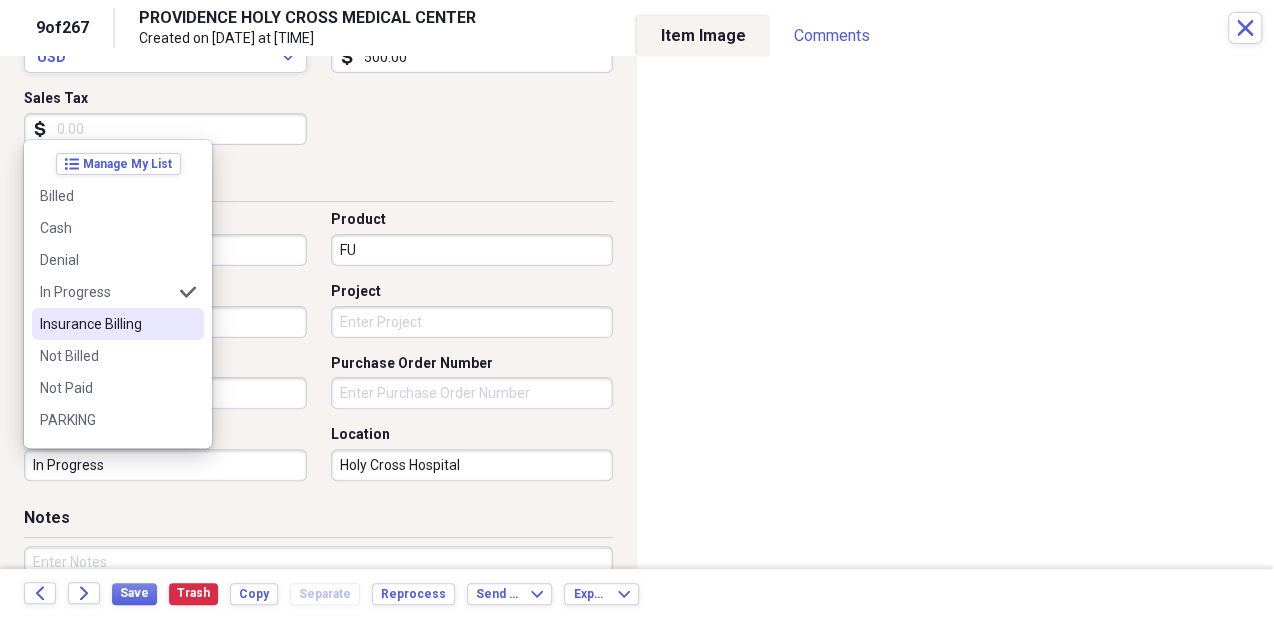 click on "Insurance Billing" at bounding box center (106, 324) 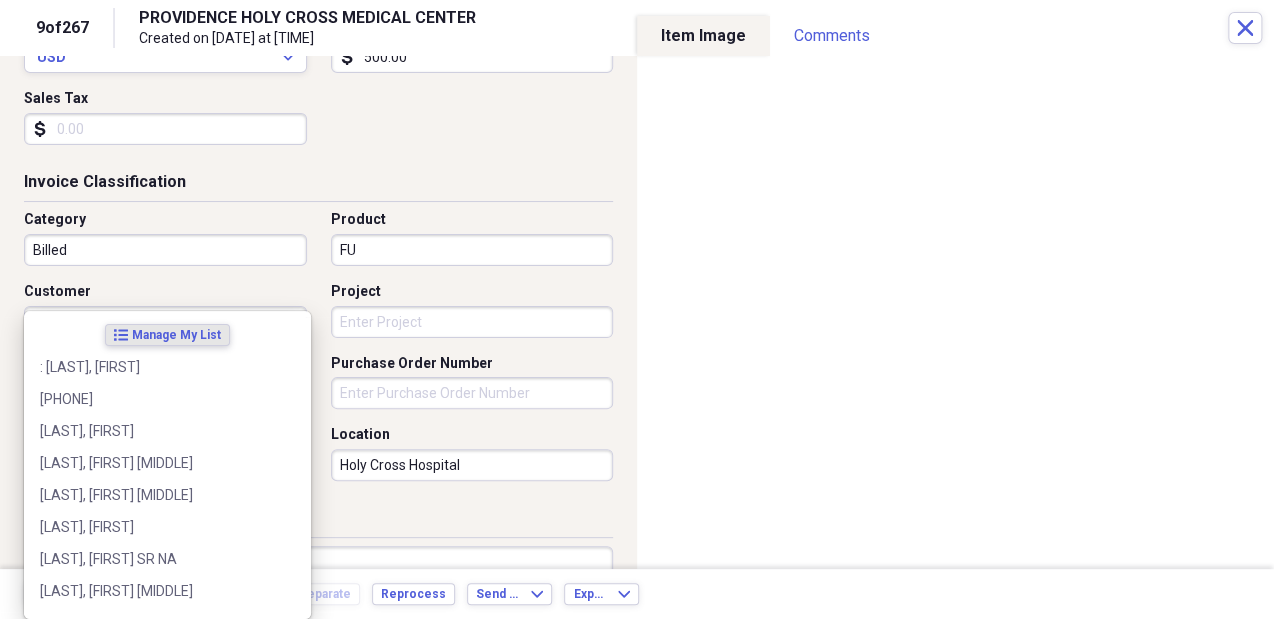 click on "Do My Books Collapse transactions Accounts / Transactions insights Insights reconciliation Monthly Review Organize My Files 3 Collapse Unfiled Needs Review 3 Unfiled All Files Unfiled Unfiled Unfiled Saved Reports Collapse My Cabinet My Cabinet Add Folder Collapse Open Folder Business Add Folder Expand Folder Golden State Laborist, APC Add Folder Folder Golden State Offroad Add Folder Folder K&K Holdings LLC Add Folder Expand Folder Kured Add Folder Collapse Open Folder SK, MD Add Folder Collapse Open Folder Billable Items Add Folder Folder Billed Add Folder Folder Paid Add Folder Folder Unbilled Add Folder Collapse Open Folder Call schedules Add Folder Expand Folder AHG Add Folder Folder CHC Add Folder Folder HCH Add Folder Folder Northridge Hospital Add Folder Collapse Open Folder VPH Add Folder Folder VPH Forms and Contracts Add Folder Folder VPH Paid Invoices Add Folder Collapse Open Folder CFHE Add Folder Folder Transportation allowance Add Folder Collapse Open Folder Contracts Add Folder Folder HCLA SK" at bounding box center [637, 309] 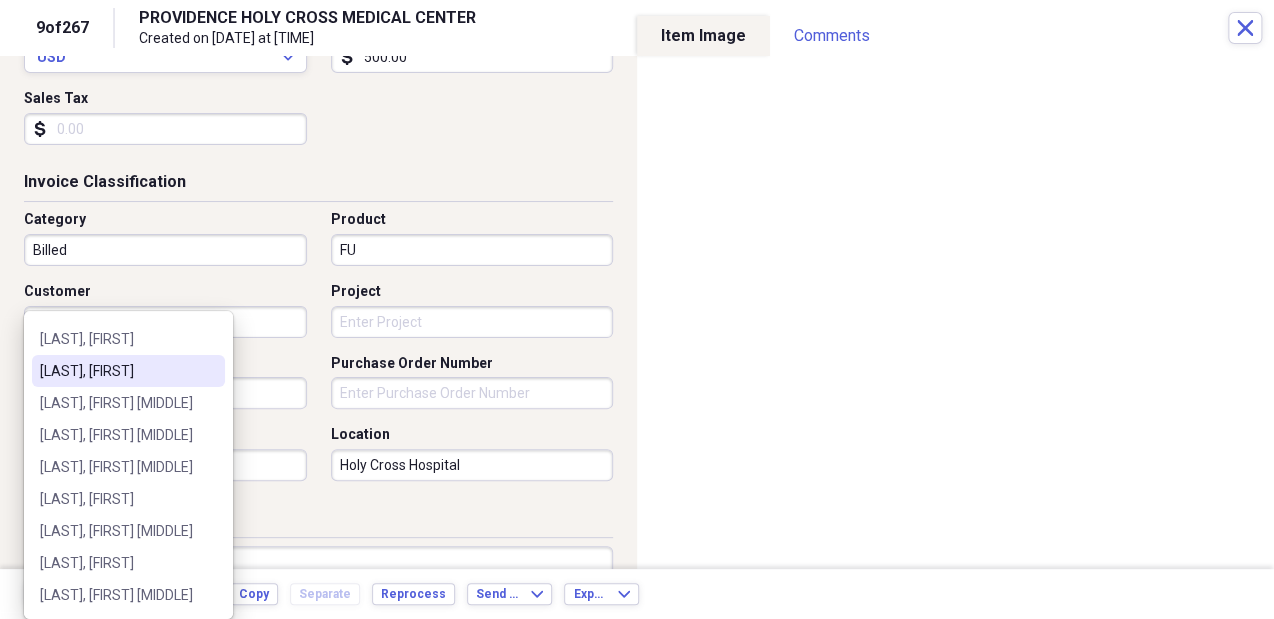 scroll, scrollTop: 0, scrollLeft: 0, axis: both 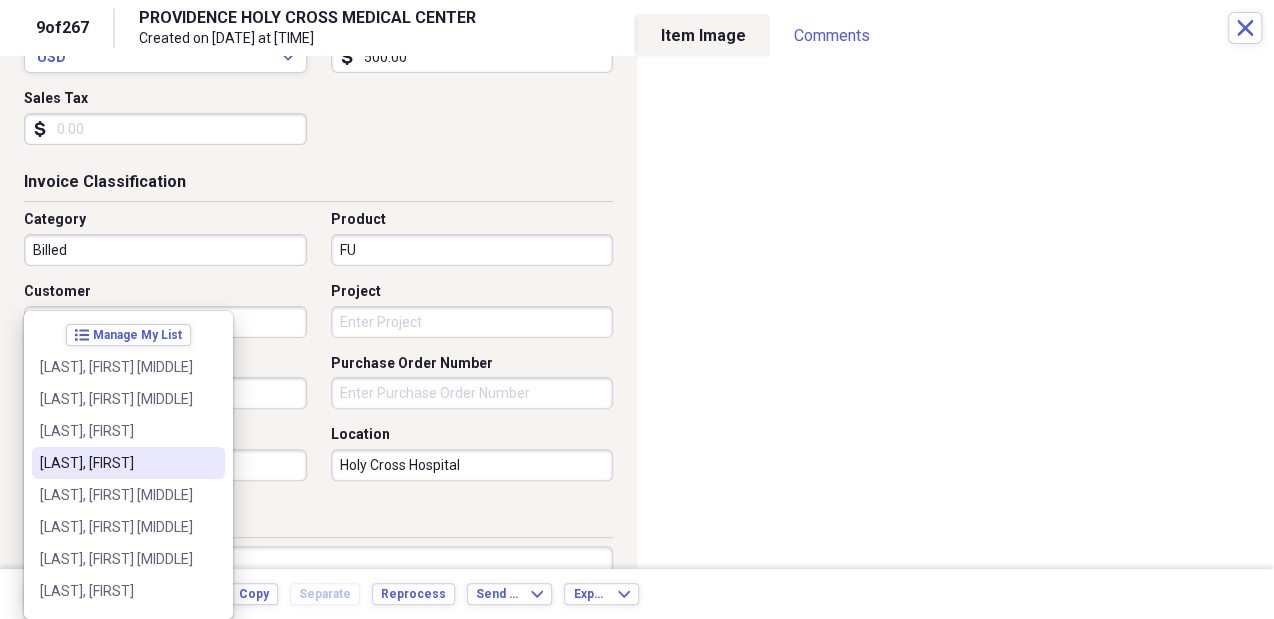 click on "Customer" at bounding box center [165, 292] 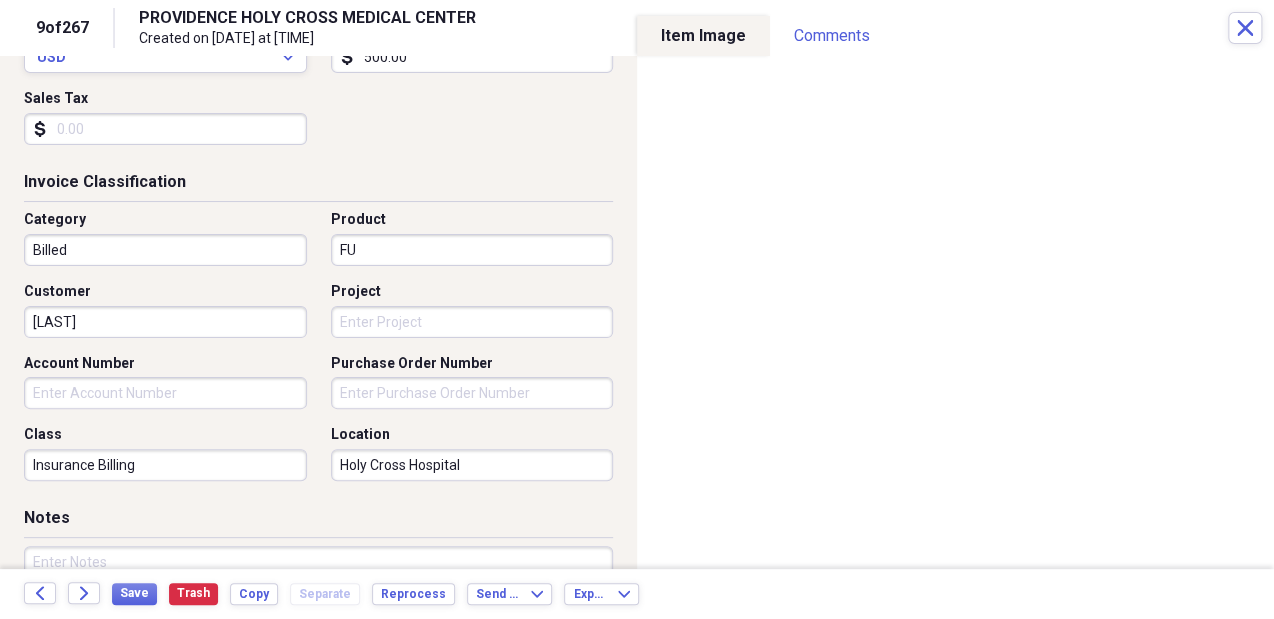 click on "Do My Books Collapse transactions Accounts / Transactions insights Insights reconciliation Monthly Review Organize My Files 3 Collapse Unfiled Needs Review 3 Unfiled All Files Unfiled Unfiled Unfiled Saved Reports Collapse My Cabinet My Cabinet Add Folder Collapse Open Folder Business Add Folder Expand Folder Golden State Laborist, APC Add Folder Folder Golden State Offroad Add Folder Folder K&K Holdings LLC Add Folder Expand Folder Kured Add Folder Collapse Open Folder SK, MD Add Folder Collapse Open Folder Billable Items Add Folder Folder Billed Add Folder Folder Paid Add Folder Folder Unbilled Add Folder Collapse Open Folder Call schedules Add Folder Expand Folder AHG Add Folder Folder CHC Add Folder Folder HCH Add Folder Folder Northridge Hospital Add Folder Collapse Open Folder VPH Add Folder Folder VPH Forms and Contracts Add Folder Folder VPH Paid Invoices Add Folder Collapse Open Folder CFHE Add Folder Folder Transportation allowance Add Folder Collapse Open Folder Contracts Add Folder Folder HCLA SK" at bounding box center [637, 309] 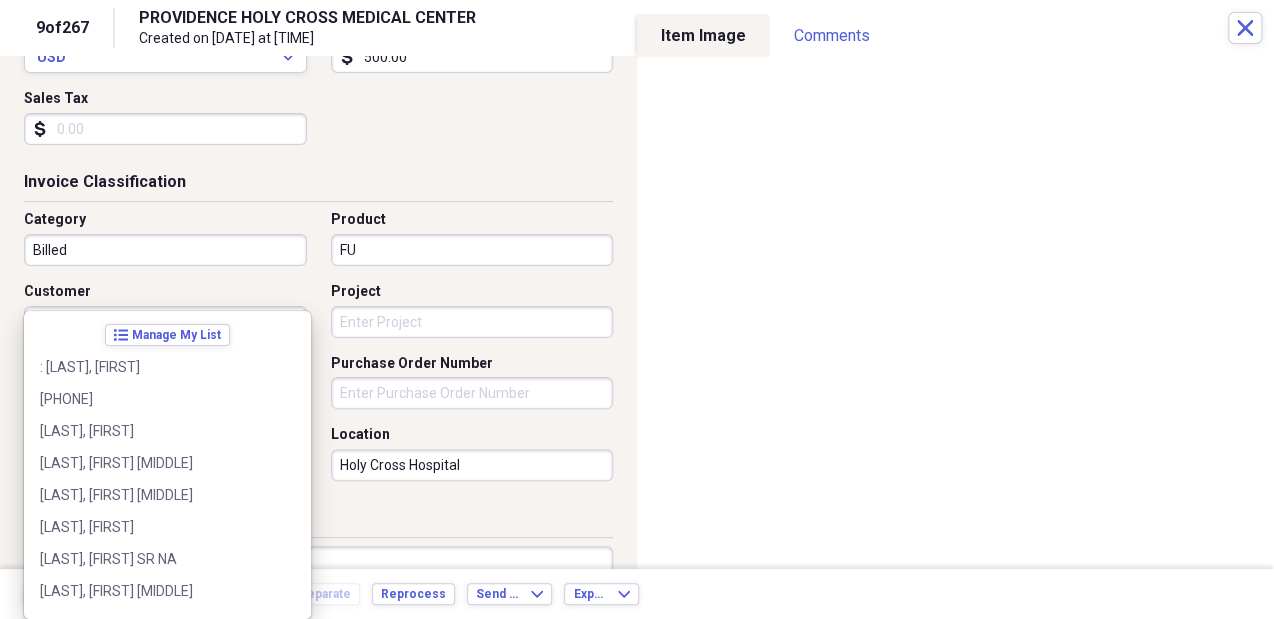 scroll, scrollTop: 4156, scrollLeft: 0, axis: vertical 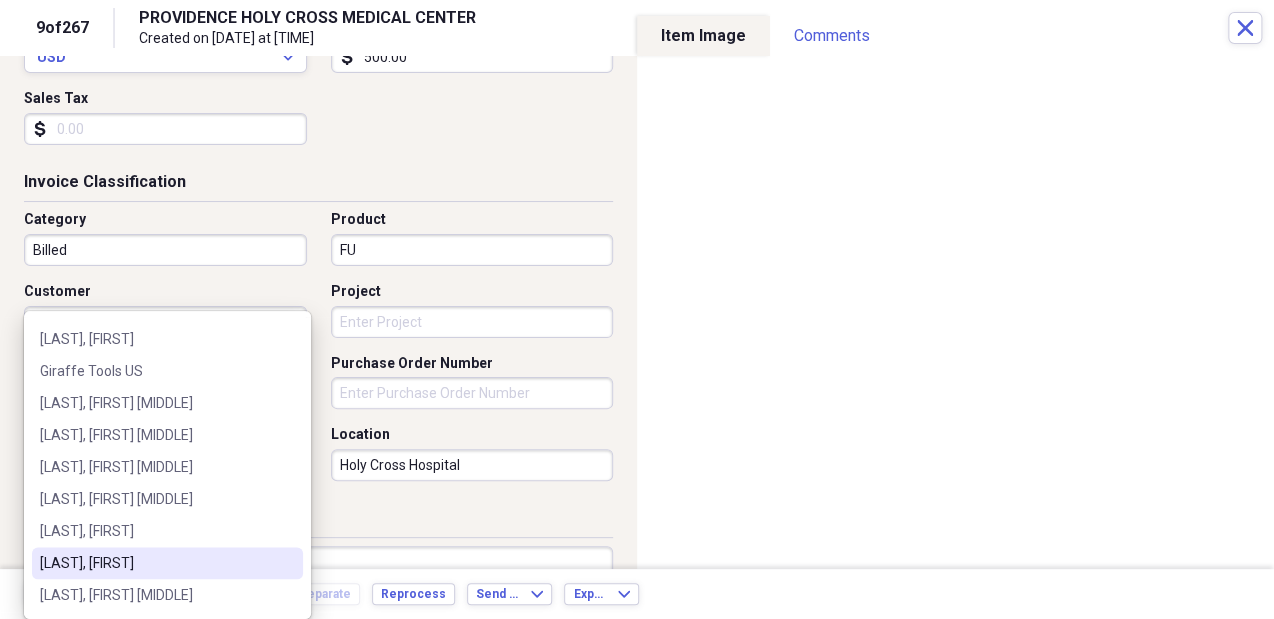 click on "[LAST], [FIRST]" at bounding box center (167, 339) 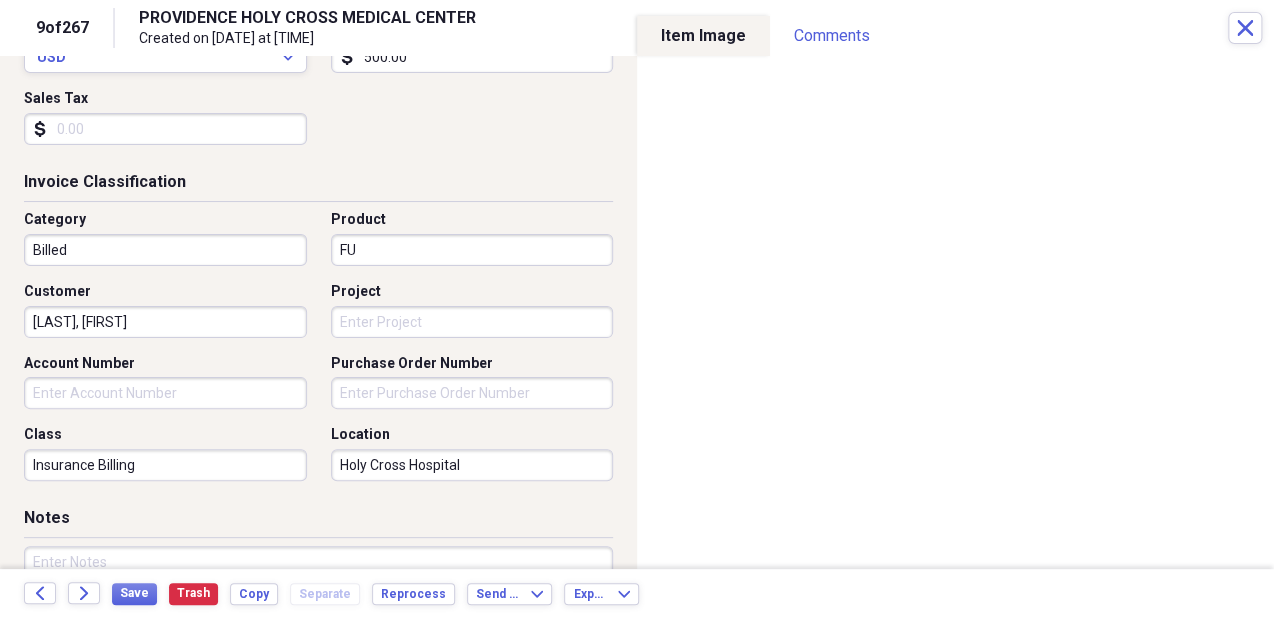 click on "[LAST], [FIRST]" at bounding box center (165, 322) 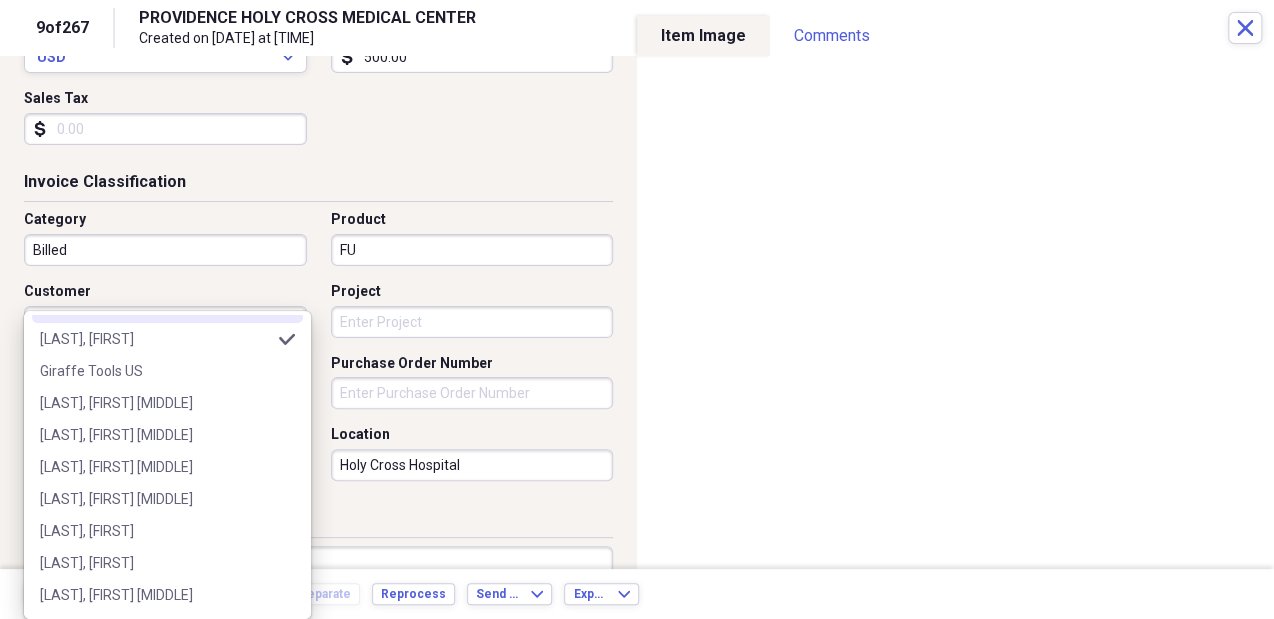 click on "[LAST], [FIRST]" at bounding box center [167, 307] 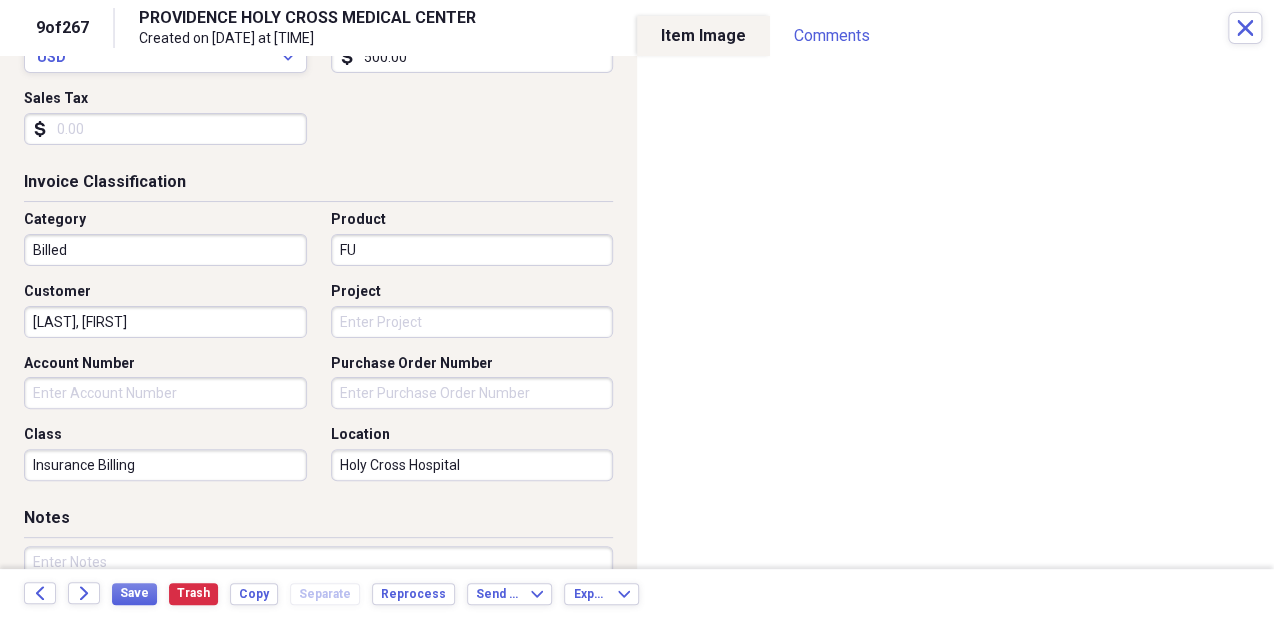 click on "[LAST], [FIRST]" at bounding box center (165, 322) 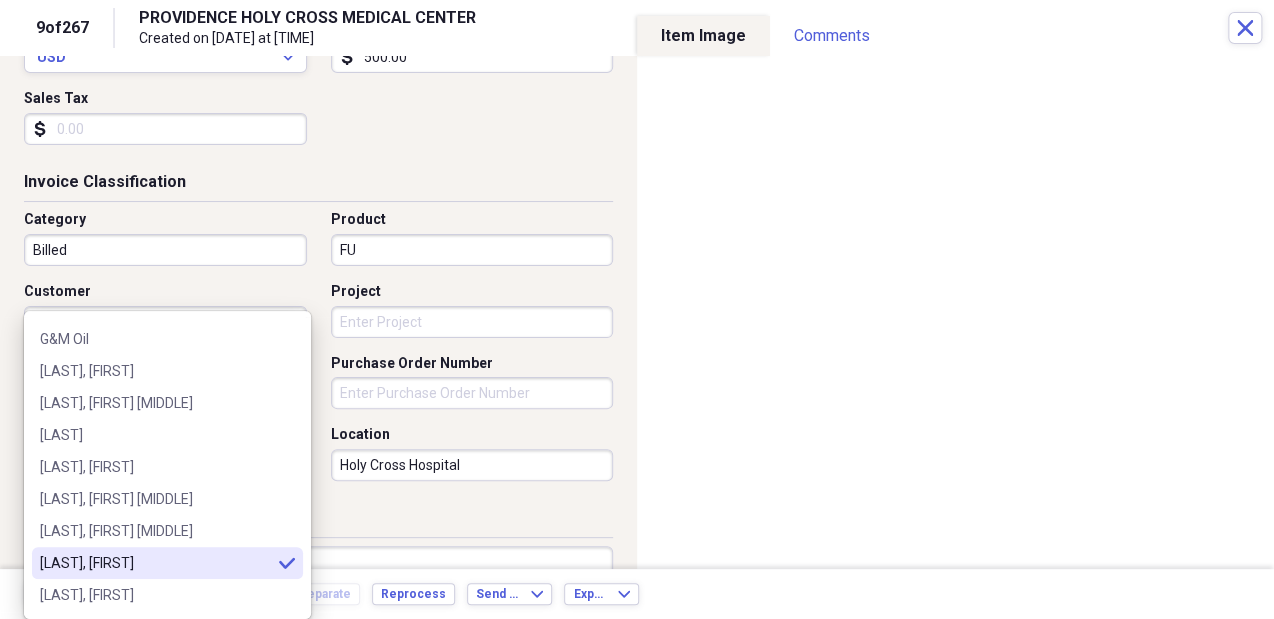 click on "[LAST], [FIRST]" at bounding box center [167, 307] 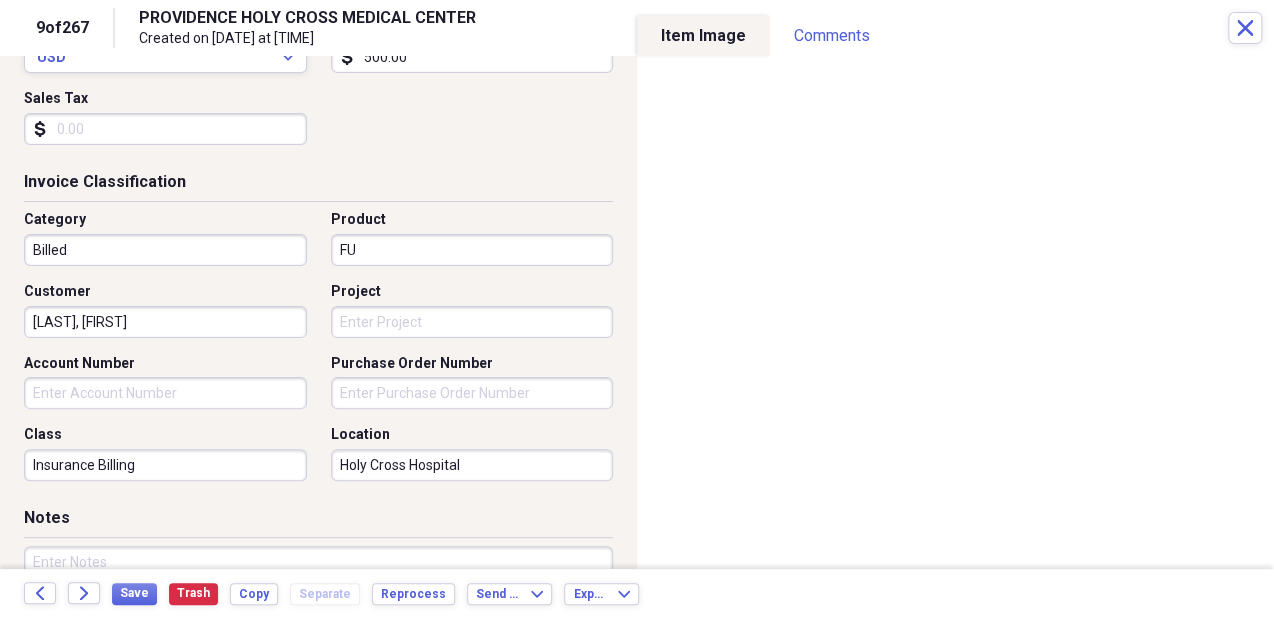 scroll, scrollTop: 3840, scrollLeft: 0, axis: vertical 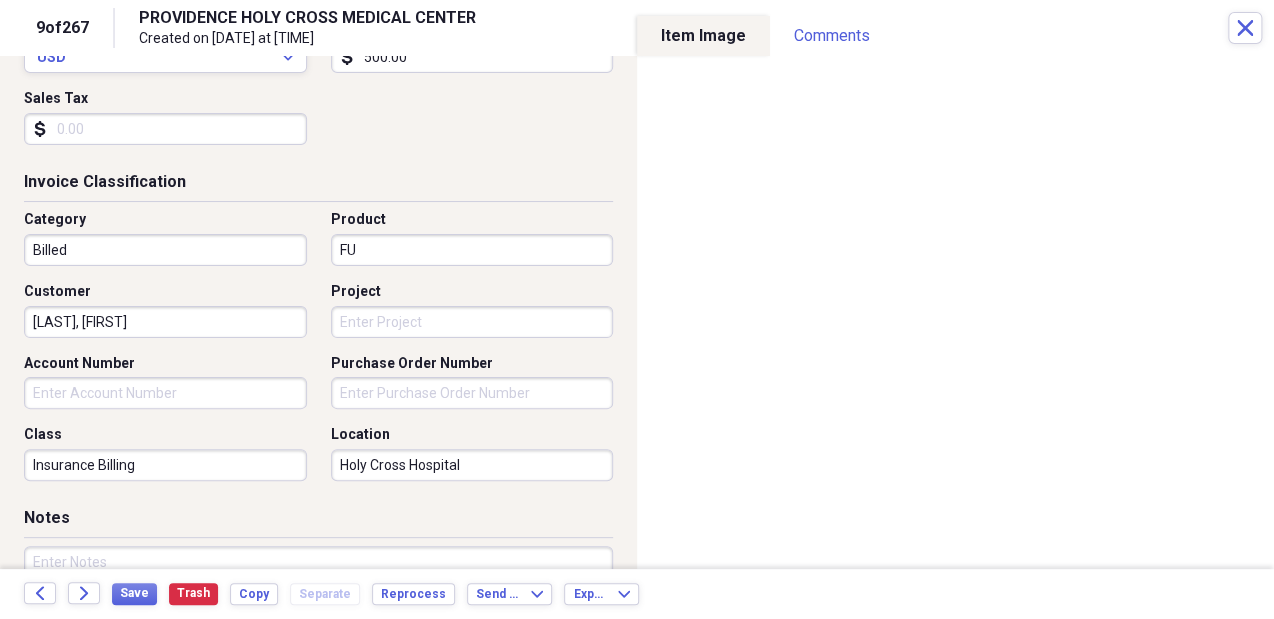 drag, startPoint x: 178, startPoint y: 321, endPoint x: 20, endPoint y: 343, distance: 159.52429 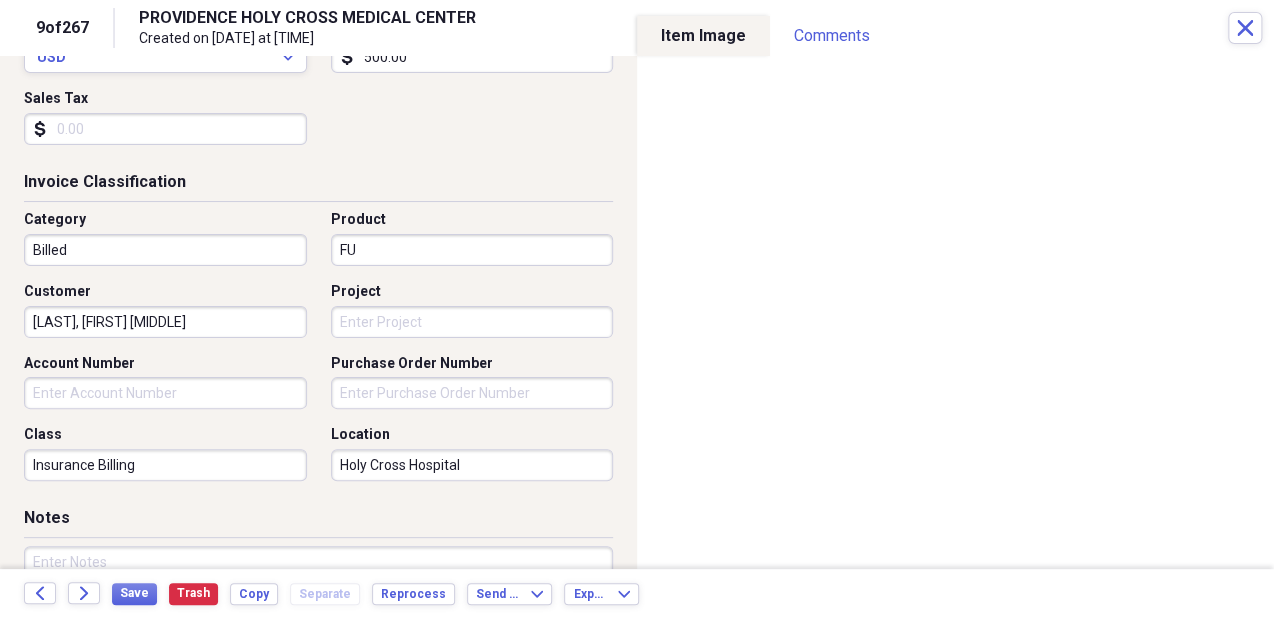 type on "[LAST], [FIRST] [MIDDLE]" 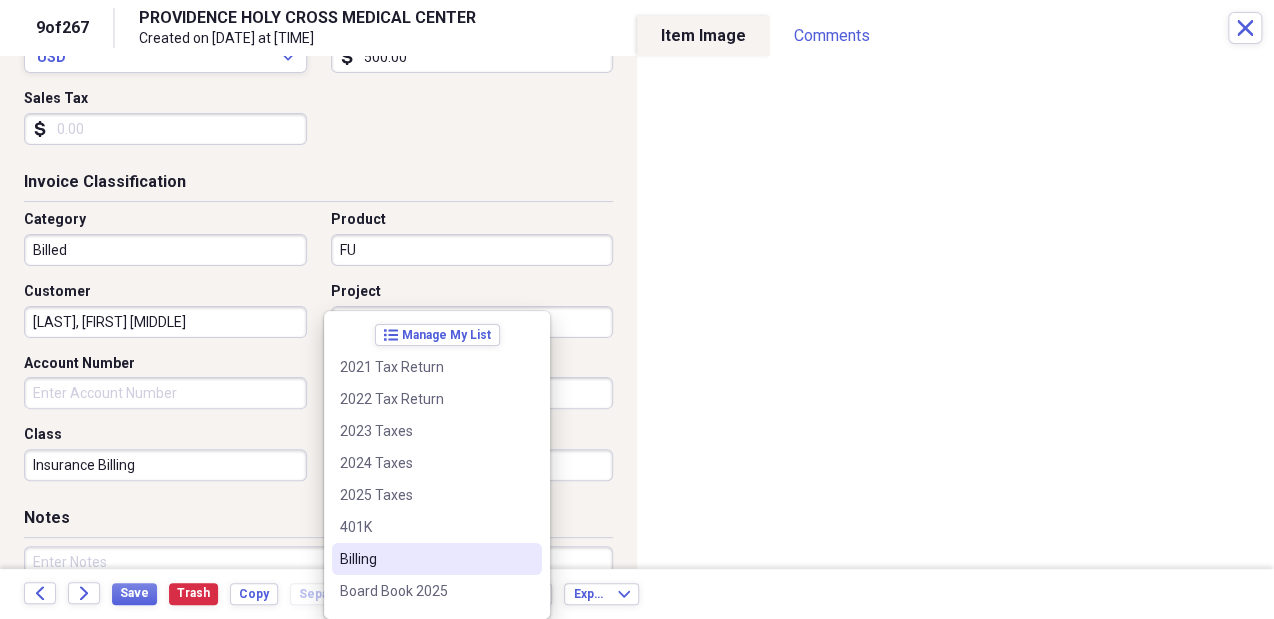 click on "Billing" at bounding box center (425, 559) 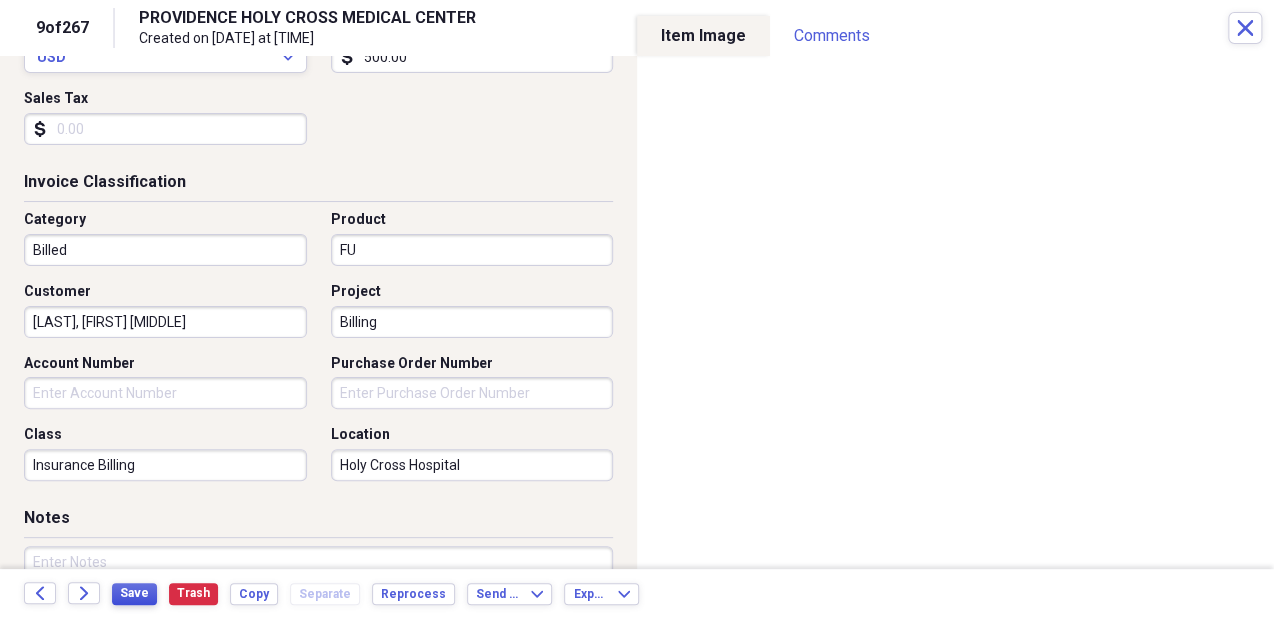 click on "Save" at bounding box center (134, 593) 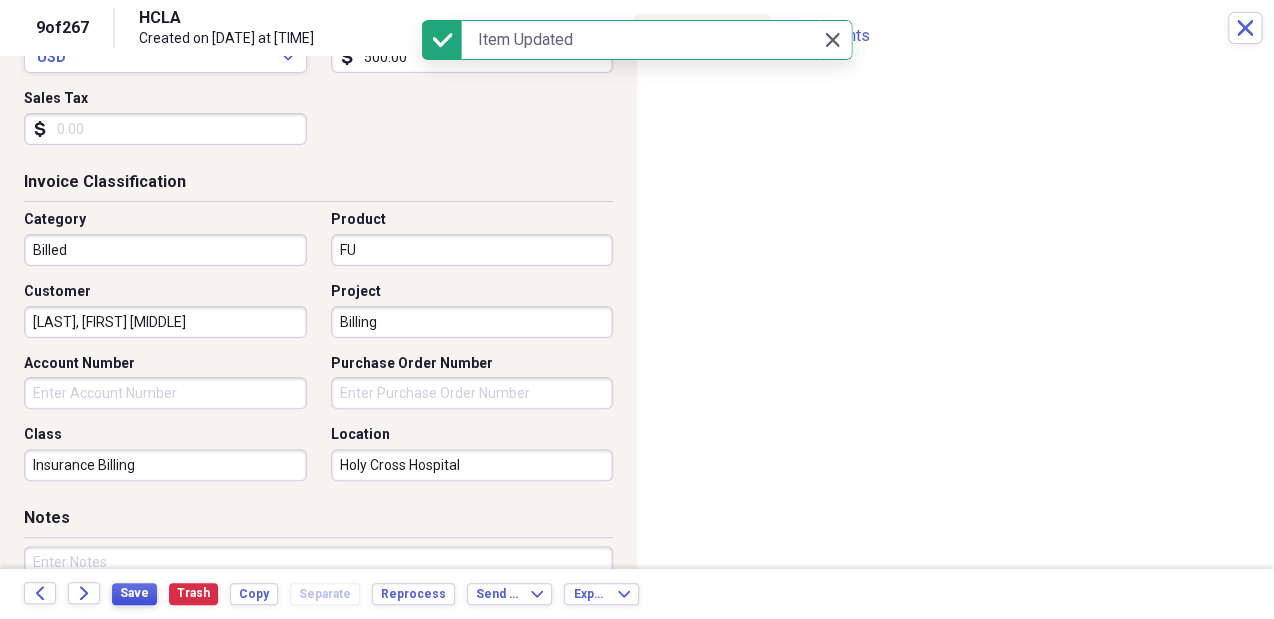 click on "Save" at bounding box center (134, 593) 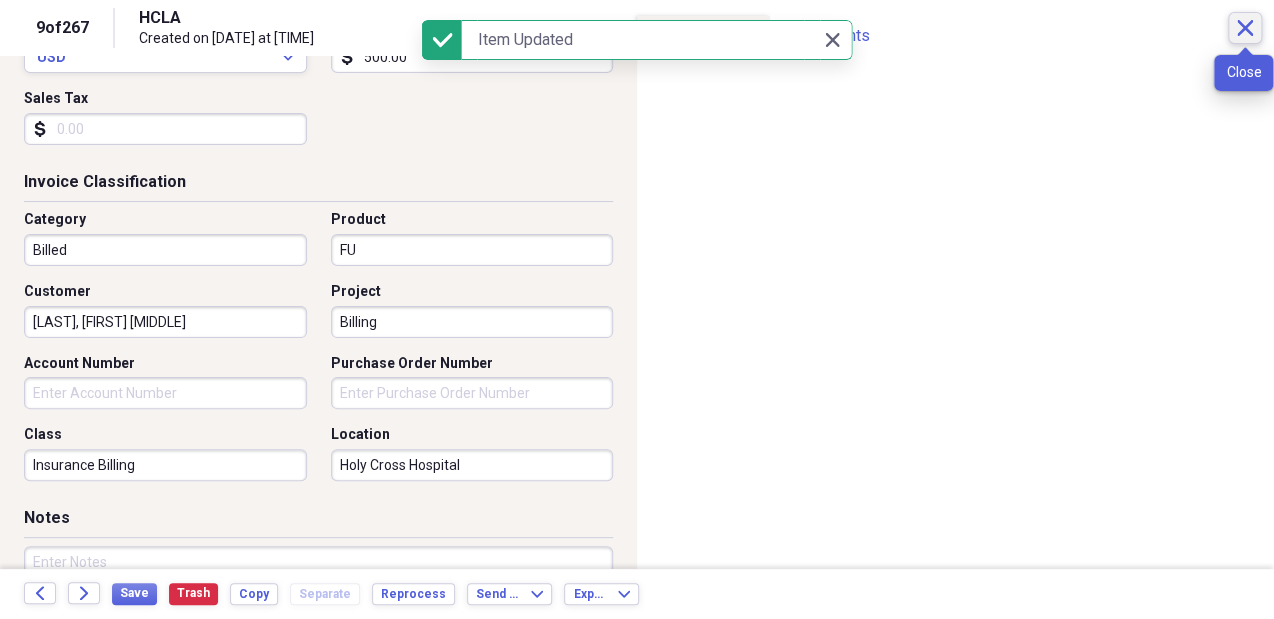 click on "Close" at bounding box center (1245, 28) 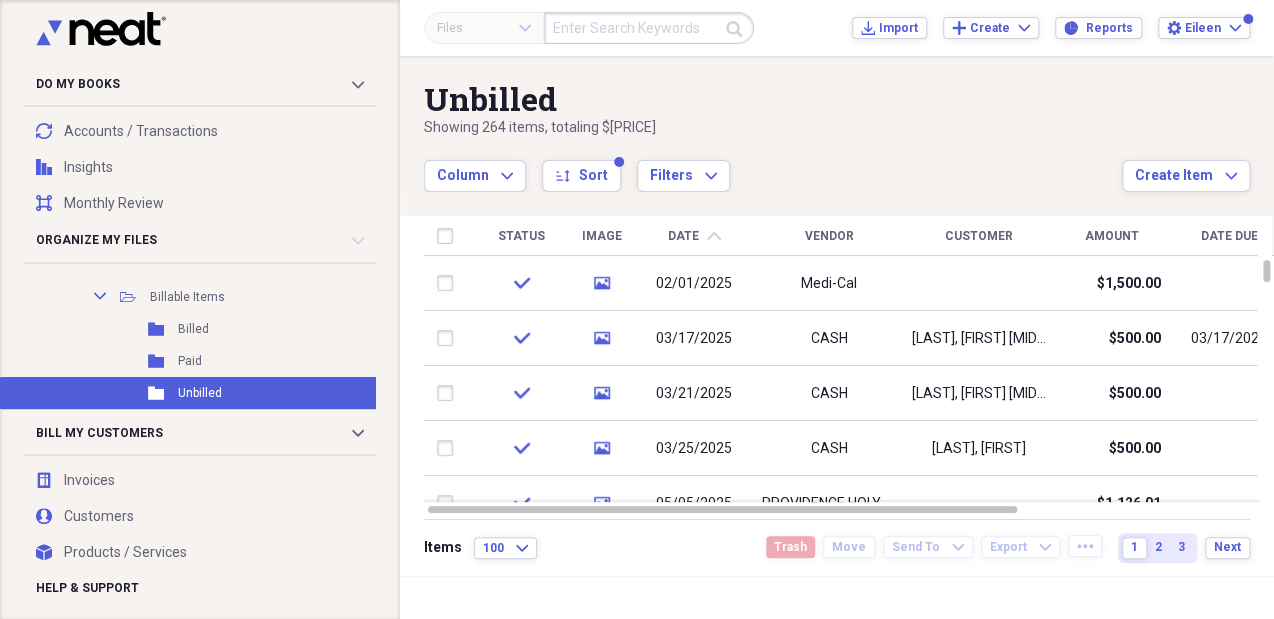 click at bounding box center [649, 28] 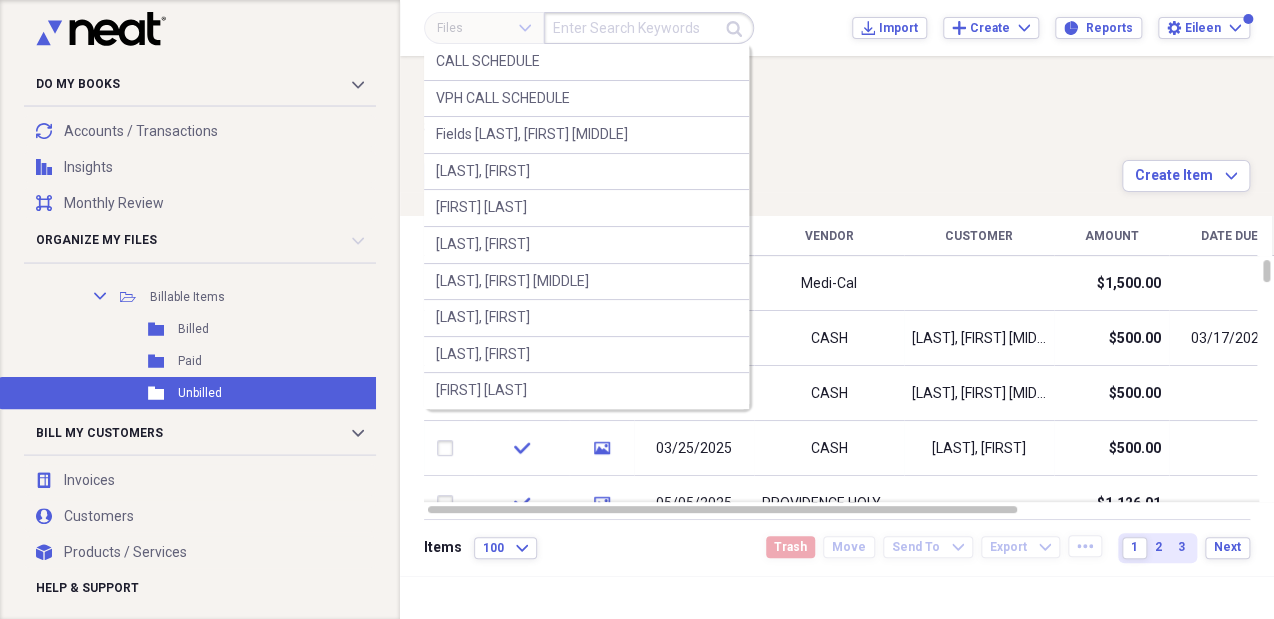 paste on "[LAST], [FIRST] [MIDDLE]" 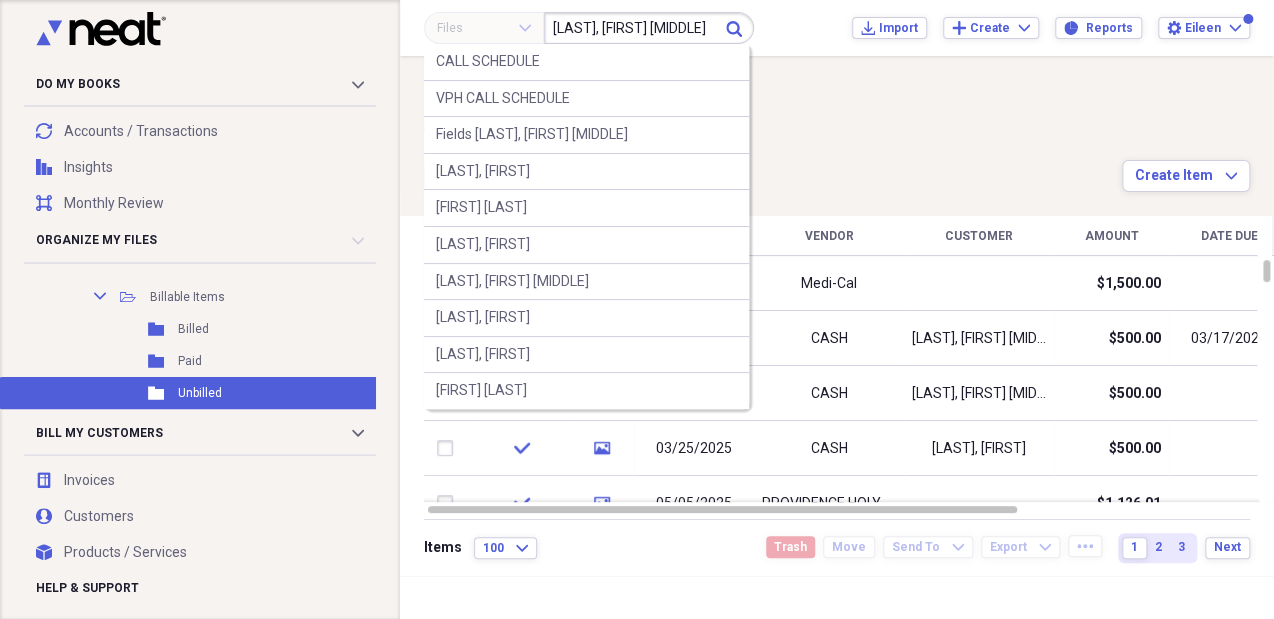 scroll, scrollTop: 0, scrollLeft: 20, axis: horizontal 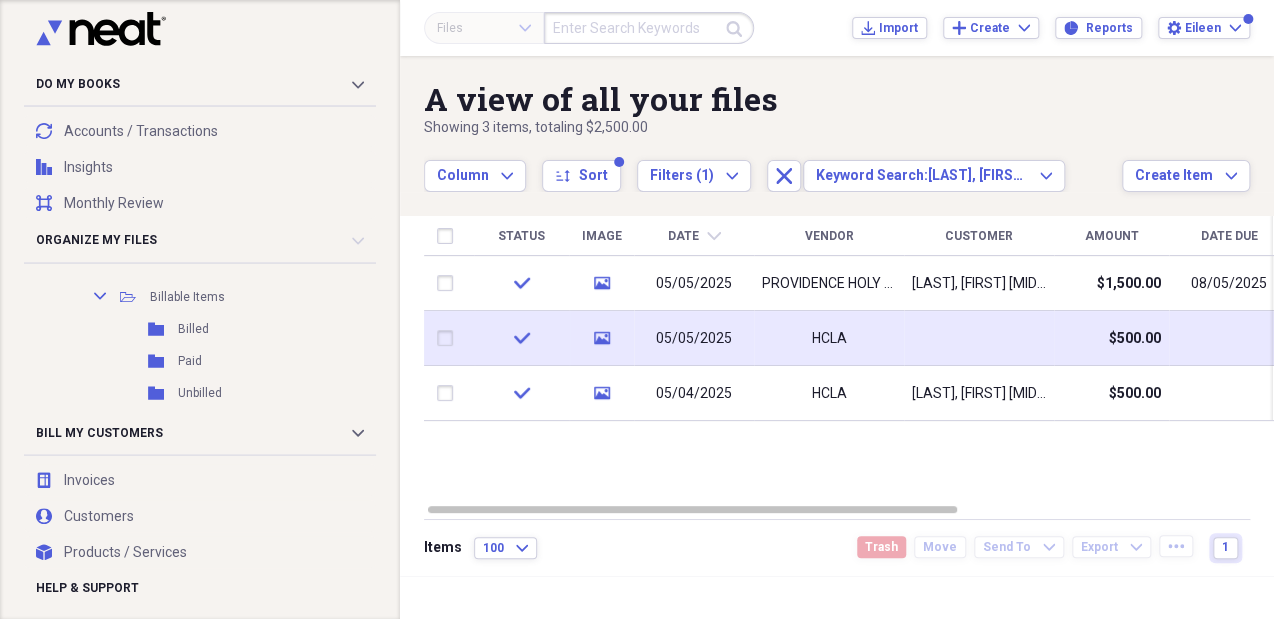 click at bounding box center [979, 338] 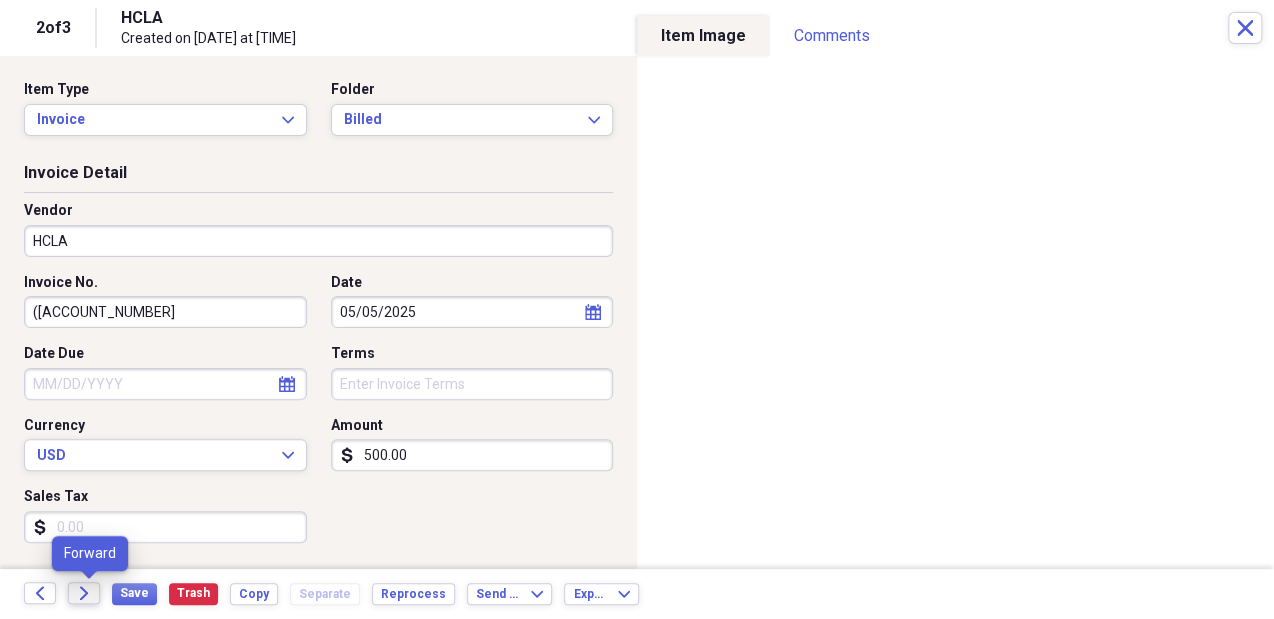 click on "Forward" 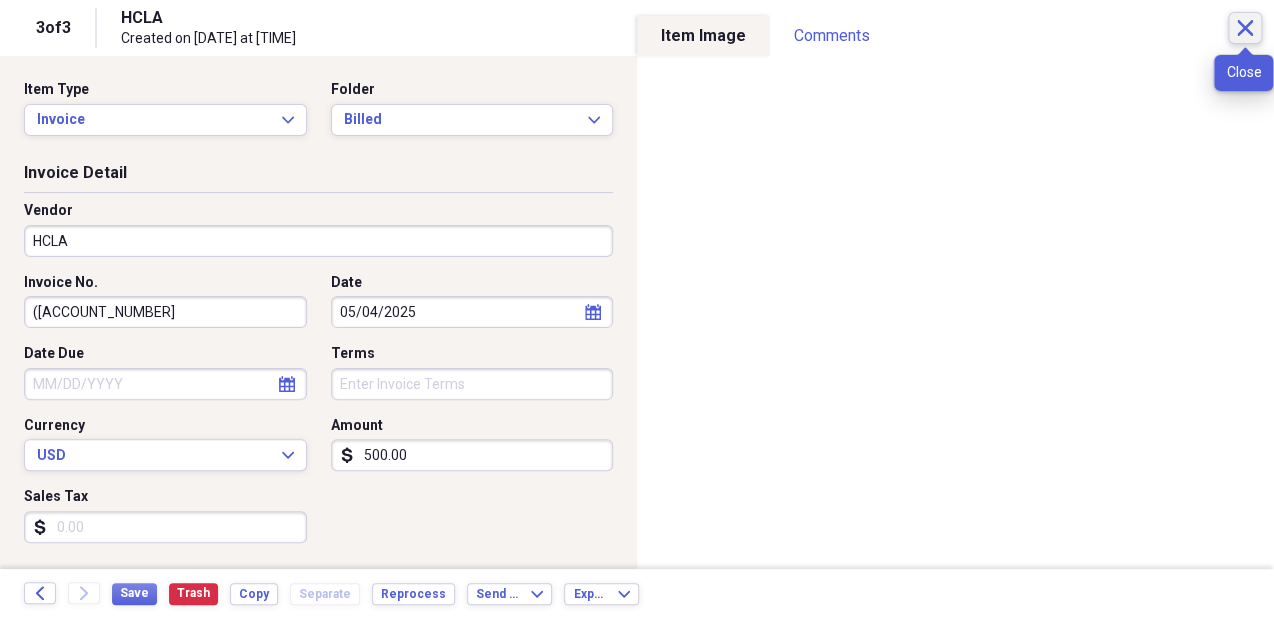 click 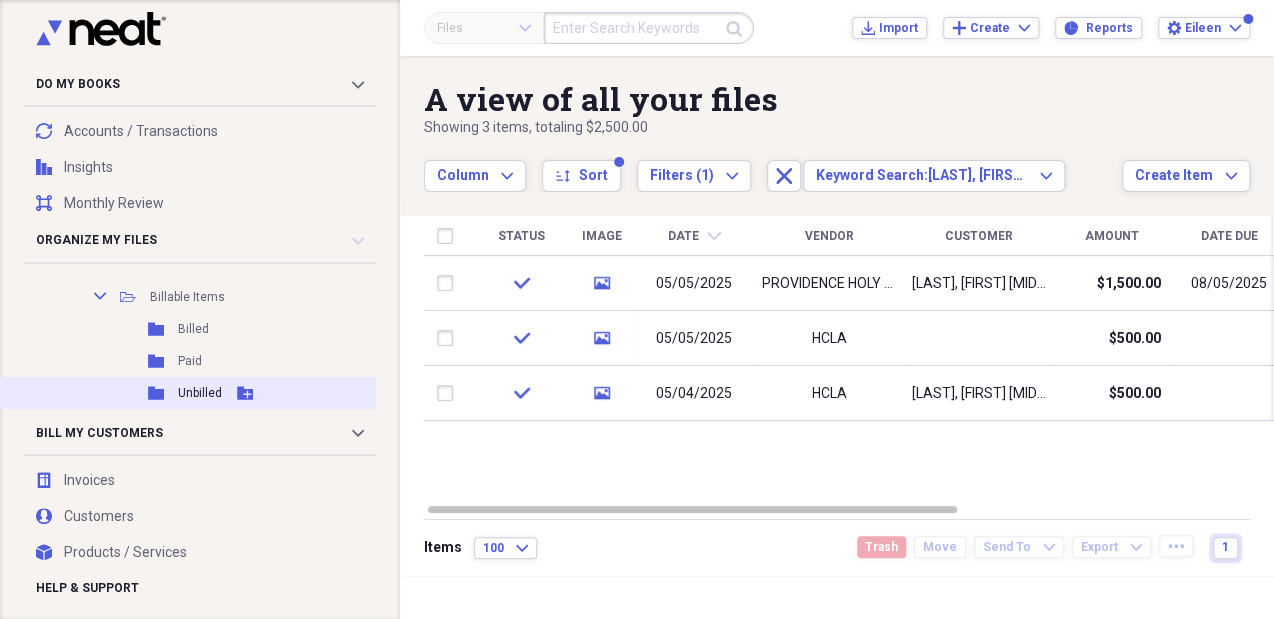 click on "Add Folder" 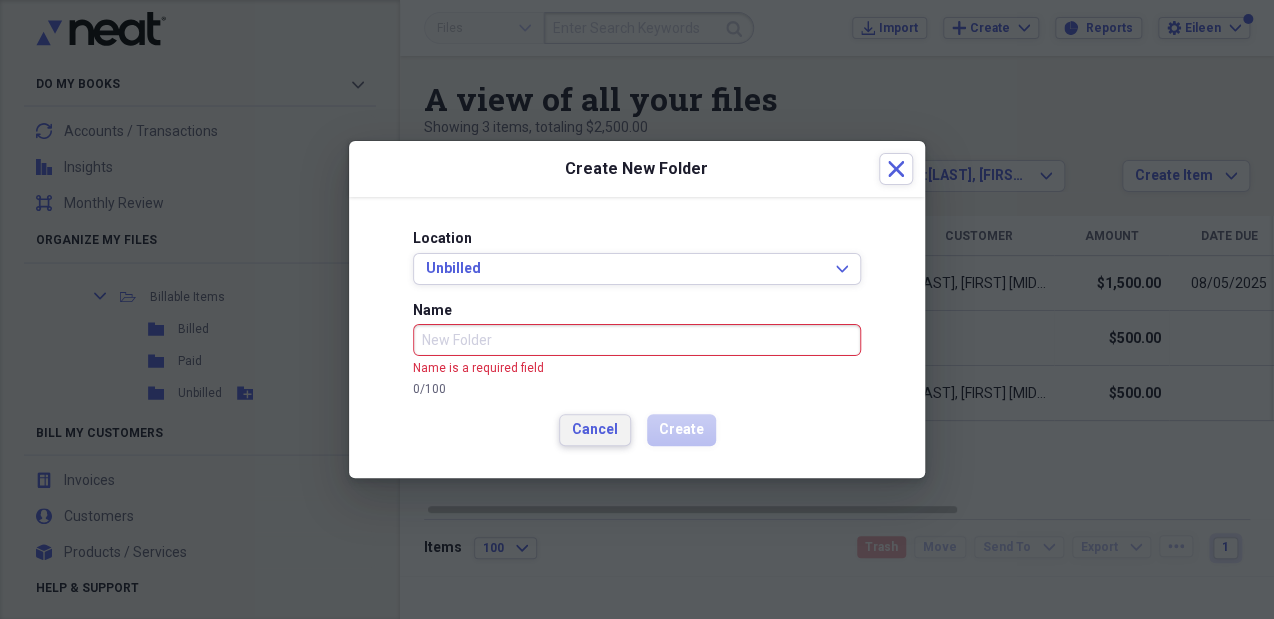 click on "Cancel" at bounding box center [595, 430] 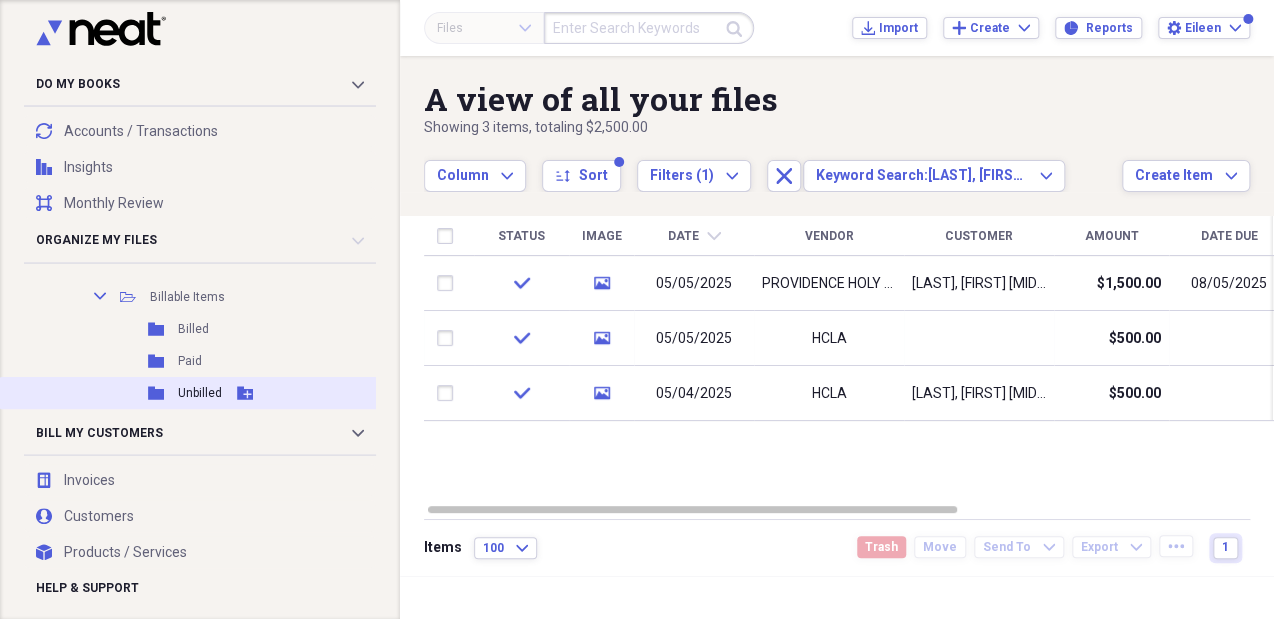 click on "Folder Unbilled Add Folder" at bounding box center (213, 393) 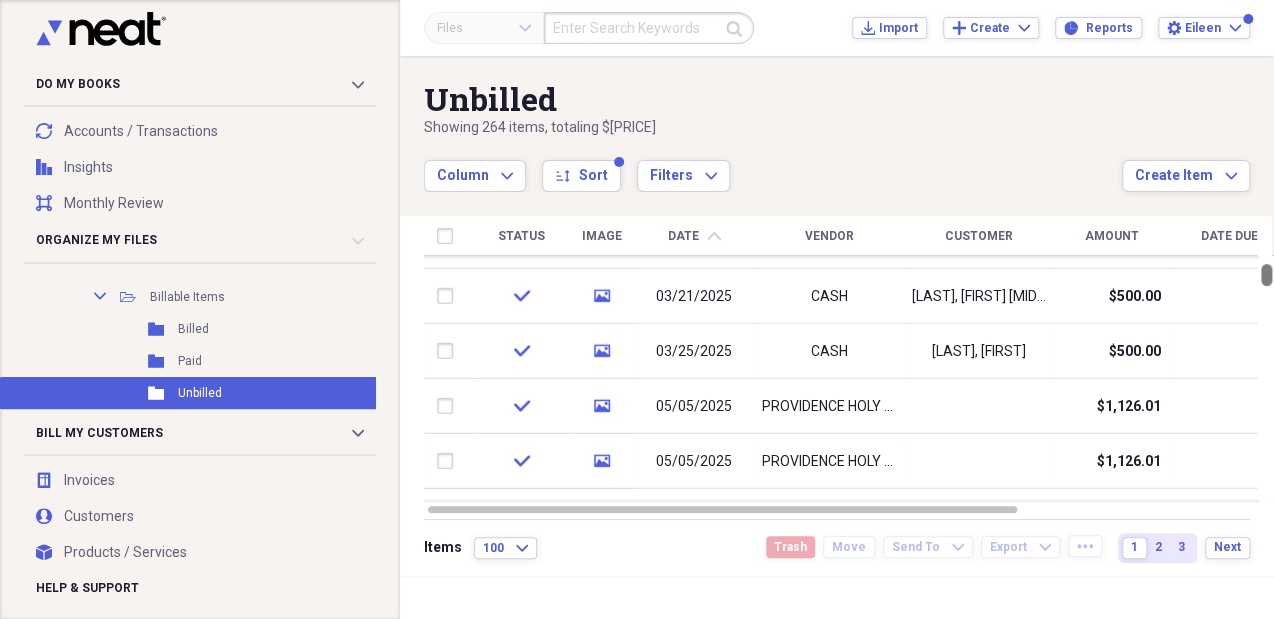 click at bounding box center (1266, 275) 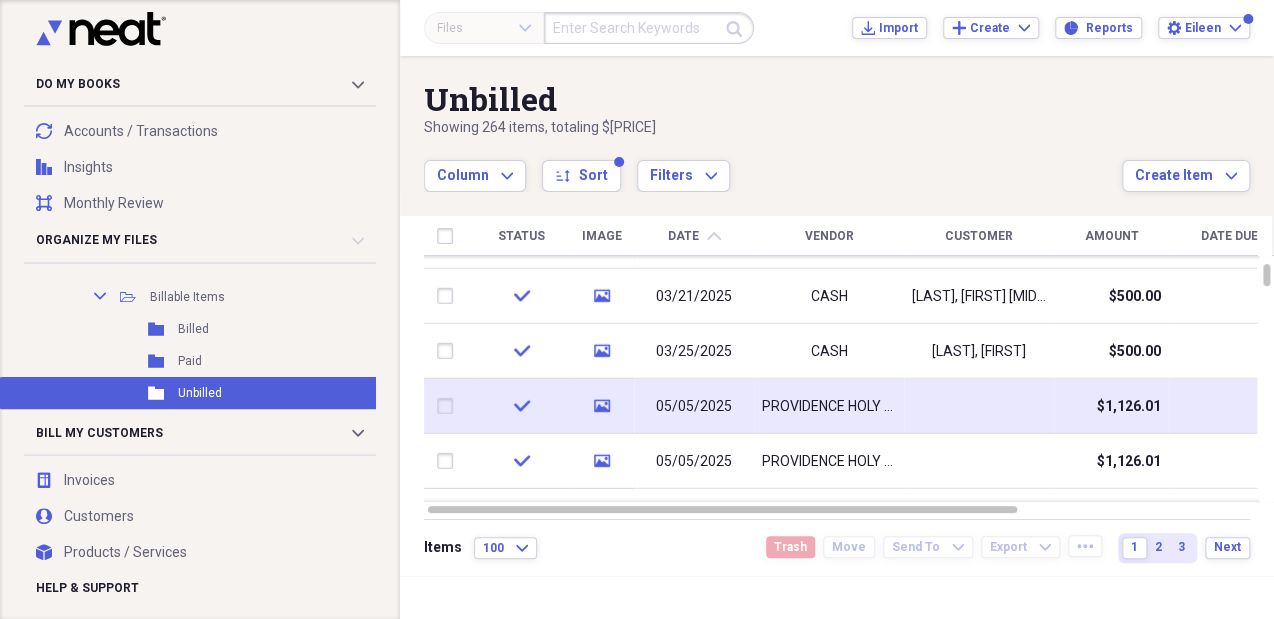 click at bounding box center (979, 406) 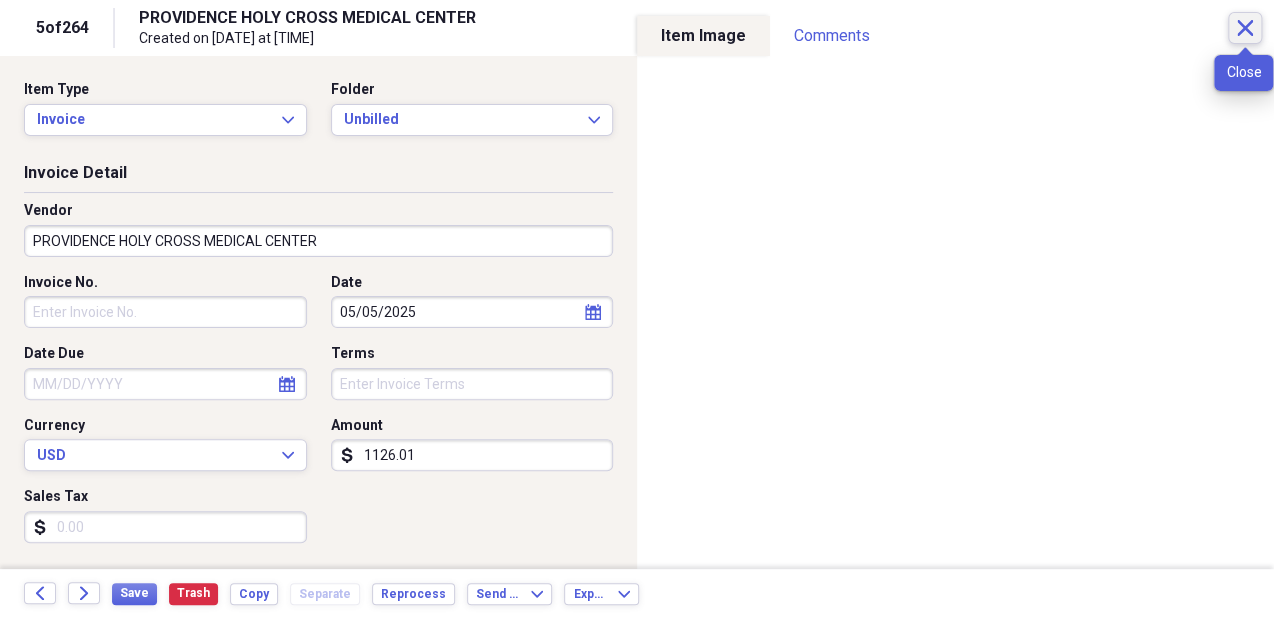 click on "Close" at bounding box center [1245, 28] 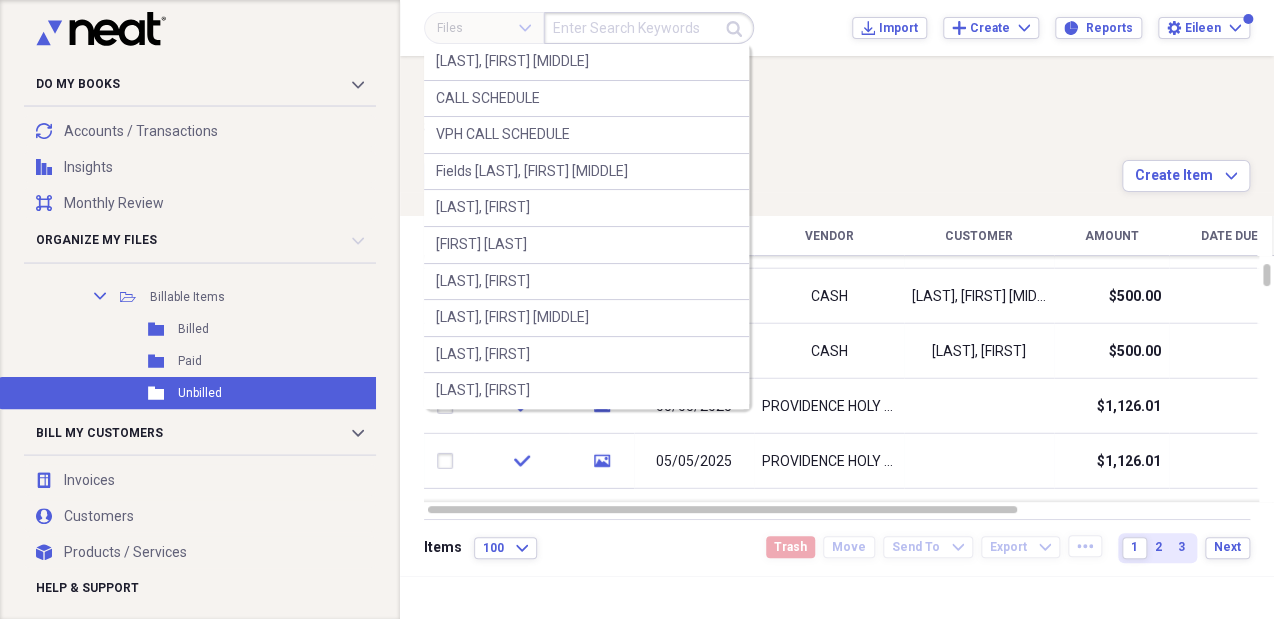 click at bounding box center (649, 28) 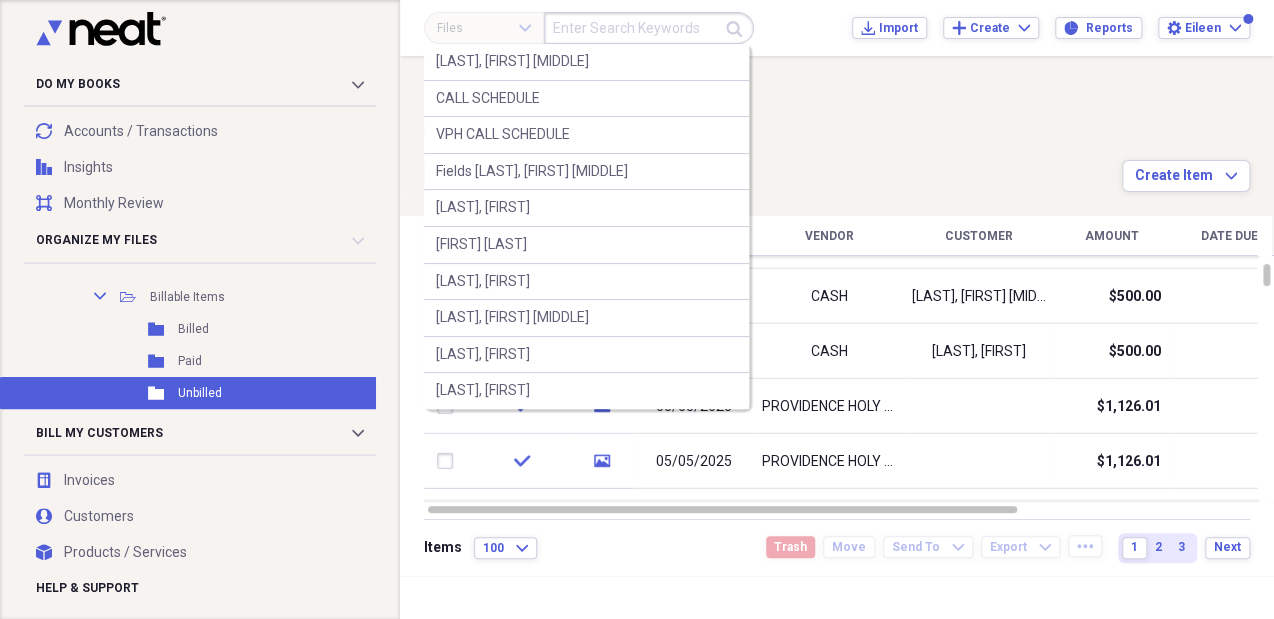 paste on "[LAST], [FIRST] [MIDDLE]" 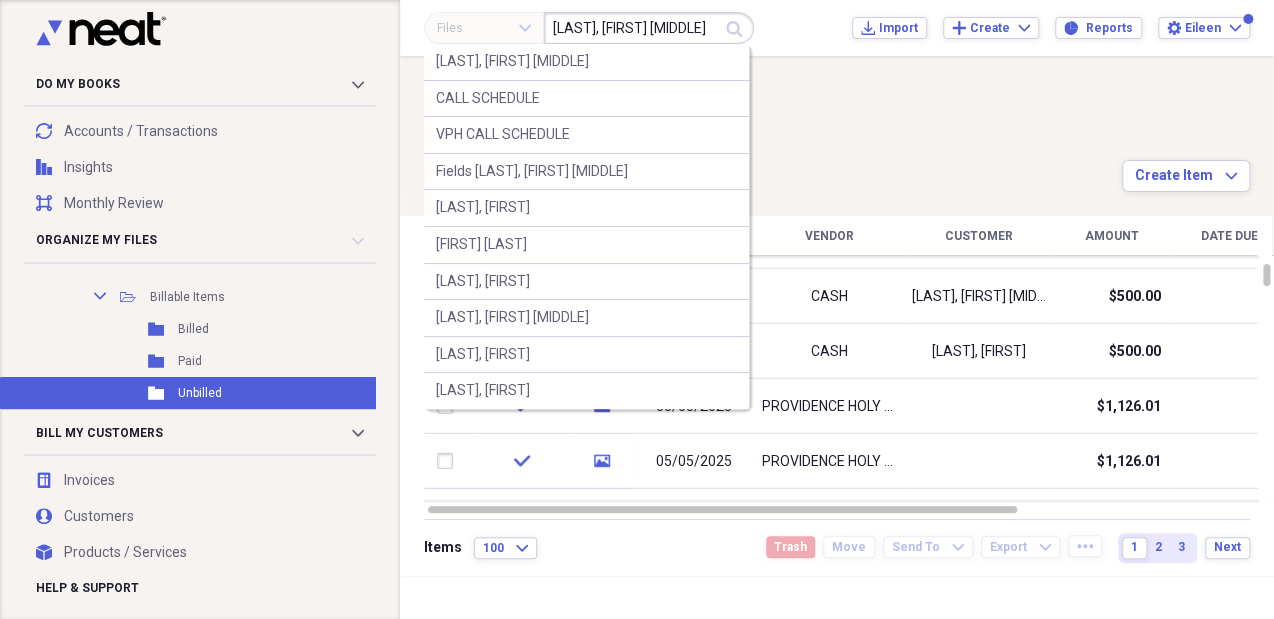 scroll, scrollTop: 0, scrollLeft: 8, axis: horizontal 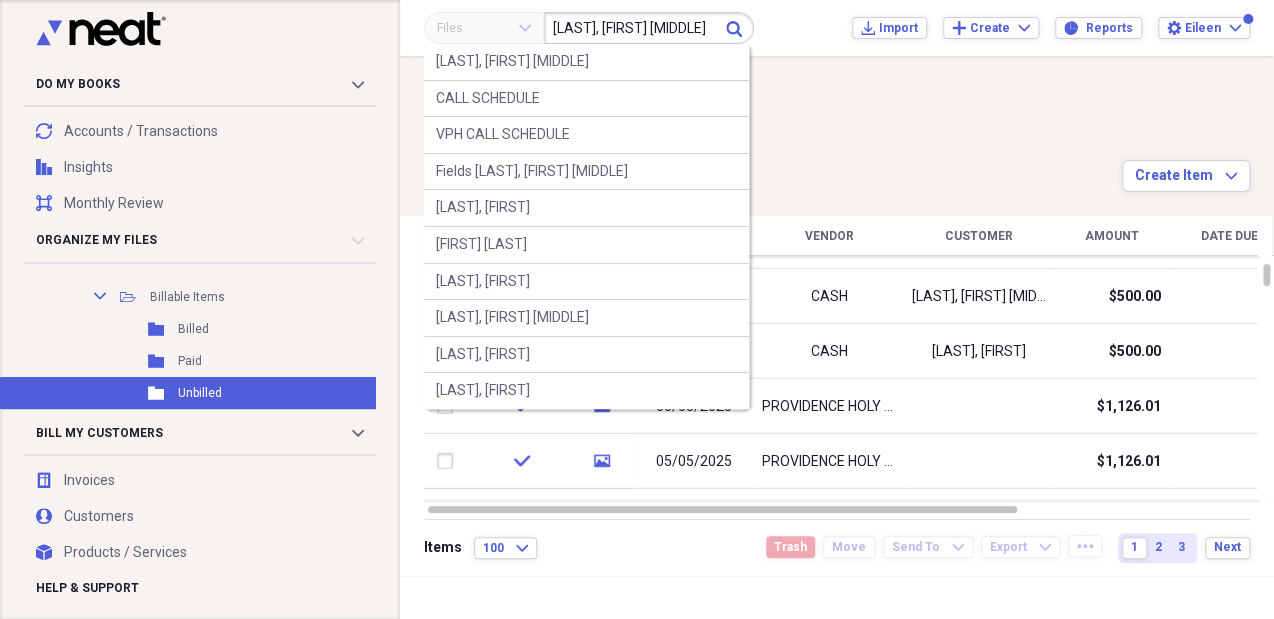 type on "[LAST], [FIRST] [MIDDLE]" 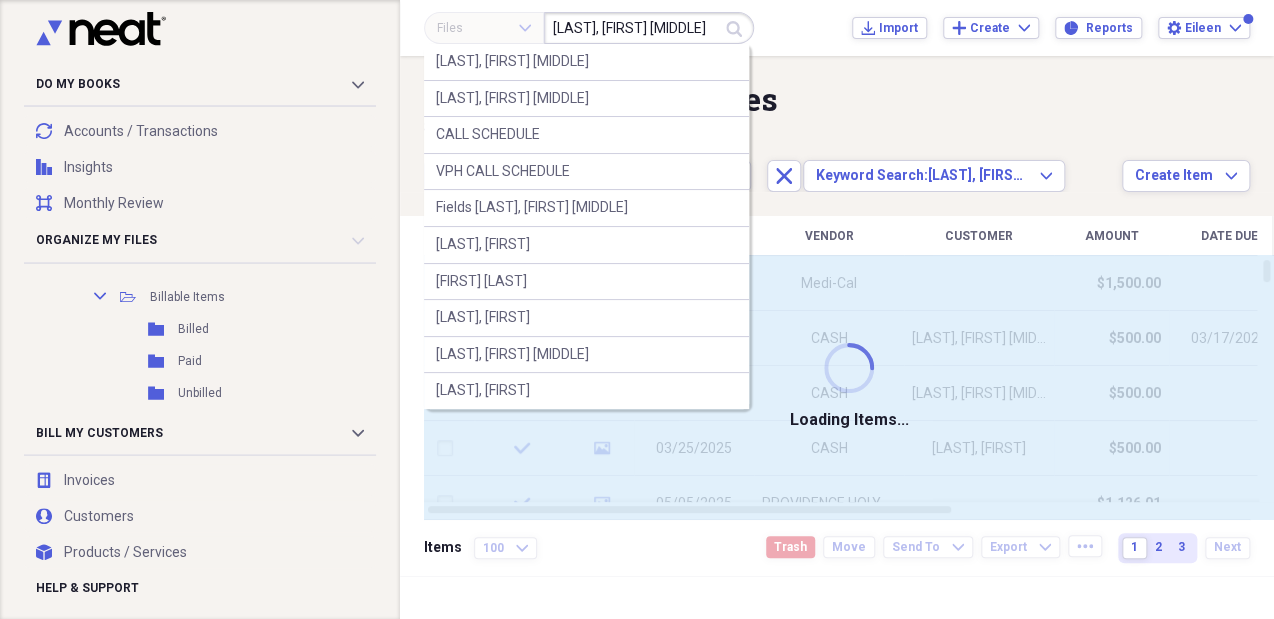 type 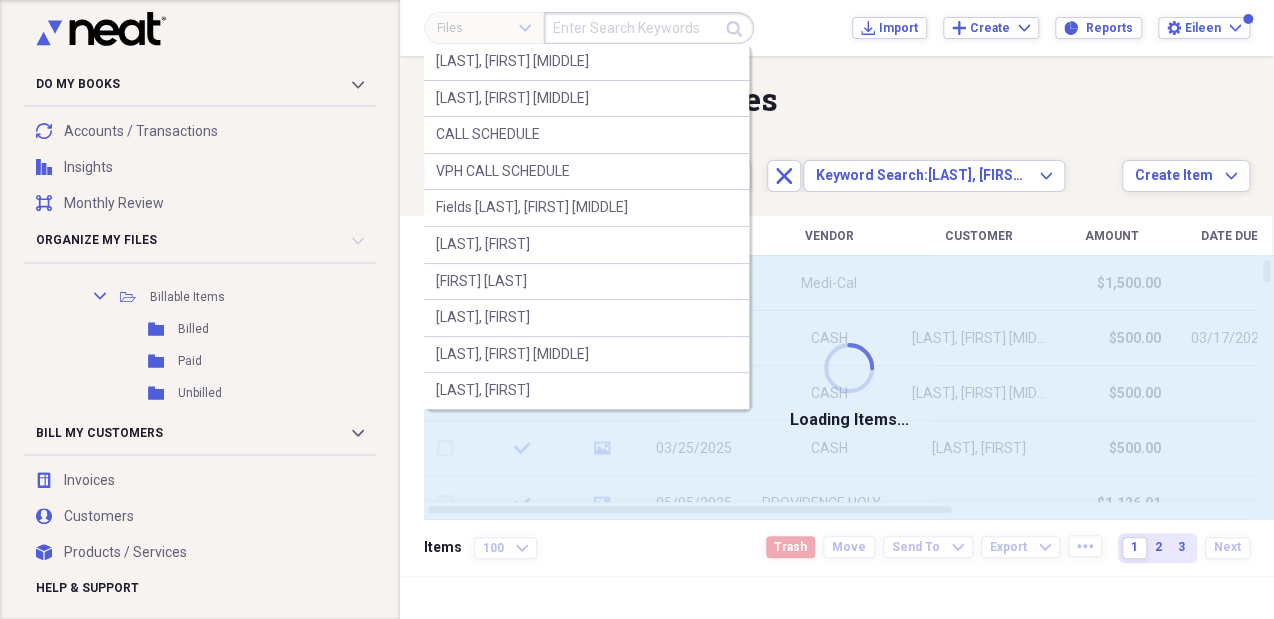 scroll, scrollTop: 0, scrollLeft: 0, axis: both 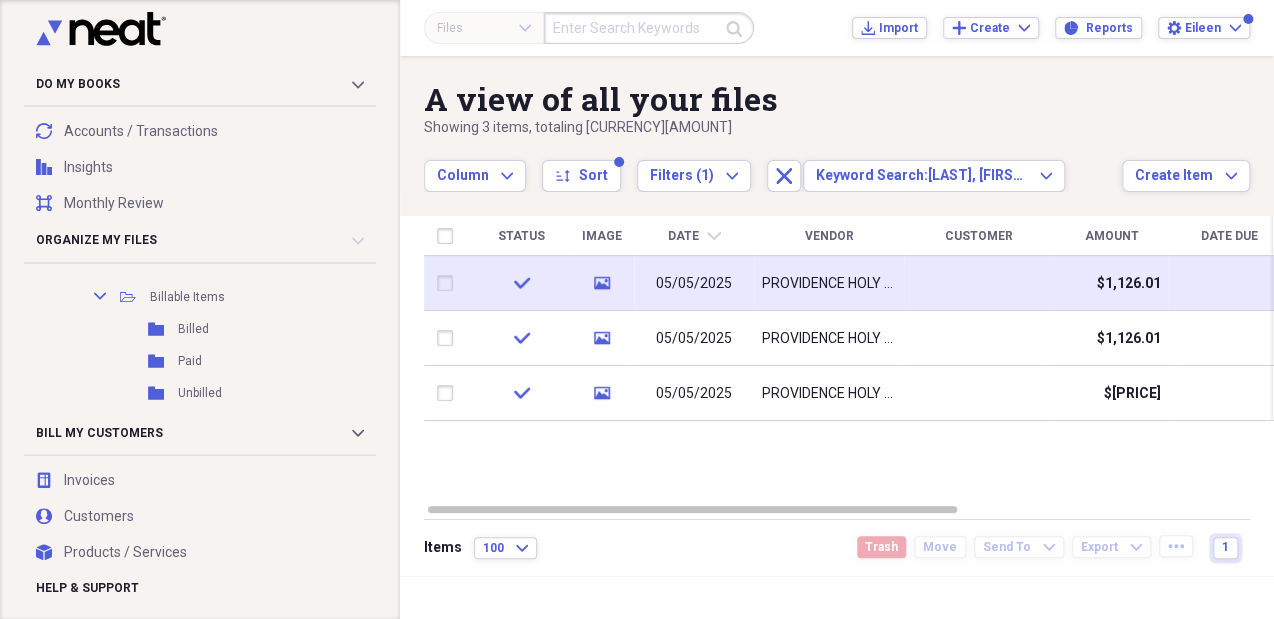 click on "PROVIDENCE HOLY CROSS MEDICAL CENTER" at bounding box center [829, 284] 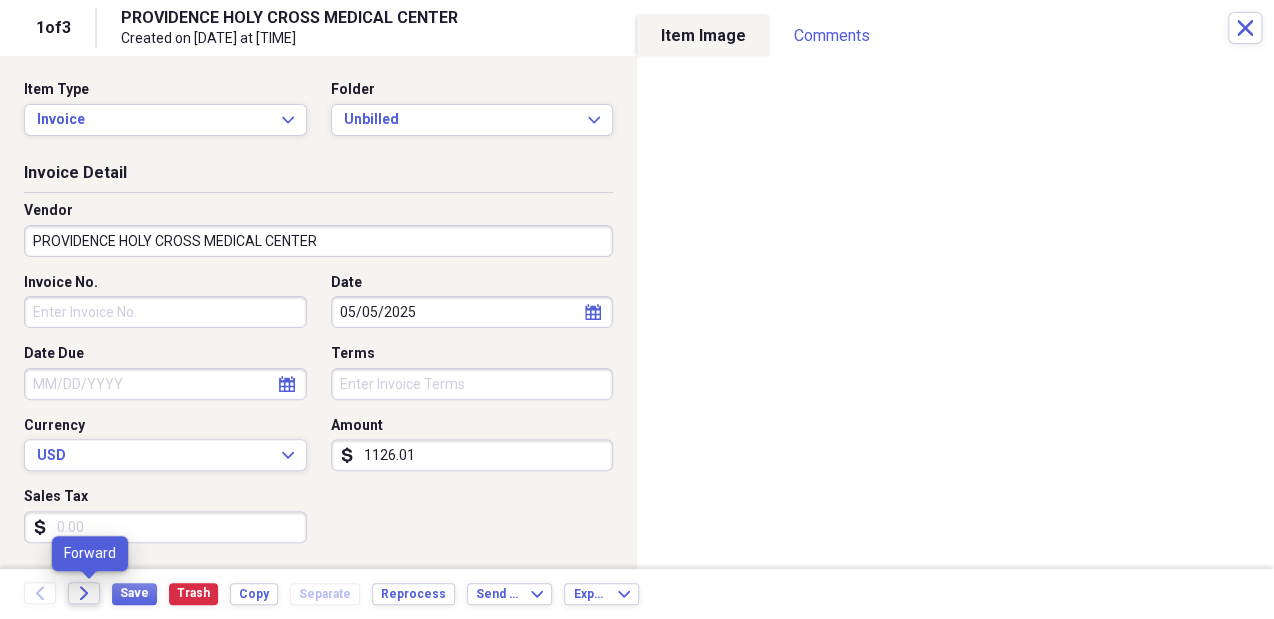 click on "Forward" 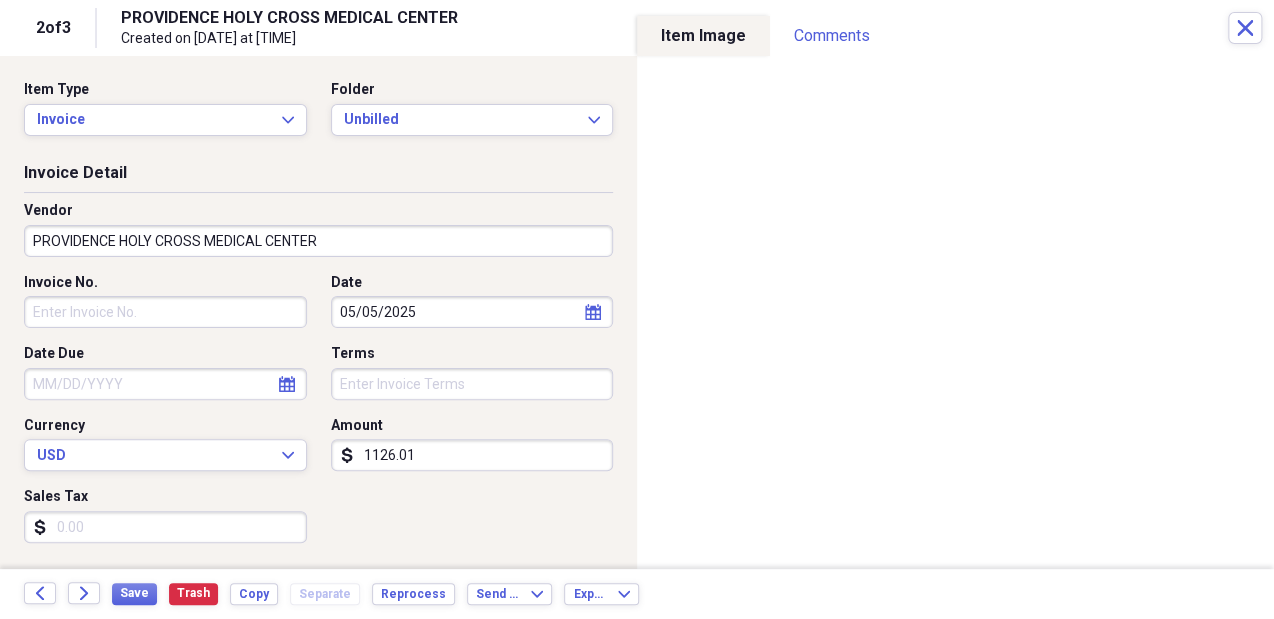 click on "Forward" 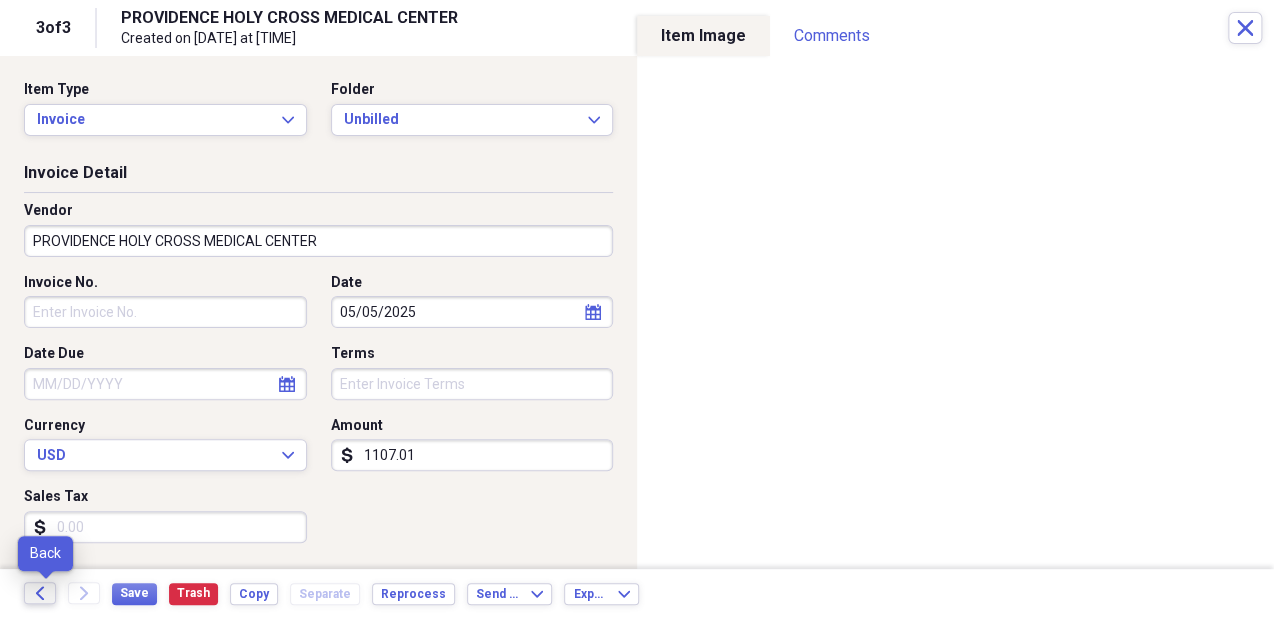 click on "Back" 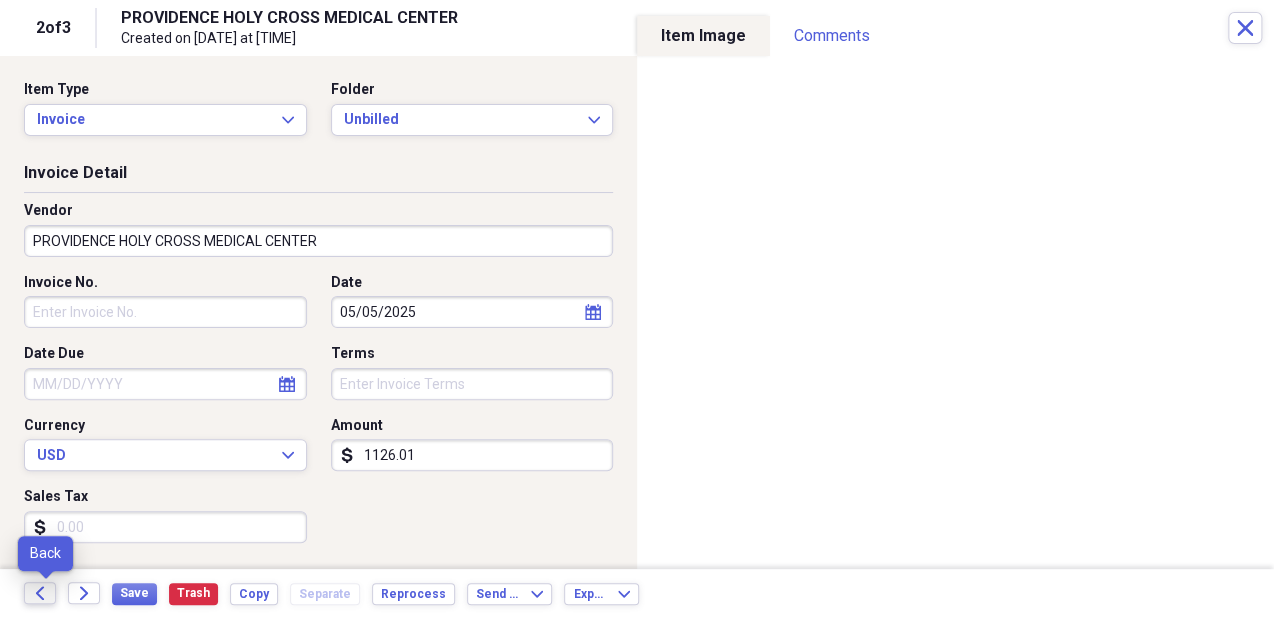 click on "Back" 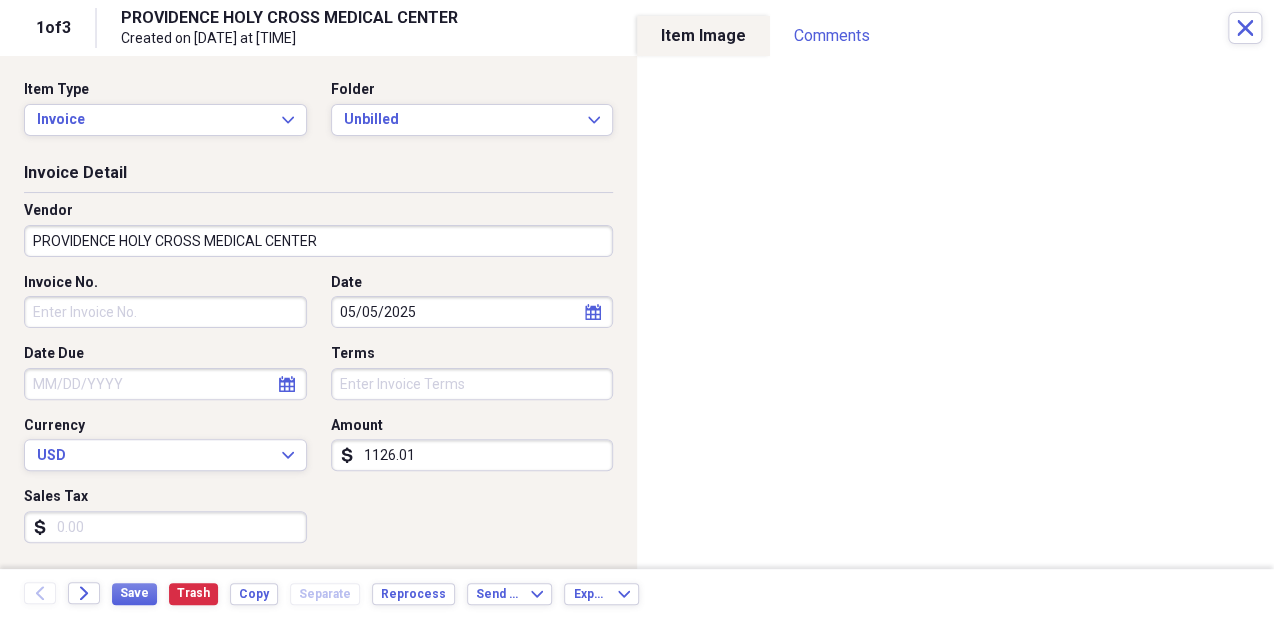 click 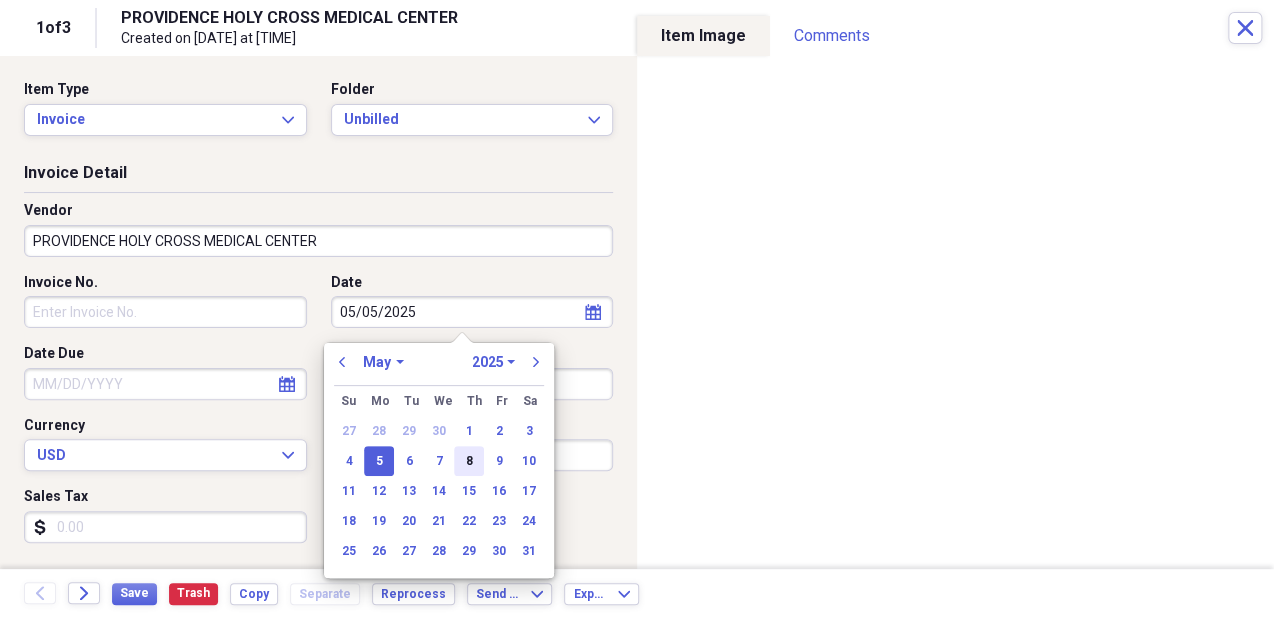 click on "8" at bounding box center (469, 461) 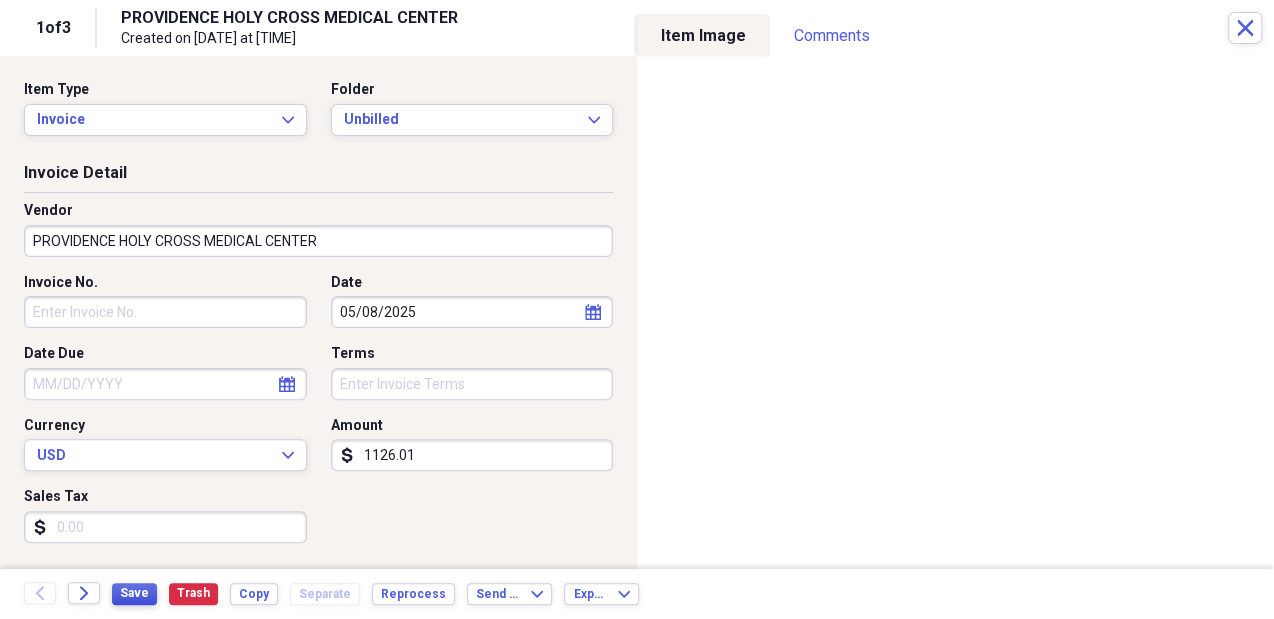 click on "Save" at bounding box center (134, 593) 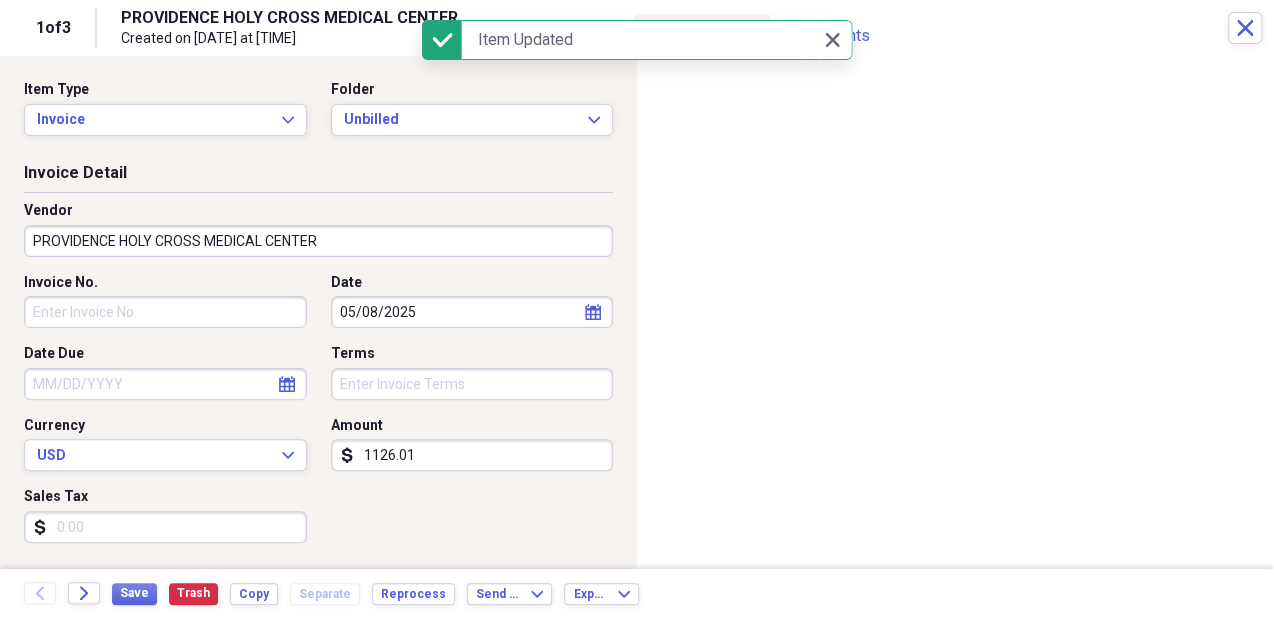 click on "1126.01" at bounding box center (472, 455) 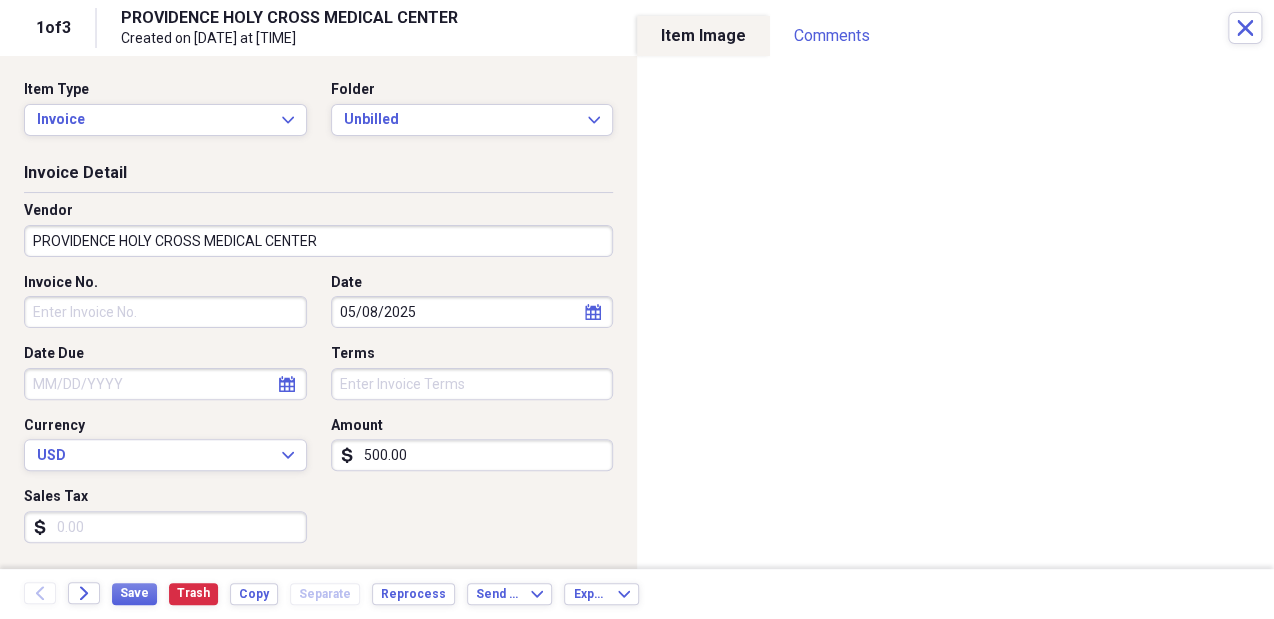 type on "500.00" 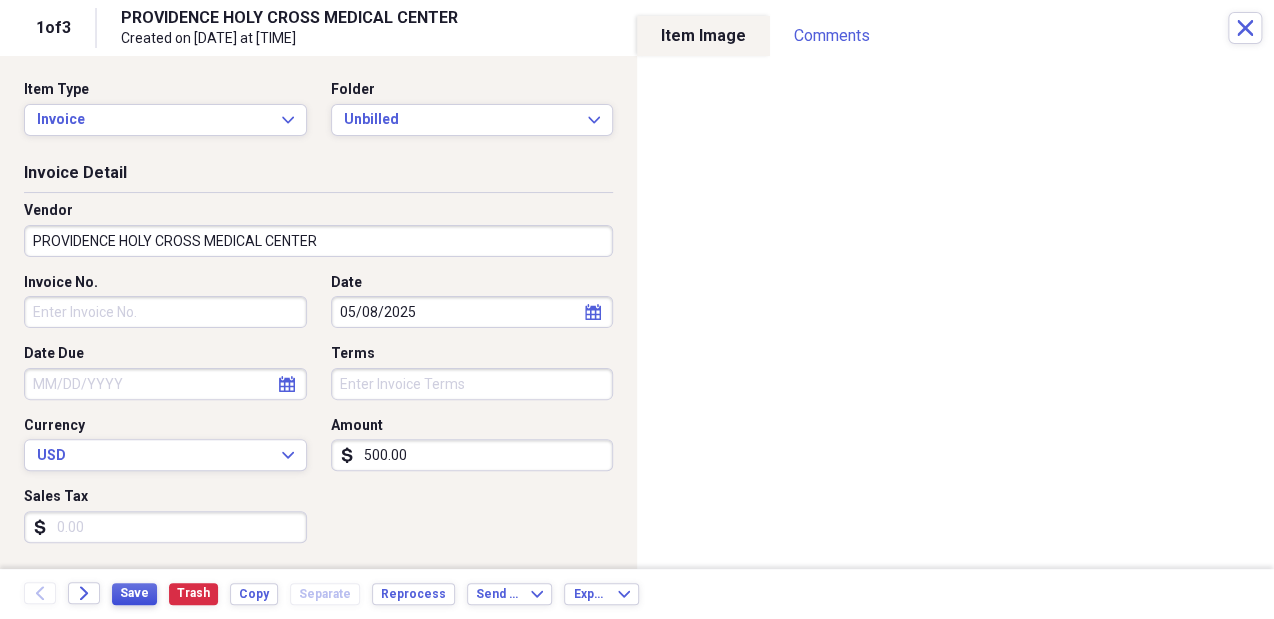 click on "Save" at bounding box center [134, 593] 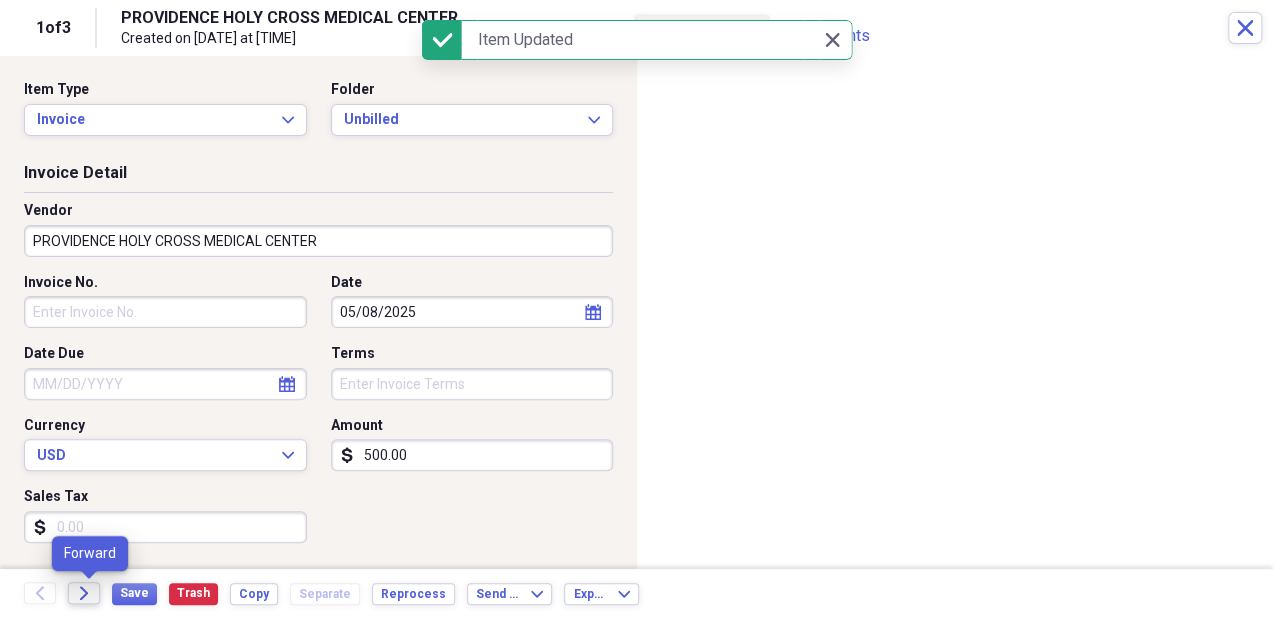 click 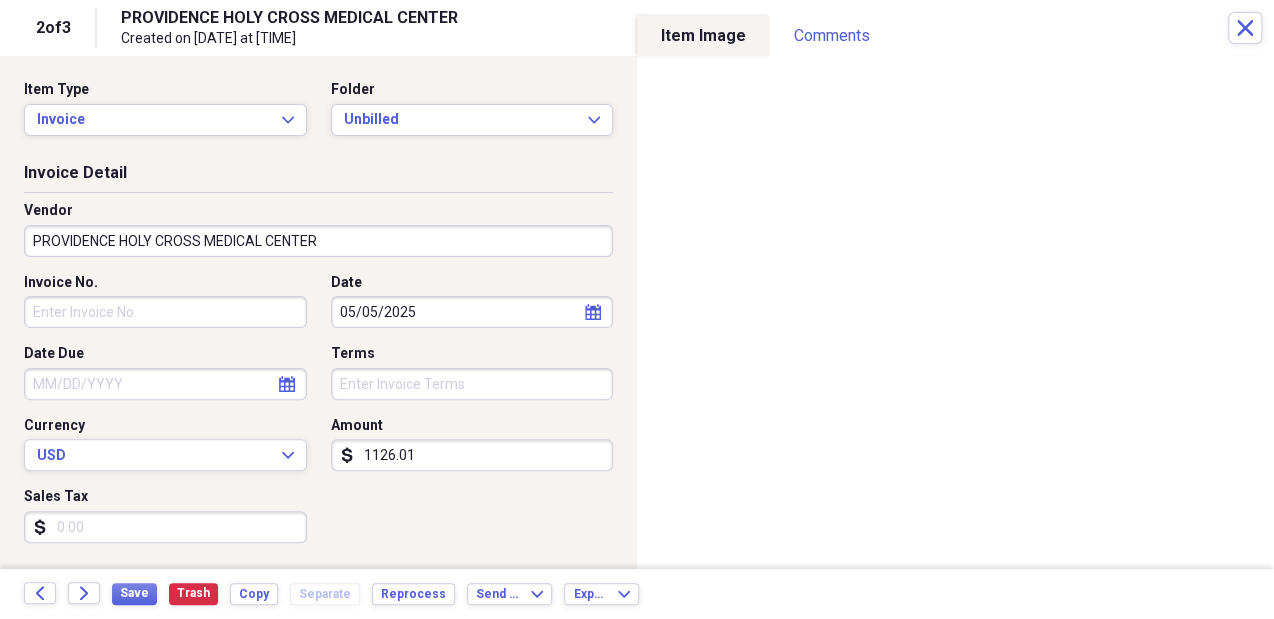 click on "05/05/2025" at bounding box center (472, 312) 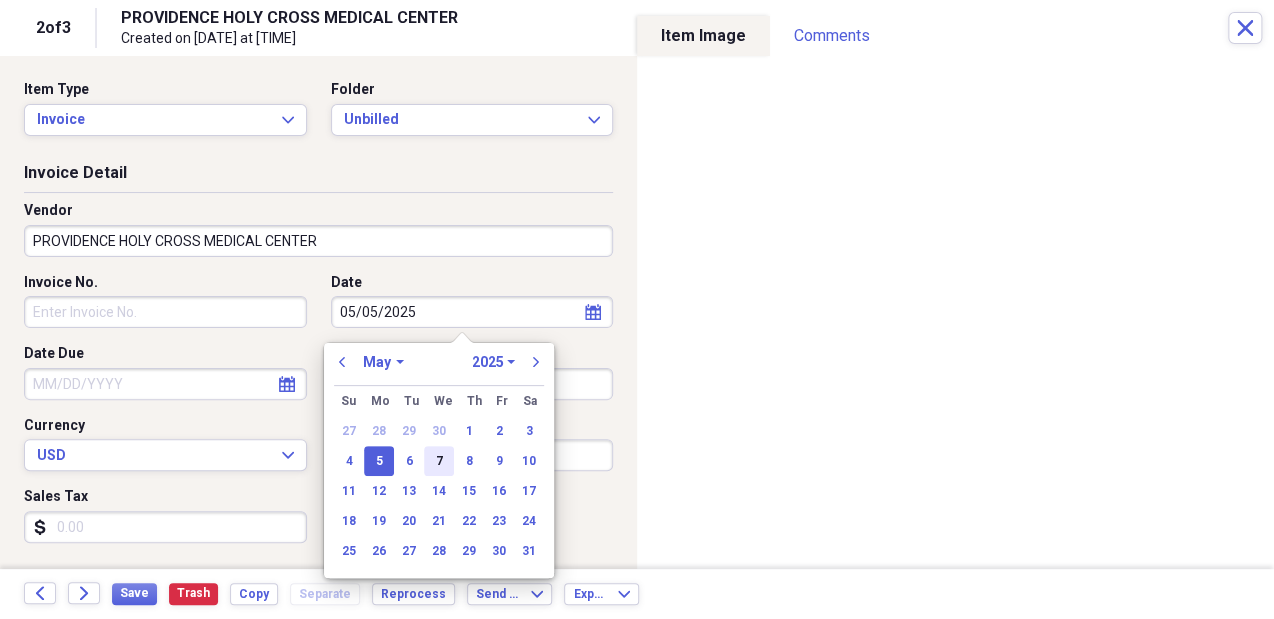 click on "7" at bounding box center (439, 461) 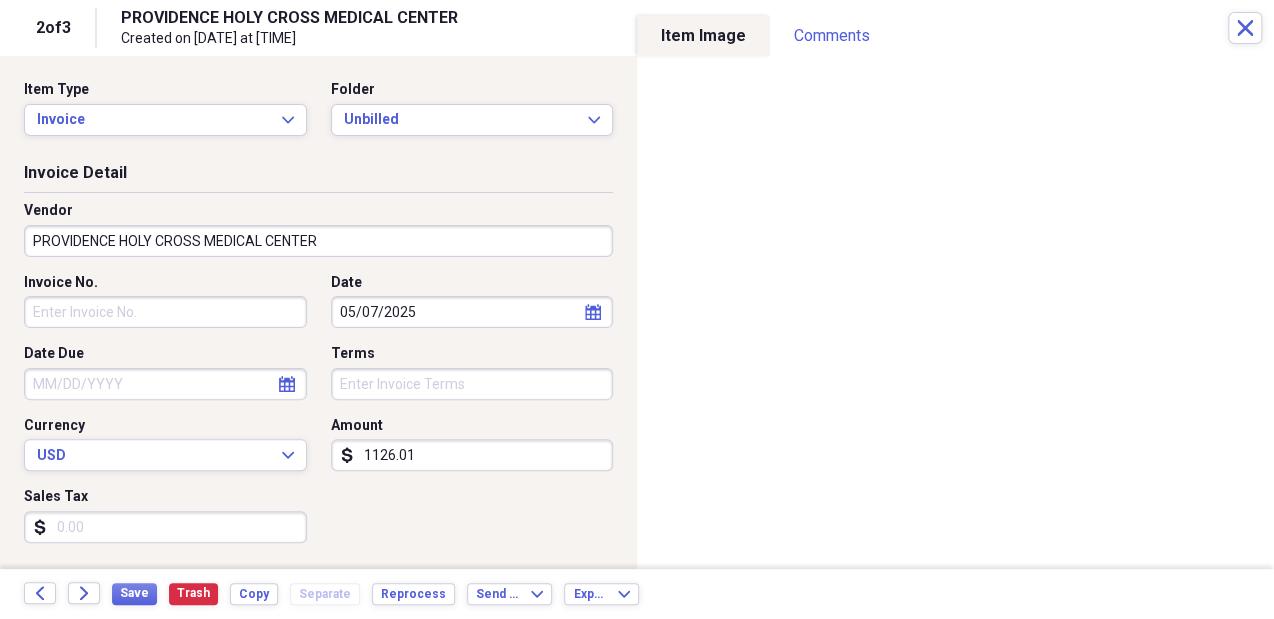 click on "1126.01" at bounding box center [472, 455] 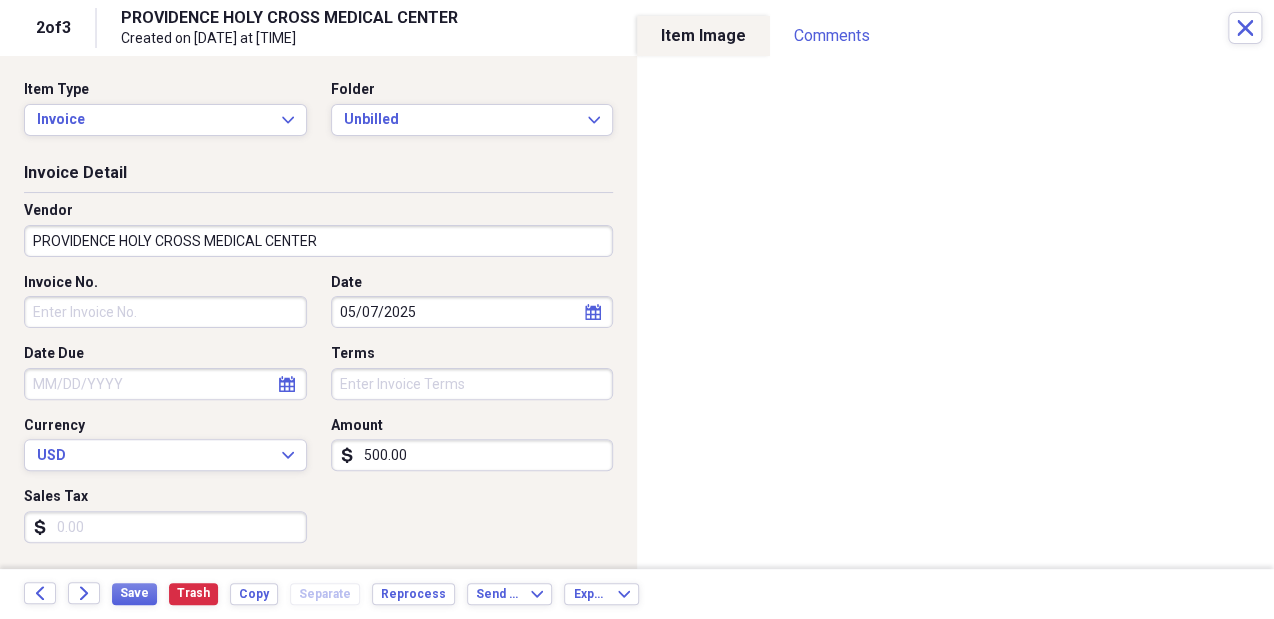 type on "500.00" 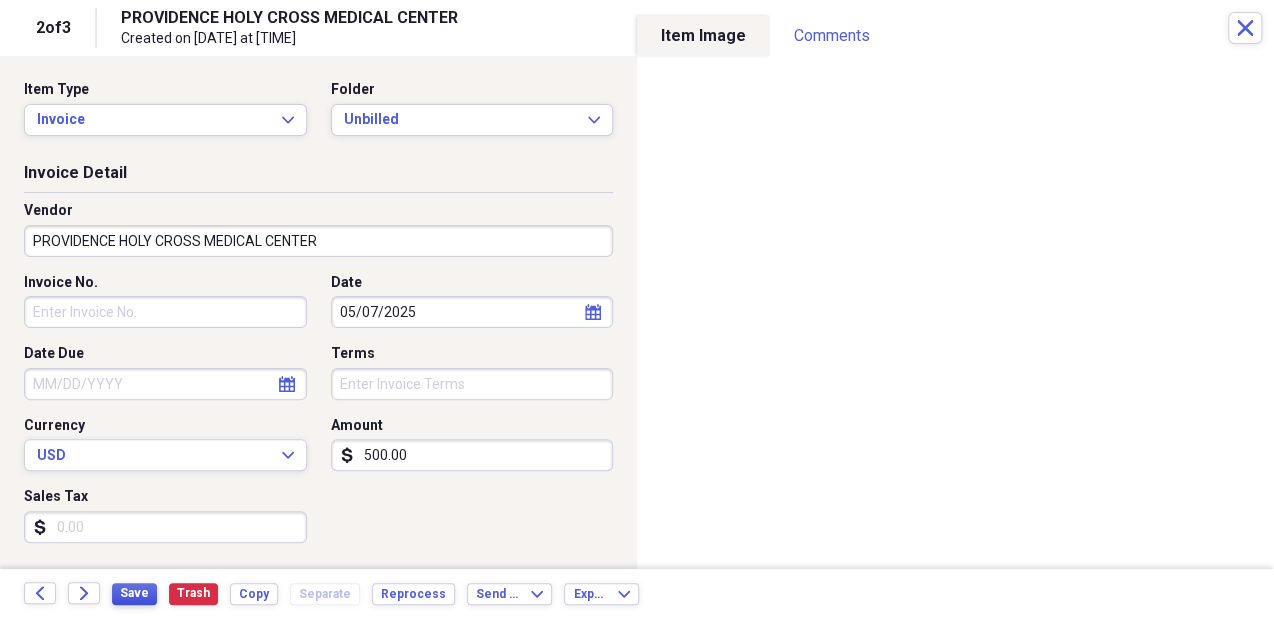 click on "Save" at bounding box center [134, 593] 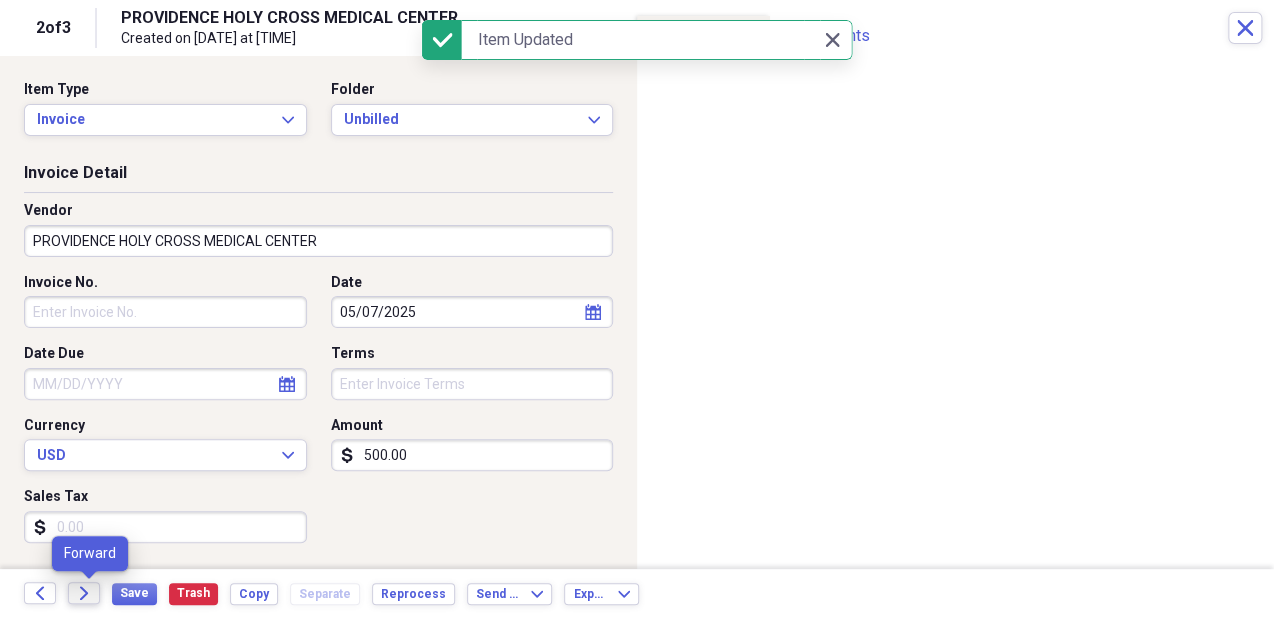 click on "Forward" 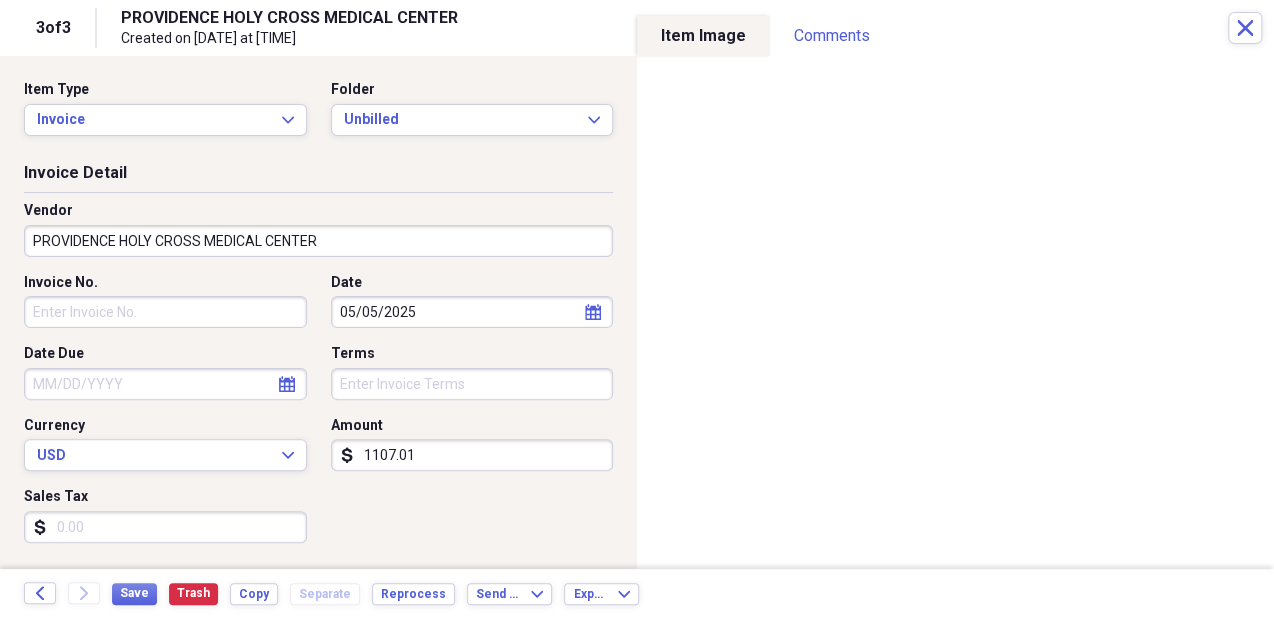 click on "1107.01" at bounding box center (472, 455) 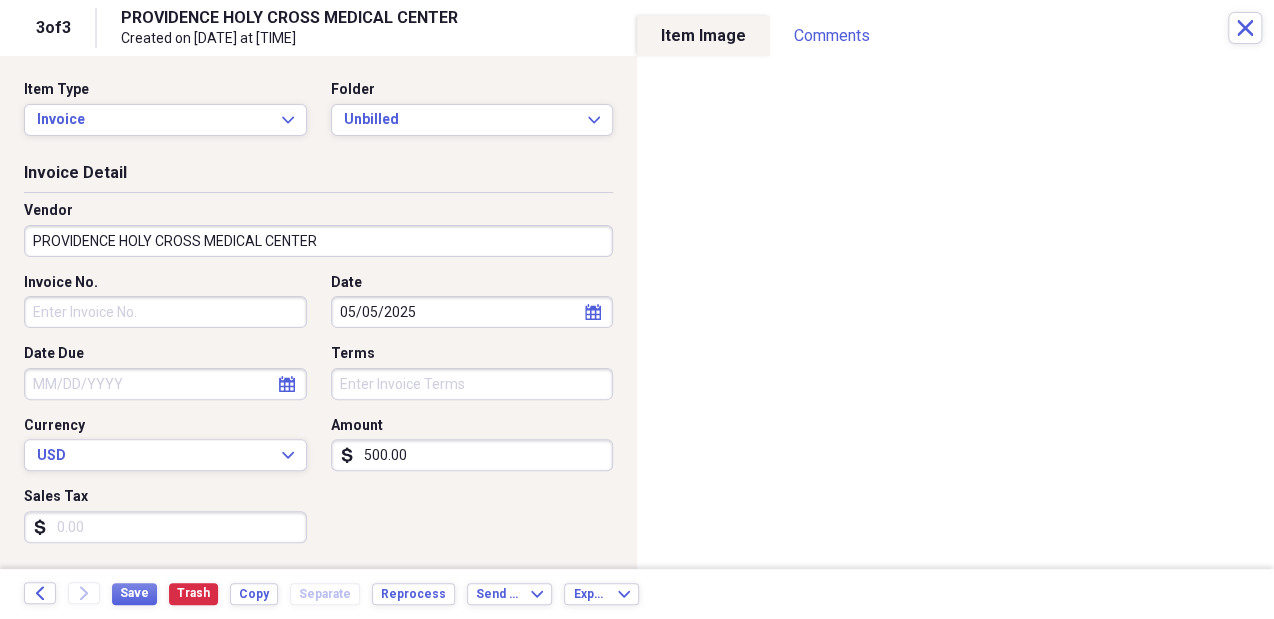 type on "500.00" 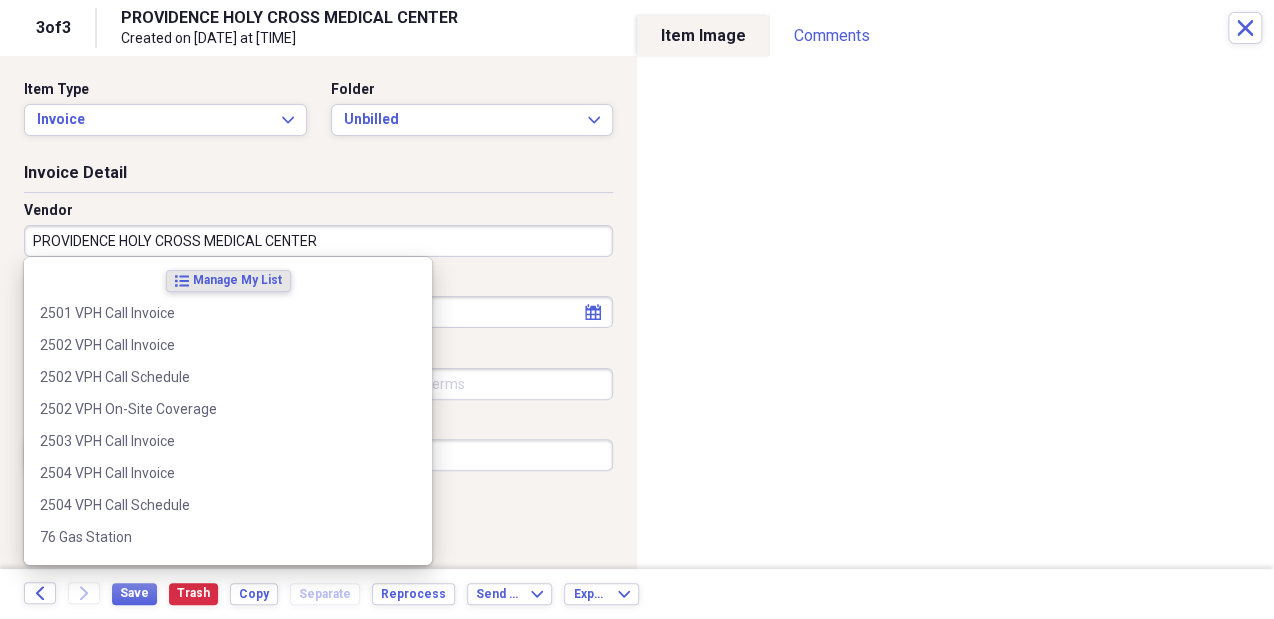 click on "PROVIDENCE HOLY CROSS MEDICAL CENTER" at bounding box center (318, 241) 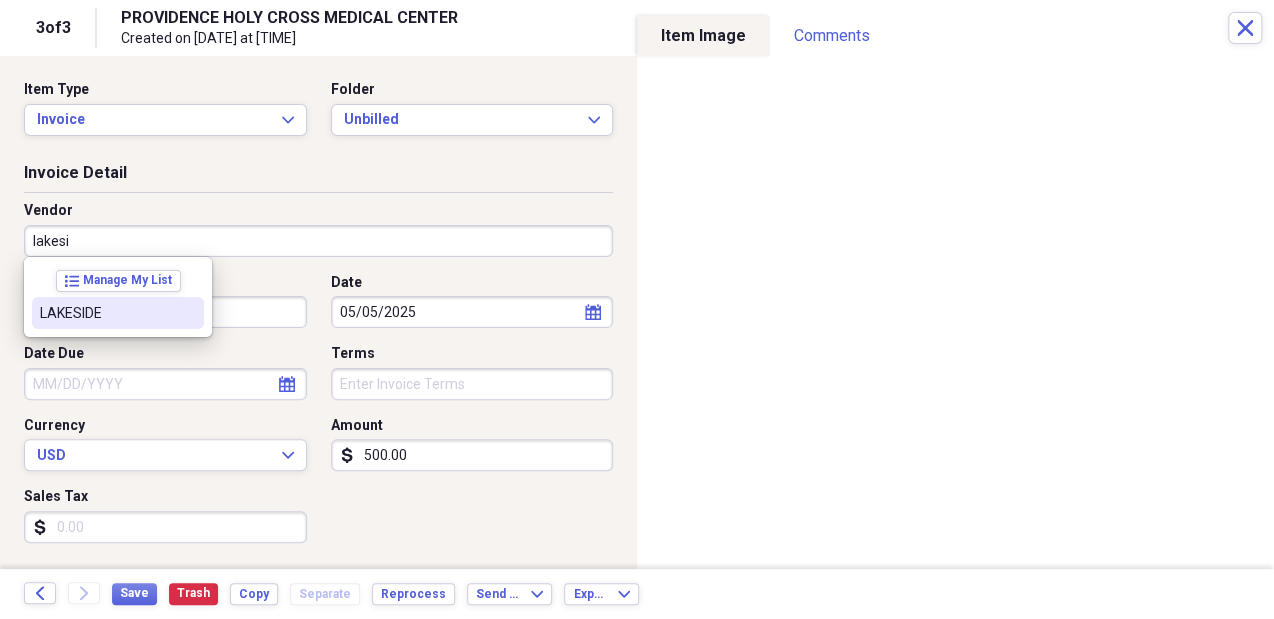 click on "LAKESIDE" at bounding box center (106, 313) 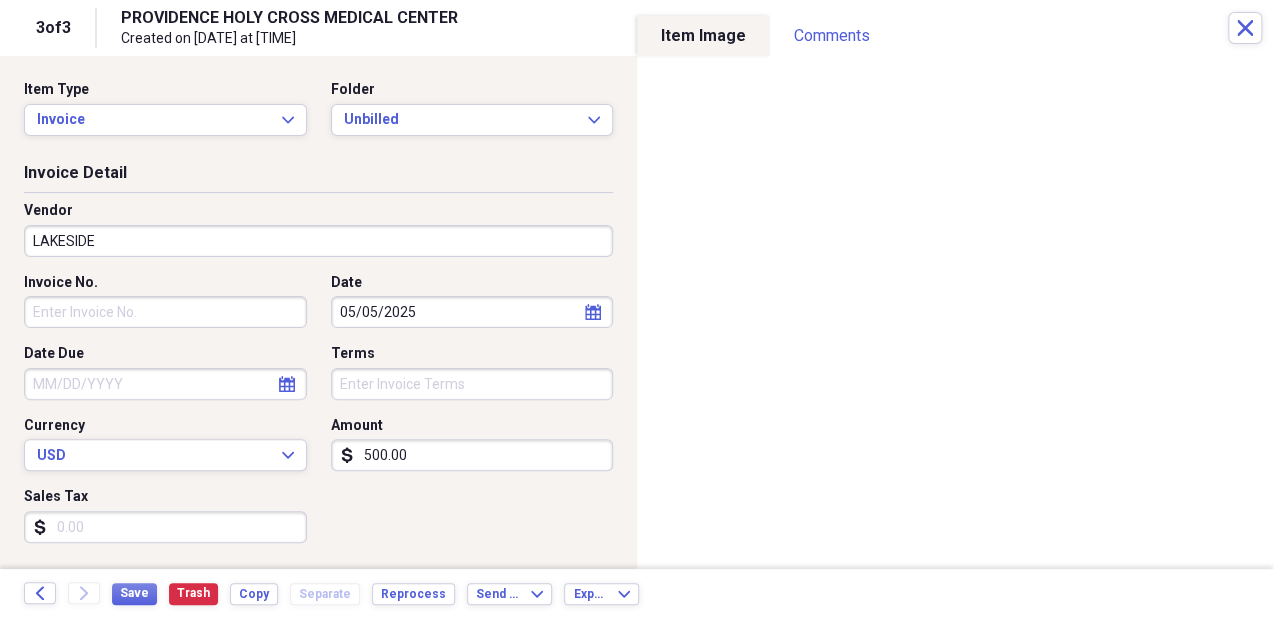 type on "Billed" 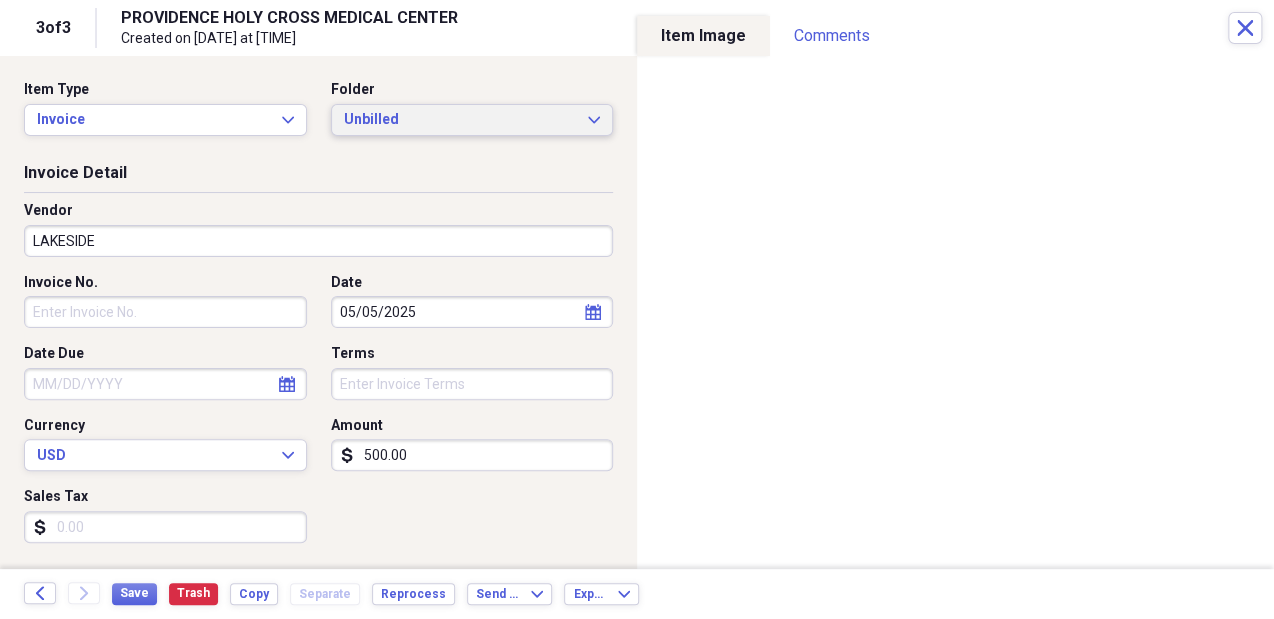 click on "Unbilled" at bounding box center [460, 120] 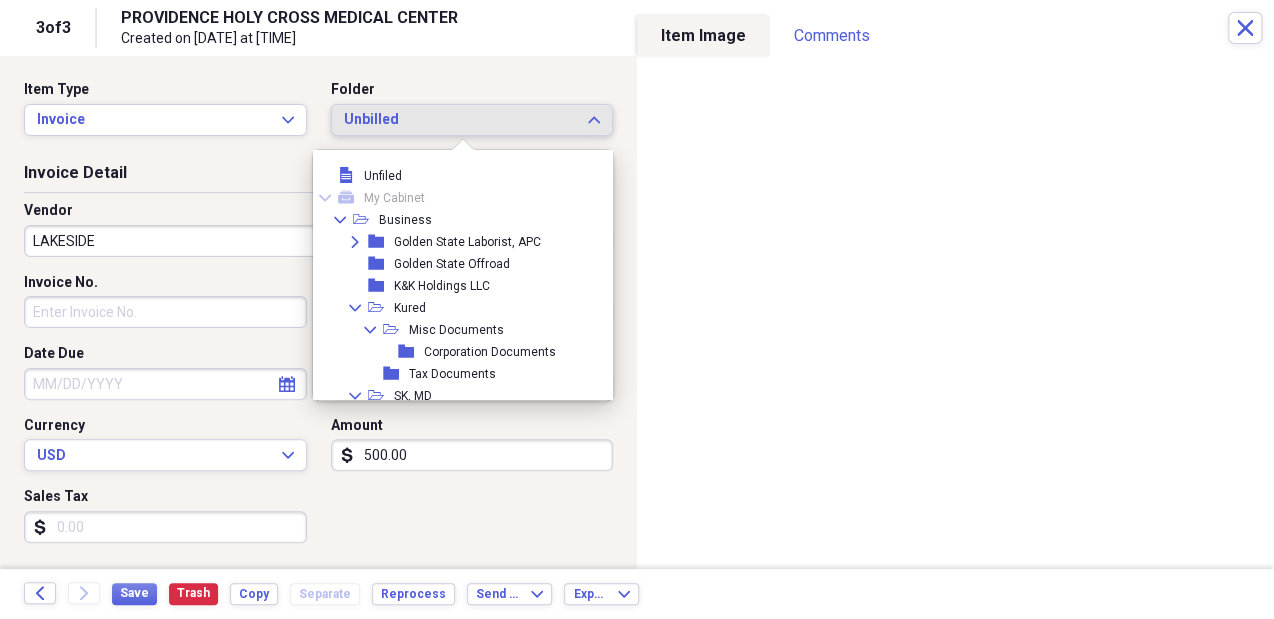 scroll, scrollTop: 215, scrollLeft: 0, axis: vertical 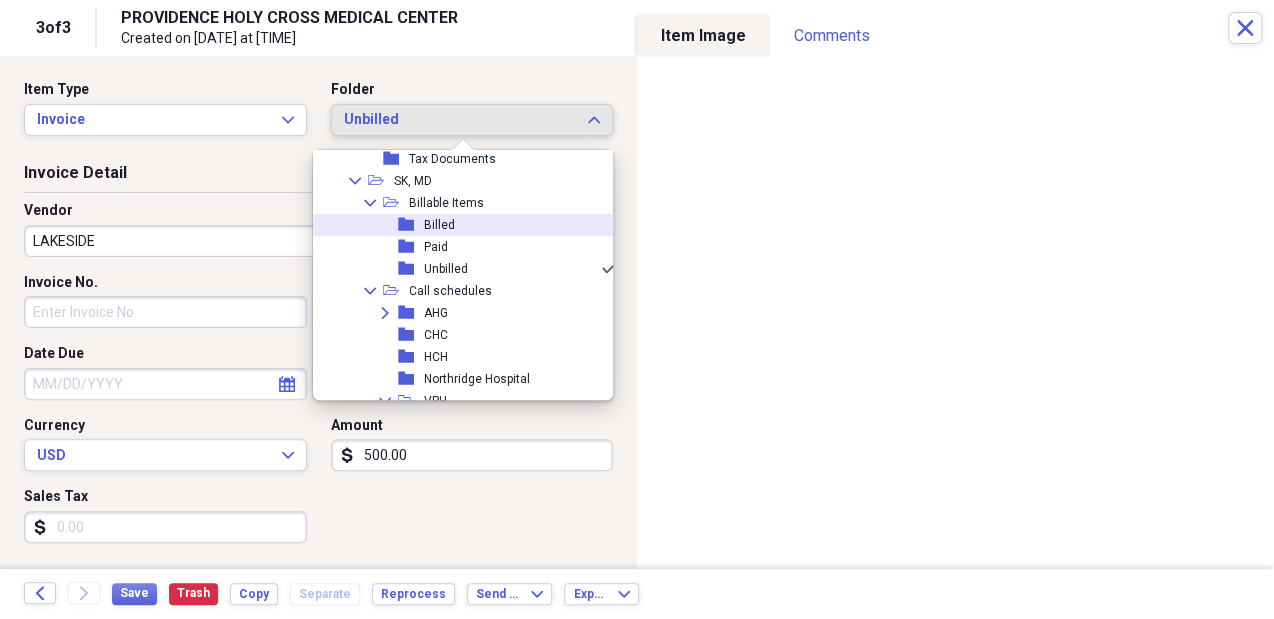 click on "folder Billed" at bounding box center (458, 225) 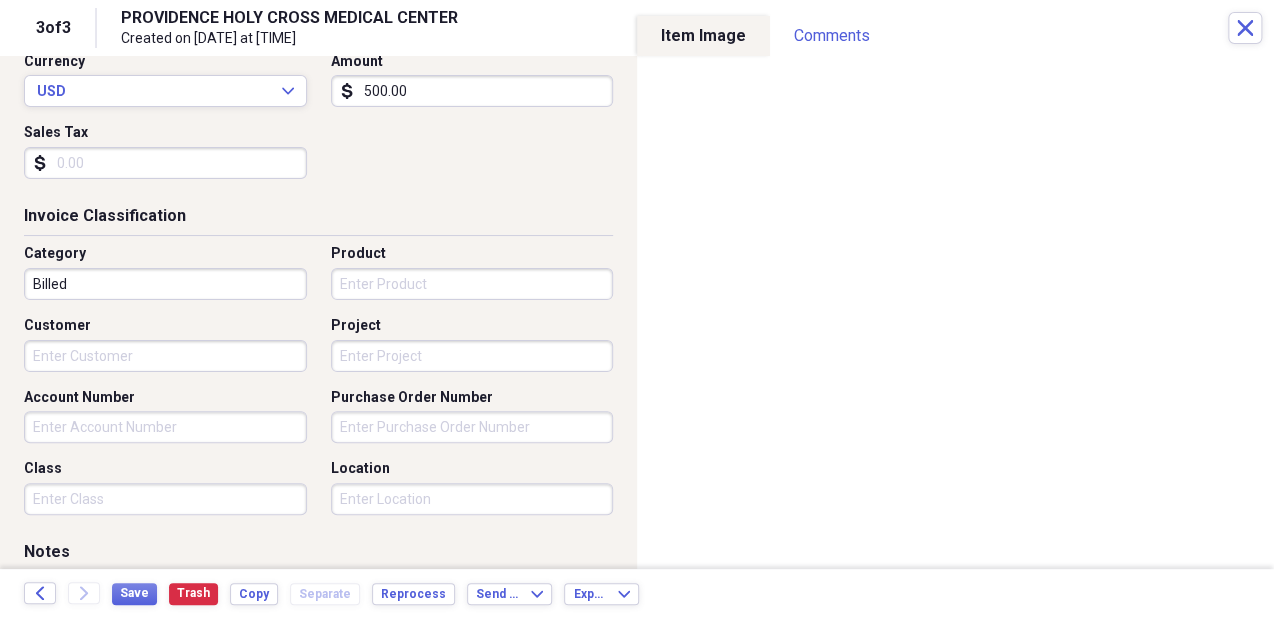 scroll, scrollTop: 368, scrollLeft: 0, axis: vertical 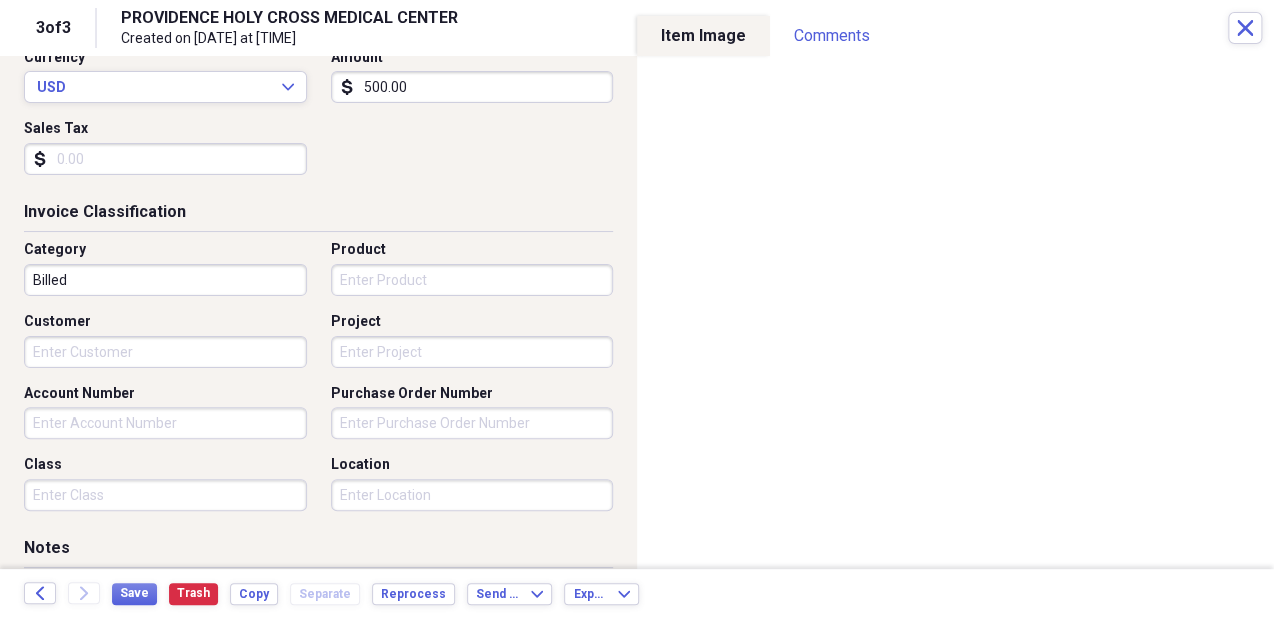 click on "Product" at bounding box center (472, 280) 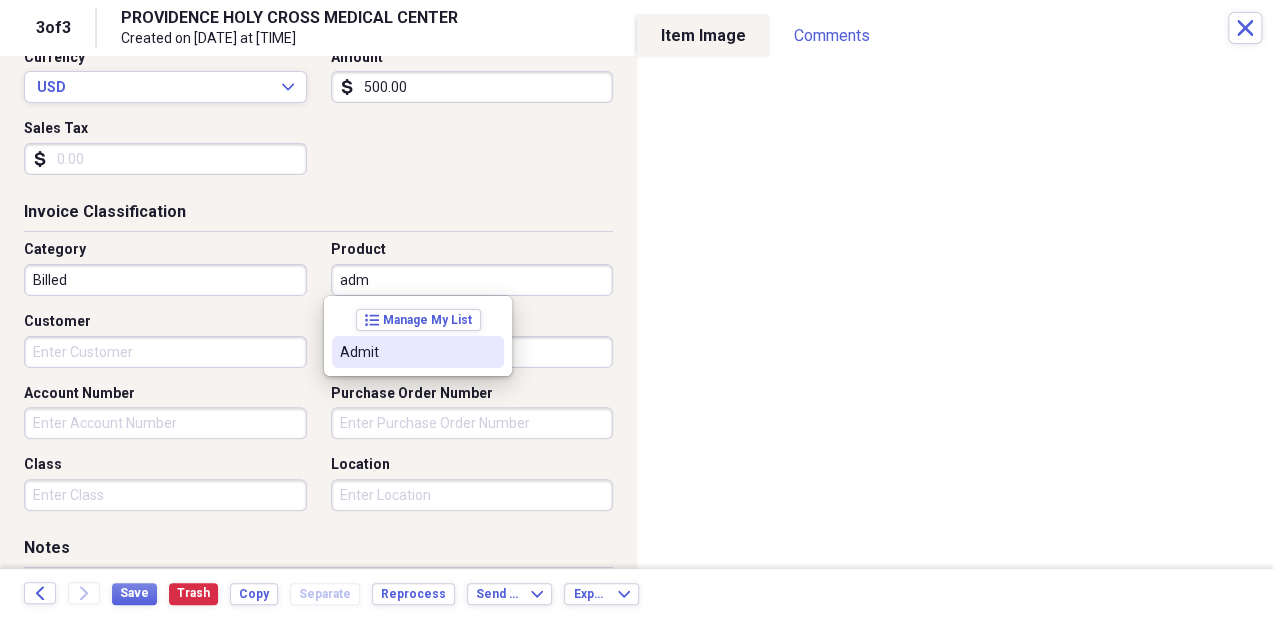 click on "Admit" at bounding box center (406, 352) 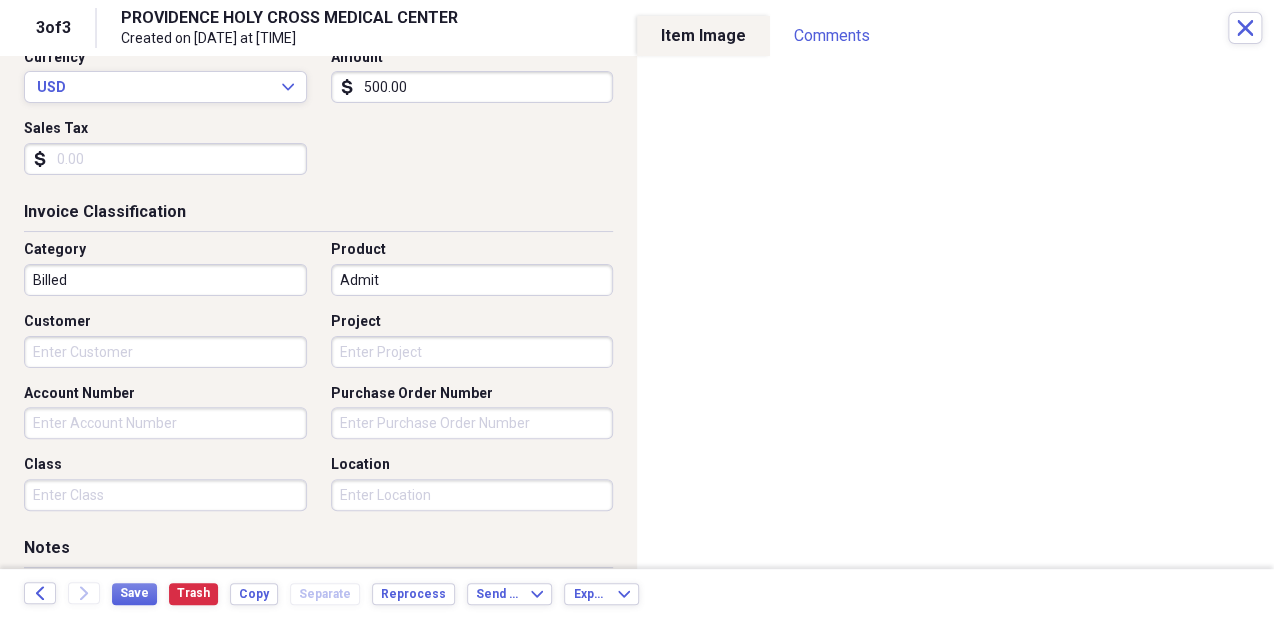 click on "Location" at bounding box center (472, 495) 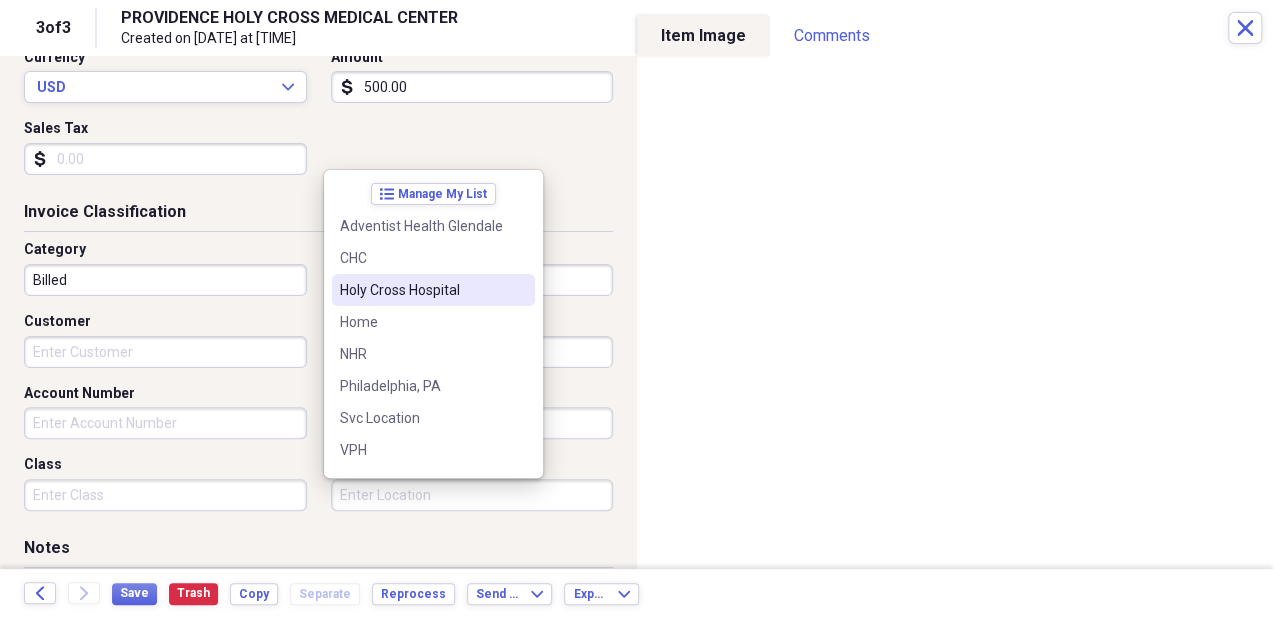 click on "Holy Cross Hospital" at bounding box center [421, 290] 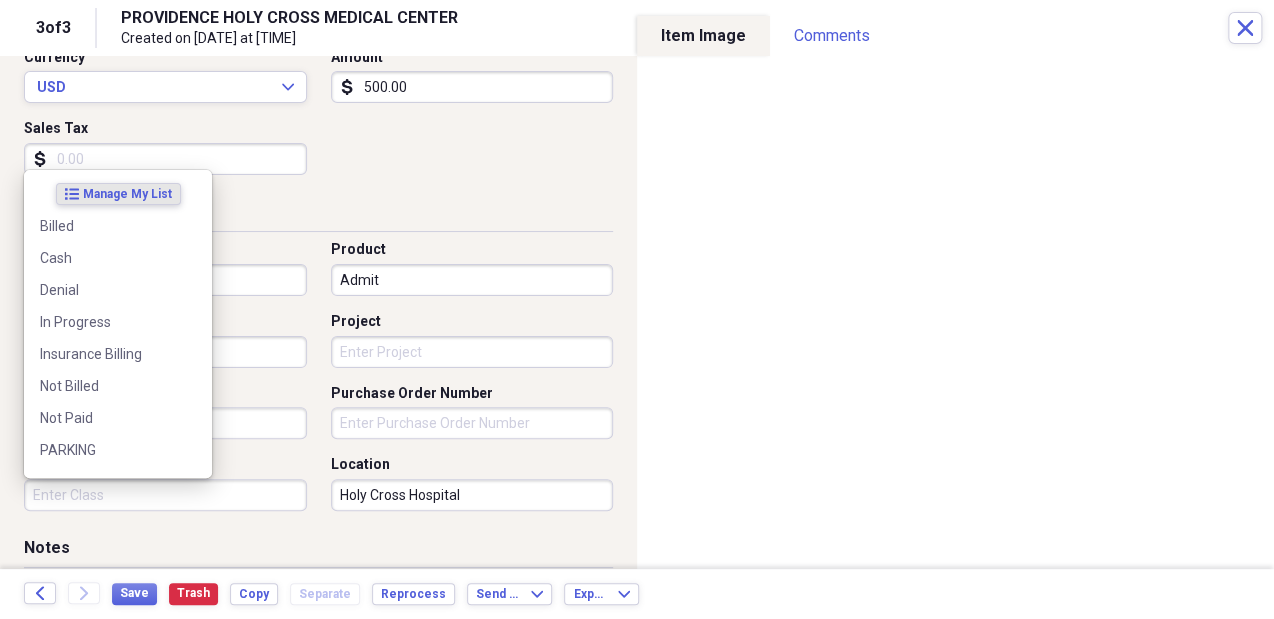 click on "Class" at bounding box center [165, 495] 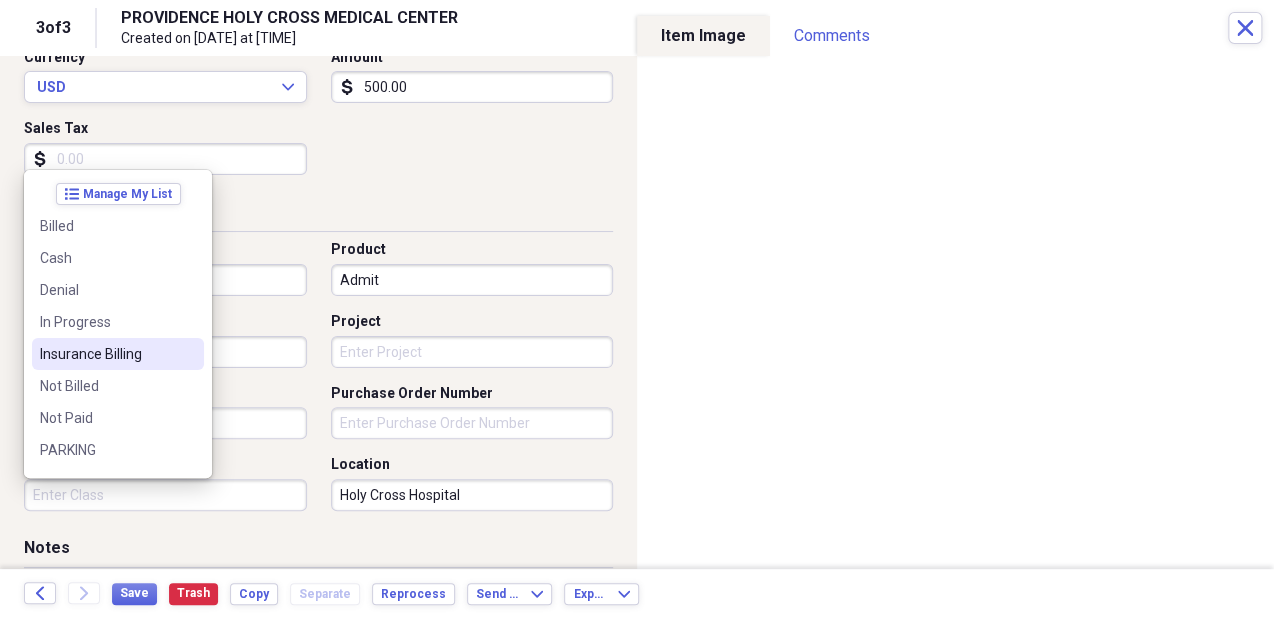 click on "Insurance Billing" at bounding box center [106, 354] 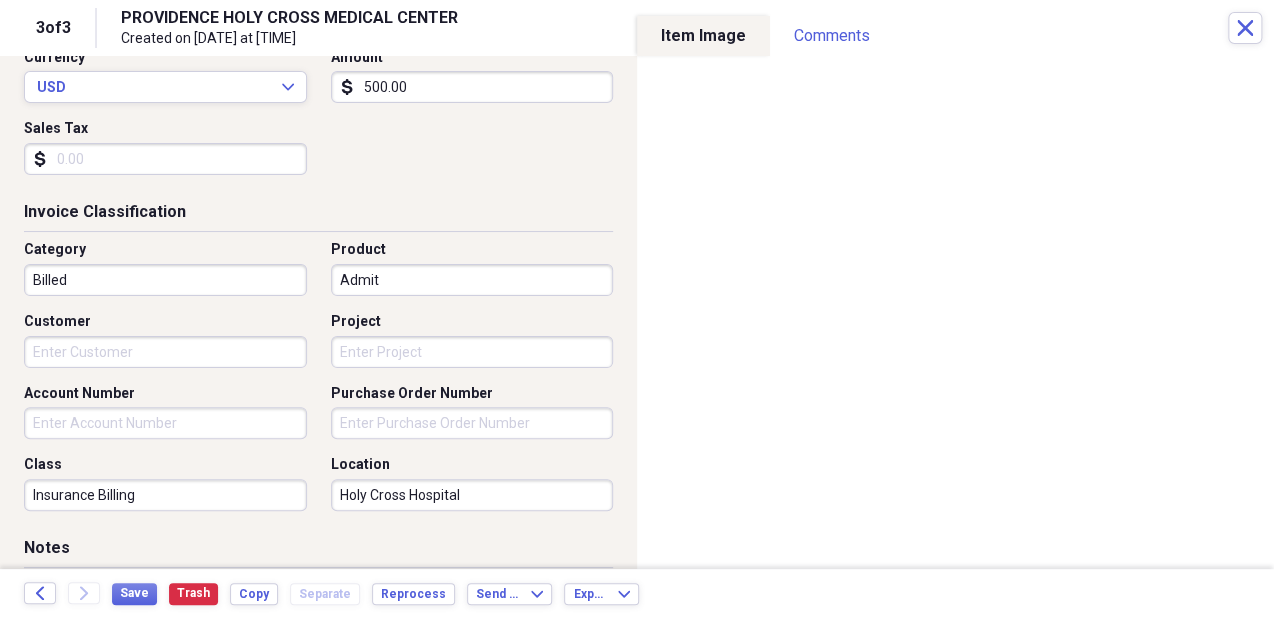 click on "Customer" at bounding box center [165, 352] 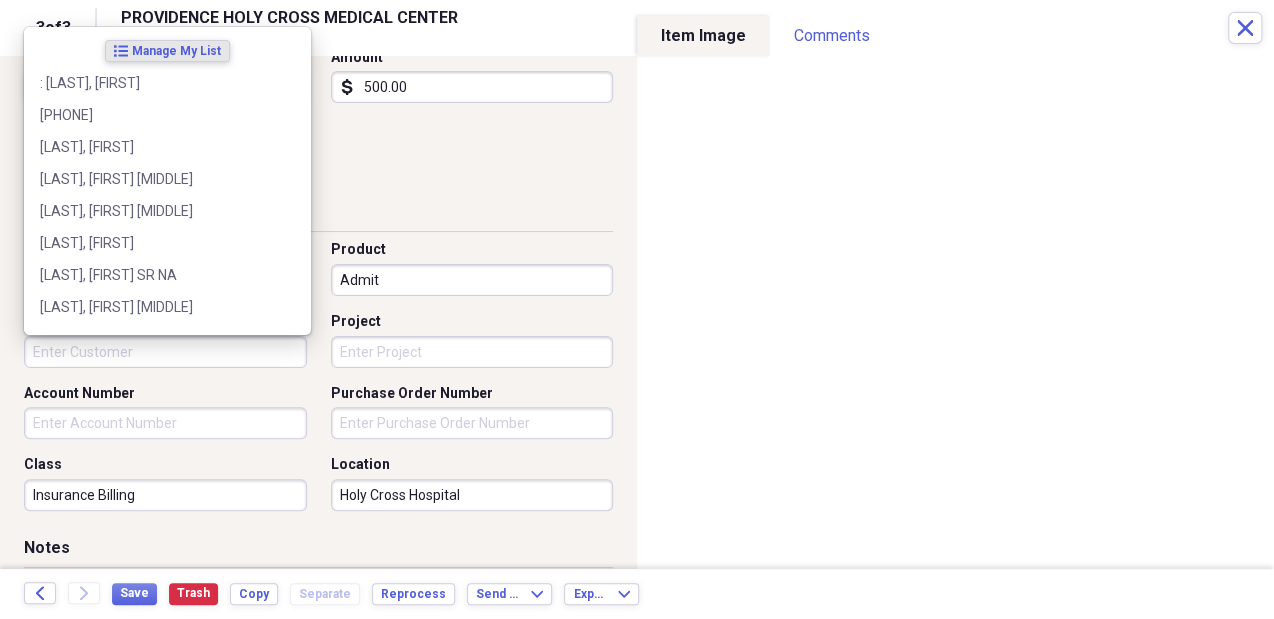 paste on "MCAL44" 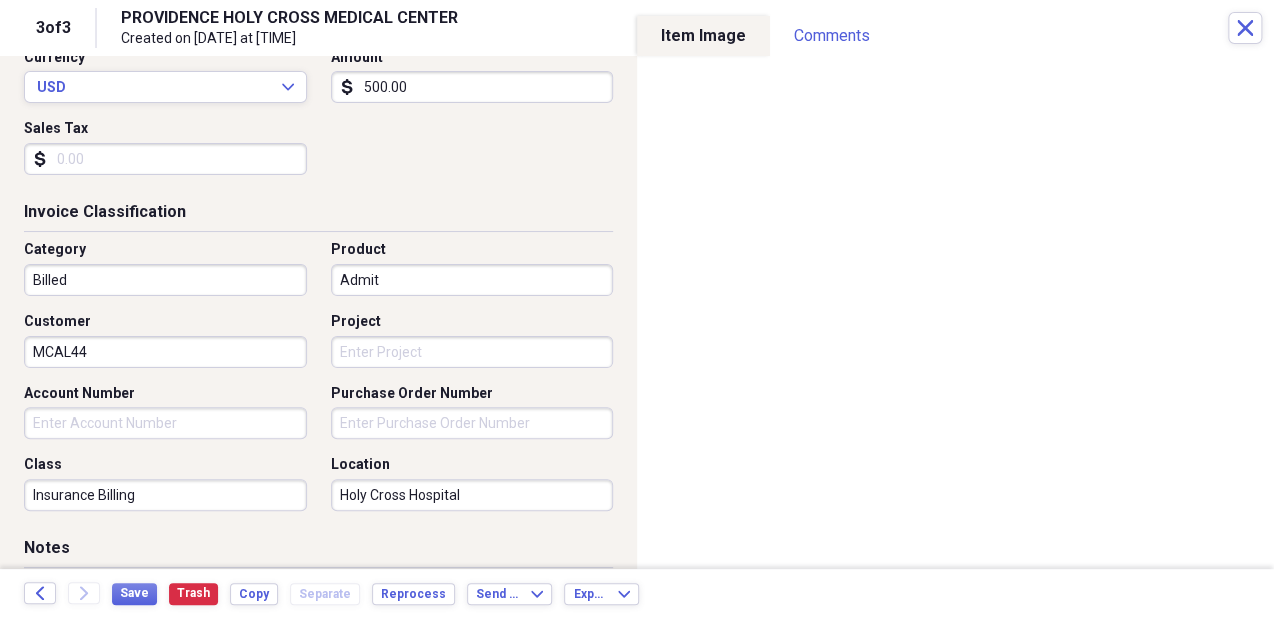 click on "MCAL44" at bounding box center [165, 352] 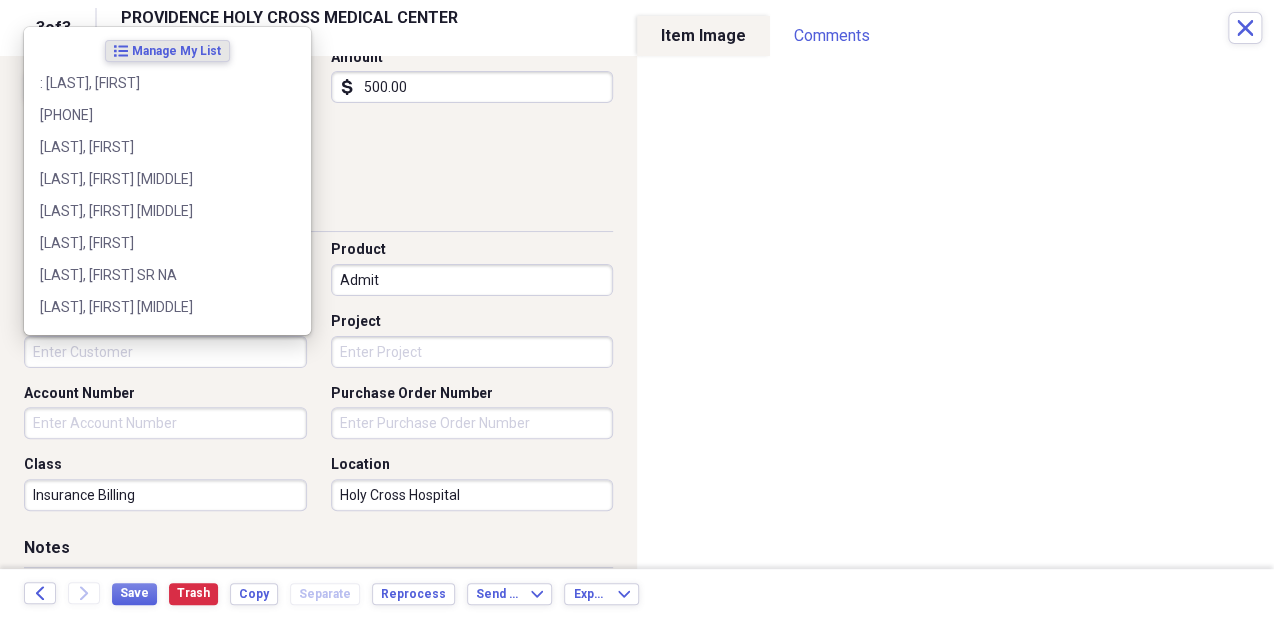 click on "Customer" at bounding box center [165, 352] 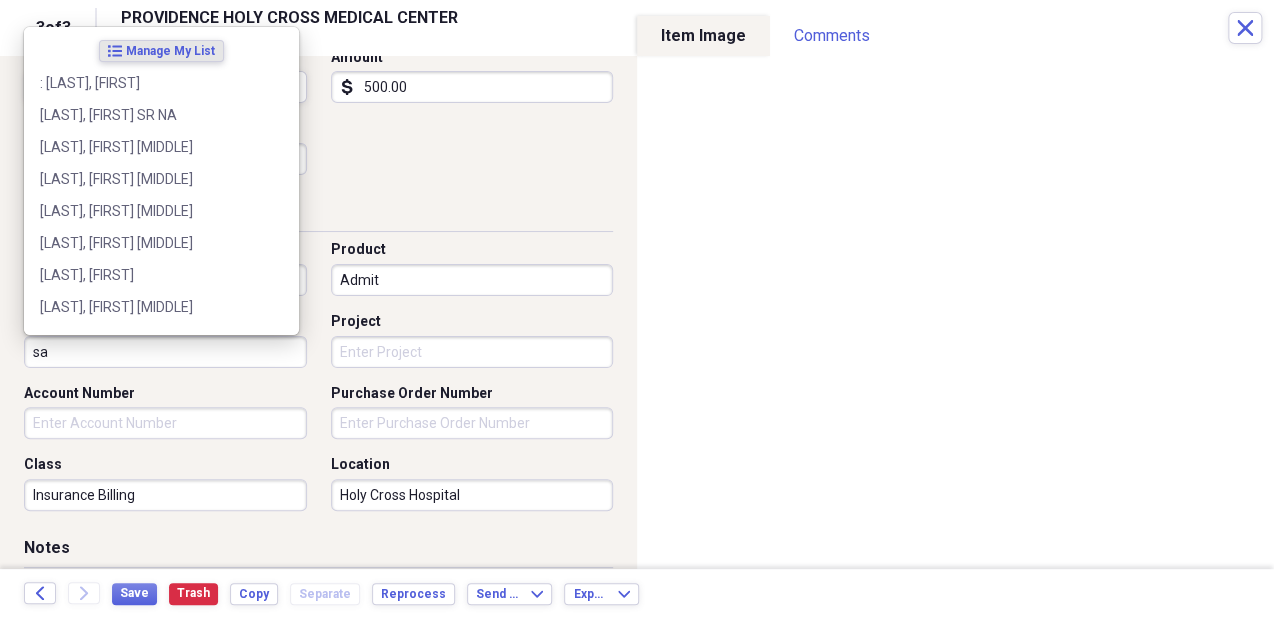 type on "s" 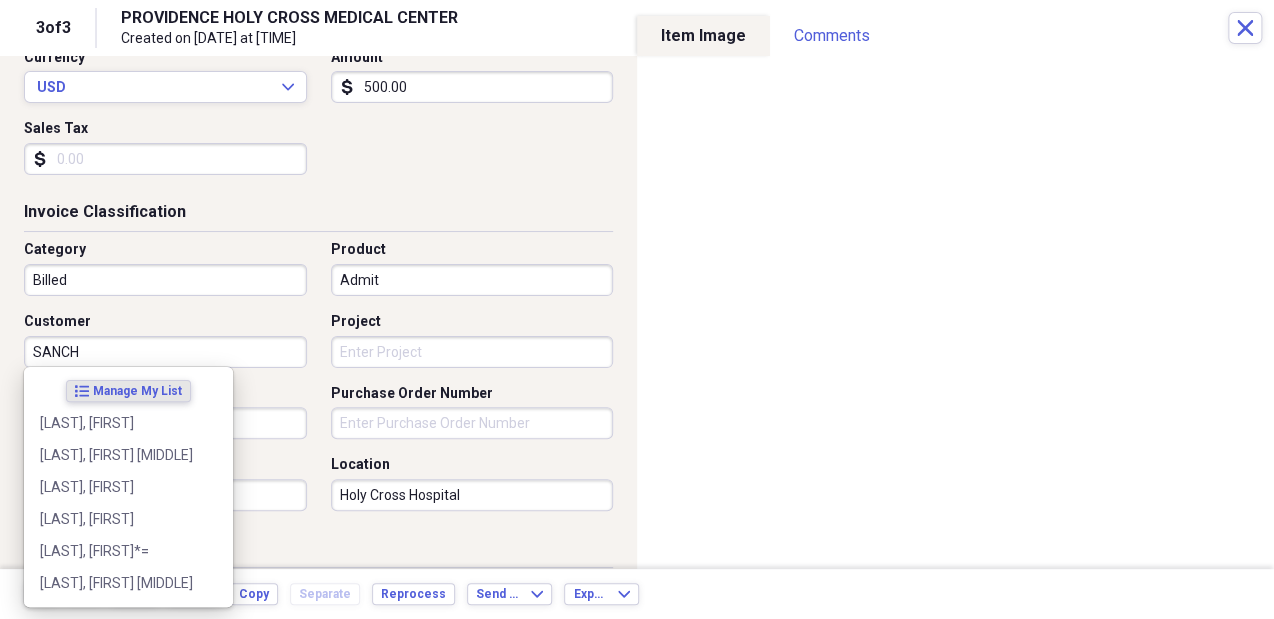 click on "SANCH" at bounding box center [165, 352] 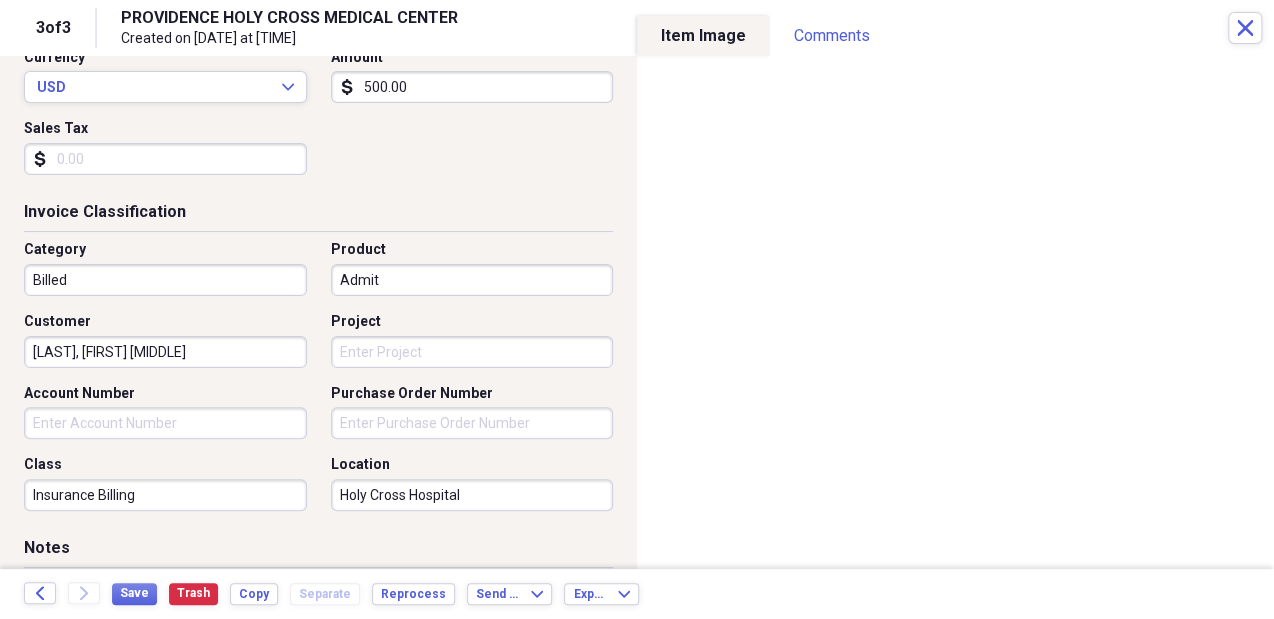 type on "[LAST], [FIRST] [MIDDLE]" 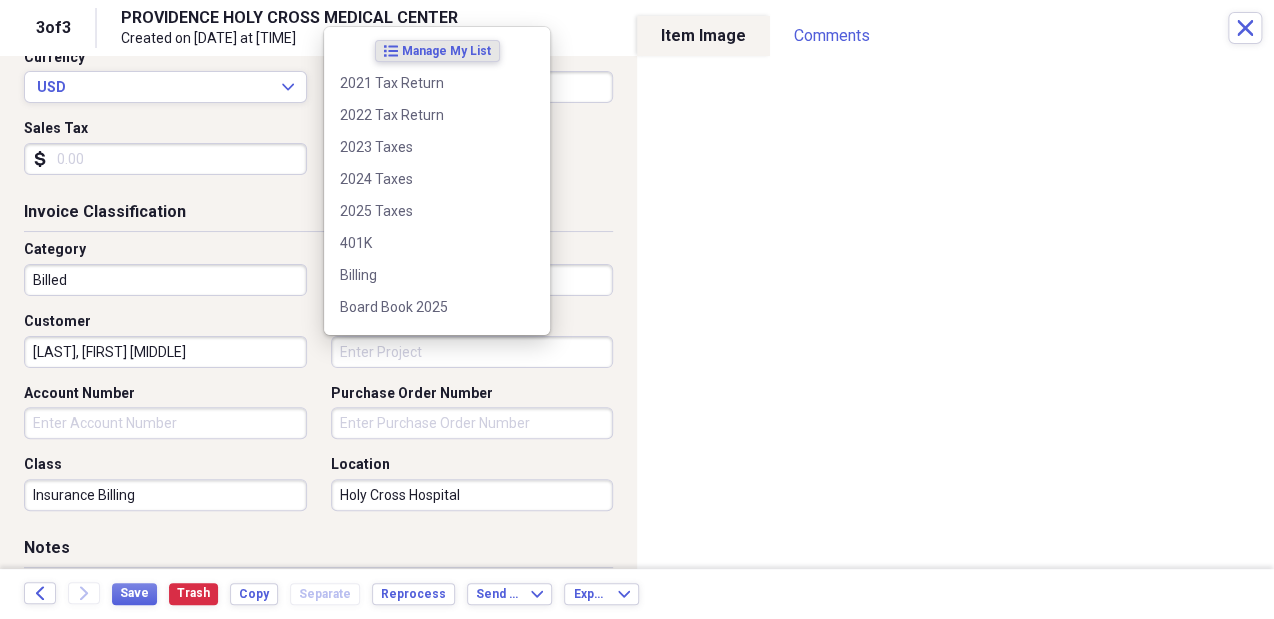 click on "Project" at bounding box center [472, 352] 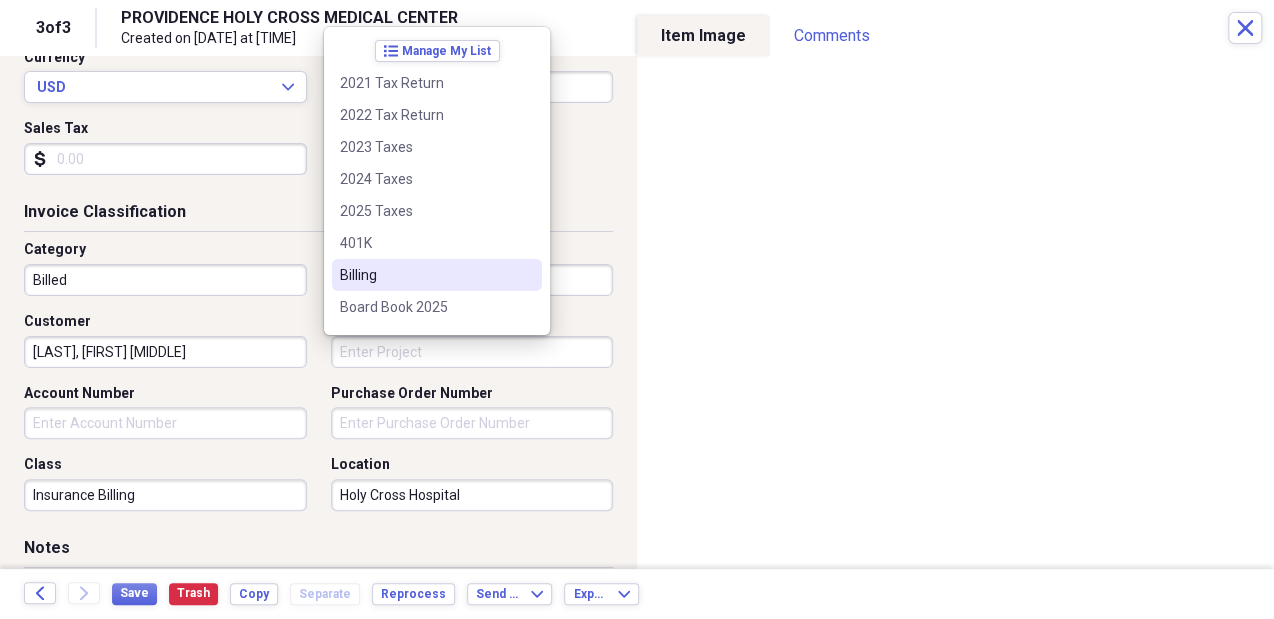 click on "Billing" at bounding box center (425, 275) 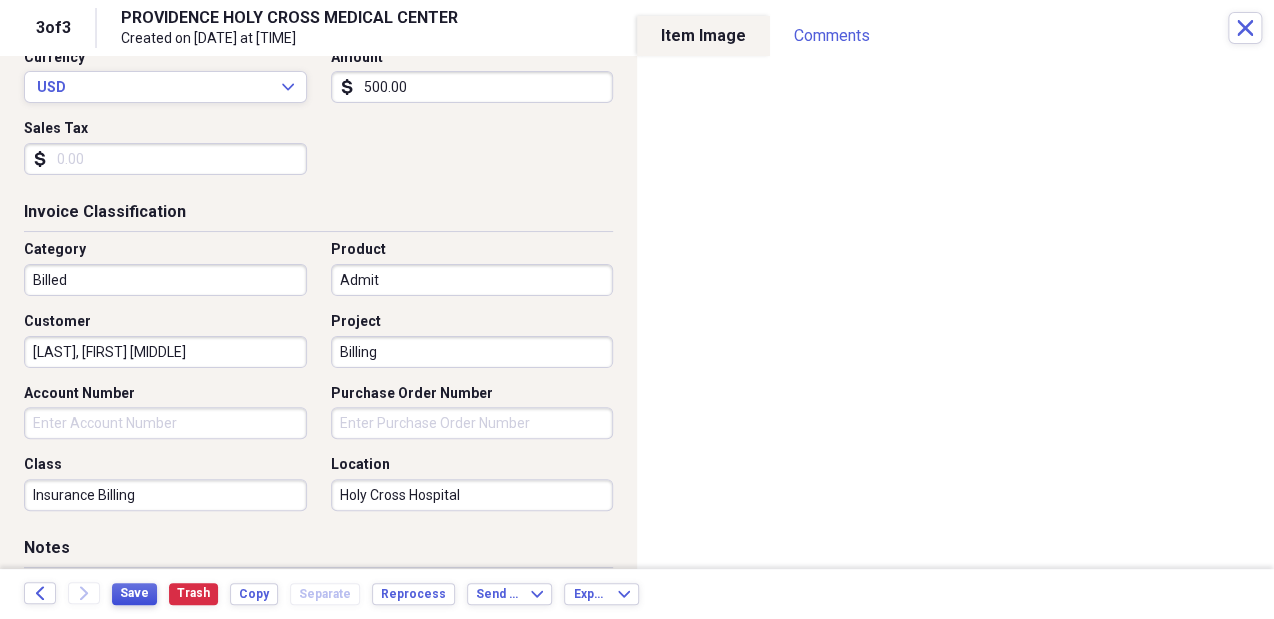click on "Save" at bounding box center (134, 593) 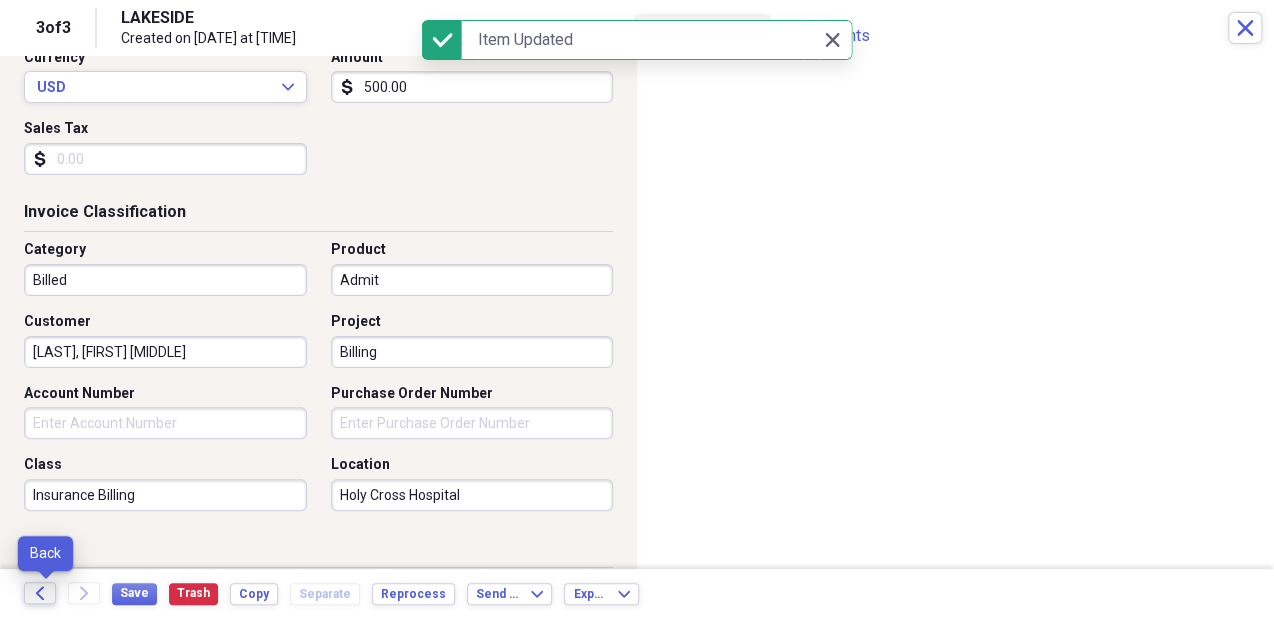 click on "Back" at bounding box center (40, 593) 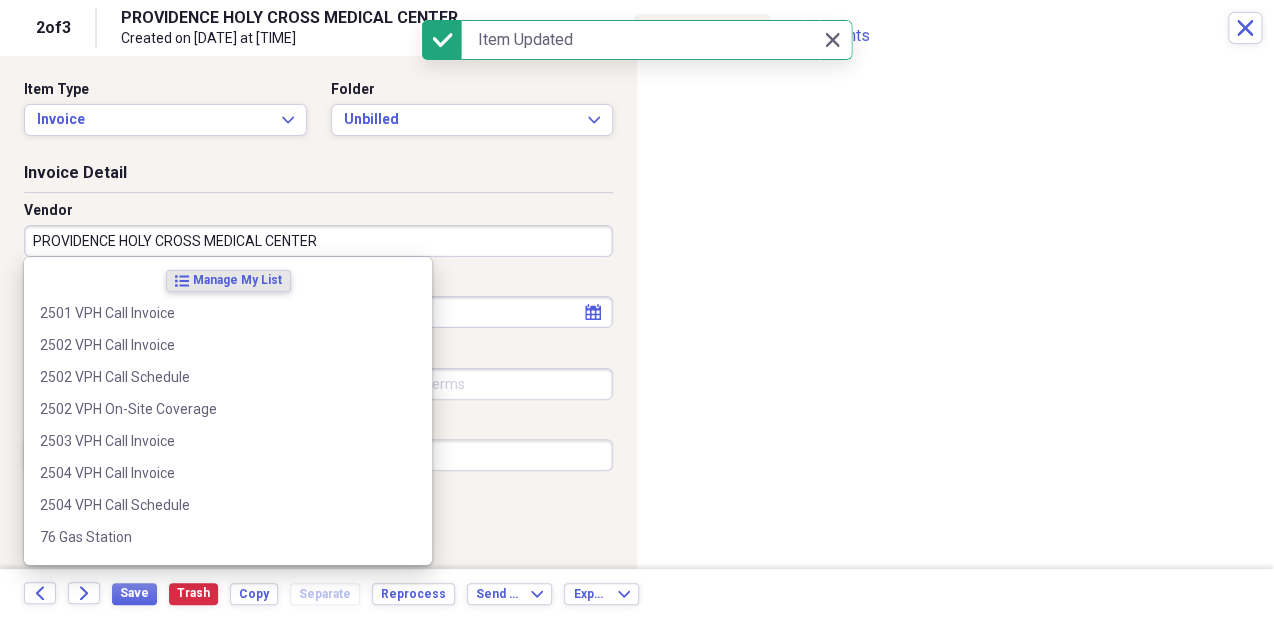click on "PROVIDENCE HOLY CROSS MEDICAL CENTER" at bounding box center (318, 241) 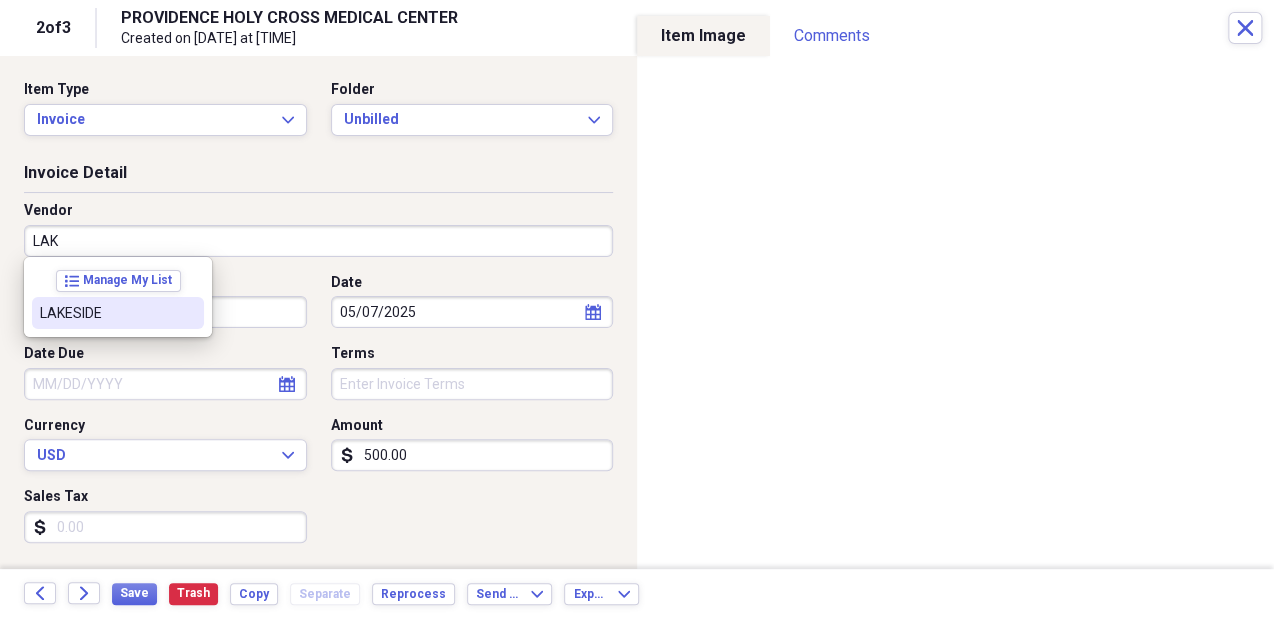 click on "LAKESIDE" at bounding box center (106, 313) 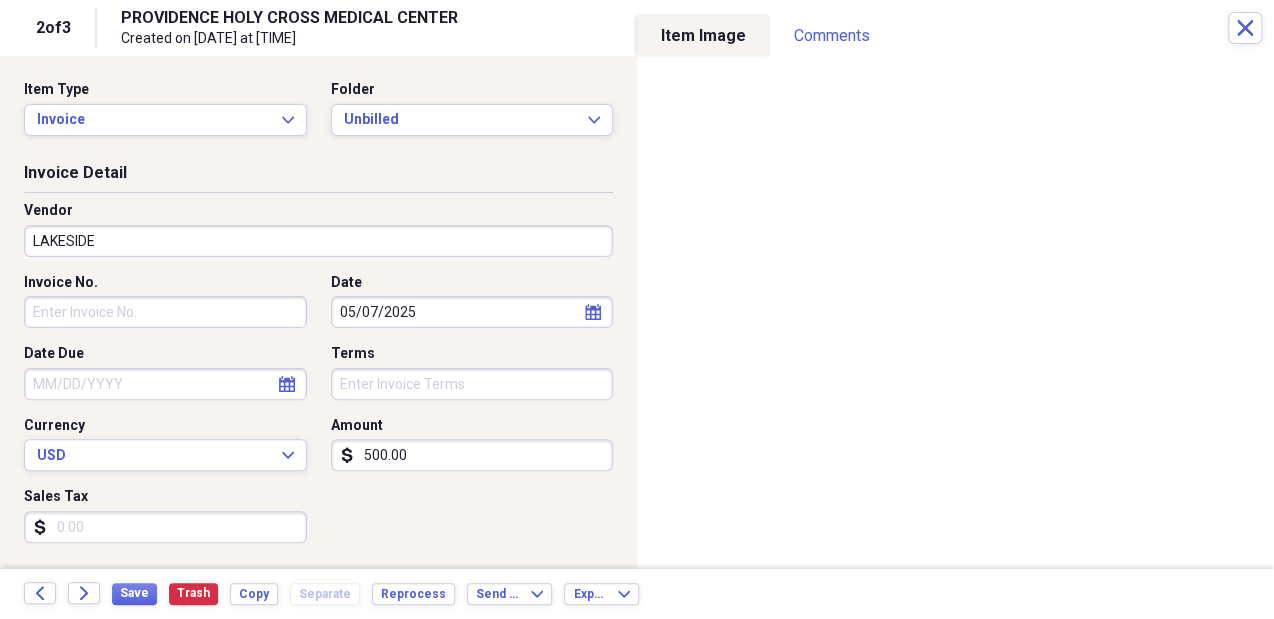 type on "Billed" 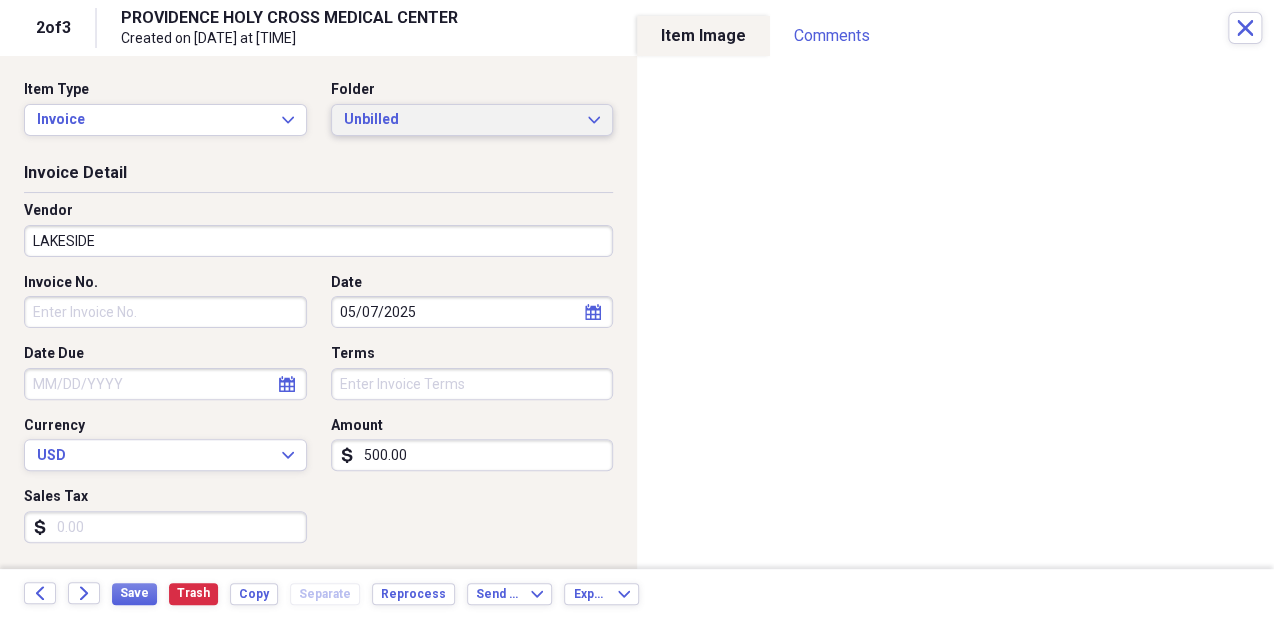 click on "Unbilled" at bounding box center [460, 120] 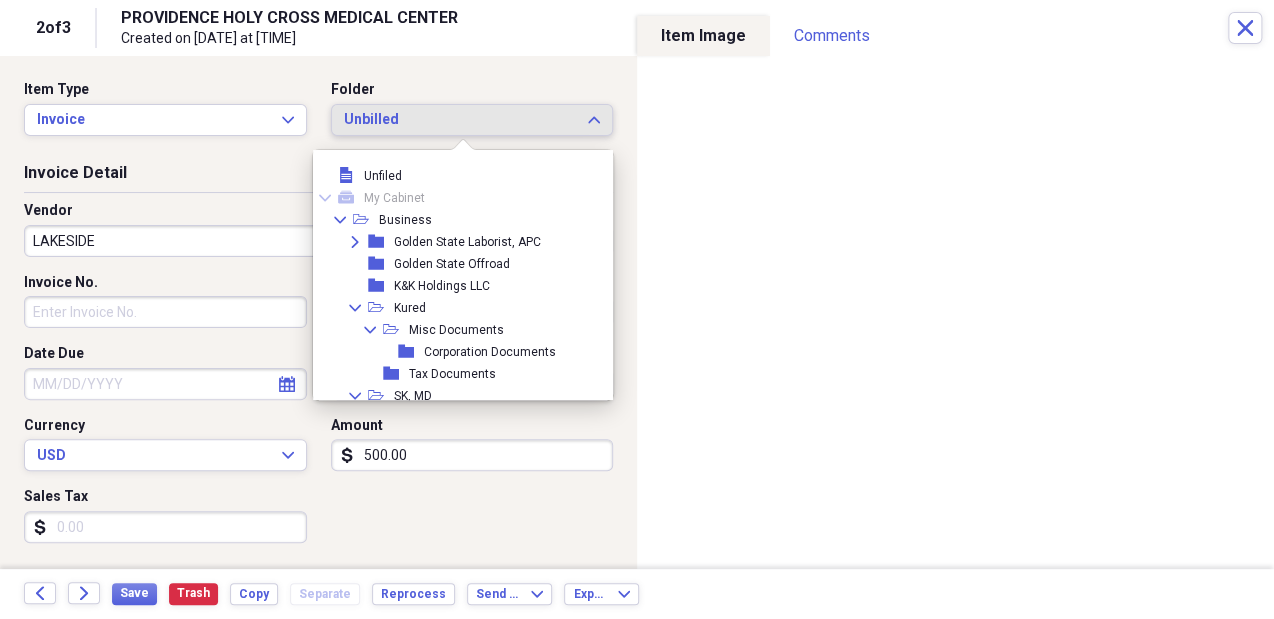 scroll, scrollTop: 215, scrollLeft: 0, axis: vertical 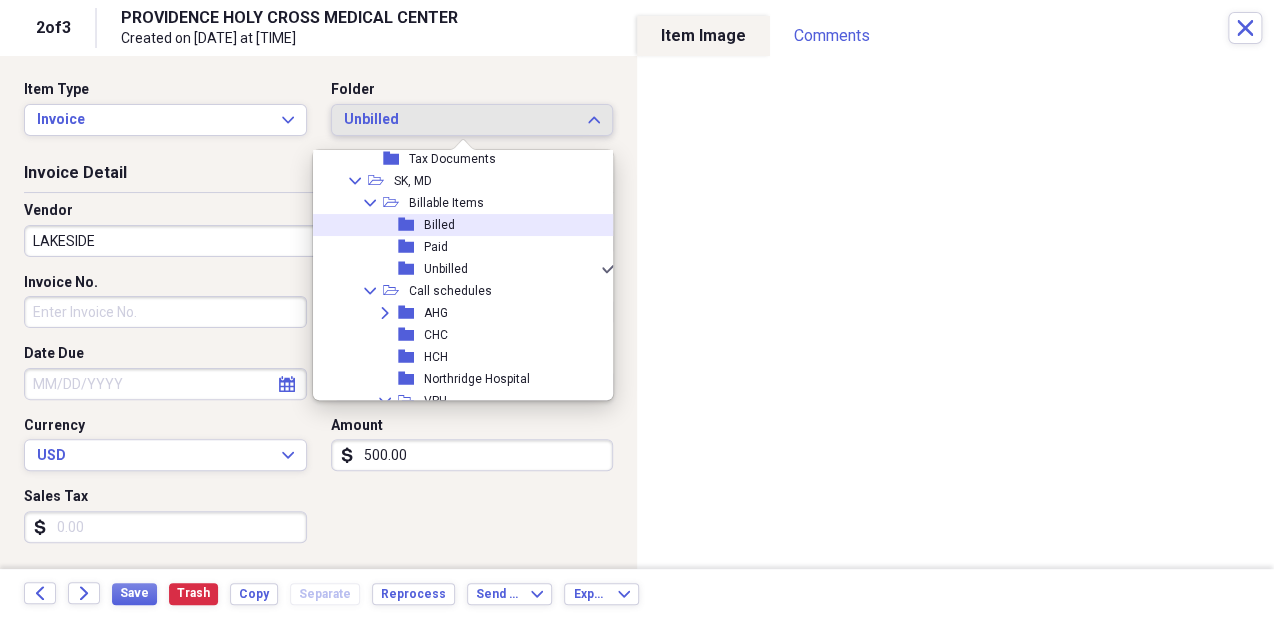 click on "folder Billed" at bounding box center (458, 225) 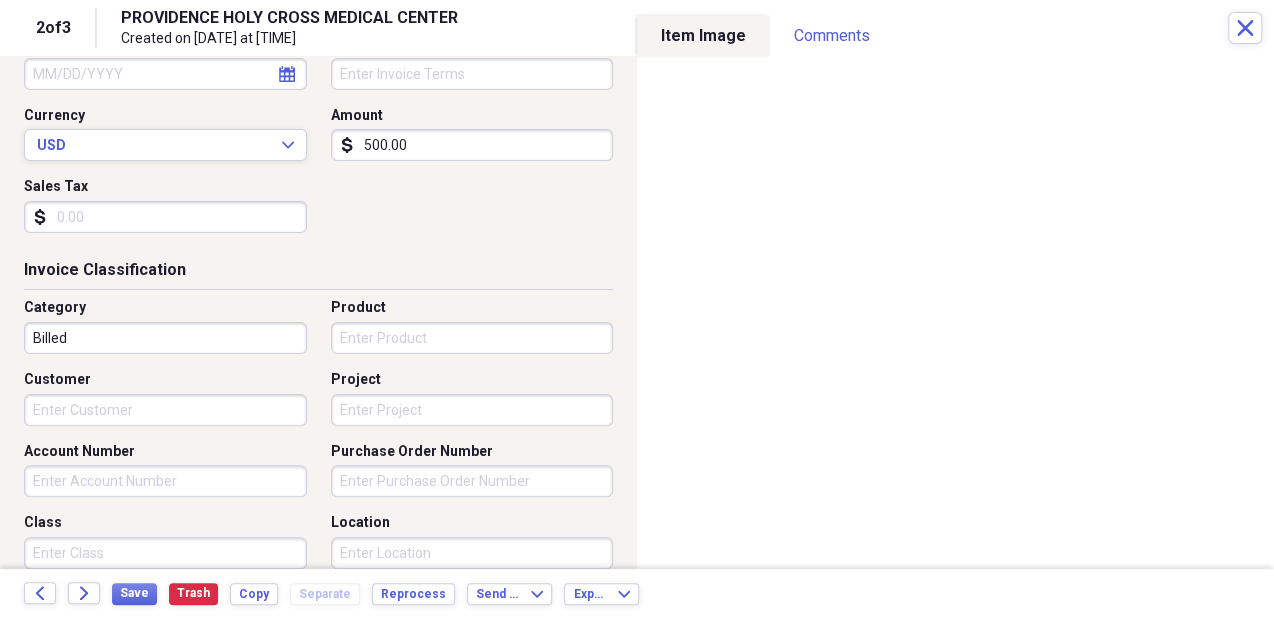 scroll, scrollTop: 312, scrollLeft: 0, axis: vertical 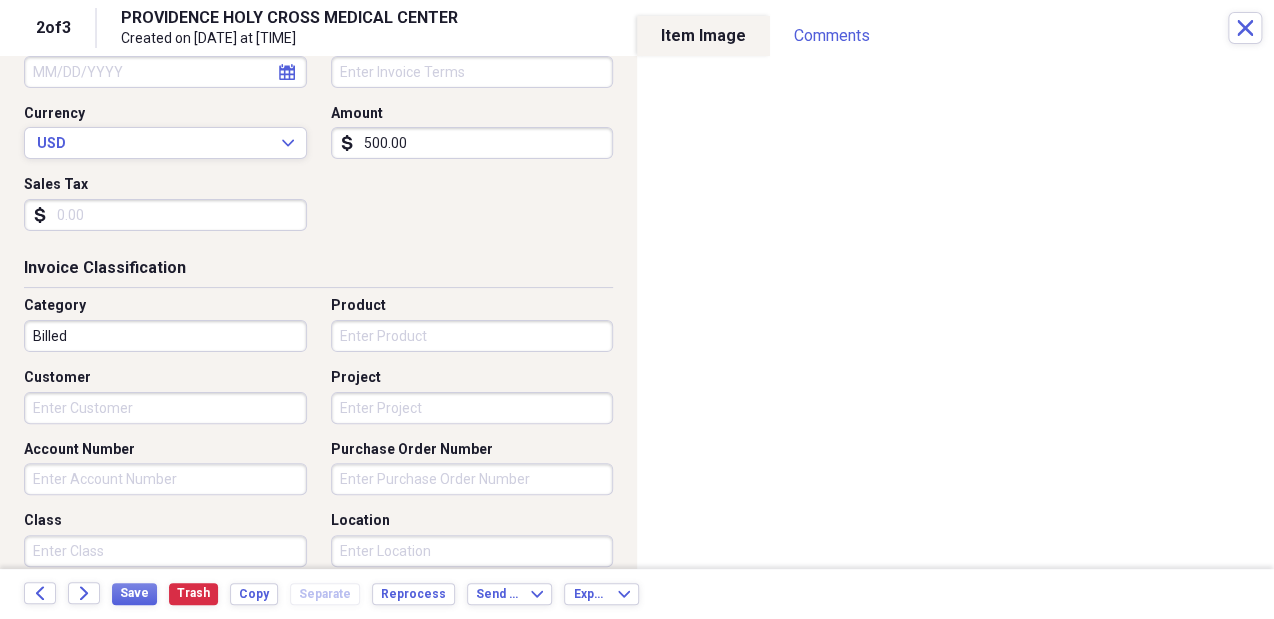 click on "Product" at bounding box center [472, 336] 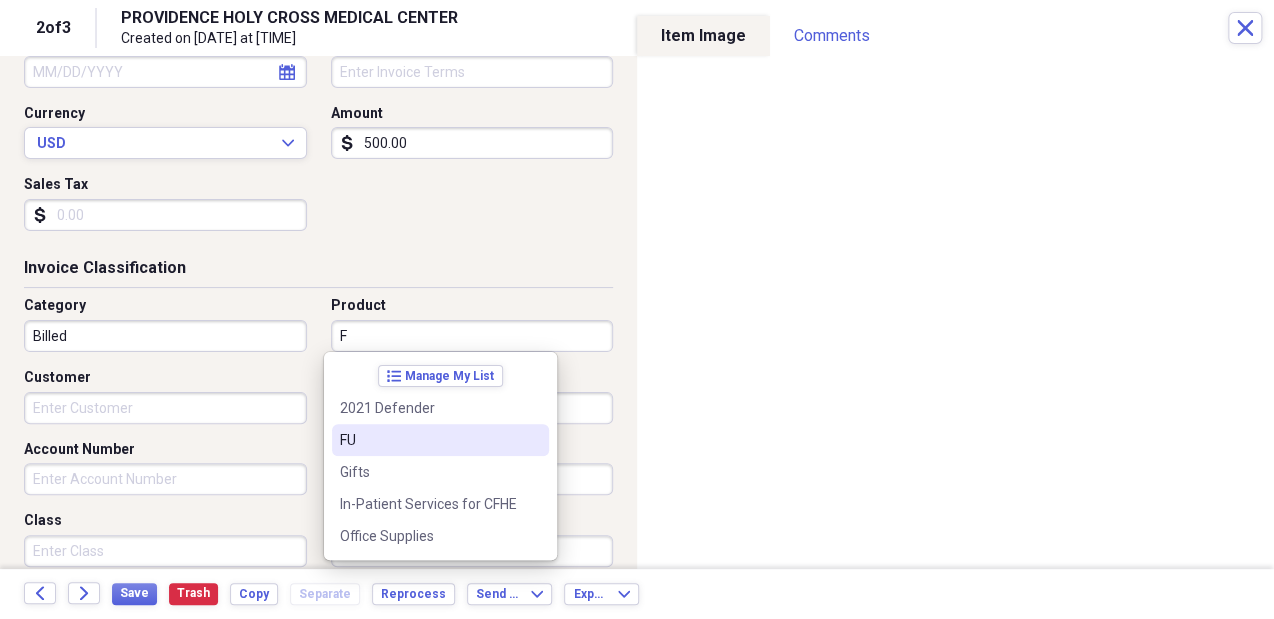 click on "FU" at bounding box center [428, 440] 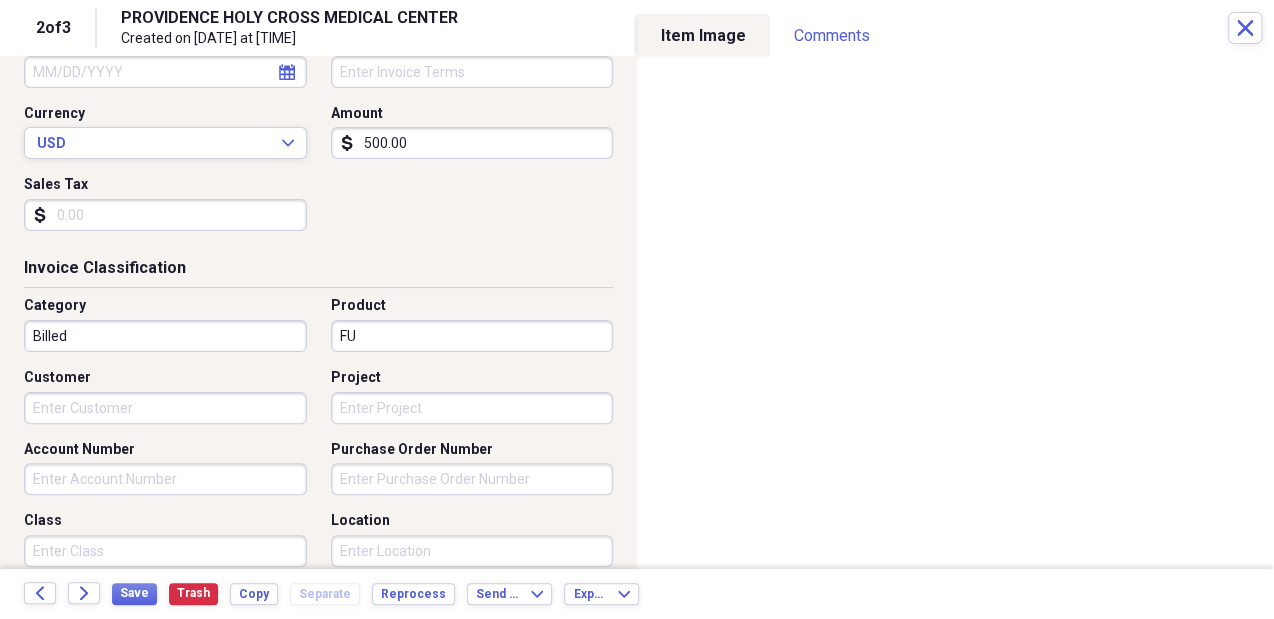 click on "Location" at bounding box center [472, 551] 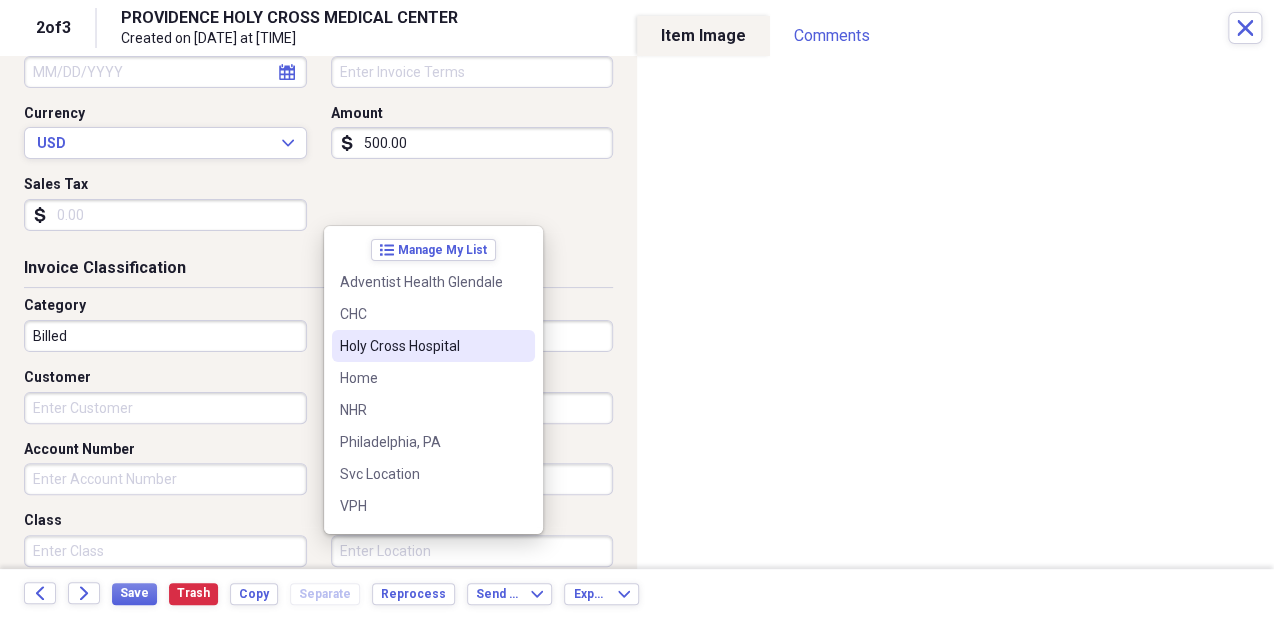 click on "Holy Cross Hospital" at bounding box center (433, 346) 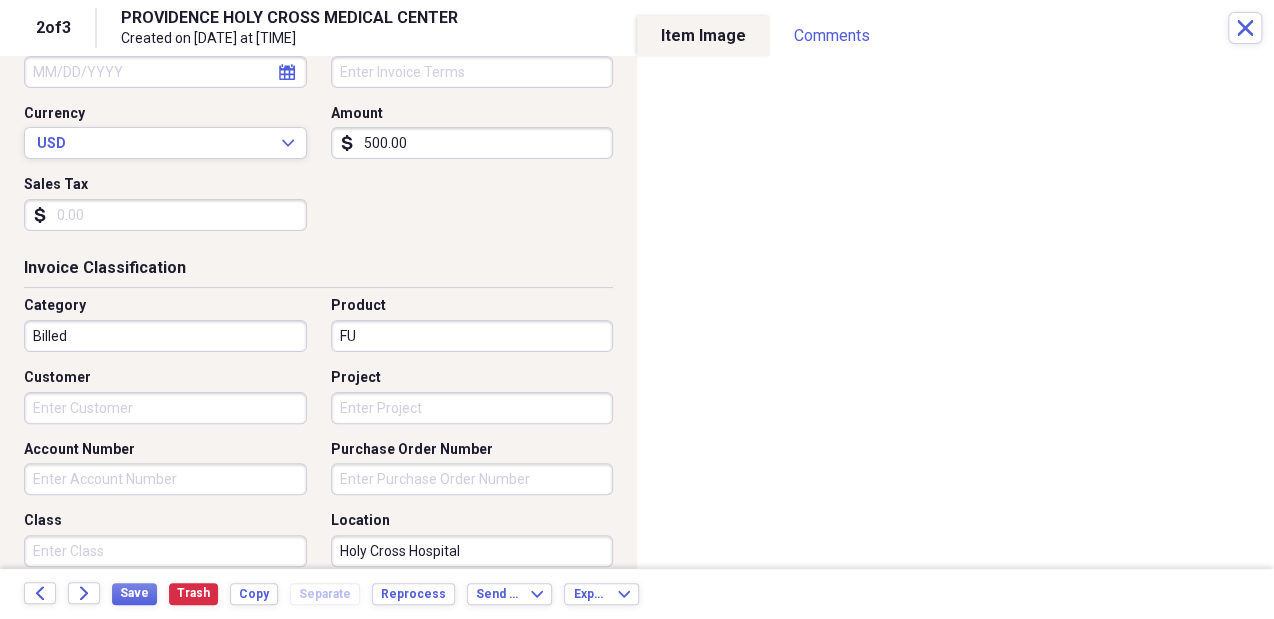 click on "Project" at bounding box center [472, 408] 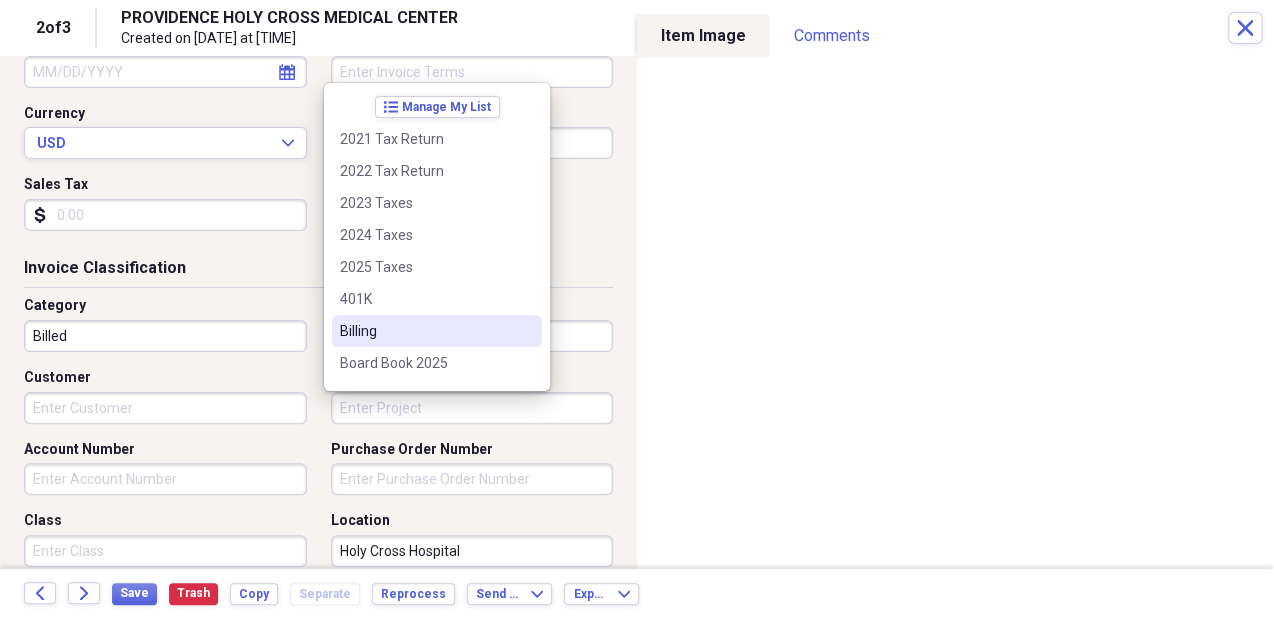 click on "Billing" at bounding box center (425, 331) 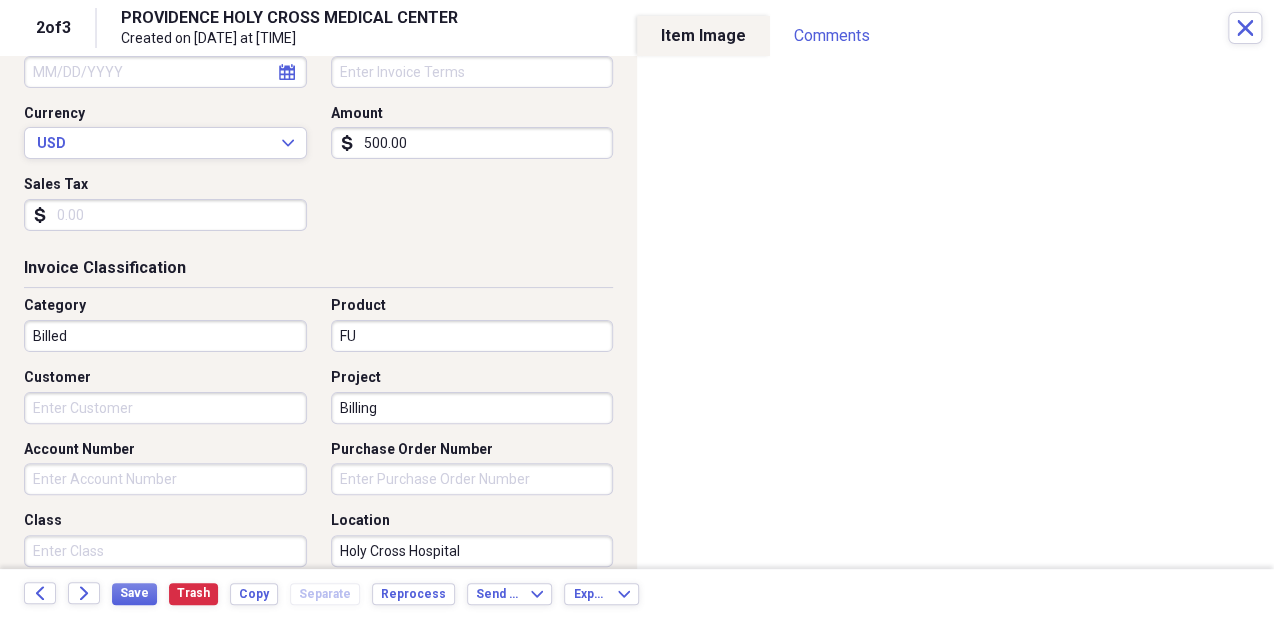 click on "Customer" at bounding box center (165, 408) 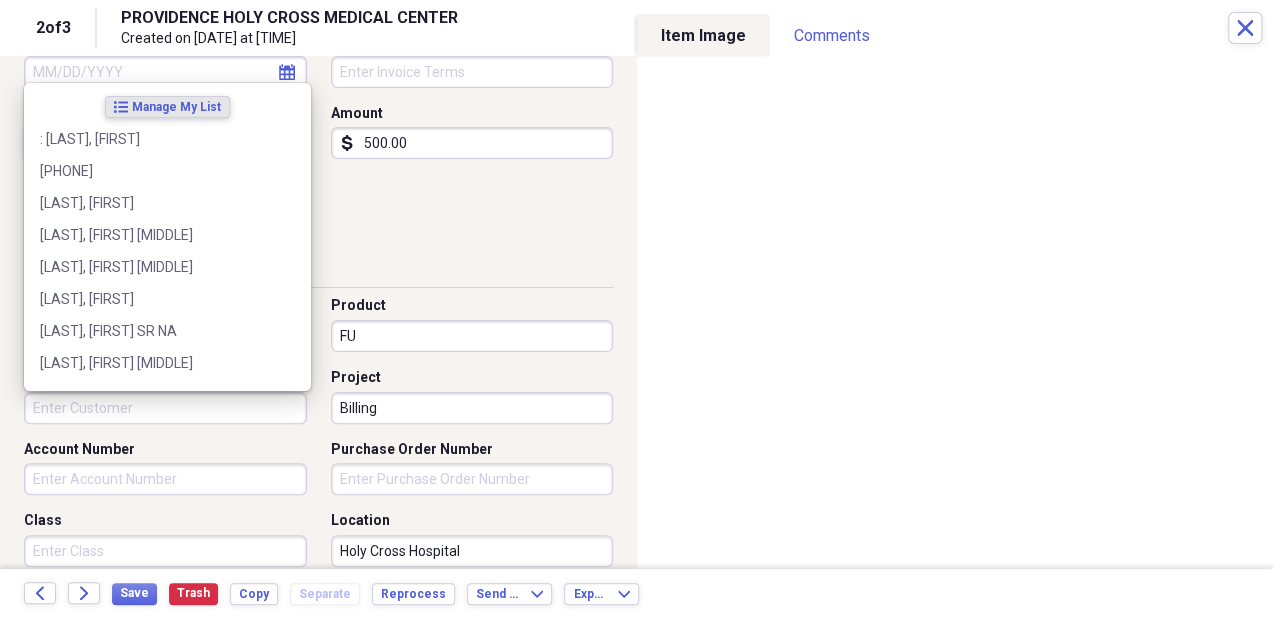 paste on "SANCH" 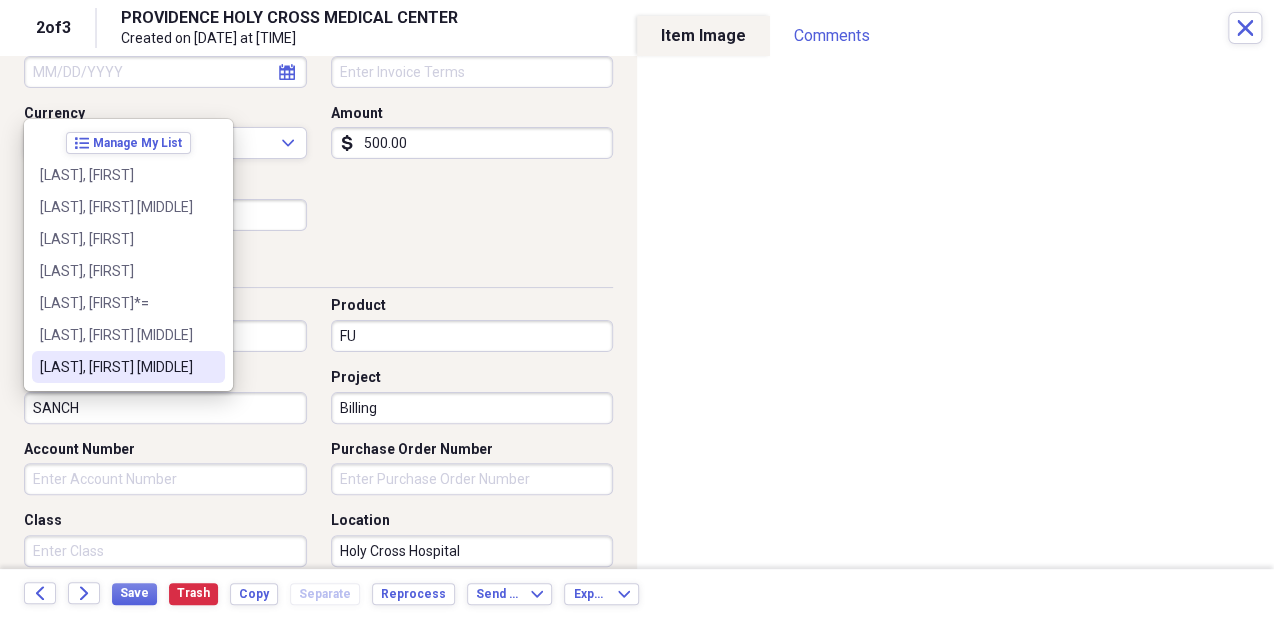 click on "[LAST], [FIRST] [MIDDLE]" at bounding box center (128, 367) 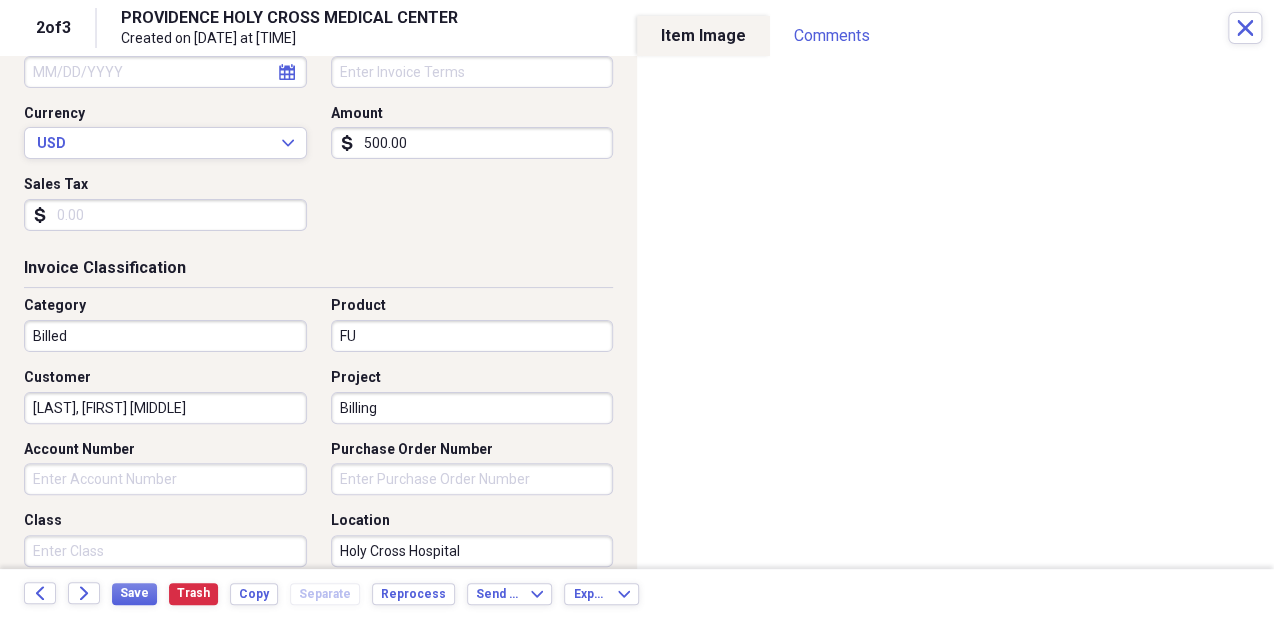 click on "Category Billed Product FU Customer SANCHEZ, JULIANA DENISE Project Billing Account Number Purchase Order Number Class Location Holy Cross Hospital" at bounding box center [318, 439] 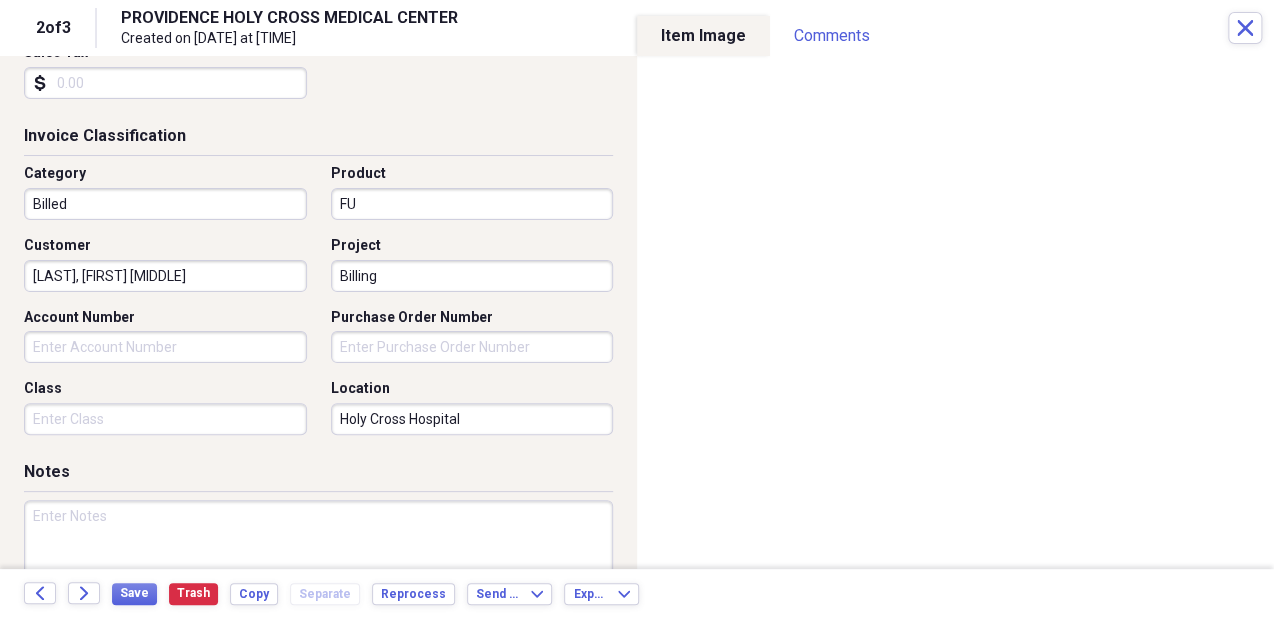 scroll, scrollTop: 470, scrollLeft: 0, axis: vertical 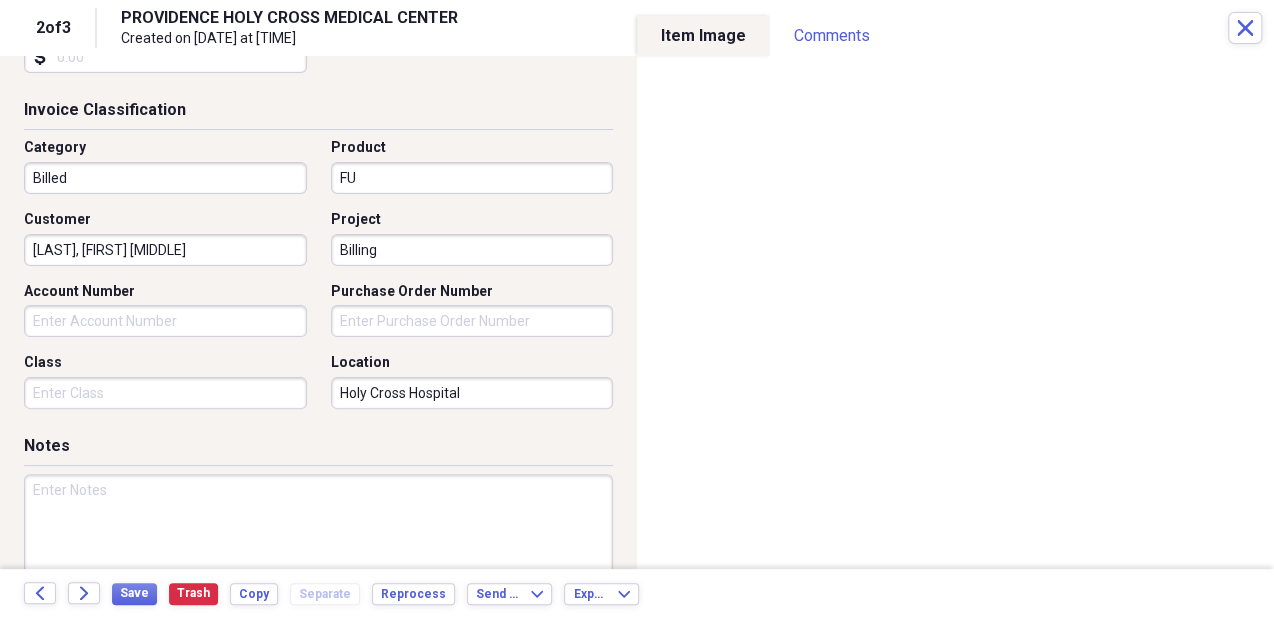 click on "Class" at bounding box center (165, 393) 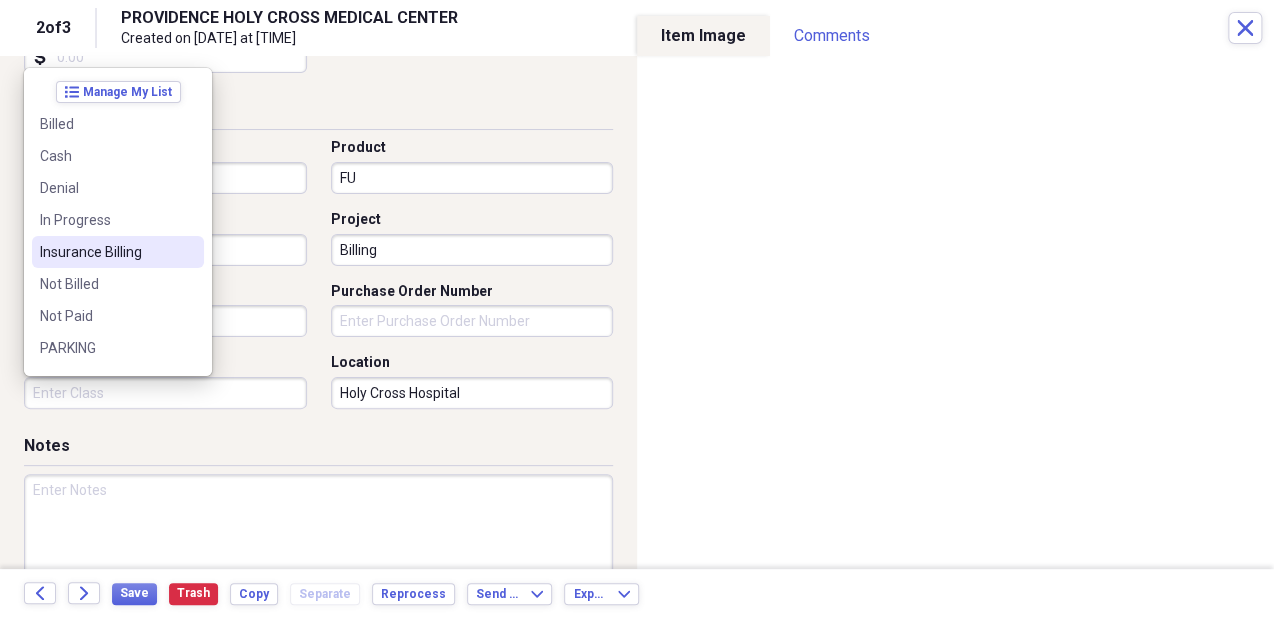 click on "Insurance Billing" at bounding box center (106, 252) 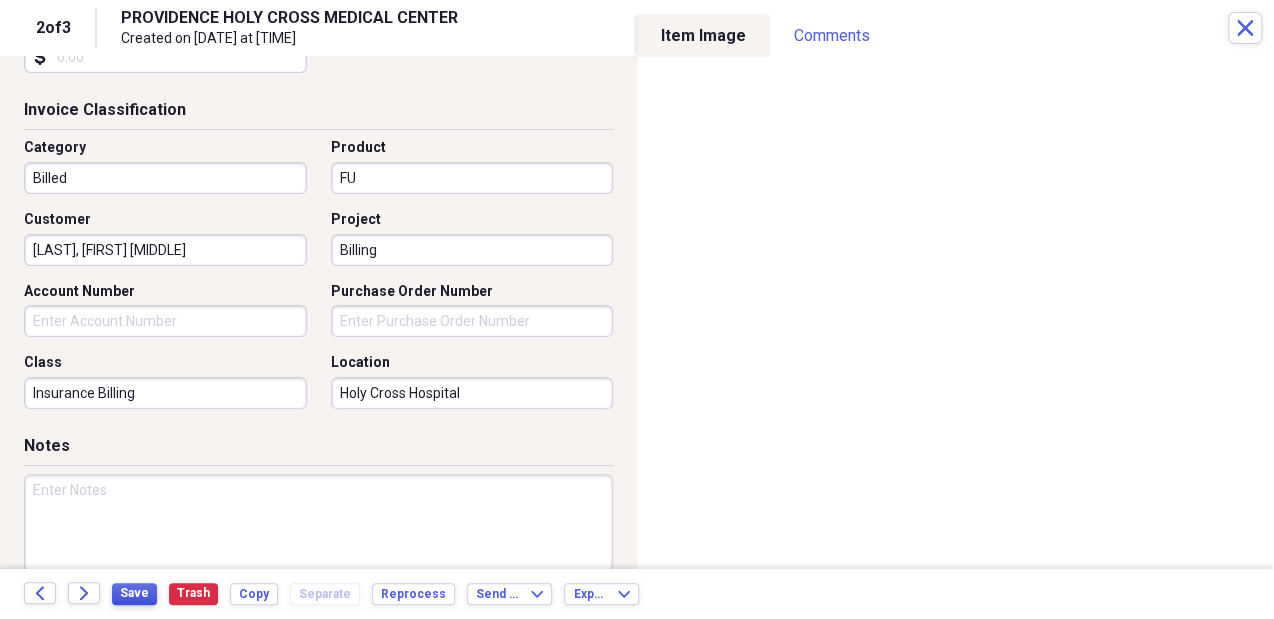 click on "Save" at bounding box center [134, 593] 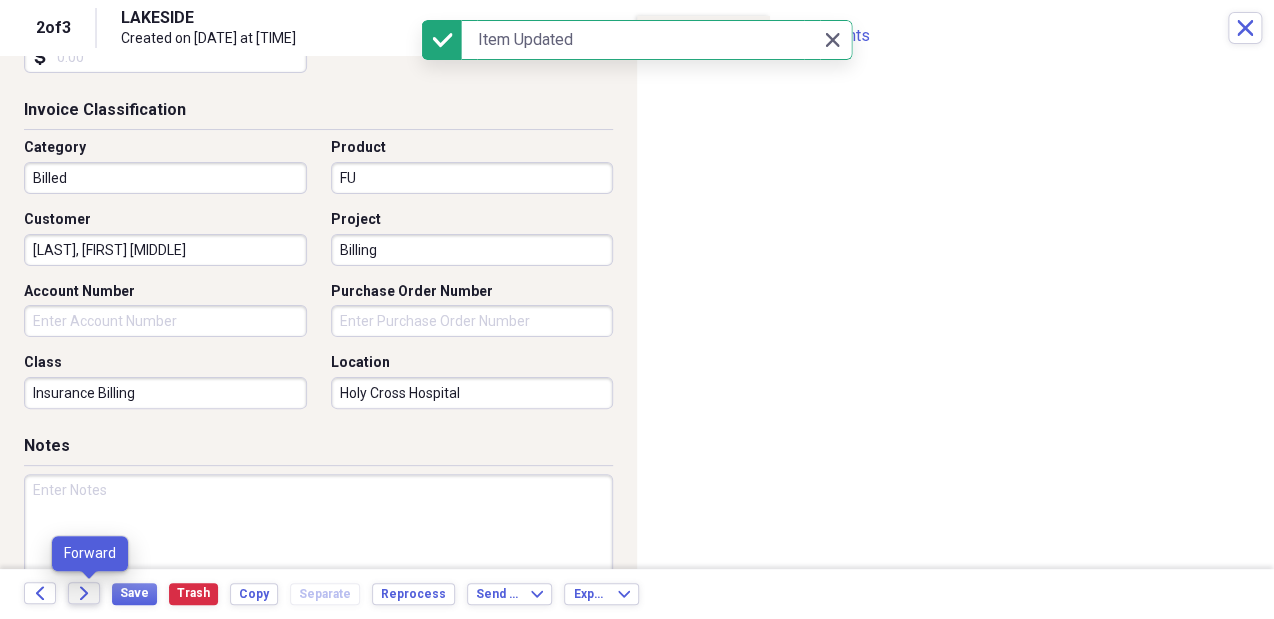 click on "Forward" 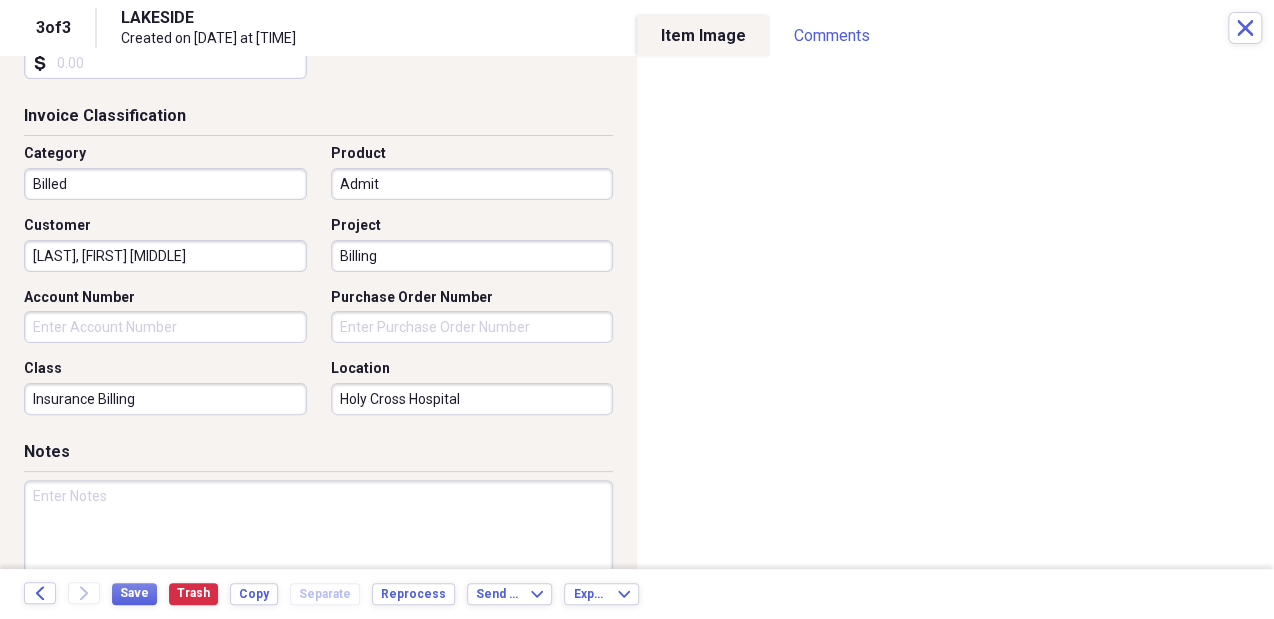 scroll, scrollTop: 478, scrollLeft: 0, axis: vertical 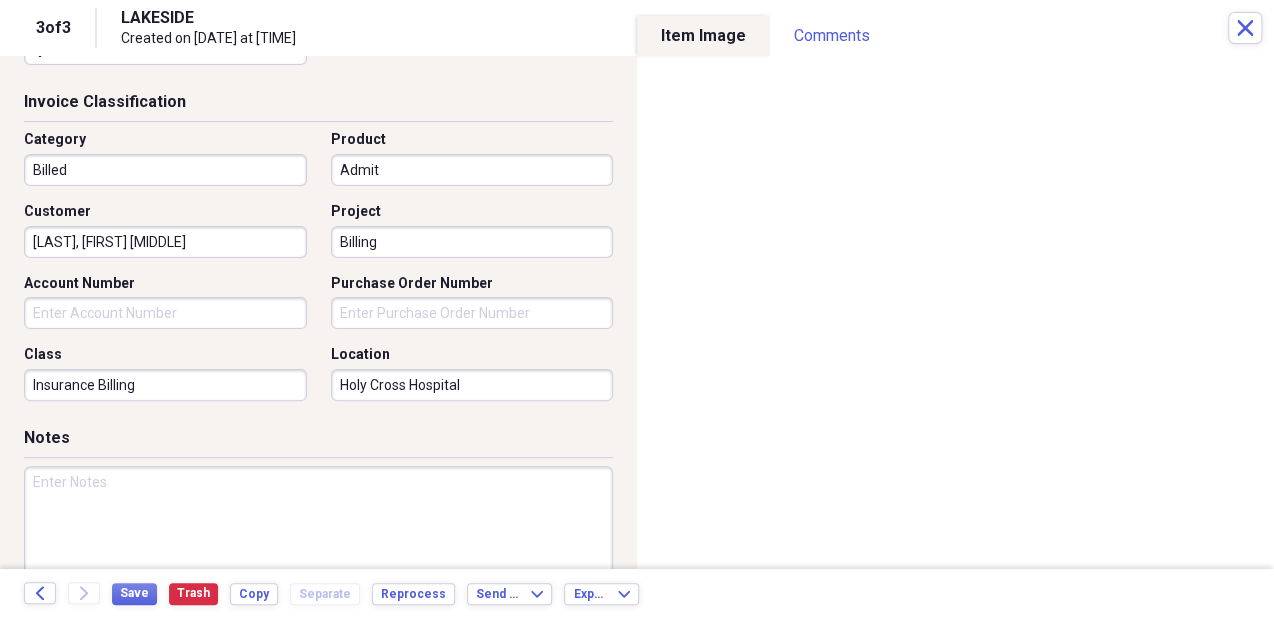 click on "Category Billed Product Admit Customer SANCHEZ, JULIANA DENISE Project Billing Account Number Purchase Order Number Class Insurance Billing Location Holy Cross Hospital" at bounding box center (318, 273) 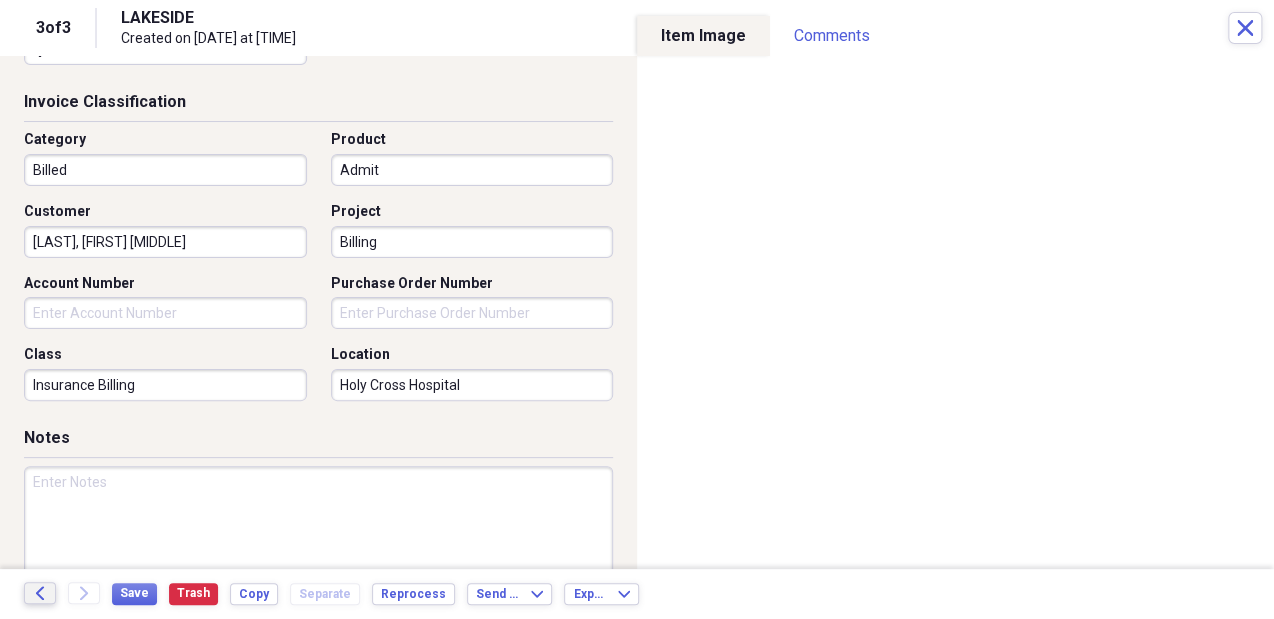 drag, startPoint x: 85, startPoint y: 514, endPoint x: 41, endPoint y: 595, distance: 92.17918 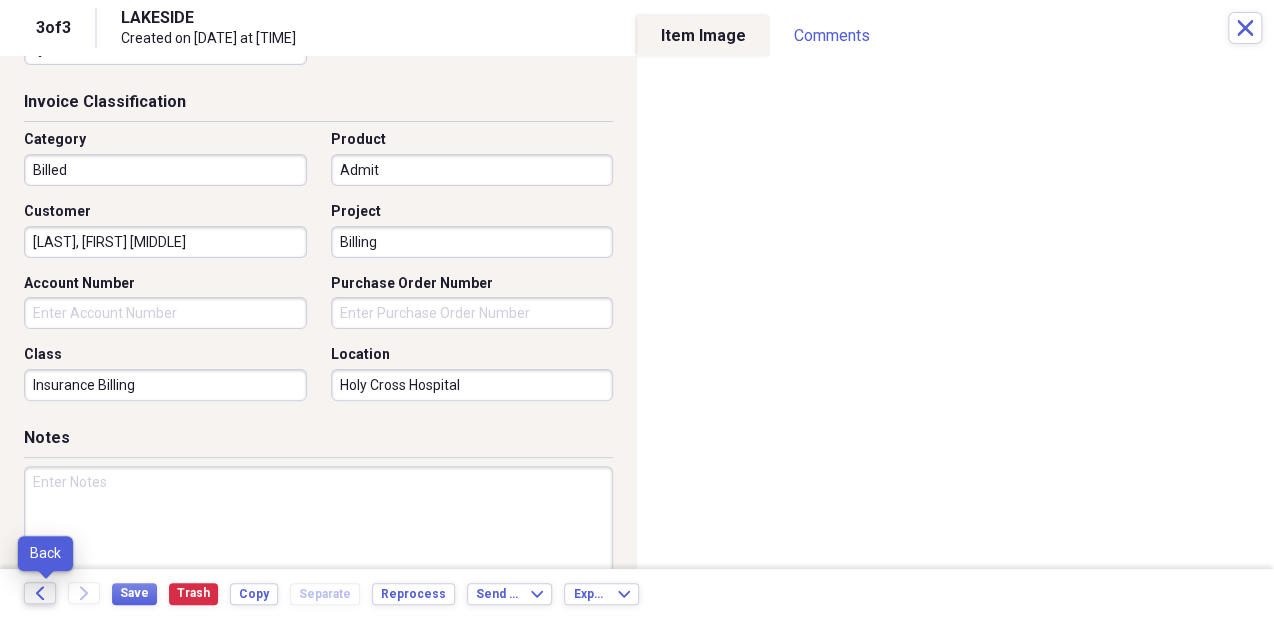 click on "Back" 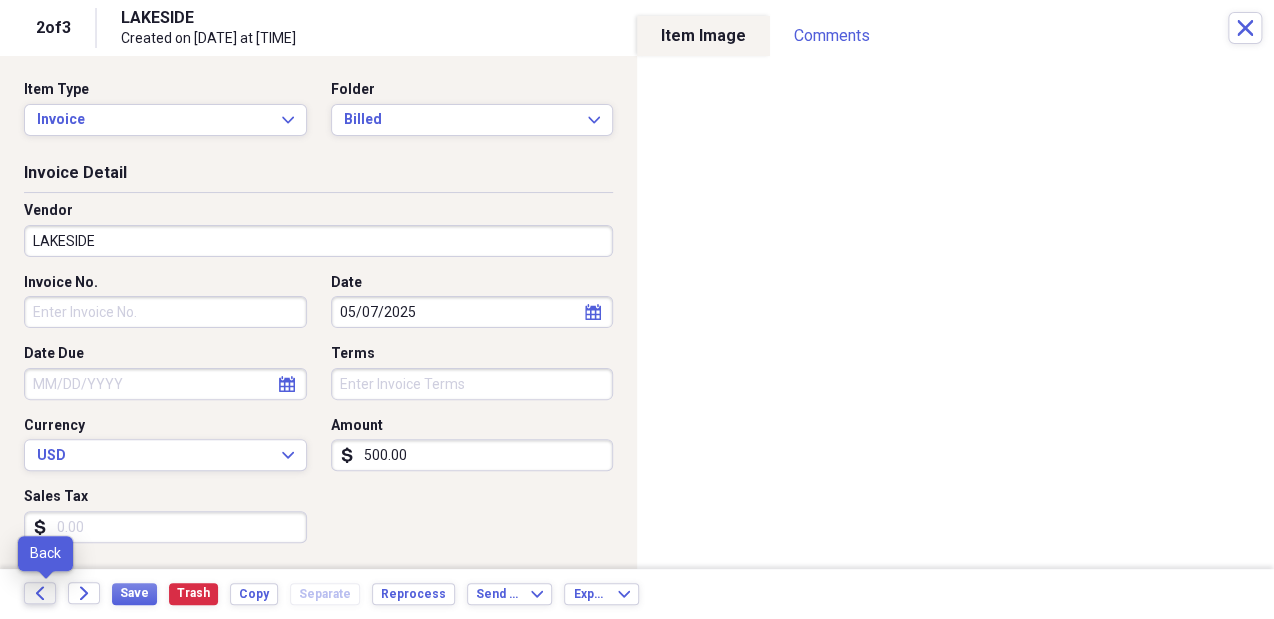 click on "Back" 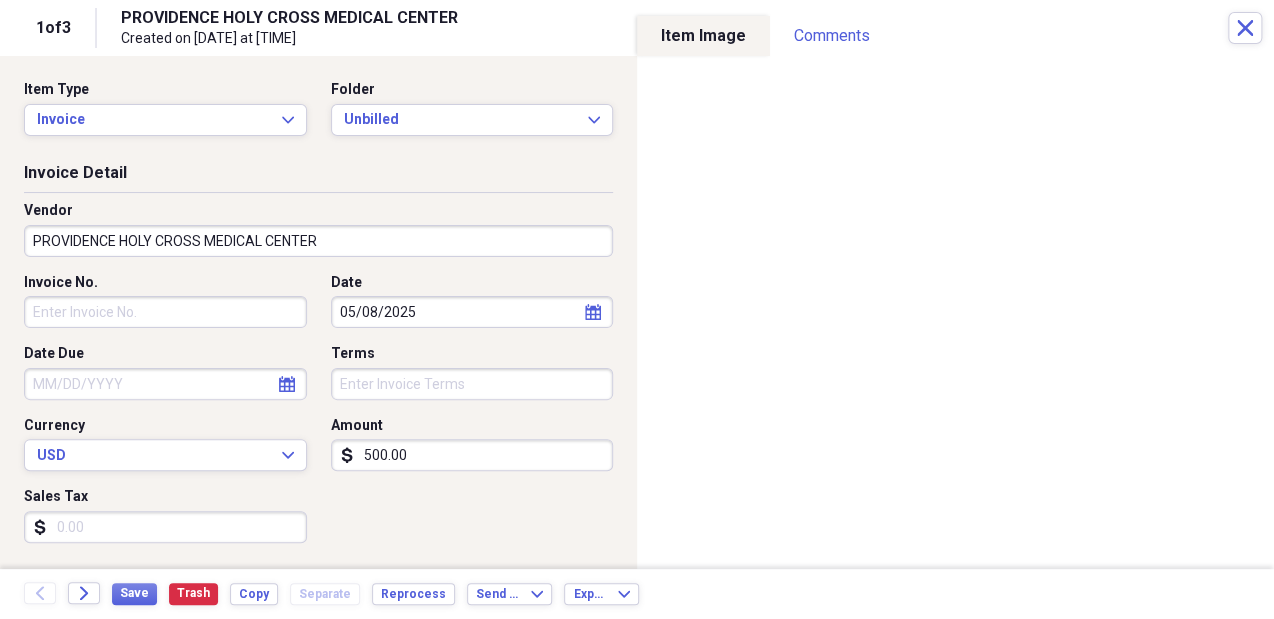 click on "PROVIDENCE HOLY CROSS MEDICAL CENTER" at bounding box center (318, 241) 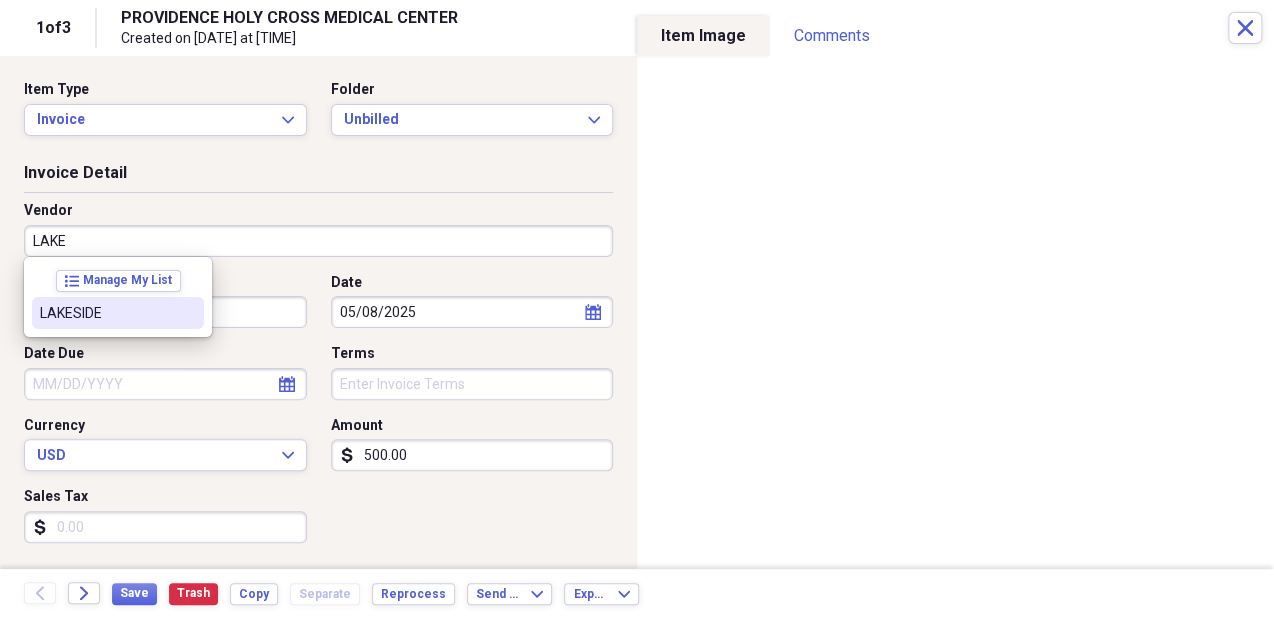 click on "LAKESIDE" at bounding box center (118, 313) 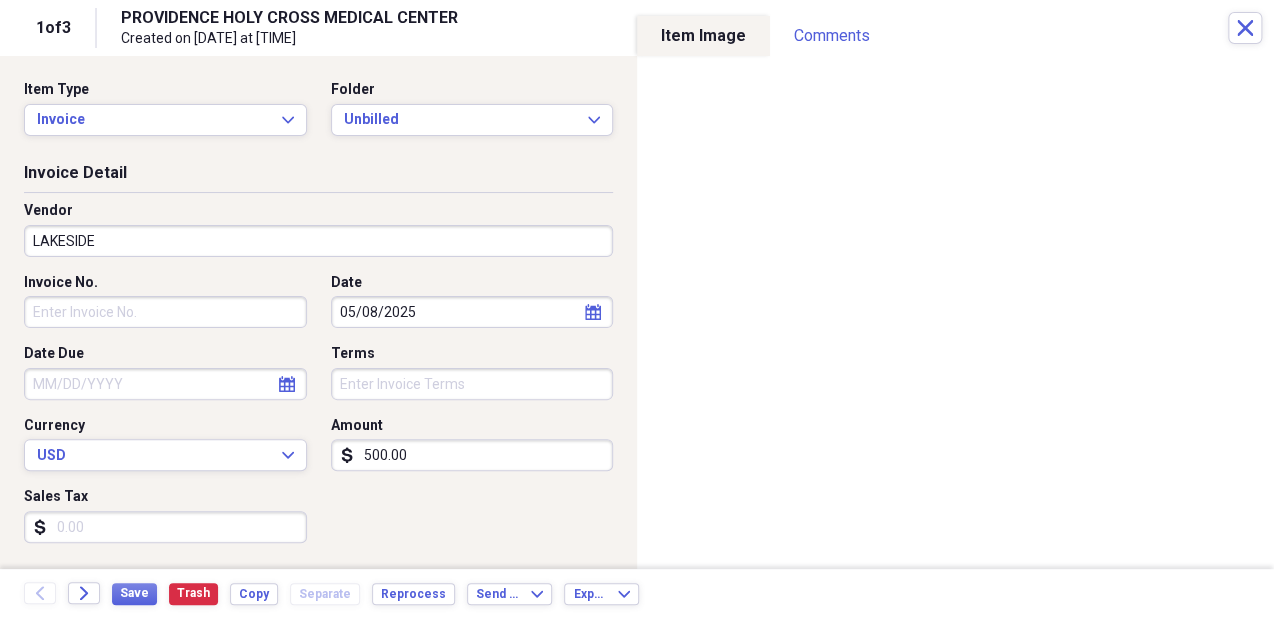 type on "Billed" 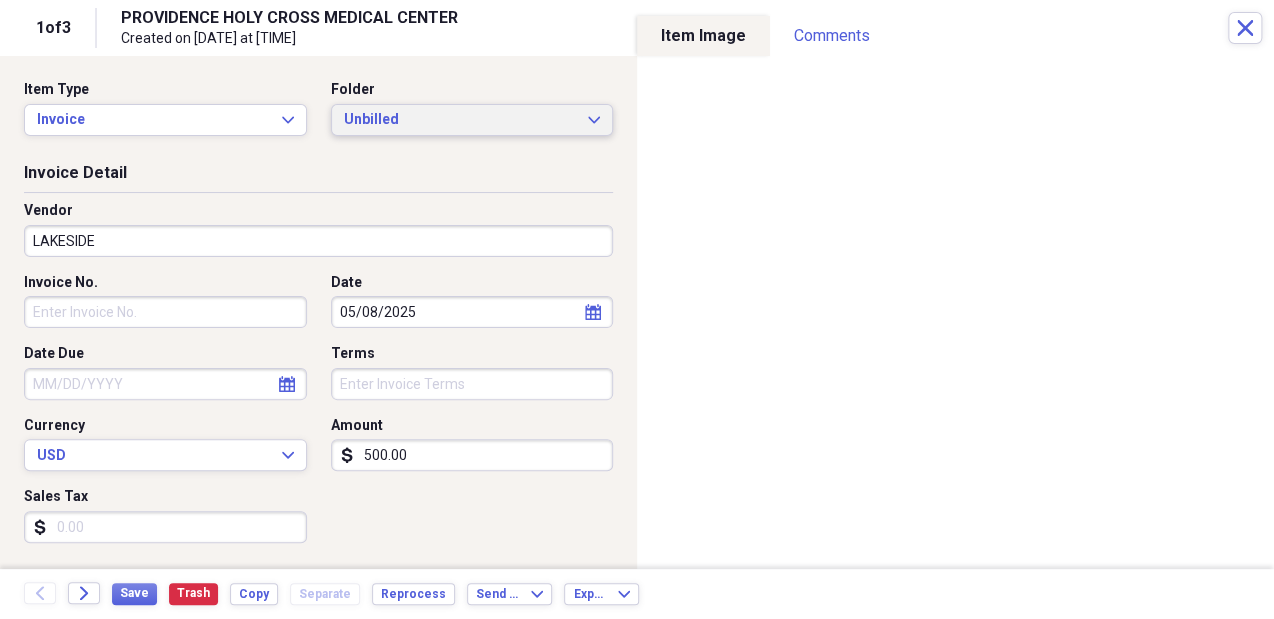 click on "Unbilled" at bounding box center [460, 120] 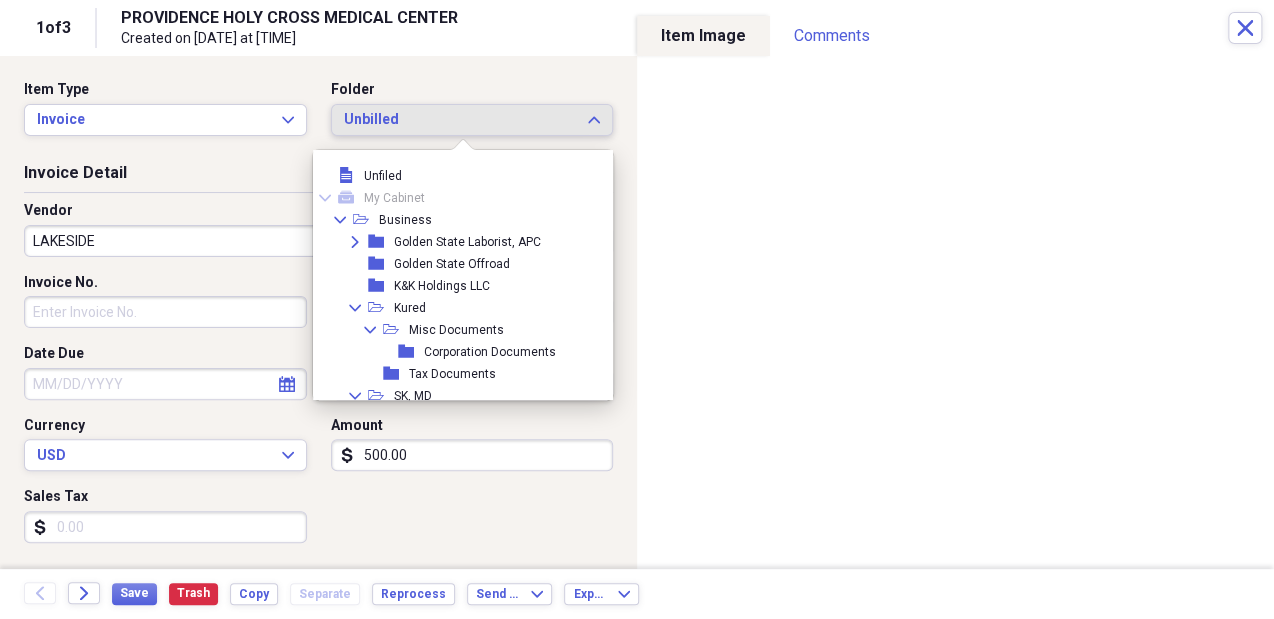 scroll, scrollTop: 215, scrollLeft: 0, axis: vertical 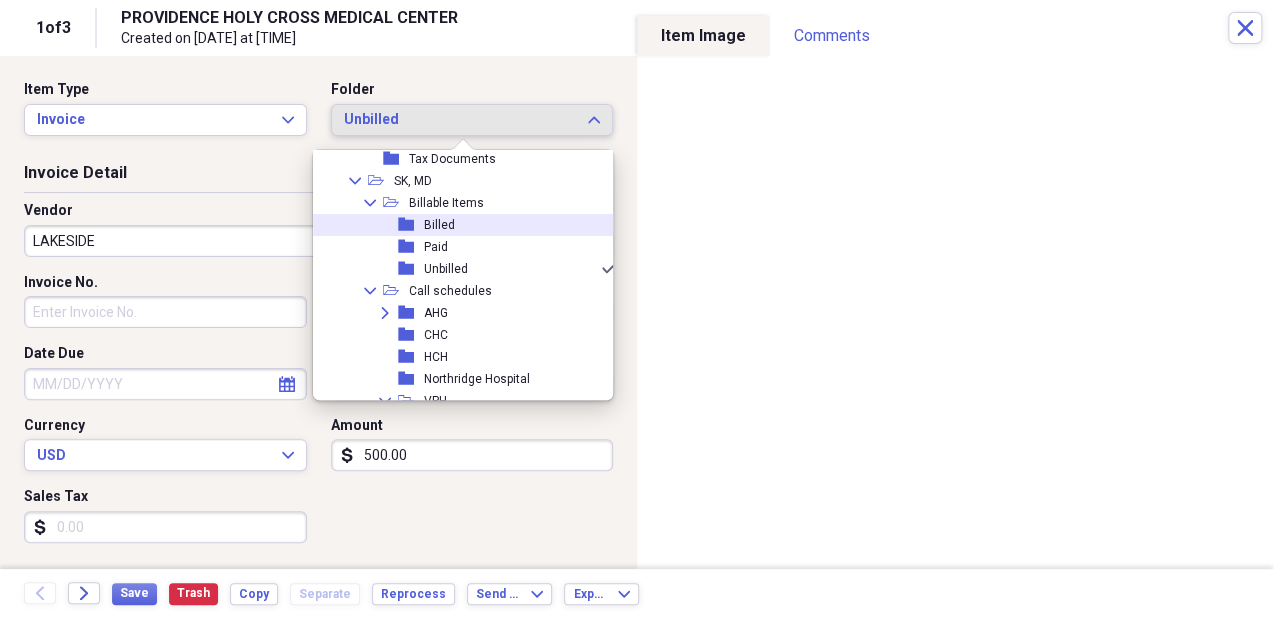 click on "Billed" at bounding box center (439, 225) 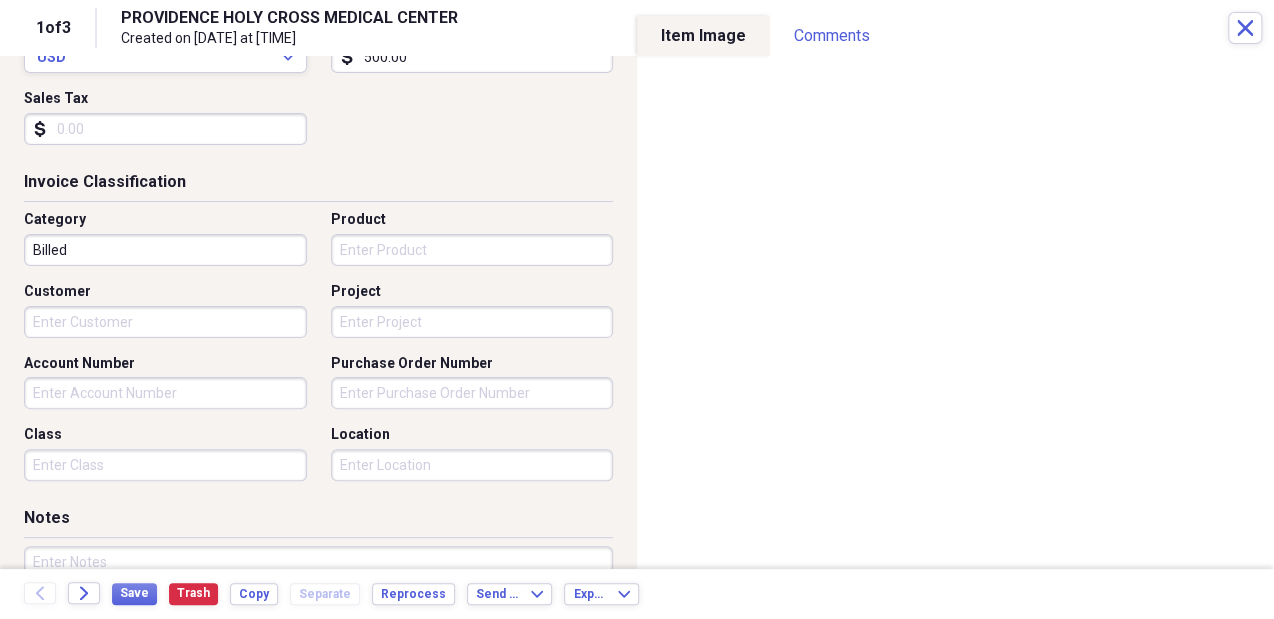 scroll, scrollTop: 408, scrollLeft: 0, axis: vertical 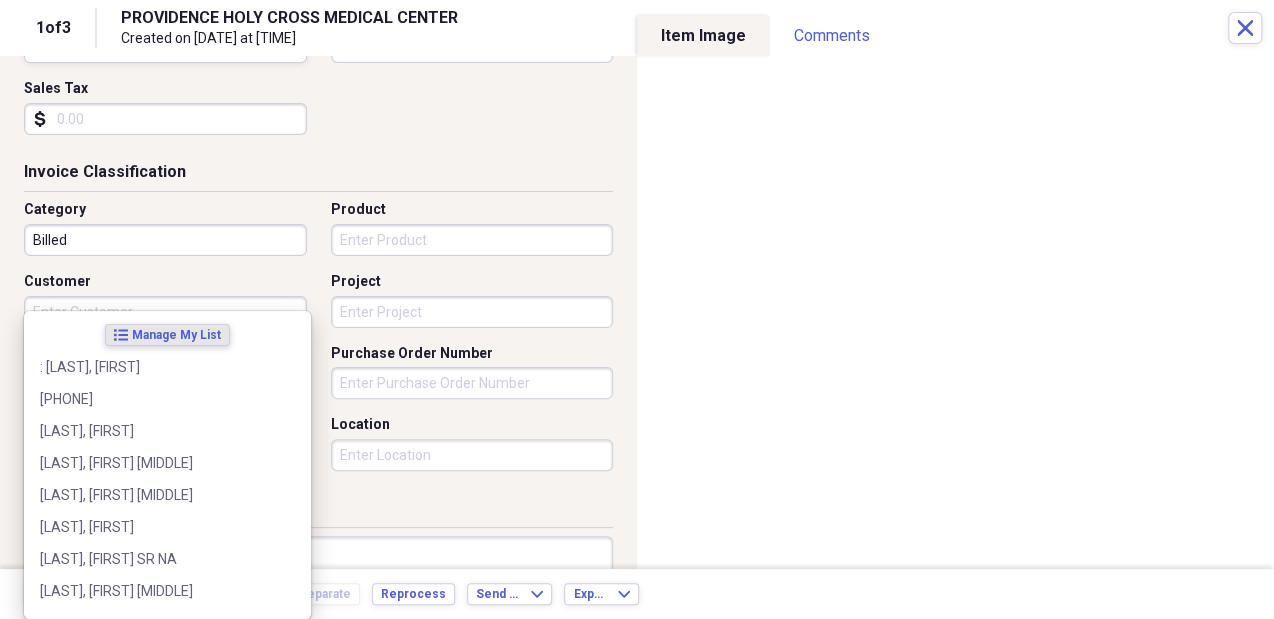 click on "Do My Books Collapse transactions Accounts / Transactions insights Insights reconciliation Monthly Review Organize My Files 3 Collapse Unfiled Needs Review 3 Unfiled All Files Unfiled Unfiled Unfiled Saved Reports Collapse My Cabinet My Cabinet Add Folder Collapse Open Folder Business Add Folder Expand Folder Golden State Laborist, APC Add Folder Folder Golden State Offroad Add Folder Folder K&K Holdings LLC Add Folder Expand Folder Kured Add Folder Collapse Open Folder SK, MD Add Folder Collapse Open Folder Billable Items Add Folder Folder Billed Add Folder Folder Paid Add Folder Folder Unbilled Add Folder Collapse Open Folder Call schedules Add Folder Expand Folder AHG Add Folder Folder CHC Add Folder Folder HCH Add Folder Folder Northridge Hospital Add Folder Collapse Open Folder VPH Add Folder Folder VPH Forms and Contracts Add Folder Folder VPH Paid Invoices Add Folder Collapse Open Folder CFHE Add Folder Folder Transportation allowance Add Folder Collapse Open Folder Contracts Add Folder Folder HCLA SK" at bounding box center (637, 309) 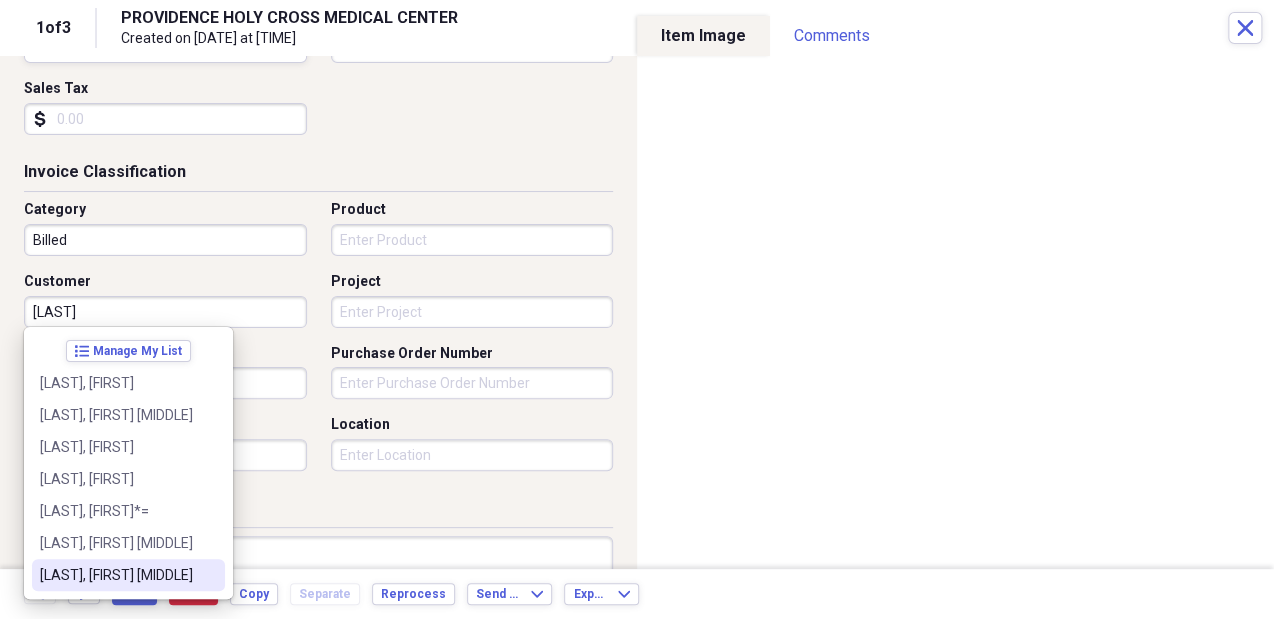 click on "[LAST], [FIRST] [MIDDLE]" at bounding box center [116, 575] 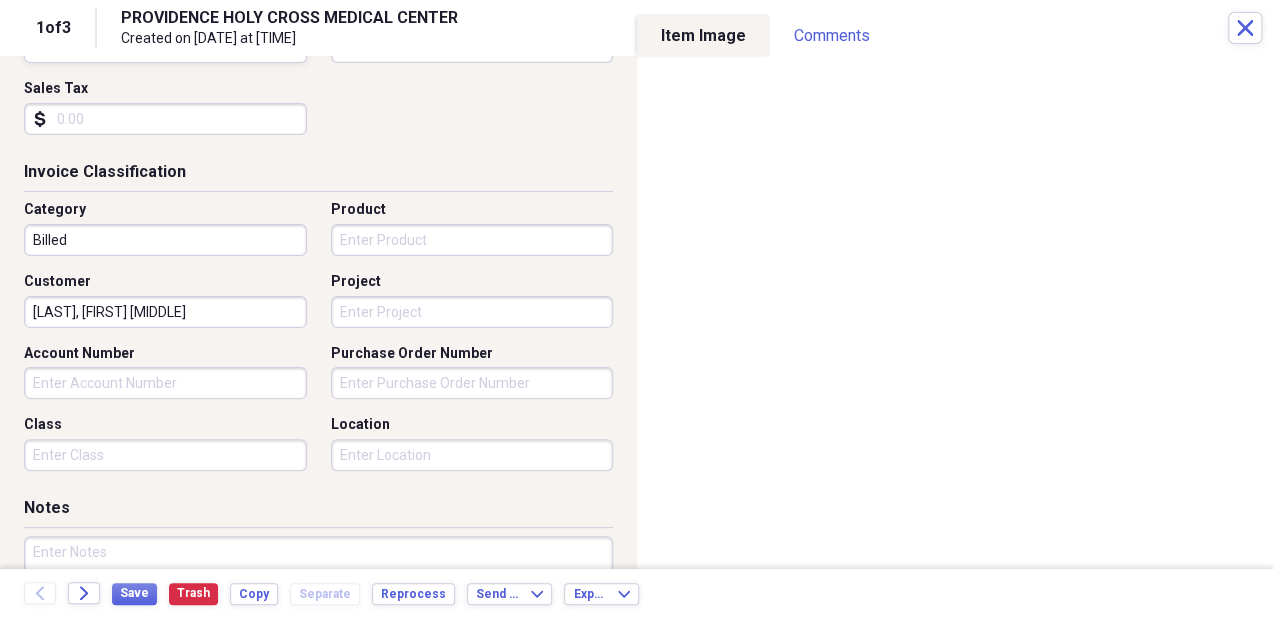 click on "Product" at bounding box center (472, 240) 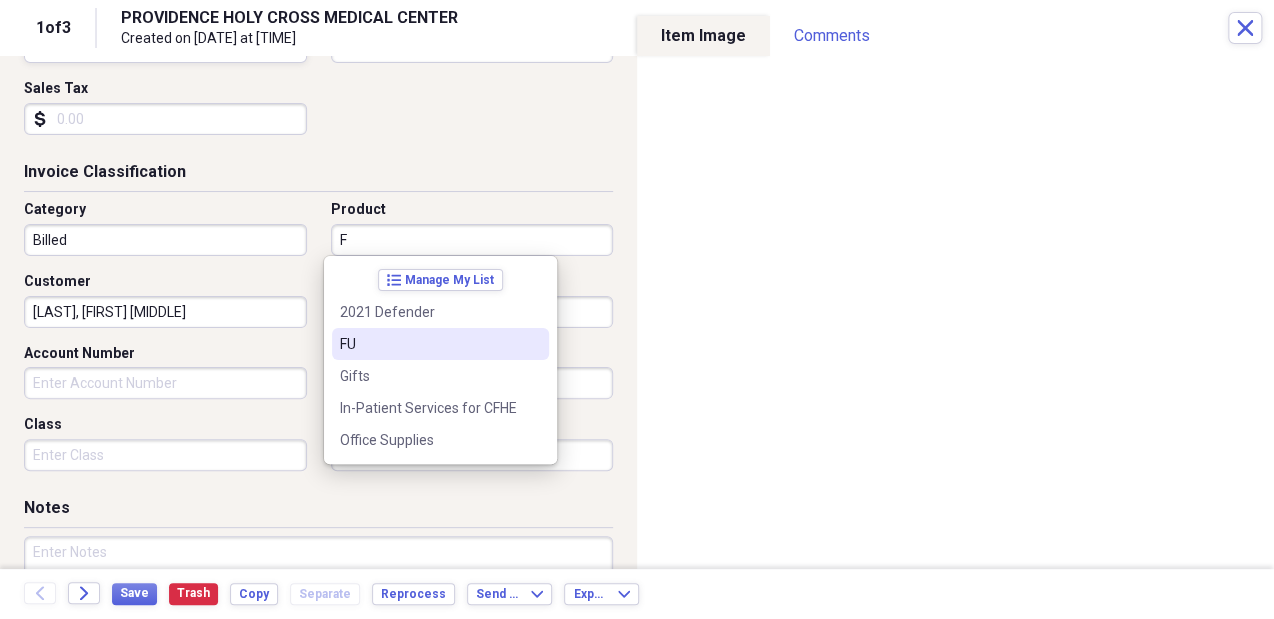 click on "FU" at bounding box center [440, 344] 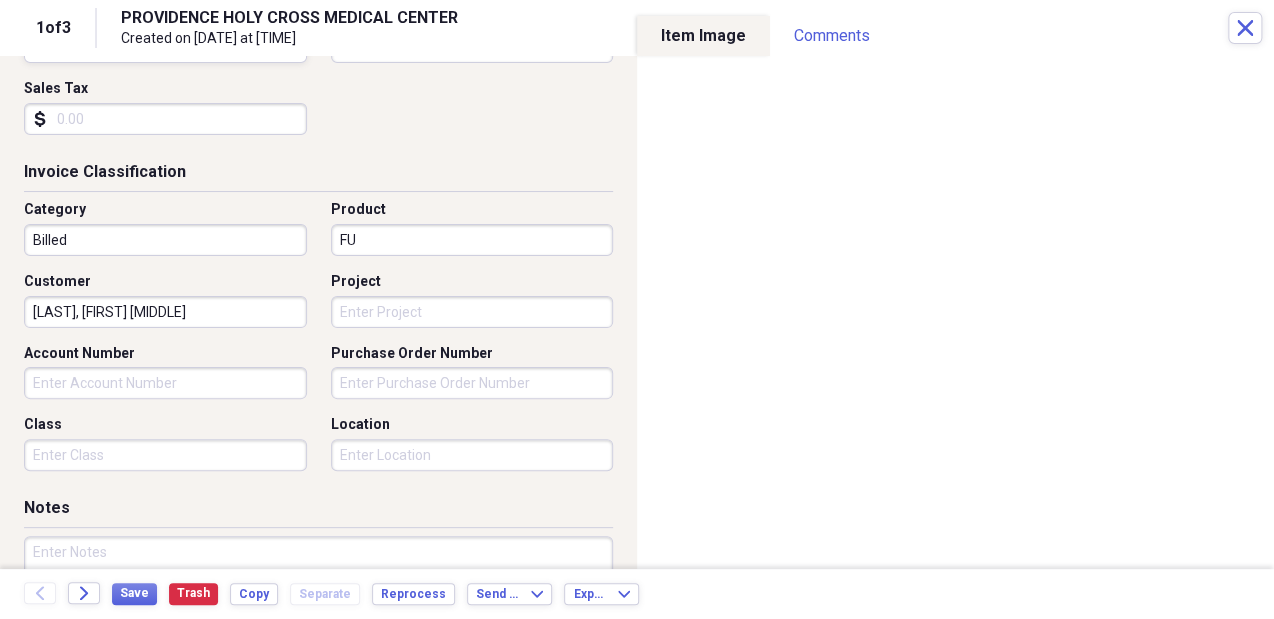 click on "Project" at bounding box center [472, 312] 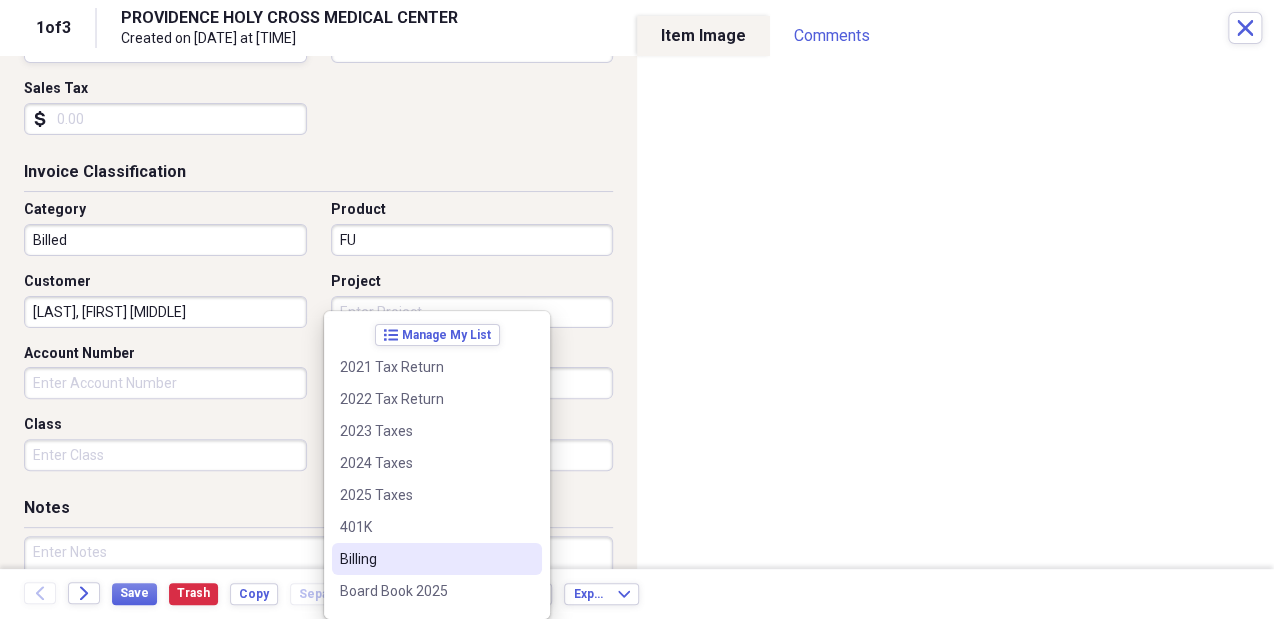 click on "Billing" at bounding box center (425, 559) 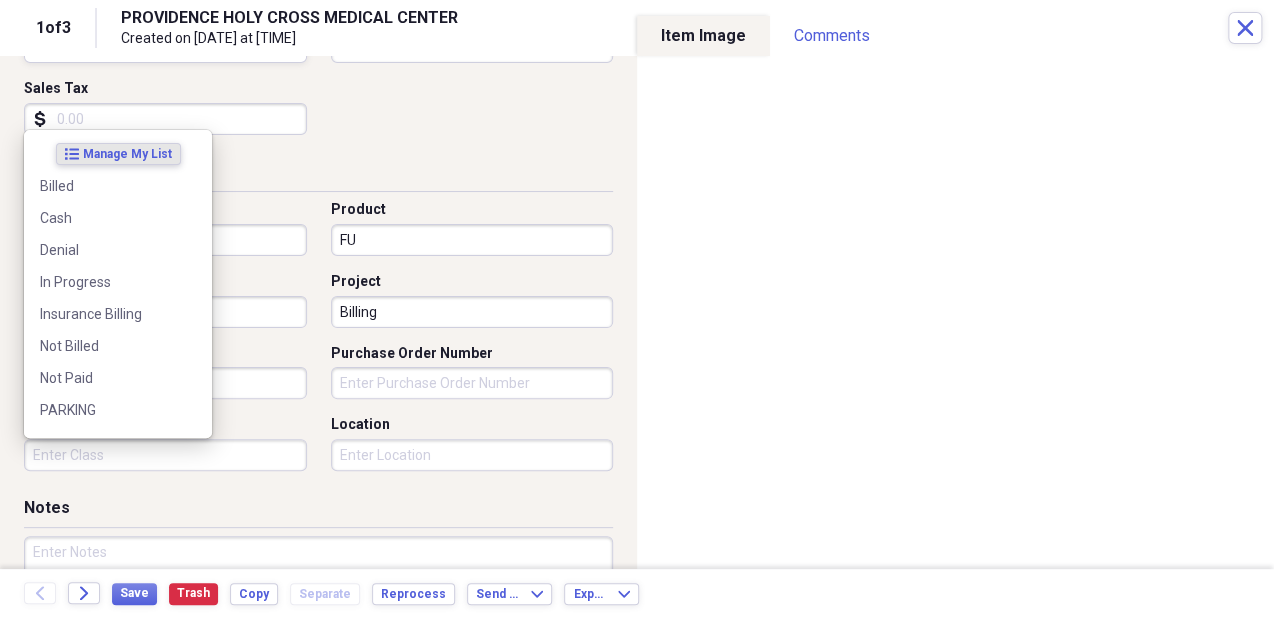 click on "Class" at bounding box center [165, 455] 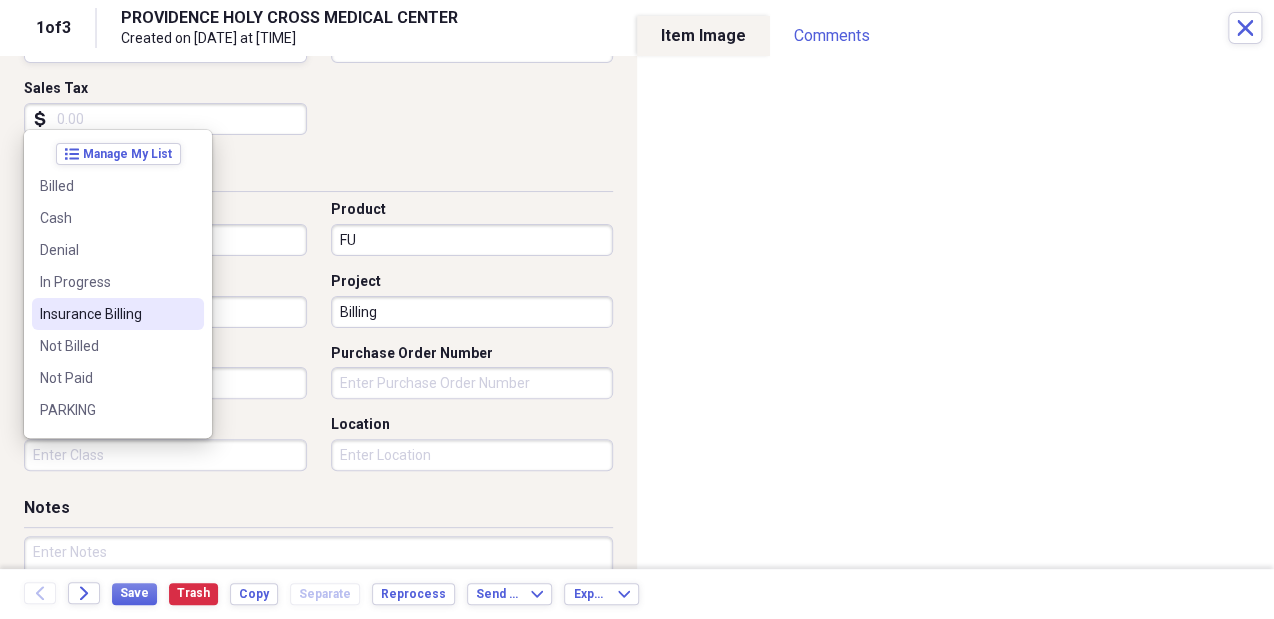 click on "Insurance Billing" at bounding box center [106, 314] 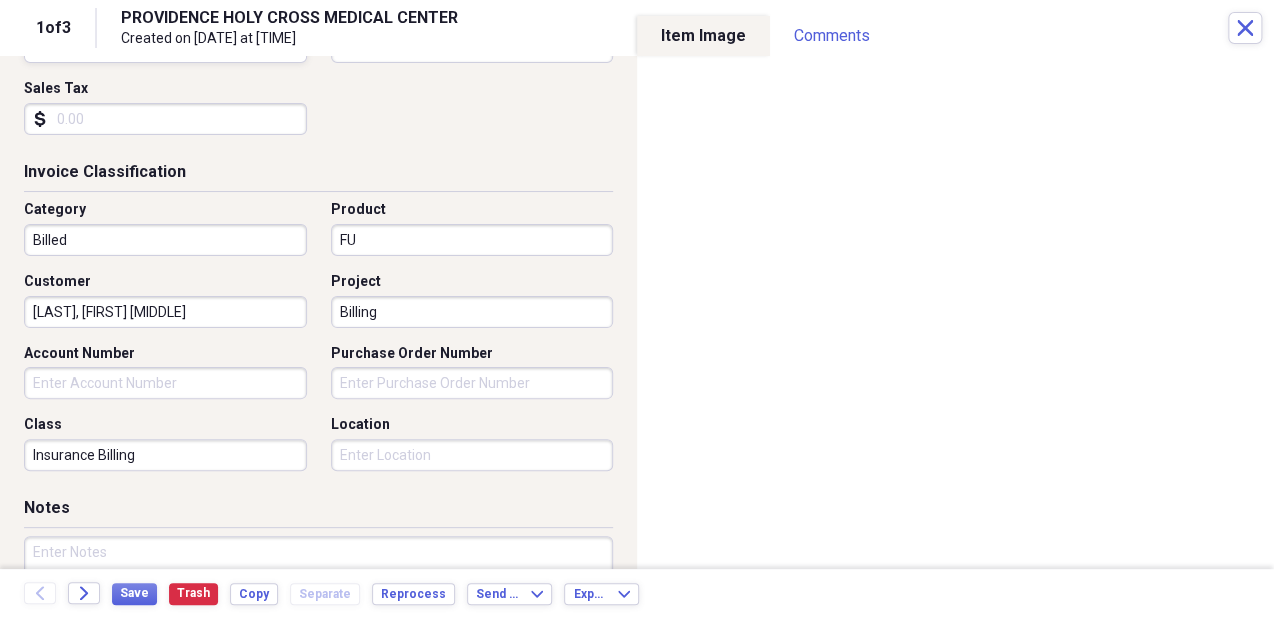 click on "Location" at bounding box center (472, 455) 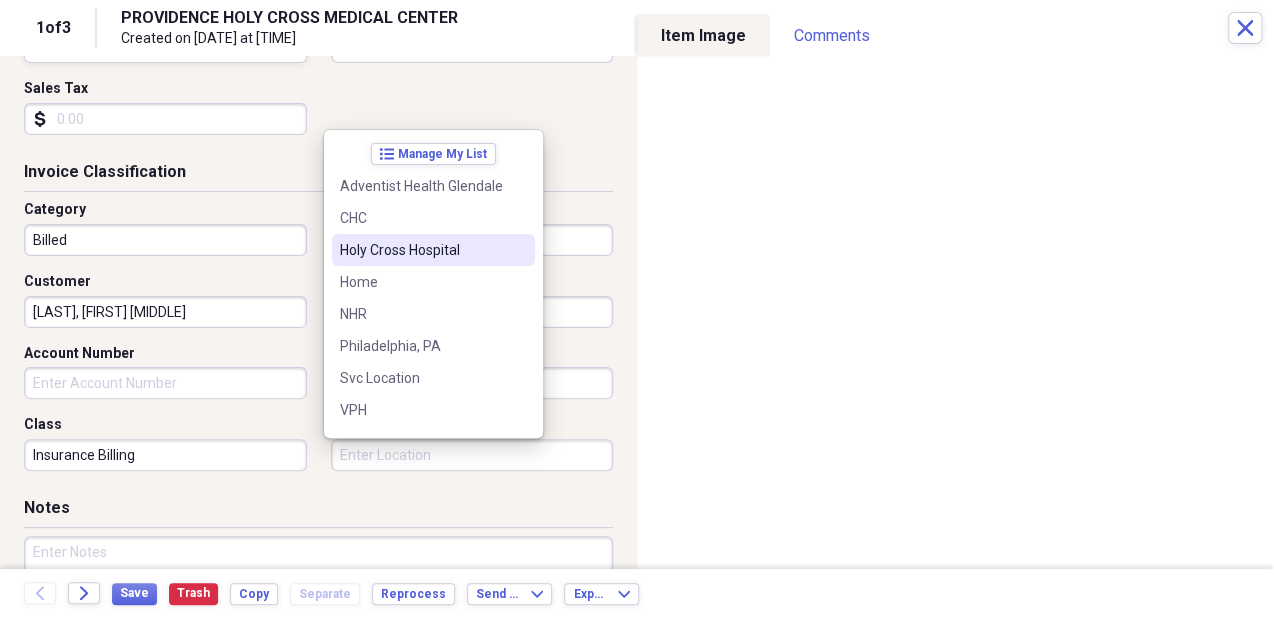 click on "Holy Cross Hospital" at bounding box center [421, 250] 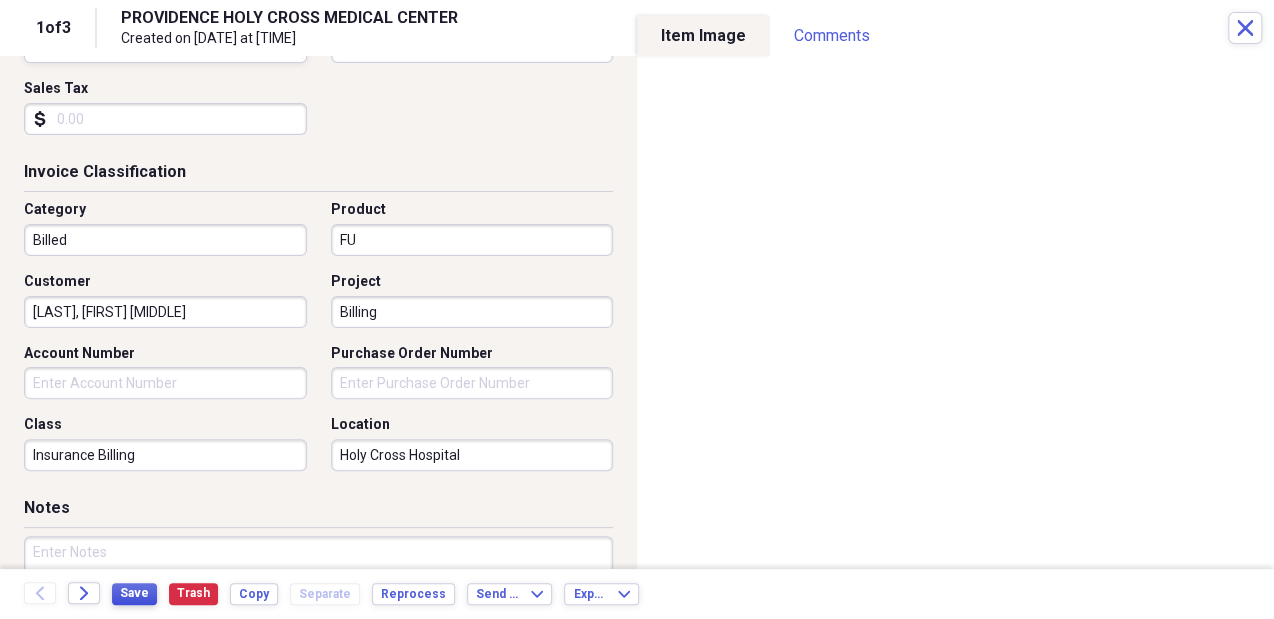click on "Save" at bounding box center (134, 593) 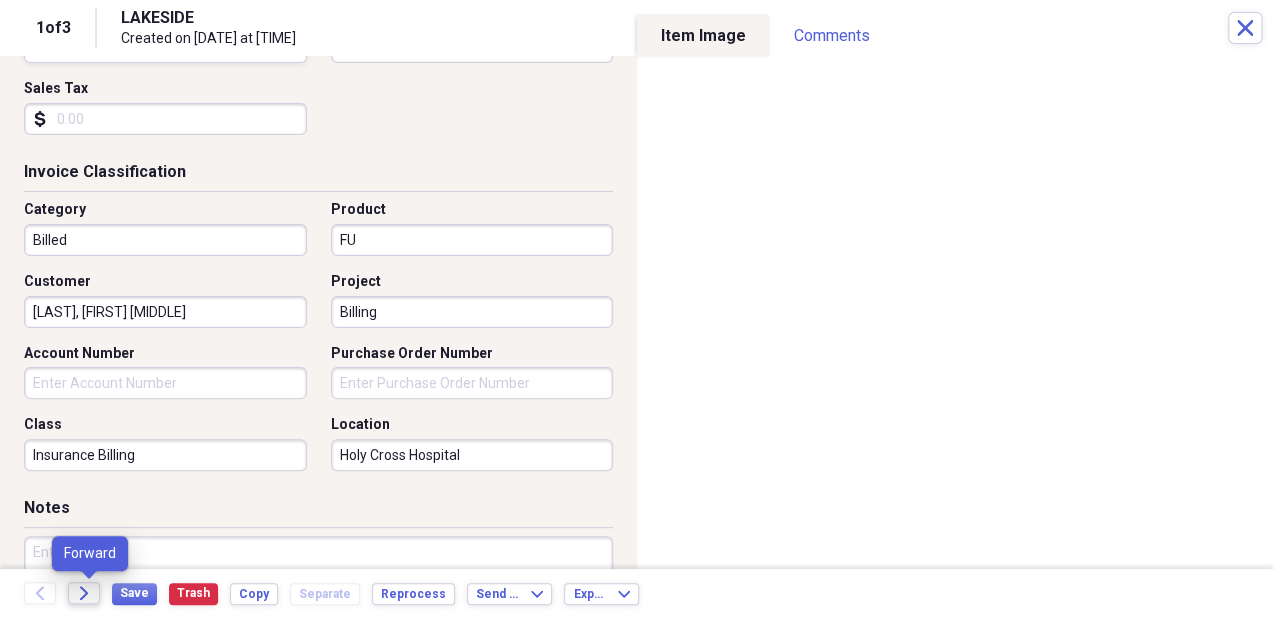 click 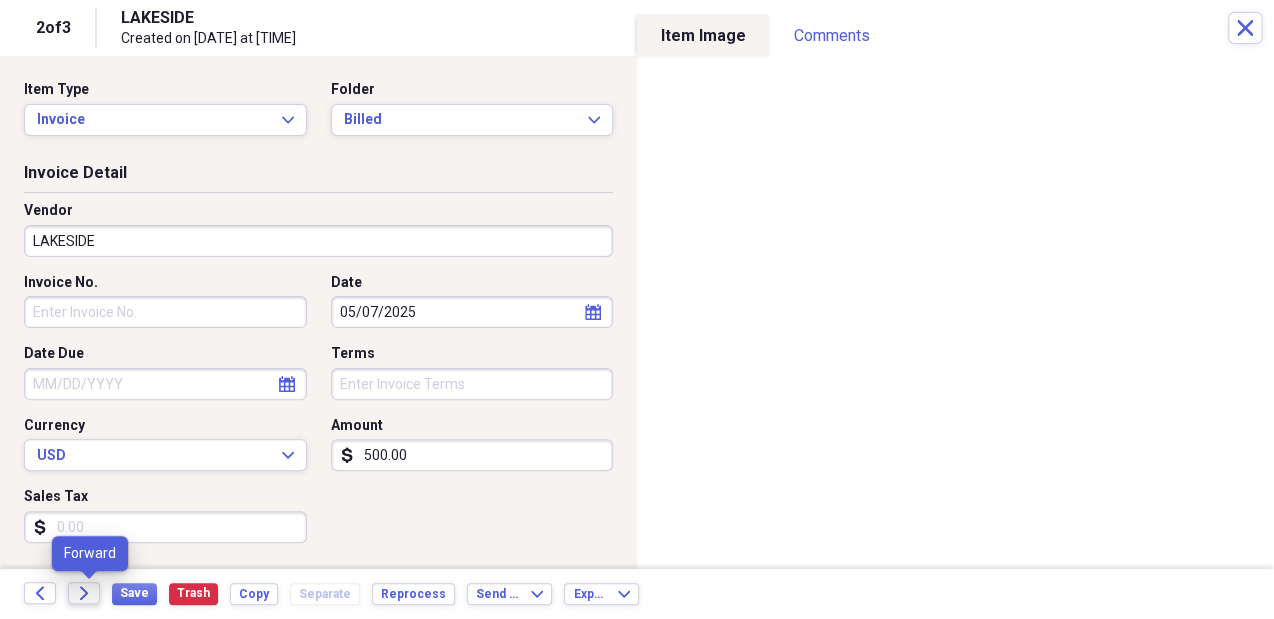 click 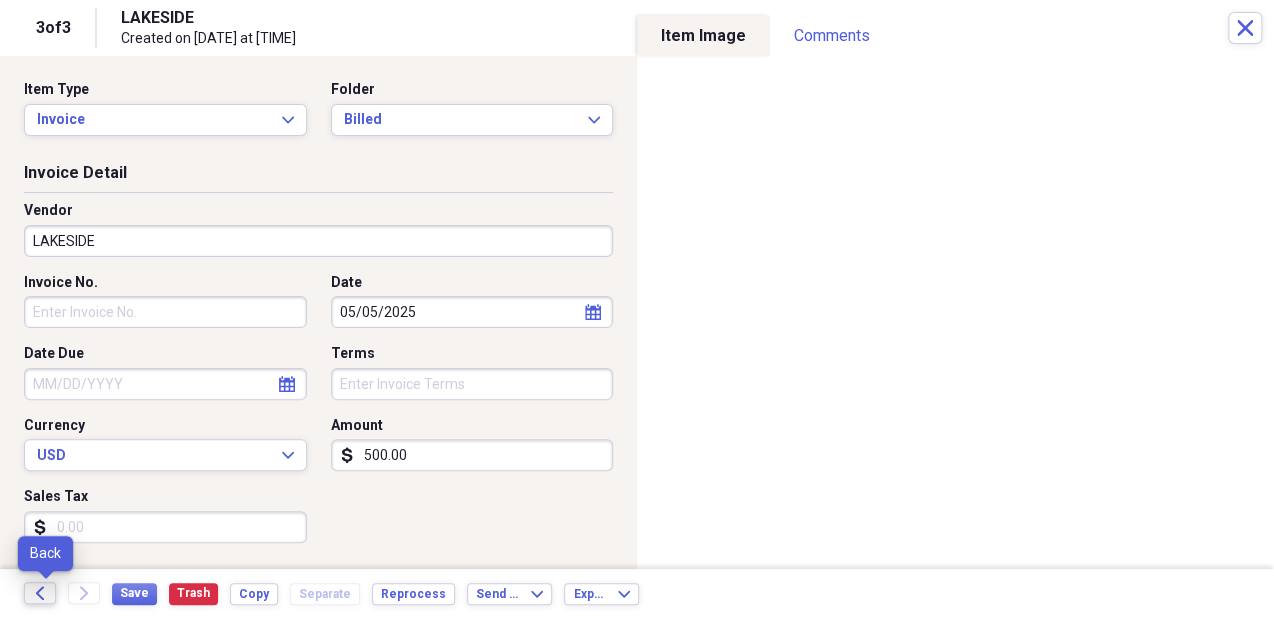 click 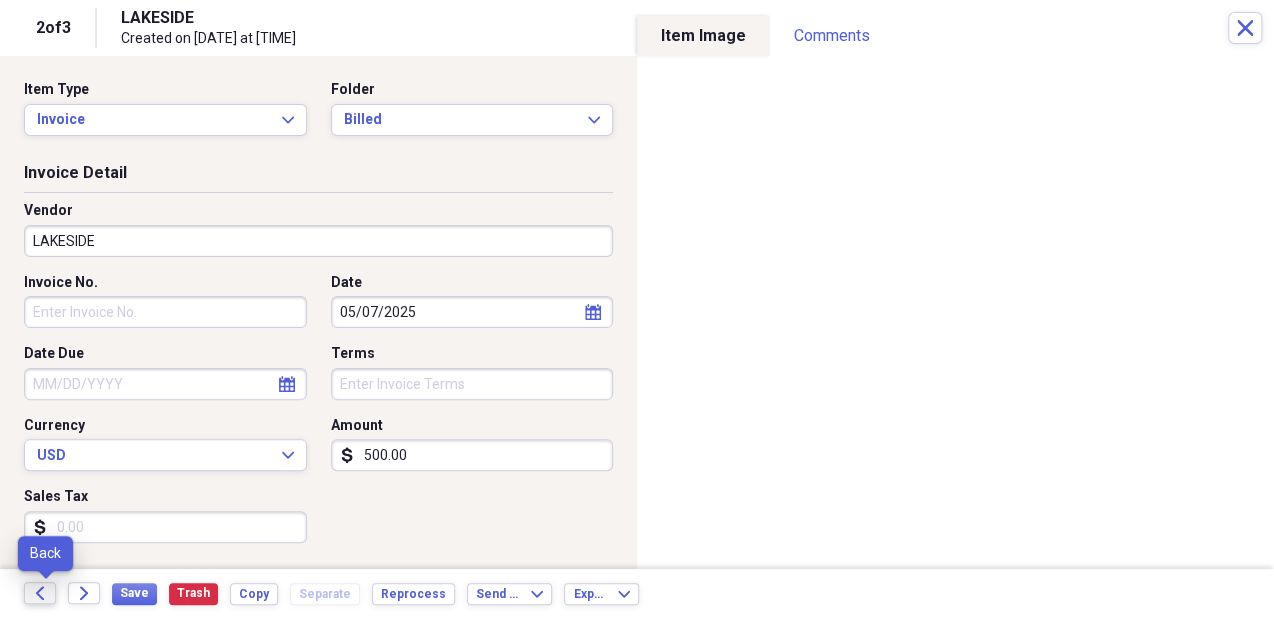 click 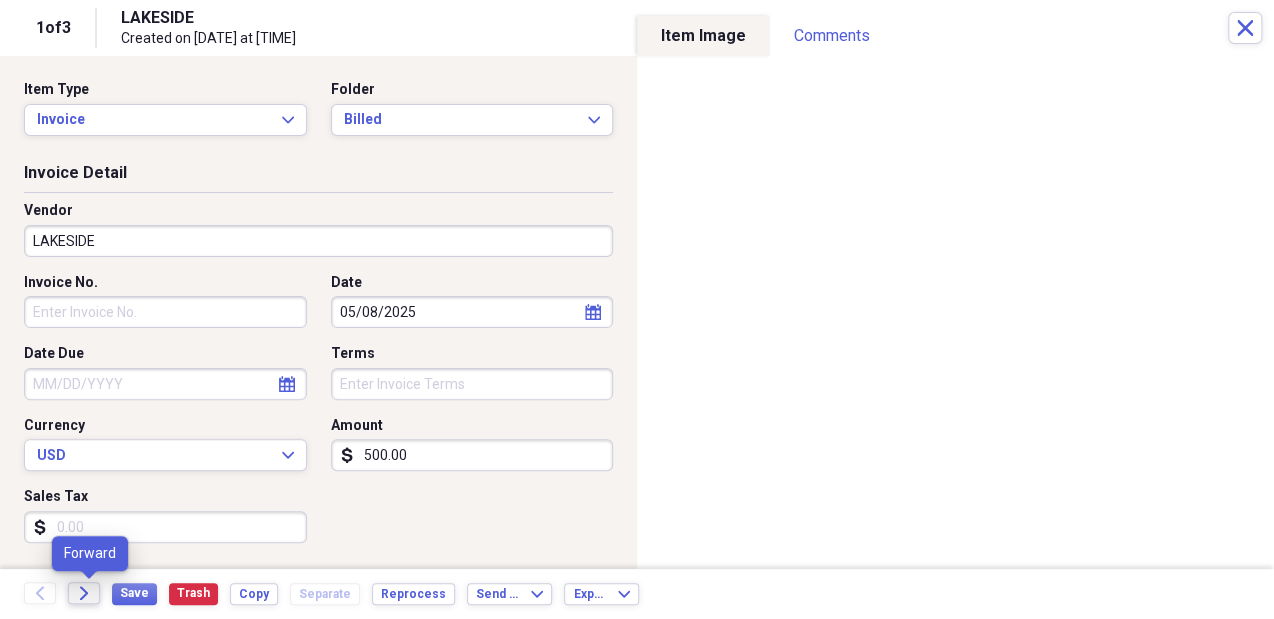 click 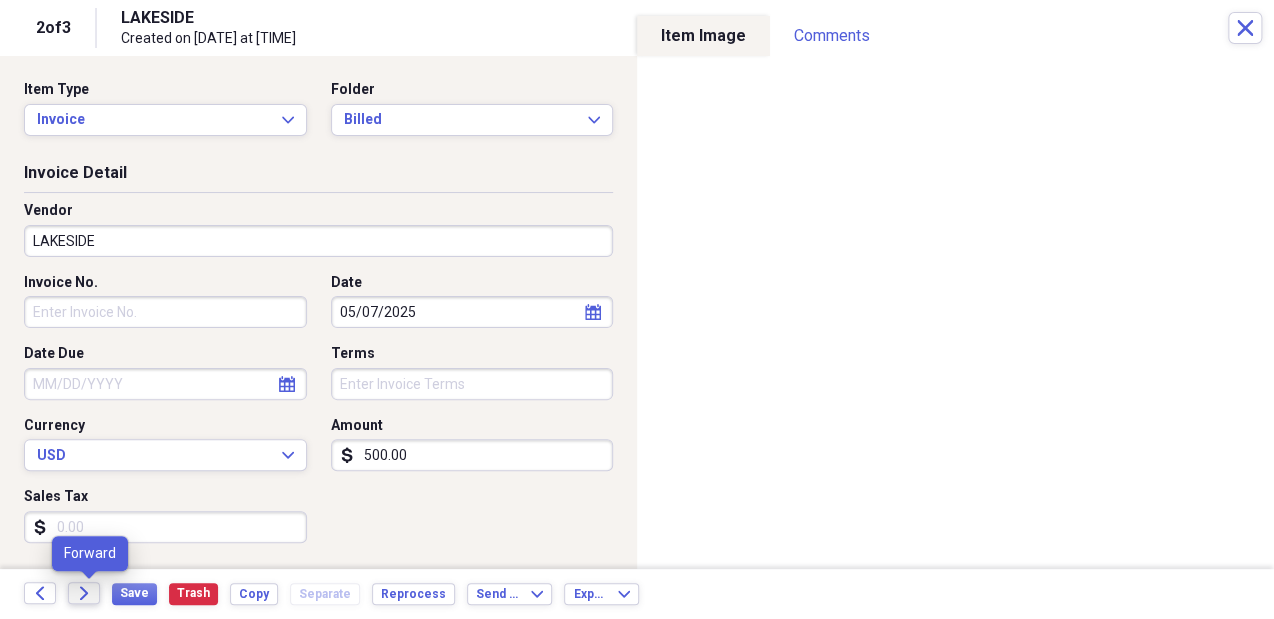 click 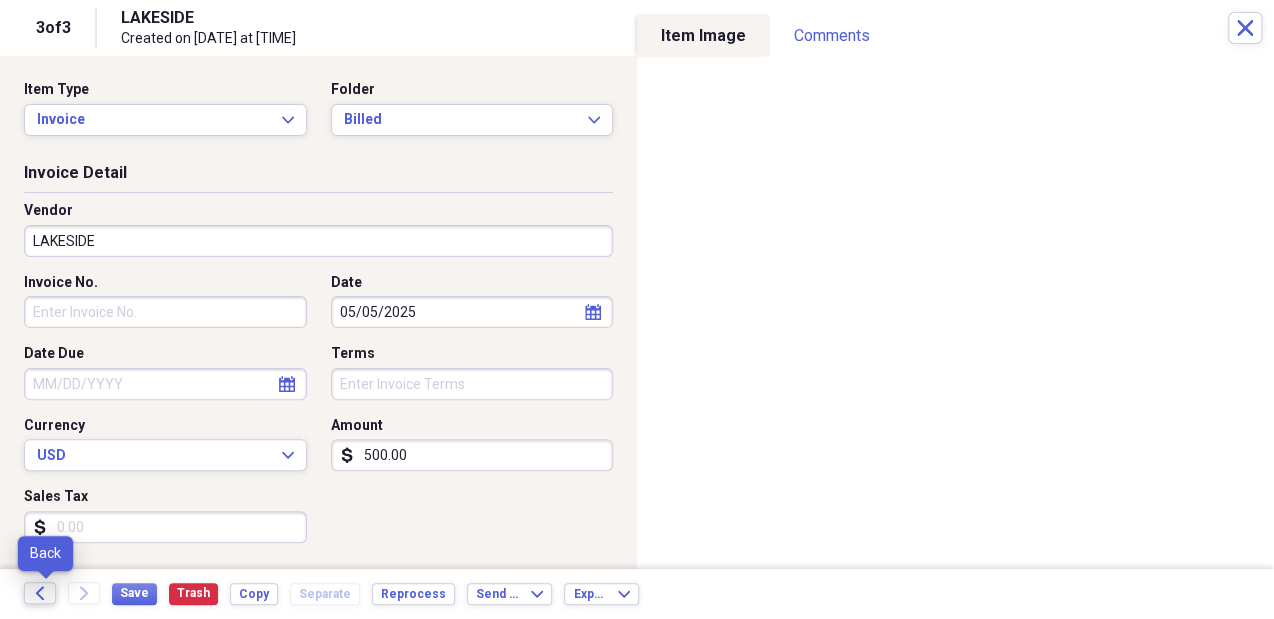click on "Back" 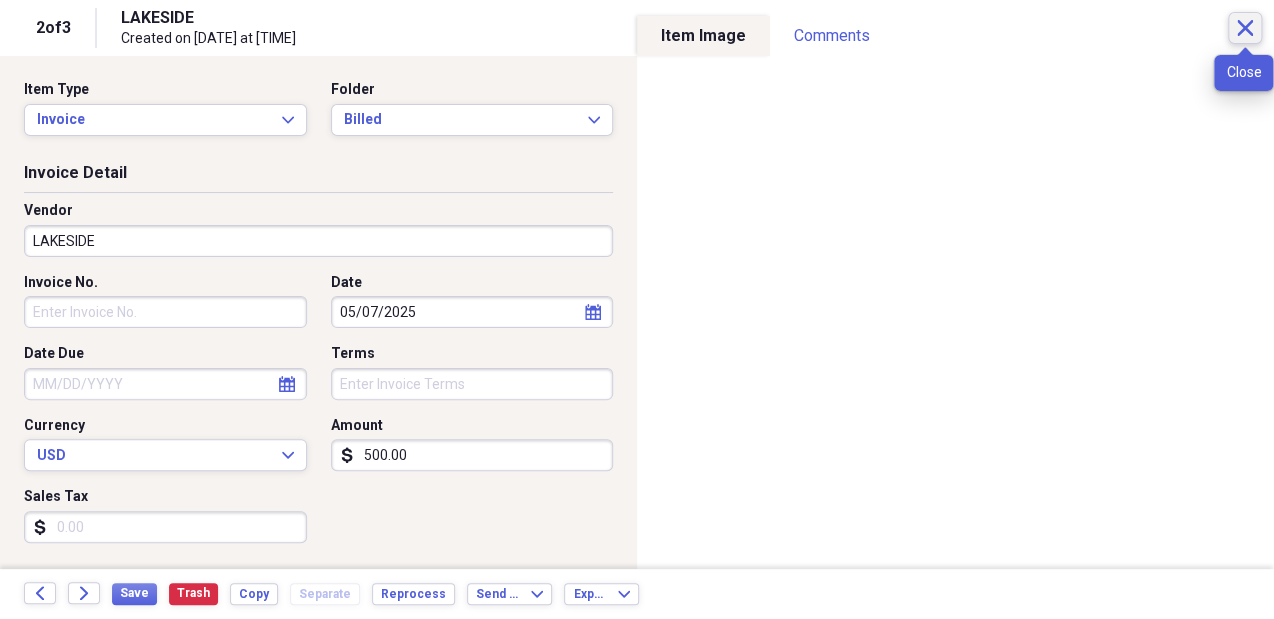 click on "Close" at bounding box center (1245, 28) 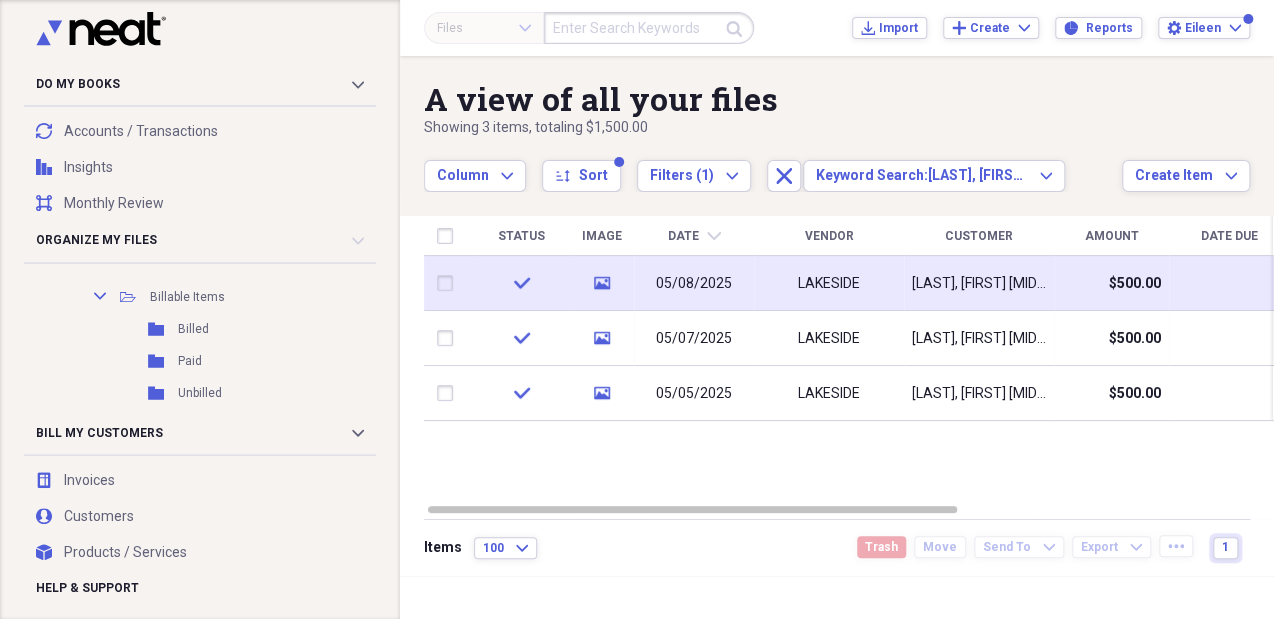 click at bounding box center [449, 283] 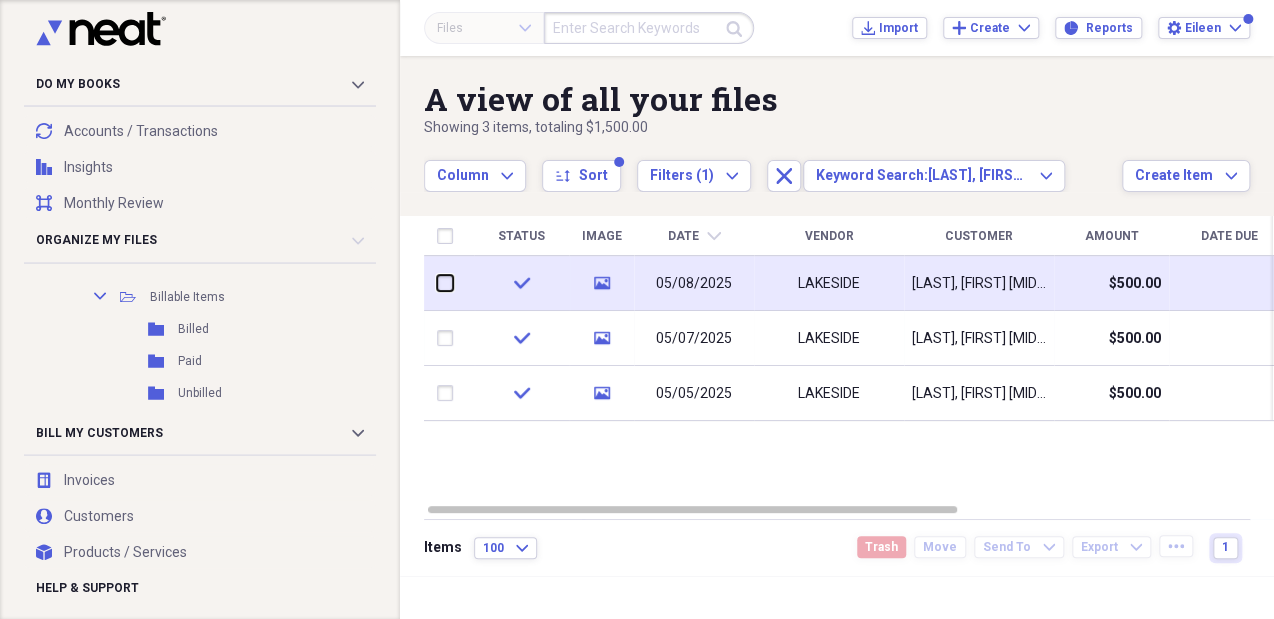 click at bounding box center (437, 283) 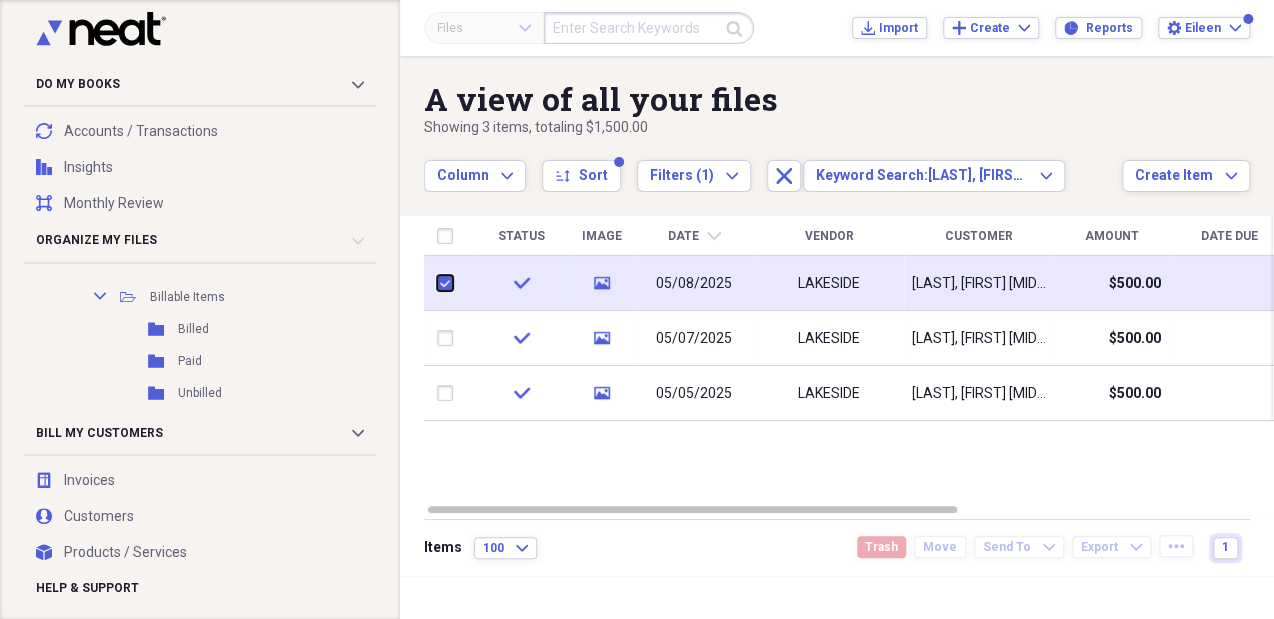 checkbox on "true" 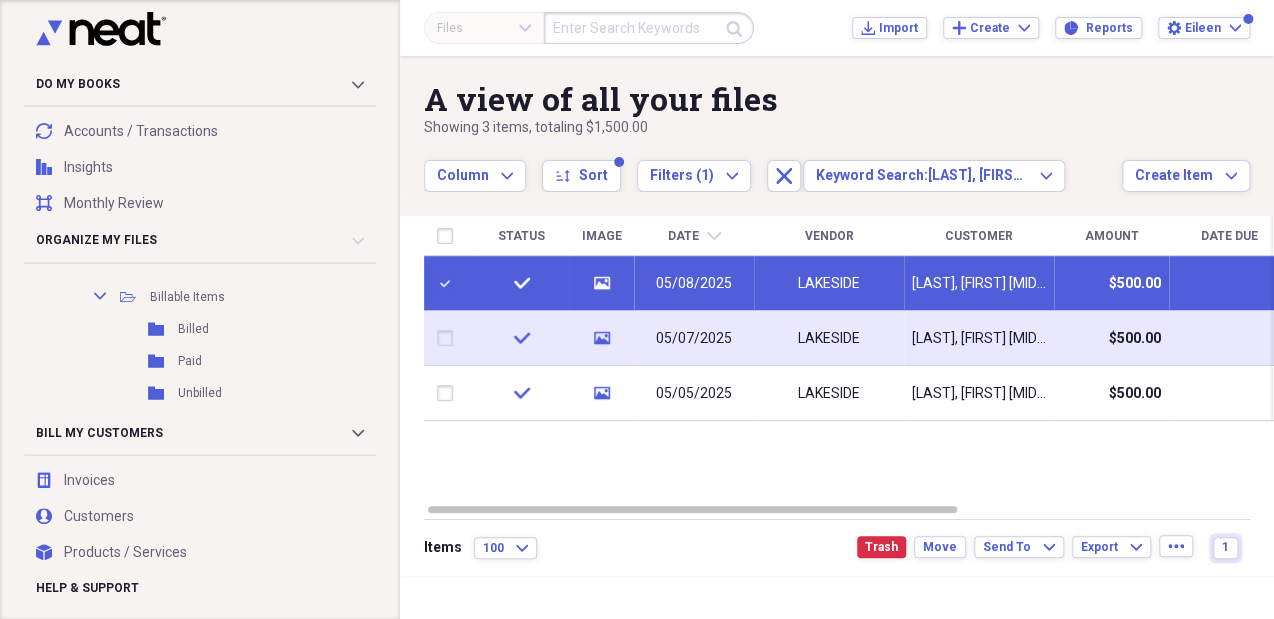 click at bounding box center (449, 338) 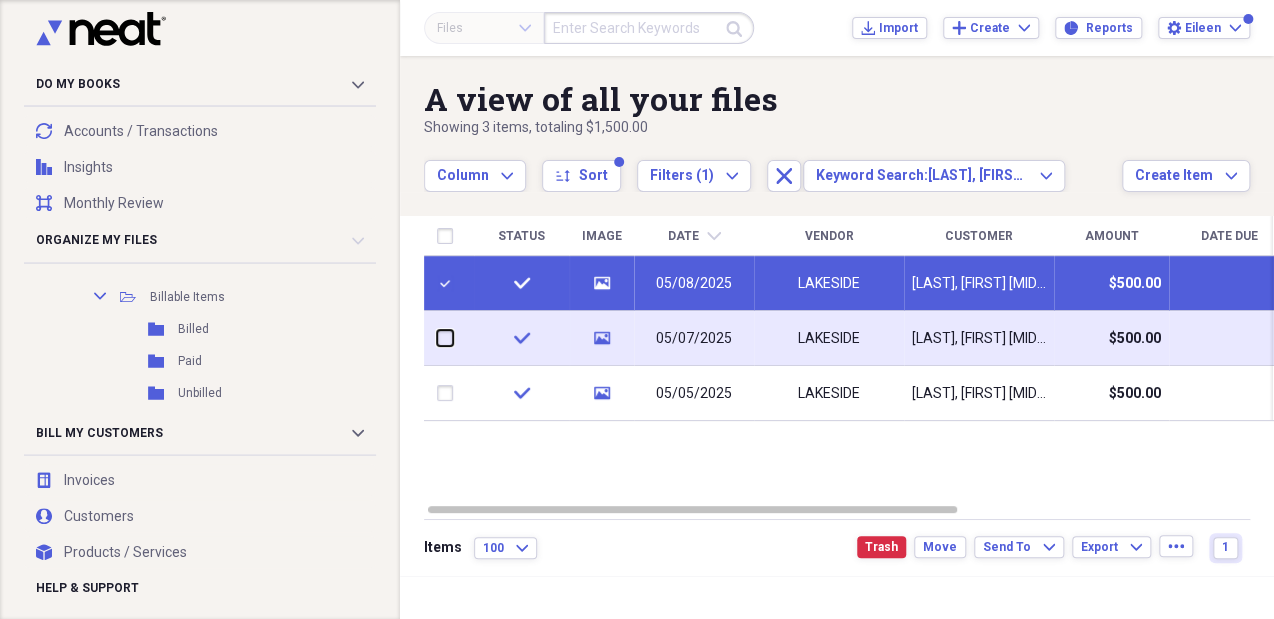 click at bounding box center (437, 338) 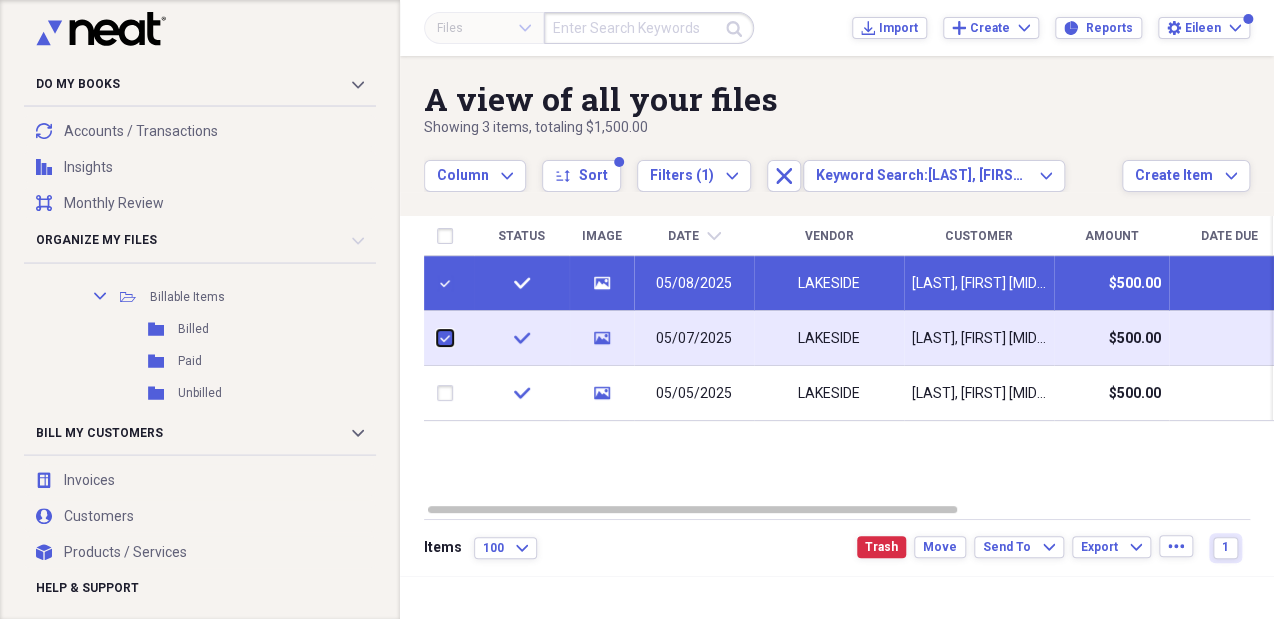 checkbox on "true" 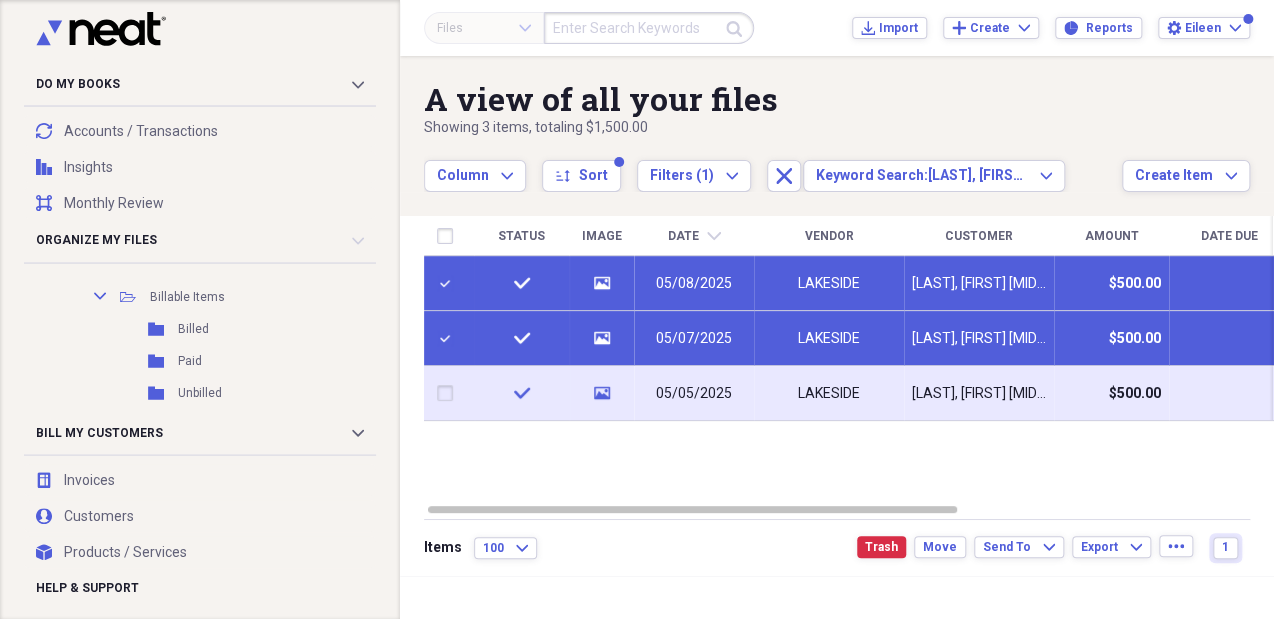 click at bounding box center [449, 393] 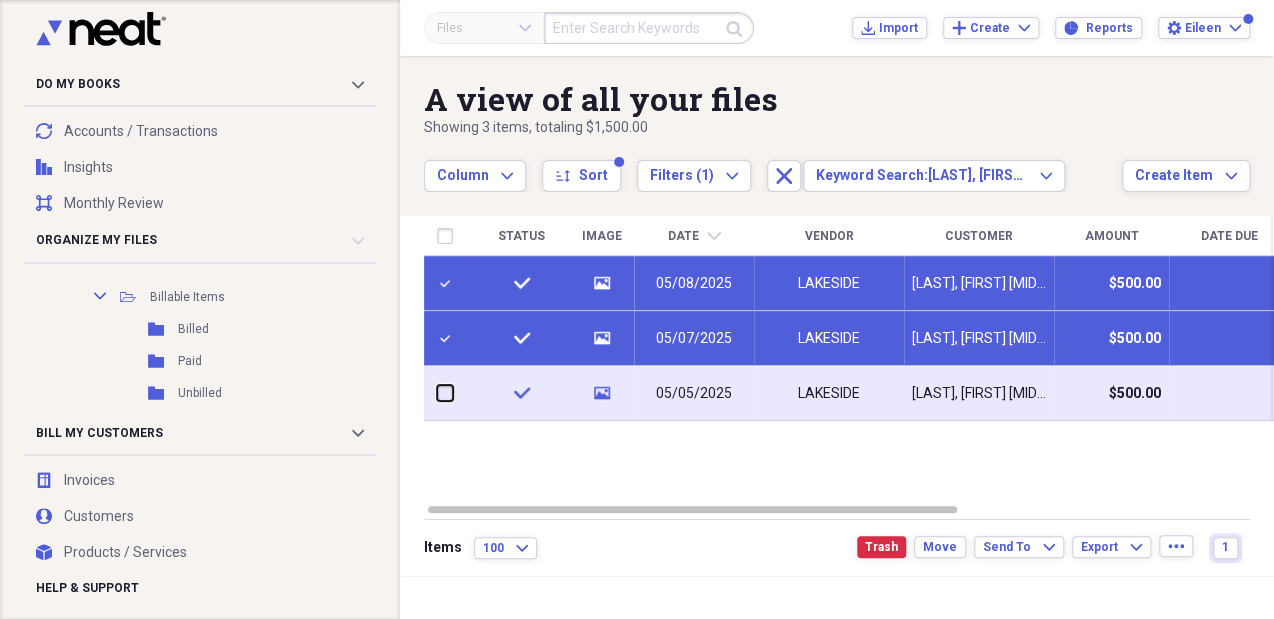 click at bounding box center (437, 393) 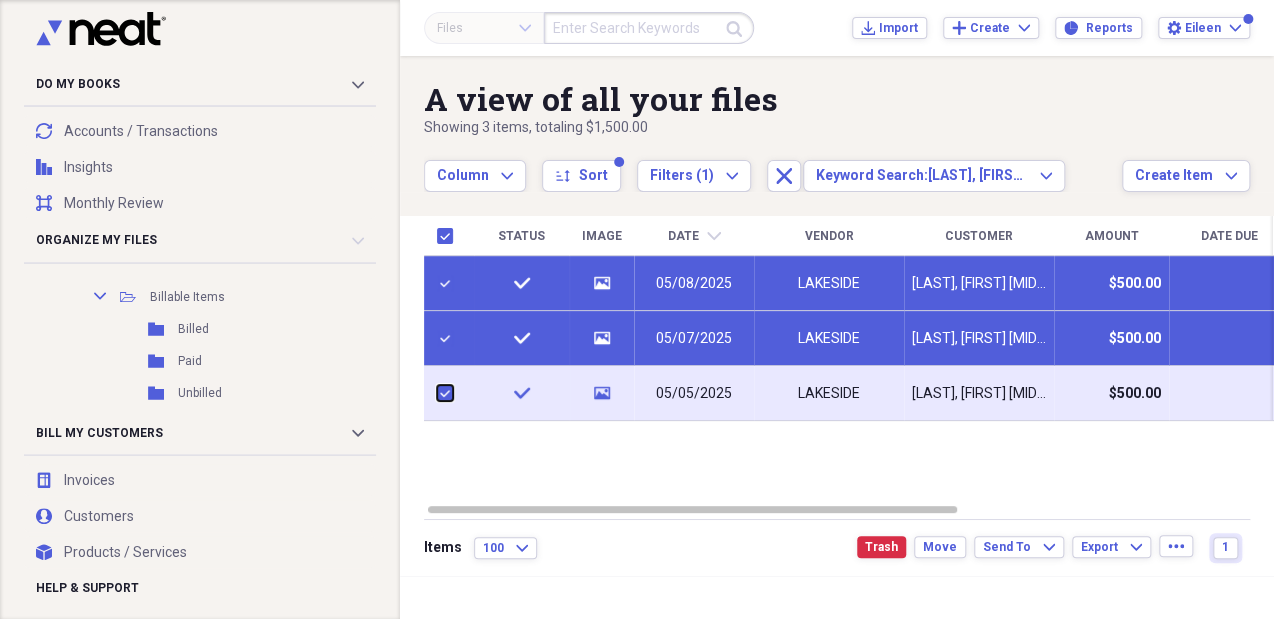 checkbox on "true" 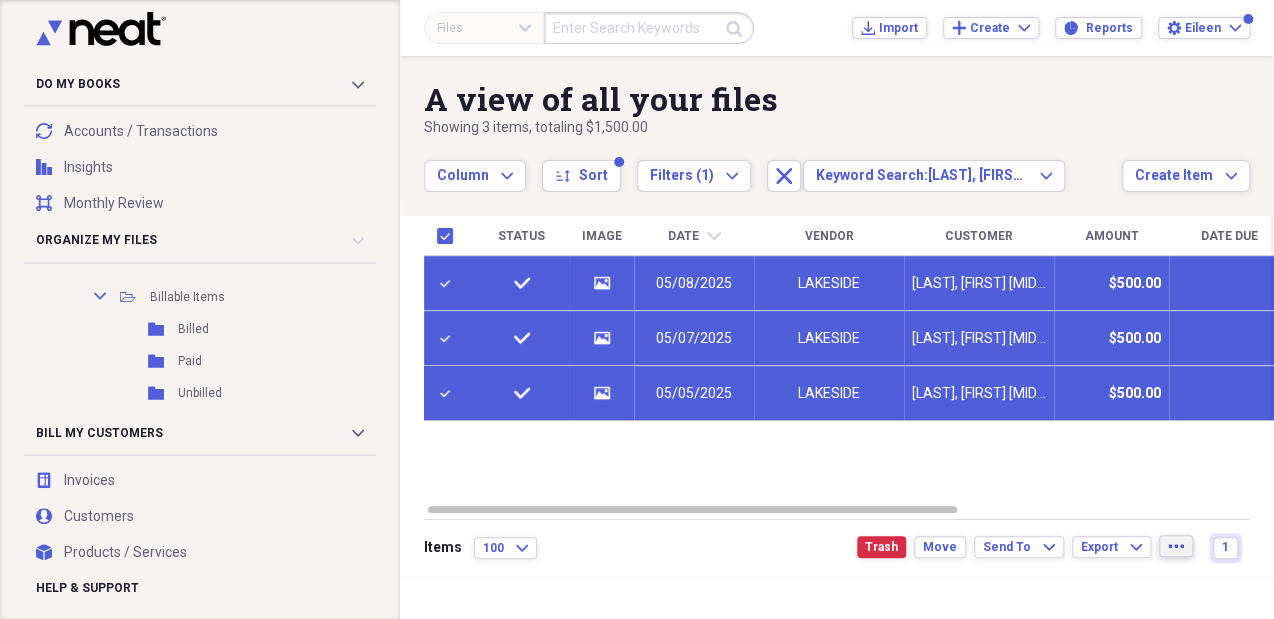 click on "more" 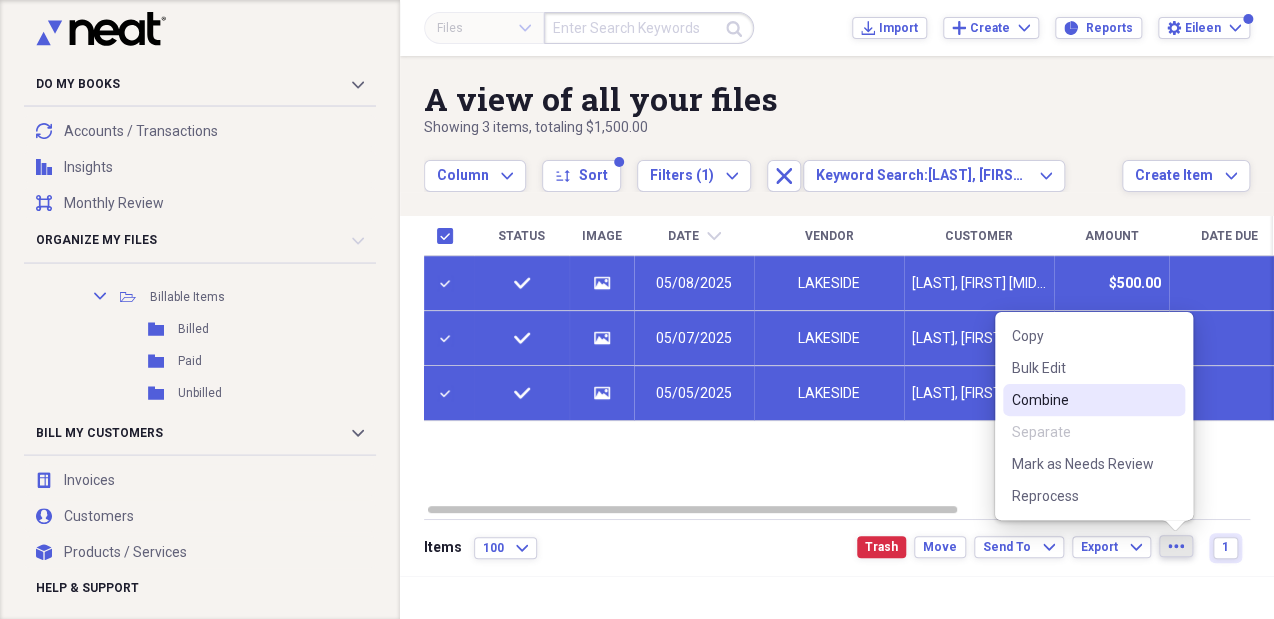 click on "Combine" at bounding box center (1082, 400) 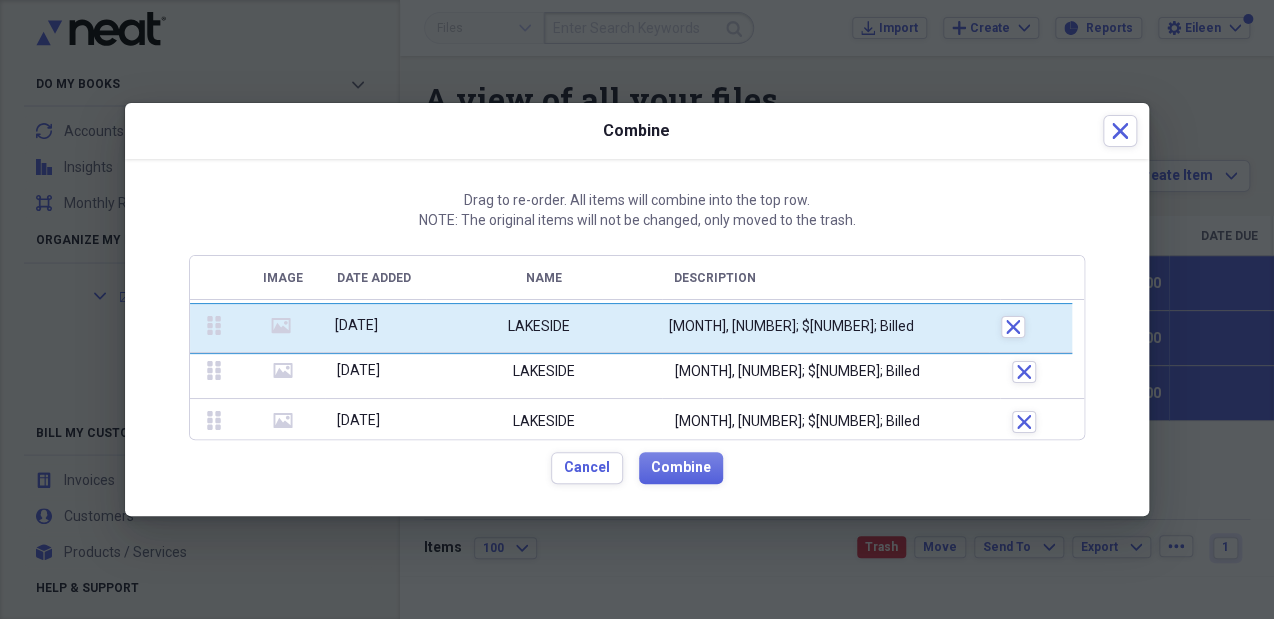 drag, startPoint x: 212, startPoint y: 428, endPoint x: 216, endPoint y: 332, distance: 96.0833 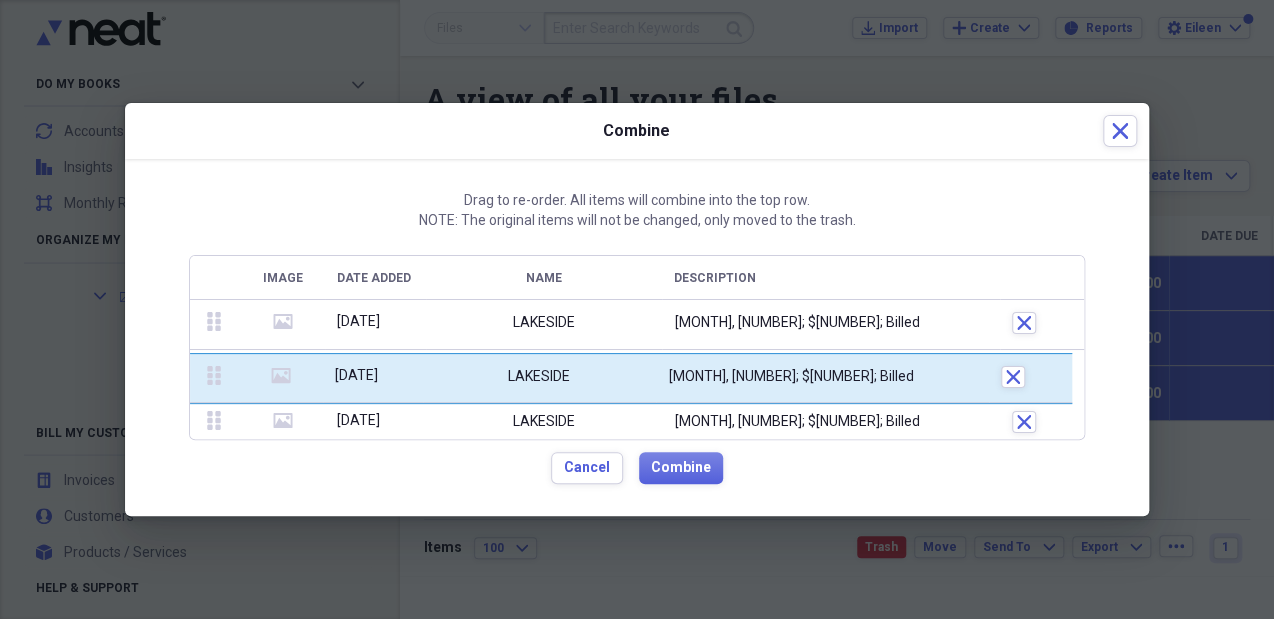 drag, startPoint x: 217, startPoint y: 424, endPoint x: 216, endPoint y: 375, distance: 49.010204 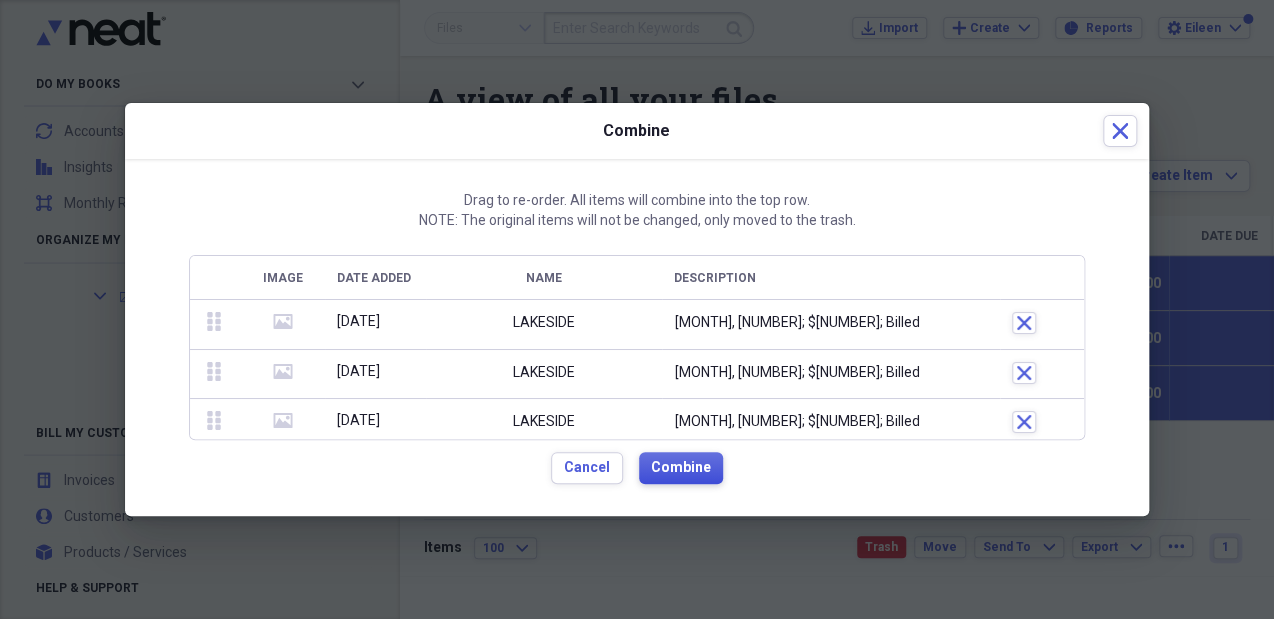 click on "Combine" at bounding box center [681, 468] 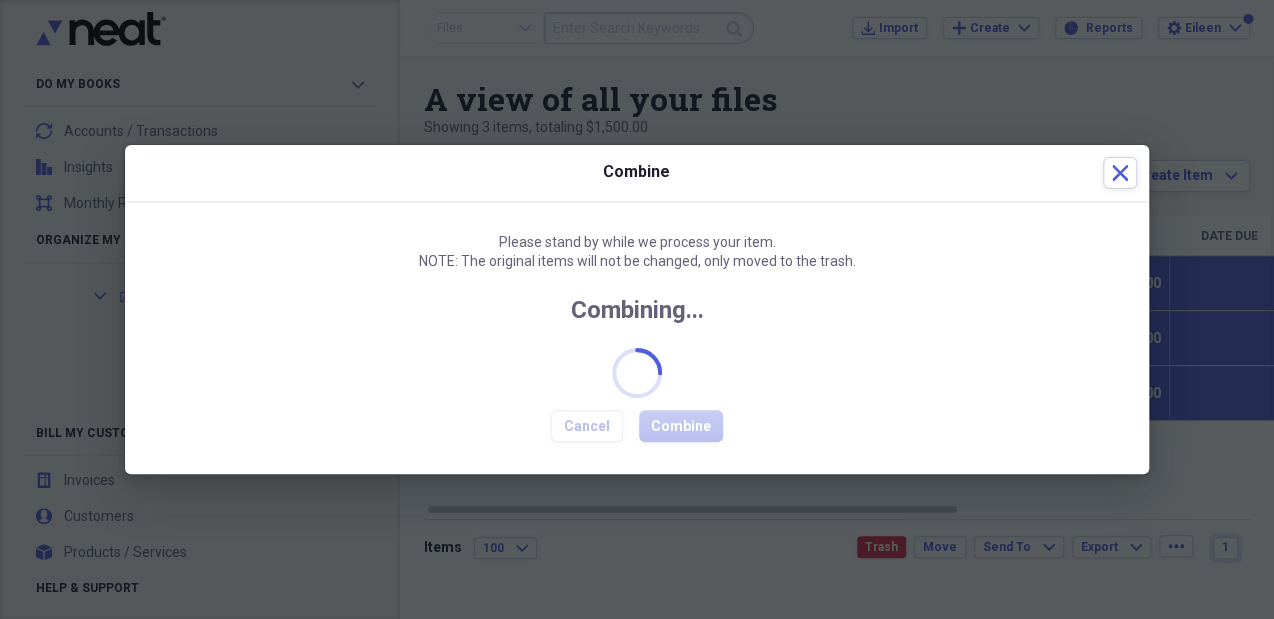 checkbox on "false" 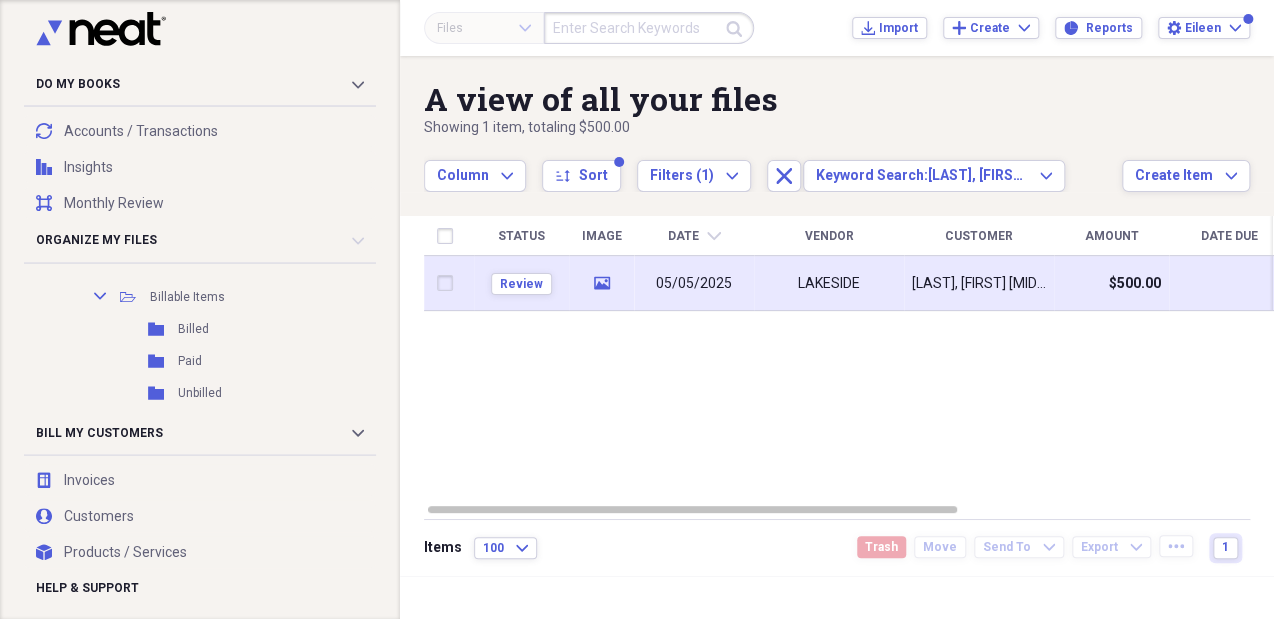 click on "LAKESIDE" at bounding box center [829, 283] 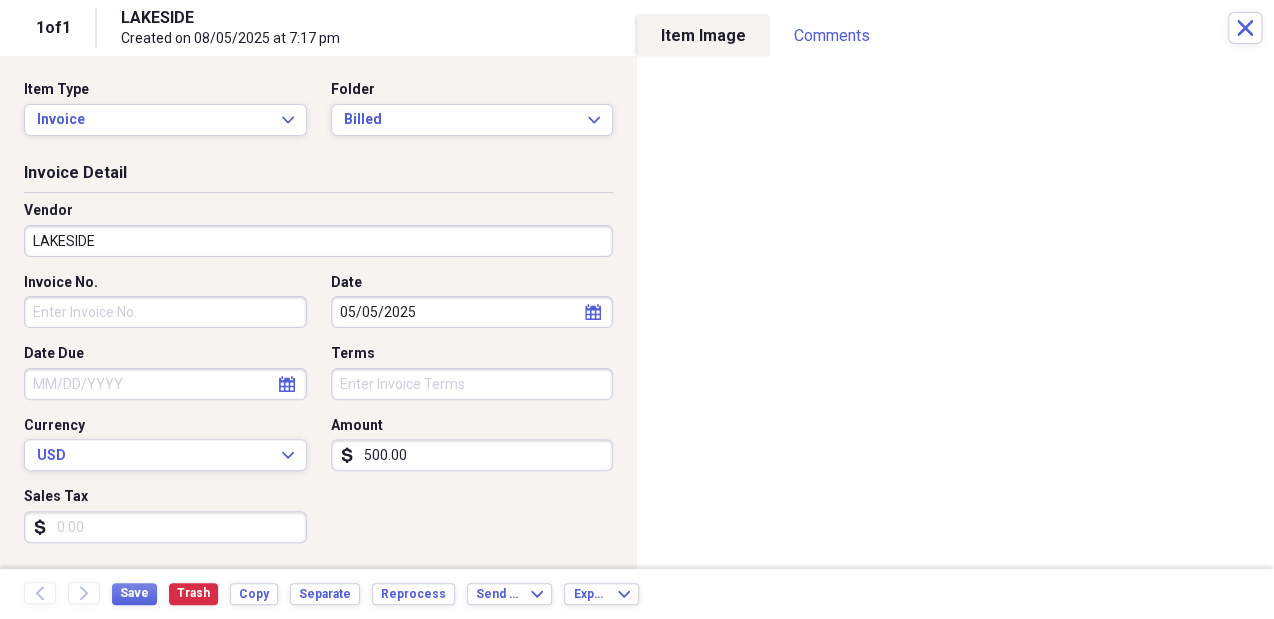 click on "500.00" at bounding box center (472, 455) 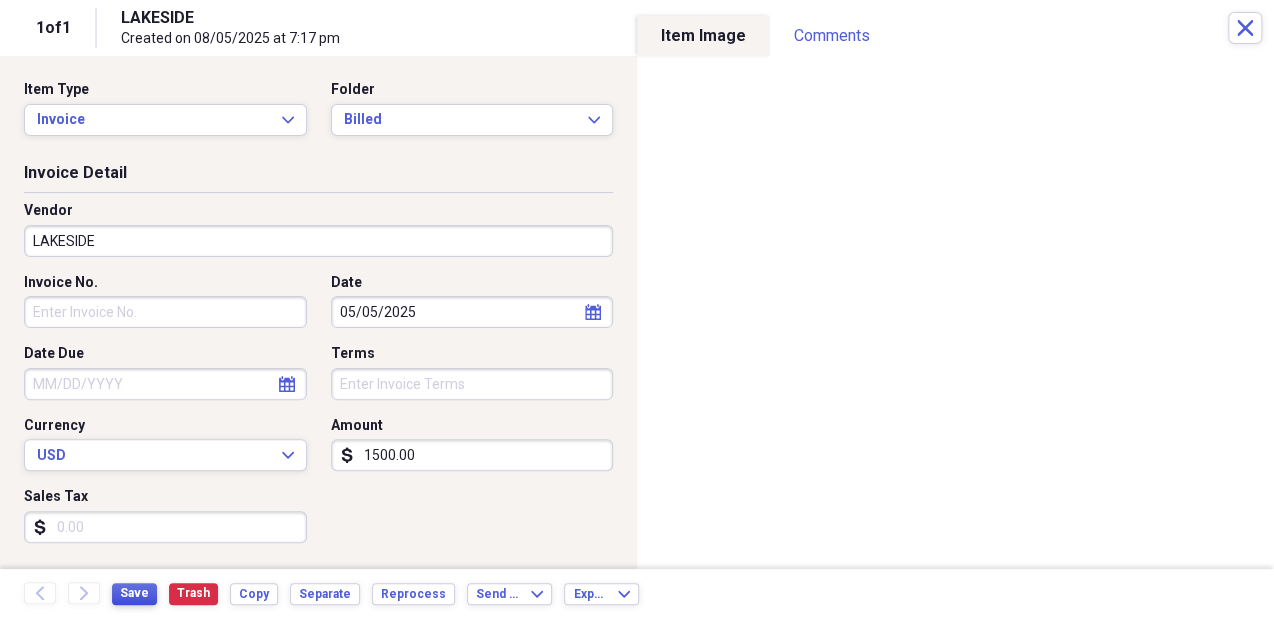 type on "1500.00" 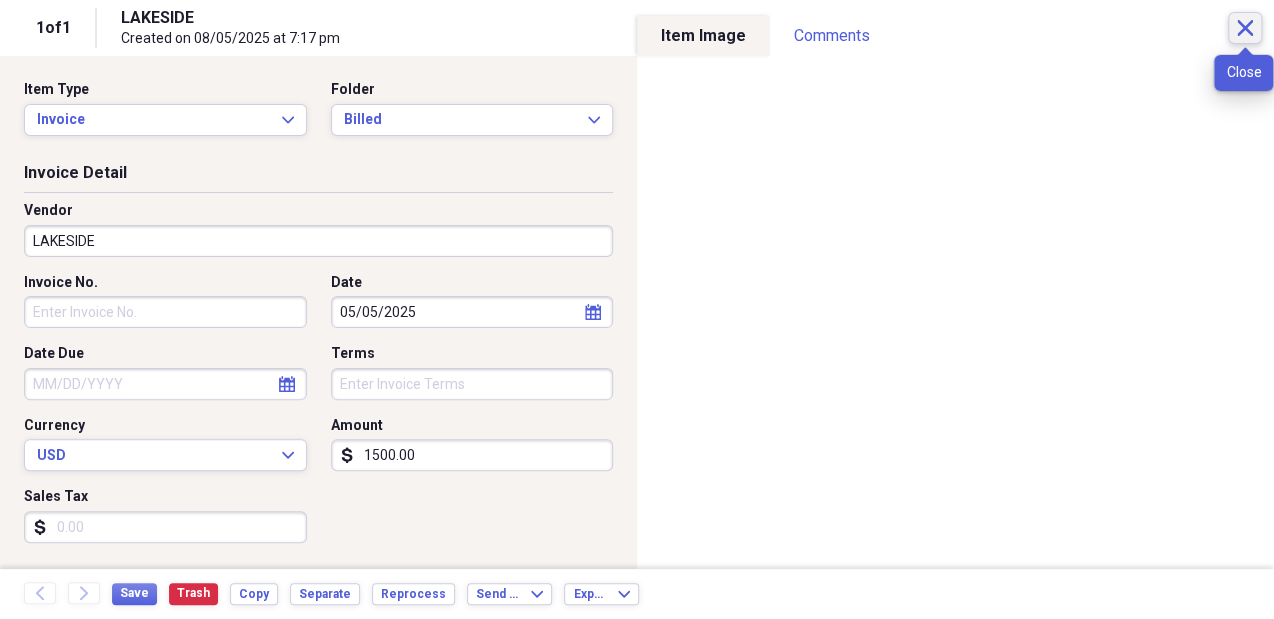 click 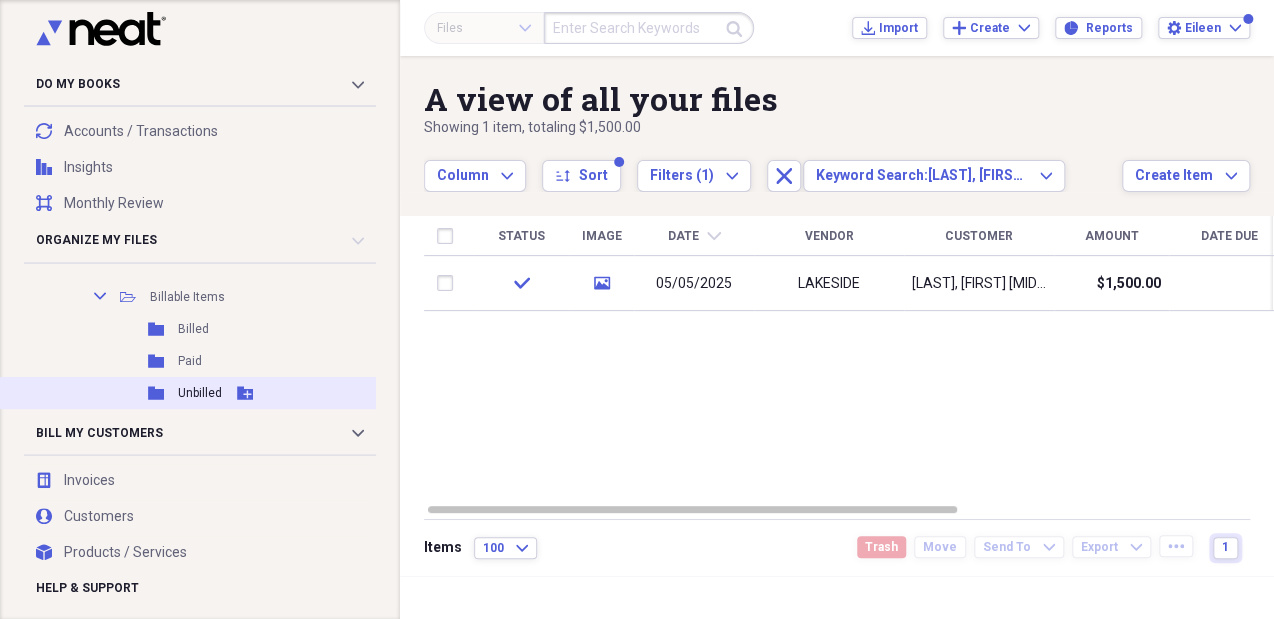 click on "Folder Unbilled Add Folder" at bounding box center (213, 393) 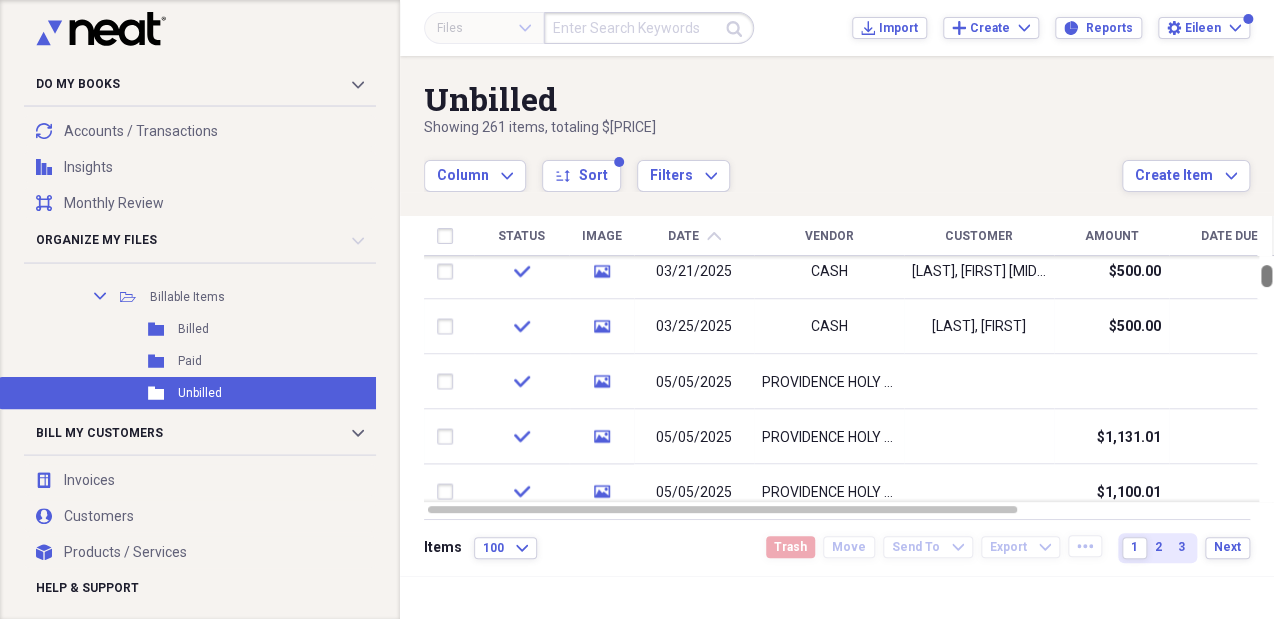 click at bounding box center [1266, 276] 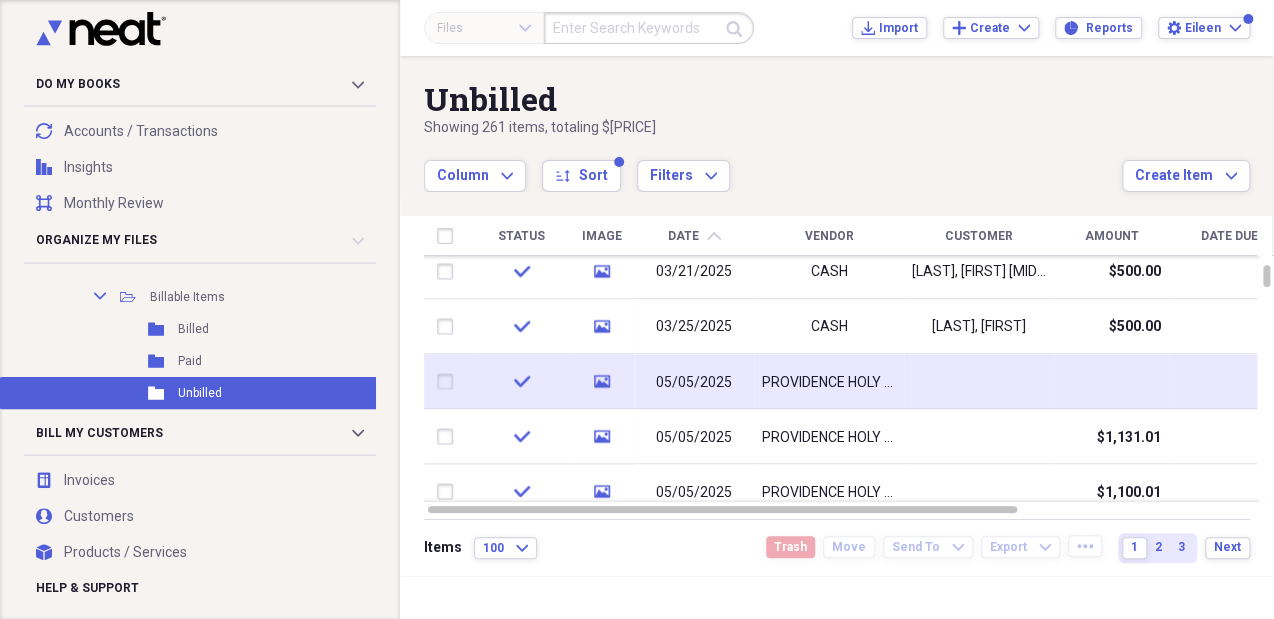 click at bounding box center (979, 381) 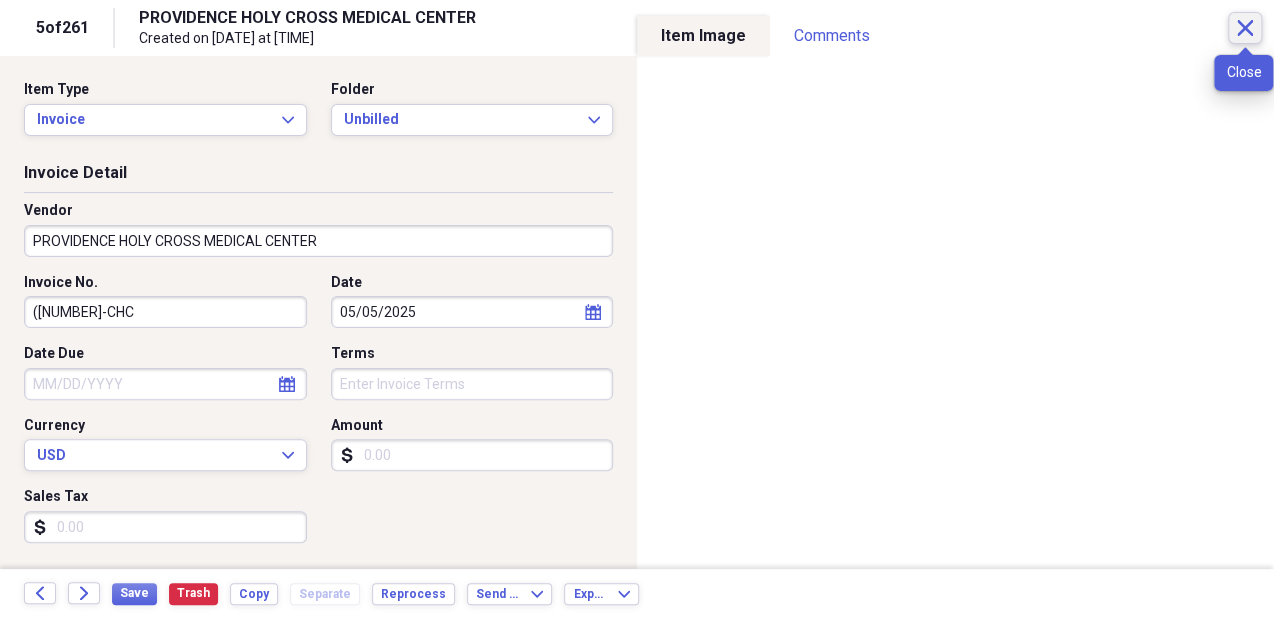 click on "Close" at bounding box center (1245, 28) 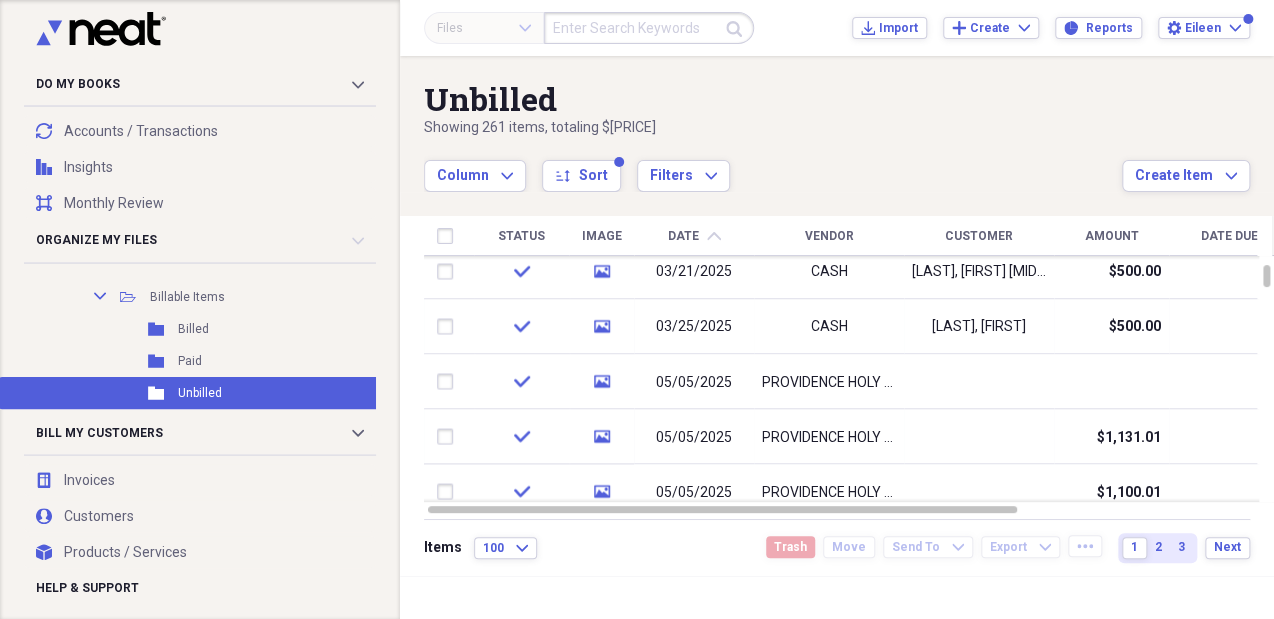 click at bounding box center (649, 28) 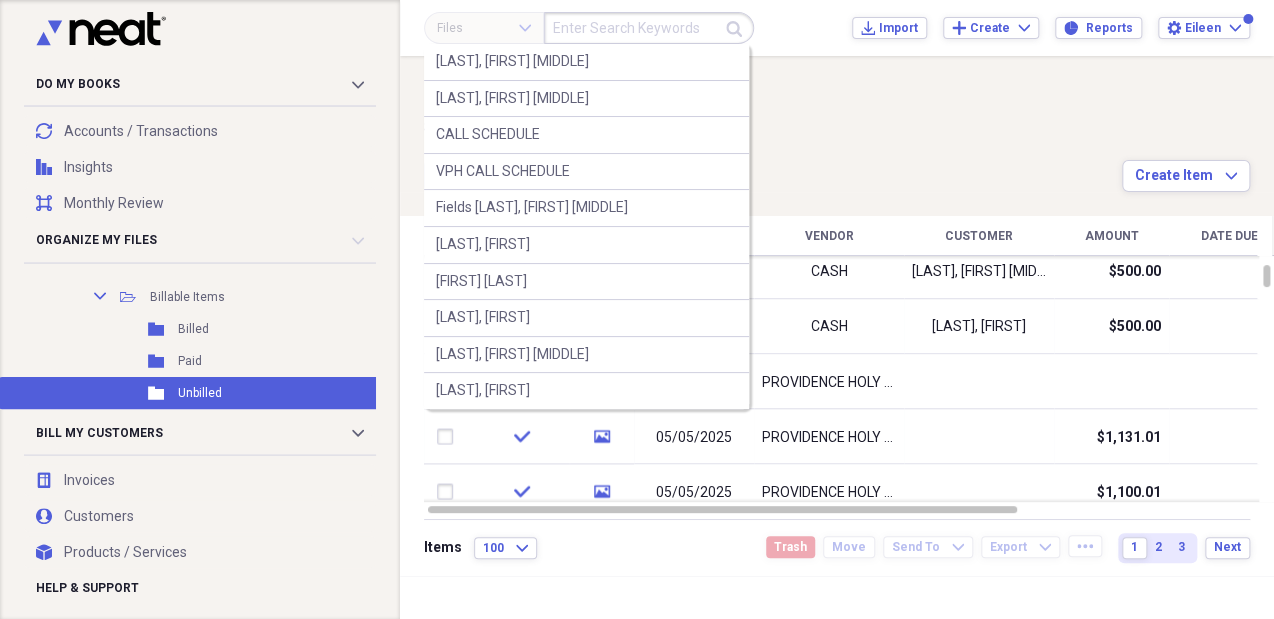 paste on "[LAST], [FIRST] [MIDDLE]" 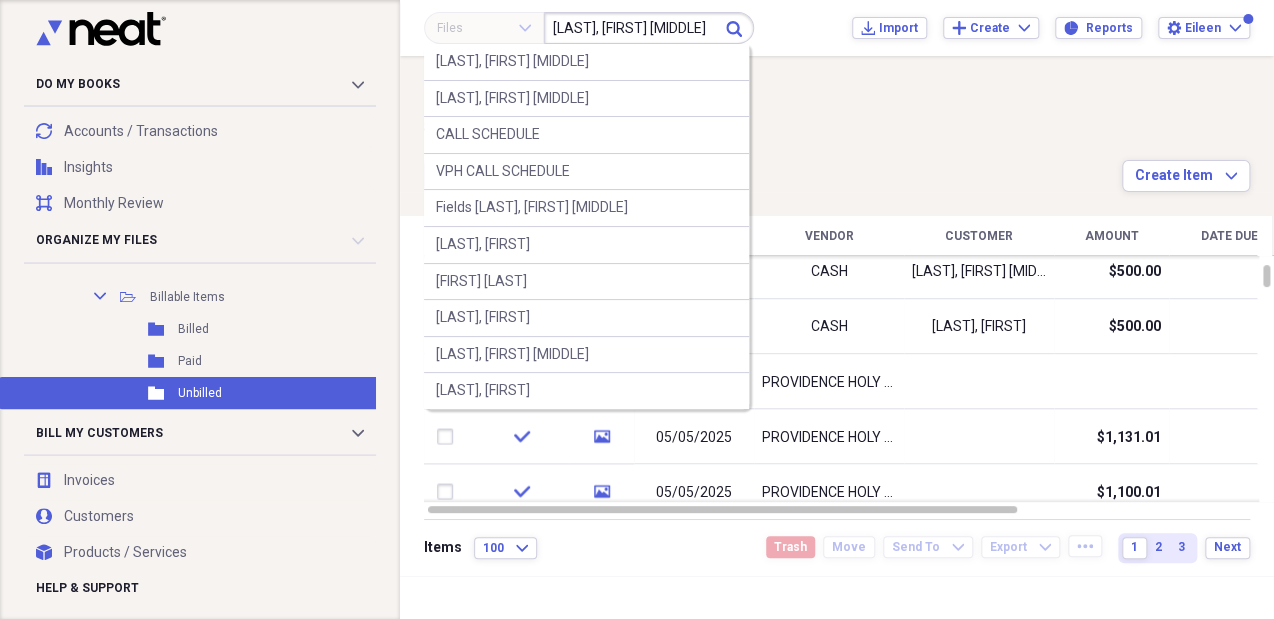 type on "[LAST], [FIRST] [MIDDLE]" 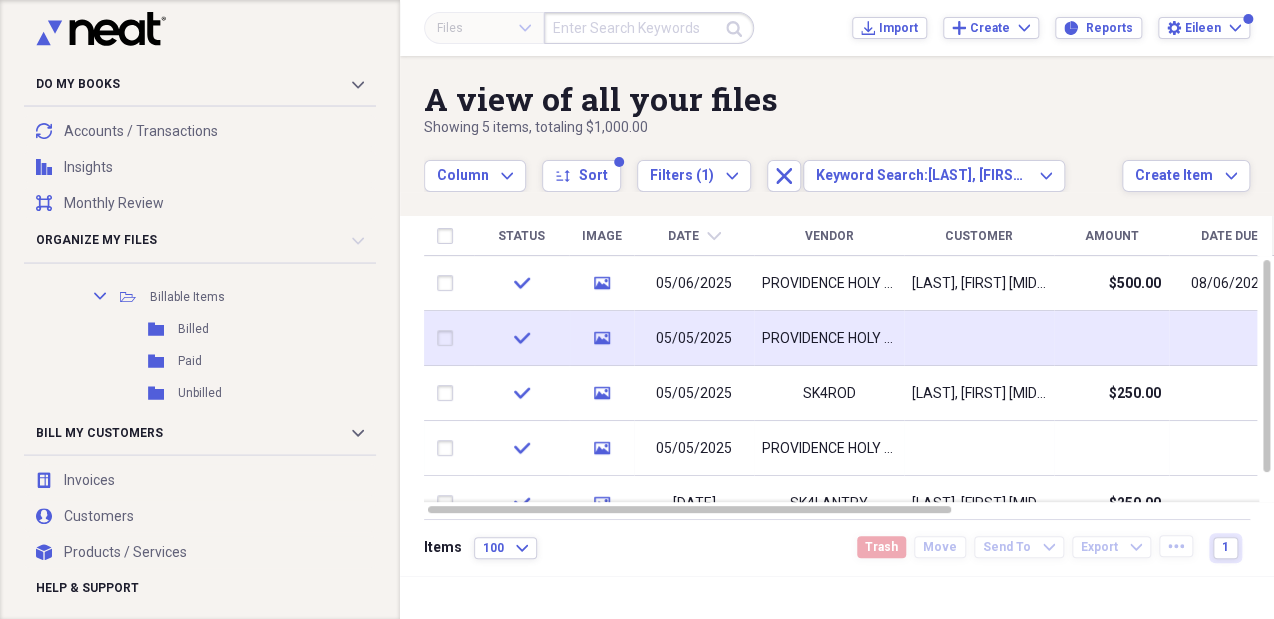 click at bounding box center [979, 338] 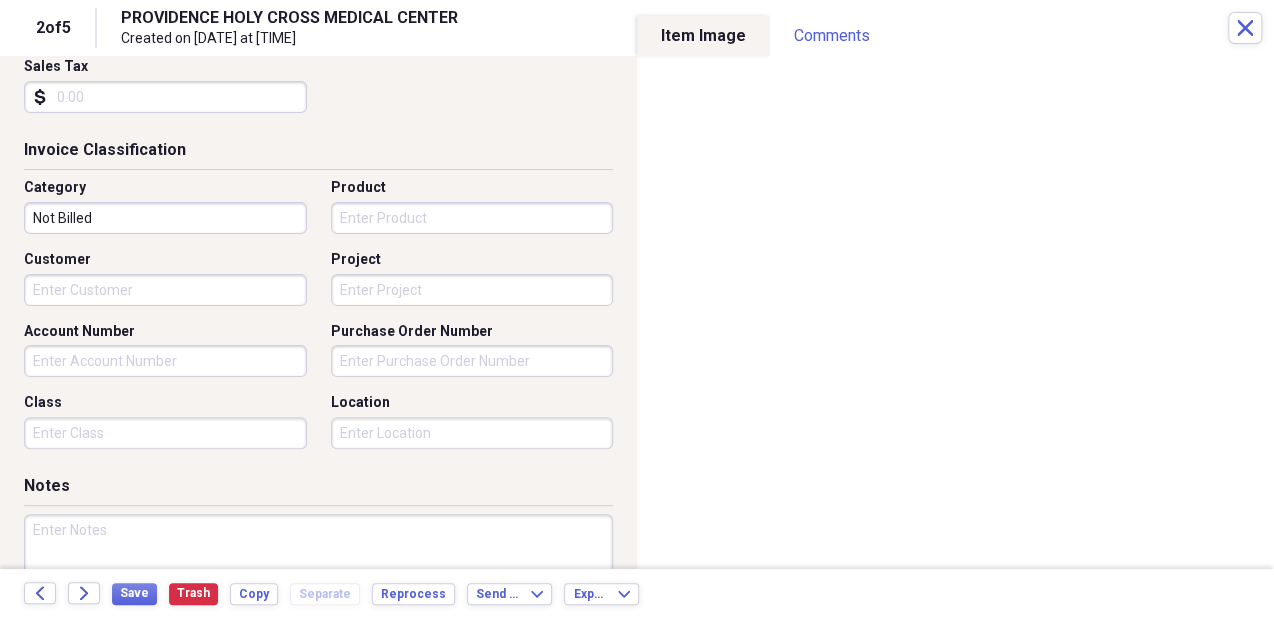 scroll, scrollTop: 442, scrollLeft: 0, axis: vertical 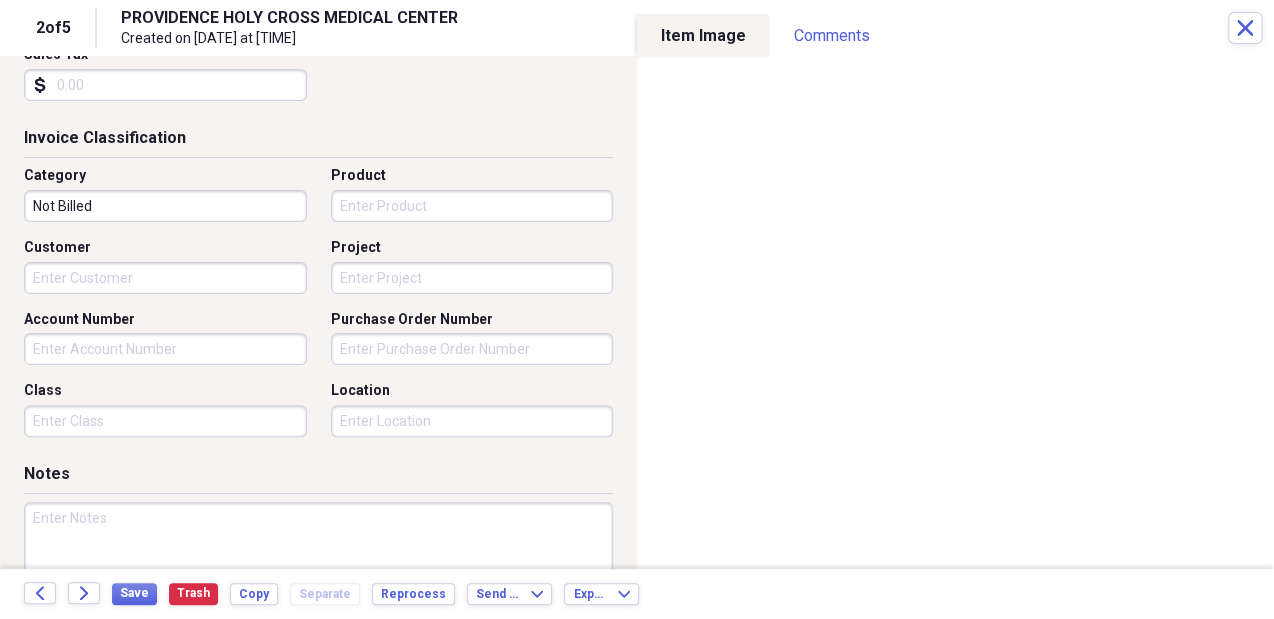 click on "Customer" at bounding box center [165, 278] 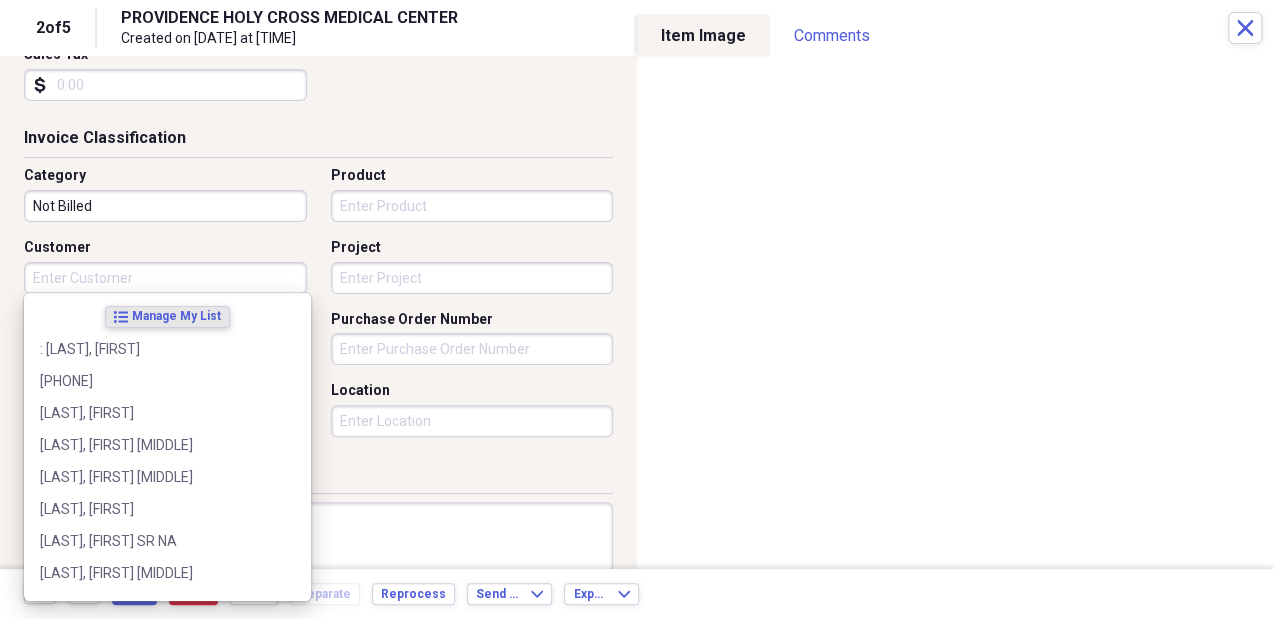 paste on "[LAST], [FIRST] [MIDDLE]" 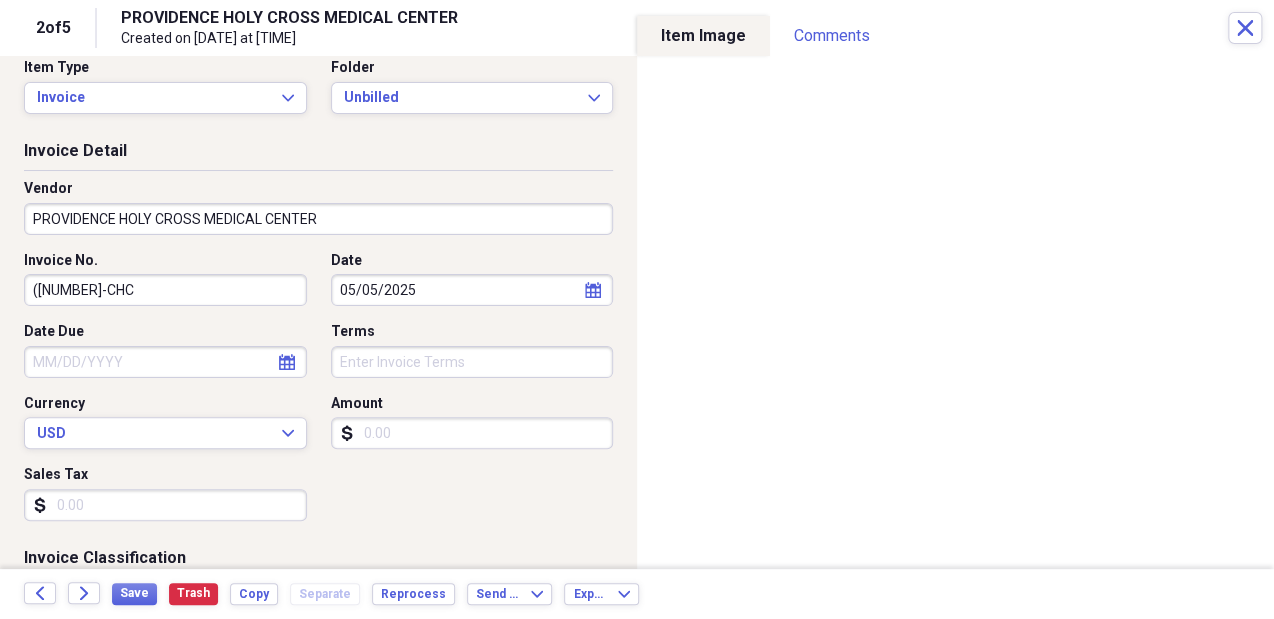 scroll, scrollTop: 0, scrollLeft: 0, axis: both 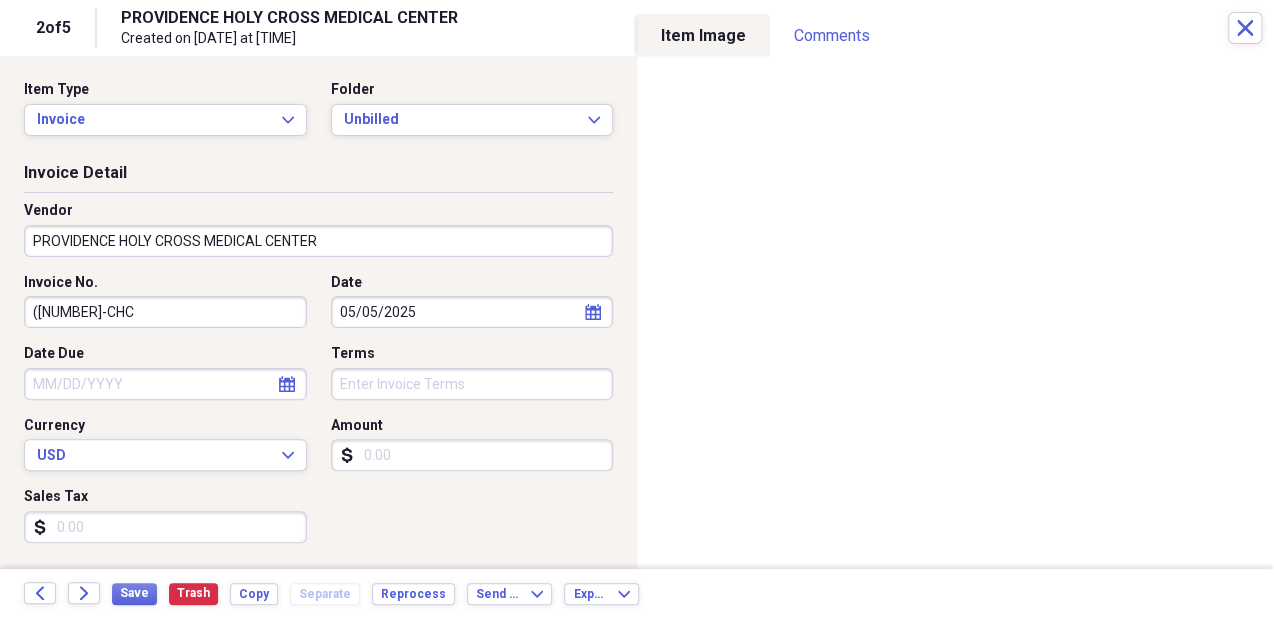 type on "[LAST], [FIRST] [MIDDLE]" 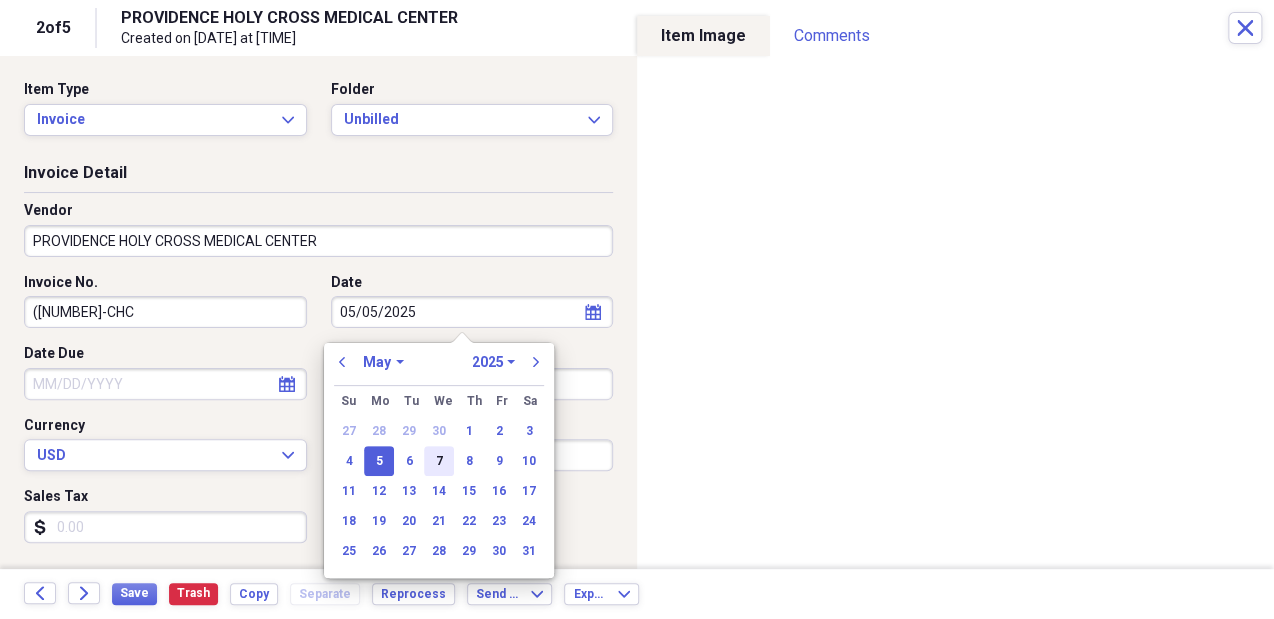 click on "7" at bounding box center [439, 461] 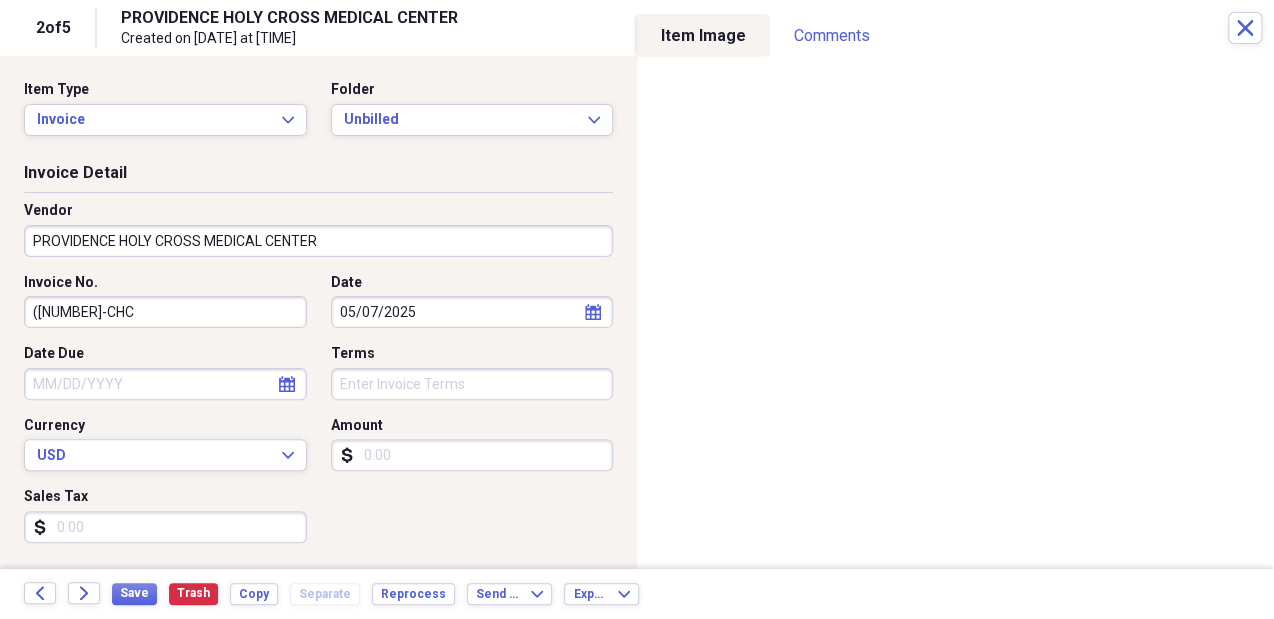 click on "Invoice Detail" at bounding box center [318, 177] 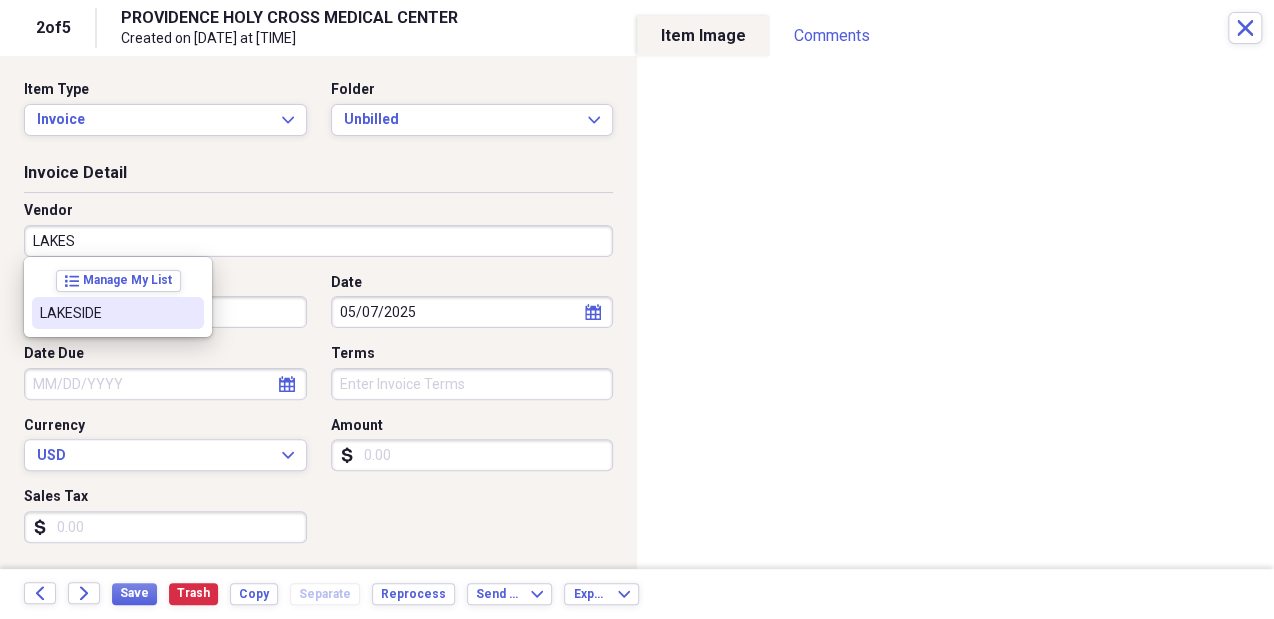 click on "LAKESIDE" at bounding box center [106, 313] 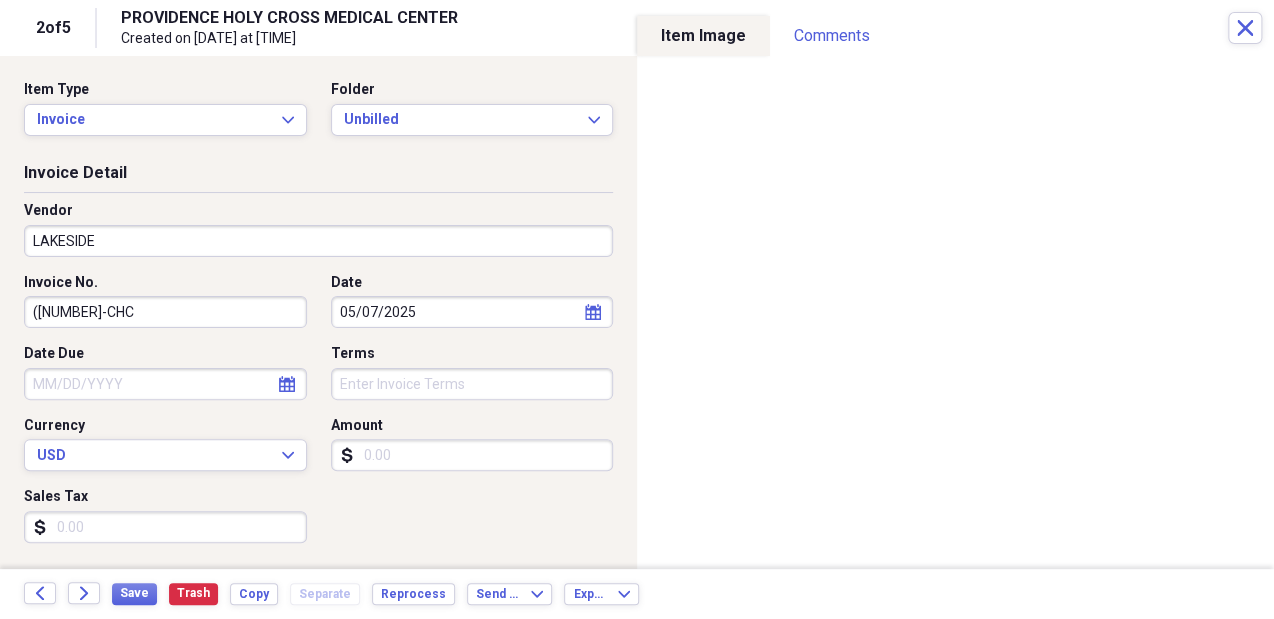 type on "Billed" 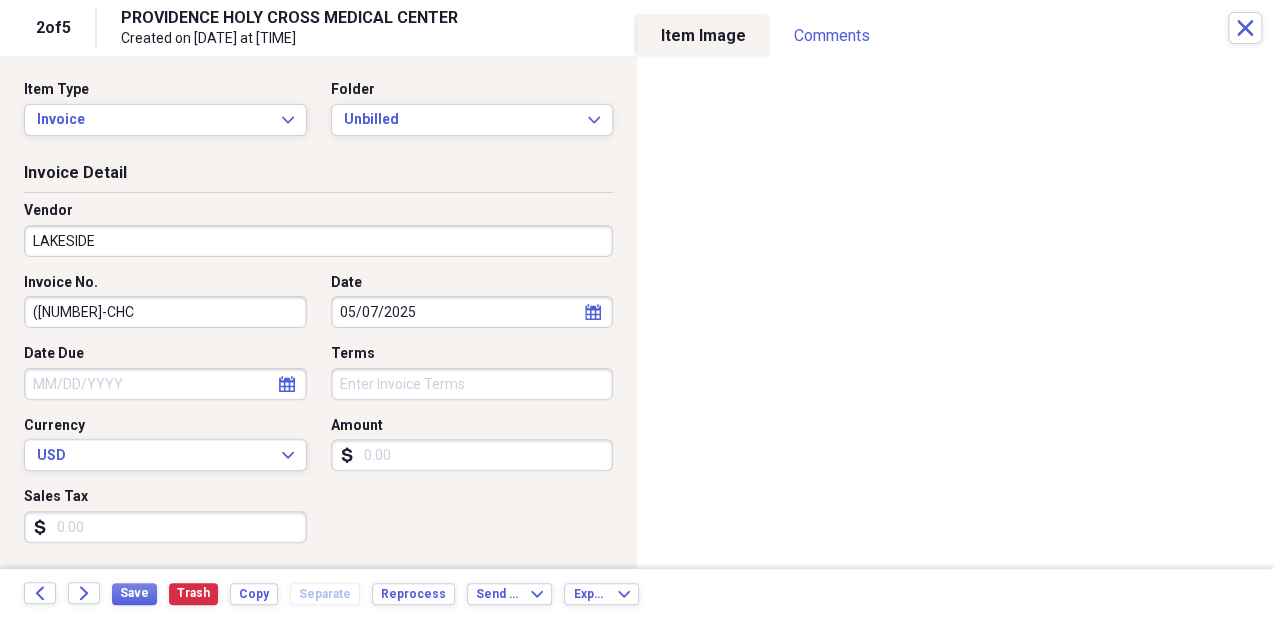 click on "Amount" at bounding box center (472, 455) 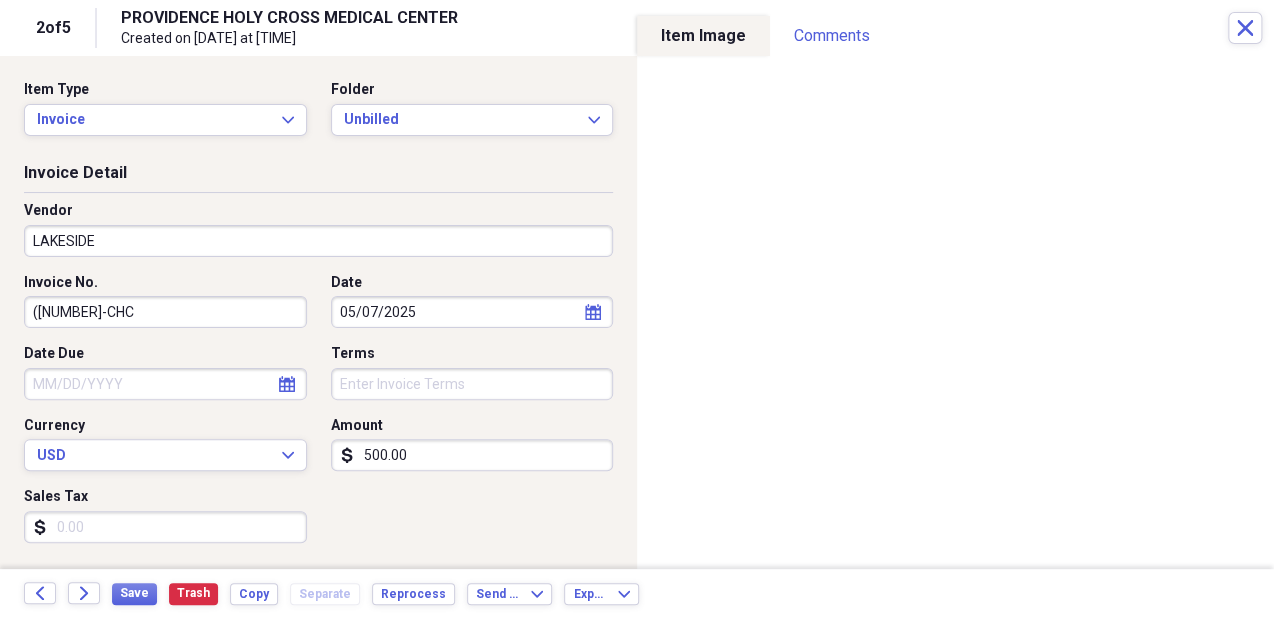 type on "500.00" 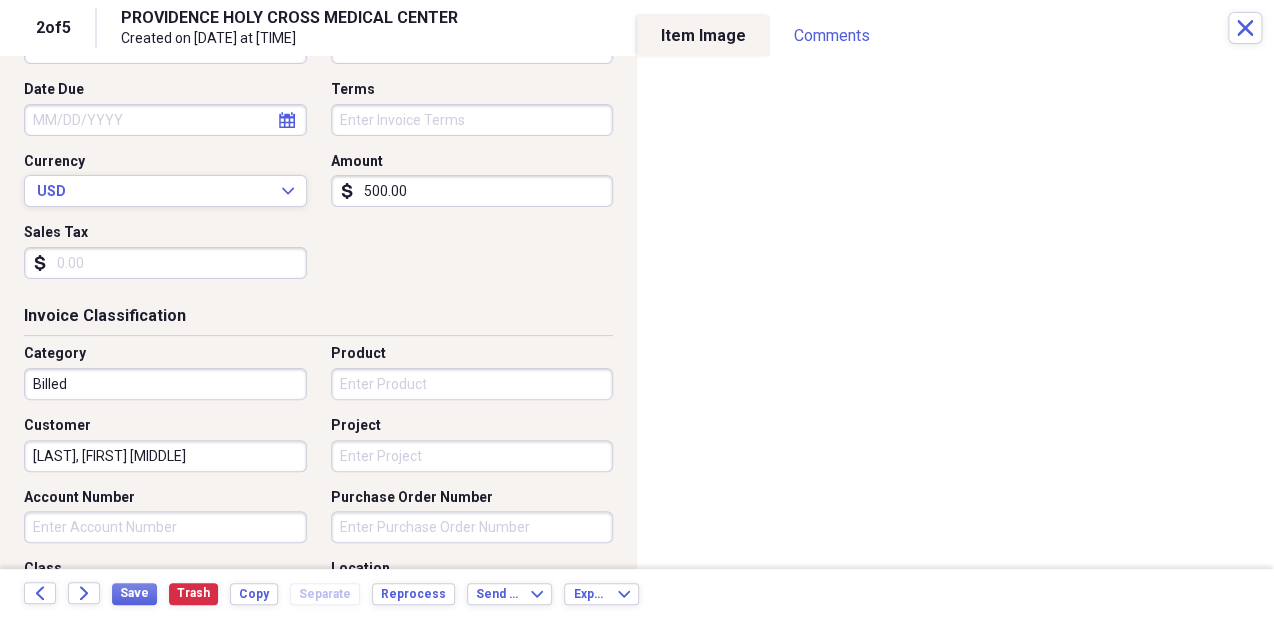 scroll, scrollTop: 344, scrollLeft: 0, axis: vertical 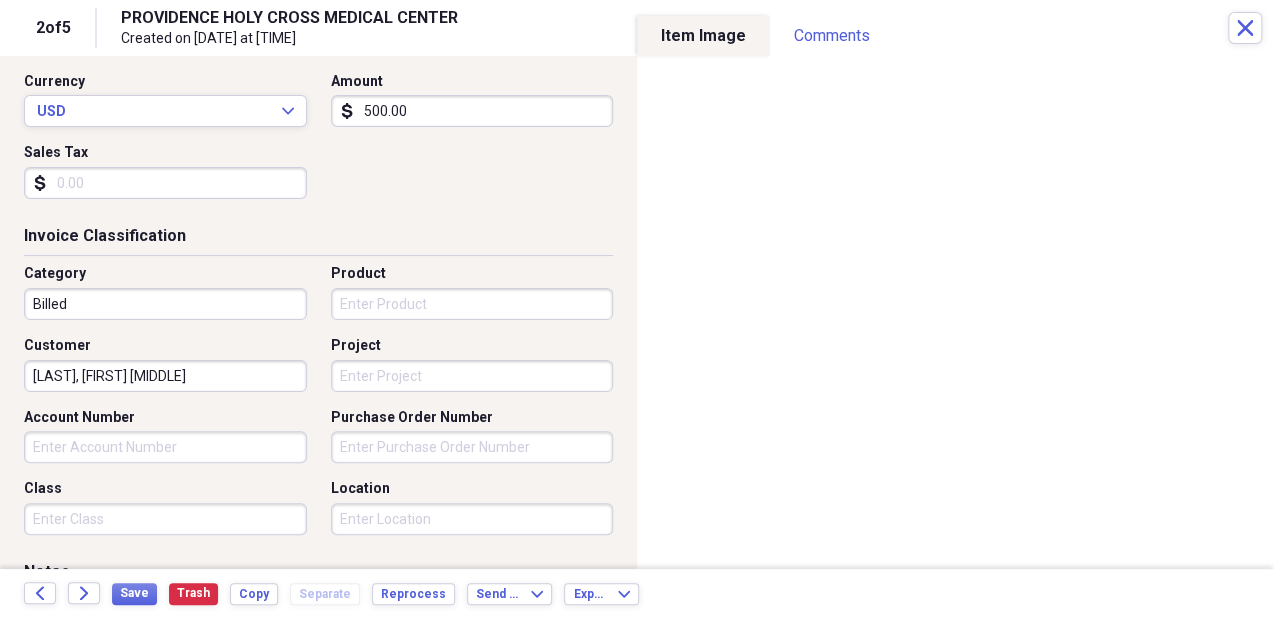 click on "Do My Books Collapse transactions Accounts / Transactions insights Insights reconciliation Monthly Review Organize My Files 3 Collapse Unfiled Needs Review 3 Unfiled All Files Unfiled Unfiled Unfiled Saved Reports Collapse My Cabinet My Cabinet Add Folder Collapse Open Folder Business Add Folder Expand Folder Golden State Laborist, APC Add Folder Folder Golden State Offroad Add Folder Folder K&K Holdings LLC Add Folder Expand Folder Kured Add Folder Collapse Open Folder SK, MD Add Folder Collapse Open Folder Billable Items Add Folder Folder Billed Add Folder Folder Paid Add Folder Folder Unbilled Add Folder Collapse Open Folder Call schedules Add Folder Expand Folder AHG Add Folder Folder CHC Add Folder Folder HCH Add Folder Folder Northridge Hospital Add Folder Collapse Open Folder VPH Add Folder Folder VPH Forms and Contracts Add Folder Folder VPH Paid Invoices Add Folder Collapse Open Folder CFHE Add Folder Folder Transportation allowance Add Folder Collapse Open Folder Contracts Add Folder Folder HCLA SK" at bounding box center (637, 309) 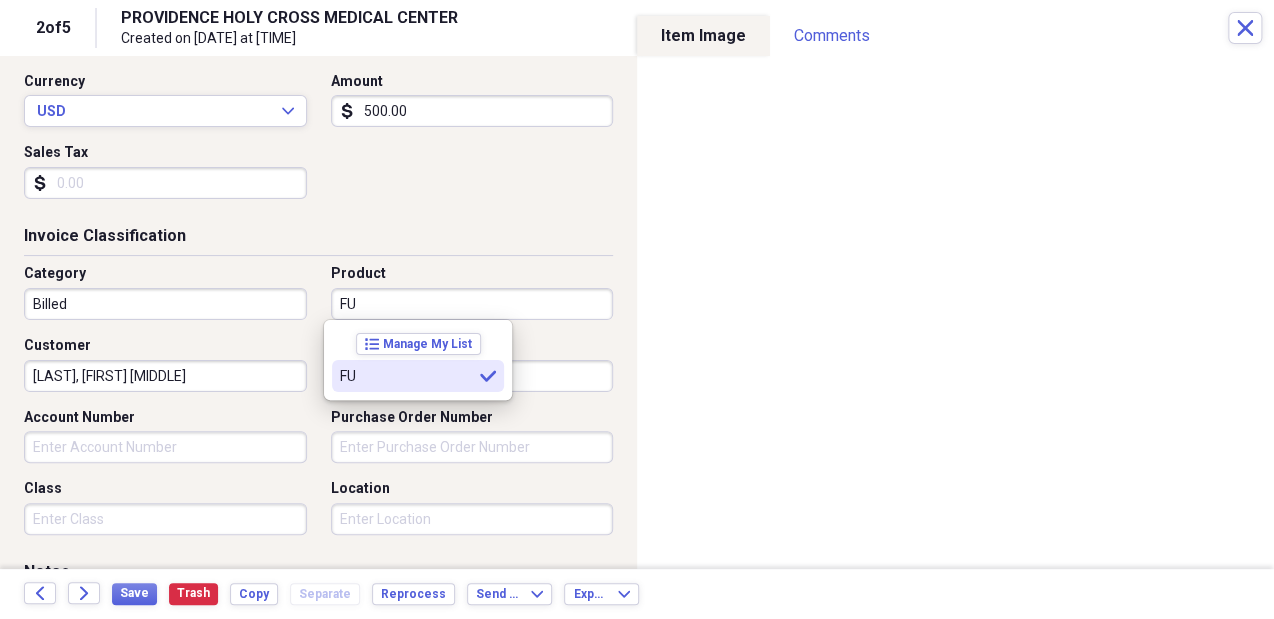 type on "FU" 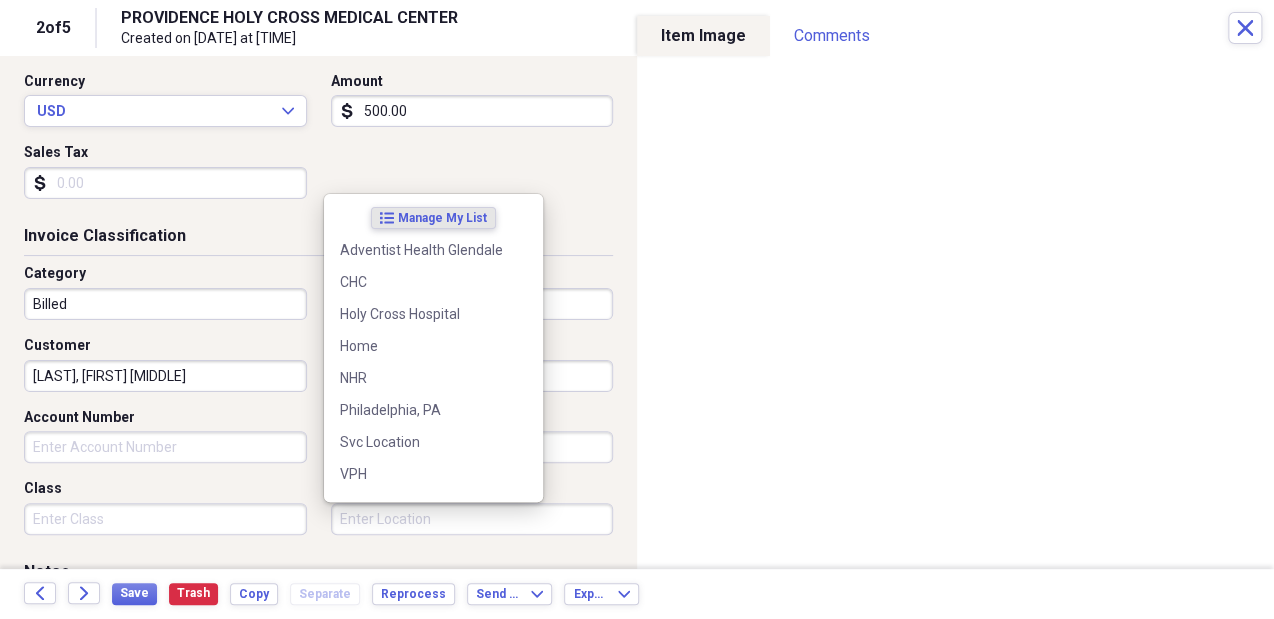 click on "Location" at bounding box center [472, 519] 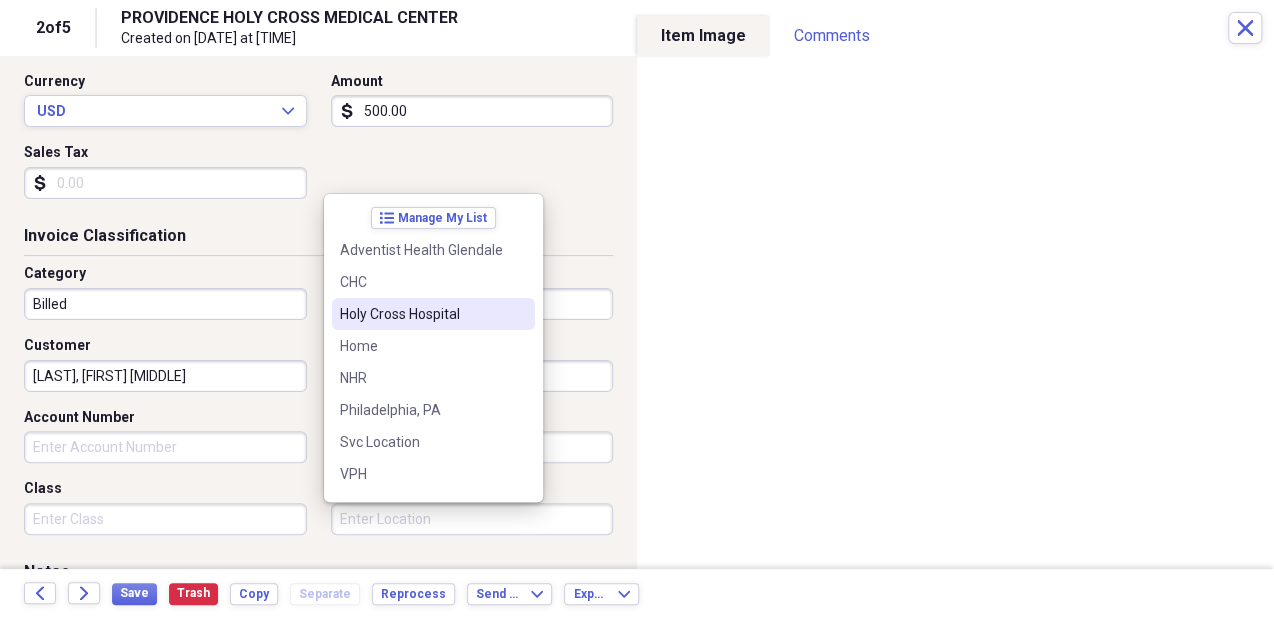 click on "Holy Cross Hospital" at bounding box center [421, 314] 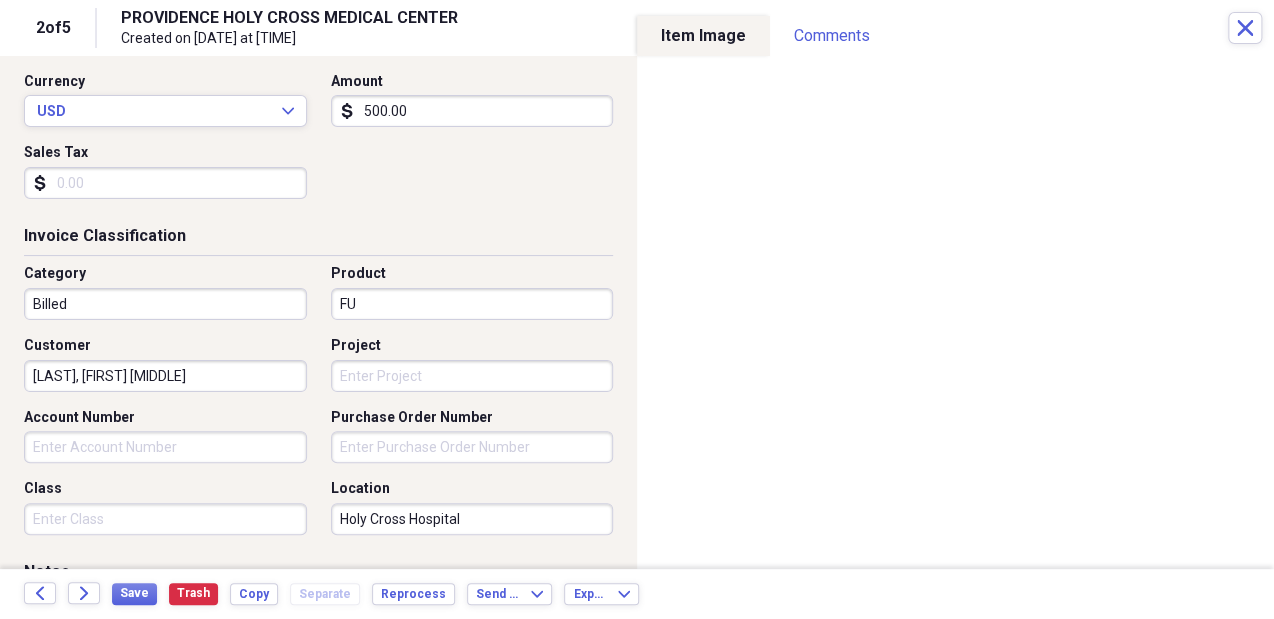click on "Class" at bounding box center [165, 519] 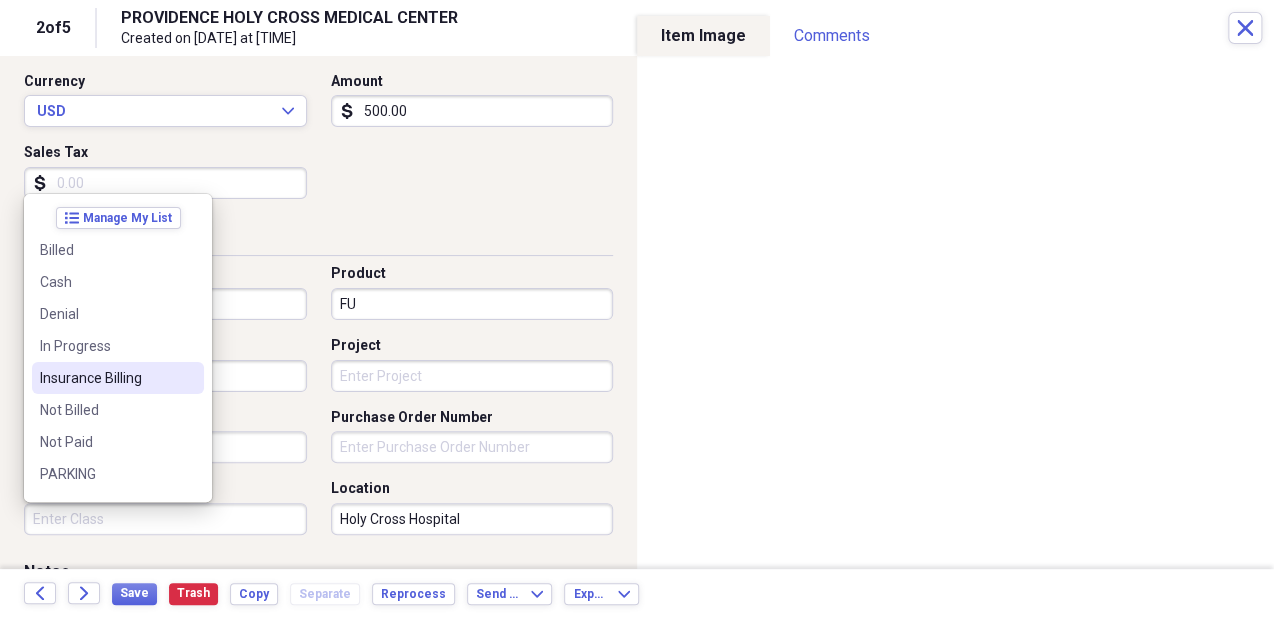 click on "Insurance Billing" at bounding box center [106, 378] 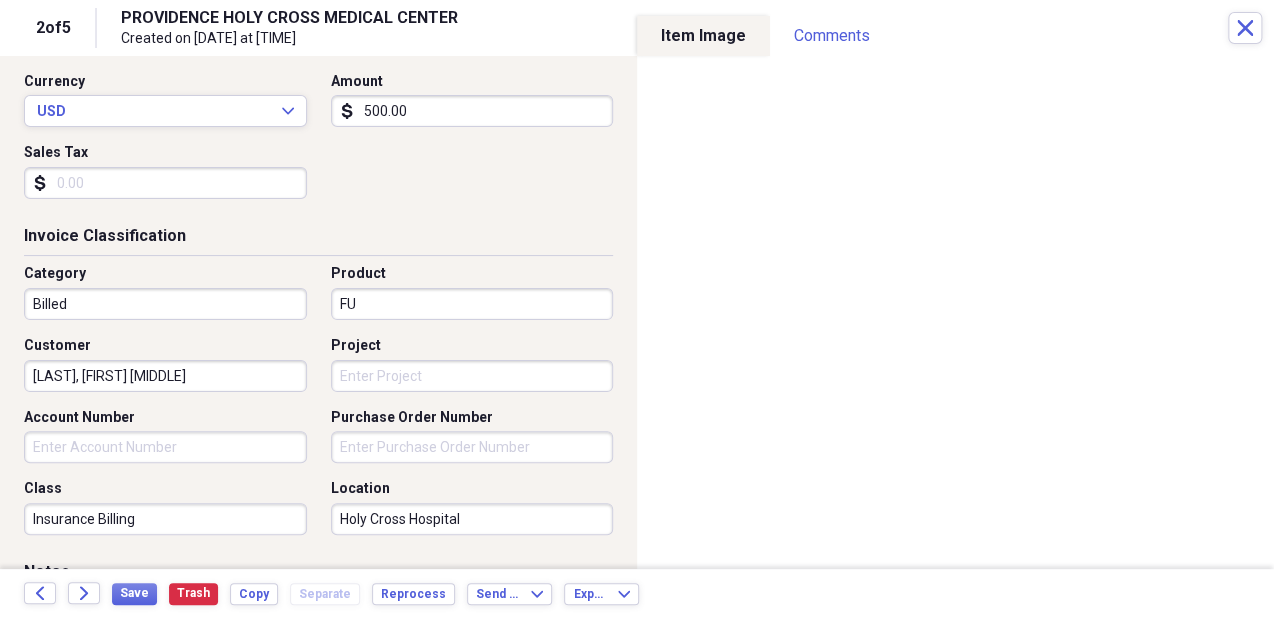 click on "Project" at bounding box center [472, 376] 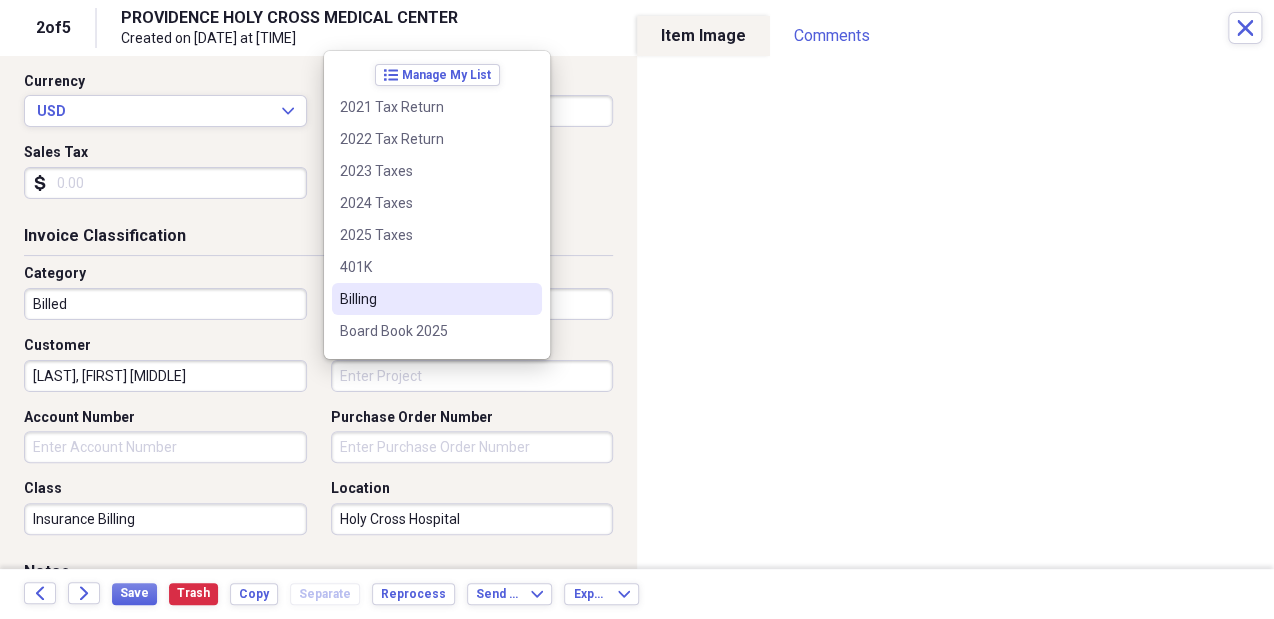 click on "Billing" at bounding box center (425, 299) 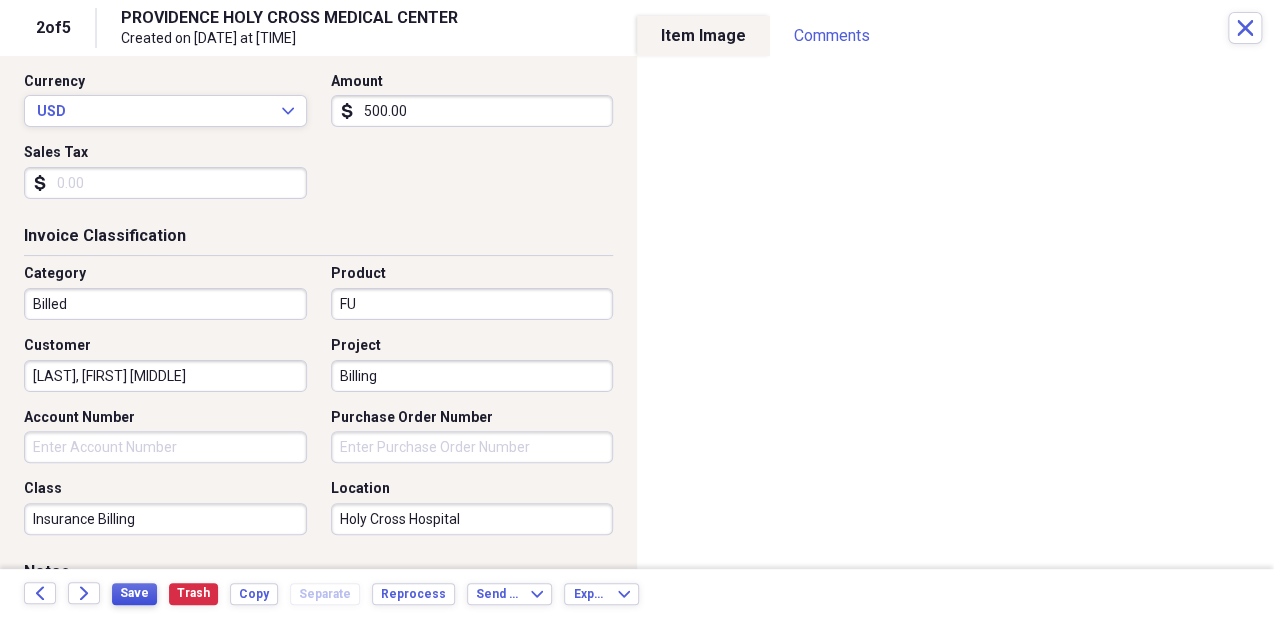 click on "Save" at bounding box center (134, 593) 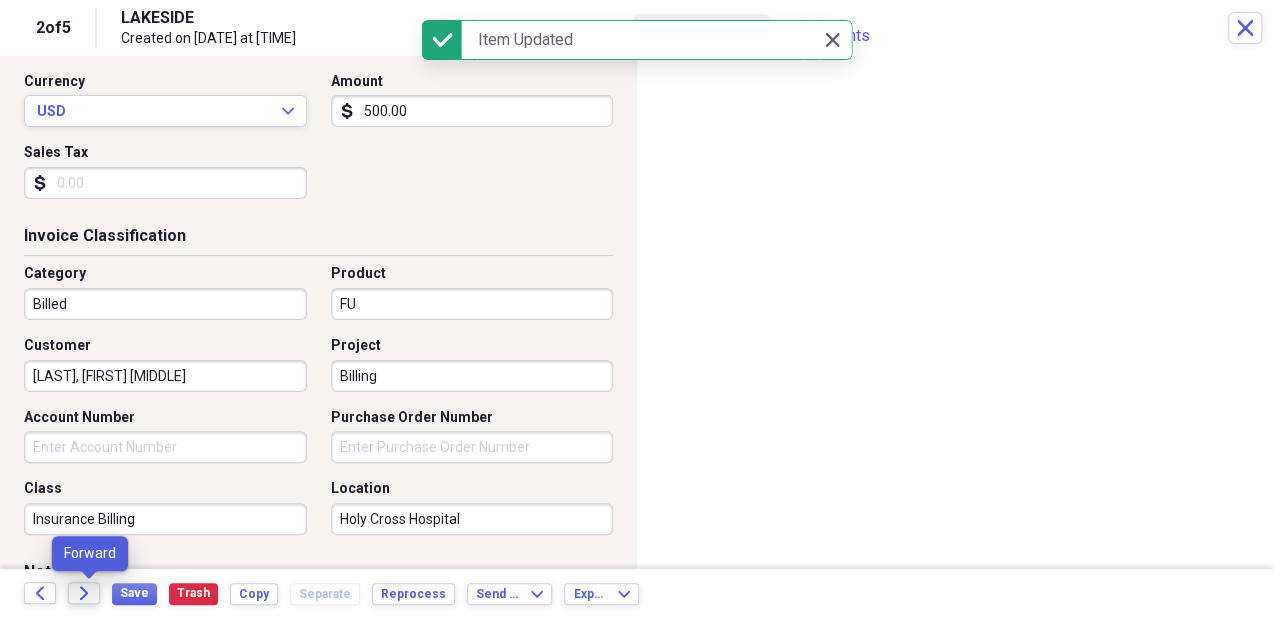 click on "Forward" 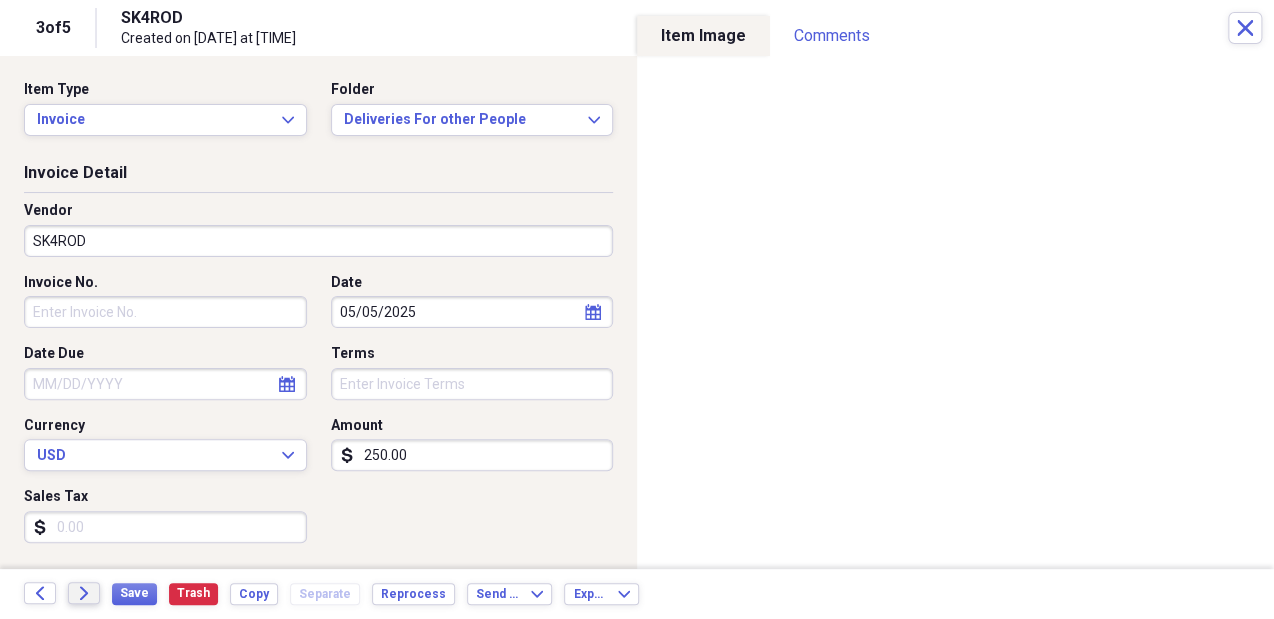 click 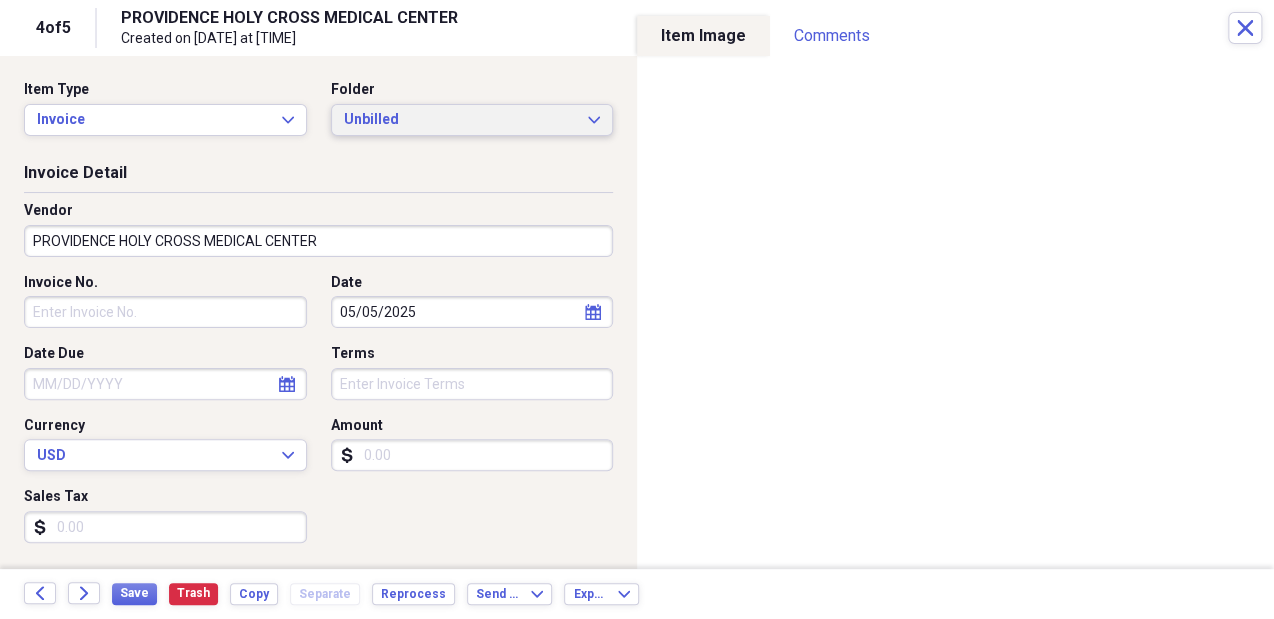 click on "Unbilled" at bounding box center [460, 120] 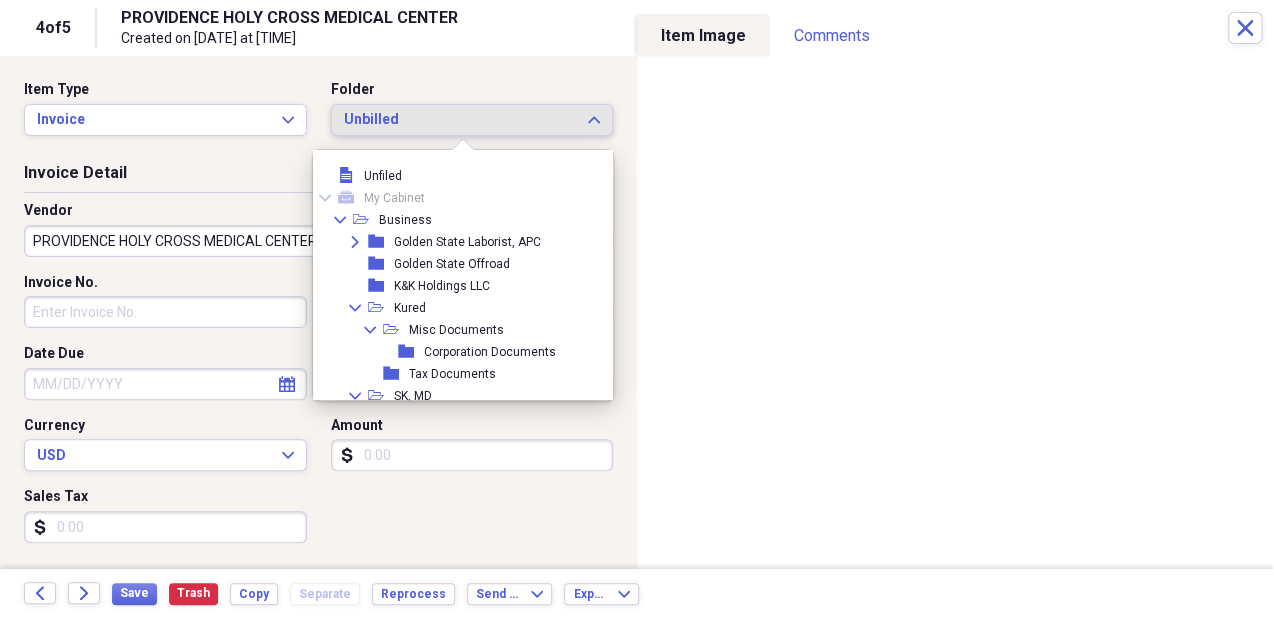 scroll, scrollTop: 215, scrollLeft: 0, axis: vertical 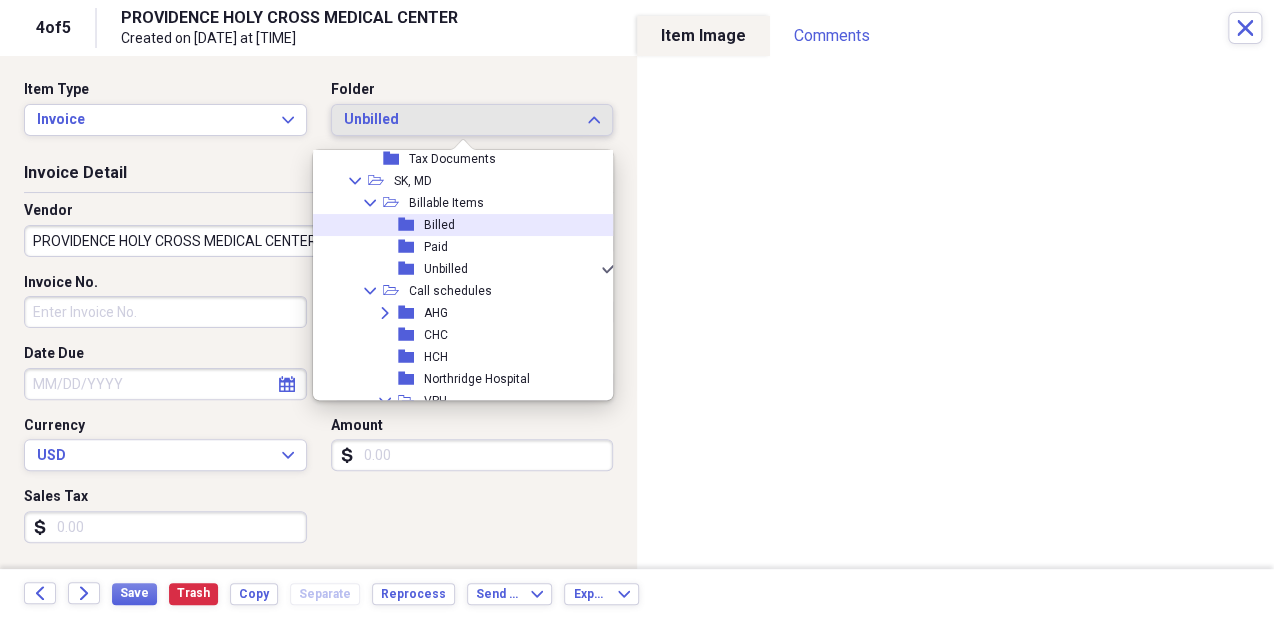 click on "folder Billed" at bounding box center (458, 225) 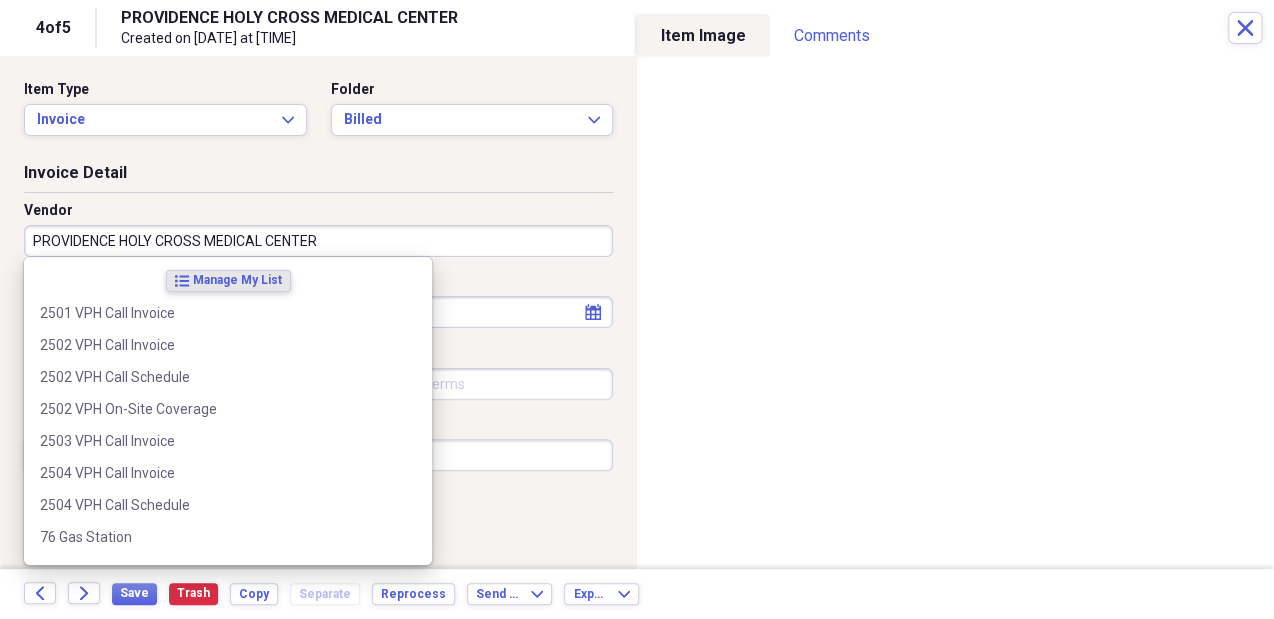 click on "PROVIDENCE HOLY CROSS MEDICAL CENTER" at bounding box center (318, 241) 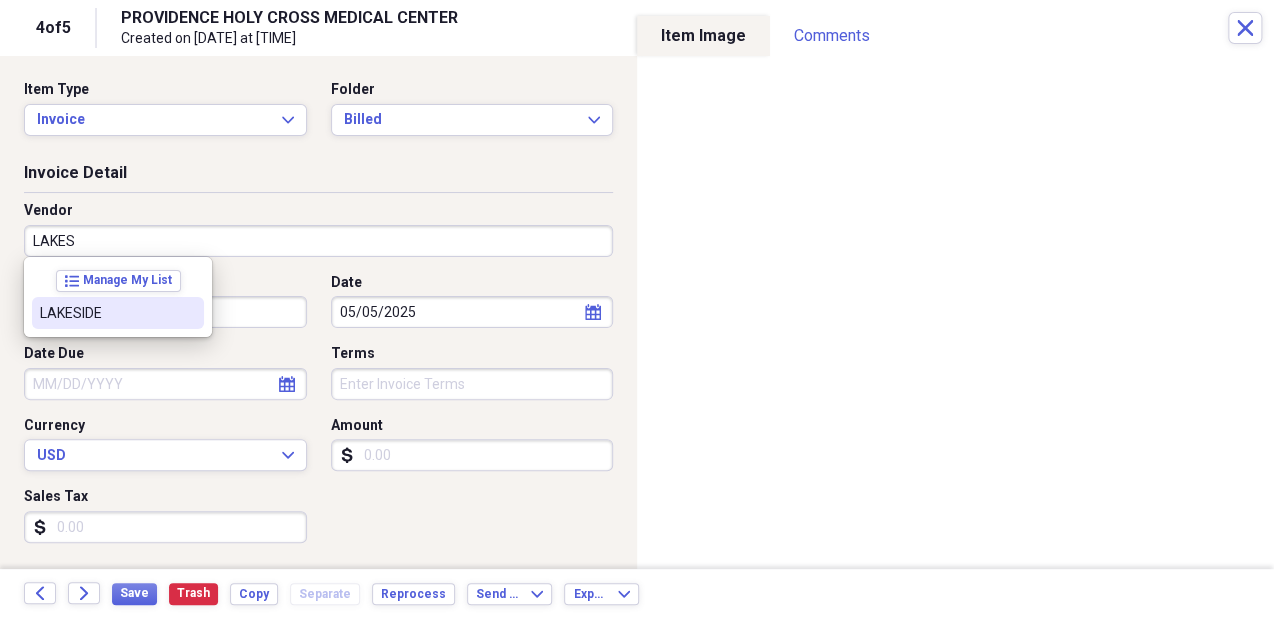 click on "LAKESIDE" at bounding box center (118, 313) 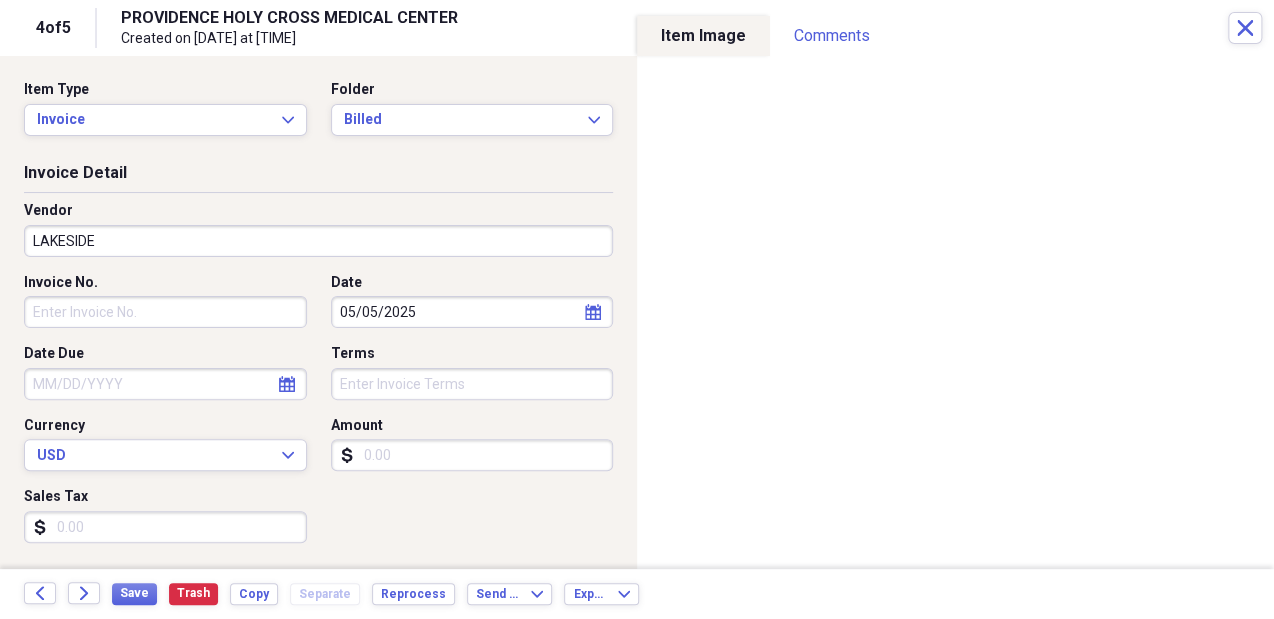 type on "Billed" 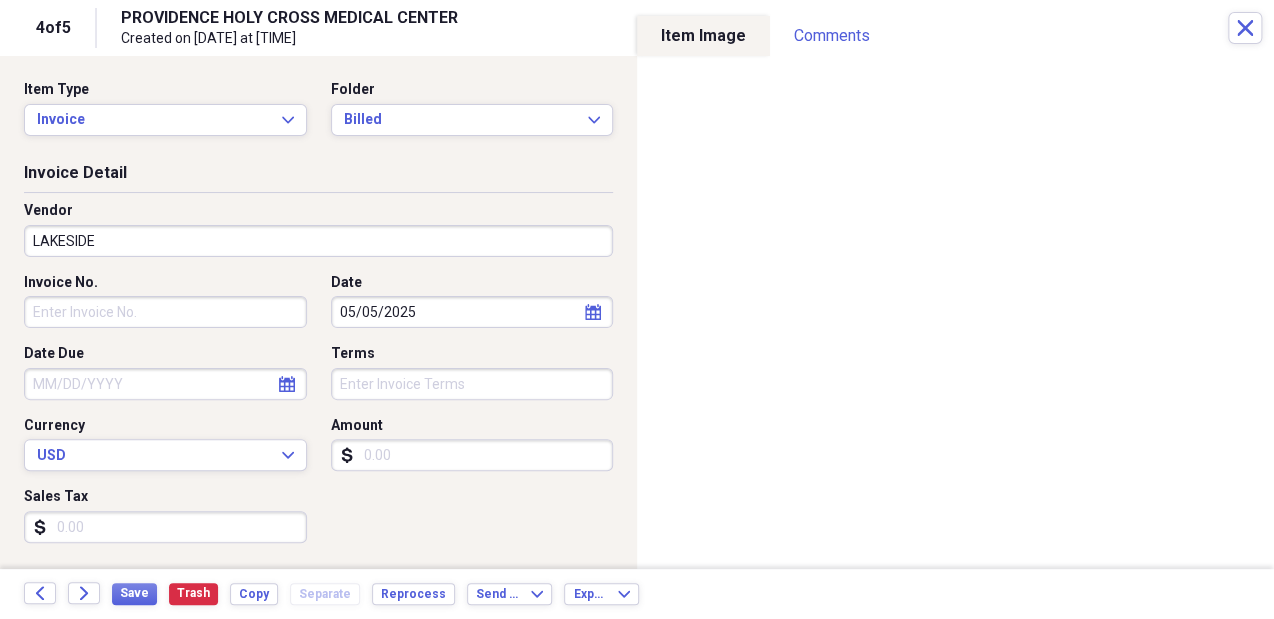click on "Amount" at bounding box center (472, 455) 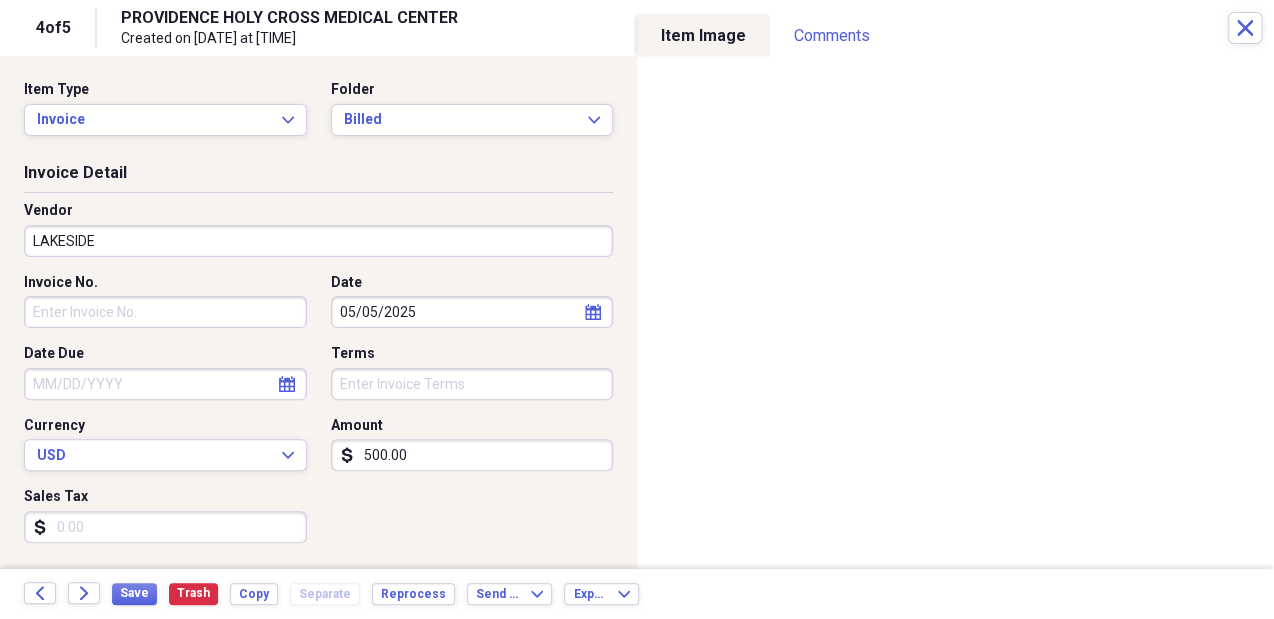 type on "500.00" 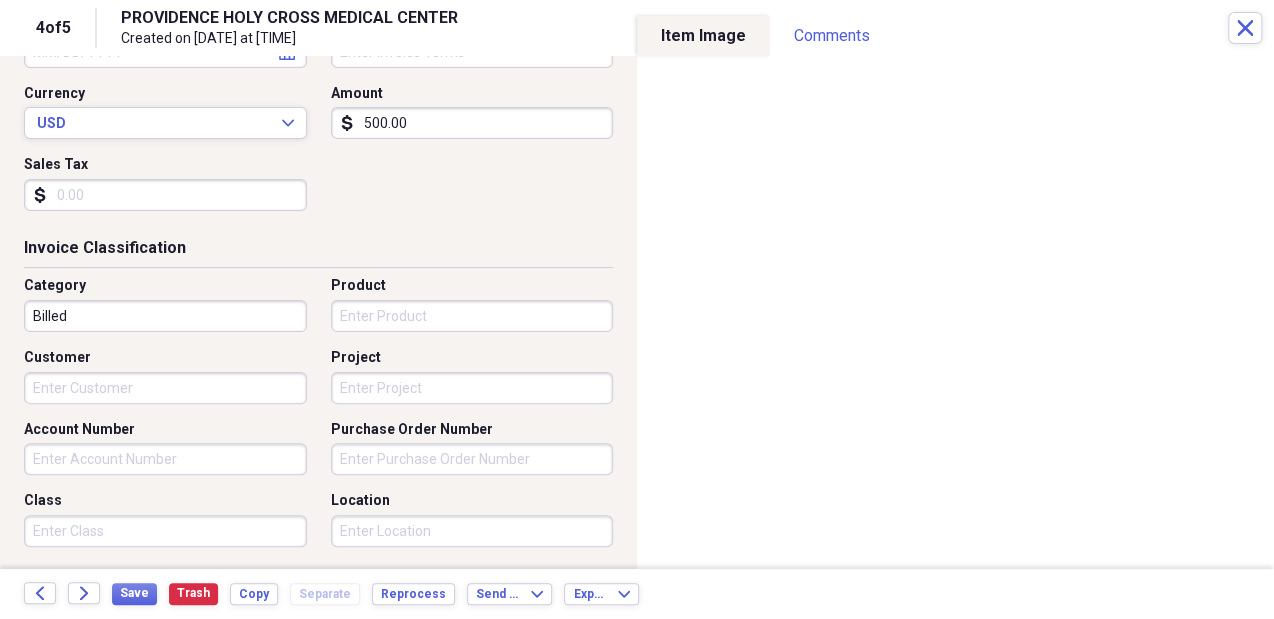 scroll, scrollTop: 358, scrollLeft: 0, axis: vertical 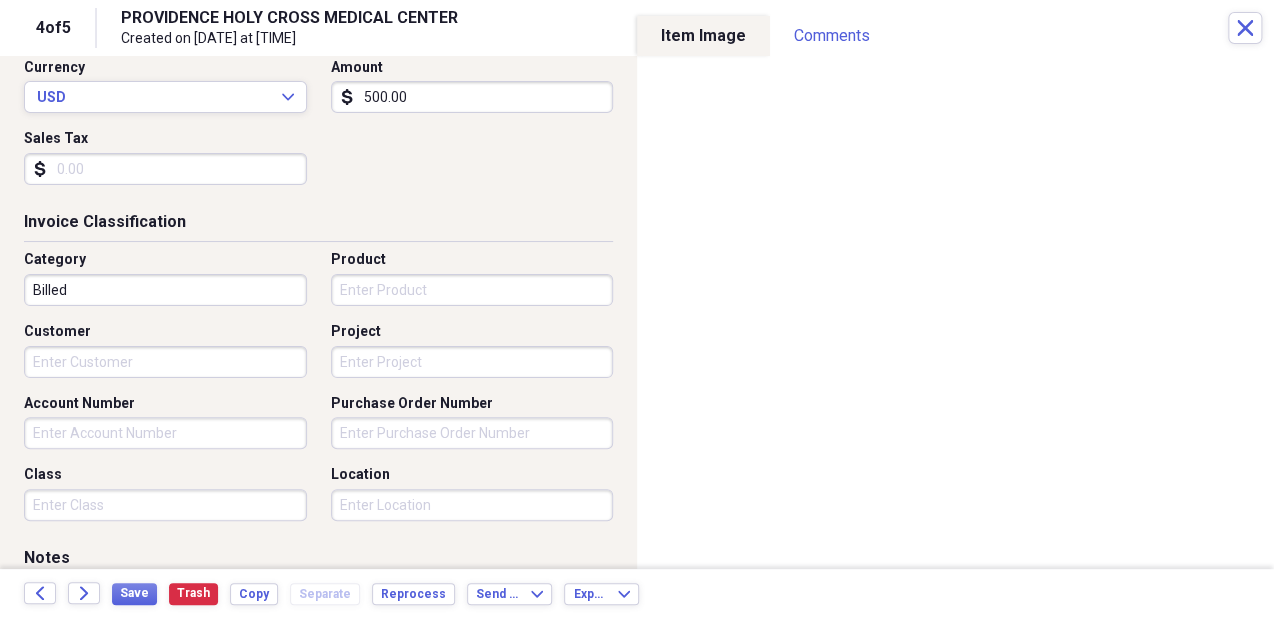 click on "Product" at bounding box center (472, 290) 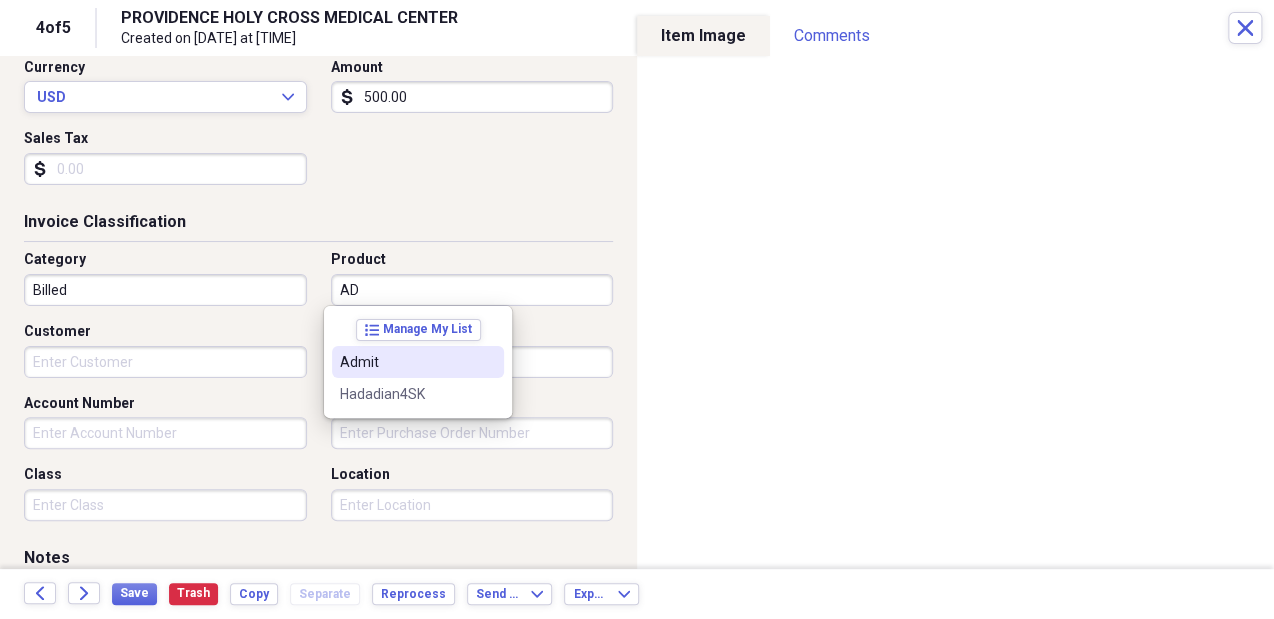click on "Admit" at bounding box center (406, 362) 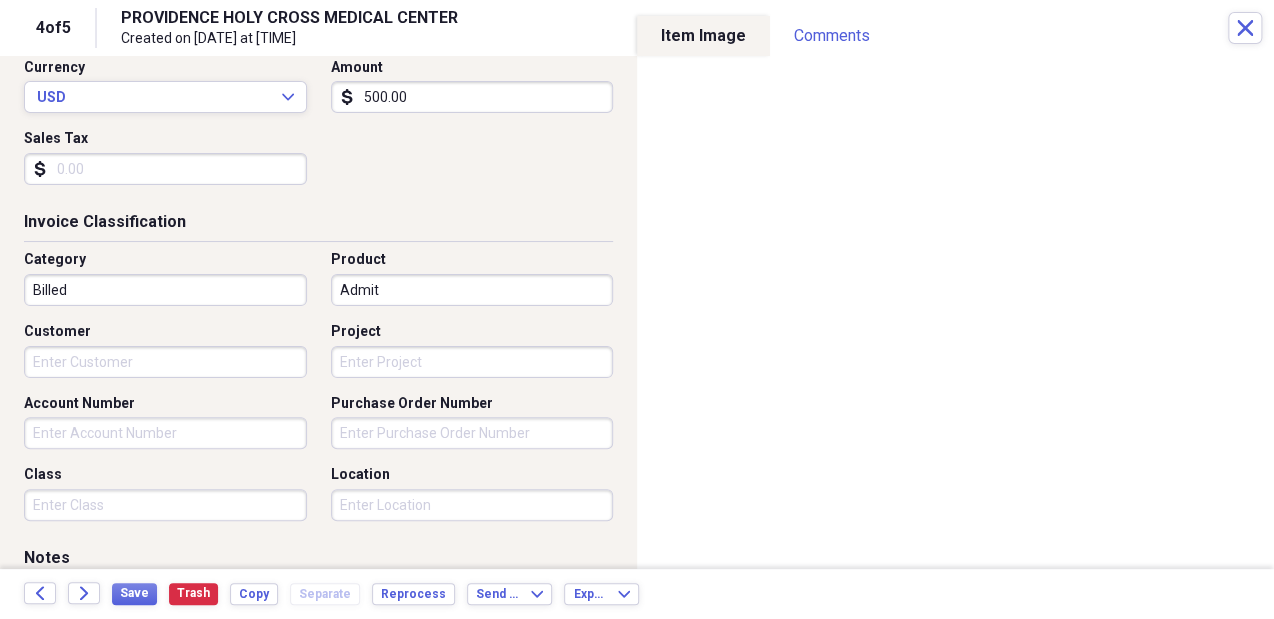 click on "Customer" at bounding box center (165, 362) 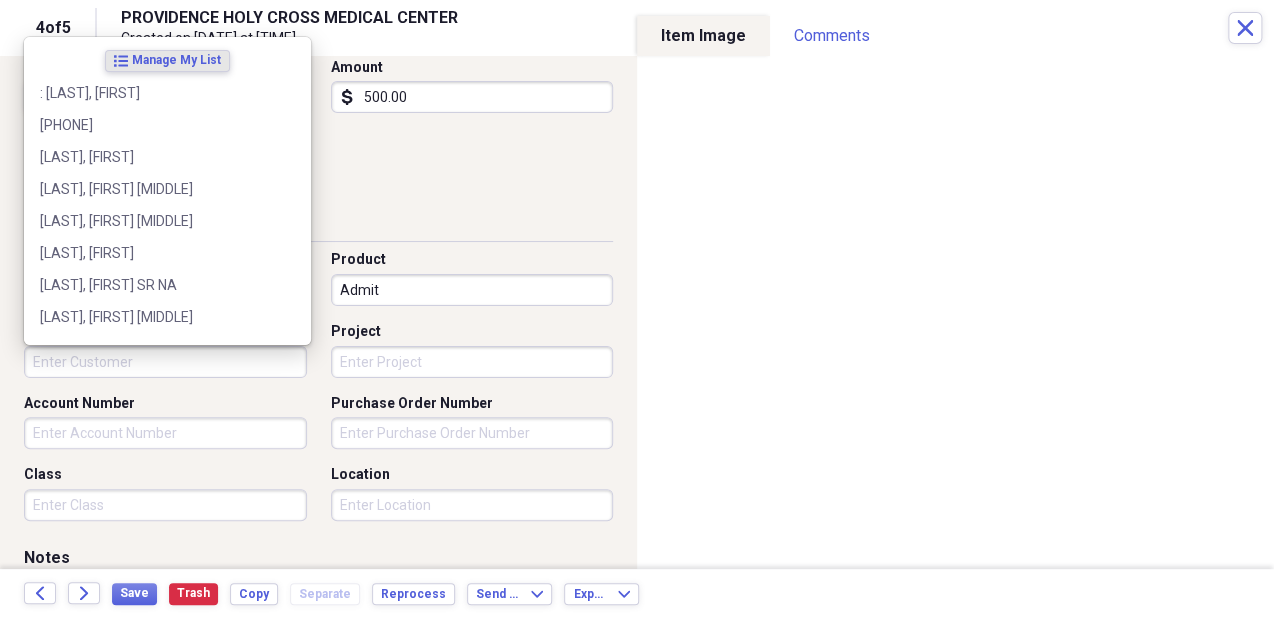 paste on "[LAST], [FIRST] [MIDDLE]" 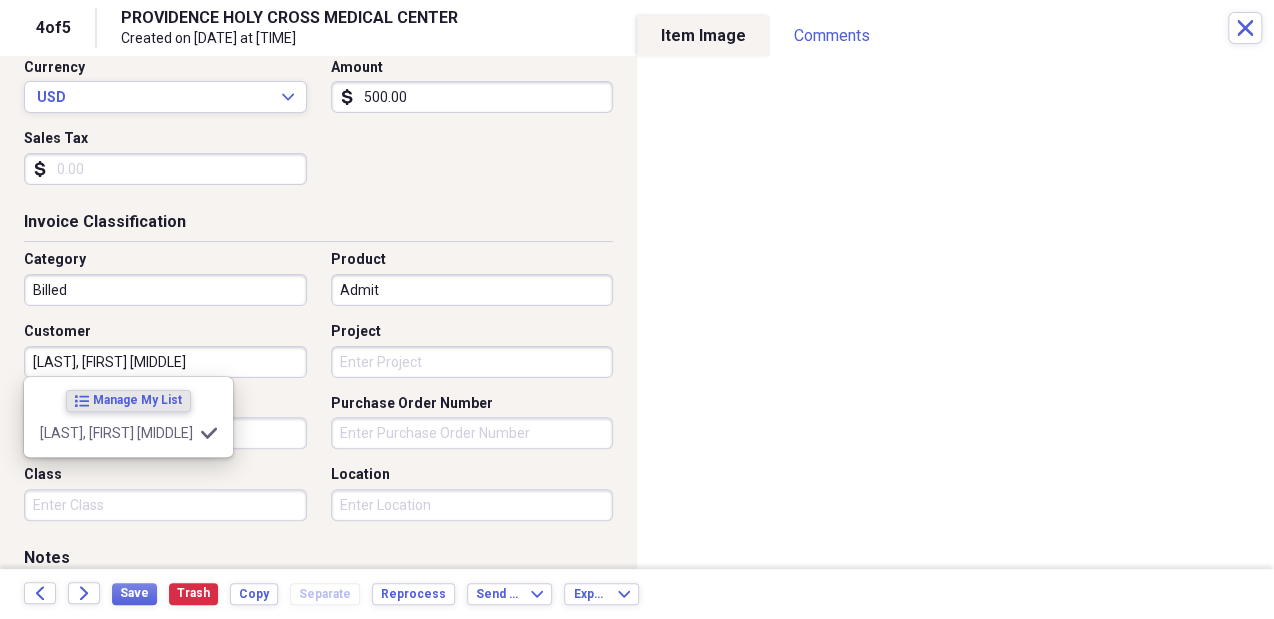 type on "[LAST], [FIRST] [MIDDLE]" 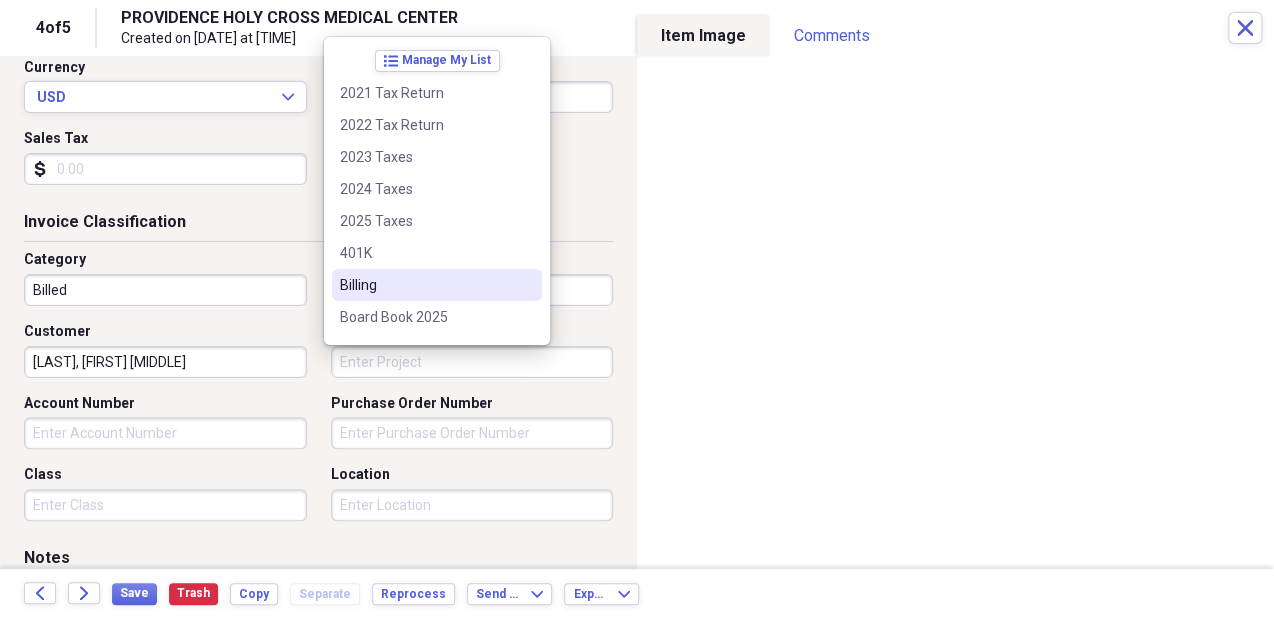click on "Billing" at bounding box center (437, 285) 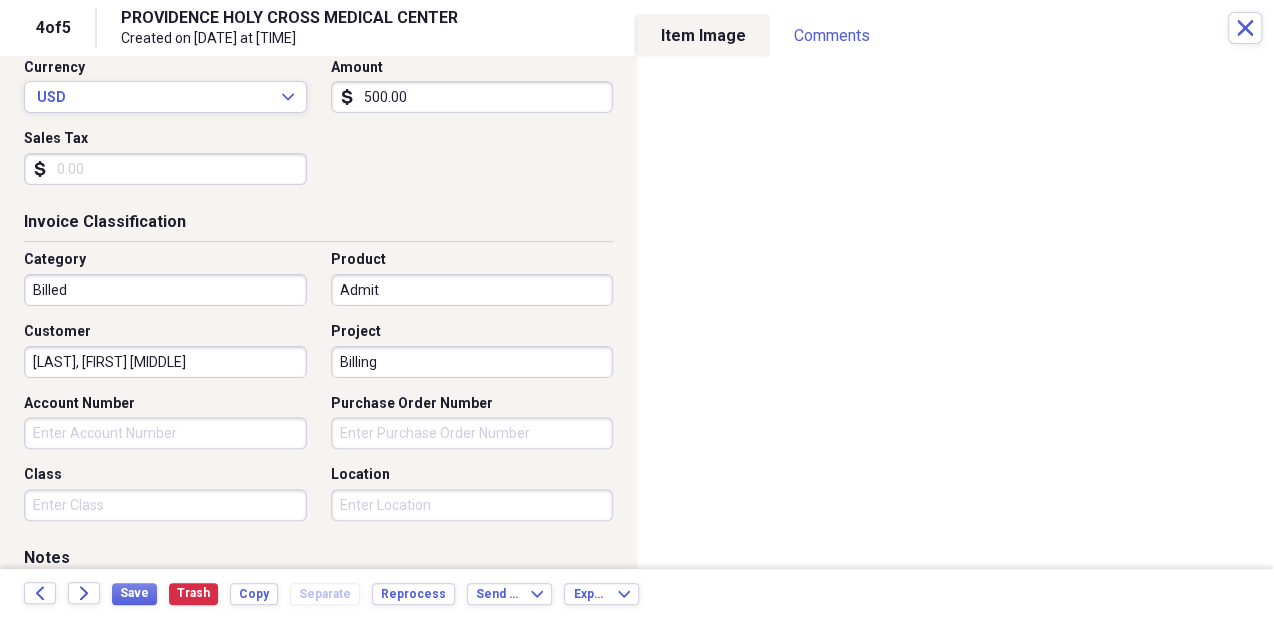 click on "Location" at bounding box center [472, 505] 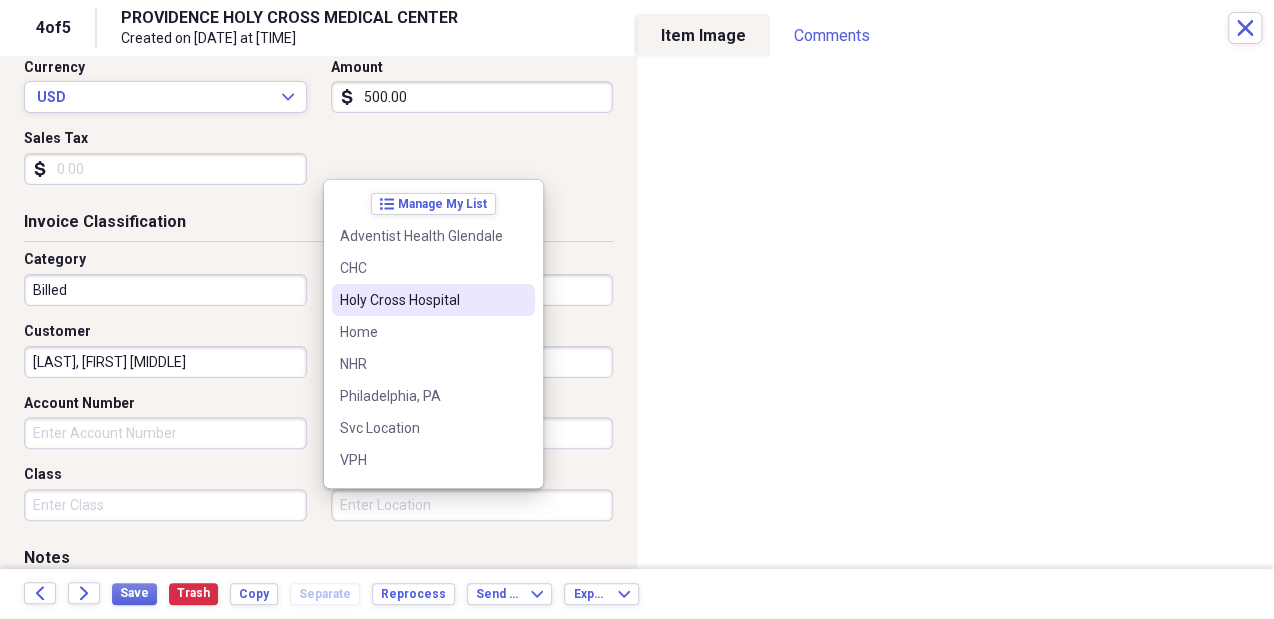 click on "Holy Cross Hospital" at bounding box center [421, 300] 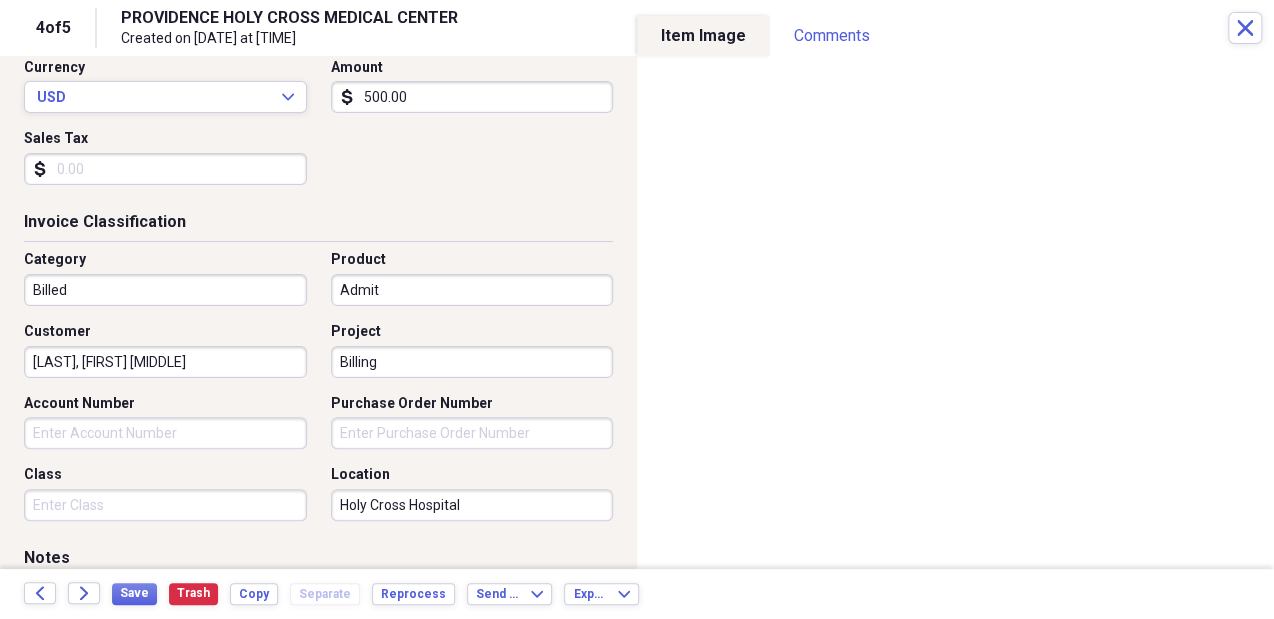click on "Class" at bounding box center [165, 505] 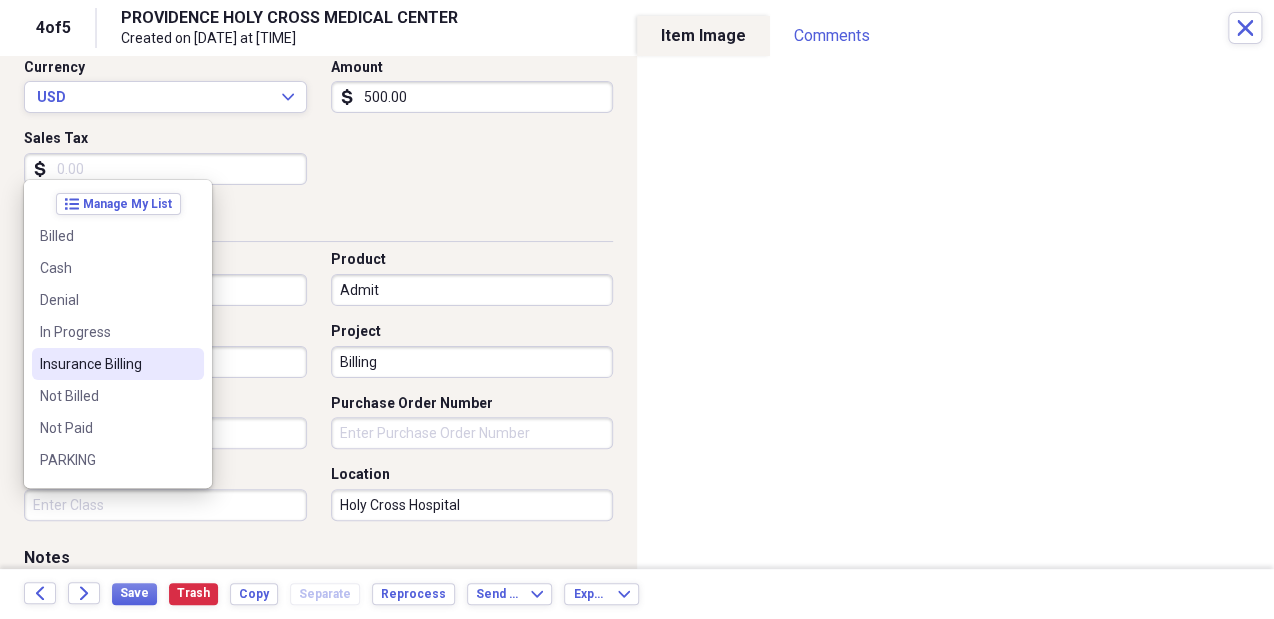 click on "Insurance Billing" at bounding box center [106, 364] 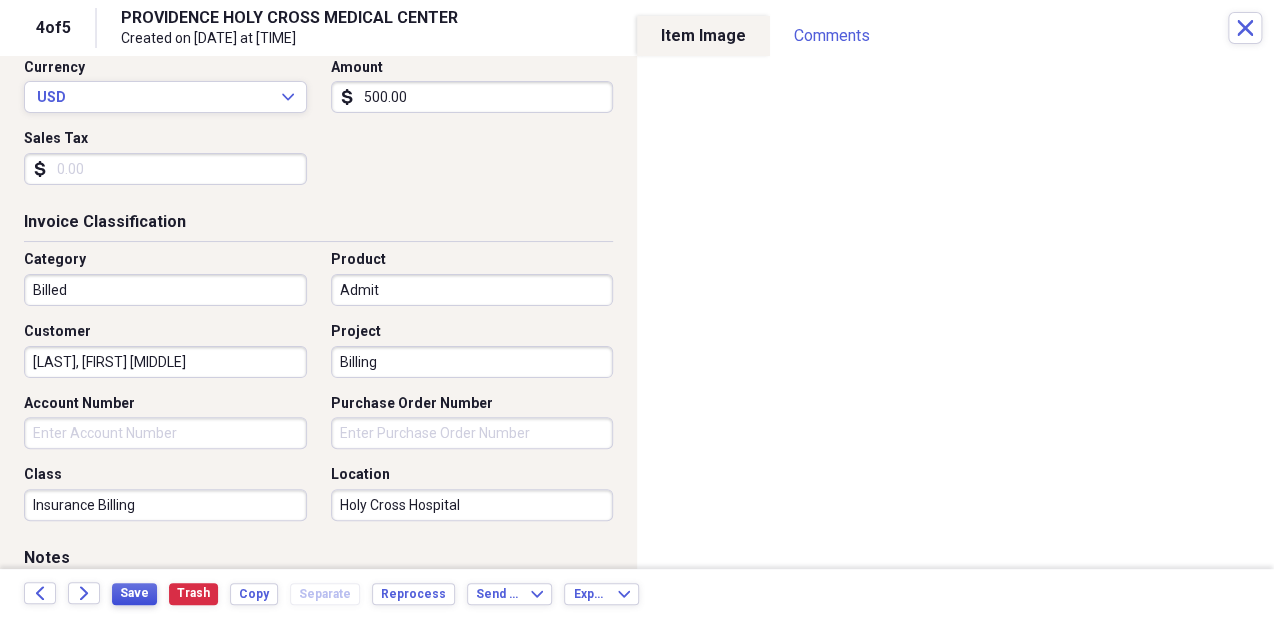 click on "Save" at bounding box center [134, 593] 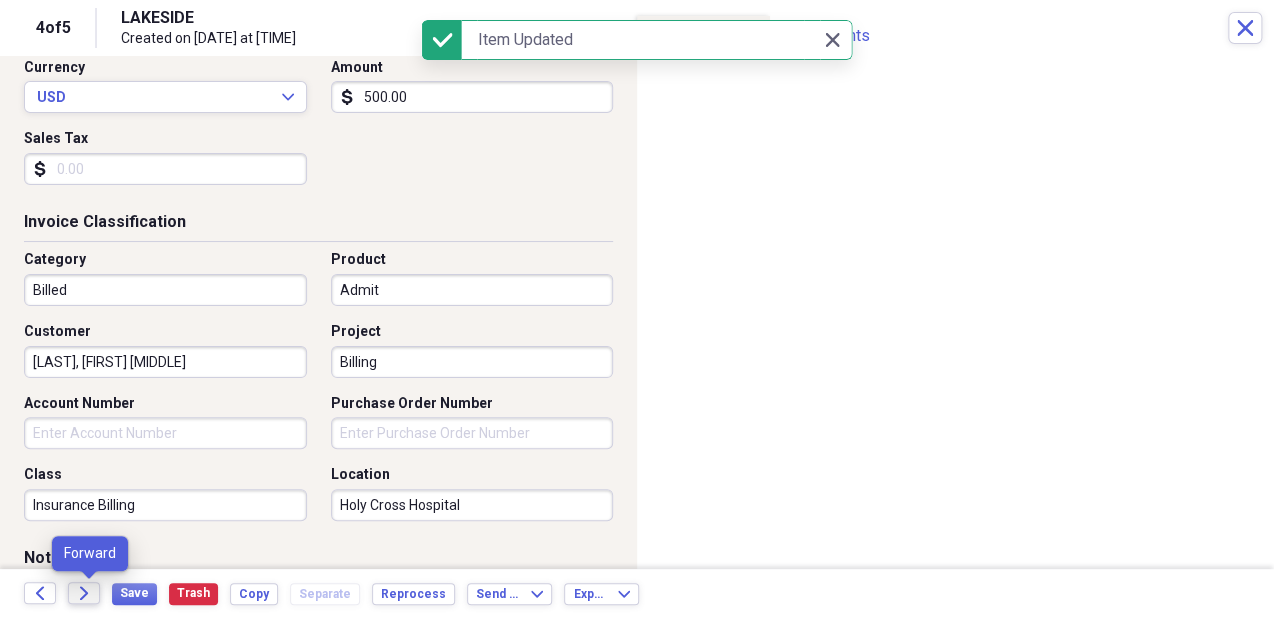 click 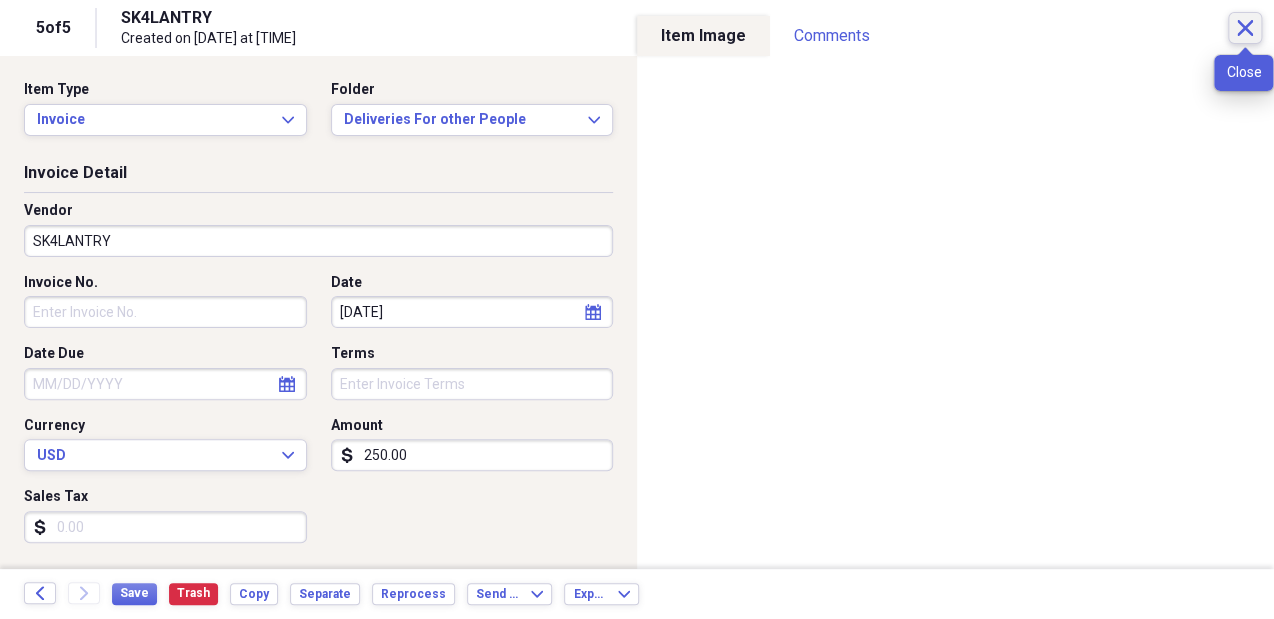 click 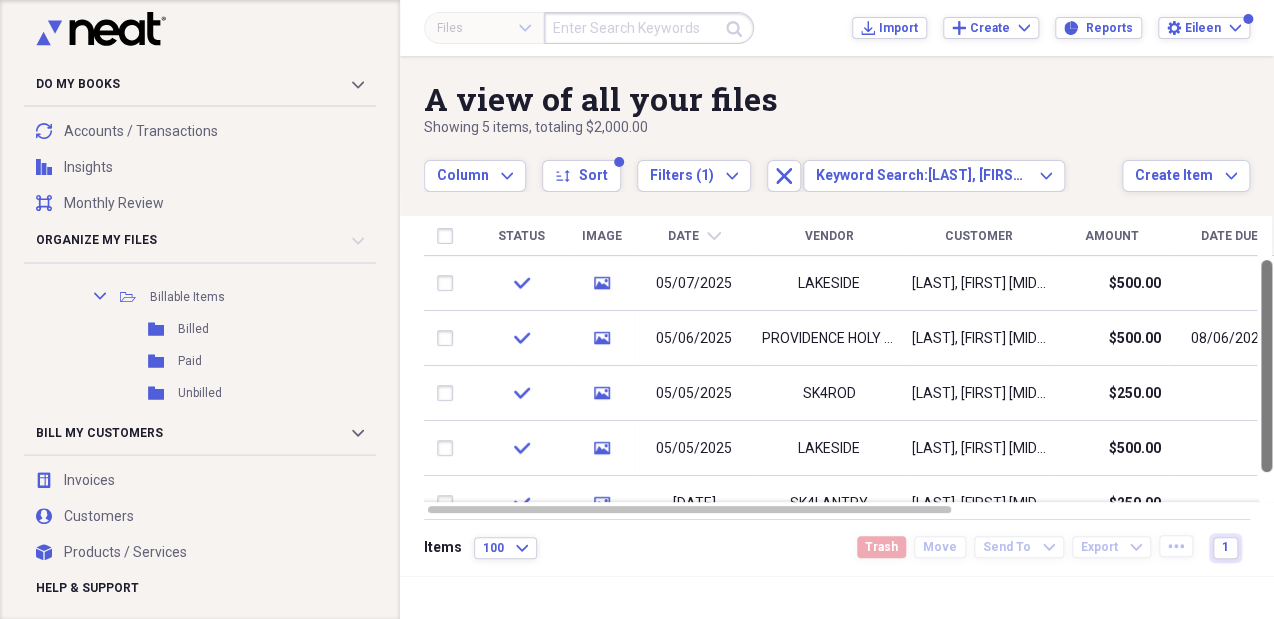 drag, startPoint x: 1266, startPoint y: 341, endPoint x: 1269, endPoint y: 274, distance: 67.06713 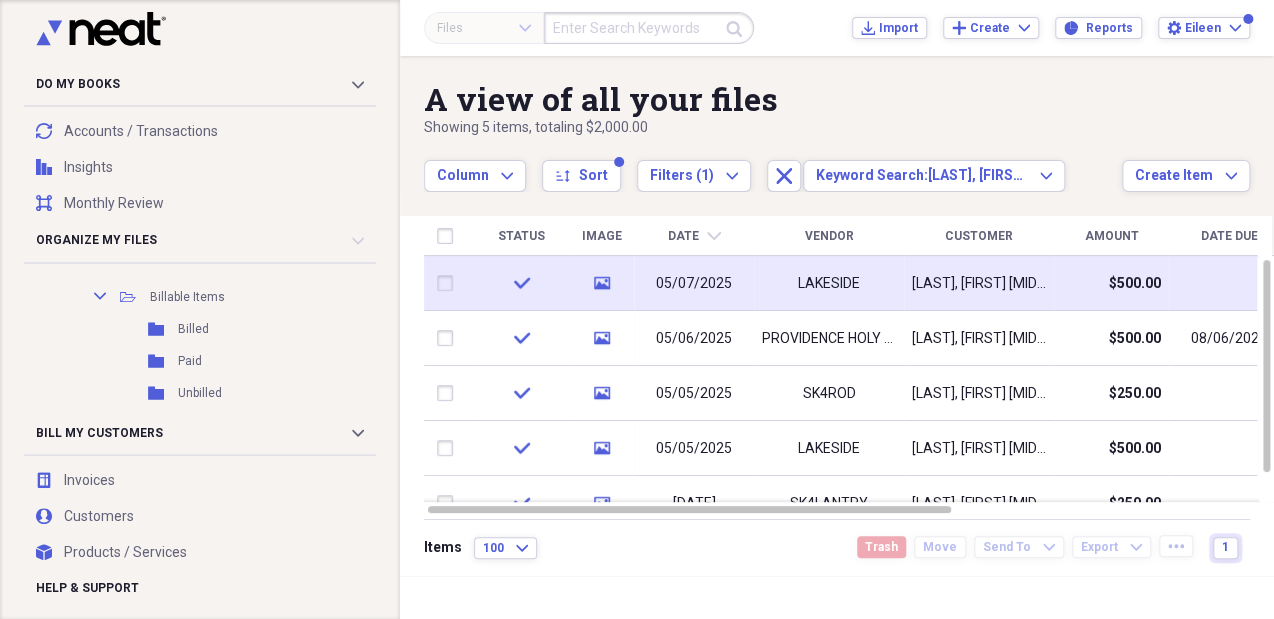 click at bounding box center [449, 283] 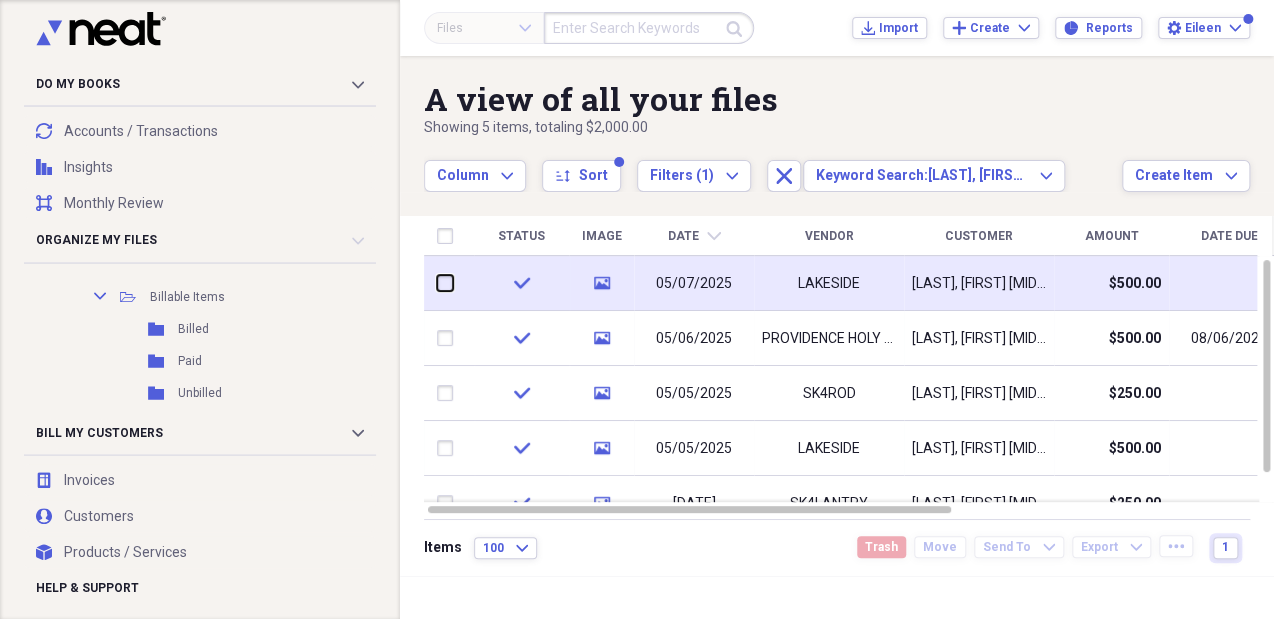 click at bounding box center (437, 283) 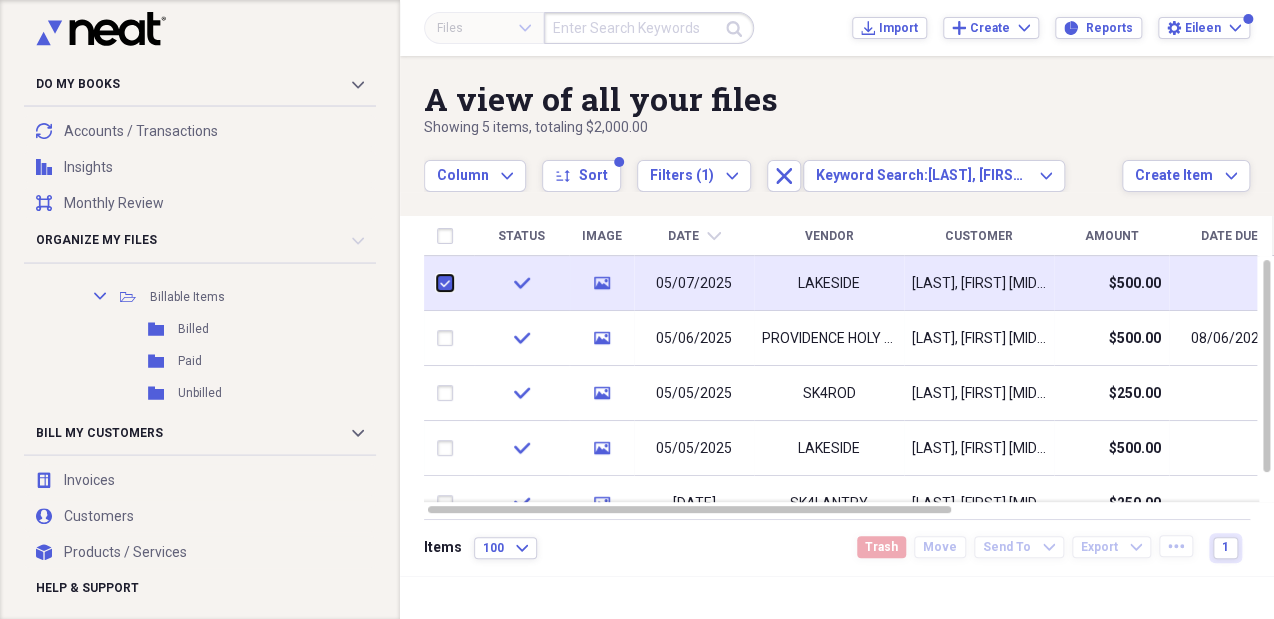 checkbox on "true" 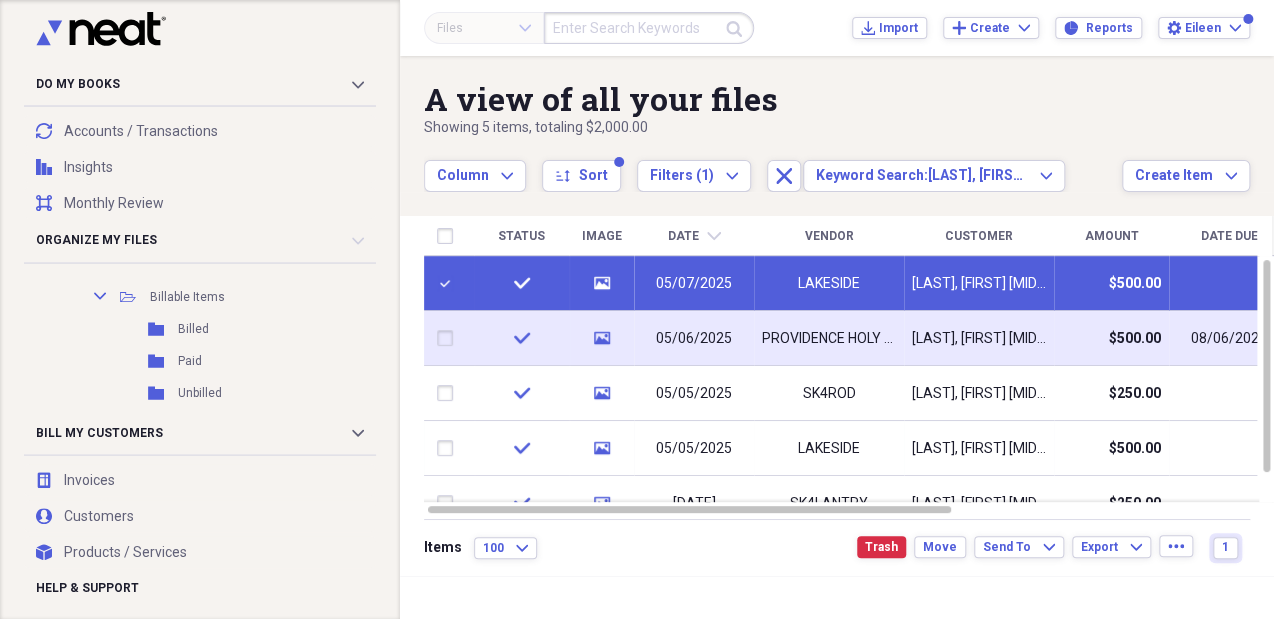 click at bounding box center [449, 338] 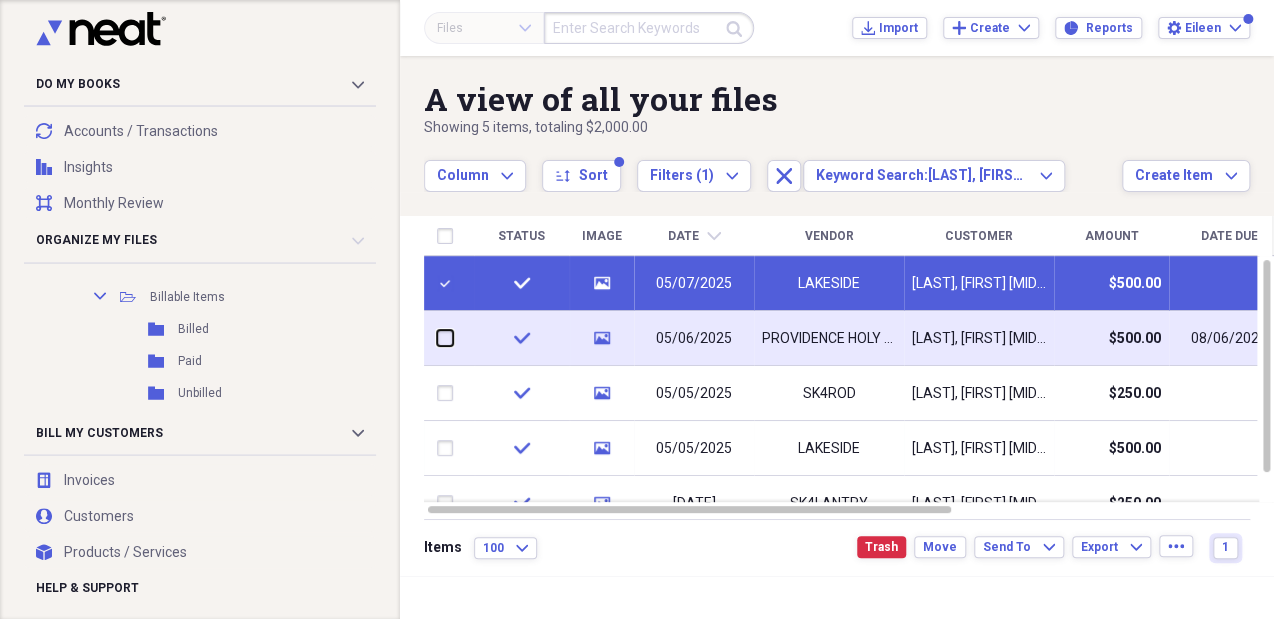 click at bounding box center (437, 338) 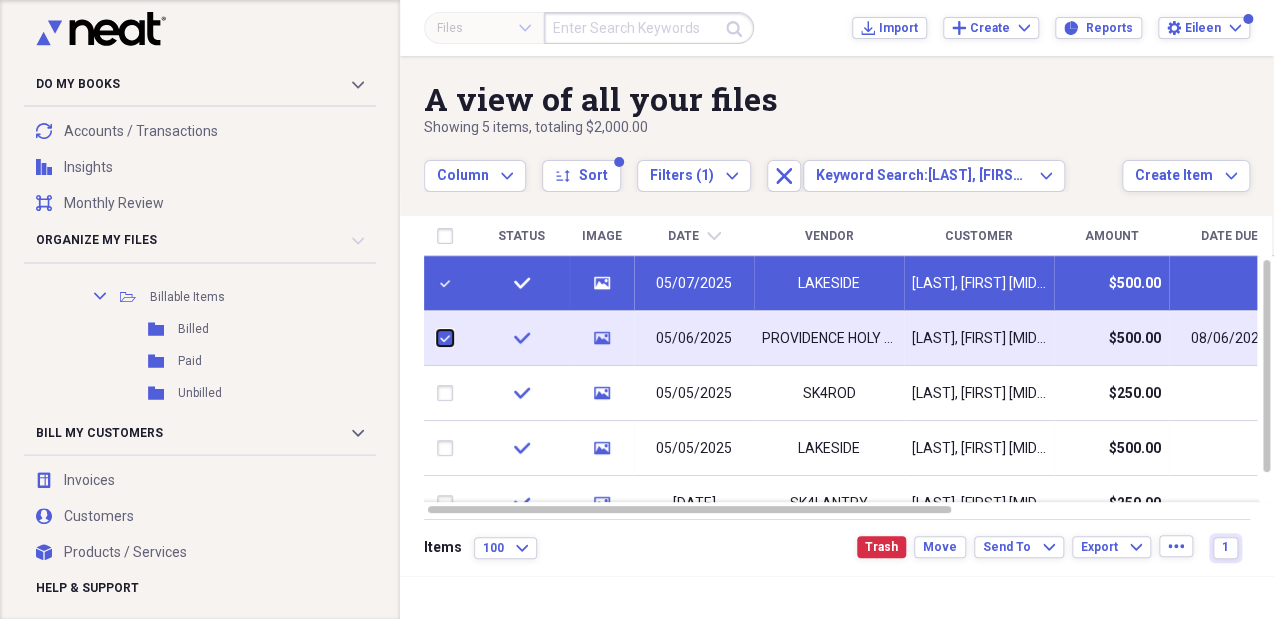checkbox on "true" 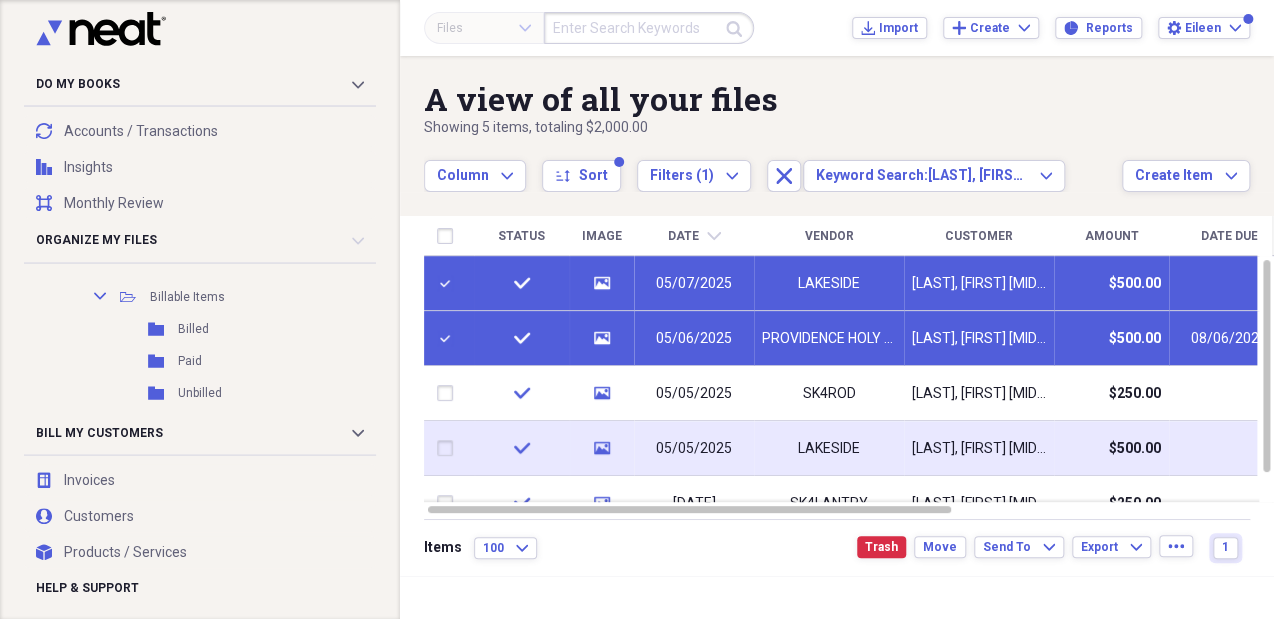 click at bounding box center (449, 448) 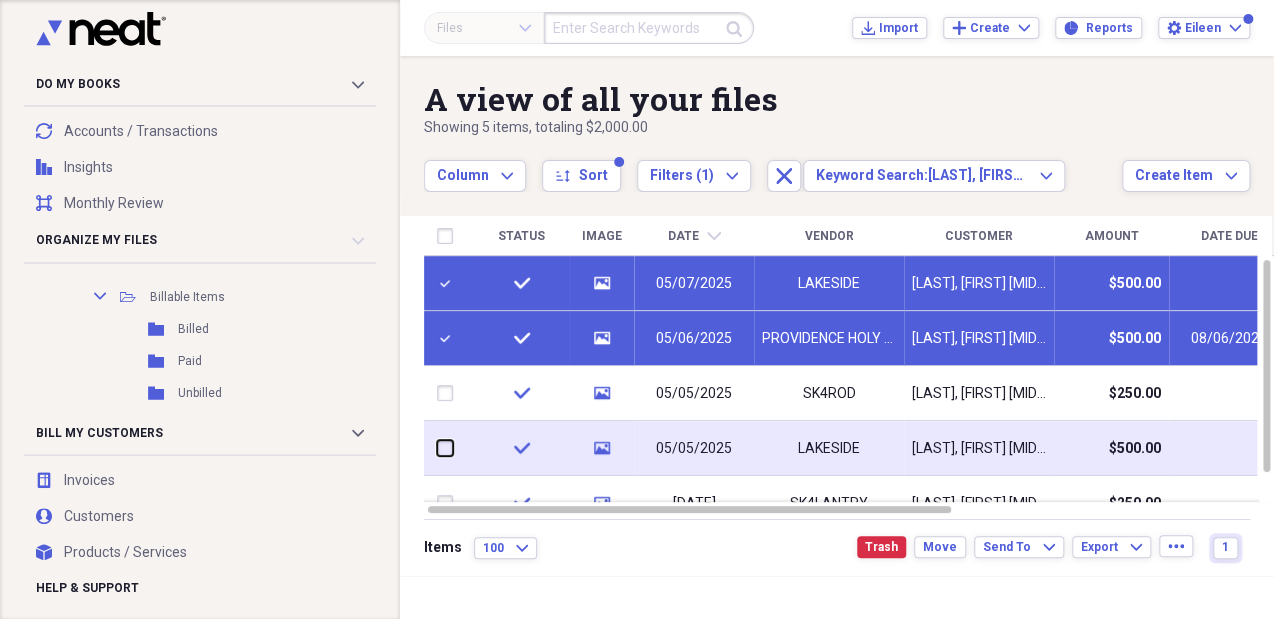 click at bounding box center [437, 448] 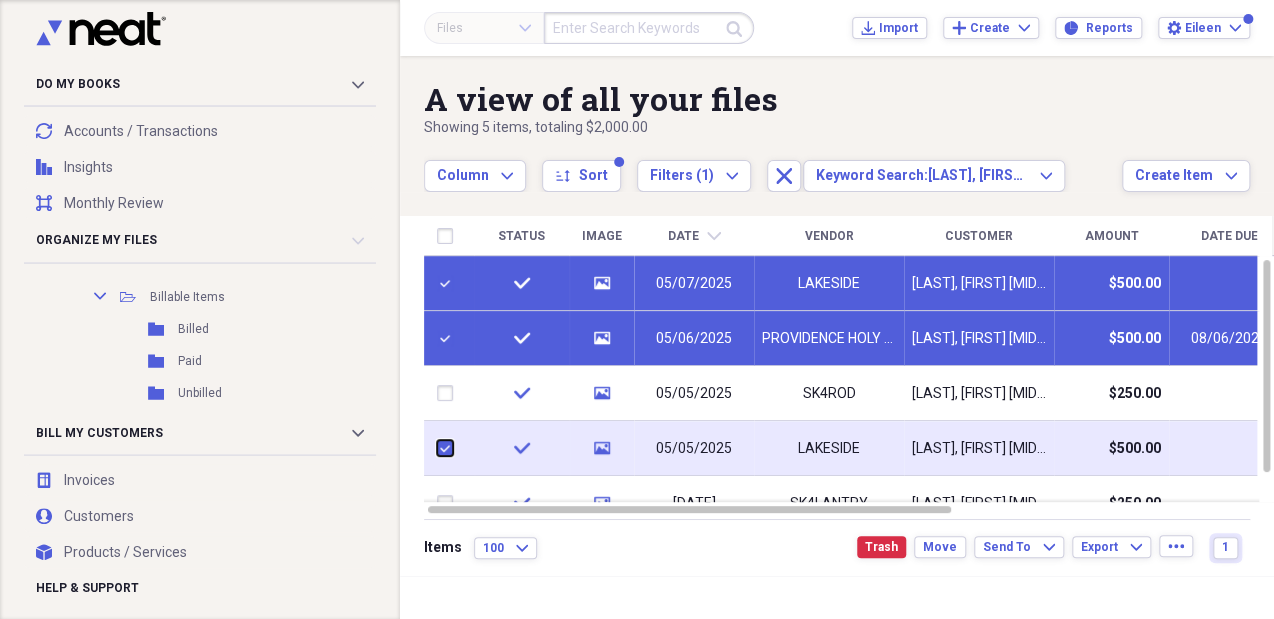 checkbox on "true" 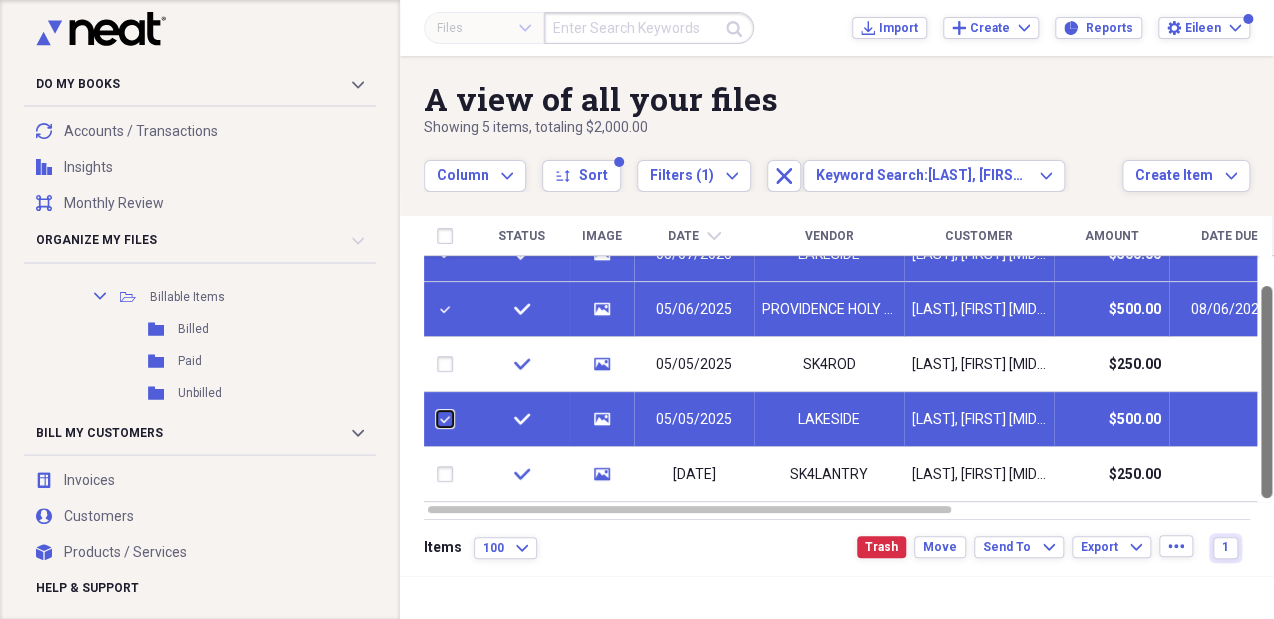 drag, startPoint x: 1268, startPoint y: 311, endPoint x: 1271, endPoint y: 400, distance: 89.050545 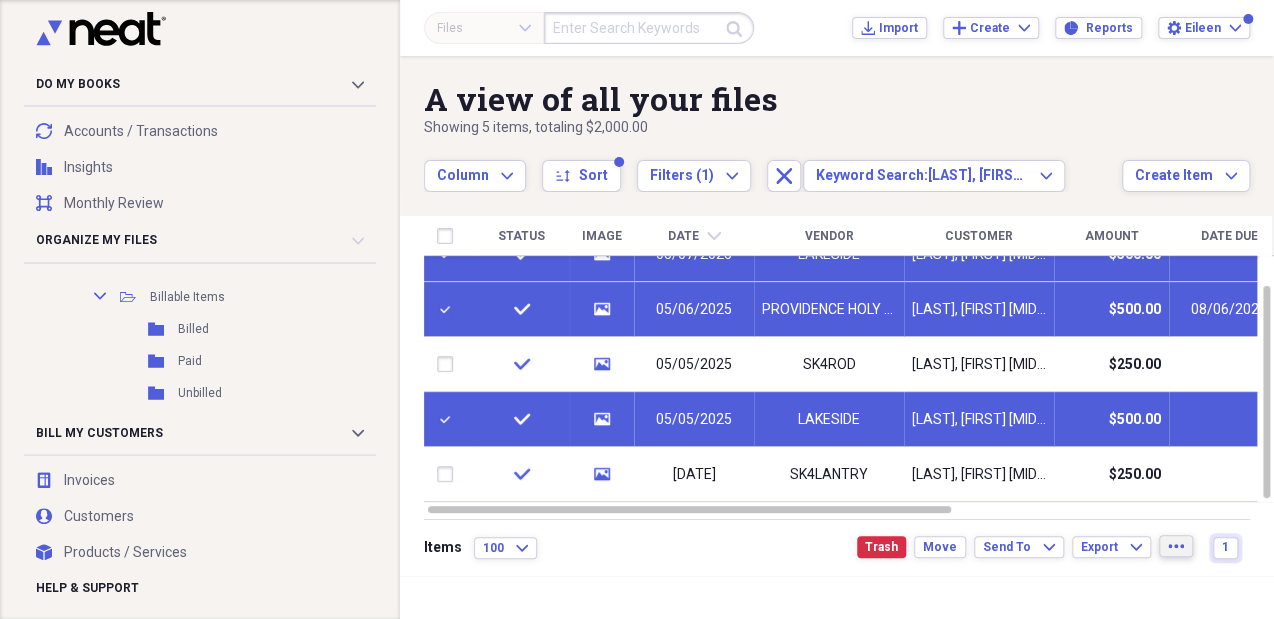 click on "more" 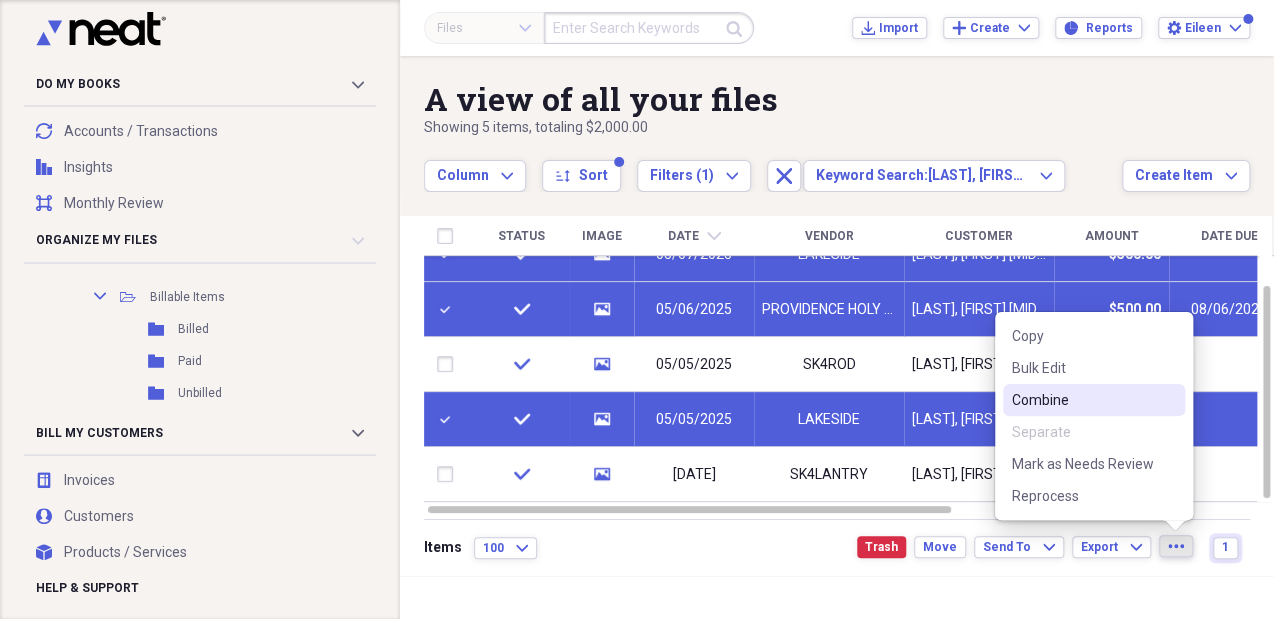 click on "Combine" at bounding box center [1082, 400] 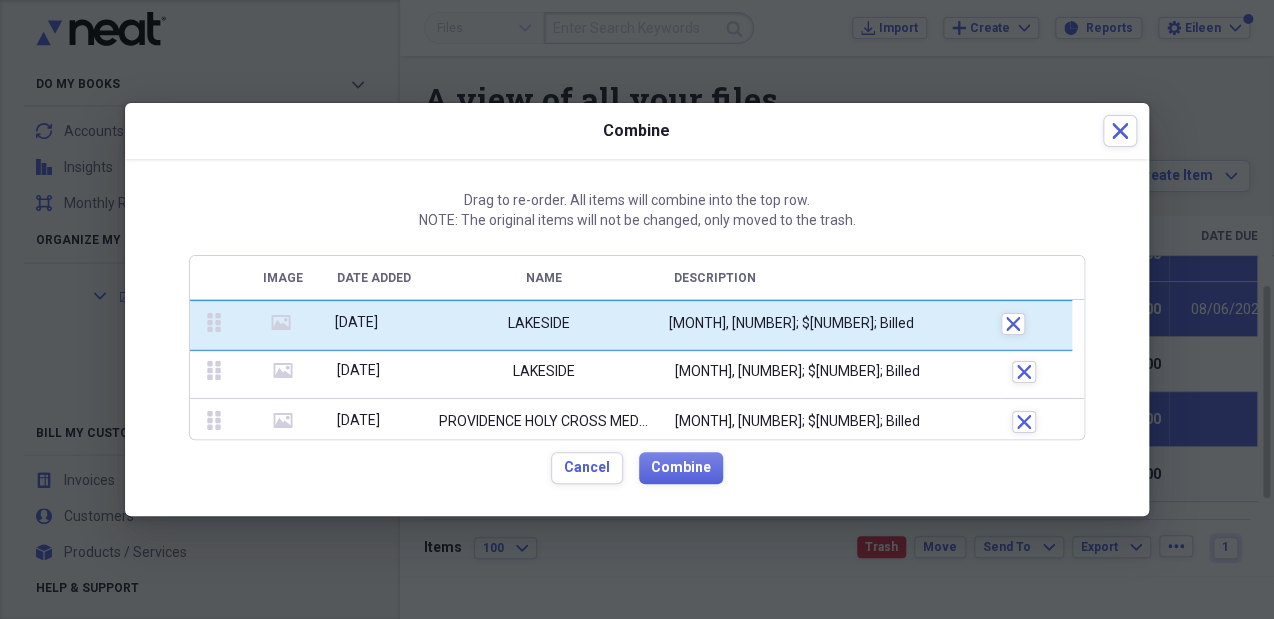 drag, startPoint x: 216, startPoint y: 415, endPoint x: 208, endPoint y: 328, distance: 87.36704 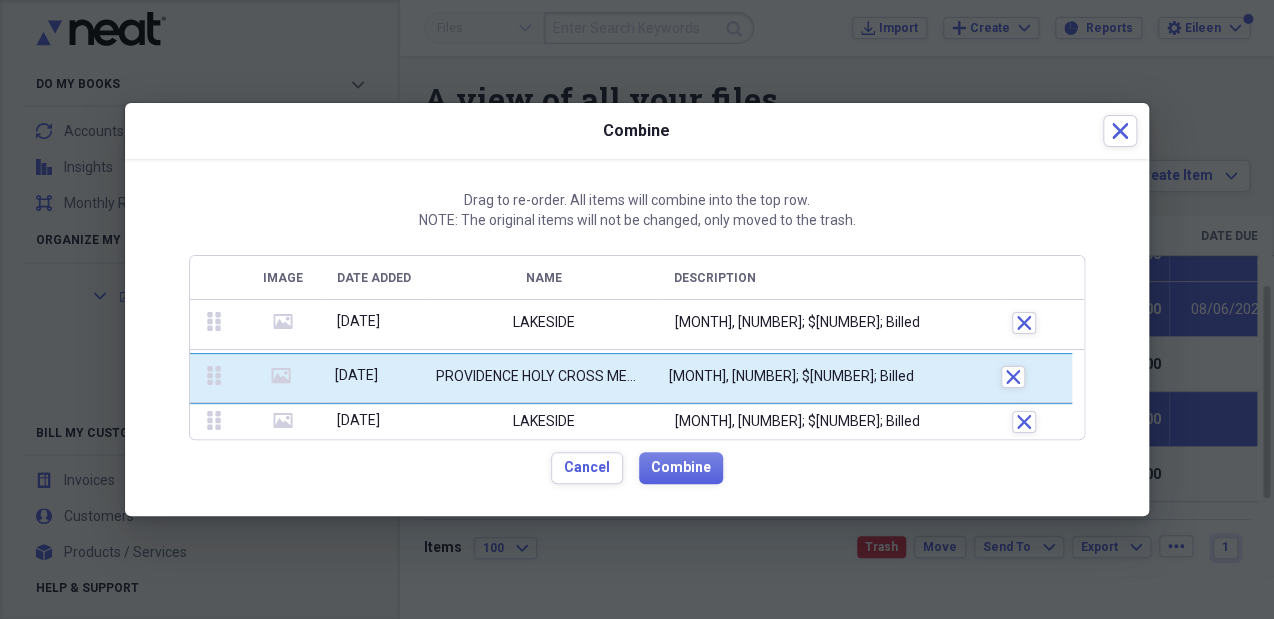 drag, startPoint x: 204, startPoint y: 423, endPoint x: 208, endPoint y: 378, distance: 45.17743 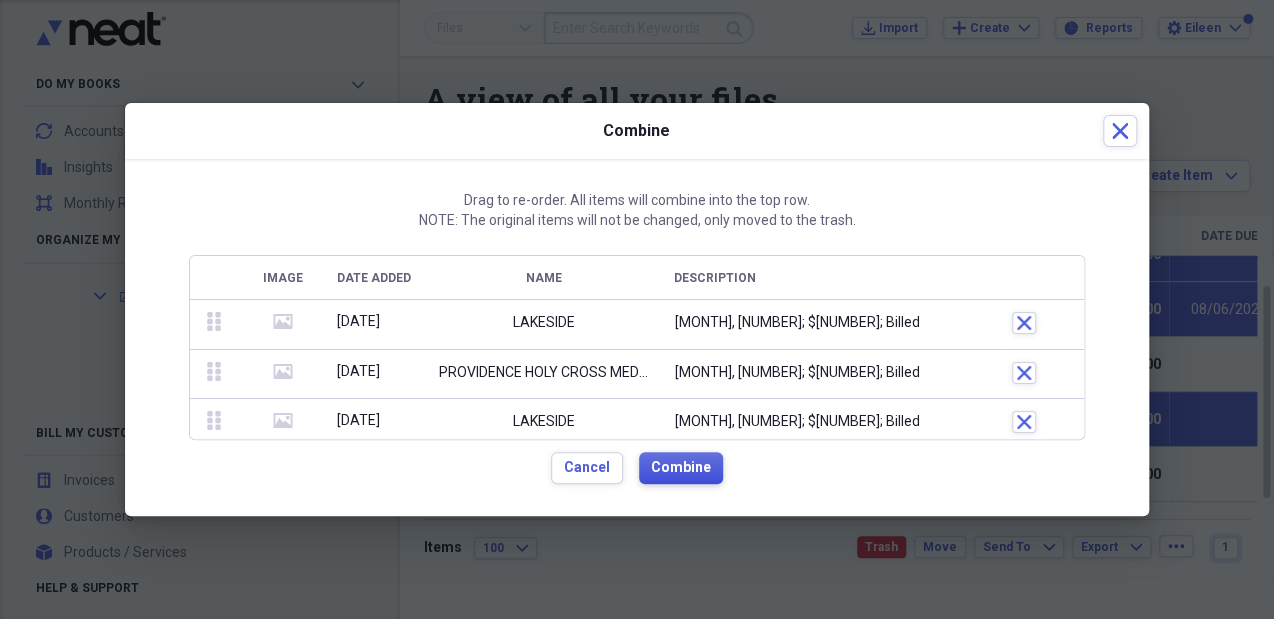 click on "Combine" at bounding box center [681, 468] 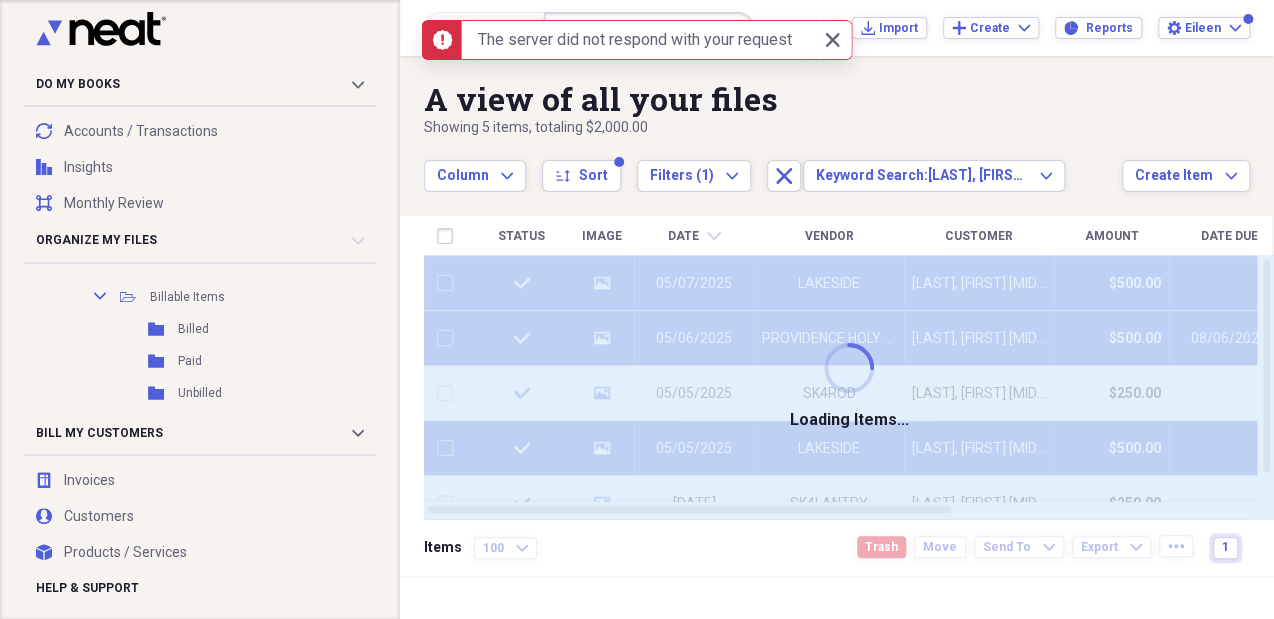 checkbox on "false" 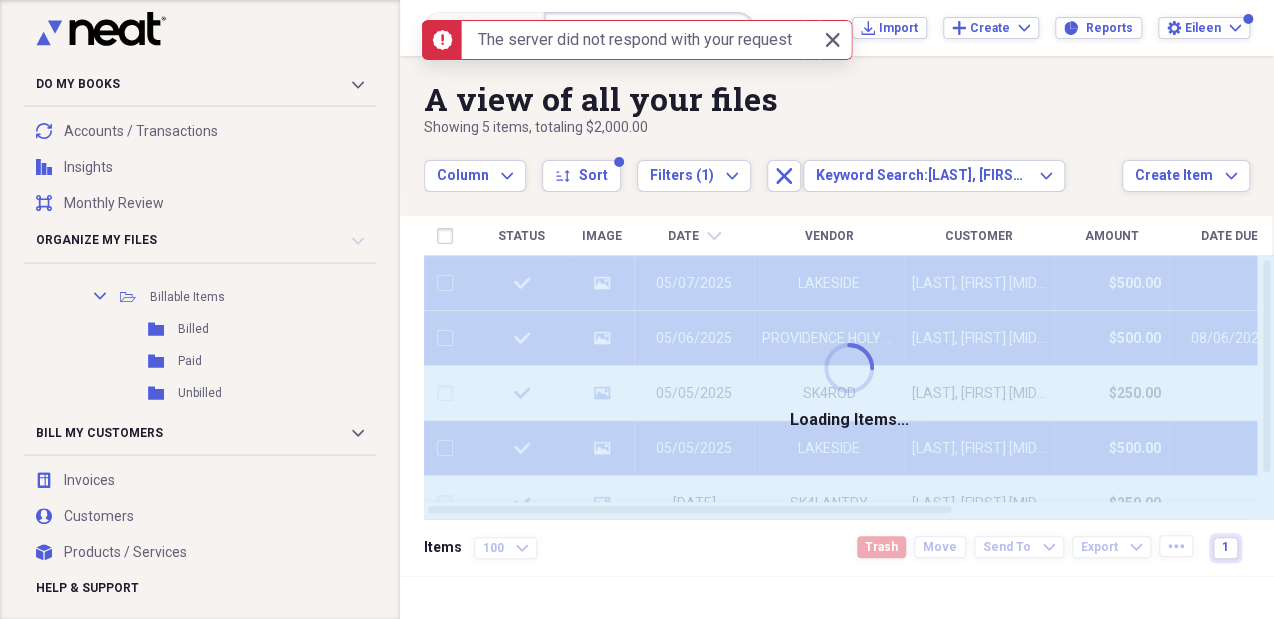checkbox on "false" 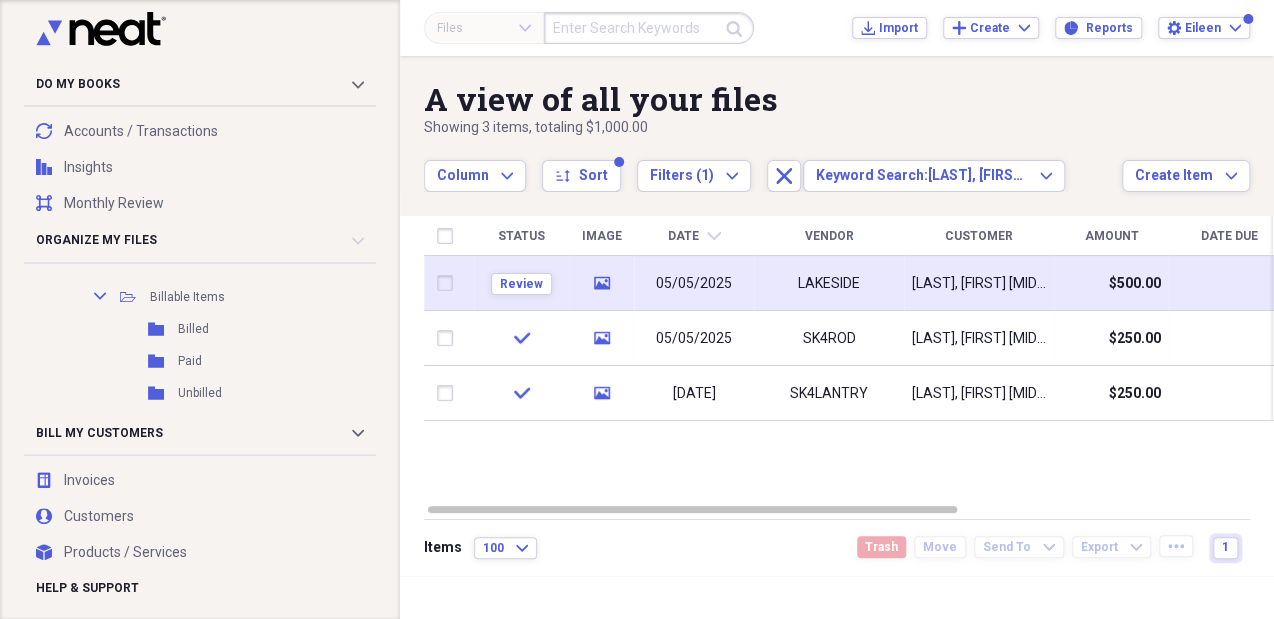 click on "LAKESIDE" at bounding box center (829, 284) 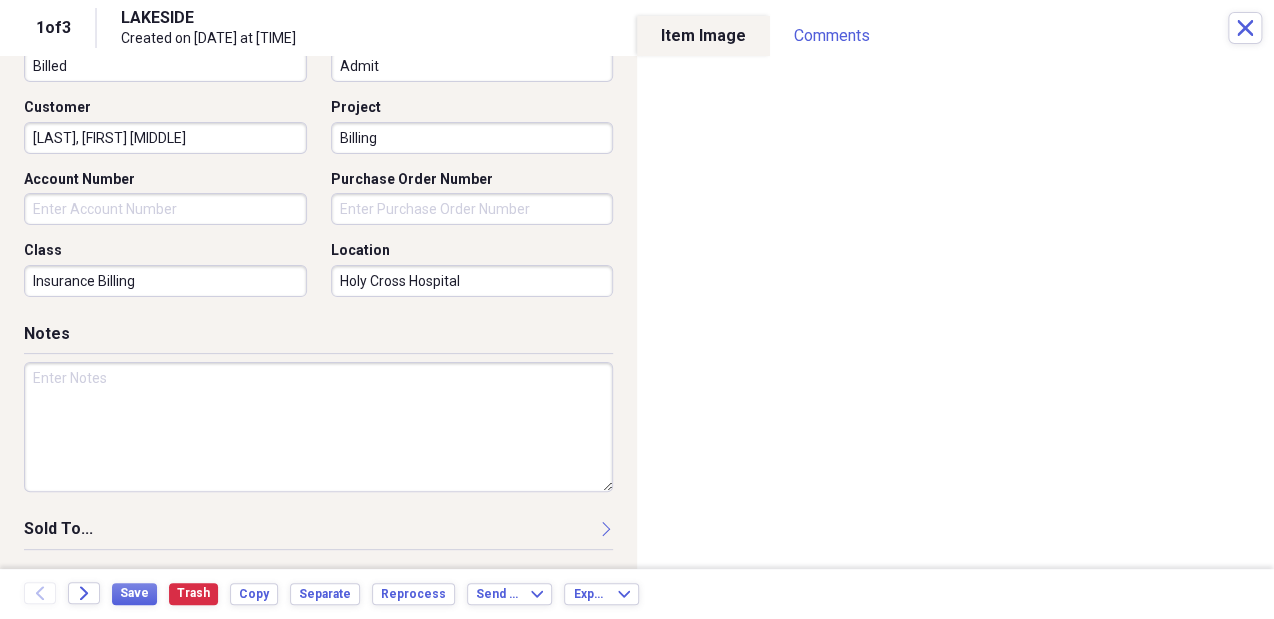 scroll, scrollTop: 618, scrollLeft: 0, axis: vertical 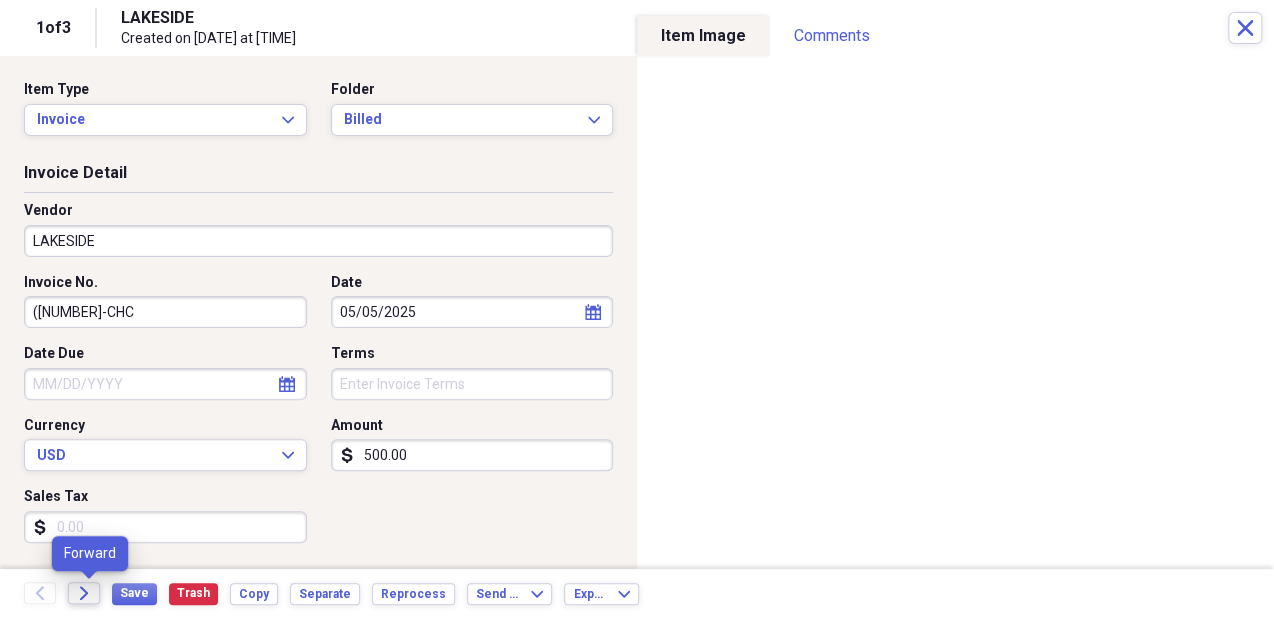 click on "Forward" 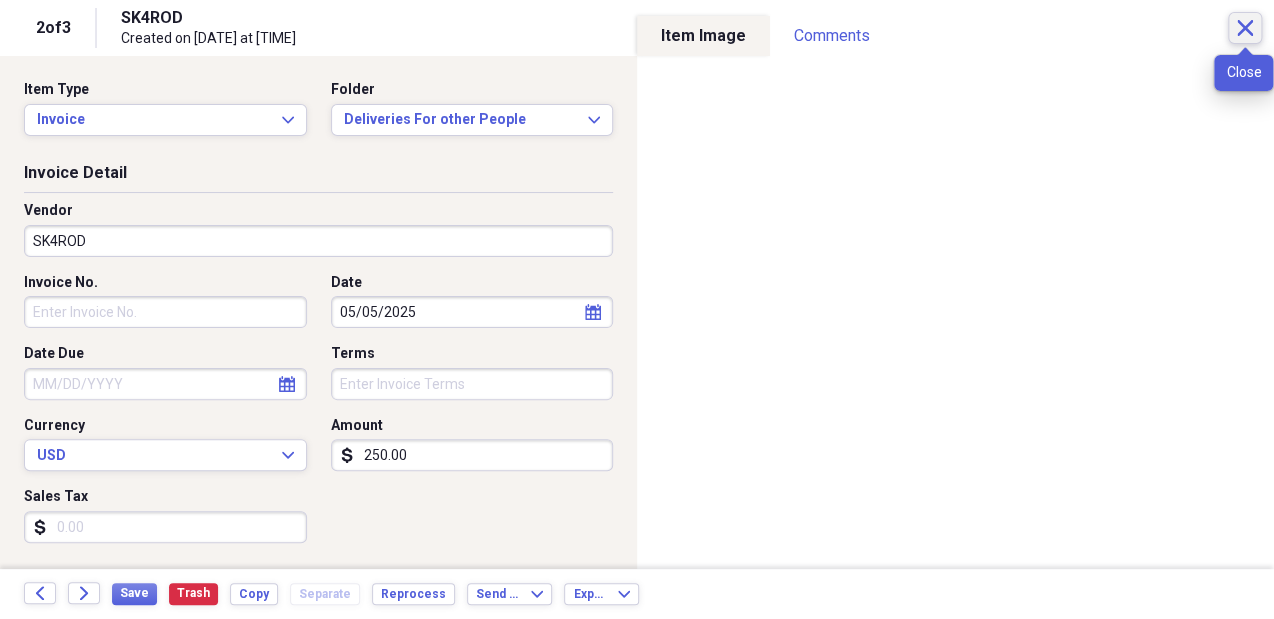 click on "Close" 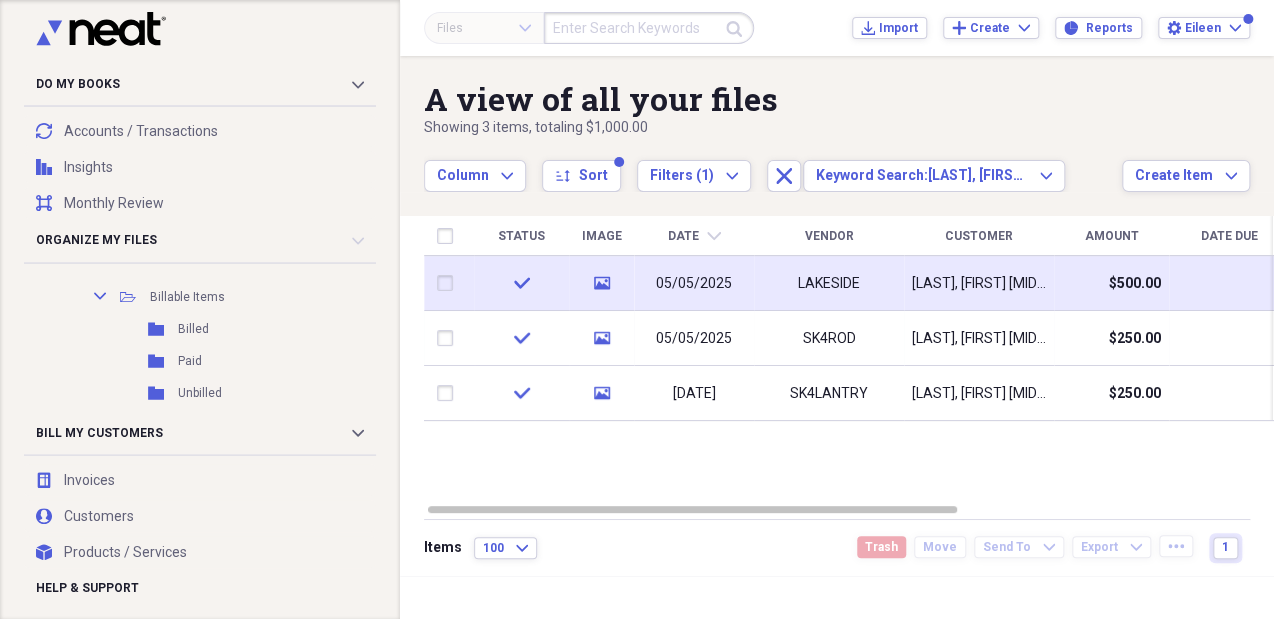 click on "LAKESIDE" at bounding box center [829, 284] 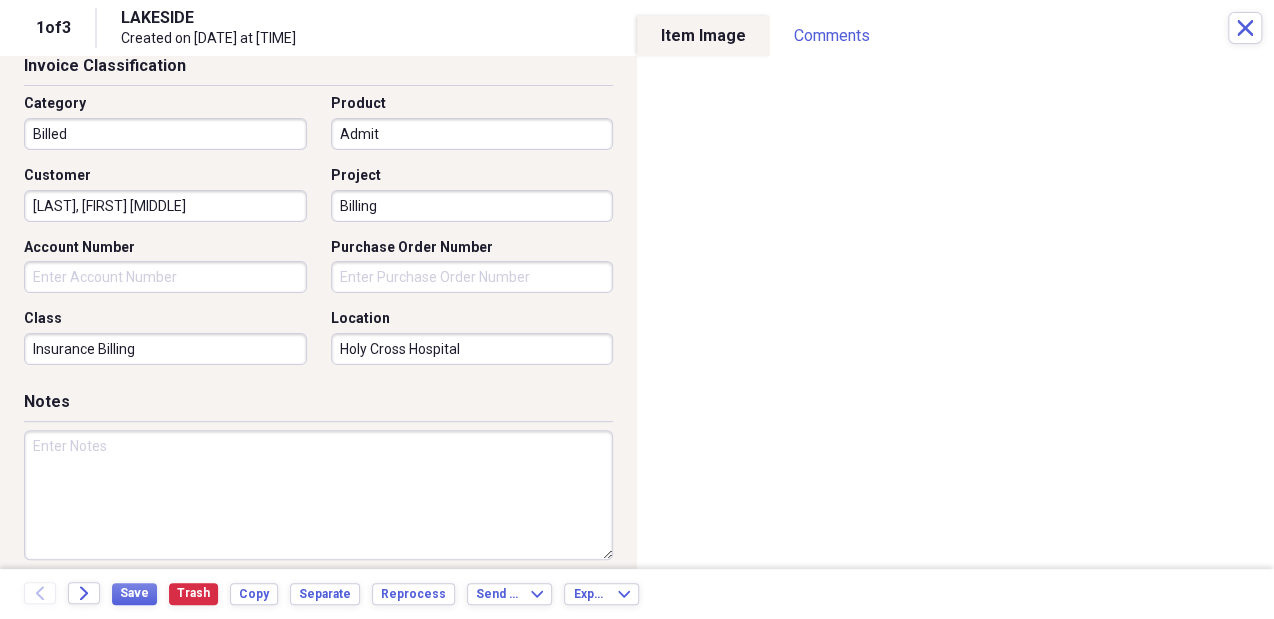 scroll, scrollTop: 518, scrollLeft: 0, axis: vertical 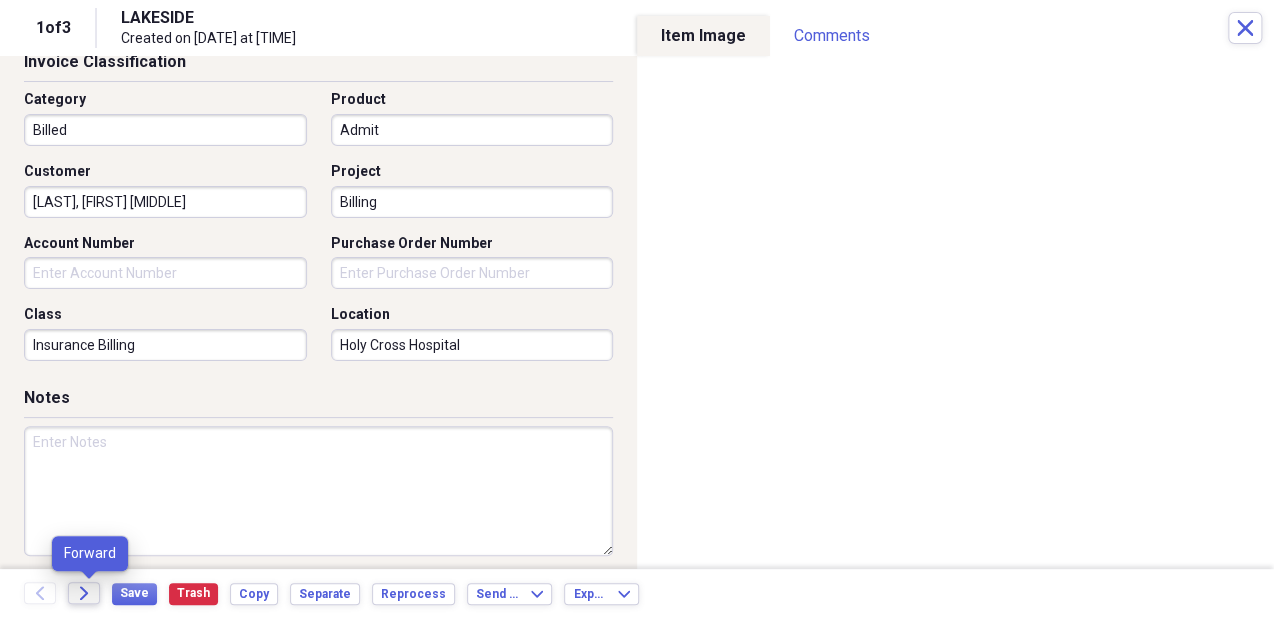 click on "Forward" 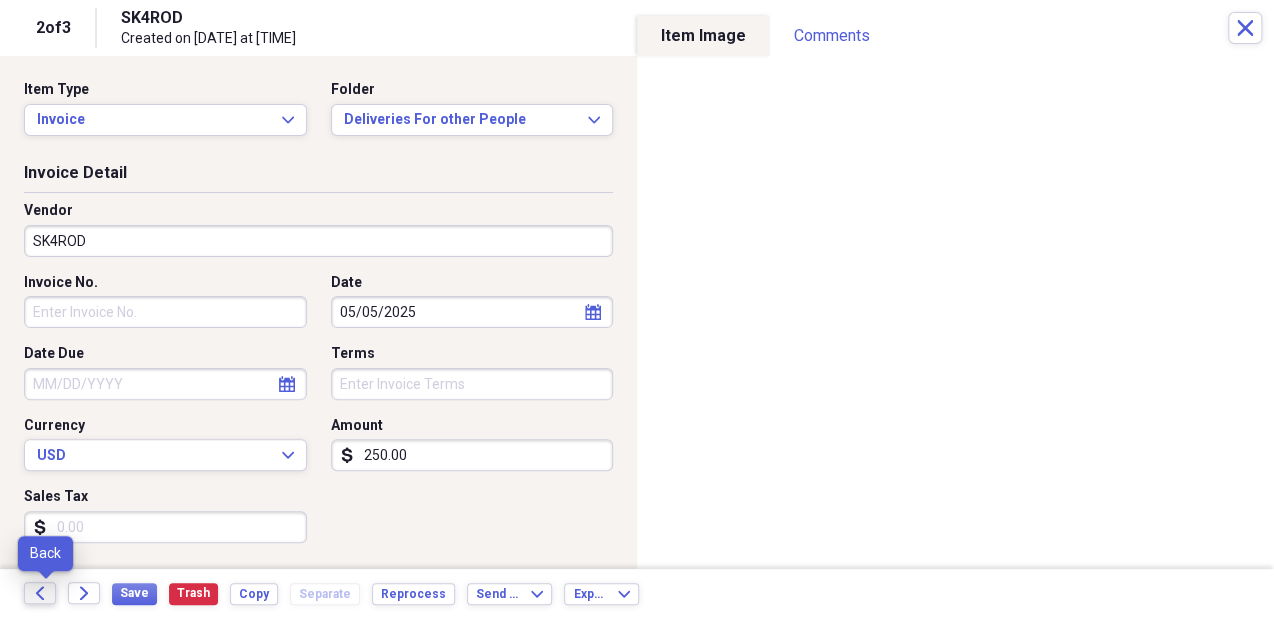 click on "Back" 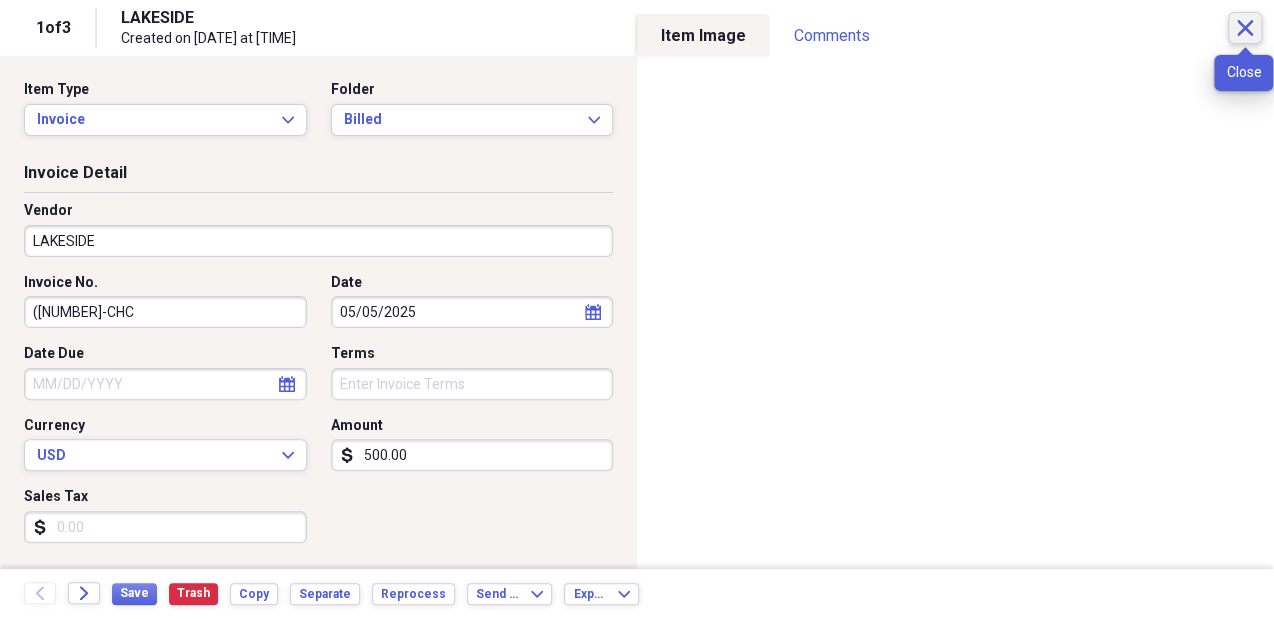 click 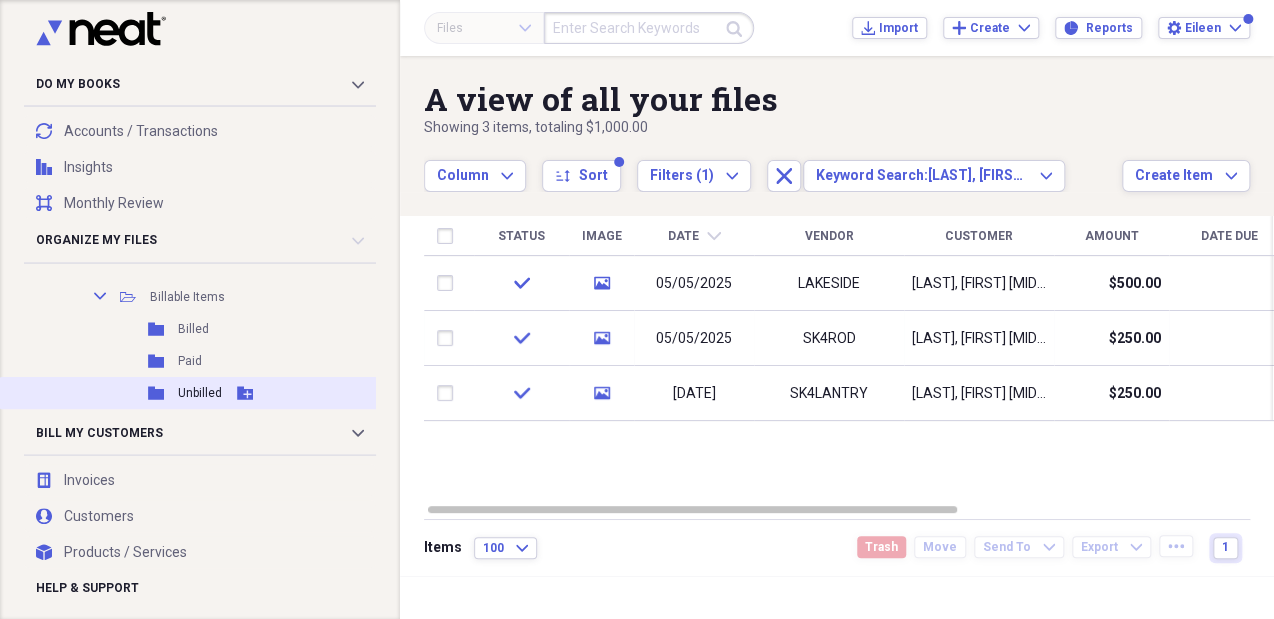 click on "Unbilled" at bounding box center (200, 393) 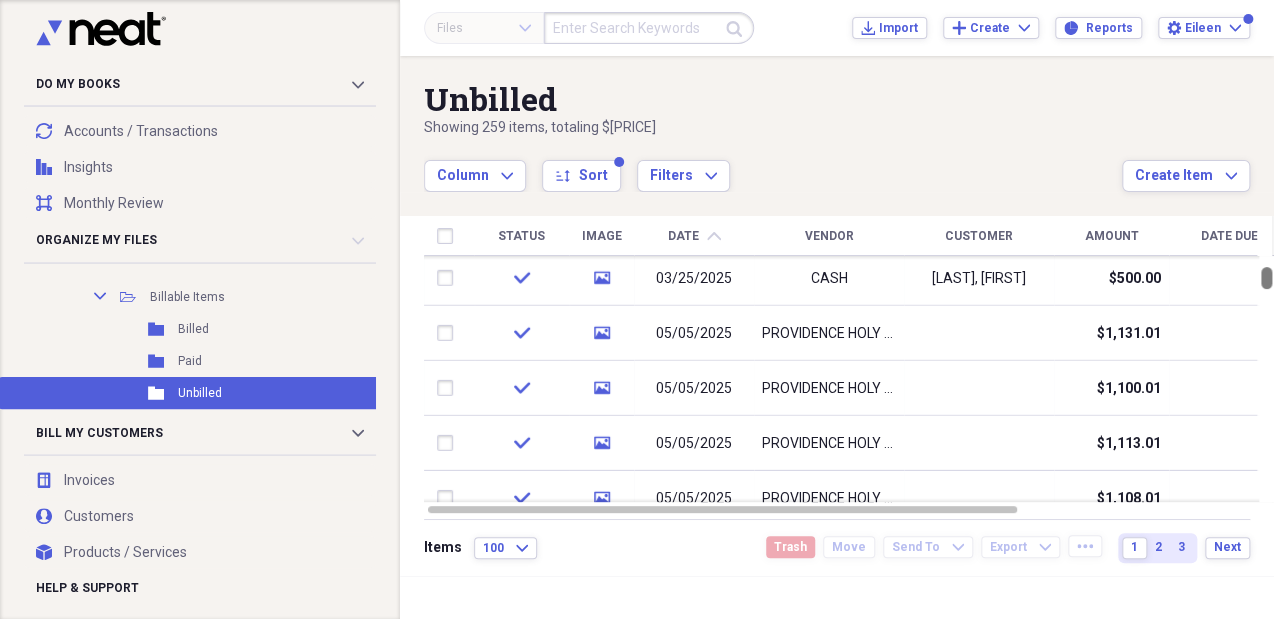 click at bounding box center [1266, 278] 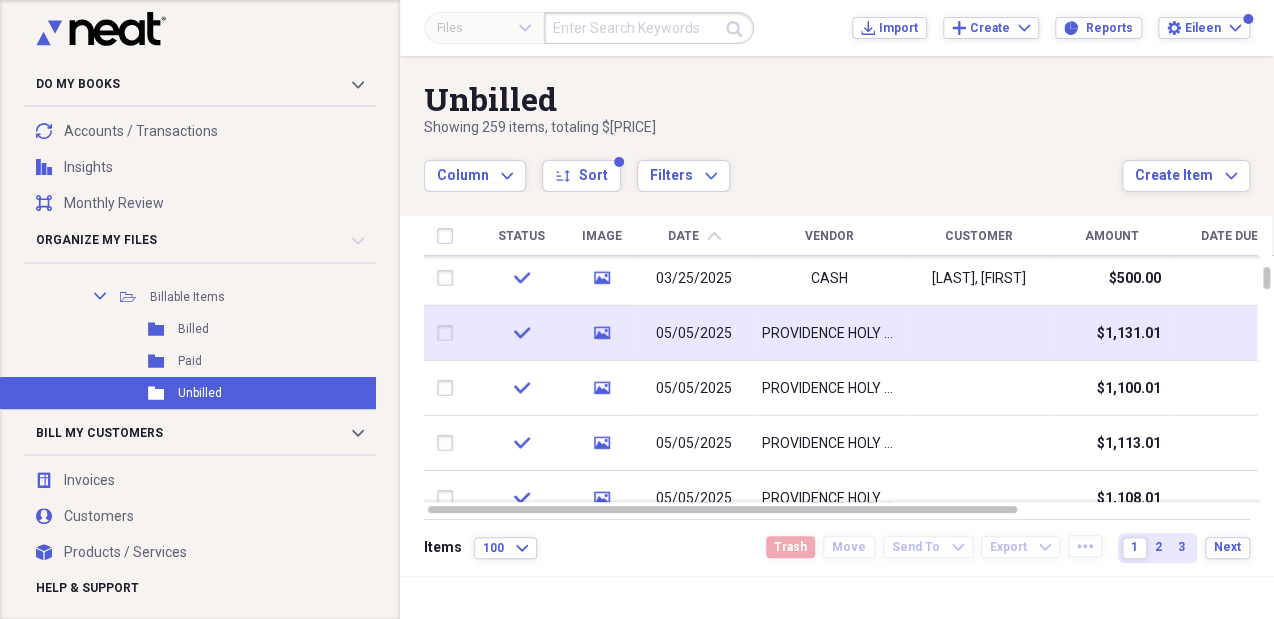 click on "$1,131.01" at bounding box center (1129, 333) 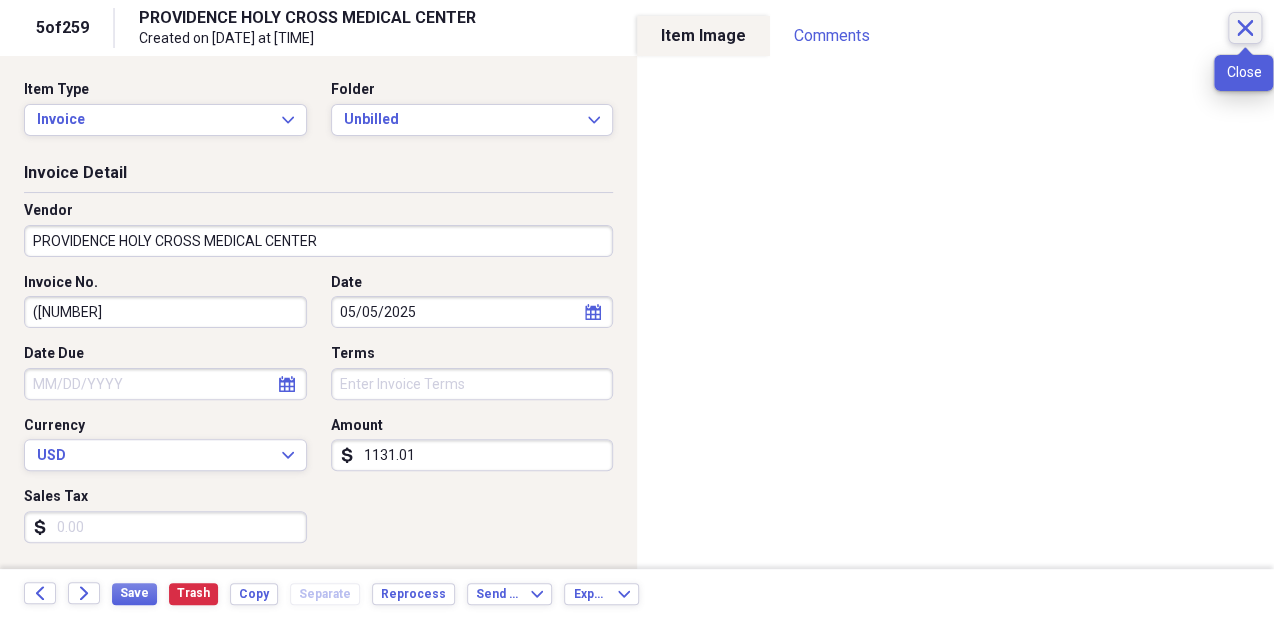 click on "Close" 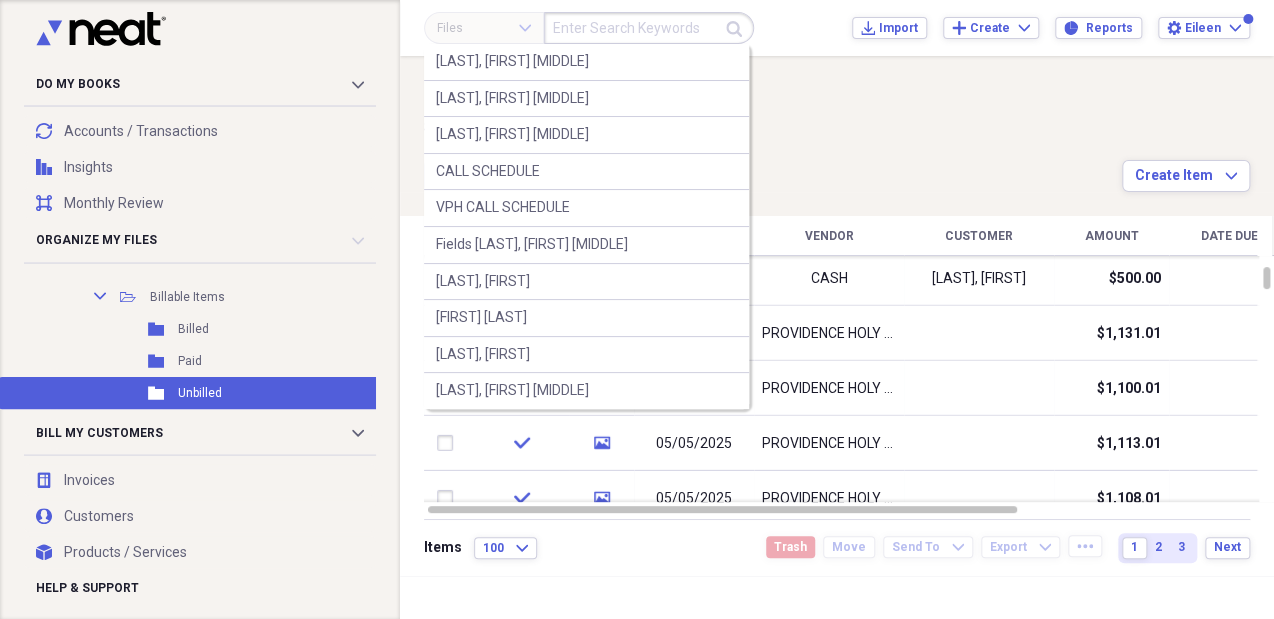 click at bounding box center [649, 28] 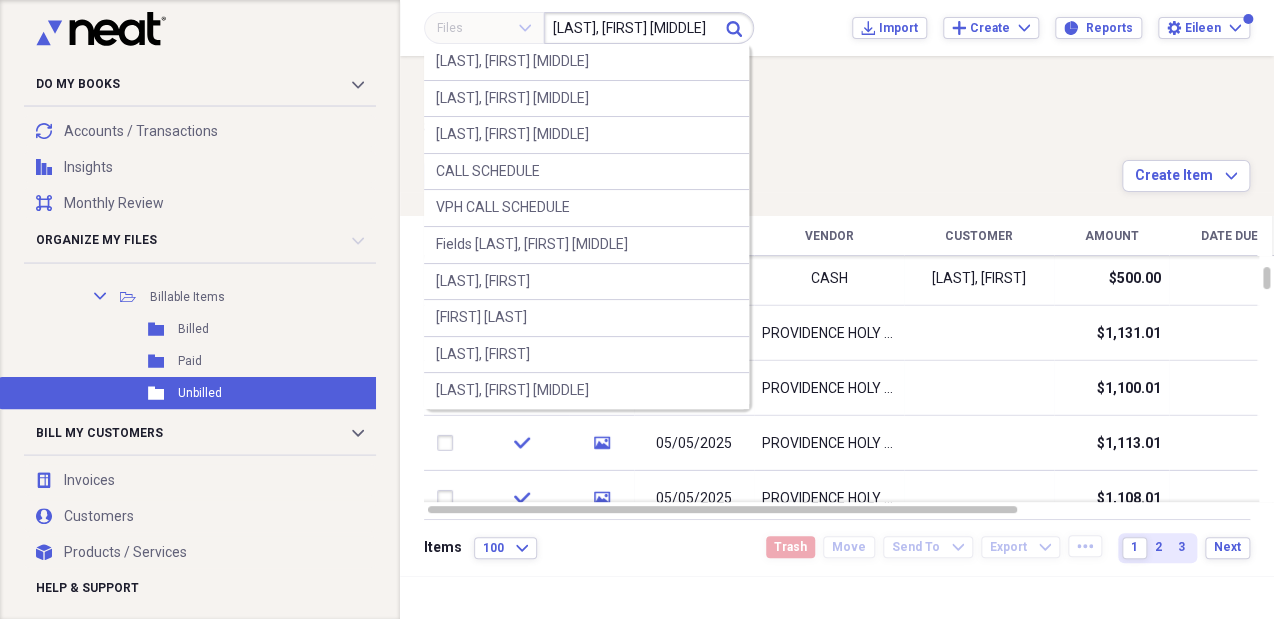 scroll, scrollTop: 0, scrollLeft: 4, axis: horizontal 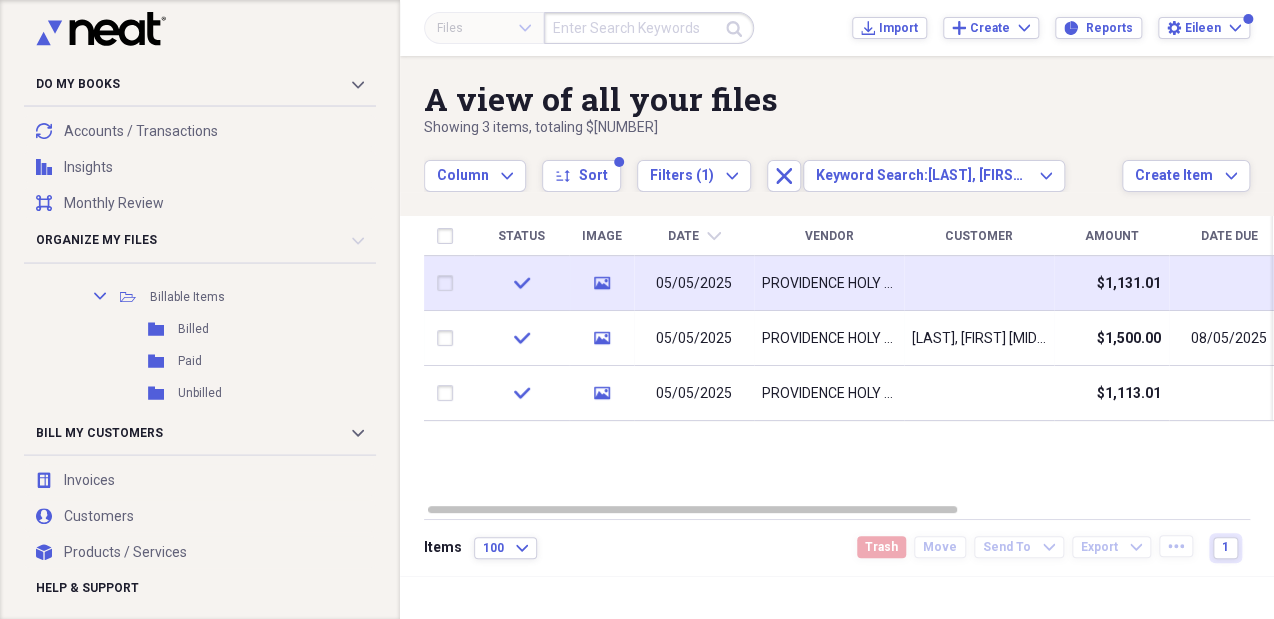 click on "PROVIDENCE HOLY CROSS MEDICAL CENTER" at bounding box center (829, 284) 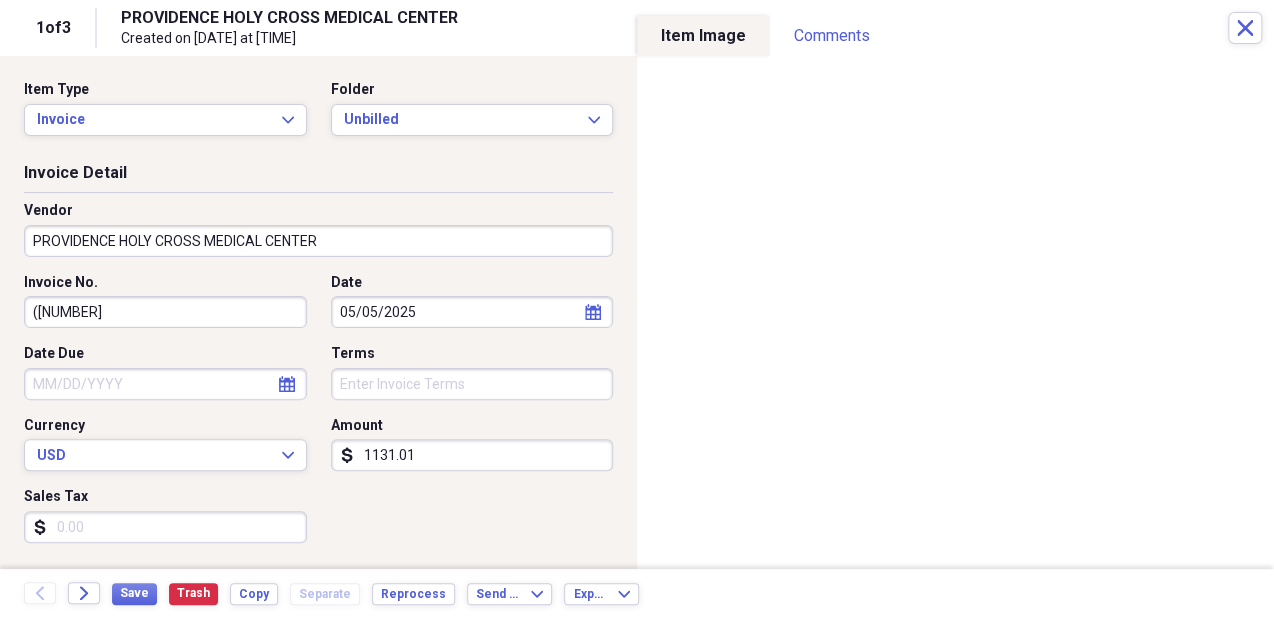 click 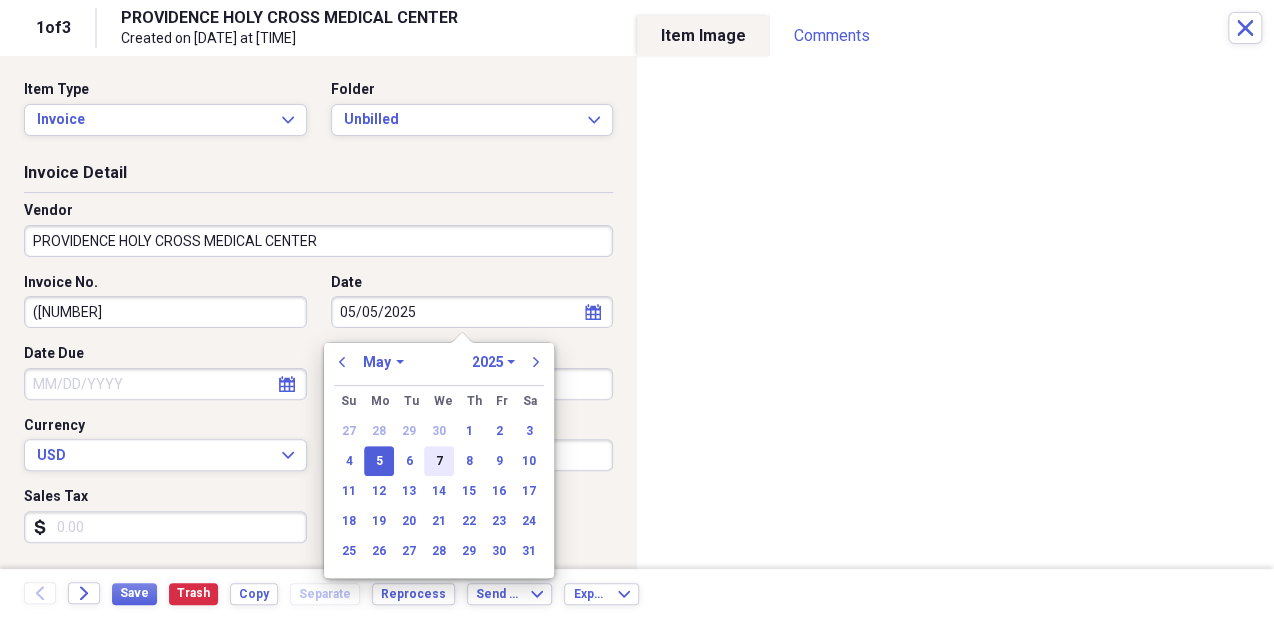 click on "7" at bounding box center (439, 461) 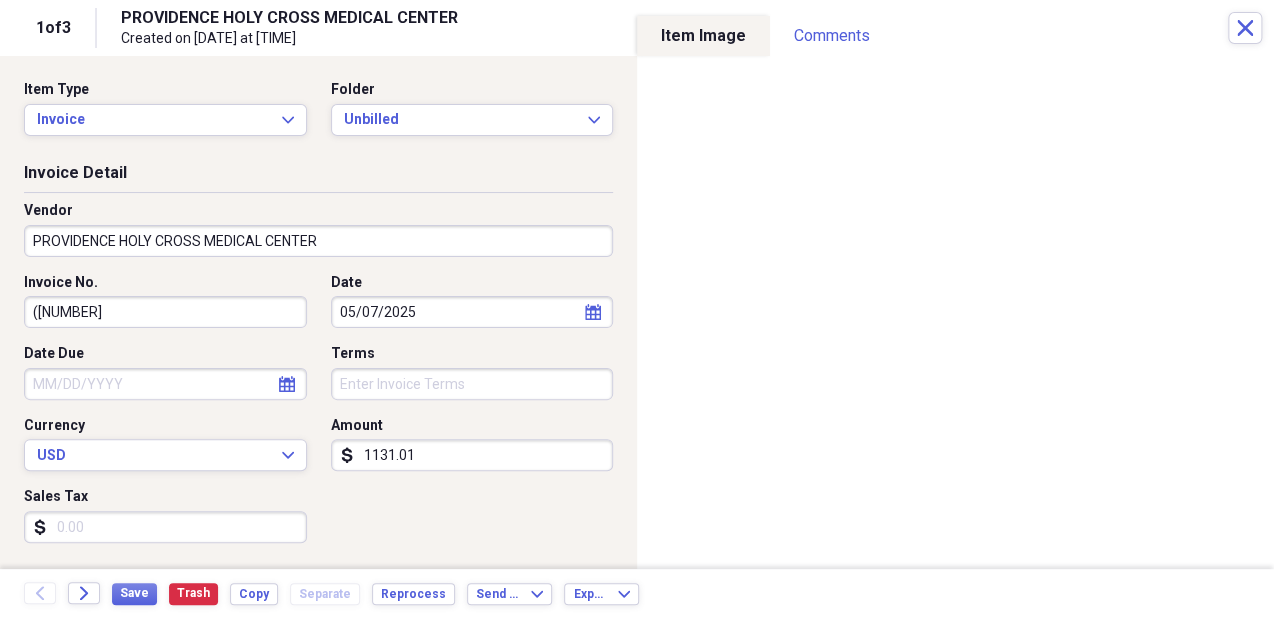 click on "1131.01" at bounding box center (472, 455) 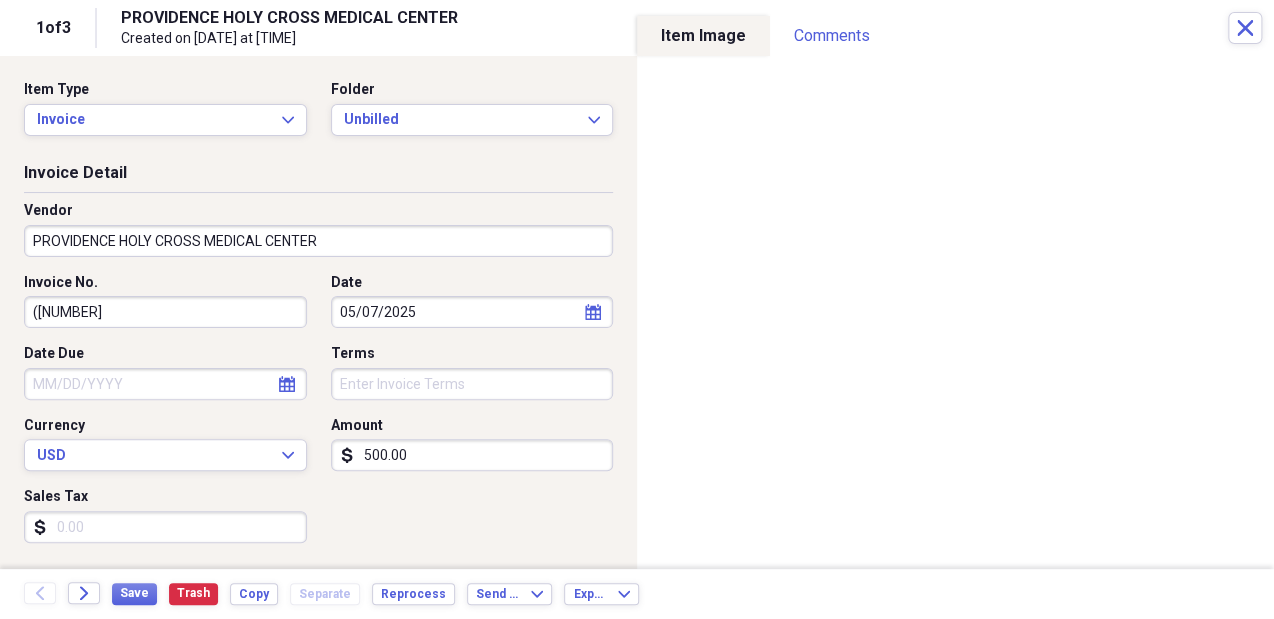 type on "500.00" 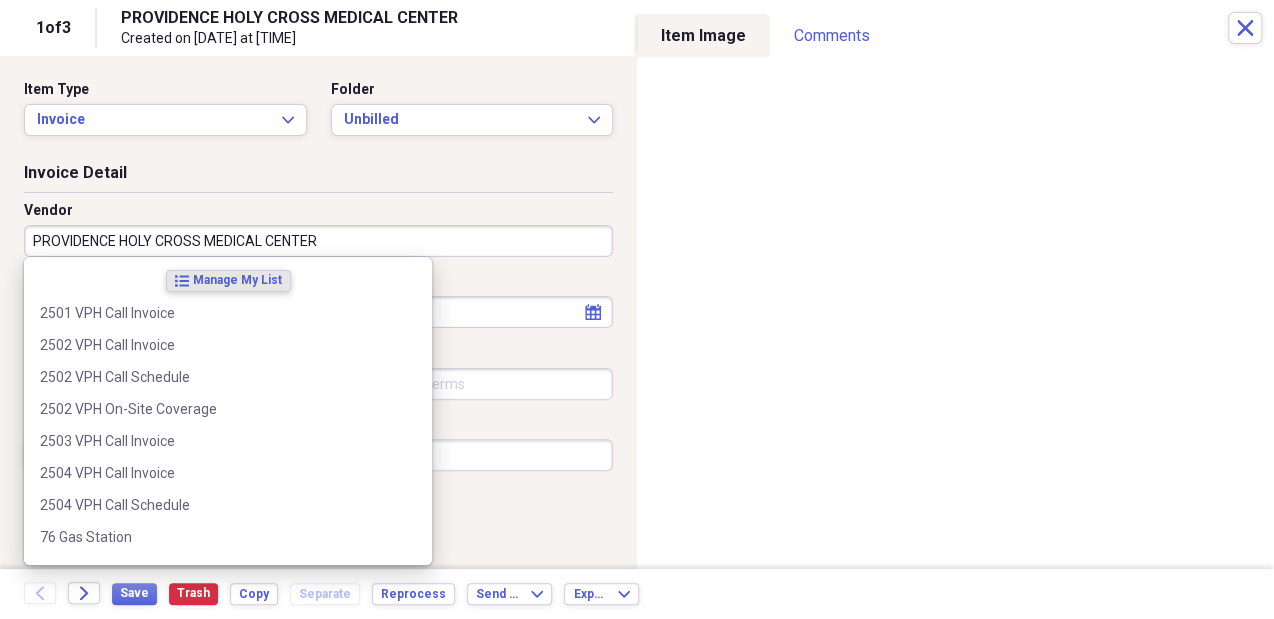 click on "PROVIDENCE HOLY CROSS MEDICAL CENTER" at bounding box center [318, 241] 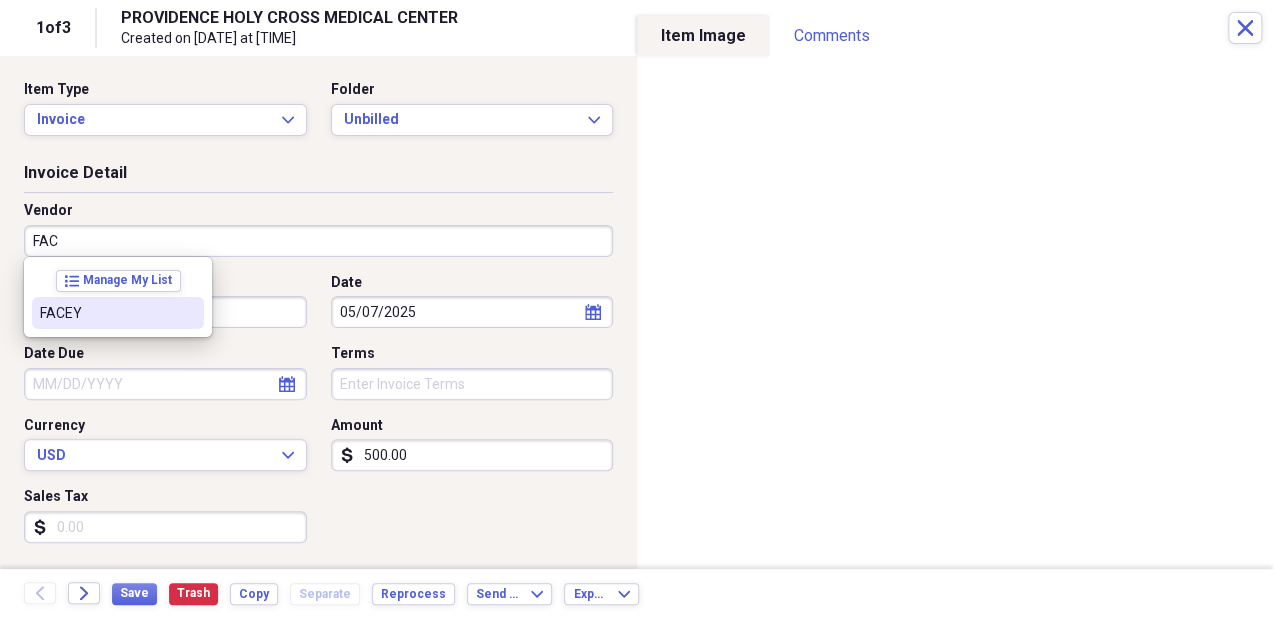 click on "FACEY" at bounding box center [106, 313] 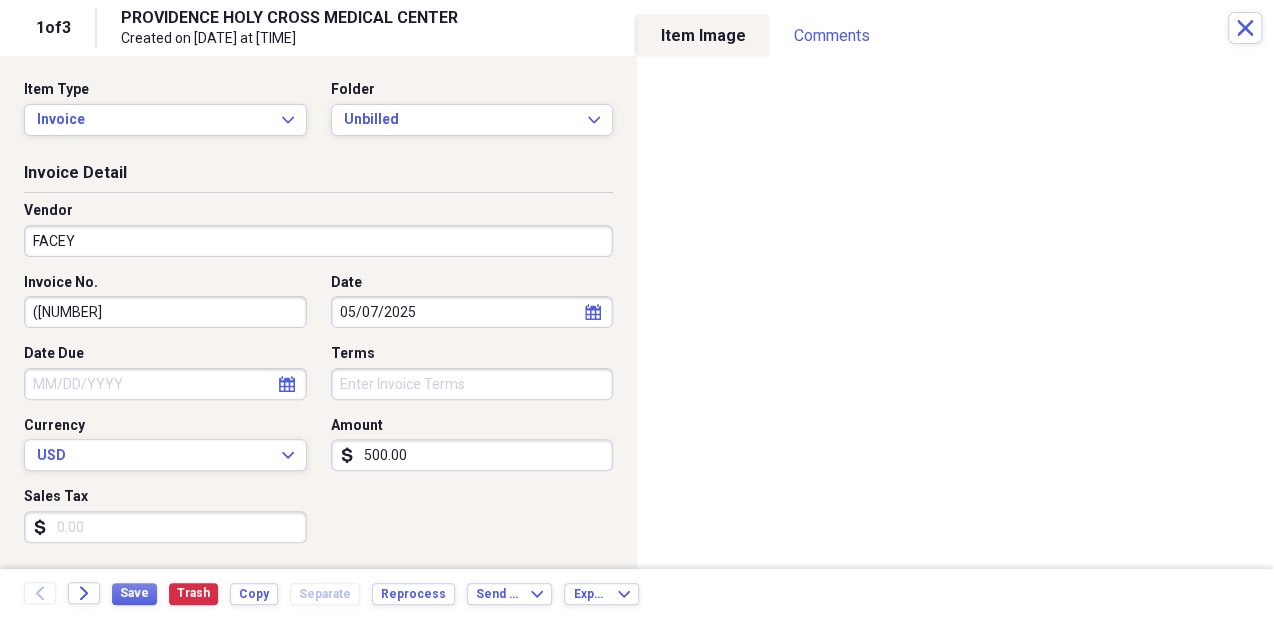 type on "Billed" 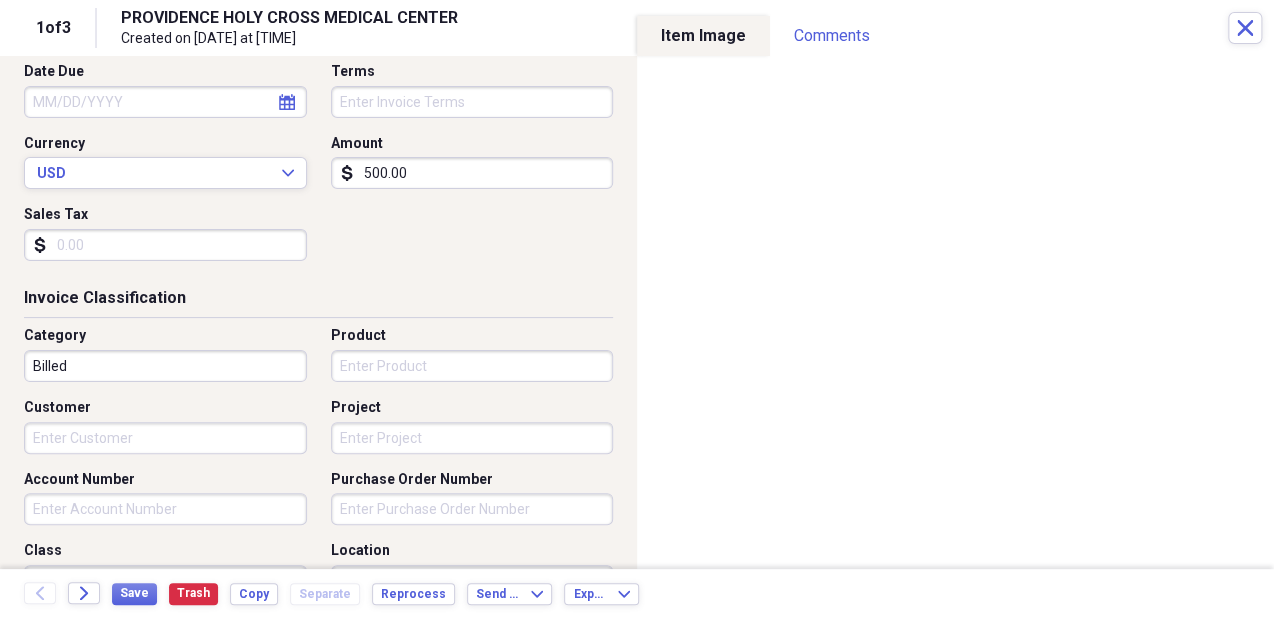 scroll, scrollTop: 292, scrollLeft: 0, axis: vertical 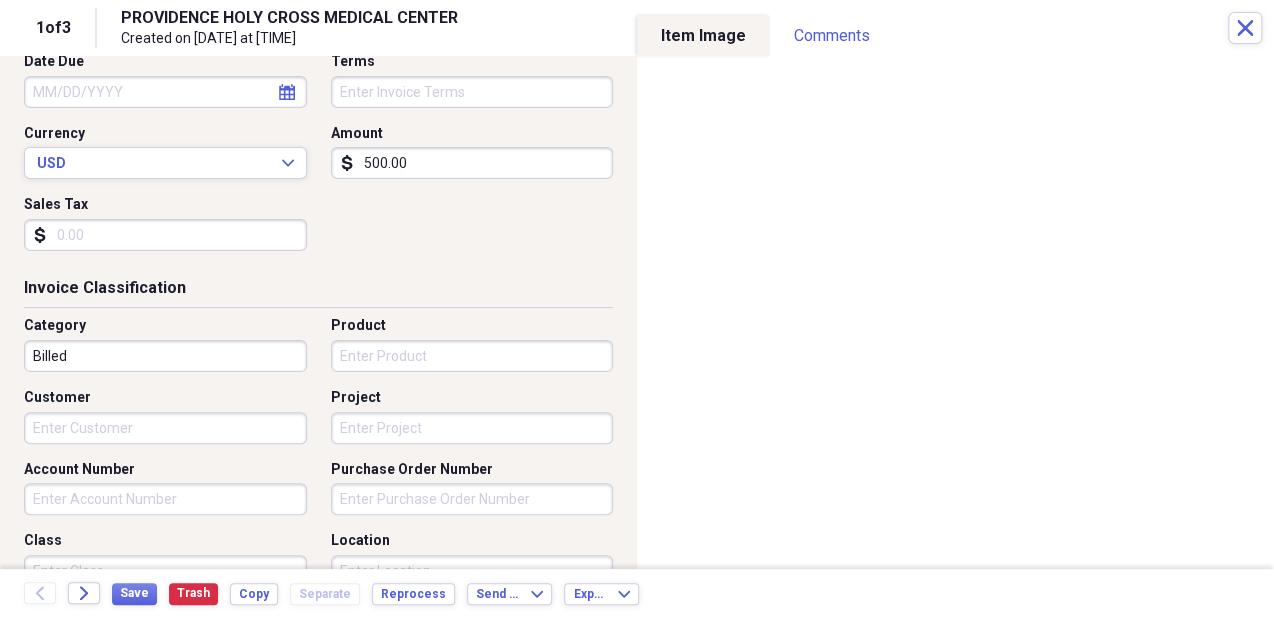 click on "PROVIDENCE HOLY CROSS MEDICAL CENTER Created on 05/07/2025 at 4:12 pm" at bounding box center [674, 28] 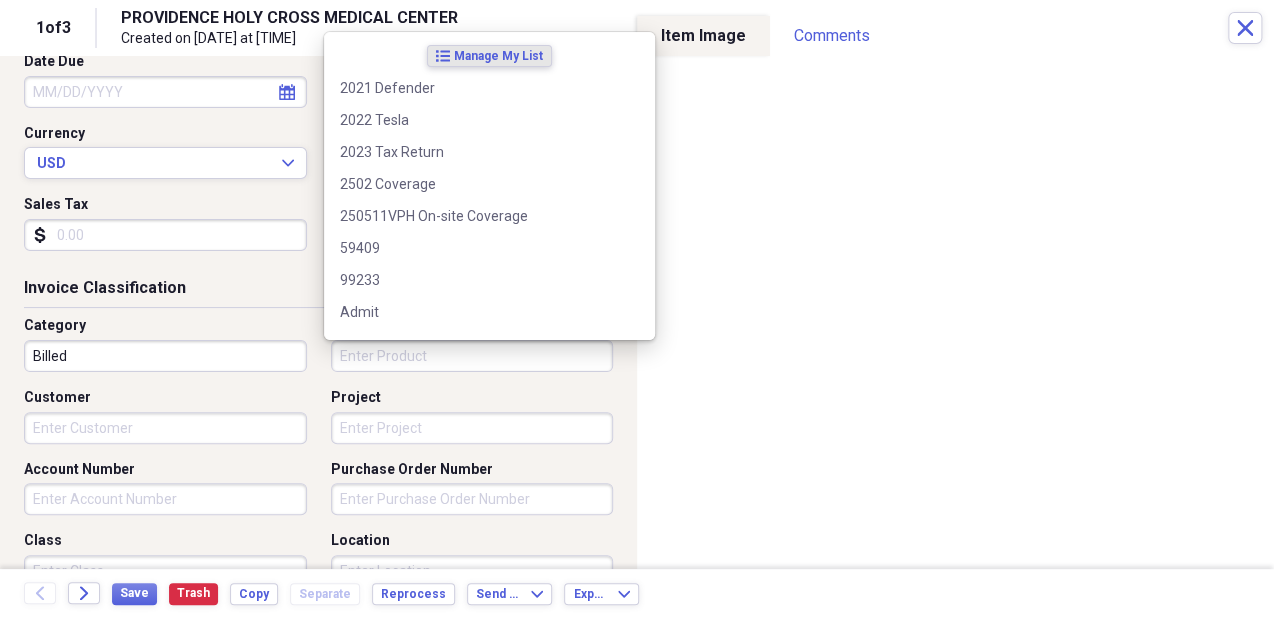 click on "Product" at bounding box center (472, 356) 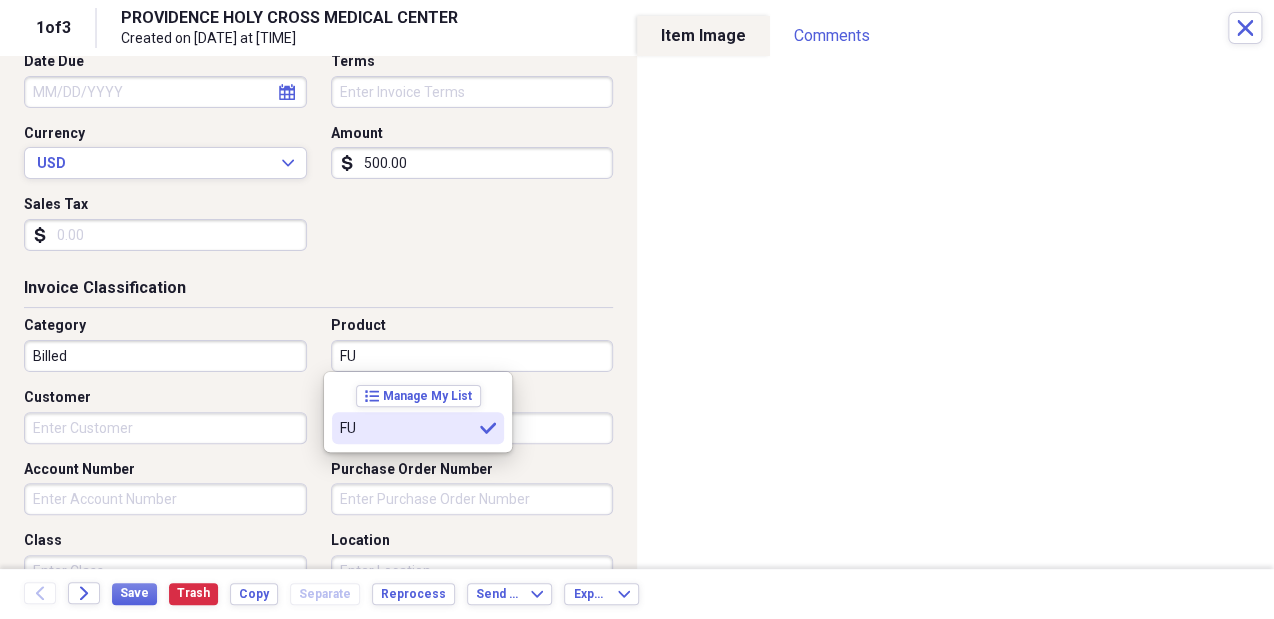 type on "FU" 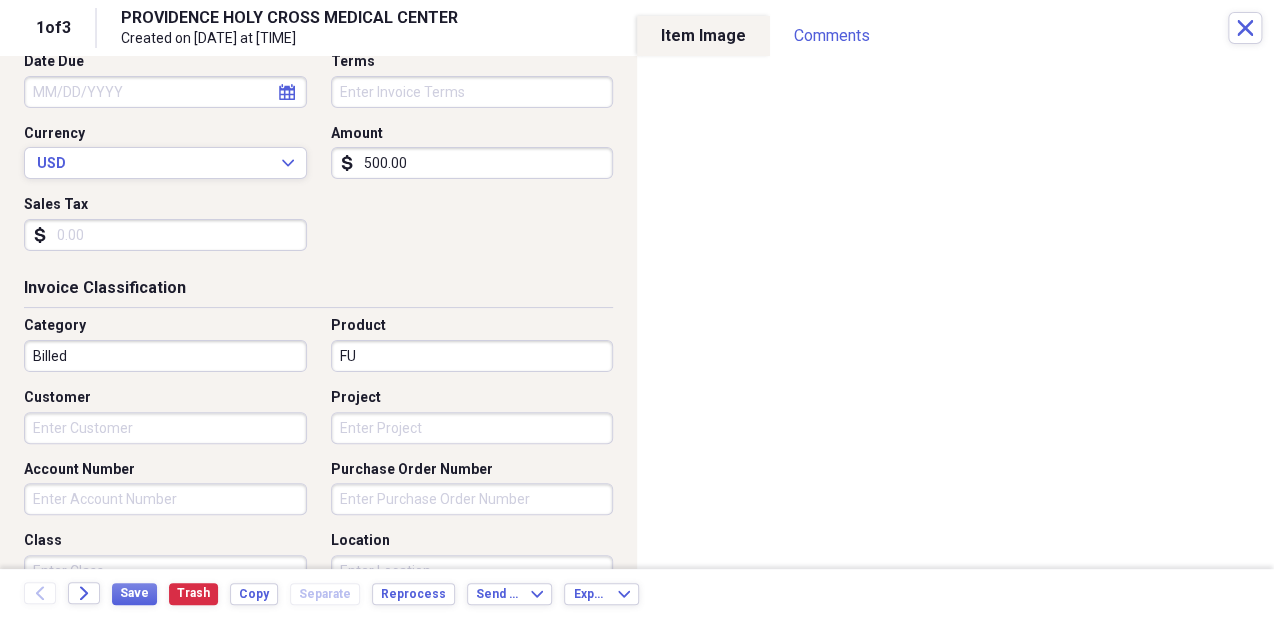 click on "Project" at bounding box center (472, 428) 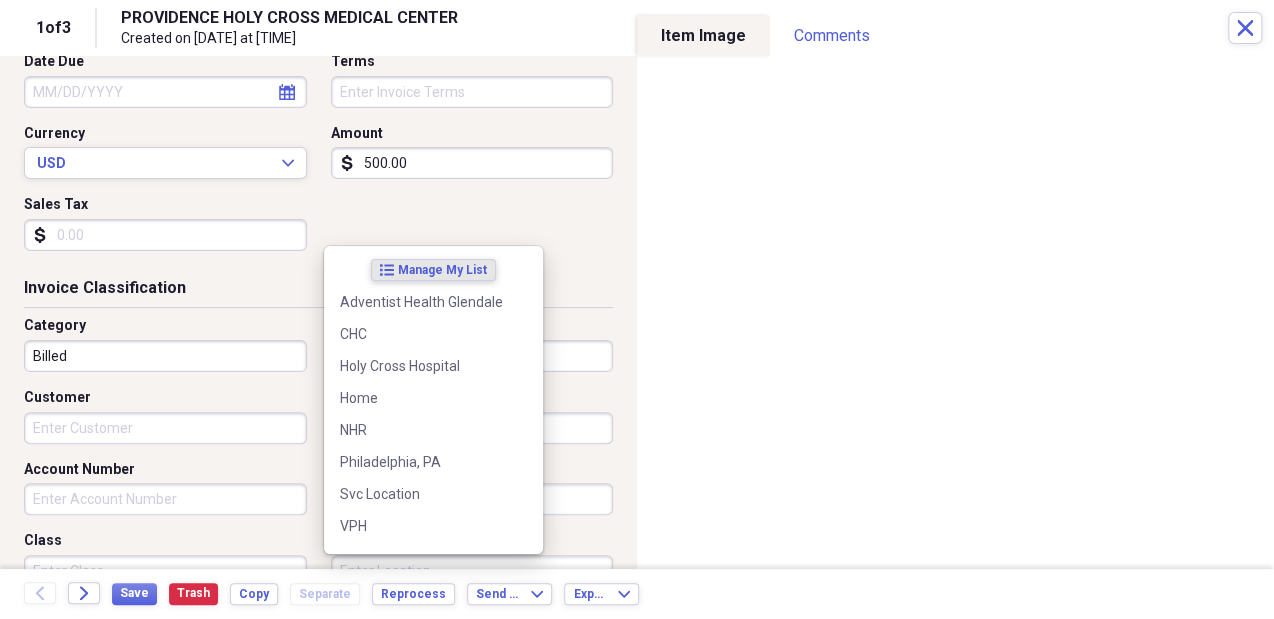 click on "Location" at bounding box center [472, 571] 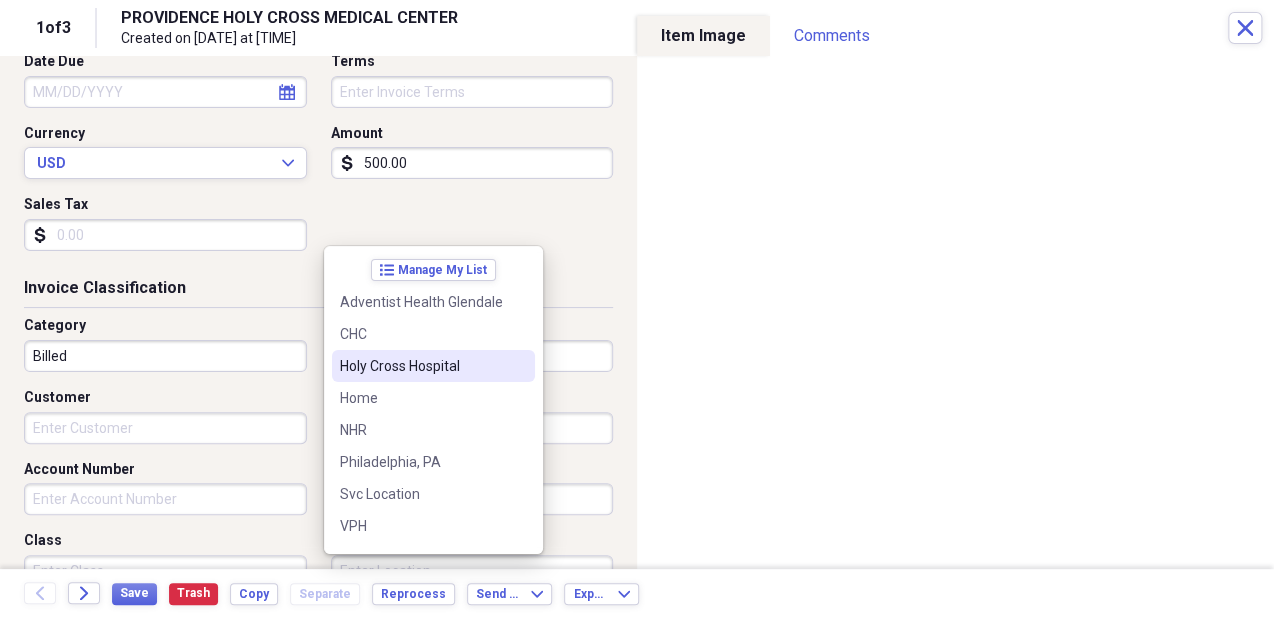 click on "Holy Cross Hospital" at bounding box center [433, 366] 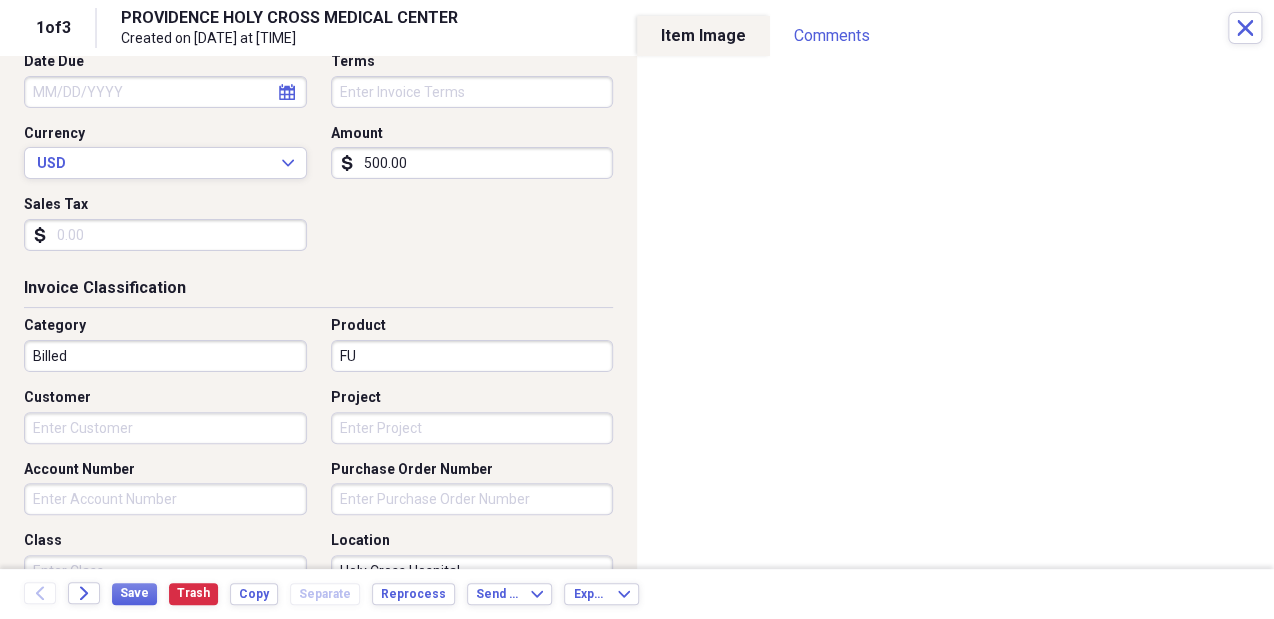scroll, scrollTop: 309, scrollLeft: 0, axis: vertical 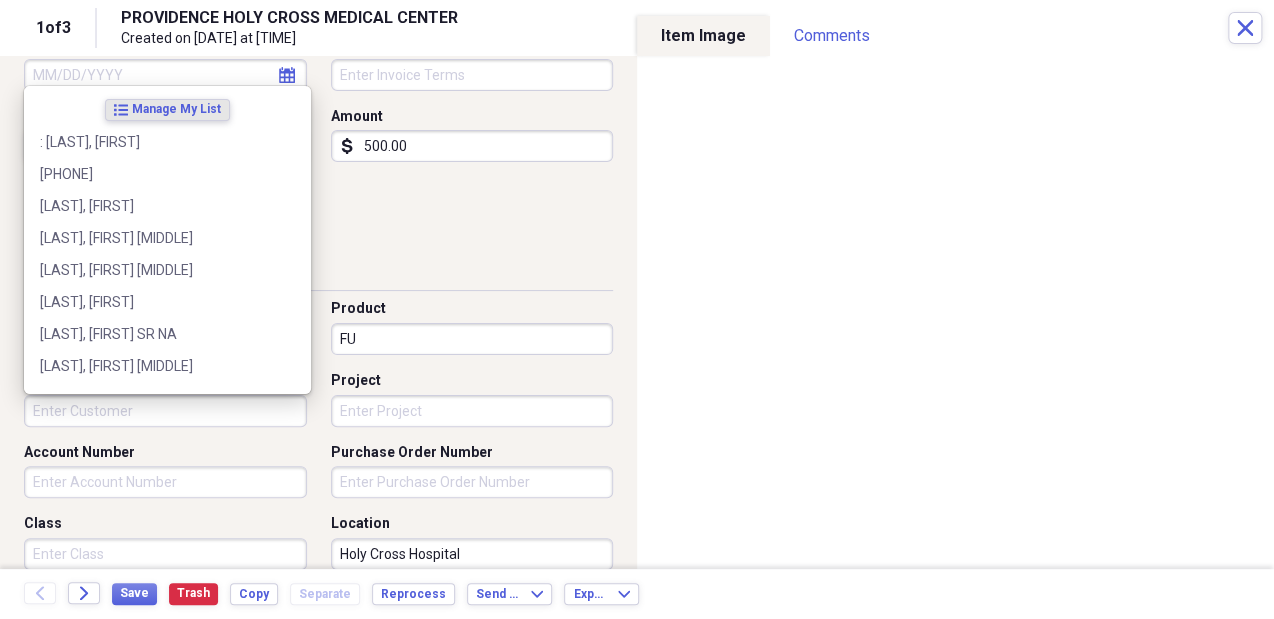 click on "Customer" at bounding box center [165, 411] 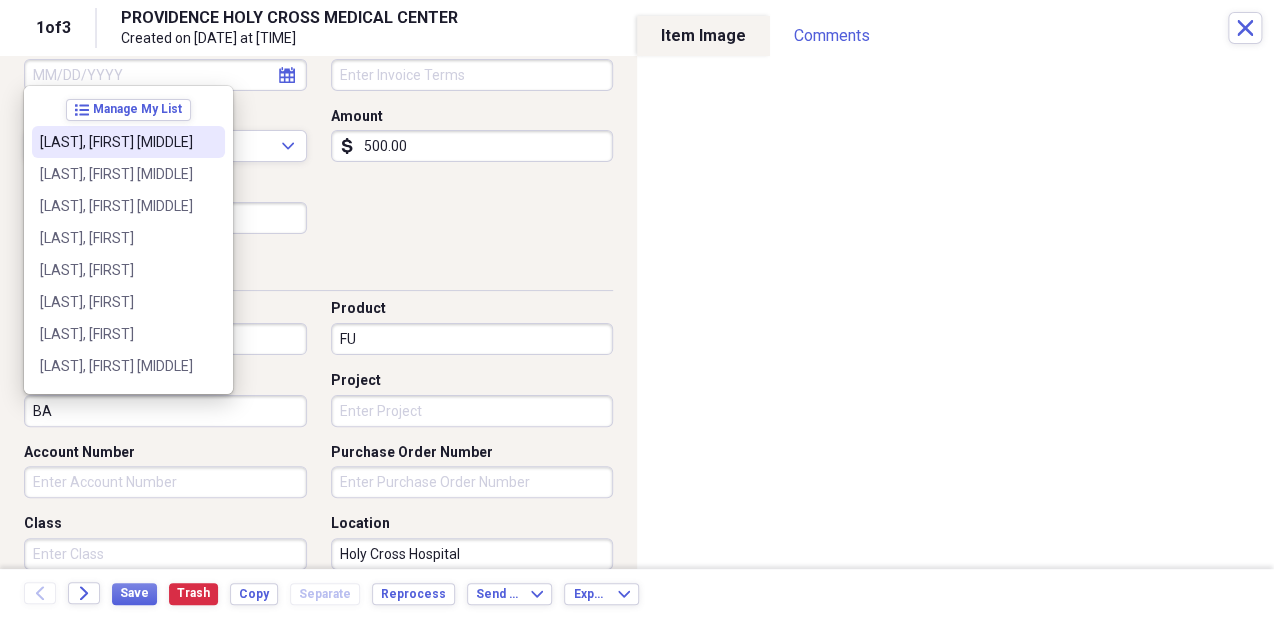 click on "[LAST] [LAST], [FIRST]" at bounding box center [116, 142] 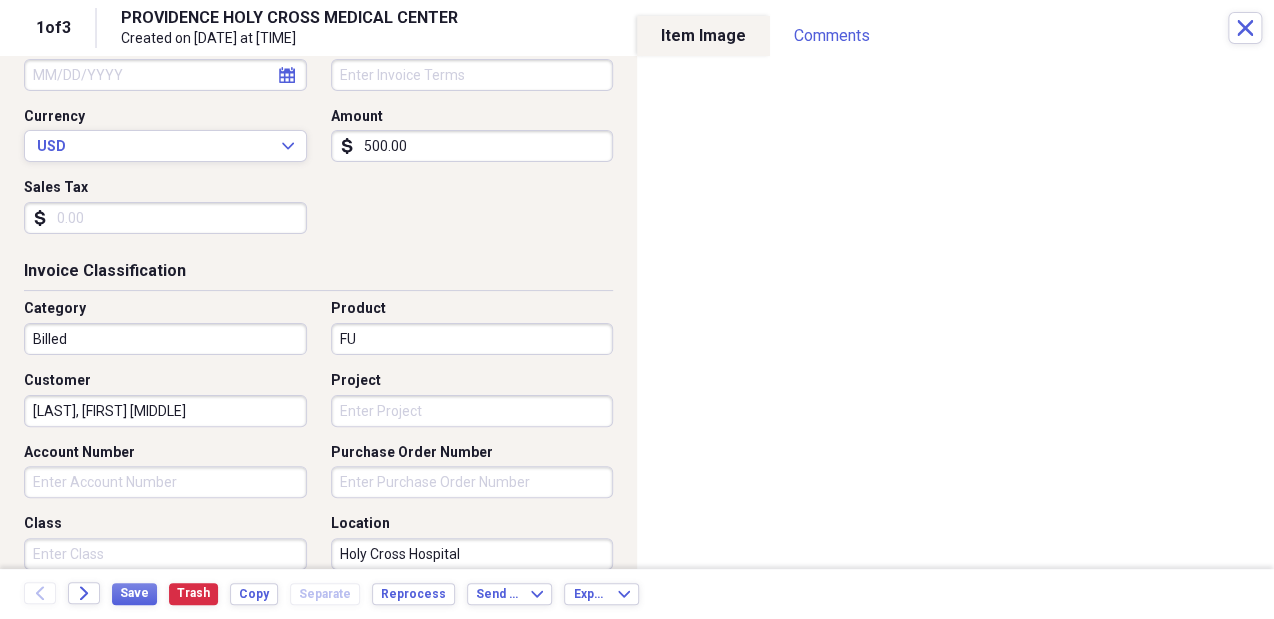 click on "Class" at bounding box center (165, 554) 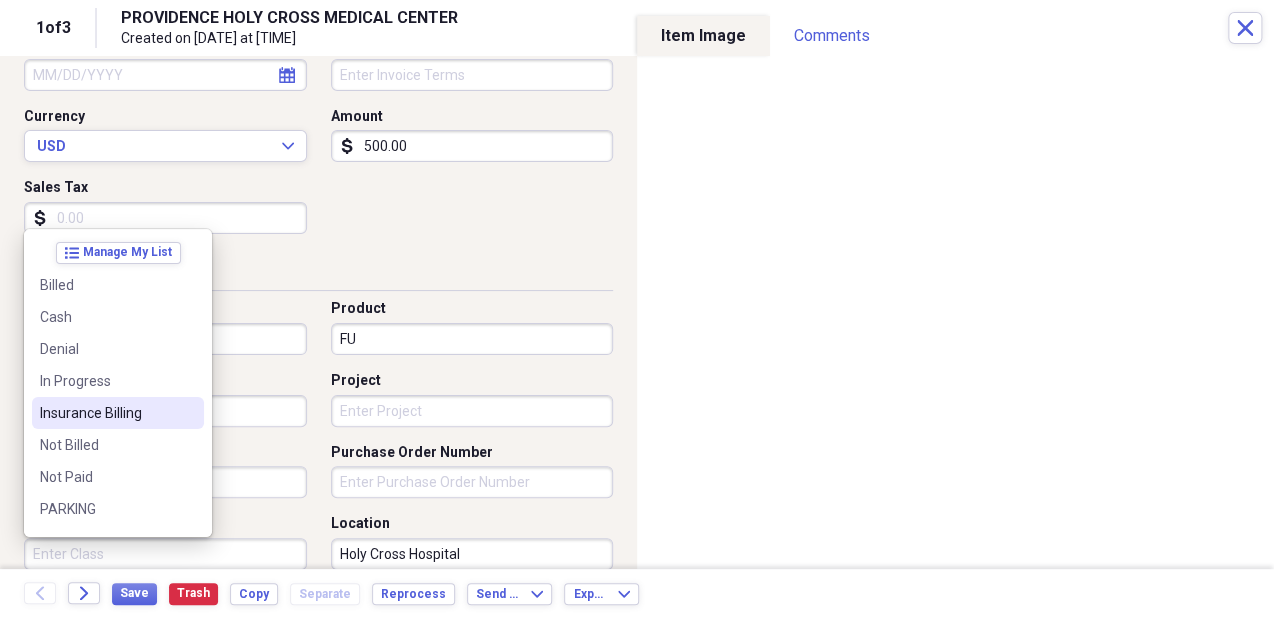 click on "Insurance Billing" at bounding box center [118, 413] 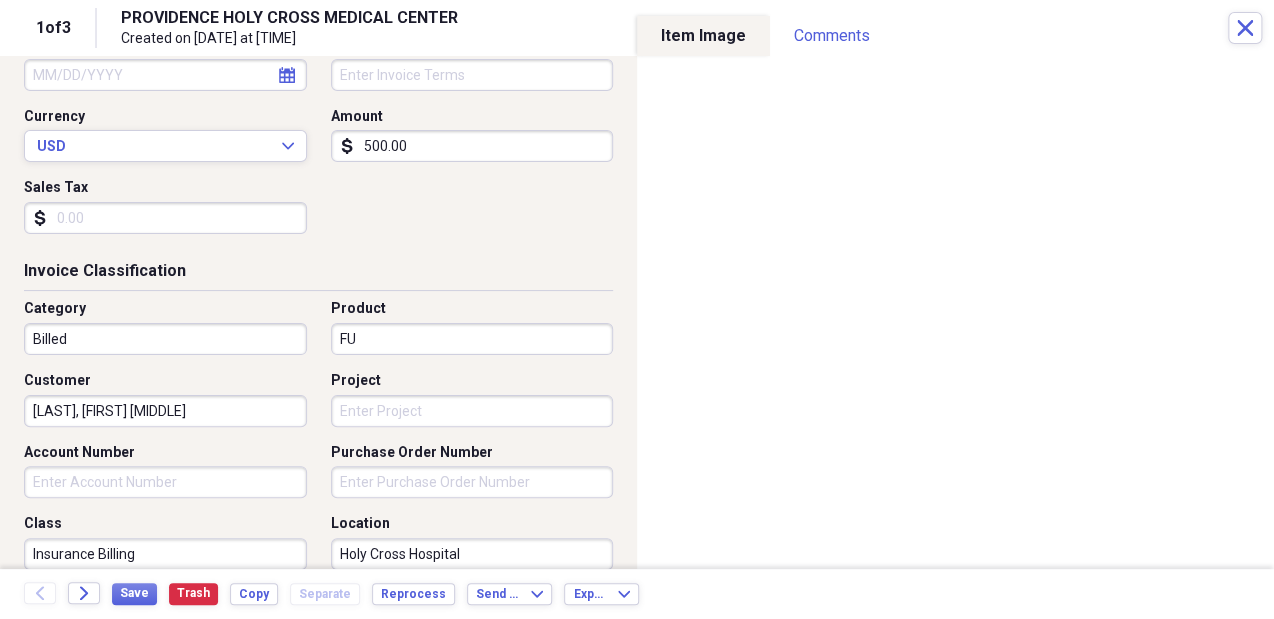 click on "[LAST] [LAST], [FIRST]" at bounding box center [165, 411] 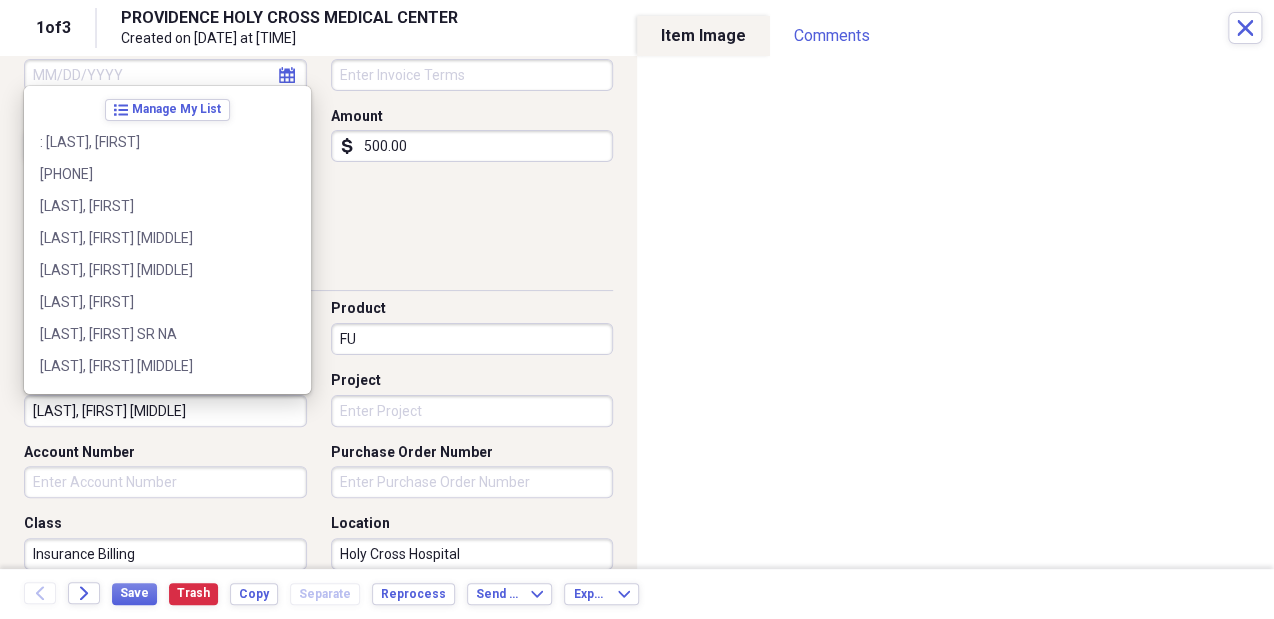 scroll, scrollTop: 700, scrollLeft: 0, axis: vertical 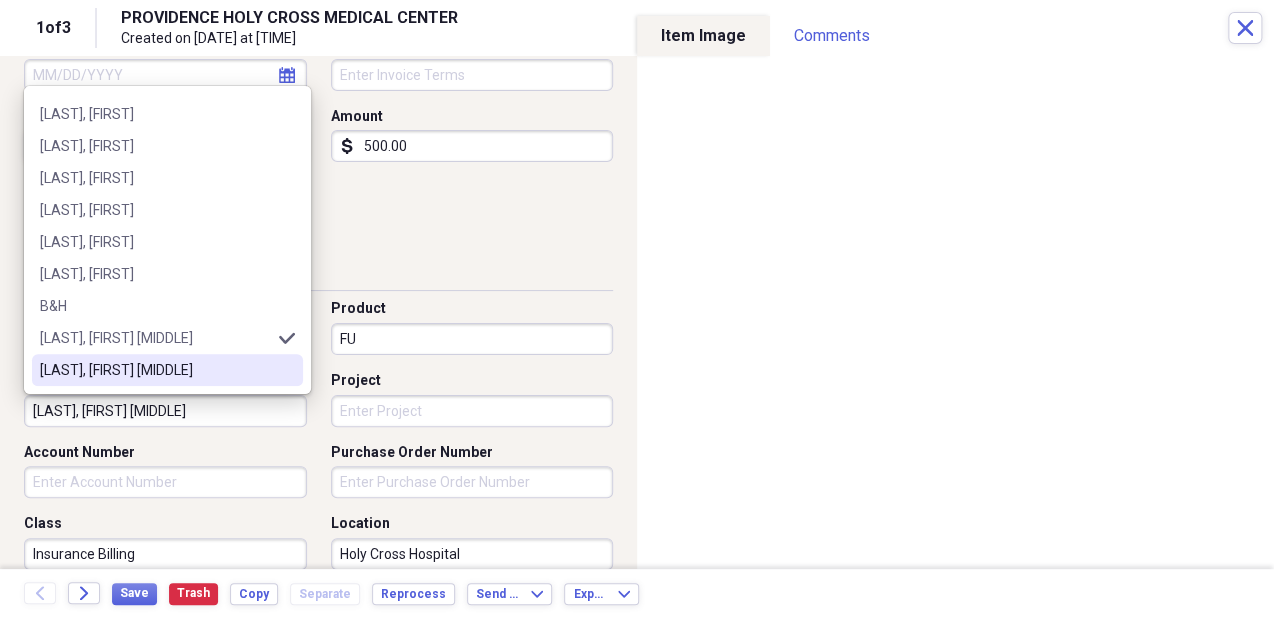 click on "Invoice Detail Vendor FACEY Invoice No. (20026362897-CHC Date 05/07/2025 calendar Calendar Date Due calendar Calendar Terms Currency USD Expand Amount dollar-sign 500.00 Sales Tax dollar-sign" at bounding box center [318, 56] 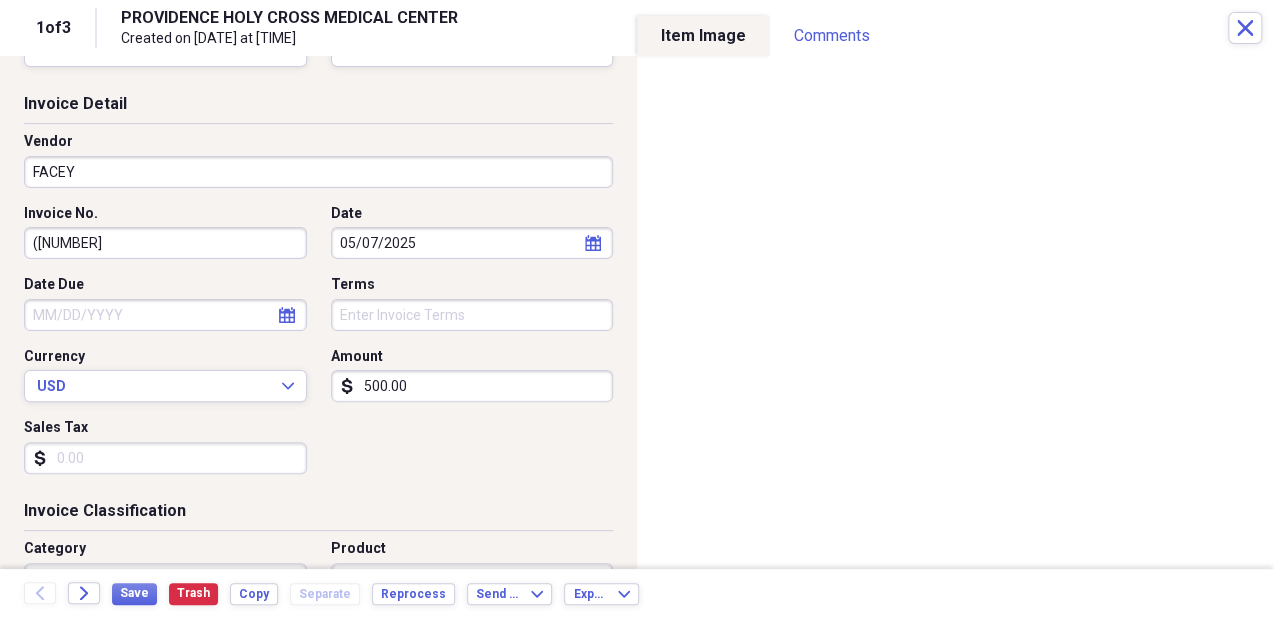 scroll, scrollTop: 0, scrollLeft: 0, axis: both 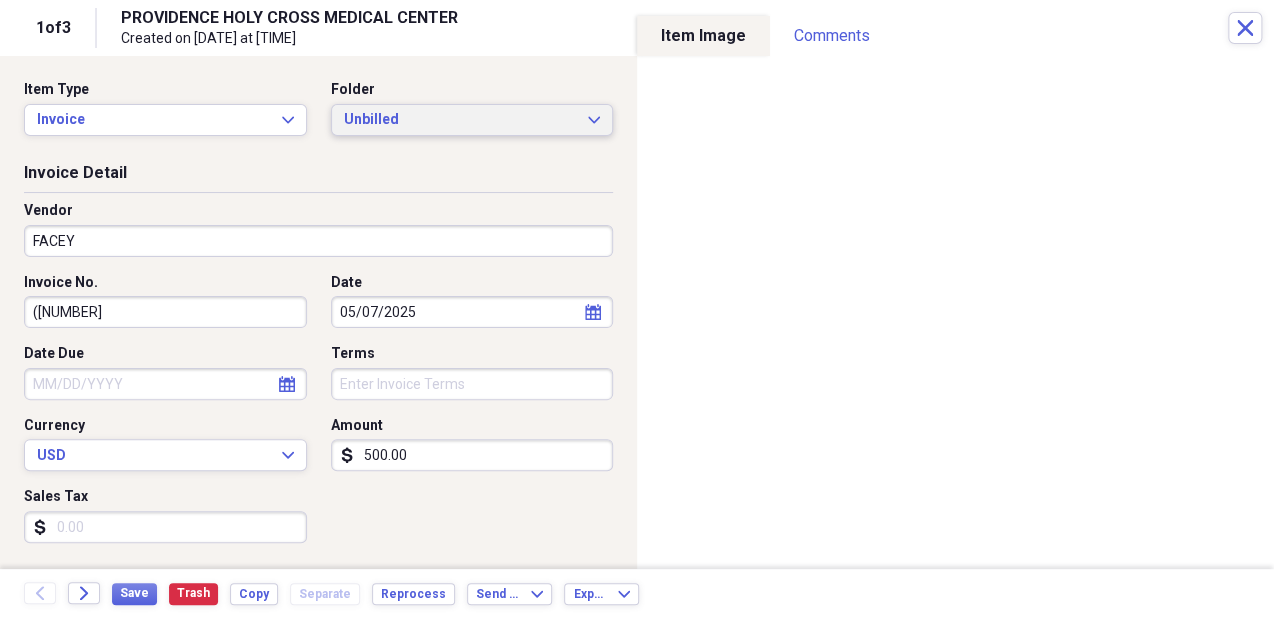 click on "Expand" 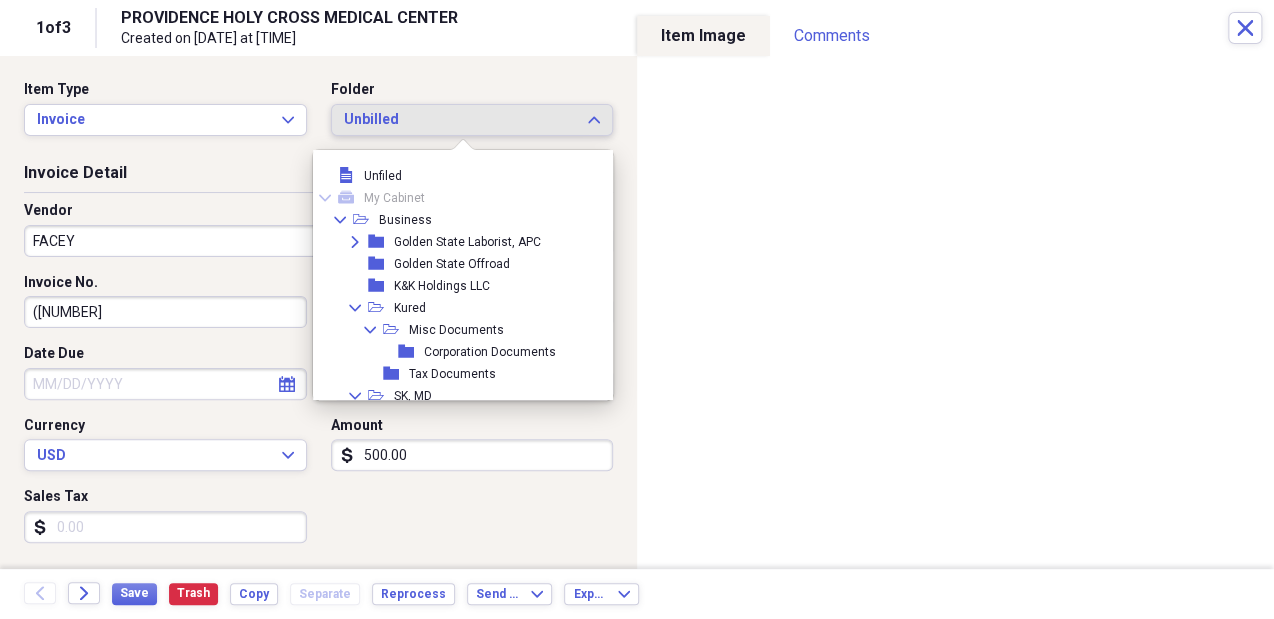 scroll, scrollTop: 215, scrollLeft: 0, axis: vertical 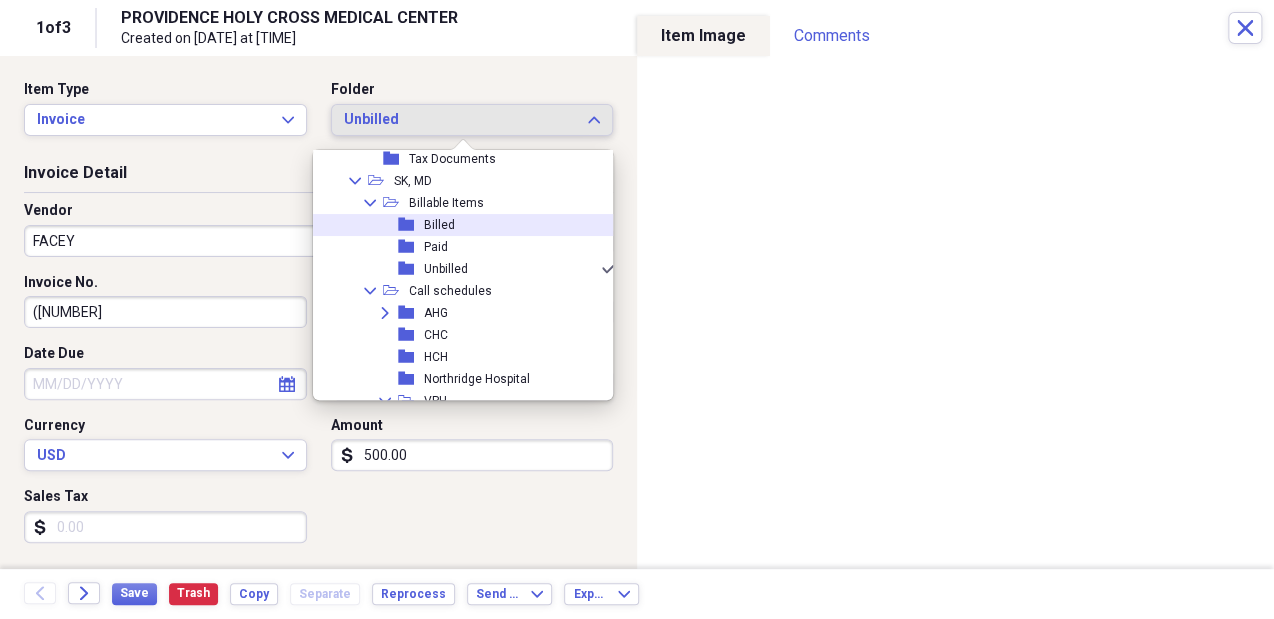 click on "folder Billed" at bounding box center (458, 225) 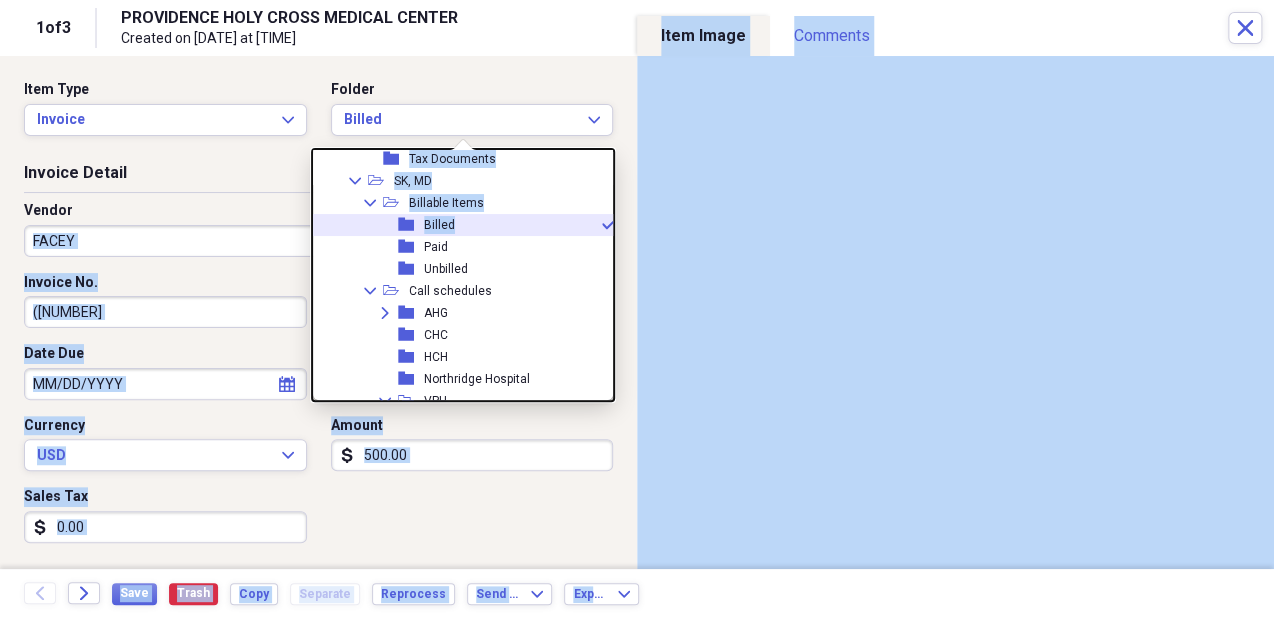 click on "Do My Books Collapse transactions Accounts / Transactions insights Insights reconciliation Monthly Review Organize My Files 3 Collapse Unfiled Needs Review 3 Unfiled All Files Unfiled Unfiled Unfiled Saved Reports Collapse My Cabinet My Cabinet Add Folder Collapse Open Folder Business Add Folder Expand Folder Golden State Laborist, APC Add Folder Folder Golden State Offroad Add Folder Folder K&K Holdings LLC Add Folder Expand Folder Kured Add Folder Collapse Open Folder SK, MD Add Folder Collapse Open Folder Billable Items Add Folder Folder Billed Add Folder Folder Paid Add Folder Folder Unbilled Add Folder Collapse Open Folder Call schedules Add Folder Expand Folder AHG Add Folder Folder CHC Add Folder Folder HCH Add Folder Folder Northridge Hospital Add Folder Collapse Open Folder VPH Add Folder Folder VPH Forms and Contracts Add Folder Folder VPH Paid Invoices Add Folder Collapse Open Folder CFHE Add Folder Folder Transportation allowance Add Folder Collapse Open Folder Contracts Add Folder Folder HCLA SK" at bounding box center [637, 309] 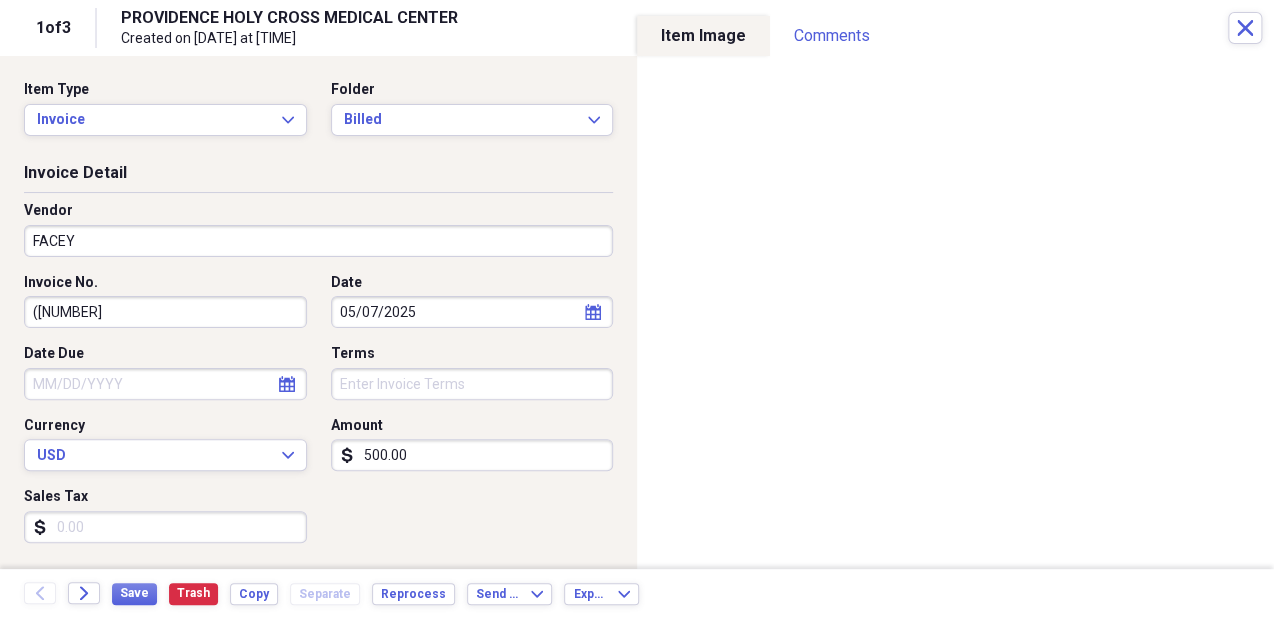 click on "Item Type Invoice Expand Folder Billed Expand" at bounding box center [318, 116] 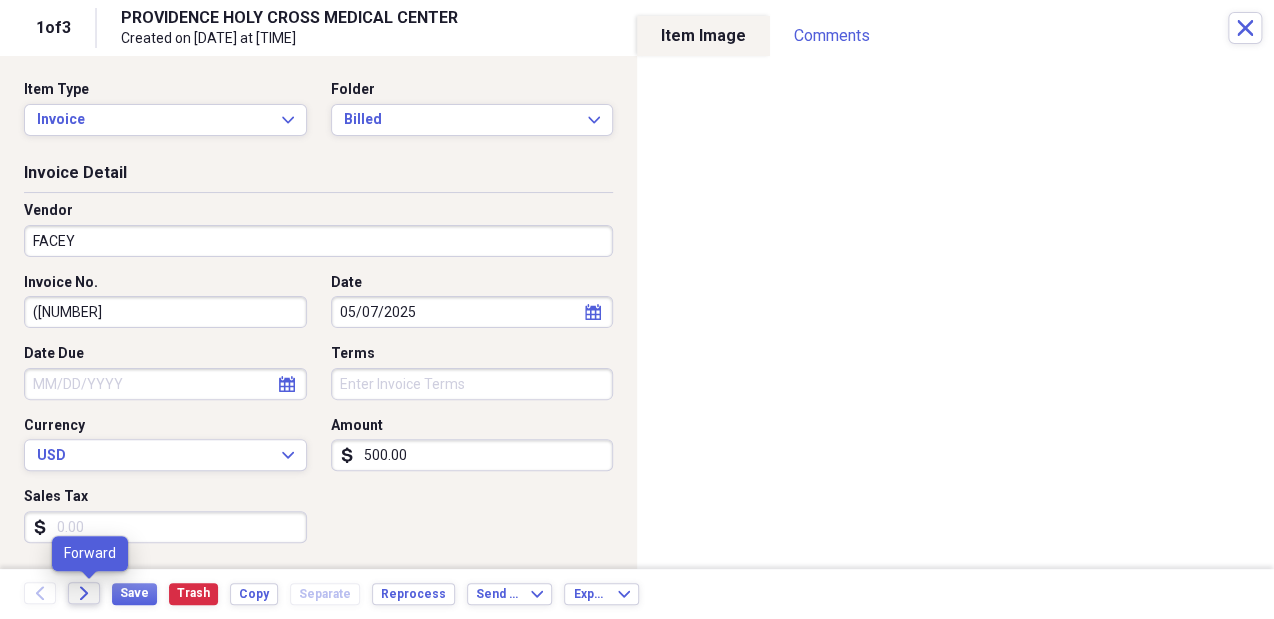 click on "Forward" at bounding box center [84, 593] 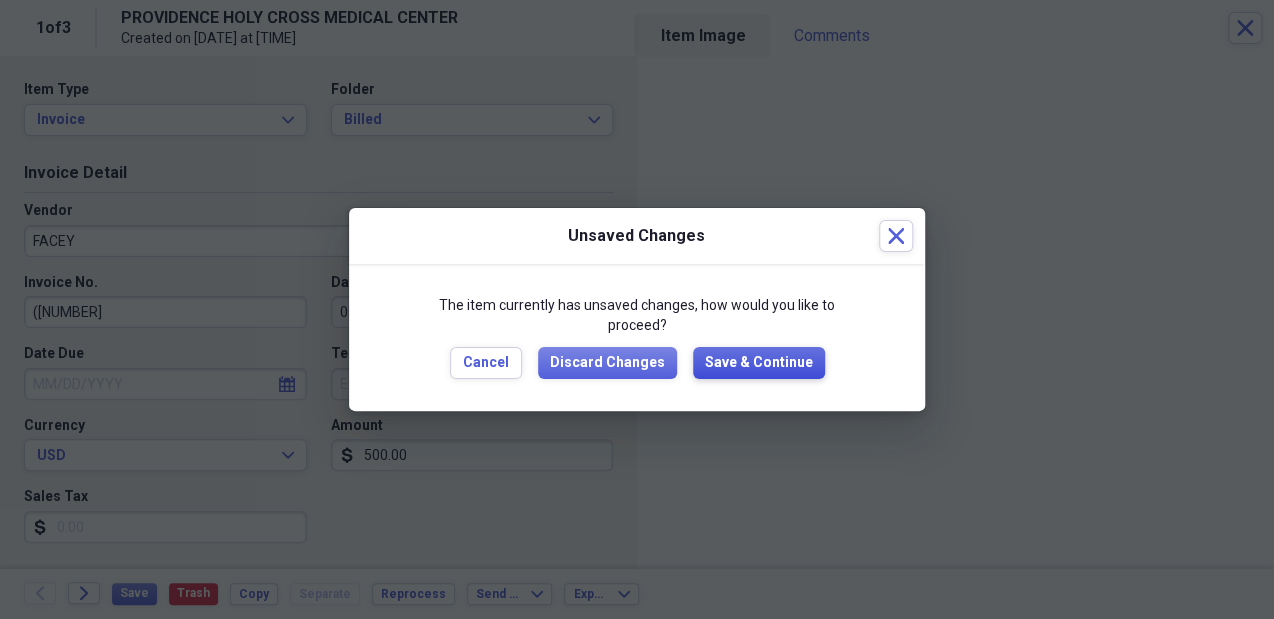 click on "Save & Continue" at bounding box center [759, 363] 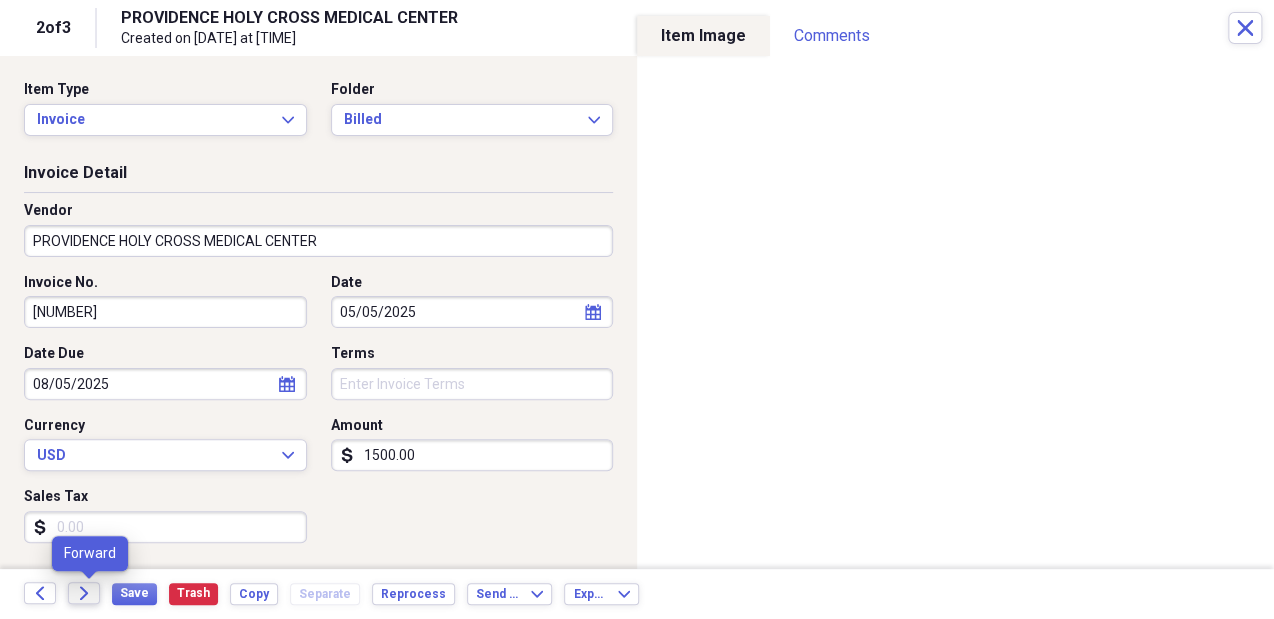 click 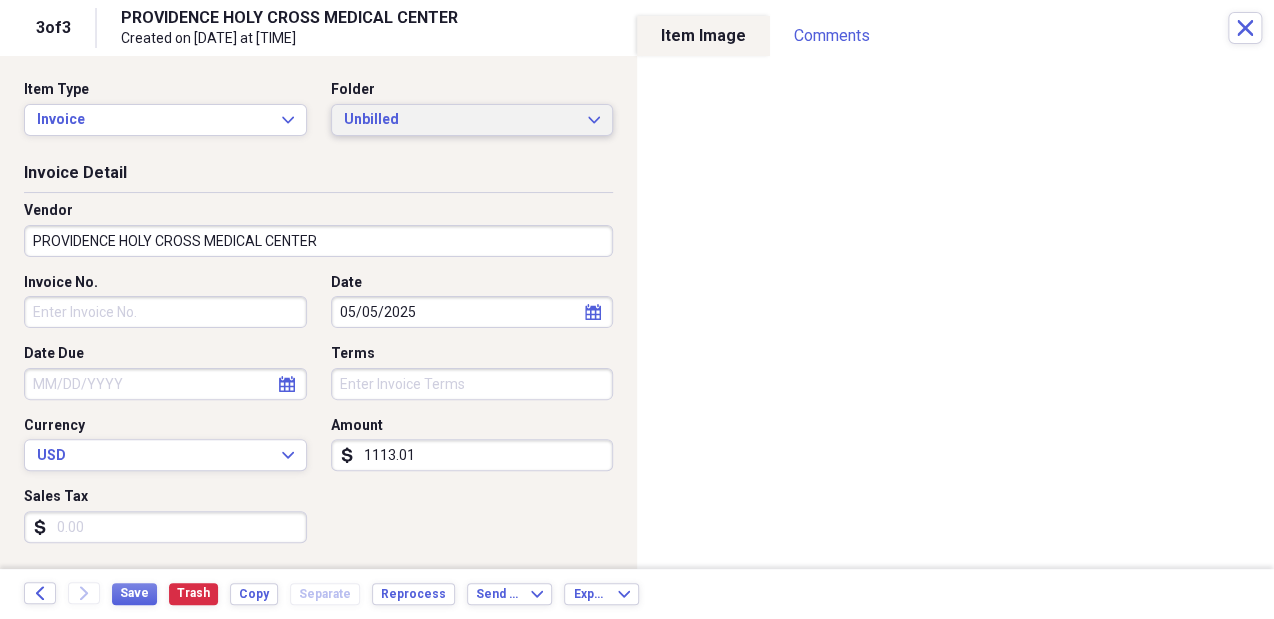 click on "Unbilled Expand" at bounding box center [472, 120] 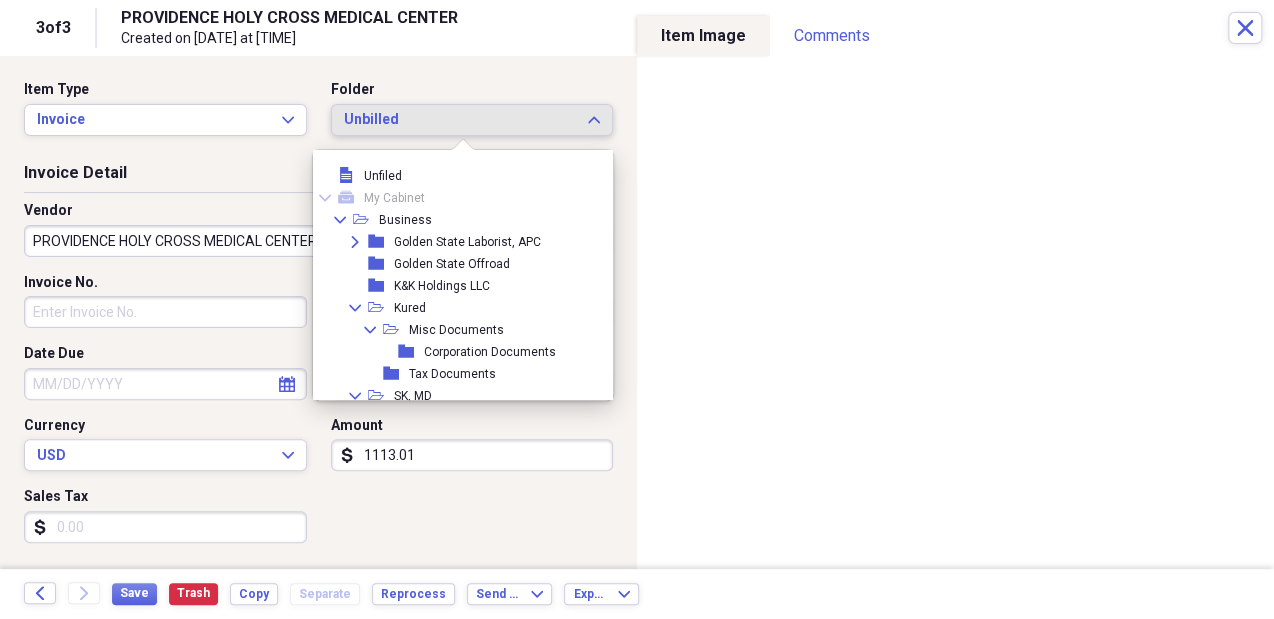 scroll, scrollTop: 215, scrollLeft: 0, axis: vertical 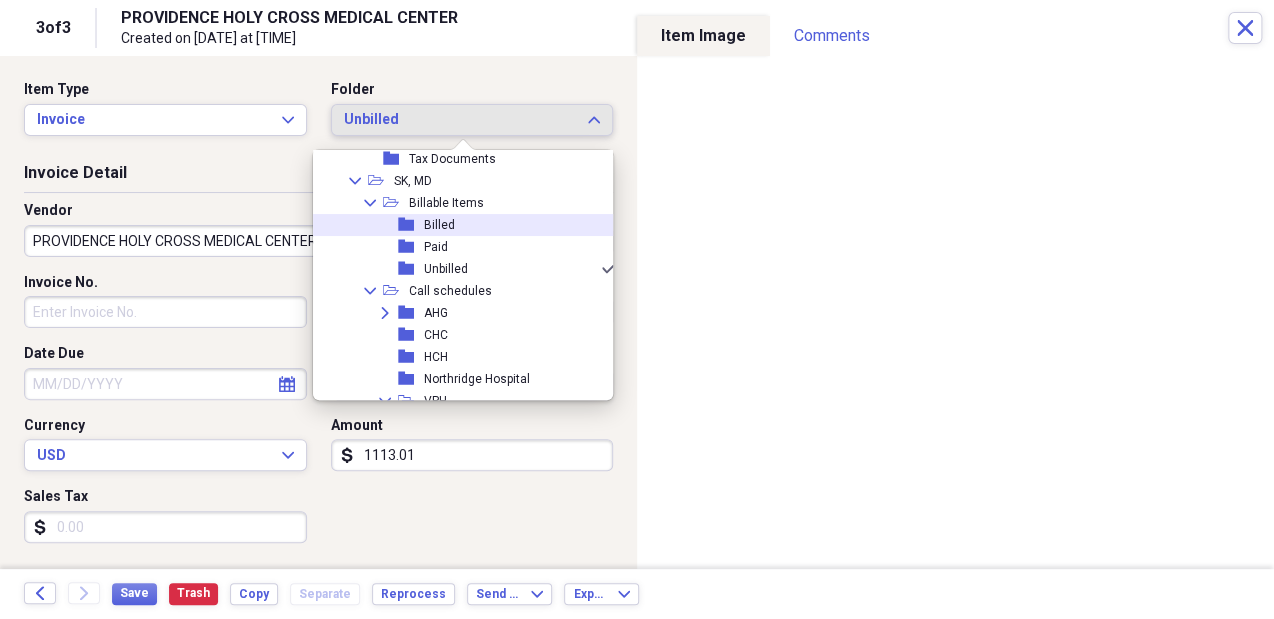 click on "folder Billed" at bounding box center [458, 225] 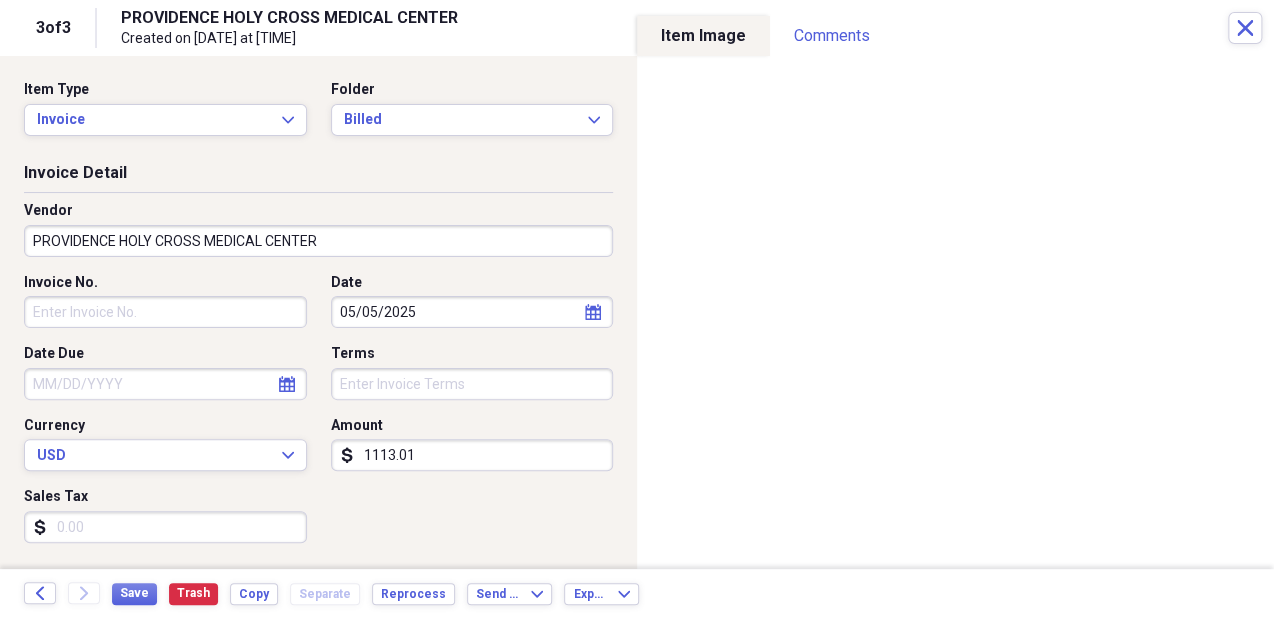 click on "PROVIDENCE HOLY CROSS MEDICAL CENTER" at bounding box center (318, 241) 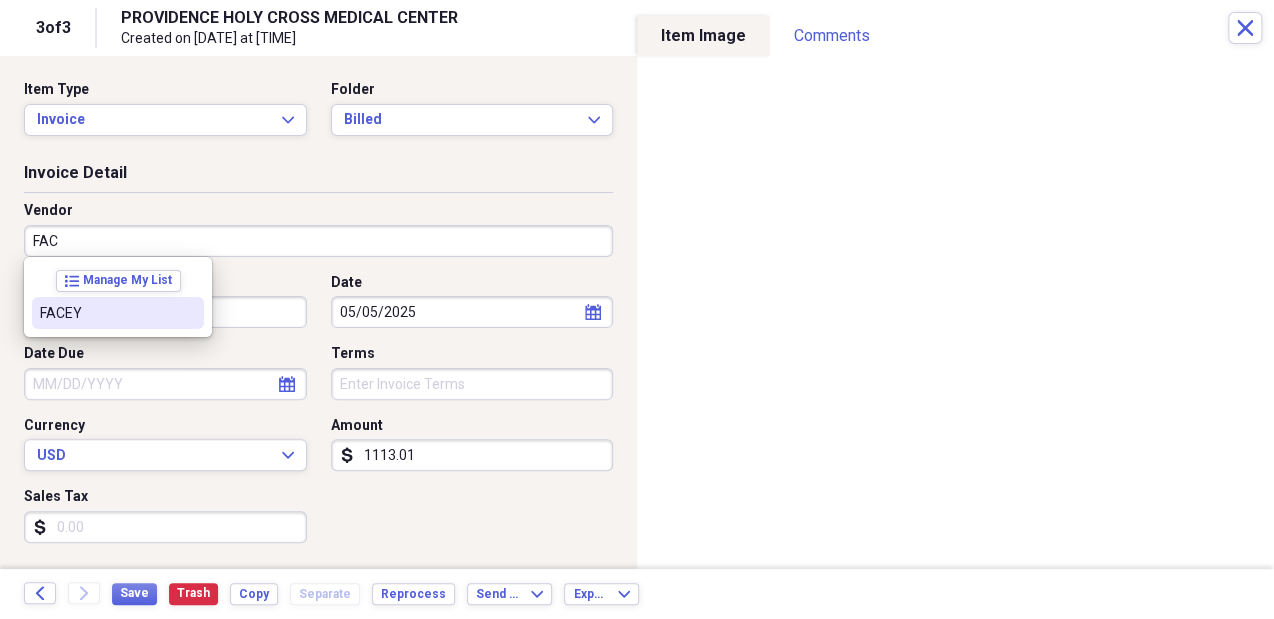 click on "FACEY" at bounding box center (118, 313) 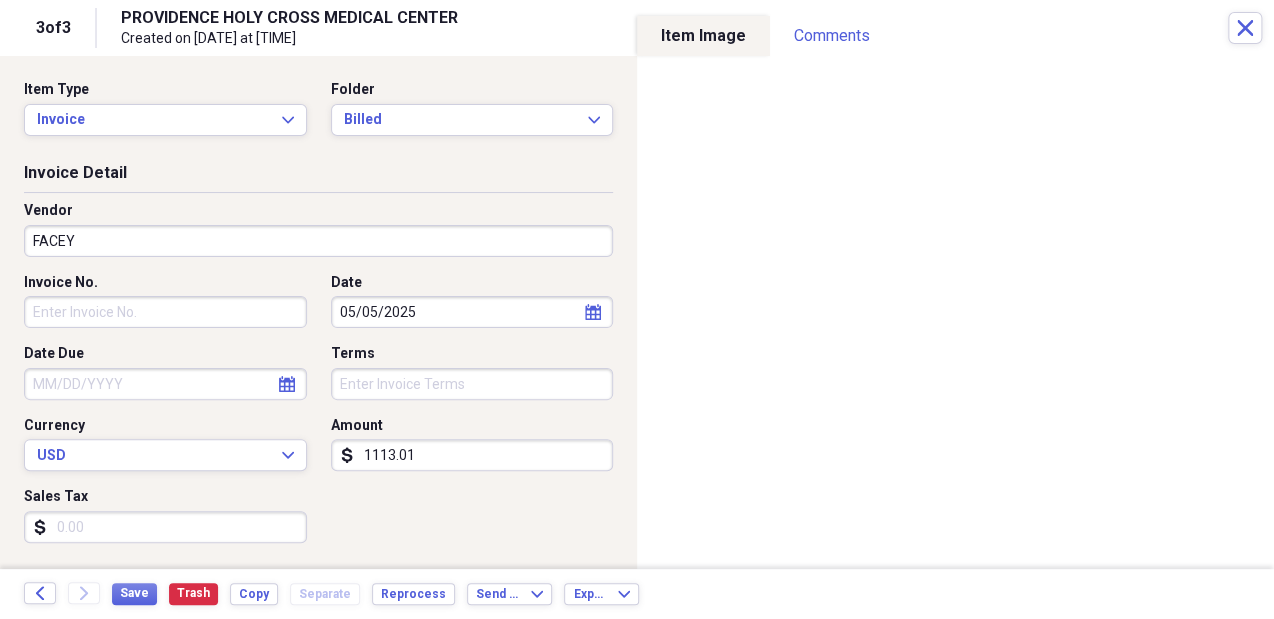 type on "Billed" 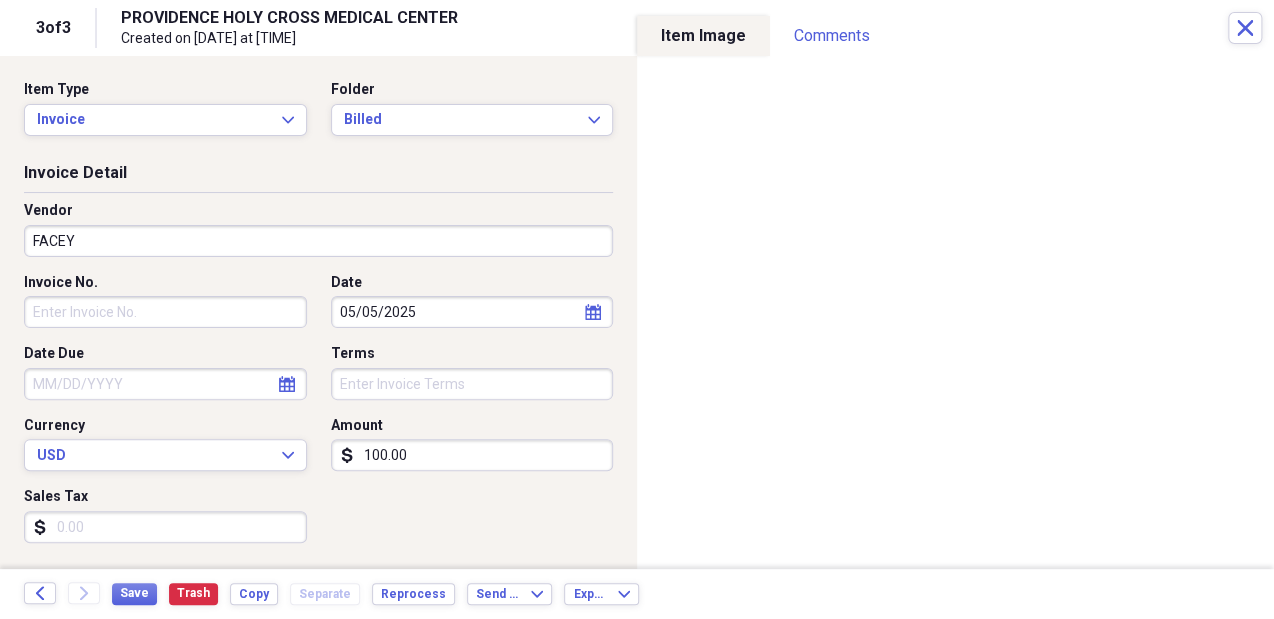 click on "100.00" at bounding box center (472, 455) 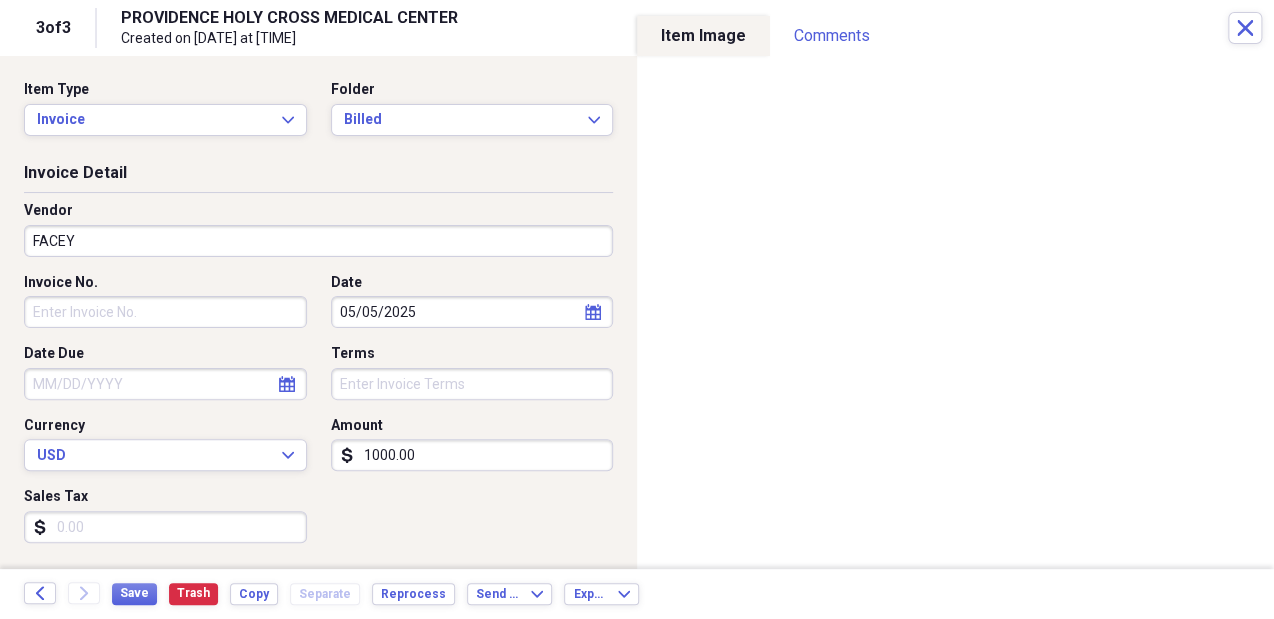 type on "1000.00" 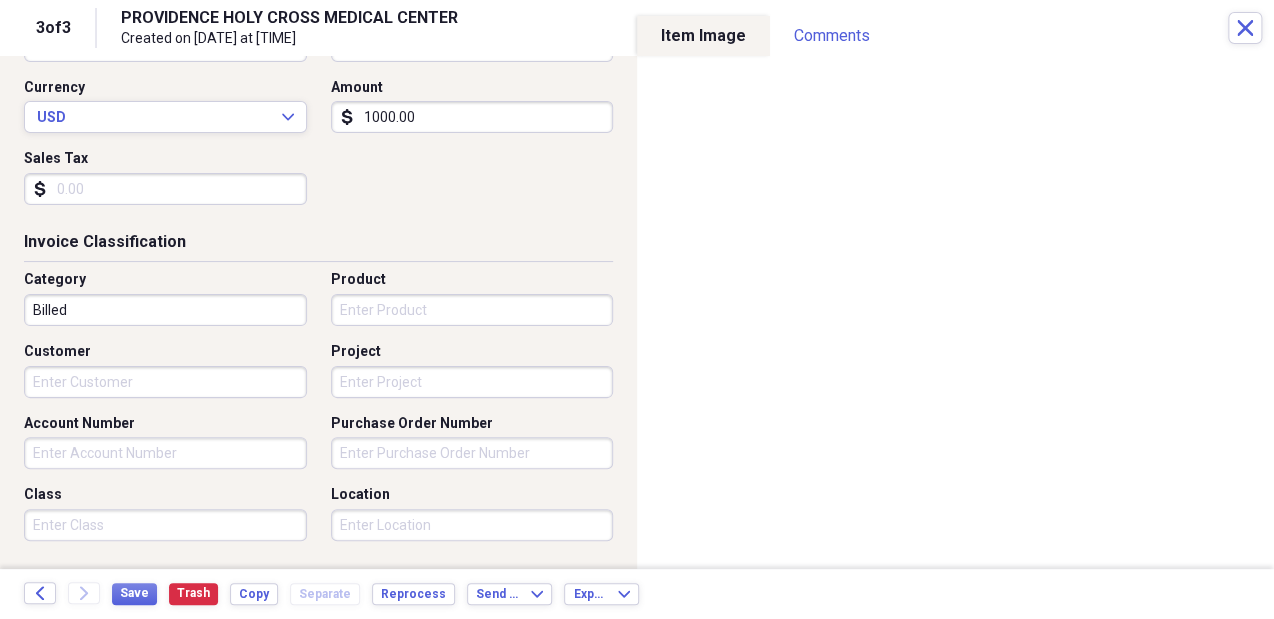 scroll, scrollTop: 344, scrollLeft: 0, axis: vertical 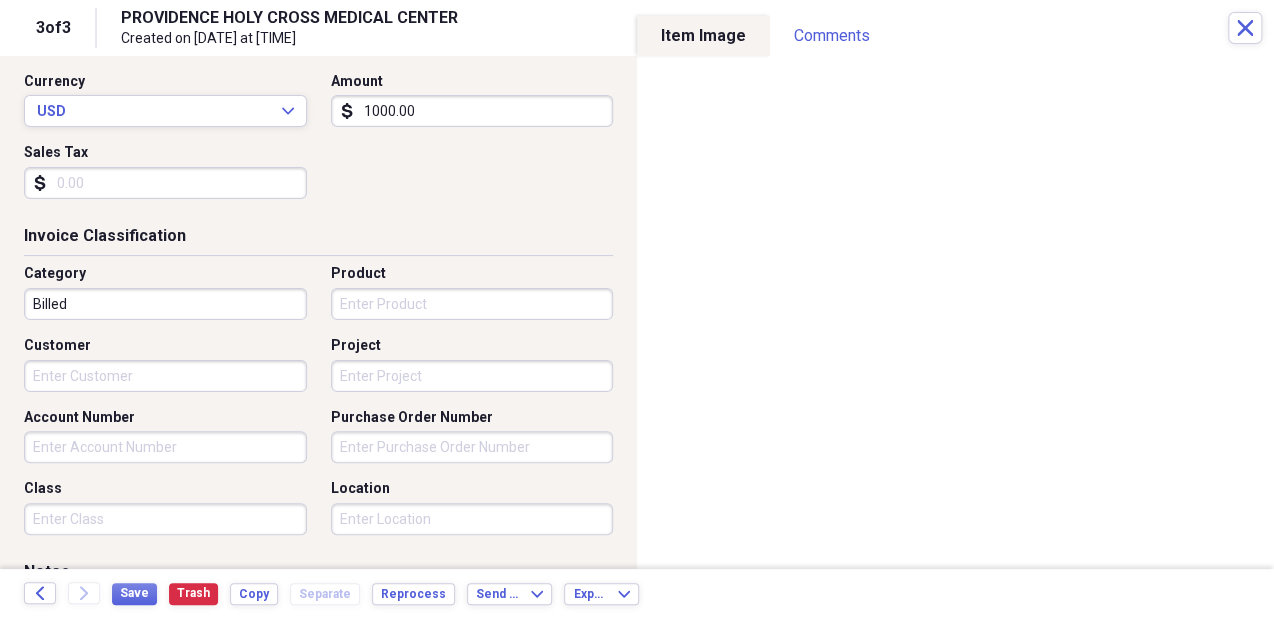 click on "Customer" at bounding box center [165, 376] 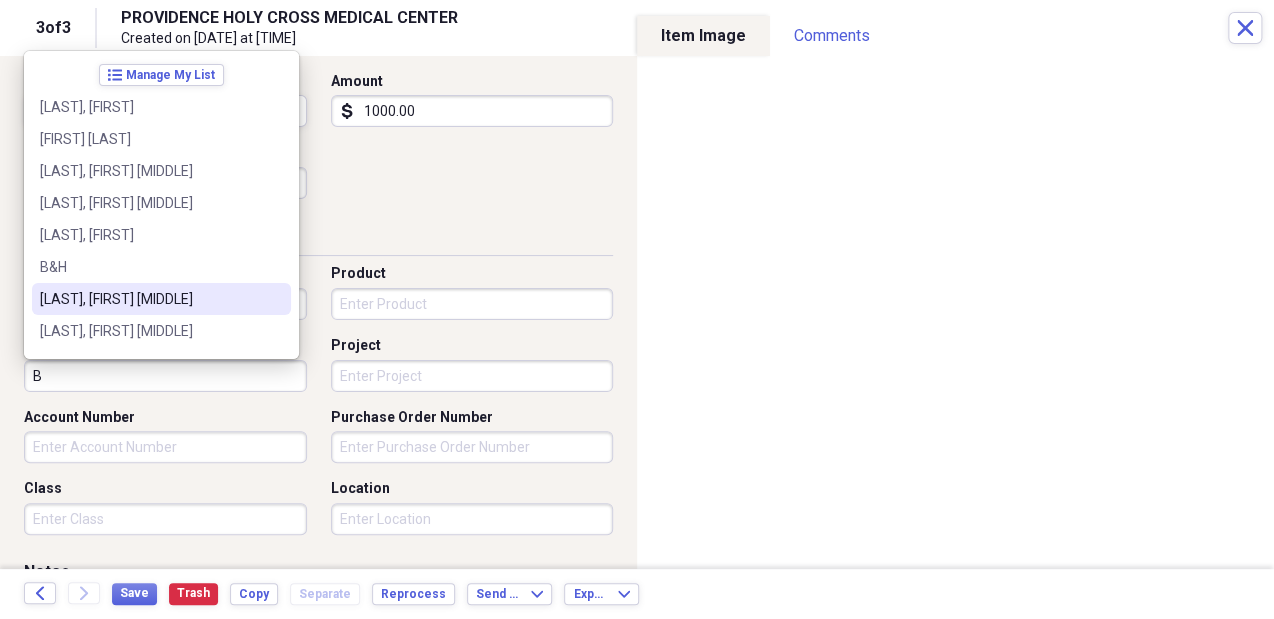 click on "[LAST] [LAST], [FIRST]" at bounding box center (161, 299) 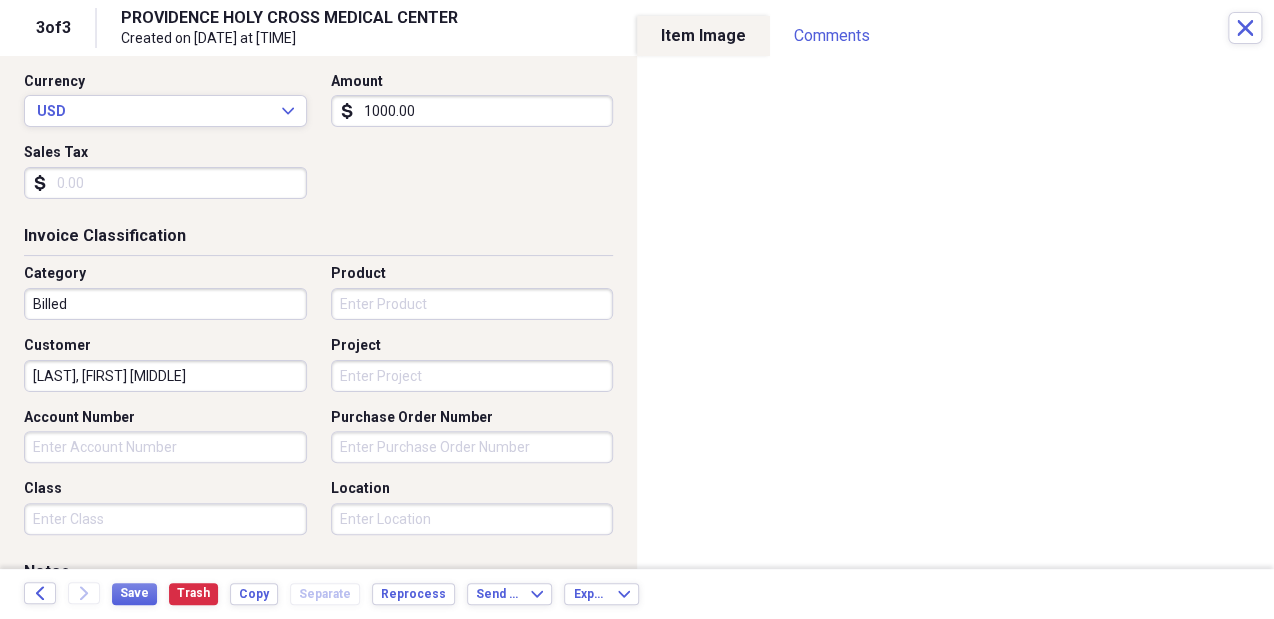 click on "Product" at bounding box center (472, 304) 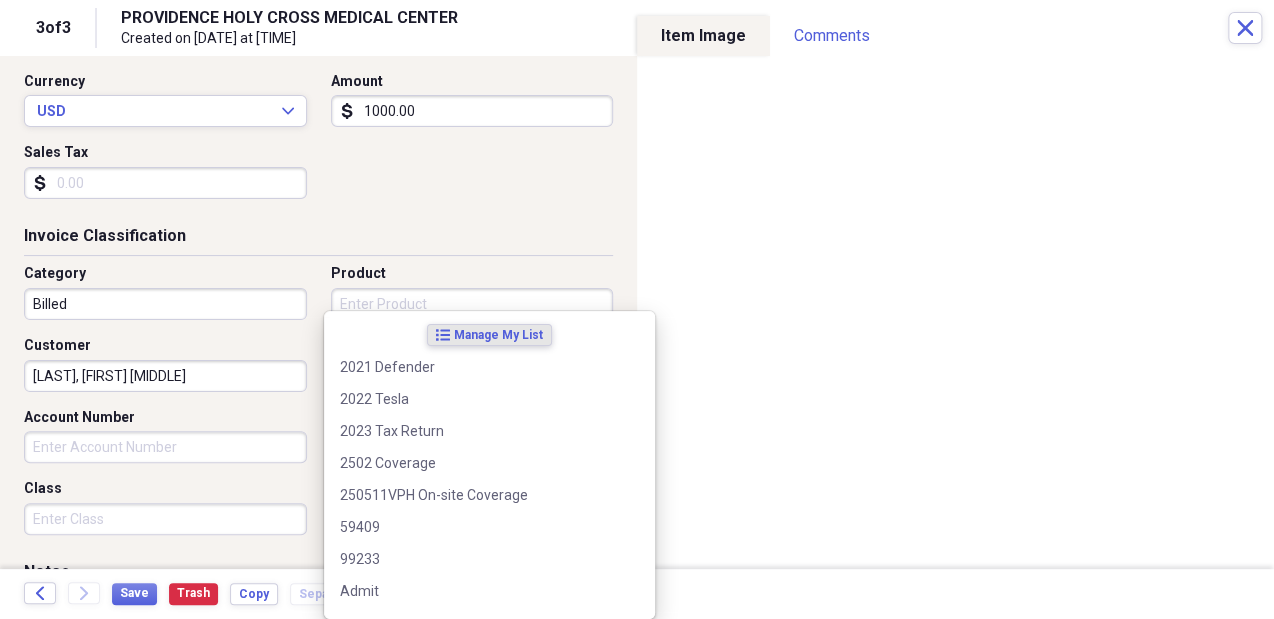 type on "S" 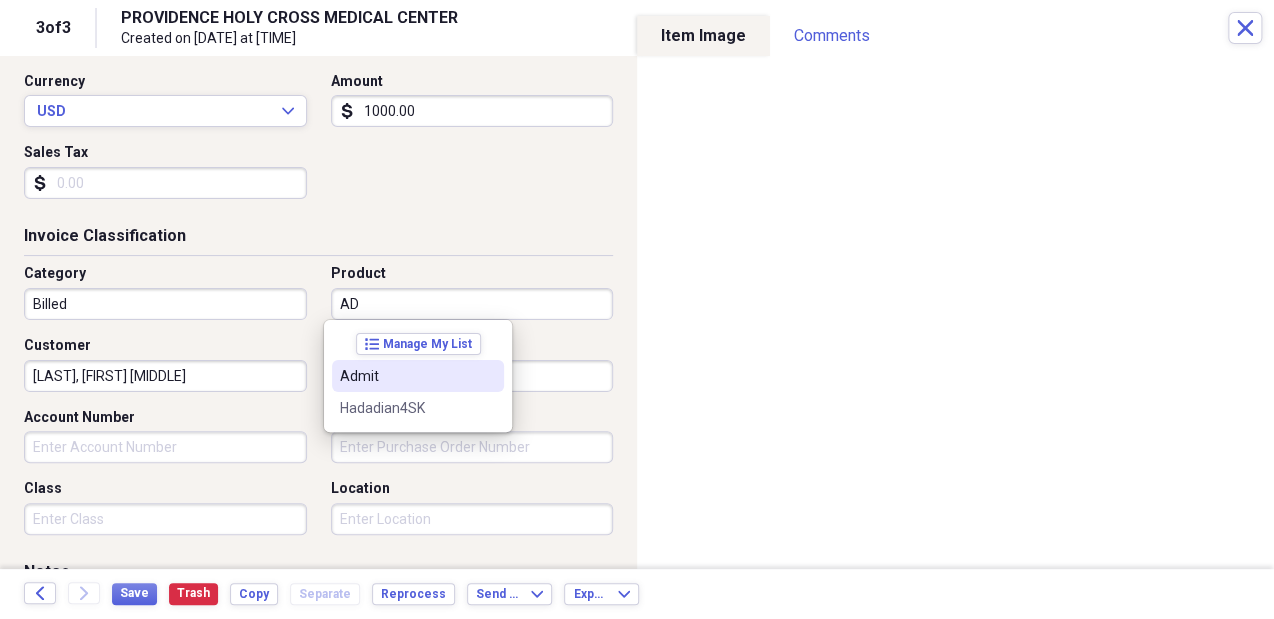 click on "Admit" at bounding box center [406, 376] 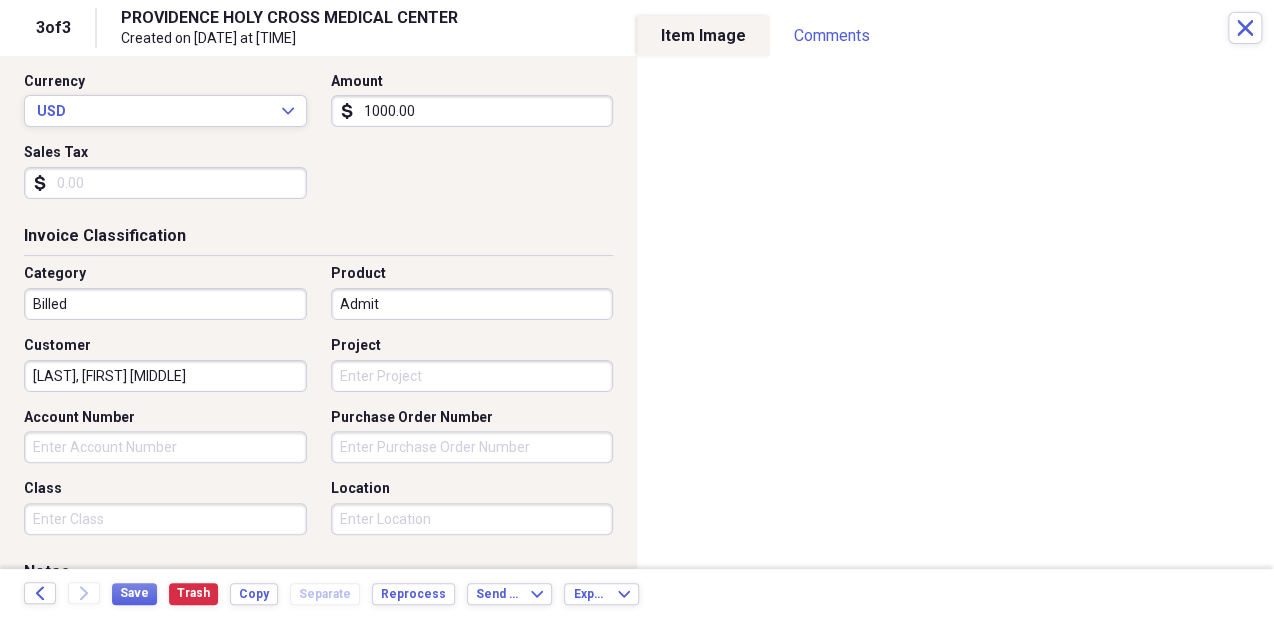 click on "Project" at bounding box center (472, 376) 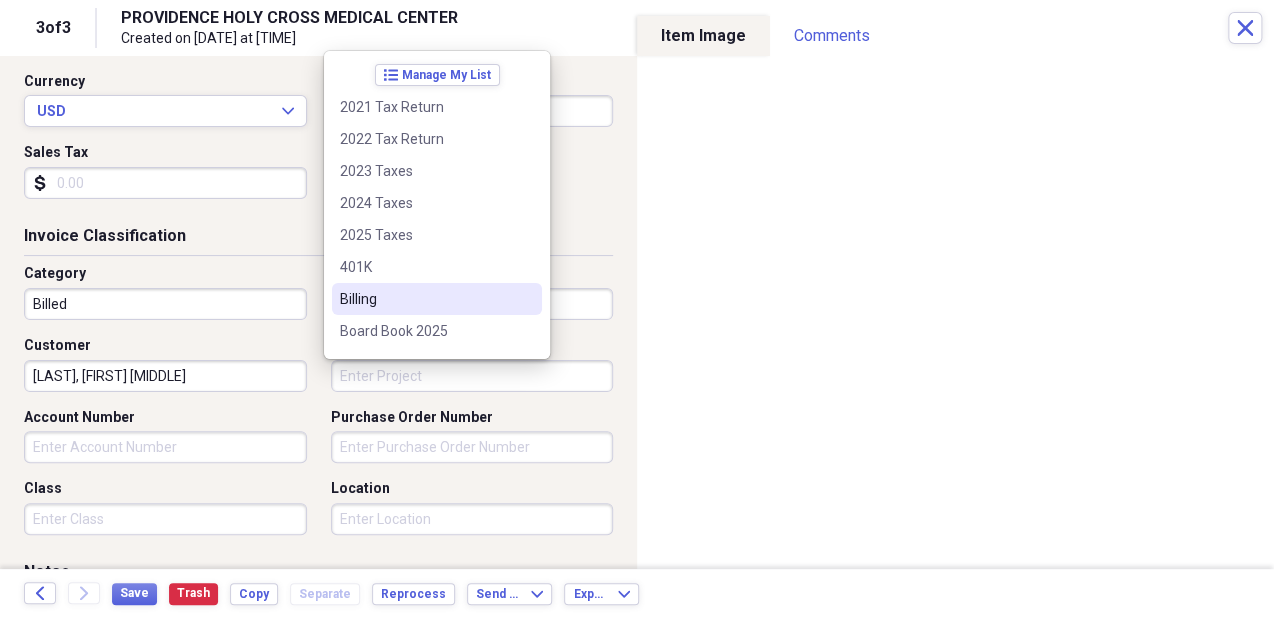 click on "Billing" at bounding box center (425, 299) 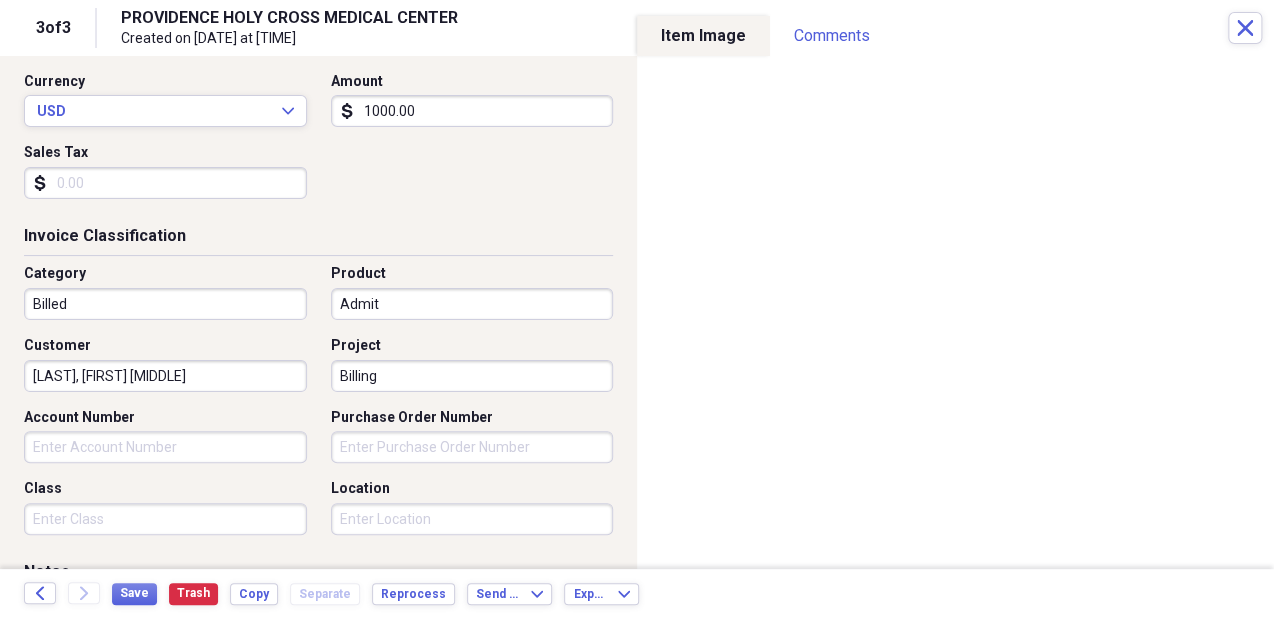 click on "Location" at bounding box center (472, 519) 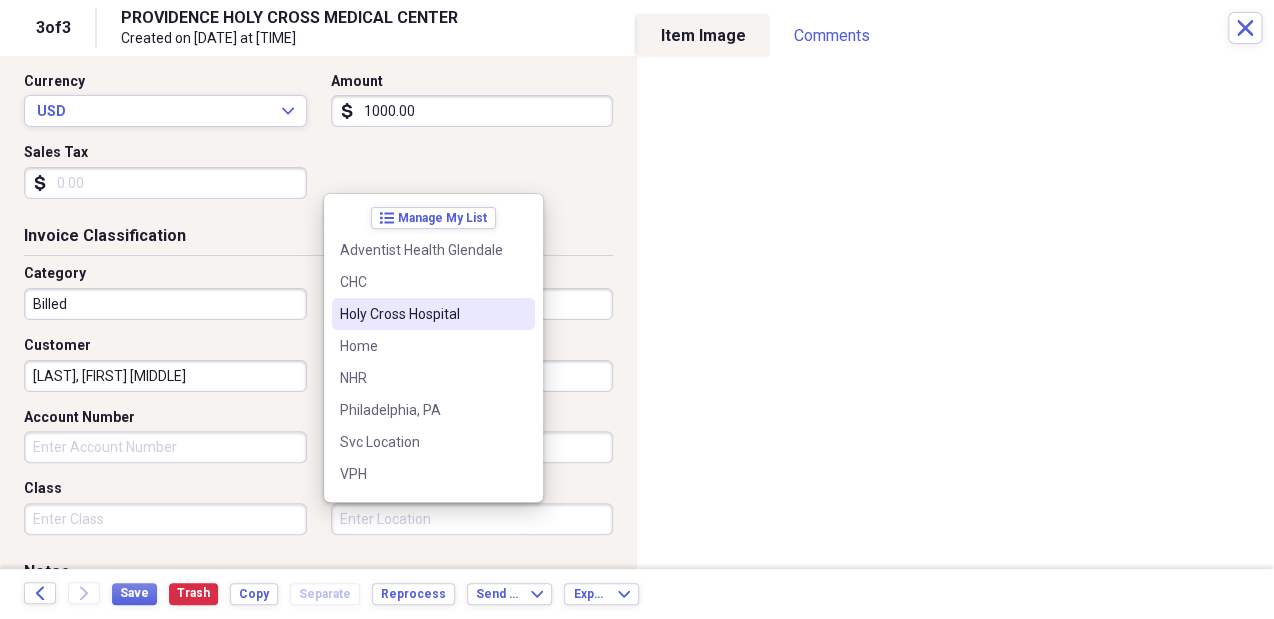 click on "Holy Cross Hospital" at bounding box center [421, 314] 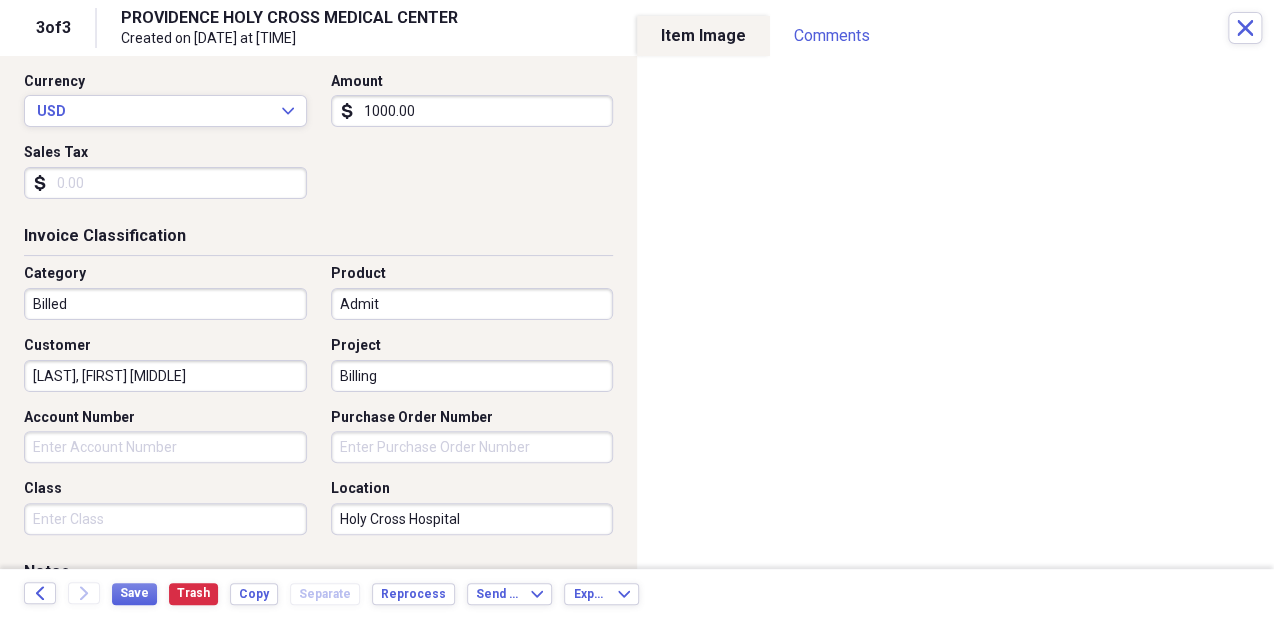 click on "Class" at bounding box center (165, 519) 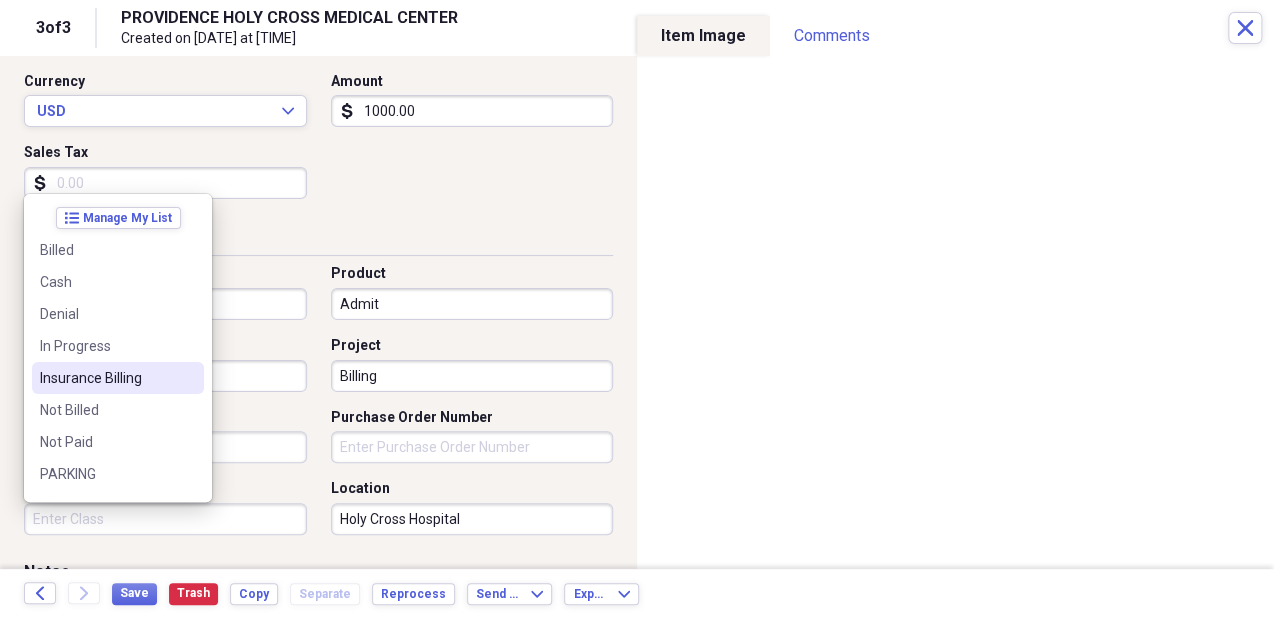 click on "Insurance Billing" at bounding box center [118, 378] 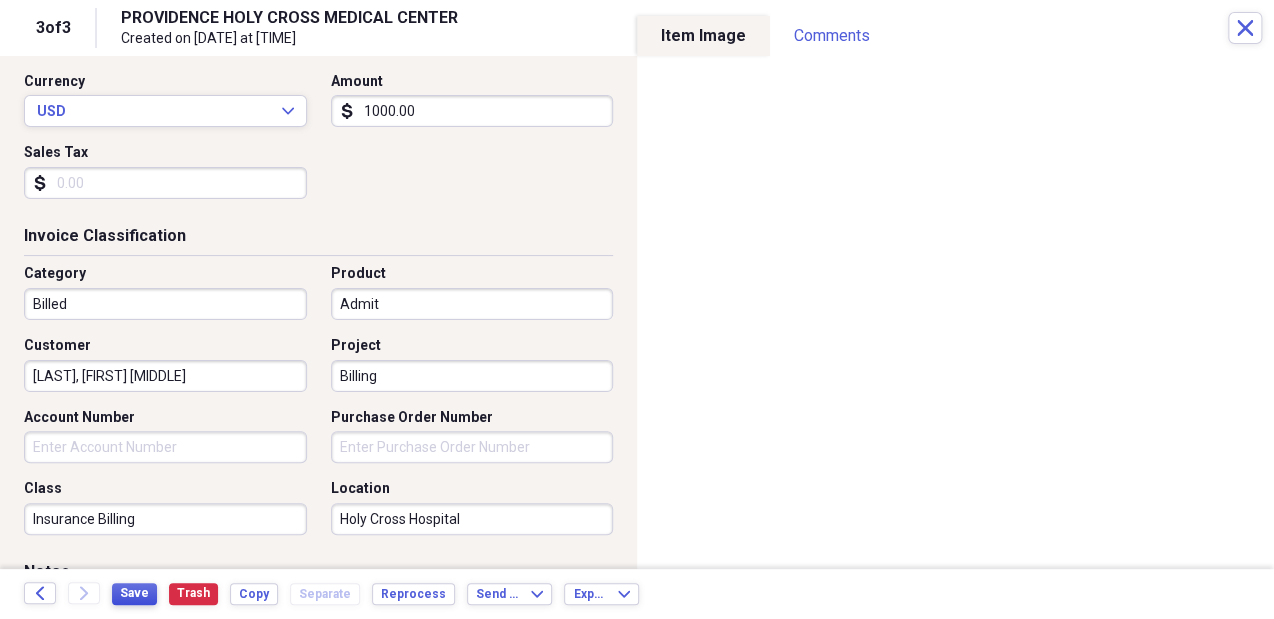 click on "Save" at bounding box center [134, 593] 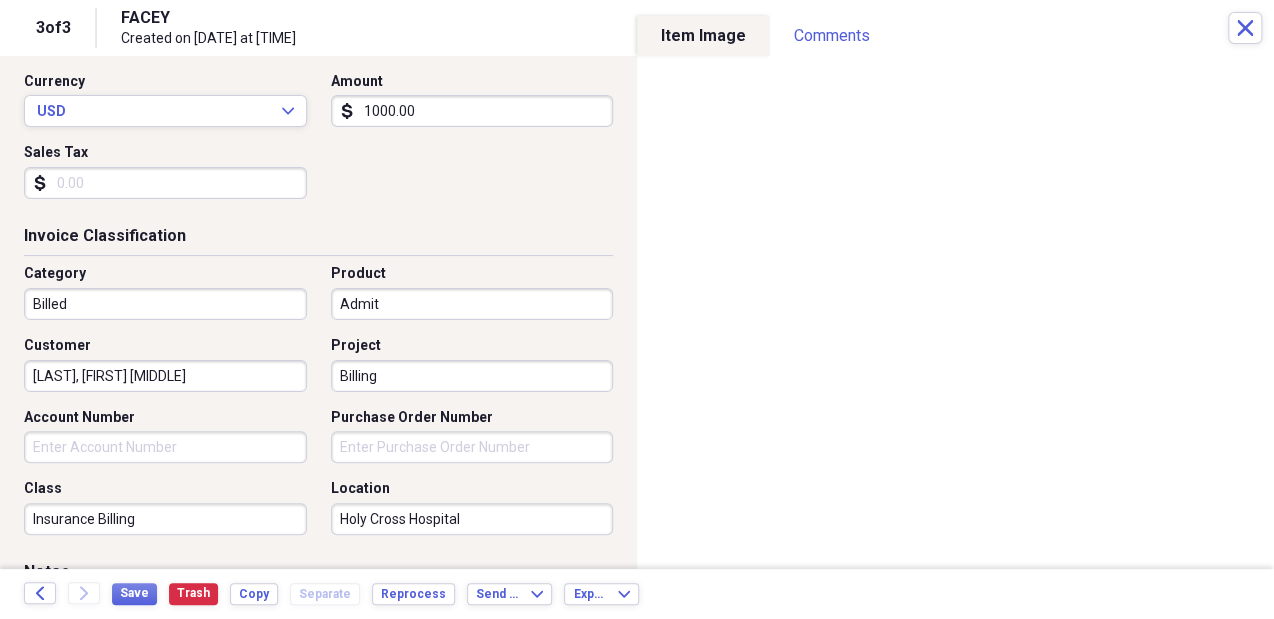 click on "Created on 05/06/2025 at 4:14 pm" at bounding box center (353, 39) 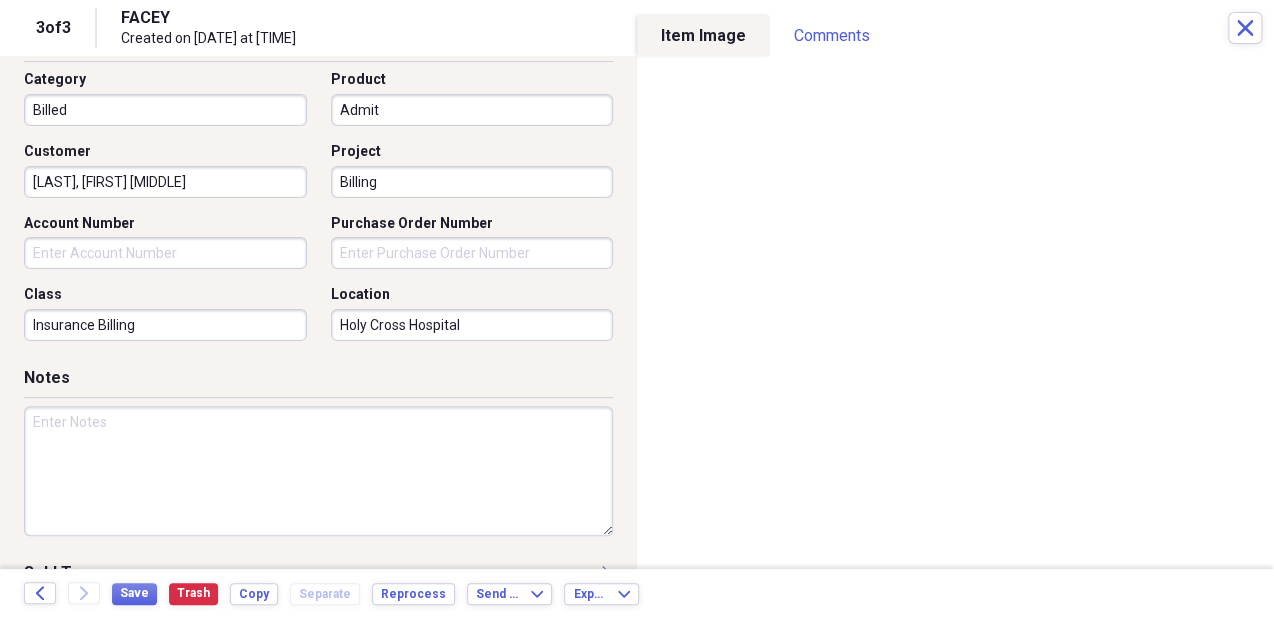 scroll, scrollTop: 678, scrollLeft: 0, axis: vertical 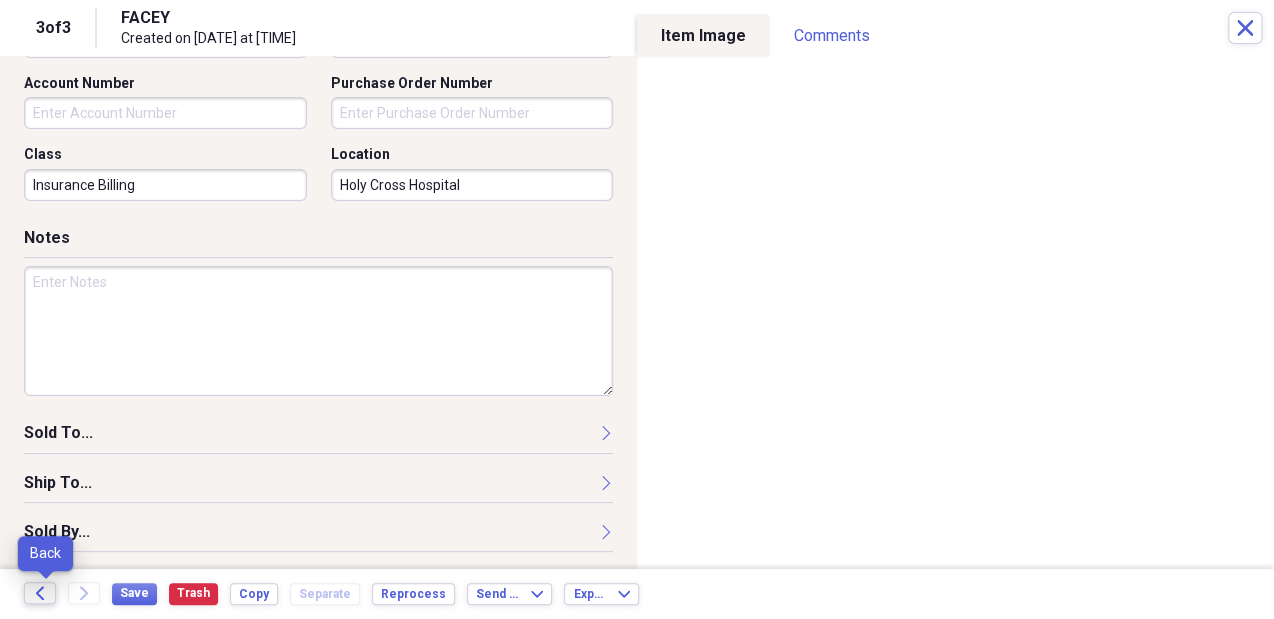 click on "Back" 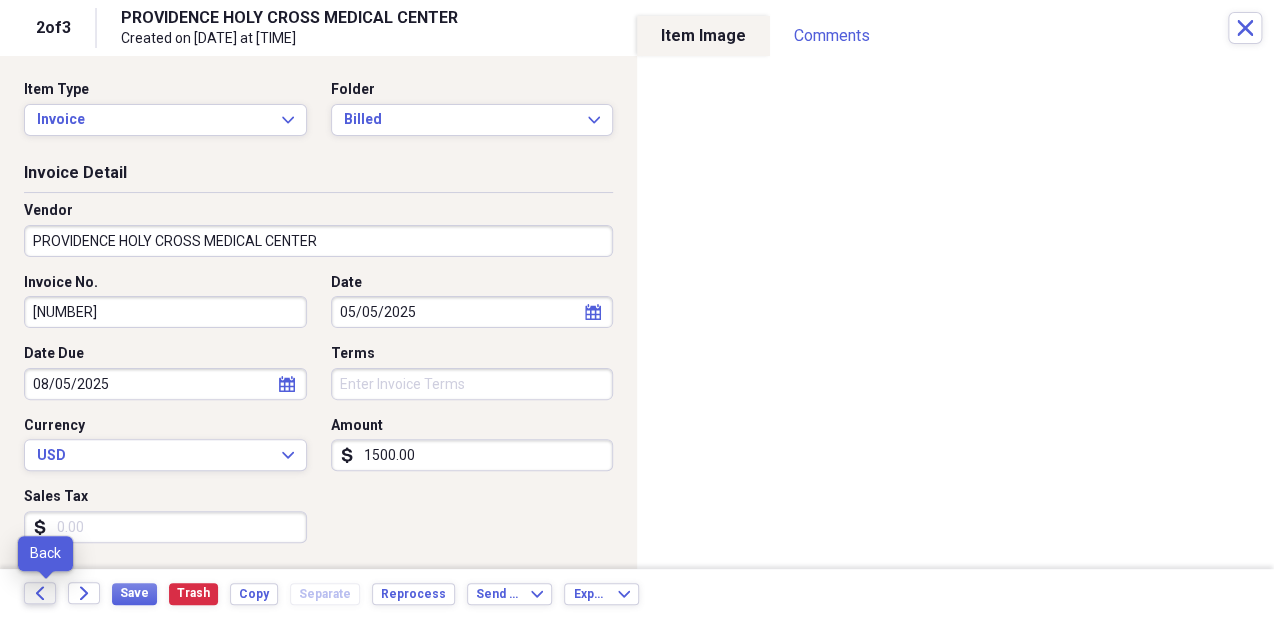 click on "Back" 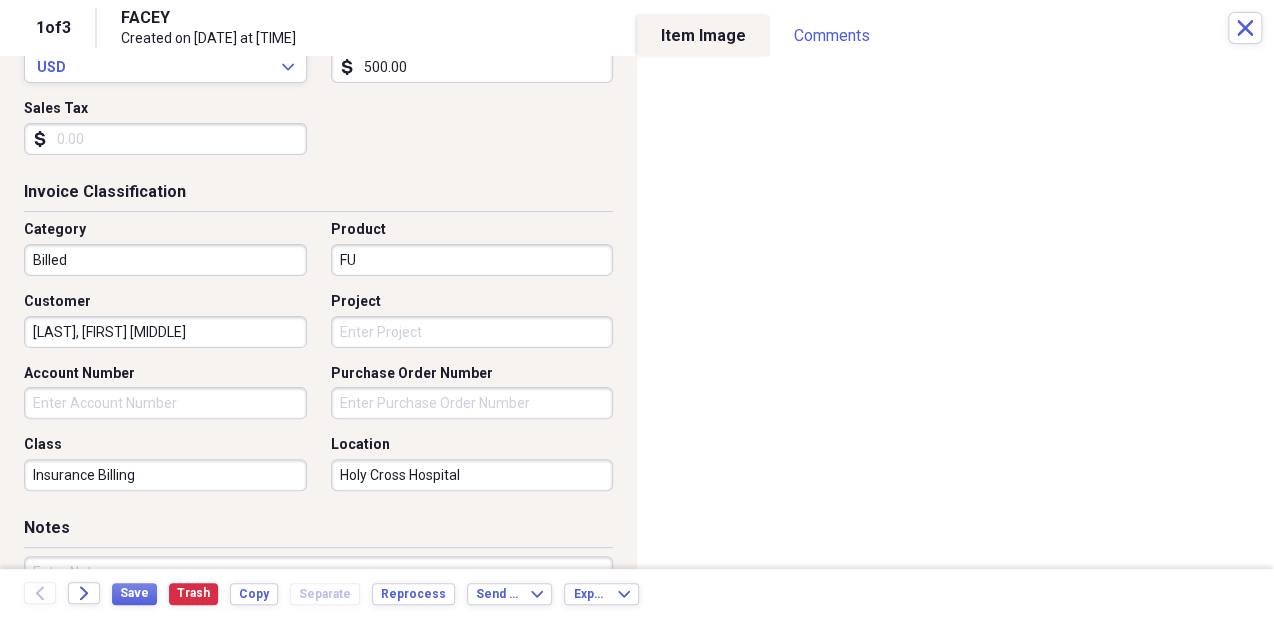 scroll, scrollTop: 456, scrollLeft: 0, axis: vertical 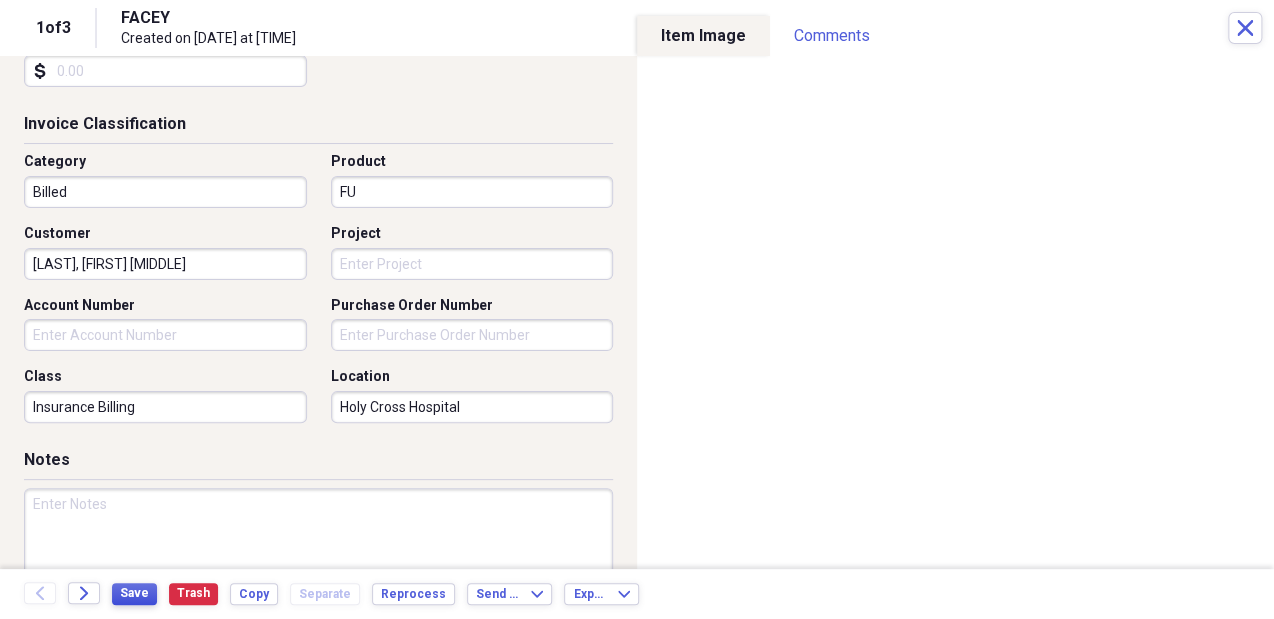 click on "Save" at bounding box center (134, 593) 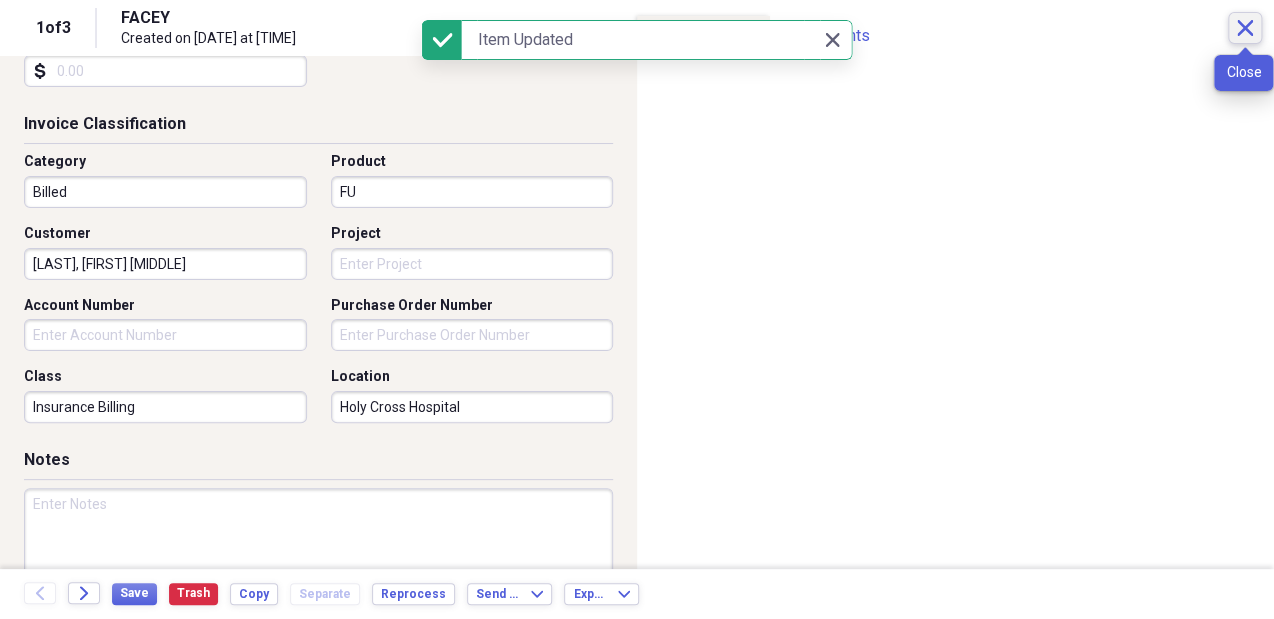 click on "Close" 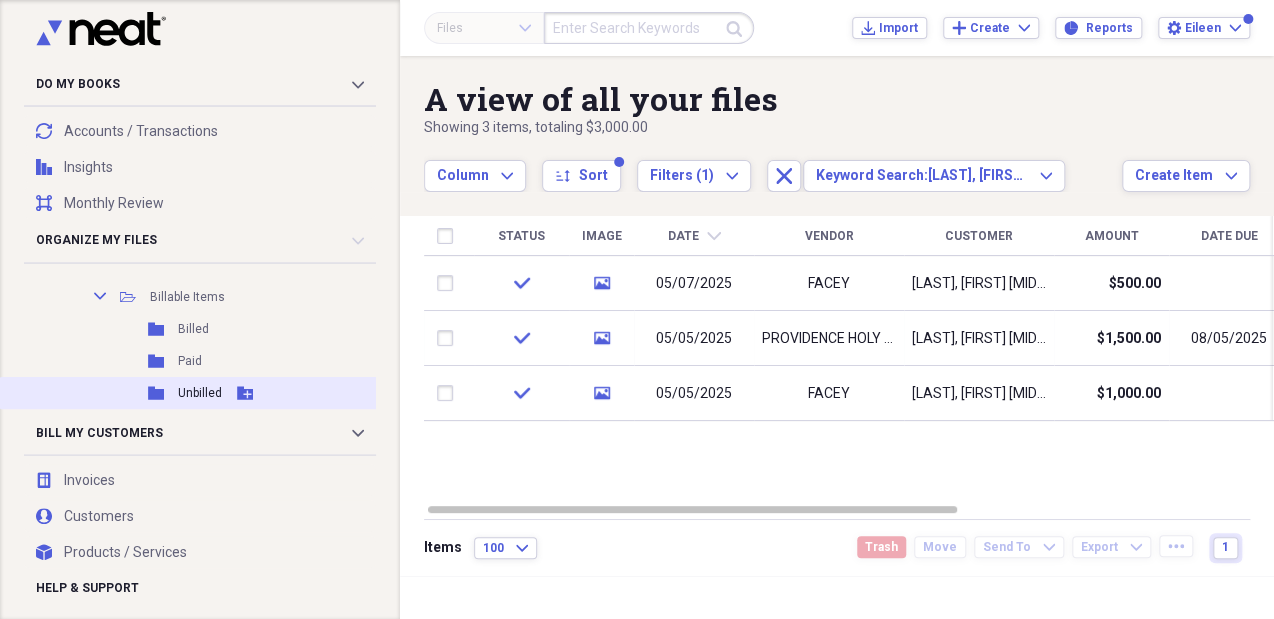 click on "Folder Unbilled Add Folder" at bounding box center [213, 393] 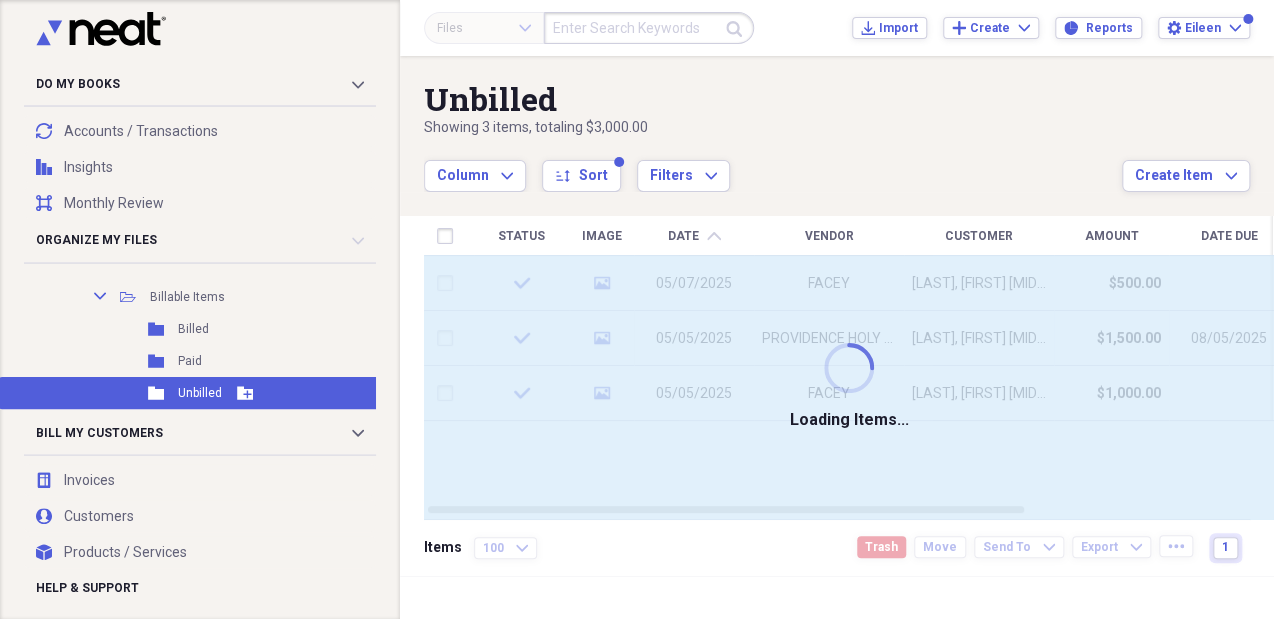 click on "Folder Unbilled Add Folder" at bounding box center [213, 393] 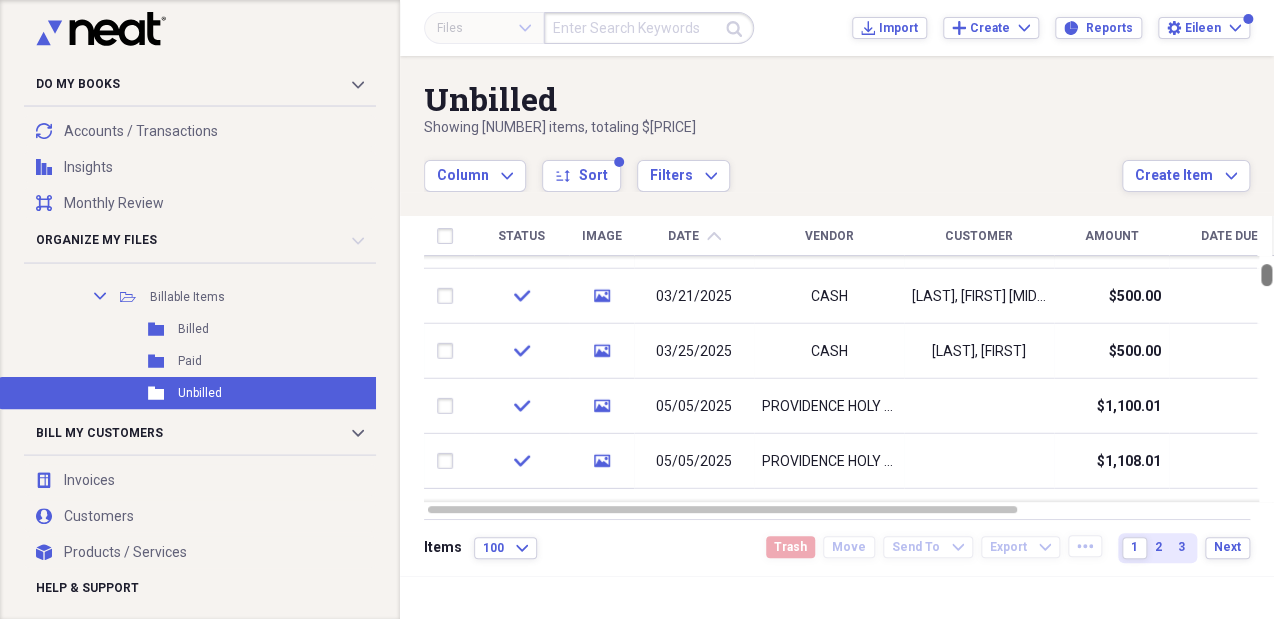 click at bounding box center (1266, 275) 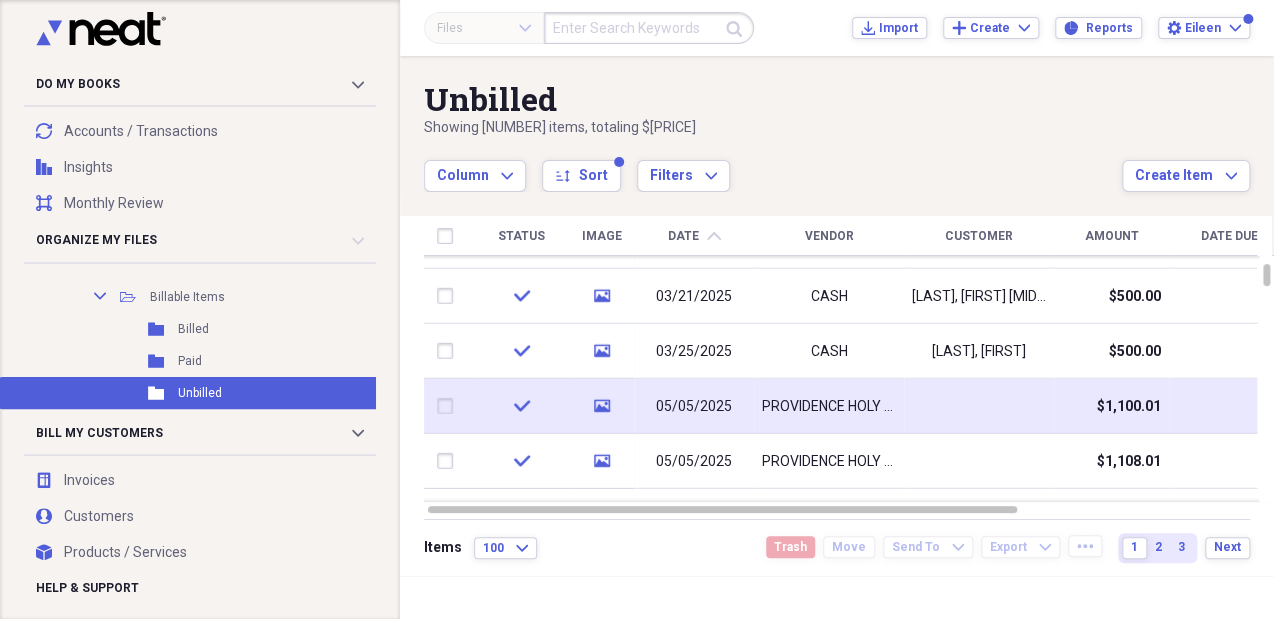 click on "$1,100.01" at bounding box center [1129, 406] 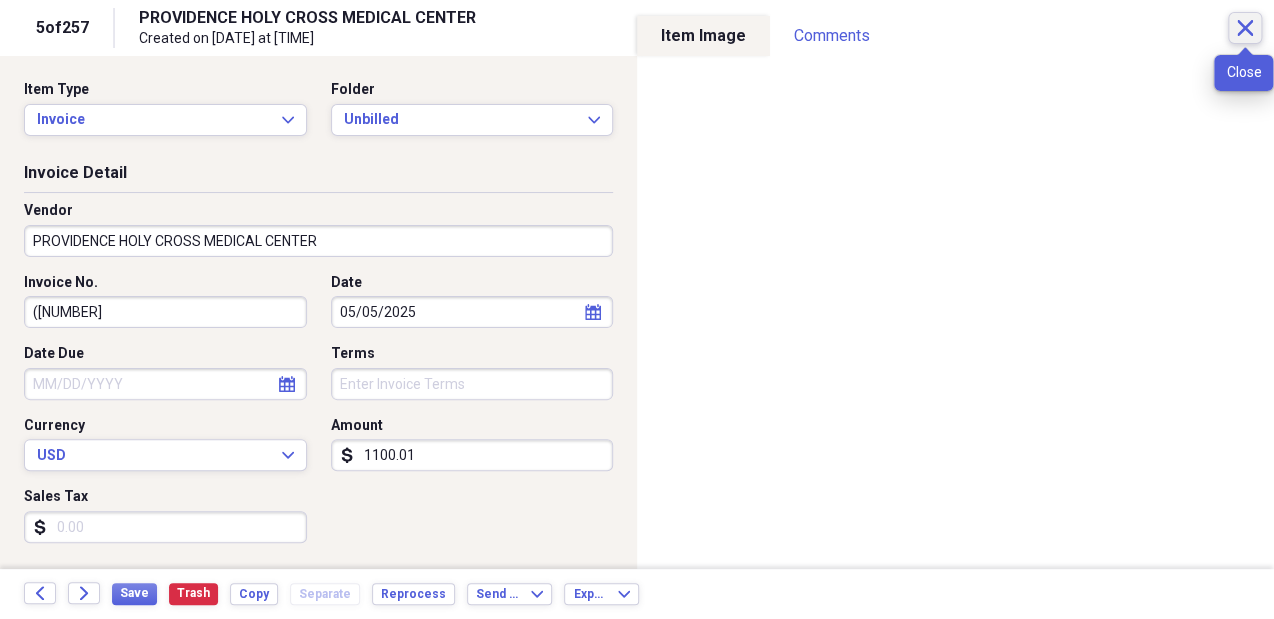 click on "Close" 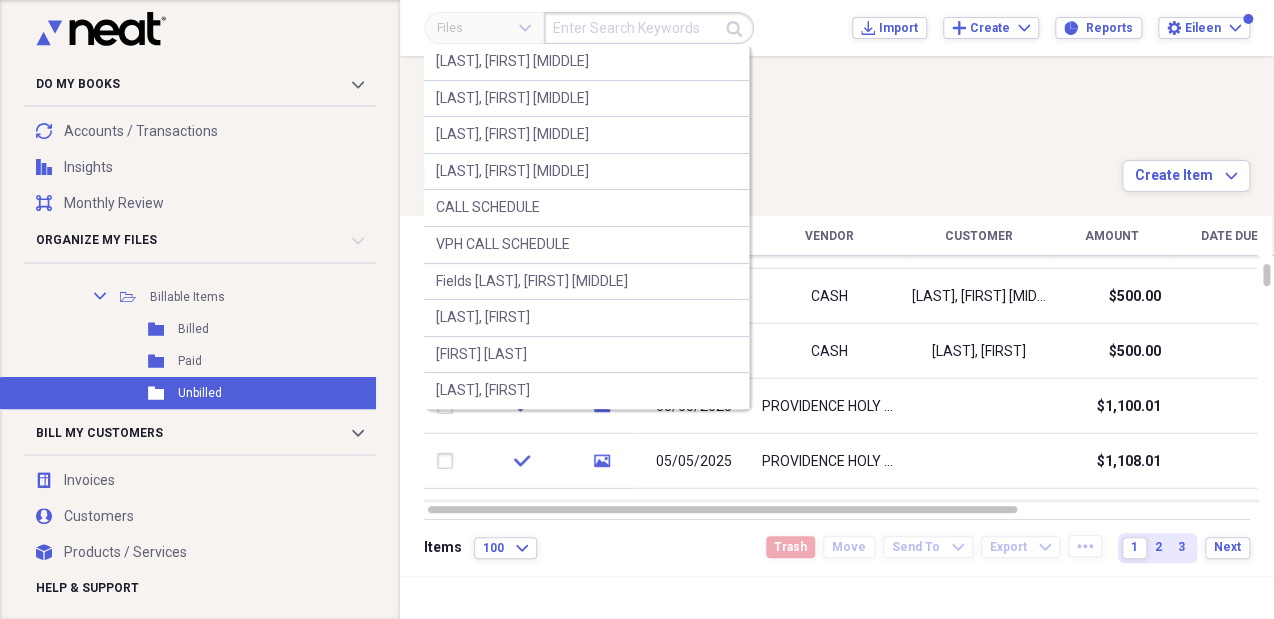 drag, startPoint x: 614, startPoint y: 19, endPoint x: 574, endPoint y: 21, distance: 40.04997 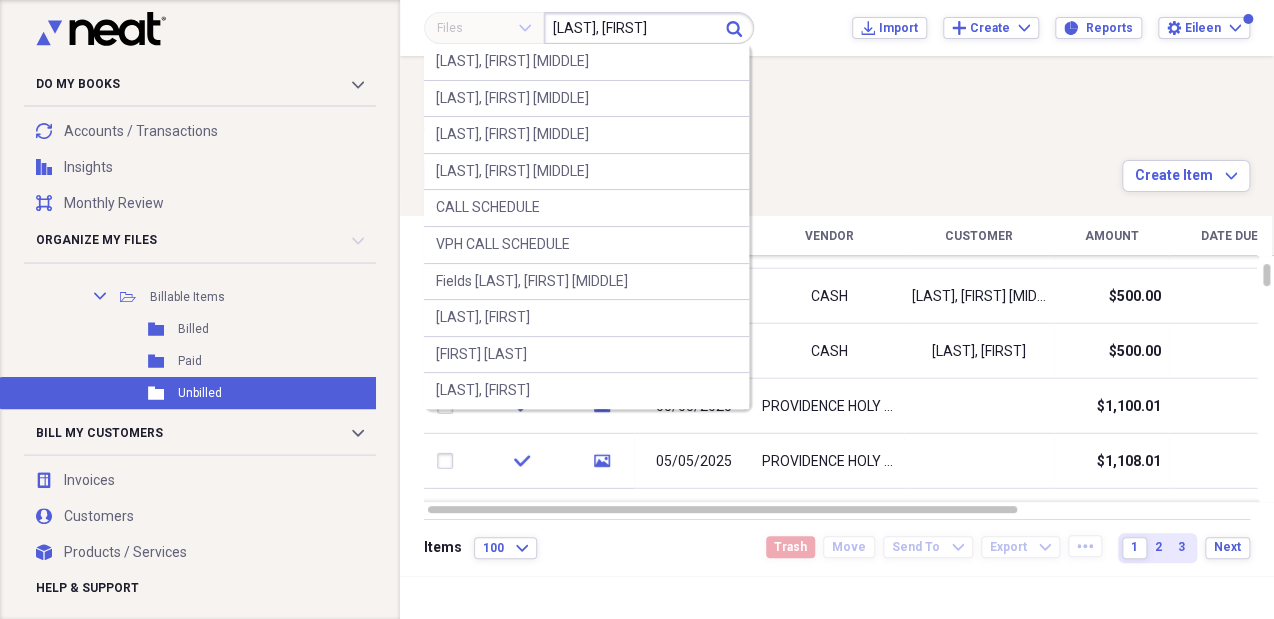 type on "[LAST]-[LAST], [FIRST]" 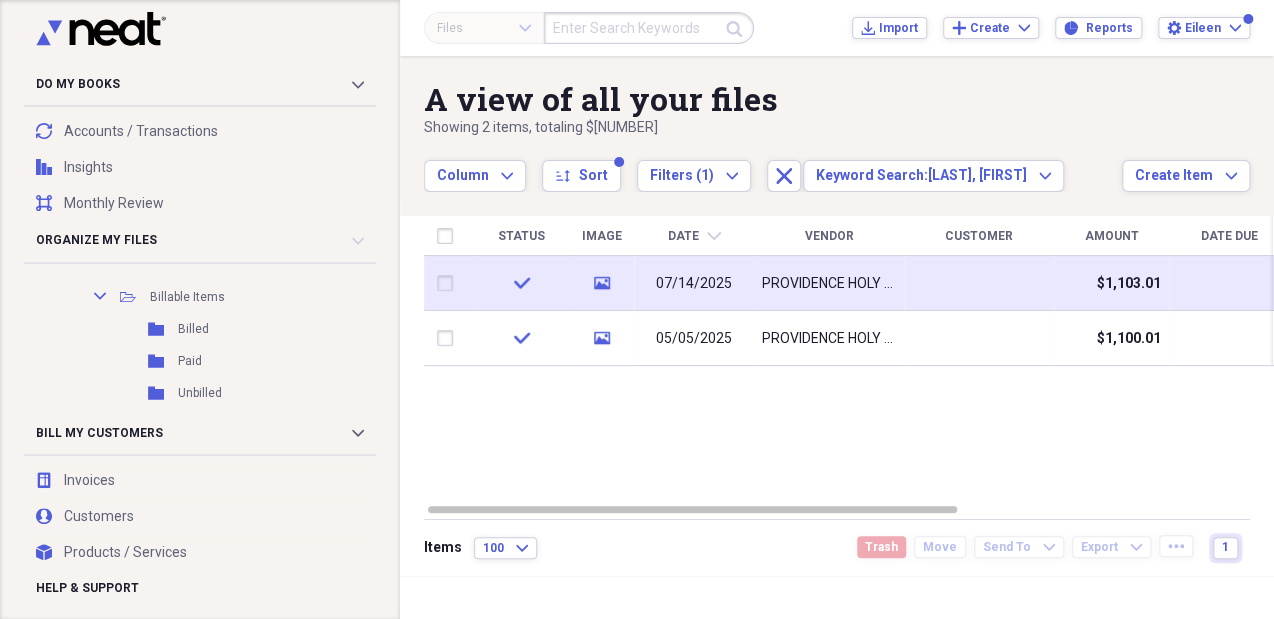 click on "PROVIDENCE HOLY CROSS MEDICAL CENTER" at bounding box center [829, 284] 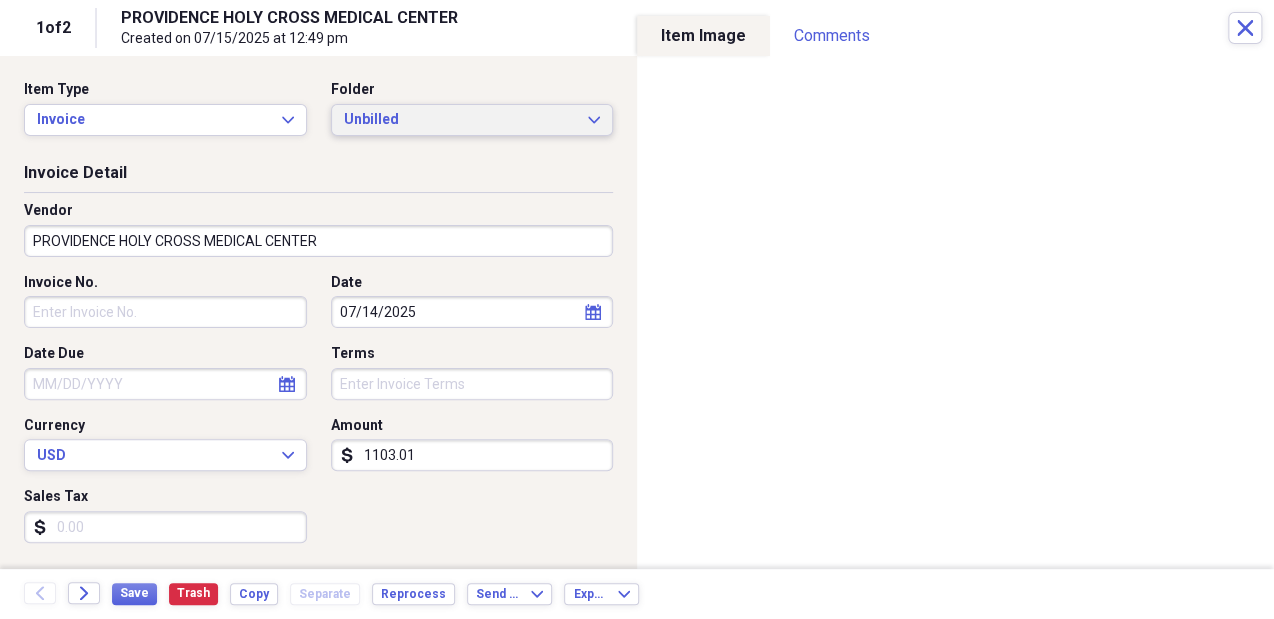 click on "Unbilled" at bounding box center (460, 120) 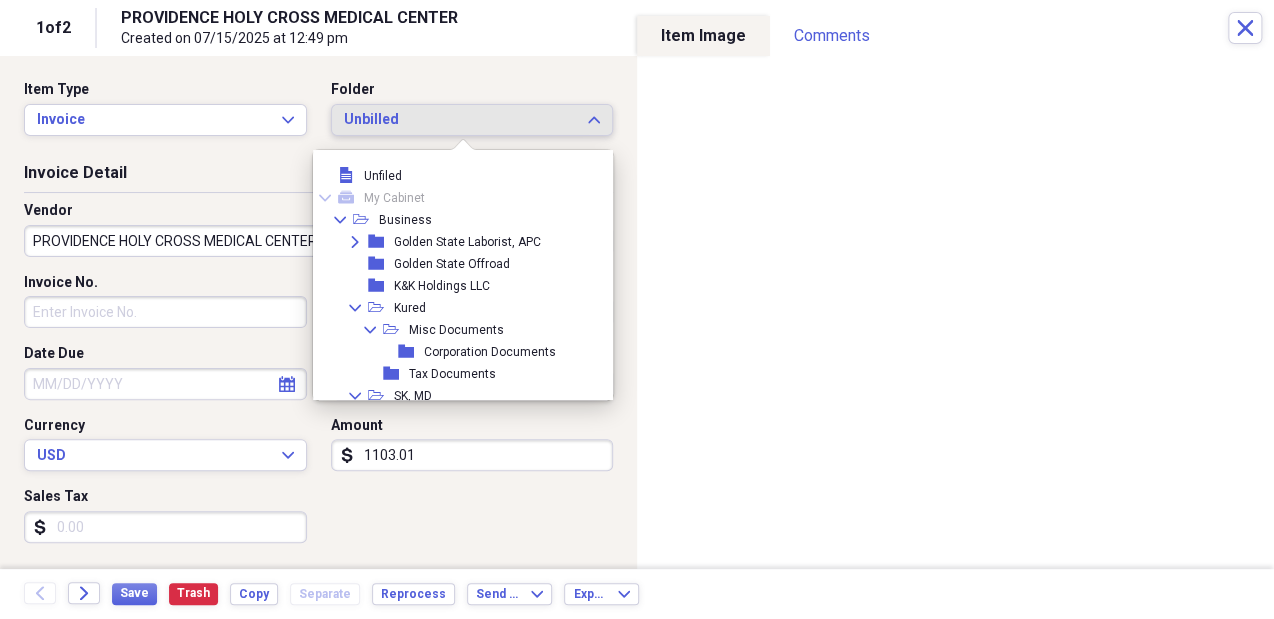 scroll, scrollTop: 215, scrollLeft: 0, axis: vertical 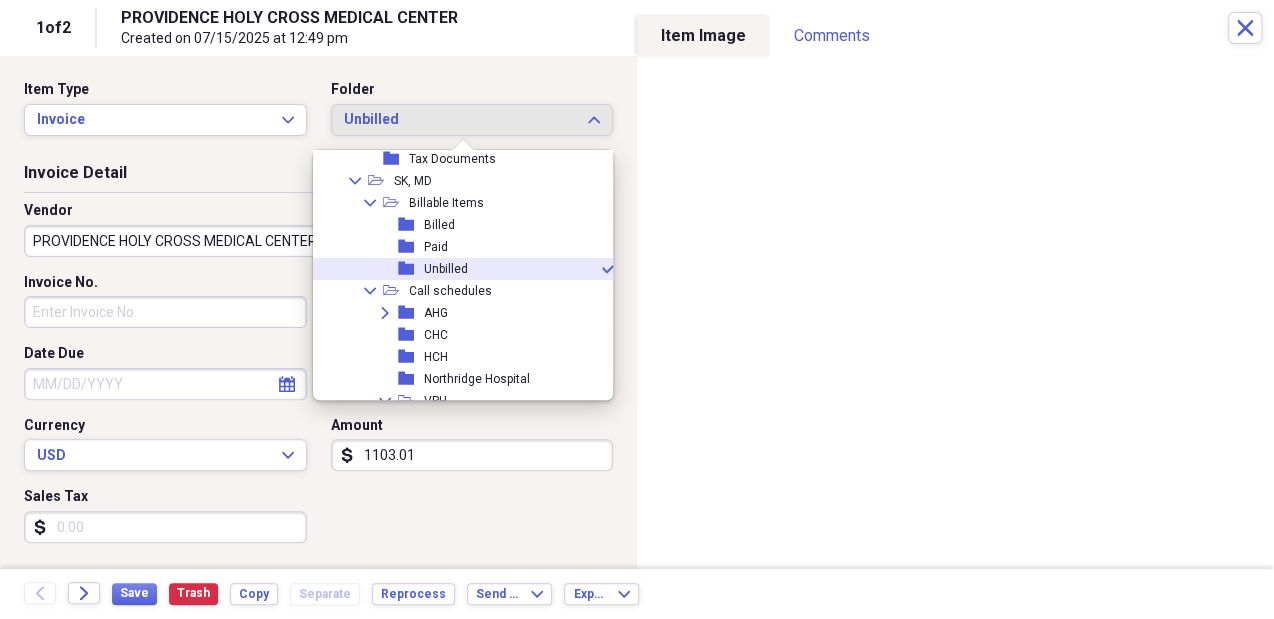 click on "PROVIDENCE HOLY CROSS MEDICAL CENTER" at bounding box center [318, 241] 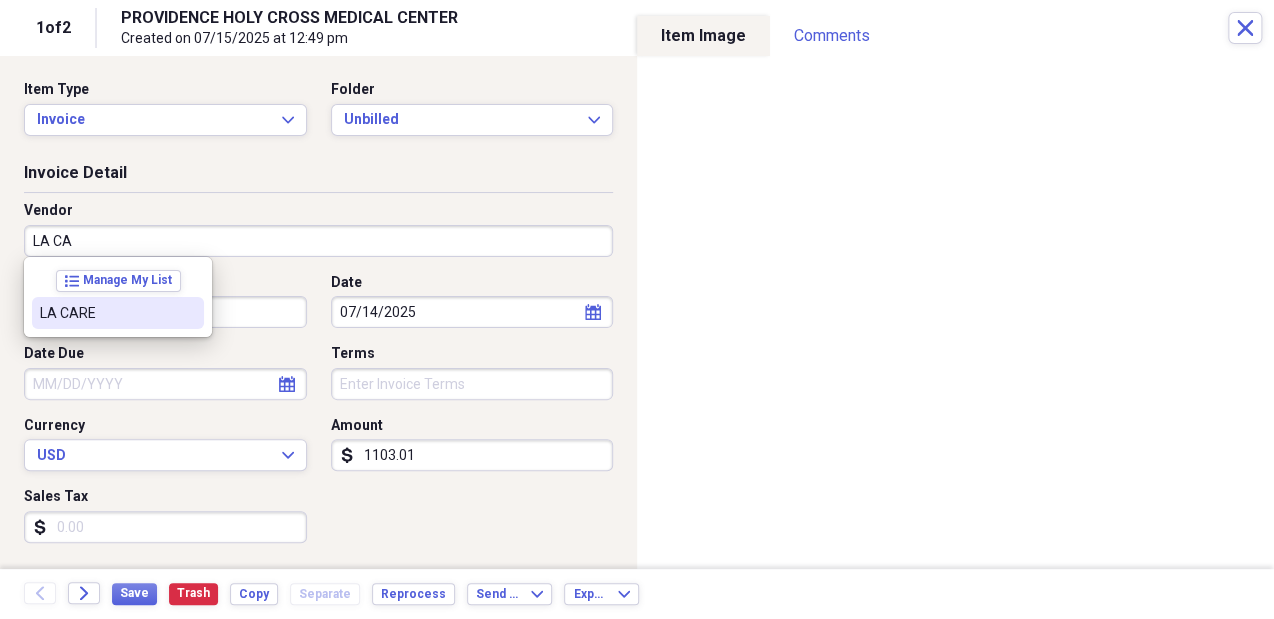 click on "LA CARE" at bounding box center [106, 313] 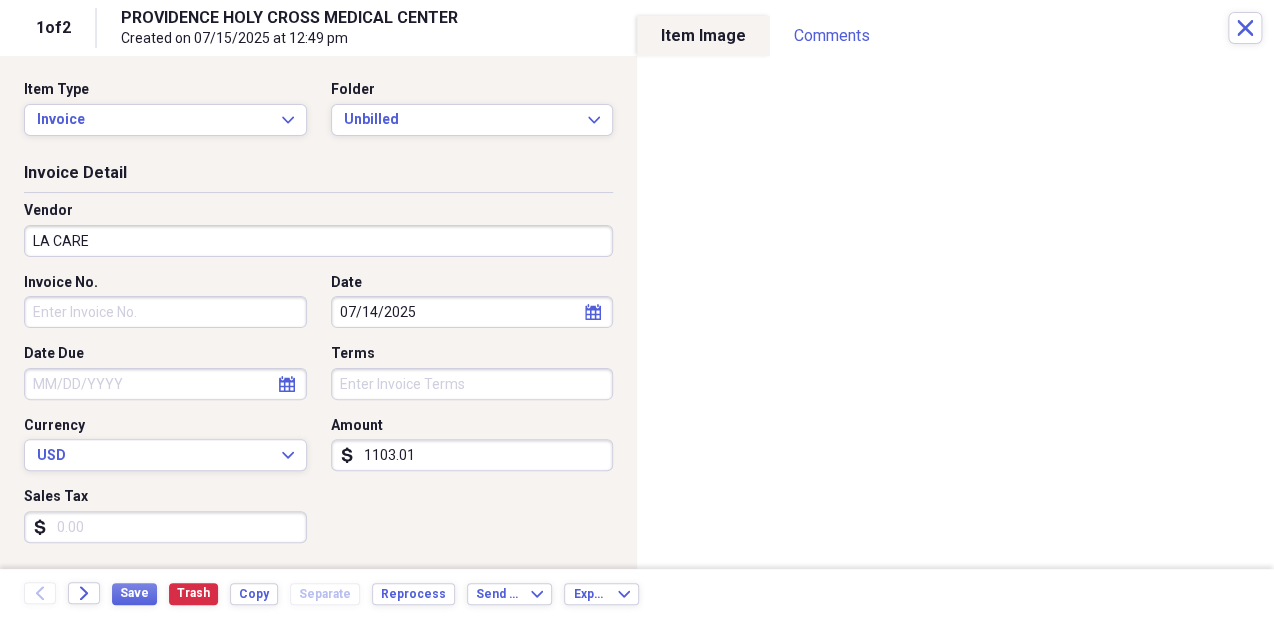 click on "Invoice No." at bounding box center (165, 312) 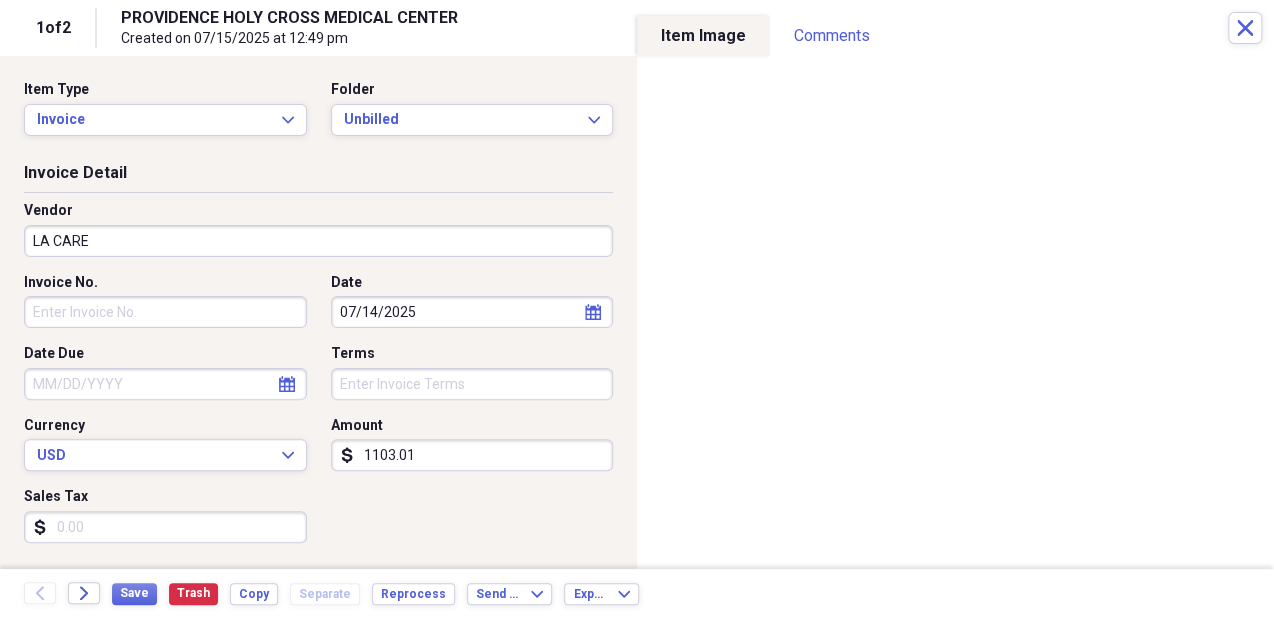 type on "Insurance Payments" 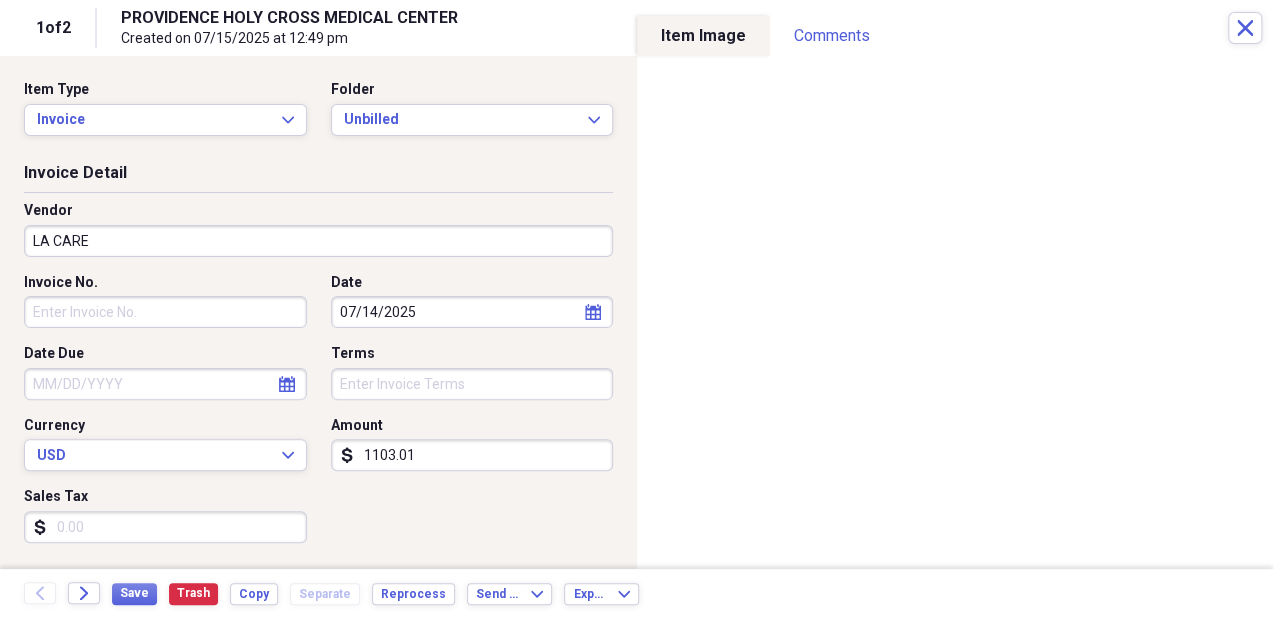 click on "1103.01" at bounding box center [472, 455] 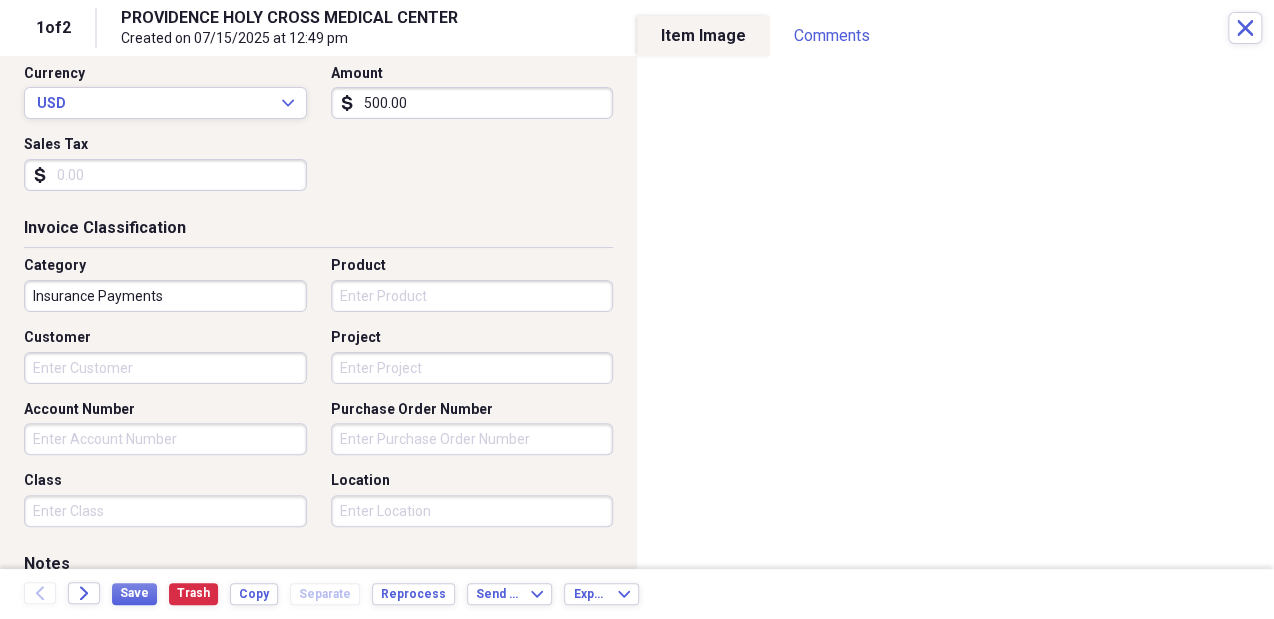 scroll, scrollTop: 352, scrollLeft: 0, axis: vertical 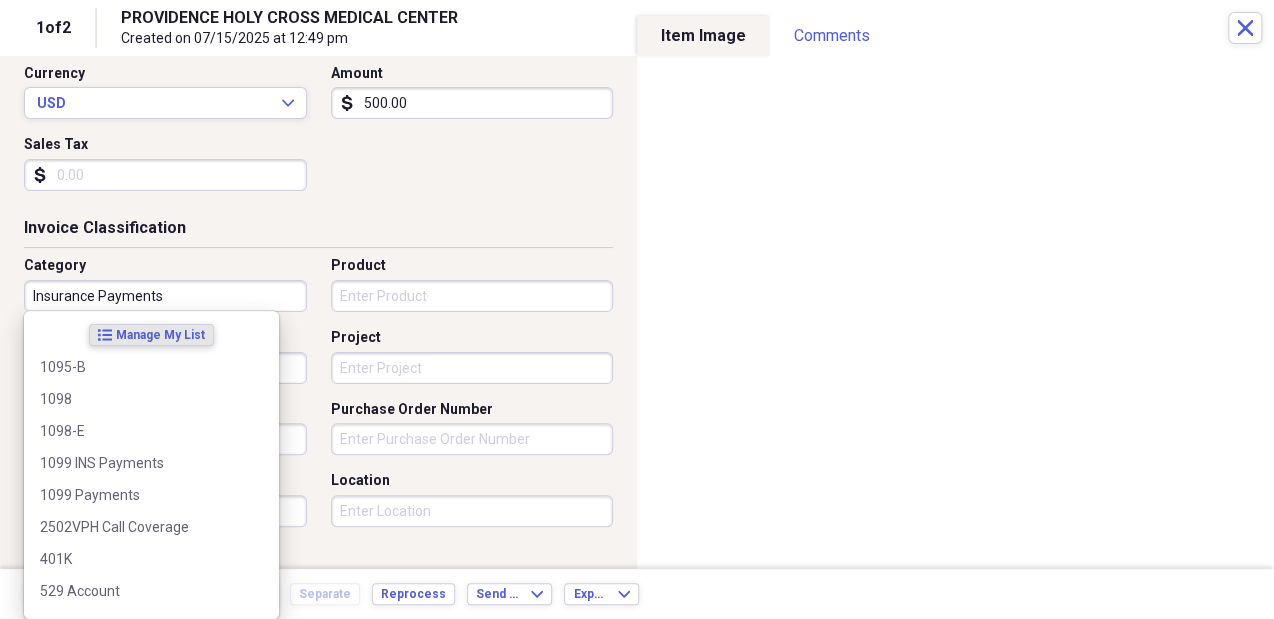 click on "Insurance Payments" at bounding box center [165, 296] 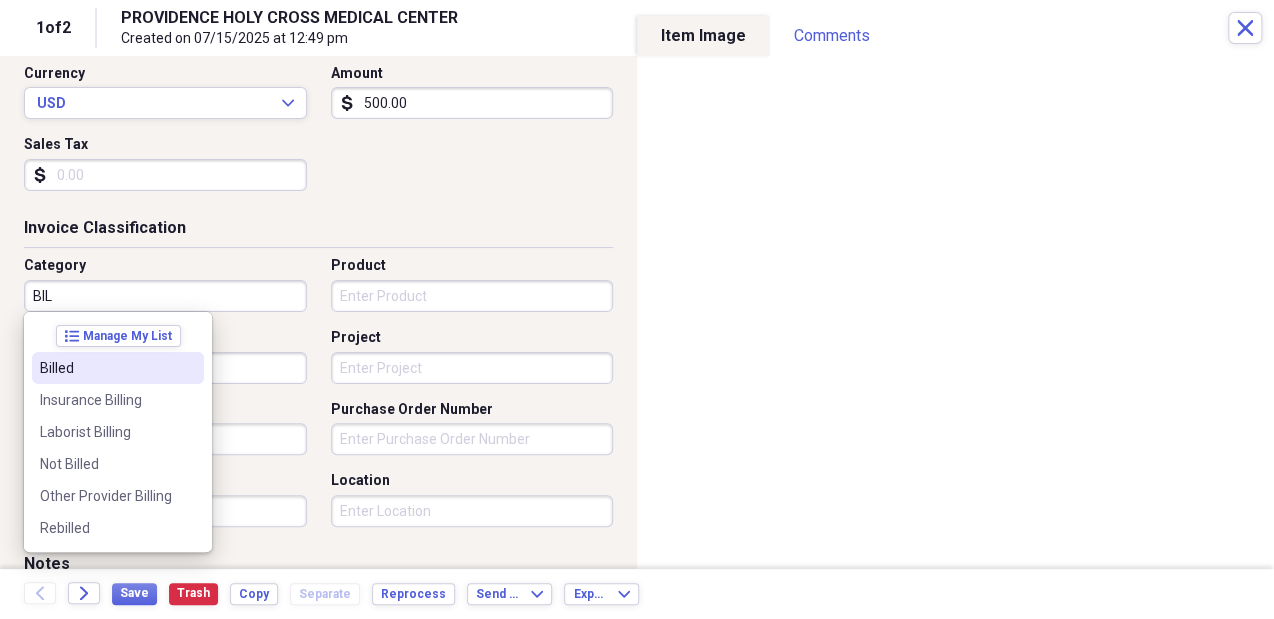click on "Billed" at bounding box center [118, 368] 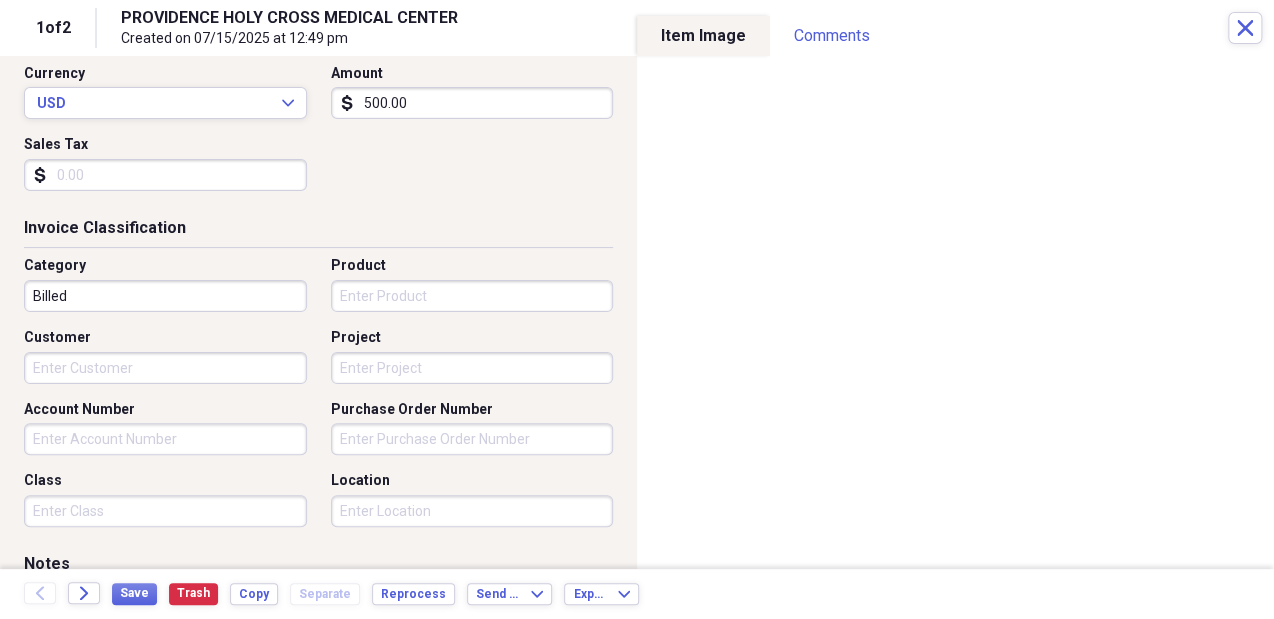 click on "Product" at bounding box center (472, 296) 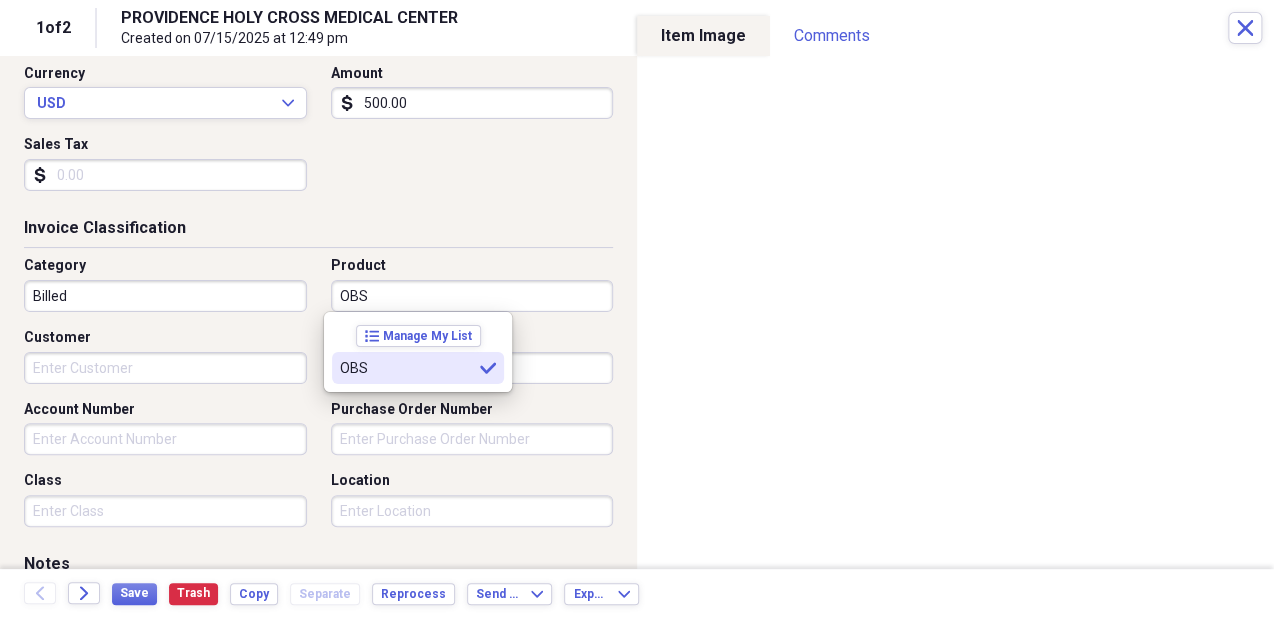 type on "OBS" 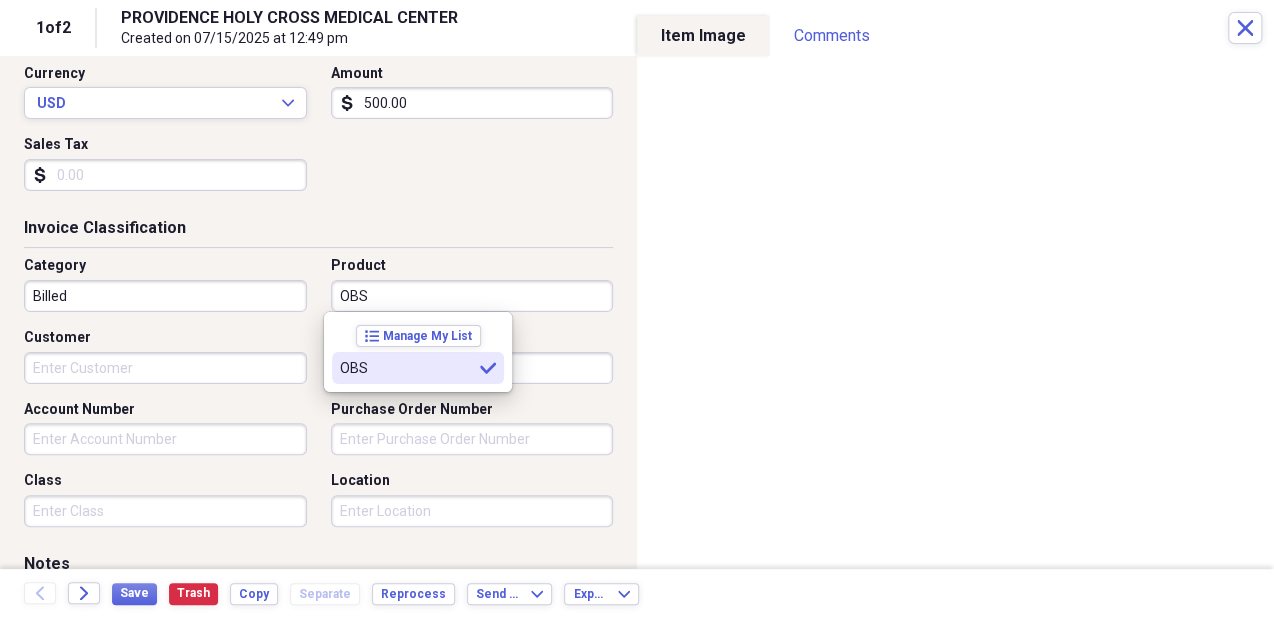 click on "OBS selected" at bounding box center (418, 368) 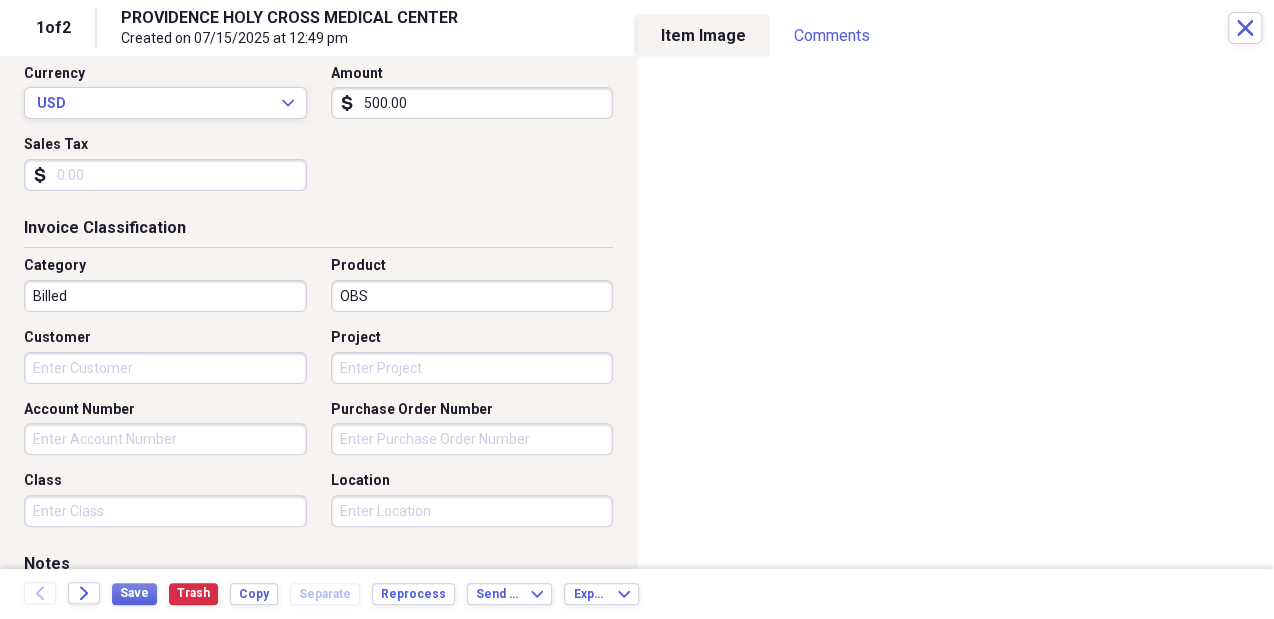 click on "Project" at bounding box center [472, 368] 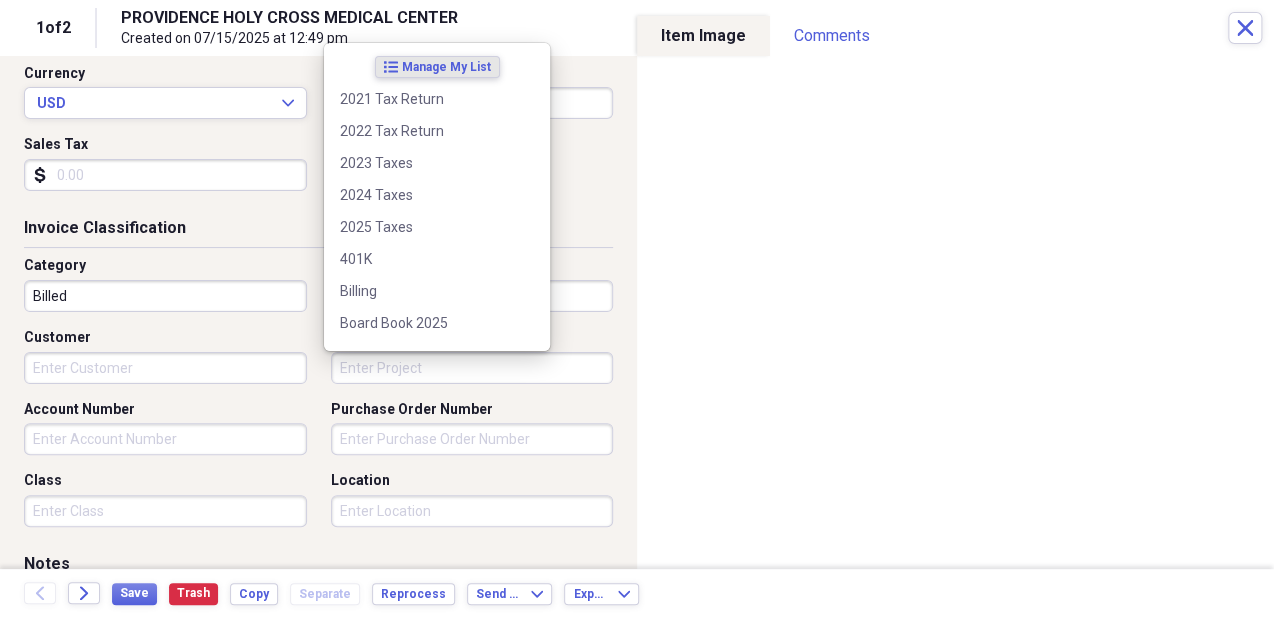 click on "Customer" at bounding box center (165, 368) 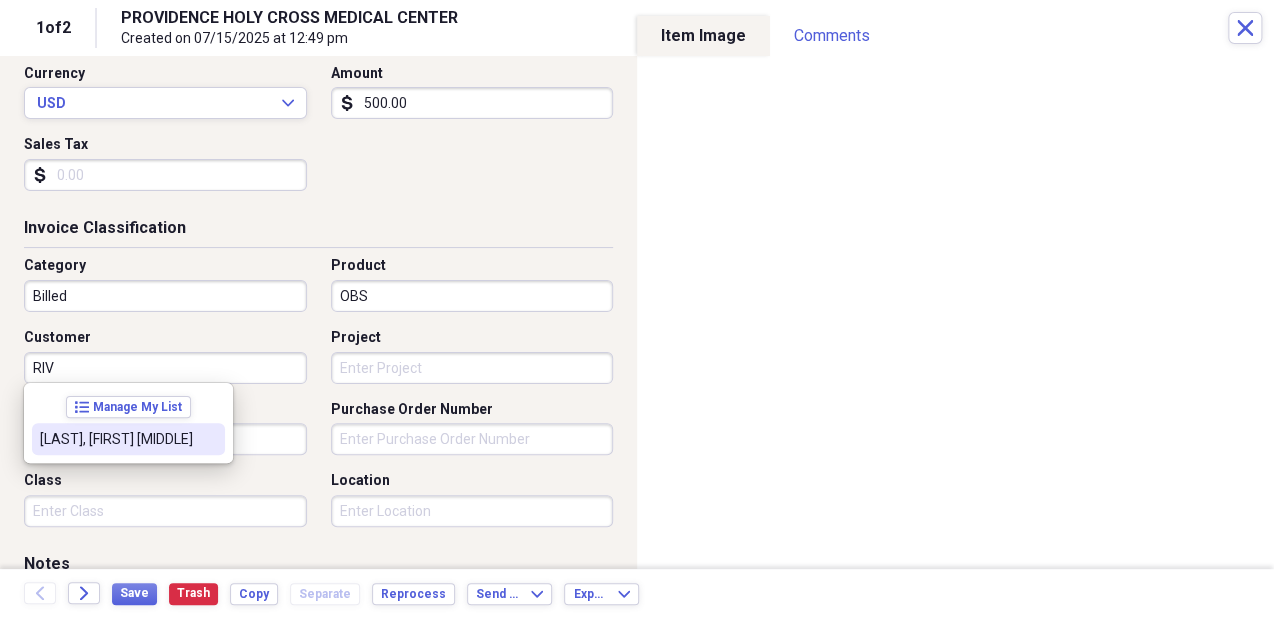 click on "RIV" at bounding box center [165, 368] 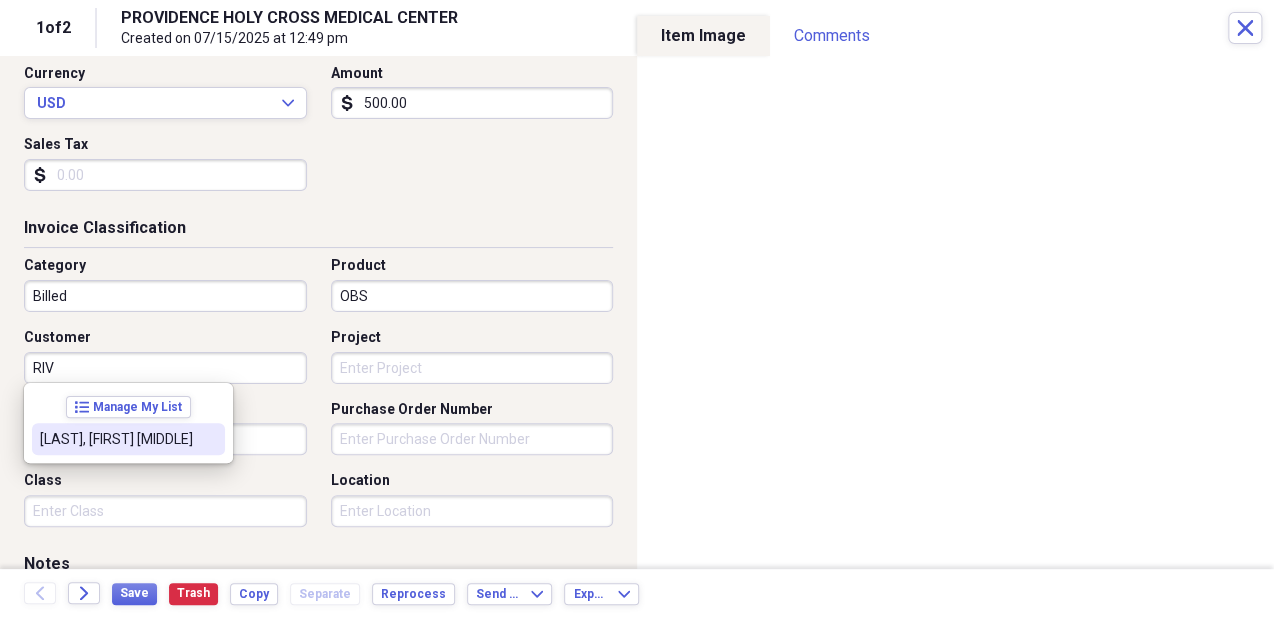click on "RIV" at bounding box center (165, 368) 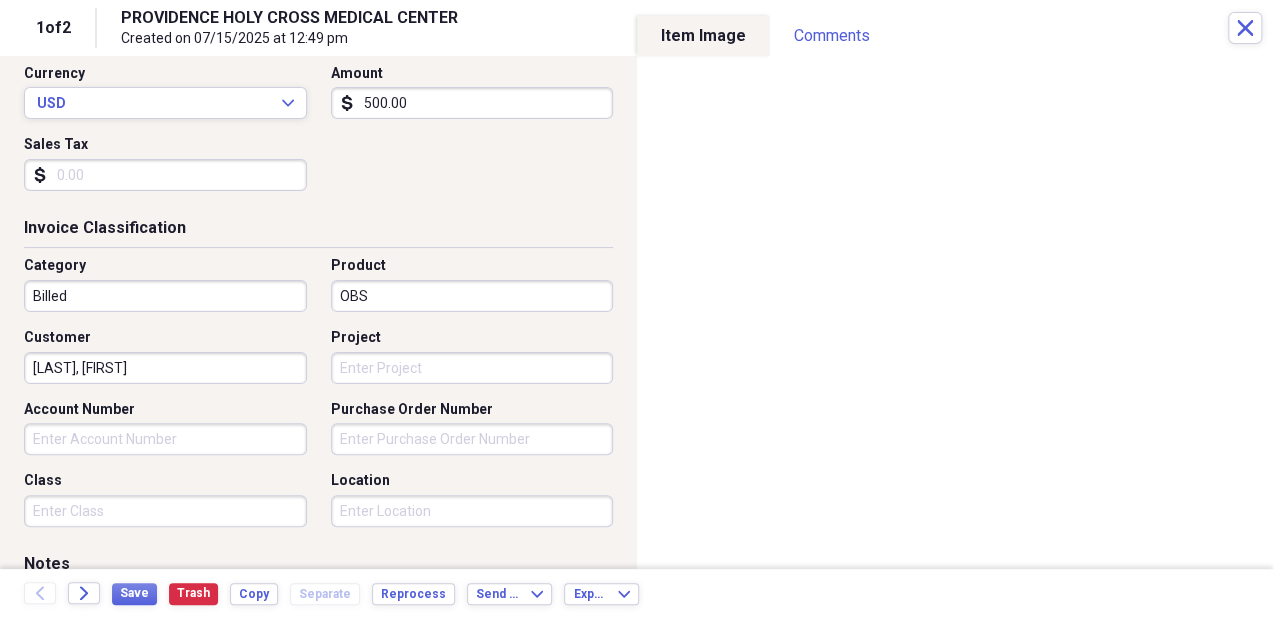 type on "[LAST]-[LAST], [FIRST]" 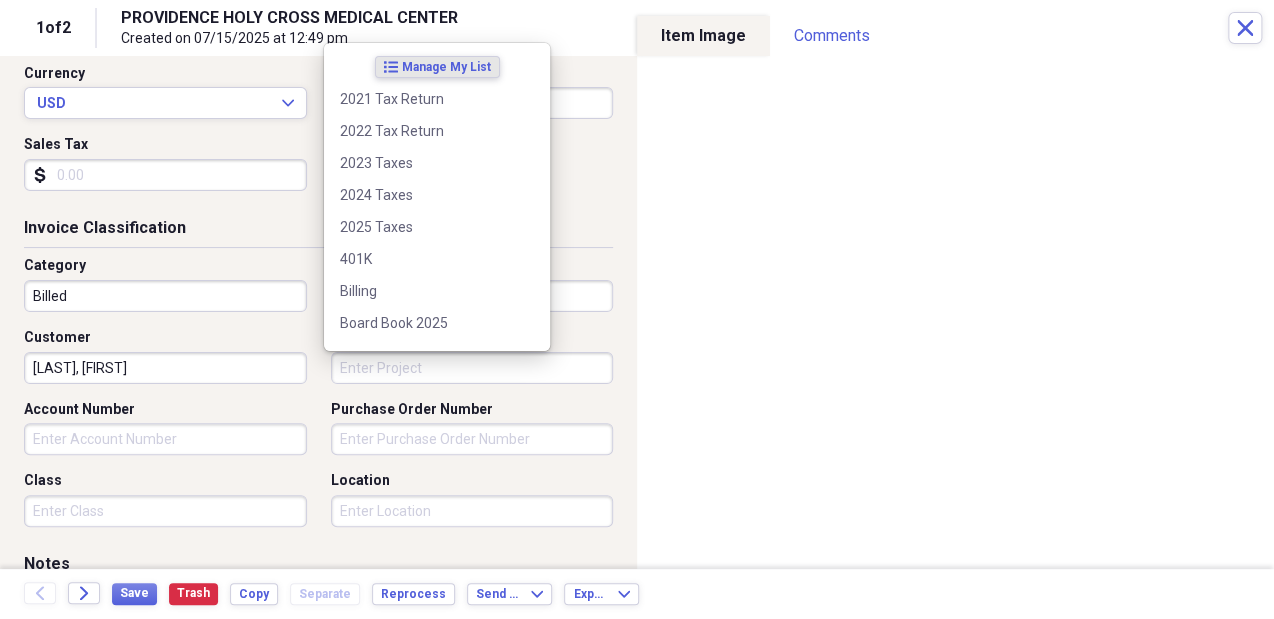 click on "Project" at bounding box center (472, 368) 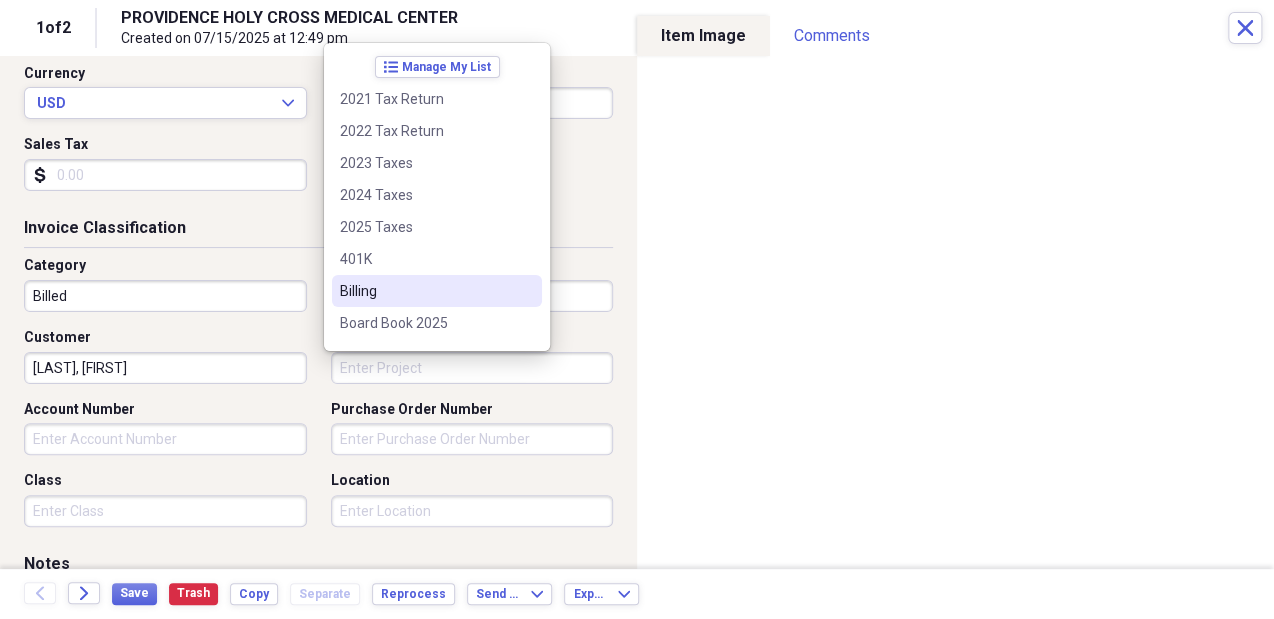 click on "Billing" at bounding box center (425, 291) 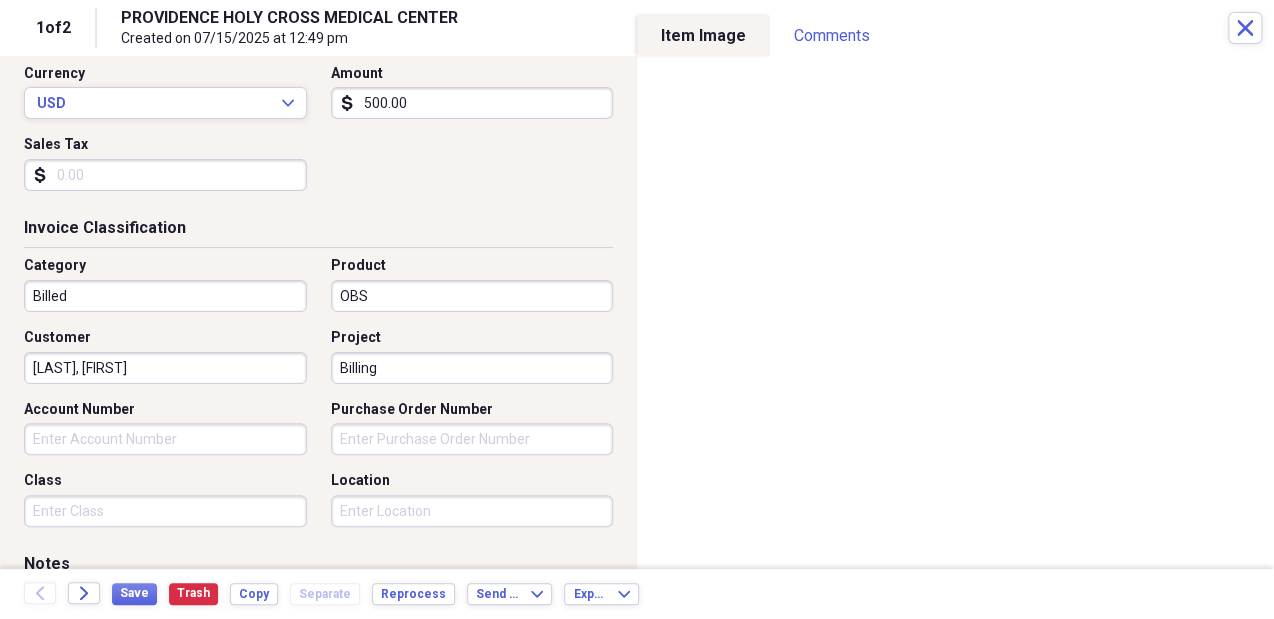 click on "Class" at bounding box center (165, 511) 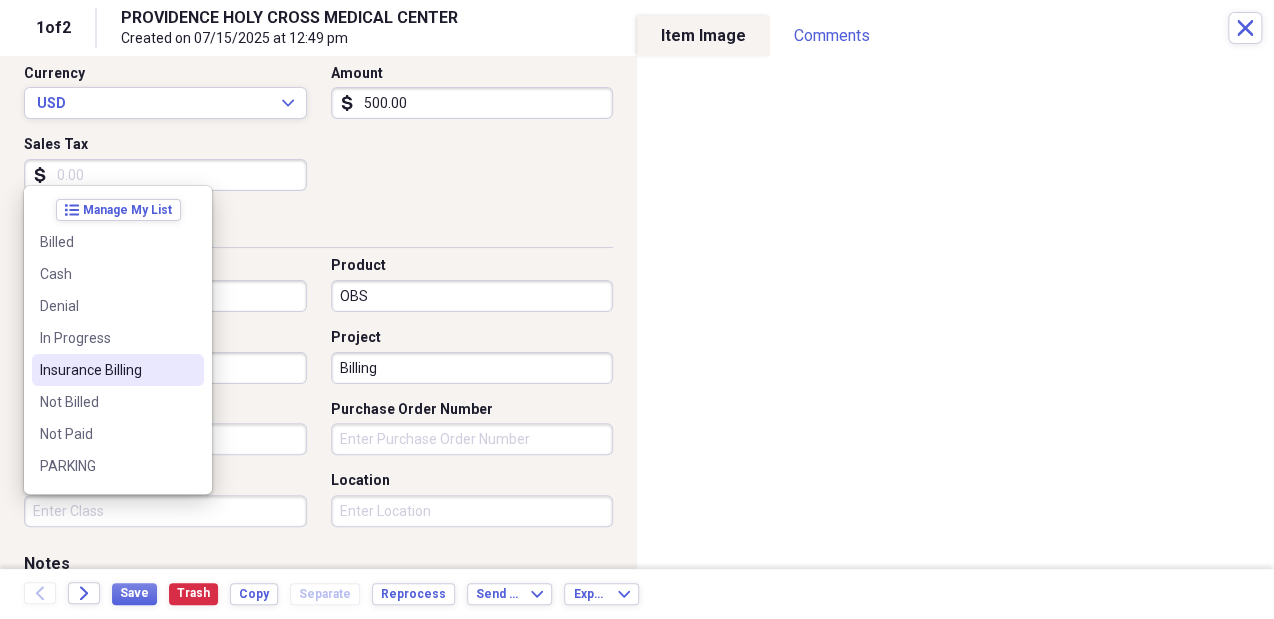 click on "Insurance Billing" at bounding box center (106, 370) 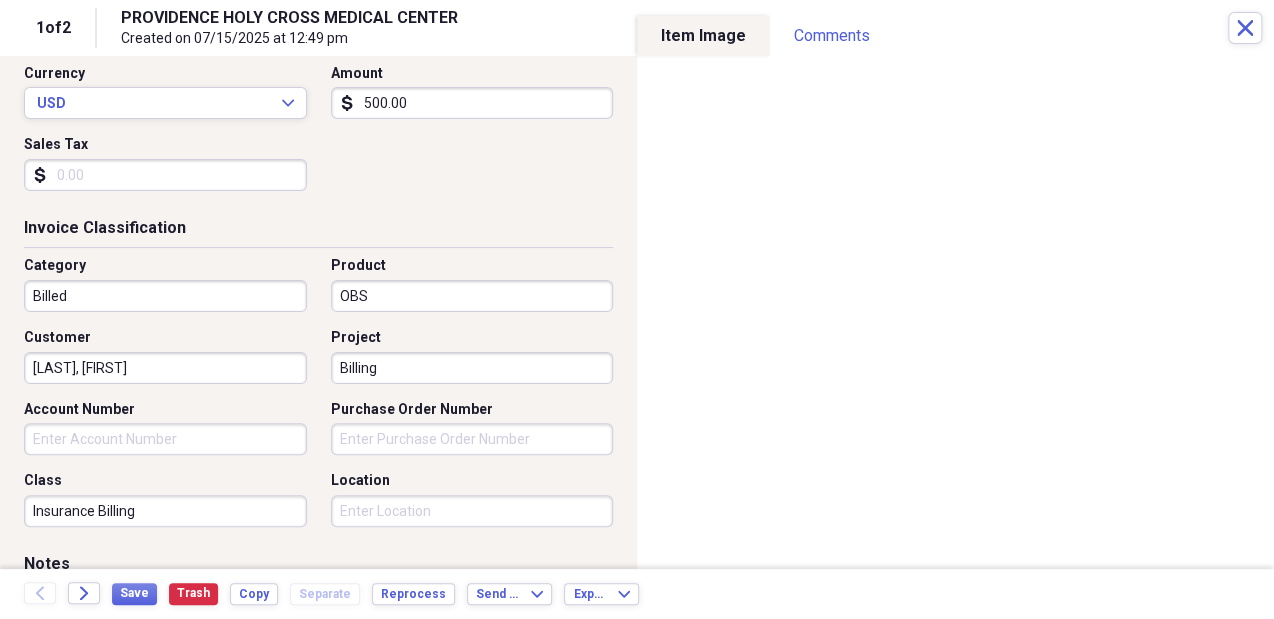 click on "Location" at bounding box center [472, 511] 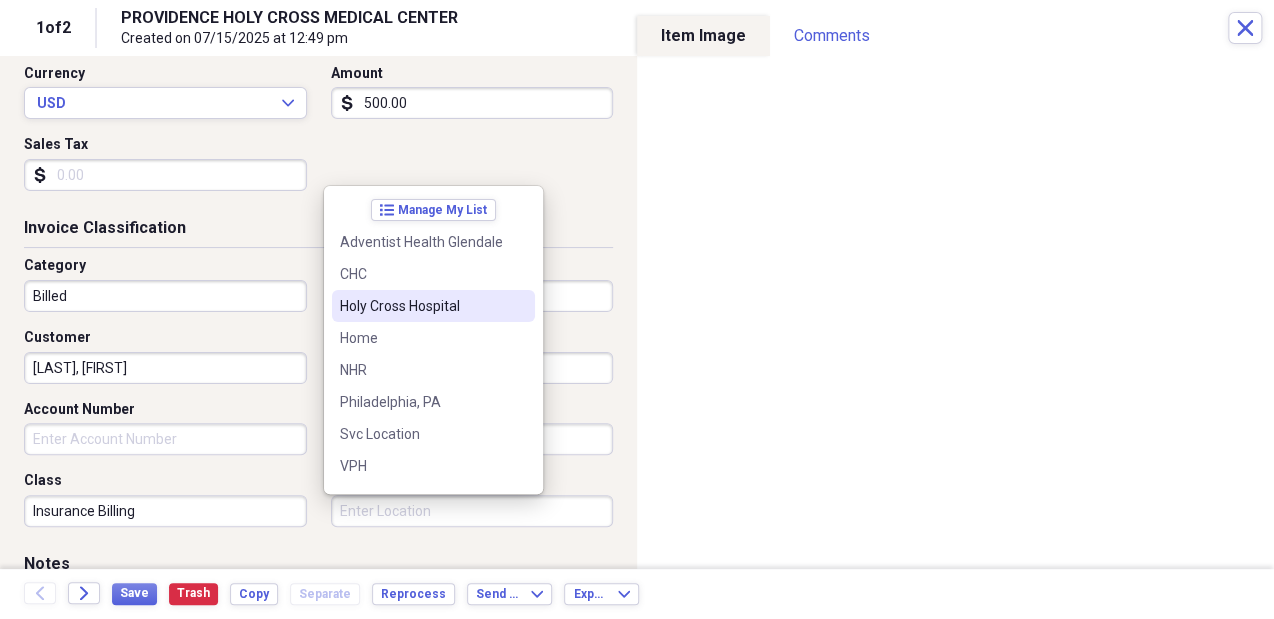 click on "Holy Cross Hospital" at bounding box center [421, 306] 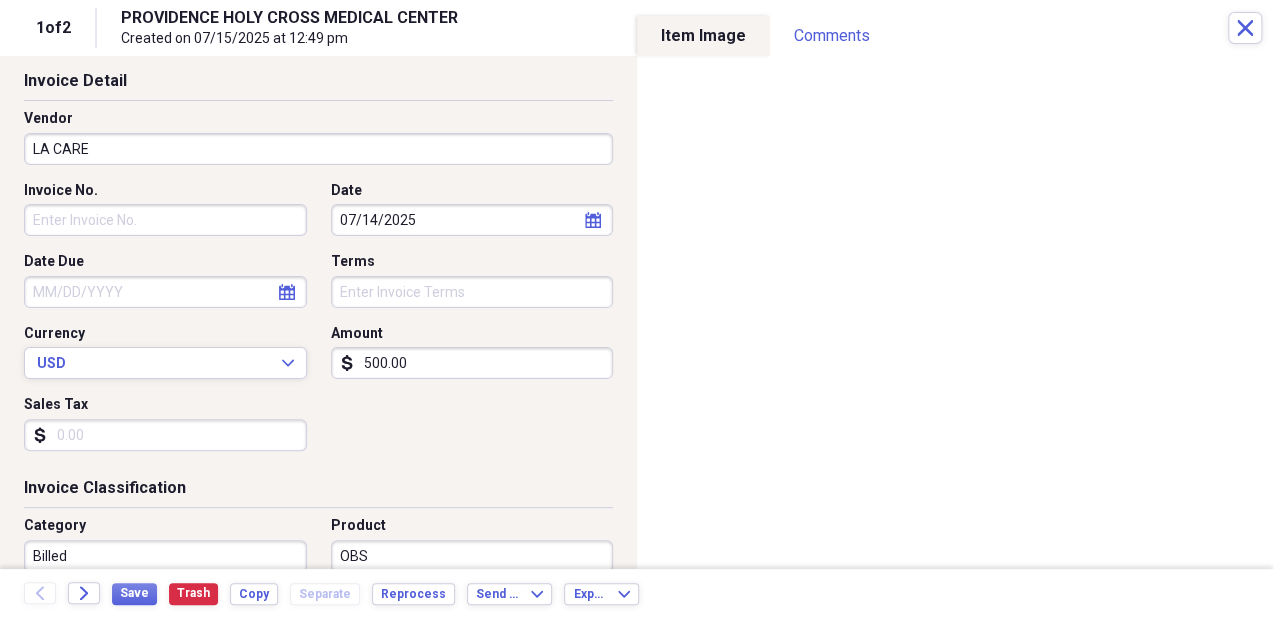 scroll, scrollTop: 0, scrollLeft: 0, axis: both 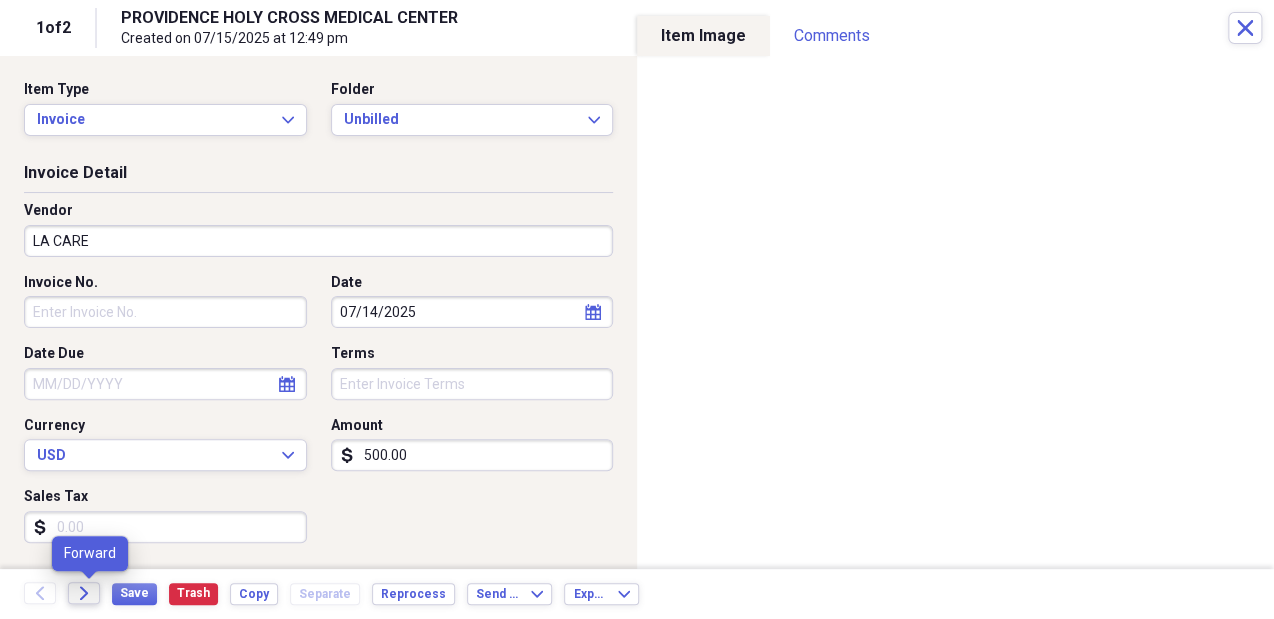 click on "Forward" 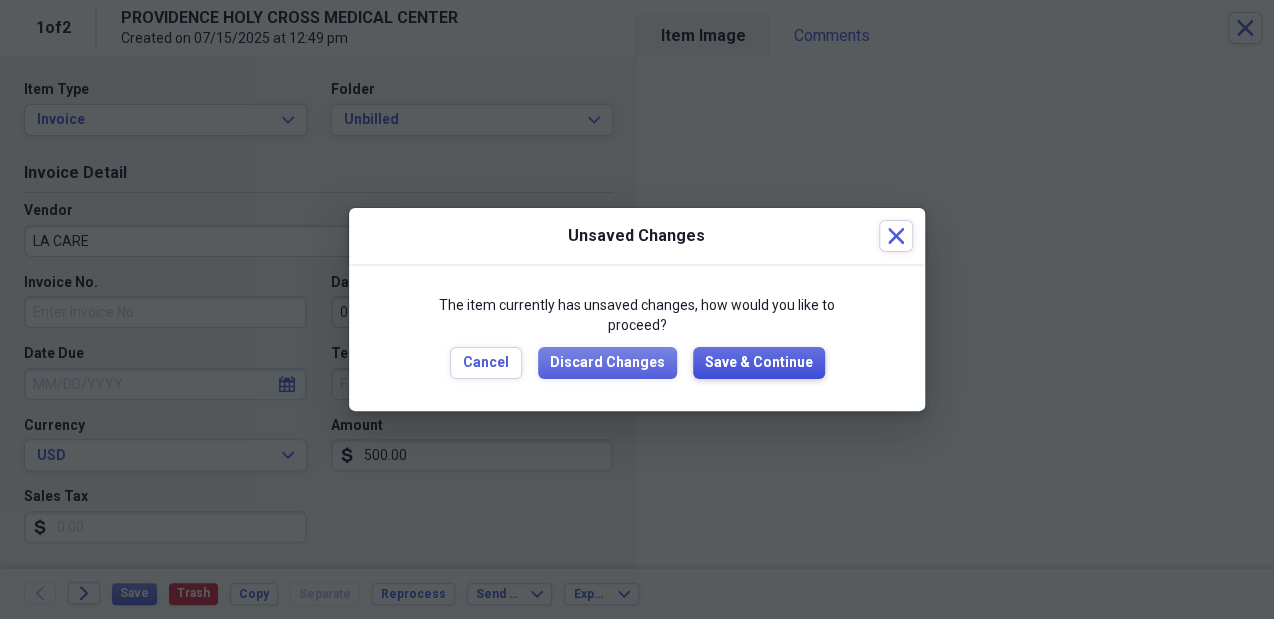 click on "Save & Continue" at bounding box center [759, 363] 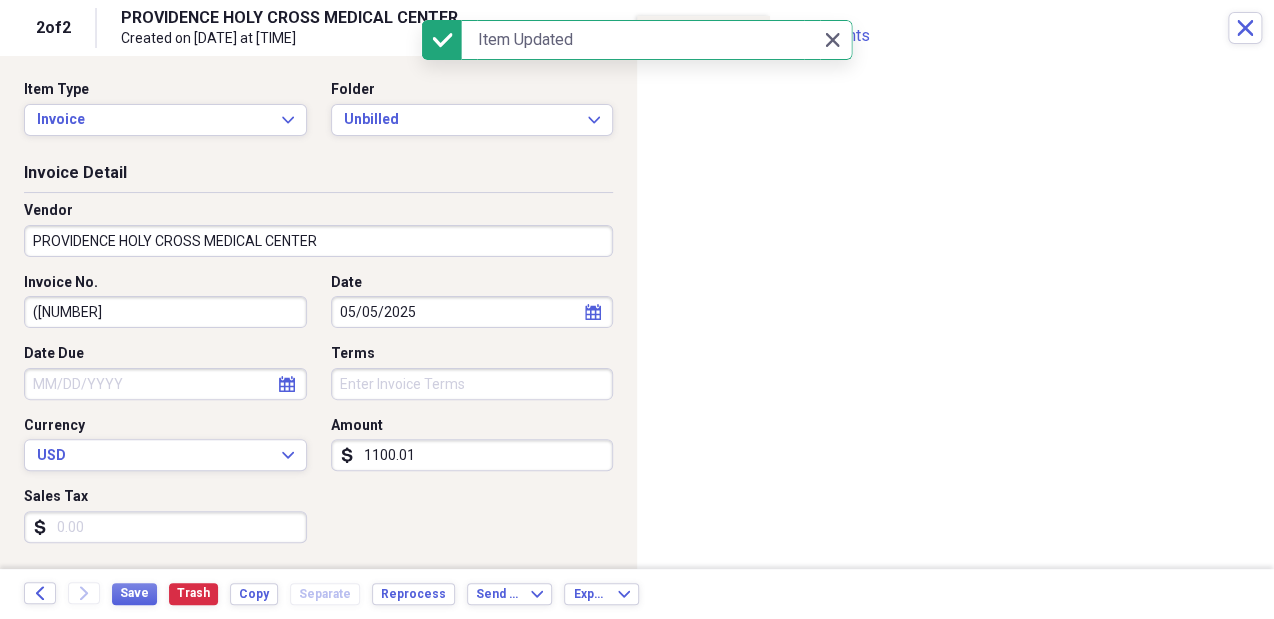 click on "PROVIDENCE HOLY CROSS MEDICAL CENTER" at bounding box center (318, 241) 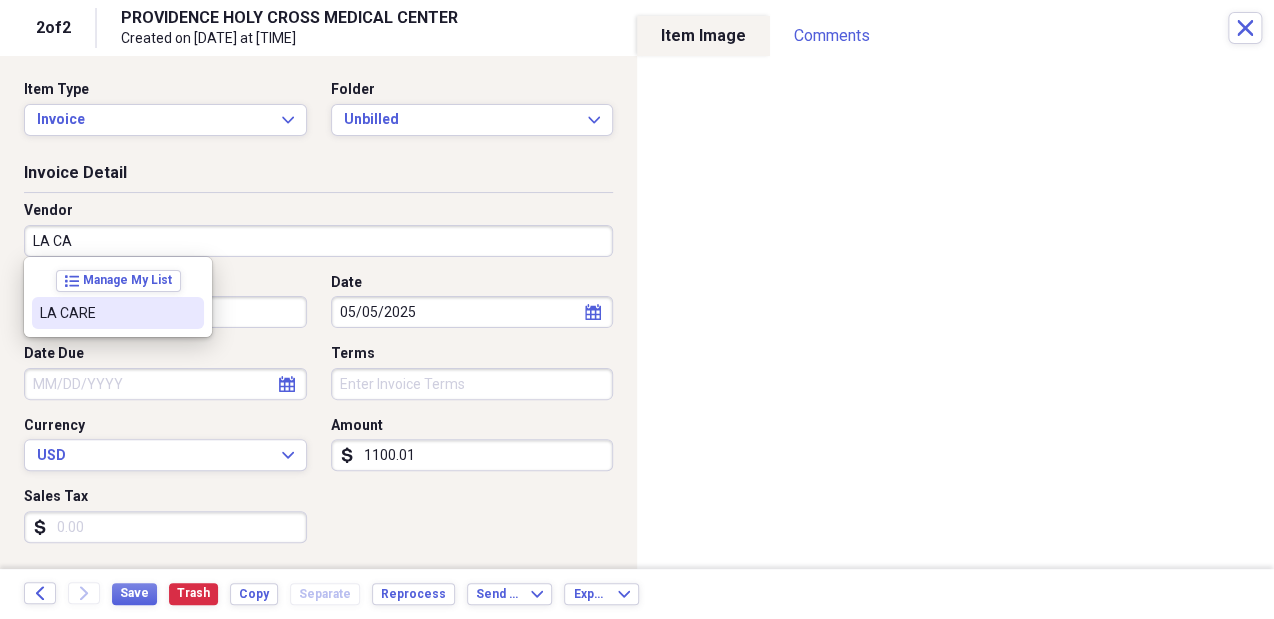 click on "LA CARE" at bounding box center [106, 313] 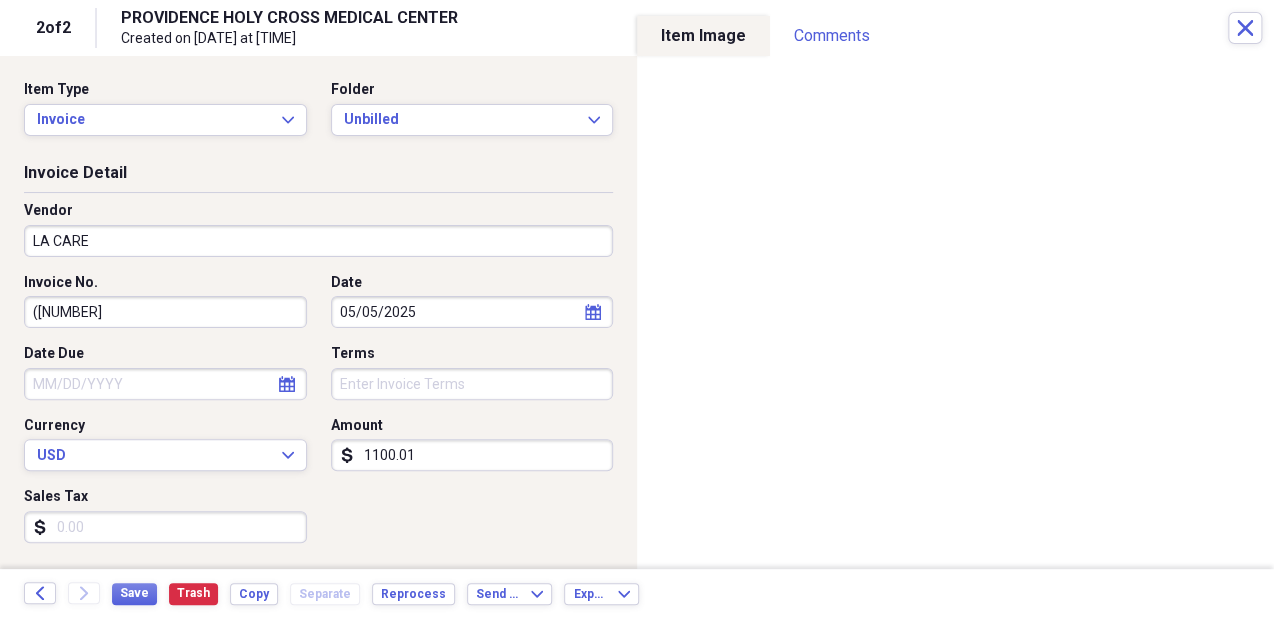 type on "Insurance Payments" 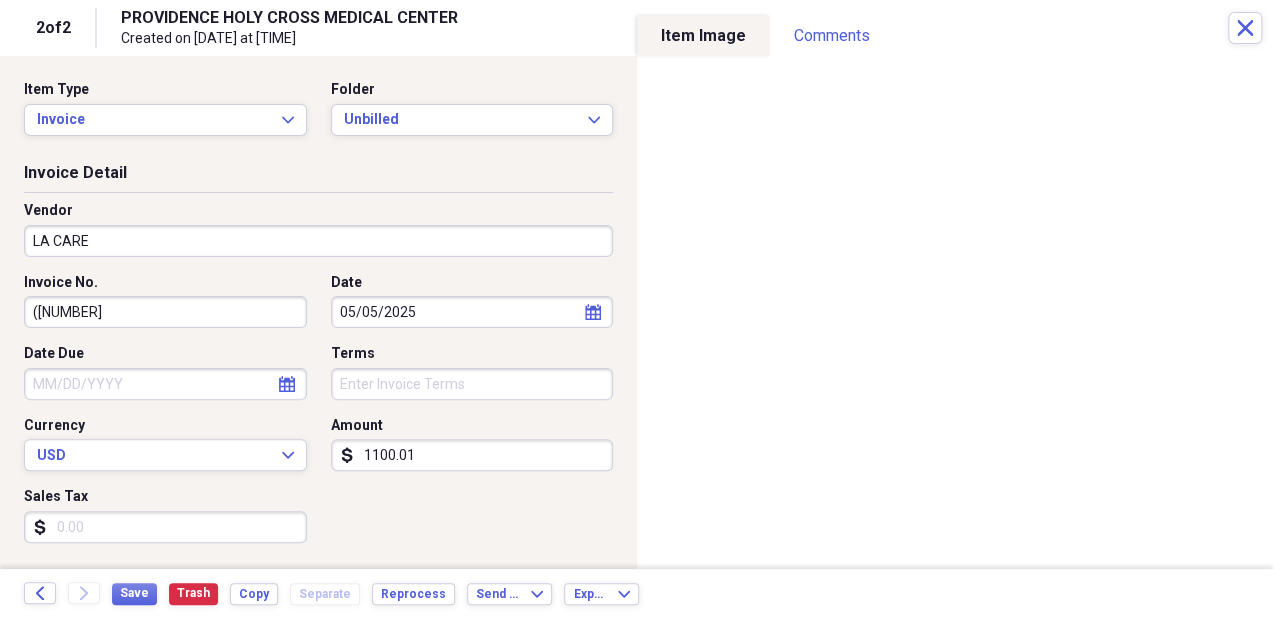 click on "1100.01" at bounding box center [472, 455] 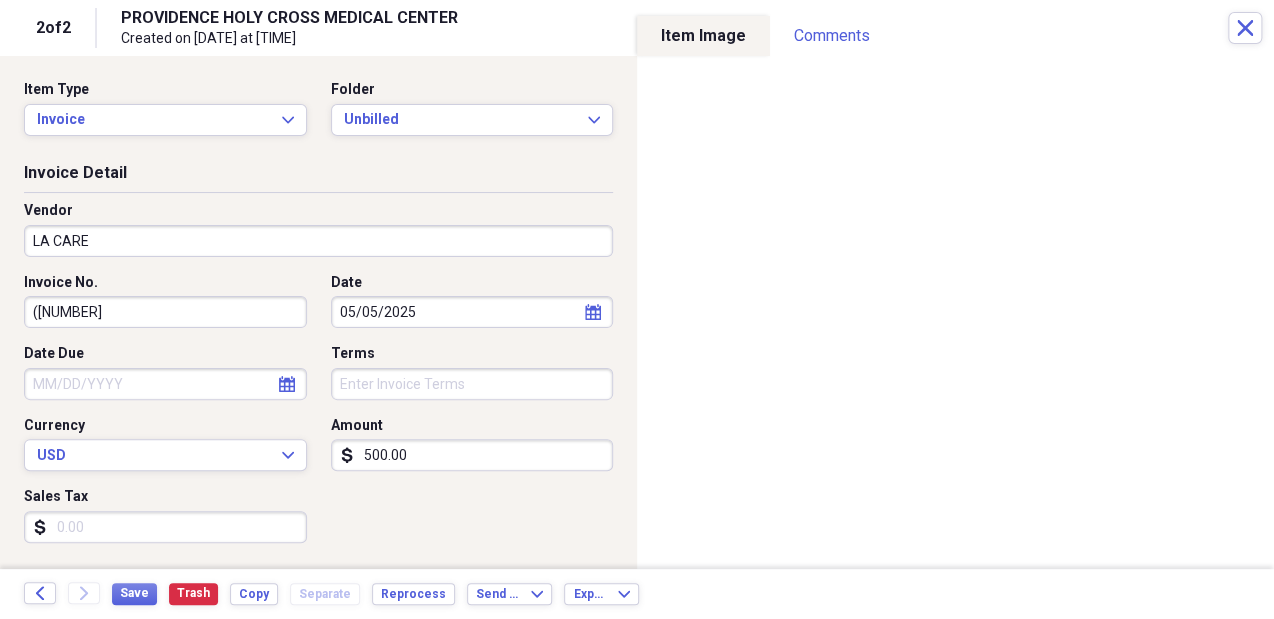 type on "500.00" 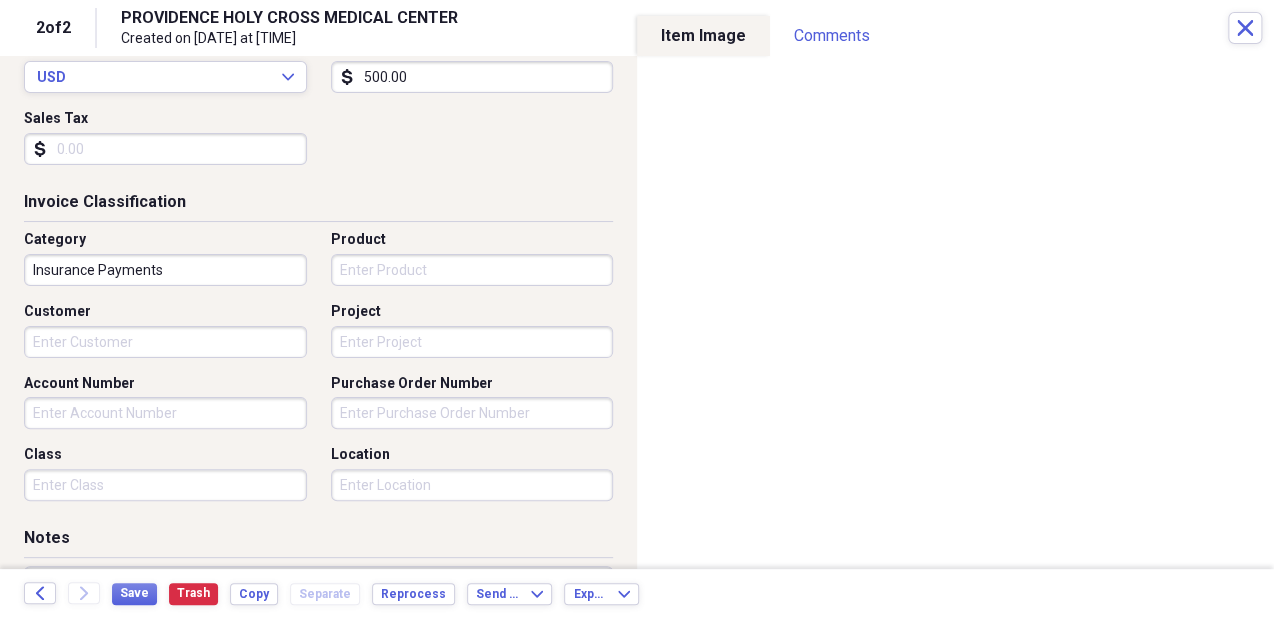 scroll, scrollTop: 386, scrollLeft: 0, axis: vertical 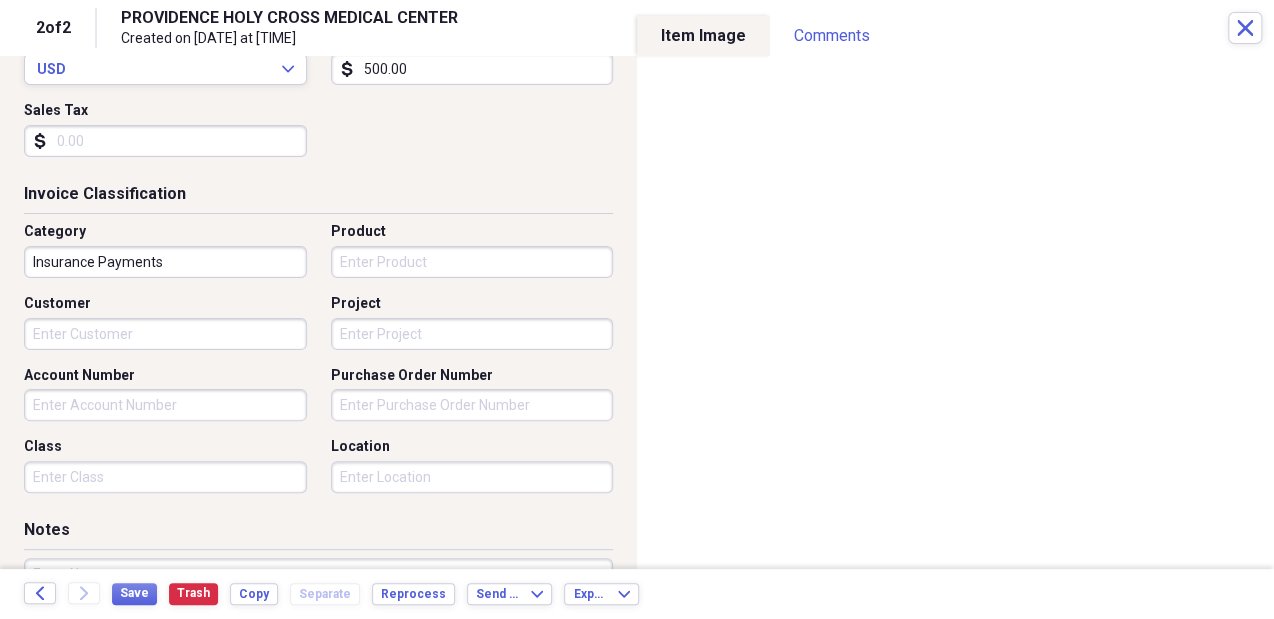 click on "Insurance Payments" at bounding box center (165, 262) 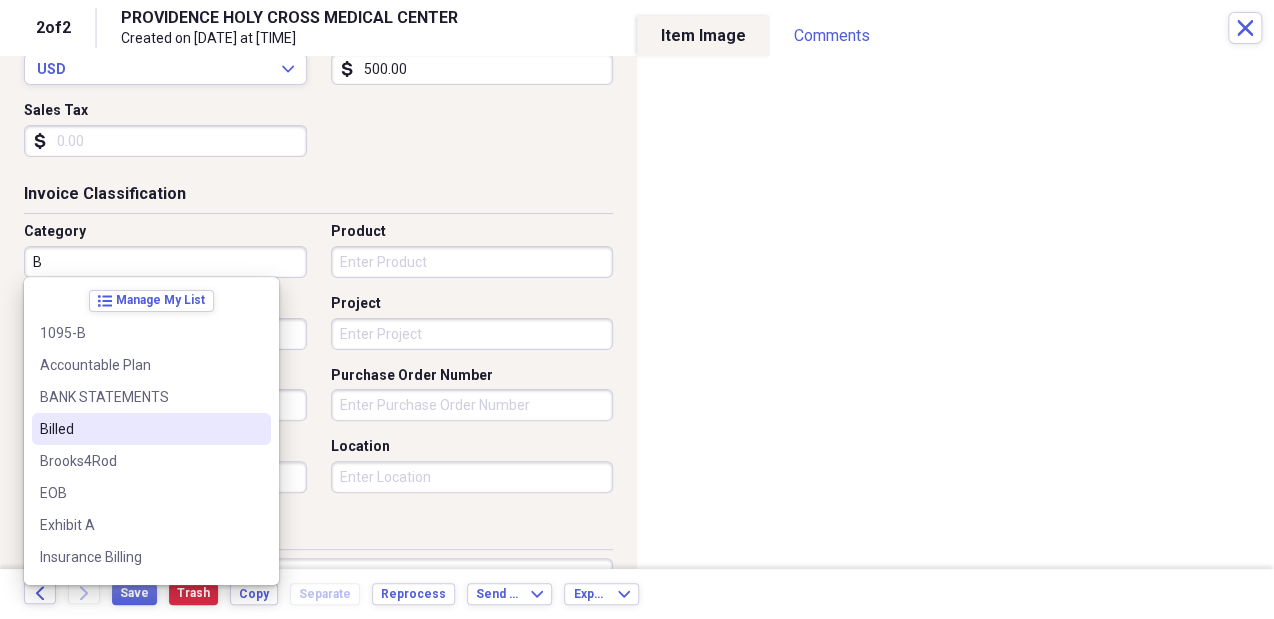 click on "Billed" at bounding box center [139, 429] 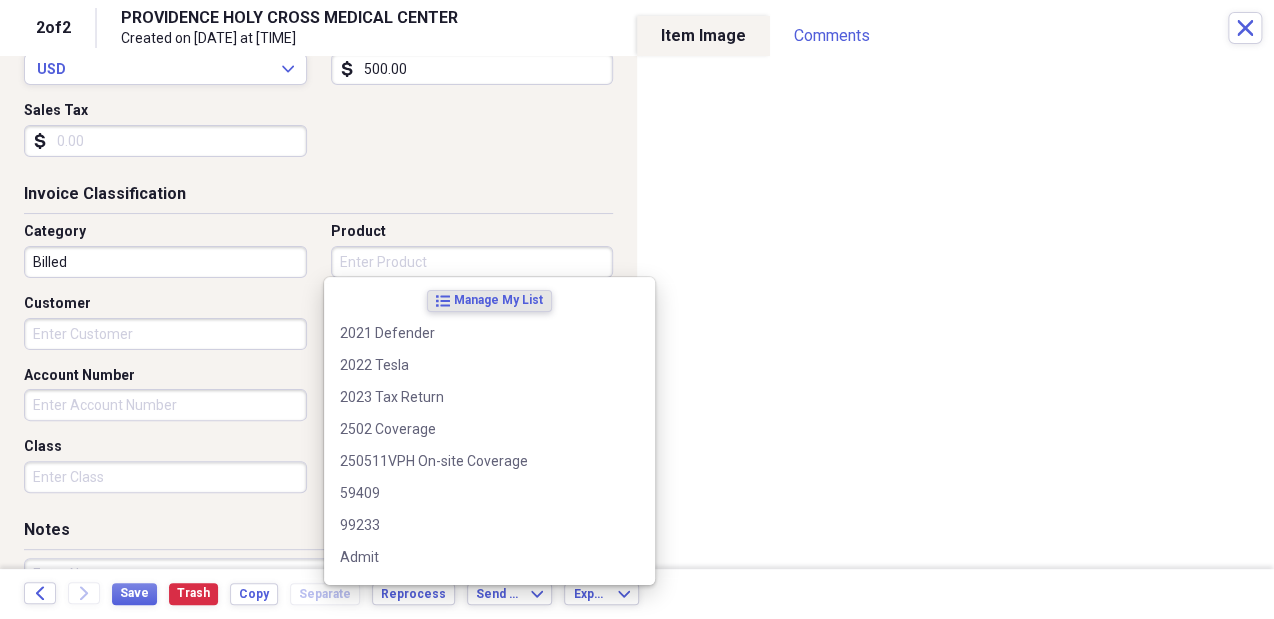 click on "Product" at bounding box center [472, 262] 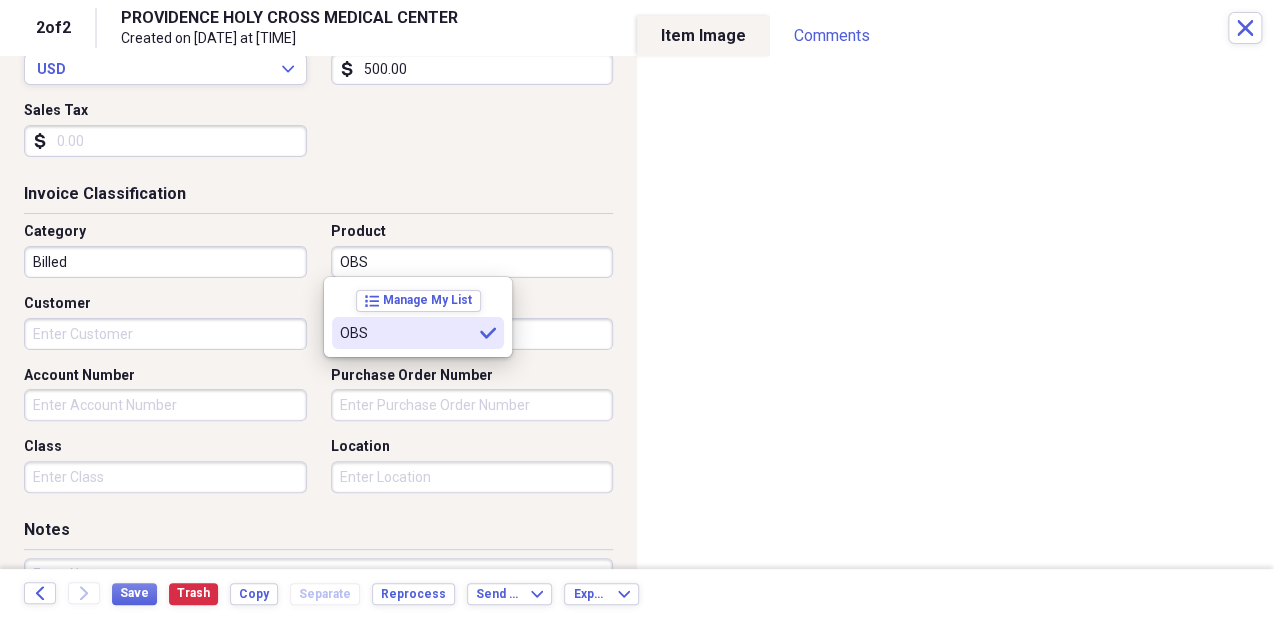 type on "OBS" 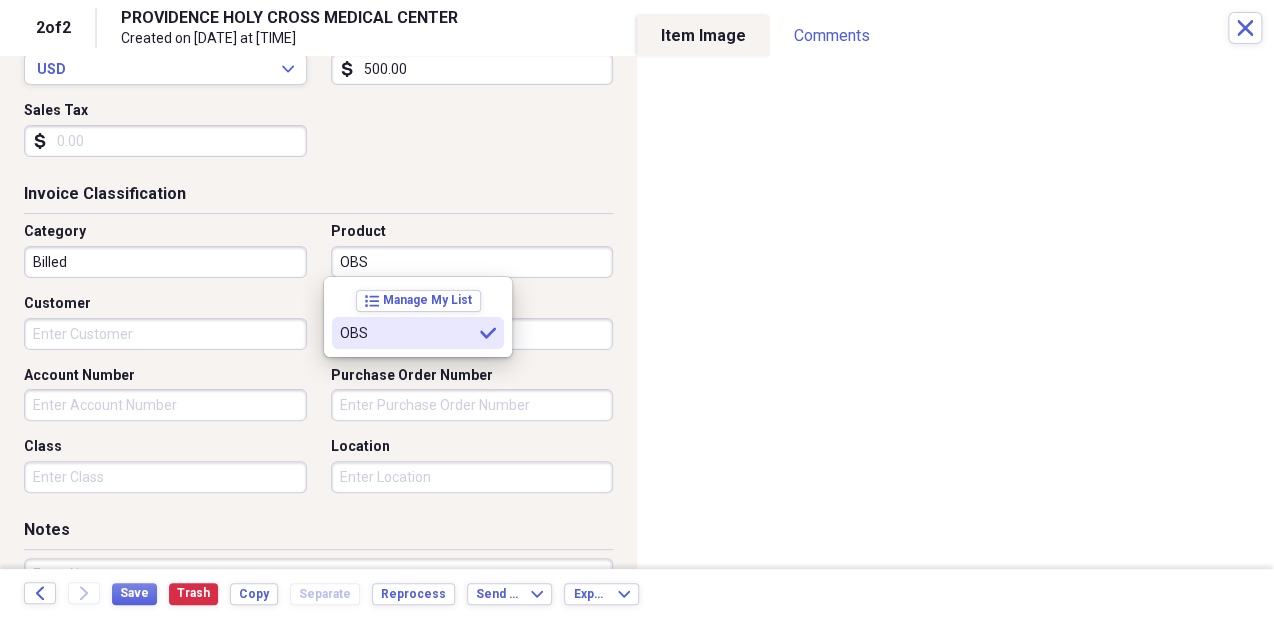 click on "OBS" at bounding box center [406, 333] 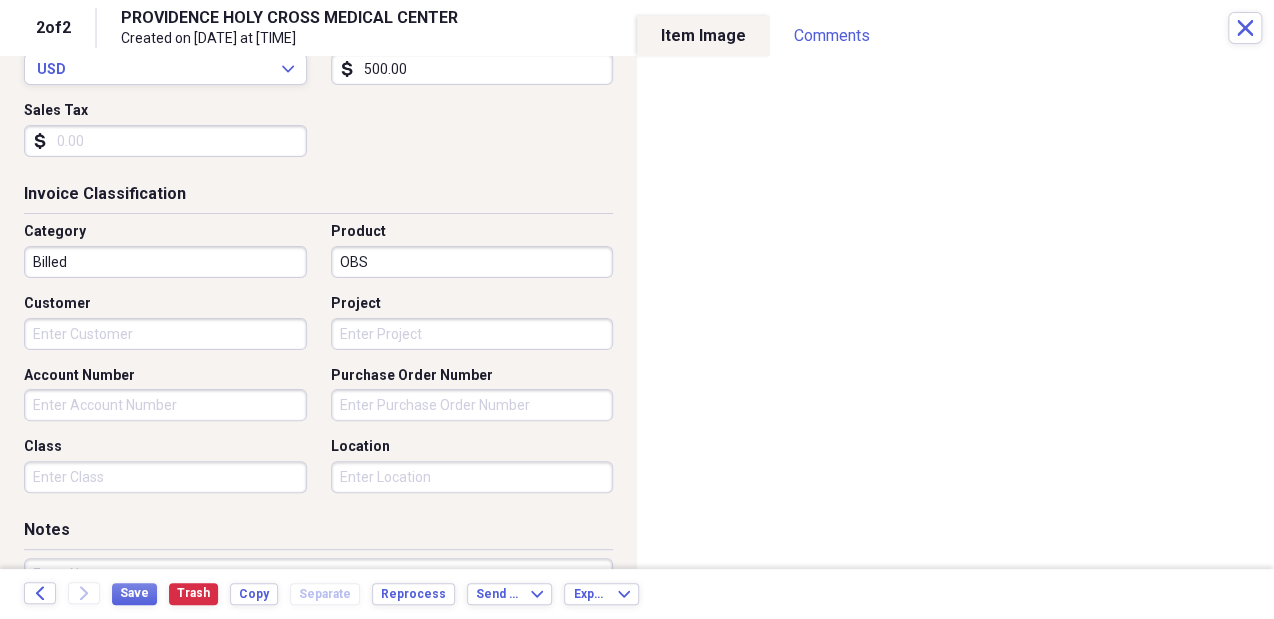 click on "Location" at bounding box center (472, 477) 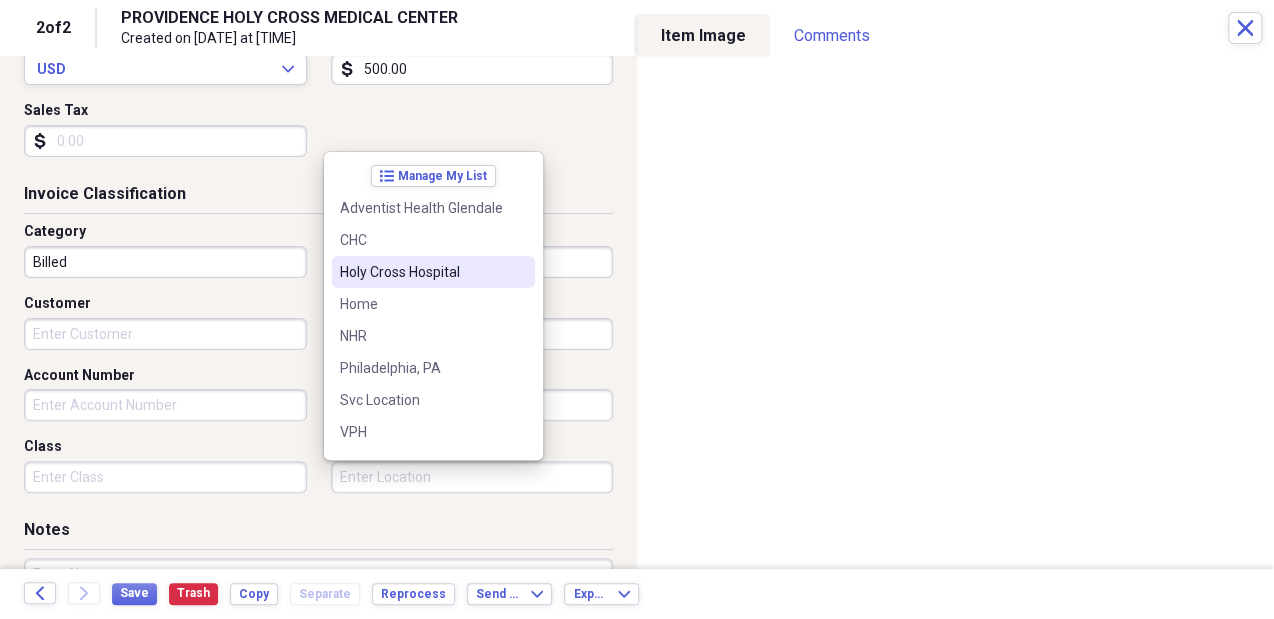 click on "Holy Cross Hospital" at bounding box center [421, 272] 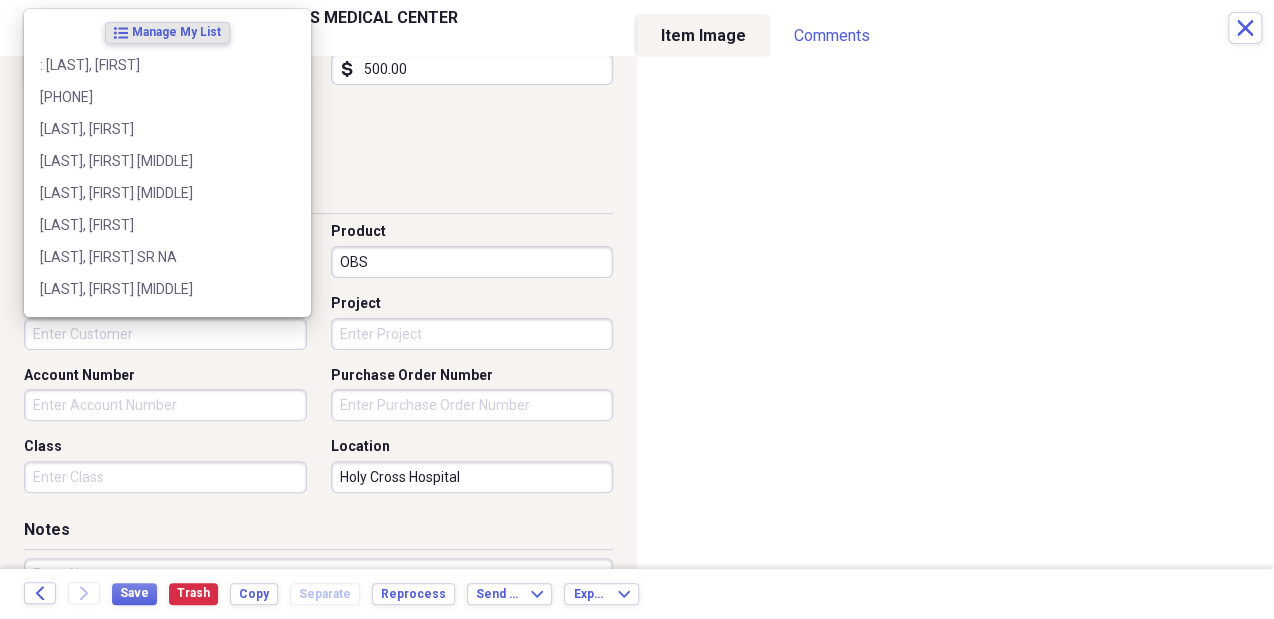 click on "Customer" at bounding box center [165, 334] 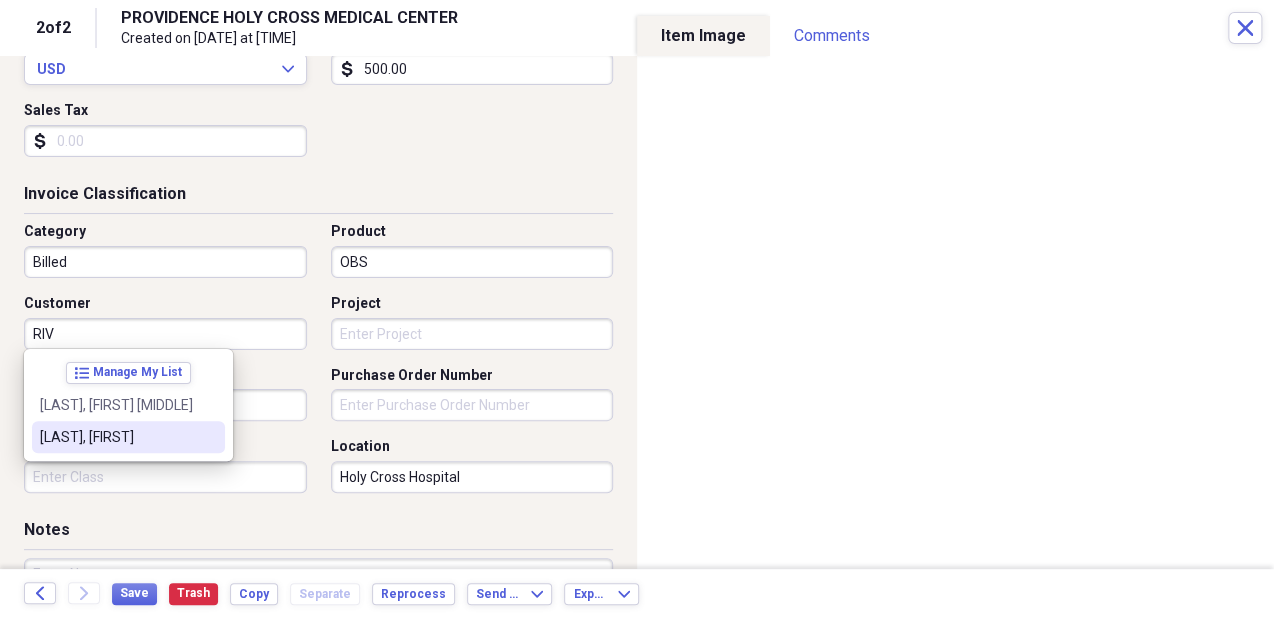 click on "[LAST]-[LAST], [FIRST]" at bounding box center [116, 437] 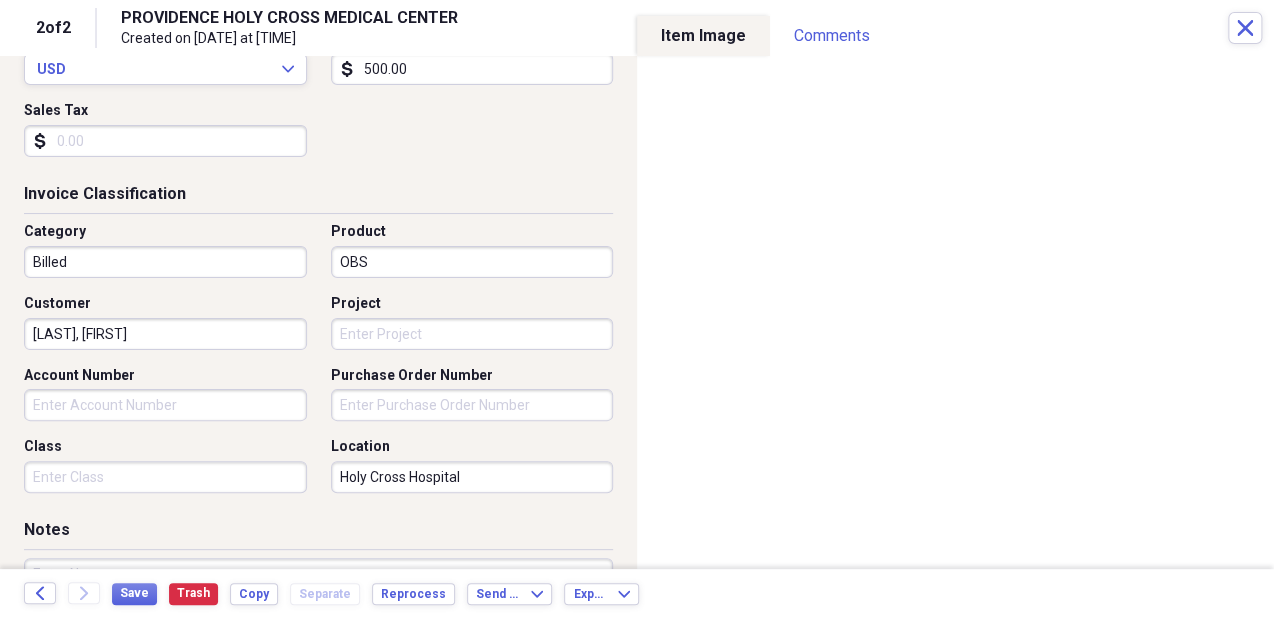 click on "Class" at bounding box center (165, 477) 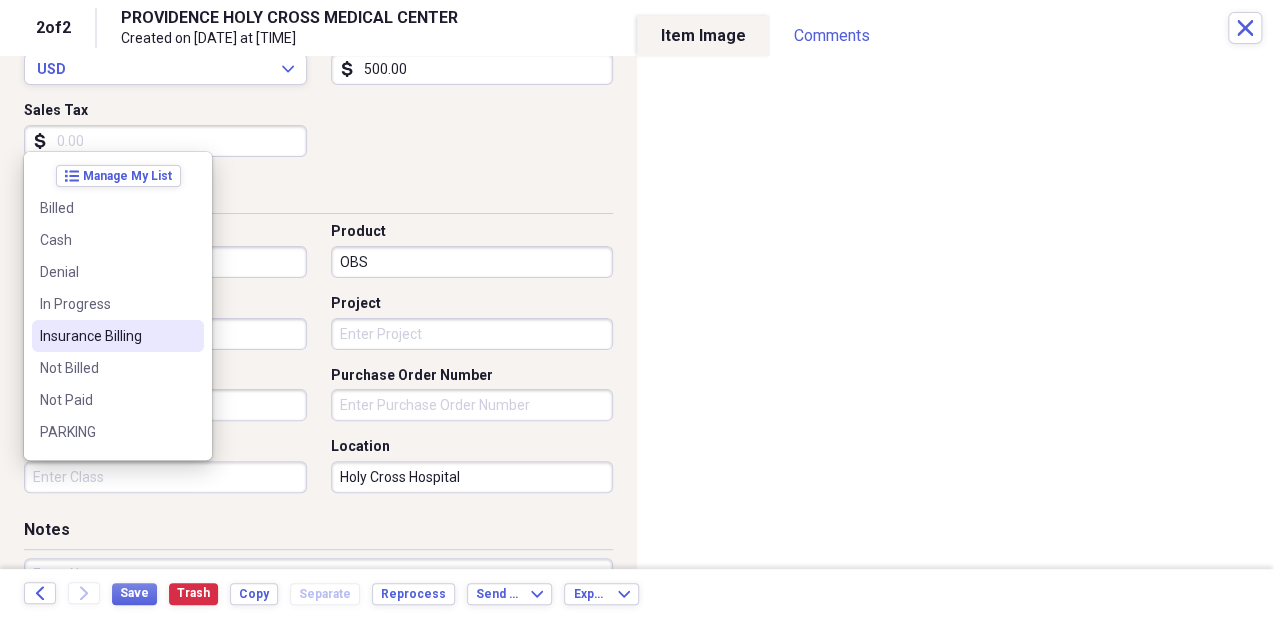 click on "Insurance Billing" at bounding box center (118, 336) 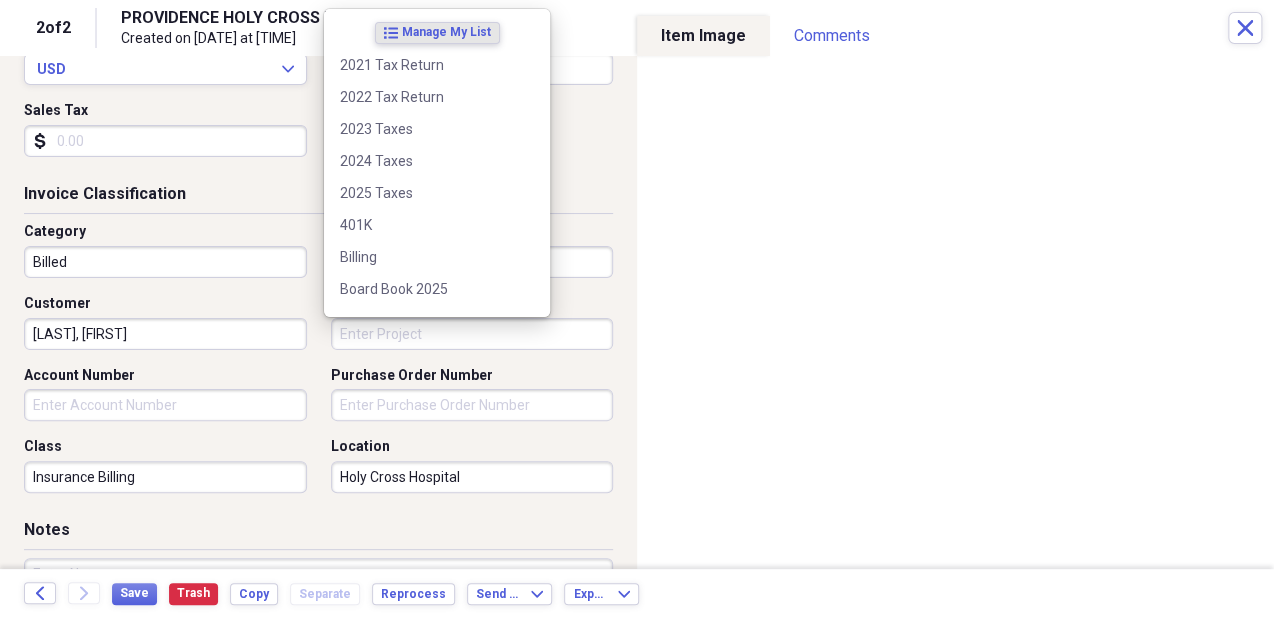 click on "Project" at bounding box center (472, 334) 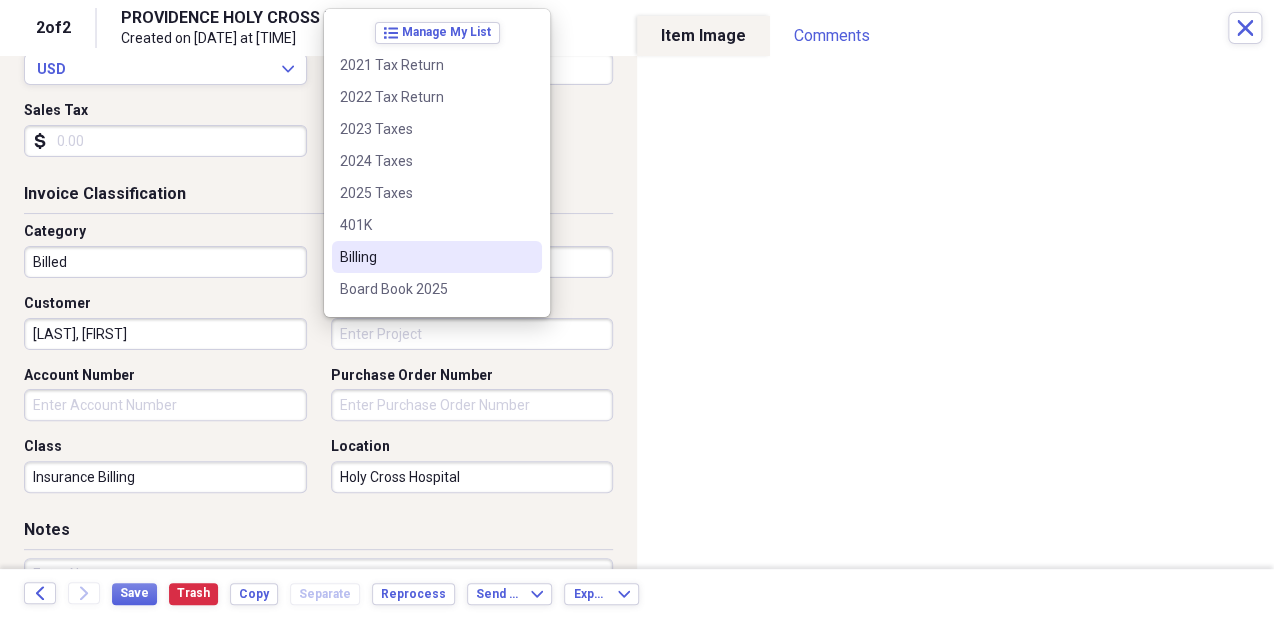 click on "Billing" at bounding box center (425, 257) 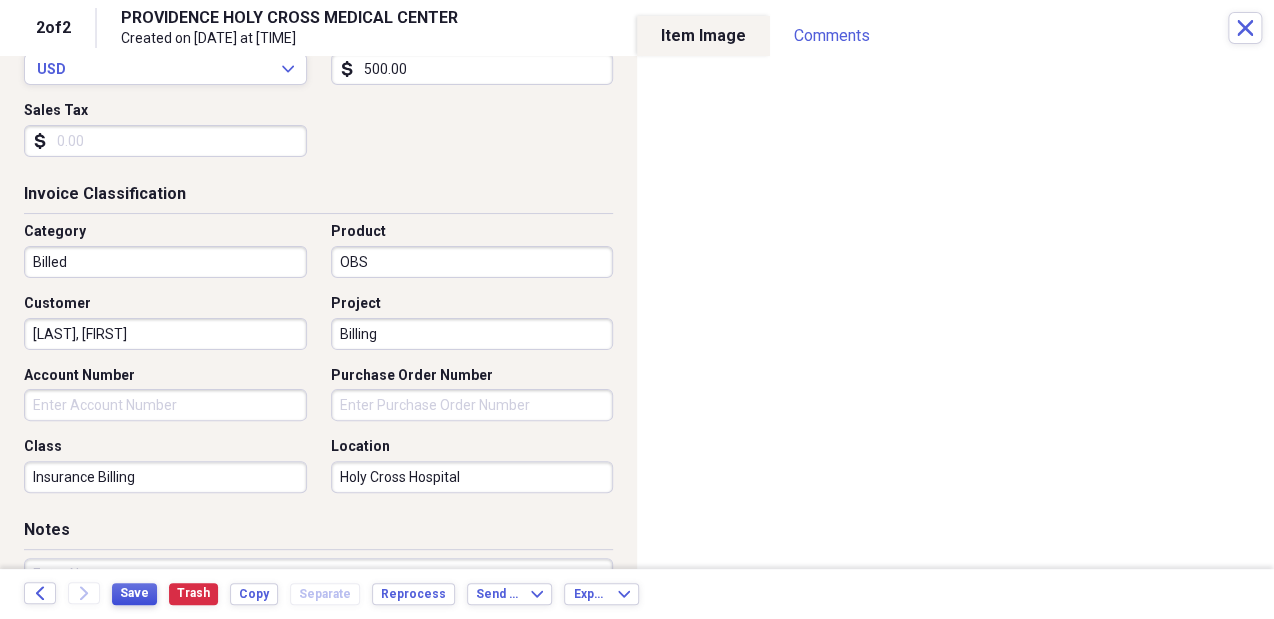 click on "Save" at bounding box center [134, 593] 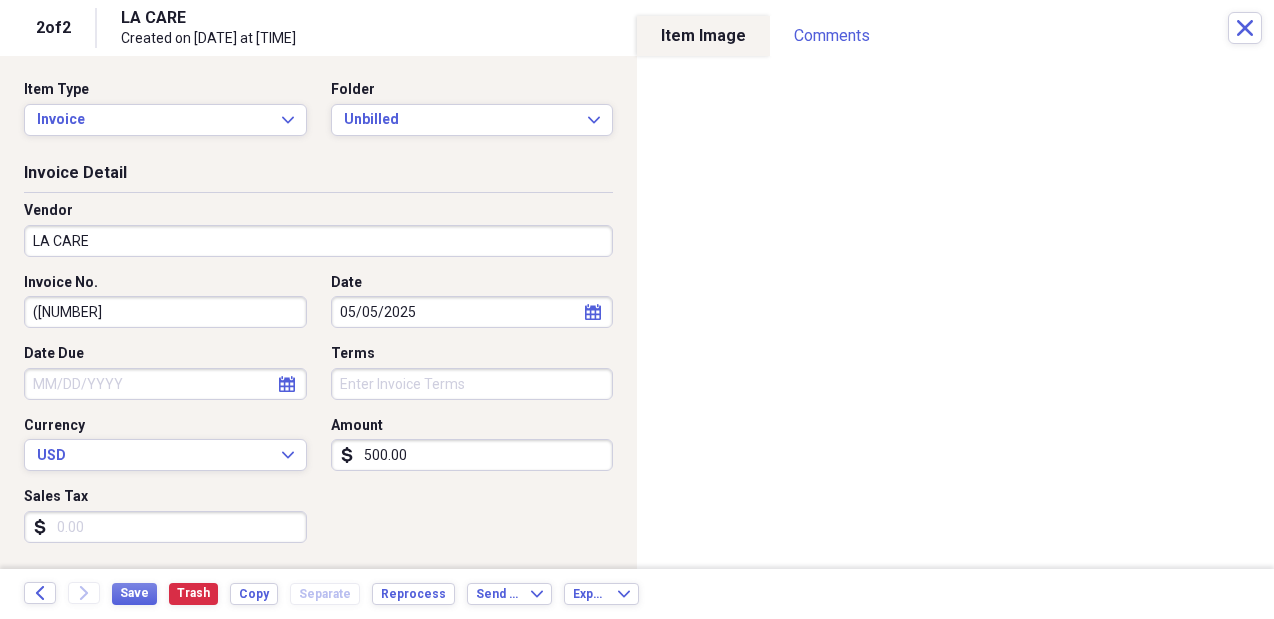 scroll, scrollTop: 0, scrollLeft: 0, axis: both 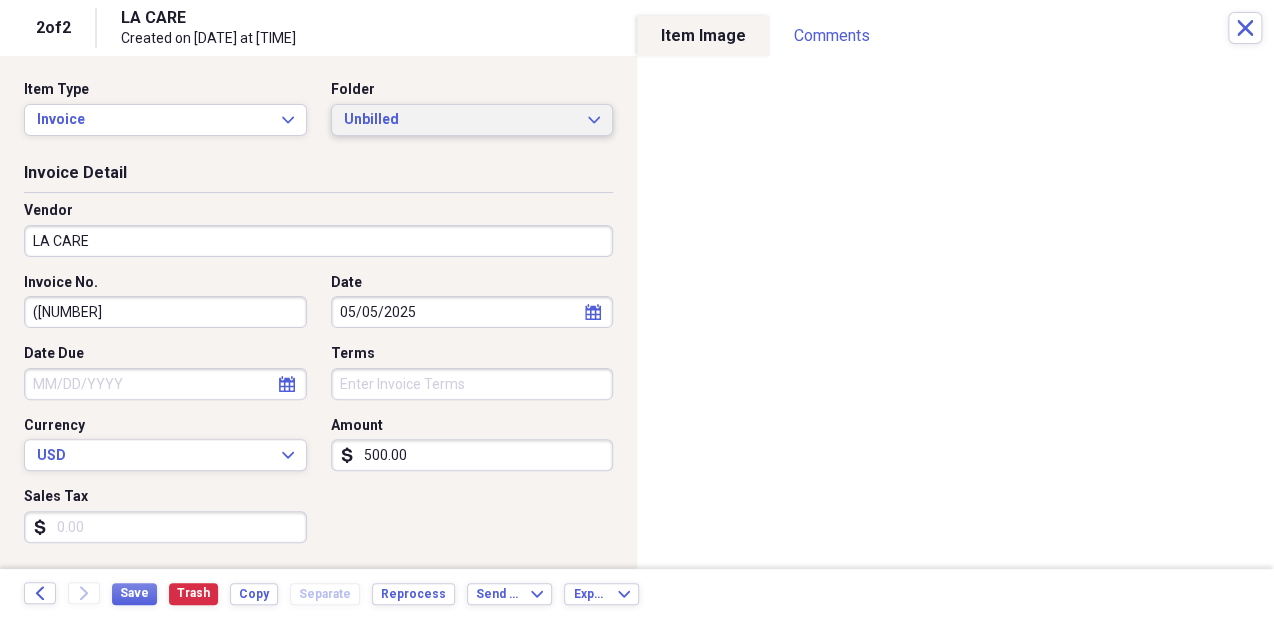 click on "Unbilled" at bounding box center [460, 120] 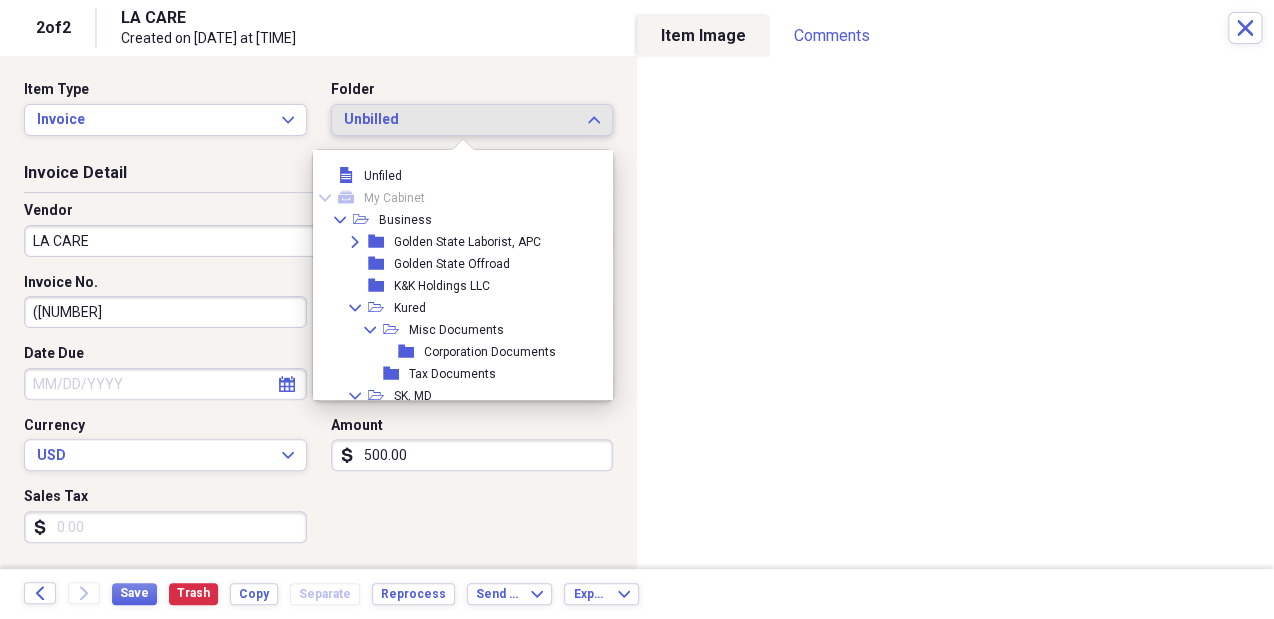 scroll, scrollTop: 215, scrollLeft: 0, axis: vertical 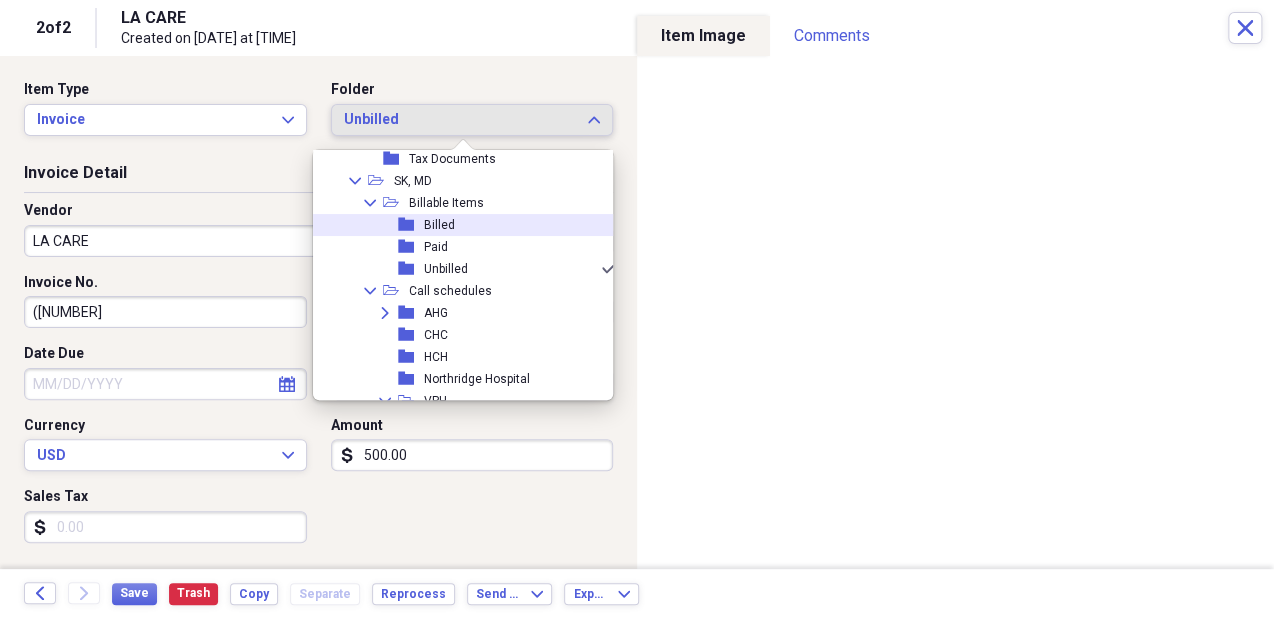 click on "folder Billed" at bounding box center [458, 225] 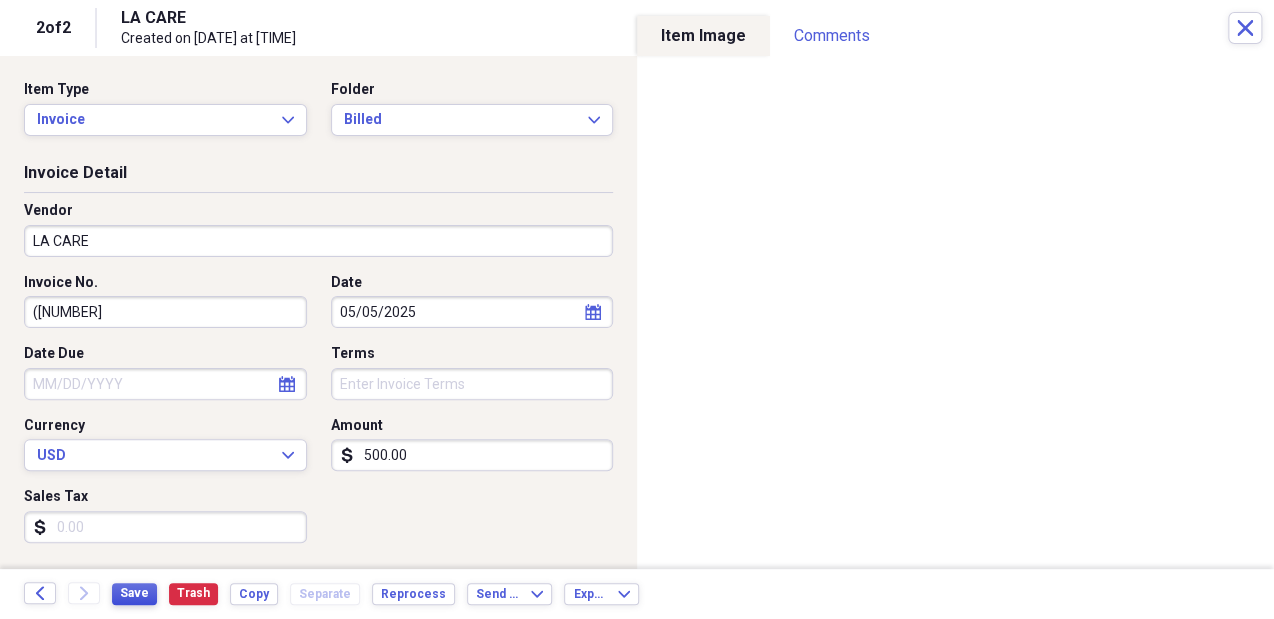 click on "Save" at bounding box center (134, 594) 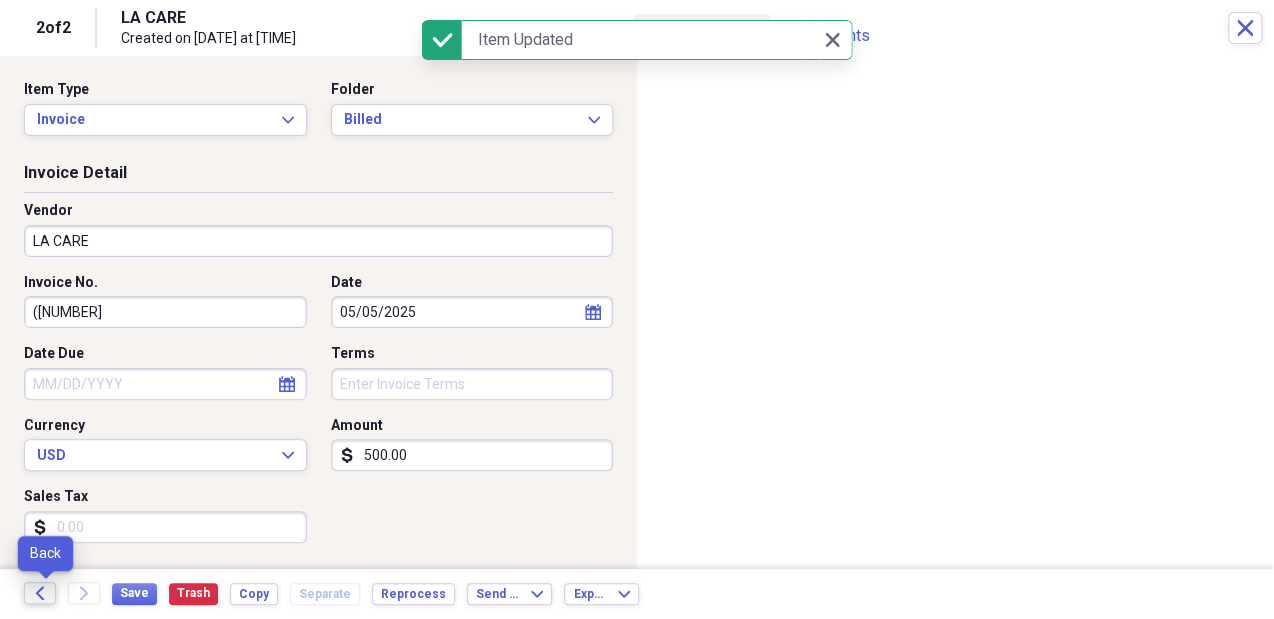 click on "Back" 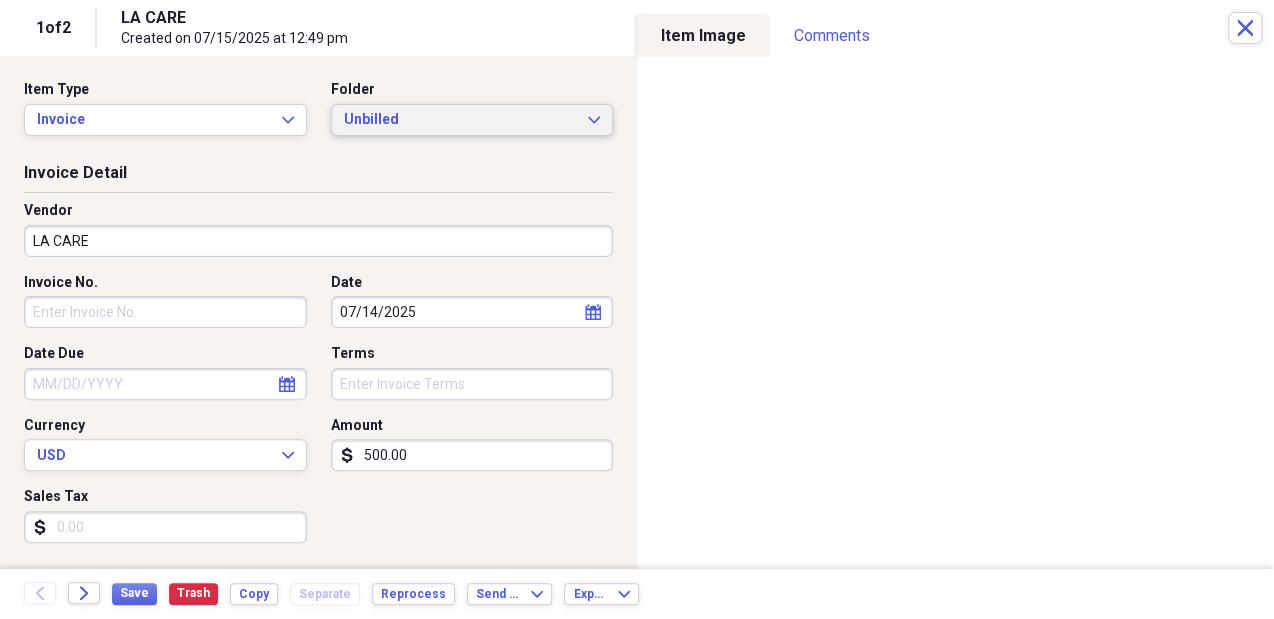 click on "Unbilled" at bounding box center [460, 120] 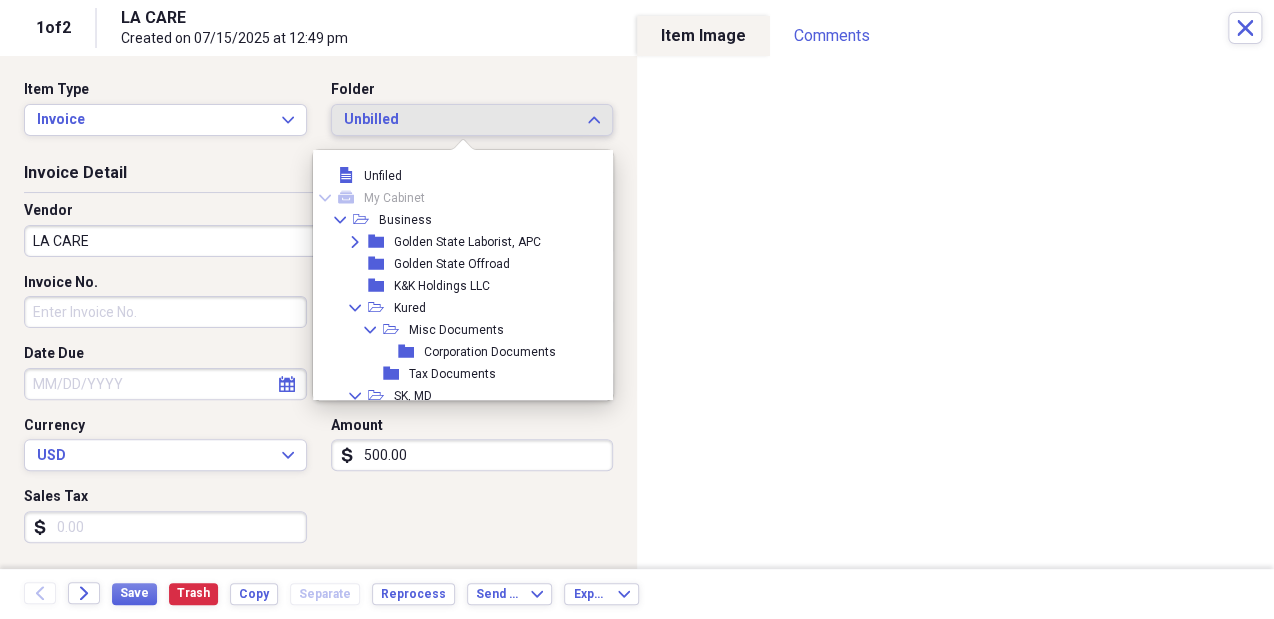scroll, scrollTop: 215, scrollLeft: 0, axis: vertical 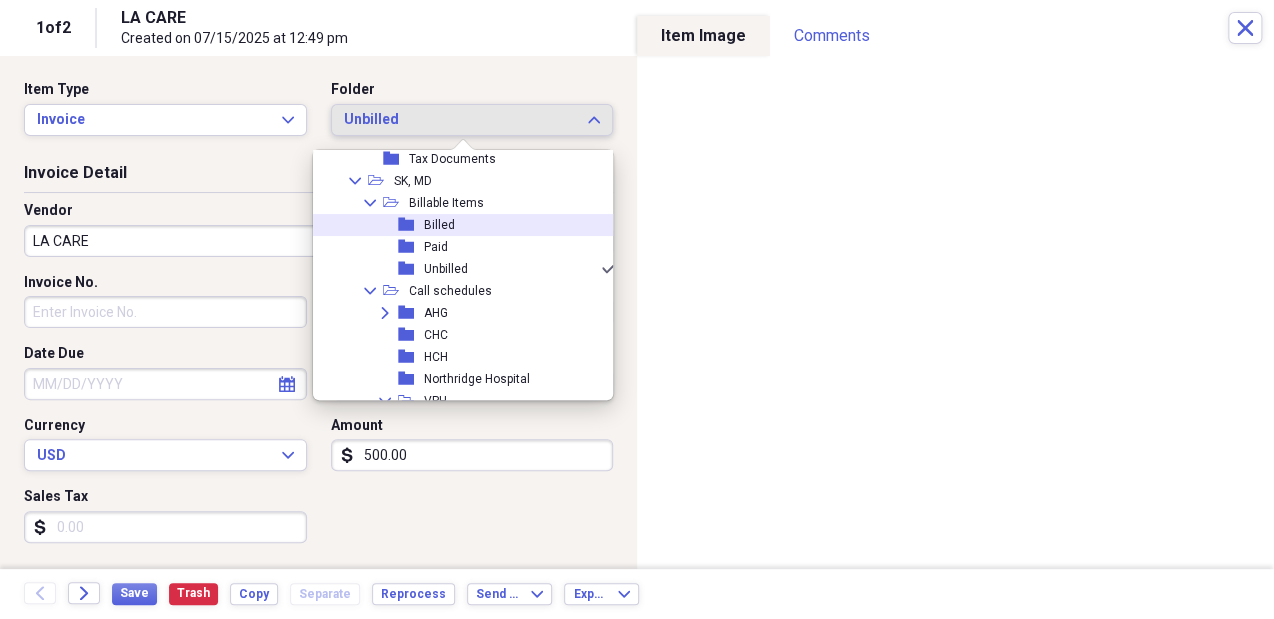 click on "folder Billed" at bounding box center (458, 225) 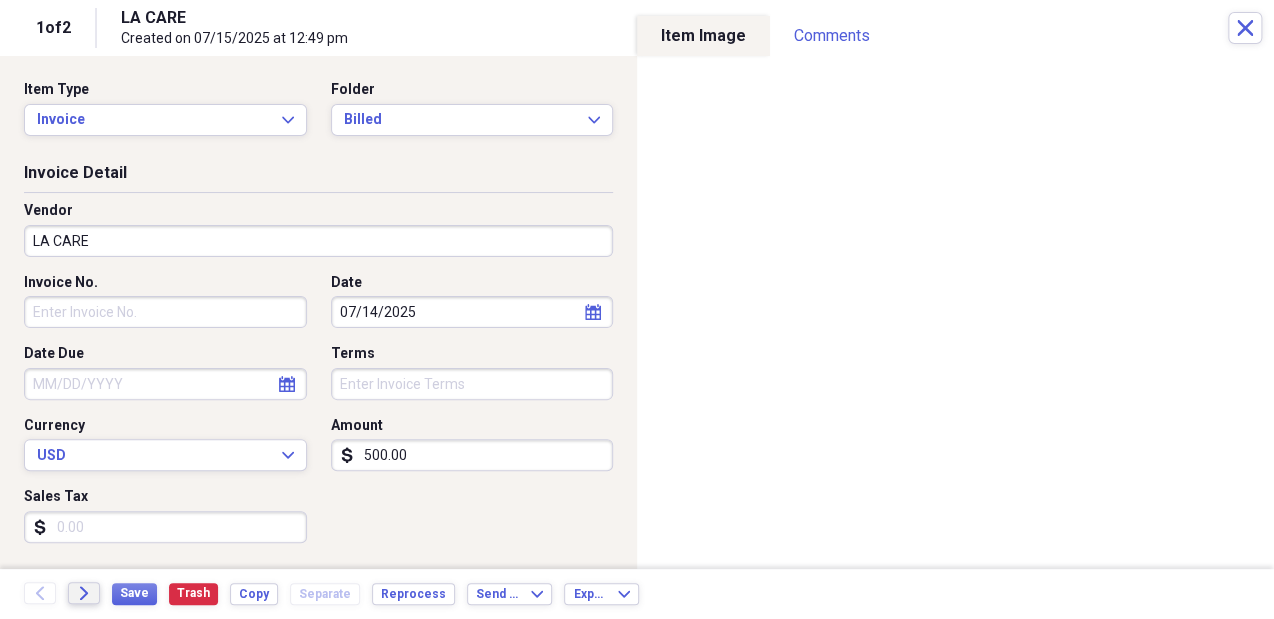 click 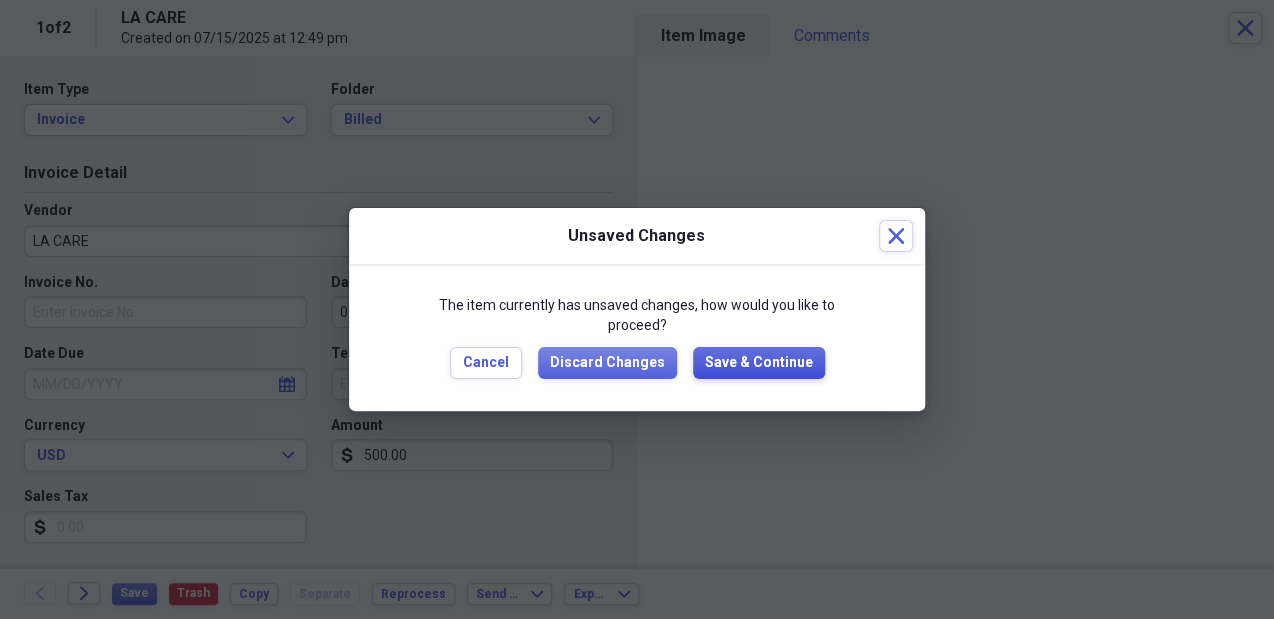click on "Save & Continue" at bounding box center (759, 363) 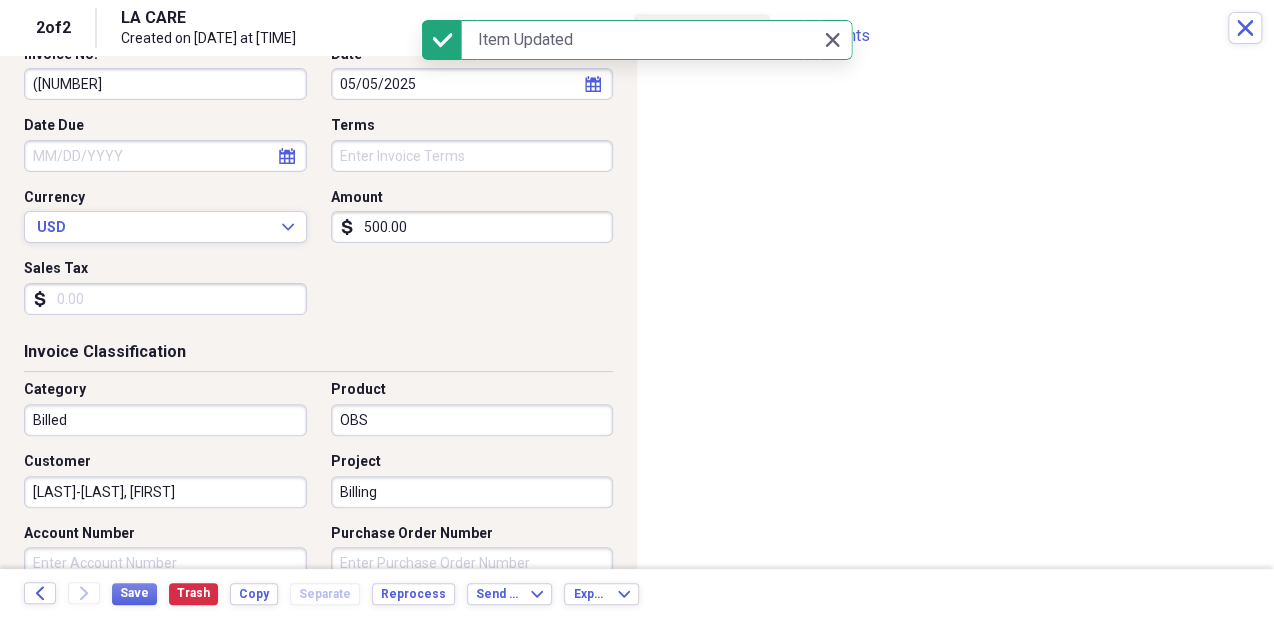 scroll, scrollTop: 232, scrollLeft: 0, axis: vertical 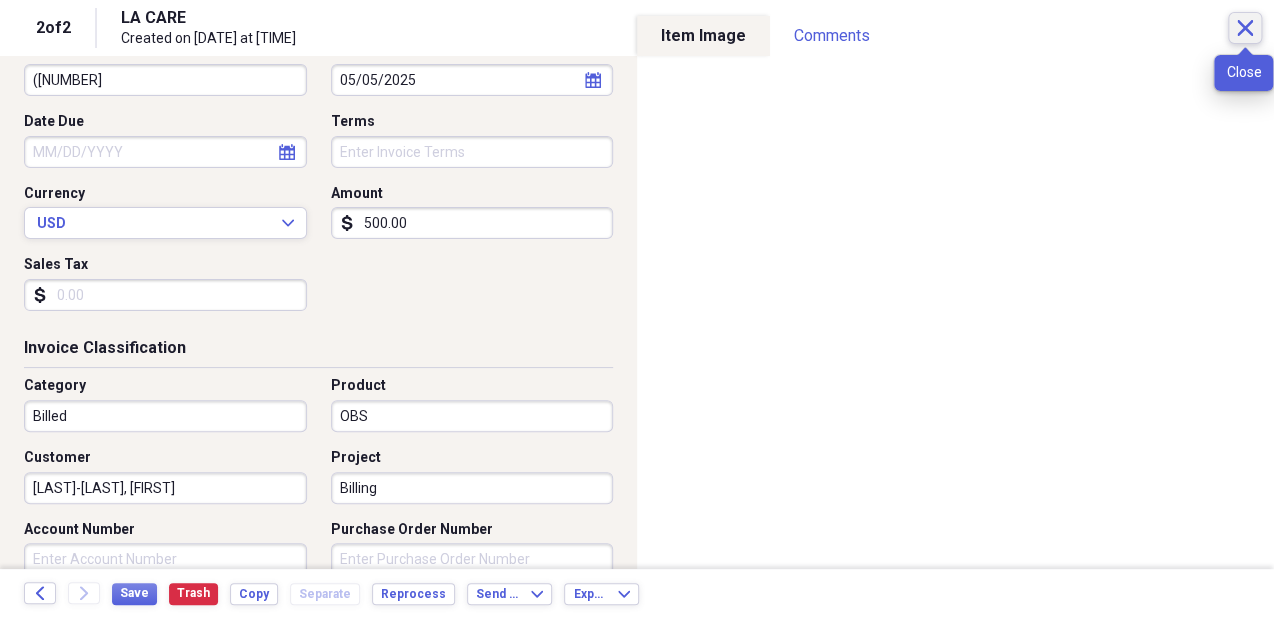 click on "Close" at bounding box center (1245, 28) 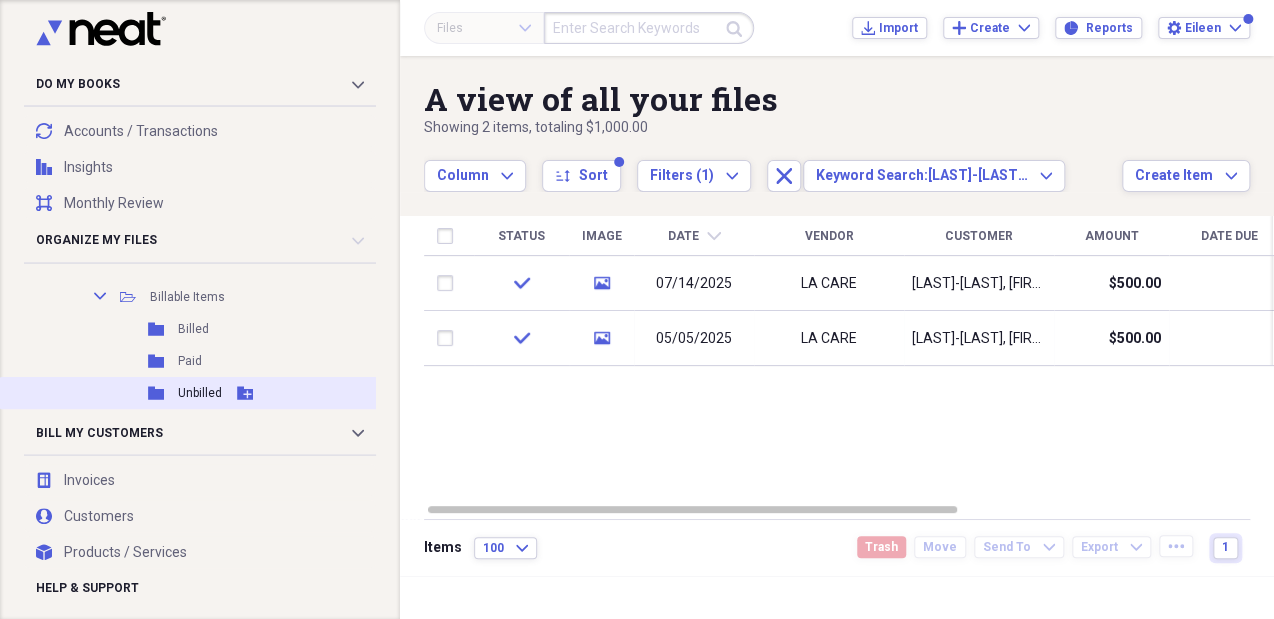 click on "Unbilled" at bounding box center (200, 393) 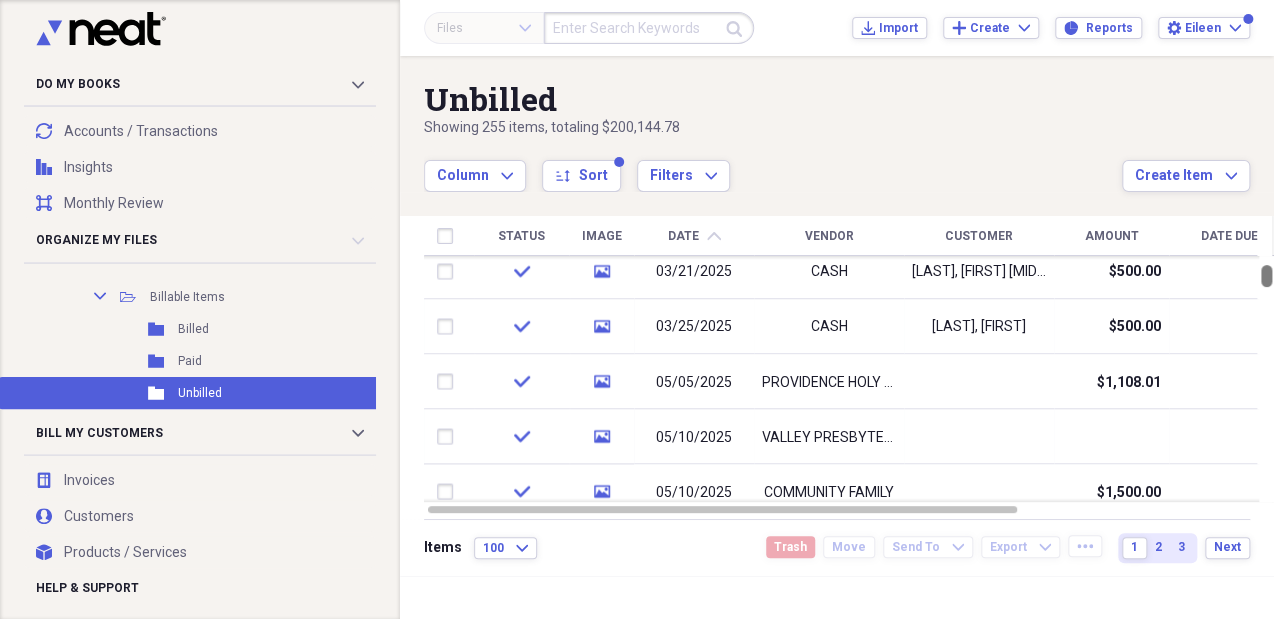 click at bounding box center [1266, 276] 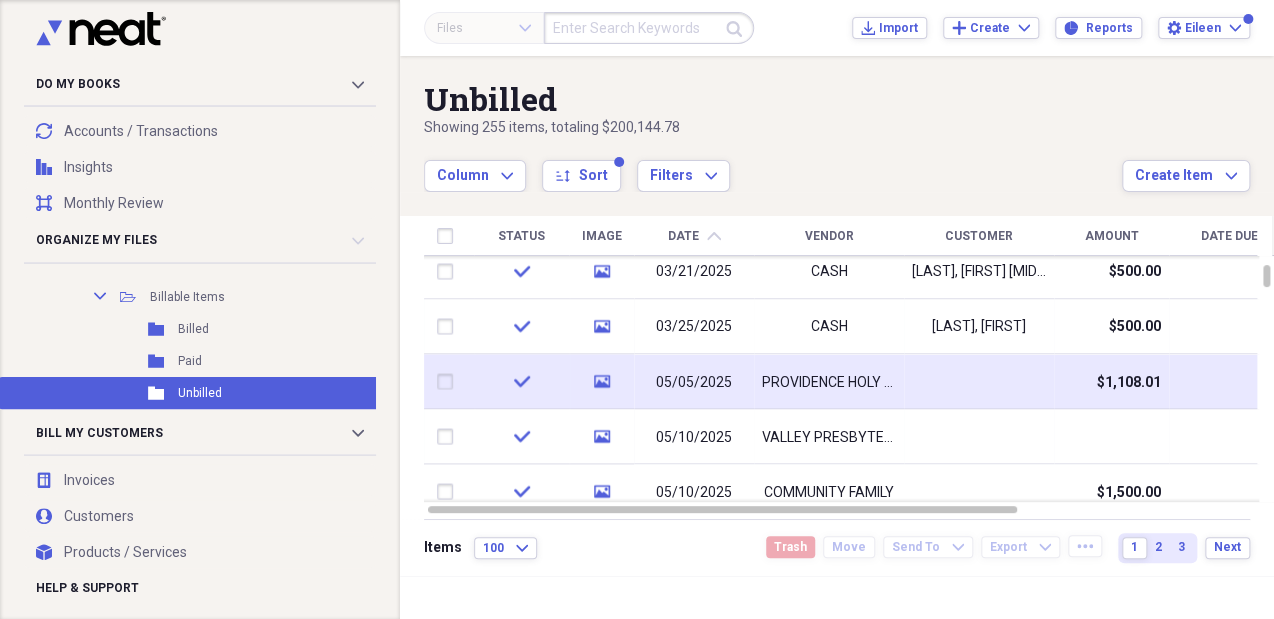 click at bounding box center (979, 381) 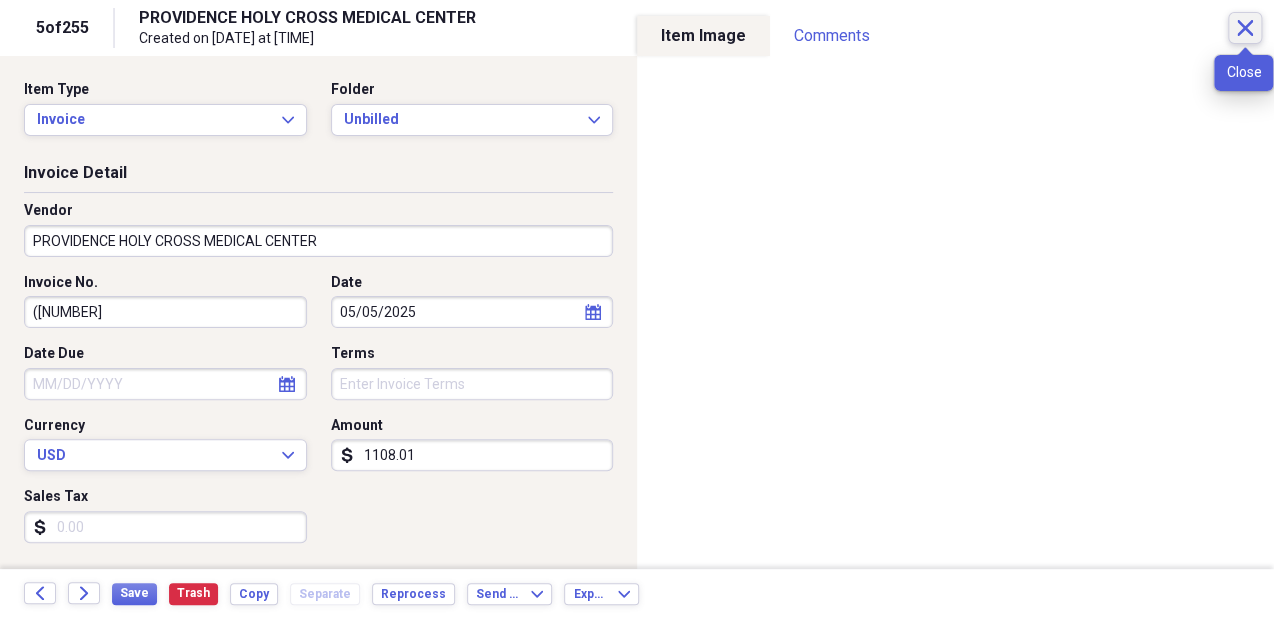 click on "Close" at bounding box center [1245, 28] 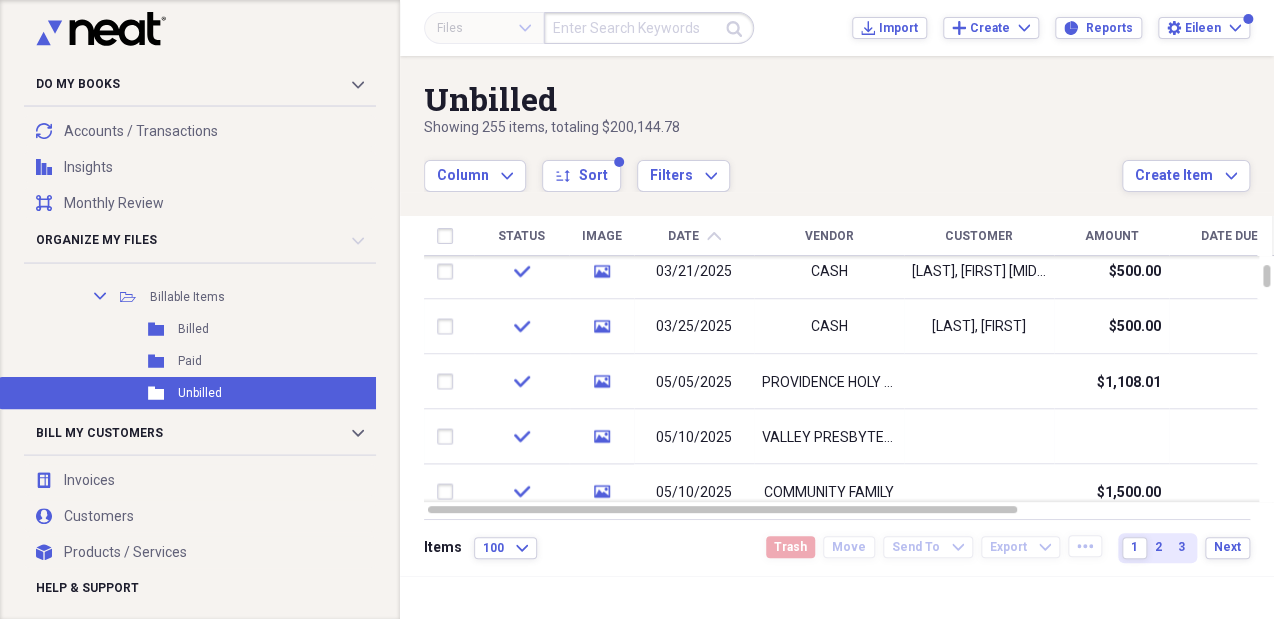 click at bounding box center (649, 28) 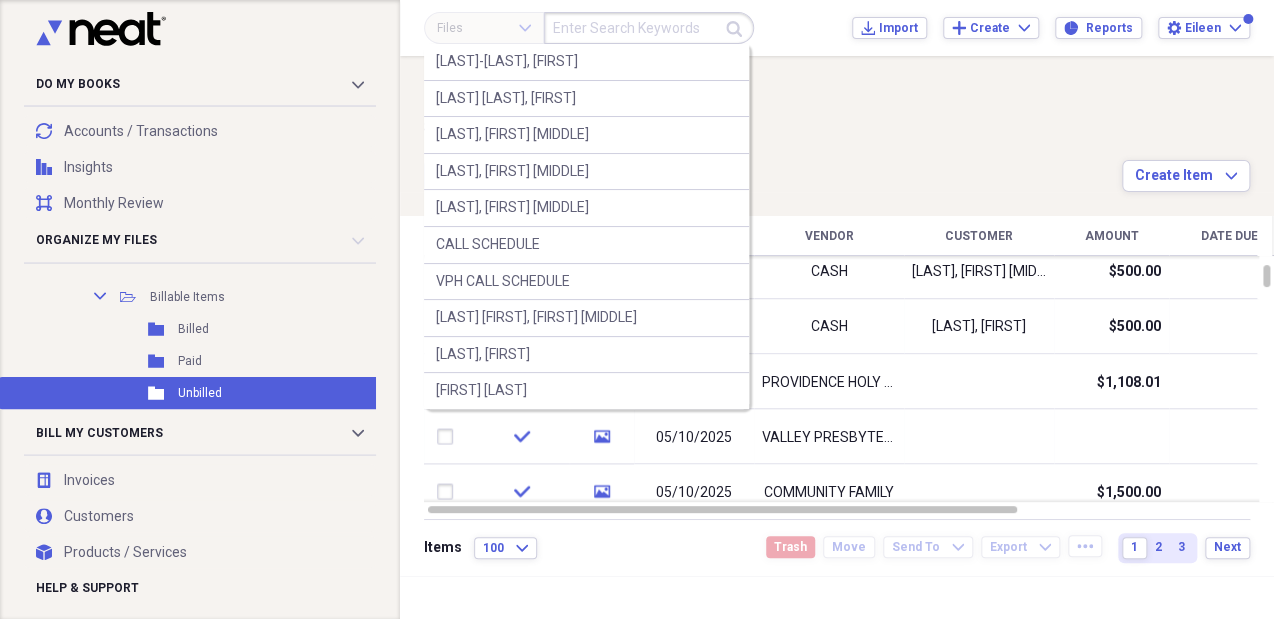 paste on "DUNN, SABRINA MAE ELIZAB*" 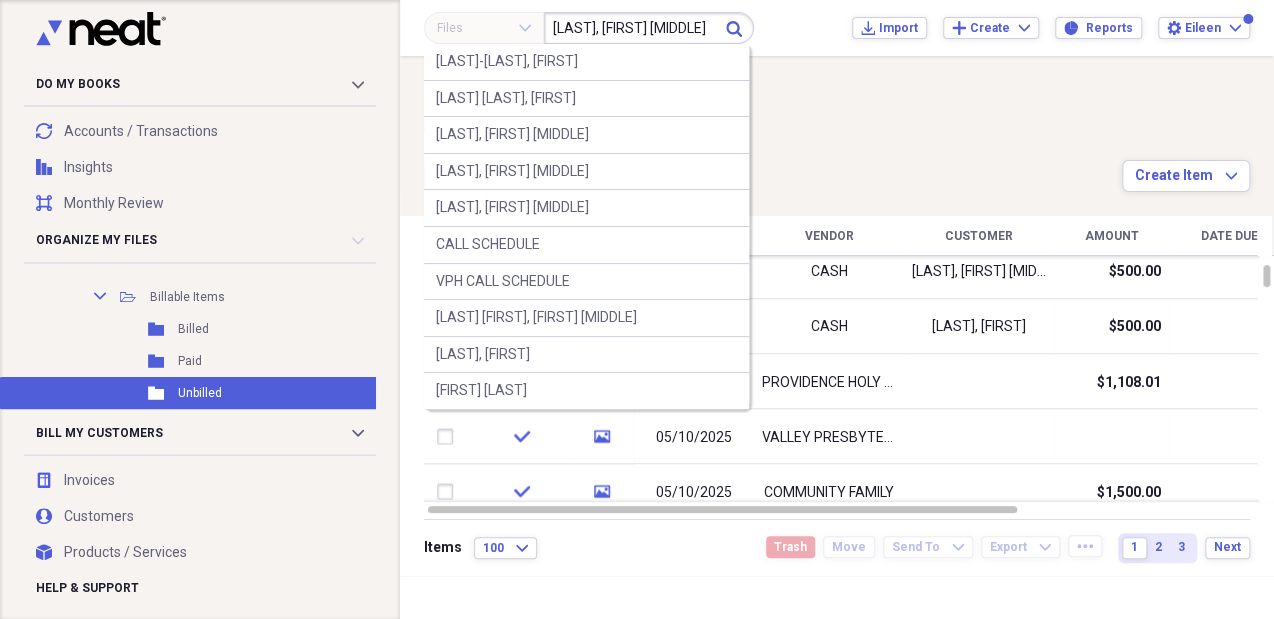 scroll, scrollTop: 0, scrollLeft: 15, axis: horizontal 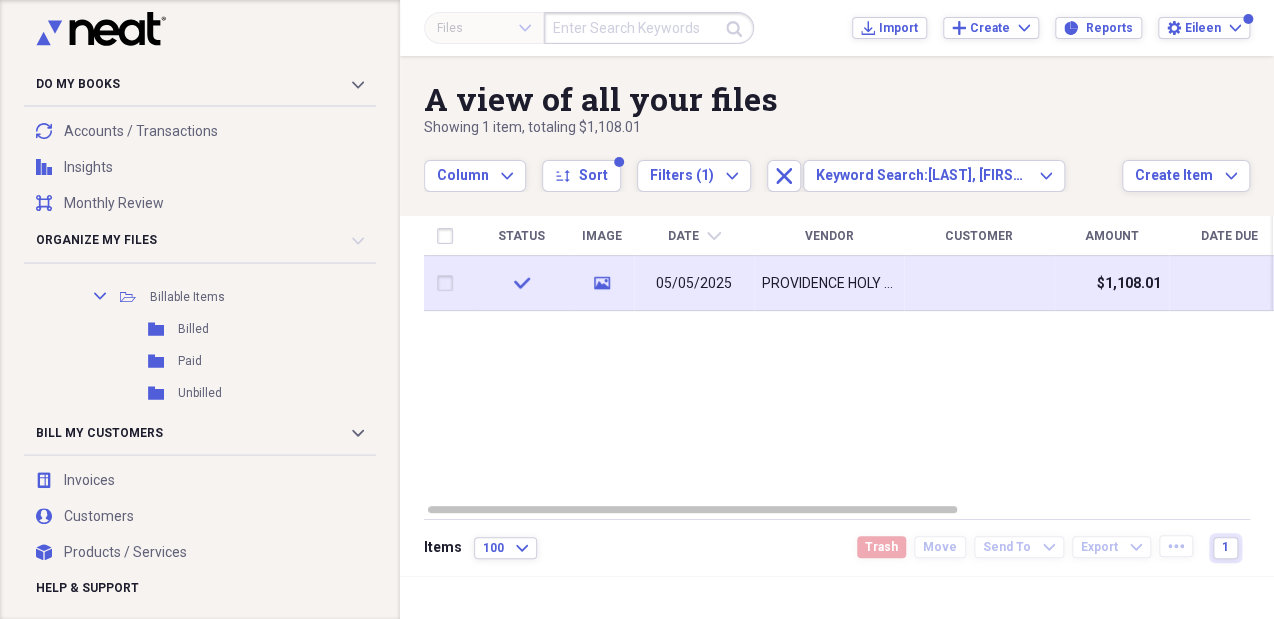 click on "PROVIDENCE HOLY CROSS MEDICAL CENTER" at bounding box center (829, 283) 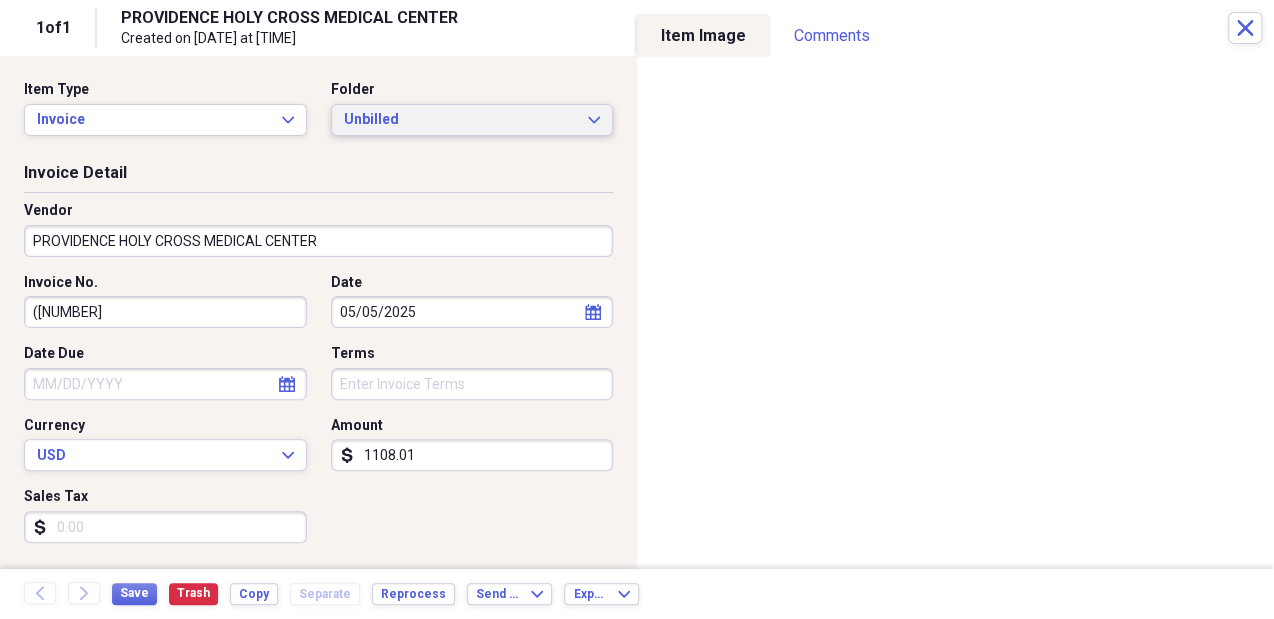 click on "Unbilled" at bounding box center [460, 120] 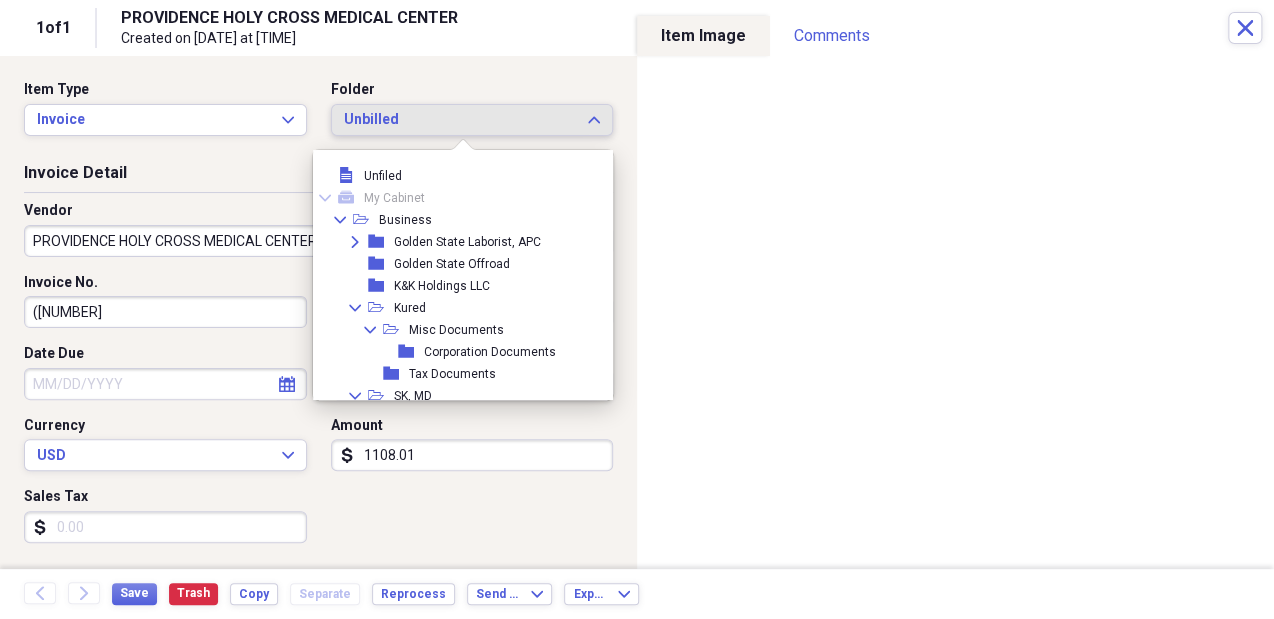scroll, scrollTop: 215, scrollLeft: 0, axis: vertical 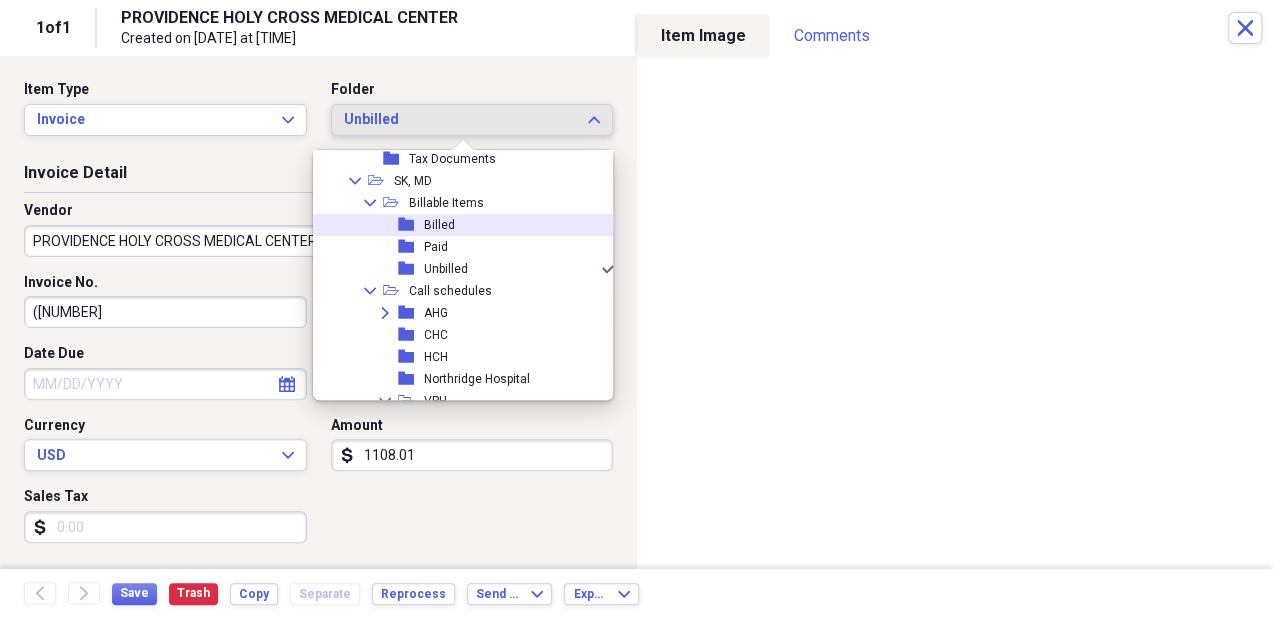 click on "folder Billed" at bounding box center [458, 225] 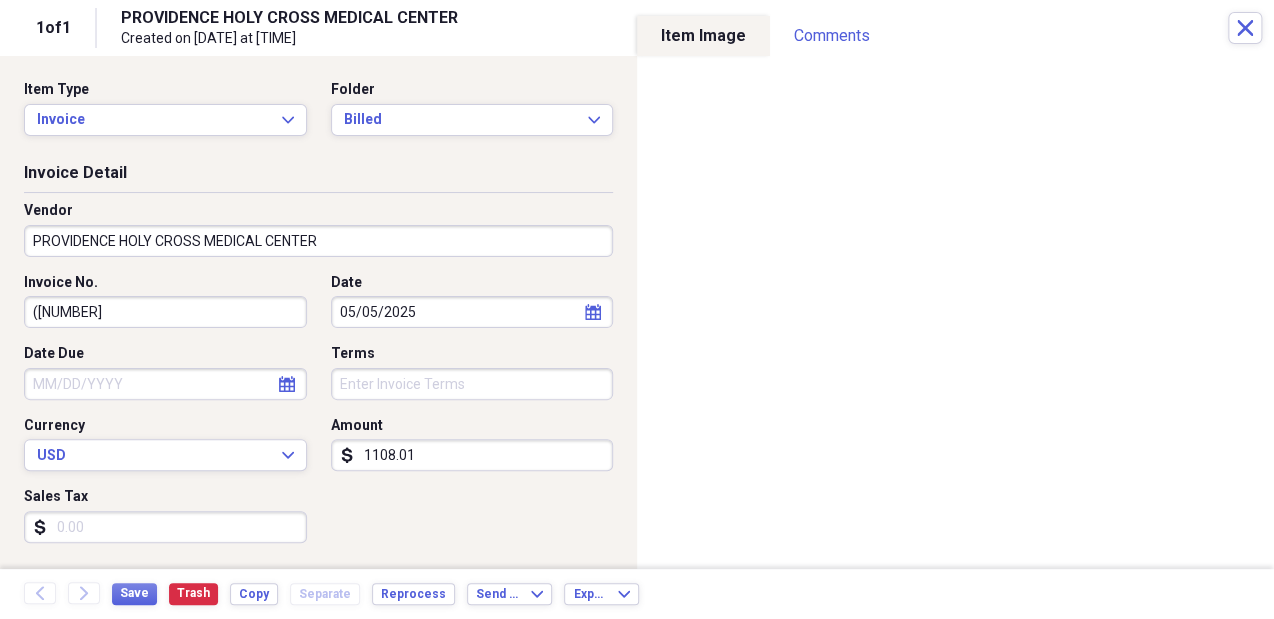 click on "PROVIDENCE HOLY CROSS MEDICAL CENTER" at bounding box center [318, 241] 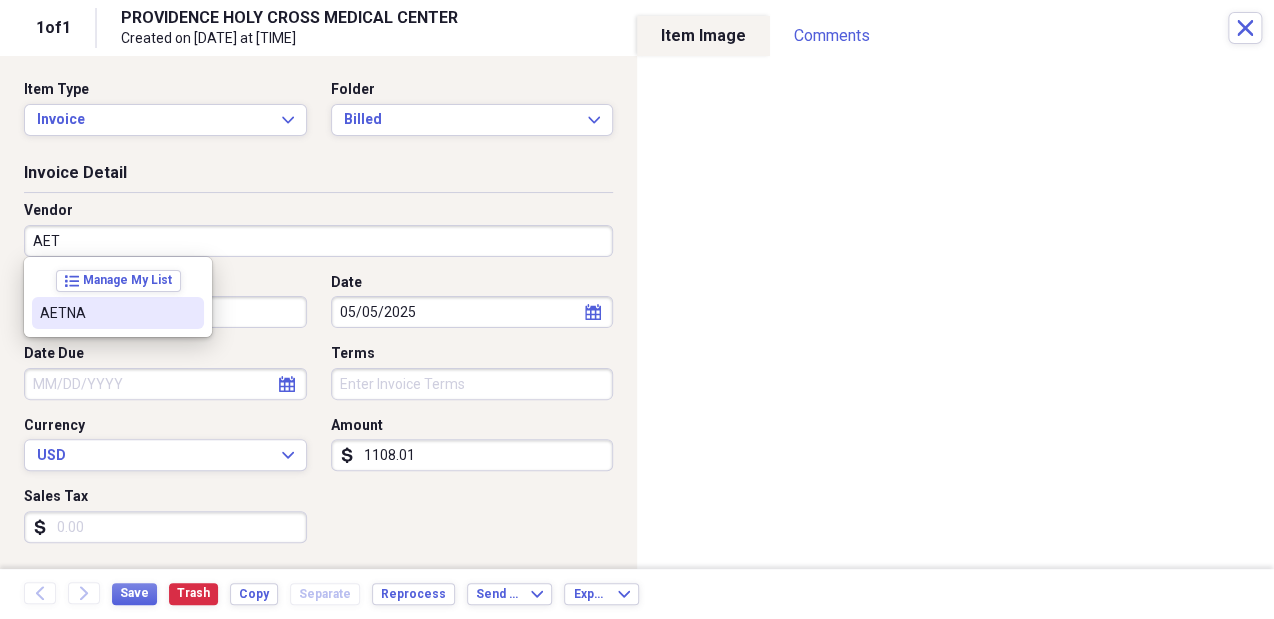 click on "AETNA" at bounding box center (106, 313) 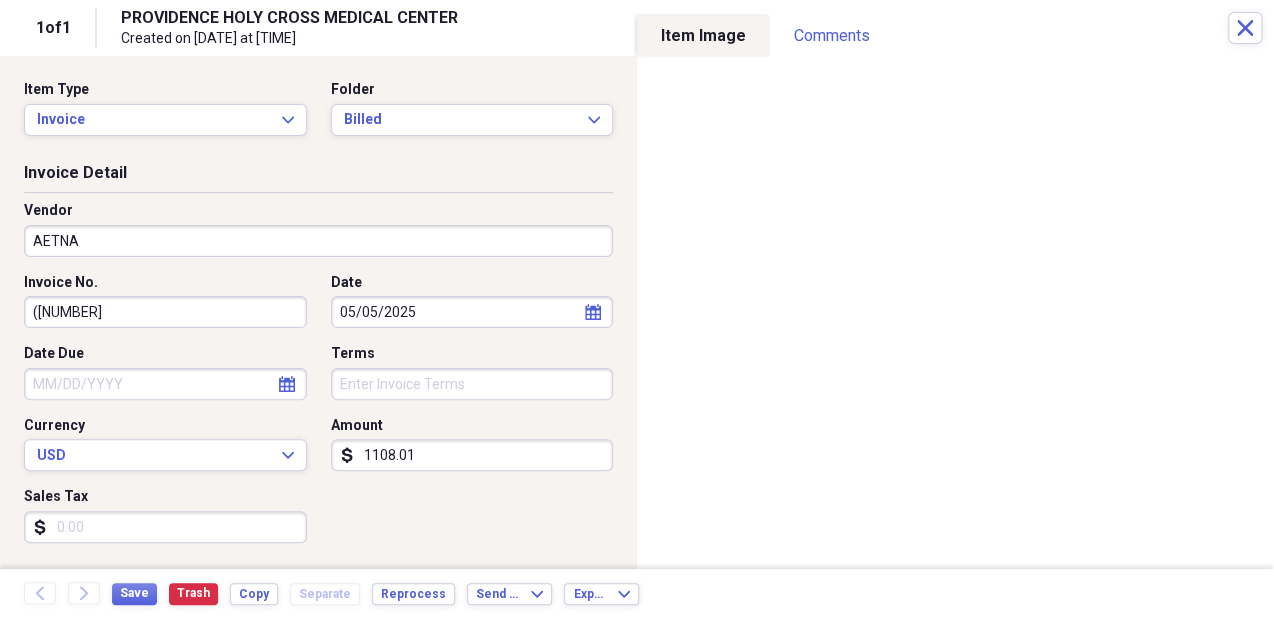 type on "Billed" 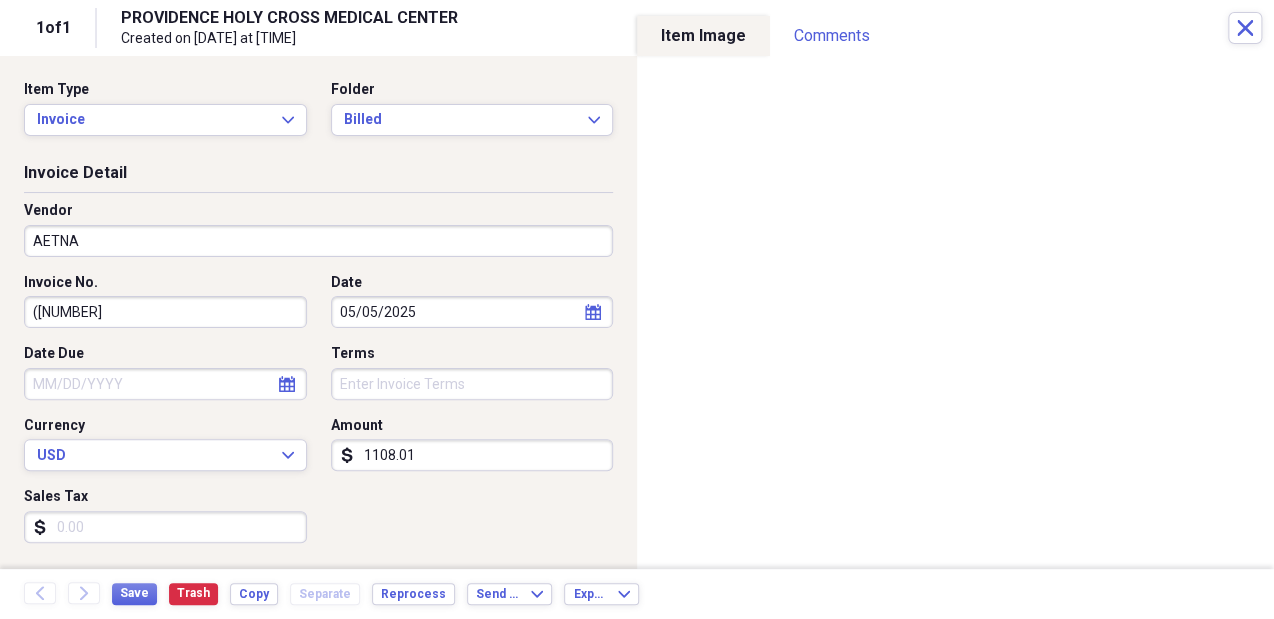 select on "4" 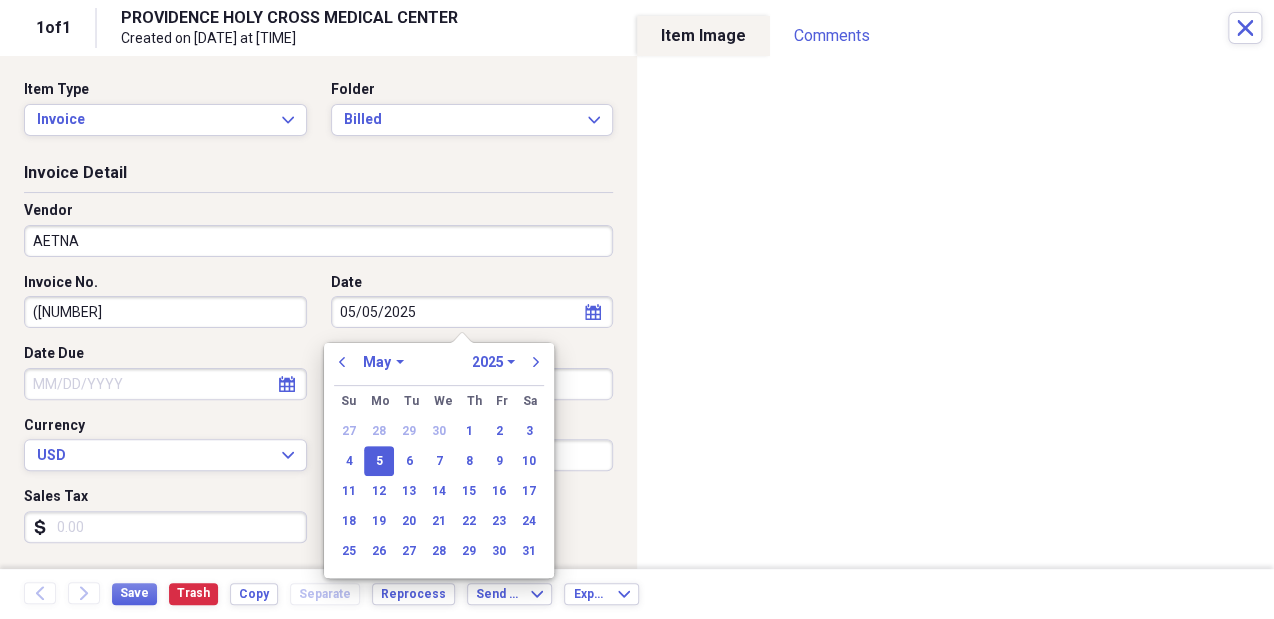 click on "05/05/2025" at bounding box center [472, 312] 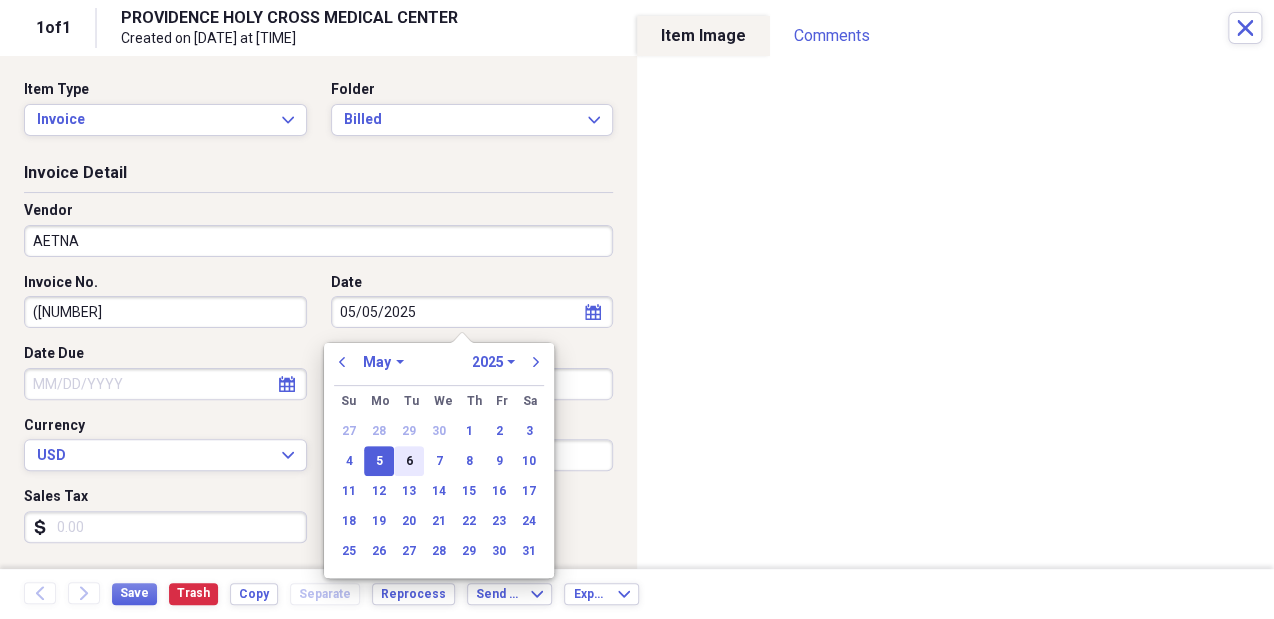 click on "6" at bounding box center [409, 461] 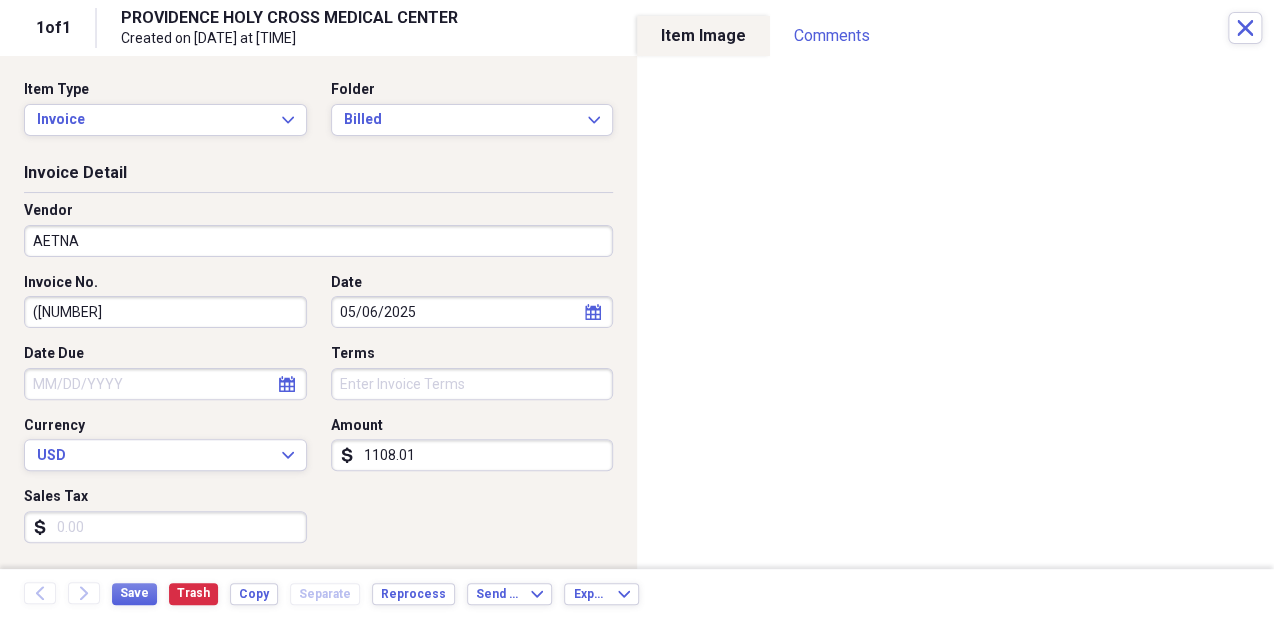 click on "1108.01" at bounding box center (472, 455) 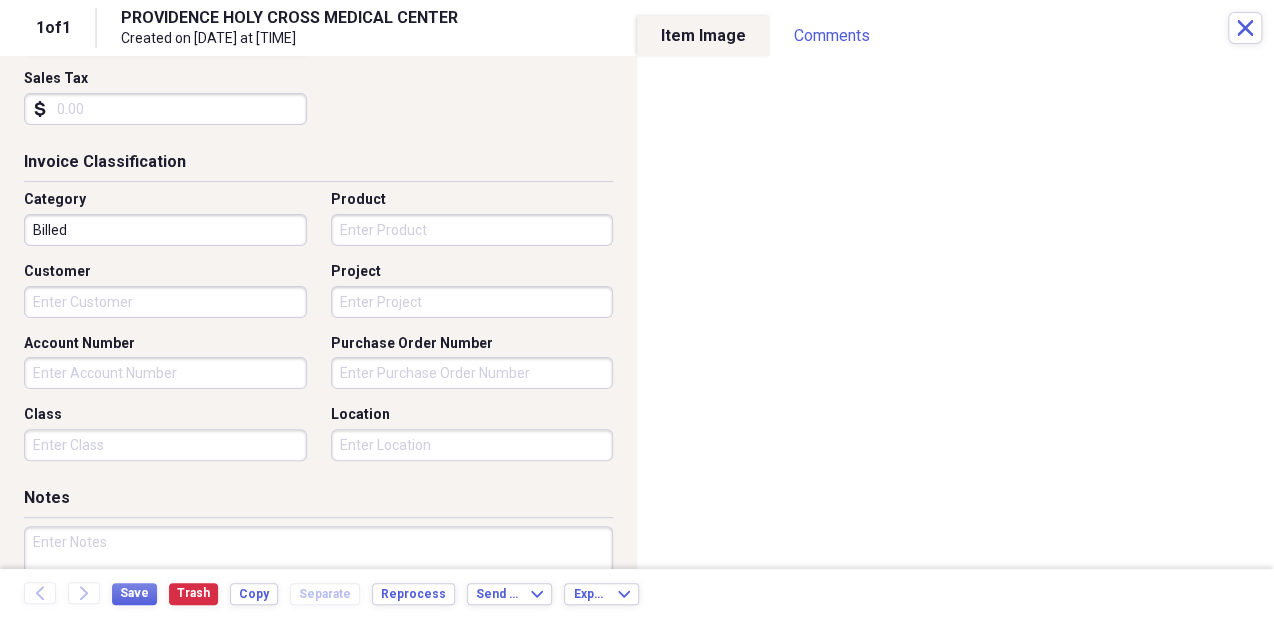 scroll, scrollTop: 424, scrollLeft: 0, axis: vertical 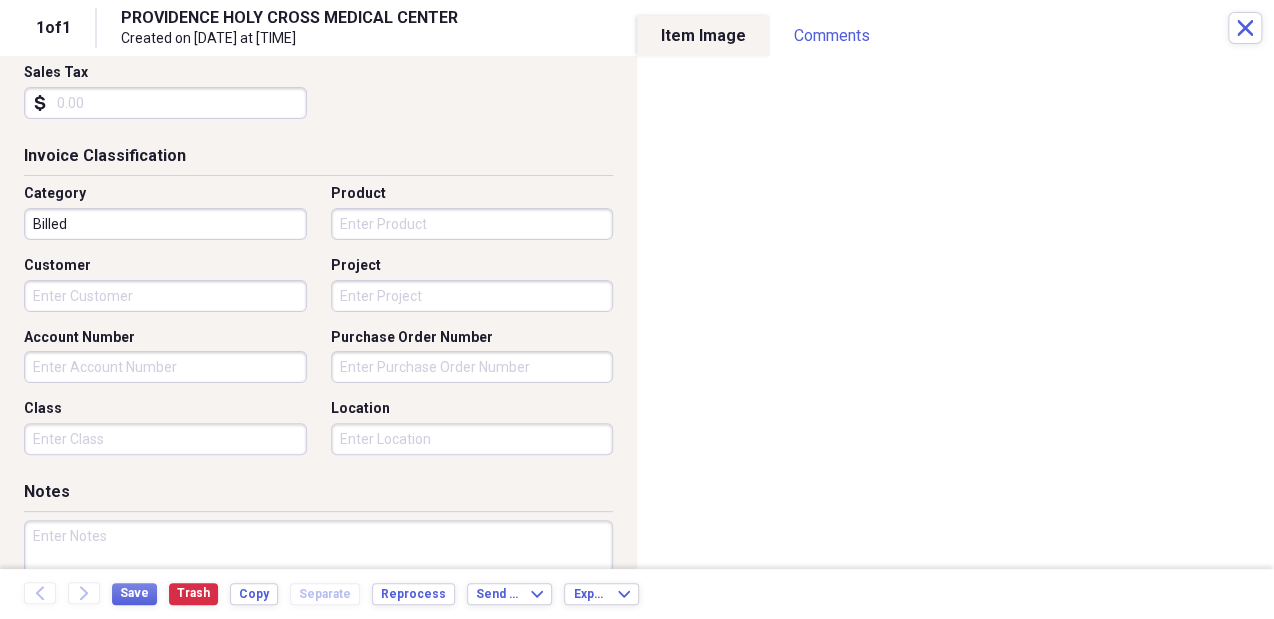 type on "1500.00" 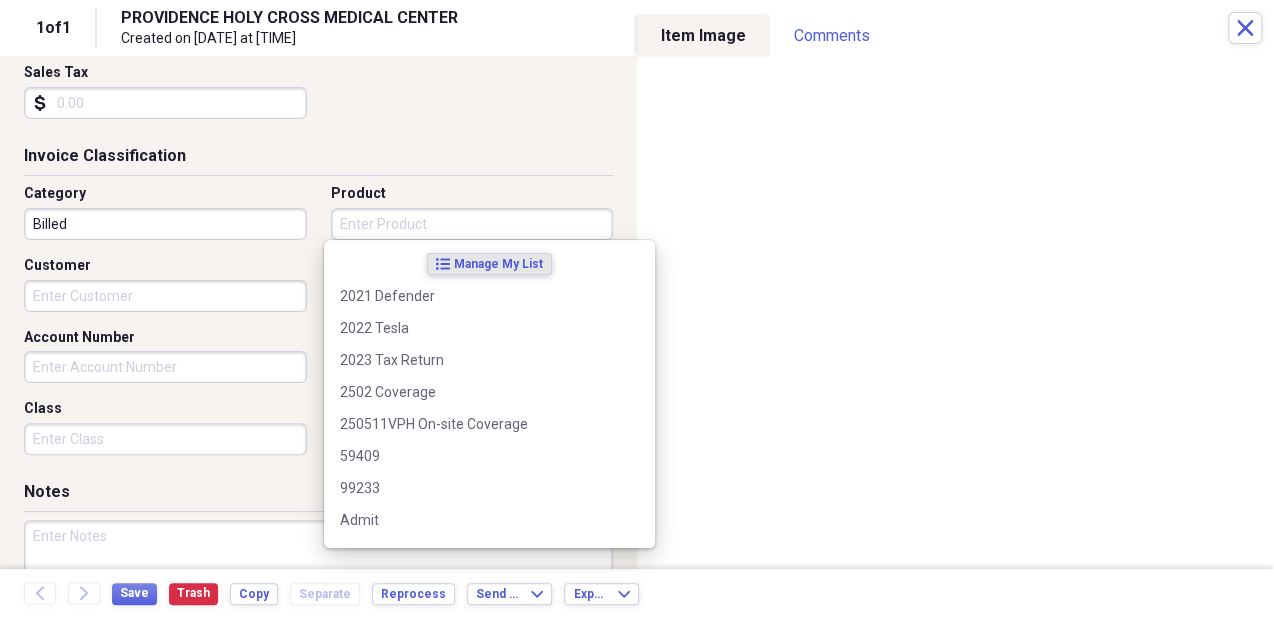 click on "Product" at bounding box center (472, 224) 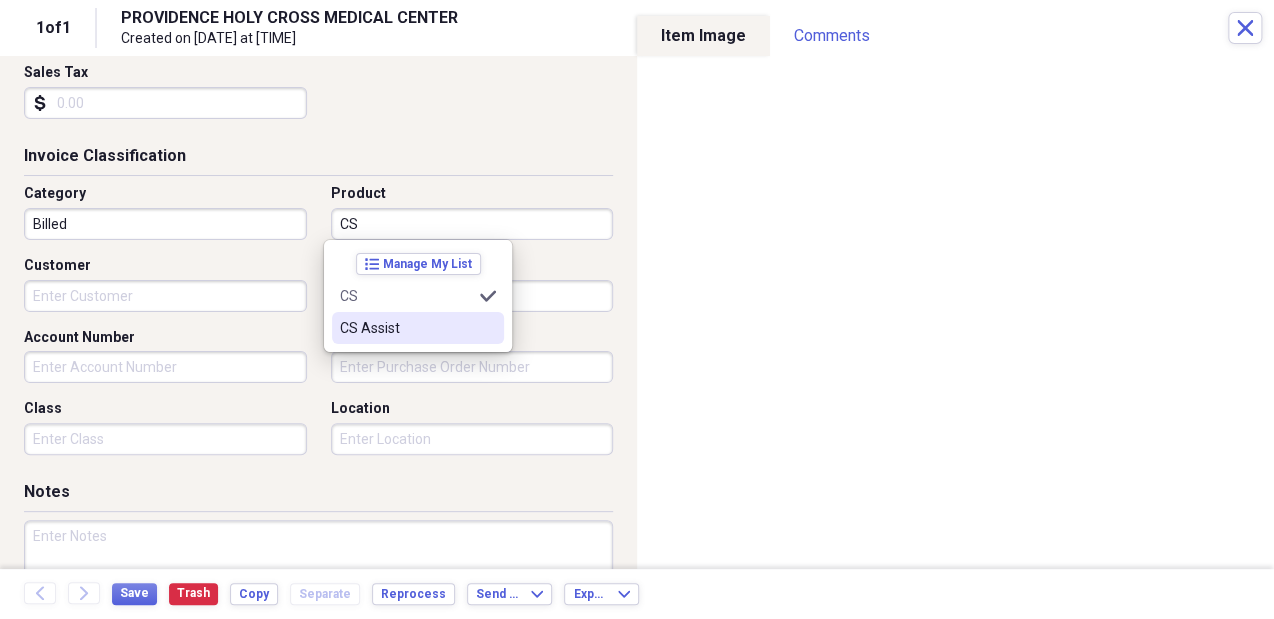 click on "CS Assist" at bounding box center (418, 328) 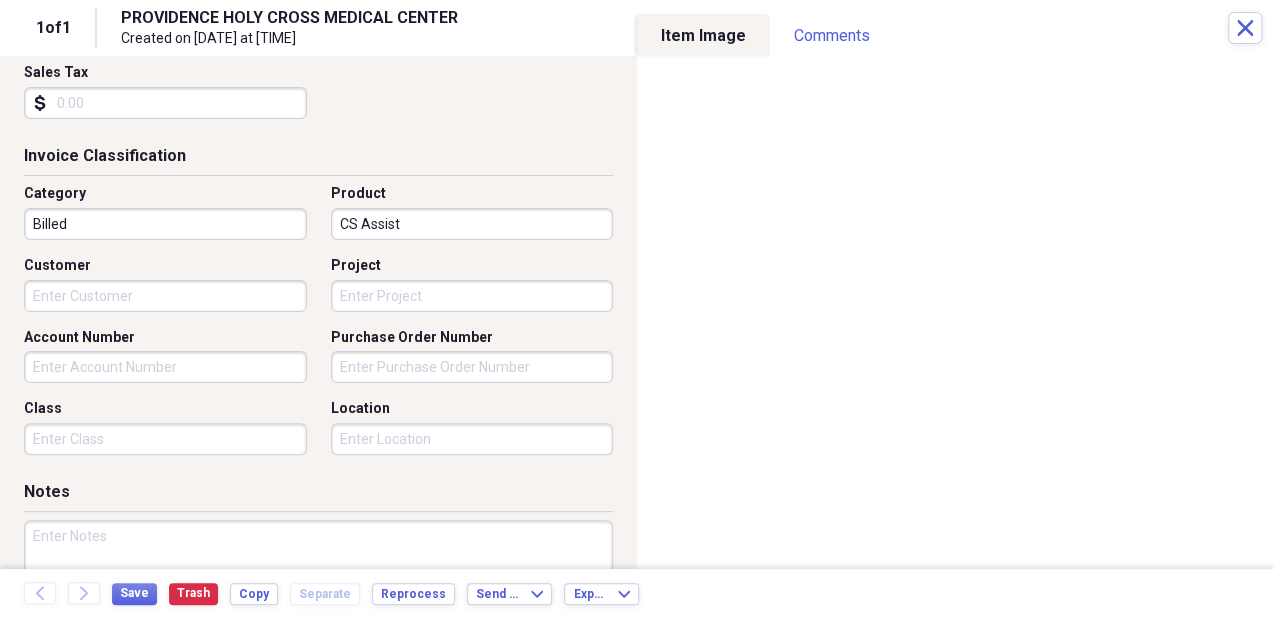 click on "Customer" at bounding box center (165, 266) 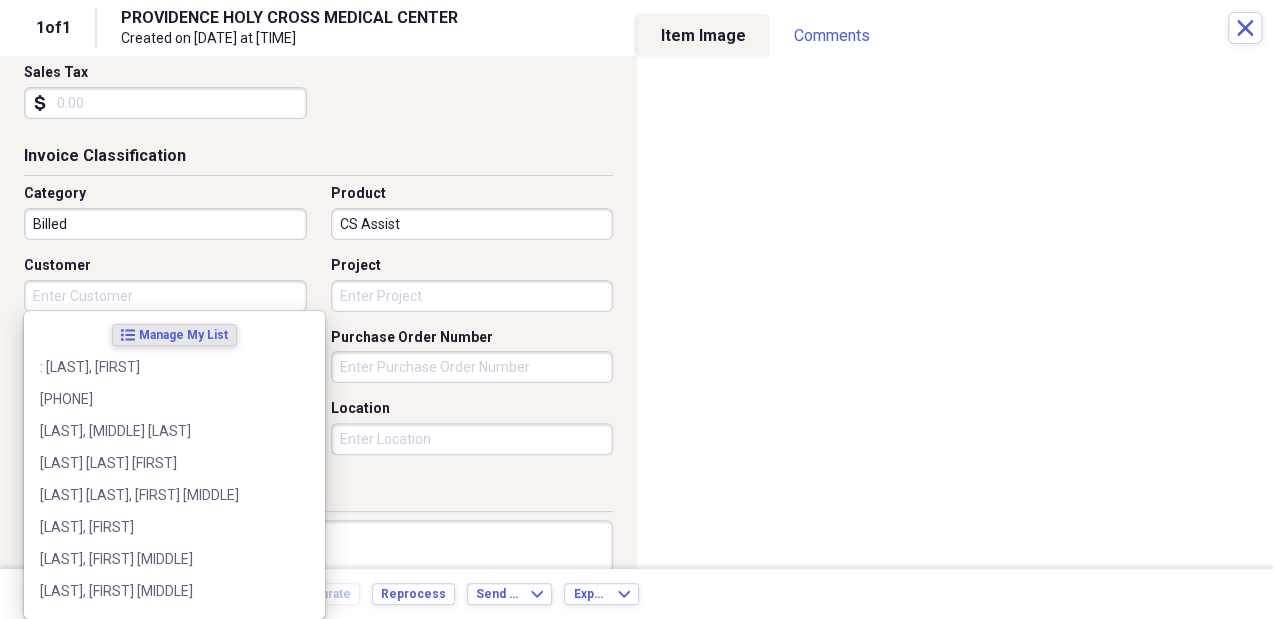 paste on "DUNN, SABRINA MAE ELIZAB*" 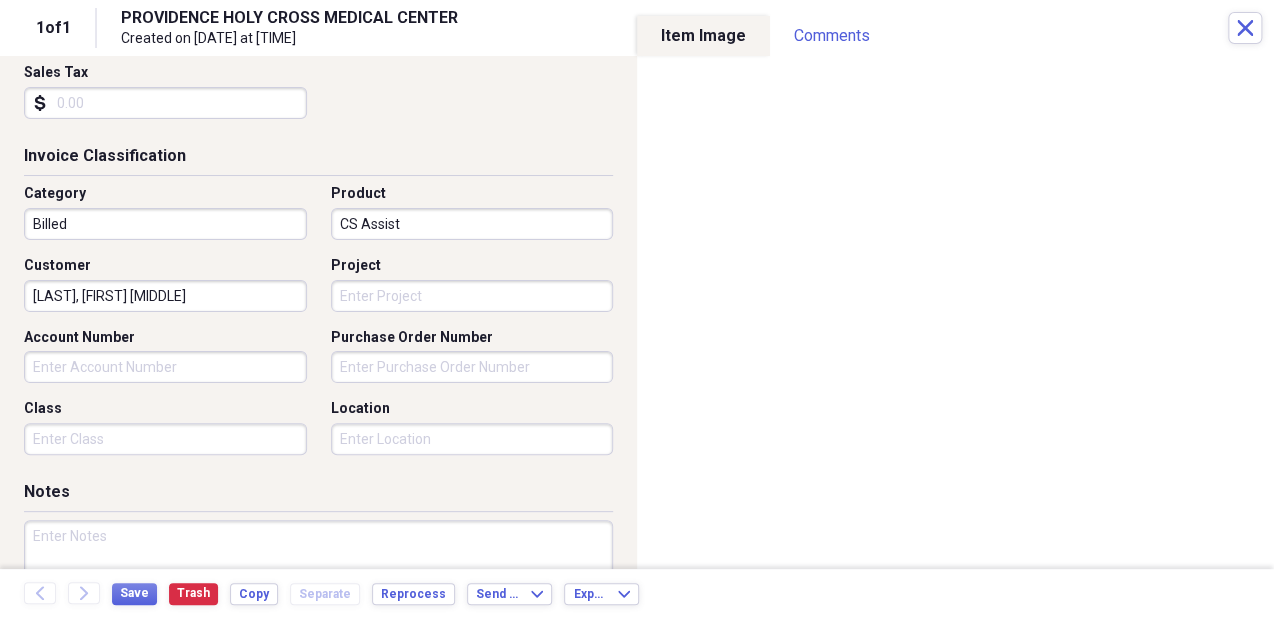 type on "[LAST], [FIRST] [MIDDLE] [MIDDLE]" 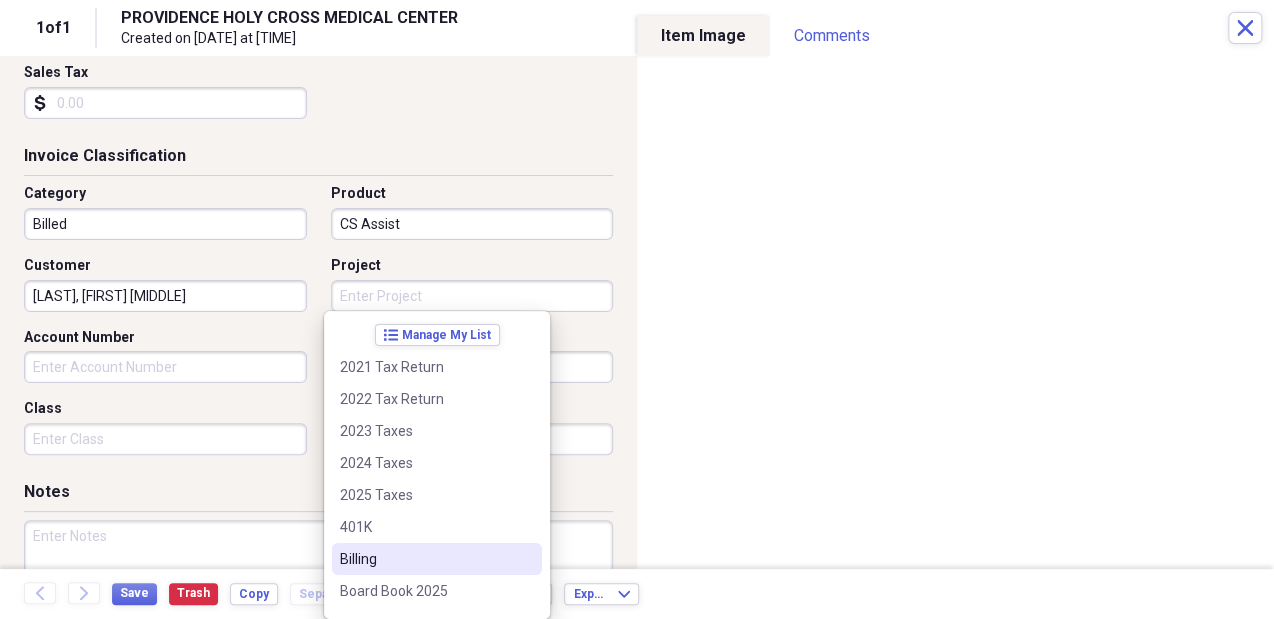 click on "Billing" at bounding box center (425, 559) 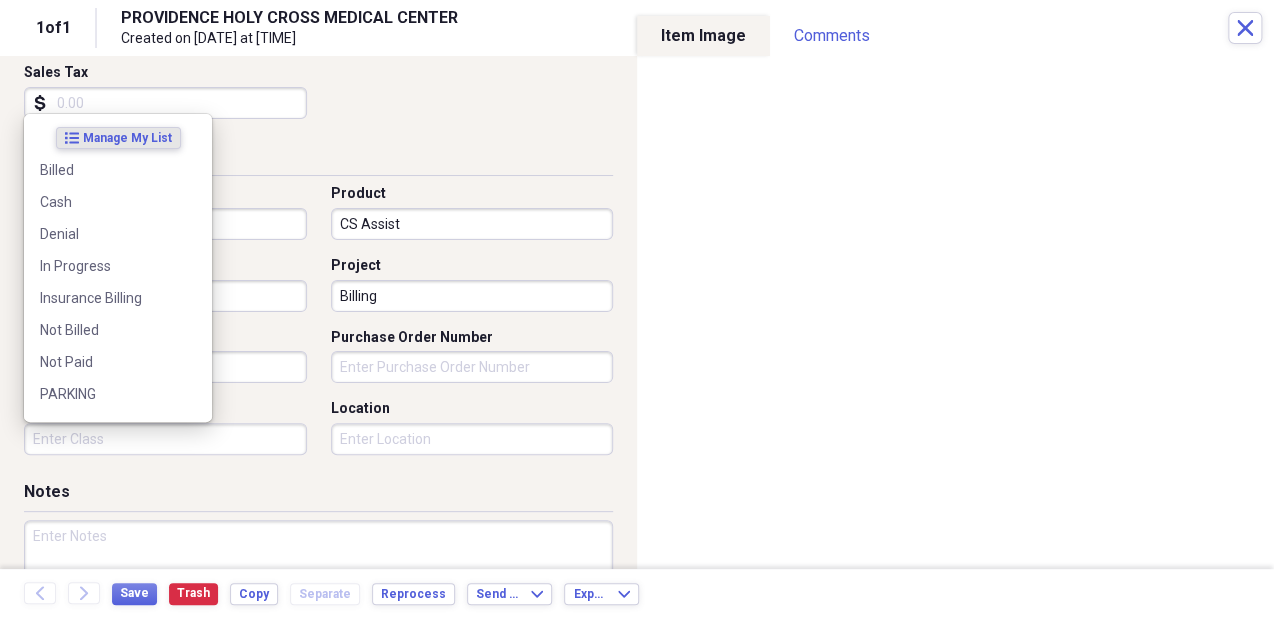 click on "Class" at bounding box center [165, 439] 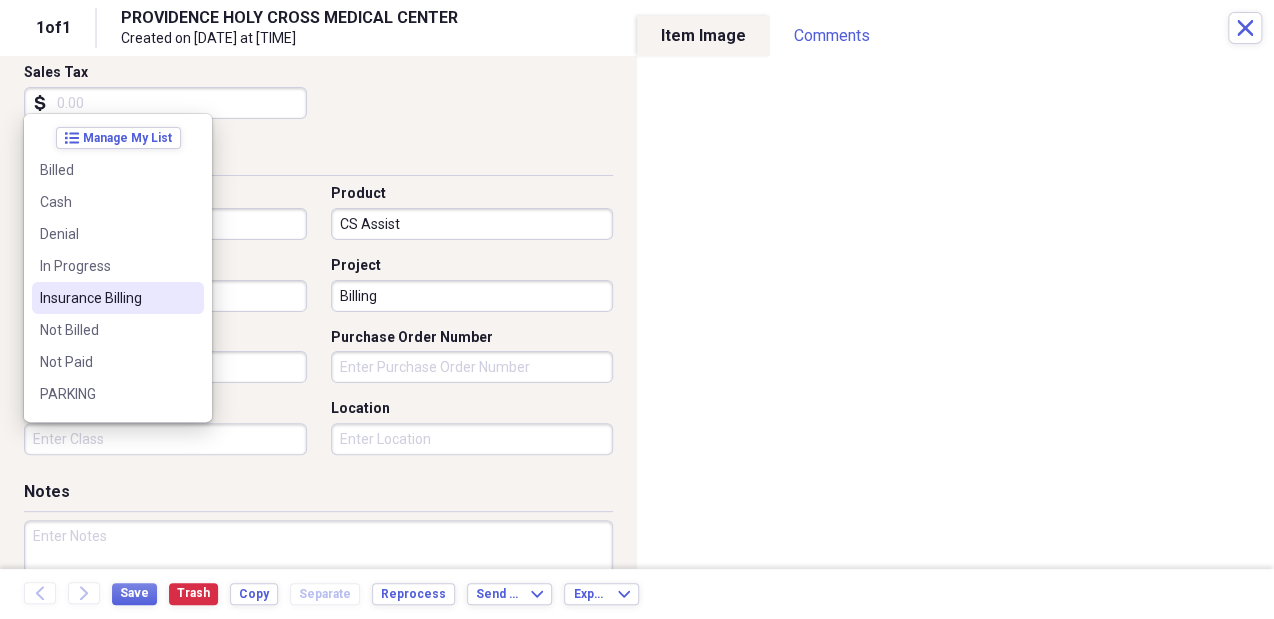 click on "Insurance Billing" at bounding box center (106, 298) 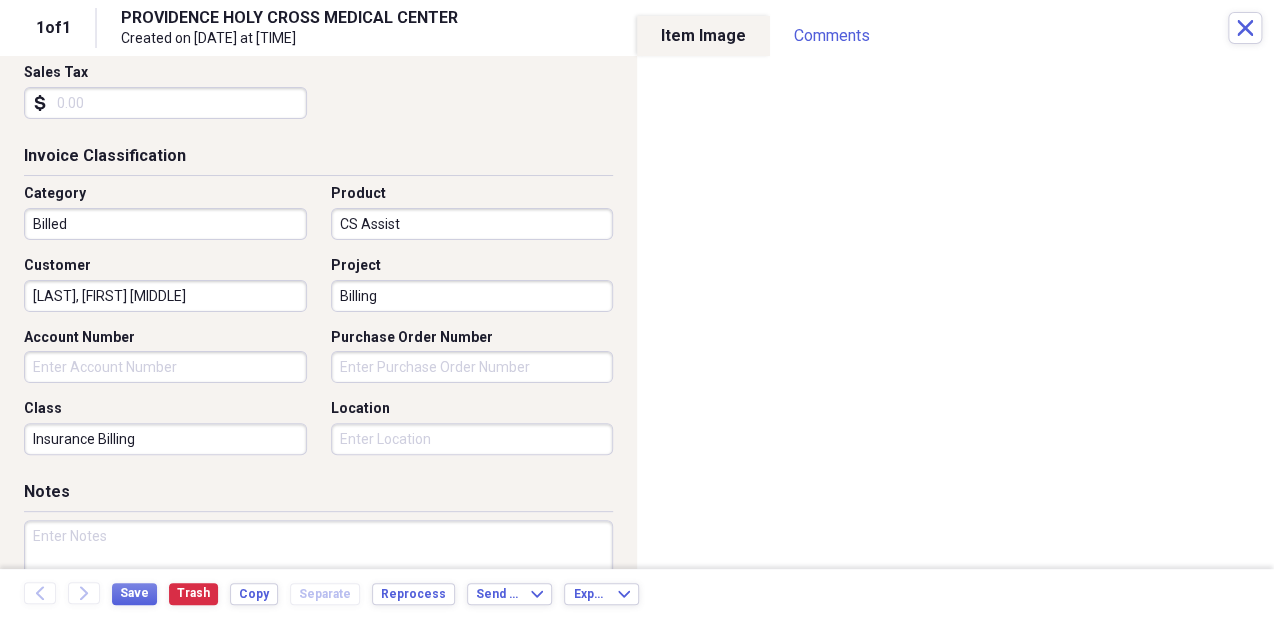 click on "Location" at bounding box center [472, 439] 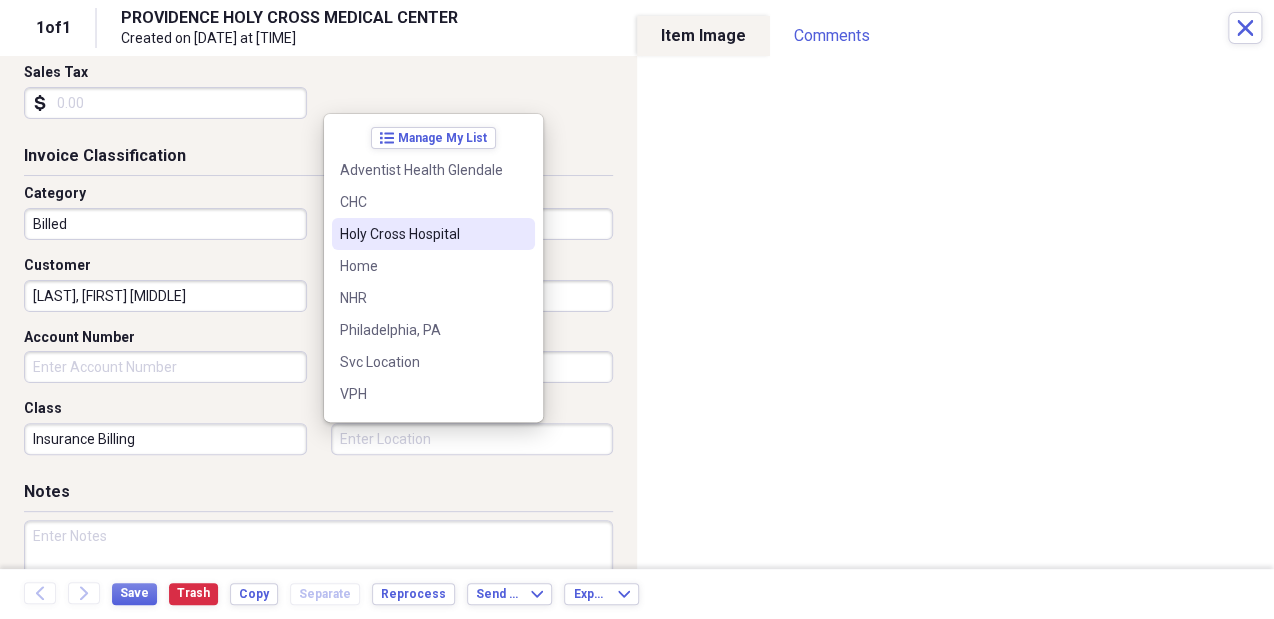 click on "Holy Cross Hospital" at bounding box center (421, 234) 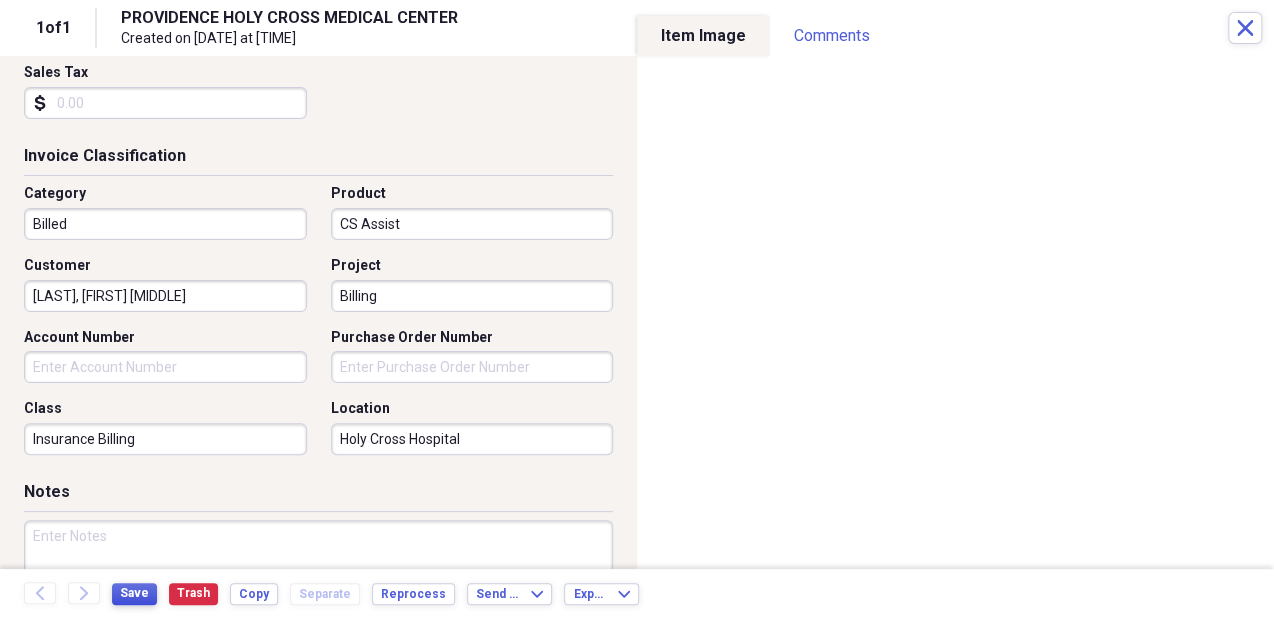 click on "Save" at bounding box center [134, 593] 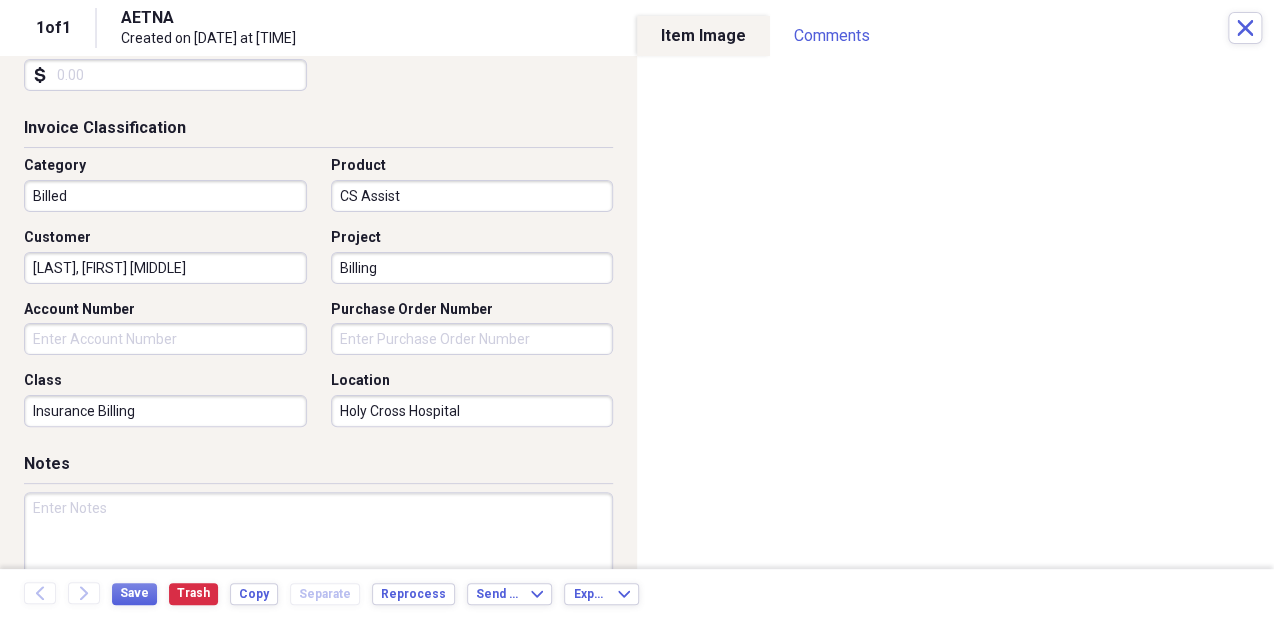 scroll, scrollTop: 678, scrollLeft: 0, axis: vertical 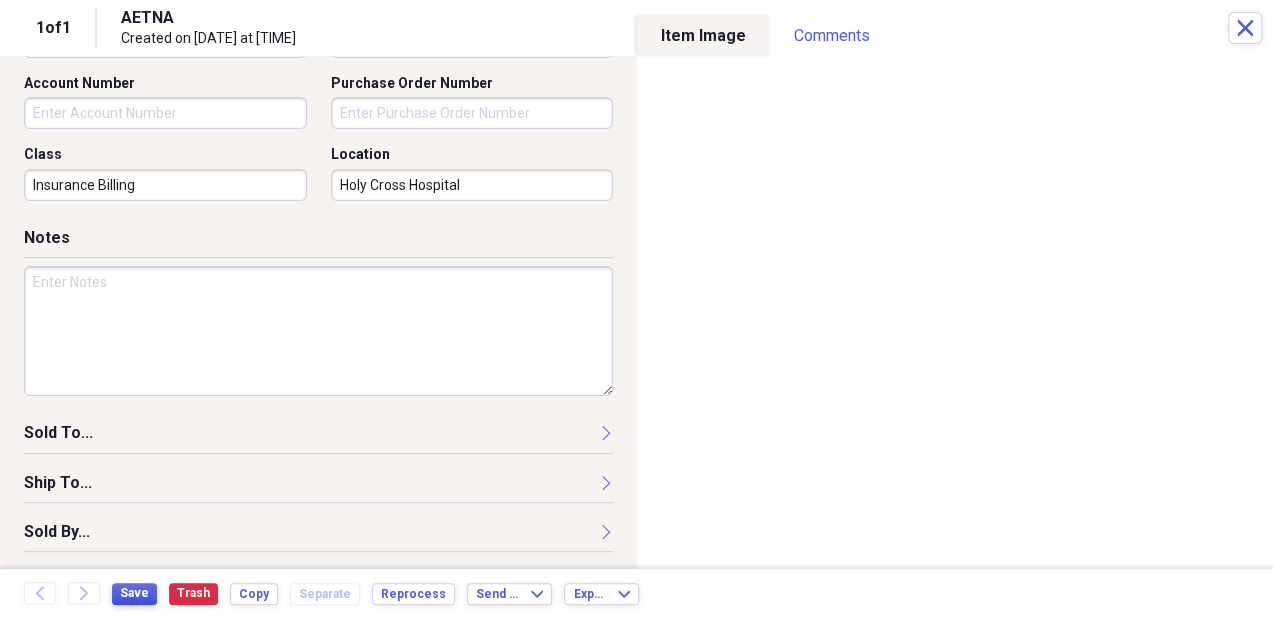 click on "Save" at bounding box center [134, 593] 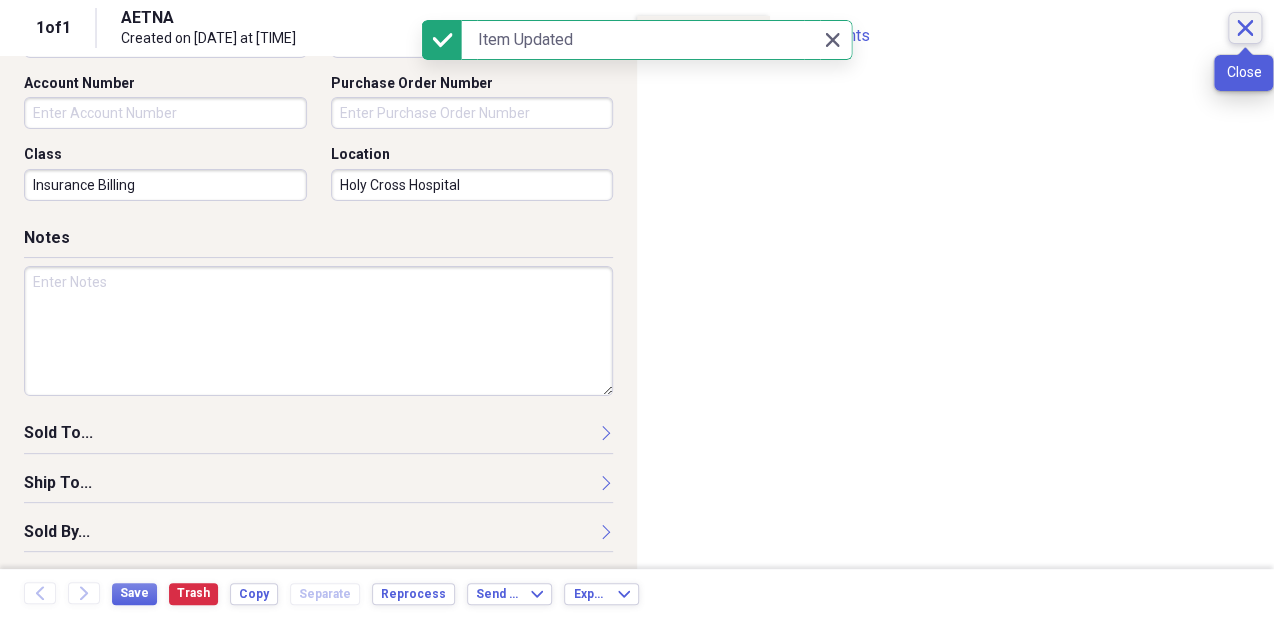 click on "Close" at bounding box center (1245, 28) 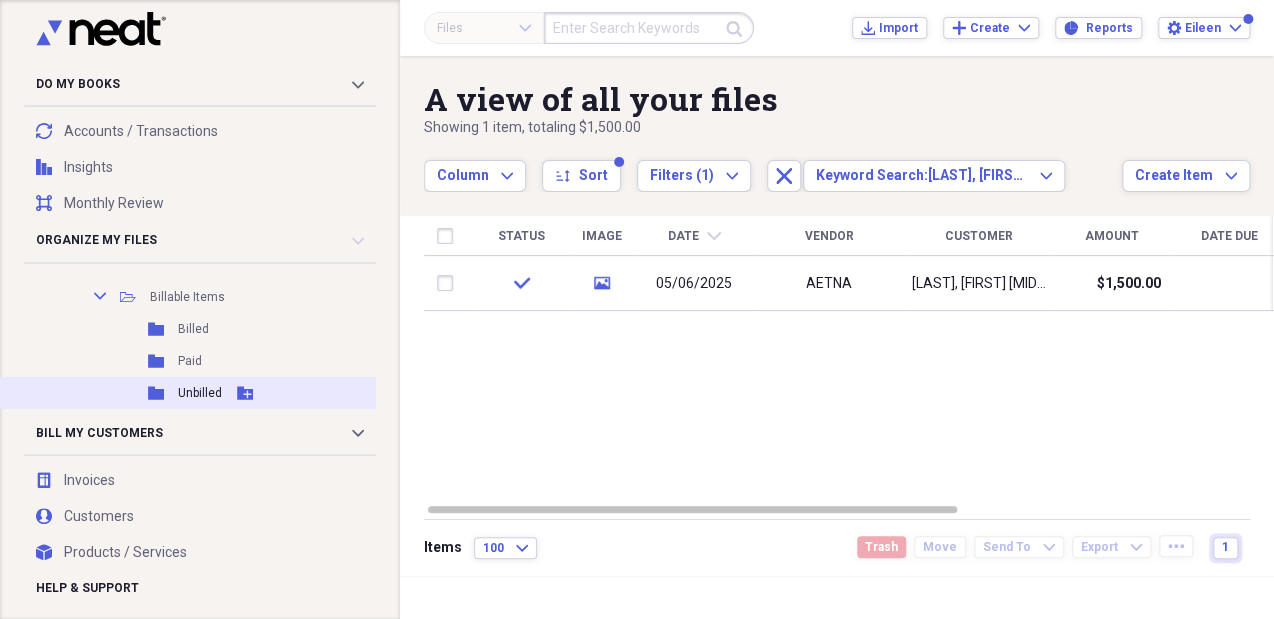 click on "Unbilled" at bounding box center [200, 393] 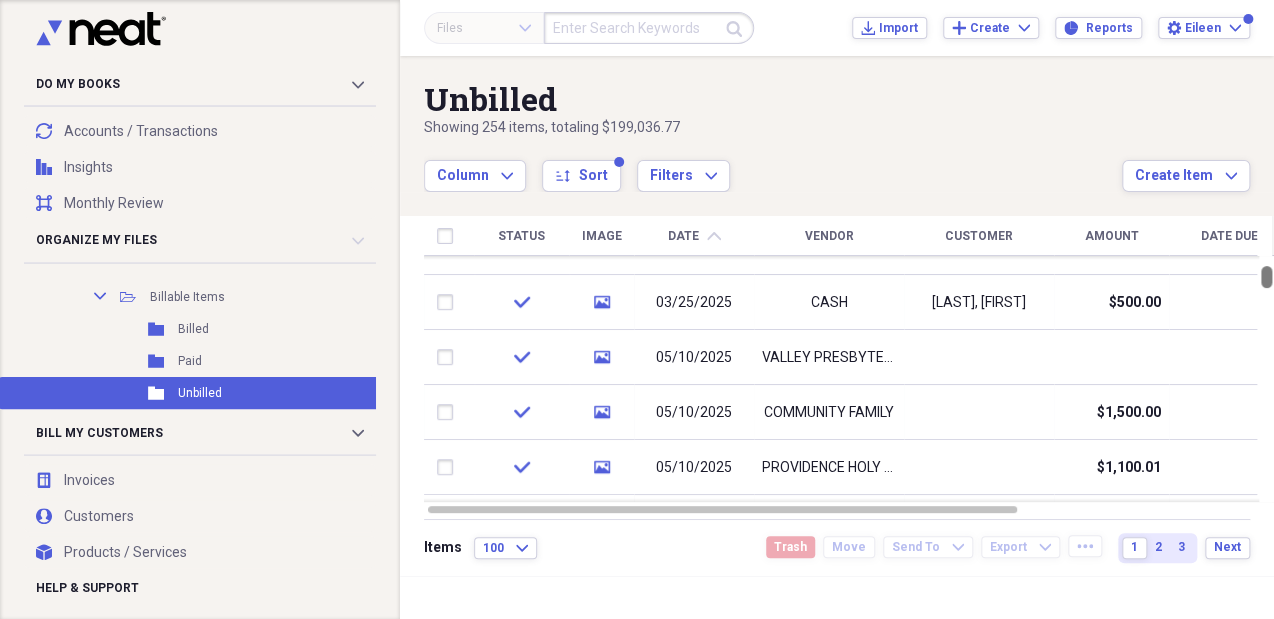 click at bounding box center (1266, 277) 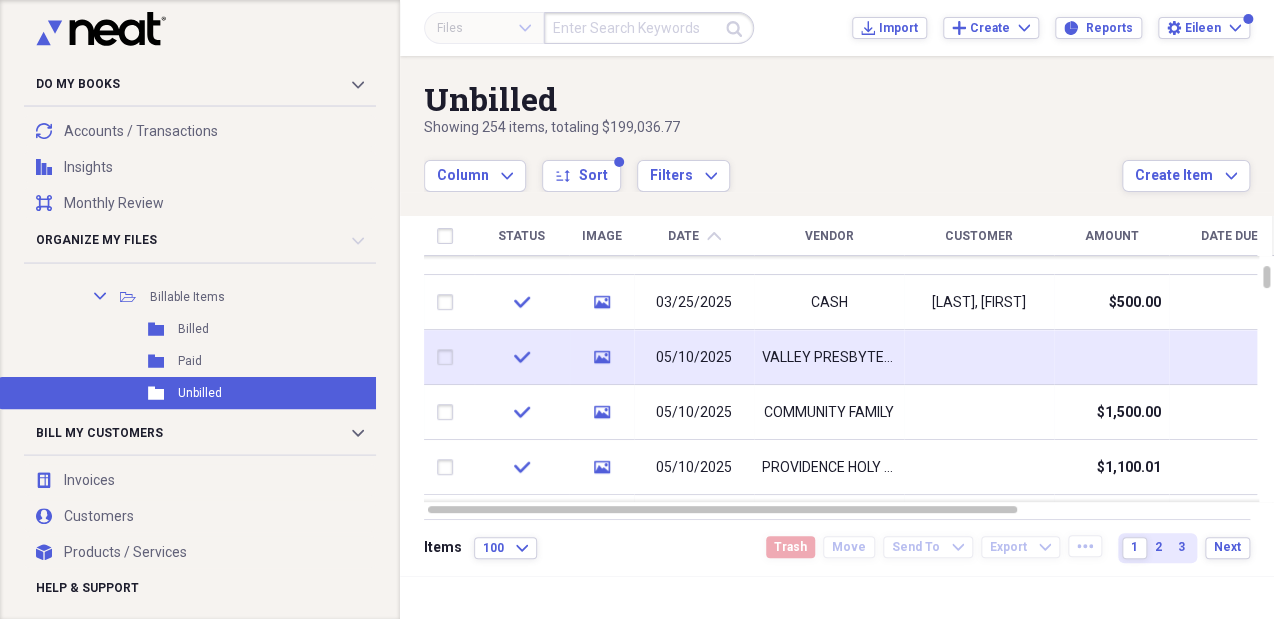 click at bounding box center (1111, 357) 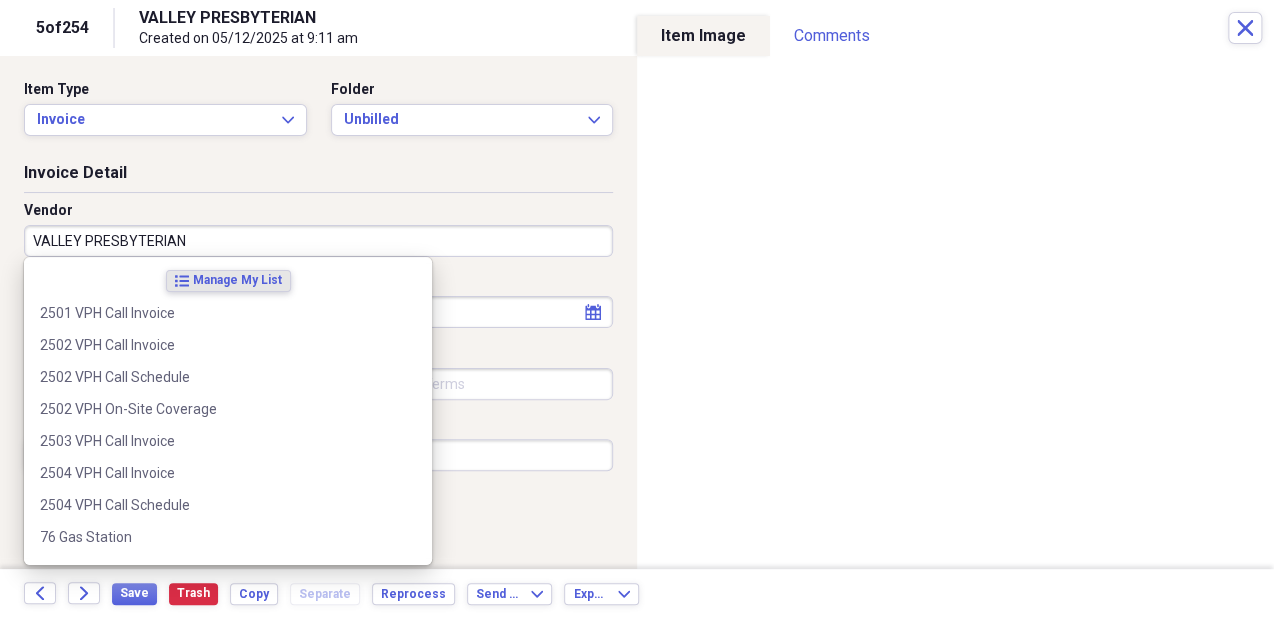 click on "VALLEY PRESBYTERIAN" at bounding box center (318, 241) 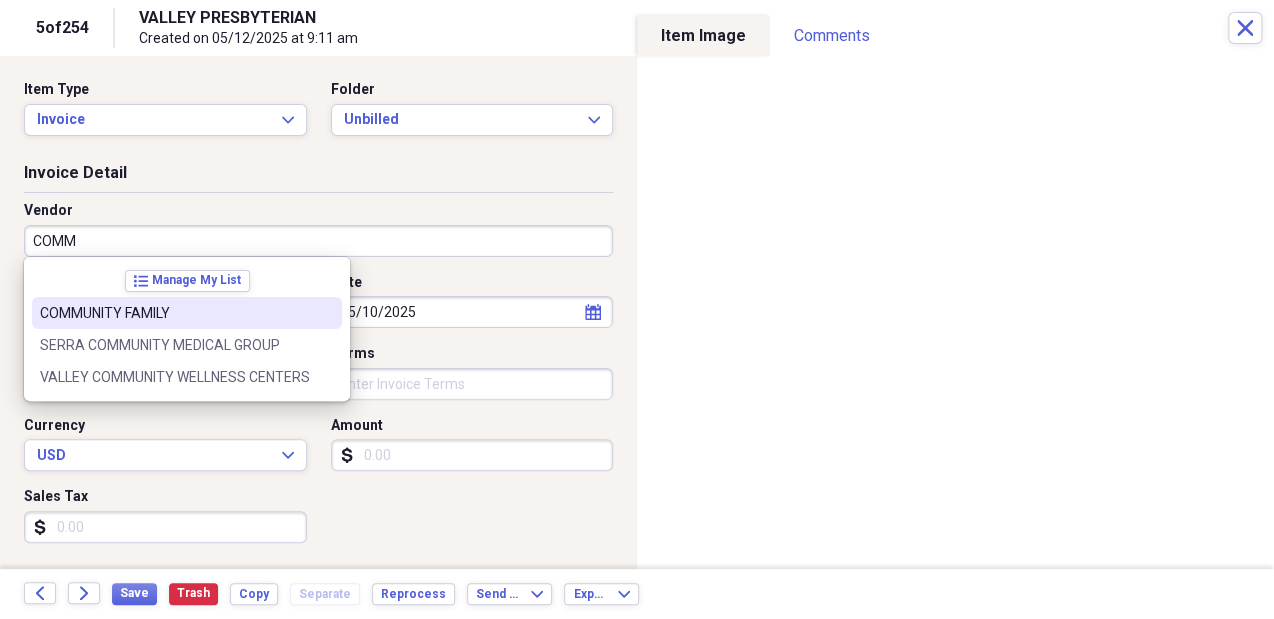 click on "COMMUNITY FAMILY" at bounding box center [175, 313] 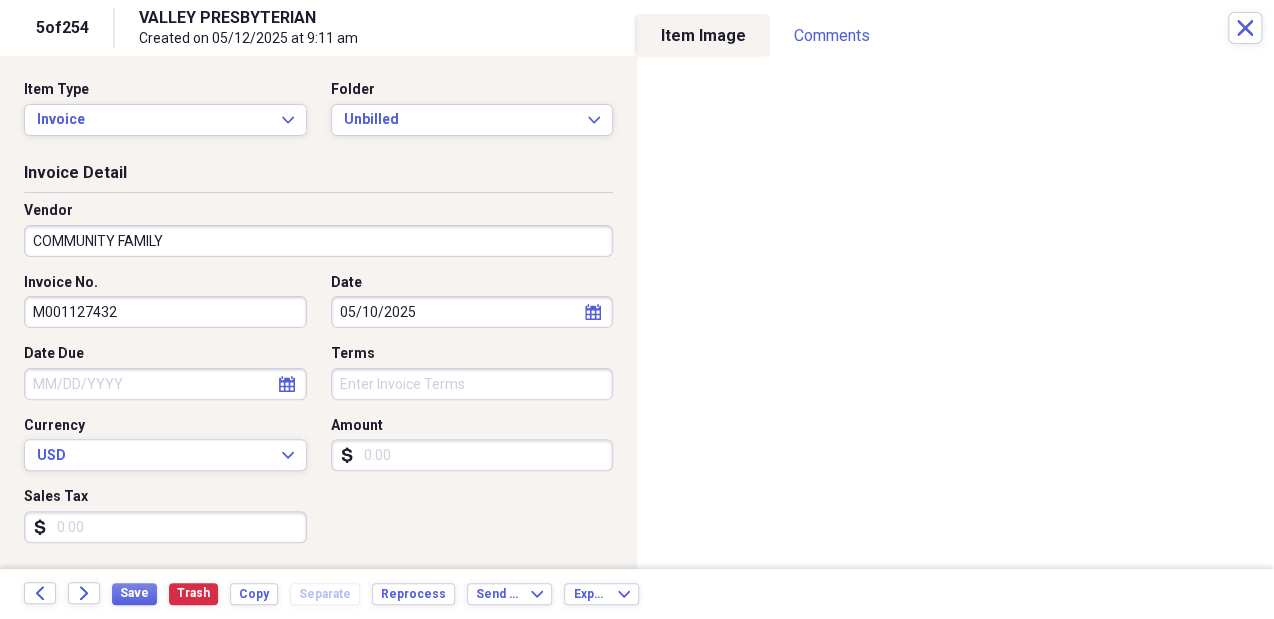 type on "Billed" 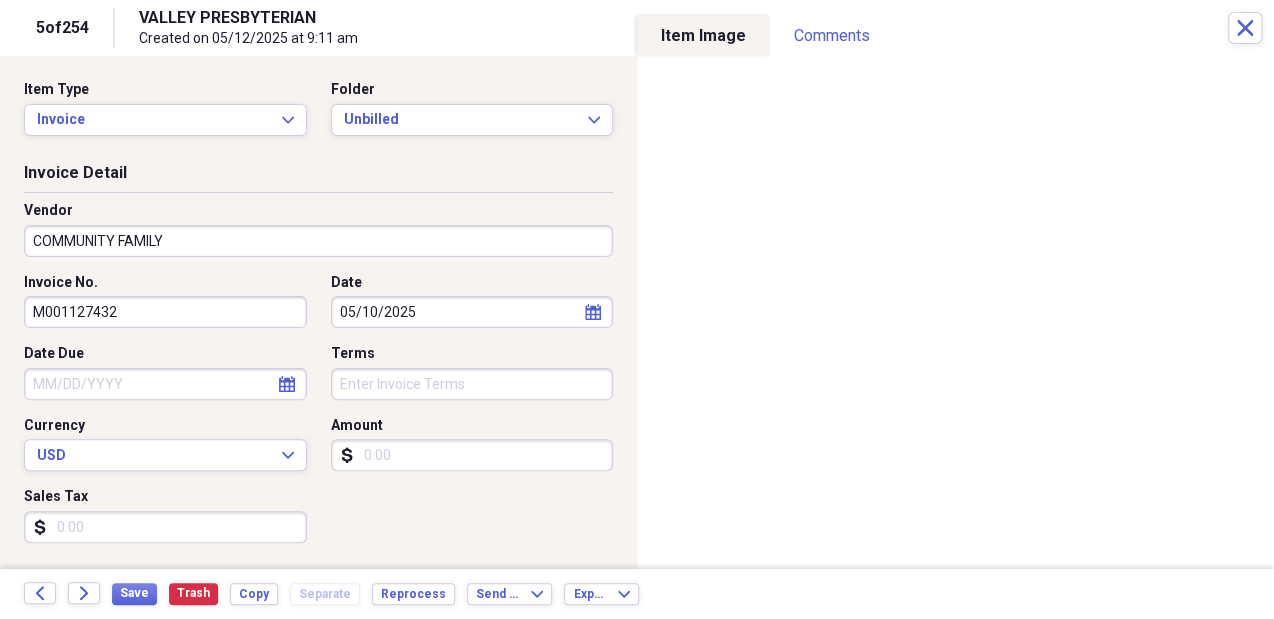 click 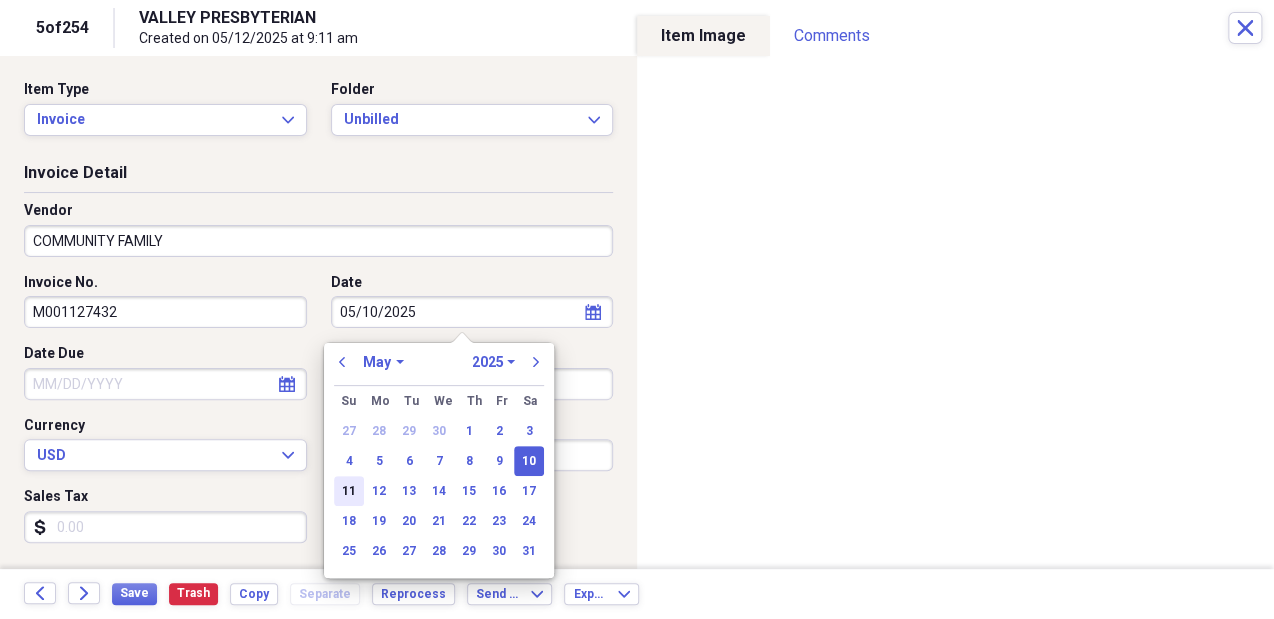 click on "11" at bounding box center (349, 491) 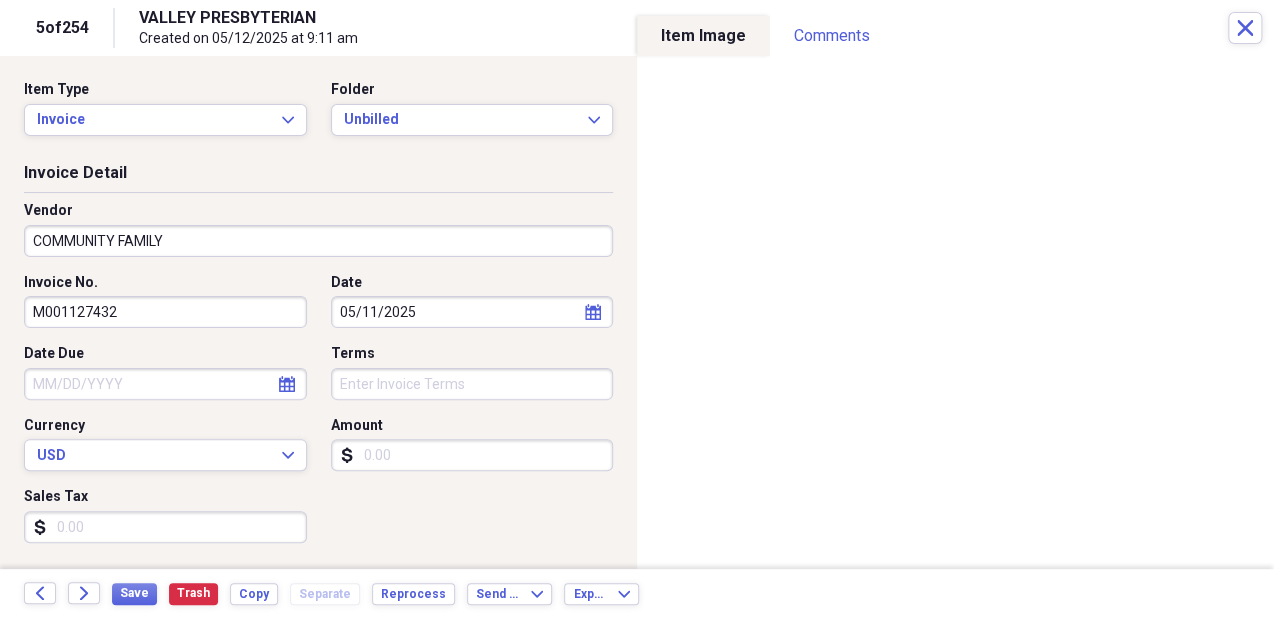 type on "05/11/2025" 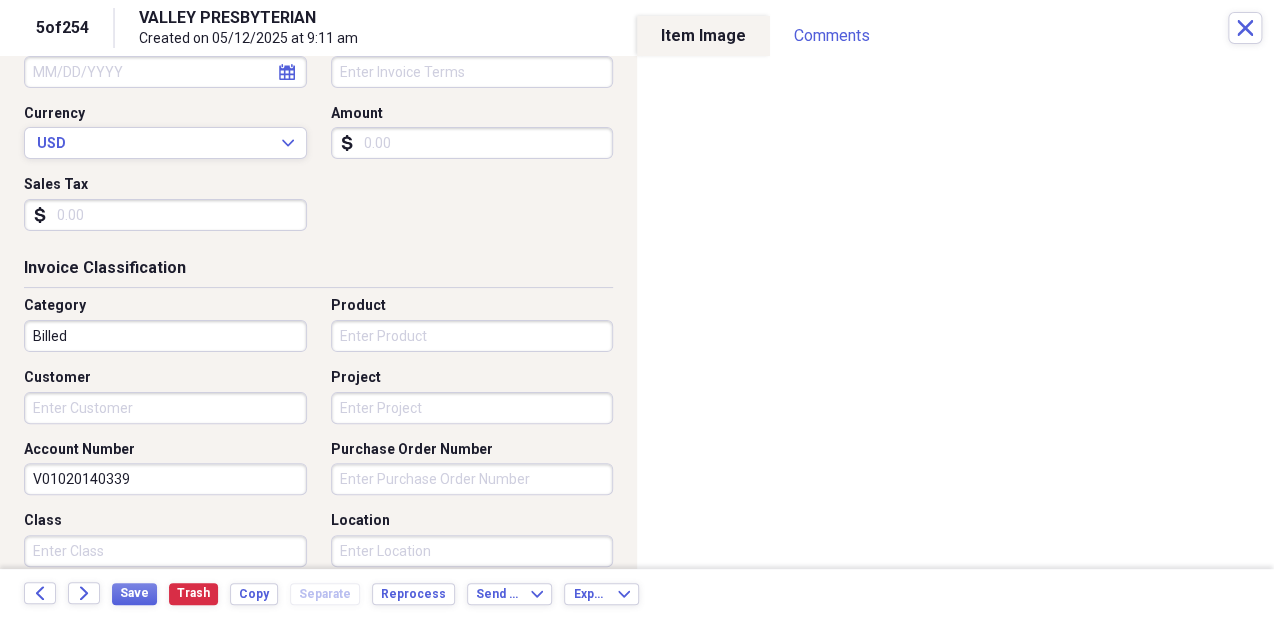 scroll, scrollTop: 314, scrollLeft: 0, axis: vertical 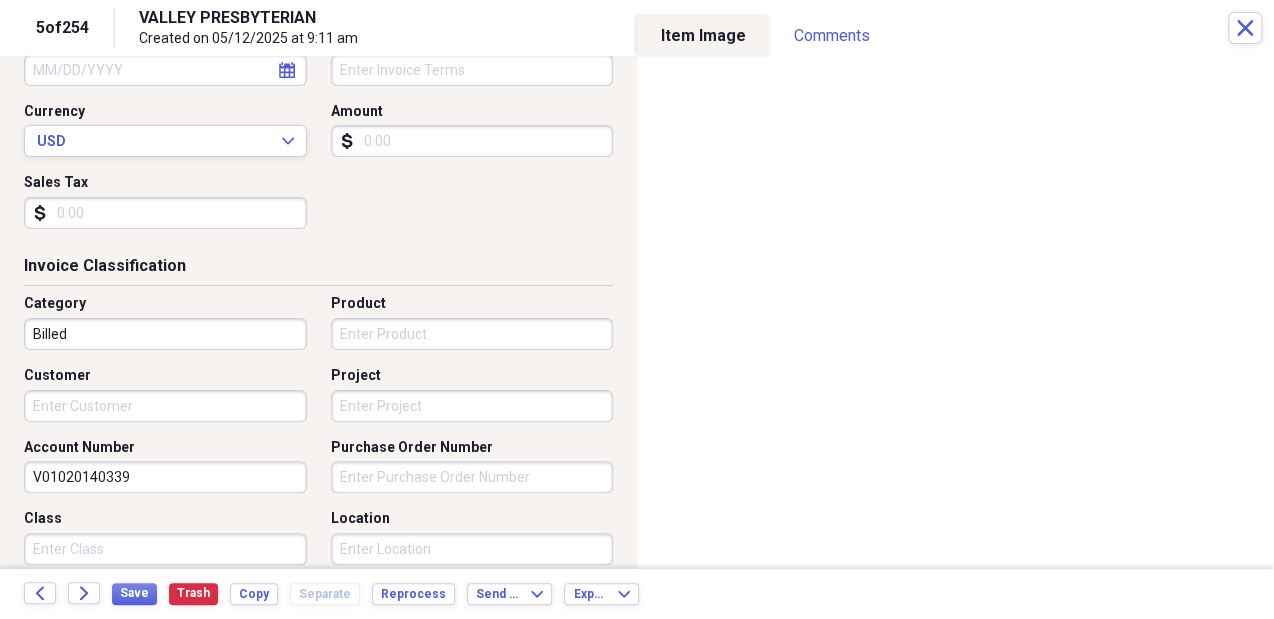 click on "Product" at bounding box center (472, 334) 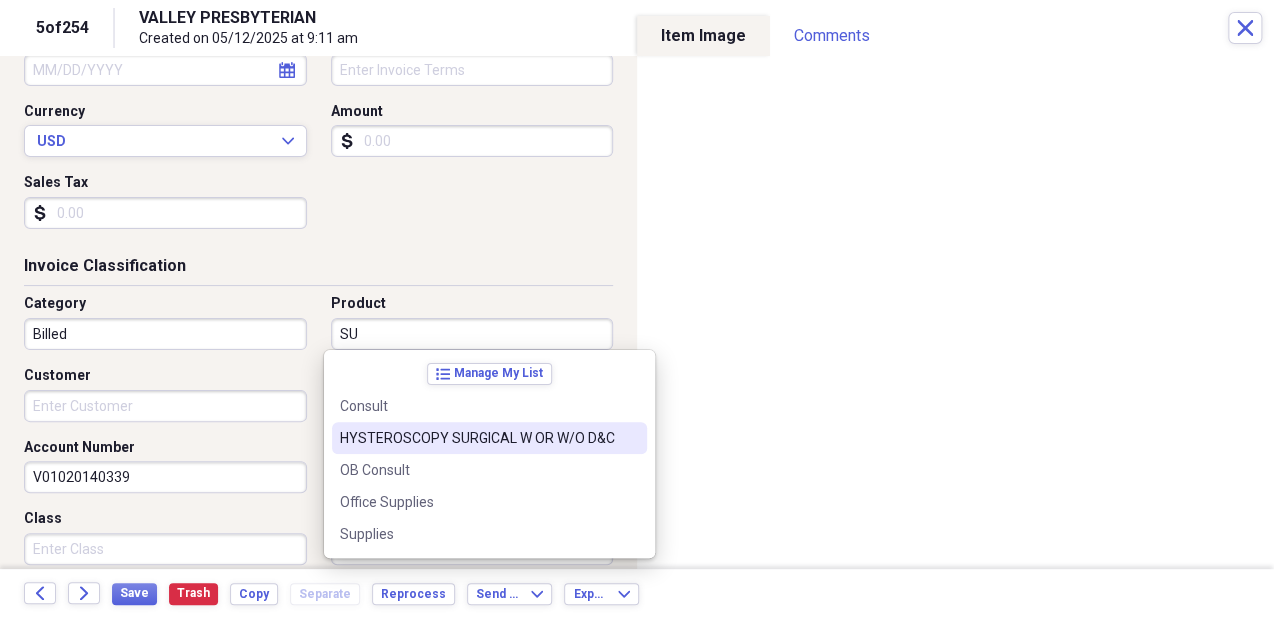 type on "S" 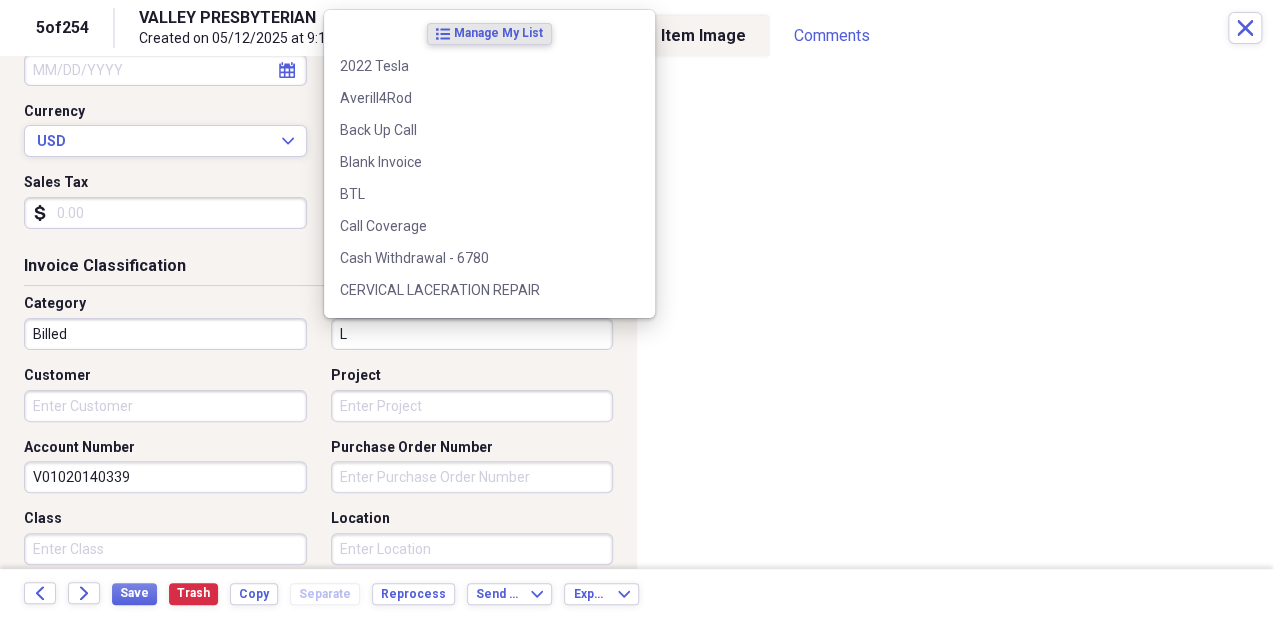 type on "L" 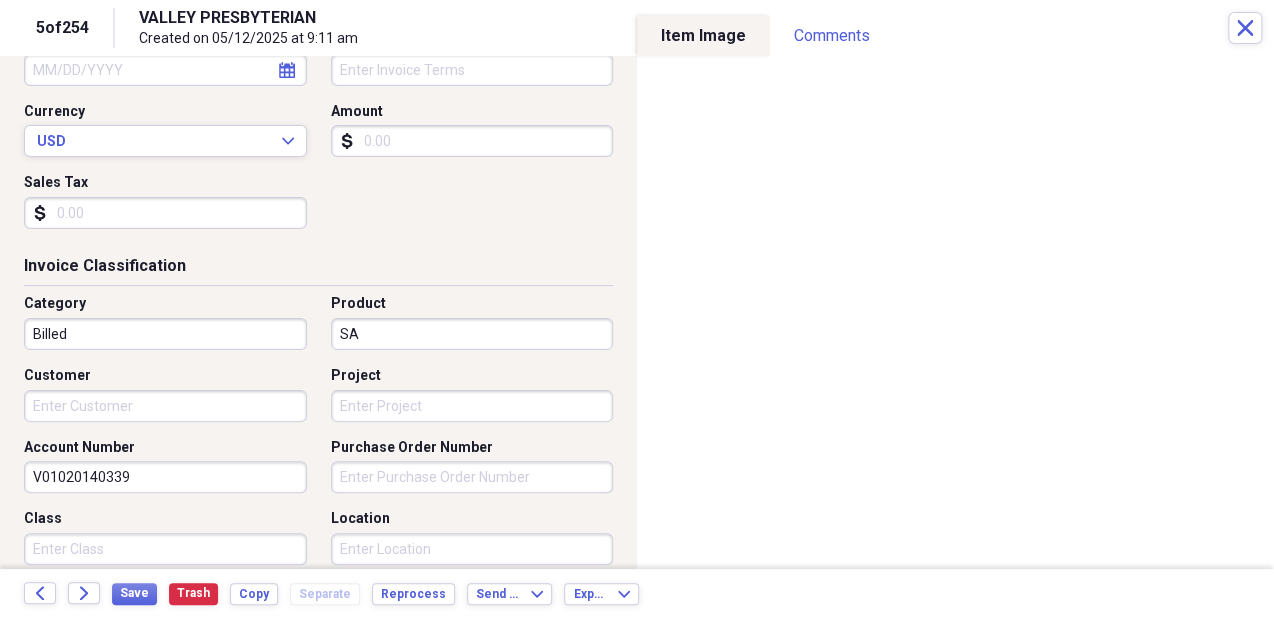 type on "S" 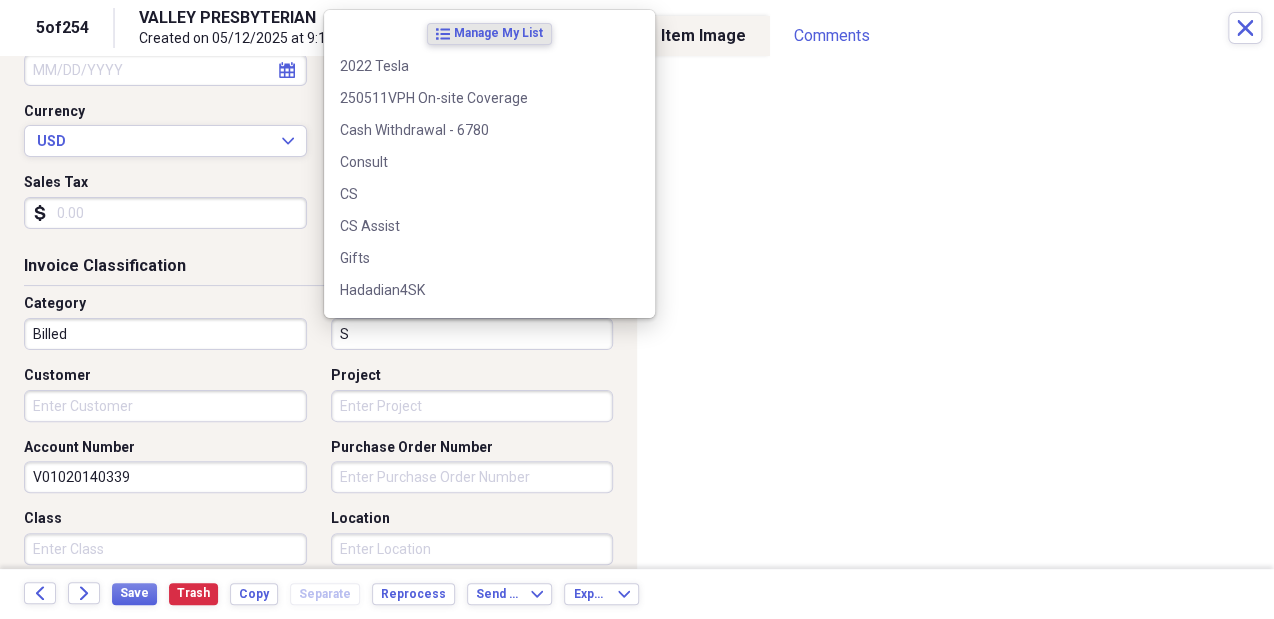 type 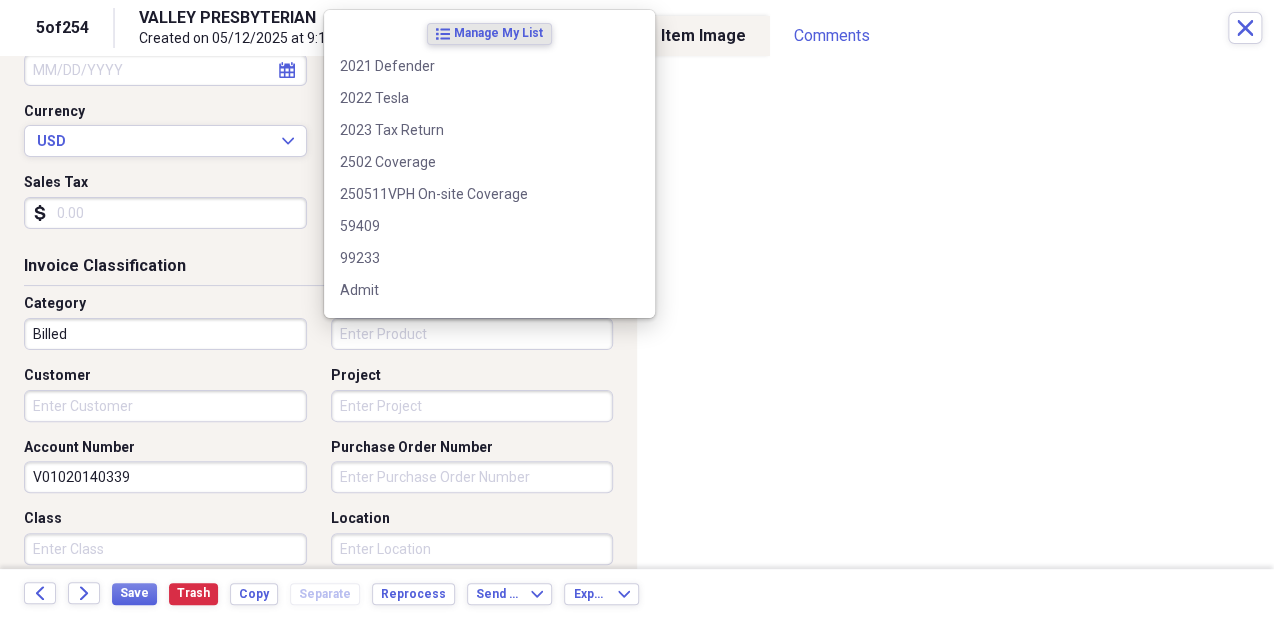 click on "Category Billed Product Customer Project Account Number V01020140339 Purchase Order Number Class Location" at bounding box center (318, 437) 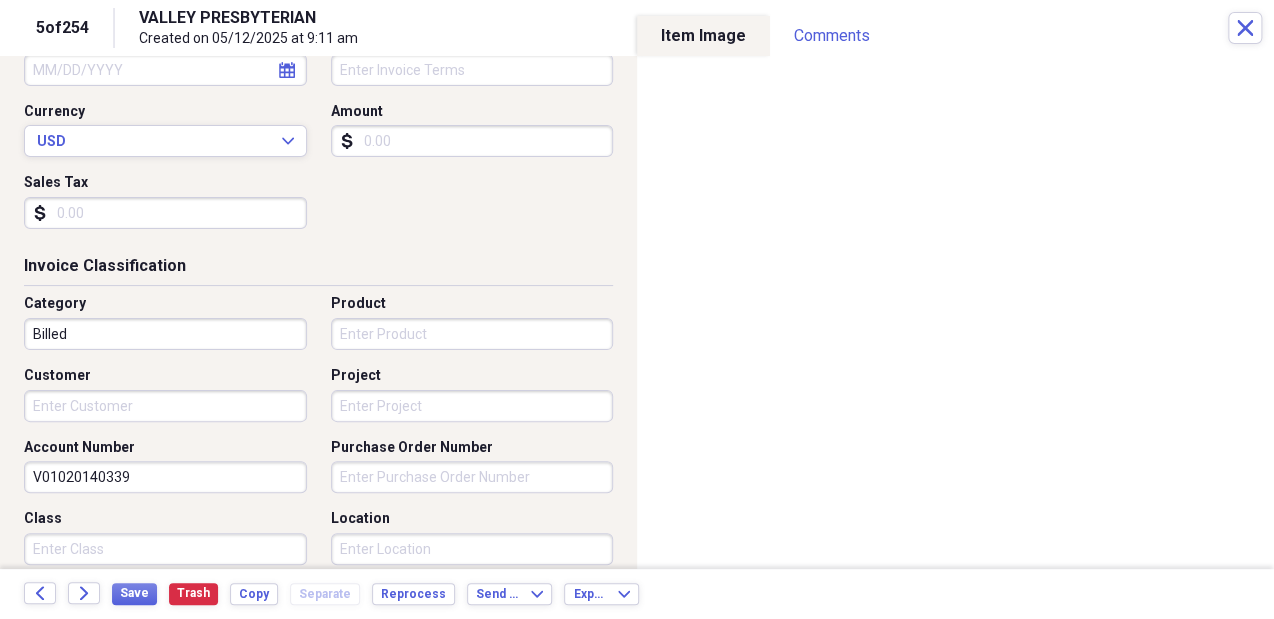 click on "Customer" at bounding box center (165, 406) 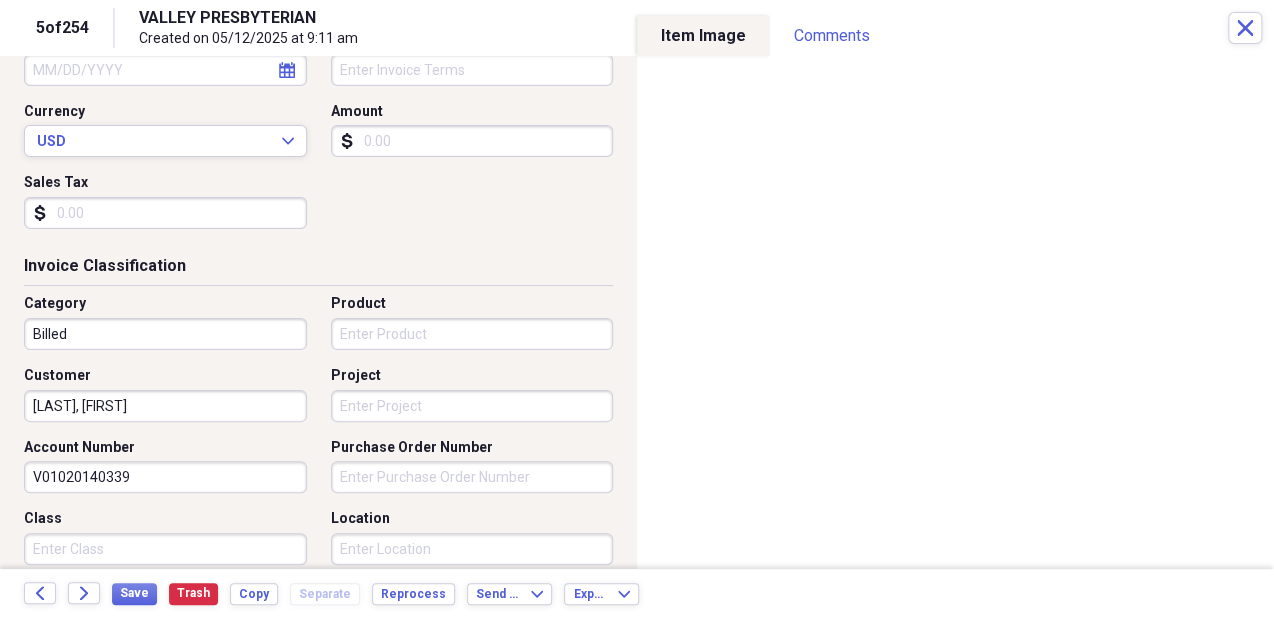 type on "[LAST], [FIRST]" 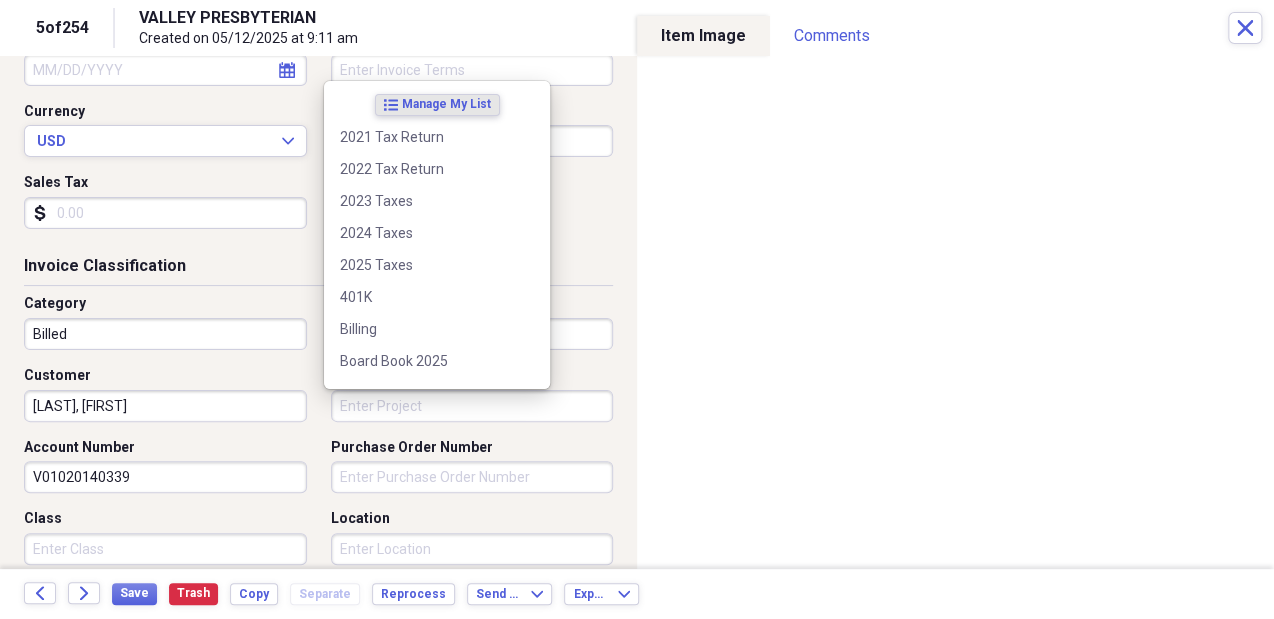 click on "list Manage My List 2021 Tax Return 2022 Tax Return 2023 Taxes 2024 Taxes 2025 Taxes 401K Billing Board Book 2025 Call Schedule Cash Payments Computer DK4BORJIAN Delivery Garage Improvement Home Expense Home Remodel LONG4ROD Medical Services Medical records Misc Documents Personal Expense Tracking Posted in OA Reimbursement SK4LANTRY SK4ROD SK4YASH Shareholder Distribution Statement Tax Audit VCWC4CFHE WASCHAK4ROD Yard Improvement ZOYA g" at bounding box center [437, 235] 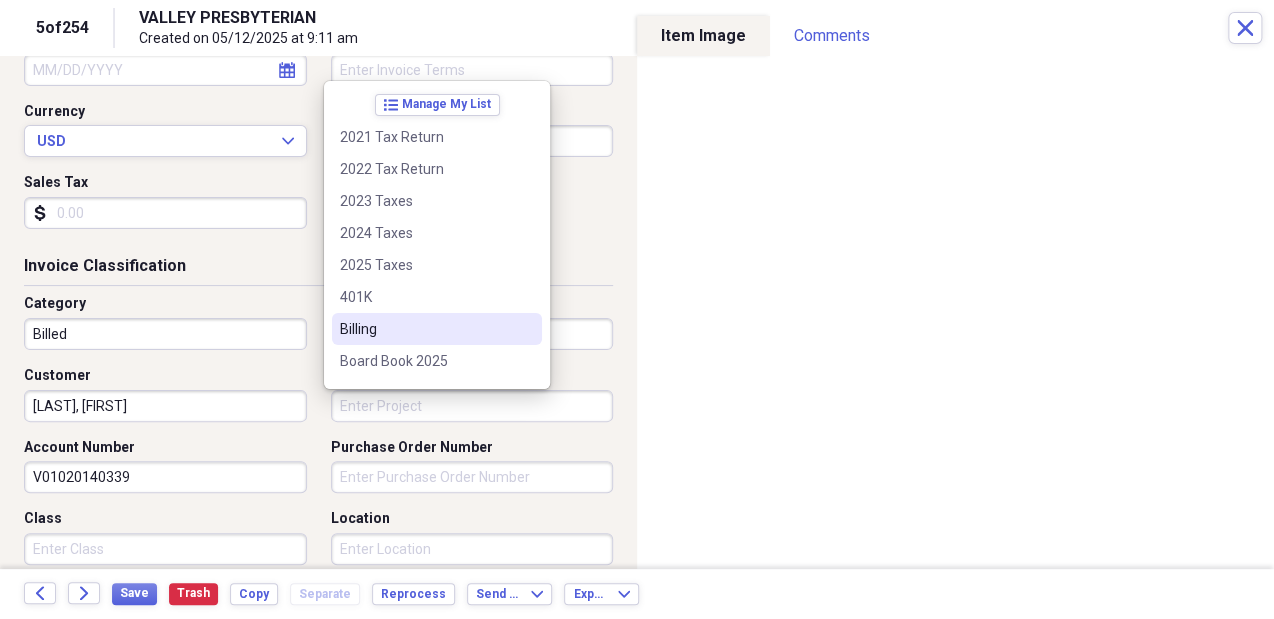 click on "Billing" at bounding box center (425, 329) 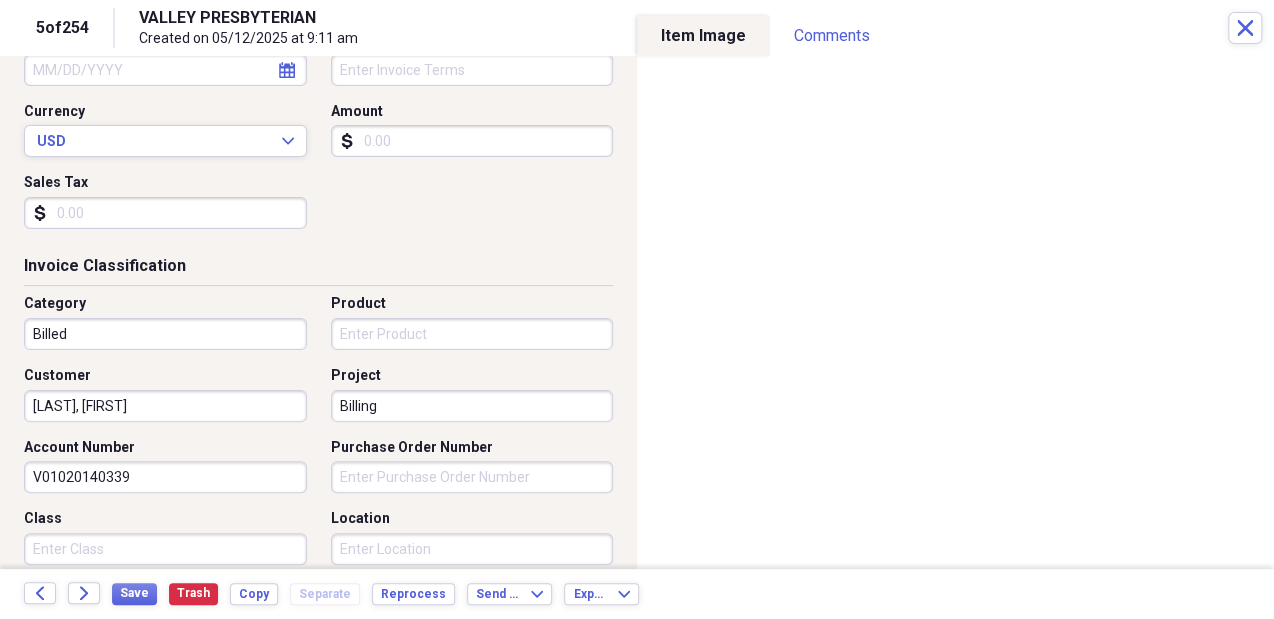 click on "Location" at bounding box center [472, 549] 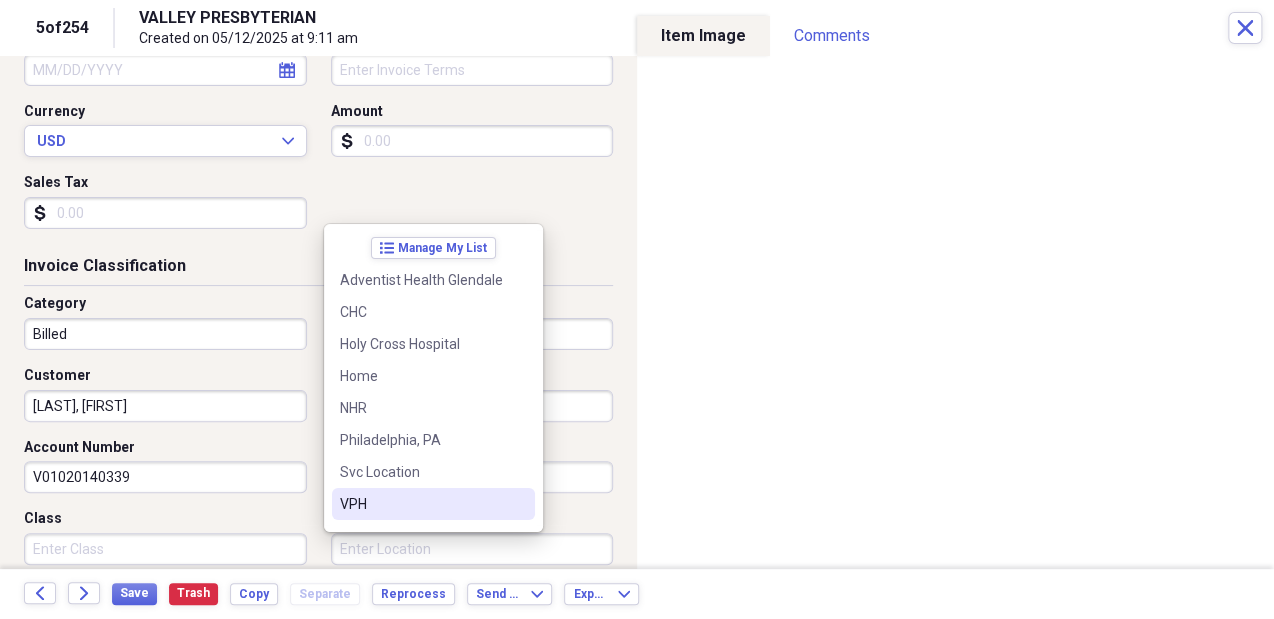 click on "VPH" at bounding box center (433, 504) 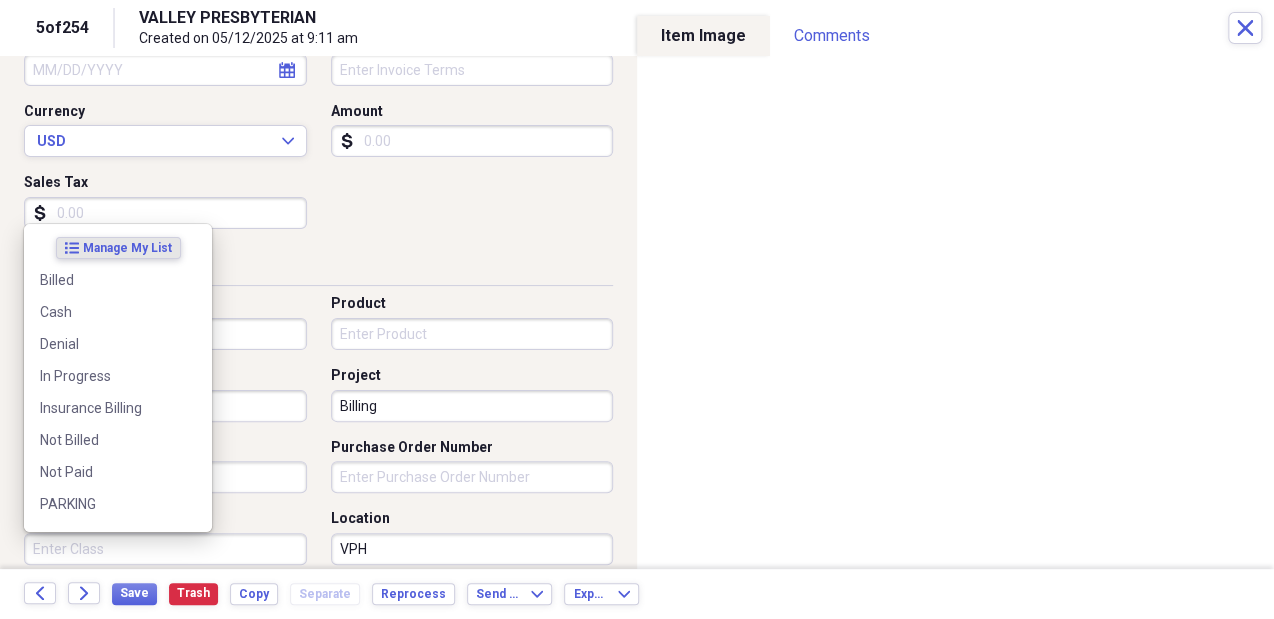 click on "Class" at bounding box center (165, 549) 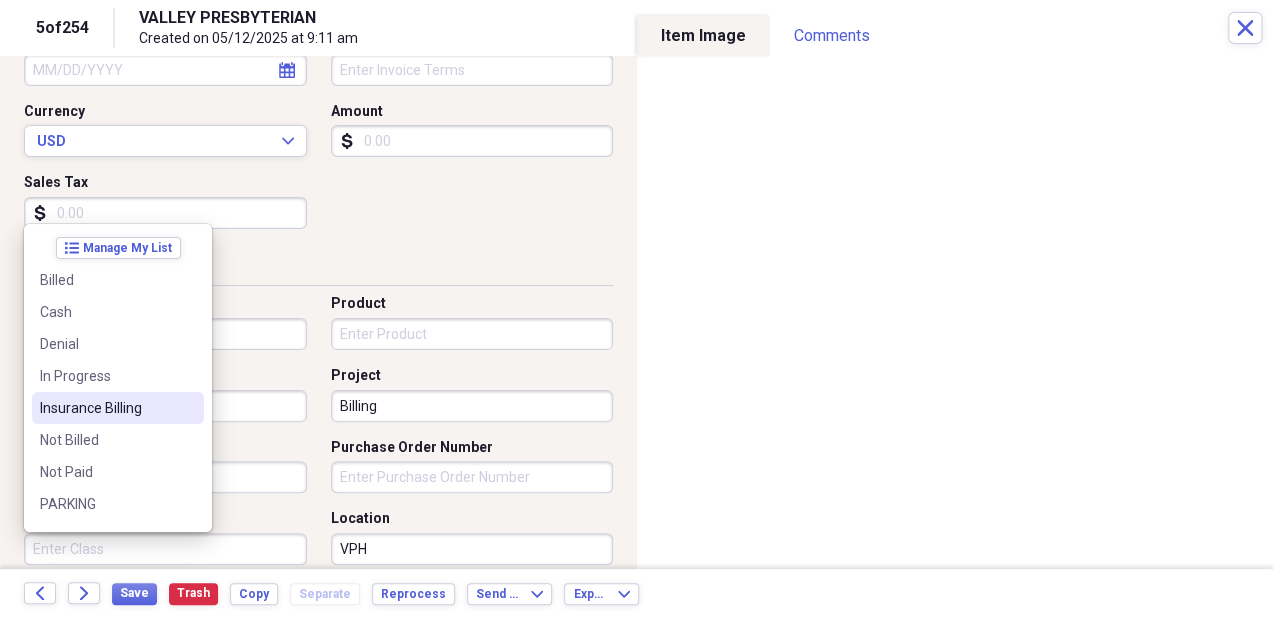 click on "Insurance Billing" at bounding box center [106, 408] 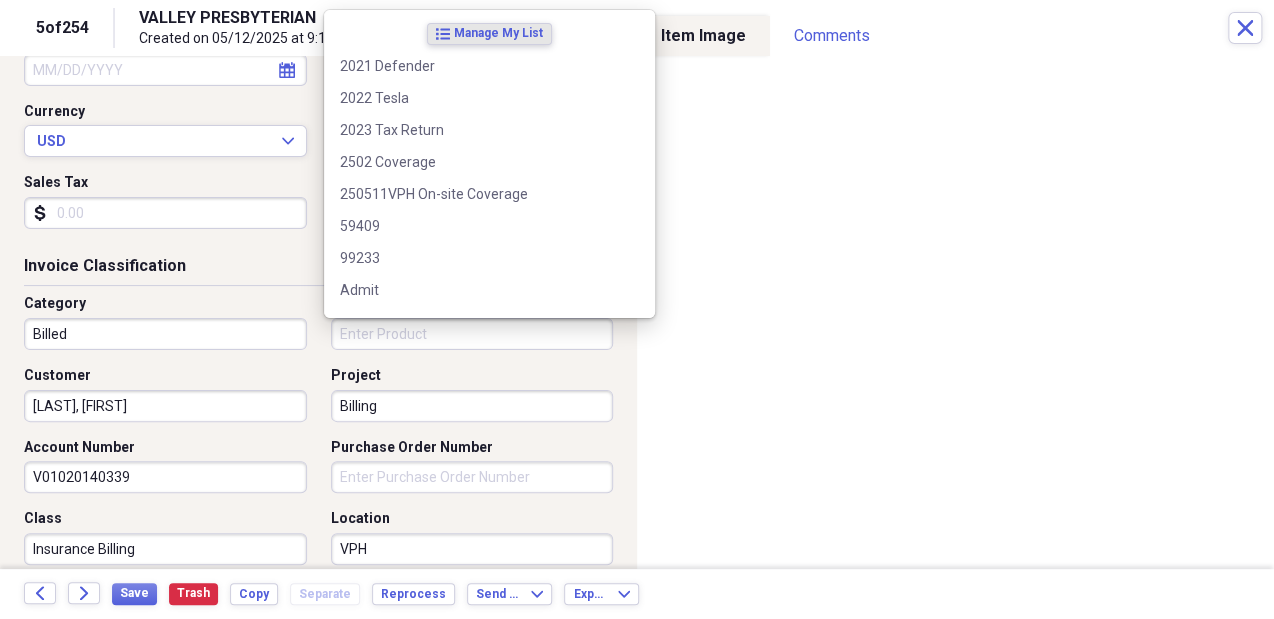click on "Product" at bounding box center (472, 334) 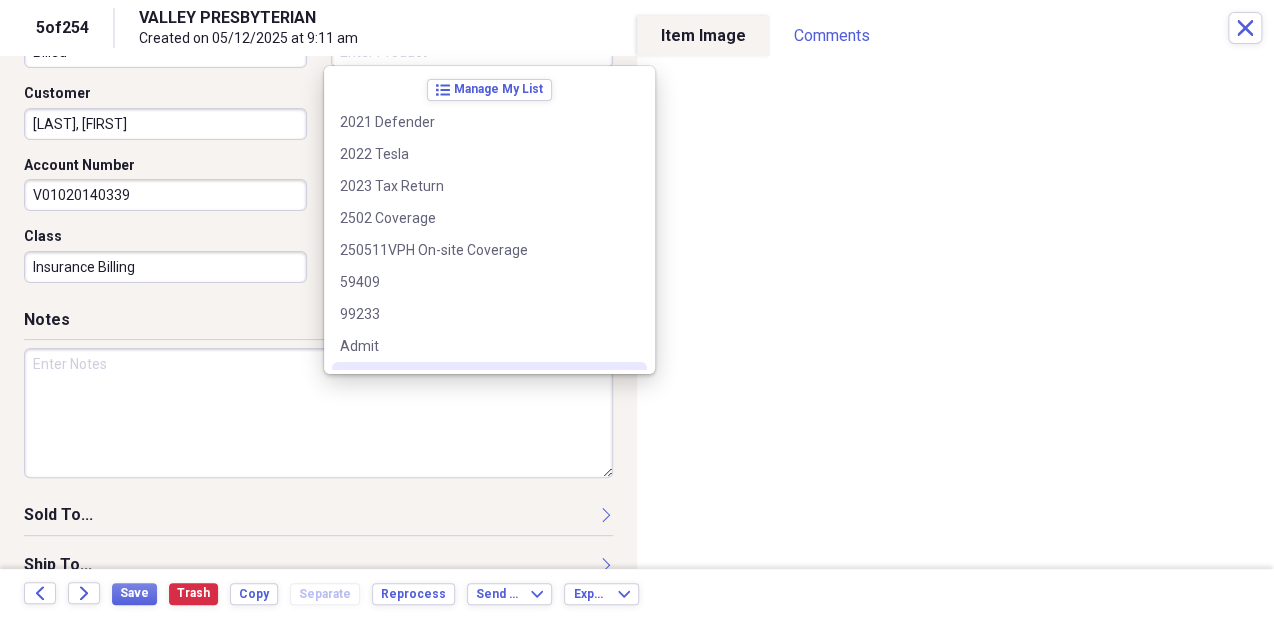 scroll, scrollTop: 598, scrollLeft: 0, axis: vertical 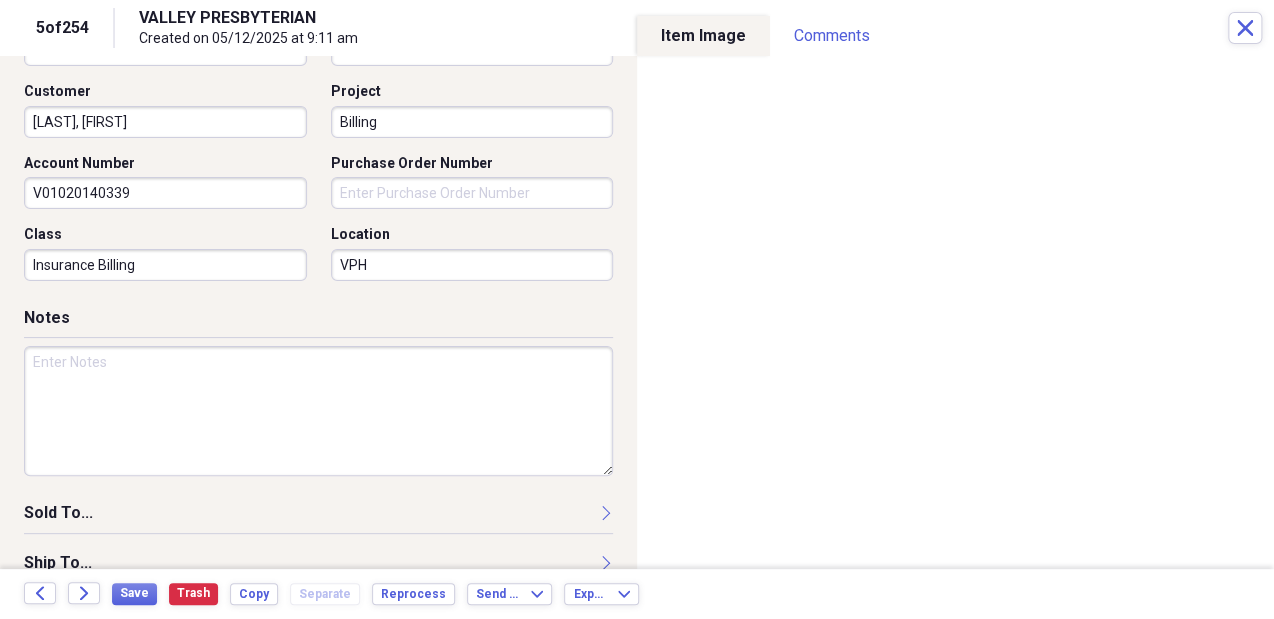 click at bounding box center [318, 411] 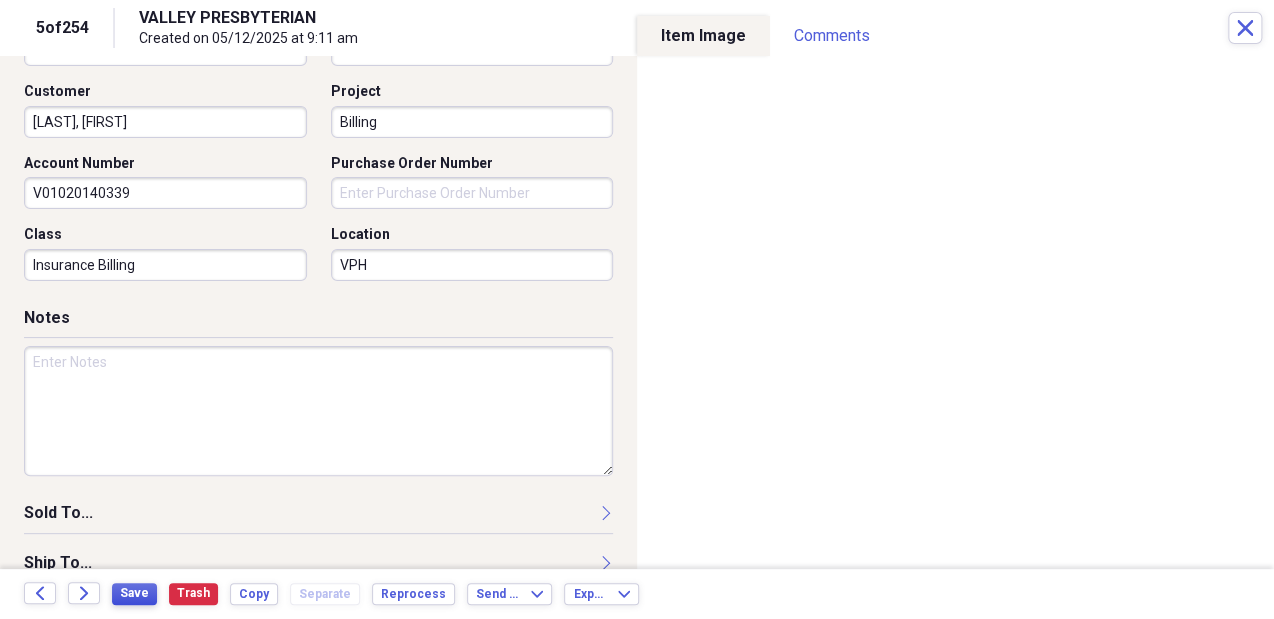 click on "Save" at bounding box center [134, 593] 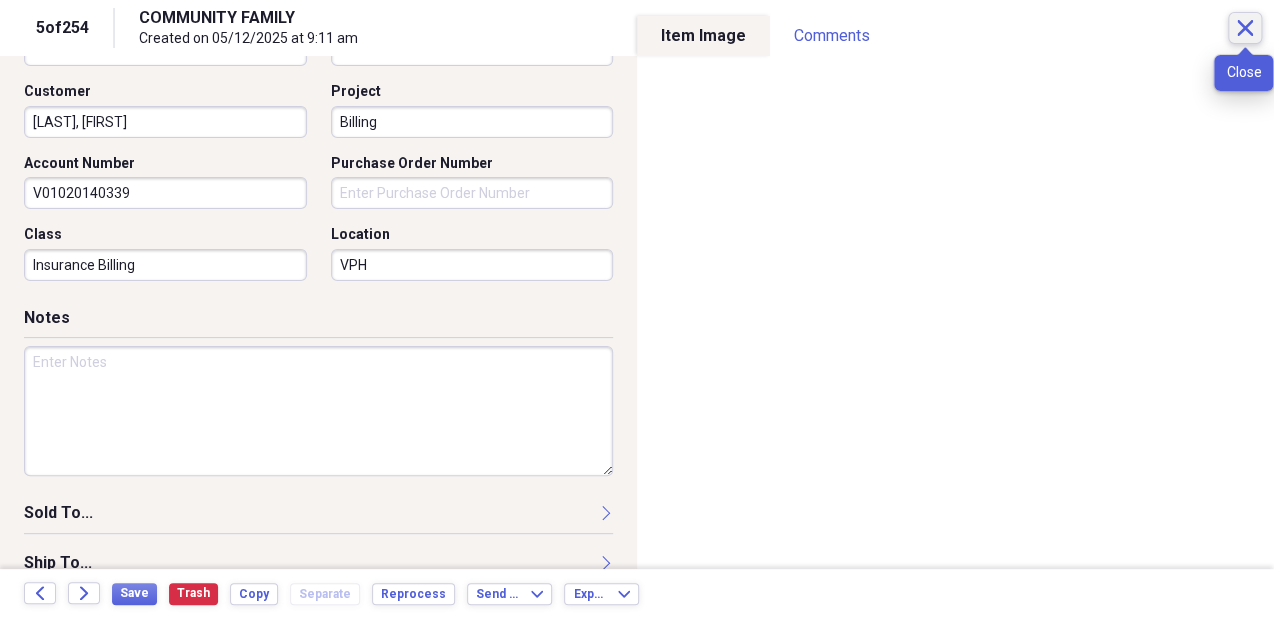 click on "Close" 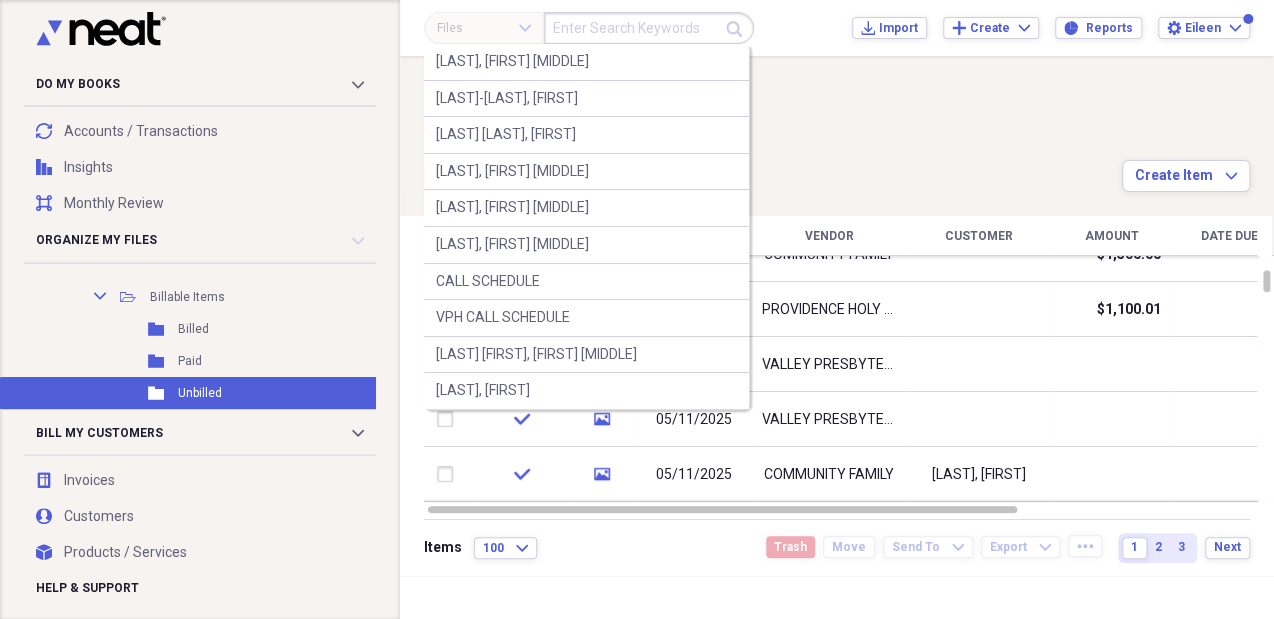 click at bounding box center [649, 28] 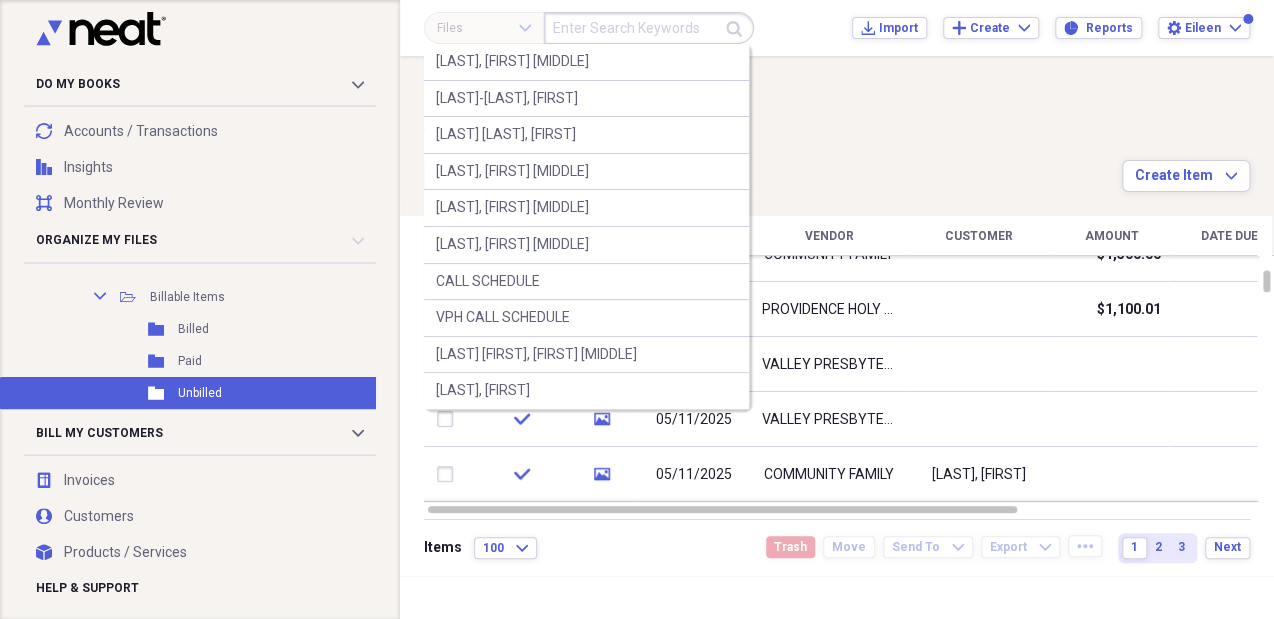 paste on "[LAST], [FIRST]" 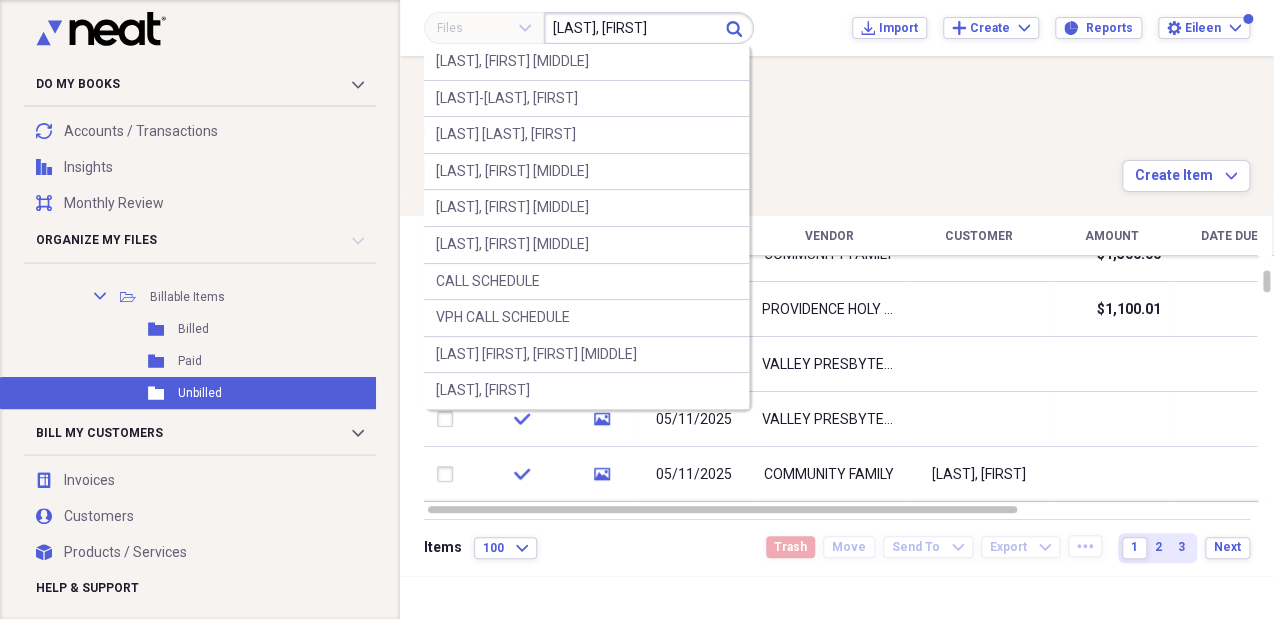 type on "[LAST], [FIRST]" 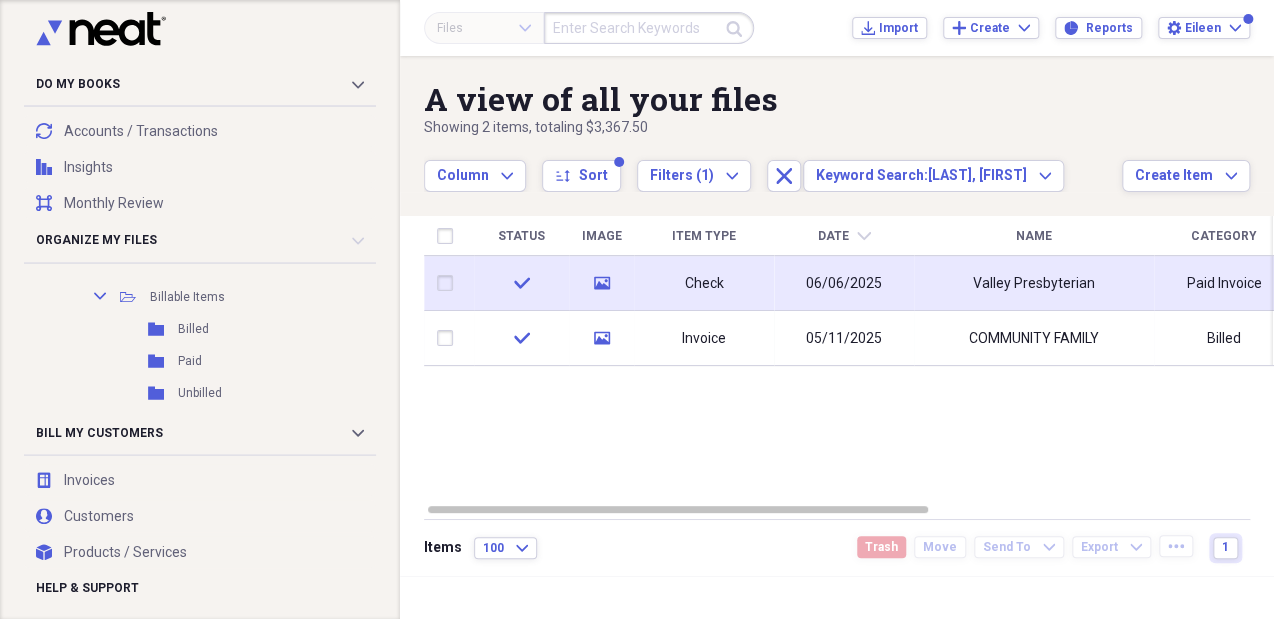 click on "06/06/2025" at bounding box center [844, 284] 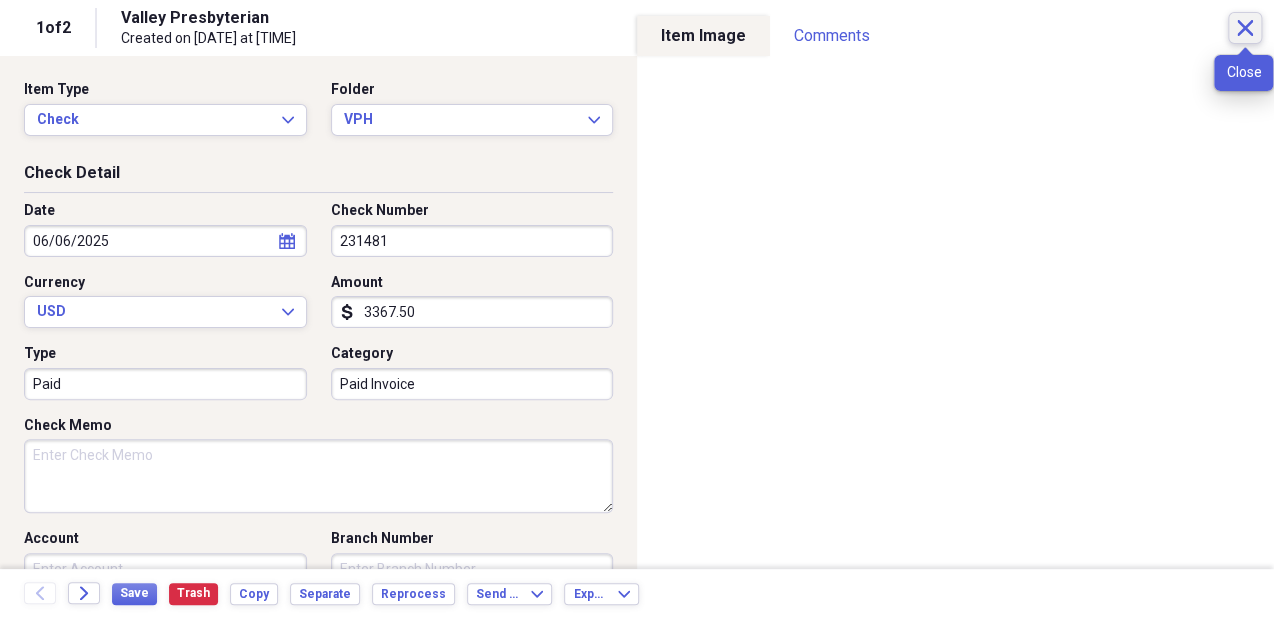 click 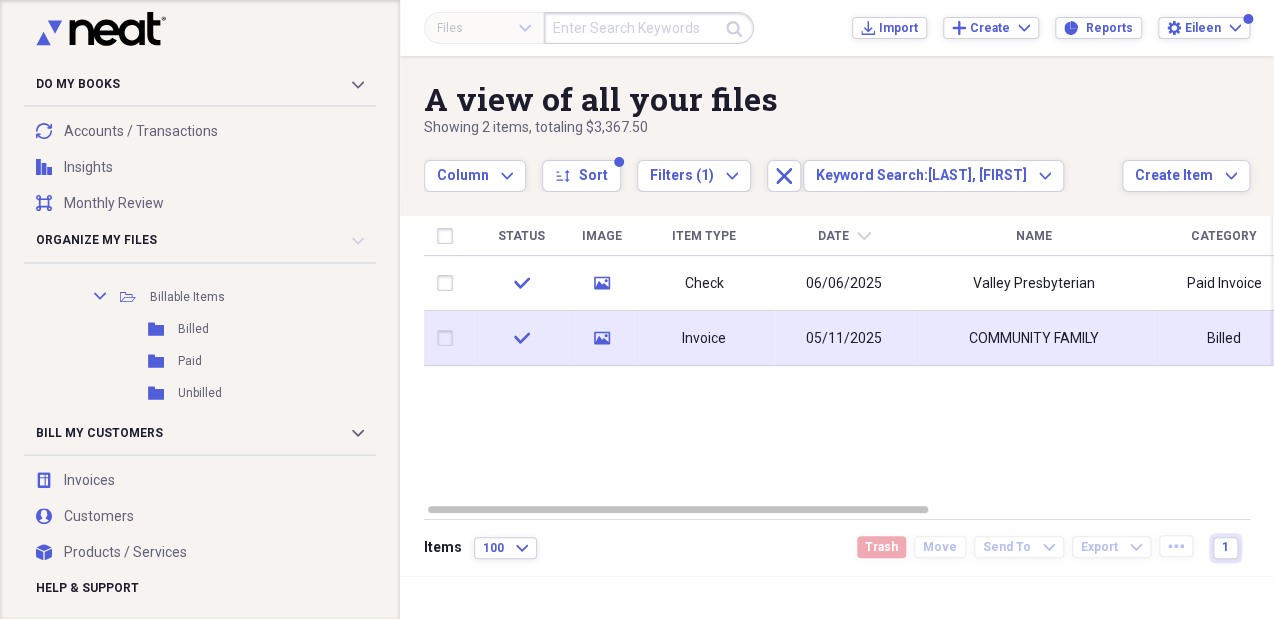 click on "COMMUNITY FAMILY" at bounding box center [1034, 339] 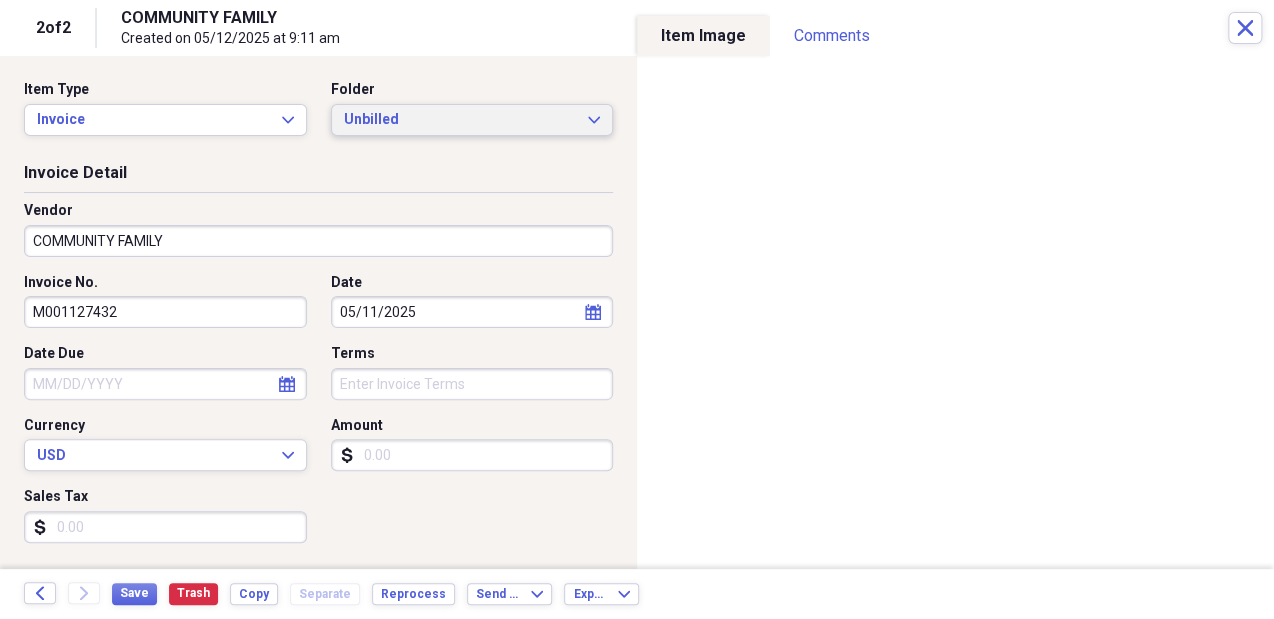 click on "Unbilled" at bounding box center [460, 120] 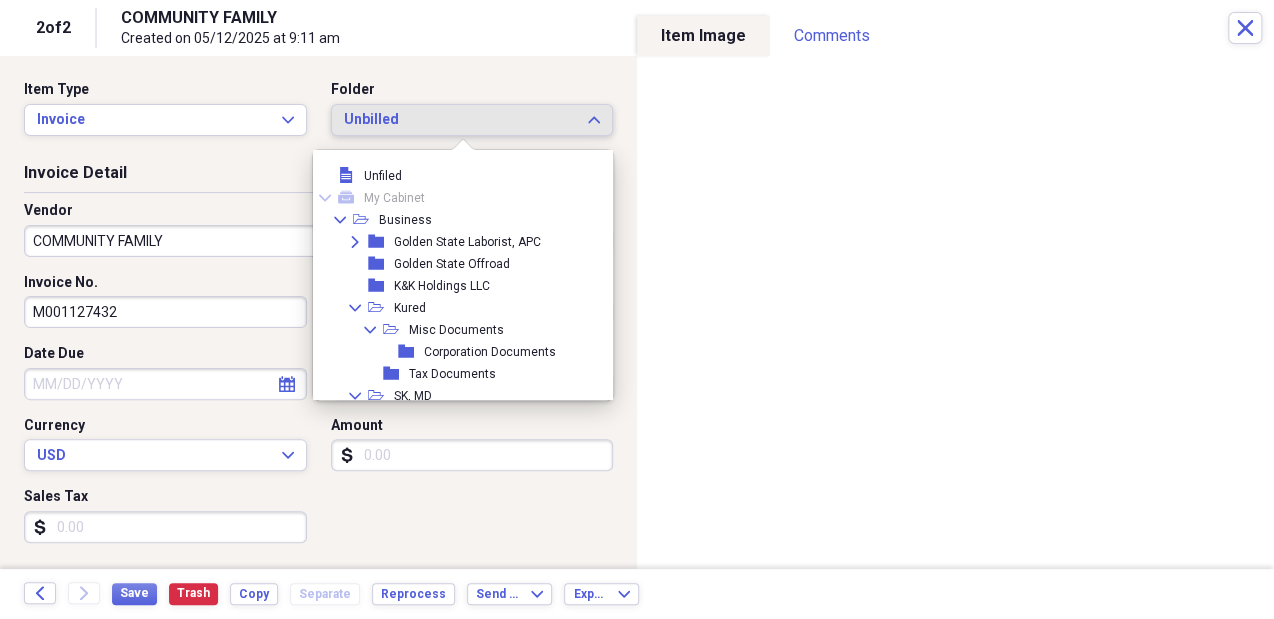 scroll, scrollTop: 215, scrollLeft: 0, axis: vertical 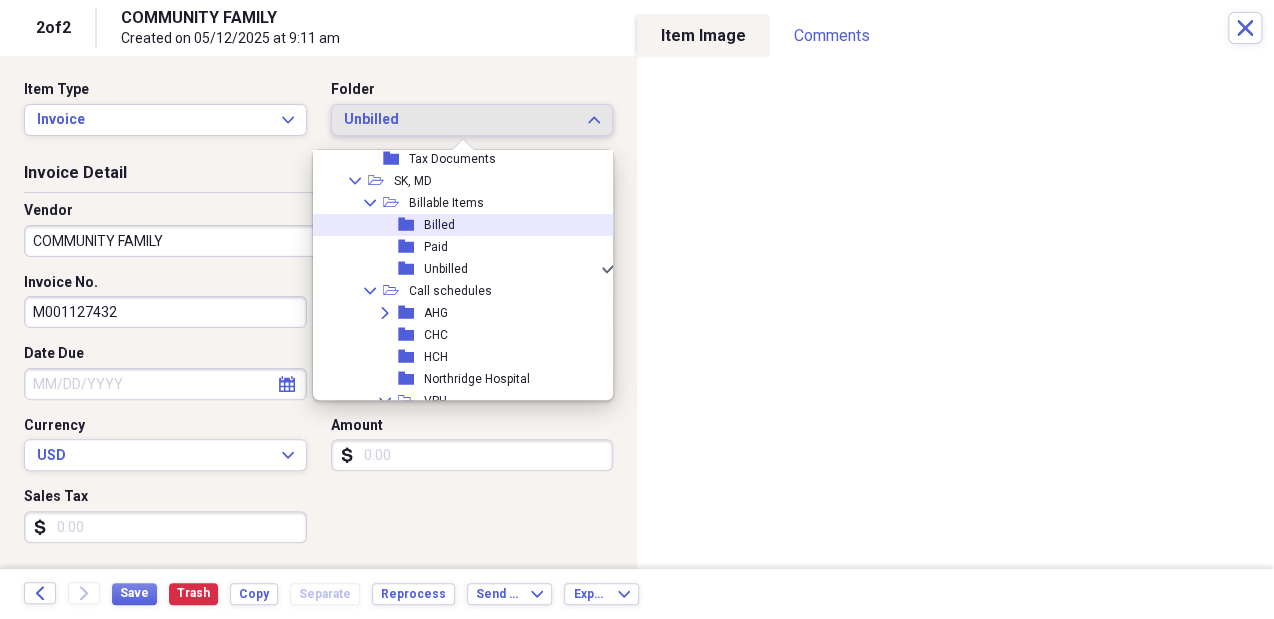 click on "folder Billed" at bounding box center (458, 225) 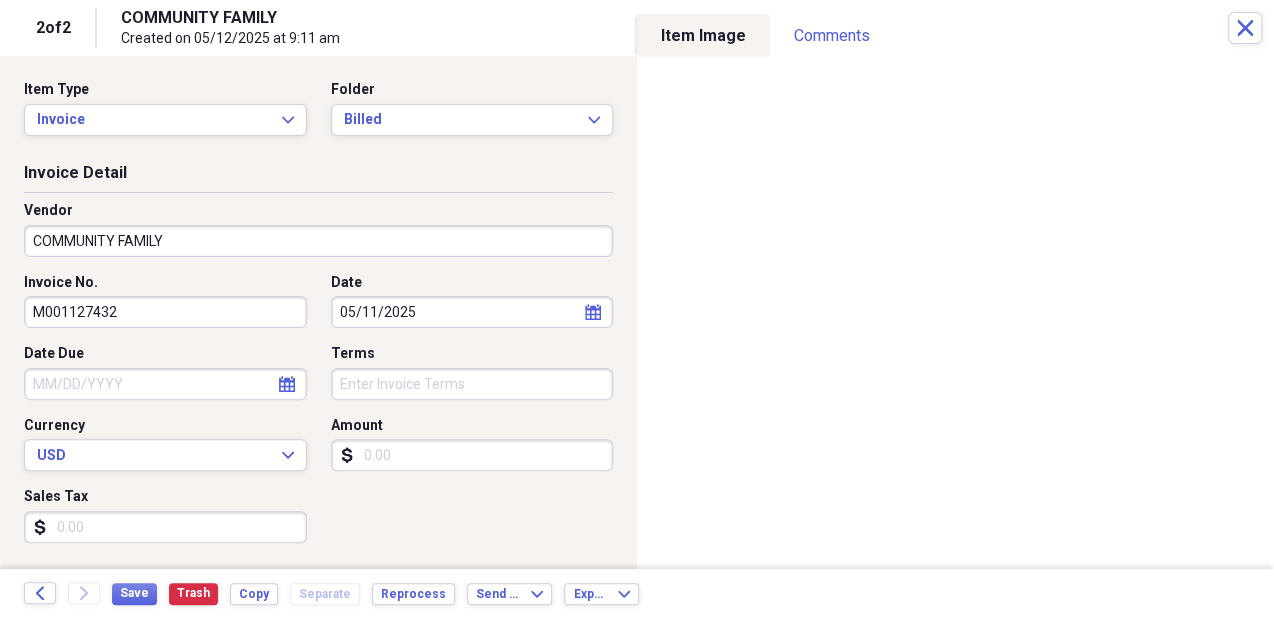 click on "Amount" at bounding box center [472, 455] 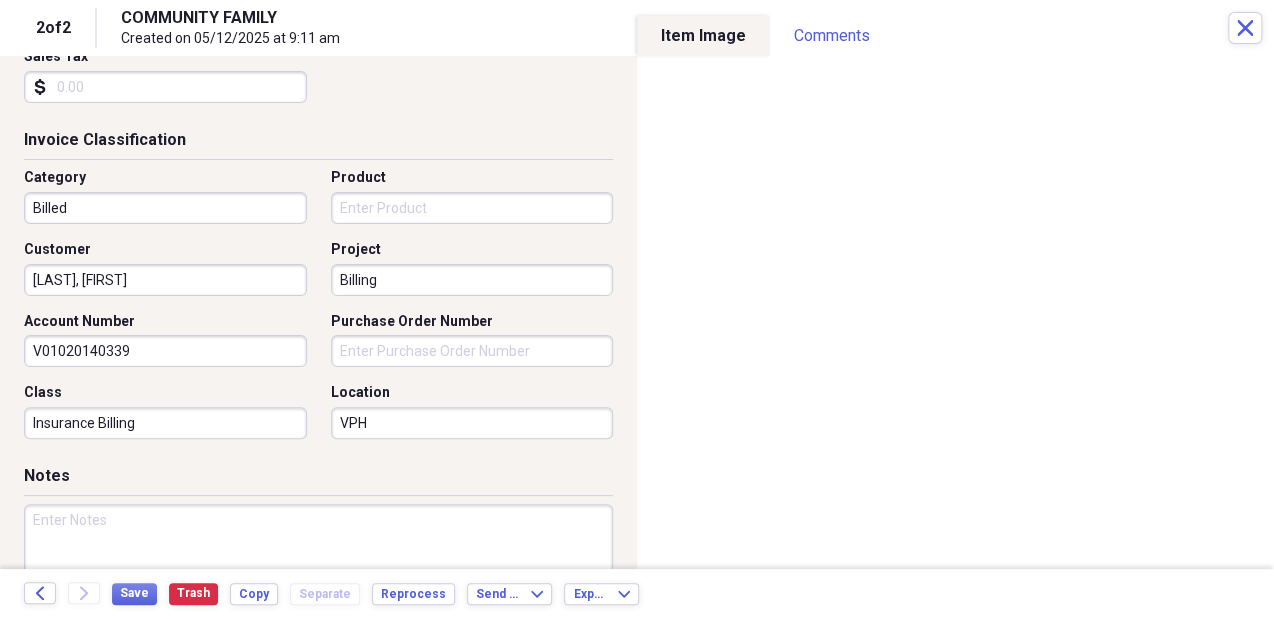 scroll, scrollTop: 236, scrollLeft: 0, axis: vertical 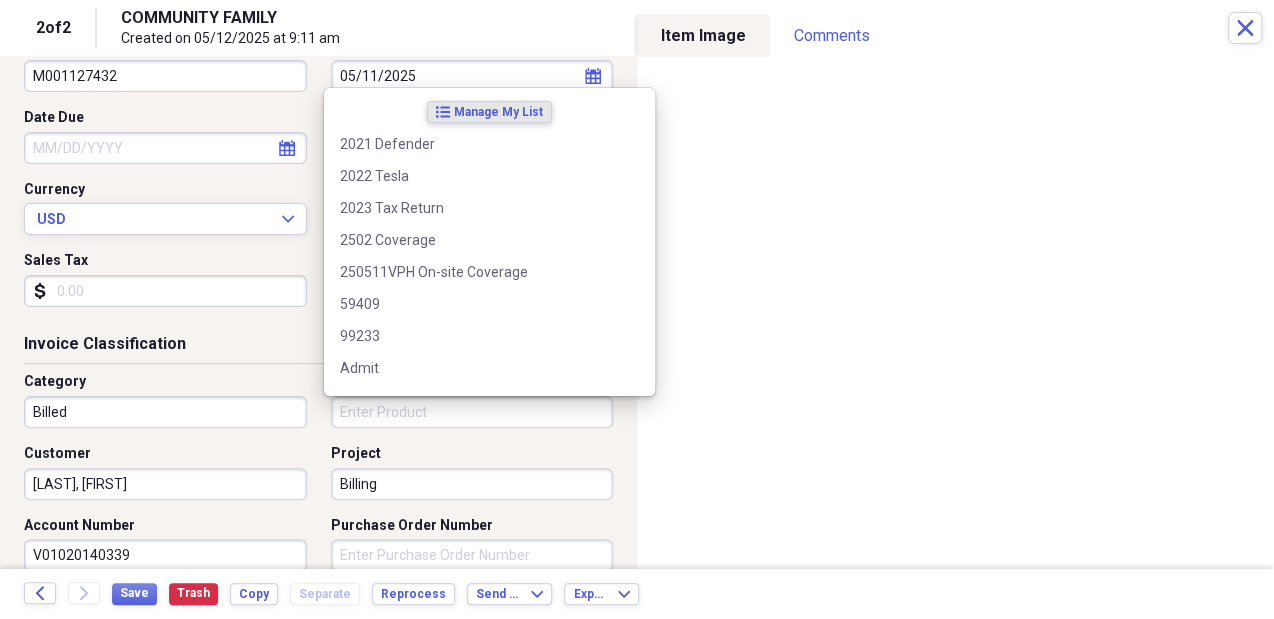 click on "Product" at bounding box center (472, 412) 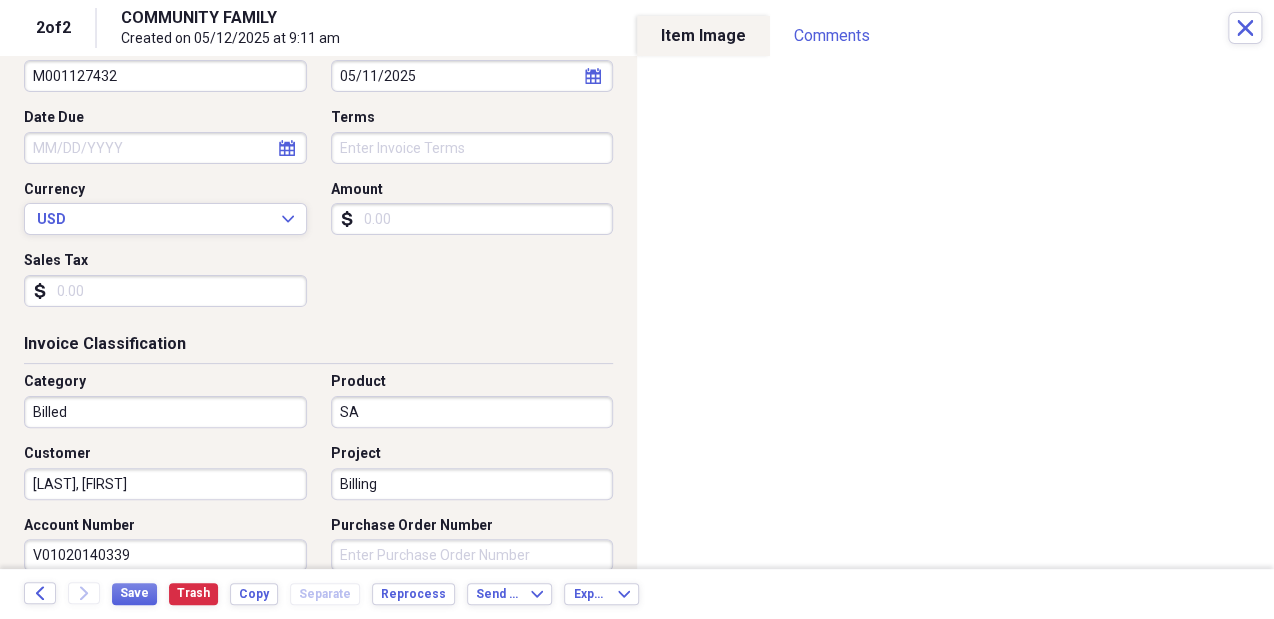 click on "SA" at bounding box center [472, 412] 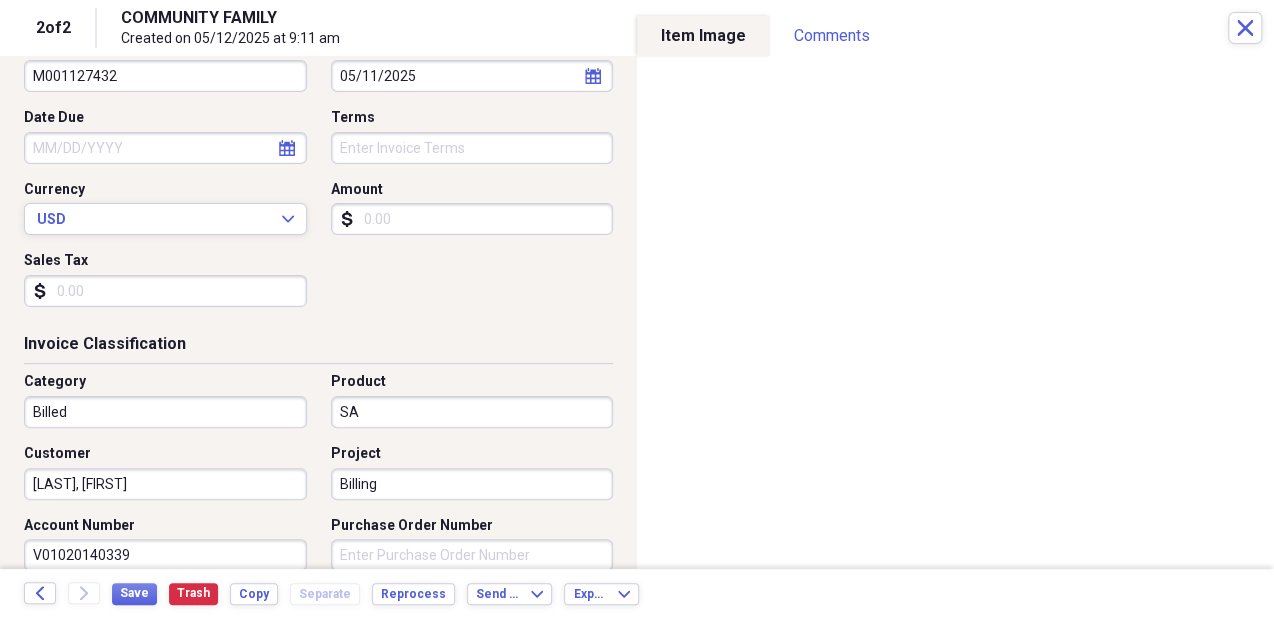 type on "S" 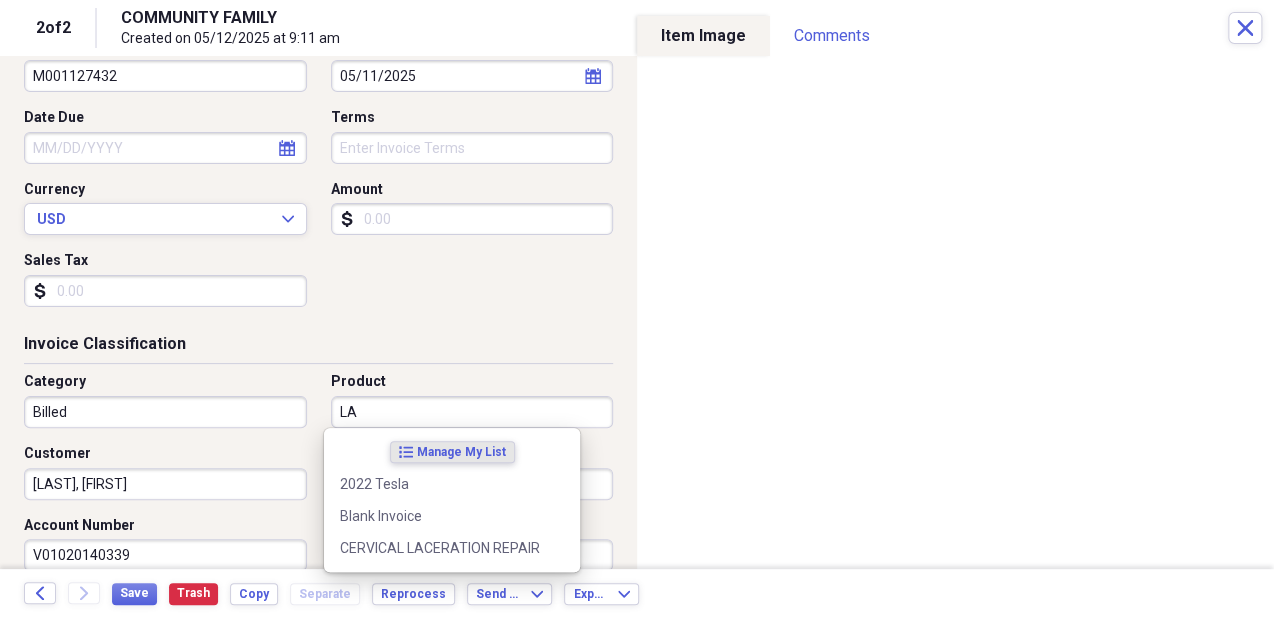 type on "L" 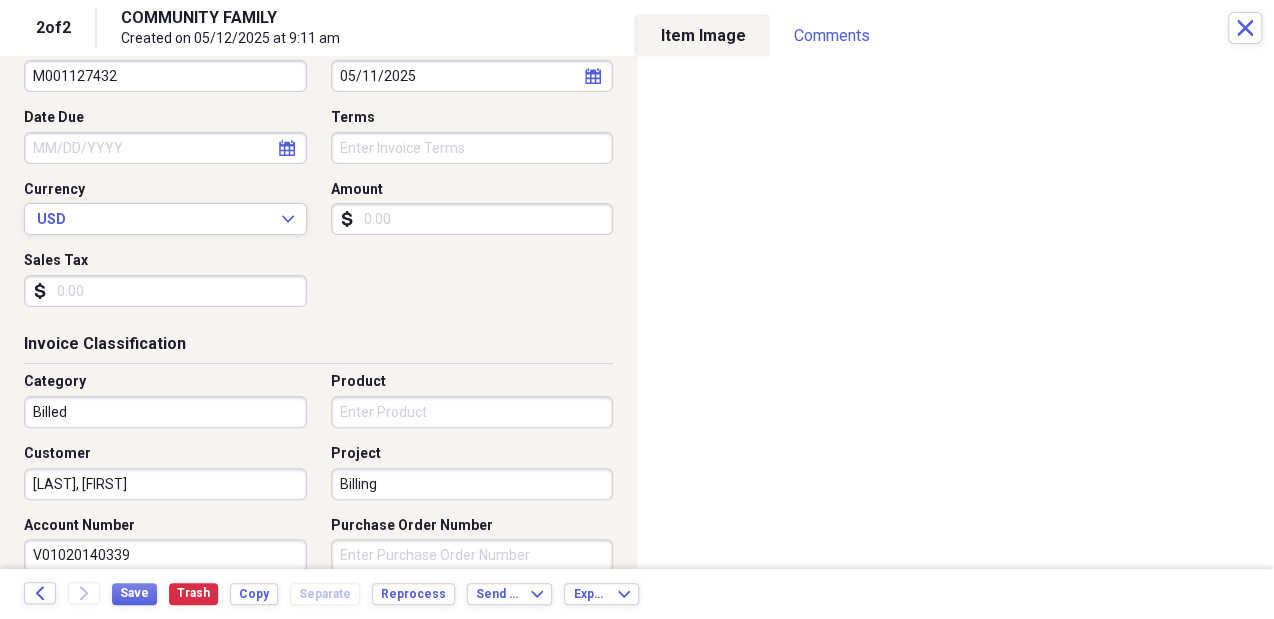 click on "Category Billed Product Customer JUAREZ, JALIME Project Billing Account Number V01020140339 Purchase Order Number Class Insurance Billing Location VPH" at bounding box center (318, 515) 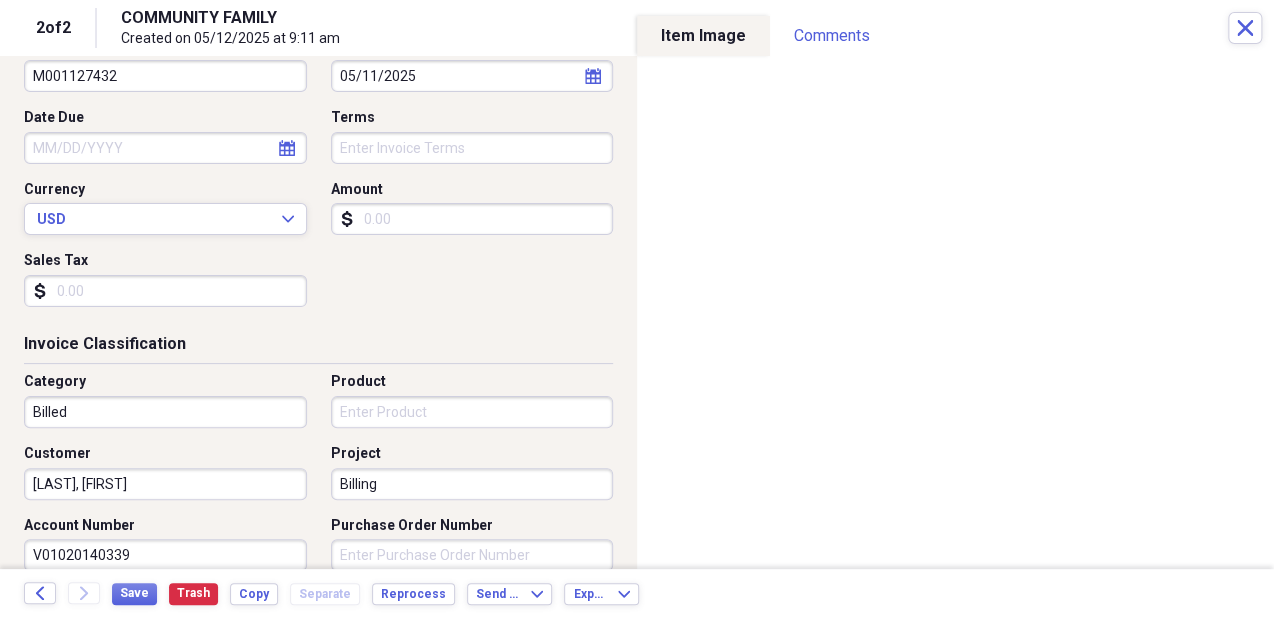 click on "Product" at bounding box center (472, 412) 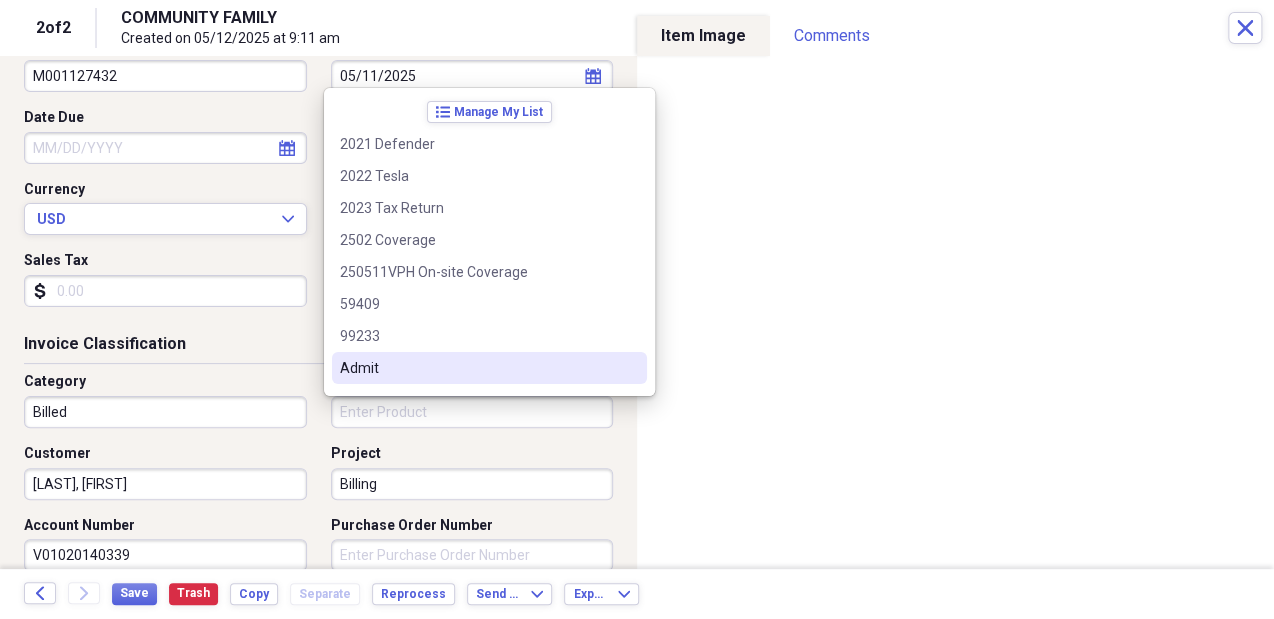 paste on "Laparoscopic Salpingectomy" 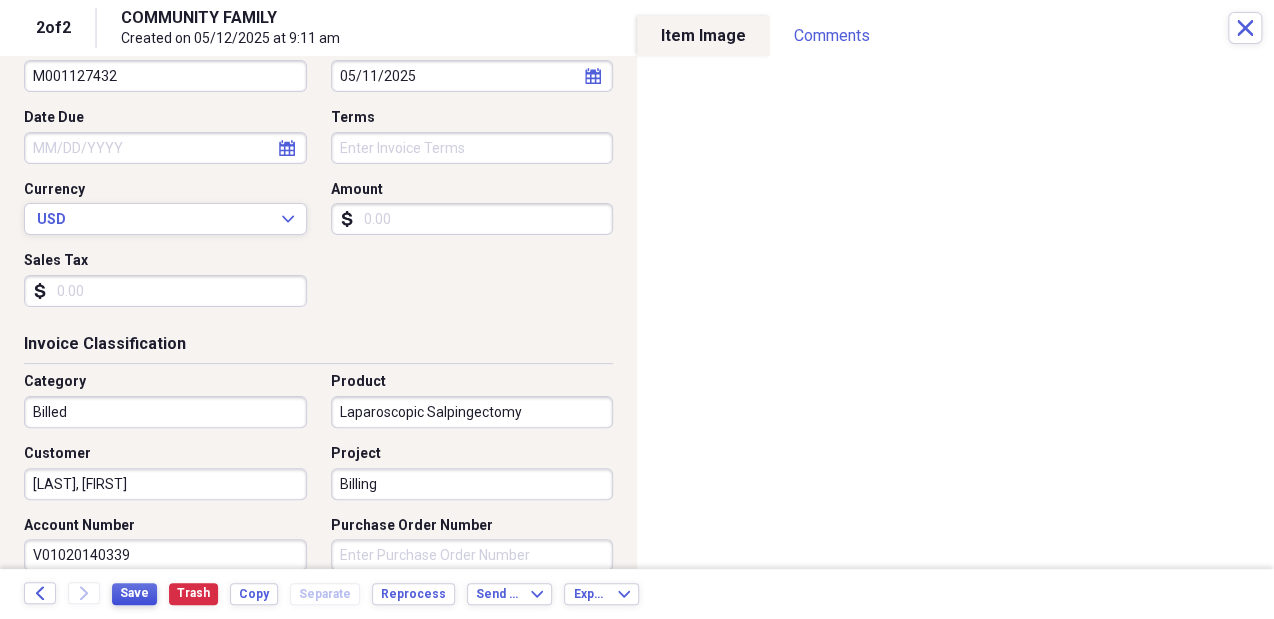 click on "Save" at bounding box center [134, 593] 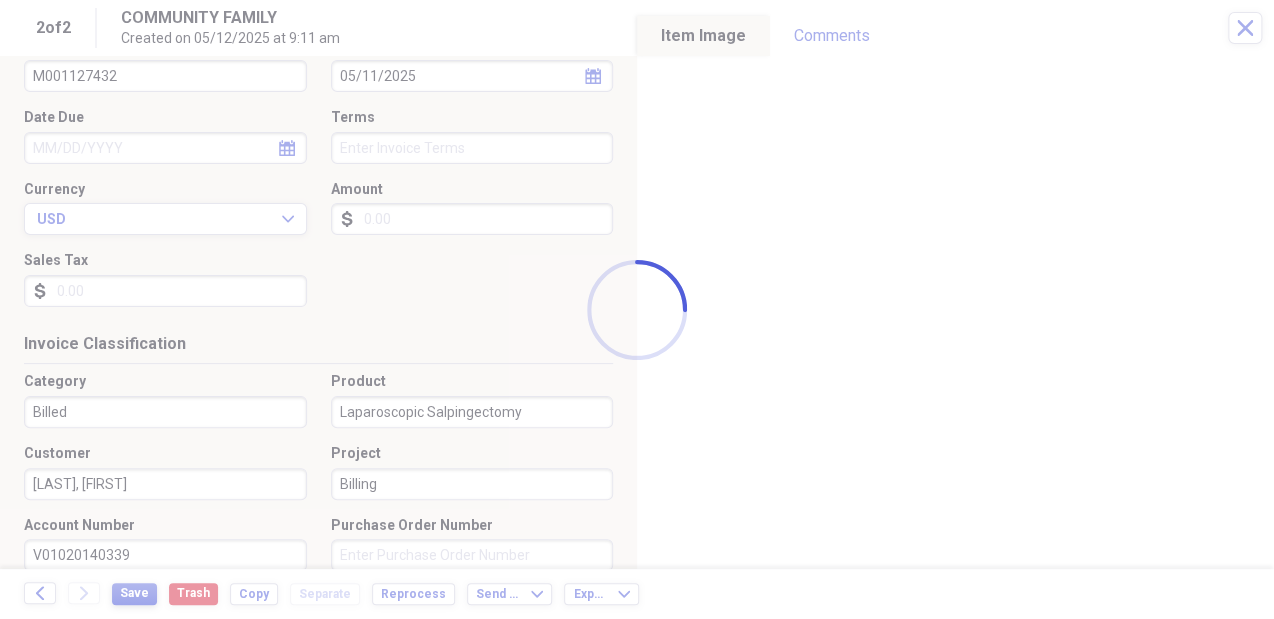 type on "Laparoscopic Salpingectomy" 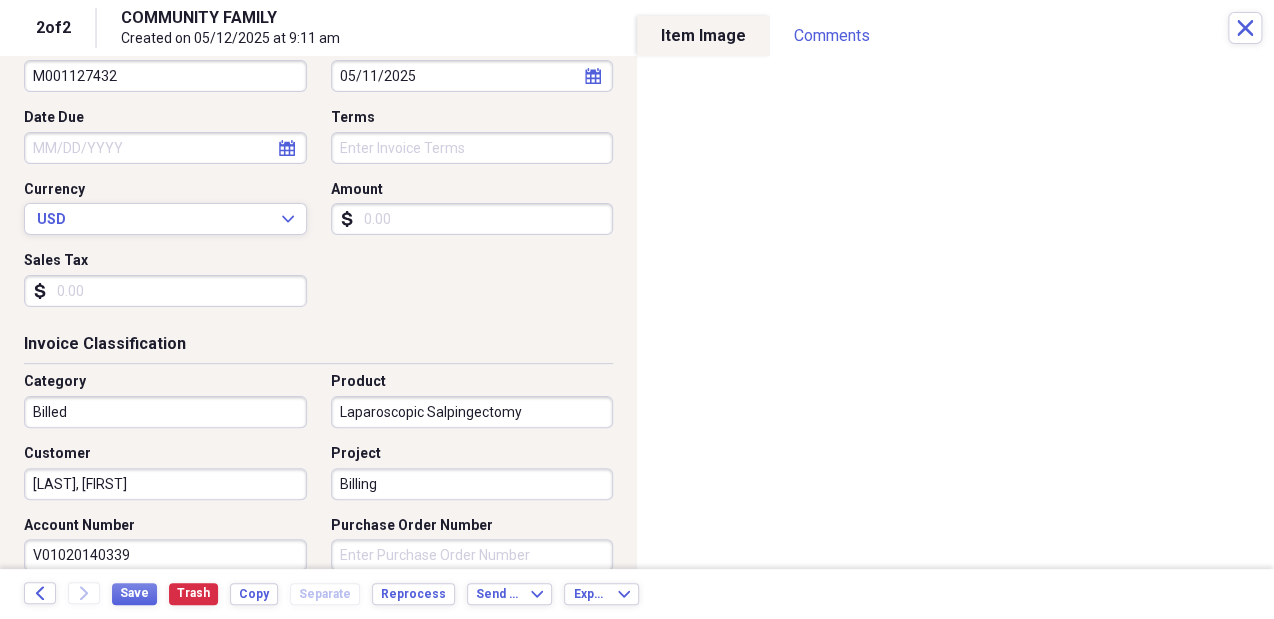 click on "Back Forward Save Trash Copy Separate Reprocess Send To Expand Export Expand" at bounding box center [637, 594] 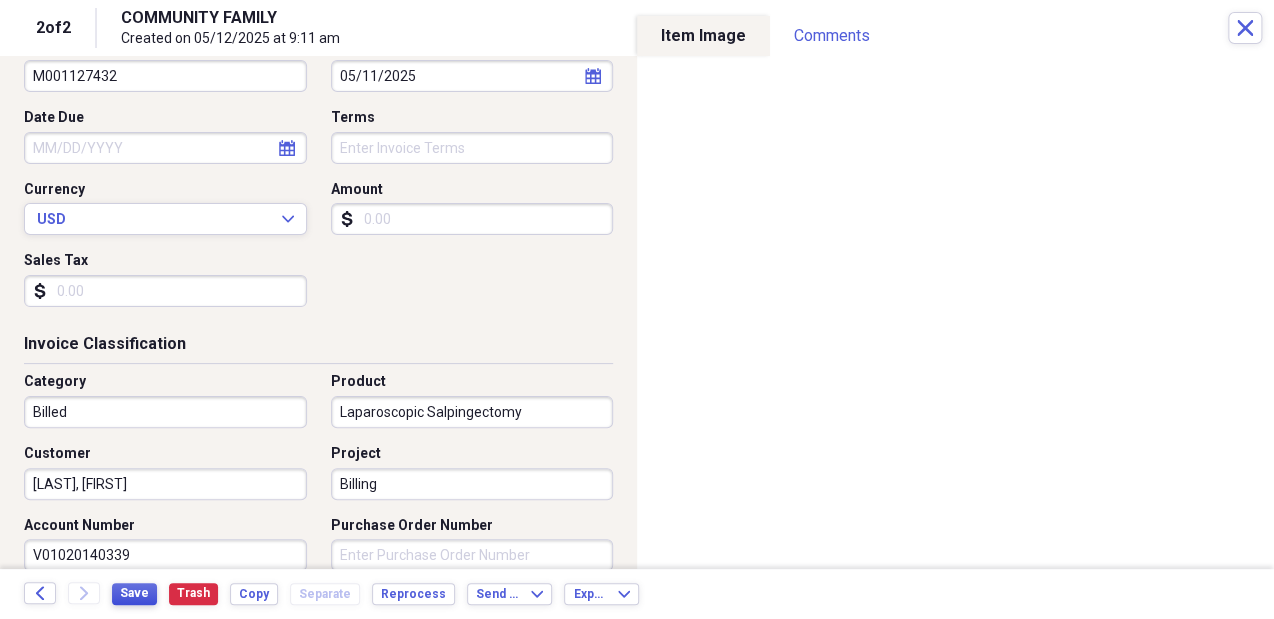 click on "Save" at bounding box center [134, 594] 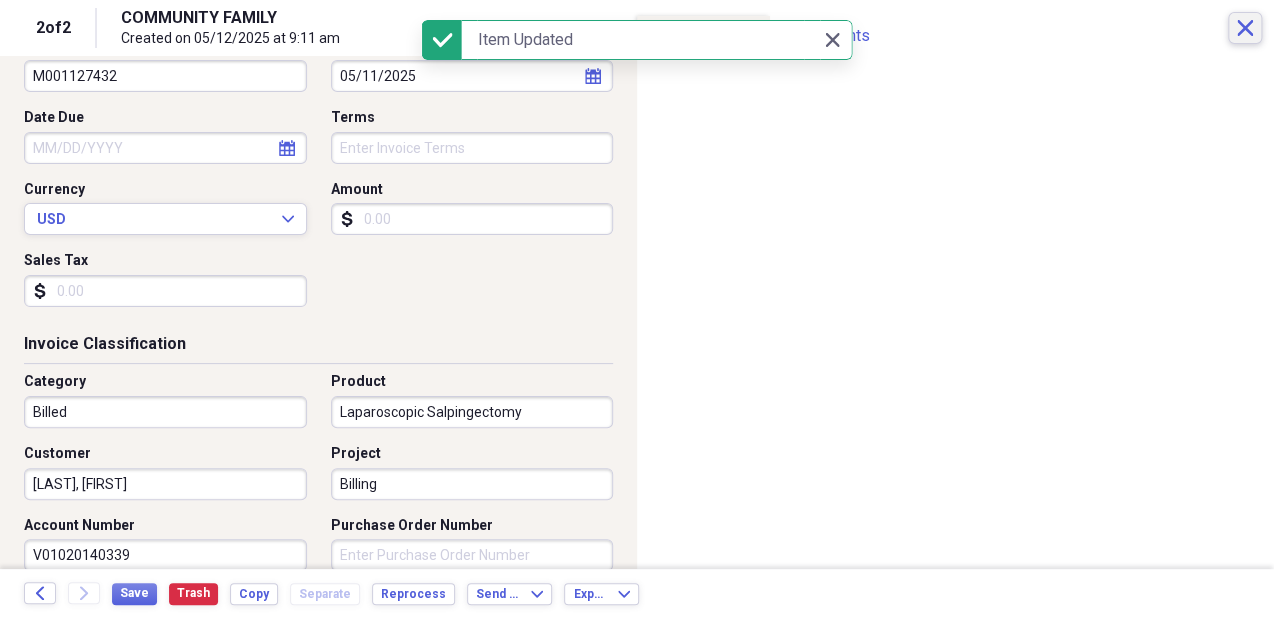 click on "Close" at bounding box center [1245, 28] 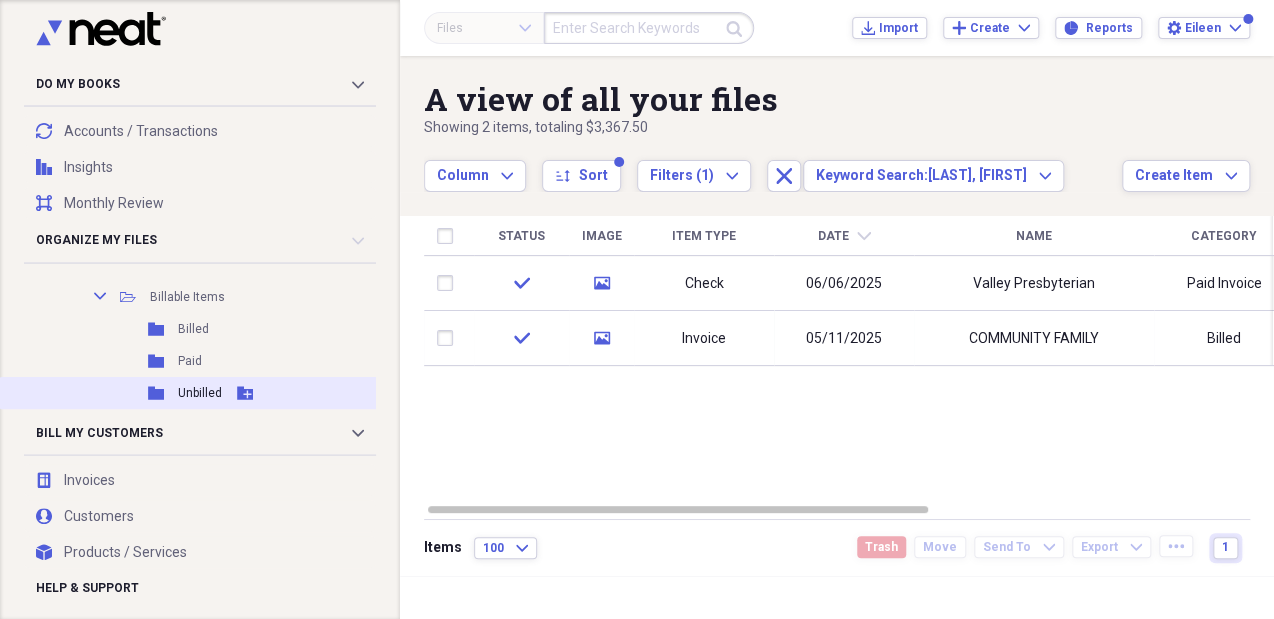 click on "Unbilled" at bounding box center [200, 393] 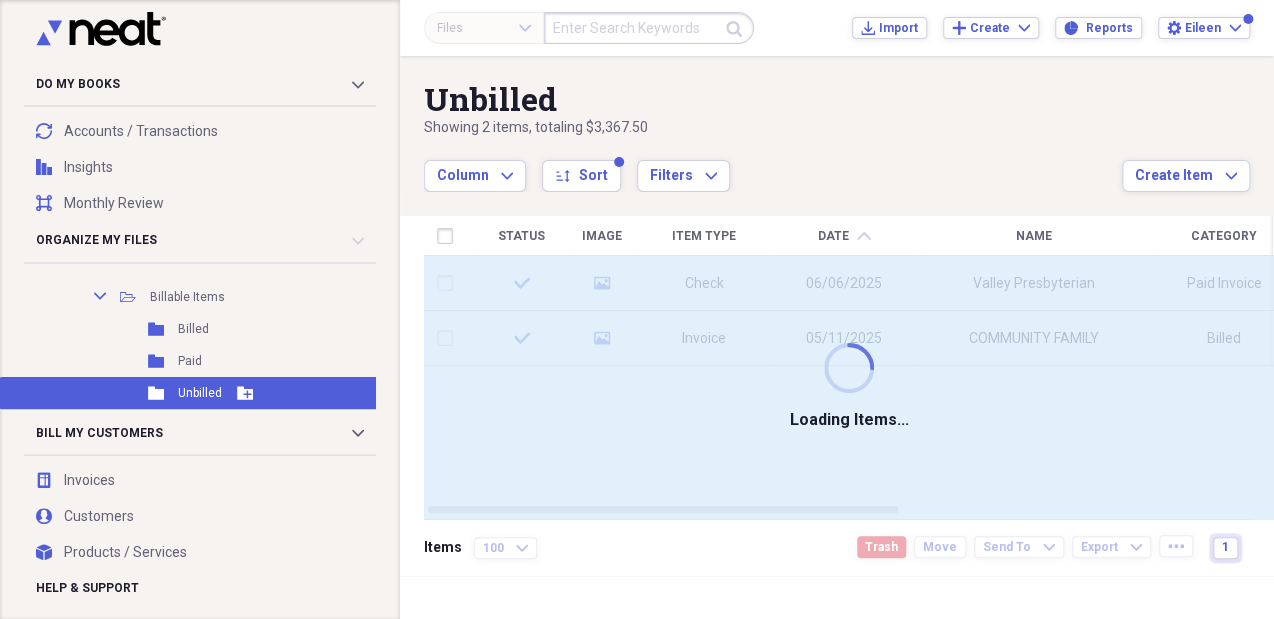 click on "Unbilled" at bounding box center (200, 393) 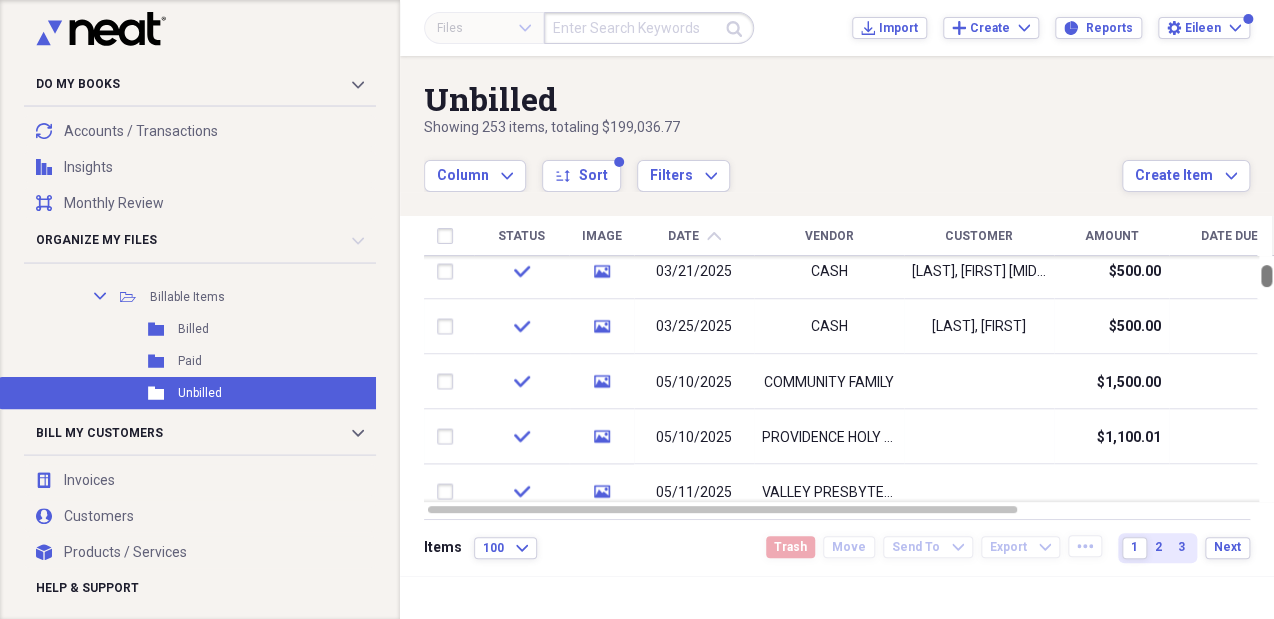 click at bounding box center (1266, 276) 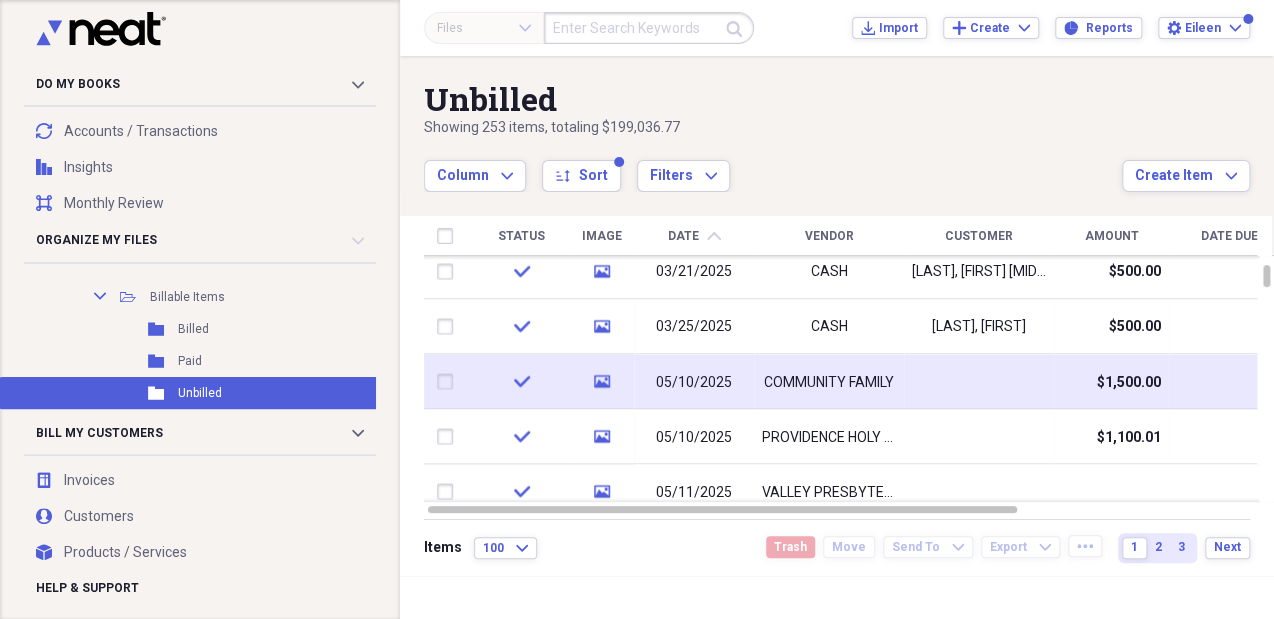 click at bounding box center (979, 381) 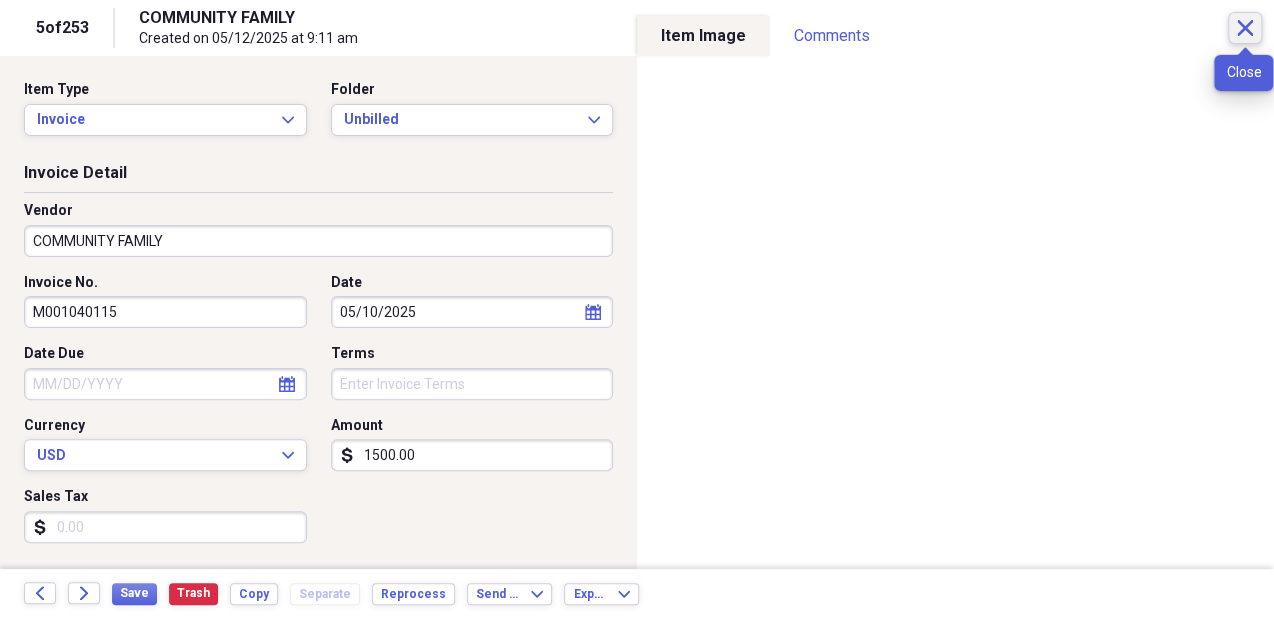 click on "Close" at bounding box center [1245, 28] 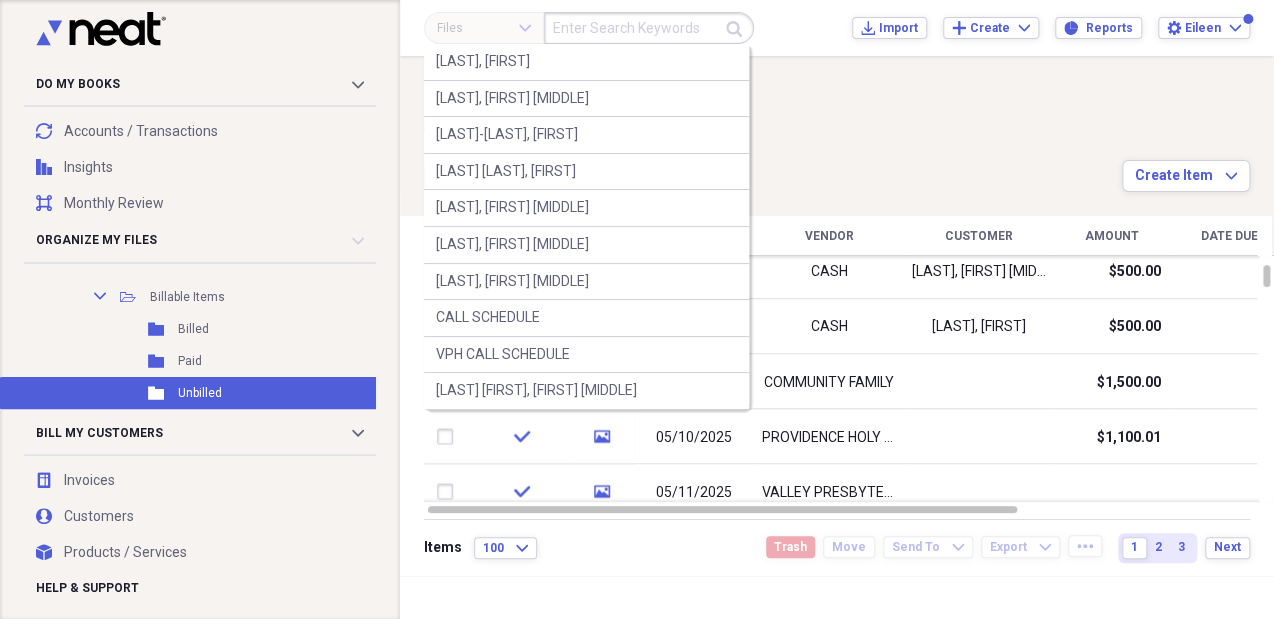 click at bounding box center (649, 28) 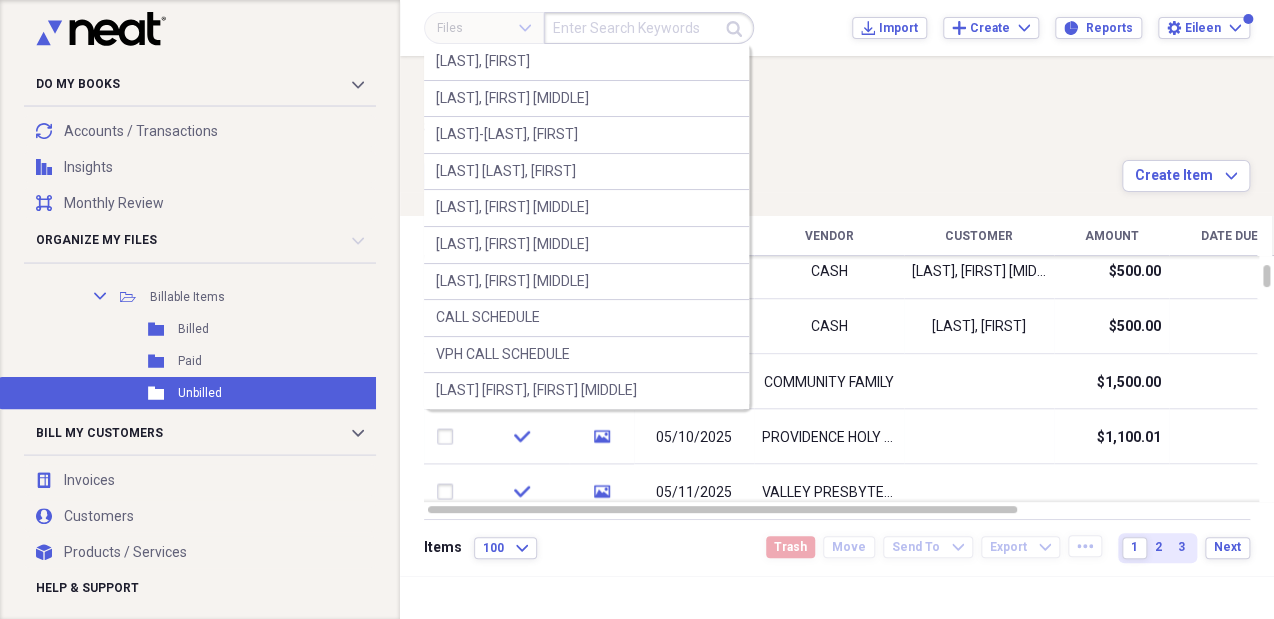 paste on "[LAST], [FIRST]" 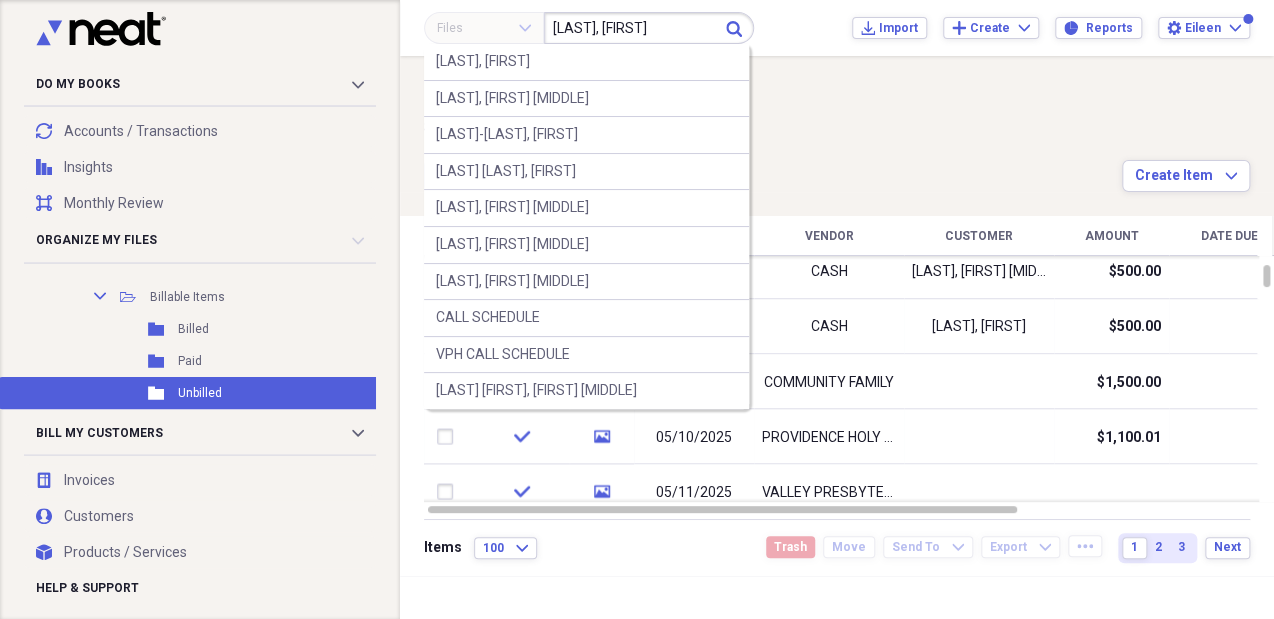 type on "[LAST], [FIRST]" 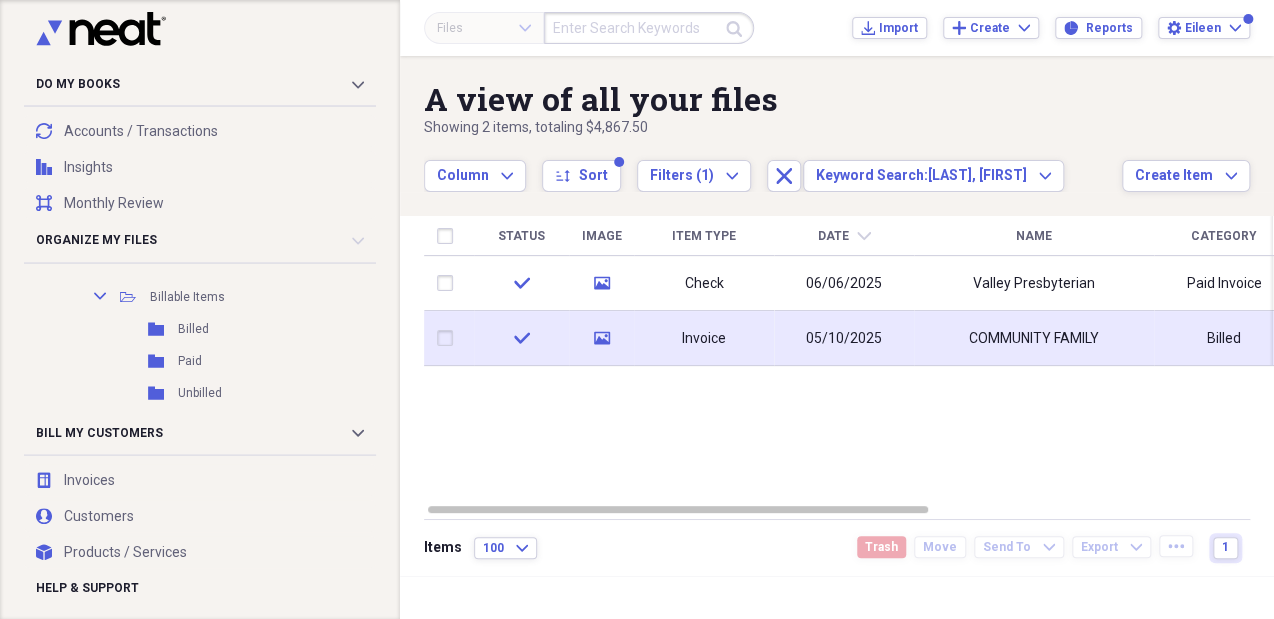 click on "05/10/2025" at bounding box center [844, 338] 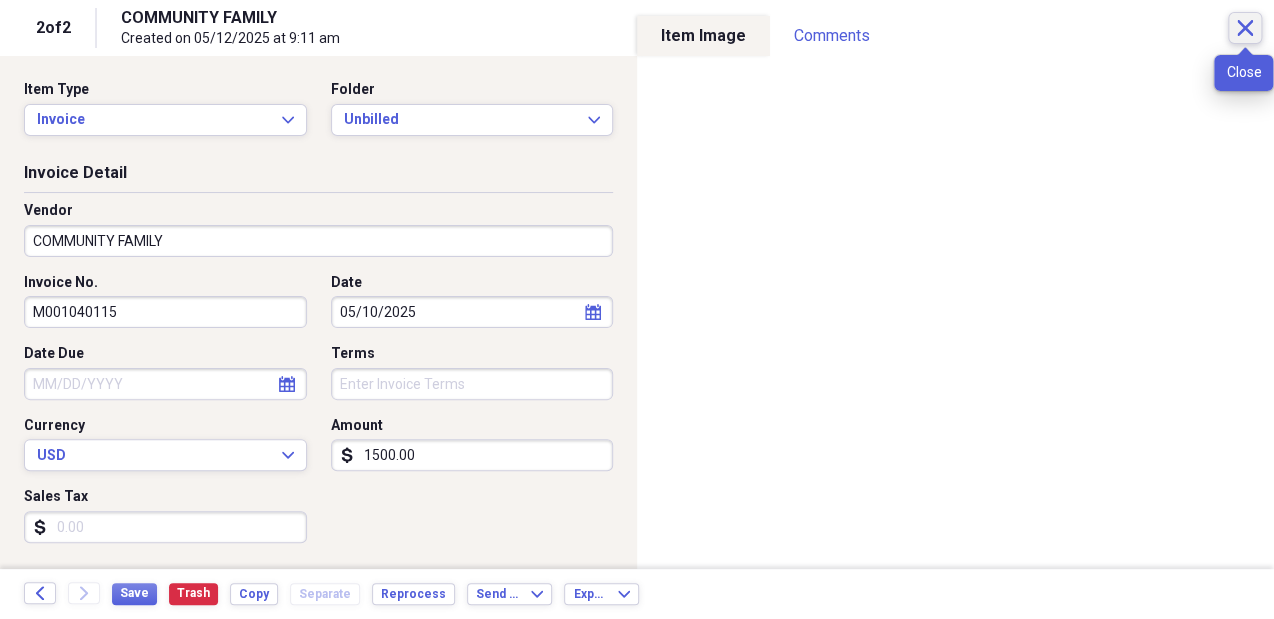 click on "Close" 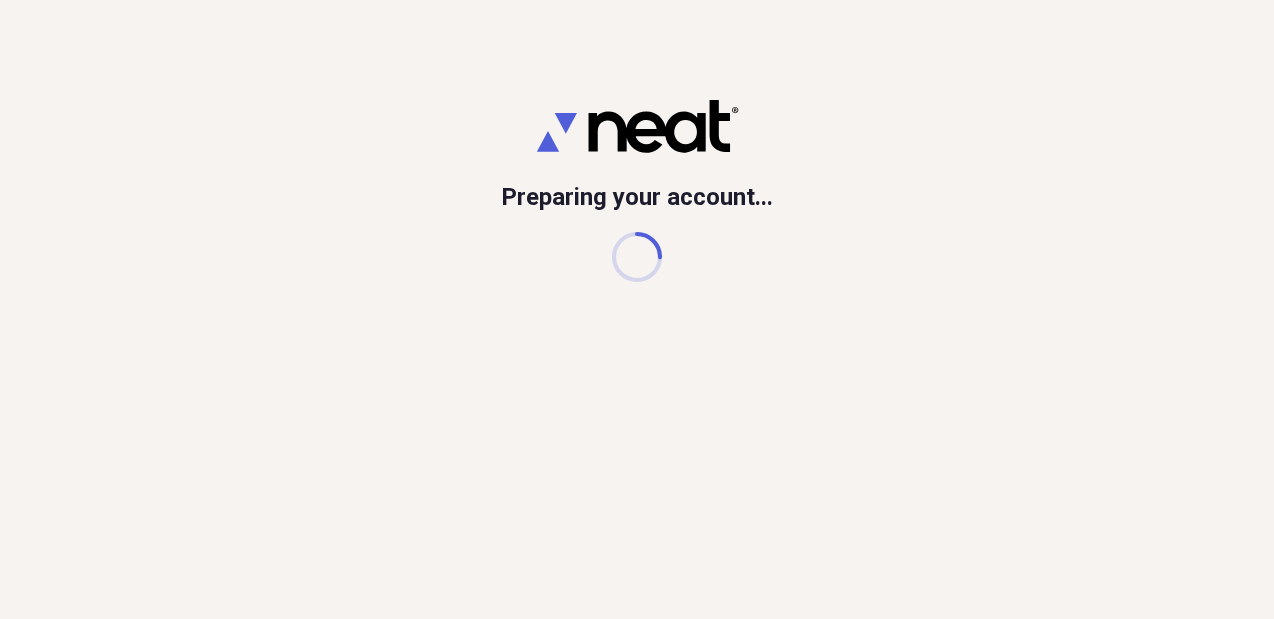 scroll, scrollTop: 0, scrollLeft: 0, axis: both 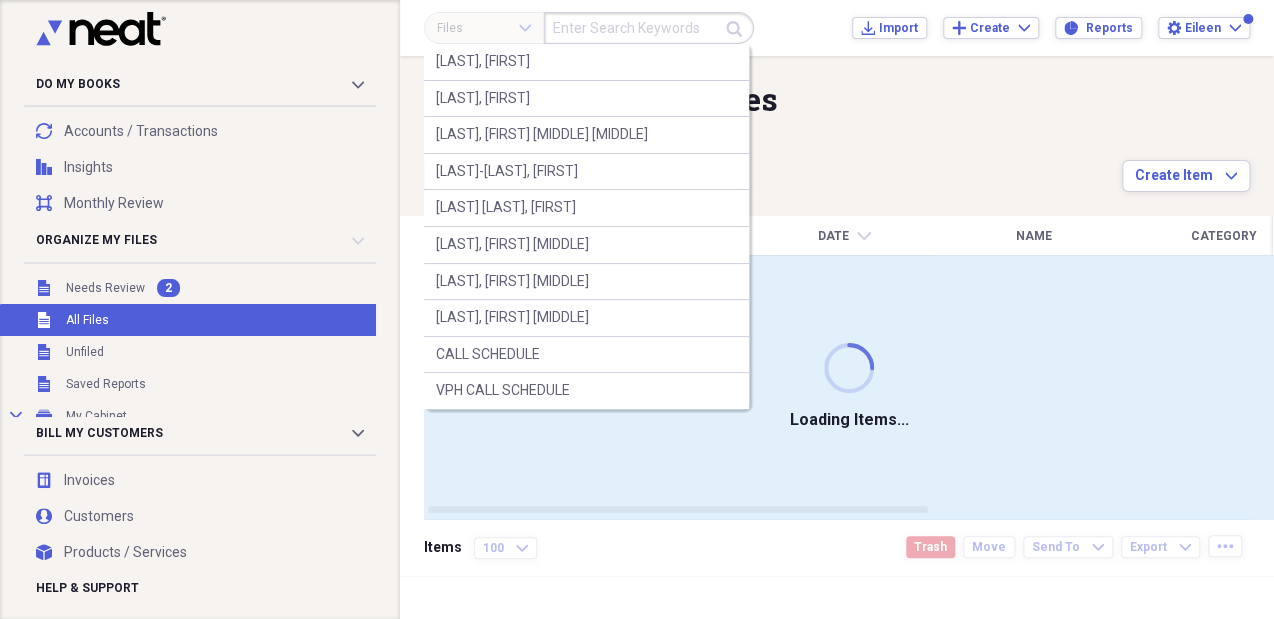 click at bounding box center [649, 28] 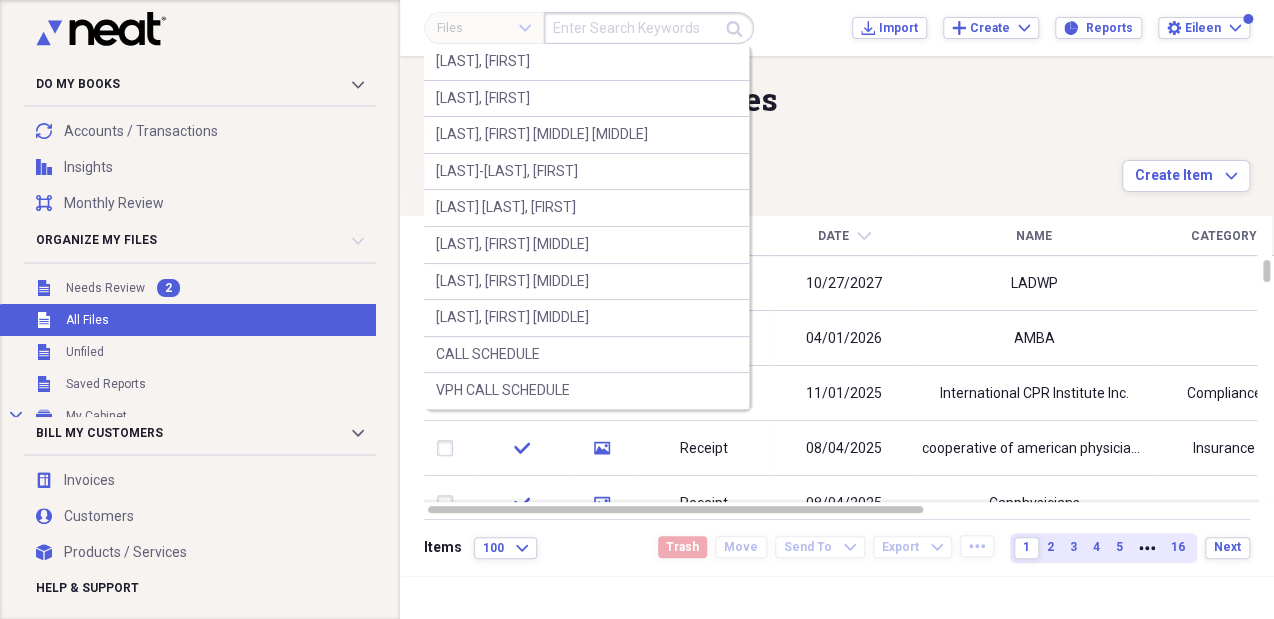 paste on "[LAST]-[LAST], [FIRST]" 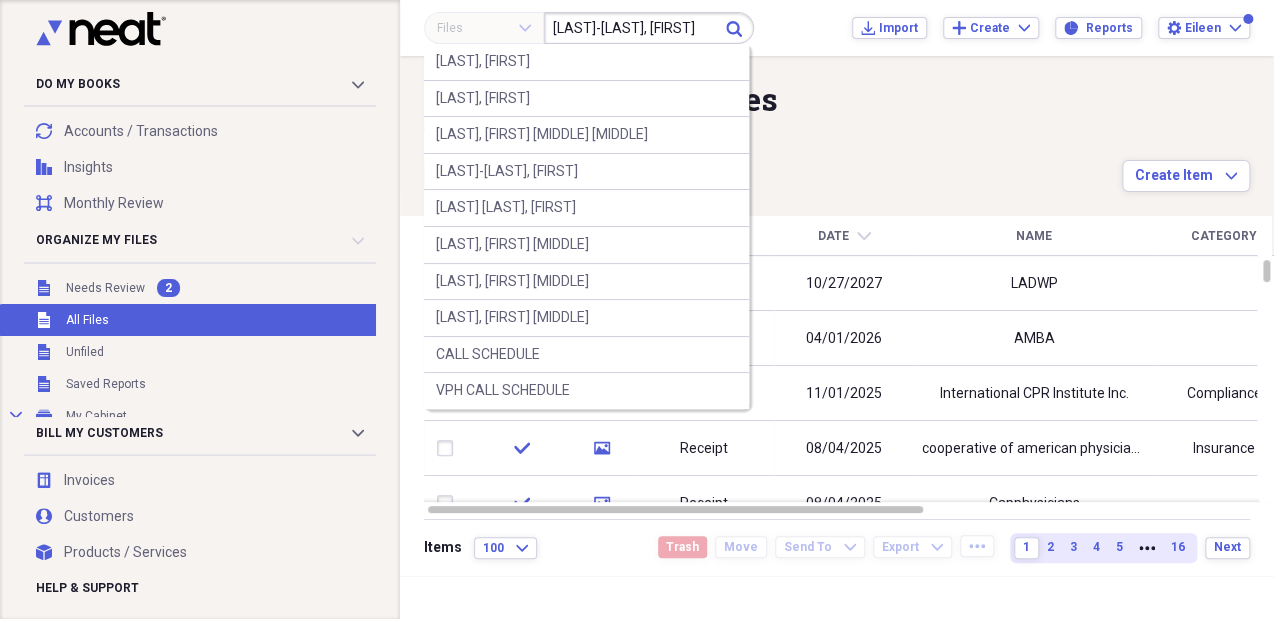 type on "[LAST]-[LAST], [FIRST]" 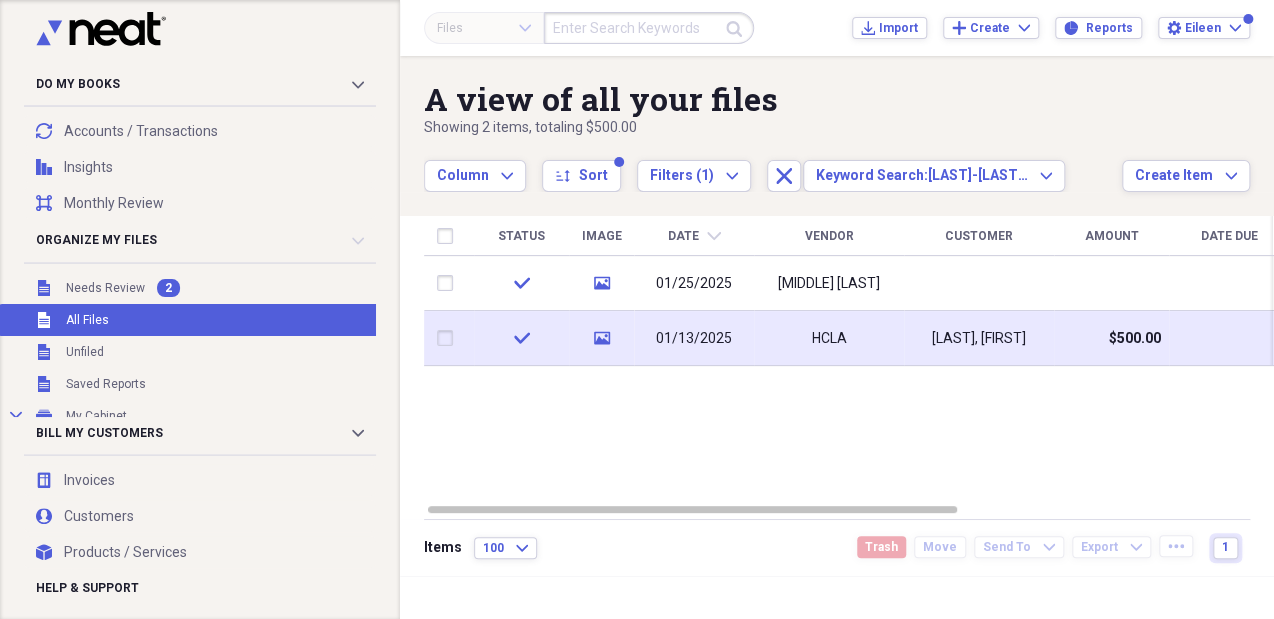 click on "[LAST], [FIRST]" at bounding box center [979, 339] 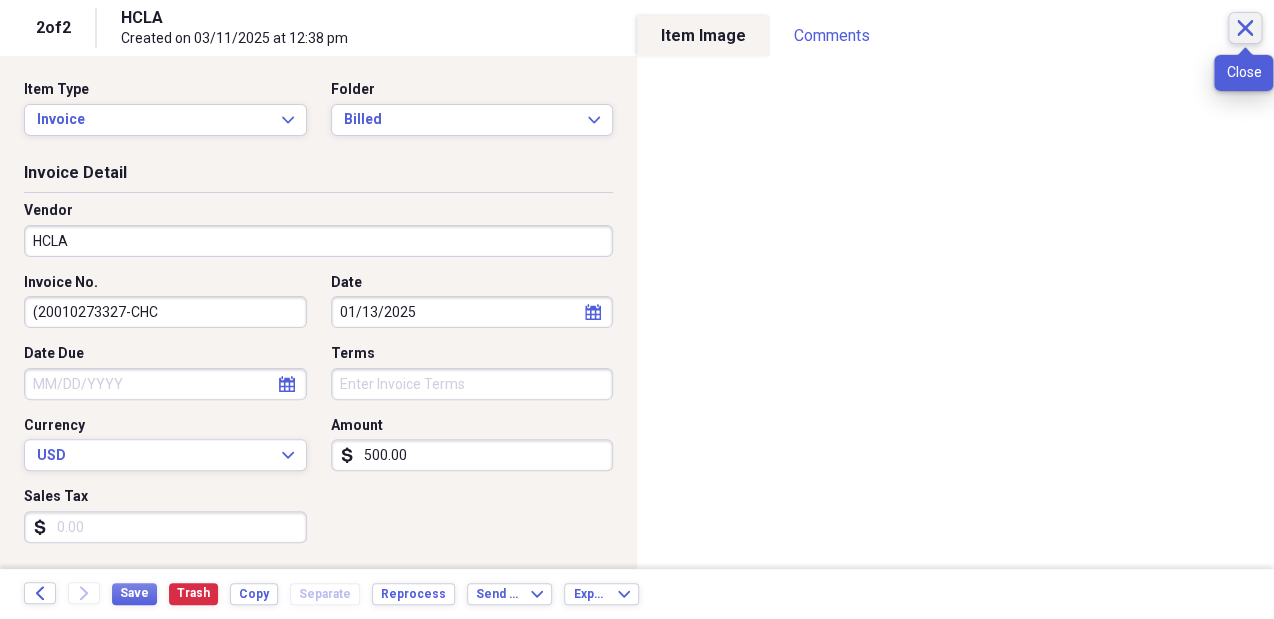 click on "Close" at bounding box center [1245, 28] 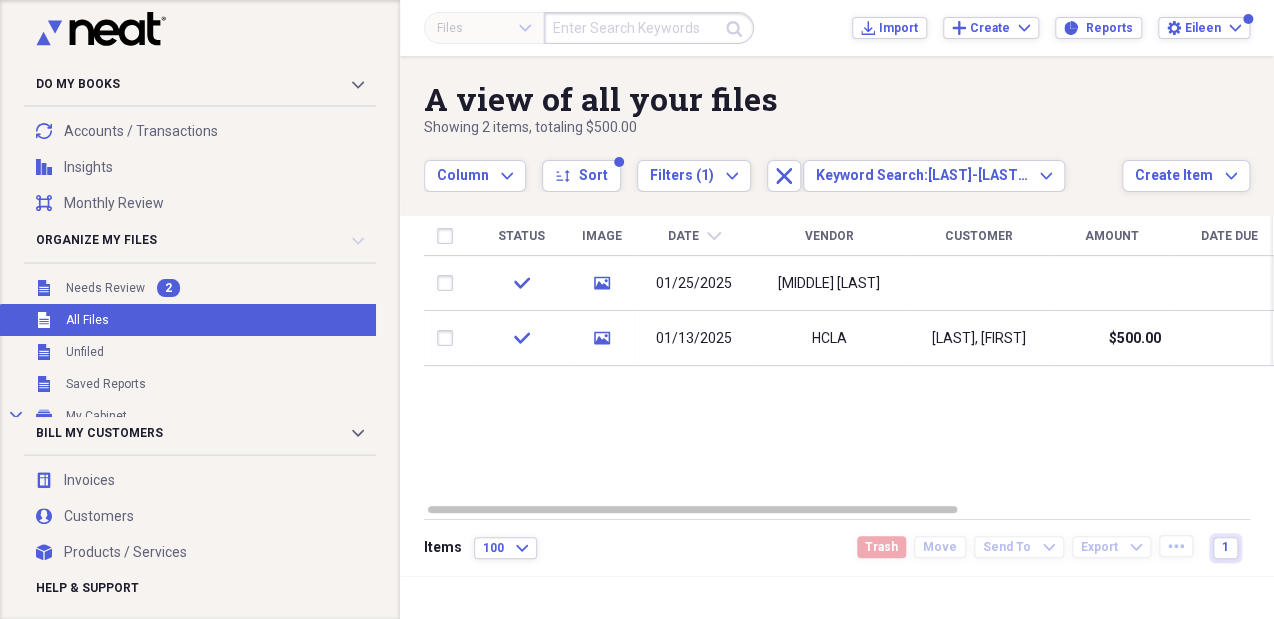 click at bounding box center (649, 28) 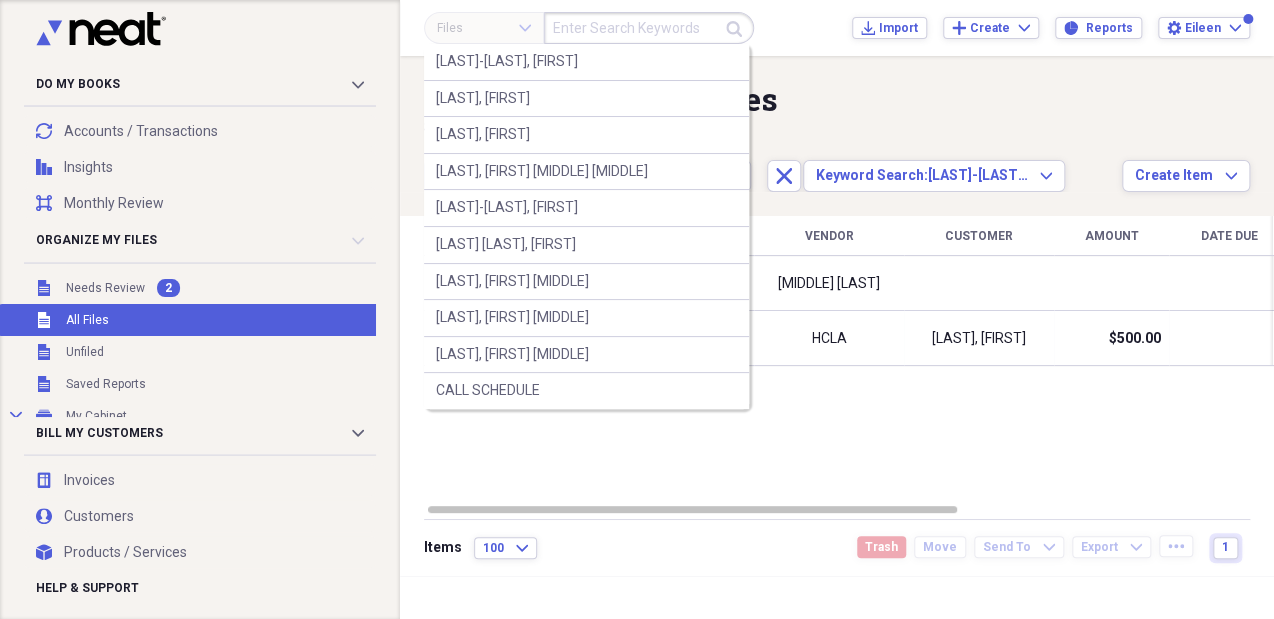 paste on "[LAST], [FIRST]" 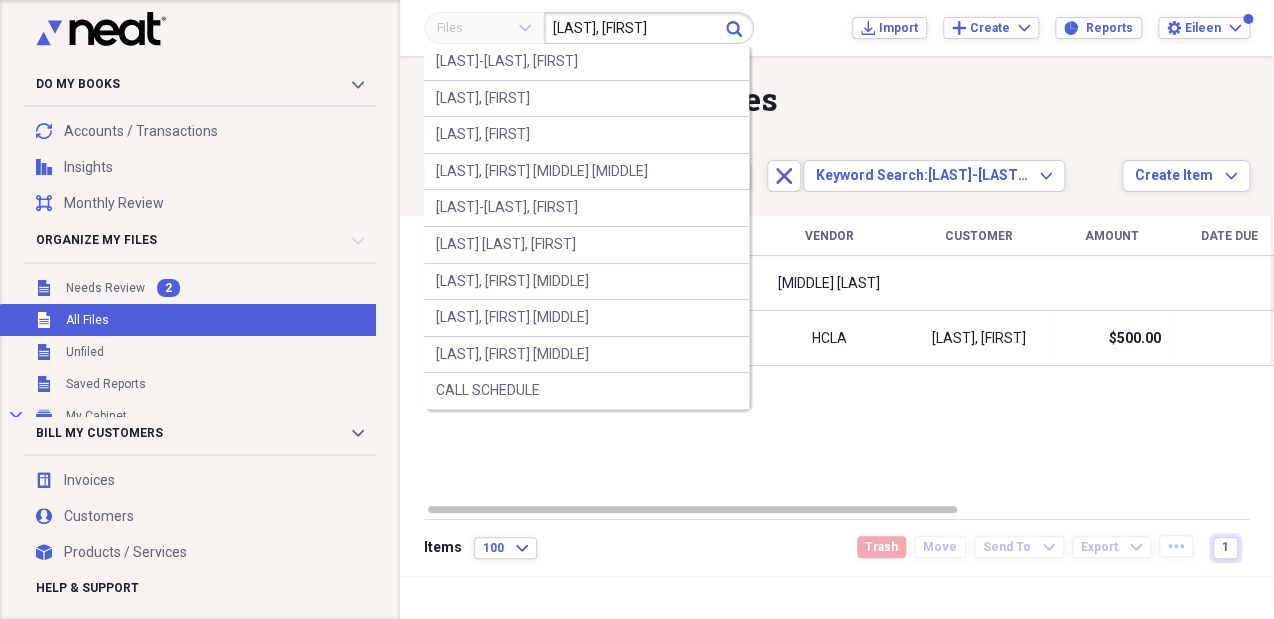 type on "[LAST], [FIRST]" 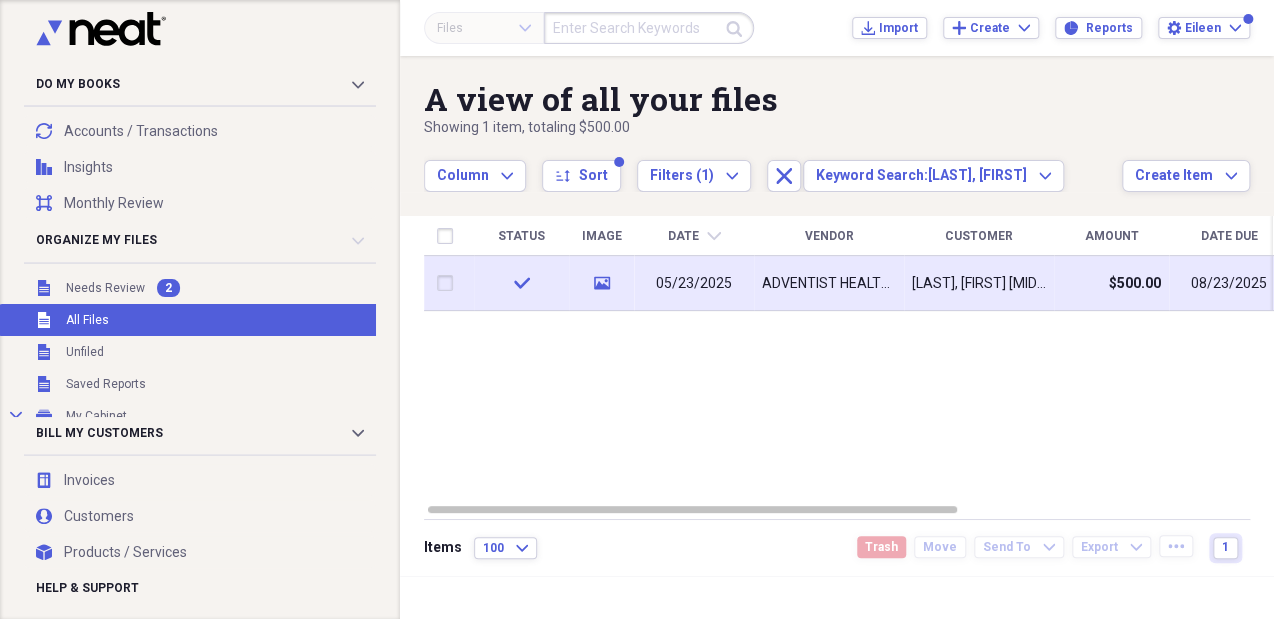 click on "[LAST], [FIRST] [MIDDLE]" at bounding box center [979, 283] 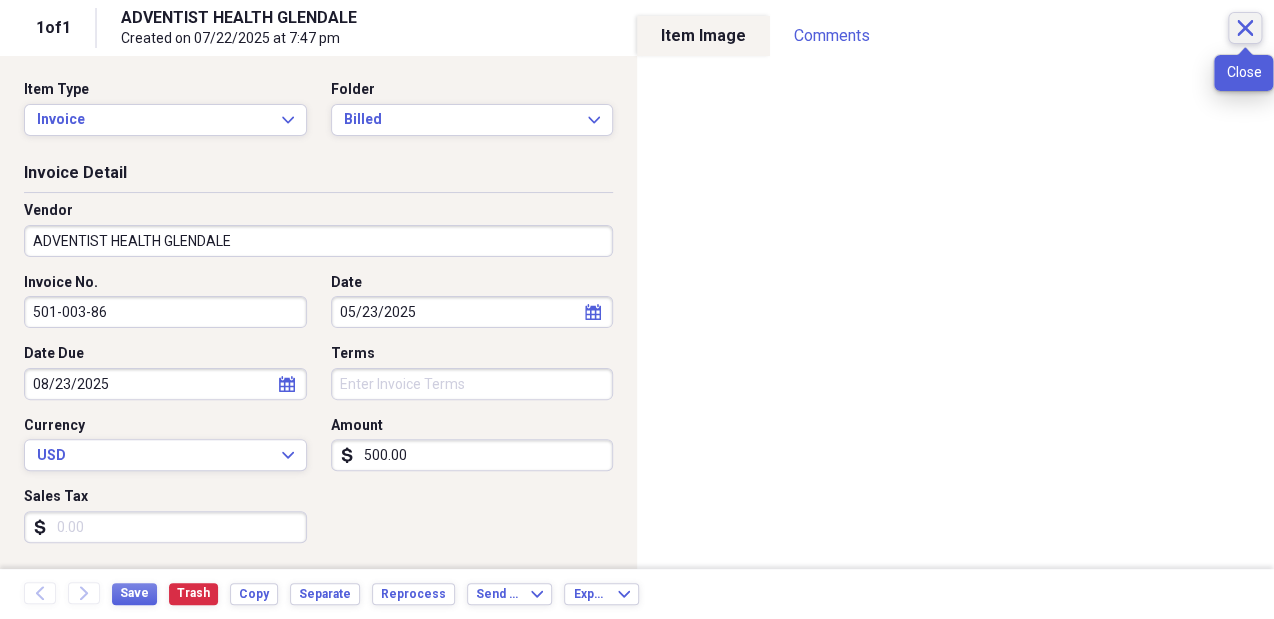 click on "Close" 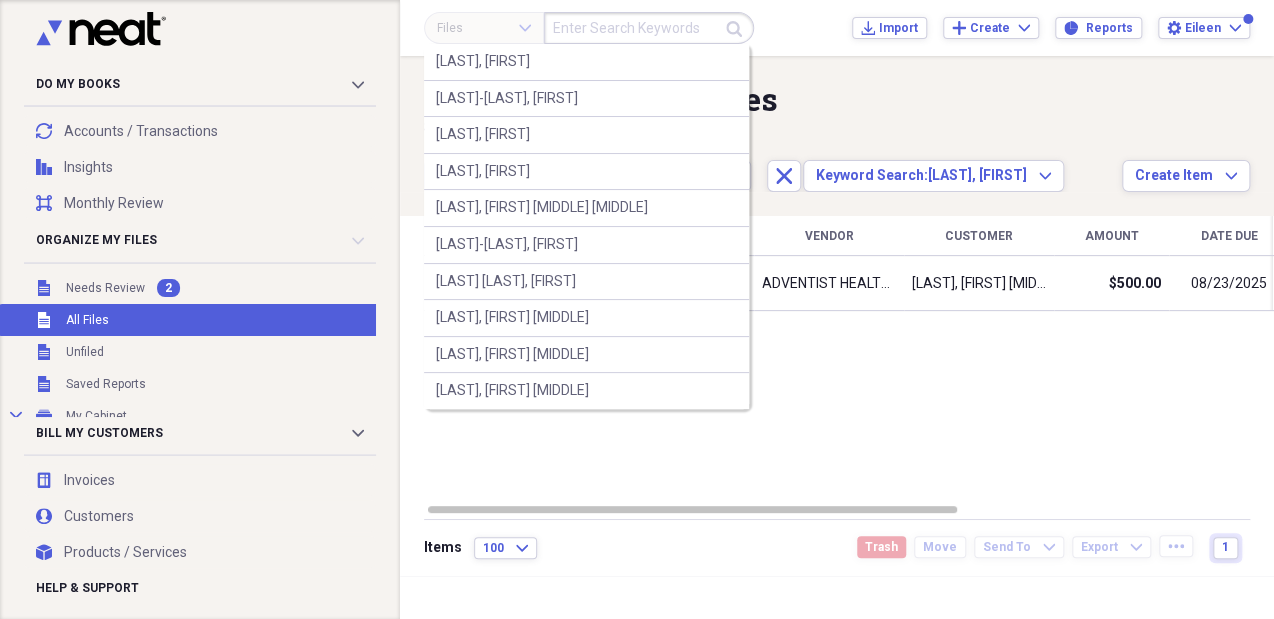 click at bounding box center (649, 28) 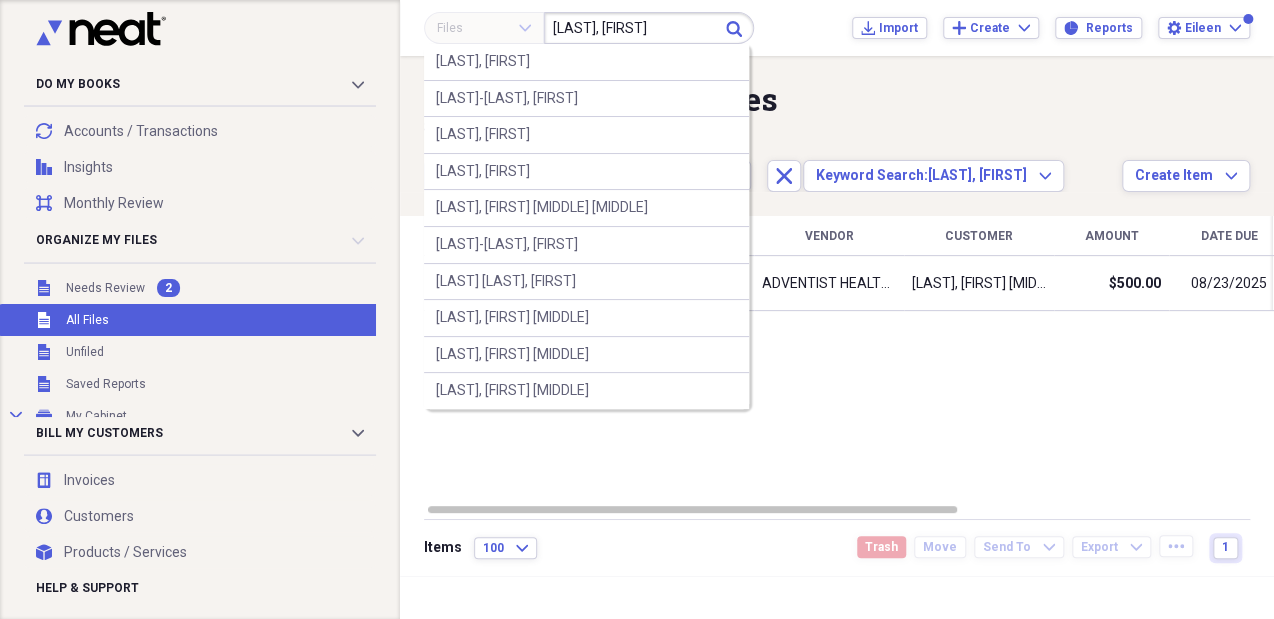 click on "[LAST], [FIRST]" at bounding box center (649, 28) 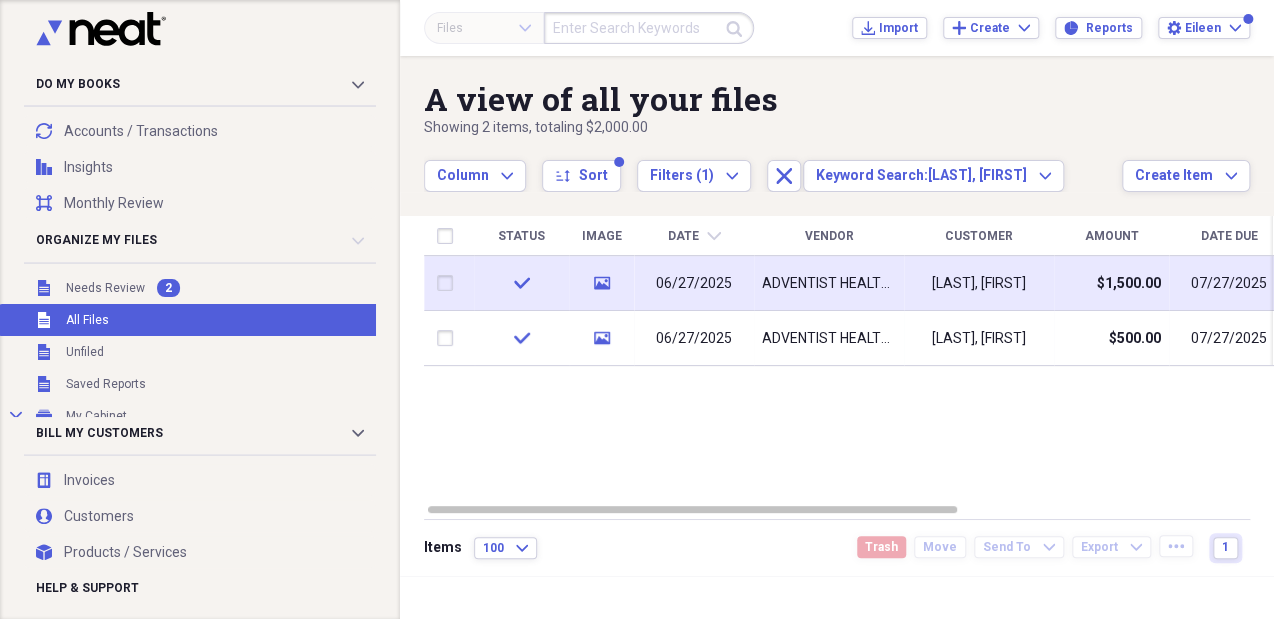 click on "[LAST], [FIRST]" at bounding box center [979, 283] 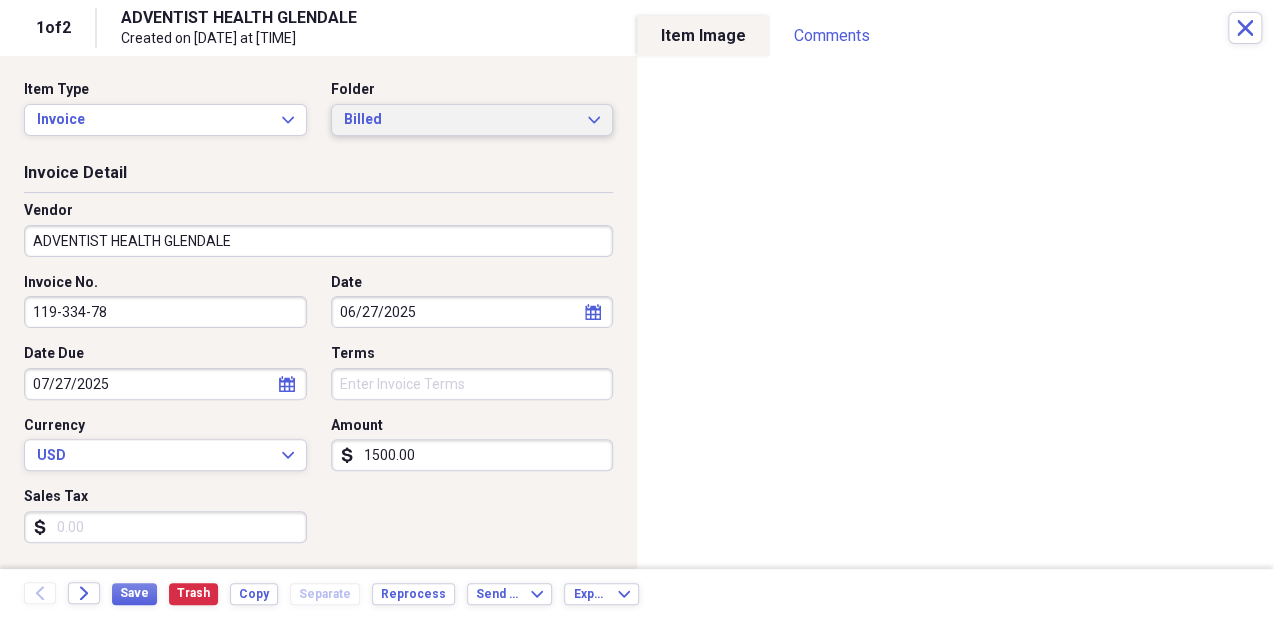 click on "Billed" at bounding box center [460, 120] 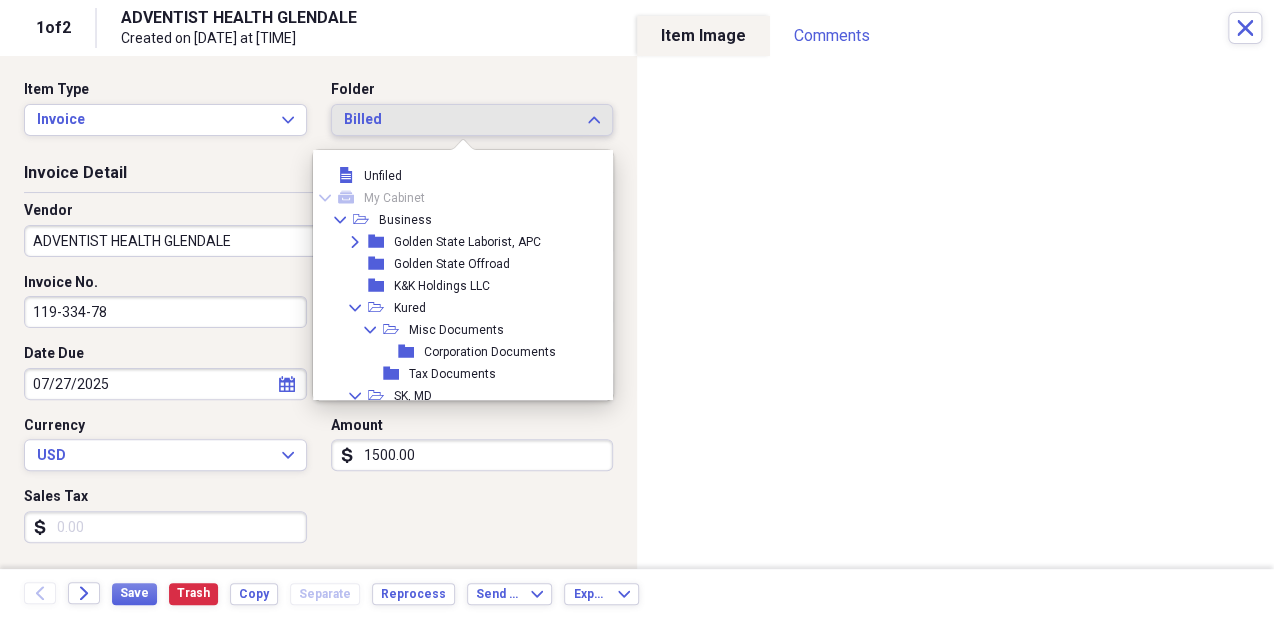 scroll, scrollTop: 104, scrollLeft: 0, axis: vertical 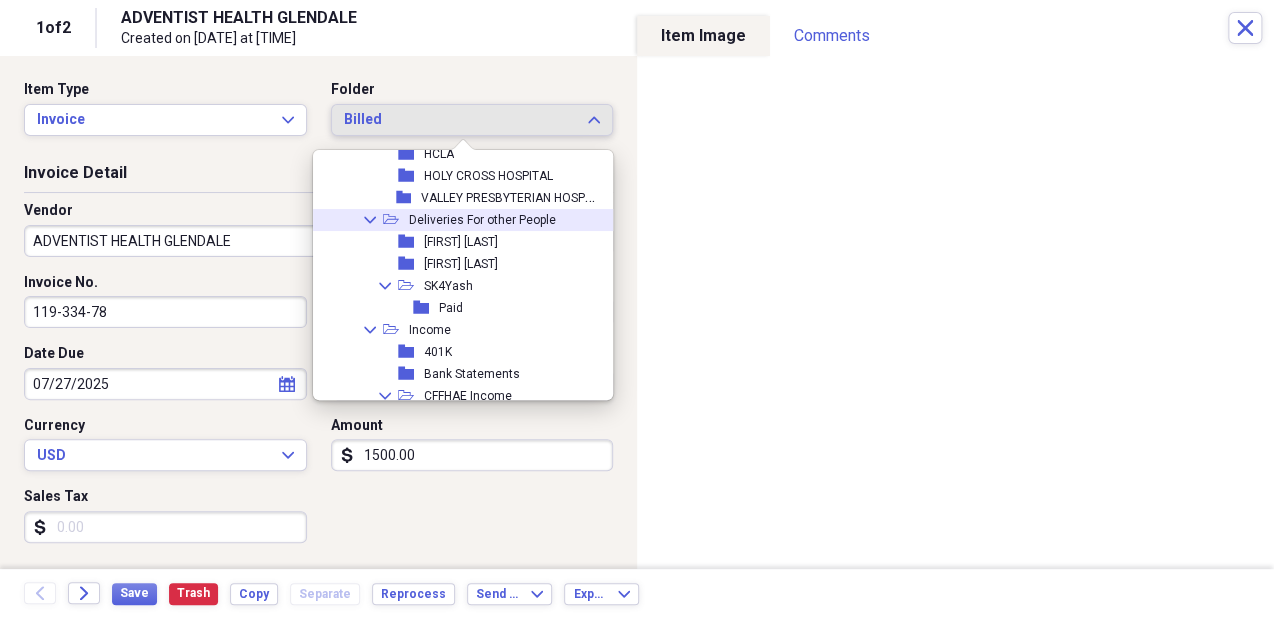 click on "Deliveries For other People" at bounding box center (482, 220) 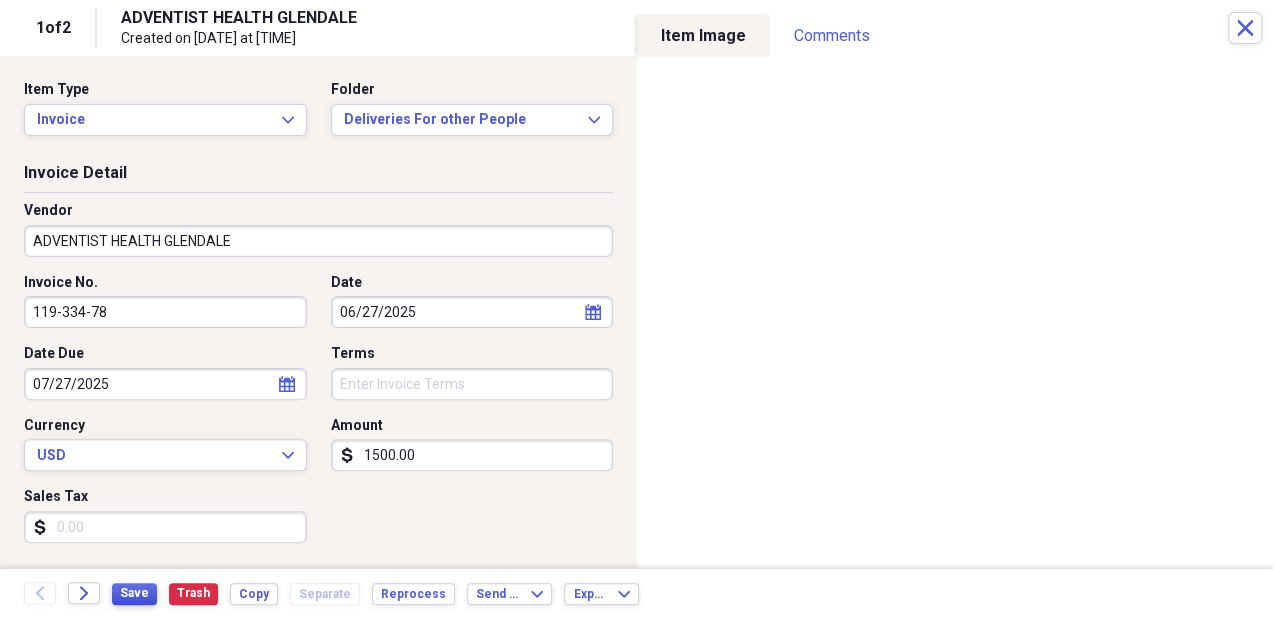 click on "Save" at bounding box center (134, 593) 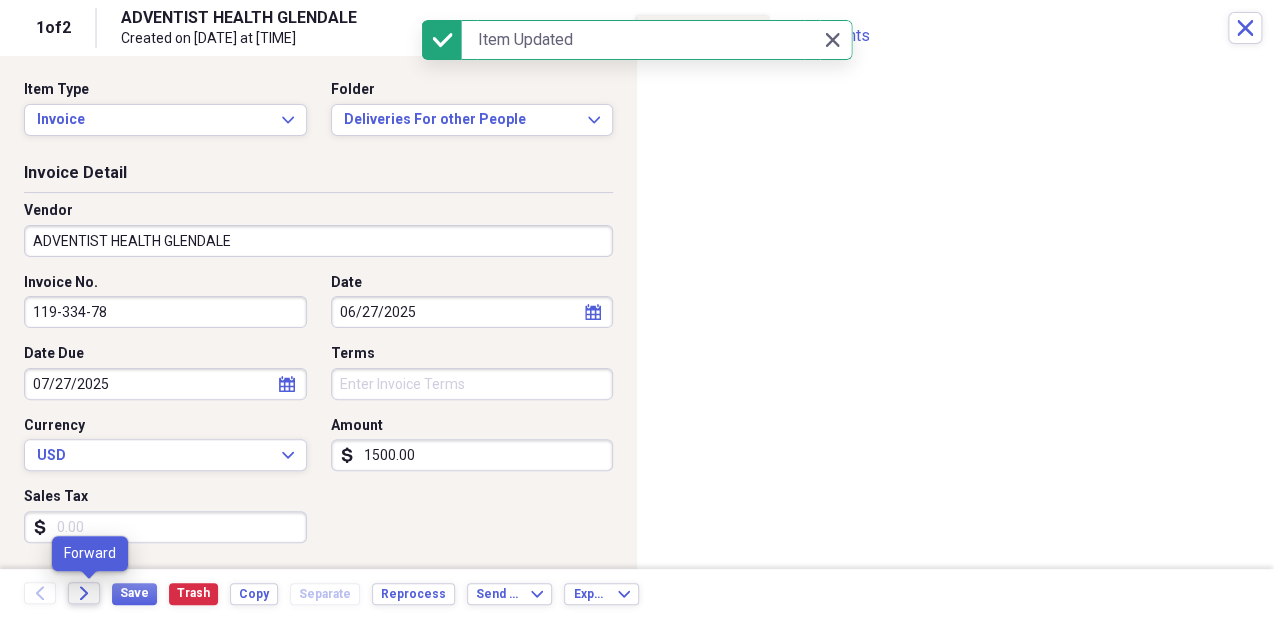 click on "Forward" 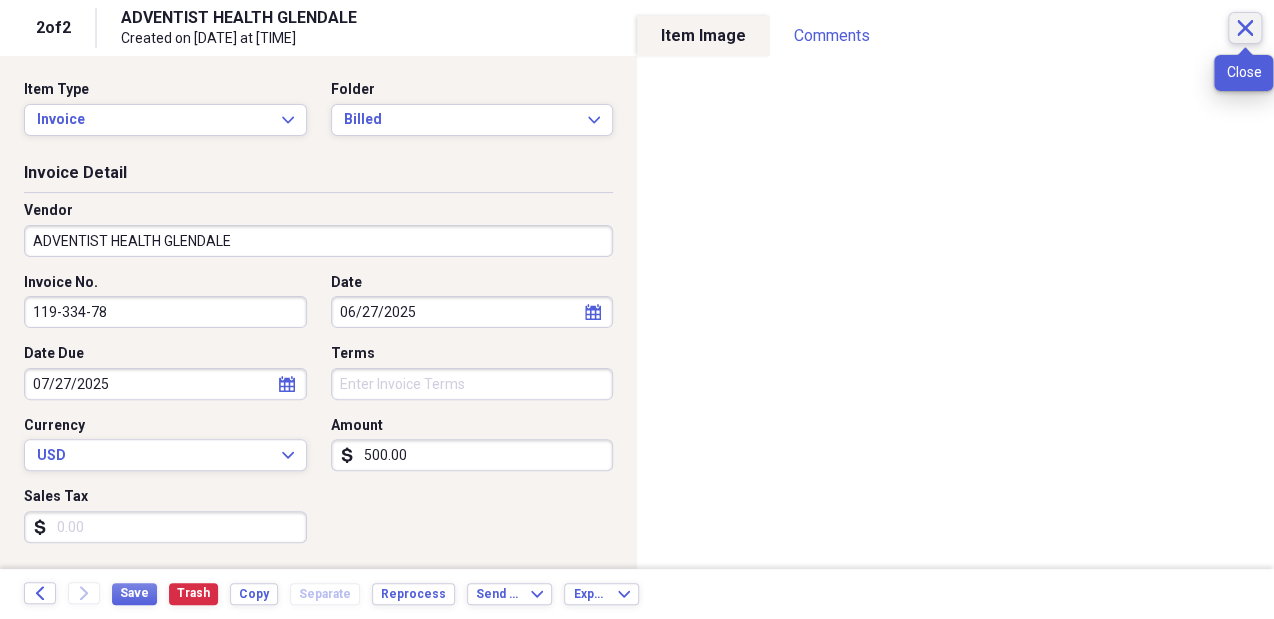 click on "Close" at bounding box center [1245, 28] 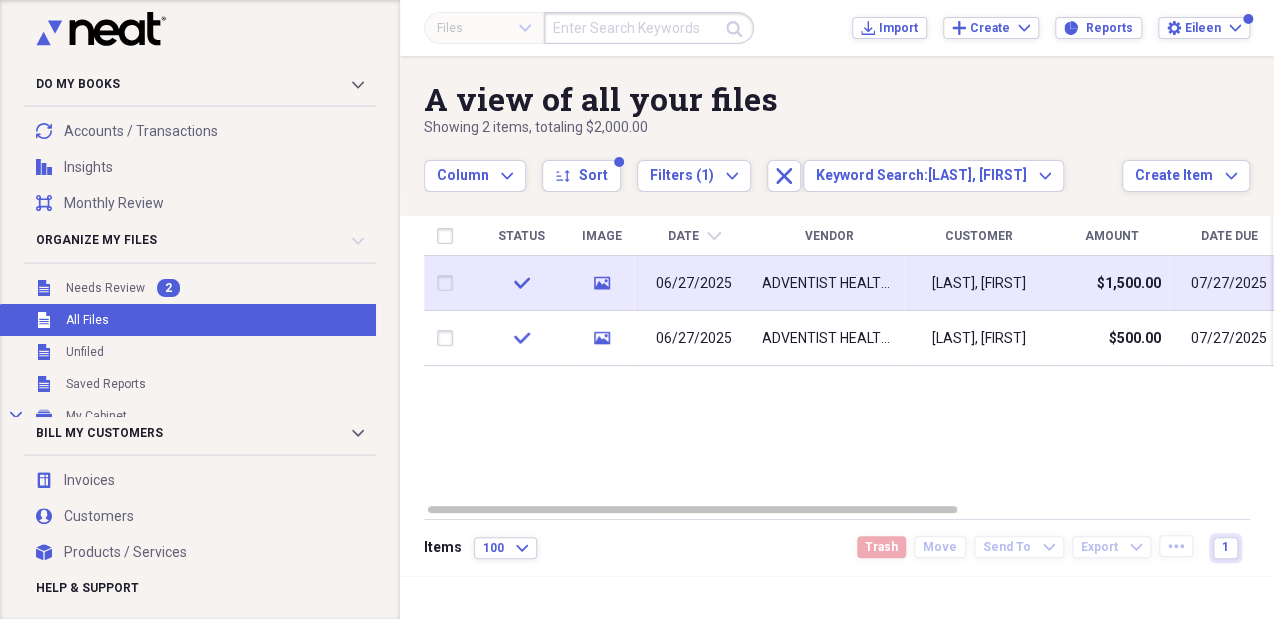 click on "ADVENTIST HEALTH GLENDALE" at bounding box center [829, 283] 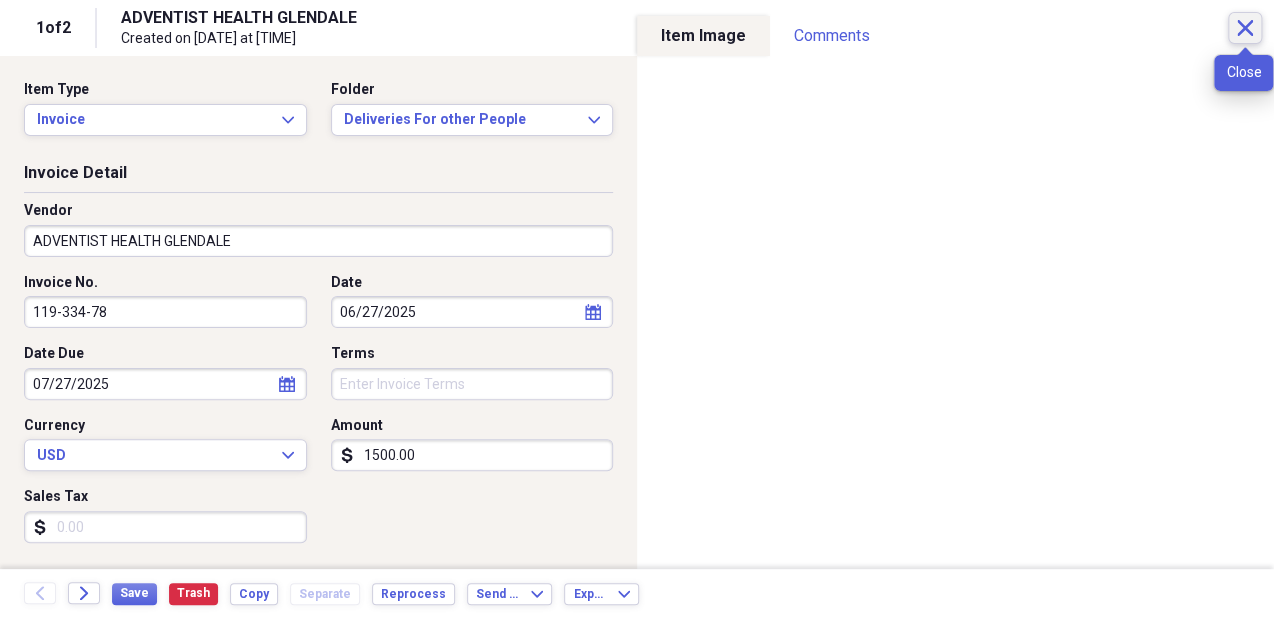 click 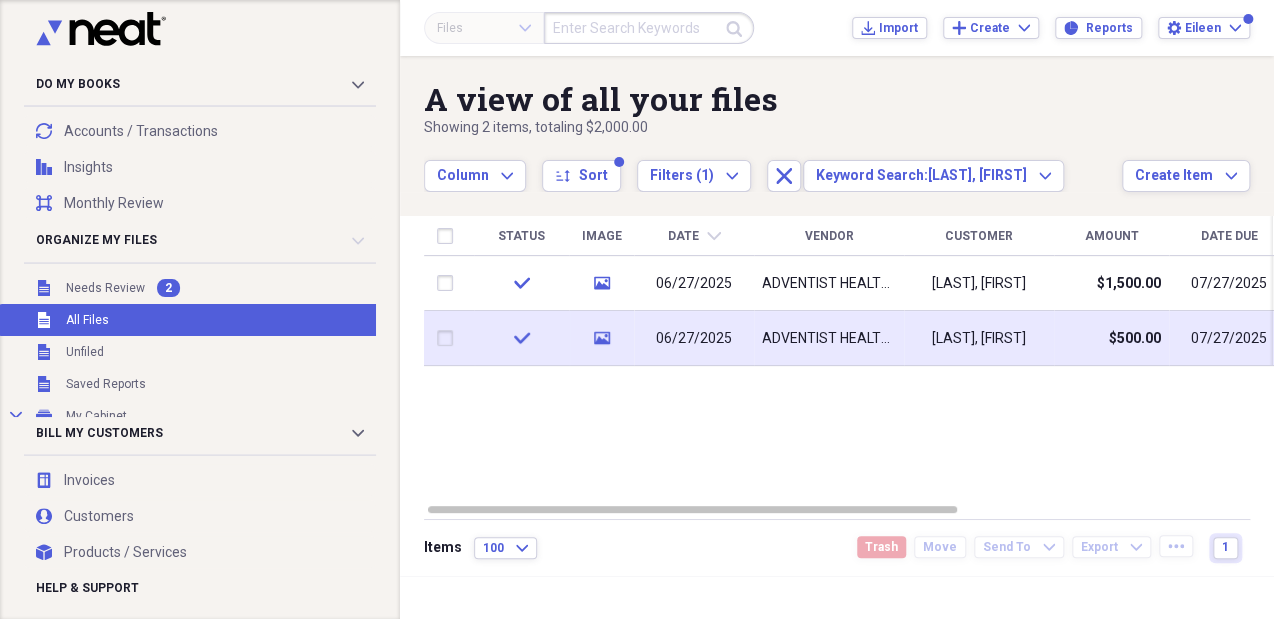click on "[LAST], [FIRST]" at bounding box center (979, 338) 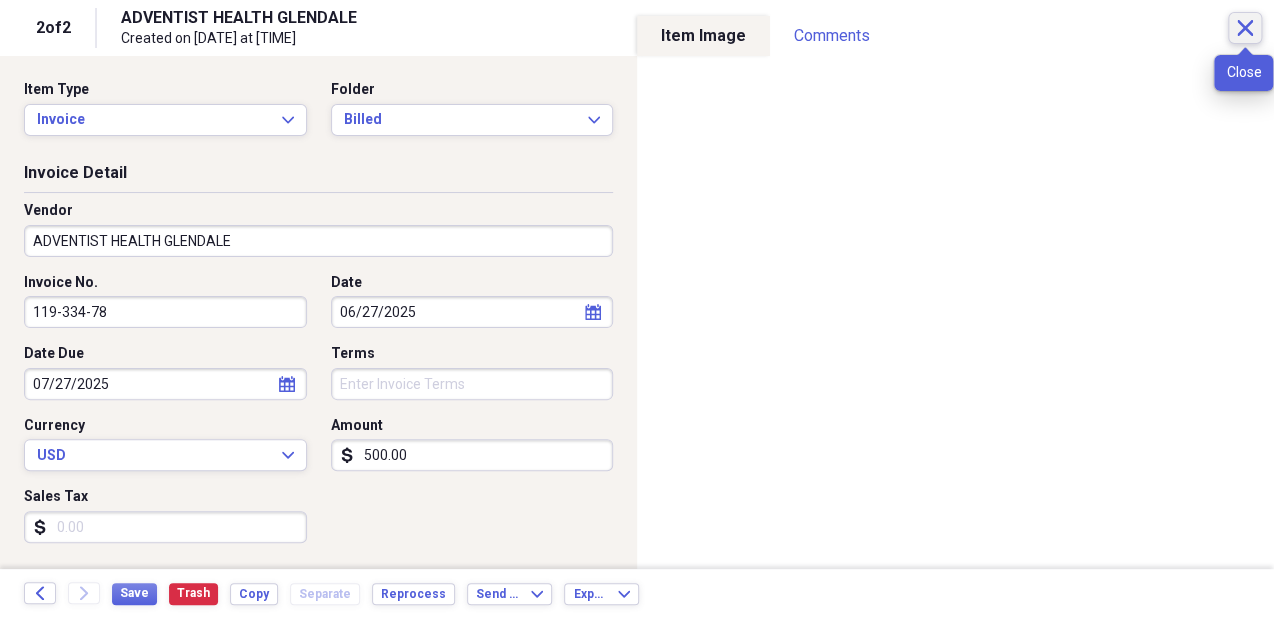 click on "Close" 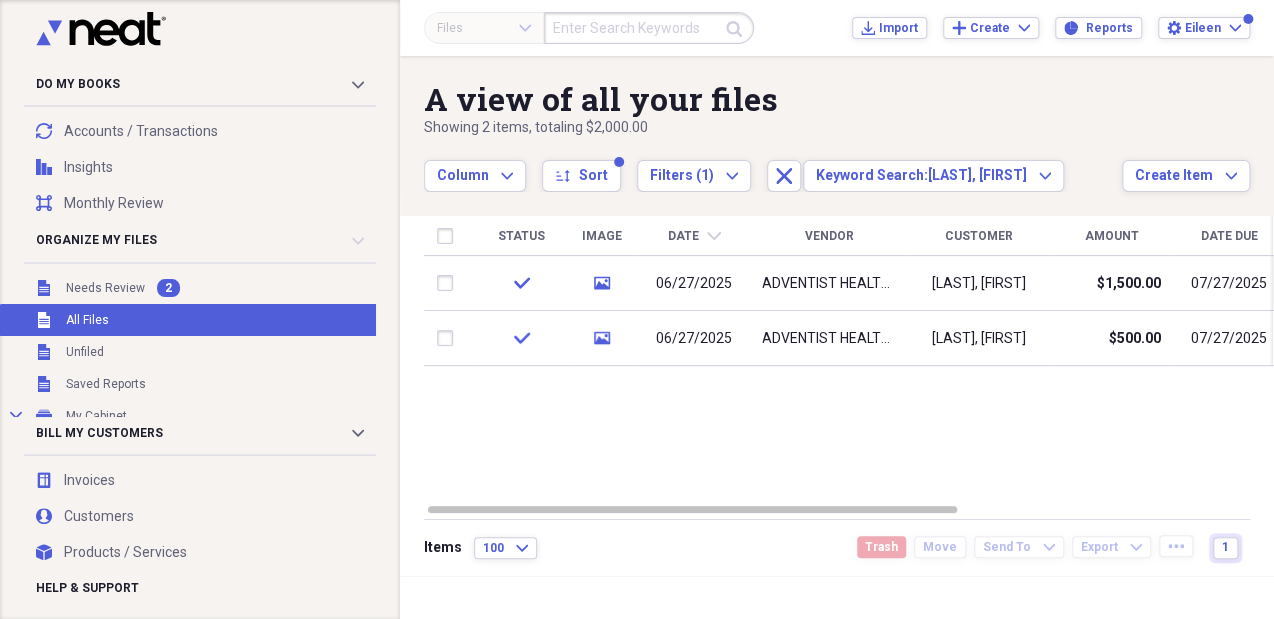 scroll, scrollTop: 118, scrollLeft: 0, axis: vertical 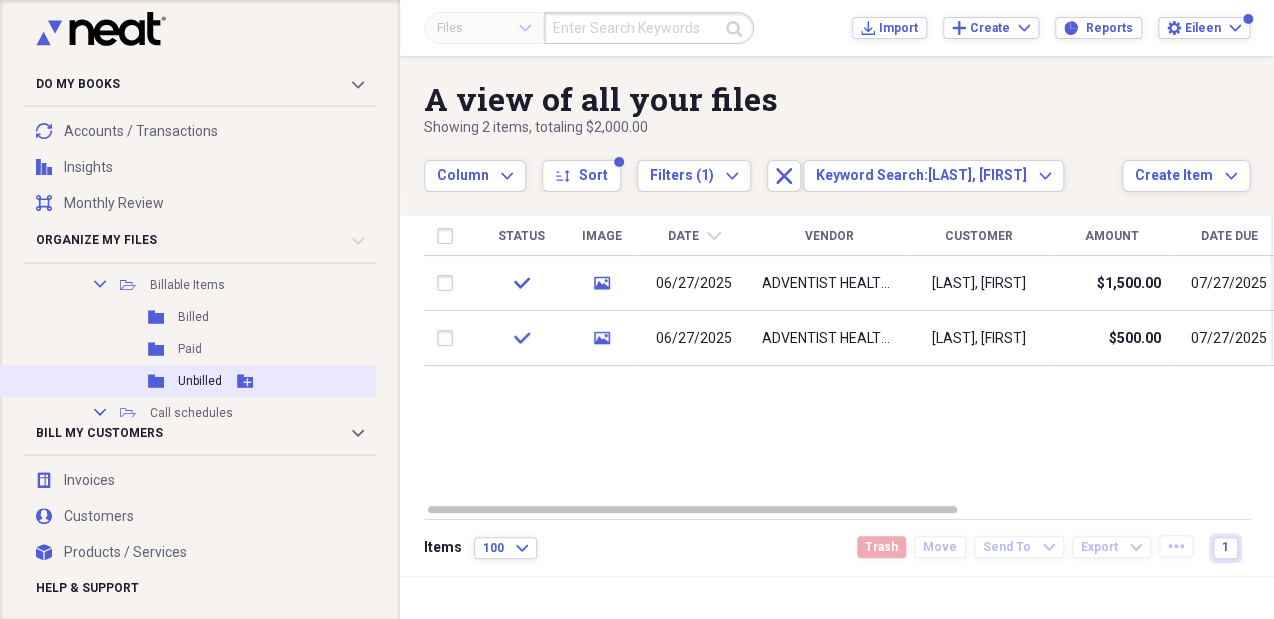 click on "Unbilled" at bounding box center [200, 381] 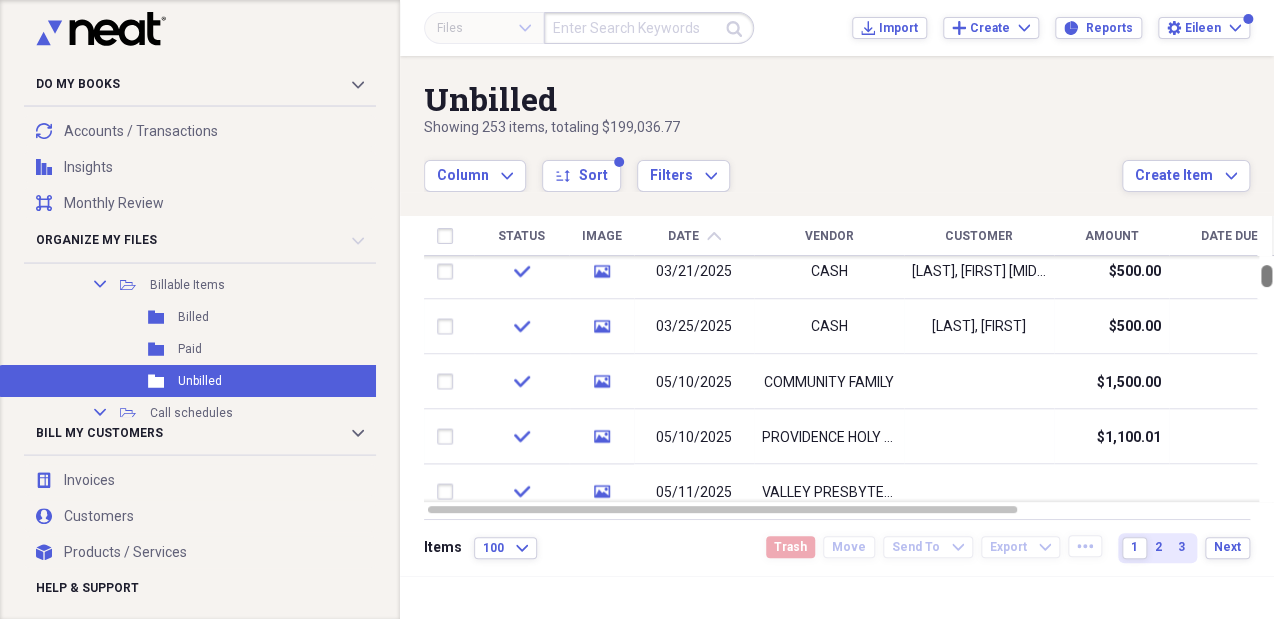 click at bounding box center (1266, 276) 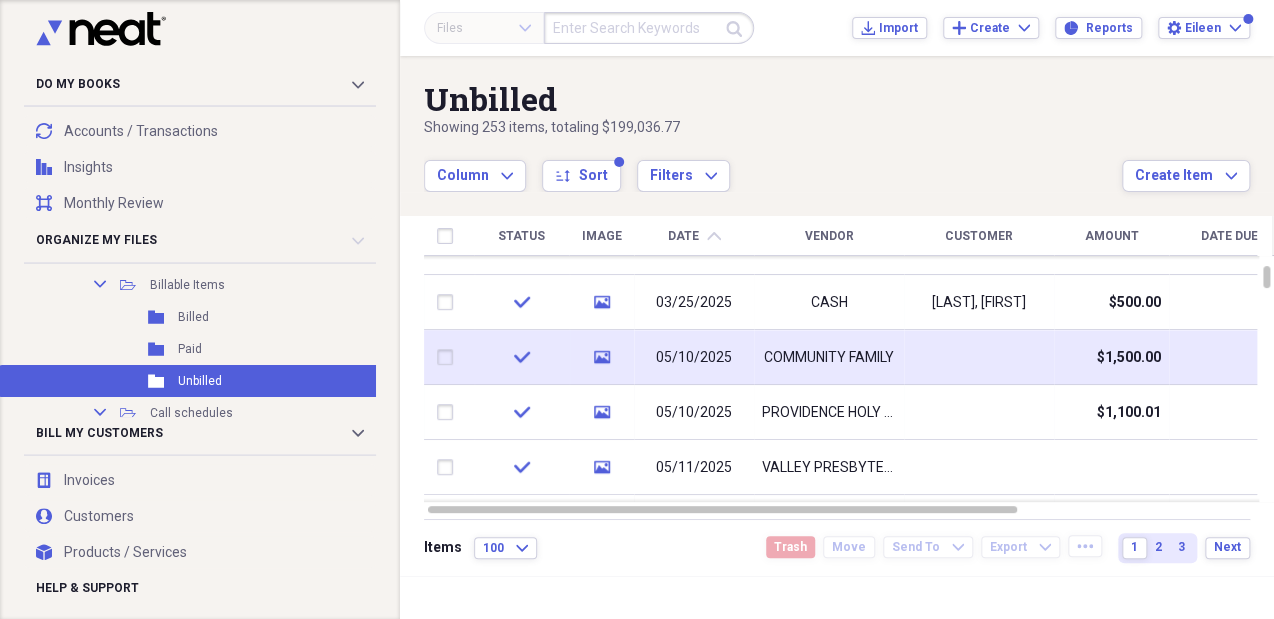 click at bounding box center (979, 357) 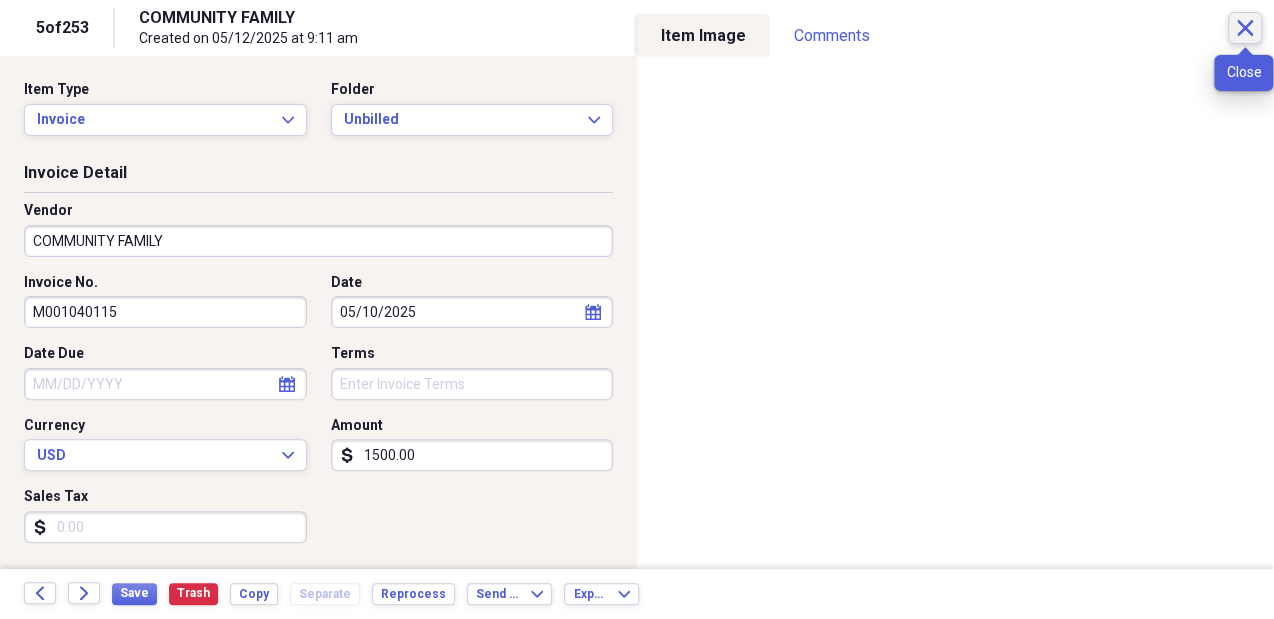 click on "Close" 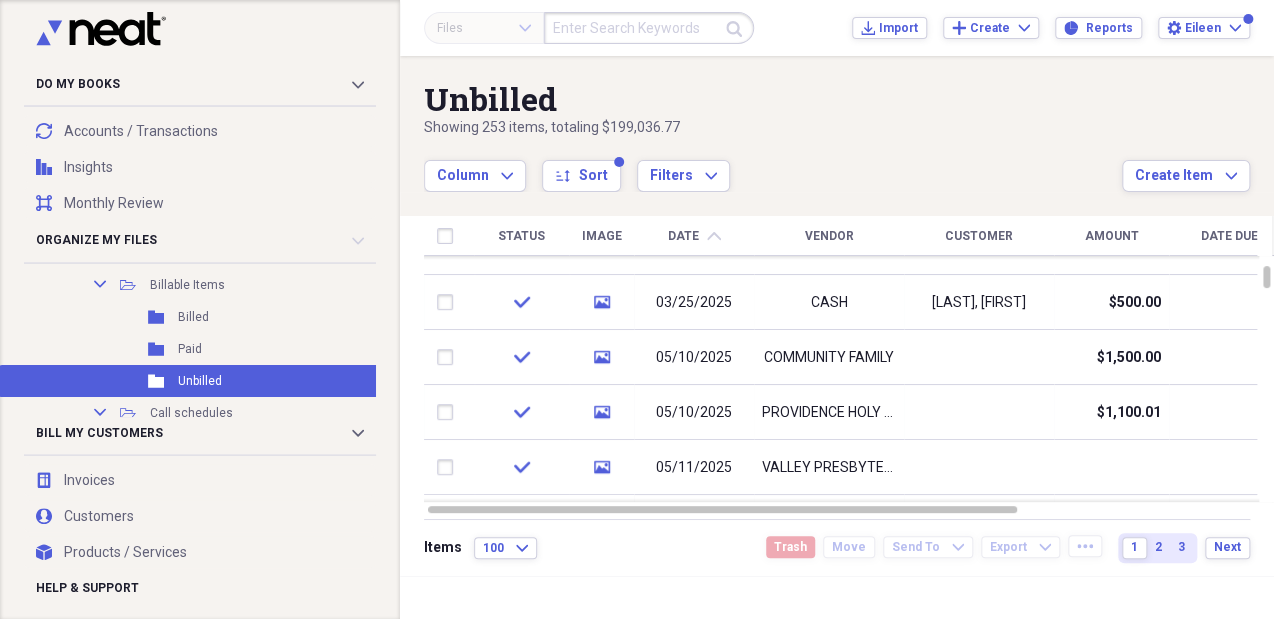 click at bounding box center [649, 28] 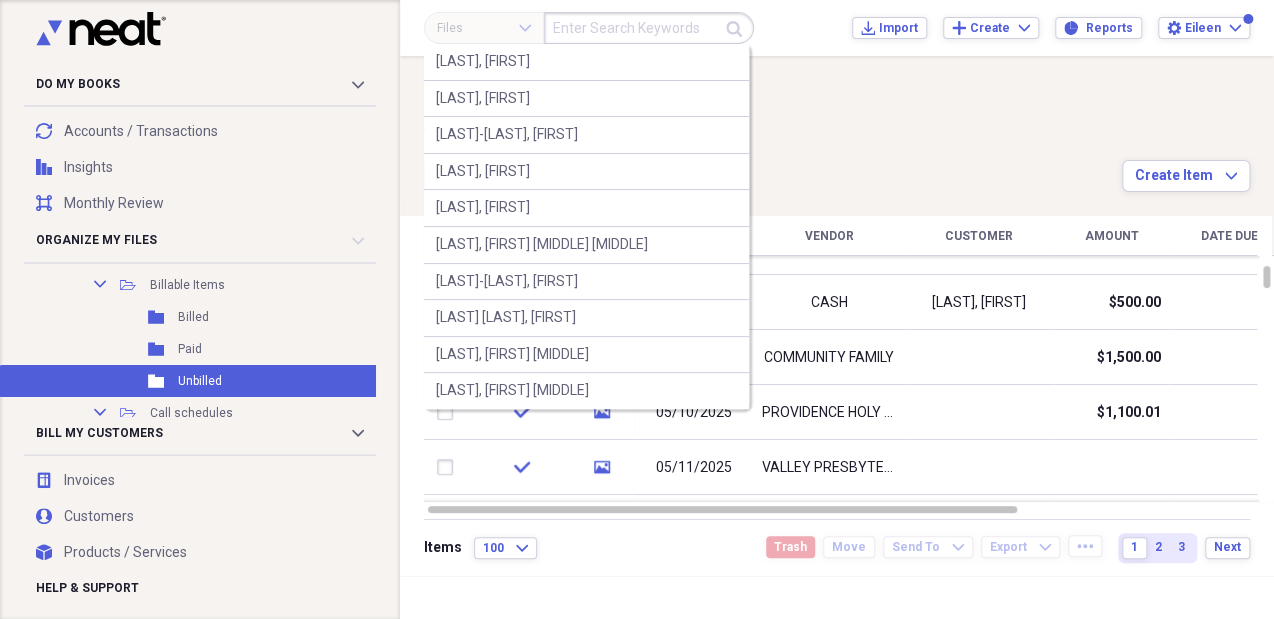paste on "[LAST], [FIRST]" 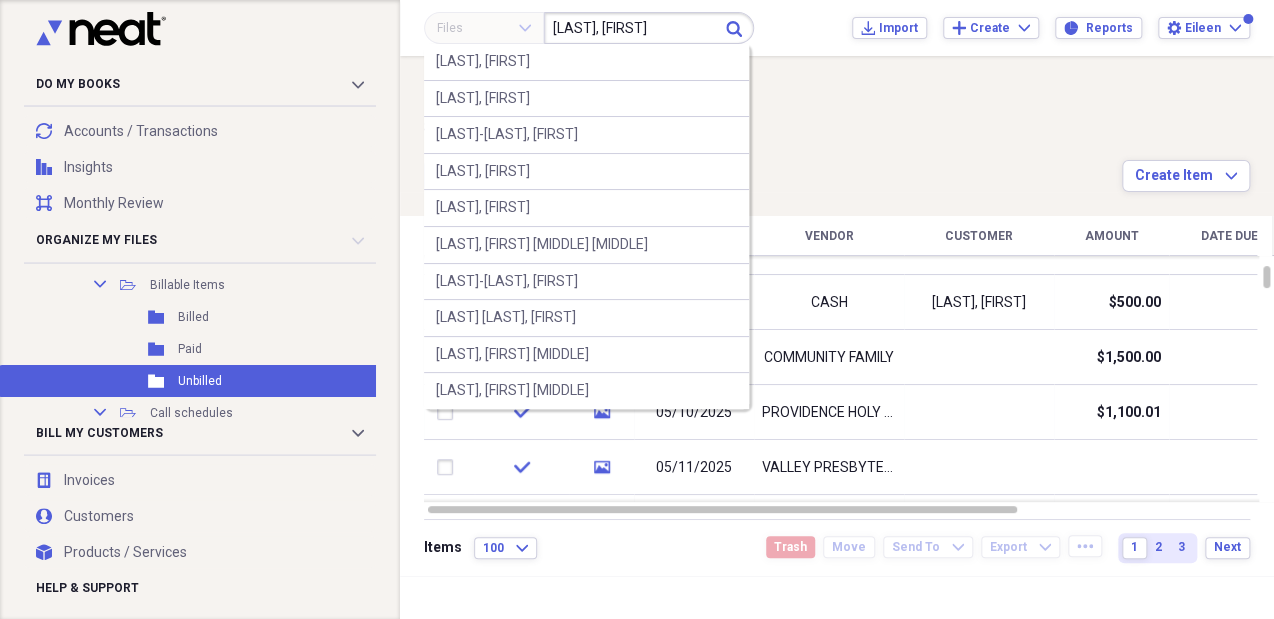 type on "[LAST], [FIRST]" 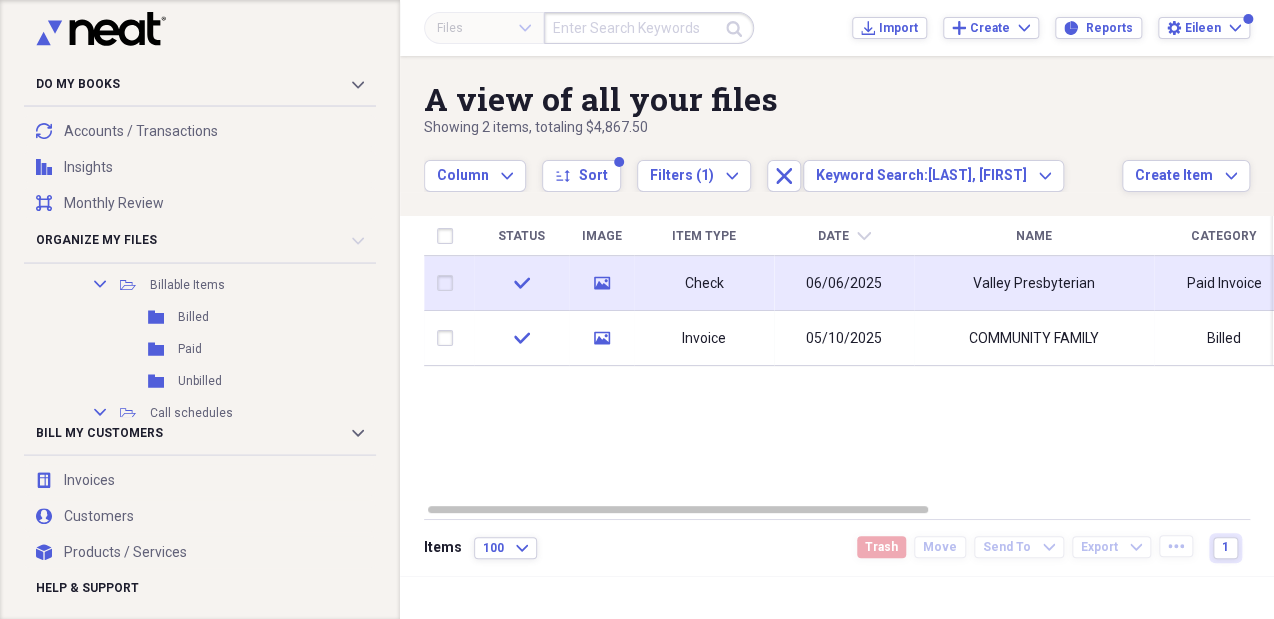 click on "Check" at bounding box center [704, 283] 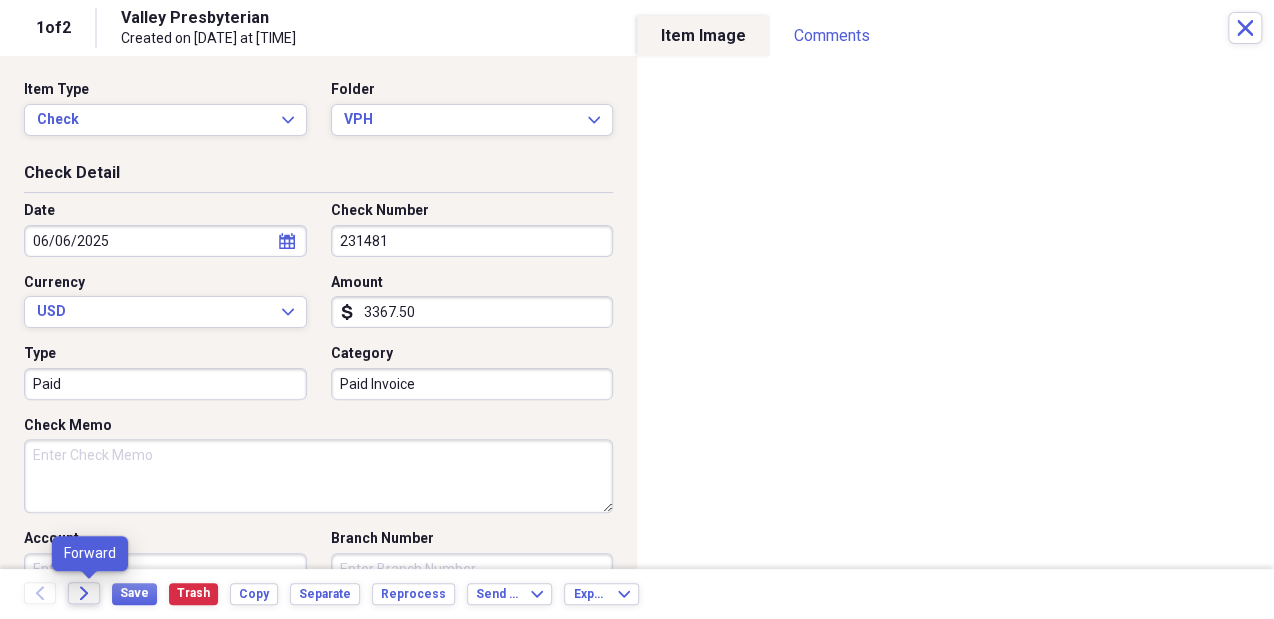 click on "Forward" 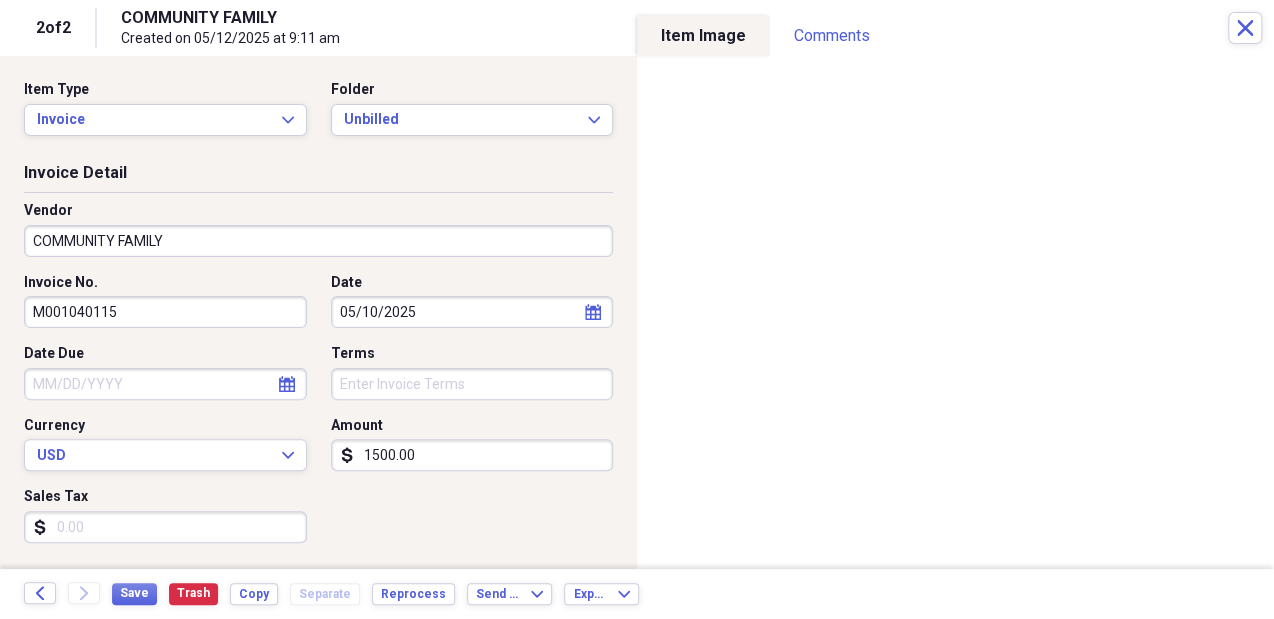 click on "Vendor COMMUNITY FAMILY" at bounding box center [318, 237] 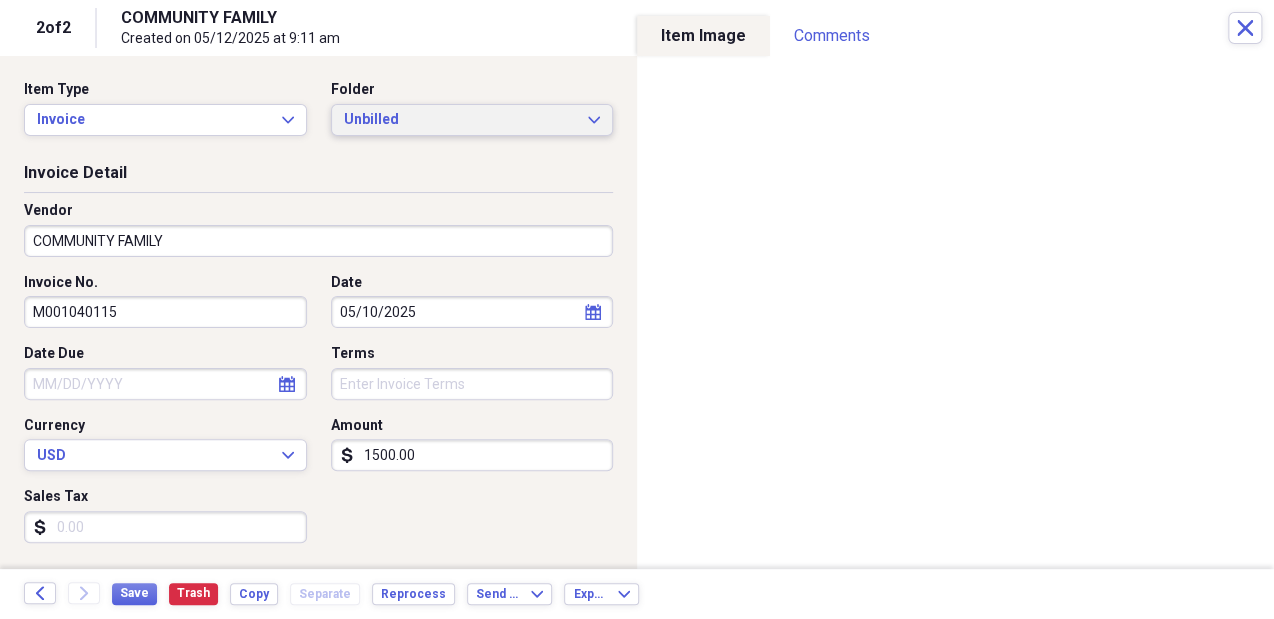 click on "Unbilled" at bounding box center (460, 120) 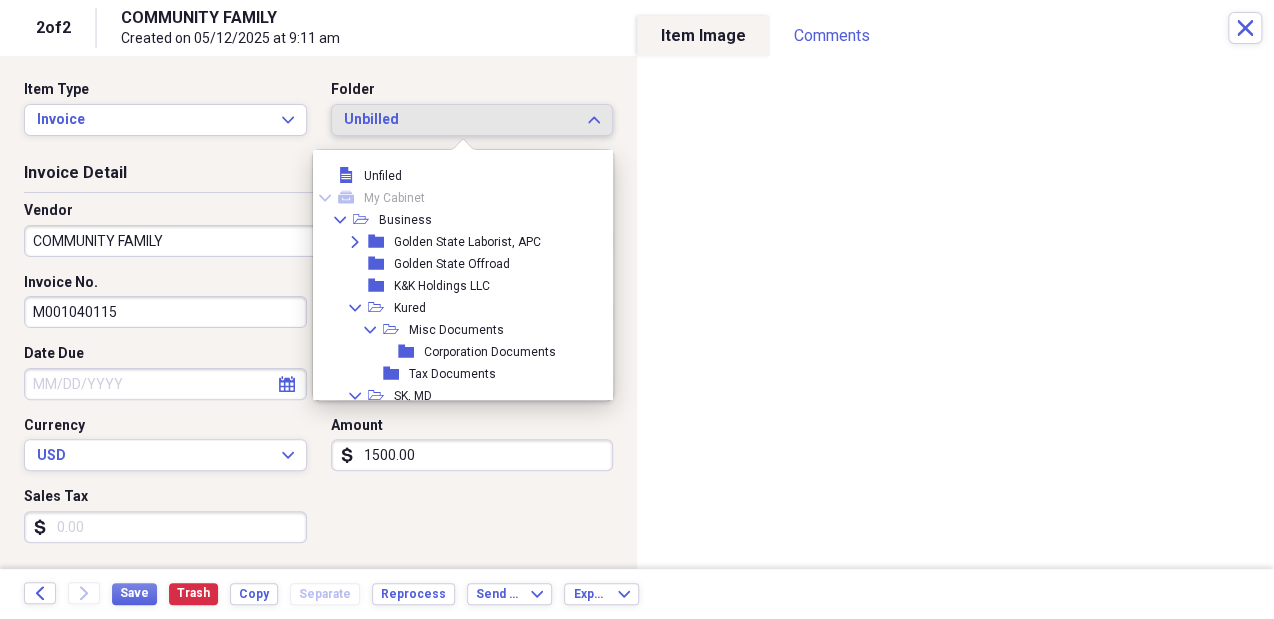 scroll, scrollTop: 215, scrollLeft: 0, axis: vertical 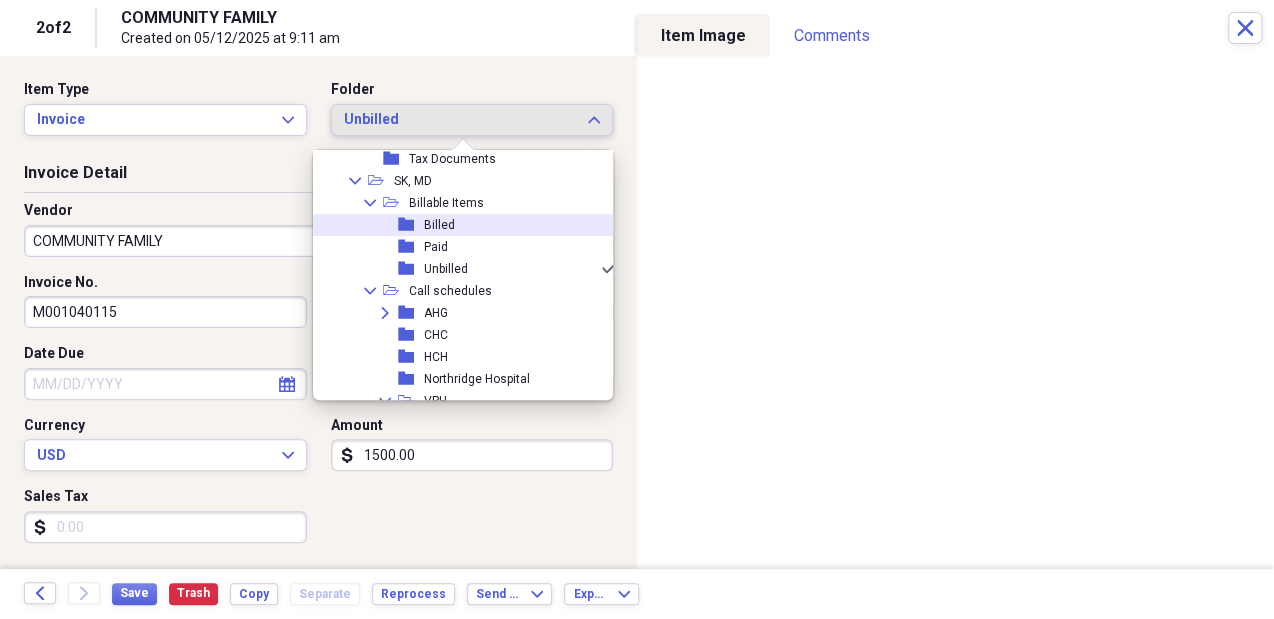 click on "folder Billed" at bounding box center (458, 225) 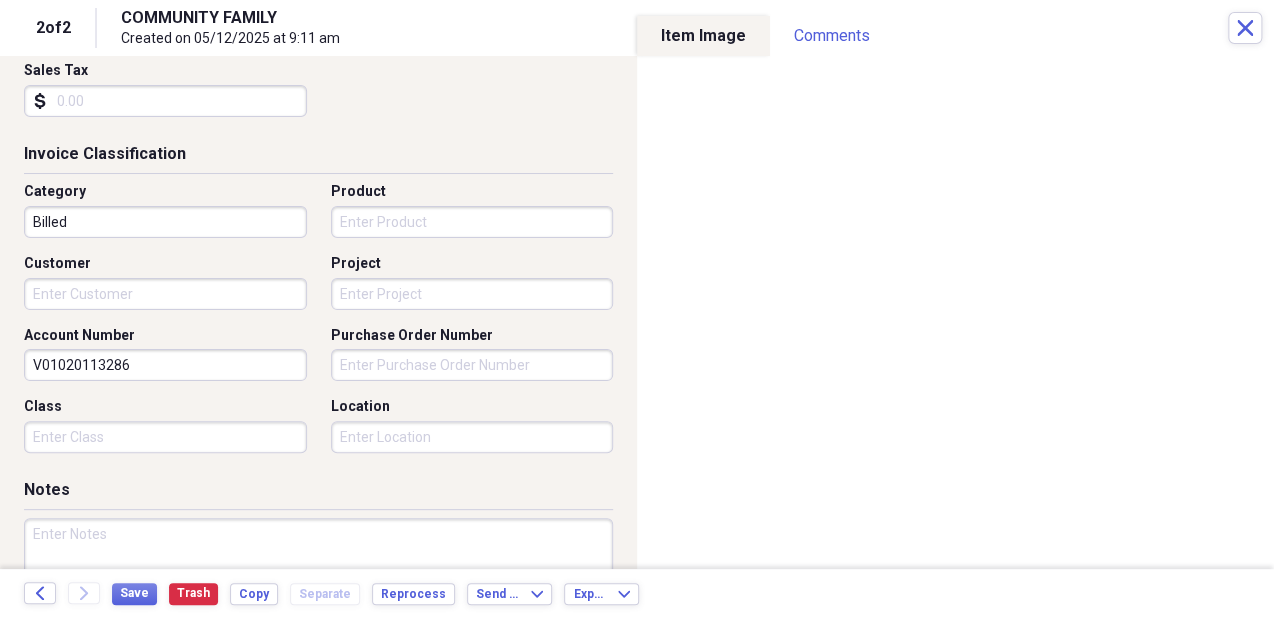 scroll, scrollTop: 428, scrollLeft: 0, axis: vertical 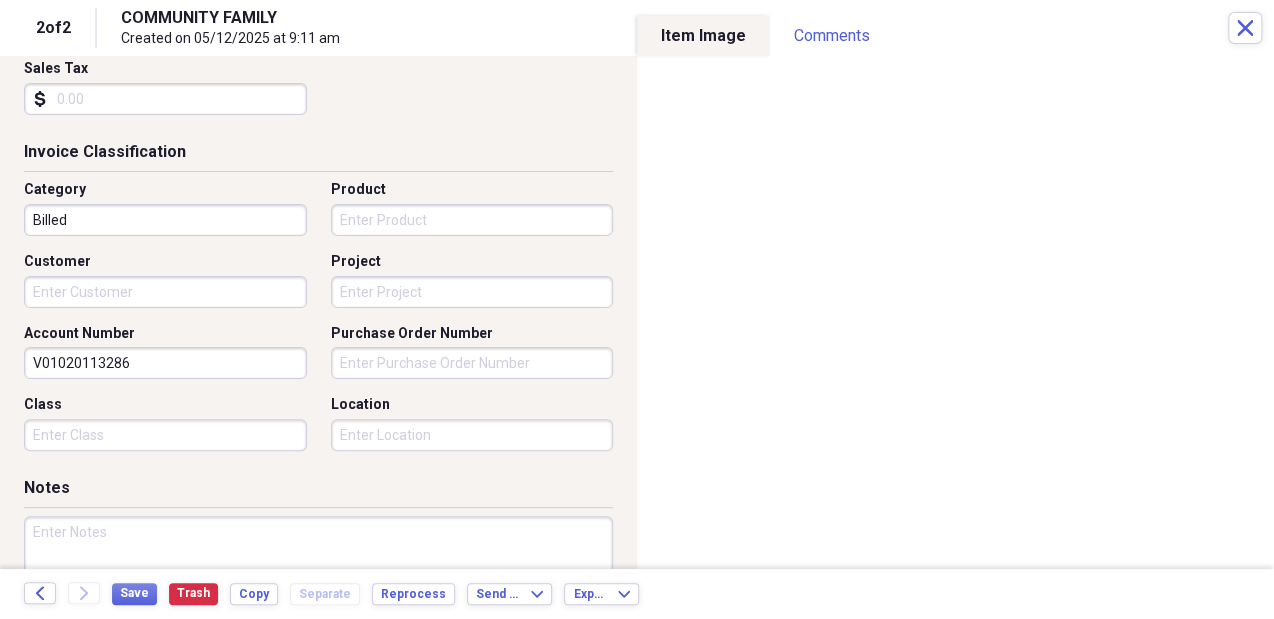 click on "Product" at bounding box center [472, 220] 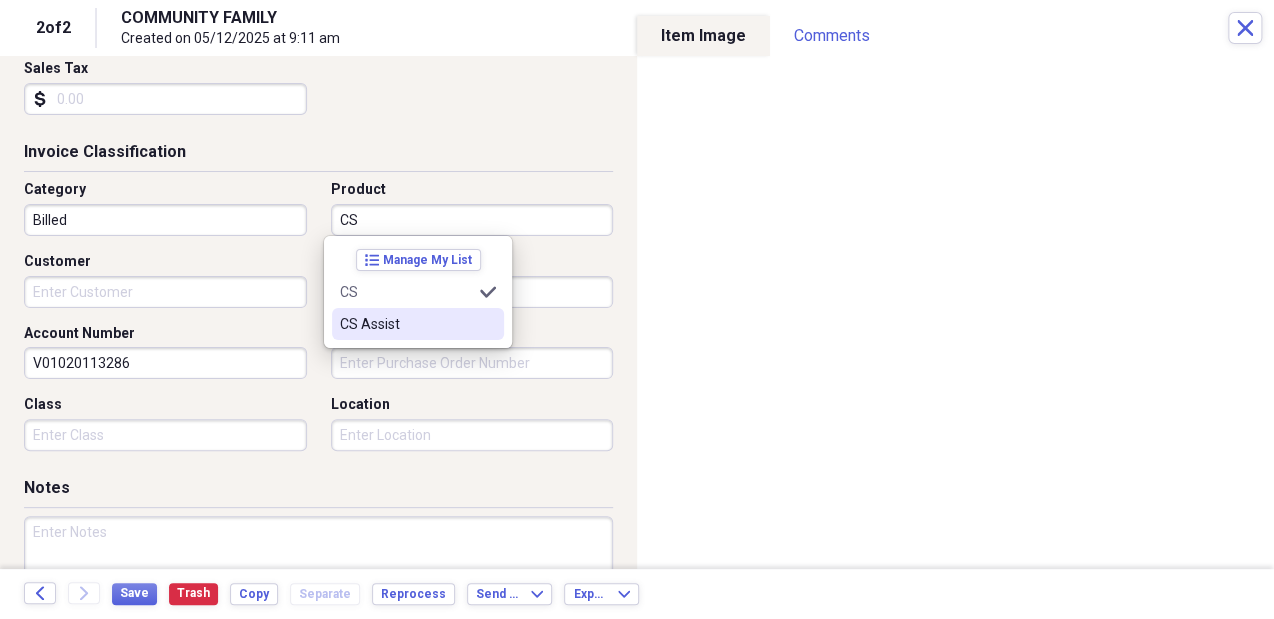 click on "CS Assist" at bounding box center [406, 324] 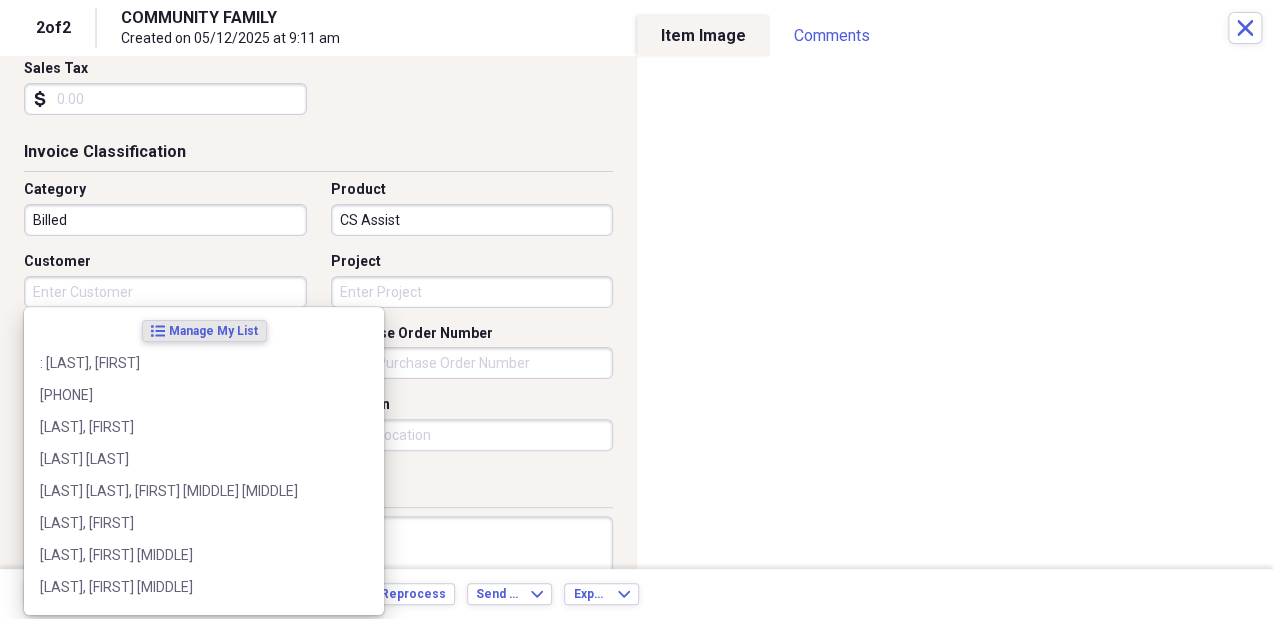 click on "Customer" at bounding box center [165, 292] 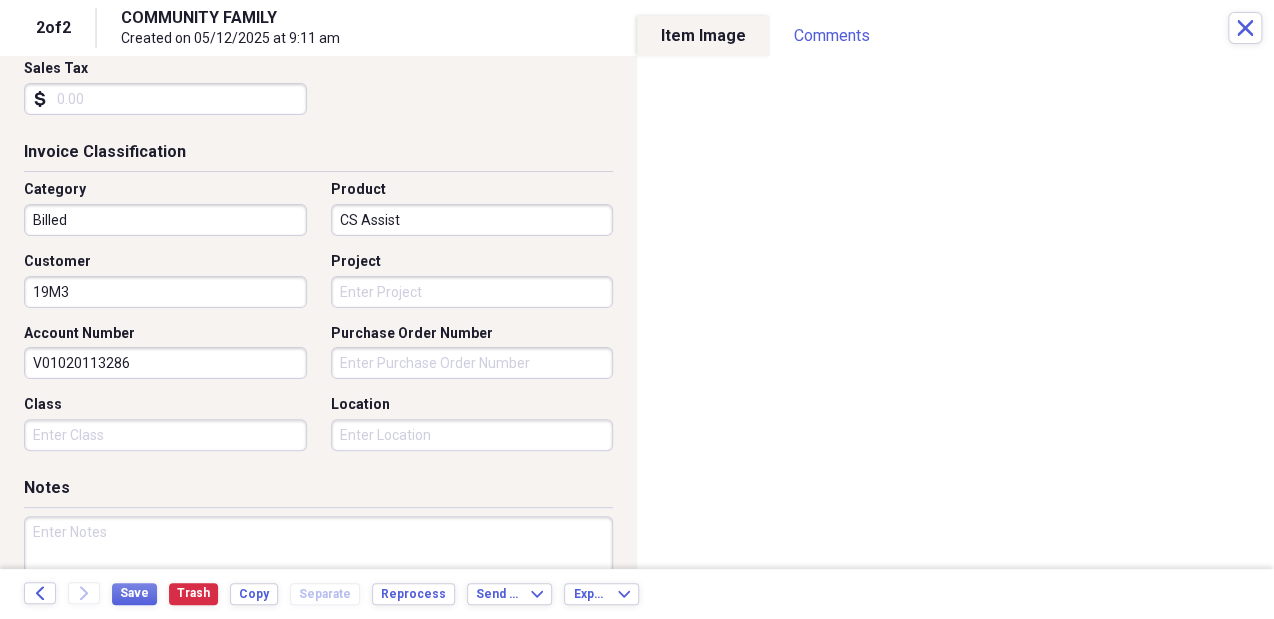 click on "19M3" at bounding box center [165, 292] 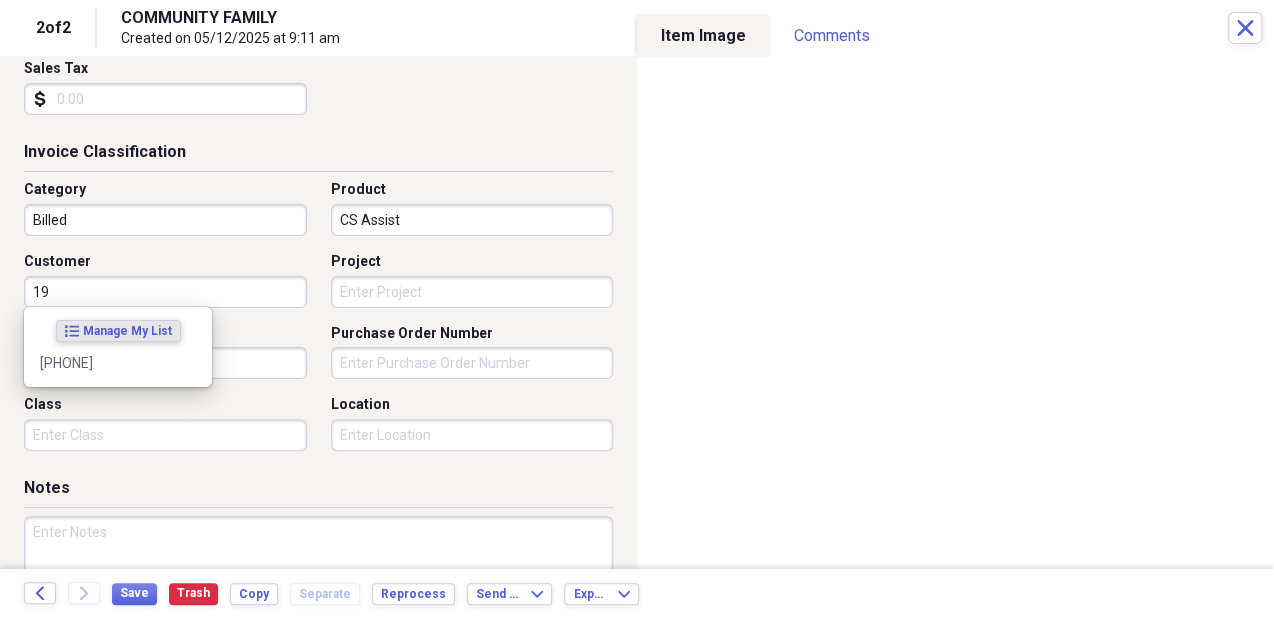 type on "1" 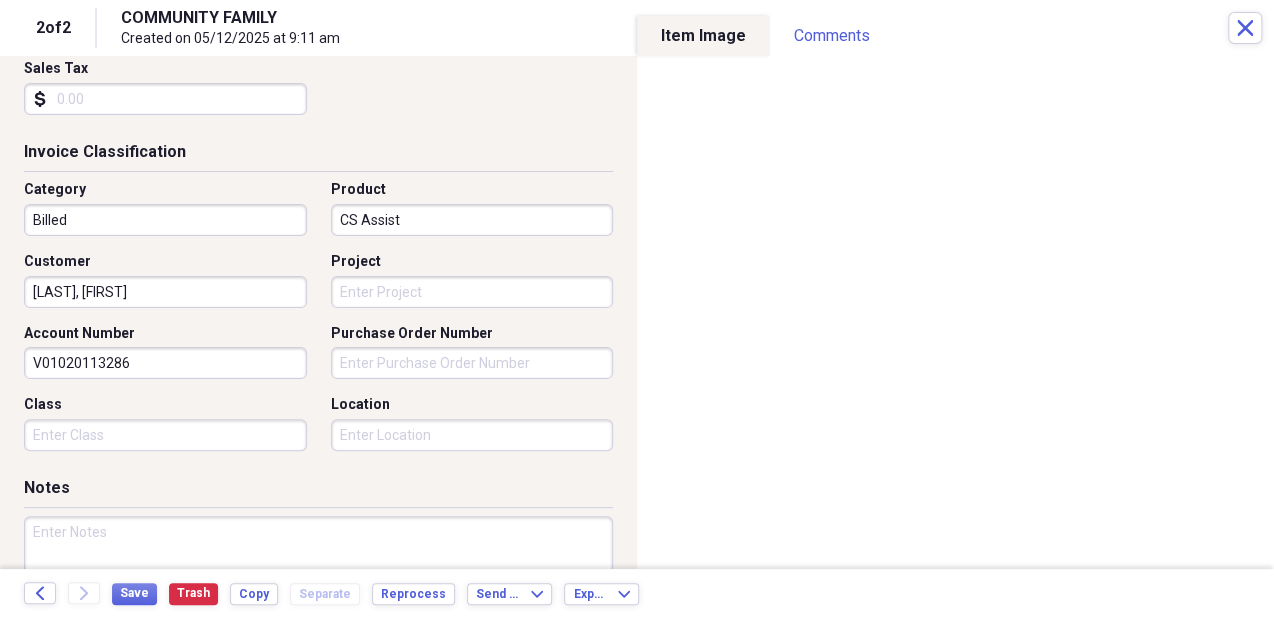 type on "[LAST], [FIRST]" 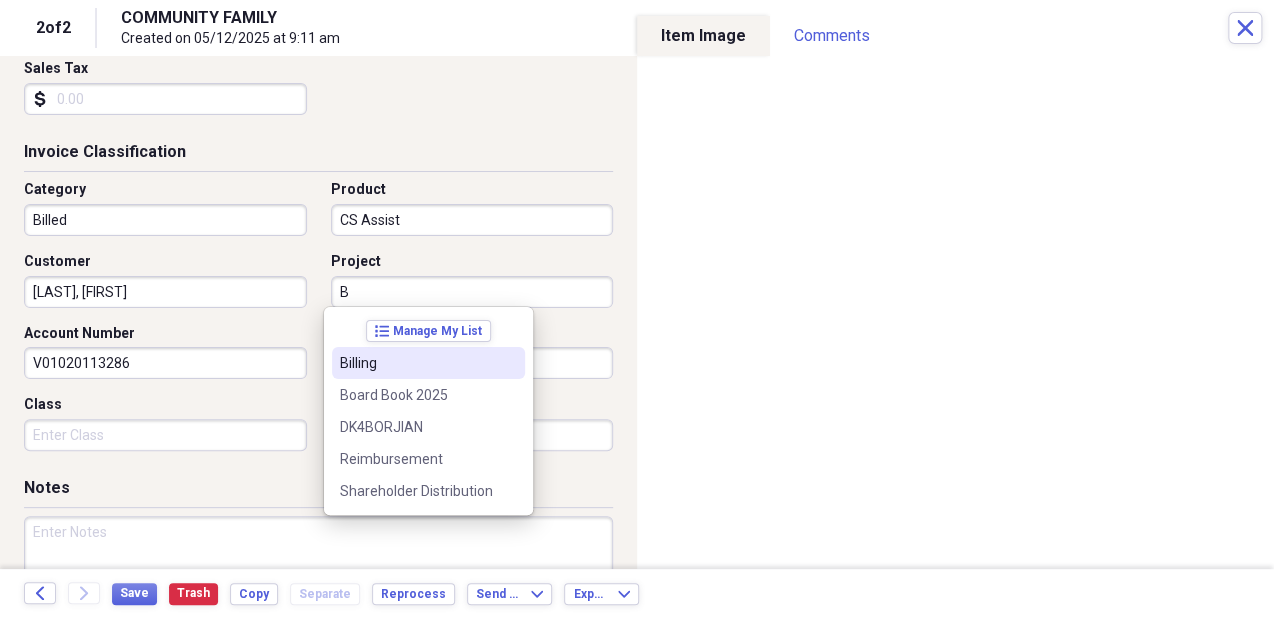 click on "Billing" at bounding box center [428, 363] 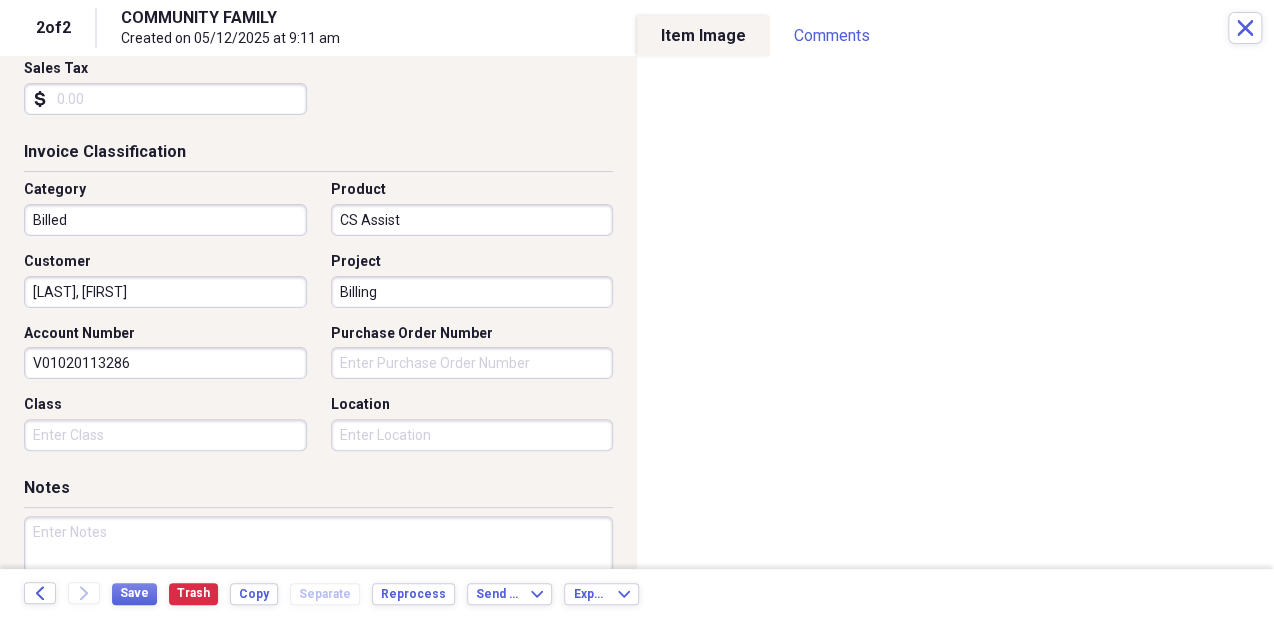 click on "Class" at bounding box center [165, 435] 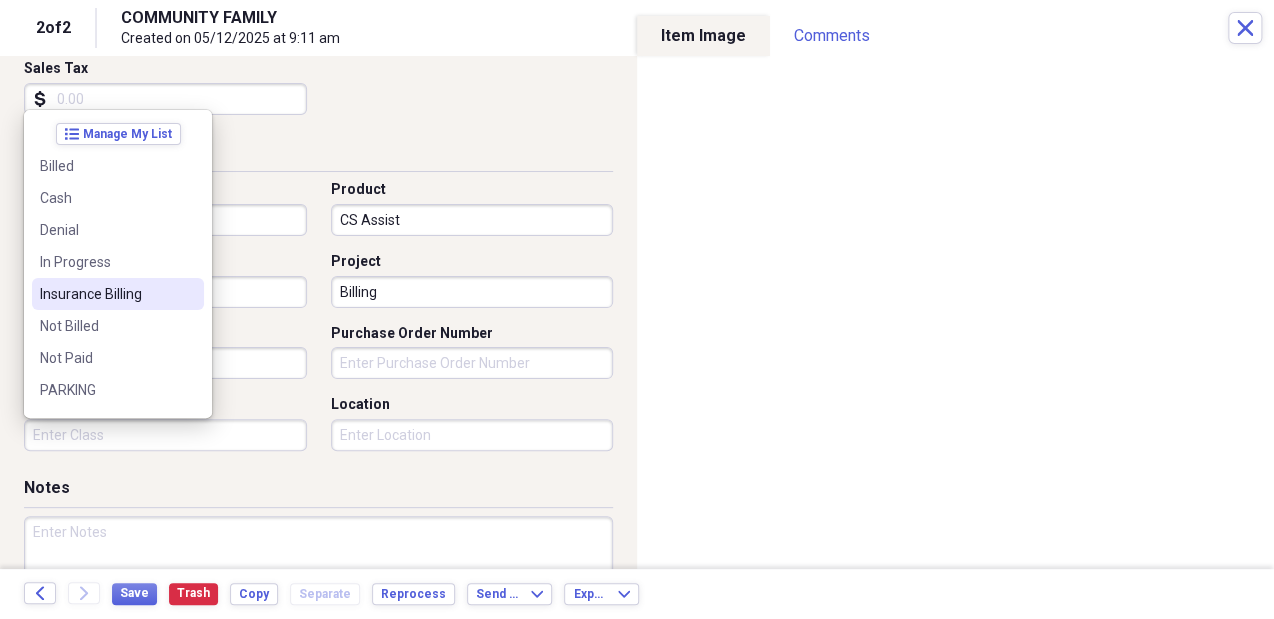 click on "Insurance Billing" at bounding box center (118, 294) 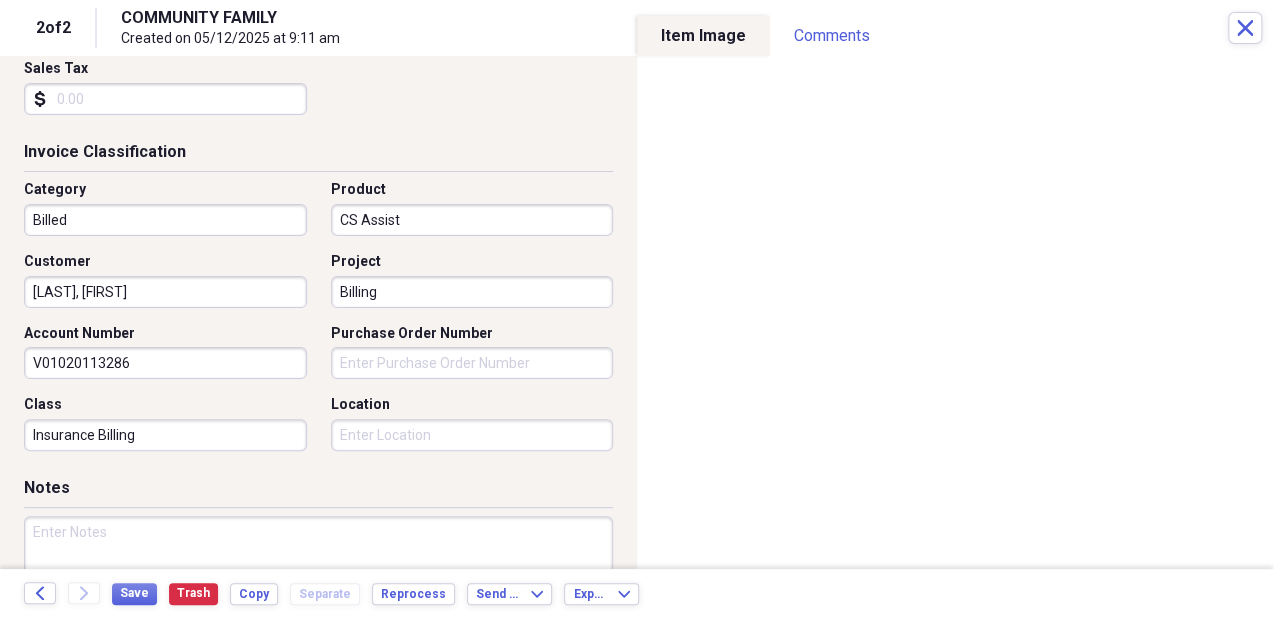 click on "Location" at bounding box center (472, 435) 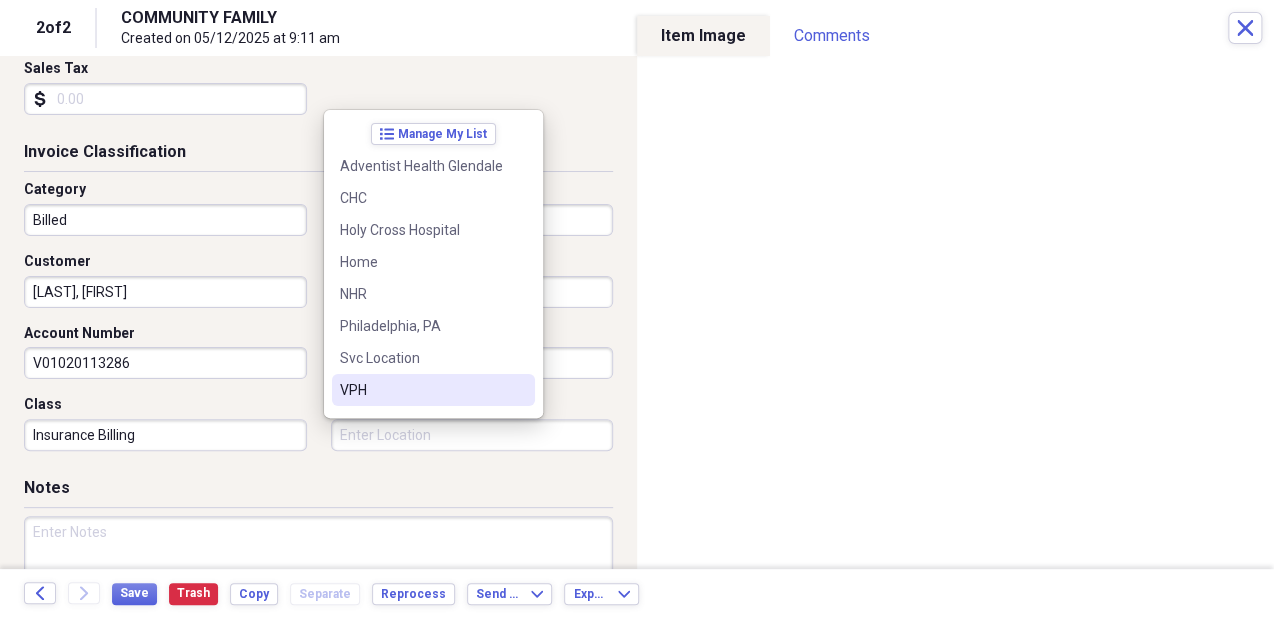 click on "VPH" at bounding box center [421, 390] 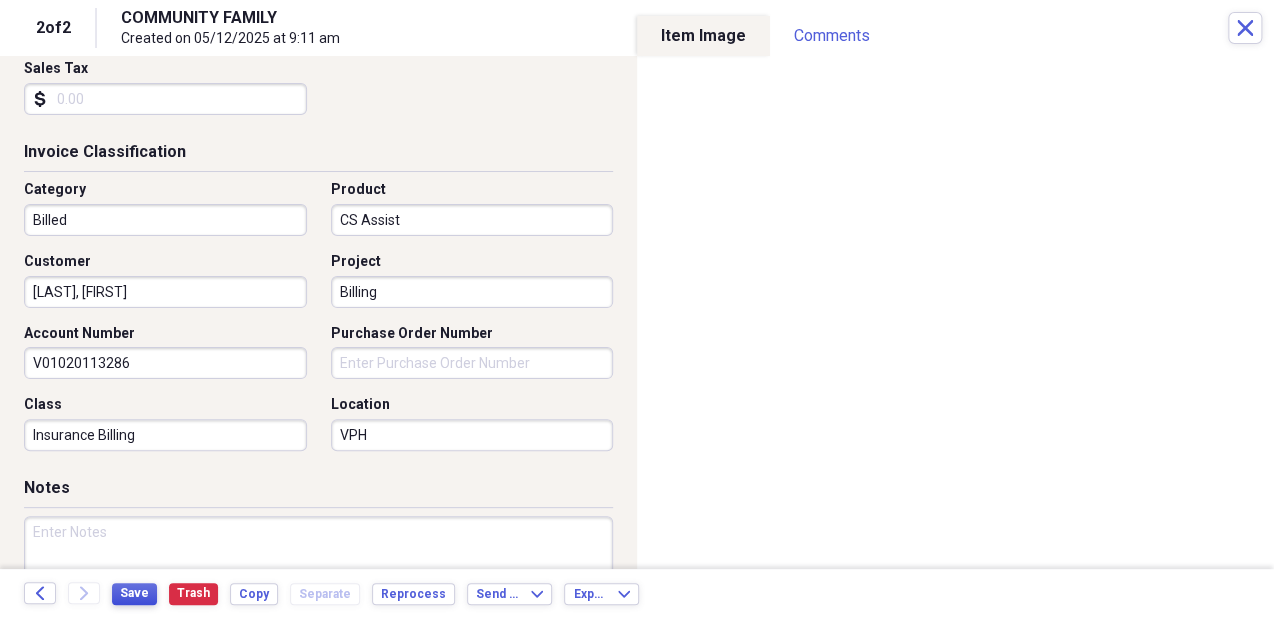 click on "Save" at bounding box center [134, 593] 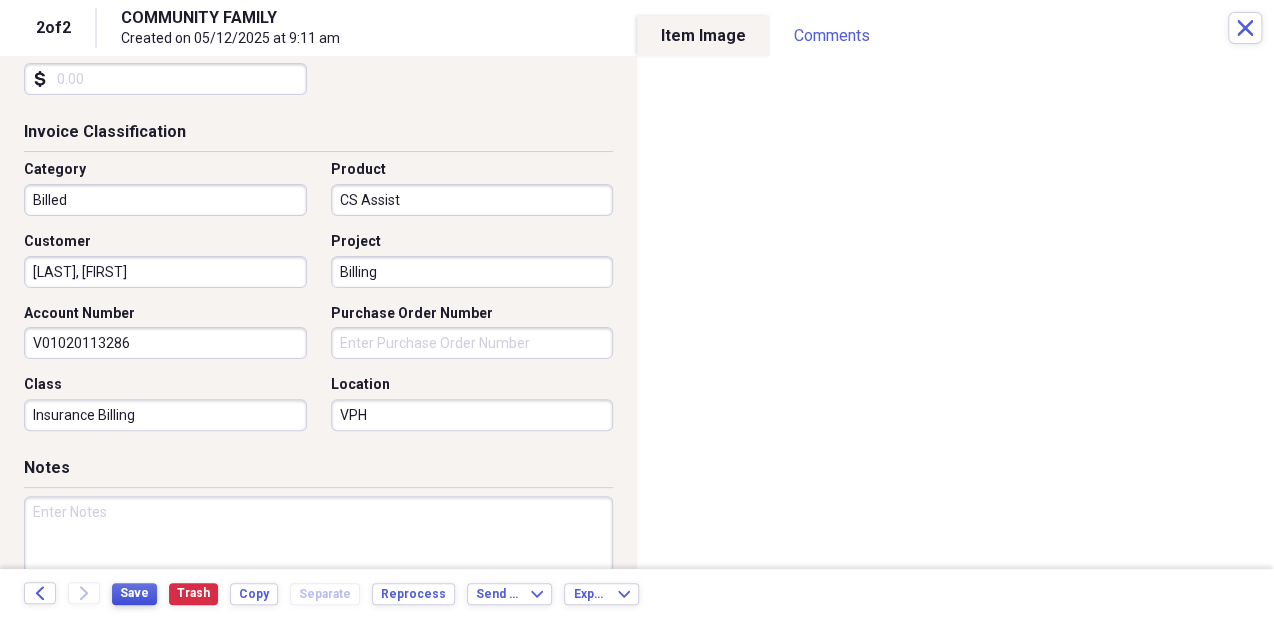 scroll, scrollTop: 466, scrollLeft: 0, axis: vertical 